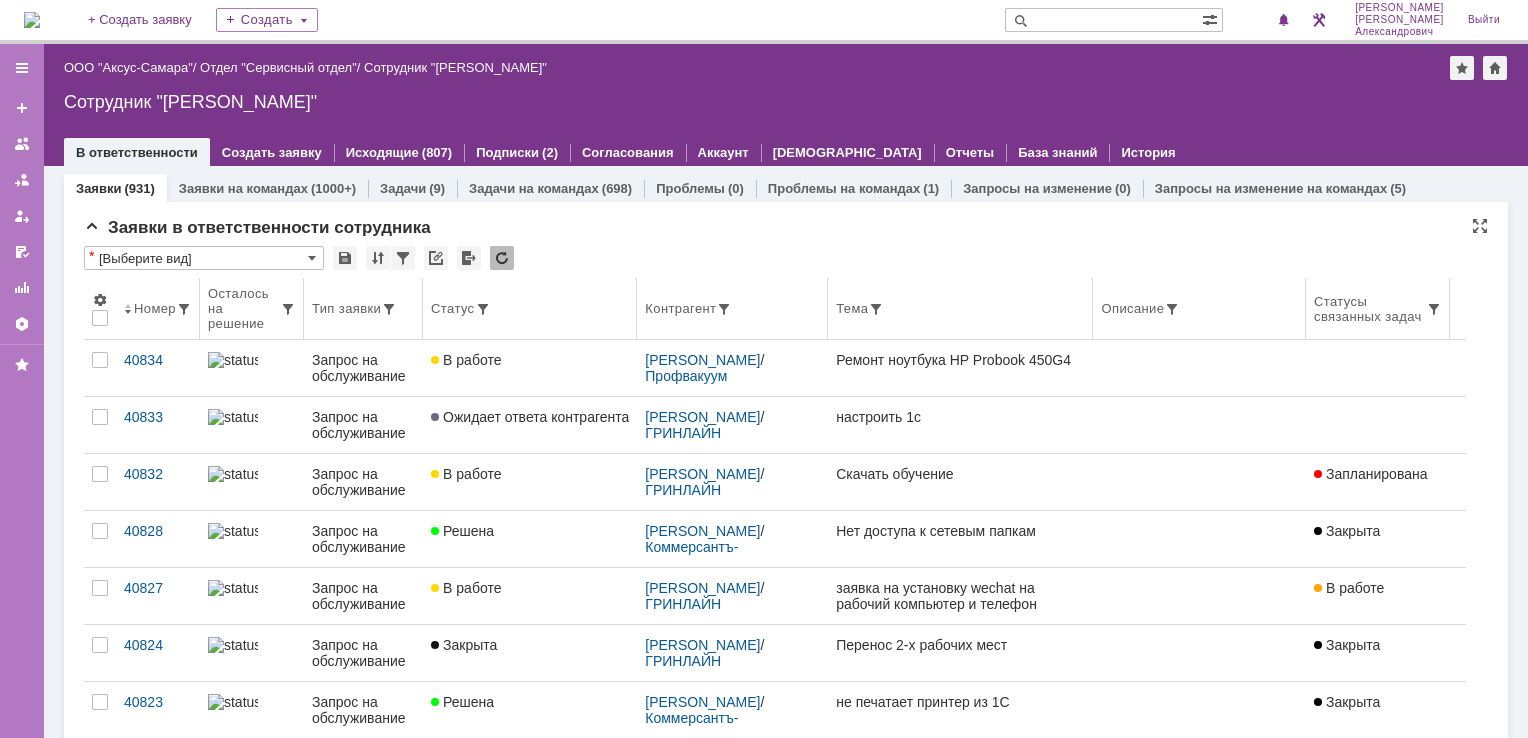 scroll, scrollTop: 0, scrollLeft: 0, axis: both 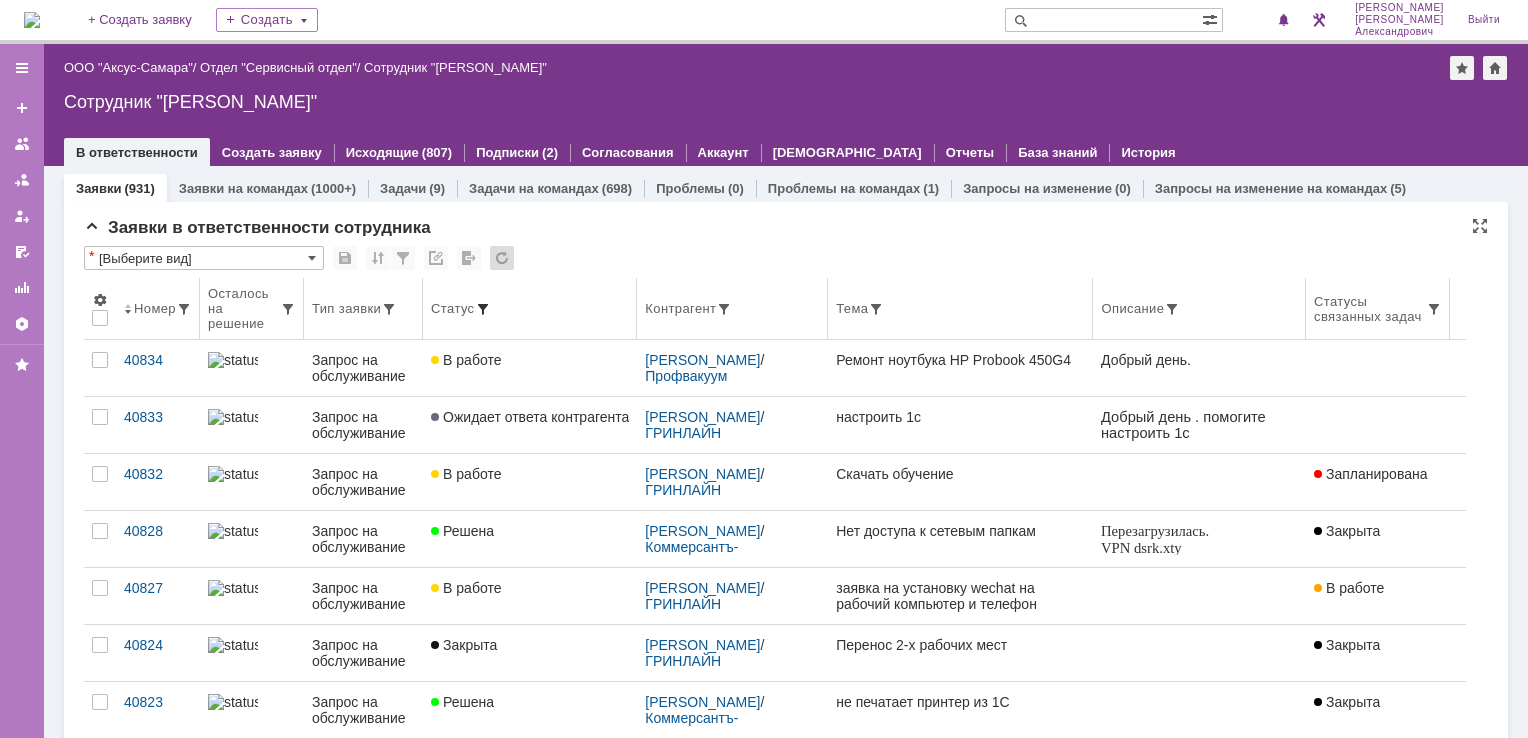 click at bounding box center (483, 309) 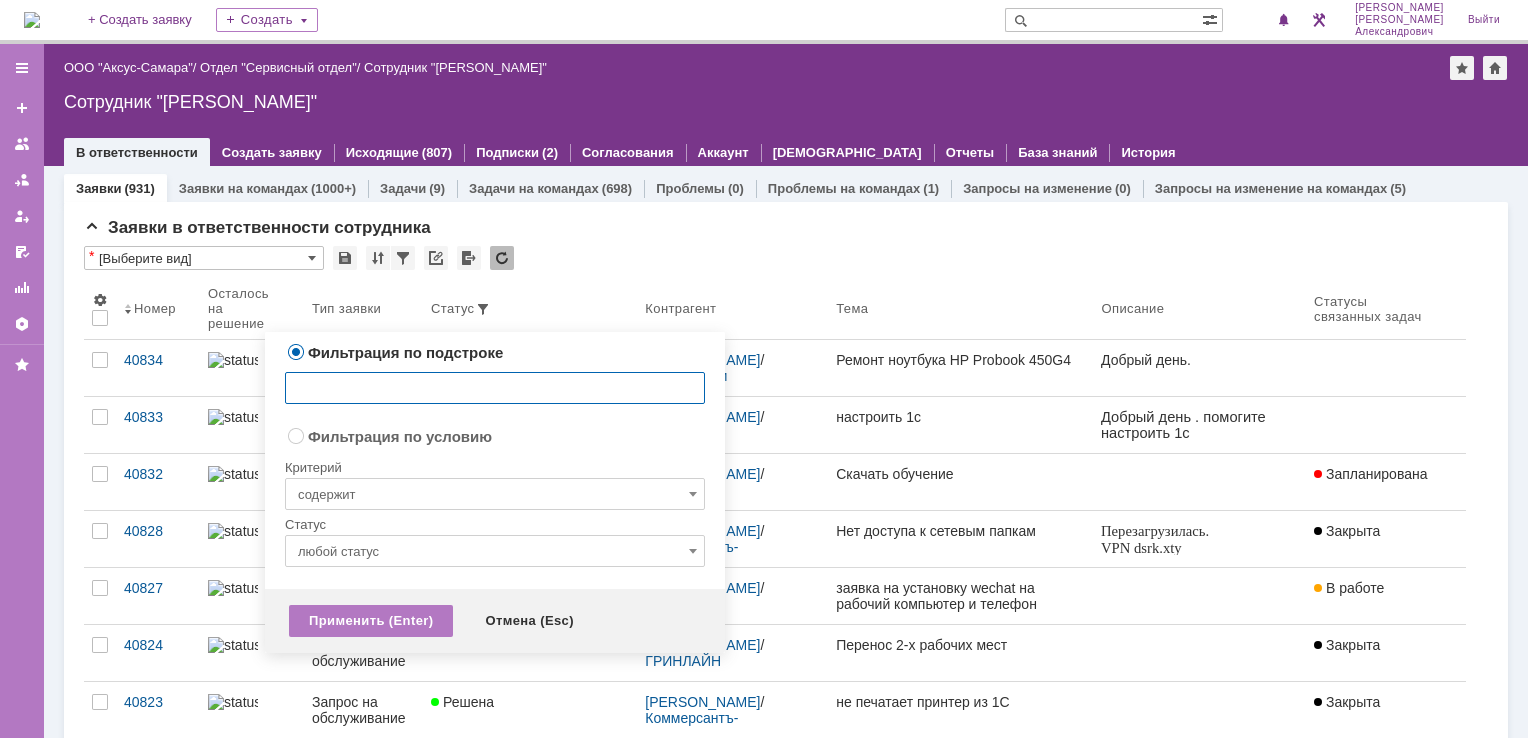 radio on "false" 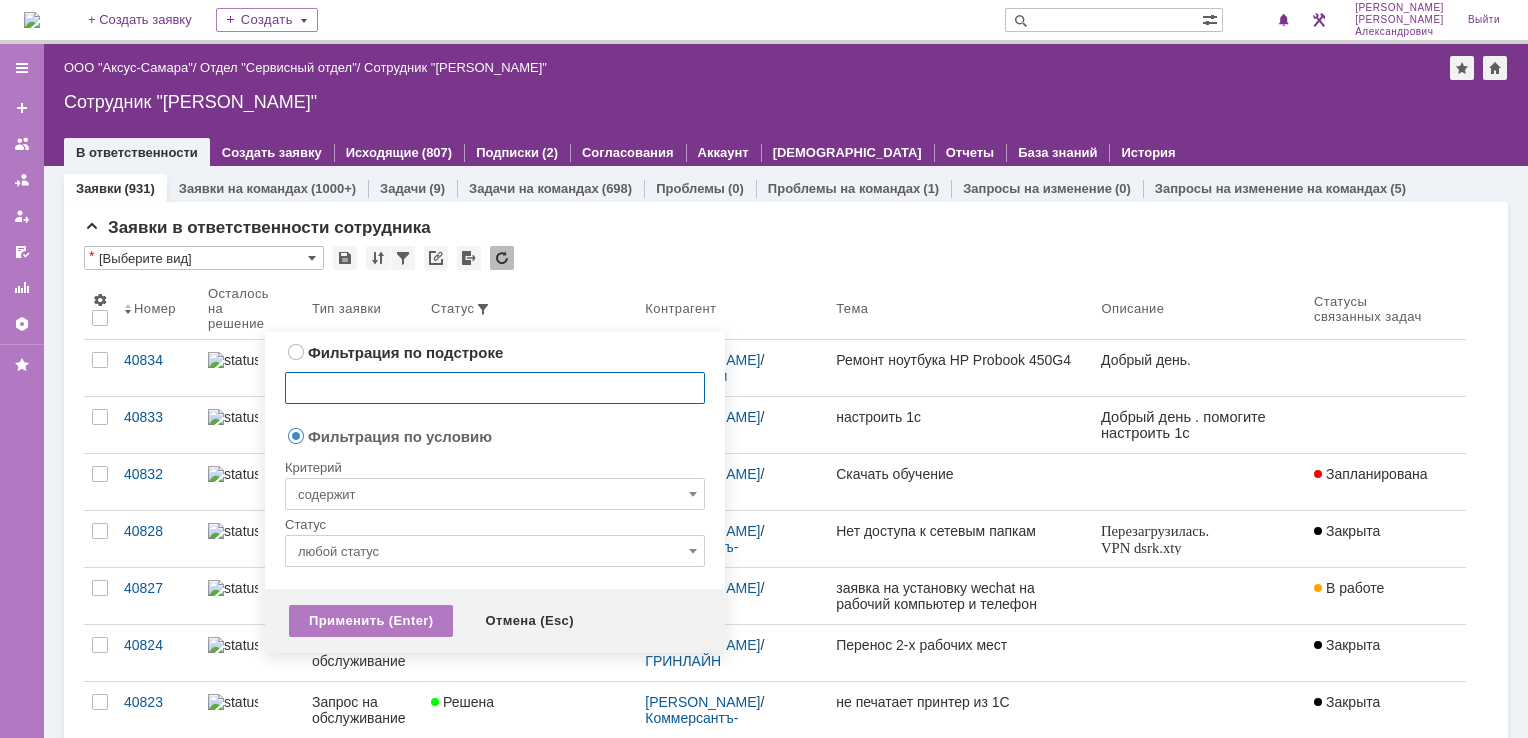 click on "содержит" at bounding box center (495, 494) 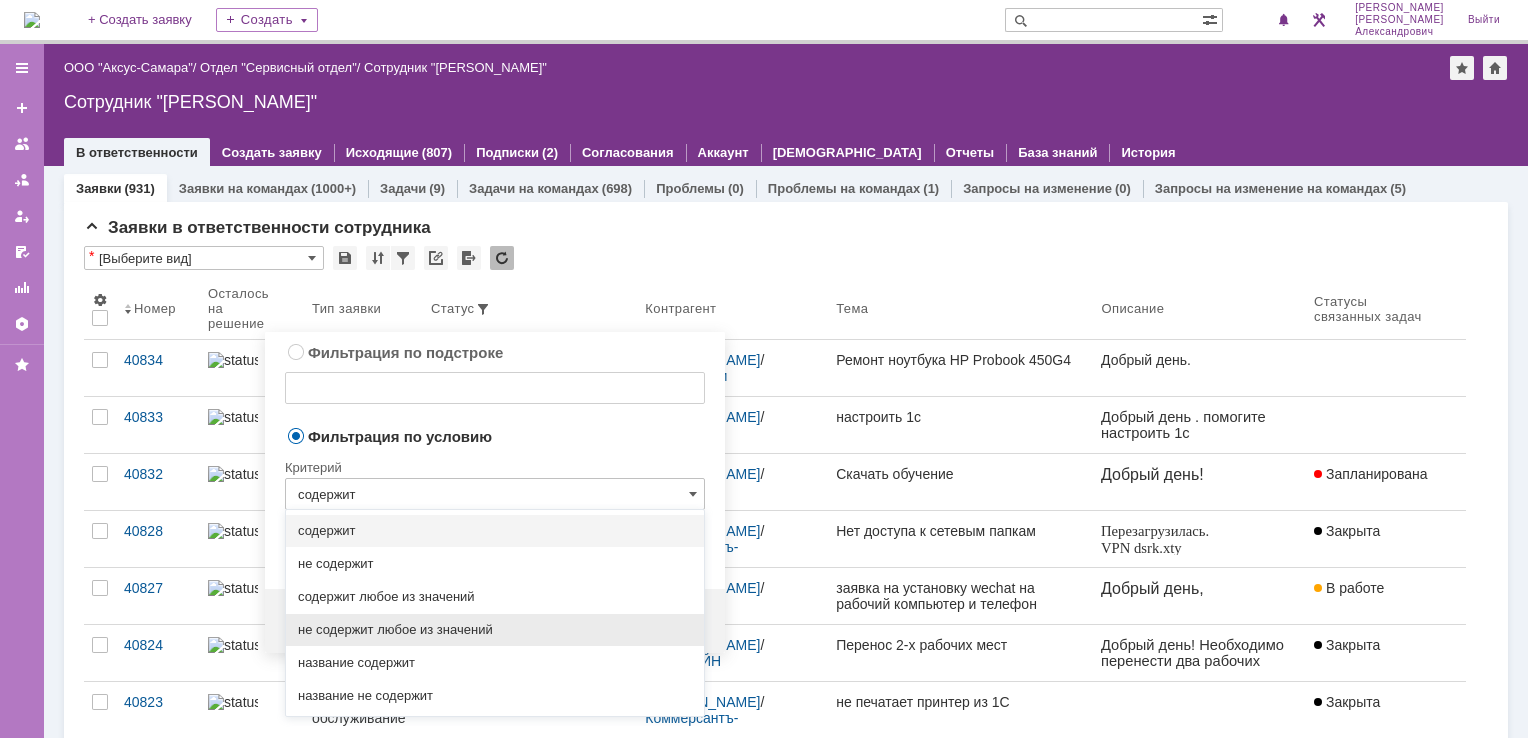 click on "не содержит любое из значений" at bounding box center [495, 630] 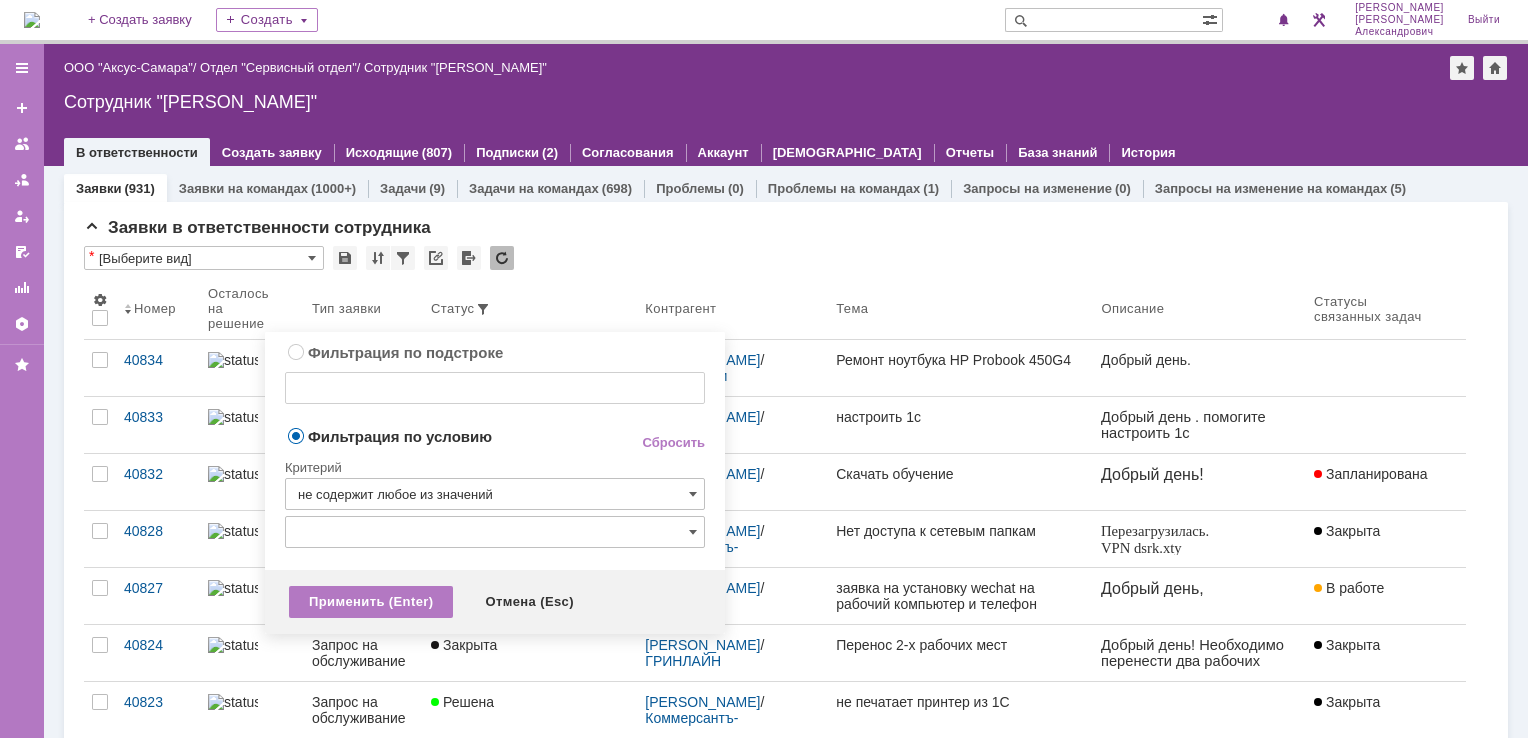 type on "не содержит любое из значений" 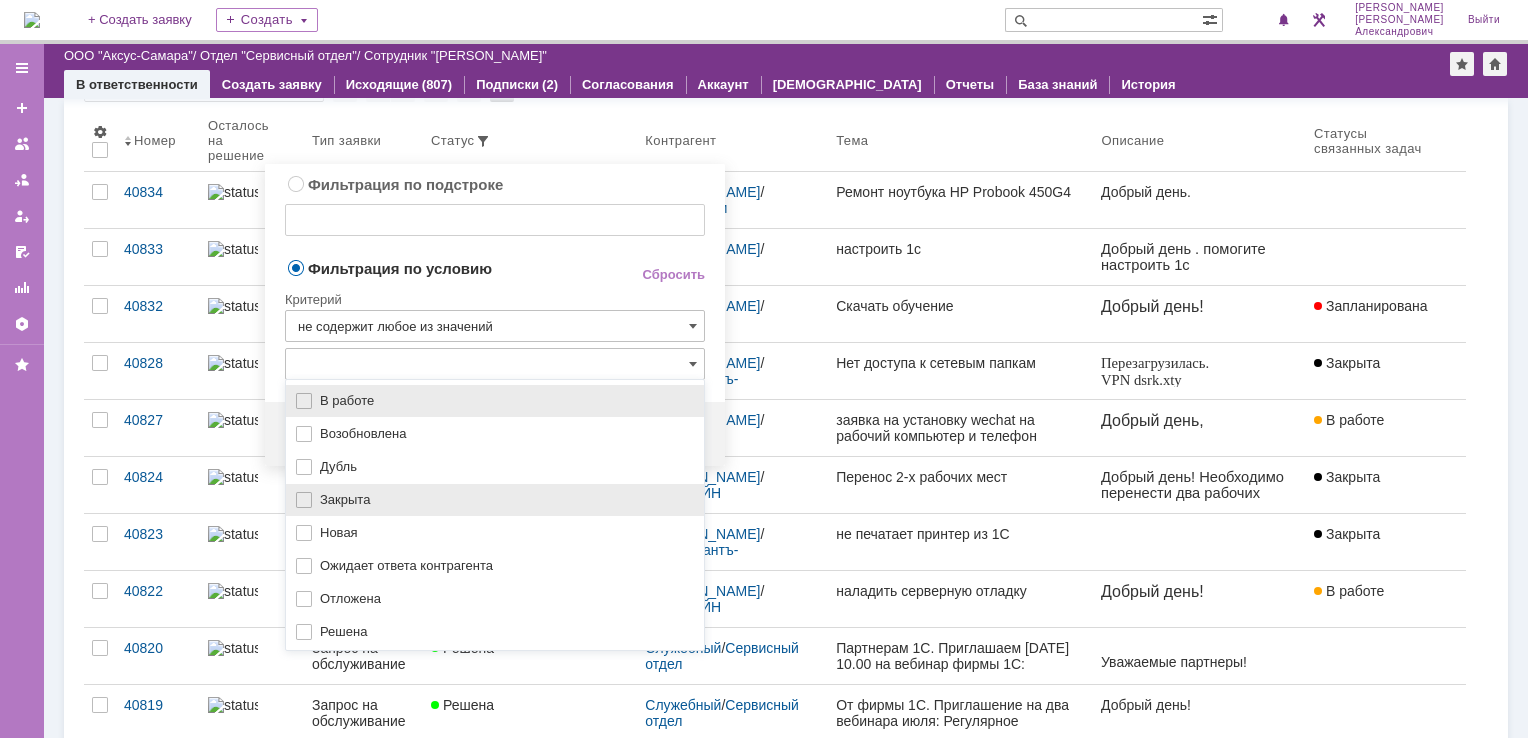 click on "Закрыта" at bounding box center (506, 500) 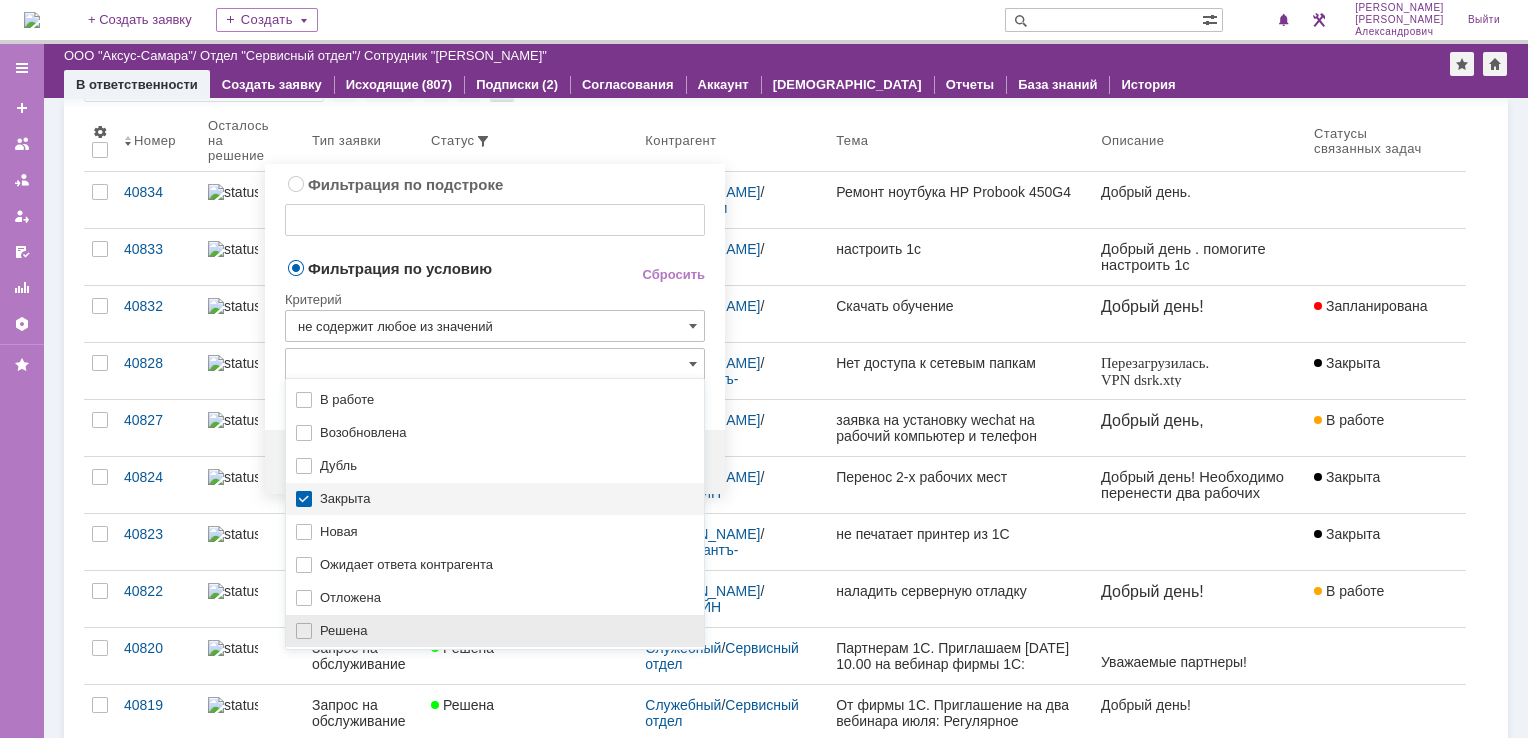 click on "Решена" at bounding box center (506, 631) 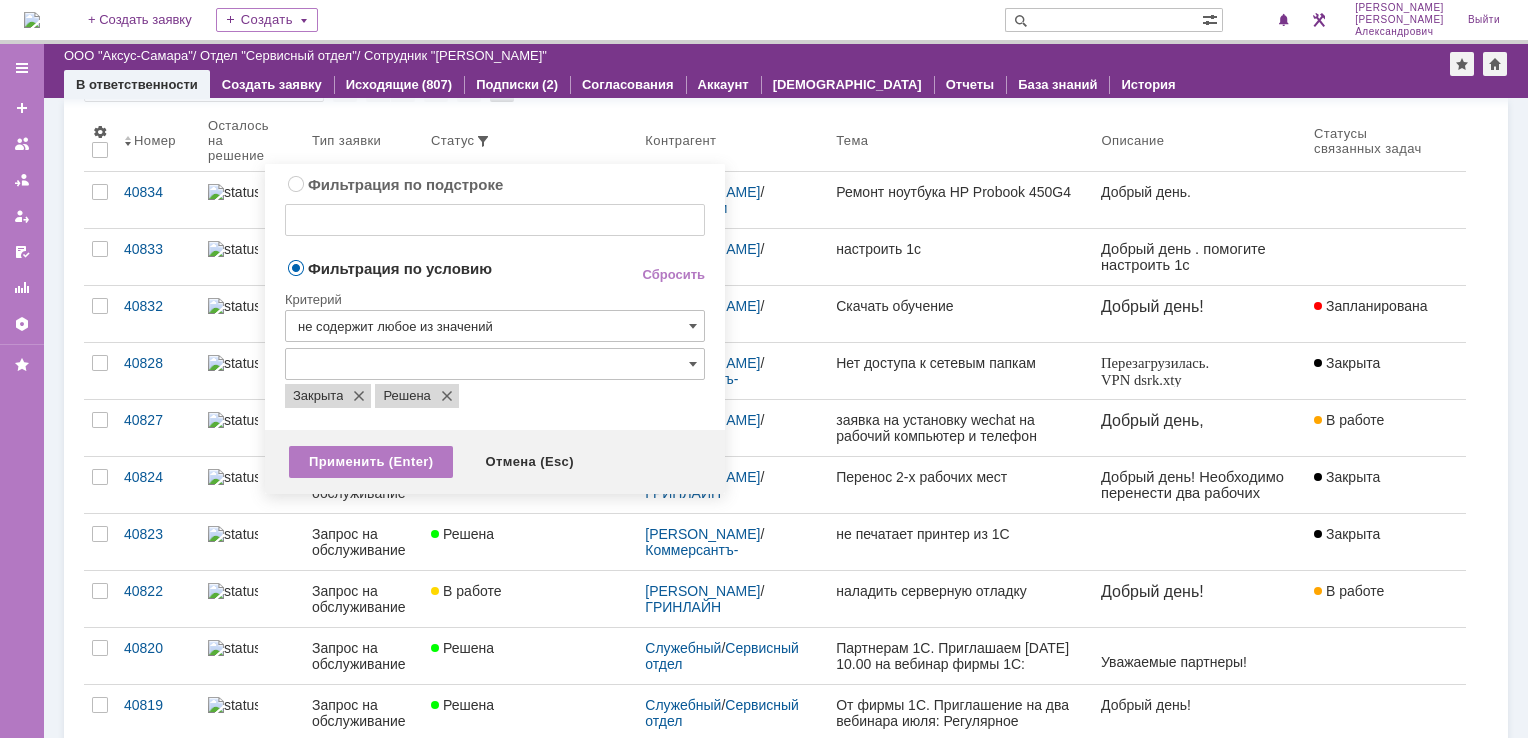 click on "Фильтрация по условию" at bounding box center [447, 267] 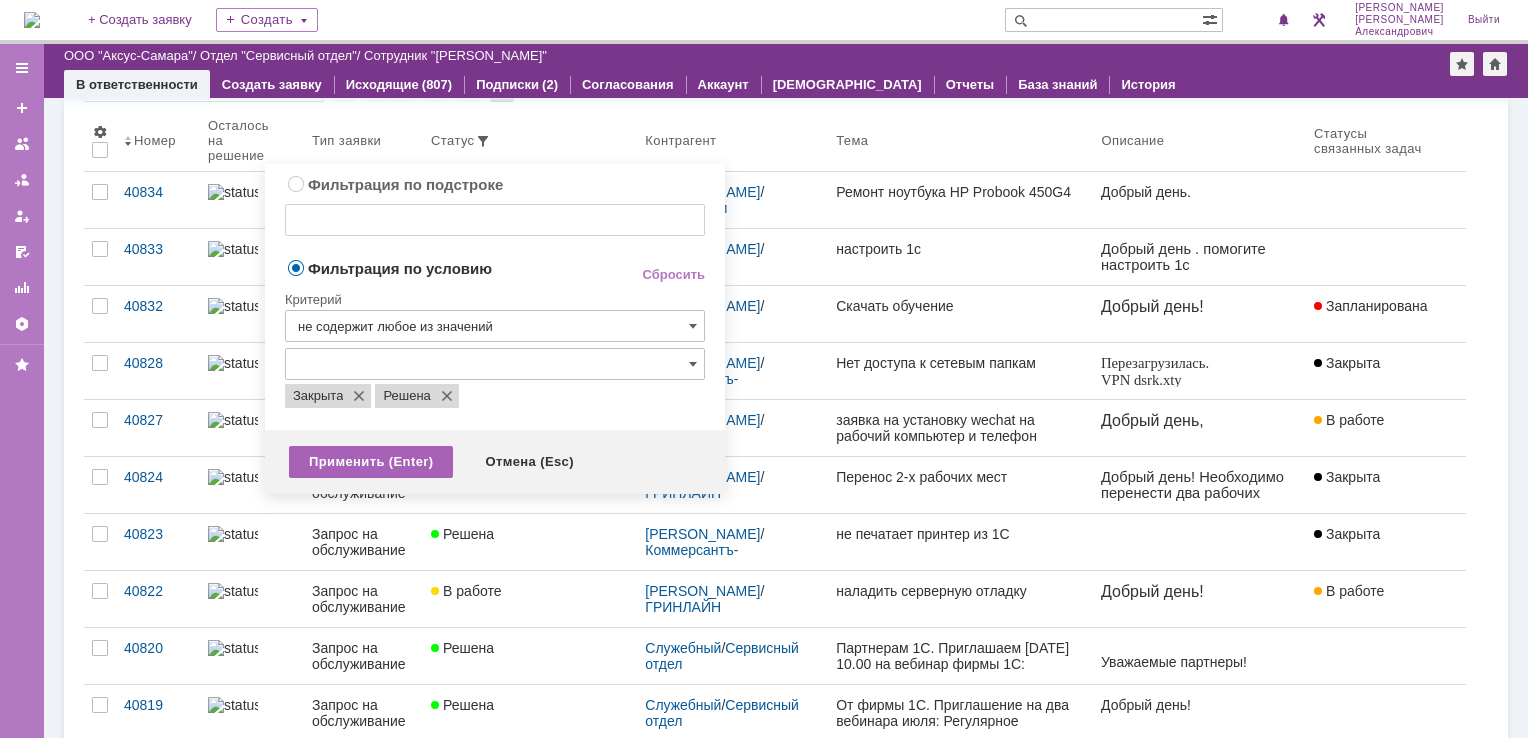 click on "Применить (Enter)" at bounding box center (371, 462) 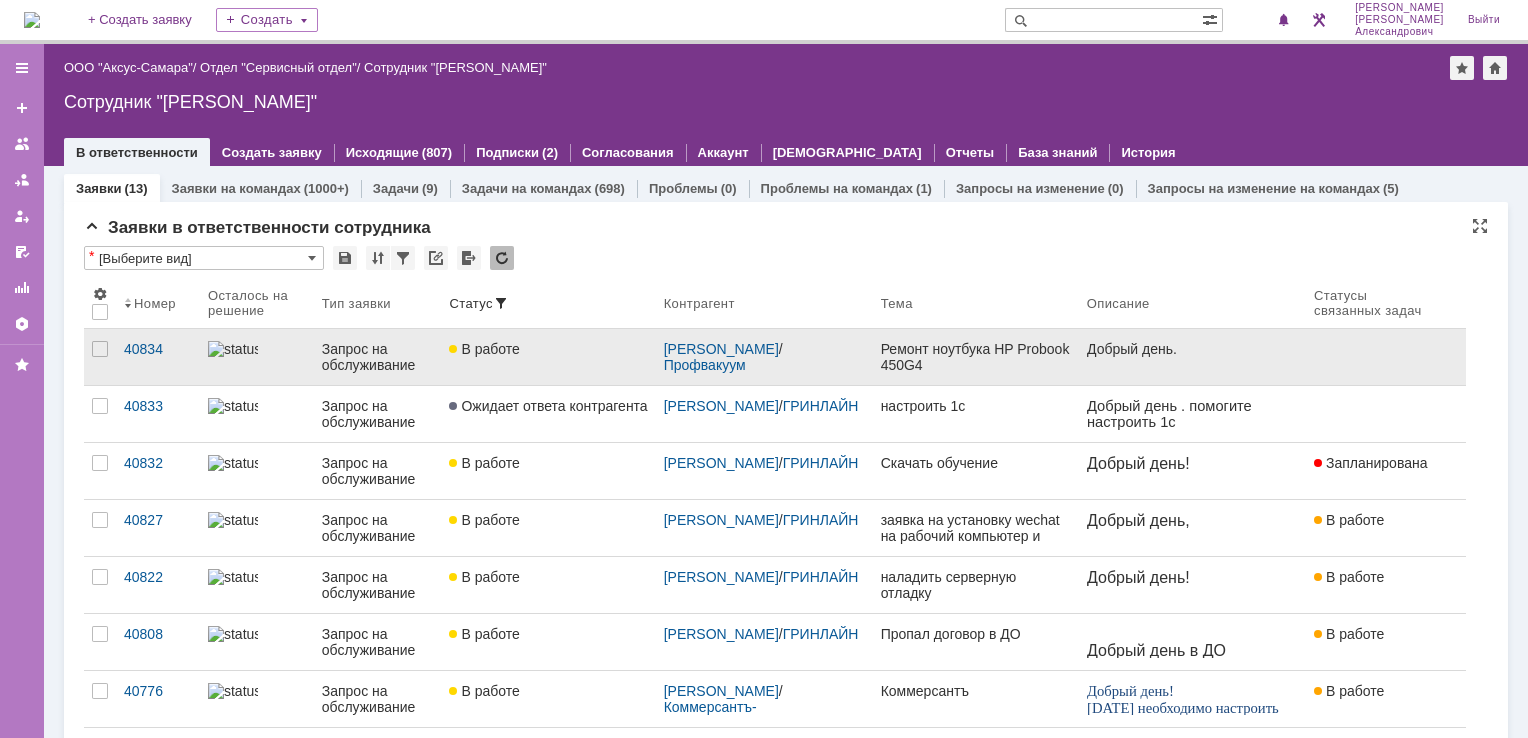 click on "Ремонт ноутбука HP Probook 450G4" at bounding box center [976, 357] 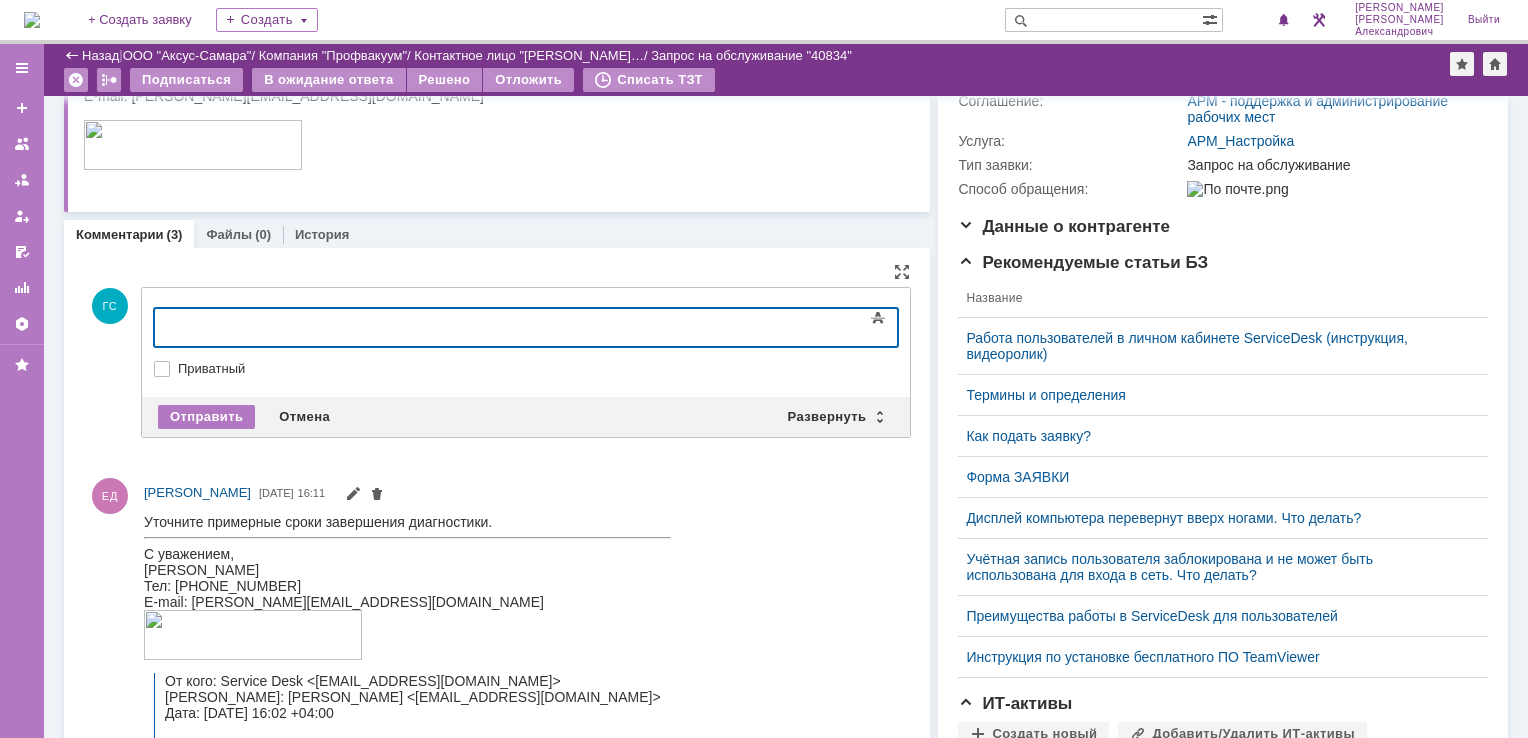 type 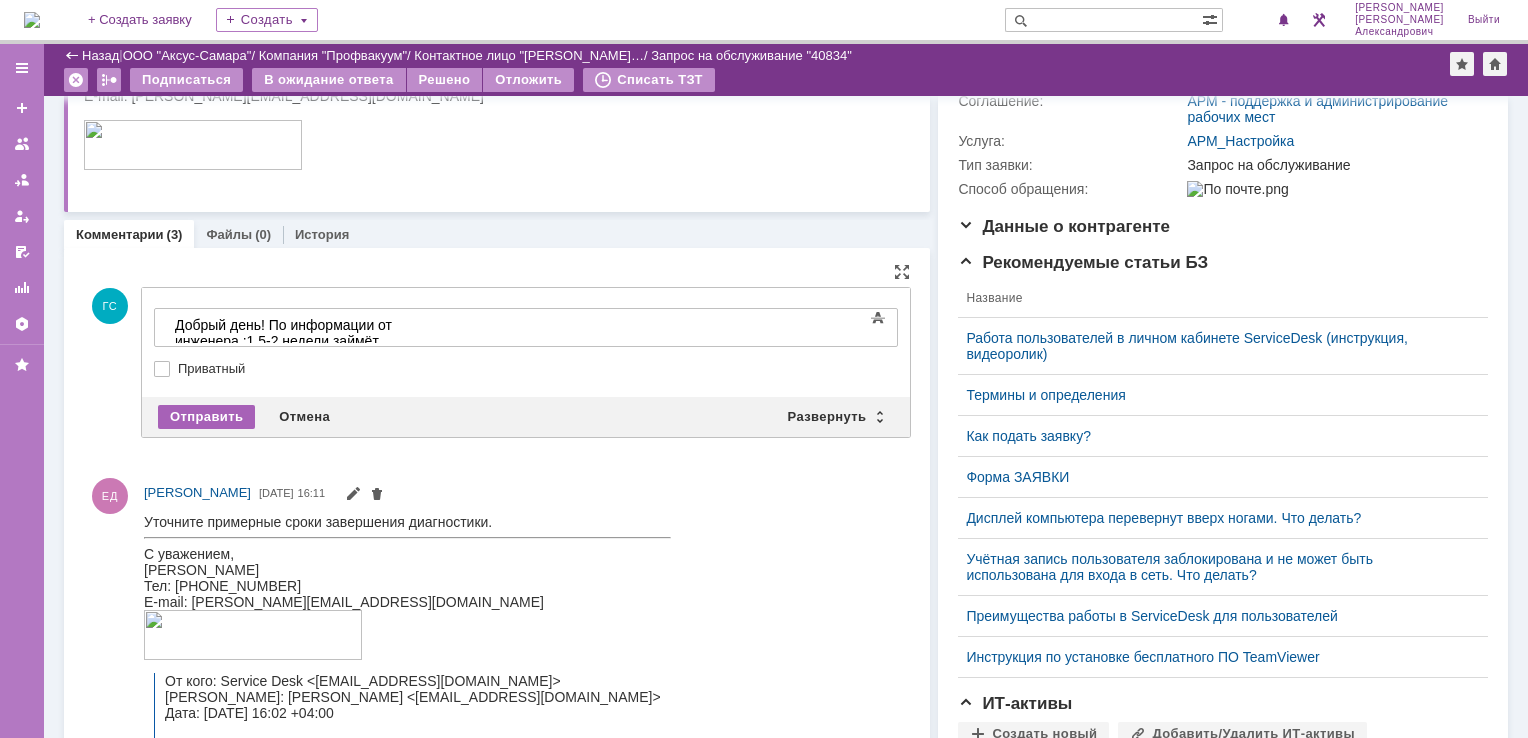click on "Отправить" at bounding box center [206, 417] 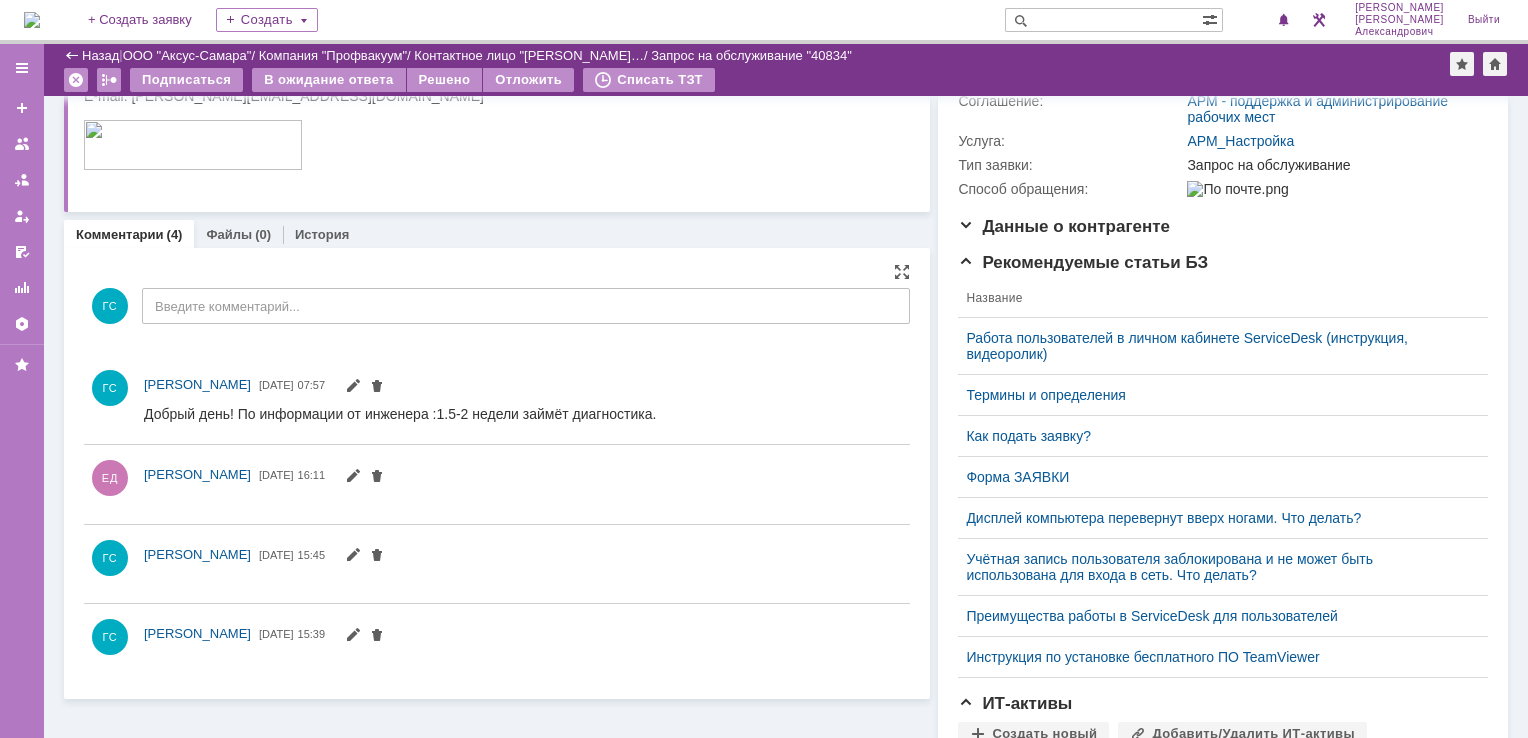 scroll, scrollTop: 0, scrollLeft: 0, axis: both 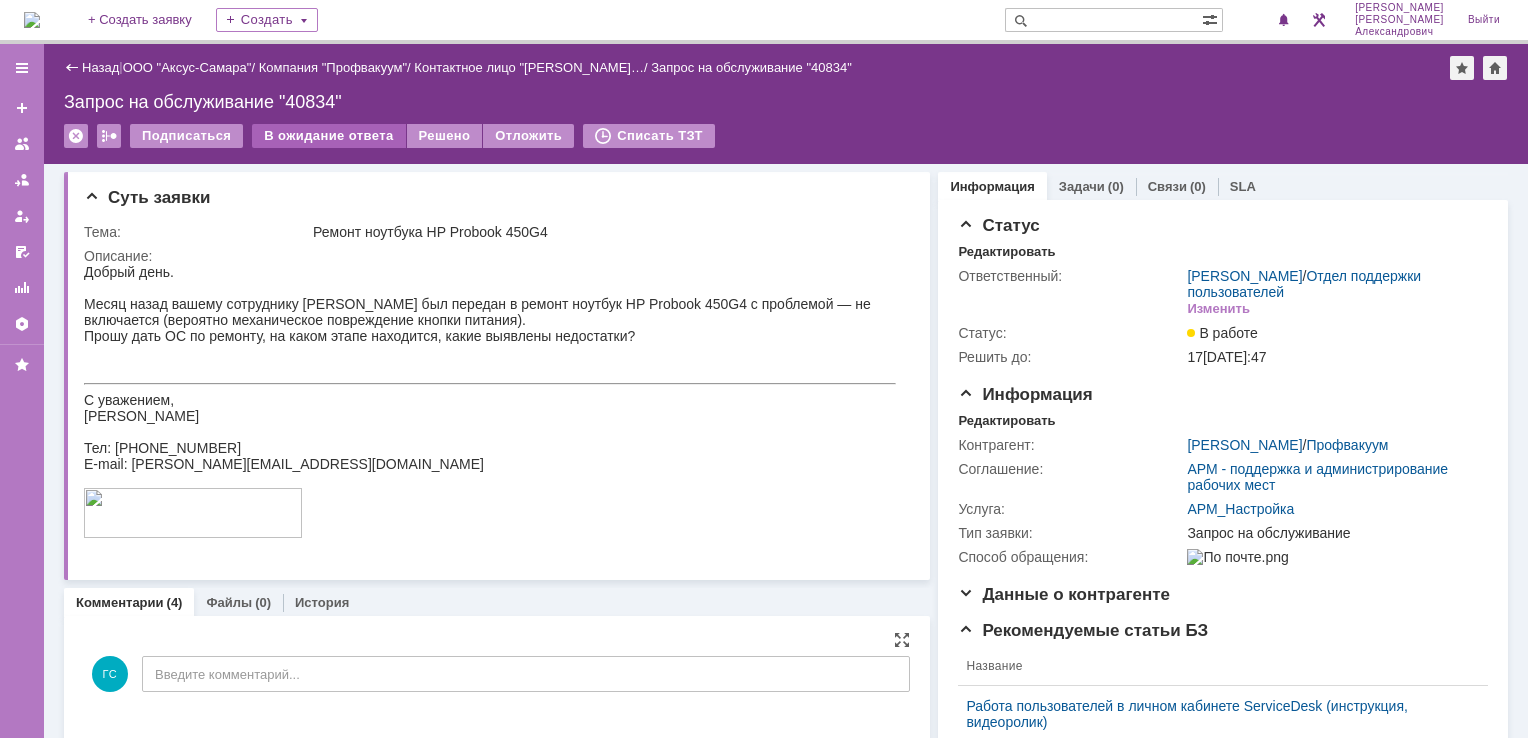 click on "В ожидание ответа" at bounding box center [328, 136] 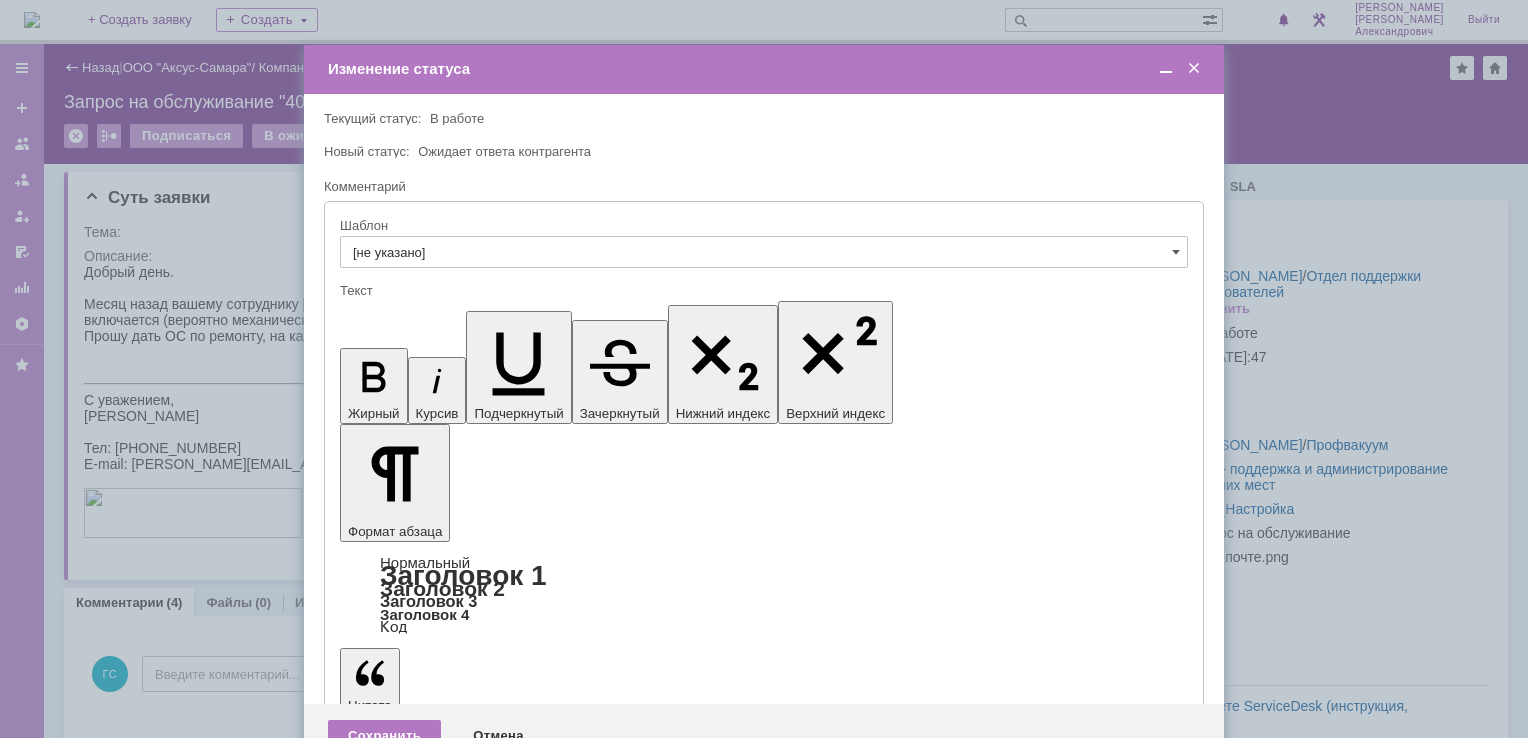 scroll, scrollTop: 0, scrollLeft: 0, axis: both 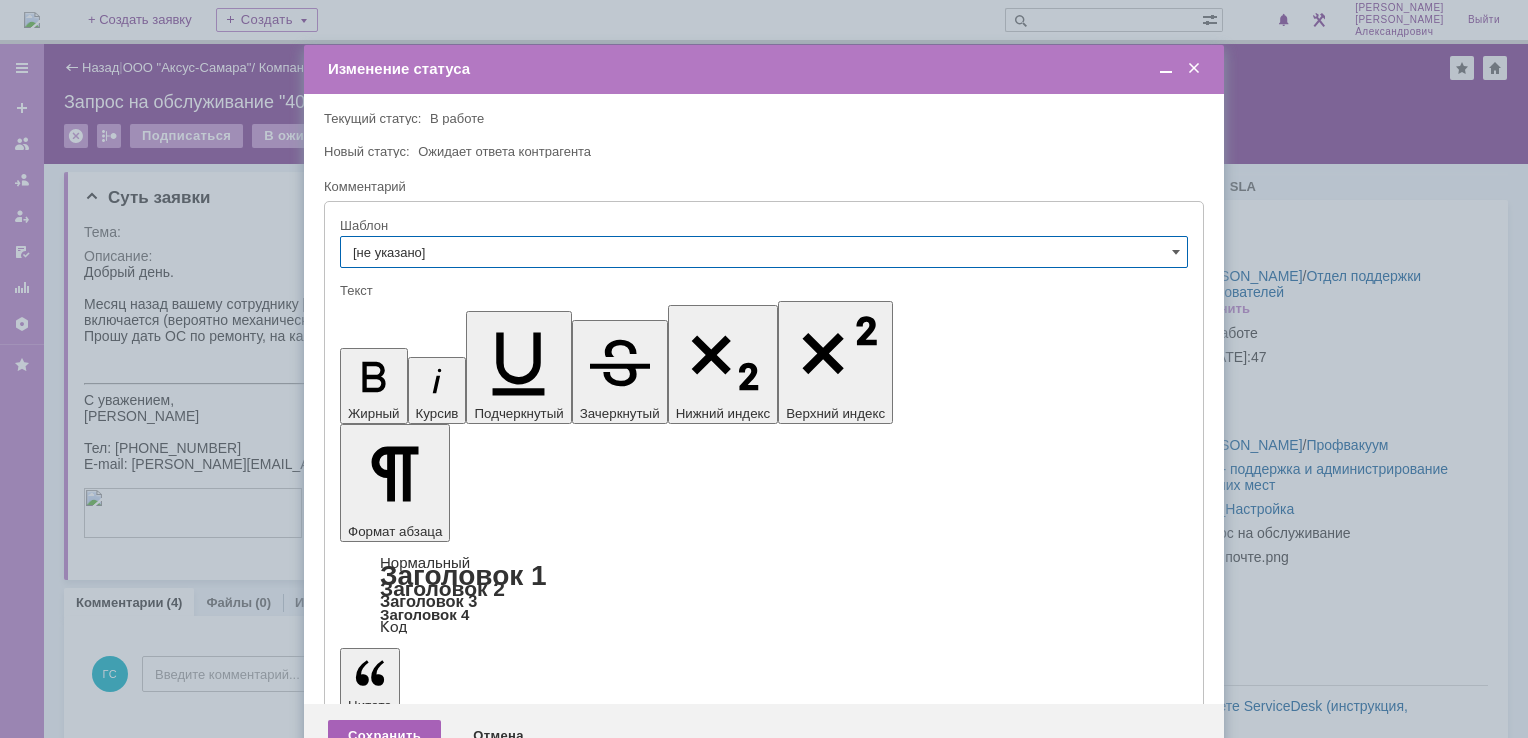 click on "Сохранить" at bounding box center (384, 736) 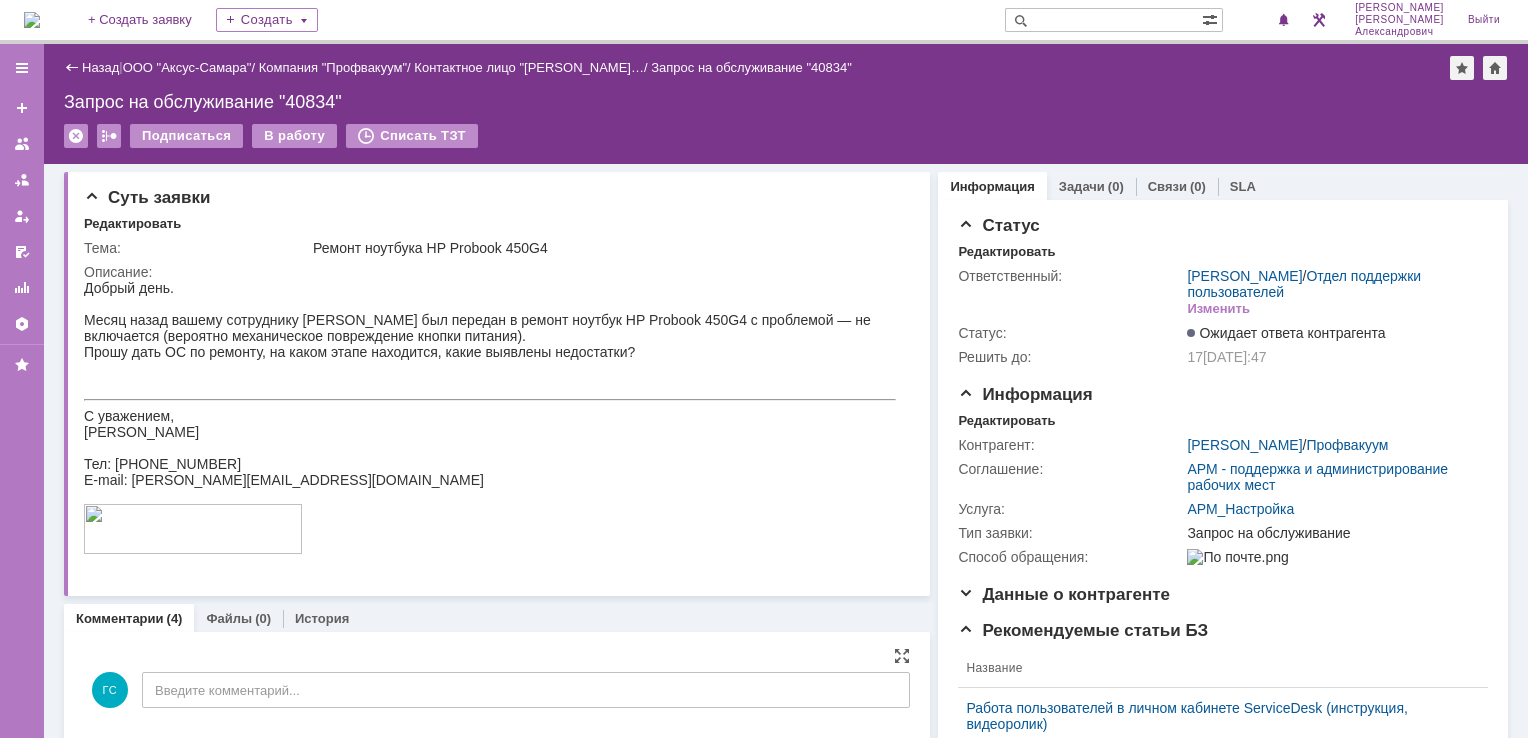 scroll, scrollTop: 0, scrollLeft: 0, axis: both 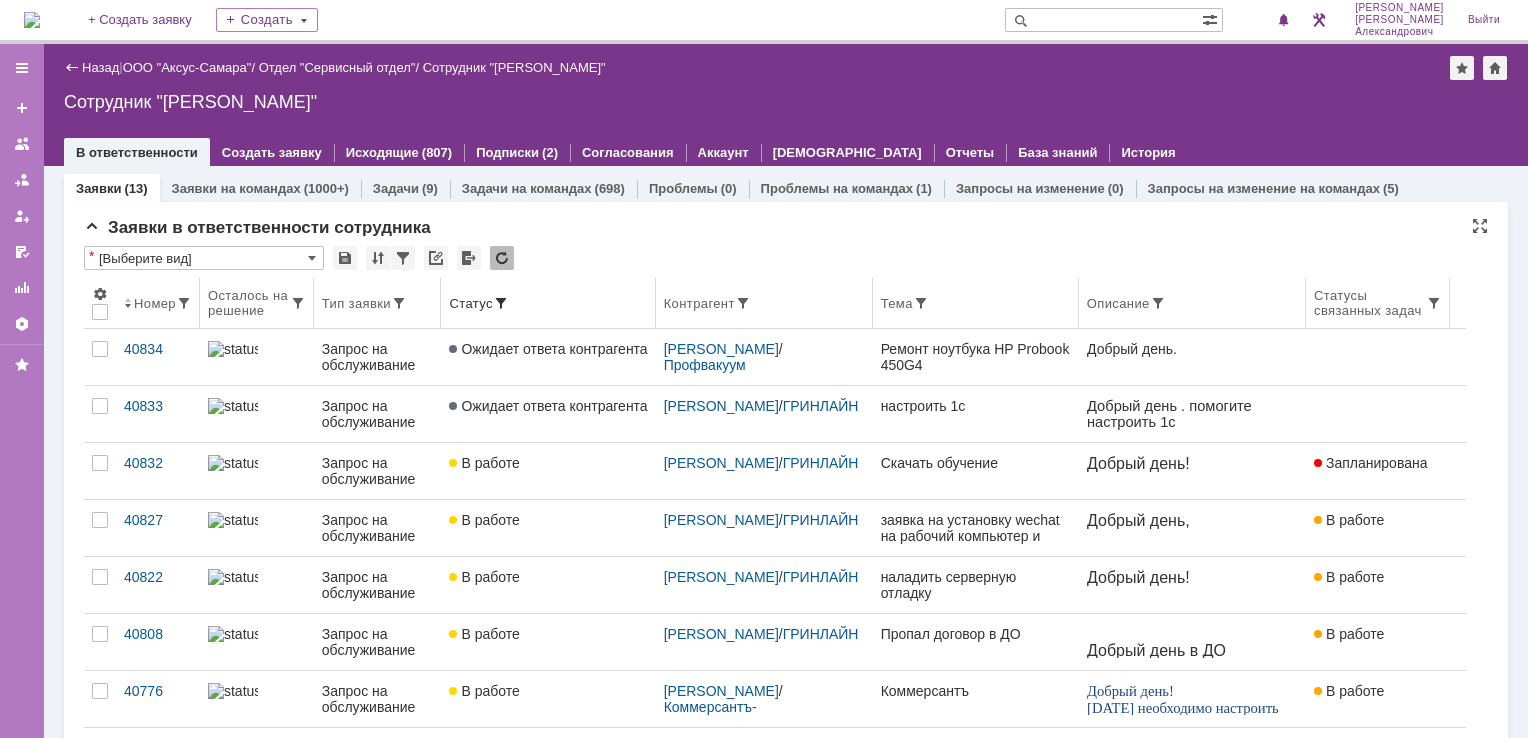 click on "Осталось на решение" at bounding box center (249, 303) 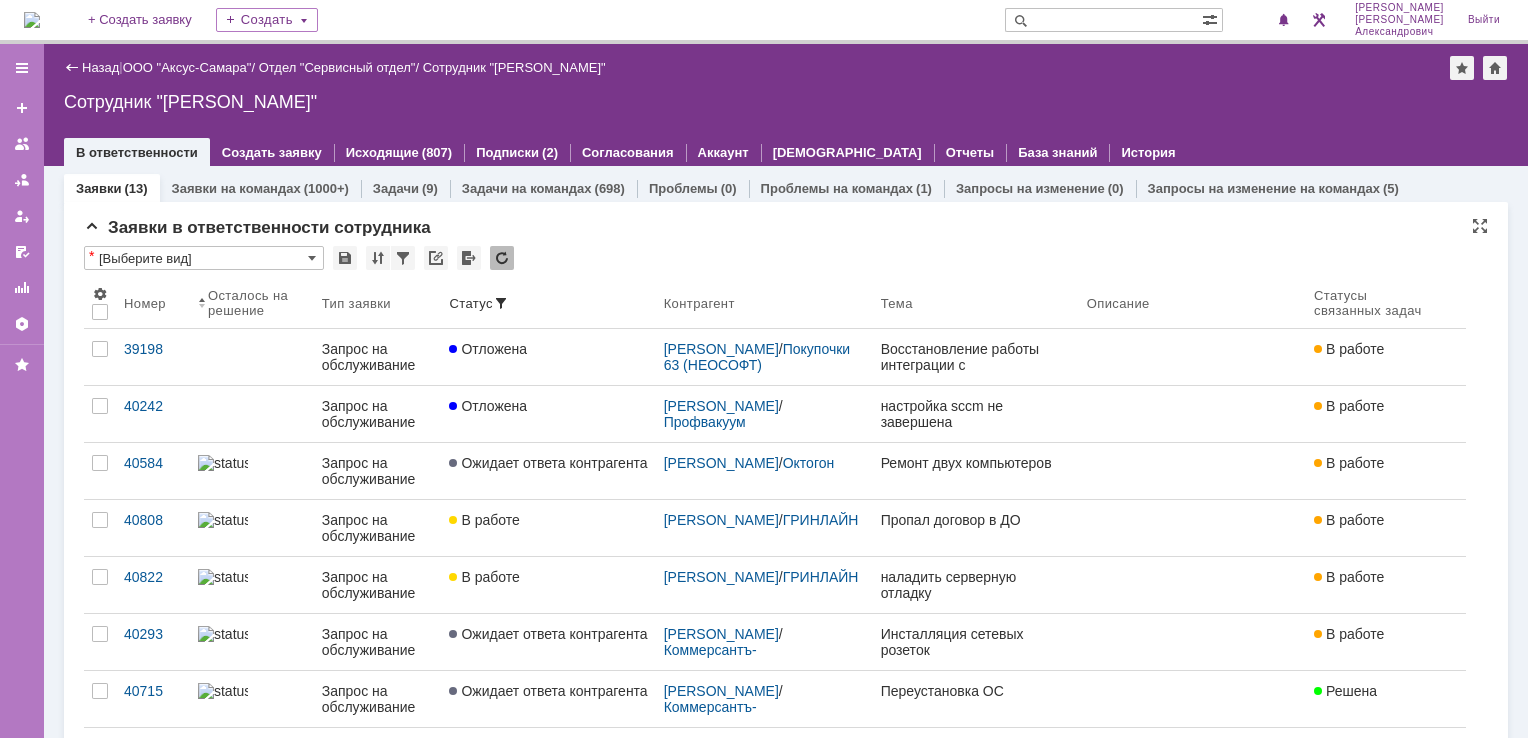 scroll, scrollTop: 0, scrollLeft: 0, axis: both 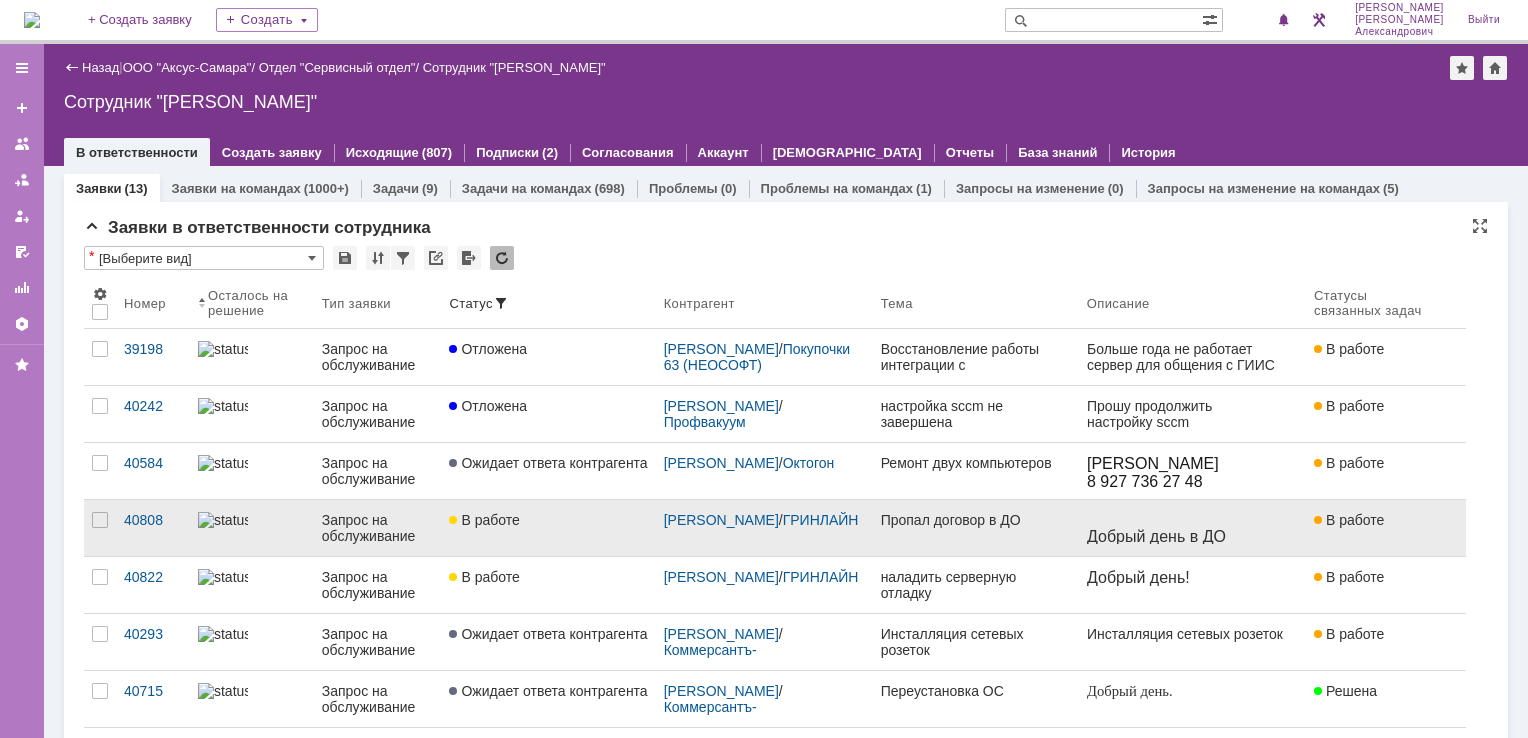 click on "В работе" at bounding box center [548, 528] 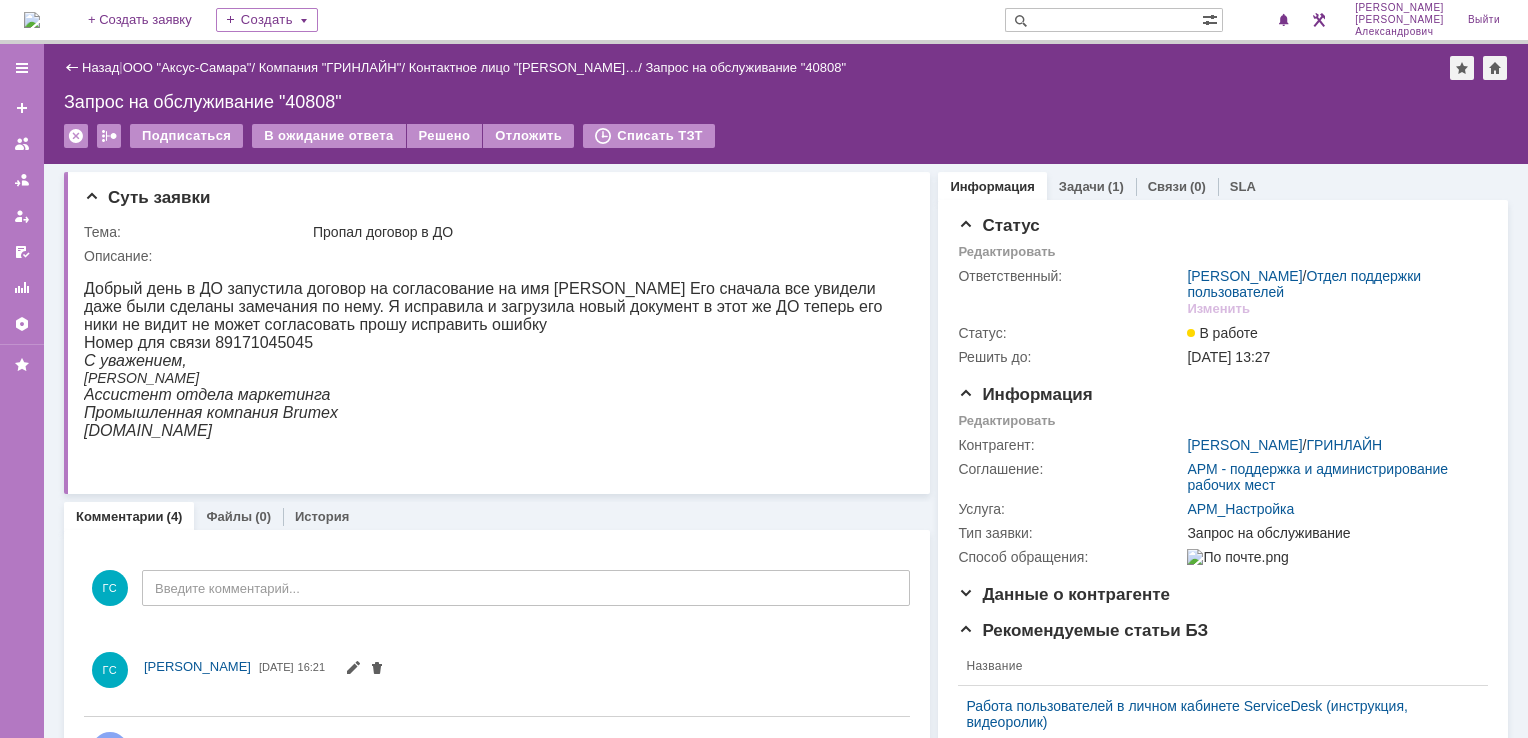 scroll, scrollTop: 0, scrollLeft: 0, axis: both 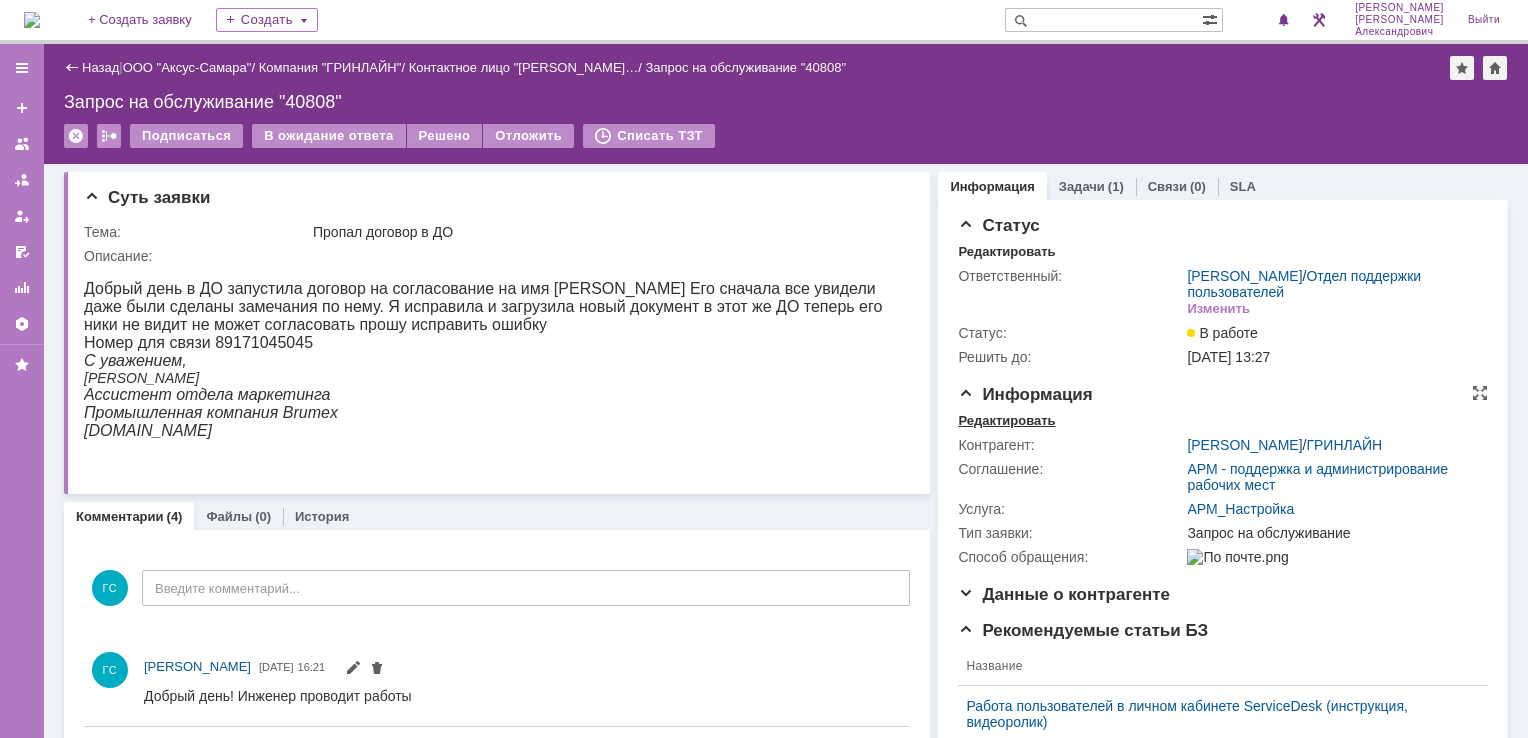 click on "Редактировать" at bounding box center [1006, 421] 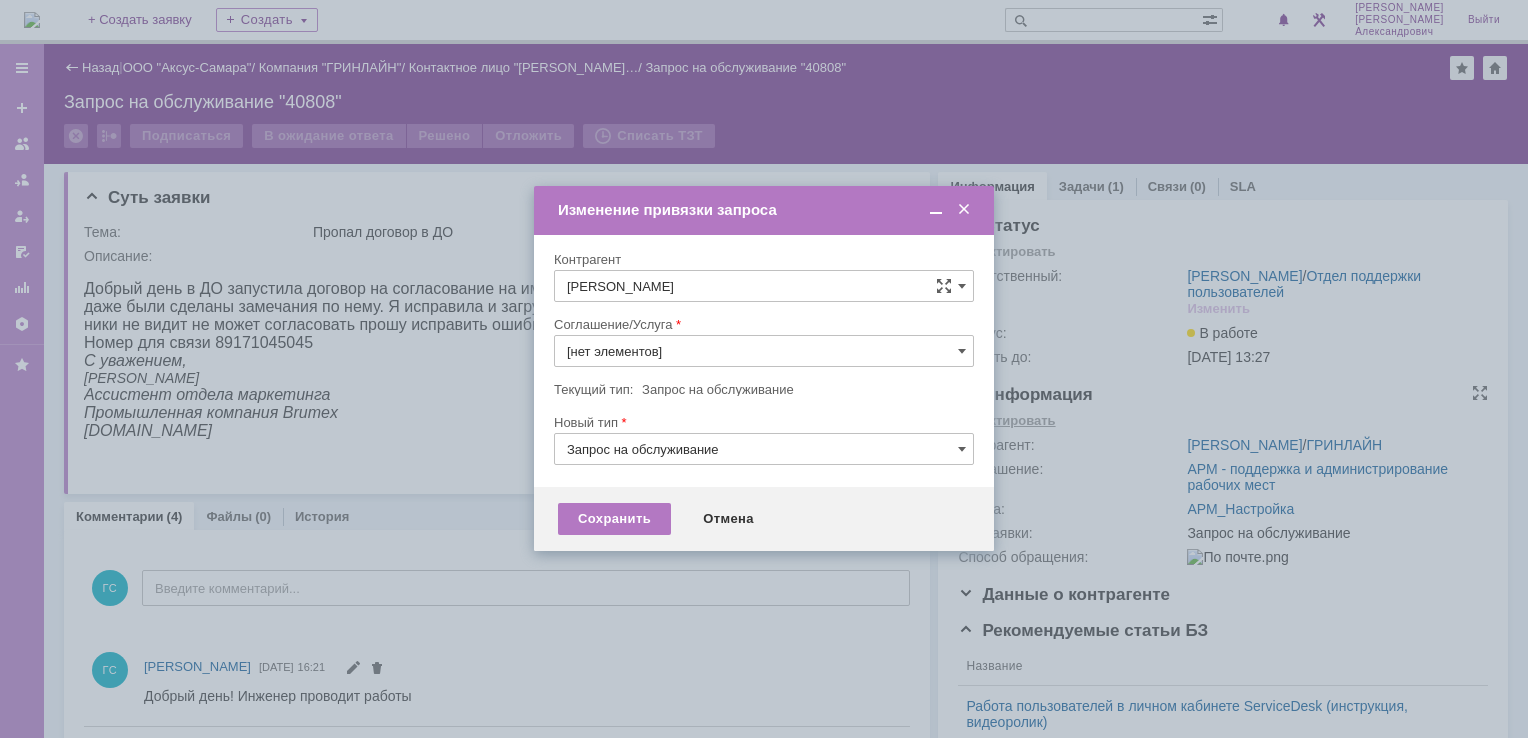 type on "АРМ_Настройка" 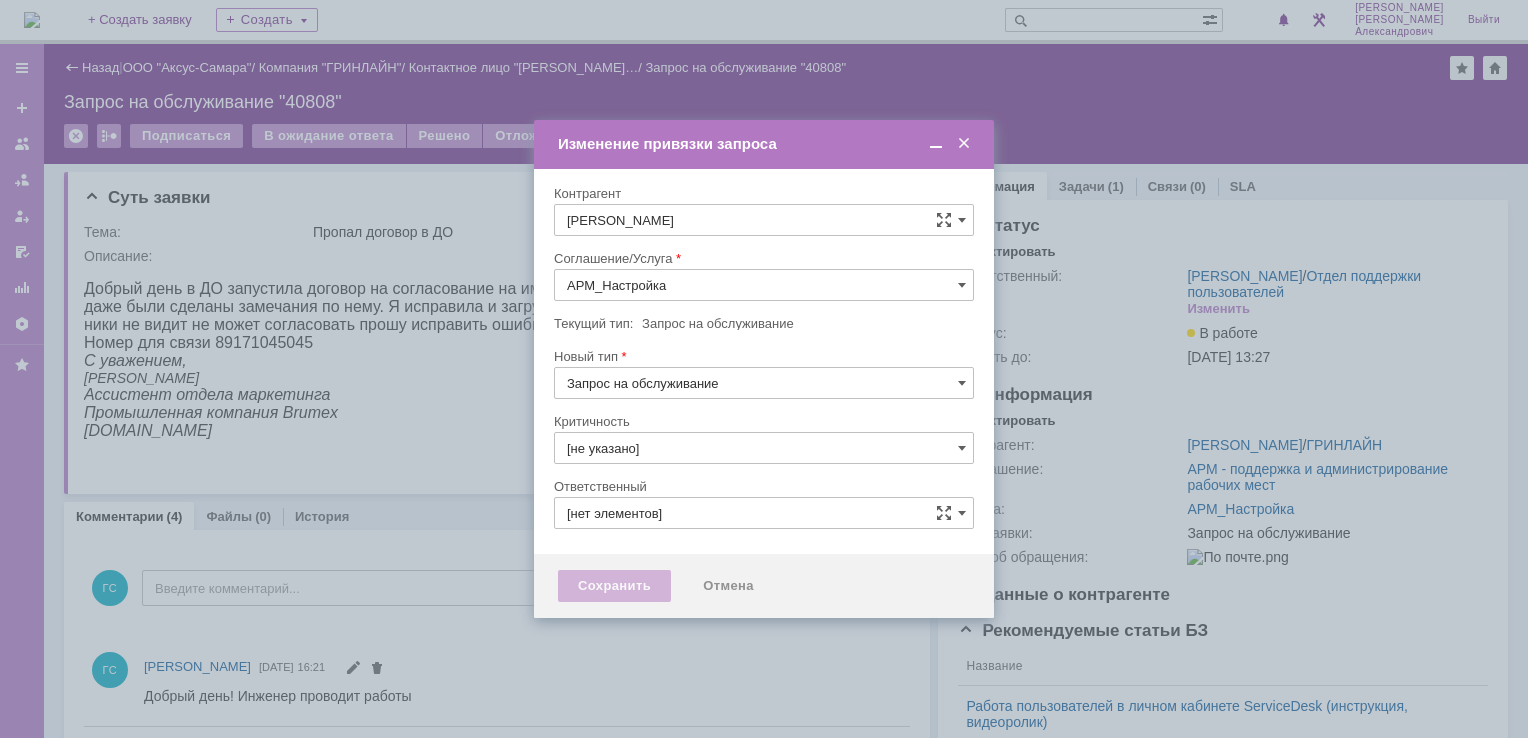 type on "[PERSON_NAME]" 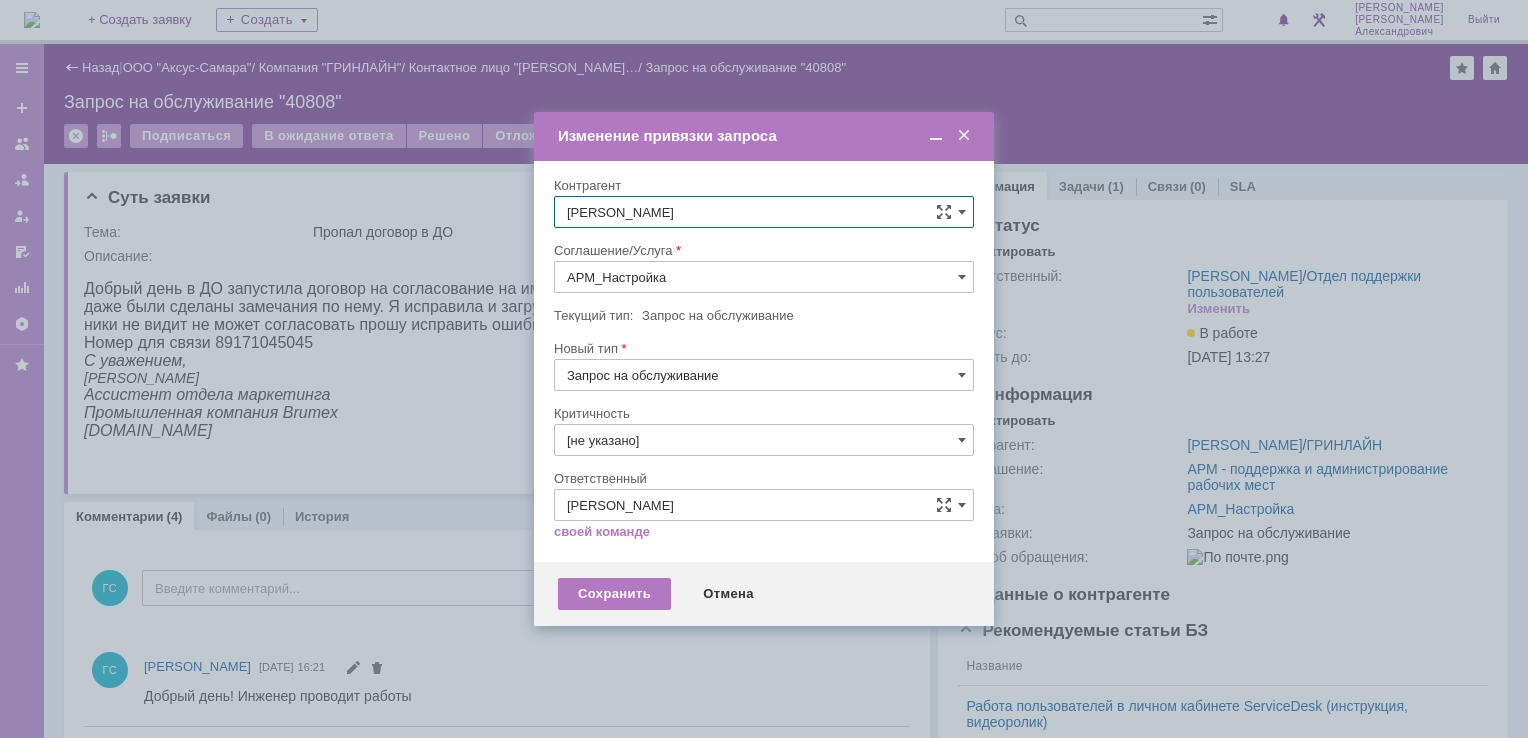 click on "АРМ_Настройка" at bounding box center [764, 277] 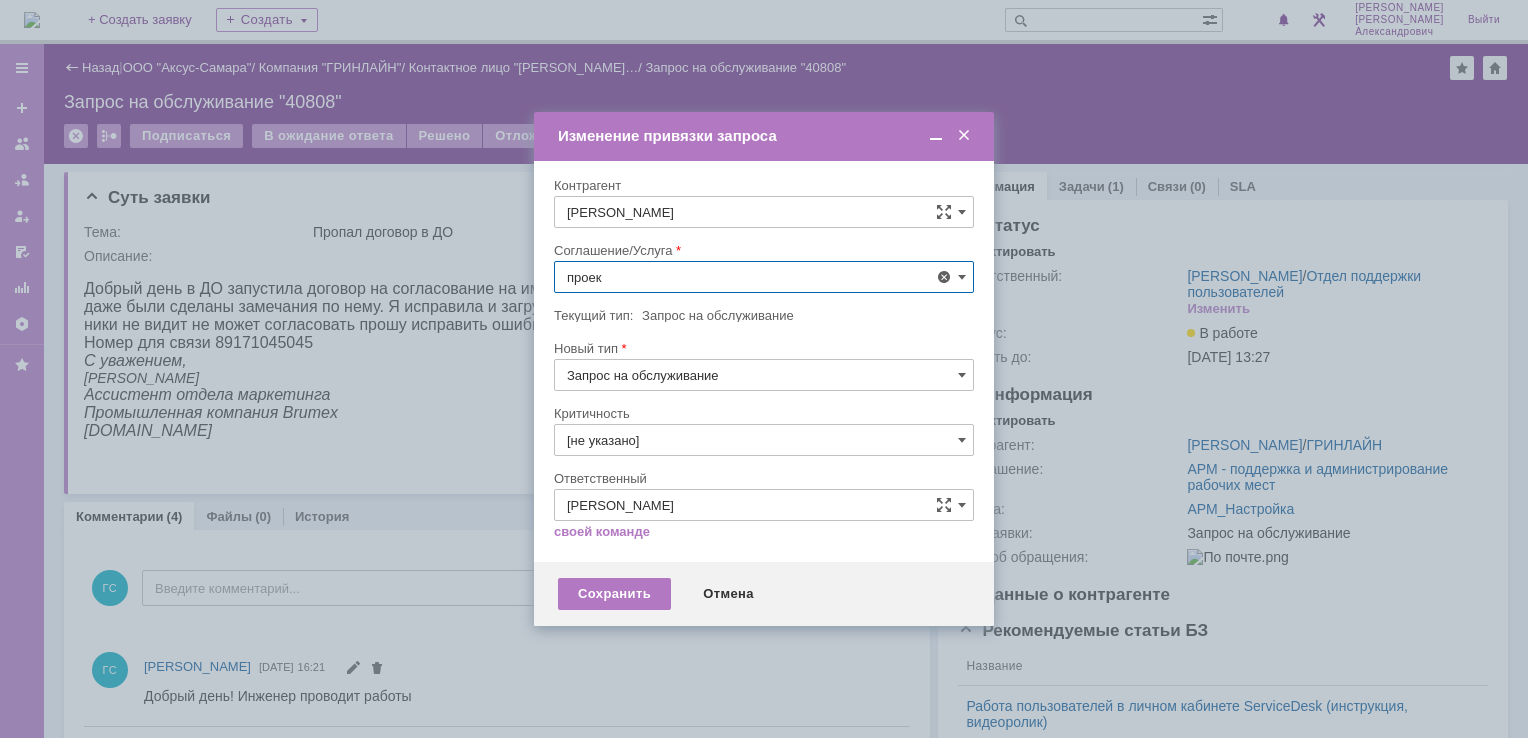 scroll, scrollTop: 0, scrollLeft: 0, axis: both 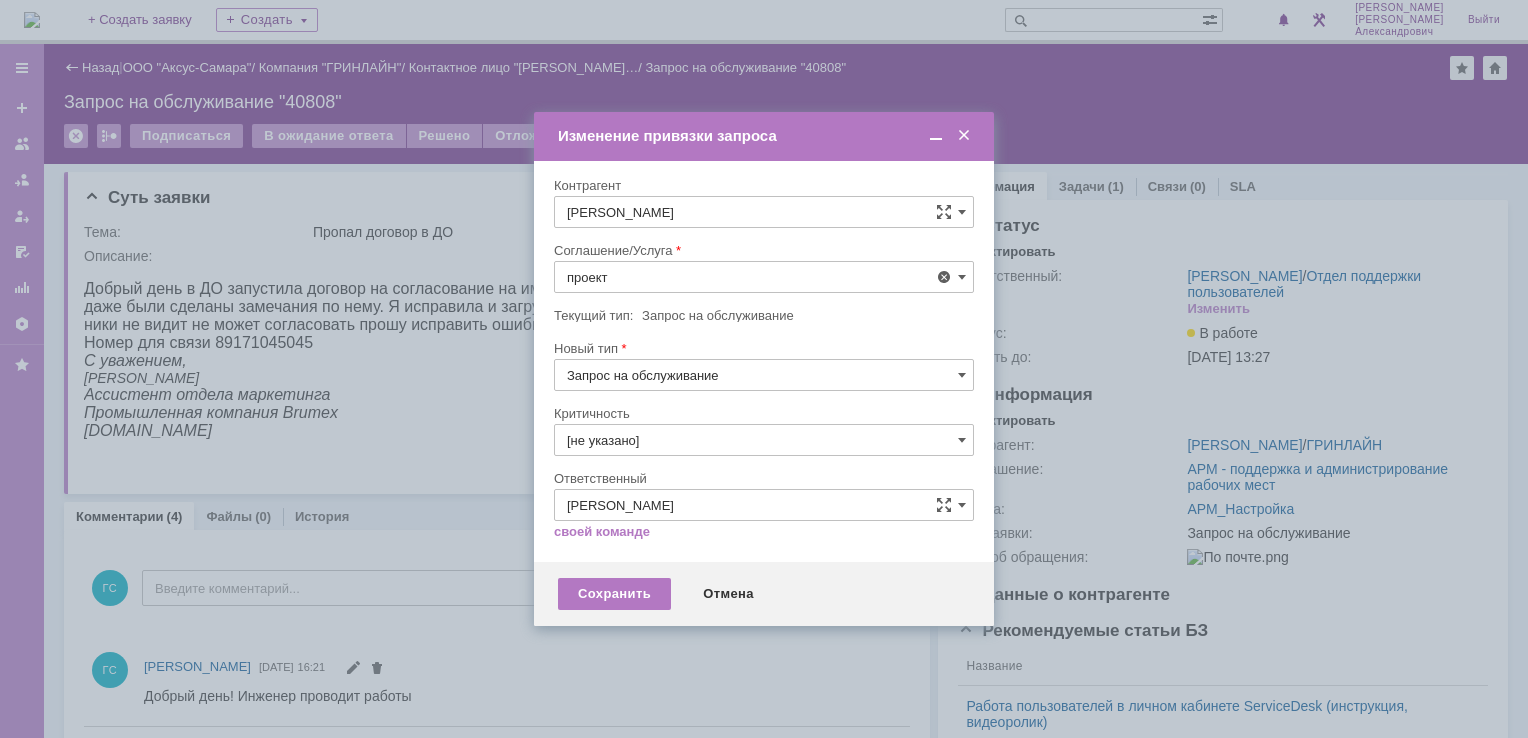 click on "Проектная деятельность" at bounding box center [764, 423] 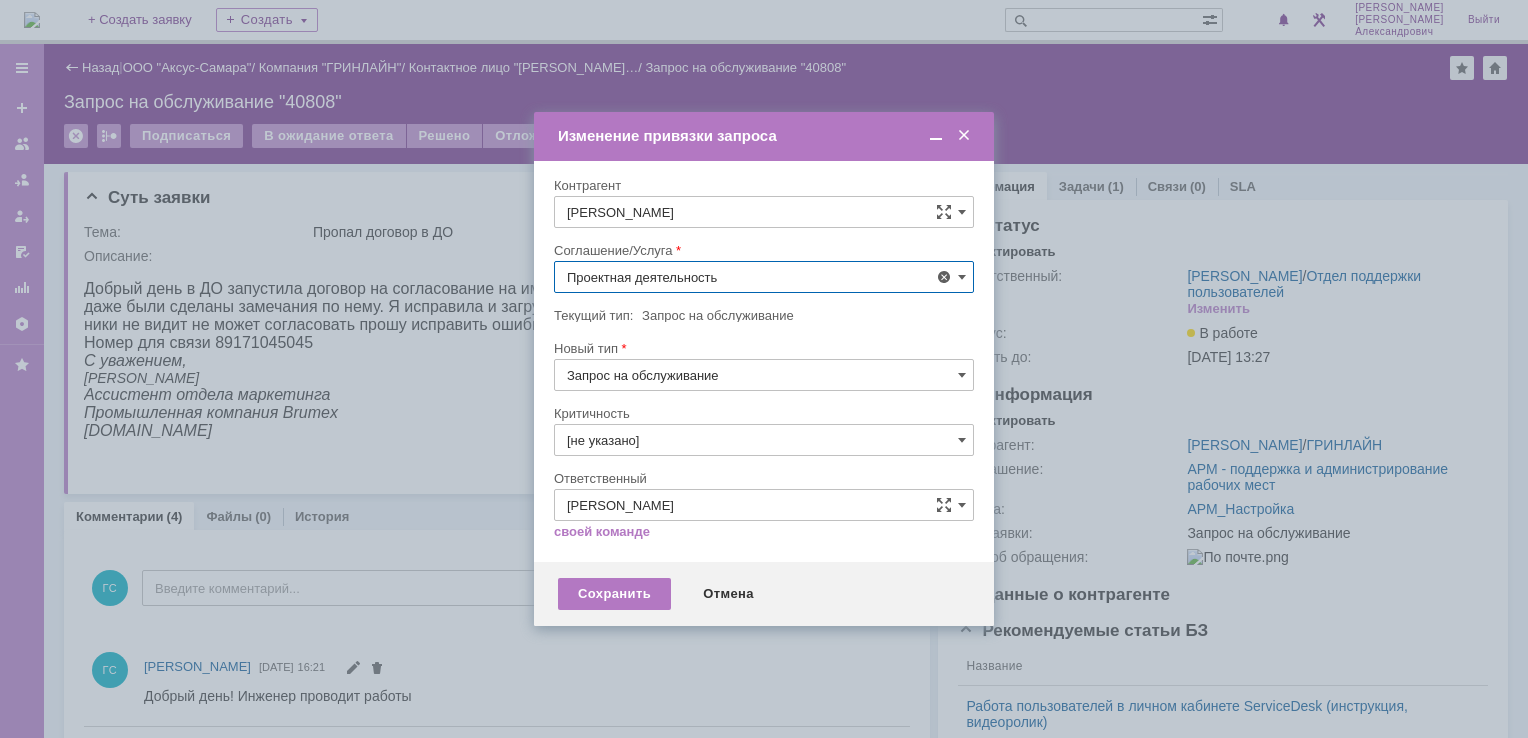 type on "Проектная деятельность" 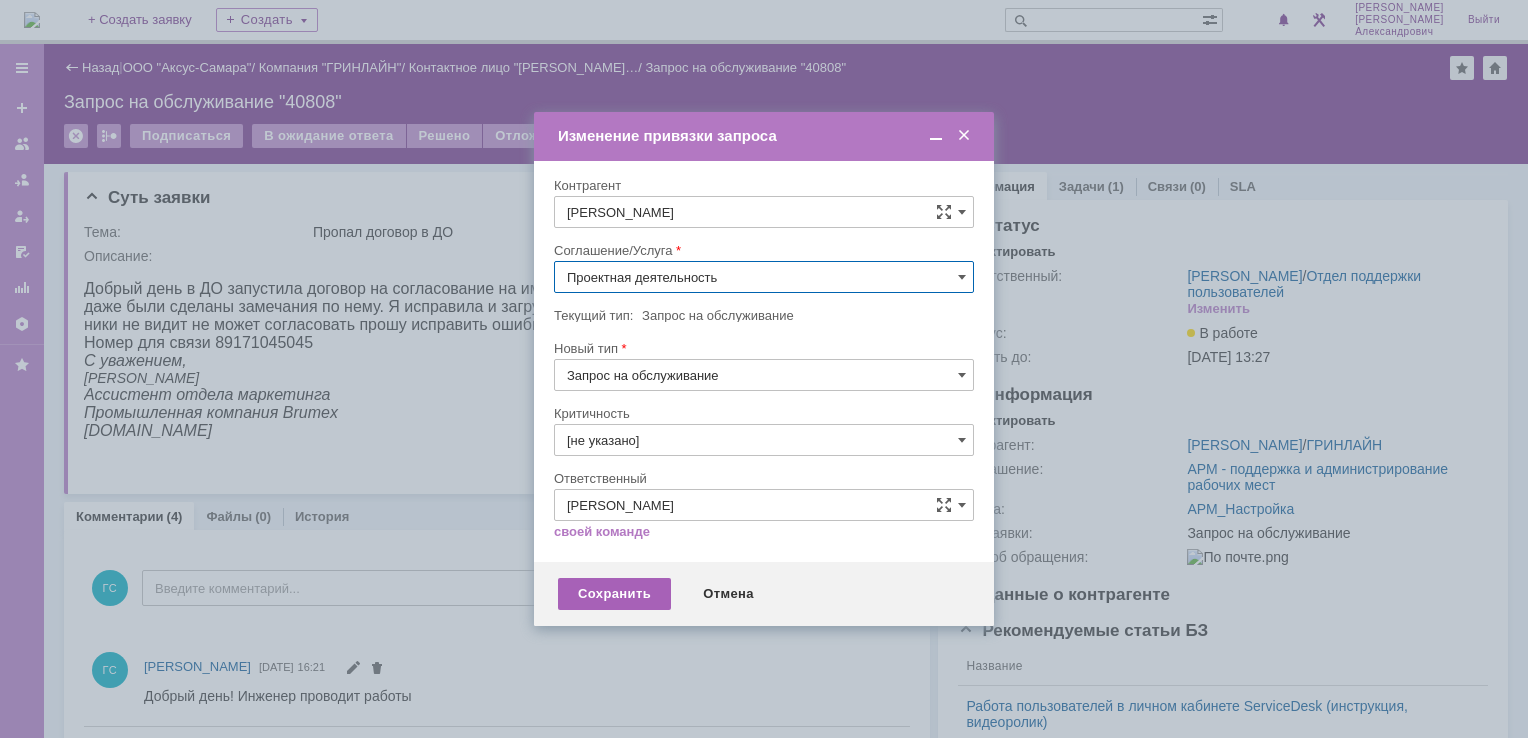 click on "Сохранить" at bounding box center (614, 594) 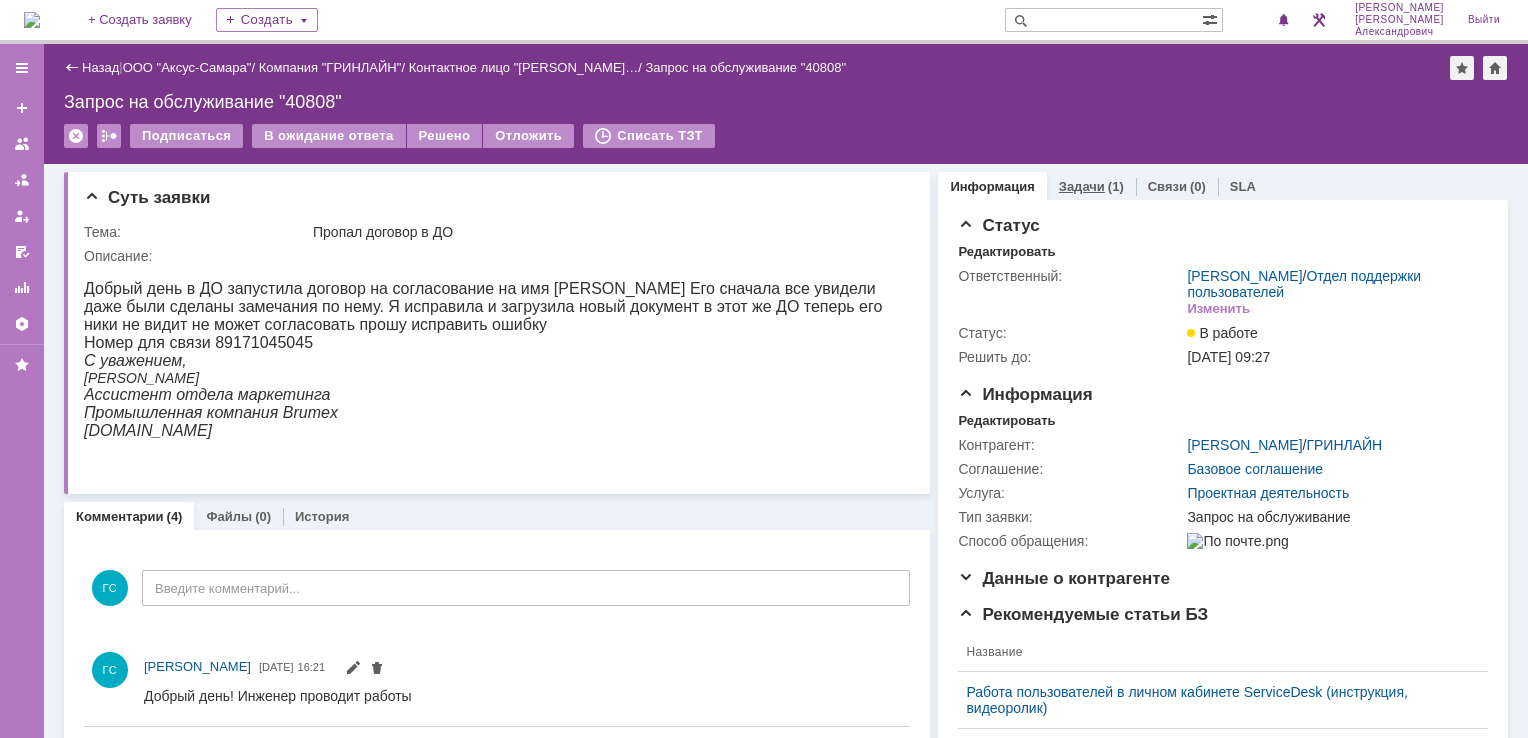 scroll, scrollTop: 0, scrollLeft: 0, axis: both 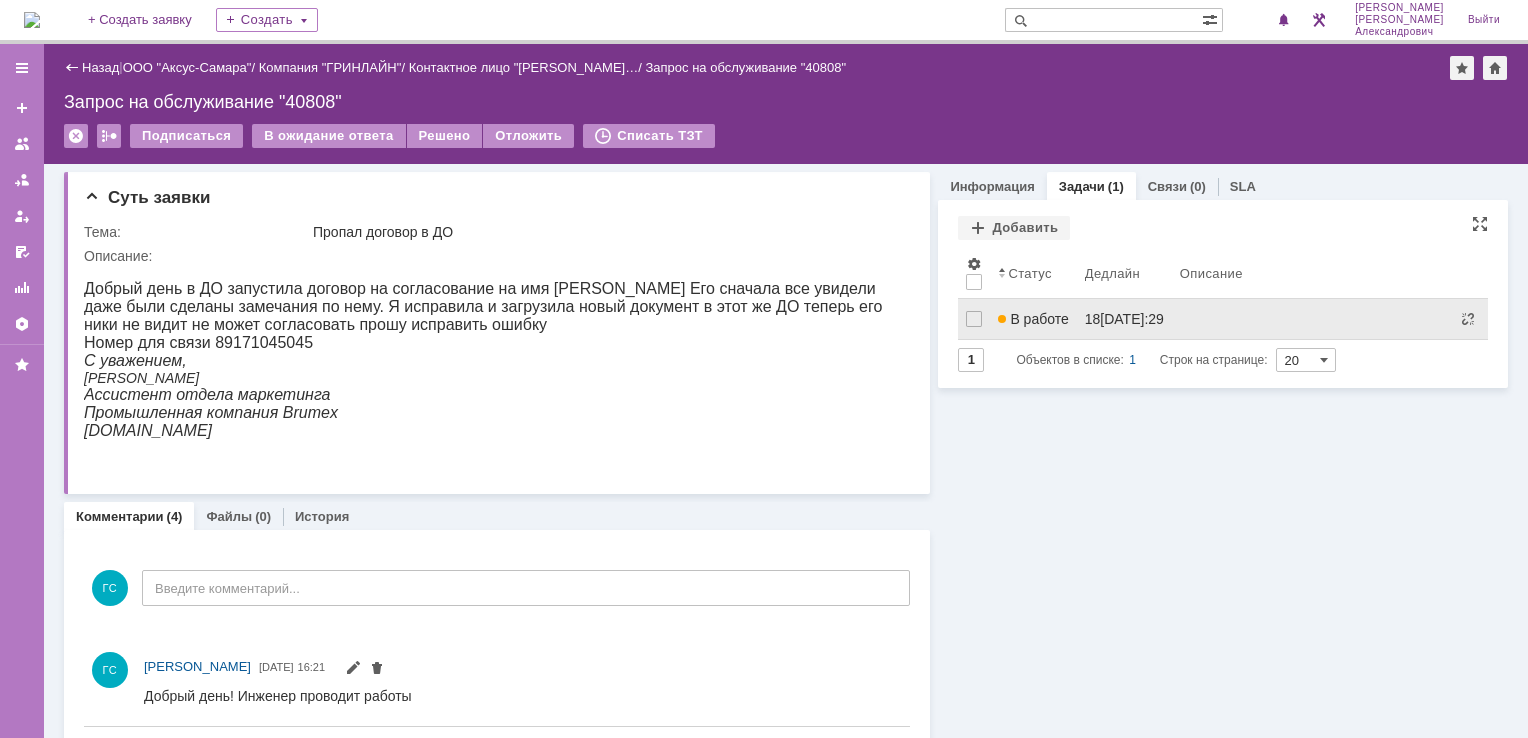 click on "В работе" at bounding box center [1033, 319] 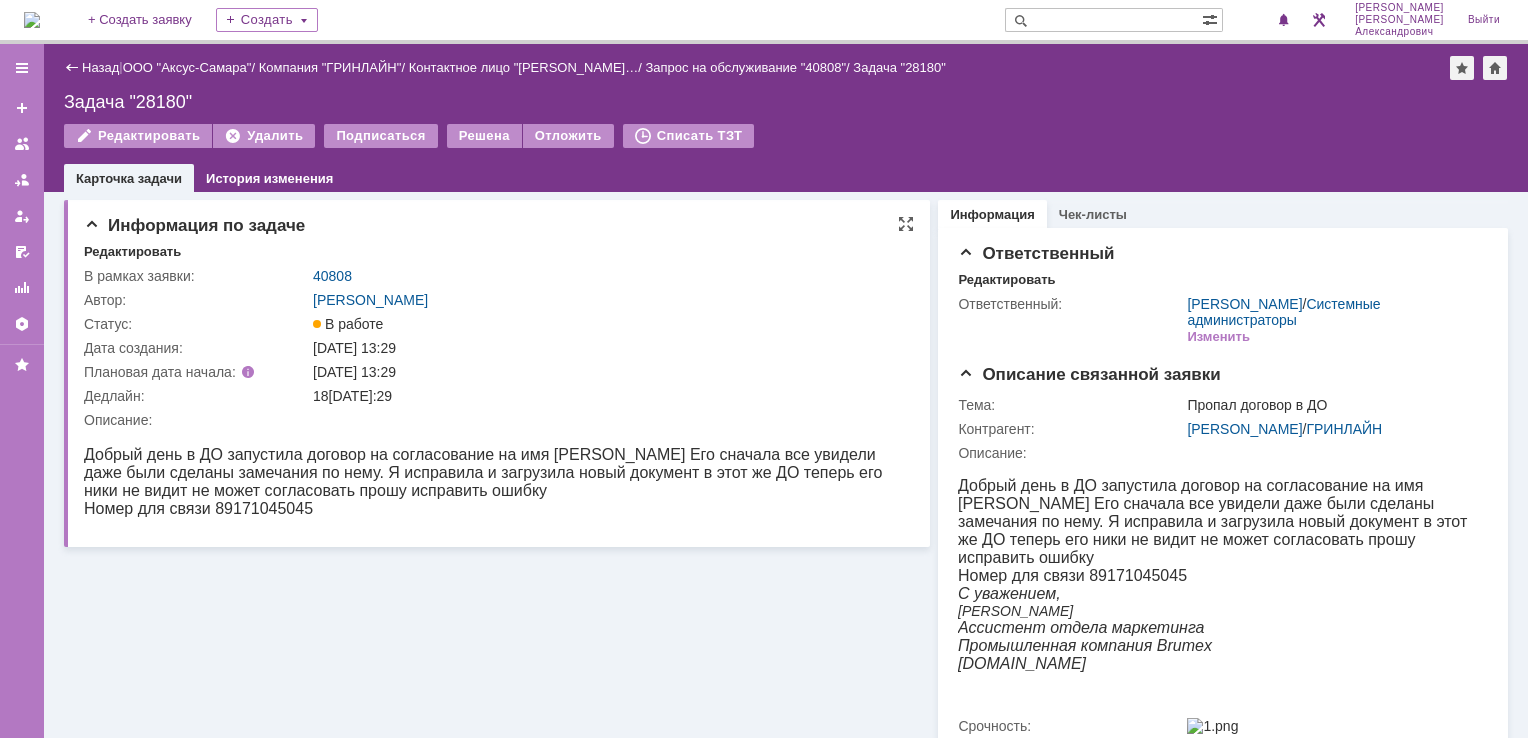 scroll, scrollTop: 0, scrollLeft: 0, axis: both 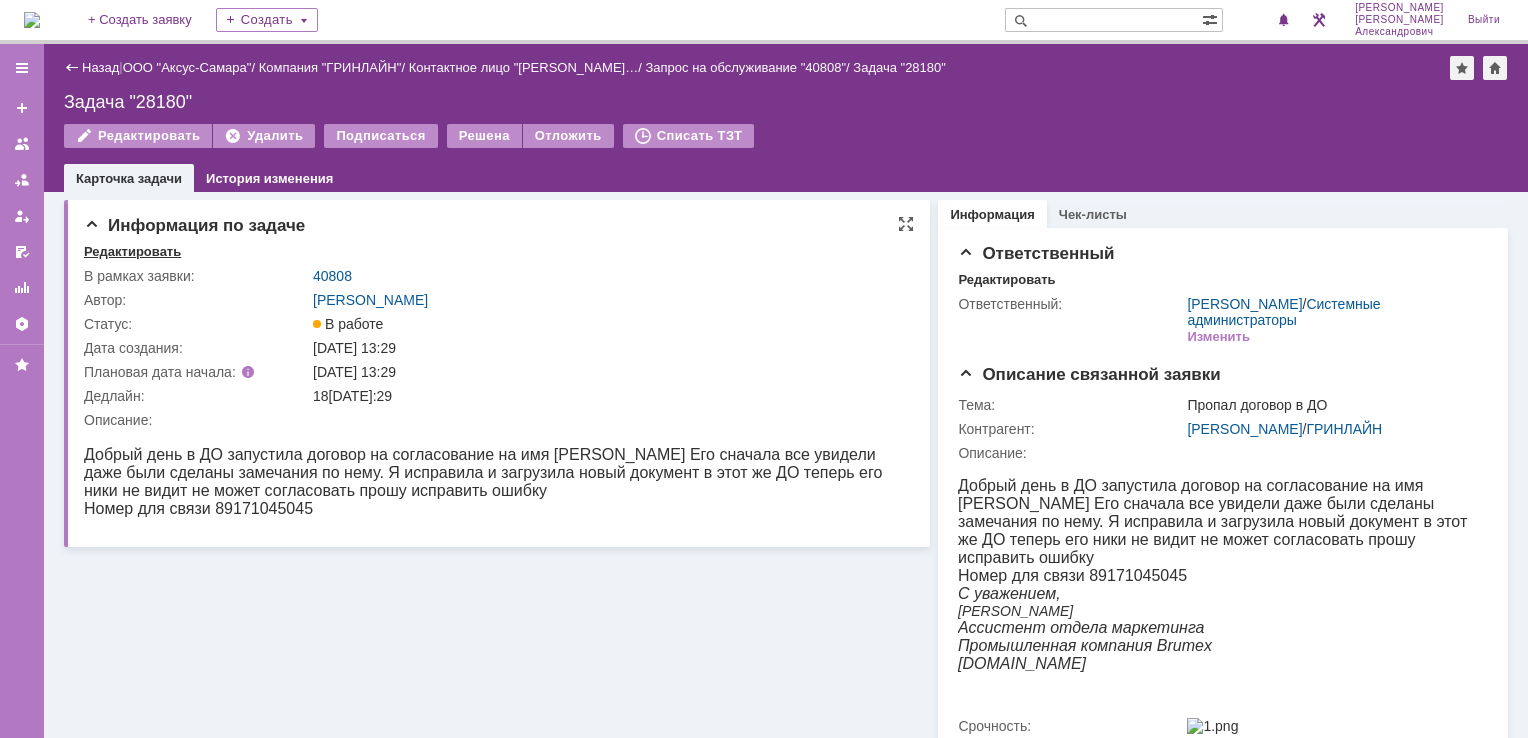 click on "Редактировать" at bounding box center [132, 252] 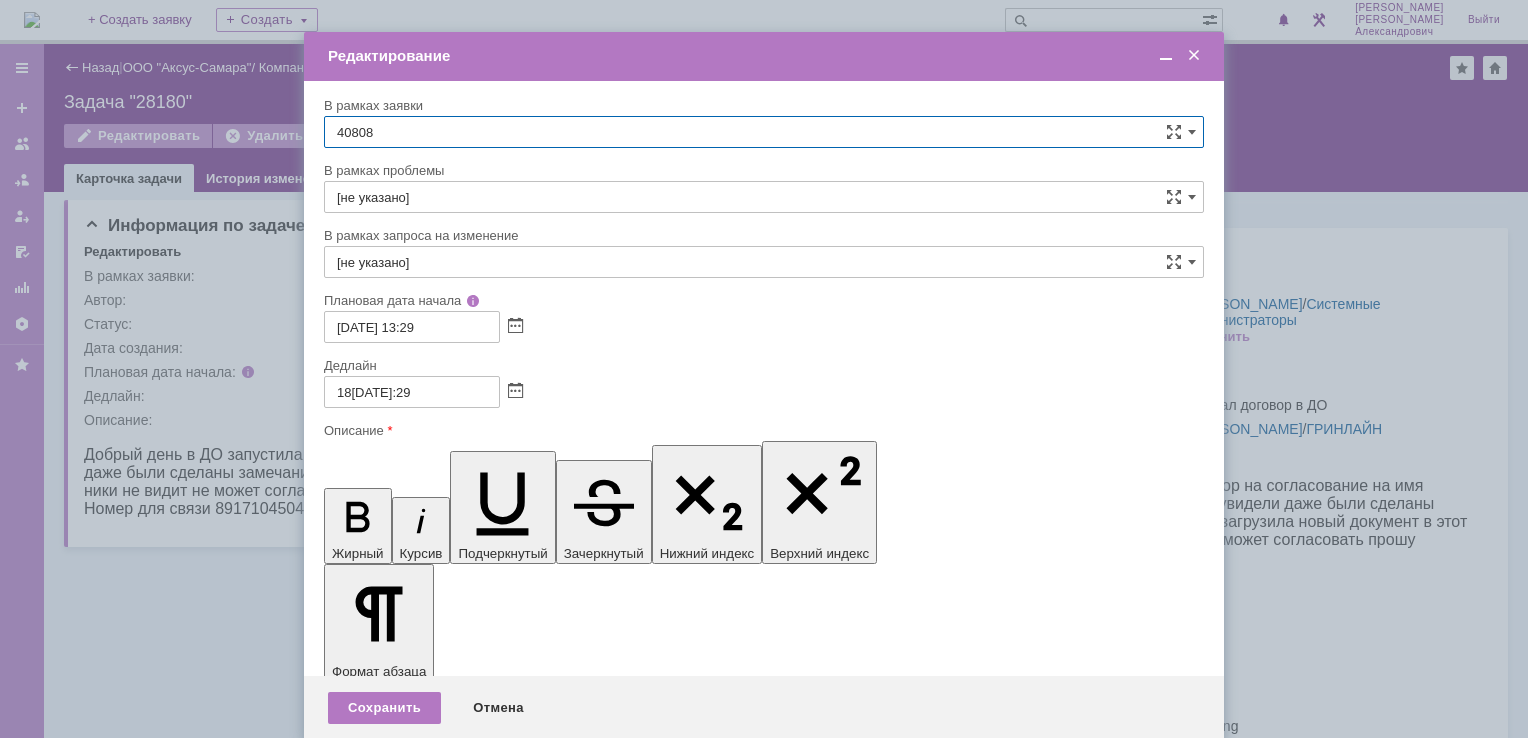 scroll, scrollTop: 0, scrollLeft: 0, axis: both 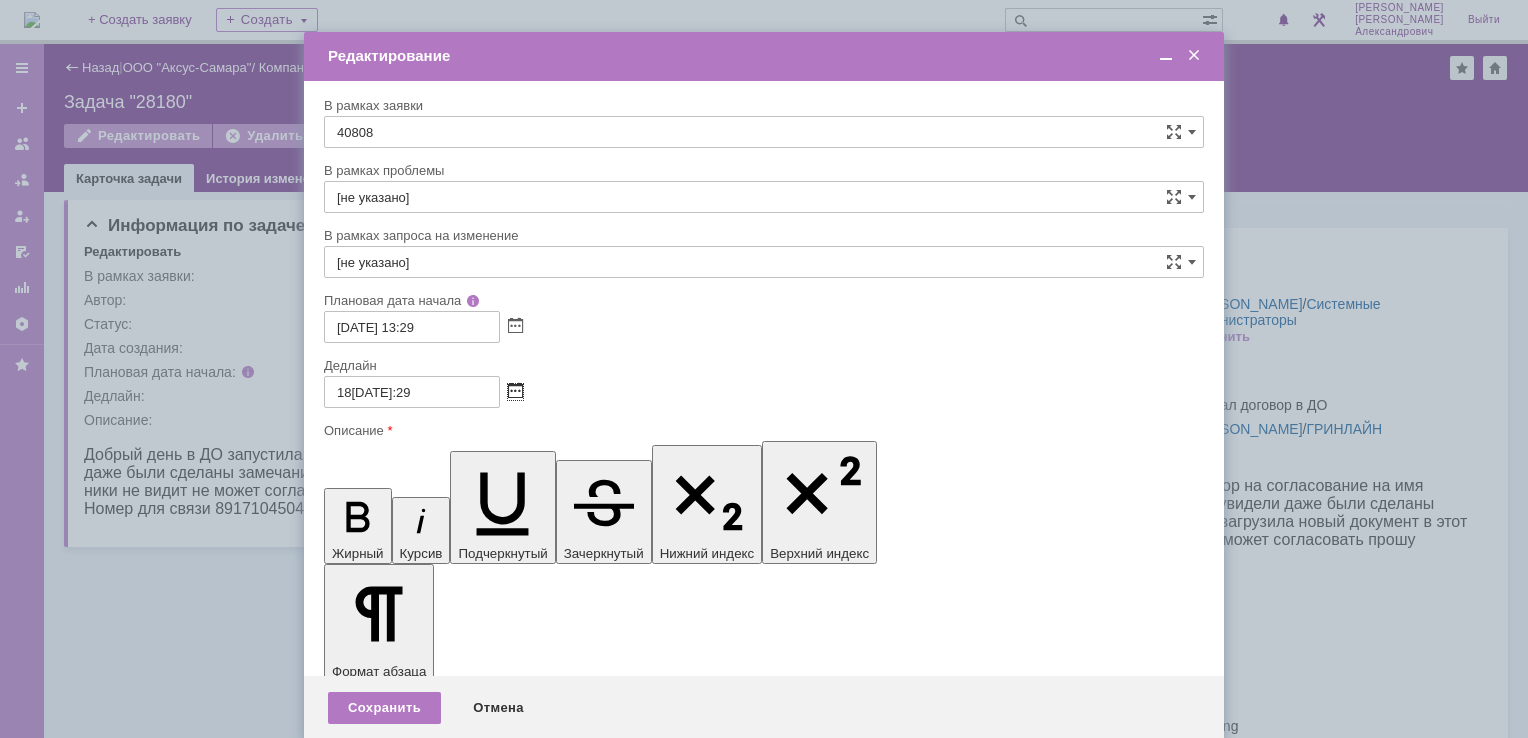 click at bounding box center (515, 392) 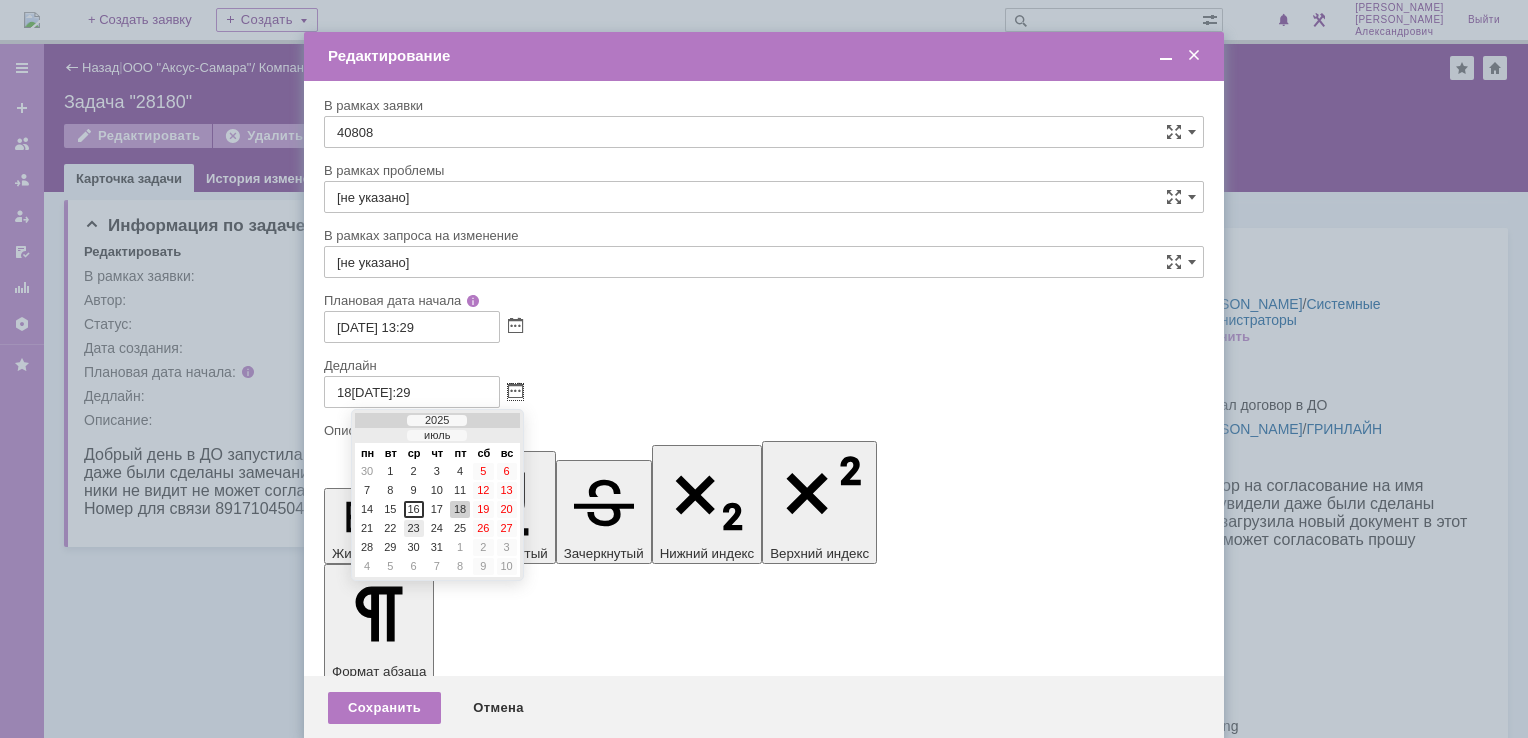 click on "23" at bounding box center (414, 528) 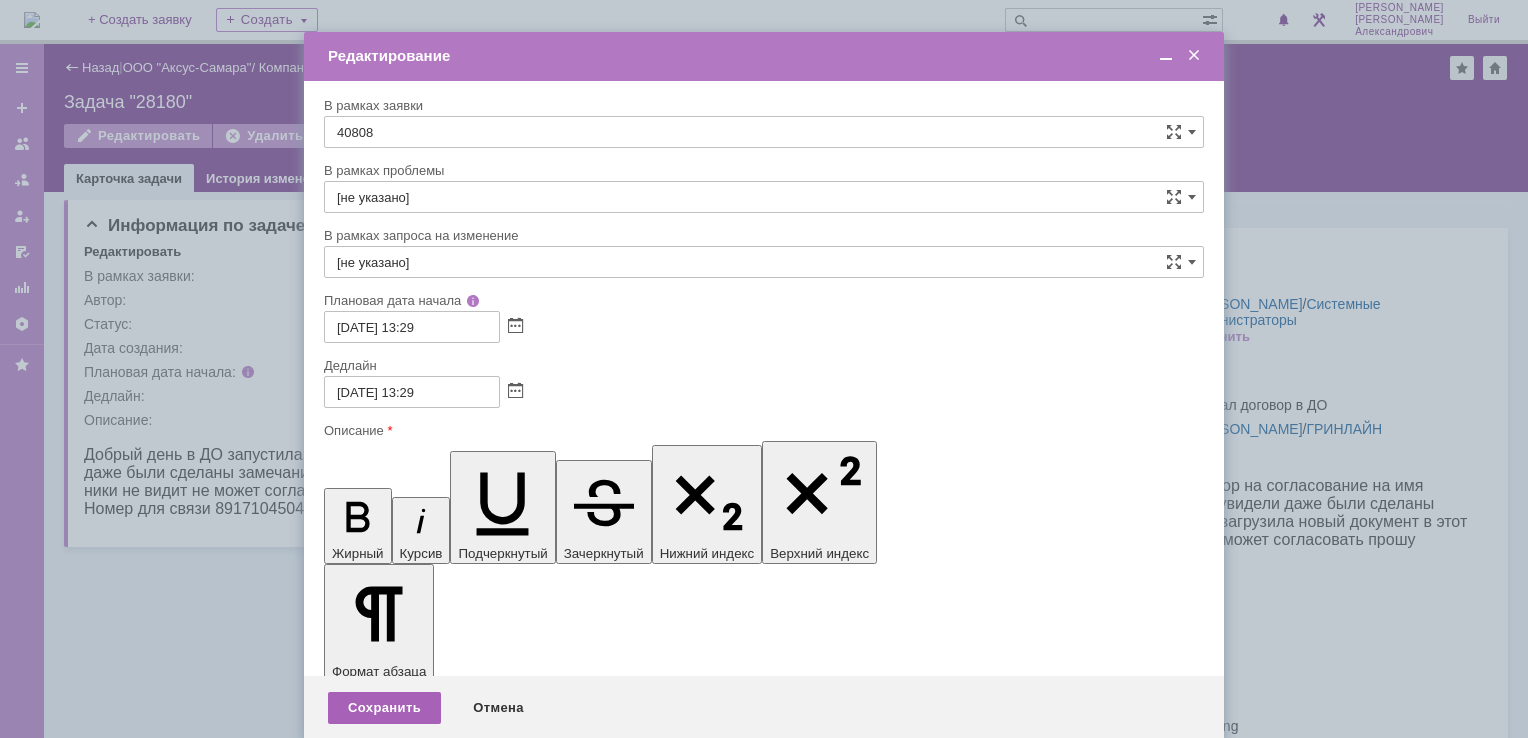 click on "Сохранить" at bounding box center (384, 708) 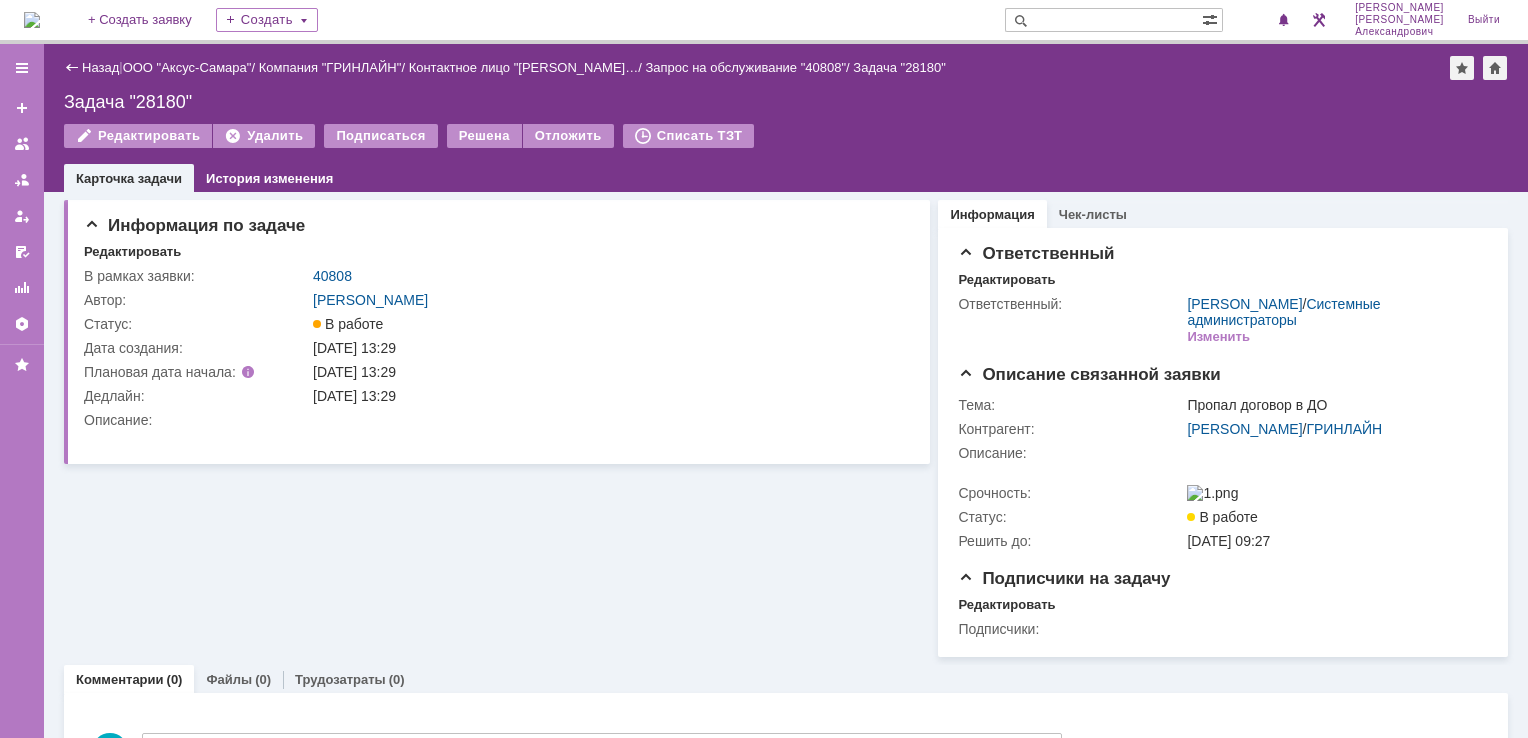 scroll, scrollTop: 0, scrollLeft: 0, axis: both 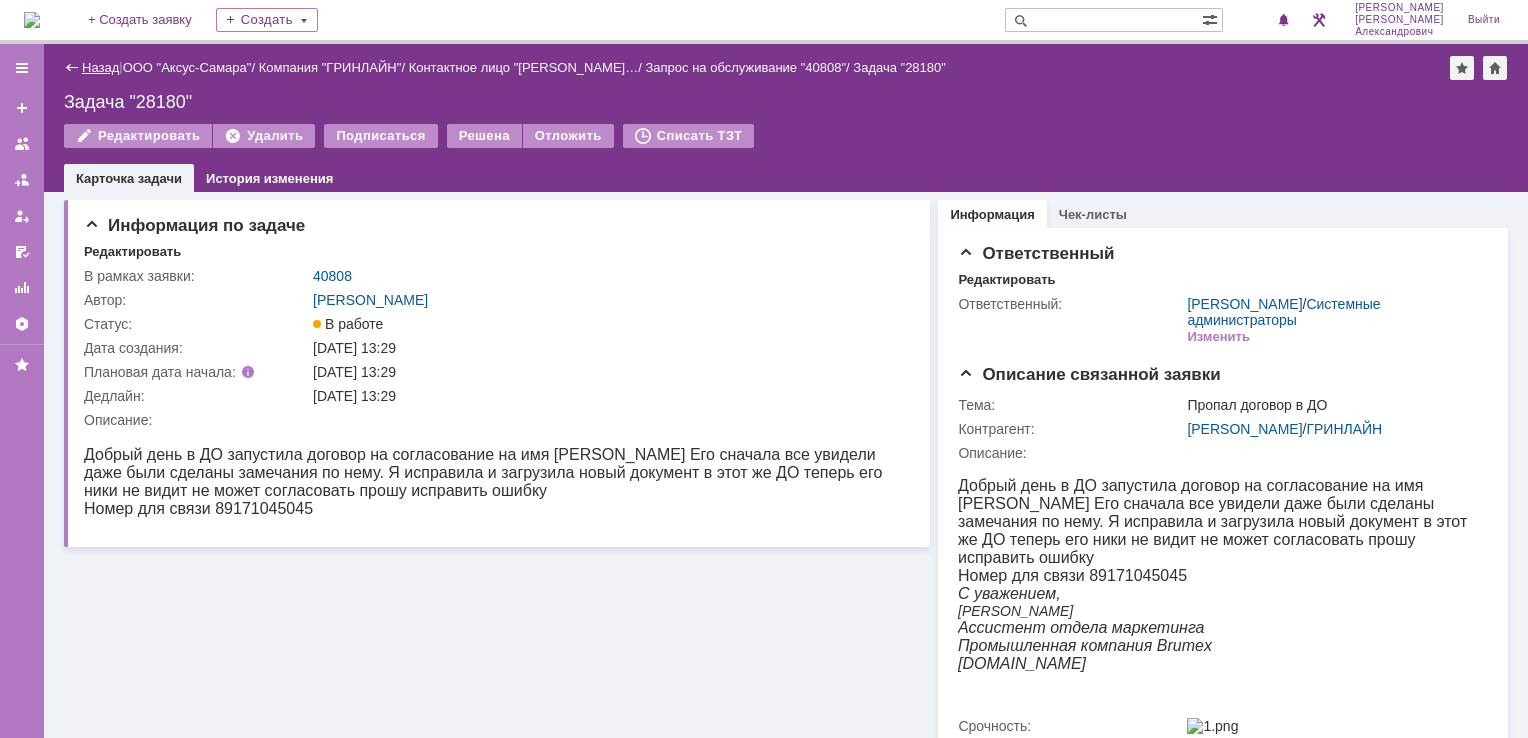 click on "Назад" at bounding box center [100, 67] 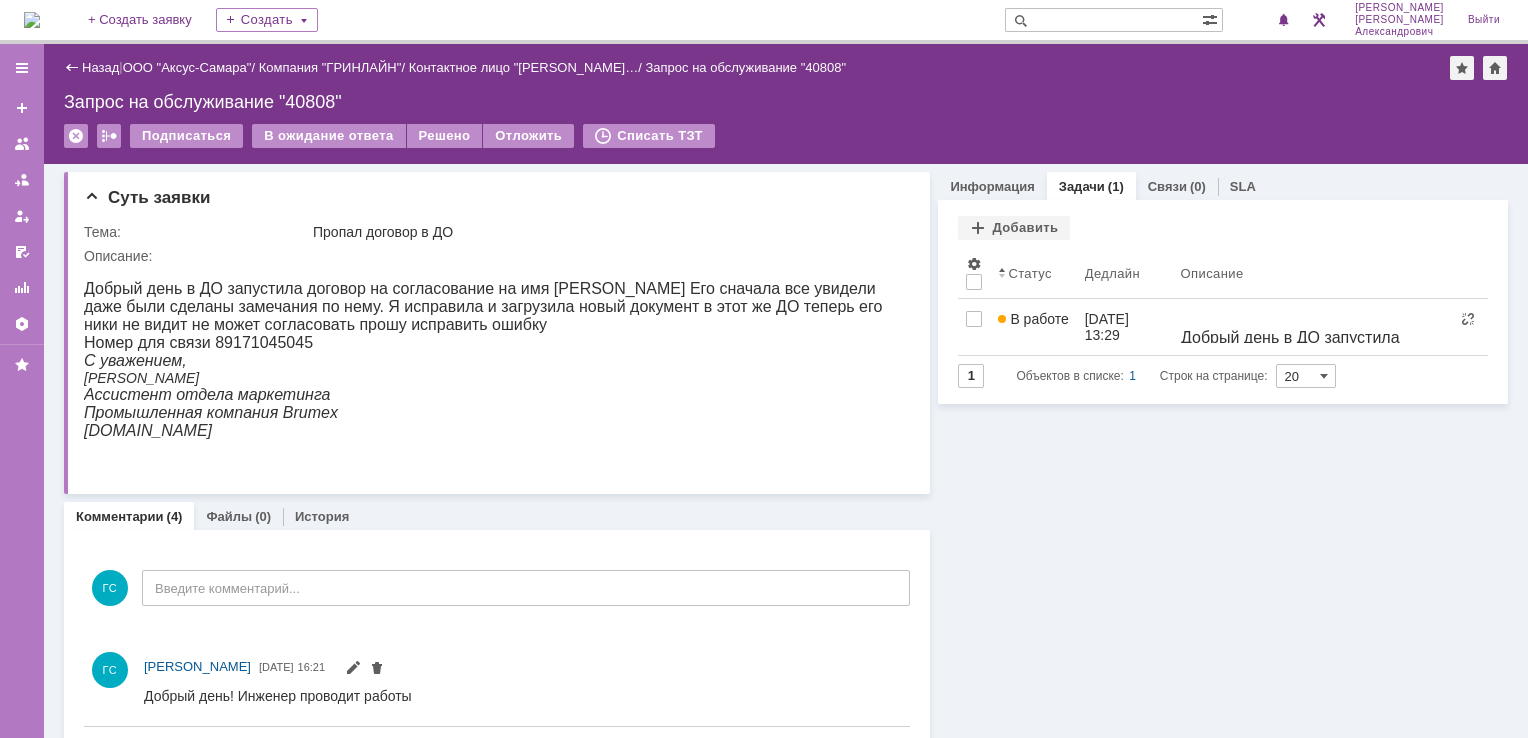 click at bounding box center [32, 20] 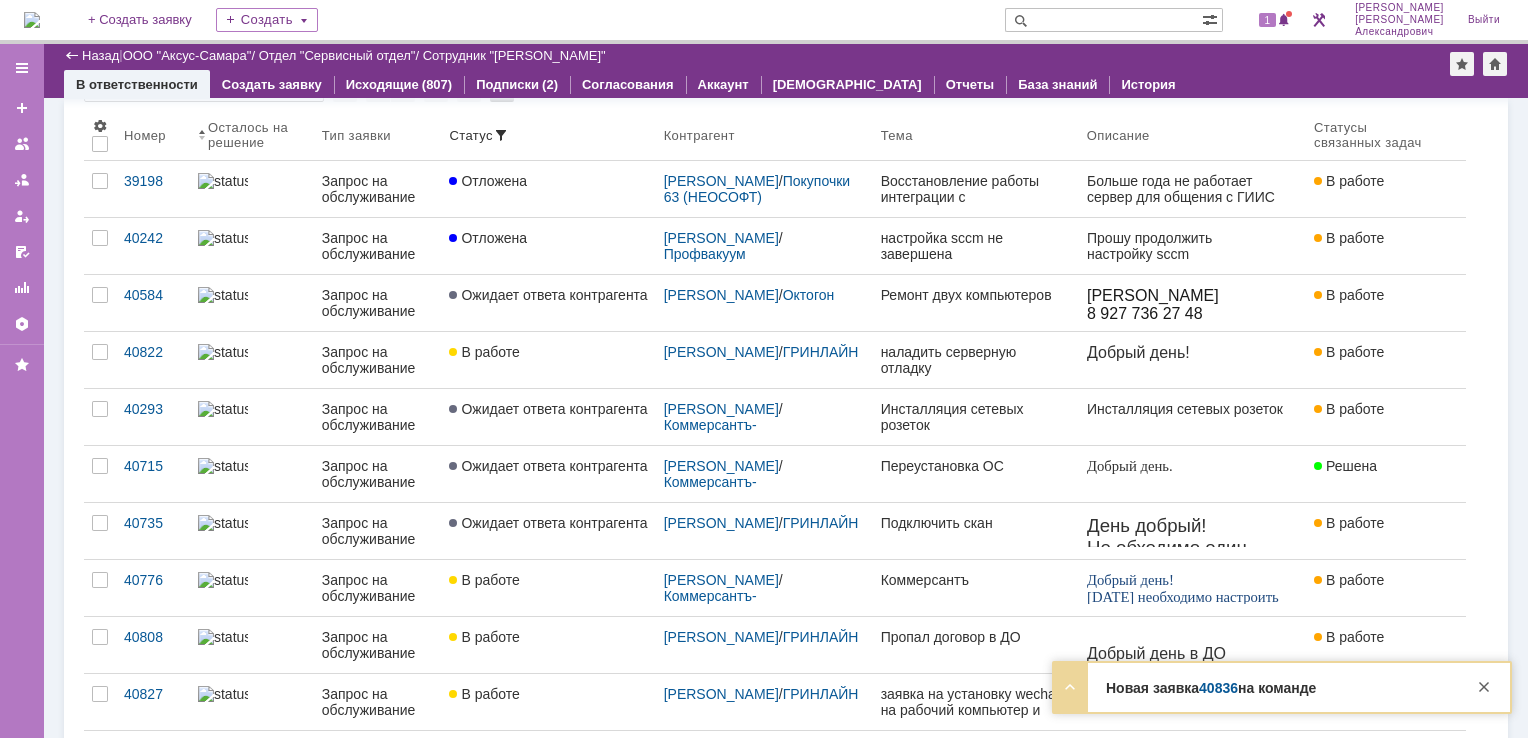 scroll, scrollTop: 0, scrollLeft: 0, axis: both 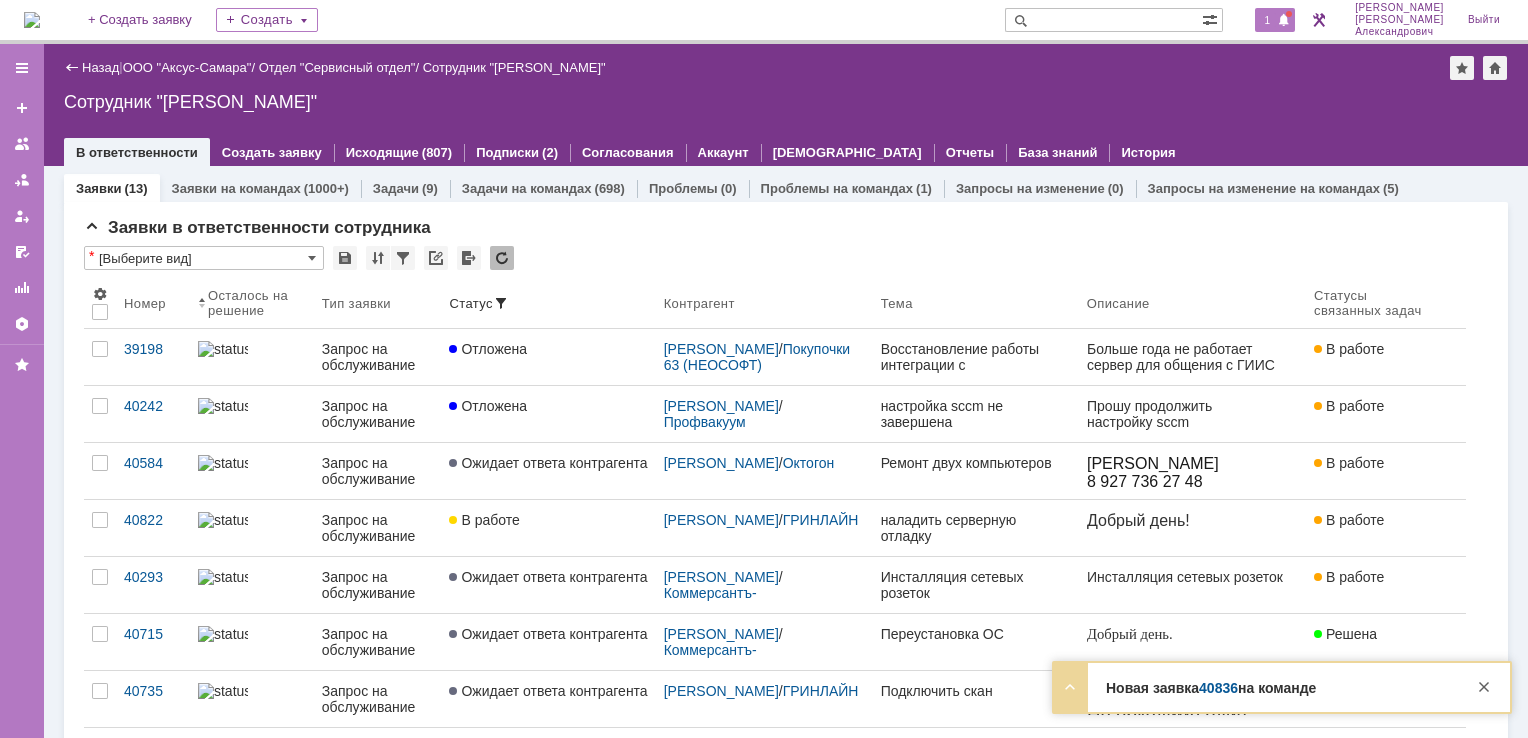 click on "1" at bounding box center (1268, 20) 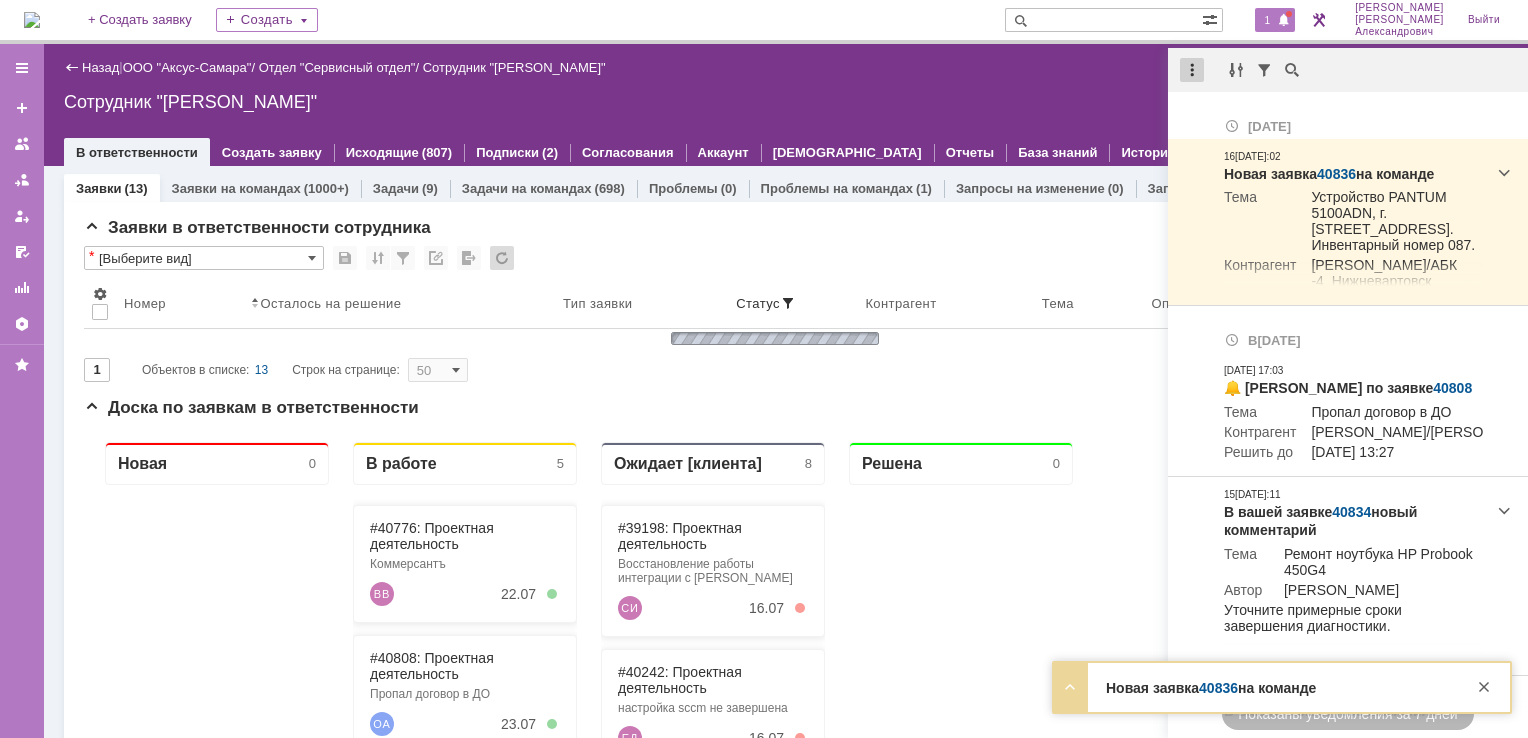 click at bounding box center [1192, 70] 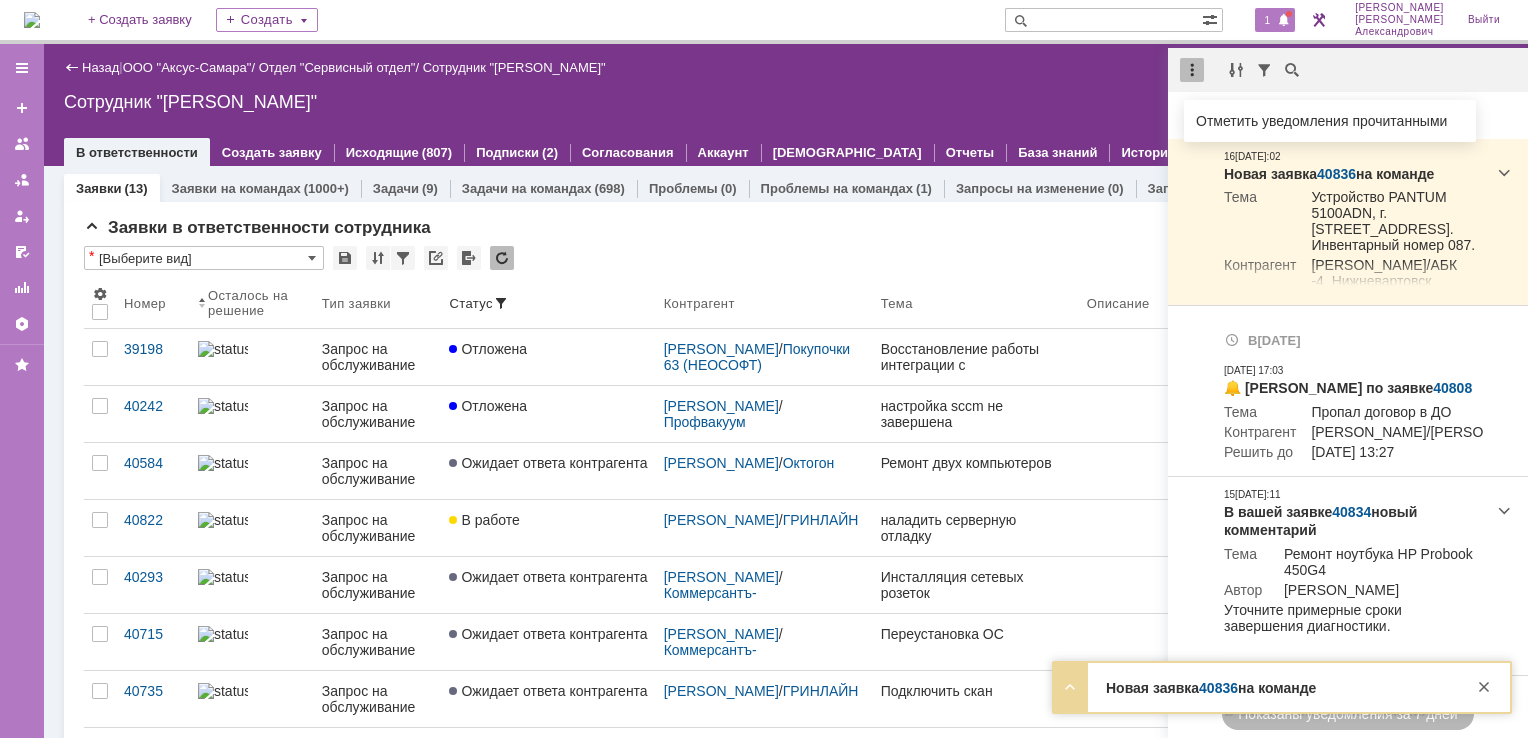 scroll, scrollTop: 0, scrollLeft: 0, axis: both 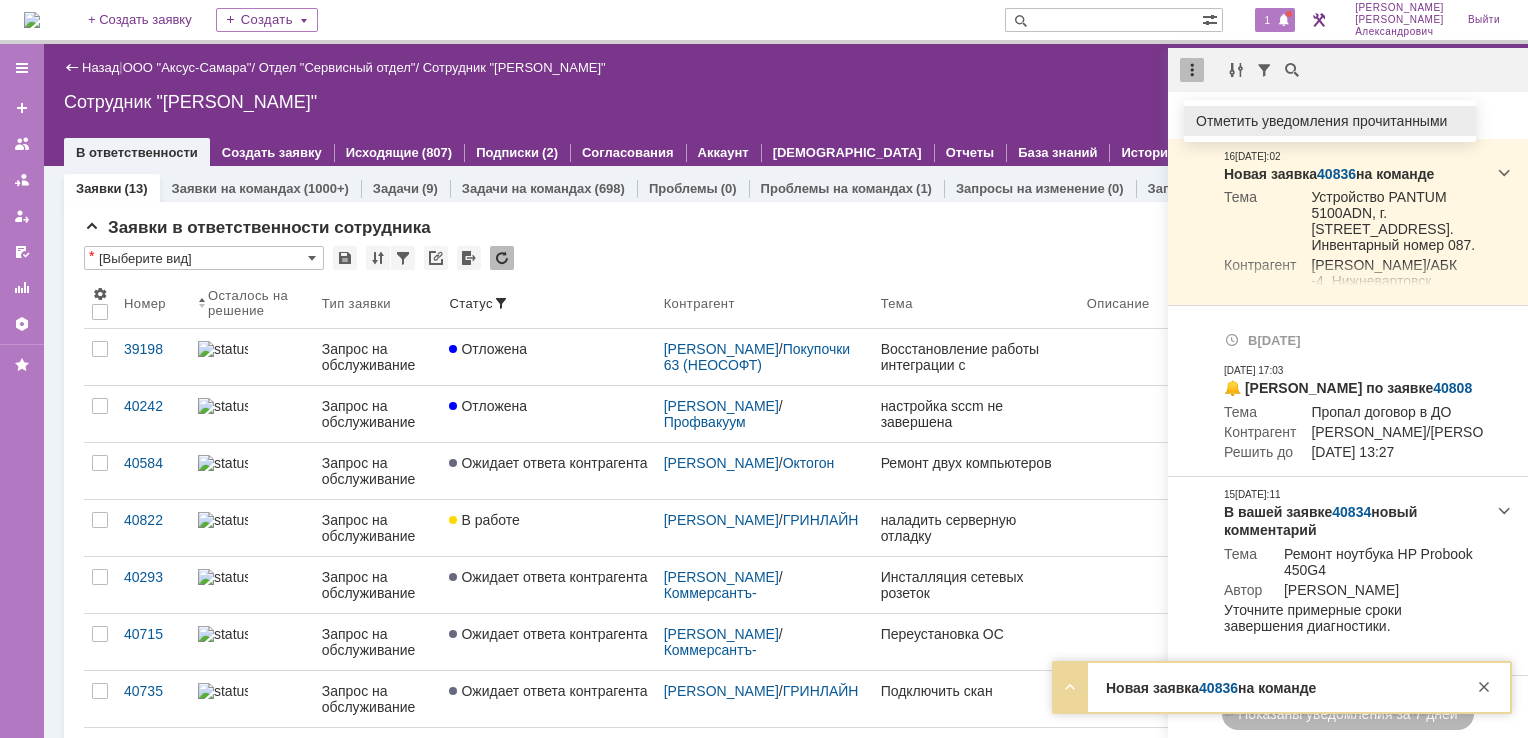 click on "Отметить уведомления прочитанными" at bounding box center [1330, 121] 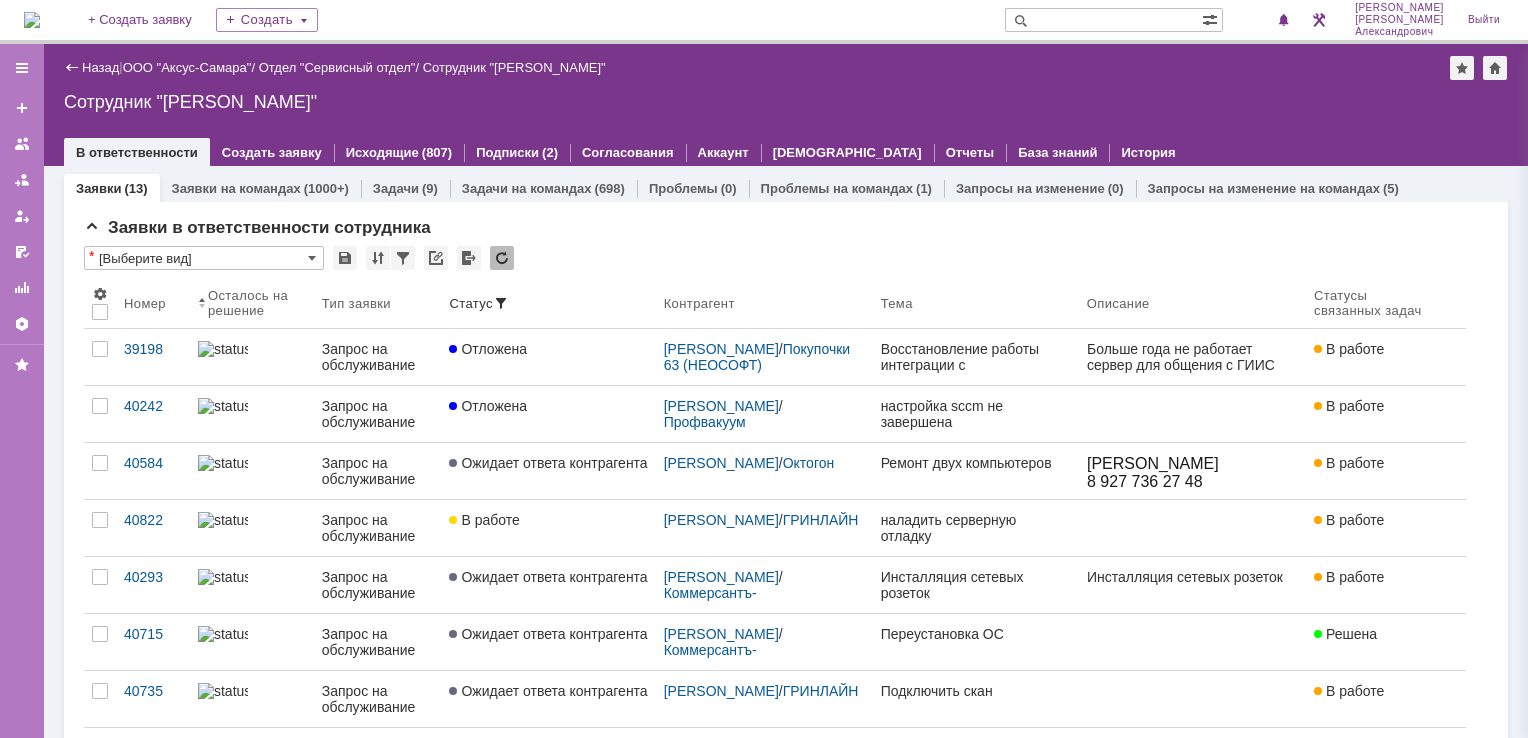 click on "Сотрудник "[PERSON_NAME]"" at bounding box center (786, 102) 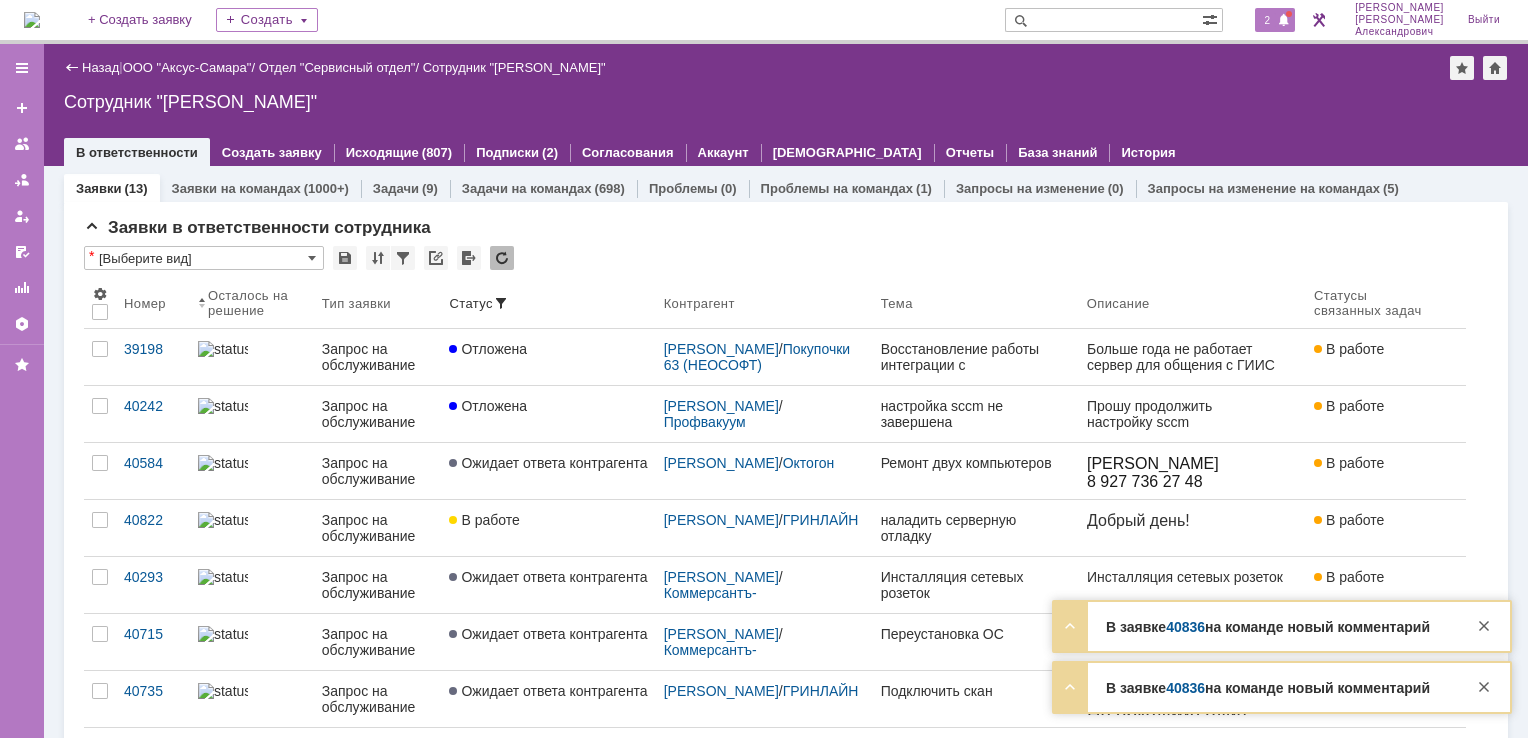 click on "2" at bounding box center [1268, 20] 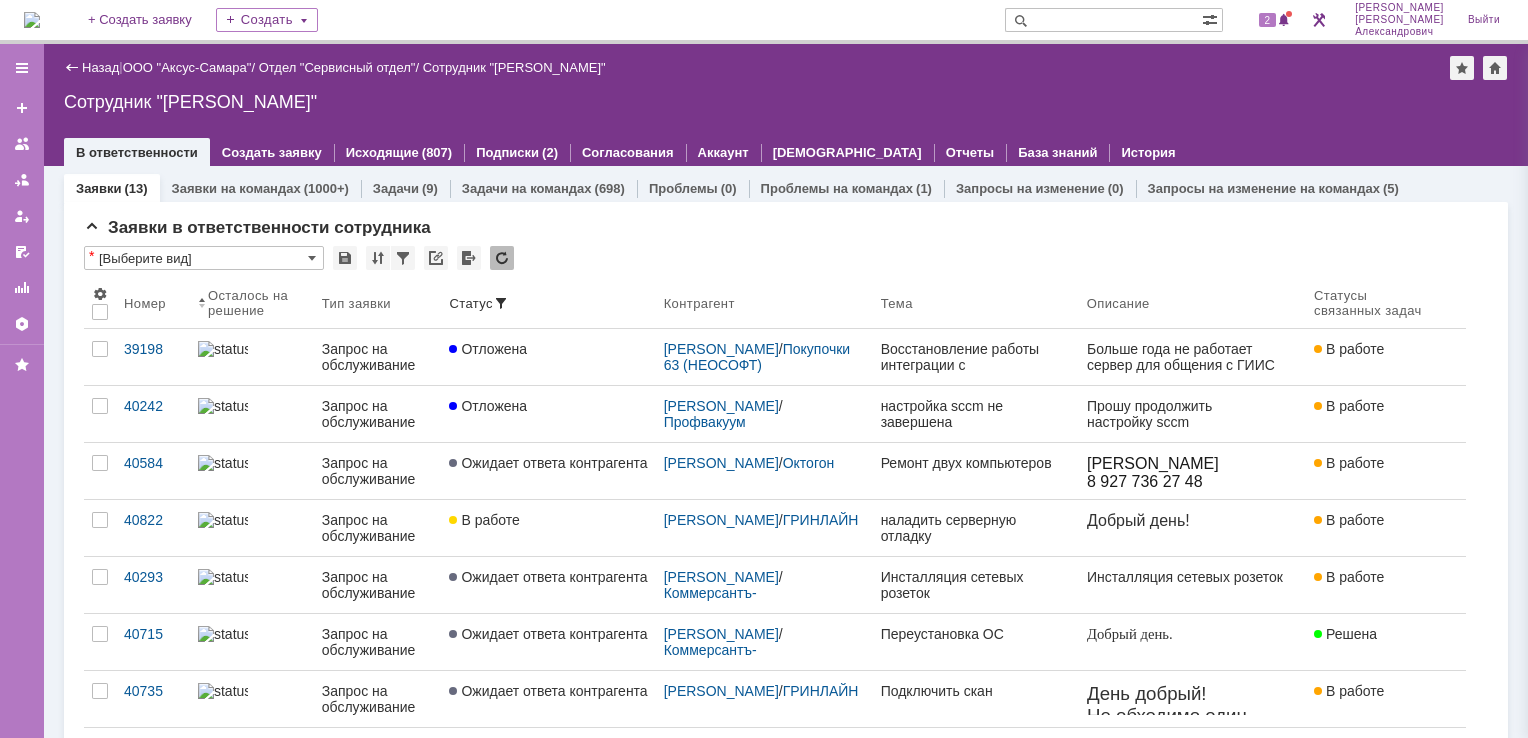 click on "Сотрудник "[PERSON_NAME]"" at bounding box center (786, 102) 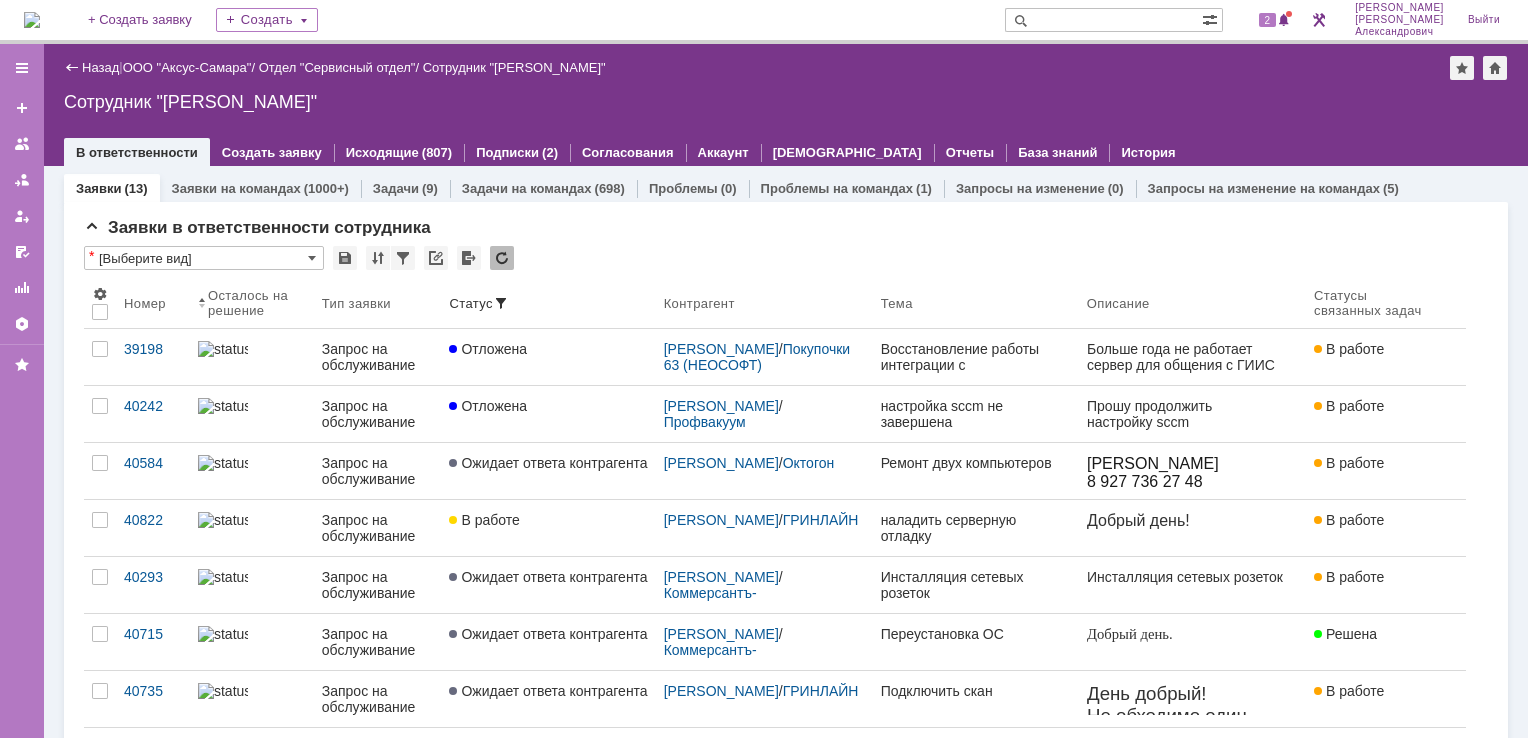 click at bounding box center [32, 20] 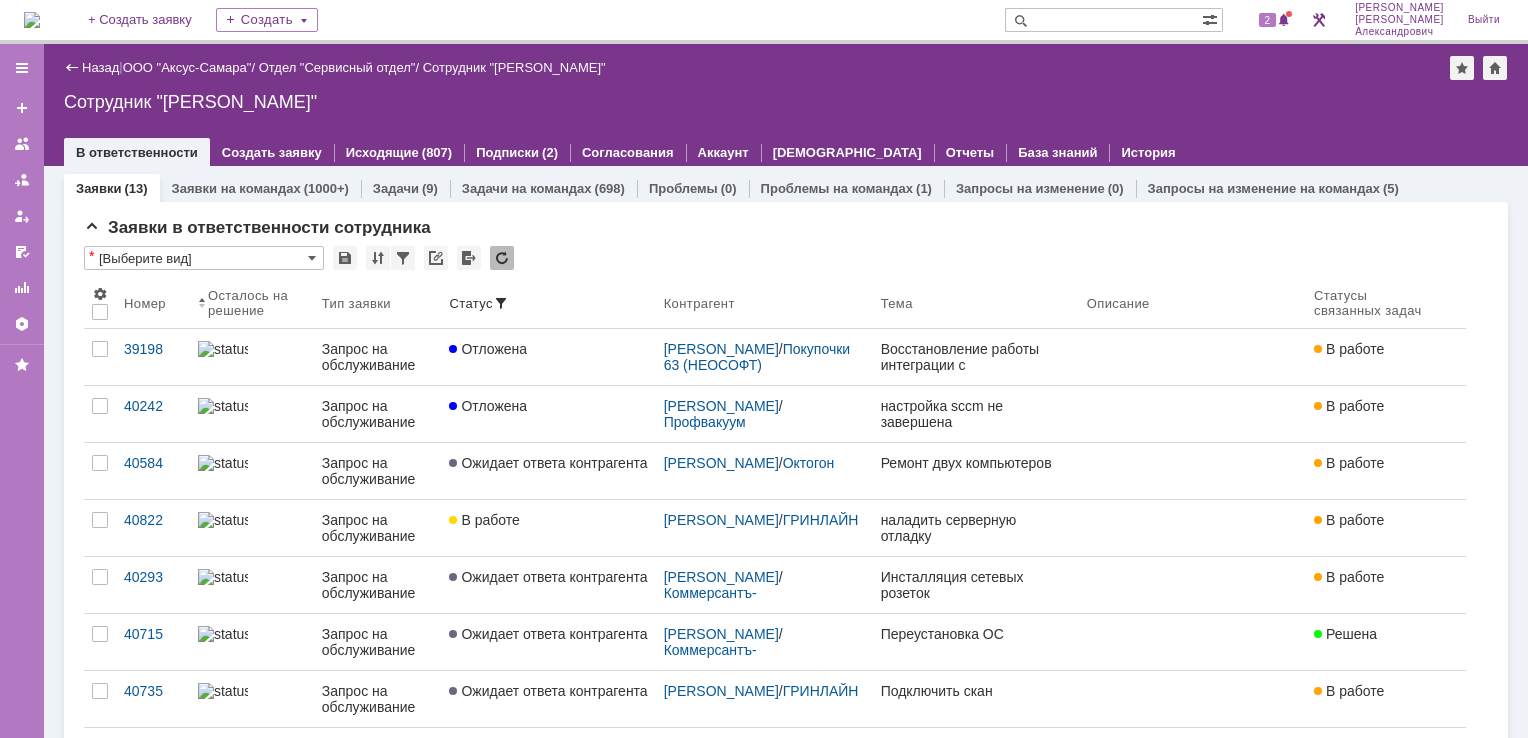 scroll, scrollTop: 0, scrollLeft: 0, axis: both 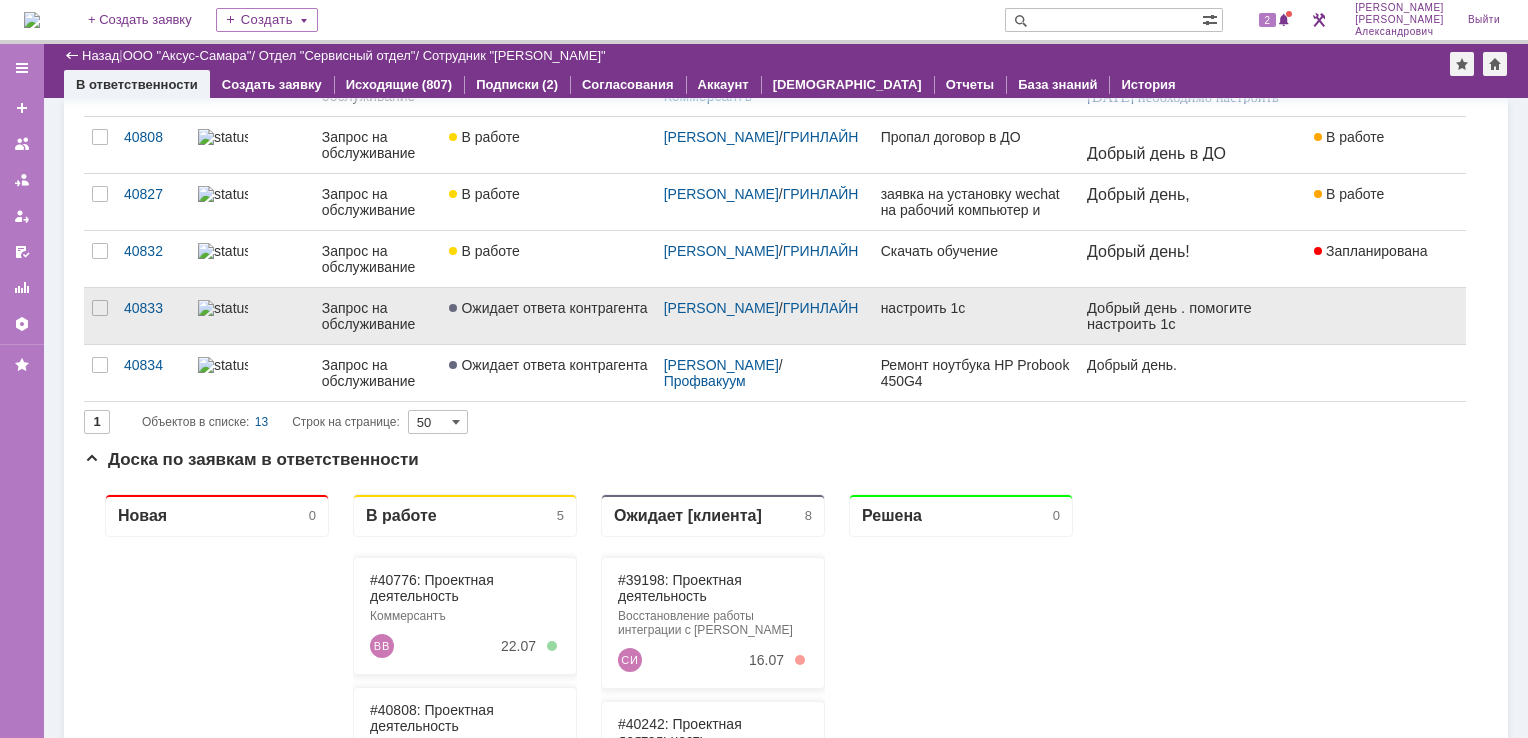 click on "Добрый день . помогите настроить 1с" at bounding box center (1191, 316) 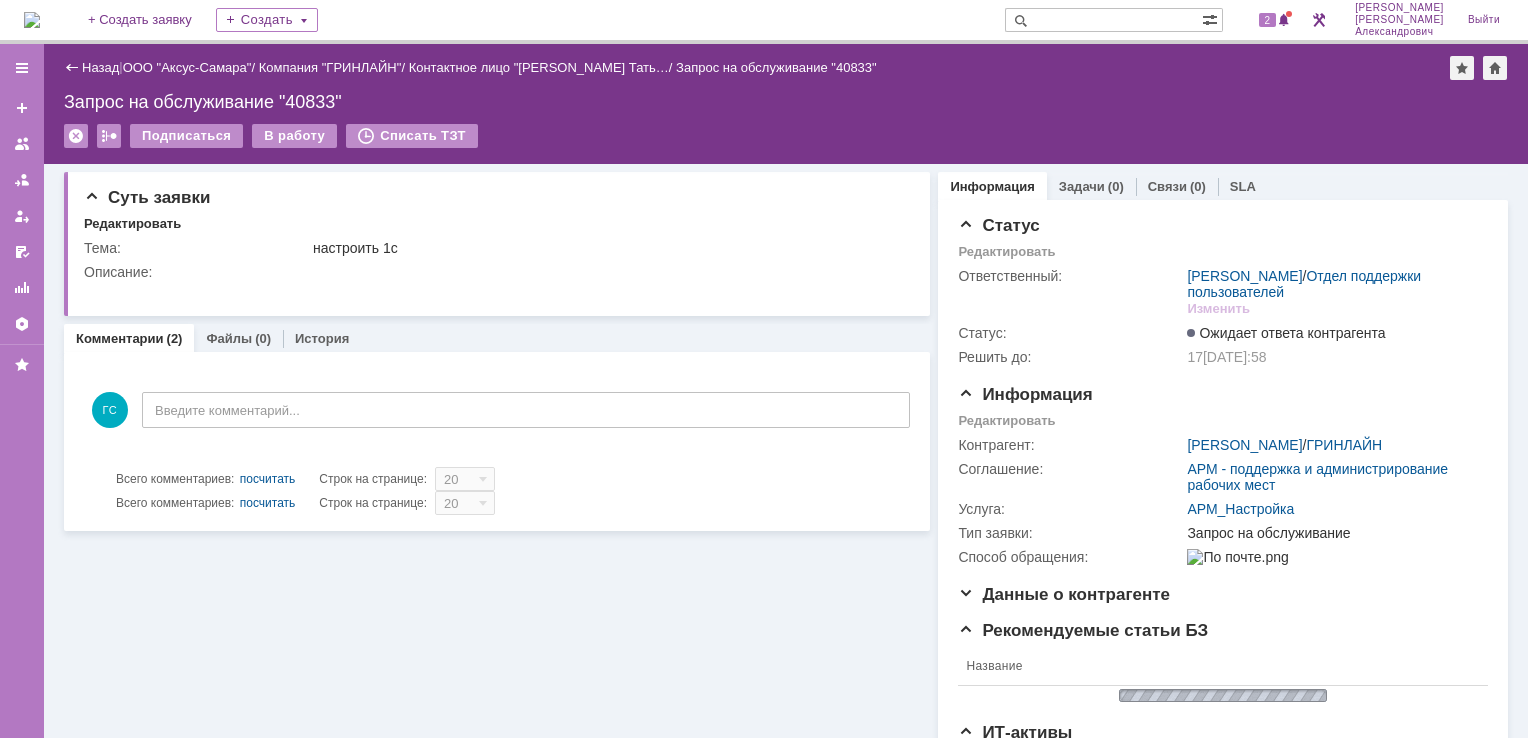 scroll, scrollTop: 0, scrollLeft: 0, axis: both 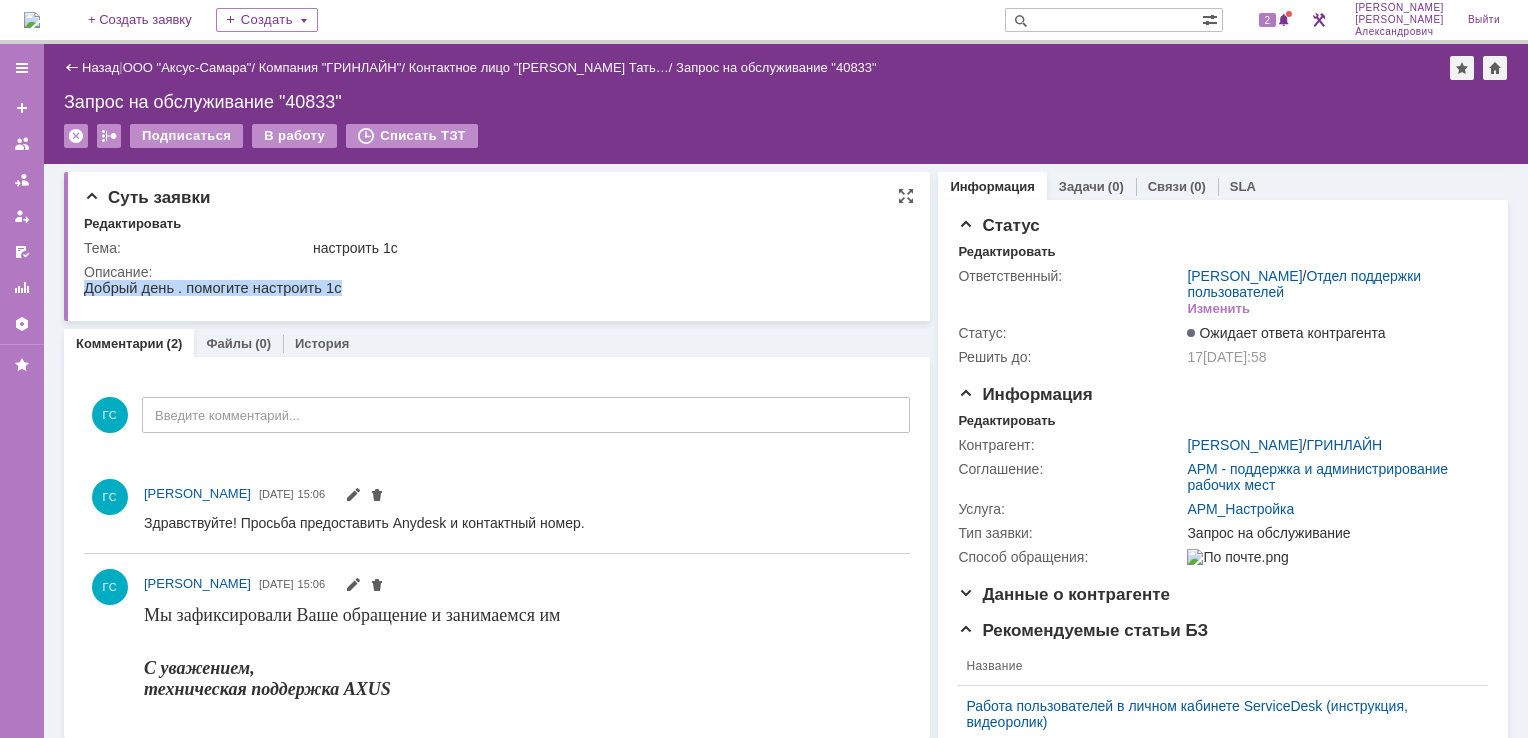 drag, startPoint x: 85, startPoint y: 289, endPoint x: 368, endPoint y: 324, distance: 285.1561 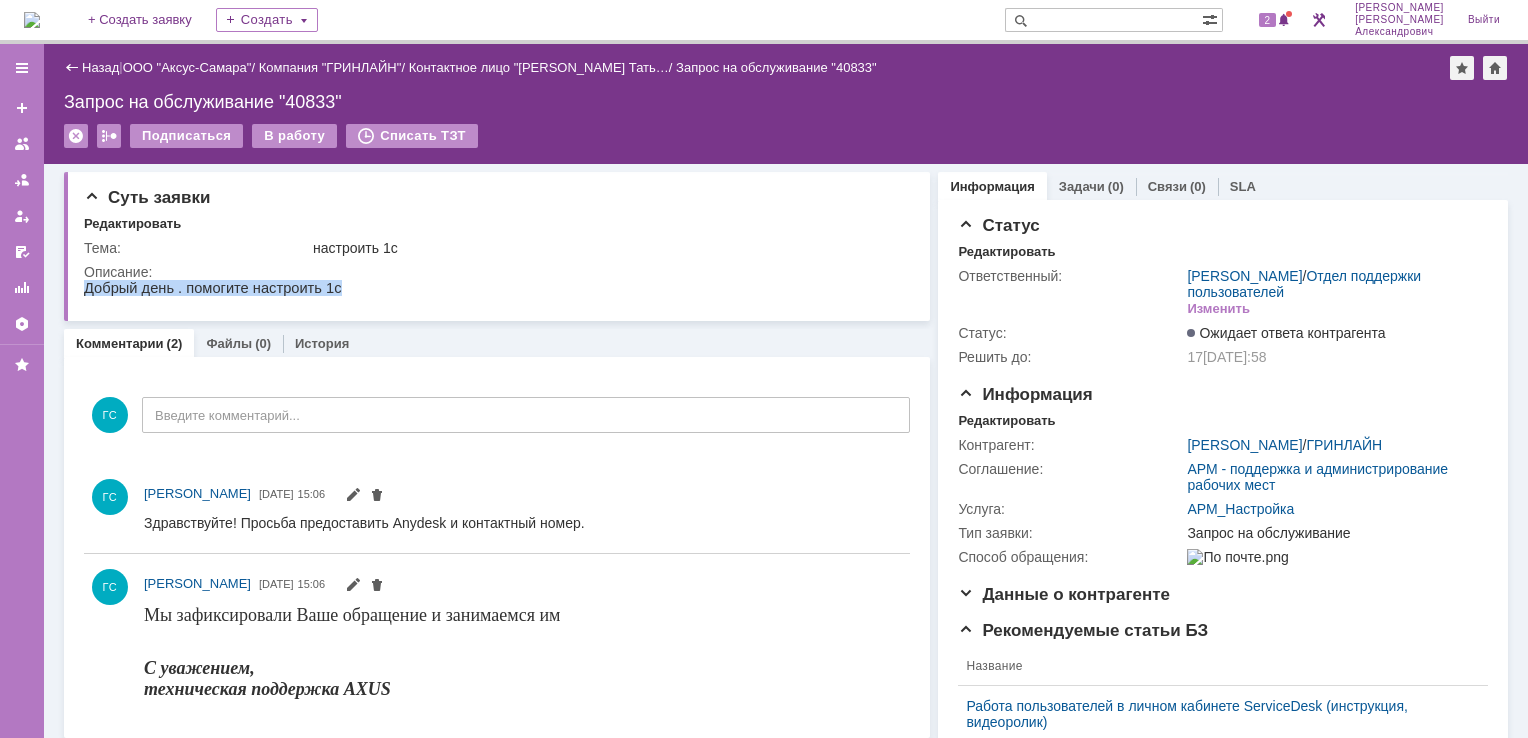 copy on "Добрый день . помогите настроить 1с" 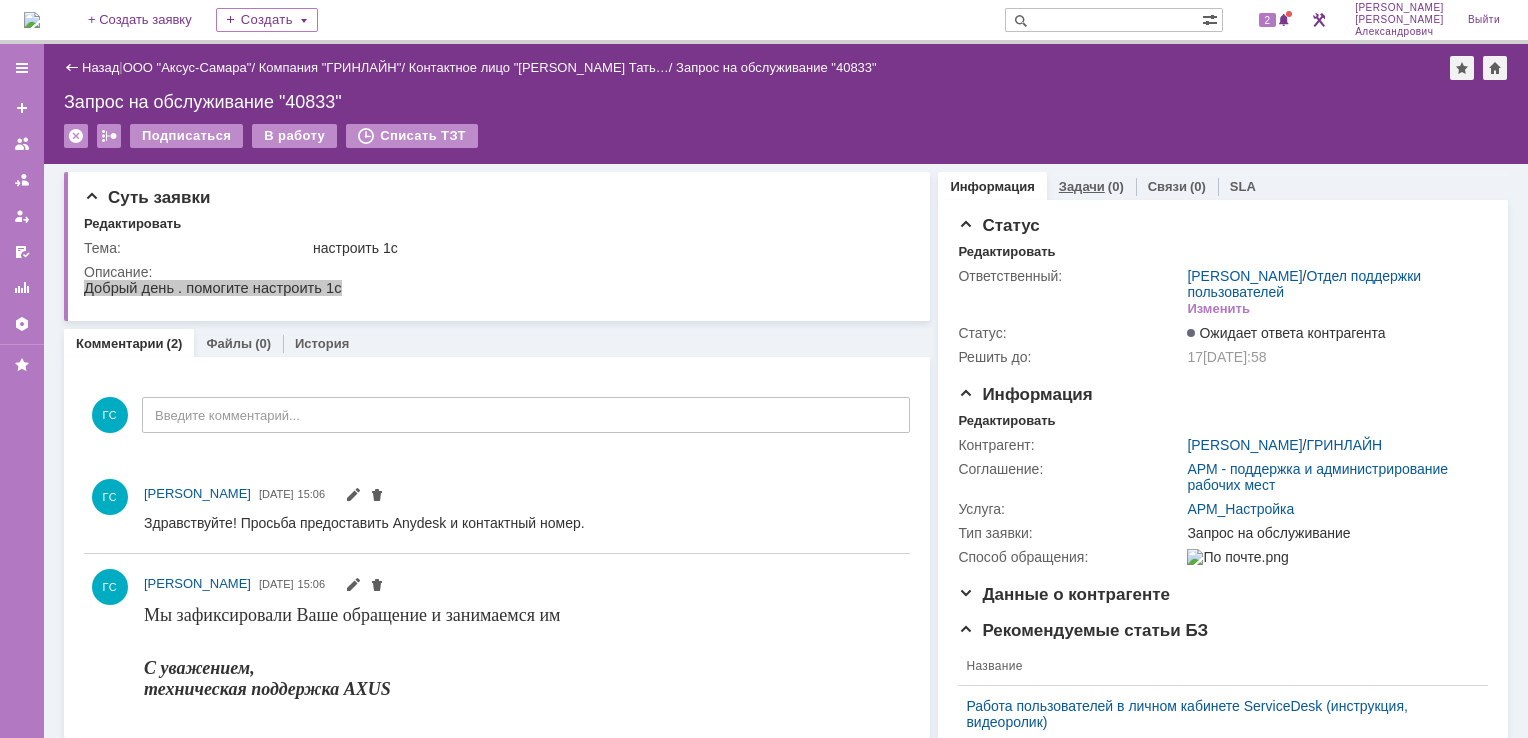 click on "Задачи" at bounding box center [1082, 186] 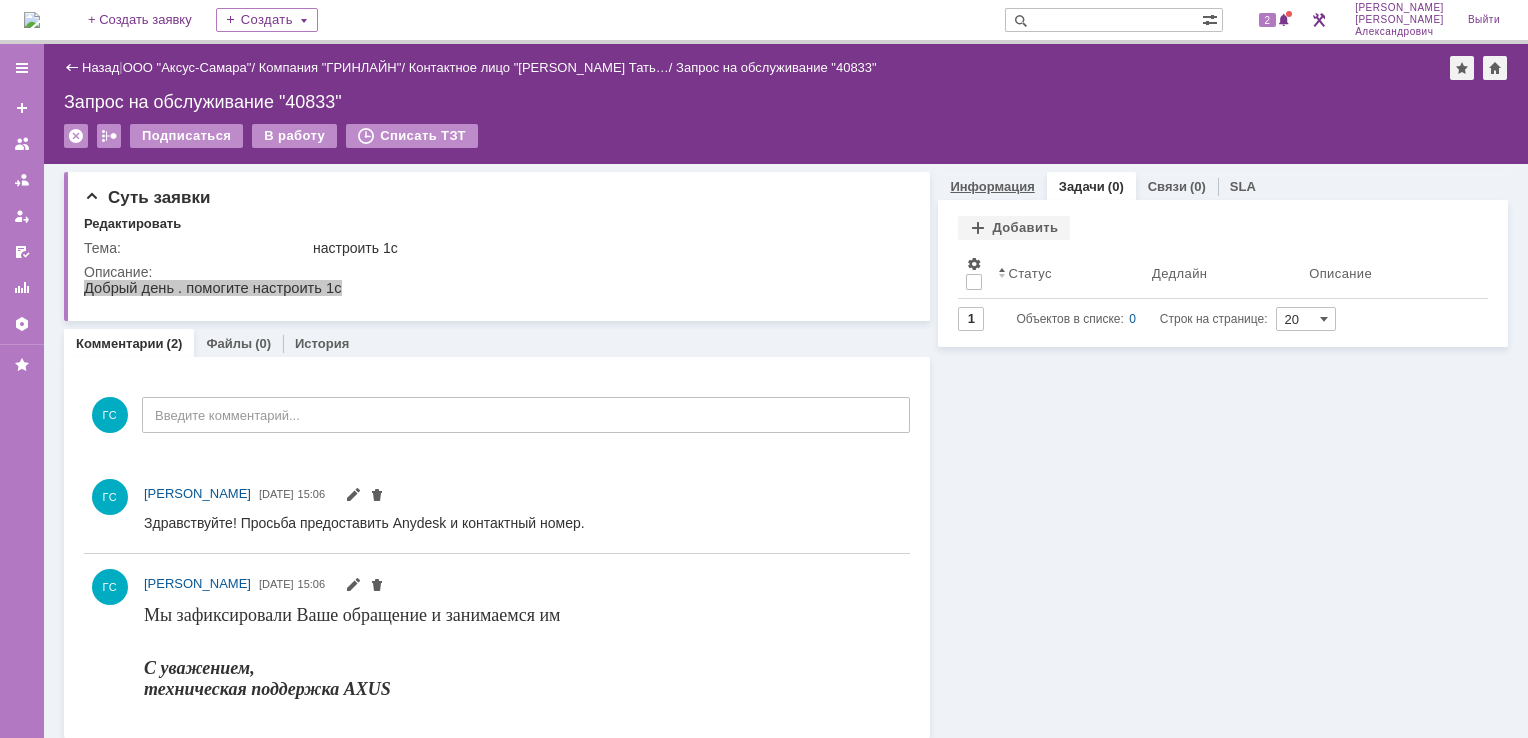 click on "Информация" at bounding box center [992, 186] 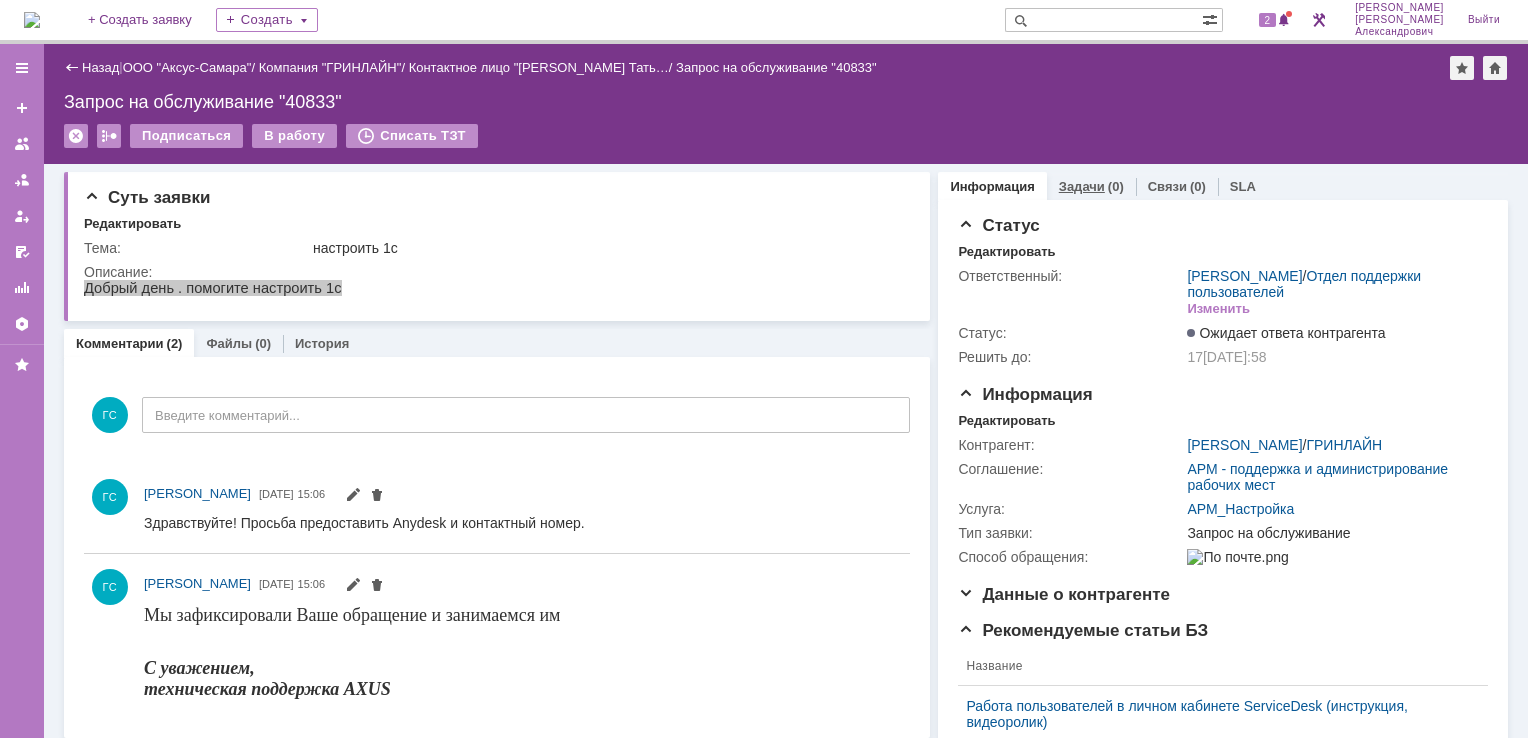 click on "Задачи" at bounding box center (1082, 186) 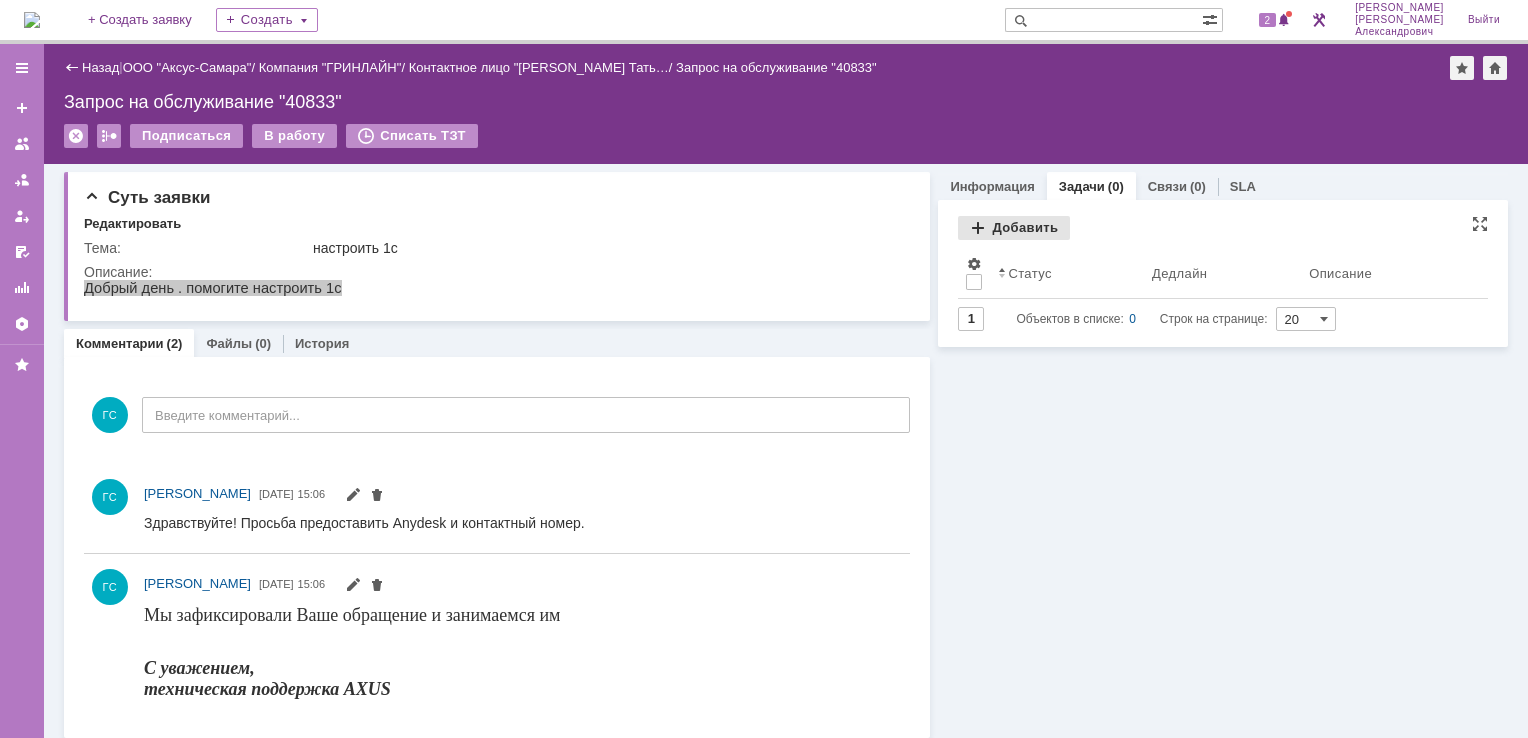 click on "Добавить" at bounding box center (1014, 228) 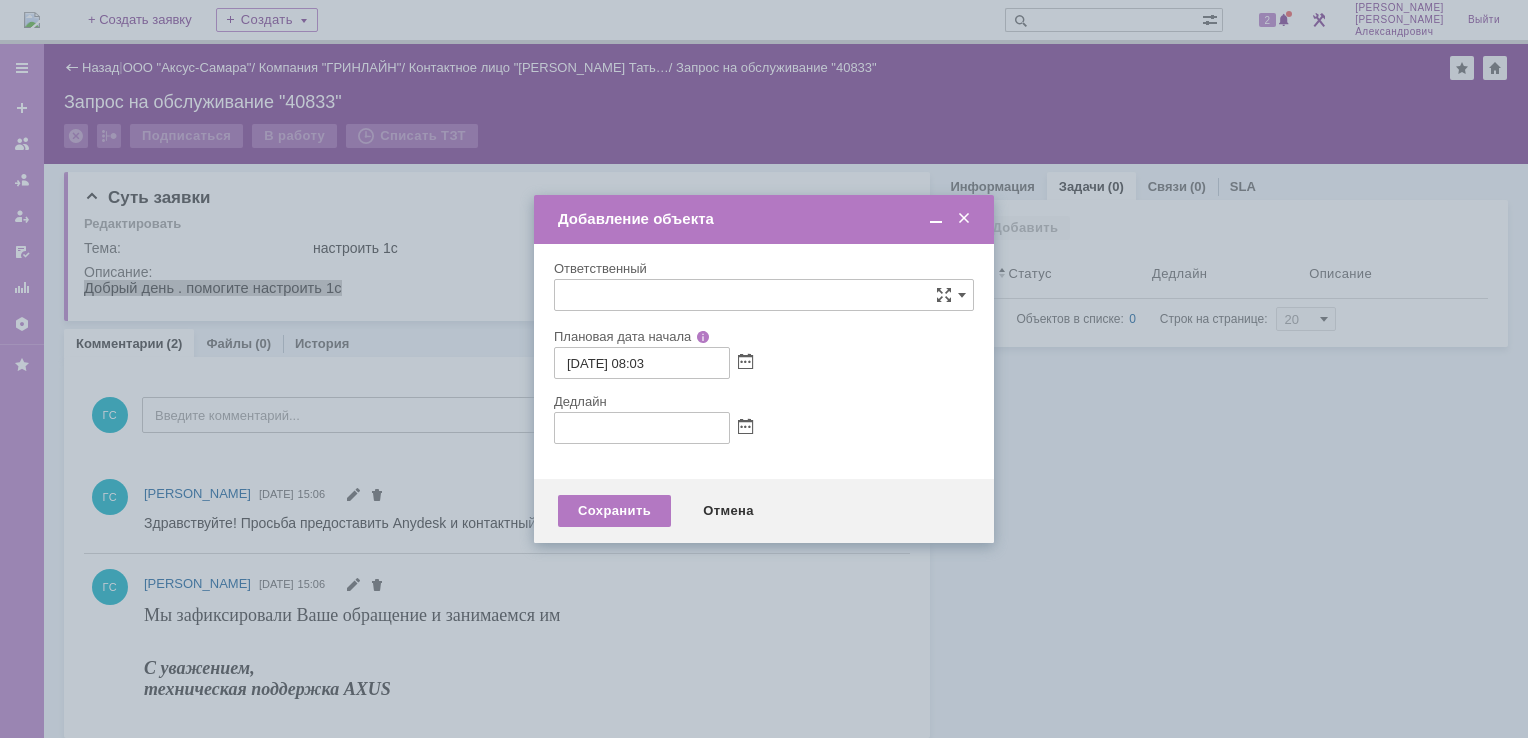 type on "[не указано]" 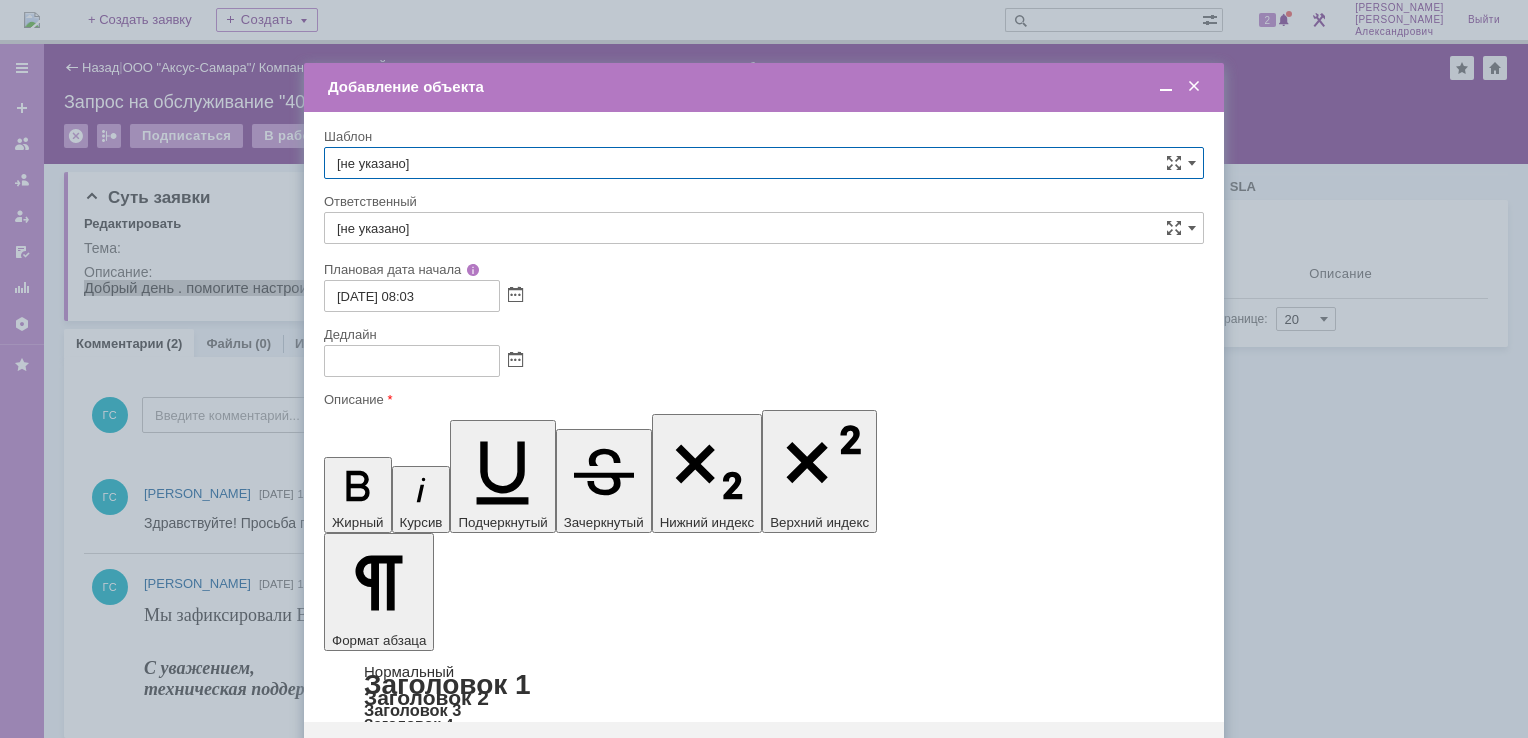 scroll, scrollTop: 0, scrollLeft: 0, axis: both 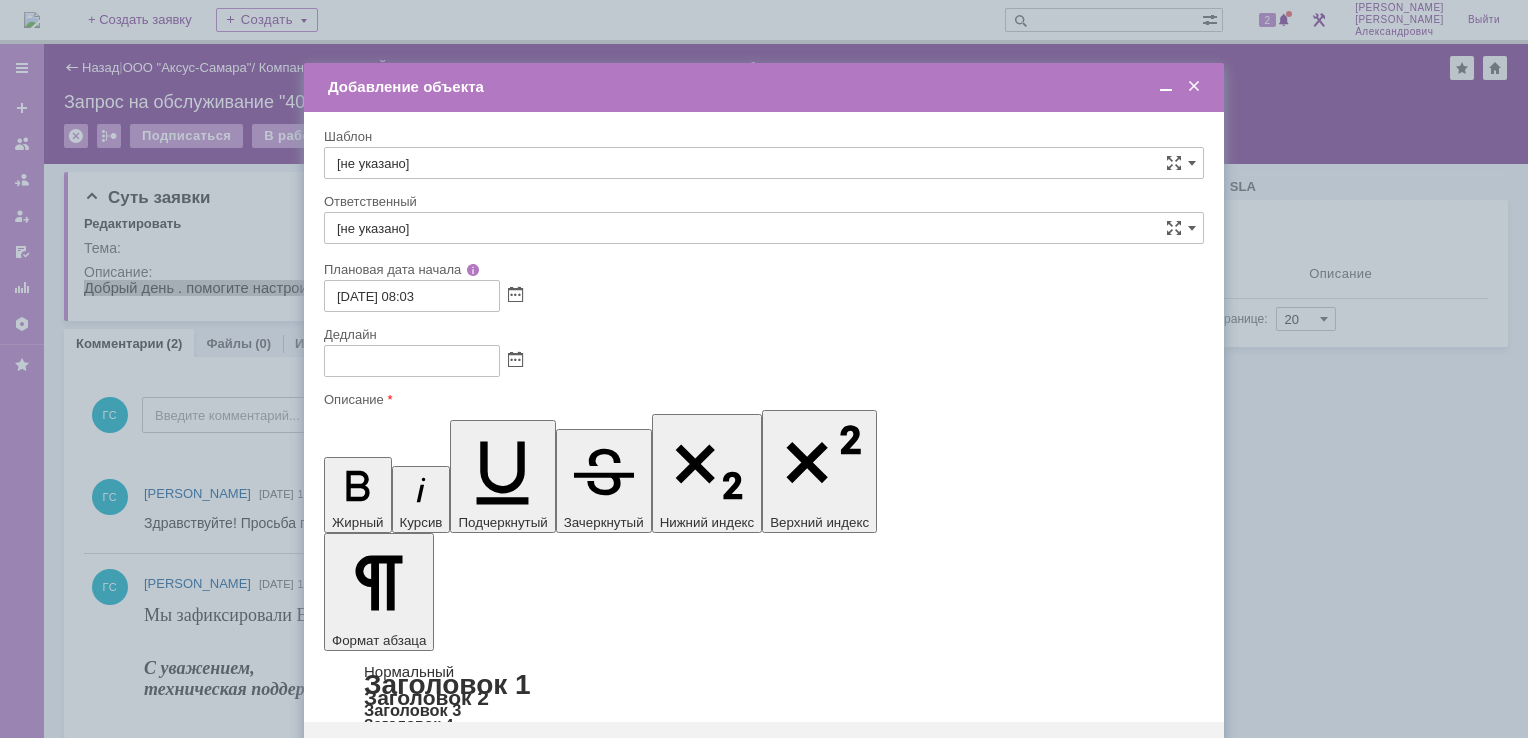 type 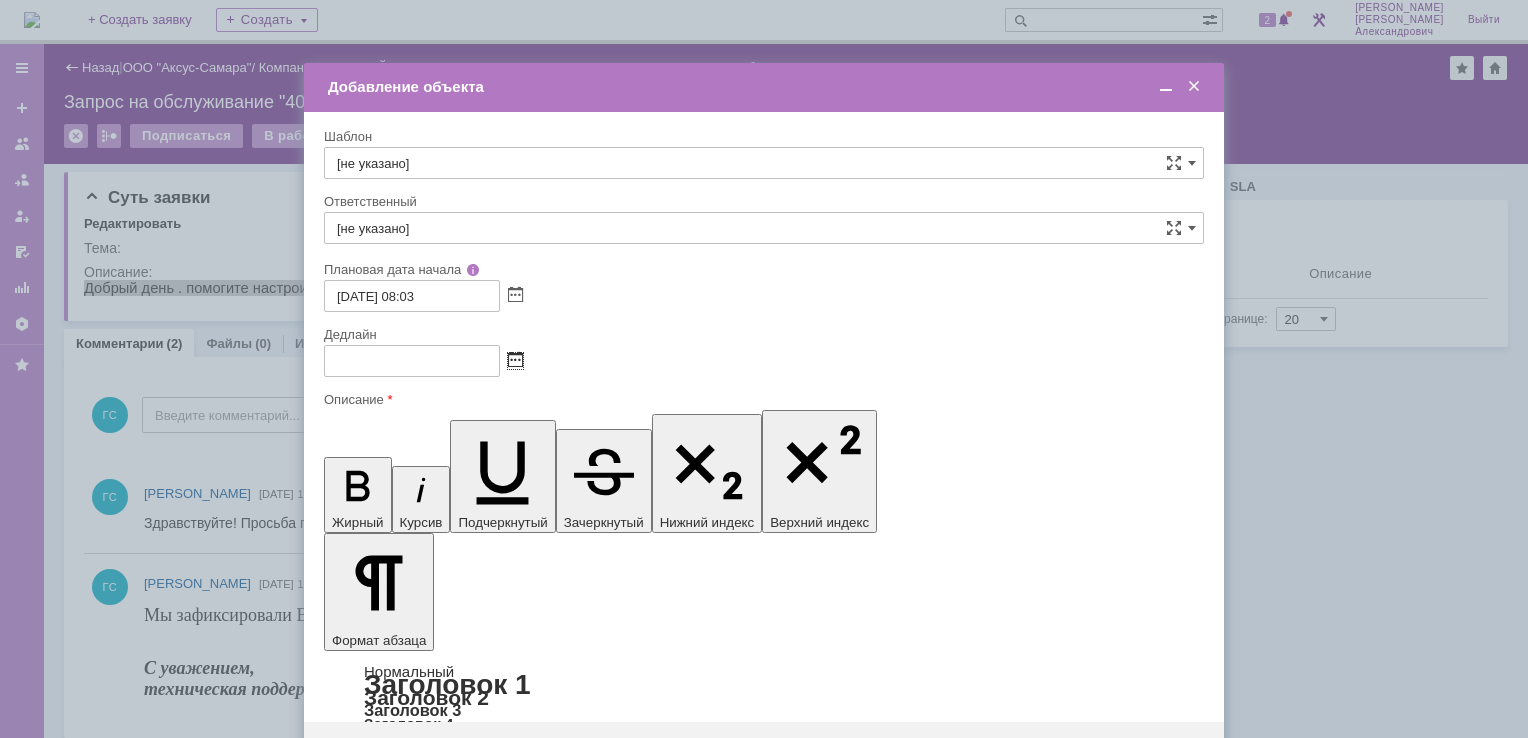 click at bounding box center [515, 361] 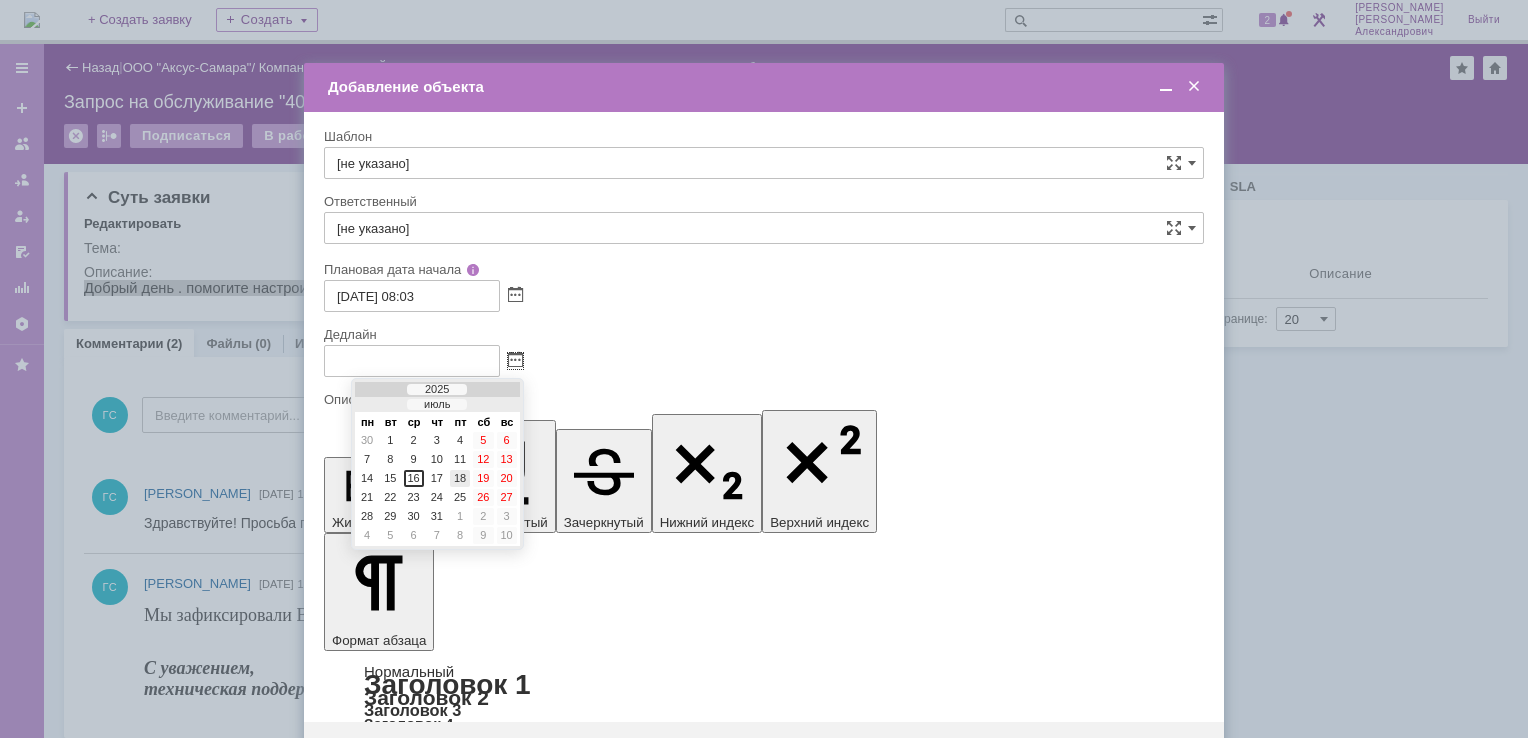 click on "18" at bounding box center [460, 478] 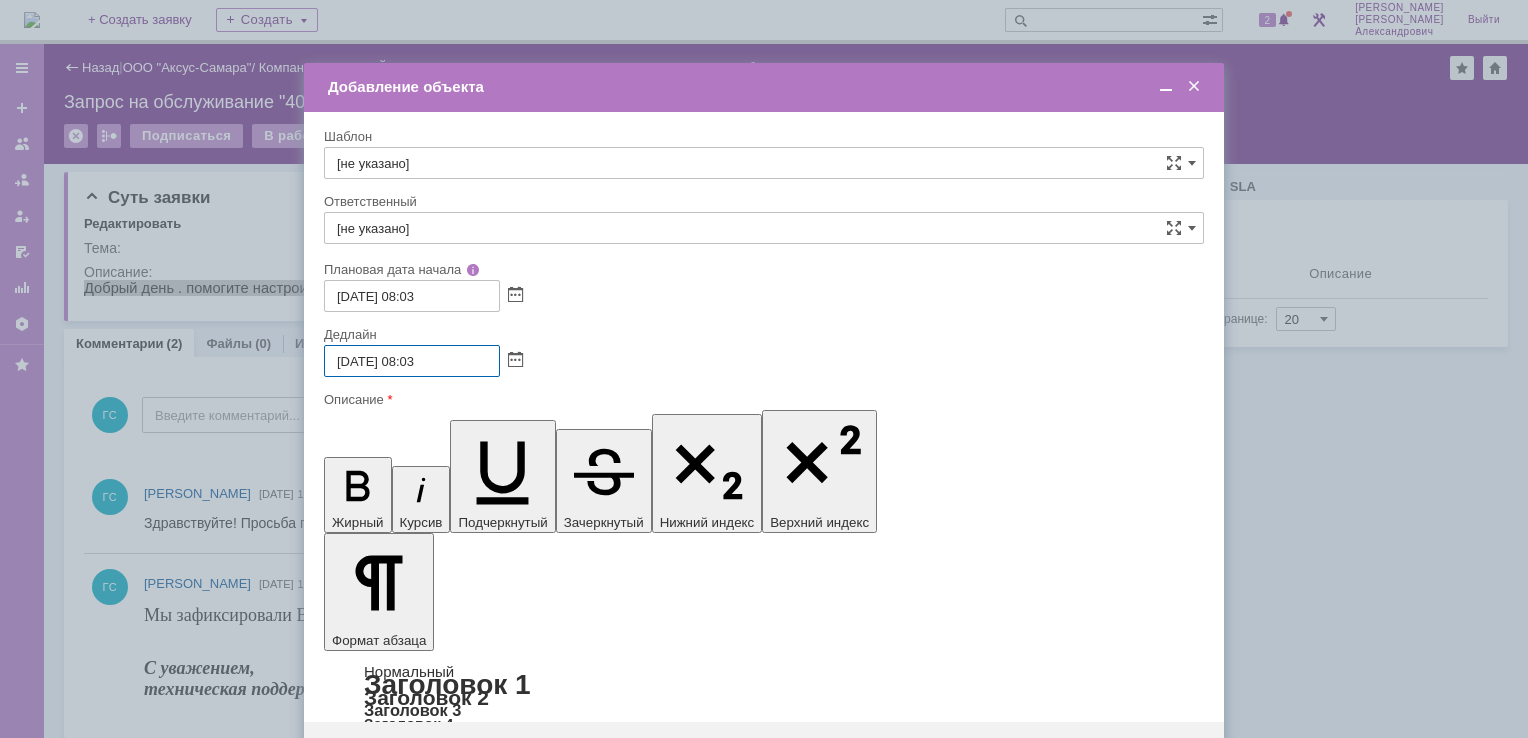 click on "18.07.2025 08:03" at bounding box center (412, 361) 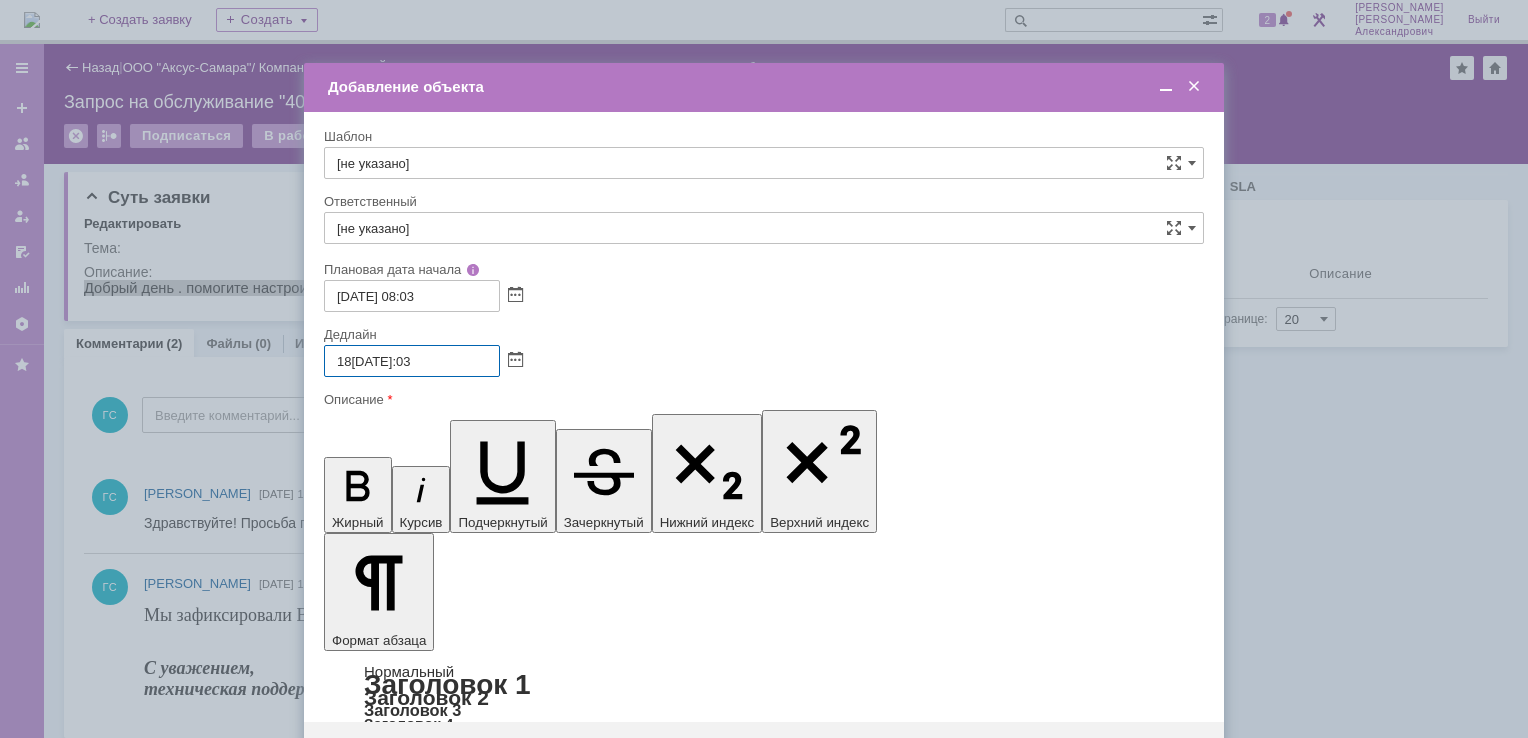 type on "18.07.2025 16:03" 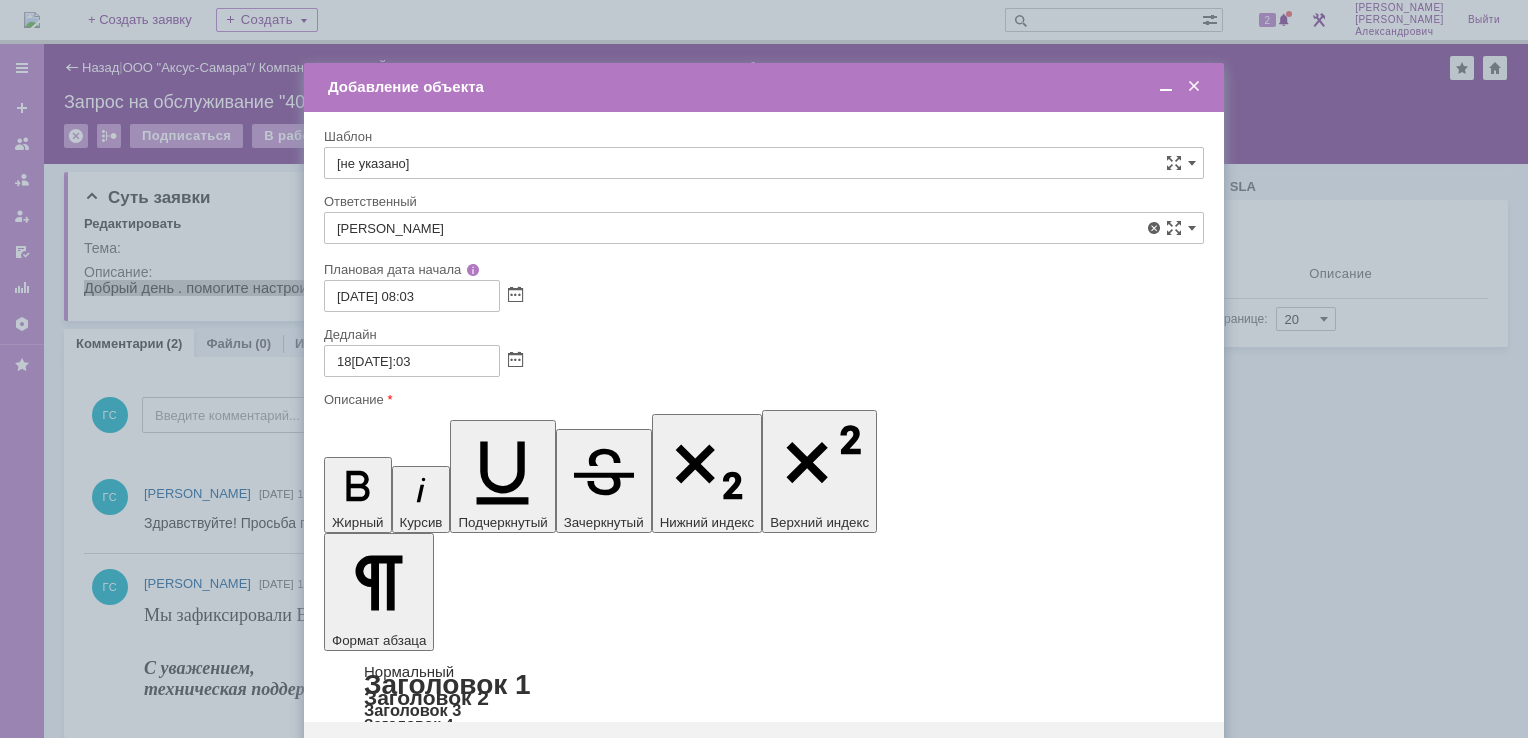 click on "[PERSON_NAME]" at bounding box center (764, 374) 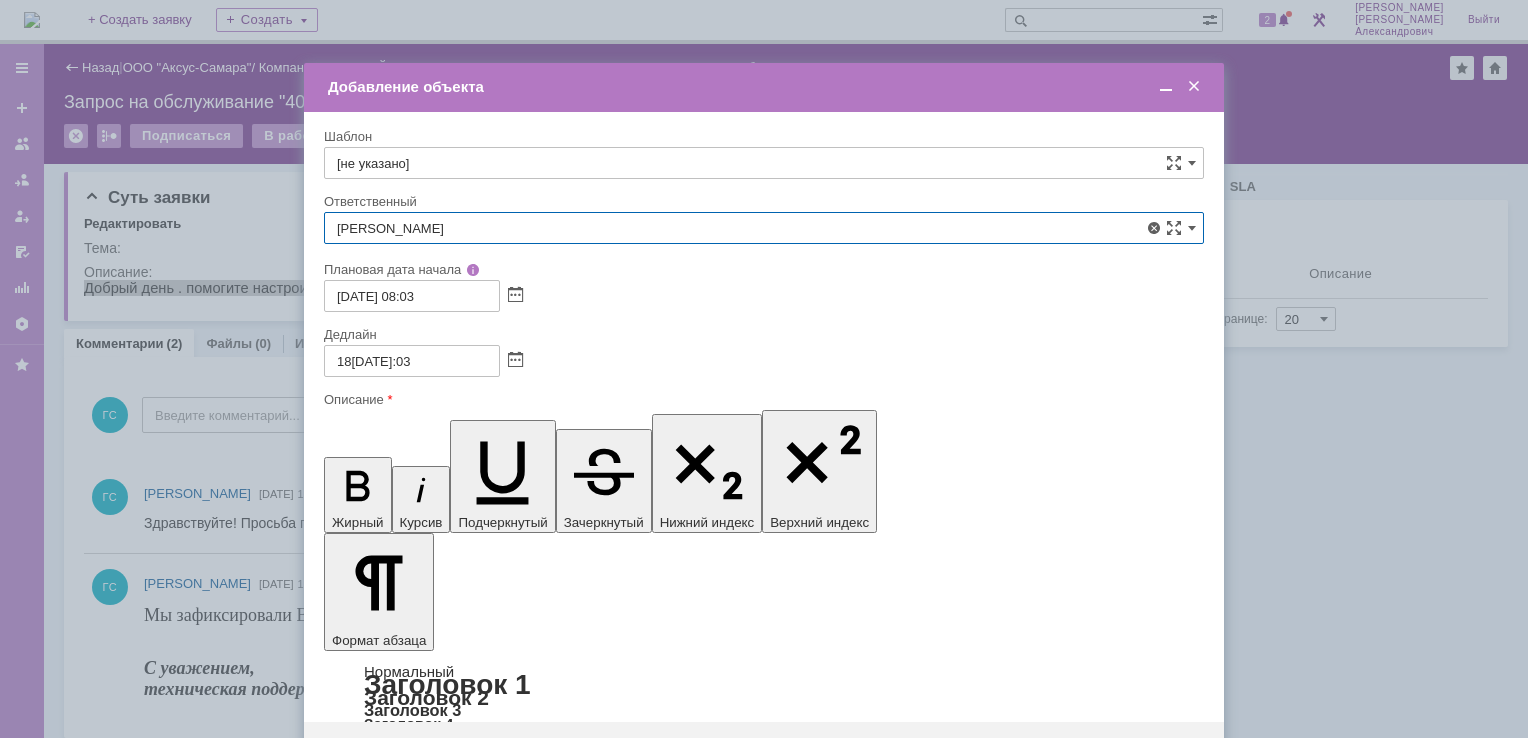 type on "[PERSON_NAME]" 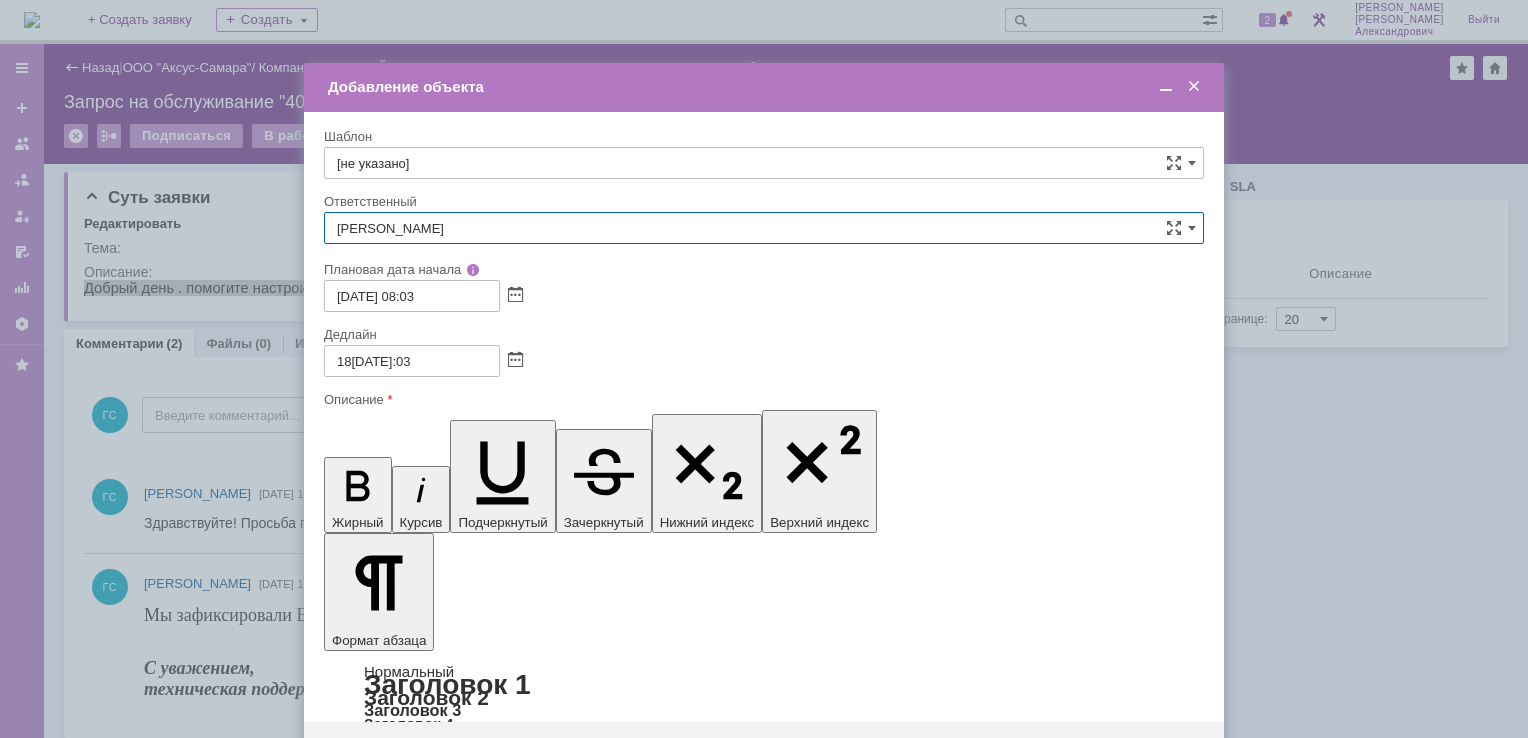 click on "Сохранить" at bounding box center (384, 754) 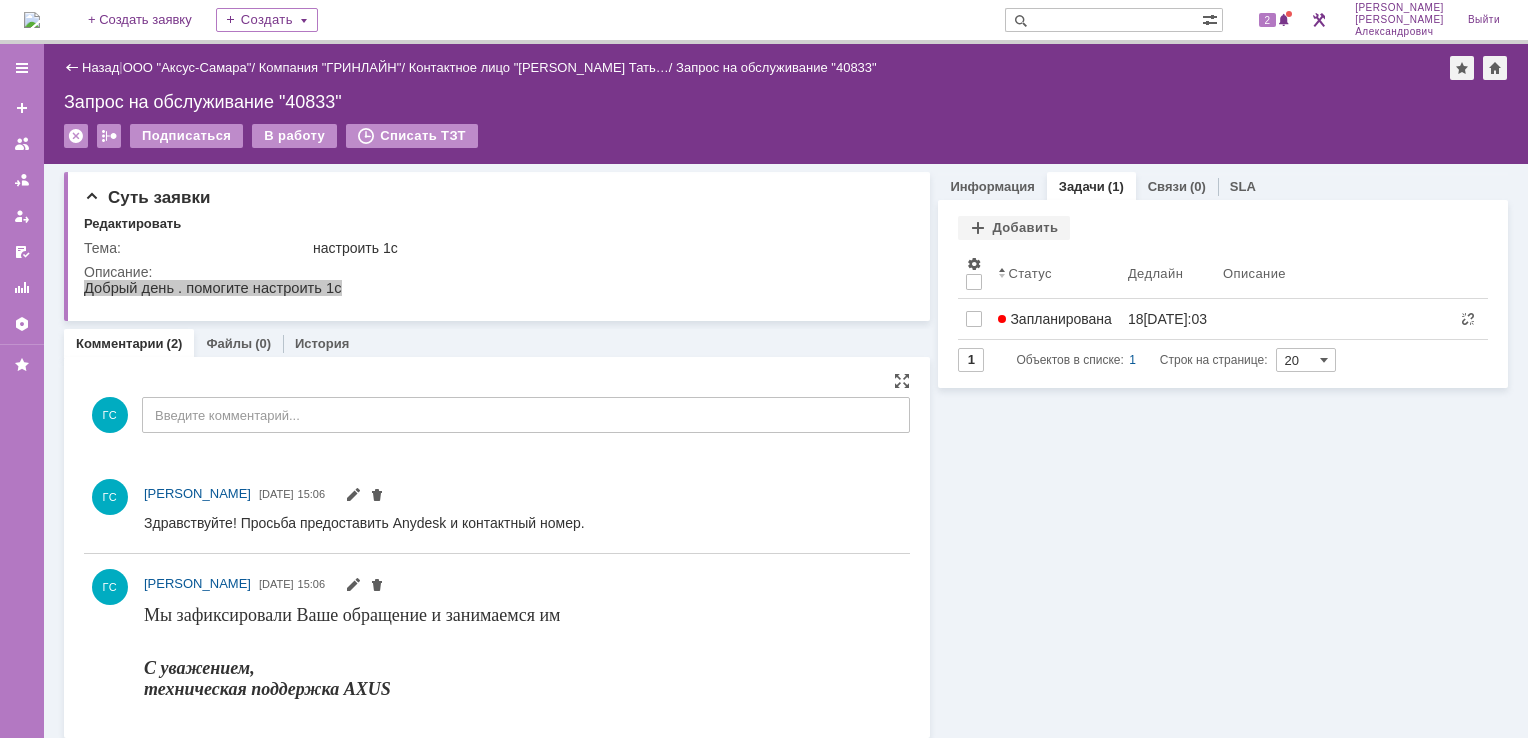 scroll, scrollTop: 0, scrollLeft: 0, axis: both 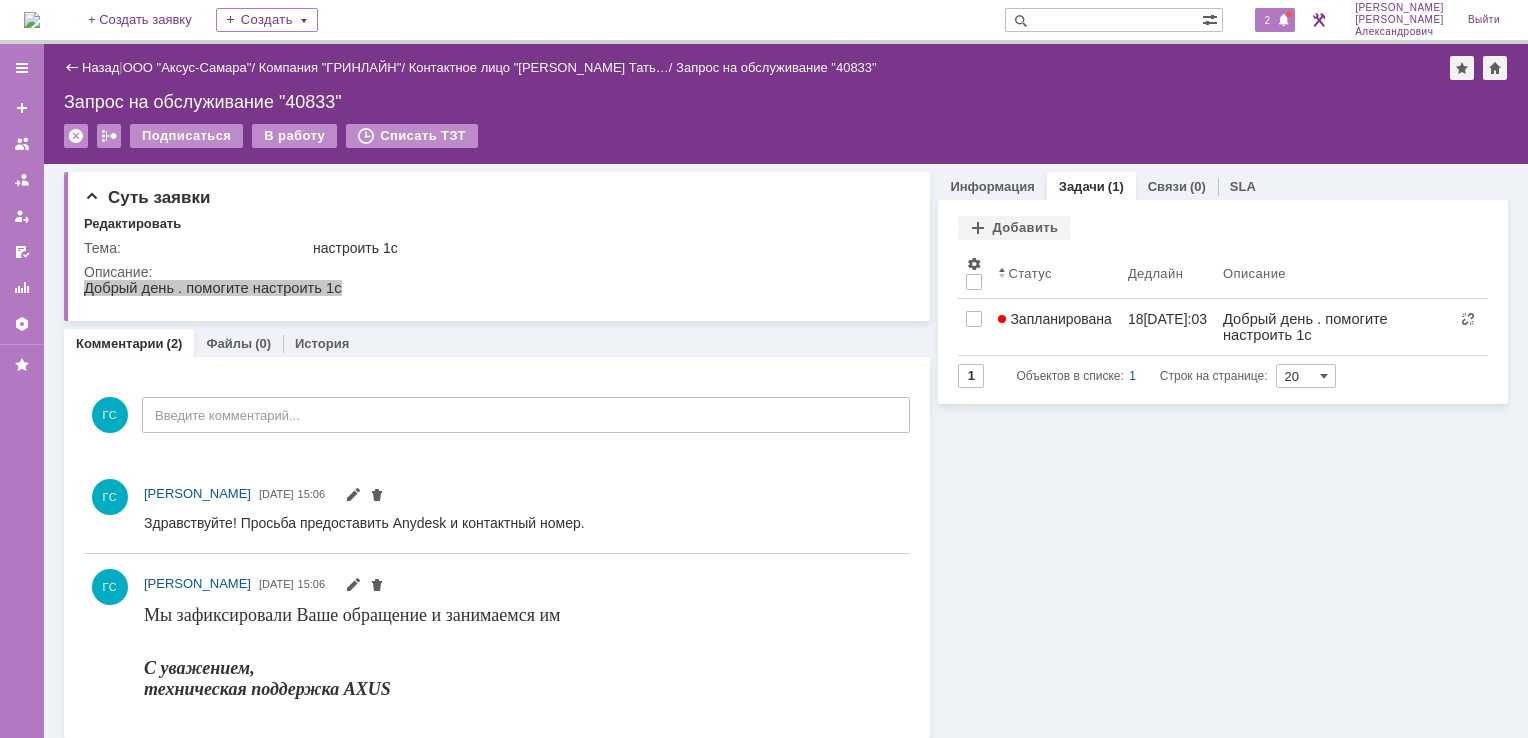 click on "2" at bounding box center [1268, 20] 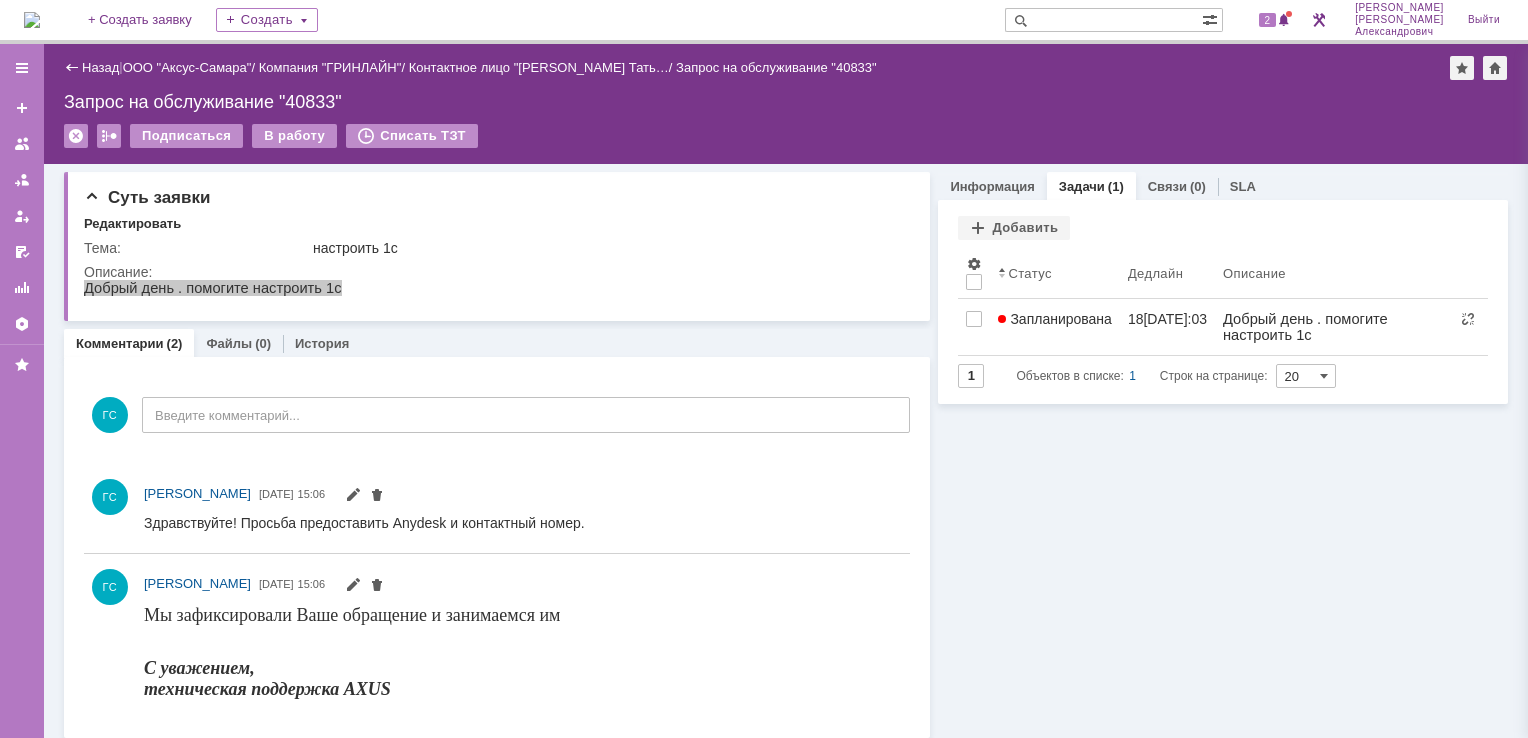 click on "Запрос на обслуживание "40833"" at bounding box center [786, 102] 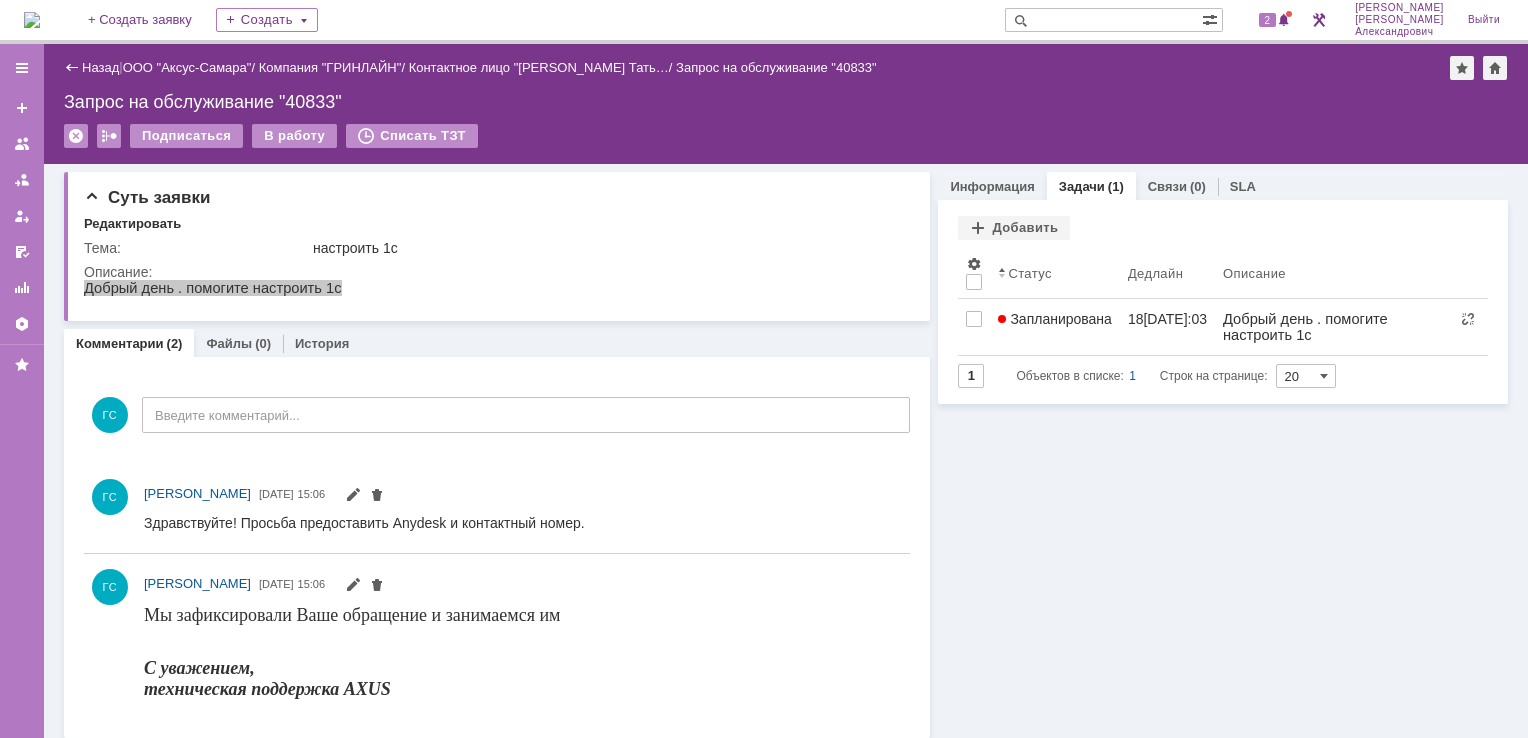 click at bounding box center [32, 20] 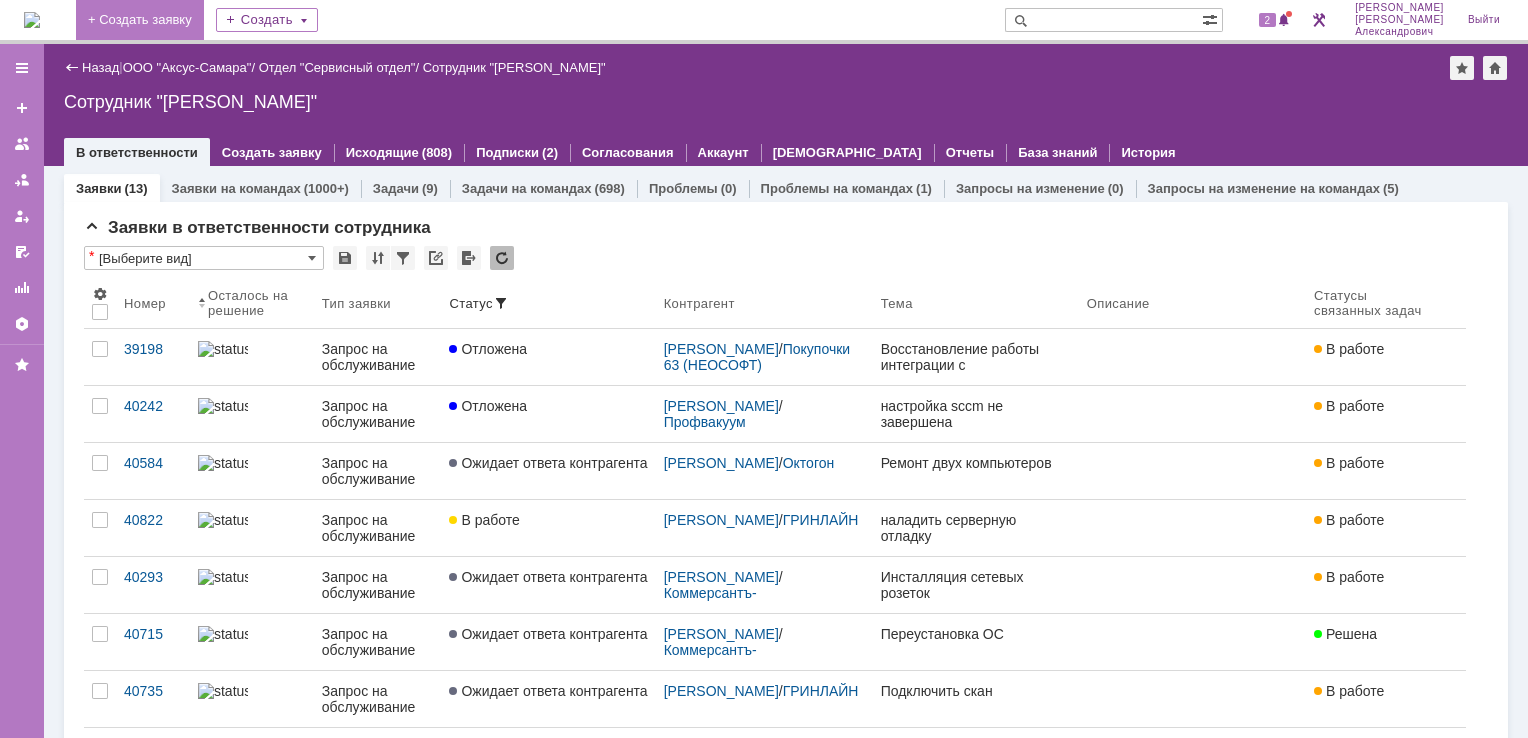 scroll, scrollTop: 0, scrollLeft: 0, axis: both 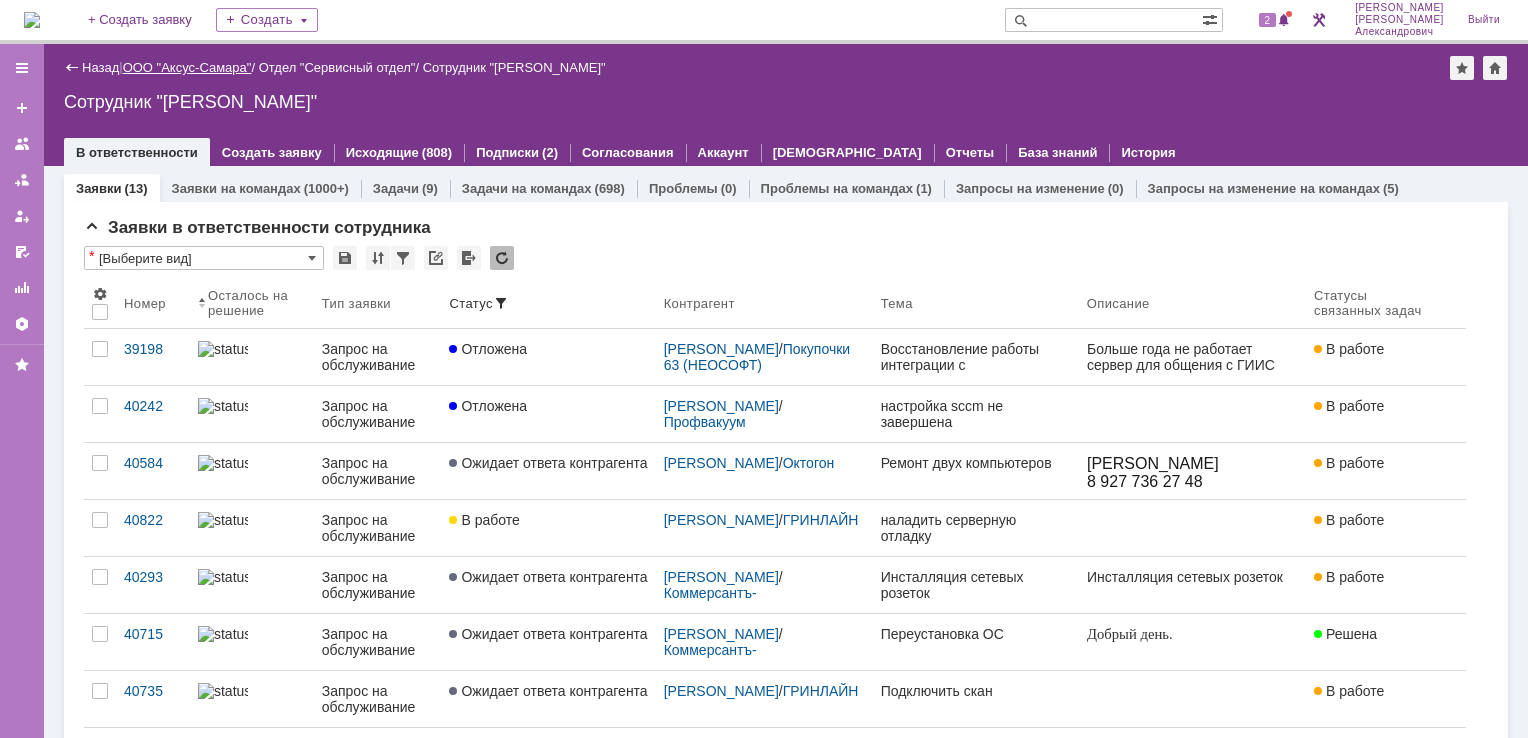 click on "ООО "Аксус-Самара"" at bounding box center [187, 67] 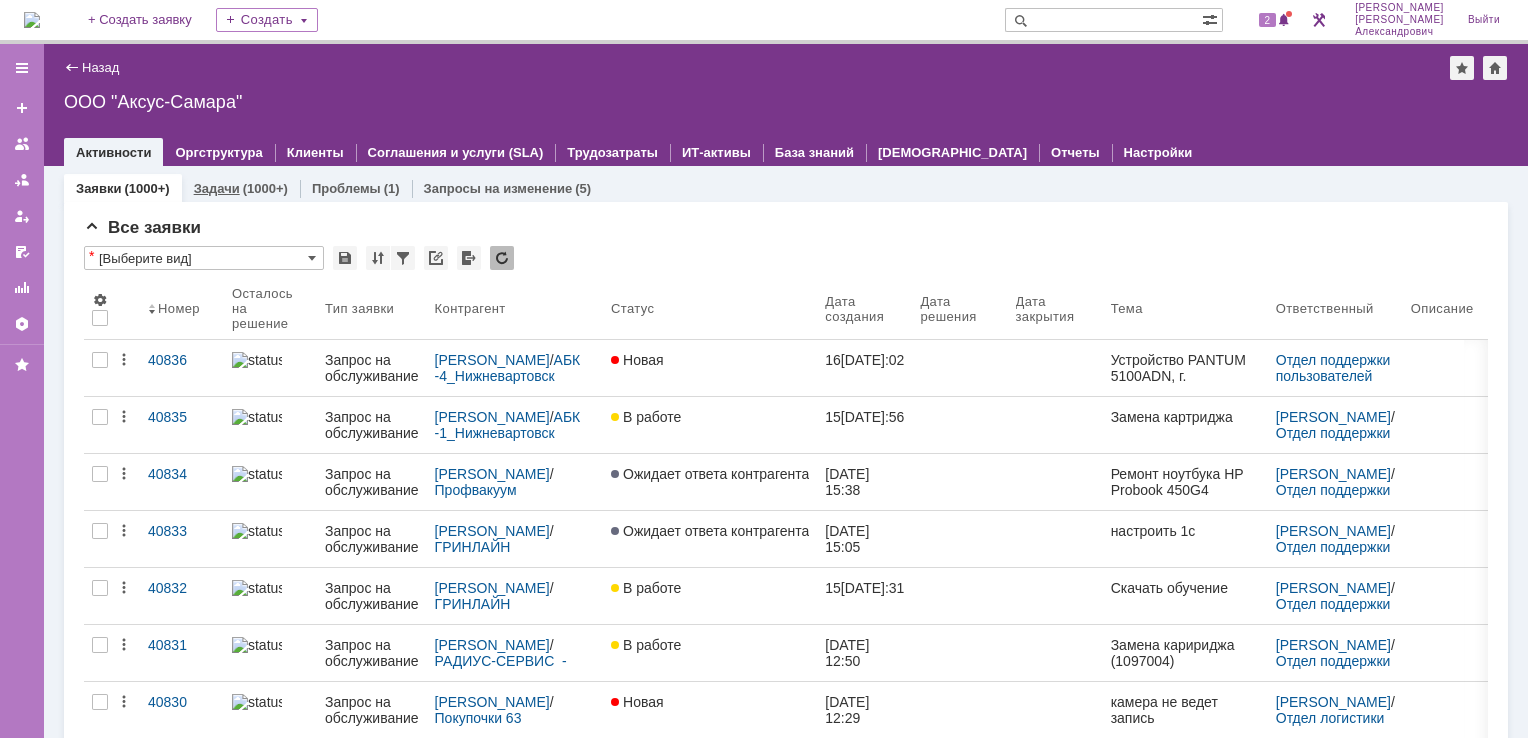 click on "Задачи" at bounding box center (217, 188) 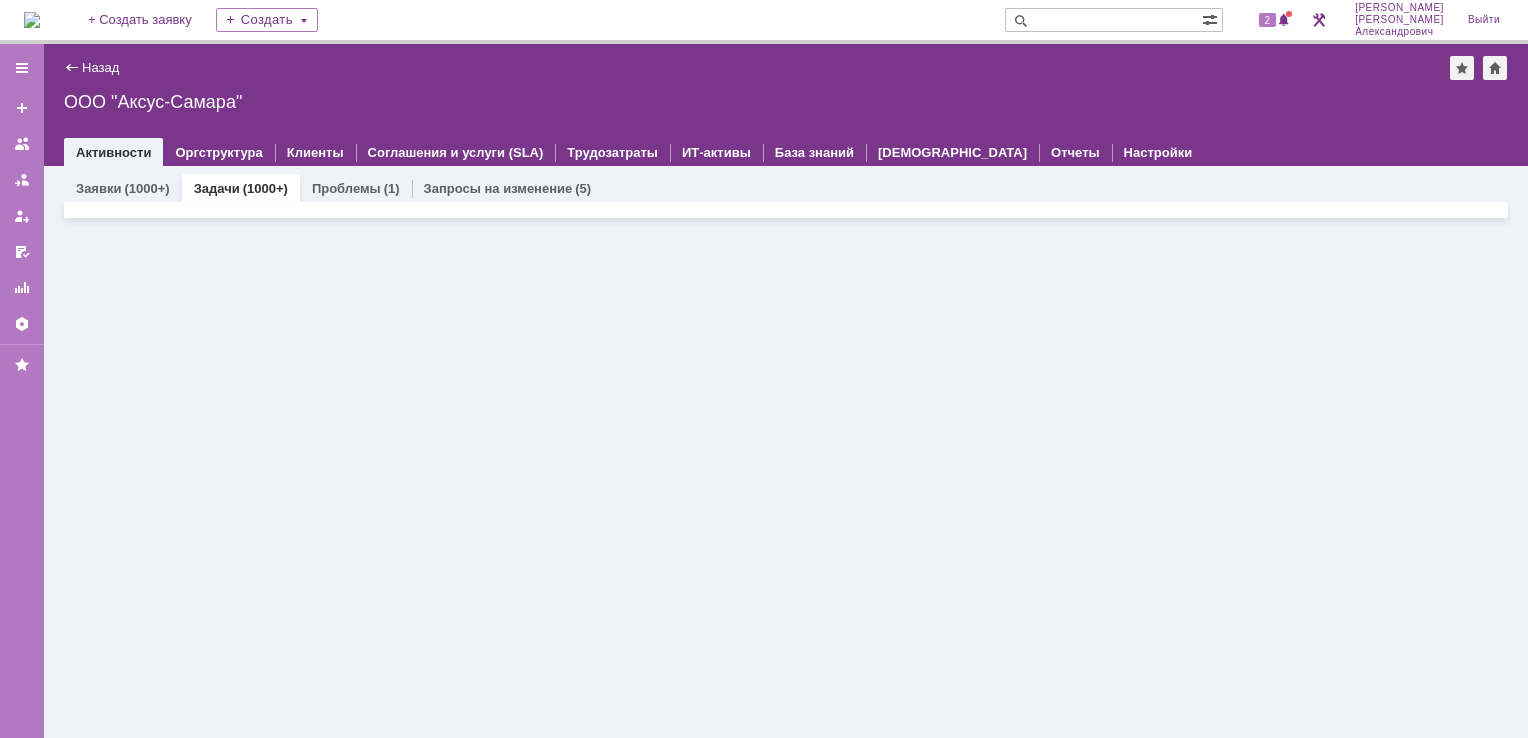 scroll, scrollTop: 0, scrollLeft: 0, axis: both 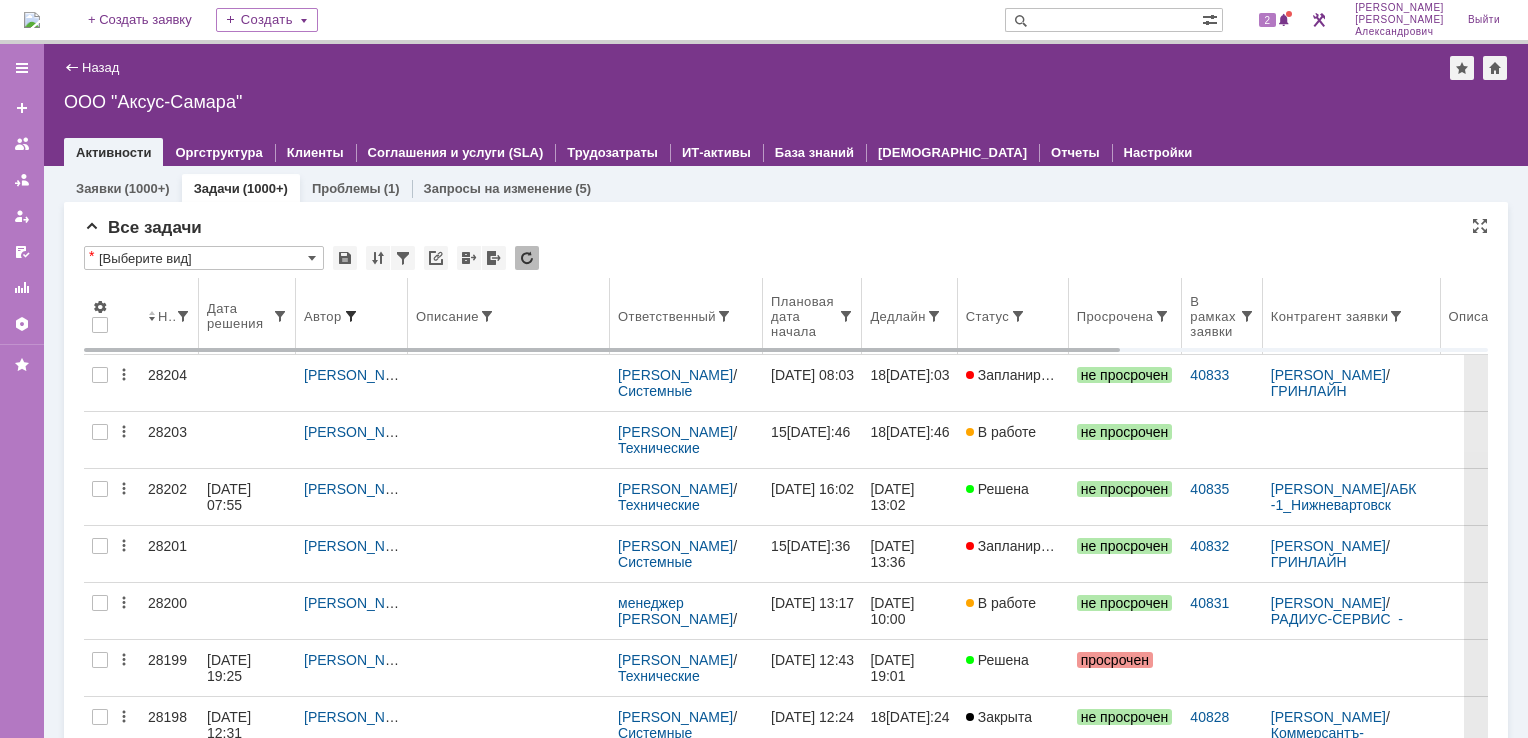 click at bounding box center [351, 316] 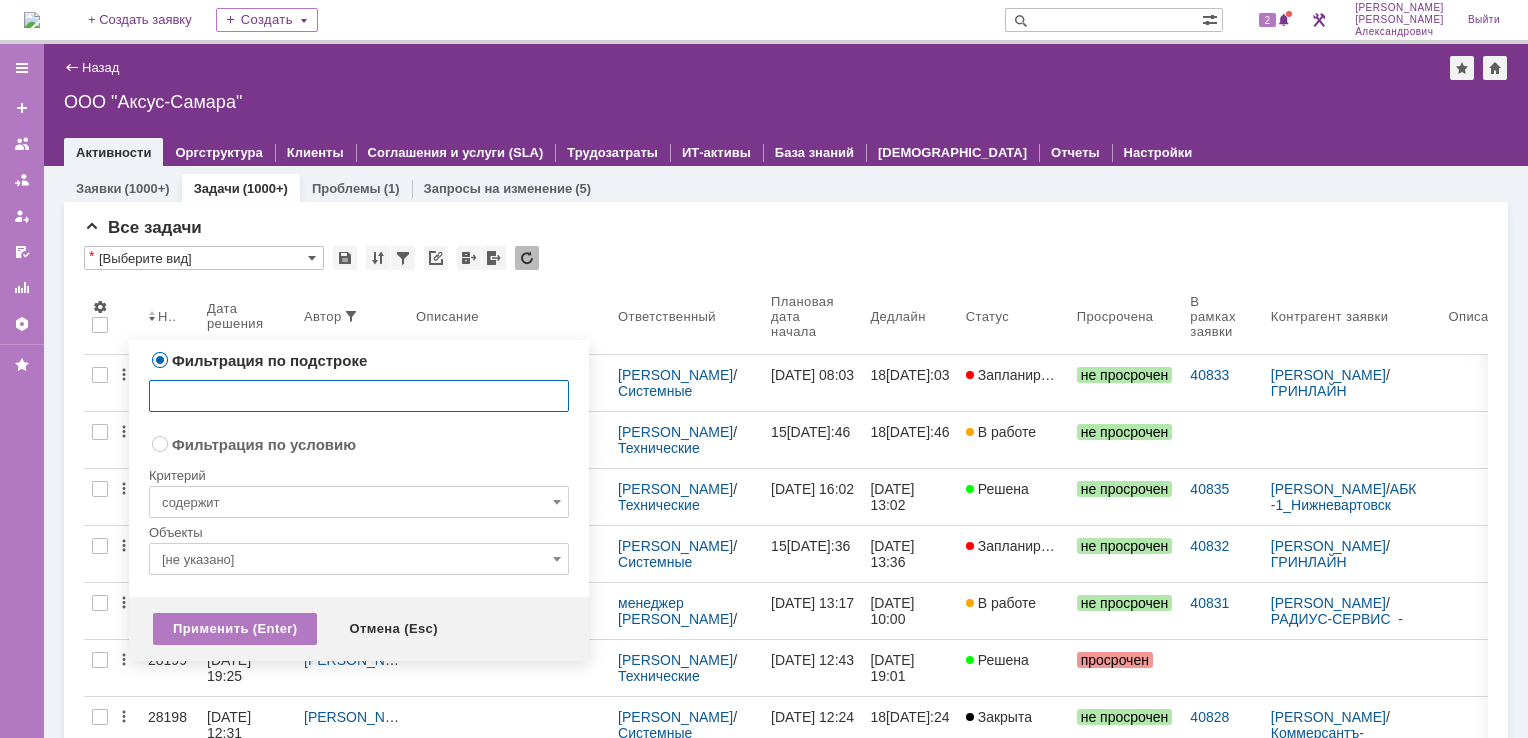 radio on "false" 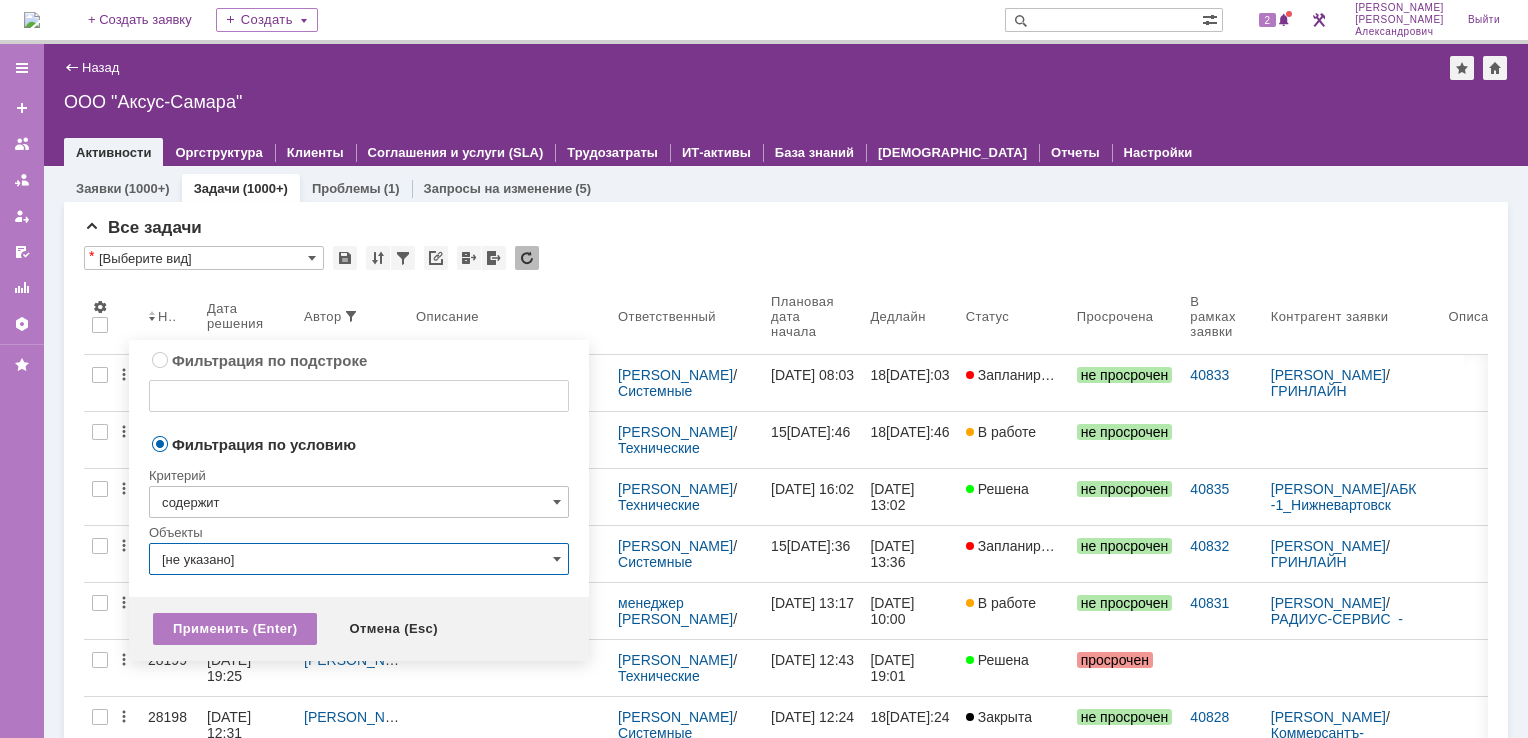 click on "[не указано]" at bounding box center (359, 559) 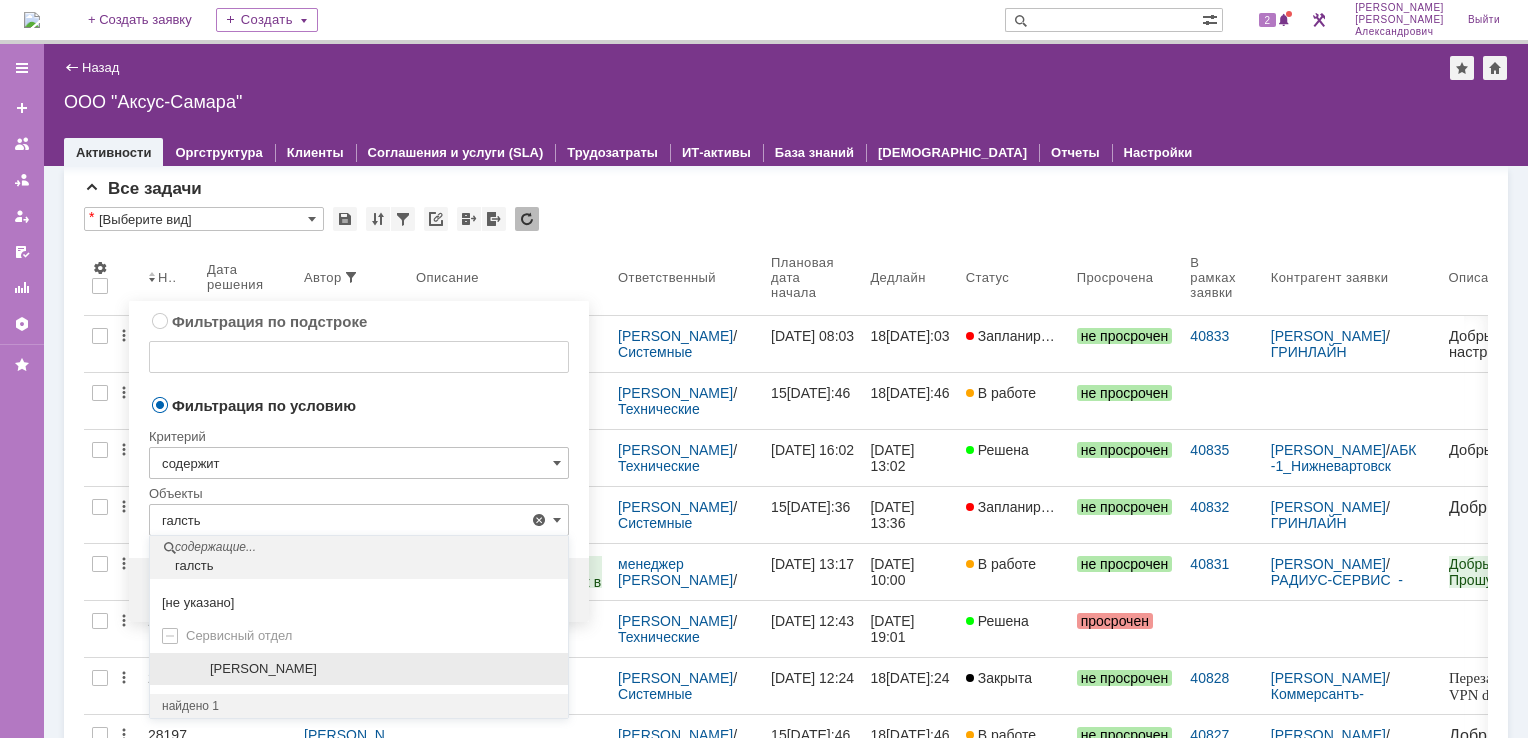 click on "[PERSON_NAME]" at bounding box center (359, 669) 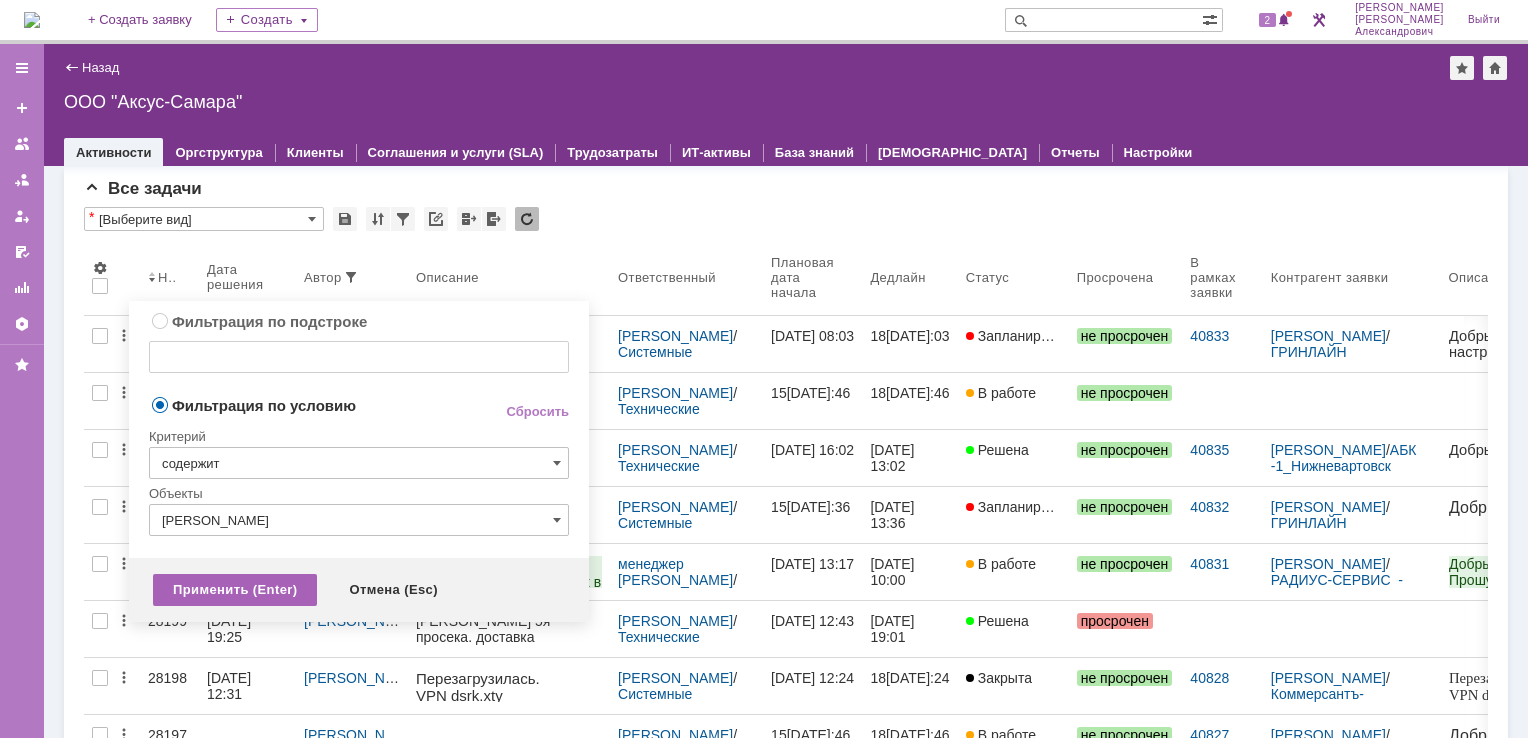 click on "Применить (Enter)" at bounding box center (235, 590) 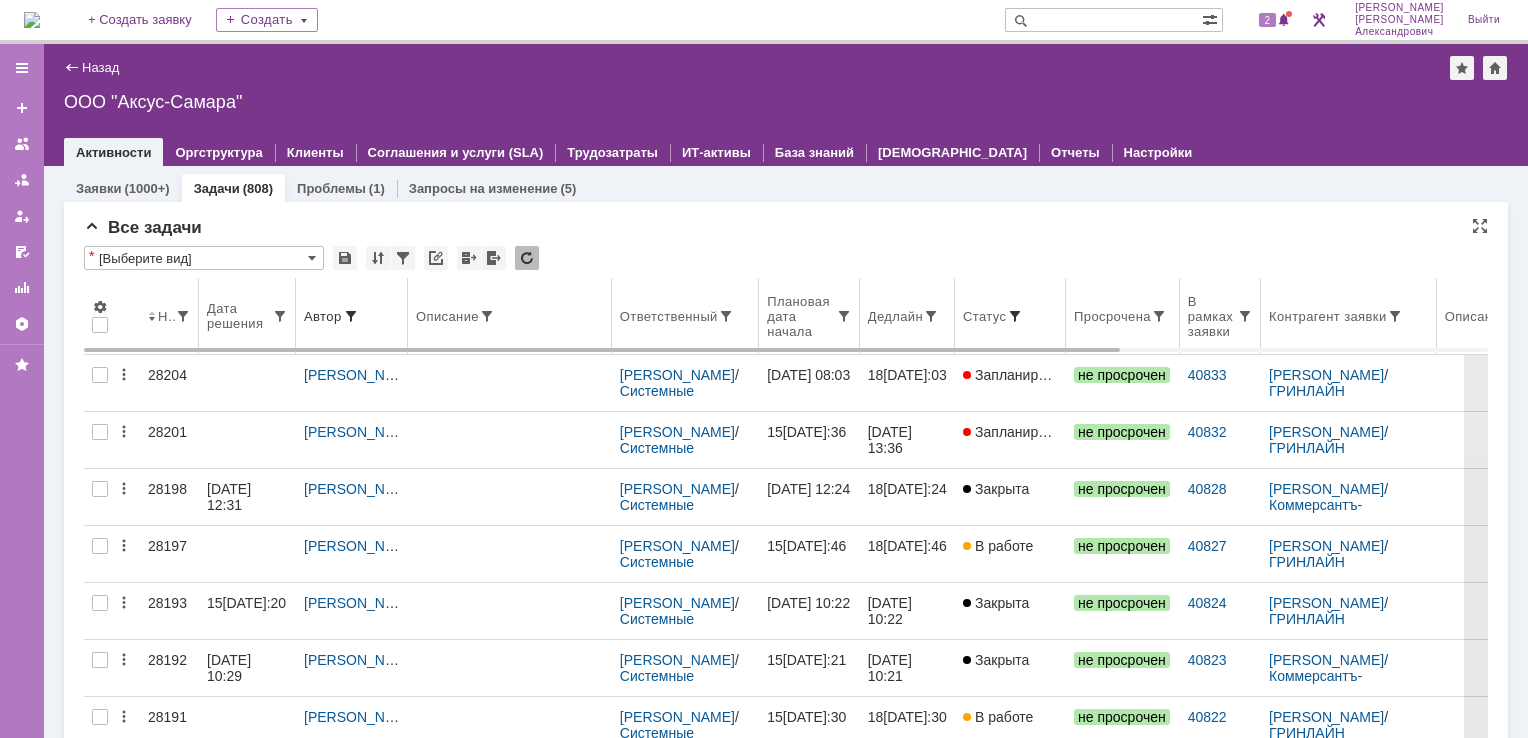 click at bounding box center [1015, 316] 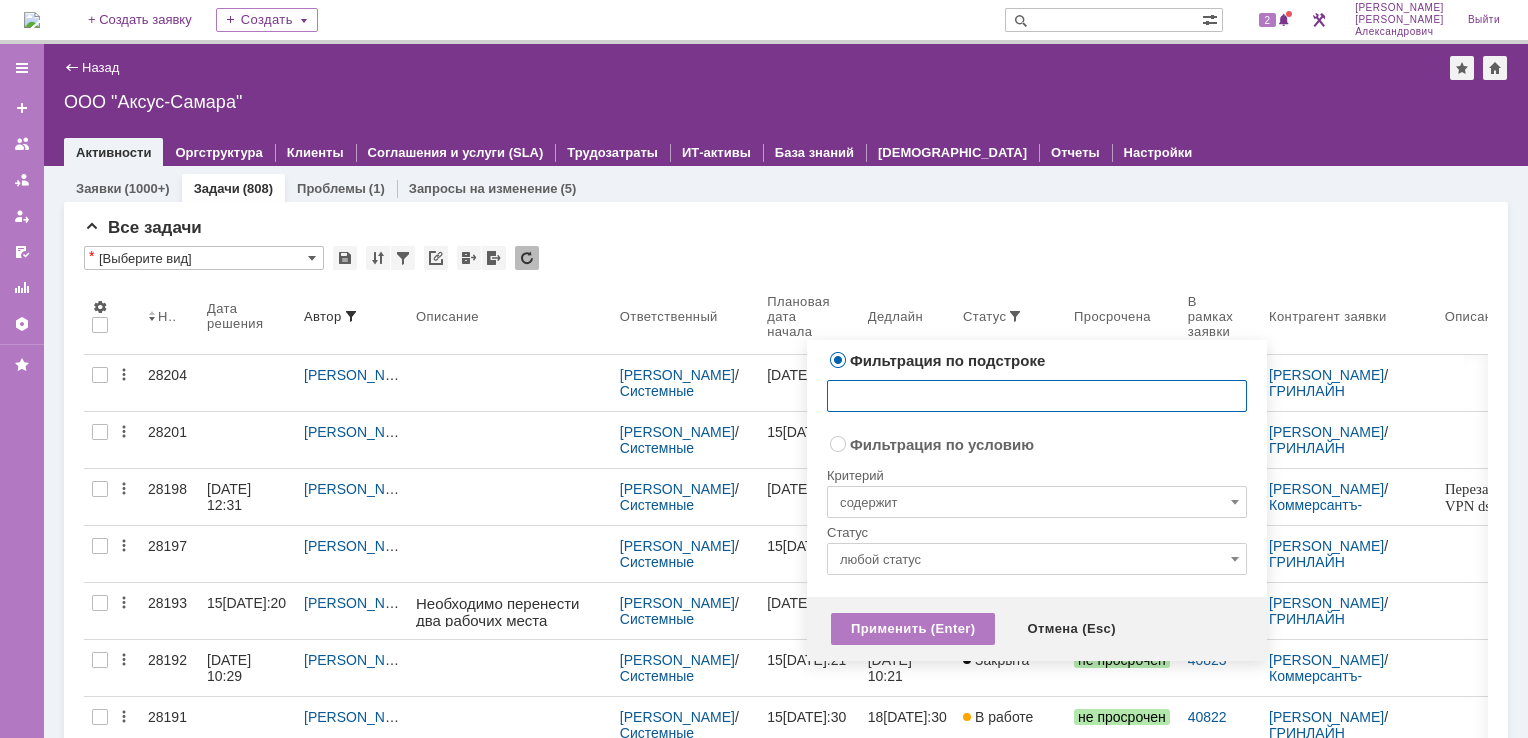 radio on "false" 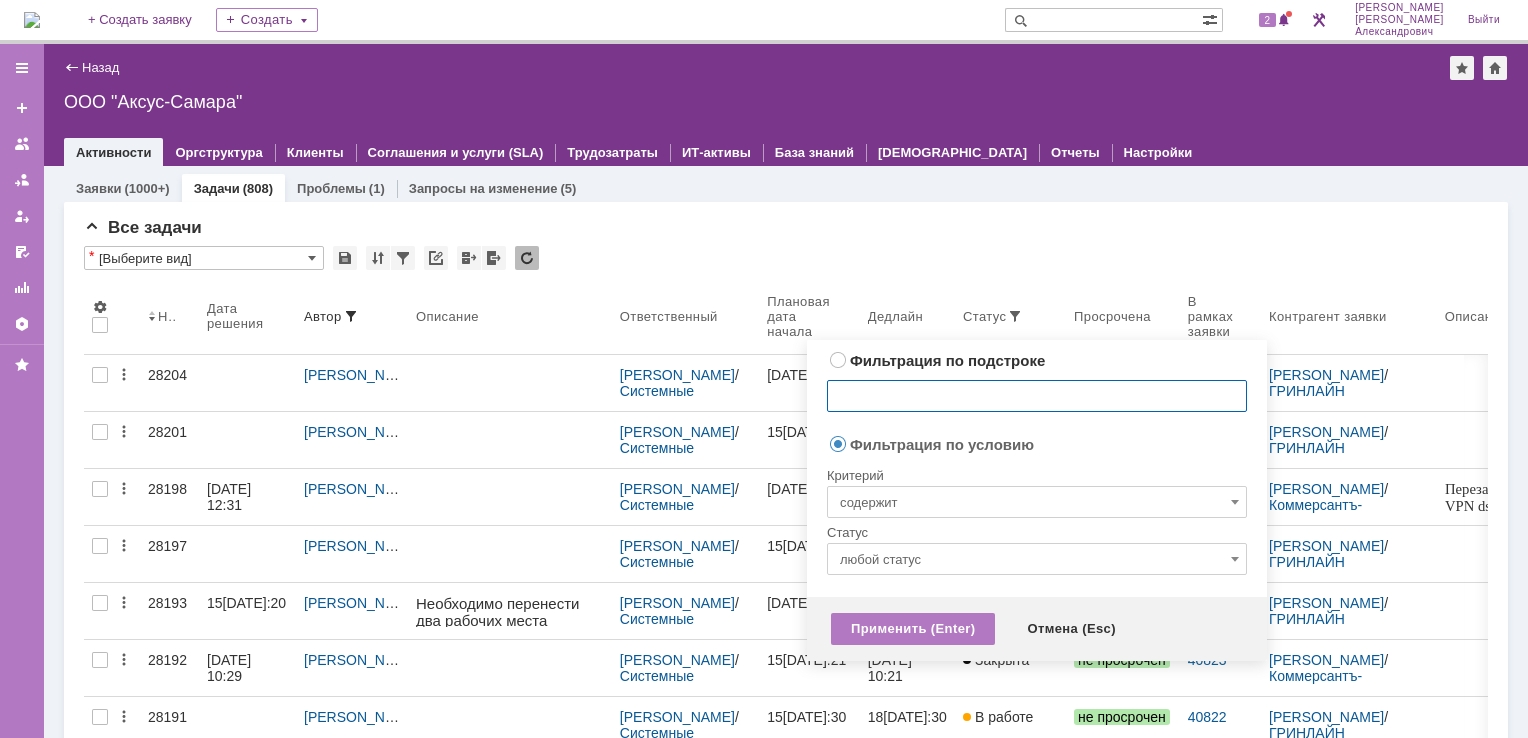 click on "содержит" at bounding box center [1037, 502] 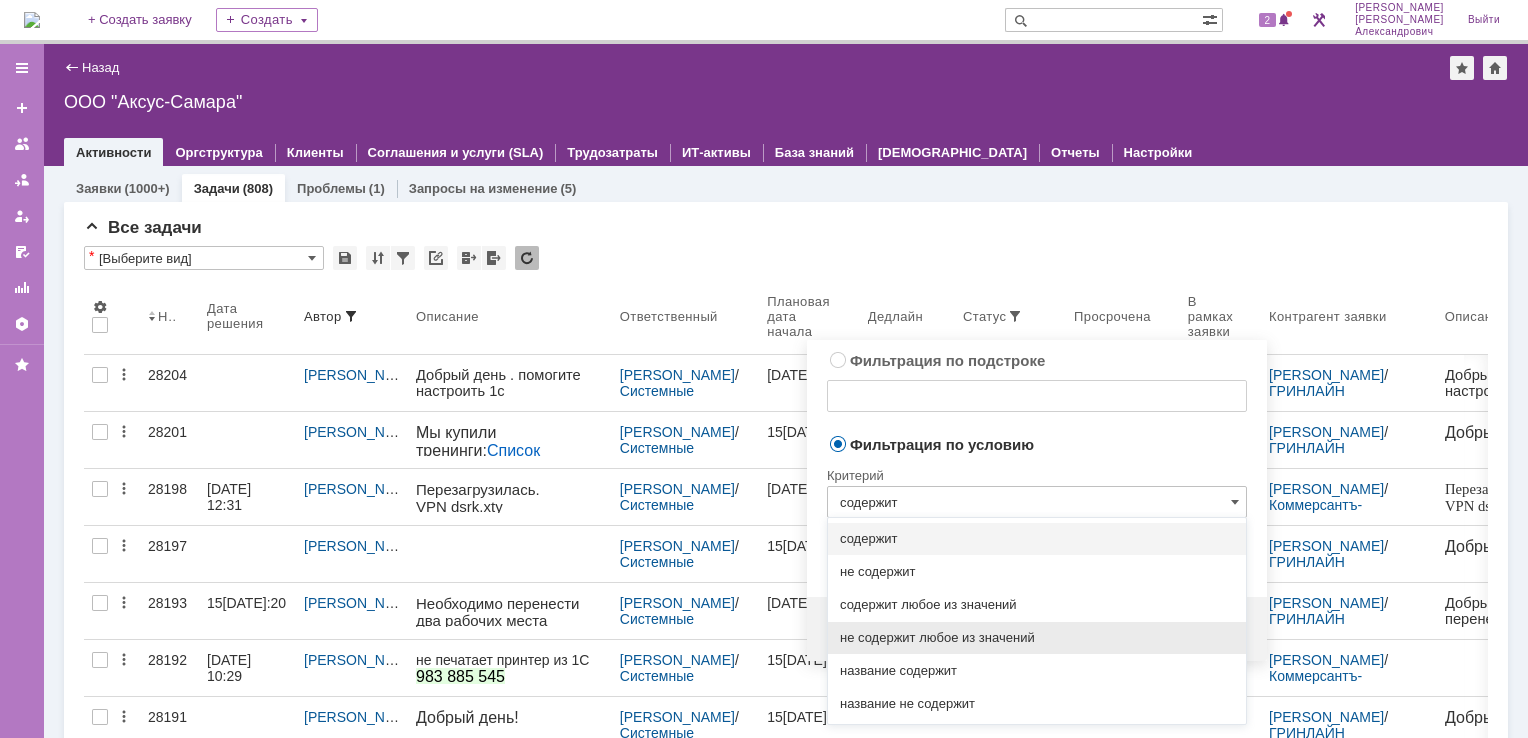 click on "не содержит любое из значений" at bounding box center (1037, 638) 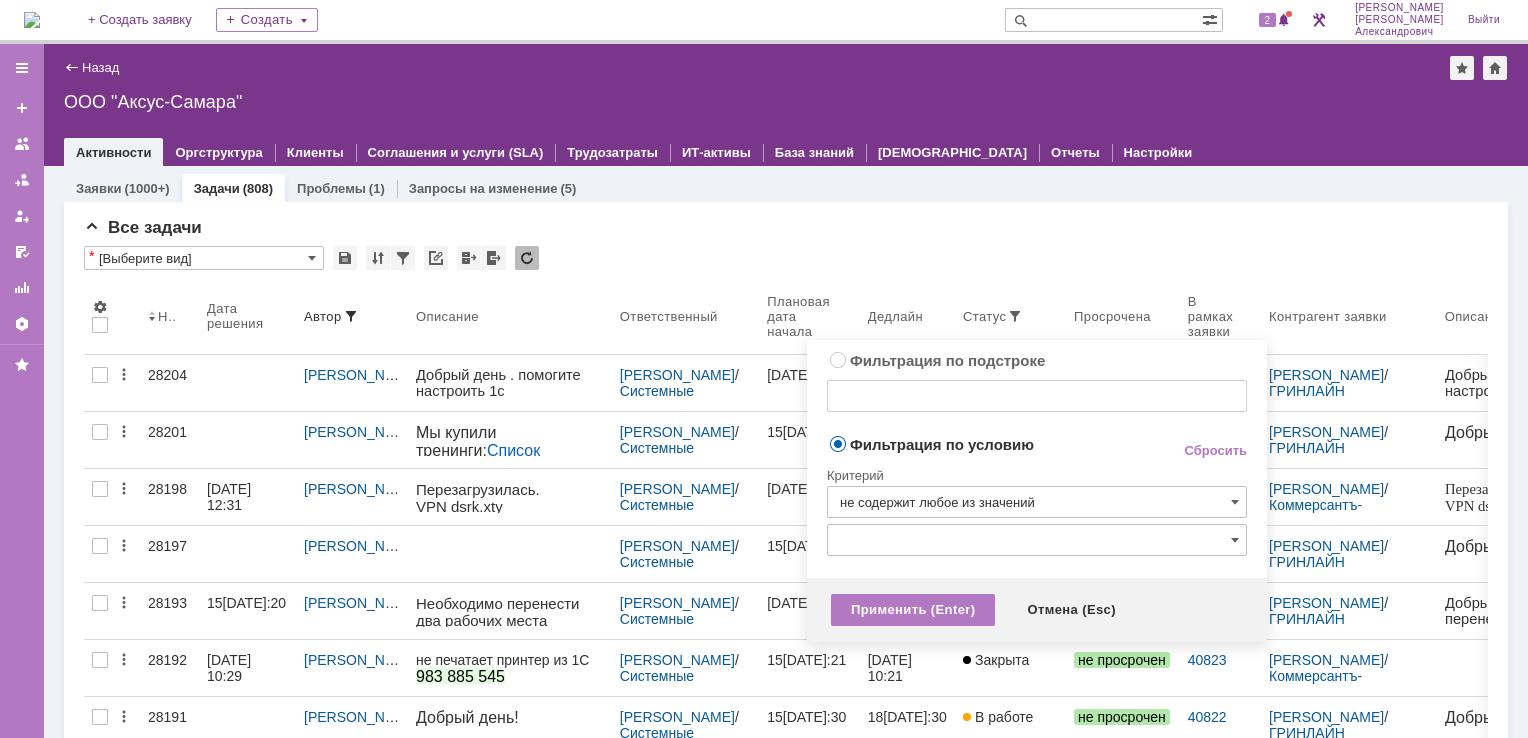 type on "не содержит любое из значений" 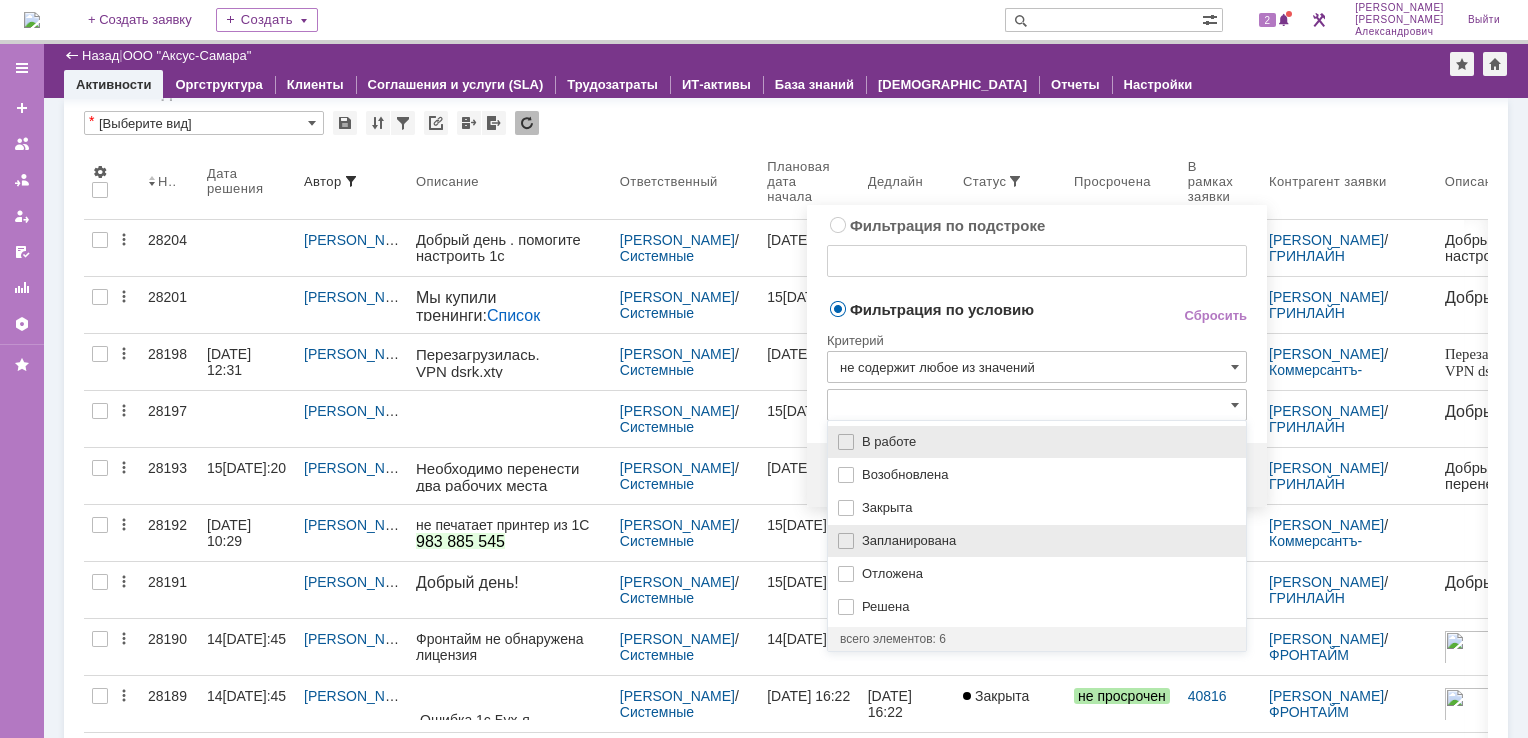 click on "Запланирована" at bounding box center (1037, 540) 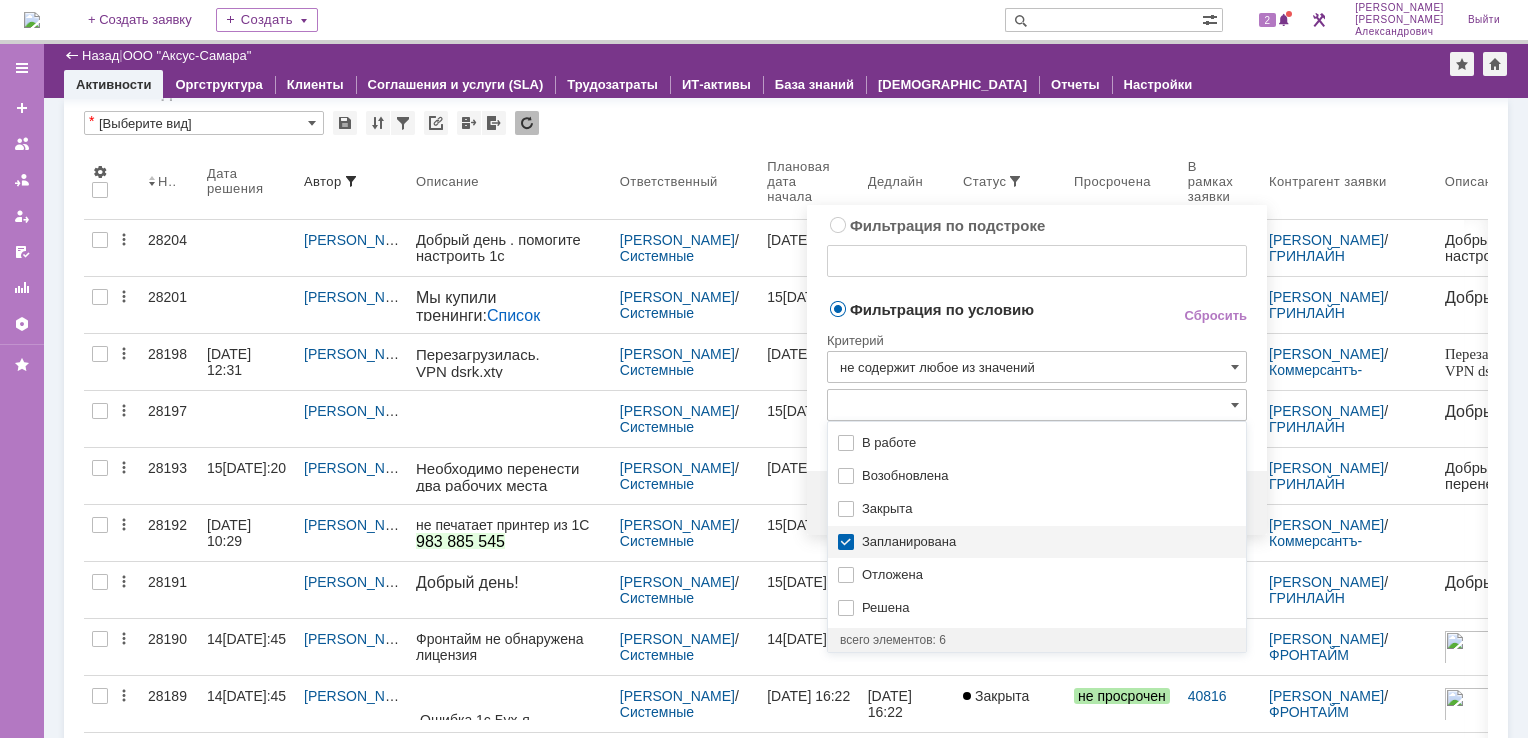 click on "Запланирована" at bounding box center (1048, 542) 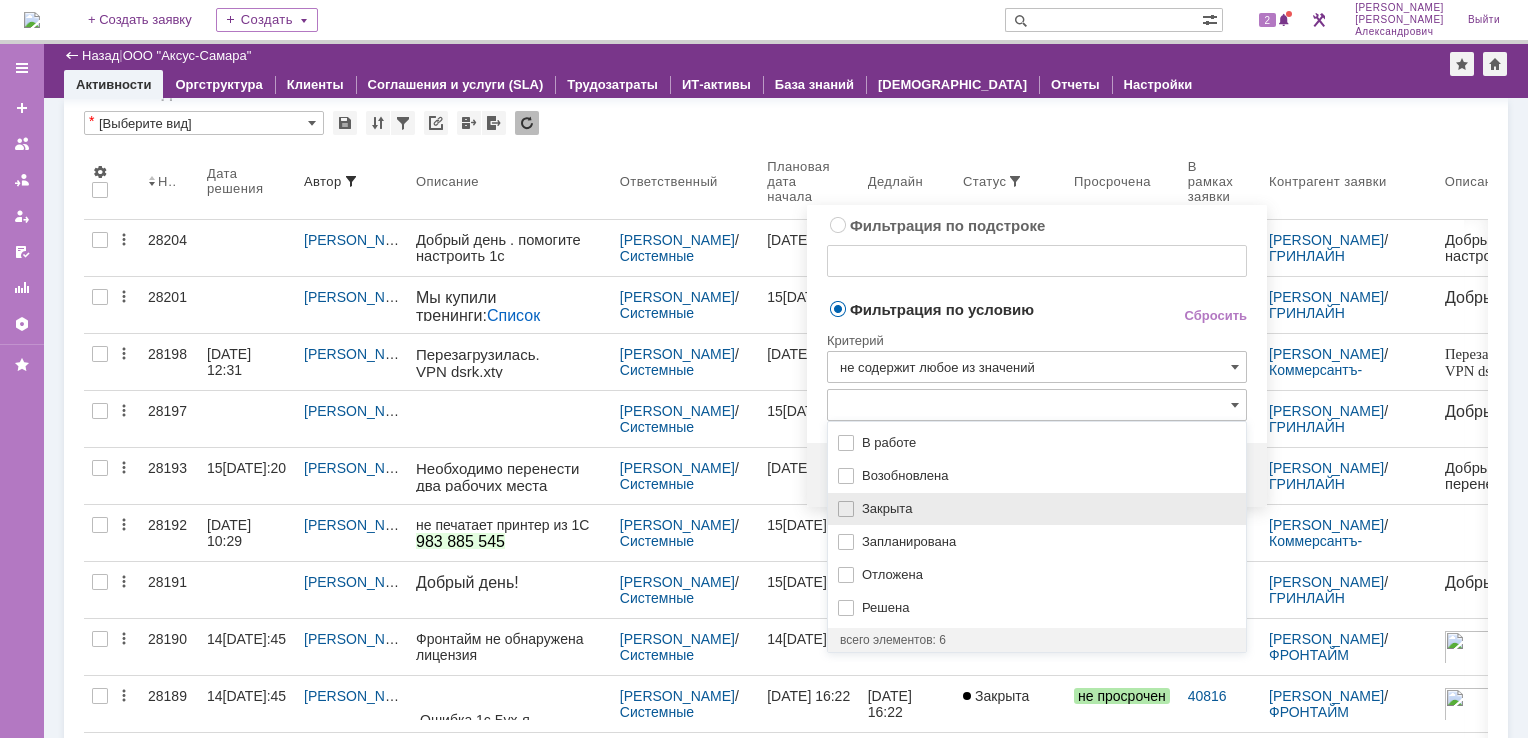 click on "Закрыта" at bounding box center (1037, 509) 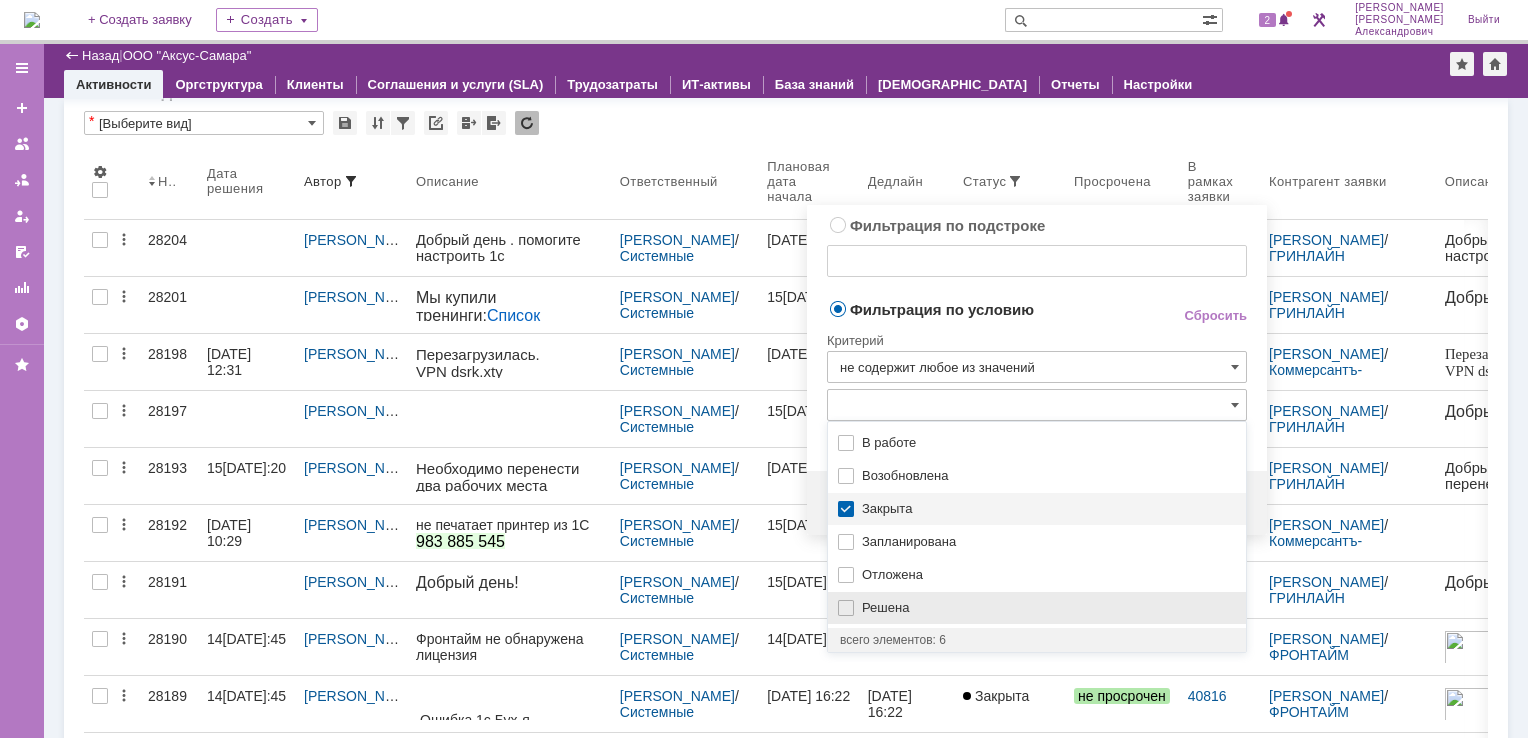 click on "Решена" at bounding box center [1048, 608] 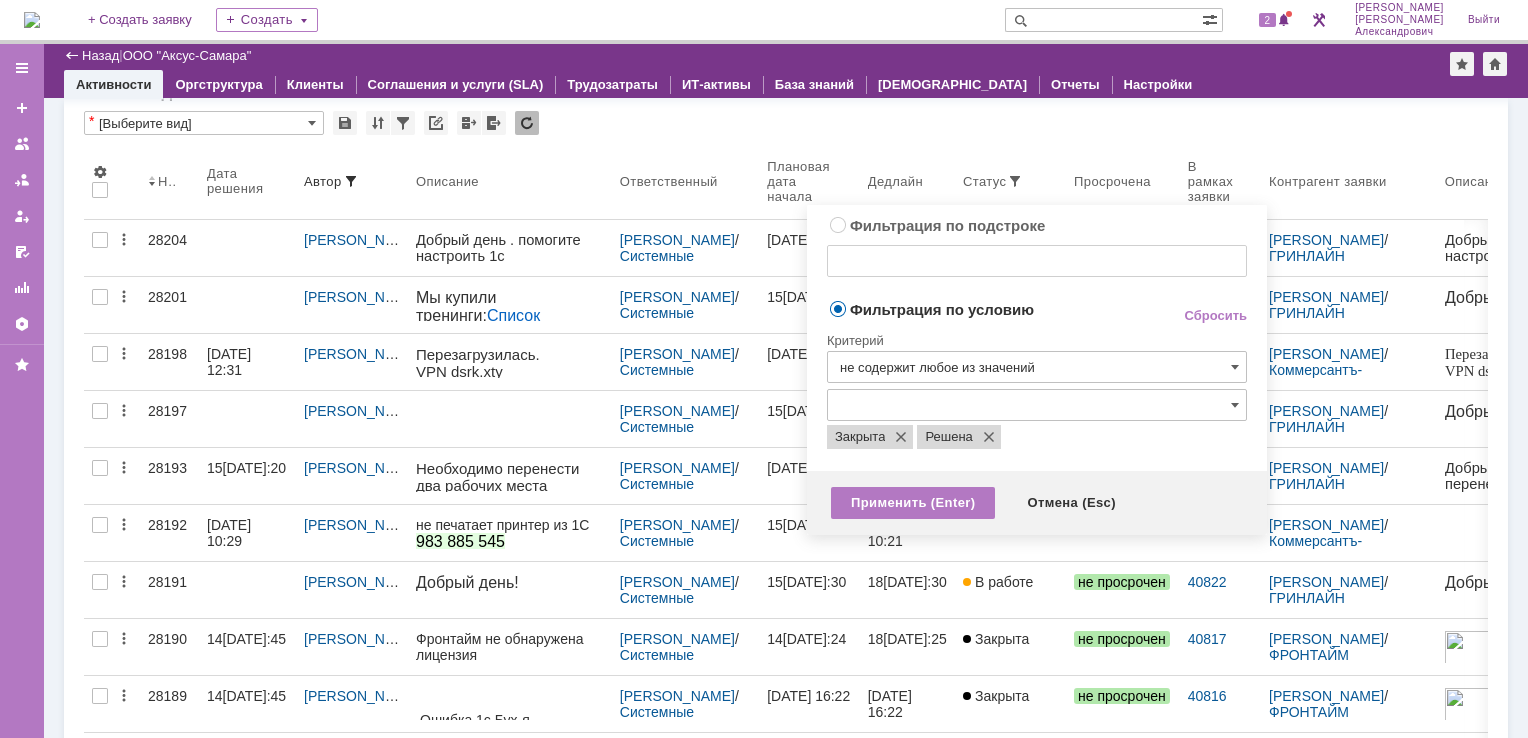 drag, startPoint x: 1068, startPoint y: 312, endPoint x: 1056, endPoint y: 332, distance: 23.323807 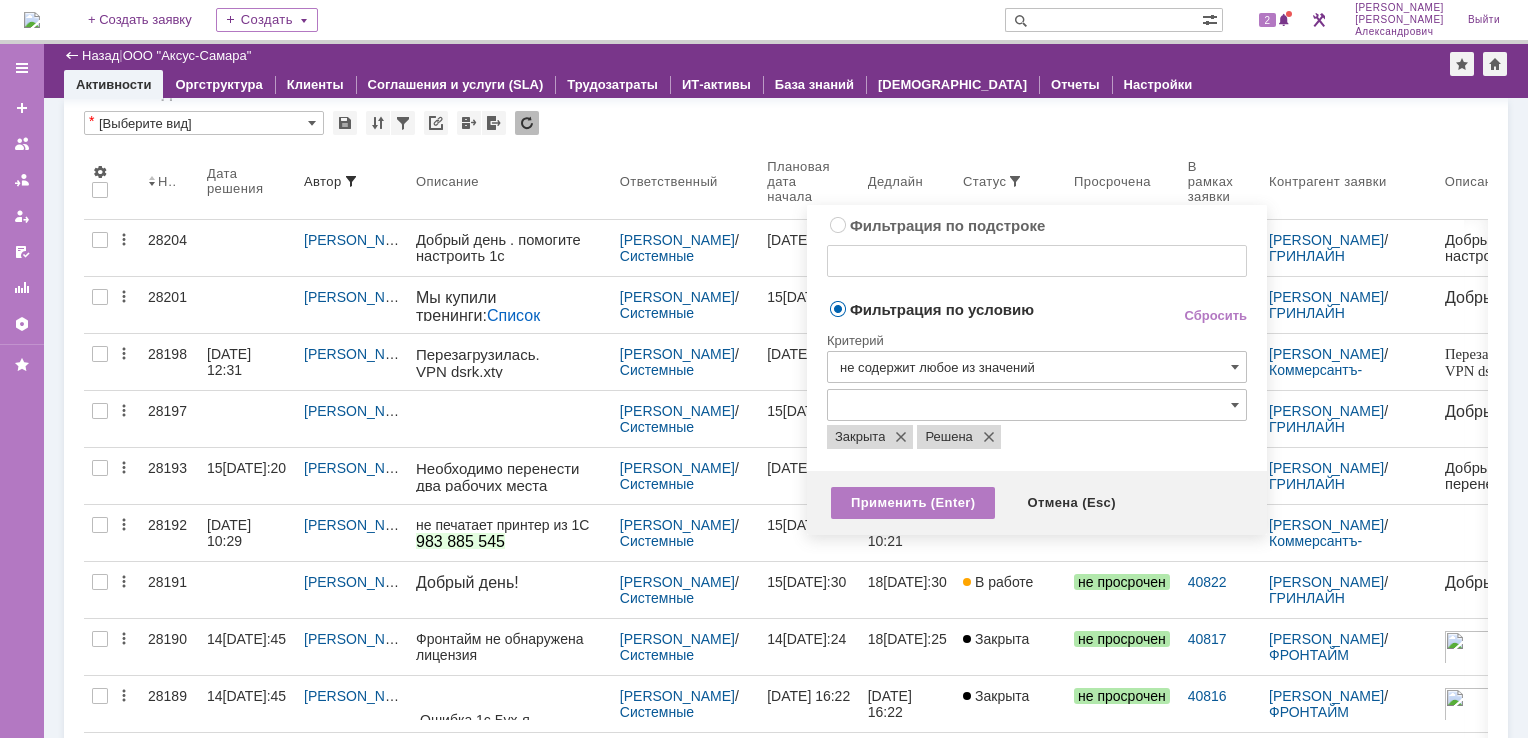 click on "Фильтрация по условию Сбросить Критерий не содержит любое из значений Статус Закрыта Решена" at bounding box center (1037, 380) 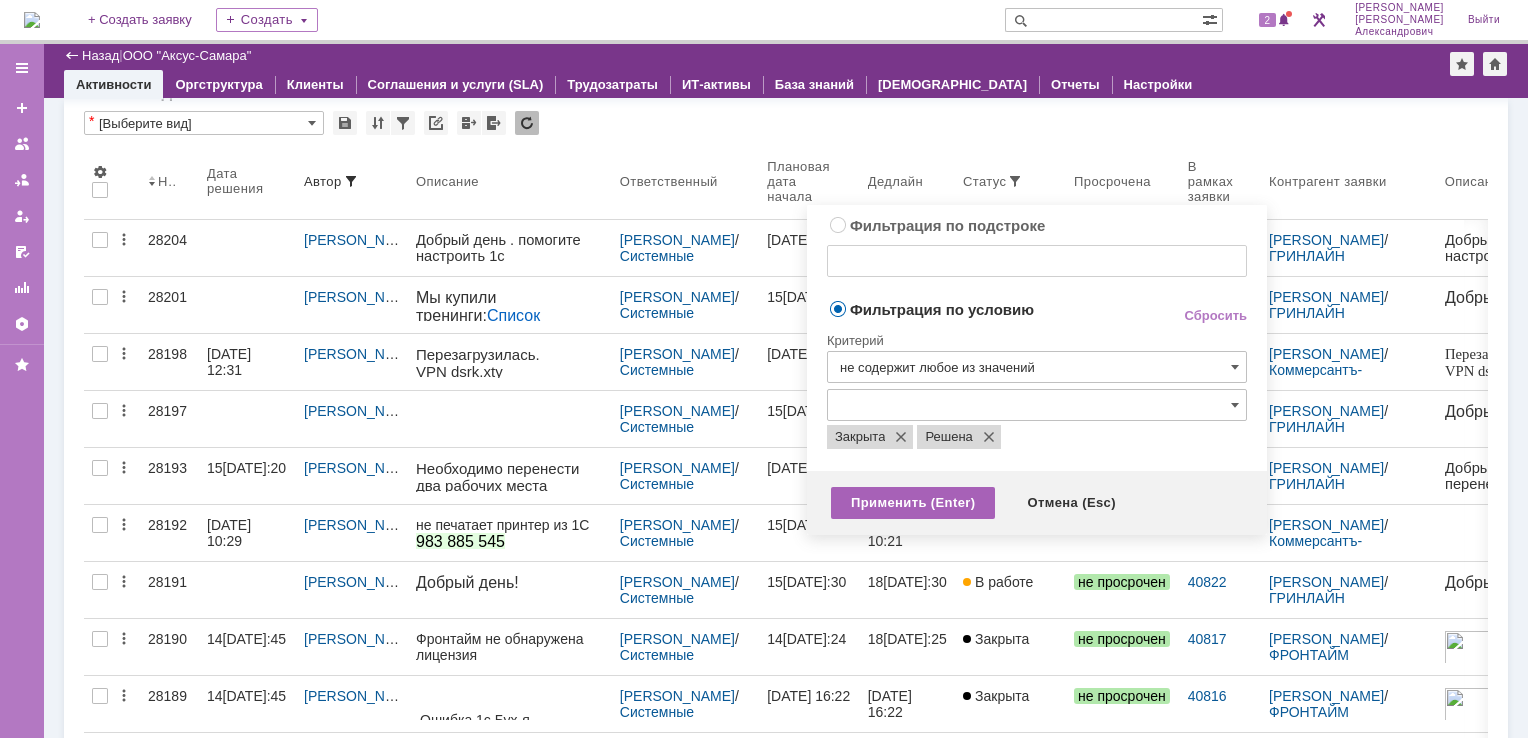 click on "Применить (Enter)" at bounding box center [913, 503] 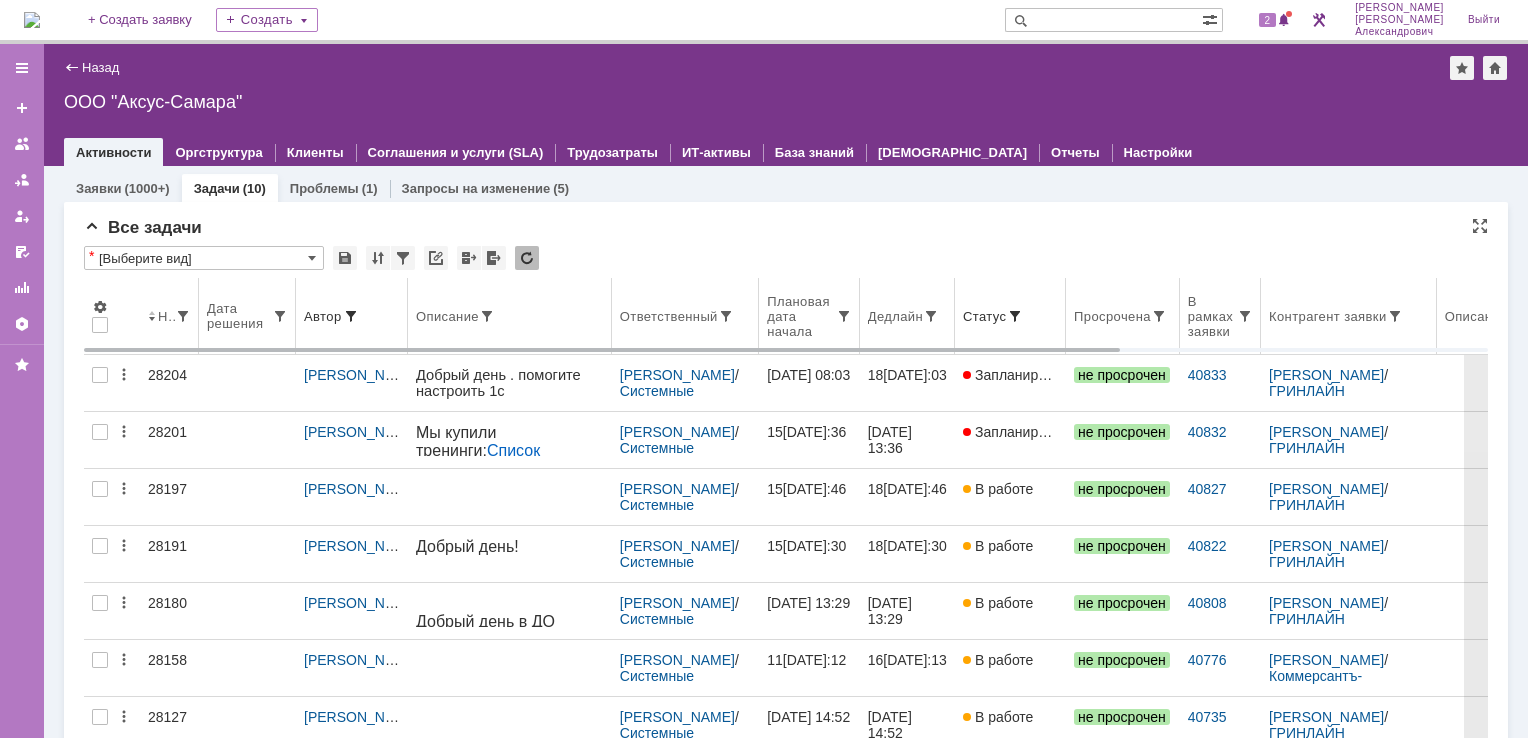 click on "Ответственный" at bounding box center [685, 316] 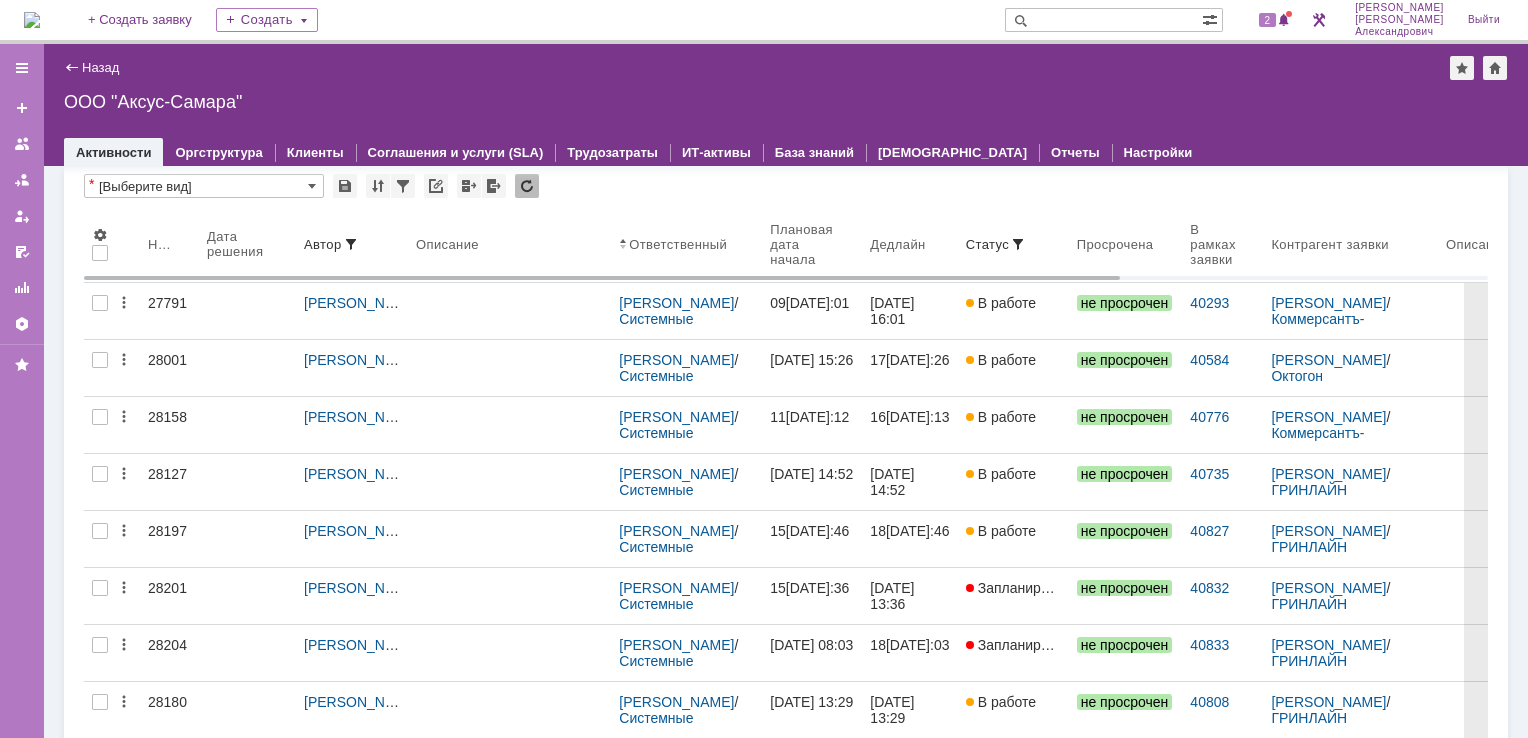 scroll, scrollTop: 0, scrollLeft: 0, axis: both 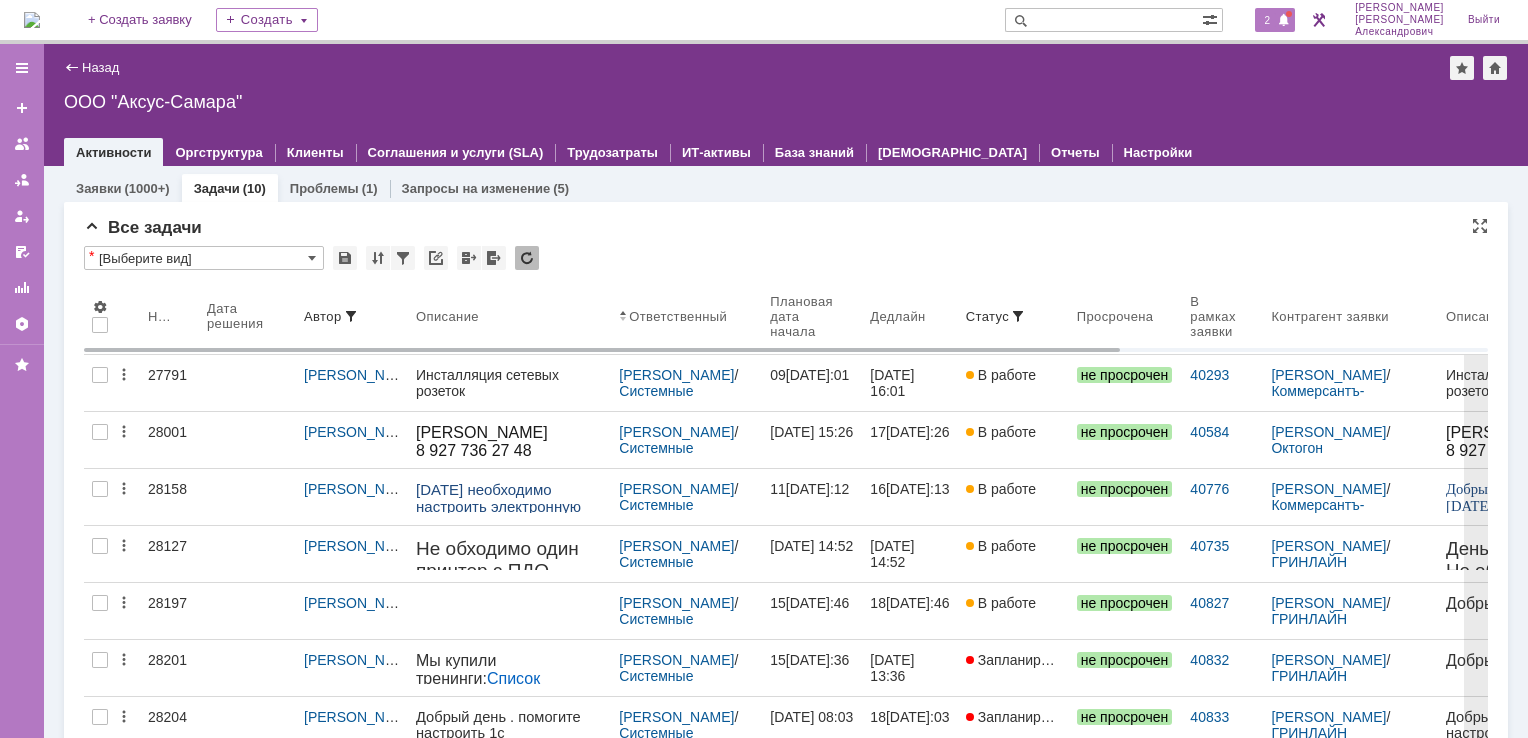 click at bounding box center [1284, 21] 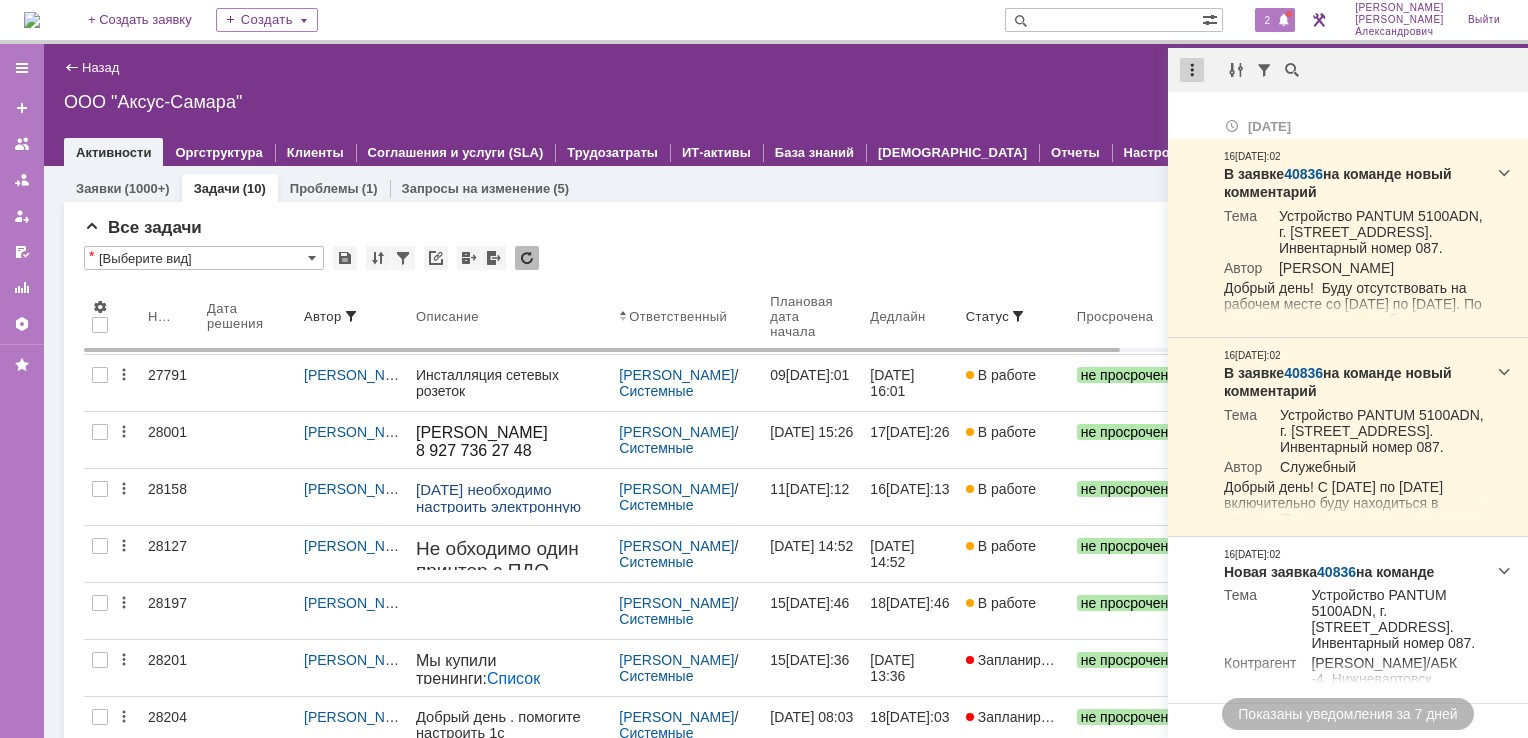 click at bounding box center (1192, 70) 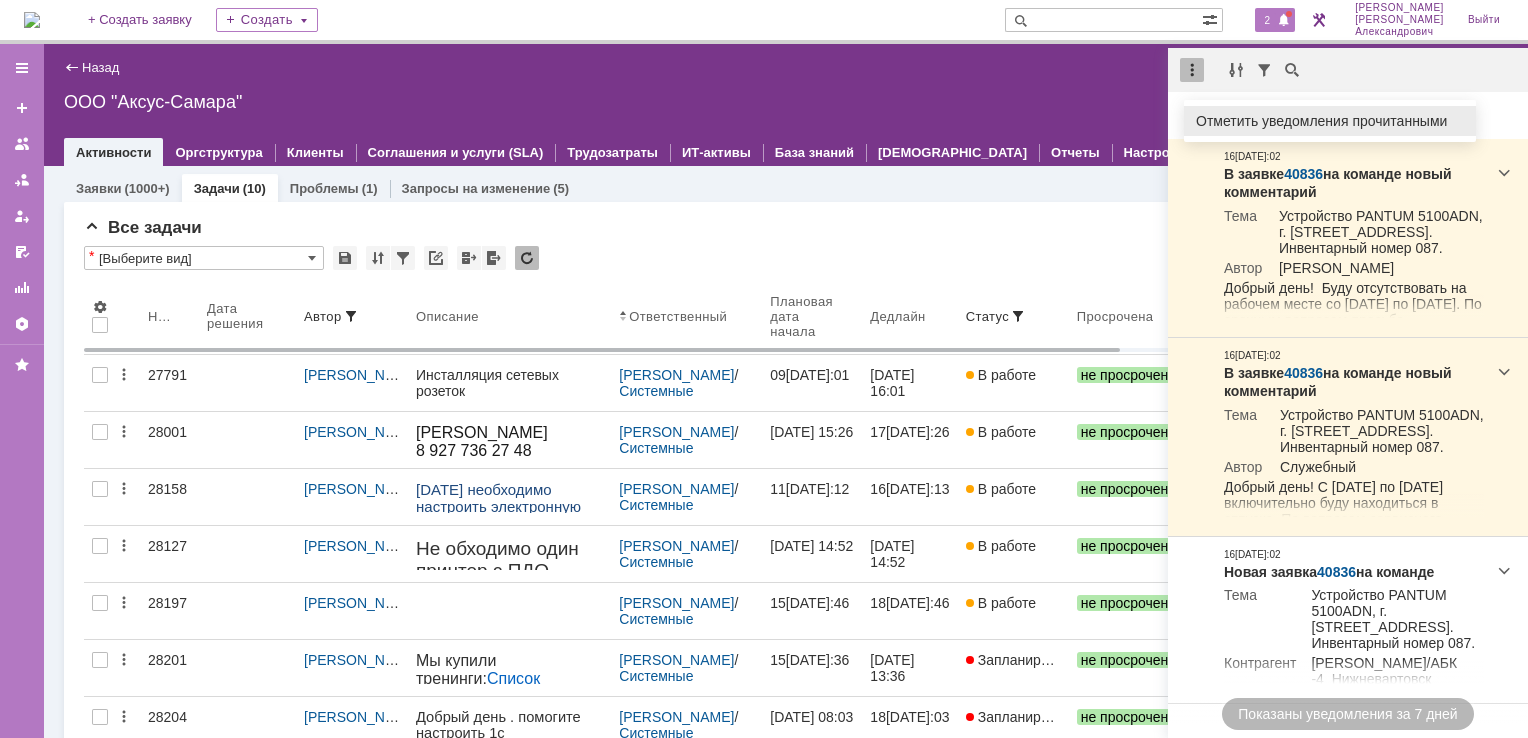 click on "Отметить уведомления прочитанными" at bounding box center [1330, 121] 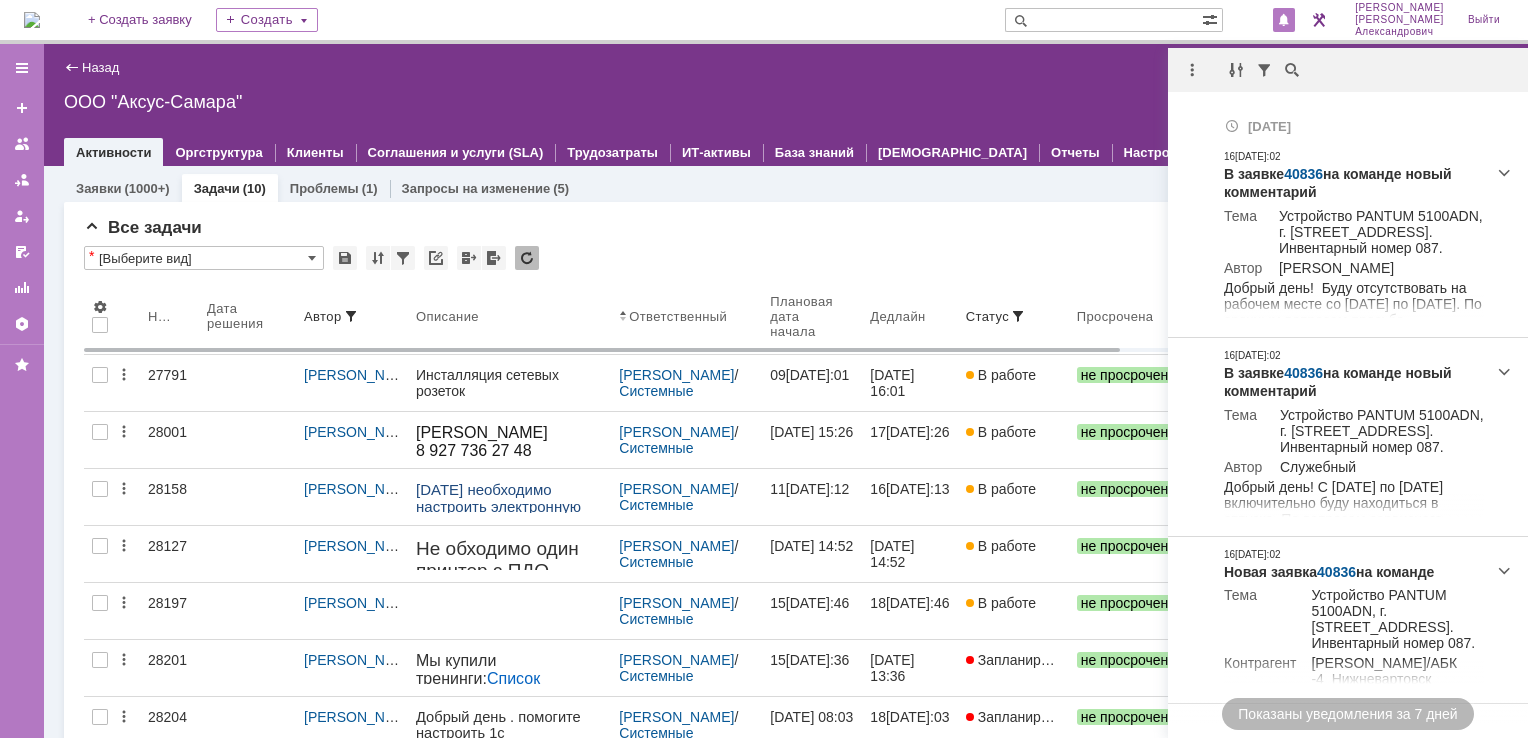 click on "Назад   |   ООО "Аксус-Самара"" at bounding box center [786, 68] 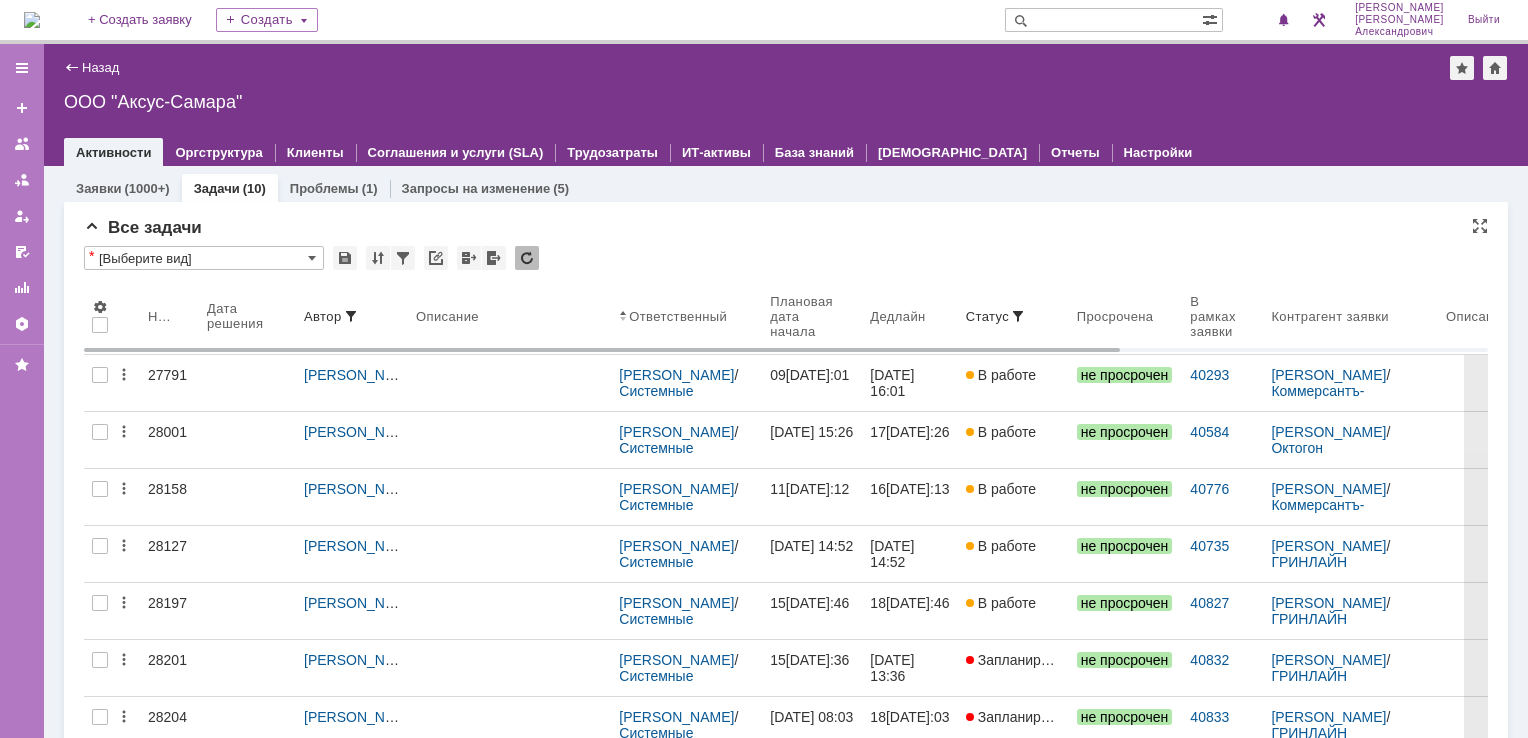 scroll, scrollTop: 0, scrollLeft: 0, axis: both 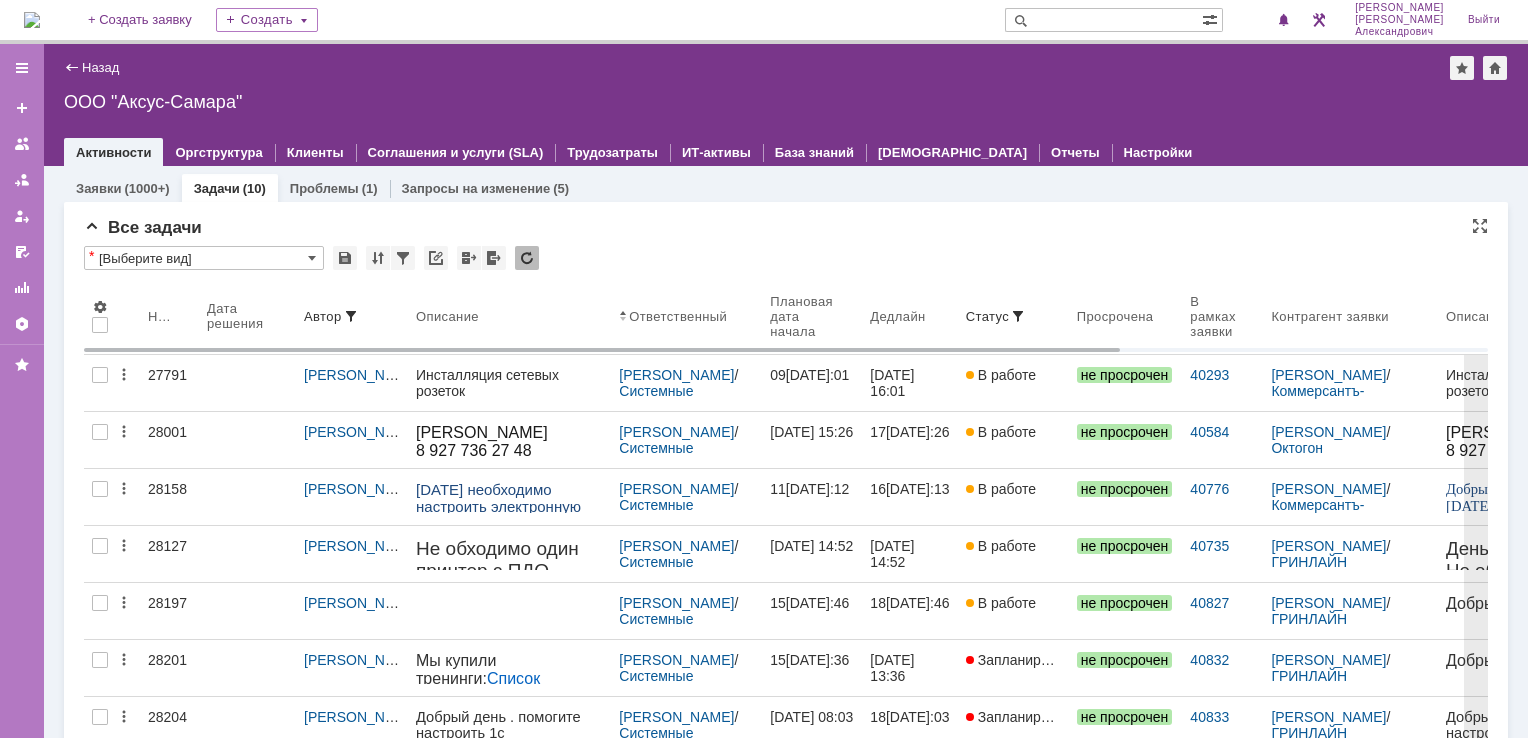 click at bounding box center (32, 20) 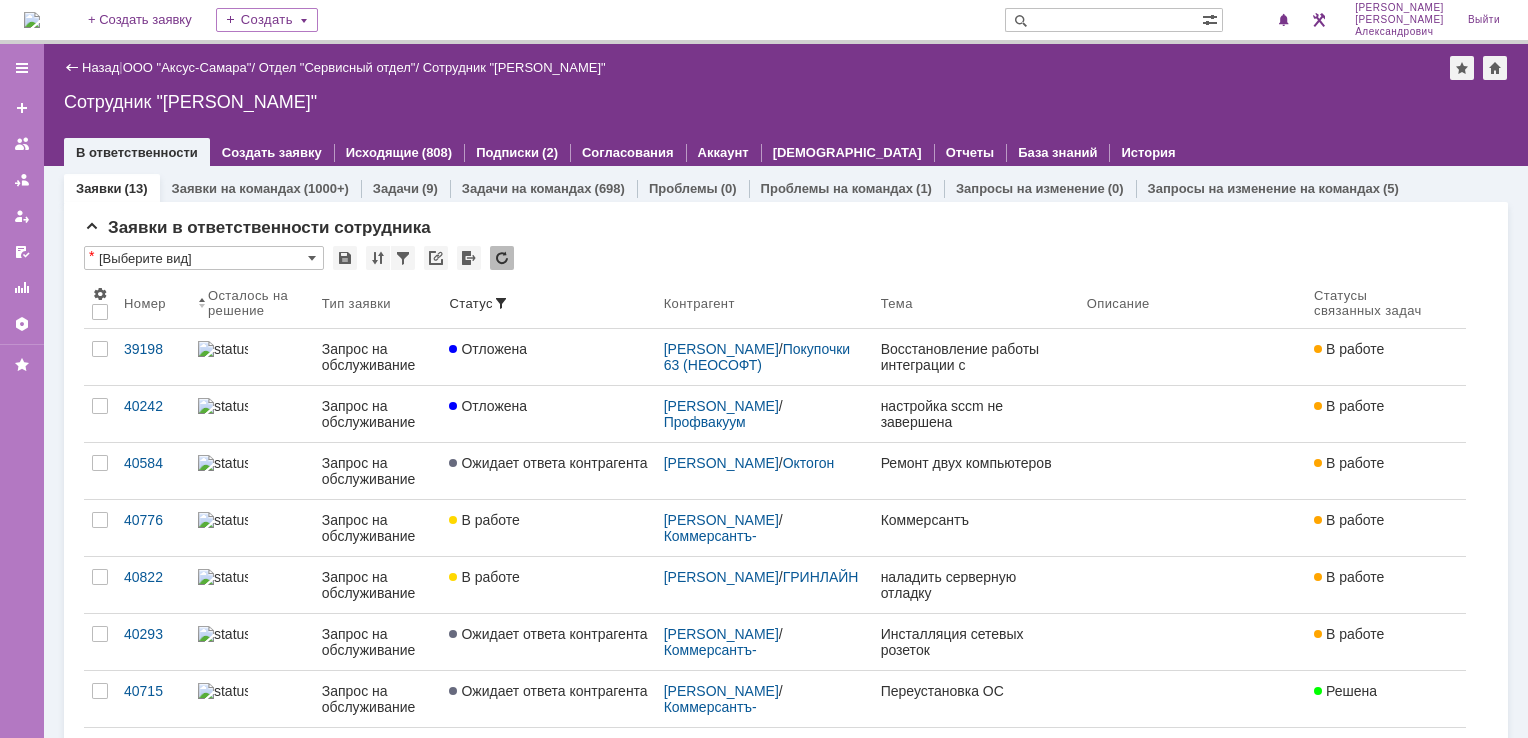 scroll, scrollTop: 0, scrollLeft: 0, axis: both 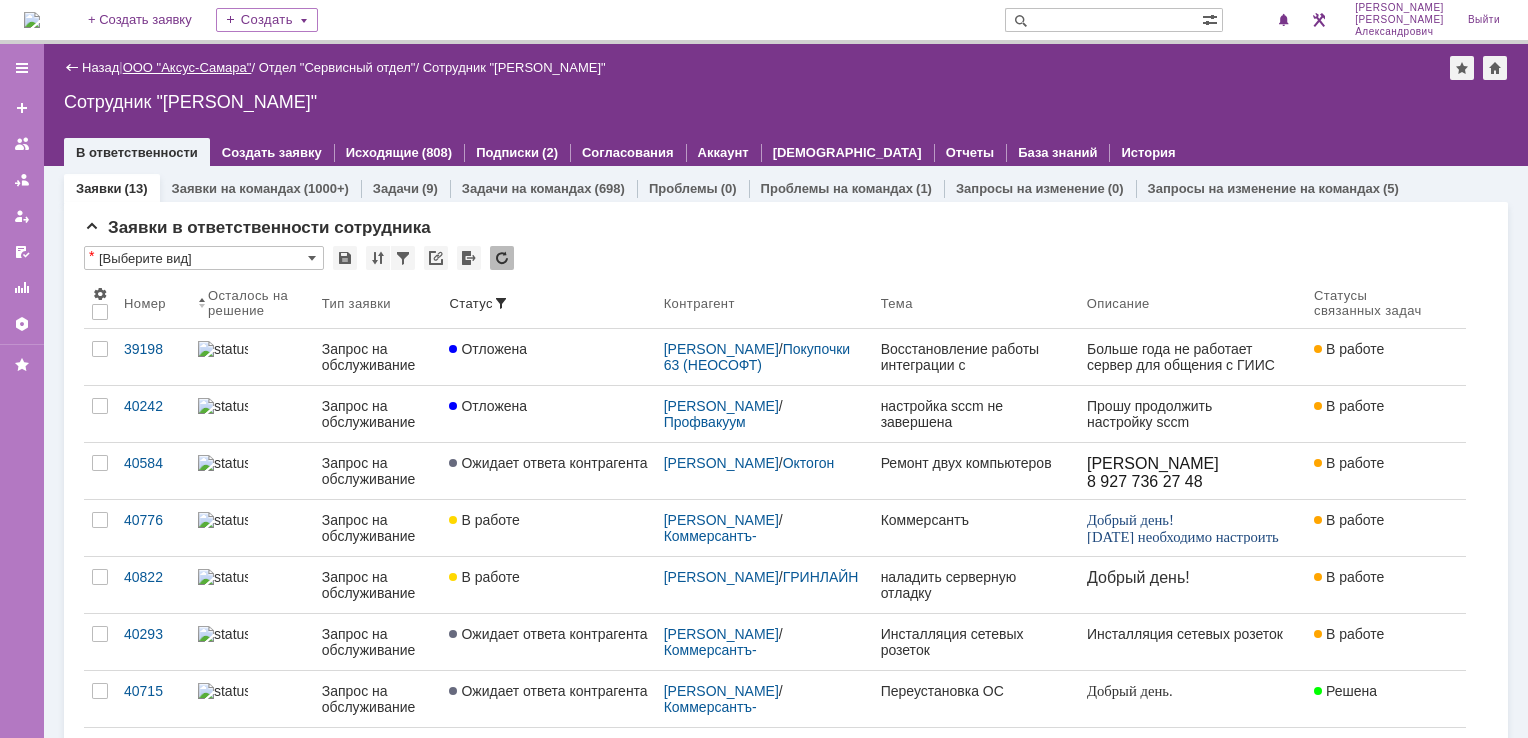 click on "ООО "Аксус-Самара"" at bounding box center (187, 67) 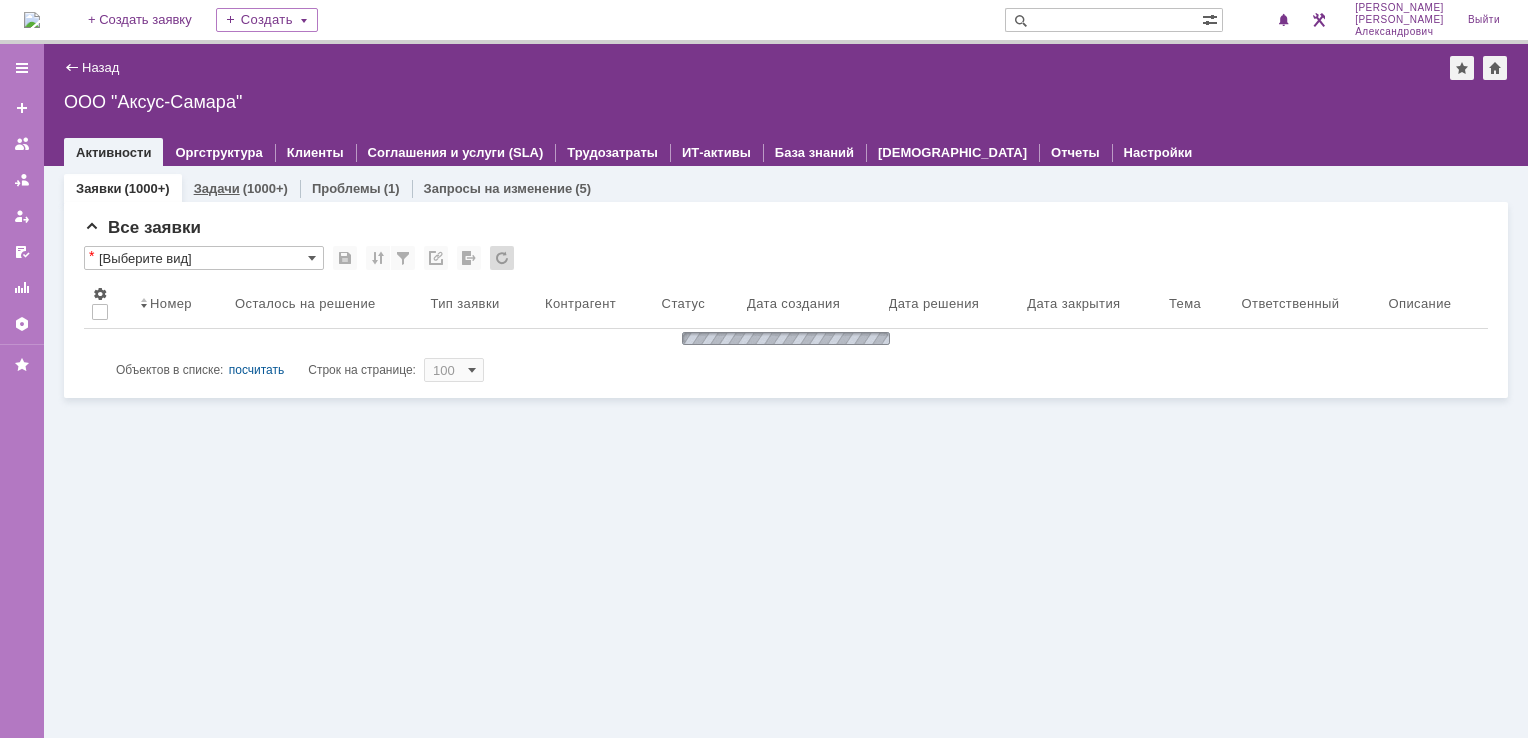 click on "(1000+)" at bounding box center (265, 188) 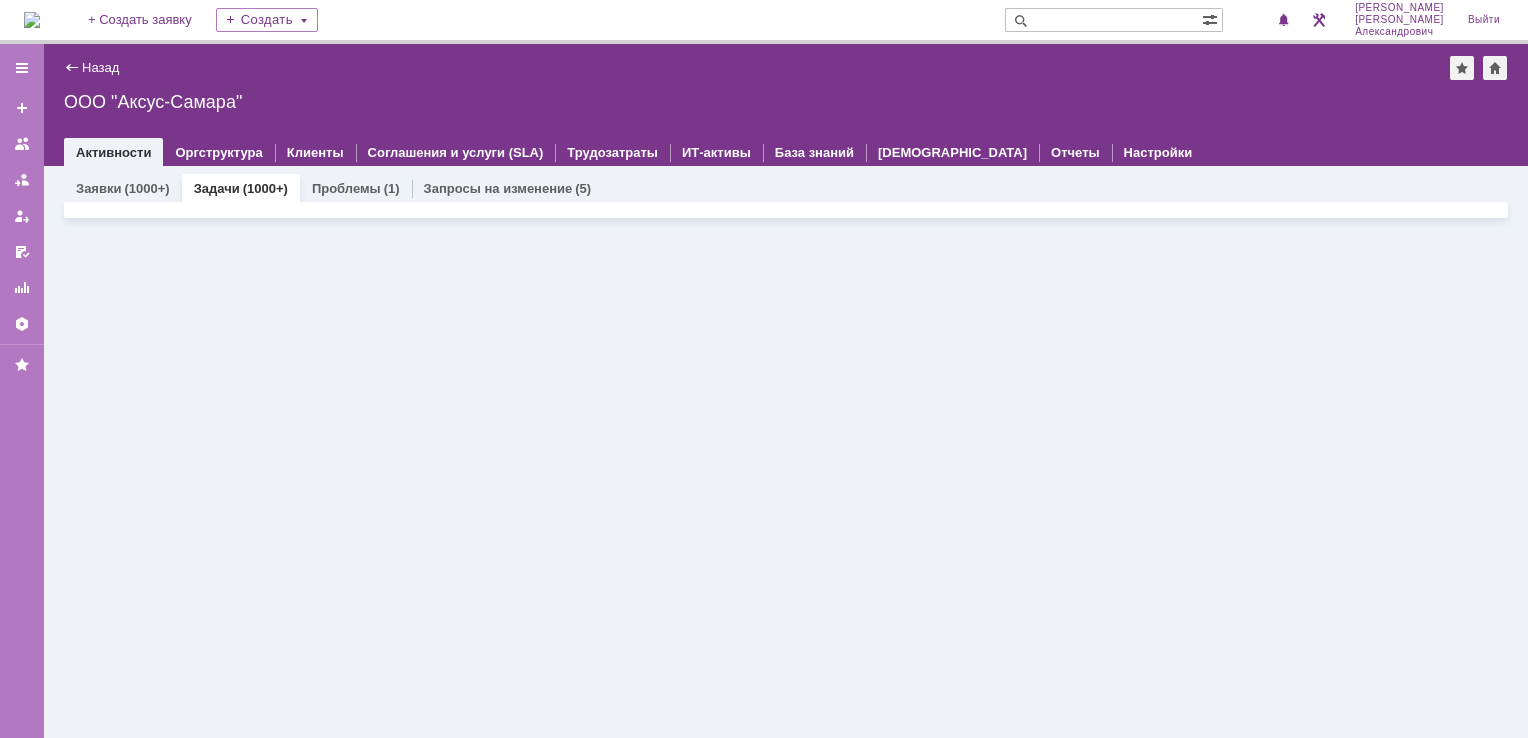 scroll, scrollTop: 0, scrollLeft: 0, axis: both 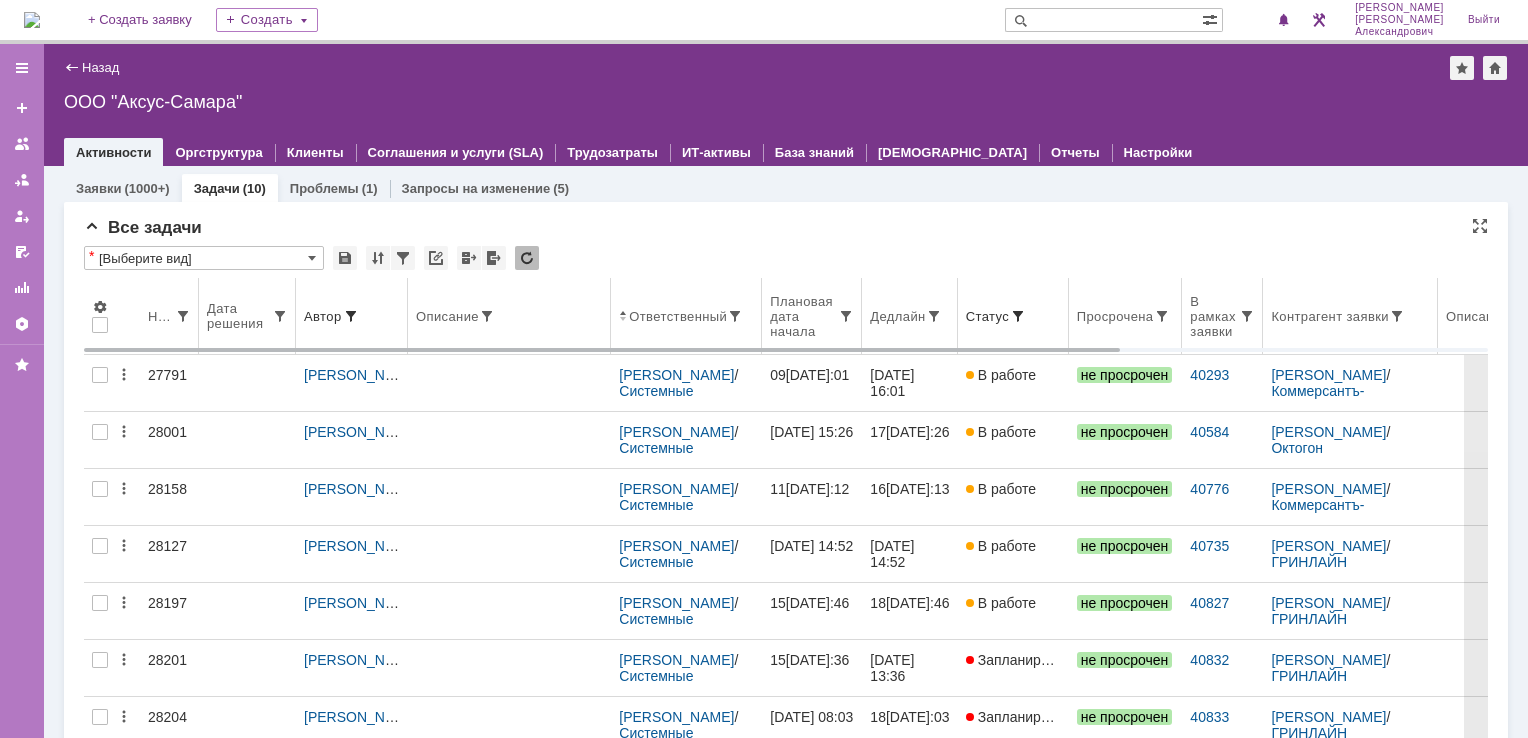click on "Ответственный" at bounding box center (686, 316) 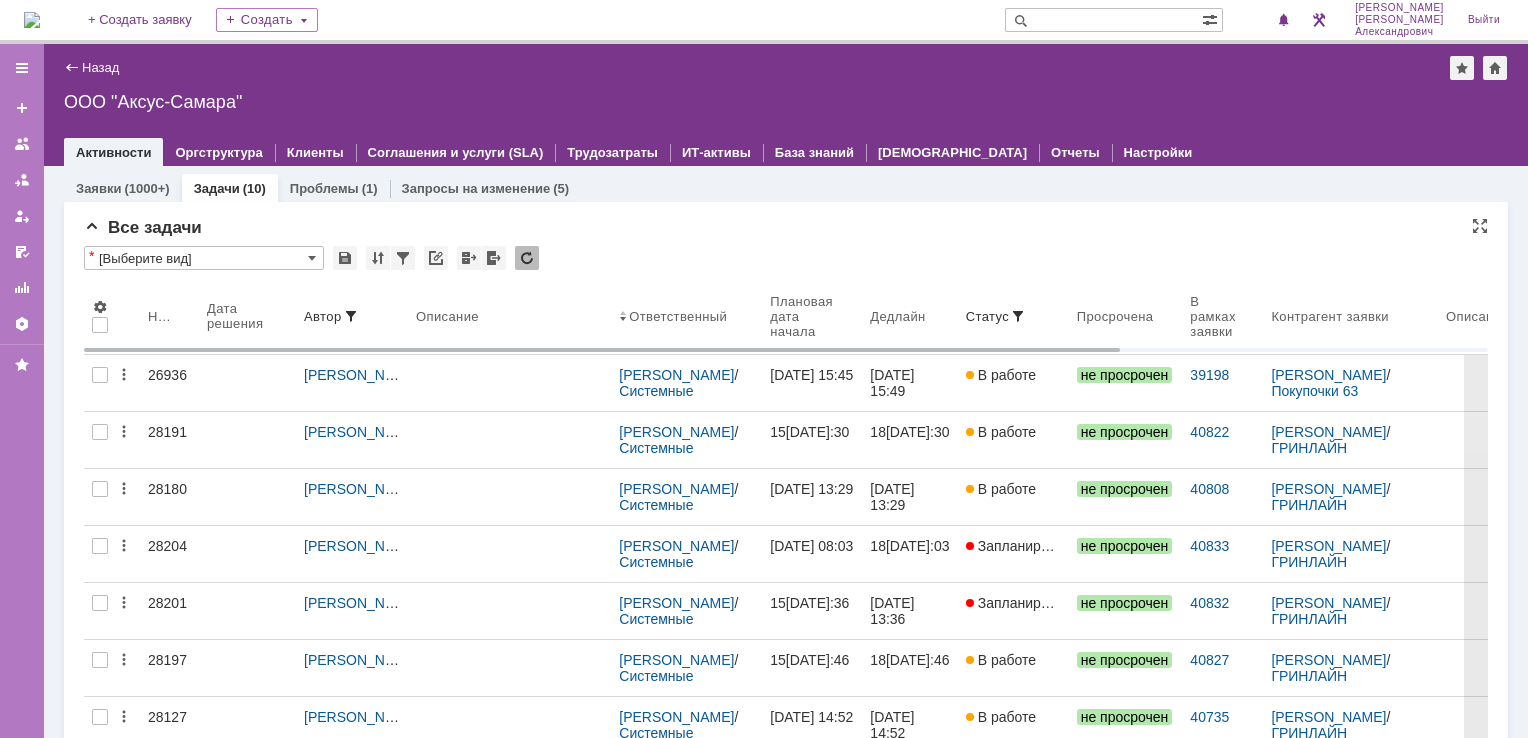 click on "Ответственный" at bounding box center (686, 316) 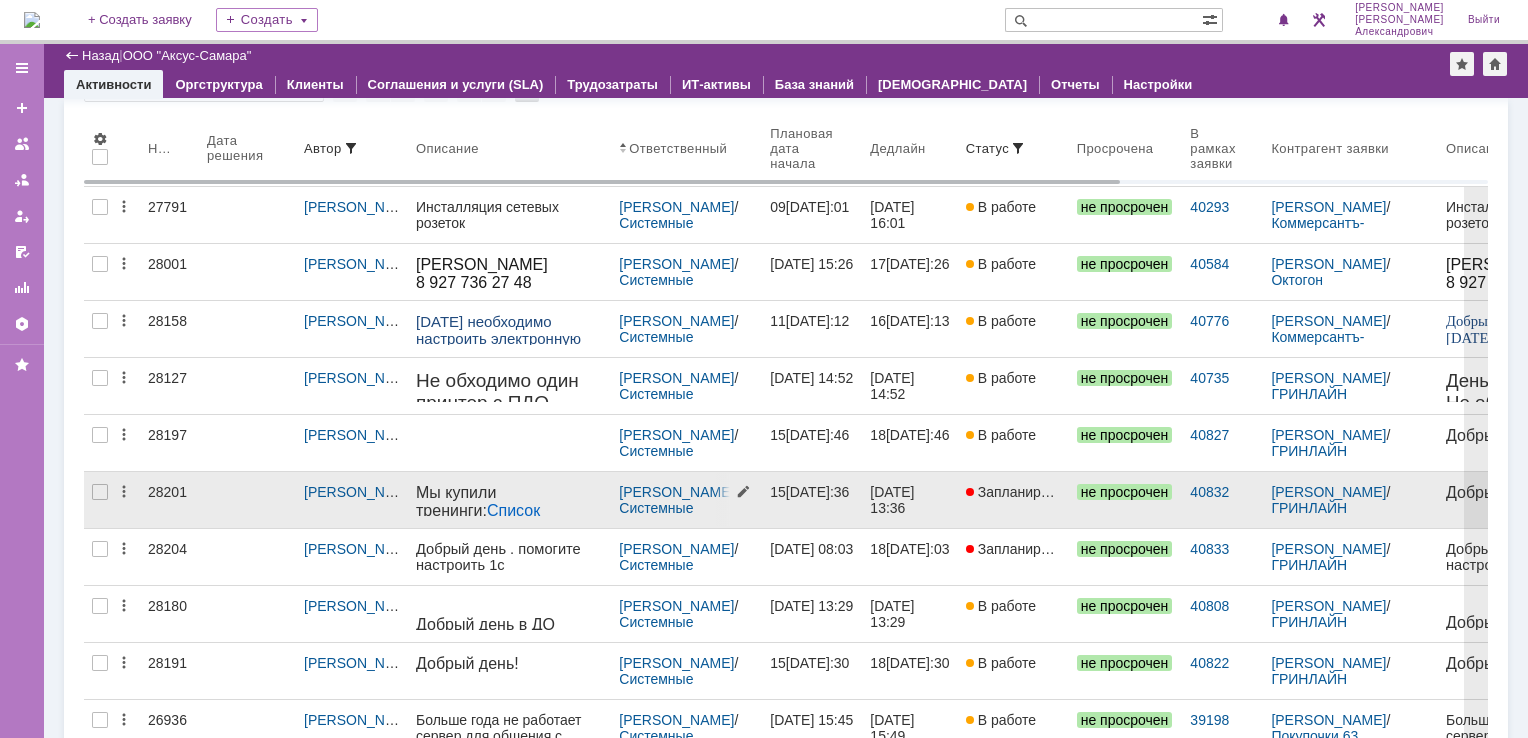 scroll, scrollTop: 172, scrollLeft: 0, axis: vertical 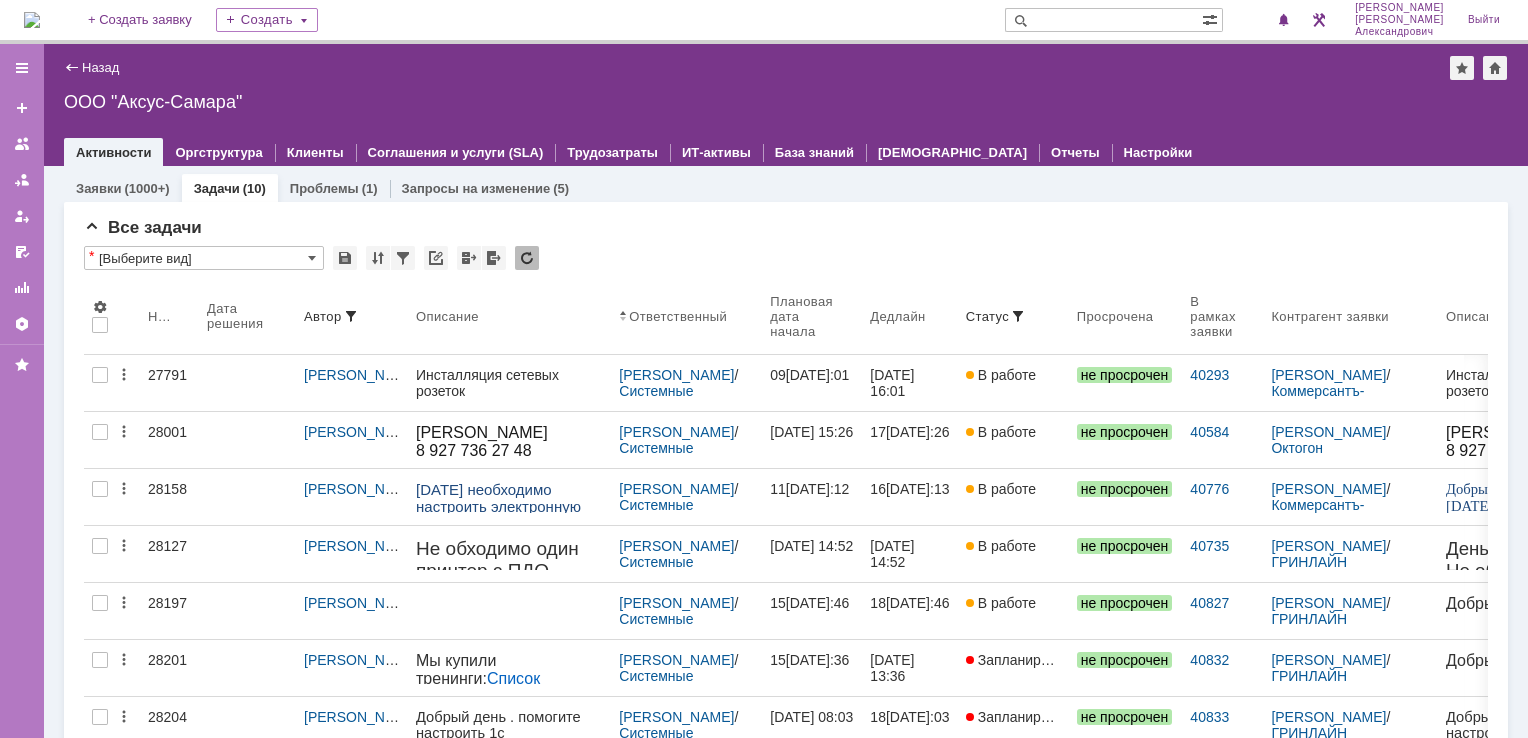 click at bounding box center [32, 20] 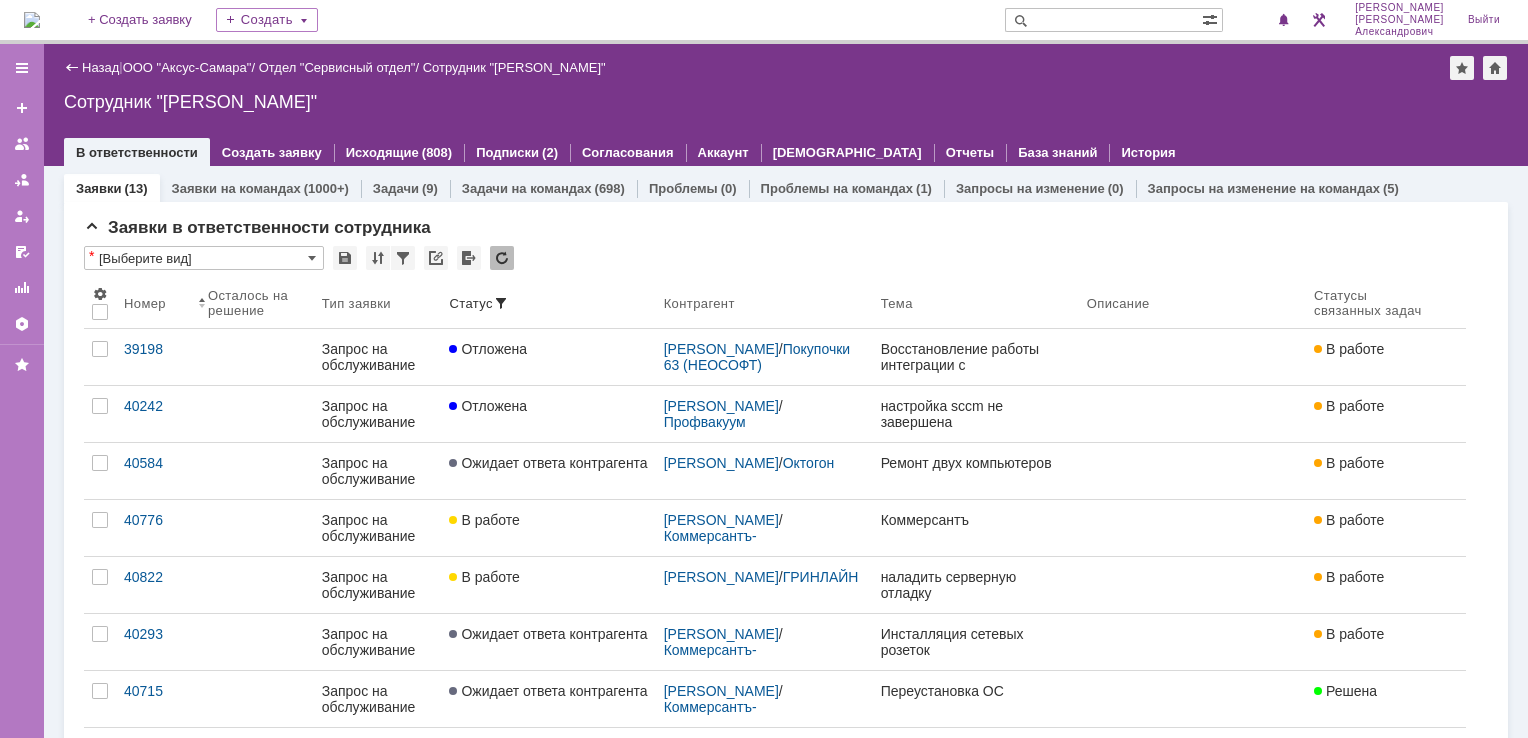 scroll, scrollTop: 0, scrollLeft: 0, axis: both 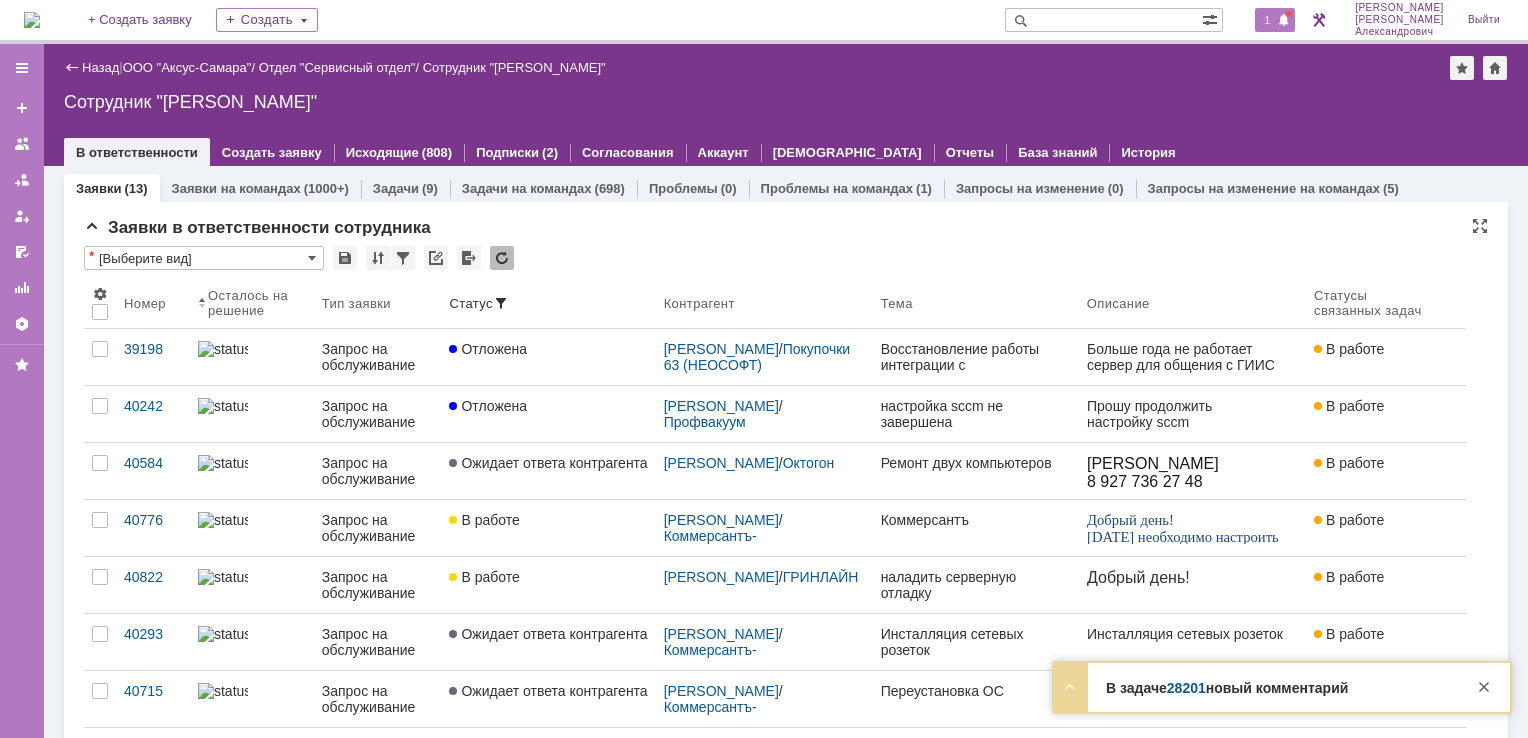 click on "1" at bounding box center (1275, 20) 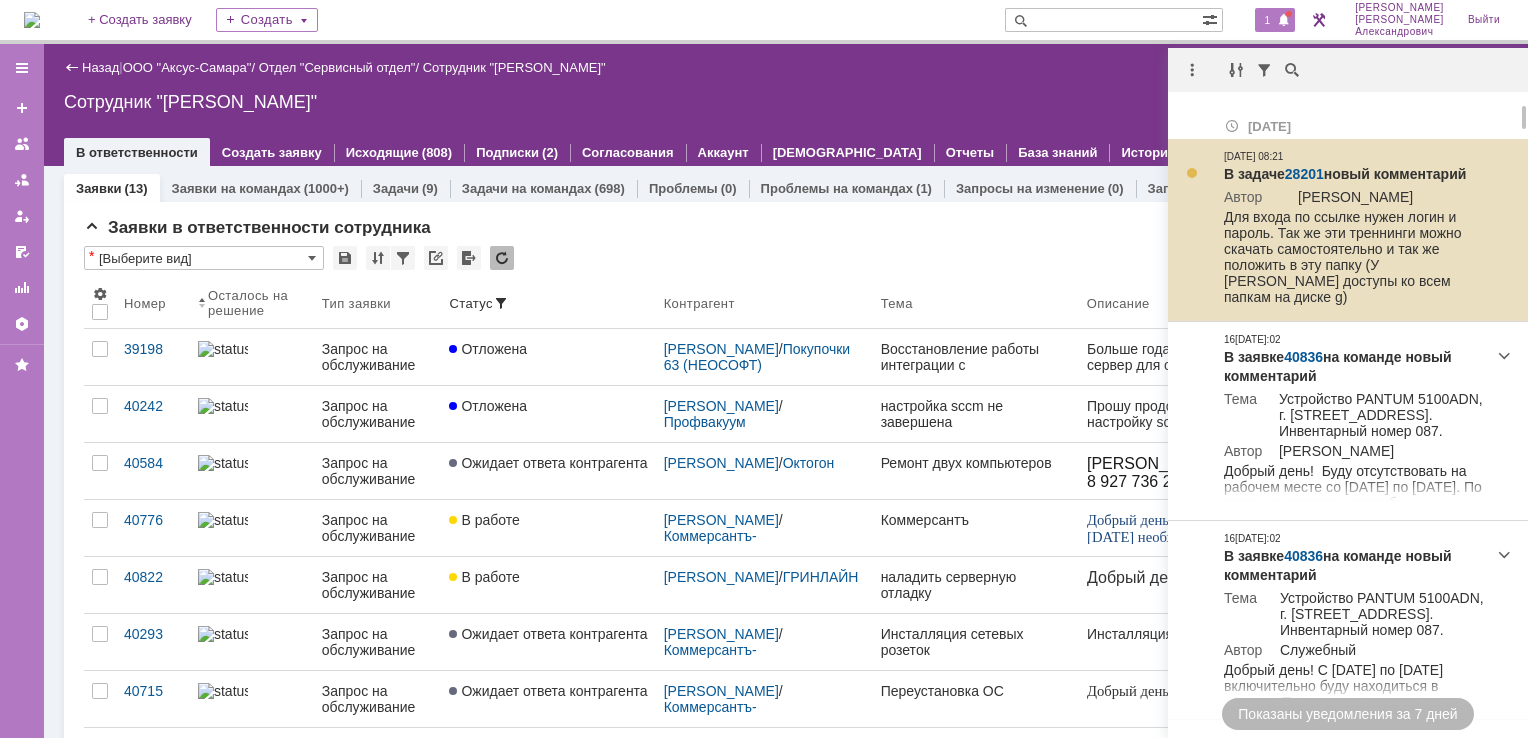 click on "28201" at bounding box center (1304, 174) 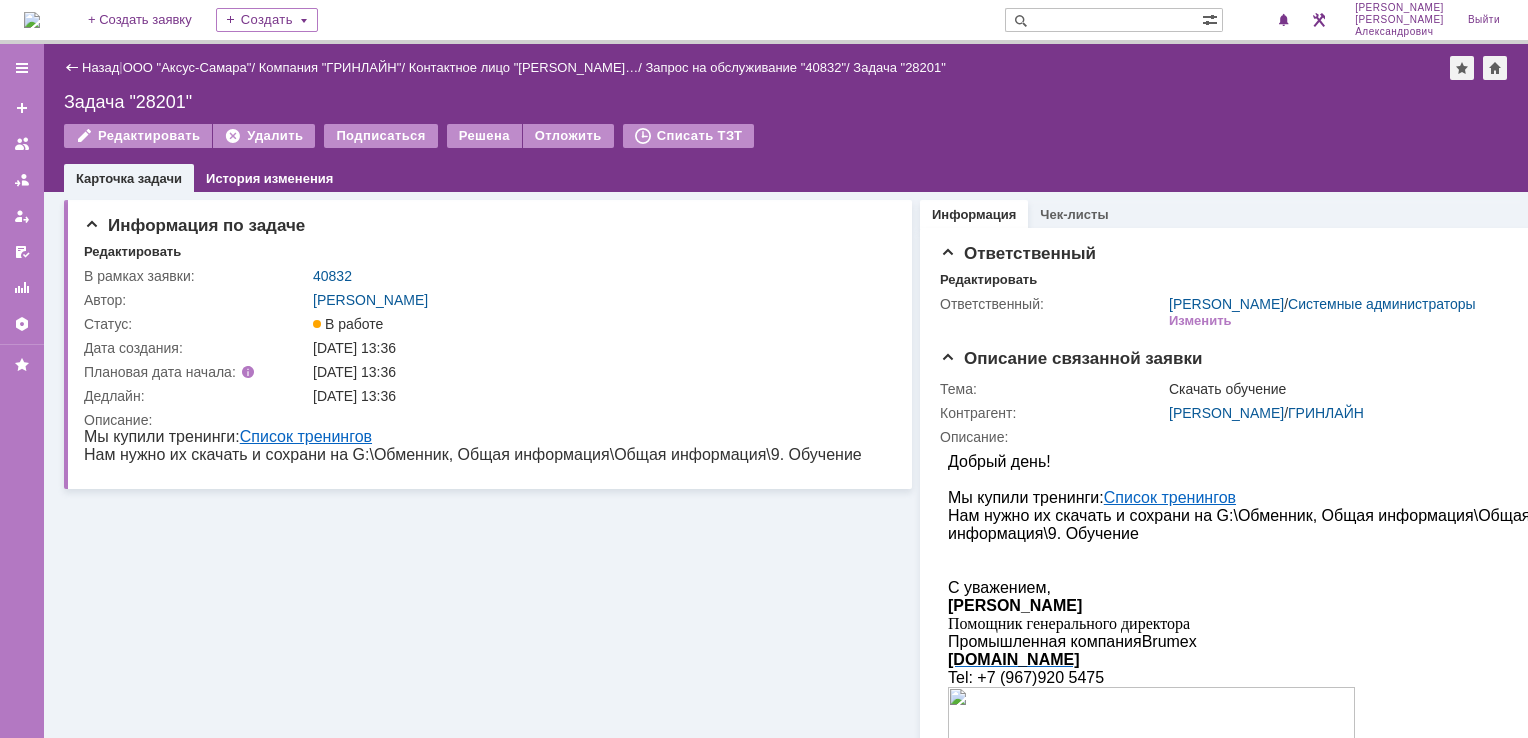 scroll, scrollTop: 0, scrollLeft: 0, axis: both 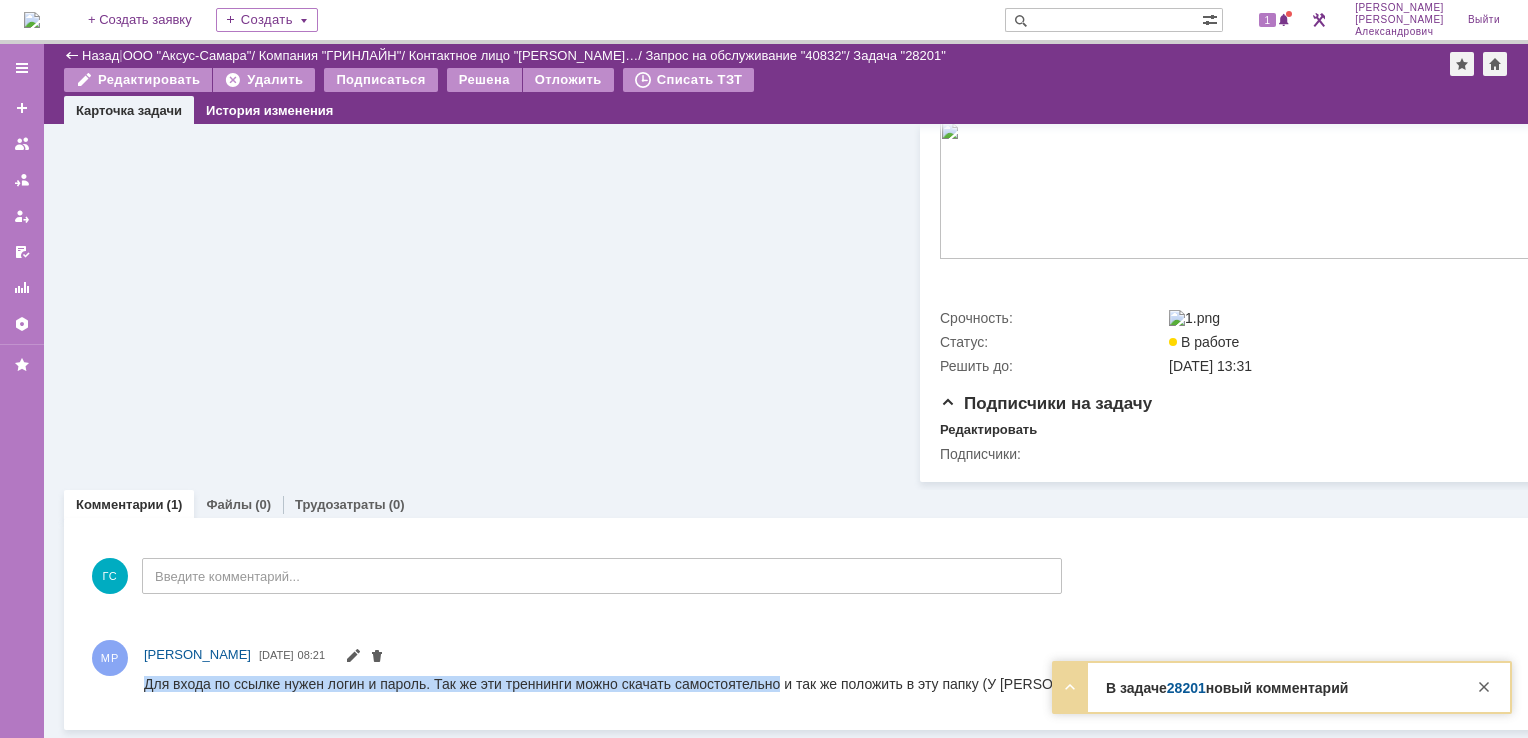 drag, startPoint x: 144, startPoint y: 685, endPoint x: 774, endPoint y: 686, distance: 630.0008 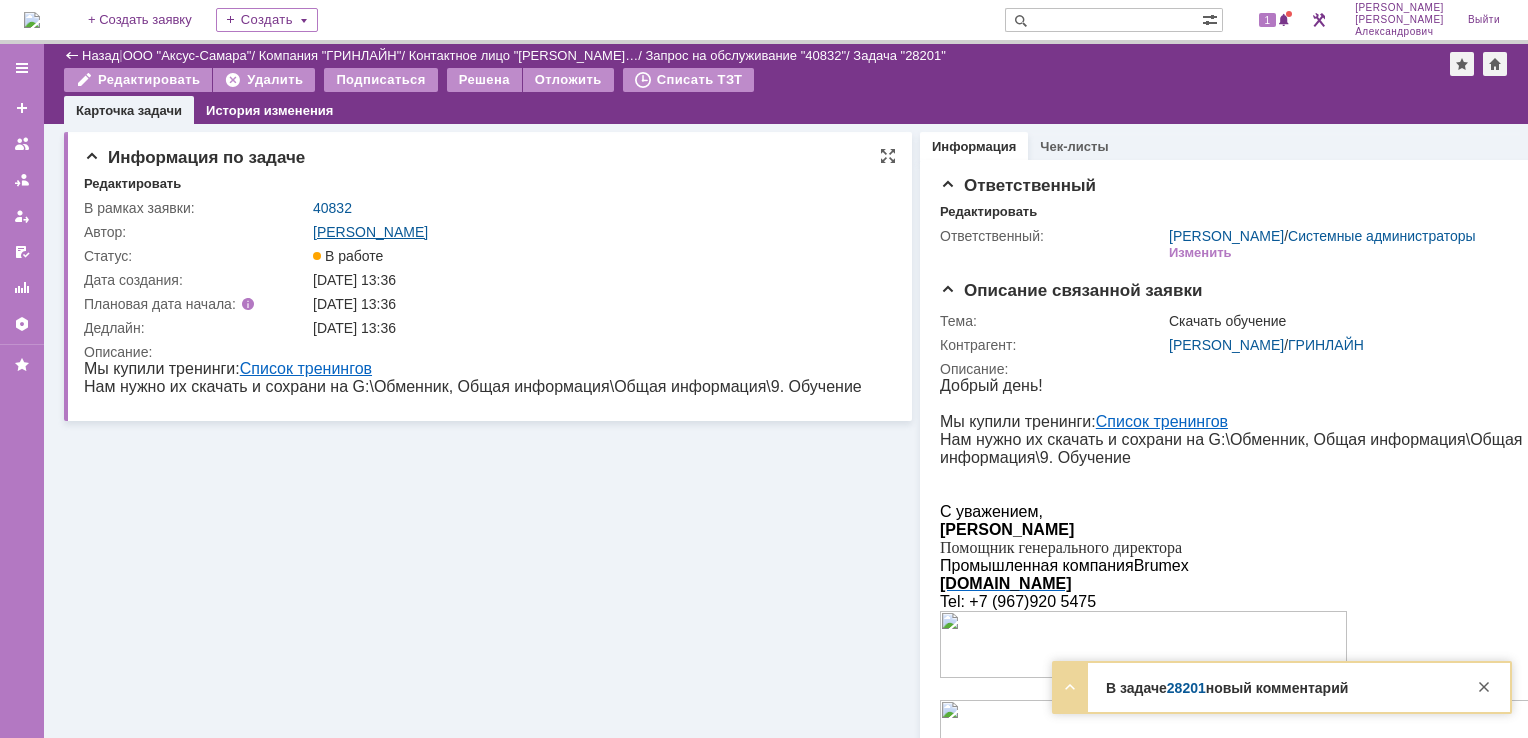 scroll, scrollTop: 0, scrollLeft: 0, axis: both 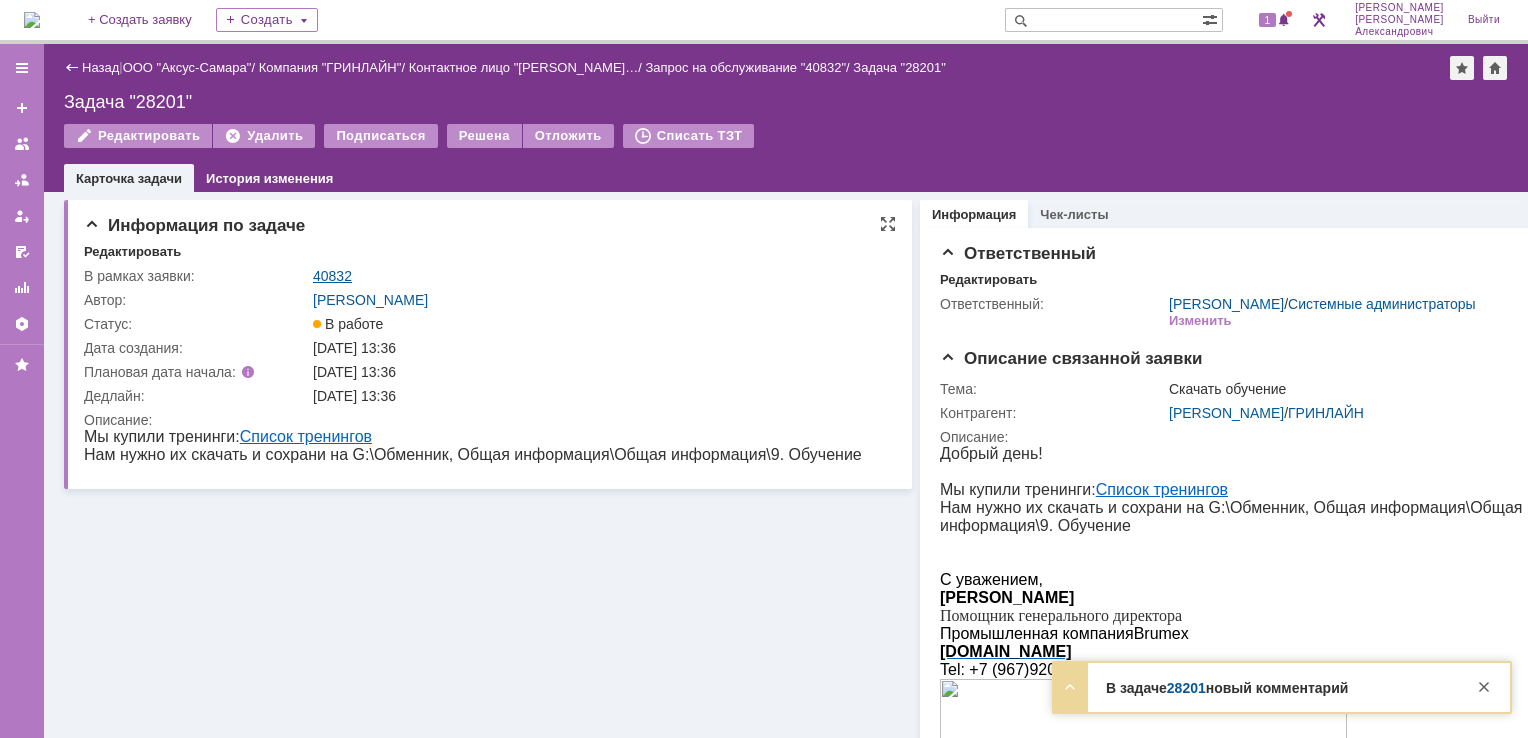 click on "40832" at bounding box center [332, 276] 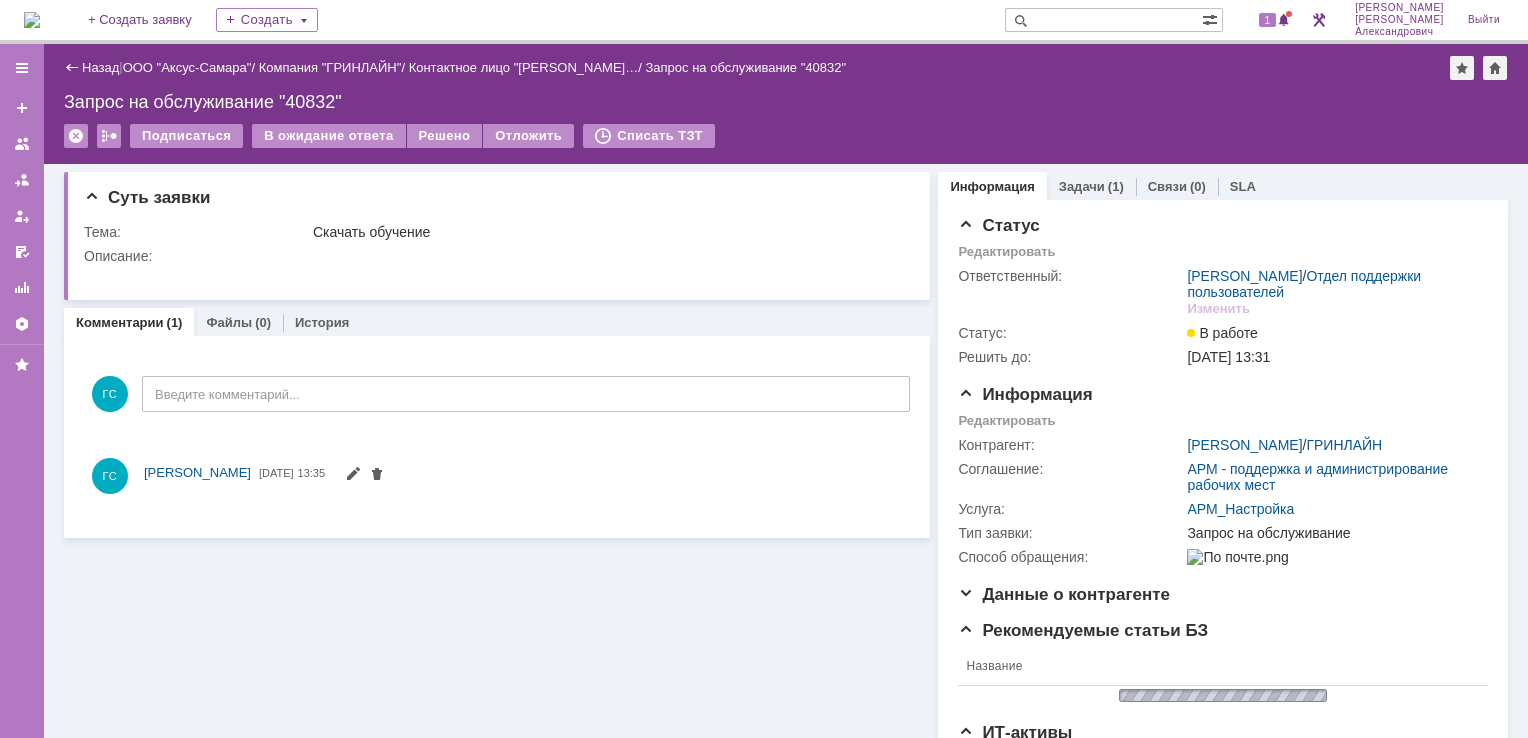 scroll, scrollTop: 0, scrollLeft: 0, axis: both 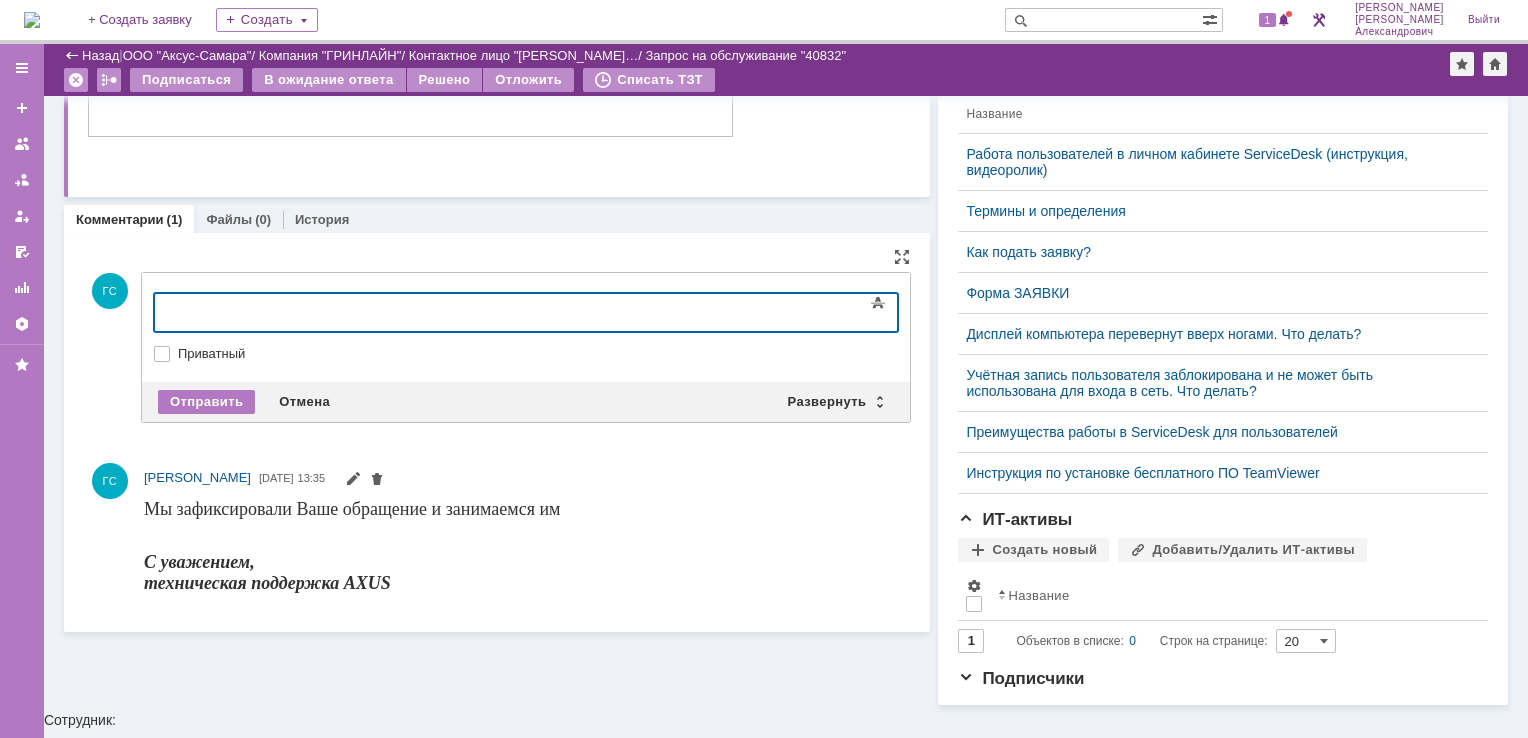 type 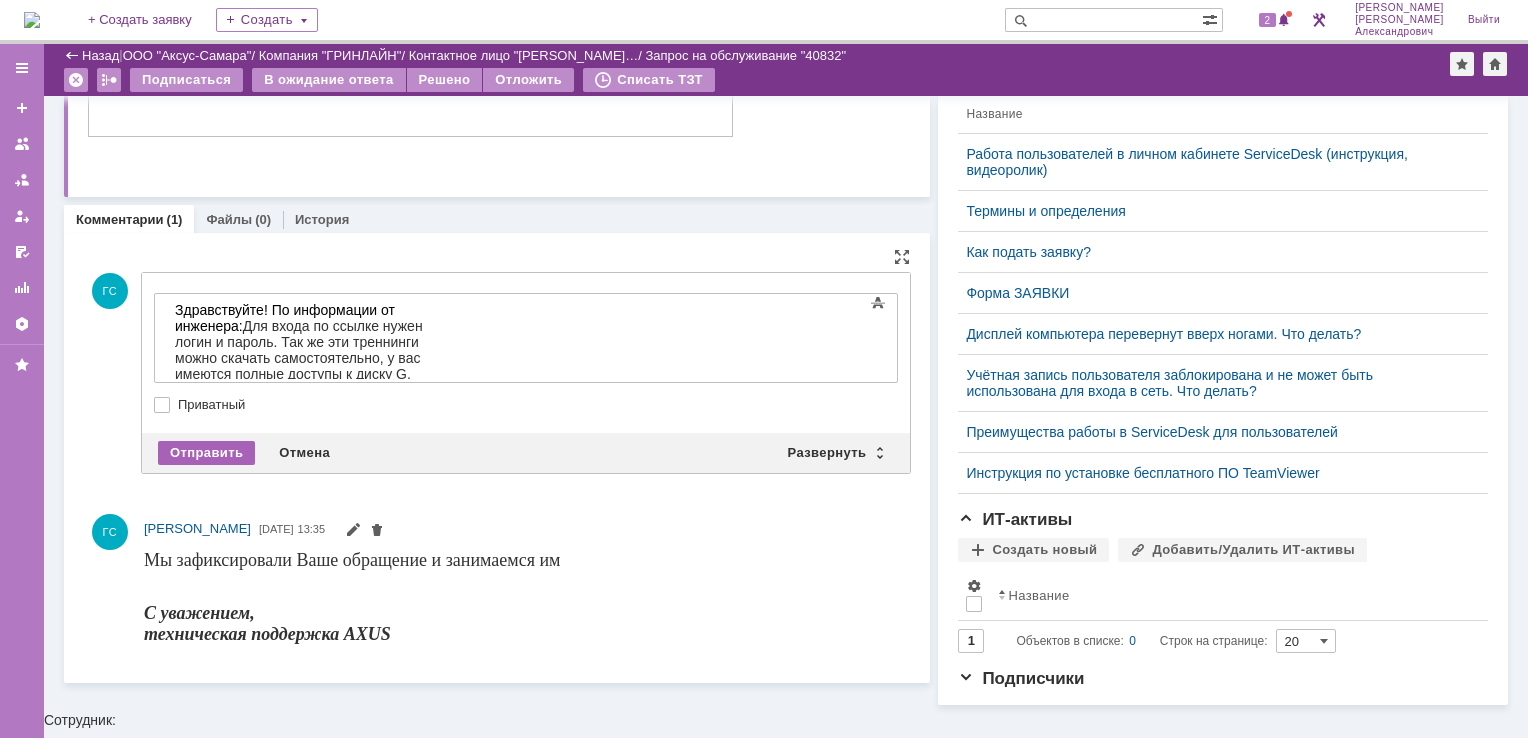 click on "Отправить" at bounding box center [206, 453] 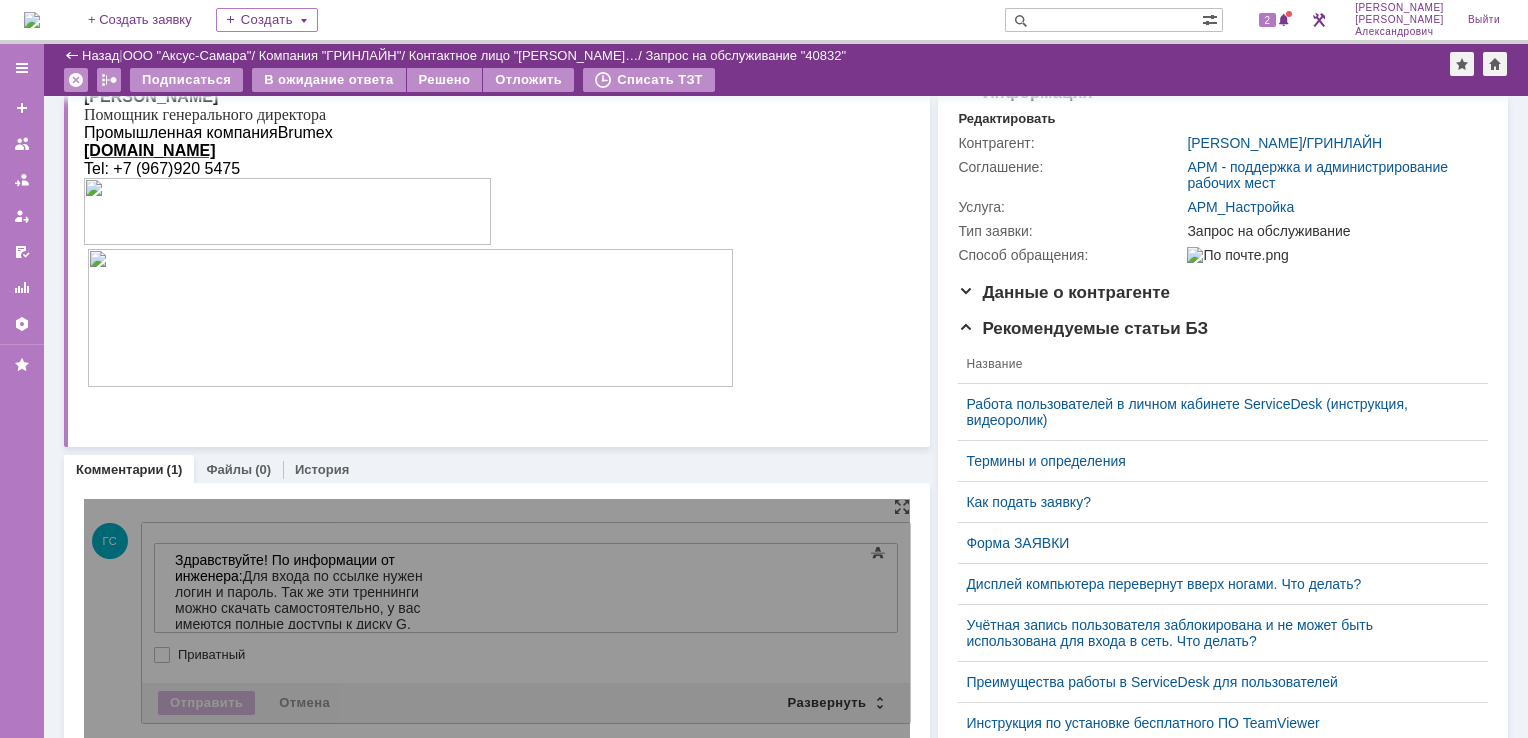 scroll, scrollTop: 0, scrollLeft: 0, axis: both 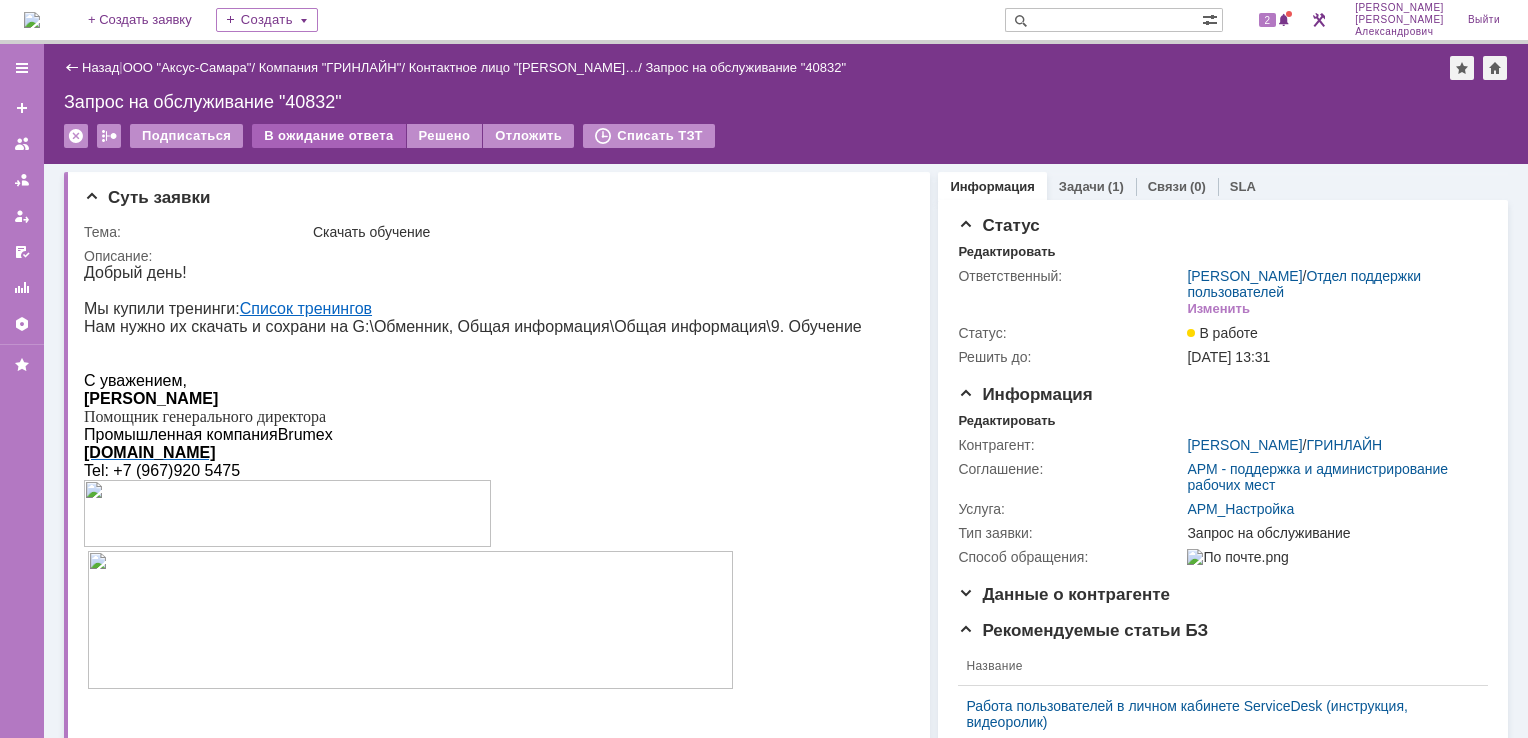 click on "В ожидание ответа" at bounding box center [328, 136] 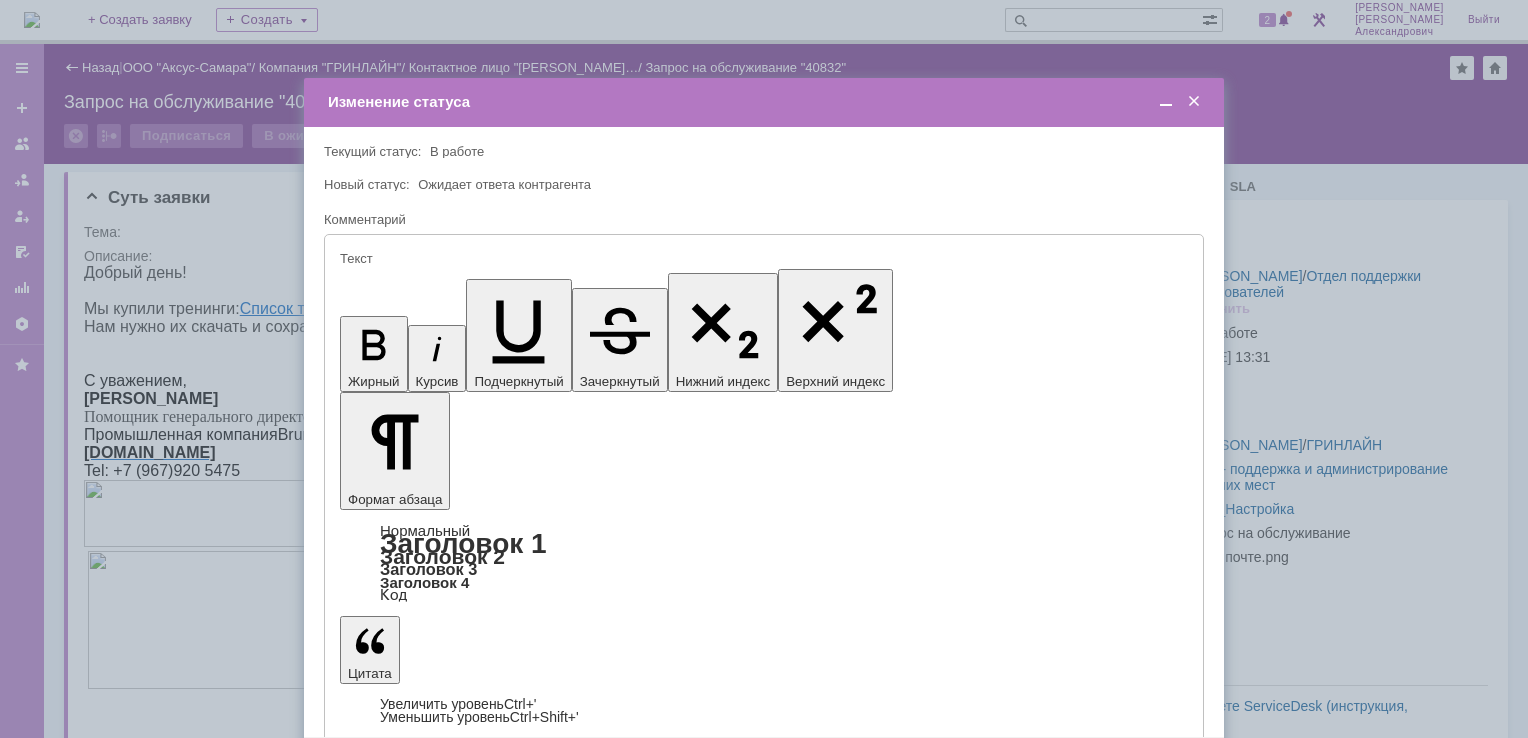 type on "[не указано]" 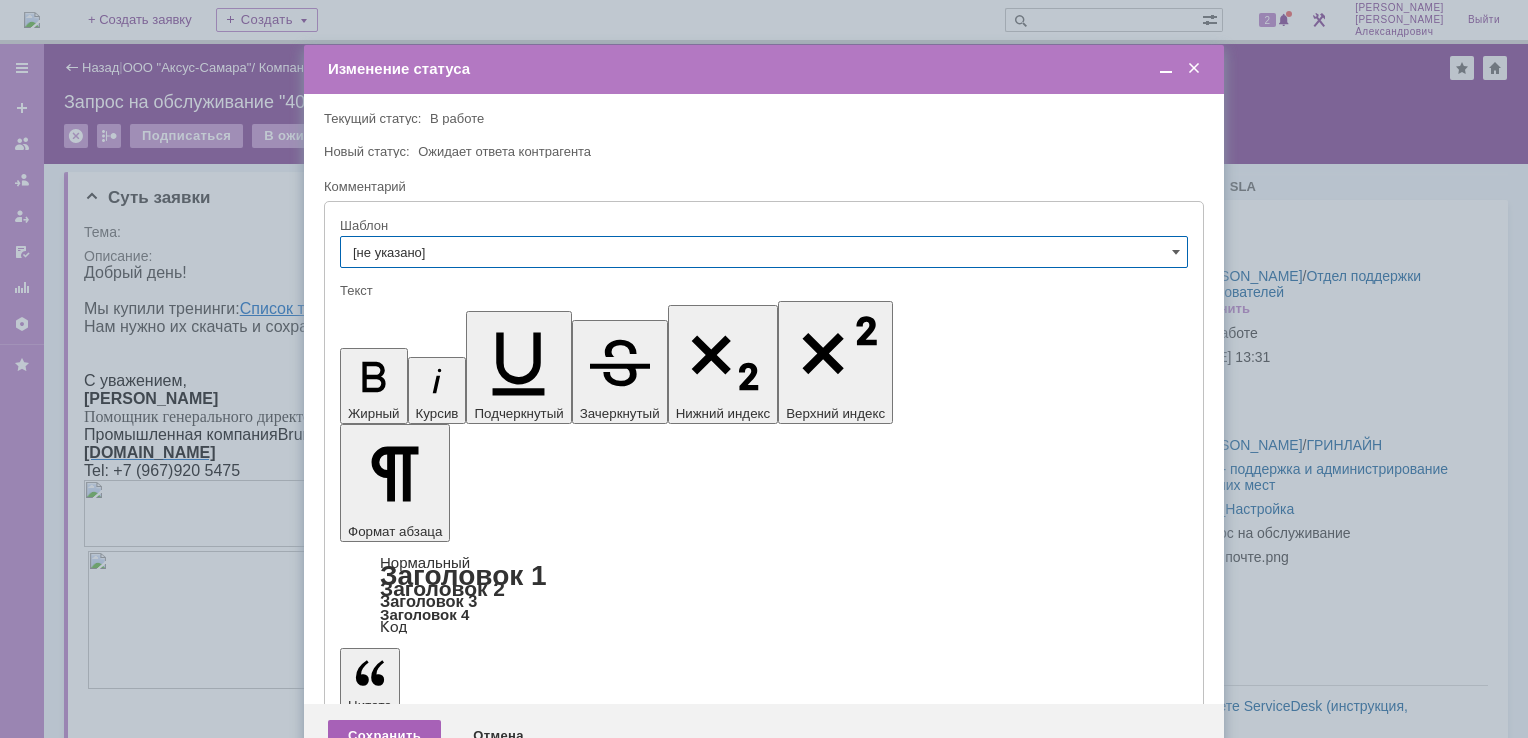 click on "Сохранить" at bounding box center (384, 736) 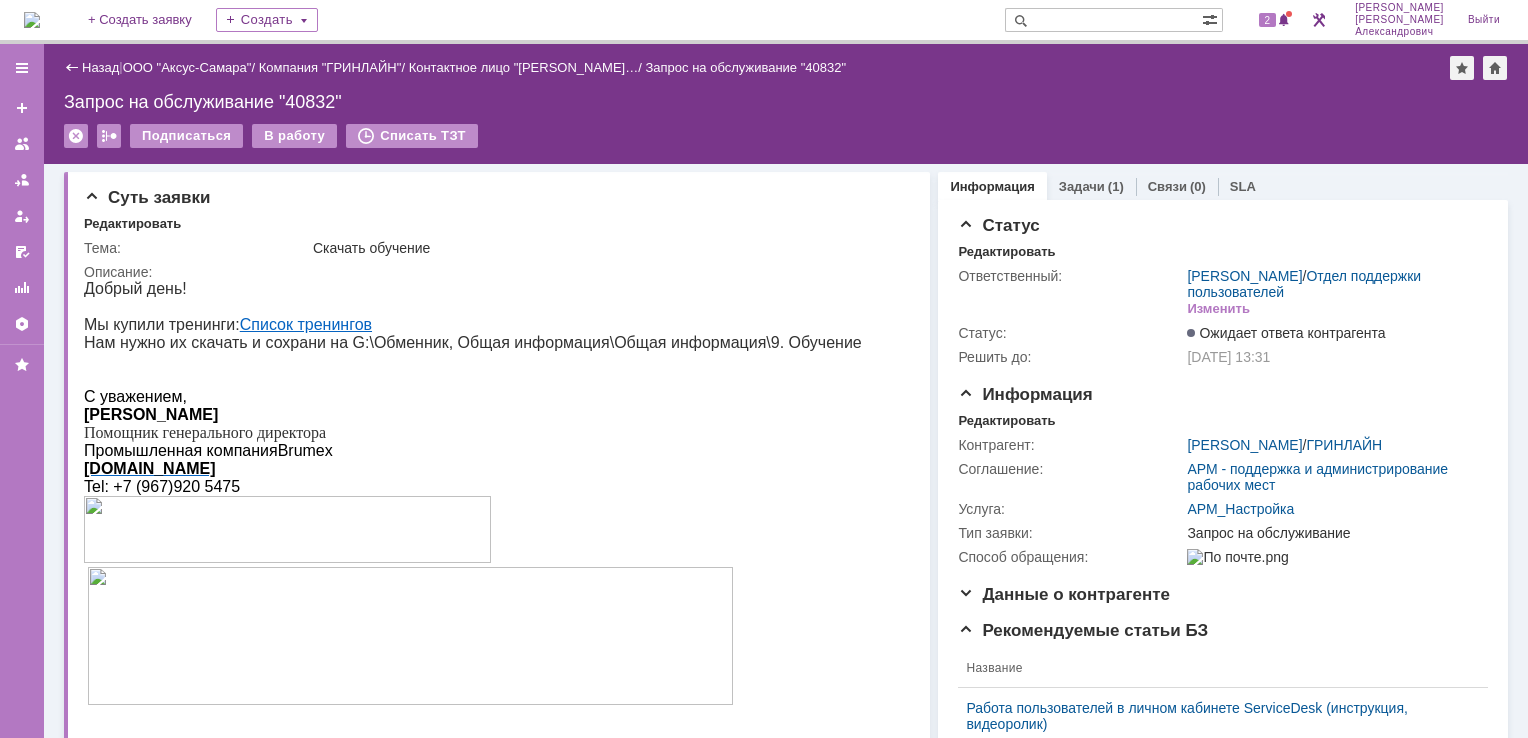 scroll, scrollTop: 0, scrollLeft: 0, axis: both 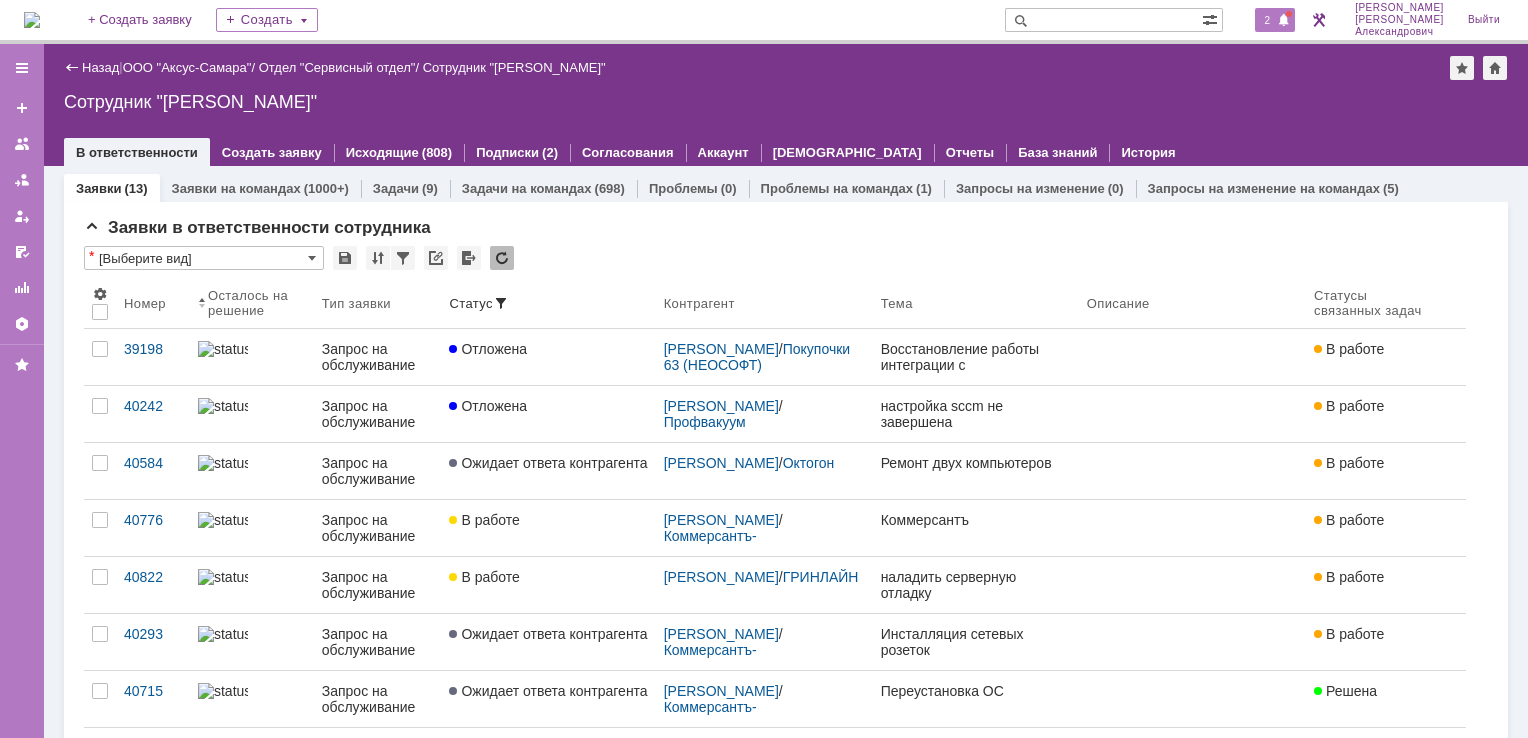 click on "2" at bounding box center [1268, 20] 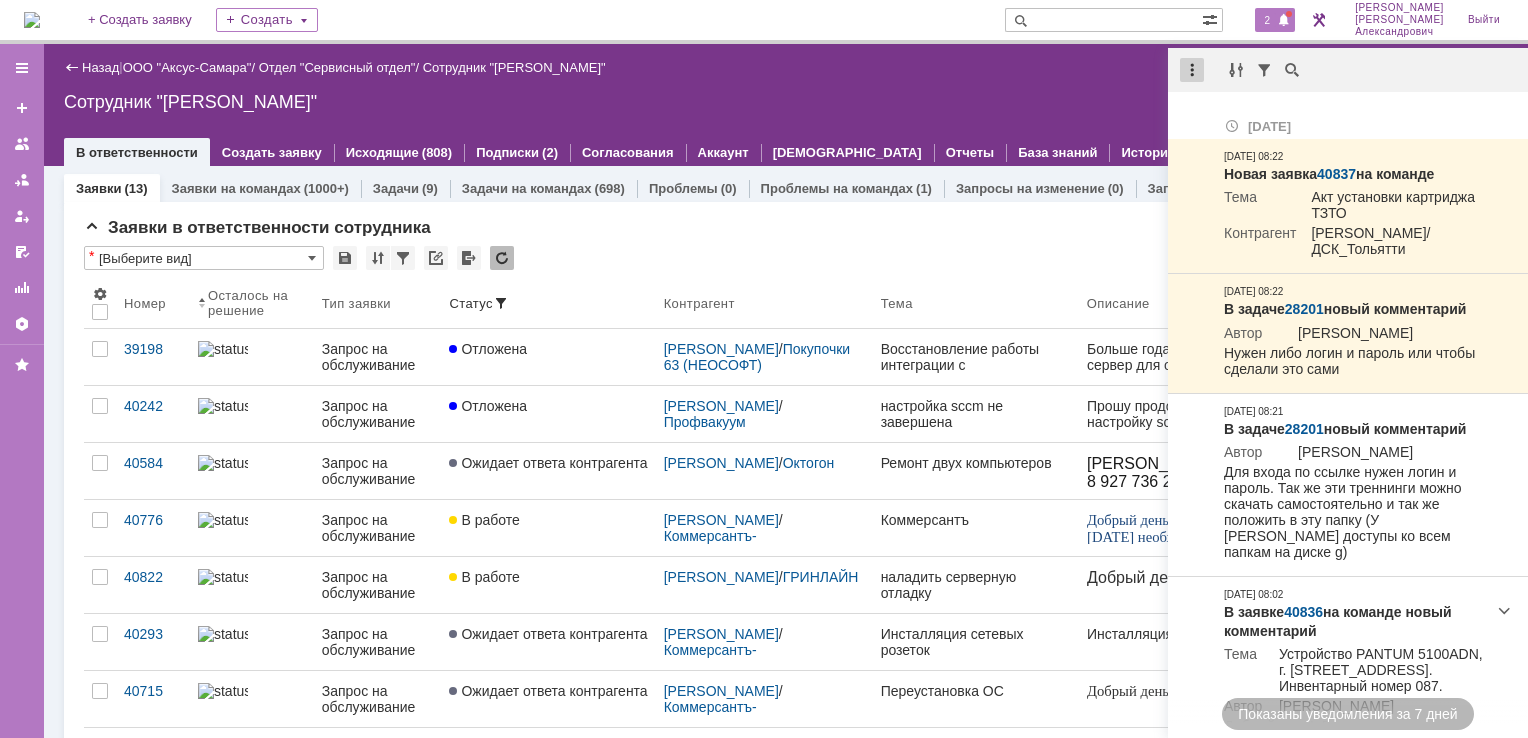 click at bounding box center [1192, 70] 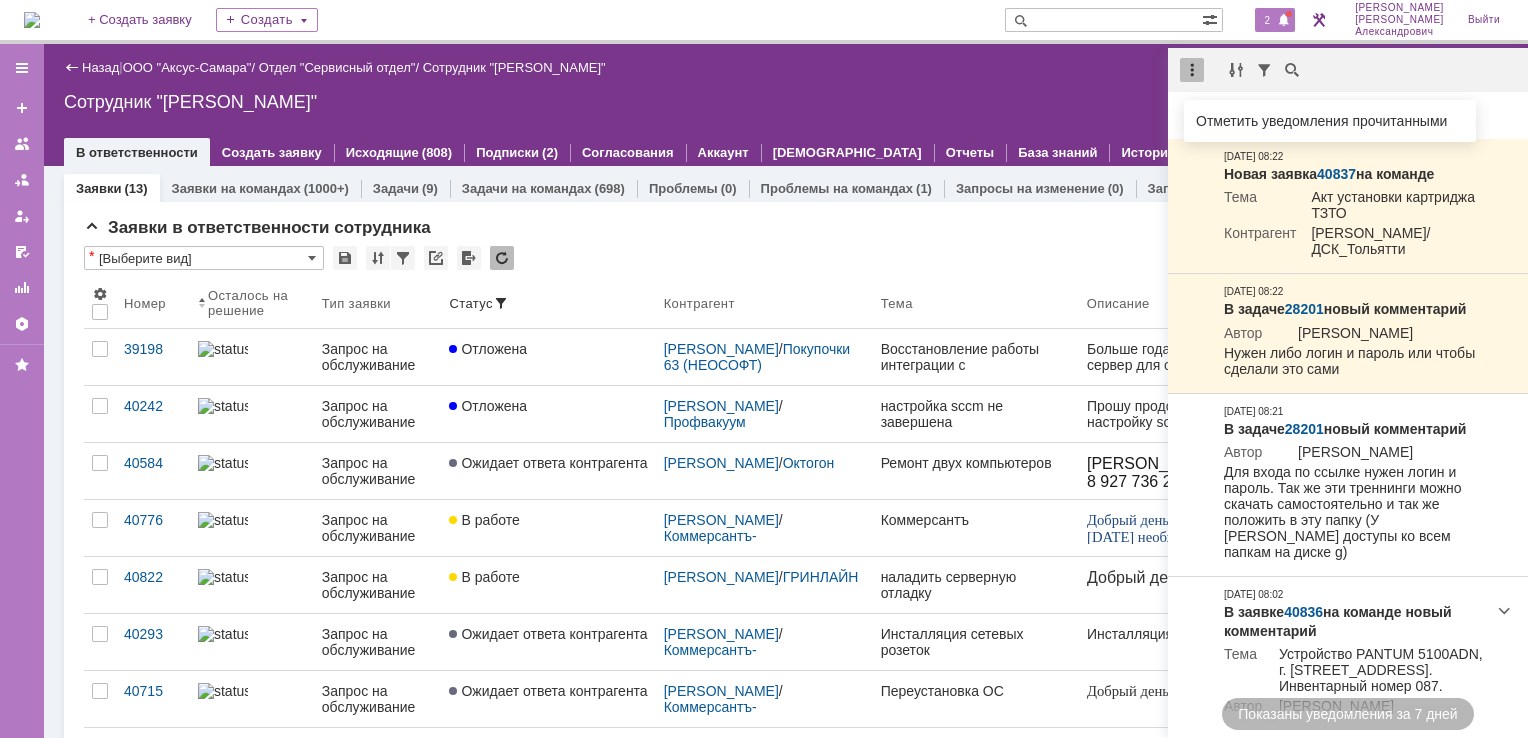 drag, startPoint x: 1253, startPoint y: 106, endPoint x: 1146, endPoint y: 106, distance: 107 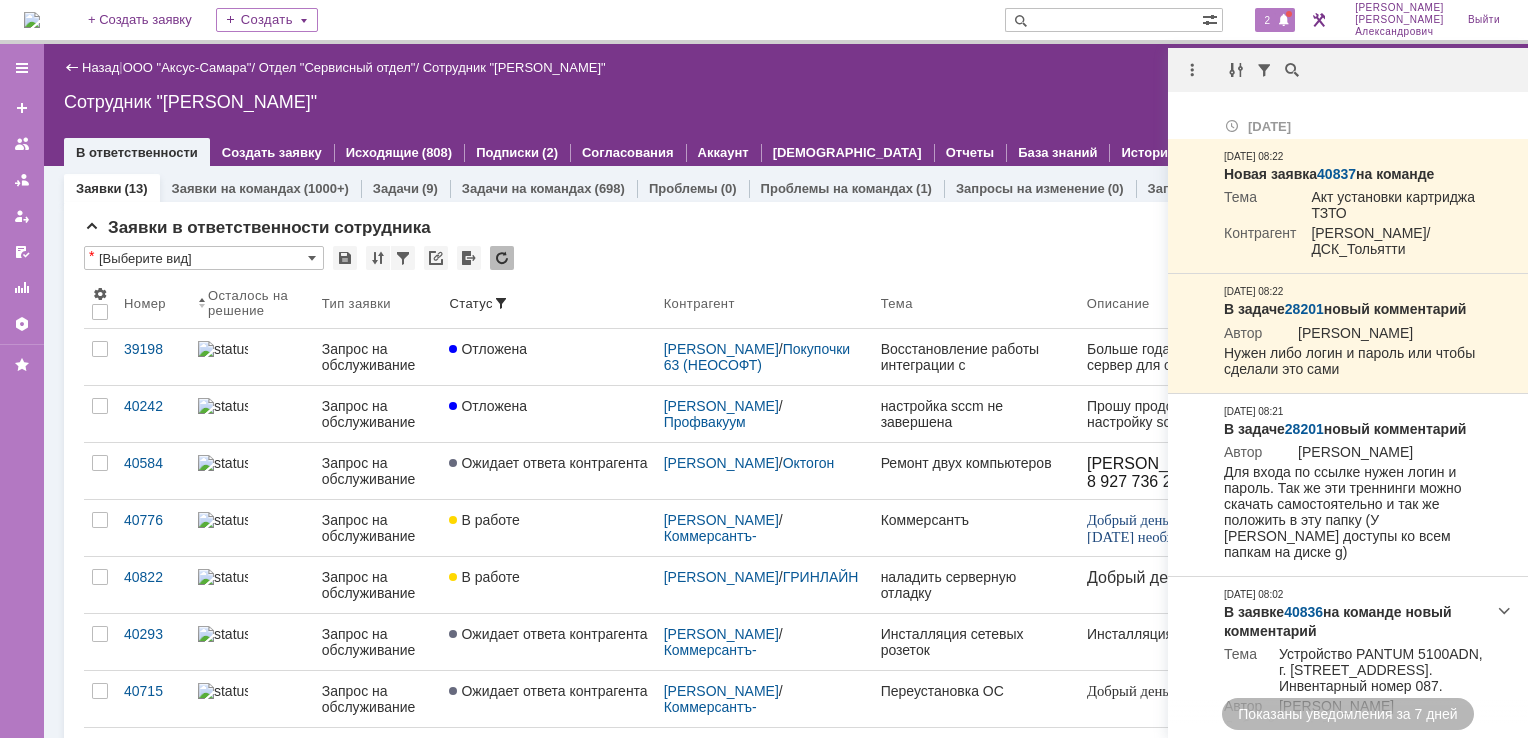 click on "Сотрудник "Галстьян Степан Александрович"" at bounding box center [786, 102] 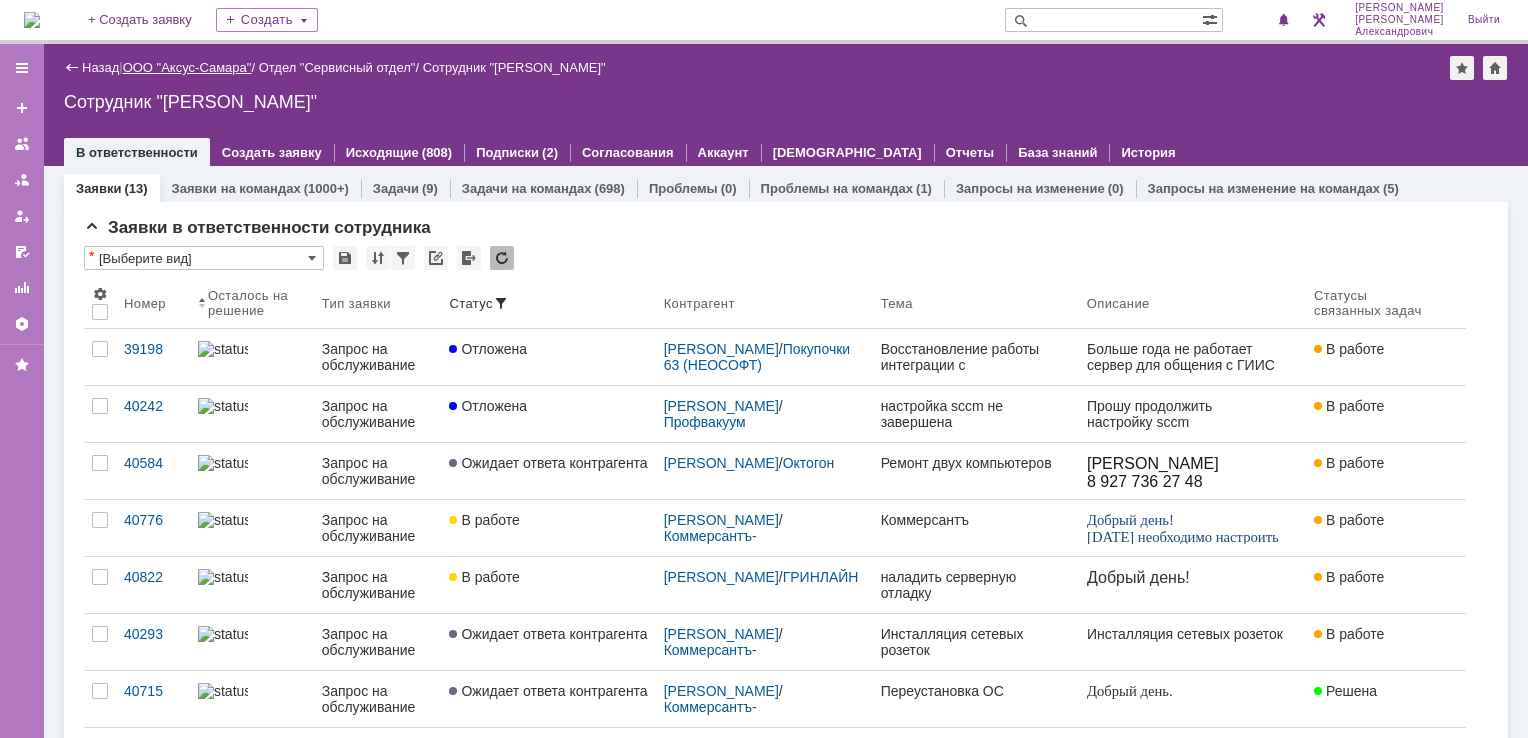 click on "ООО "Аксус-Самара"" at bounding box center [187, 67] 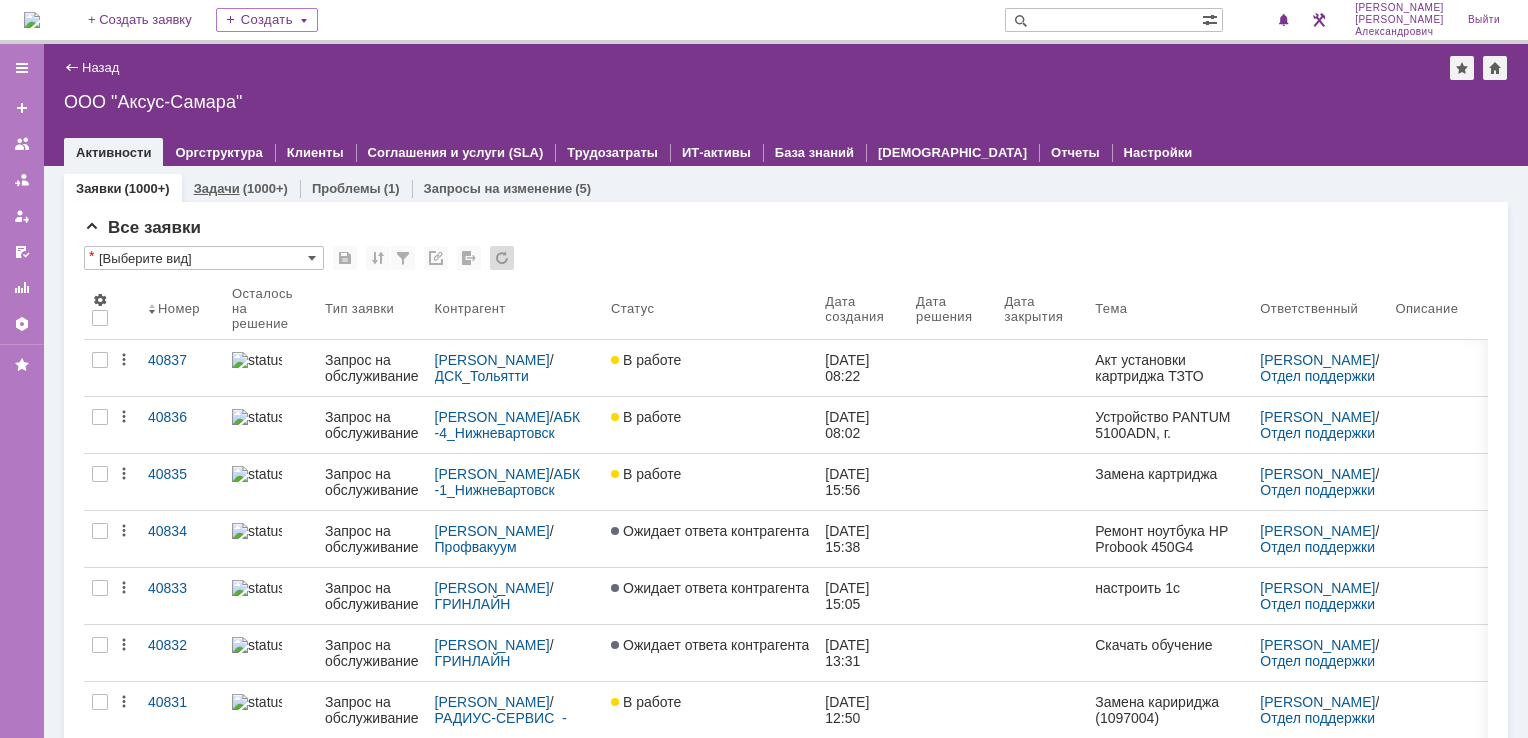 click on "Задачи" at bounding box center (217, 188) 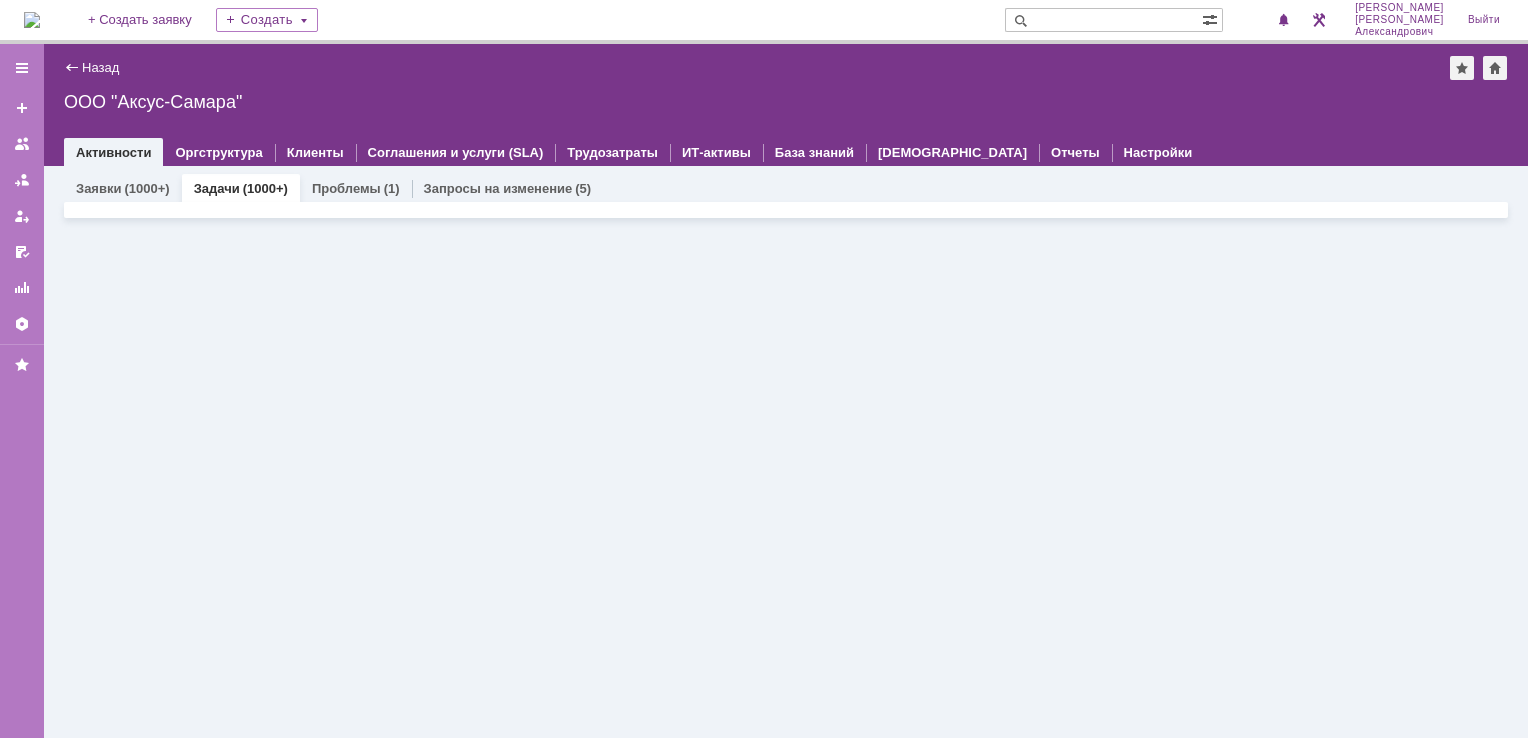 scroll, scrollTop: 0, scrollLeft: 0, axis: both 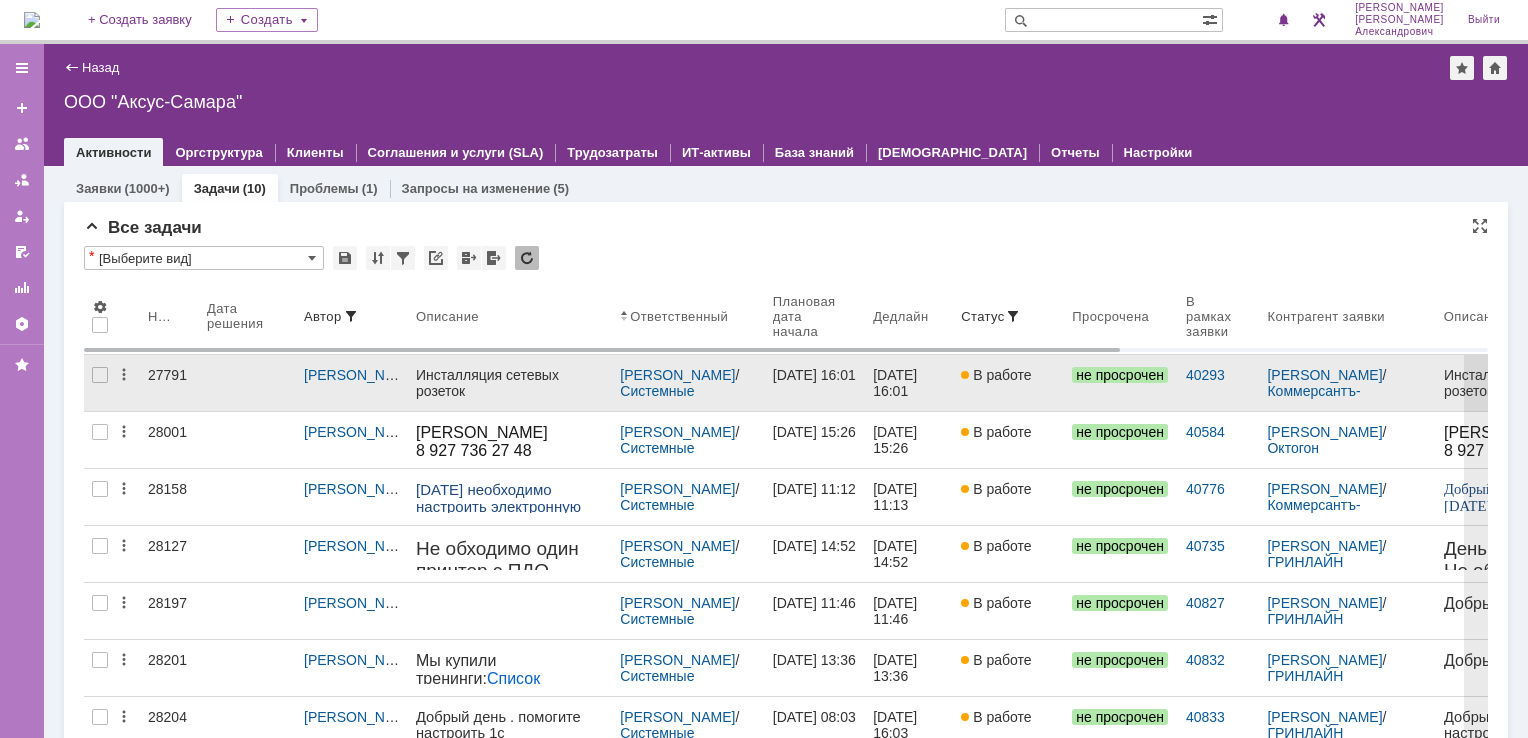 click on "16.07.2025 16:01" at bounding box center [909, 383] 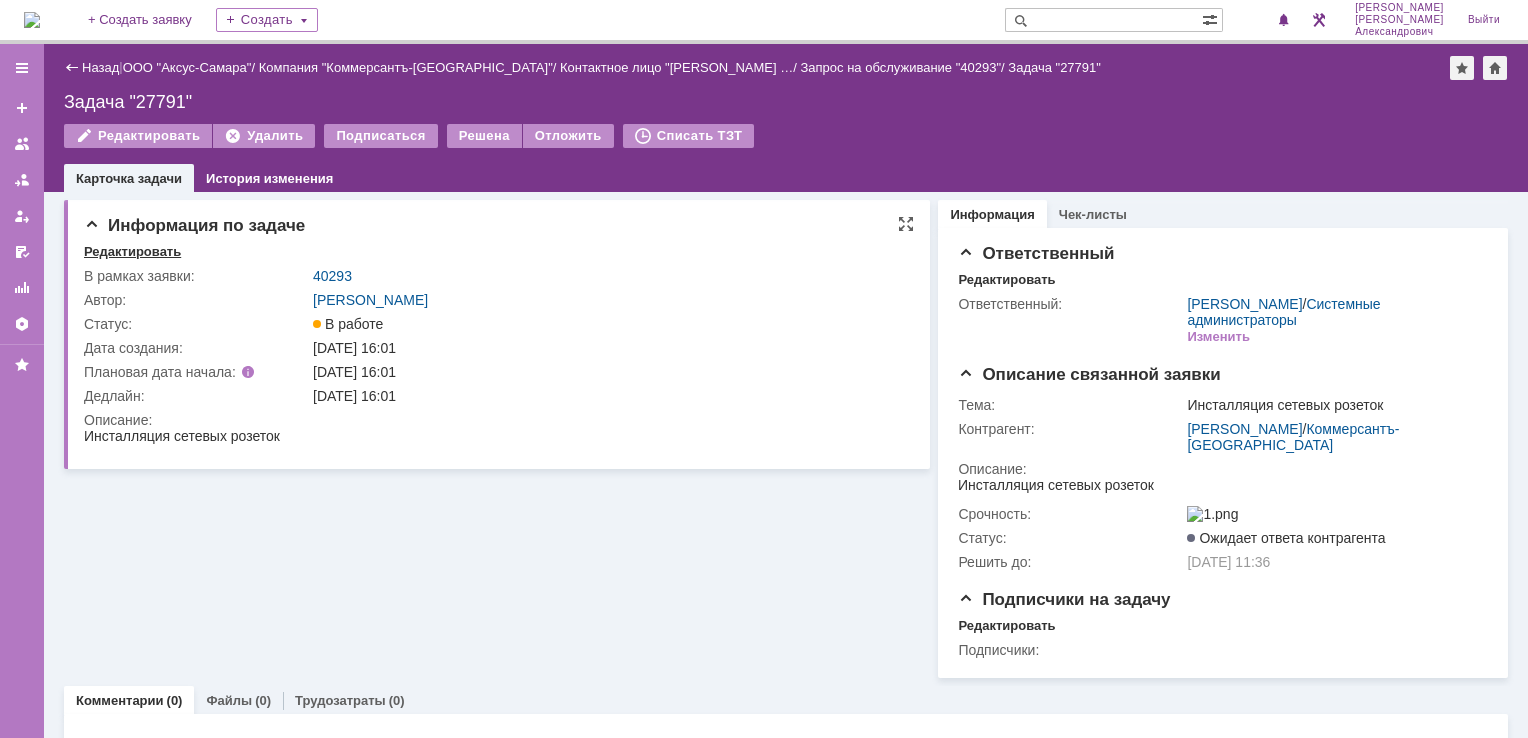 click on "Редактировать" at bounding box center [132, 252] 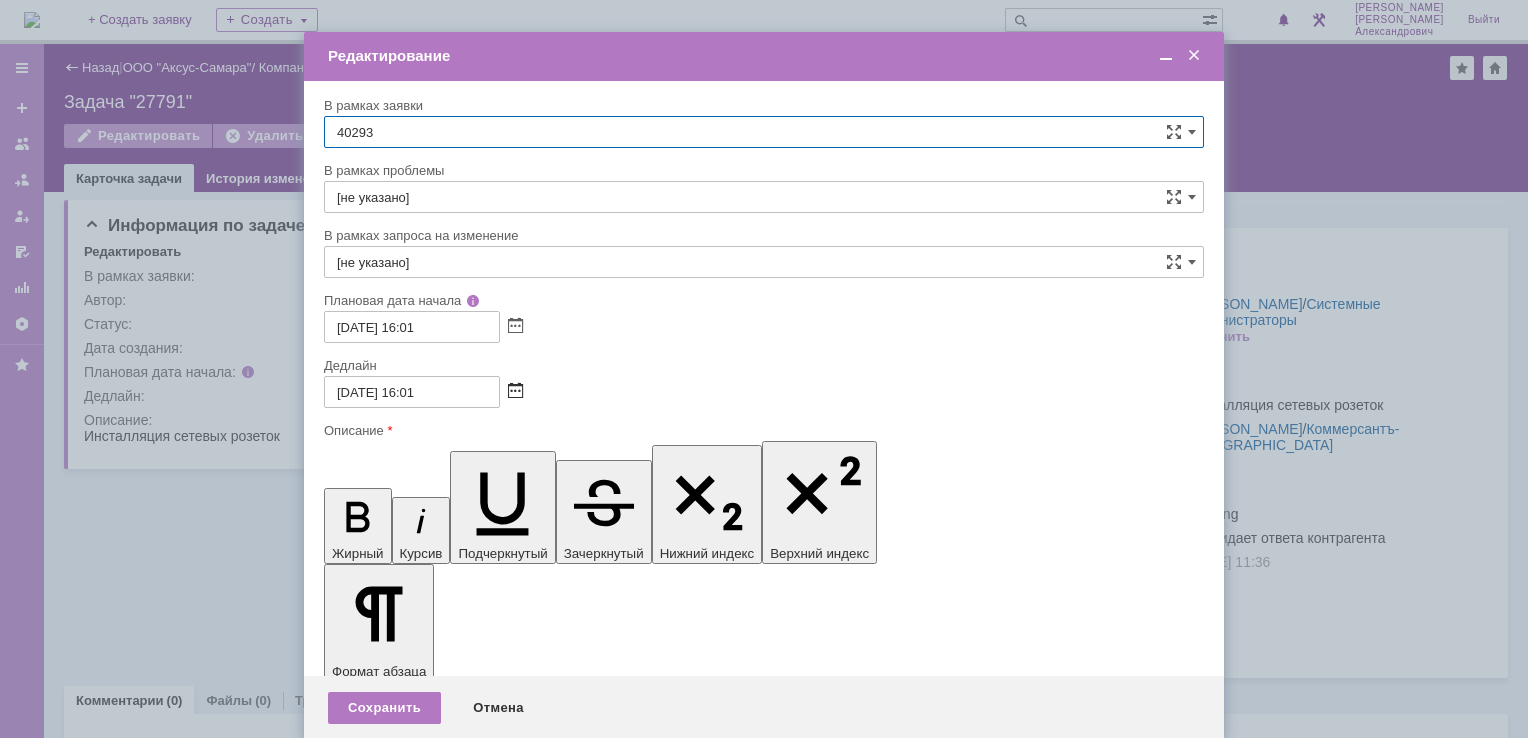click at bounding box center (515, 392) 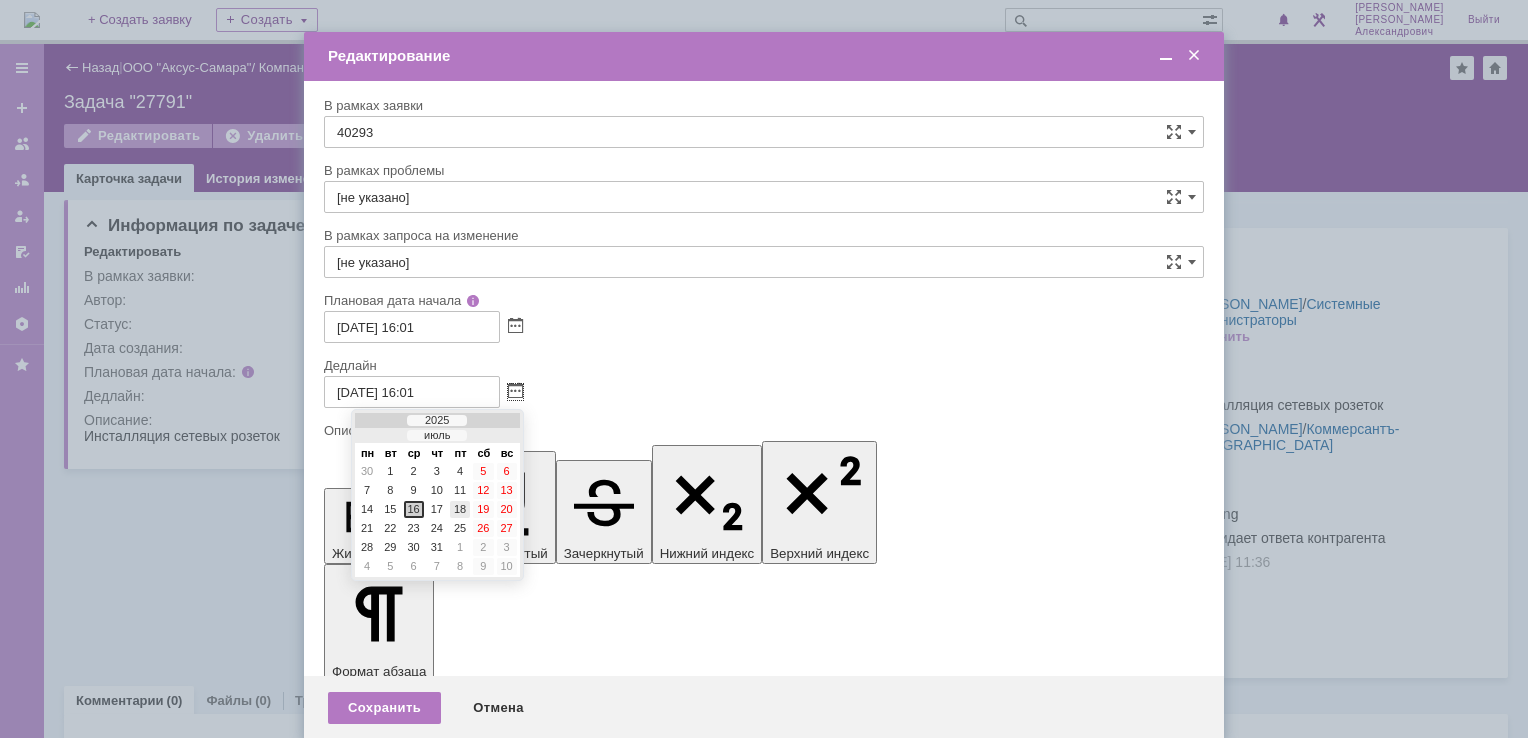 click on "18" at bounding box center [460, 509] 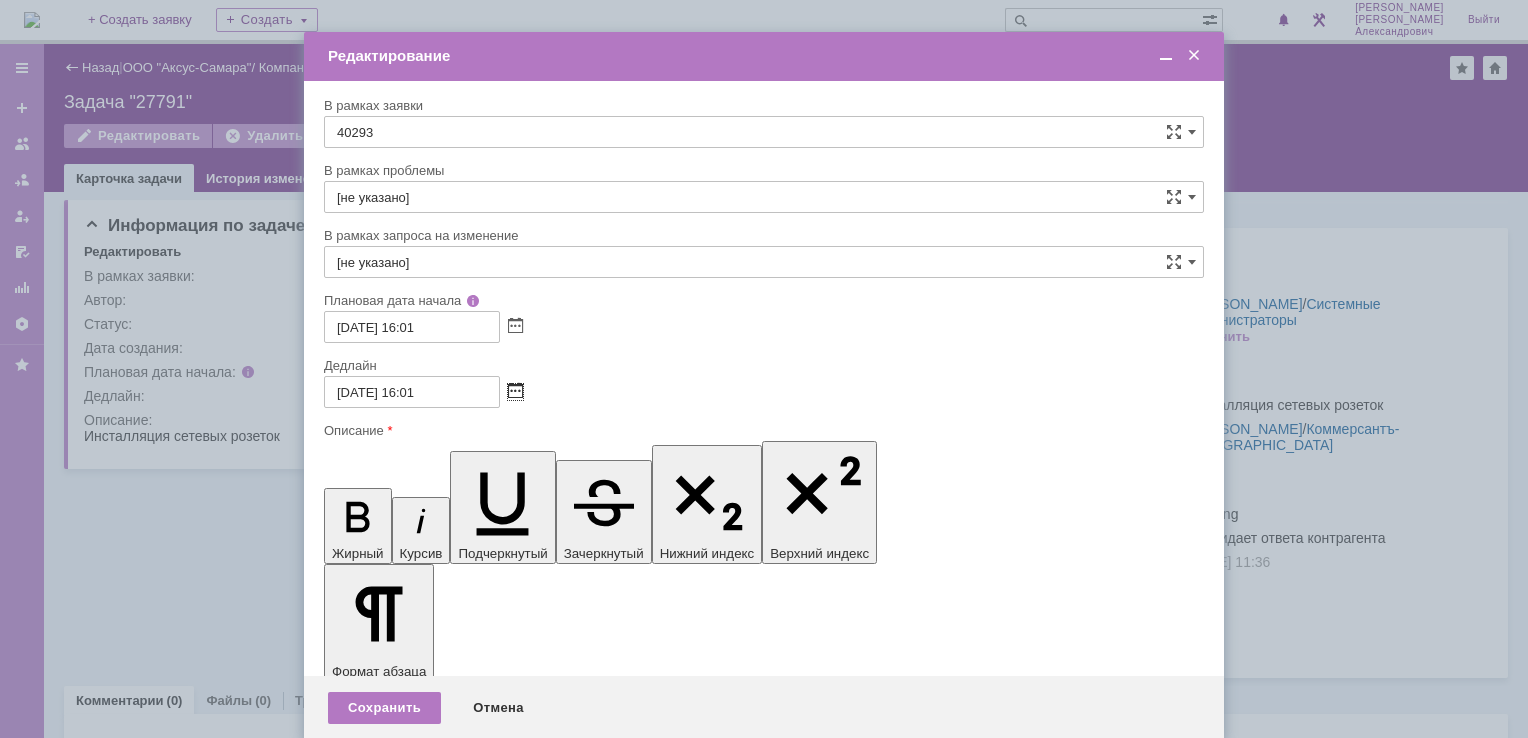 click at bounding box center [515, 392] 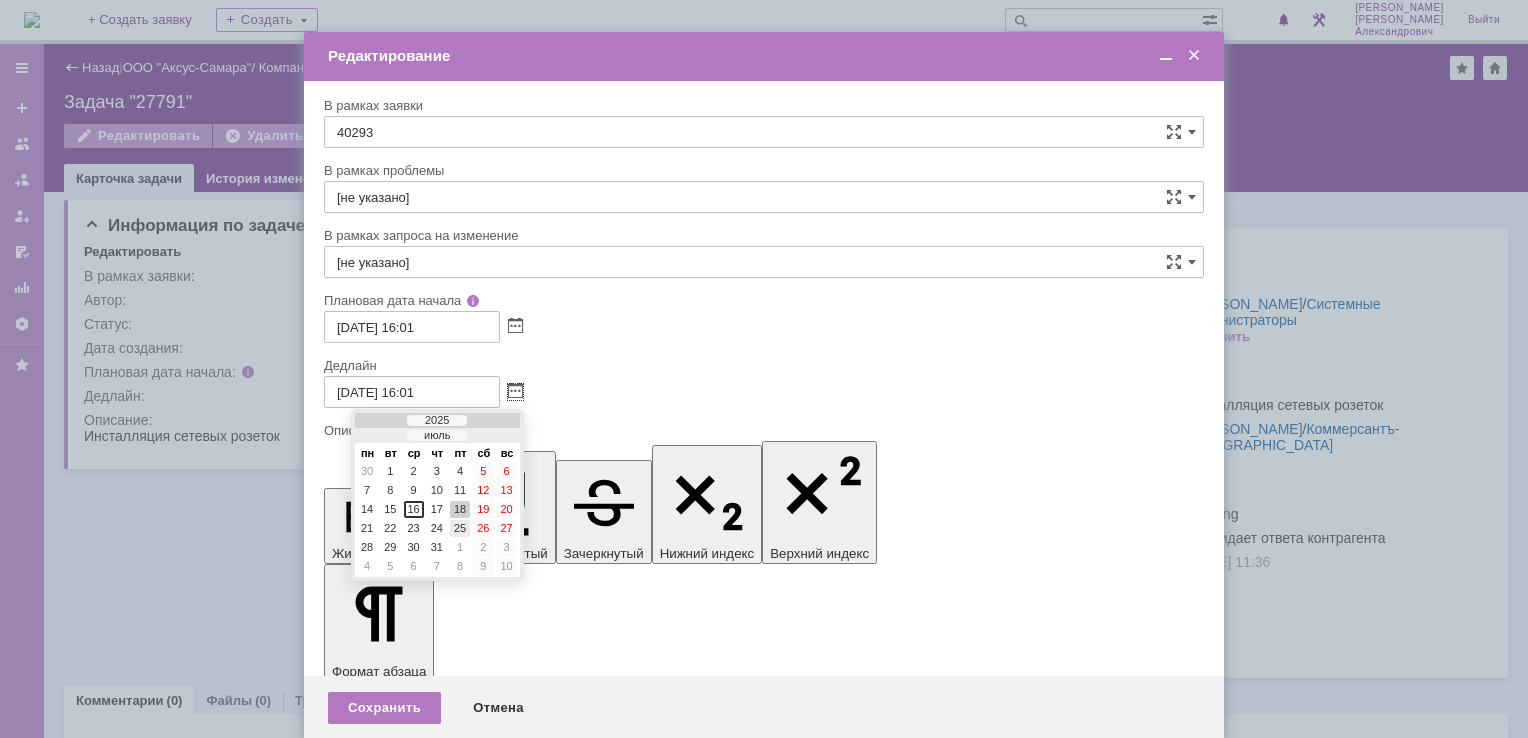click on "25" at bounding box center [460, 528] 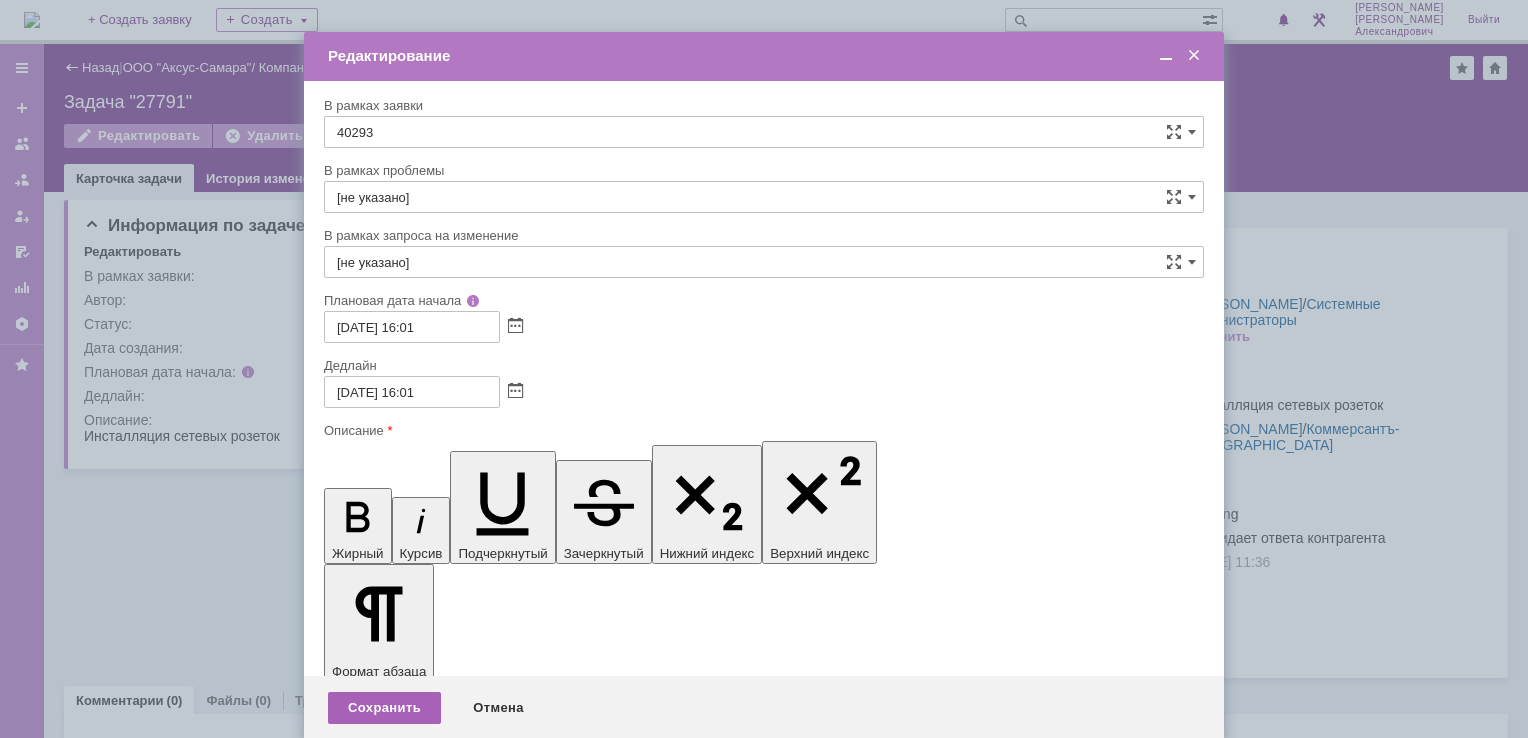 click on "Сохранить" at bounding box center (384, 708) 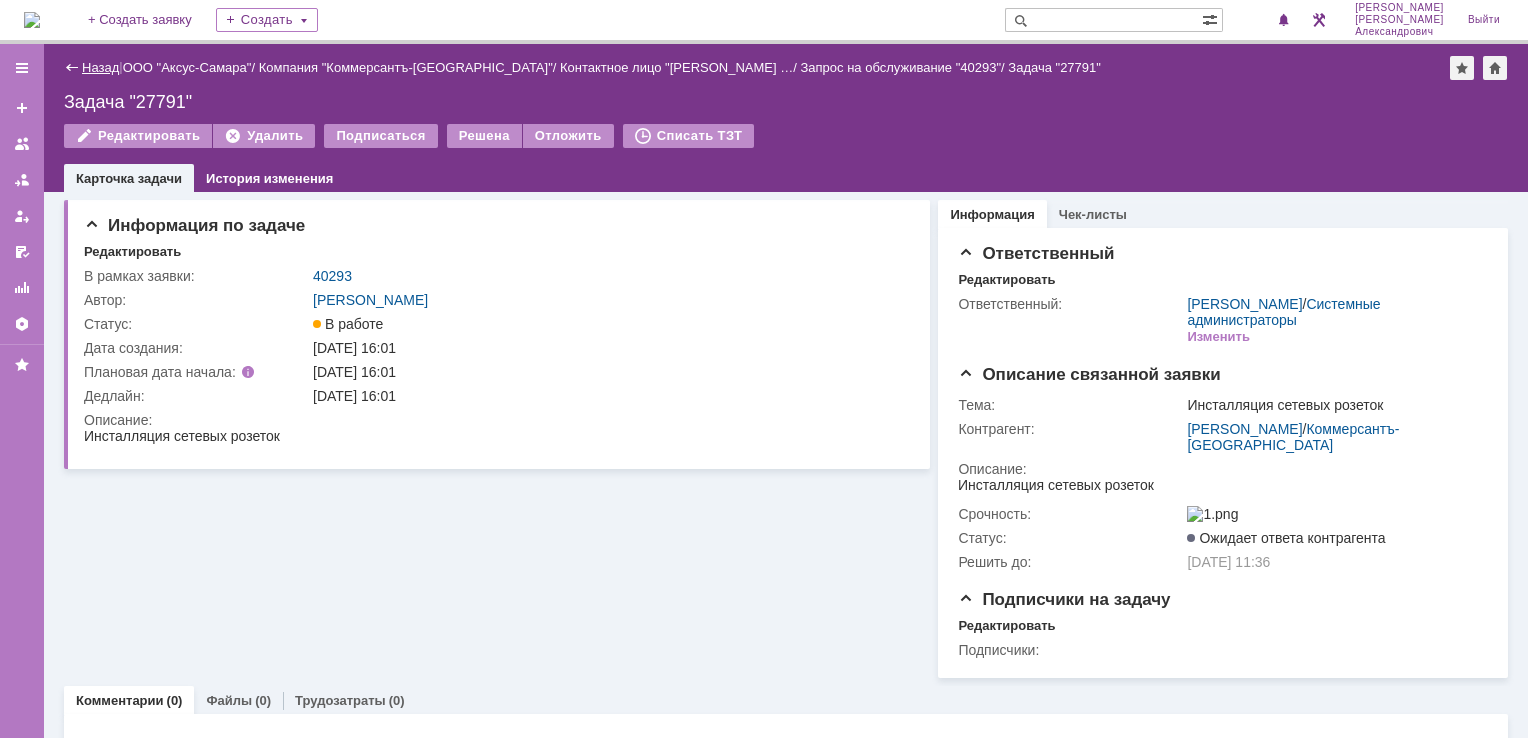 click on "Назад" at bounding box center [100, 67] 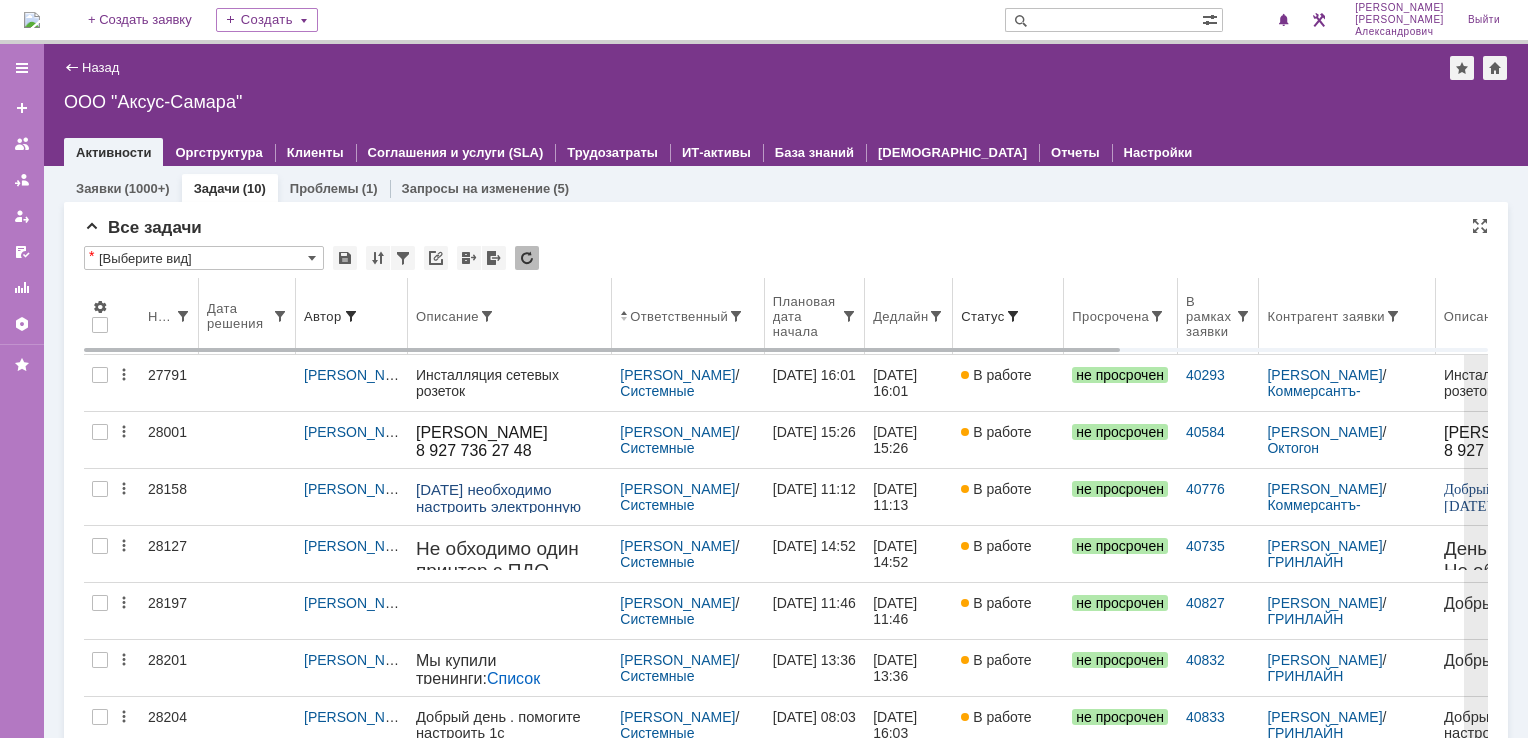 click on "Дедлайн" at bounding box center [909, 316] 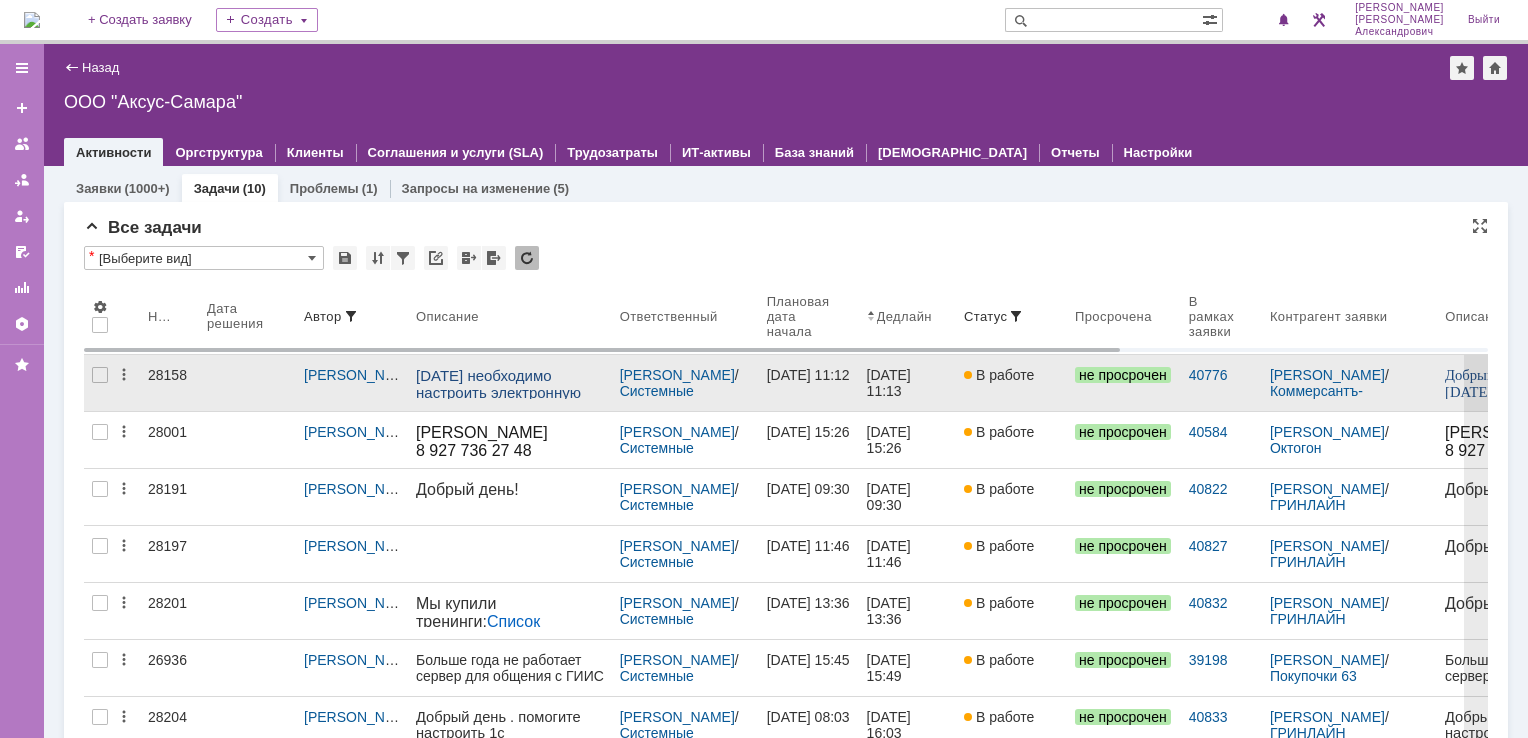 click on "16.07.2025 11:13" at bounding box center (907, 383) 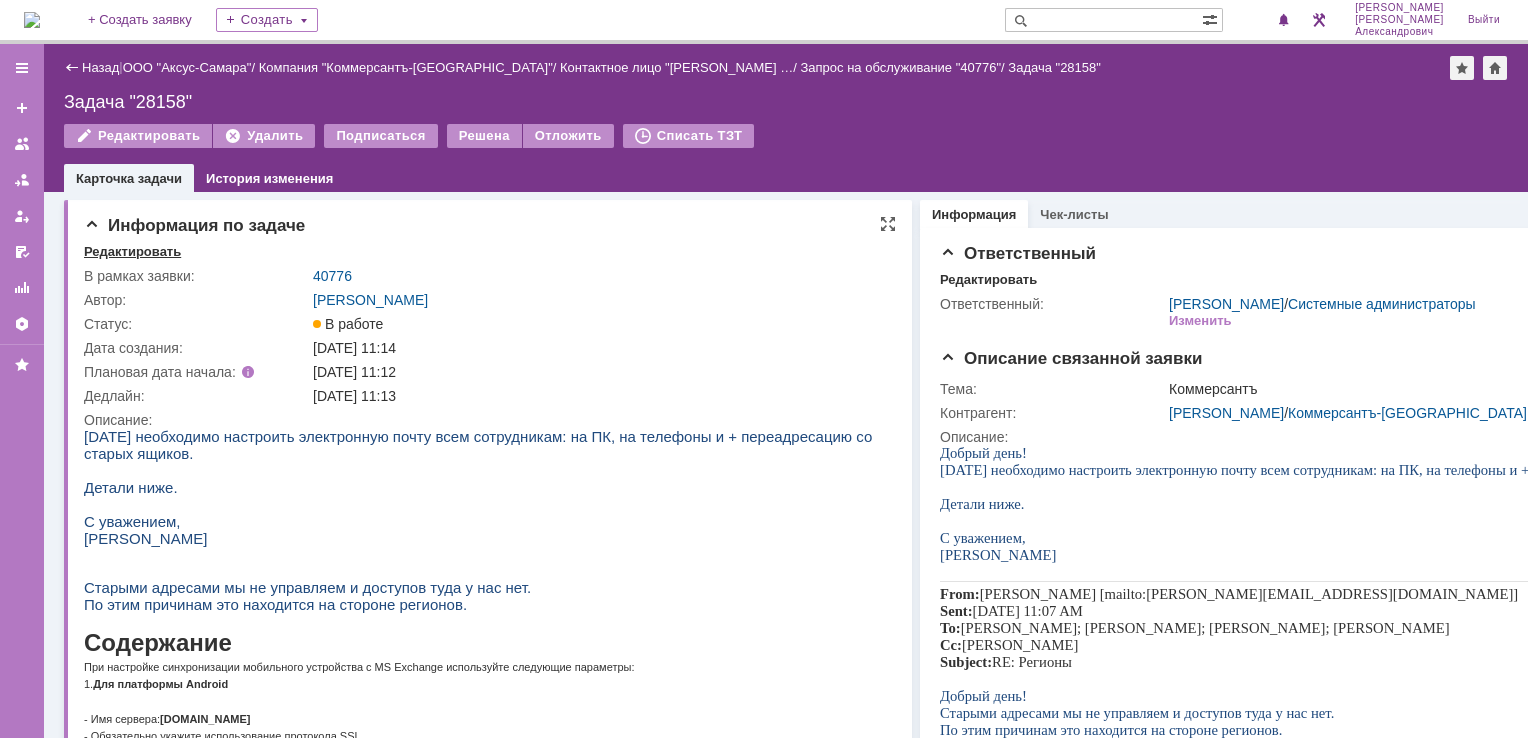 click on "Редактировать" at bounding box center [132, 252] 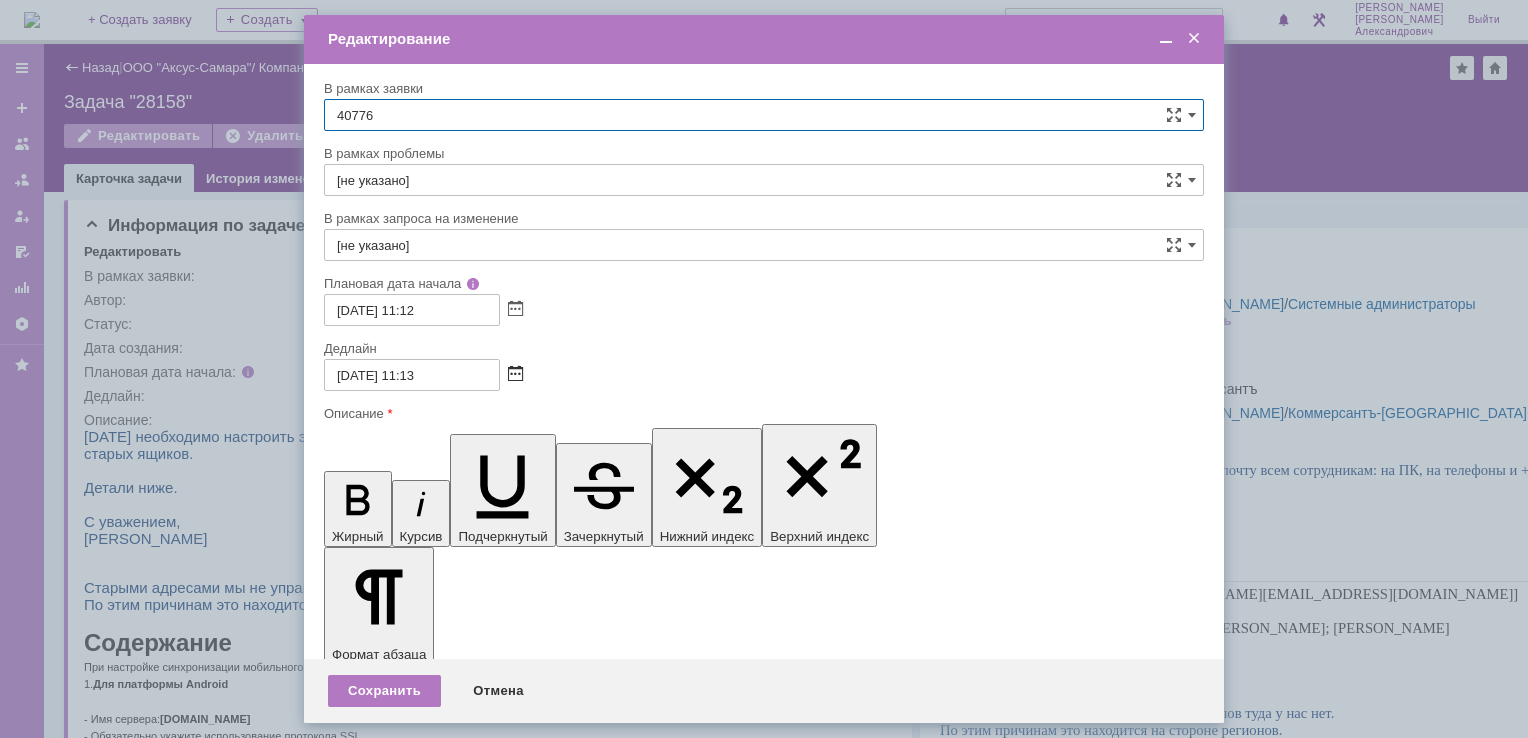 click at bounding box center (515, 375) 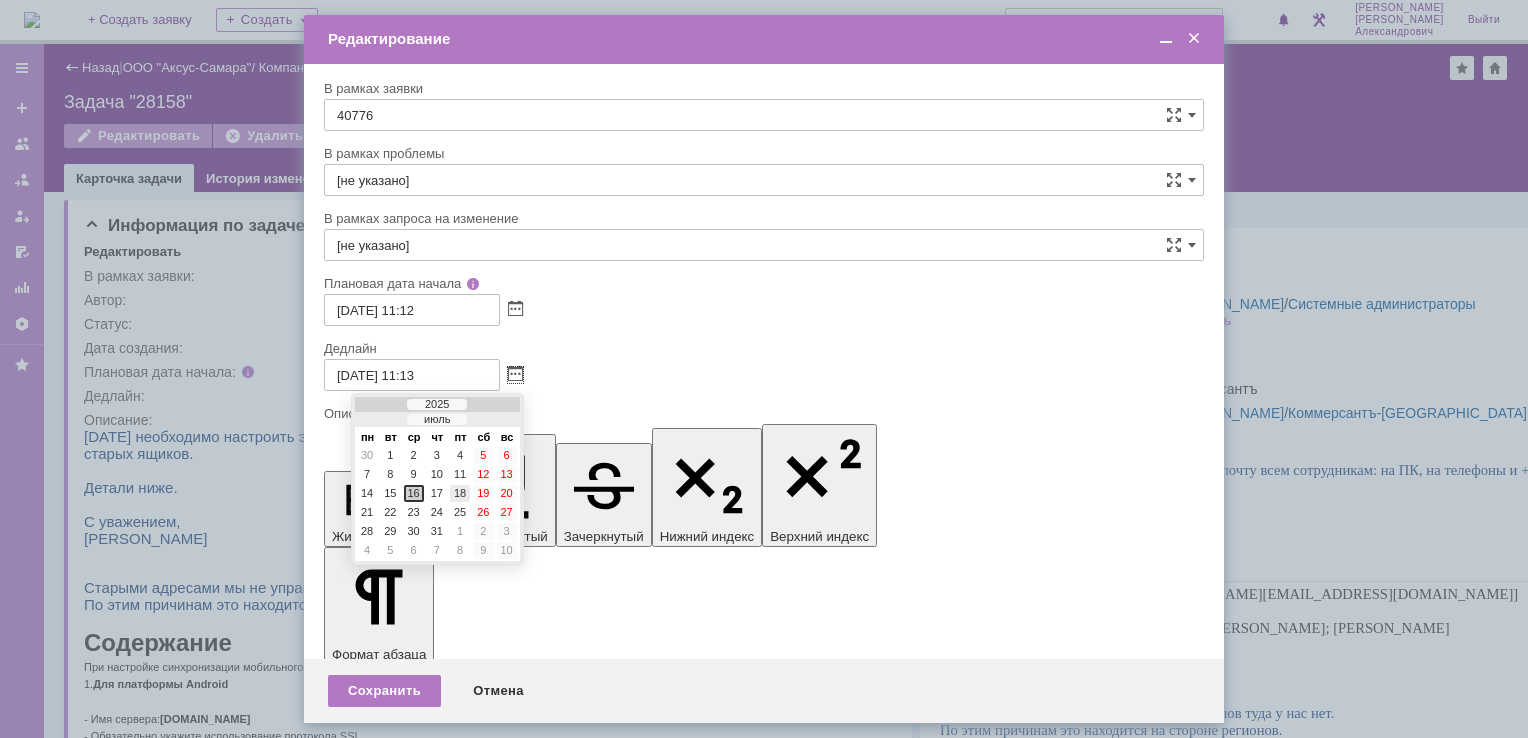click on "18" at bounding box center (460, 493) 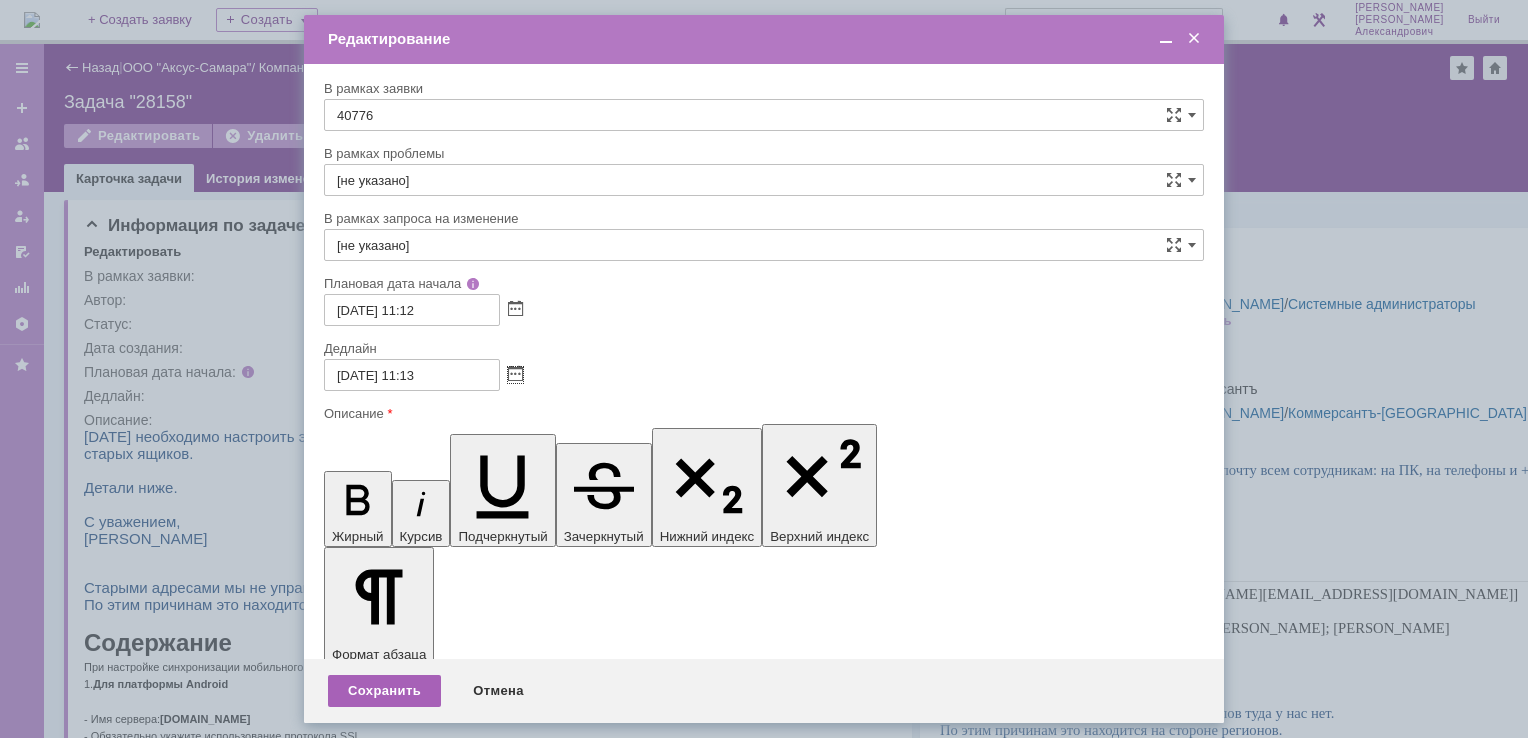 click on "Сохранить" at bounding box center (384, 691) 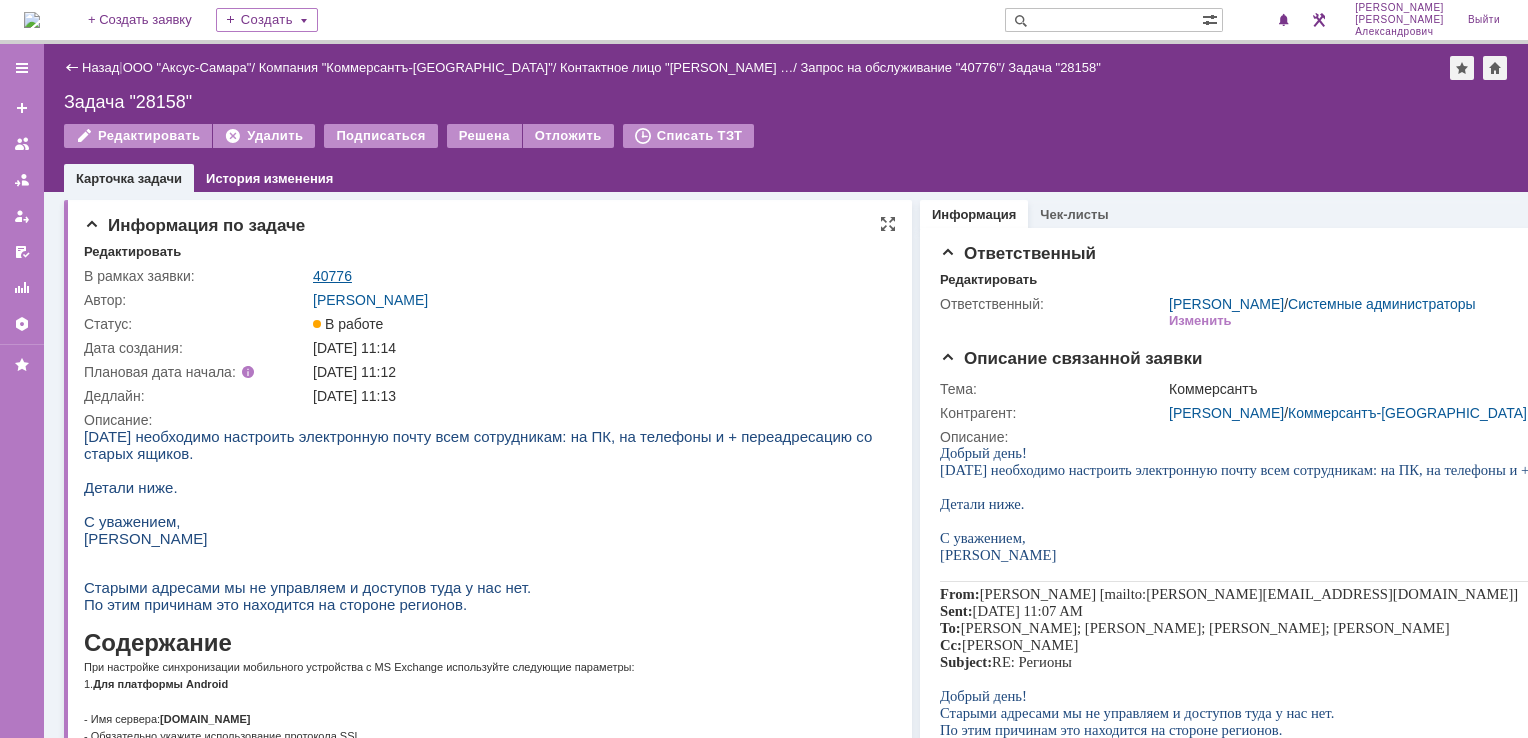 click on "40776" at bounding box center [332, 276] 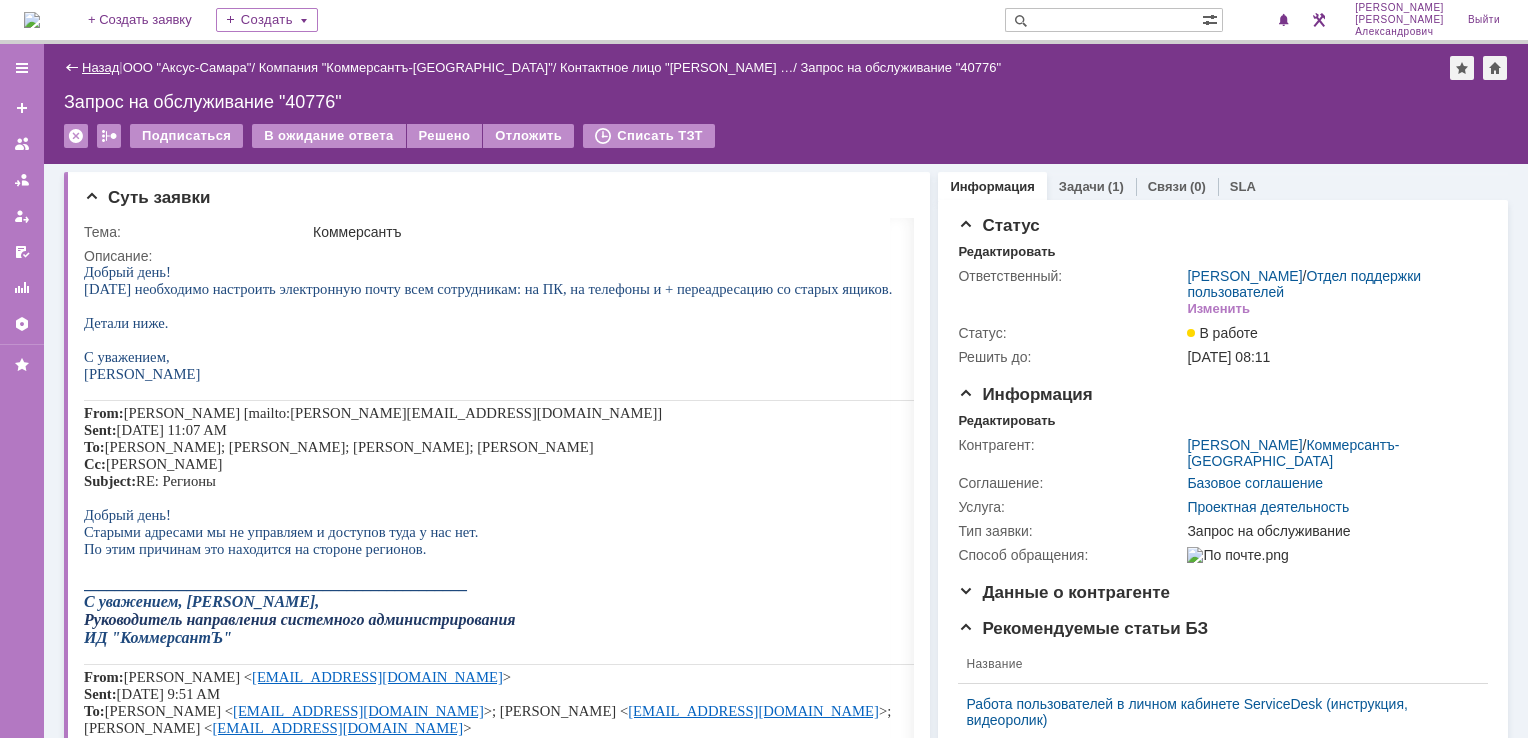 click on "Назад" at bounding box center [100, 67] 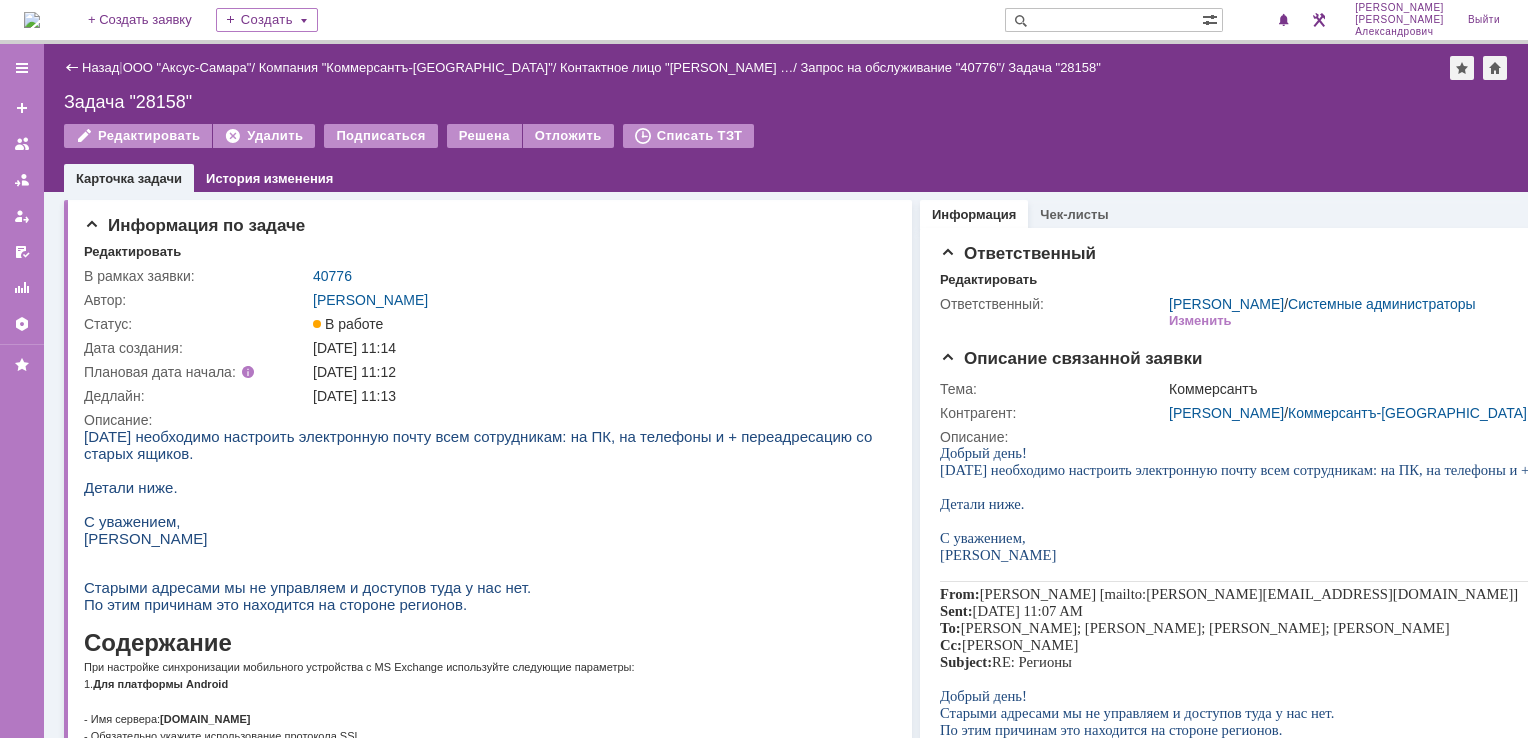 click on "Назад" at bounding box center [100, 67] 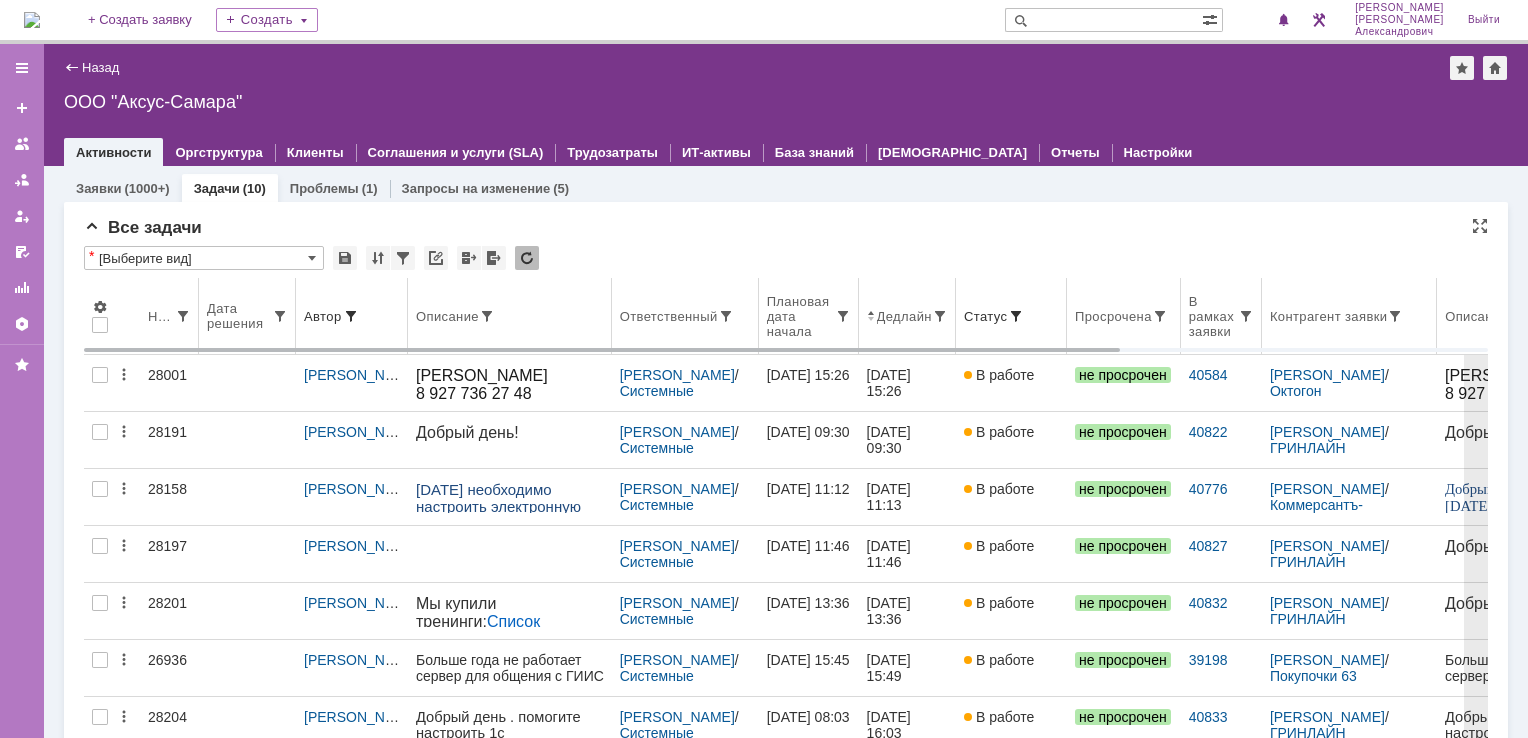 click on "Дедлайн" at bounding box center (907, 316) 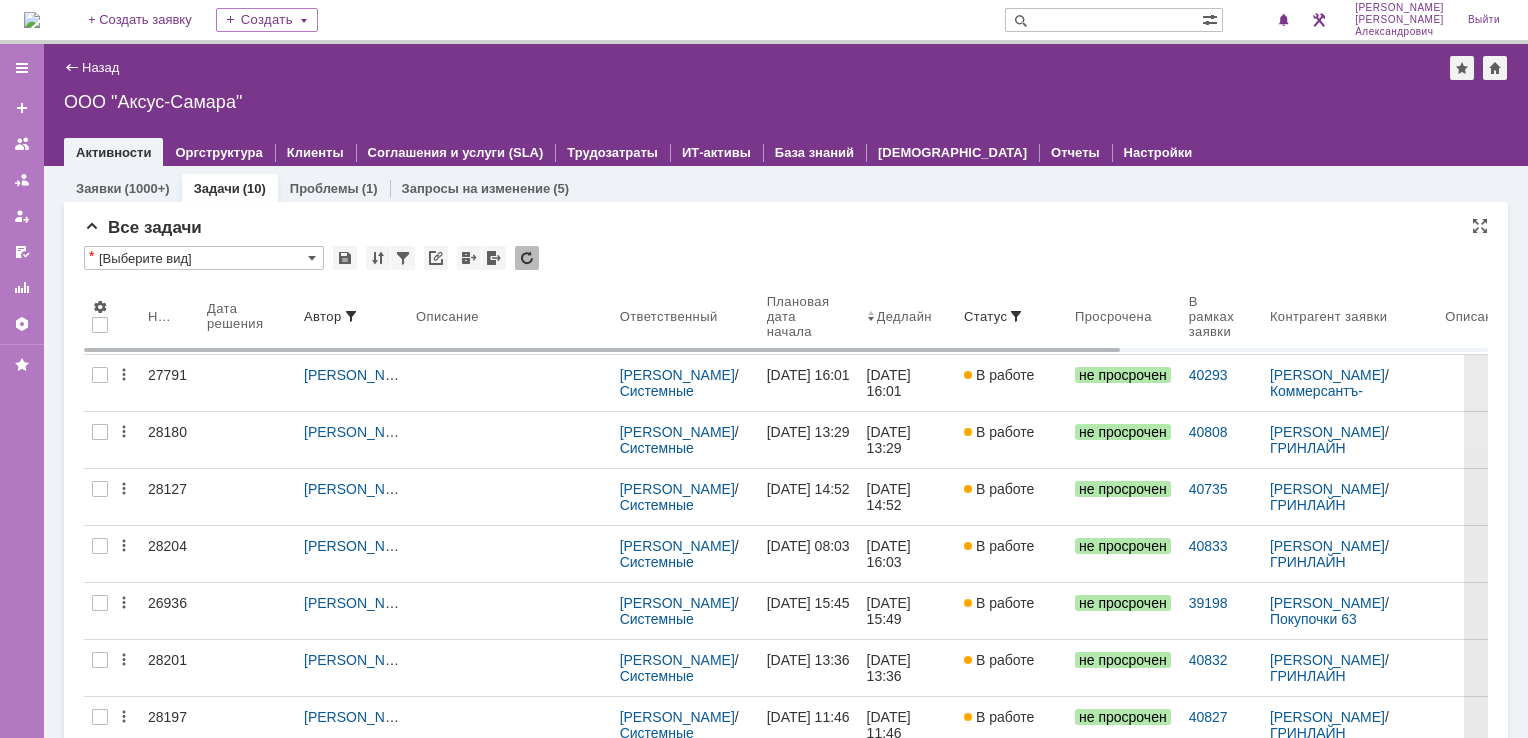 click on "Дедлайн" at bounding box center [907, 316] 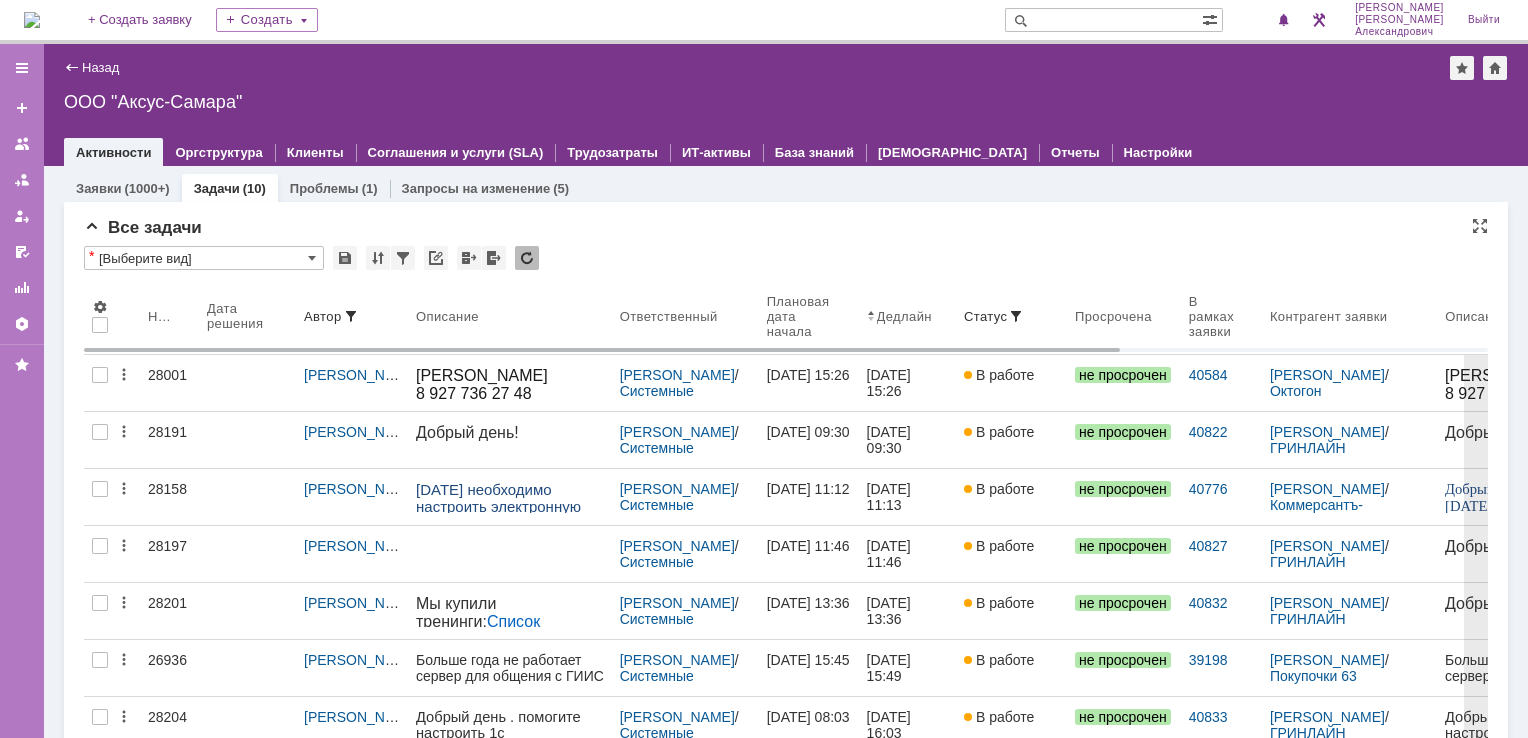 click at bounding box center [32, 20] 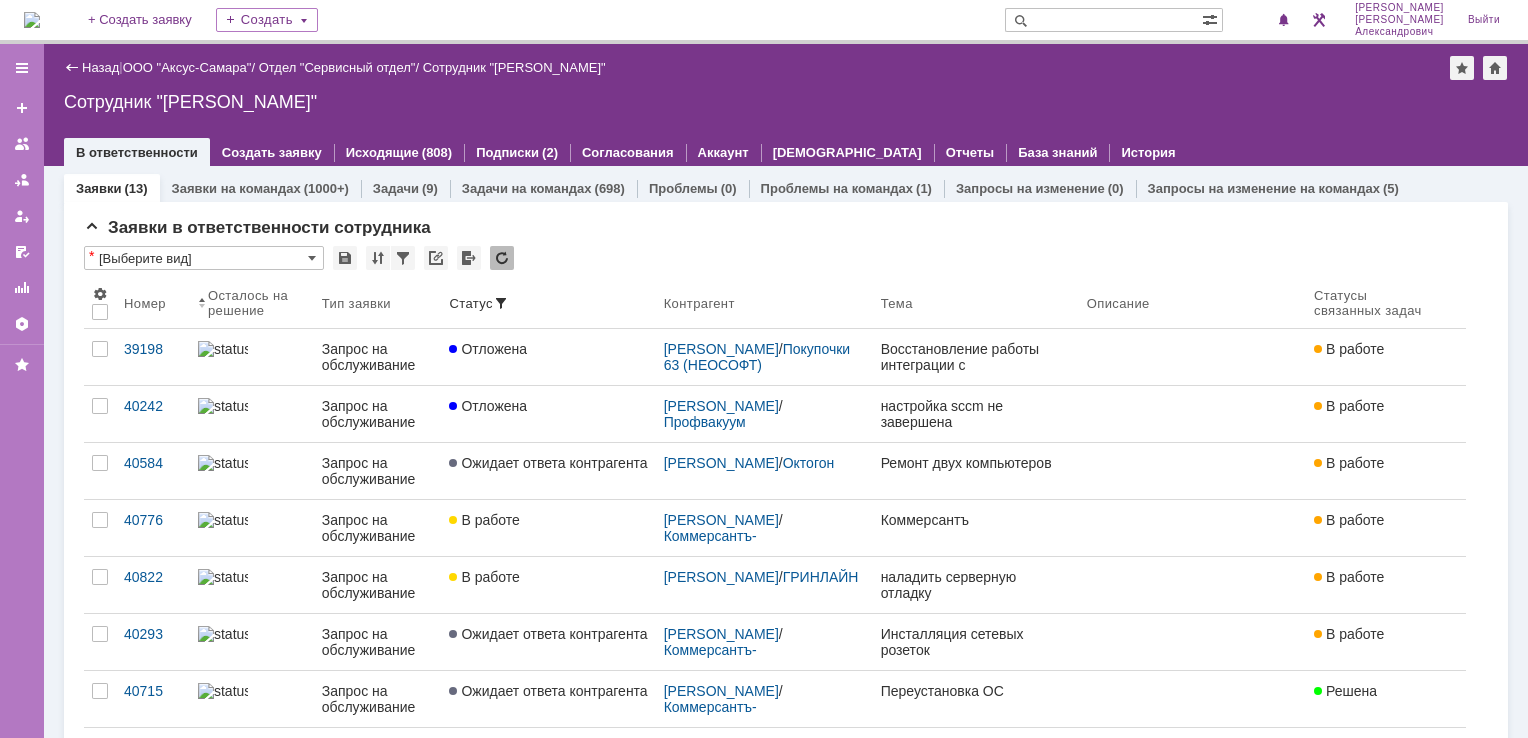 scroll, scrollTop: 0, scrollLeft: 0, axis: both 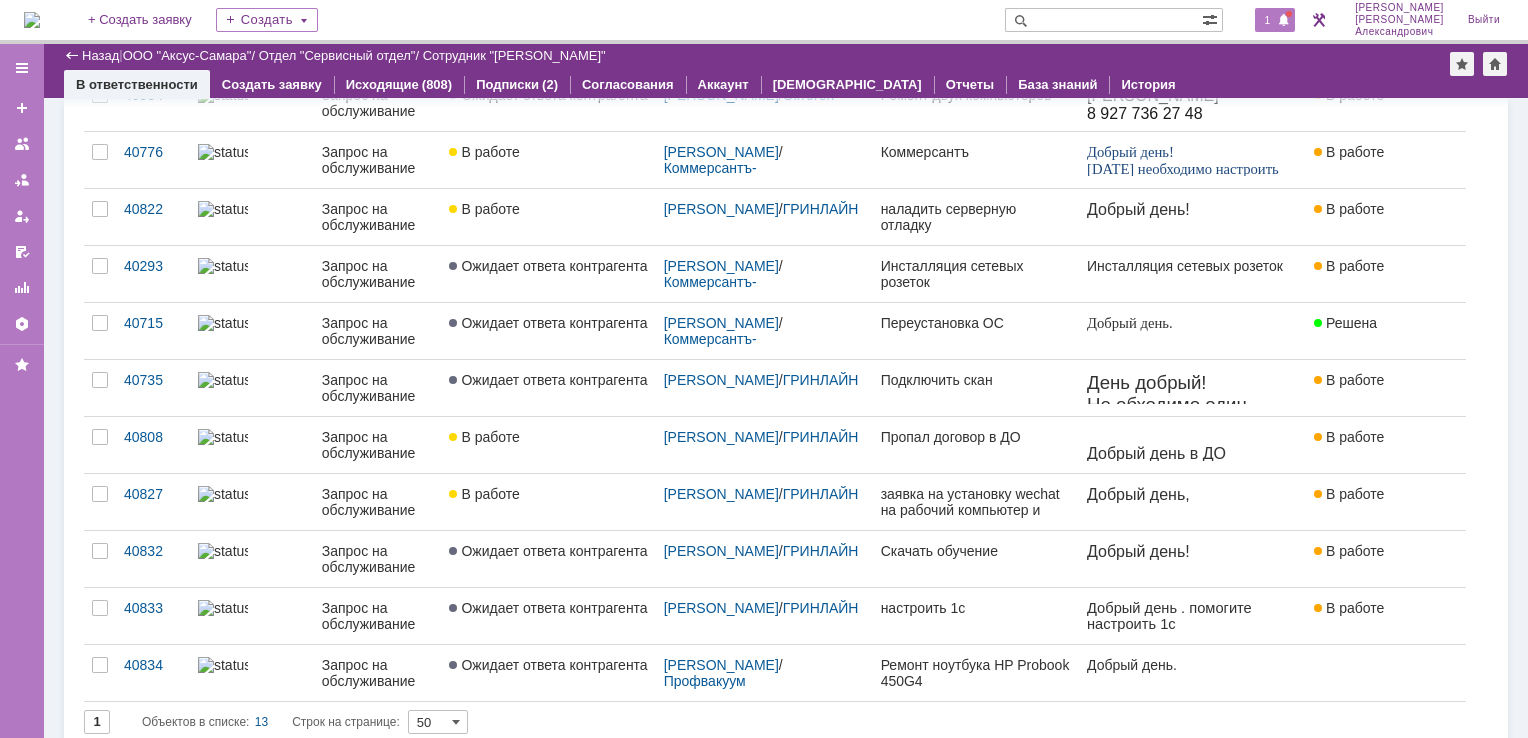 click on "1" at bounding box center (1268, 20) 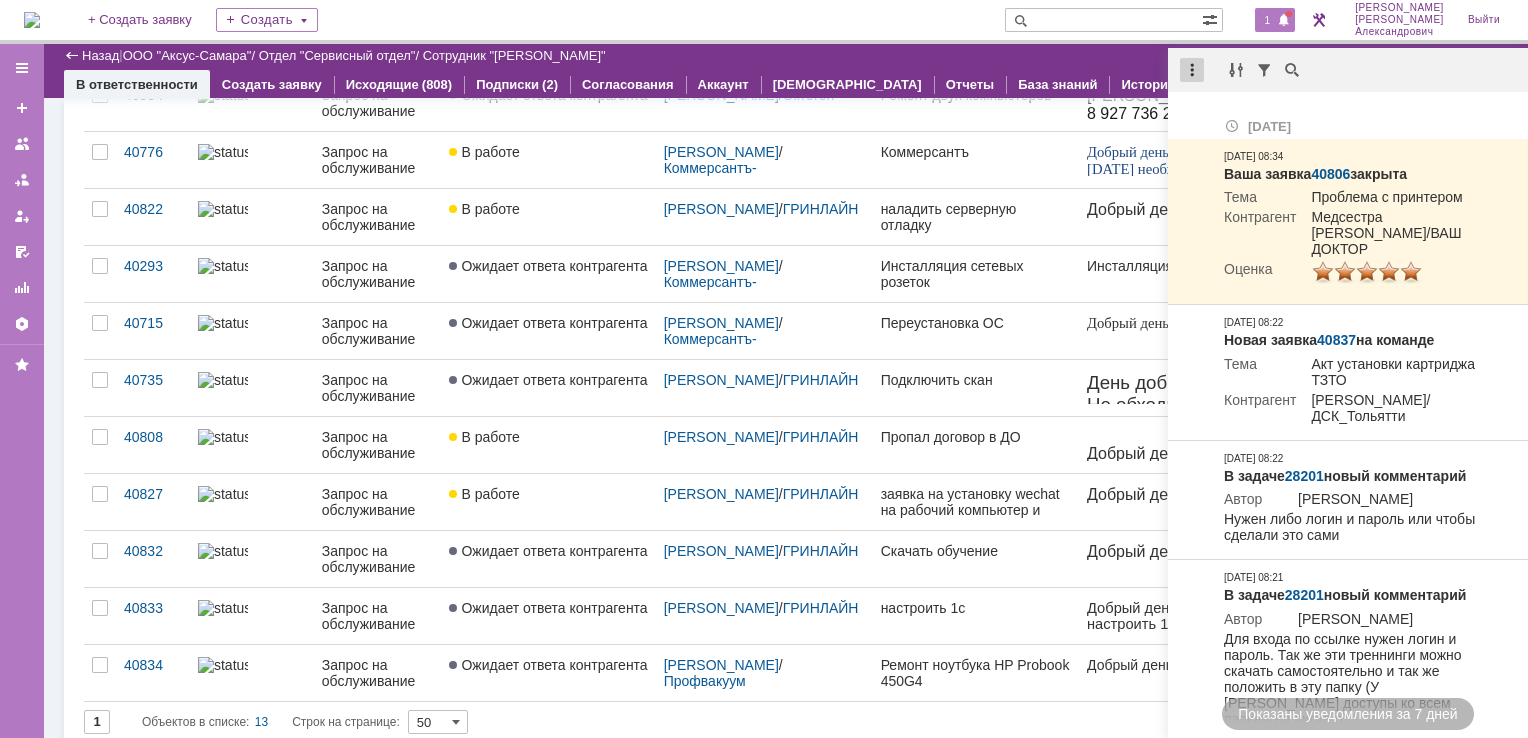 click at bounding box center [1196, 70] 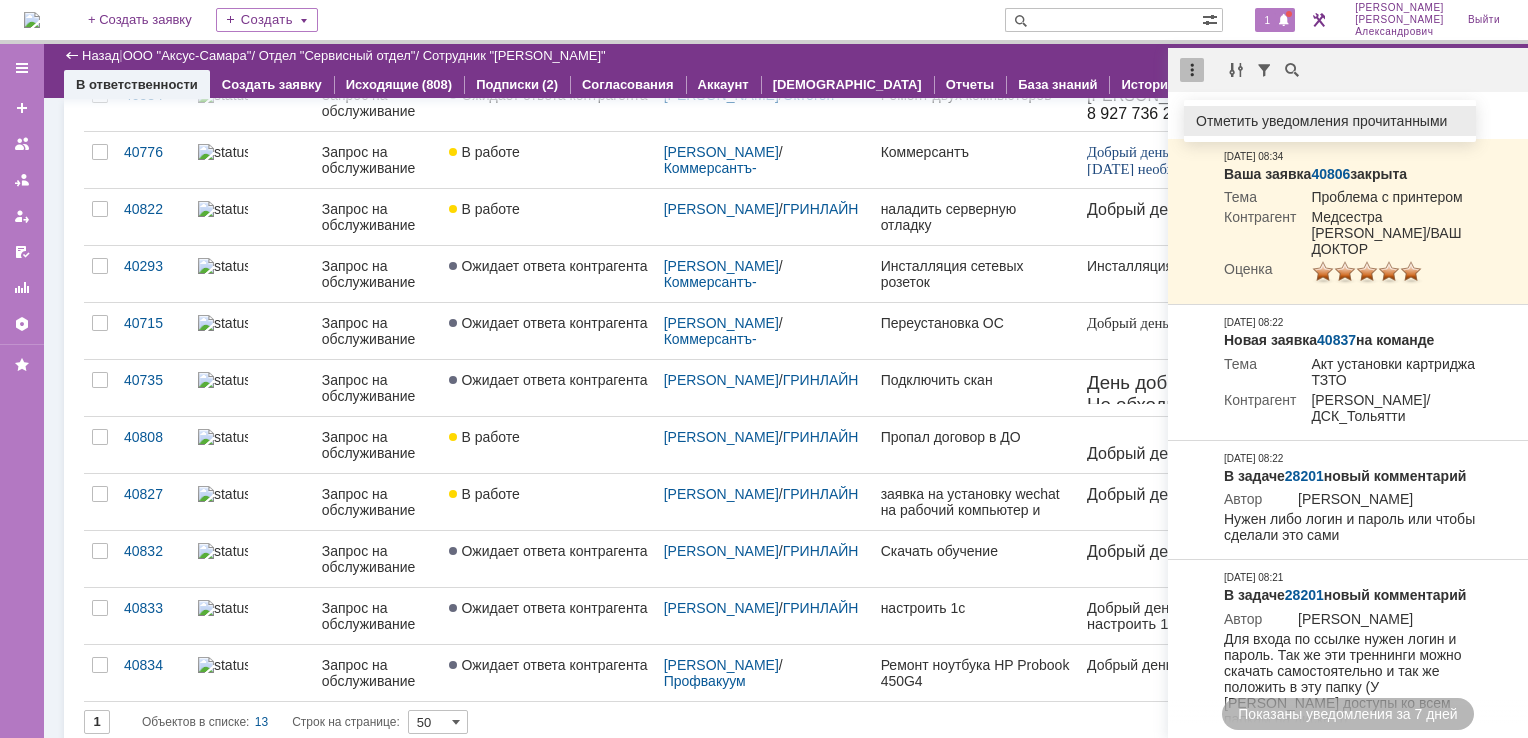 click on "Отметить уведомления прочитанными" at bounding box center (1330, 121) 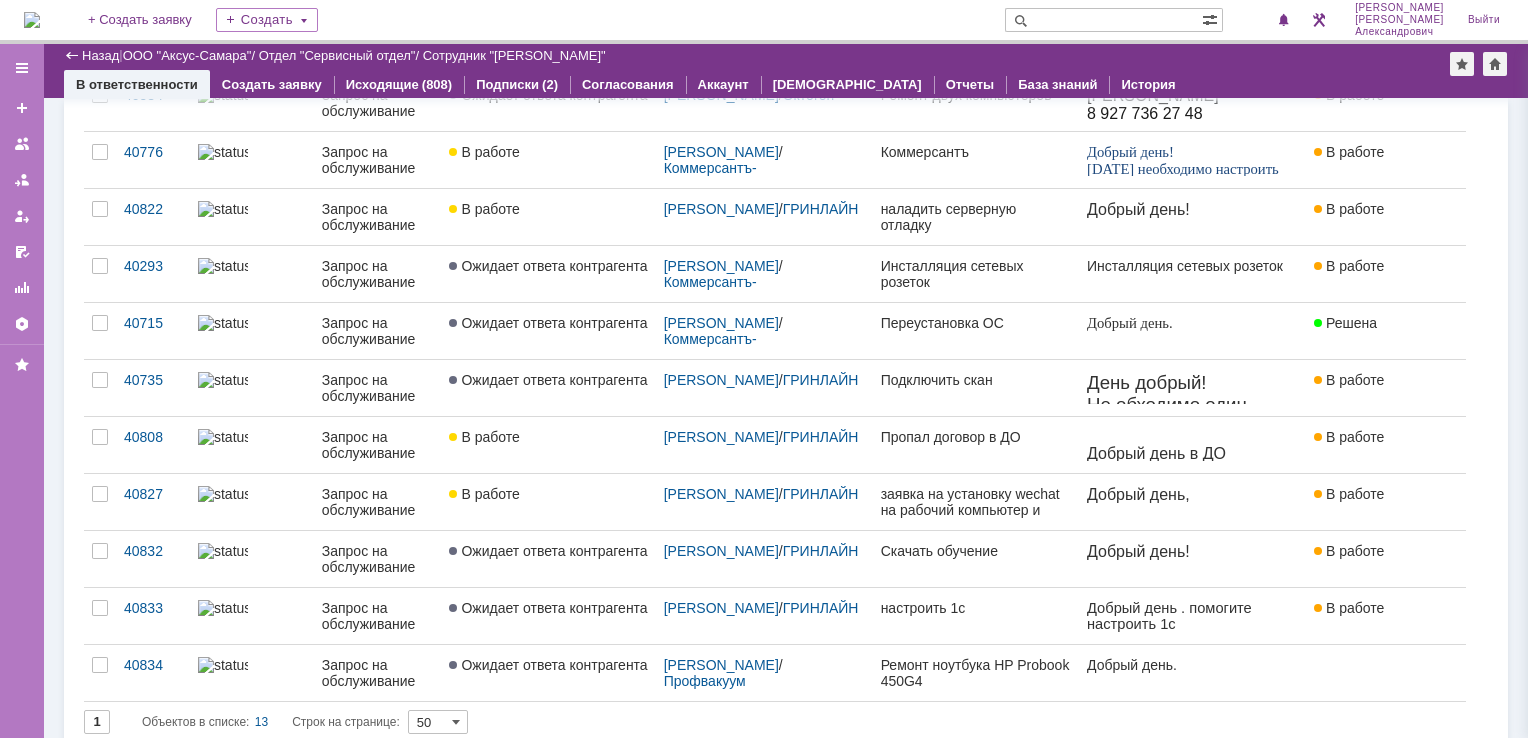 click on "Назад   |   ООО "Аксус-Самара"  /   Отдел "Сервисный отдел"  /   Сотрудник "Галстьян Степан Александрович"" at bounding box center [786, 56] 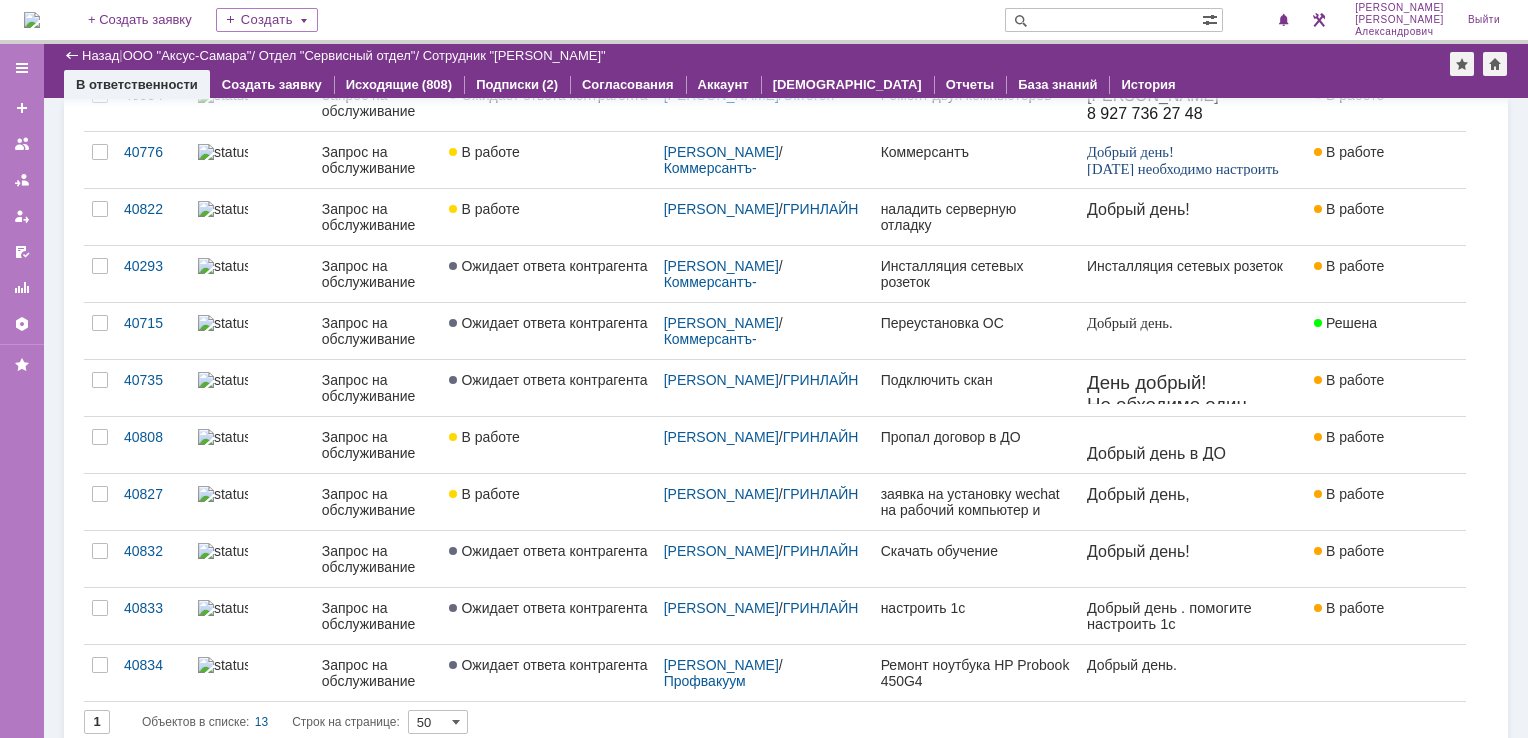 click at bounding box center [32, 20] 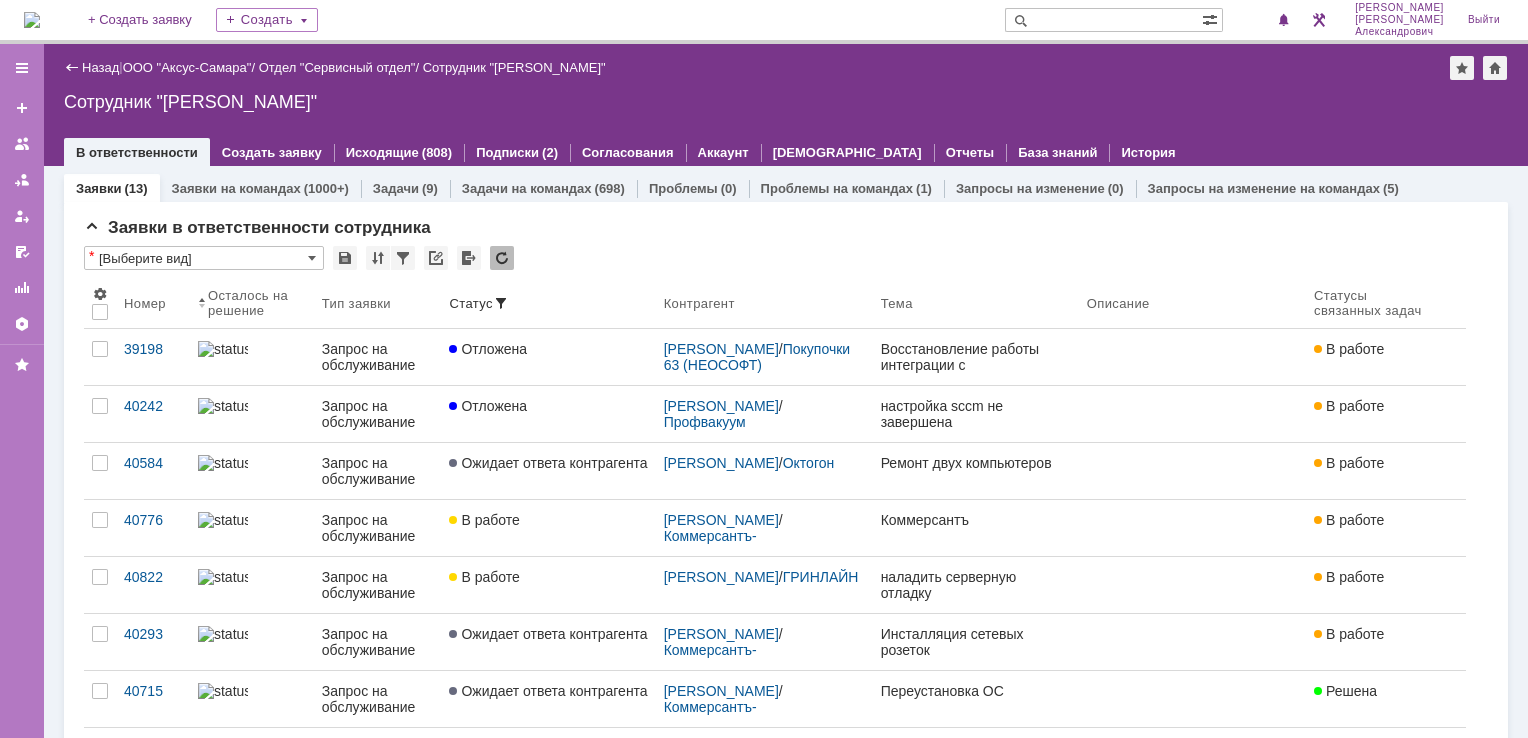 scroll, scrollTop: 0, scrollLeft: 0, axis: both 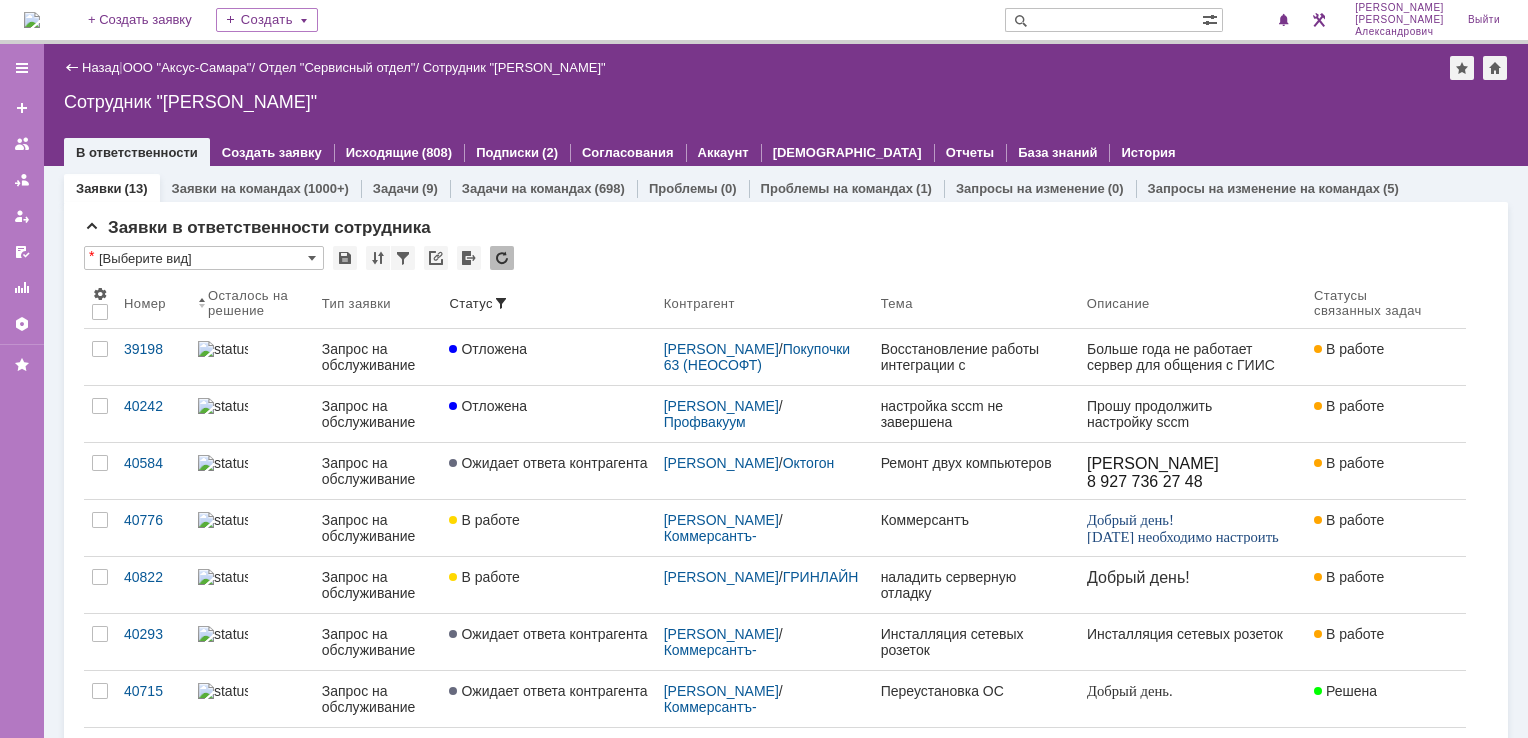 click at bounding box center [32, 20] 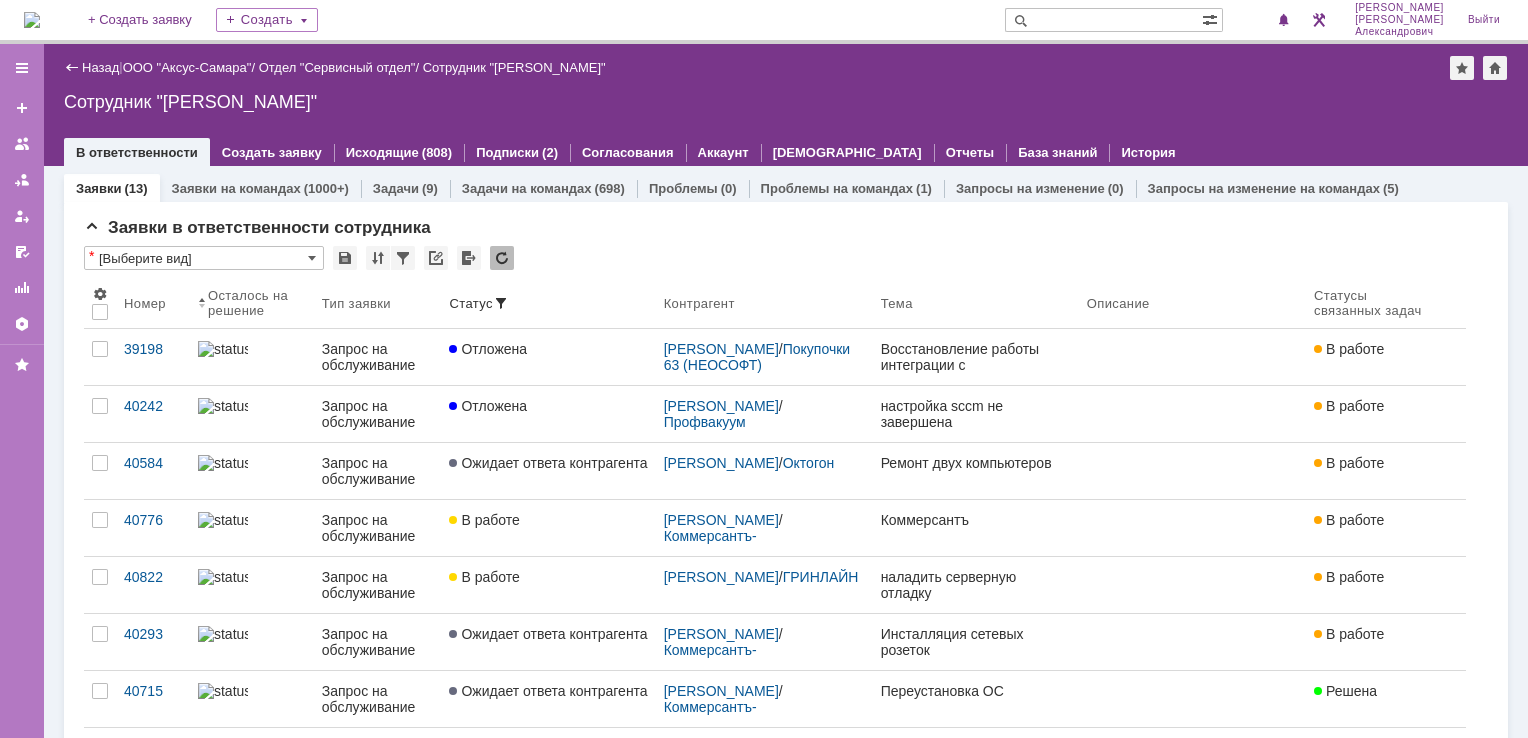 scroll, scrollTop: 0, scrollLeft: 0, axis: both 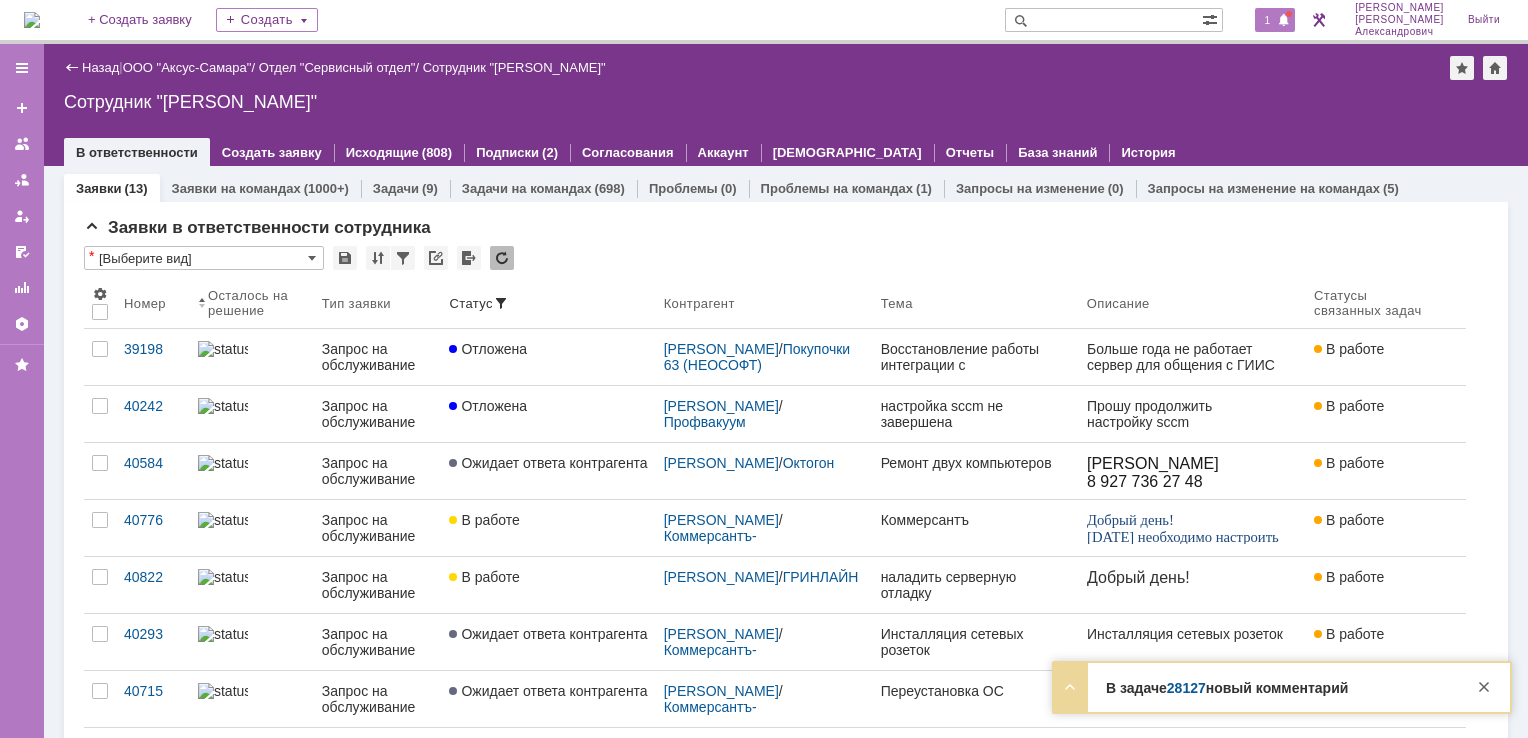 click at bounding box center (1284, 21) 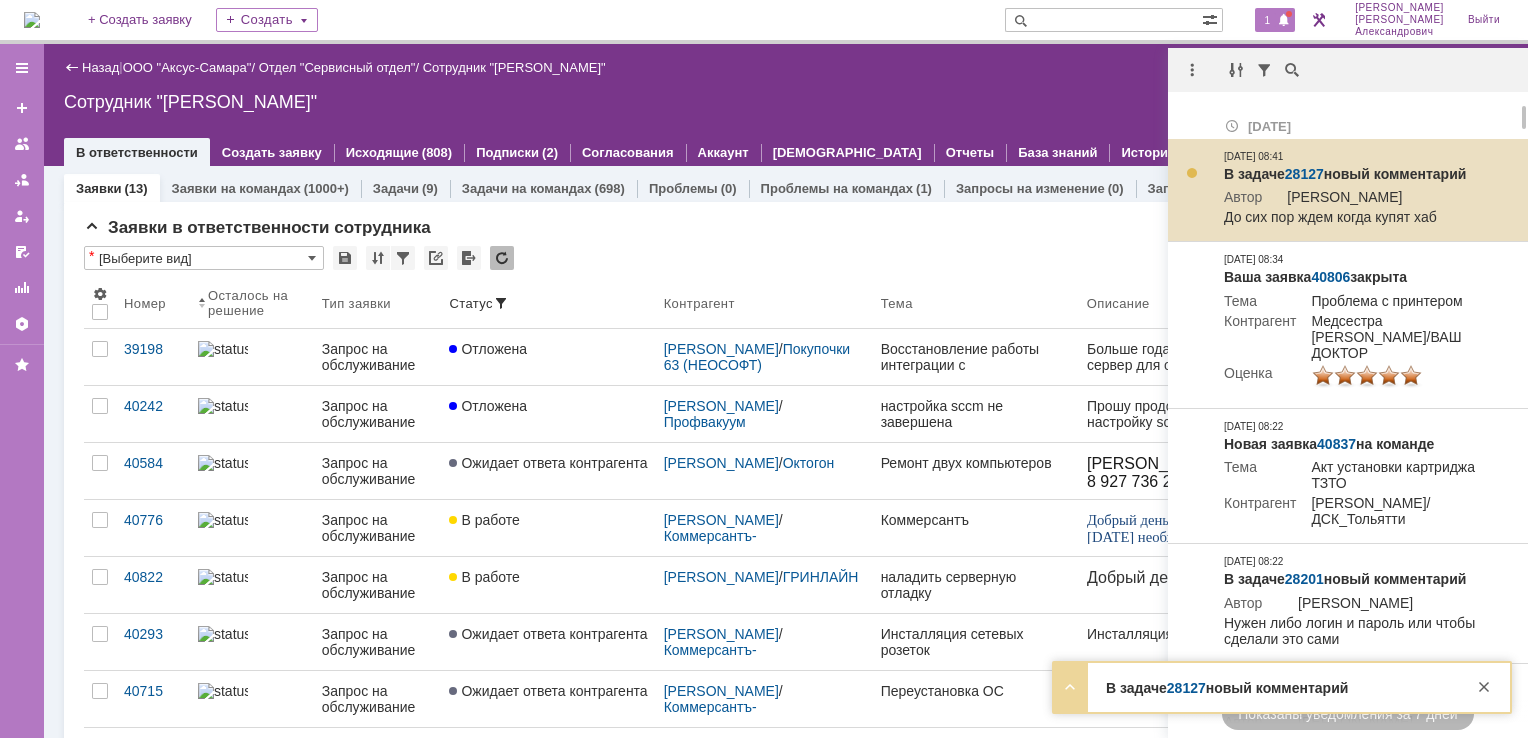 click on "28127" at bounding box center [1304, 174] 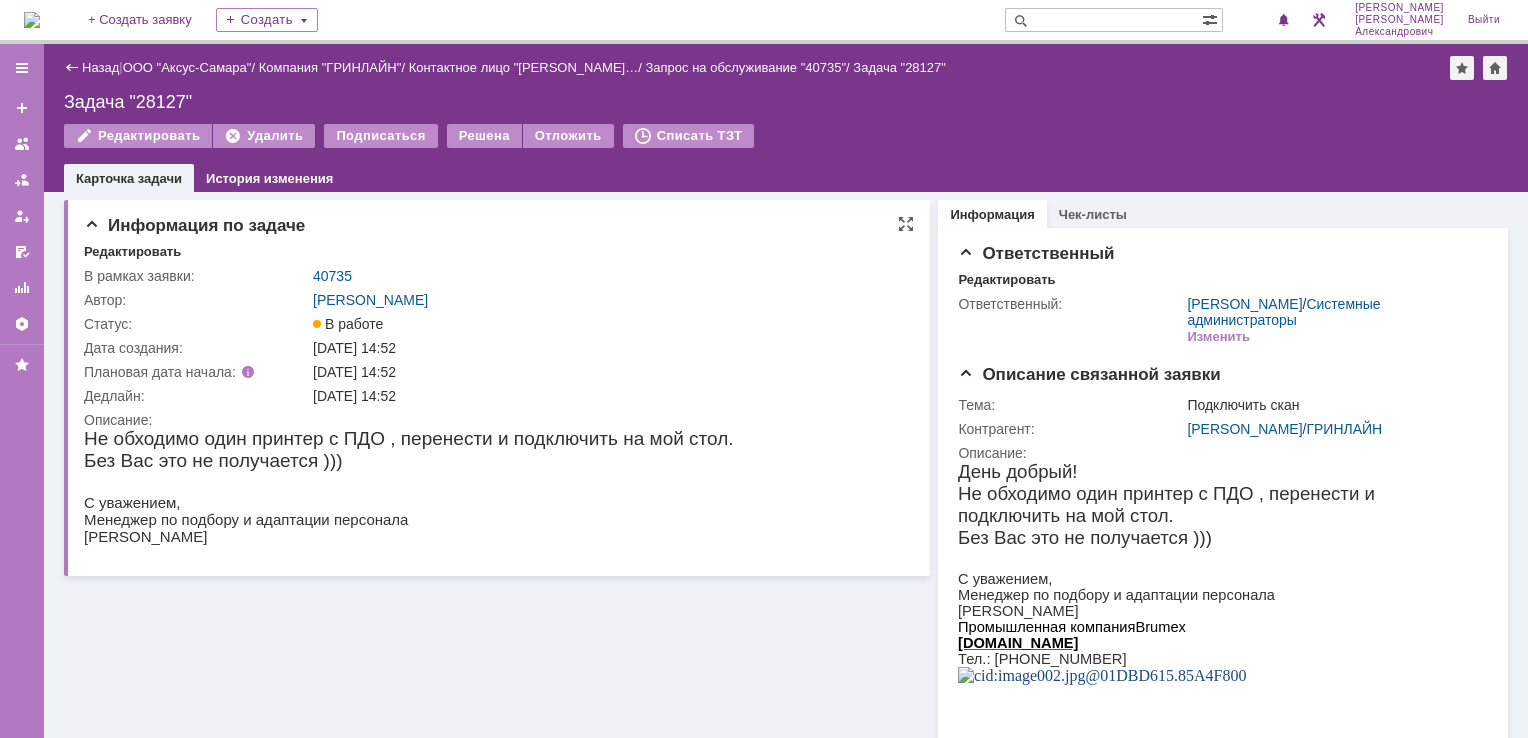 scroll, scrollTop: 0, scrollLeft: 0, axis: both 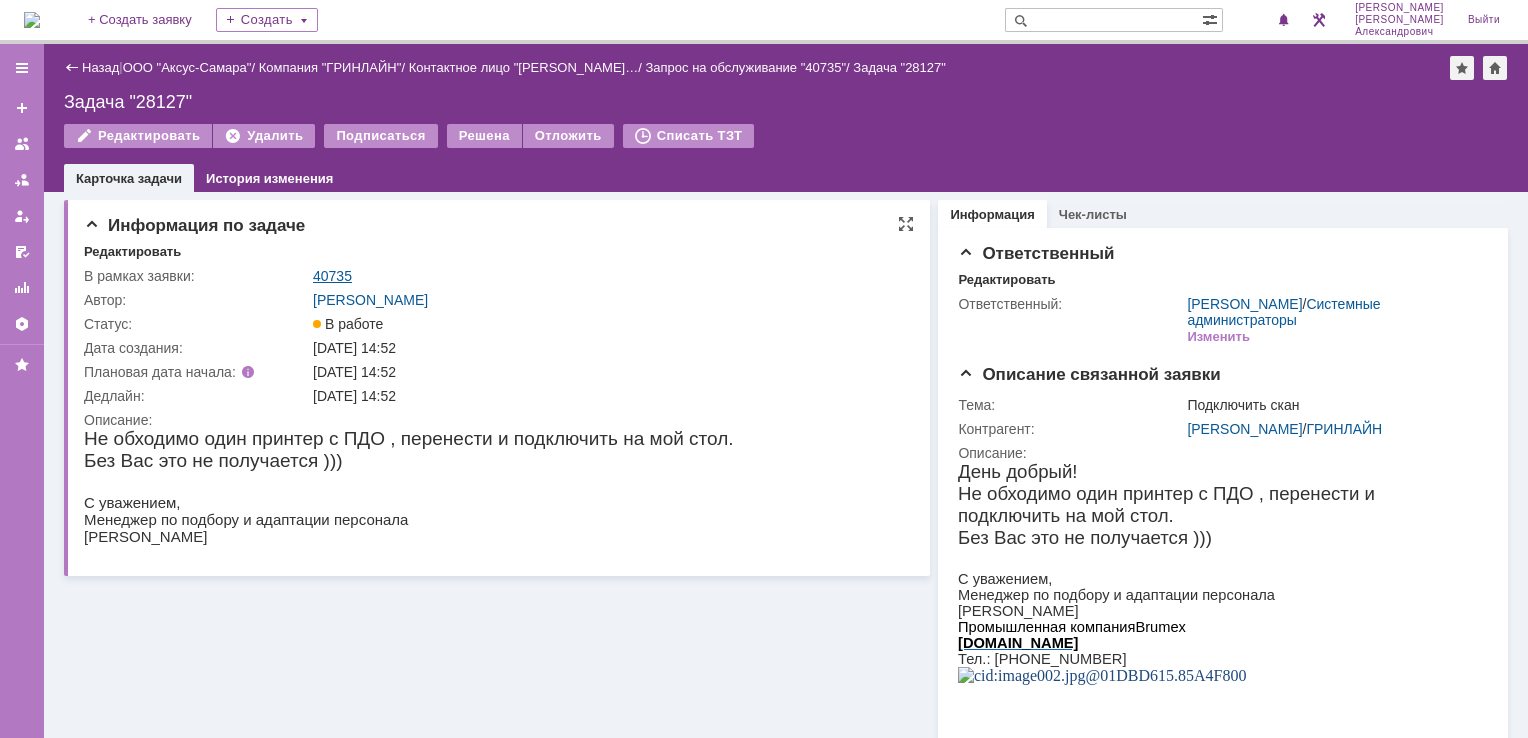 click on "40735" at bounding box center (332, 276) 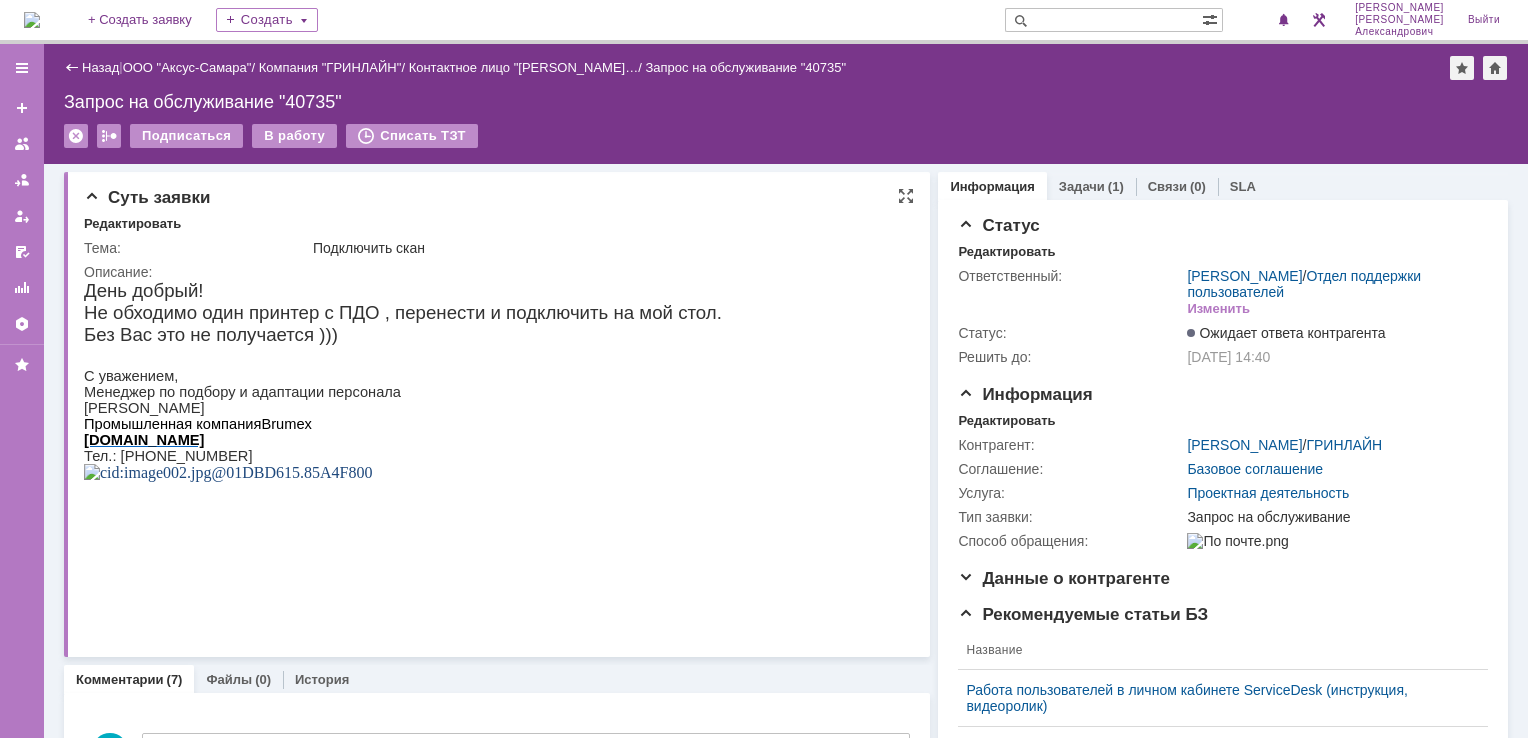 scroll, scrollTop: 100, scrollLeft: 0, axis: vertical 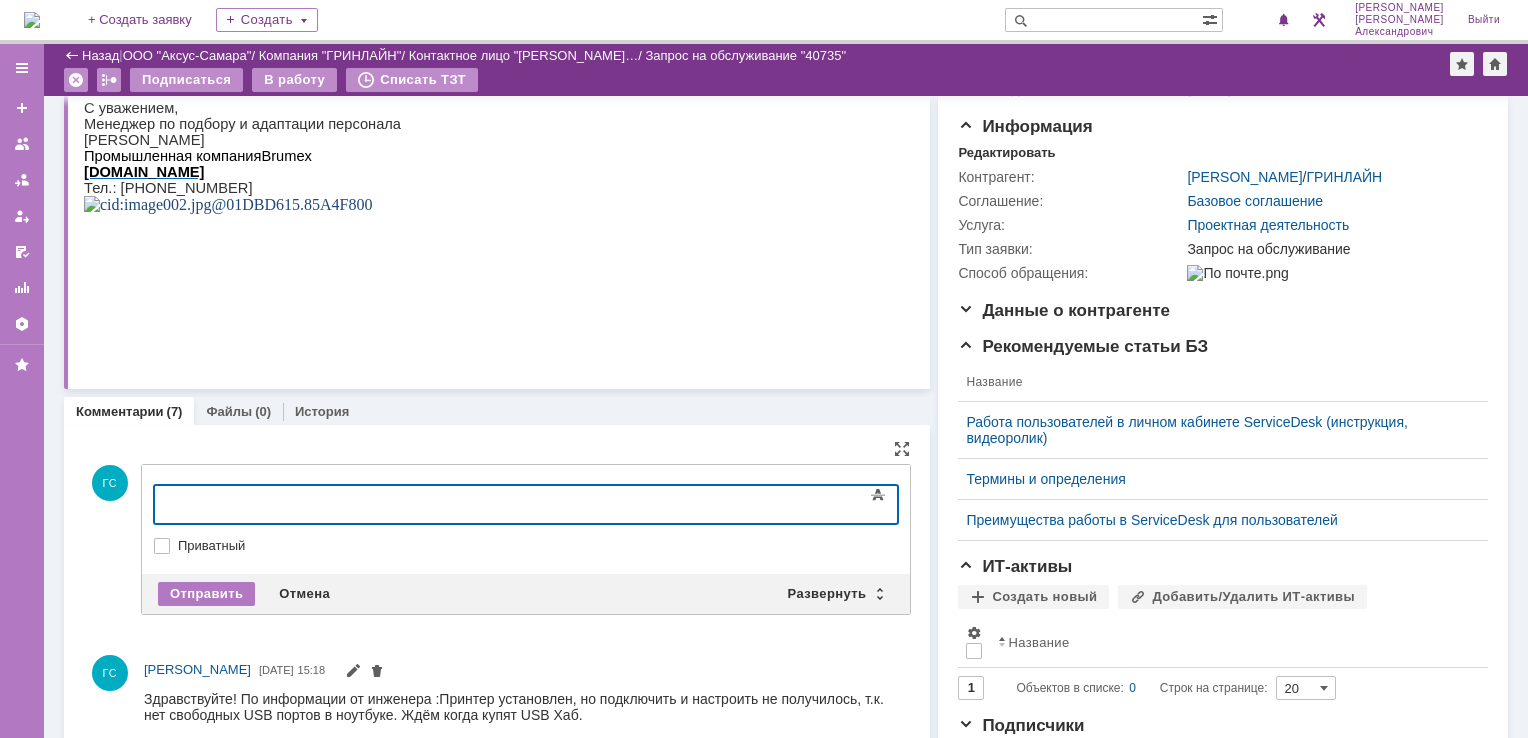 type 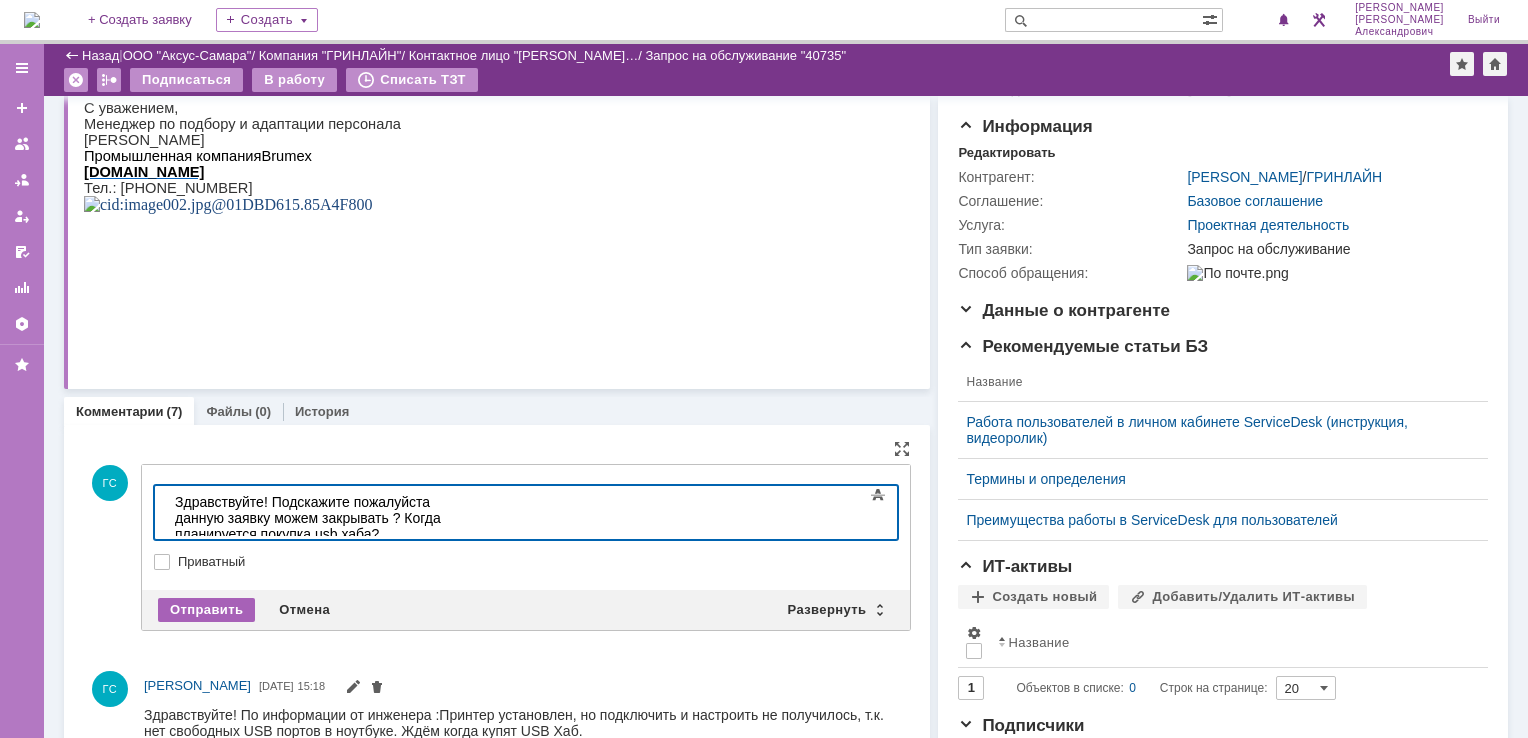 click on "Отправить" at bounding box center [206, 610] 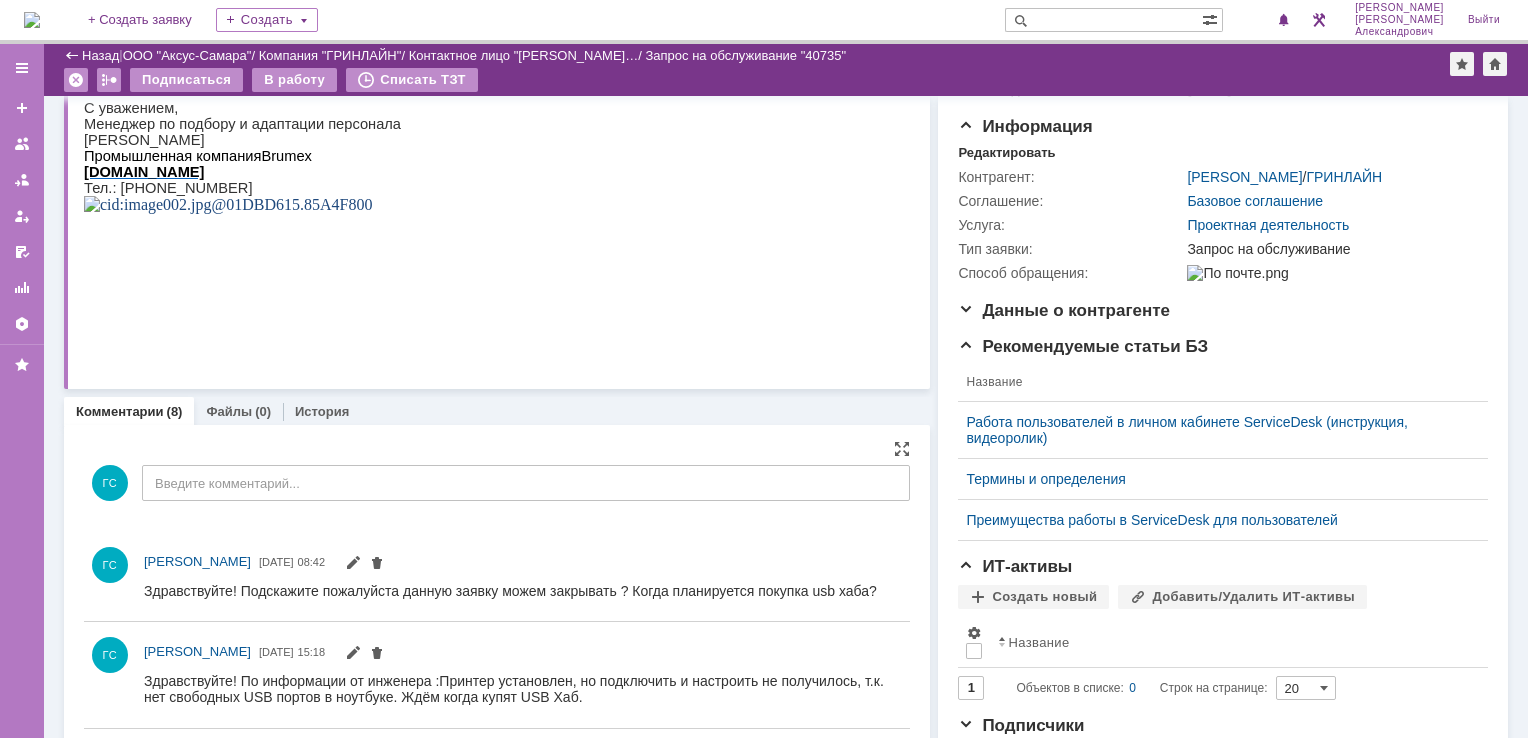 scroll, scrollTop: 0, scrollLeft: 0, axis: both 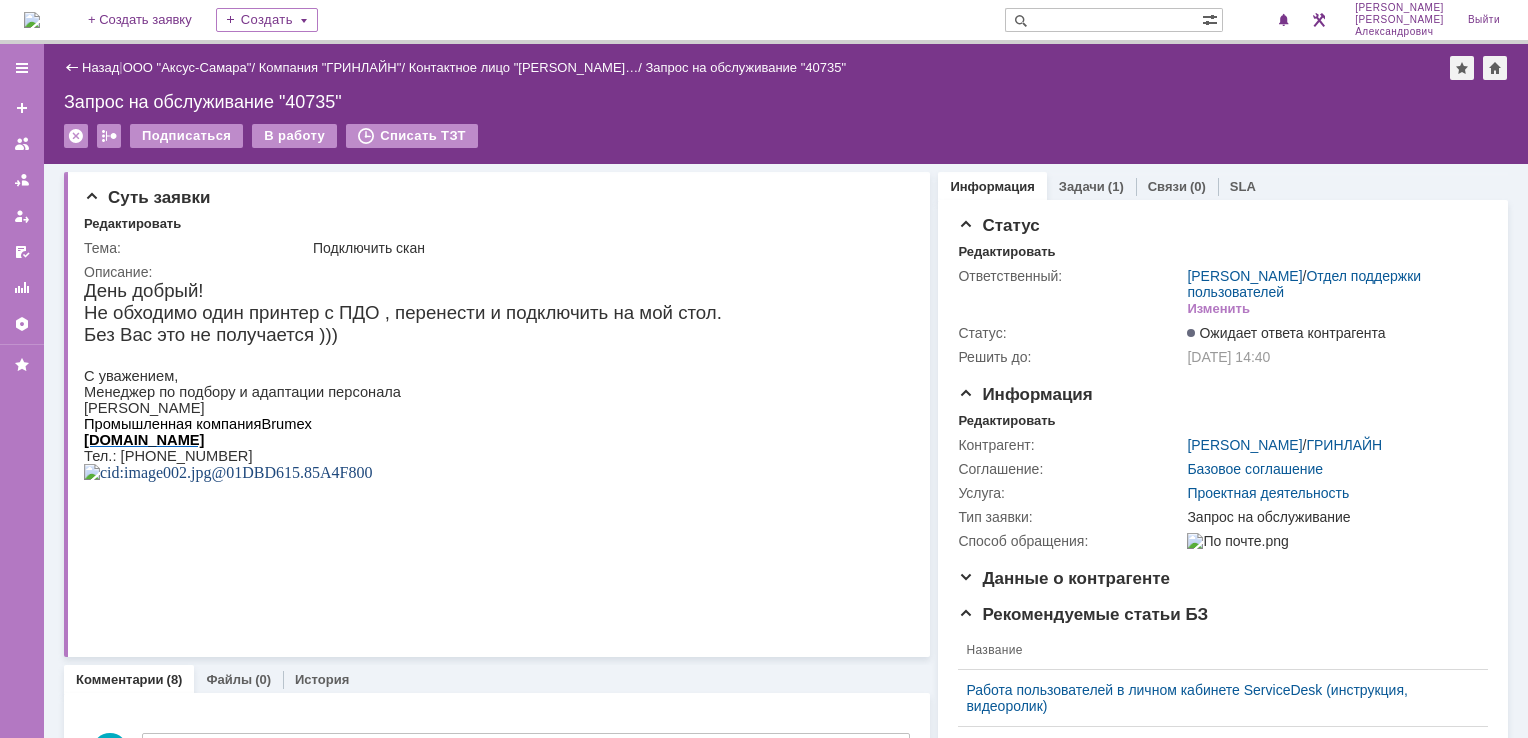 click at bounding box center (32, 20) 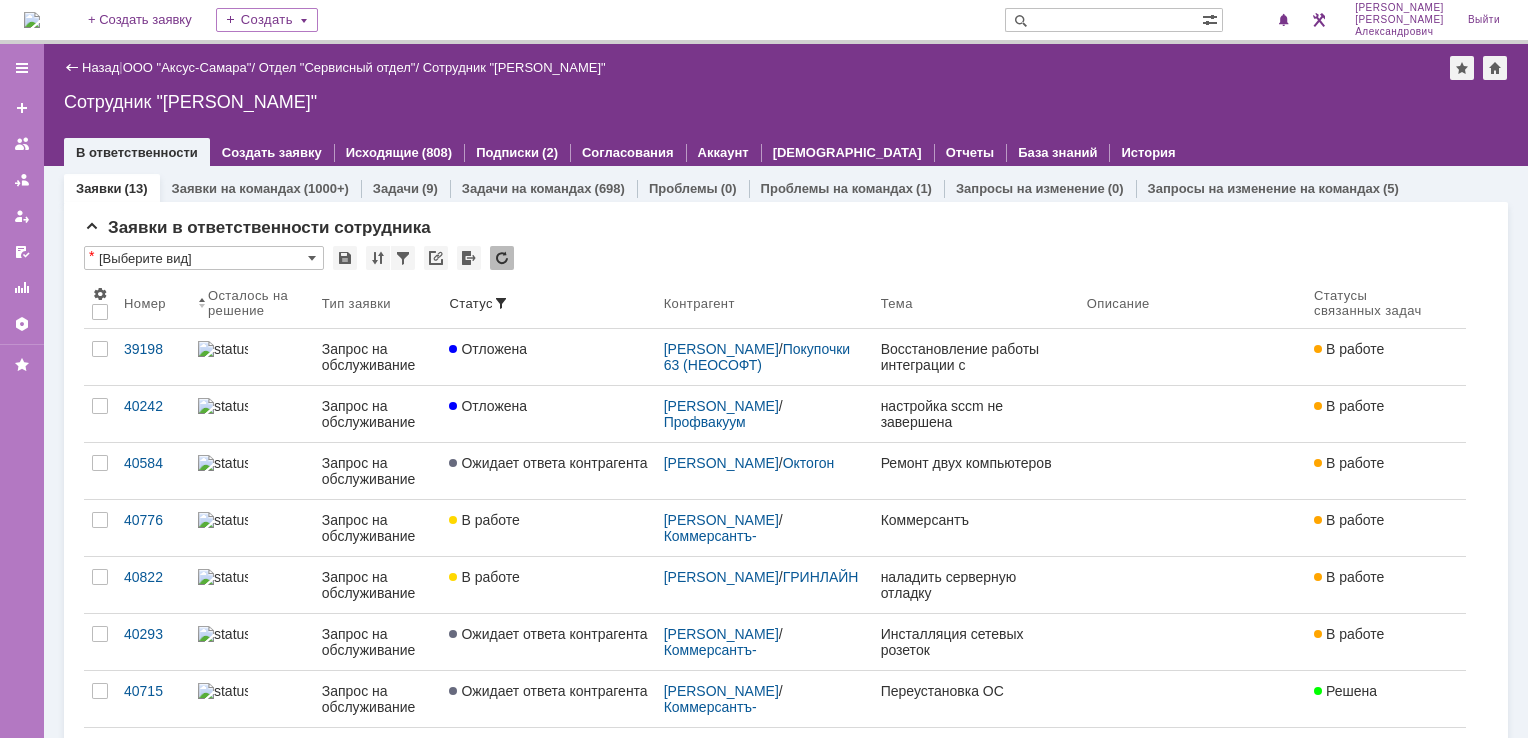 scroll, scrollTop: 0, scrollLeft: 0, axis: both 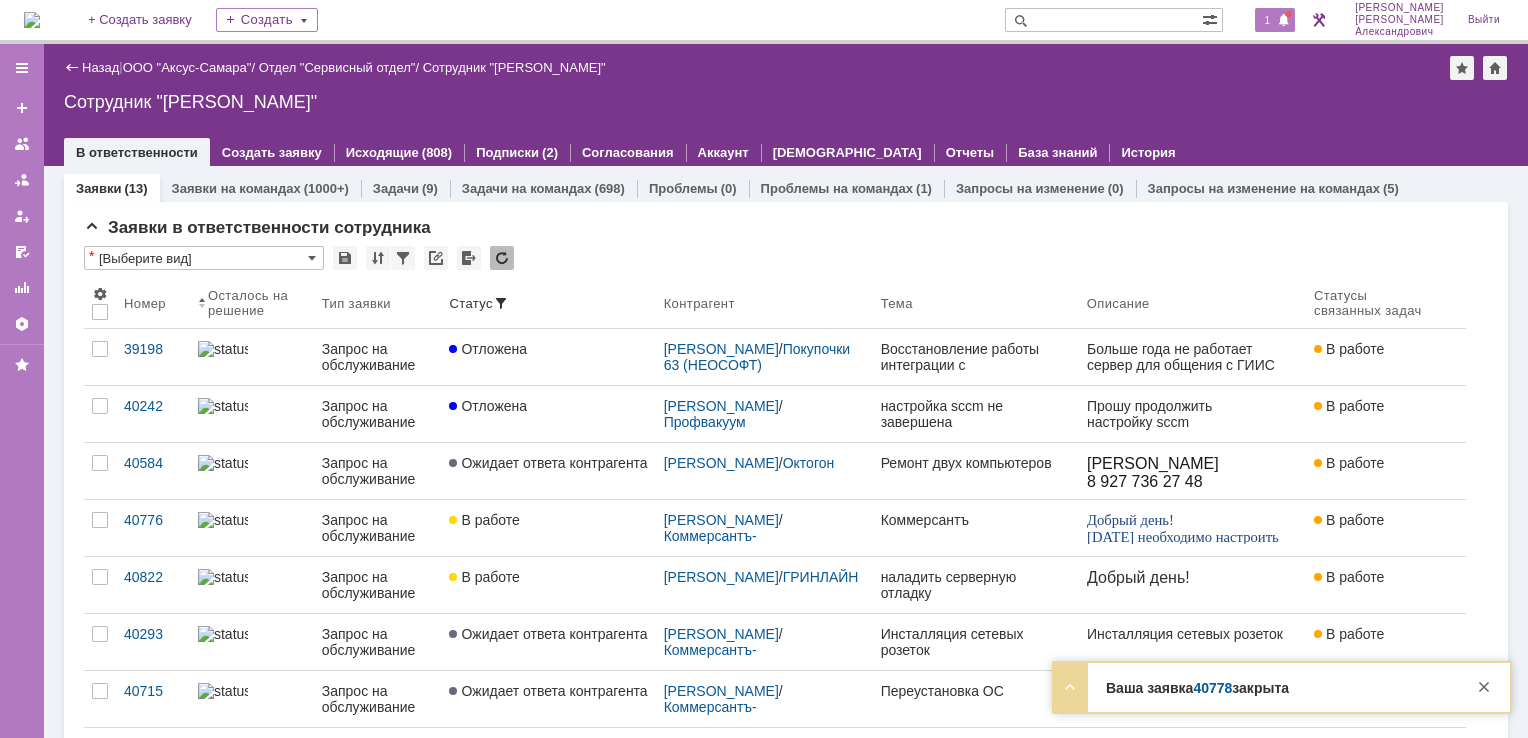 click on "1" at bounding box center [1268, 20] 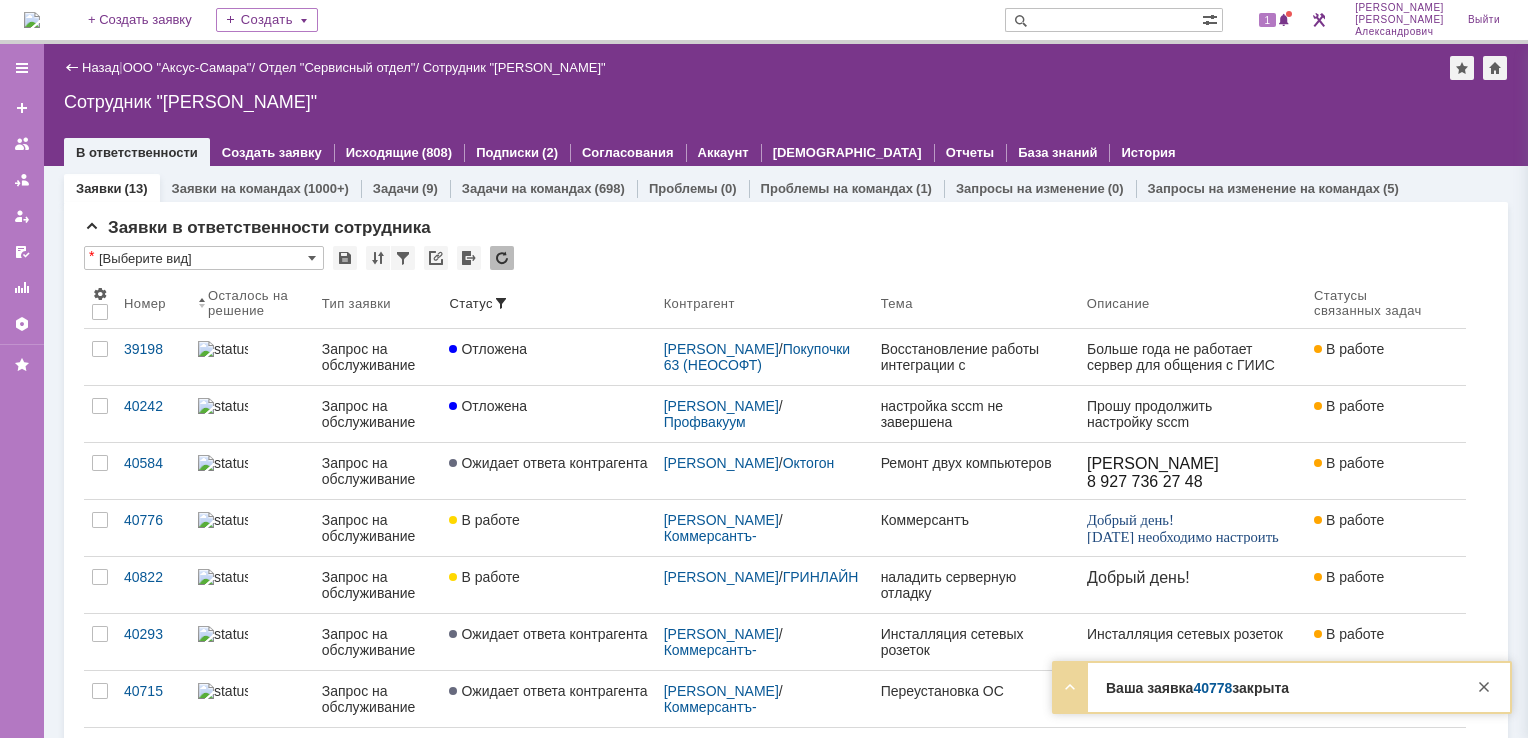 click on "Назад   |   ООО "Аксус-Самара"  /   Отдел "Сервисный отдел"  /   Сотрудник "Галстьян Степан Александрович"" at bounding box center (786, 68) 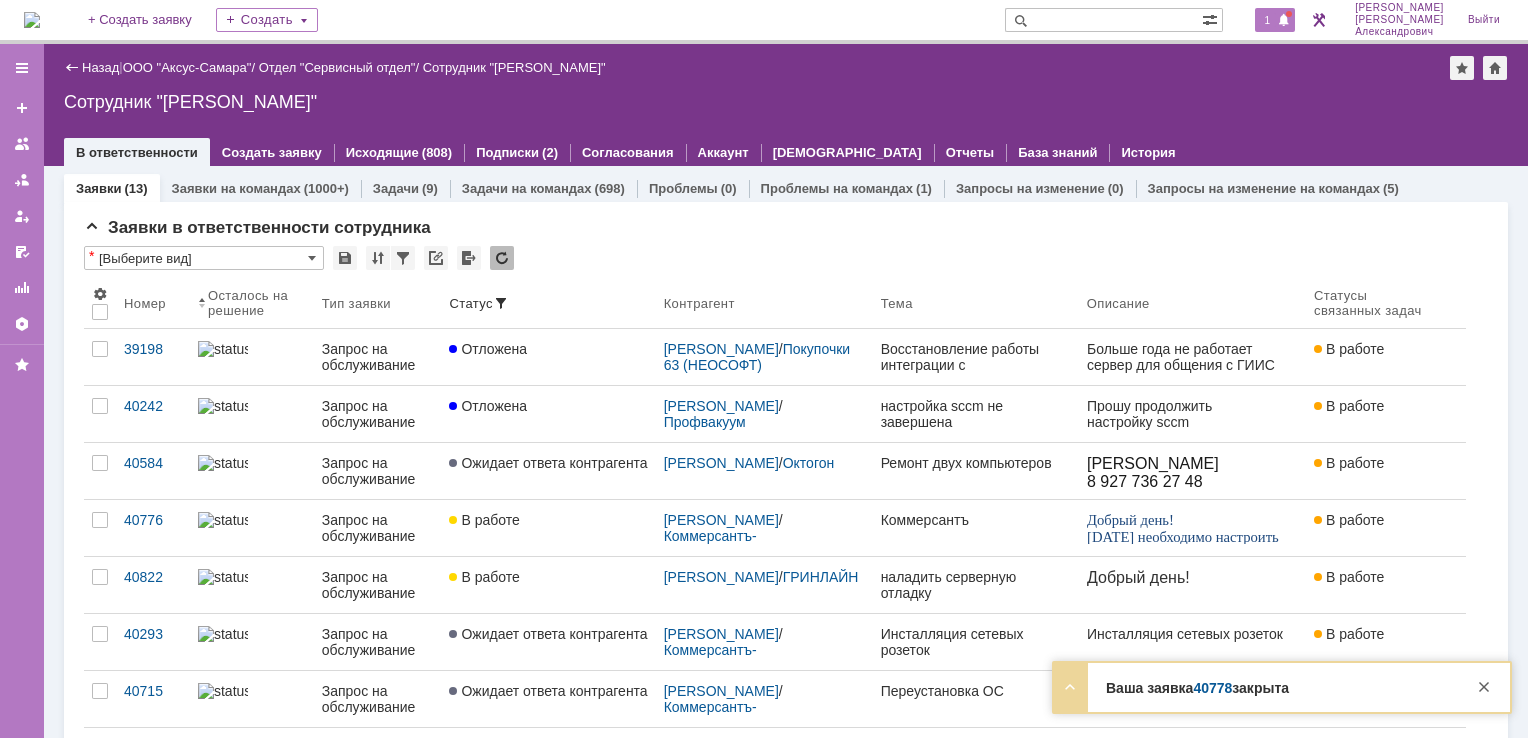 click at bounding box center [1284, 21] 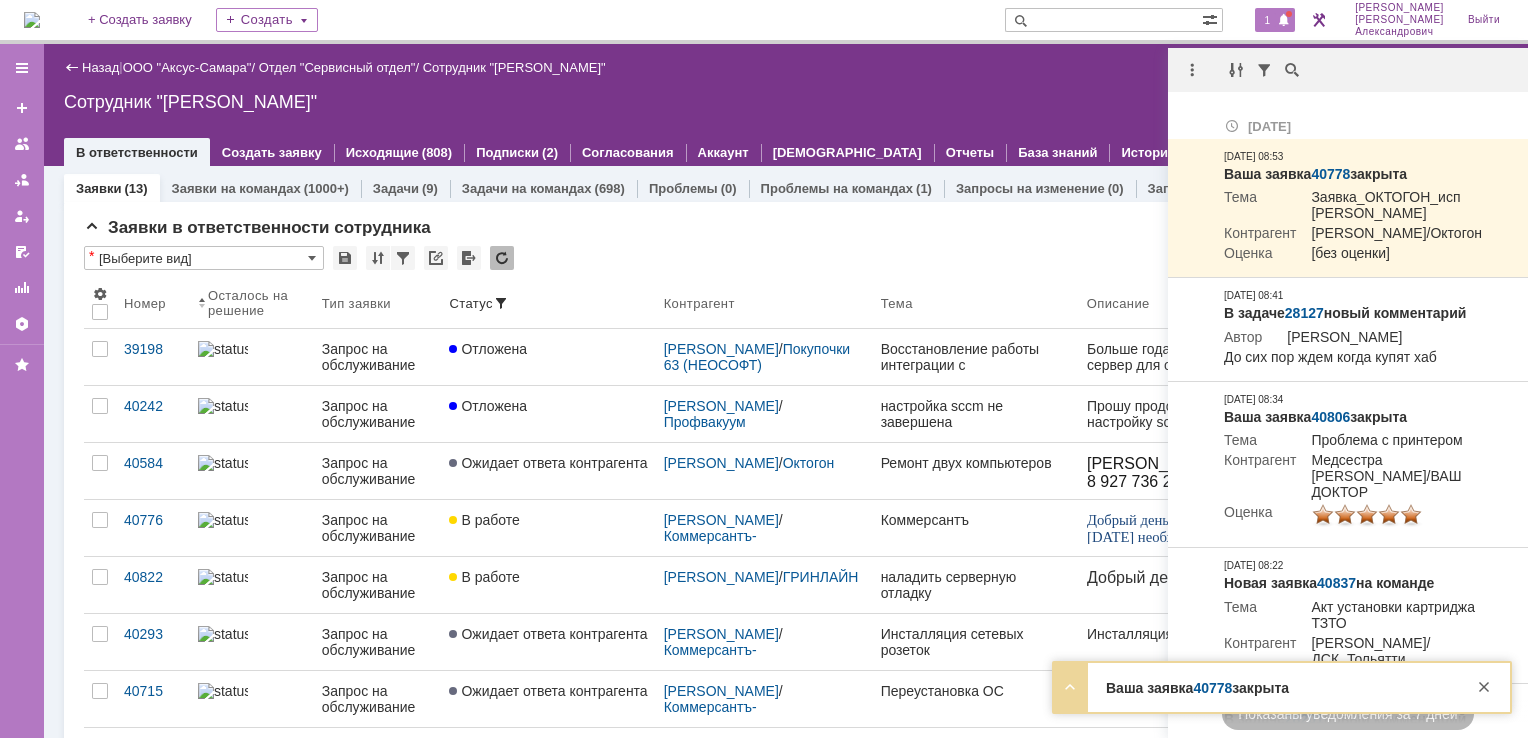 click on "Сотрудник "Галстьян Степан Александрович"" at bounding box center (786, 102) 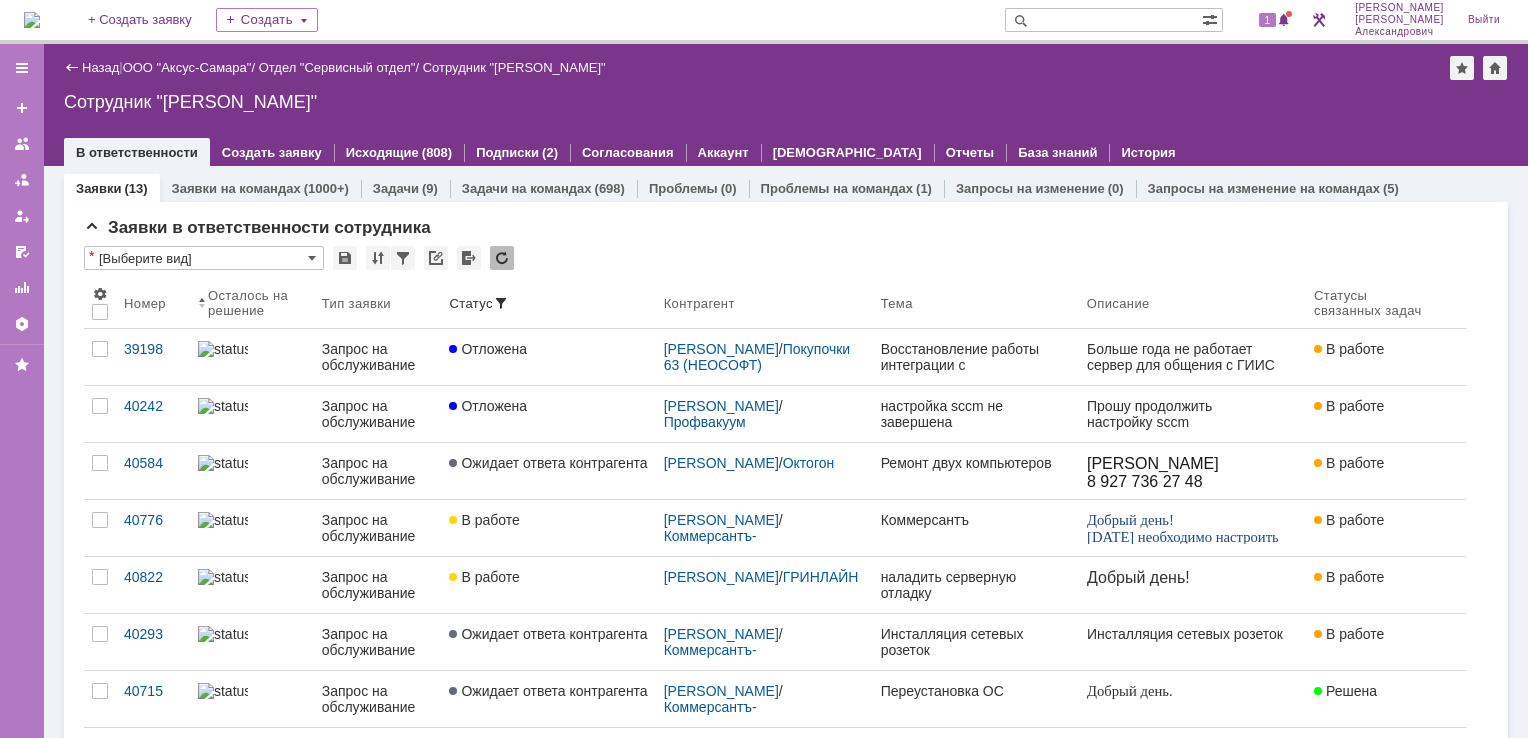scroll, scrollTop: 0, scrollLeft: 0, axis: both 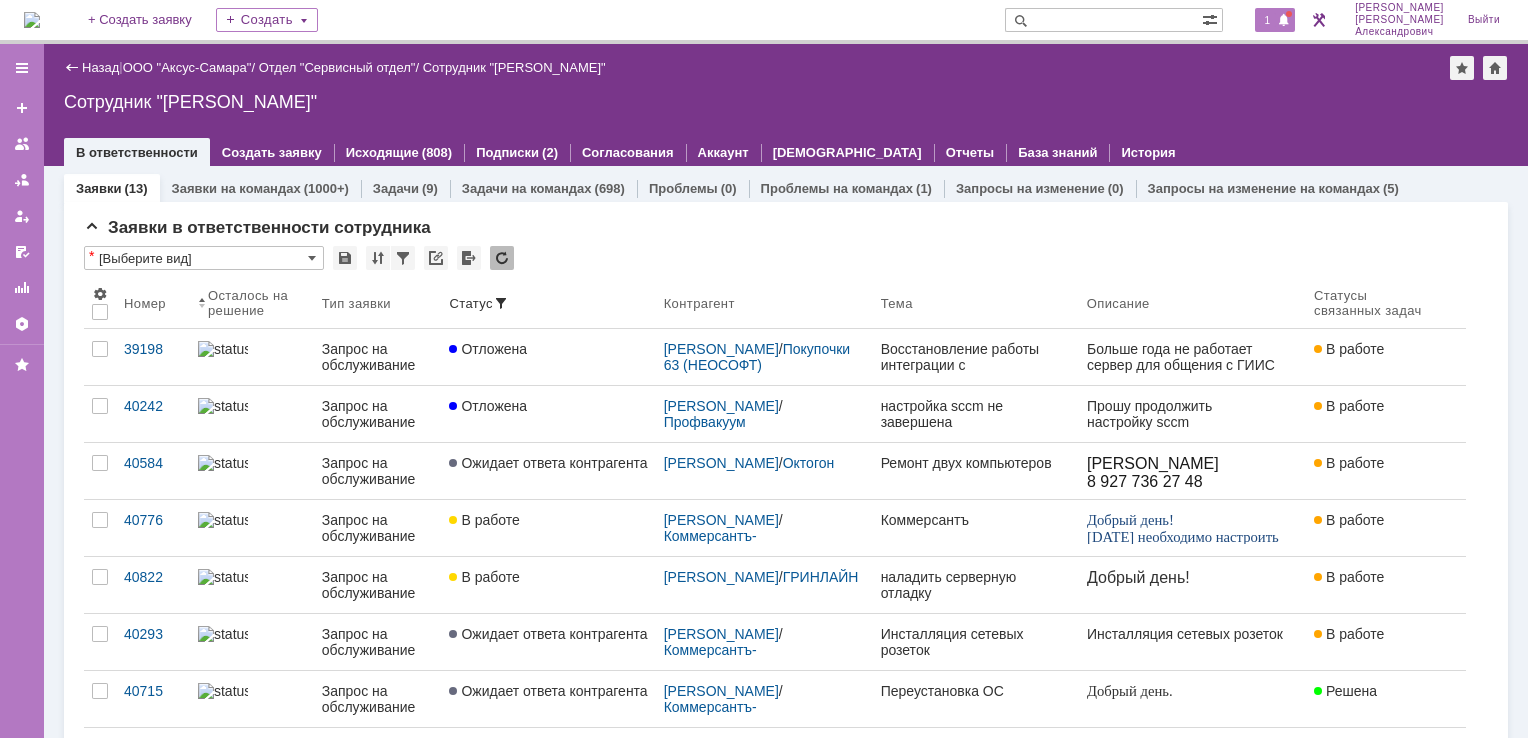 click on "1" at bounding box center [1268, 20] 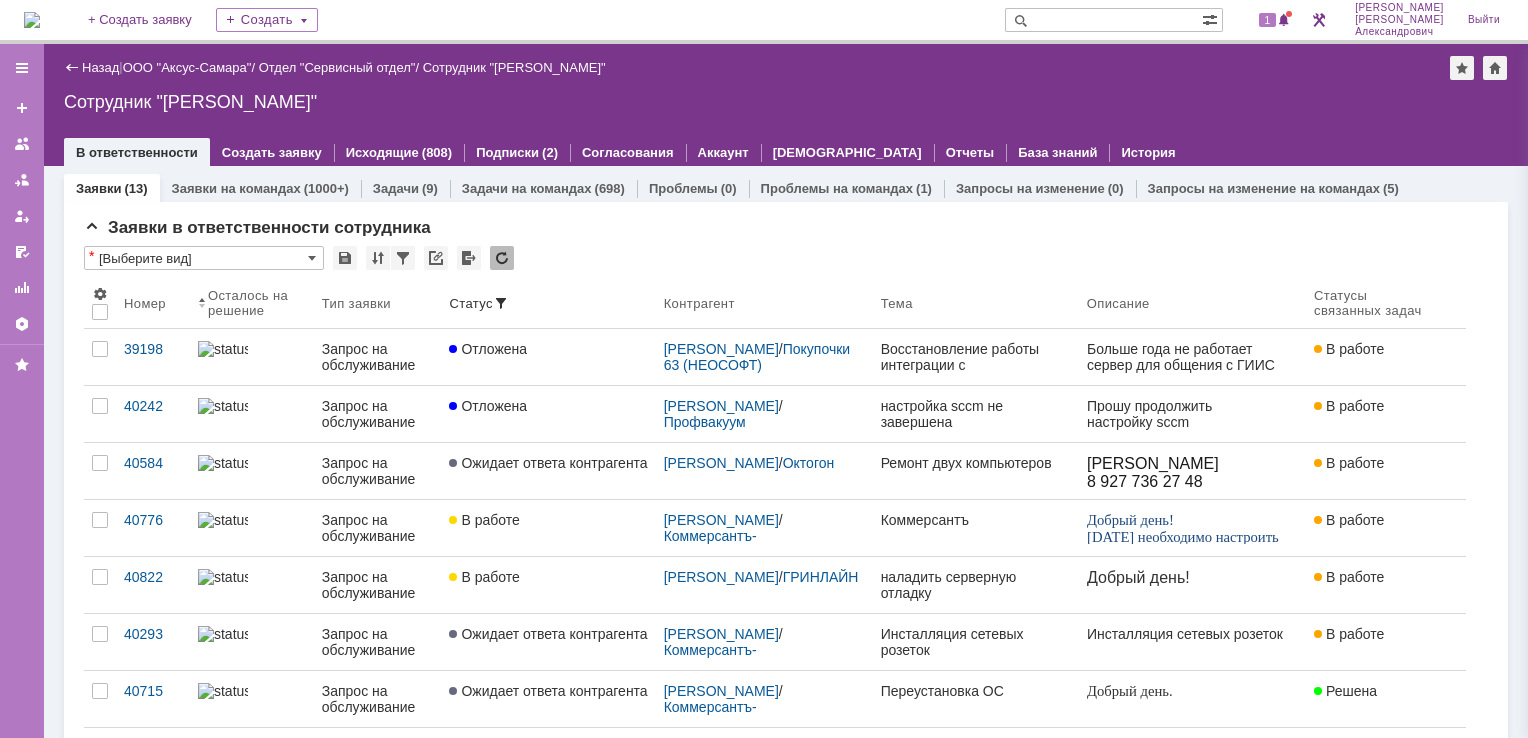 click on "Назад   |   ООО "Аксус-Самара"  /   Отдел "Сервисный отдел"  /   Сотрудник "Галстьян Степан Александрович"" at bounding box center (786, 68) 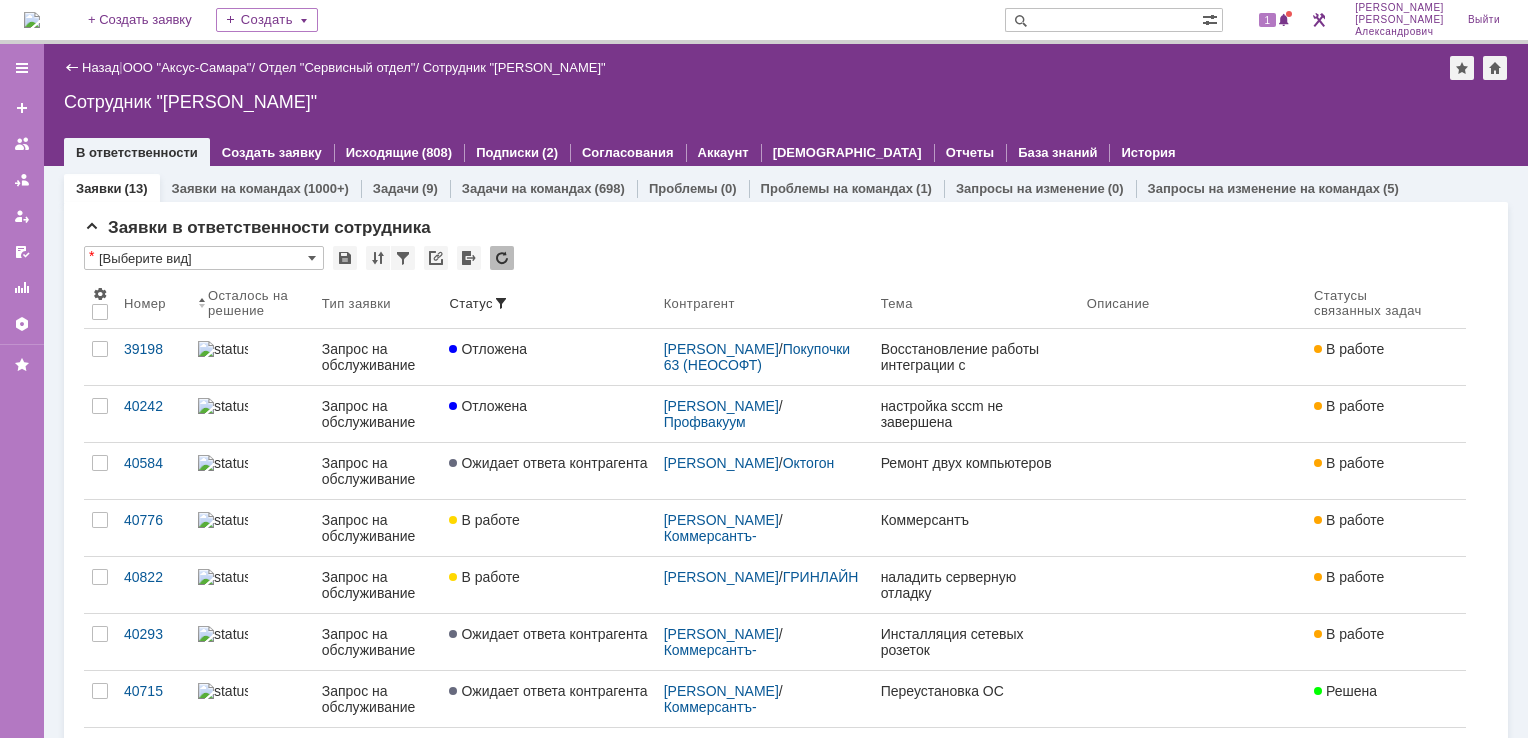 scroll, scrollTop: 0, scrollLeft: 0, axis: both 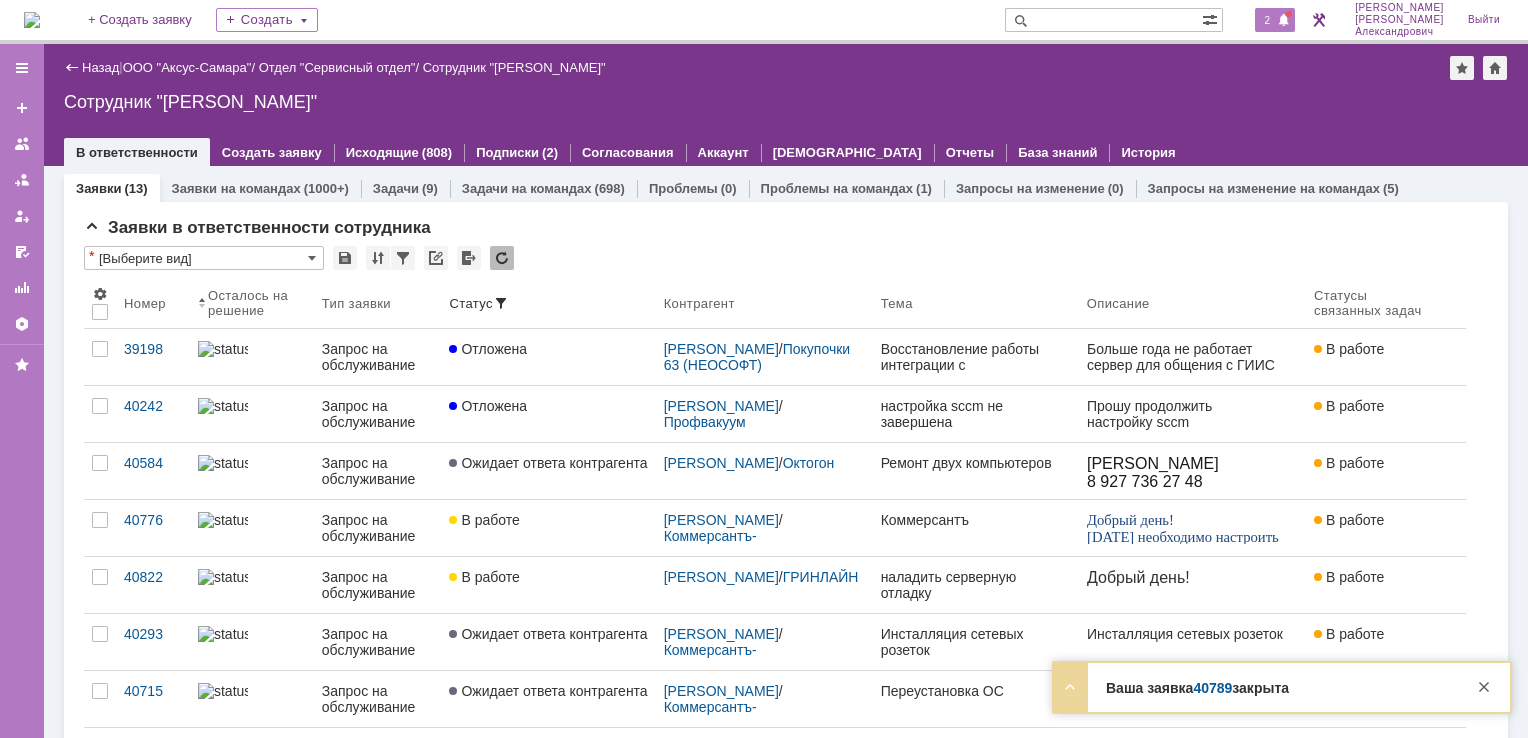 click at bounding box center [1284, 21] 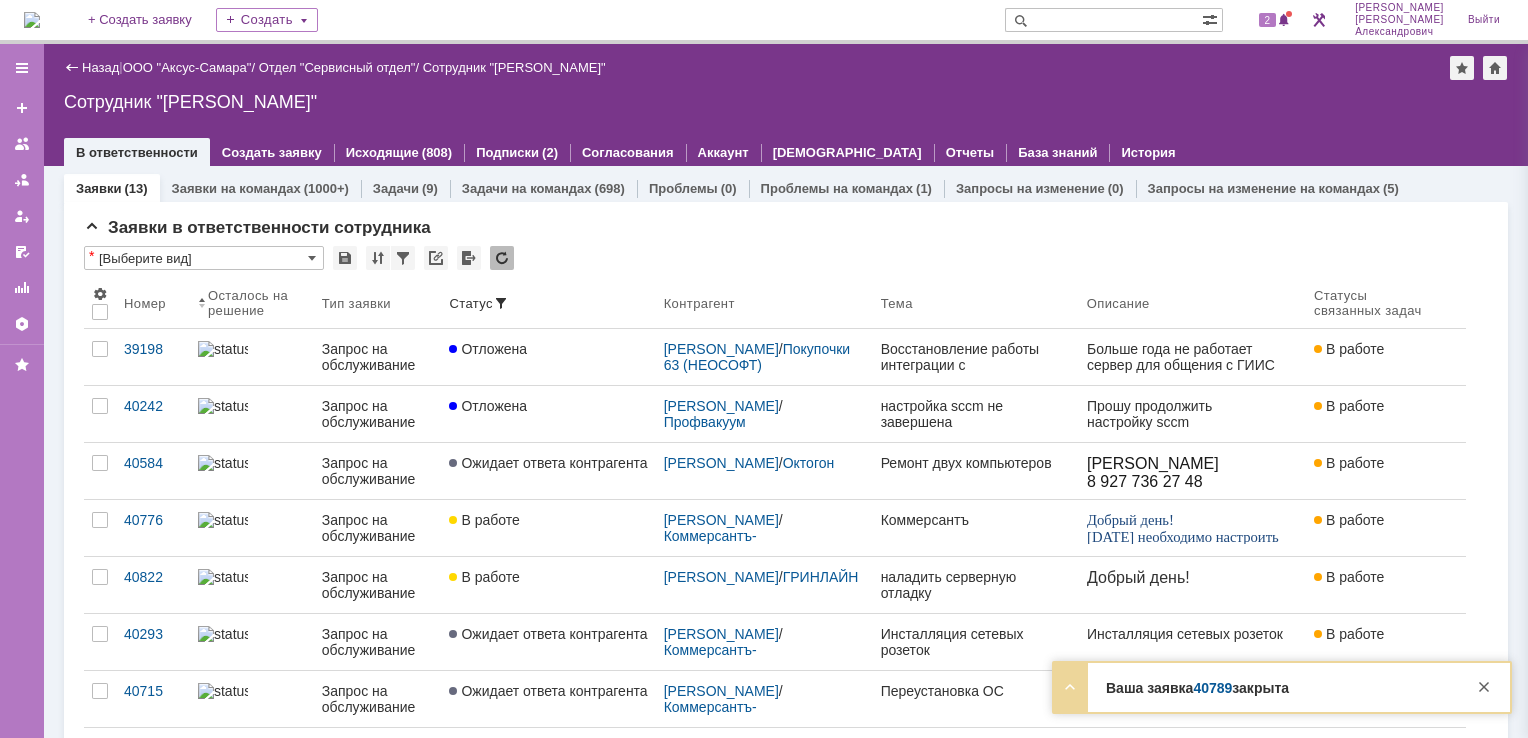 click on "Назад   |   ООО "Аксус-Самара"  /   Отдел "Сервисный отдел"  /   Сотрудник "Галстьян Степан Александрович"" at bounding box center (786, 68) 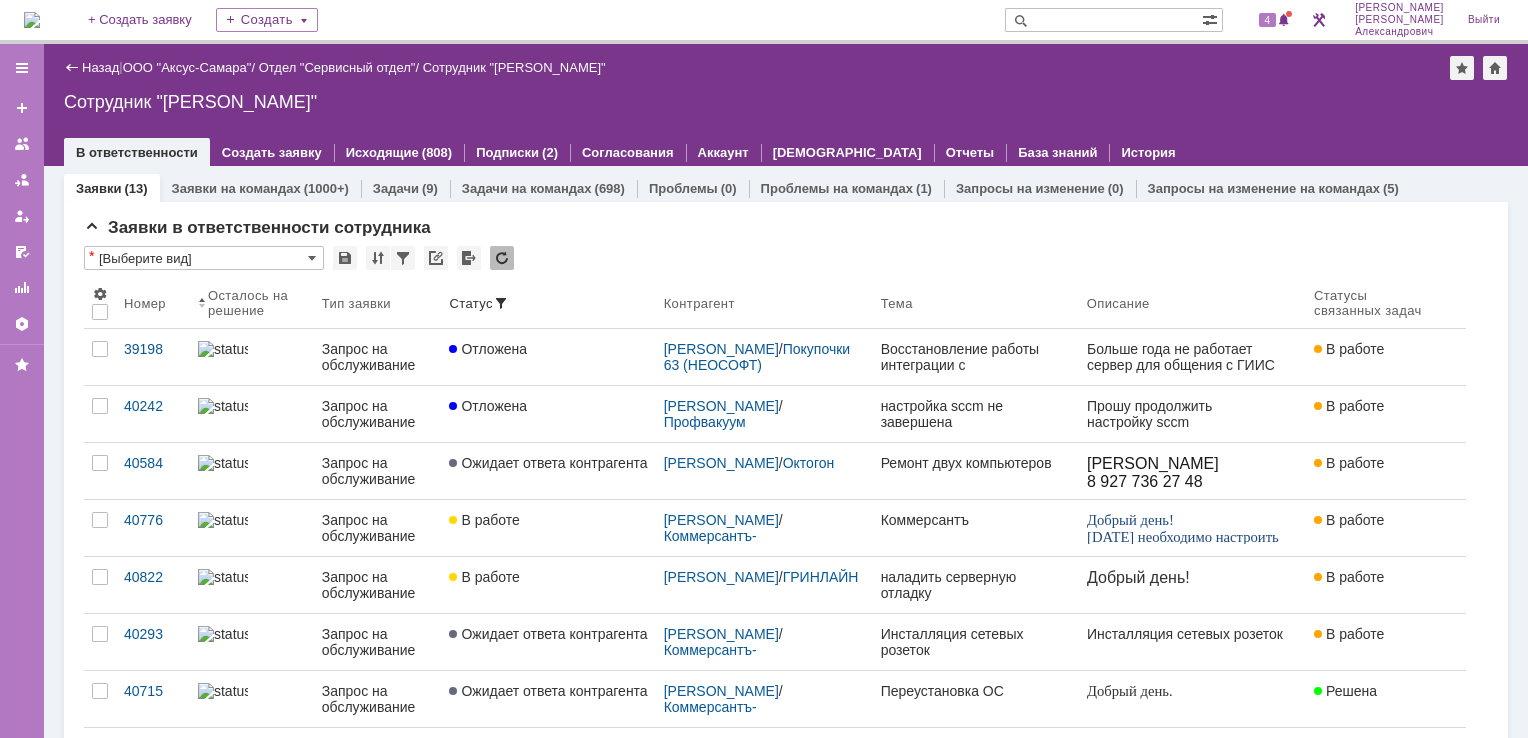 scroll, scrollTop: 0, scrollLeft: 0, axis: both 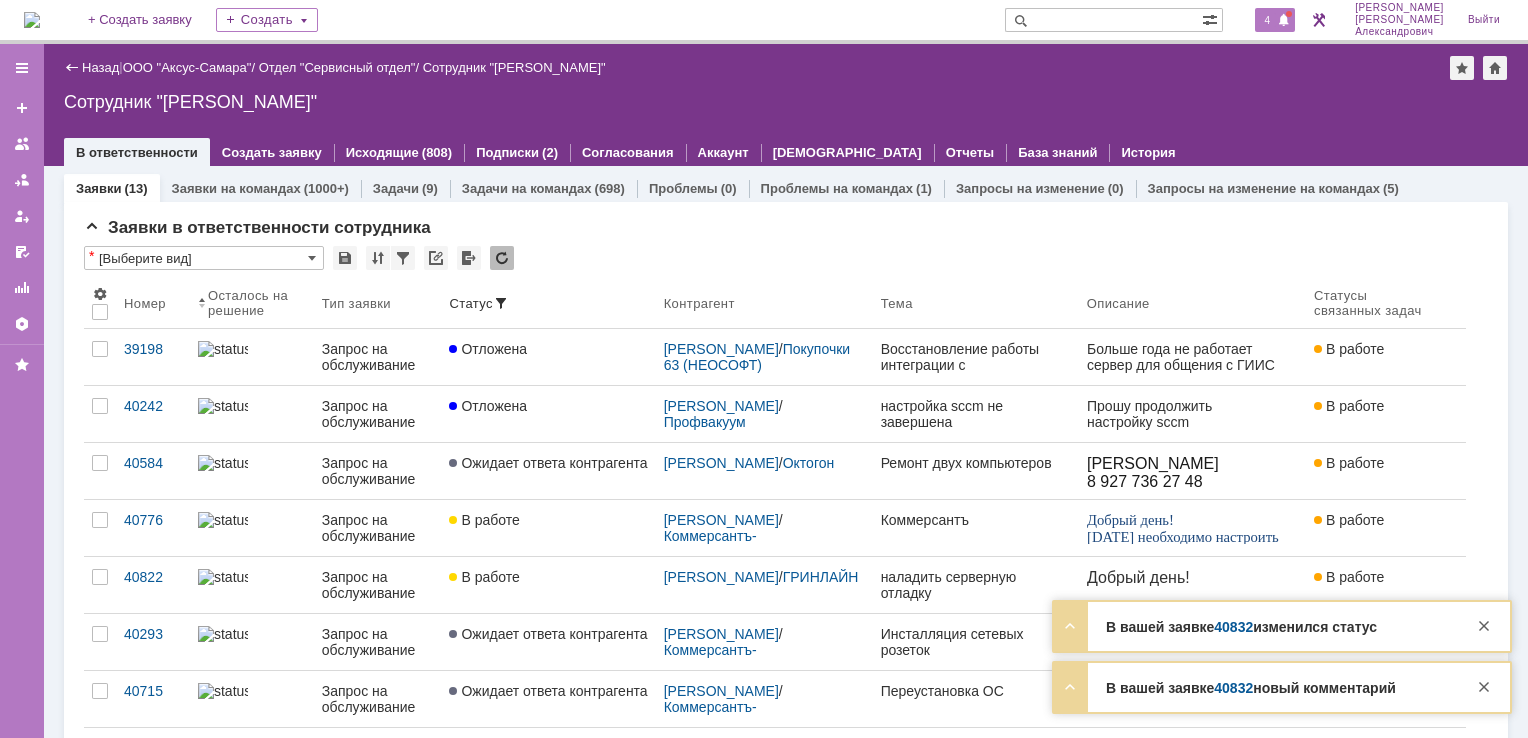 click on "4" at bounding box center [1268, 20] 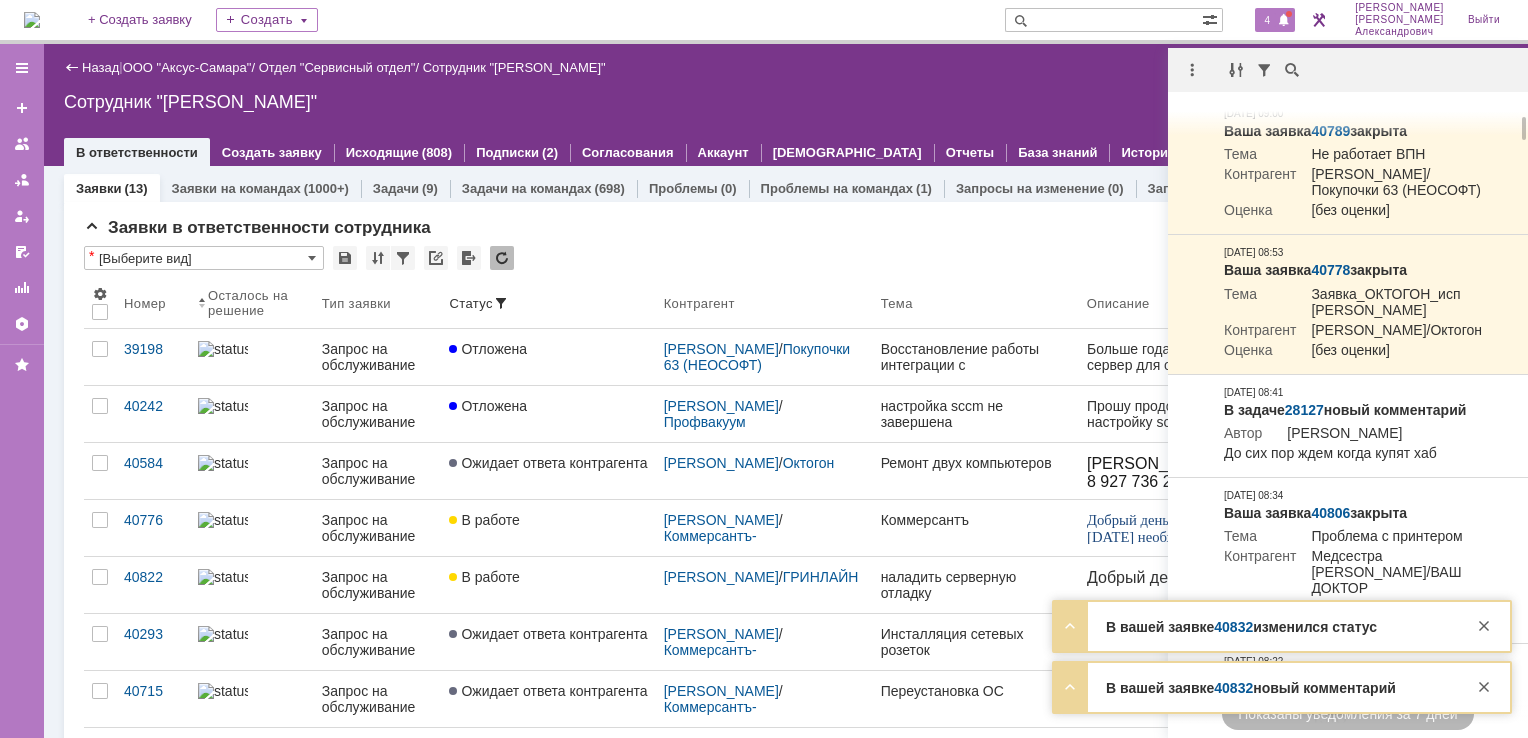 scroll, scrollTop: 0, scrollLeft: 0, axis: both 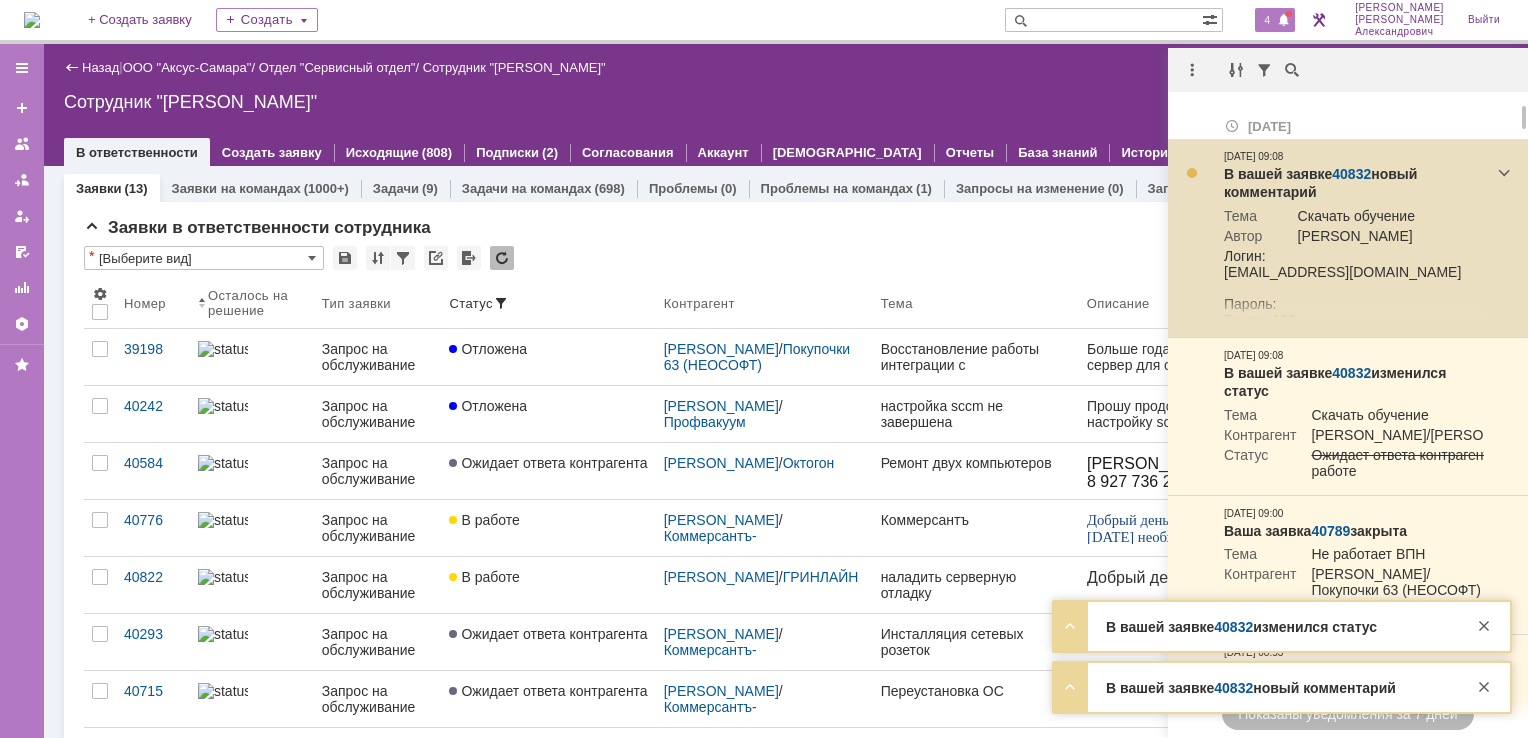 click on "40832" at bounding box center [1351, 174] 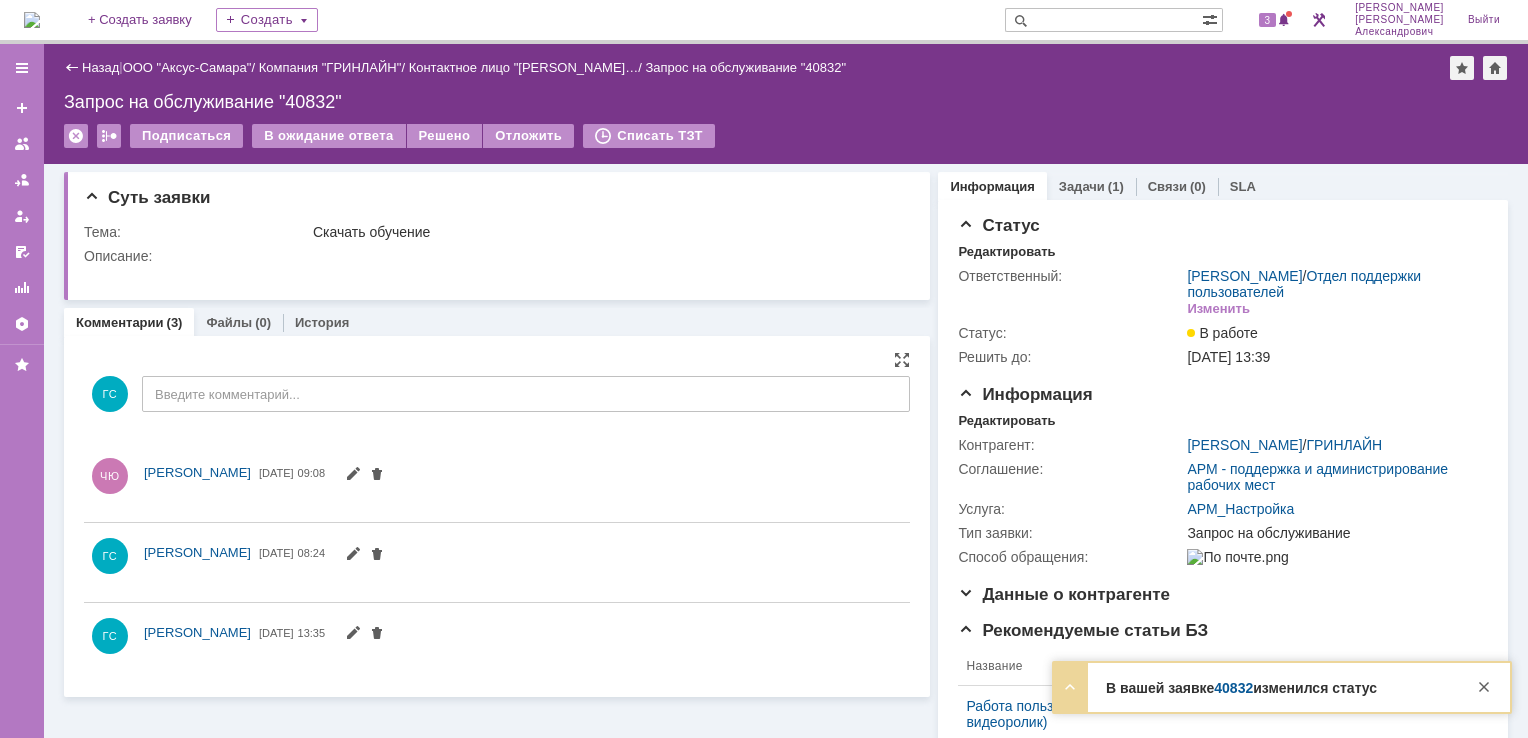 scroll, scrollTop: 0, scrollLeft: 0, axis: both 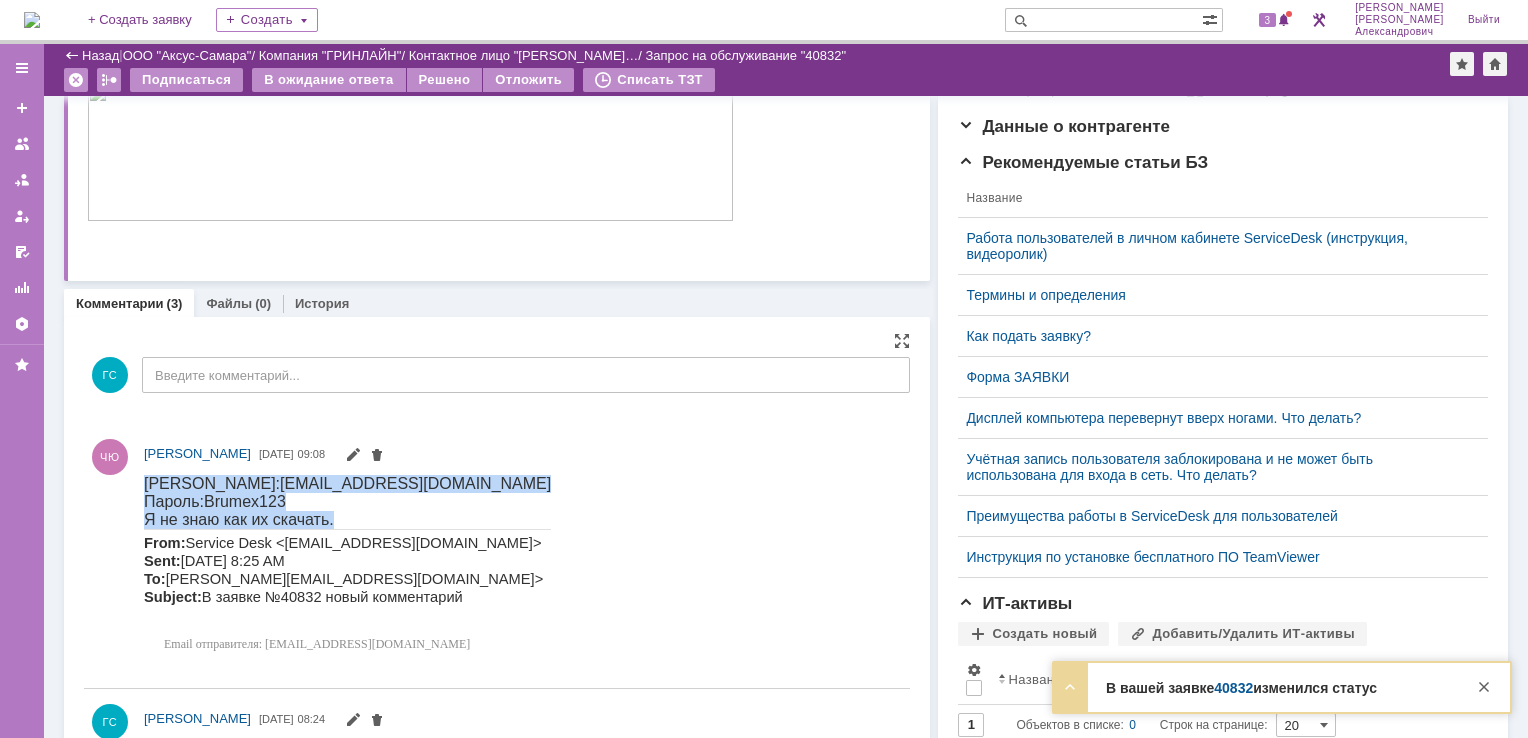 drag, startPoint x: 147, startPoint y: 481, endPoint x: 347, endPoint y: 517, distance: 203.21417 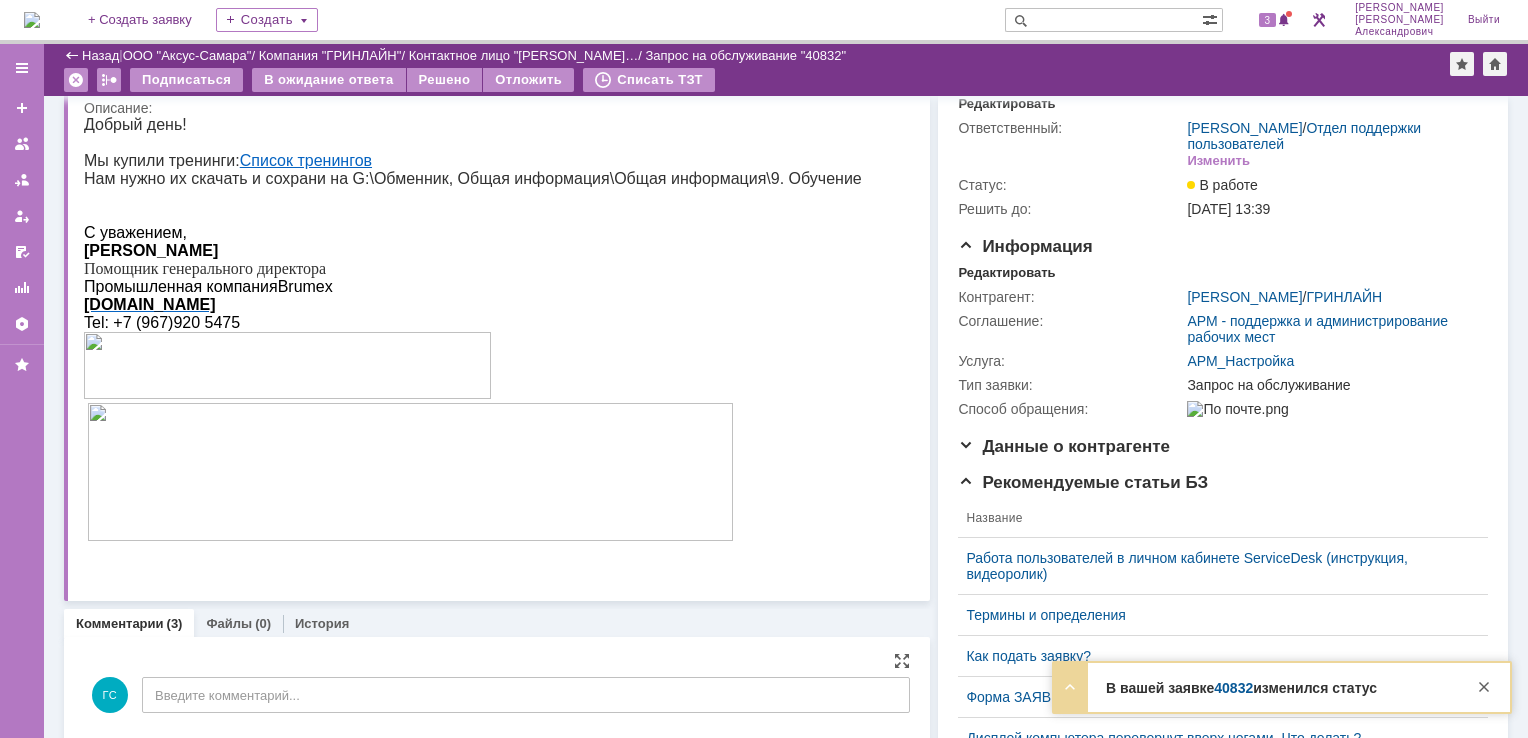 scroll, scrollTop: 0, scrollLeft: 0, axis: both 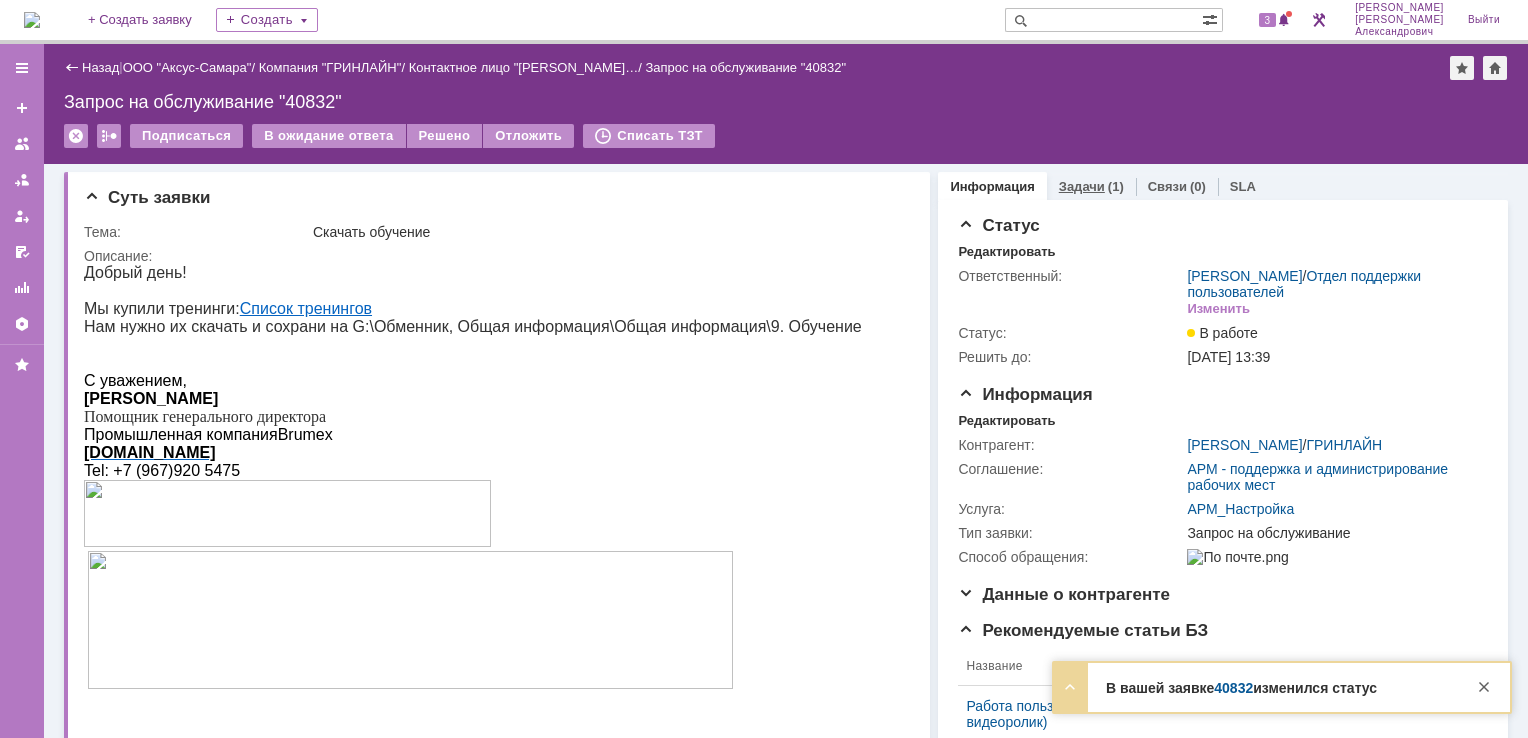 click on "Задачи" at bounding box center [1082, 186] 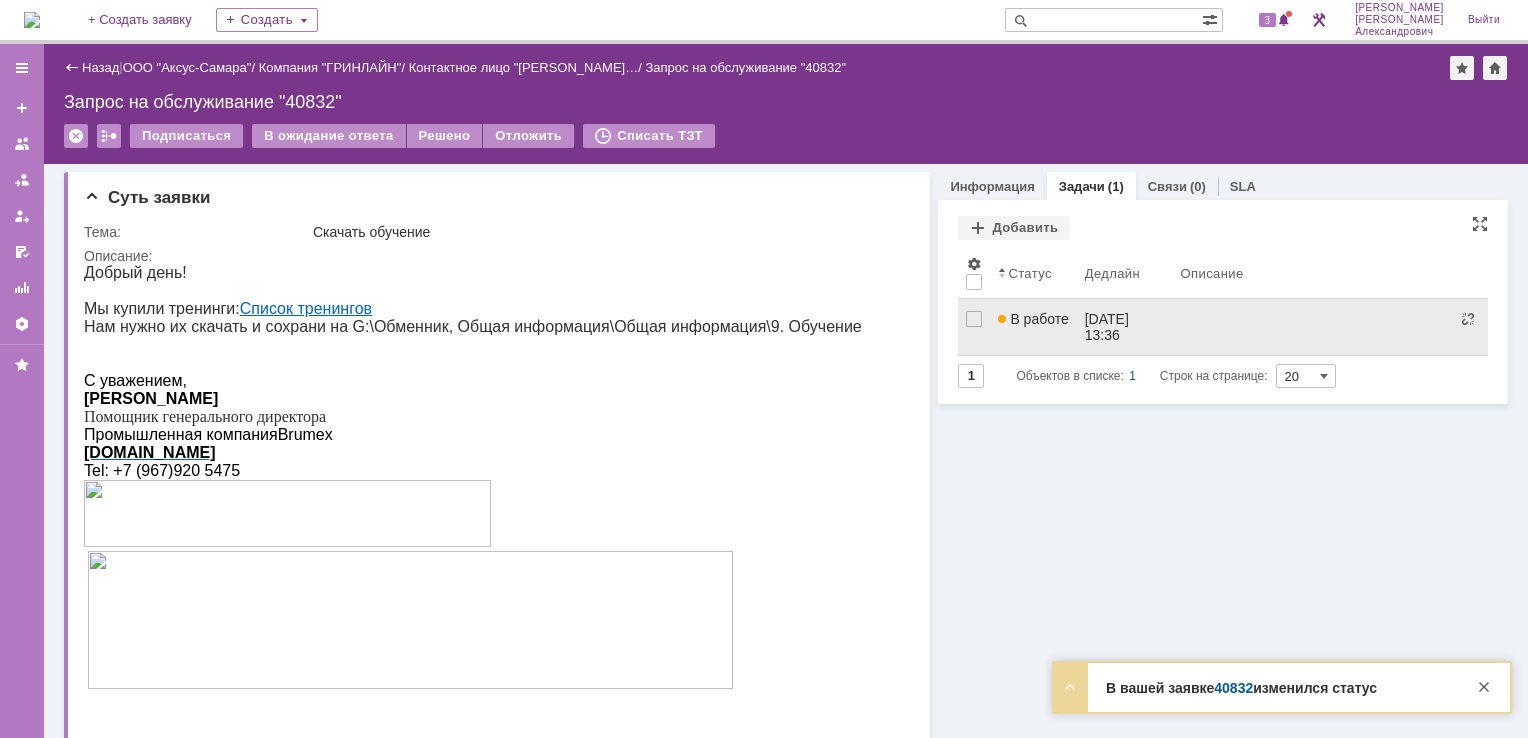scroll, scrollTop: 0, scrollLeft: 0, axis: both 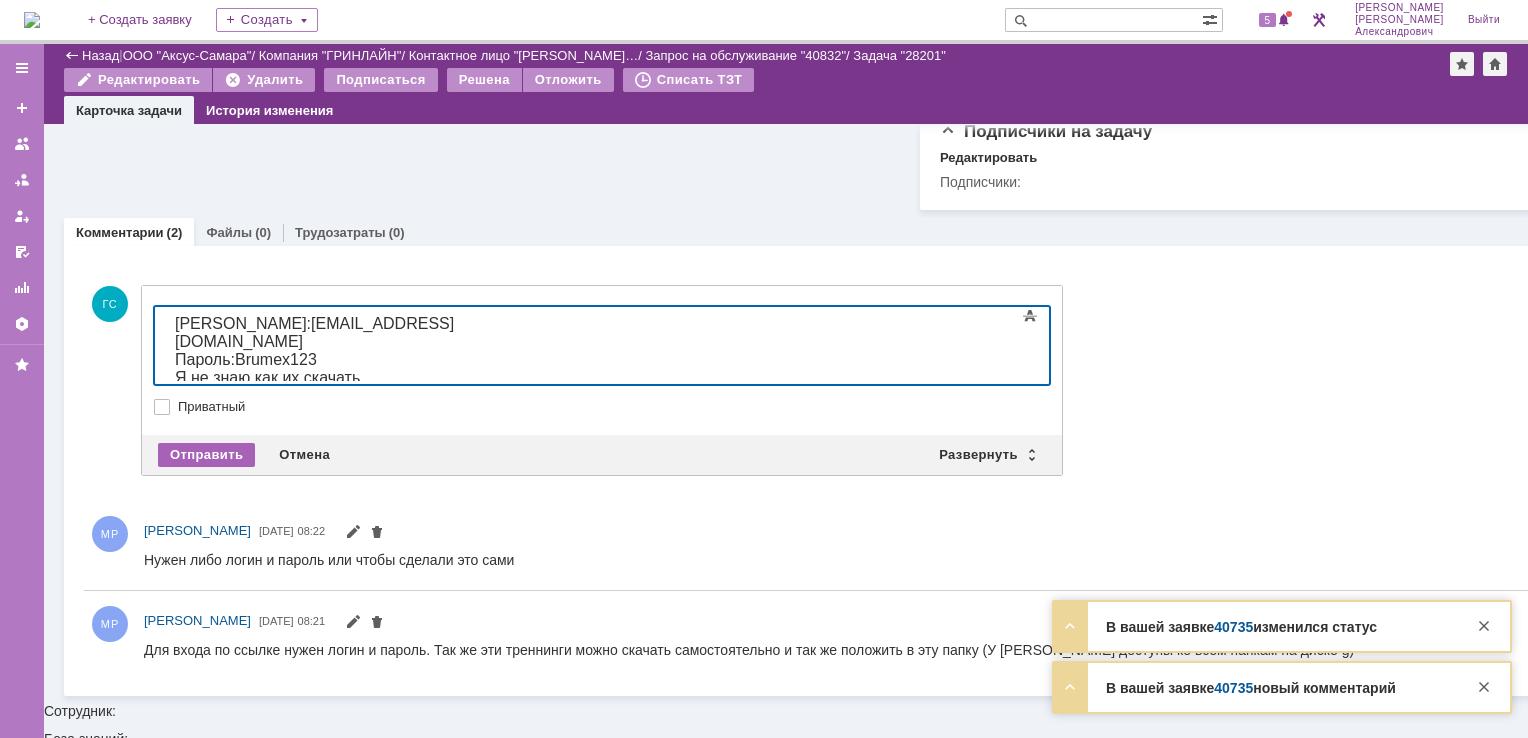 click on "Отправить" at bounding box center (206, 455) 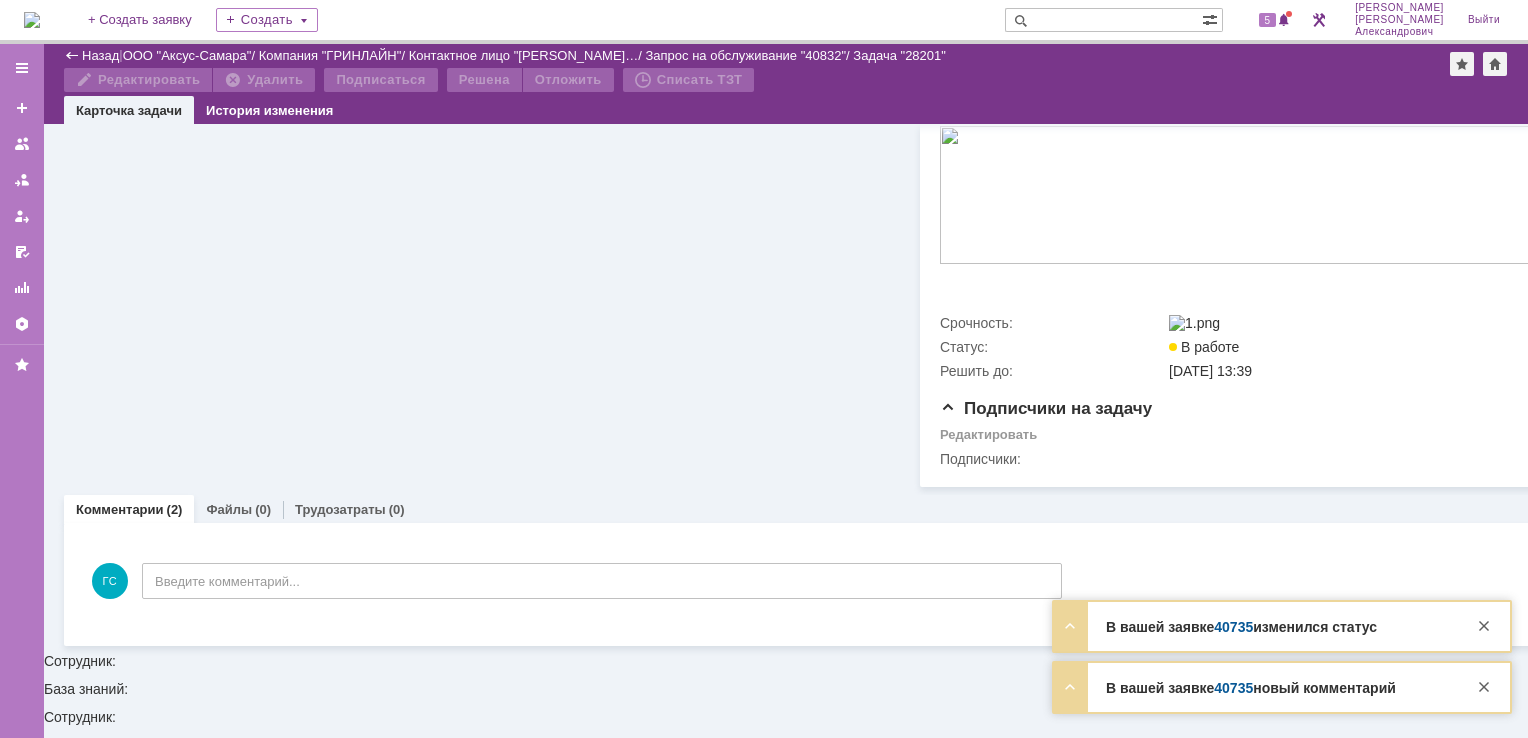 scroll, scrollTop: 836, scrollLeft: 0, axis: vertical 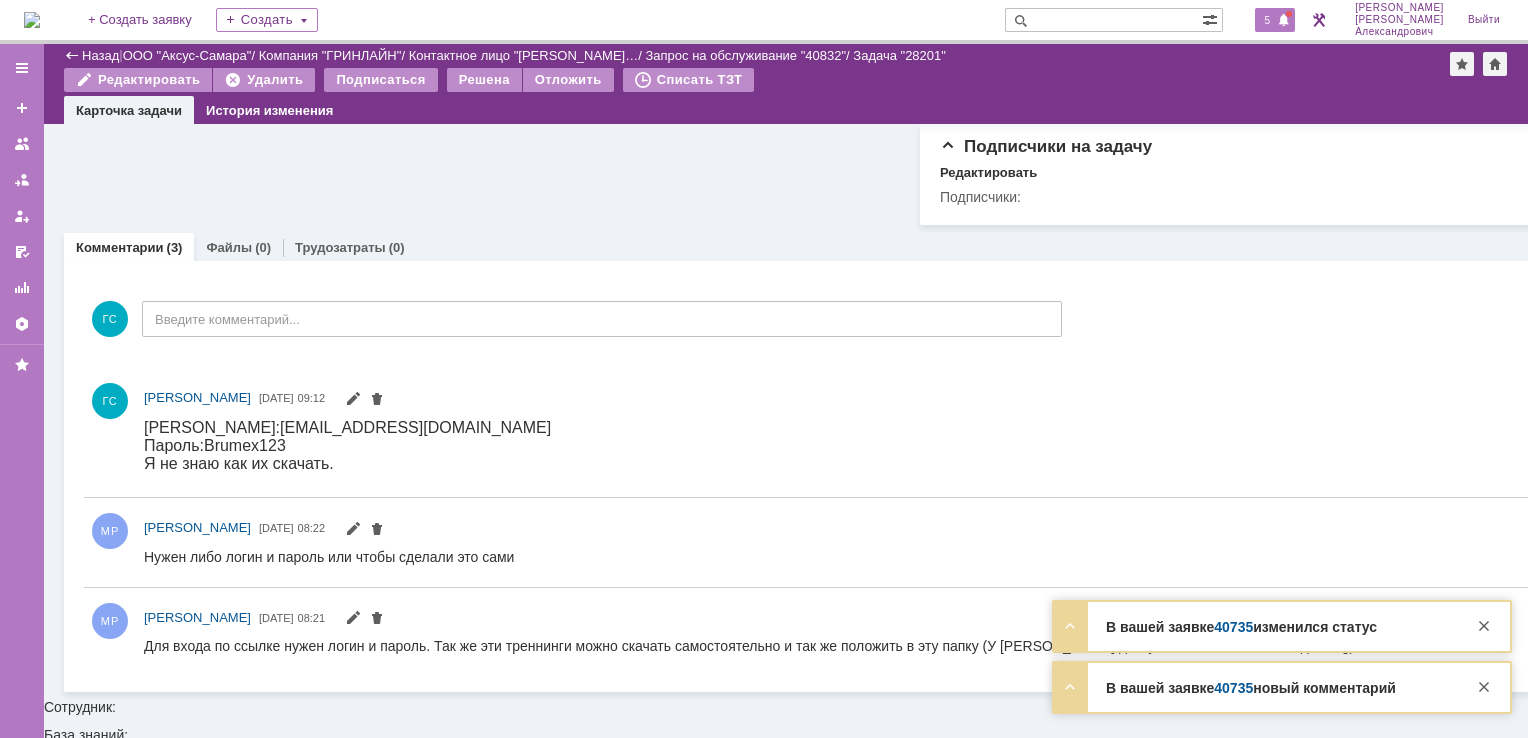 click on "5" at bounding box center (1268, 20) 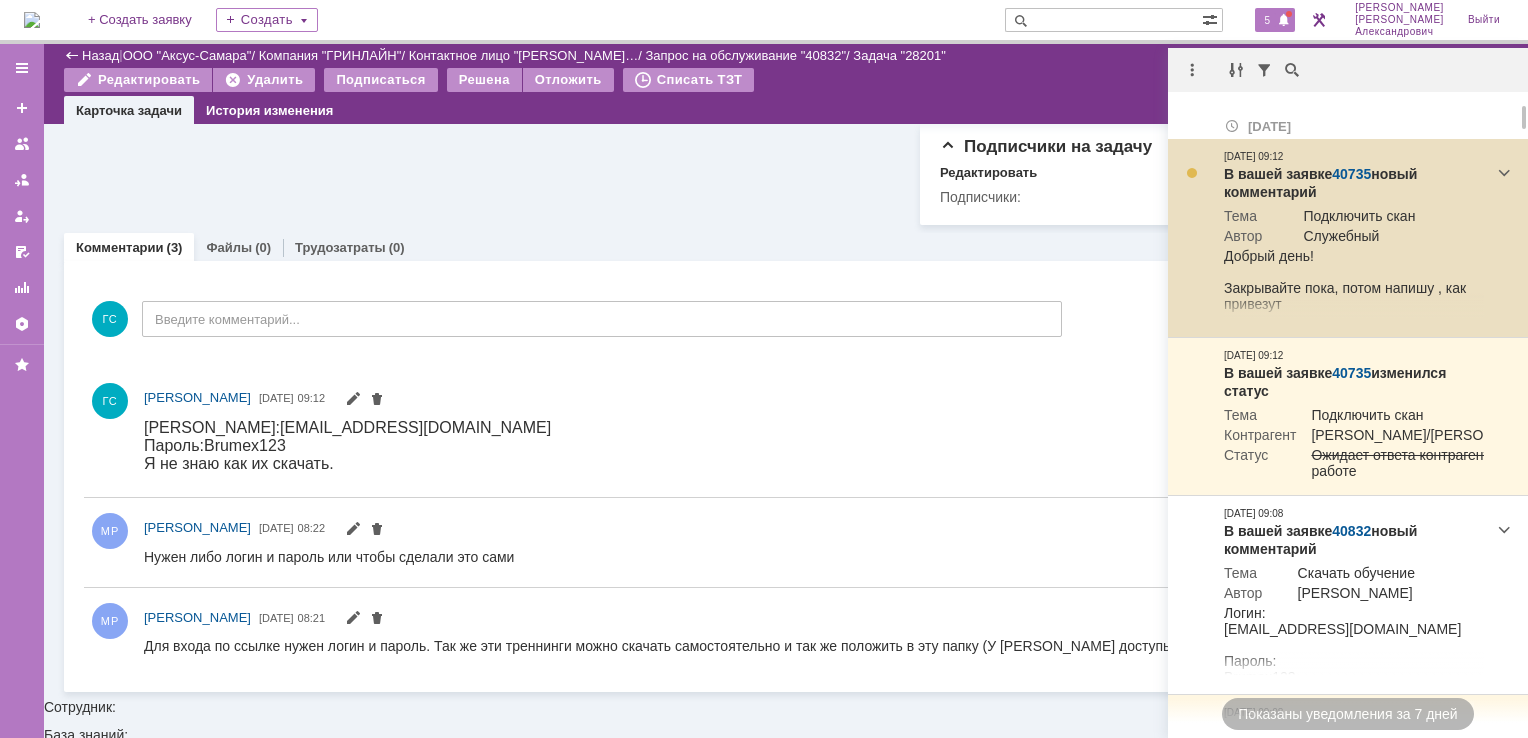click on "40735" at bounding box center (1351, 174) 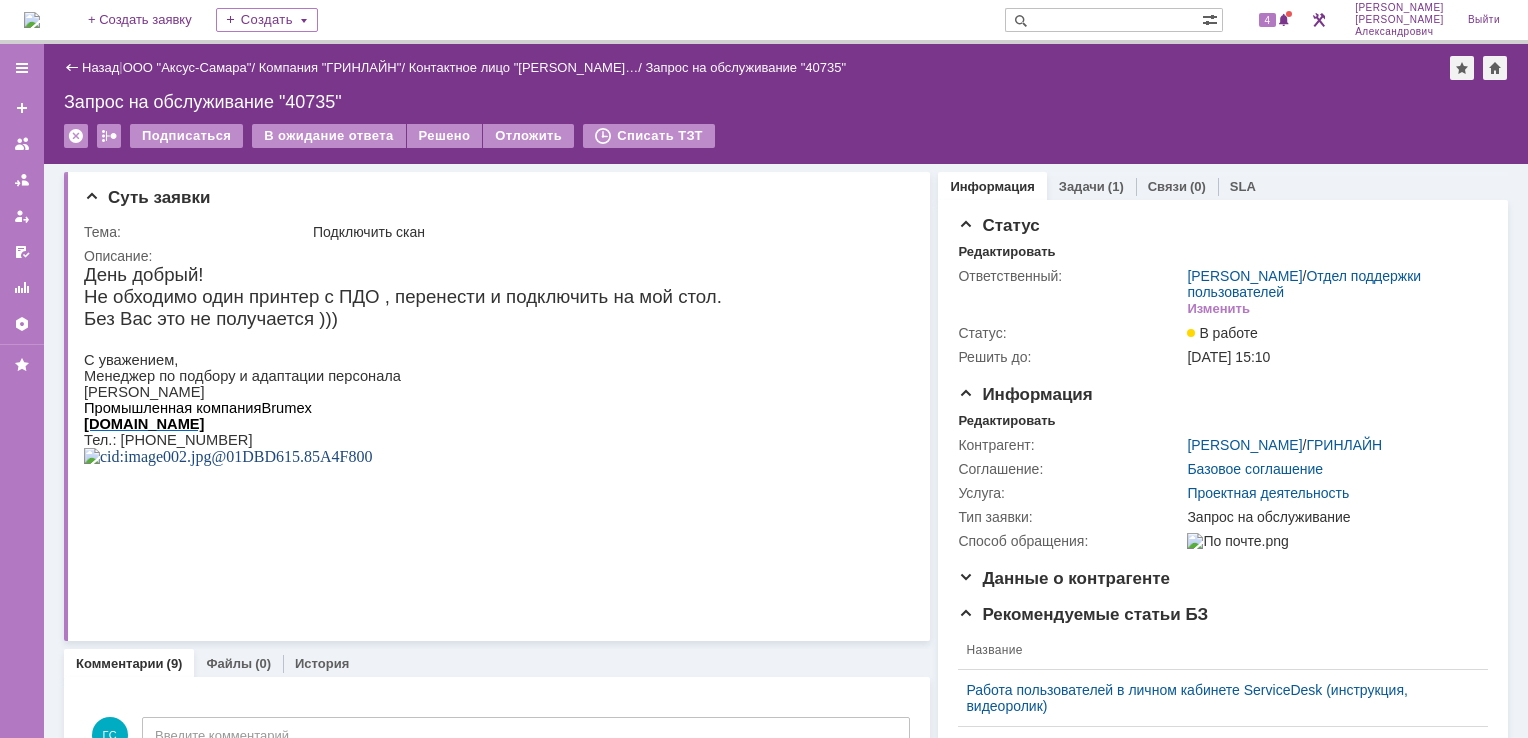 scroll, scrollTop: 0, scrollLeft: 0, axis: both 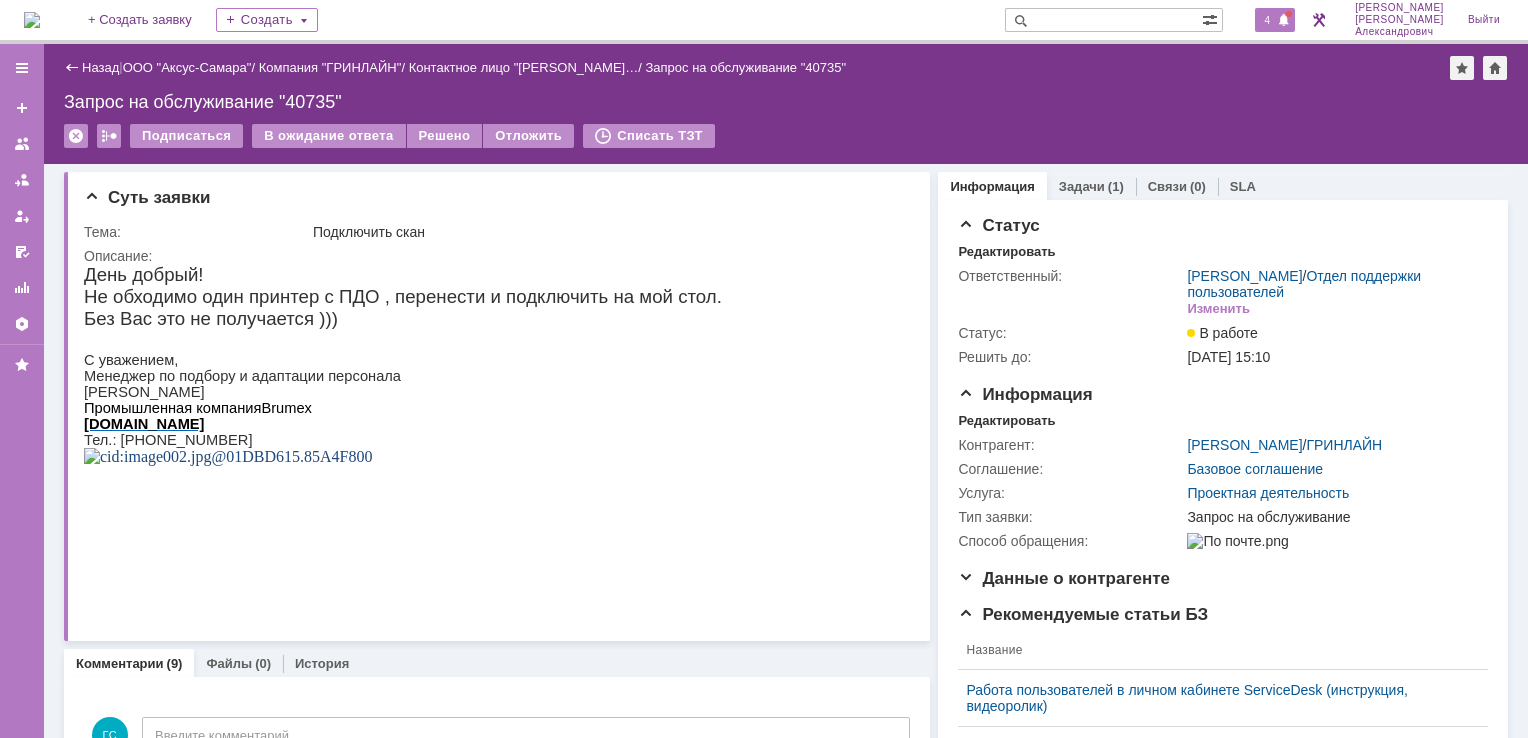 click at bounding box center [1284, 21] 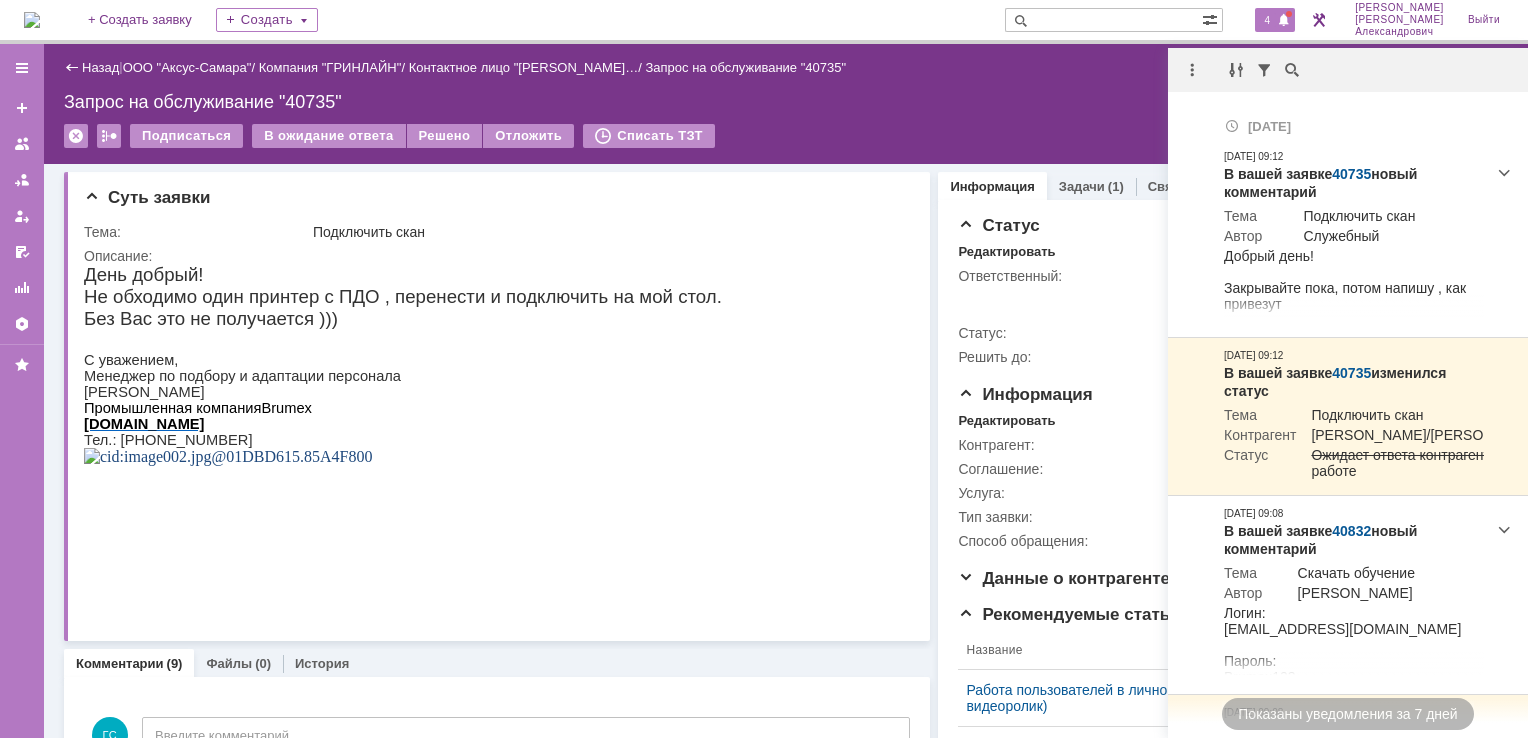 click on "Назад   |   ООО "Аксус-Самара"  /   Компания "ГРИНЛАЙН"  /   Контактное лицо "[PERSON_NAME]…  /   Запрос на обслуживание "40735" Запрос на обслуживание "40735"
Подписаться В ожидание ответа Решено Отложить Списать ТЗТ serviceCall$45436166 Карточка заявки" at bounding box center (786, 104) 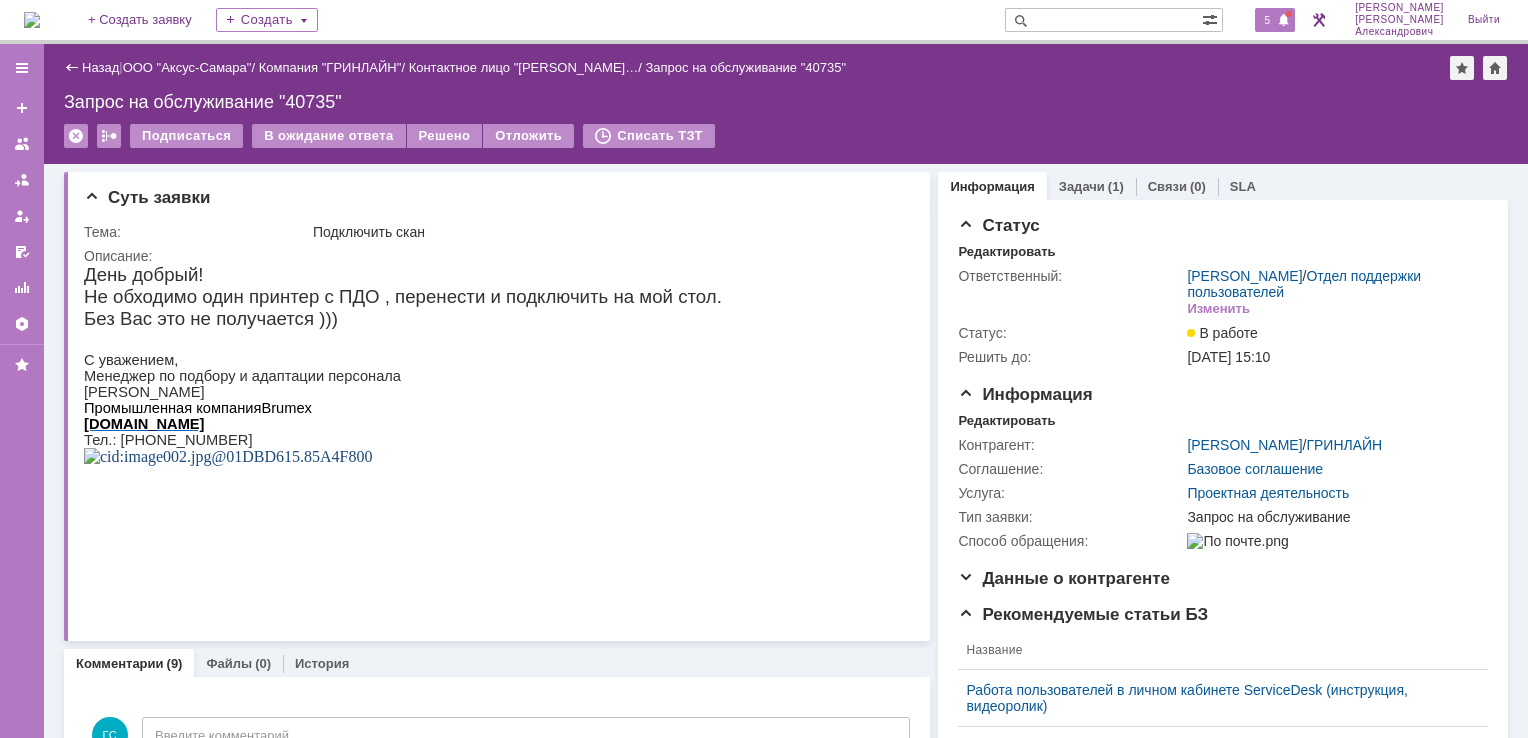 click on "5" at bounding box center [1268, 20] 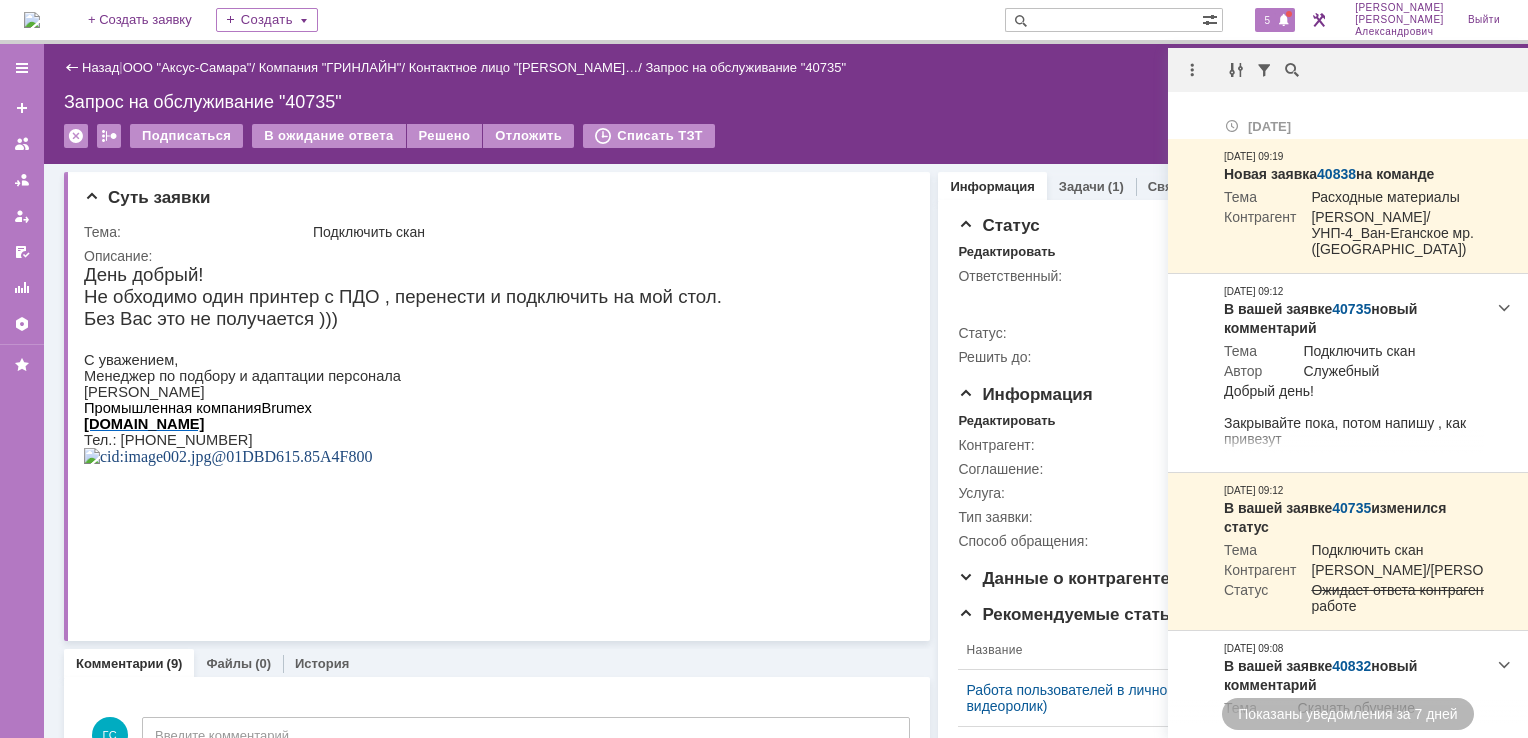 click on "Назад   |   ООО "Аксус-Самара"  /   Компания "ГРИНЛАЙН"  /   Контактное лицо "[PERSON_NAME]…  /   Запрос на обслуживание "40735"" at bounding box center (786, 68) 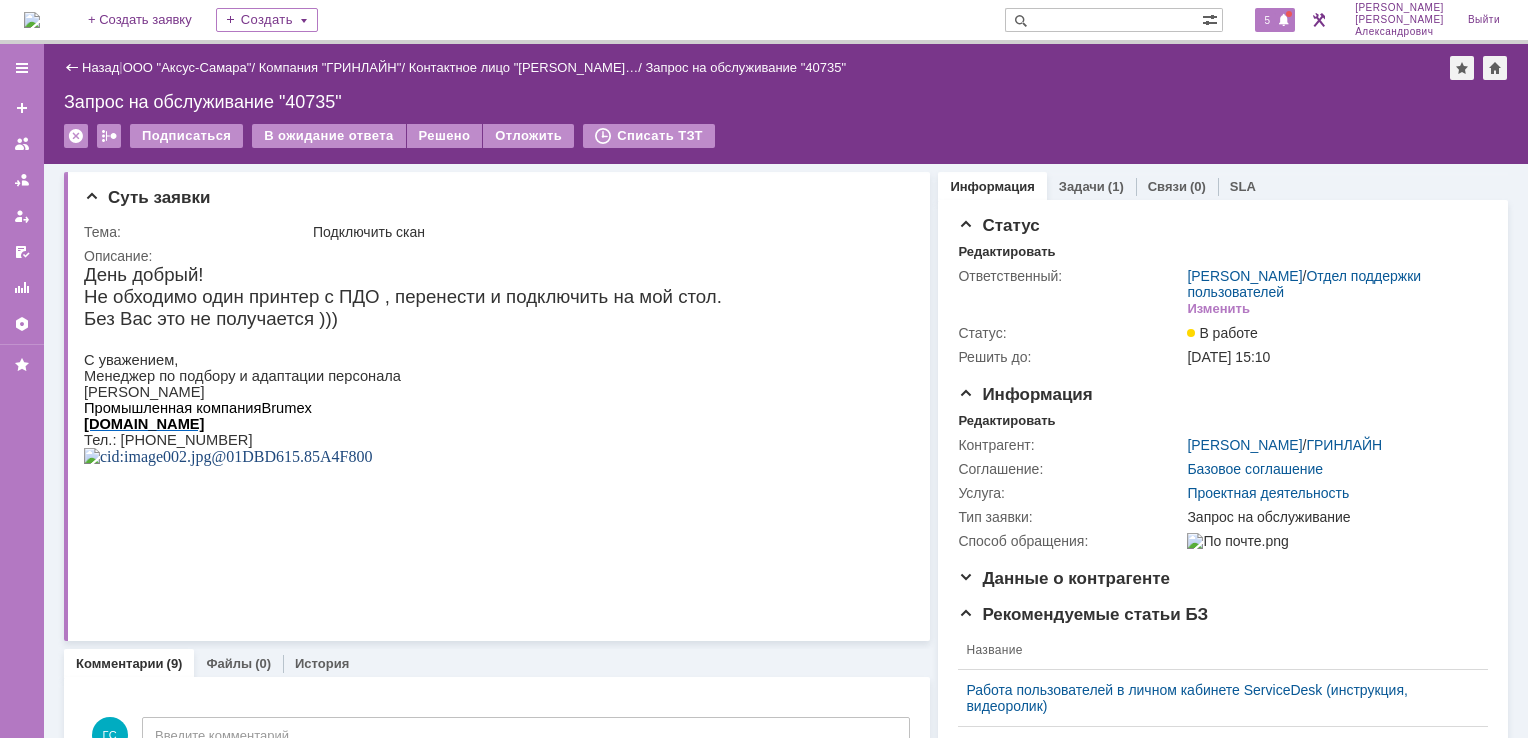 click at bounding box center [1284, 21] 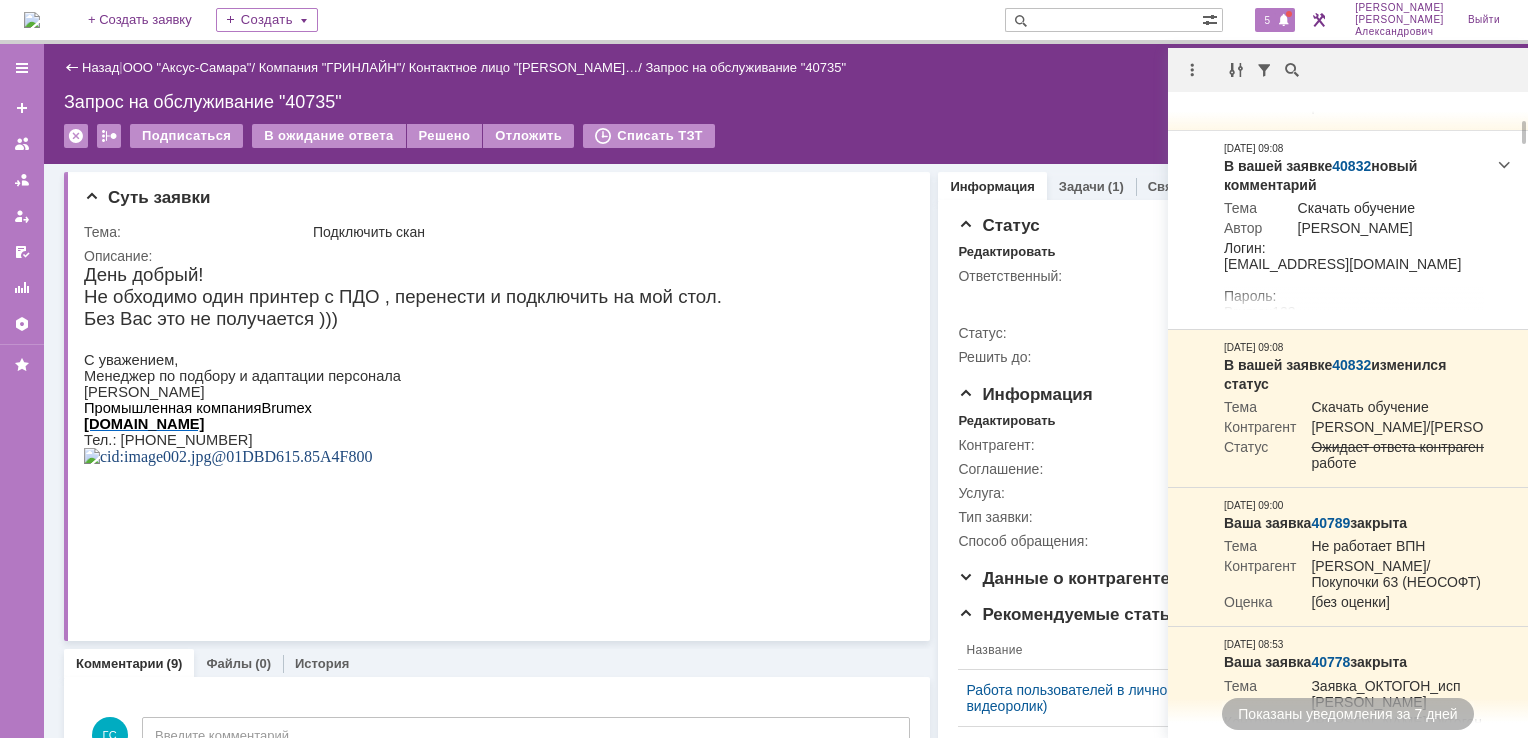 scroll, scrollTop: 300, scrollLeft: 0, axis: vertical 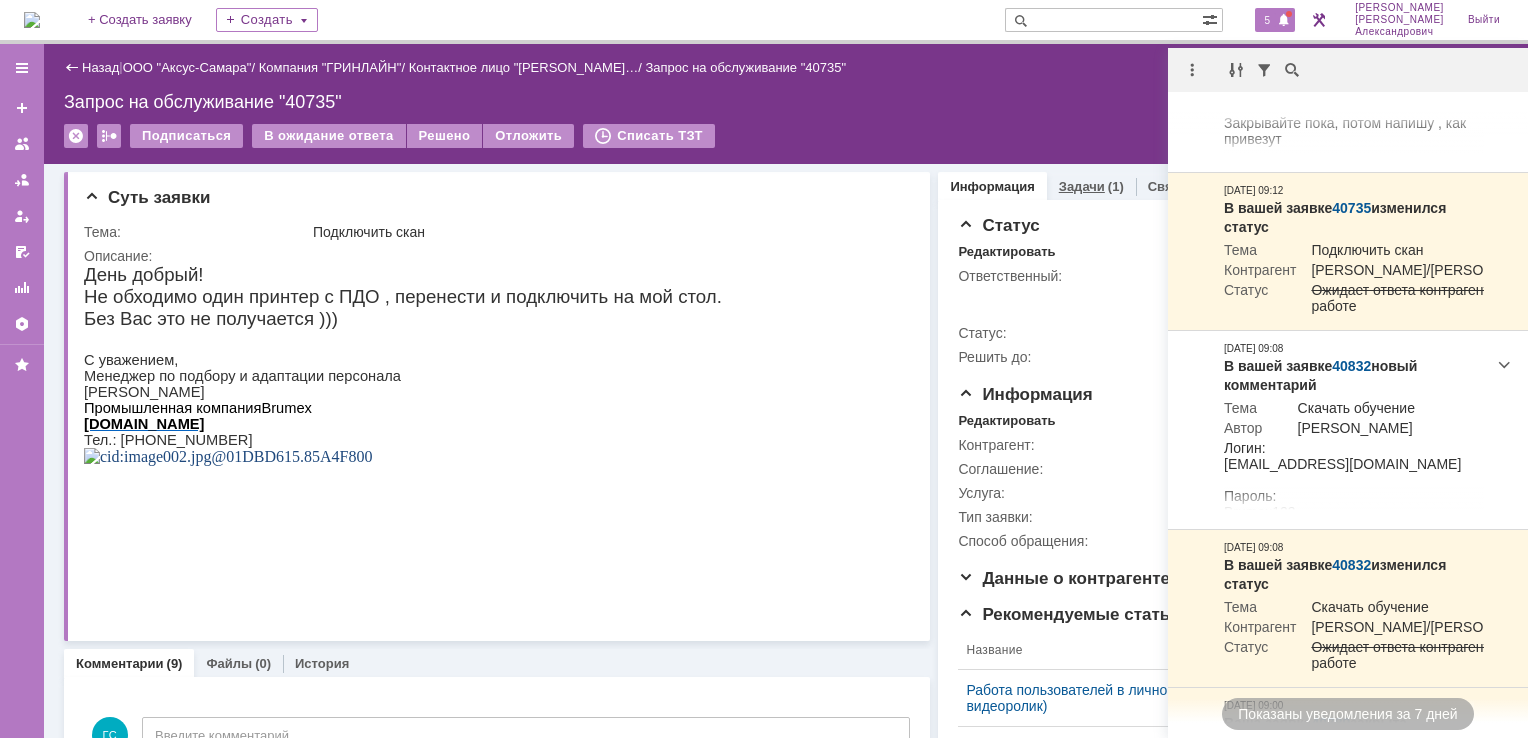 click on "Задачи (1)" at bounding box center [1091, 186] 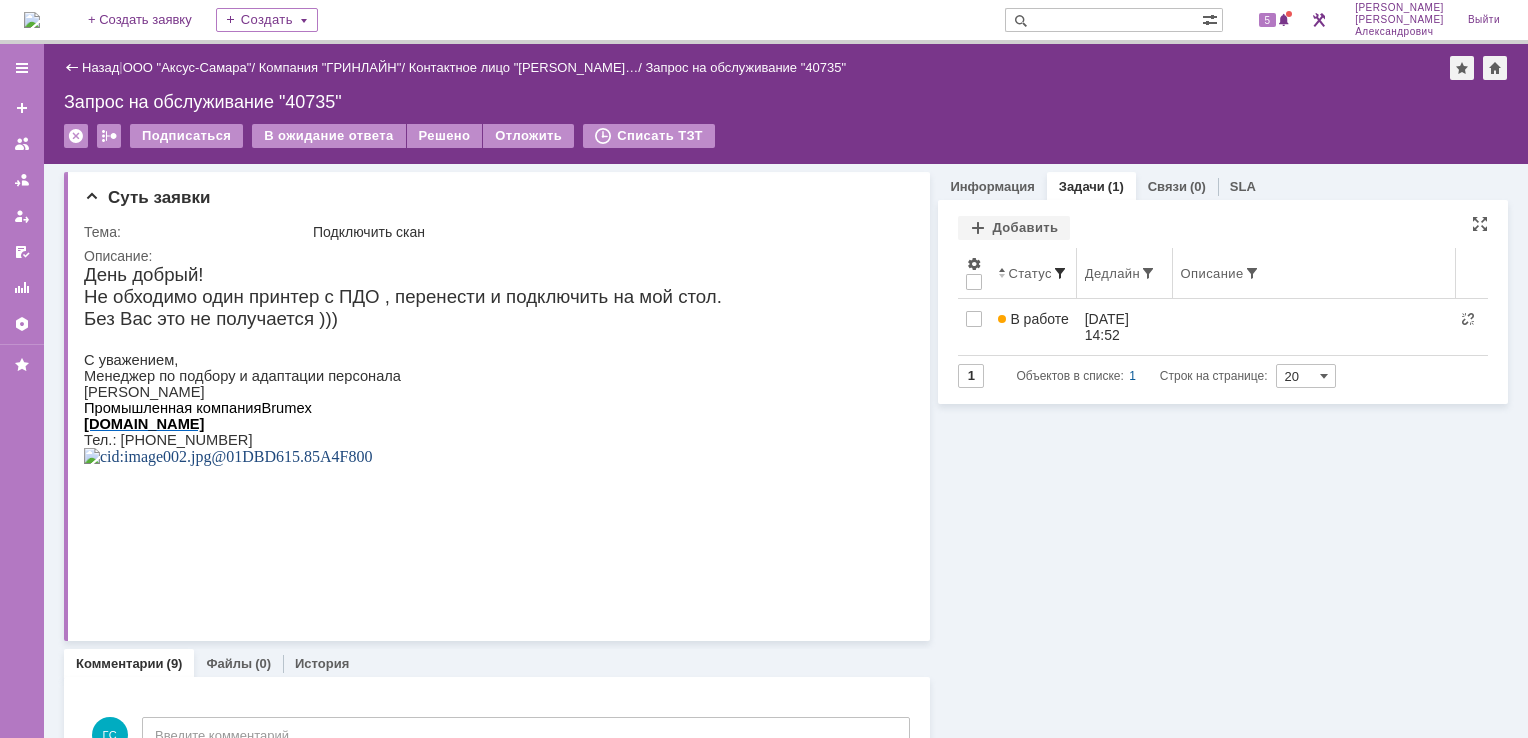 scroll, scrollTop: 0, scrollLeft: 0, axis: both 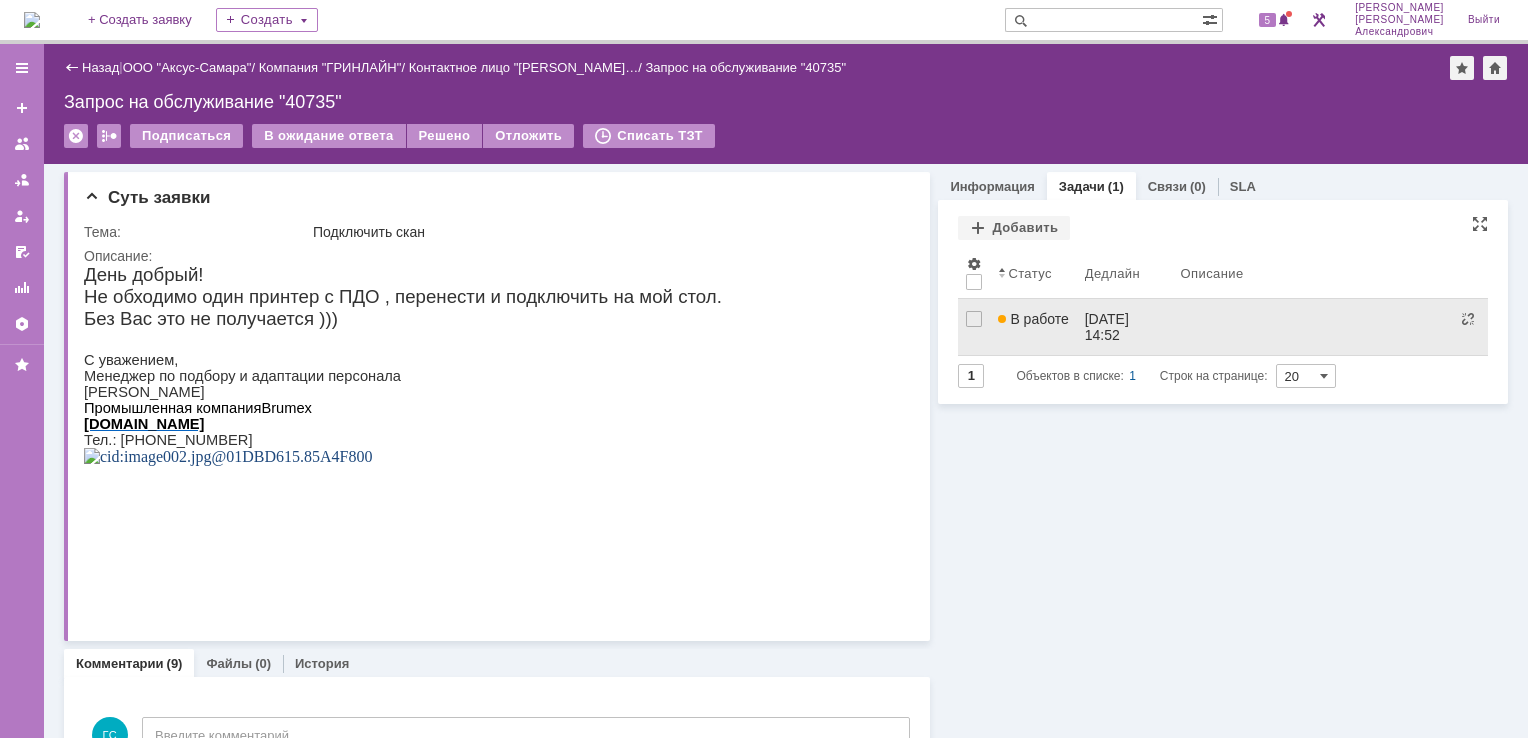 click on "В работе" at bounding box center (1033, 327) 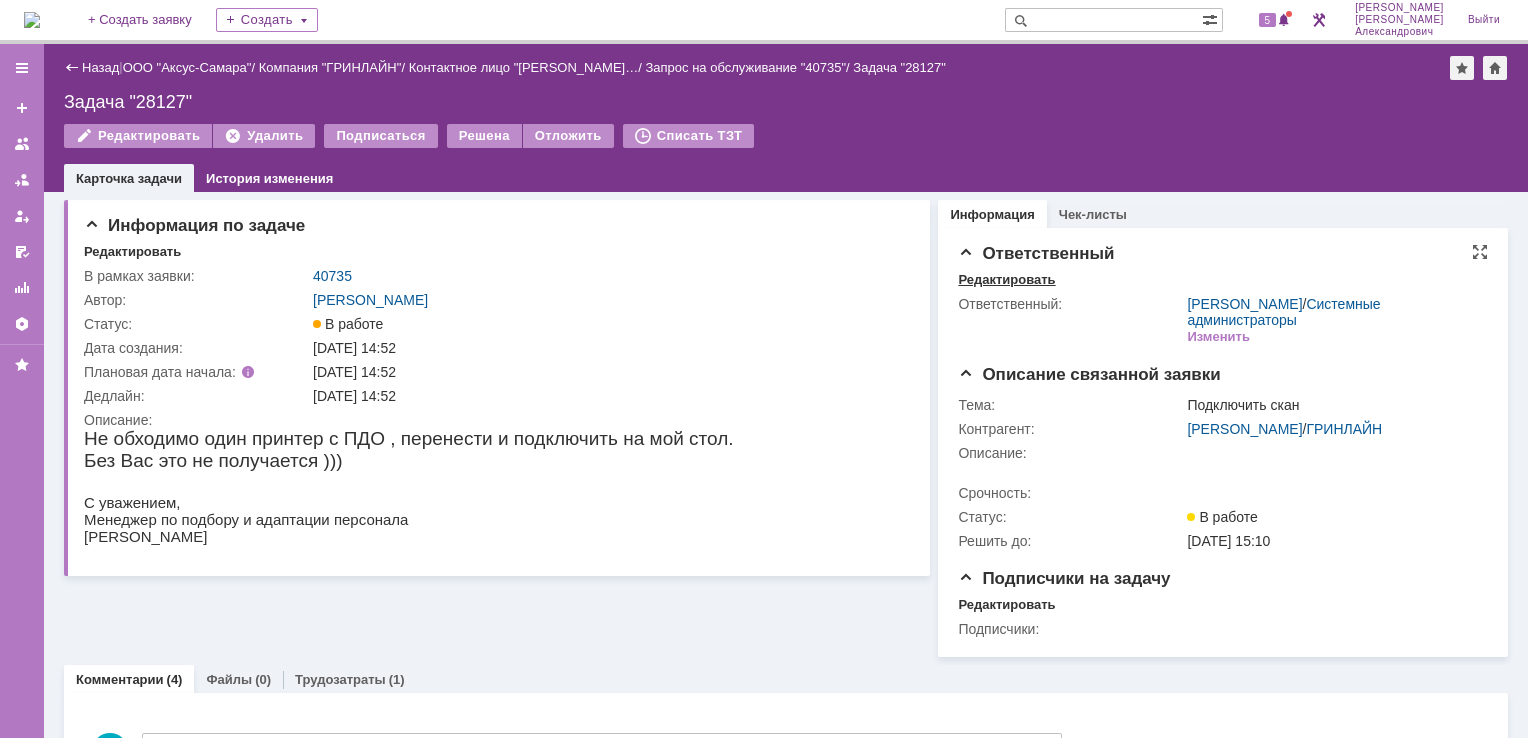 scroll, scrollTop: 0, scrollLeft: 0, axis: both 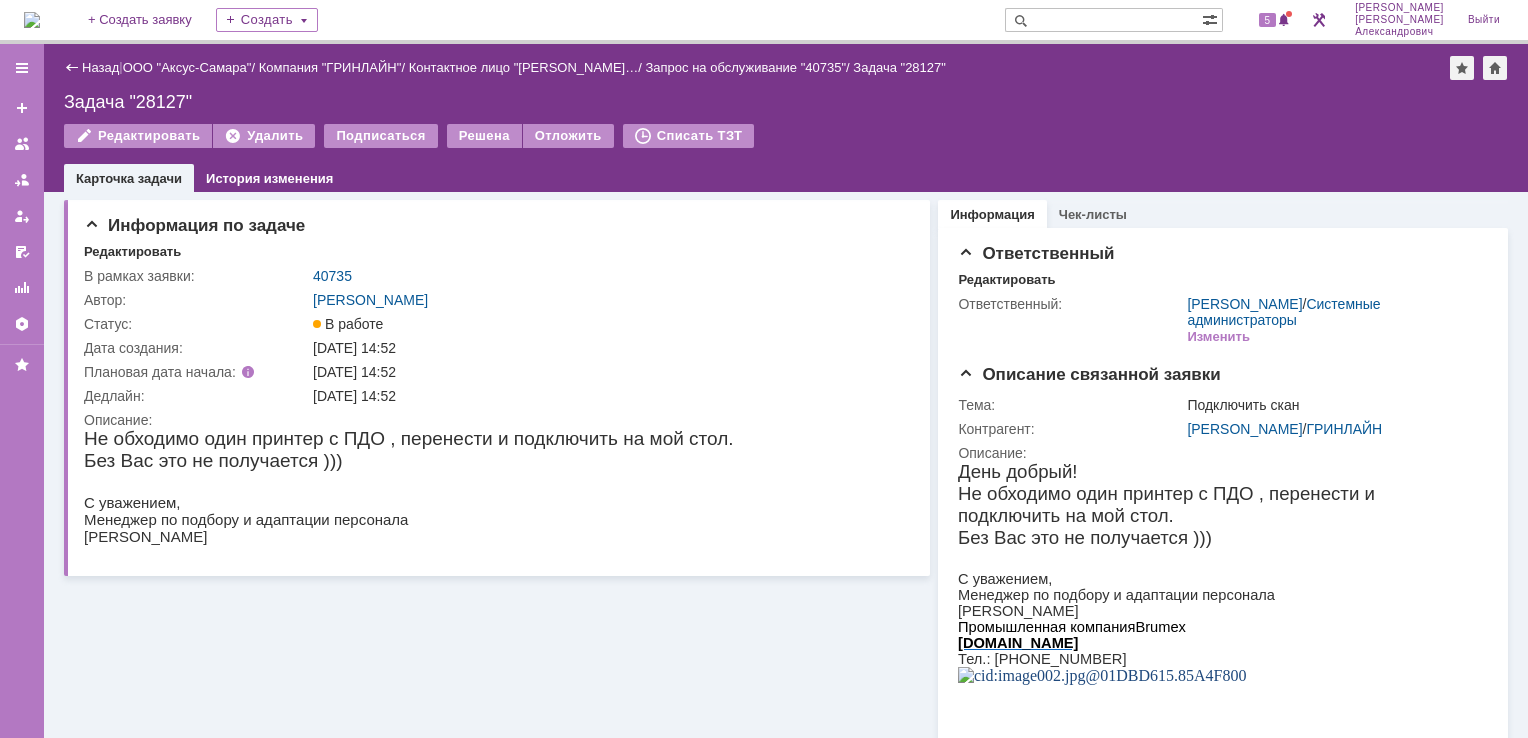 click on "Назад" at bounding box center [91, 67] 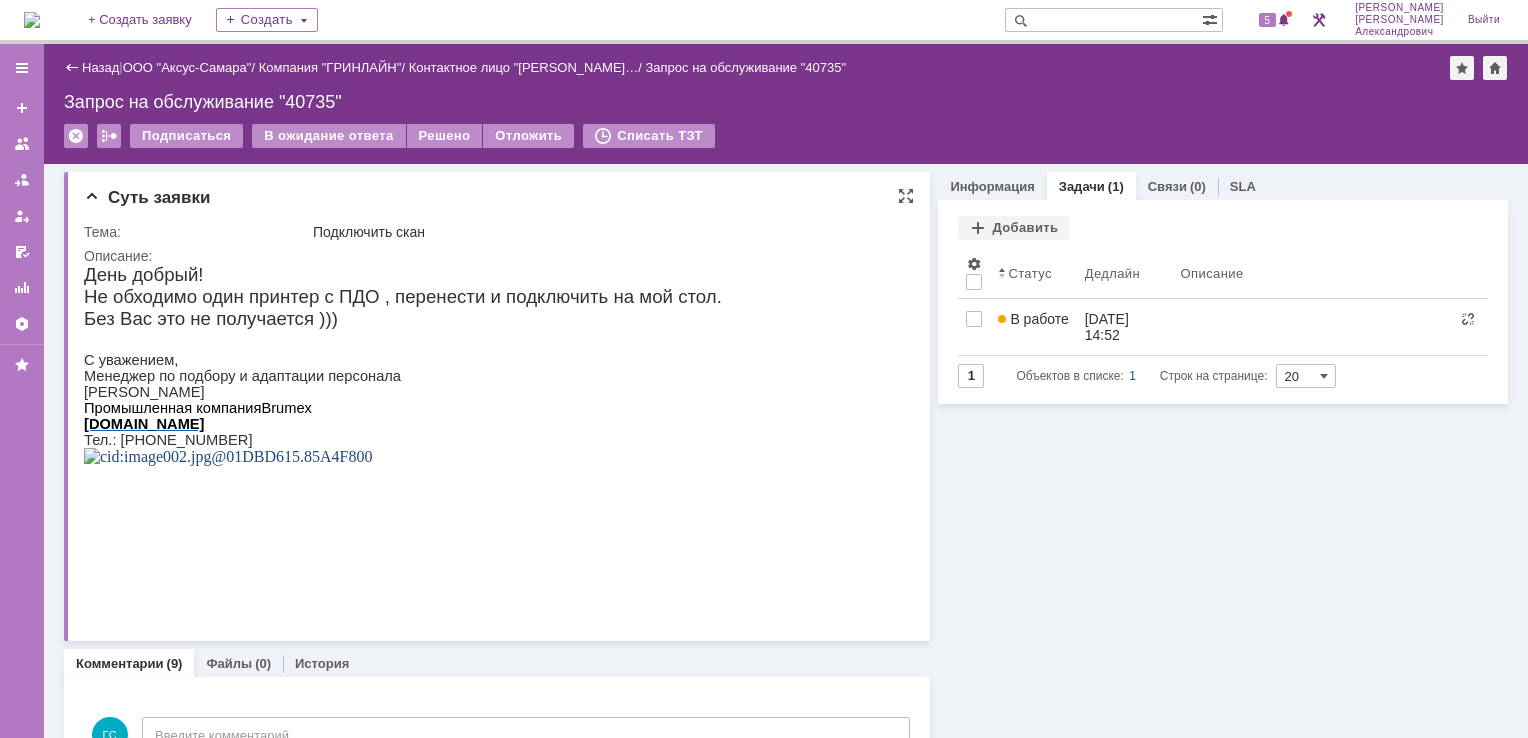 scroll, scrollTop: 0, scrollLeft: 0, axis: both 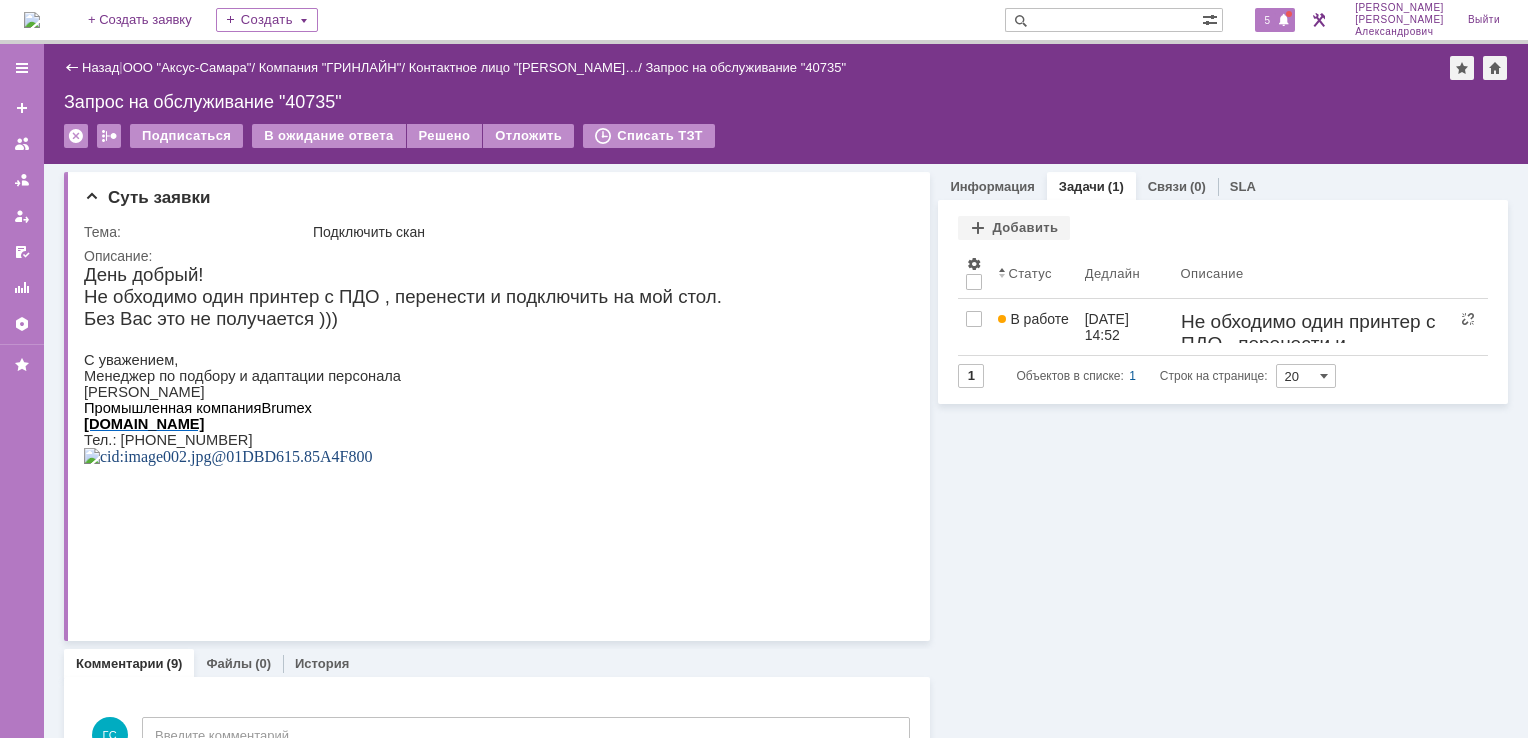click on "5" at bounding box center (1268, 20) 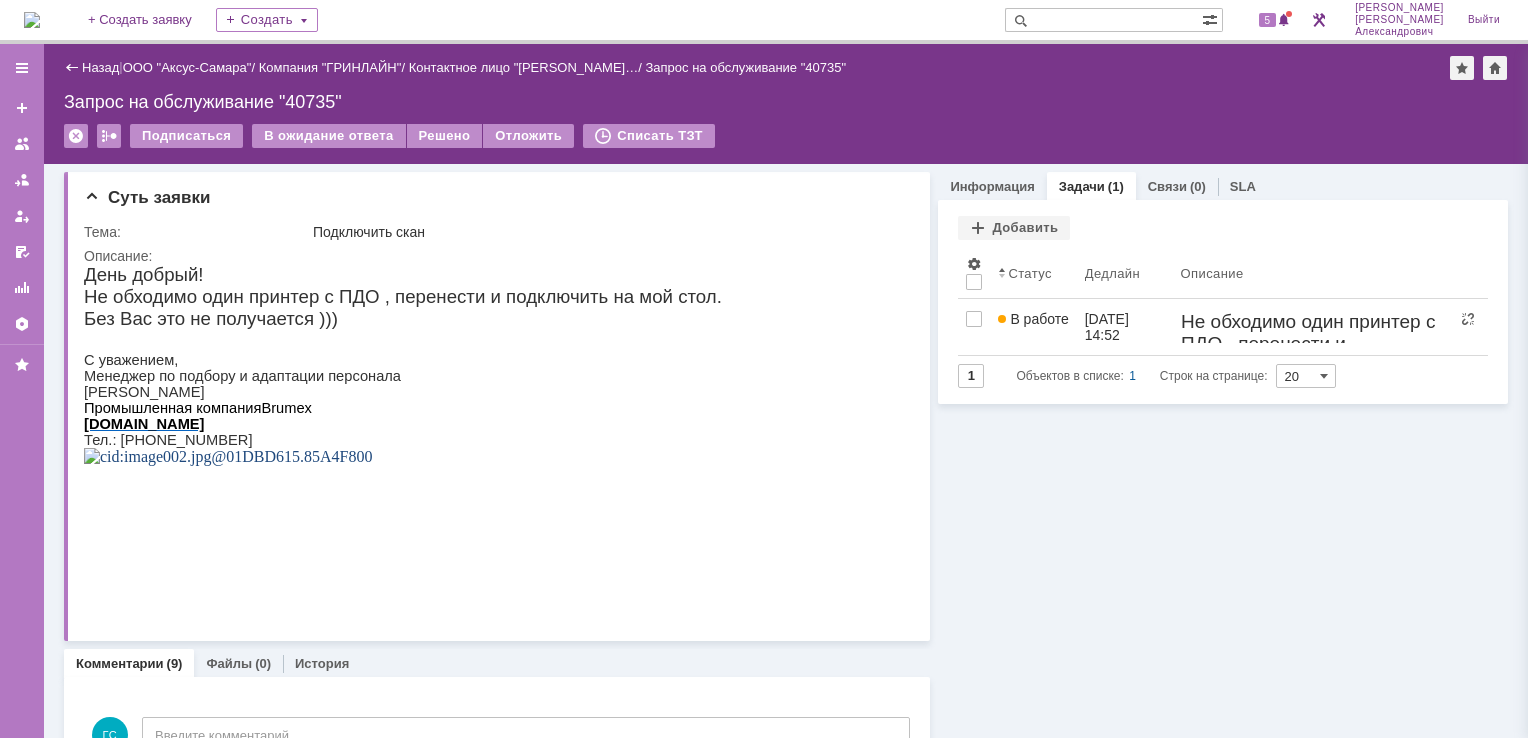 click on "Назад   |   ООО "Аксус-Самара"  /   Компания "ГРИНЛАЙН"  /   Контактное лицо "[PERSON_NAME]…  /   Запрос на обслуживание "40735"" at bounding box center (786, 68) 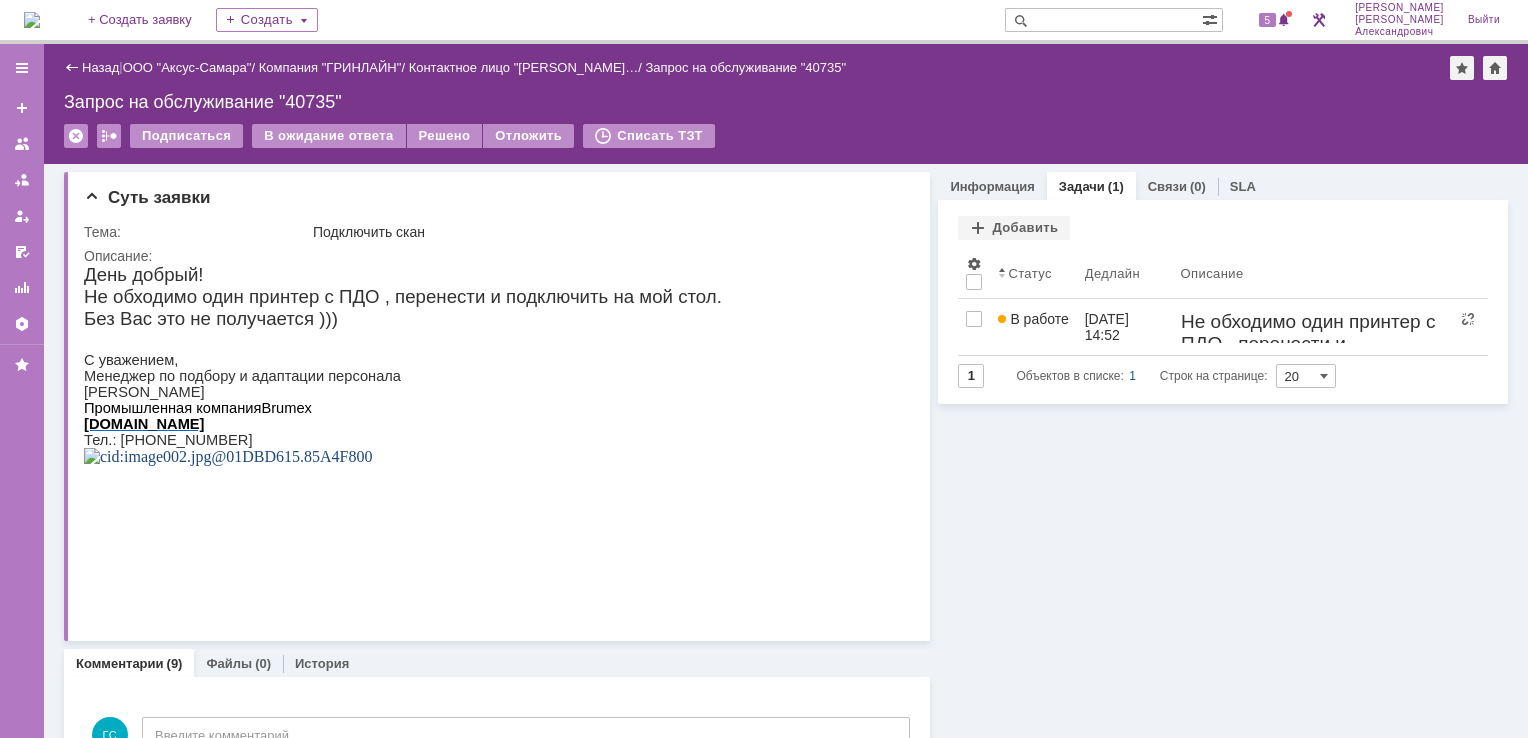 click at bounding box center (32, 20) 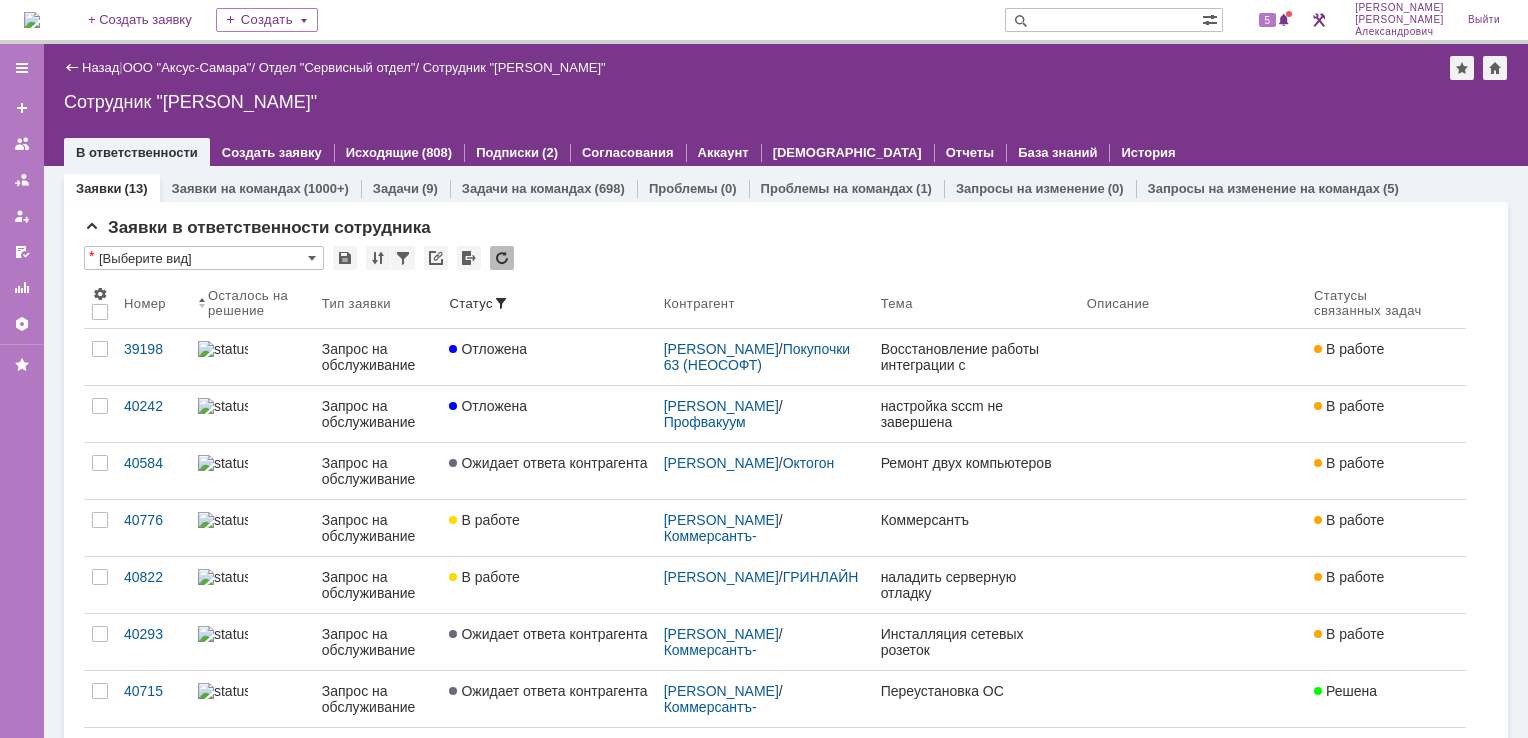scroll, scrollTop: 0, scrollLeft: 0, axis: both 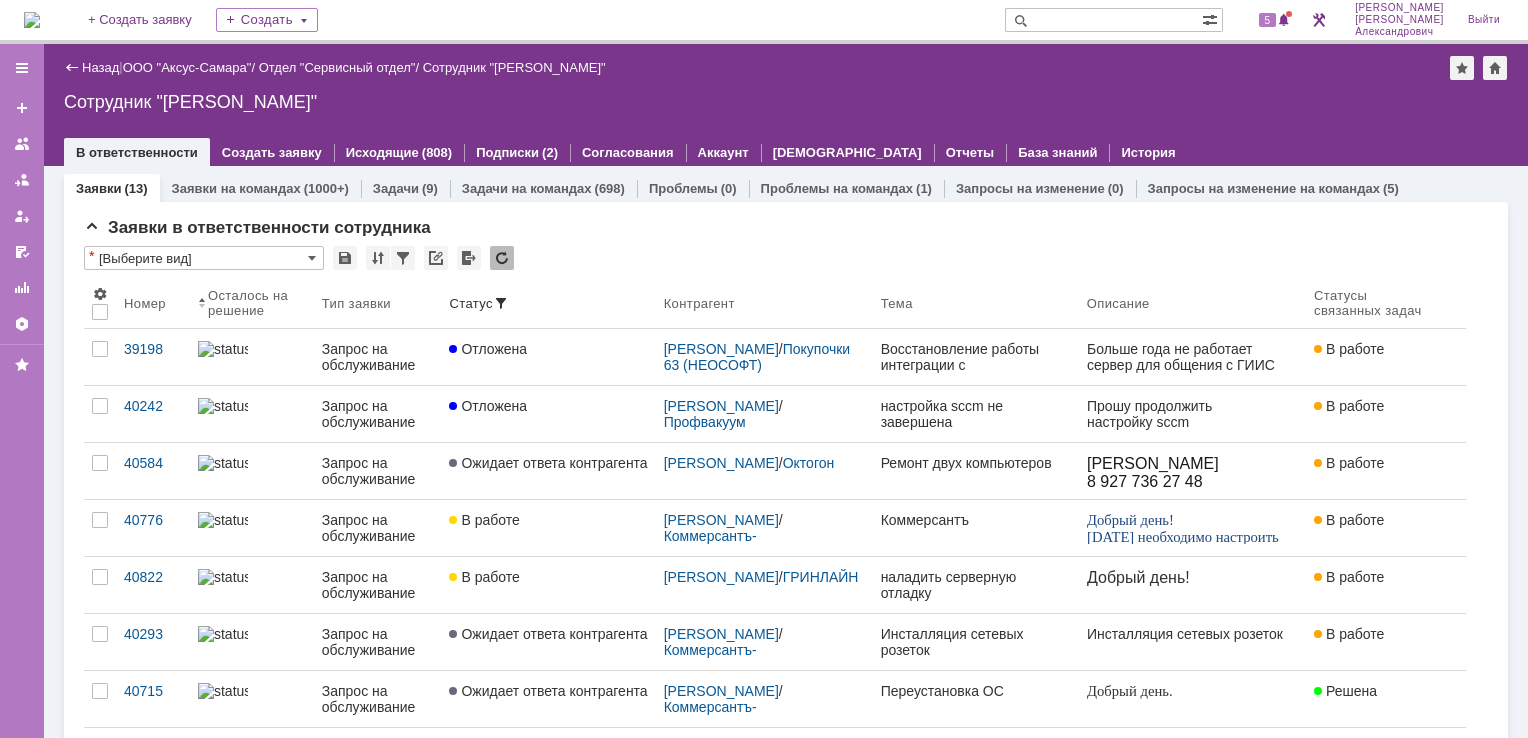 click at bounding box center [32, 20] 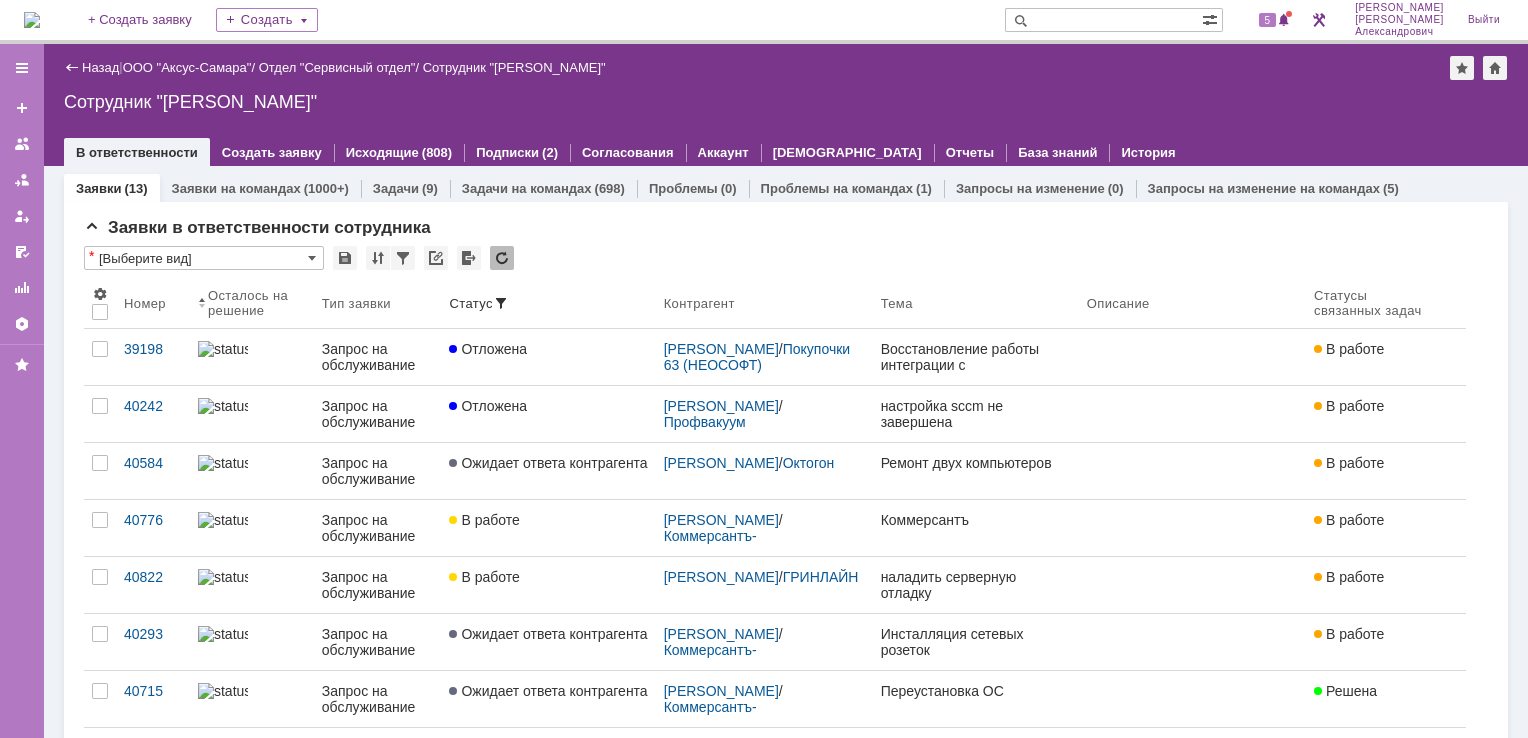 scroll, scrollTop: 0, scrollLeft: 0, axis: both 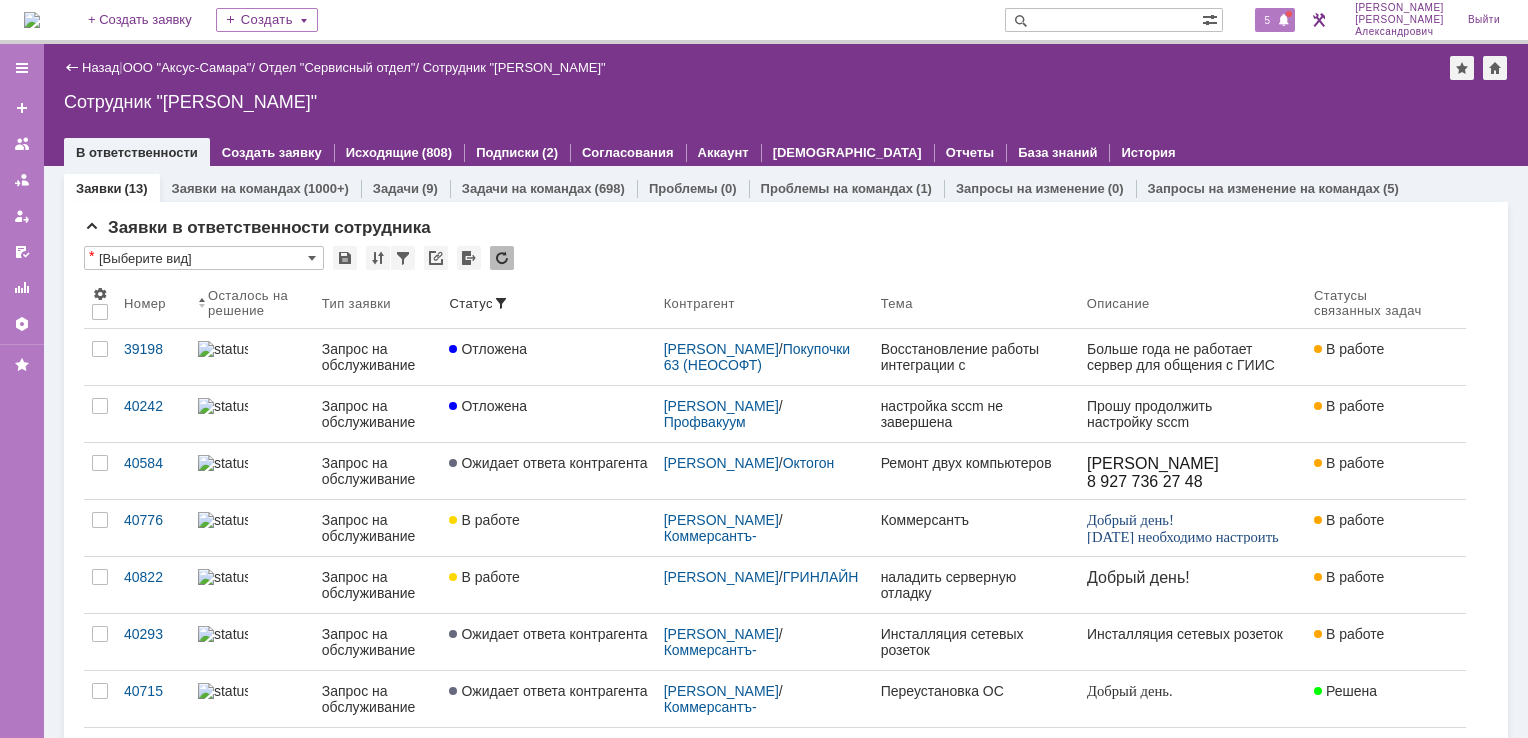 click at bounding box center (1284, 21) 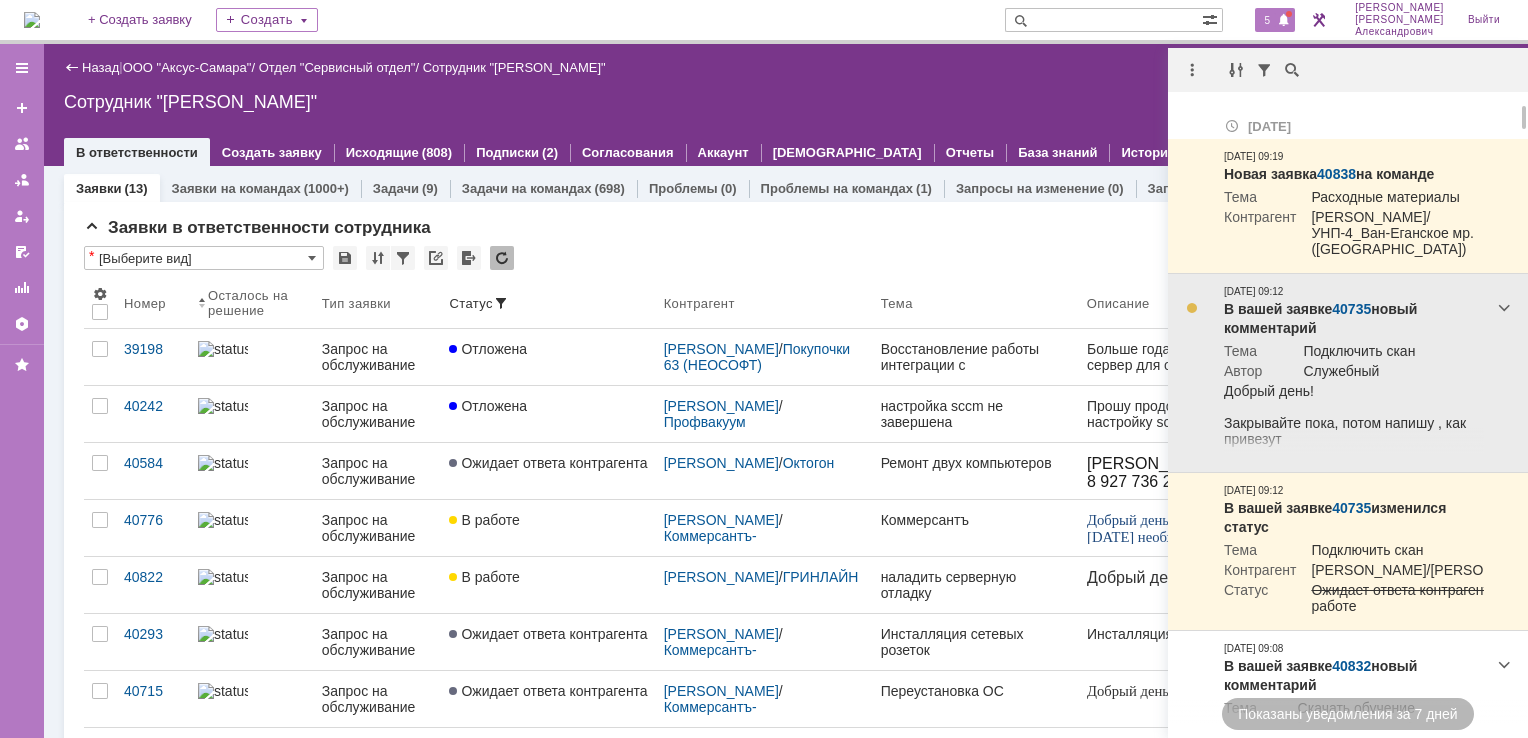 click on "В вашей заявке  40735  новый комментарий
Тема
Подключить скан
Автор
Служебный
Добрый день!
Закрывайте пока, потом напишу , как привезут
С уважением,
Менеджер по подбору и адаптации персонала
Епишова Елена Валерьевна
Промышленная компания
Brumex
brumex.ru
Тел.: +7 (960)810-86-58
From: Service Desk [mailto:sd@axus.name]
Sent: Wednesday, July 16, 2025 8:43 AM
To: Епишова Елена Валерьевна
Subject: В заявке №40735 новый комментарий
Email отправителя: e.epishova@brumex.ru
16.07.2025 09:12" at bounding box center (1354, 373) 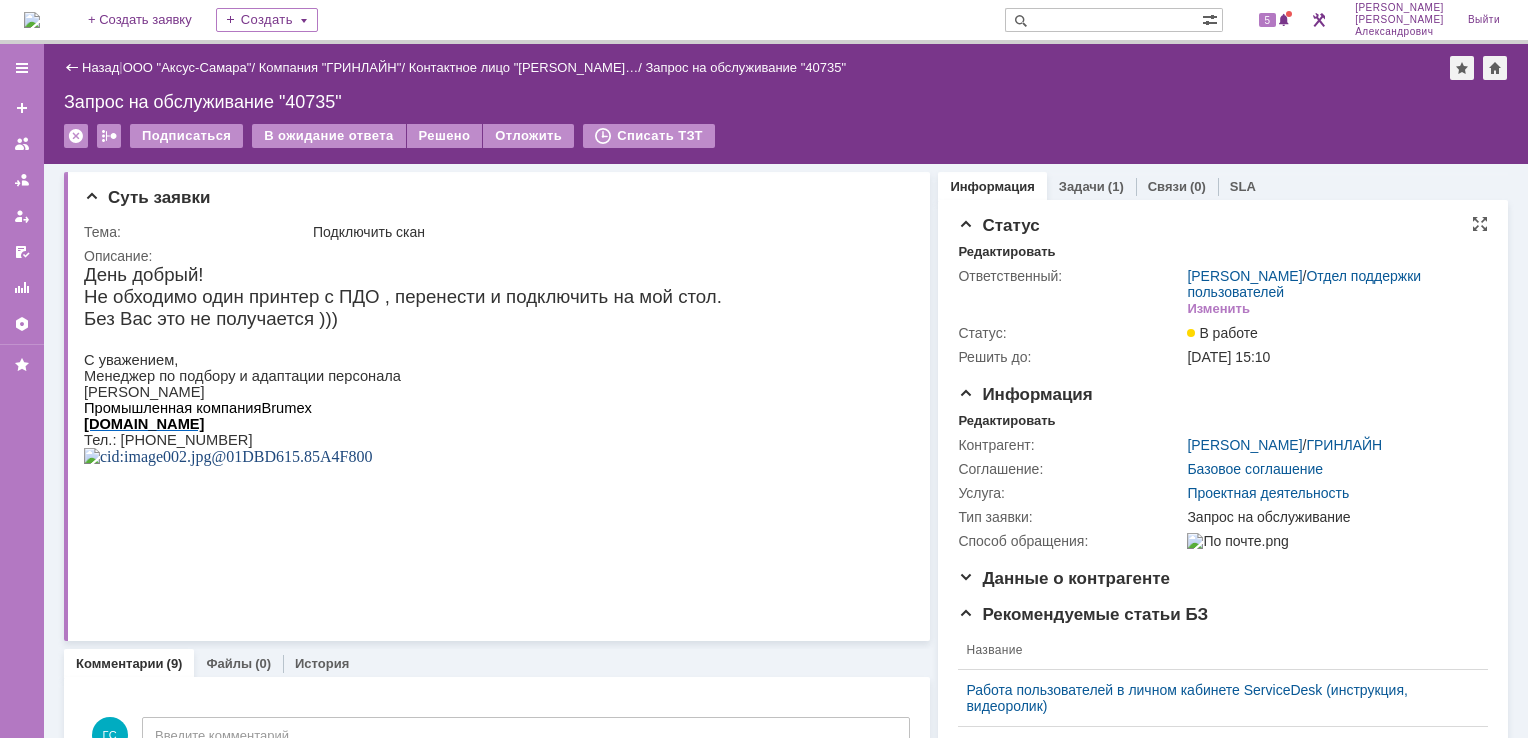 scroll, scrollTop: 0, scrollLeft: 0, axis: both 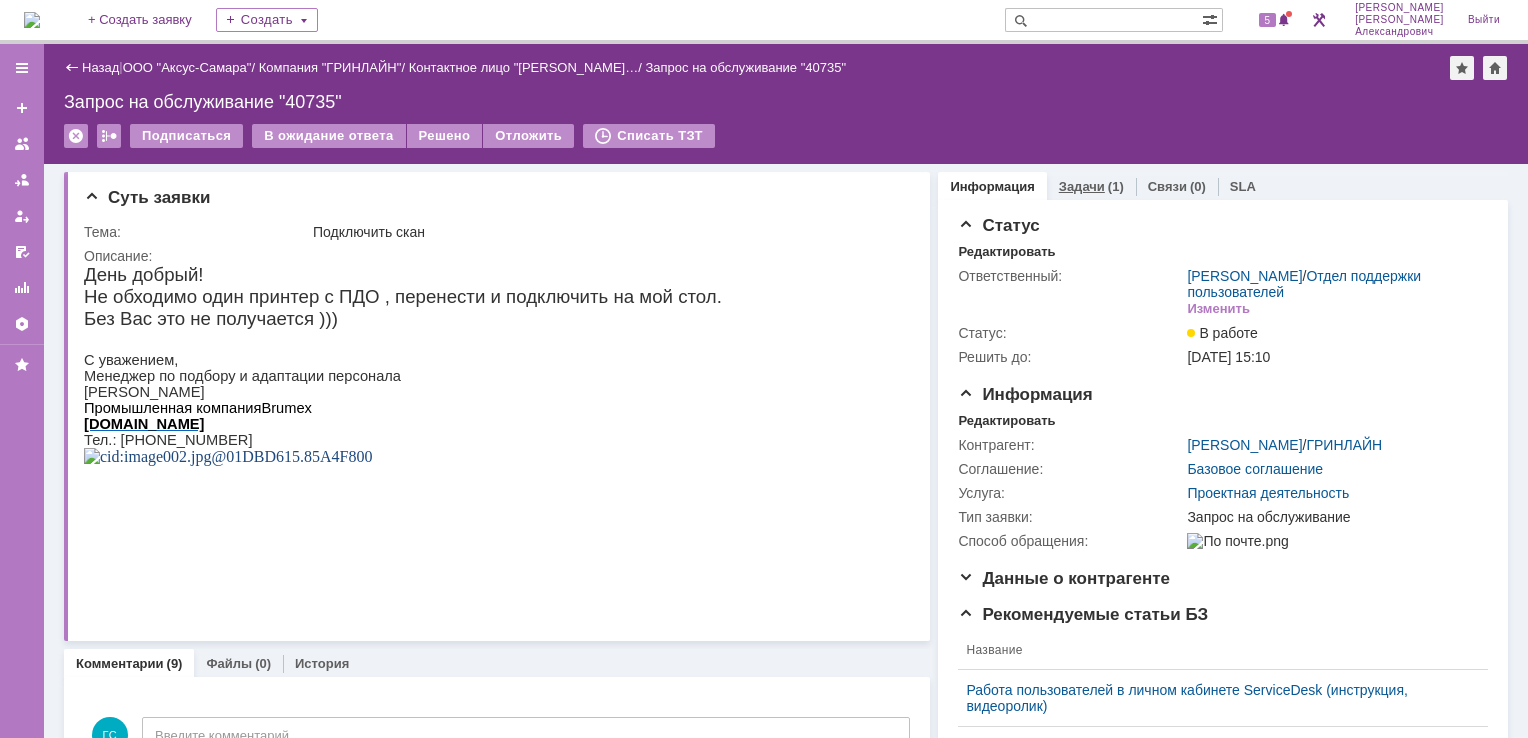 click on "Задачи" at bounding box center [1082, 186] 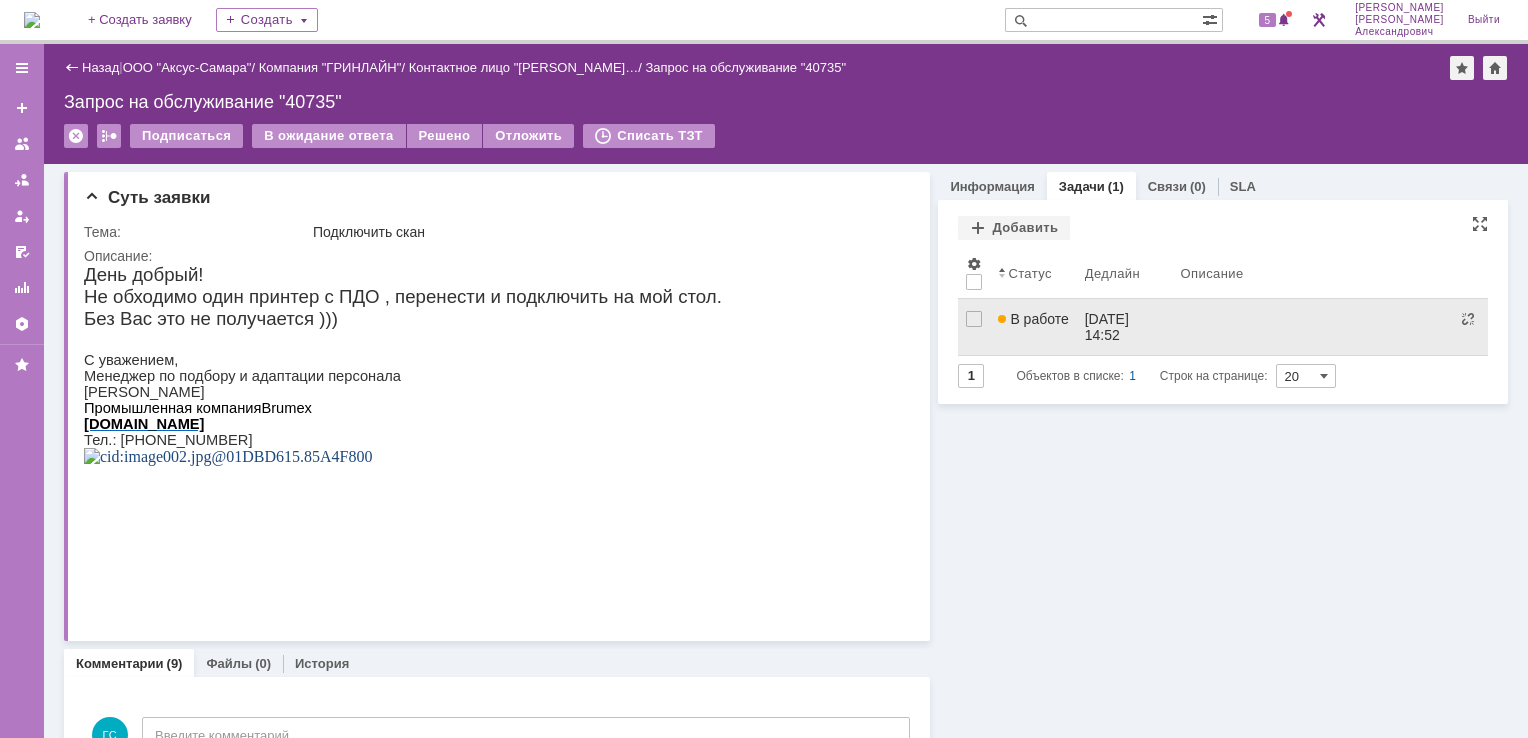 scroll, scrollTop: 0, scrollLeft: 0, axis: both 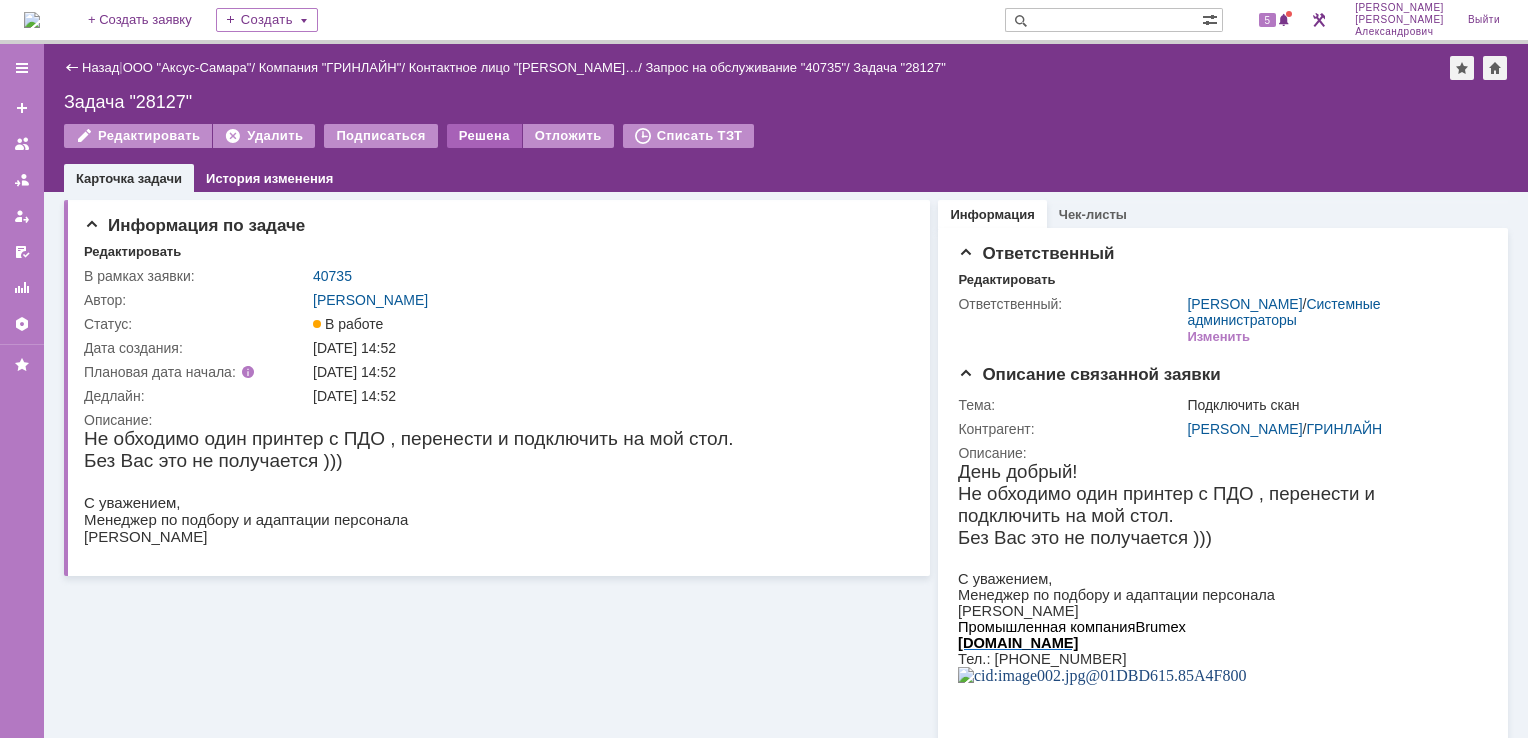 click on "Решена" at bounding box center [484, 136] 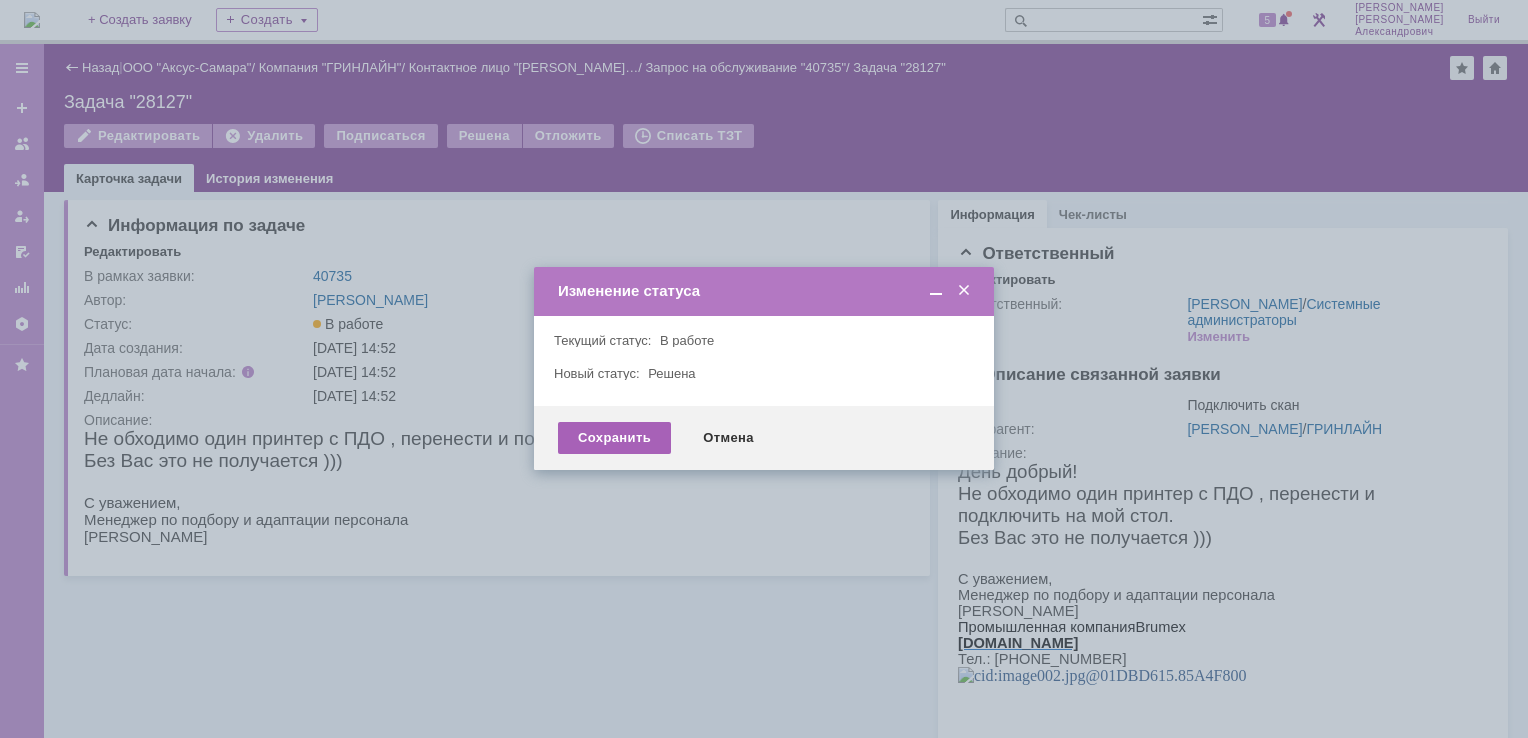 click on "Сохранить" at bounding box center [614, 438] 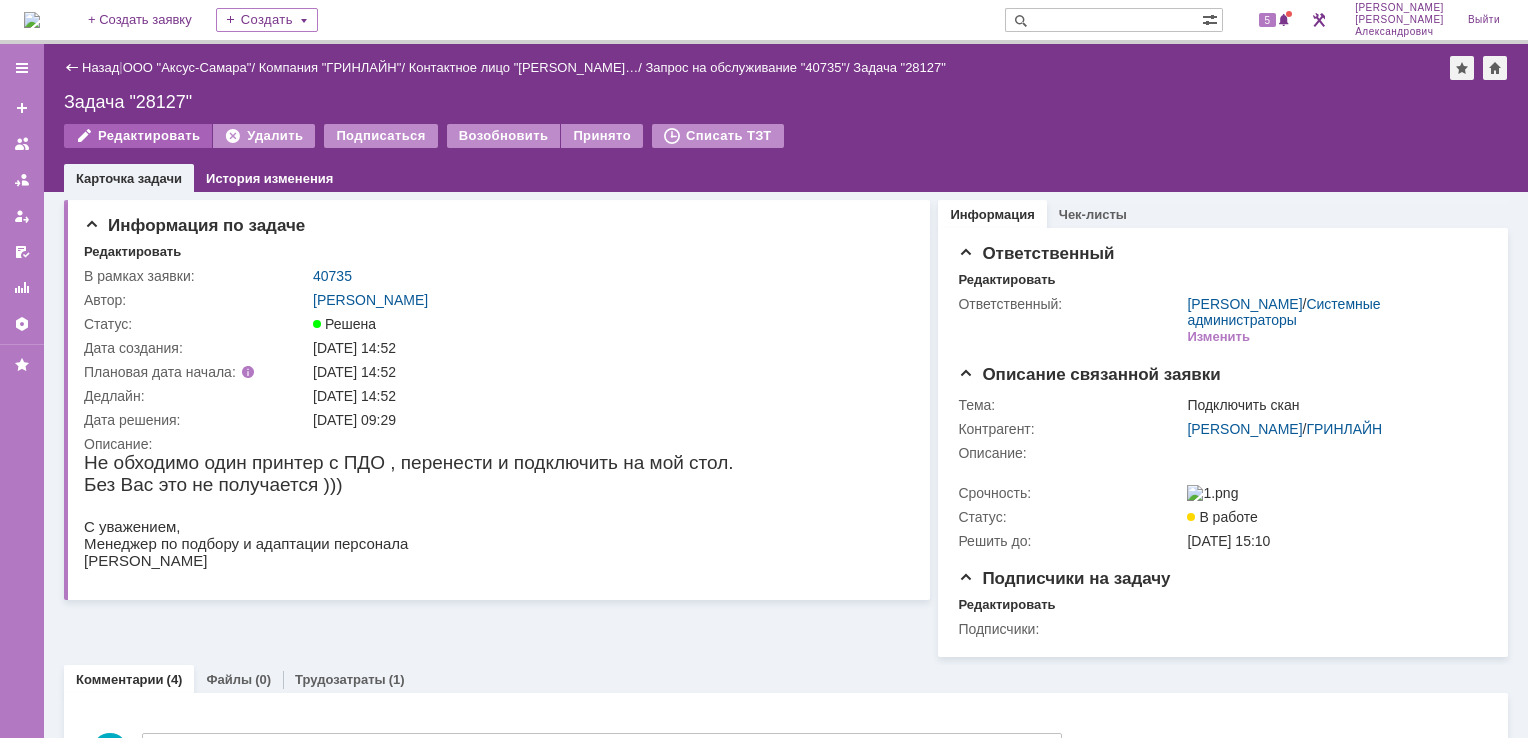 scroll, scrollTop: 0, scrollLeft: 0, axis: both 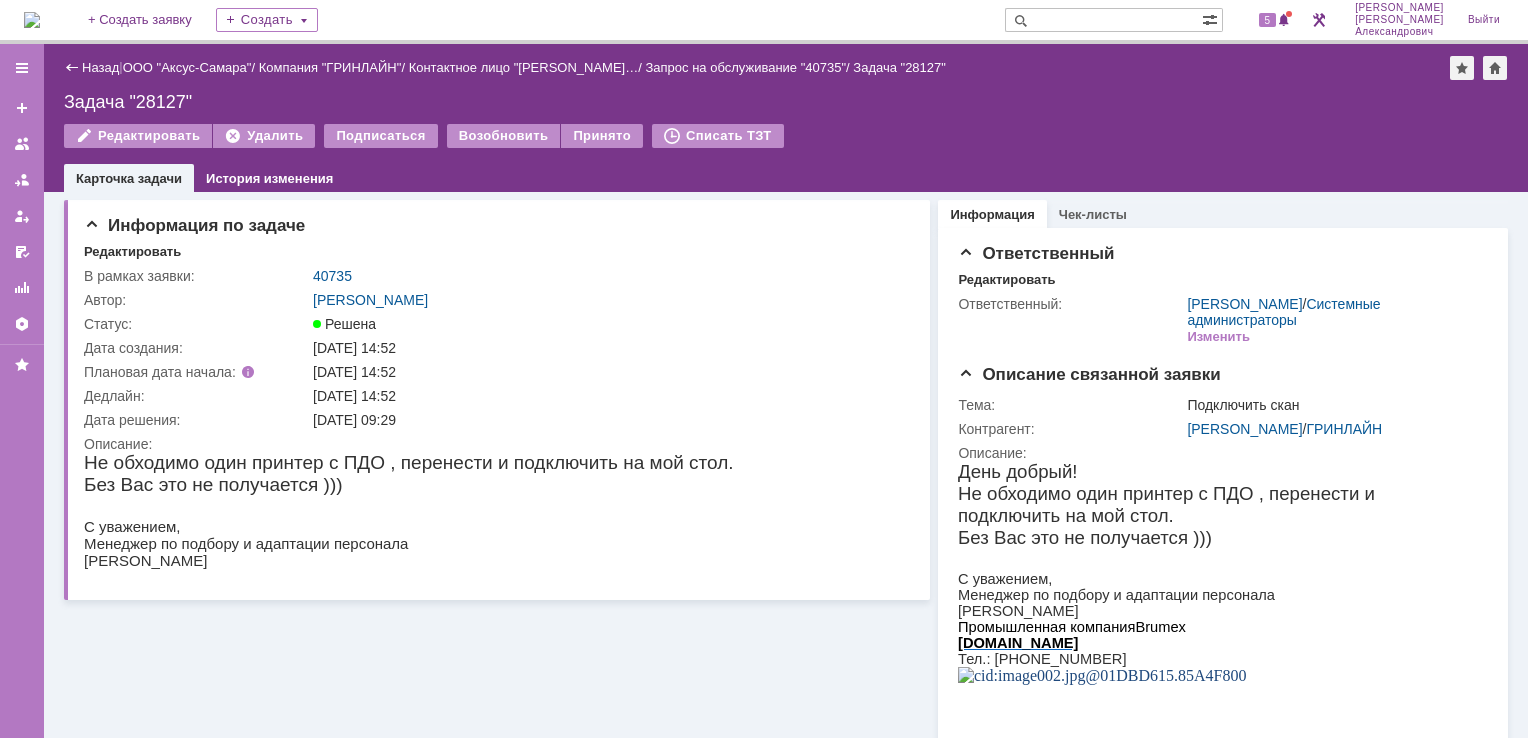 click on "Назад" at bounding box center (100, 67) 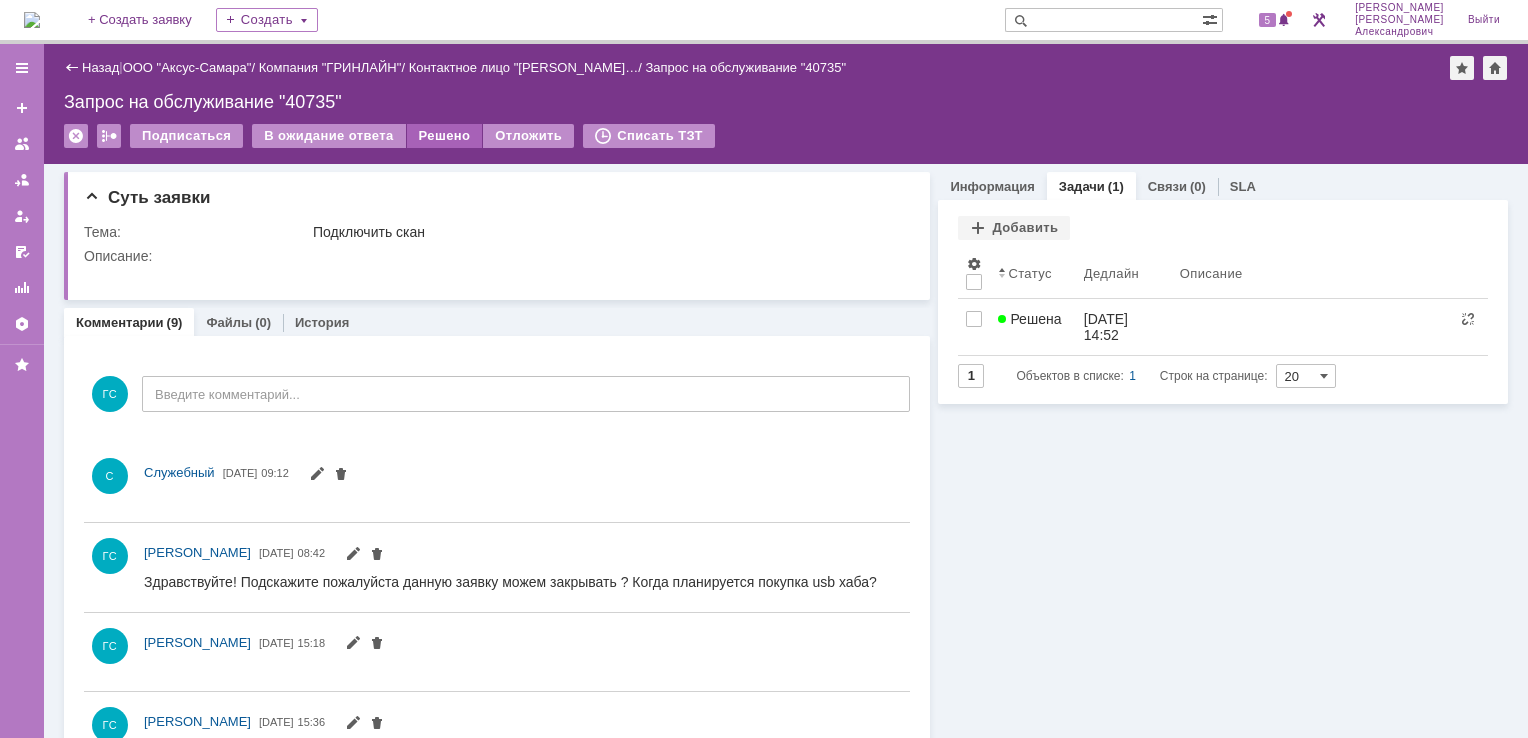 scroll, scrollTop: 0, scrollLeft: 0, axis: both 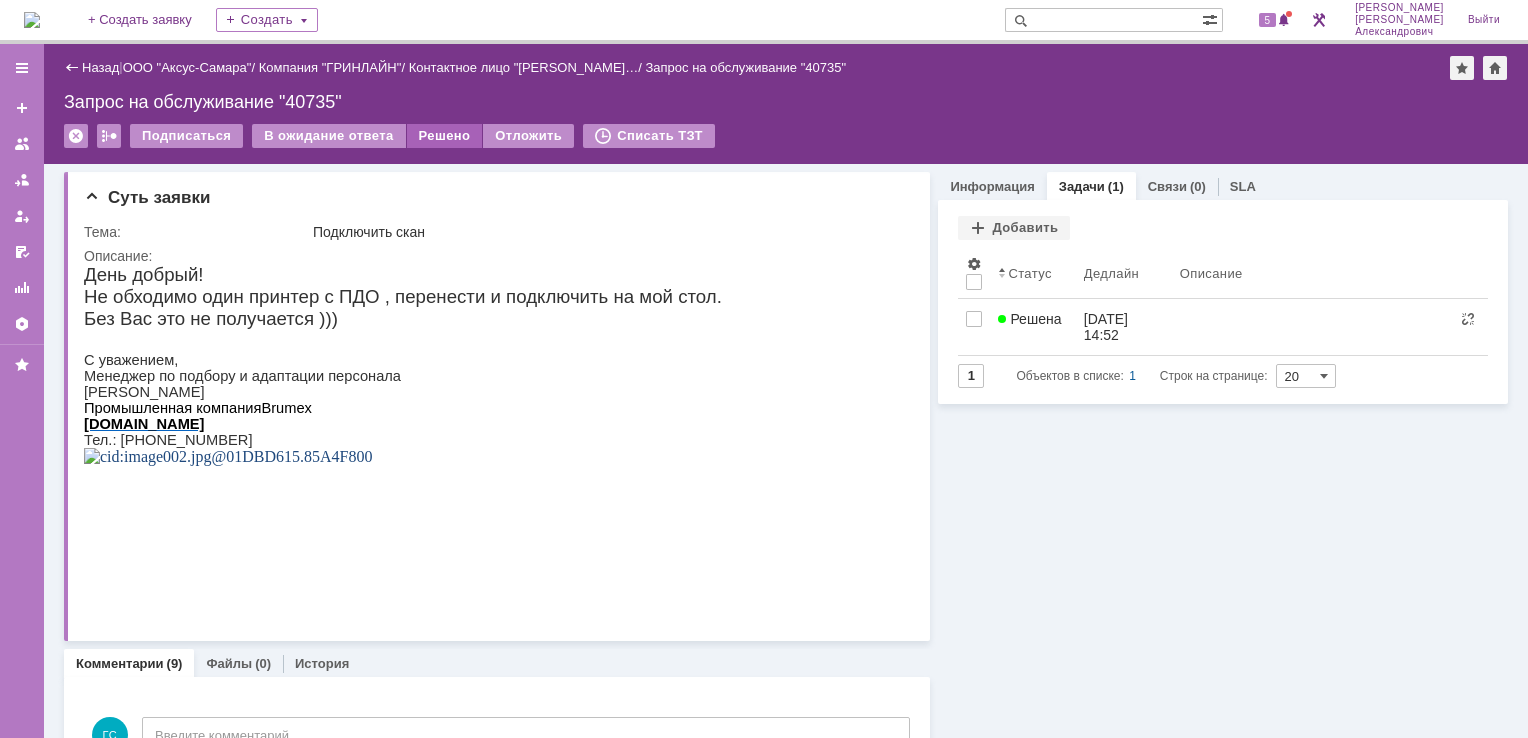 click on "Решено" at bounding box center (445, 136) 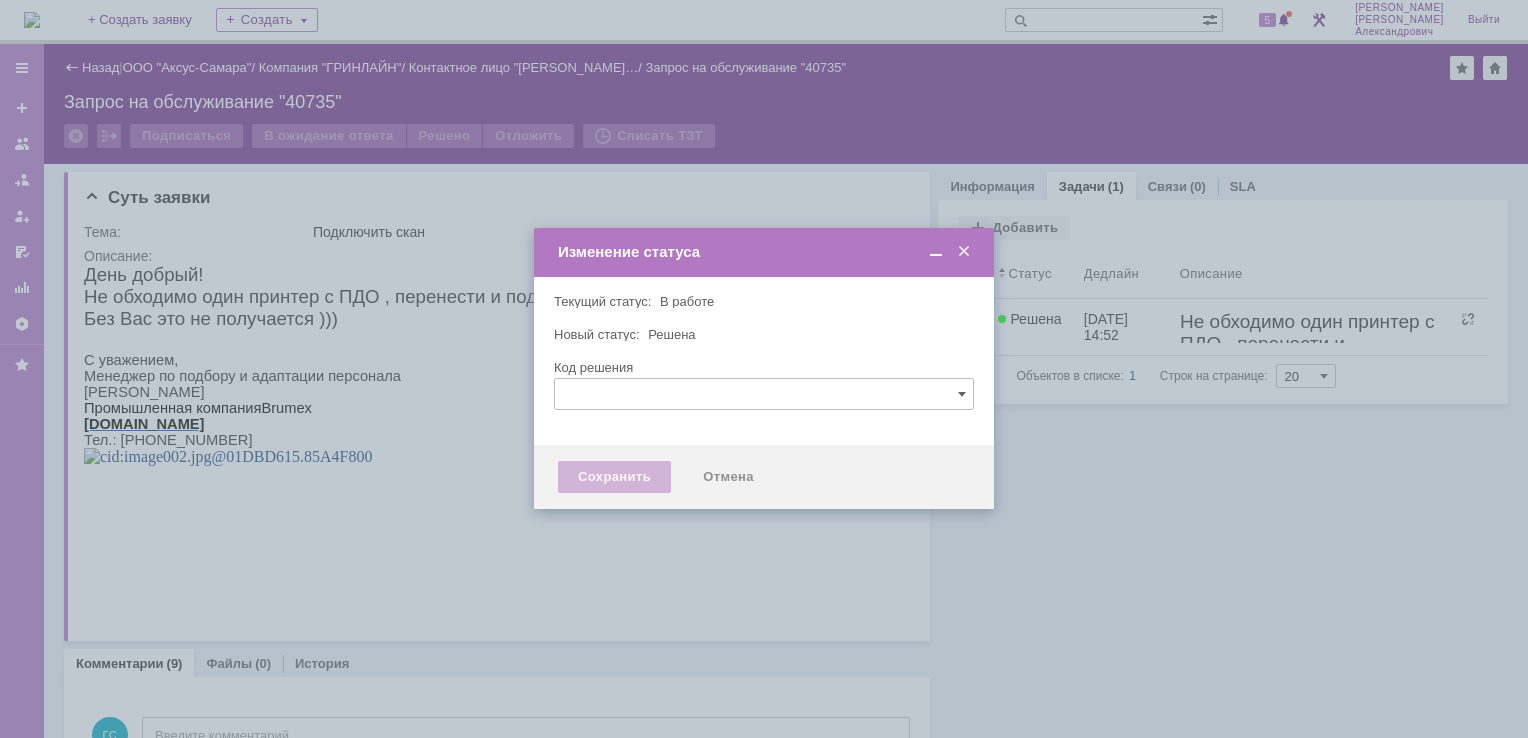 type 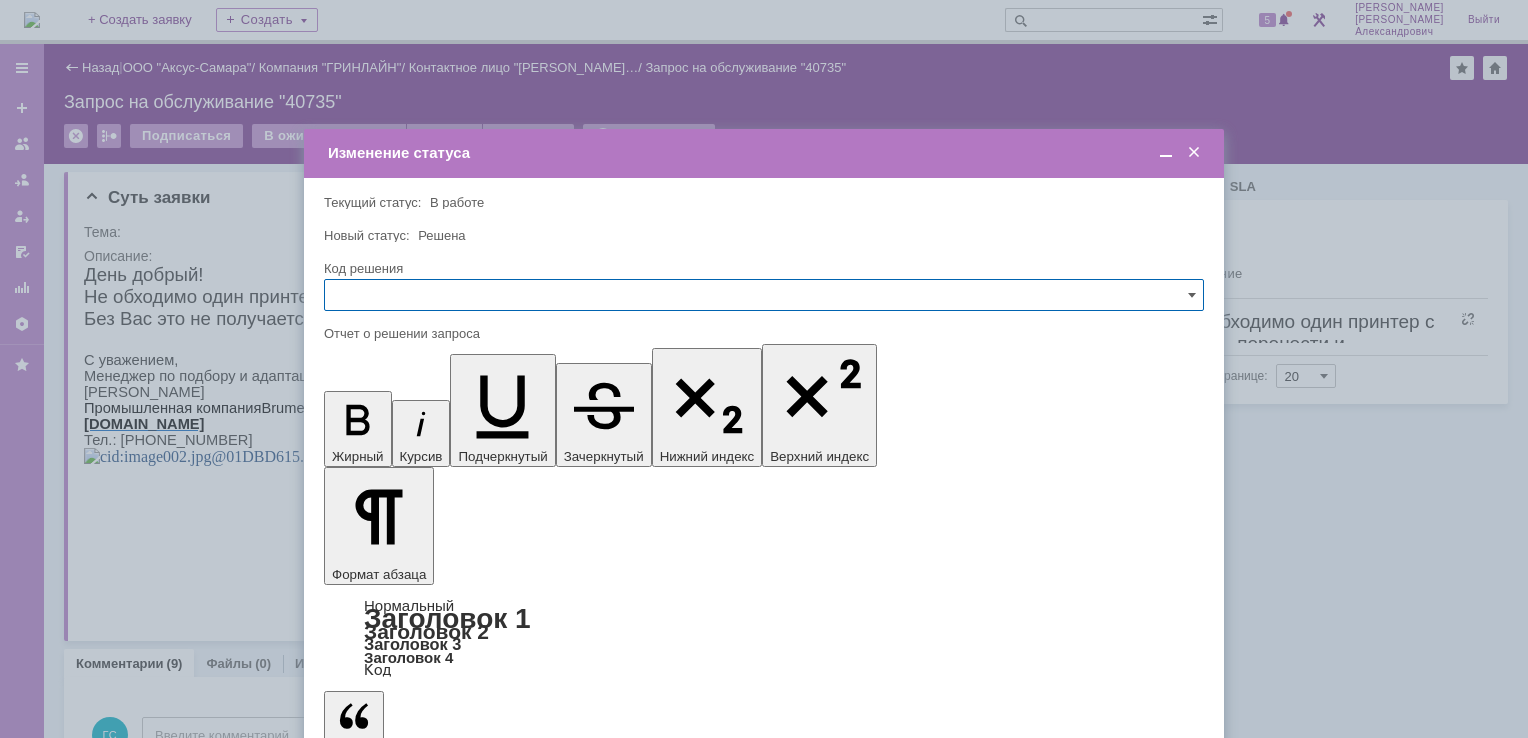 click on "Сохранить" at bounding box center (384, 820) 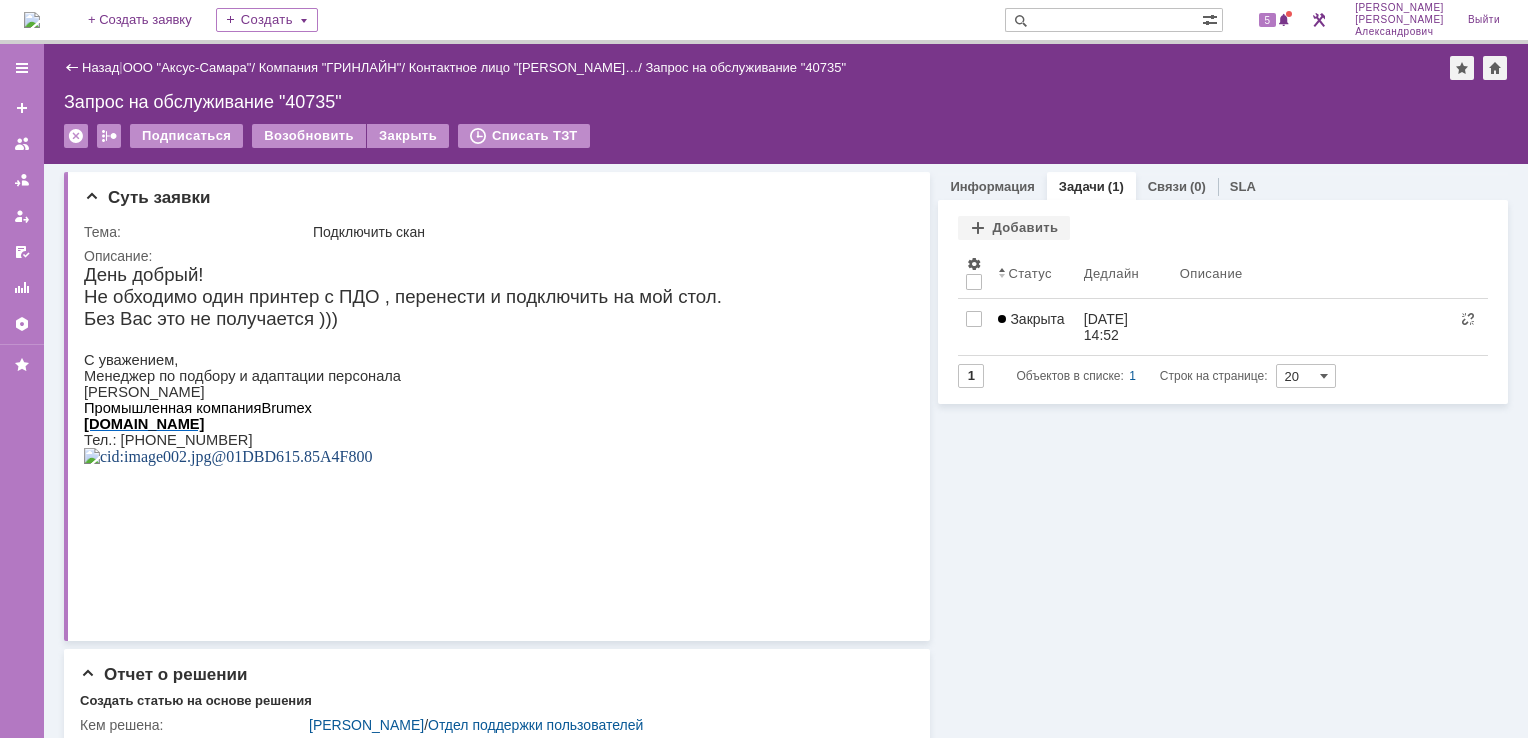 click at bounding box center (32, 20) 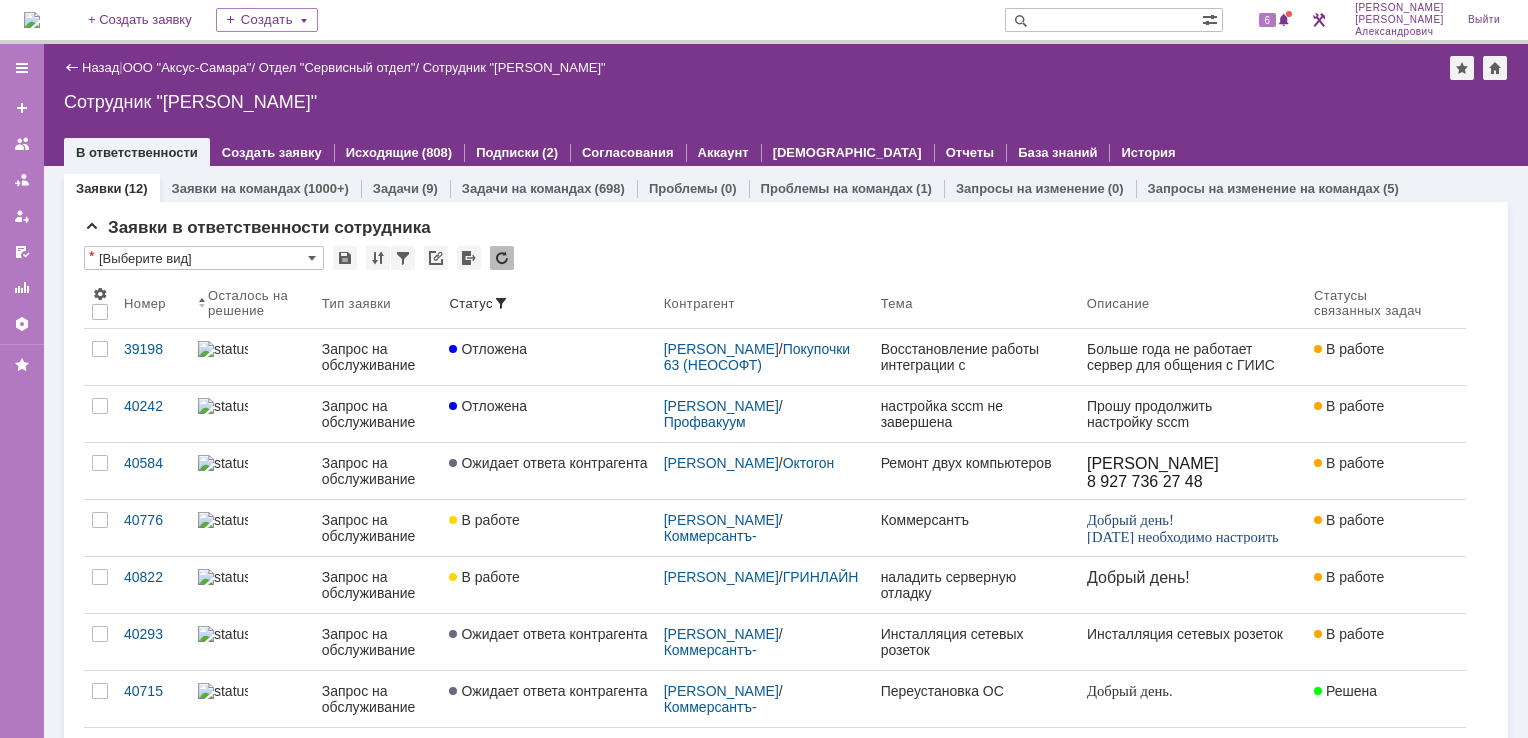 scroll, scrollTop: 0, scrollLeft: 0, axis: both 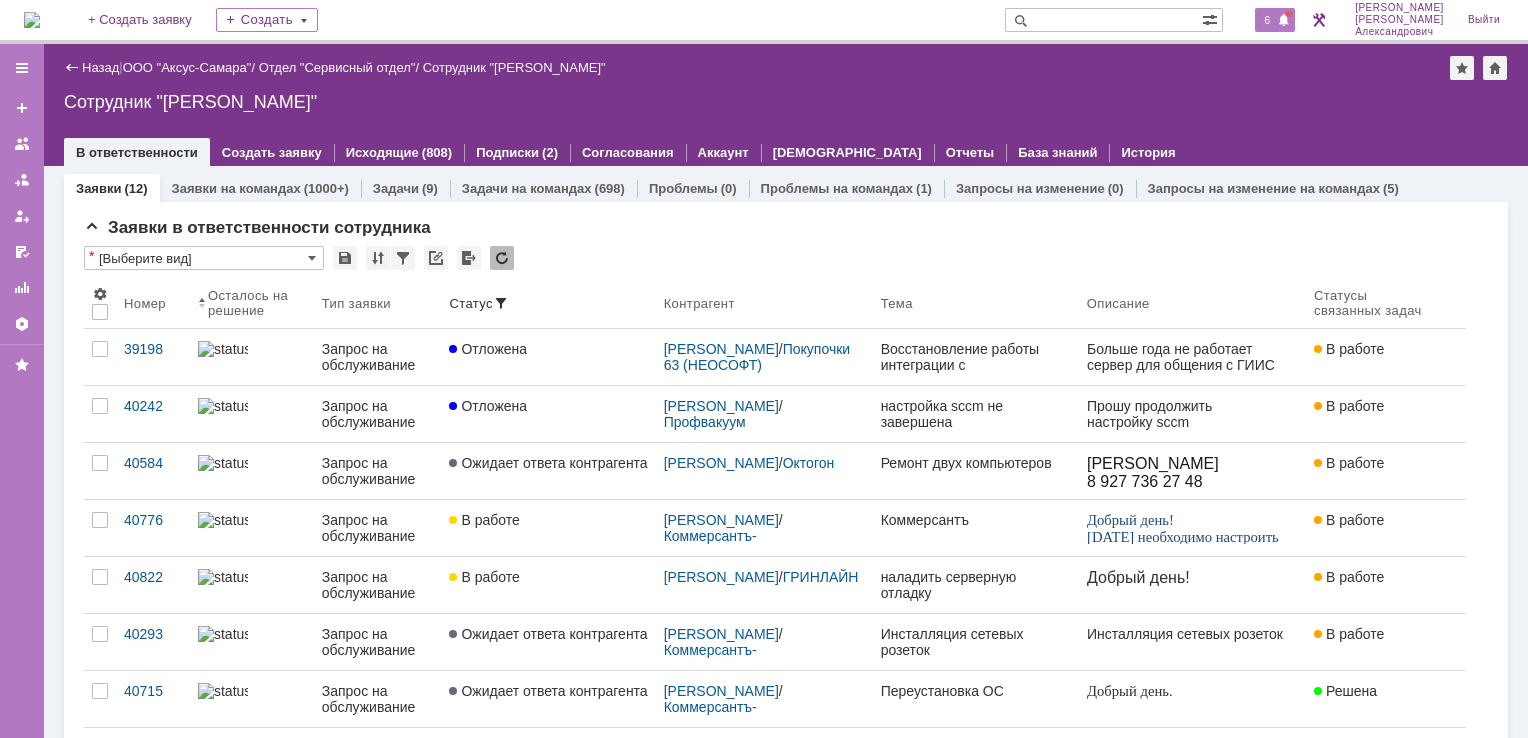 click at bounding box center [1284, 21] 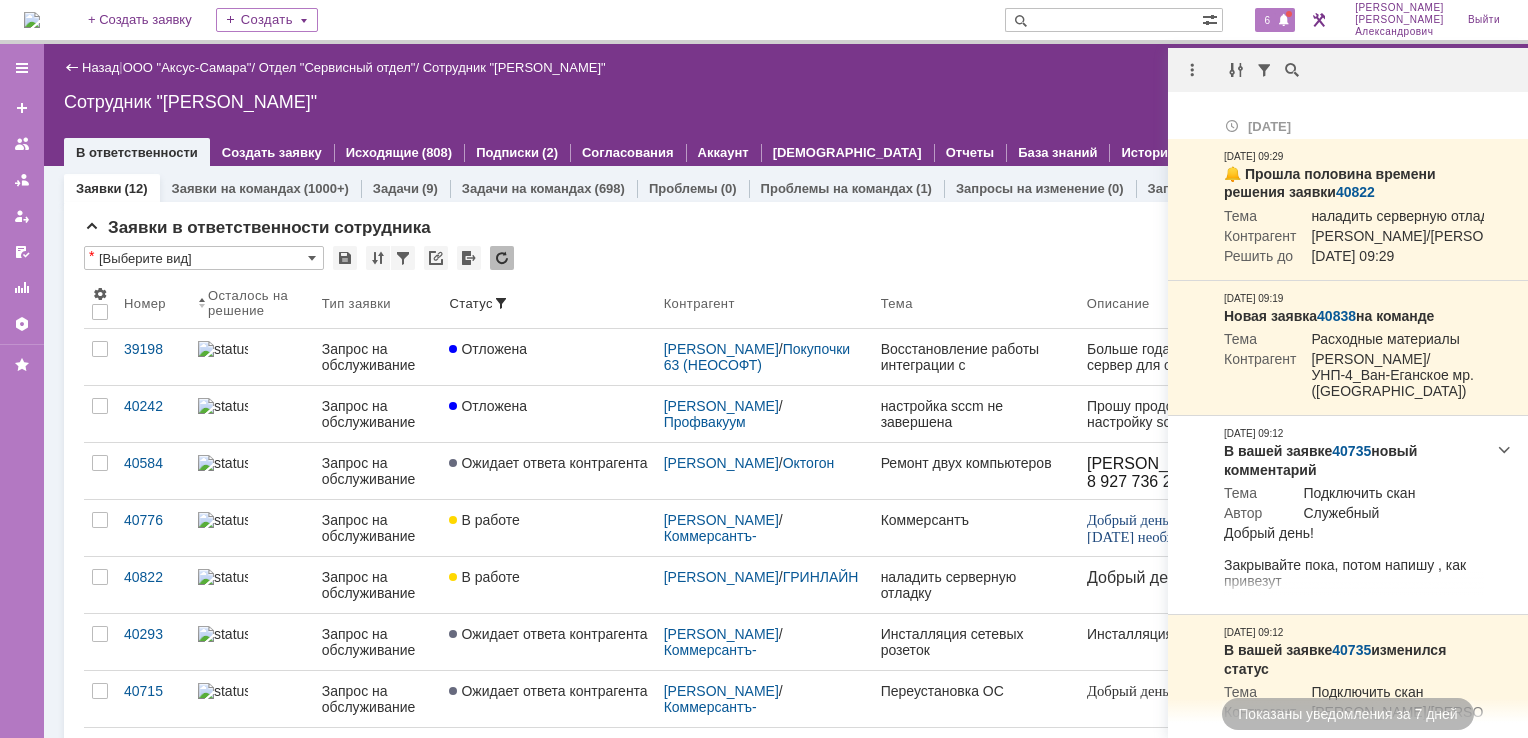 click on "Заявки в ответственности сотрудника * [Выберите вид]
Результаты поиска:             1       Объектов в списке:    12  Строк на странице:        50       Номер Осталось на решение Тип заявки Статус Контрагент Тема Описание Статусы связанных задач 39198 Запрос на обслуживание Отложена [PERSON_NAME] / Покупочки 63 (НЕОСОФТ) Восстановление работы интеграции с [PERSON_NAME] В работе 40242 Запрос на обслуживание Отложена [PERSON_NAME] / Профвакуум настройка sccm не завершена В работе 40584 Запрос на обслуживание [PERSON_NAME] ответа контрагента [PERSON_NAME] / 40776 / /" at bounding box center (786, 1054) 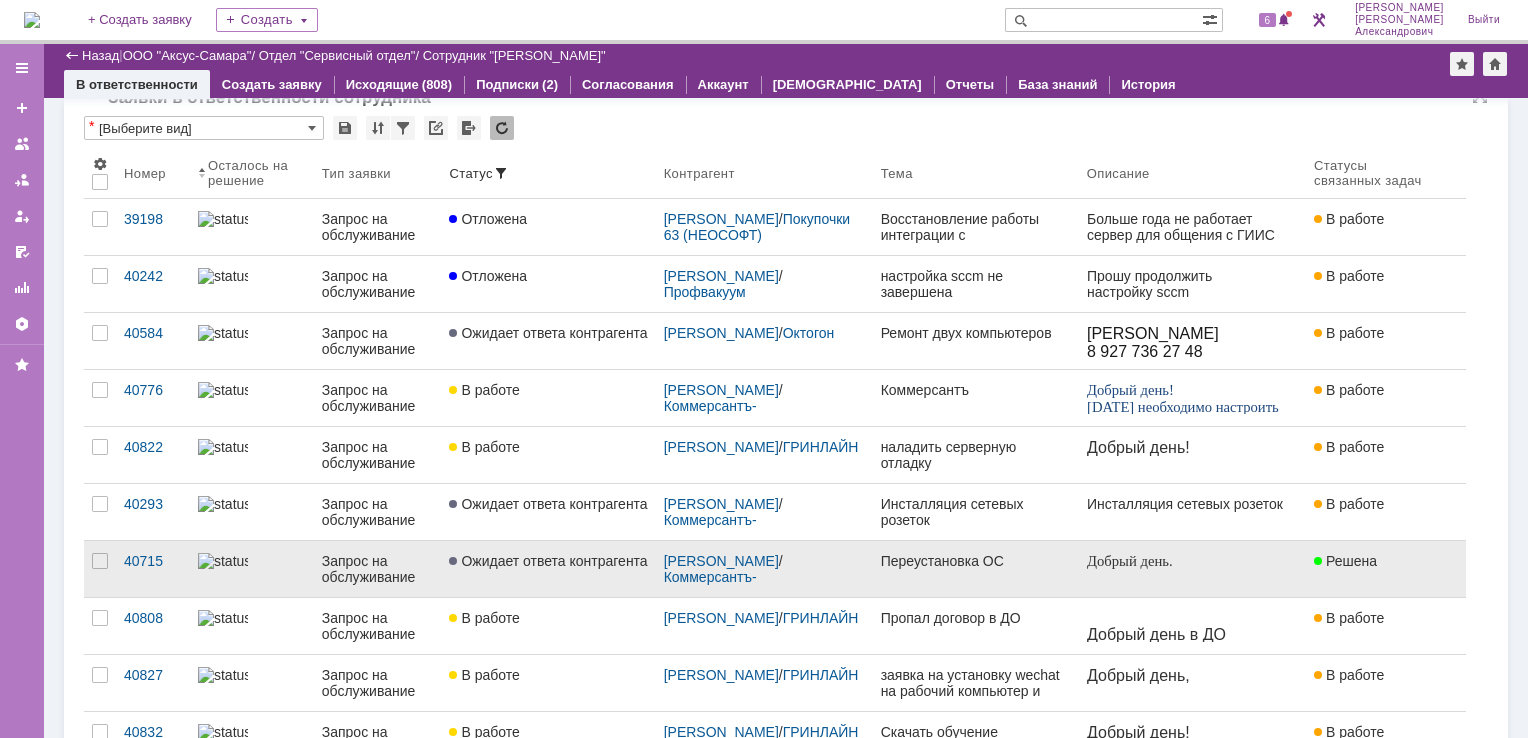scroll, scrollTop: 0, scrollLeft: 0, axis: both 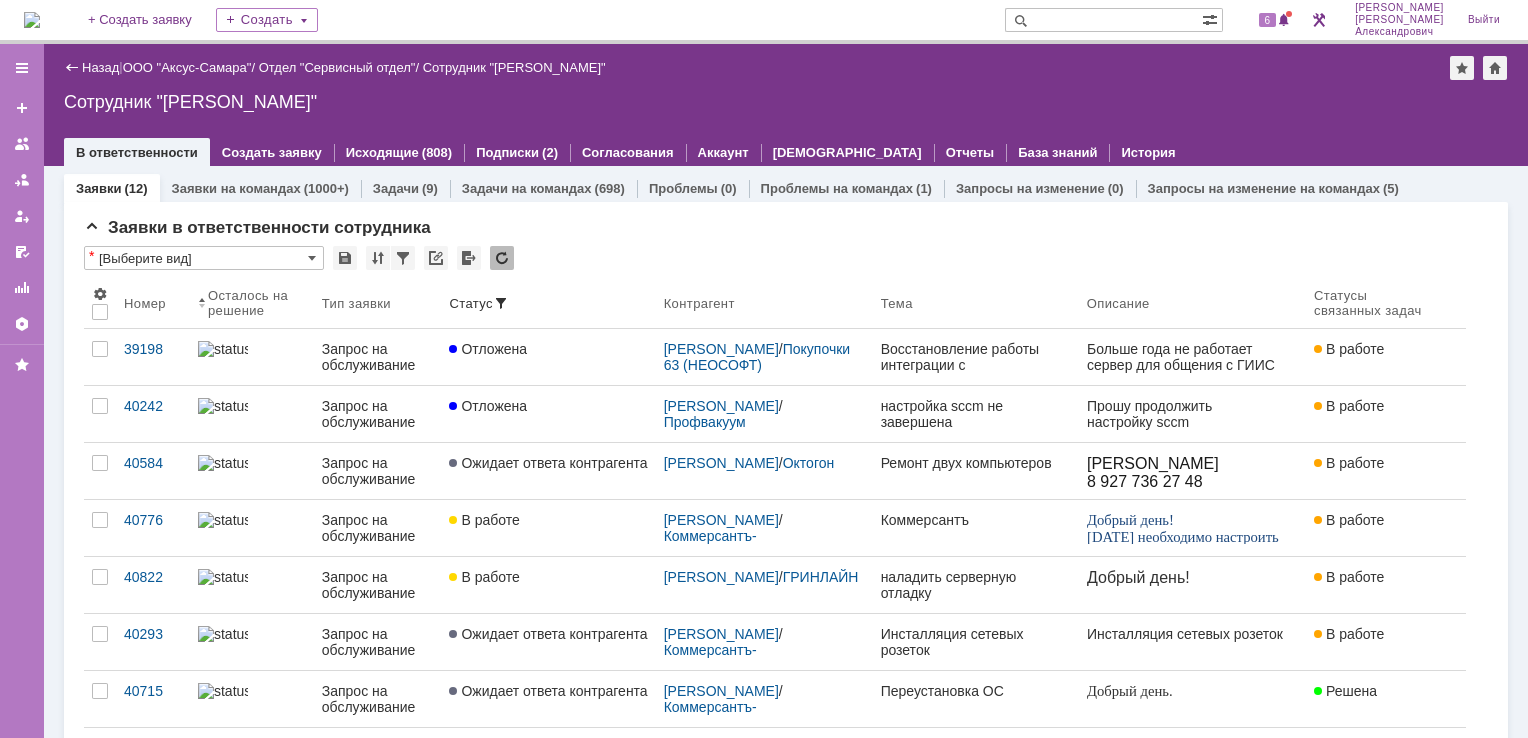 click at bounding box center [32, 20] 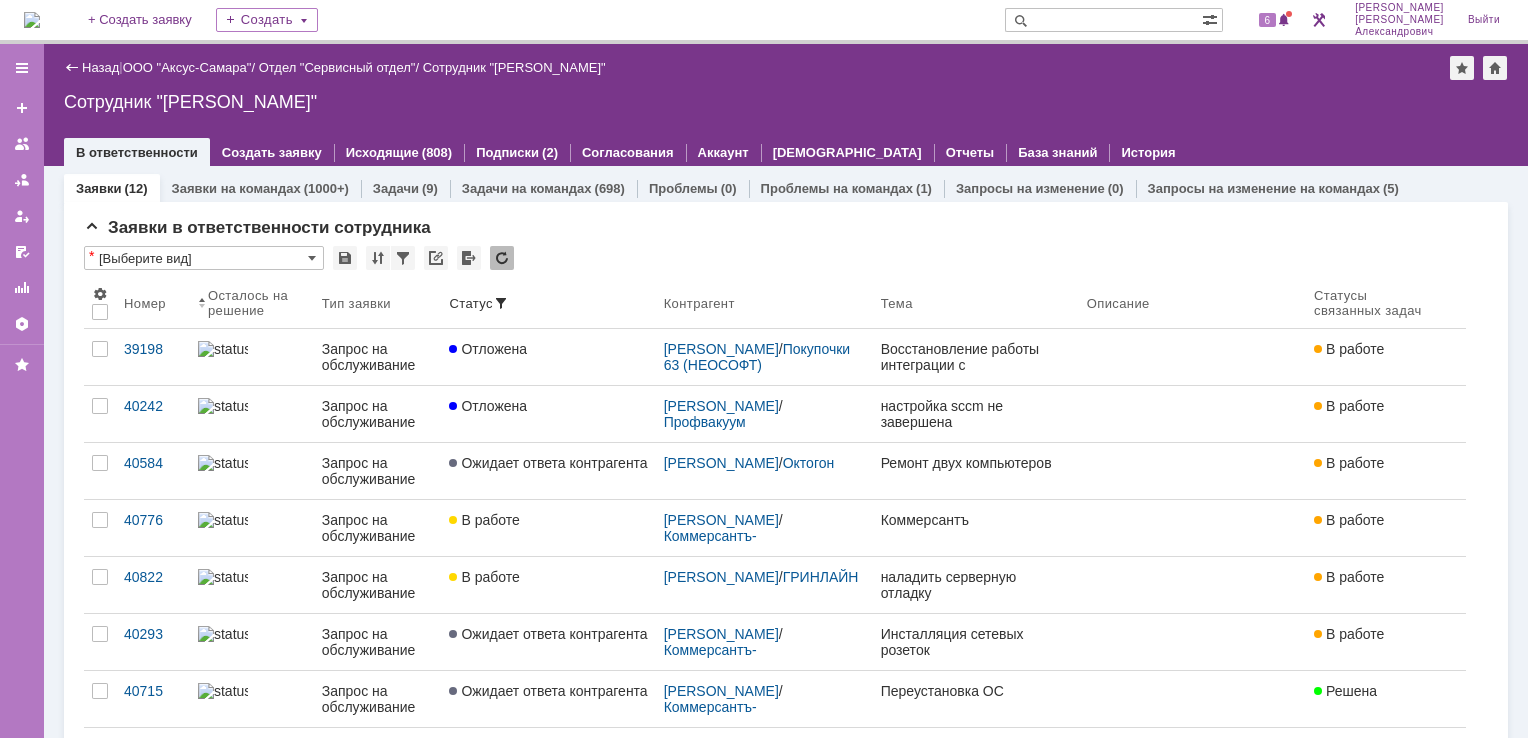 scroll, scrollTop: 0, scrollLeft: 0, axis: both 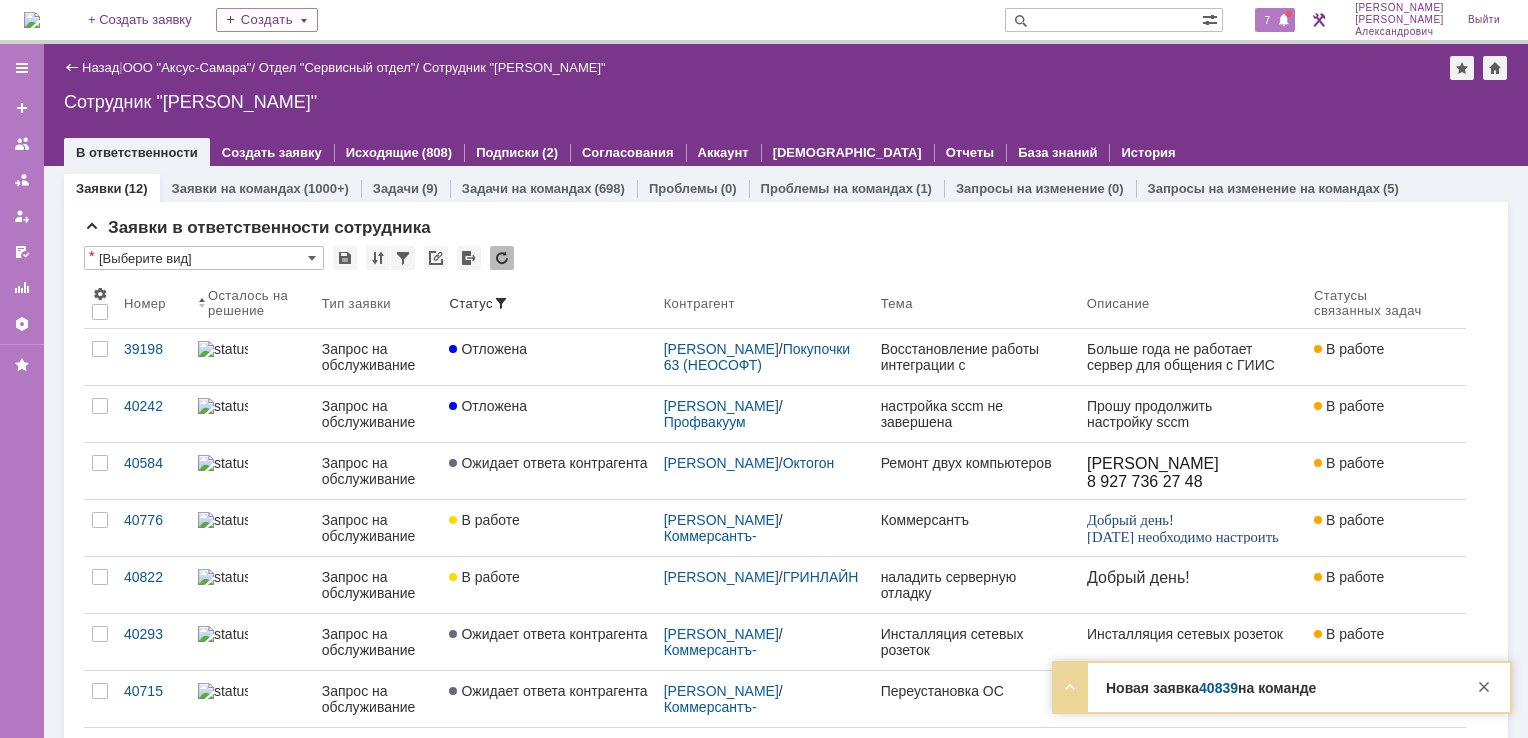 click on "7" at bounding box center (1268, 20) 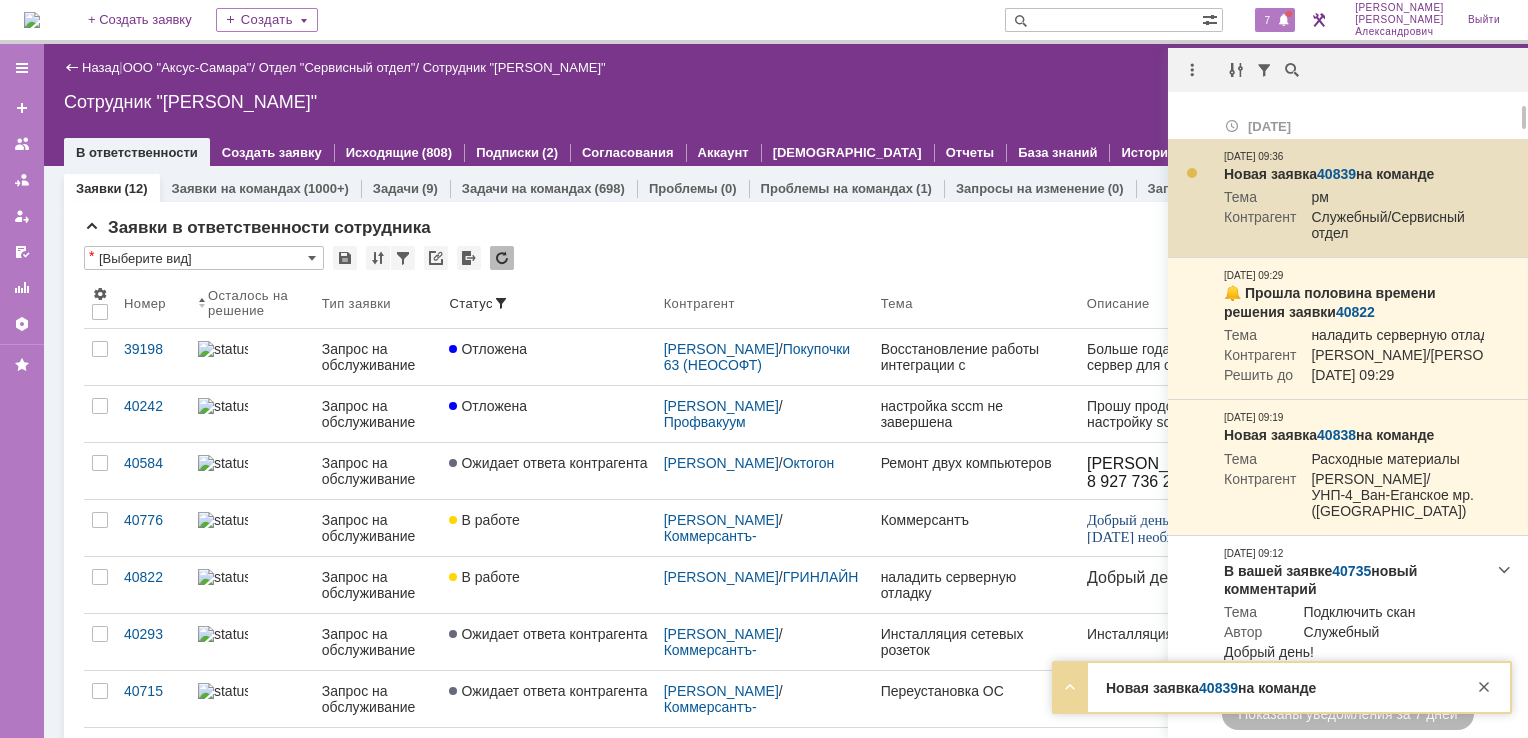 click on "40839" at bounding box center [1336, 174] 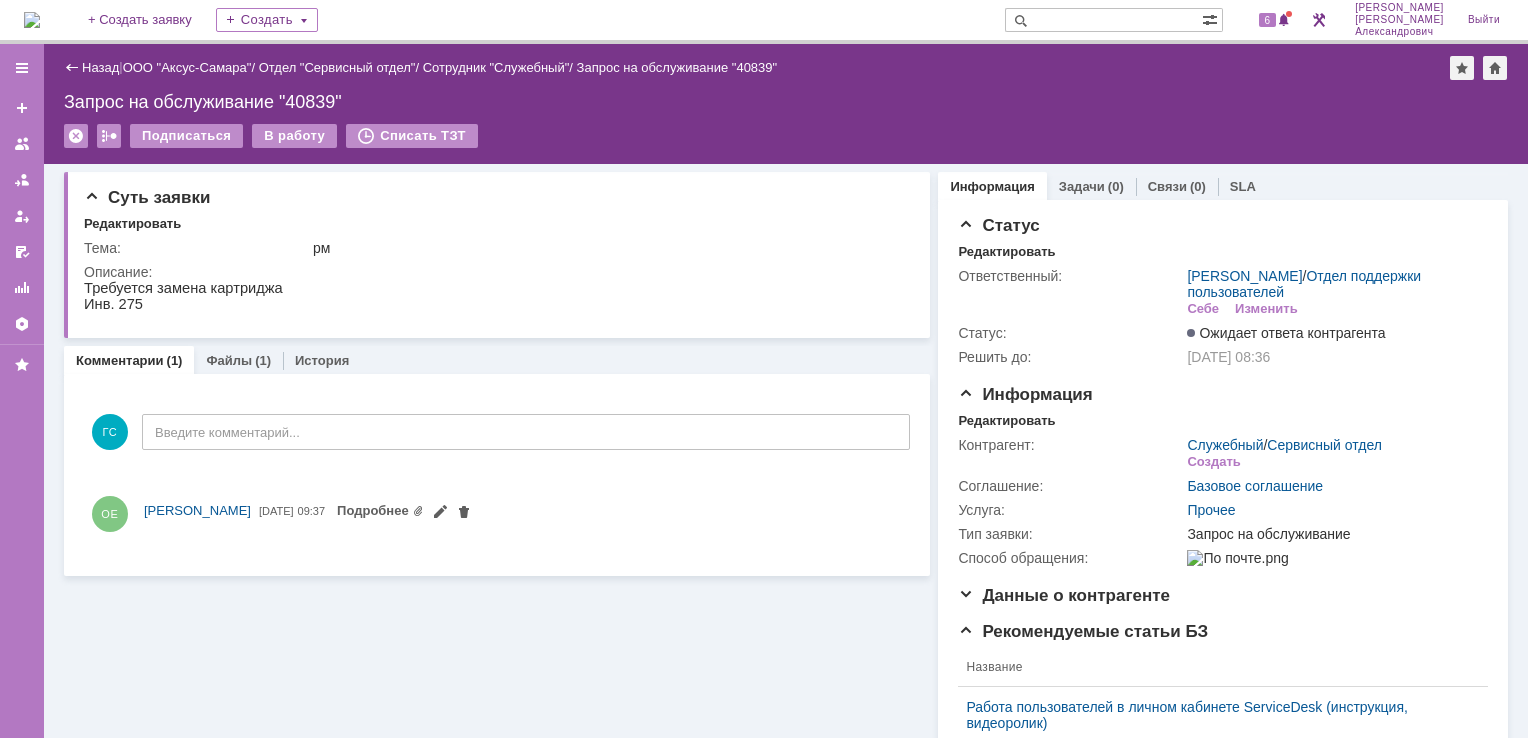 scroll, scrollTop: 0, scrollLeft: 0, axis: both 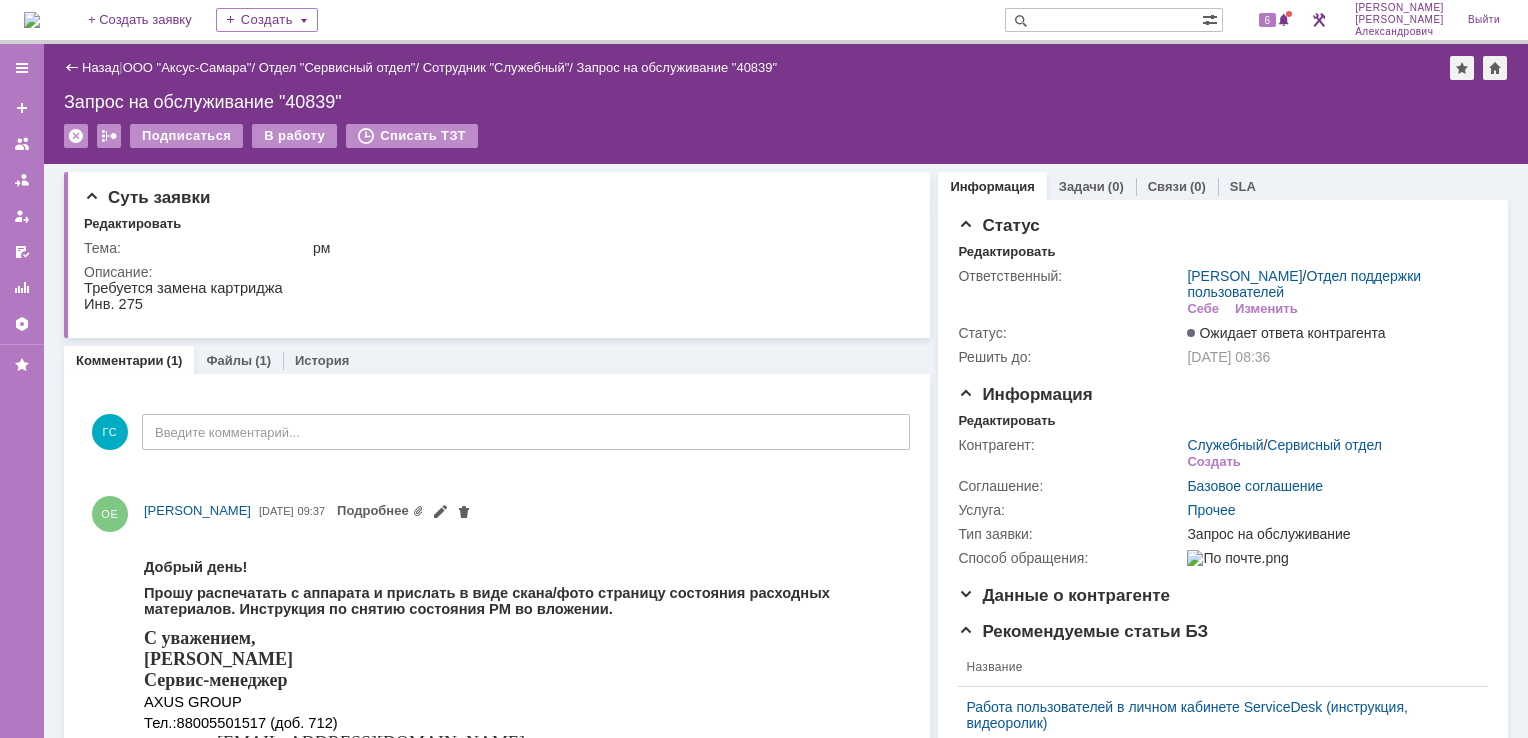 click at bounding box center [32, 20] 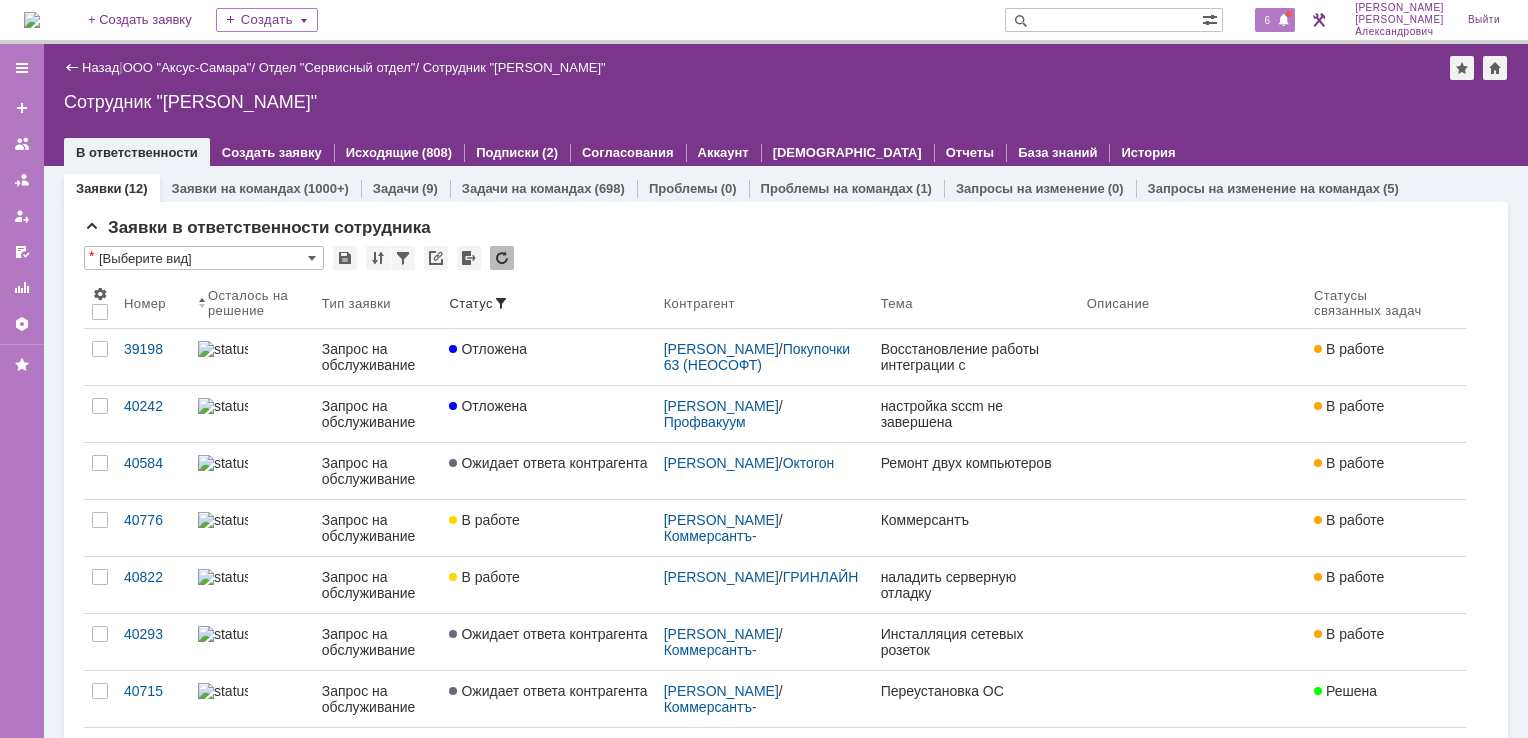 scroll, scrollTop: 0, scrollLeft: 0, axis: both 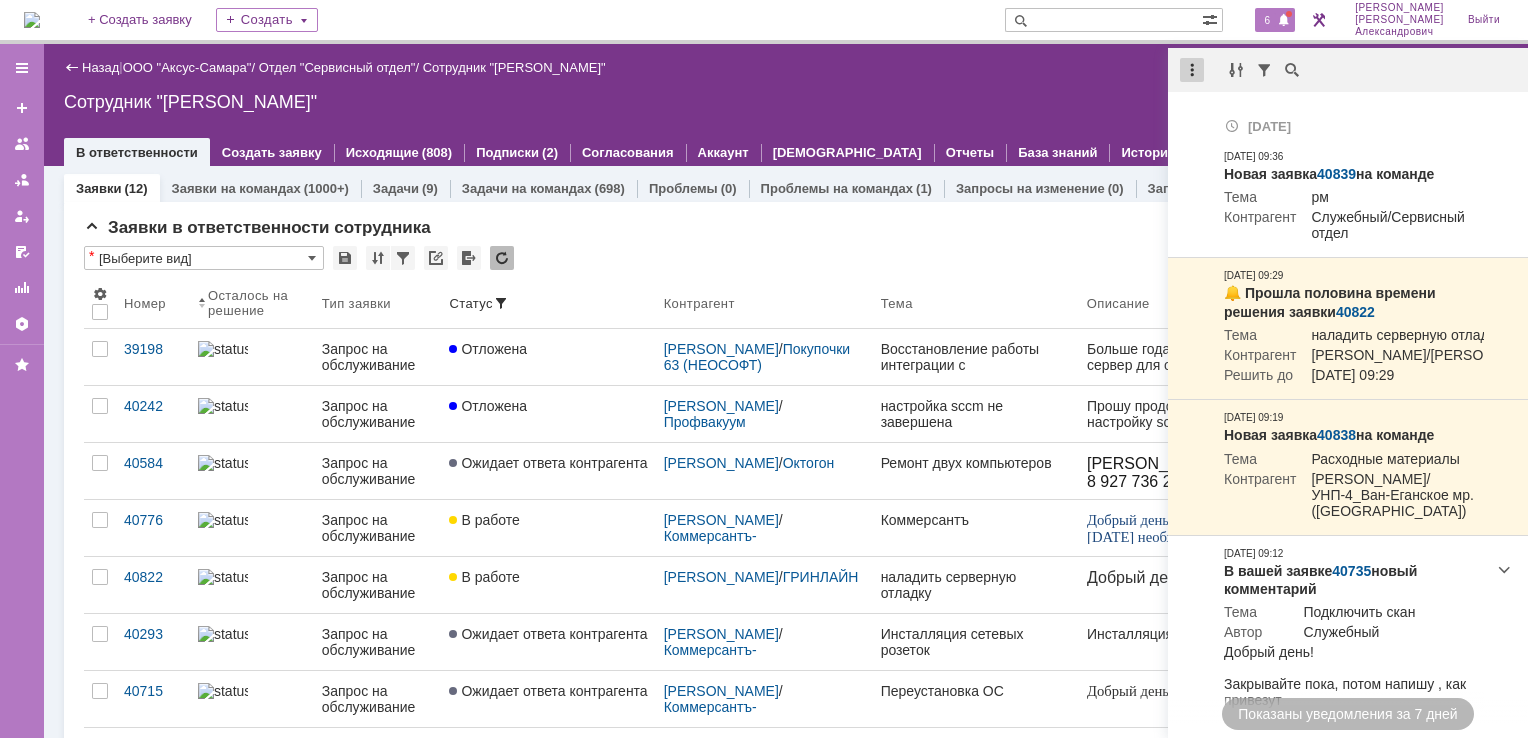 click at bounding box center (1192, 70) 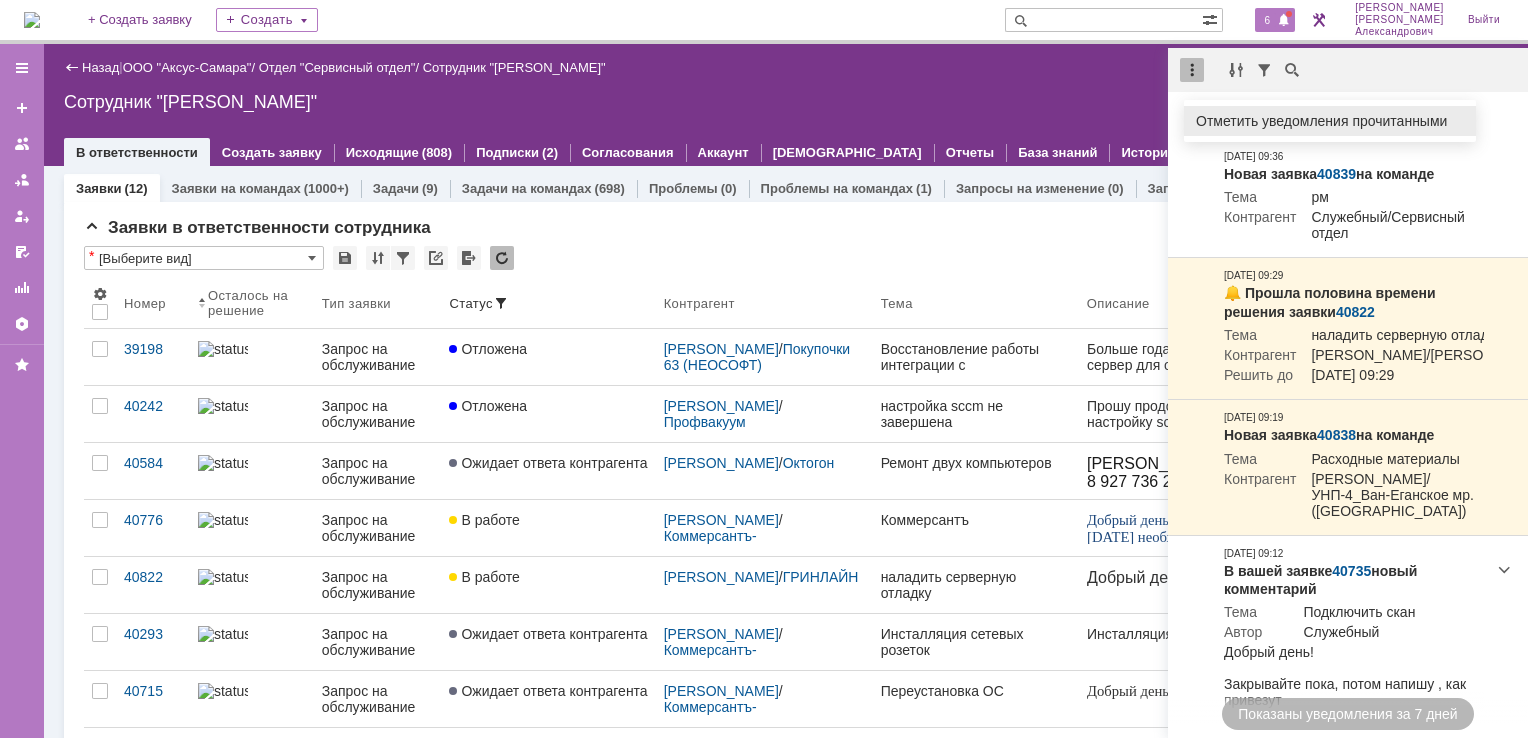 click on "Отметить уведомления прочитанными" at bounding box center (1330, 121) 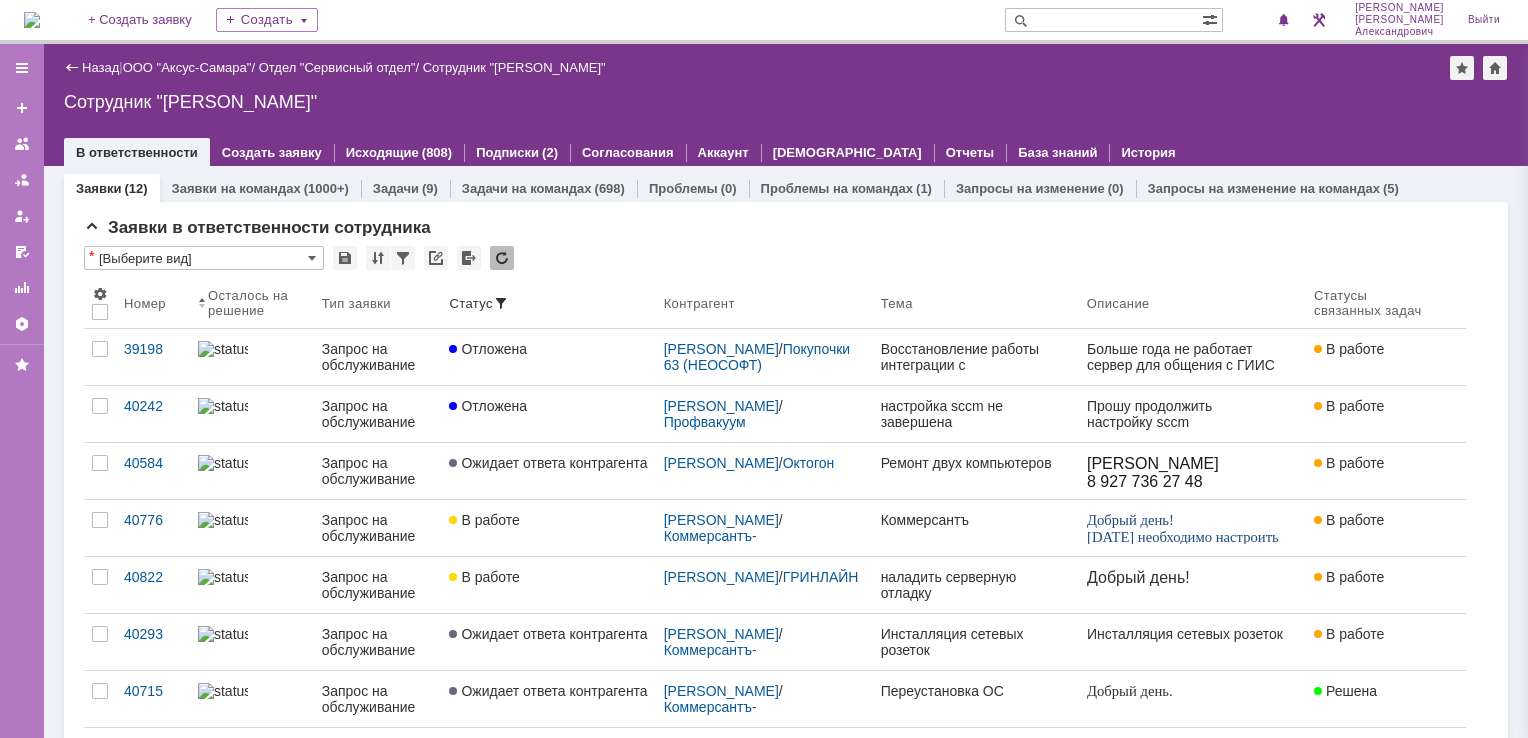 click on "Сотрудник "[PERSON_NAME]"" at bounding box center [786, 102] 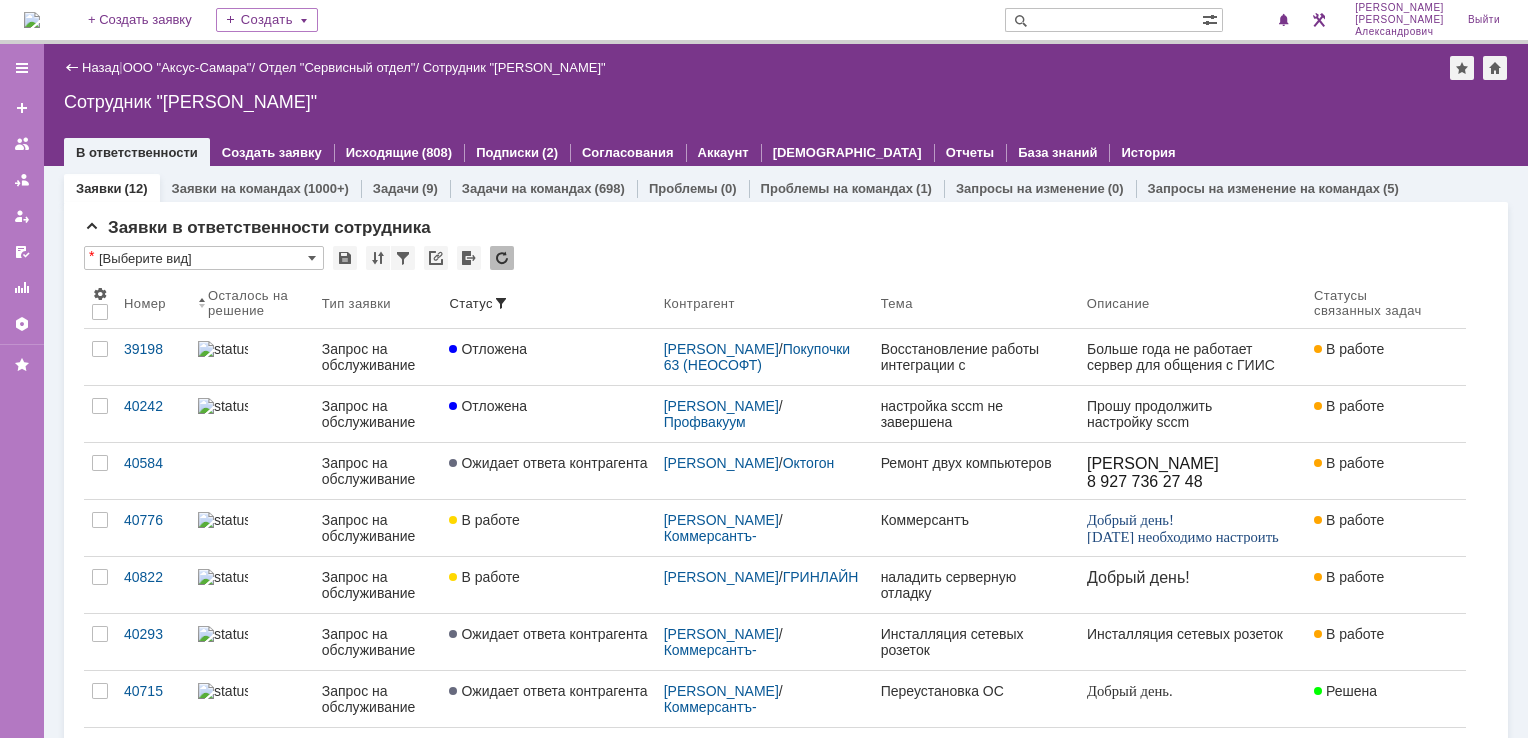 scroll, scrollTop: 0, scrollLeft: 0, axis: both 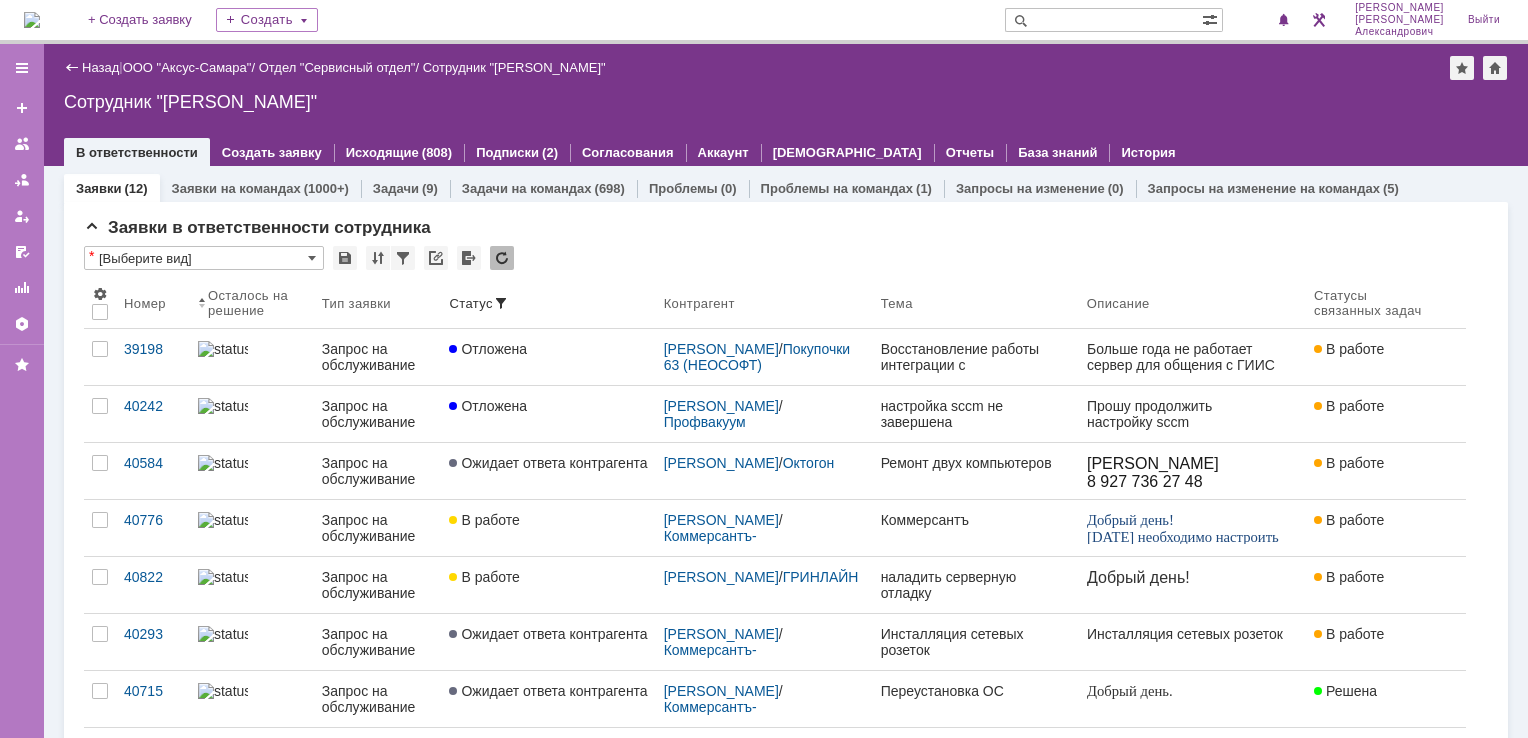click at bounding box center [32, 20] 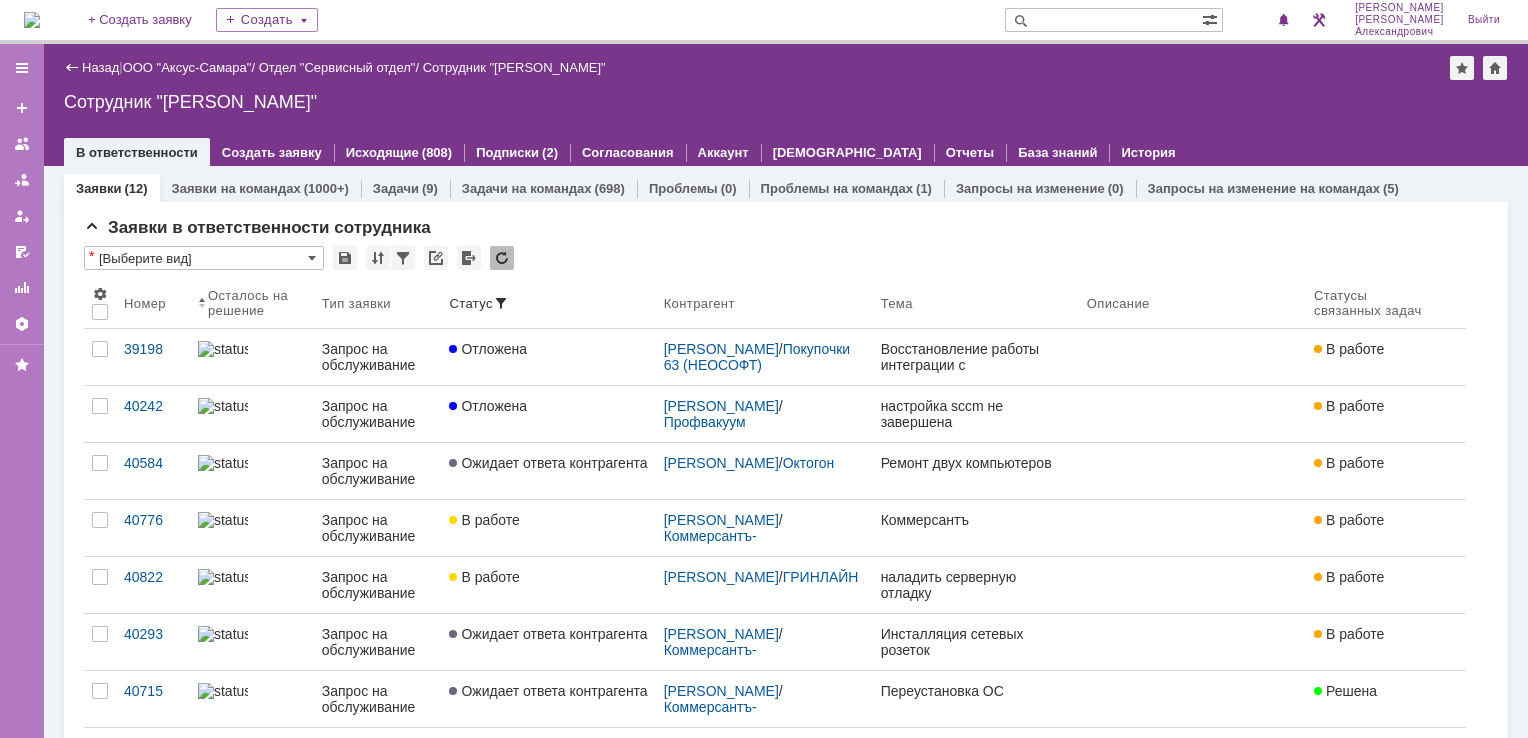 scroll, scrollTop: 0, scrollLeft: 0, axis: both 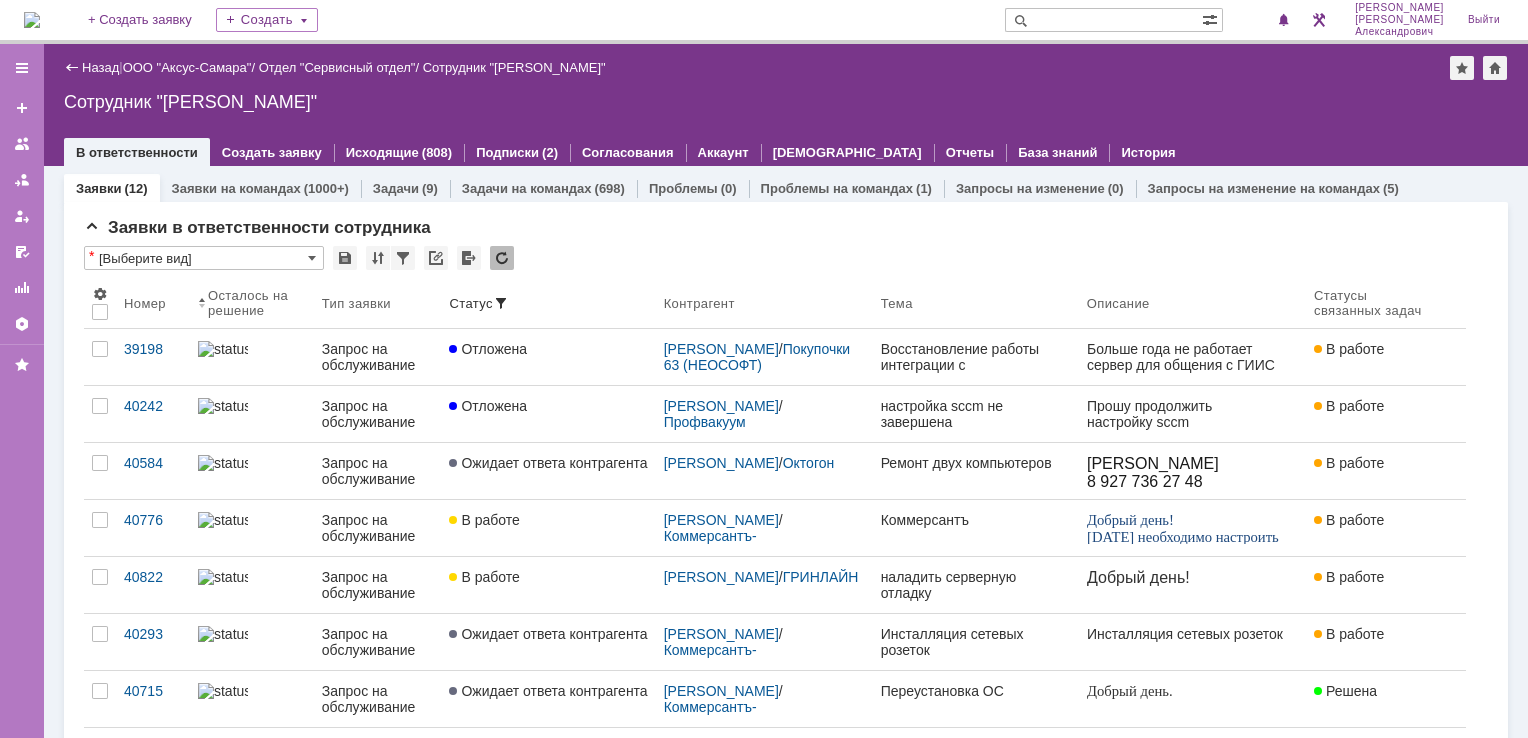 click at bounding box center [32, 20] 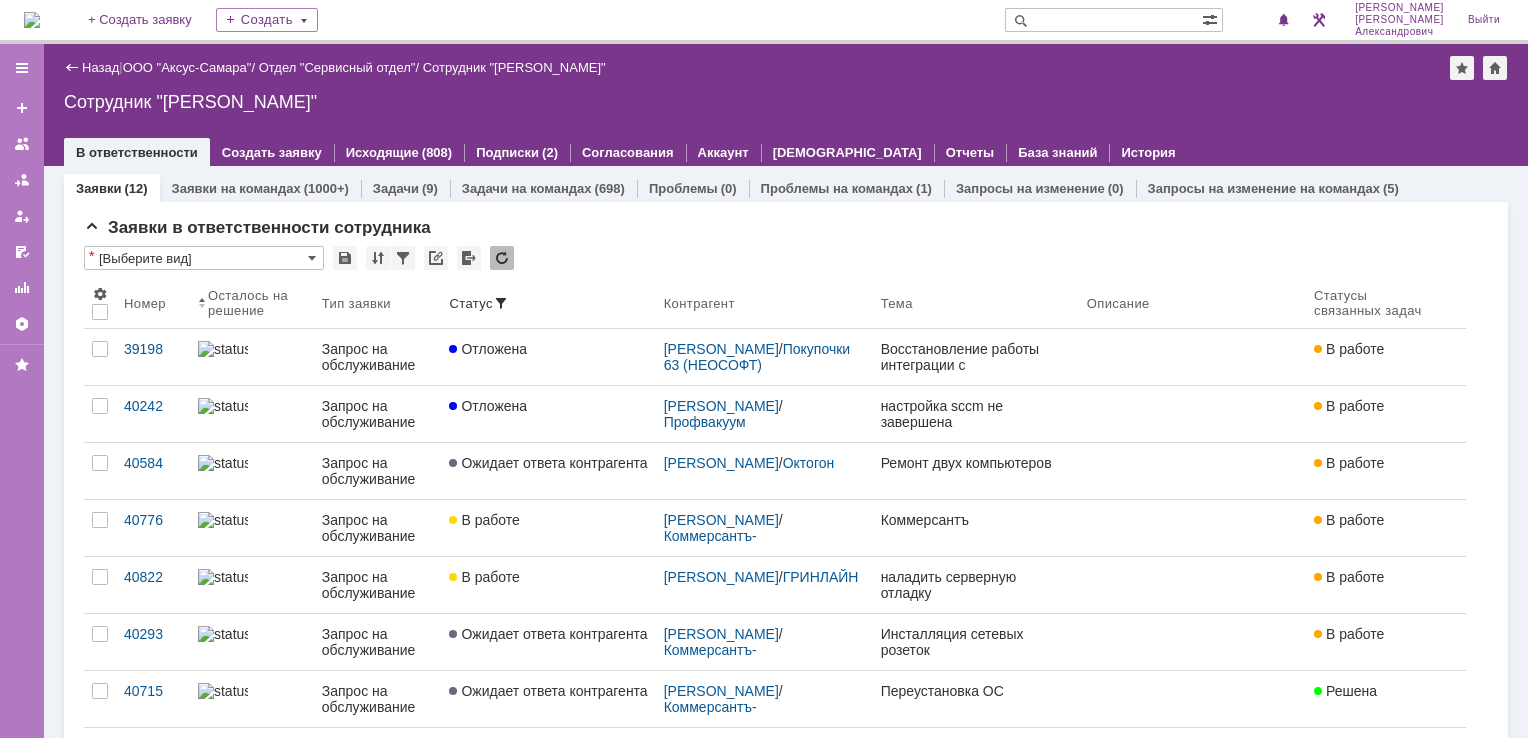 scroll, scrollTop: 0, scrollLeft: 0, axis: both 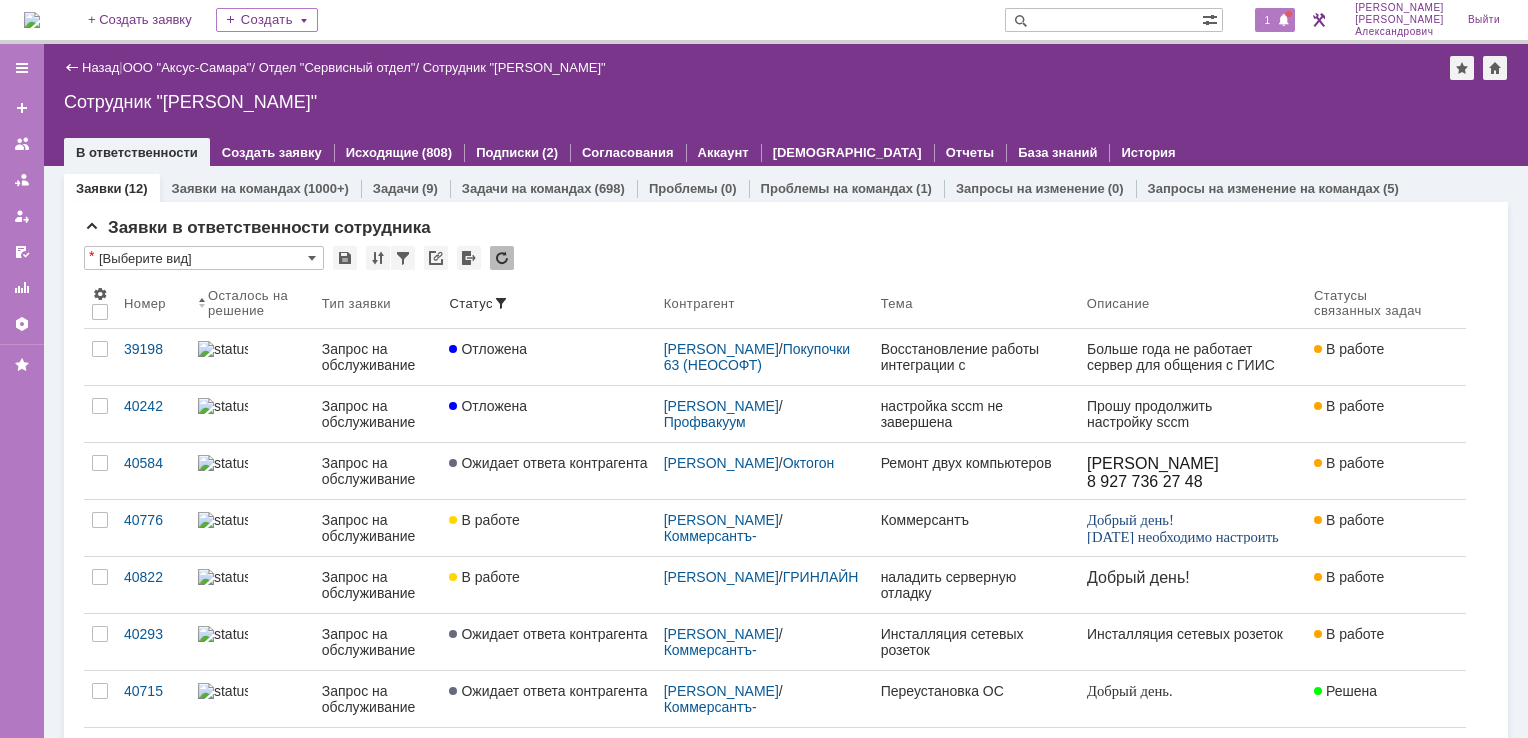 click on "1" at bounding box center (1268, 20) 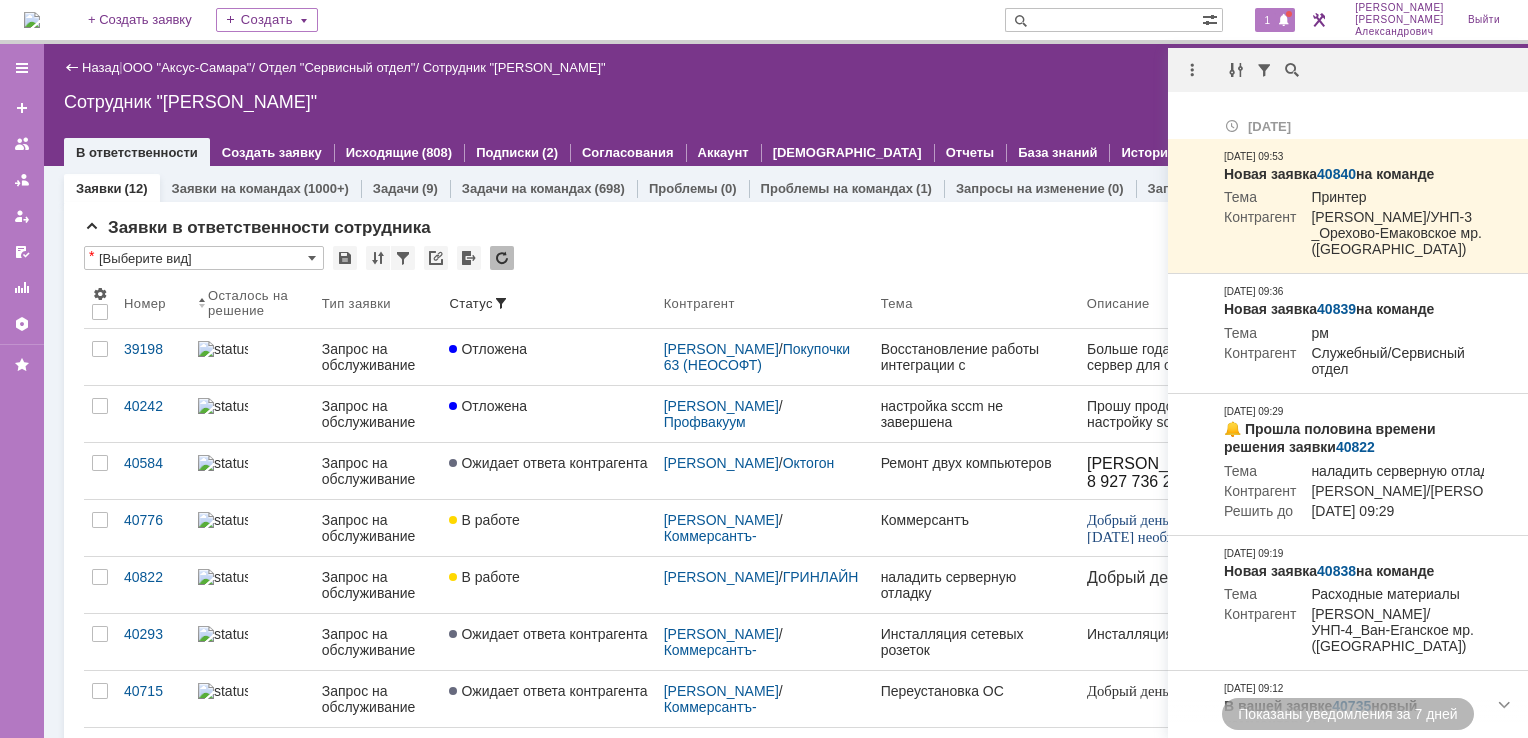 click on "Назад   |   ООО "Аксус-Самара"  /   Отдел "Сервисный отдел"  /   Сотрудник "Галстьян Степан Александрович" Сотрудник "Галстьян Степан Александрович" employee$43271409 В ответственности Создать заявку Исходящие (808) Подписки (2) Согласования Аккаунт Дашборды Отчеты База знаний История" at bounding box center [786, 105] 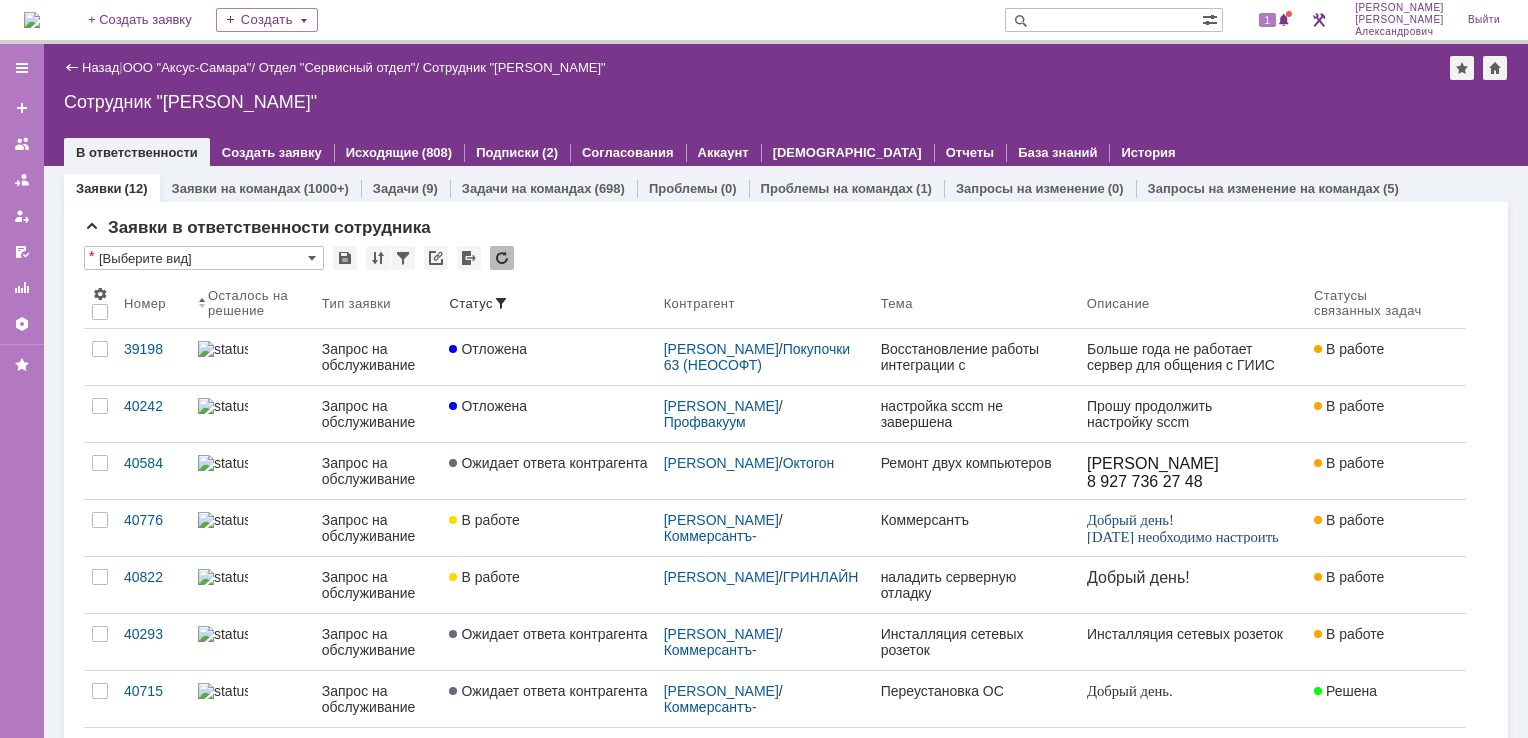 click at bounding box center [32, 20] 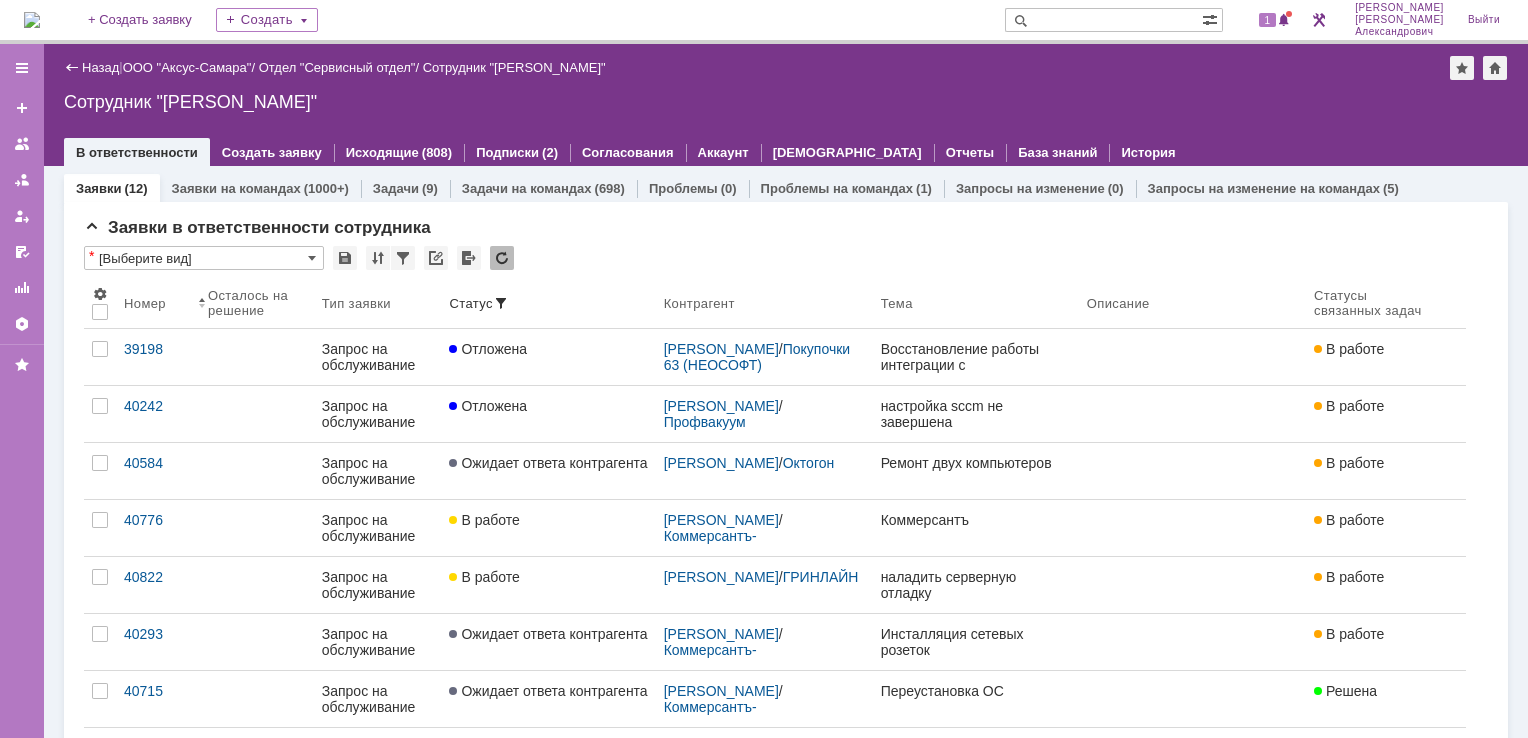 scroll, scrollTop: 0, scrollLeft: 0, axis: both 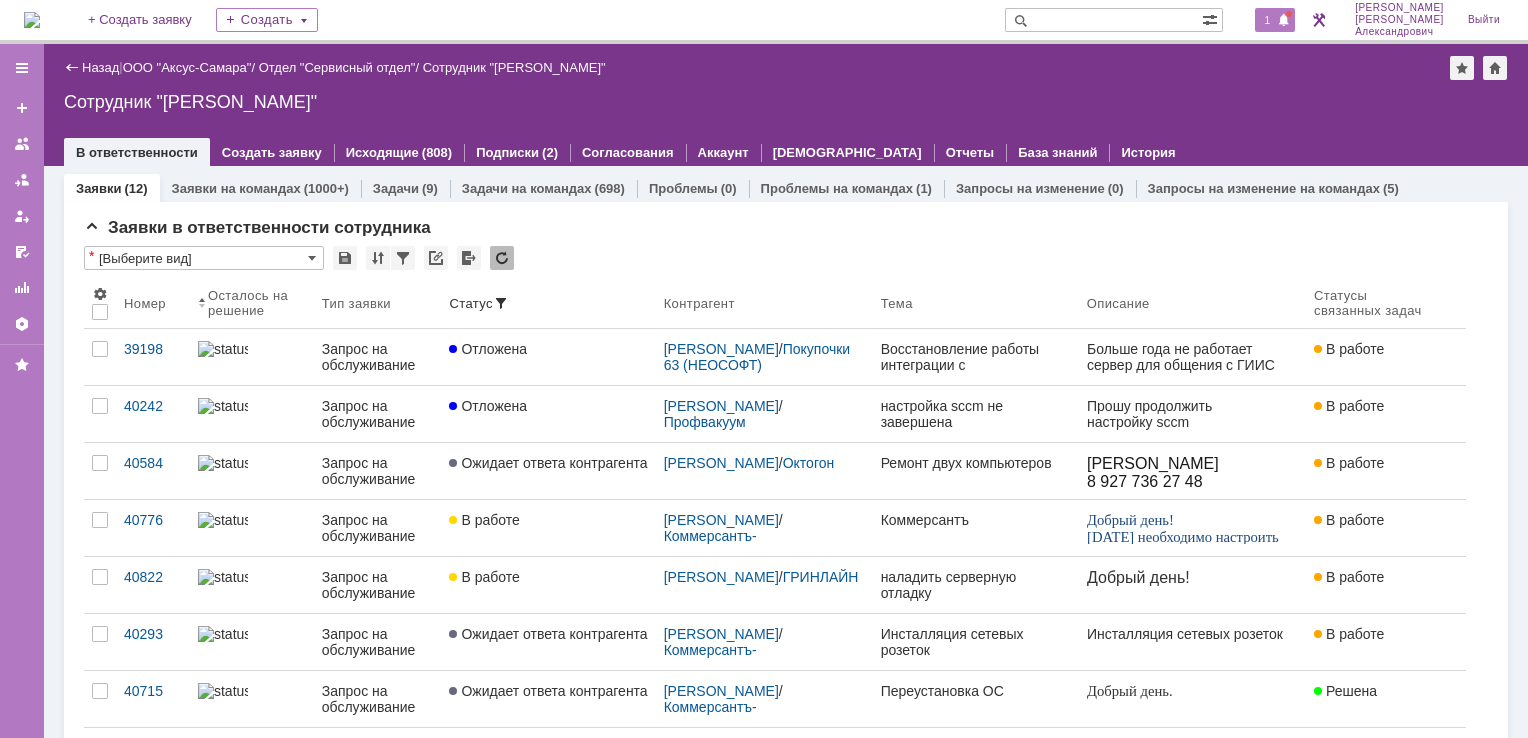click at bounding box center [1284, 21] 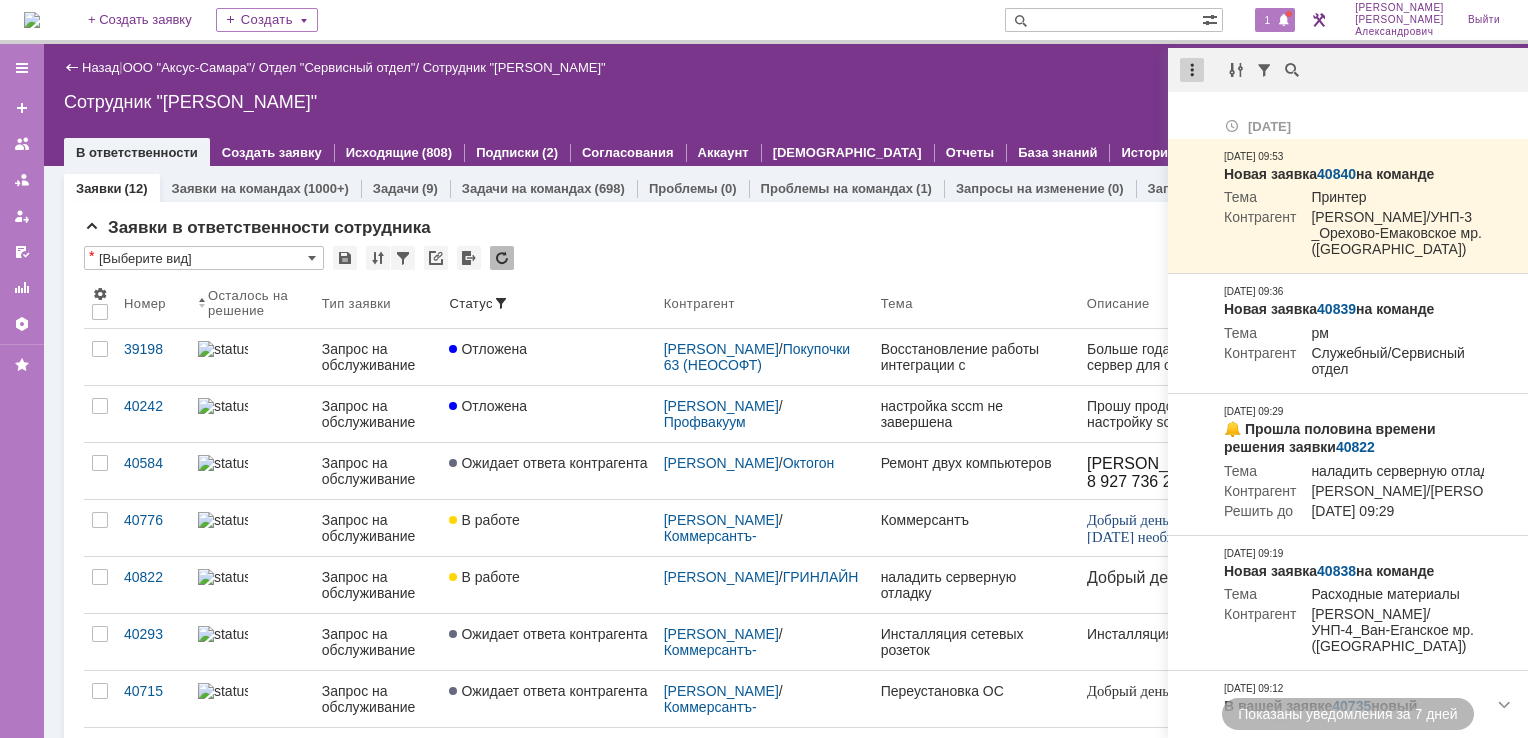 click at bounding box center [1192, 70] 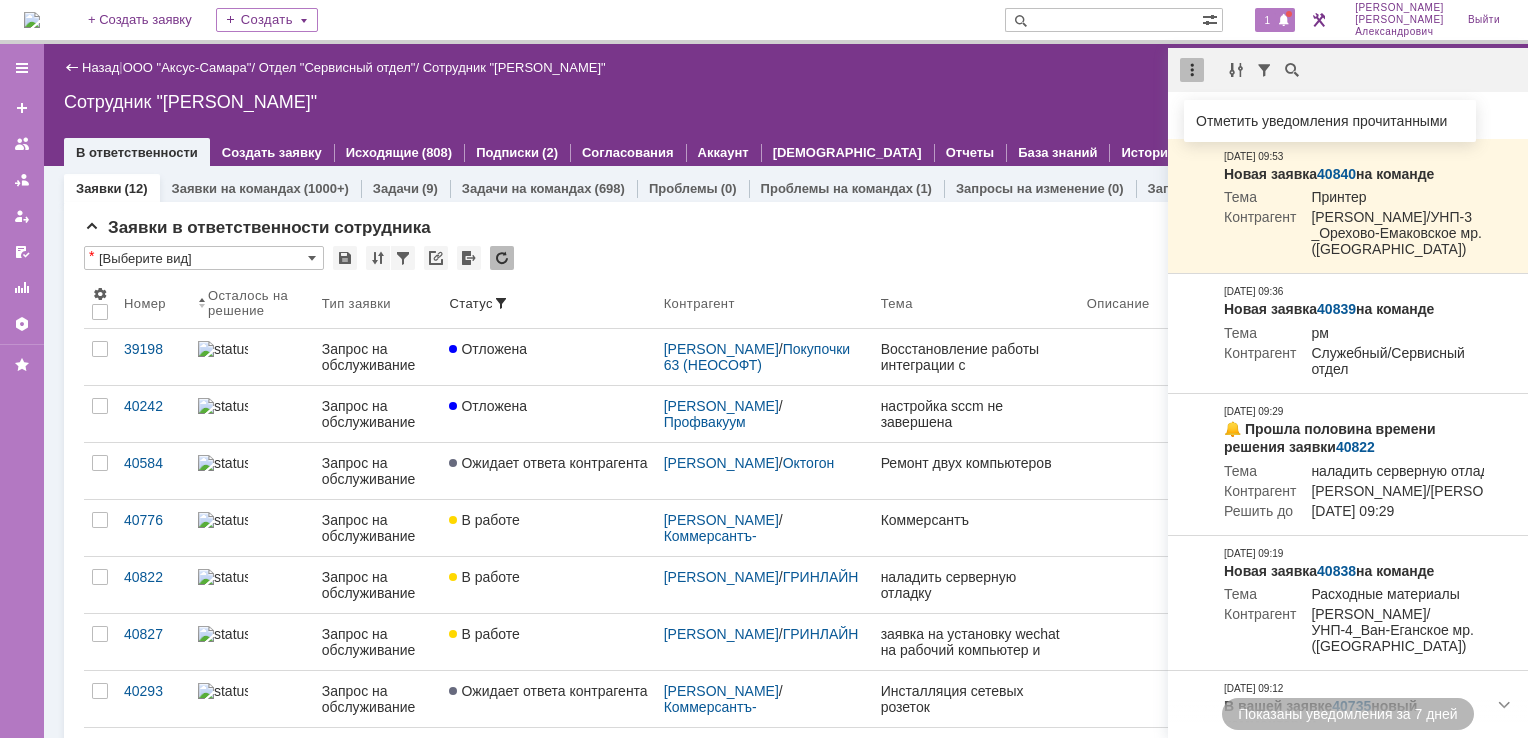 scroll, scrollTop: 0, scrollLeft: 0, axis: both 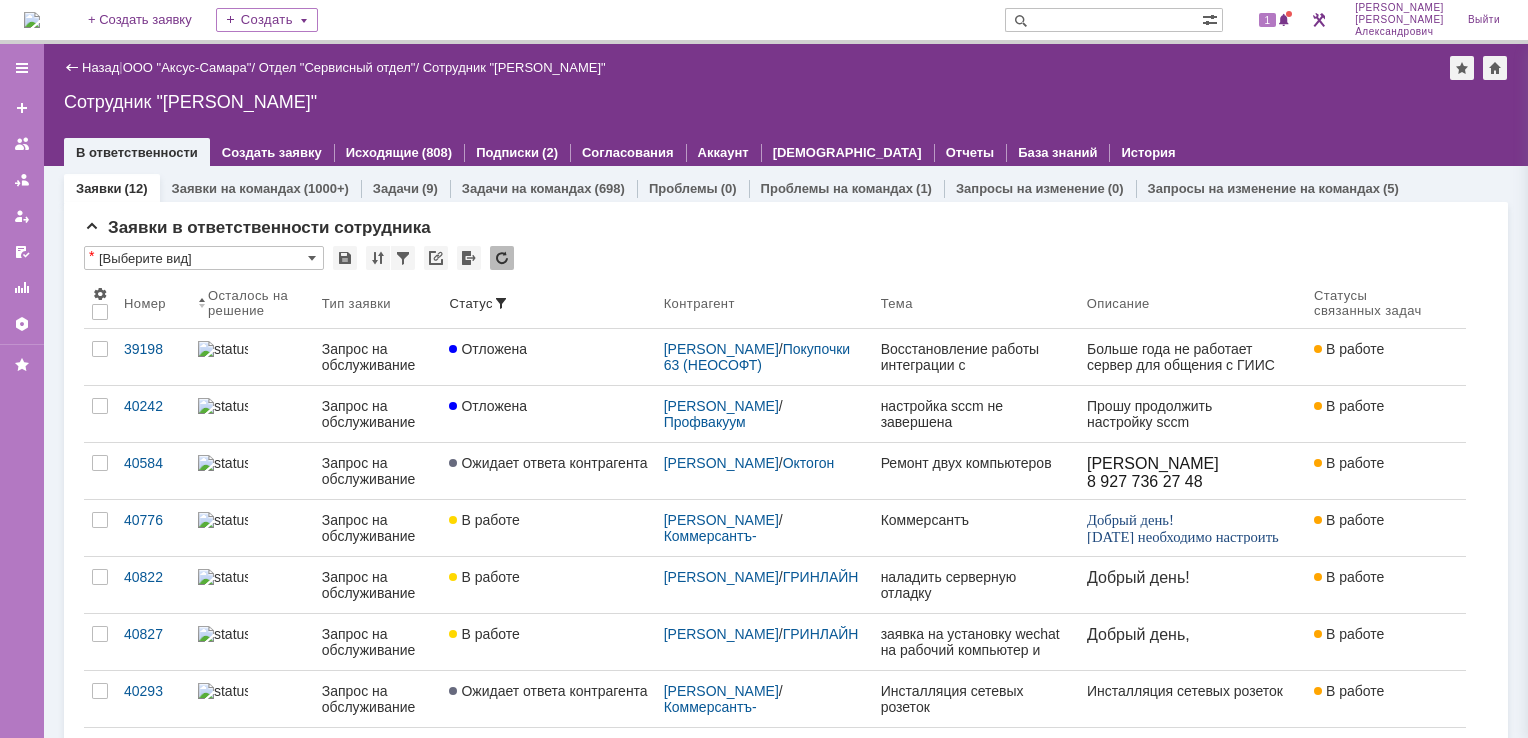 click at bounding box center (32, 20) 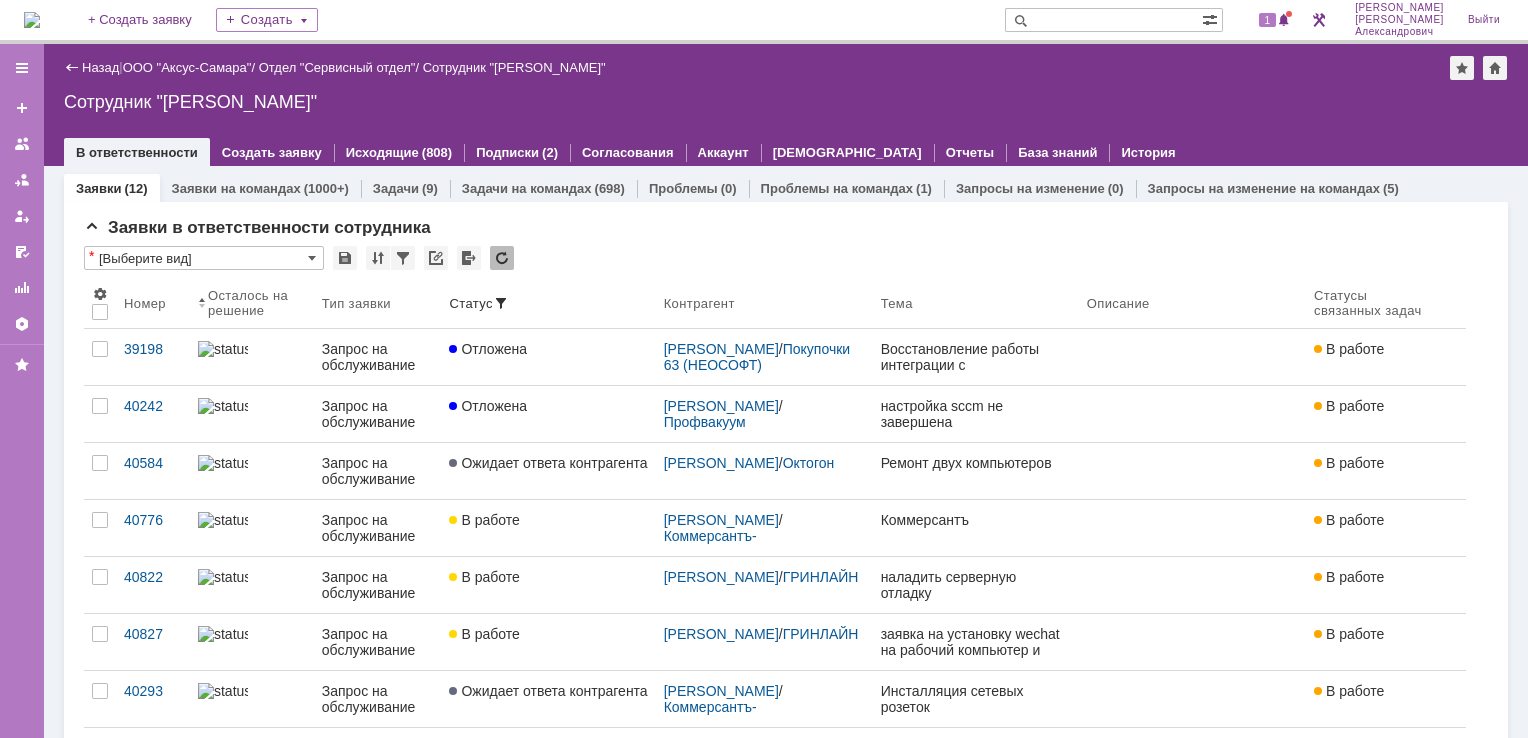 scroll, scrollTop: 0, scrollLeft: 0, axis: both 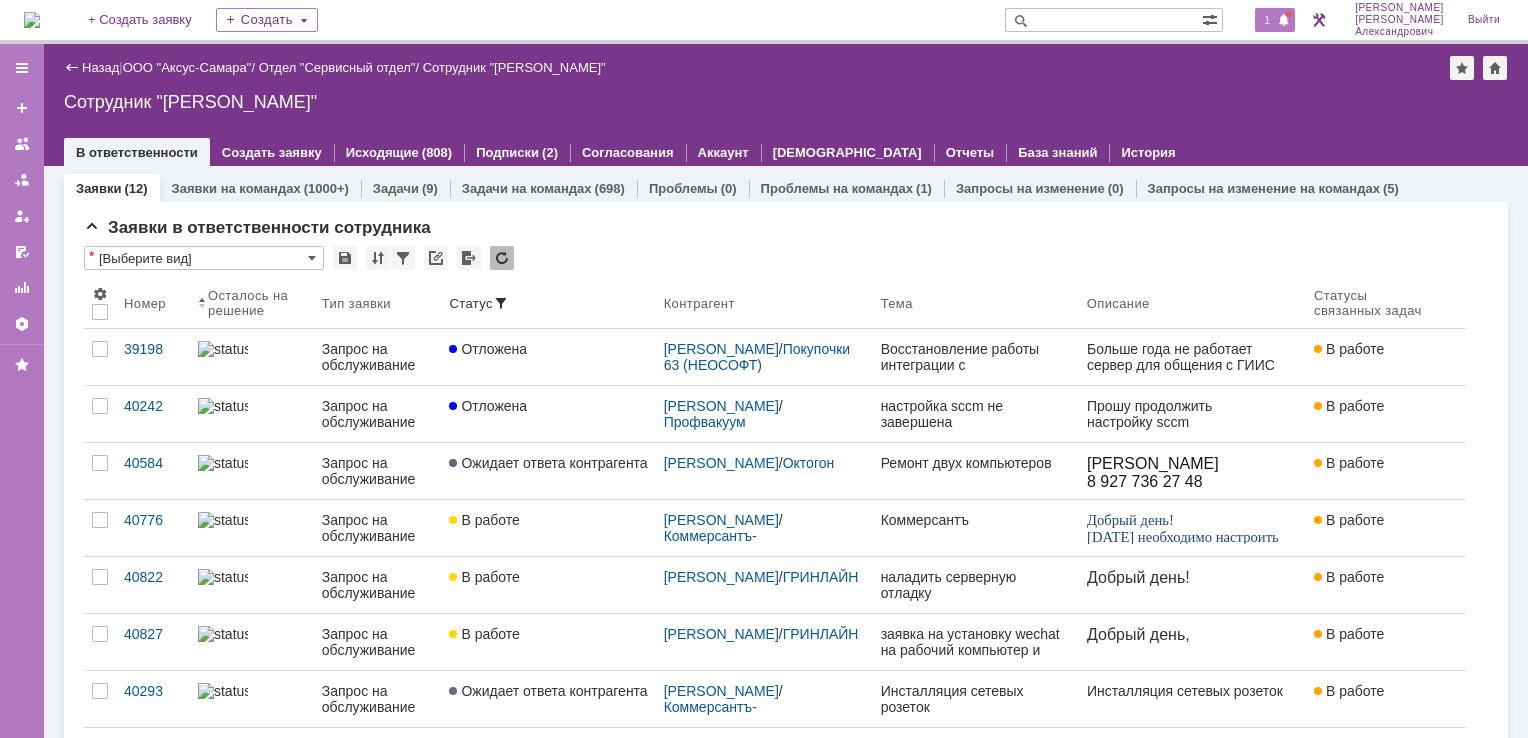 click at bounding box center (1284, 21) 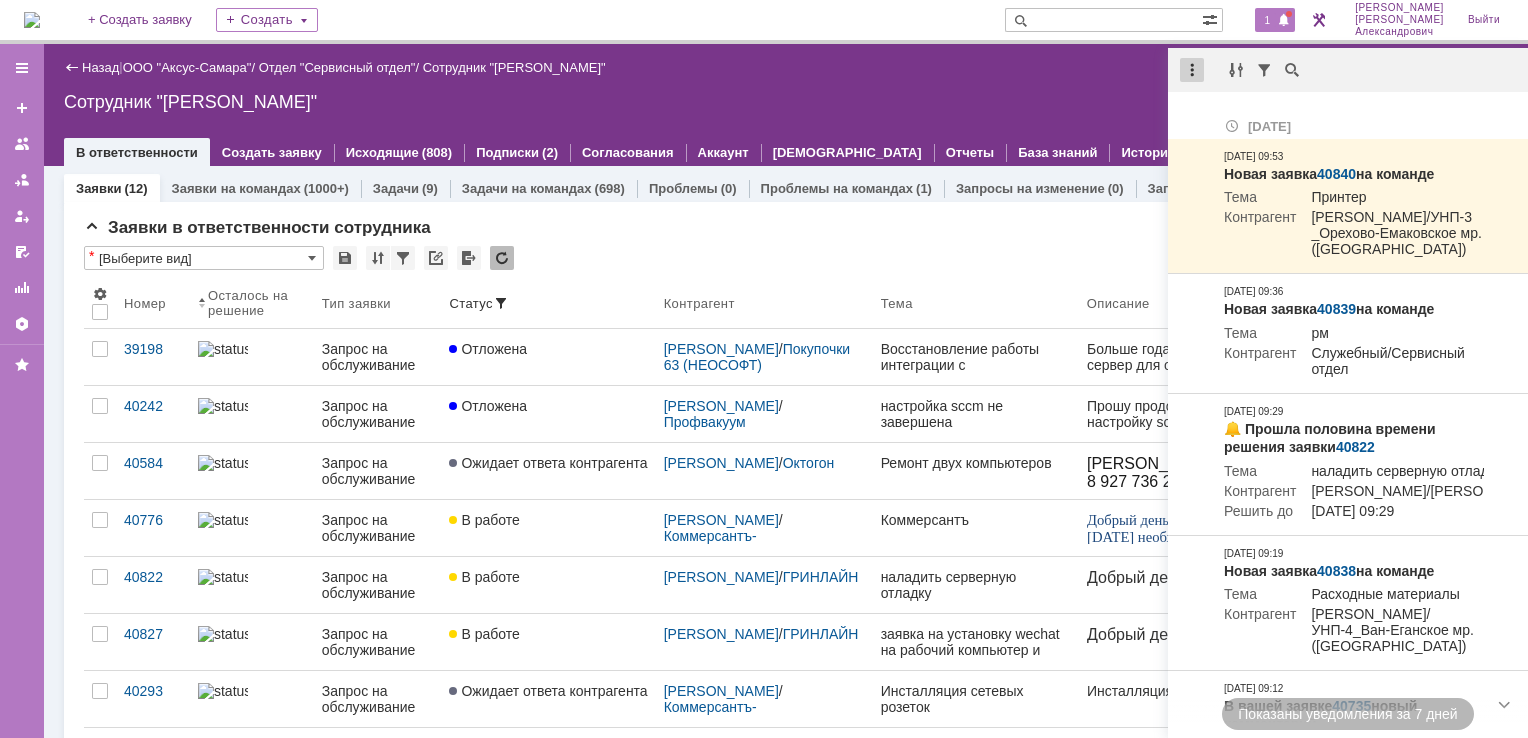 click at bounding box center (1192, 70) 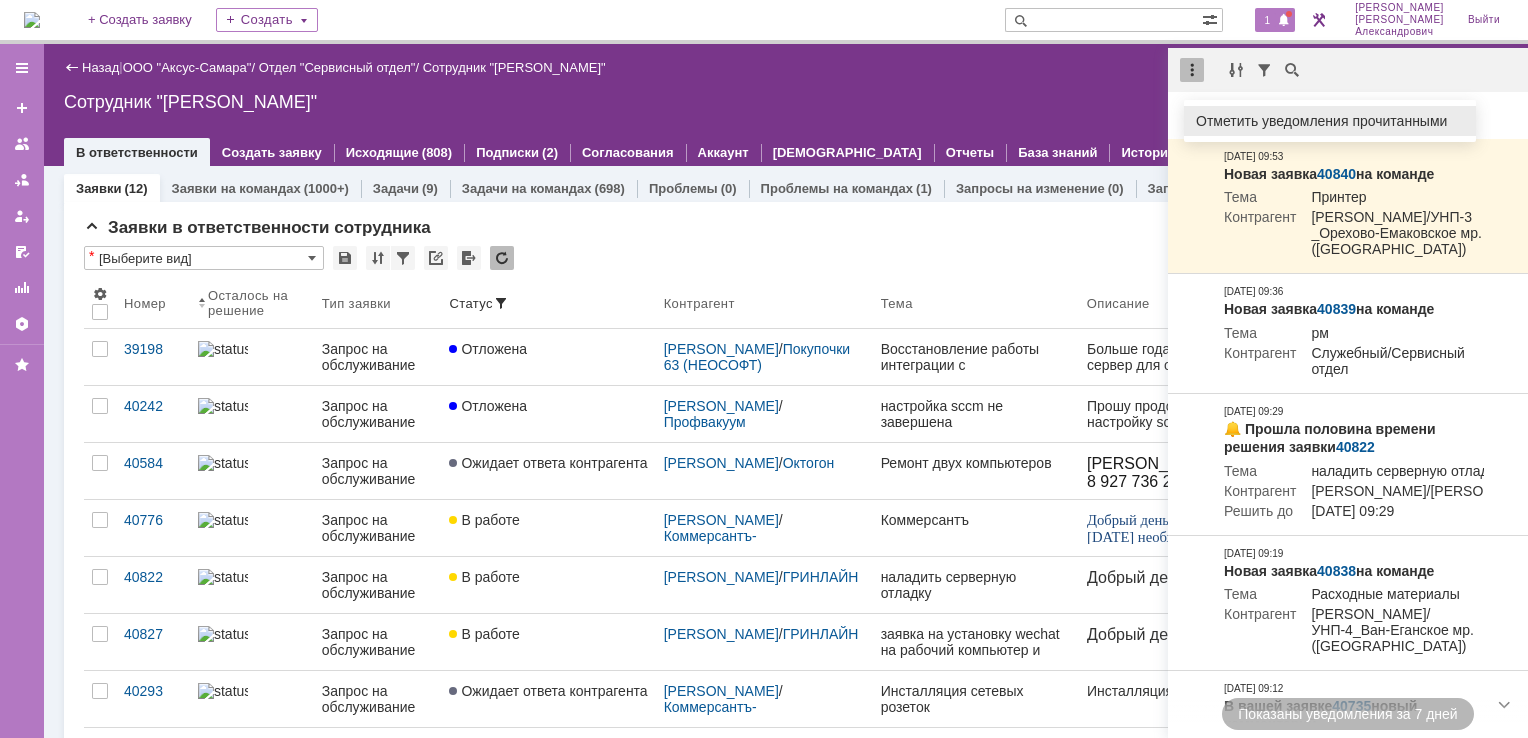 click on "Отметить уведомления прочитанными" at bounding box center [1330, 121] 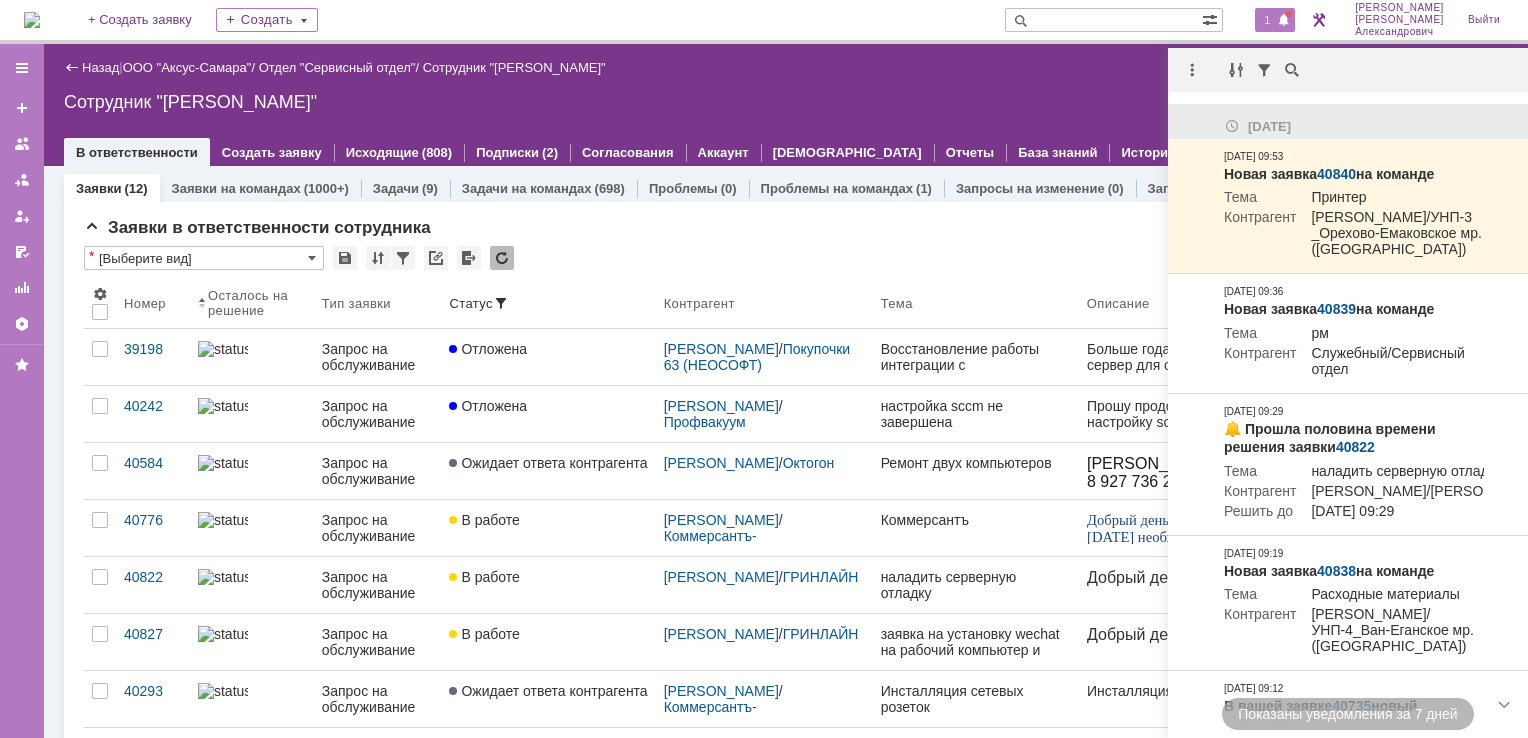 click on "Назад   |   ООО "Аксус-Самара"  /   Отдел "Сервисный отдел"  /   Сотрудник "Галстьян Степан Александрович" Сотрудник "Галстьян Степан Александрович" employee$43271409 В ответственности Создать заявку Исходящие (808) Подписки (2) Согласования Аккаунт Дашборды Отчеты База знаний История" at bounding box center [786, 105] 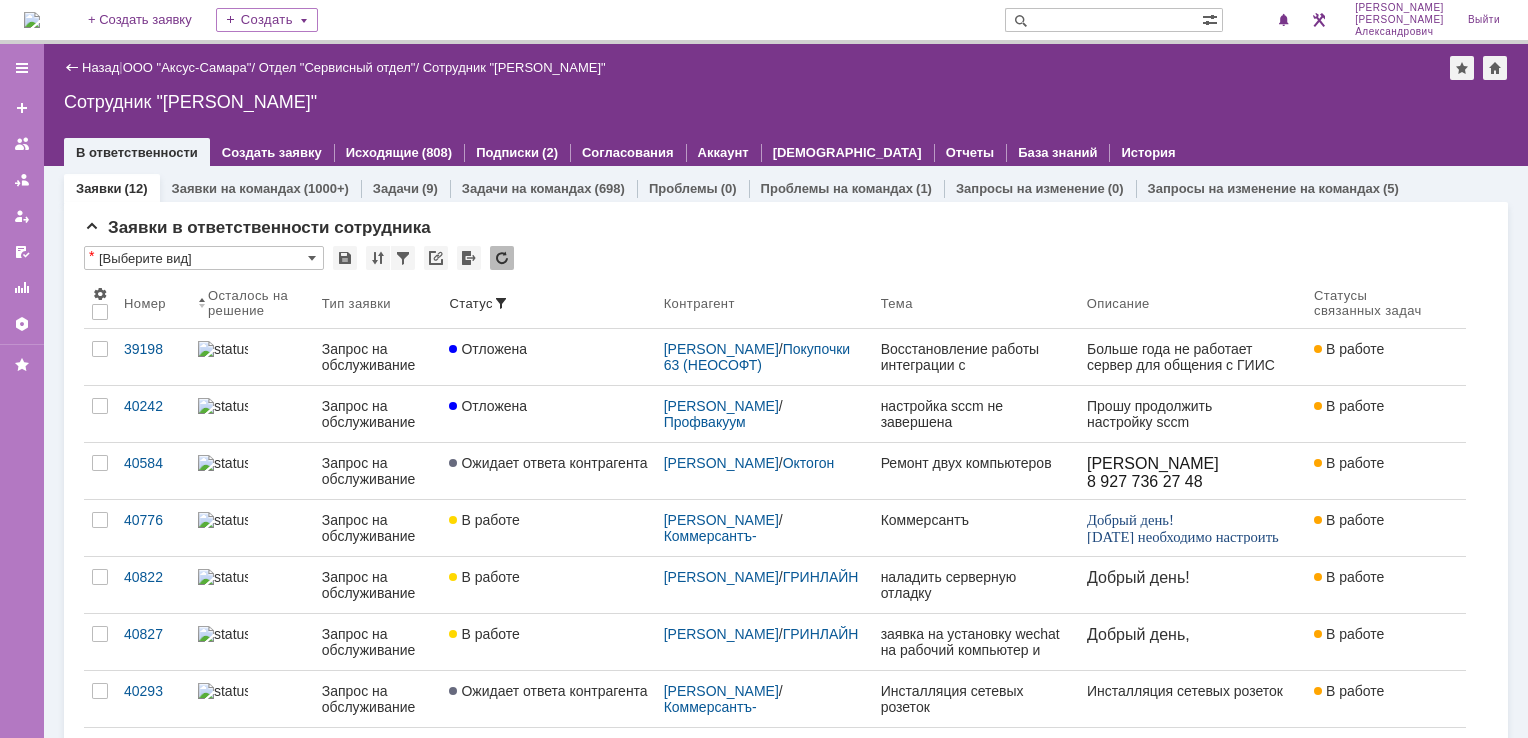 click at bounding box center (32, 20) 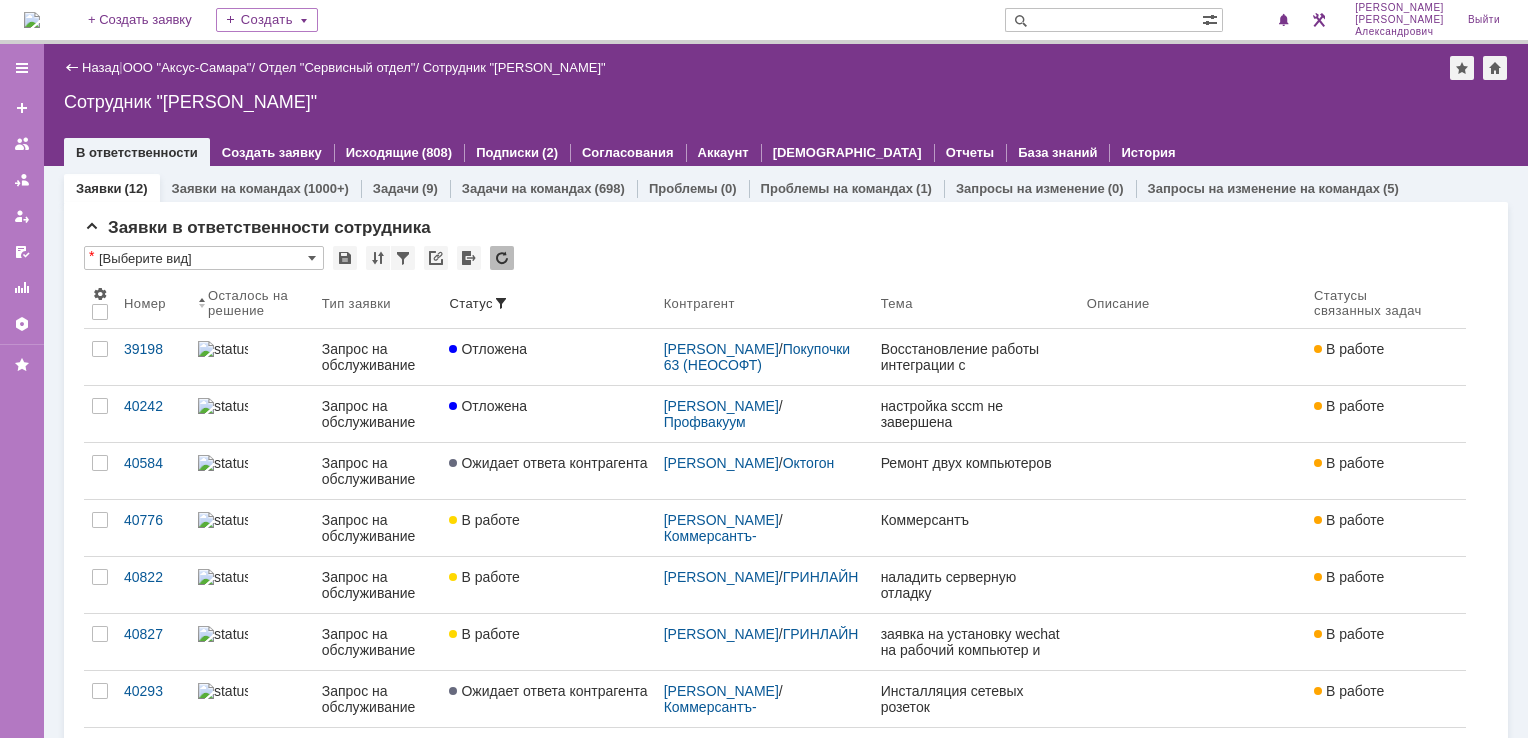 scroll, scrollTop: 0, scrollLeft: 0, axis: both 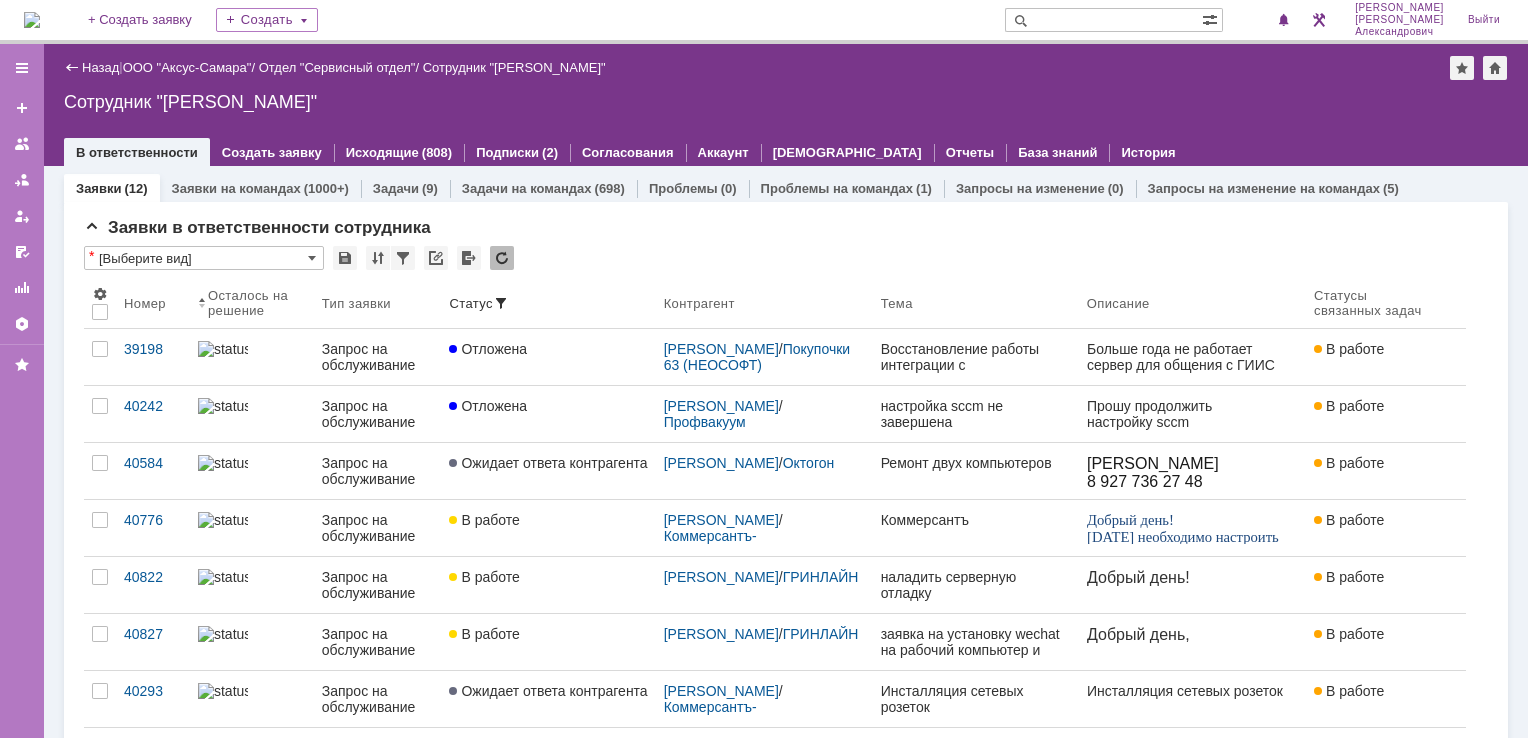 click at bounding box center [32, 20] 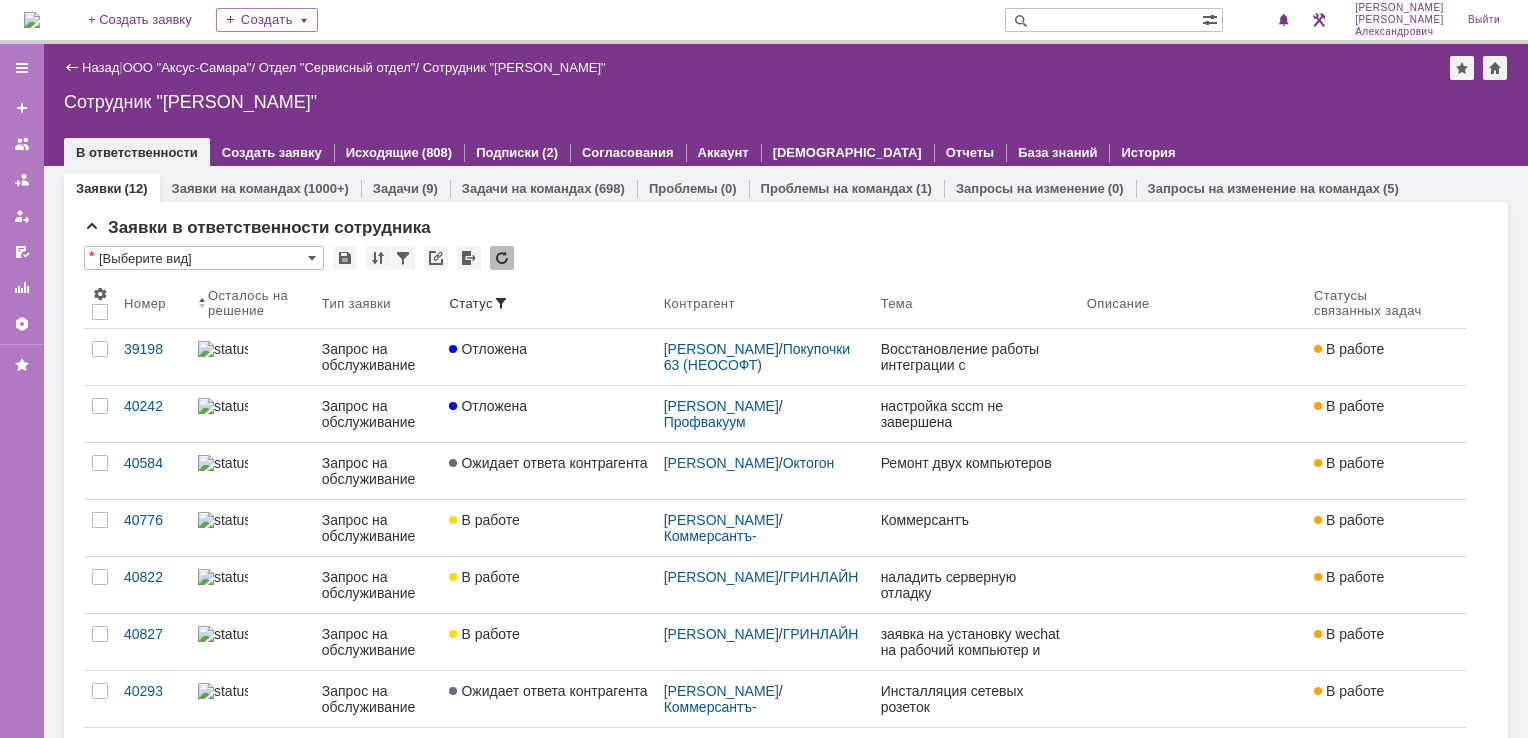 scroll, scrollTop: 0, scrollLeft: 0, axis: both 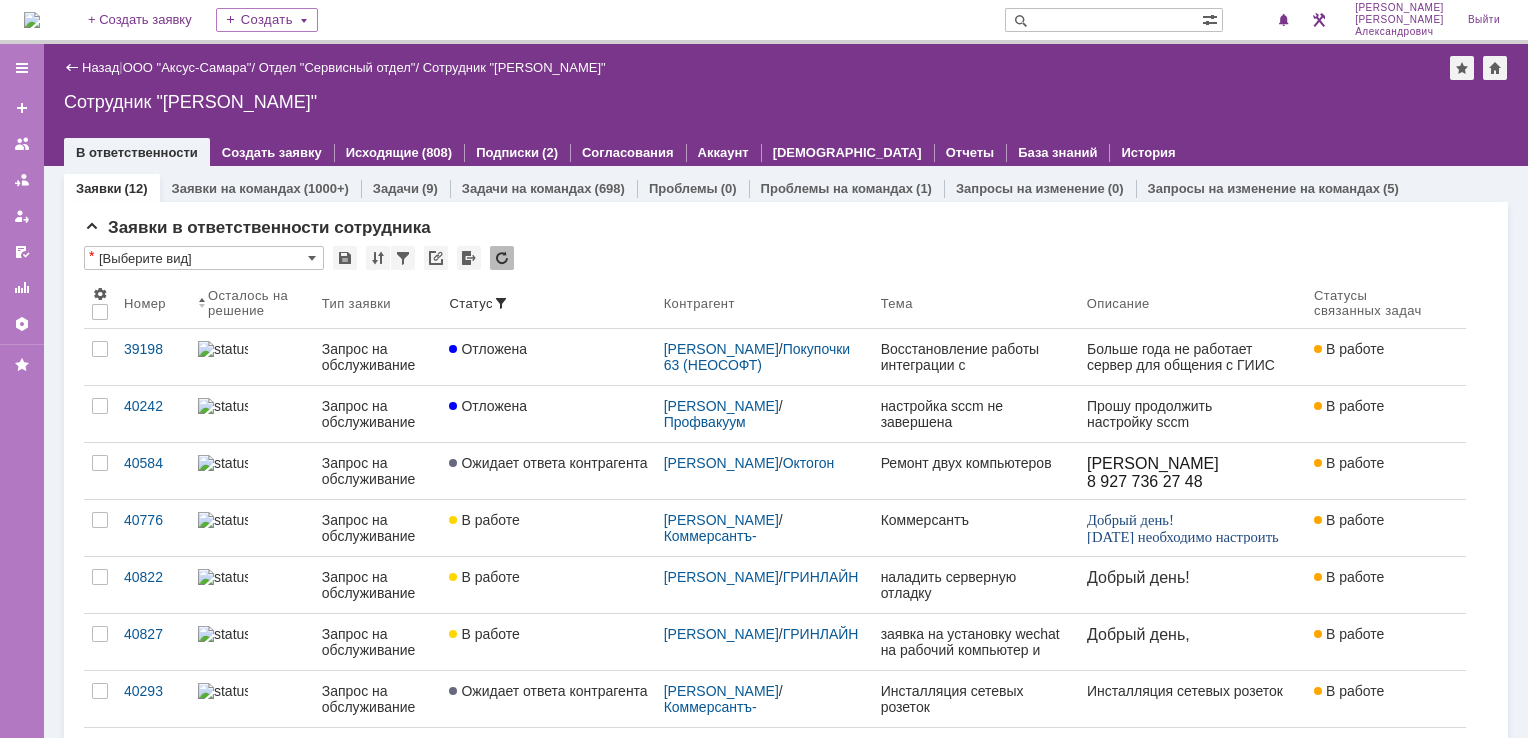 click at bounding box center (32, 20) 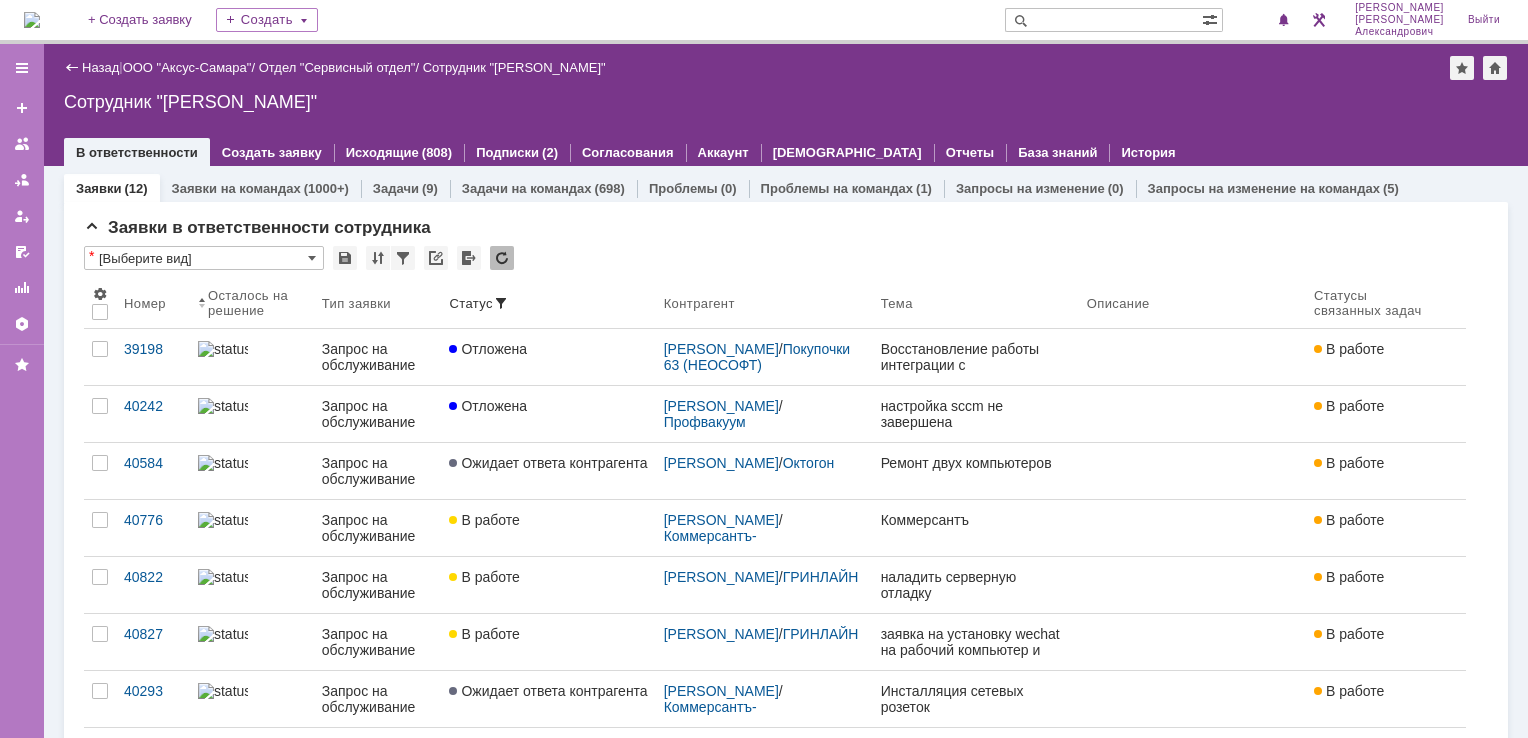 scroll, scrollTop: 0, scrollLeft: 0, axis: both 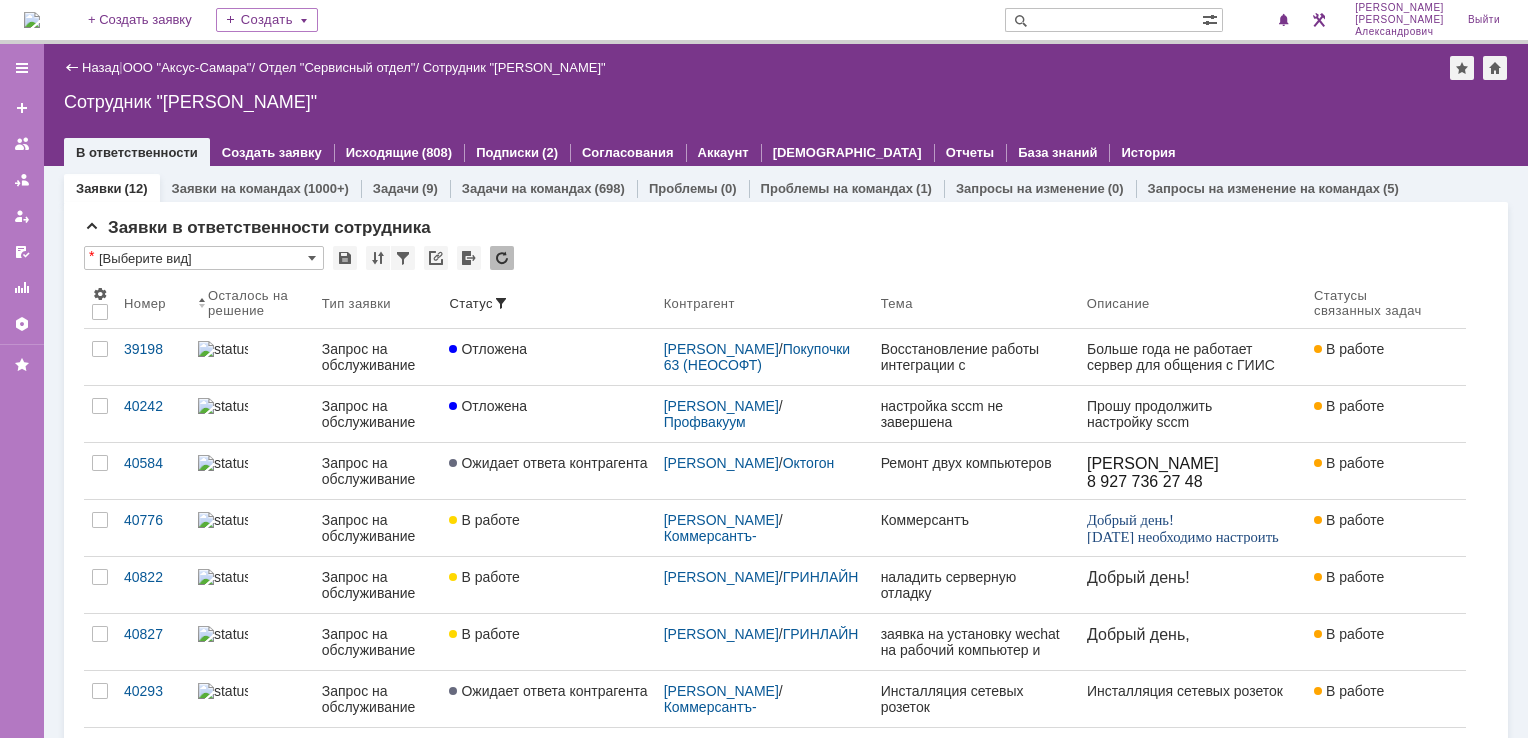click at bounding box center [32, 20] 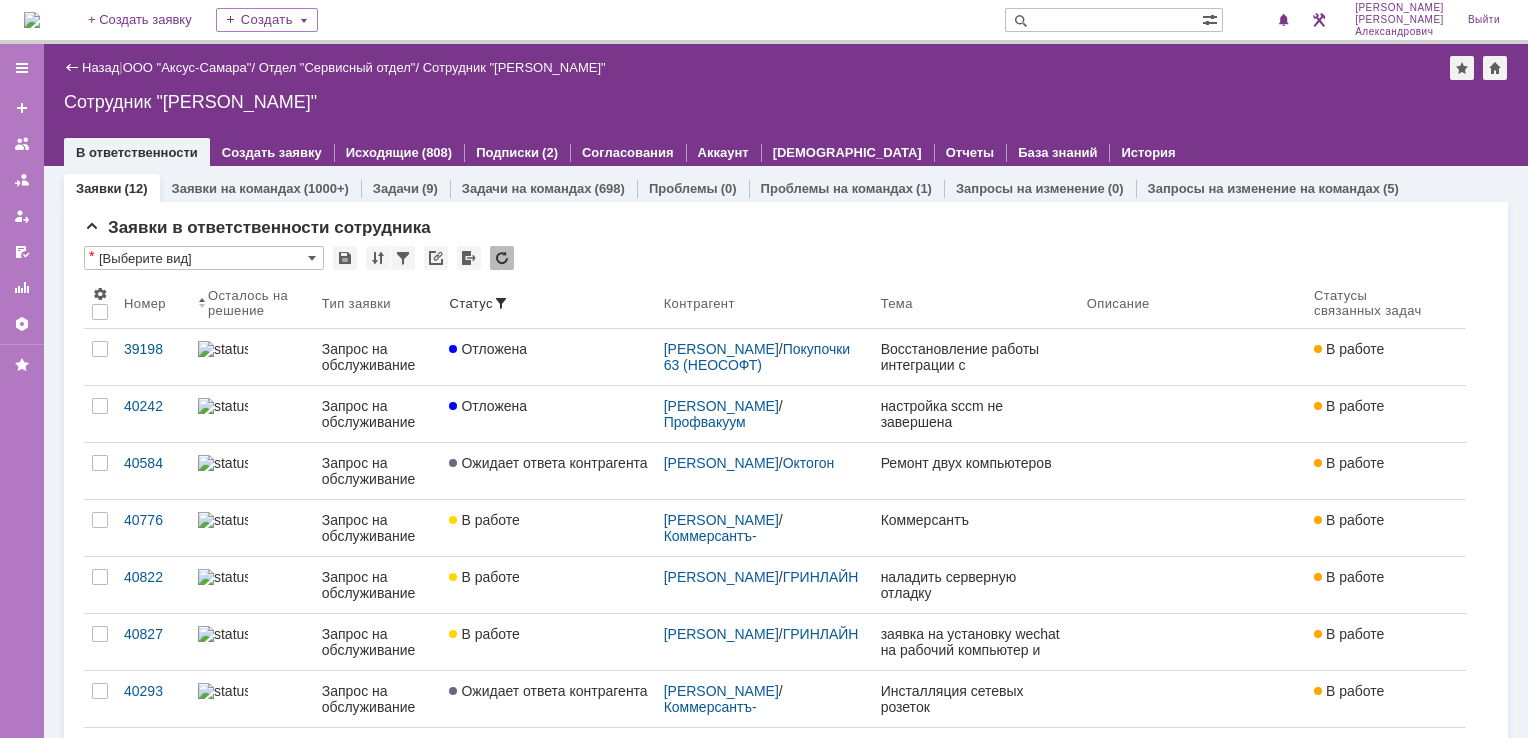 scroll, scrollTop: 0, scrollLeft: 0, axis: both 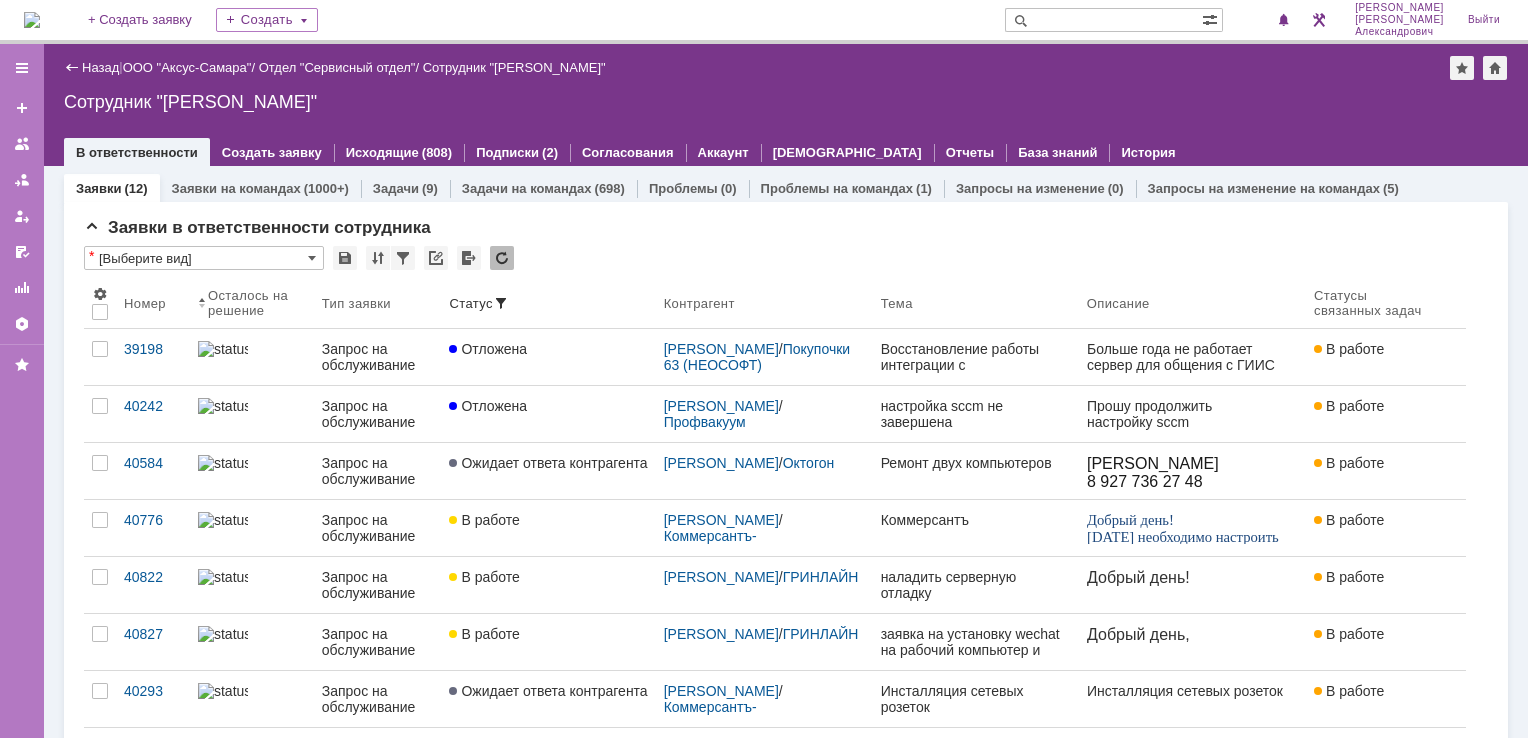 click at bounding box center (32, 20) 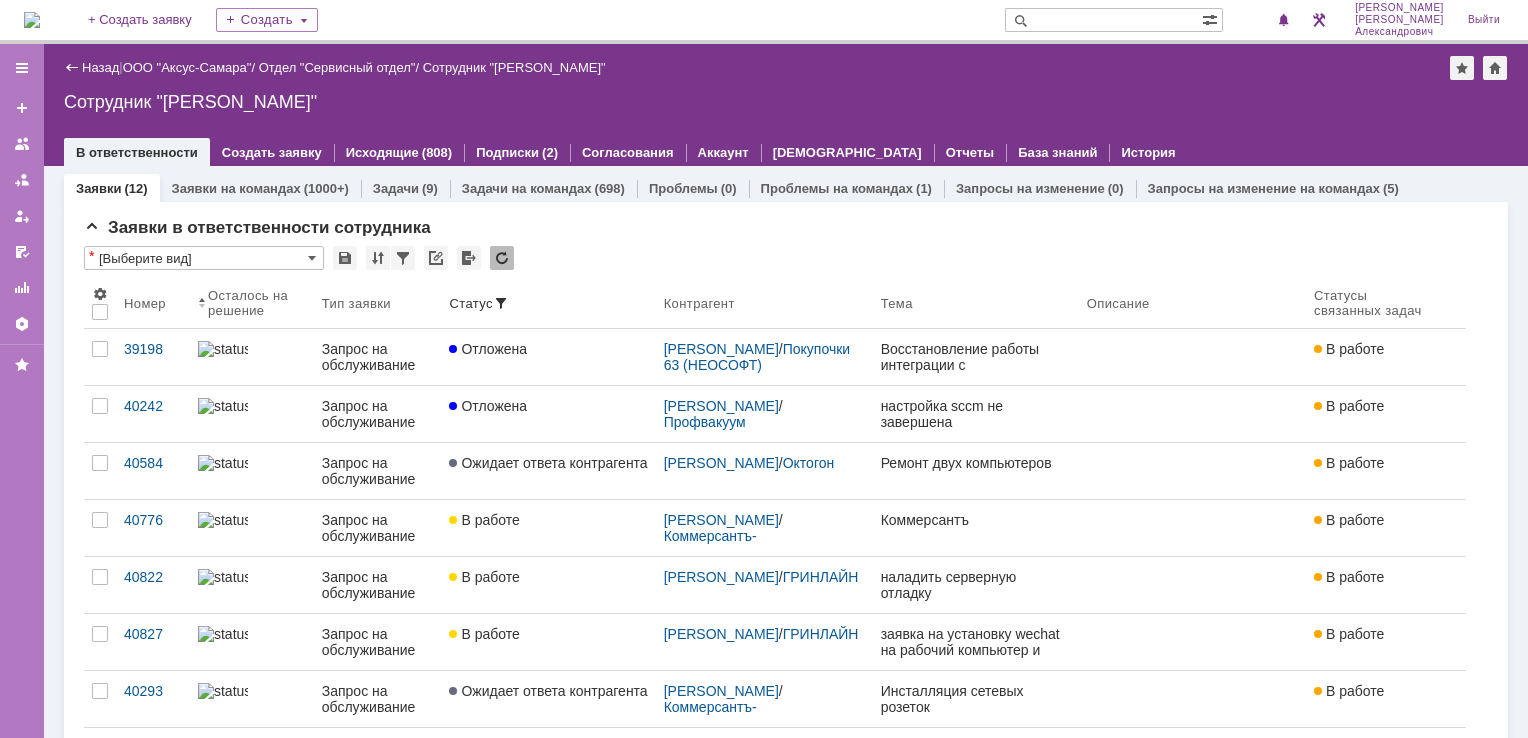 scroll, scrollTop: 0, scrollLeft: 0, axis: both 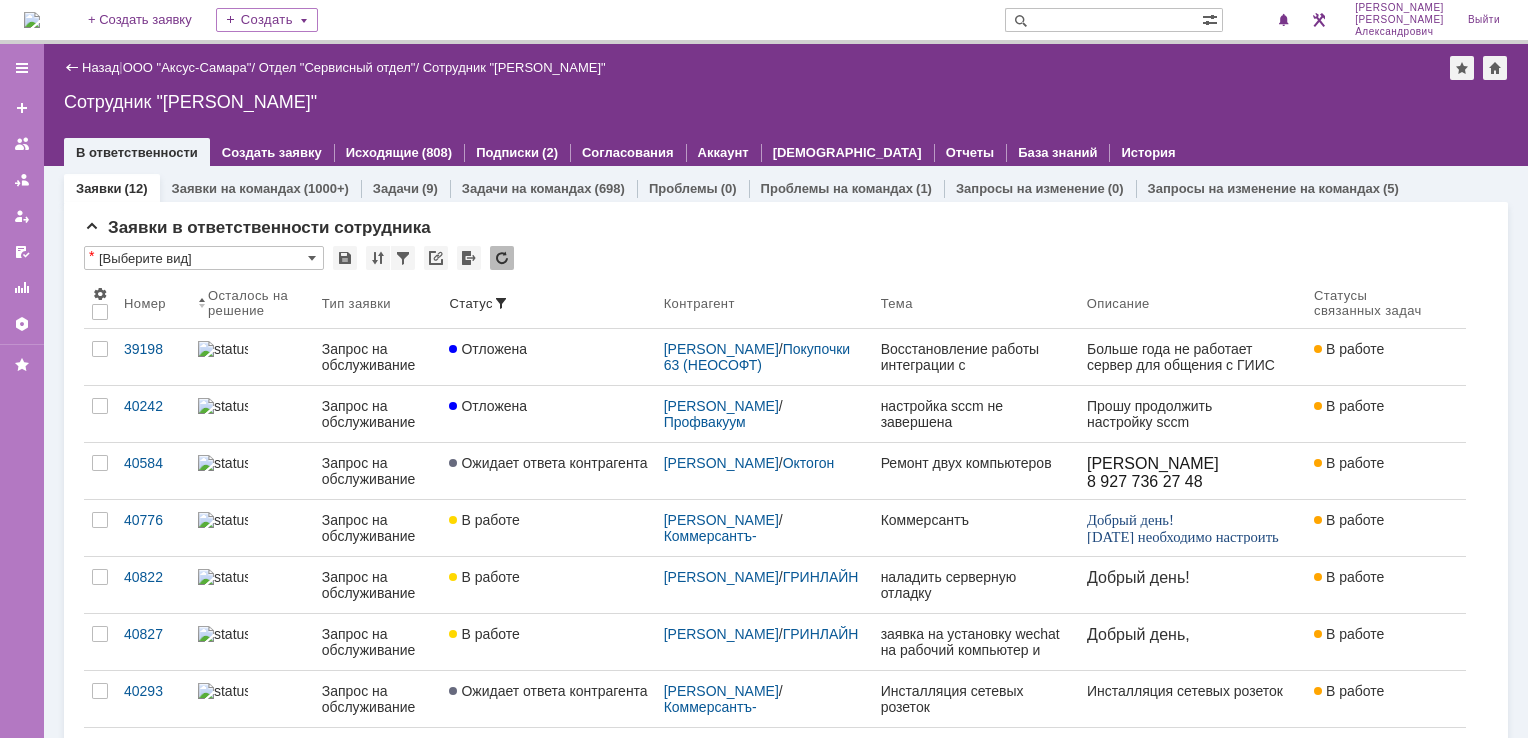 click at bounding box center (32, 20) 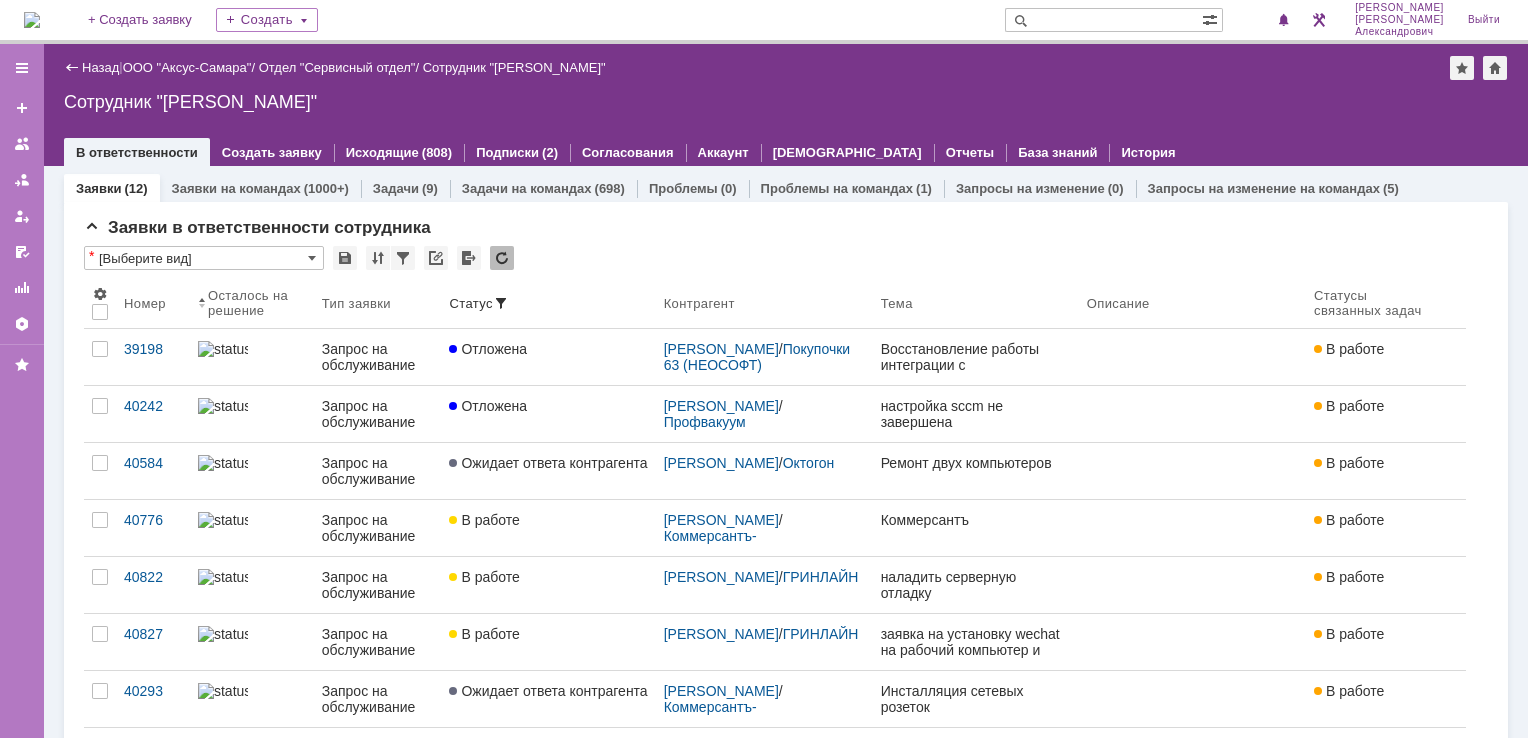 scroll, scrollTop: 0, scrollLeft: 0, axis: both 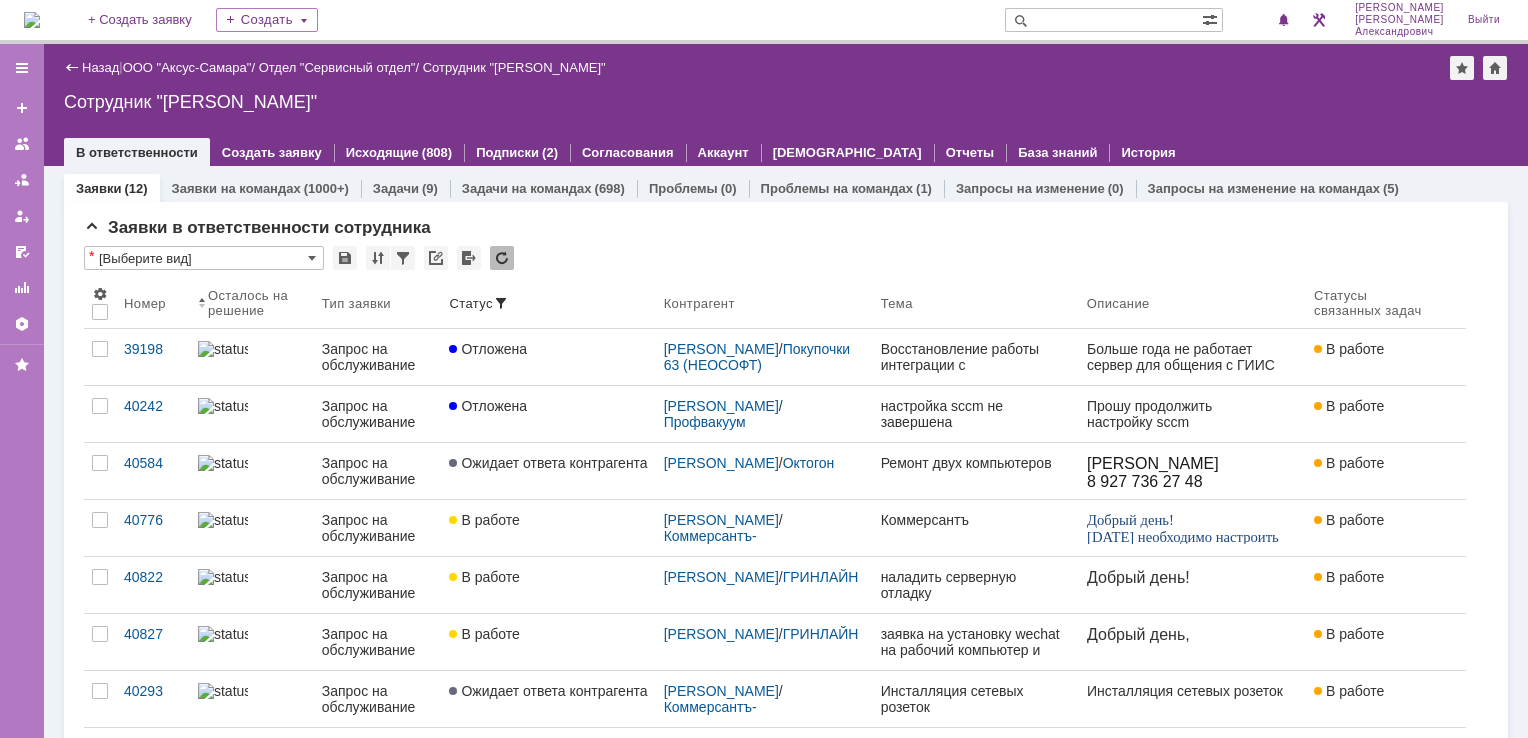 click at bounding box center [32, 20] 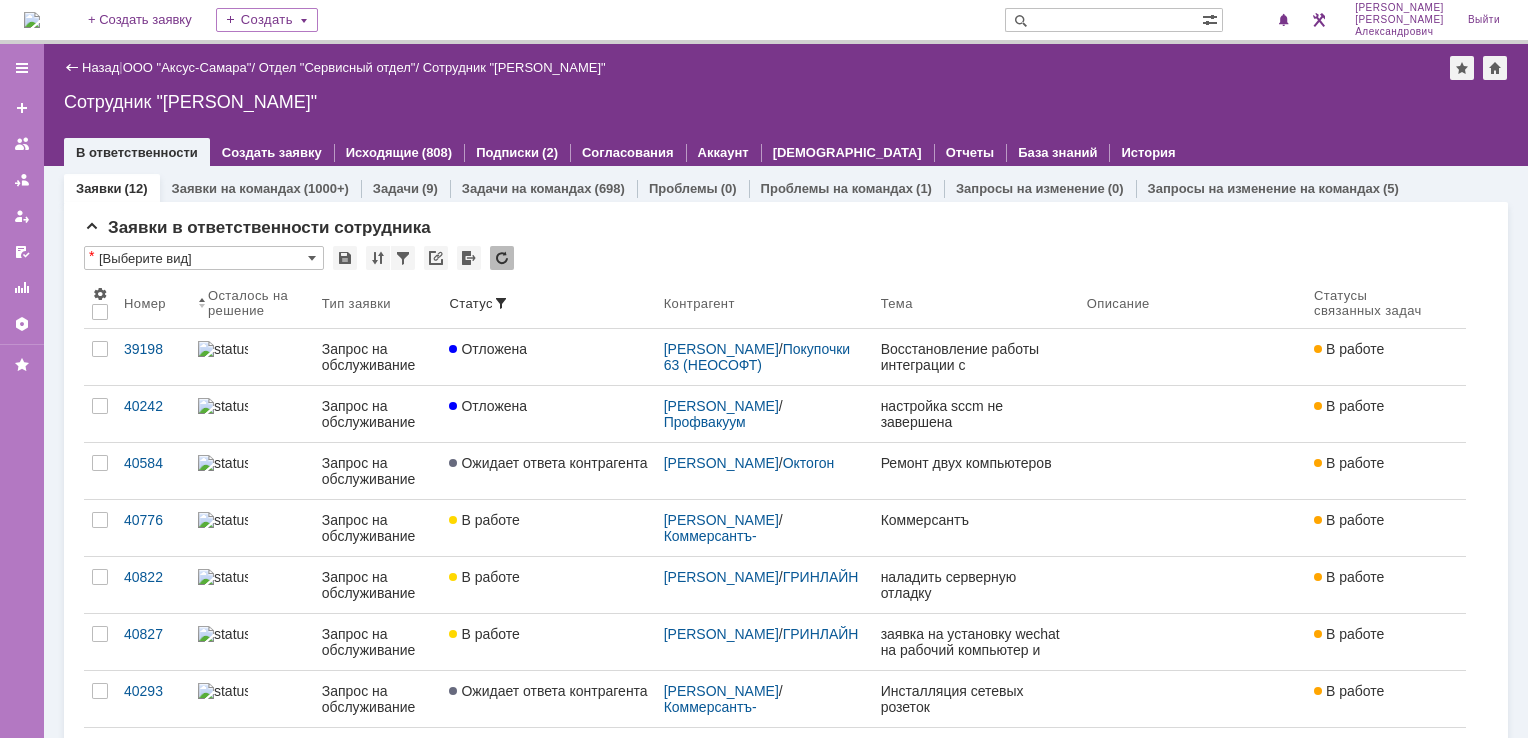 scroll, scrollTop: 0, scrollLeft: 0, axis: both 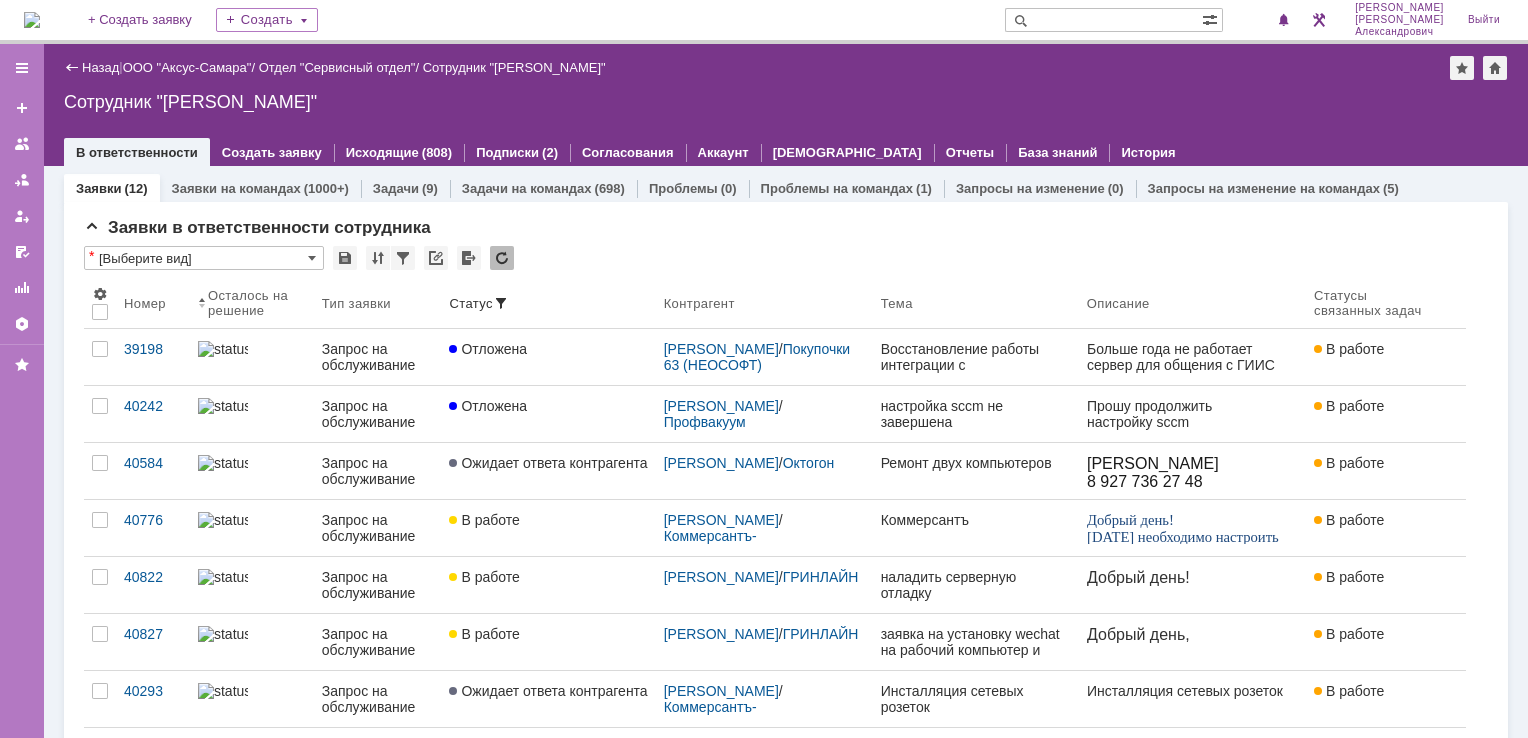 click at bounding box center (32, 20) 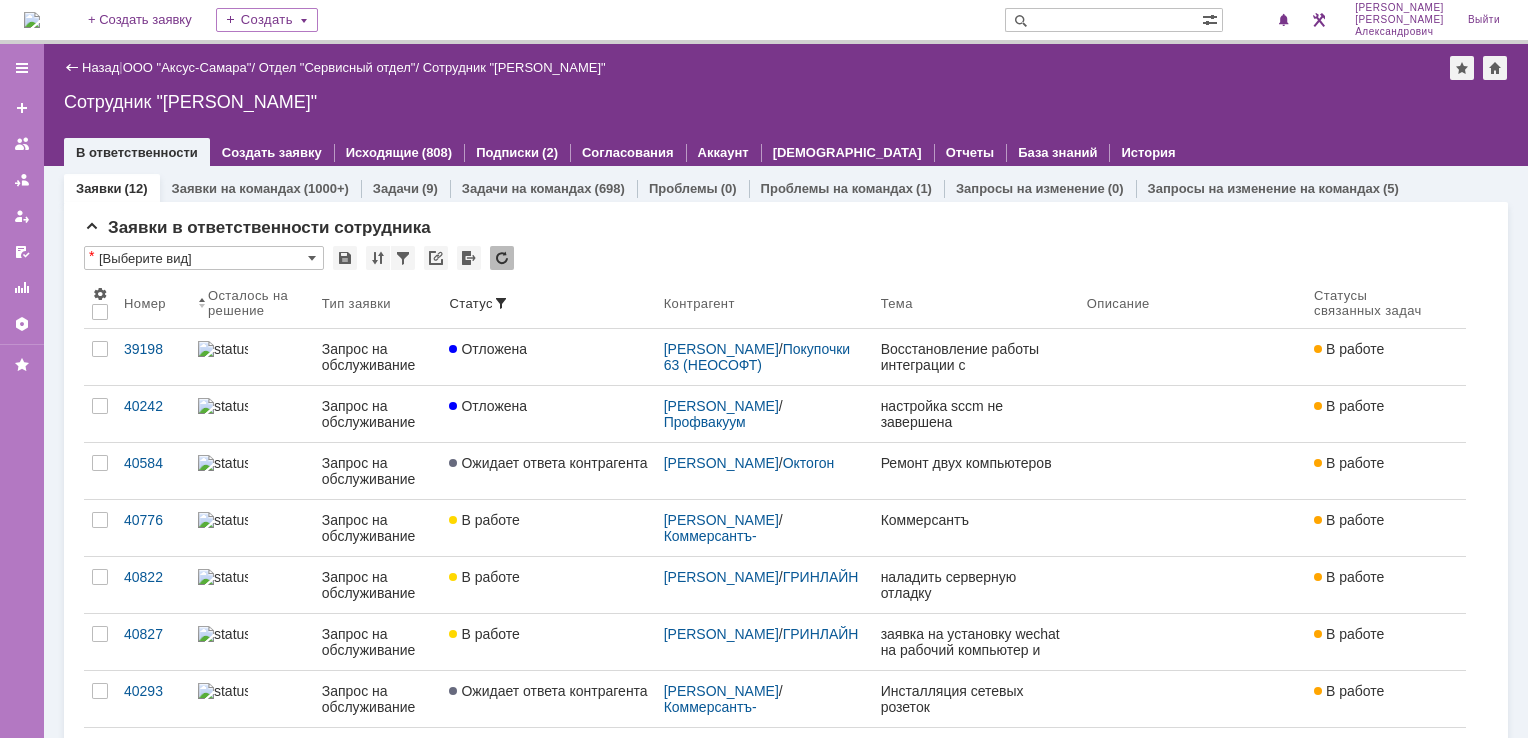 scroll, scrollTop: 0, scrollLeft: 0, axis: both 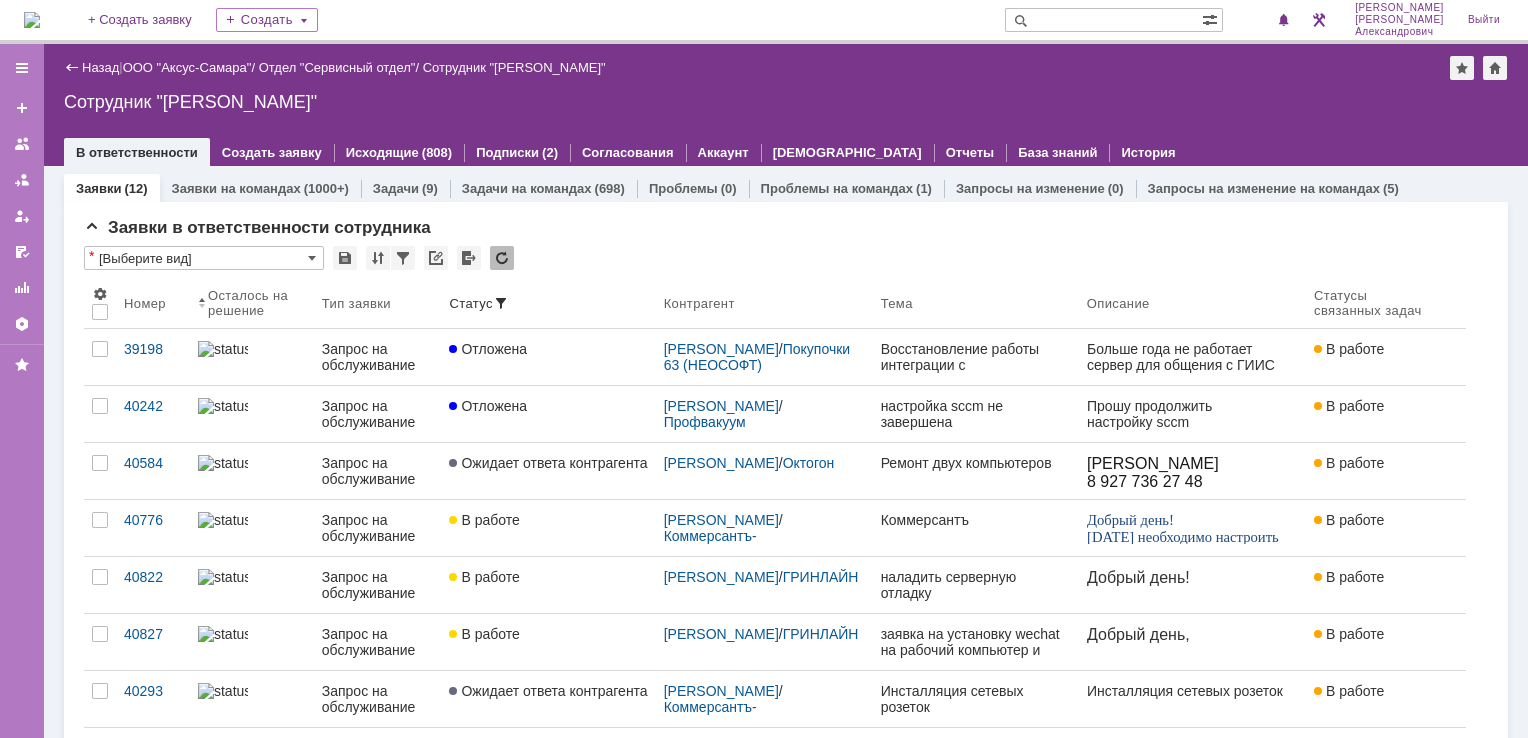 click at bounding box center [32, 20] 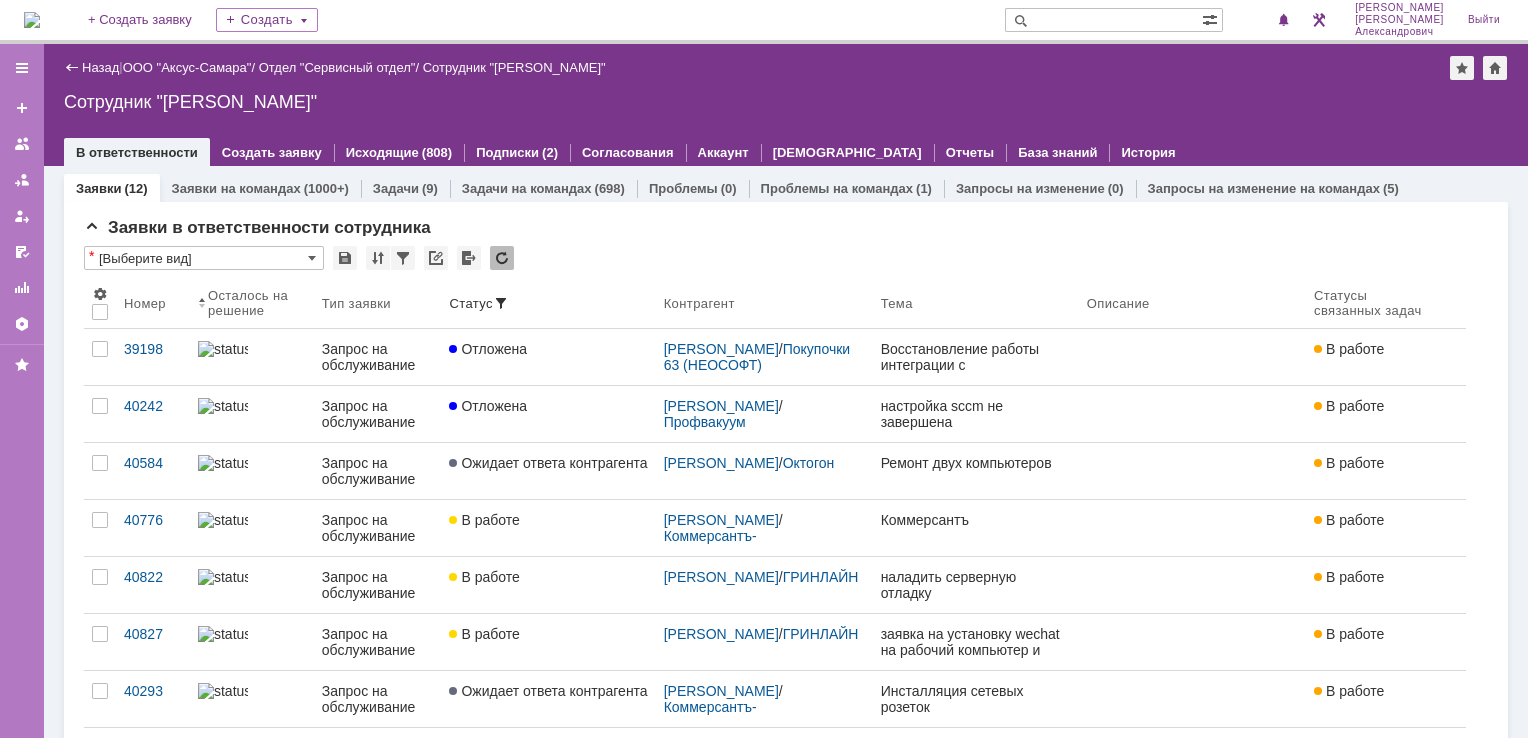scroll, scrollTop: 0, scrollLeft: 0, axis: both 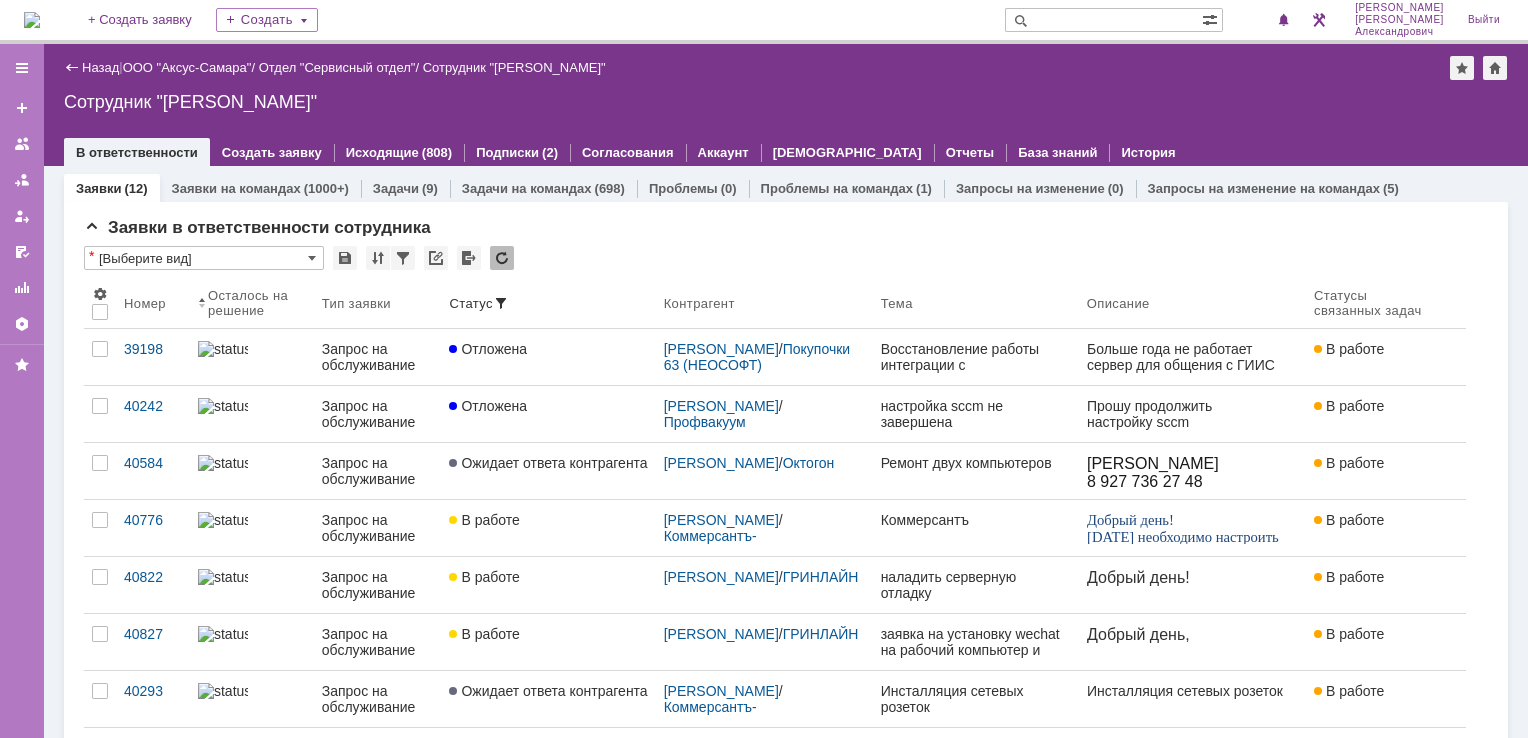 click at bounding box center [32, 20] 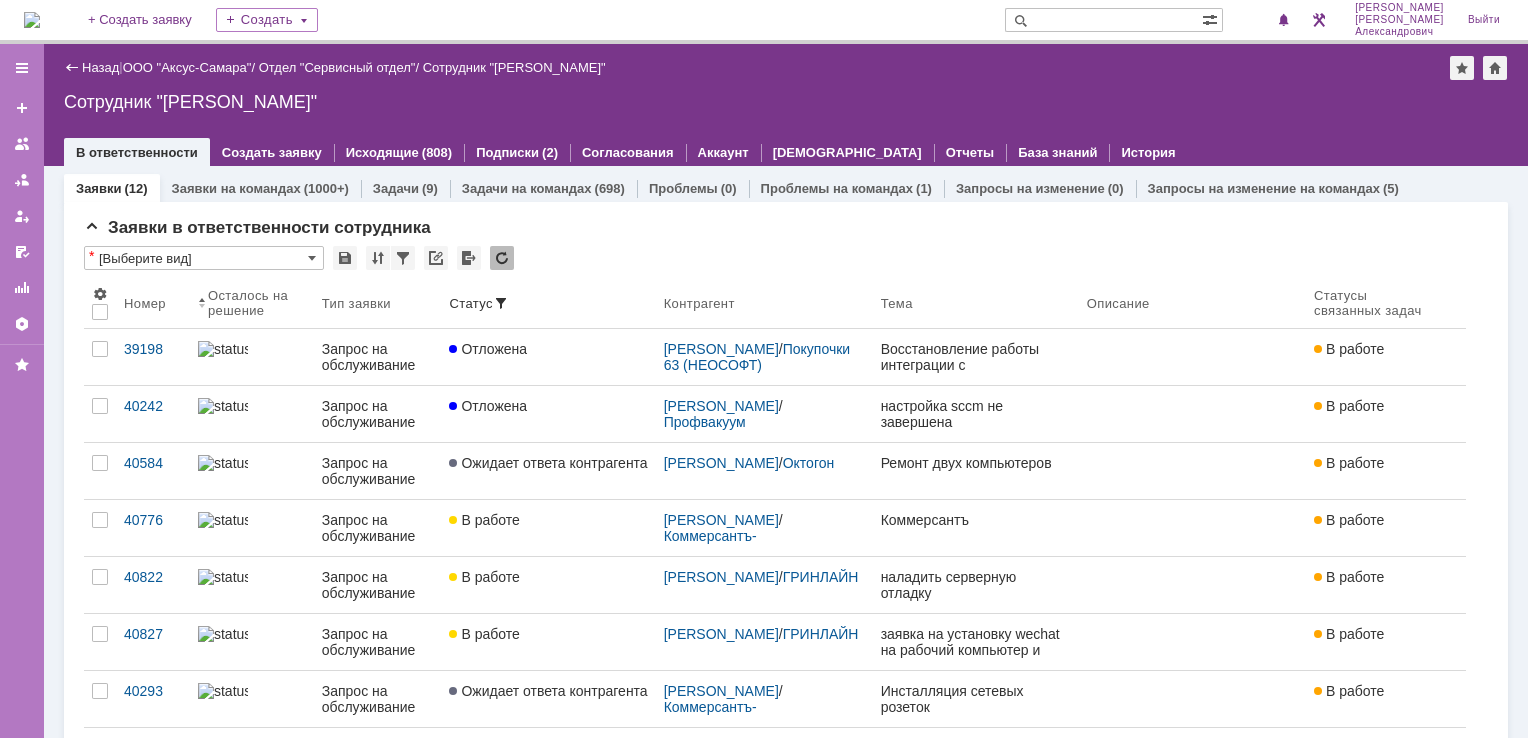 scroll, scrollTop: 0, scrollLeft: 0, axis: both 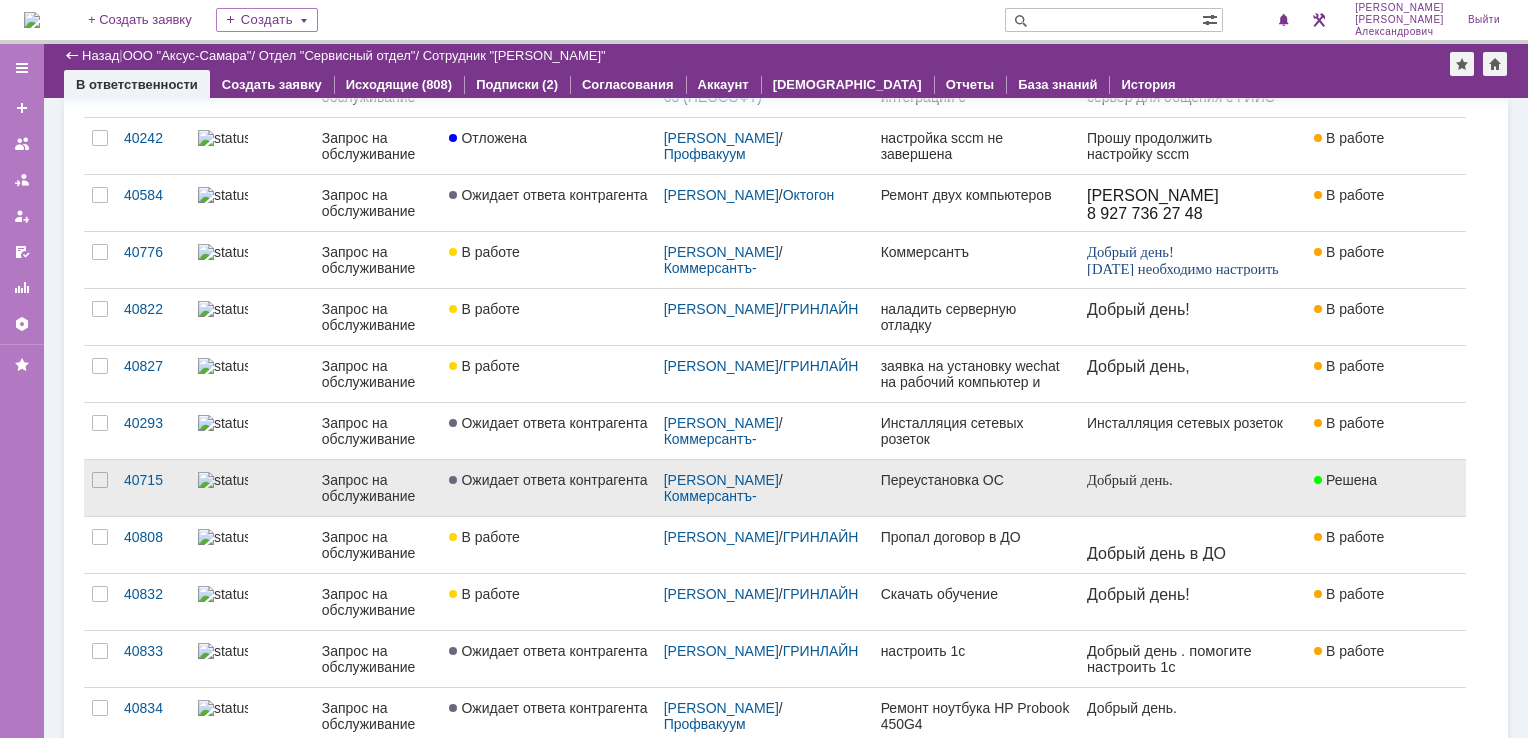 click on "Переустановка ОС" at bounding box center (976, 488) 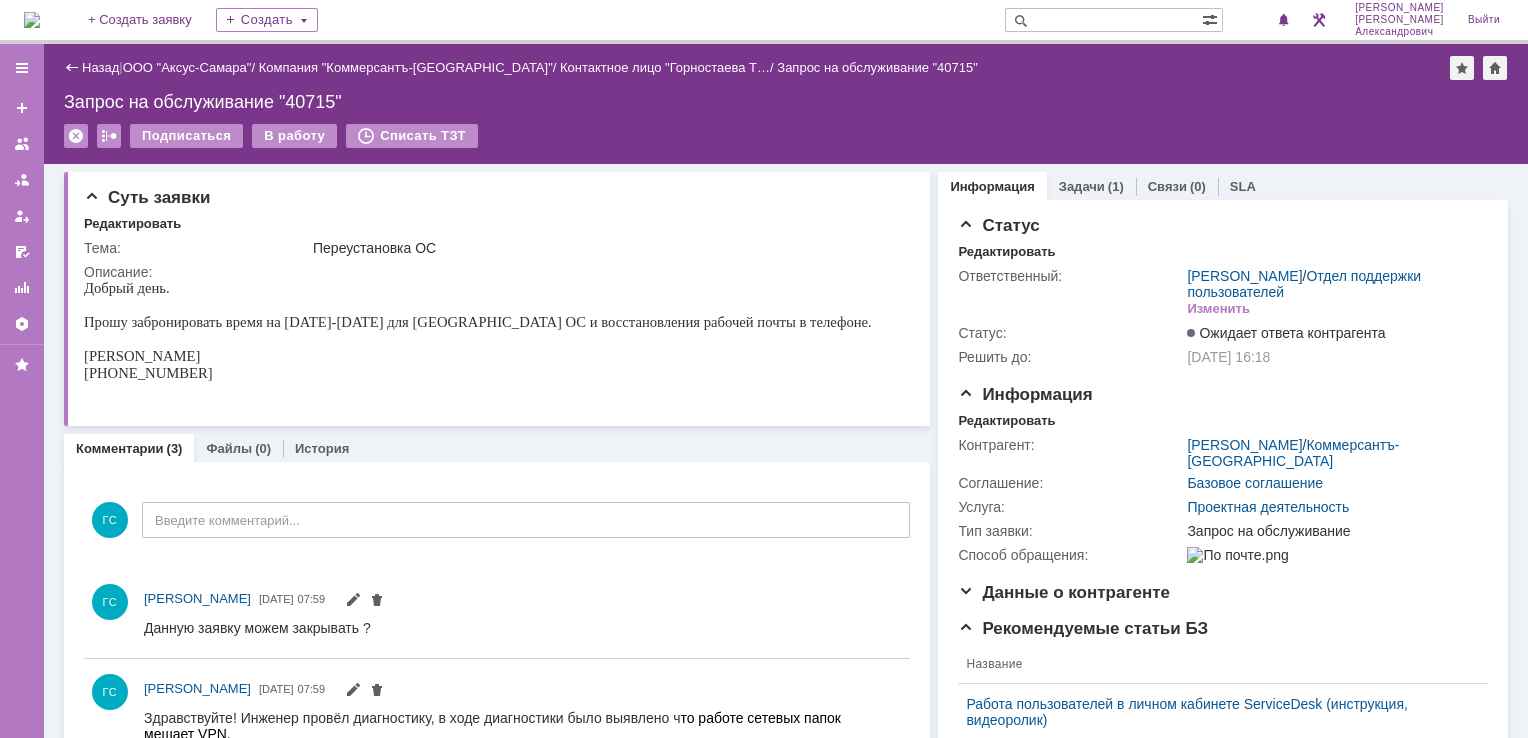 scroll, scrollTop: 0, scrollLeft: 0, axis: both 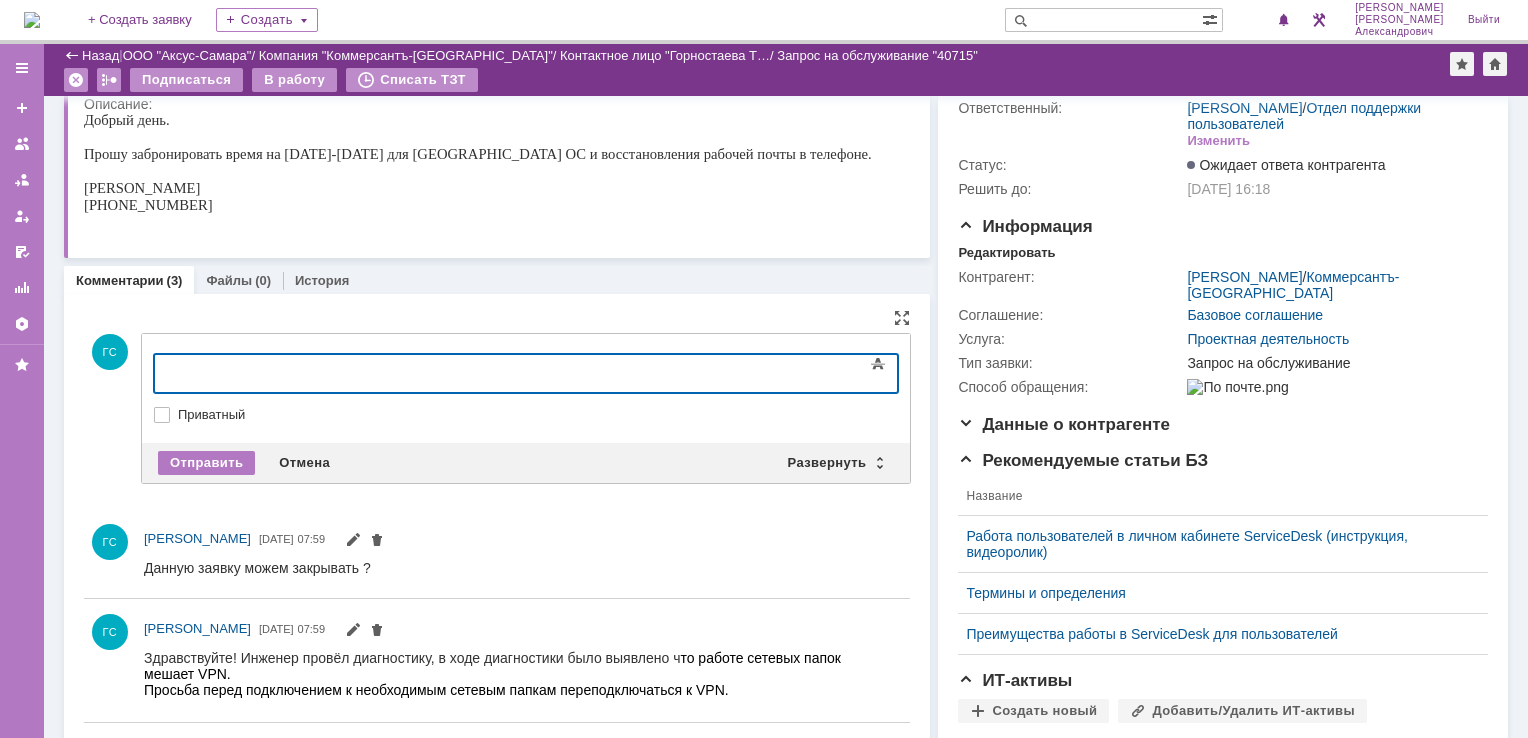 type 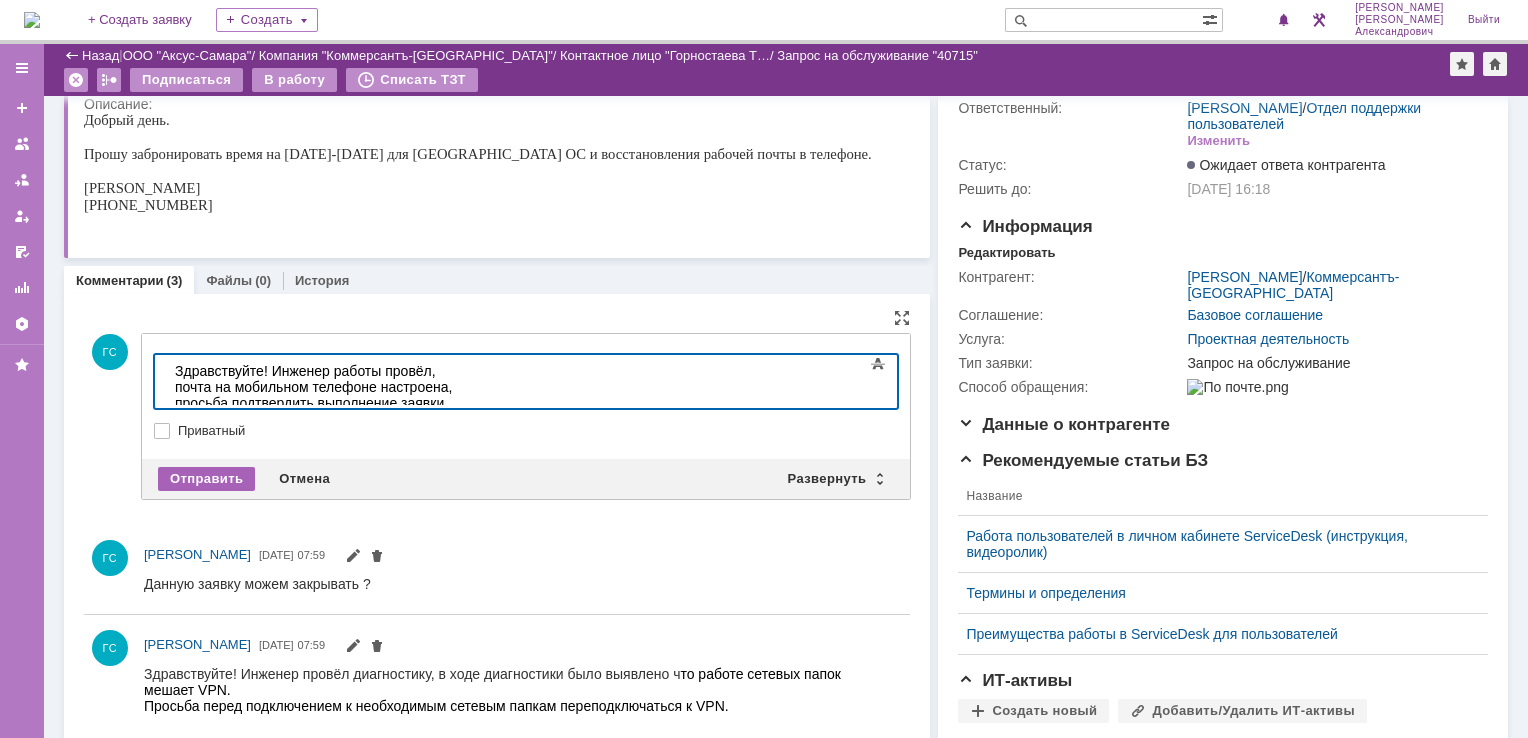 click on "Отправить" at bounding box center (206, 479) 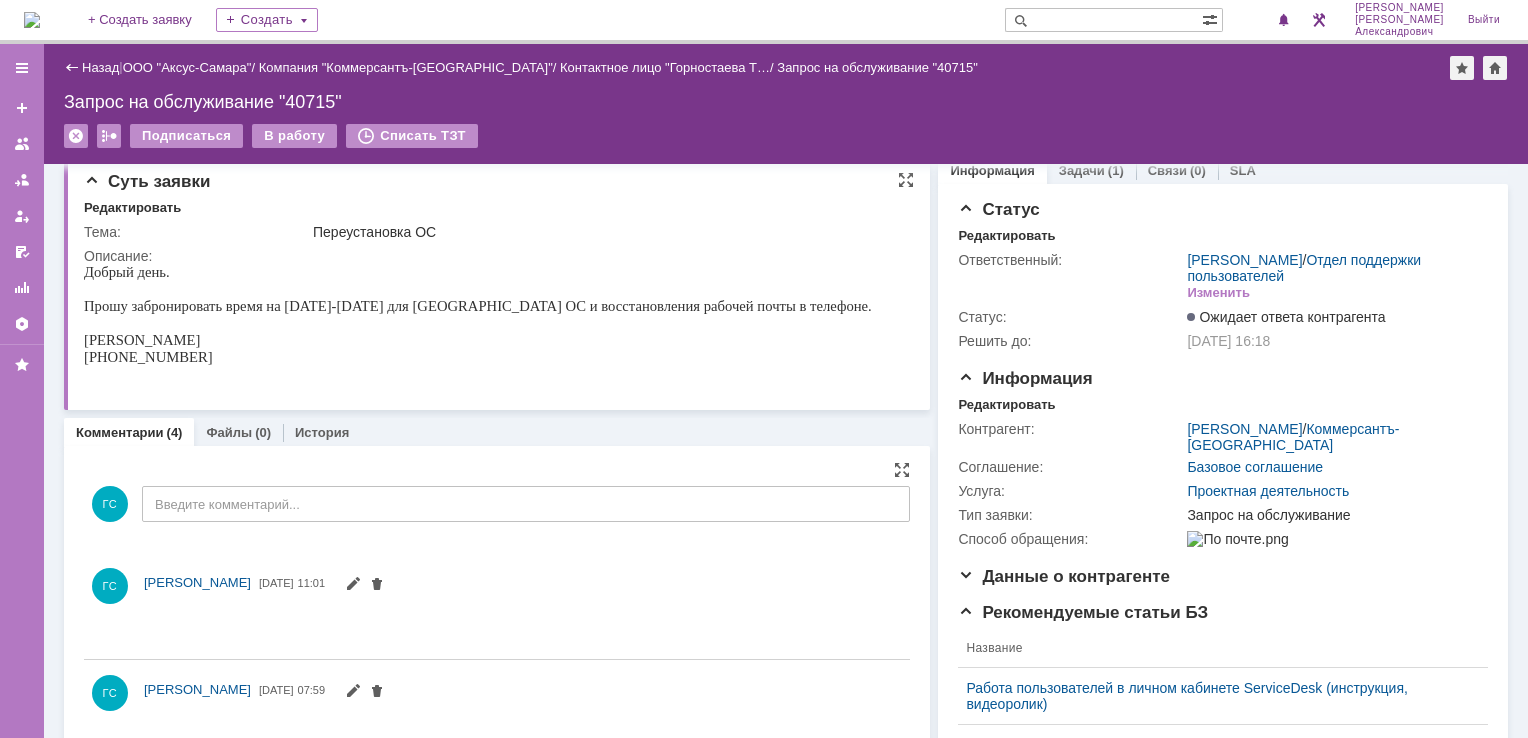 scroll, scrollTop: 0, scrollLeft: 0, axis: both 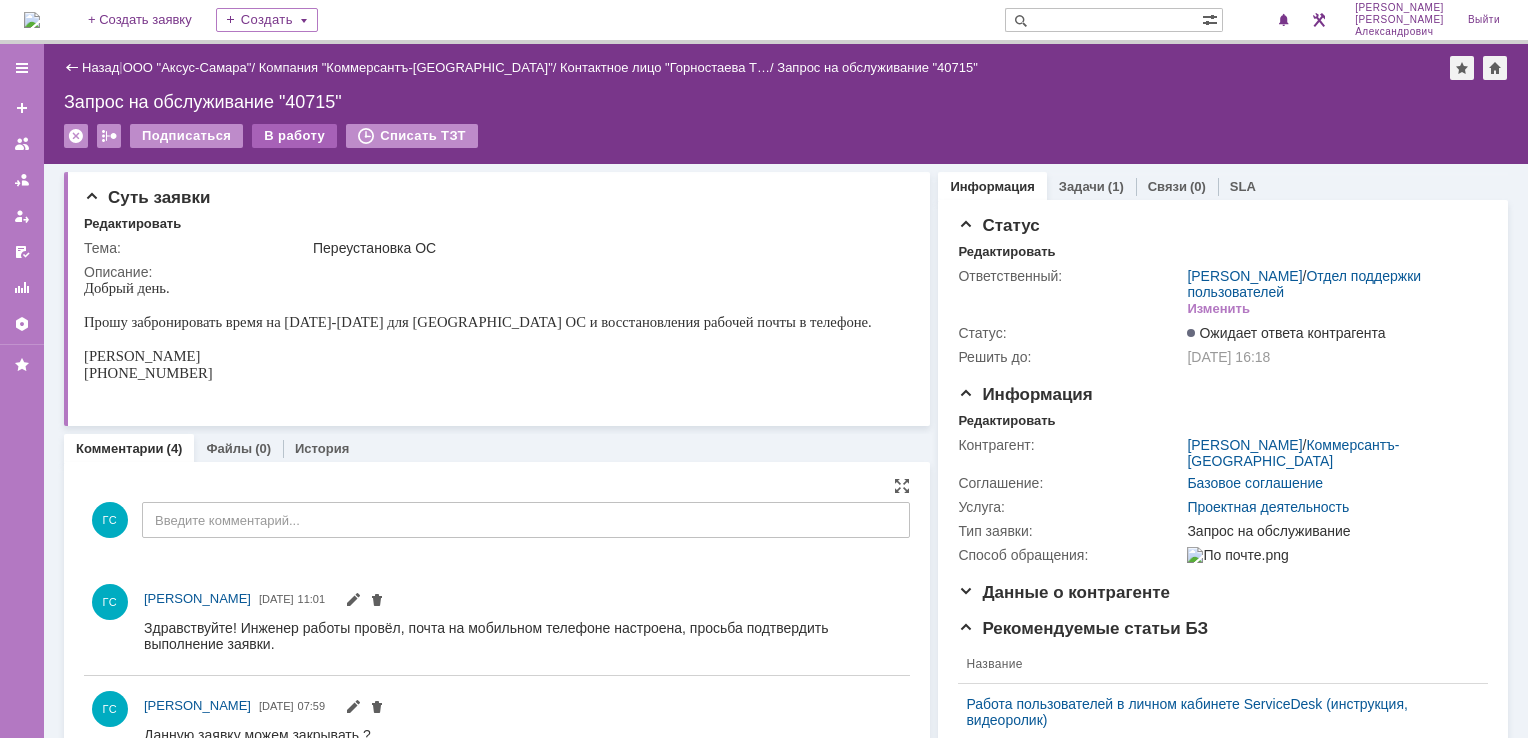 click on "В работу" at bounding box center (294, 136) 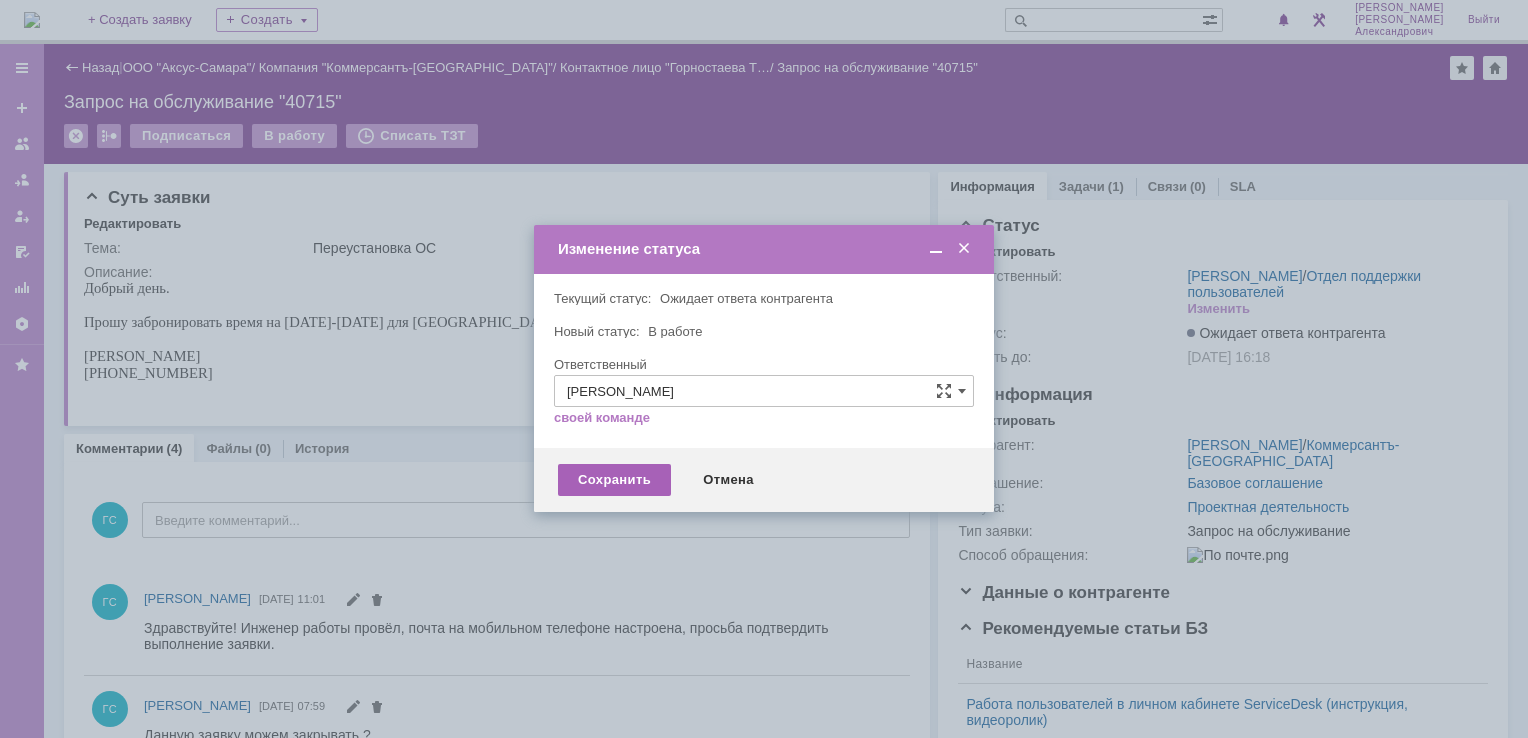 click on "Сохранить" at bounding box center (614, 480) 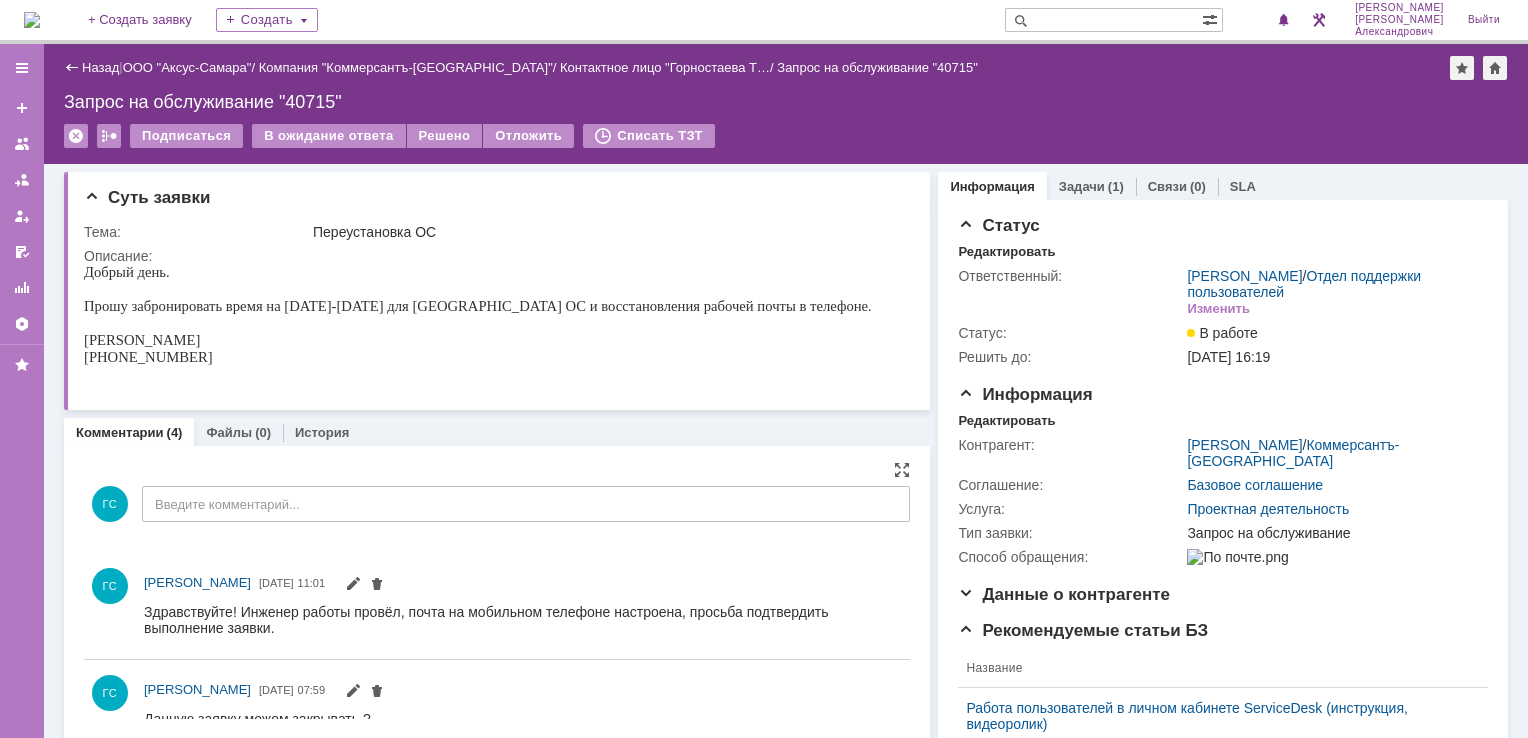 scroll, scrollTop: 0, scrollLeft: 0, axis: both 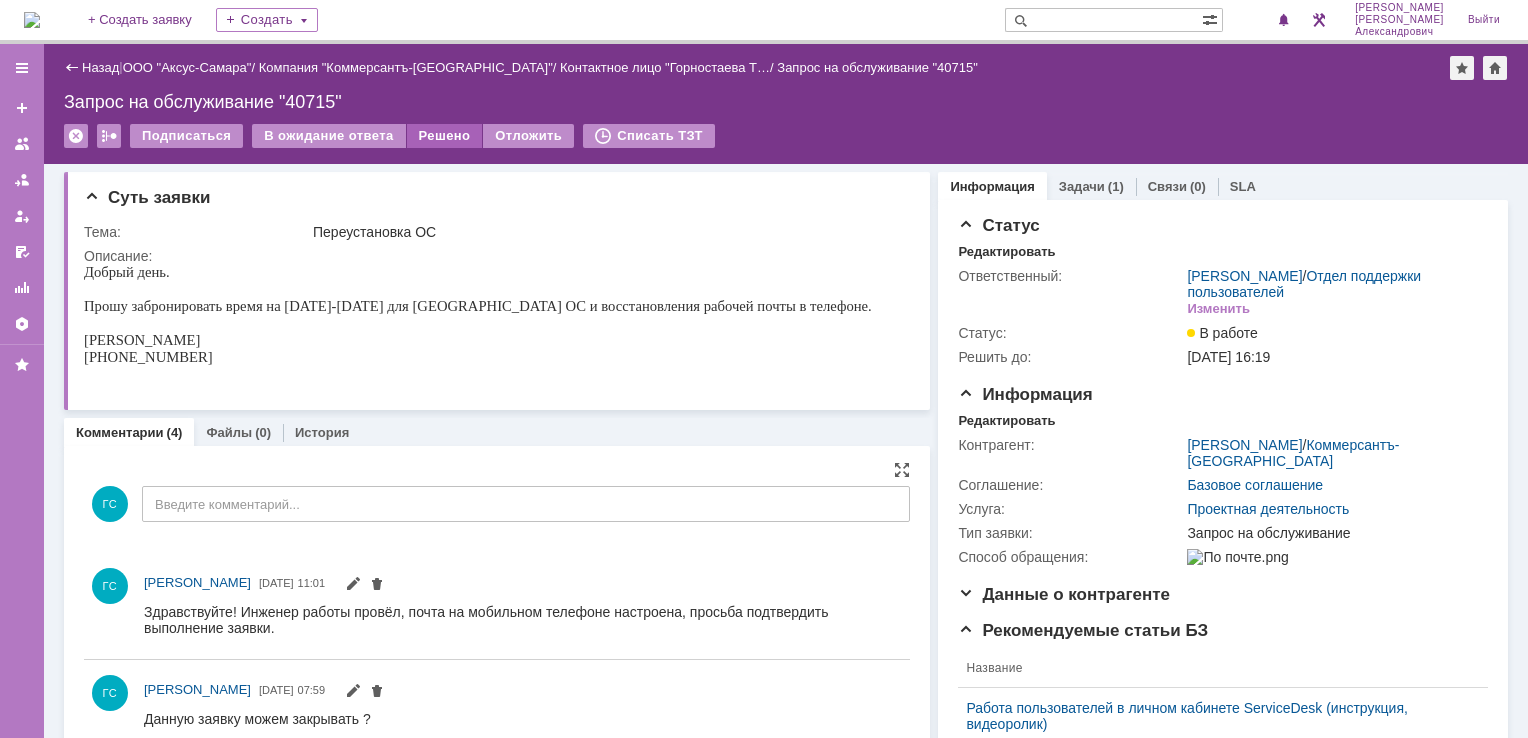 click on "Решено" at bounding box center [445, 136] 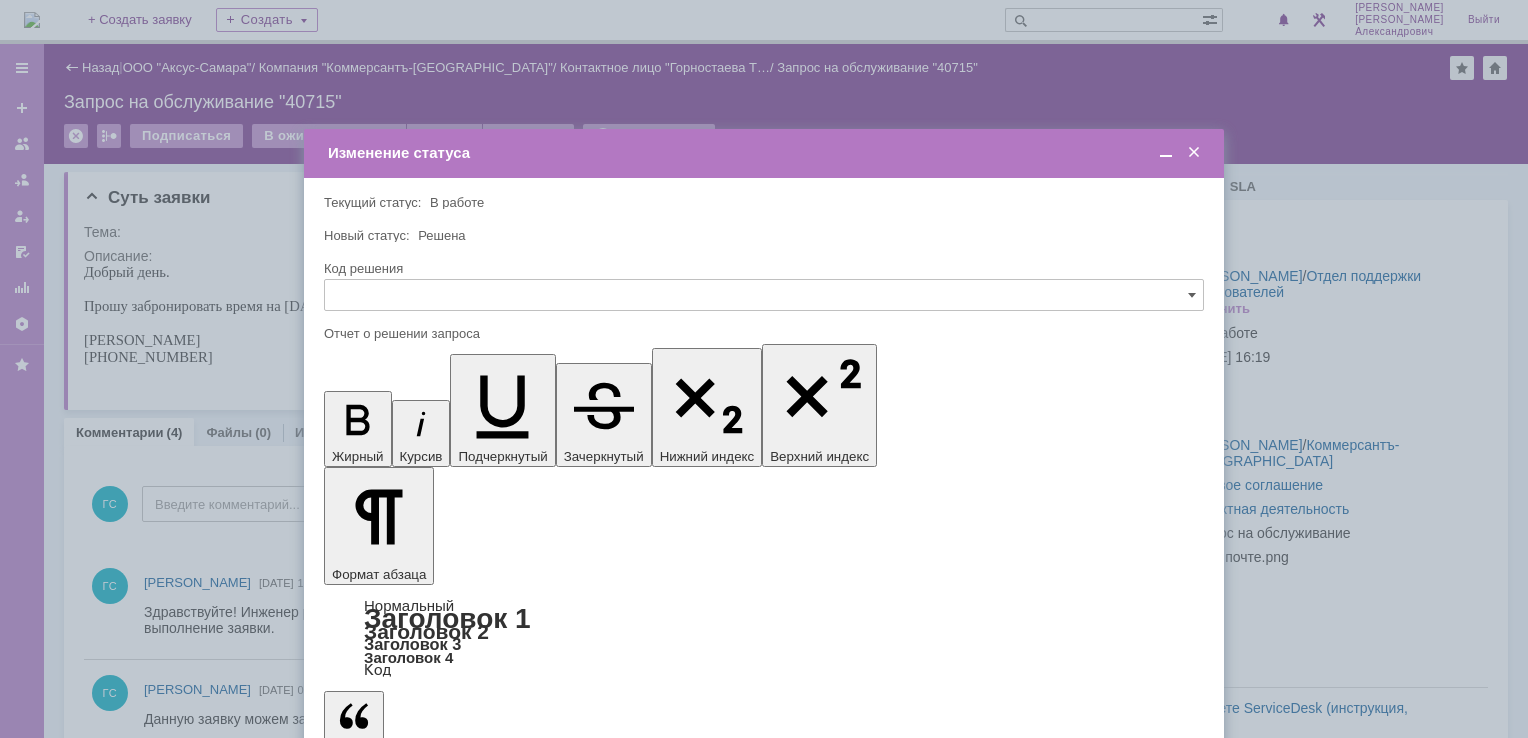 scroll, scrollTop: 0, scrollLeft: 0, axis: both 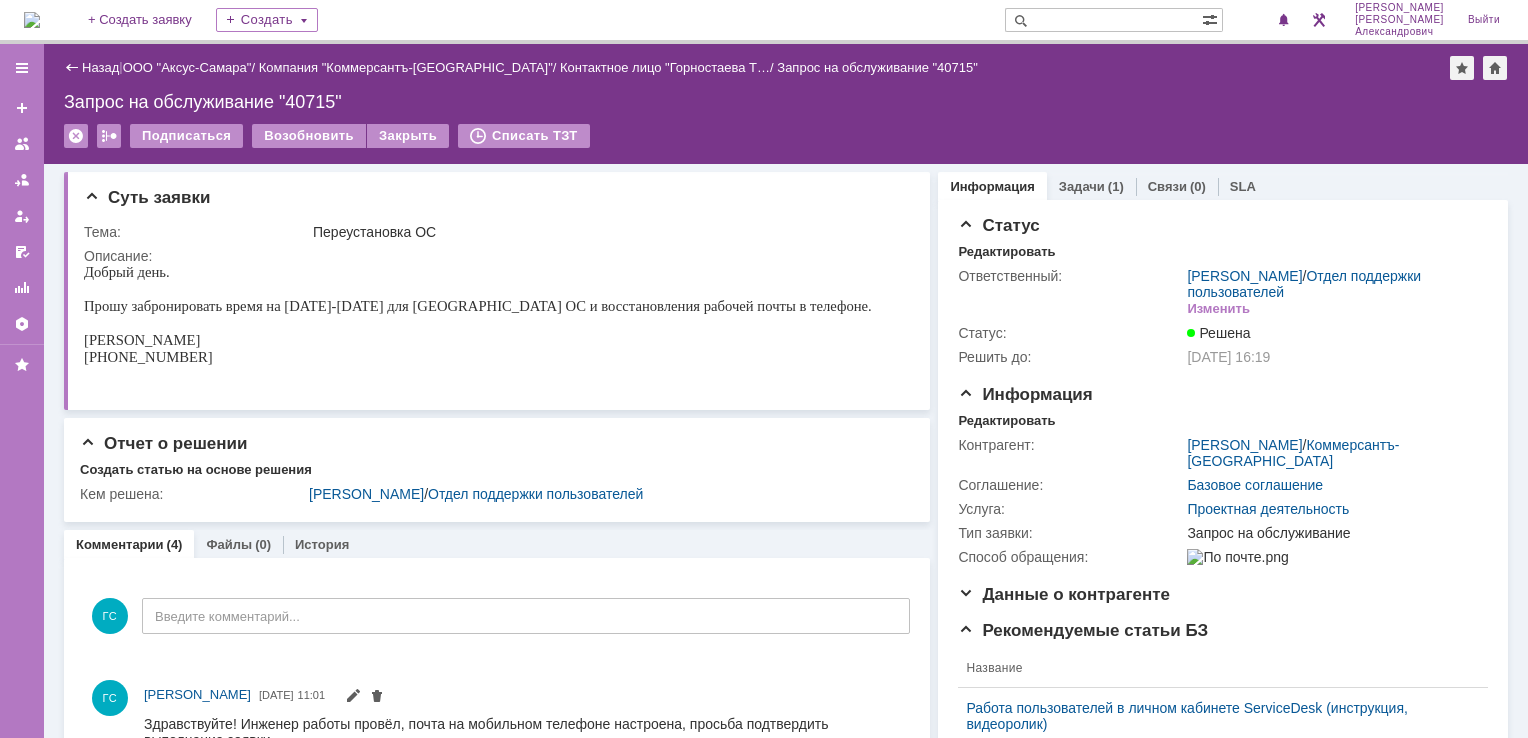 click at bounding box center [32, 20] 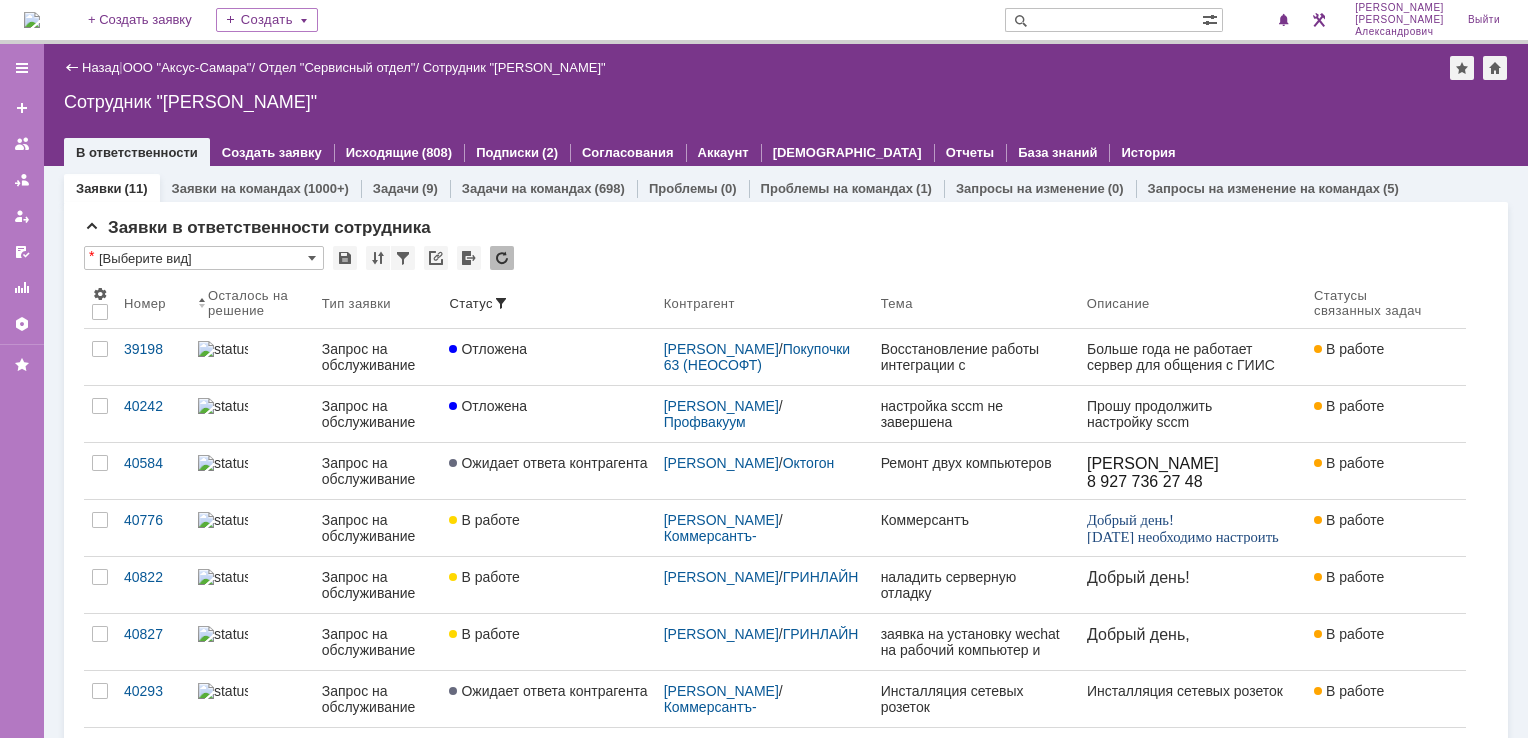 scroll, scrollTop: 0, scrollLeft: 0, axis: both 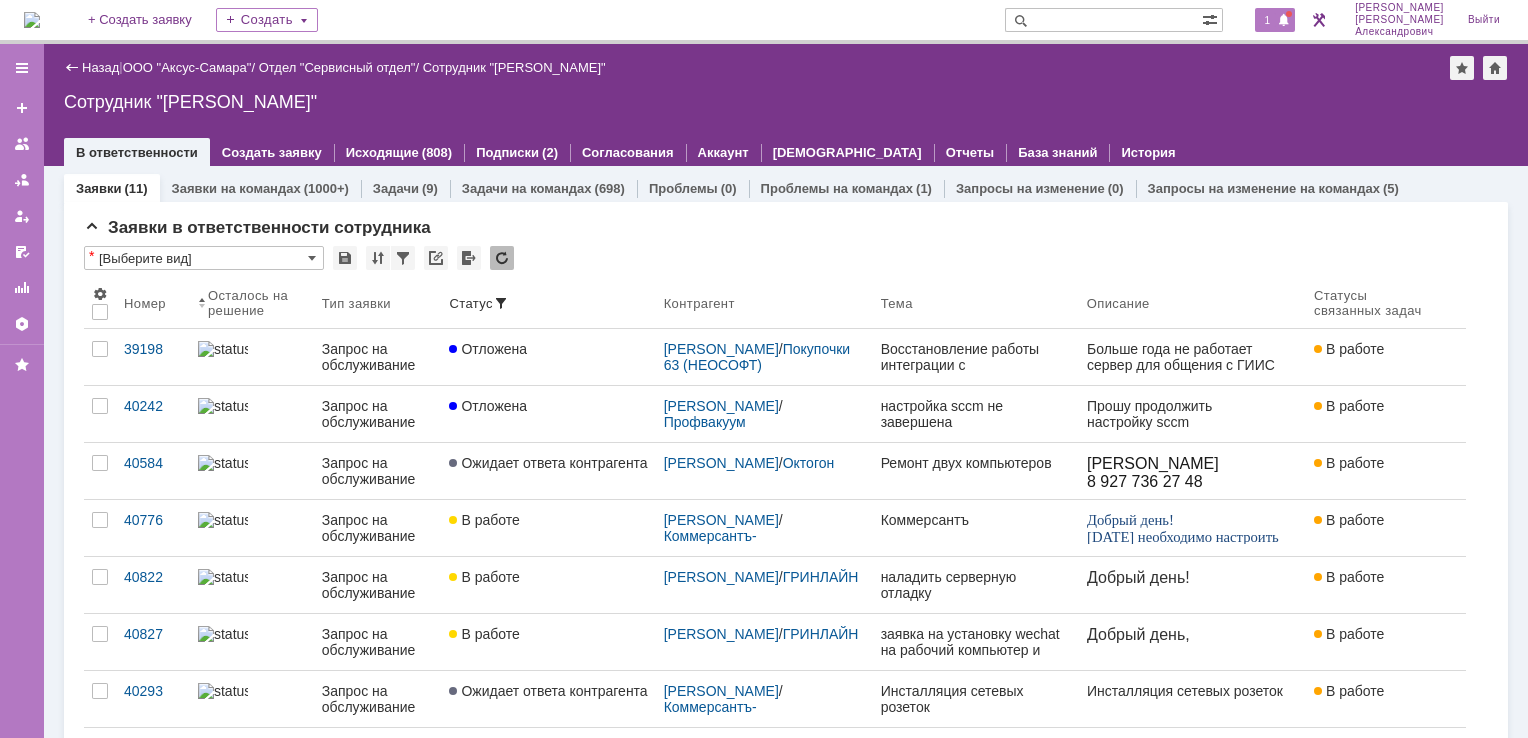 click on "1" at bounding box center (1268, 20) 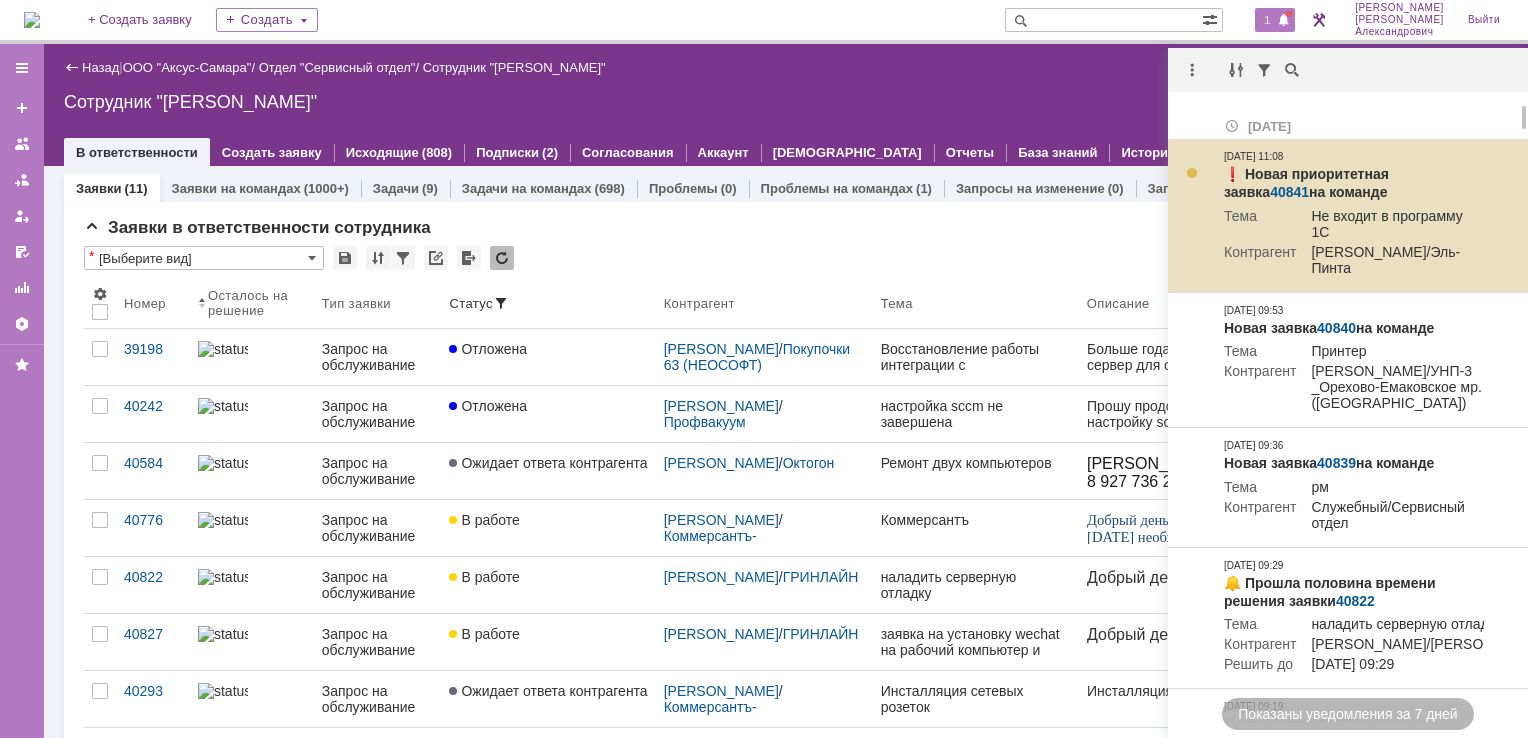 click on "40841" at bounding box center (1289, 192) 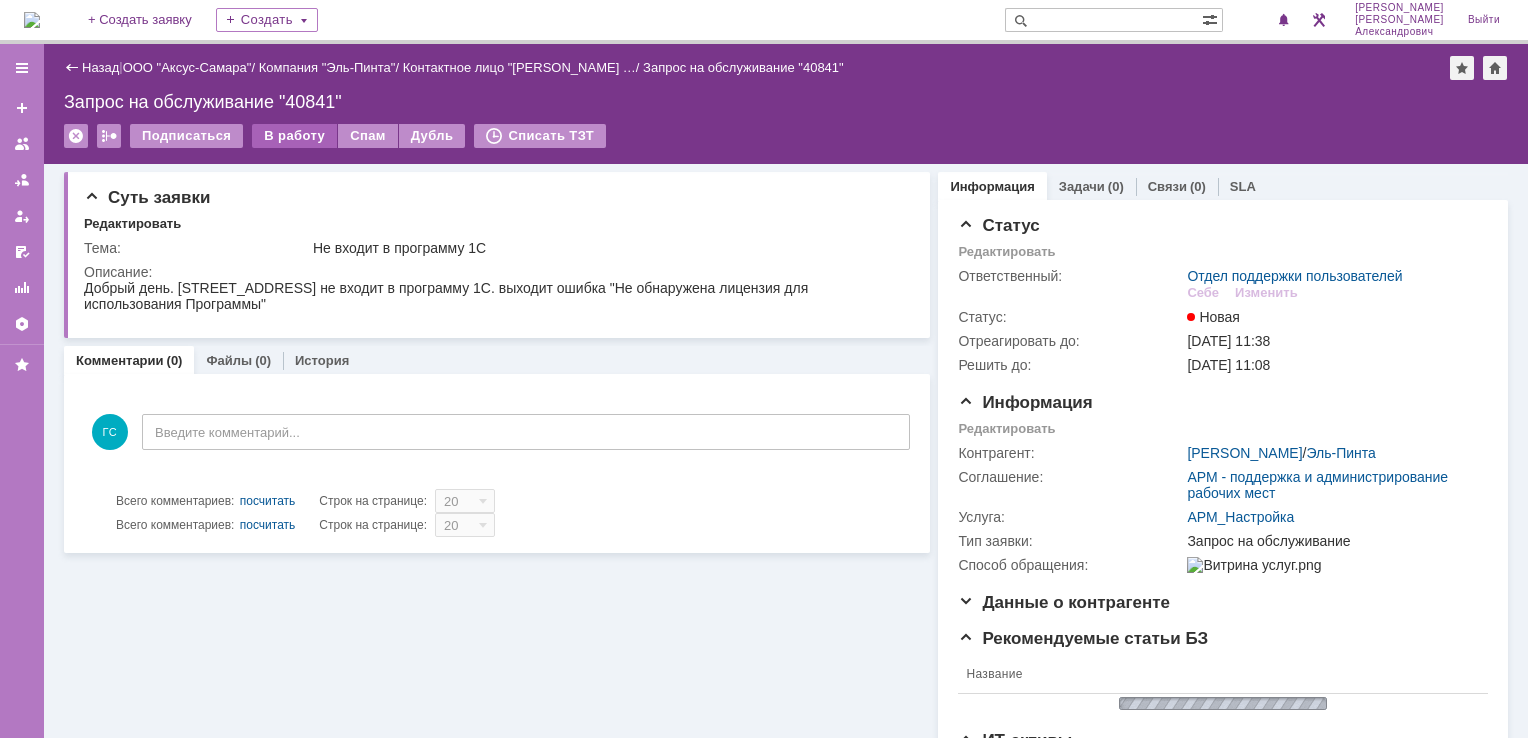 scroll, scrollTop: 0, scrollLeft: 0, axis: both 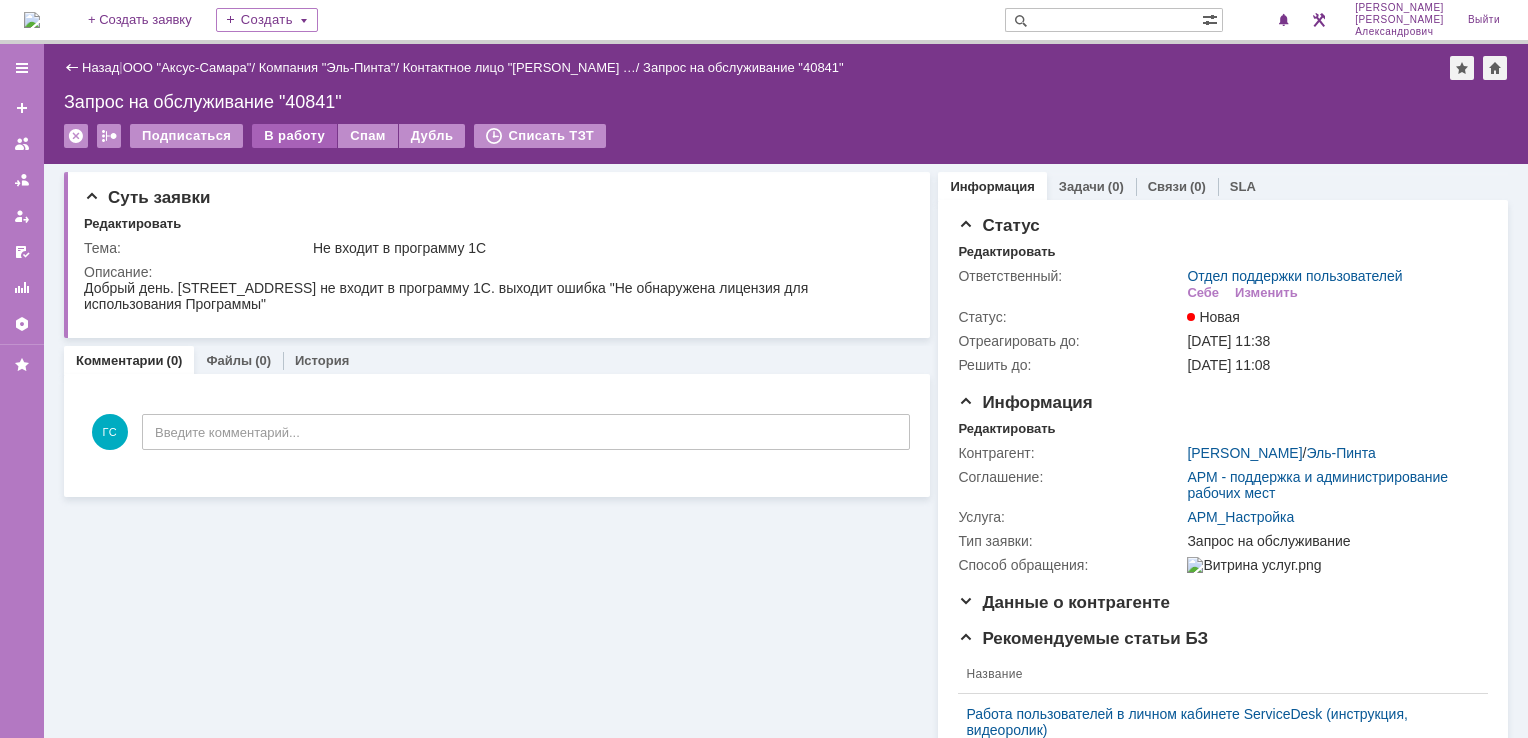 click on "В работу" at bounding box center [294, 136] 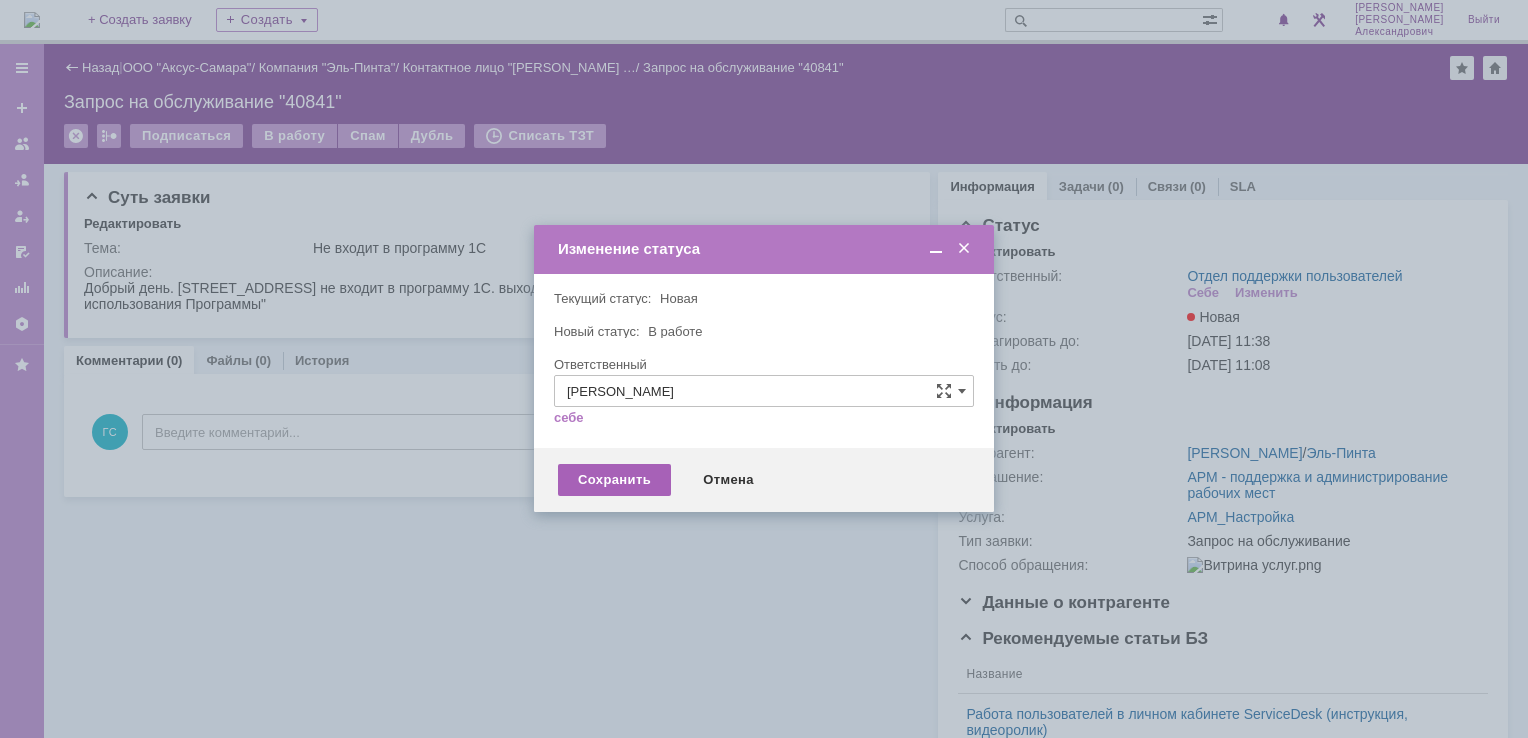 click on "Сохранить" at bounding box center (614, 480) 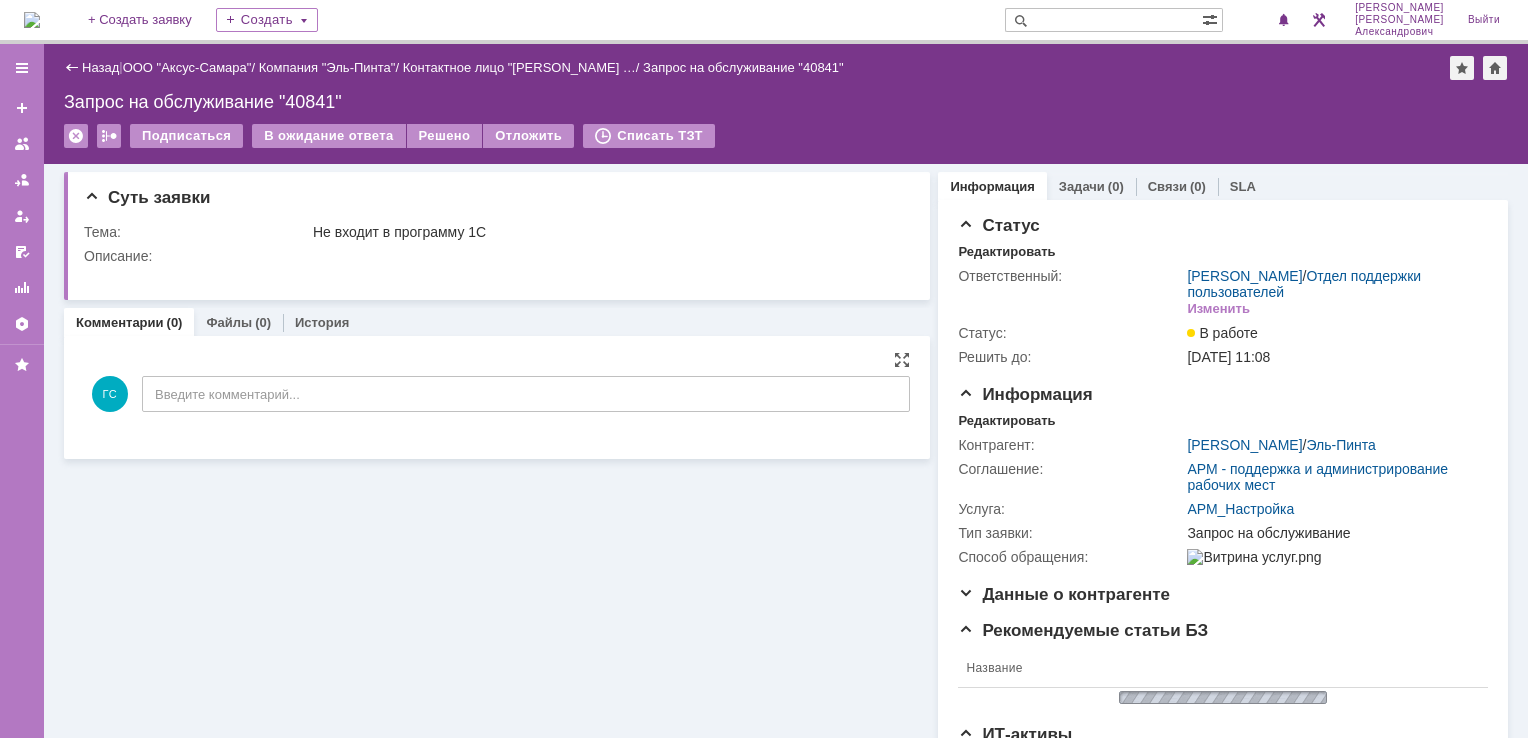 scroll, scrollTop: 0, scrollLeft: 0, axis: both 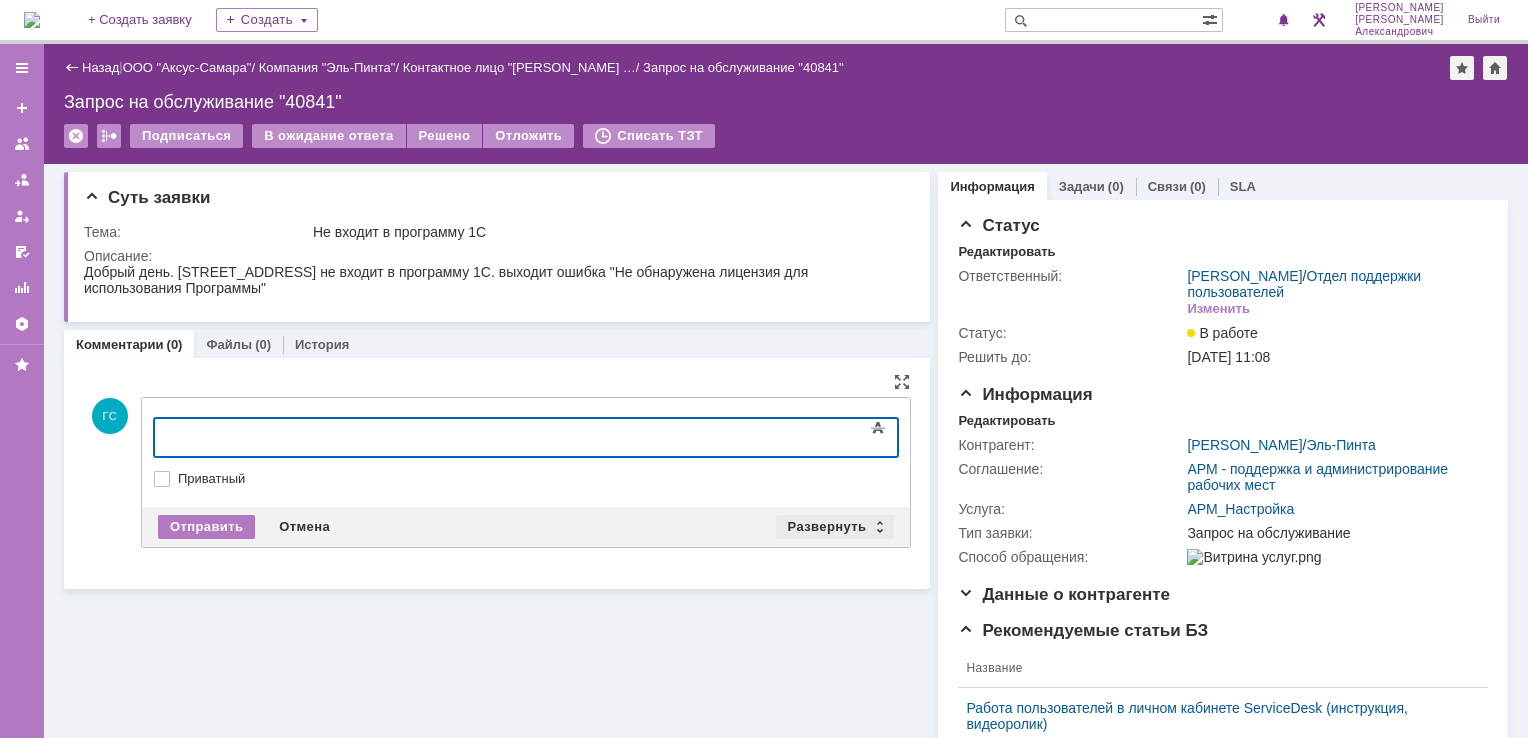 click on "Развернуть" at bounding box center [835, 527] 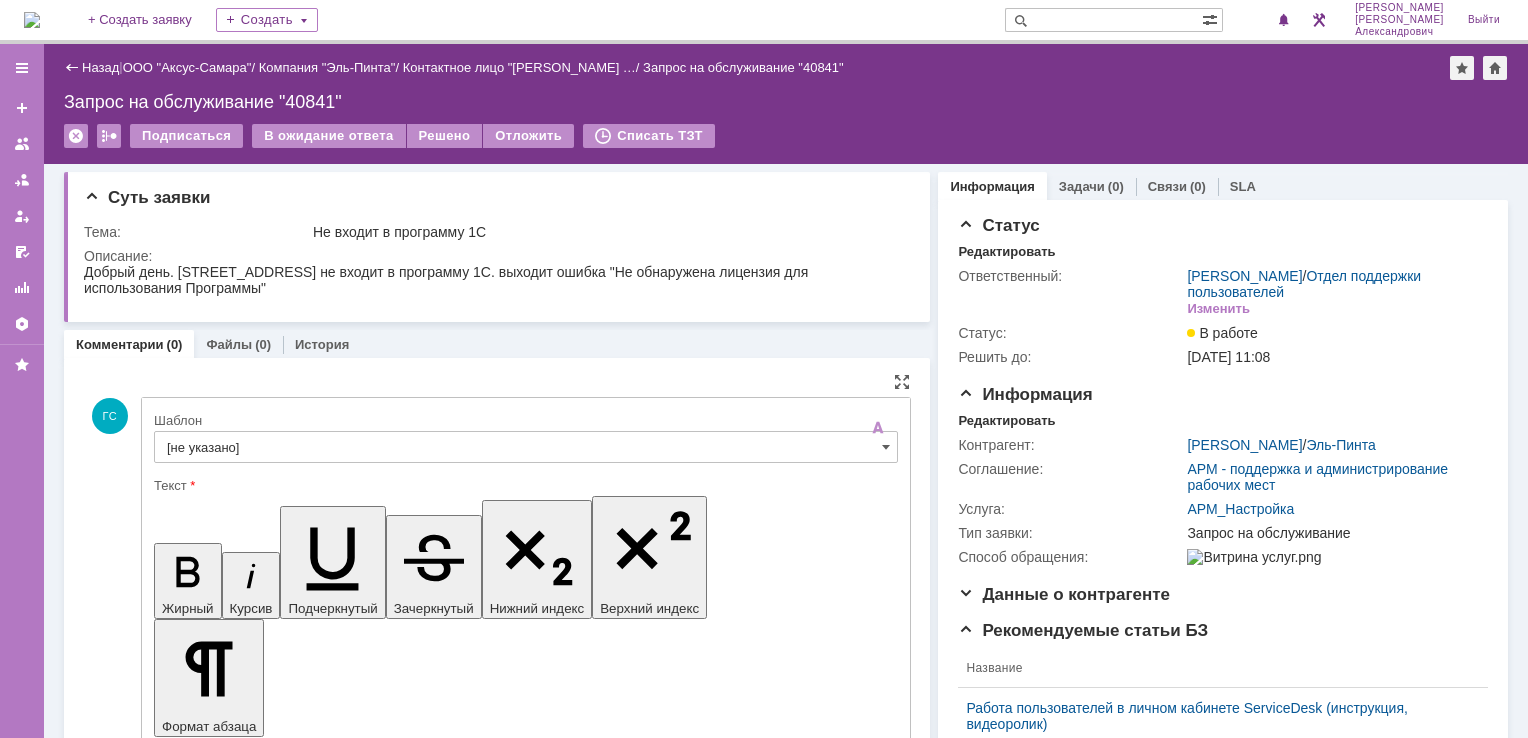 scroll, scrollTop: 0, scrollLeft: 0, axis: both 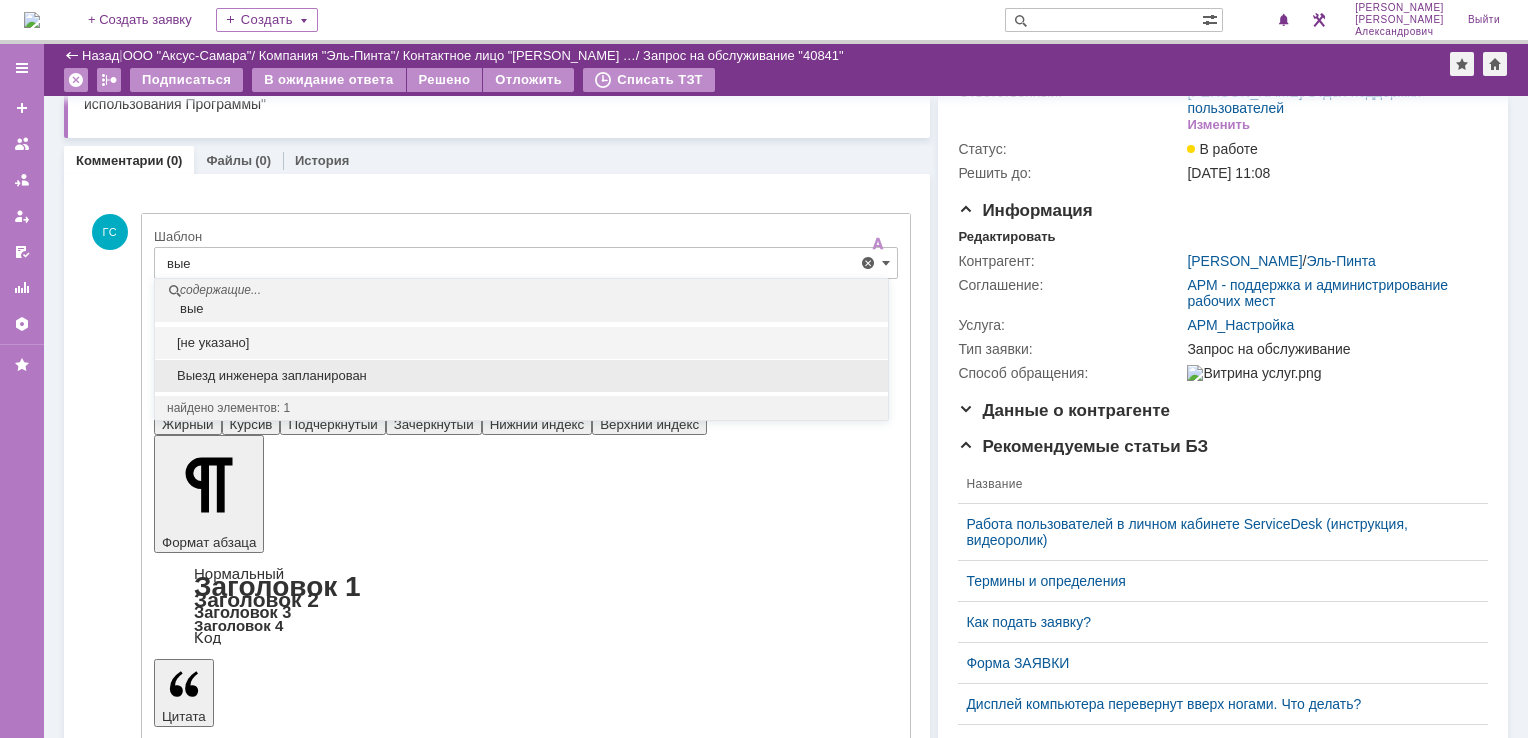 click on "Выезд инженера запланирован" at bounding box center (521, 376) 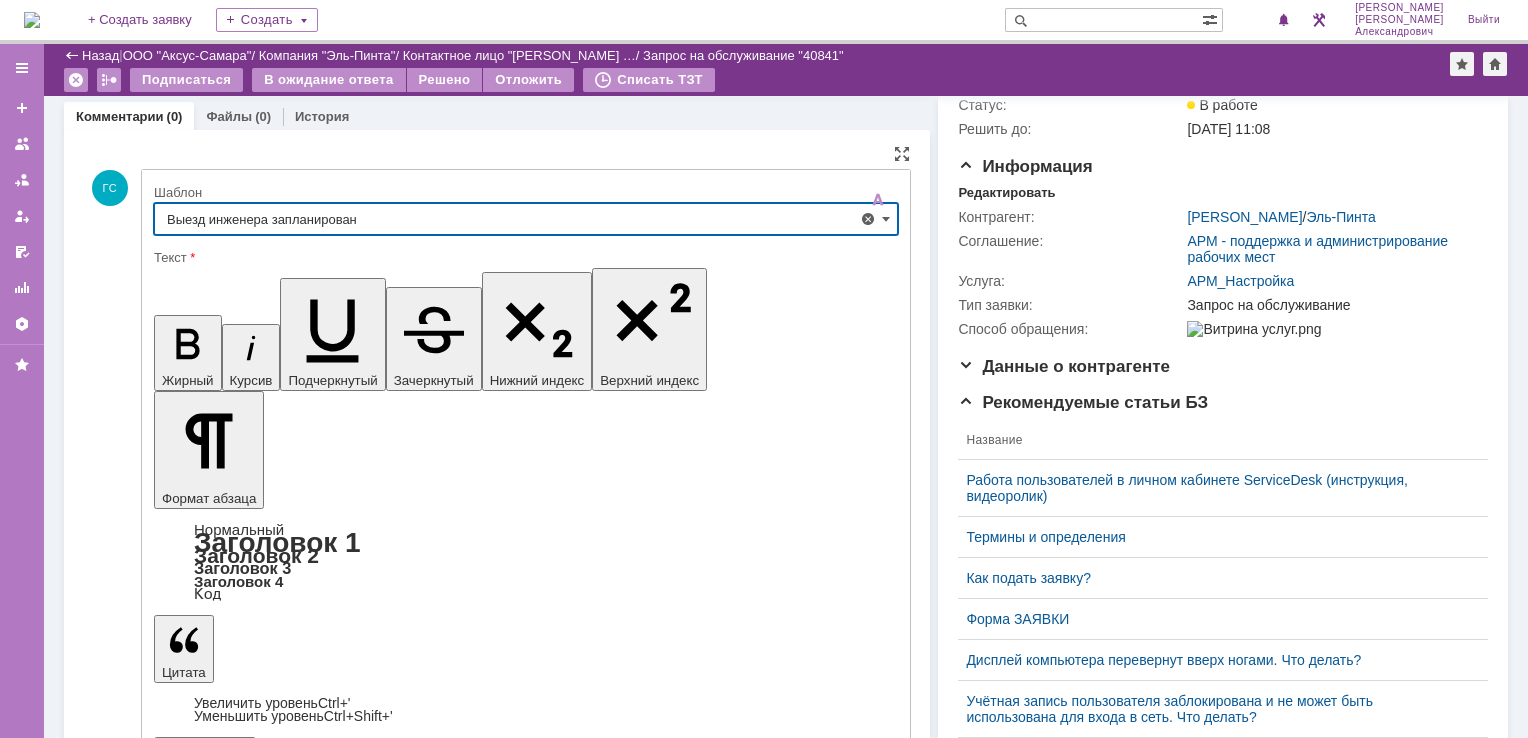 scroll, scrollTop: 216, scrollLeft: 0, axis: vertical 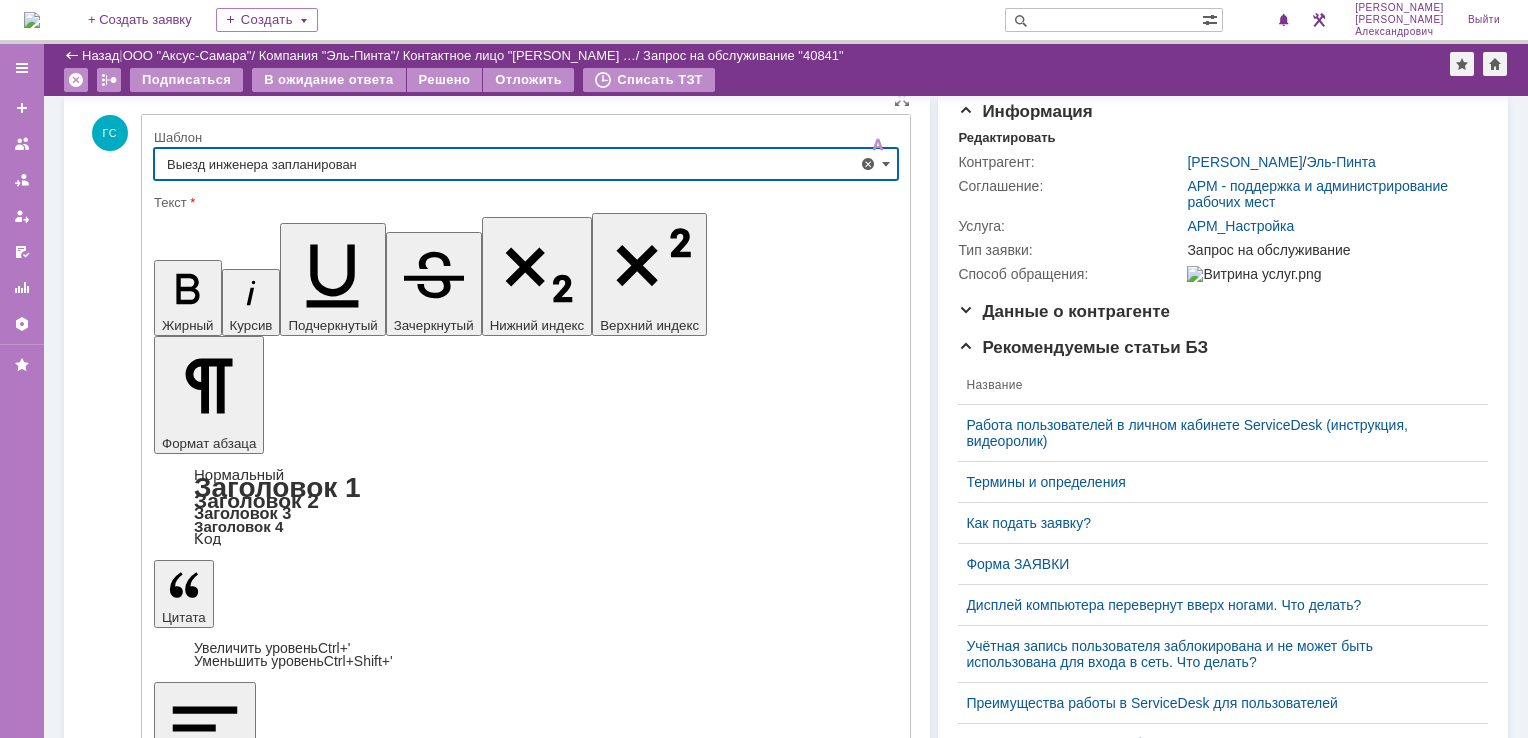 type on "Выезд инженера запланирован" 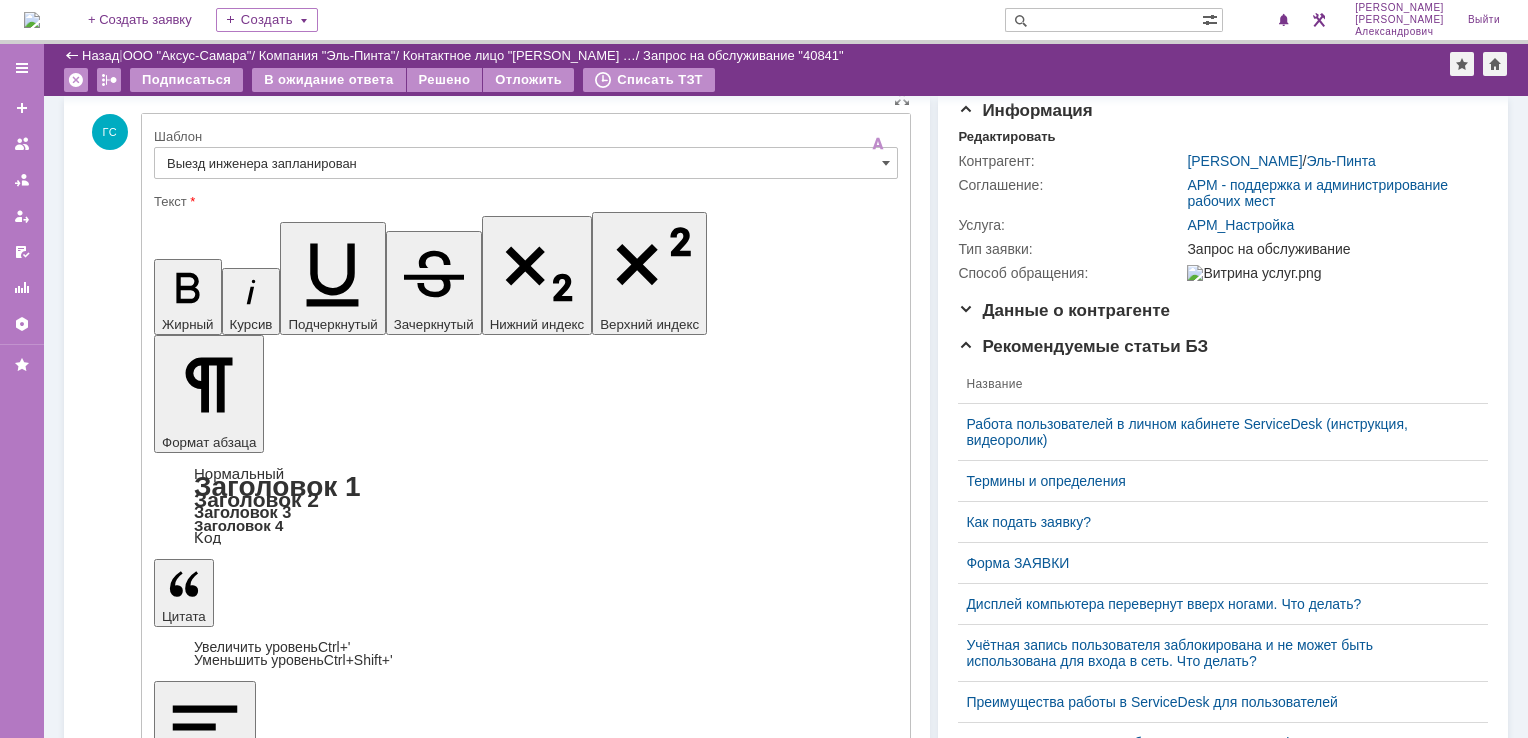 click on "Отправить" at bounding box center (206, 5313) 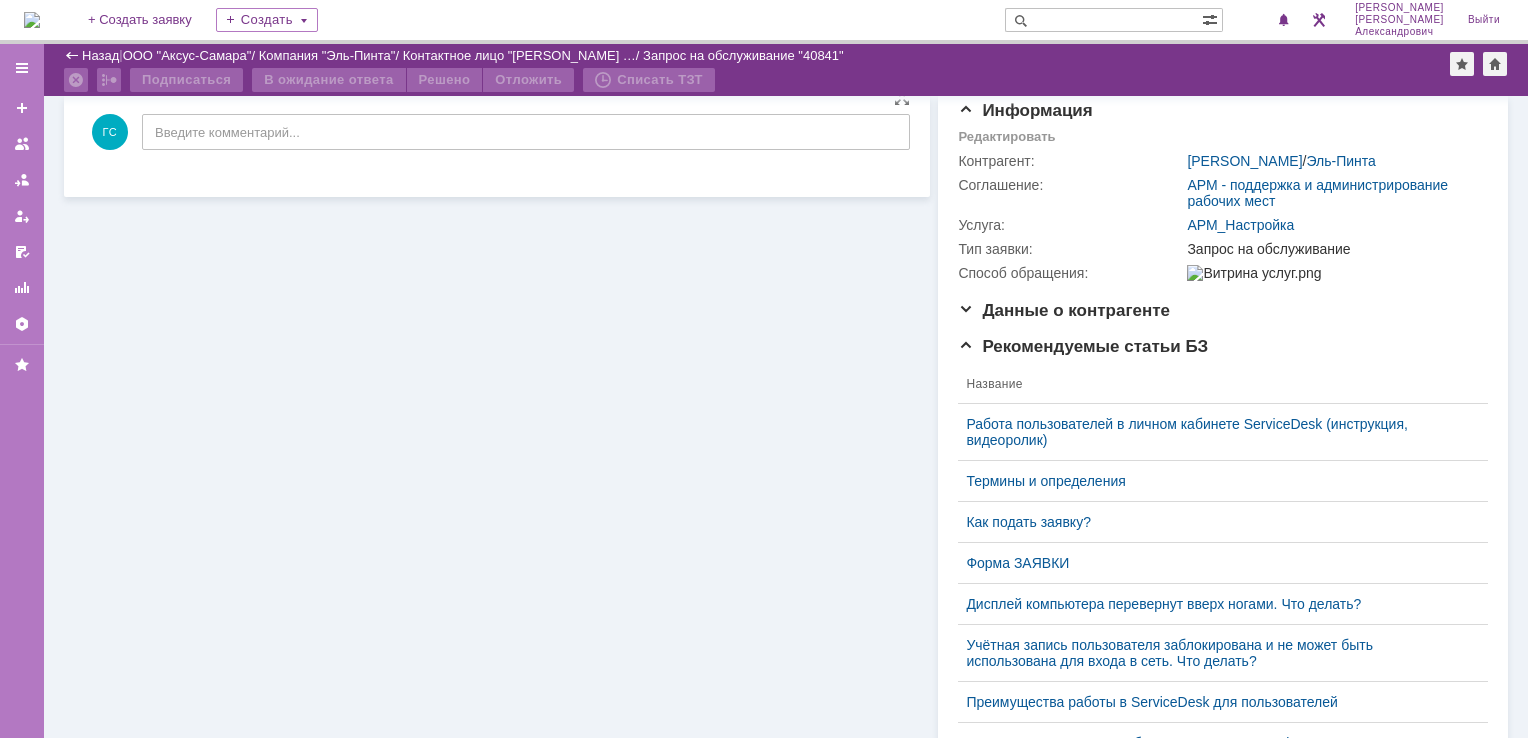 scroll, scrollTop: 17, scrollLeft: 0, axis: vertical 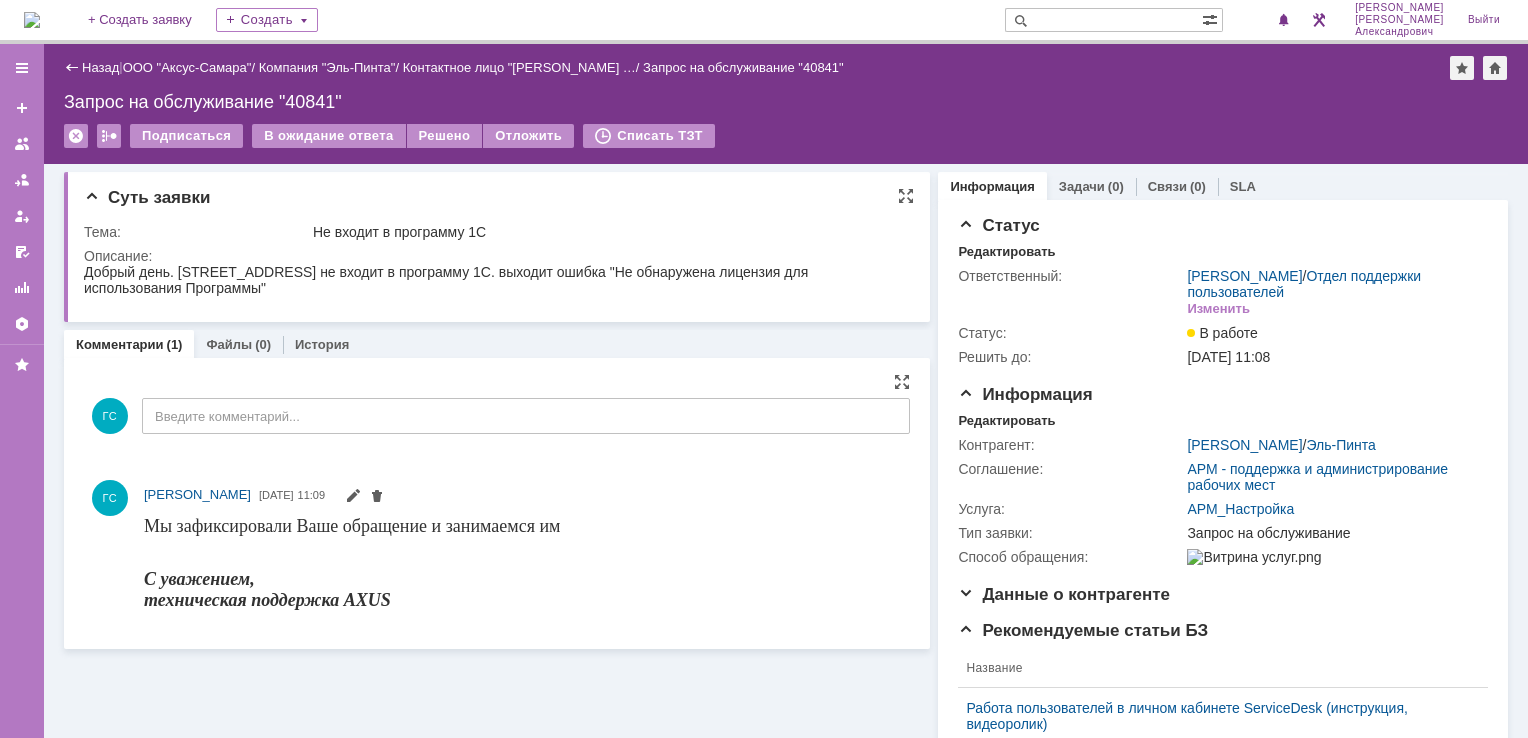 drag, startPoint x: 85, startPoint y: 268, endPoint x: 338, endPoint y: 300, distance: 255.01569 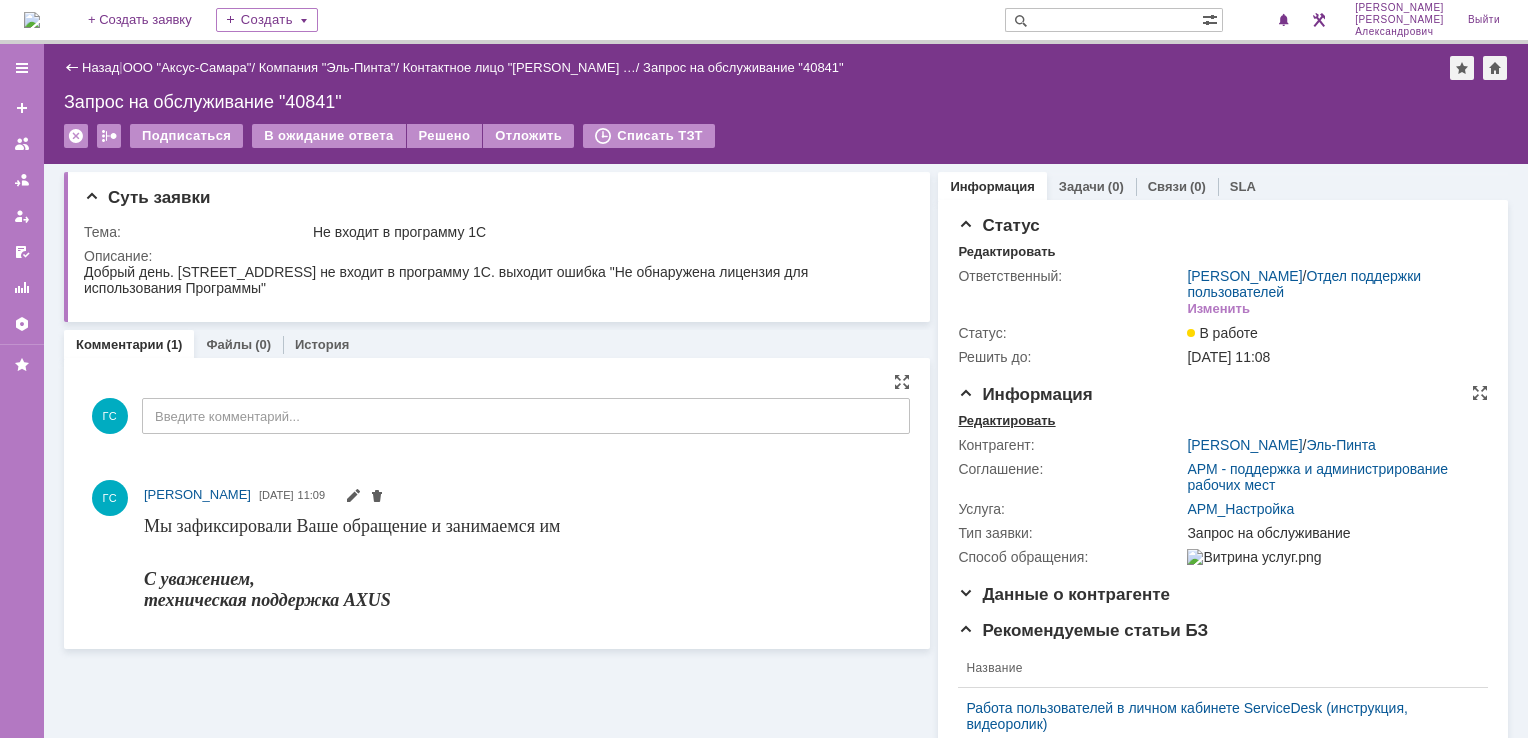click on "Редактировать" at bounding box center [1006, 421] 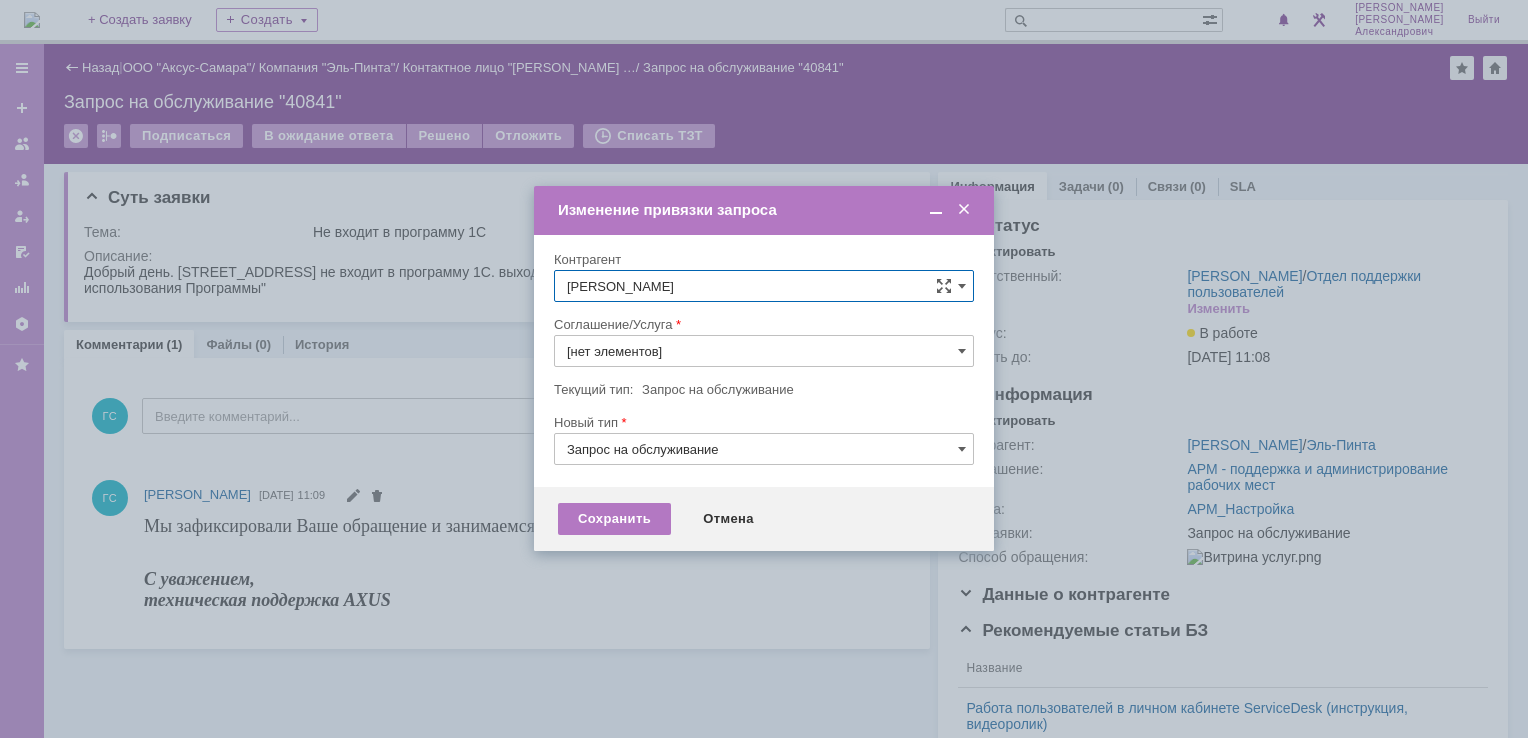 type on "АРМ_Настройка" 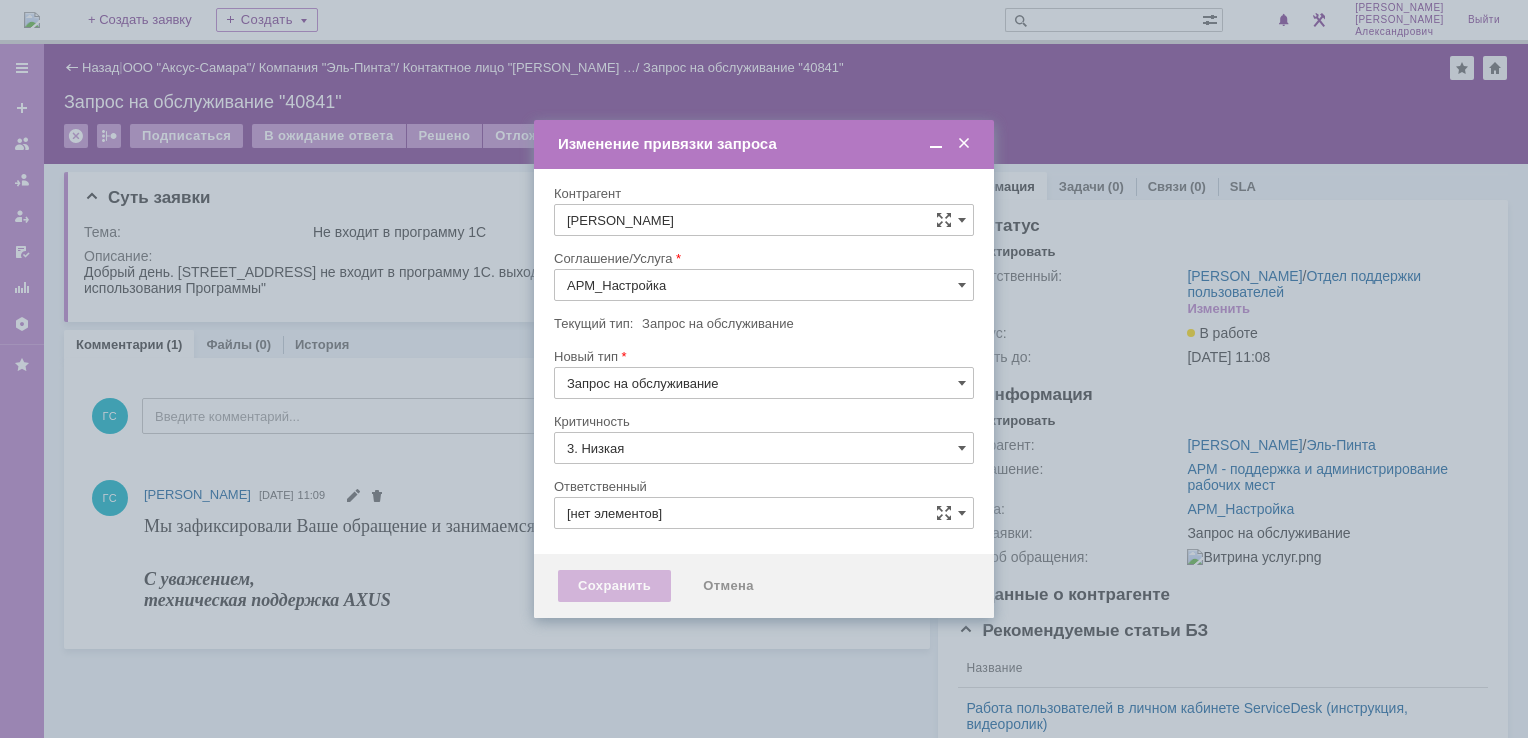 type on "[PERSON_NAME]" 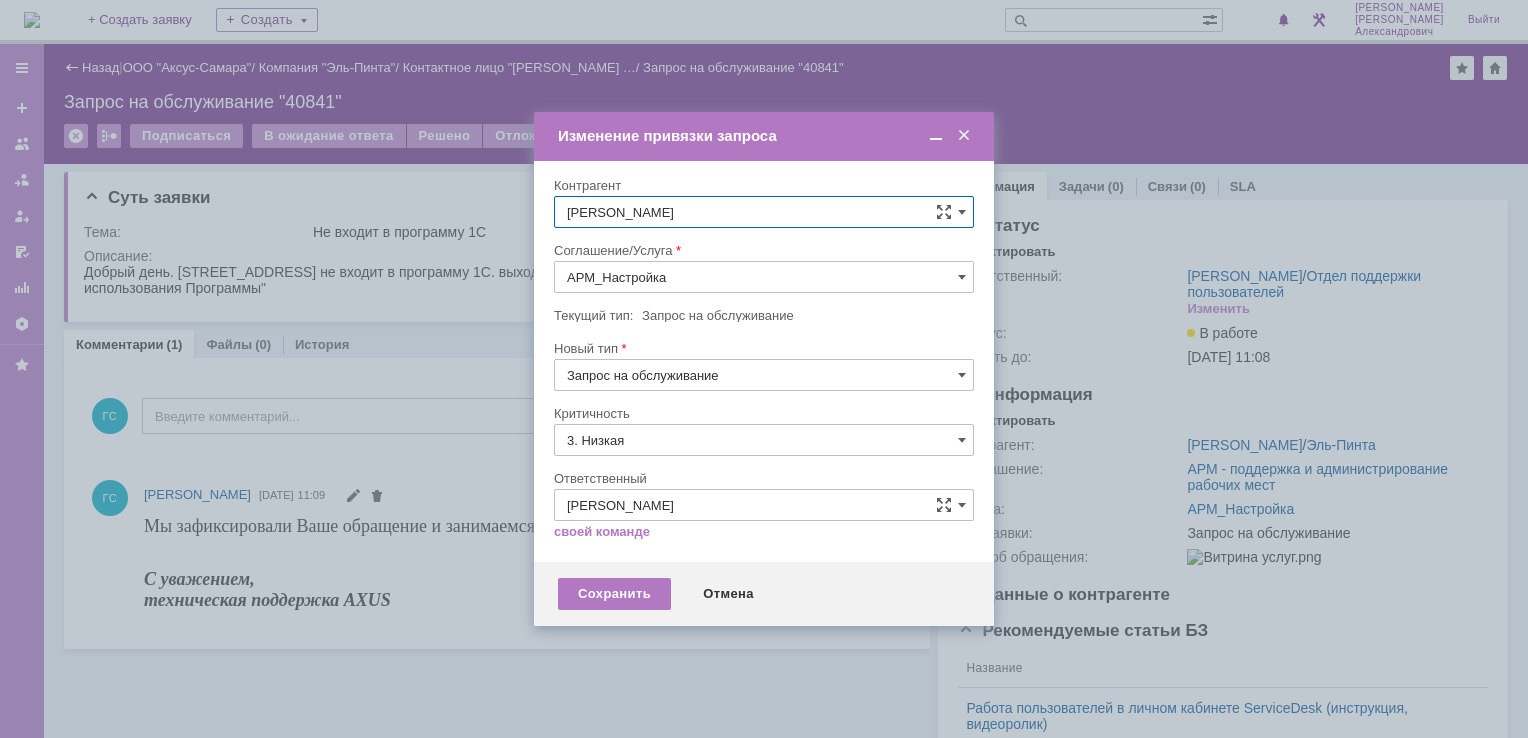 click on "3. Низкая" at bounding box center [764, 440] 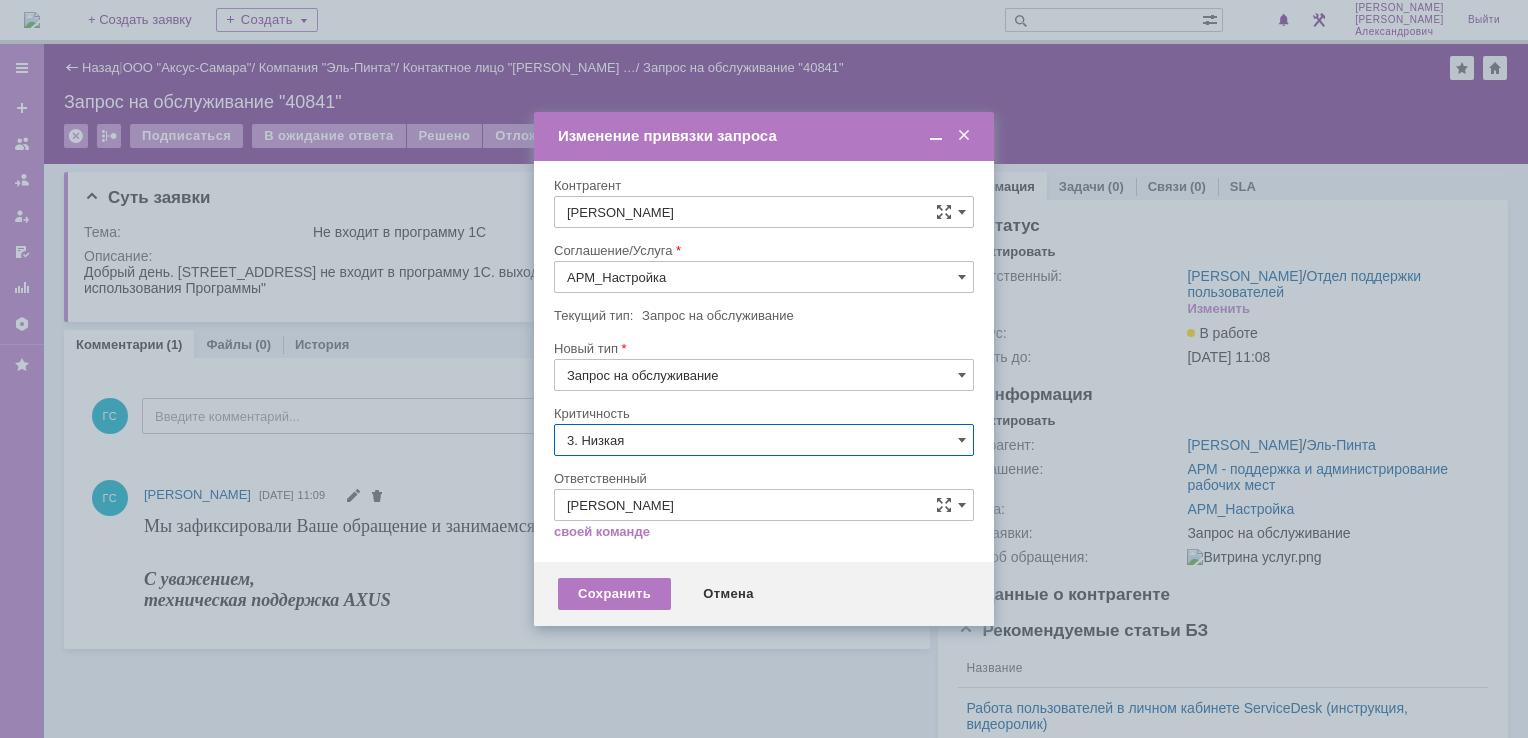 click on "[не указано]" at bounding box center [764, 477] 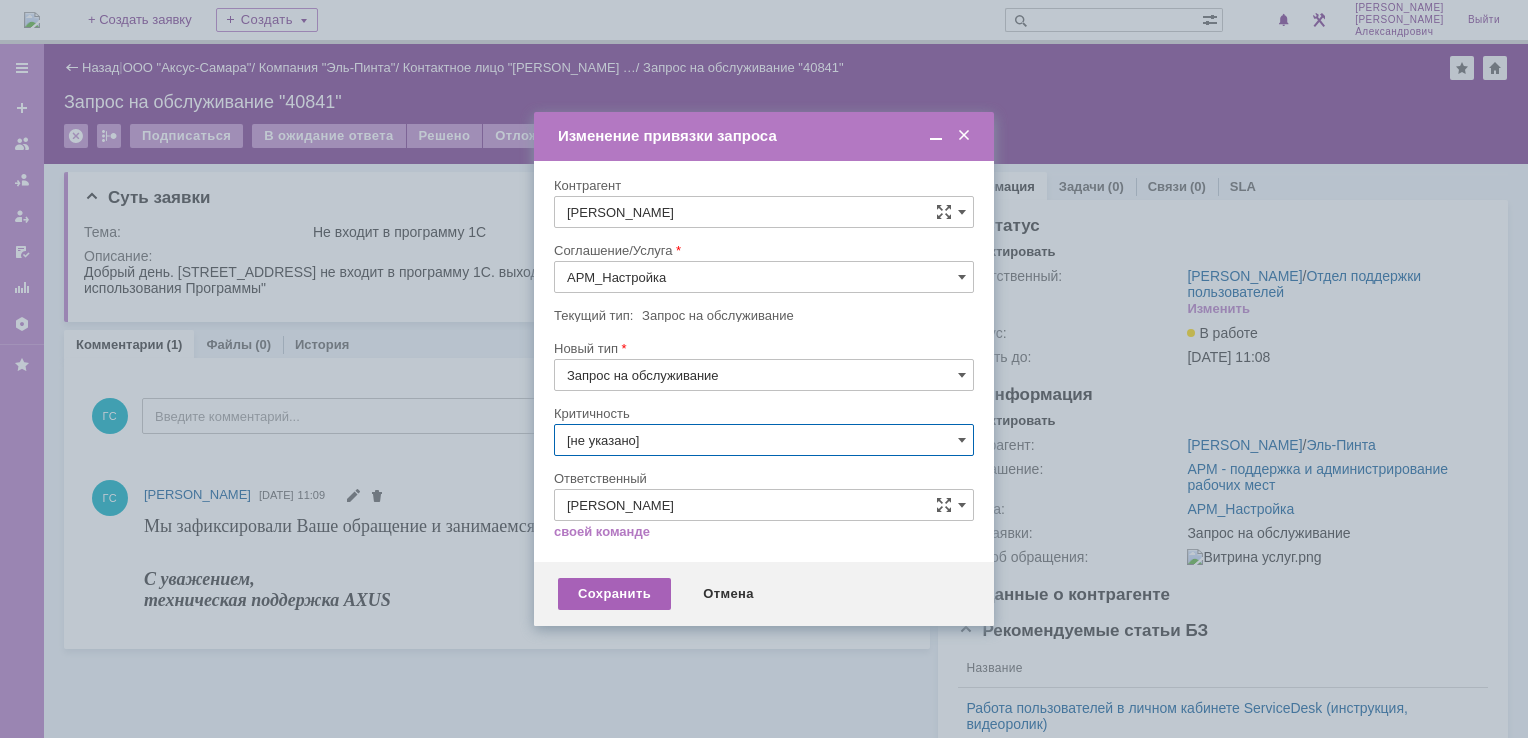 type on "[не указано]" 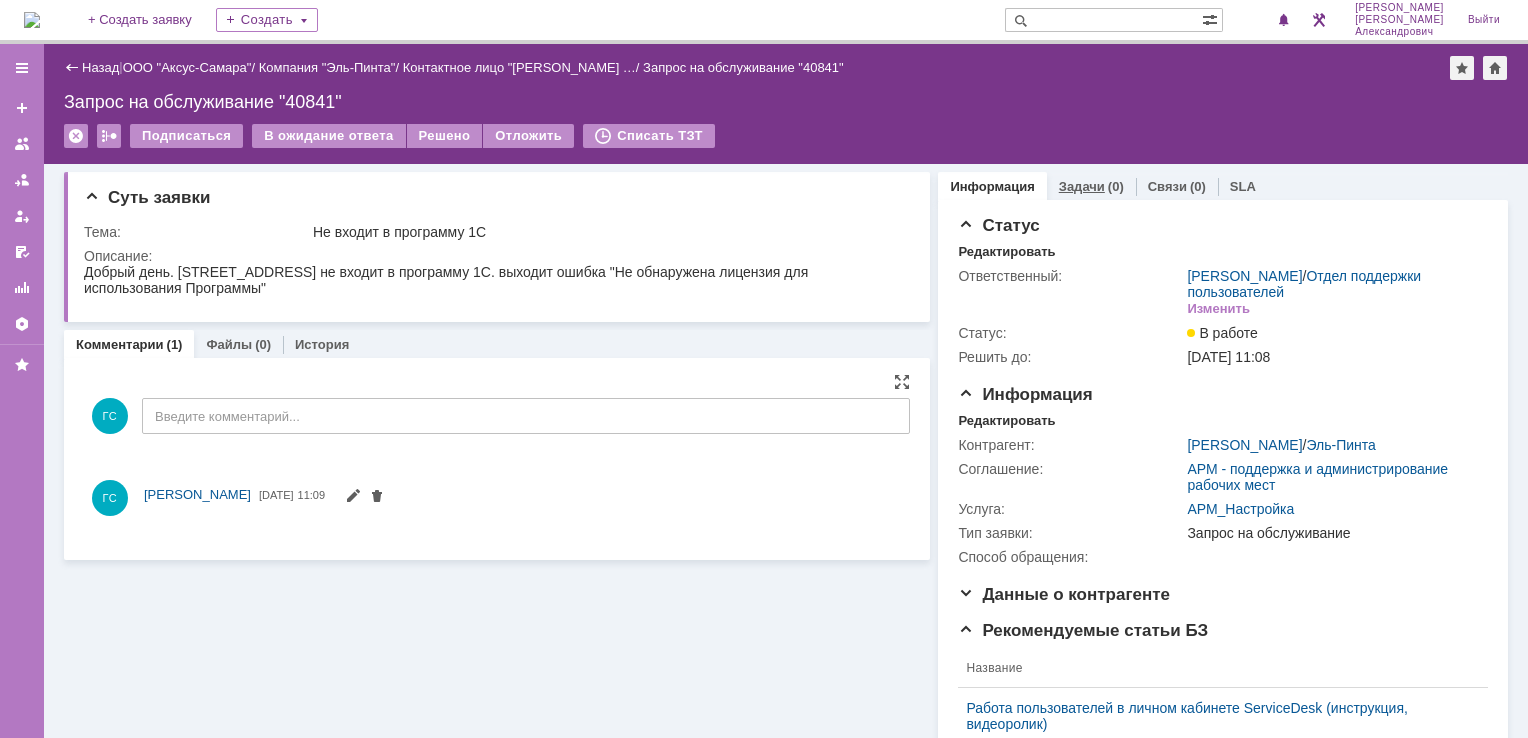 scroll, scrollTop: 0, scrollLeft: 0, axis: both 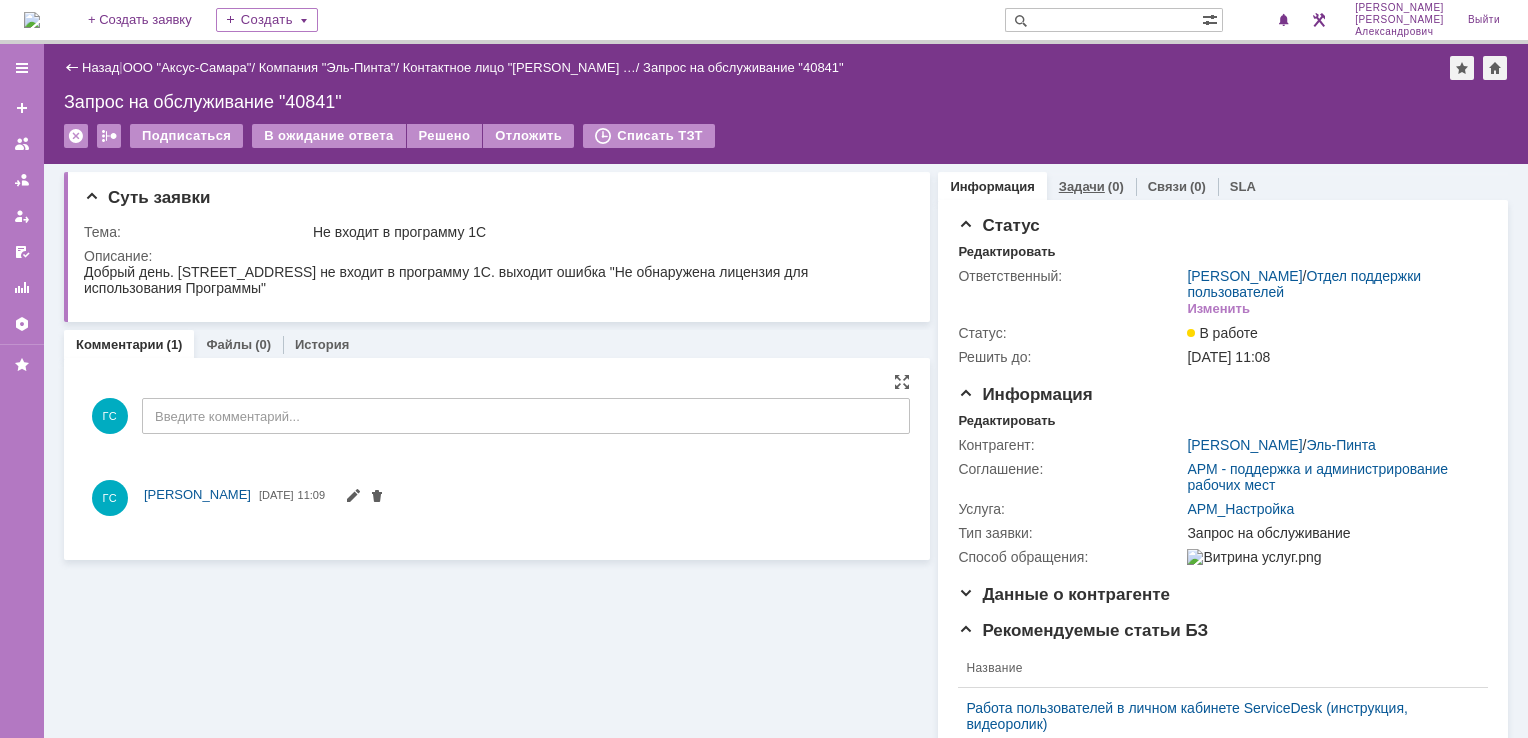click on "Задачи (0)" at bounding box center (1091, 186) 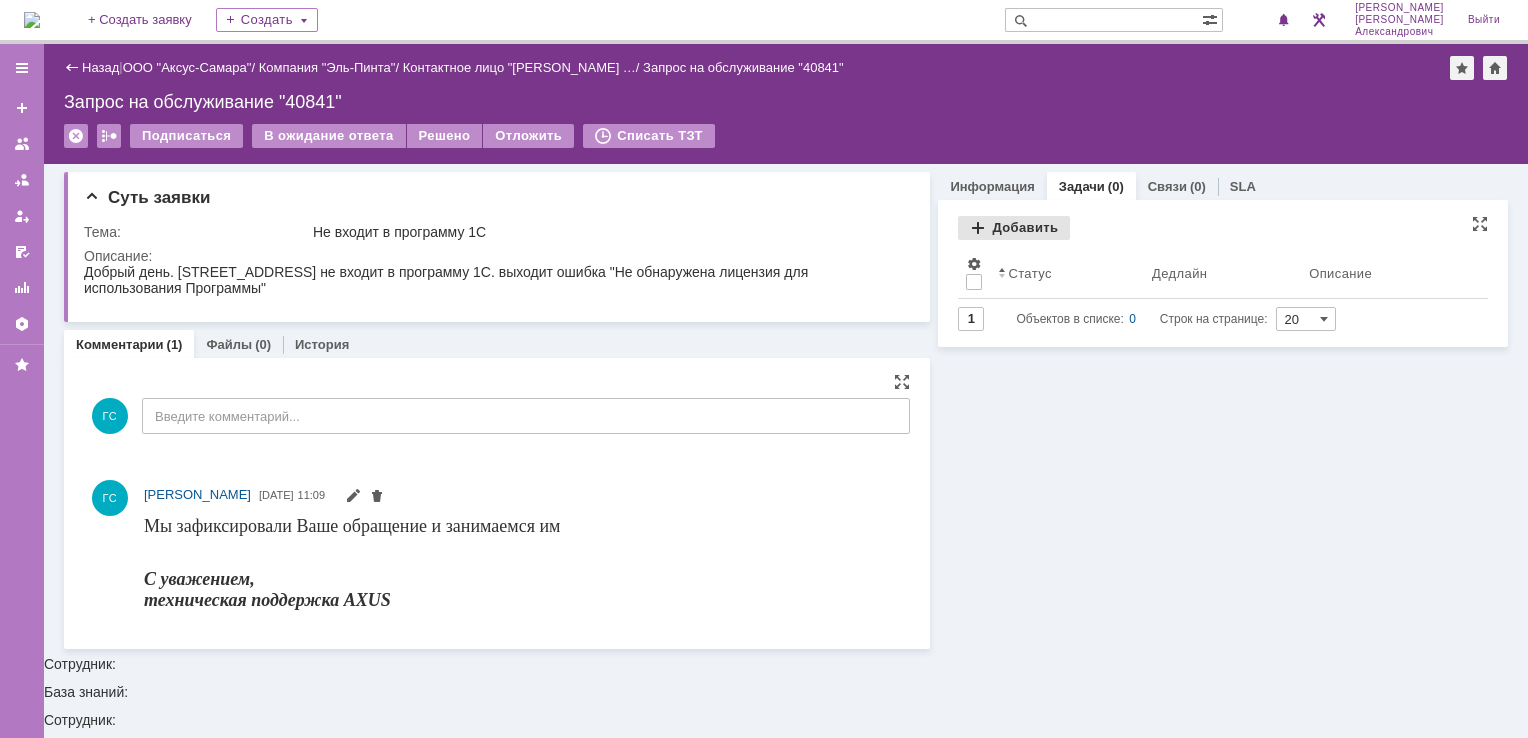 click on "Добавить" at bounding box center [1014, 228] 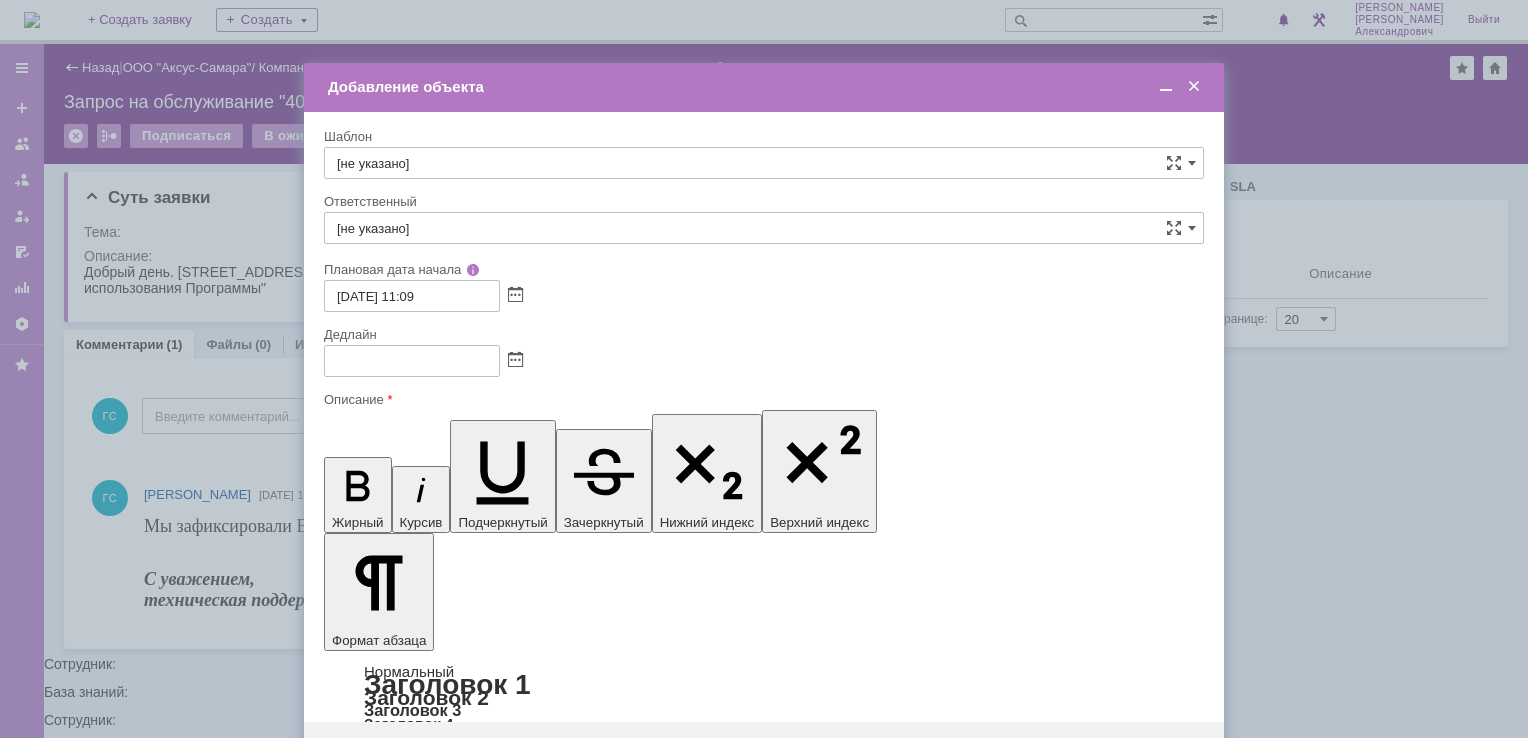 scroll, scrollTop: 0, scrollLeft: 0, axis: both 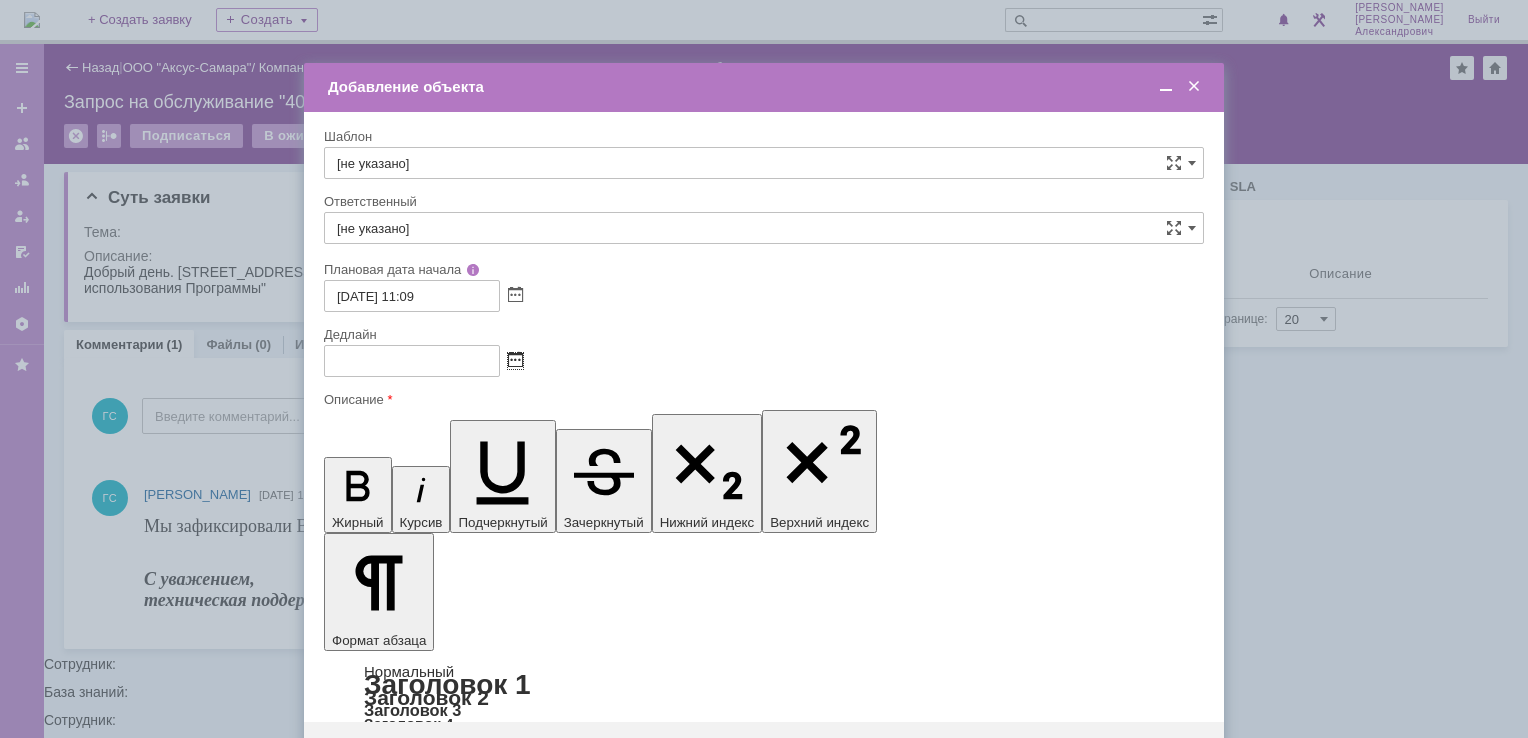 click at bounding box center (515, 361) 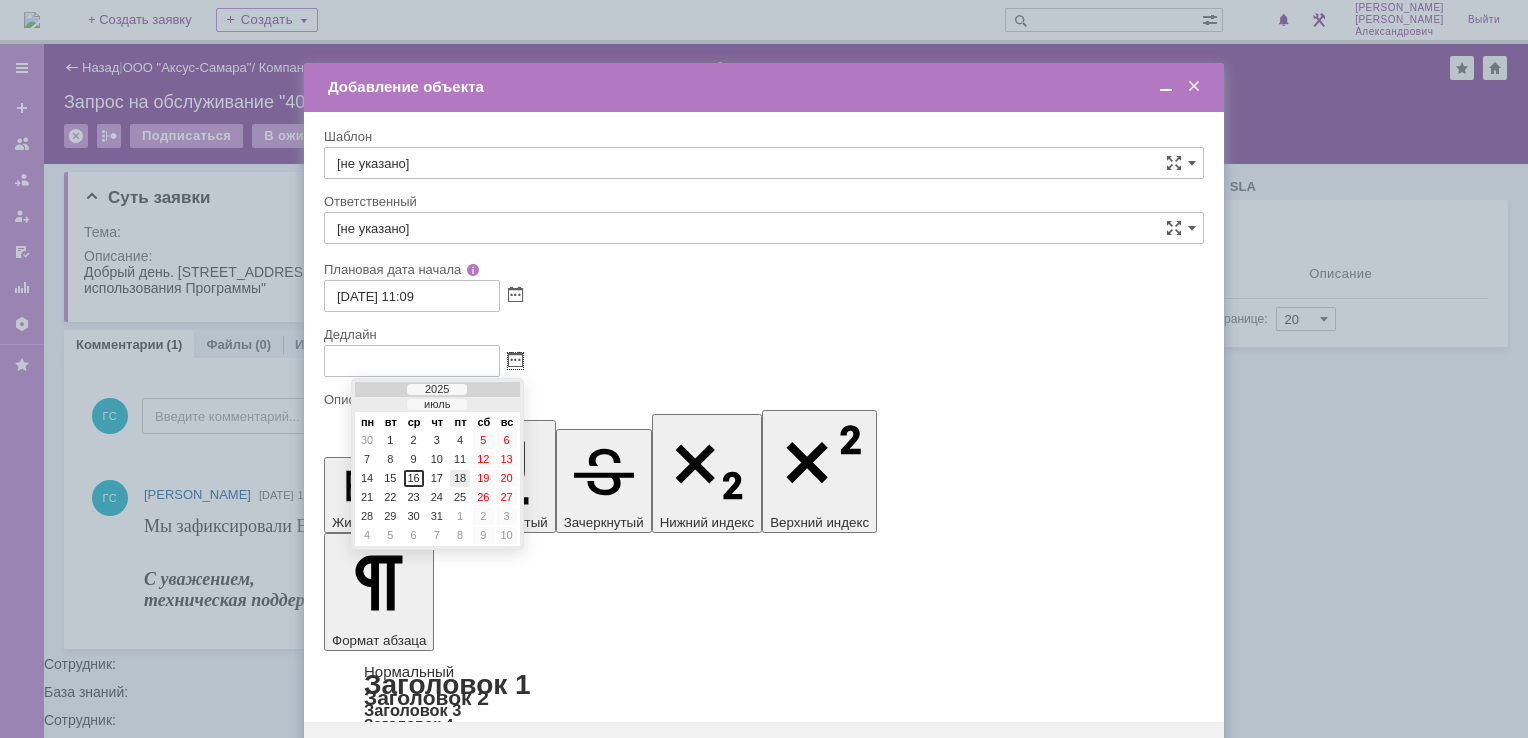 click on "18" at bounding box center (460, 478) 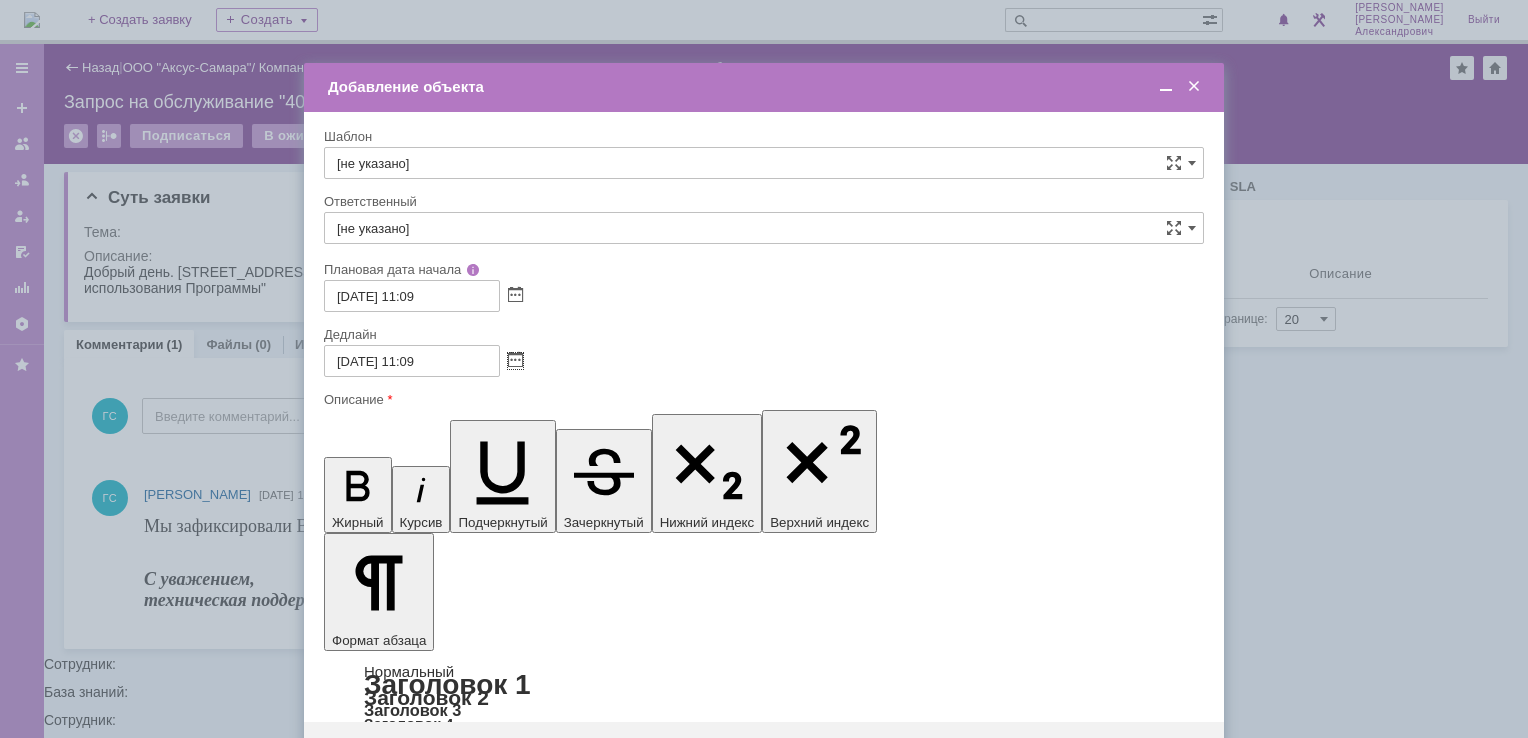 click on "[не указано]" at bounding box center [764, 228] 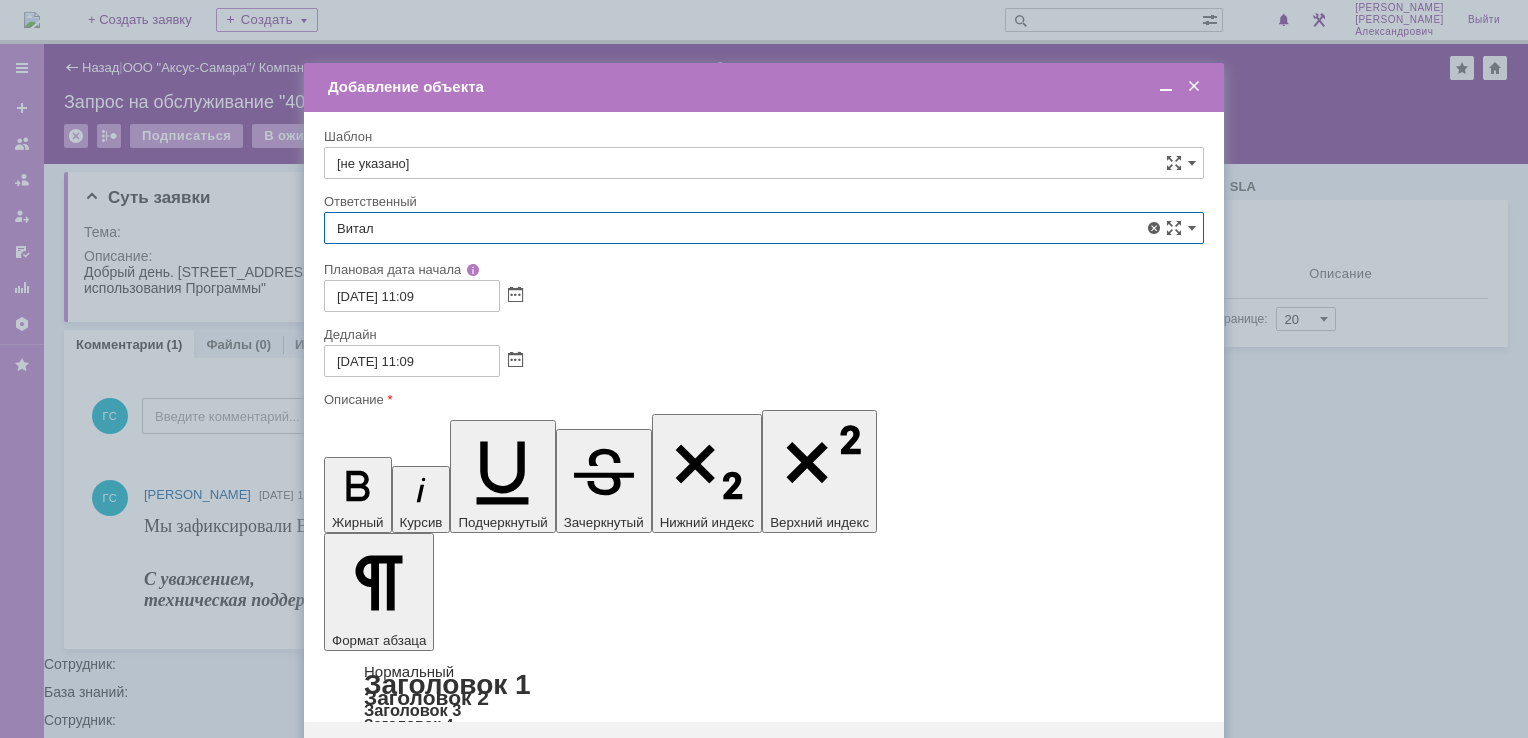 click on "[PERSON_NAME]" at bounding box center [764, 374] 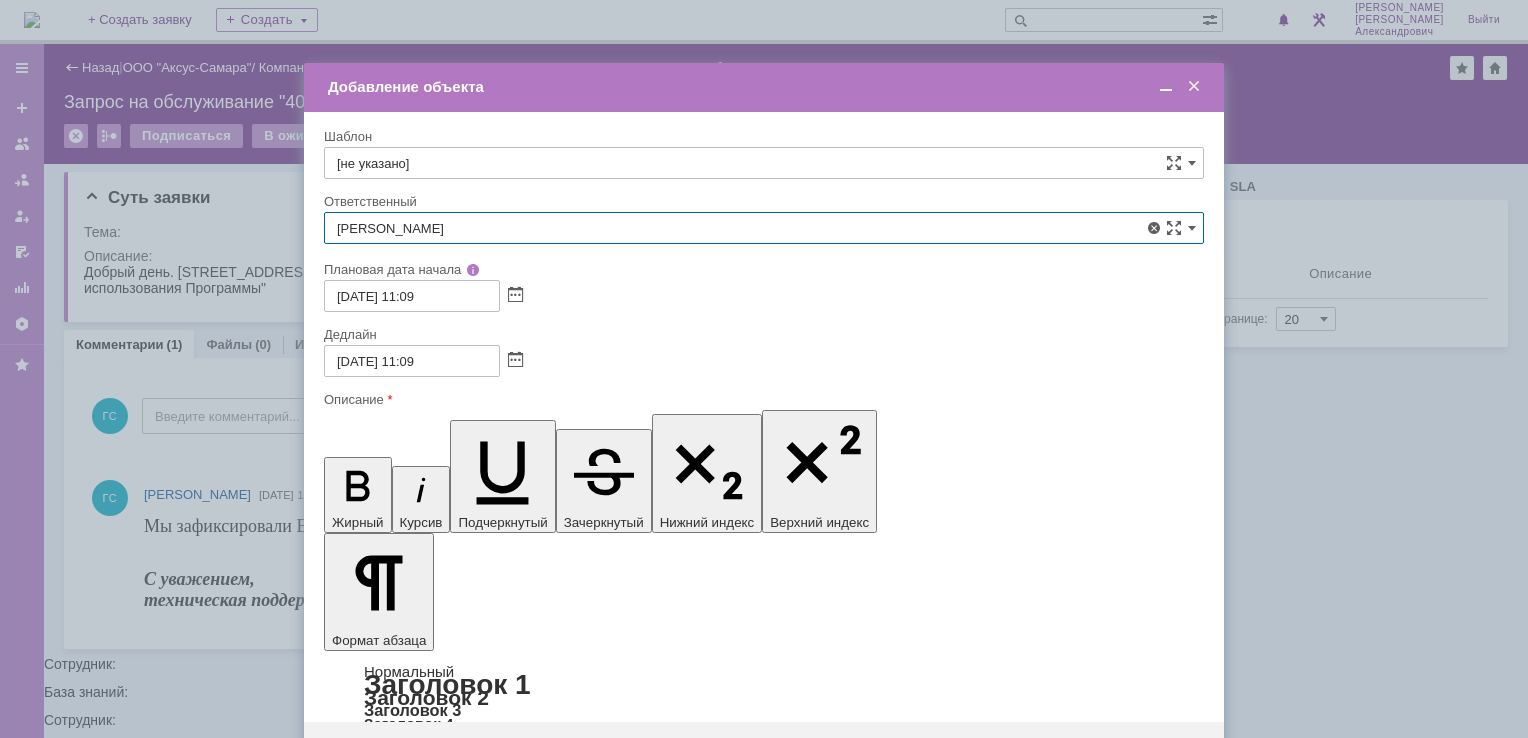 type on "[PERSON_NAME]" 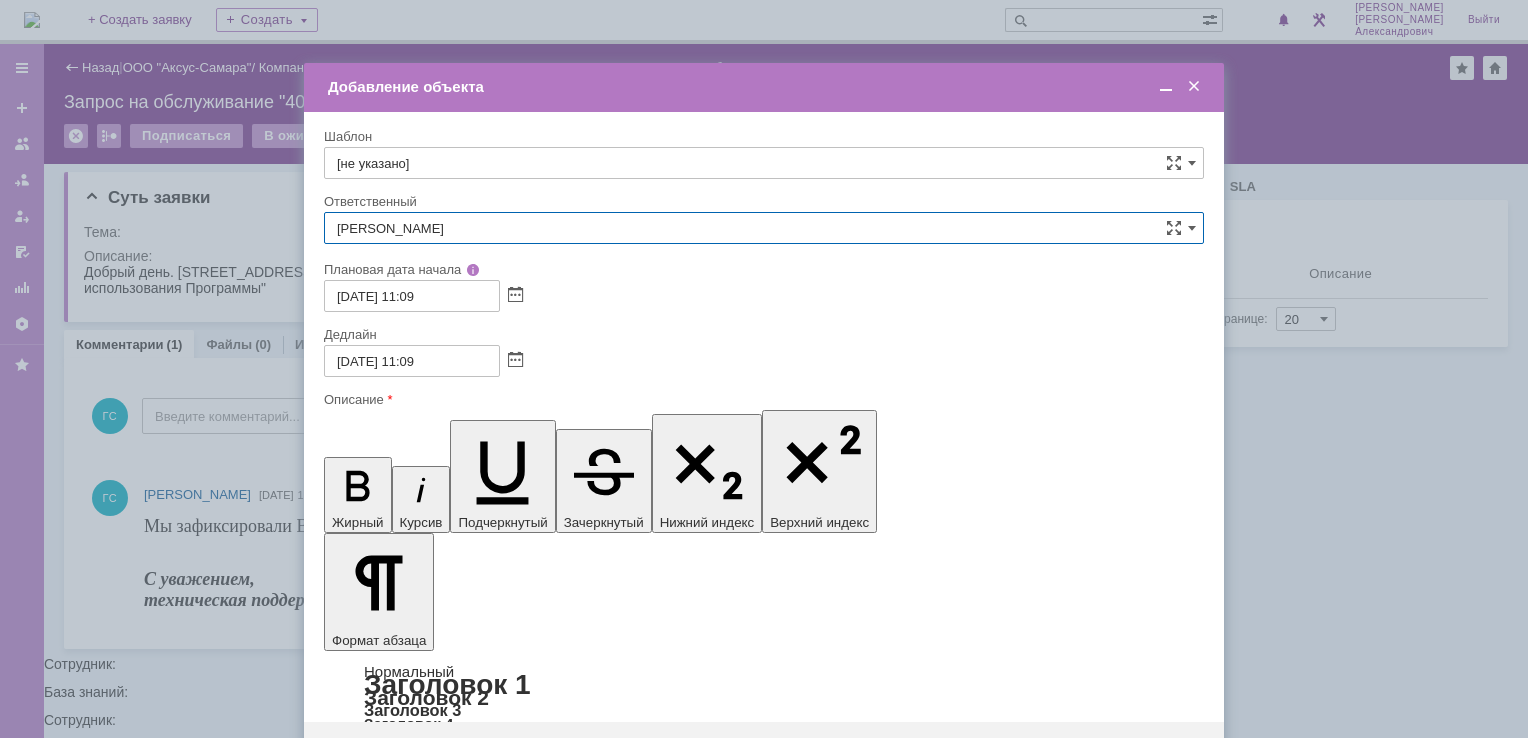 click at bounding box center (1166, 87) 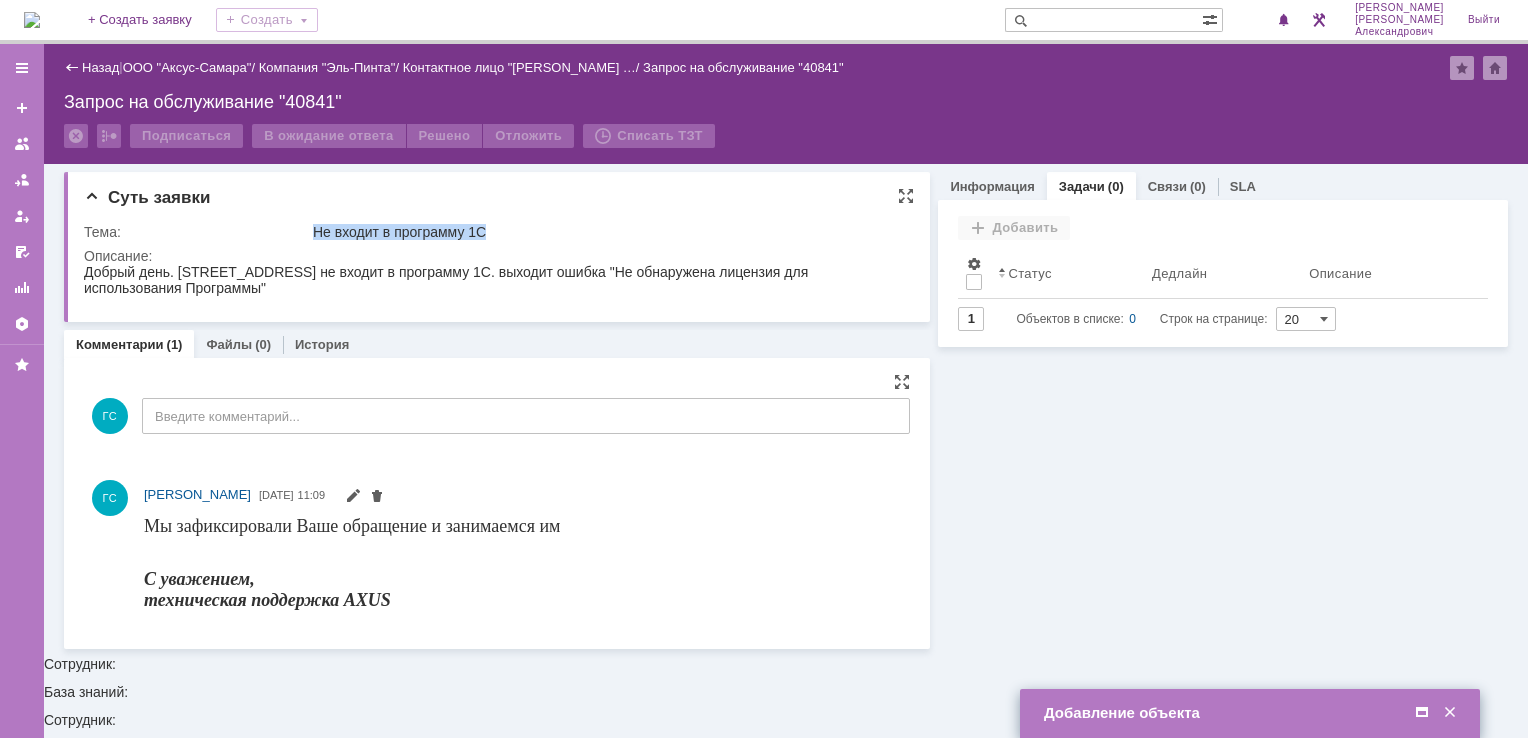 drag, startPoint x: 316, startPoint y: 228, endPoint x: 505, endPoint y: 227, distance: 189.00264 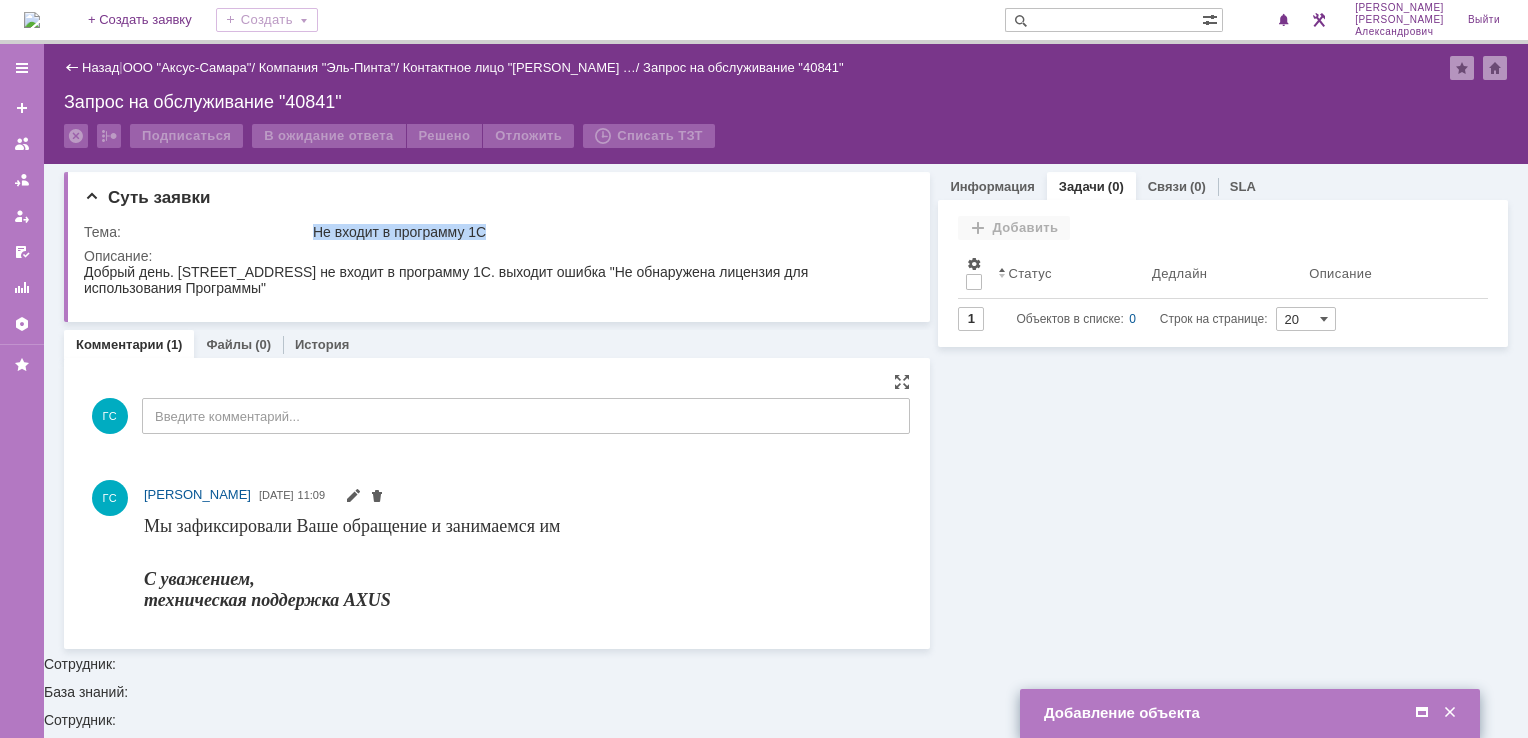click at bounding box center [1422, 713] 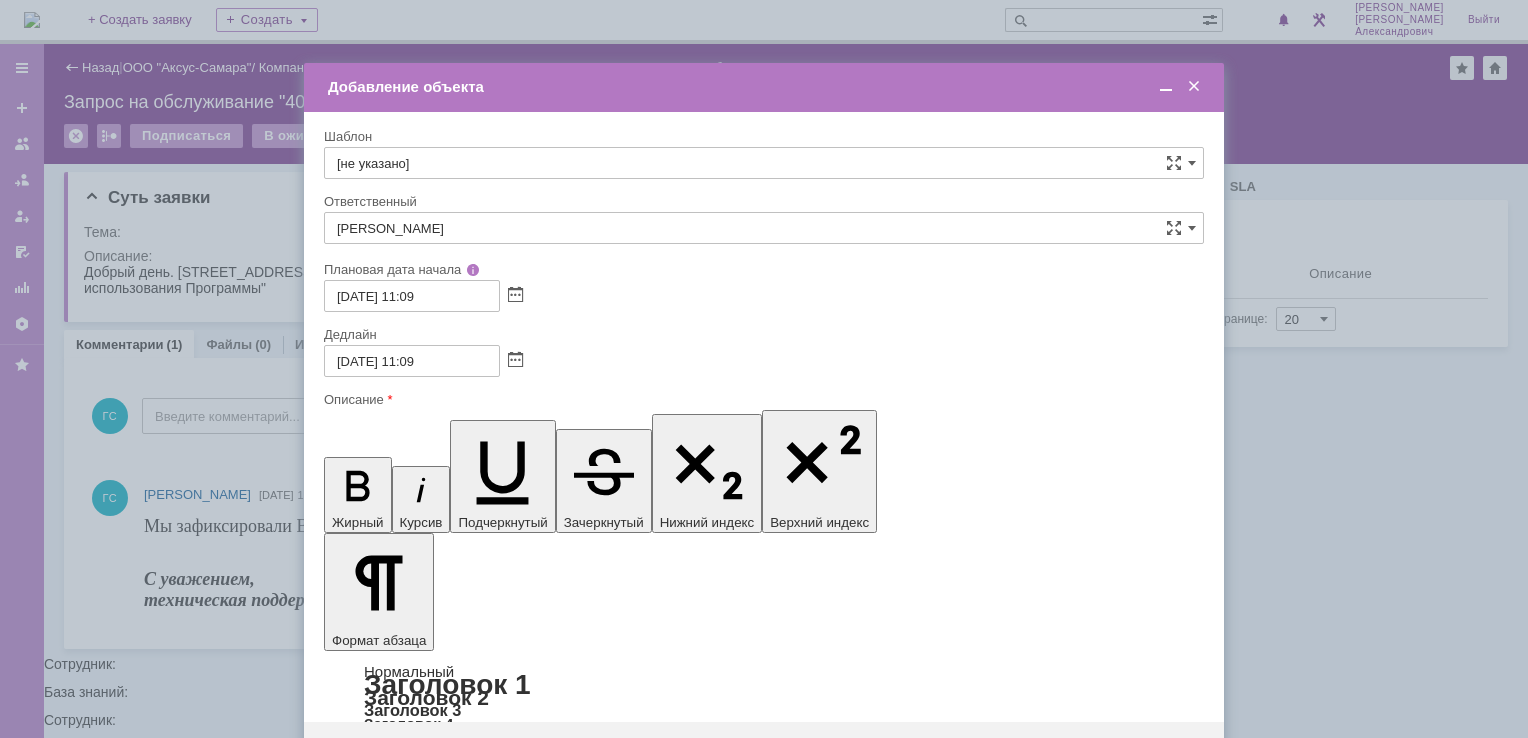 click on "Сохранить" at bounding box center (384, 754) 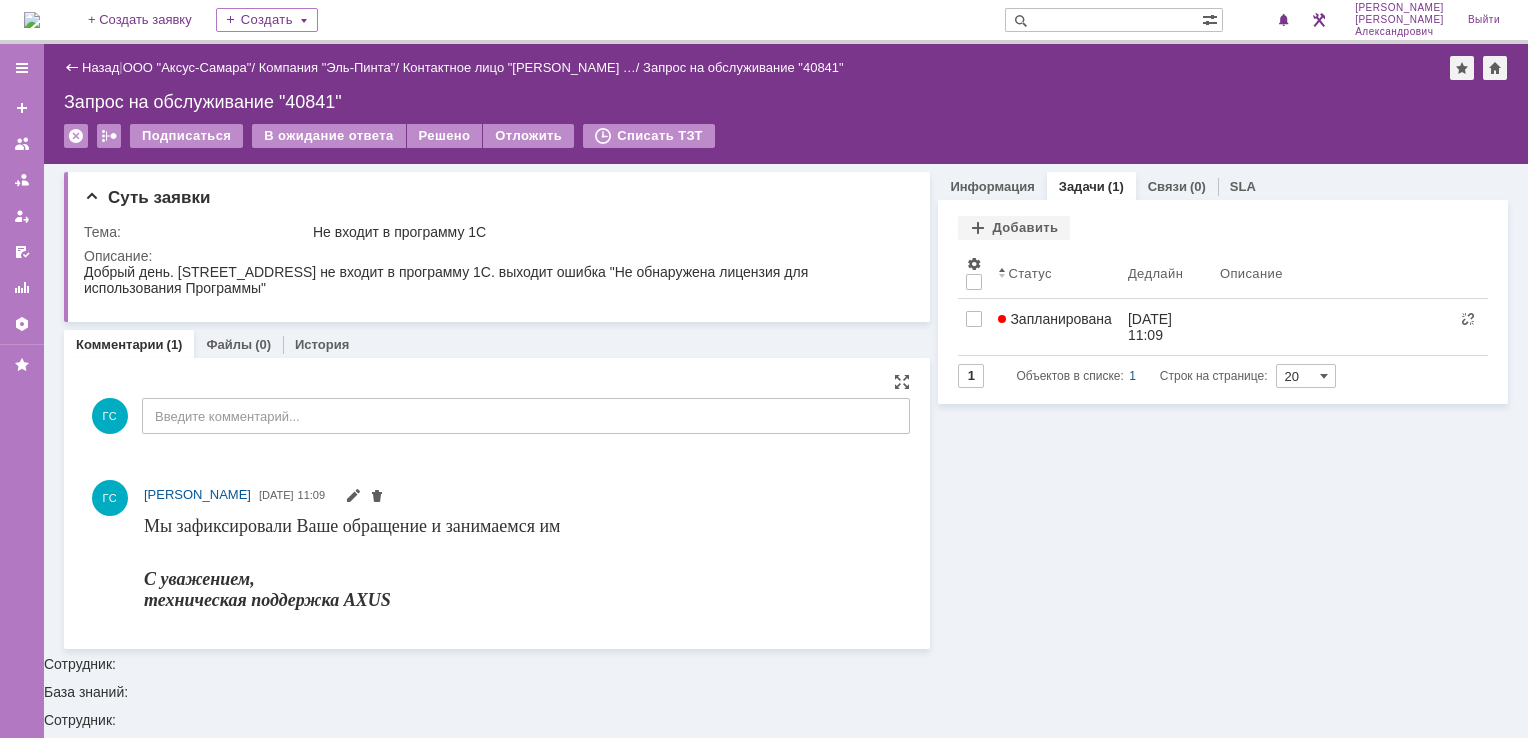 scroll, scrollTop: 0, scrollLeft: 0, axis: both 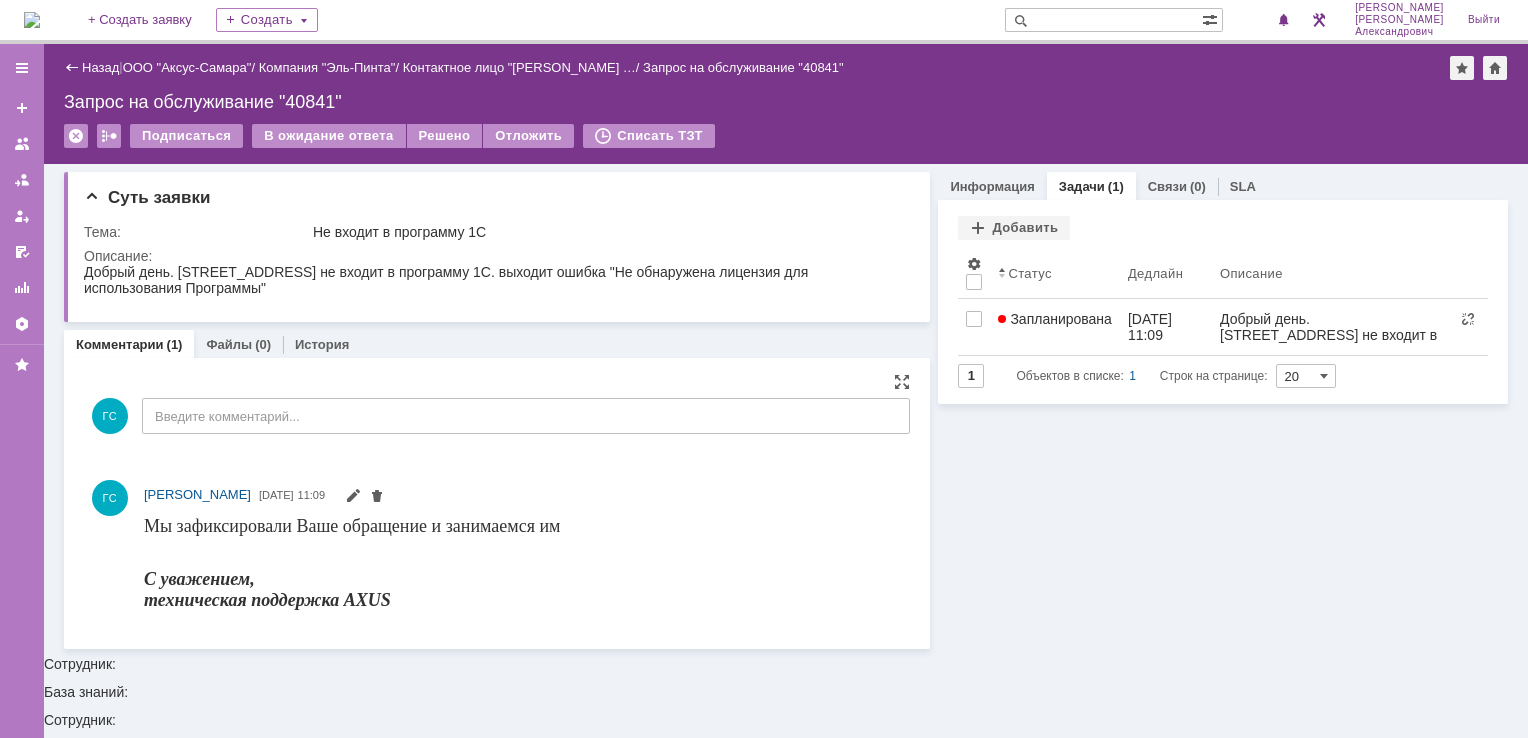 click at bounding box center (32, 20) 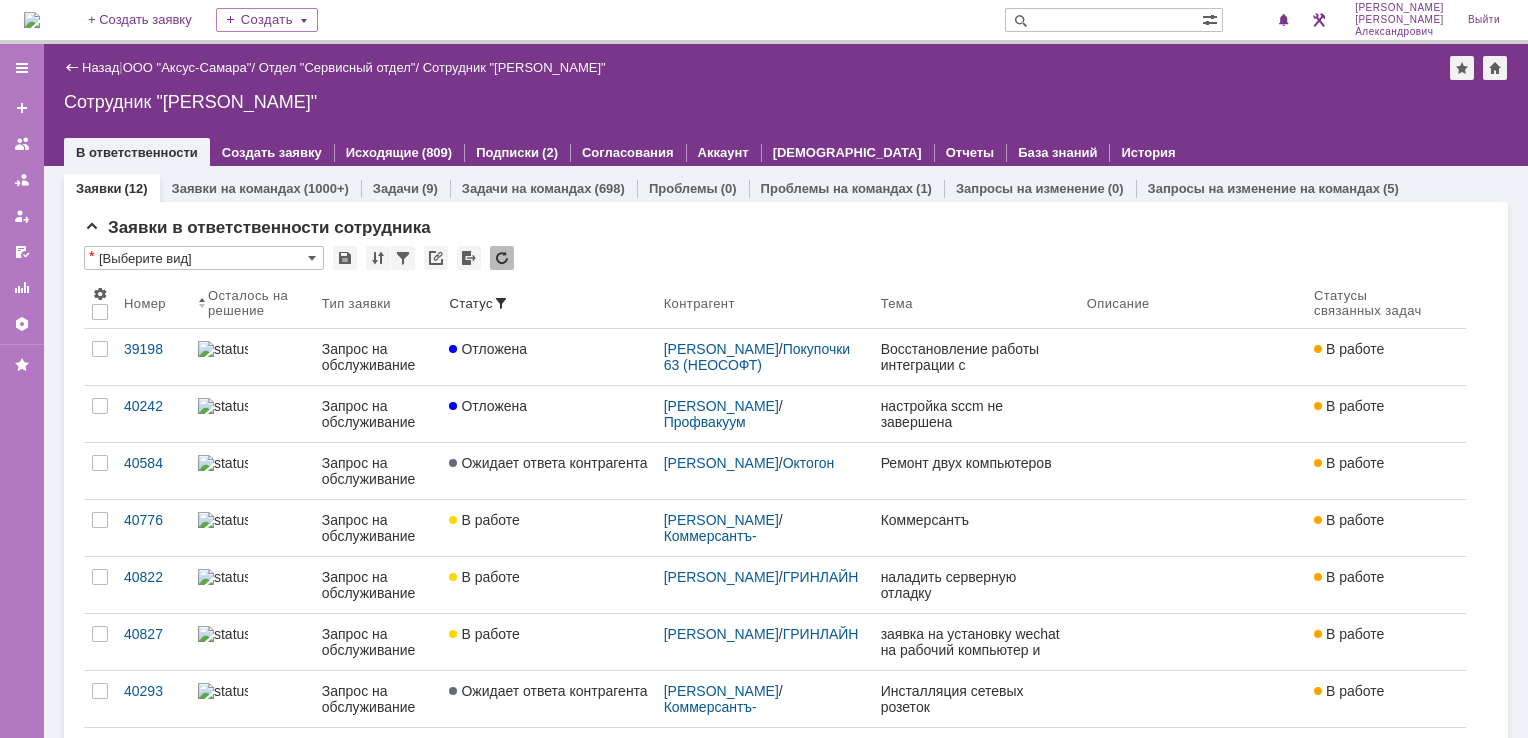 scroll, scrollTop: 0, scrollLeft: 0, axis: both 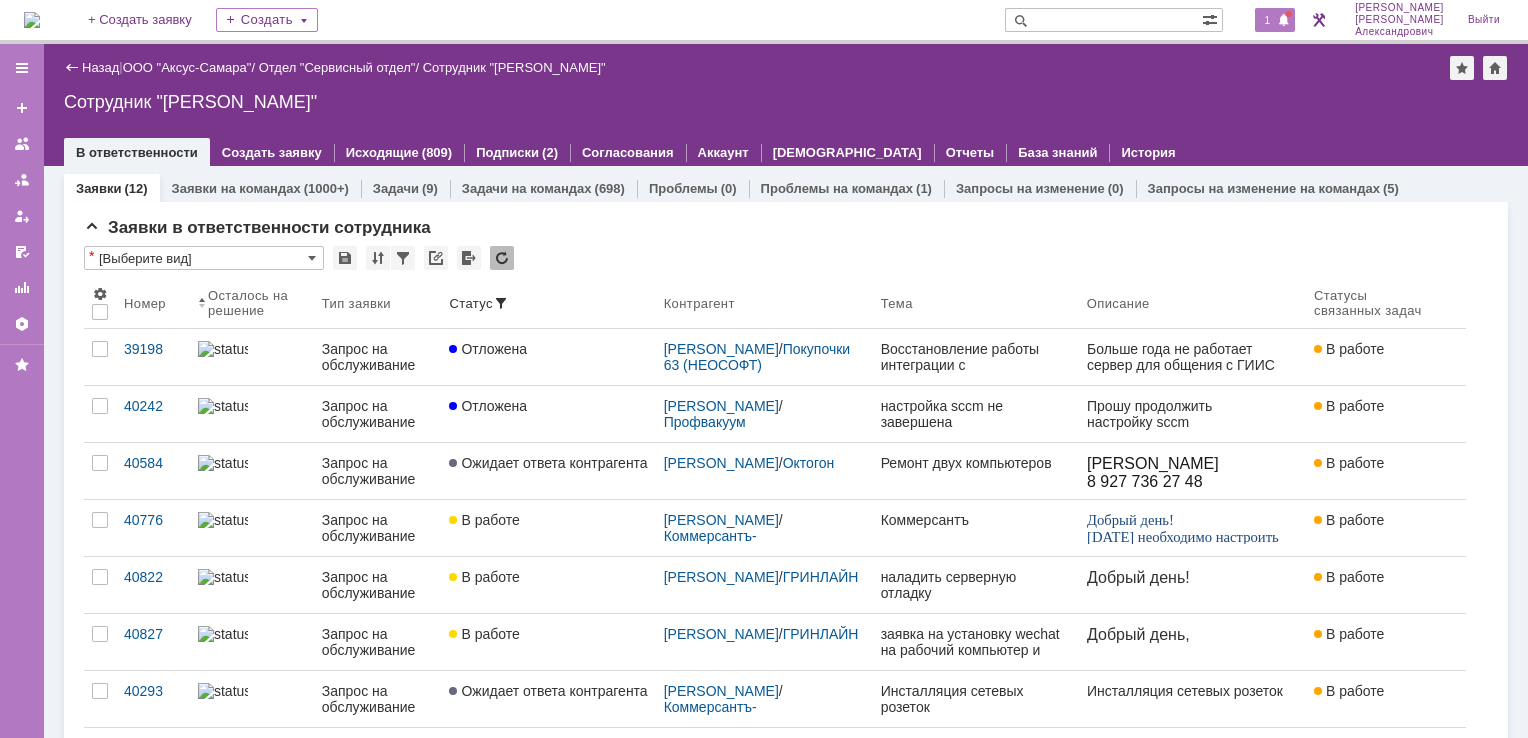 click on "1" at bounding box center [1275, 20] 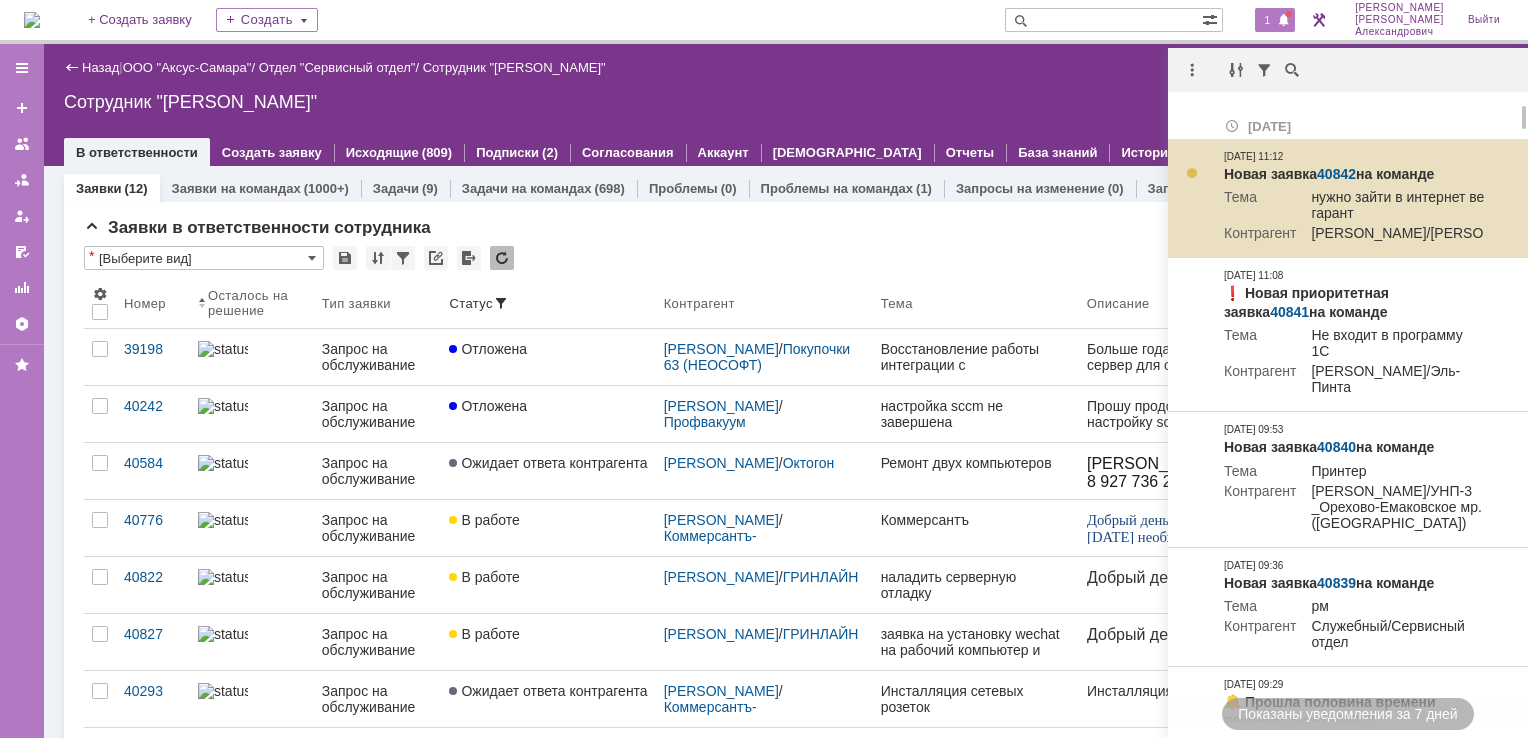 click on "40842" at bounding box center [1336, 174] 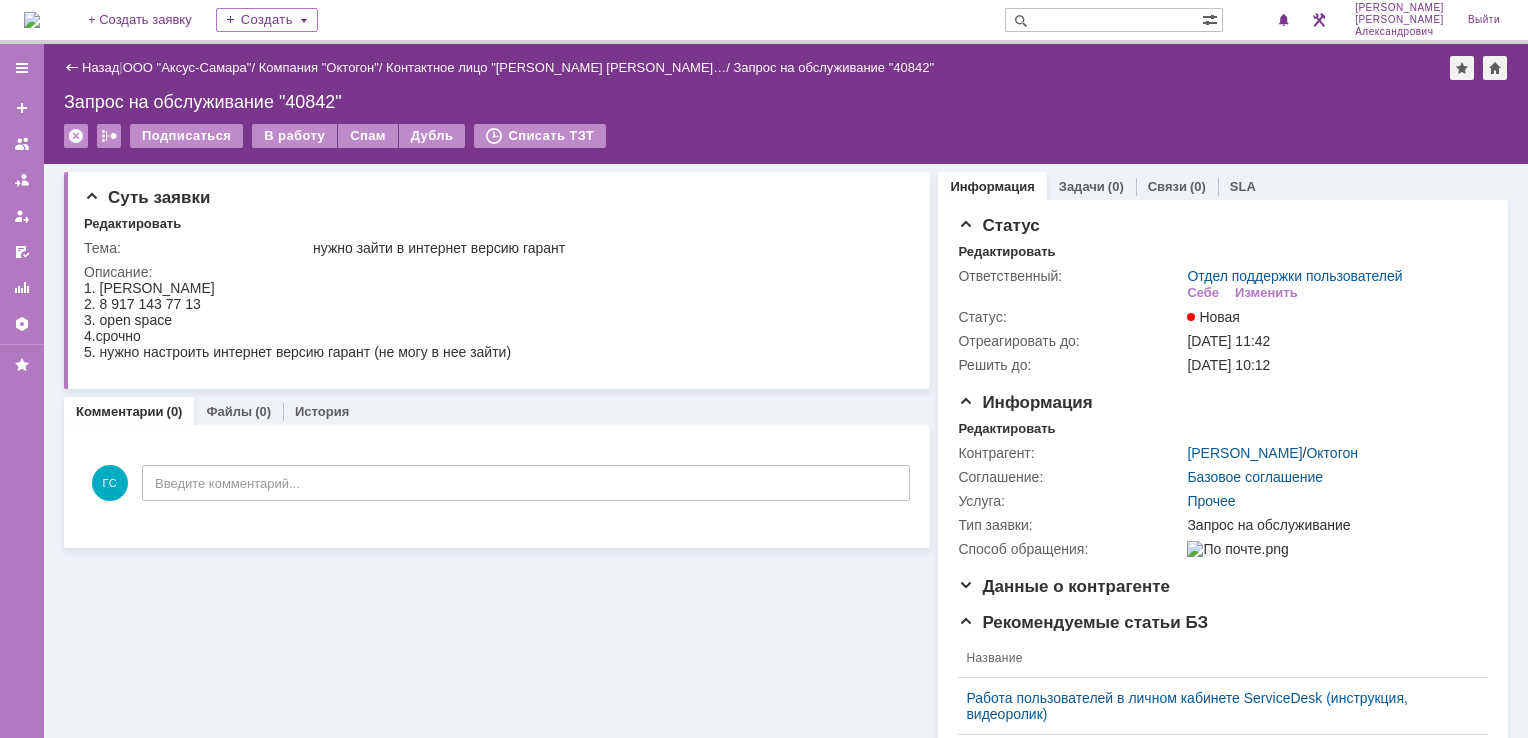 scroll, scrollTop: 0, scrollLeft: 0, axis: both 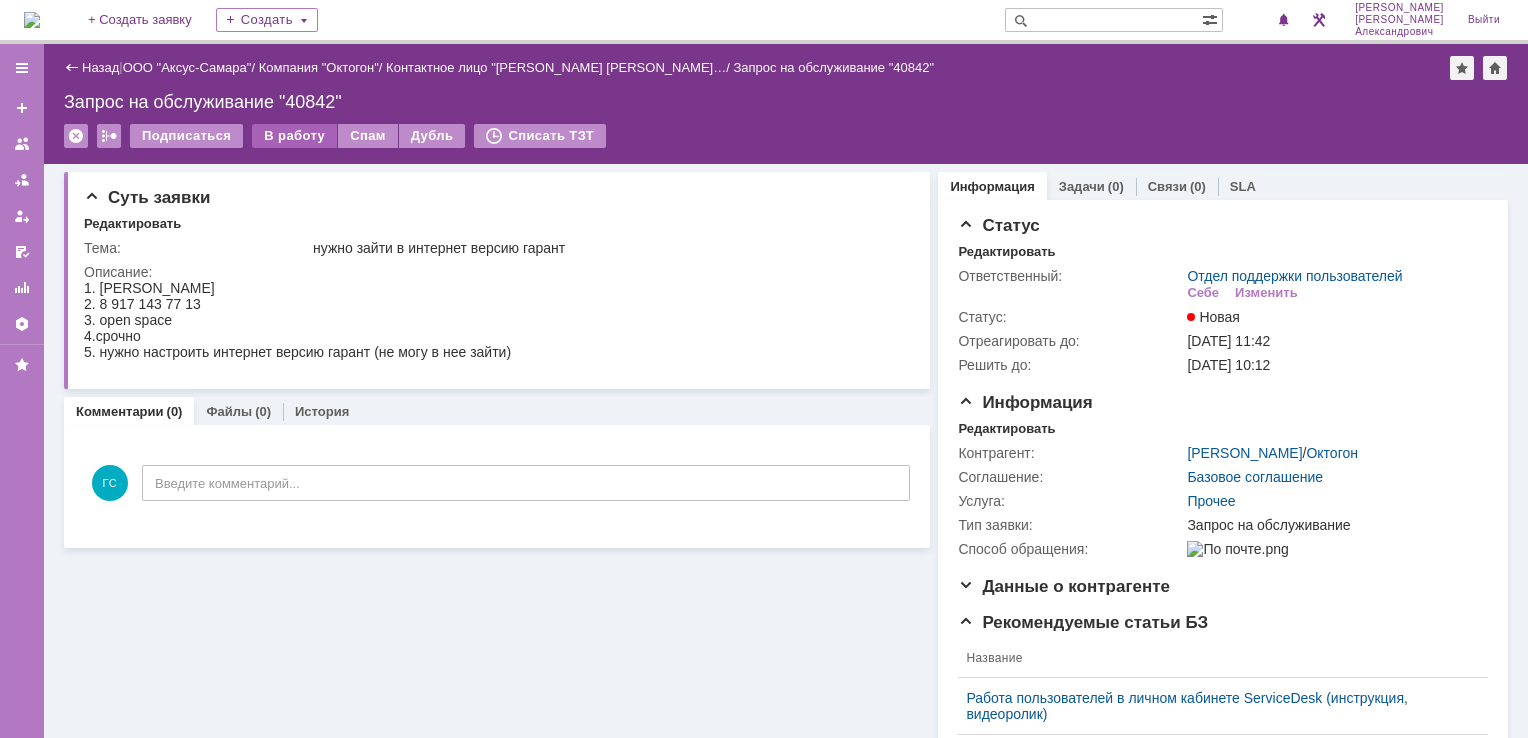 click on "В работу" at bounding box center (294, 136) 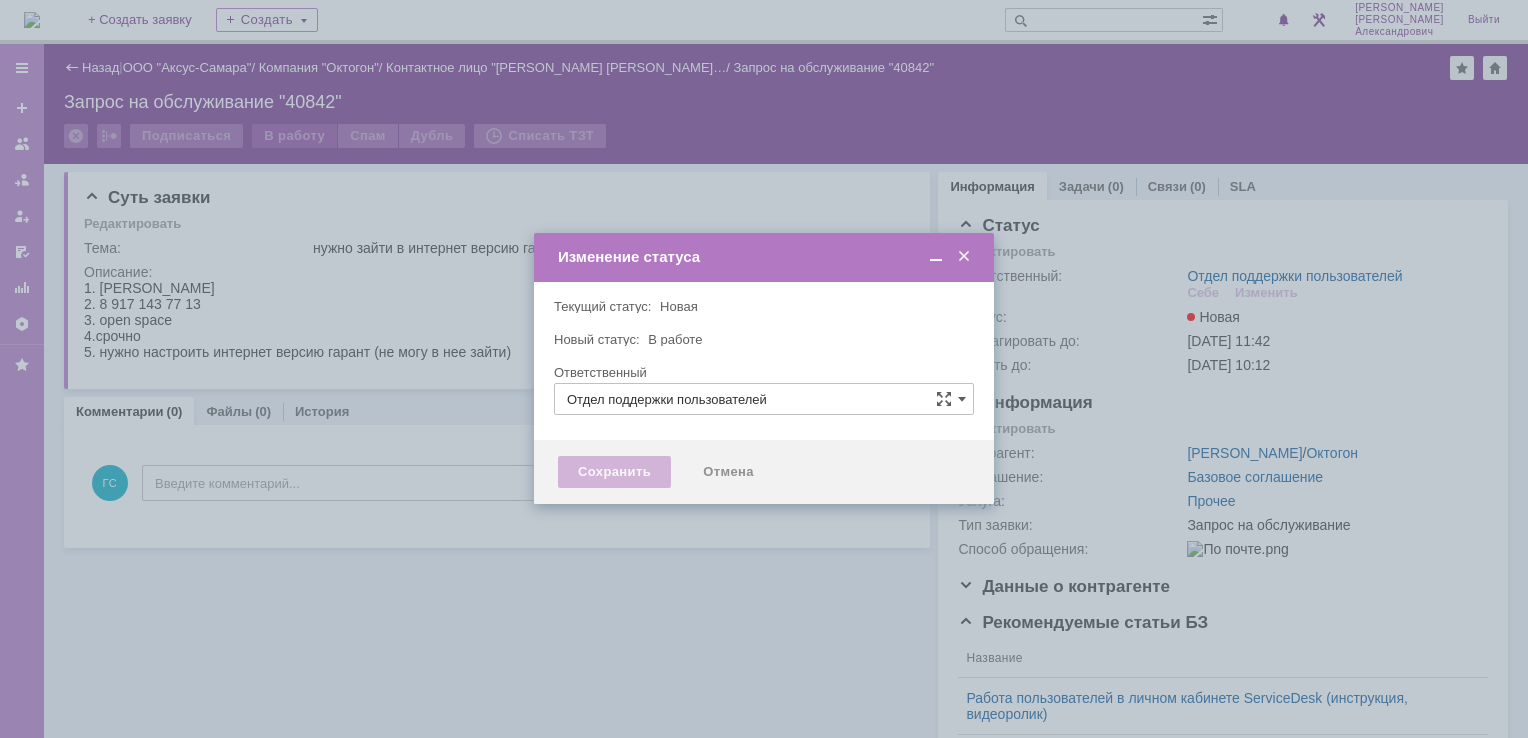 type on "[PERSON_NAME]" 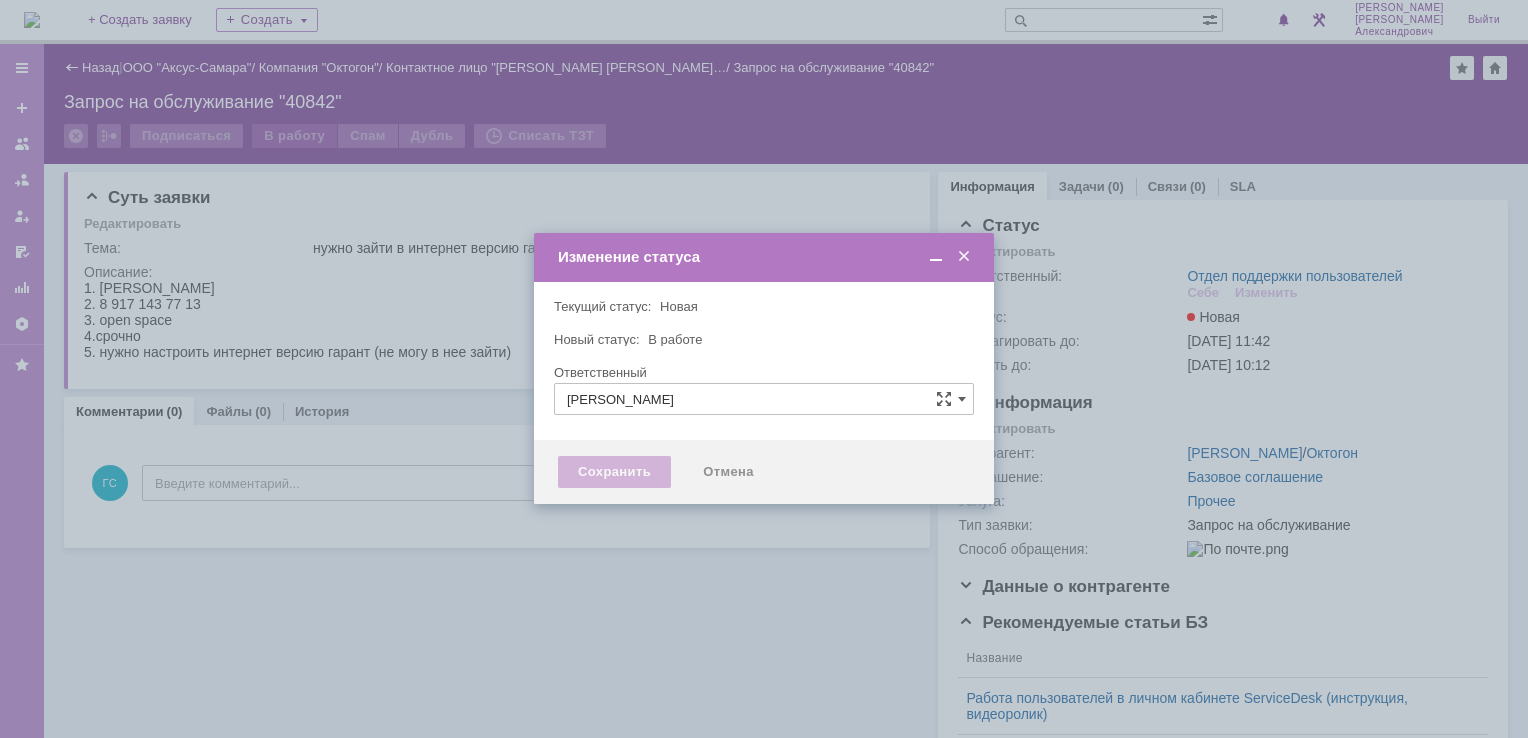 type 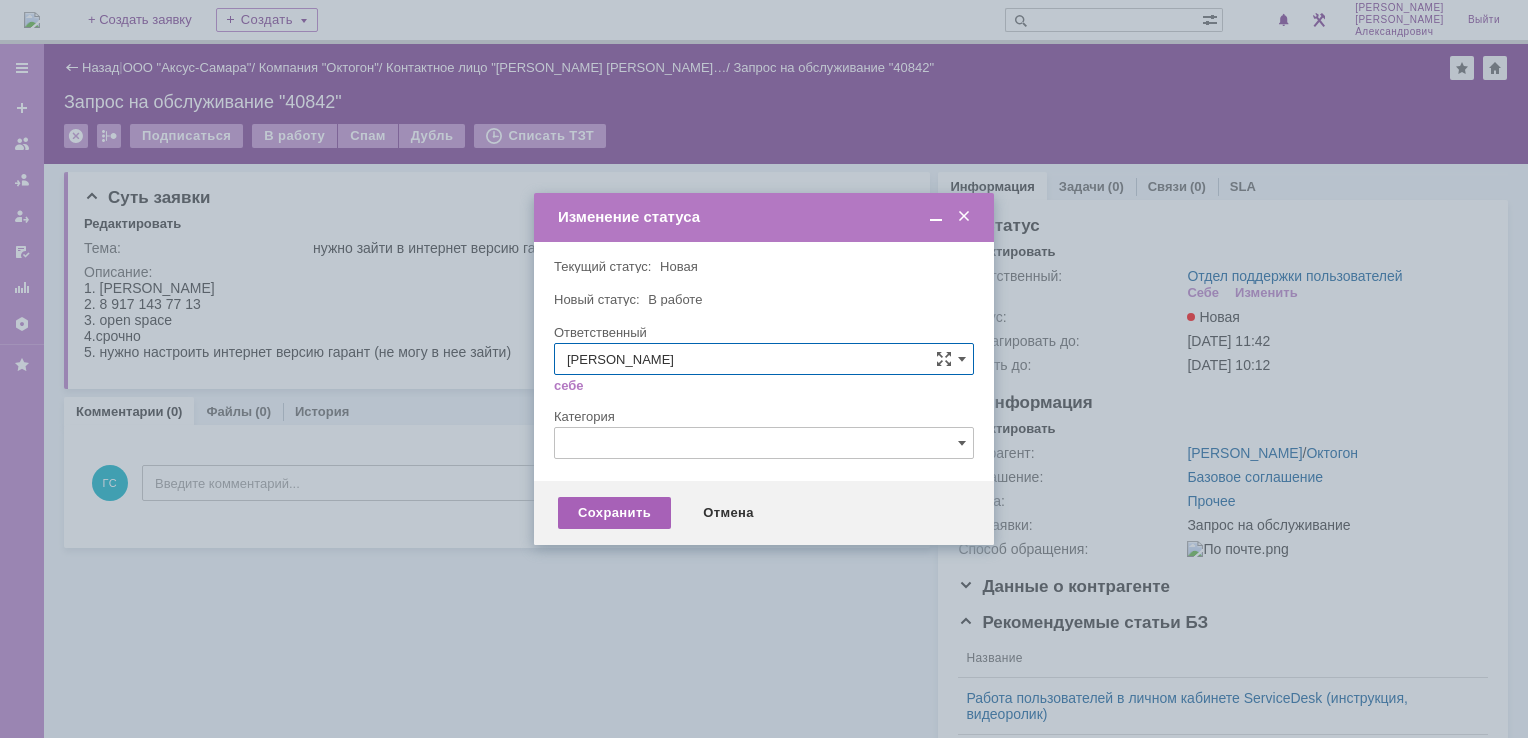 click on "Сохранить" at bounding box center [614, 513] 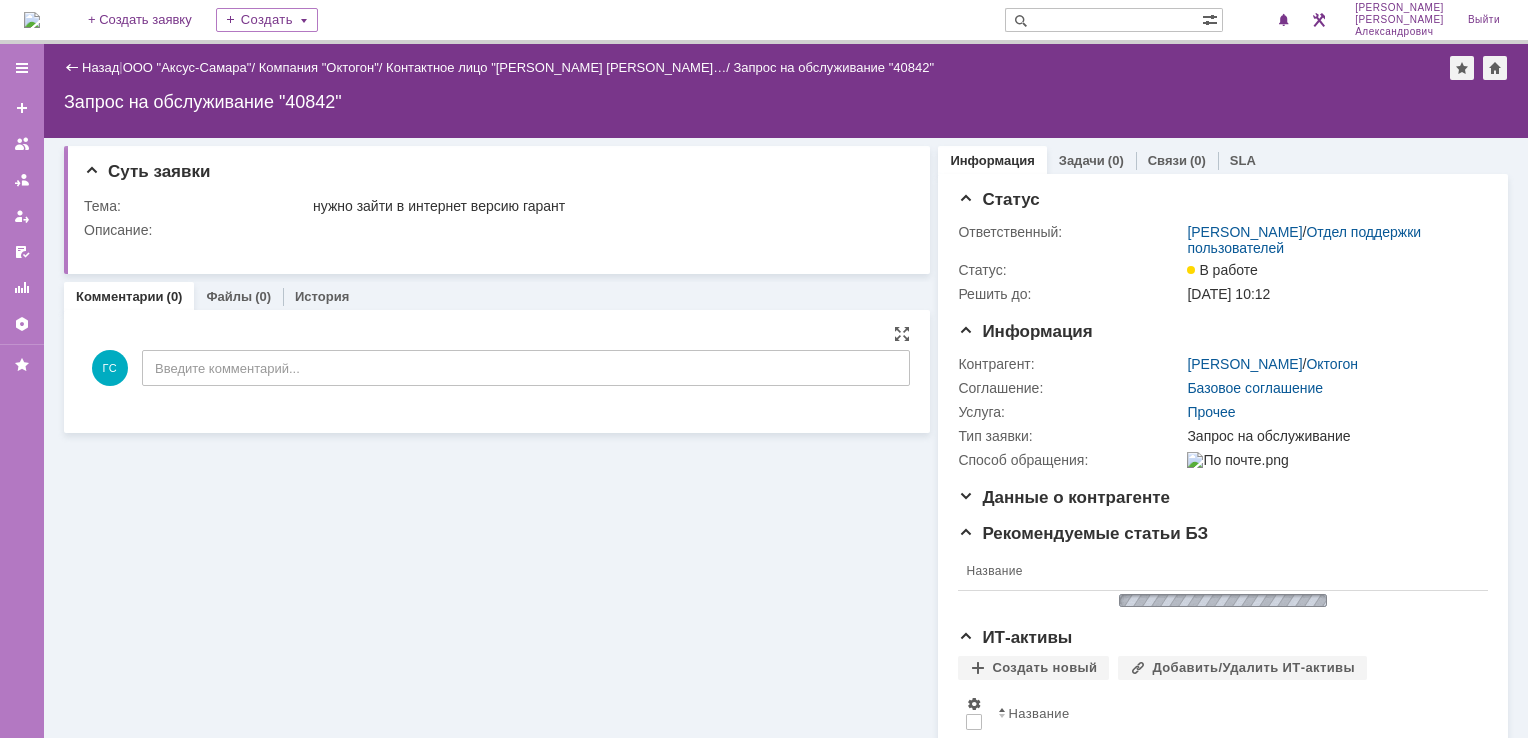 scroll, scrollTop: 0, scrollLeft: 0, axis: both 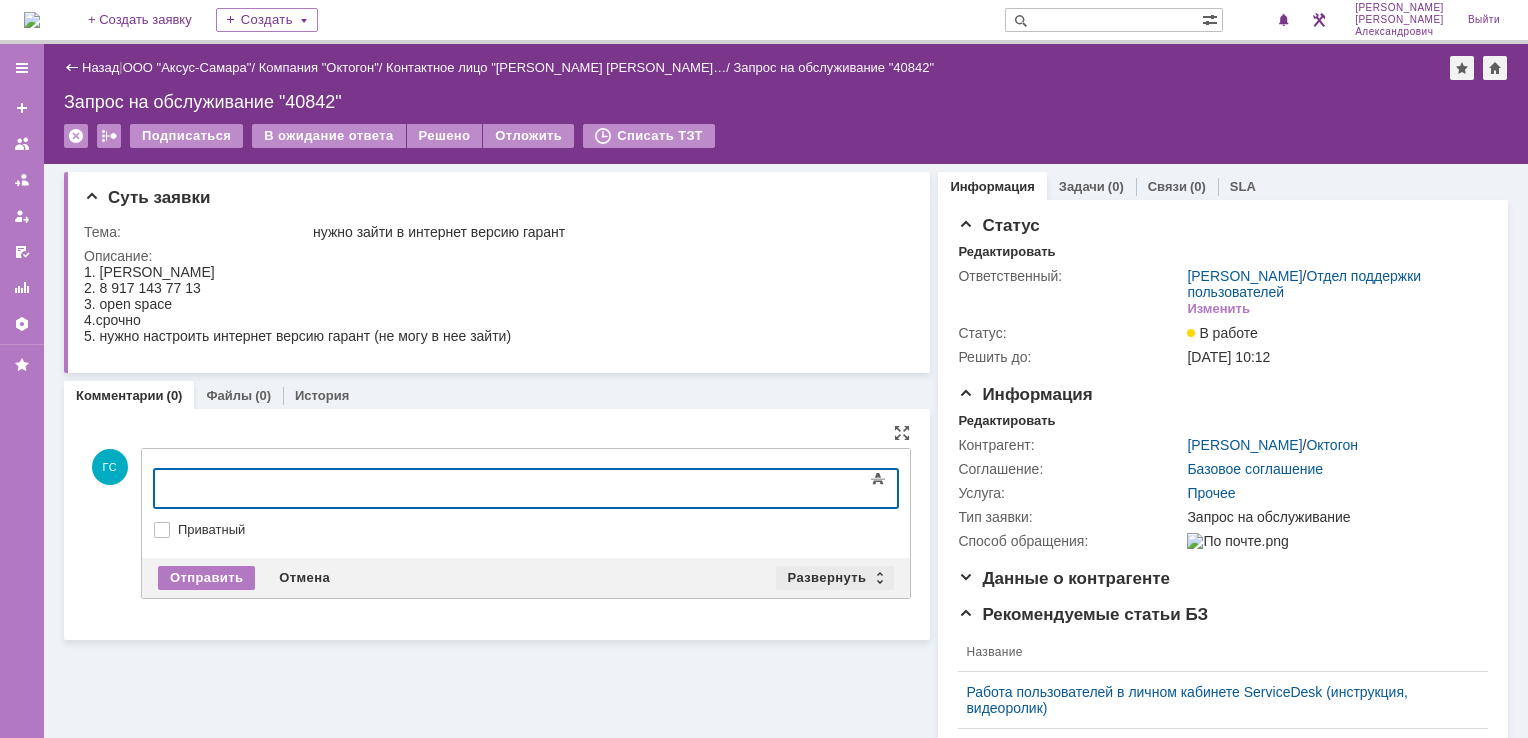 click on "Развернуть" at bounding box center (835, 578) 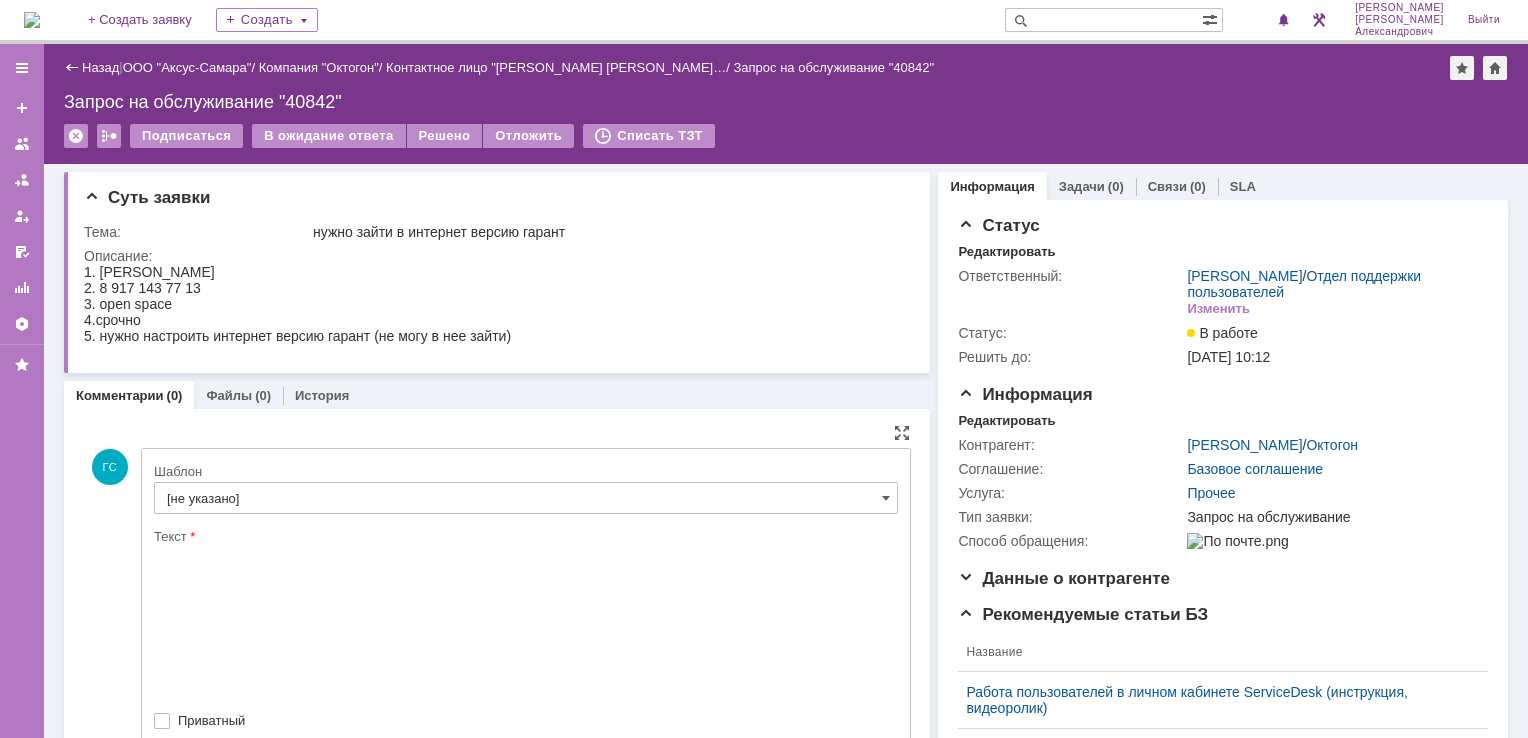 scroll, scrollTop: 0, scrollLeft: 0, axis: both 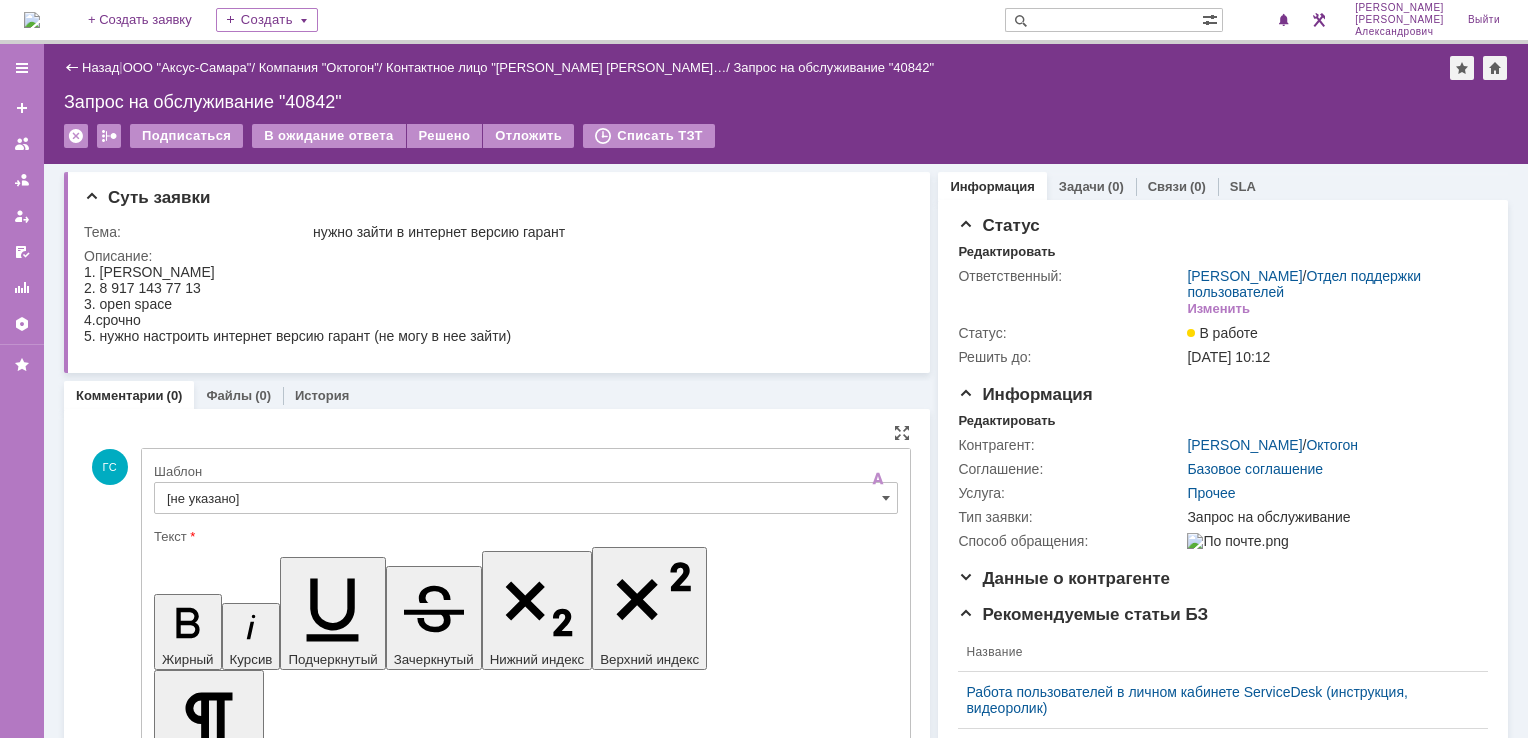 click on "[не указано]" at bounding box center (526, 498) 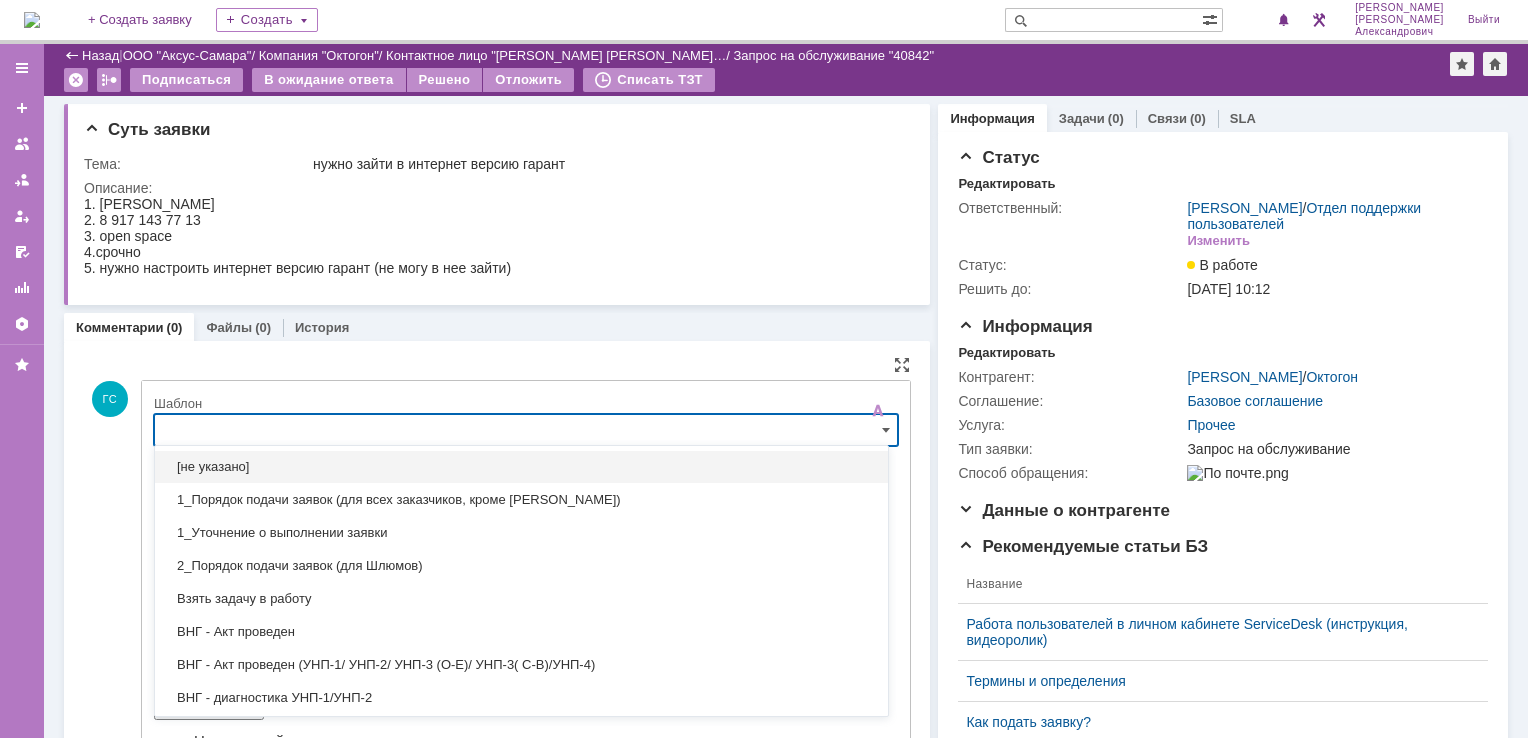 scroll, scrollTop: 67, scrollLeft: 0, axis: vertical 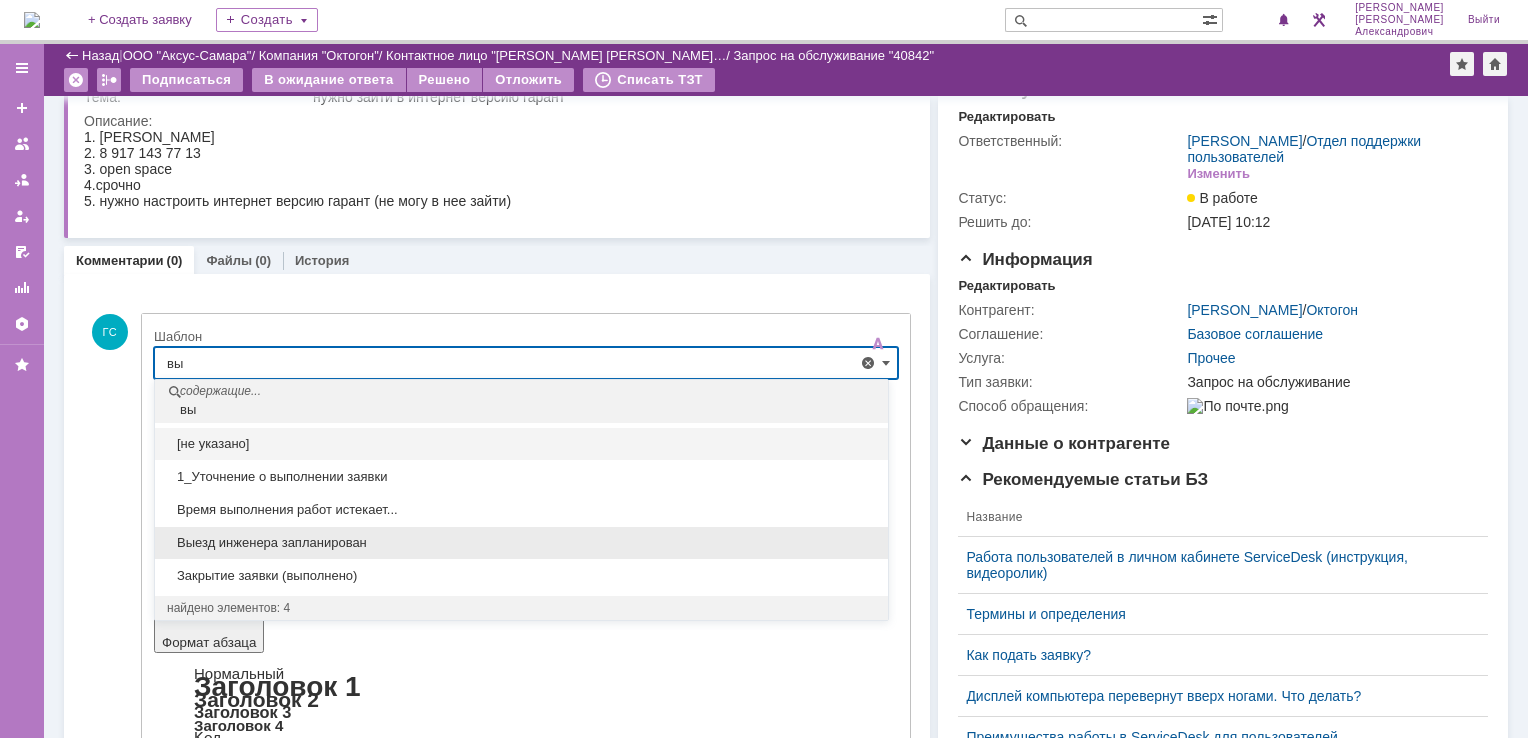 click on "Выезд инженера запланирован" at bounding box center (521, 543) 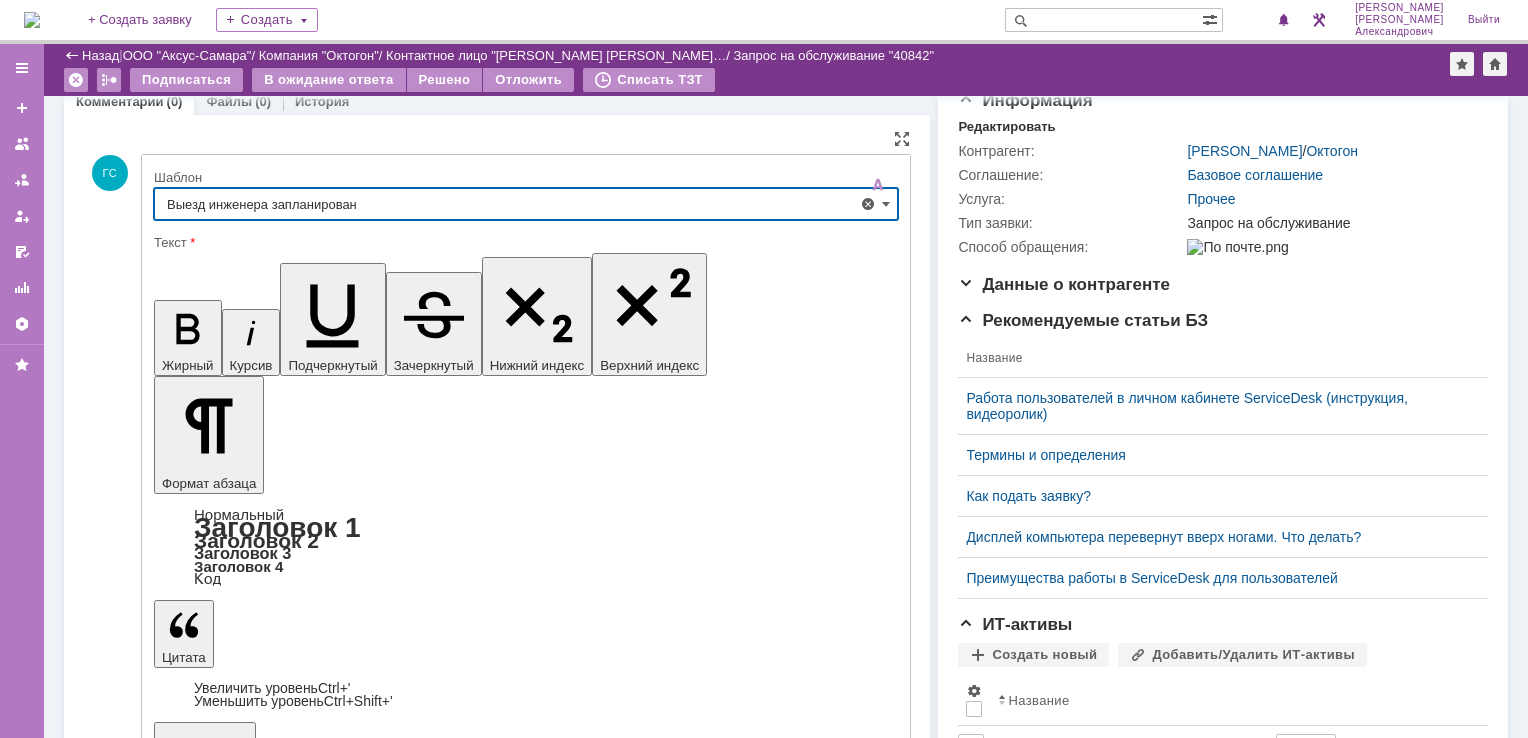 type on "Выезд инженера запланирован" 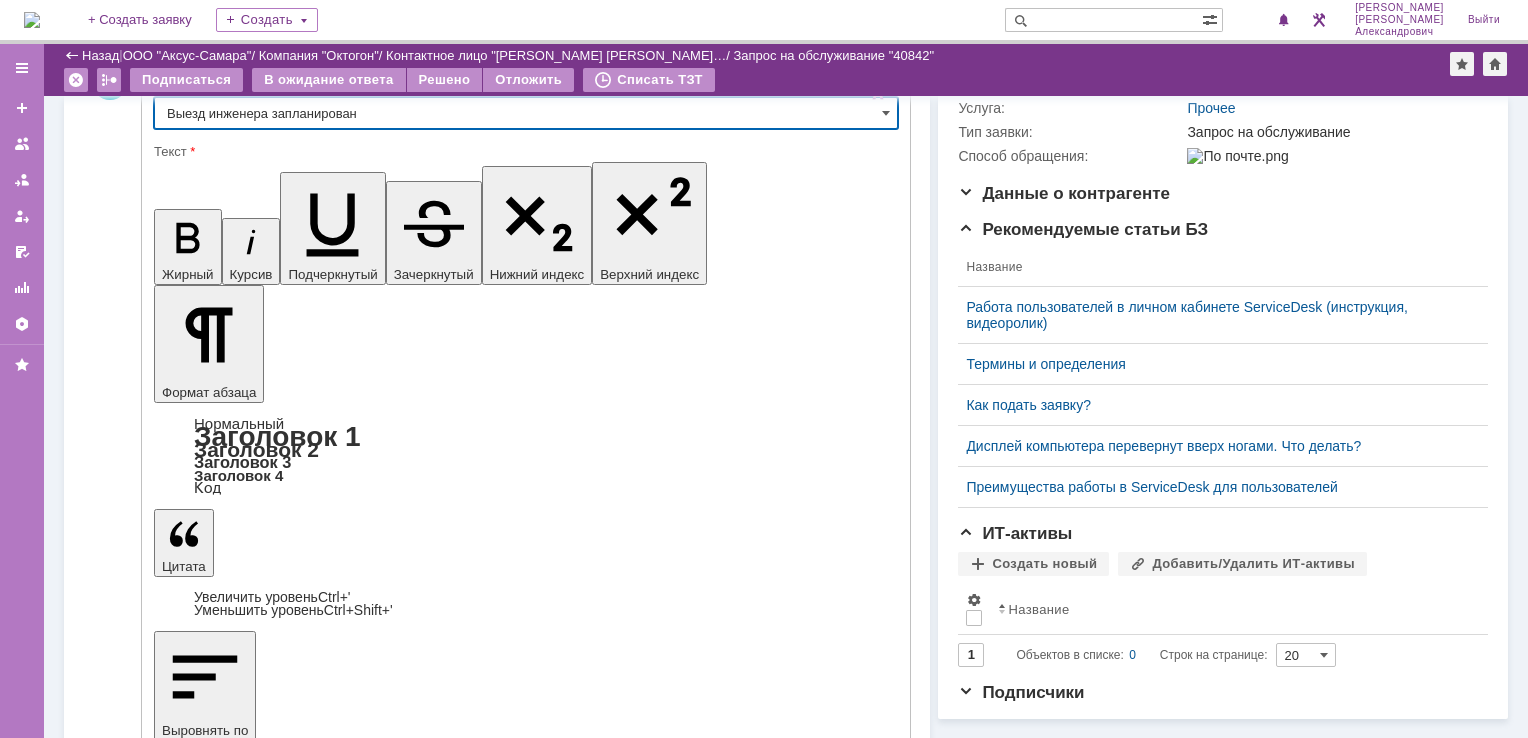 scroll, scrollTop: 318, scrollLeft: 0, axis: vertical 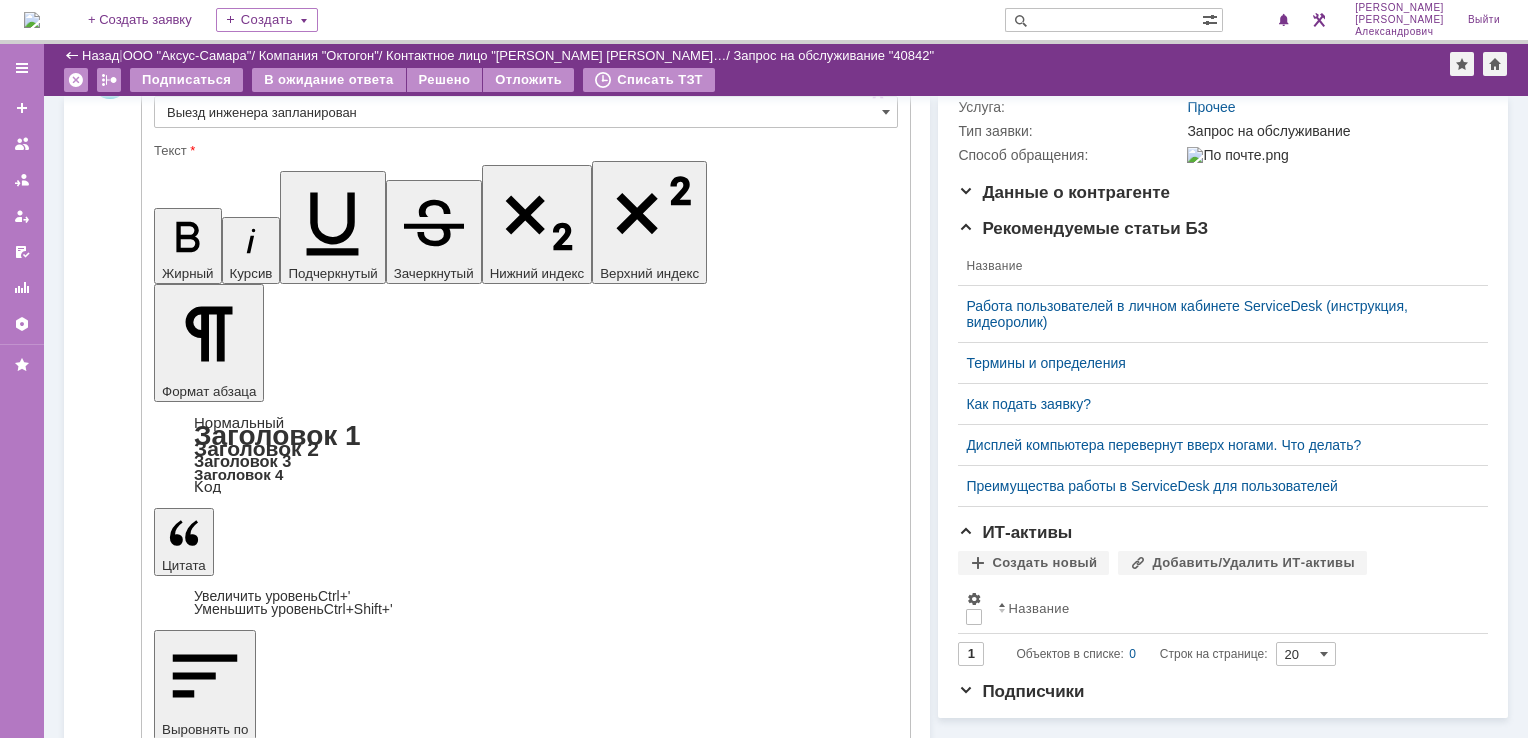click on "Отправить" at bounding box center [206, 5262] 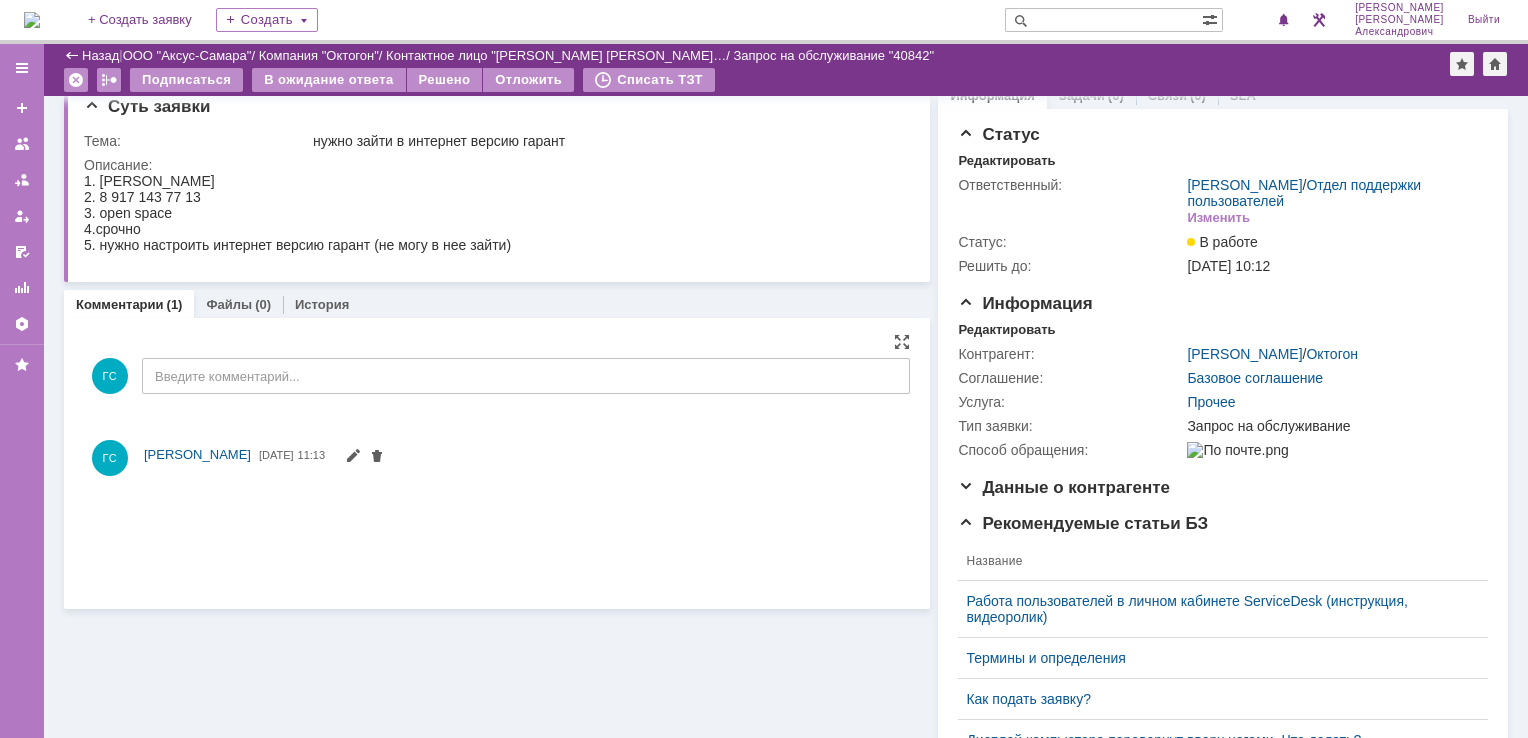 scroll, scrollTop: 18, scrollLeft: 0, axis: vertical 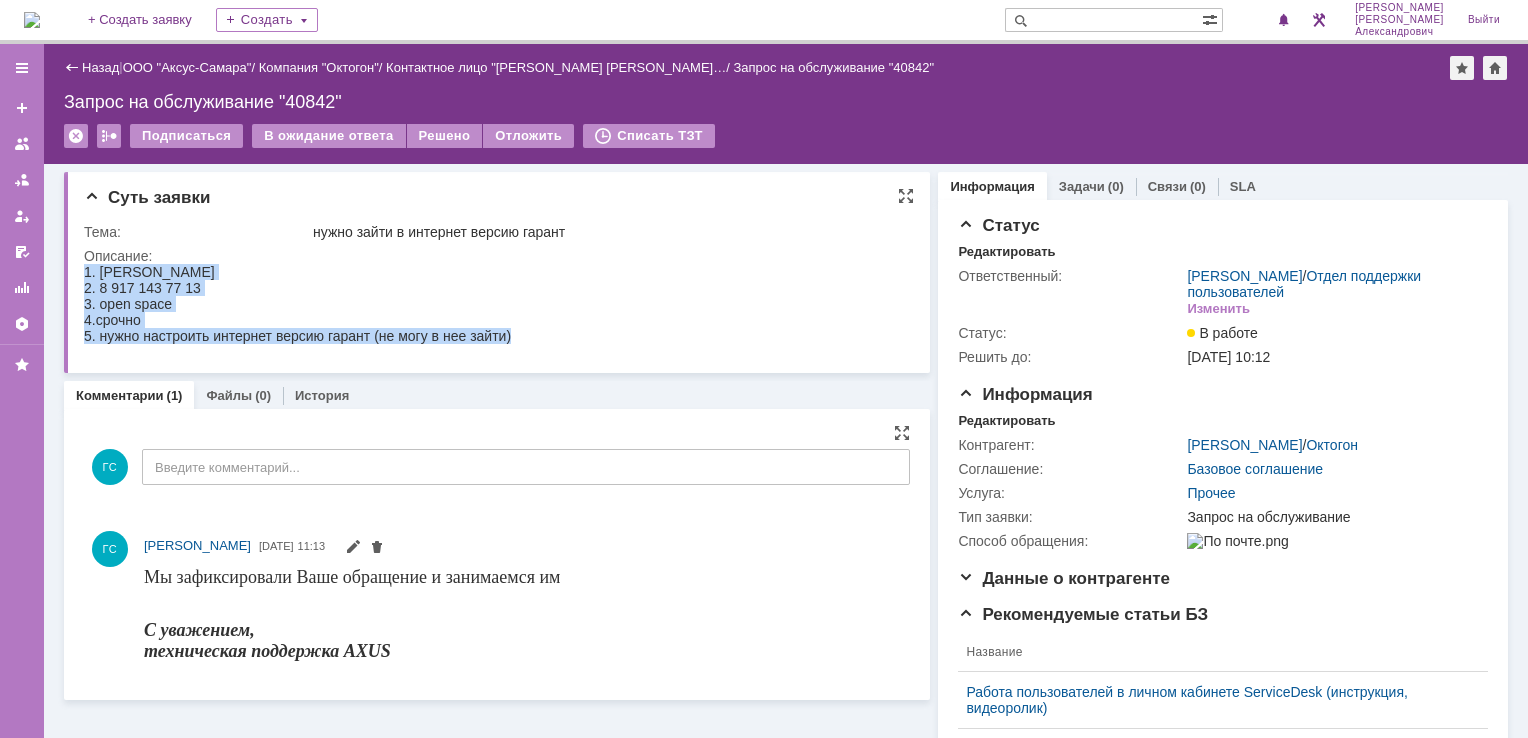 drag, startPoint x: 84, startPoint y: 269, endPoint x: 526, endPoint y: 340, distance: 447.66617 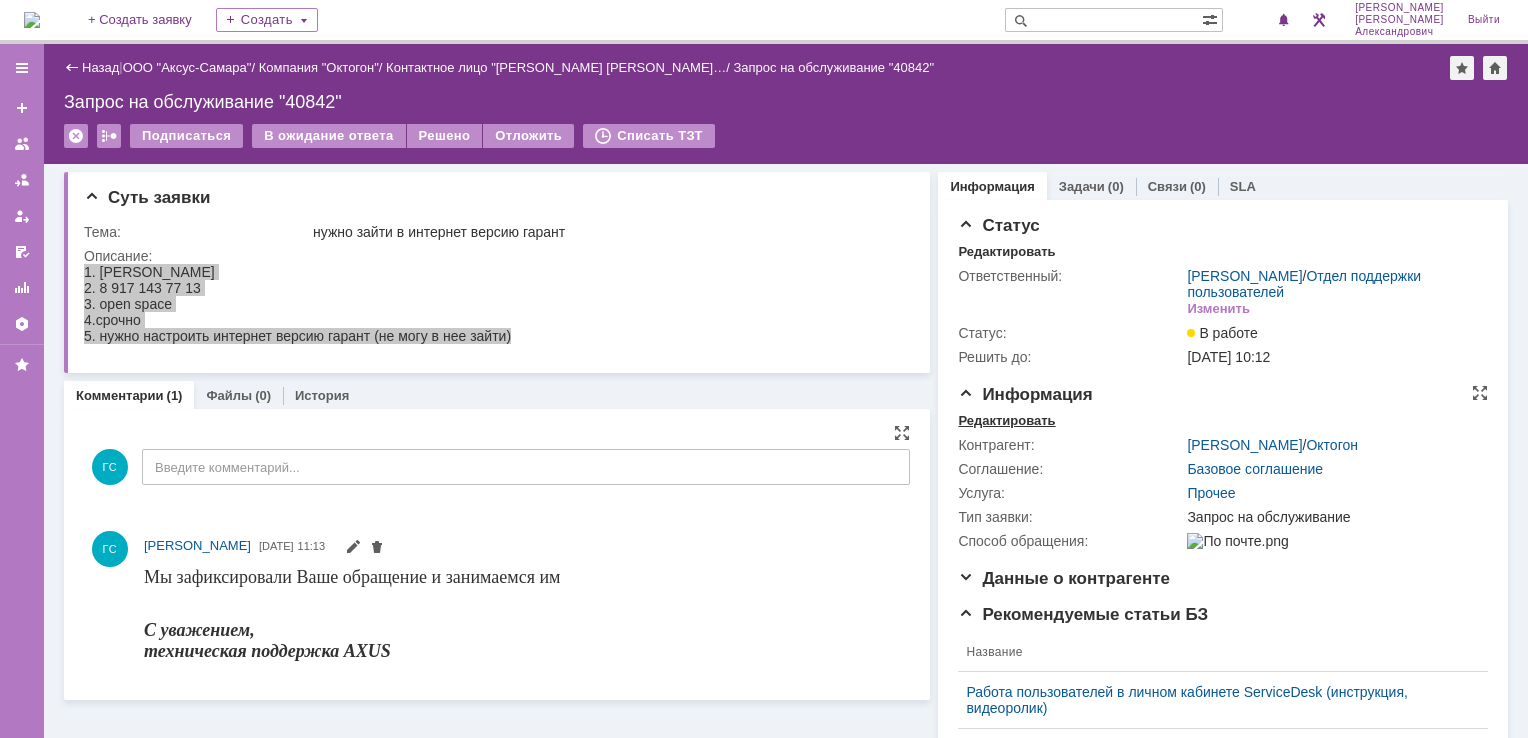 click on "Редактировать" at bounding box center [1006, 421] 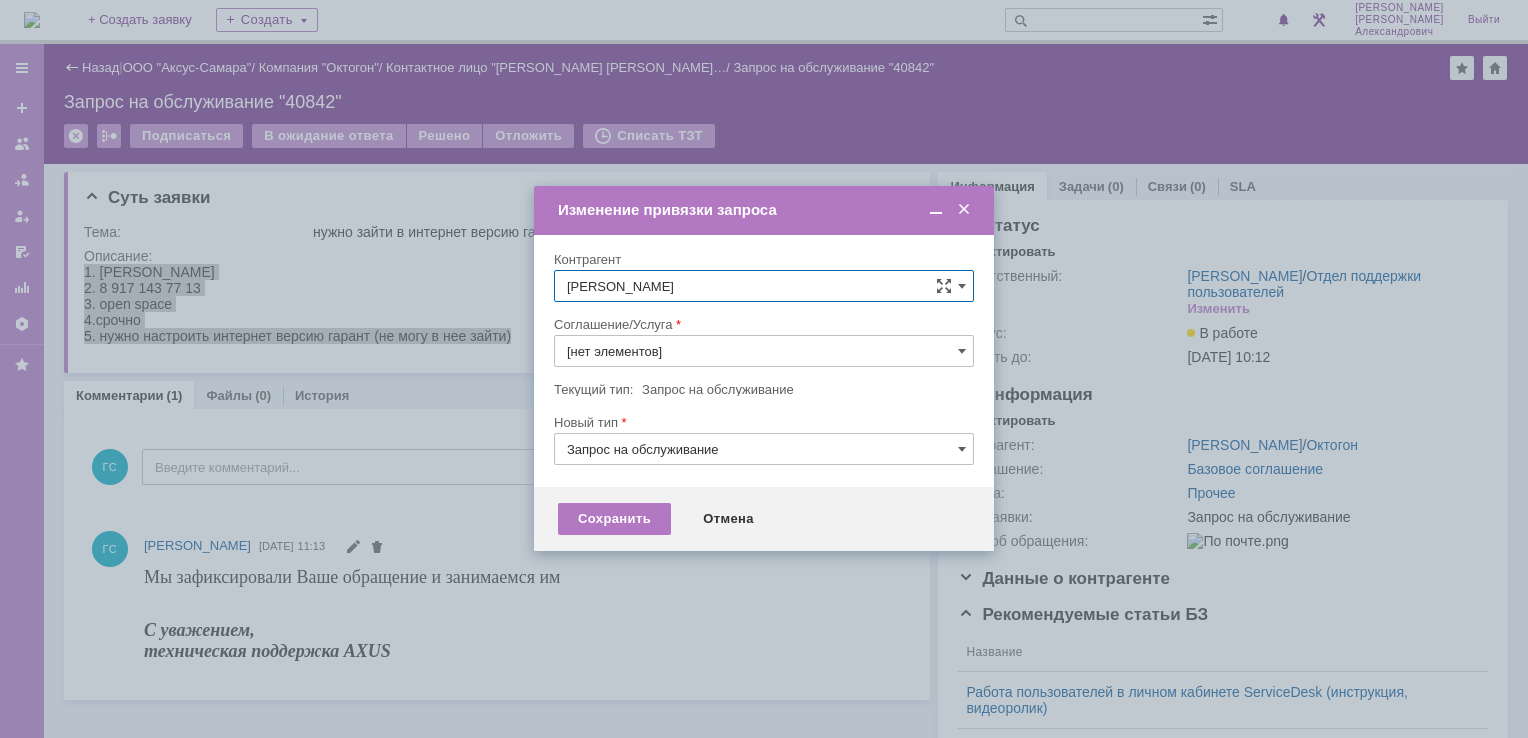 type on "Прочее" 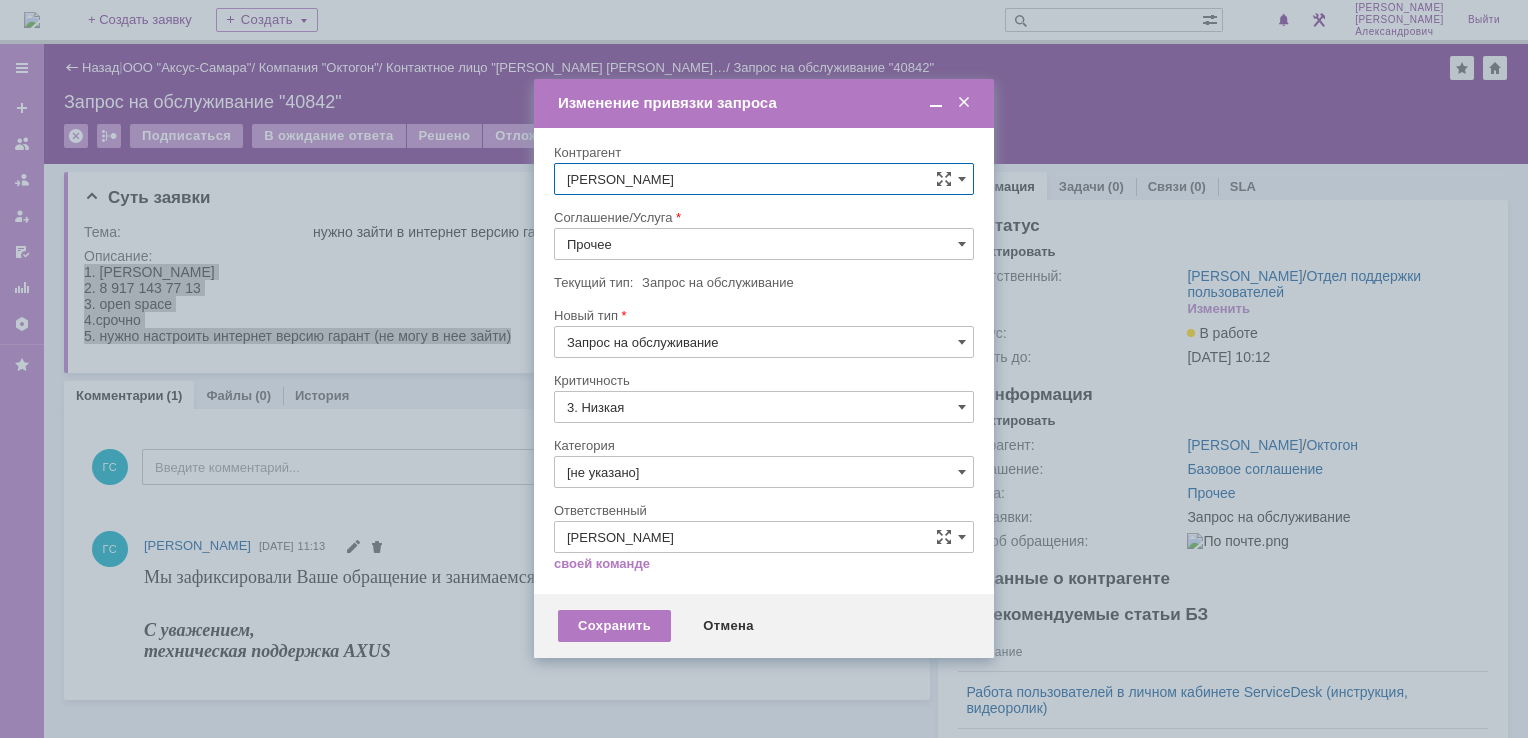 click on "Прочее" at bounding box center [764, 244] 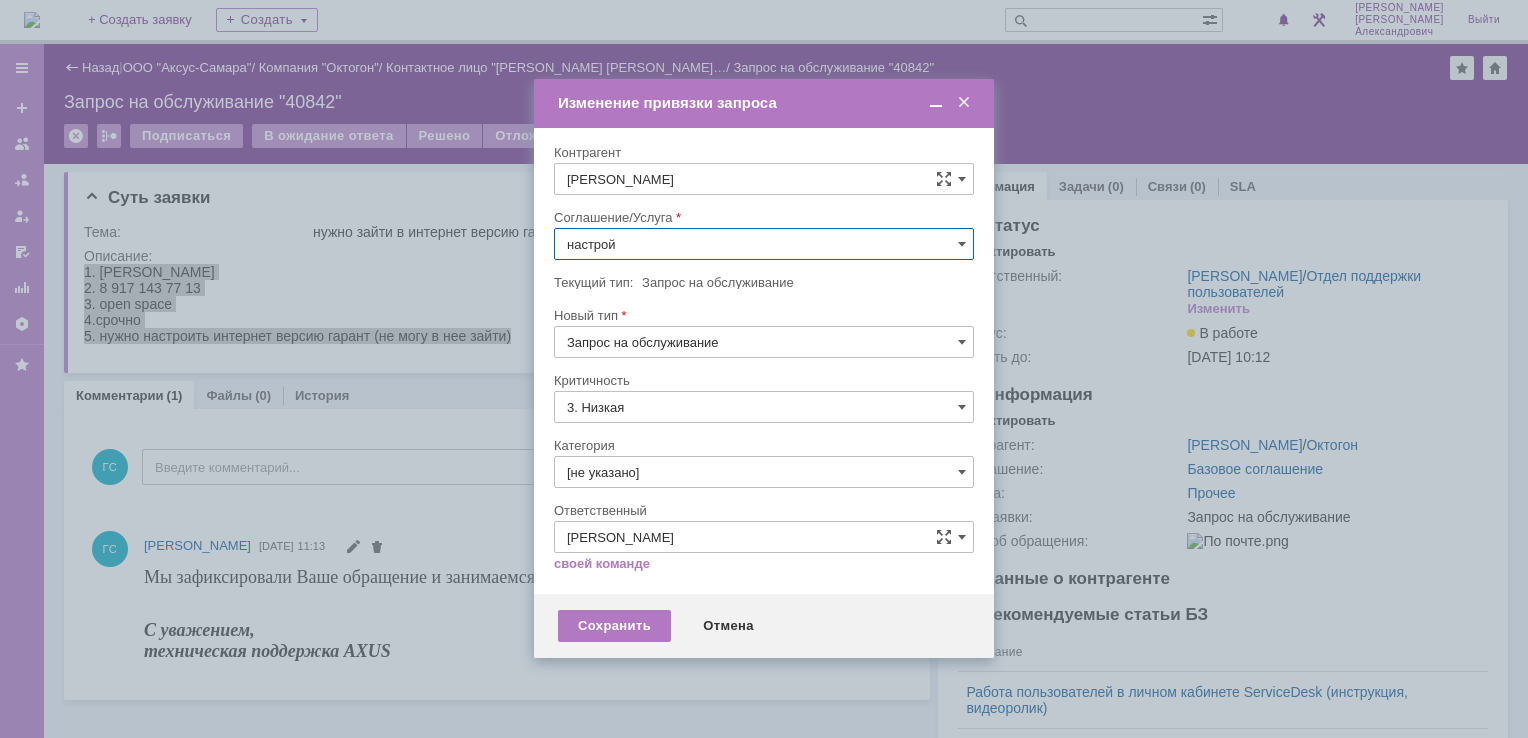 scroll, scrollTop: 0, scrollLeft: 0, axis: both 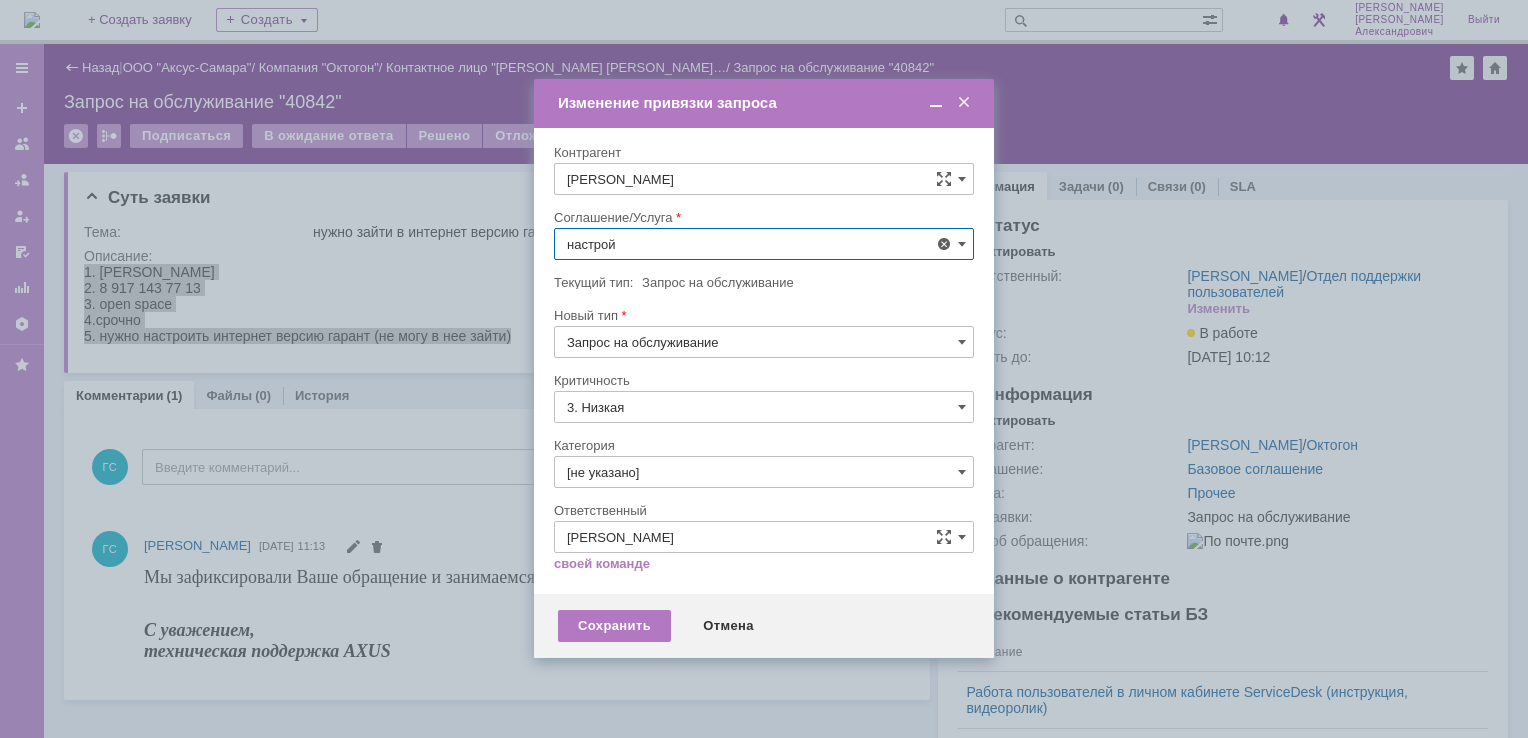 click on "АРМ_Настройка" at bounding box center (764, 439) 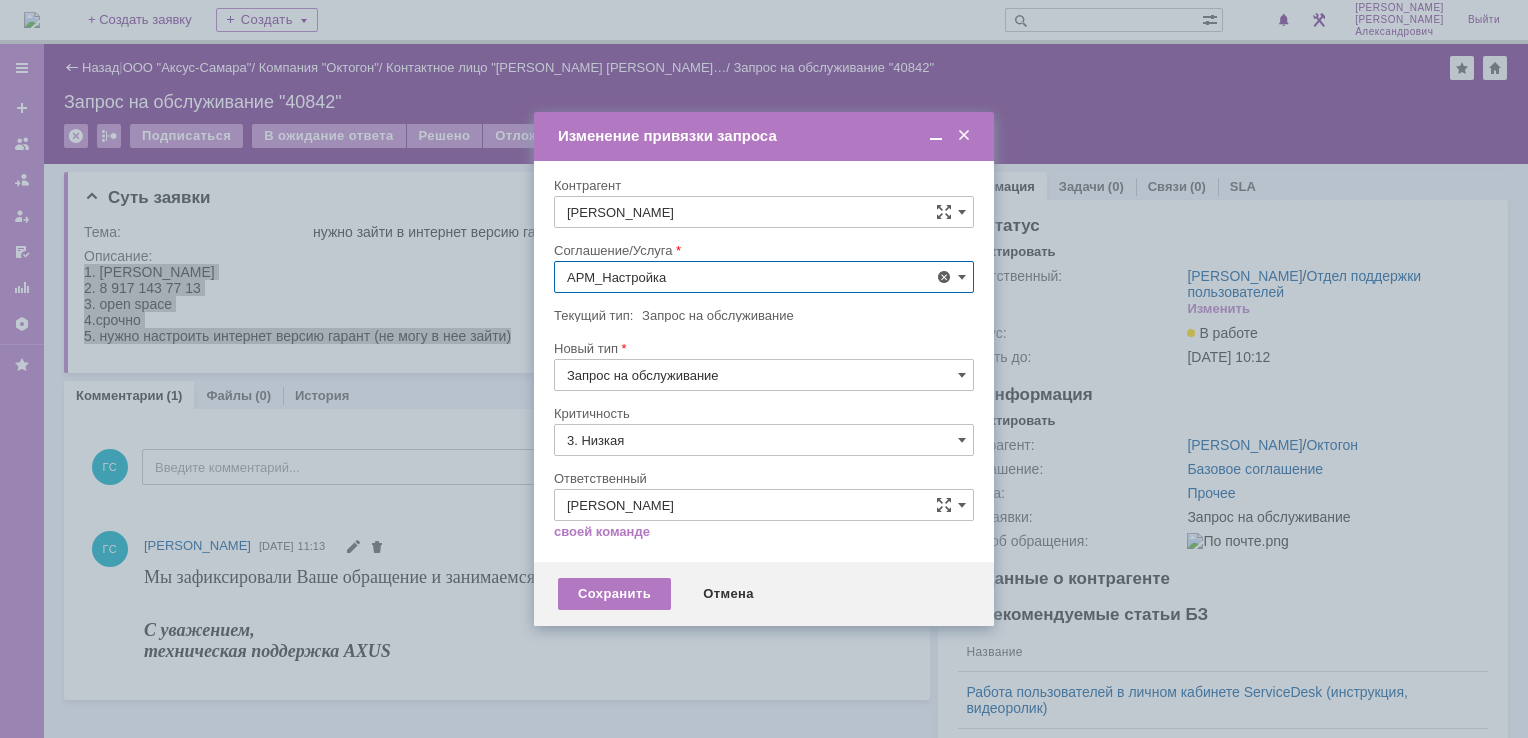 type on "АРМ_Настройка" 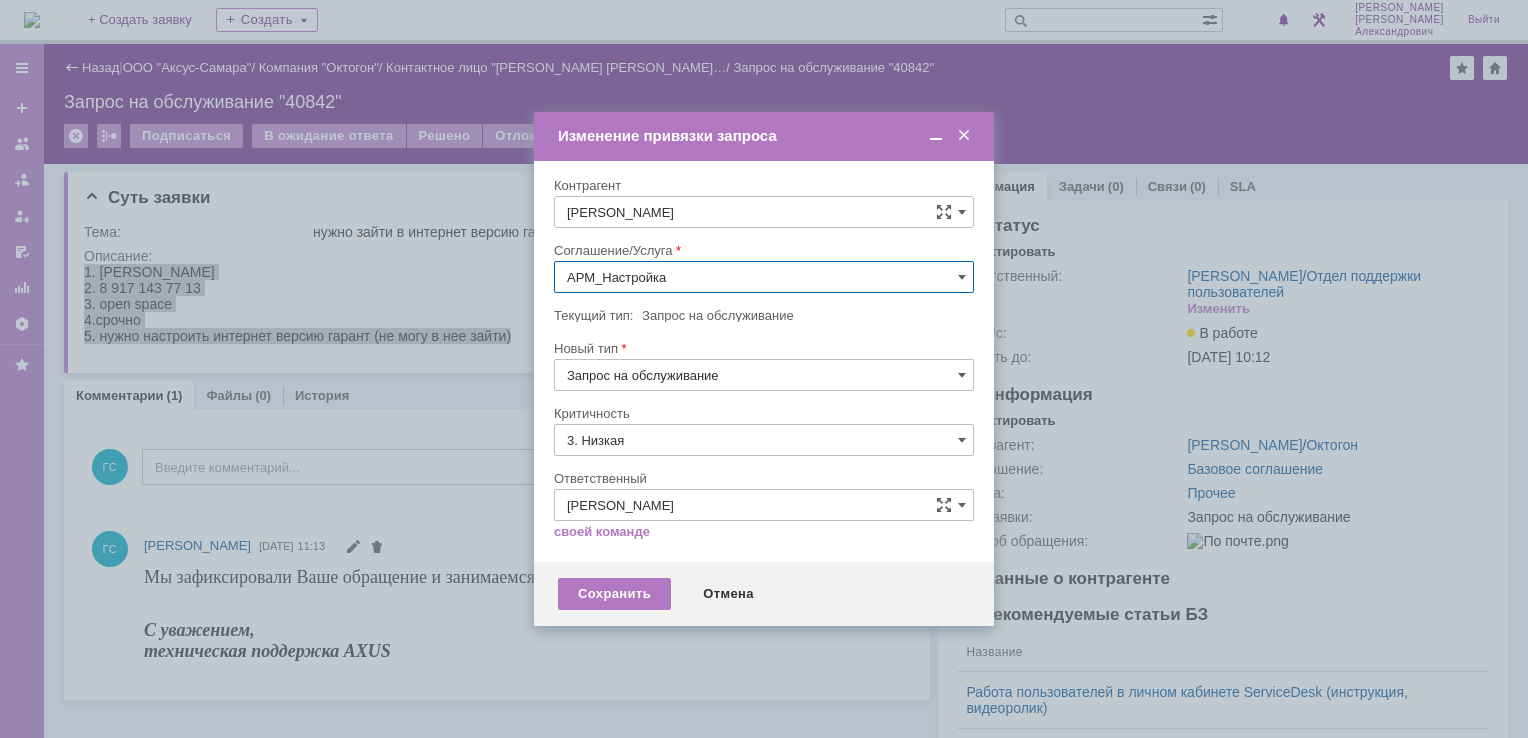click on "3. Низкая" at bounding box center [764, 440] 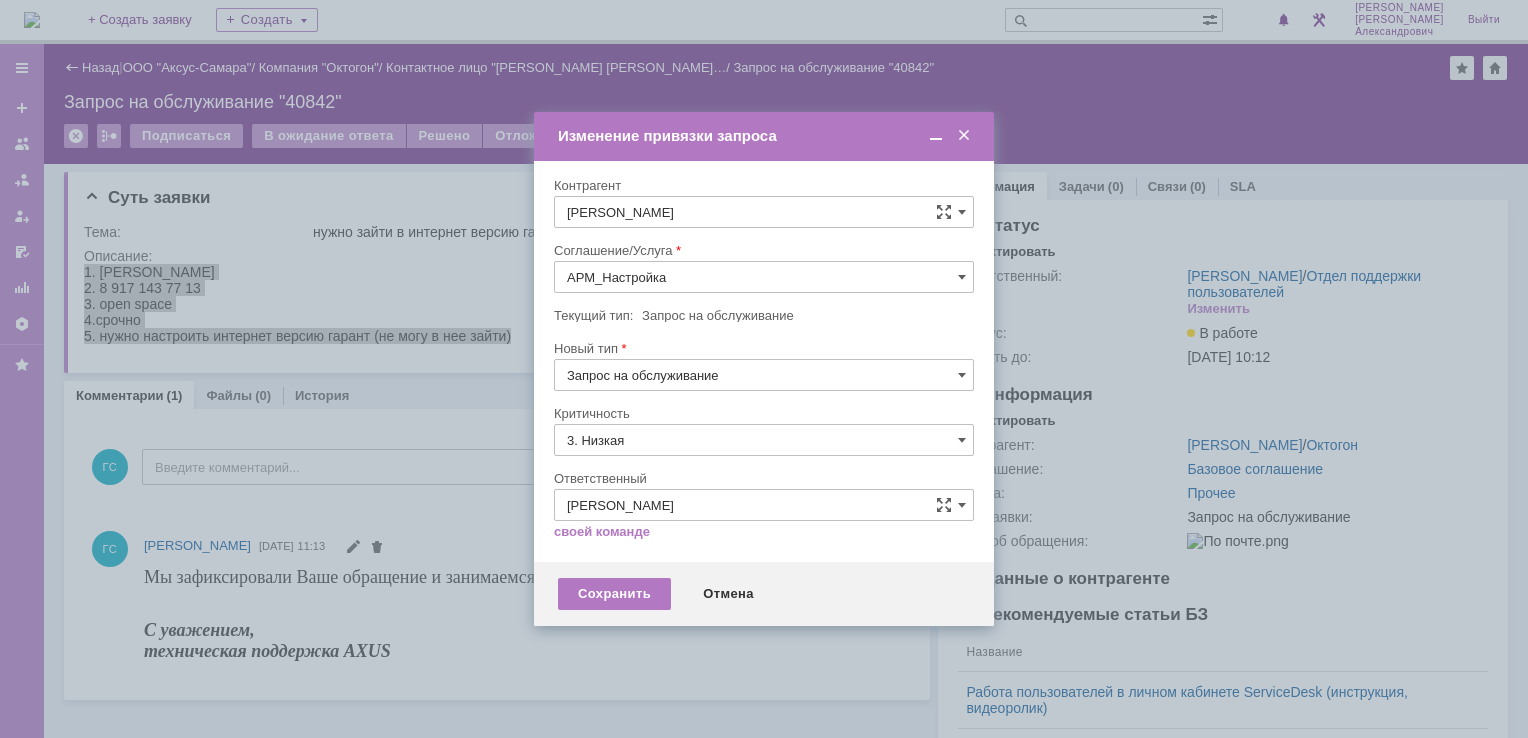click on "[не указано]" at bounding box center [764, 477] 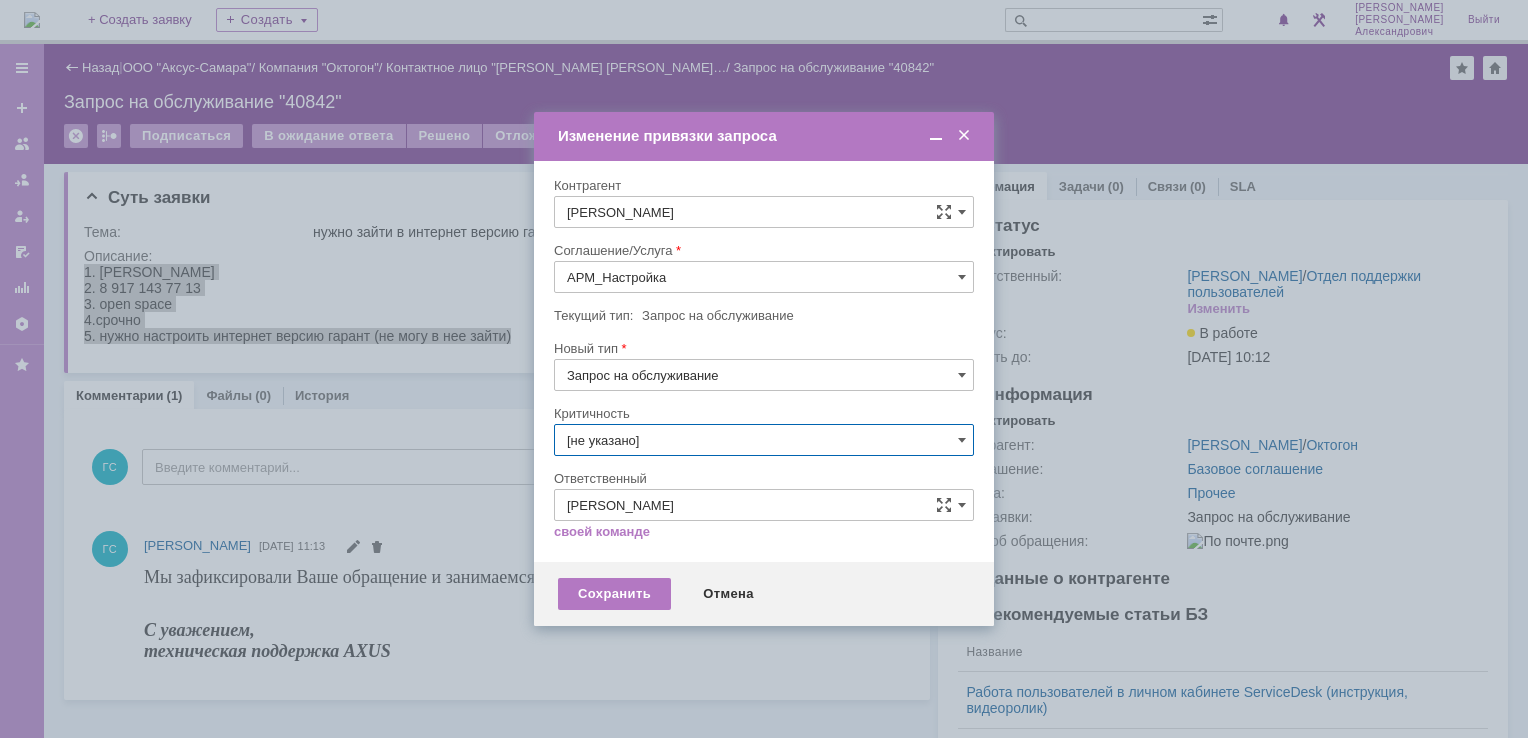 type on "[не указано]" 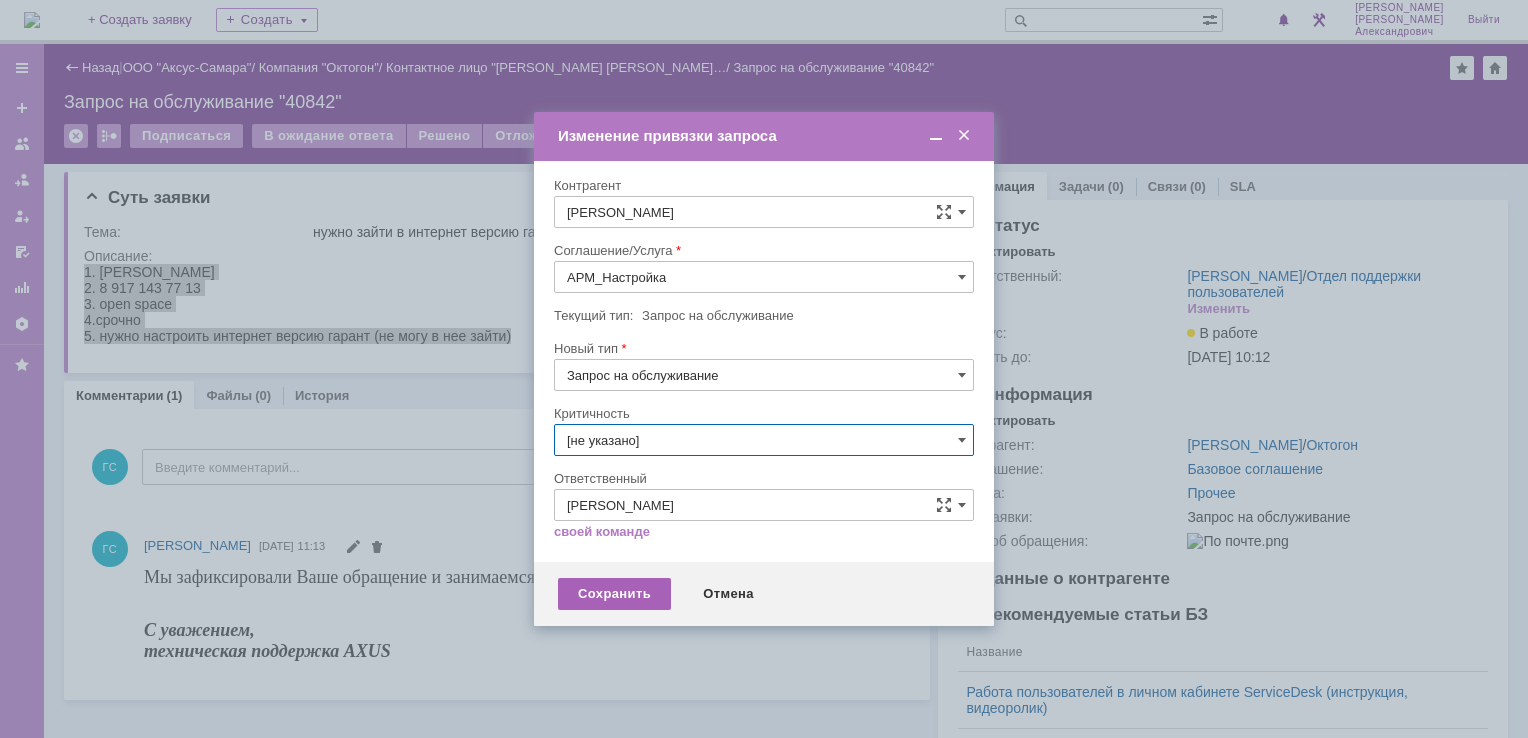 click on "Сохранить" at bounding box center [614, 594] 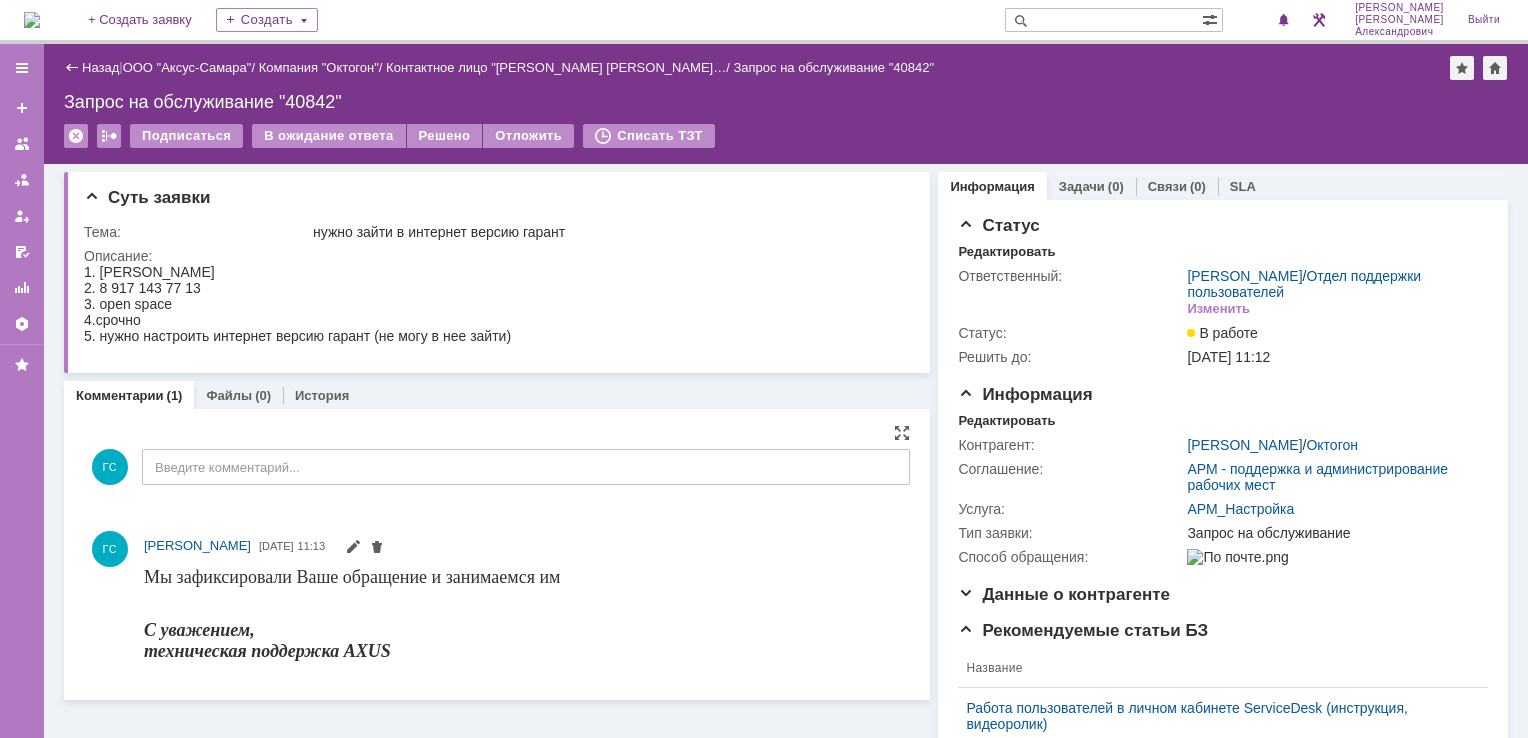 scroll, scrollTop: 0, scrollLeft: 0, axis: both 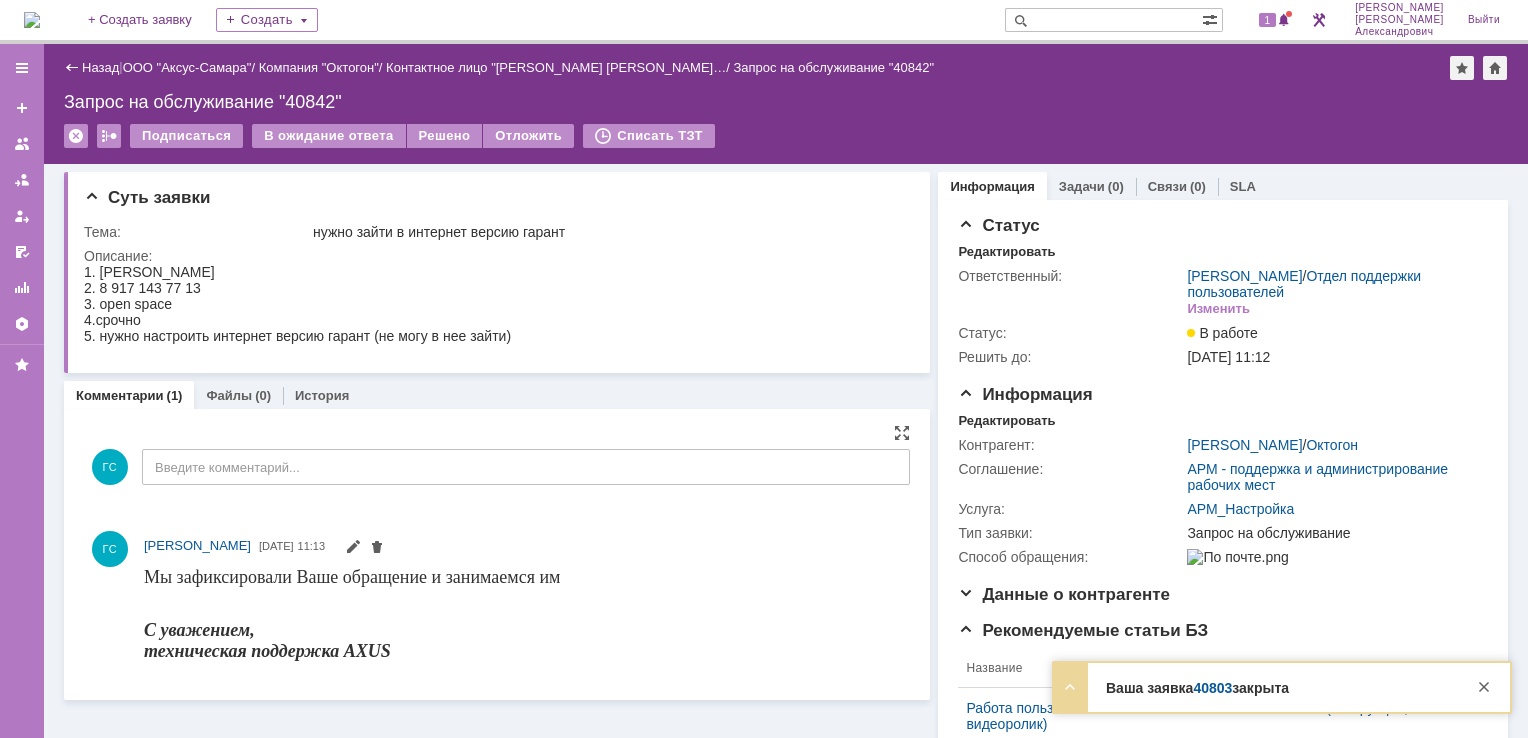 click on "ГС Введите комментарий..." at bounding box center (497, 469) 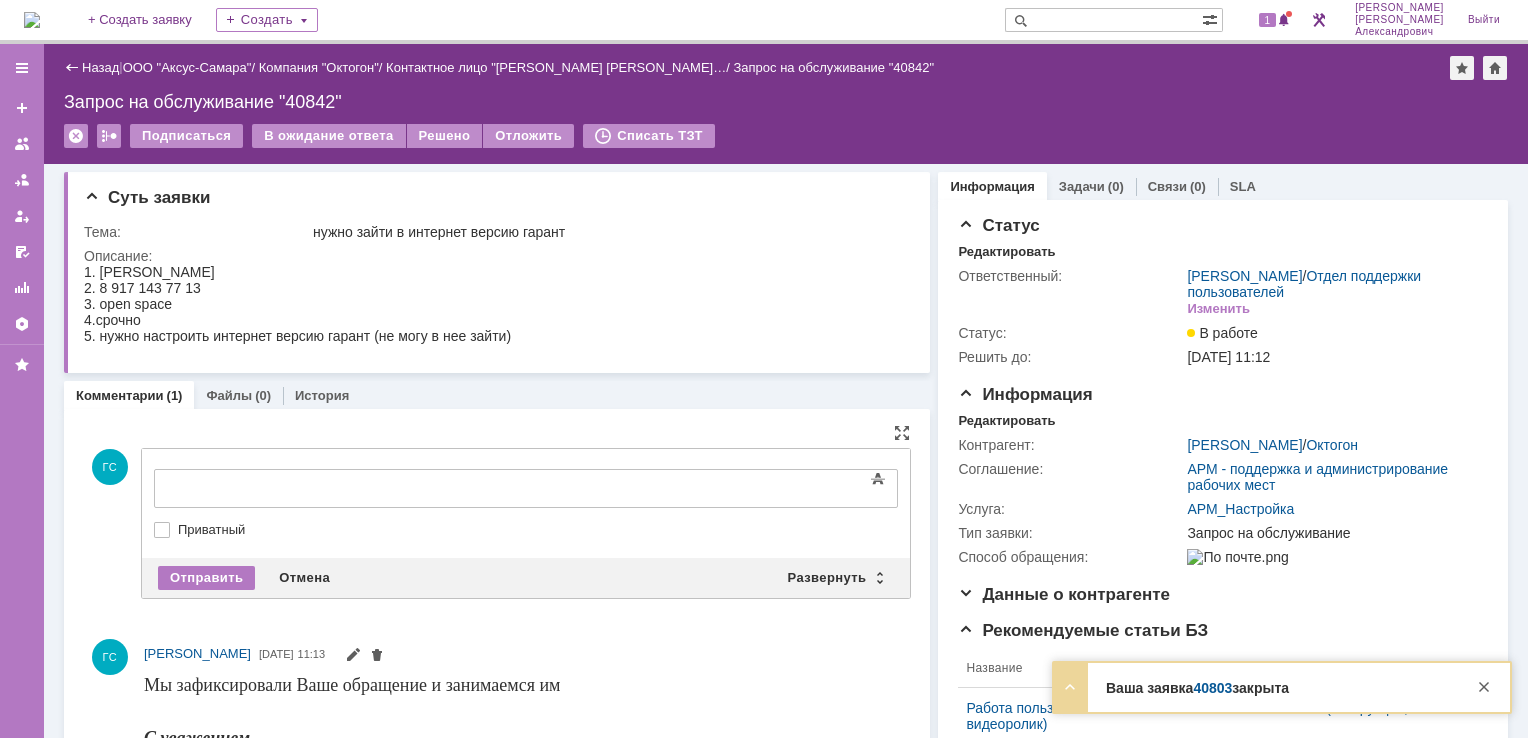 scroll, scrollTop: 0, scrollLeft: 0, axis: both 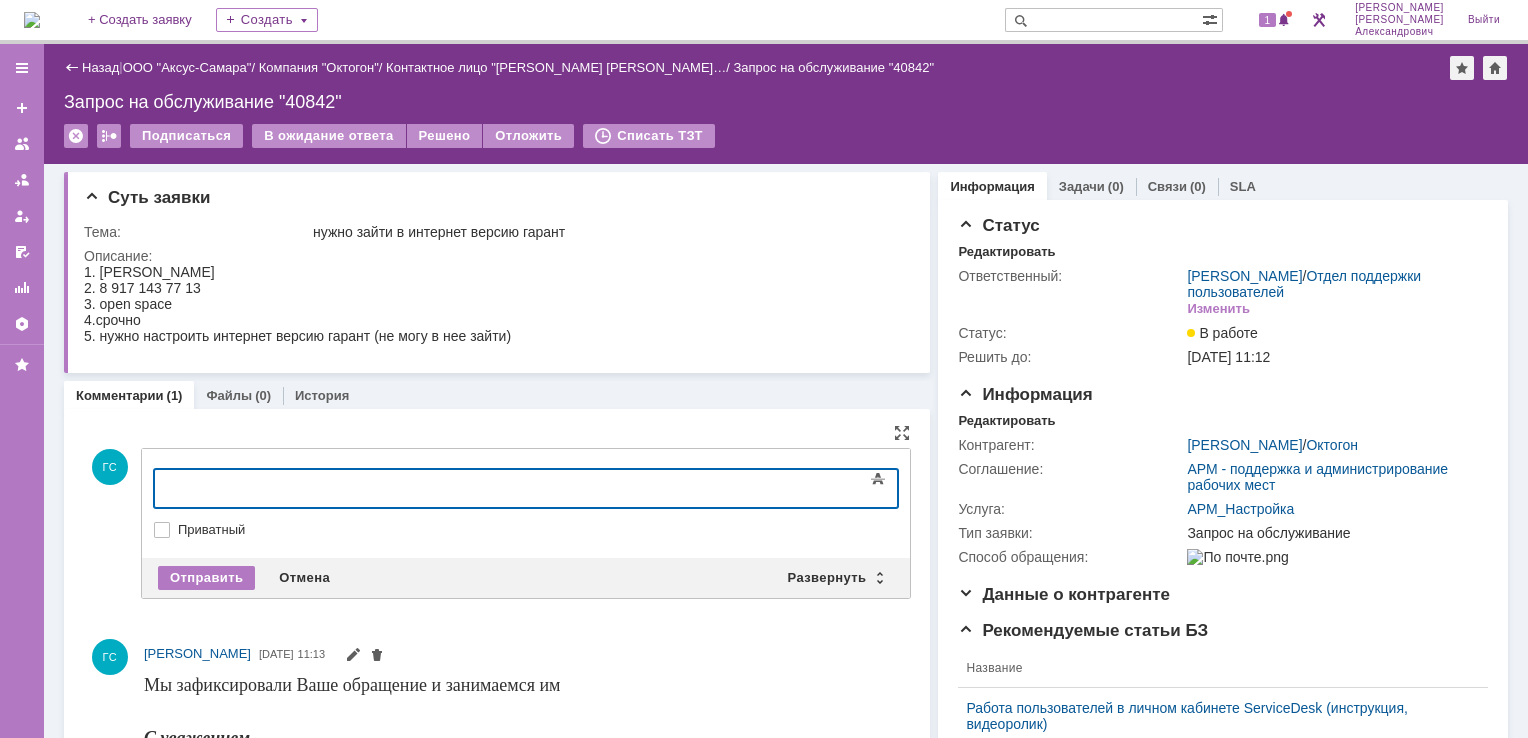type 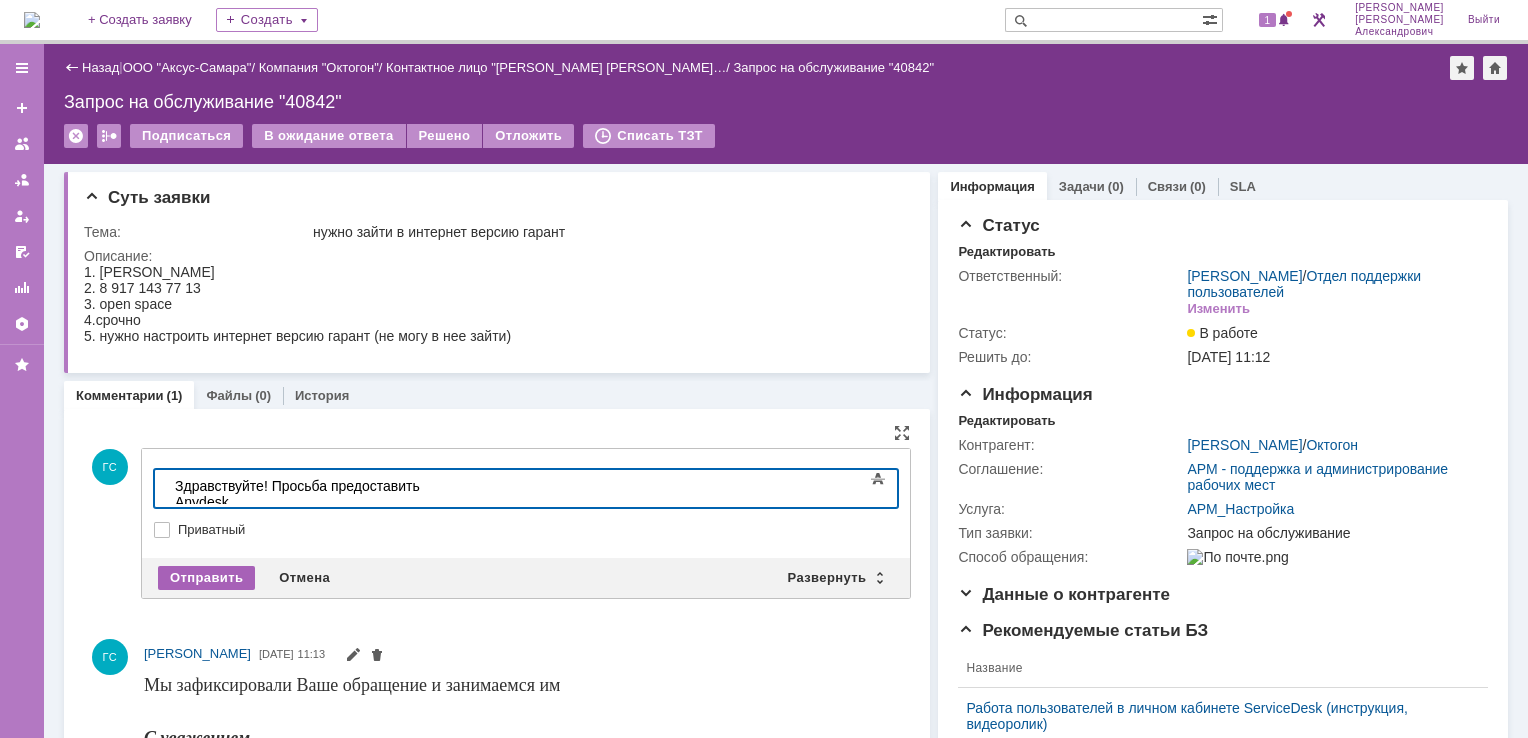 click on "Отправить" at bounding box center (206, 578) 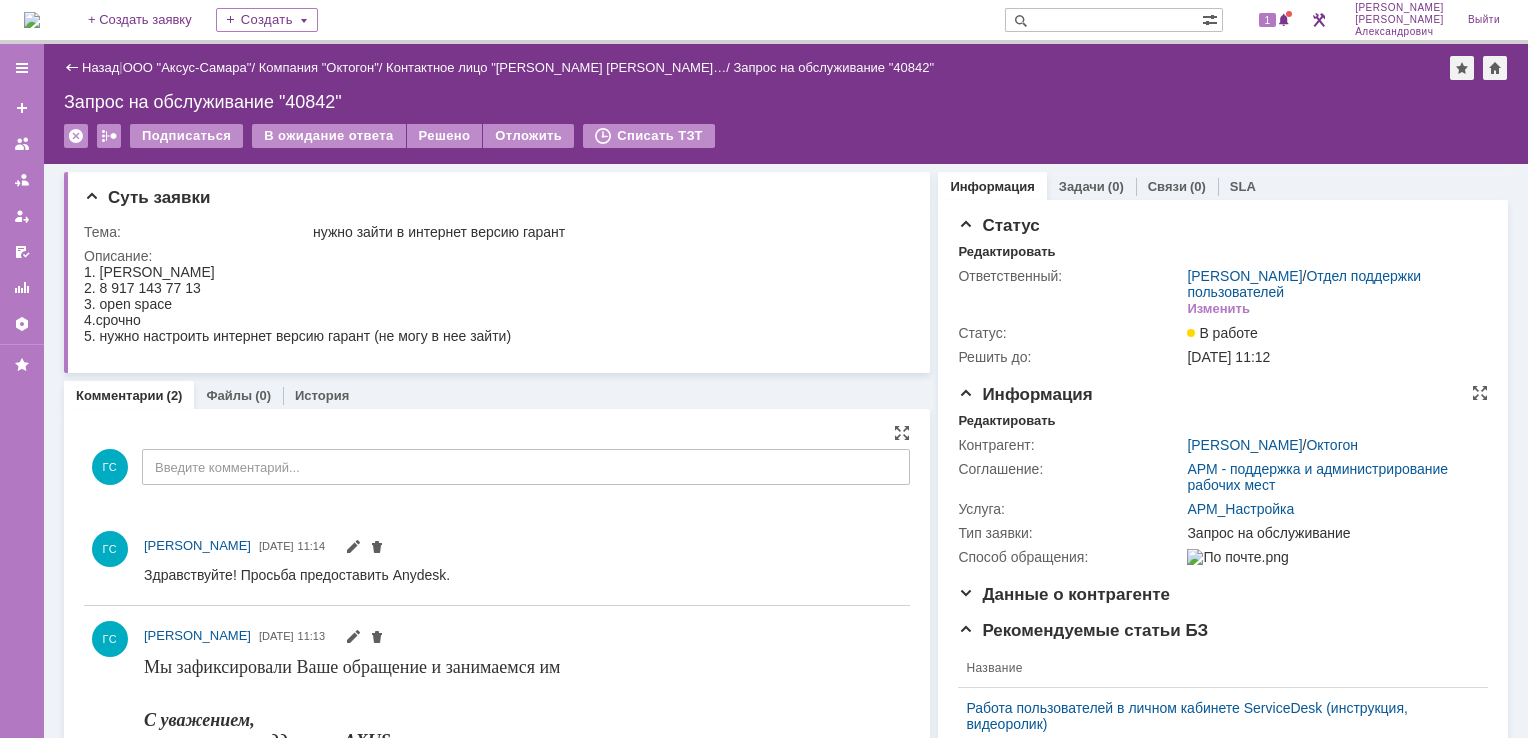 scroll, scrollTop: 0, scrollLeft: 0, axis: both 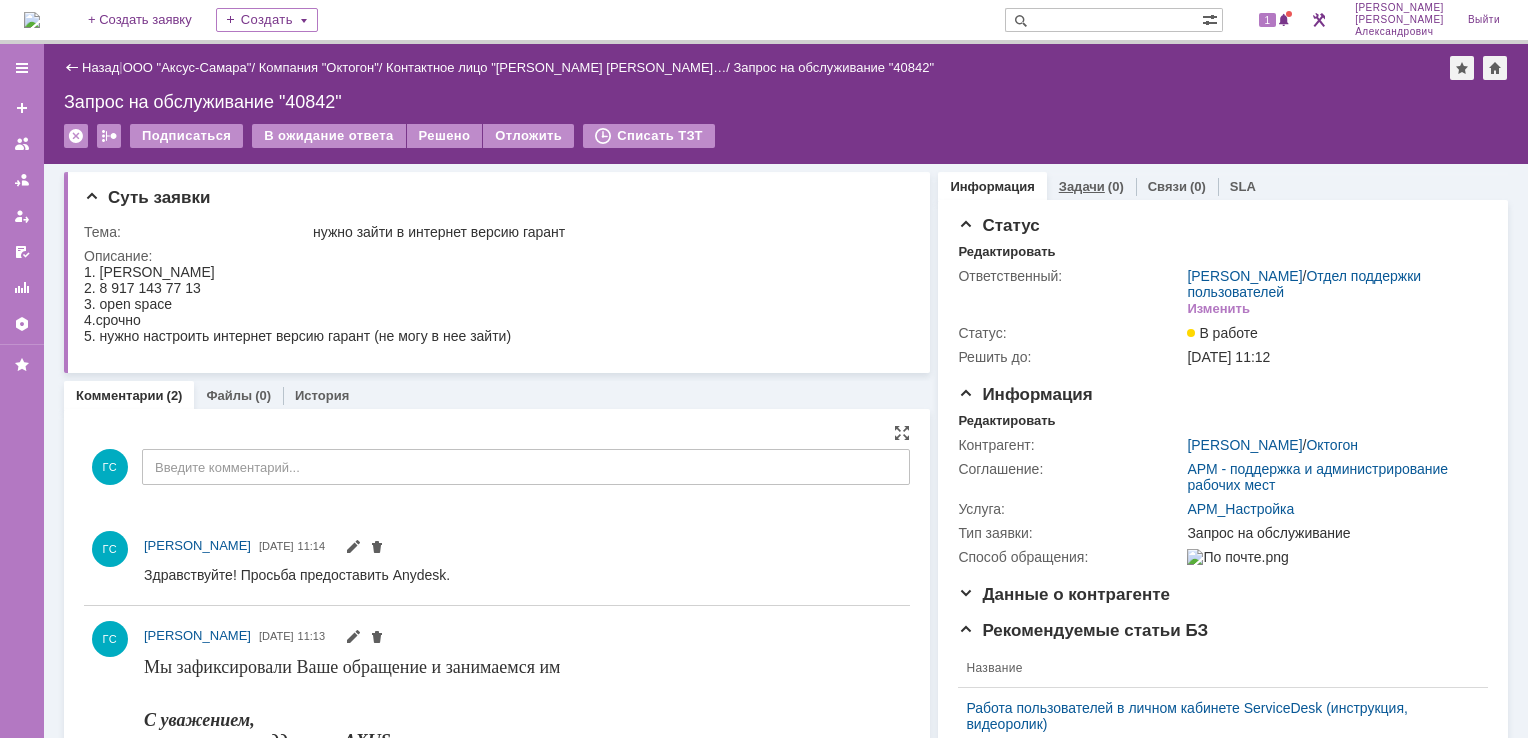 click on "Задачи" at bounding box center [1082, 186] 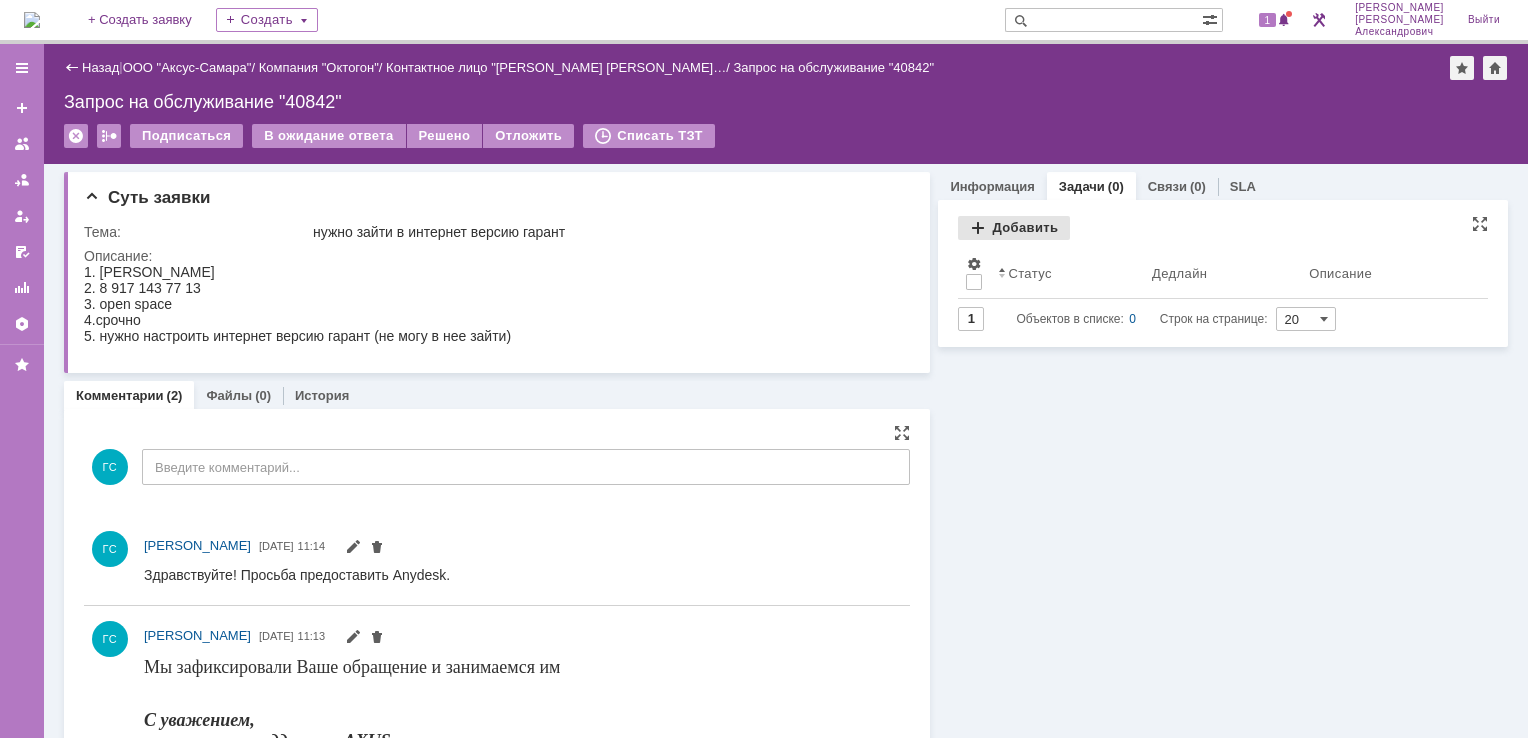 click on "Добавить" at bounding box center [1014, 228] 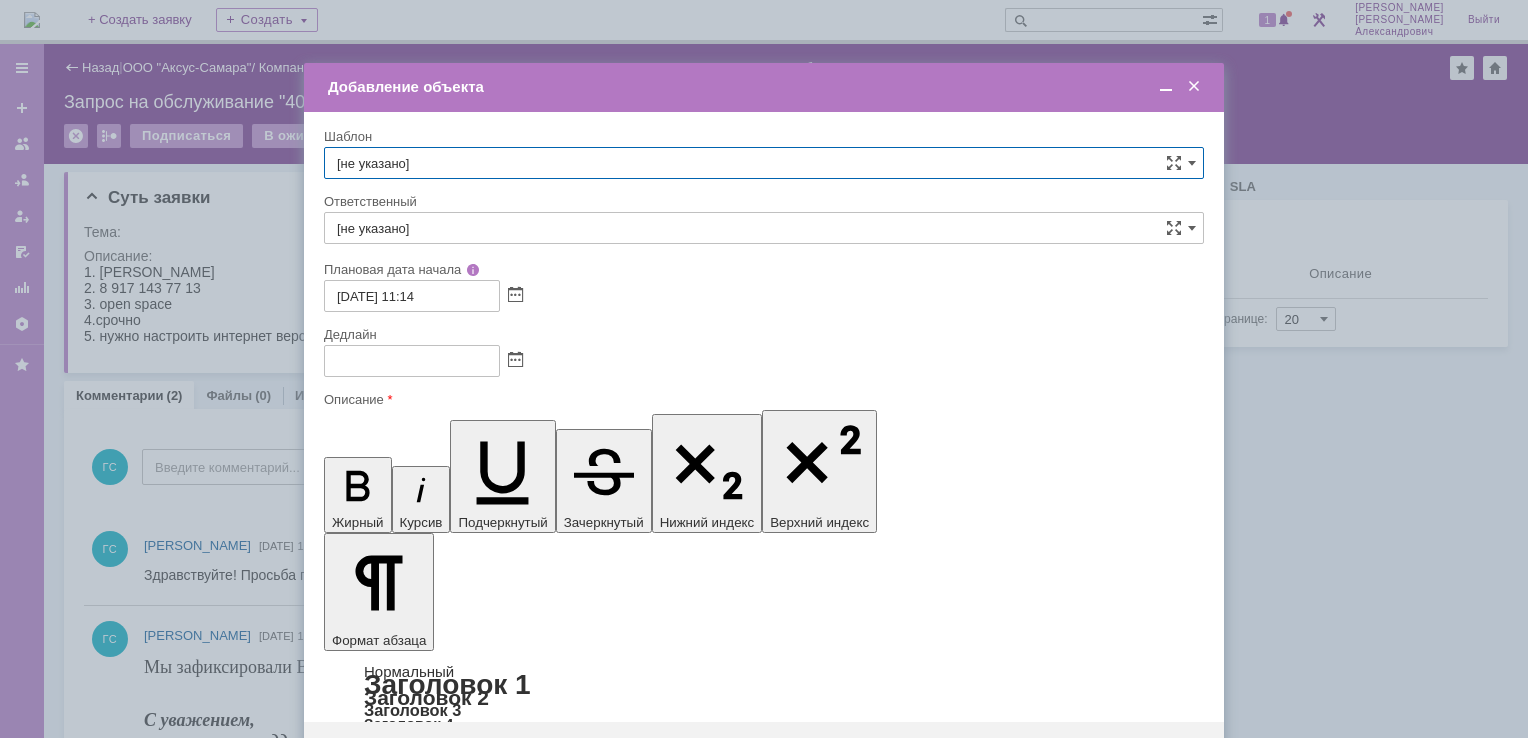 scroll, scrollTop: 0, scrollLeft: 0, axis: both 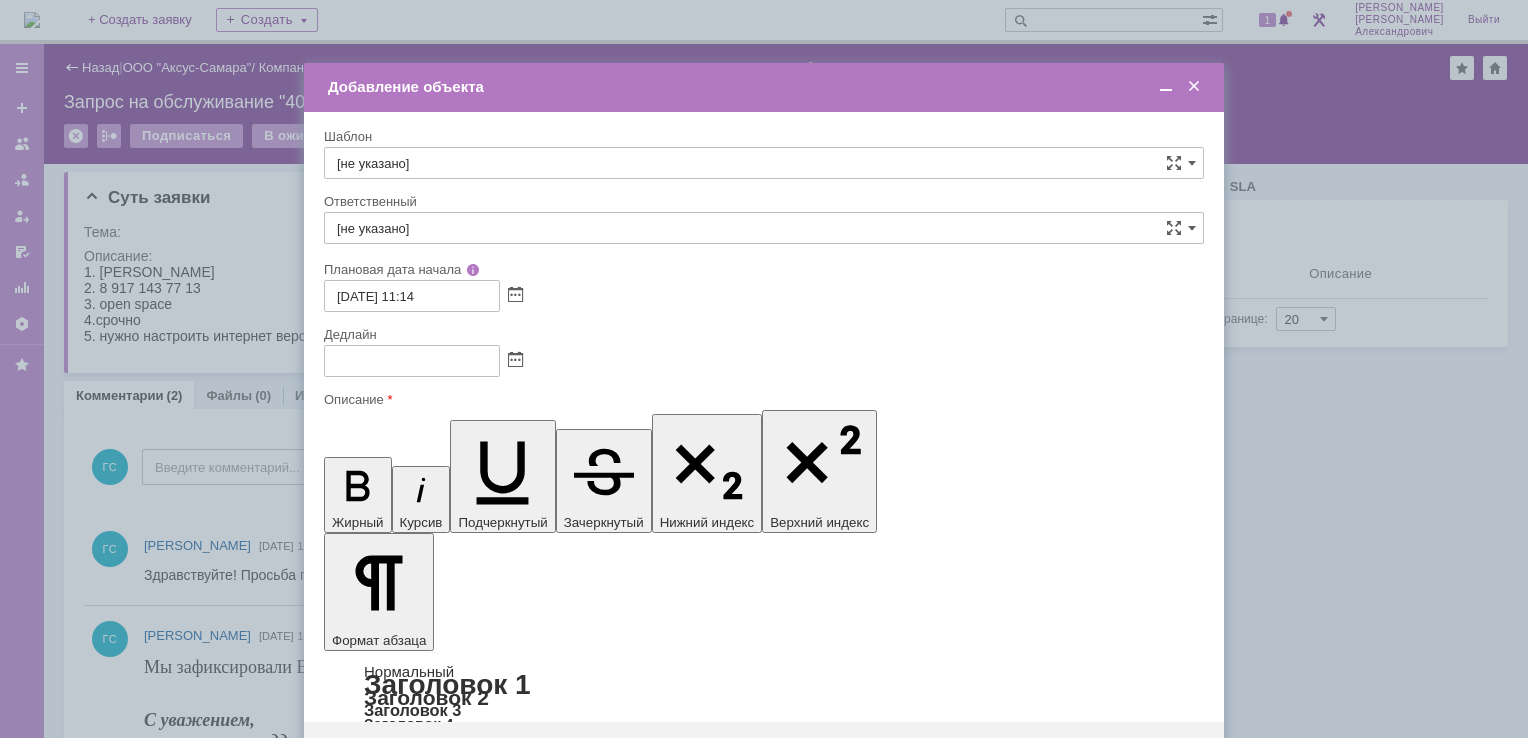 click at bounding box center [487, 5767] 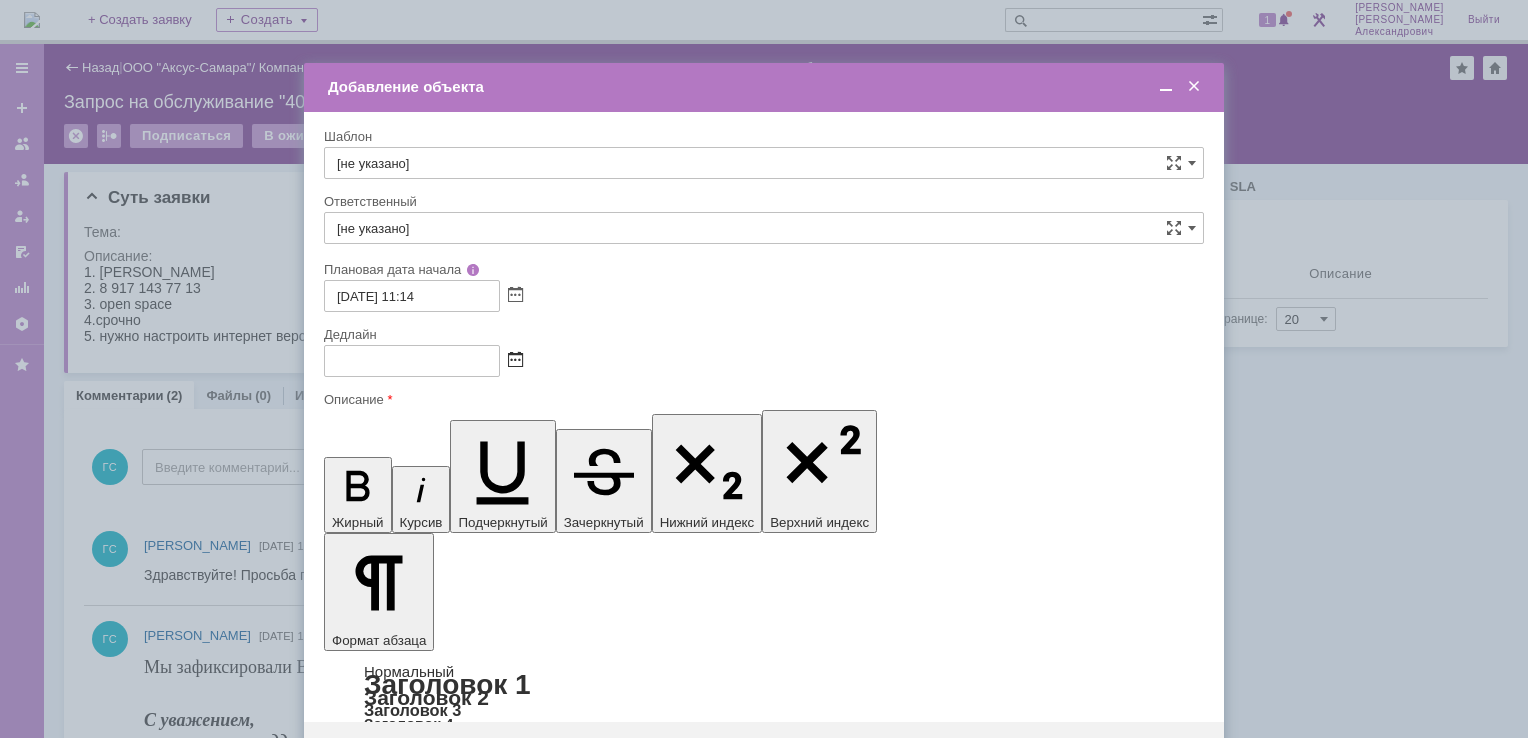 click at bounding box center (515, 361) 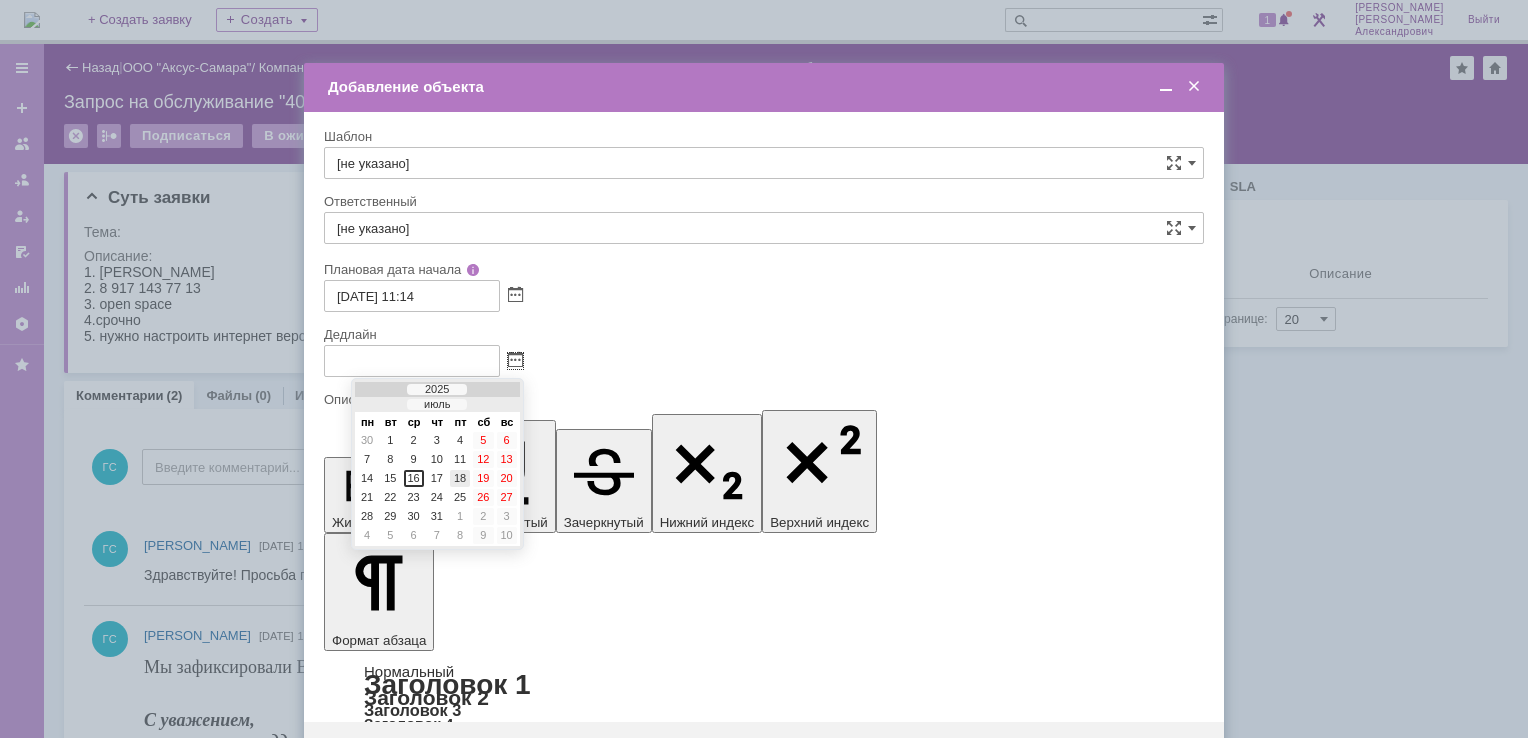 click on "18" at bounding box center [460, 478] 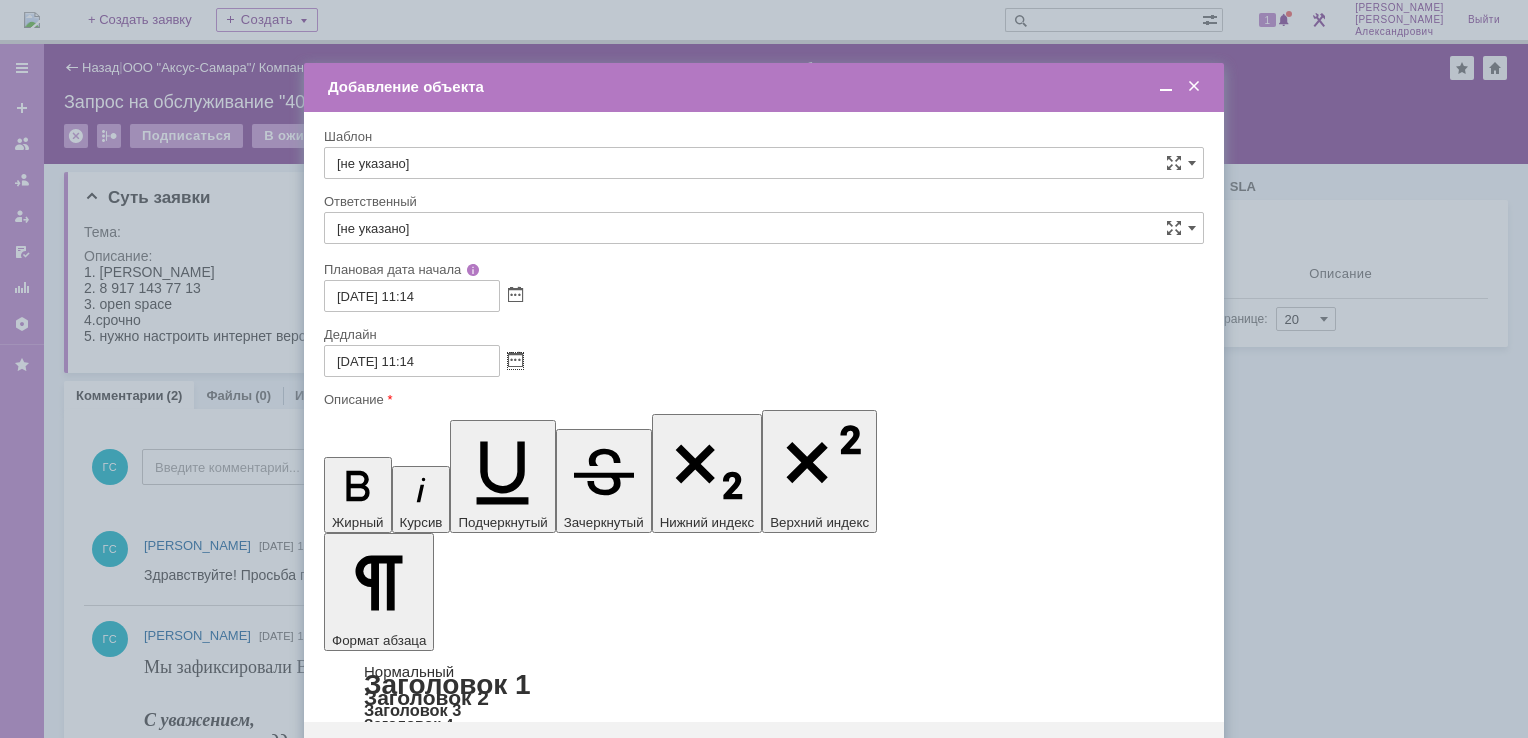 click on "[не указано]" at bounding box center [764, 228] 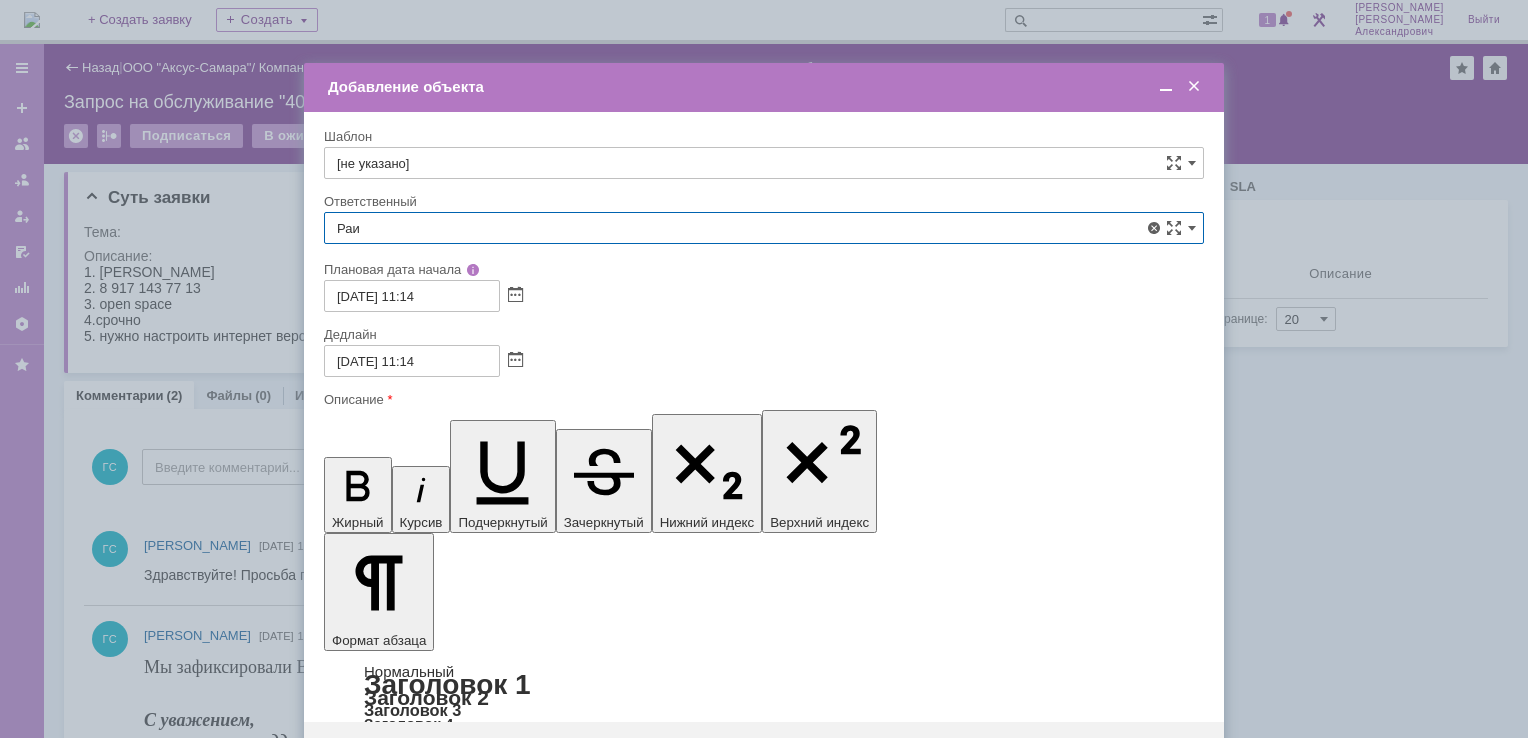 click on "[PERSON_NAME]" at bounding box center (764, 374) 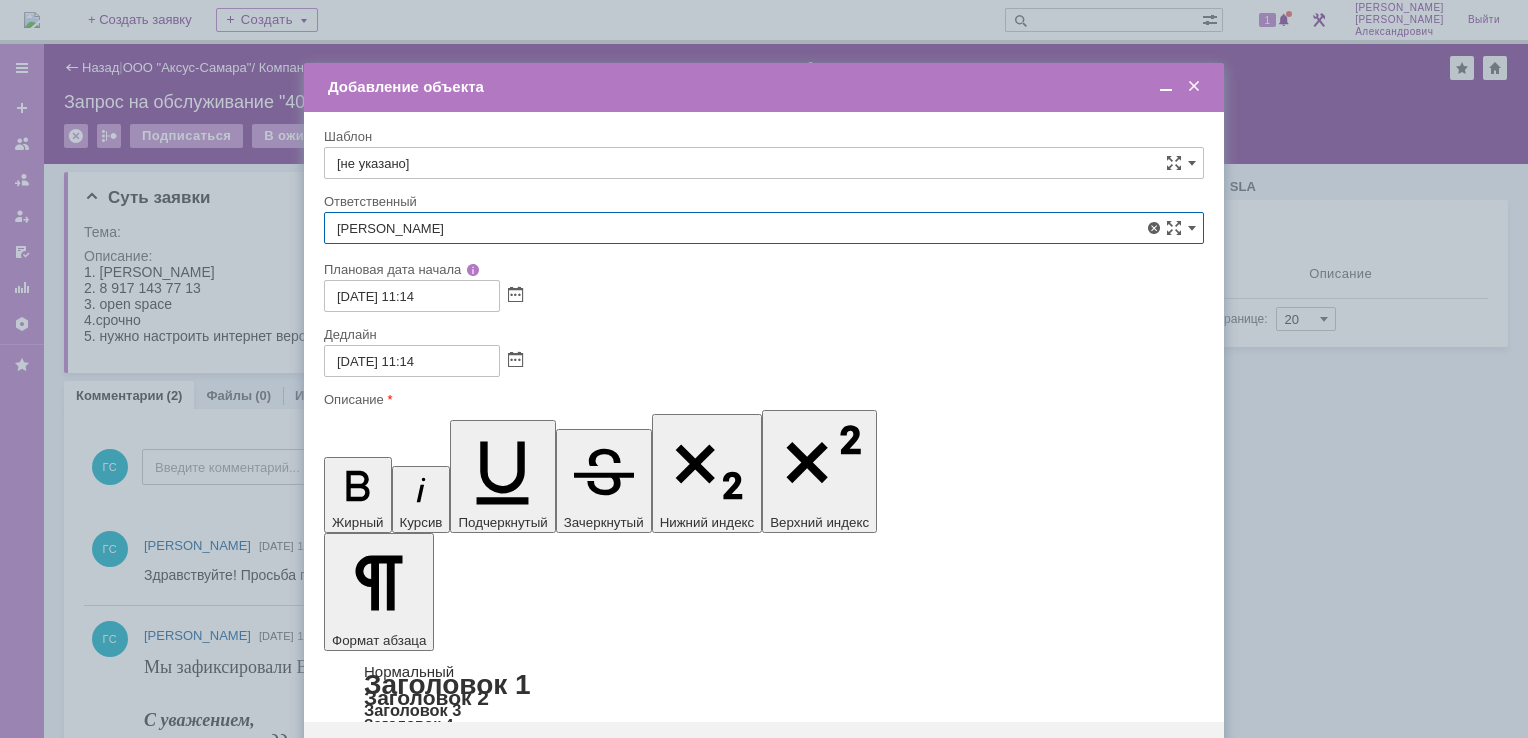 type on "[PERSON_NAME]" 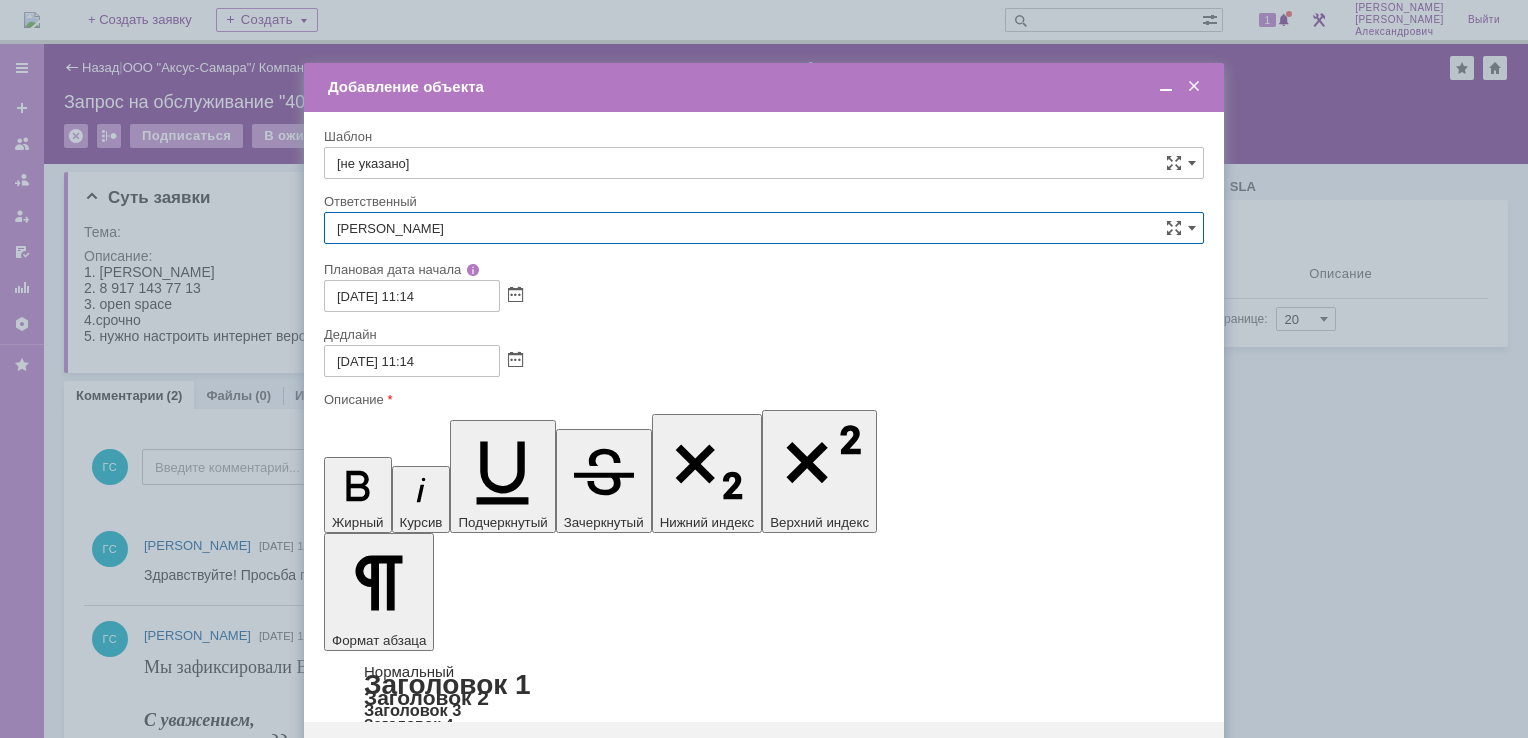 click on "Сохранить" at bounding box center [384, 754] 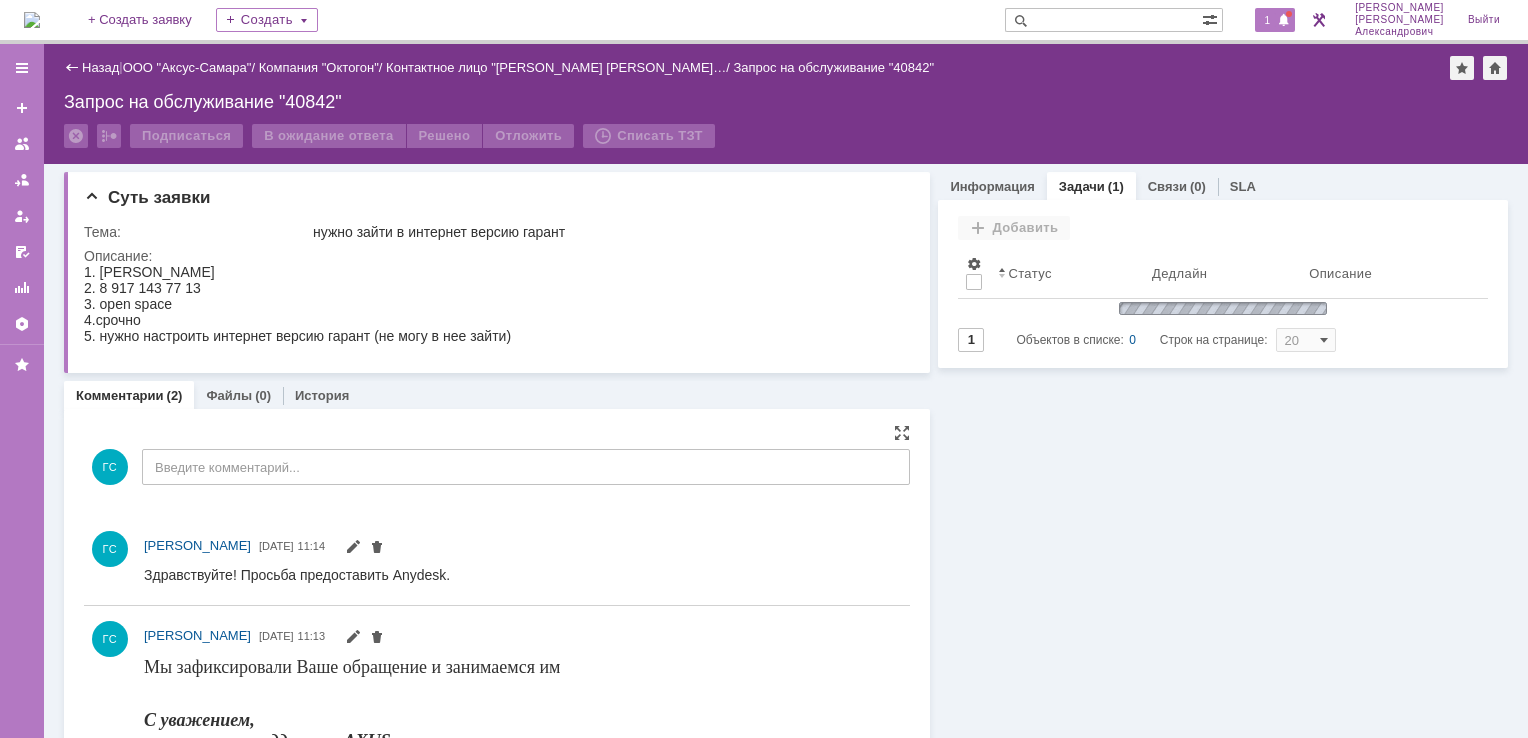 click on "1" at bounding box center (1275, 20) 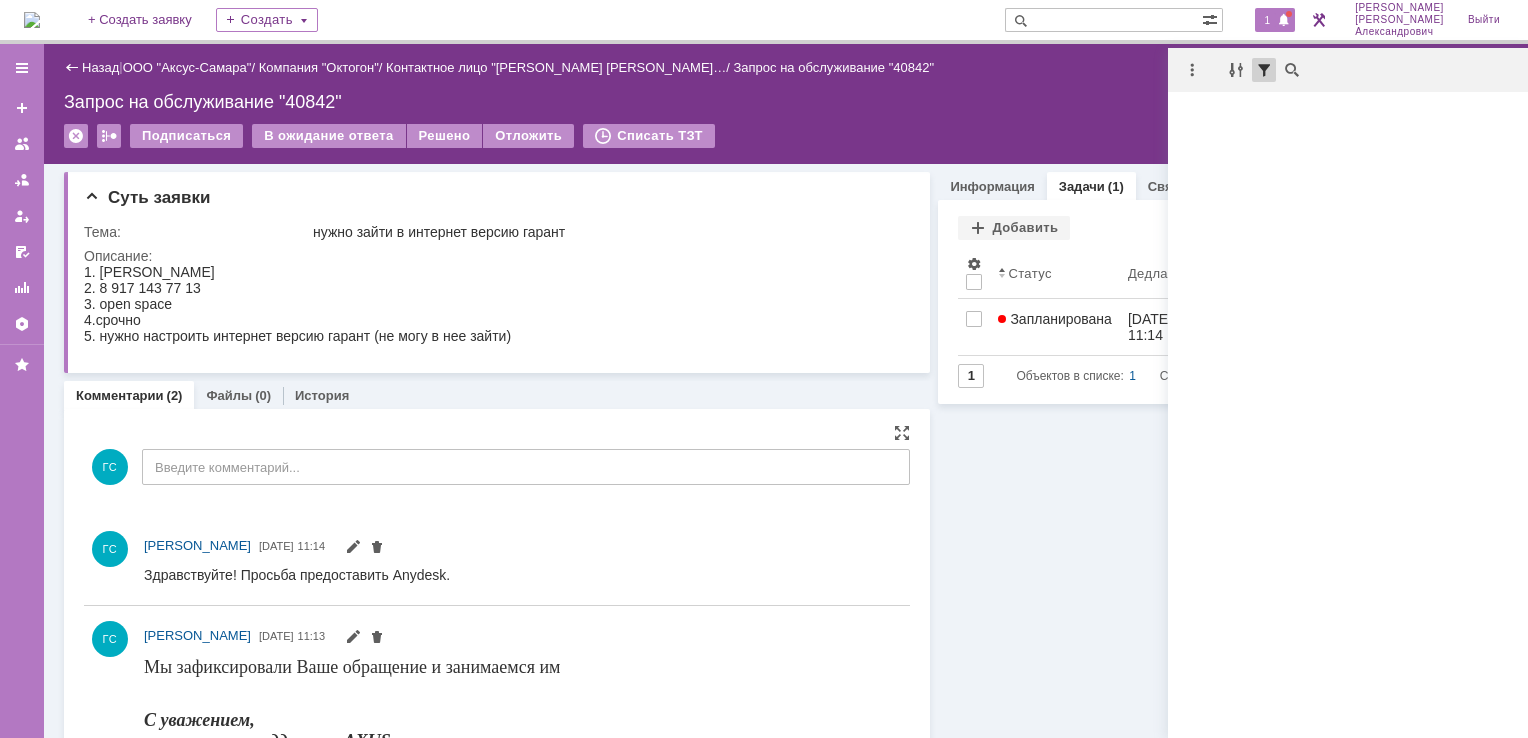 scroll, scrollTop: 0, scrollLeft: 0, axis: both 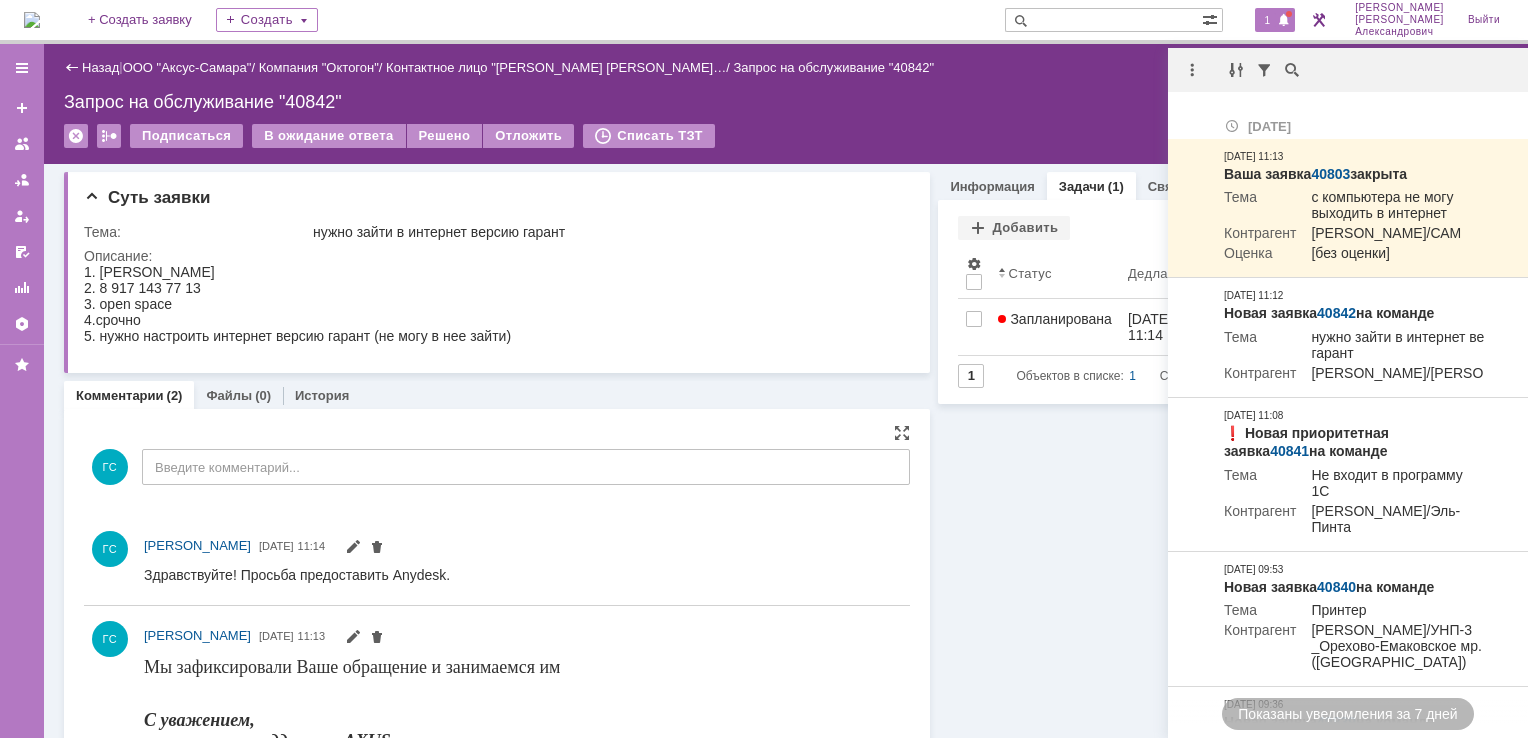 click on "Запрос на обслуживание "40842"" at bounding box center (786, 102) 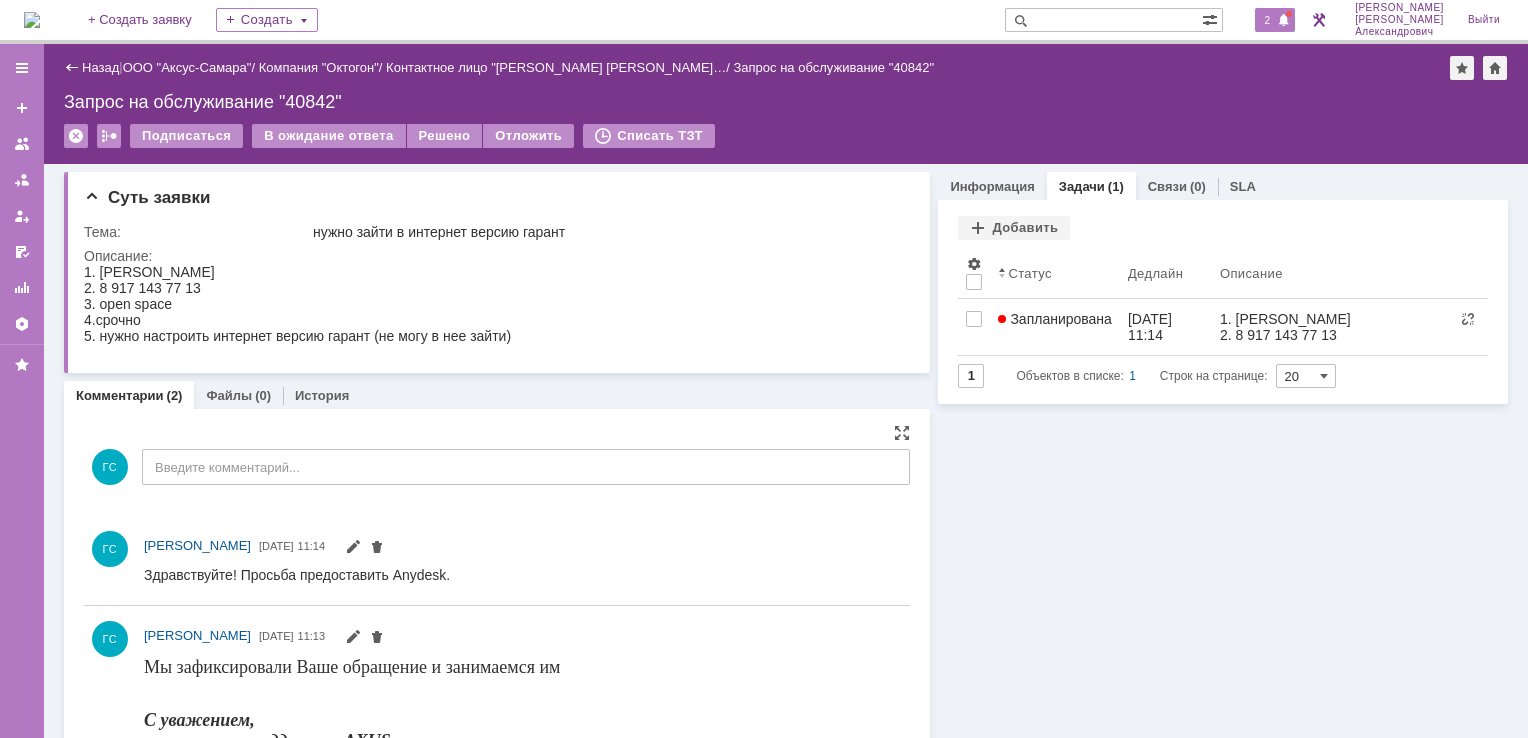 click at bounding box center (1284, 21) 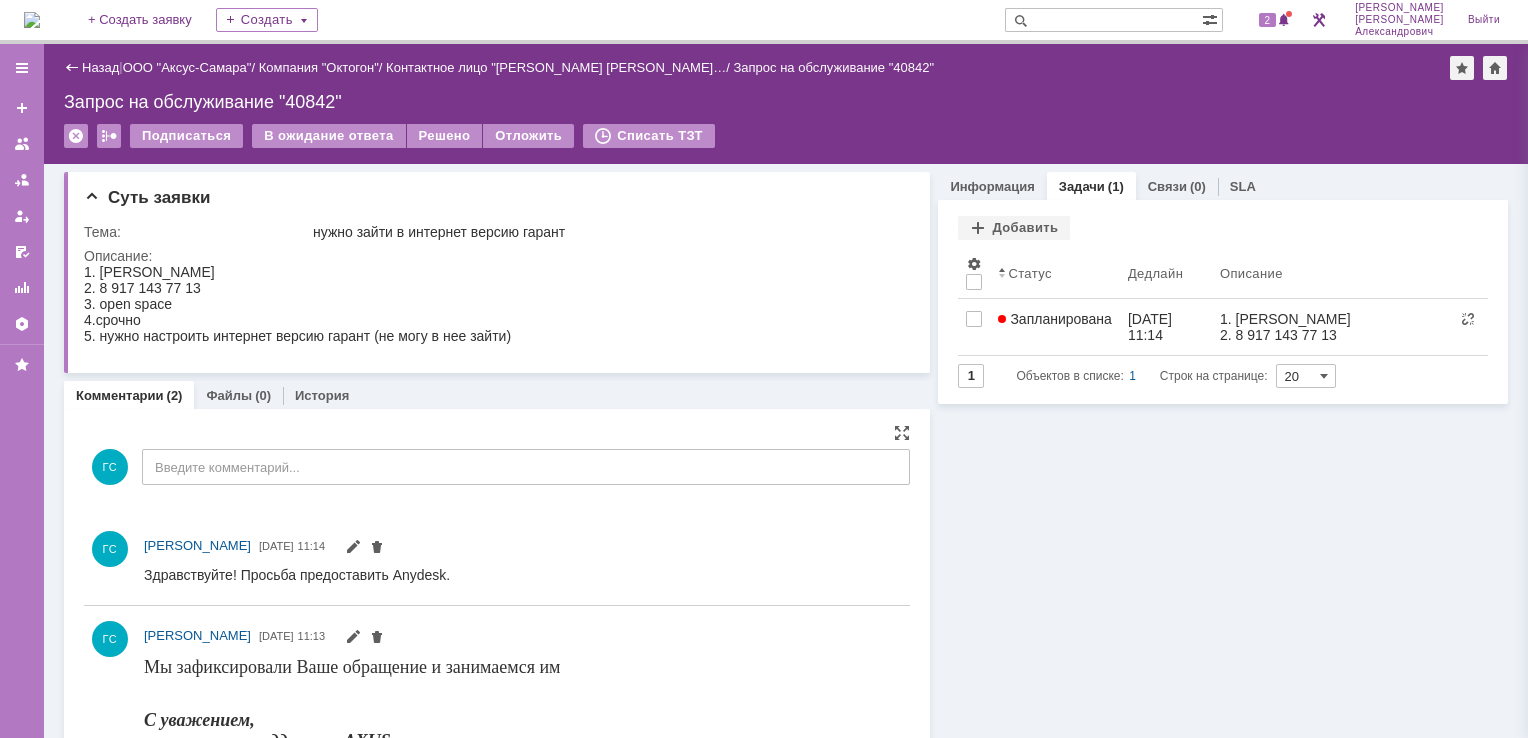 click on "Назад   |   ООО "Аксус-Самара"  /   Компания "Октогон"  /   Контактное лицо "Сырова Екатер…  /   Запрос на обслуживание "40842" Запрос на обслуживание "40842"
Подписаться В ожидание ответа Решено Отложить Списать ТЗТ serviceCall$45552673 Карточка заявки" at bounding box center (786, 104) 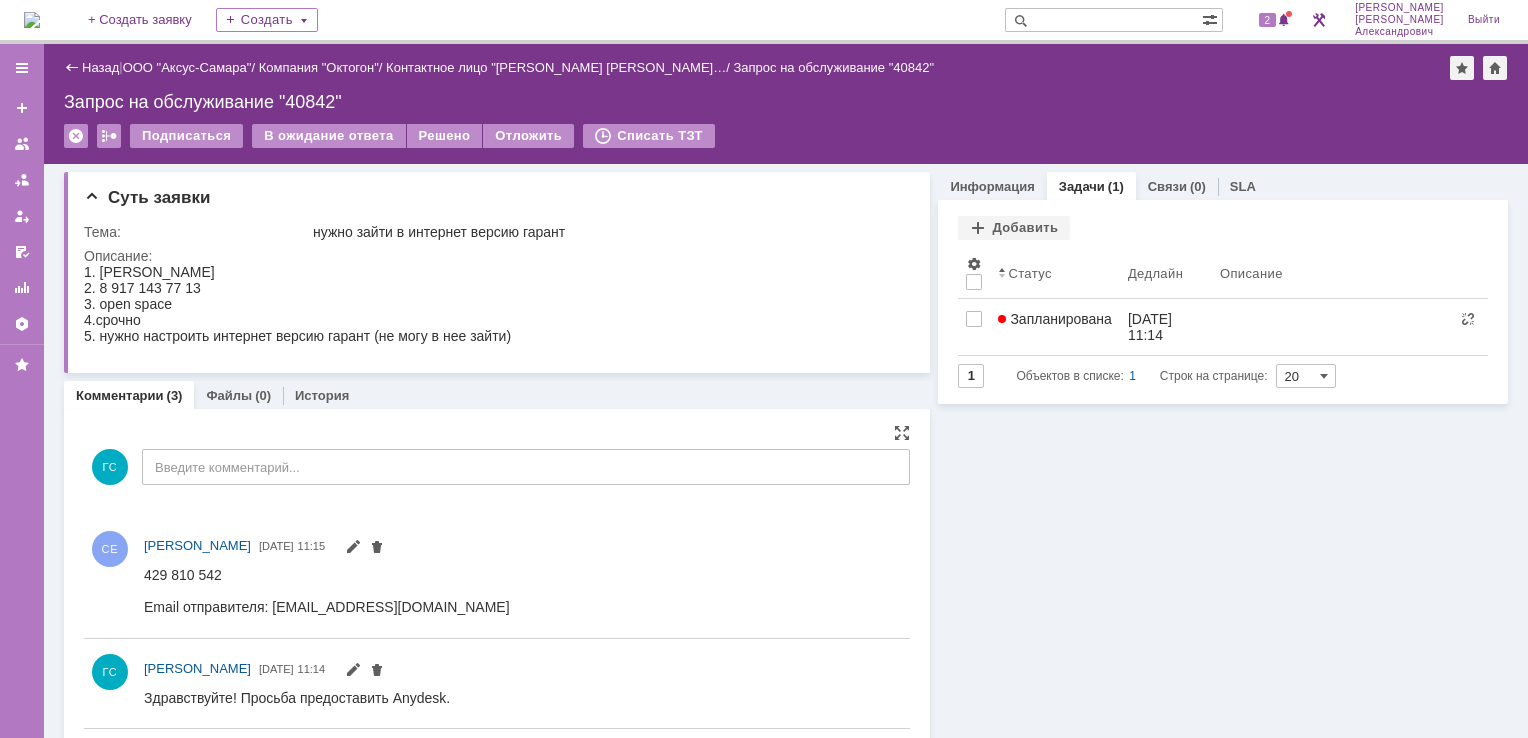 scroll, scrollTop: 0, scrollLeft: 0, axis: both 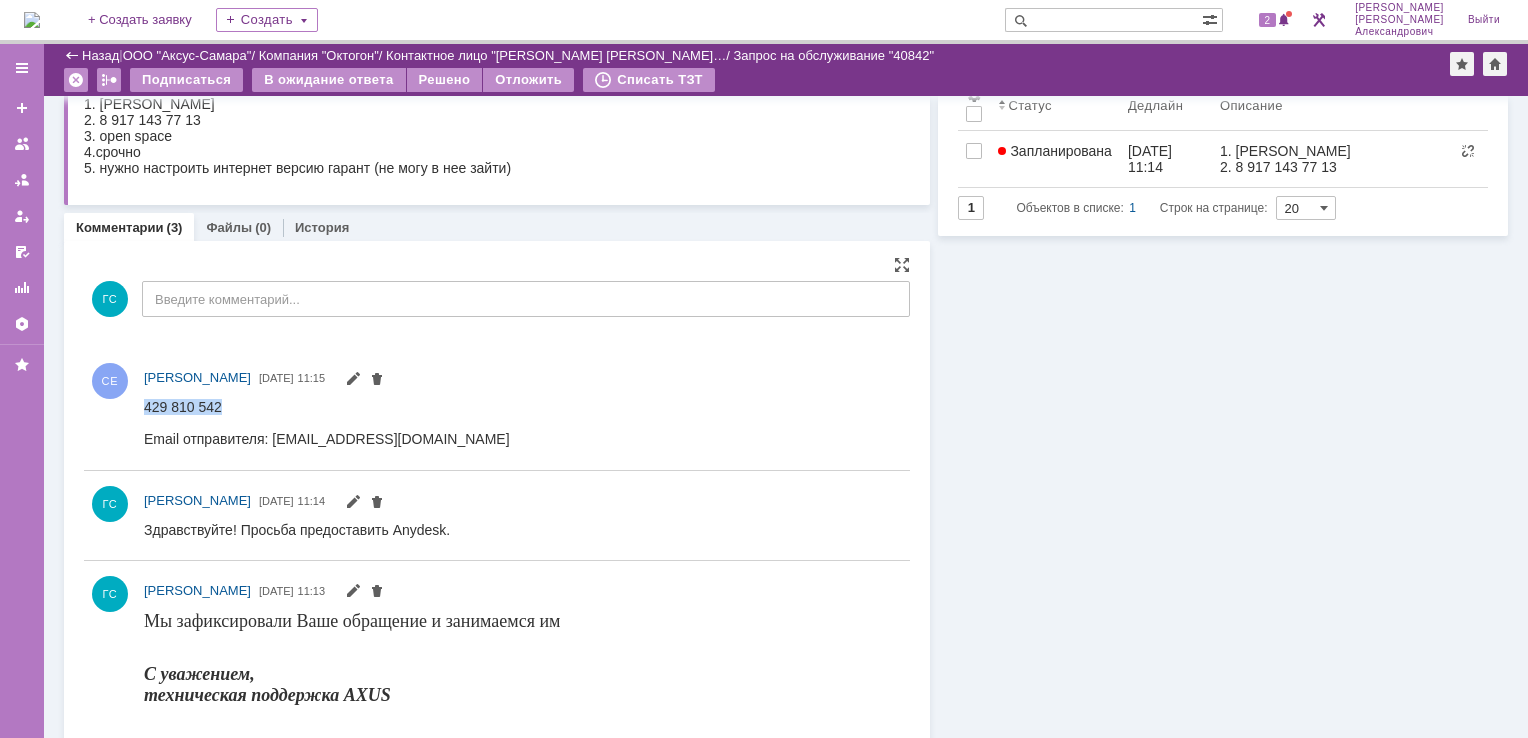 drag, startPoint x: 147, startPoint y: 398, endPoint x: 253, endPoint y: 408, distance: 106.47065 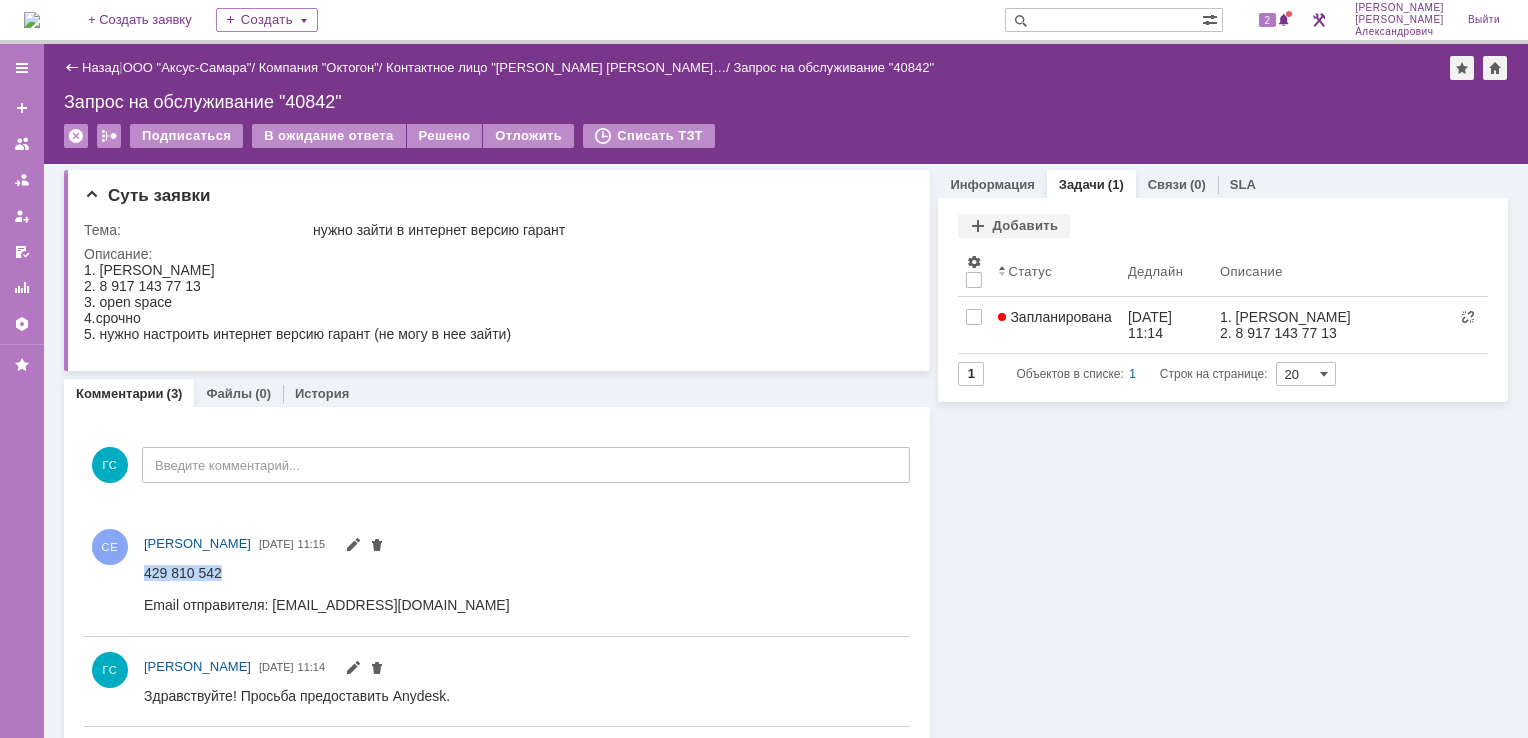 scroll, scrollTop: 0, scrollLeft: 0, axis: both 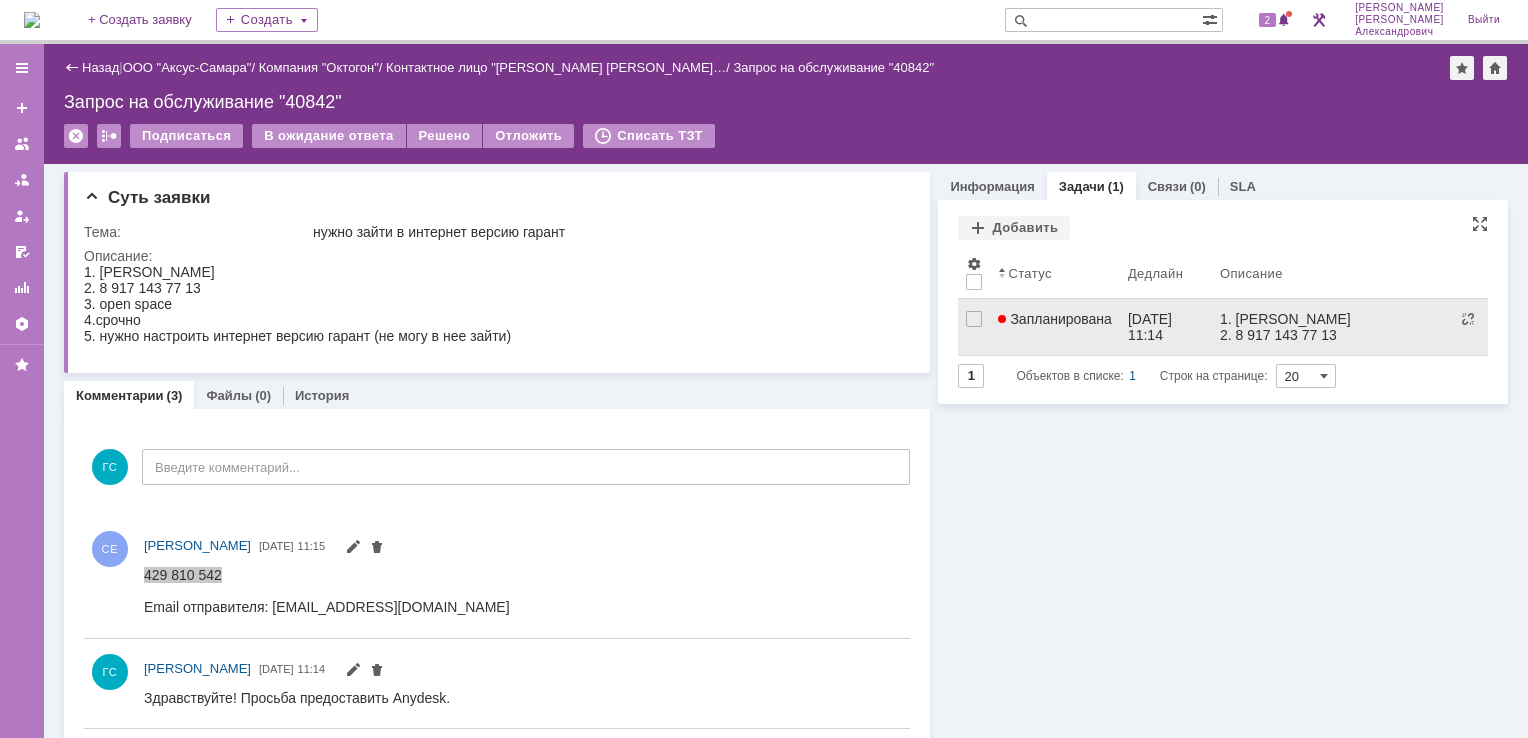 click on "Запланирована" at bounding box center (1055, 319) 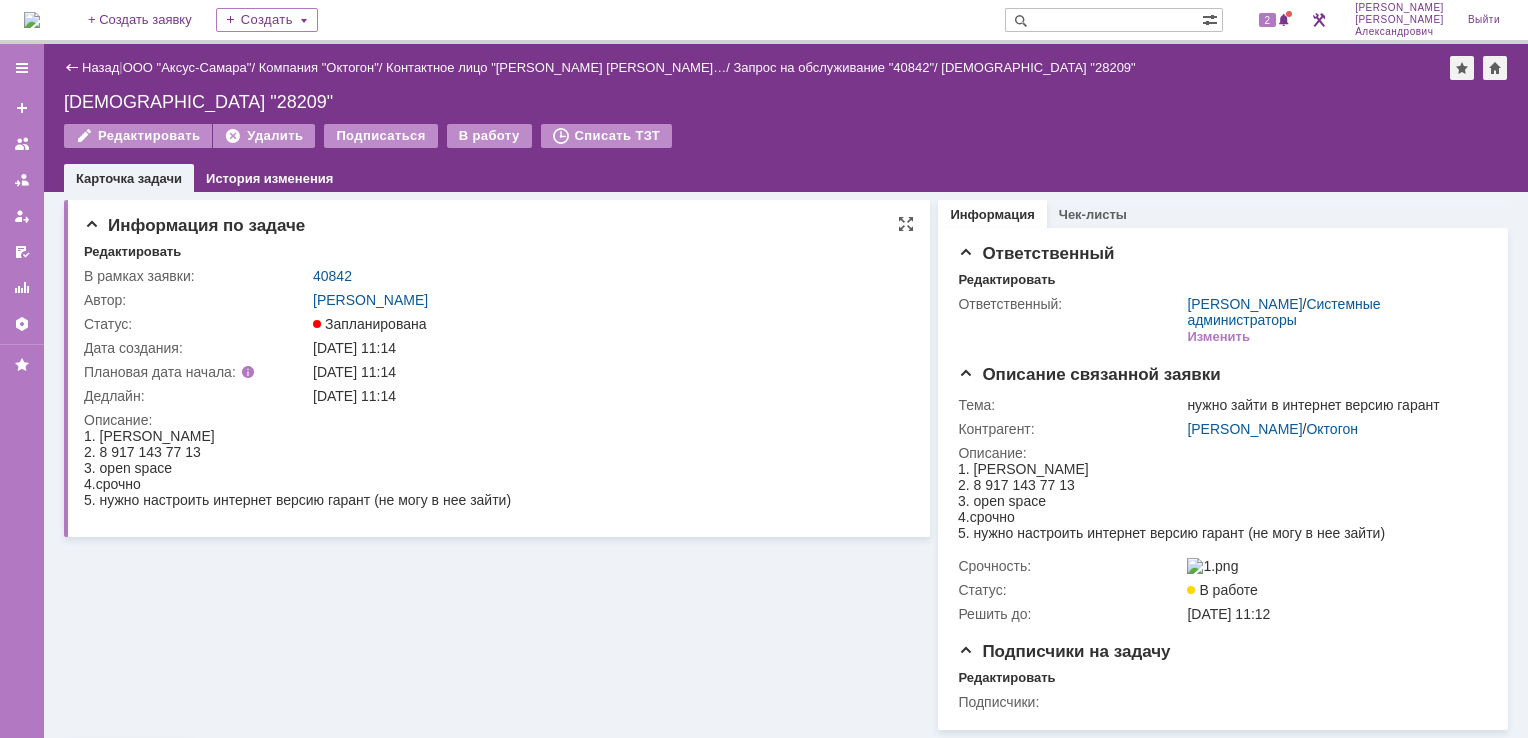 scroll, scrollTop: 0, scrollLeft: 0, axis: both 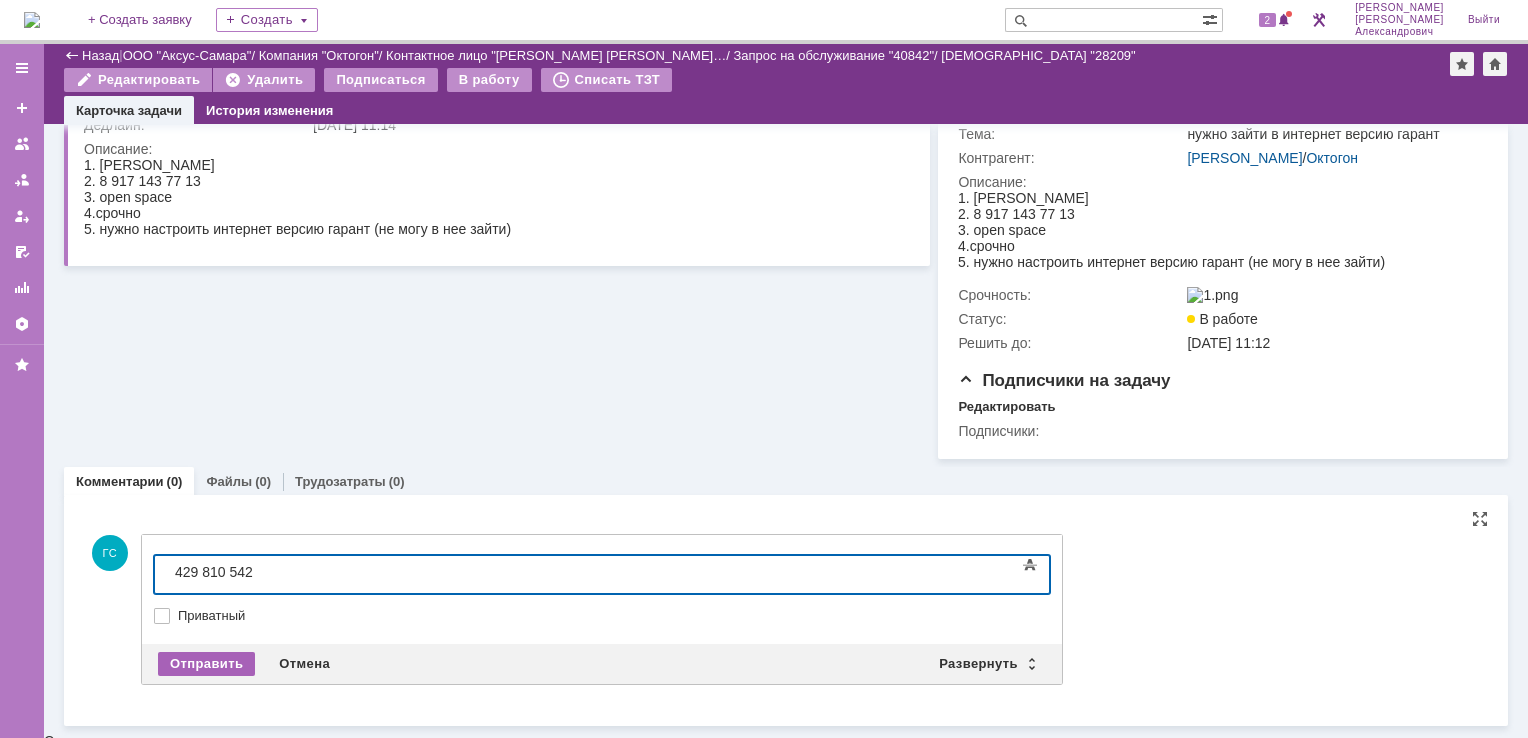click on "Отправить" at bounding box center [206, 664] 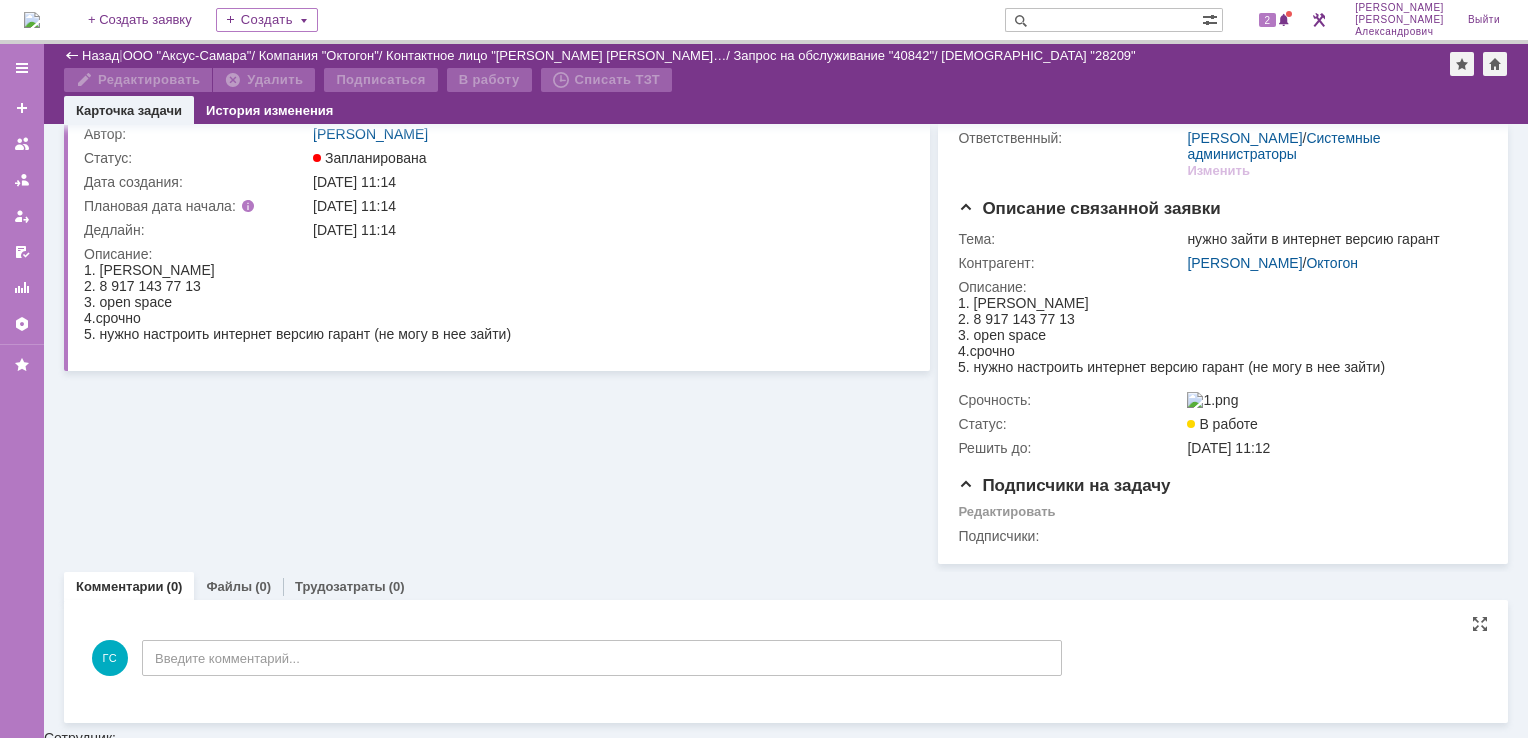 scroll, scrollTop: 186, scrollLeft: 0, axis: vertical 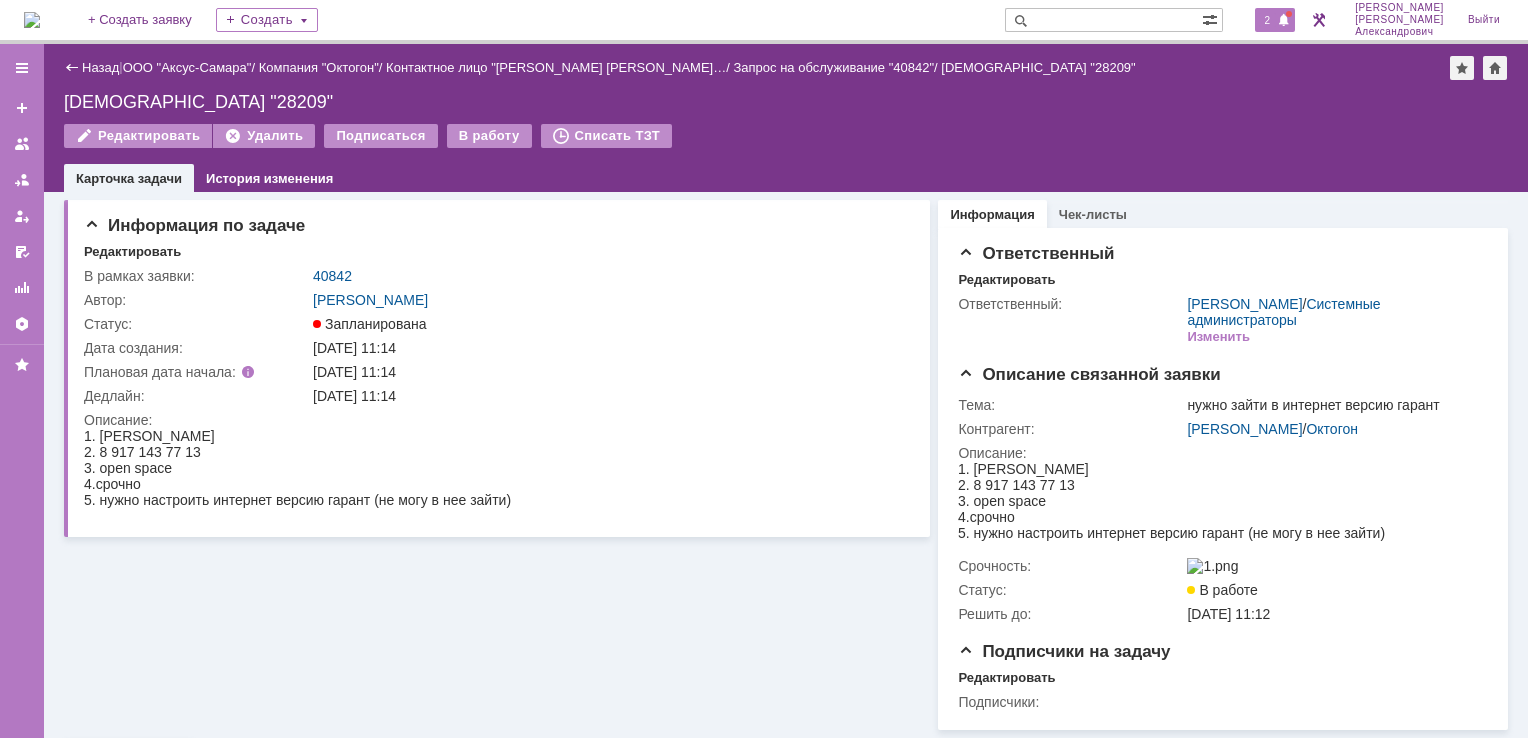 click on "2" at bounding box center [1268, 20] 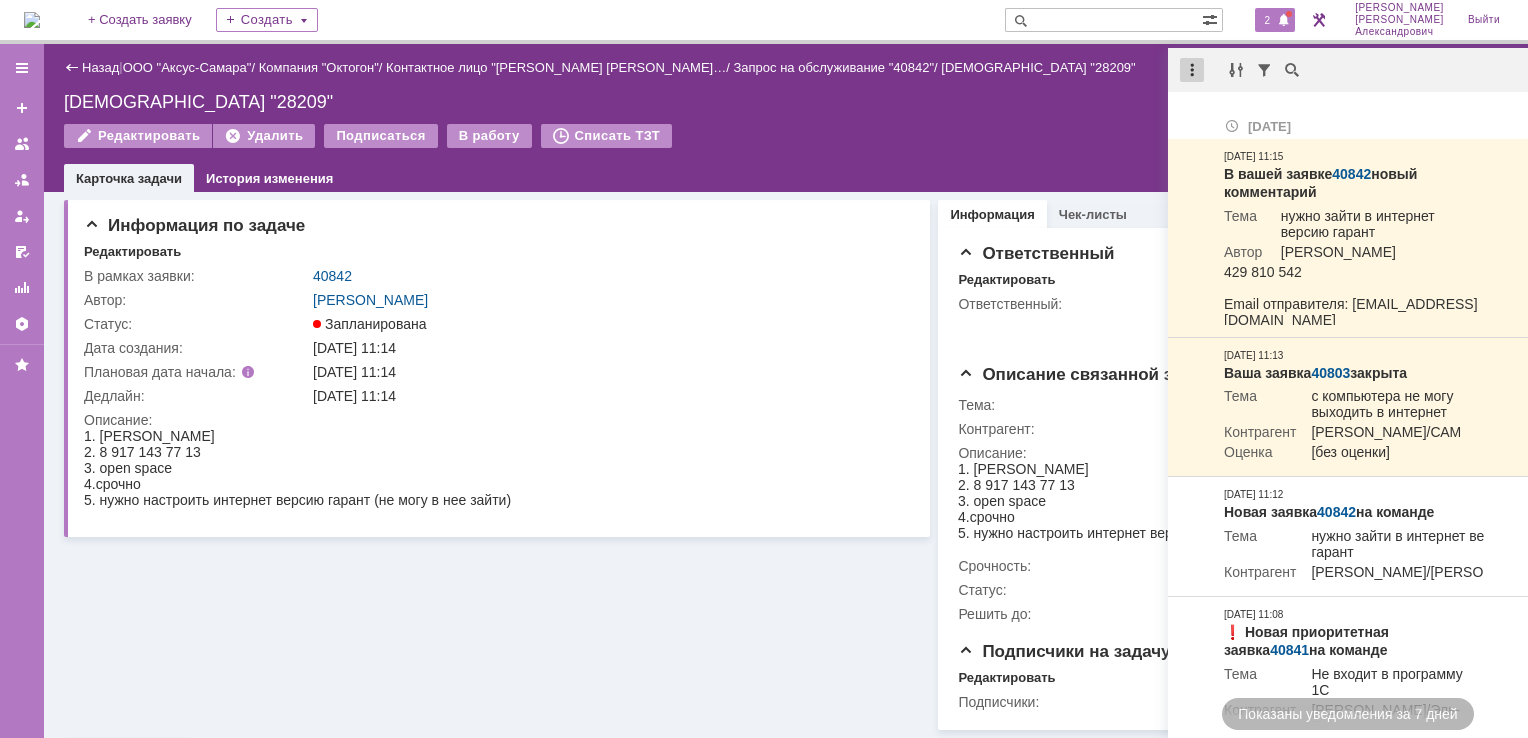 click at bounding box center (1192, 70) 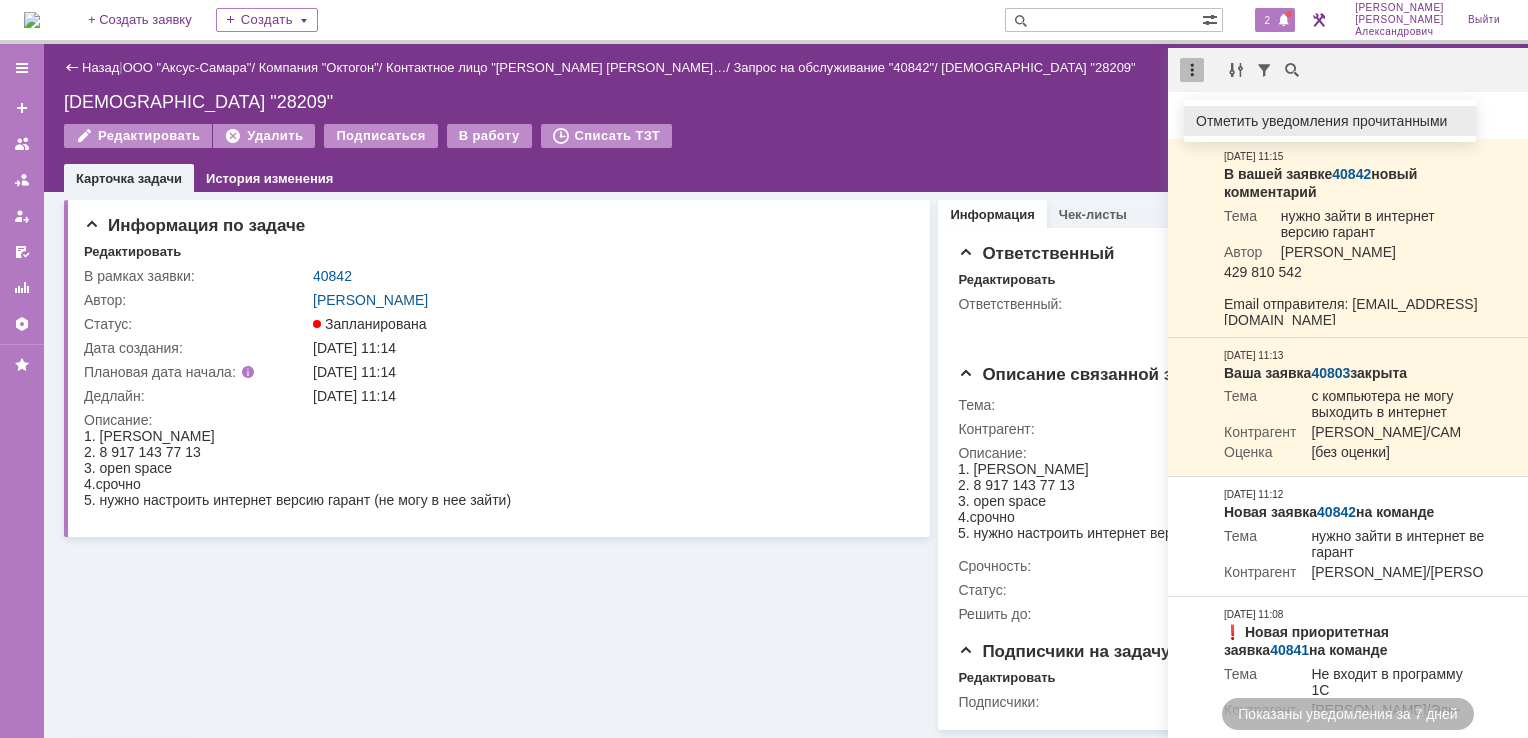 click on "Отметить уведомления прочитанными" at bounding box center (1330, 121) 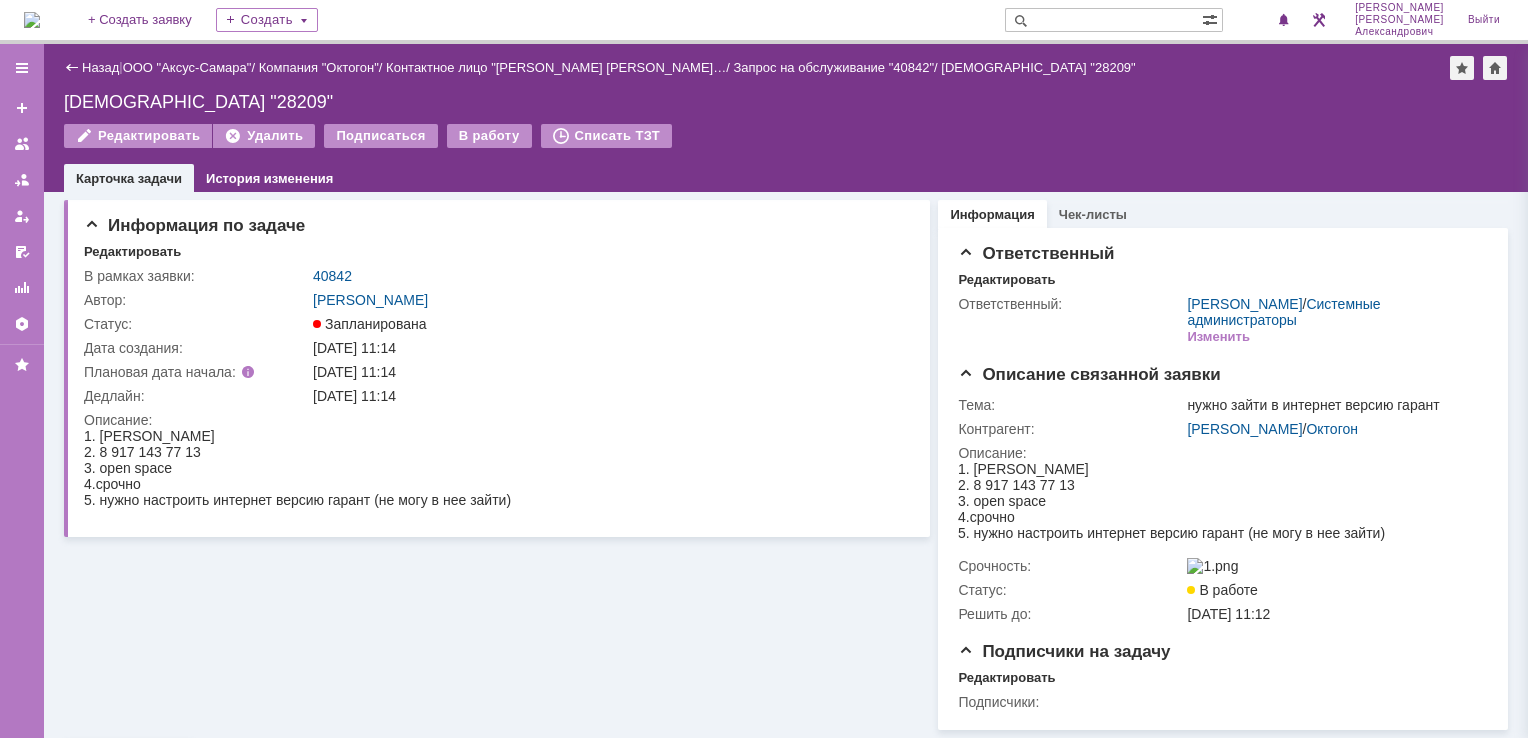 click on "Назад   |   ООО "Аксус-Самара"  /   Компания "Октогон"  /   Контактное лицо "[PERSON_NAME] Екатер…  /   Запрос на обслуживание "40842"  /   Задача "28209" [DEMOGRAPHIC_DATA] "28209"
Редактировать
Удалить Подписаться В работу Списать ТЗТ task$45607821 Карточка задачи История изменения" at bounding box center [786, 118] 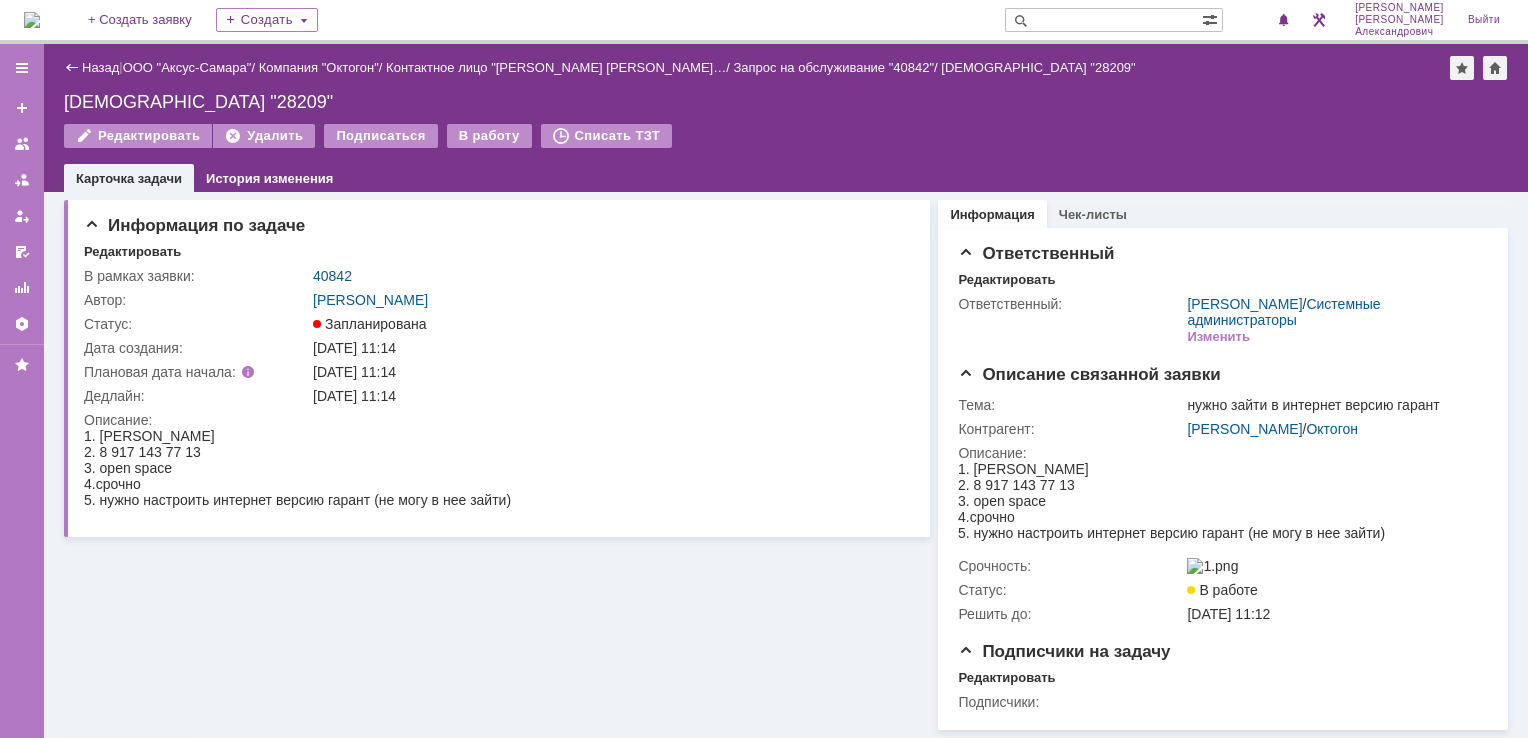 click at bounding box center (32, 20) 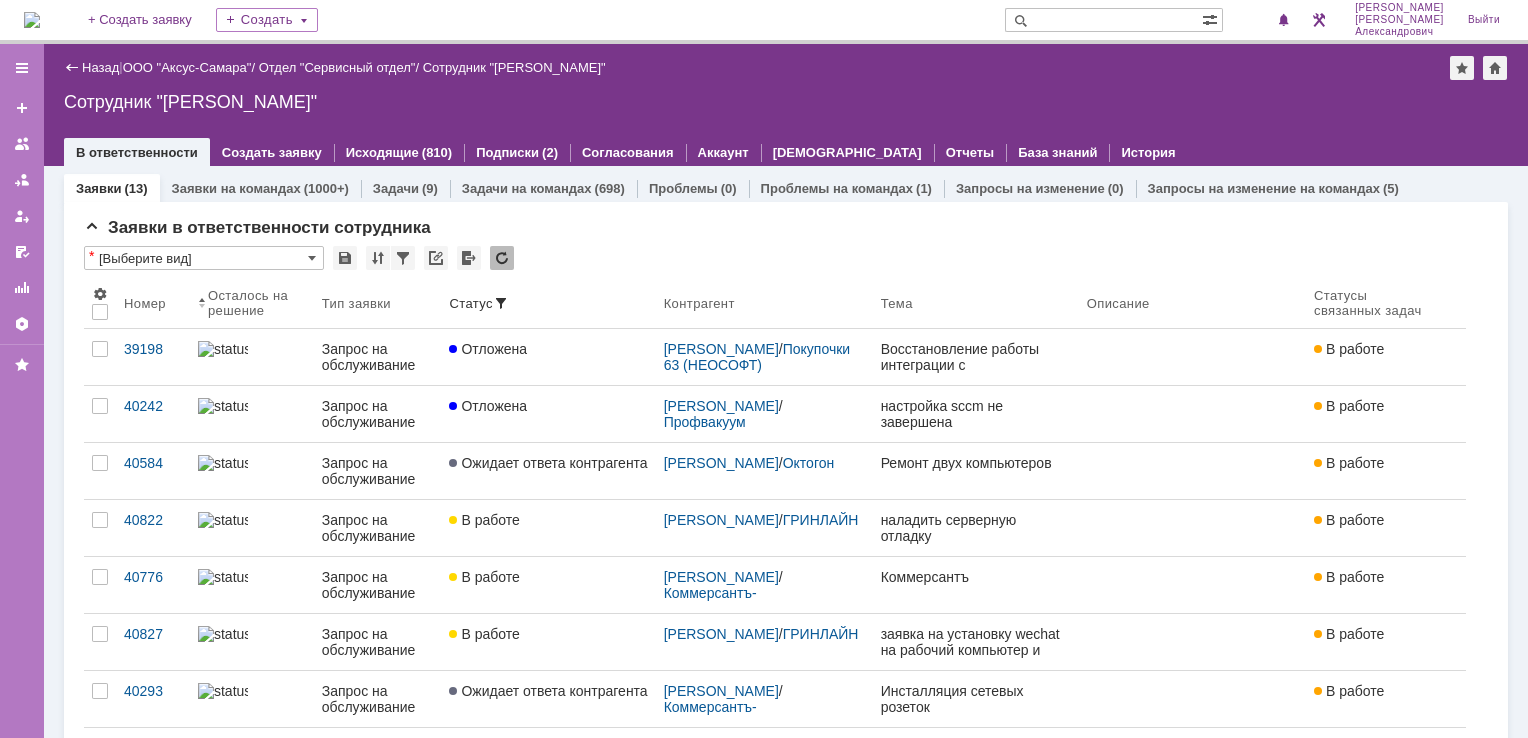 scroll, scrollTop: 0, scrollLeft: 0, axis: both 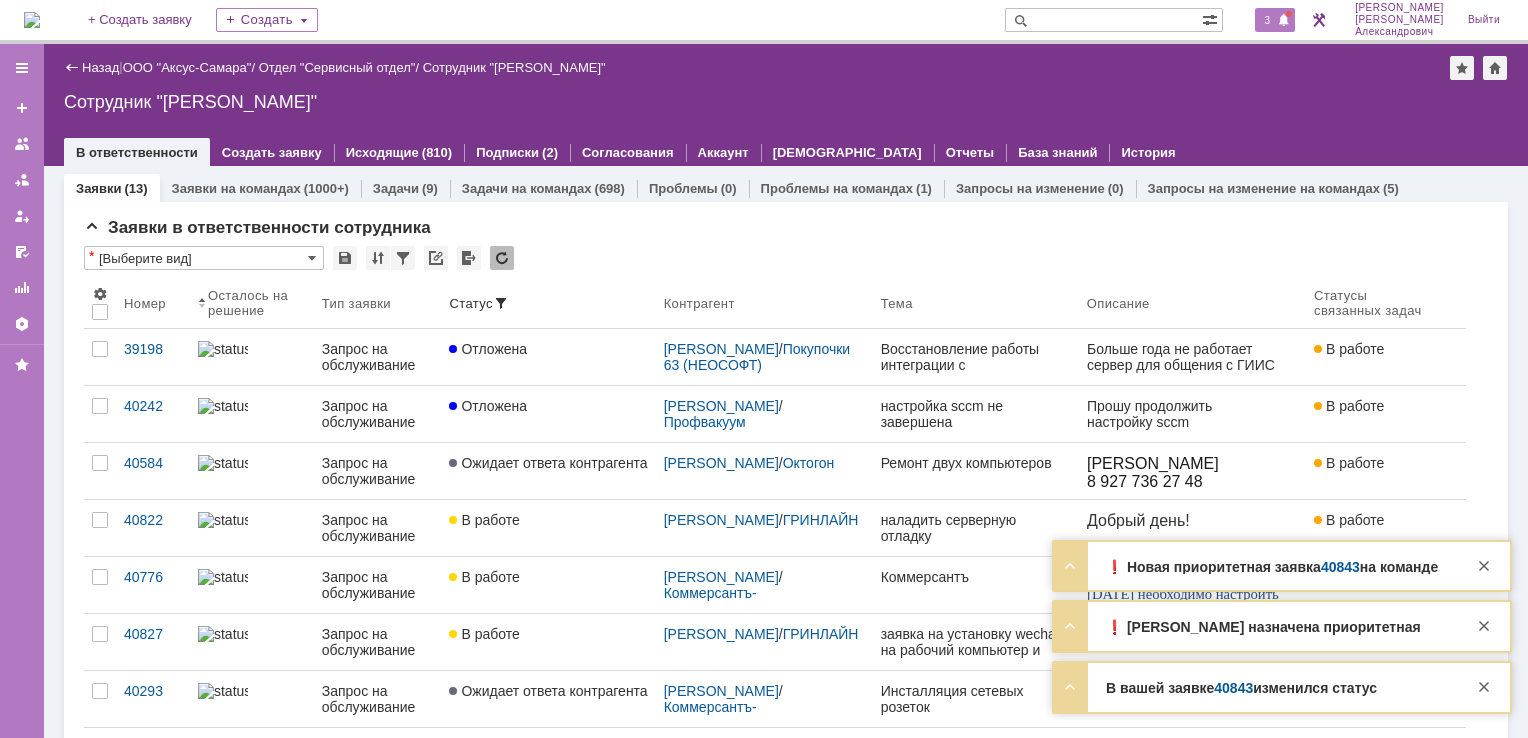 click at bounding box center [1284, 21] 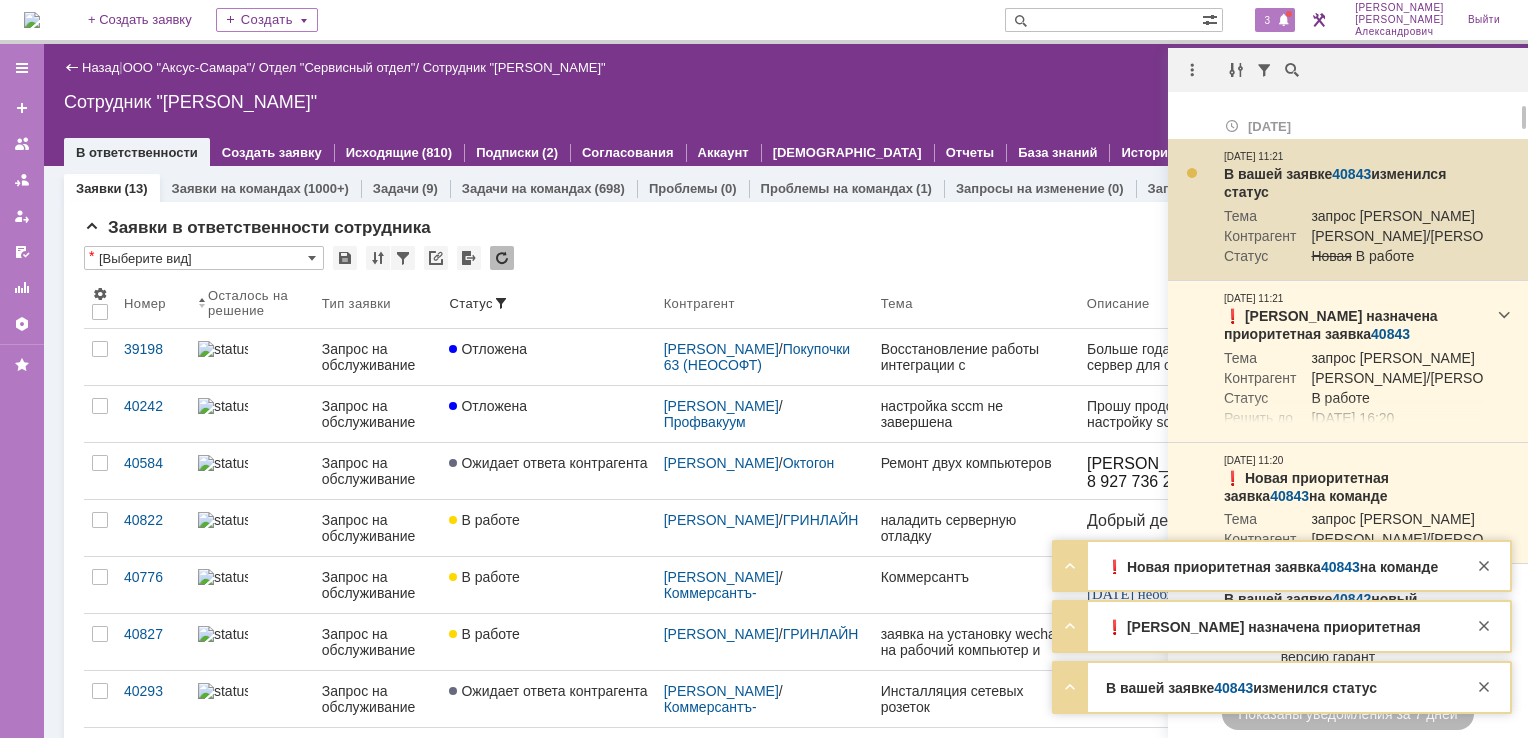 click on "40843" at bounding box center (1351, 174) 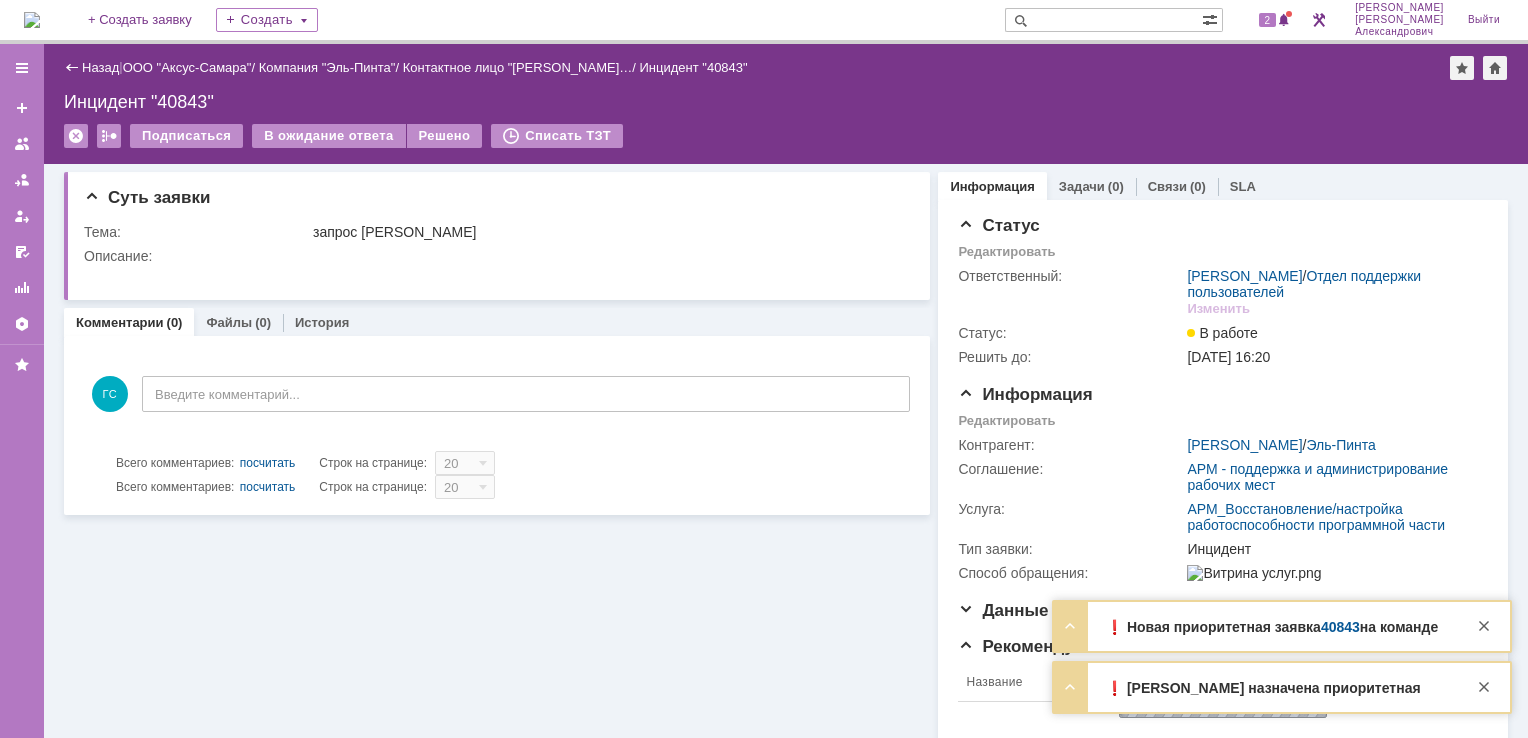 scroll, scrollTop: 0, scrollLeft: 0, axis: both 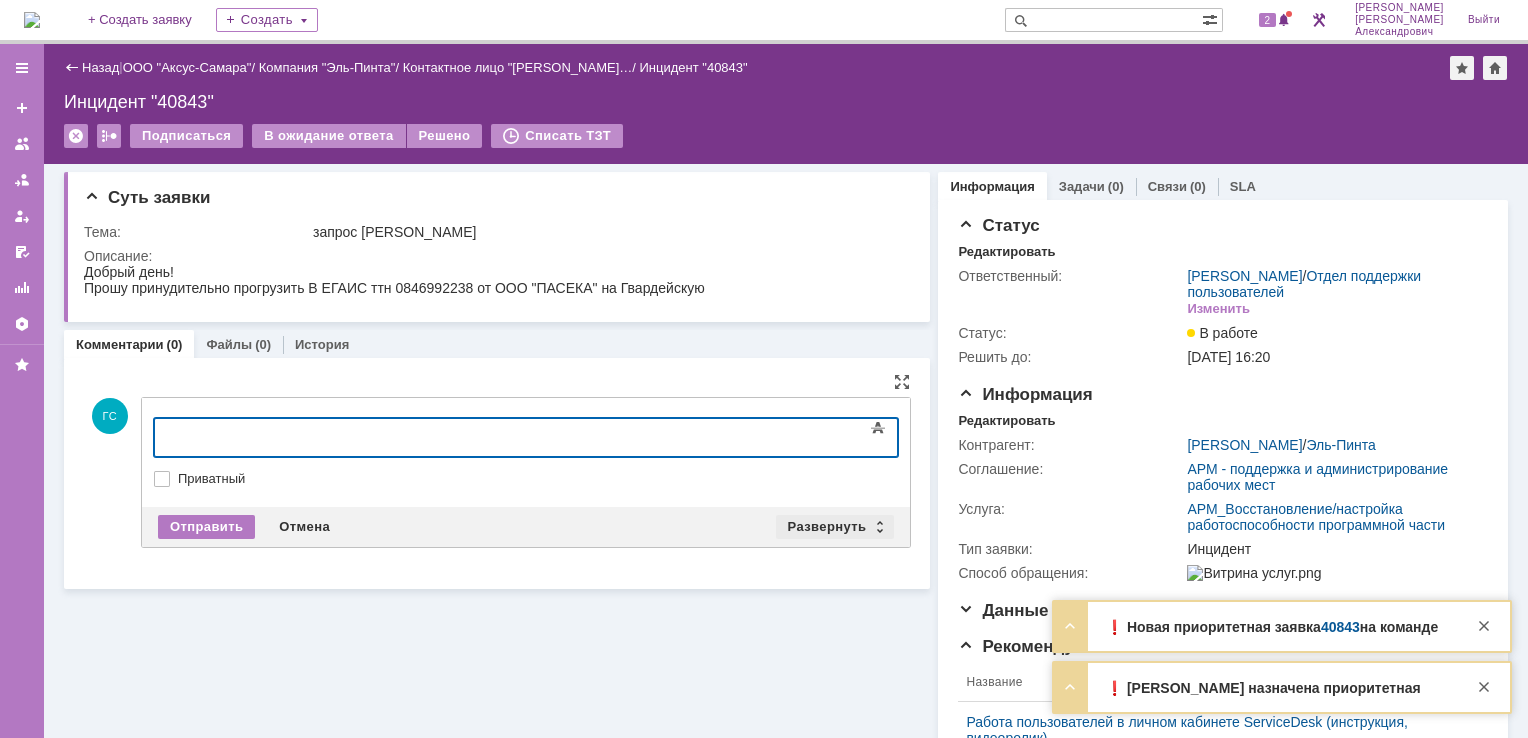 click on "Развернуть" at bounding box center (835, 527) 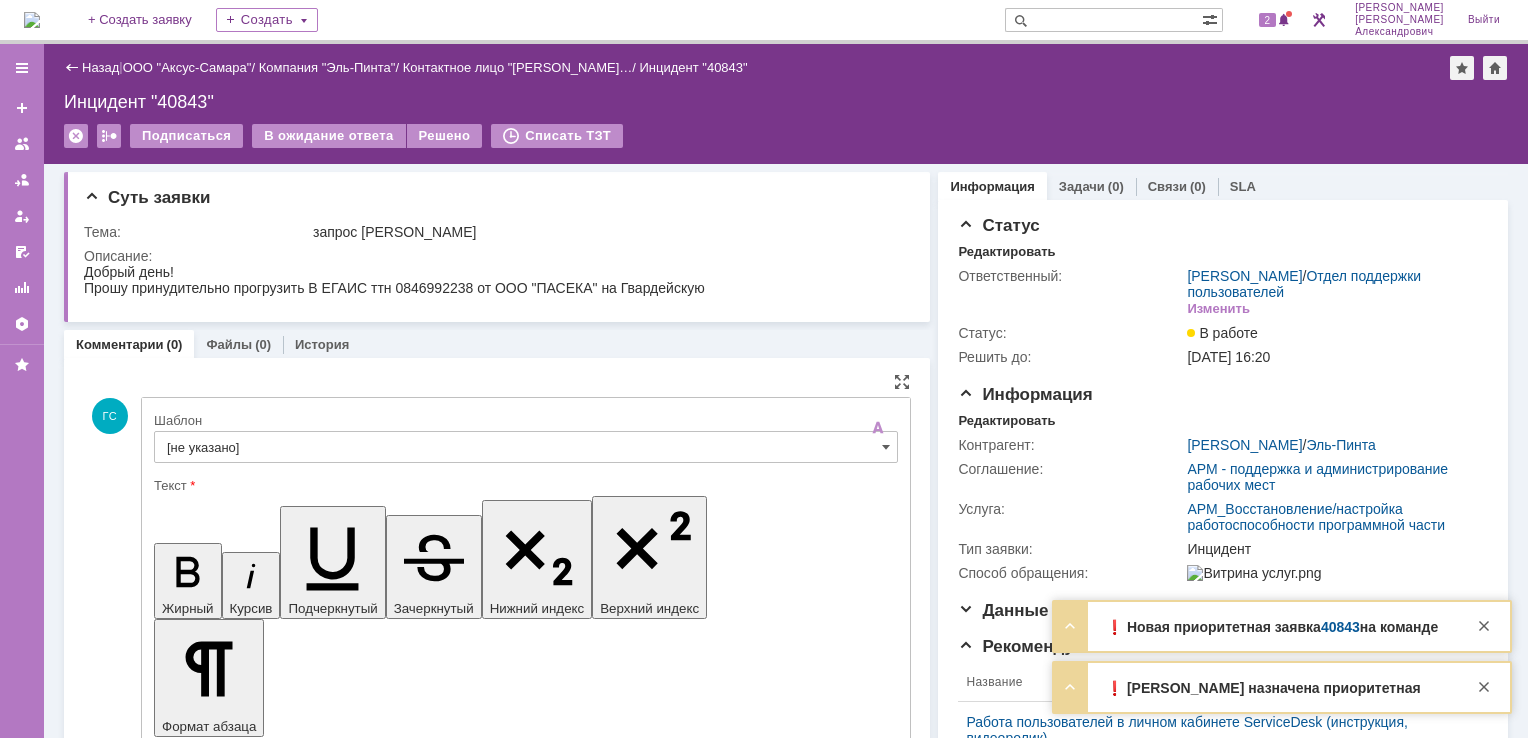 scroll, scrollTop: 0, scrollLeft: 0, axis: both 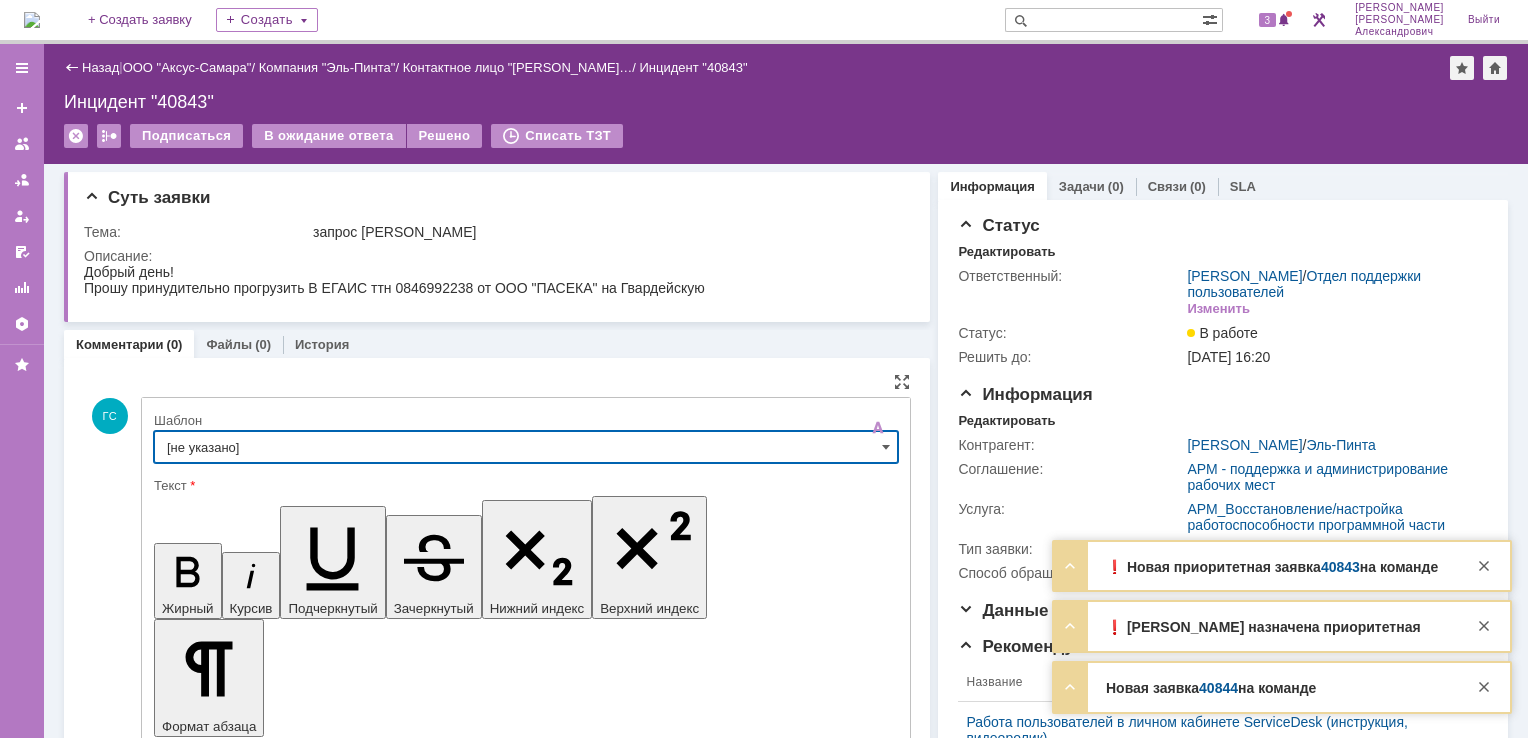 click on "[не указано]" at bounding box center [526, 447] 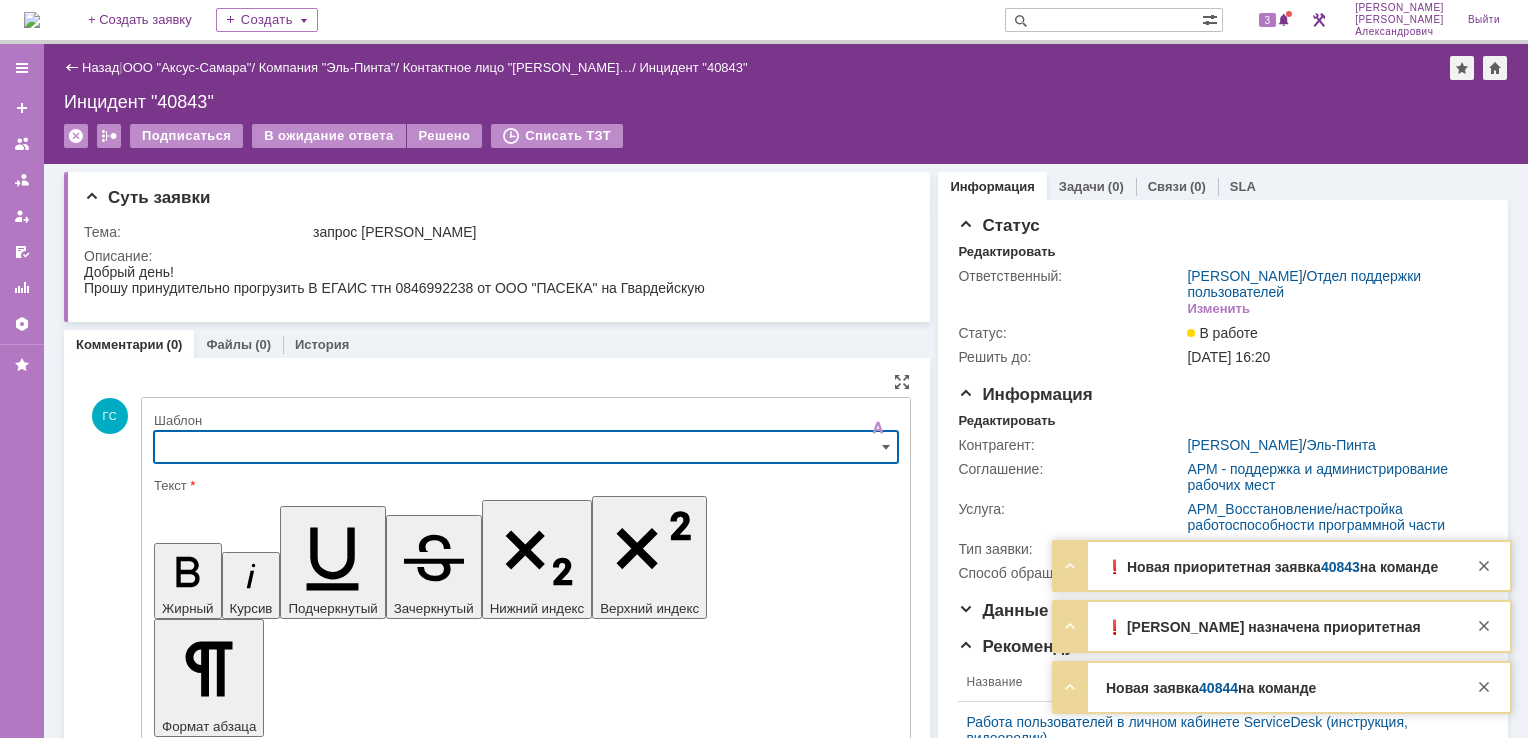 scroll, scrollTop: 16, scrollLeft: 0, axis: vertical 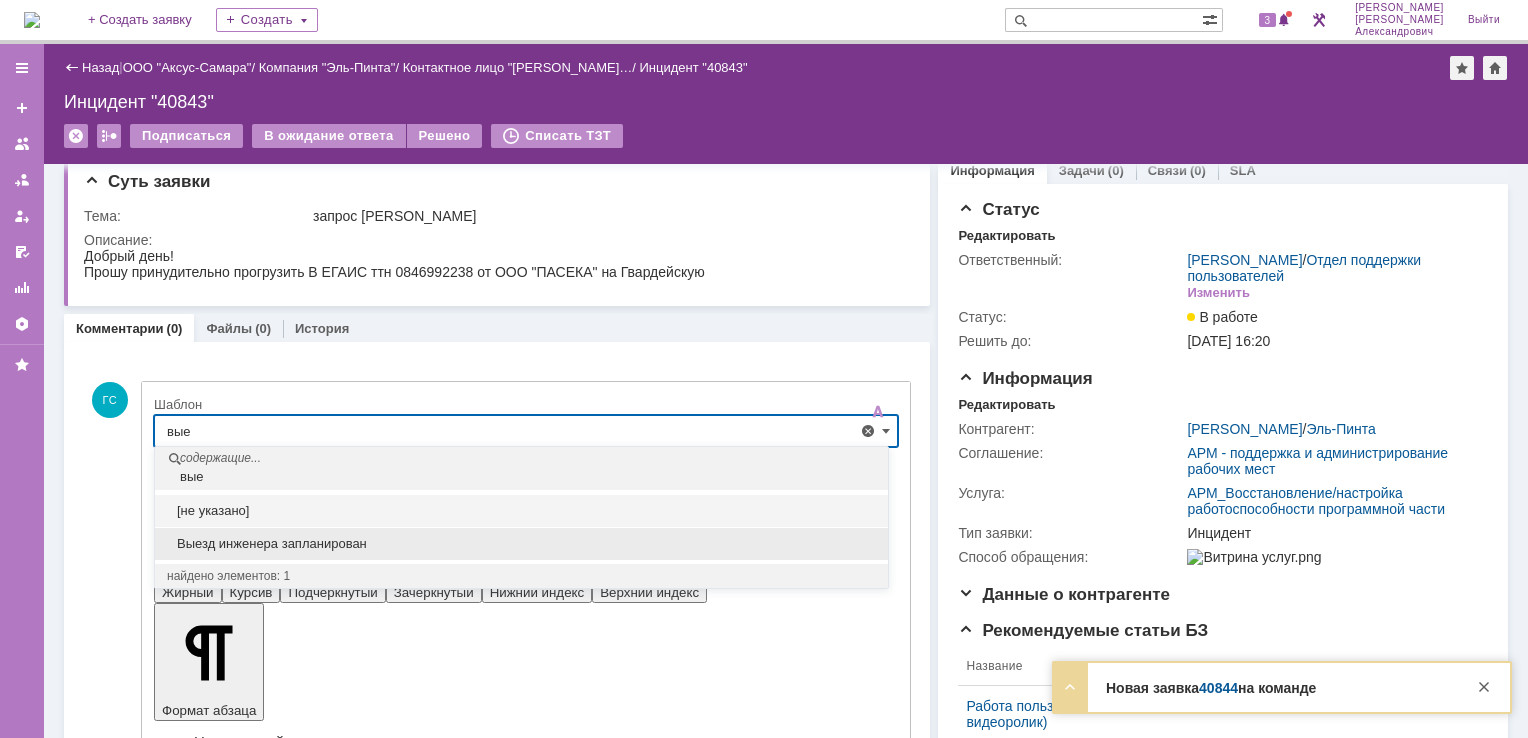 click on "Выезд инженера запланирован" at bounding box center [521, 544] 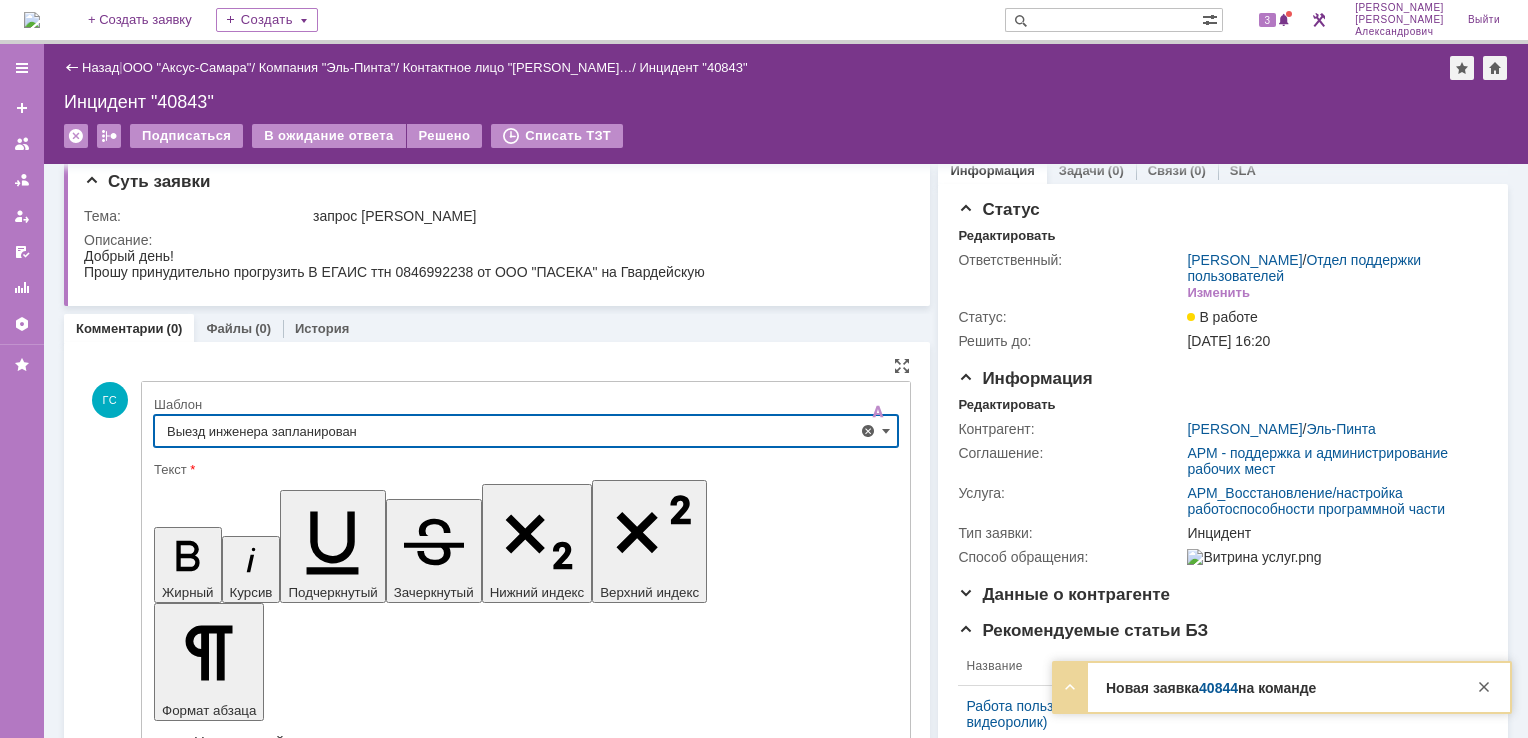 scroll, scrollTop: 316, scrollLeft: 0, axis: vertical 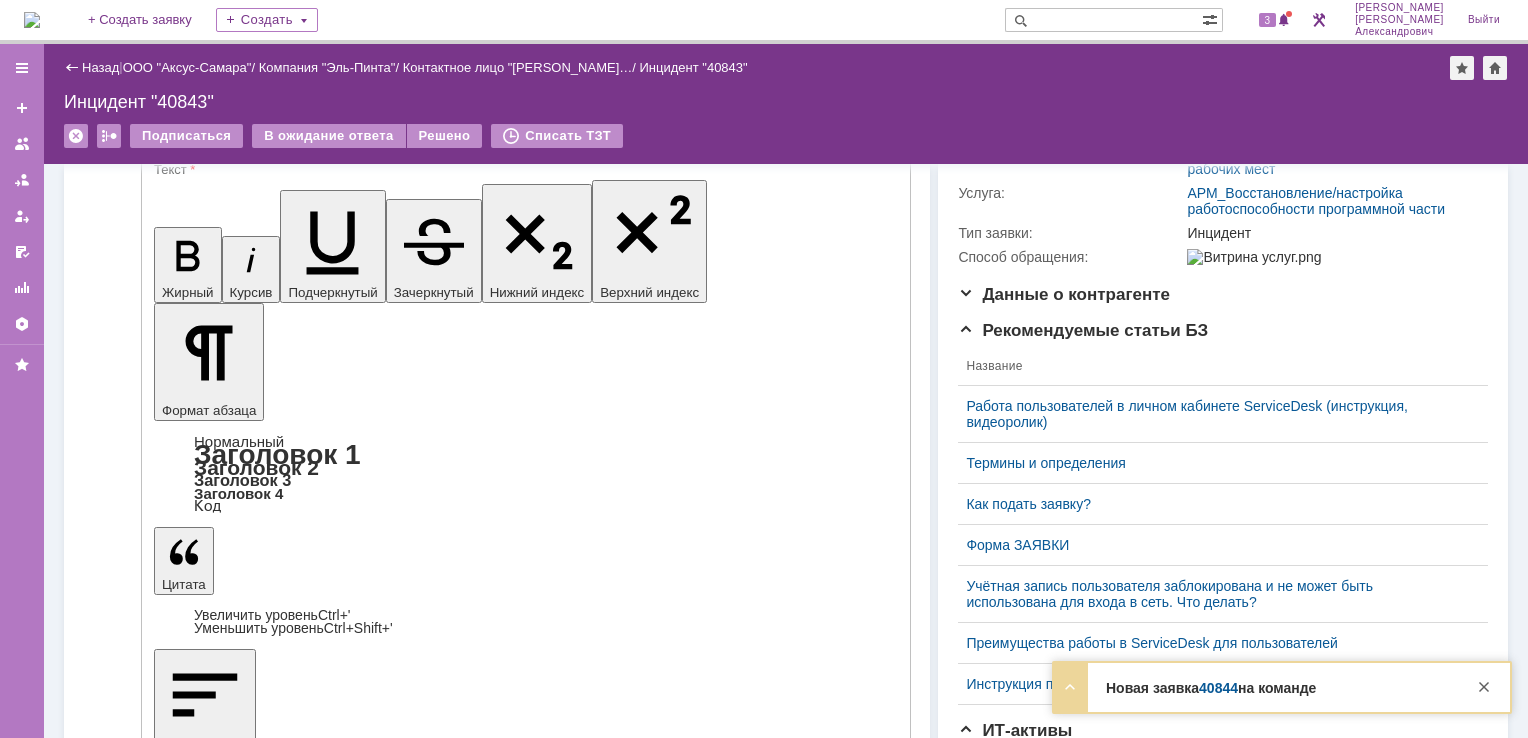 type on "Выезд инженера запланирован" 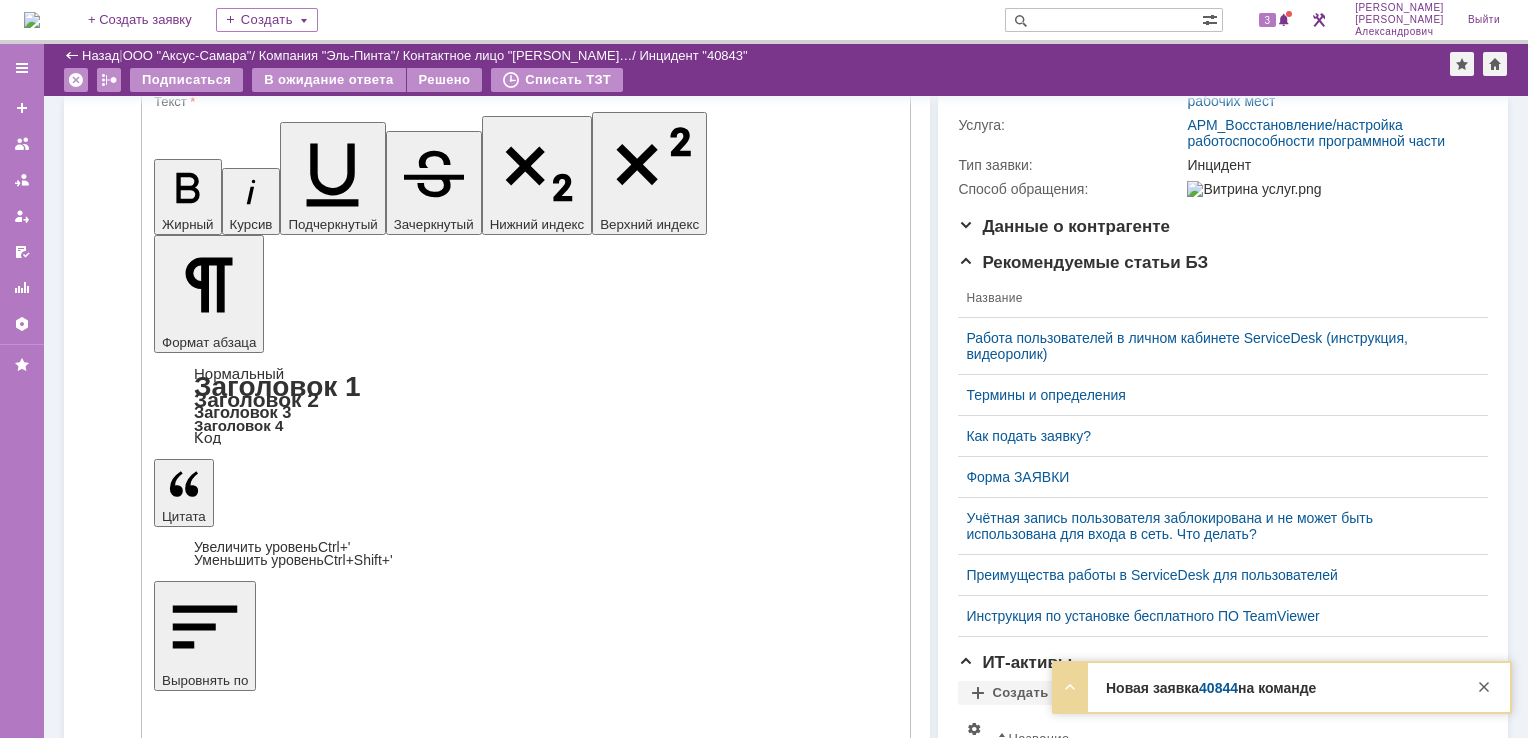 click on "Отправить" at bounding box center [206, 5213] 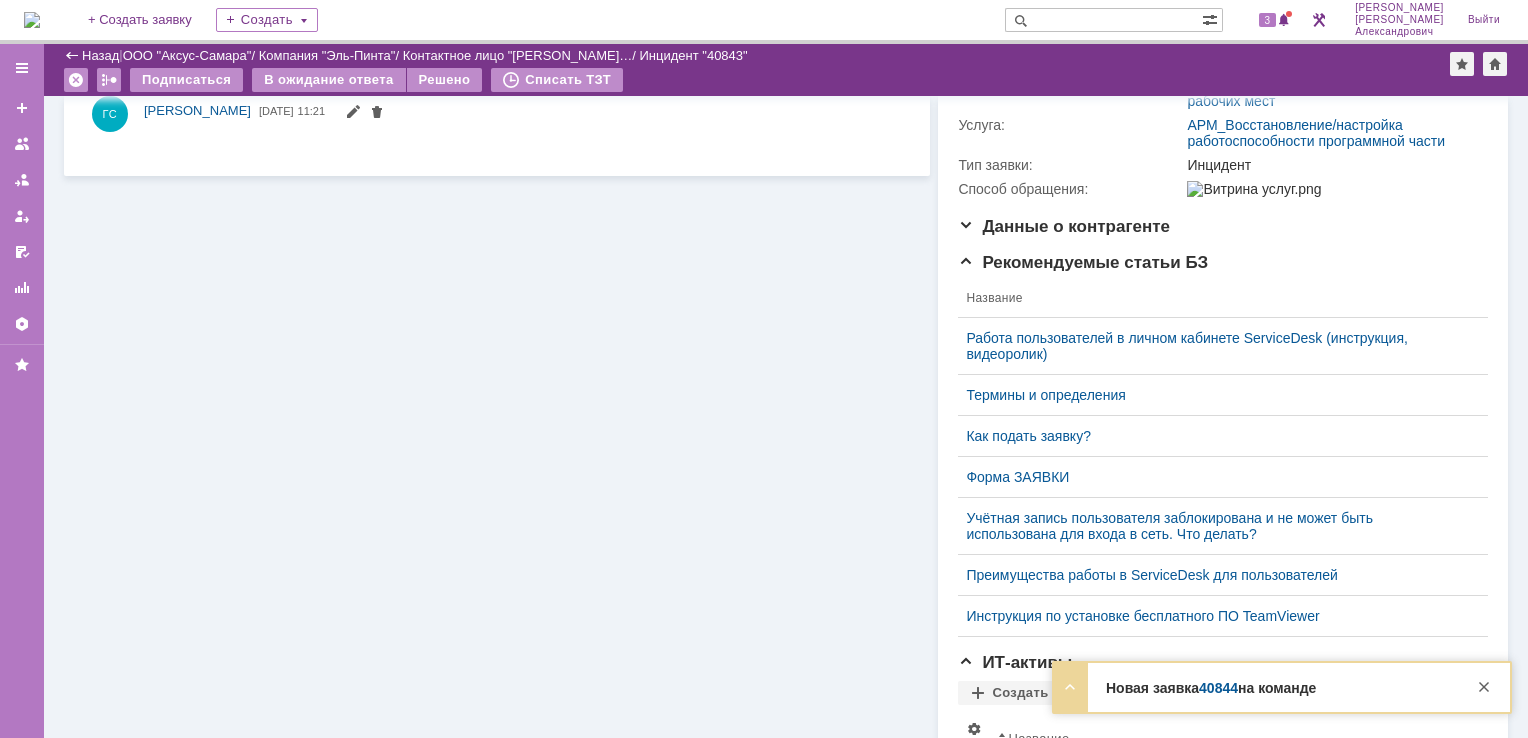 scroll, scrollTop: 0, scrollLeft: 0, axis: both 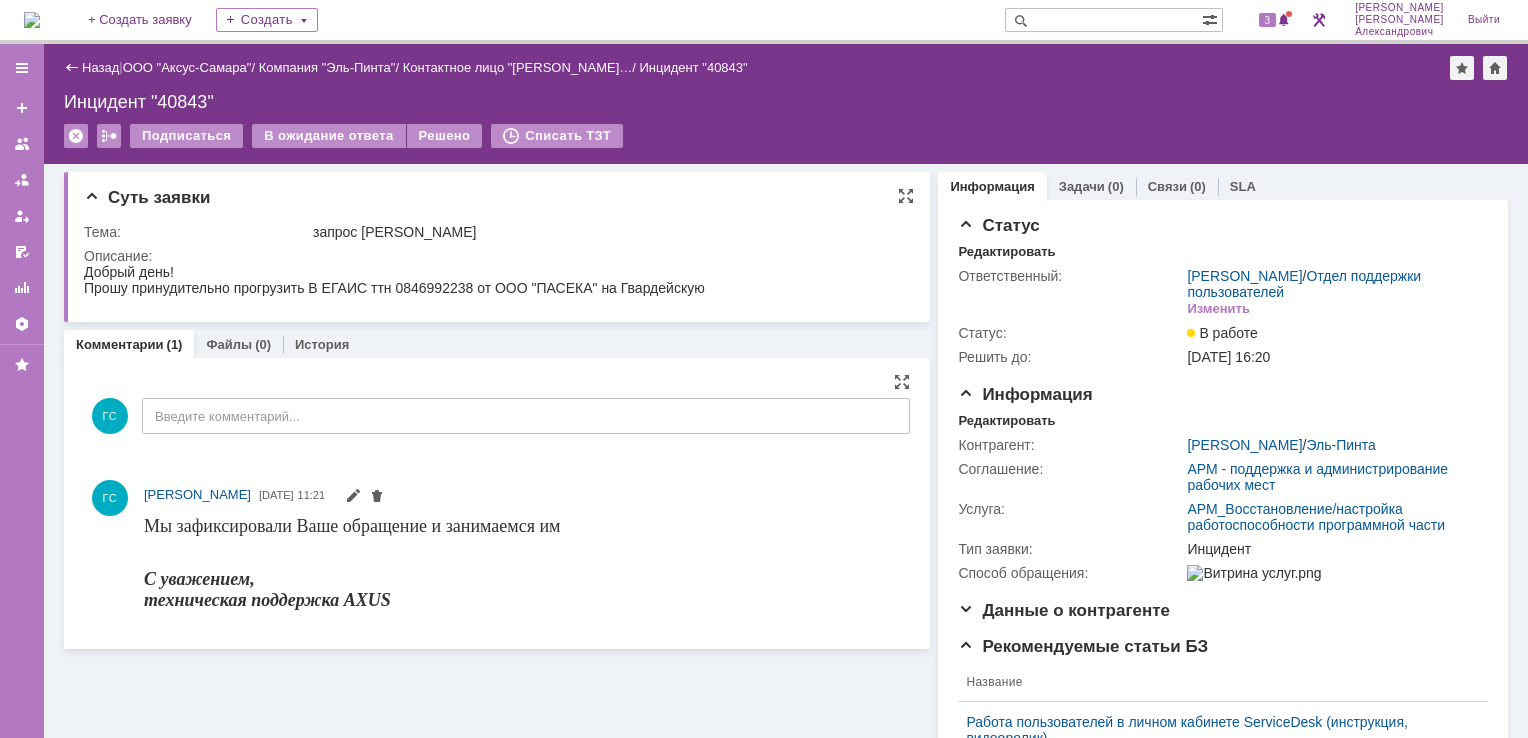 drag, startPoint x: 86, startPoint y: 273, endPoint x: 664, endPoint y: 302, distance: 578.72705 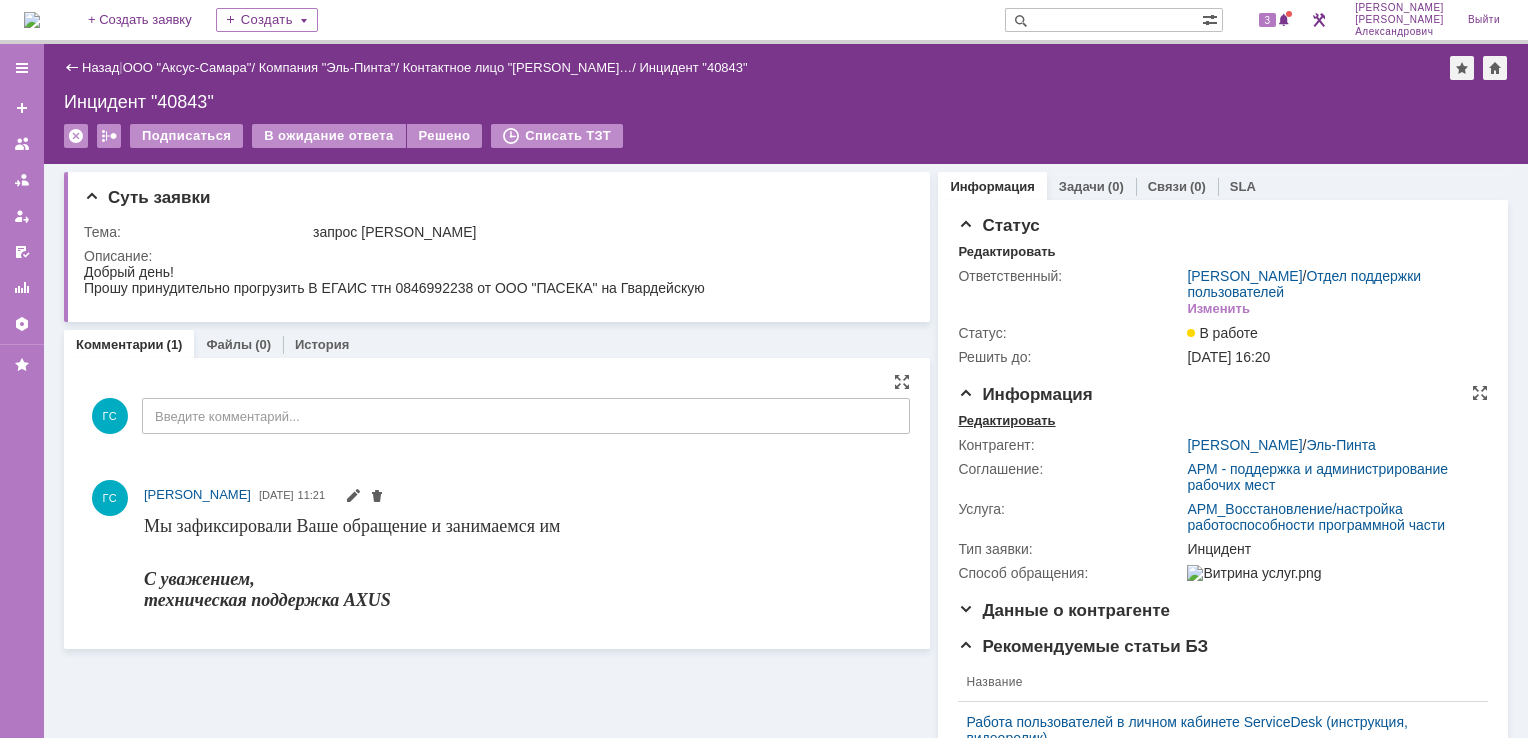 click on "Редактировать" at bounding box center (1006, 421) 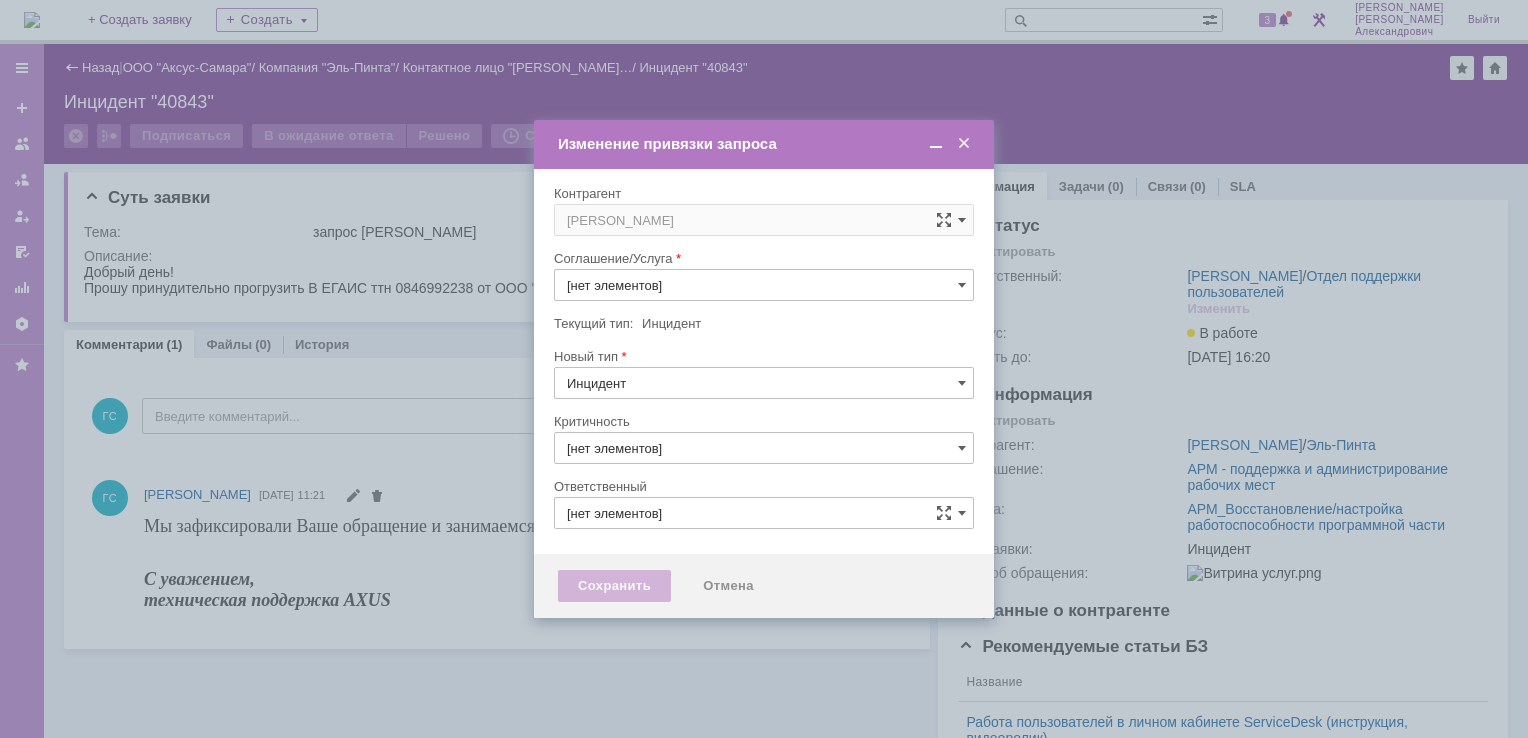 type on "АРМ_Восстановление/настройка работоспособности программной части" 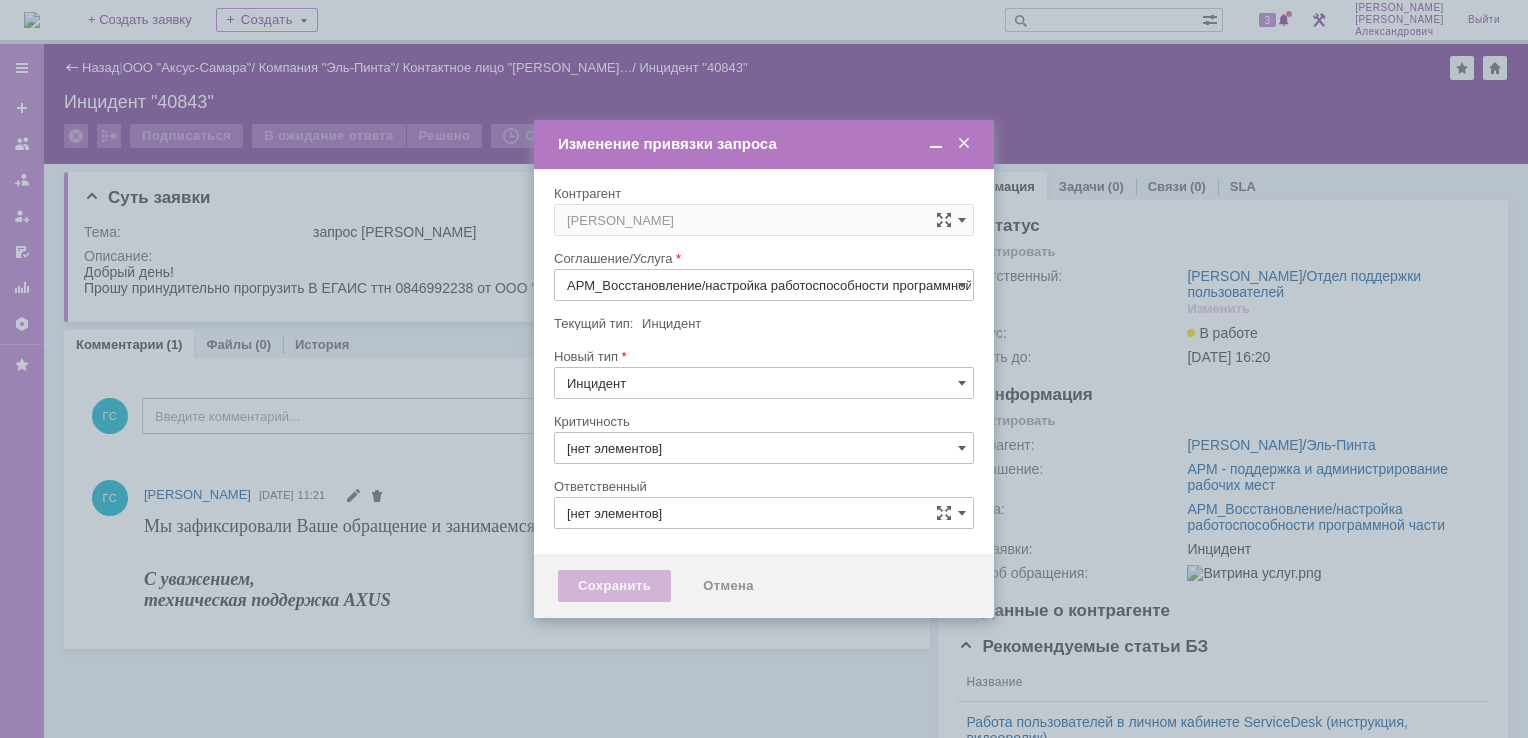 type on "3. Низкая" 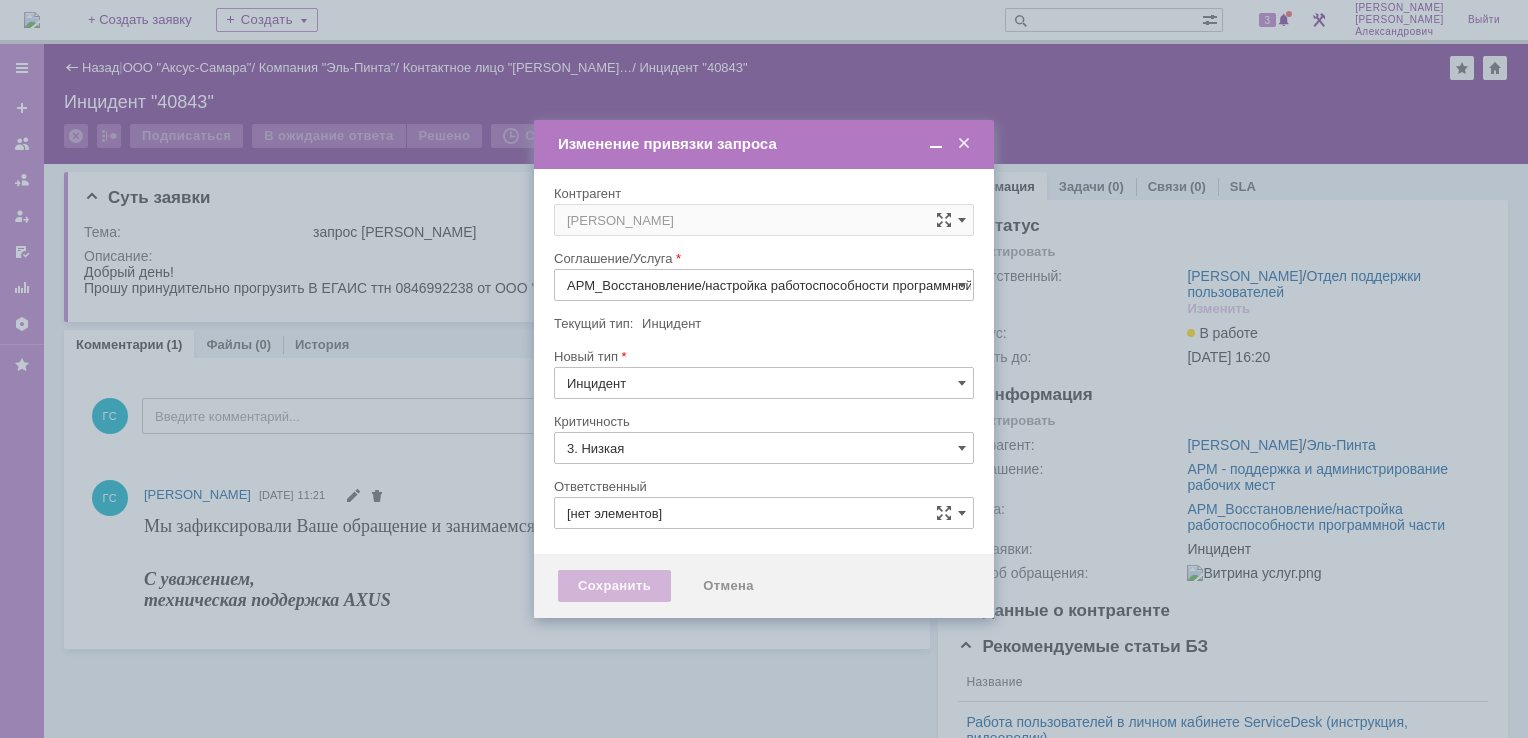 type on "[PERSON_NAME]" 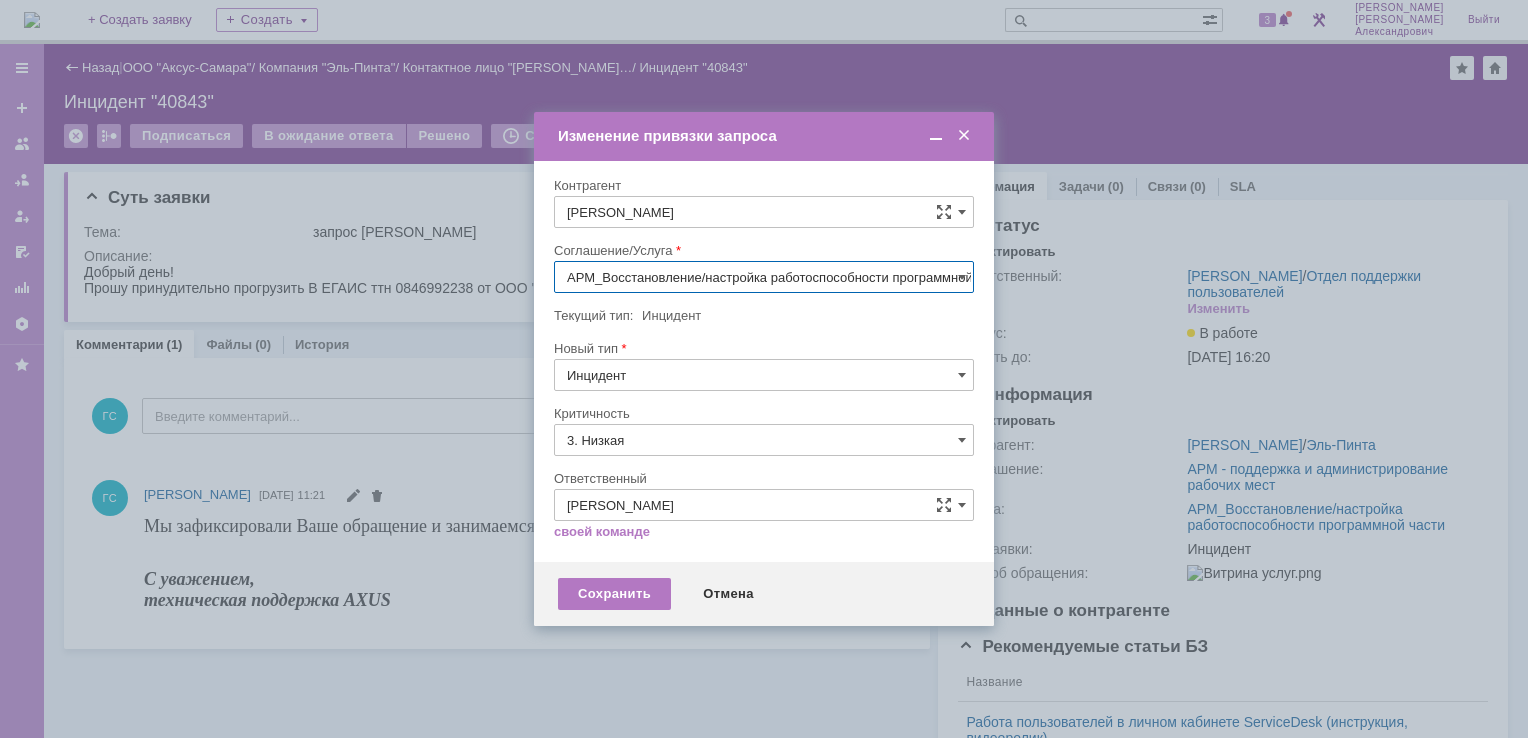 click on "АРМ_Восстановление/настройка работоспособности программной части" at bounding box center [764, 277] 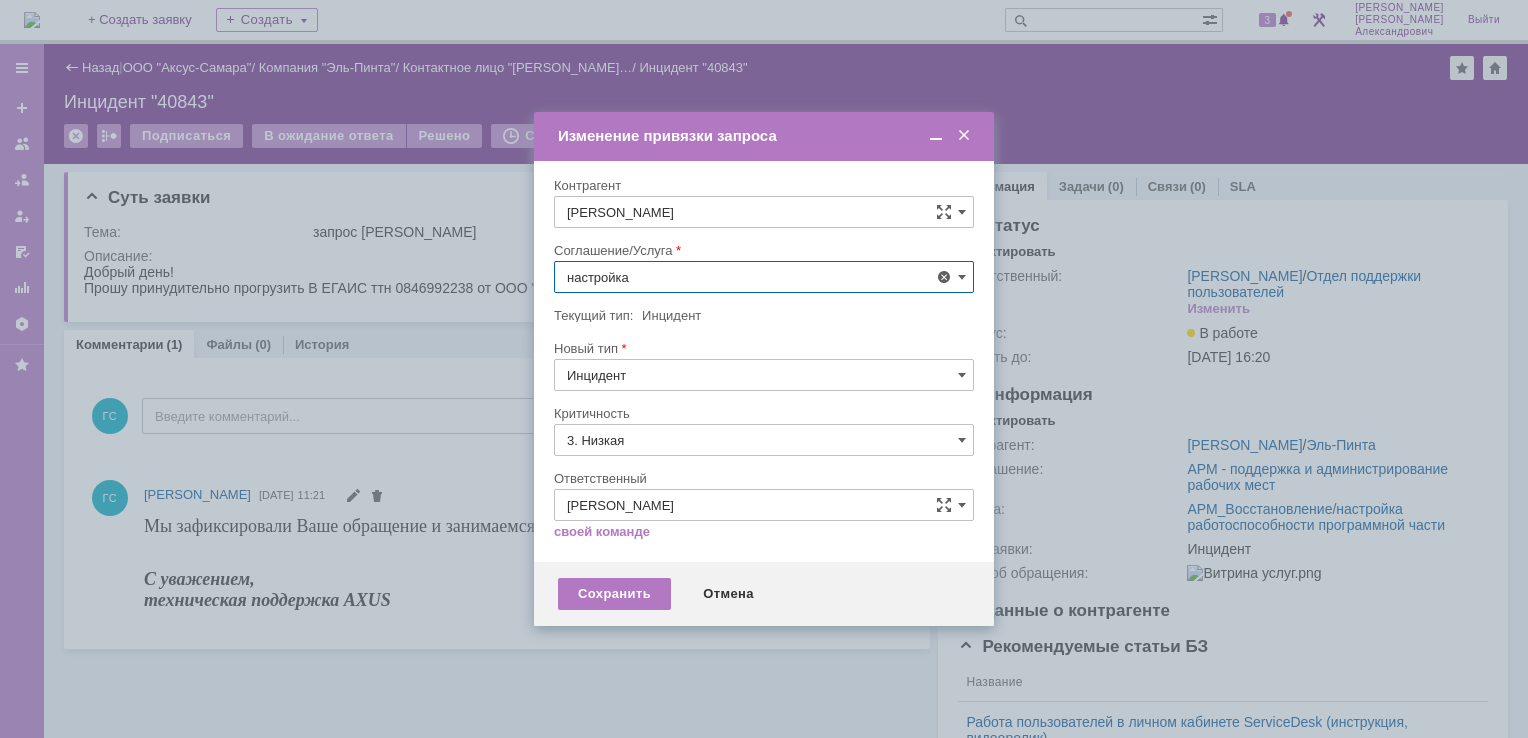 scroll, scrollTop: 130, scrollLeft: 0, axis: vertical 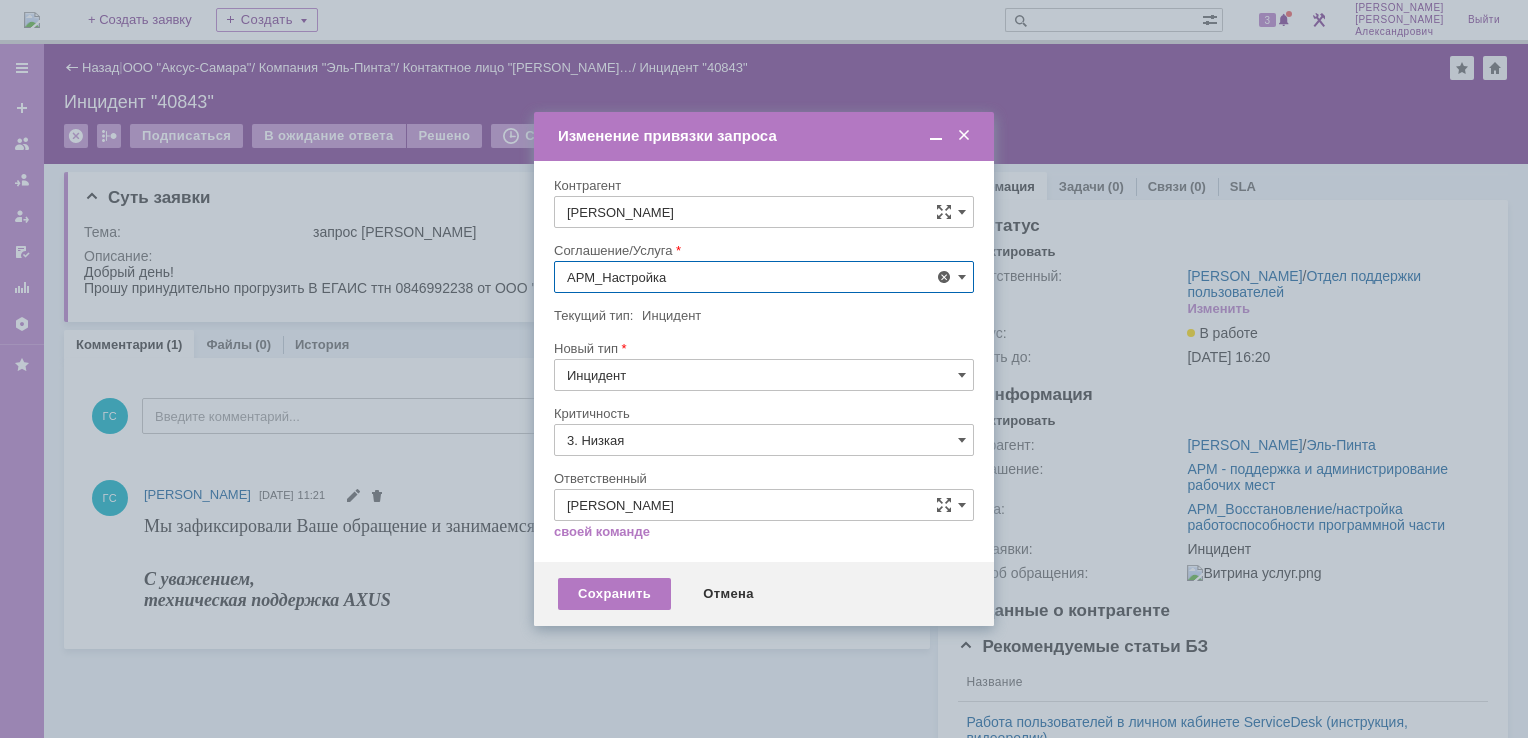 type on "АРМ_Настройка" 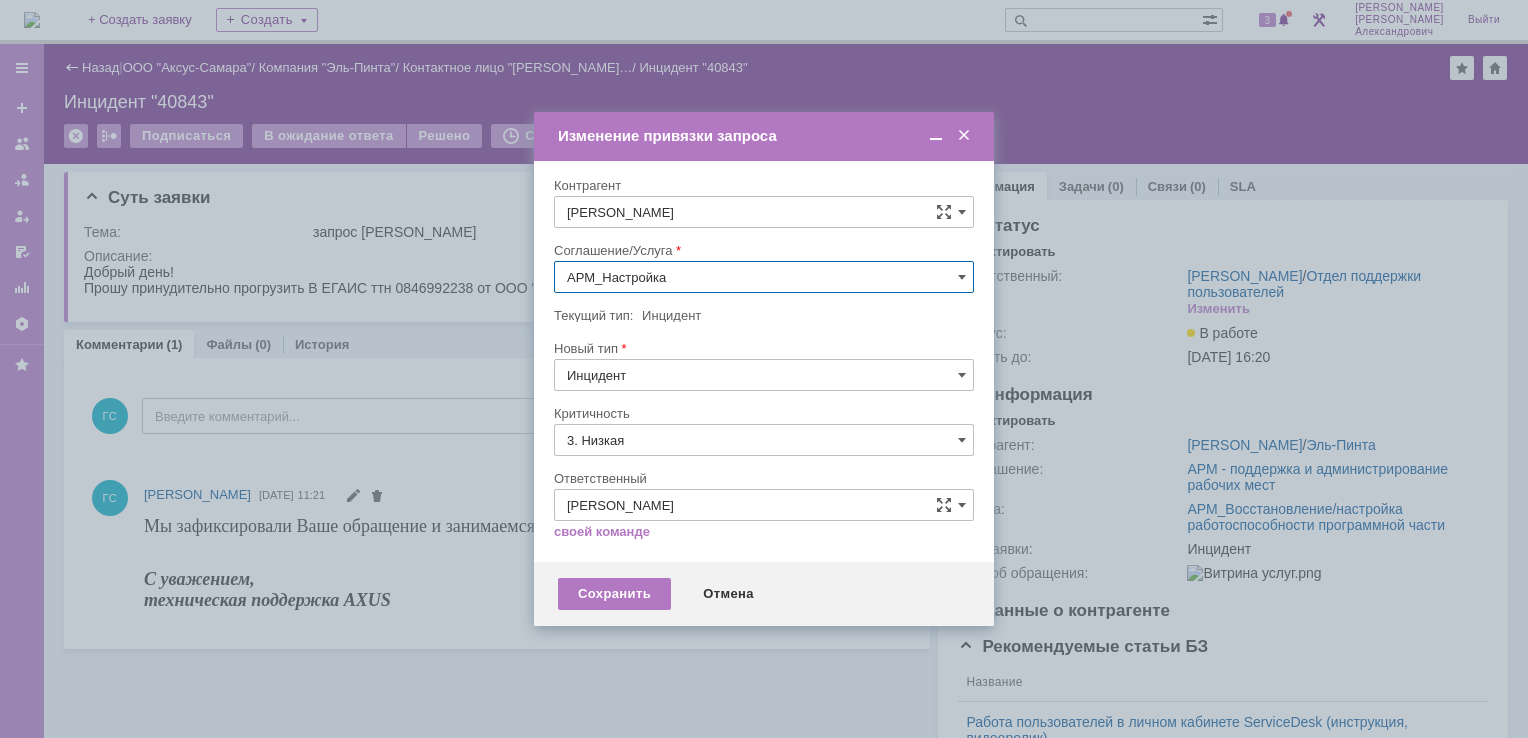 click on "3. Низкая" at bounding box center [764, 440] 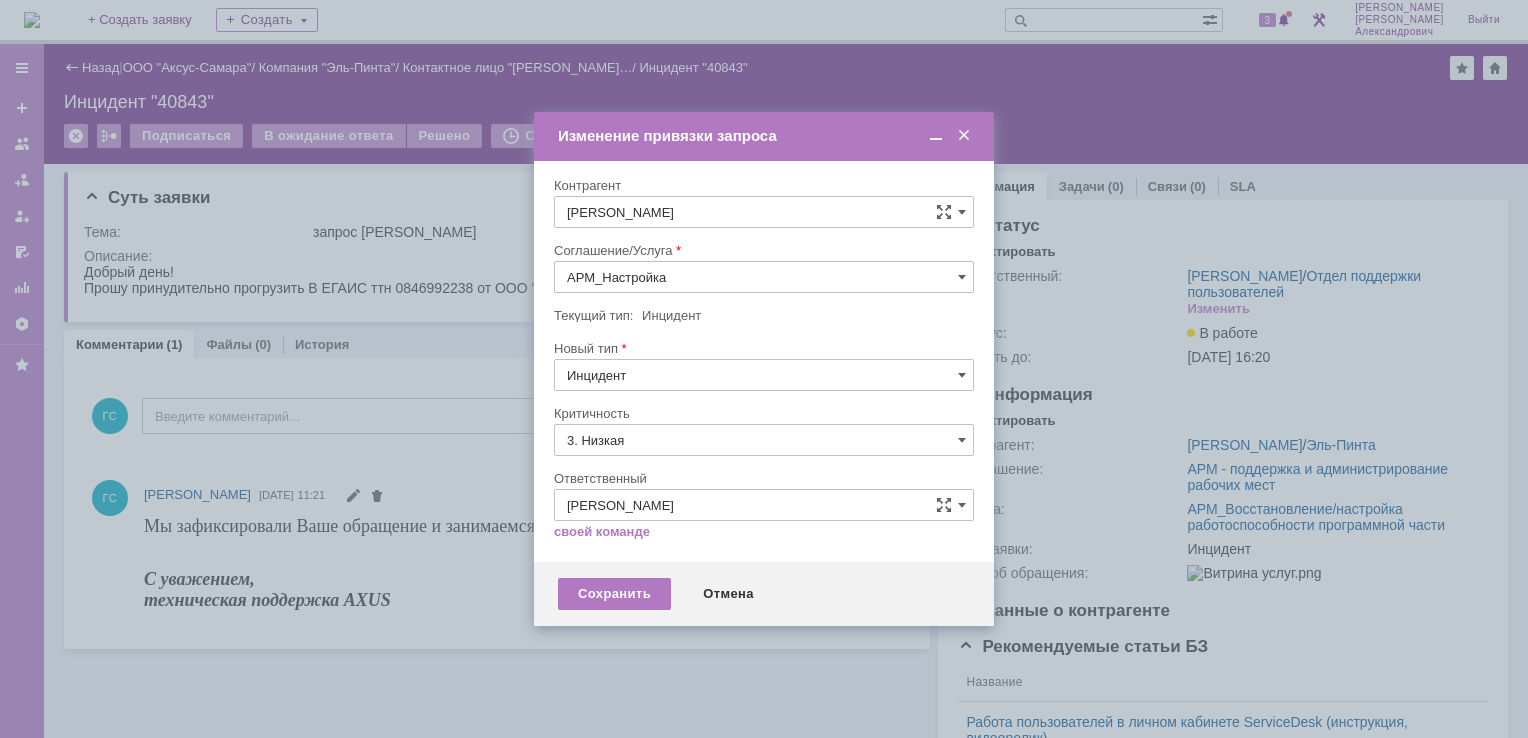 click on "[не указано]" at bounding box center (764, 477) 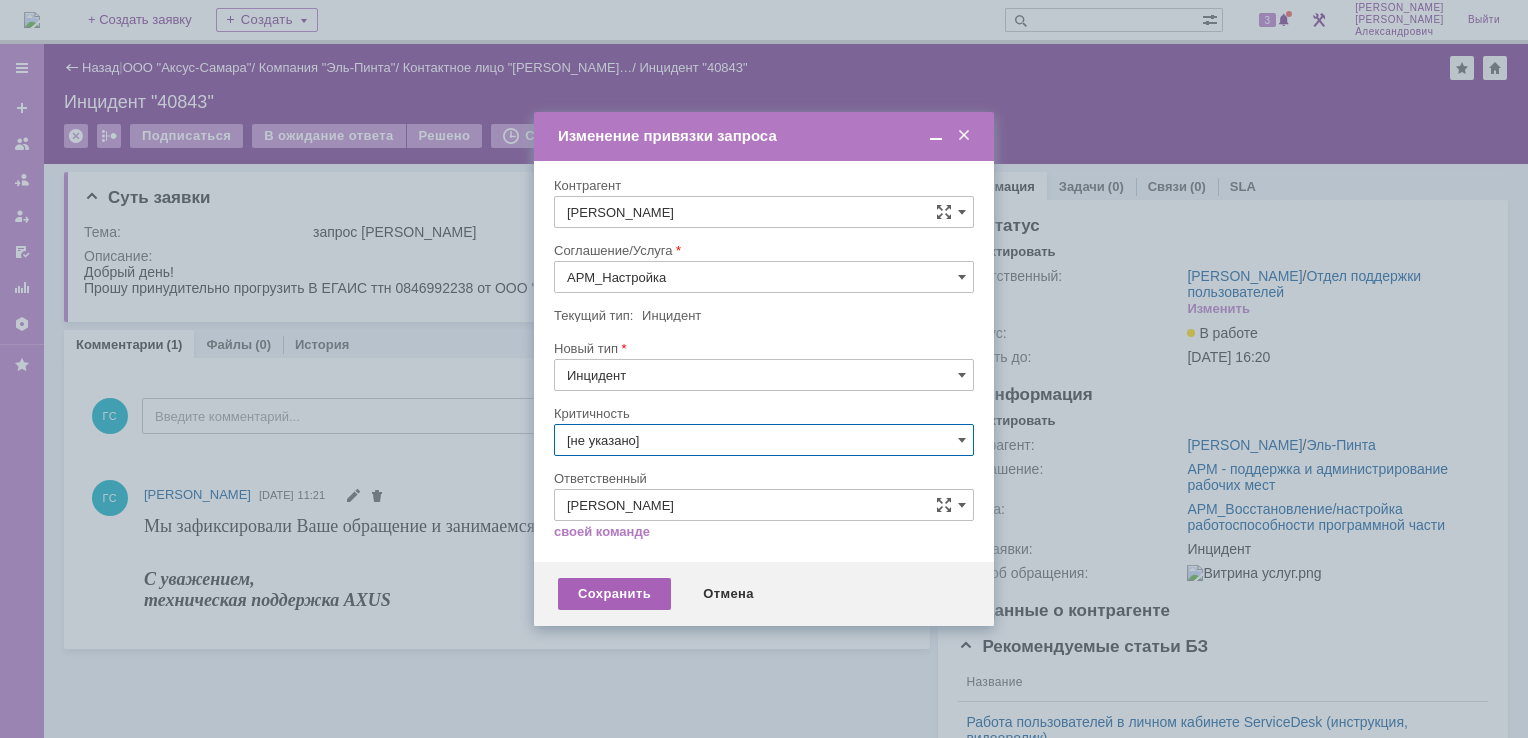type on "[не указано]" 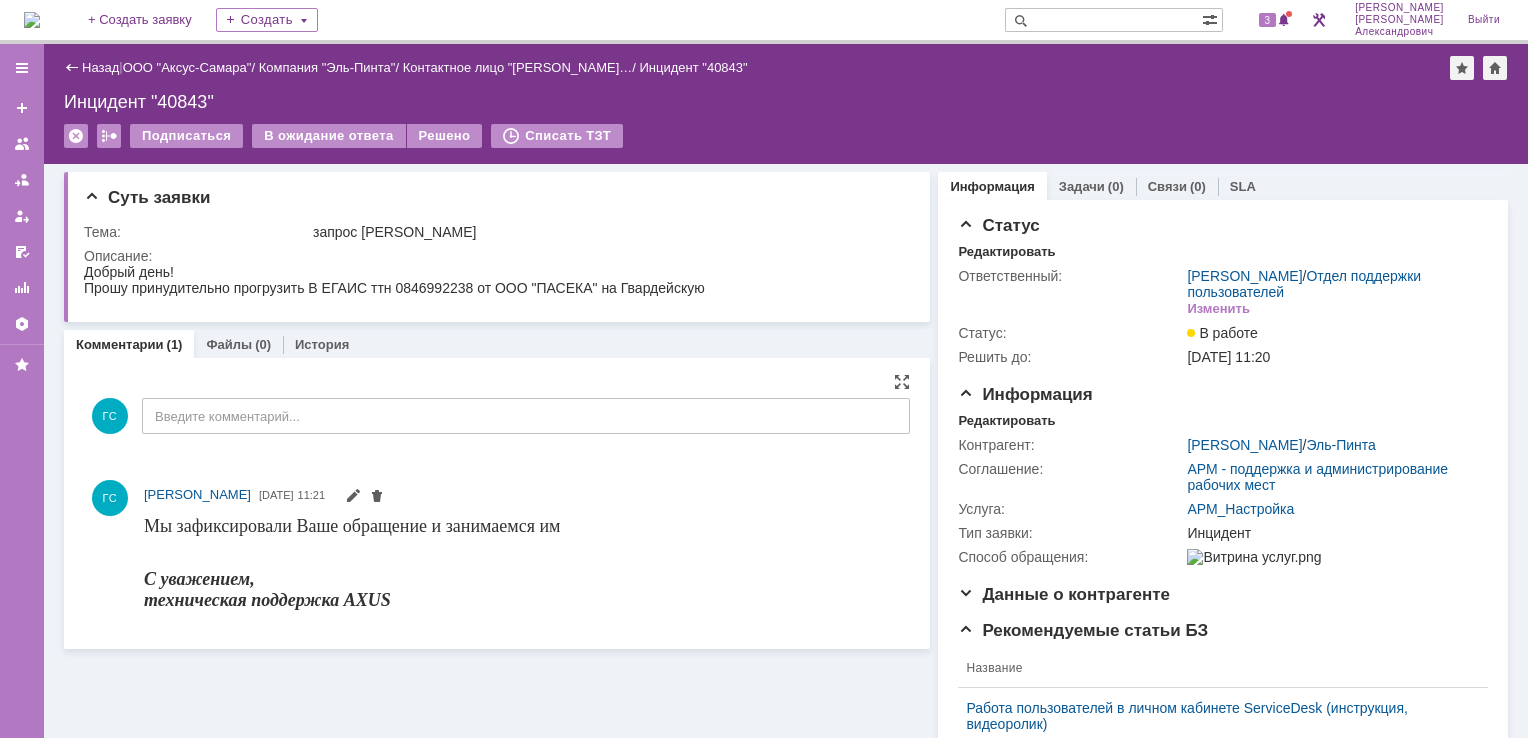 scroll, scrollTop: 0, scrollLeft: 0, axis: both 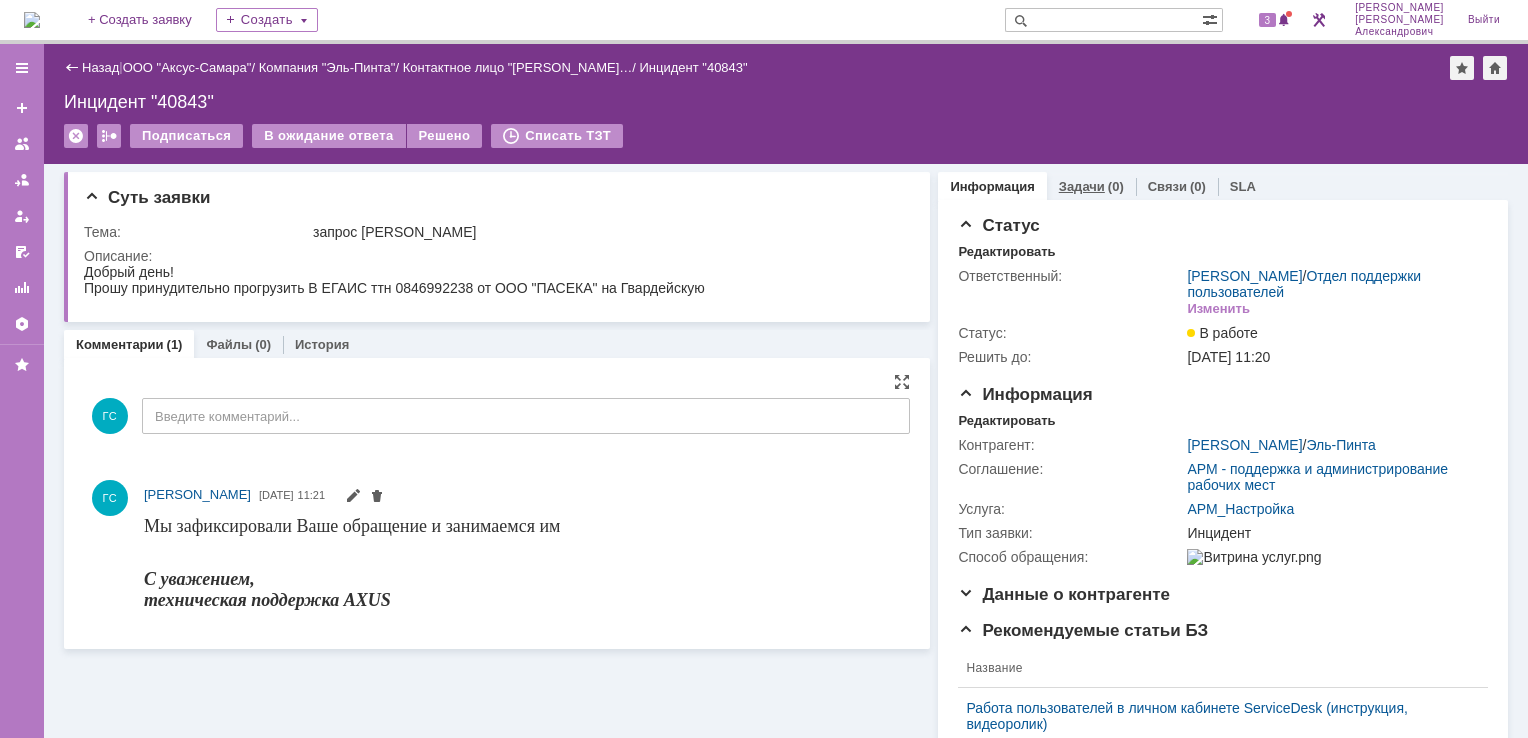 click on "Задачи" at bounding box center (1082, 186) 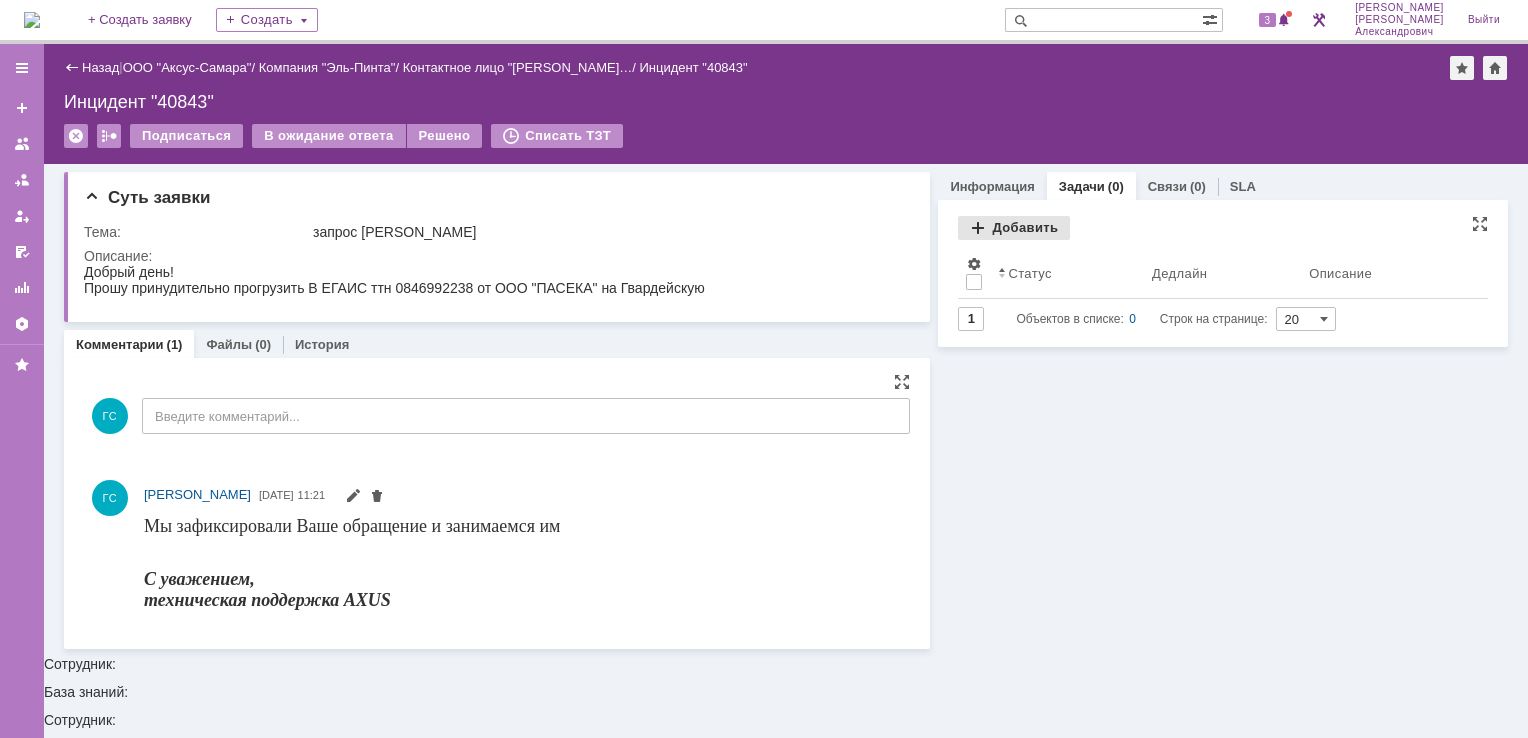 click on "Добавить" at bounding box center (1014, 228) 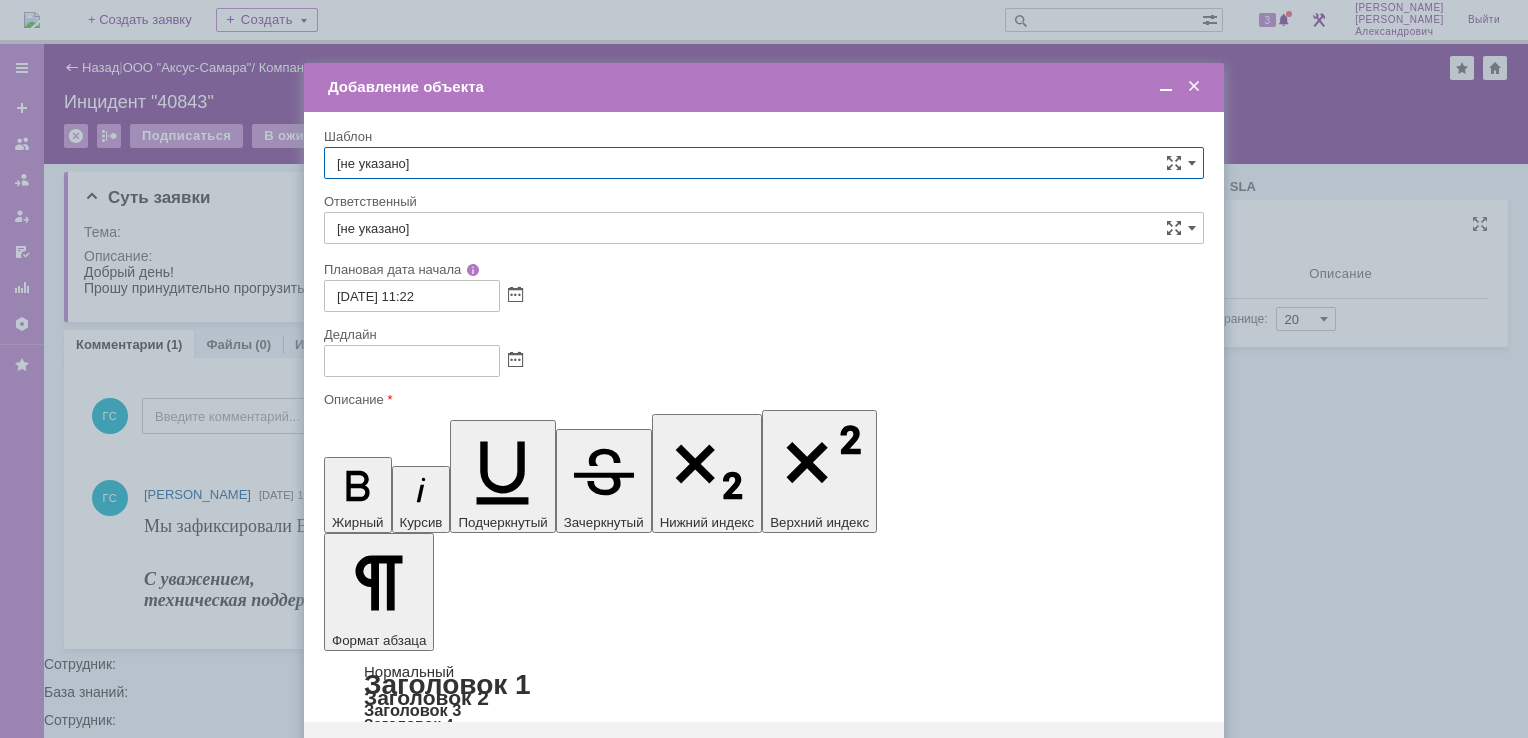 scroll, scrollTop: 0, scrollLeft: 0, axis: both 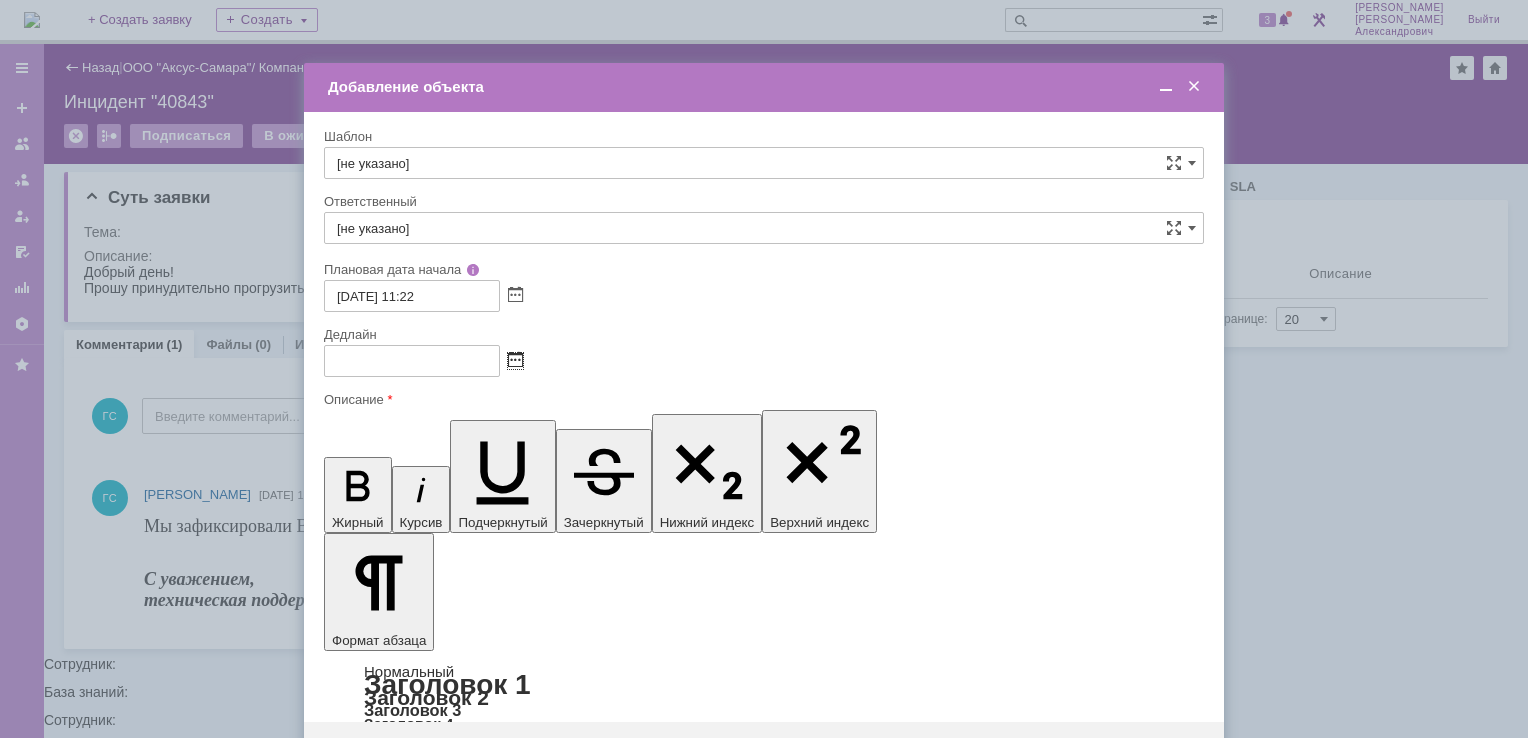 click at bounding box center (515, 361) 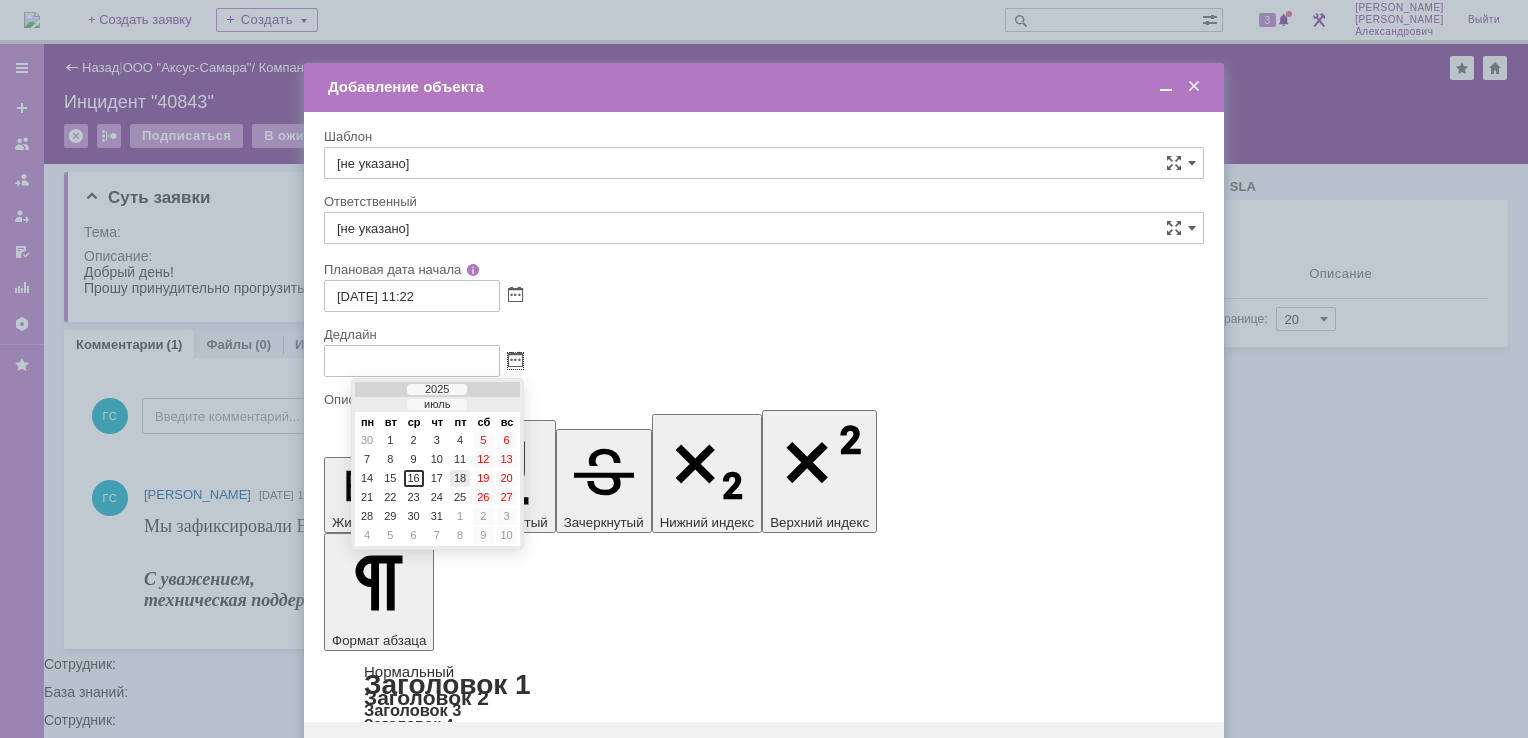 click on "18" at bounding box center (460, 478) 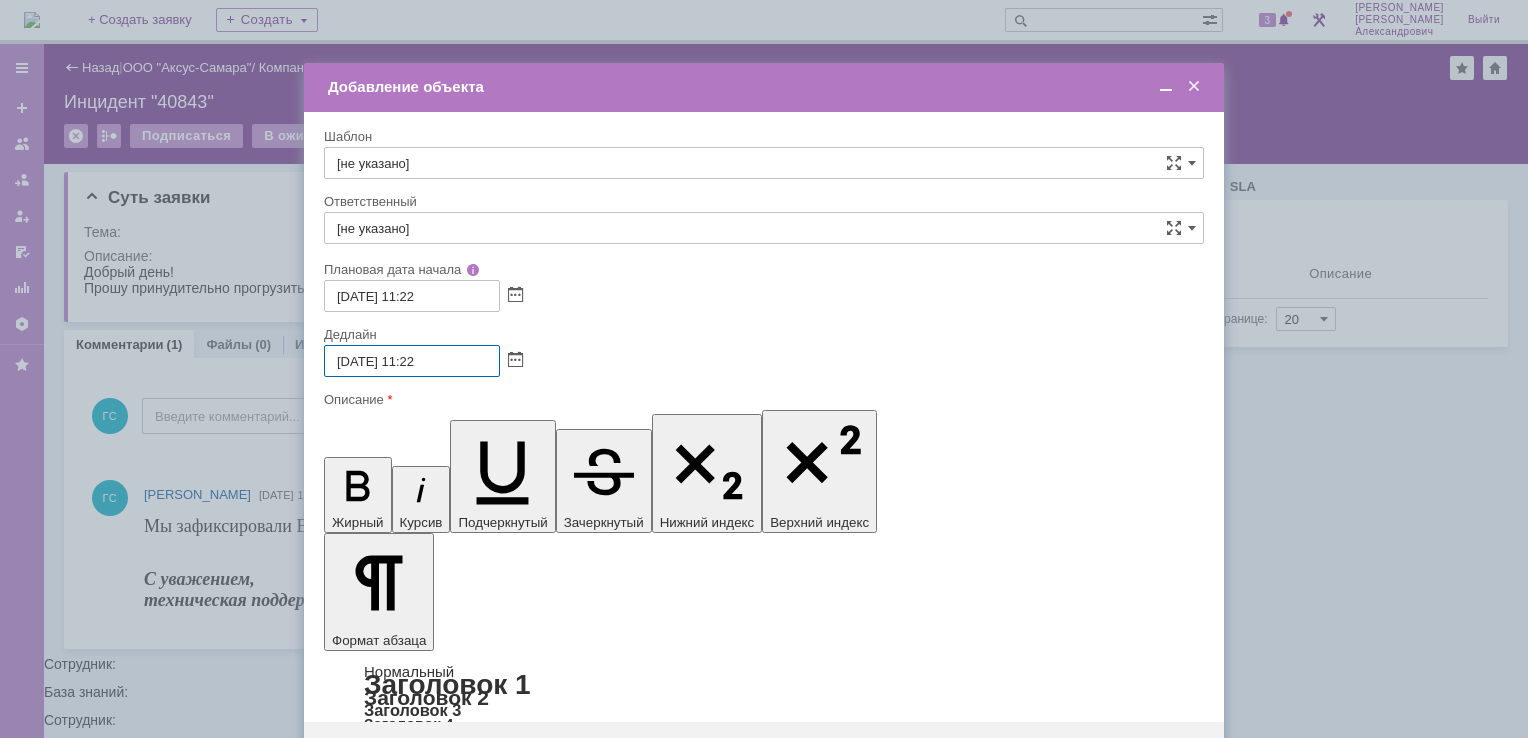 click on "18.07.2025 11:22" at bounding box center [412, 361] 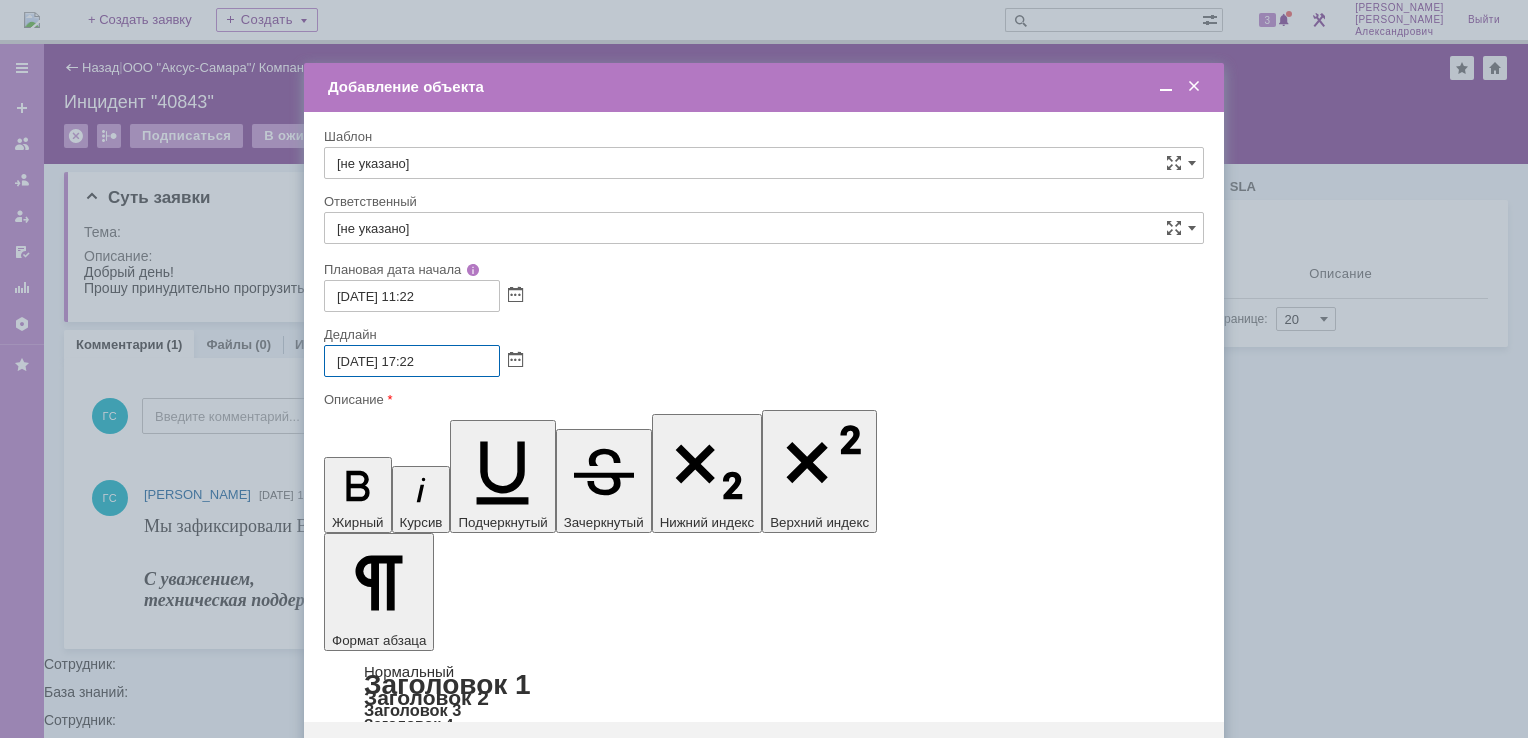 type on "18.07.2025 17:22" 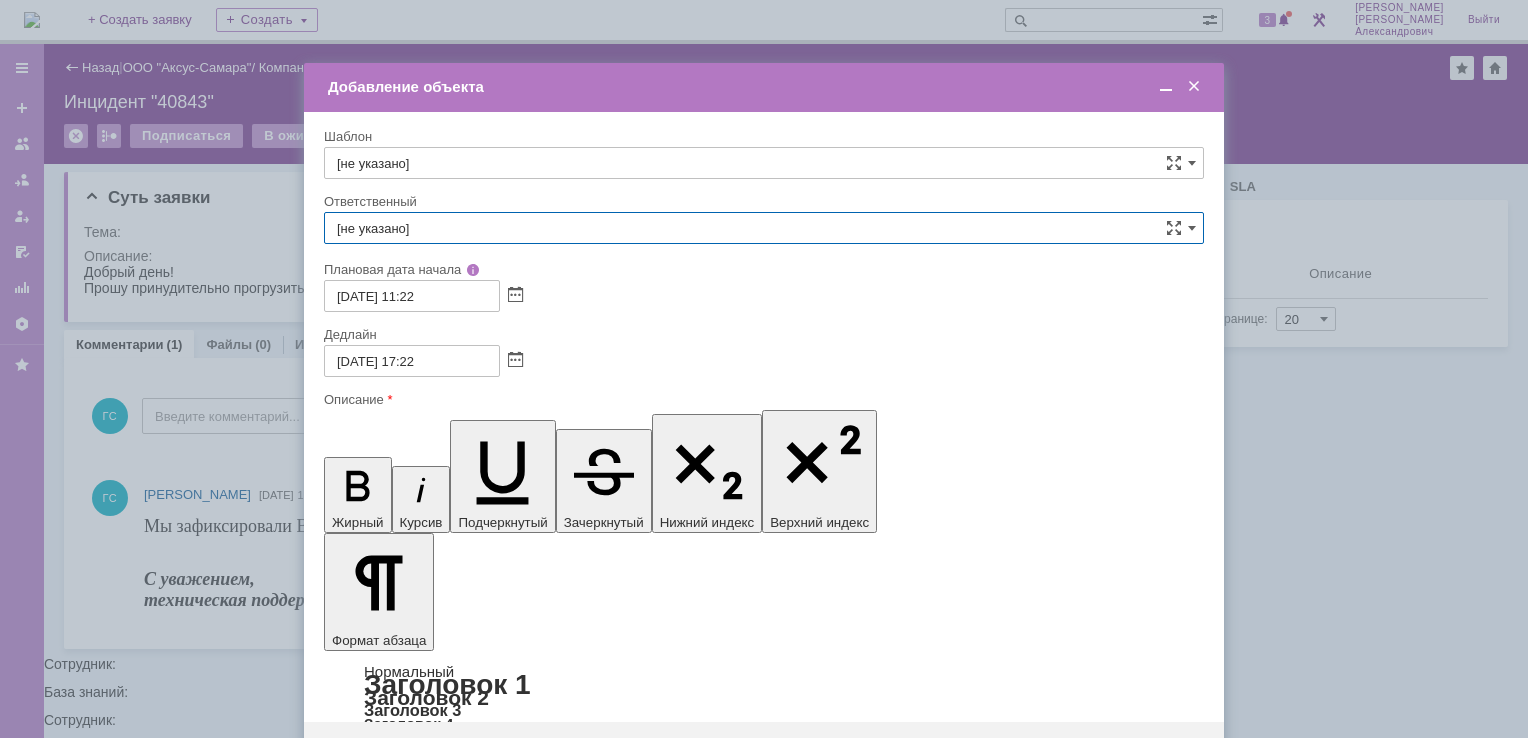 click on "[не указано]" at bounding box center [764, 228] 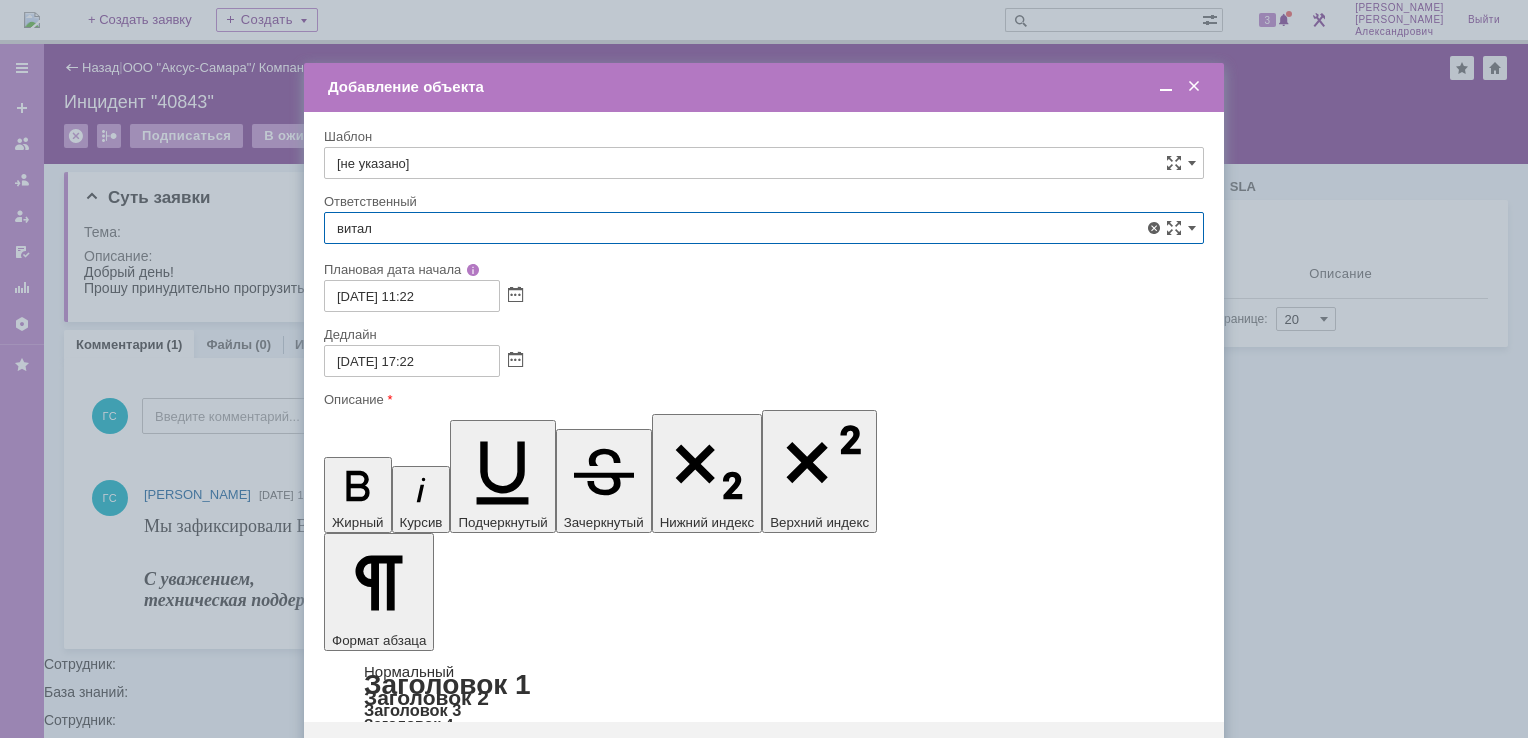 click on "[PERSON_NAME]" at bounding box center [764, 374] 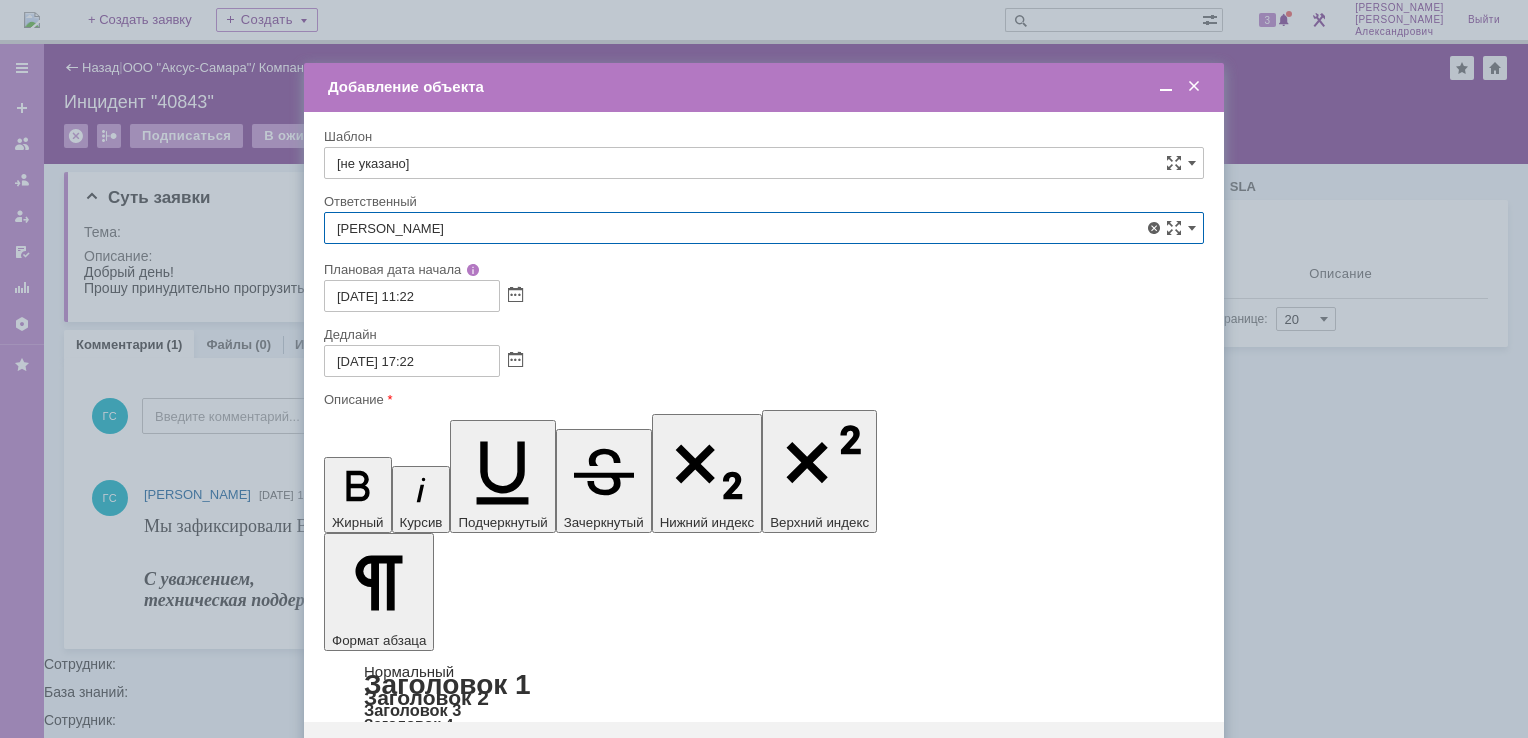 type on "[PERSON_NAME]" 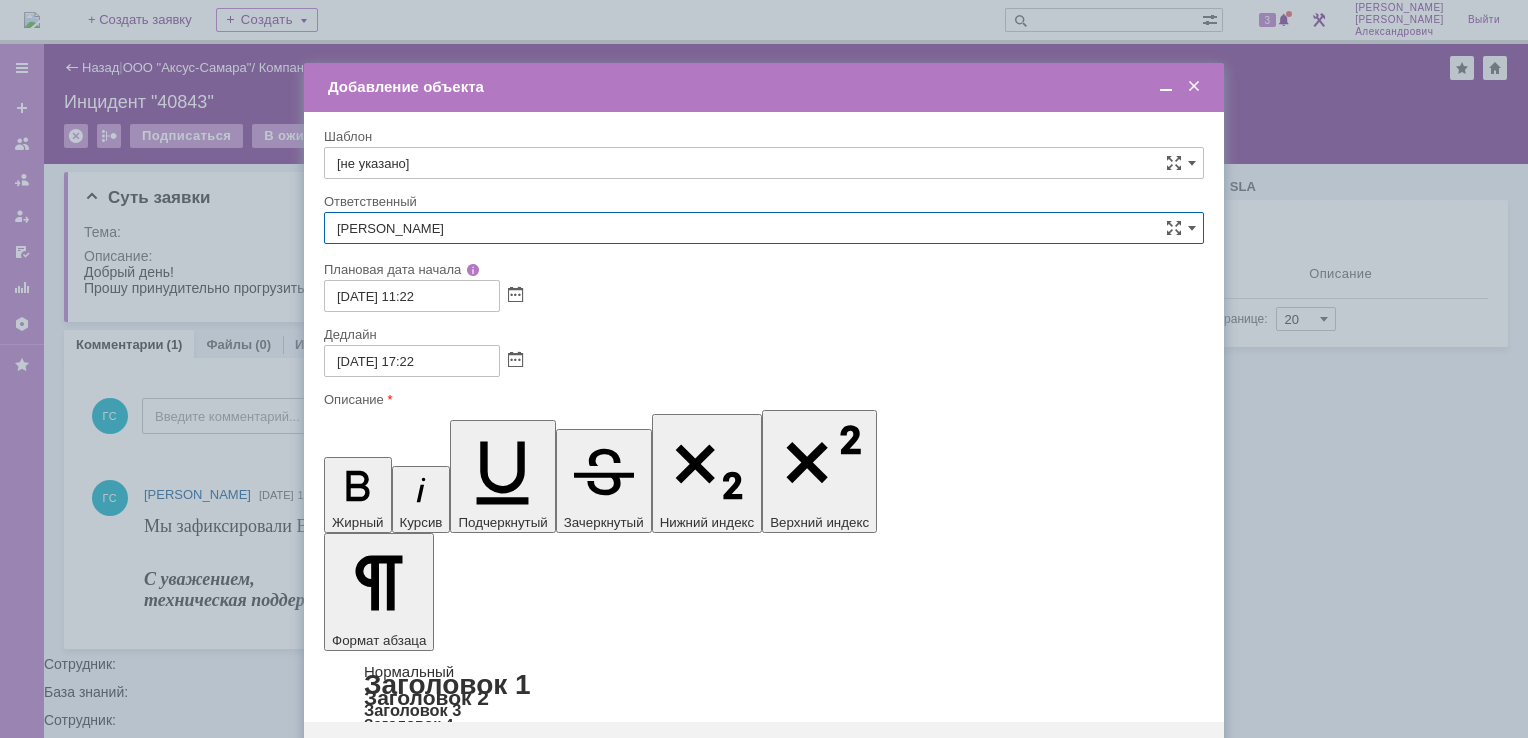 click on "Сохранить" at bounding box center (384, 754) 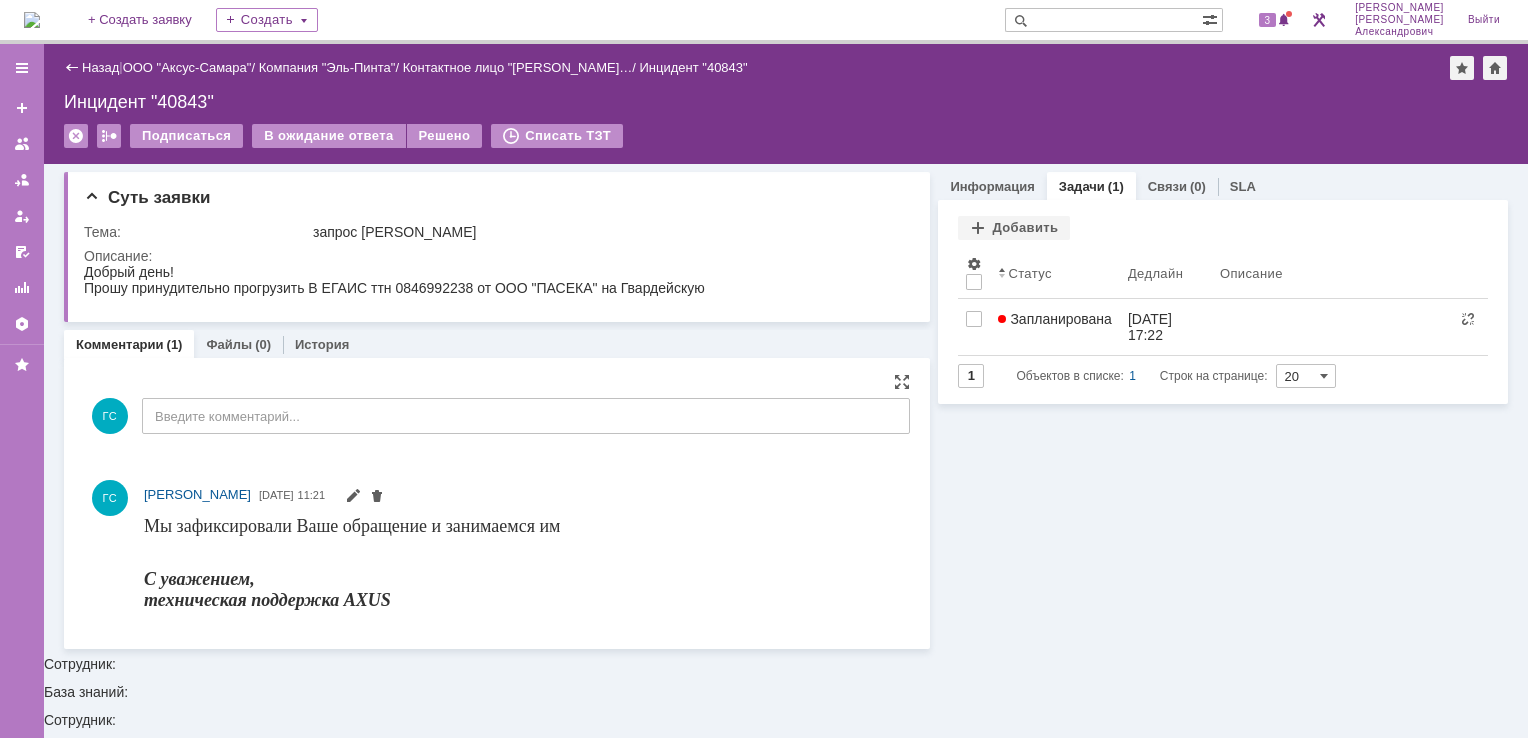 scroll, scrollTop: 0, scrollLeft: 0, axis: both 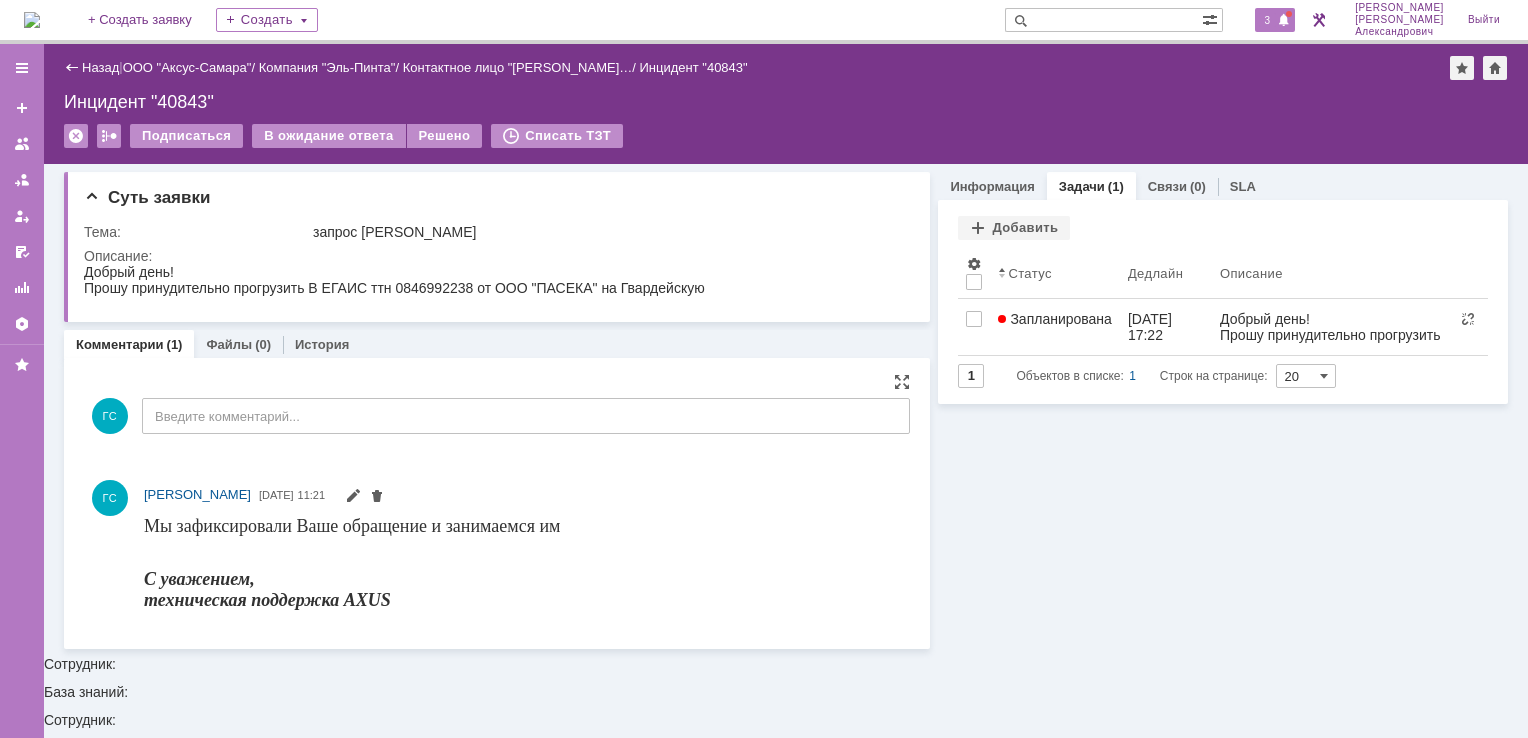 click on "3" at bounding box center (1268, 20) 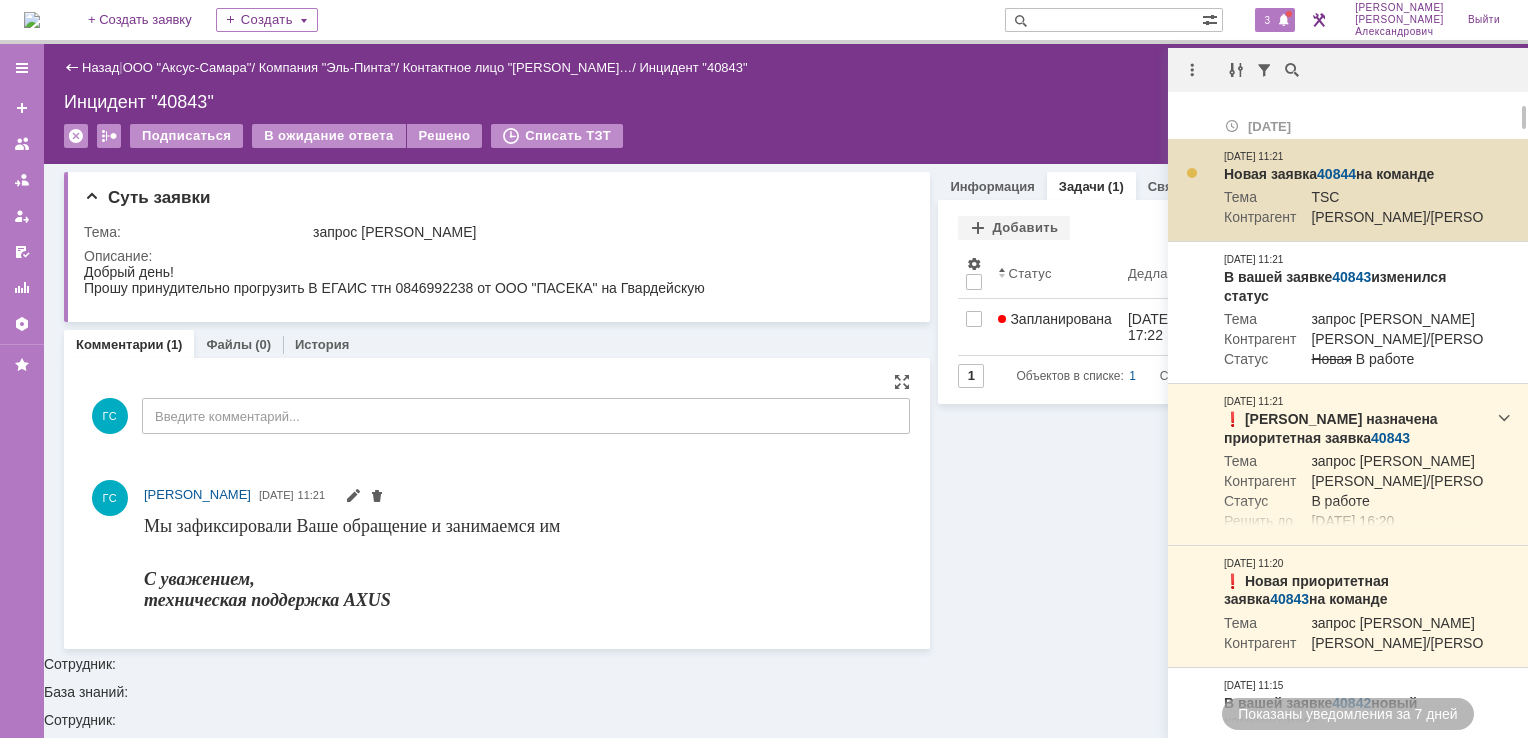 click on "40844" at bounding box center (1336, 174) 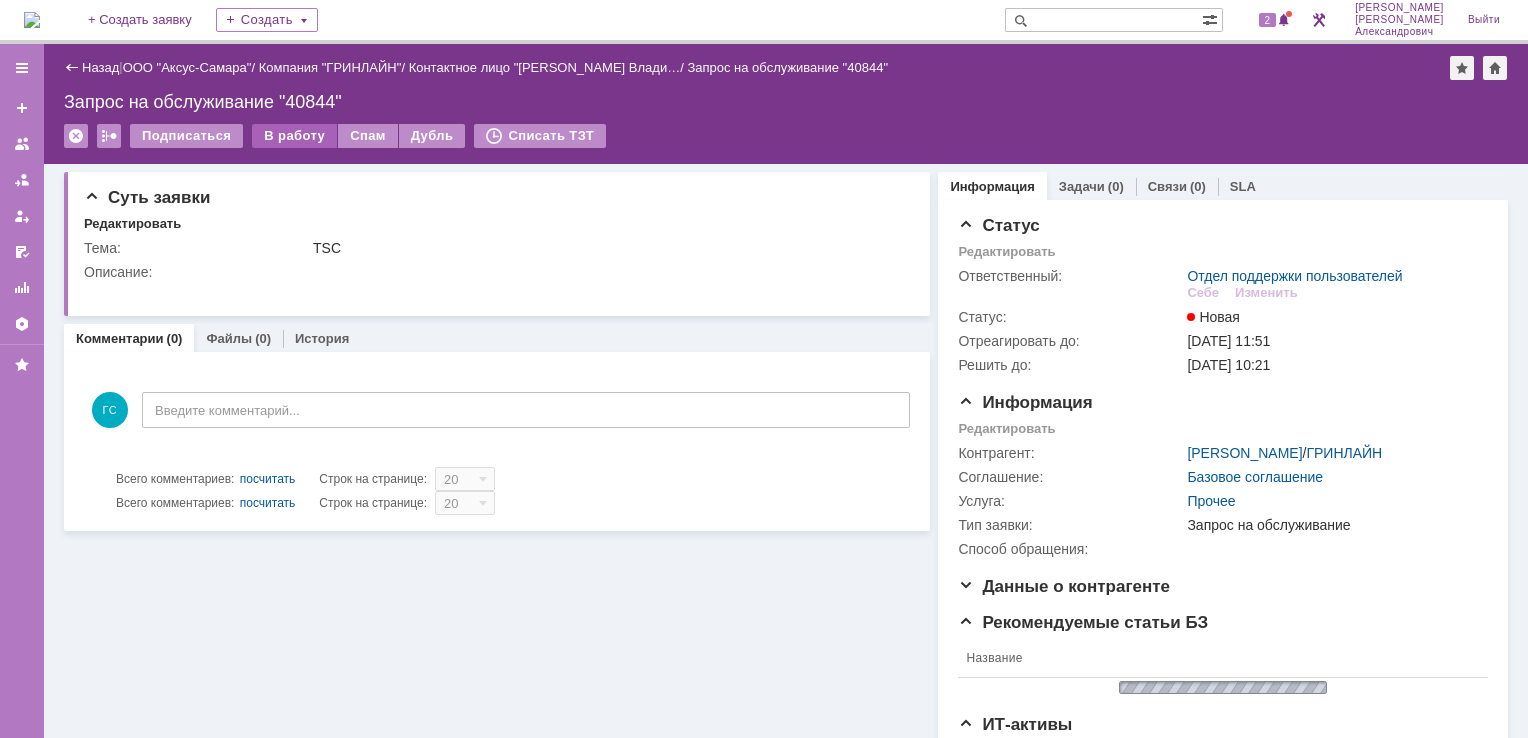 scroll, scrollTop: 0, scrollLeft: 0, axis: both 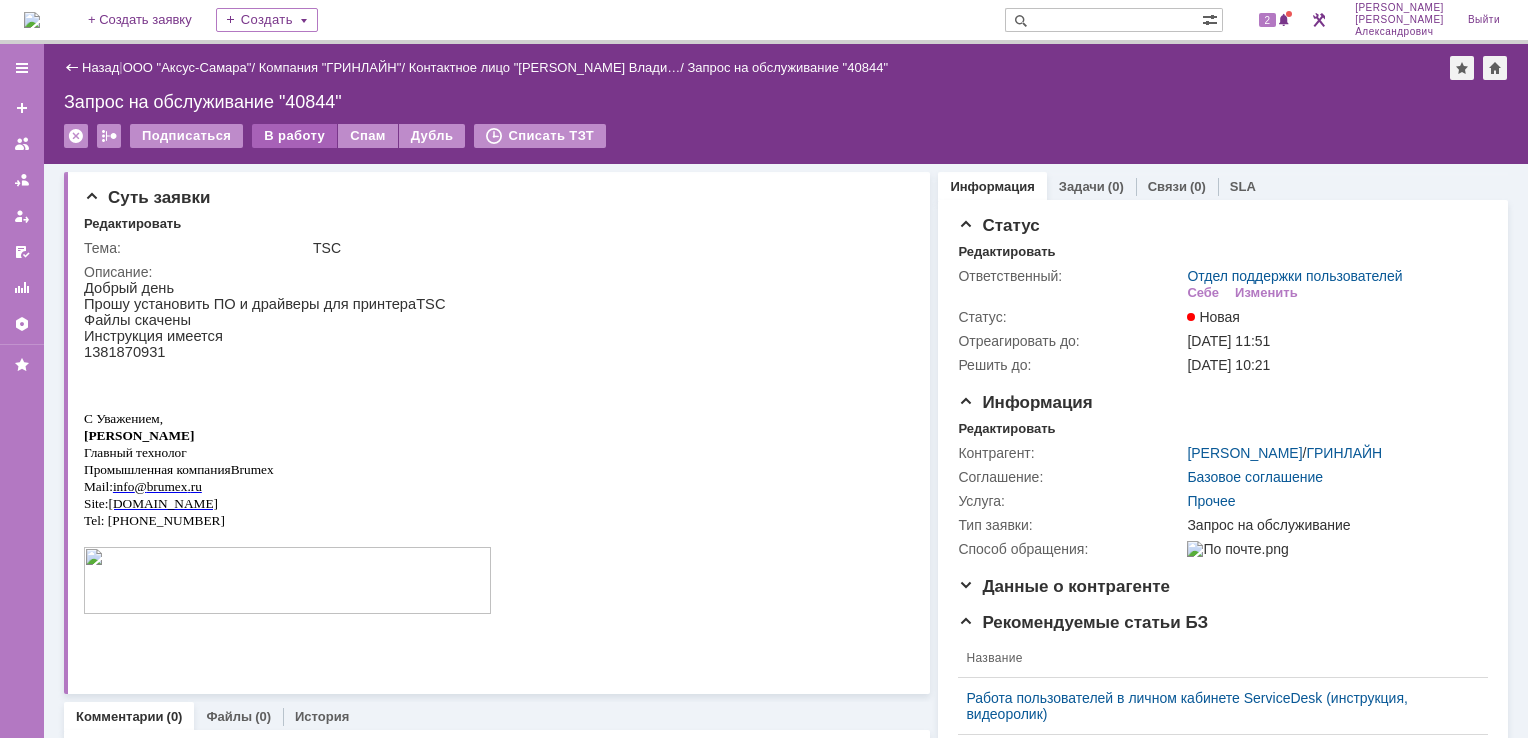 click on "В работу" at bounding box center [294, 136] 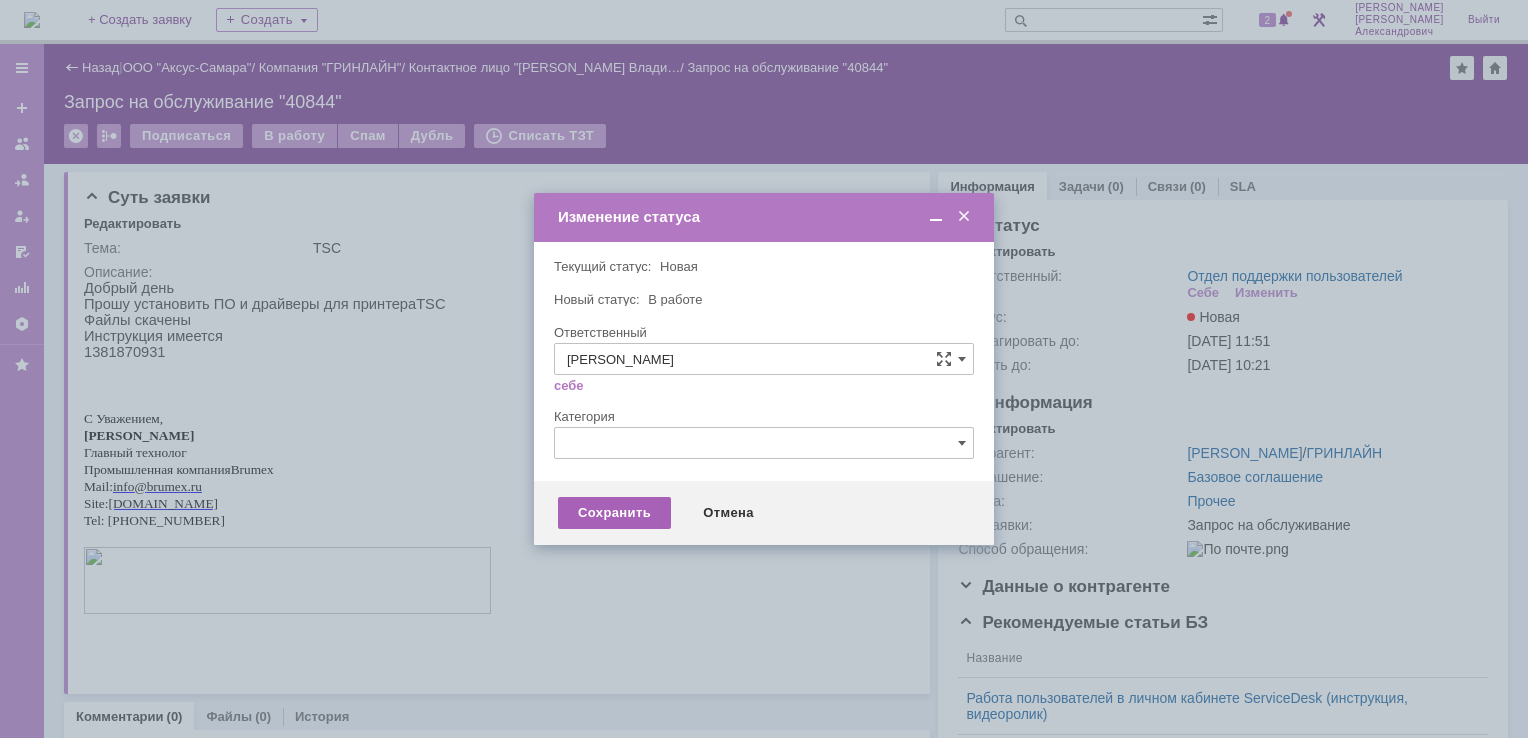 click on "Сохранить" at bounding box center (614, 513) 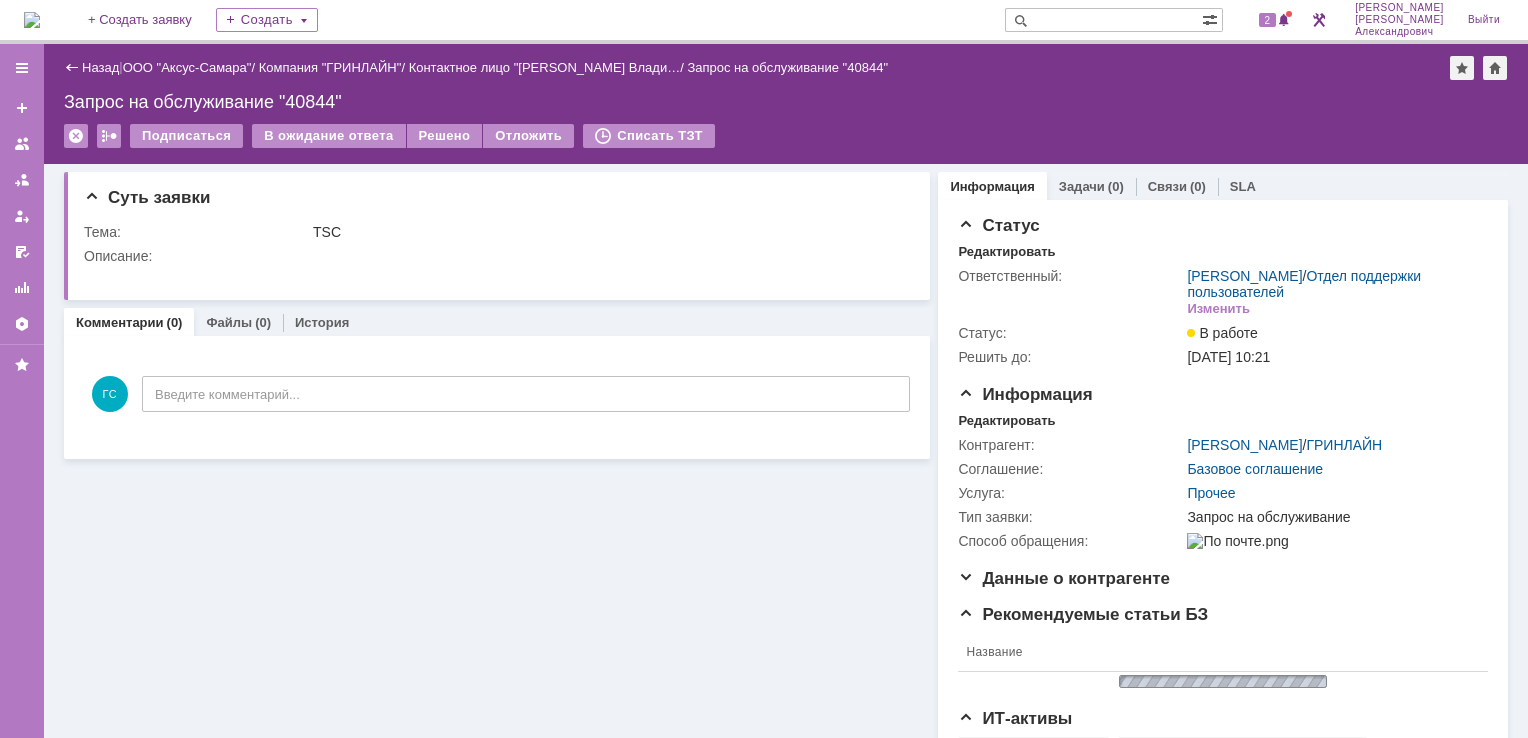 scroll, scrollTop: 0, scrollLeft: 0, axis: both 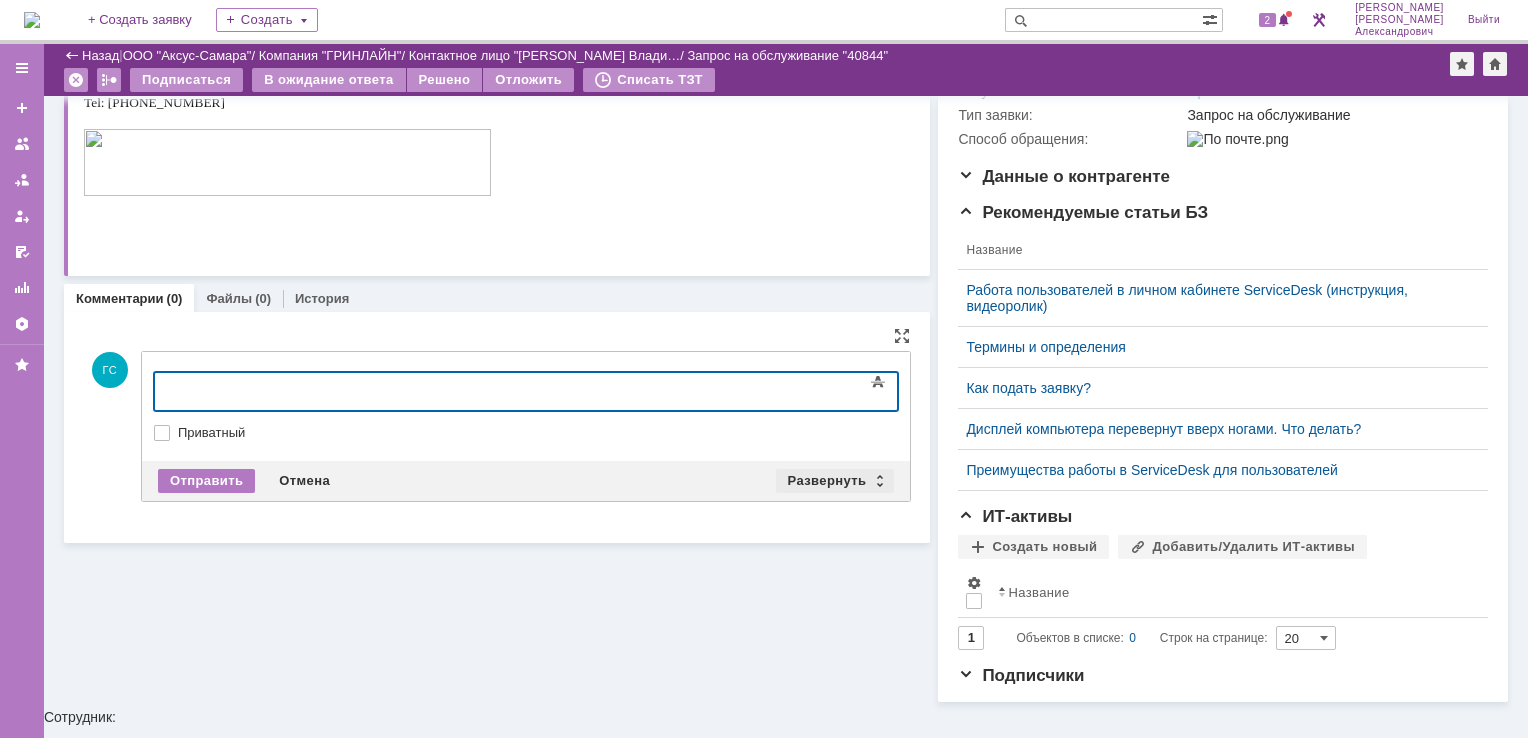 click on "Развернуть" at bounding box center (835, 481) 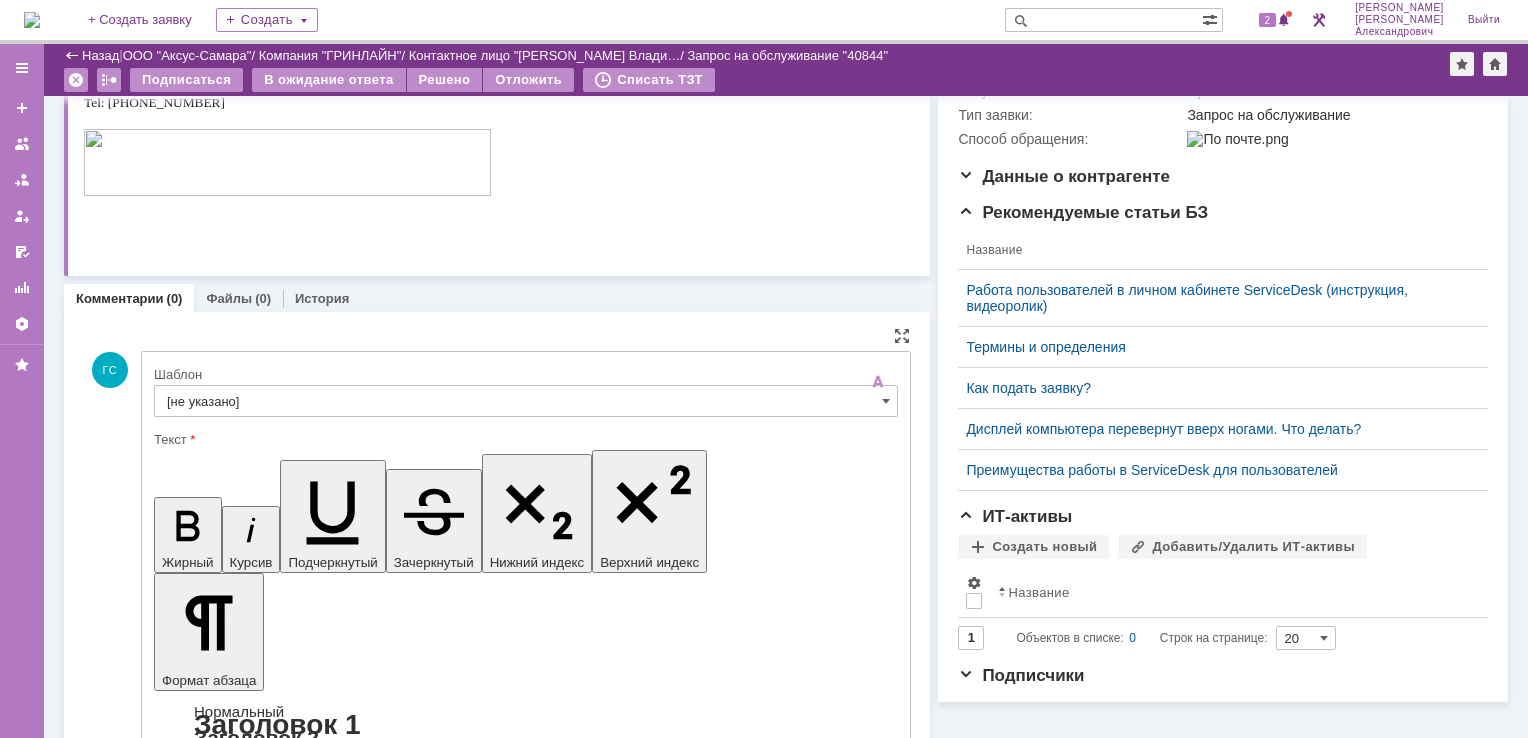 scroll, scrollTop: 0, scrollLeft: 0, axis: both 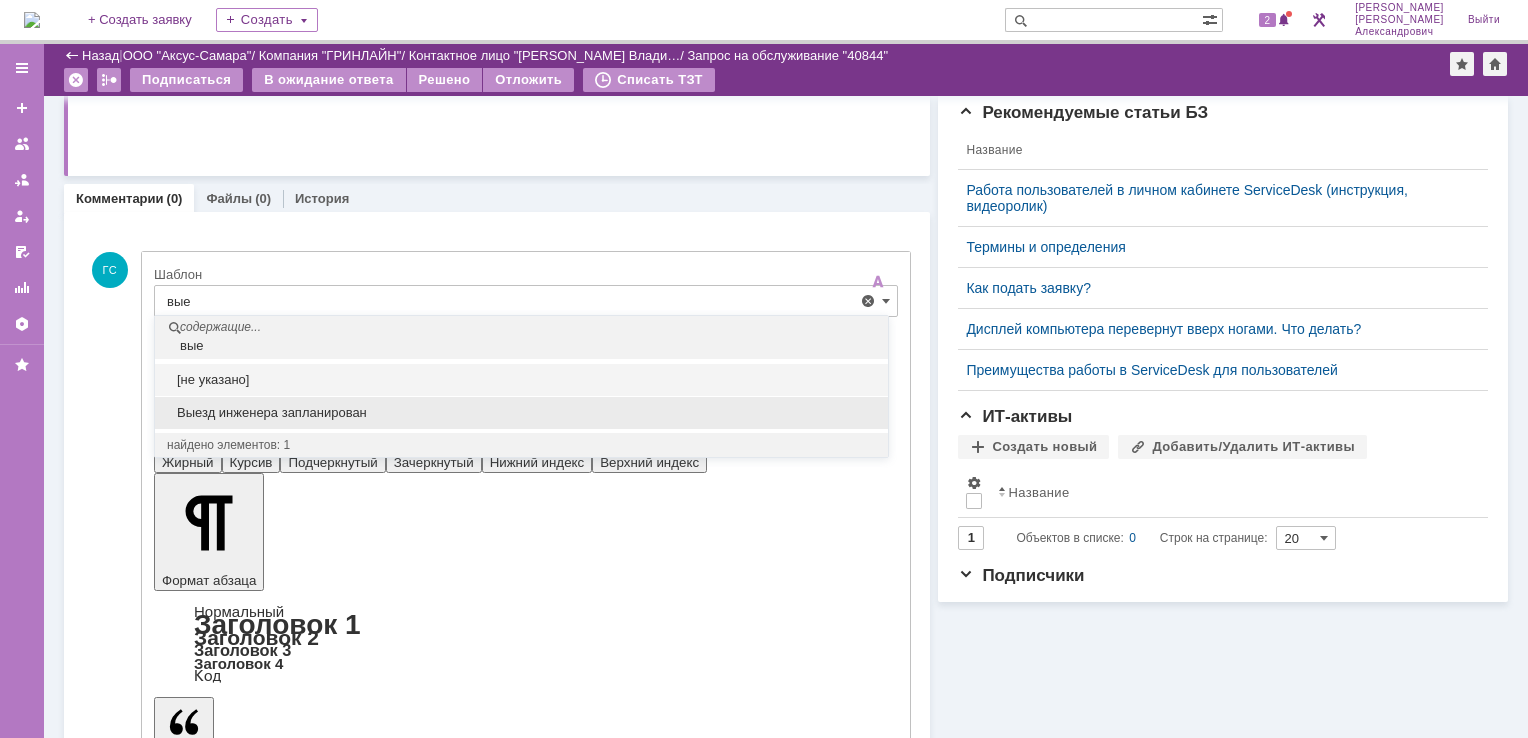 click on "Выезд инженера запланирован" at bounding box center [521, 413] 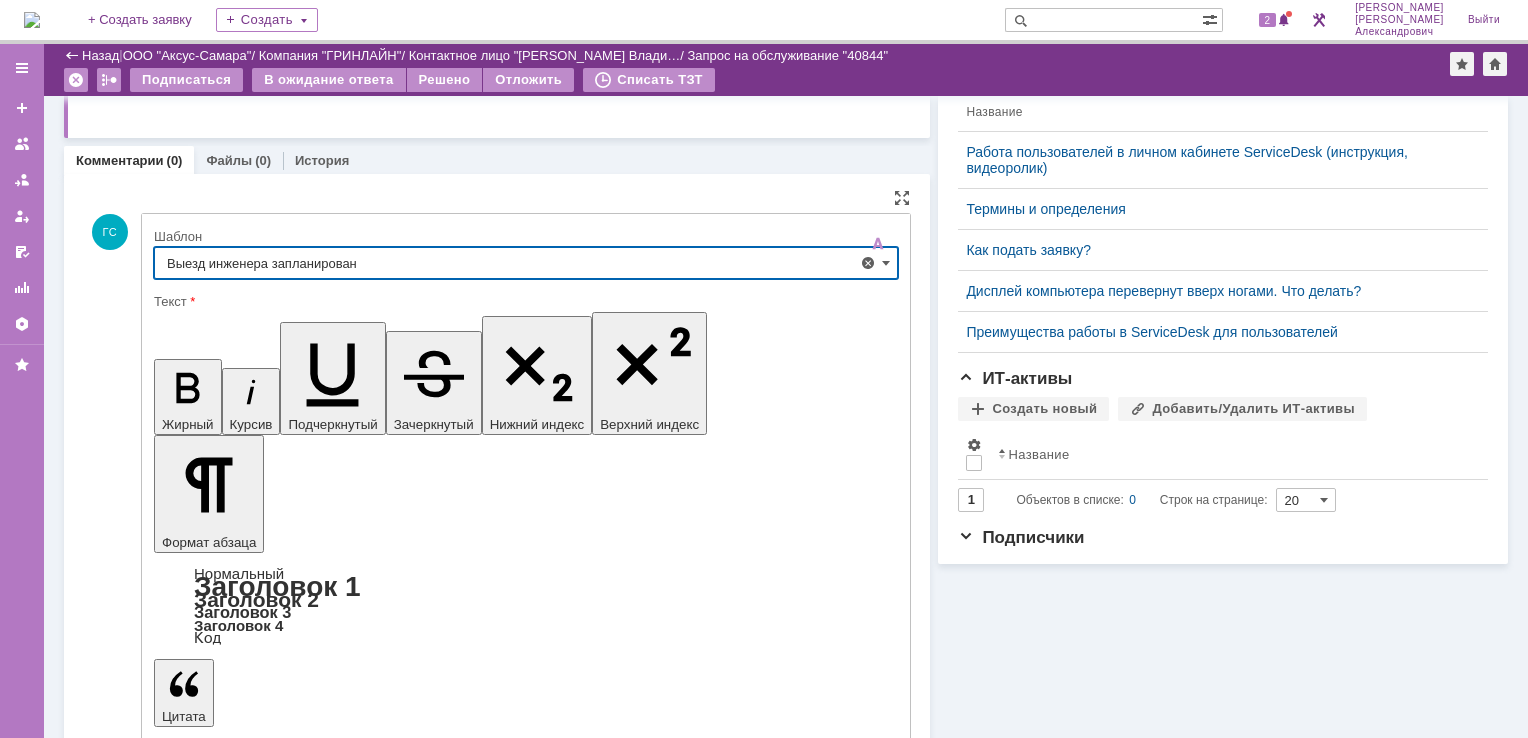 scroll, scrollTop: 474, scrollLeft: 0, axis: vertical 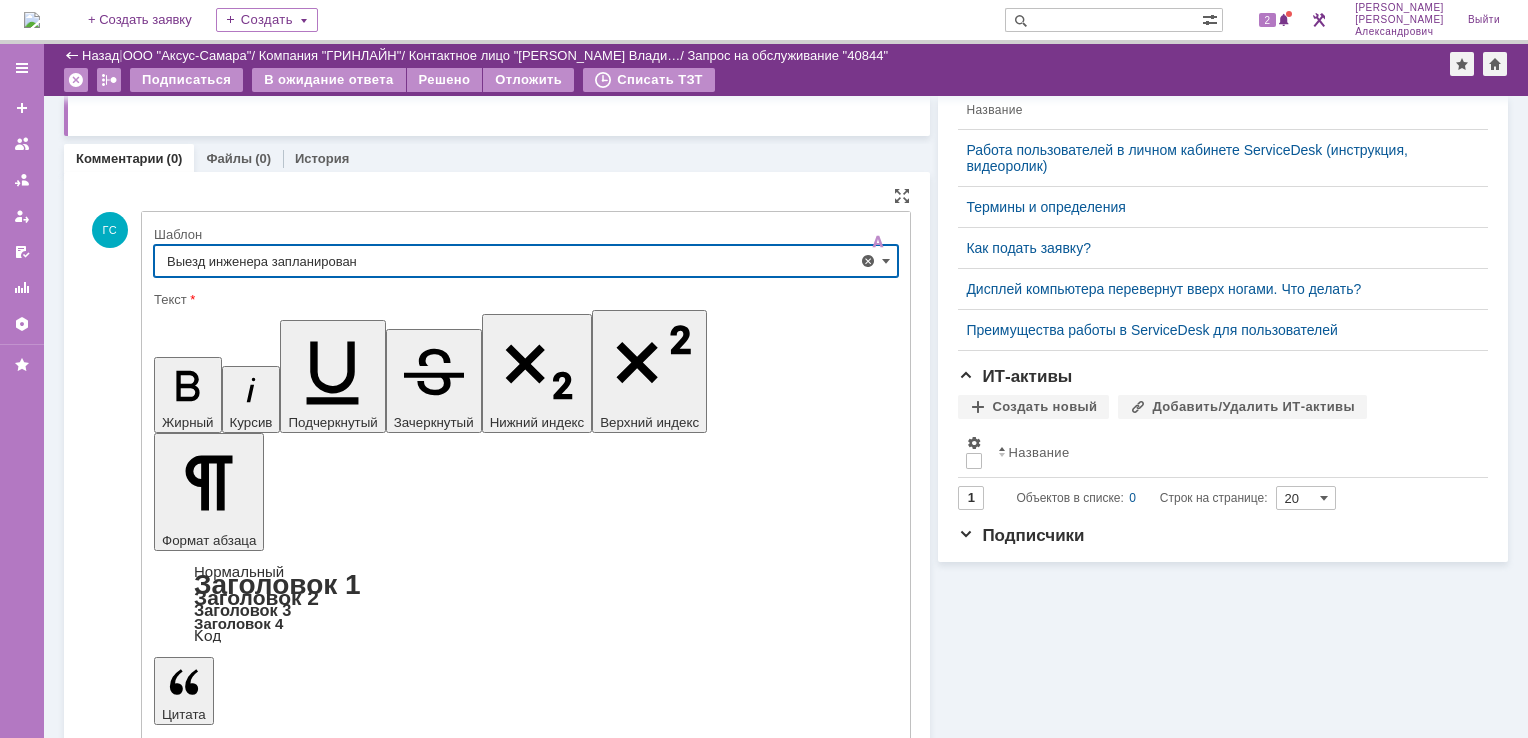 type on "Выезд инженера запланирован" 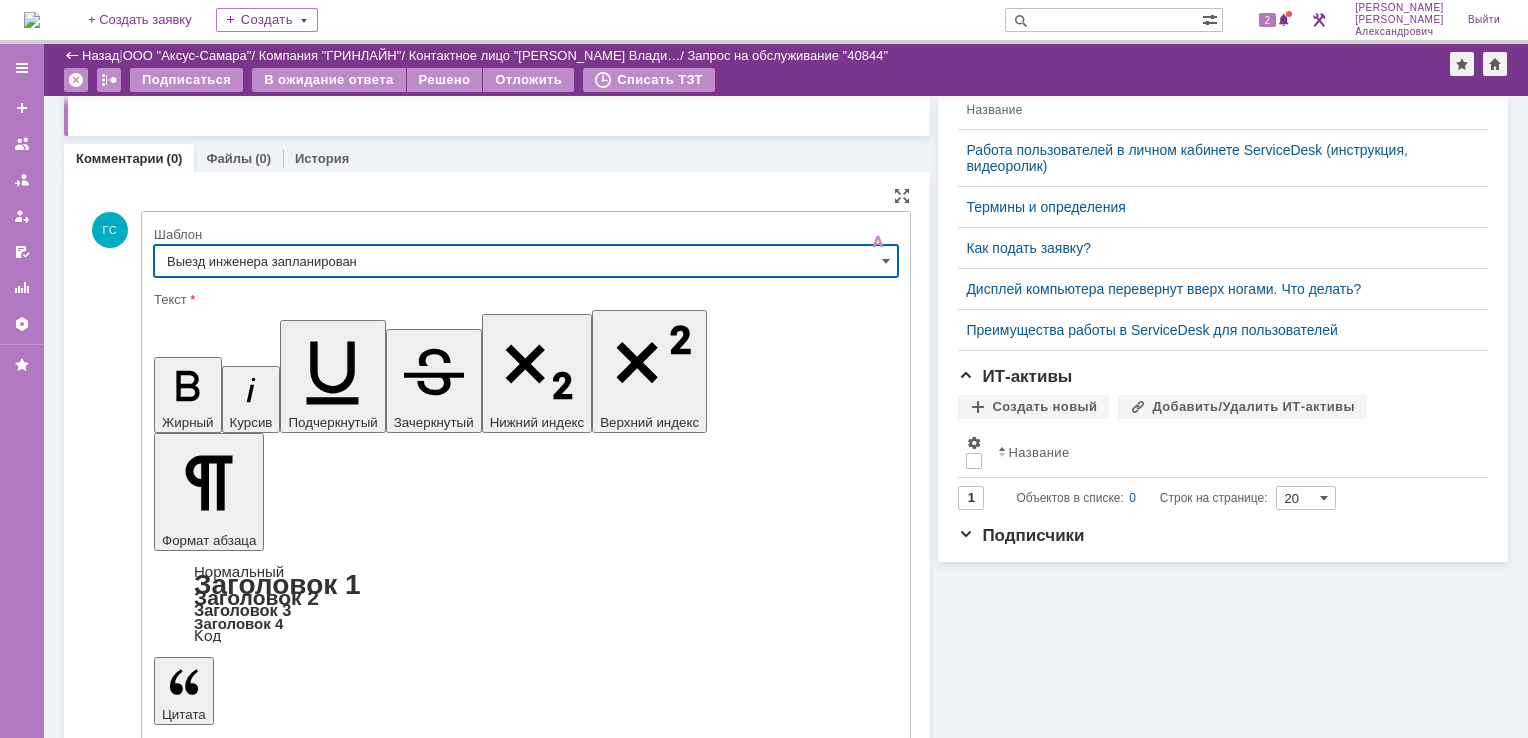 click on "Отправить" at bounding box center [206, 5411] 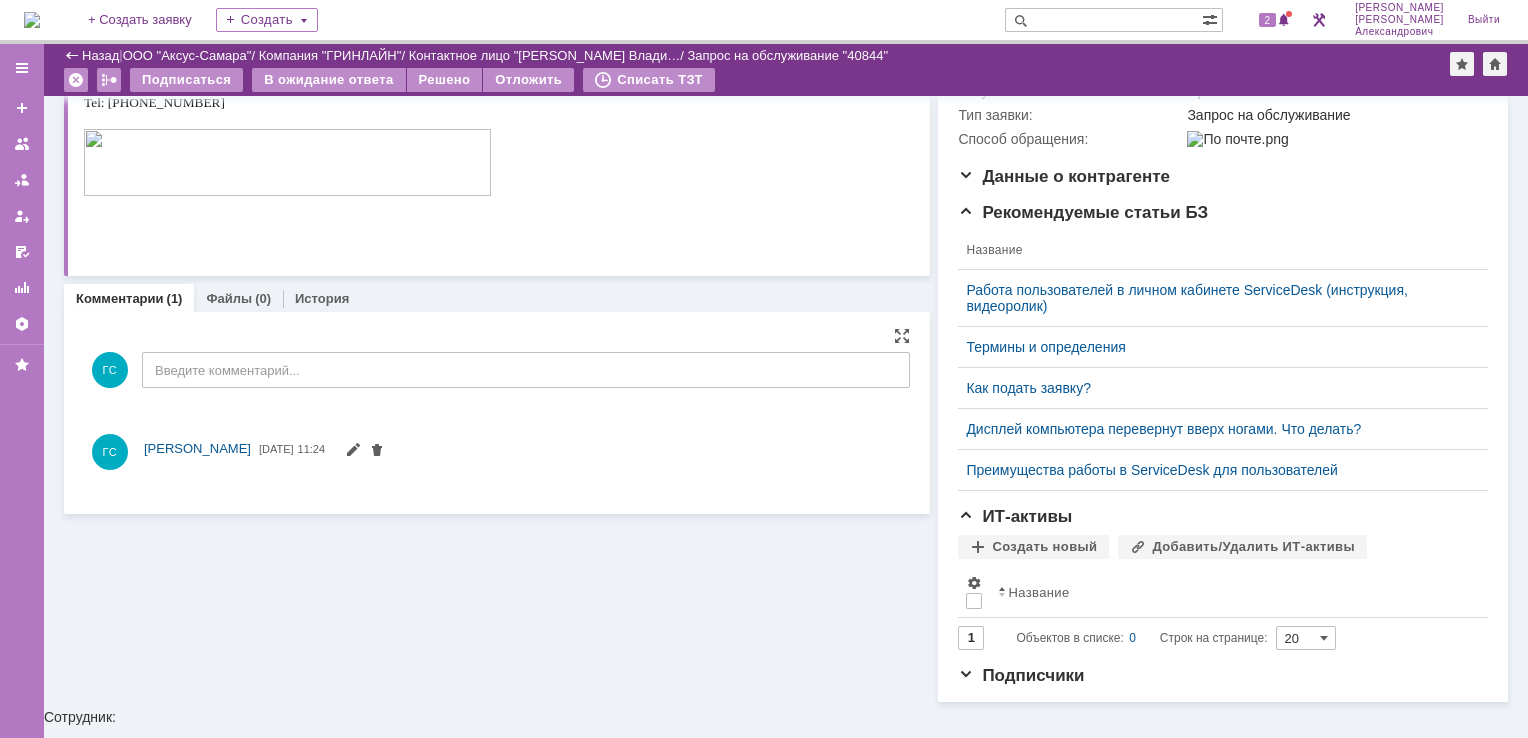 scroll, scrollTop: 53, scrollLeft: 0, axis: vertical 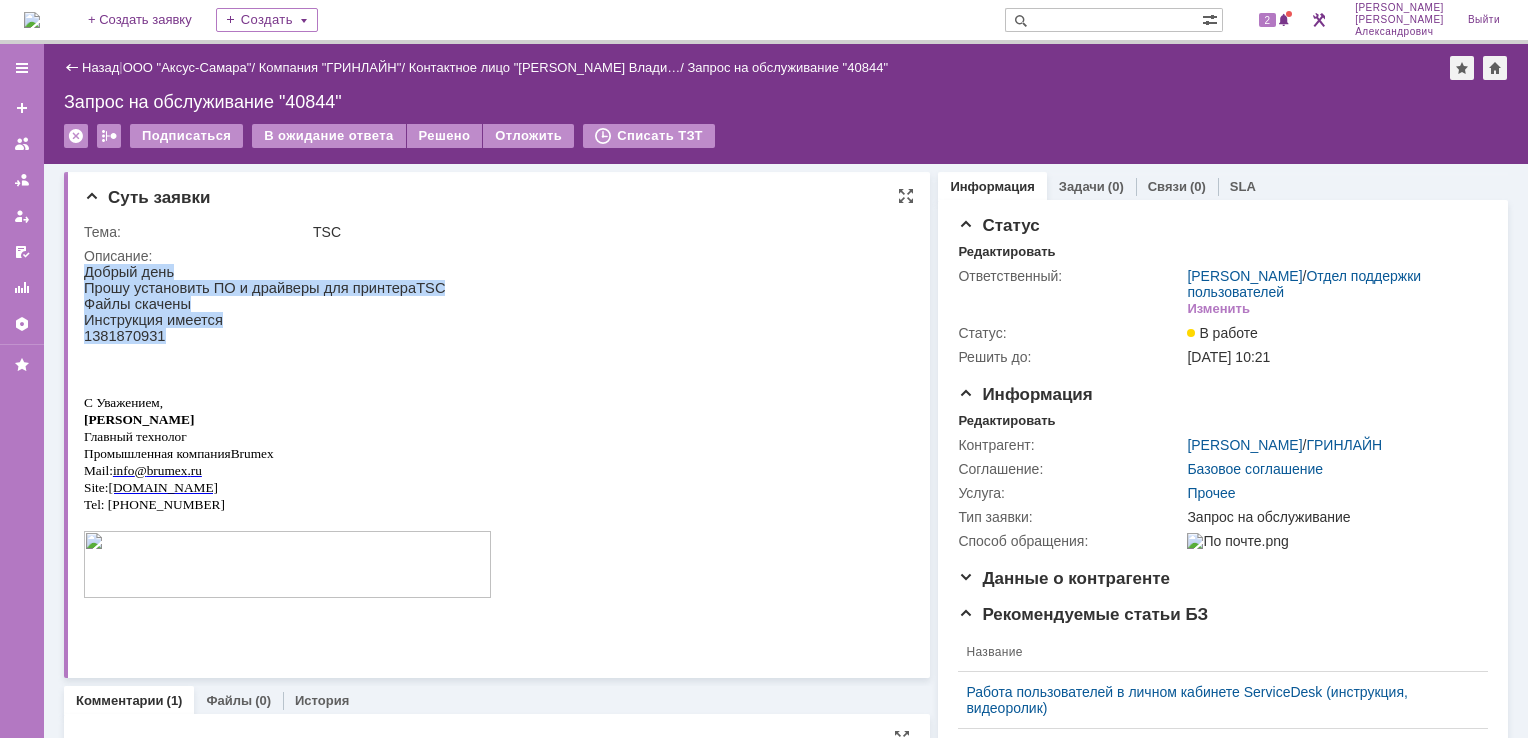 drag, startPoint x: 86, startPoint y: 273, endPoint x: 280, endPoint y: 347, distance: 207.6343 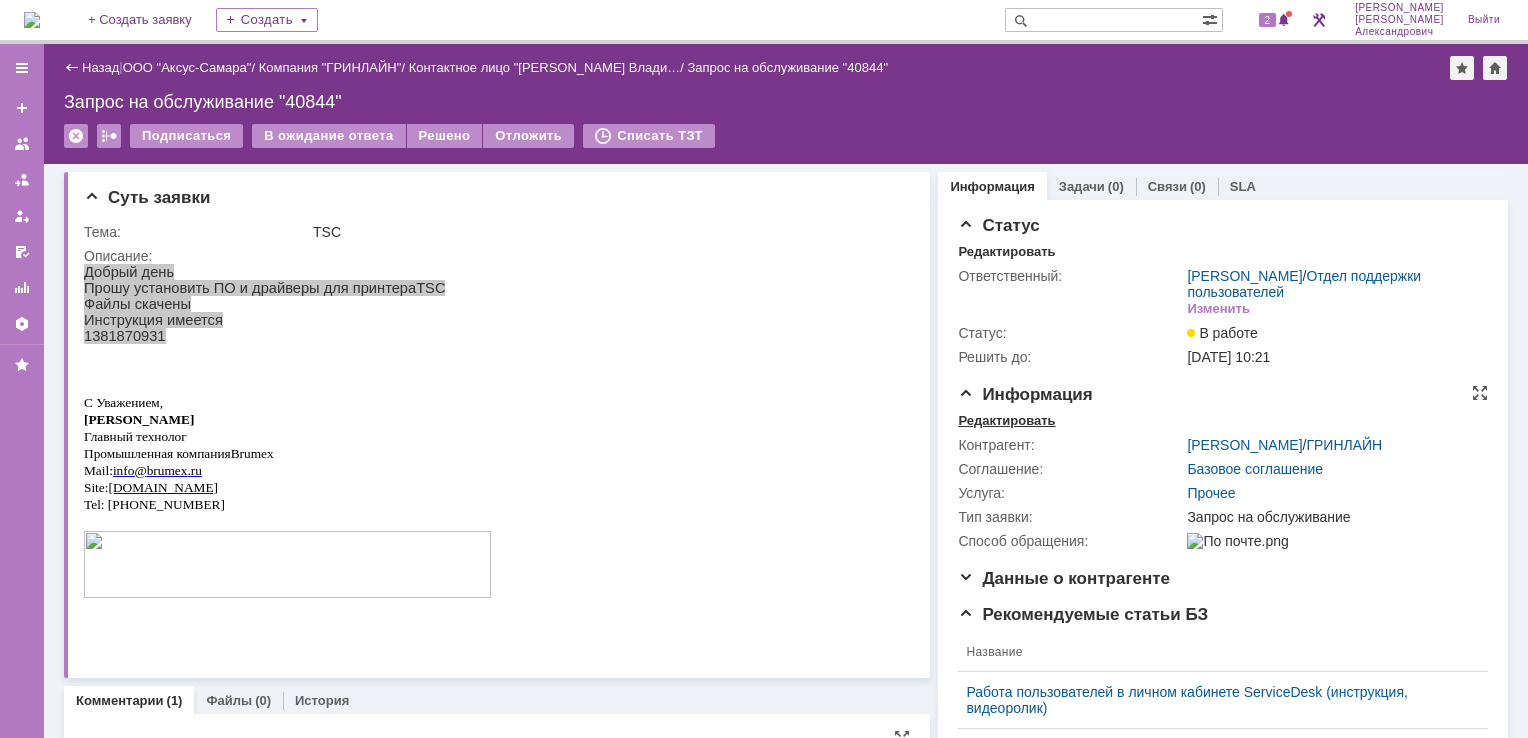 click on "Редактировать" at bounding box center [1006, 421] 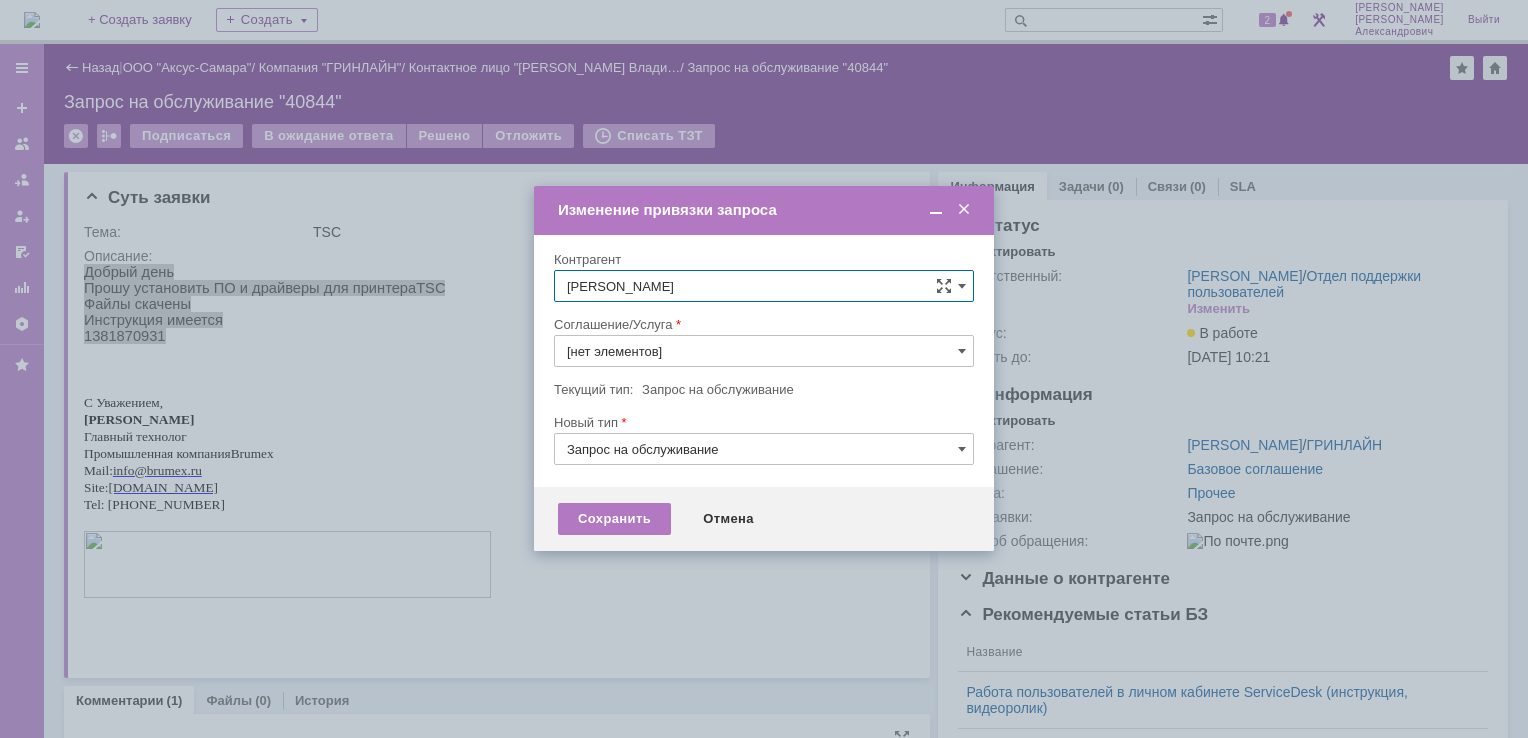 type on "Прочее" 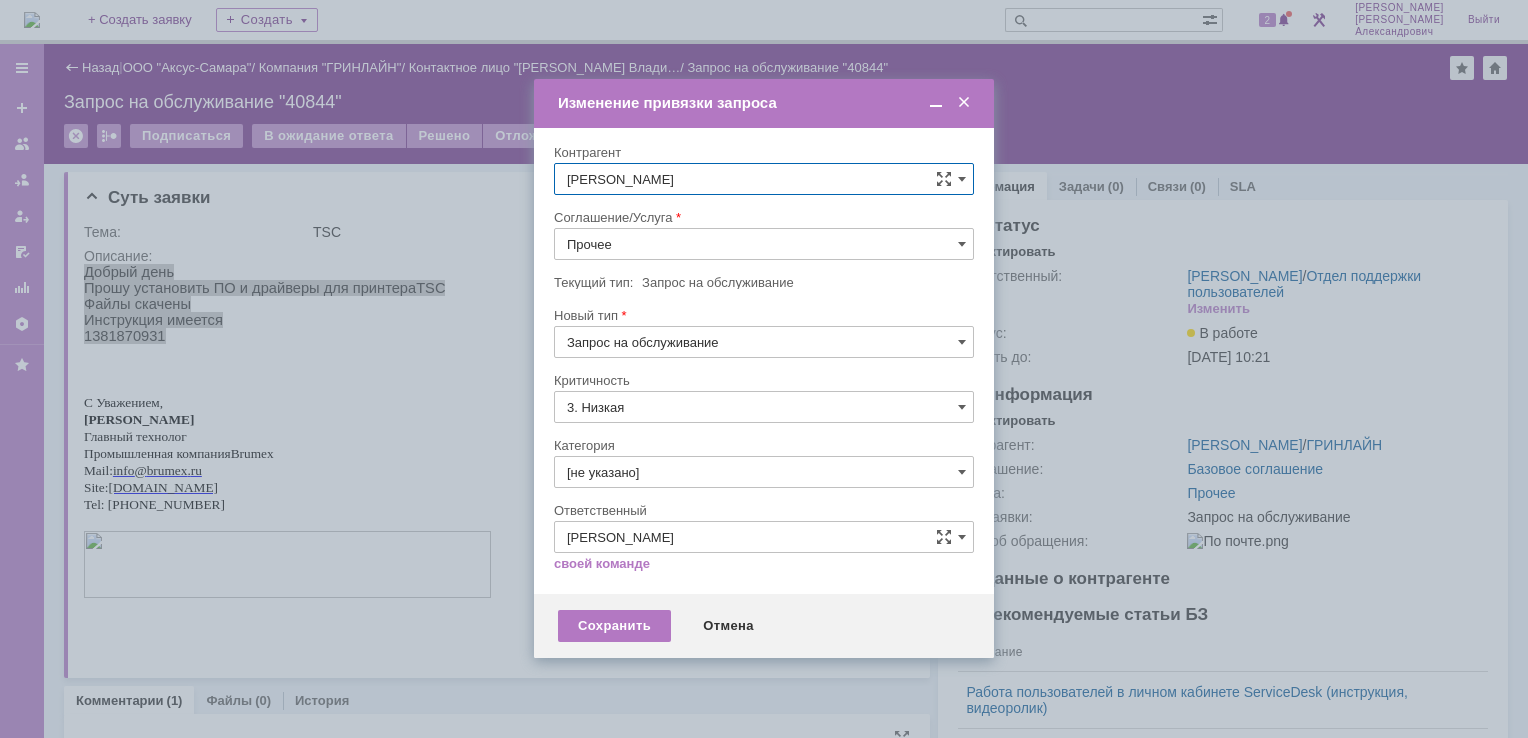 click on "Прочее" at bounding box center [764, 244] 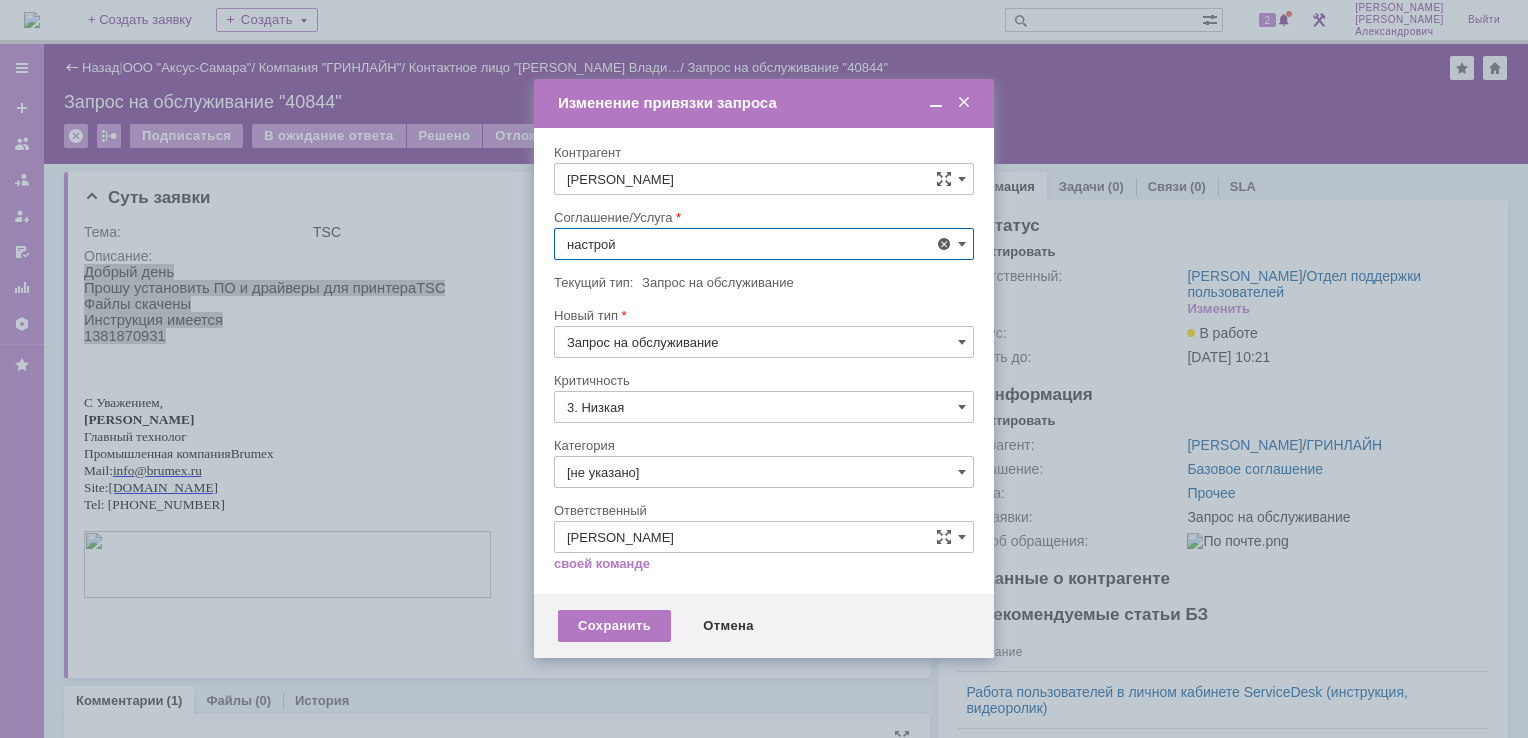 scroll, scrollTop: 130, scrollLeft: 0, axis: vertical 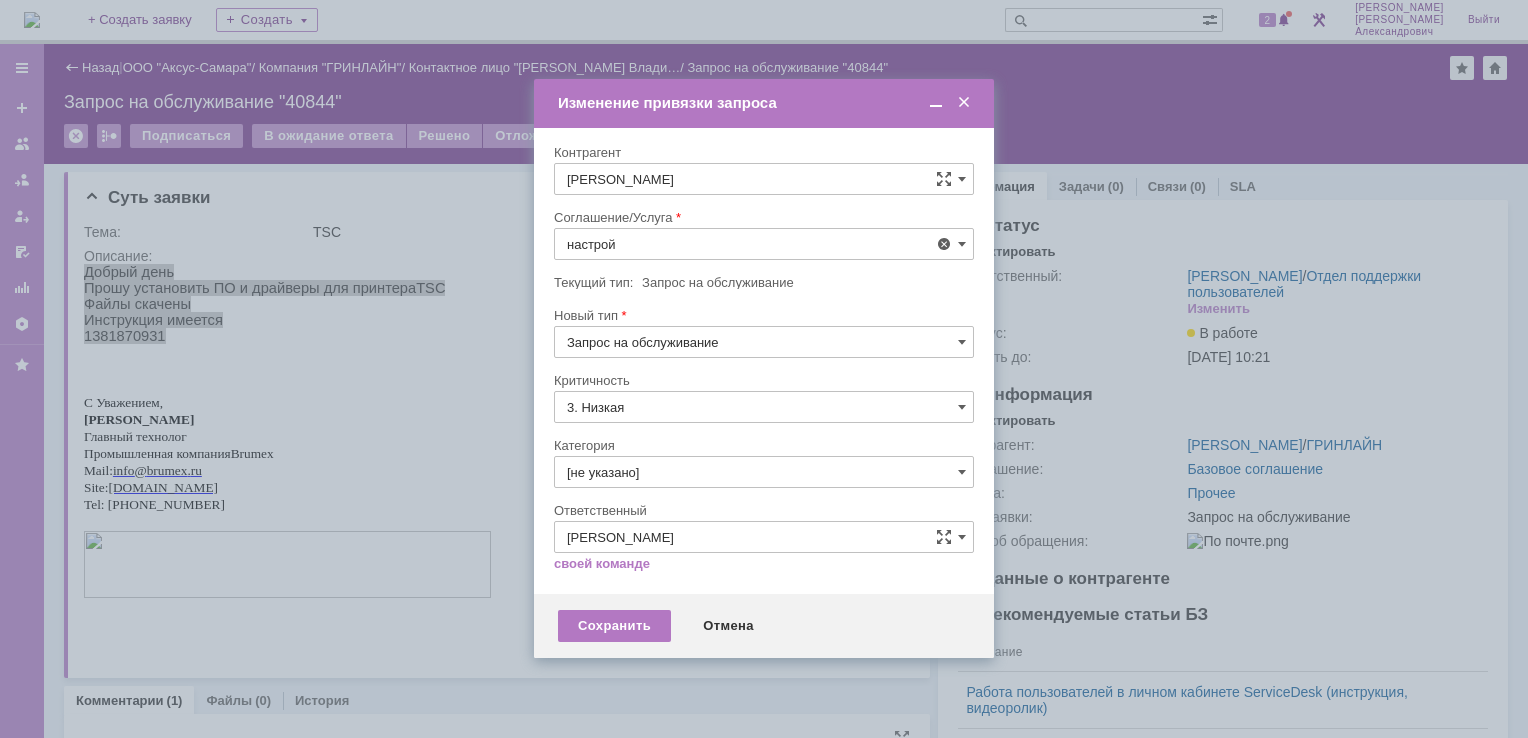 click on "АРМ_Настройка" at bounding box center [764, 486] 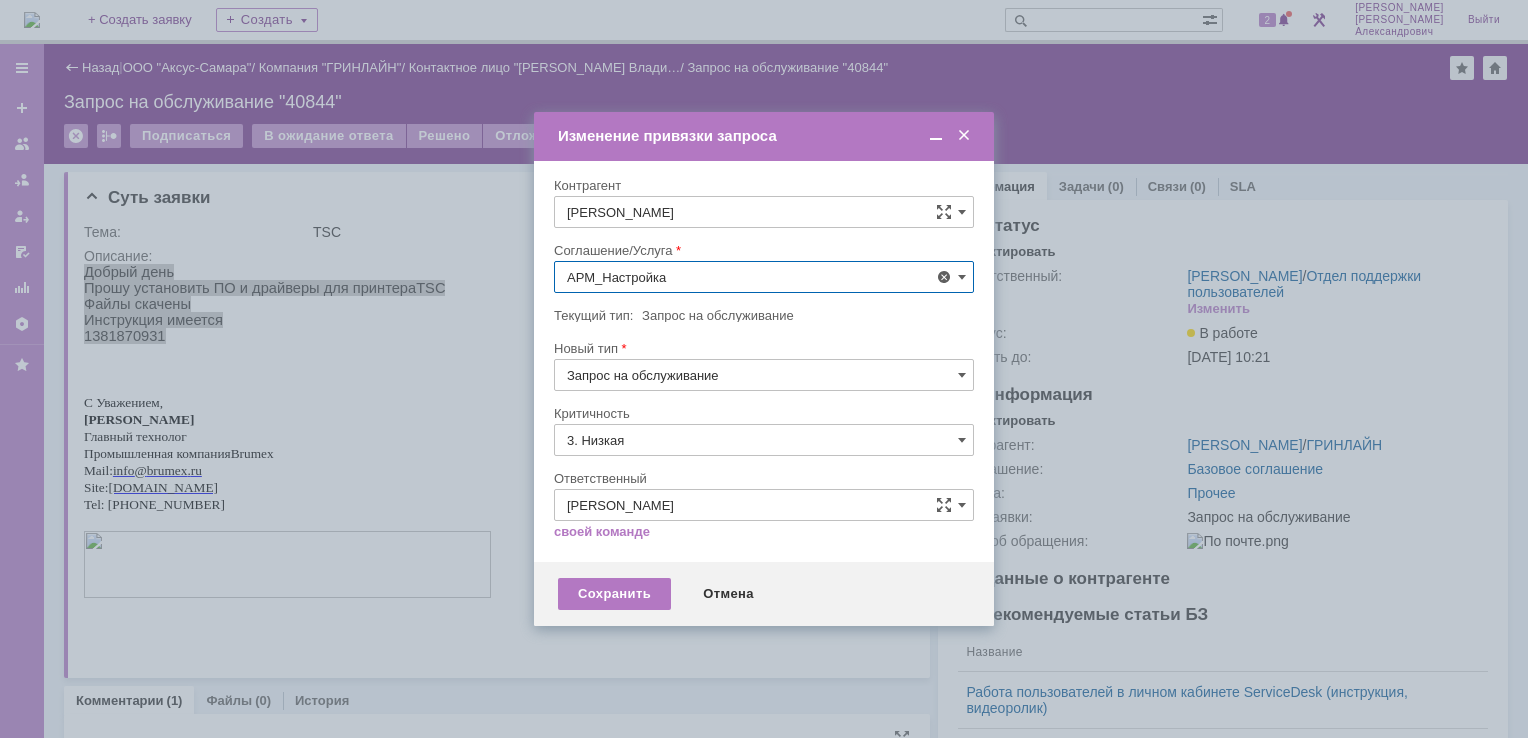 type on "АРМ_Настройка" 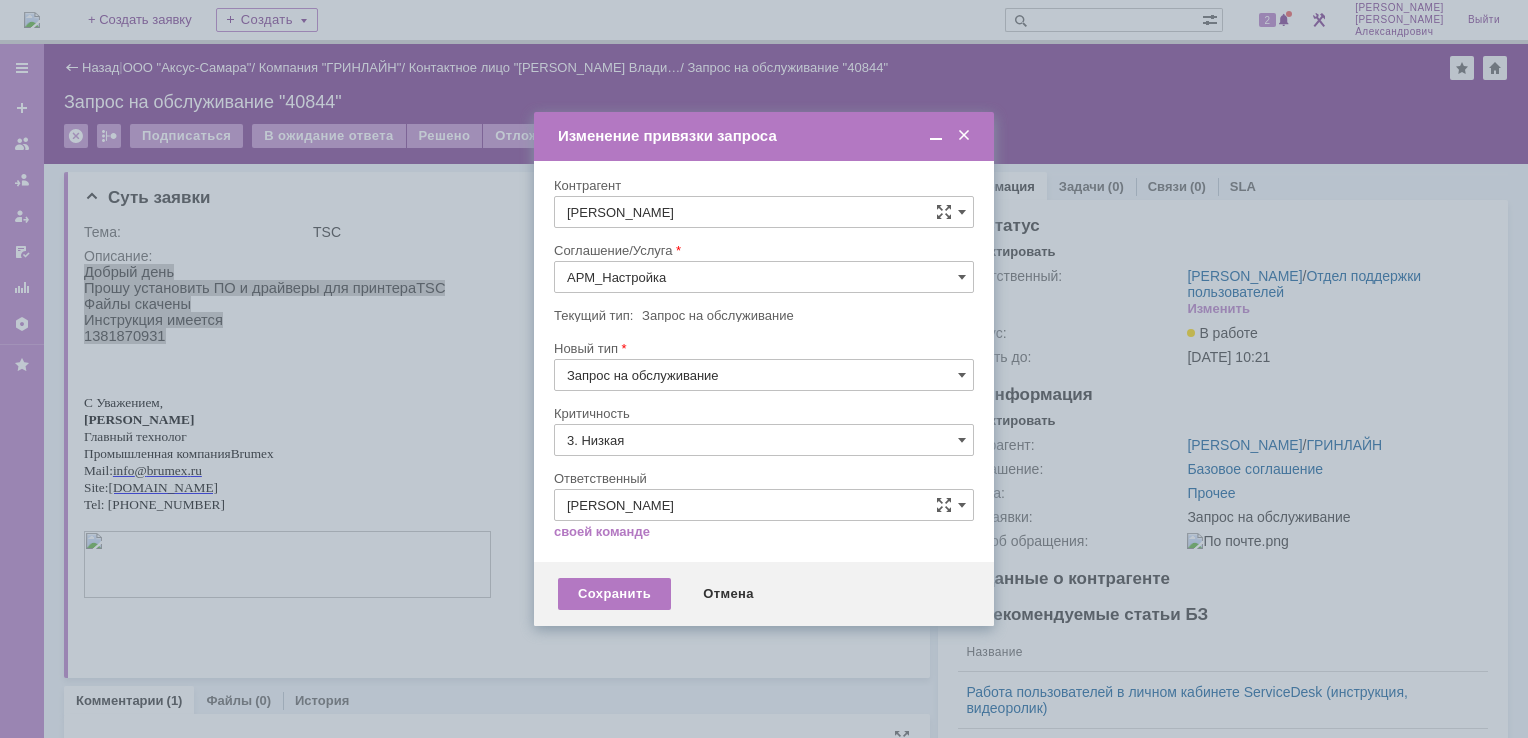 click at bounding box center (764, 235) 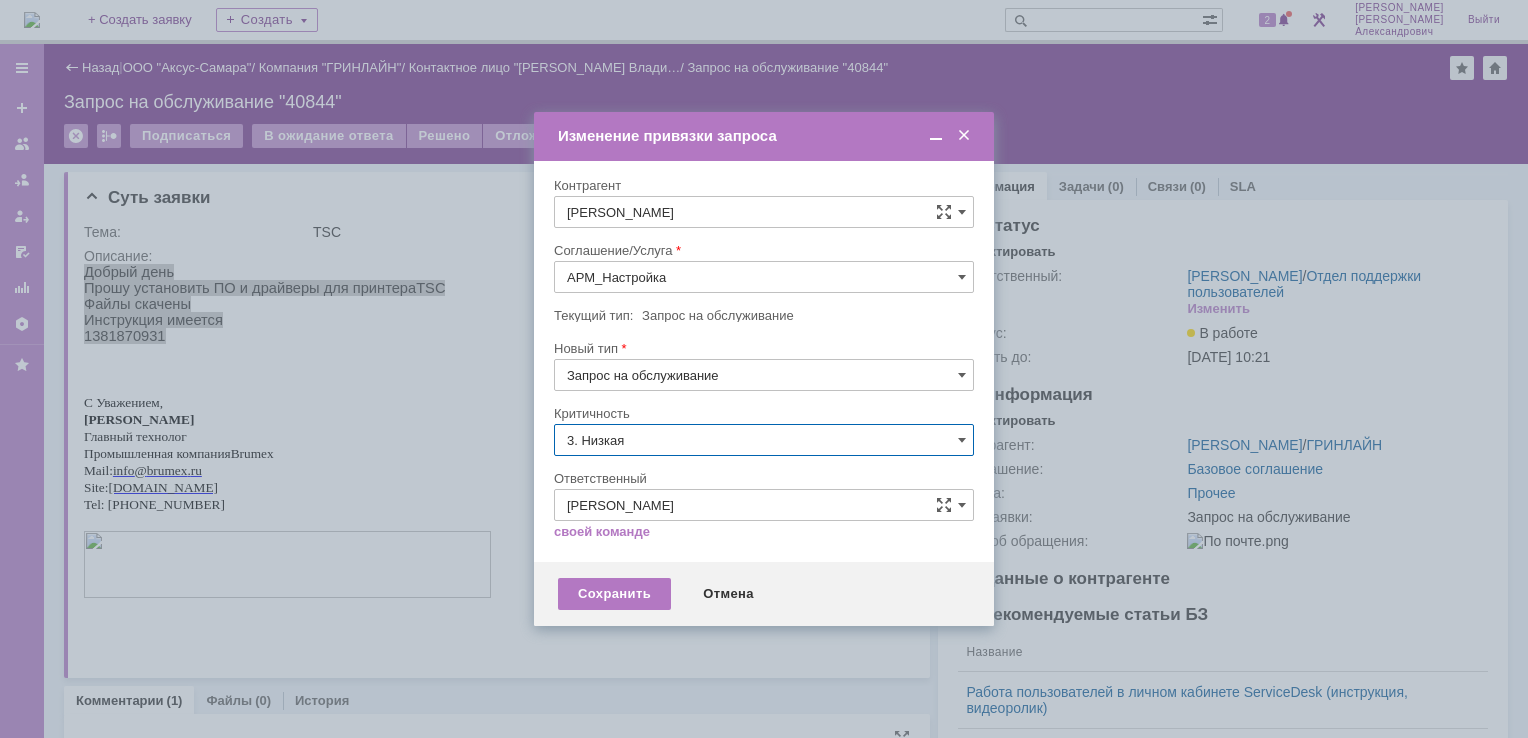 click on "3. Низкая" at bounding box center [764, 440] 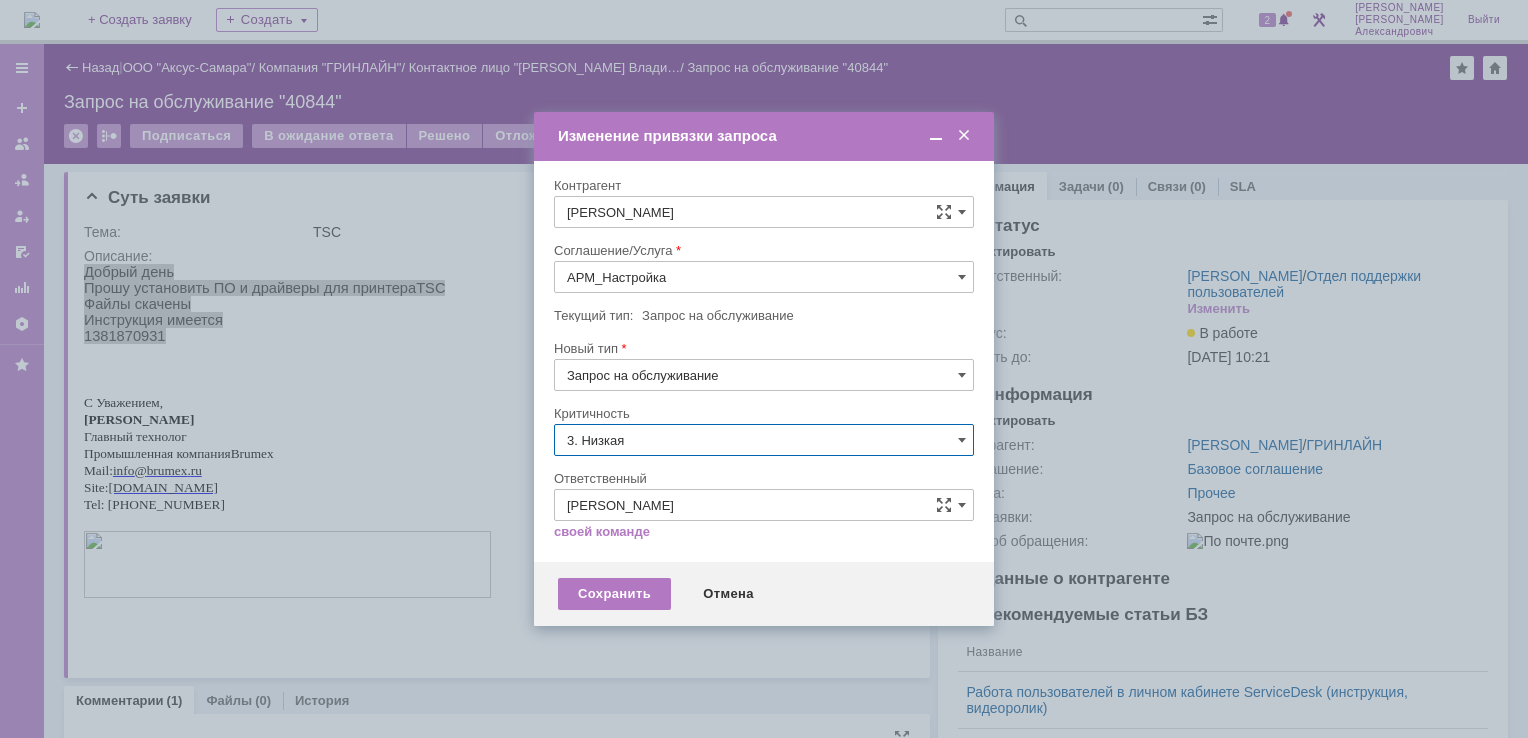click on "[не указано]" at bounding box center [764, 477] 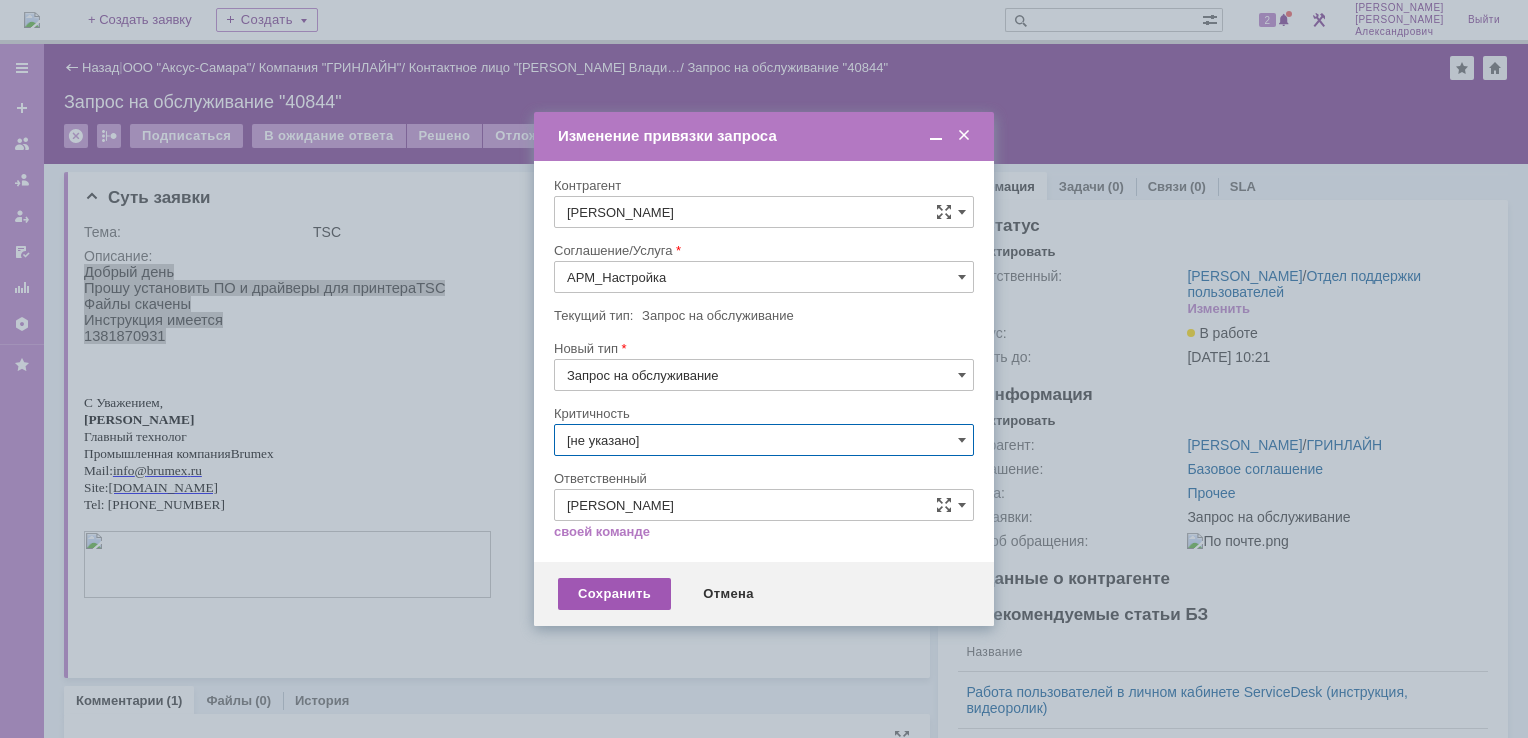 type on "[не указано]" 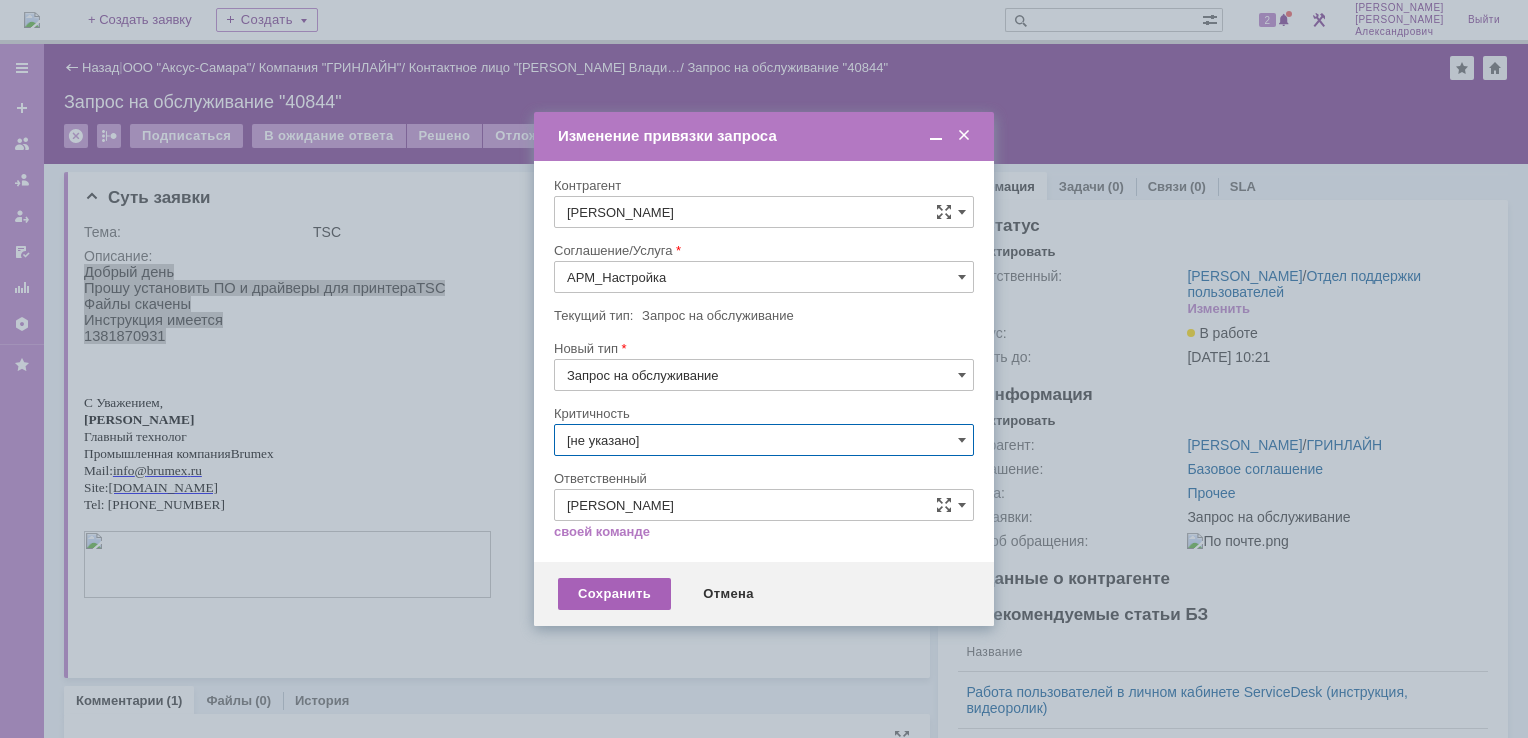 click on "Сохранить" at bounding box center [614, 594] 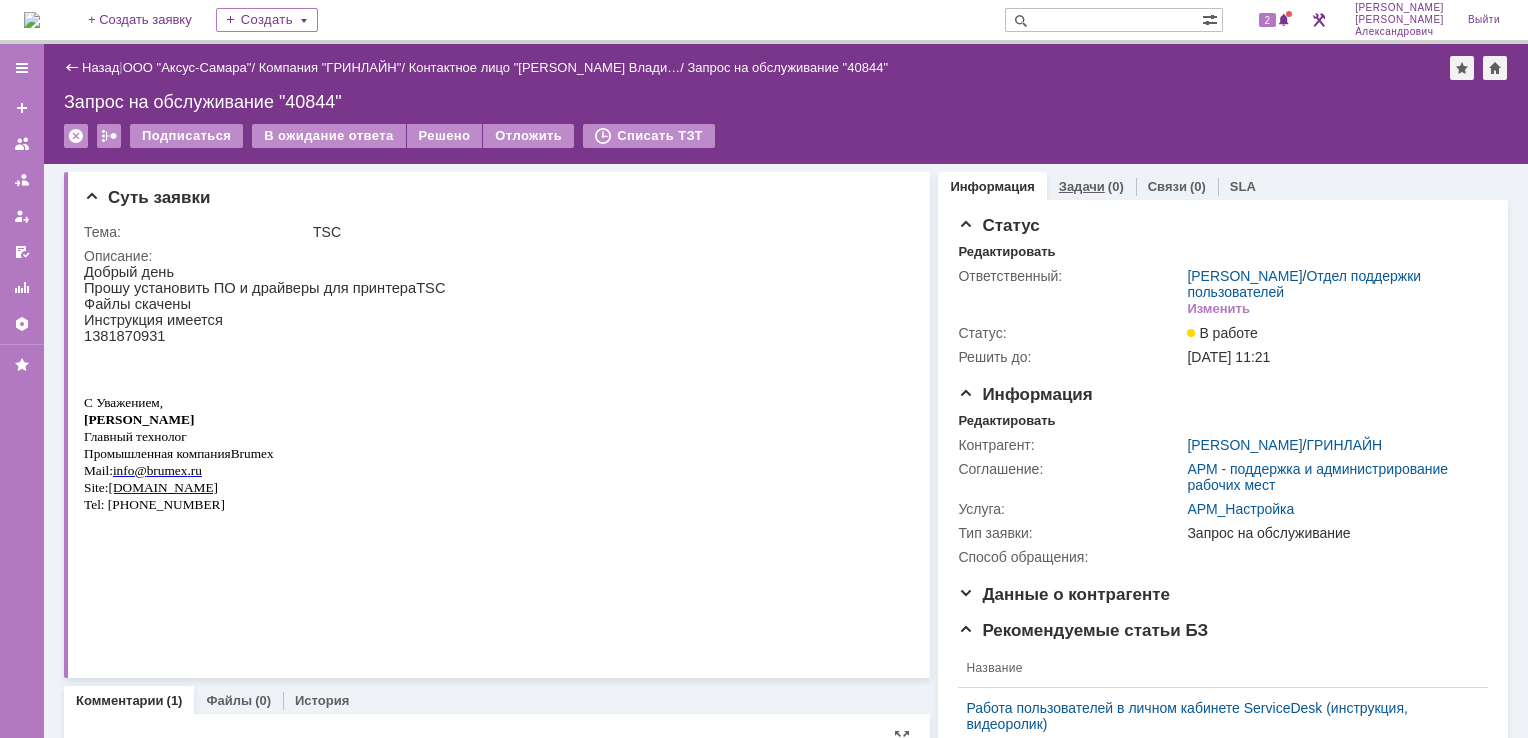 scroll, scrollTop: 0, scrollLeft: 0, axis: both 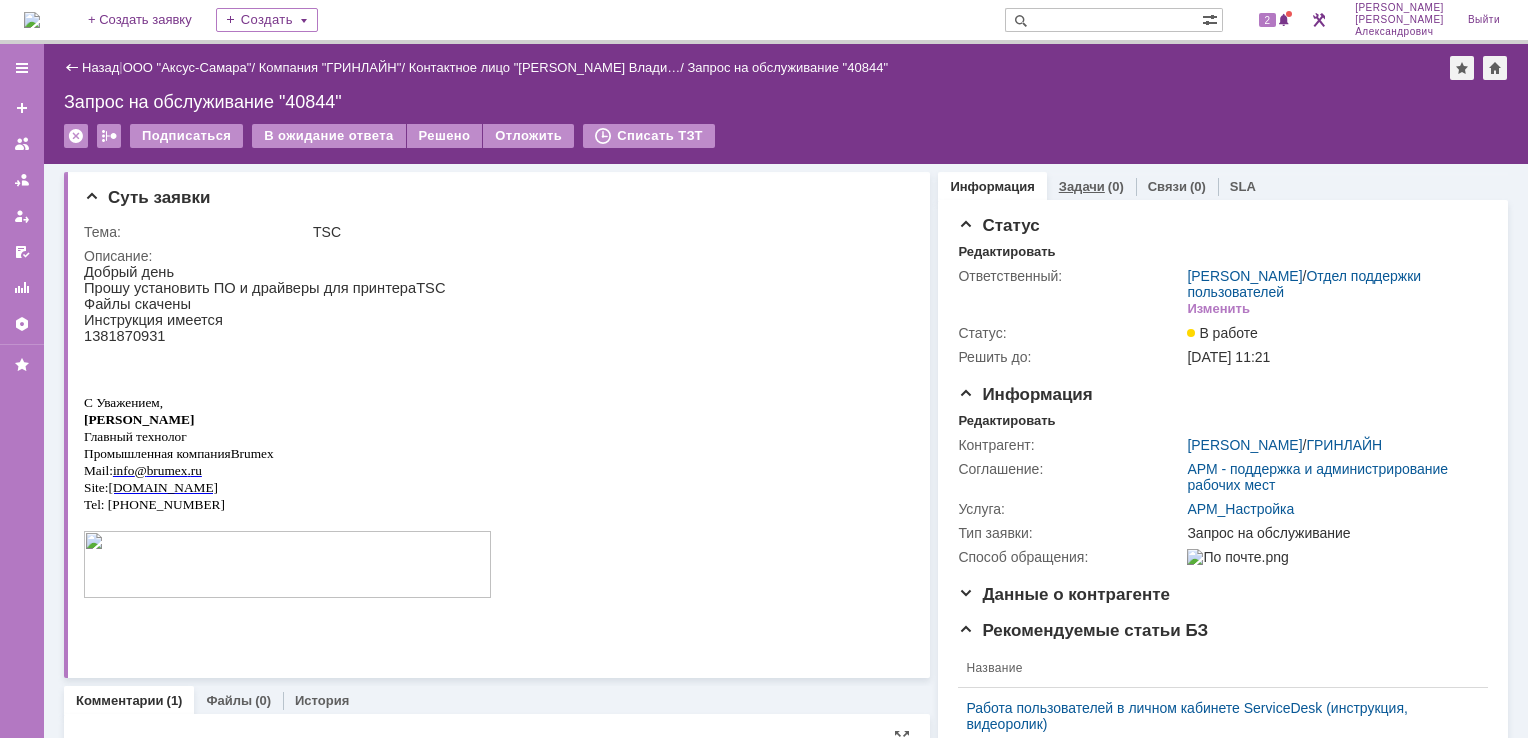 click on "Задачи" at bounding box center (1082, 186) 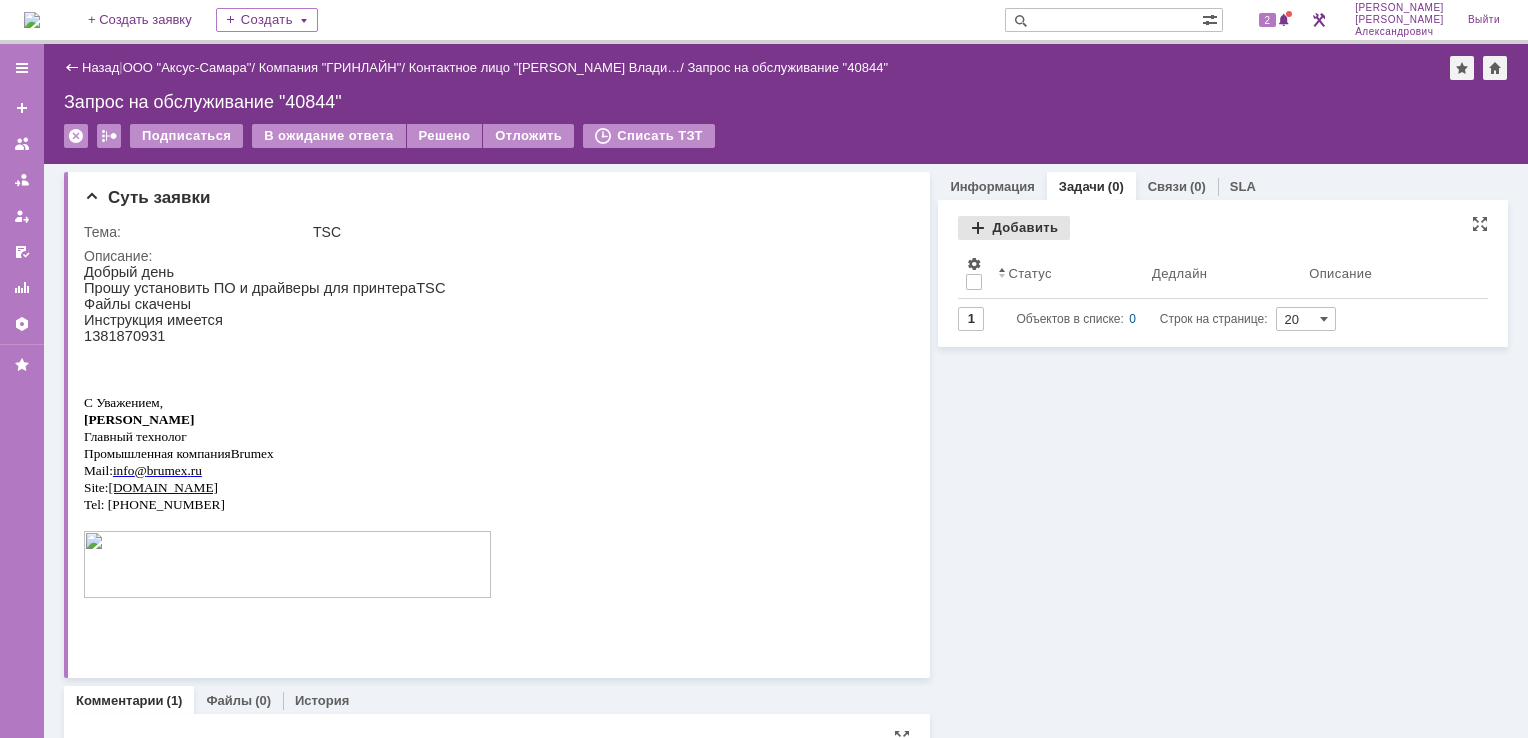 click on "Добавить" at bounding box center (1014, 228) 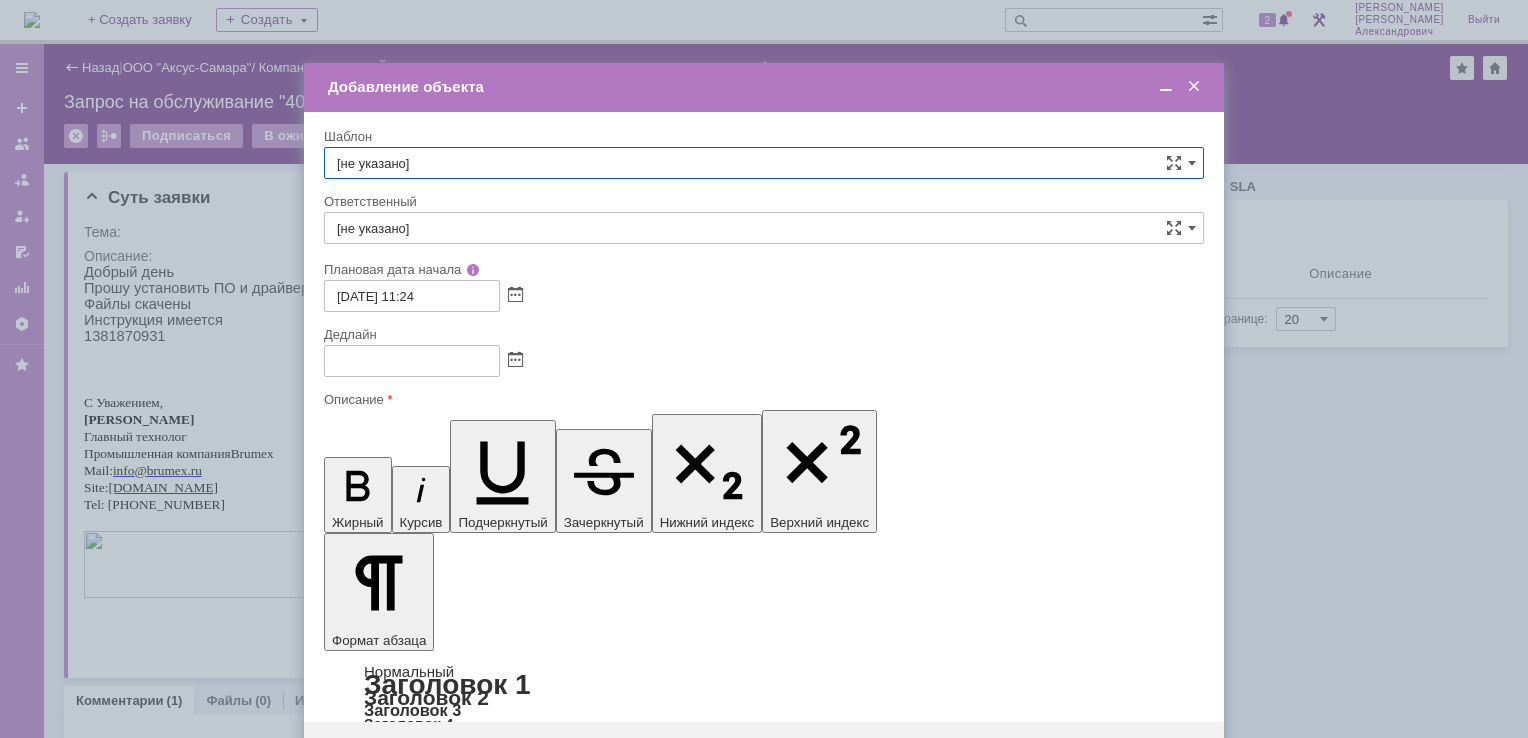 scroll, scrollTop: 0, scrollLeft: 0, axis: both 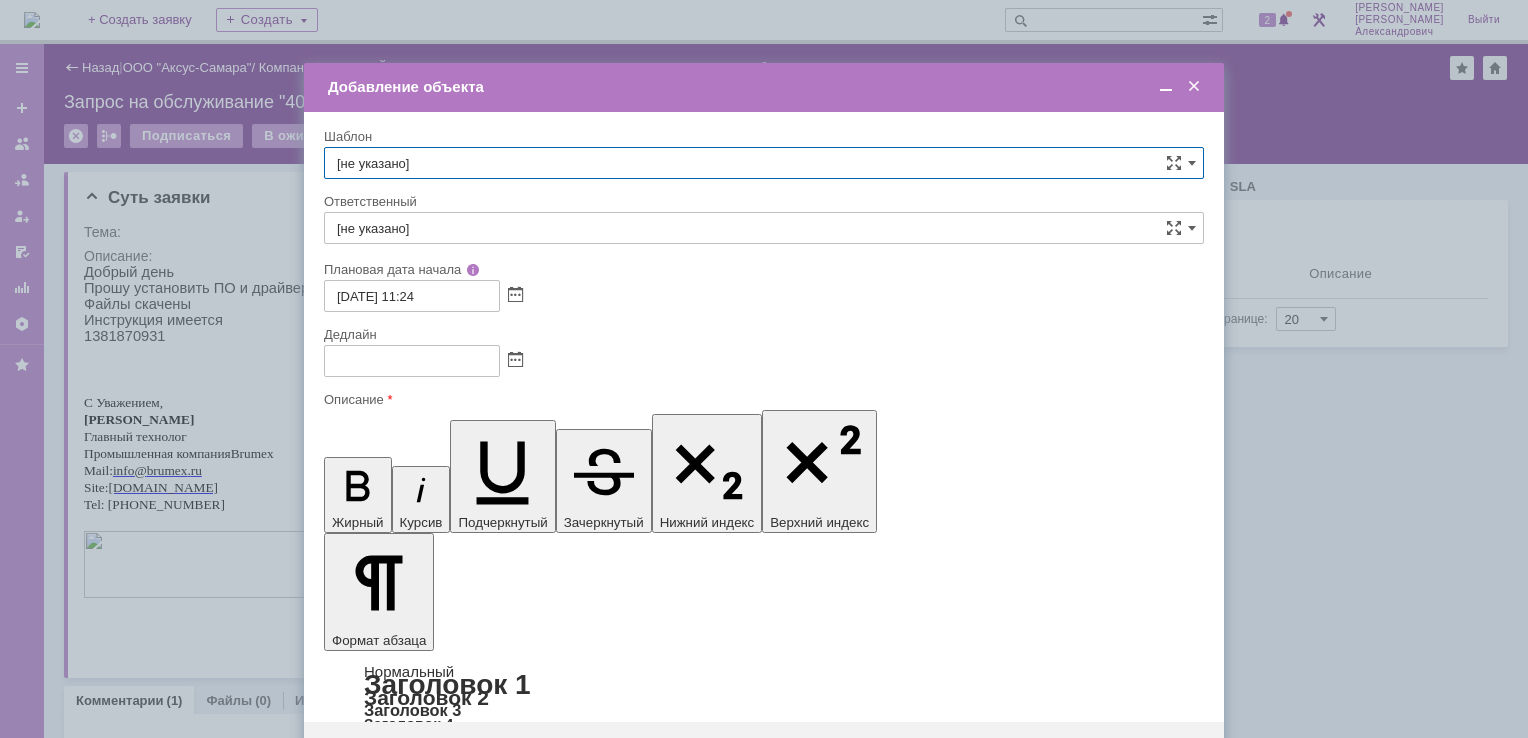 click at bounding box center [487, 5824] 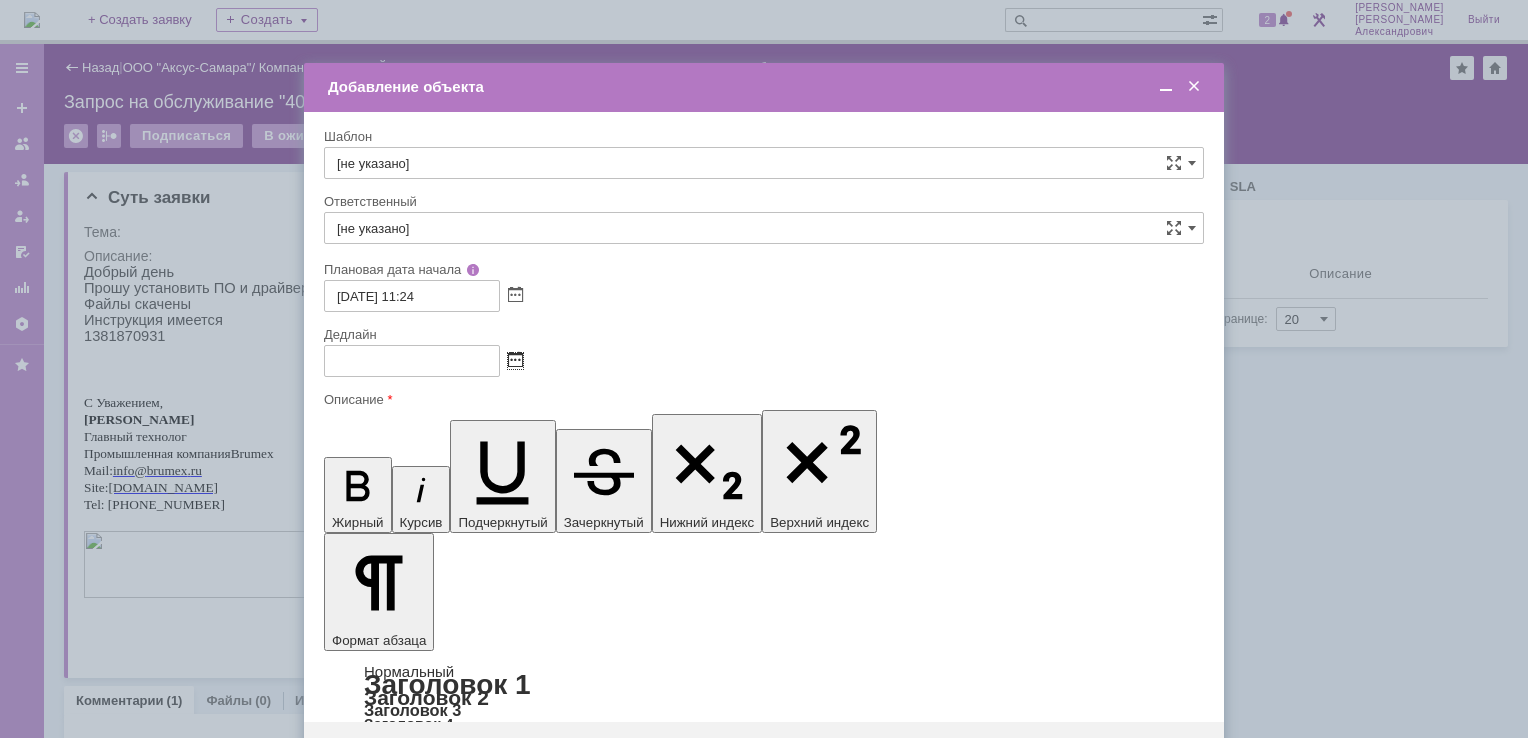 click at bounding box center [515, 361] 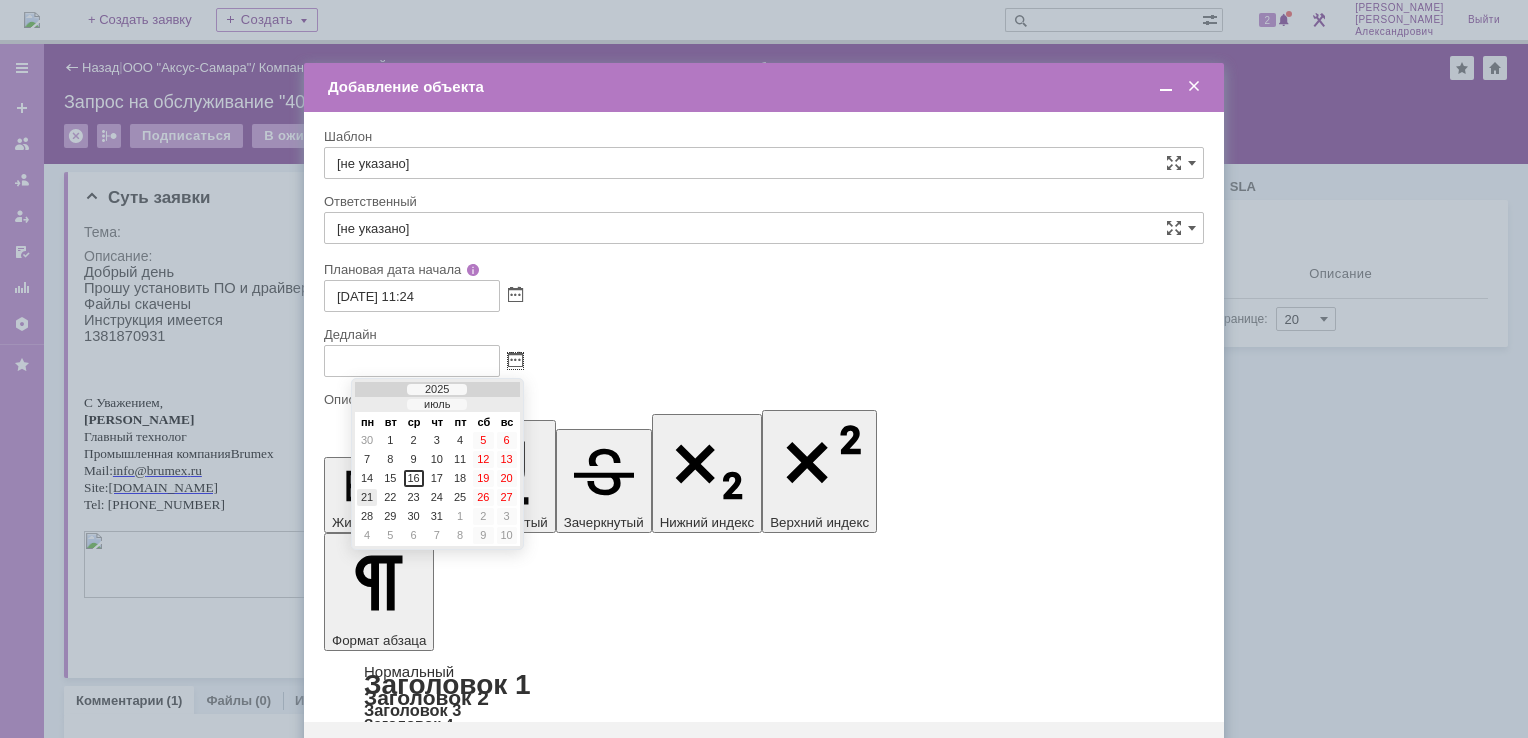 drag, startPoint x: 362, startPoint y: 492, endPoint x: 37, endPoint y: 40, distance: 556.71265 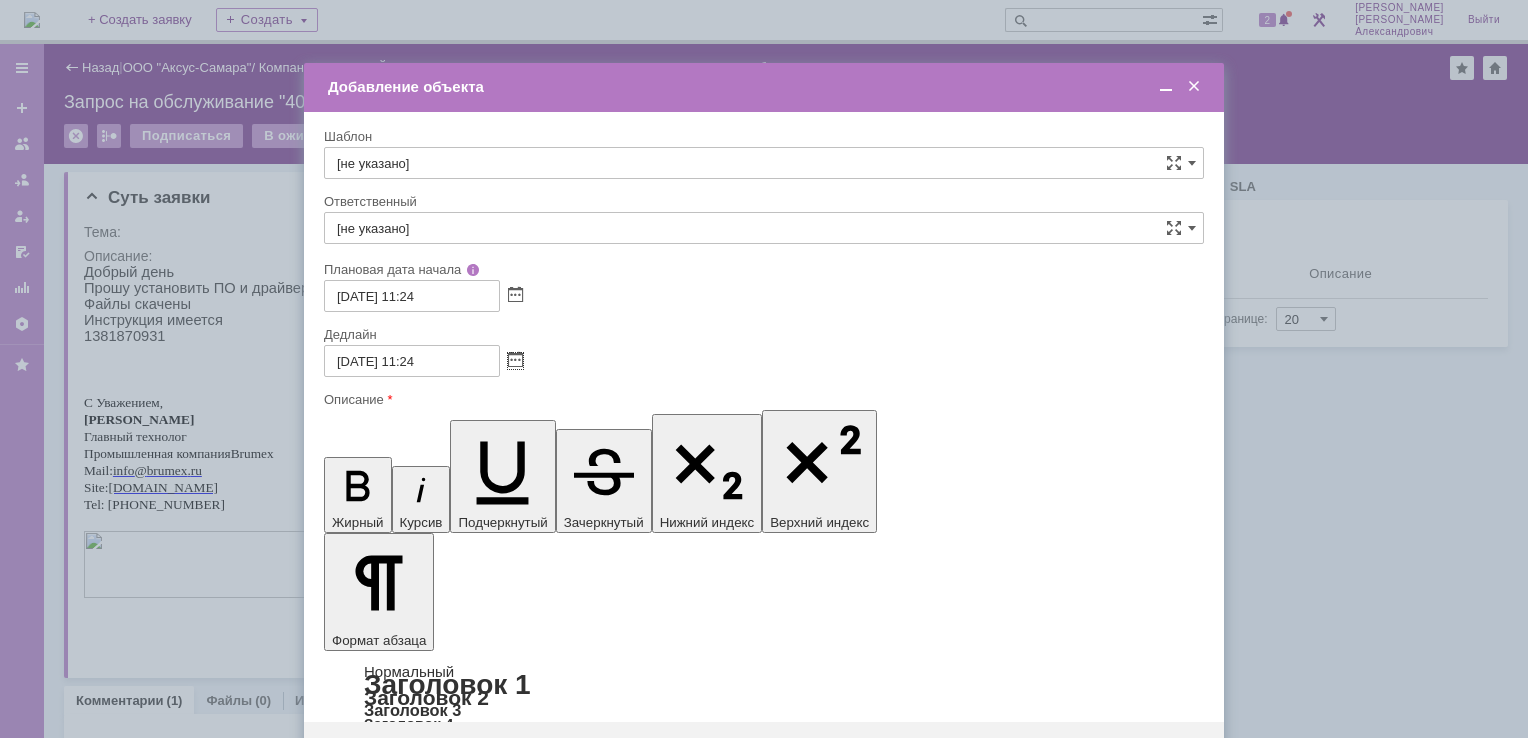 click on "[не указано]" at bounding box center [764, 228] 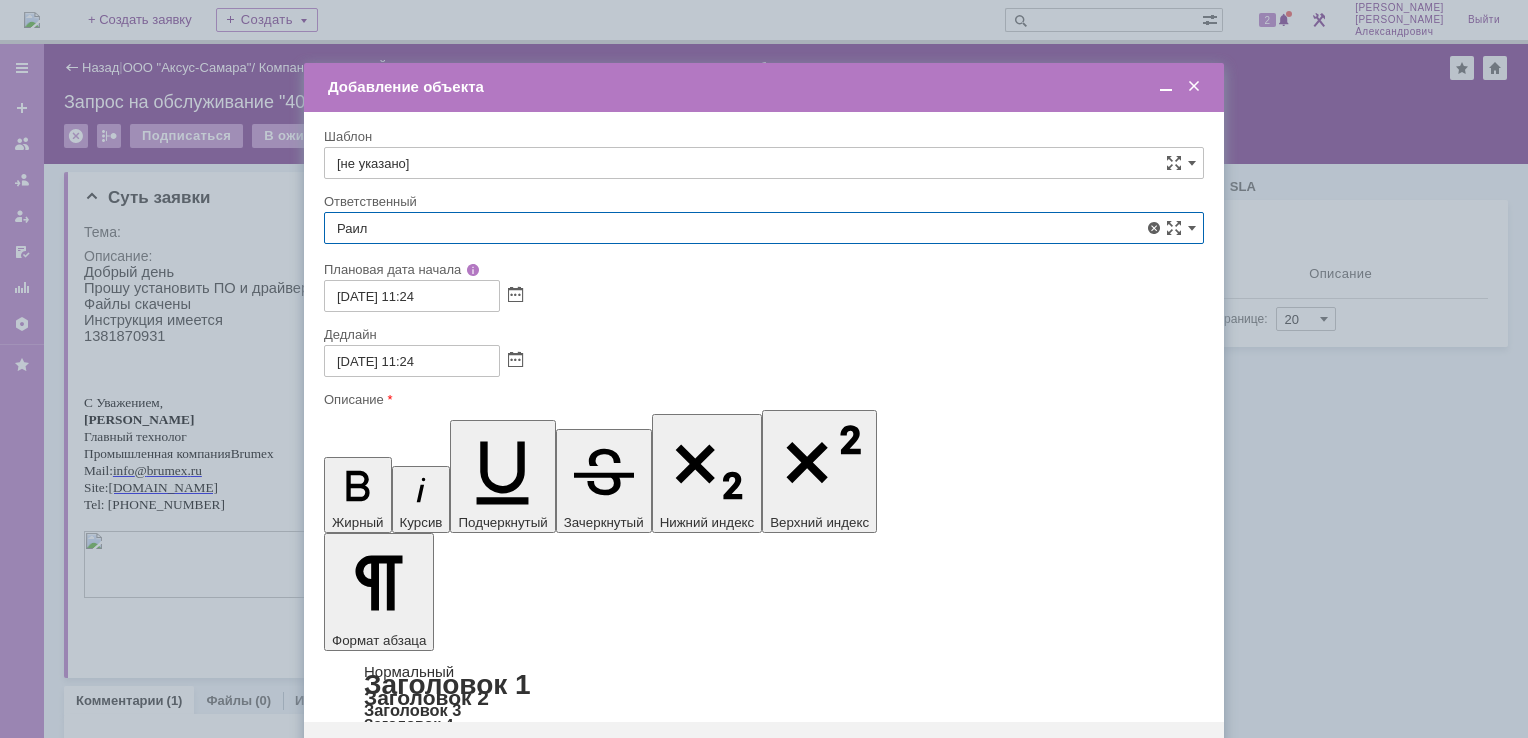 click on "Мукминьзянов Раиль Рамильевич" at bounding box center (764, 374) 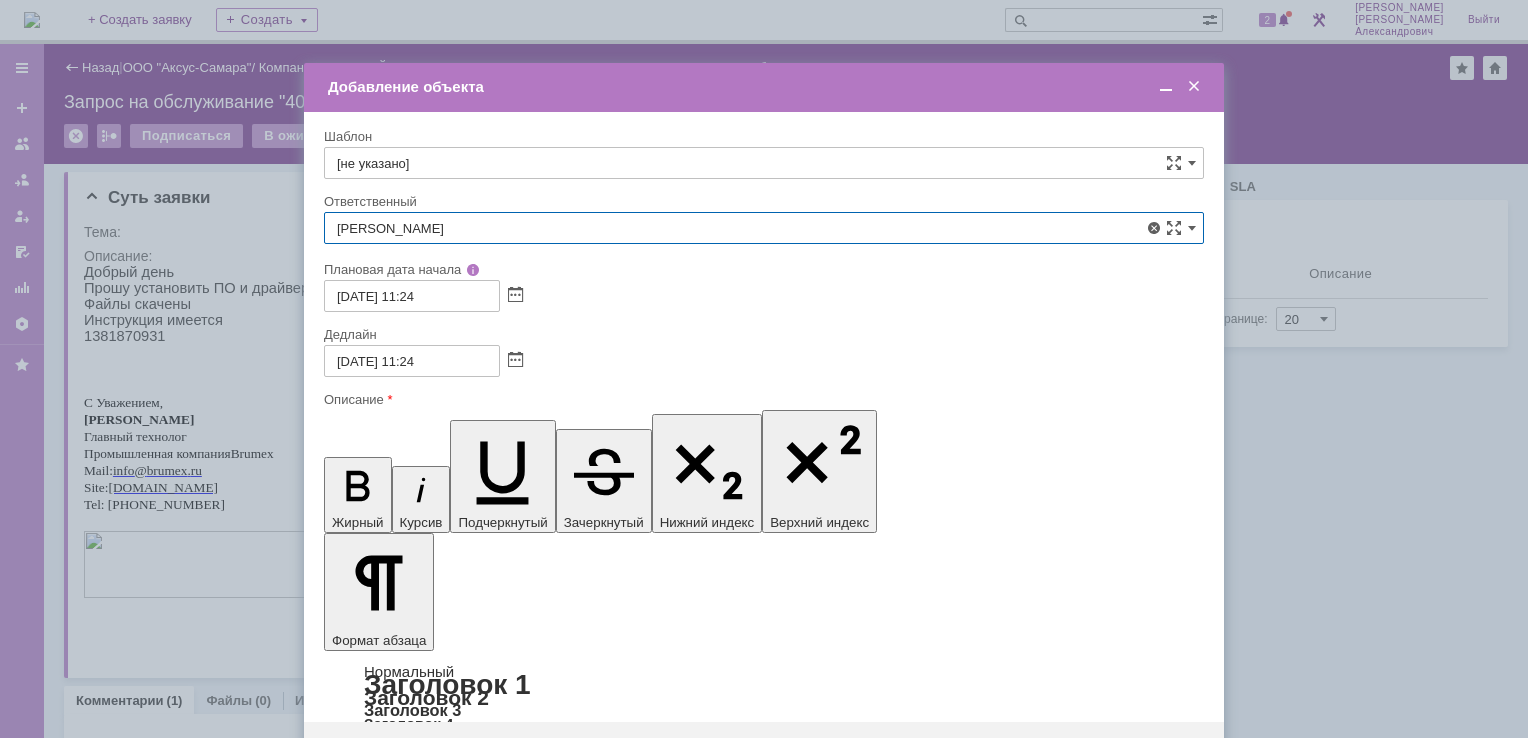 type on "Мукминьзянов Раиль Рамильевич" 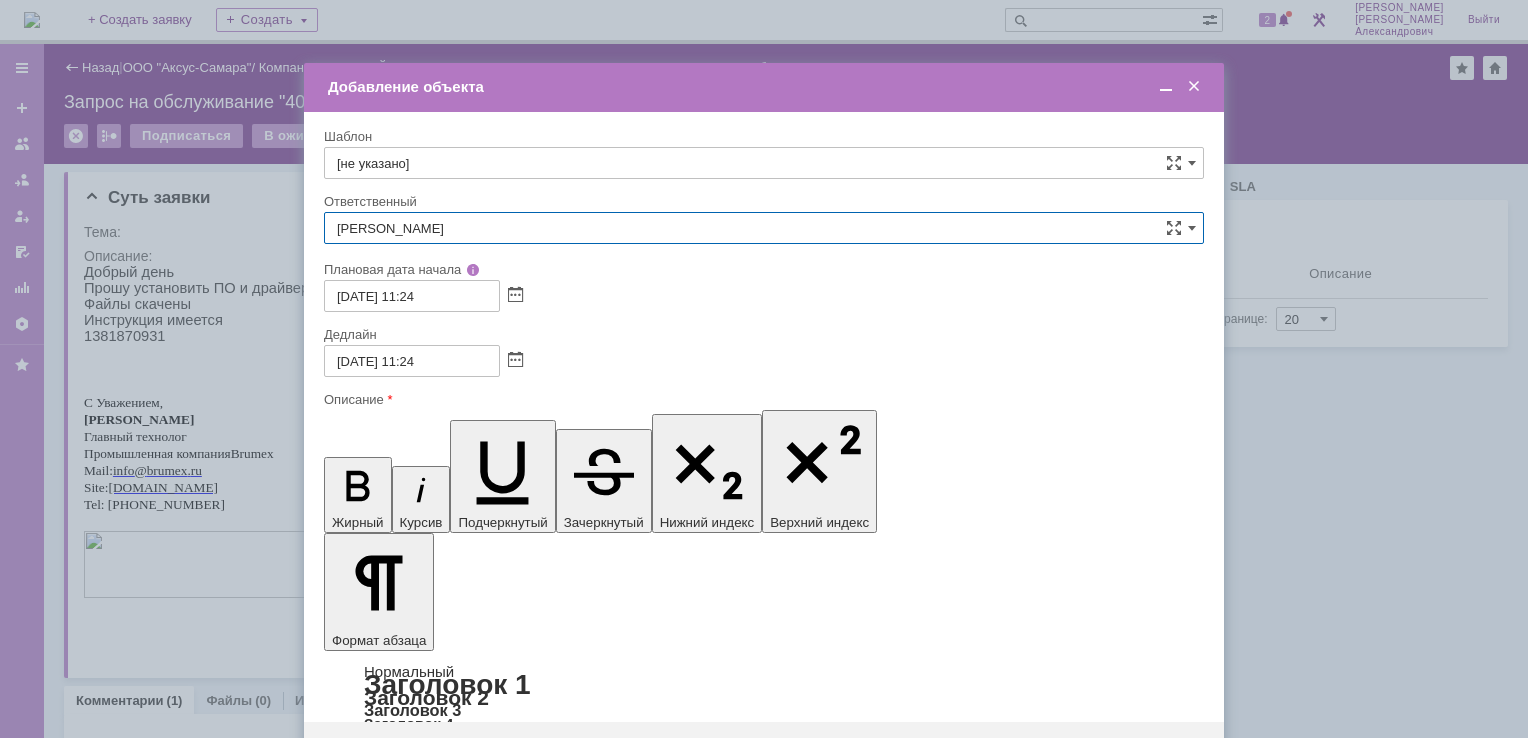 click on "Сохранить" at bounding box center [384, 754] 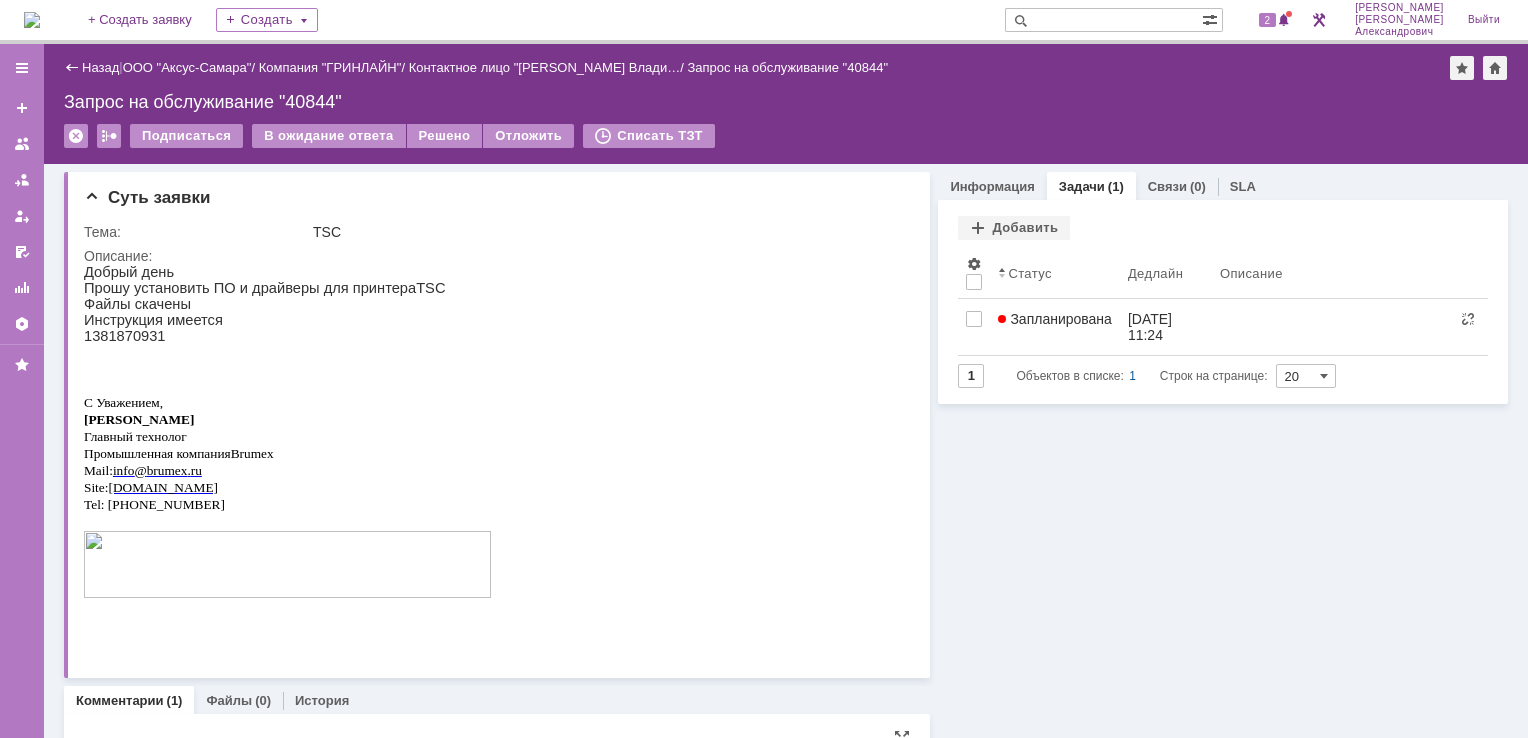 scroll, scrollTop: 0, scrollLeft: 0, axis: both 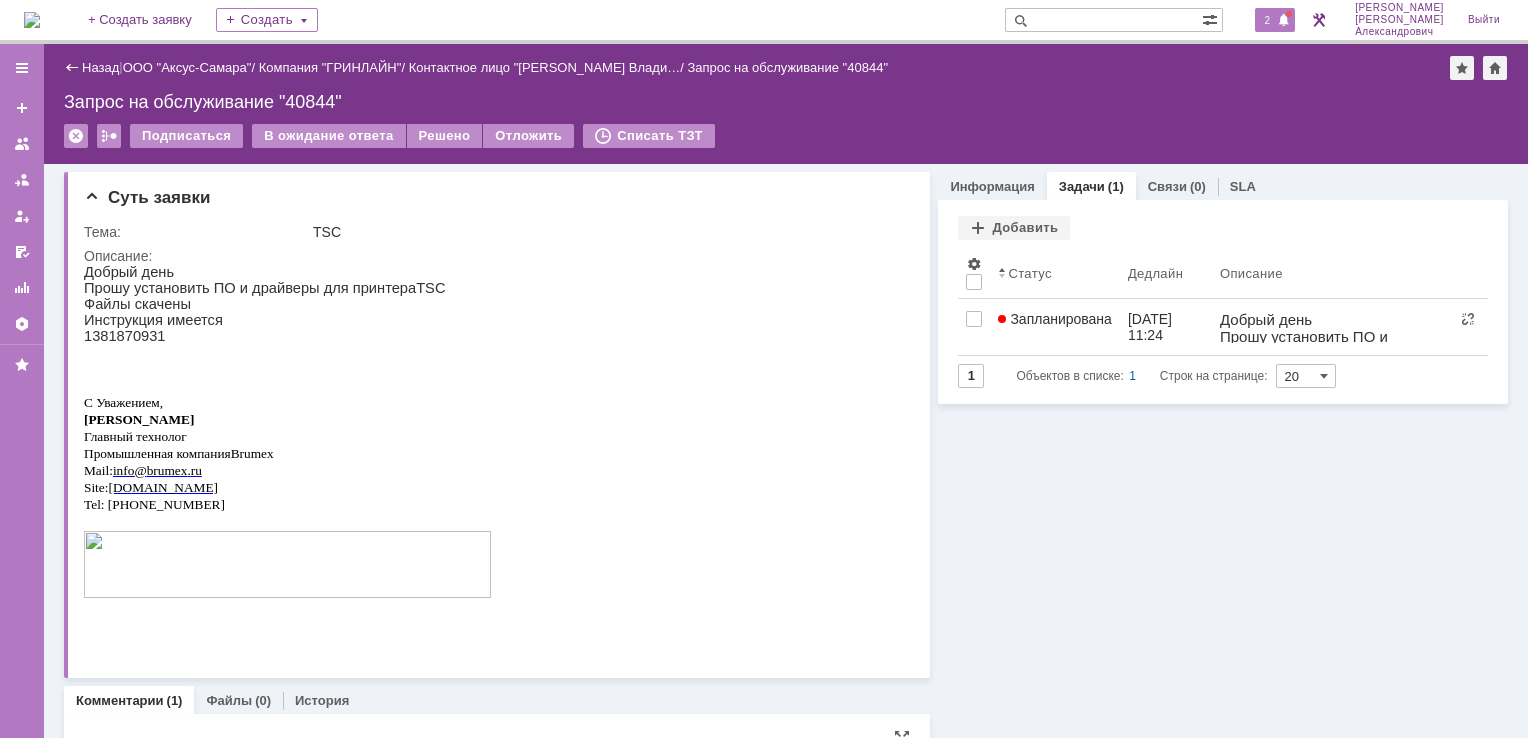 click on "2" at bounding box center (1268, 20) 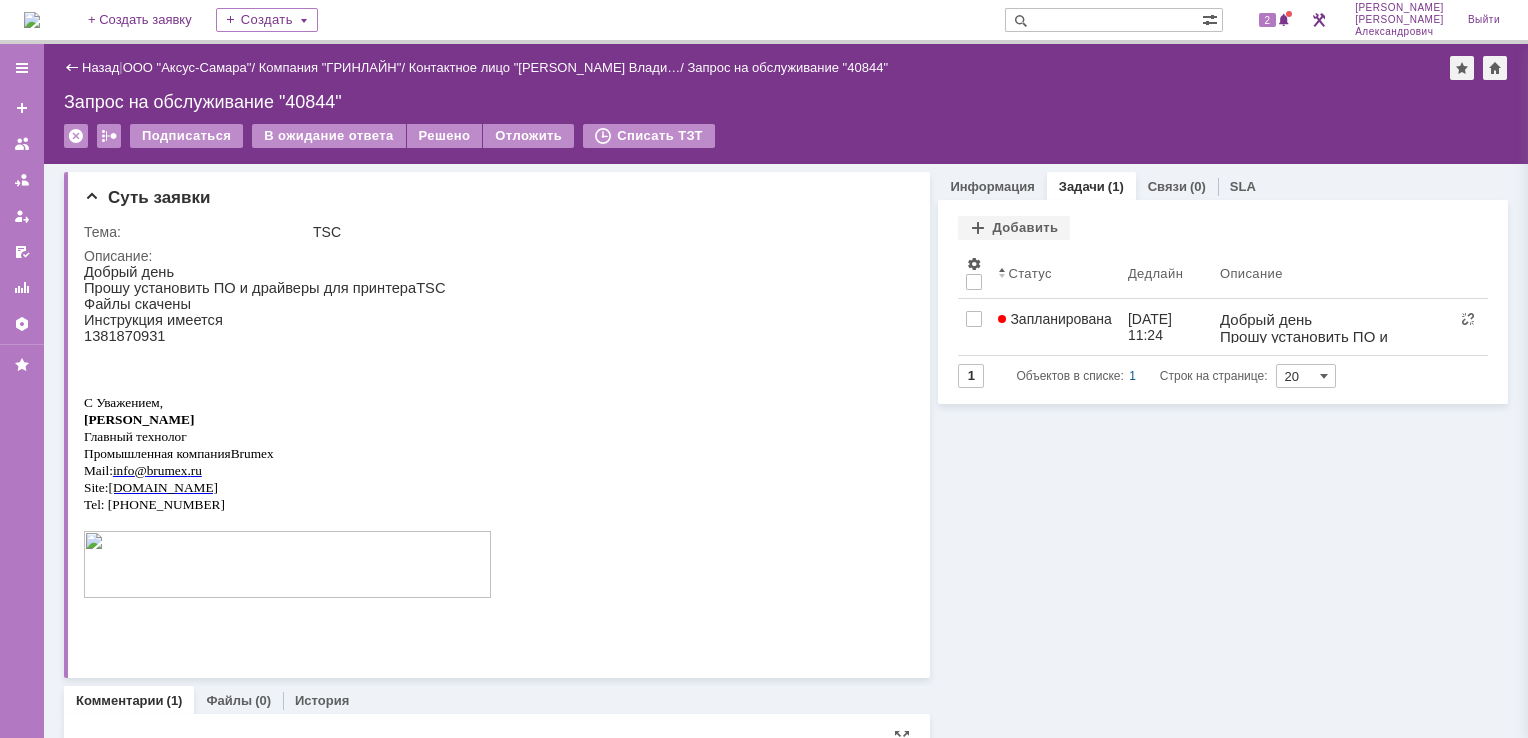 click on "Назад   |   ООО "Аксус-Самара"  /   Компания "ГРИНЛАЙН"  /   Контактное лицо "Кузькин Влади…  /   Запрос на обслуживание "40844" Запрос на обслуживание "40844"
Подписаться В ожидание ответа Решено Отложить Списать ТЗТ serviceCall$45552675 Карточка заявки" at bounding box center [786, 104] 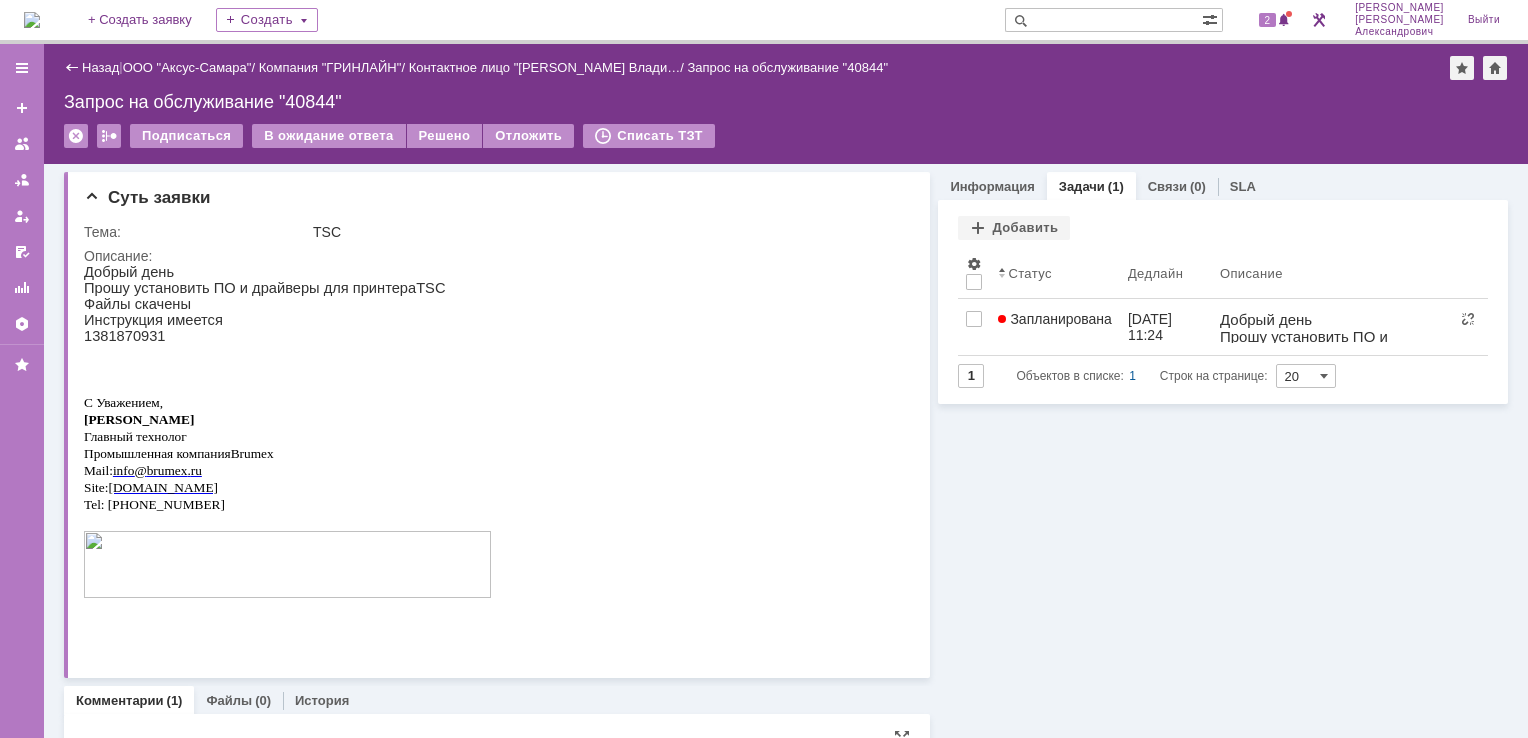 click at bounding box center (32, 20) 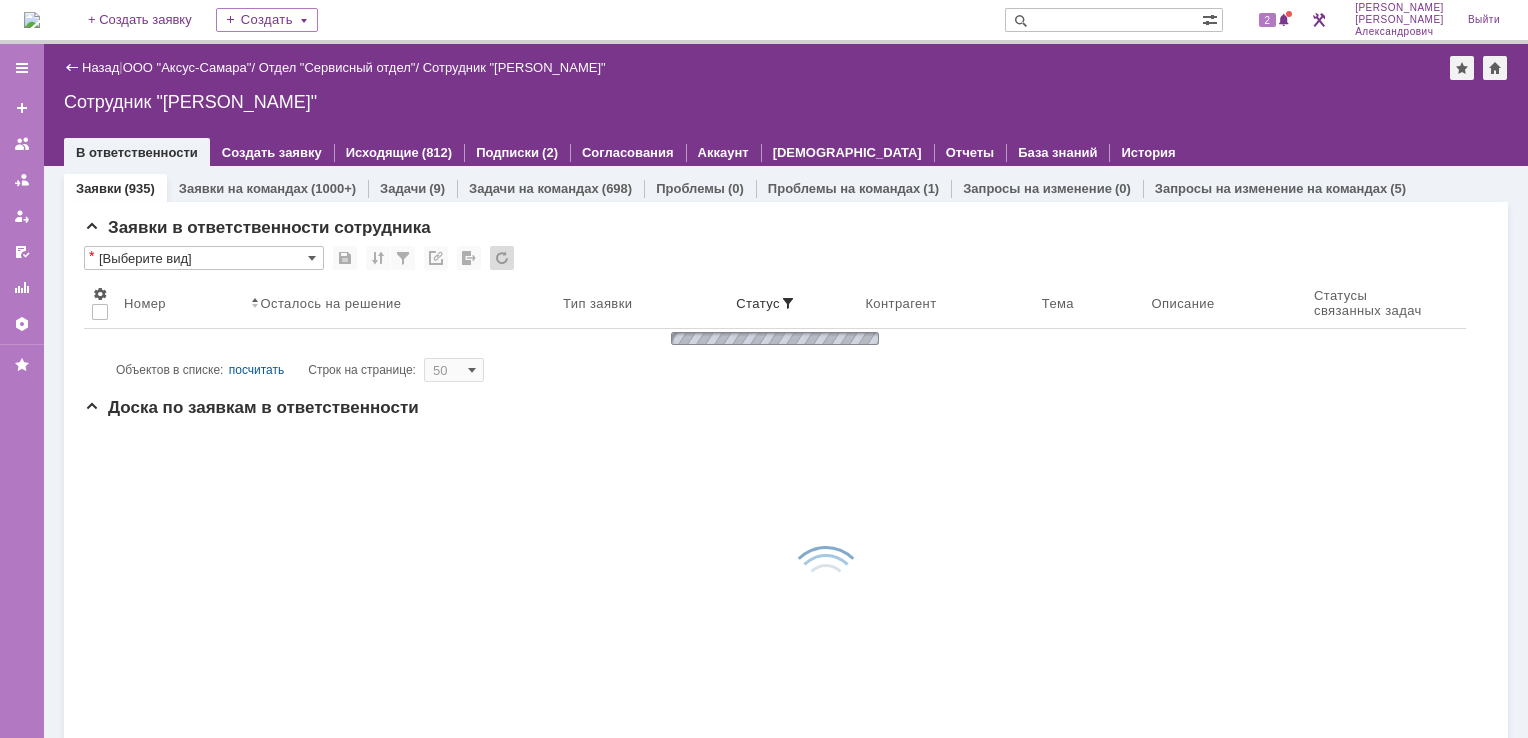 scroll, scrollTop: 0, scrollLeft: 0, axis: both 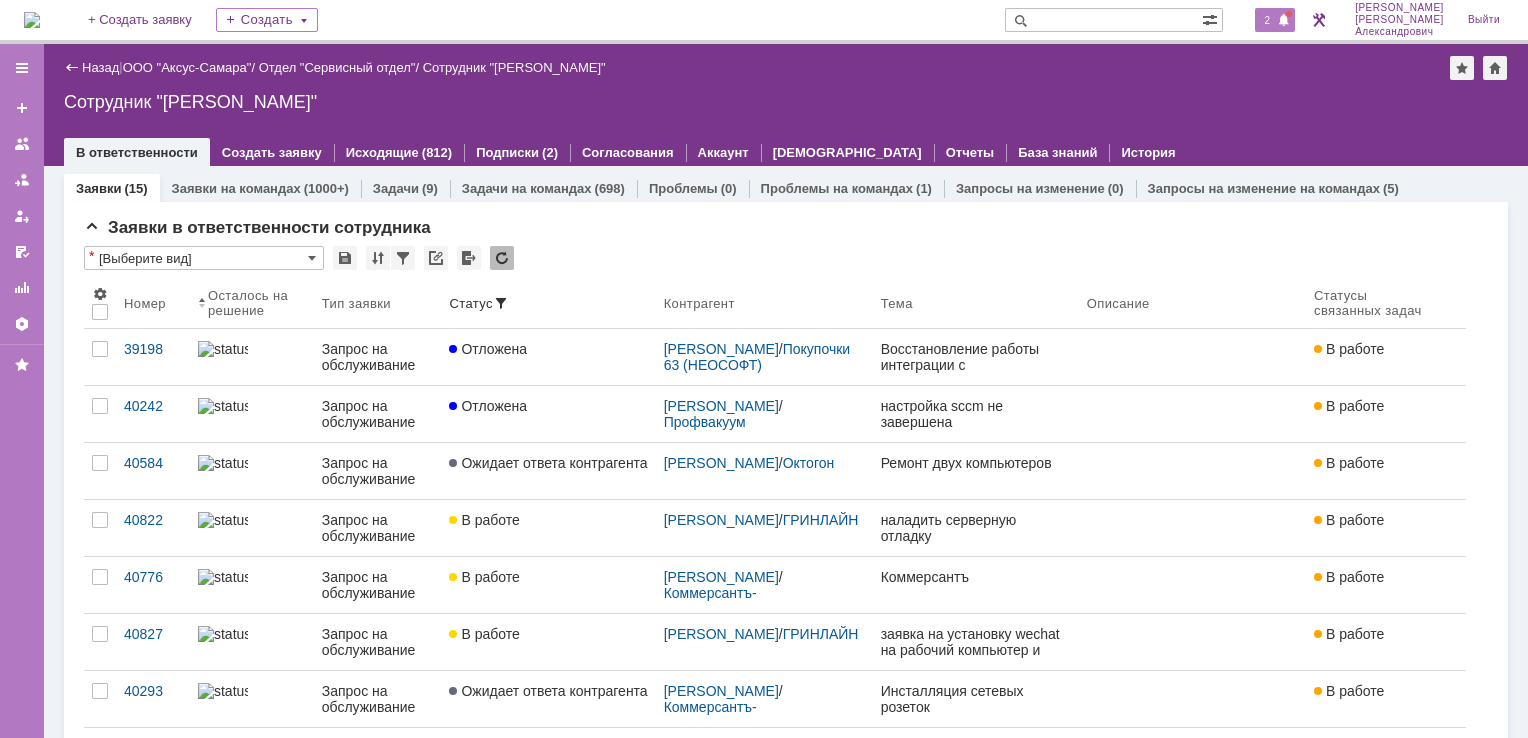 click on "2" at bounding box center [1268, 20] 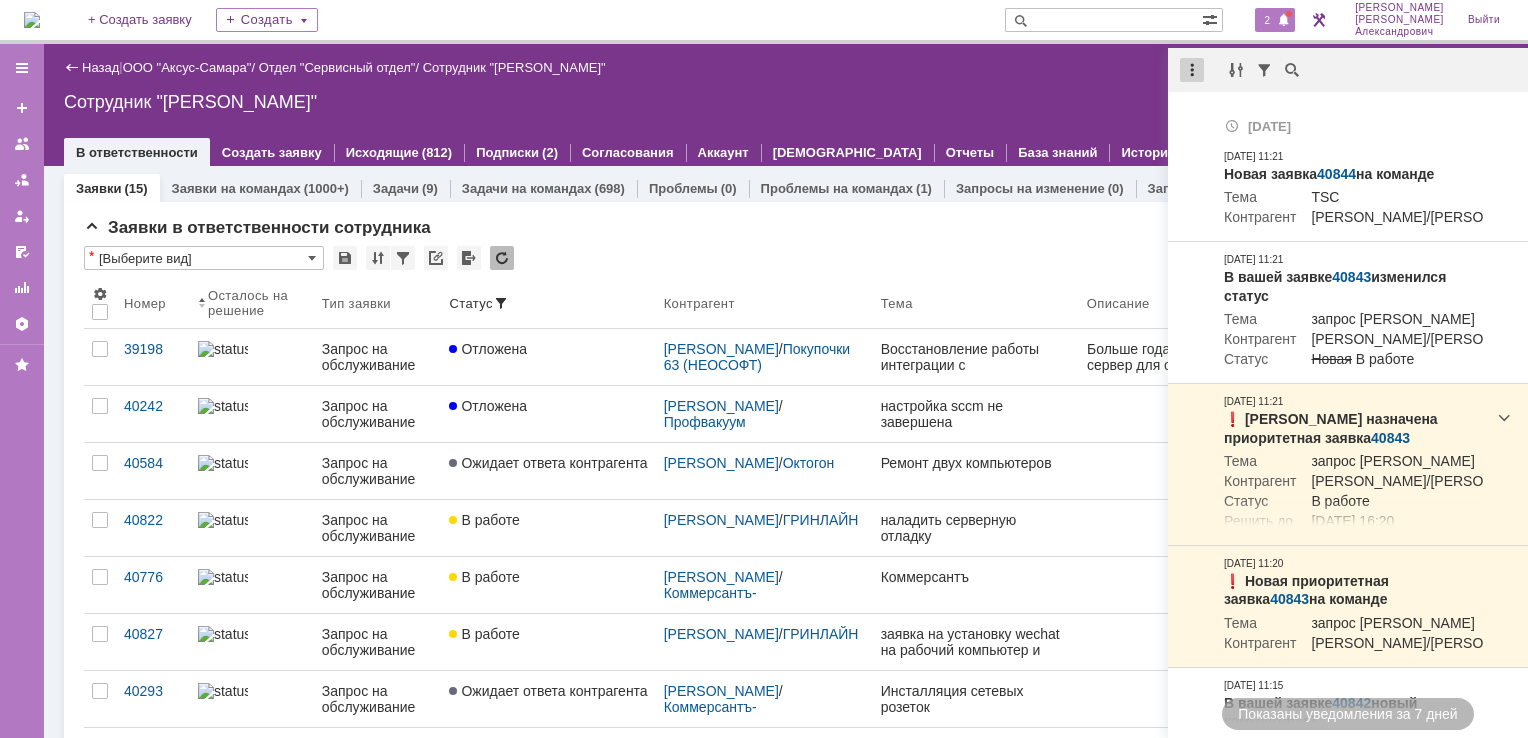 click at bounding box center (1192, 70) 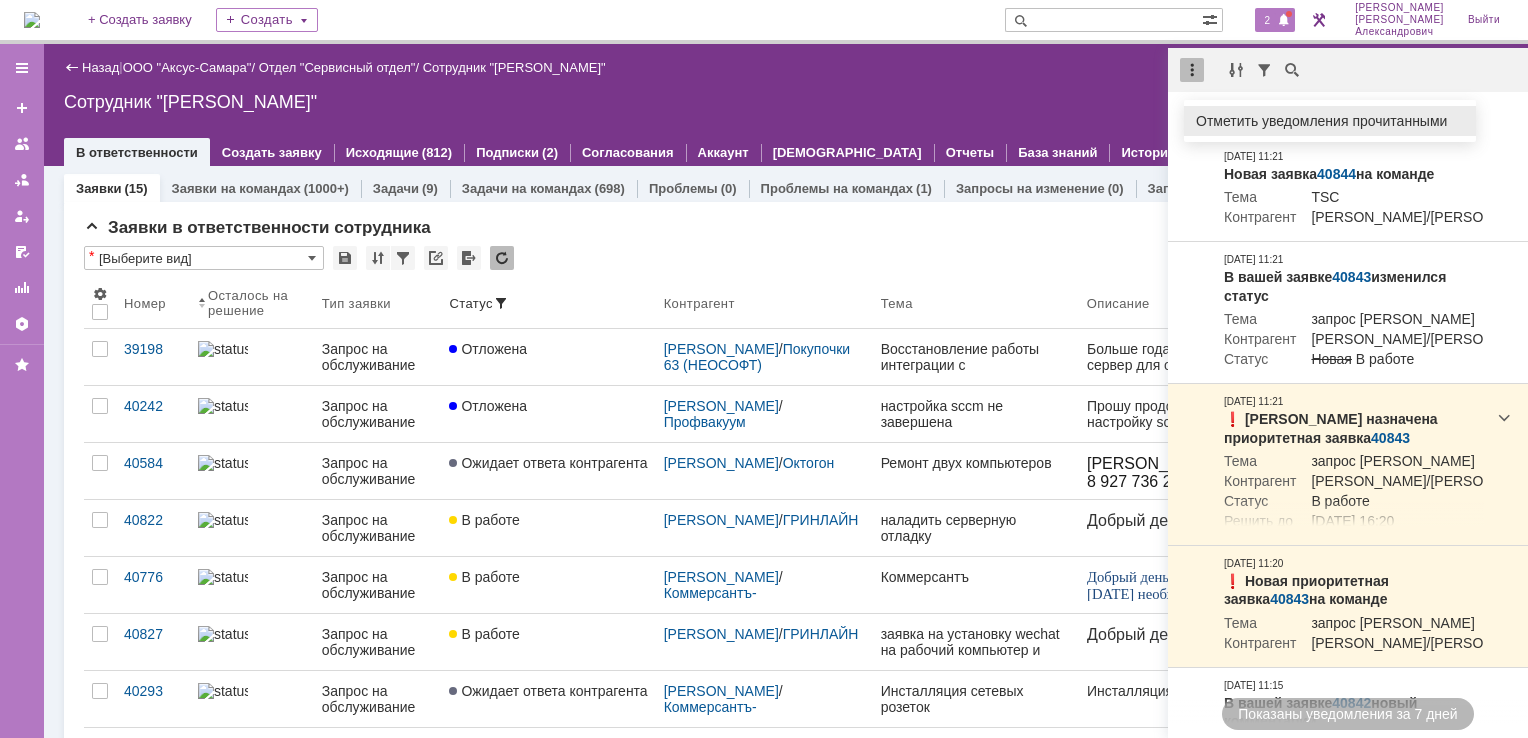 click on "Отметить уведомления прочитанными" at bounding box center [1330, 121] 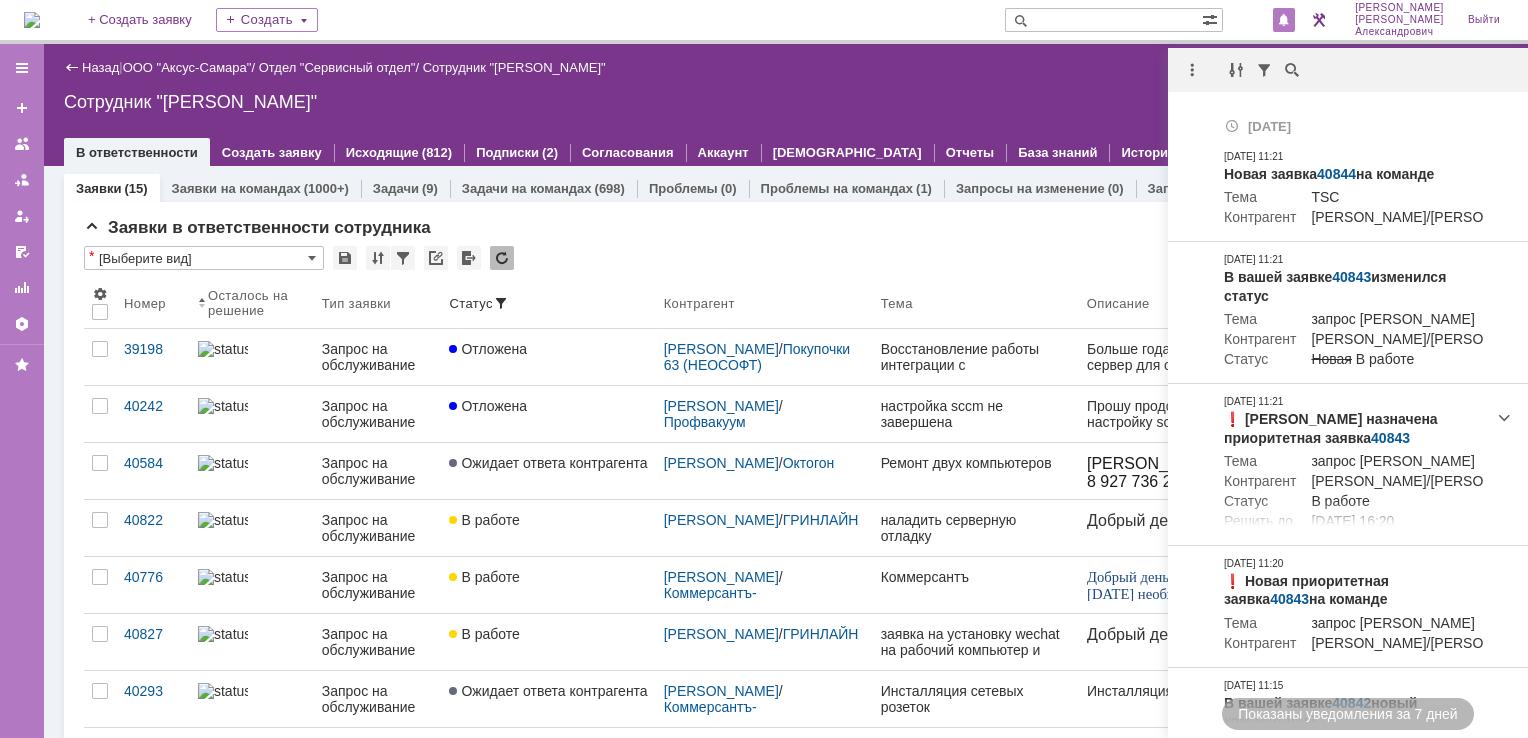 click on "Сотрудник "[PERSON_NAME]"" at bounding box center [786, 102] 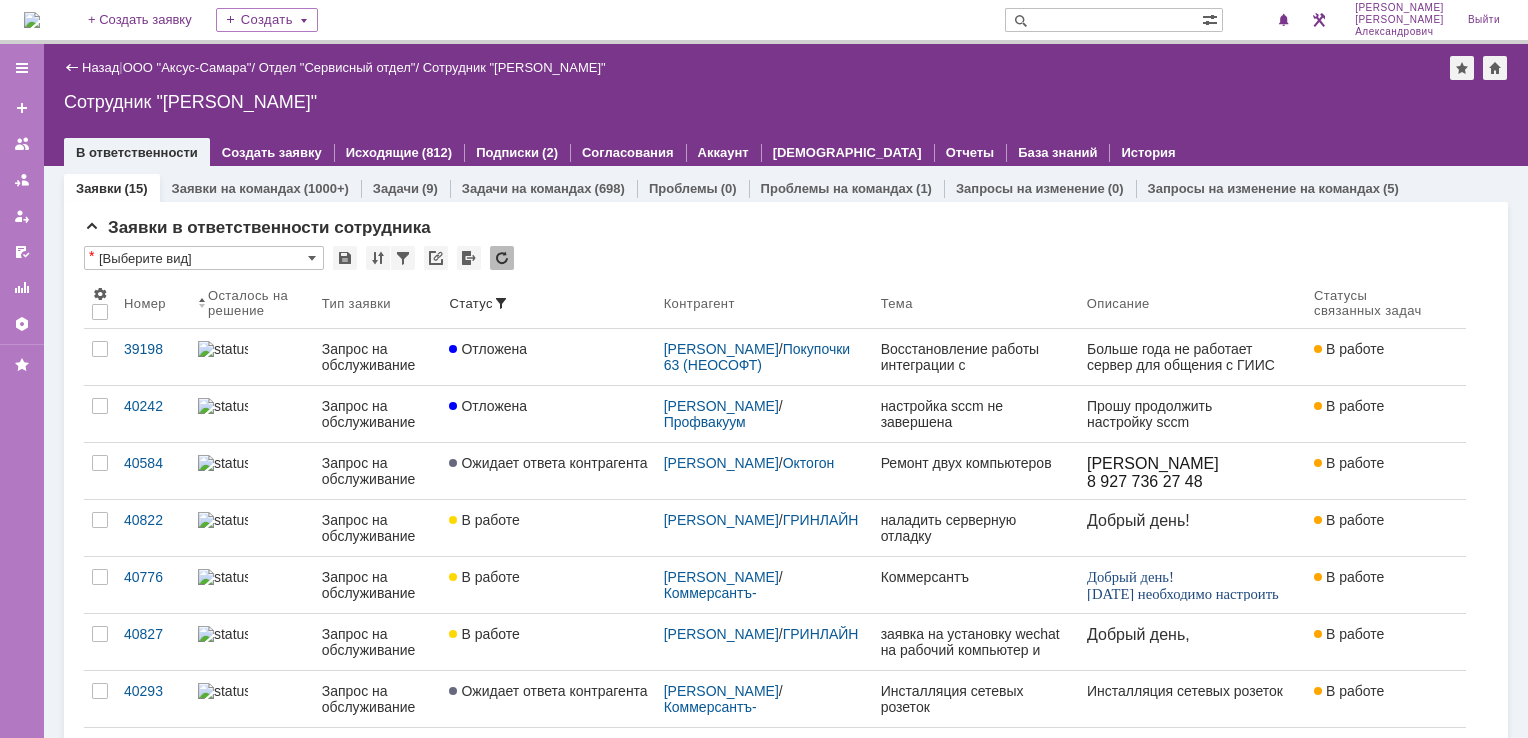 click at bounding box center (32, 20) 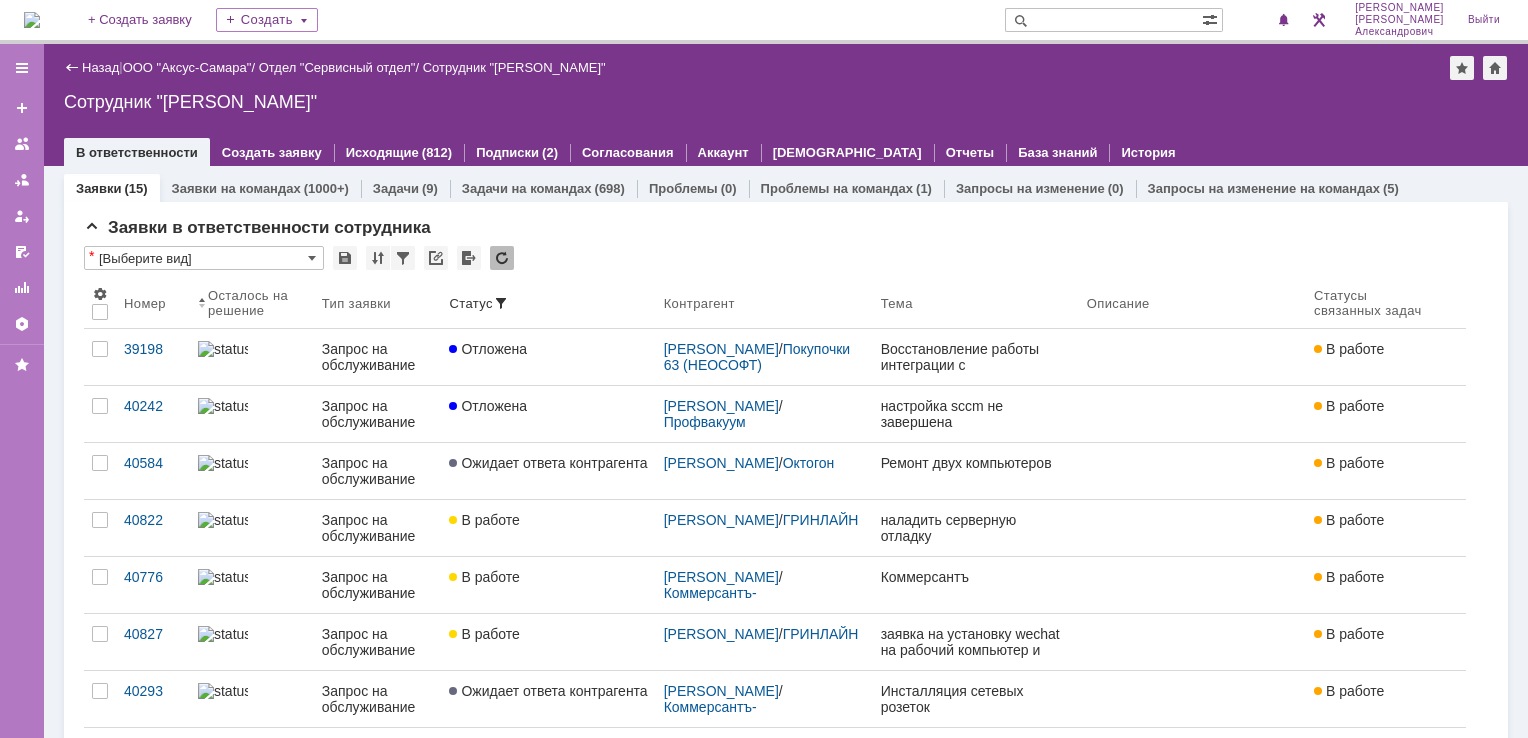 scroll, scrollTop: 0, scrollLeft: 0, axis: both 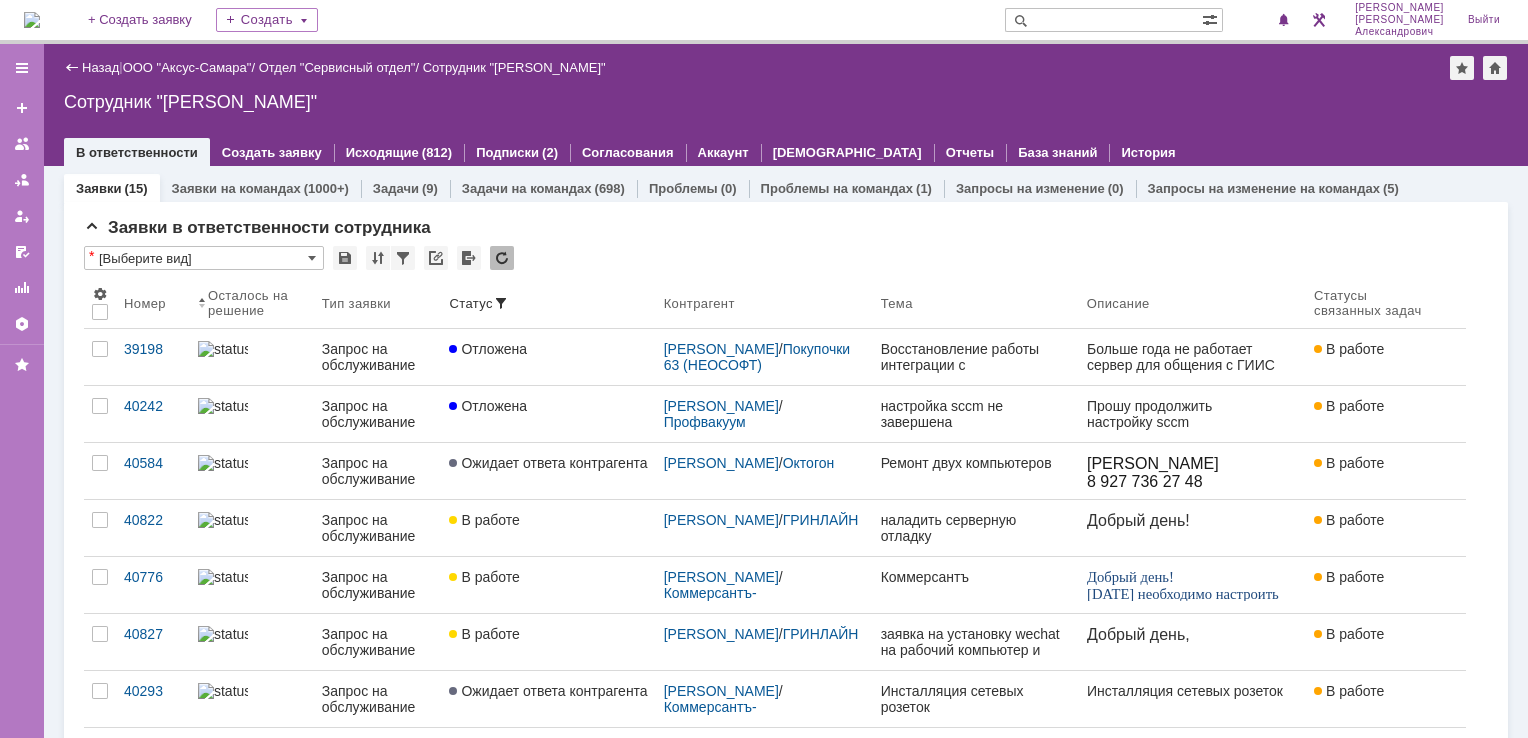 click at bounding box center (32, 20) 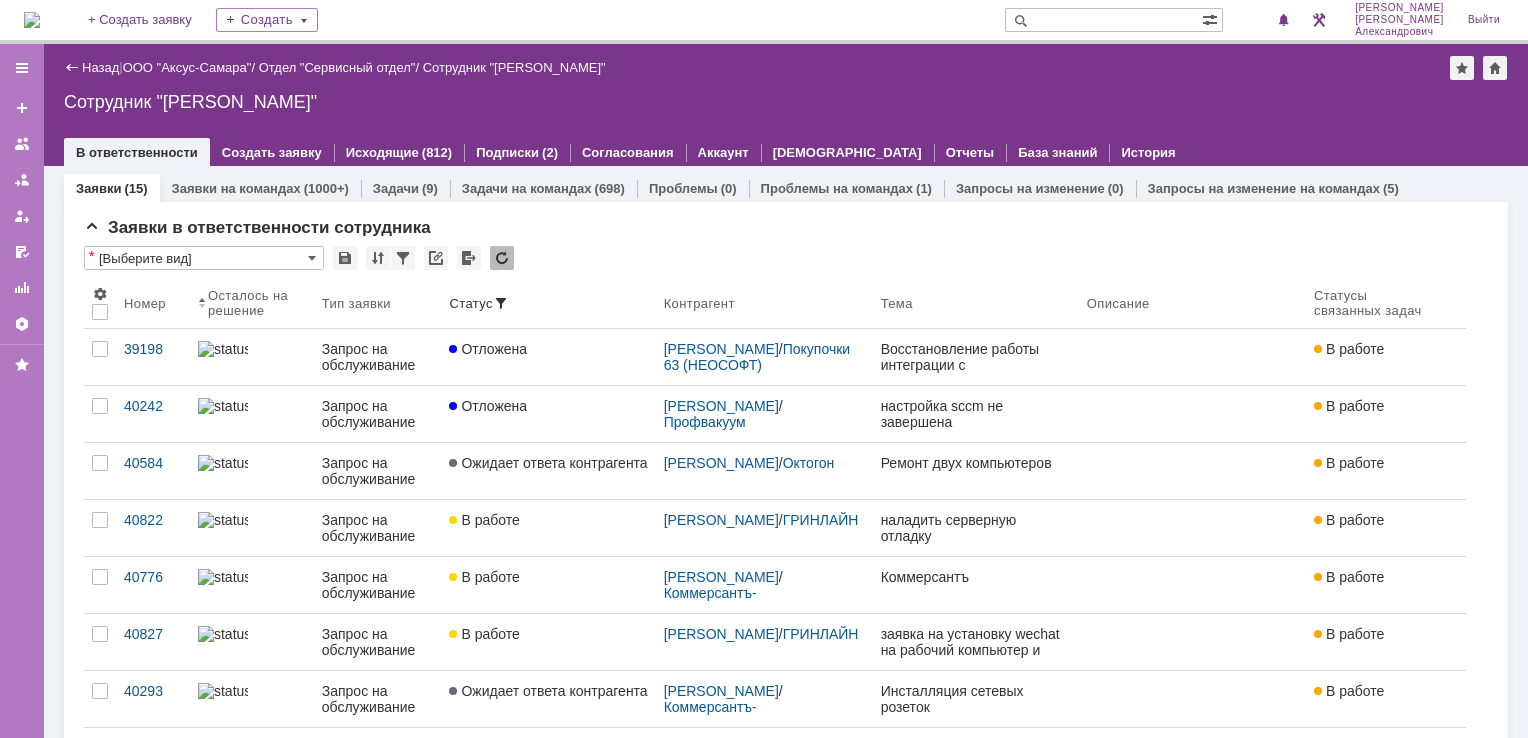 scroll, scrollTop: 0, scrollLeft: 0, axis: both 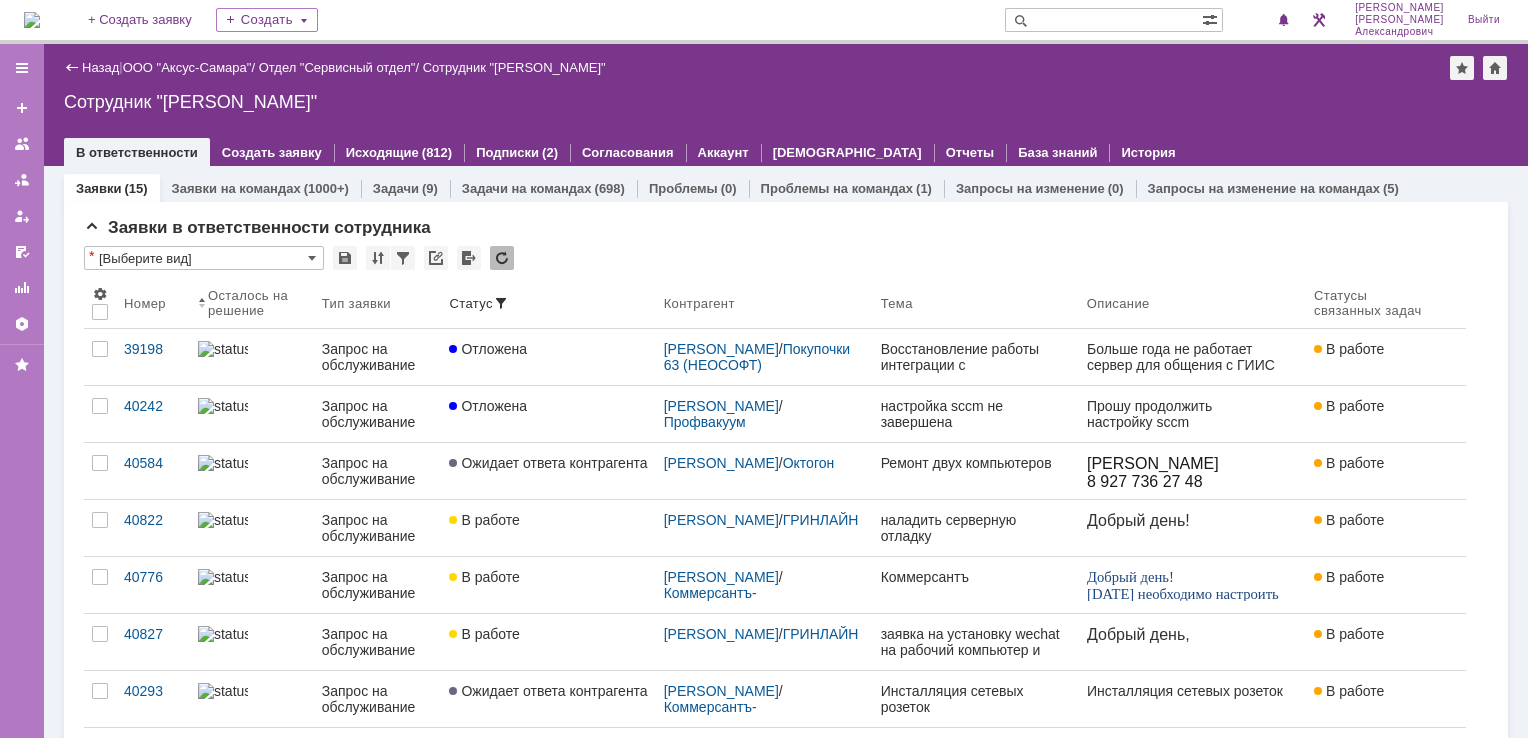 click at bounding box center [32, 20] 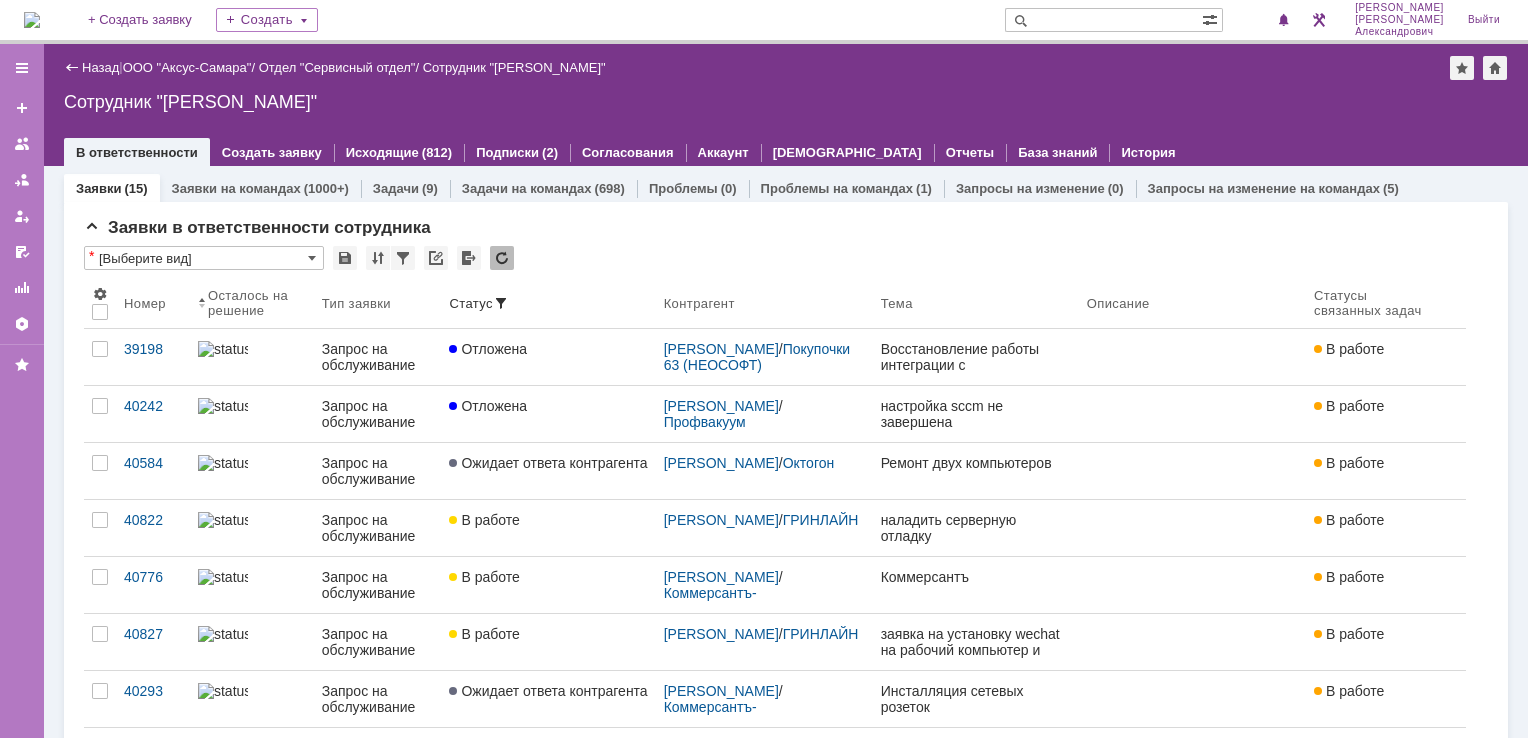 scroll, scrollTop: 0, scrollLeft: 0, axis: both 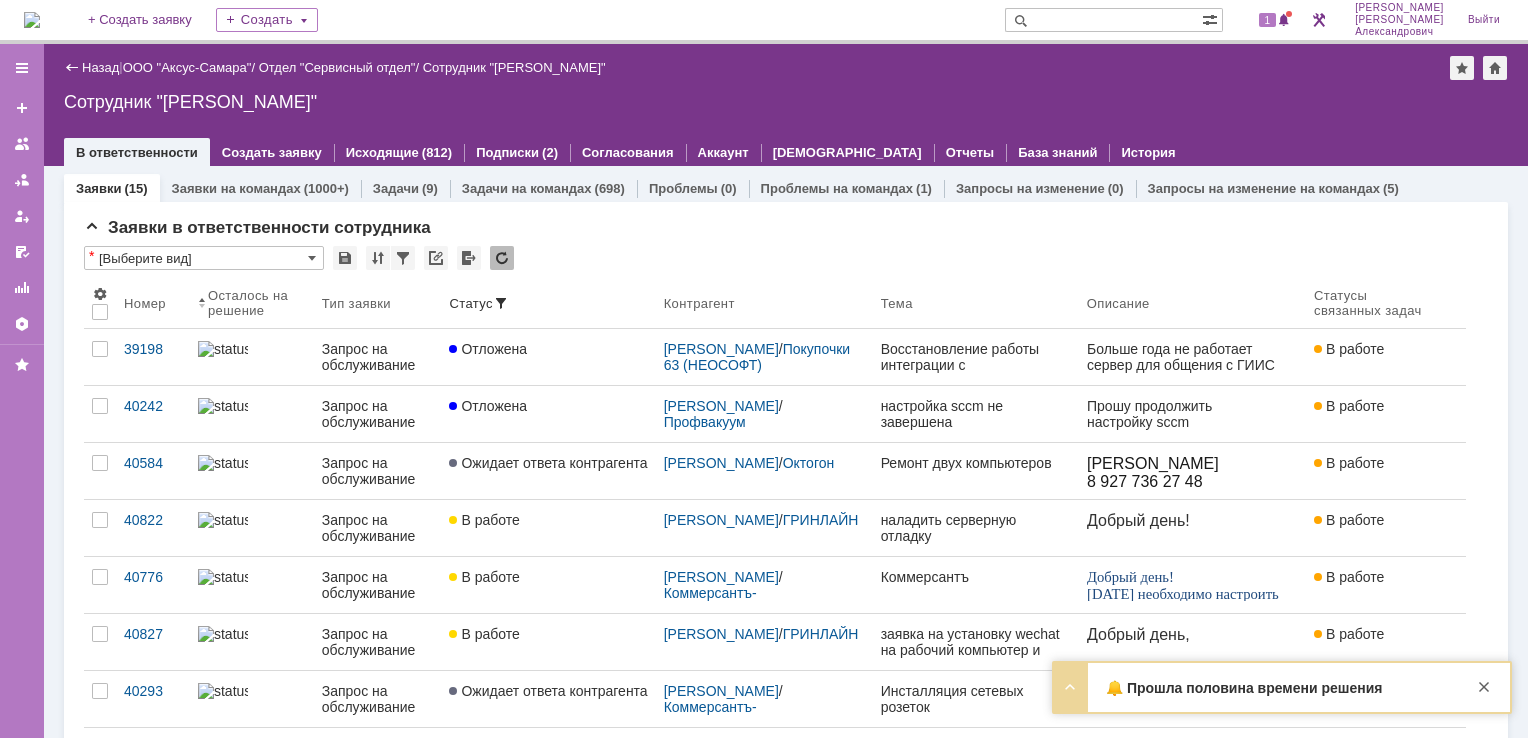 click at bounding box center [32, 20] 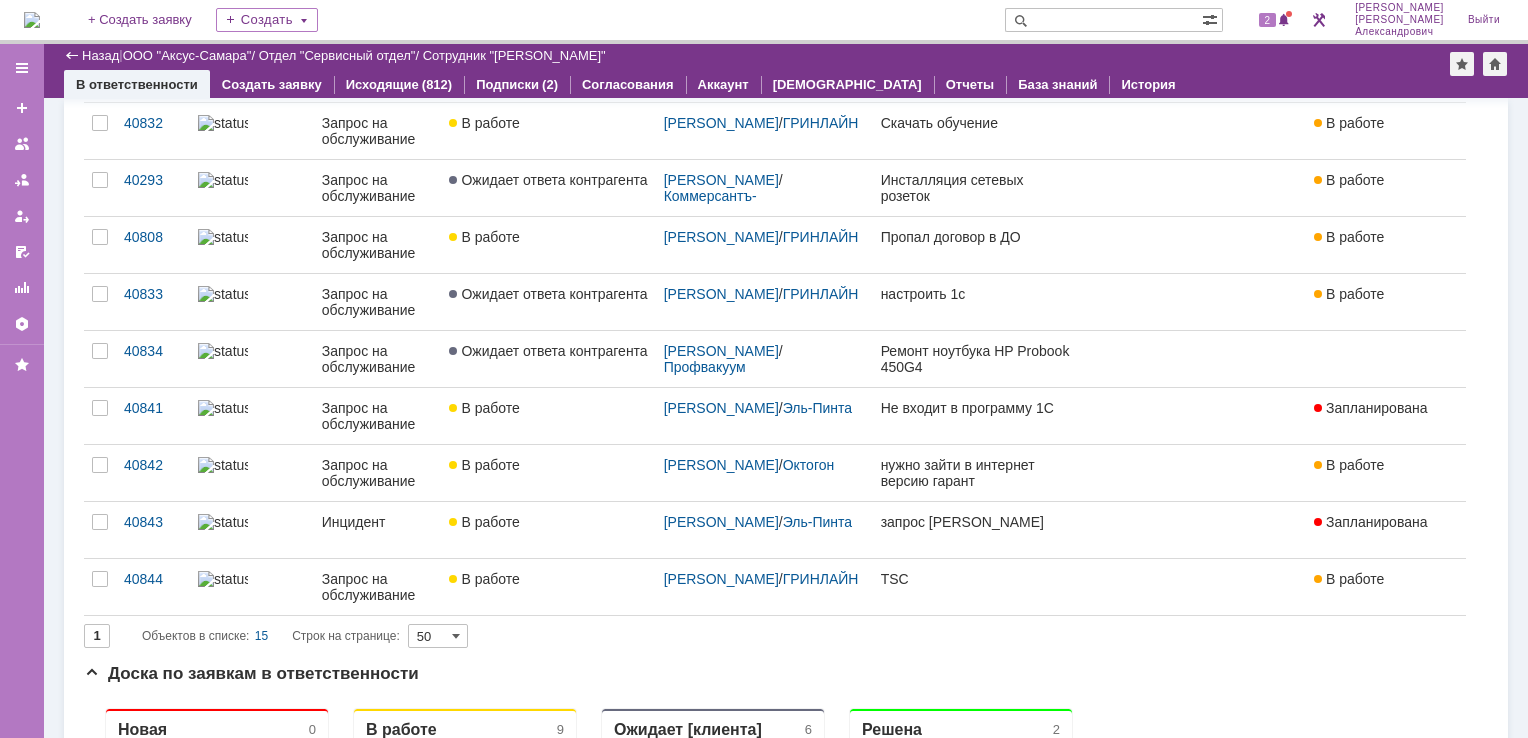 scroll, scrollTop: 0, scrollLeft: 0, axis: both 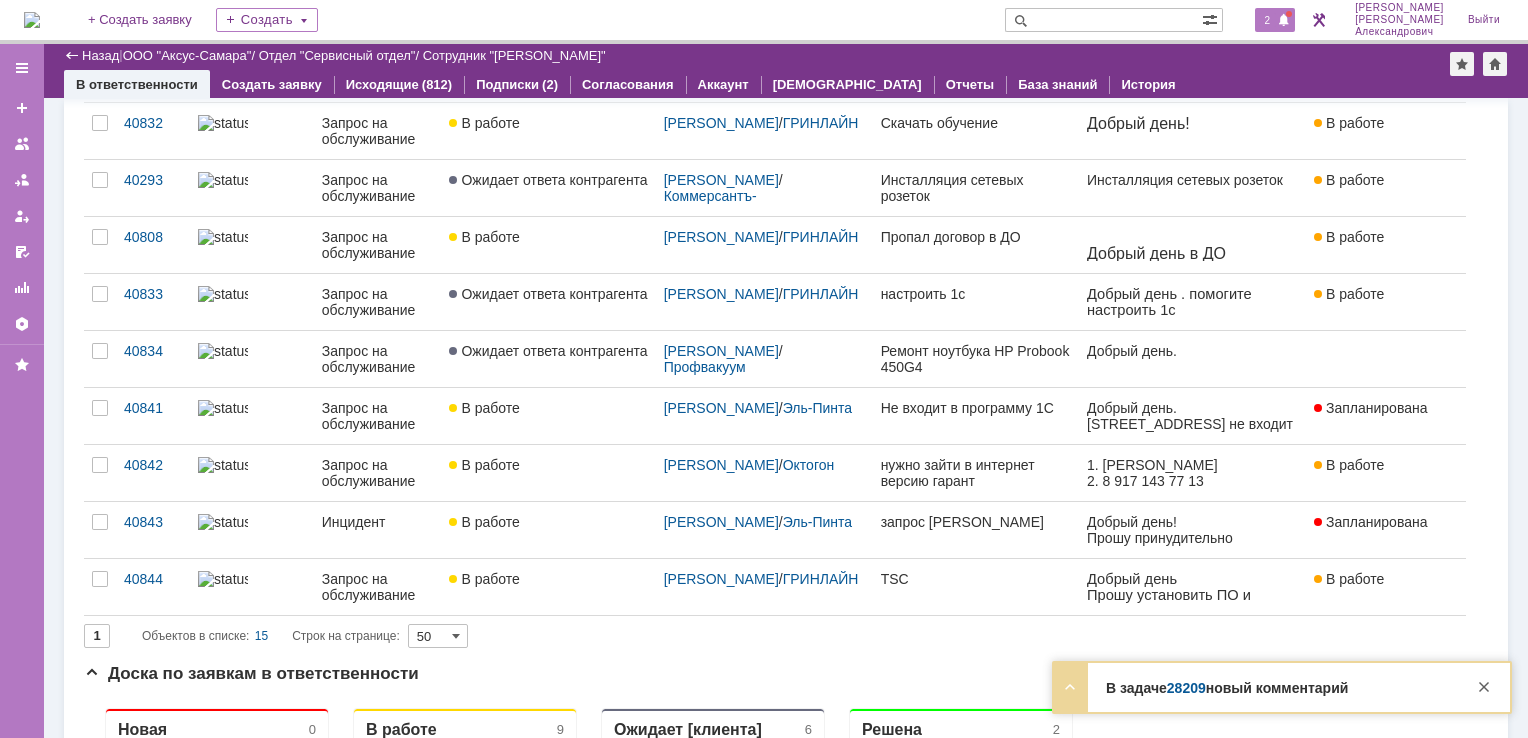 click at bounding box center (1284, 21) 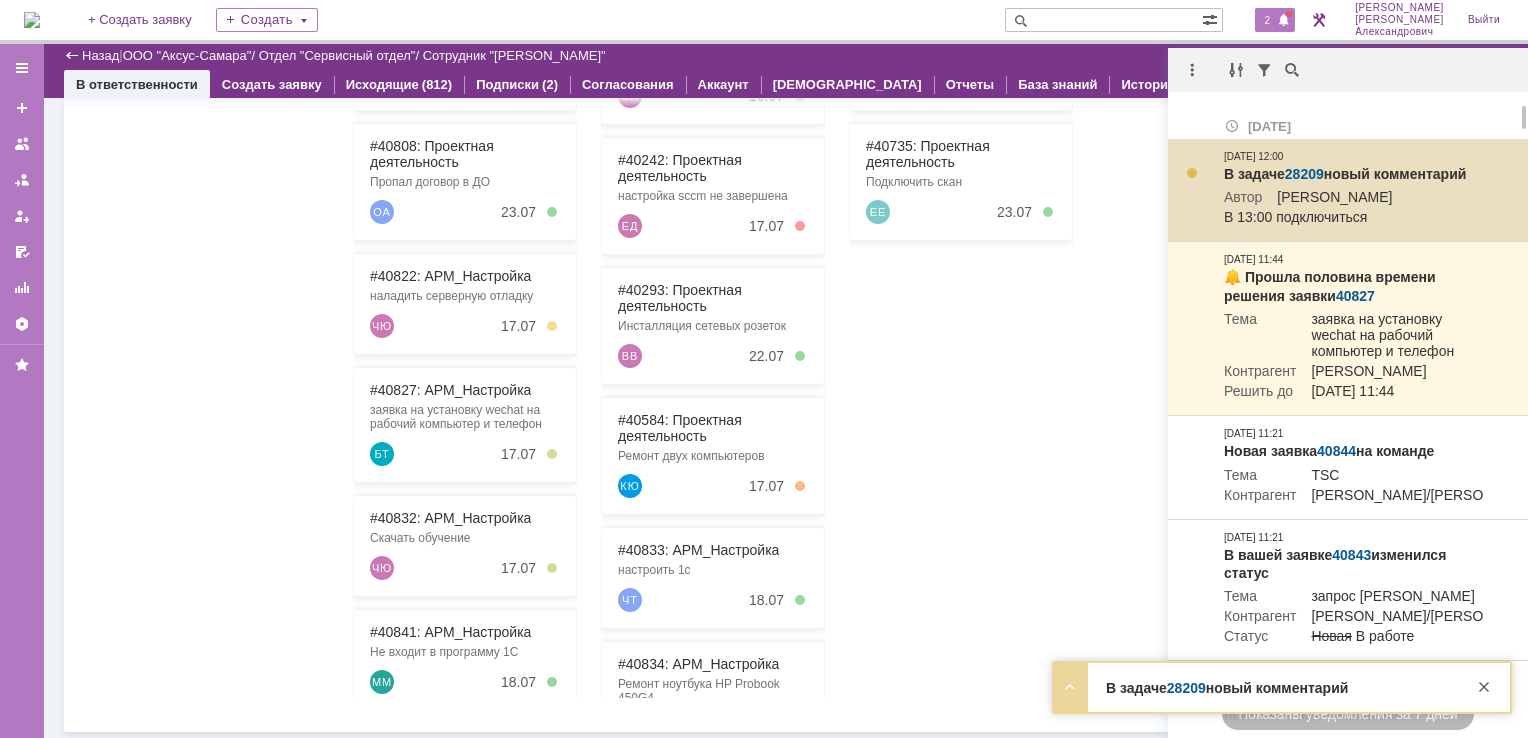 scroll, scrollTop: 500, scrollLeft: 0, axis: vertical 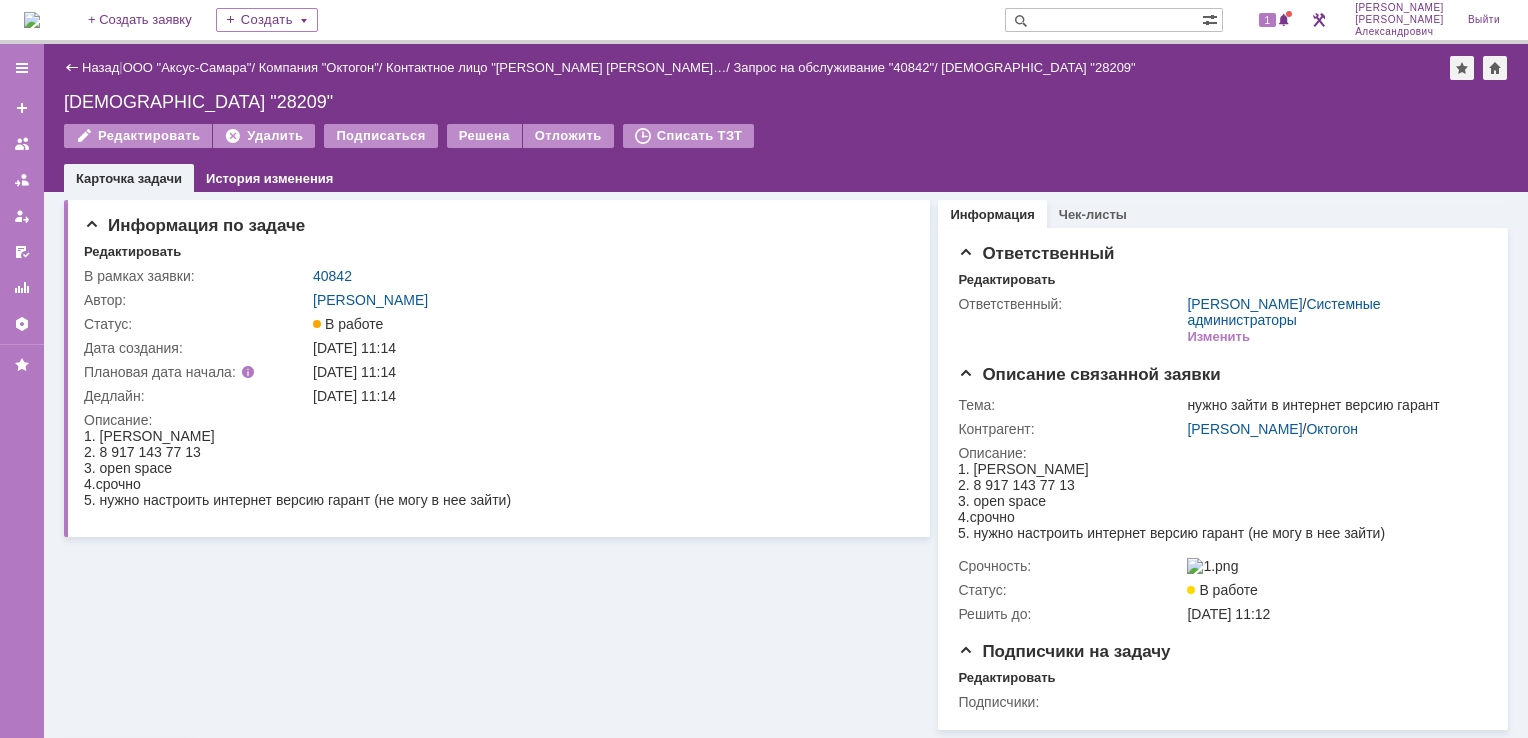 click at bounding box center [32, 20] 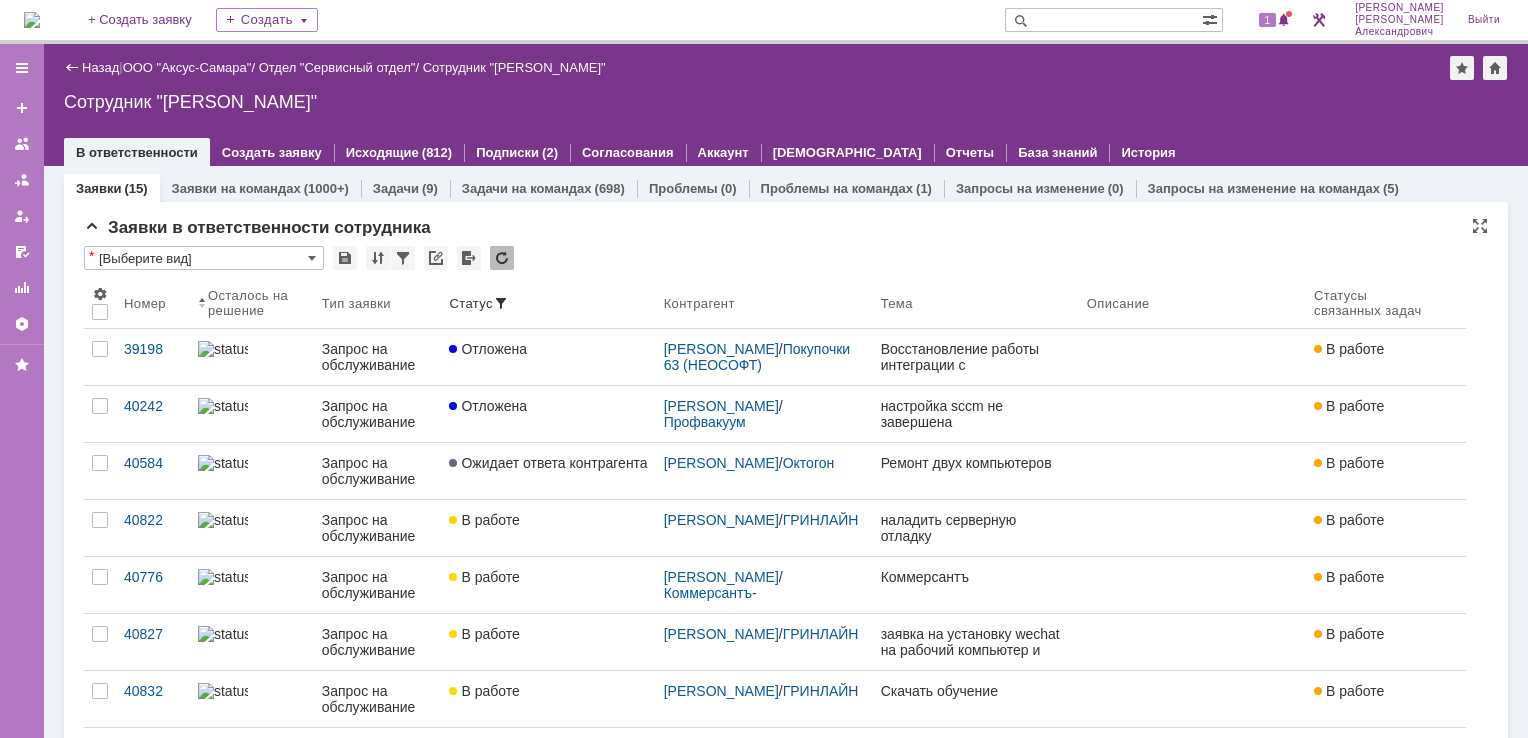 scroll, scrollTop: 0, scrollLeft: 0, axis: both 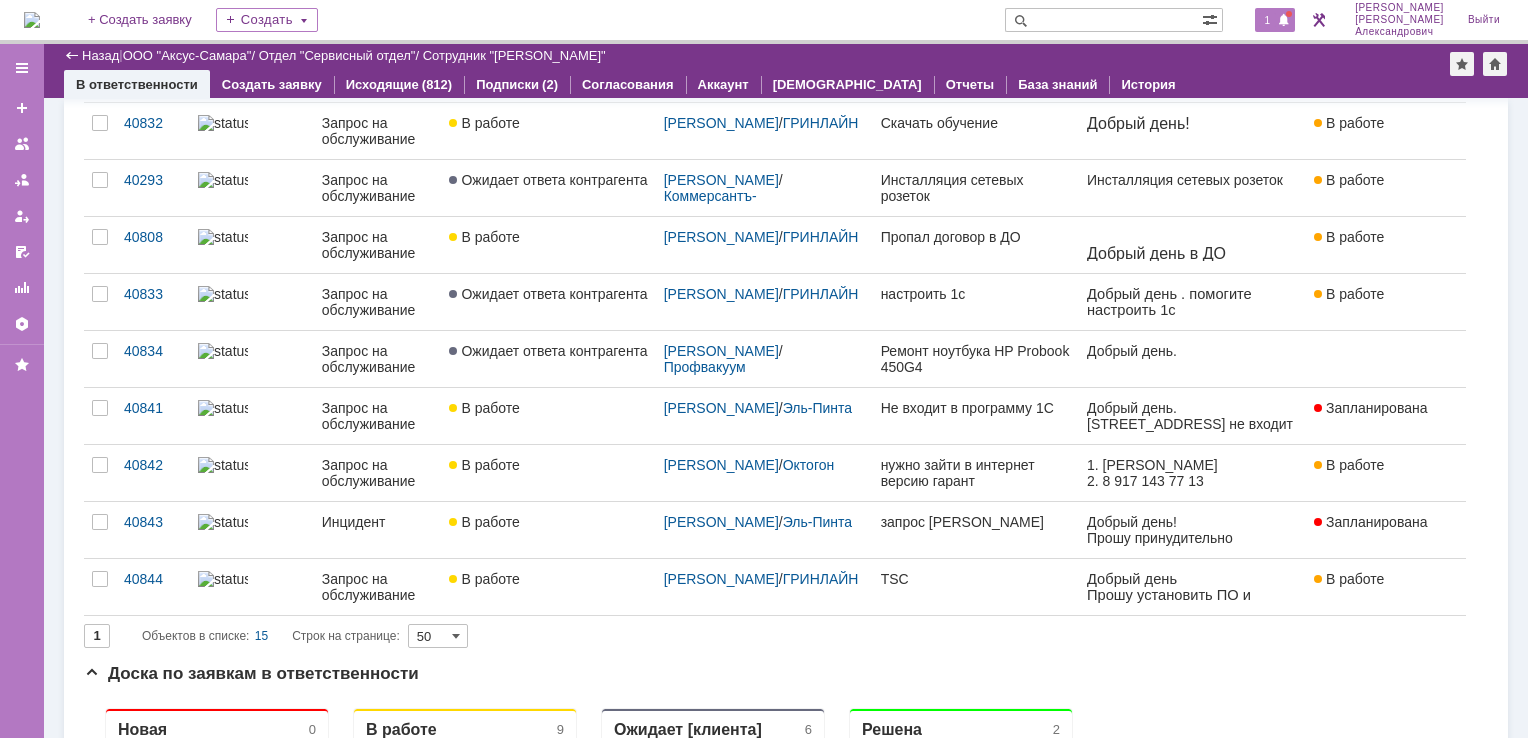 click on "1" at bounding box center (1275, 20) 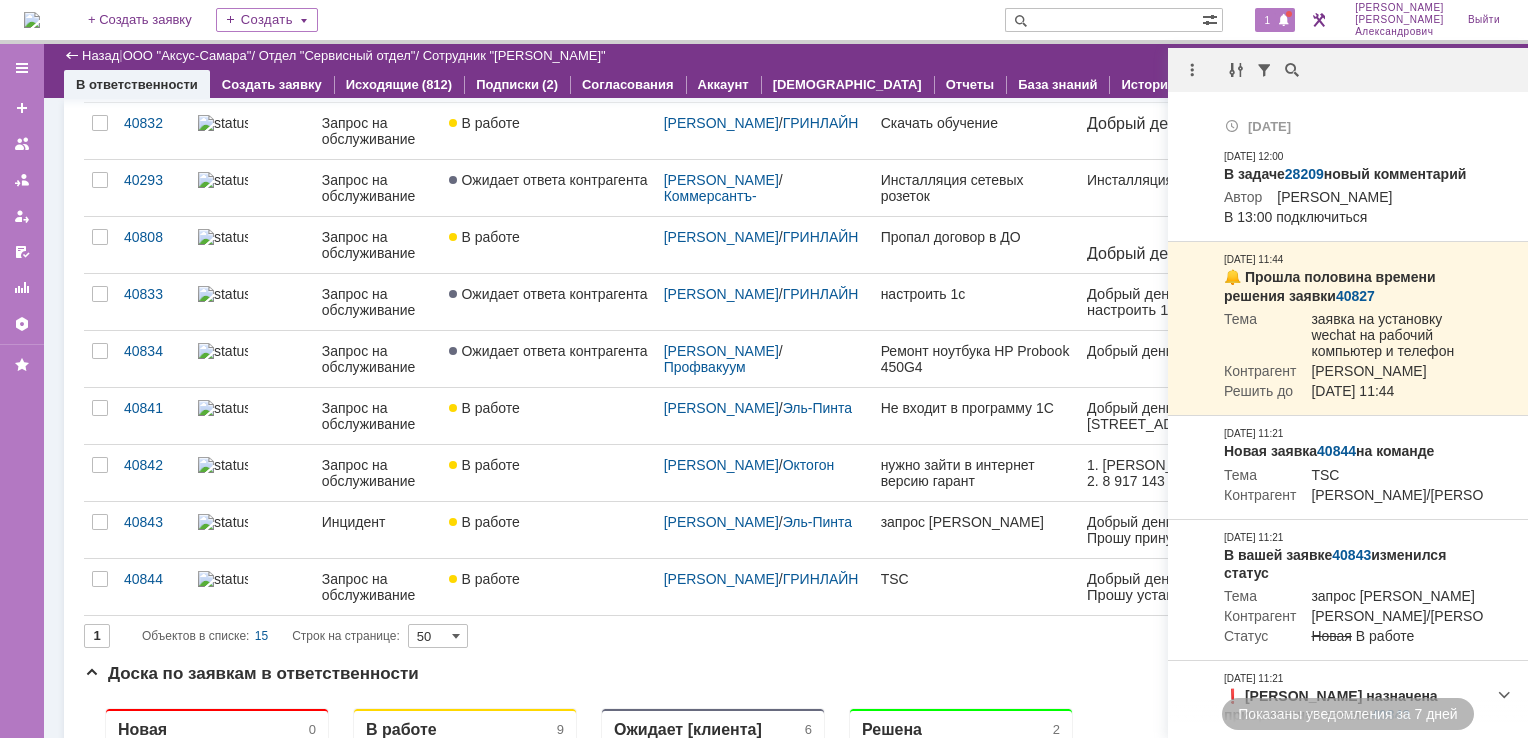 scroll, scrollTop: 444, scrollLeft: 0, axis: vertical 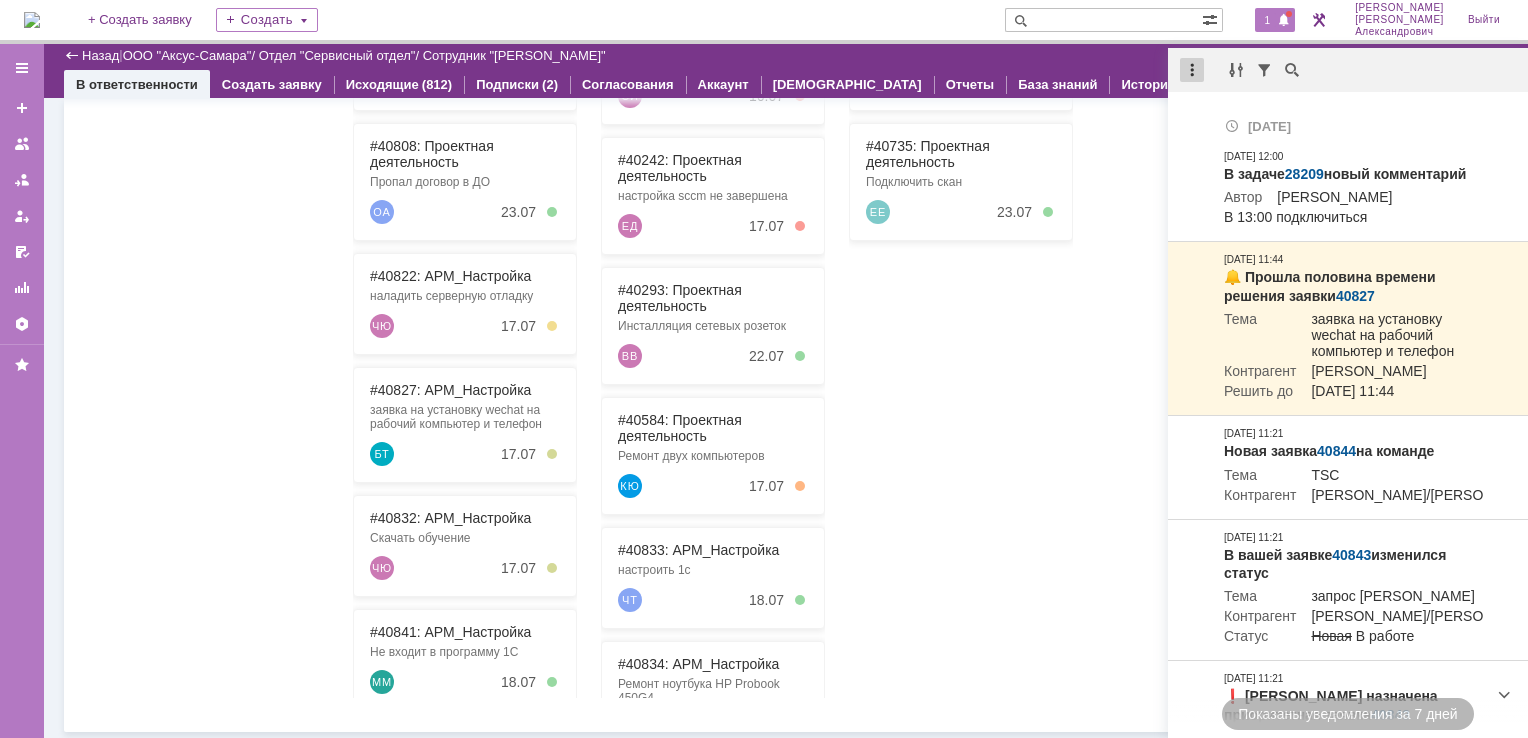 click at bounding box center [1192, 70] 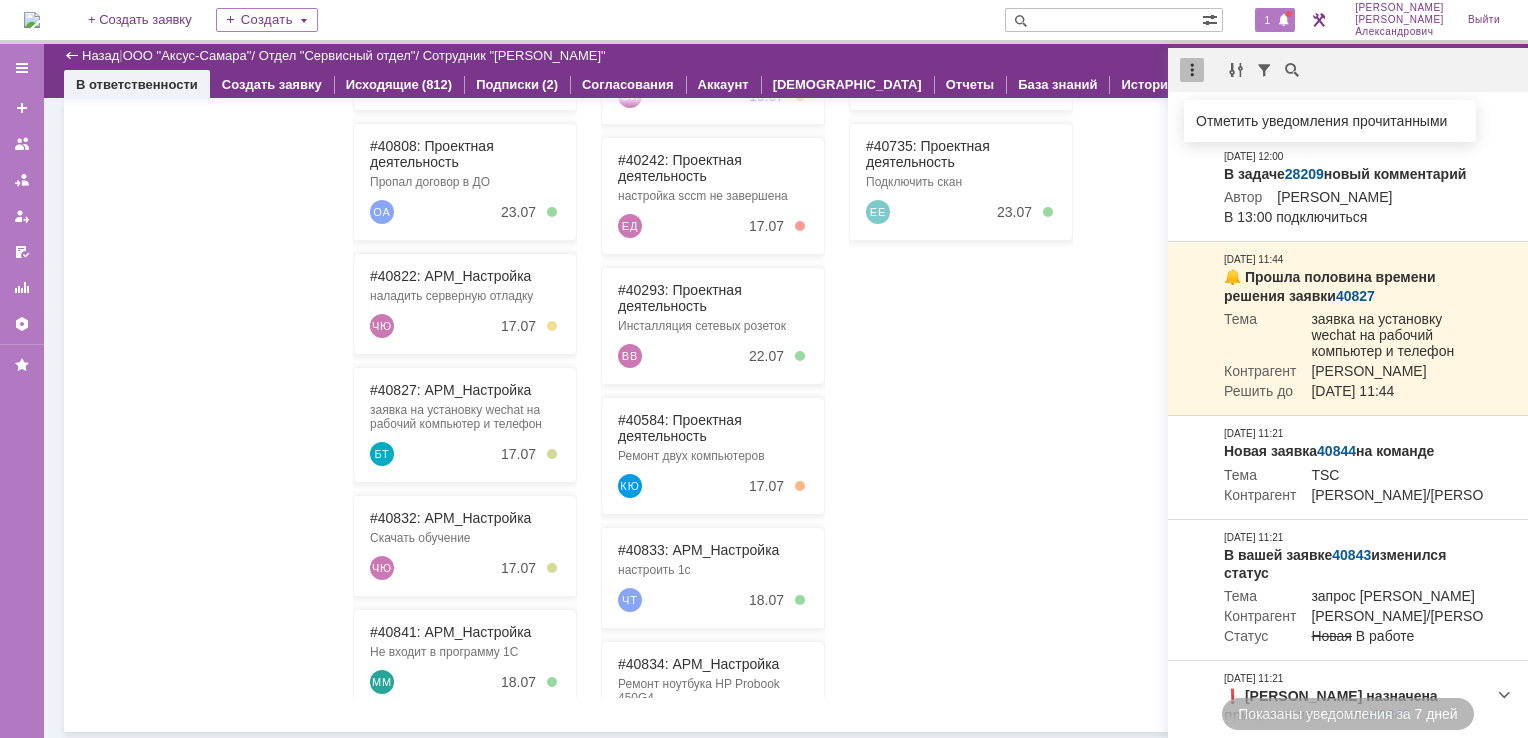 drag, startPoint x: 1204, startPoint y: 124, endPoint x: 1108, endPoint y: 59, distance: 115.935326 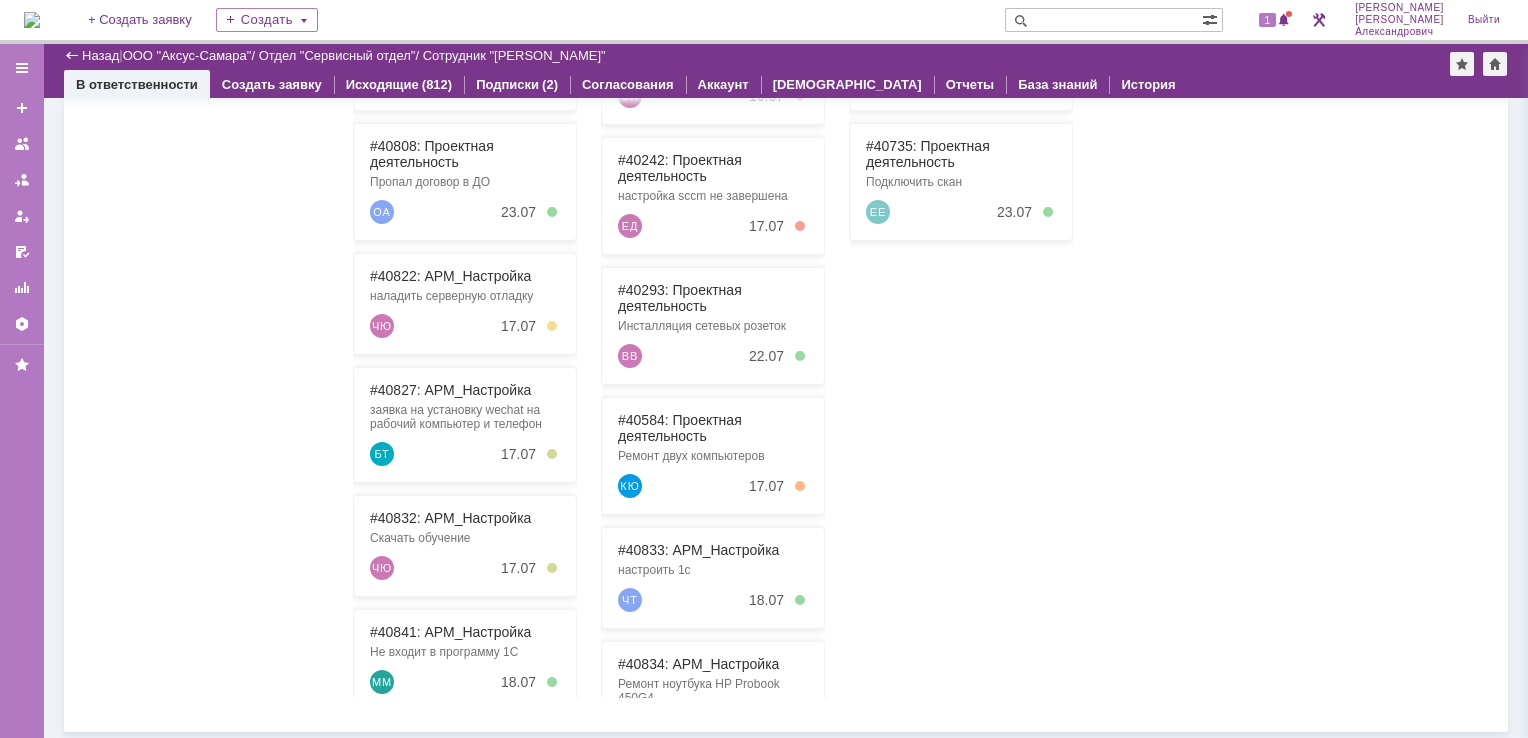 click on "Назад   |   ООО "Аксус-Самара"  /   Отдел "Сервисный отдел"  /   Сотрудник "[PERSON_NAME]"" at bounding box center [786, 56] 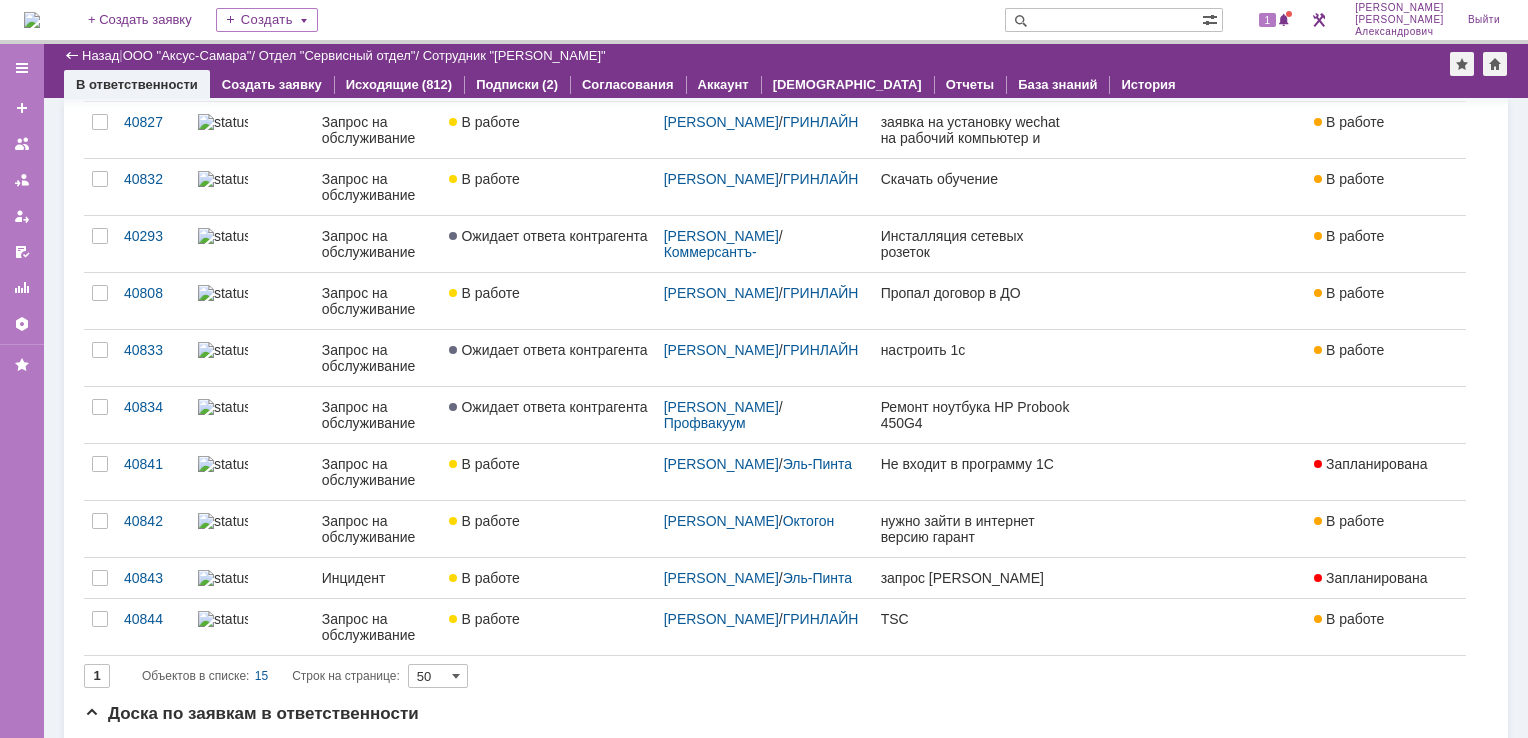 scroll, scrollTop: 500, scrollLeft: 0, axis: vertical 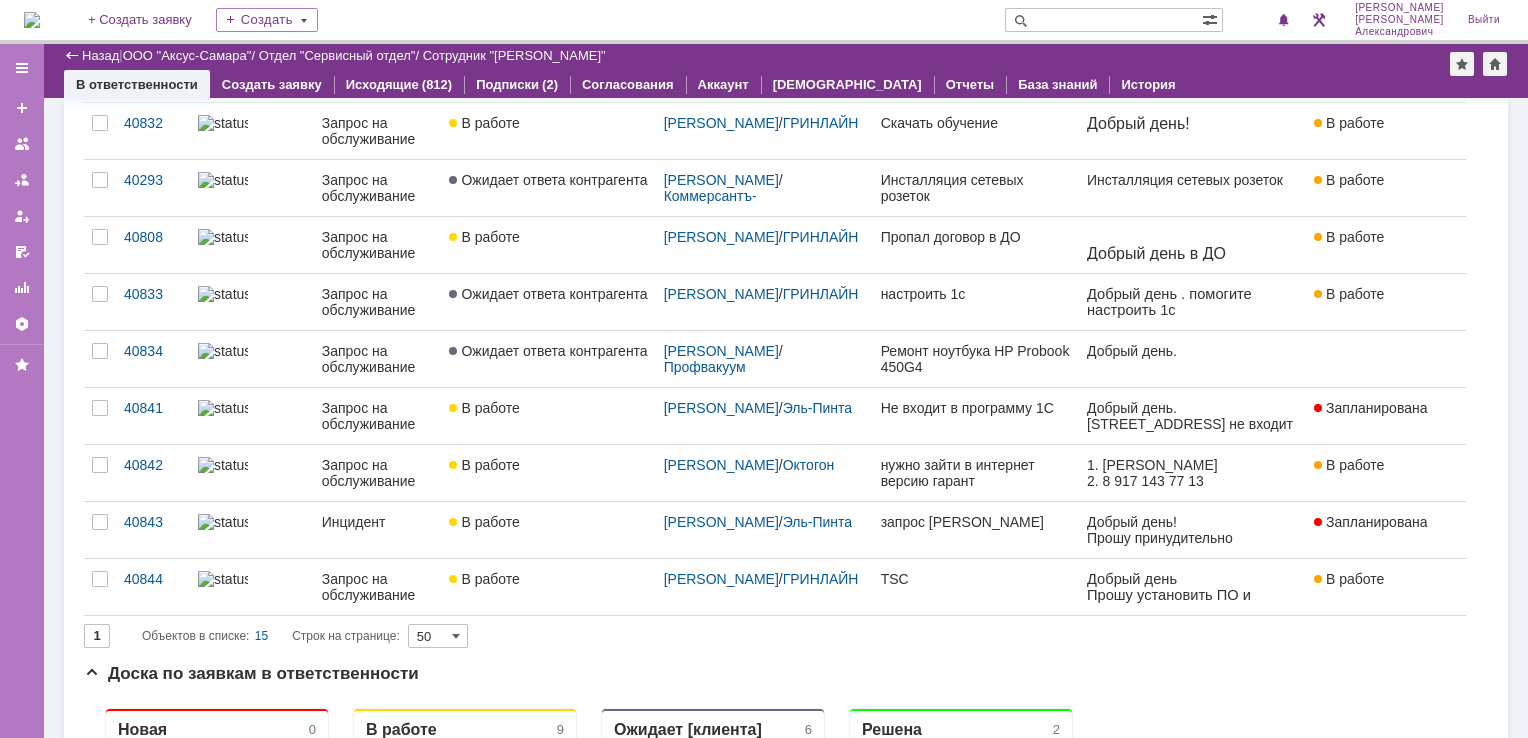 click at bounding box center (32, 20) 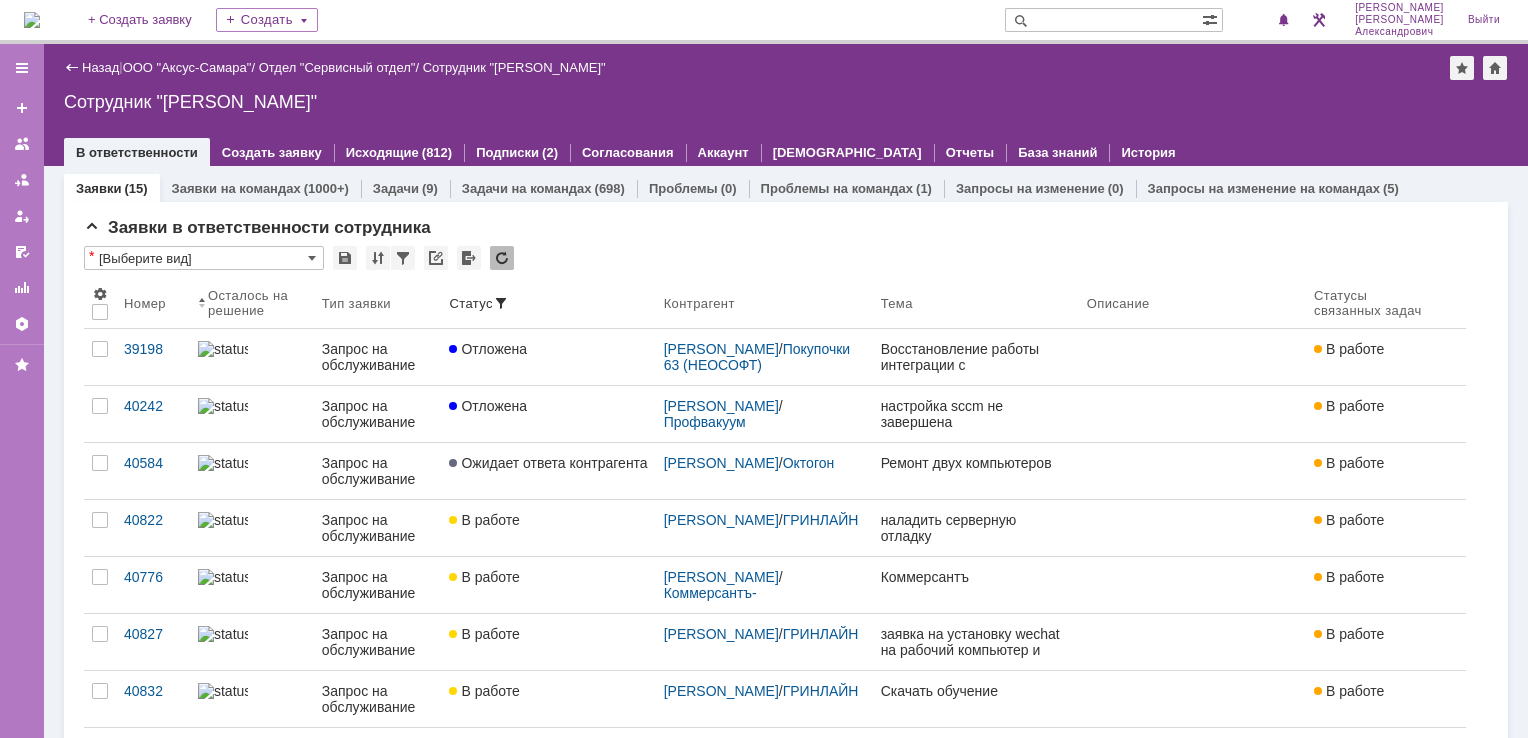scroll, scrollTop: 0, scrollLeft: 0, axis: both 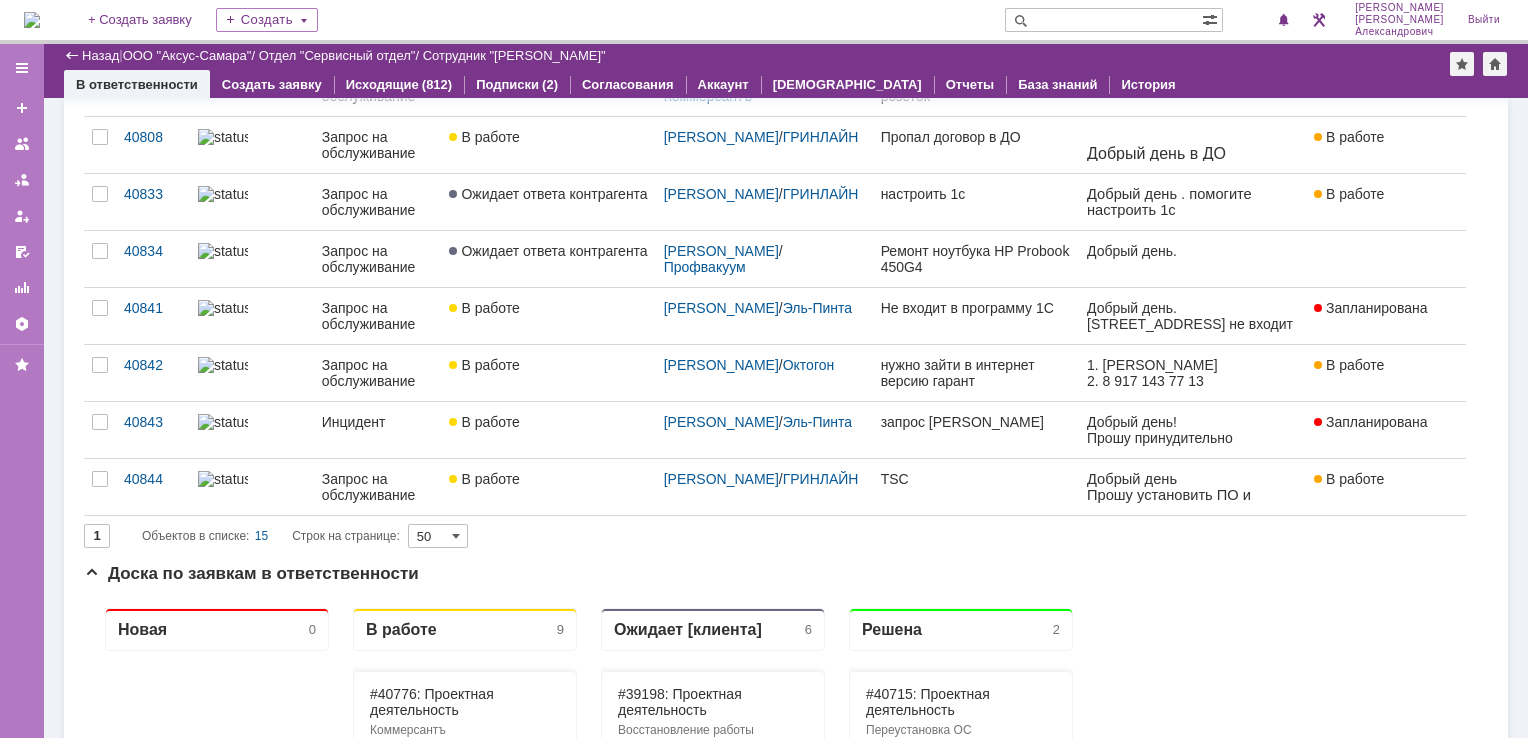 click at bounding box center [32, 20] 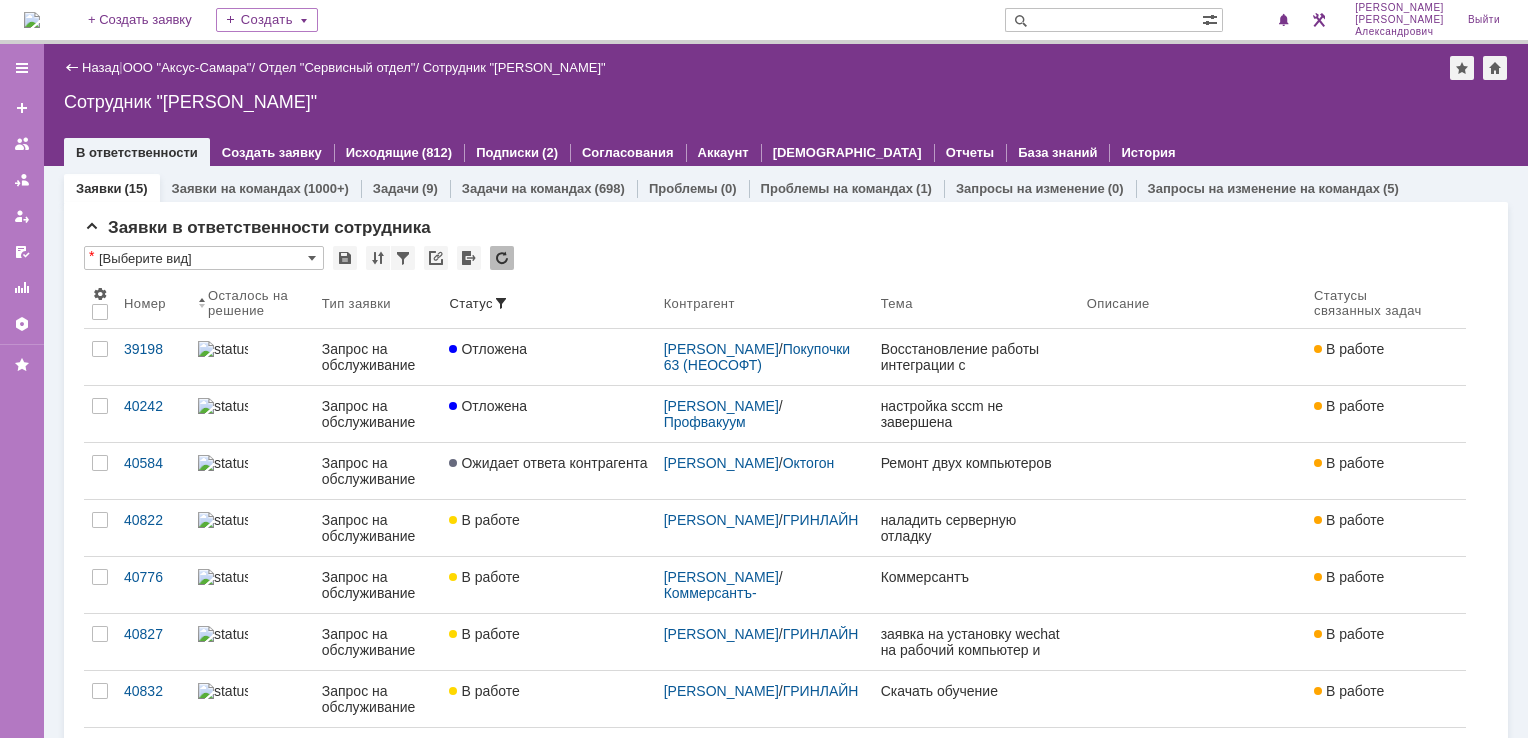 scroll, scrollTop: 0, scrollLeft: 0, axis: both 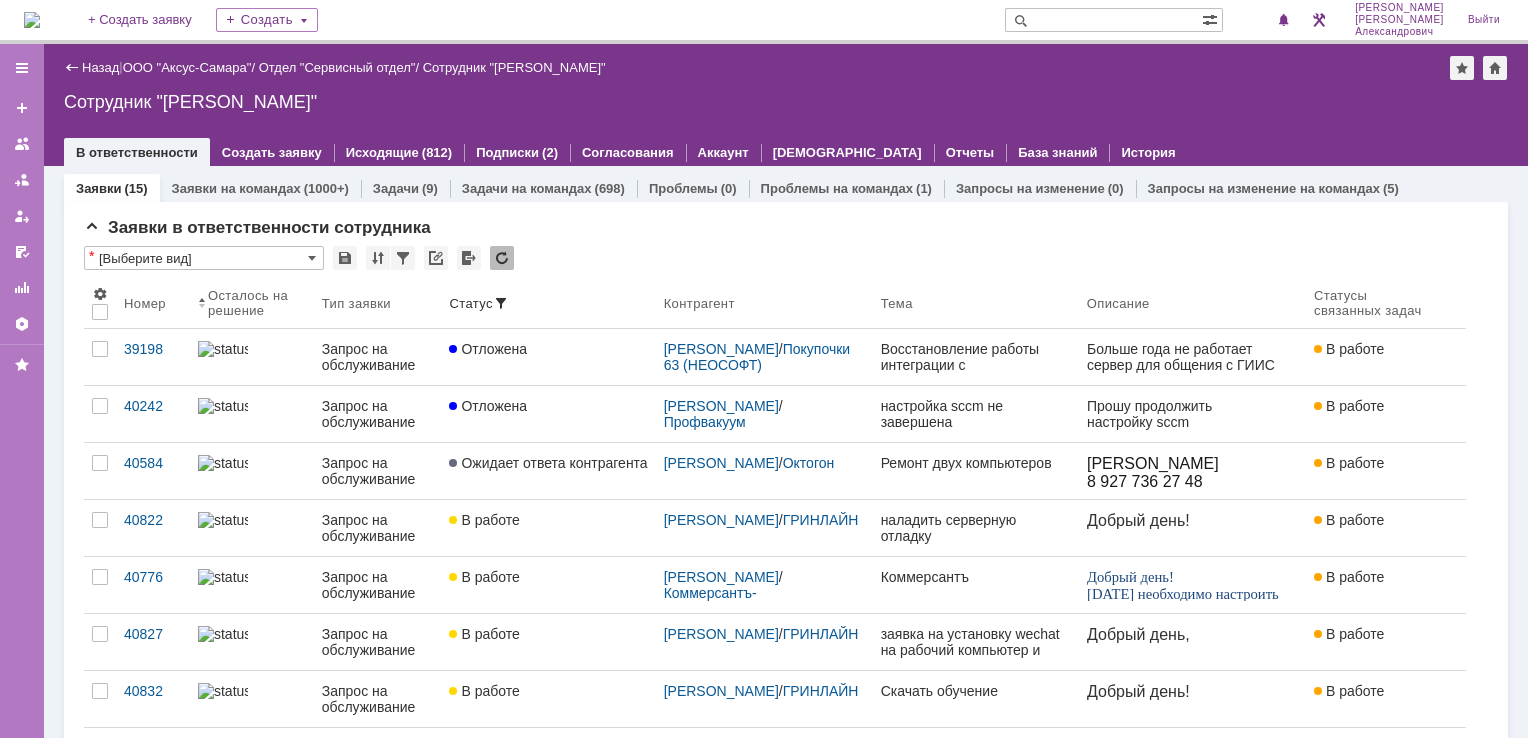 click at bounding box center [32, 20] 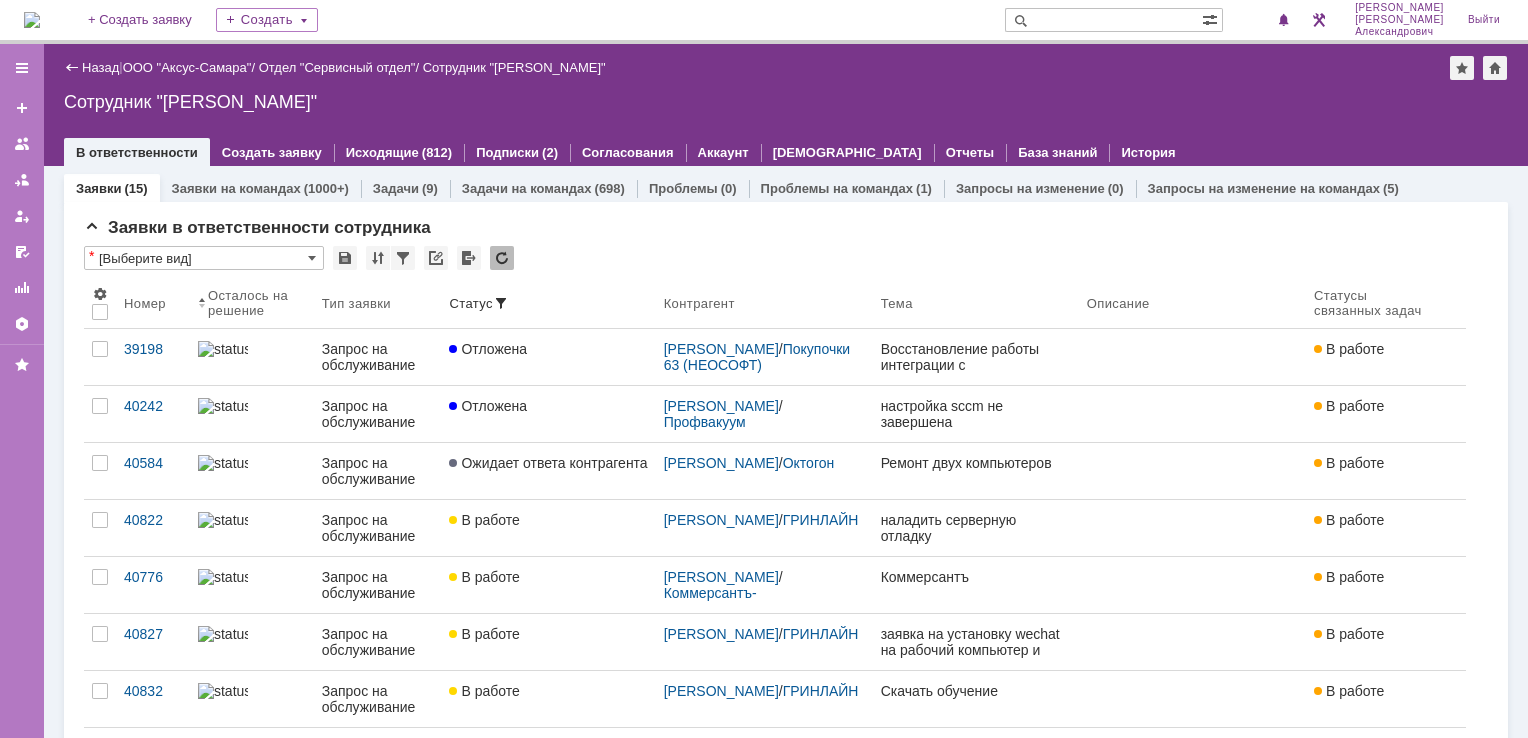 scroll, scrollTop: 0, scrollLeft: 0, axis: both 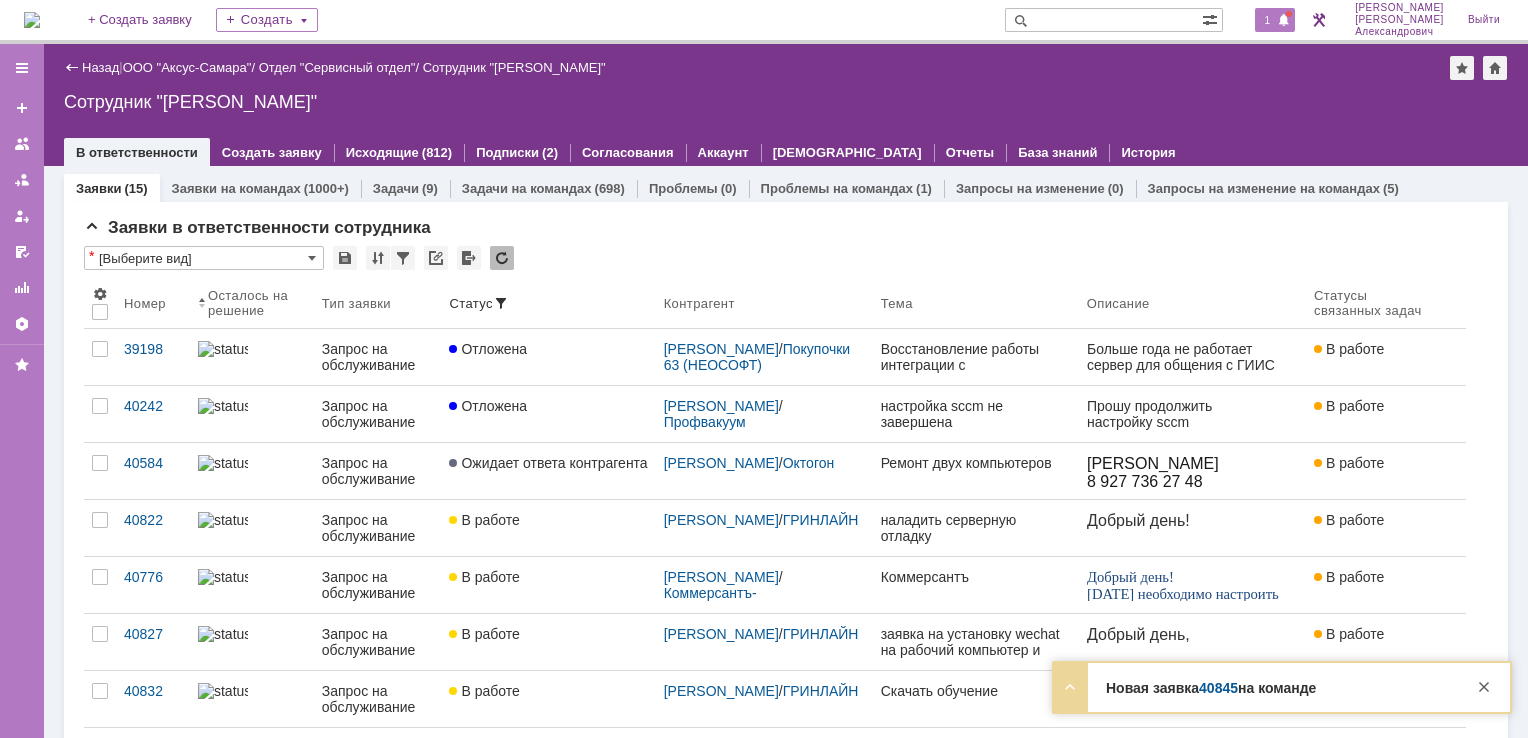 click on "1" at bounding box center [1275, 20] 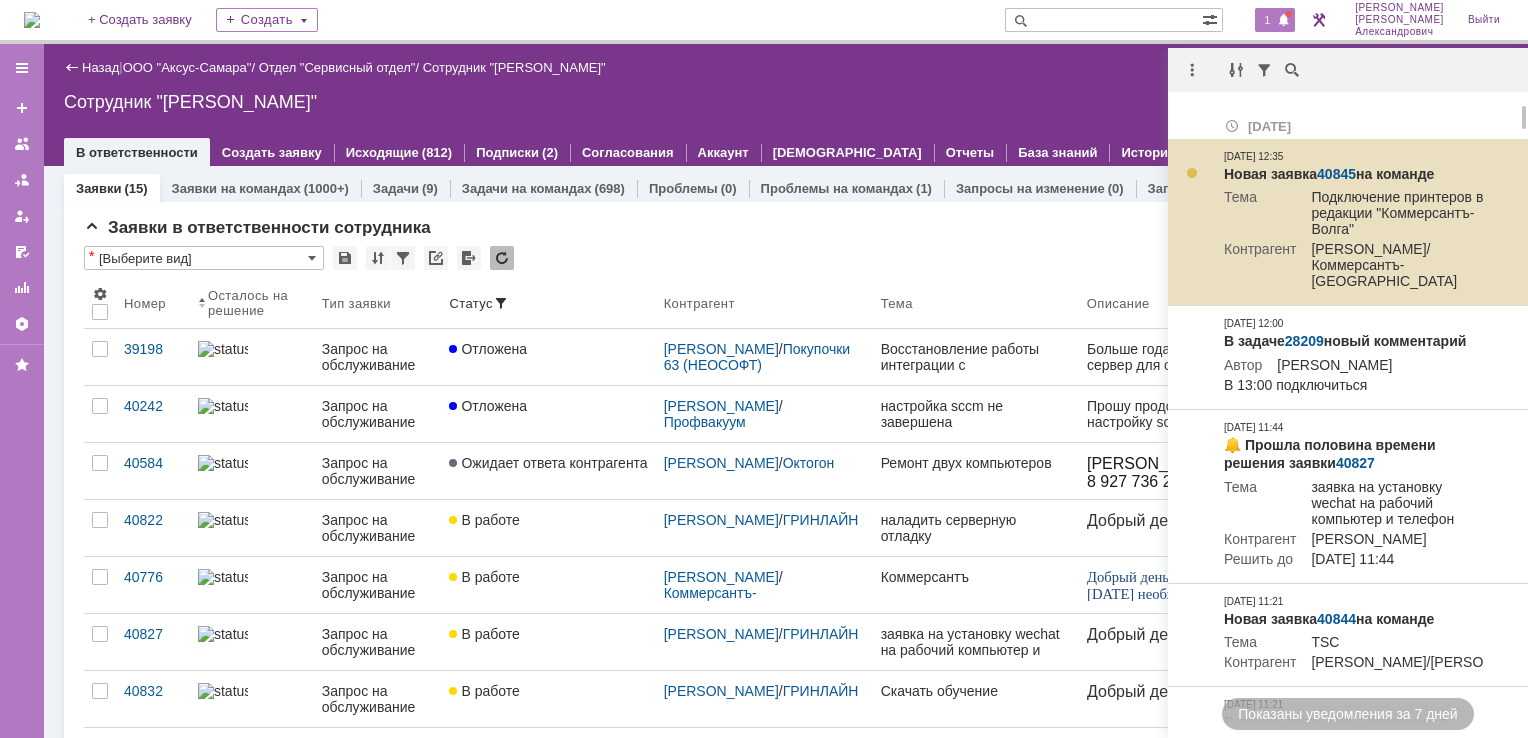 click on "40845" at bounding box center (1336, 174) 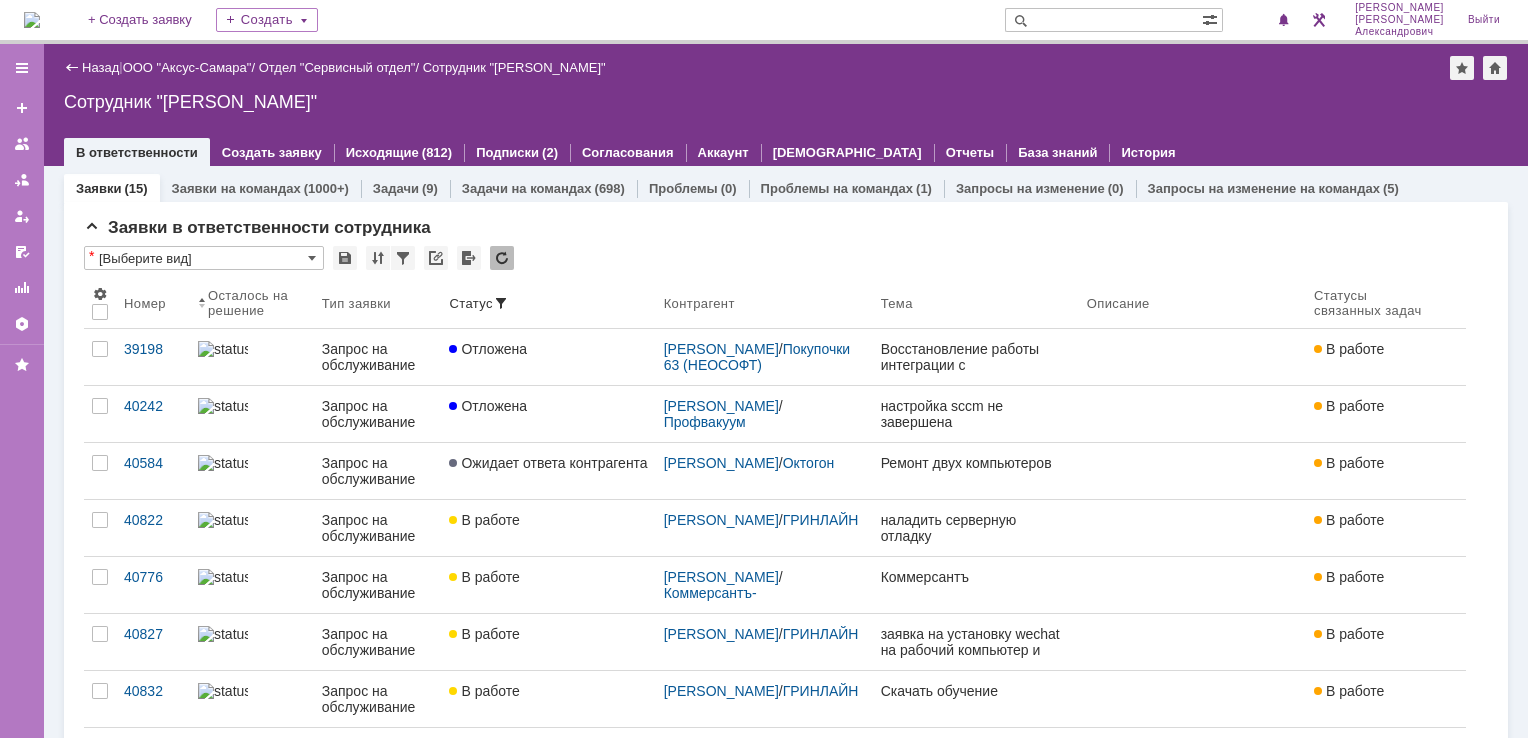 scroll, scrollTop: 0, scrollLeft: 0, axis: both 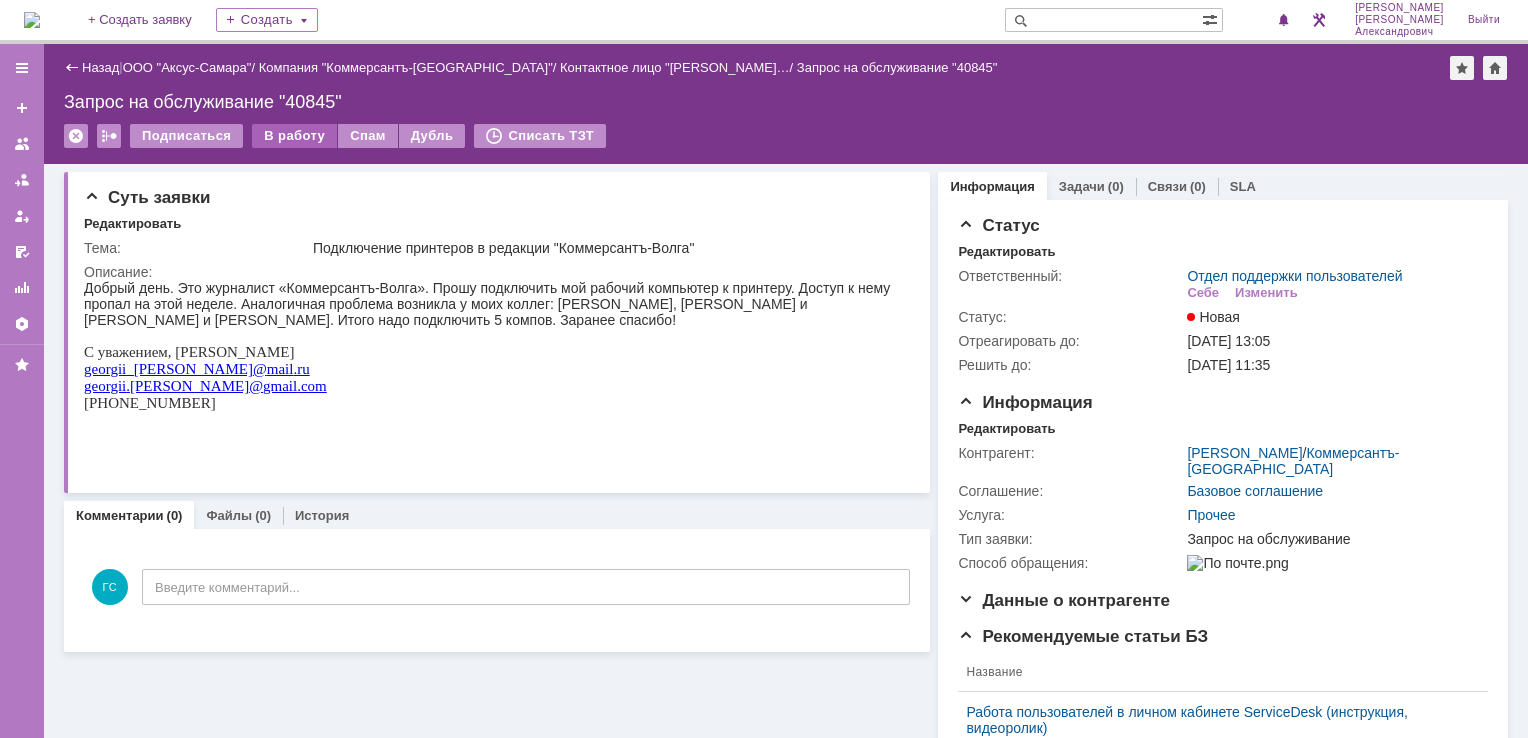 click on "В работу" at bounding box center [294, 136] 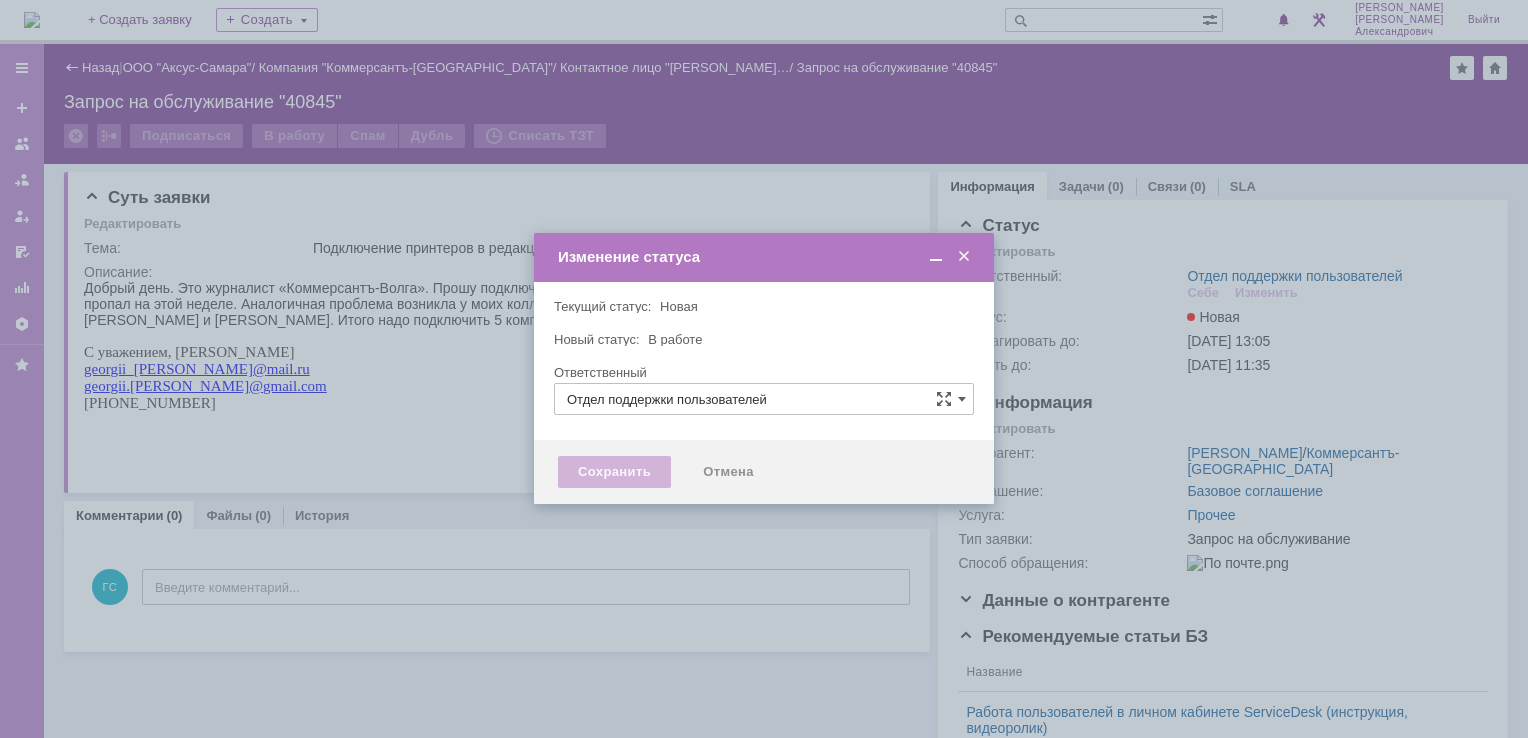 type on "[PERSON_NAME]" 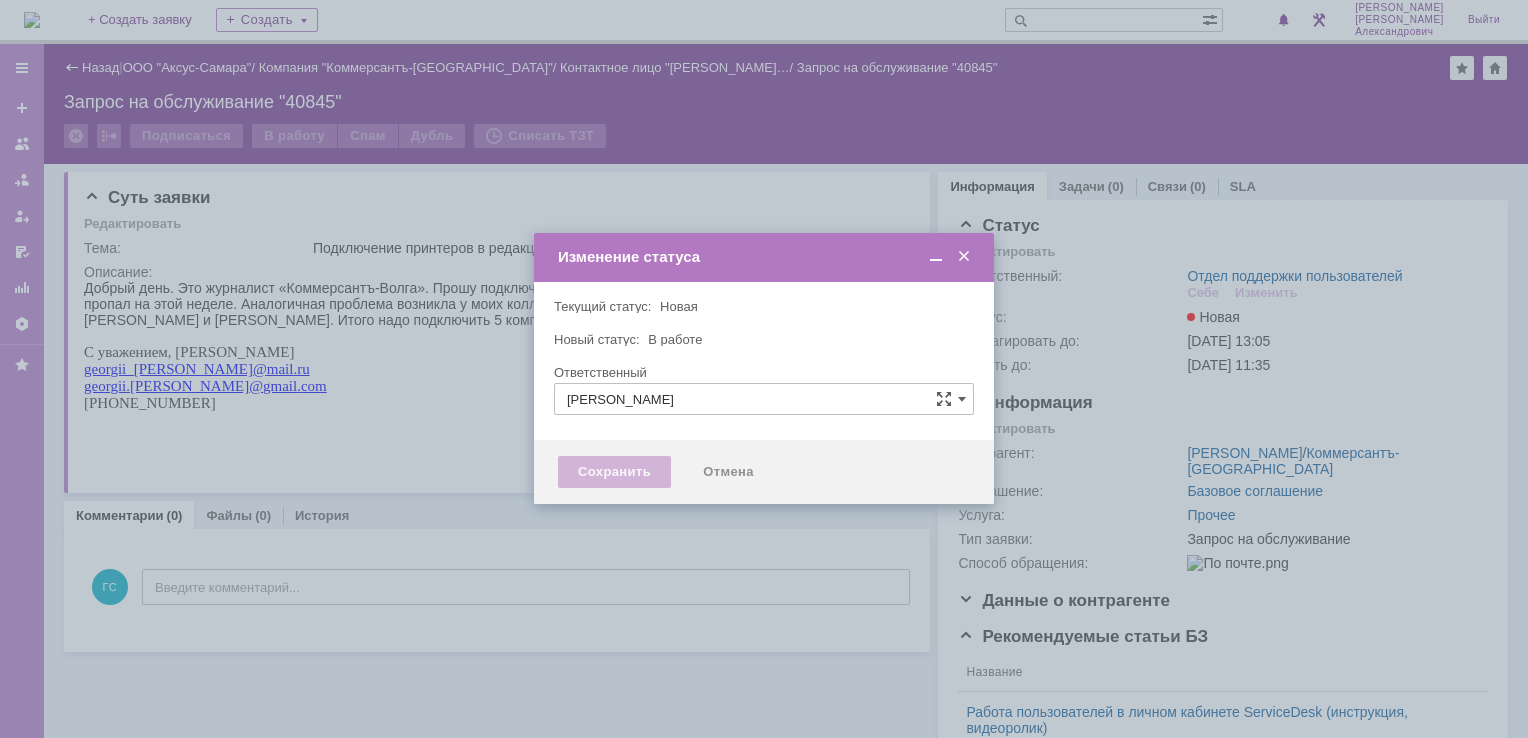 type 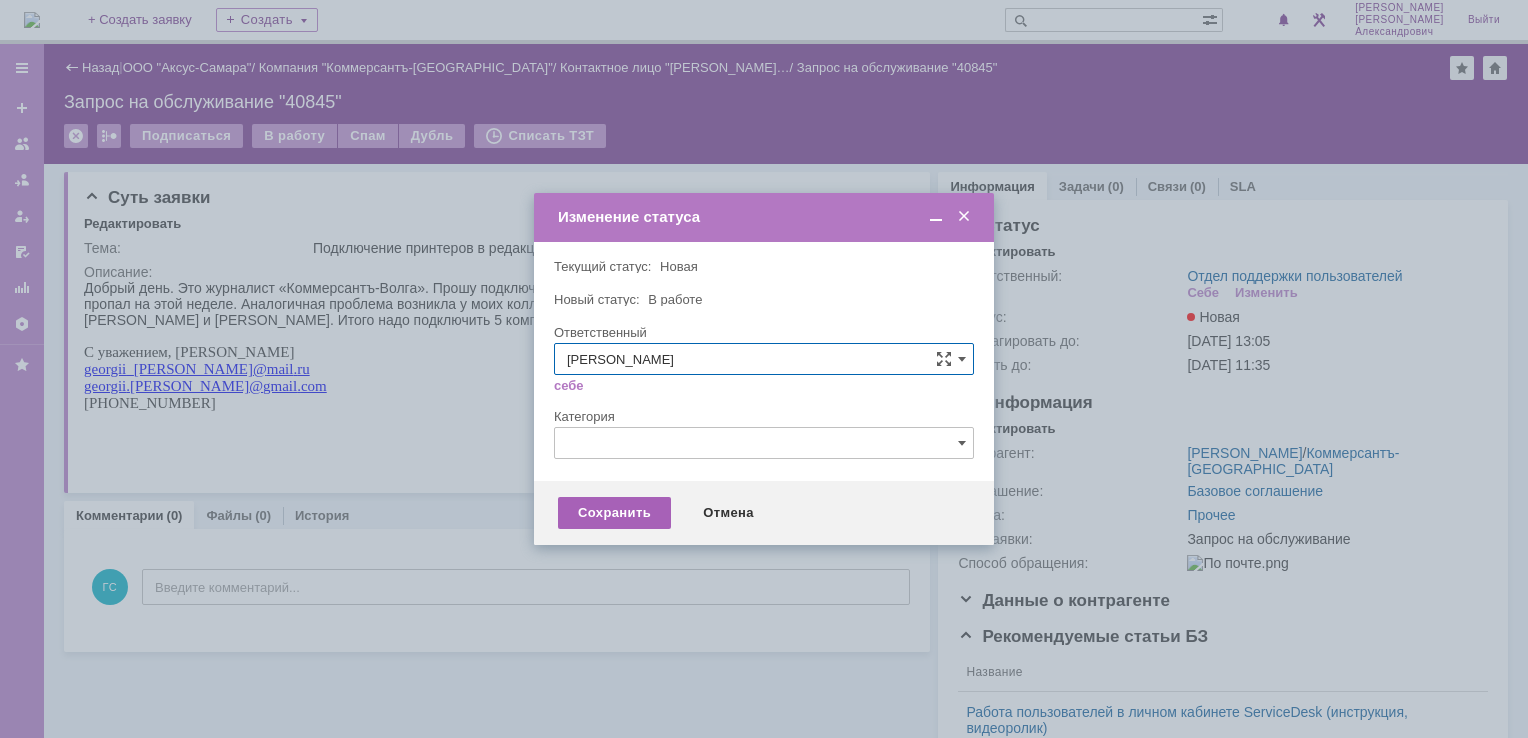 click on "Сохранить" at bounding box center [614, 513] 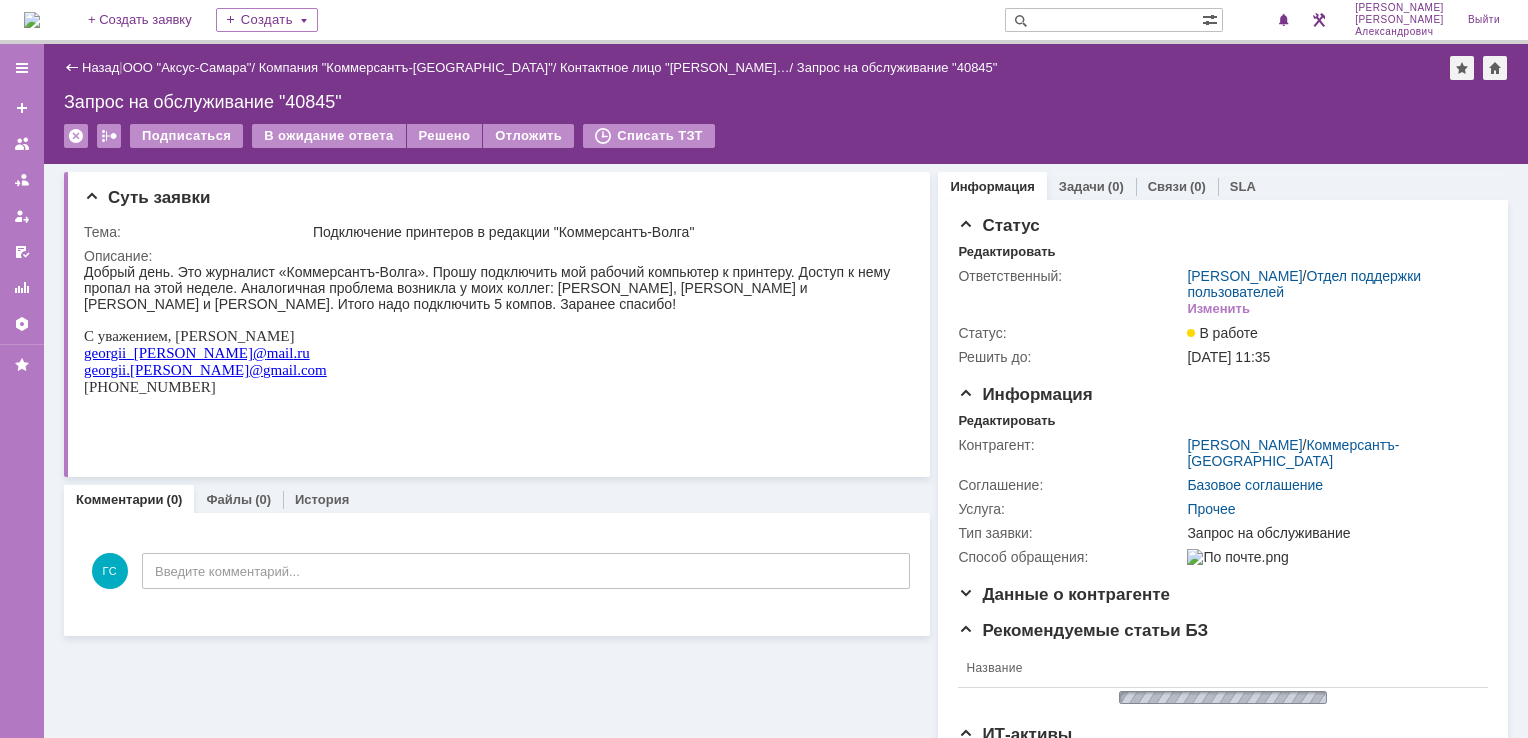 scroll, scrollTop: 0, scrollLeft: 0, axis: both 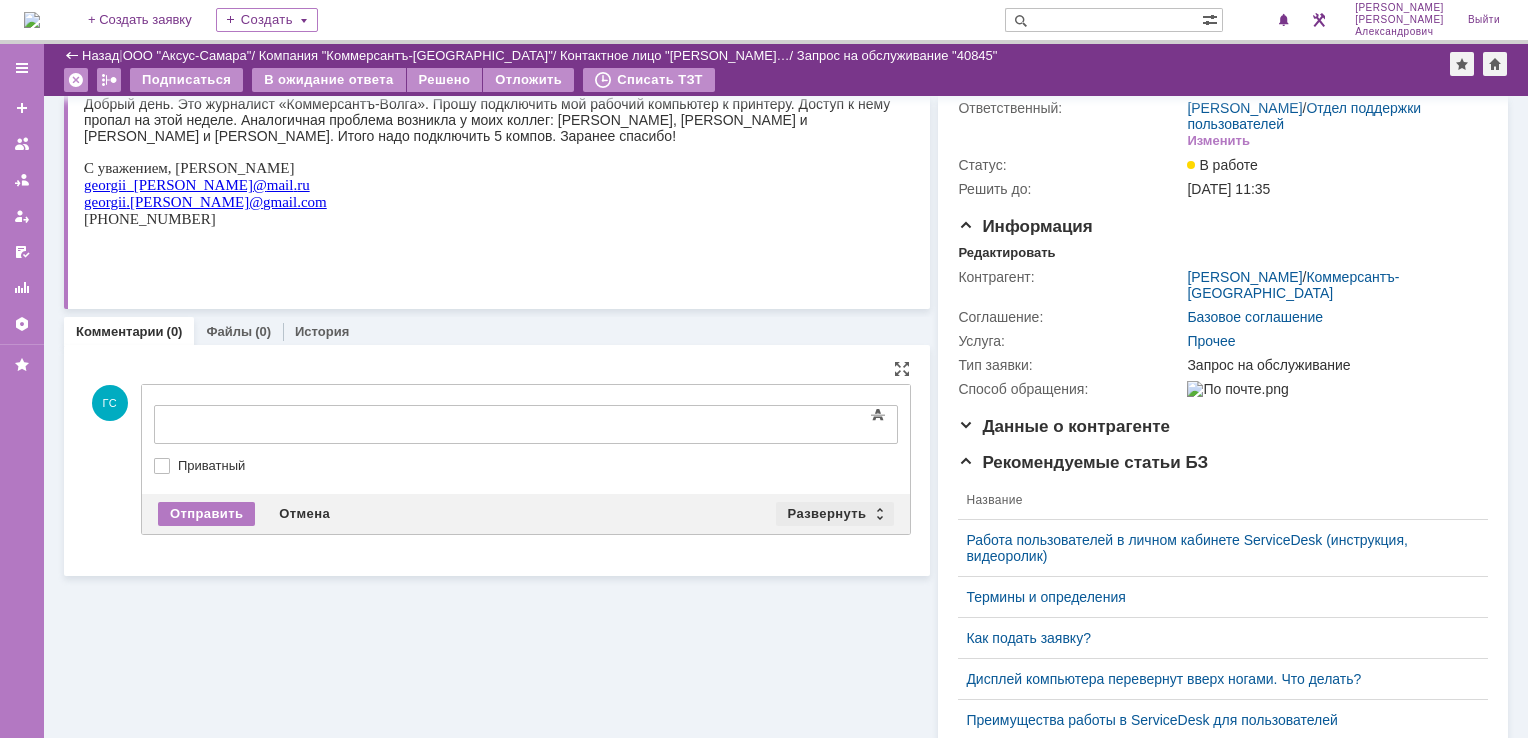 click on "Развернуть" at bounding box center (835, 514) 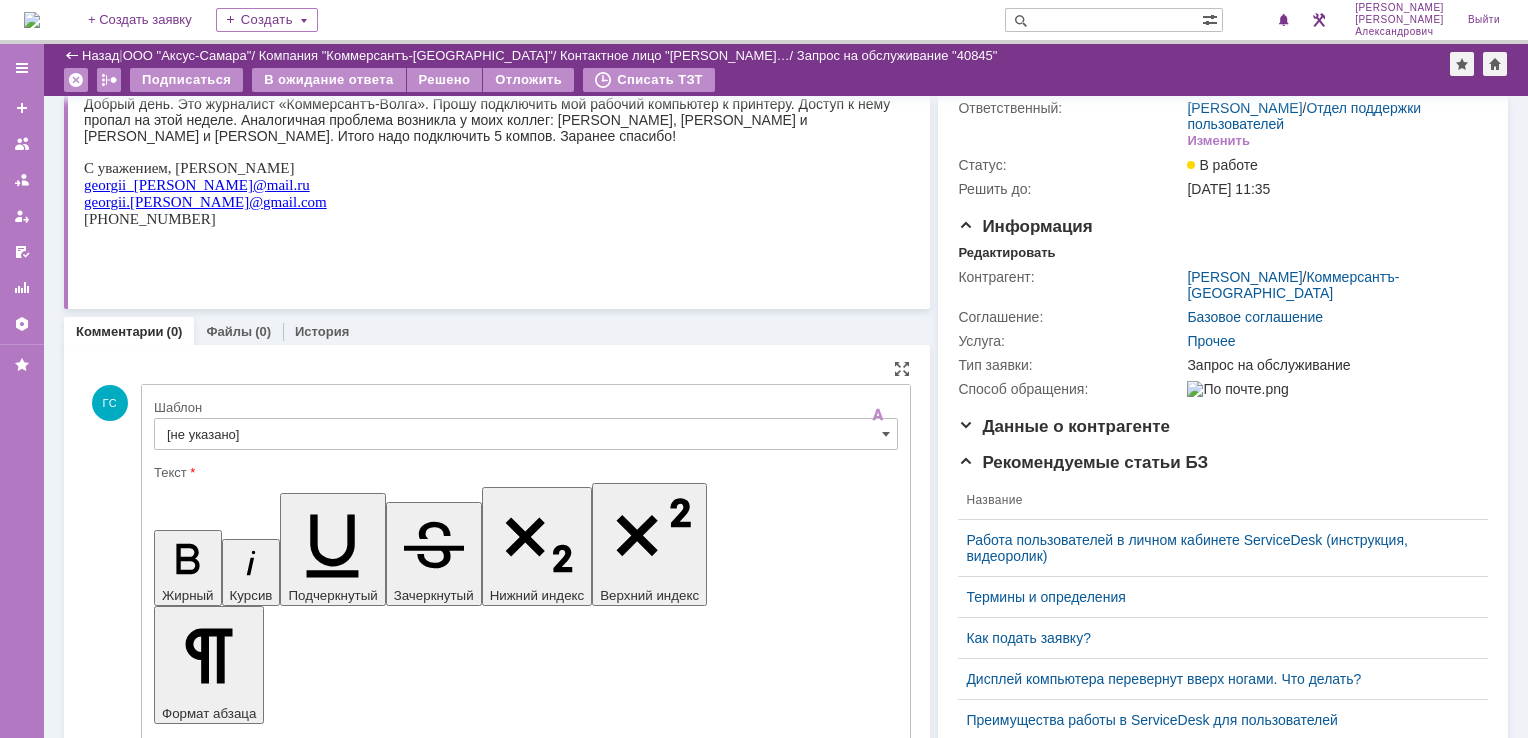 scroll, scrollTop: 0, scrollLeft: 0, axis: both 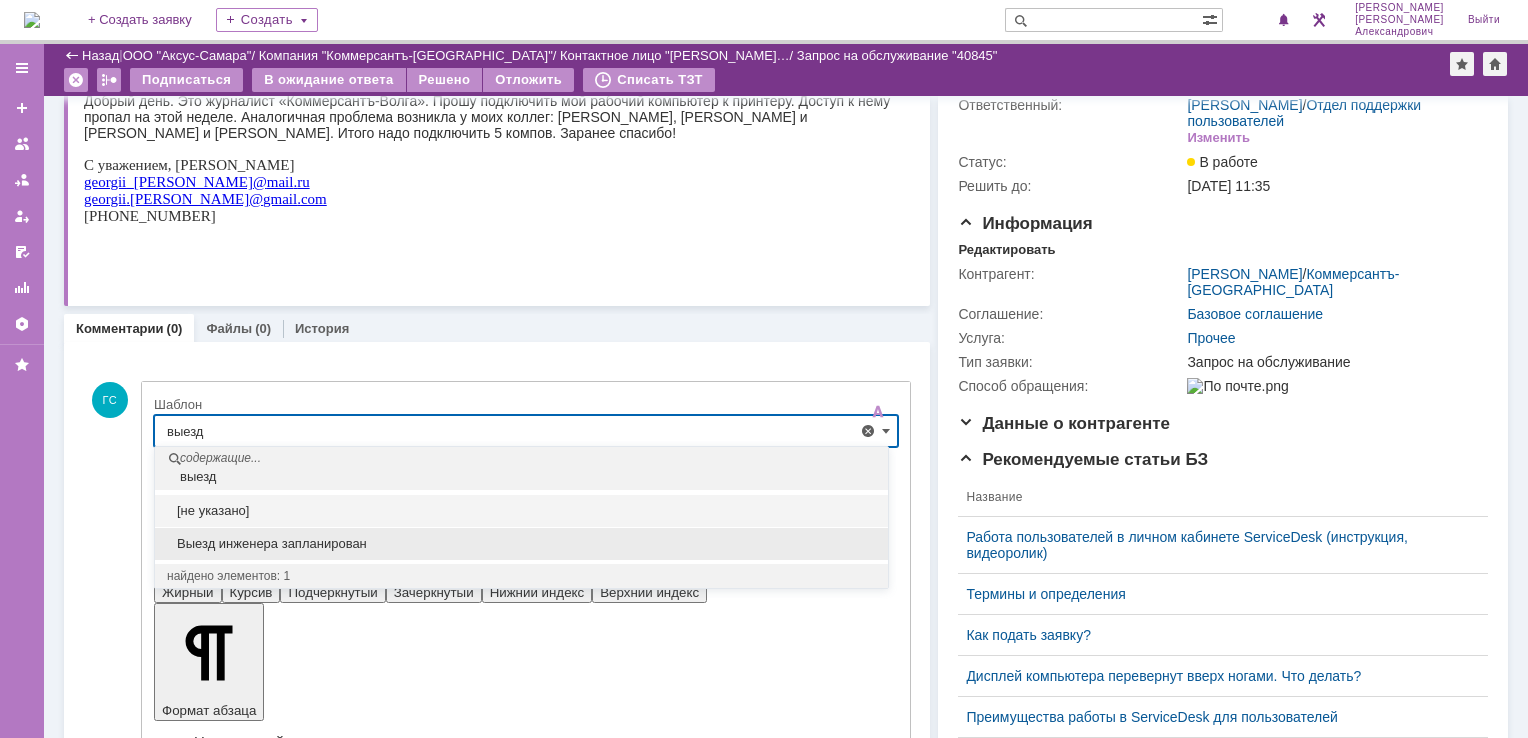 click on "Выезд инженера запланирован" at bounding box center (521, 544) 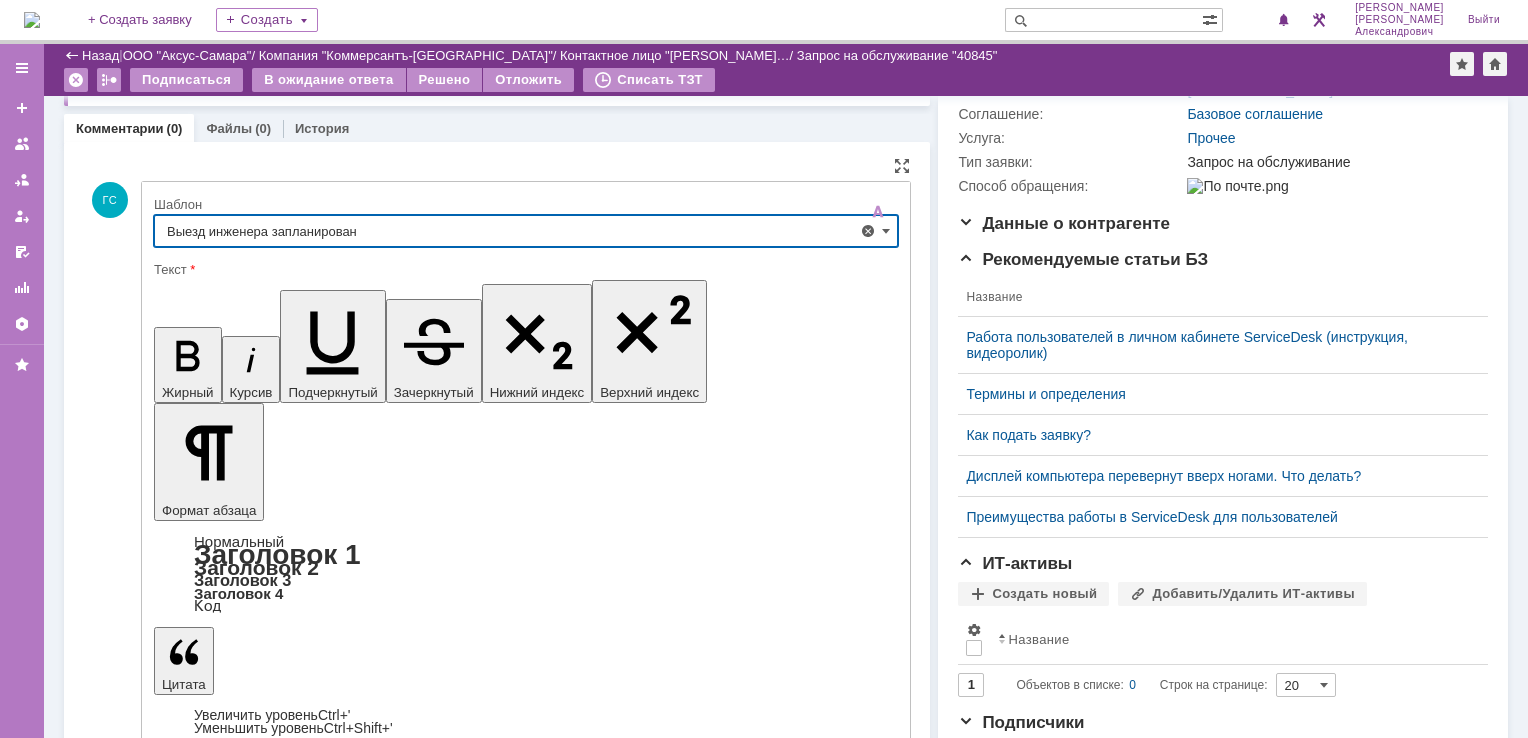 scroll, scrollTop: 318, scrollLeft: 0, axis: vertical 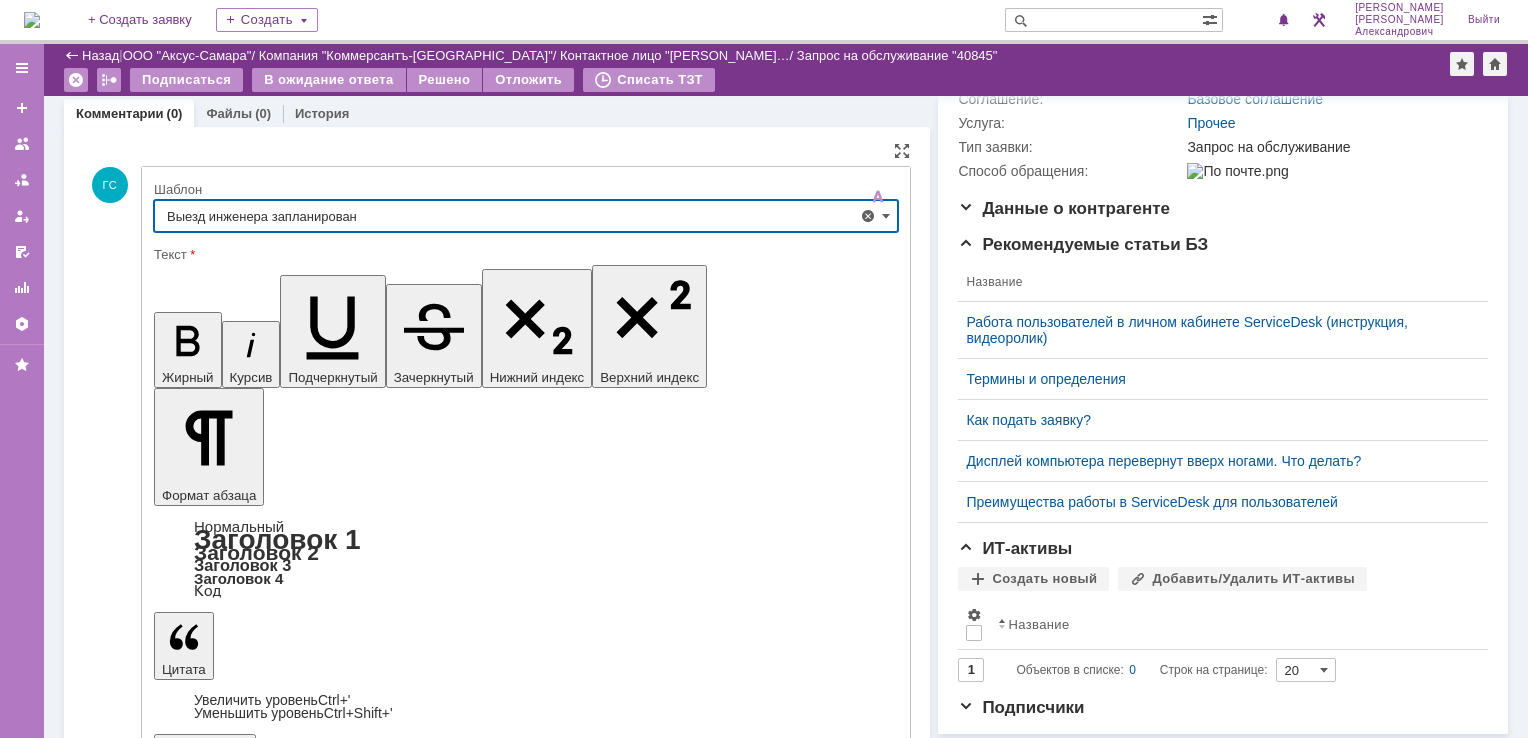 type on "Выезд инженера запланирован" 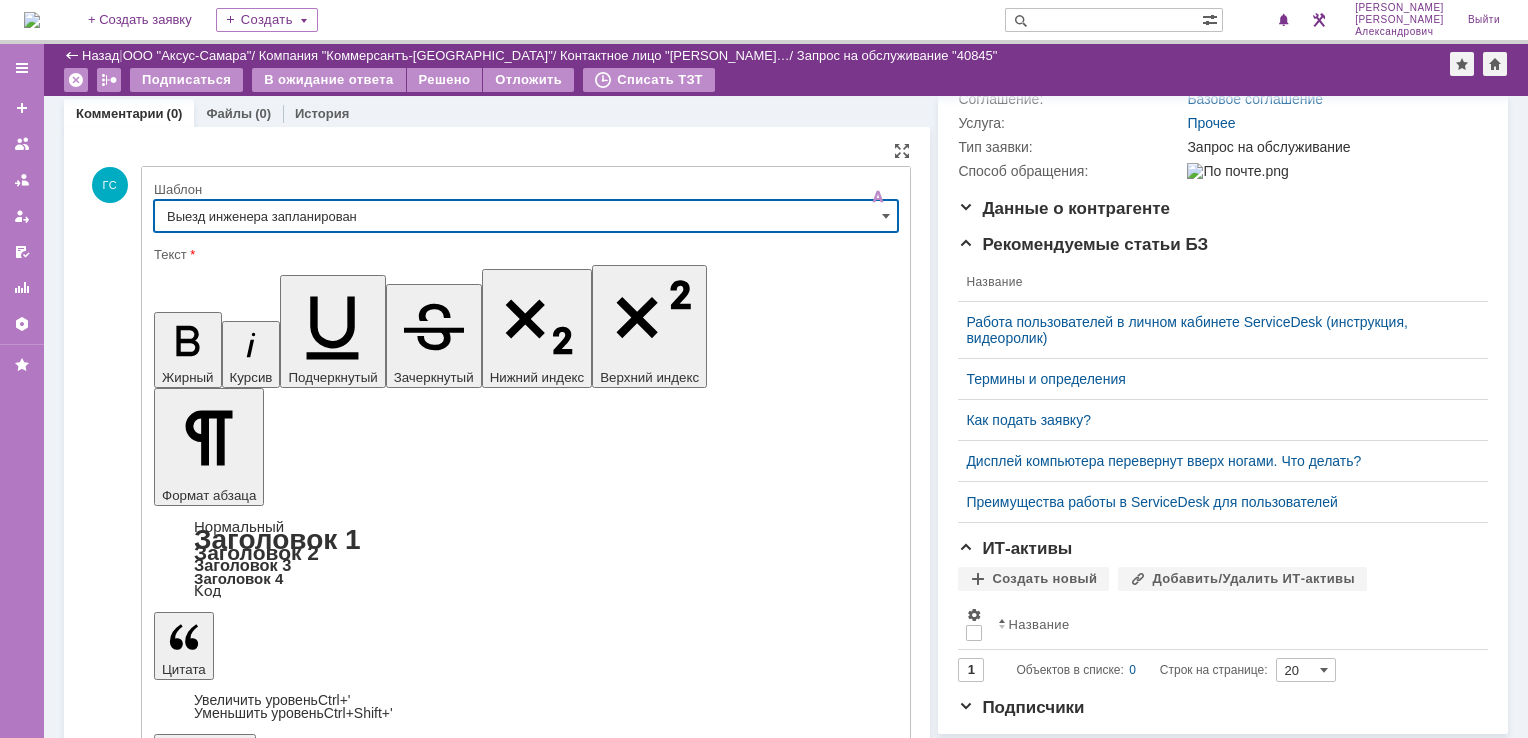 click on "Отправить" at bounding box center [206, 5366] 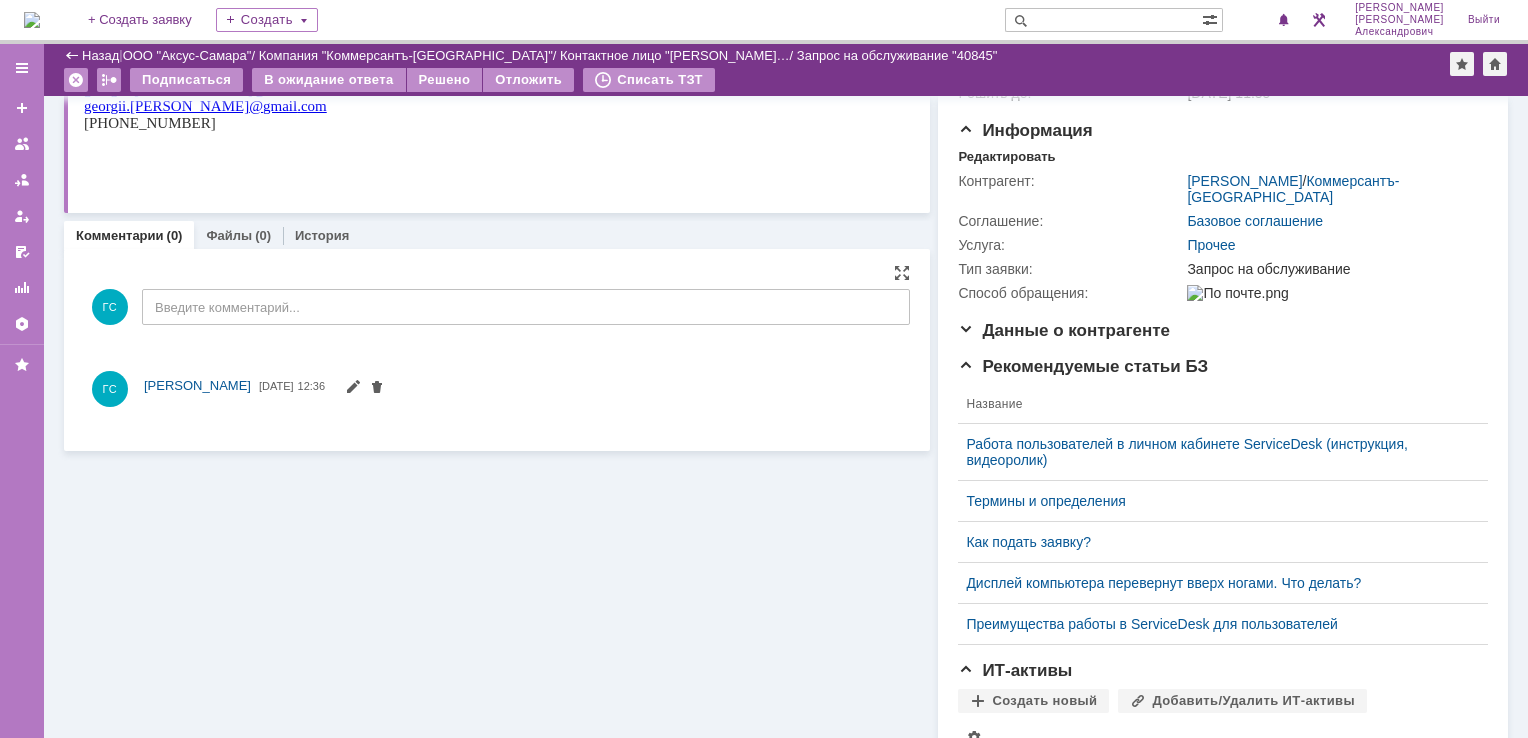 scroll, scrollTop: 0, scrollLeft: 0, axis: both 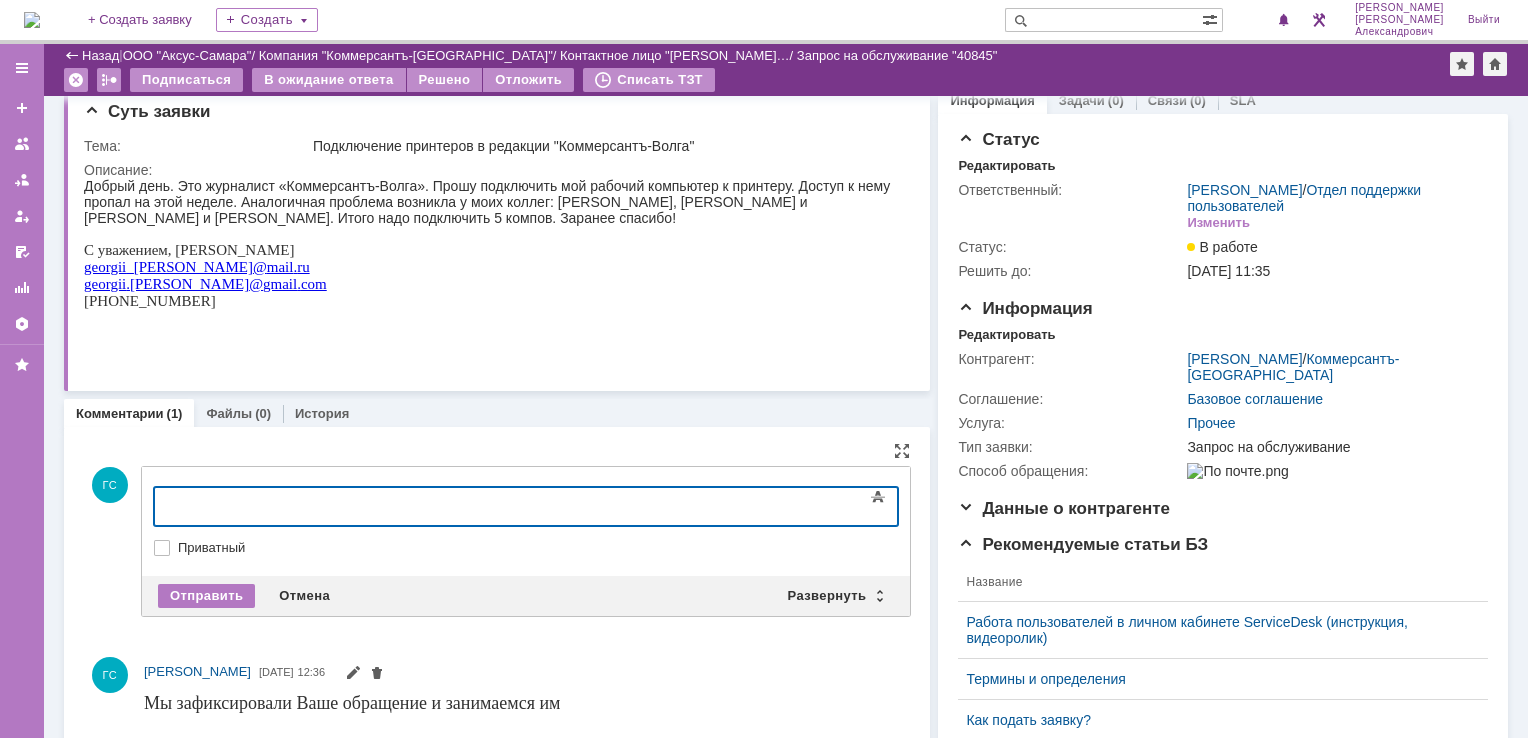 type 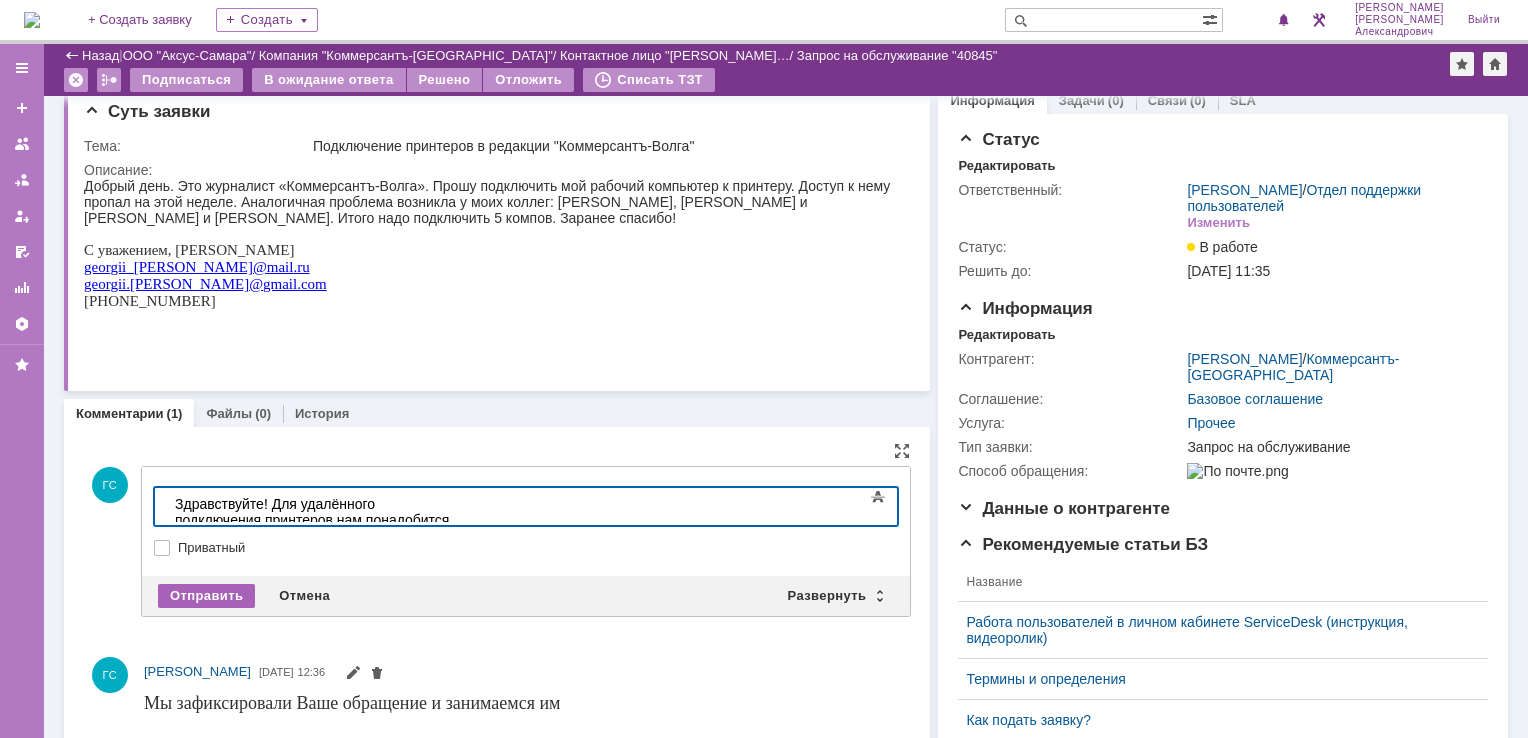 click on "Отправить" at bounding box center [206, 596] 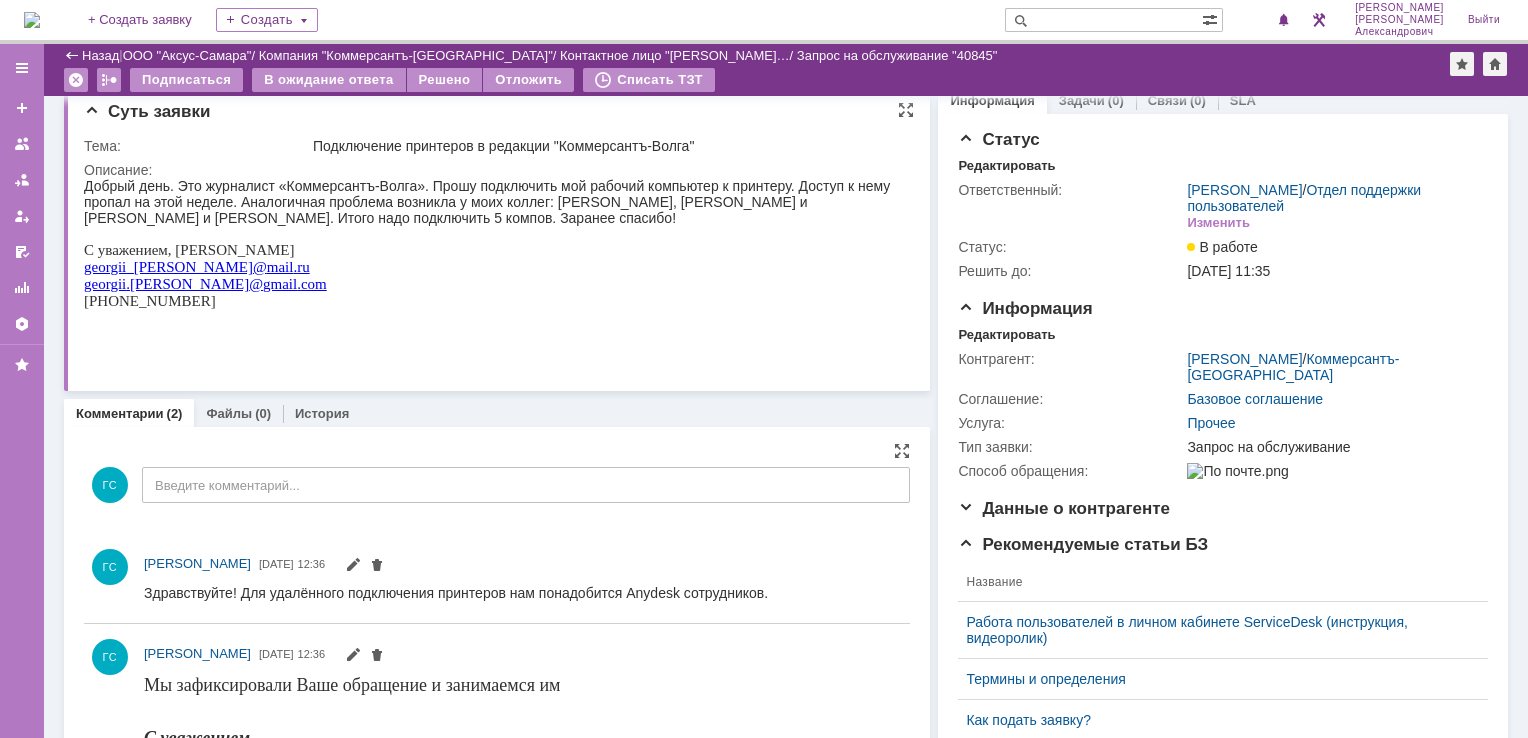 scroll, scrollTop: 0, scrollLeft: 0, axis: both 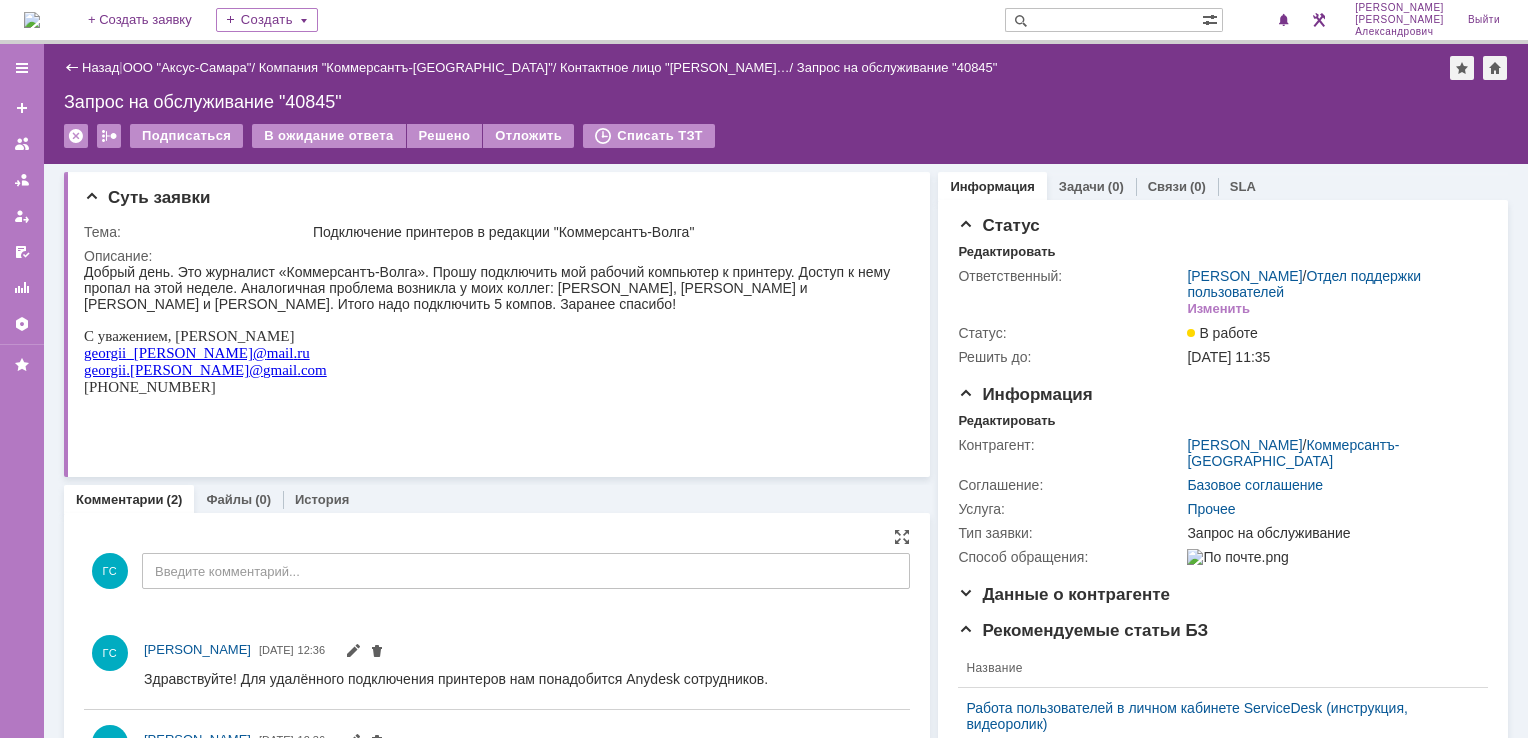 click on "В ожидание ответа" at bounding box center [329, 137] 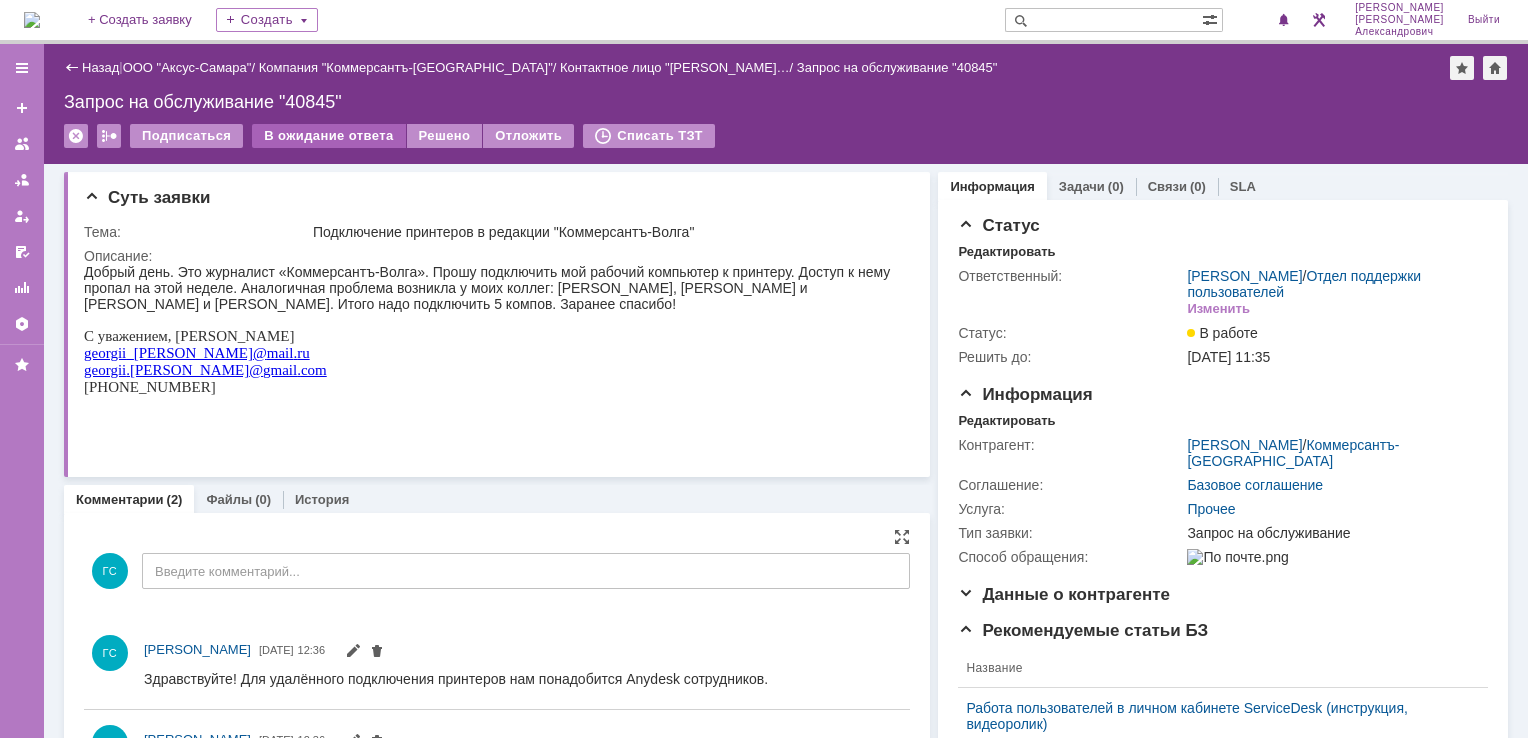 click on "В ожидание ответа" at bounding box center [328, 136] 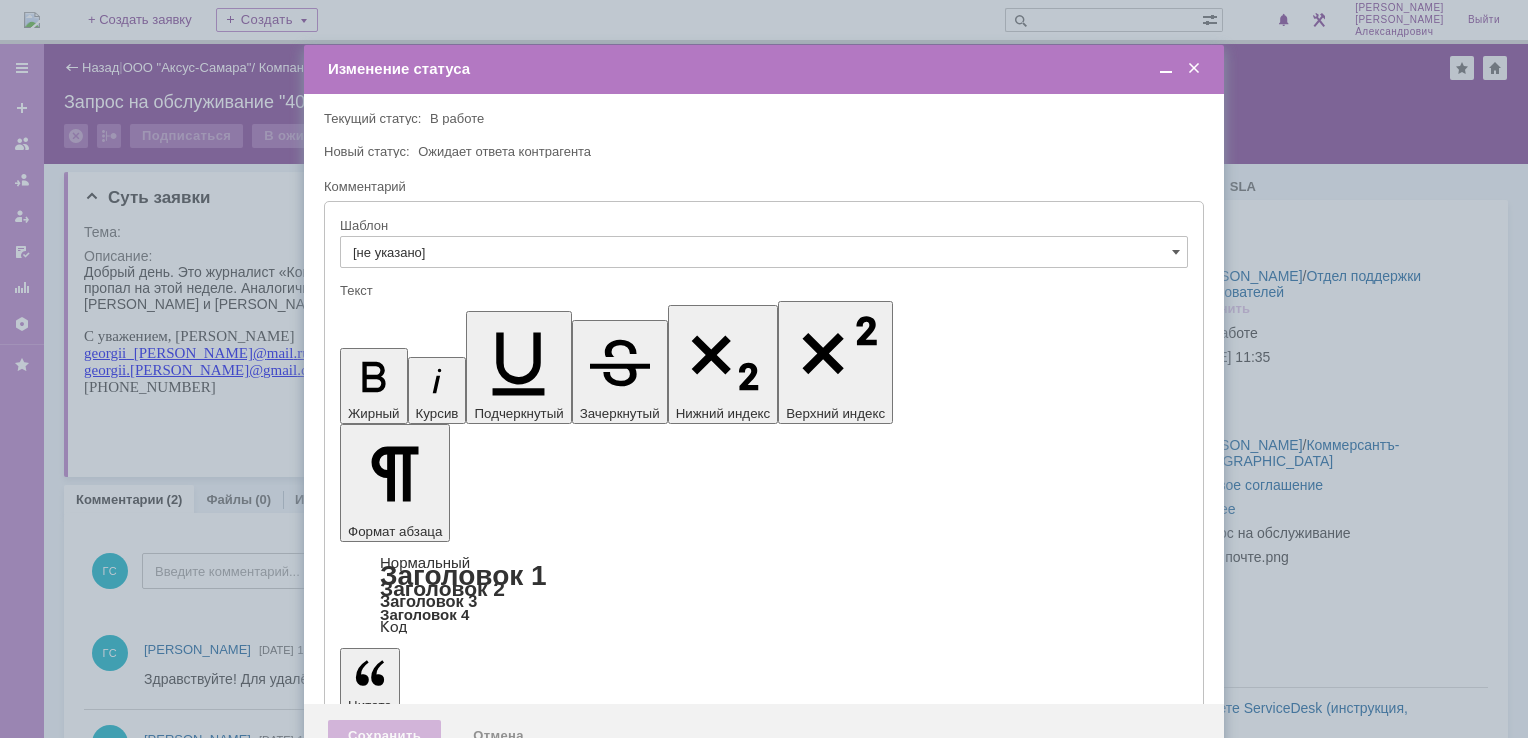 scroll, scrollTop: 0, scrollLeft: 0, axis: both 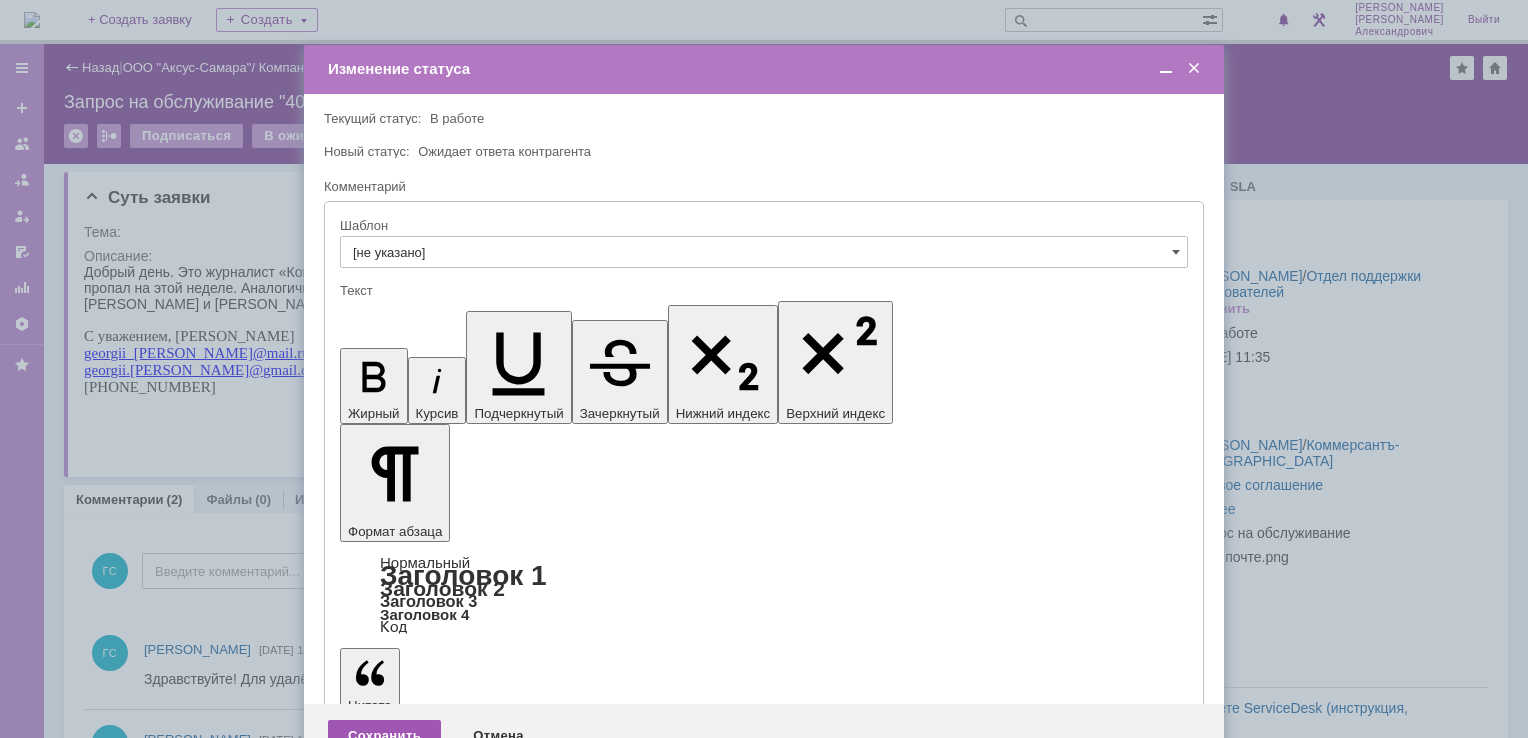 click on "Сохранить Отмена" at bounding box center [764, 736] 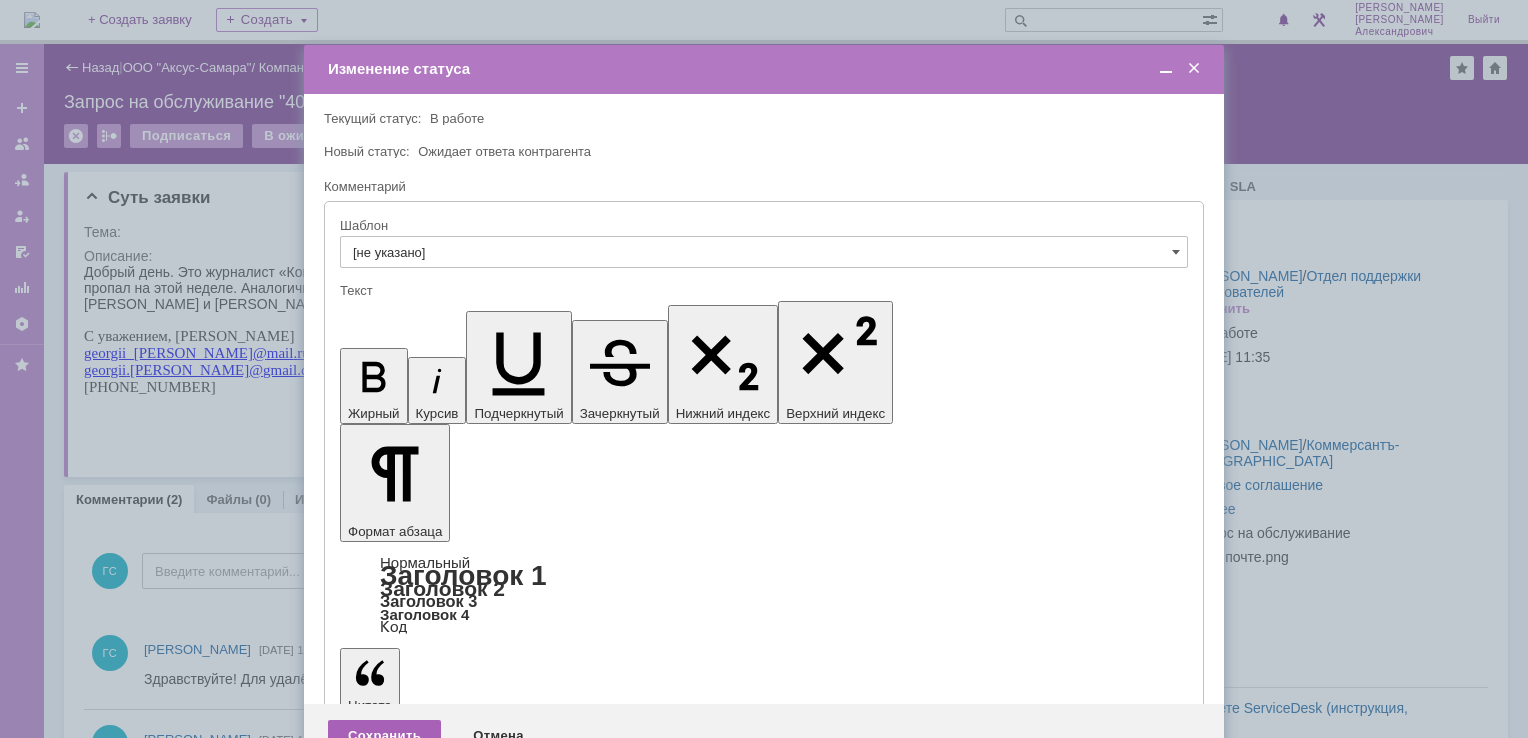 click on "Сохранить" at bounding box center [384, 736] 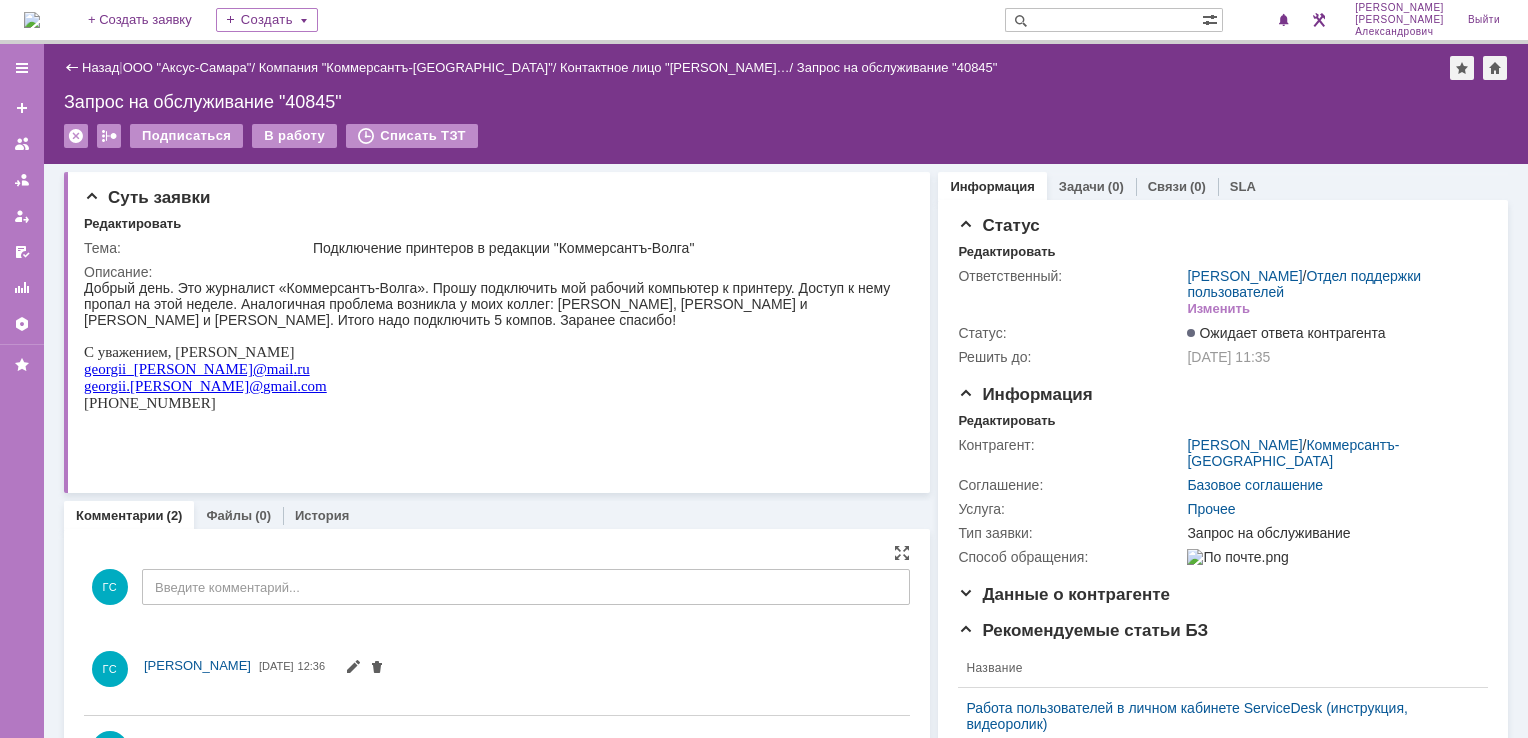scroll, scrollTop: 0, scrollLeft: 0, axis: both 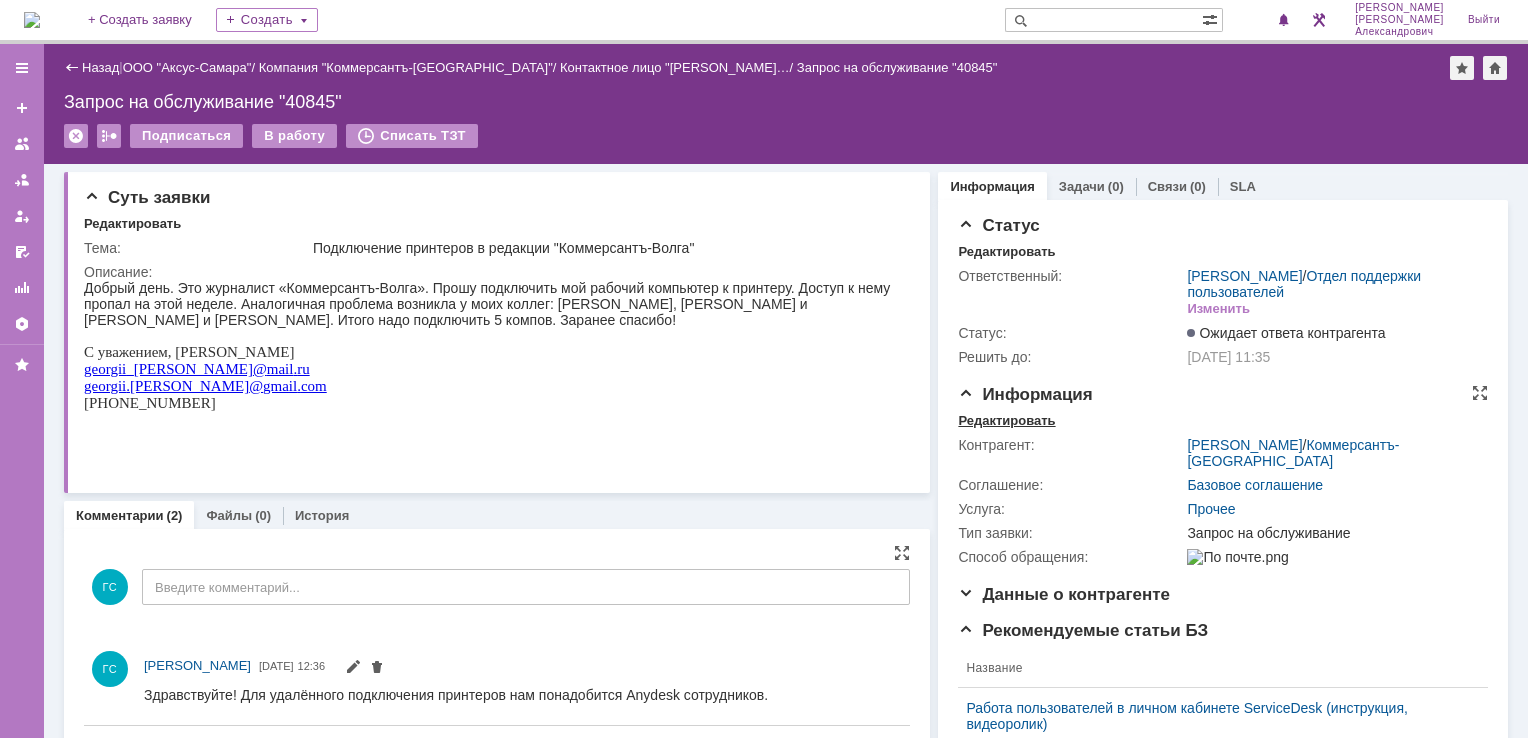 click on "Редактировать" at bounding box center (1006, 421) 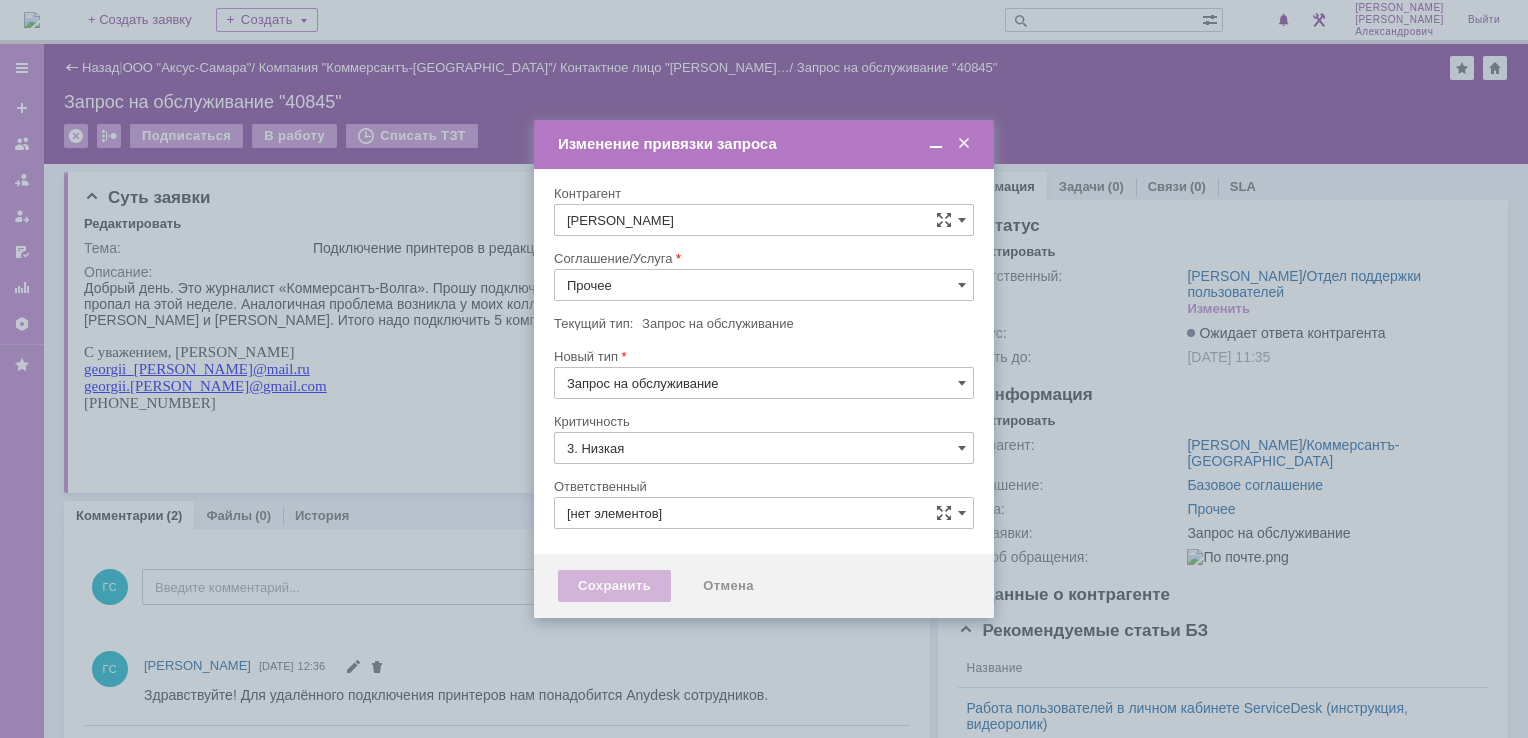 type on "[PERSON_NAME]" 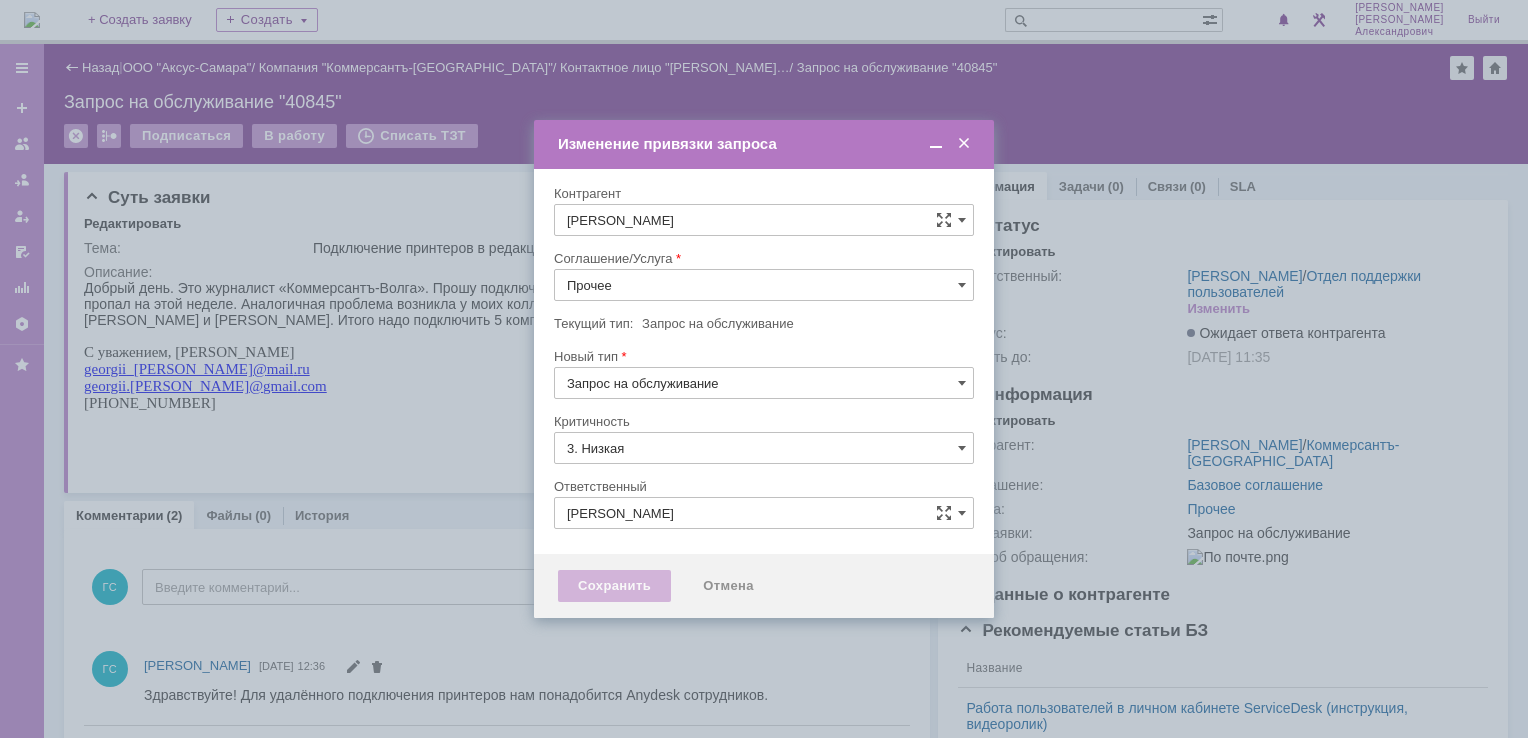 type on "[не указано]" 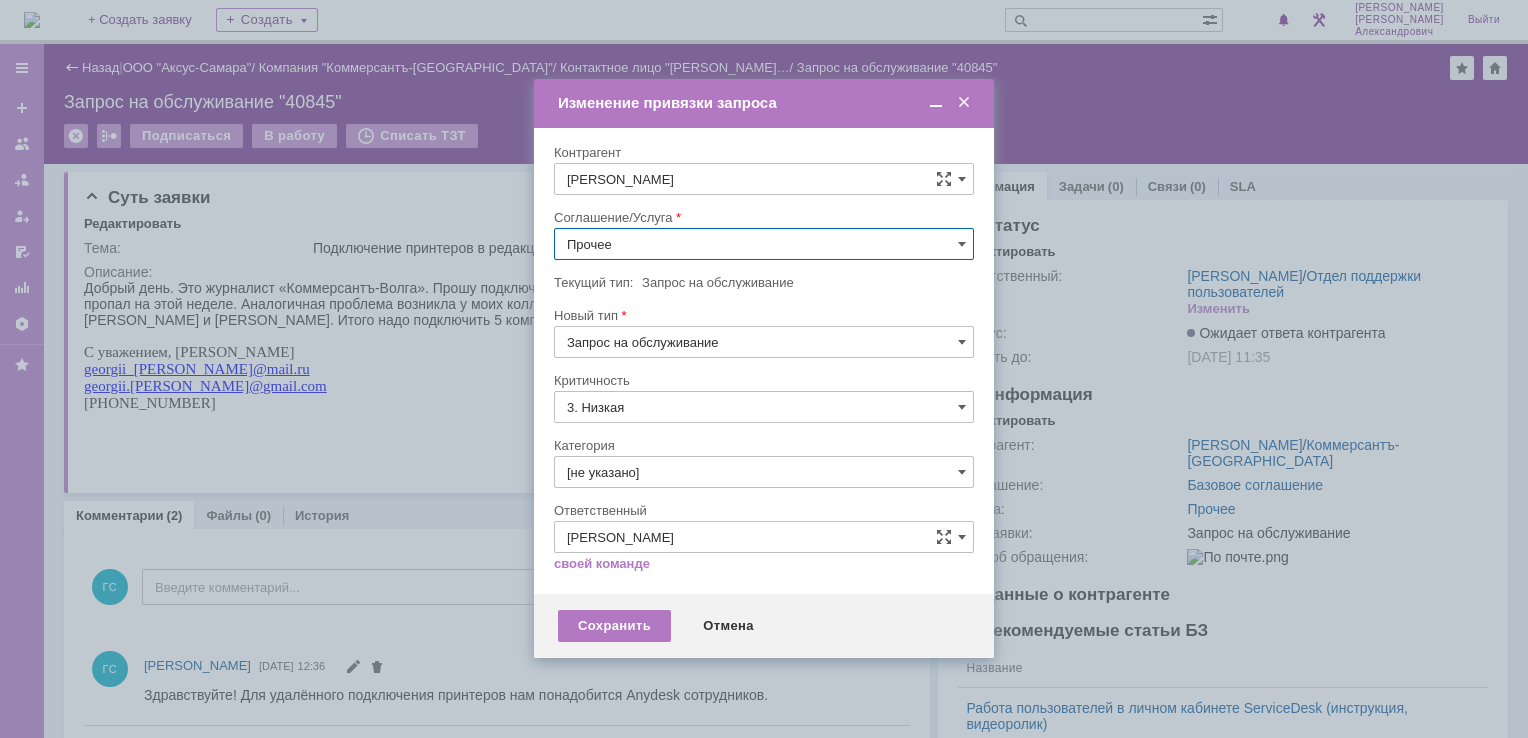 click on "Прочее" at bounding box center (764, 244) 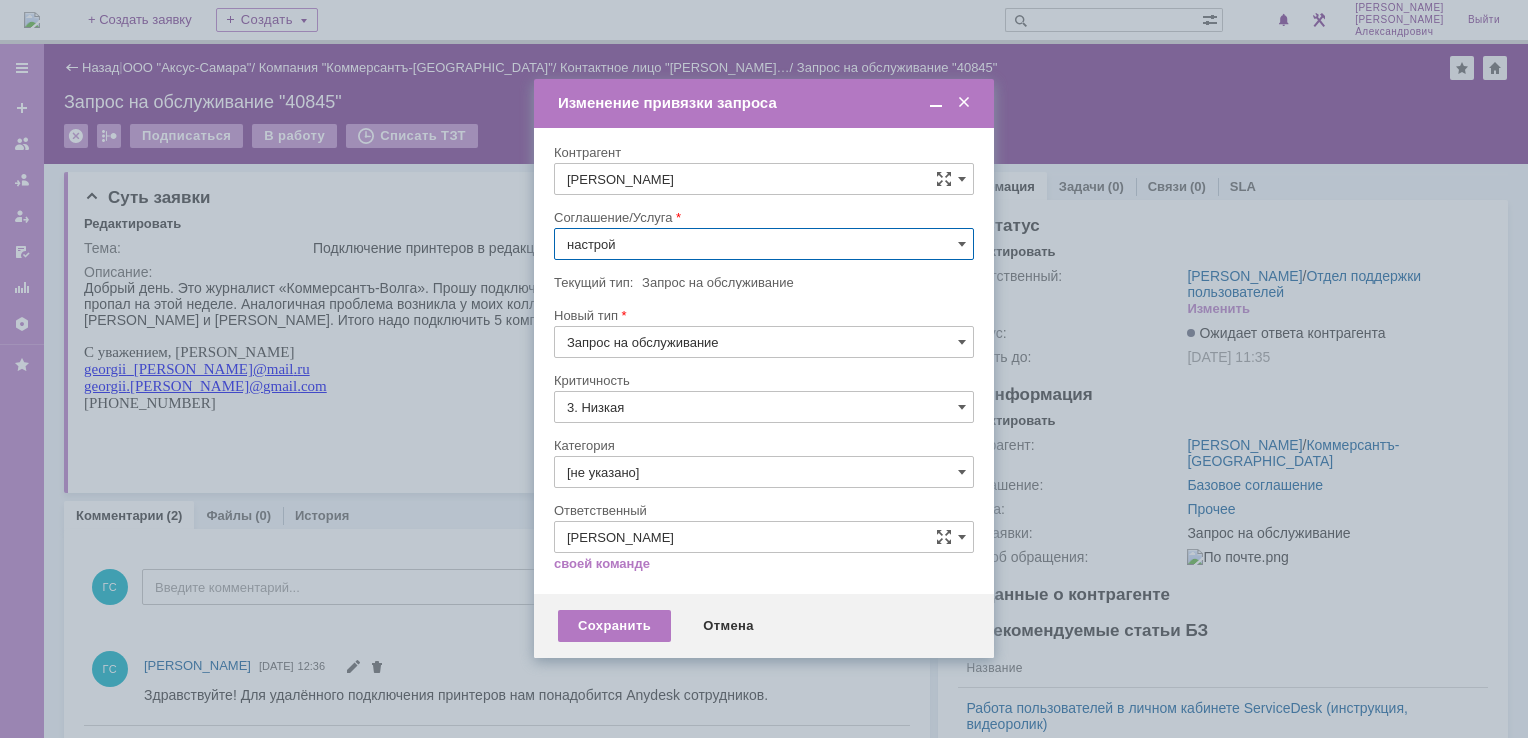 scroll, scrollTop: 0, scrollLeft: 0, axis: both 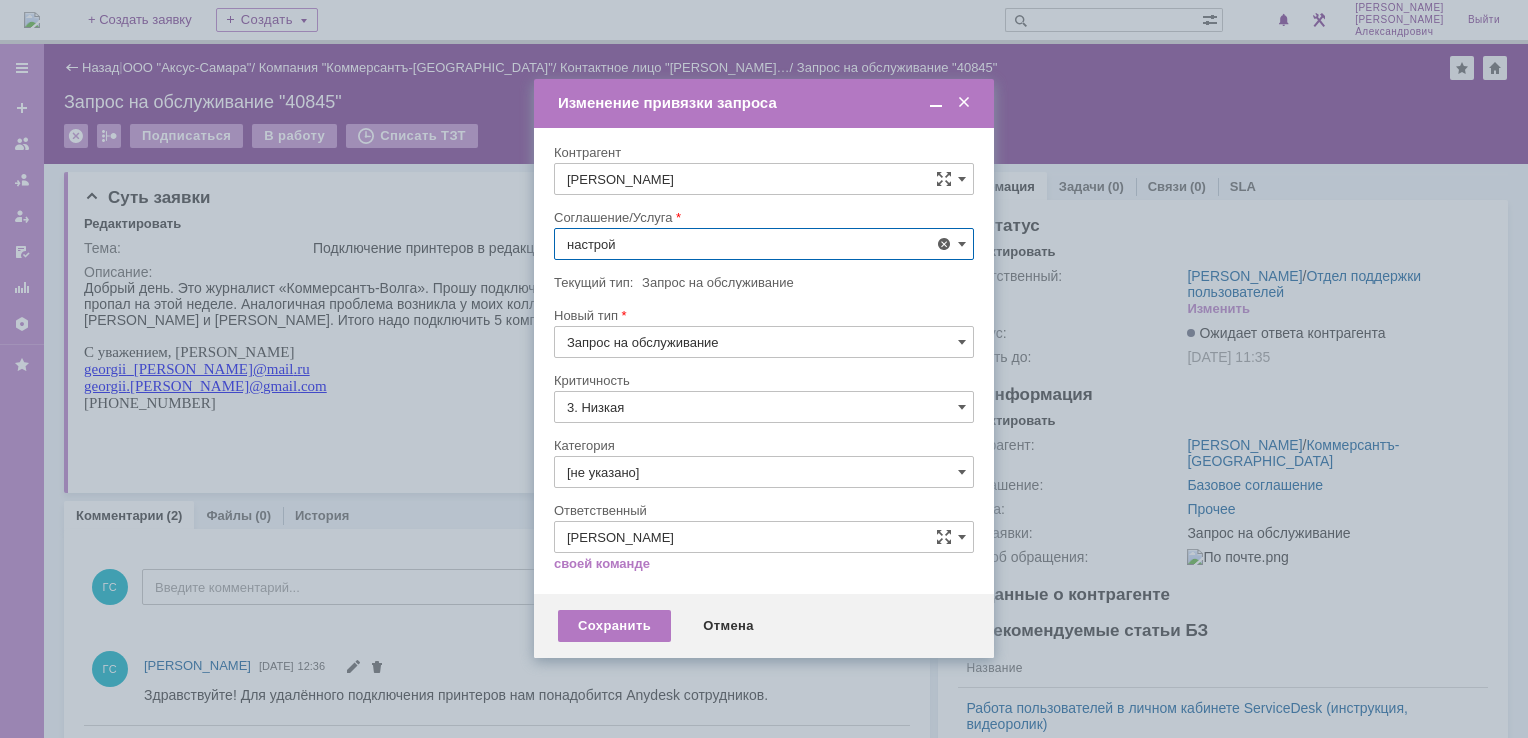 click on "АРМ_Настройка" at bounding box center (764, 439) 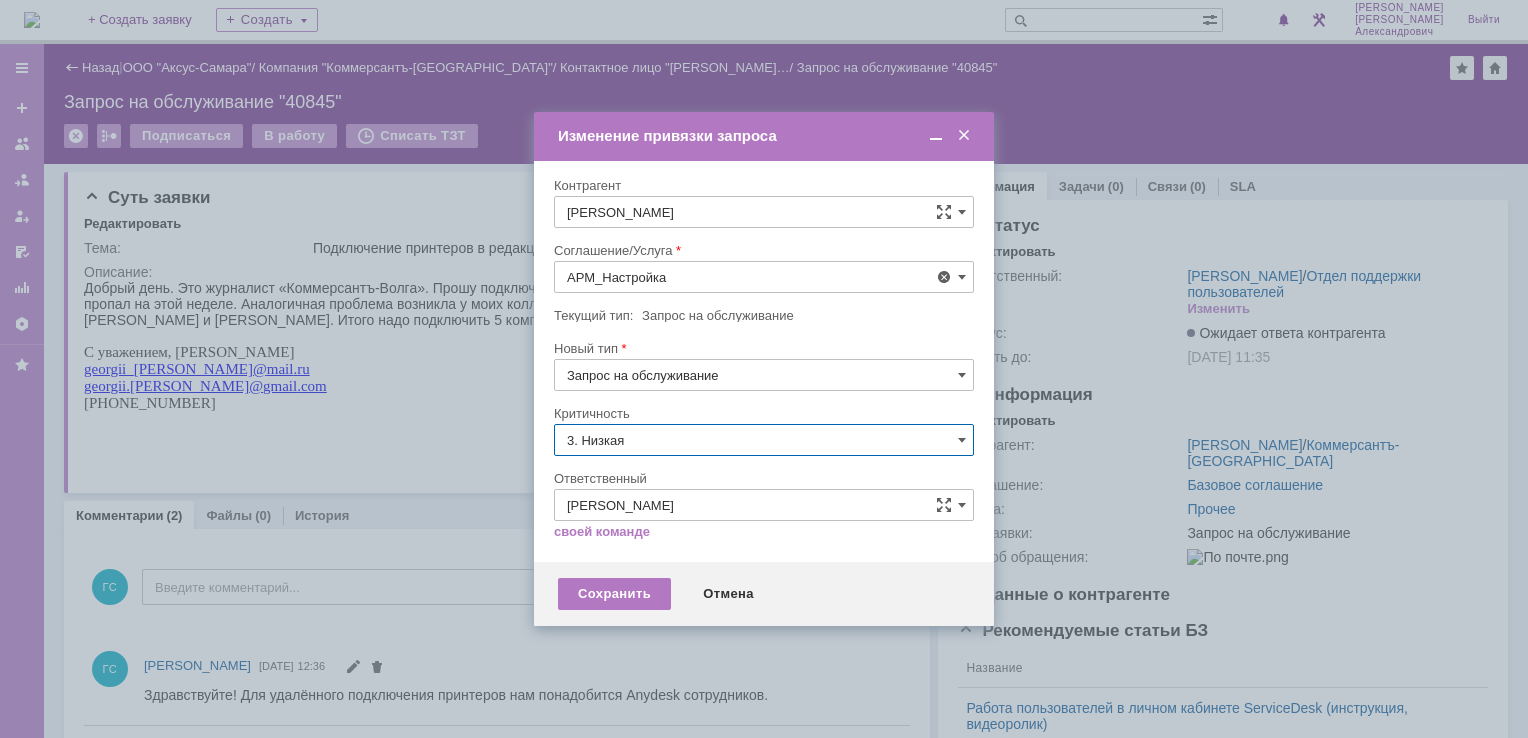 type on "АРМ_Настройка" 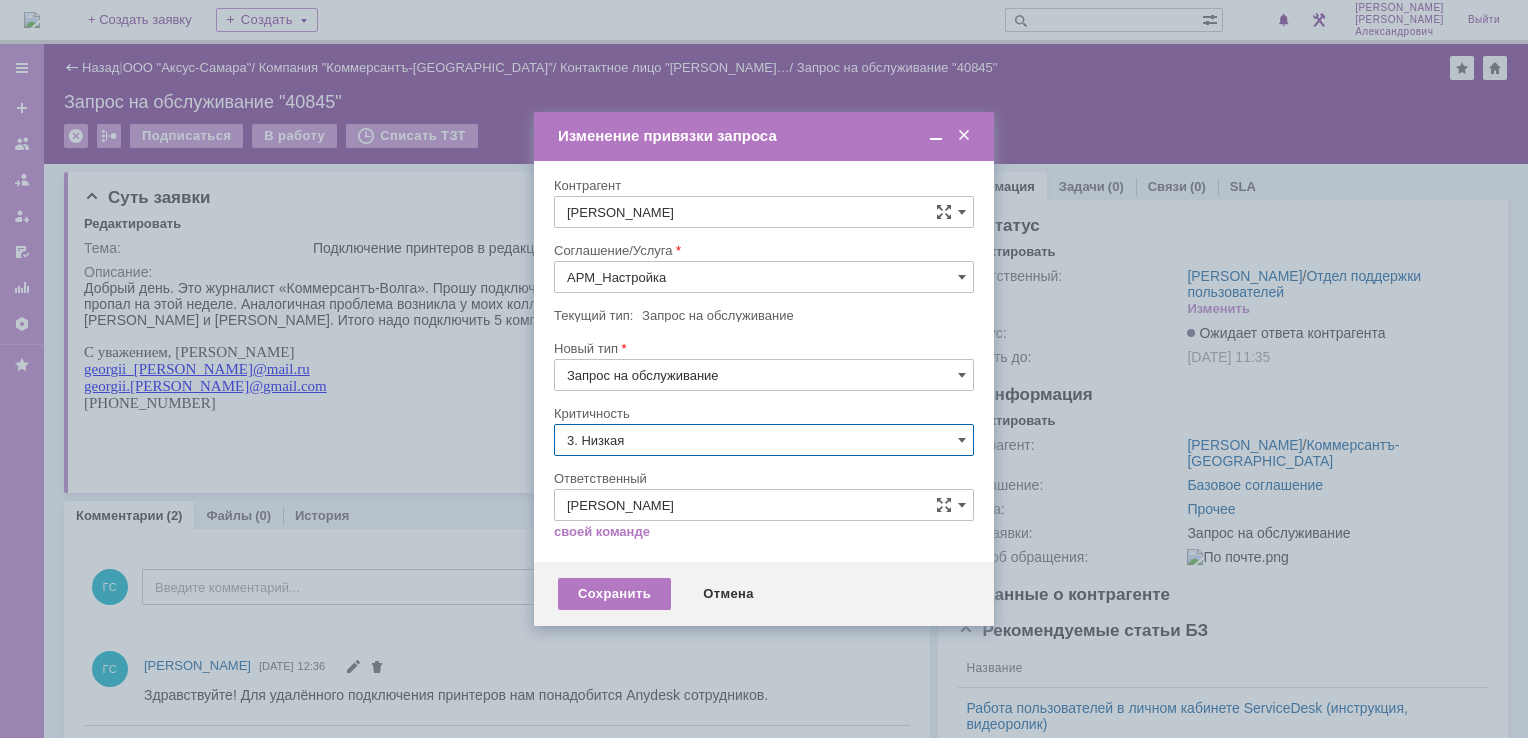 click on "[не указано]" at bounding box center [764, 477] 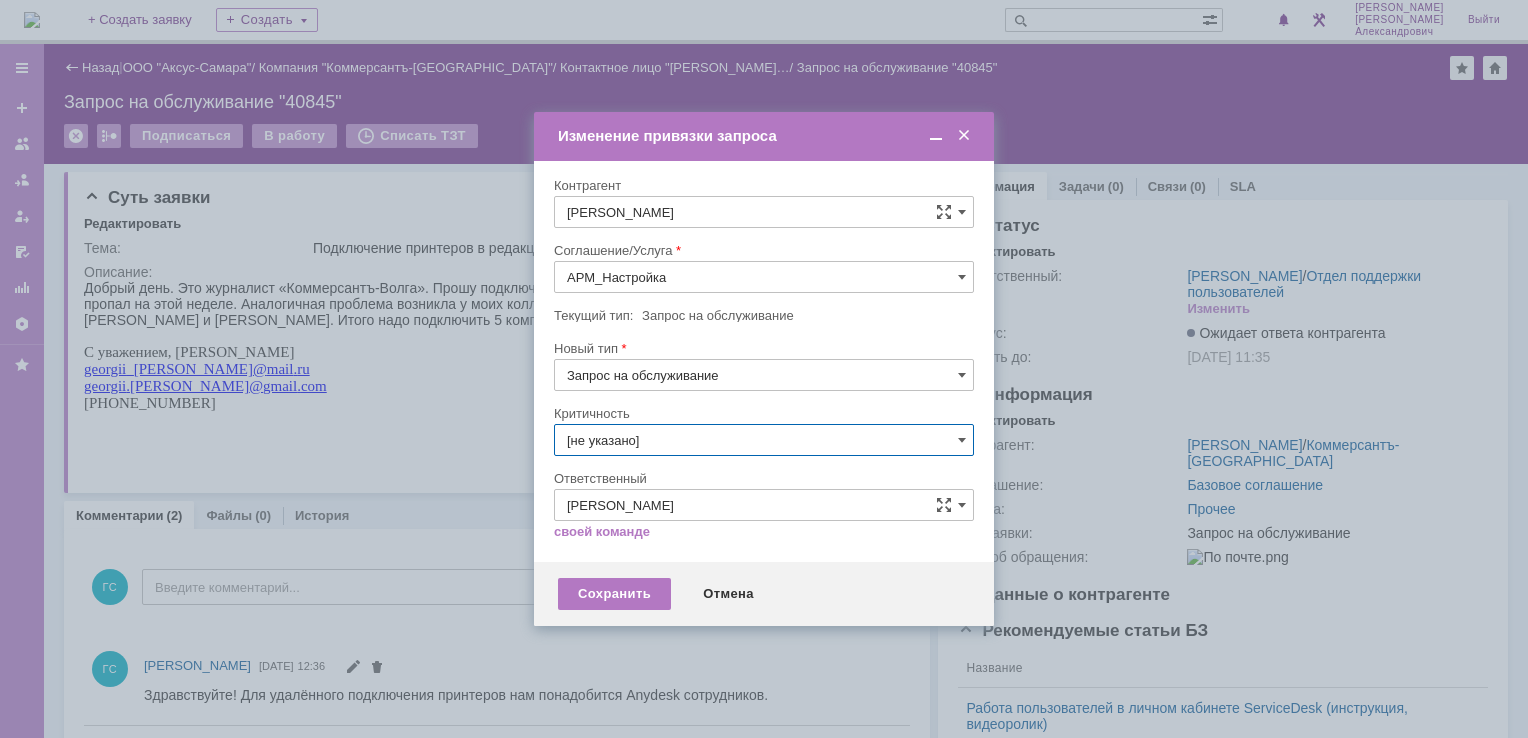 type on "[не указано]" 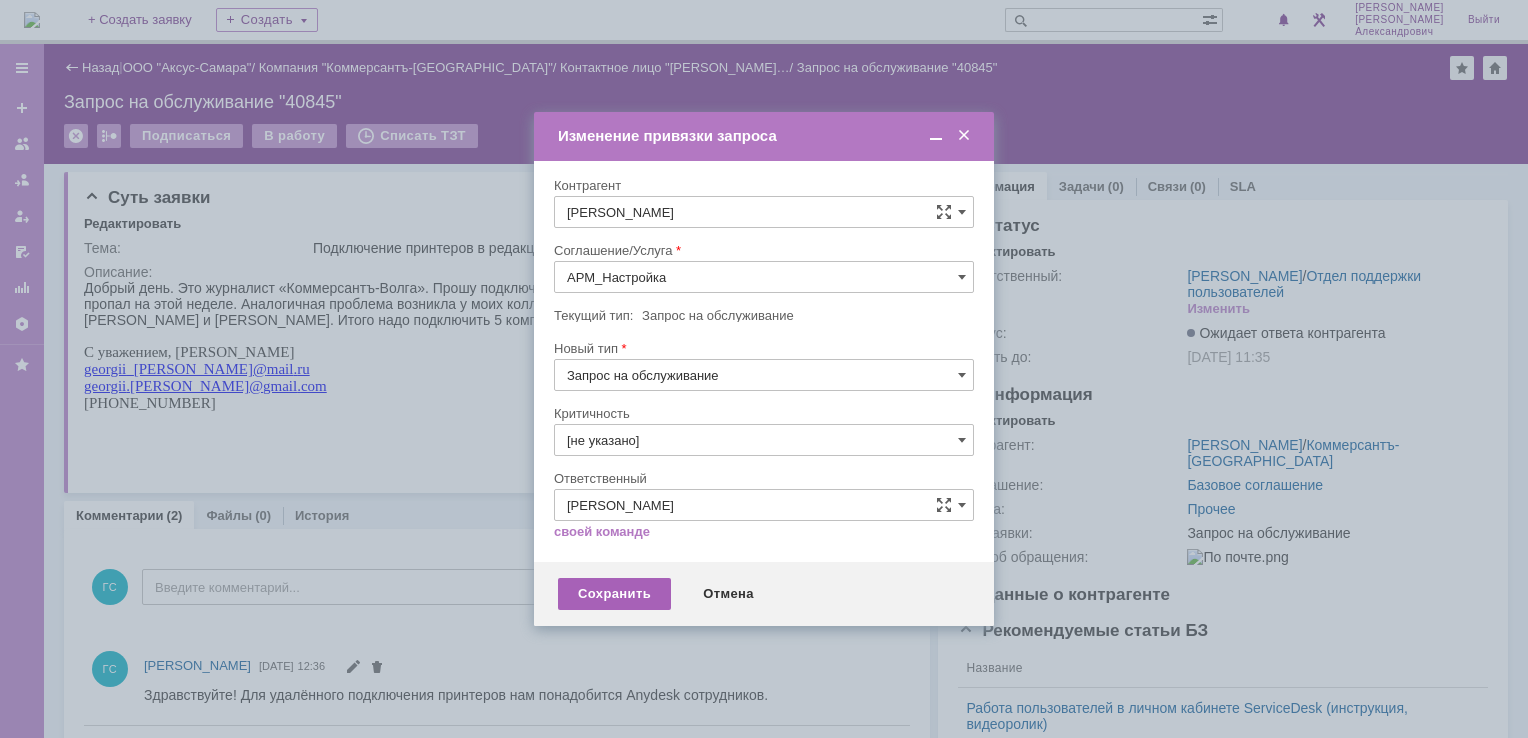 click on "Сохранить" at bounding box center [614, 594] 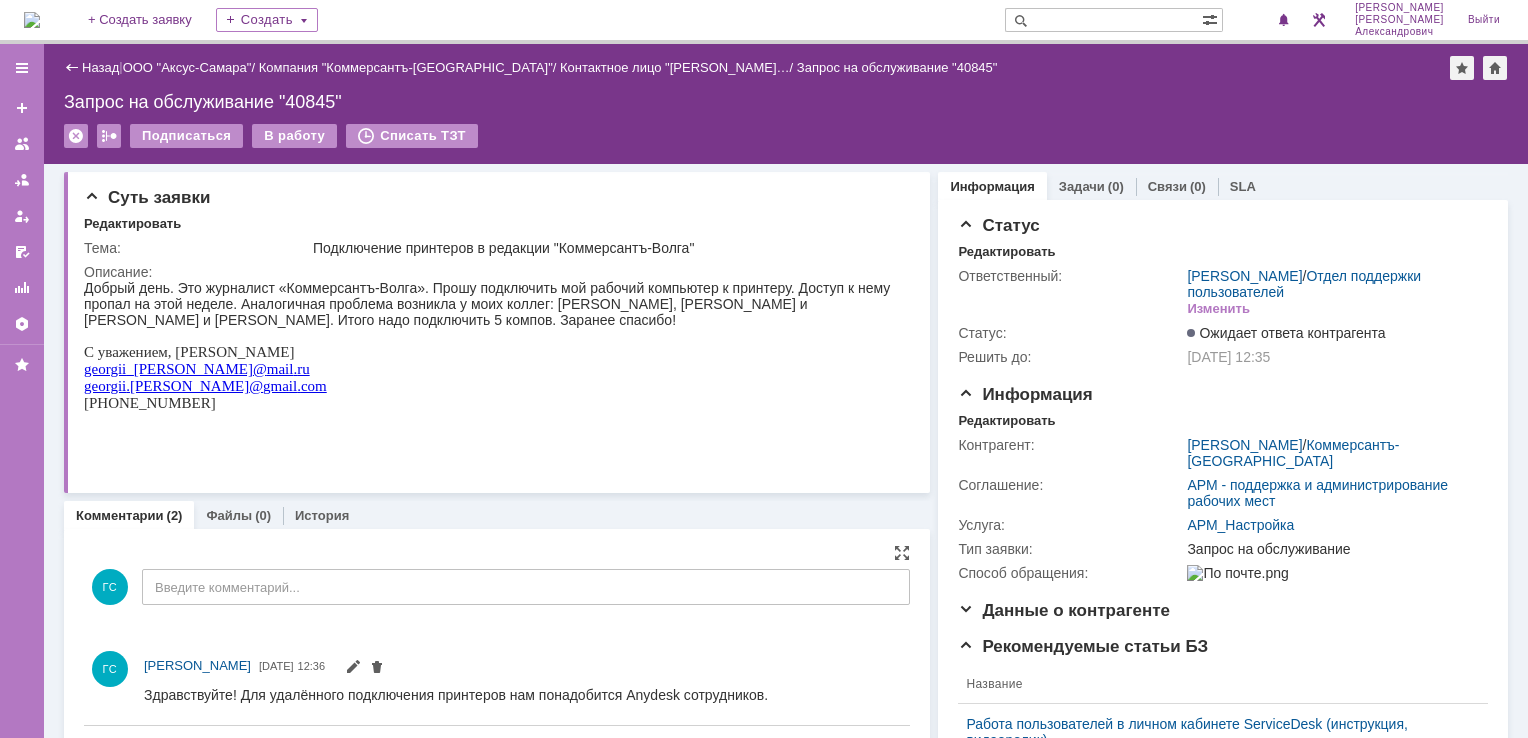 scroll, scrollTop: 0, scrollLeft: 0, axis: both 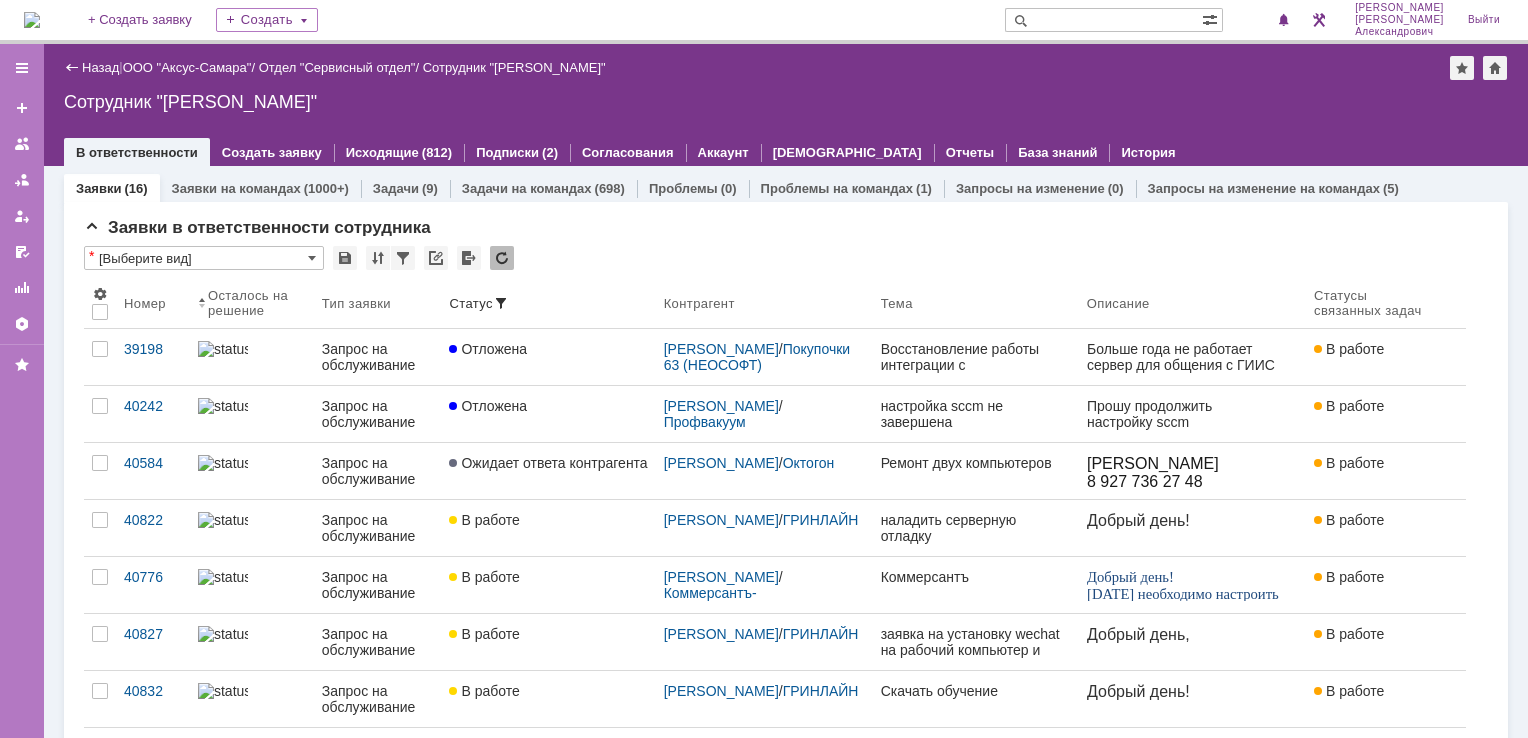 click at bounding box center [32, 20] 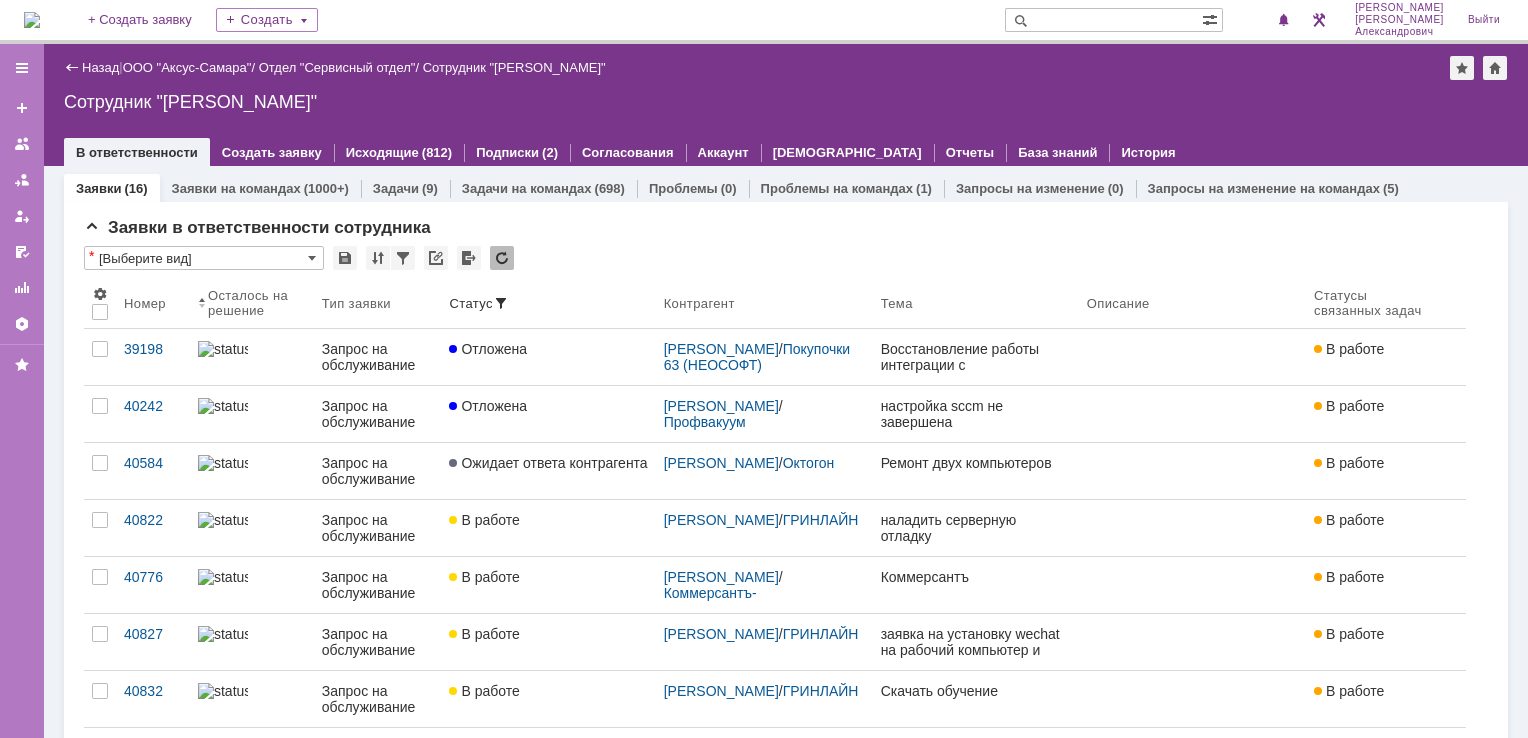 scroll, scrollTop: 0, scrollLeft: 0, axis: both 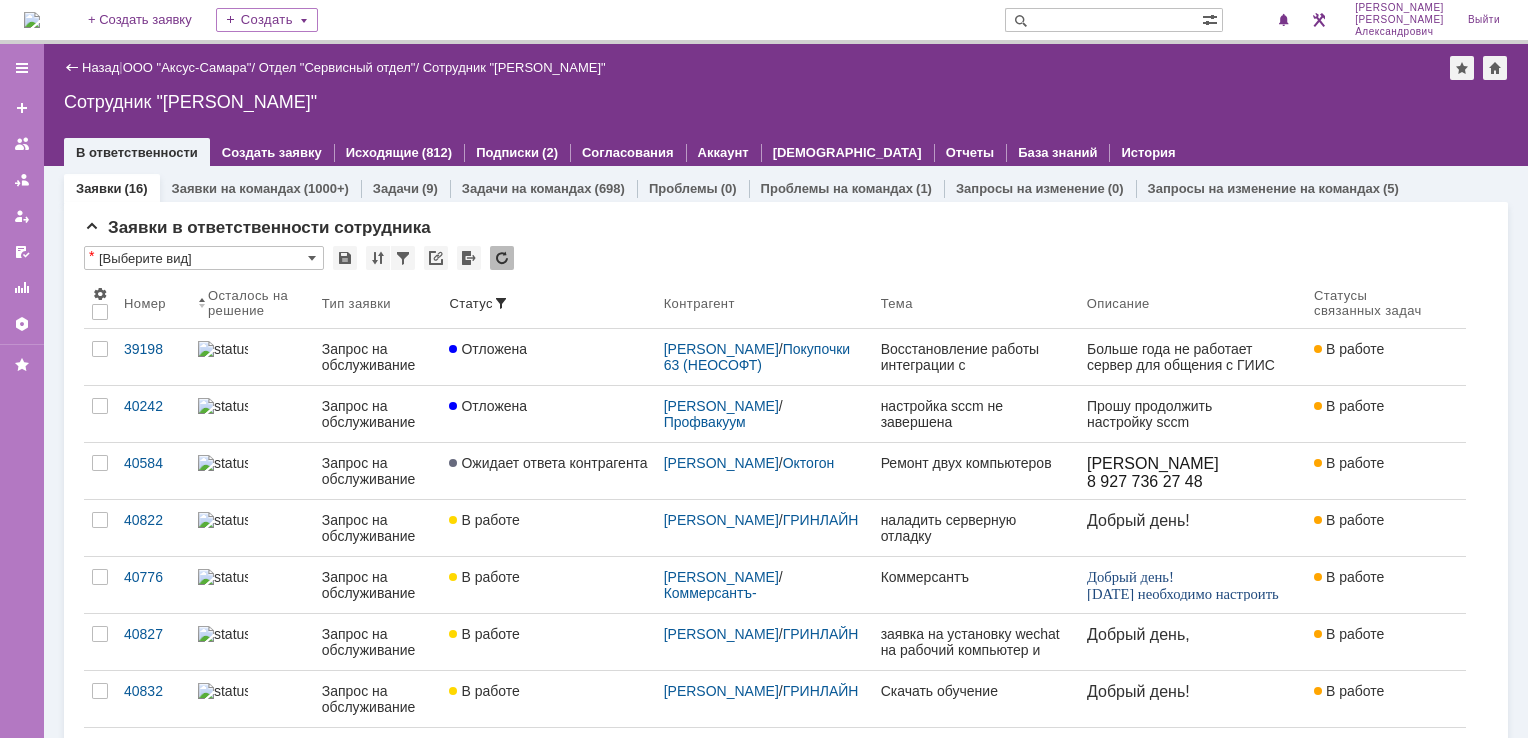 click at bounding box center (32, 20) 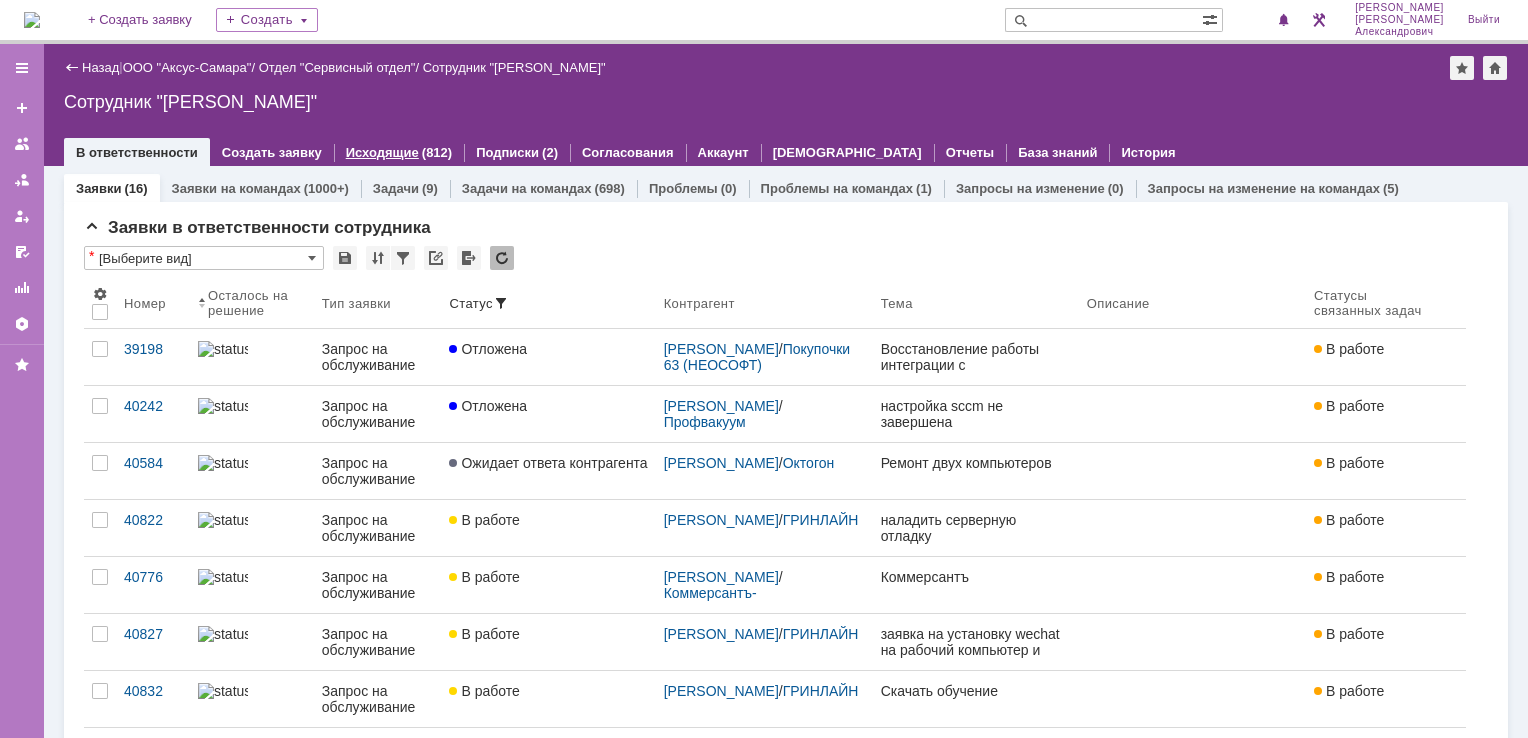 scroll, scrollTop: 0, scrollLeft: 0, axis: both 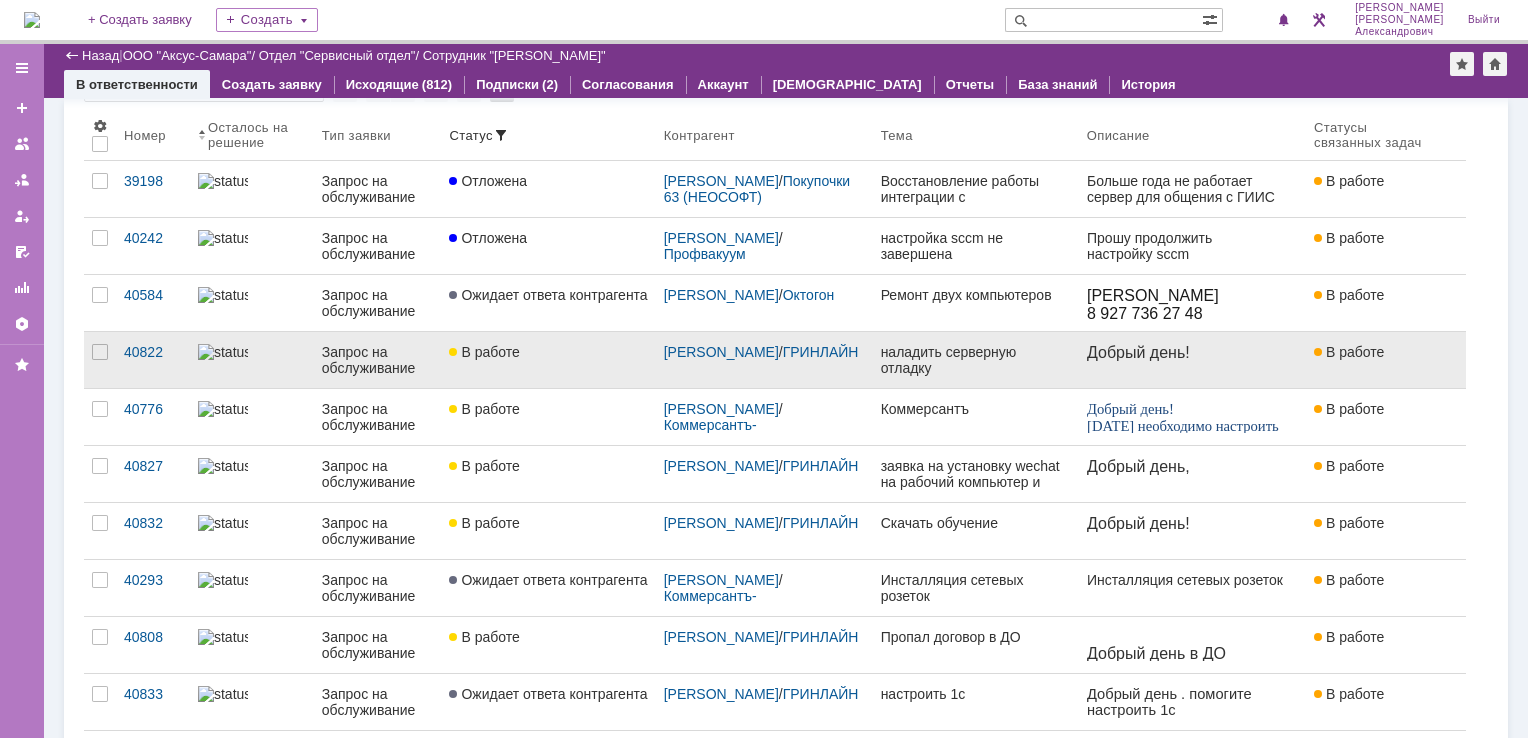 click on "В работе" at bounding box center [548, 360] 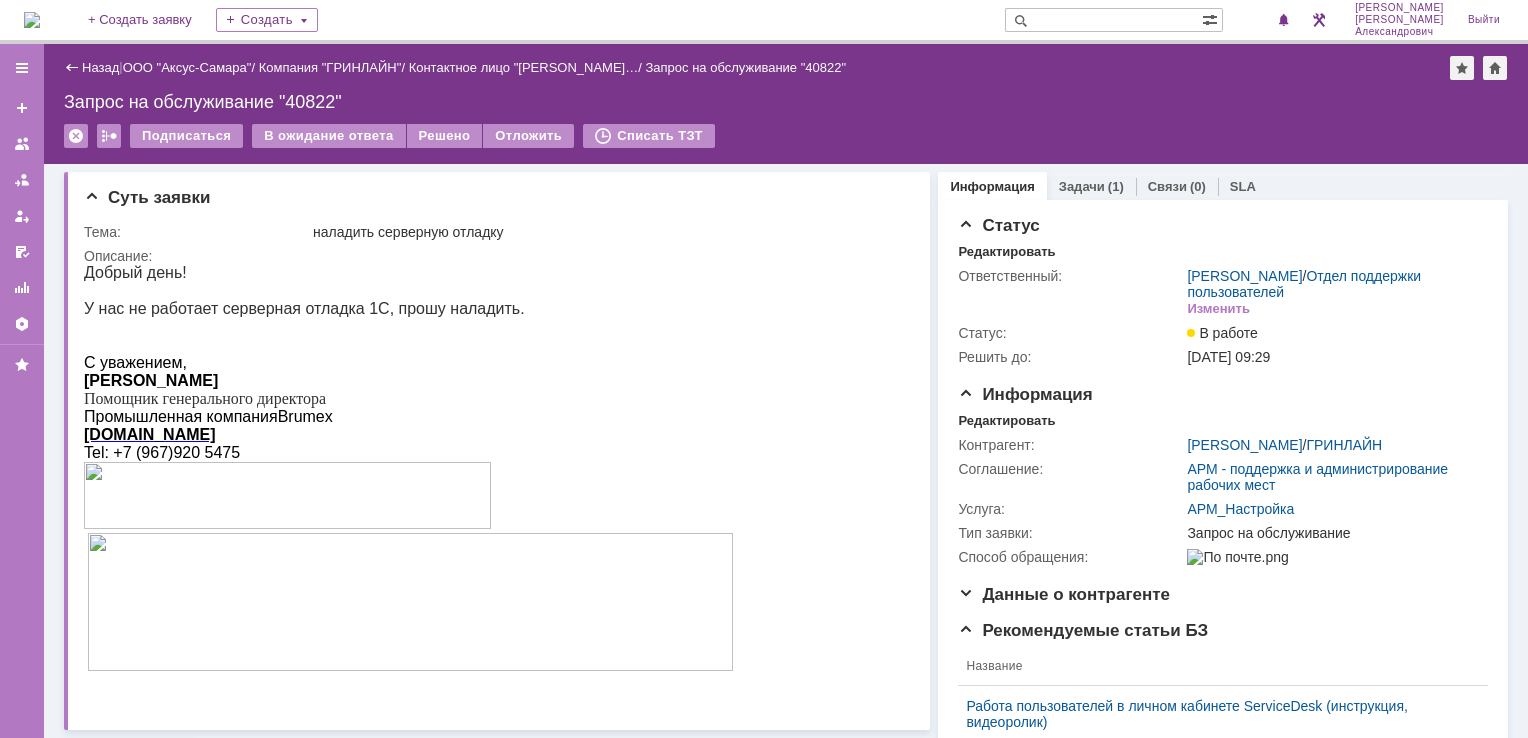 scroll, scrollTop: 0, scrollLeft: 0, axis: both 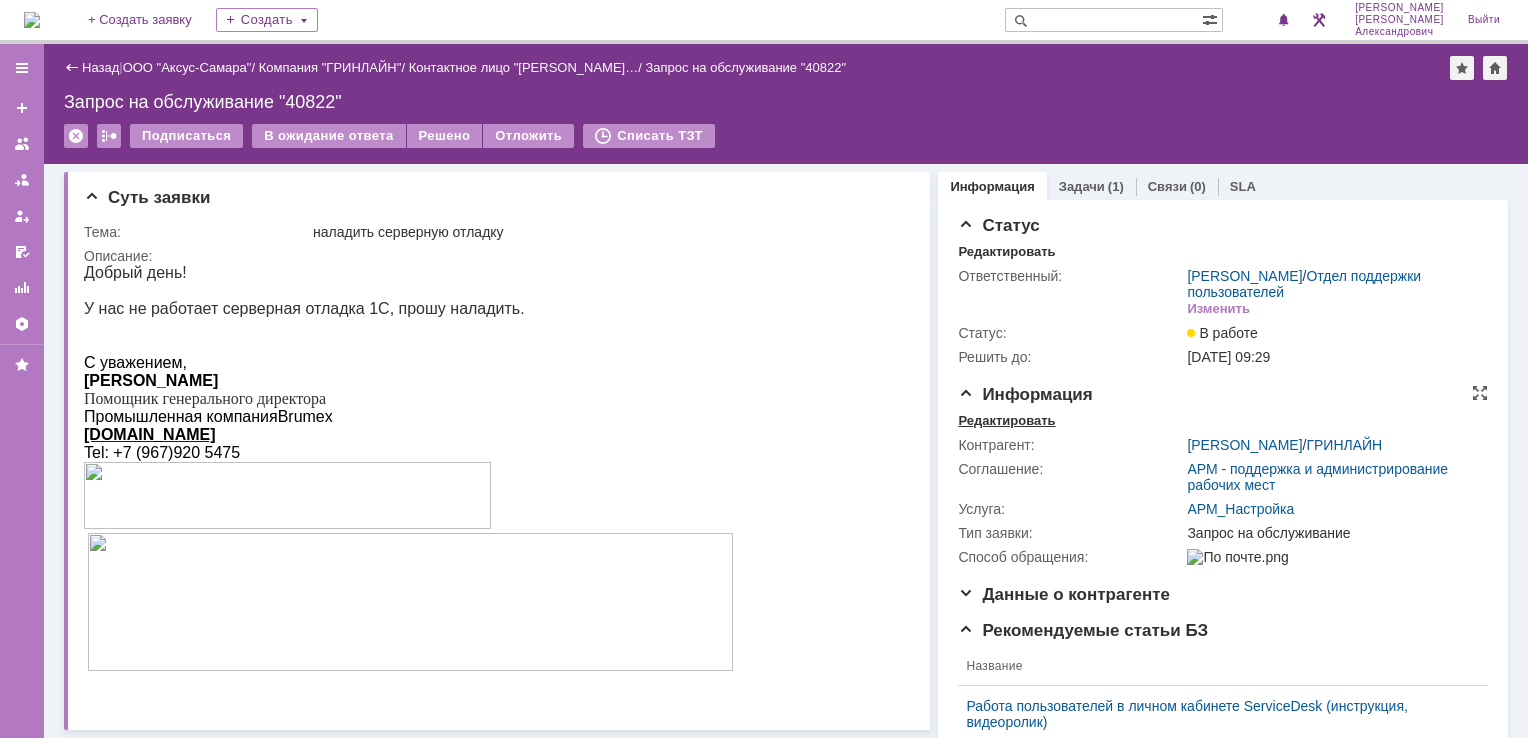 click on "Редактировать" at bounding box center (1006, 421) 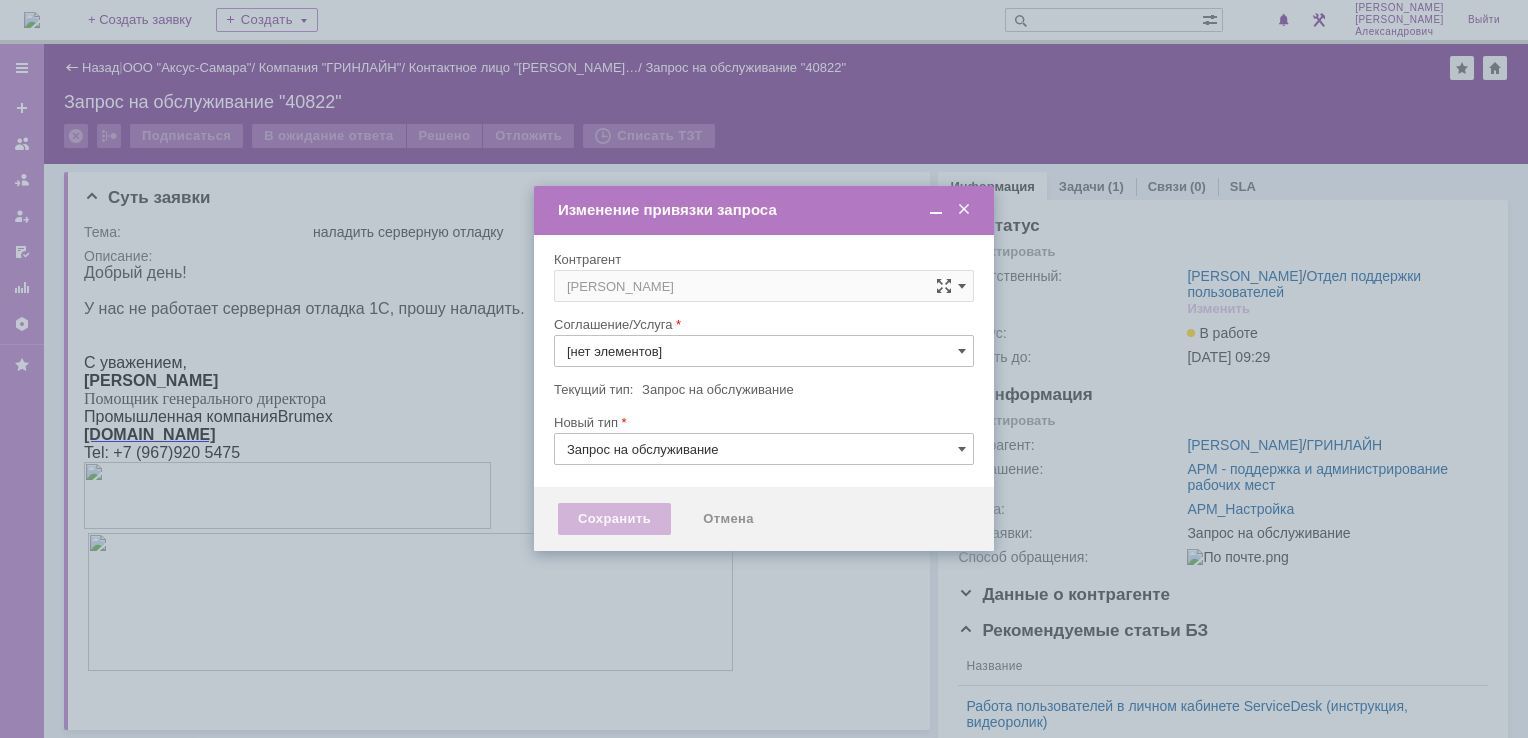 type on "АРМ_Настройка" 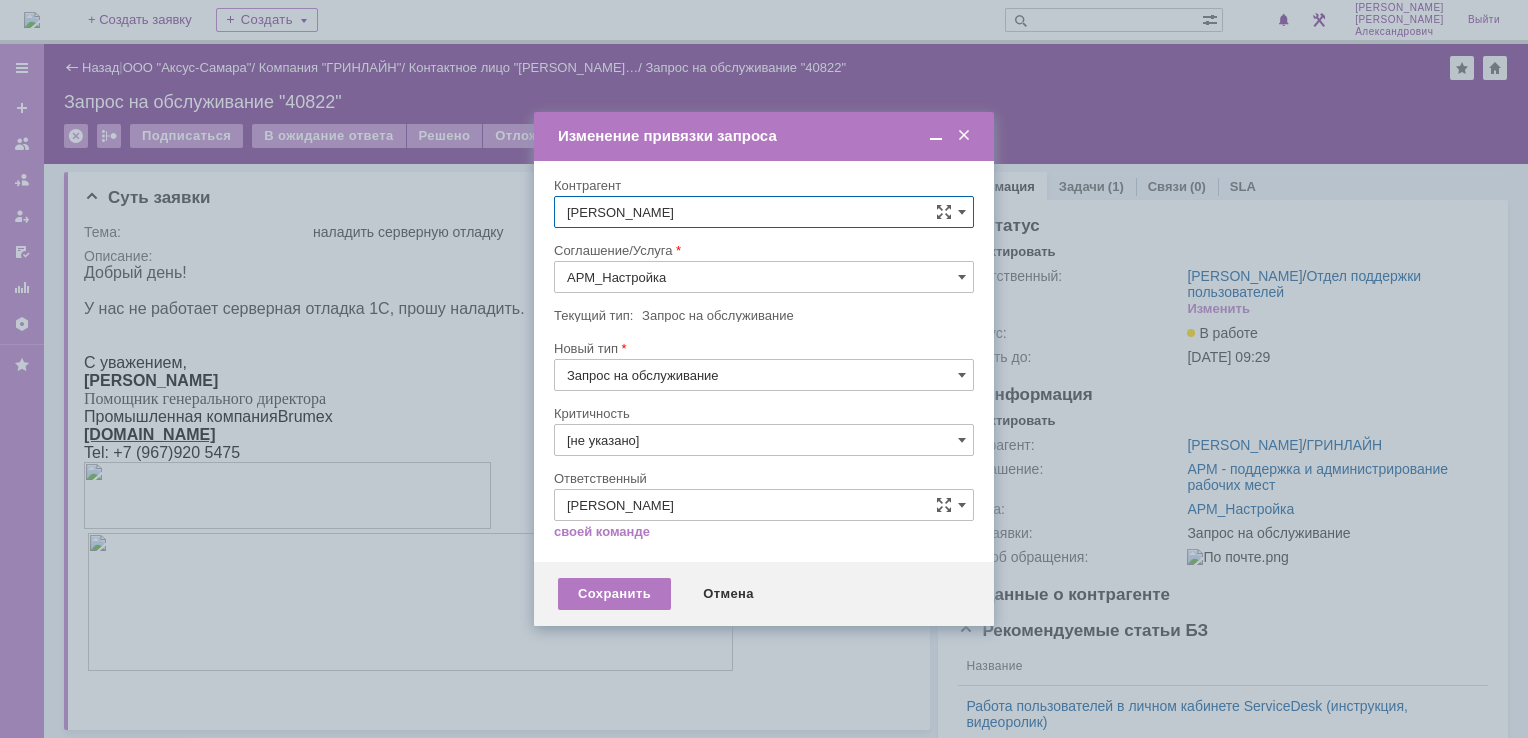 click on "АРМ_Настройка" at bounding box center [764, 277] 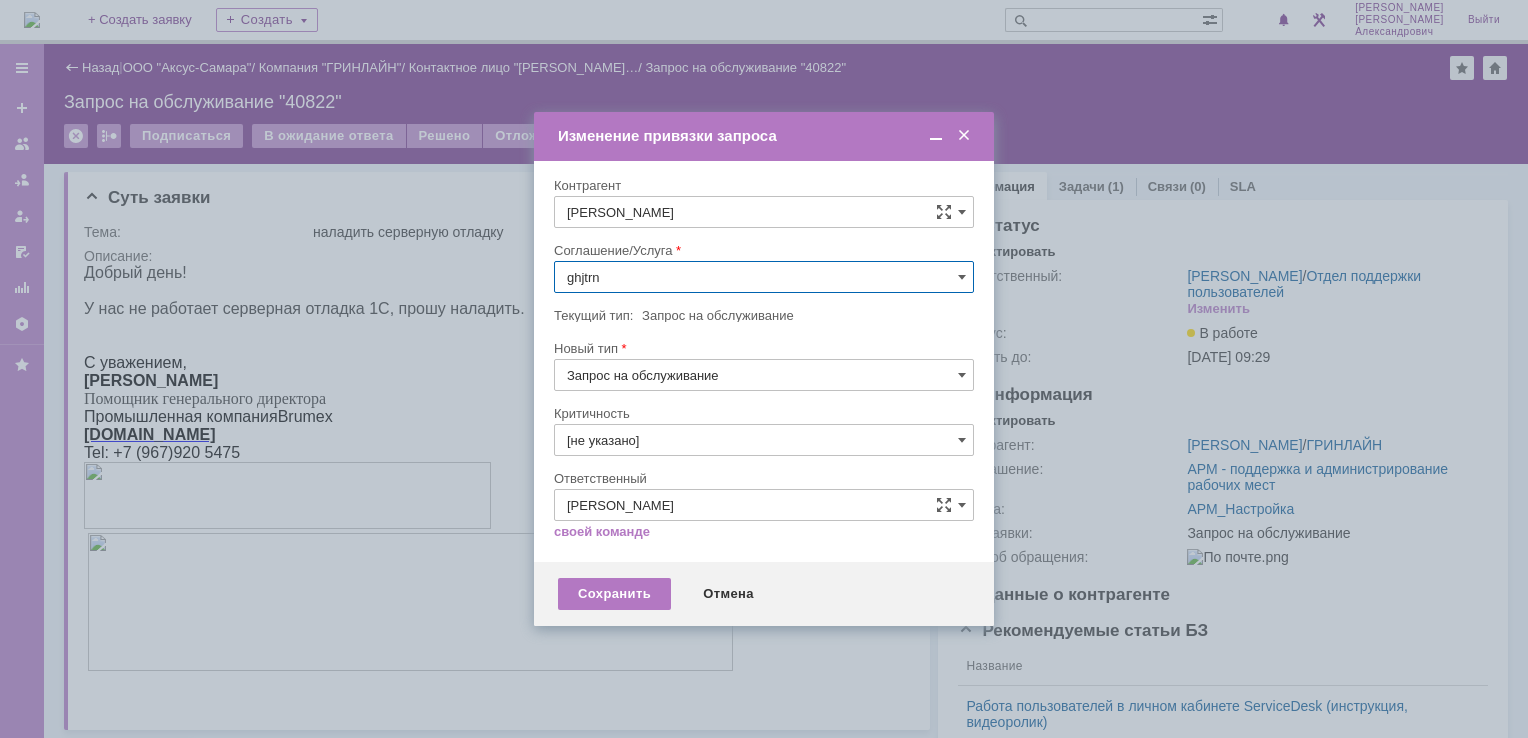 scroll, scrollTop: 0, scrollLeft: 0, axis: both 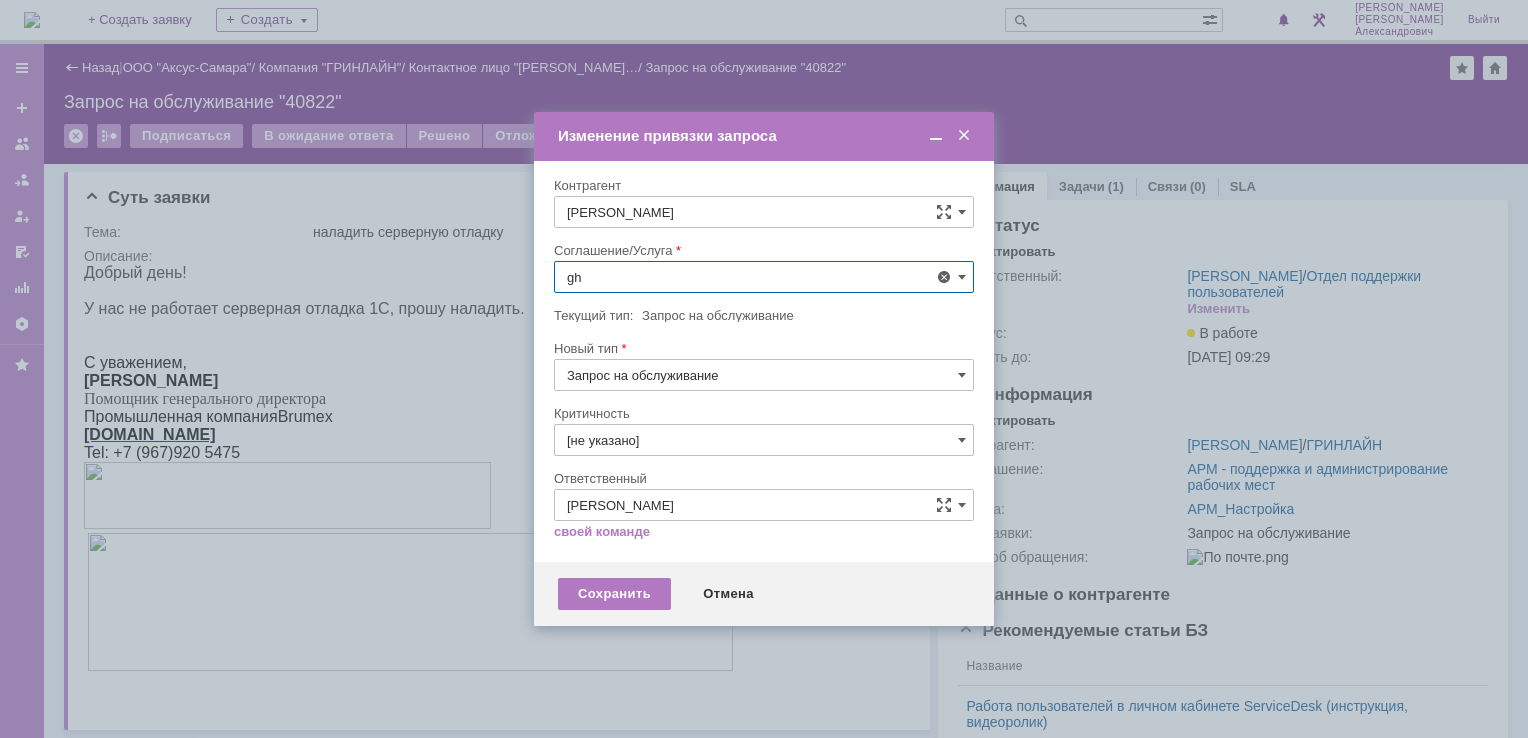 type on "g" 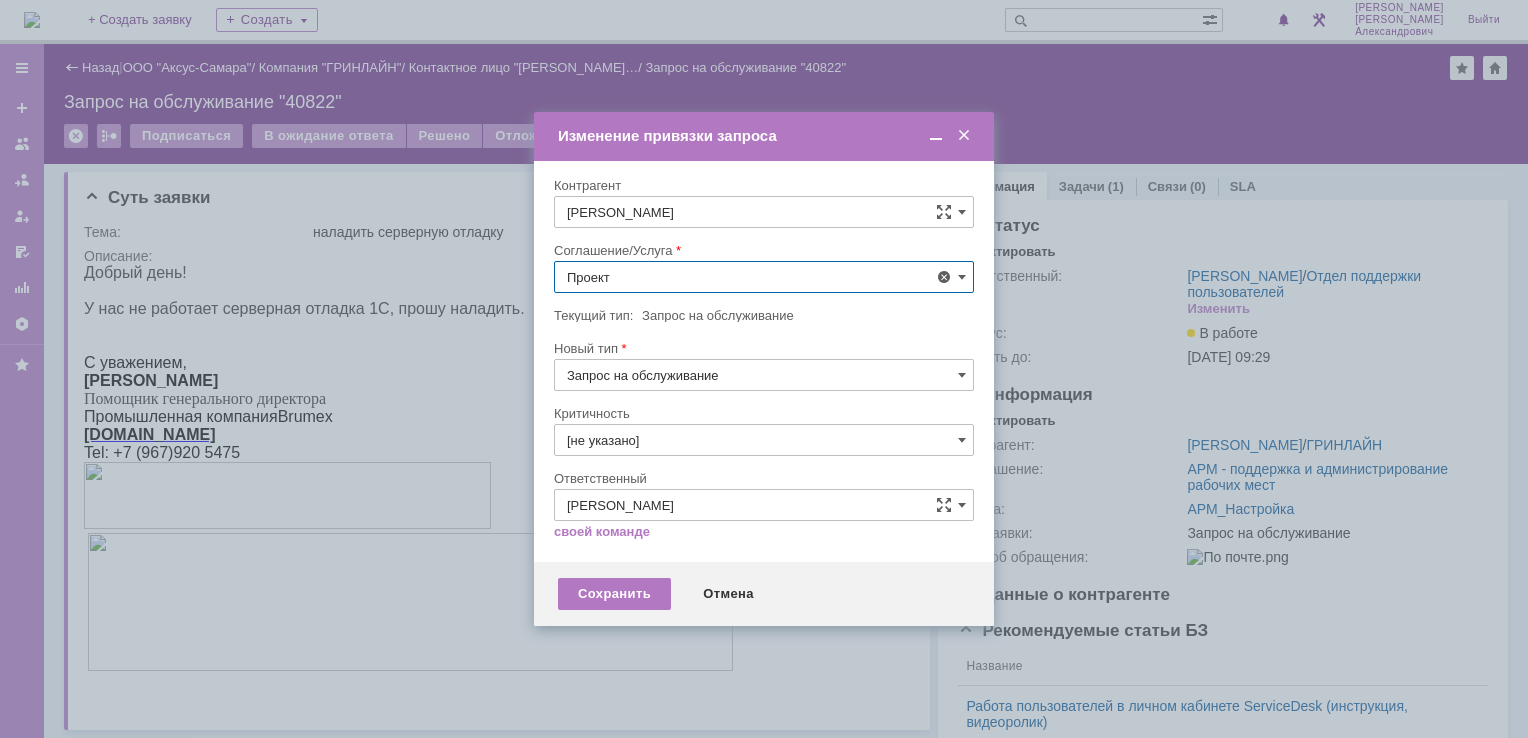 click on "Проектная деятельность" at bounding box center [764, 423] 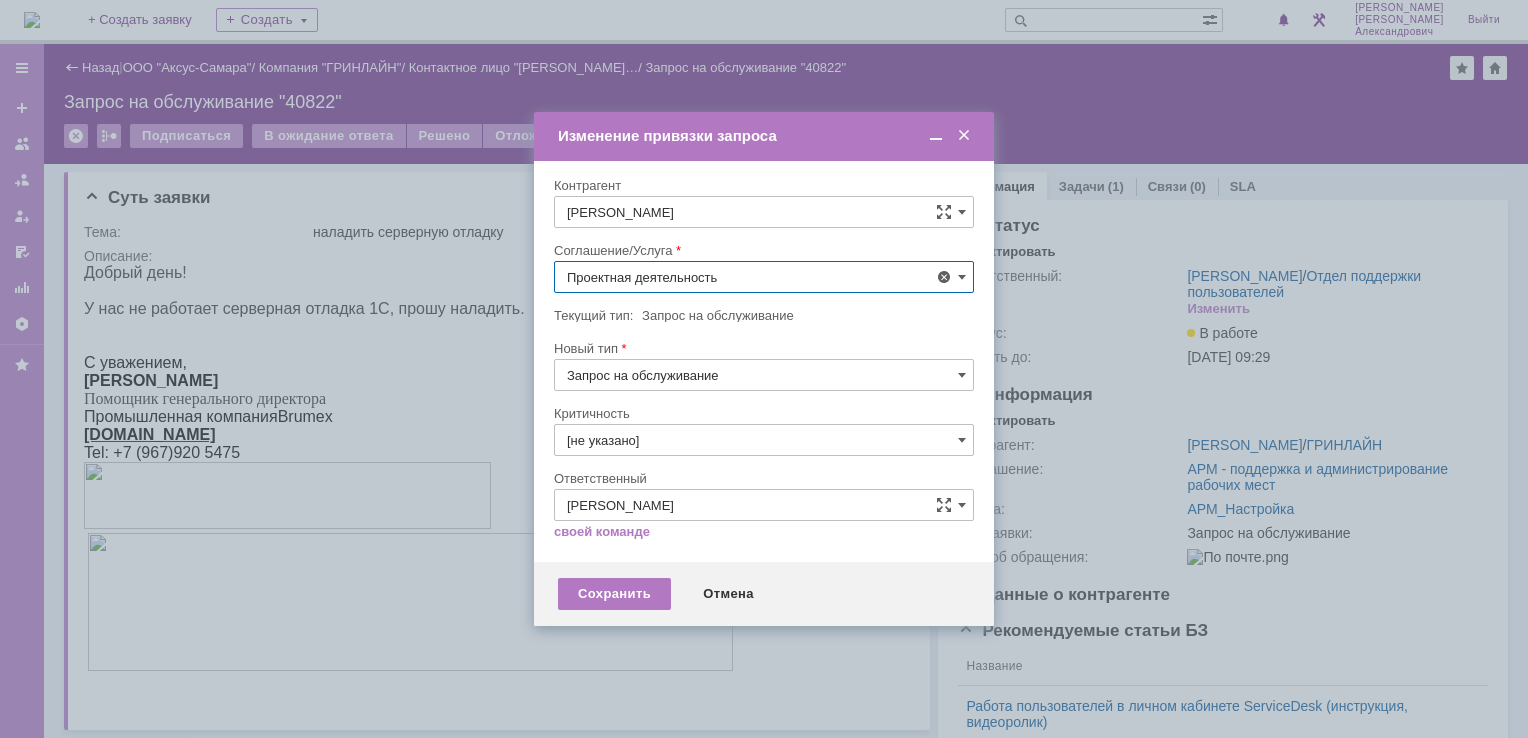 type on "Проектная деятельность" 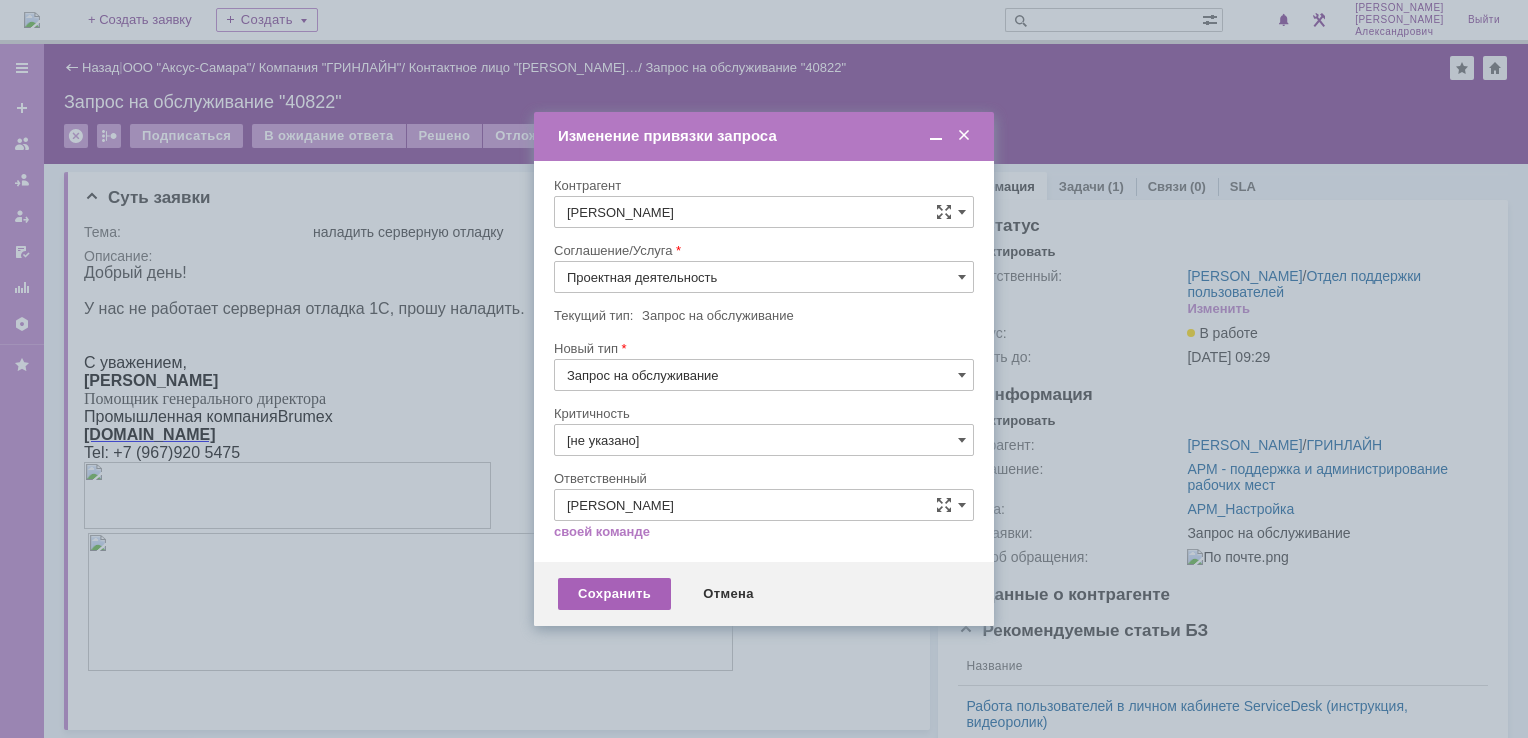 click on "Сохранить" at bounding box center [614, 594] 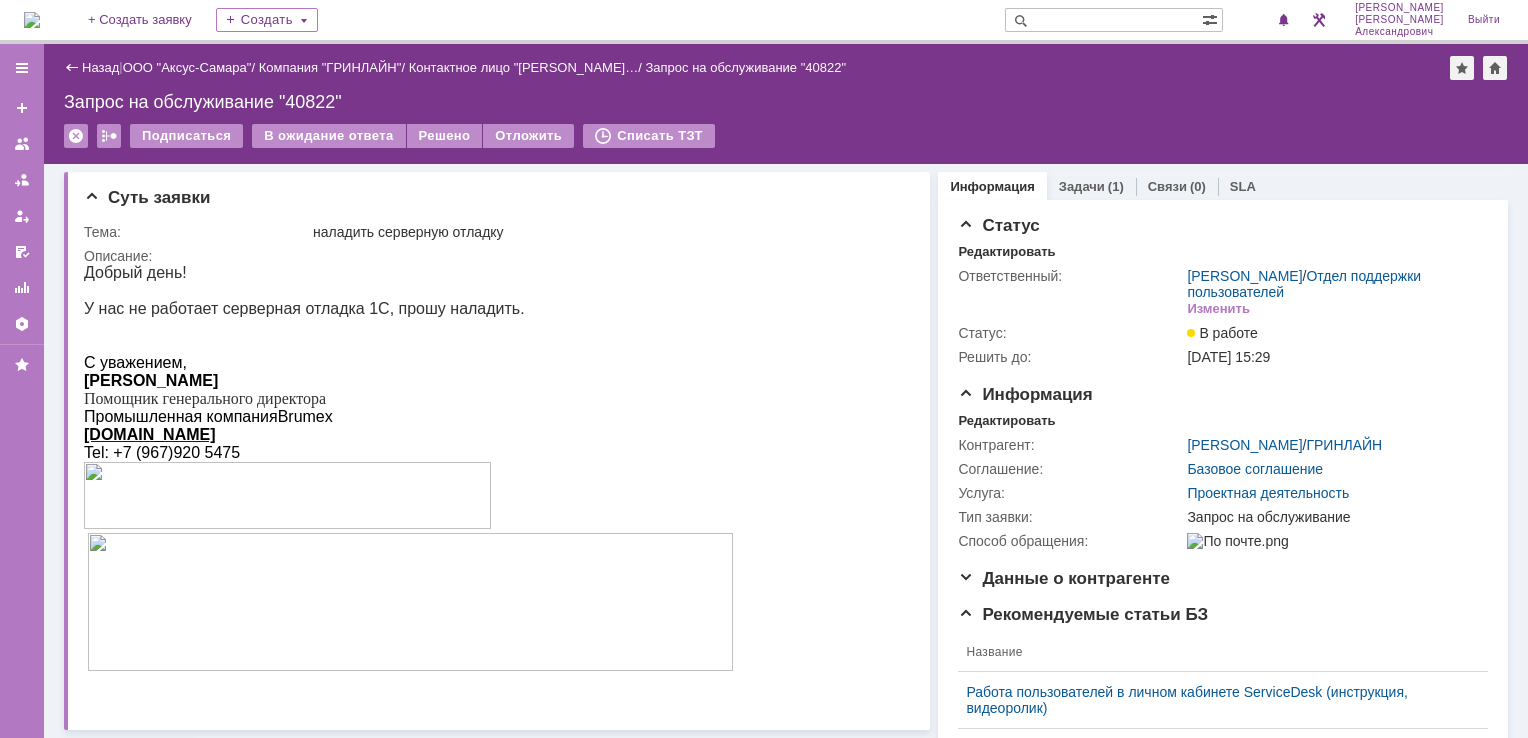 scroll, scrollTop: 0, scrollLeft: 0, axis: both 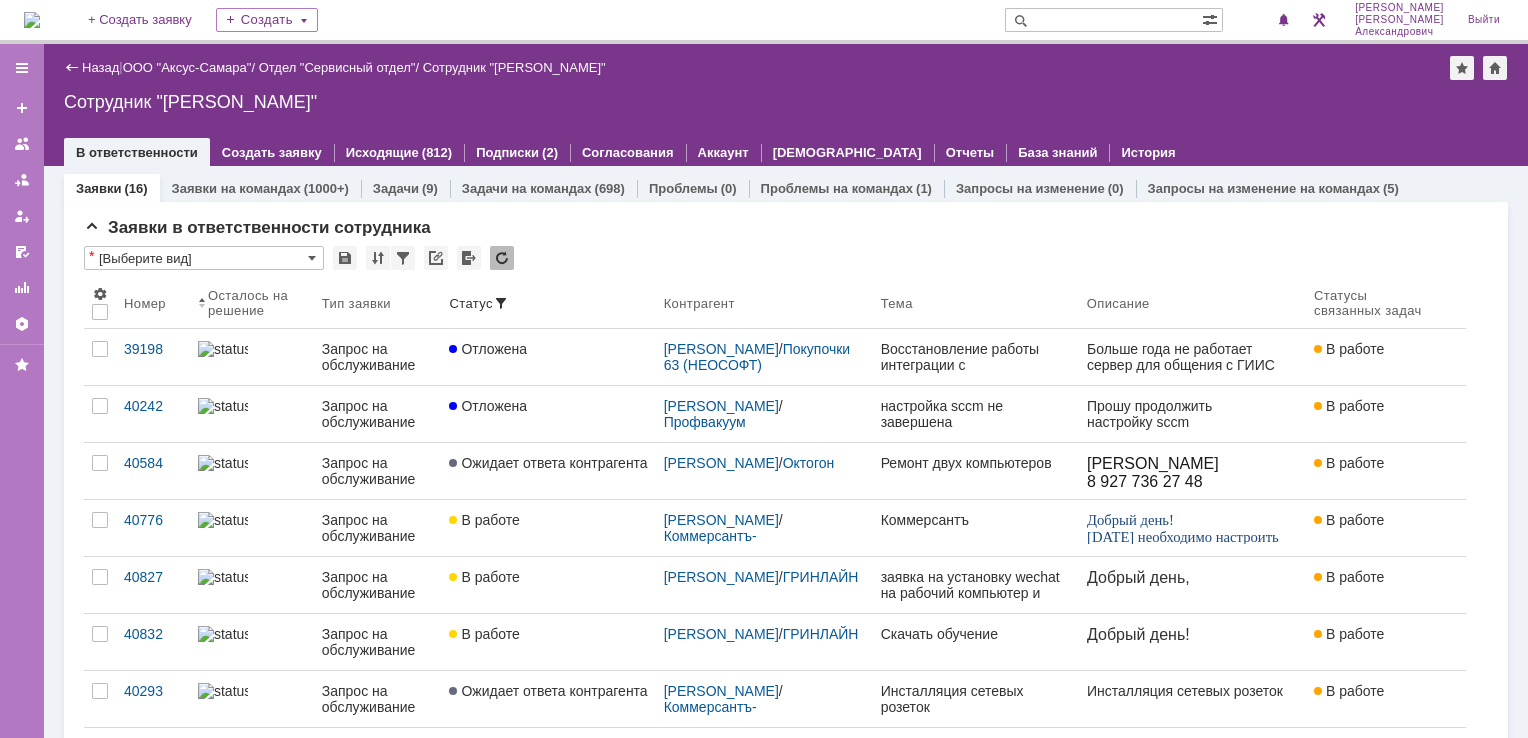 click at bounding box center (32, 20) 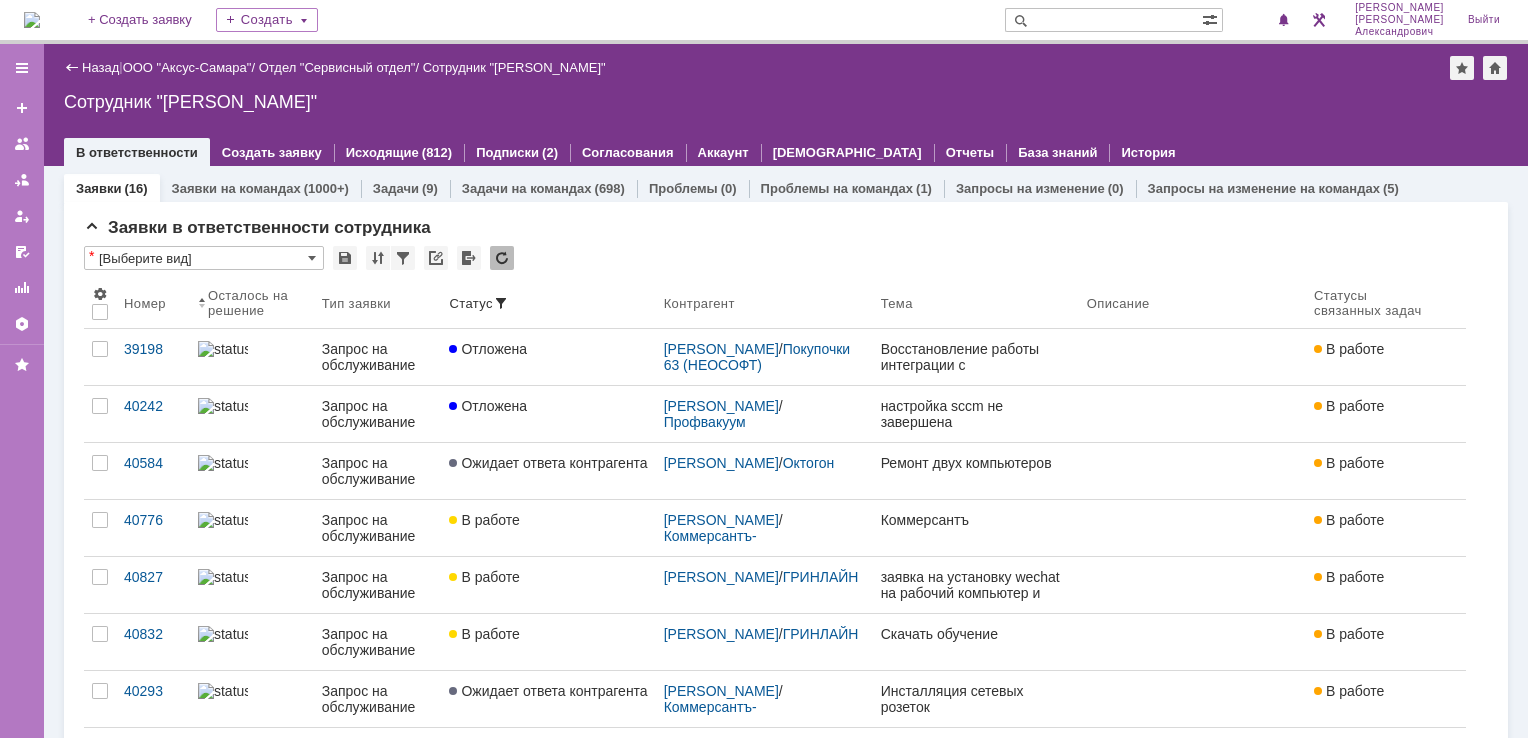 scroll, scrollTop: 0, scrollLeft: 0, axis: both 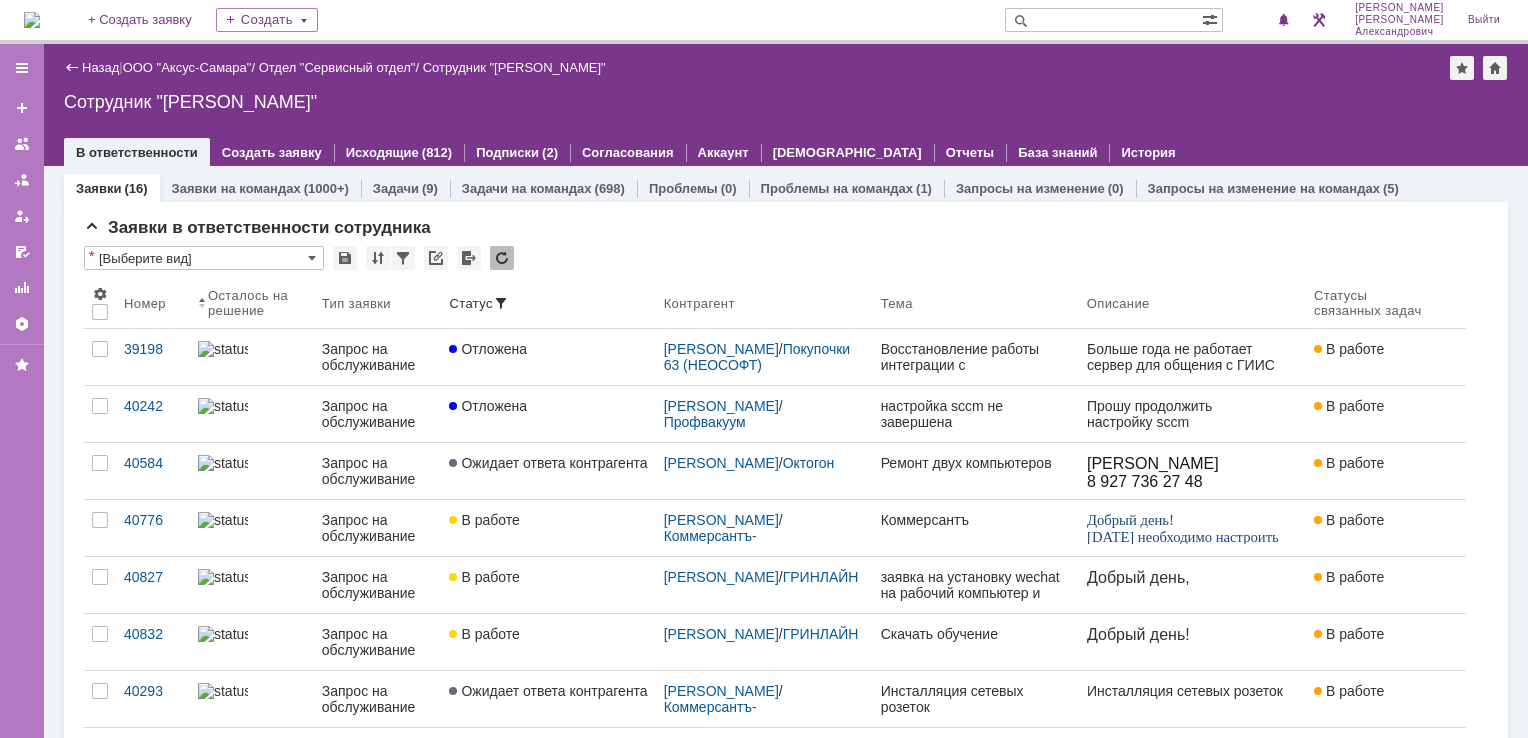 click at bounding box center (32, 20) 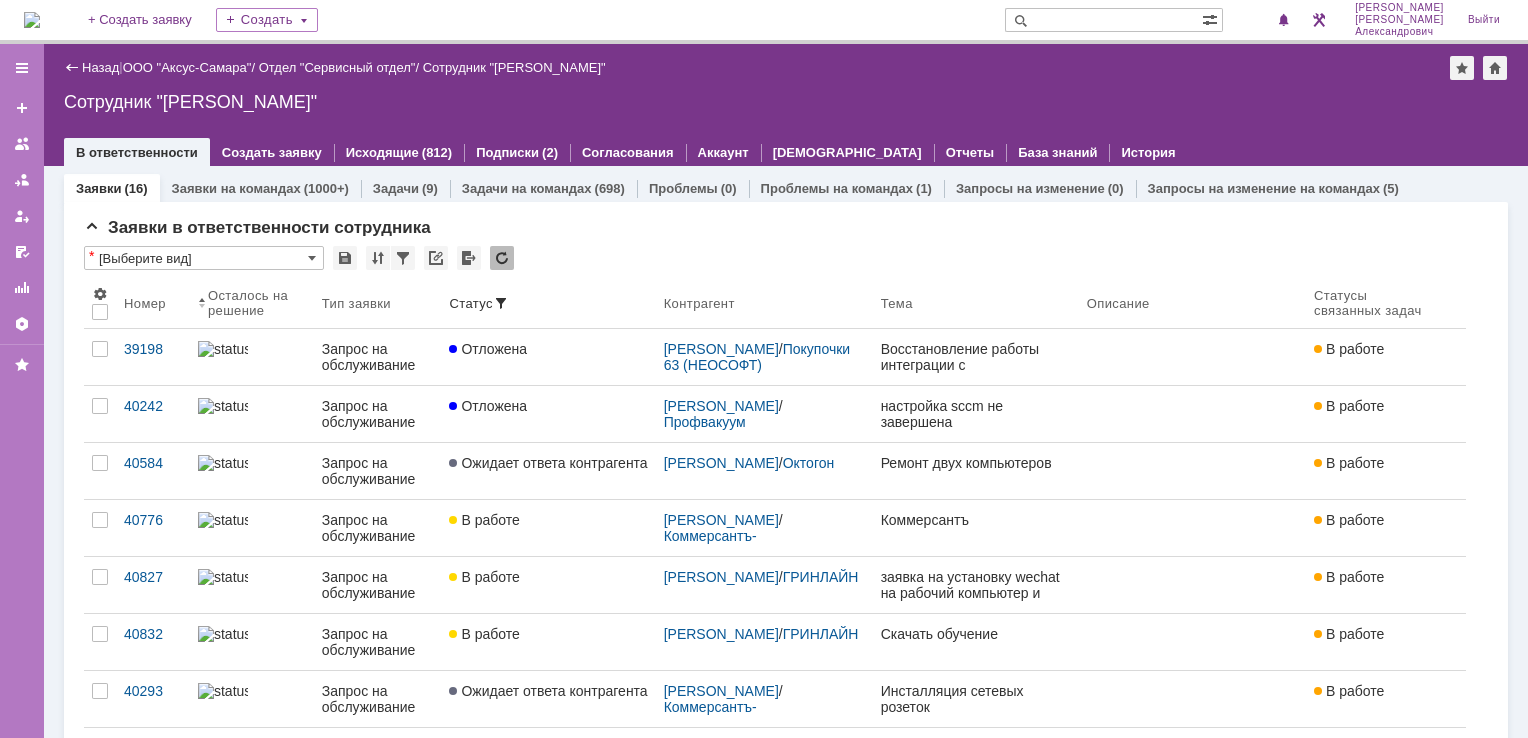 scroll, scrollTop: 0, scrollLeft: 0, axis: both 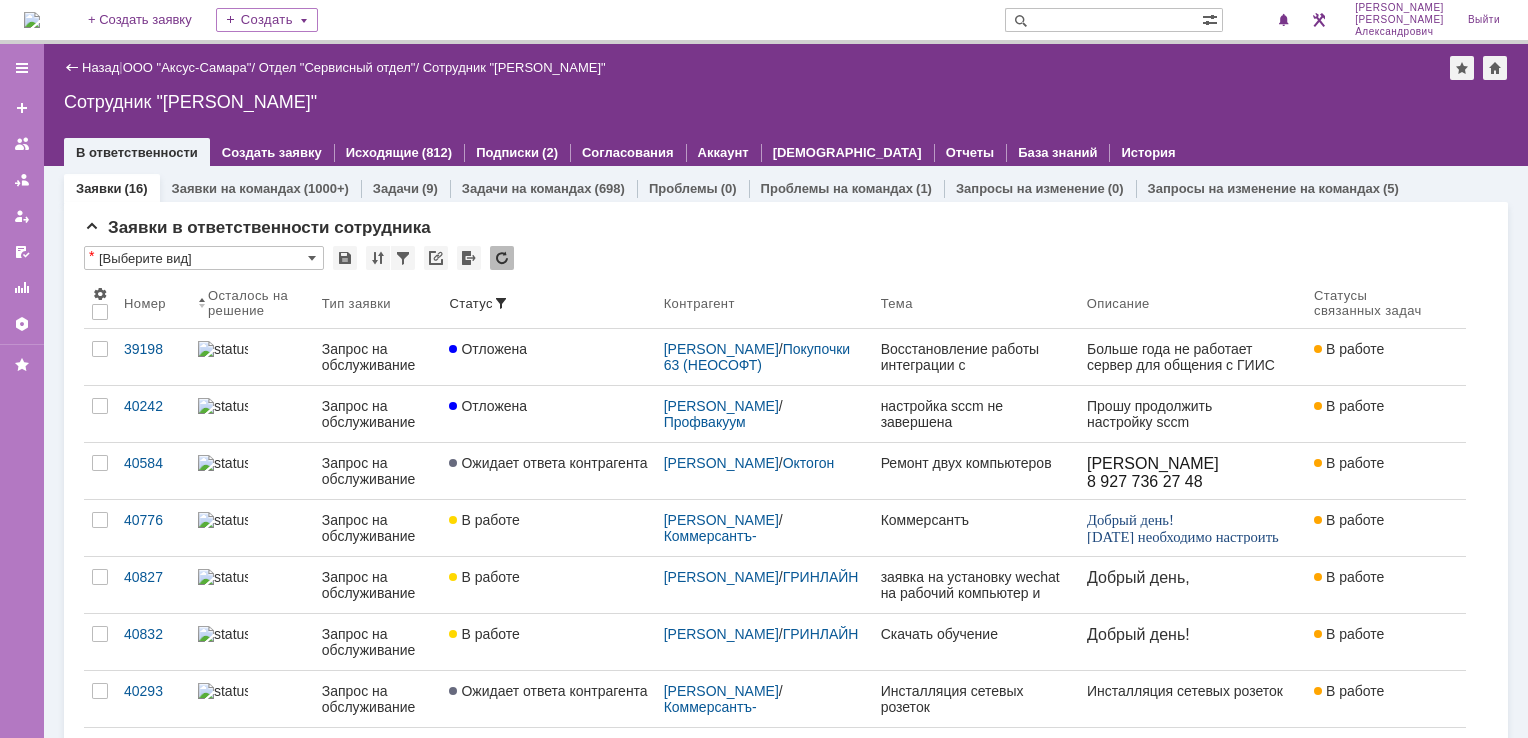 click at bounding box center (32, 20) 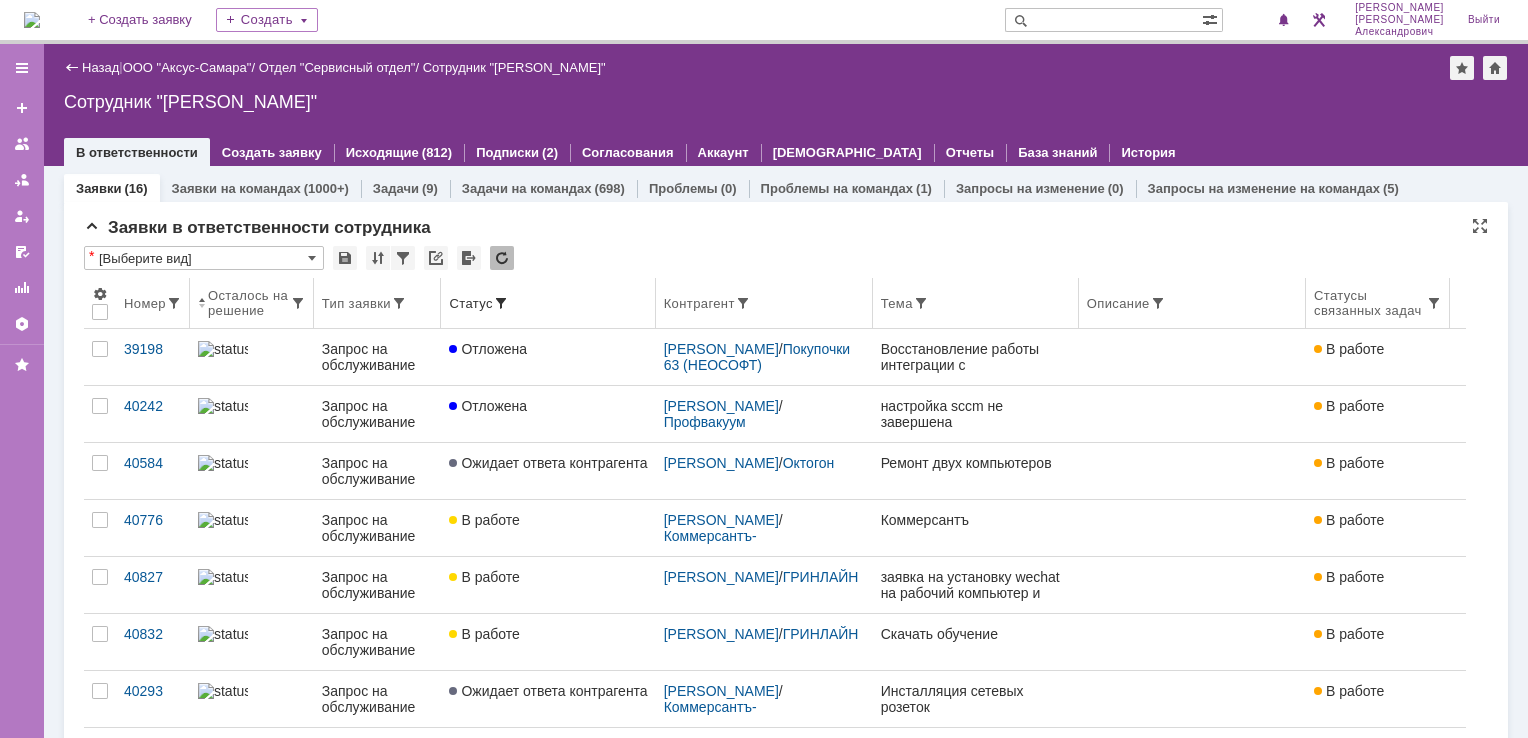 scroll, scrollTop: 0, scrollLeft: 0, axis: both 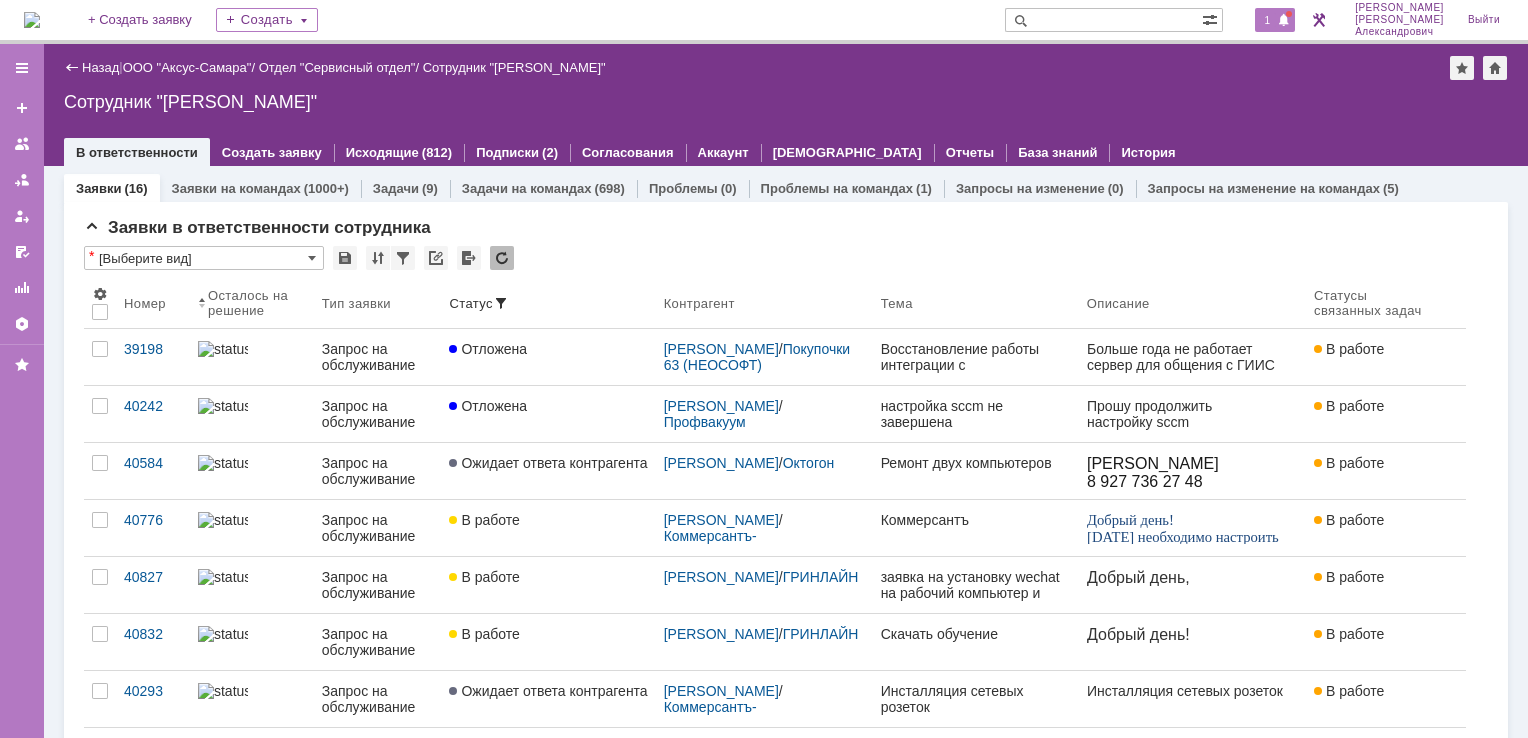 click on "1" at bounding box center [1268, 20] 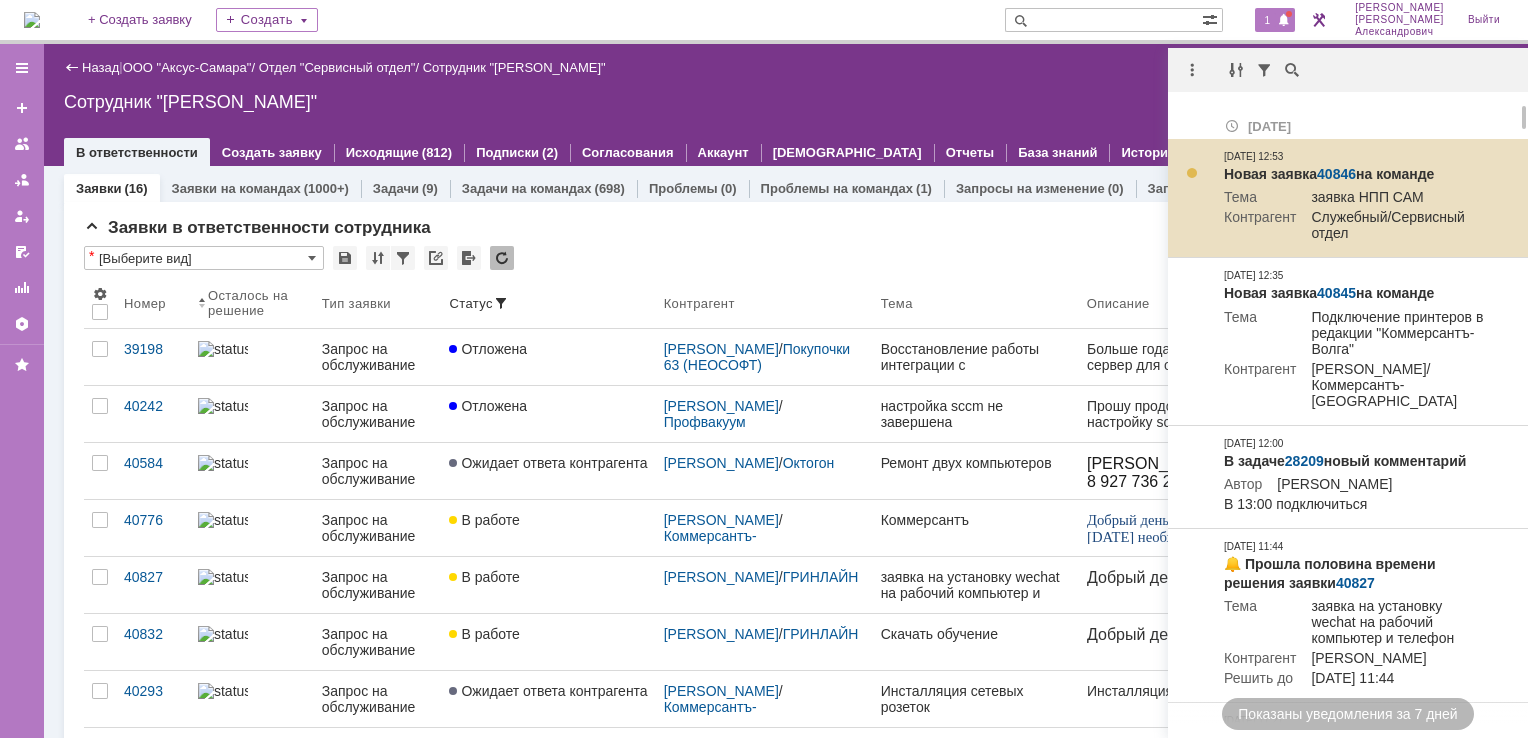 click on "40846" at bounding box center [1336, 174] 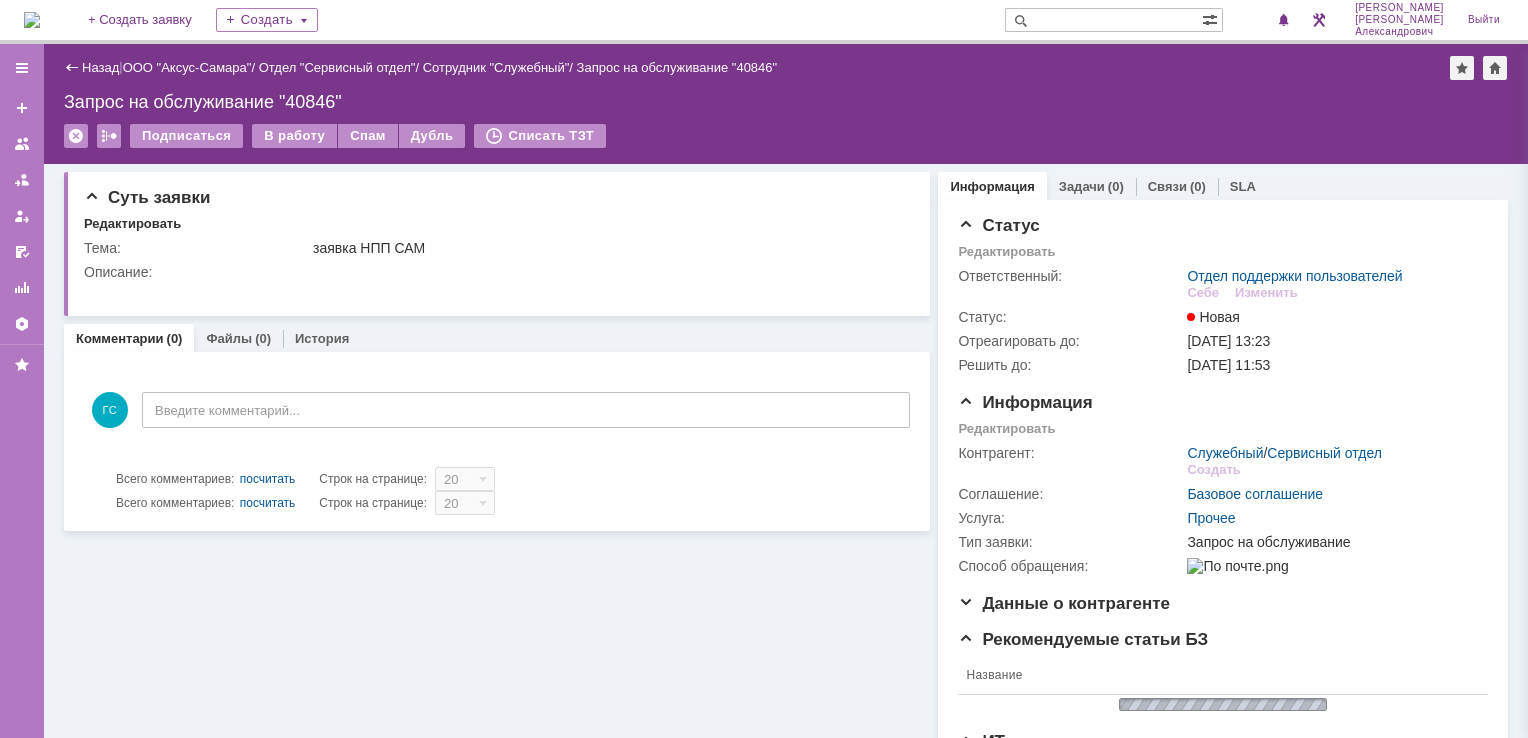 scroll, scrollTop: 0, scrollLeft: 0, axis: both 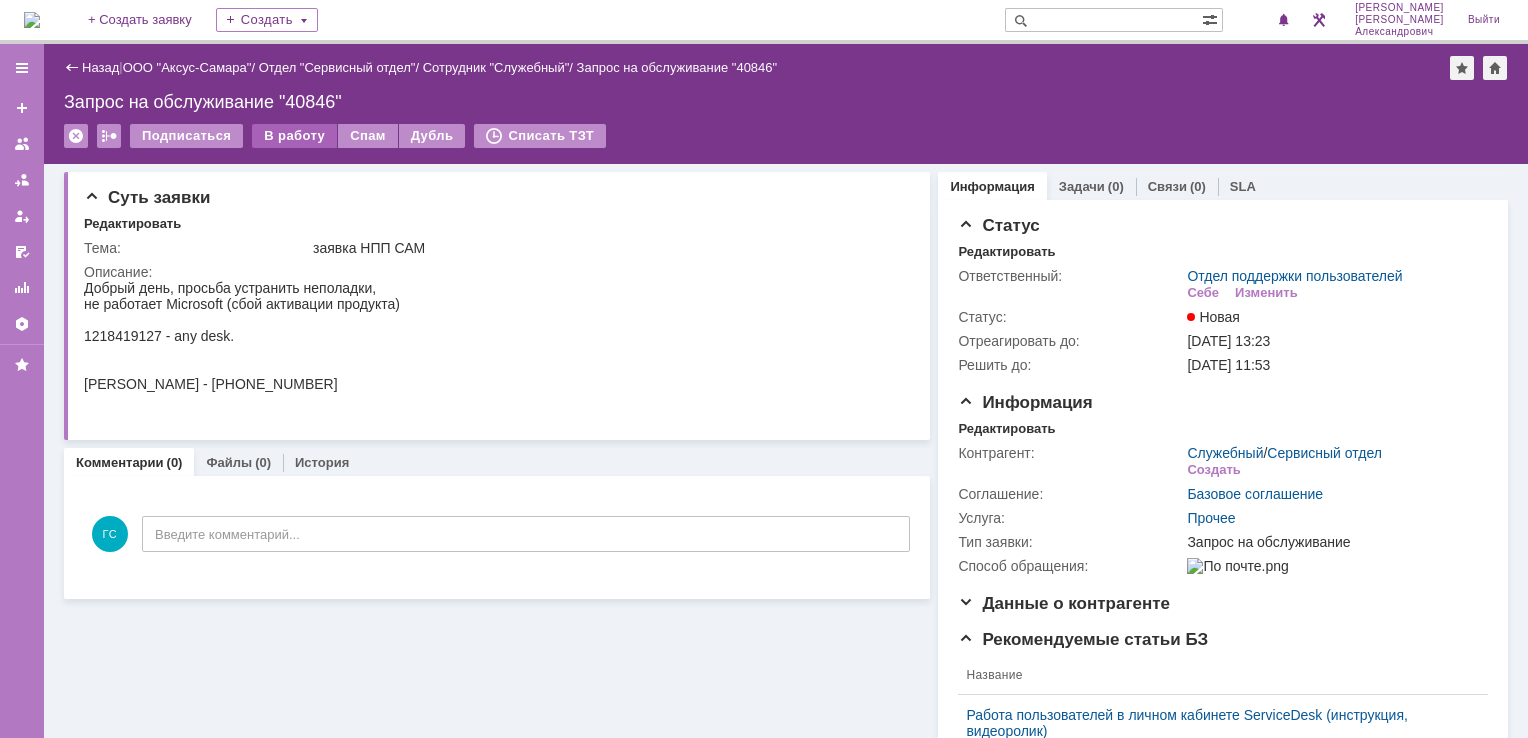 click on "В работу" at bounding box center (294, 136) 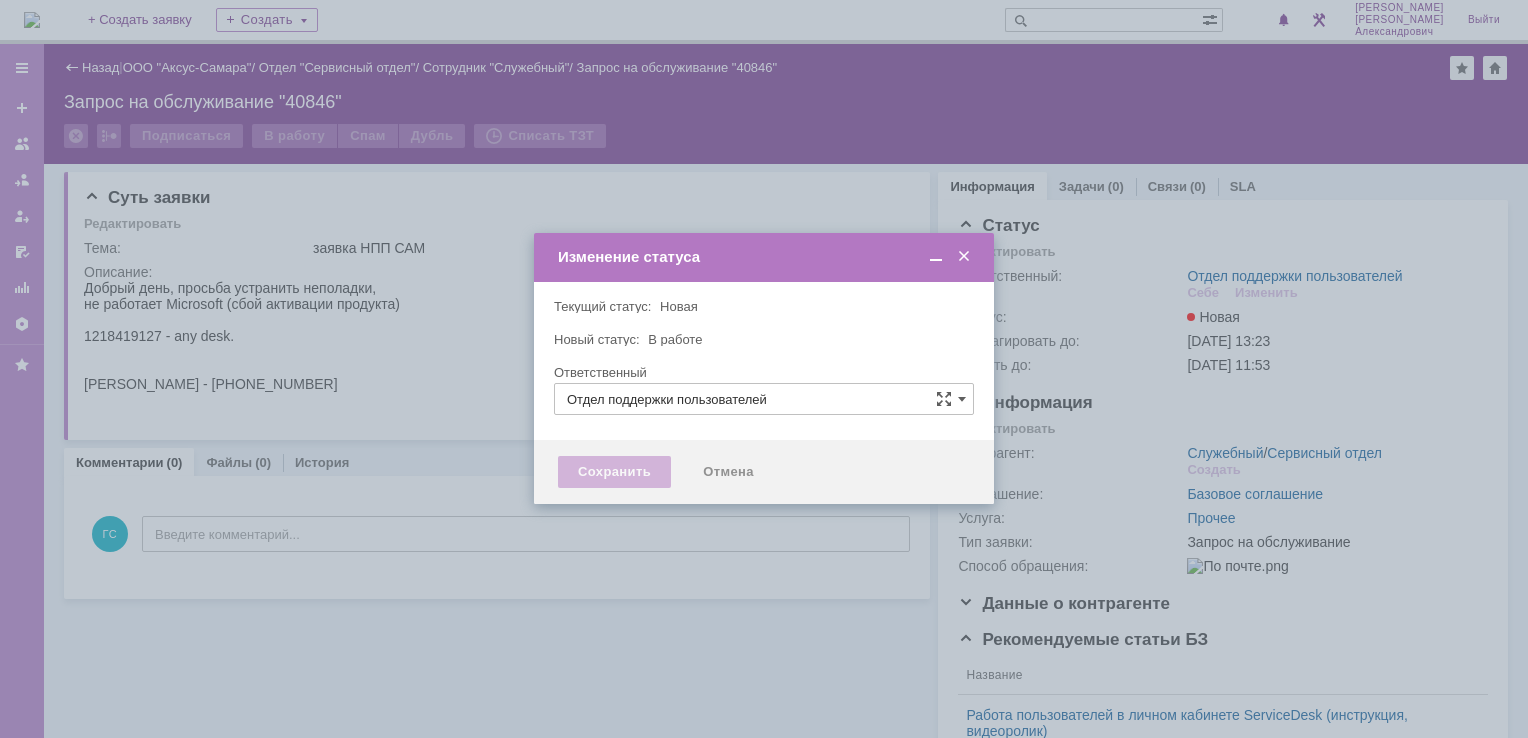type on "[PERSON_NAME]" 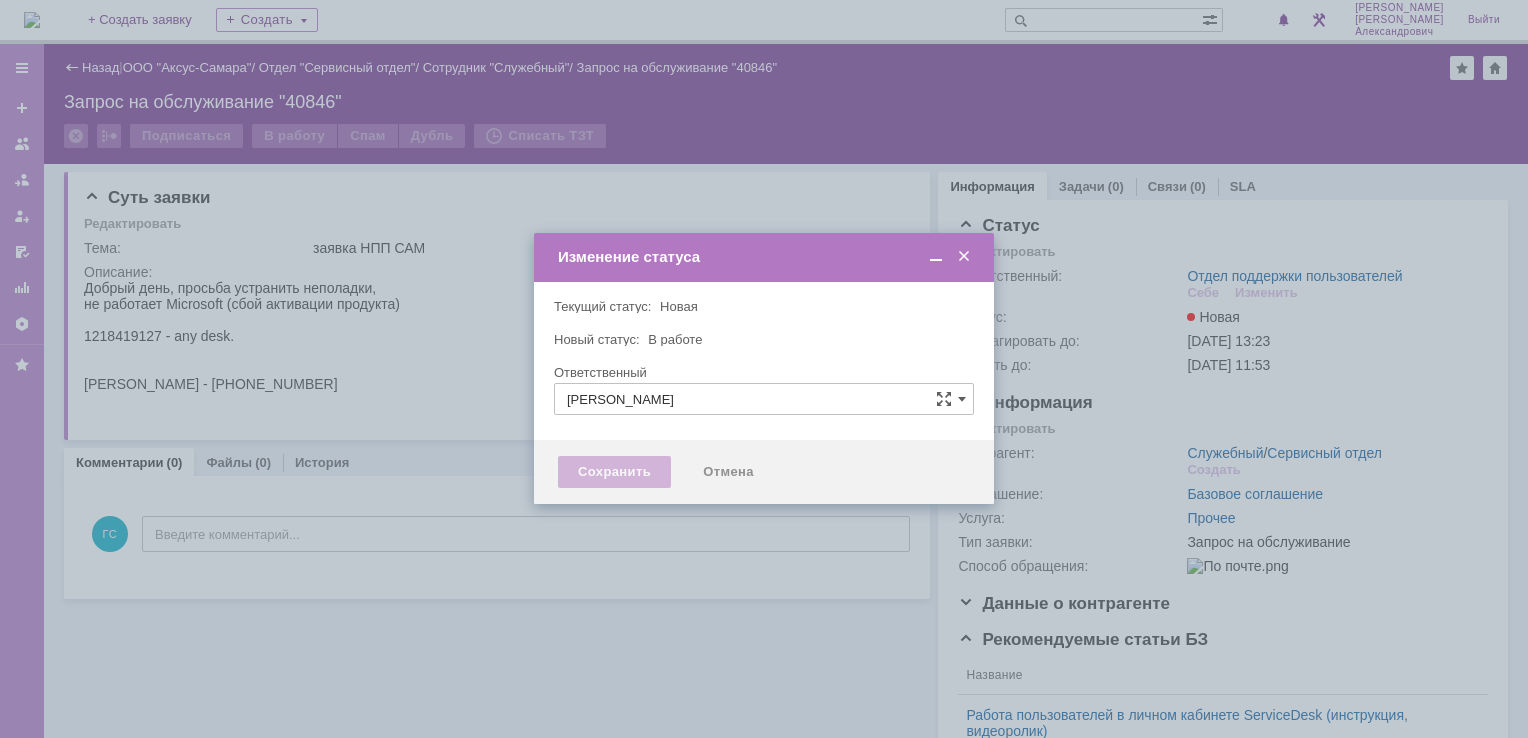 type 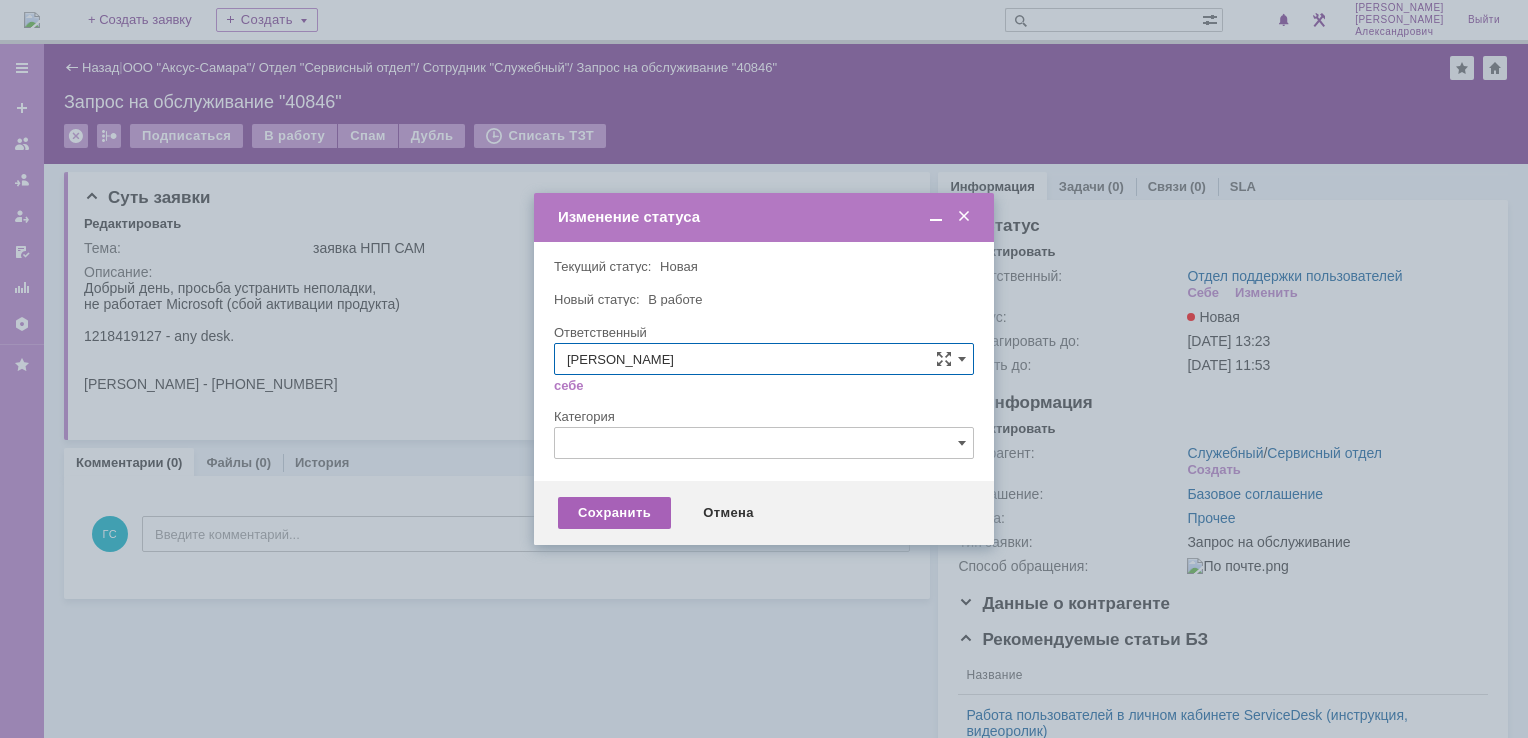 click on "Сохранить" at bounding box center (614, 513) 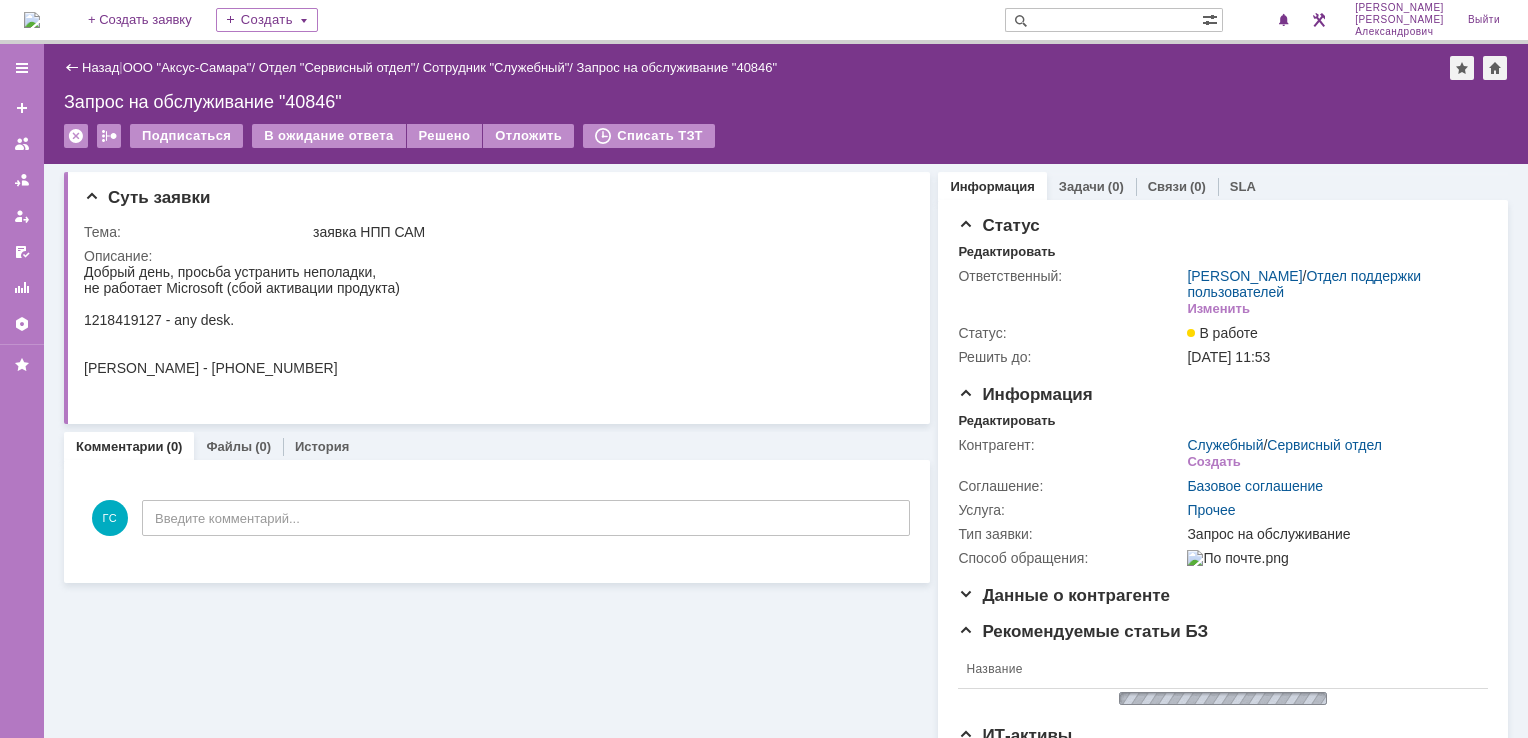 scroll, scrollTop: 0, scrollLeft: 0, axis: both 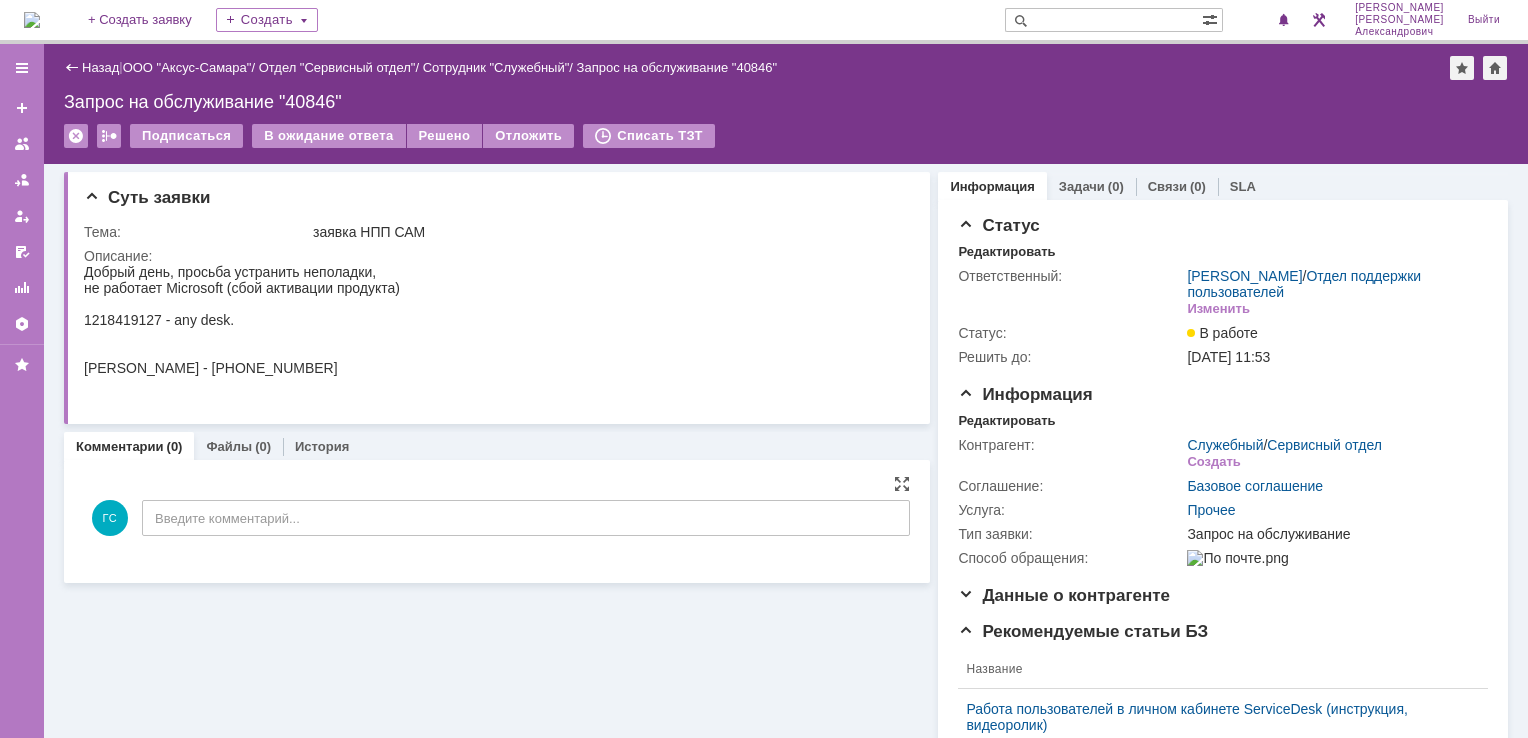 click on "ГС Введите комментарий..." at bounding box center (497, 520) 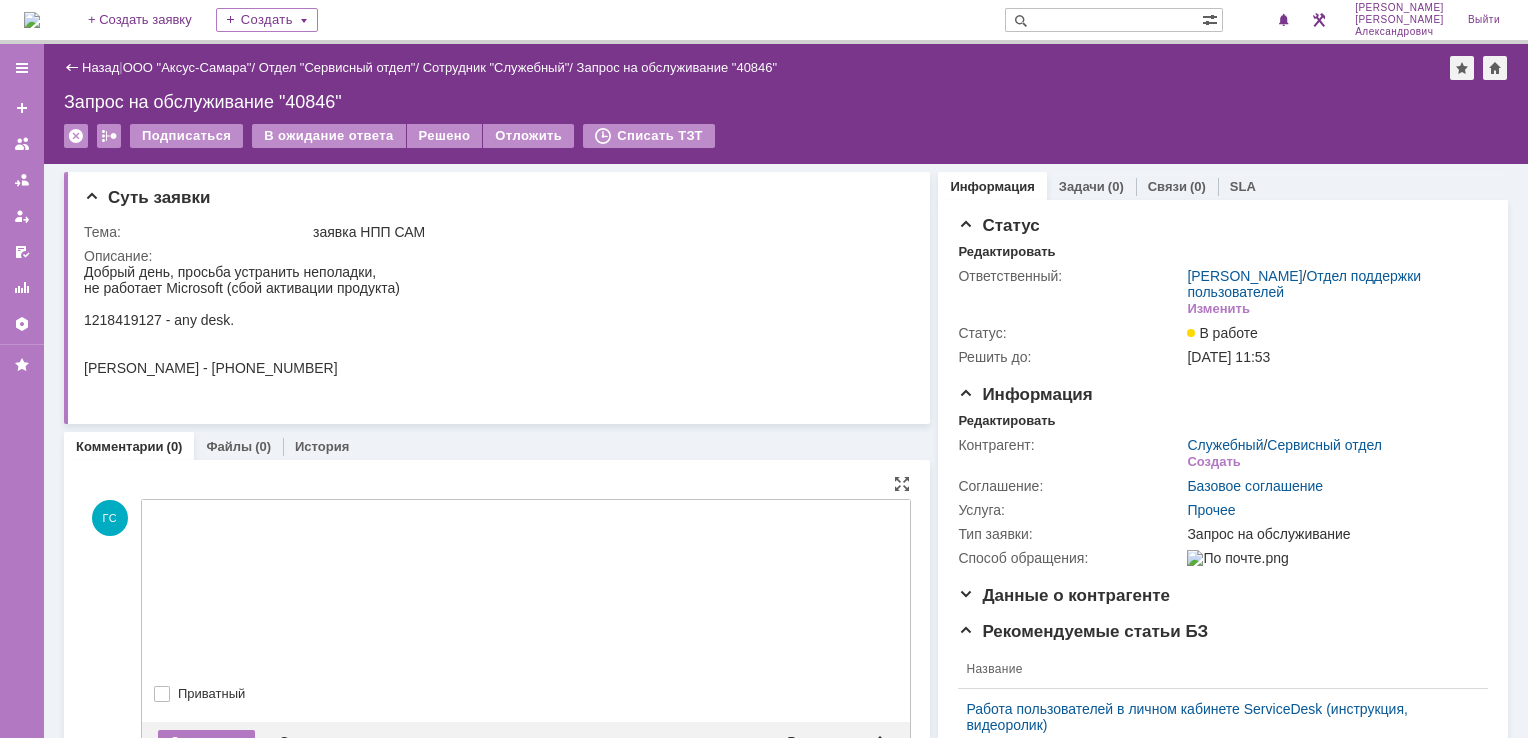 scroll, scrollTop: 0, scrollLeft: 0, axis: both 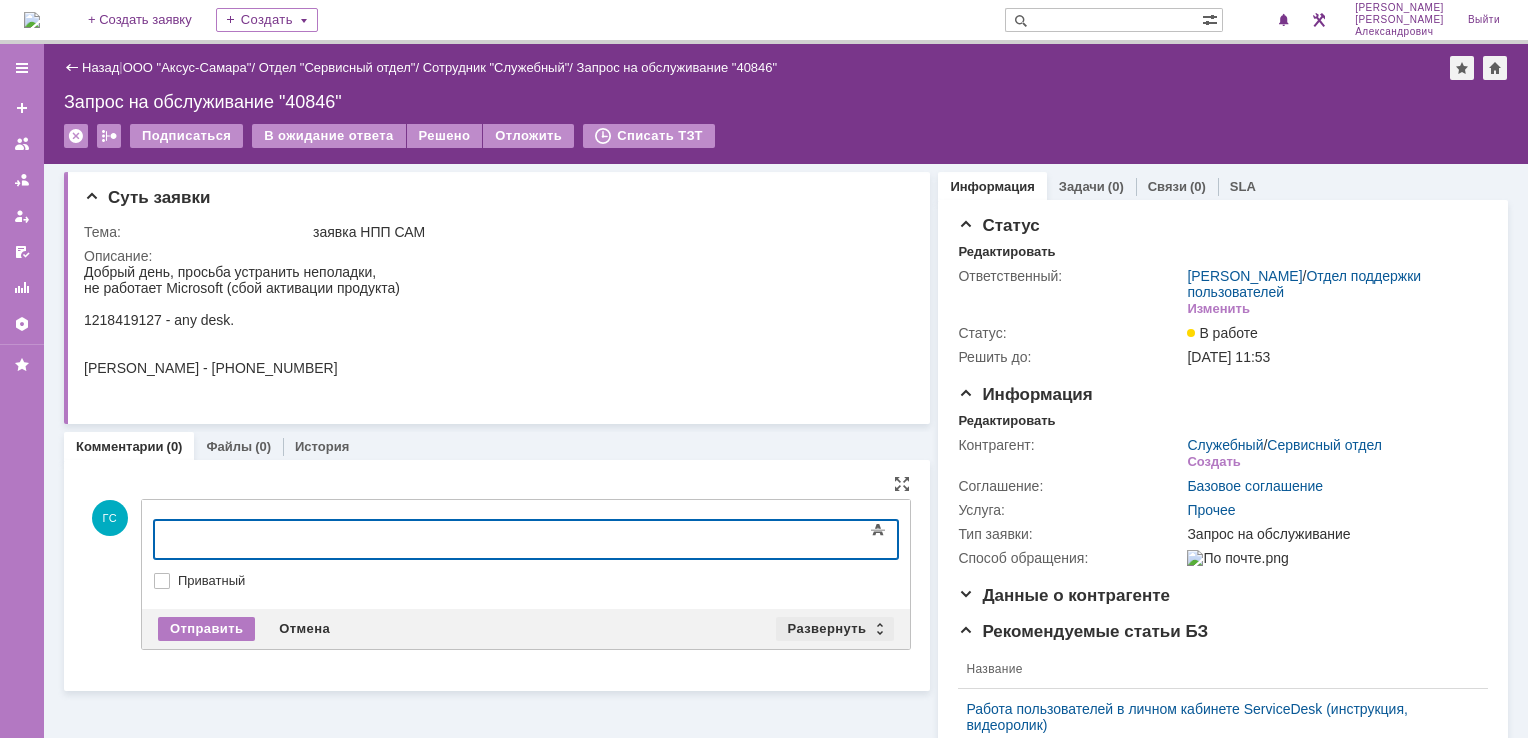 click on "Развернуть" at bounding box center [835, 629] 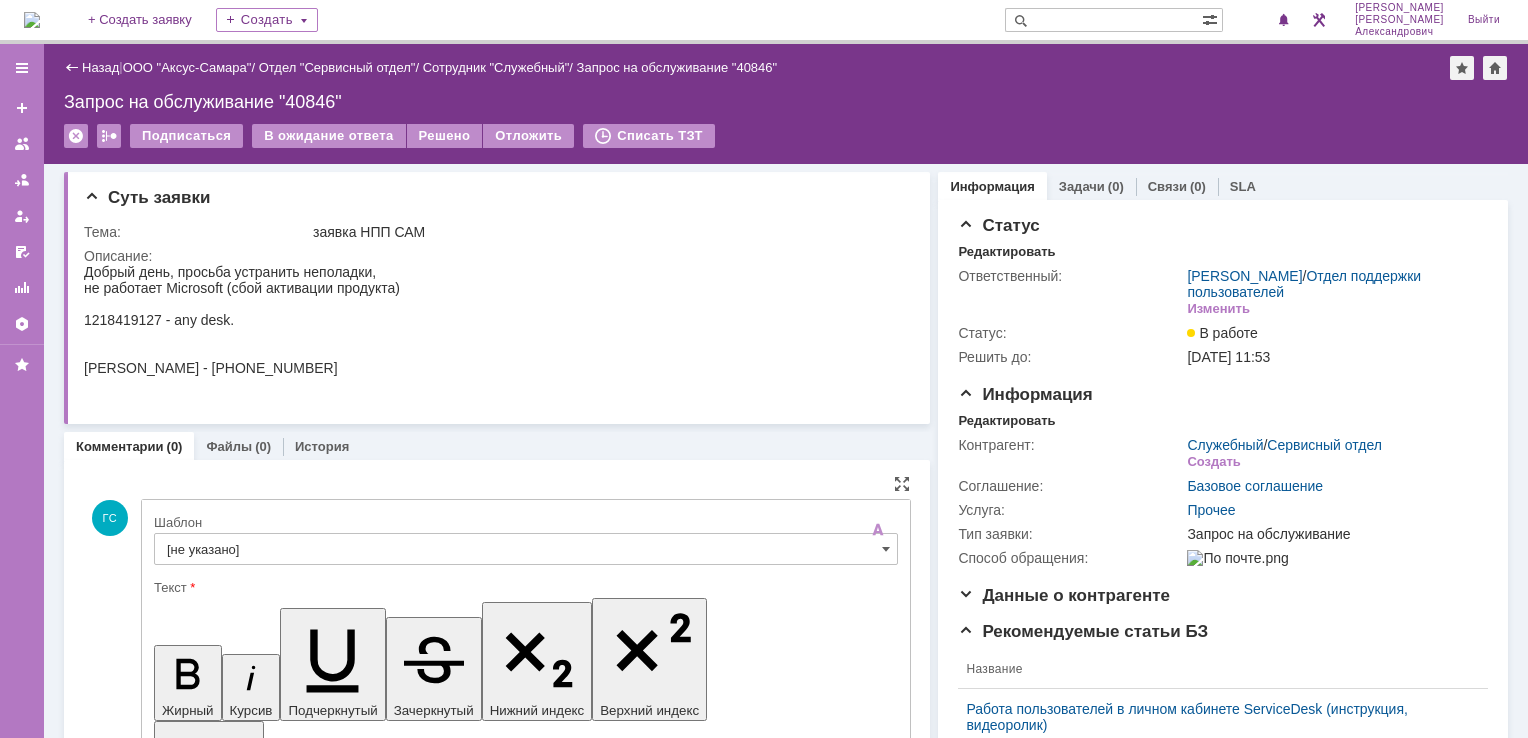 scroll, scrollTop: 0, scrollLeft: 0, axis: both 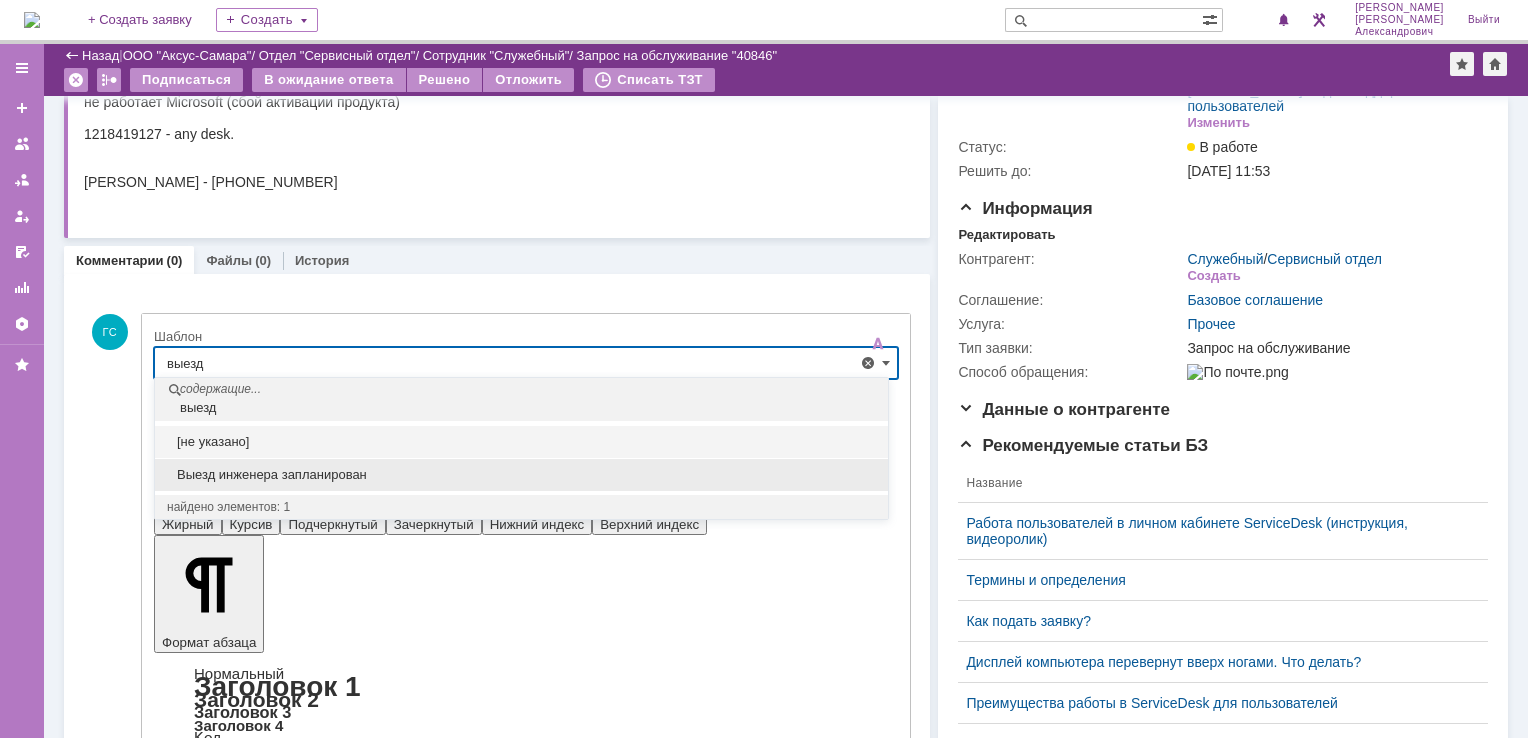 click on "Выезд инженера запланирован" at bounding box center (521, 475) 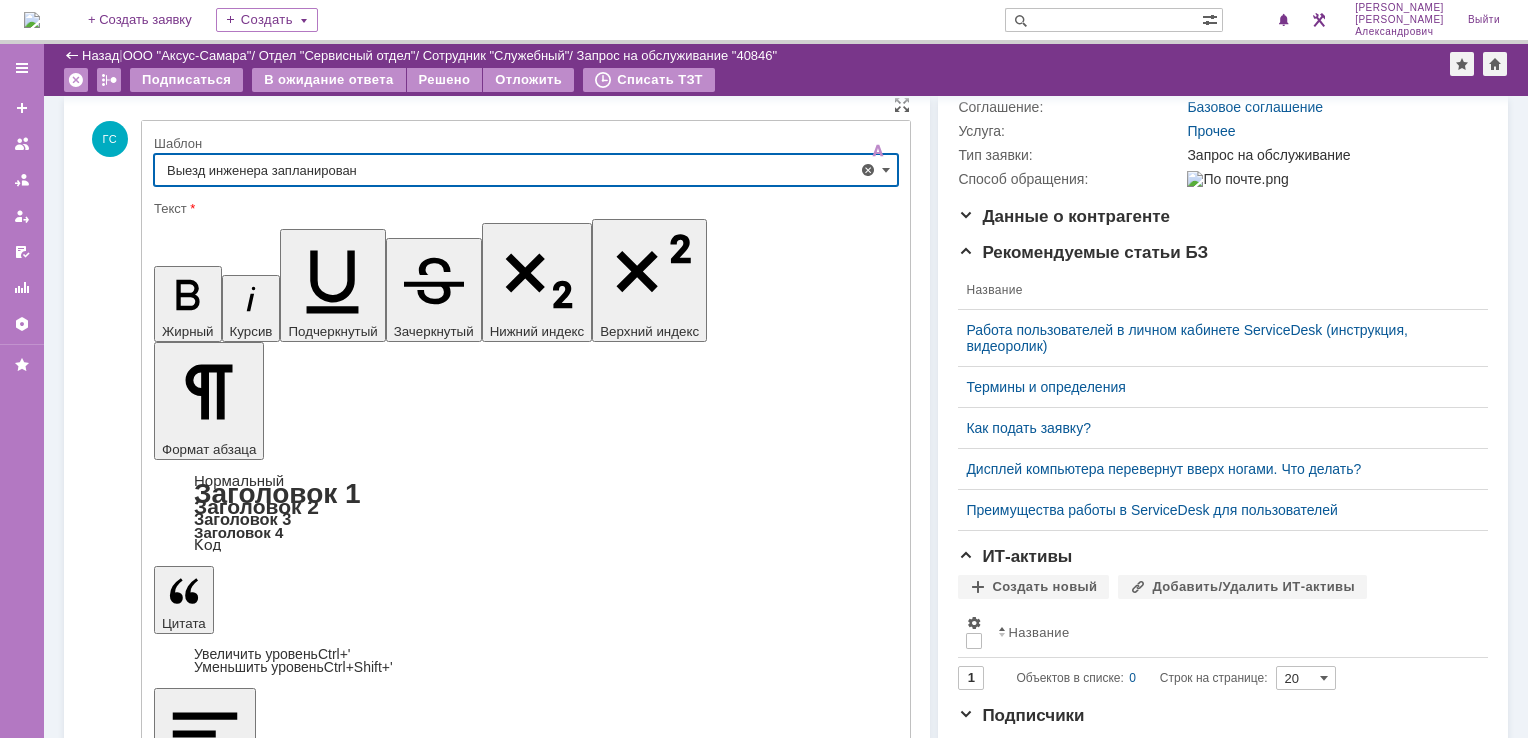 scroll, scrollTop: 335, scrollLeft: 0, axis: vertical 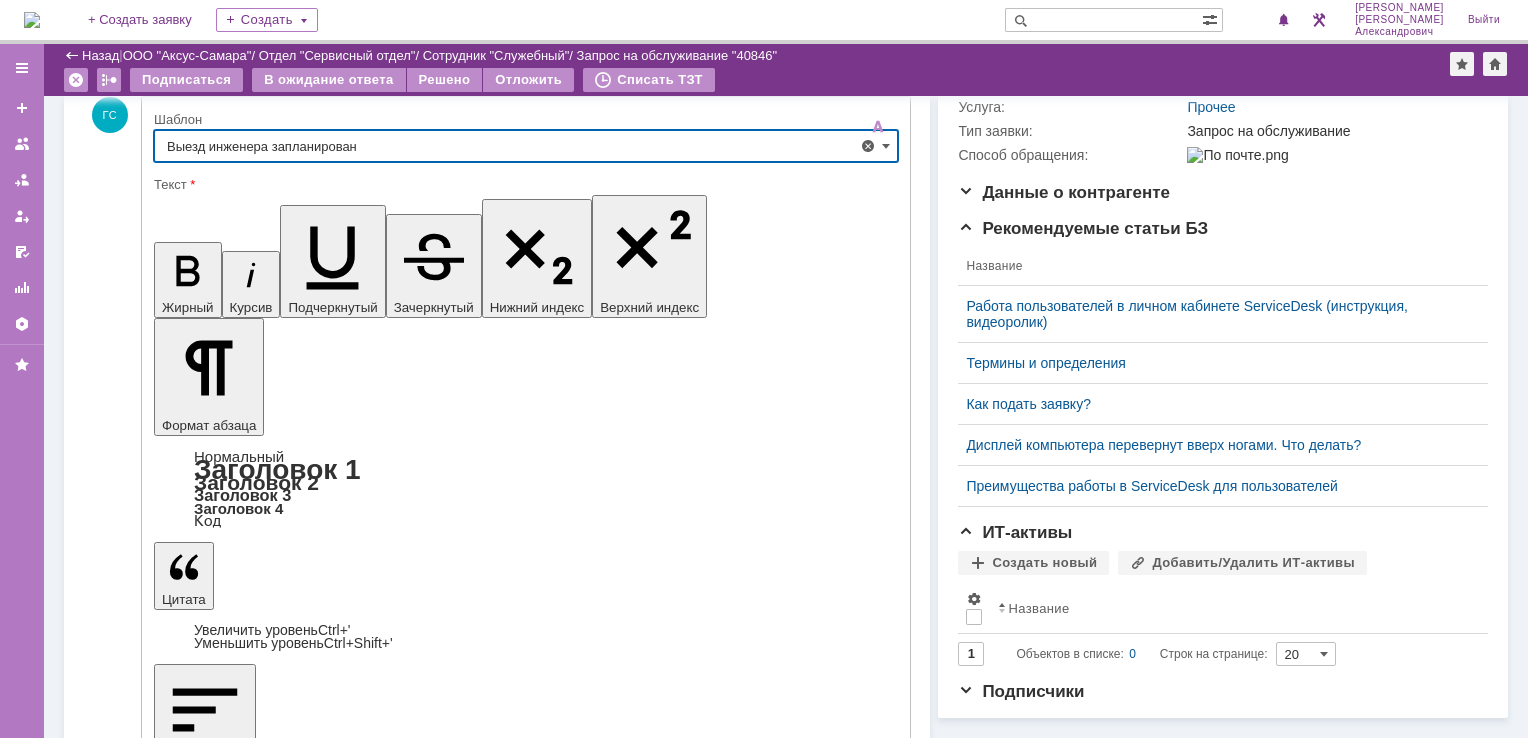 type on "Выезд инженера запланирован" 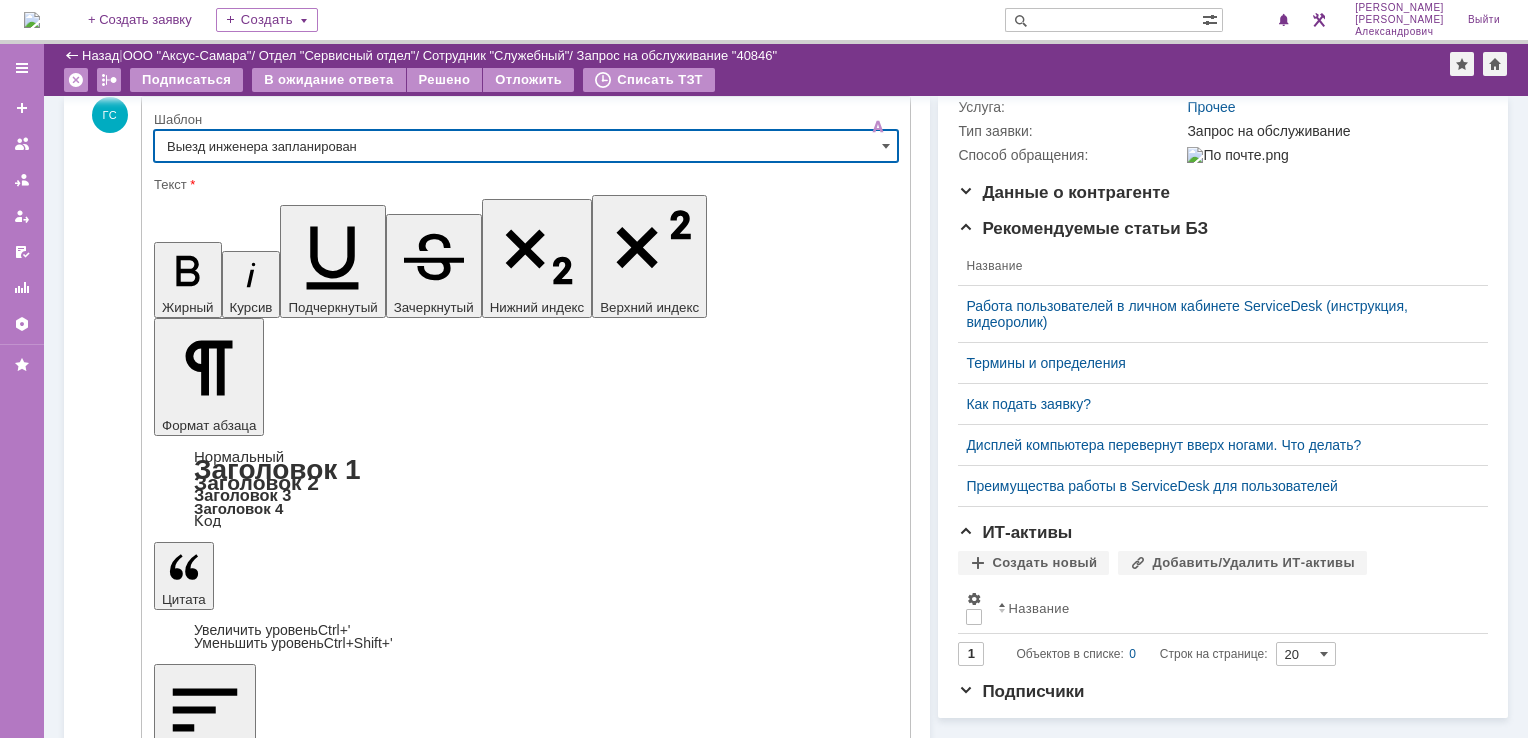 click on "Отправить" at bounding box center (206, 5296) 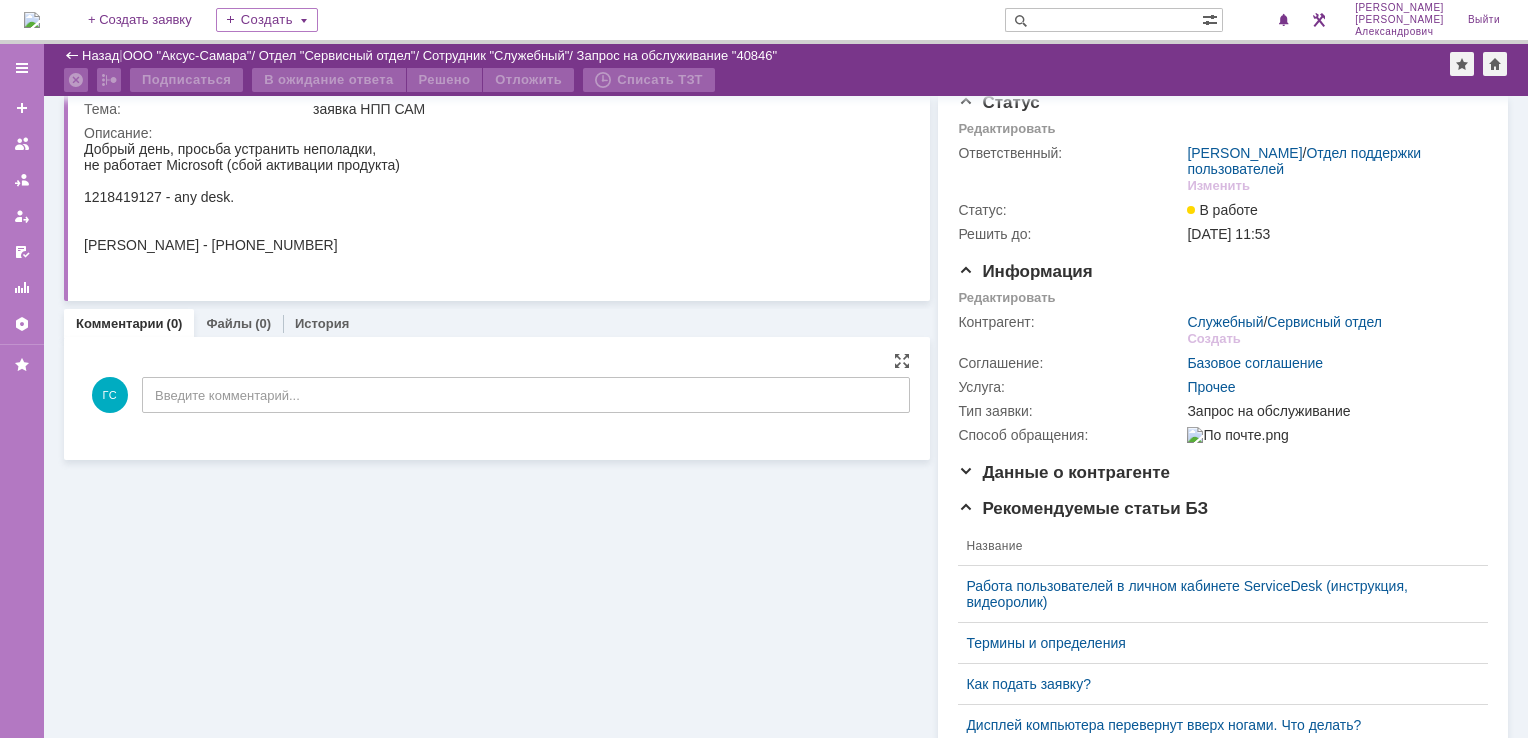 scroll, scrollTop: 0, scrollLeft: 0, axis: both 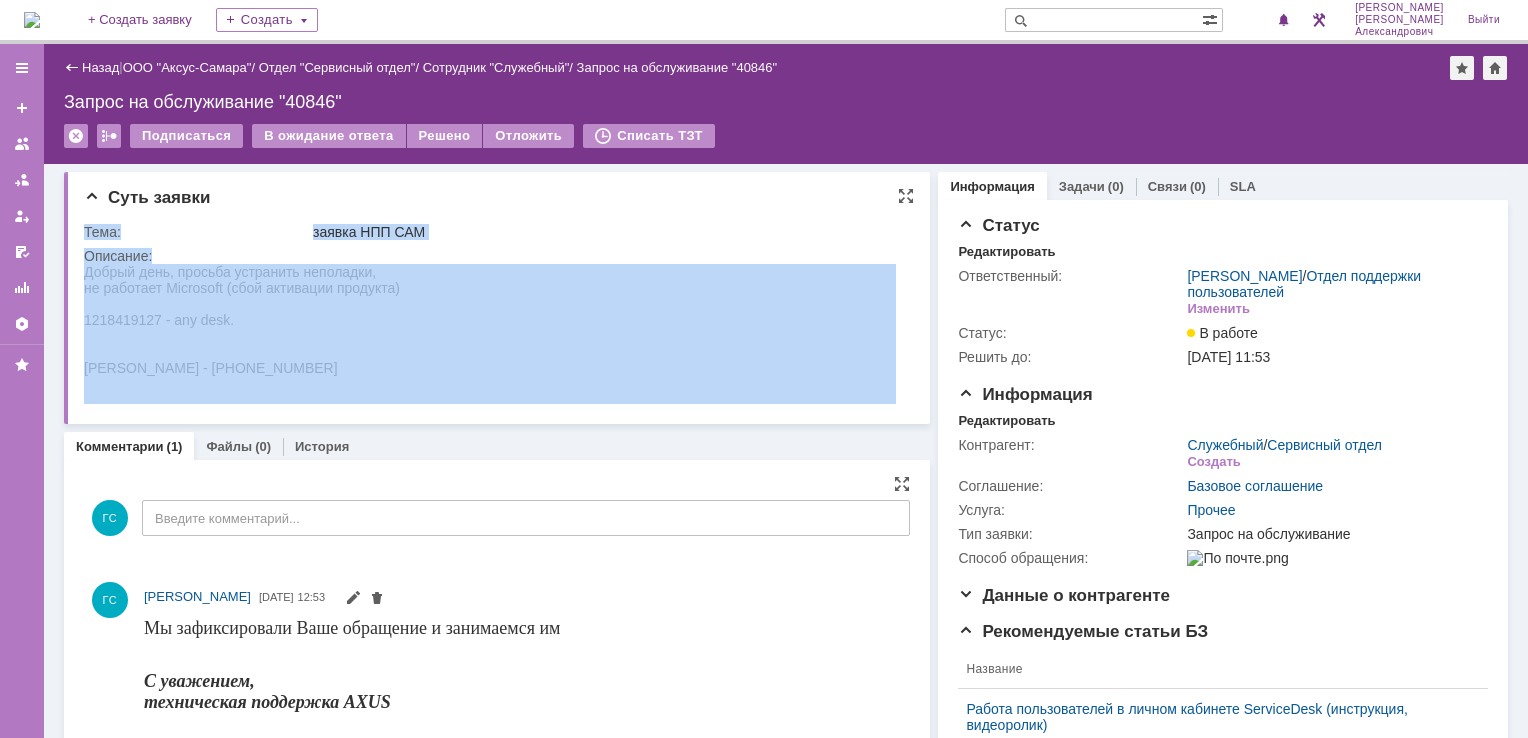 drag, startPoint x: 167, startPoint y: 533, endPoint x: 120, endPoint y: 302, distance: 235.7329 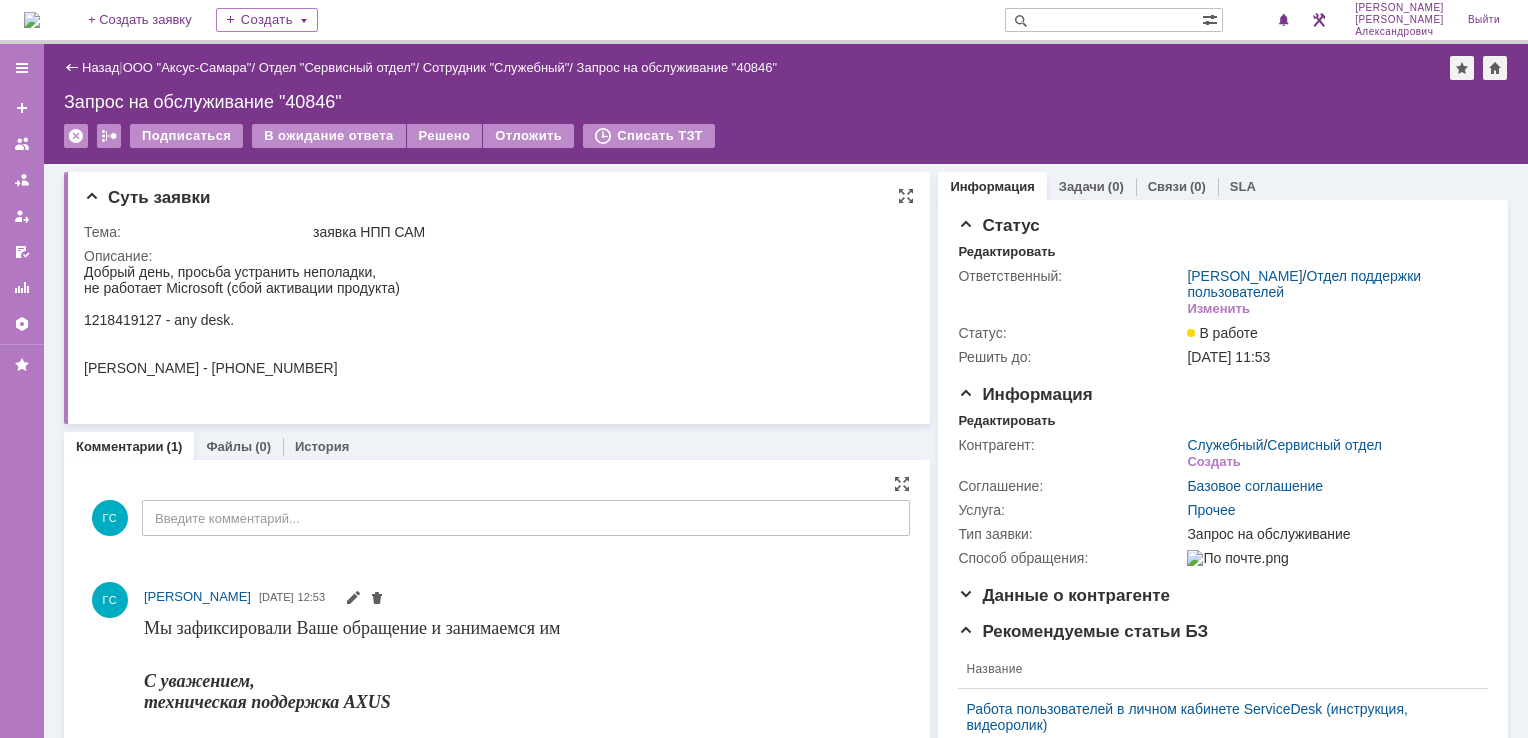 click on "Добрый день, просьба устранить неполадки," at bounding box center (242, 272) 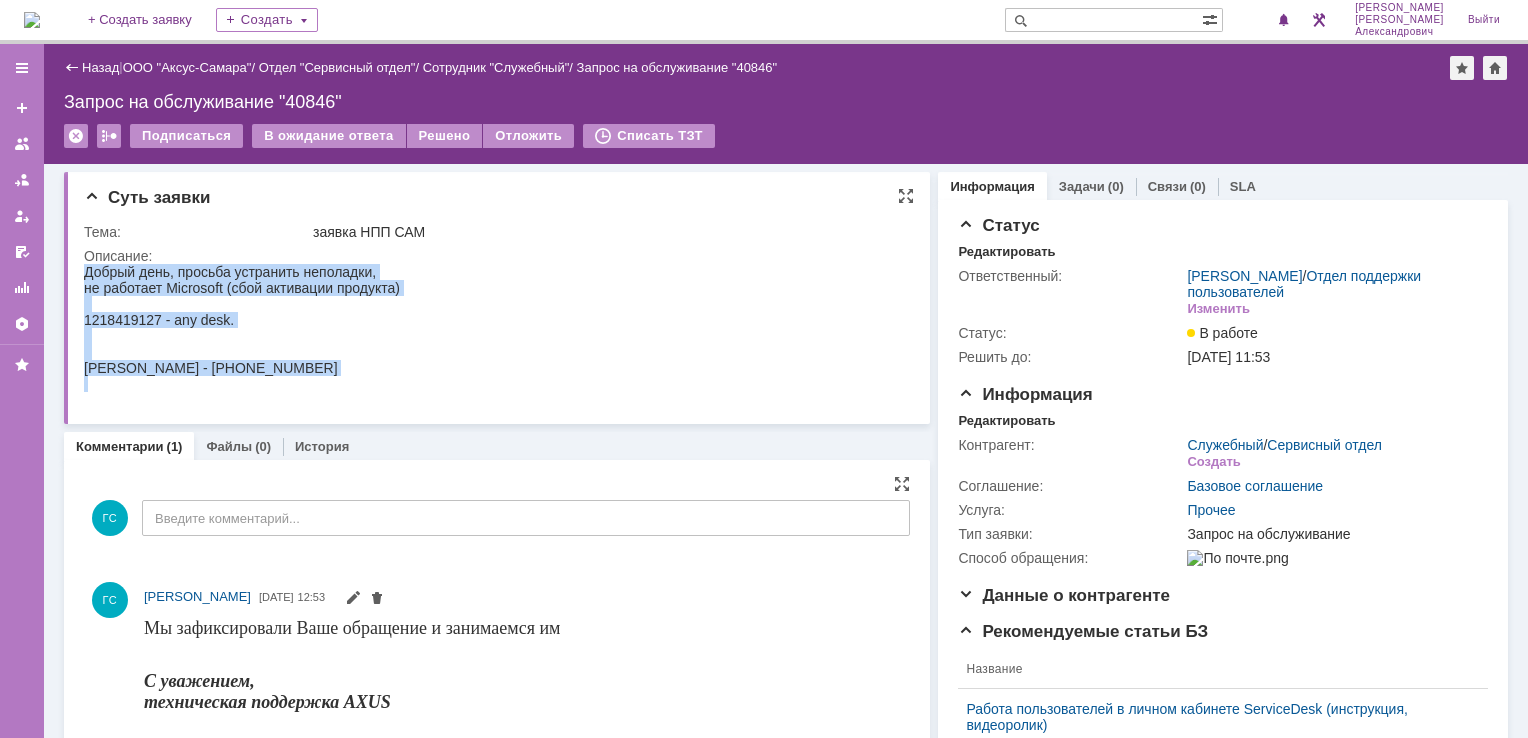 drag, startPoint x: 87, startPoint y: 274, endPoint x: 308, endPoint y: 392, distance: 250.52943 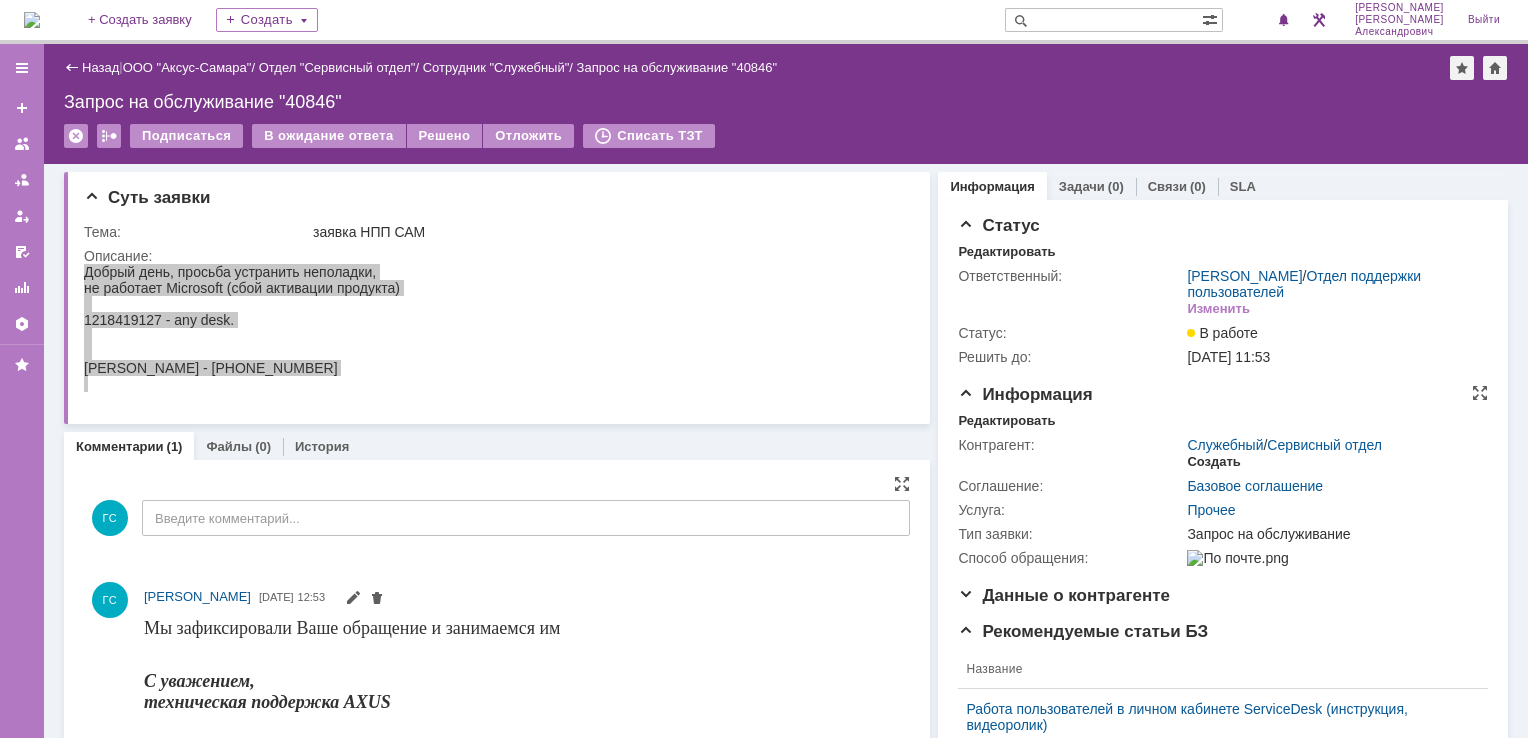 click on "Создать" at bounding box center [1213, 462] 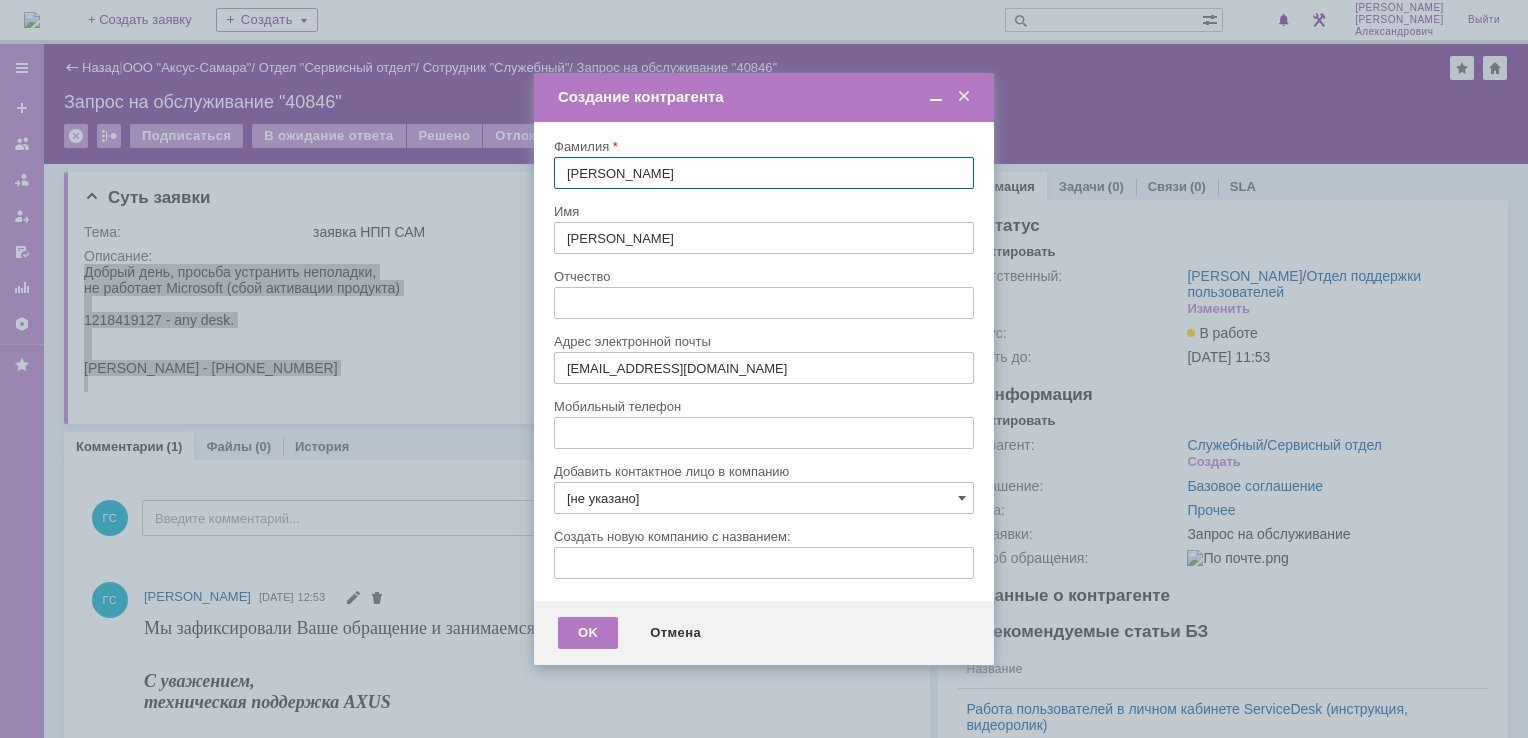 click at bounding box center (964, 97) 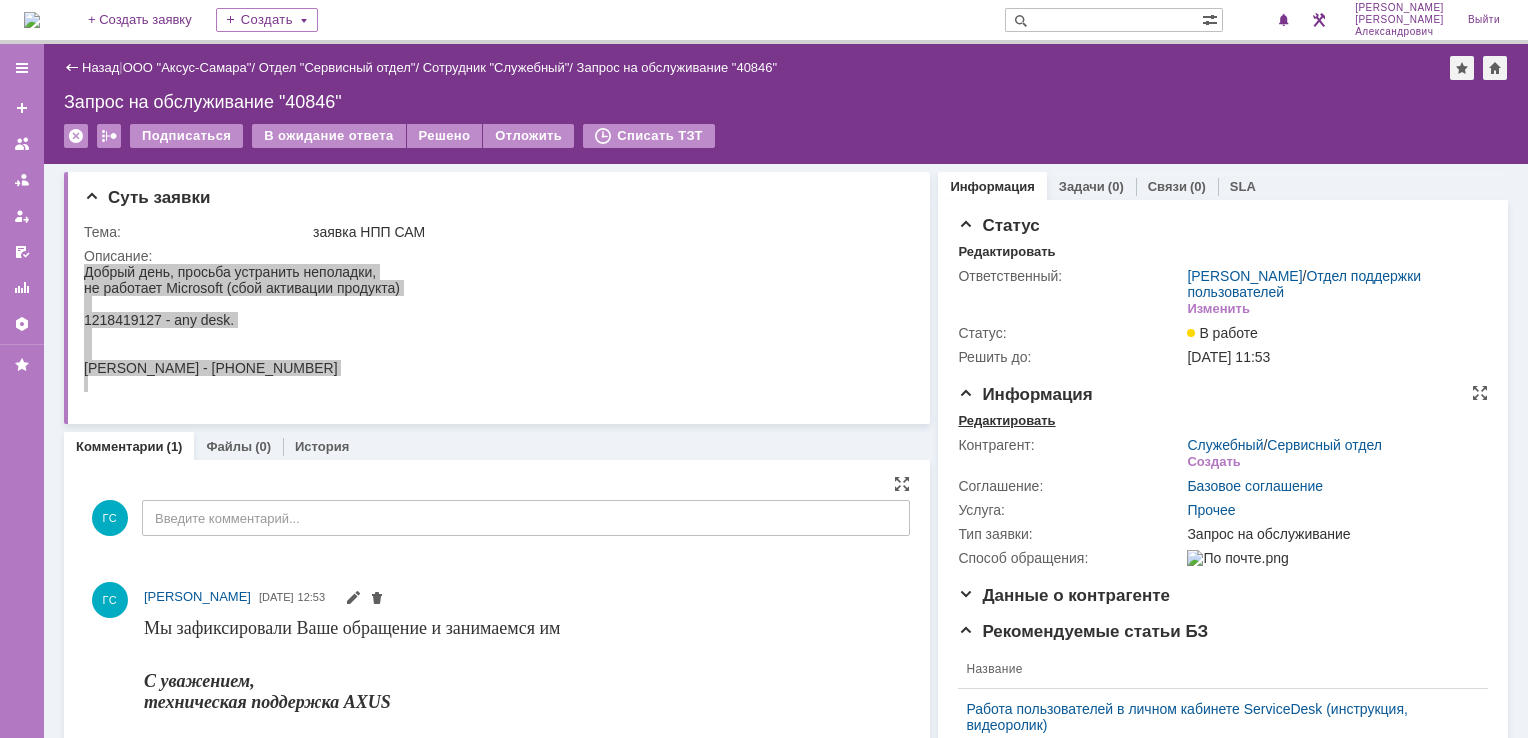 click on "Редактировать" at bounding box center (1006, 421) 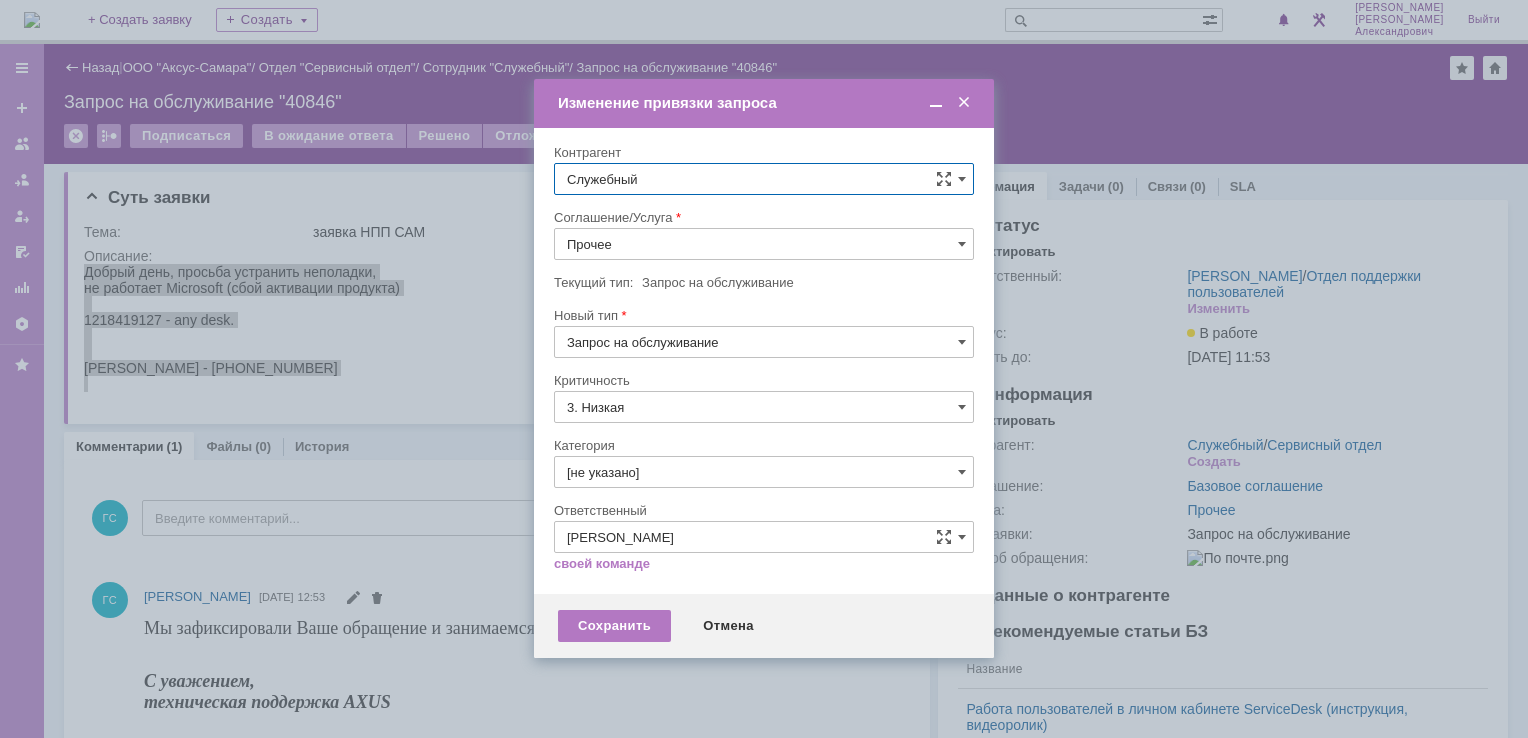 click on "Служебный" at bounding box center (764, 179) 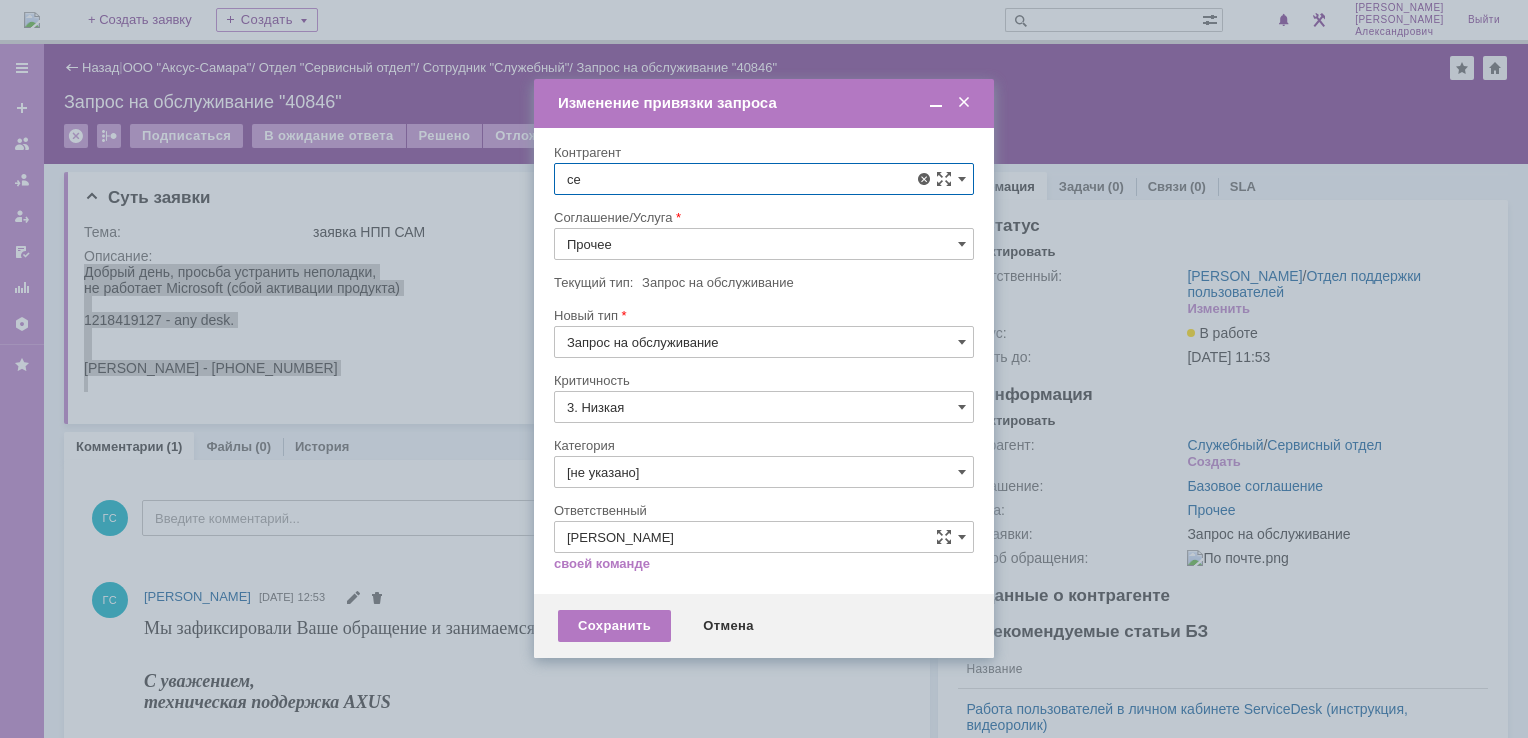 type on "с" 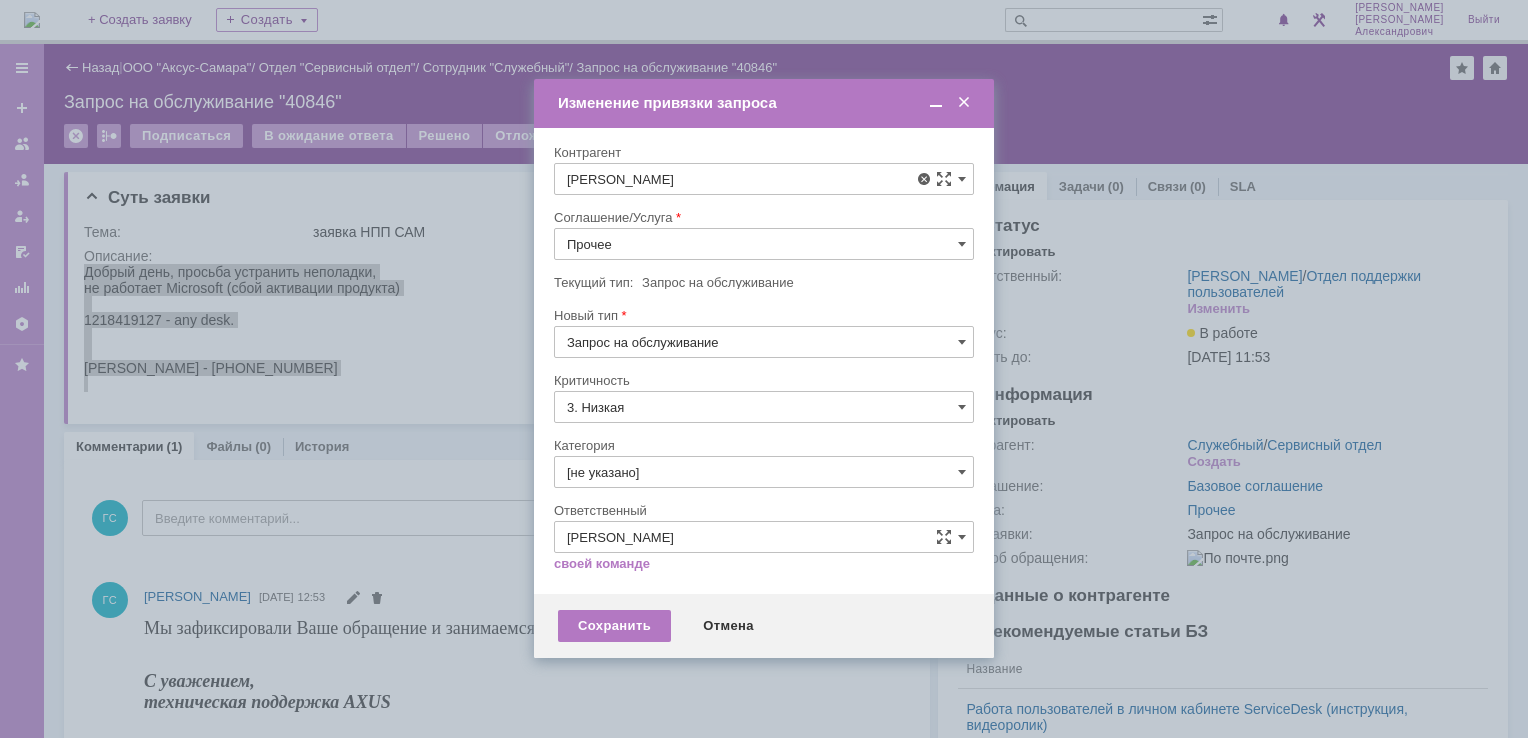 click on "[PERSON_NAME]" at bounding box center [668, 327] 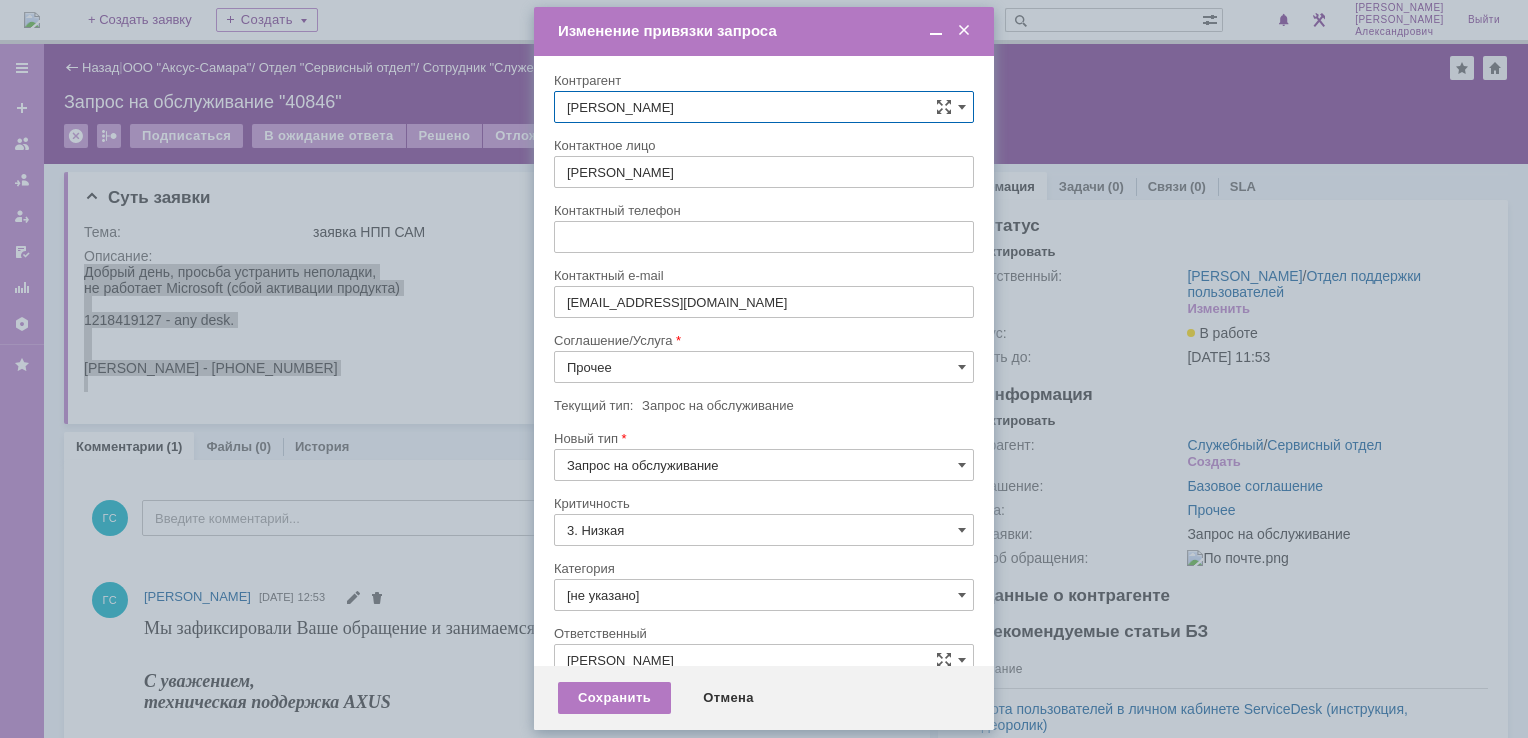 click on "Прочее" at bounding box center (764, 367) 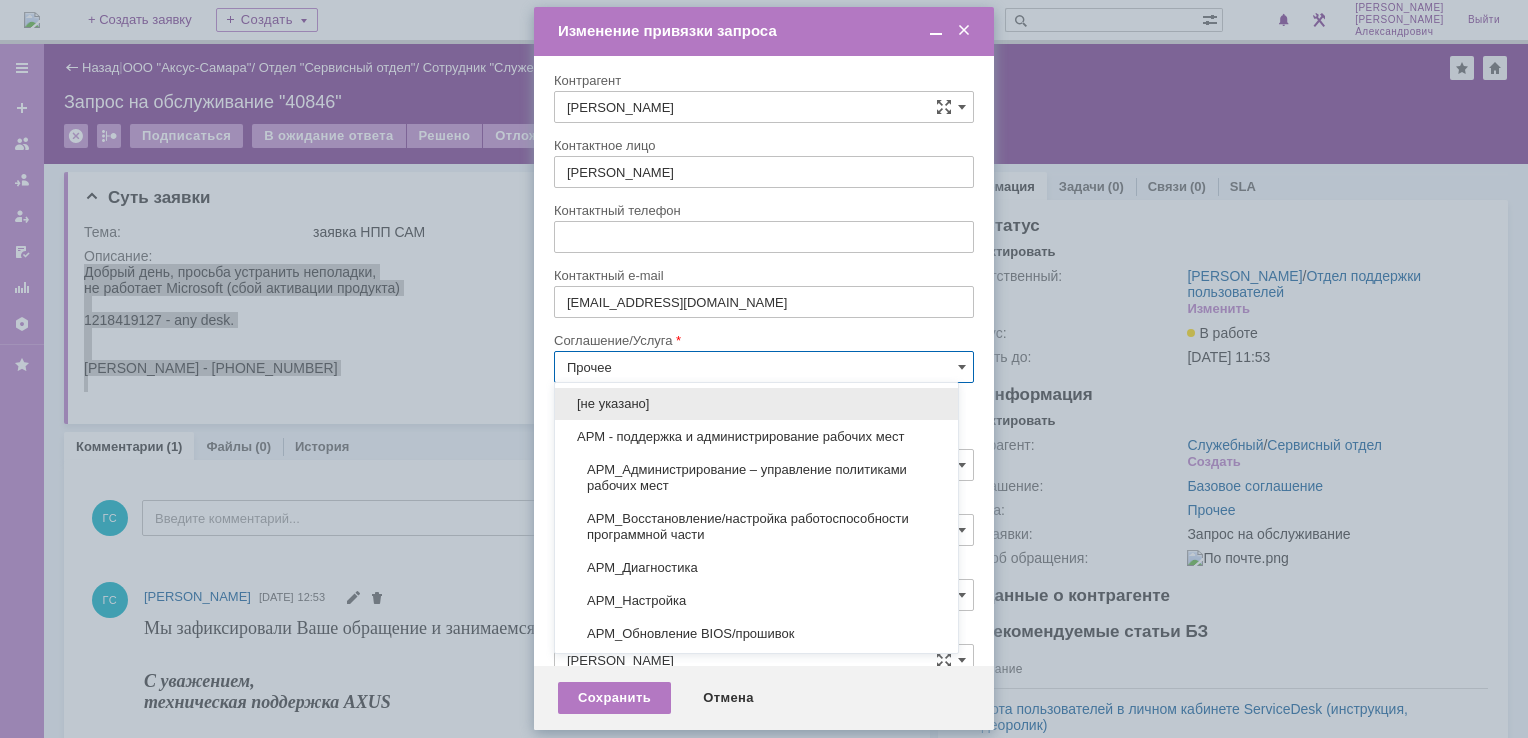 scroll, scrollTop: 8, scrollLeft: 0, axis: vertical 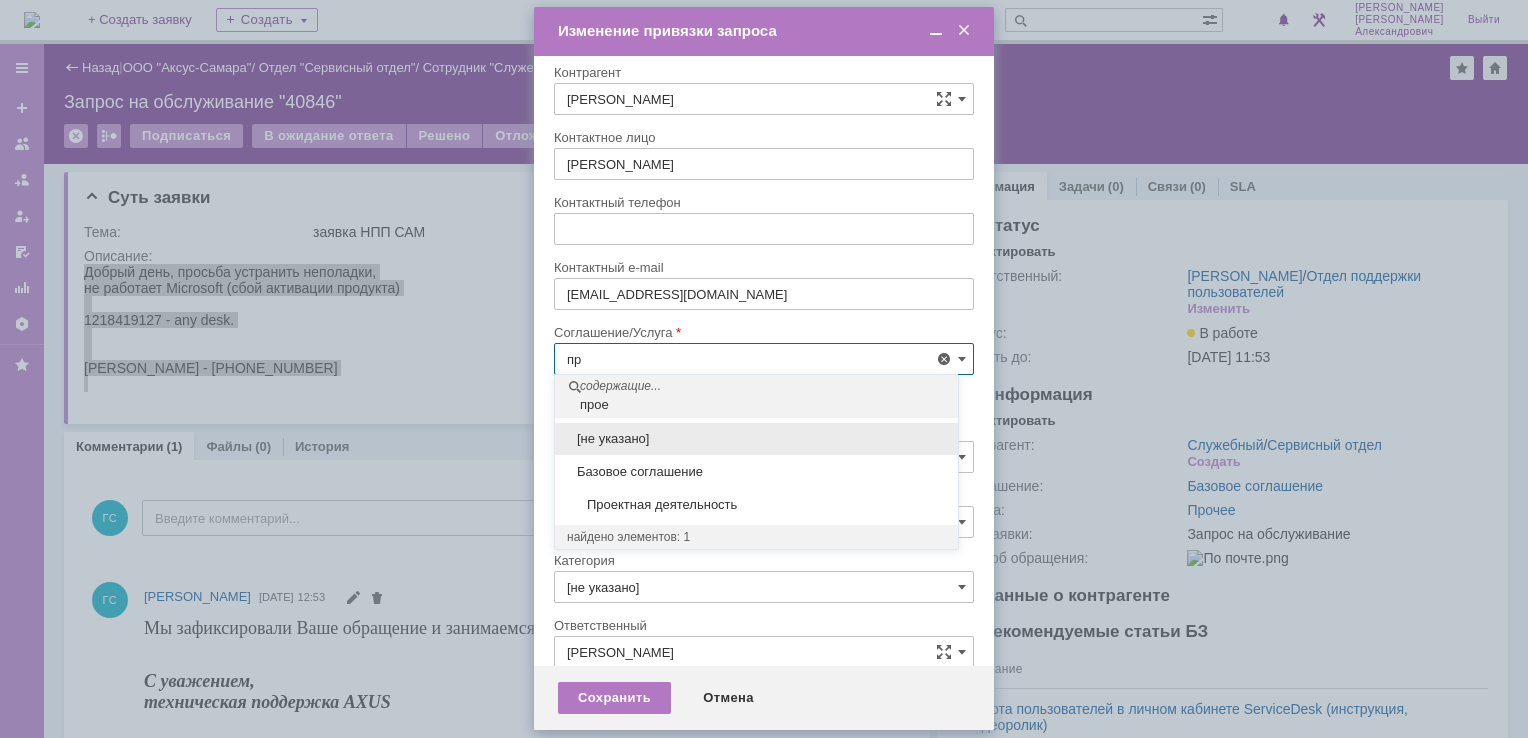 type on "п" 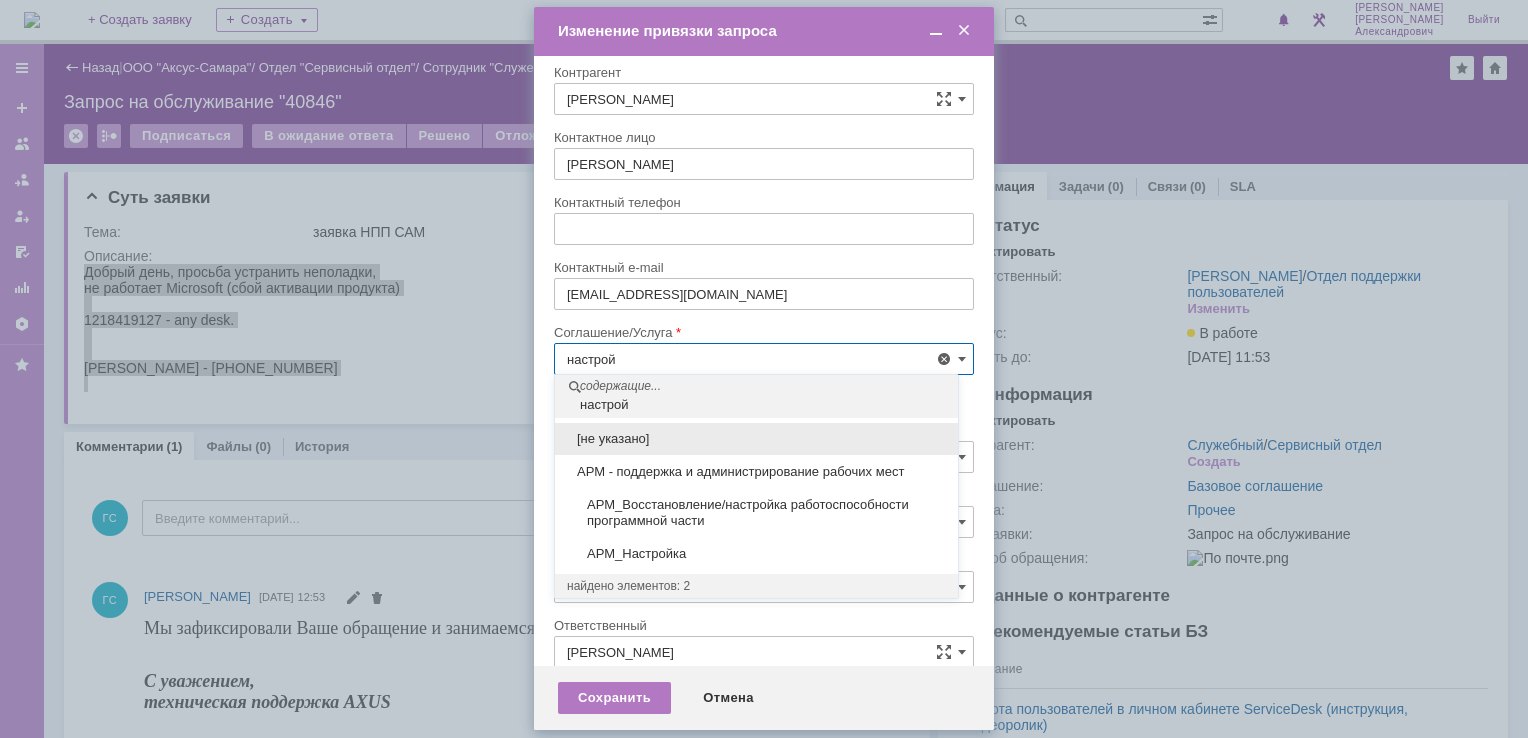 scroll, scrollTop: 50, scrollLeft: 0, axis: vertical 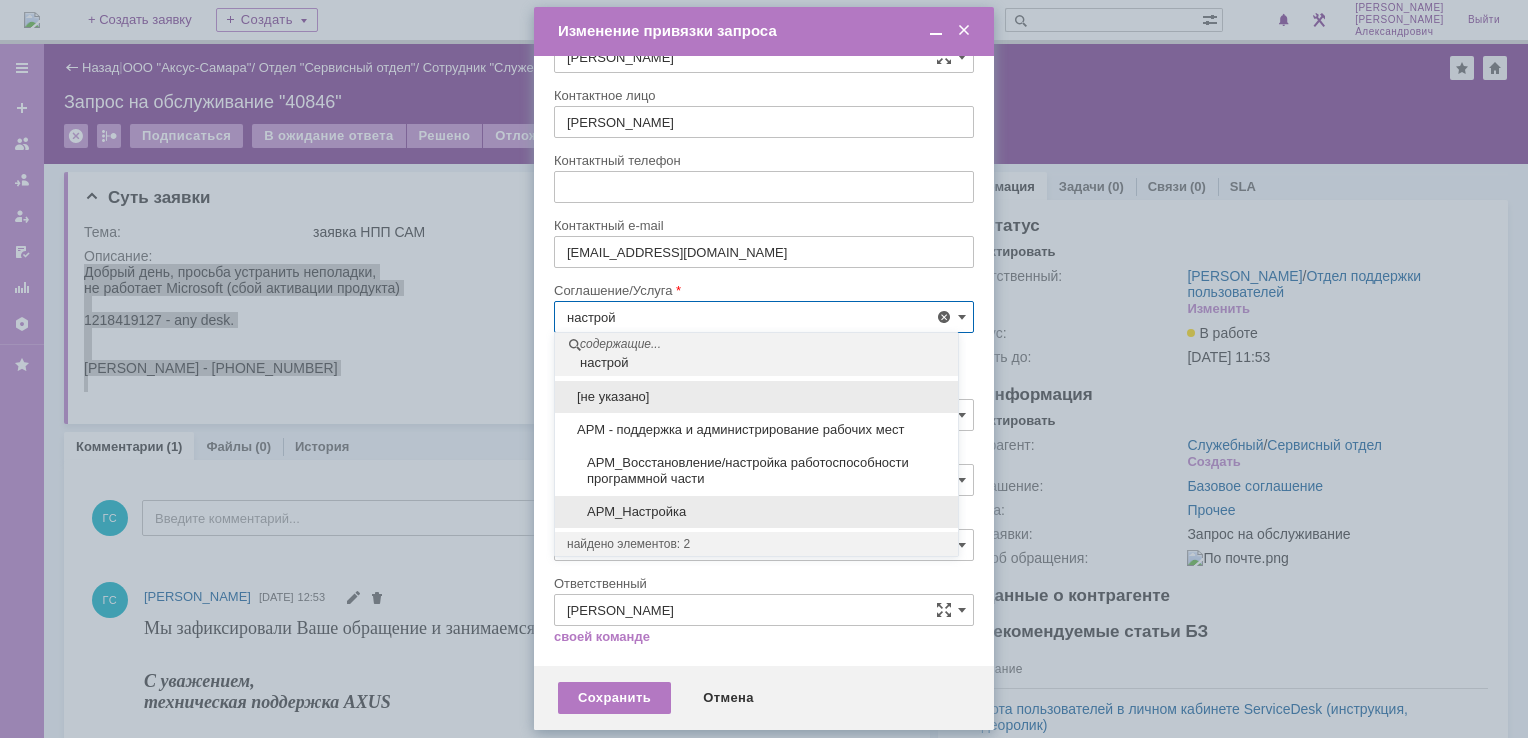 click on "АРМ_Настройка" at bounding box center [756, 512] 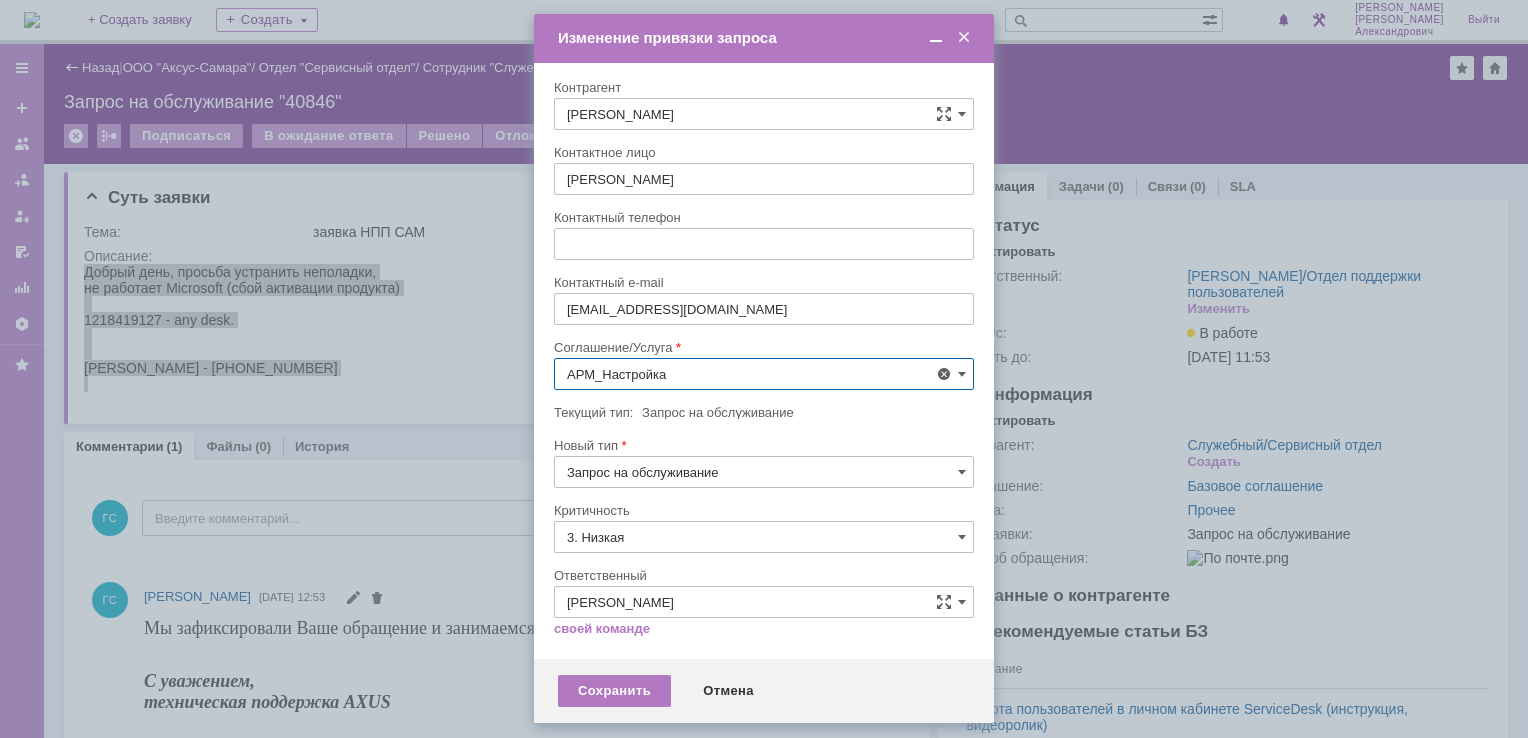 scroll, scrollTop: 0, scrollLeft: 0, axis: both 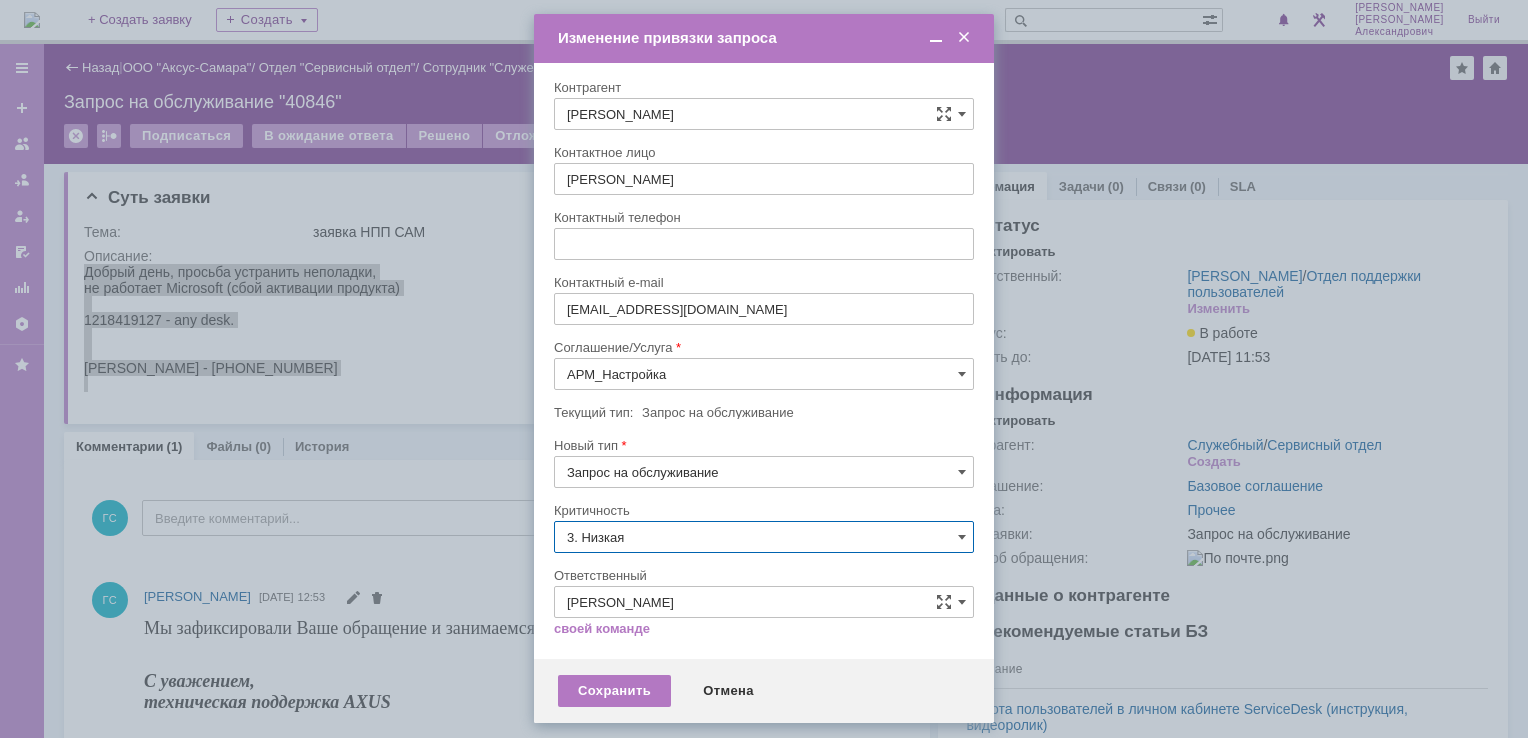 click on "3. Низкая" at bounding box center [764, 537] 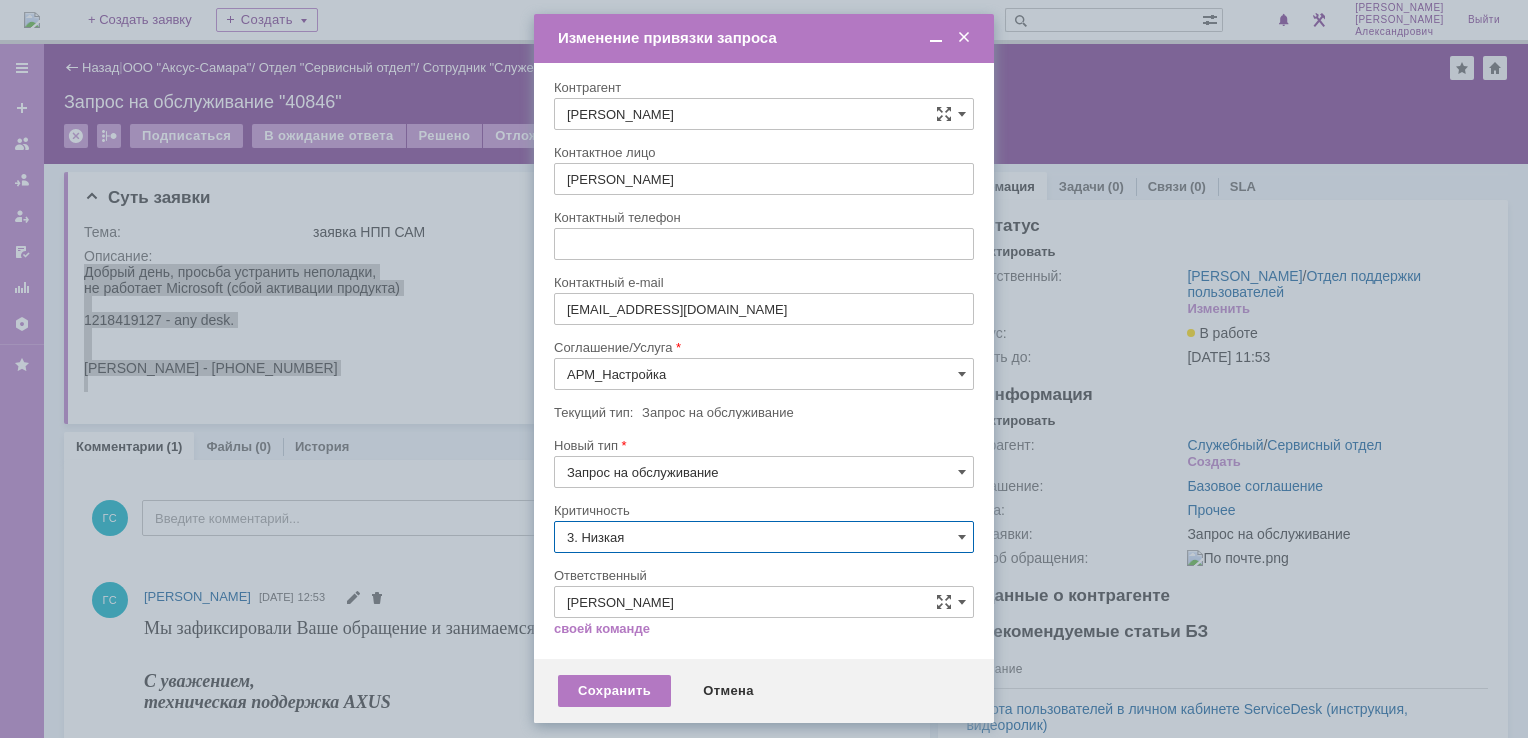 click on "[не указано]" at bounding box center (764, 574) 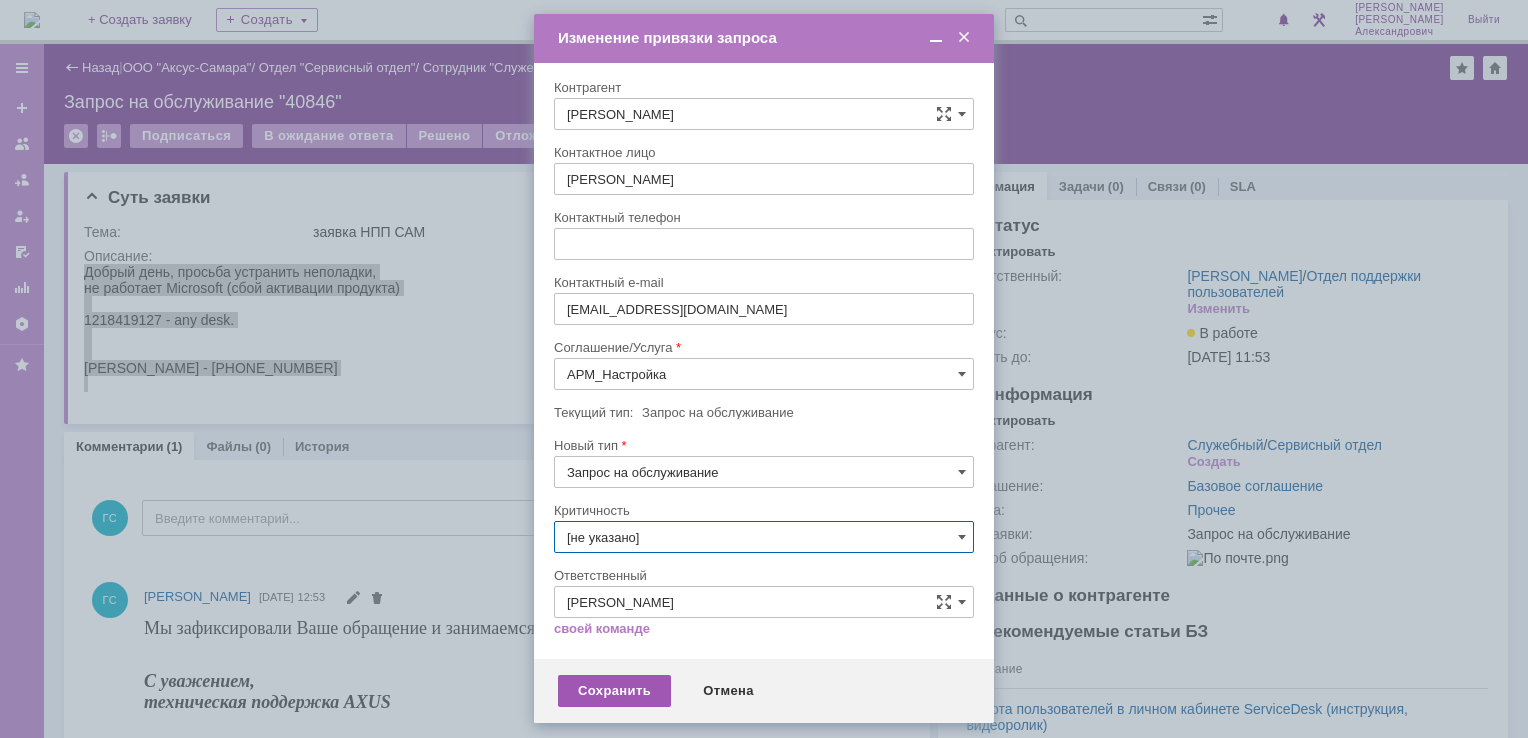 type on "[не указано]" 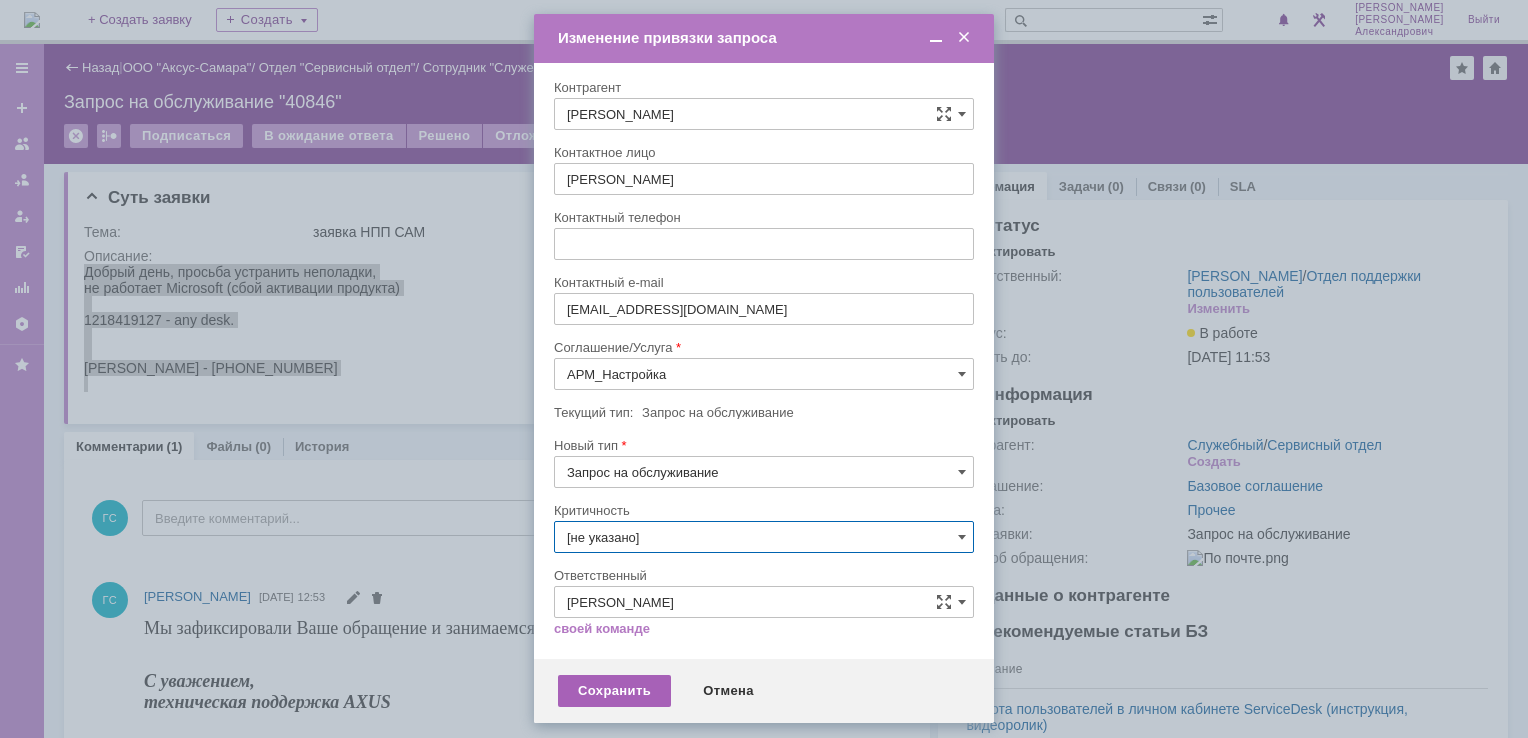 click on "Сохранить" at bounding box center (614, 691) 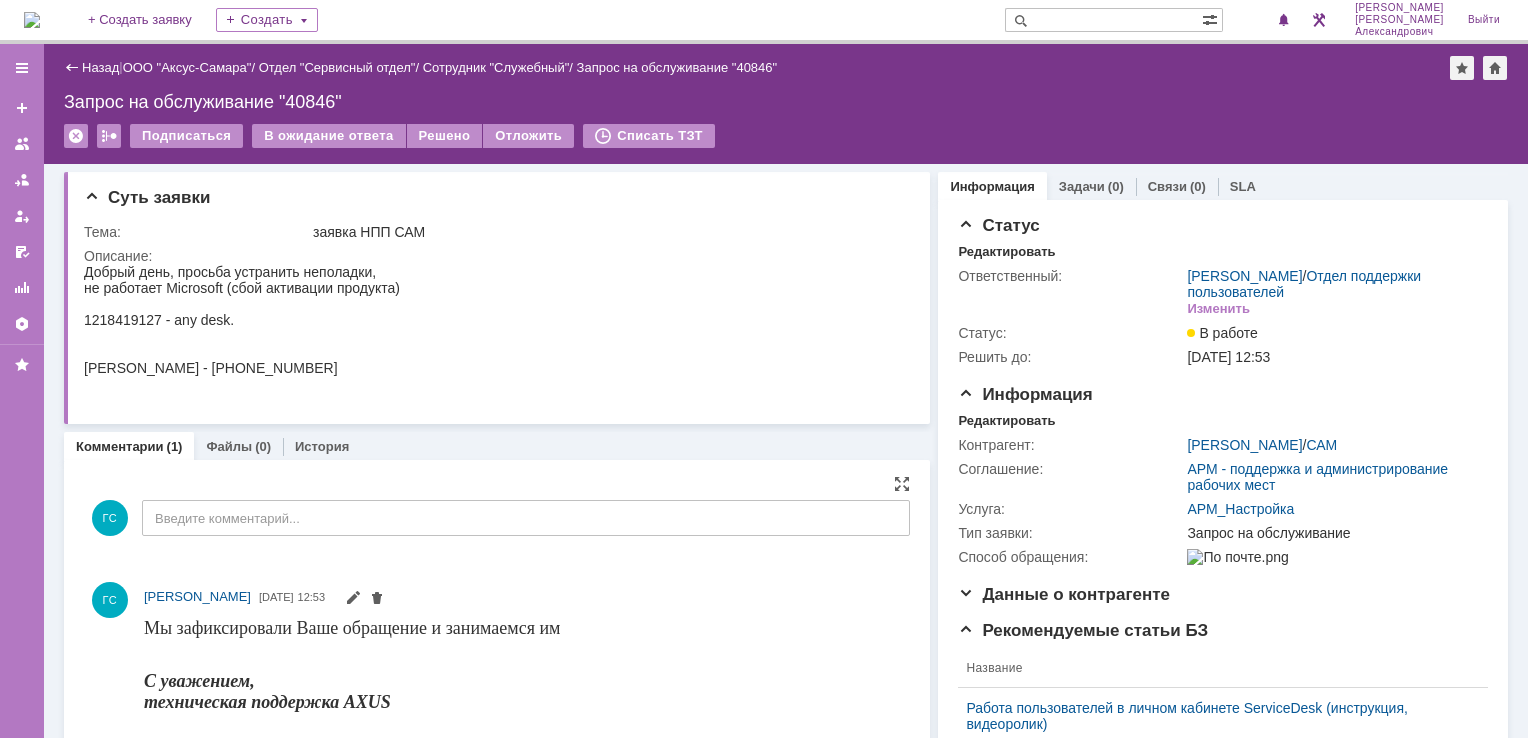 scroll, scrollTop: 0, scrollLeft: 0, axis: both 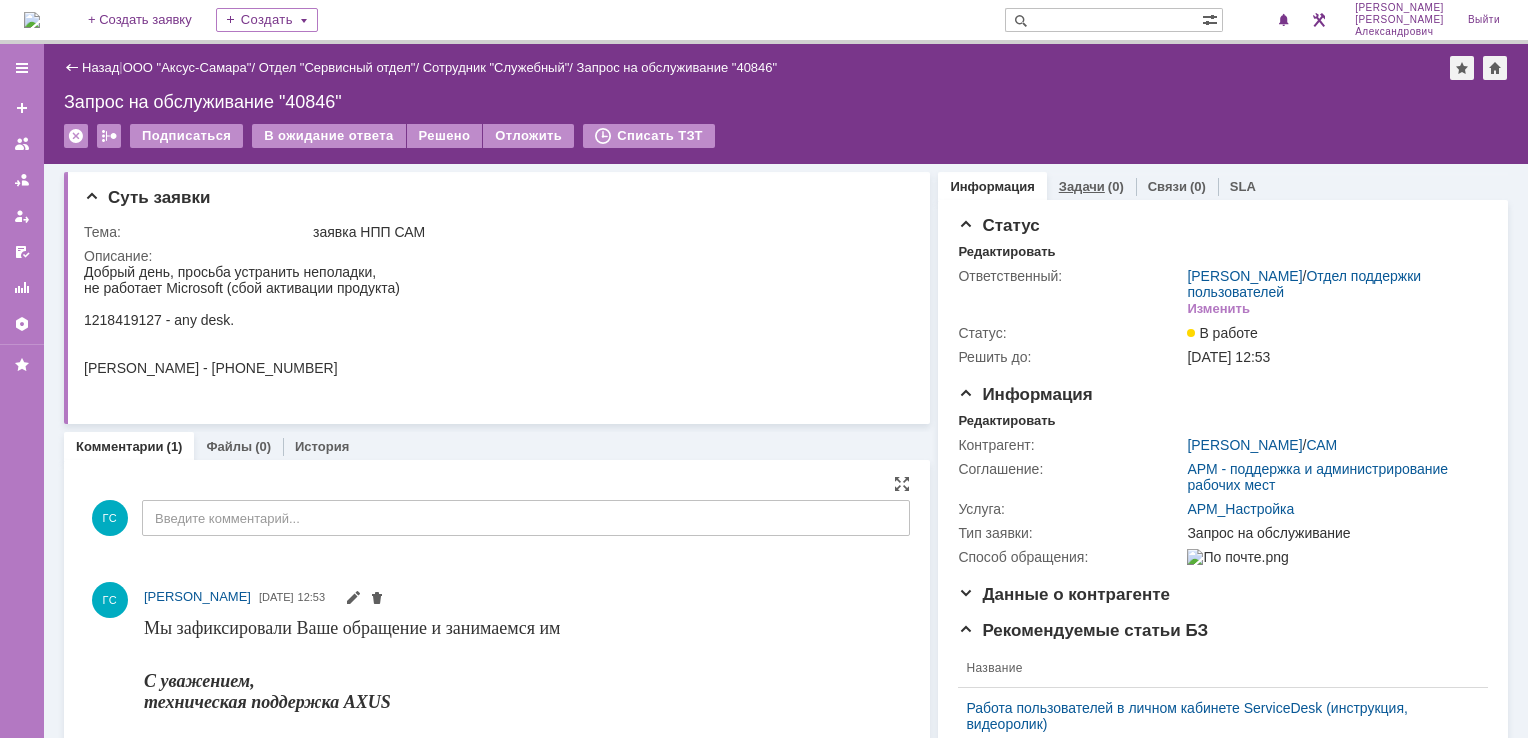 click on "Задачи (0)" at bounding box center [1091, 186] 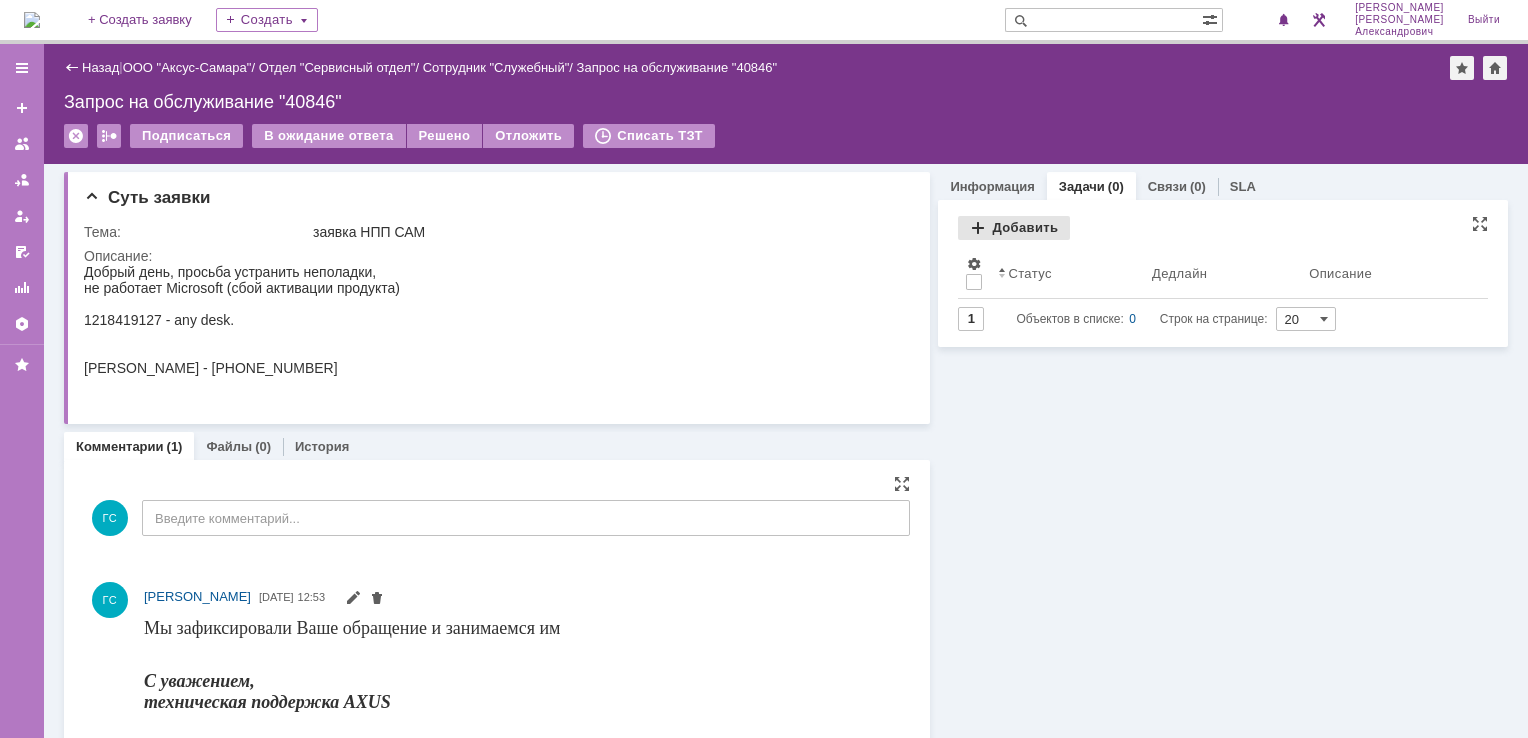 click on "Добавить" at bounding box center [1014, 228] 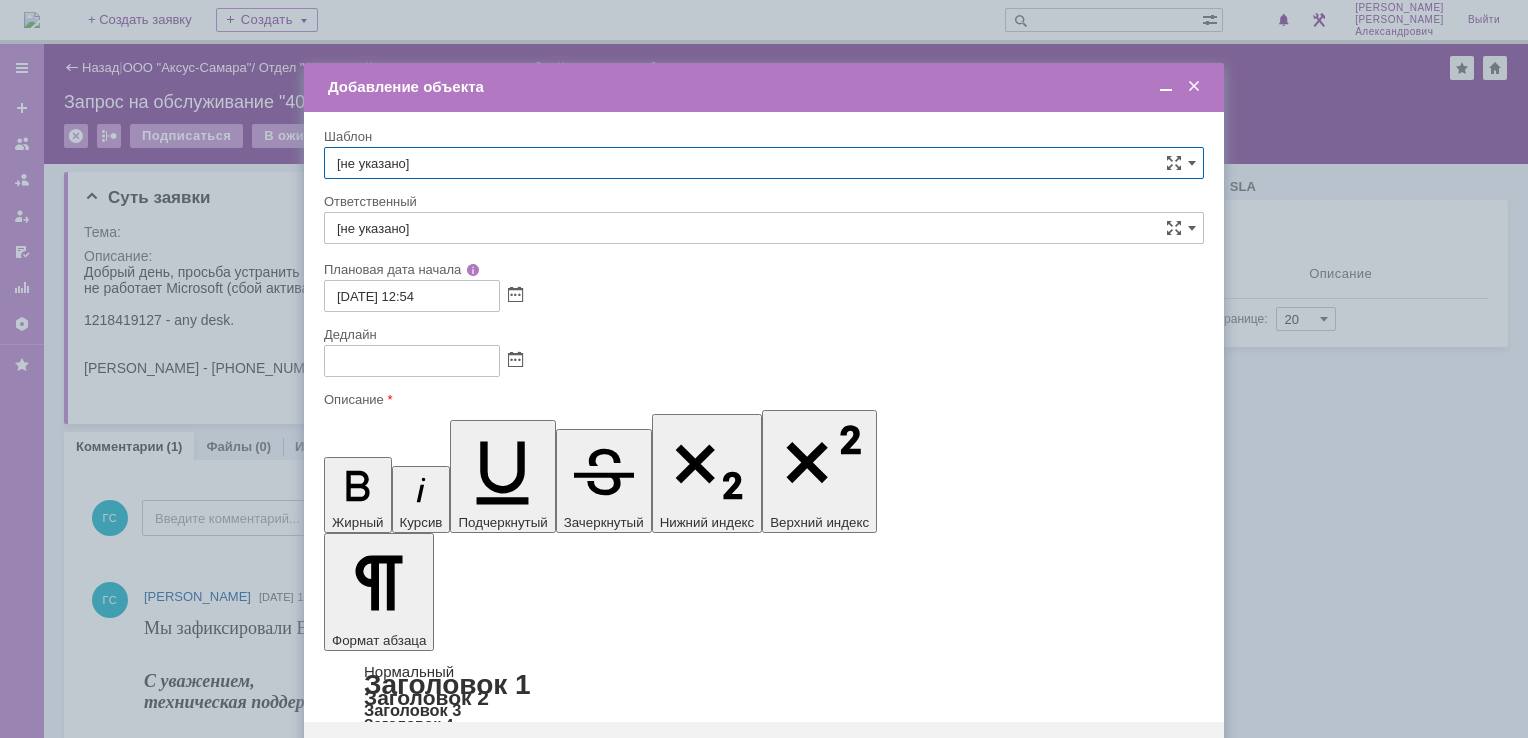 scroll, scrollTop: 0, scrollLeft: 0, axis: both 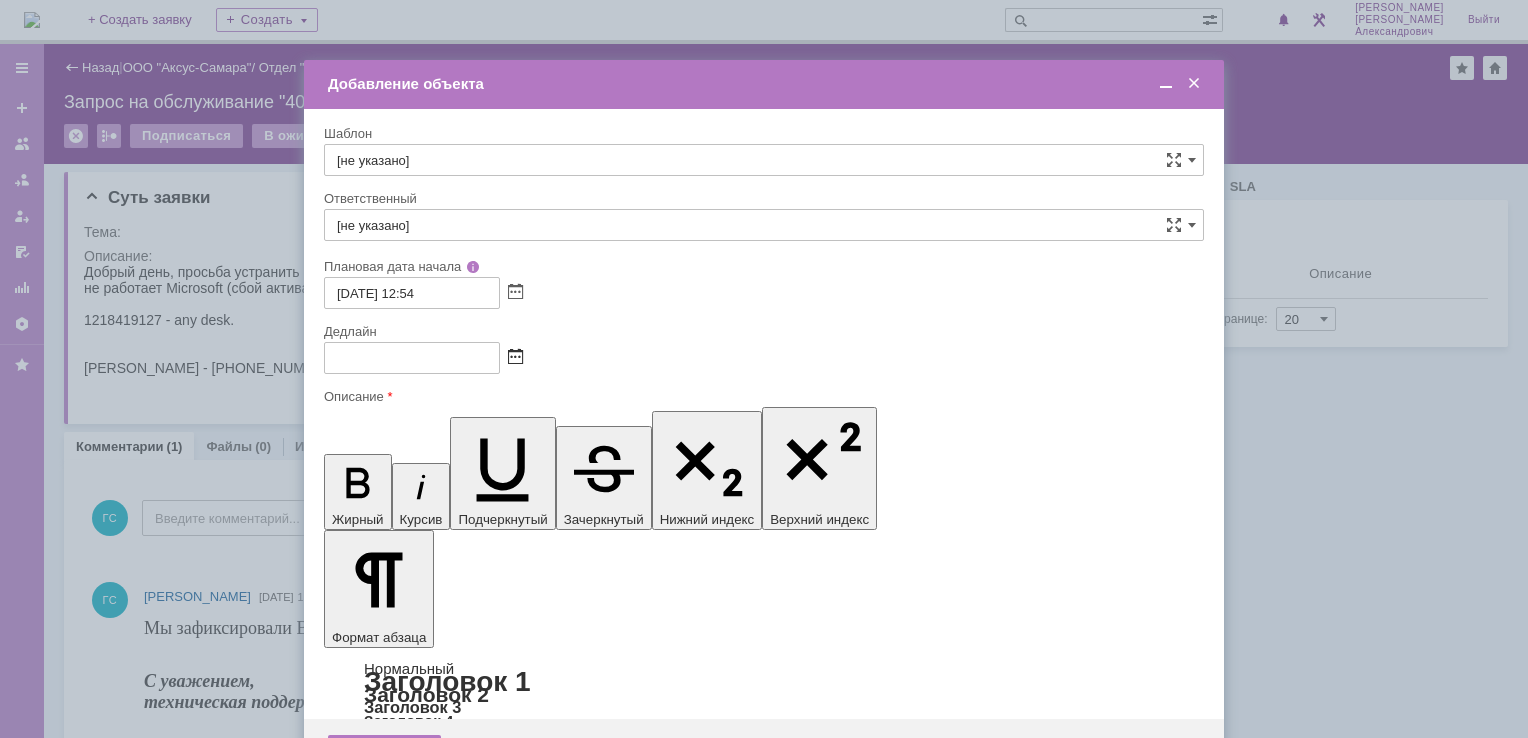 click at bounding box center (515, 358) 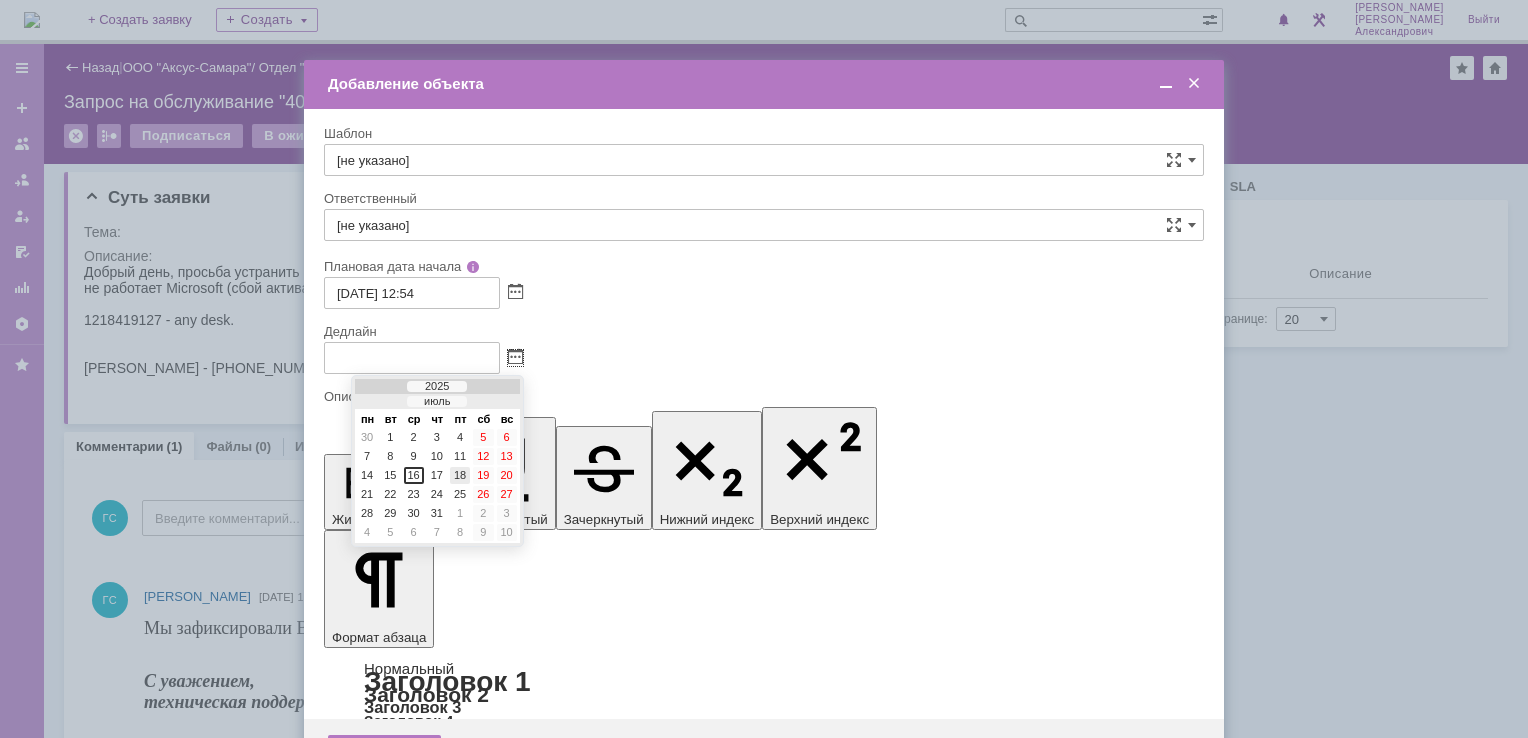 click on "18" at bounding box center (460, 475) 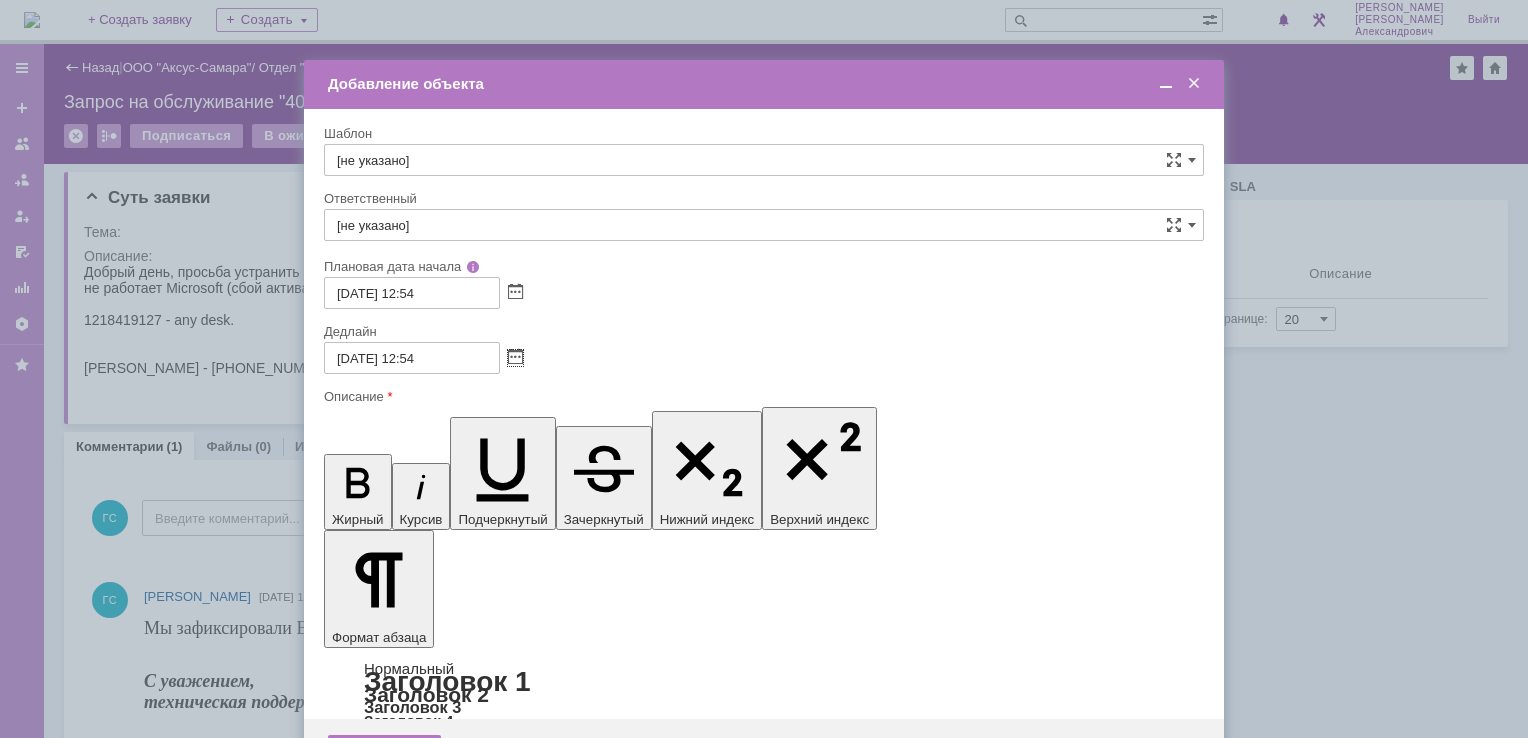 click on "[DATE] 12:54" at bounding box center [412, 358] 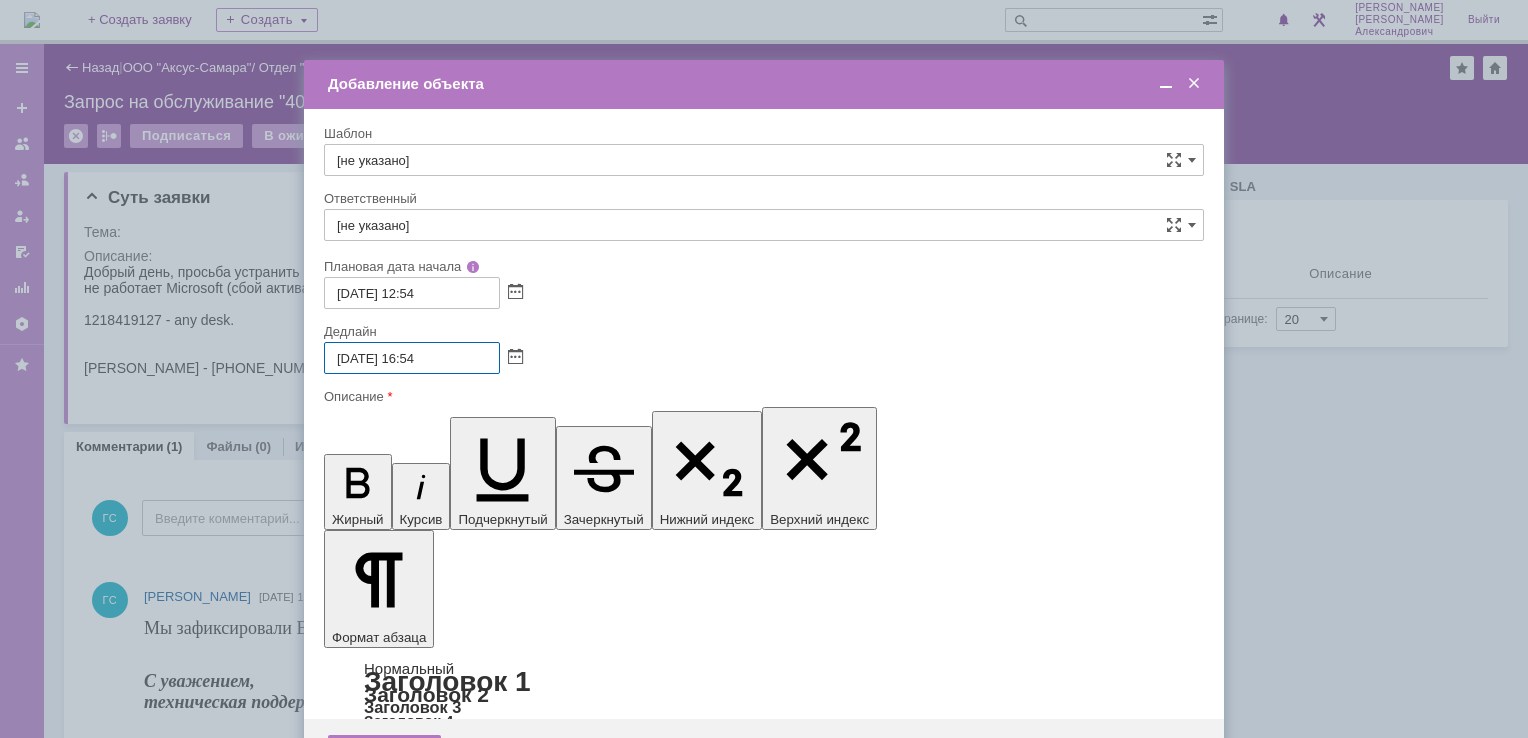 type on "[DATE] 16:54" 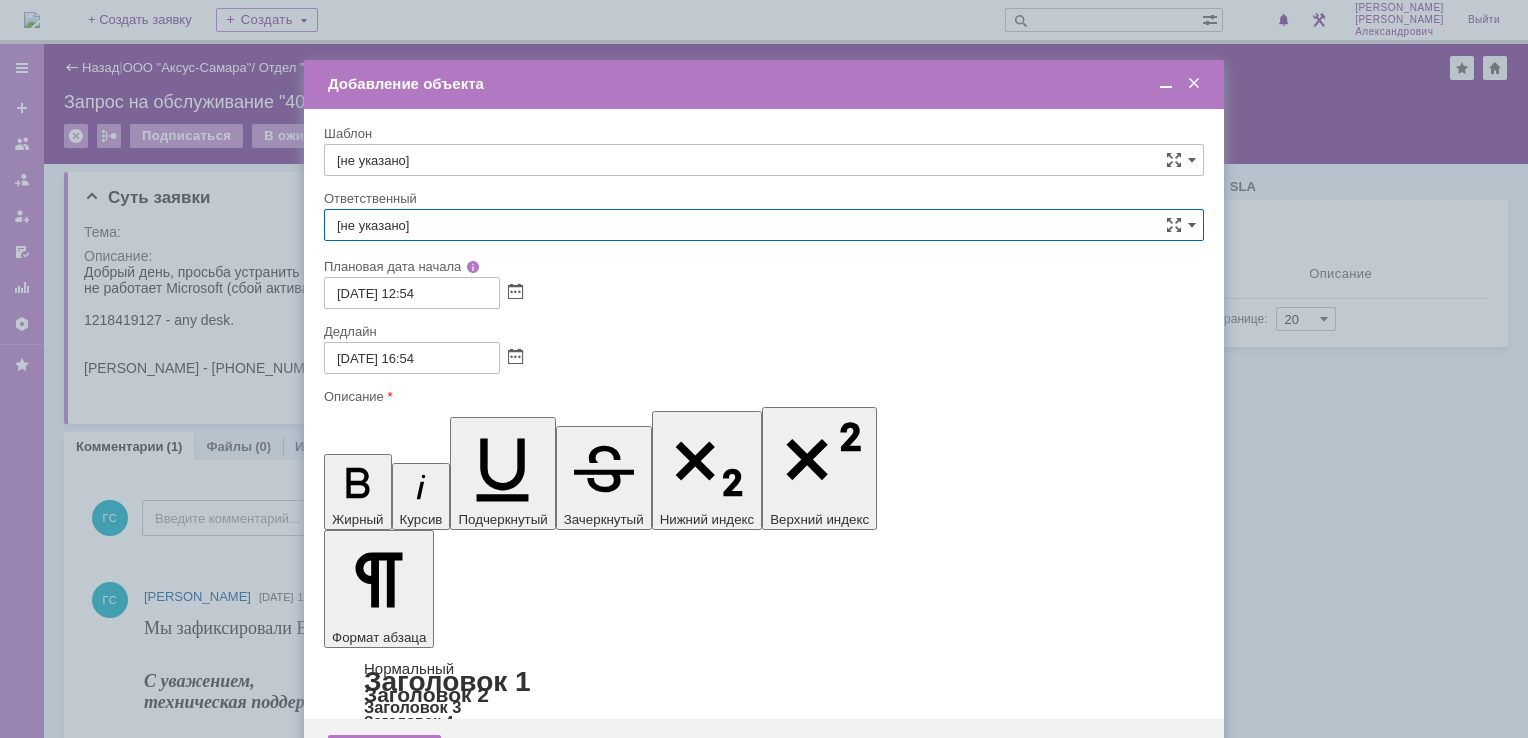 click on "[не указано]" at bounding box center [764, 225] 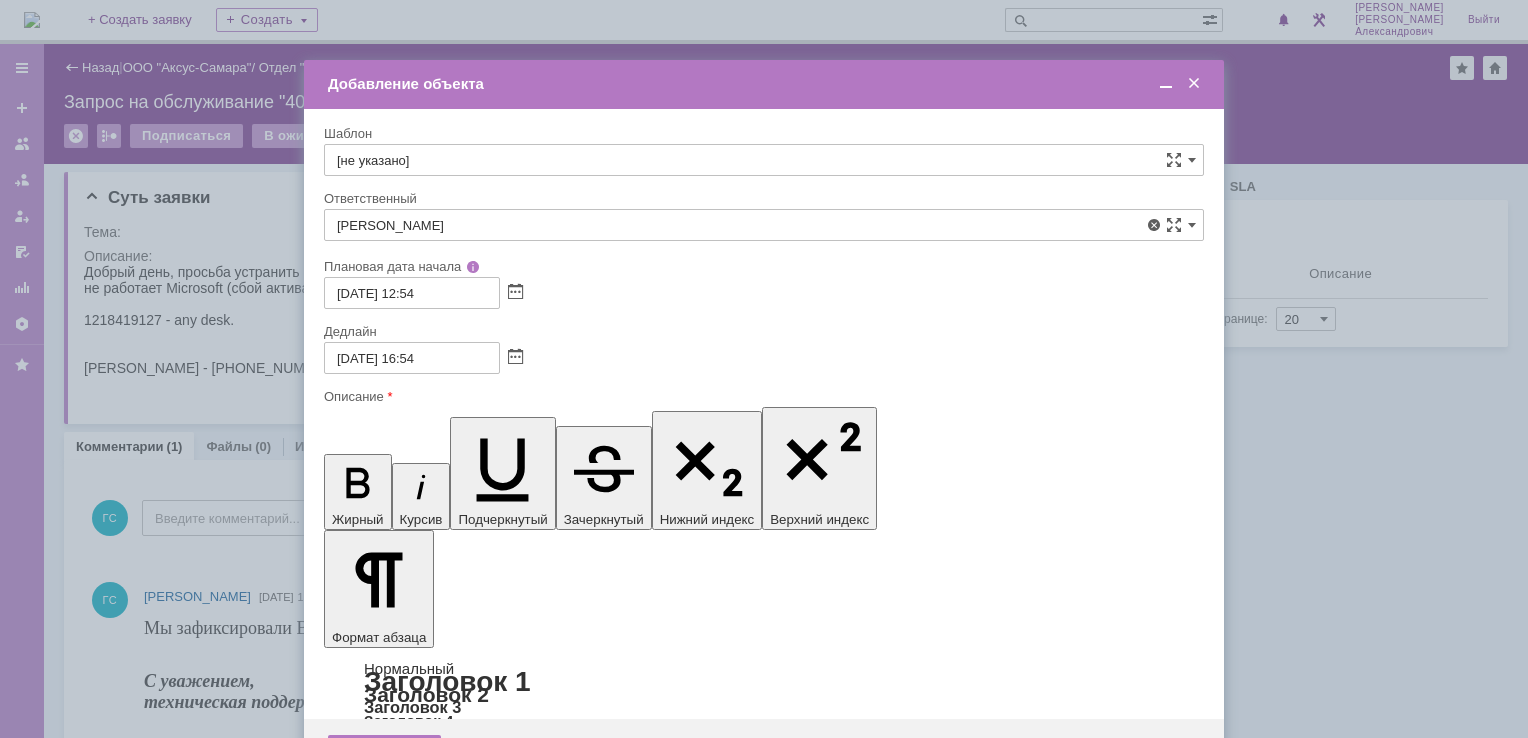 click on "[PERSON_NAME]" at bounding box center (764, 371) 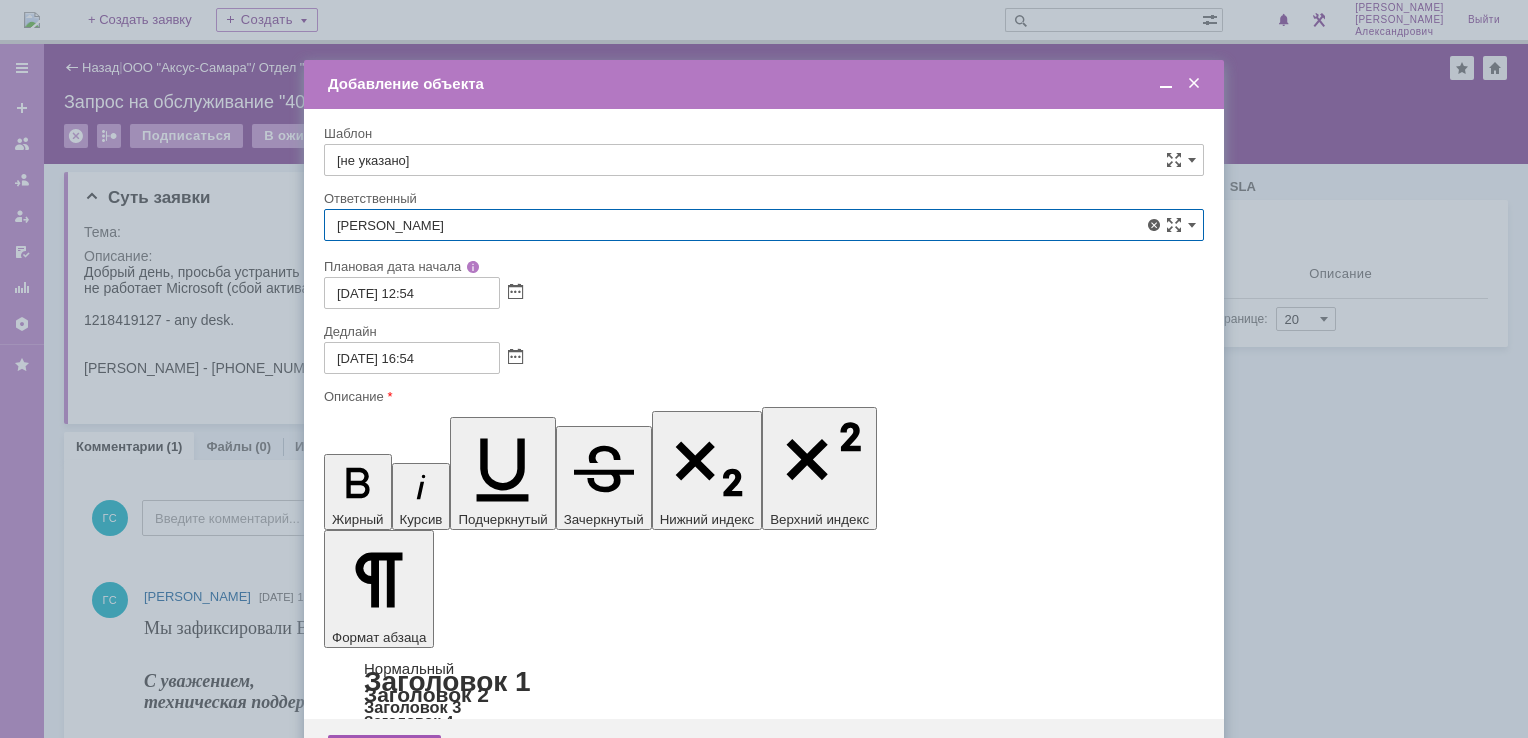 type on "[PERSON_NAME]" 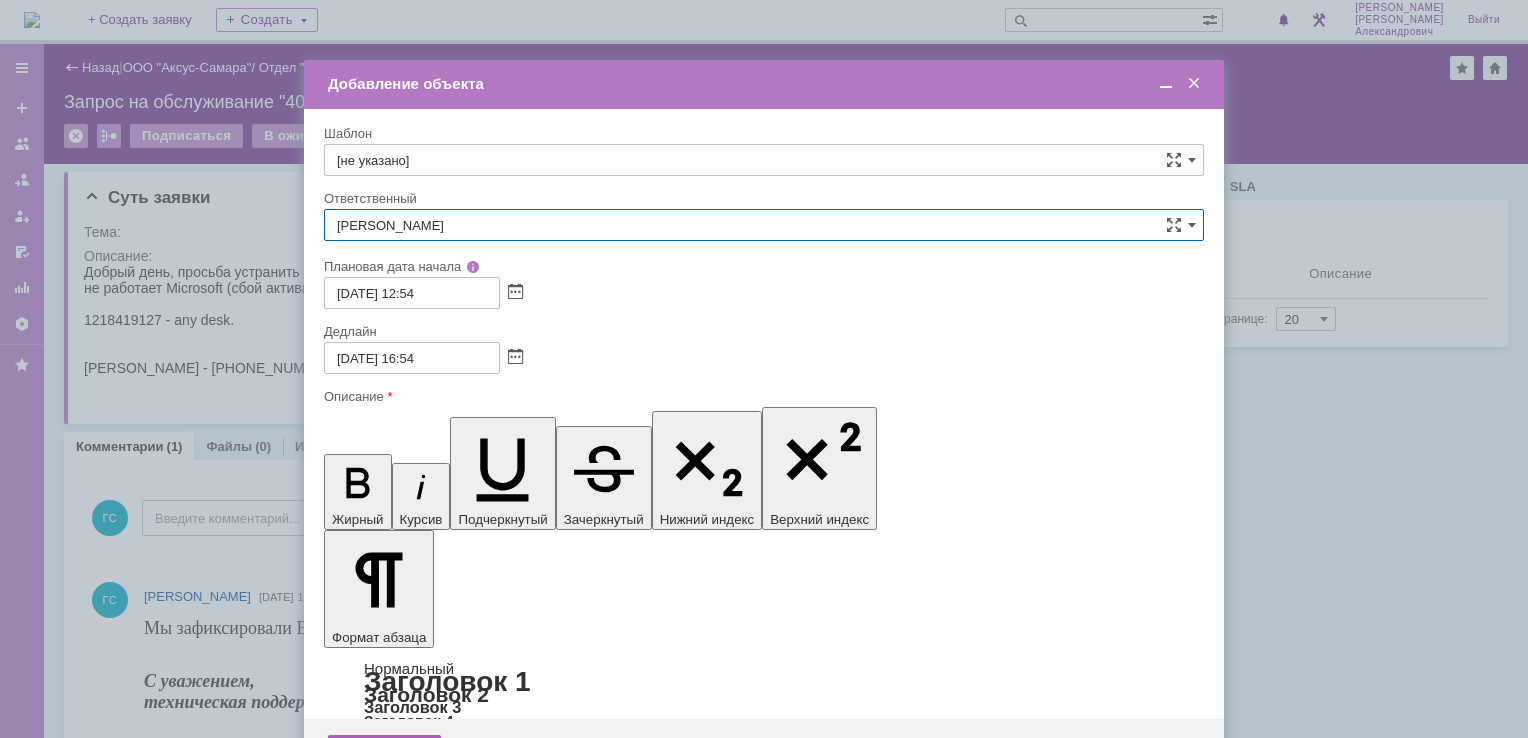 click on "Сохранить" at bounding box center (384, 751) 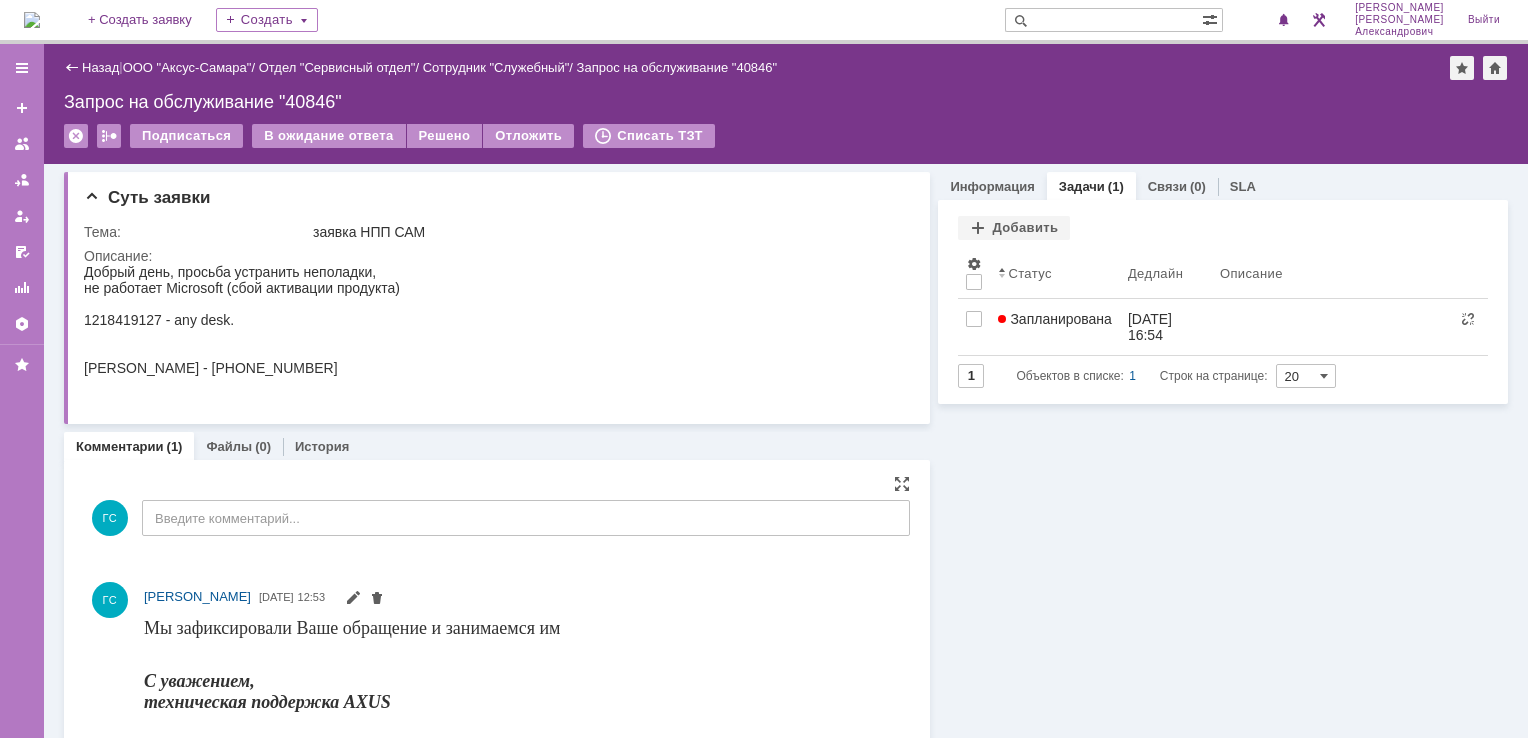 scroll, scrollTop: 0, scrollLeft: 0, axis: both 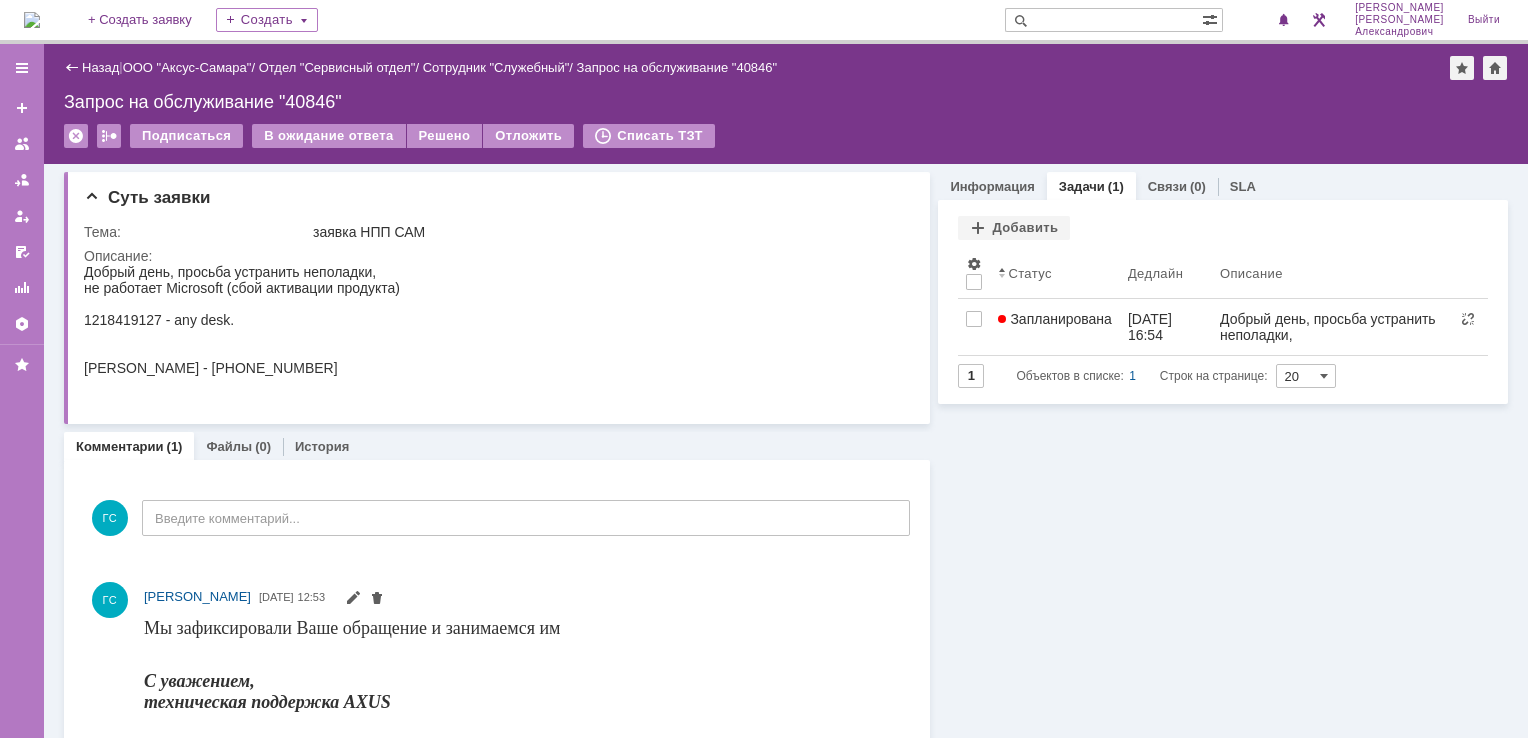 click at bounding box center [32, 20] 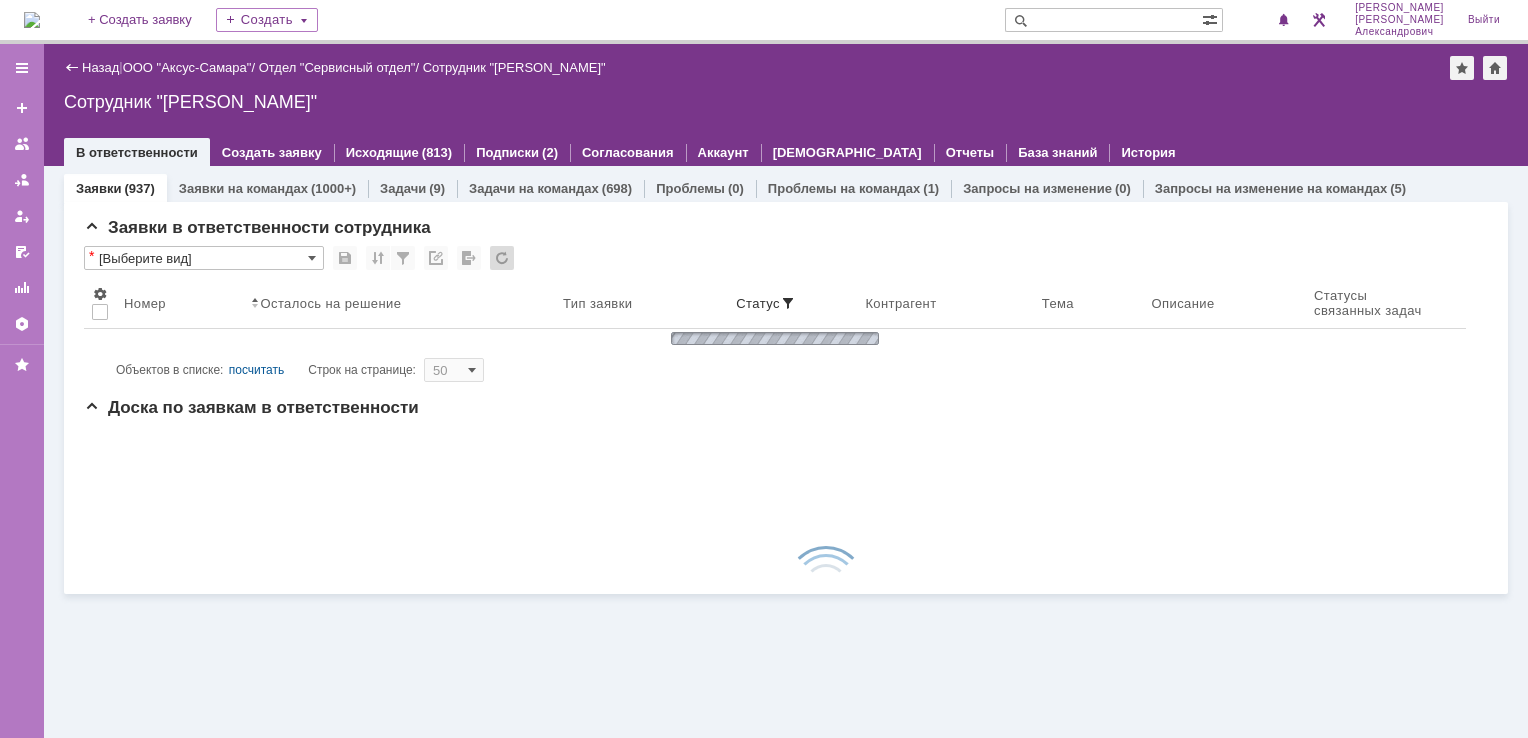 scroll, scrollTop: 0, scrollLeft: 0, axis: both 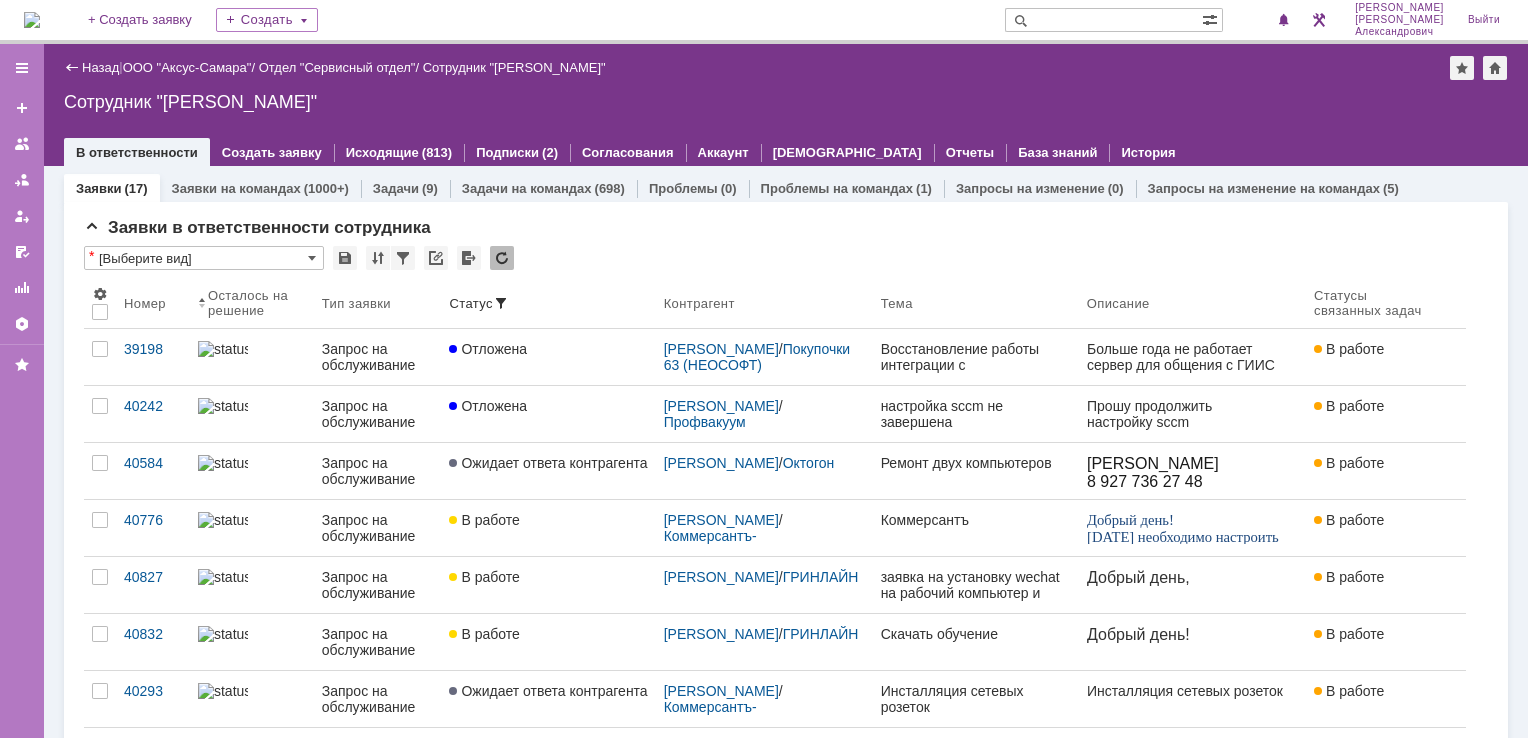 click at bounding box center (32, 20) 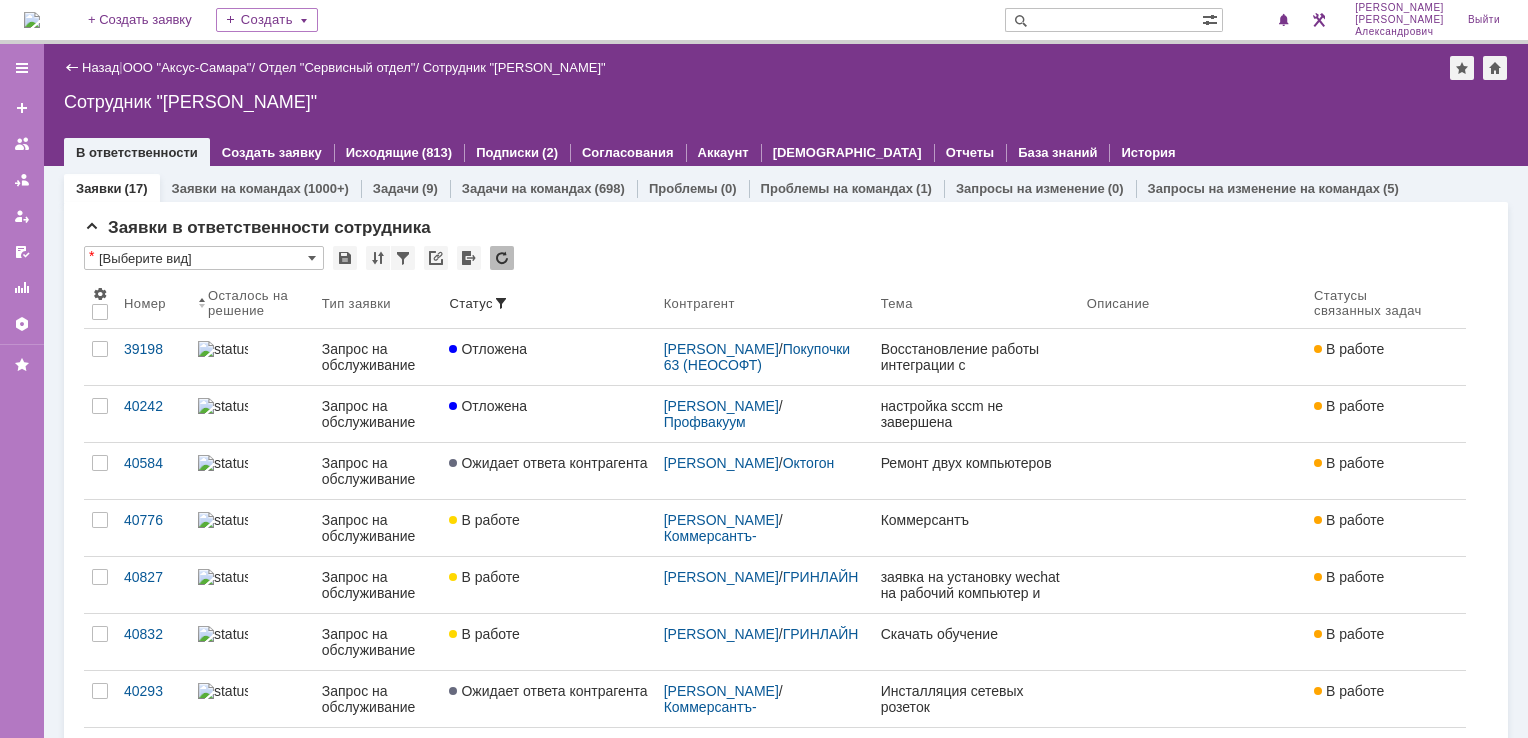 scroll, scrollTop: 0, scrollLeft: 0, axis: both 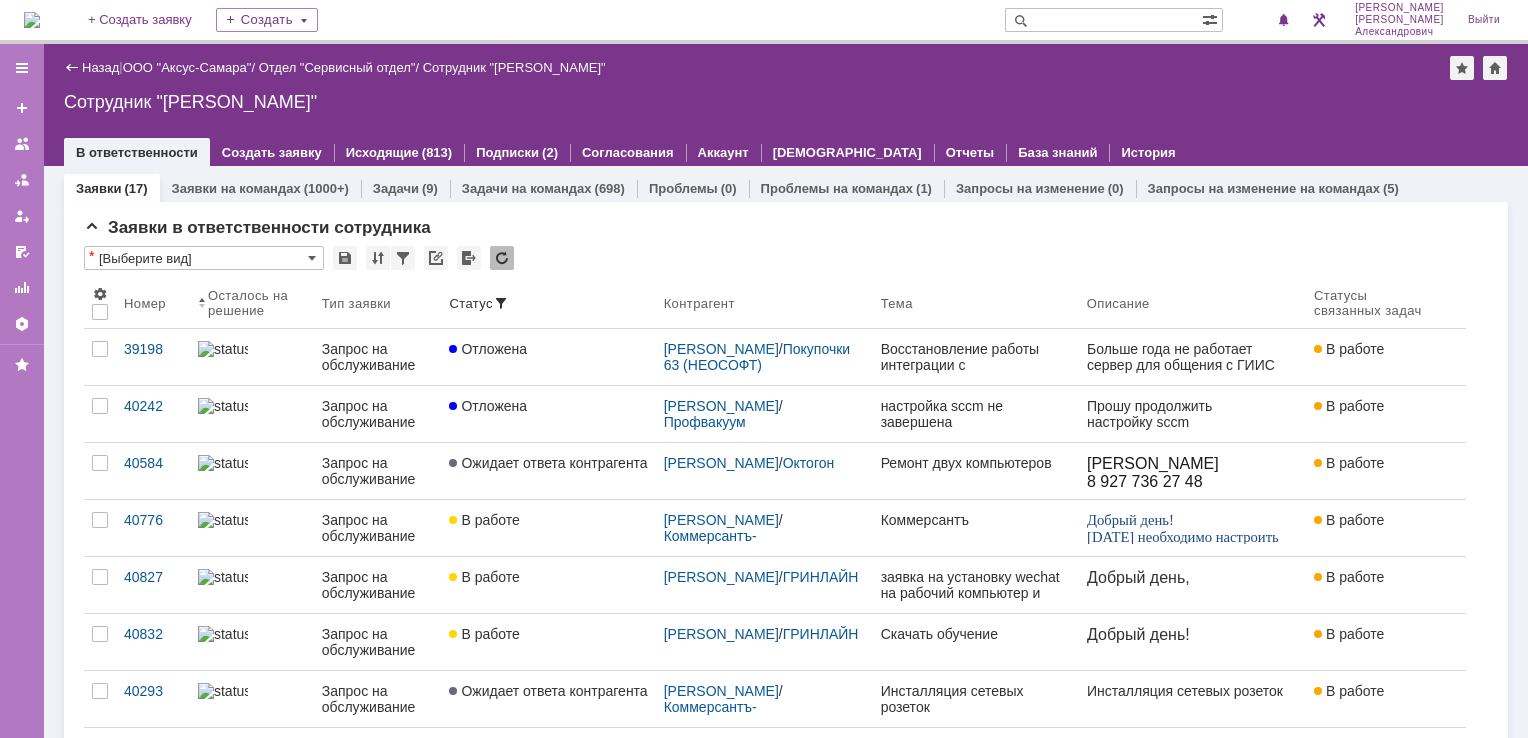 click at bounding box center (32, 20) 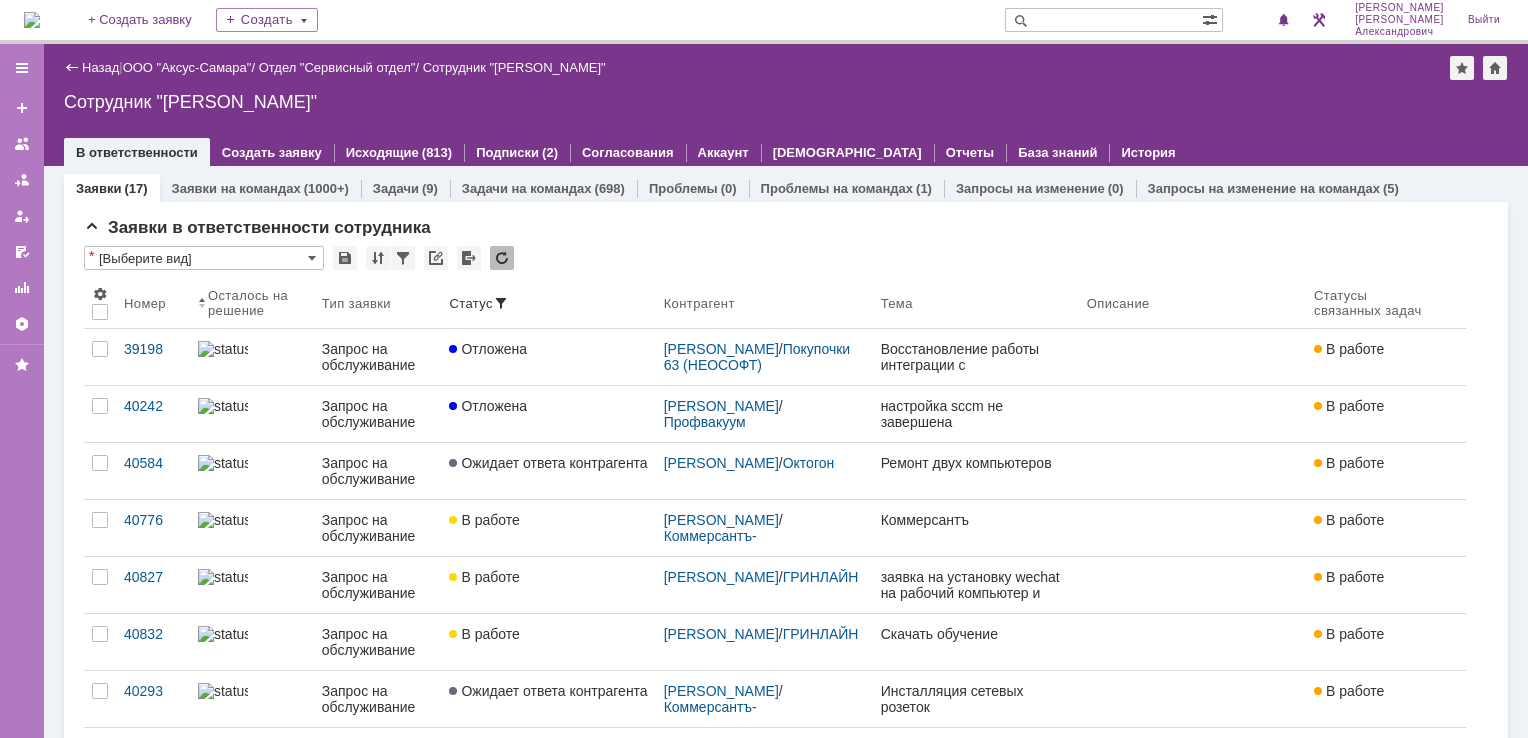 scroll, scrollTop: 0, scrollLeft: 0, axis: both 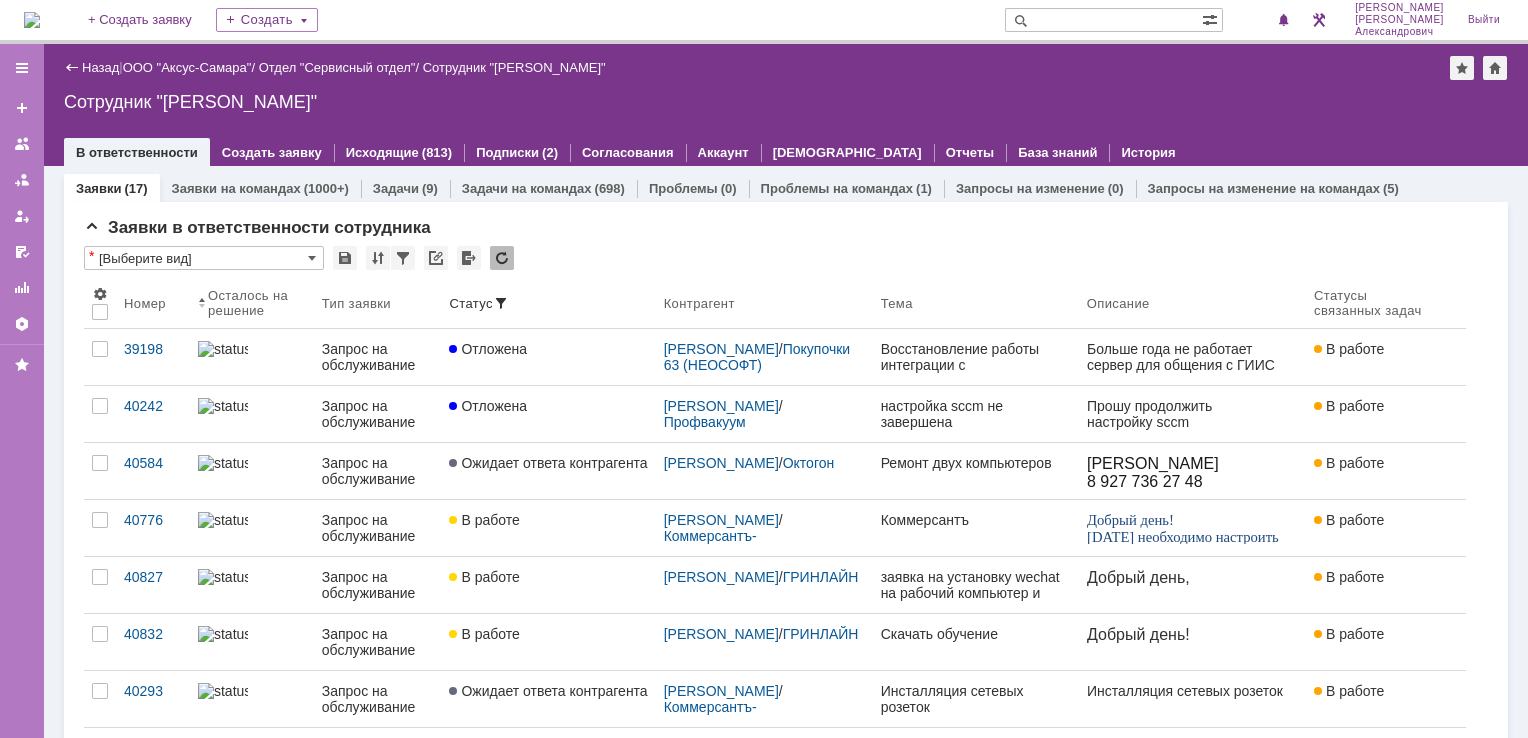 click at bounding box center (32, 20) 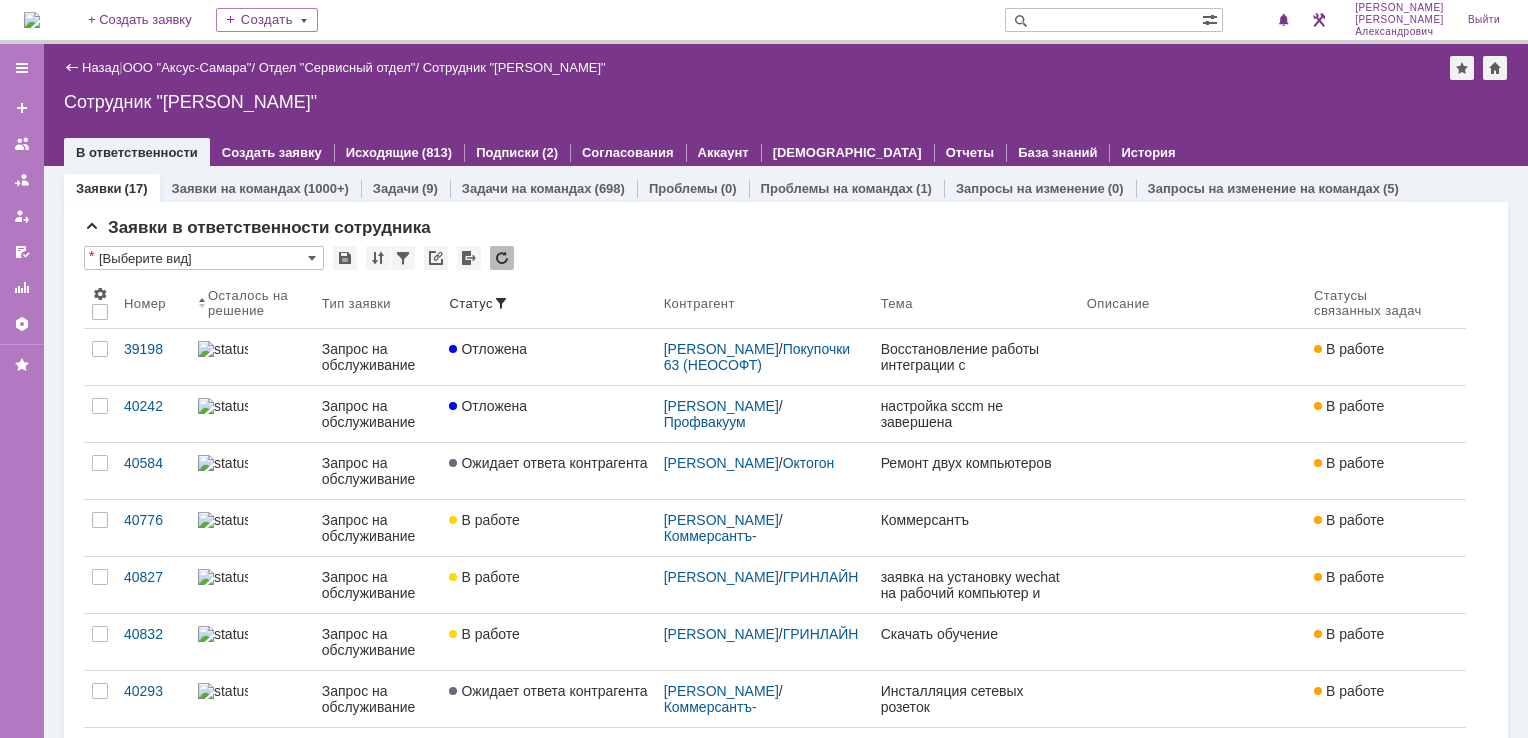 scroll, scrollTop: 0, scrollLeft: 0, axis: both 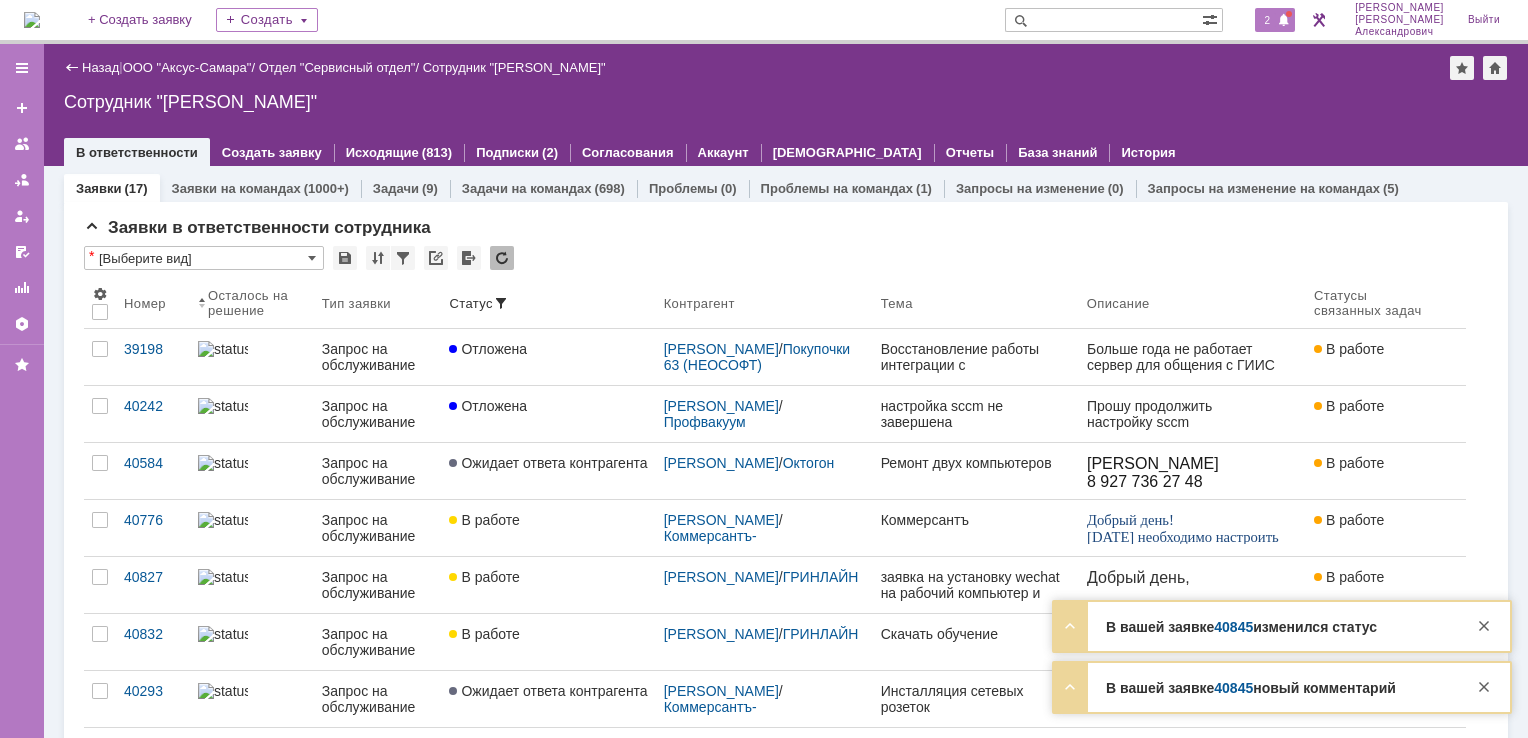 click on "2" at bounding box center (1268, 20) 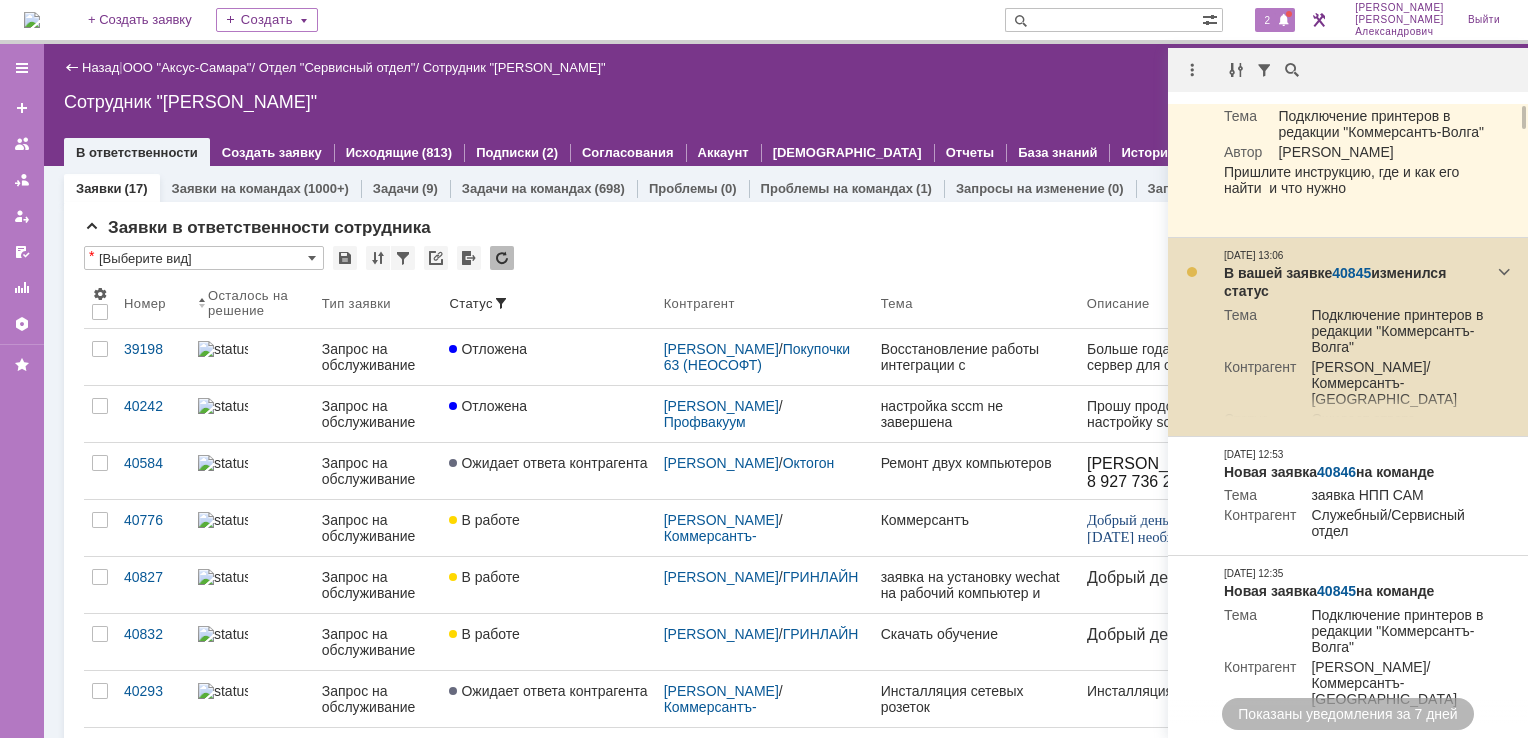 scroll, scrollTop: 0, scrollLeft: 0, axis: both 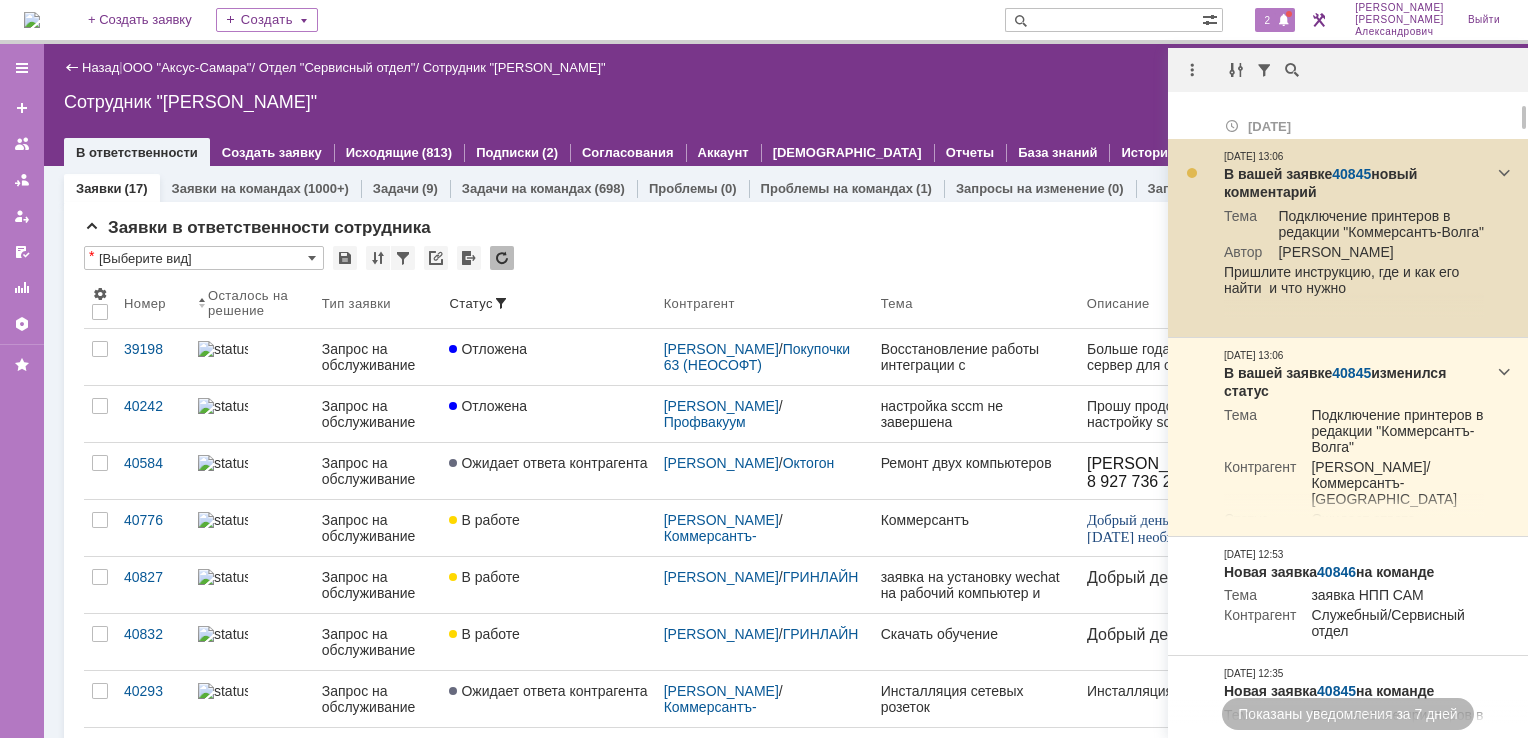 click on "40845" at bounding box center [1351, 174] 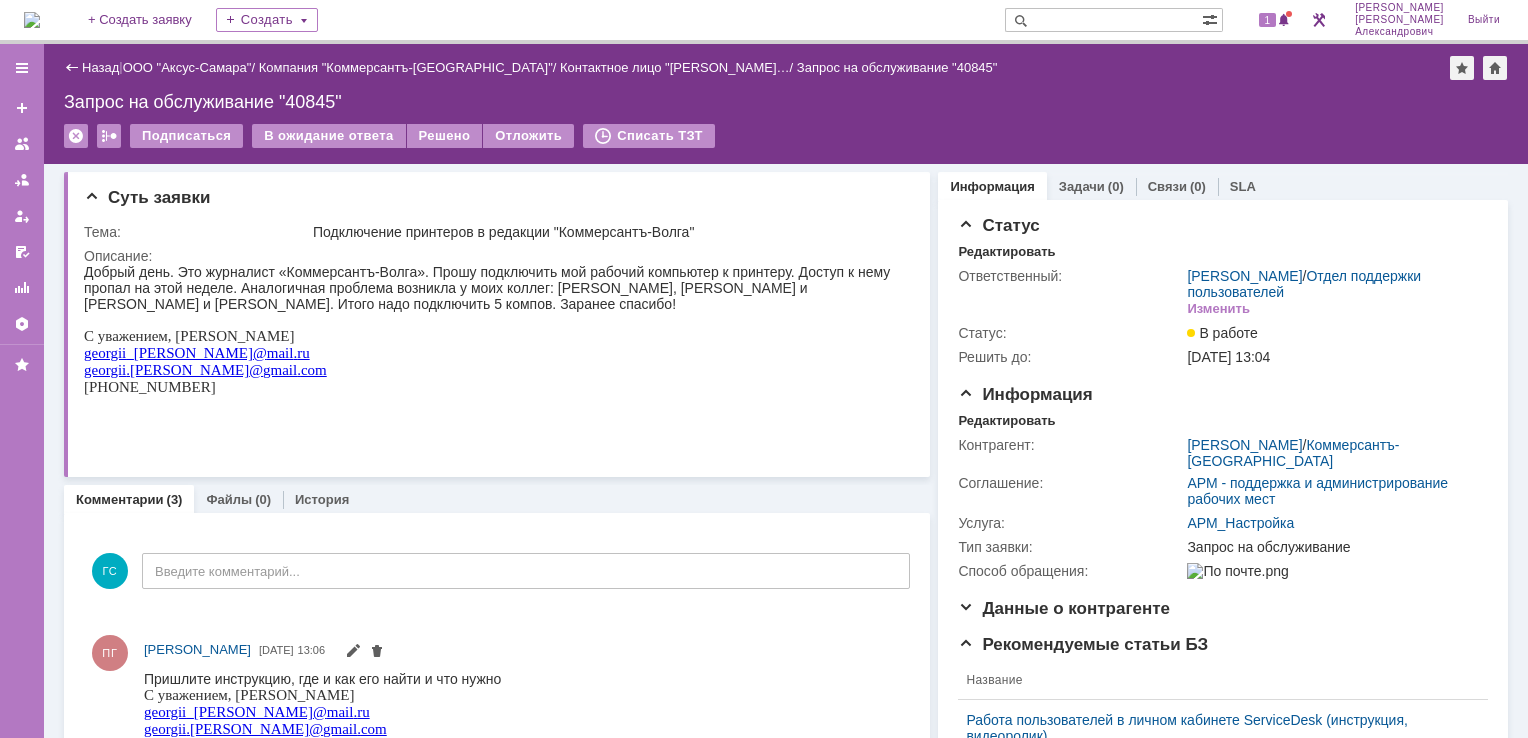 scroll, scrollTop: 0, scrollLeft: 0, axis: both 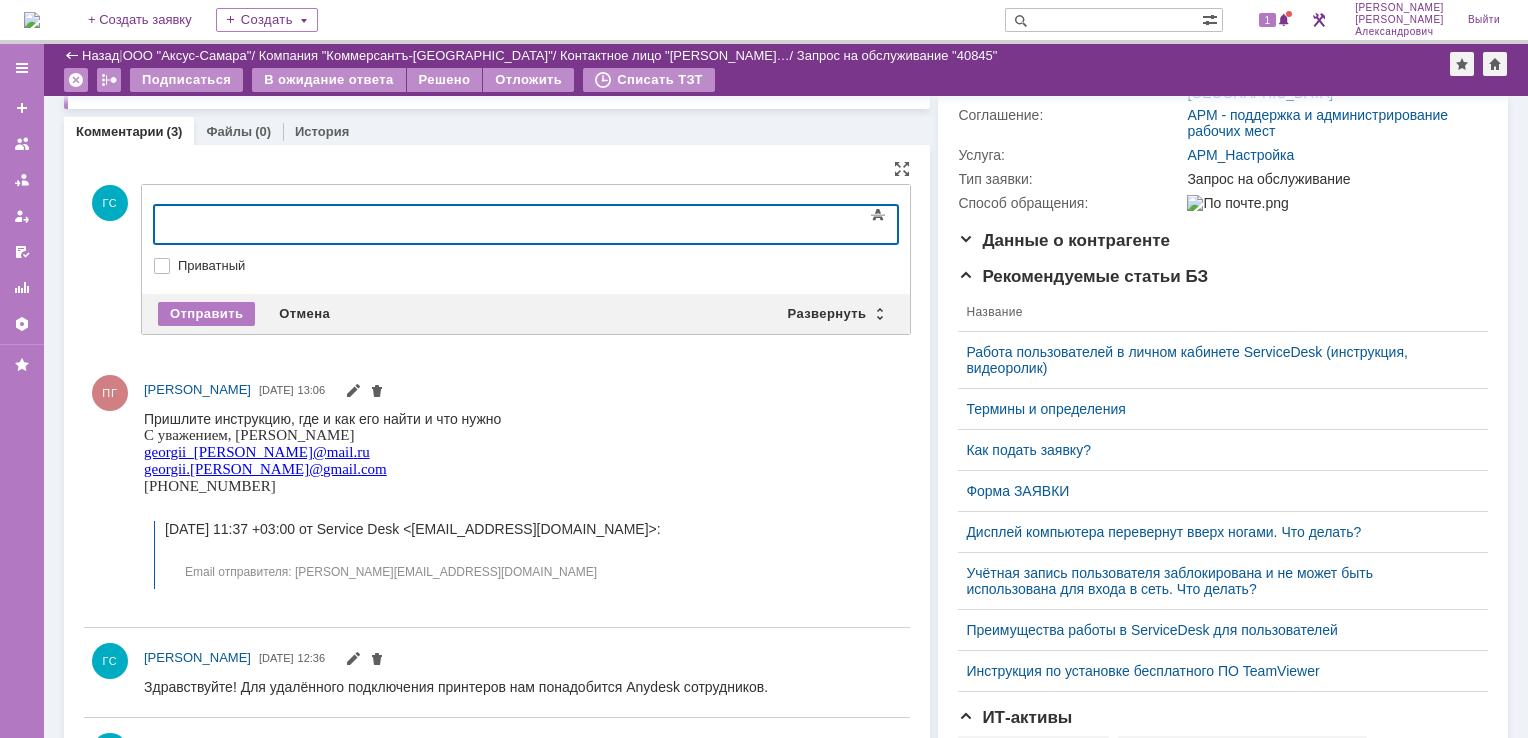 type 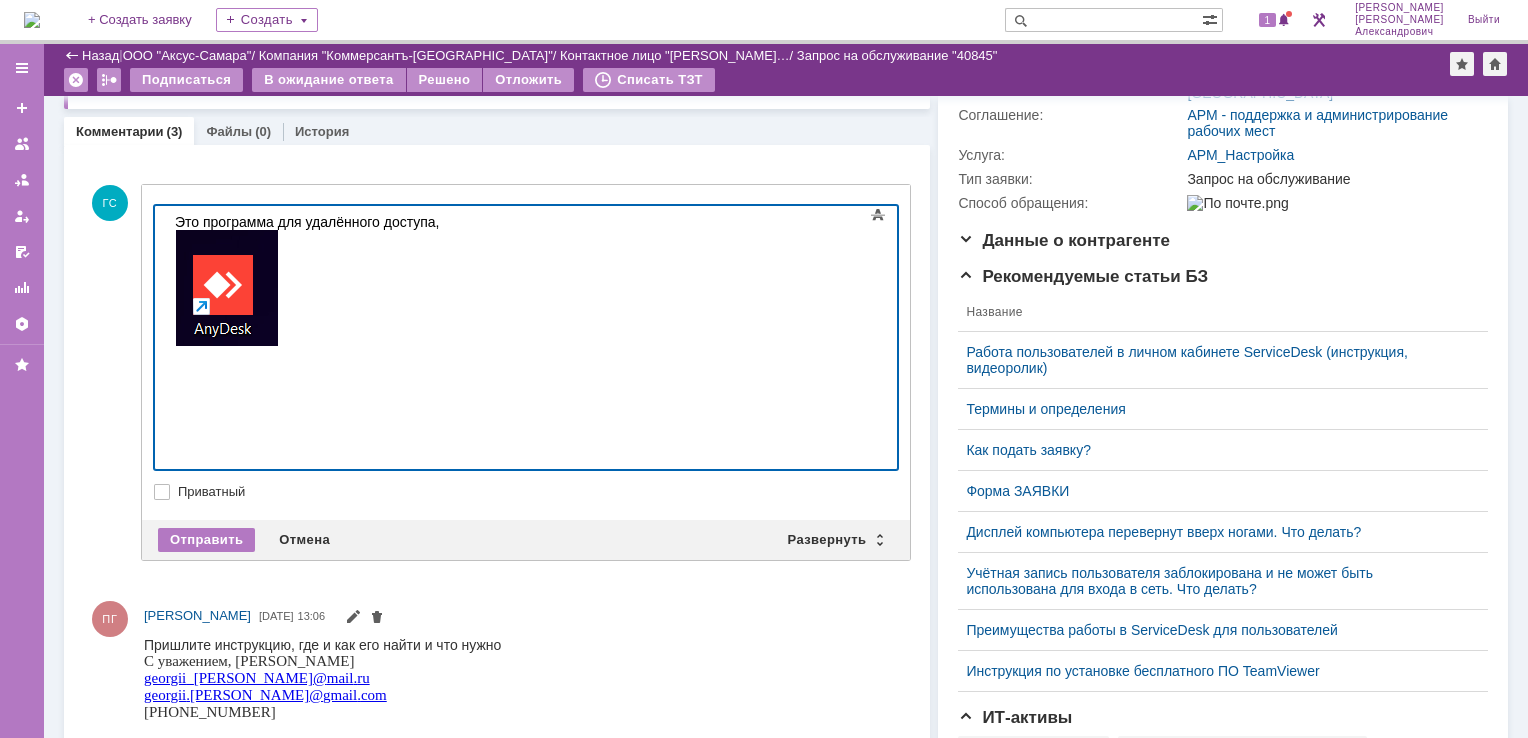 click on "Это программа для удалённого доступа," at bounding box center (317, 283) 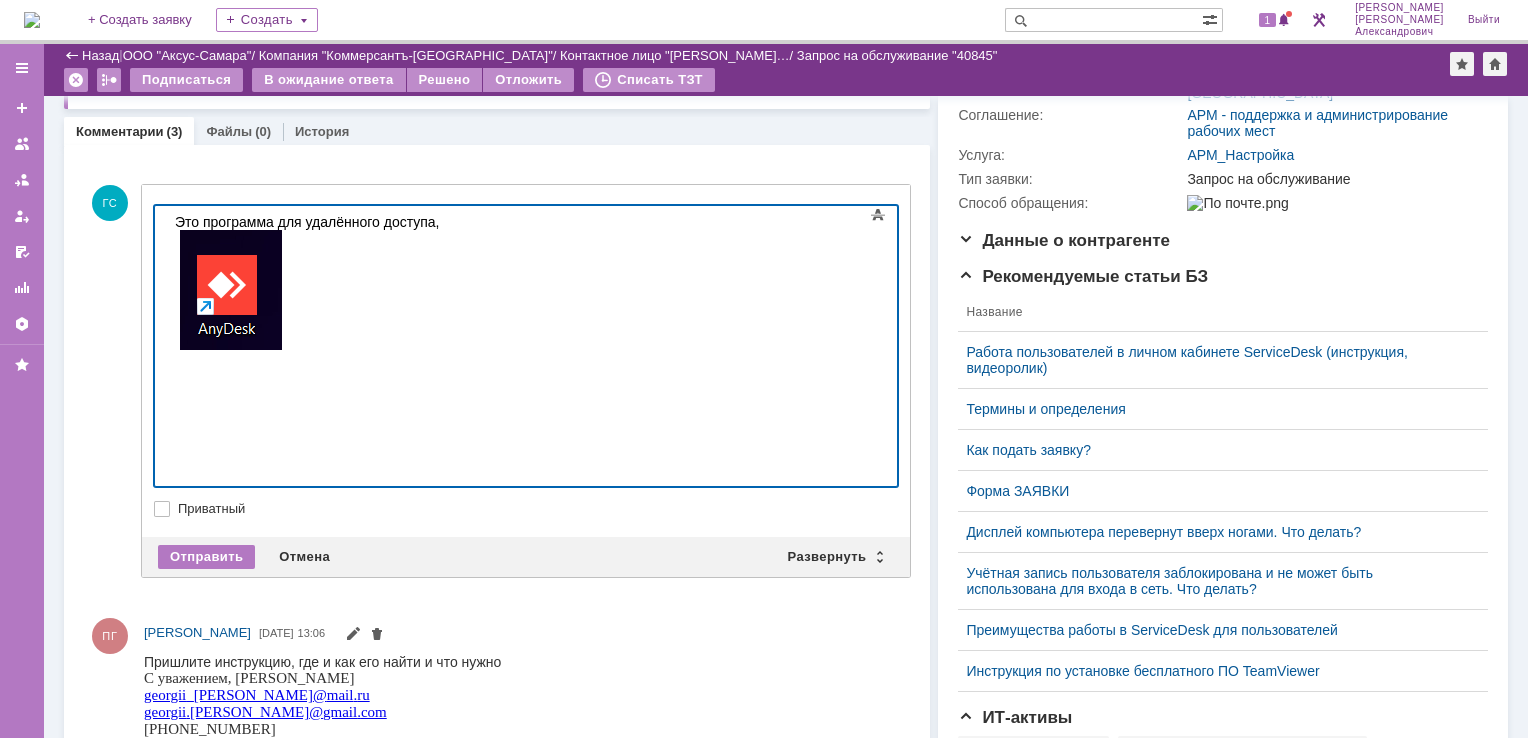 click on "Это программа для удалённого доступа," at bounding box center (317, 222) 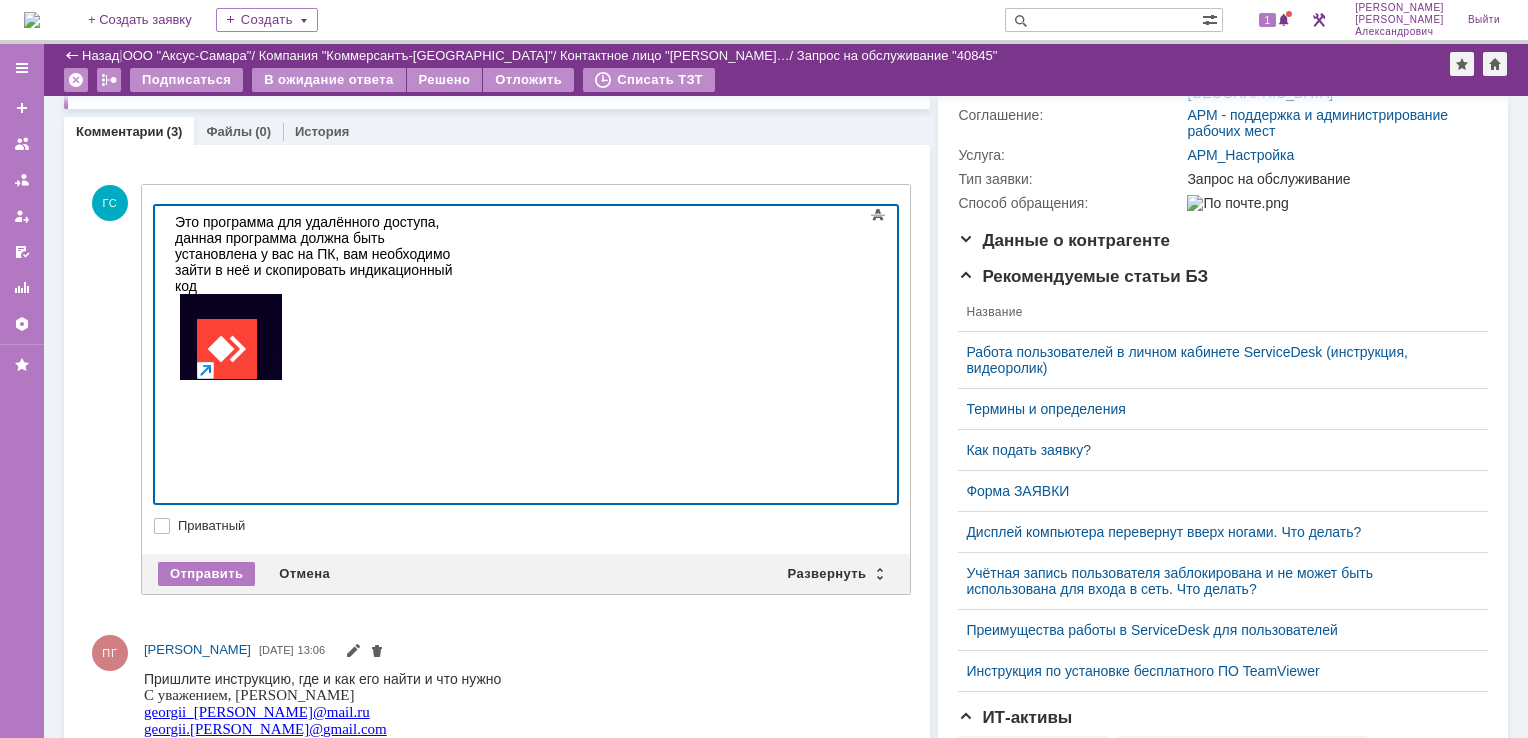 click on "Это программа для удалённого доступа, данная программа должна быть установлена у вас на ПК, вам необходимо зайти в неё и скопировать индикационный код" at bounding box center [317, 254] 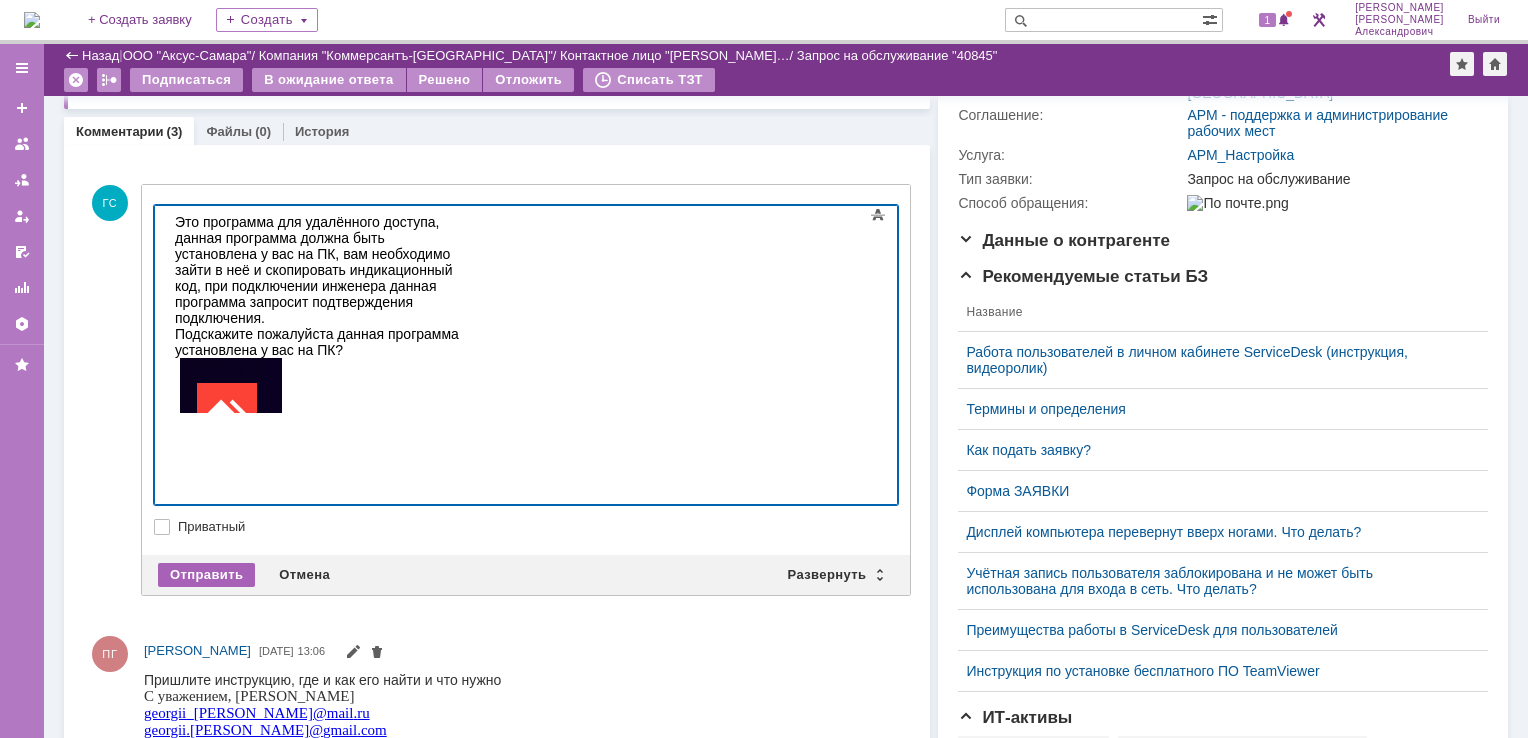 click on "Отправить" at bounding box center (206, 575) 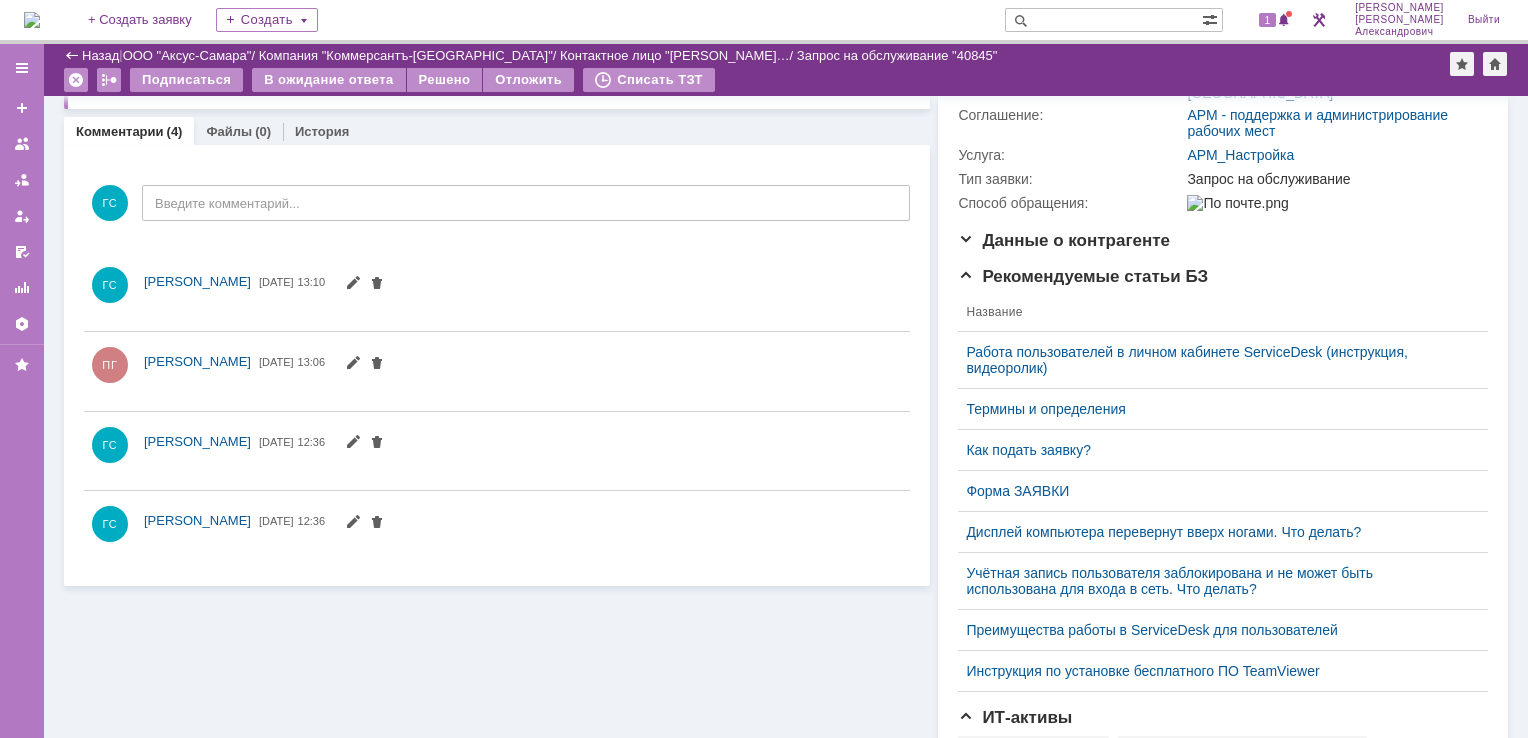 scroll, scrollTop: 0, scrollLeft: 0, axis: both 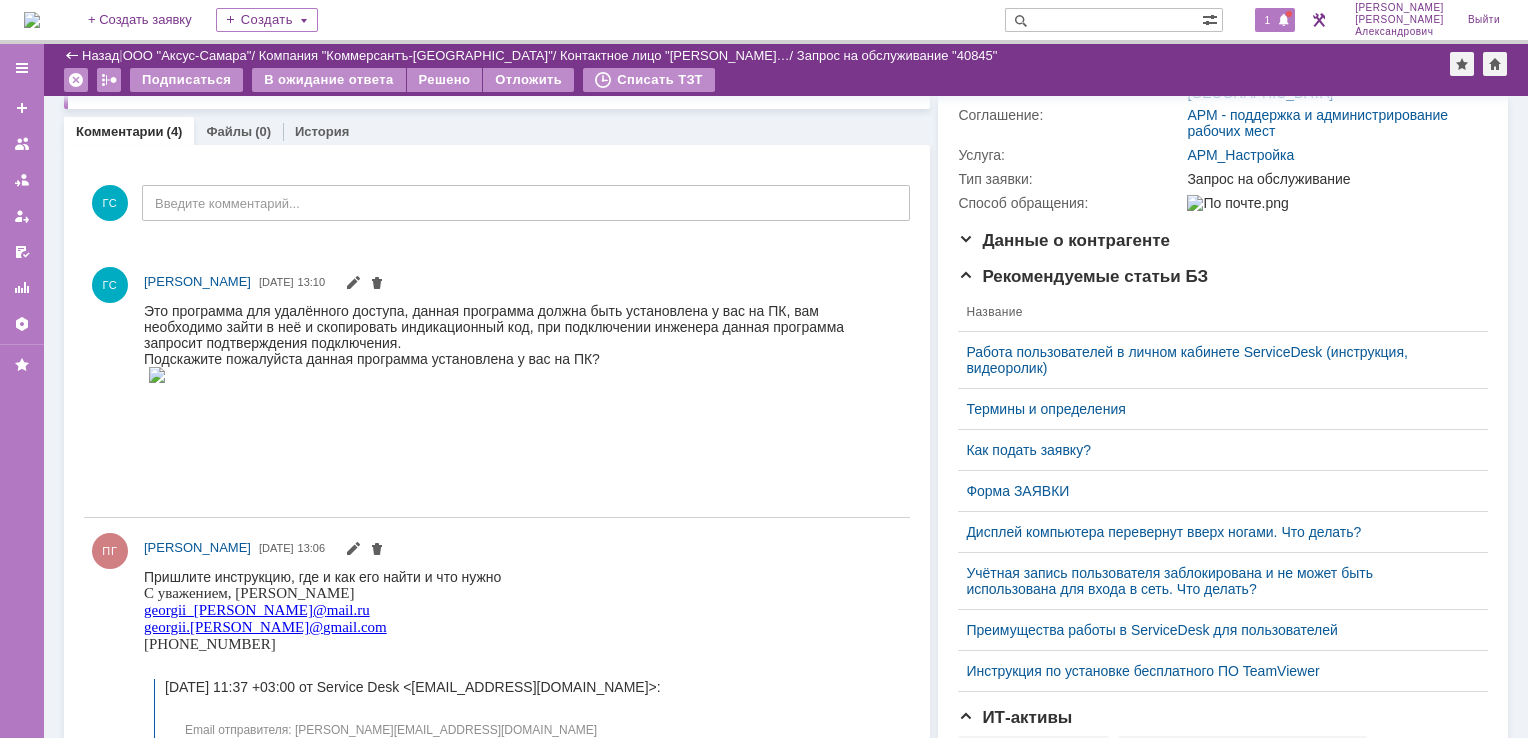 click at bounding box center [1284, 21] 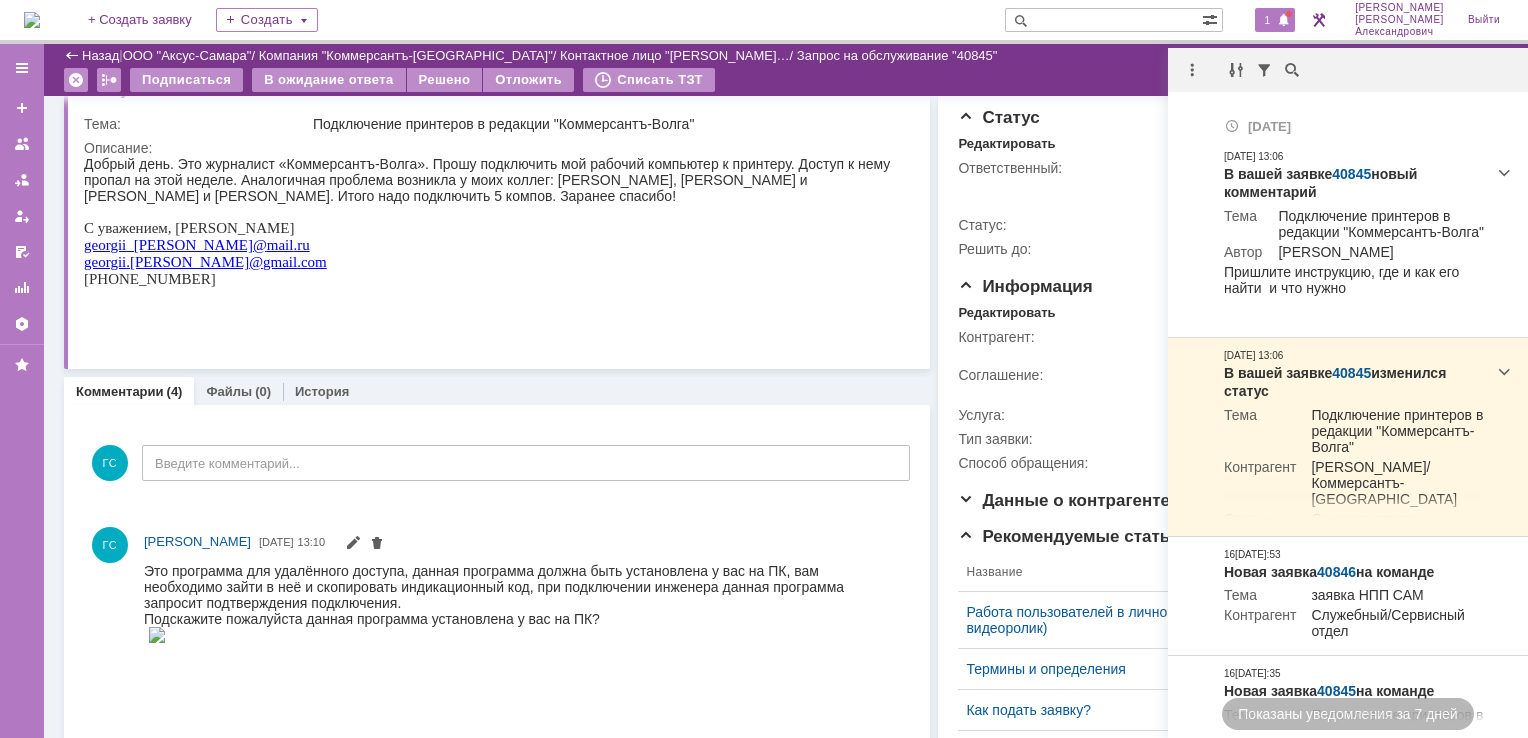 scroll, scrollTop: 0, scrollLeft: 0, axis: both 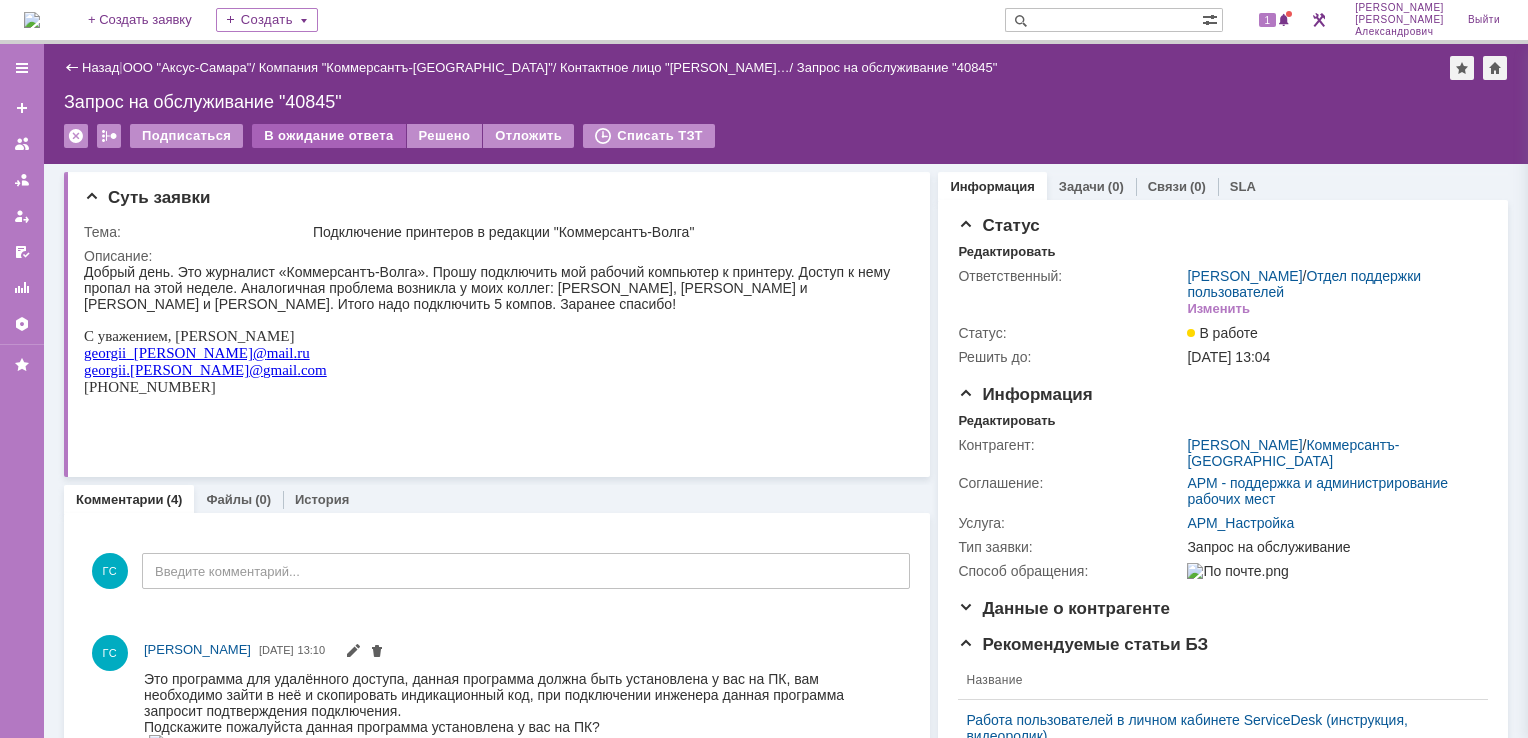 click on "В ожидание ответа" at bounding box center [328, 136] 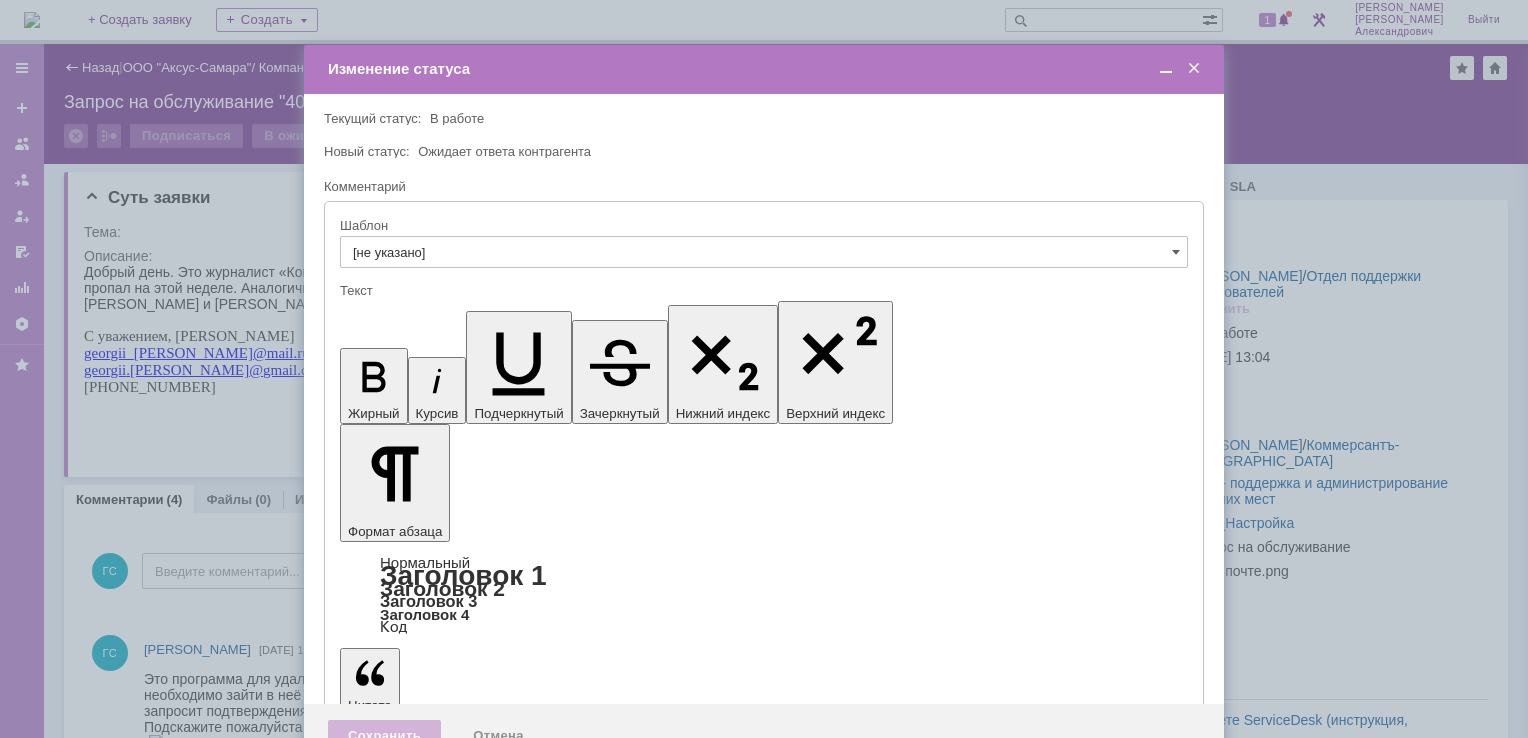 scroll, scrollTop: 0, scrollLeft: 0, axis: both 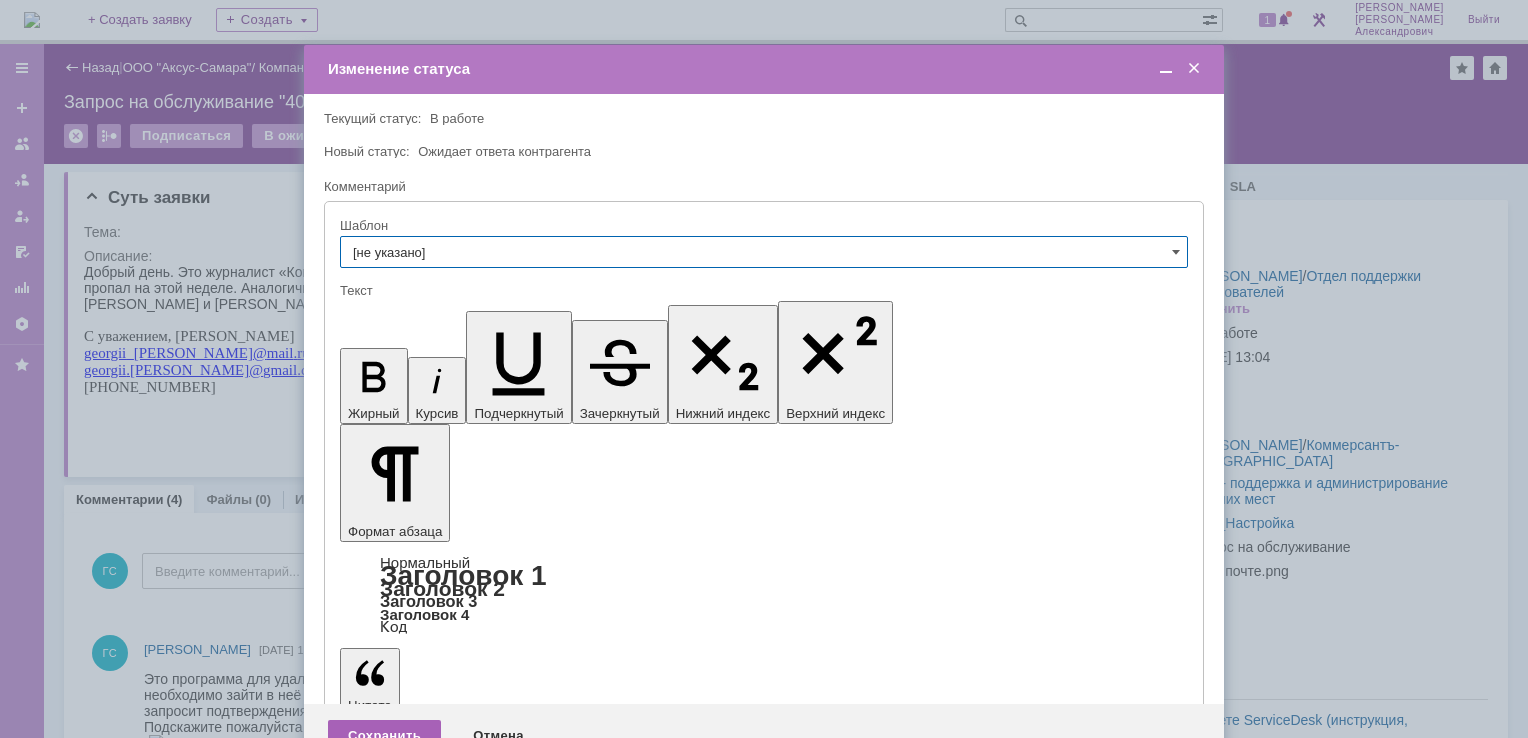 click on "Сохранить" at bounding box center (384, 736) 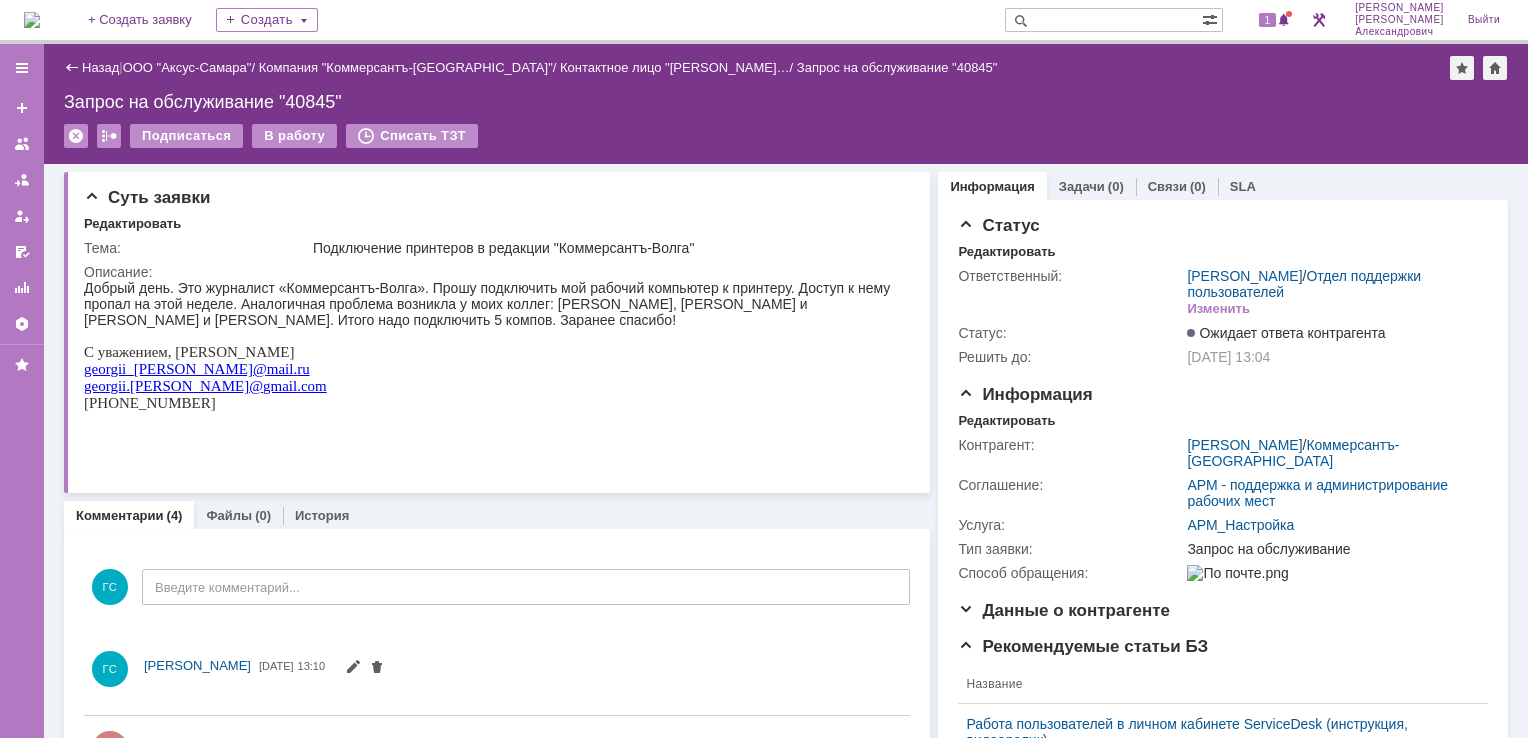scroll, scrollTop: 0, scrollLeft: 0, axis: both 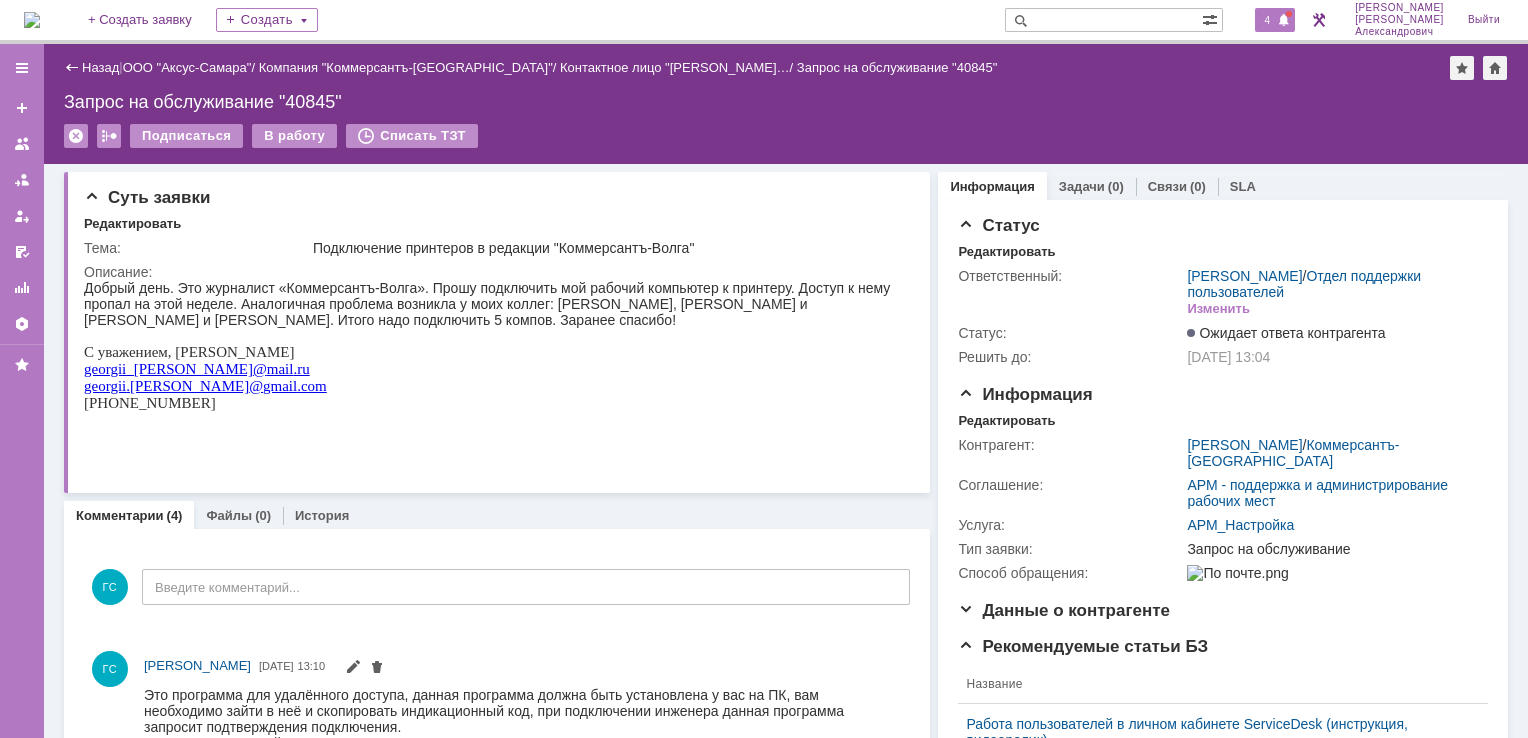 click on "4" at bounding box center (1268, 20) 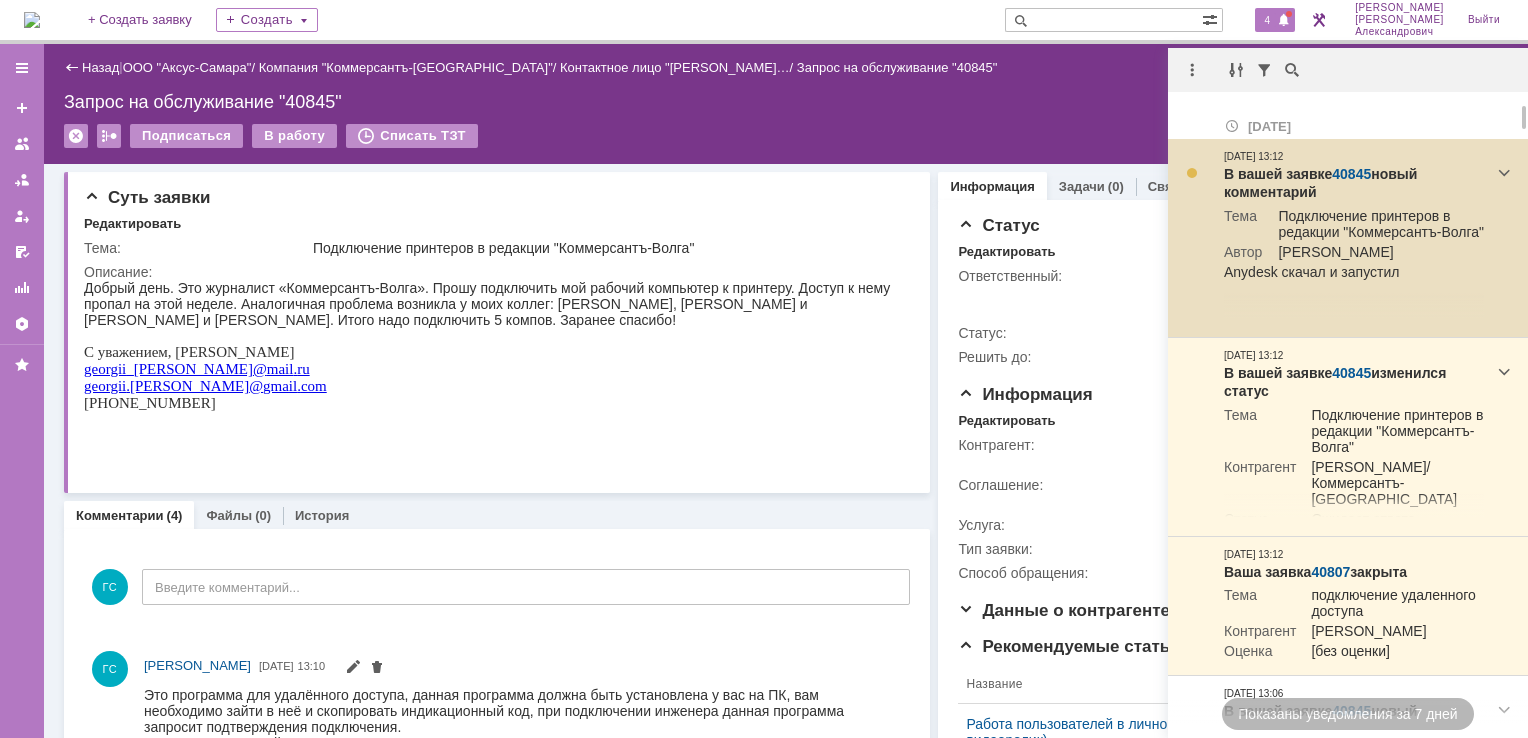 click on "40845" at bounding box center (1351, 174) 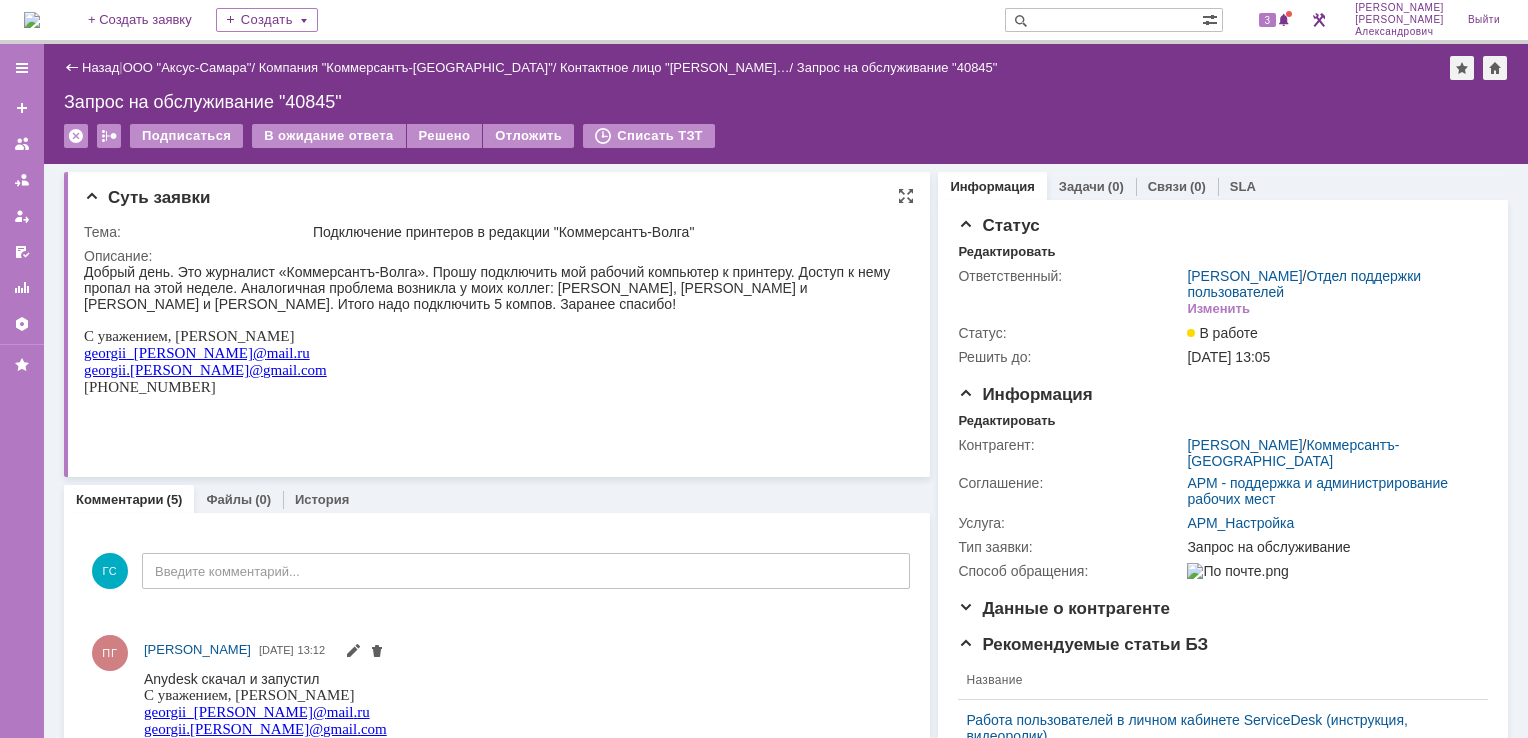 scroll, scrollTop: 0, scrollLeft: 0, axis: both 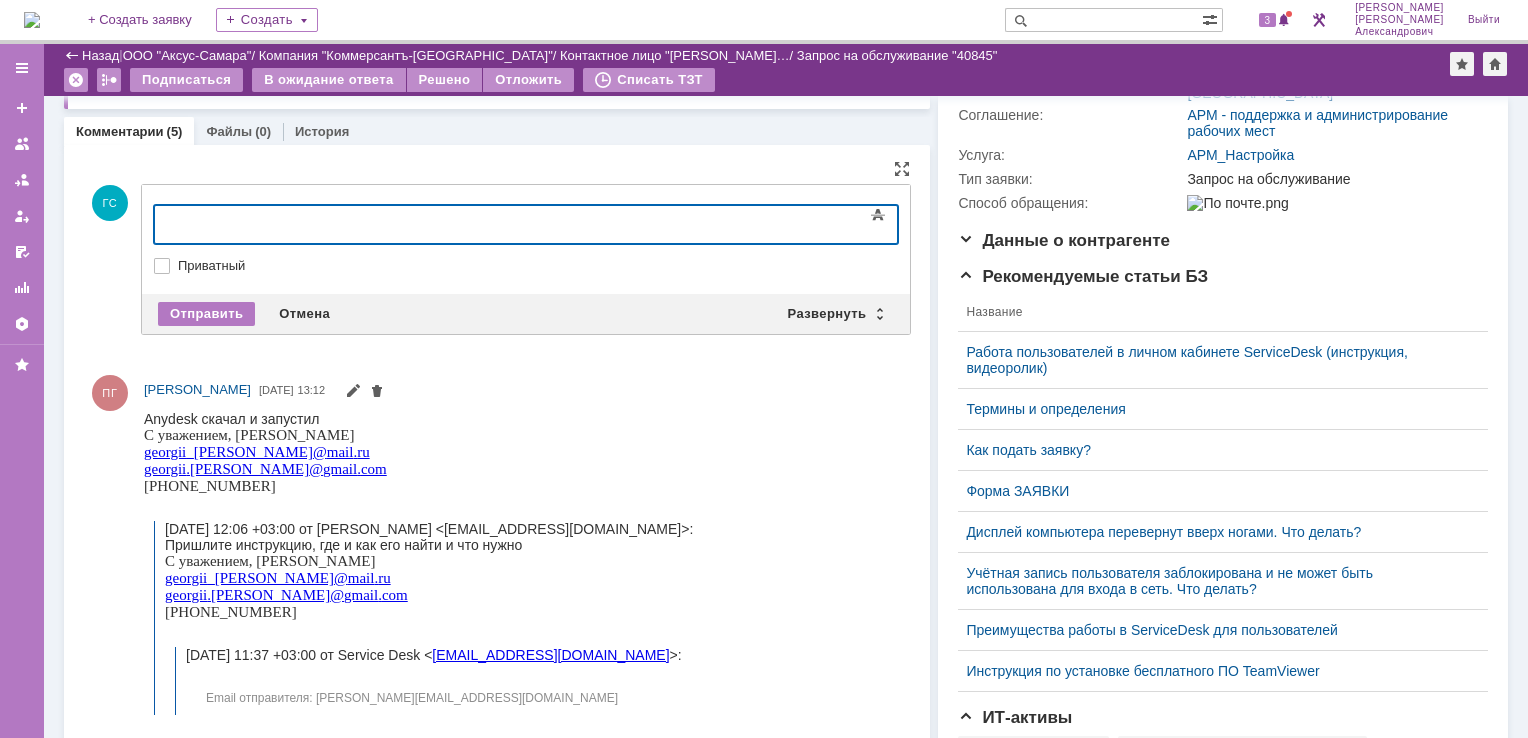 type 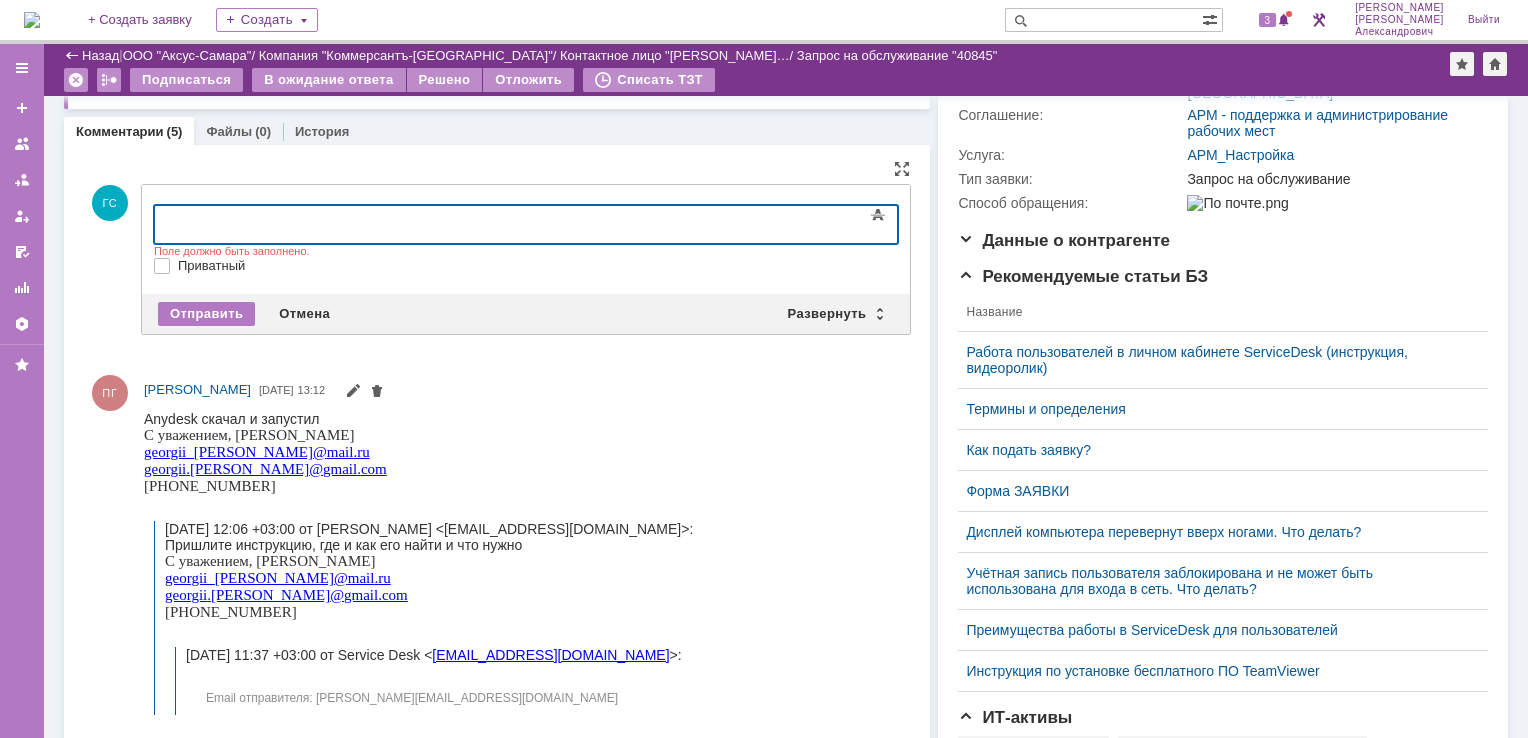 click on "ГС Добавление комментария       Внимание!                   Основные параметры Текст Жирный Курсив Подчеркнутый Зачеркнутый Нижний индекс Верхний индекс Формат абзаца Нормальный Заголовок 1 Заголовок 2 Заголовок 3 Заголовок 4 Код Цитата Увеличить уровень Ctrl+' Уменьшить уровень Ctrl+Shift+' Выровнять по
По левому краю
По центру
По правому краю
По ширине Нумерованный список Маркированный список Уменьшить отступ Увеличить отступ Шрифт Arial [US_STATE] Impact Tahoma Times New Roman Verdana Courier New Размер шрифта 8 9 10 11 12 13 14 16 18 20 24 28 32 36 48 60 72 96 Цвет текста Цвет фона Вставить ссылку" at bounding box center [497, 259] 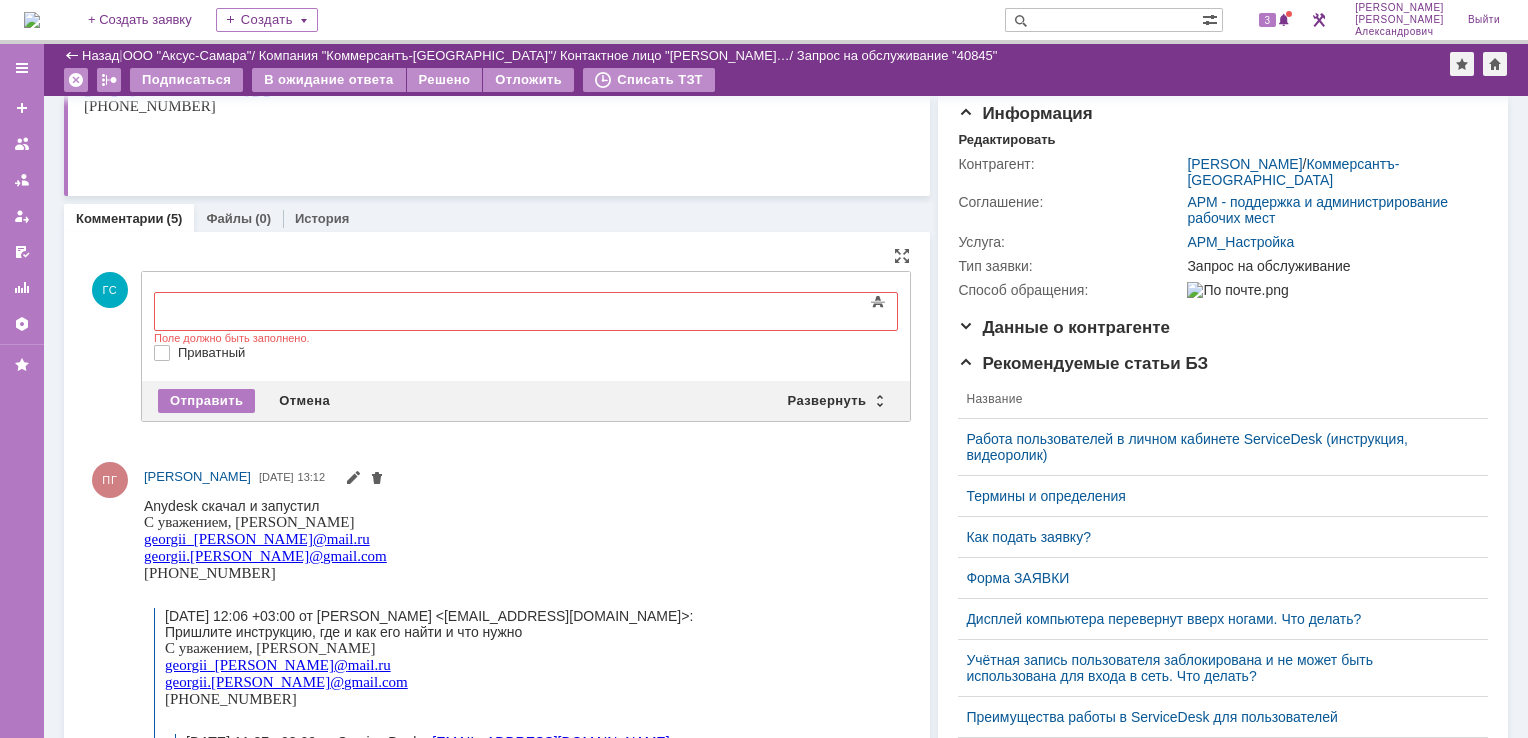 scroll, scrollTop: 0, scrollLeft: 0, axis: both 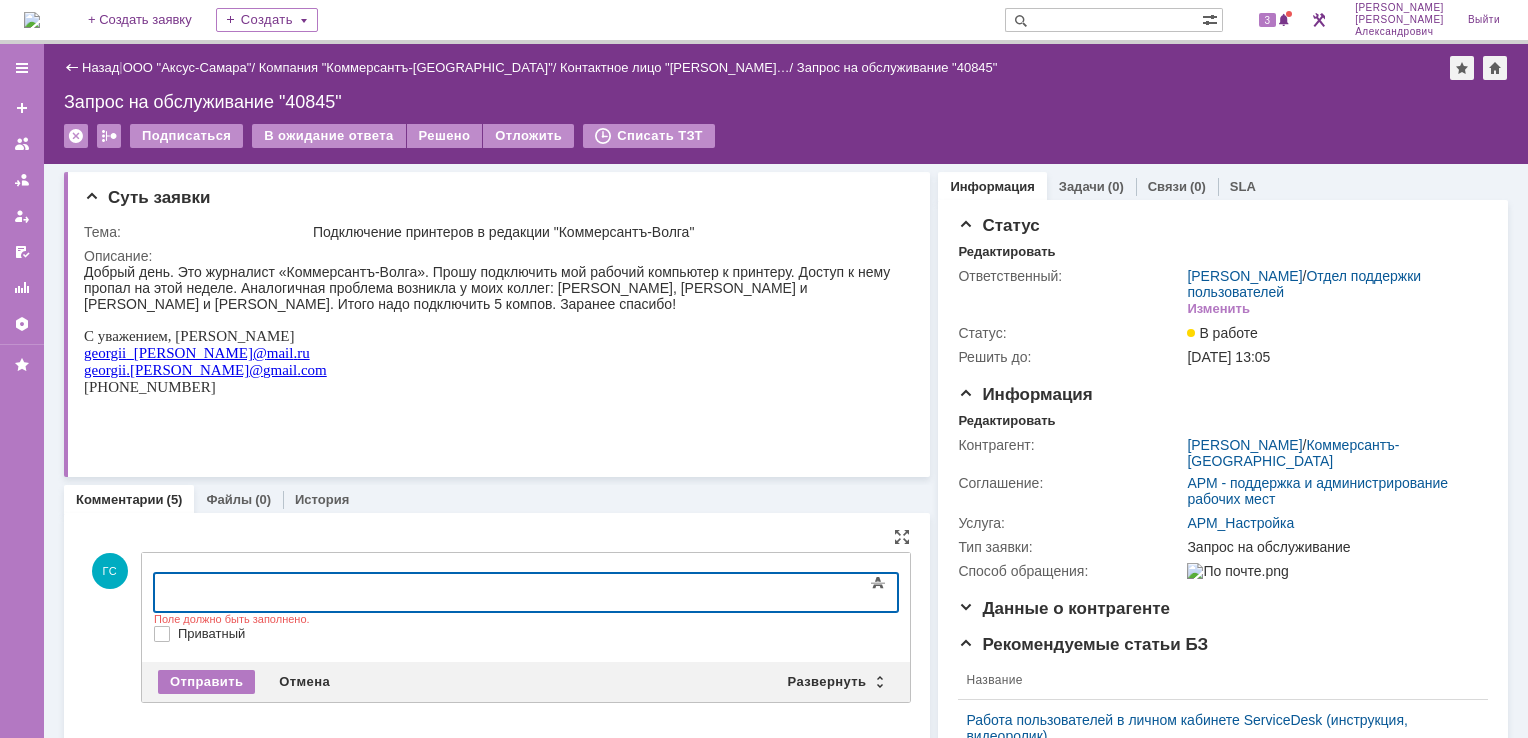 click at bounding box center [317, 590] 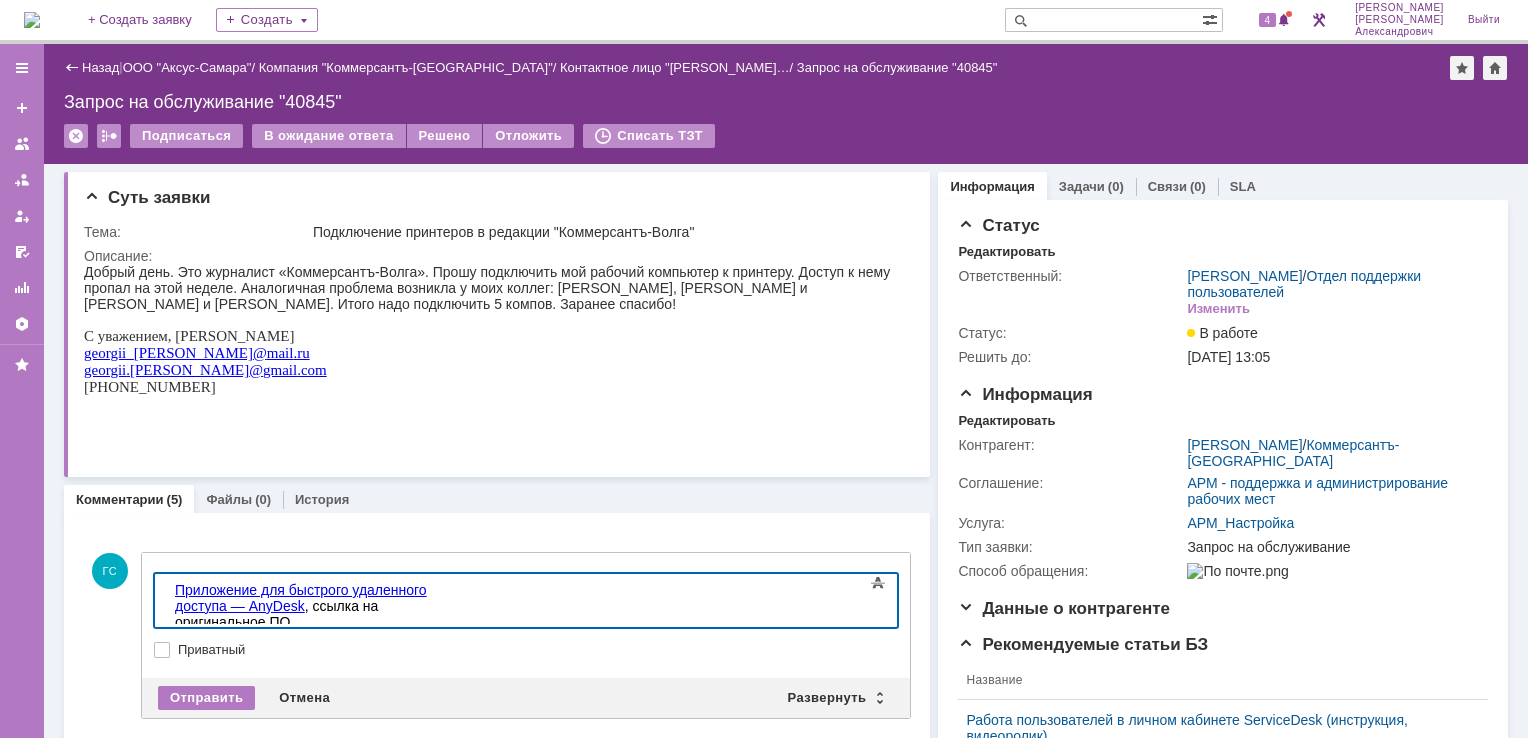 click on "Просьба запросить номера  anydesk у своих коллег и сообщить вы комментариях" at bounding box center (317, 646) 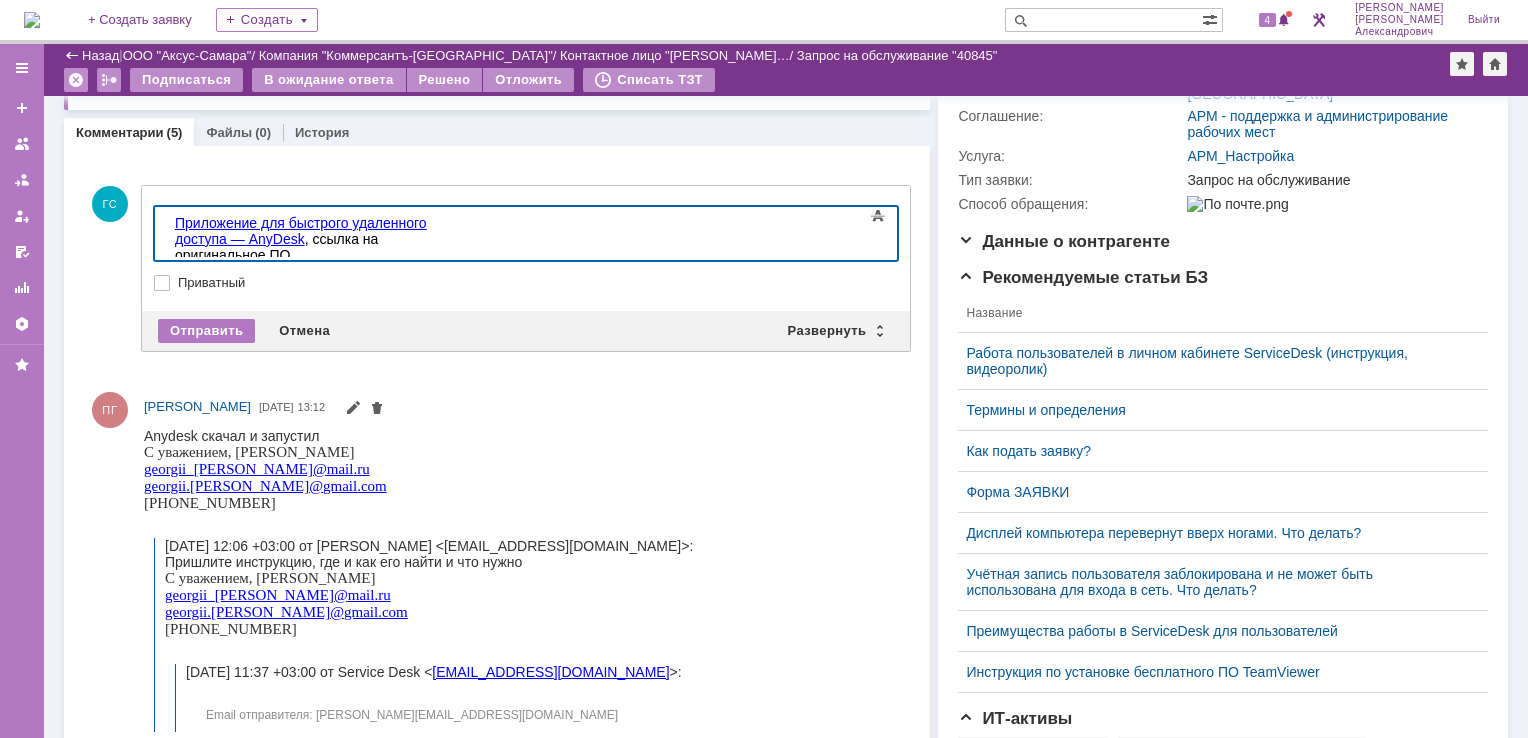 scroll, scrollTop: 300, scrollLeft: 0, axis: vertical 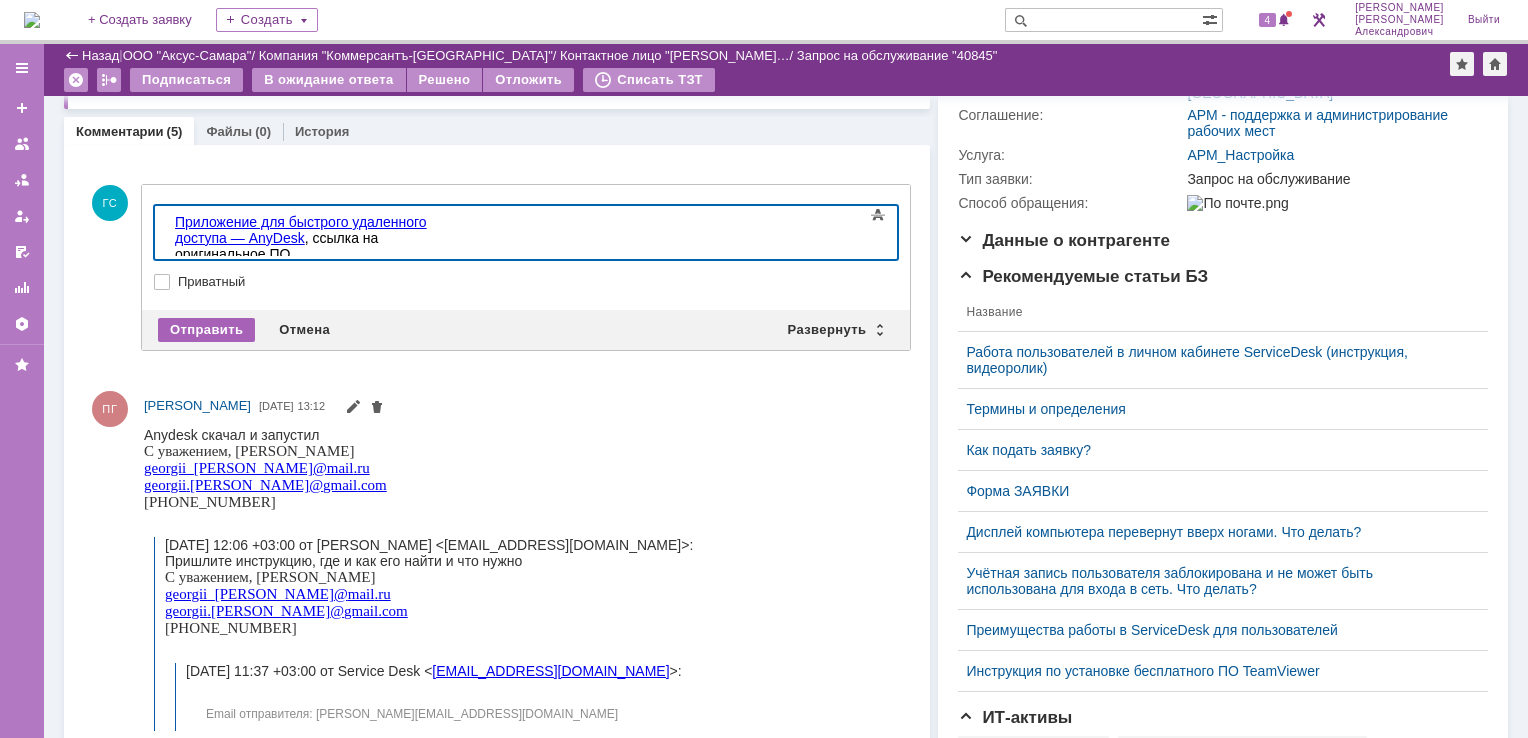 click on "Отправить" at bounding box center (206, 330) 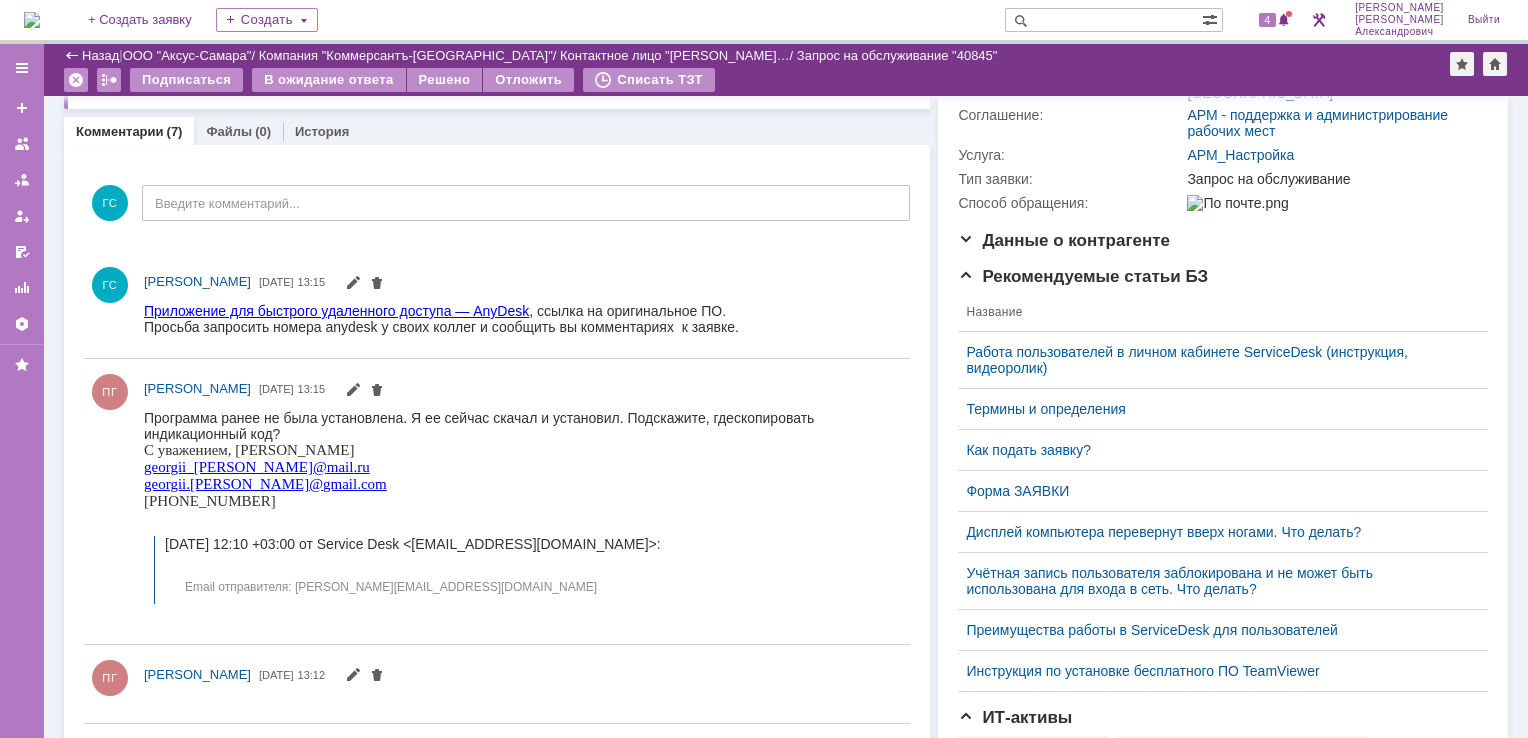 scroll, scrollTop: 0, scrollLeft: 0, axis: both 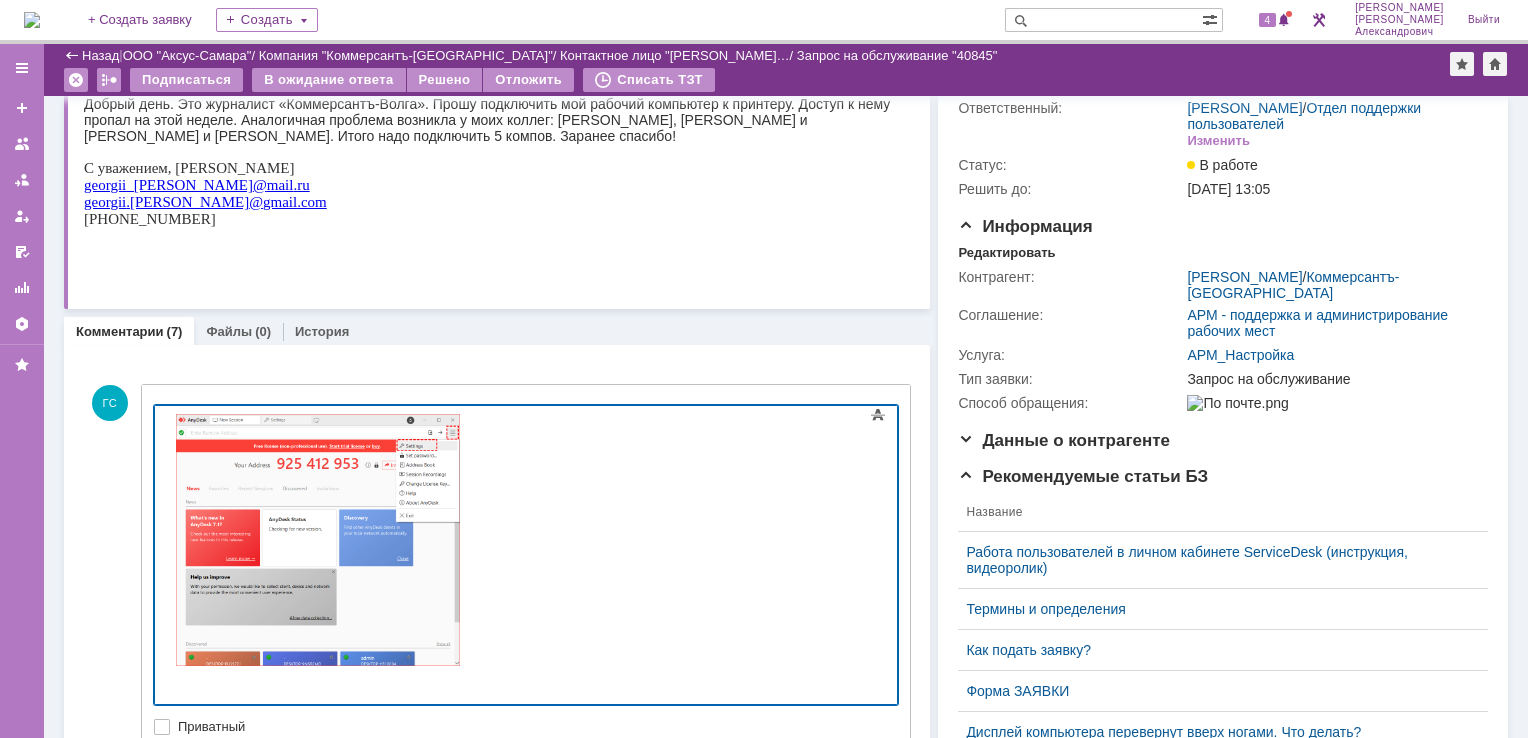 click at bounding box center (318, 540) 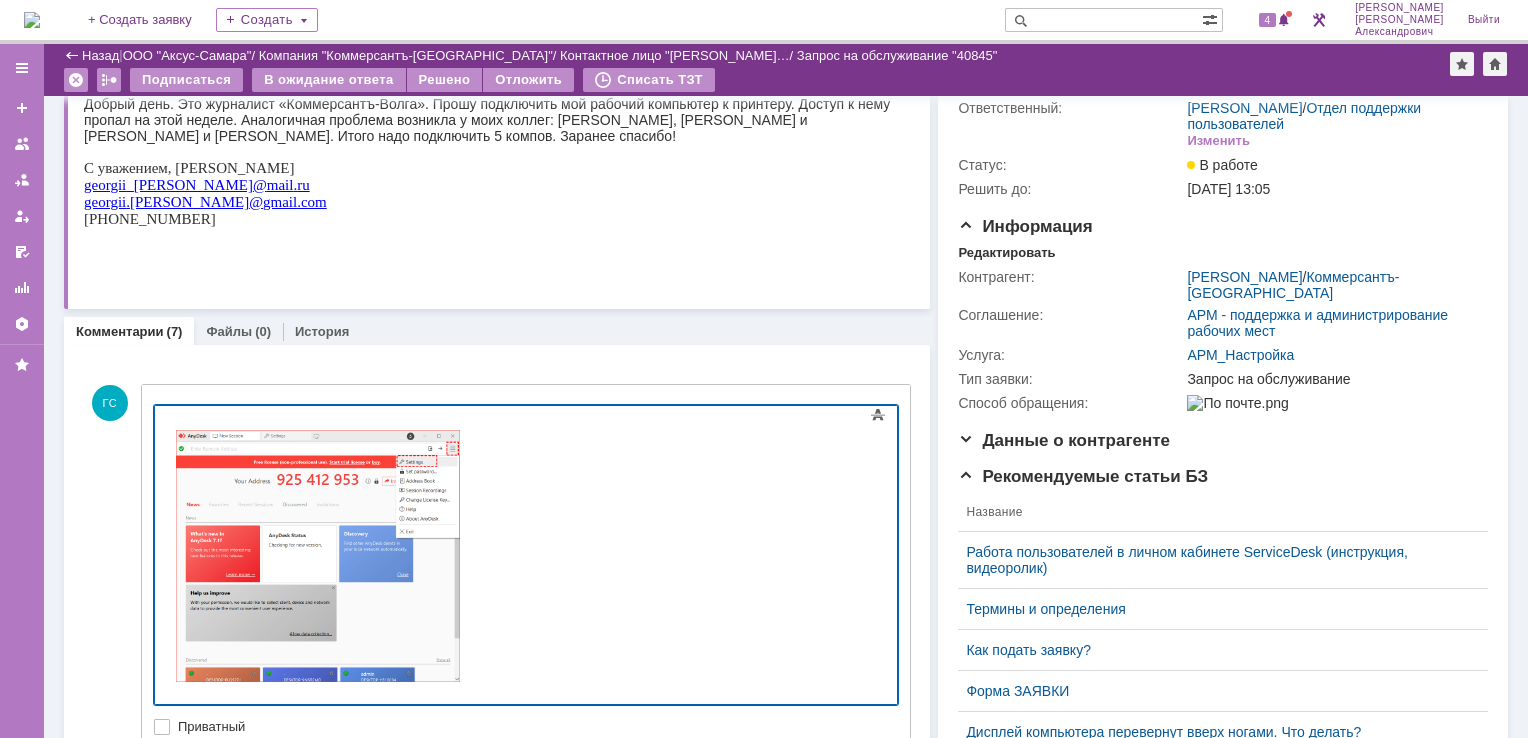 type 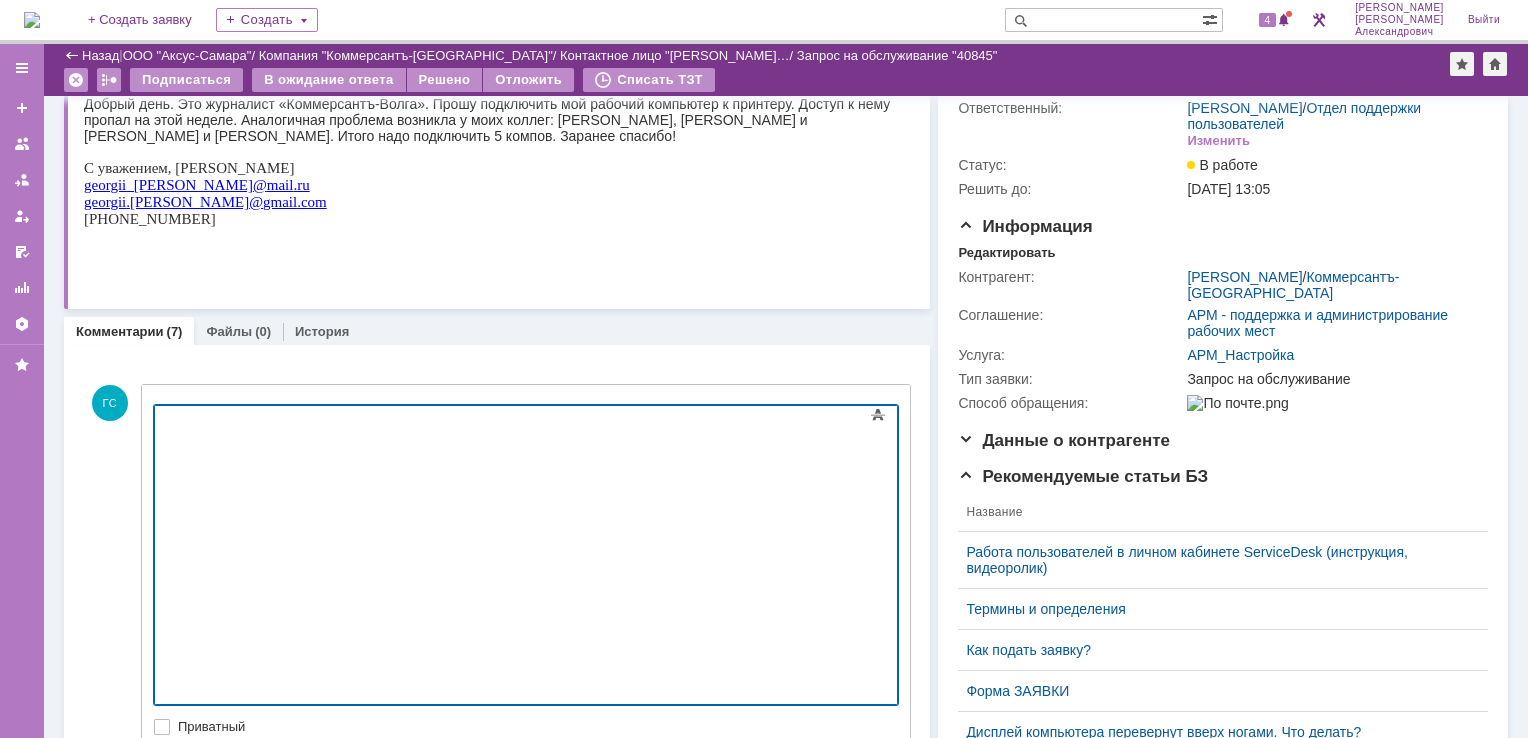 scroll, scrollTop: 327, scrollLeft: 0, axis: vertical 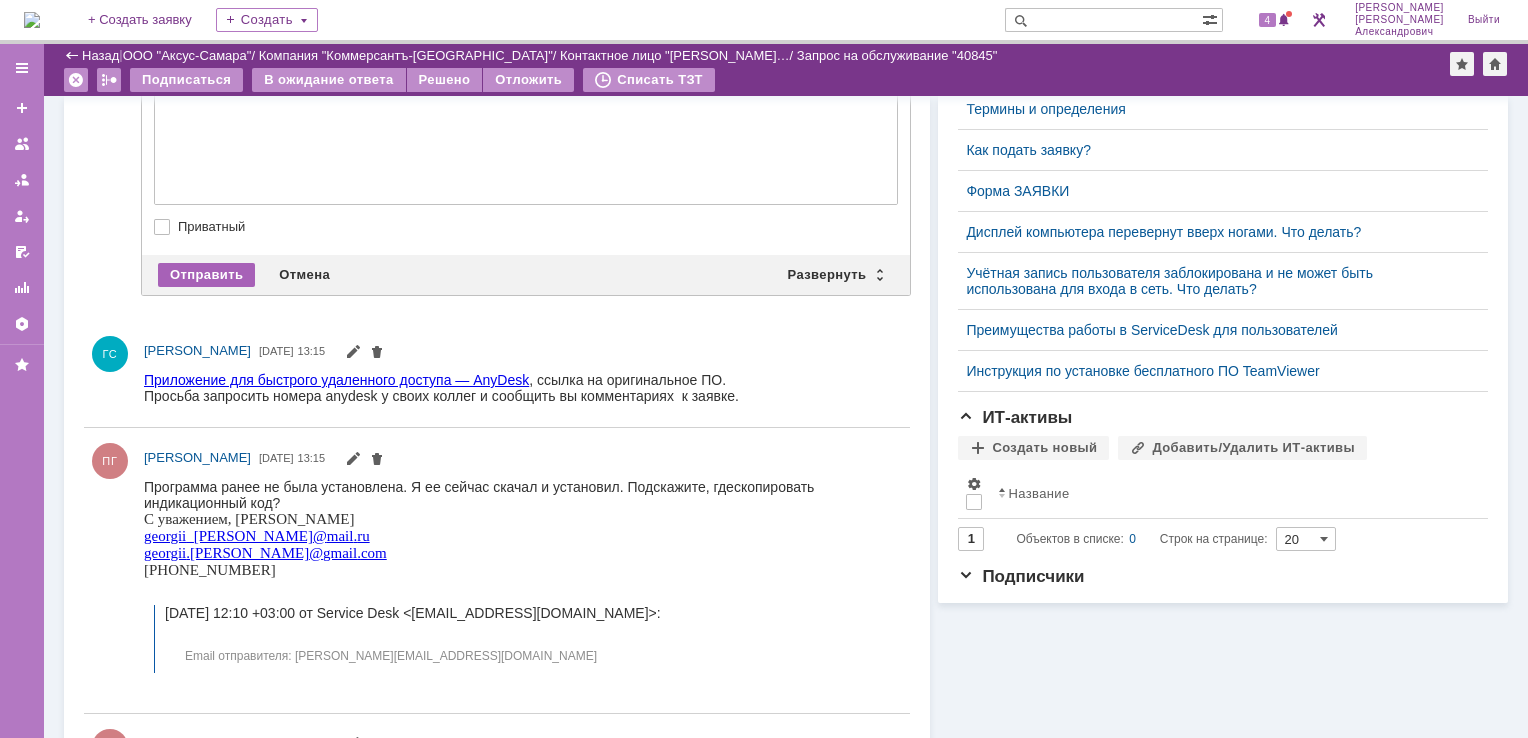 click on "Отправить" at bounding box center (206, 275) 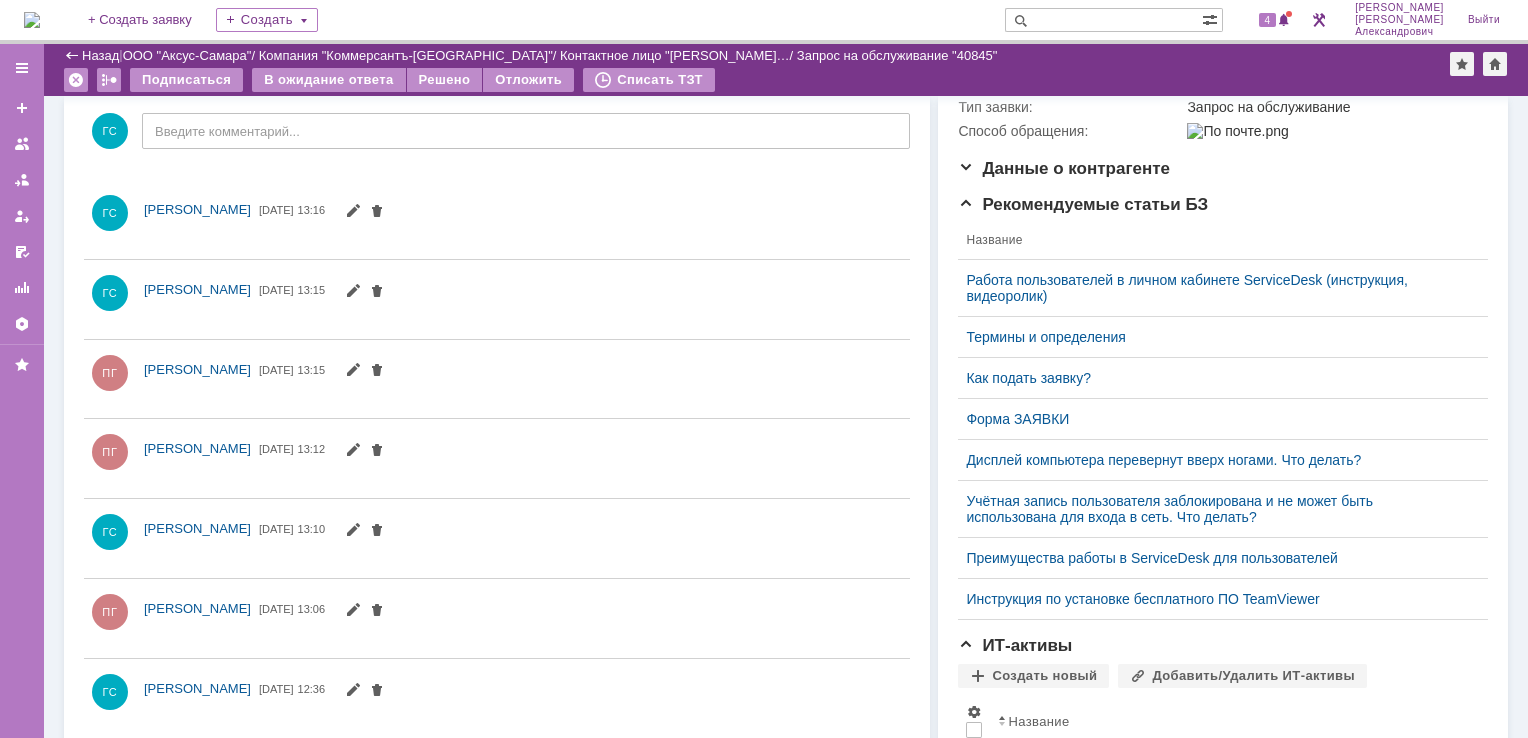 scroll, scrollTop: 0, scrollLeft: 0, axis: both 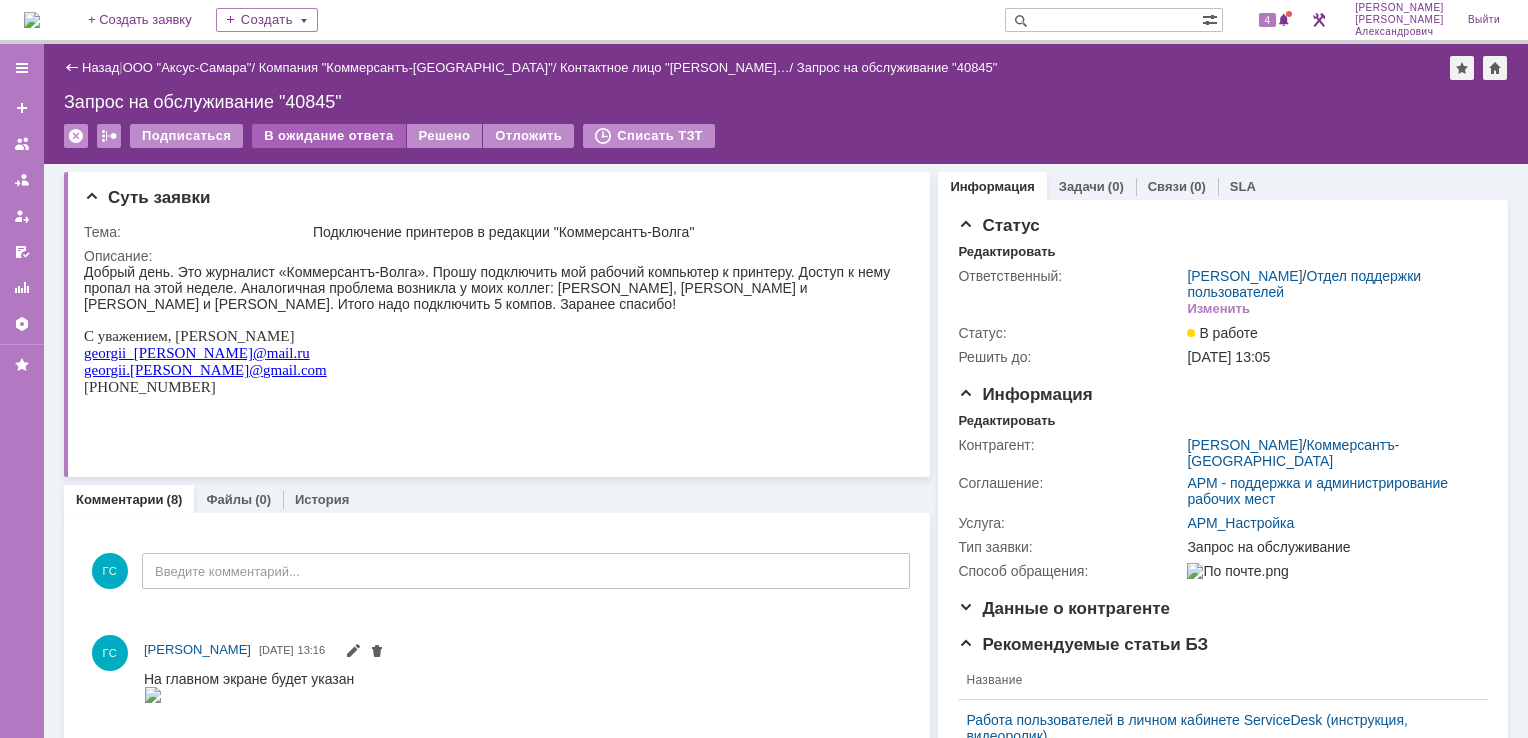 click on "В ожидание ответа" at bounding box center (328, 136) 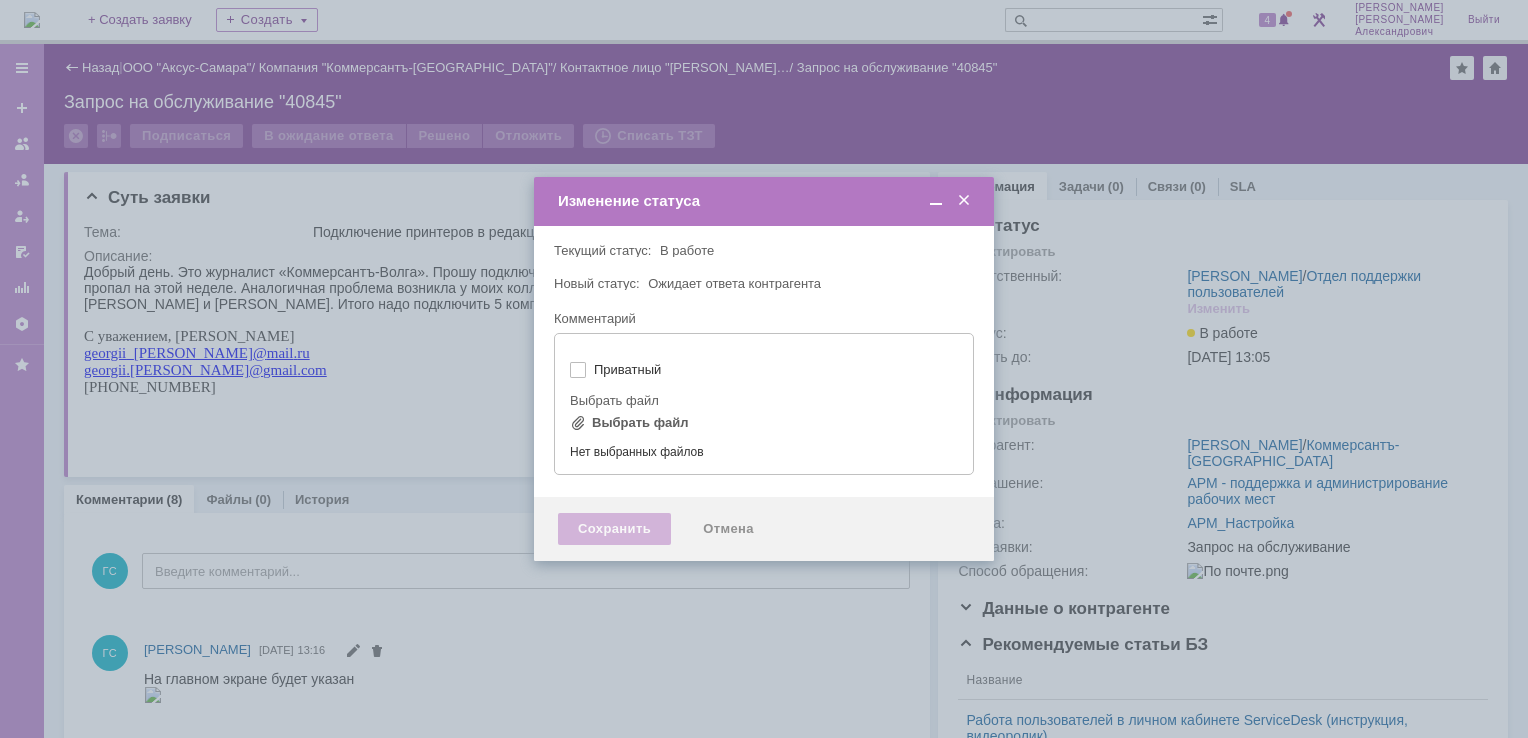 type on "[не указано]" 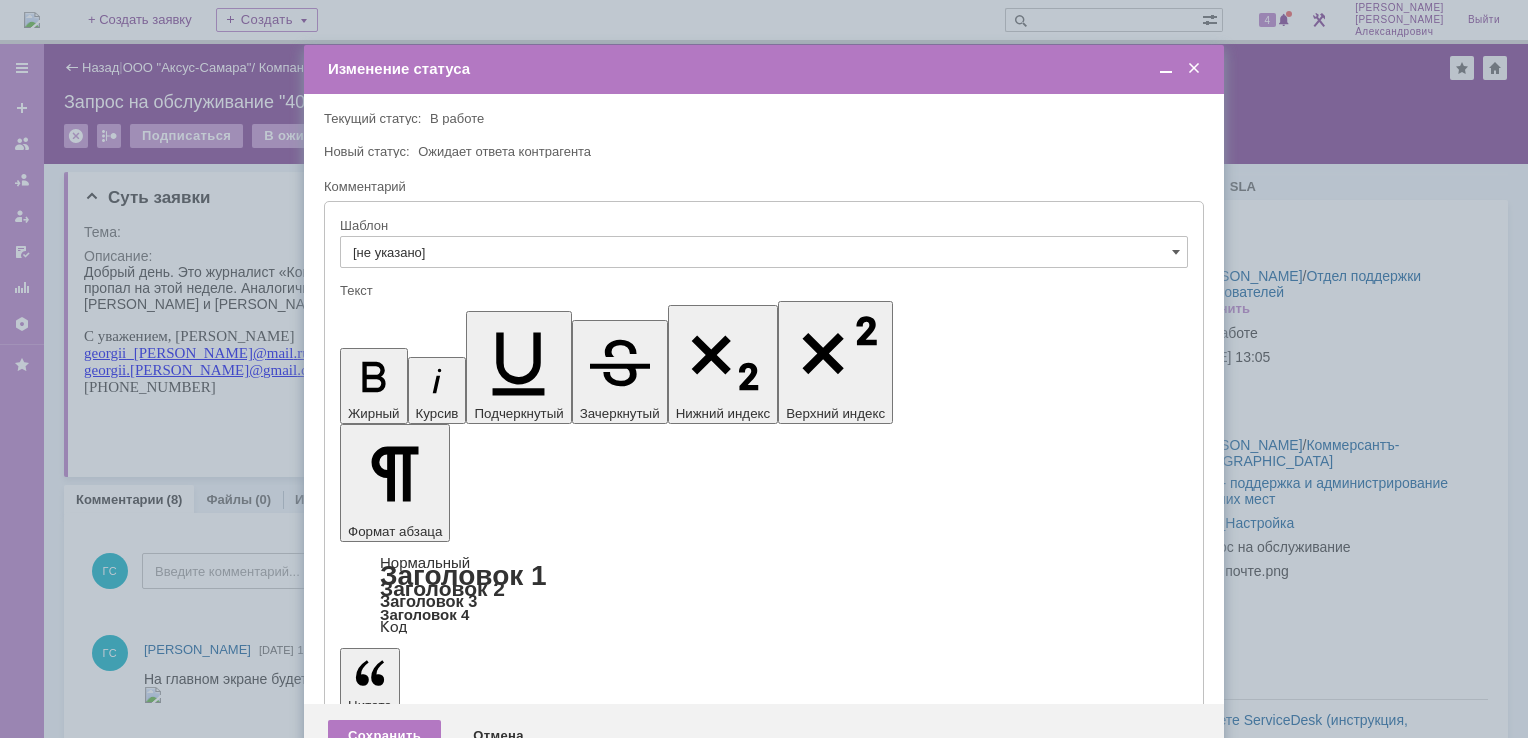scroll, scrollTop: 0, scrollLeft: 0, axis: both 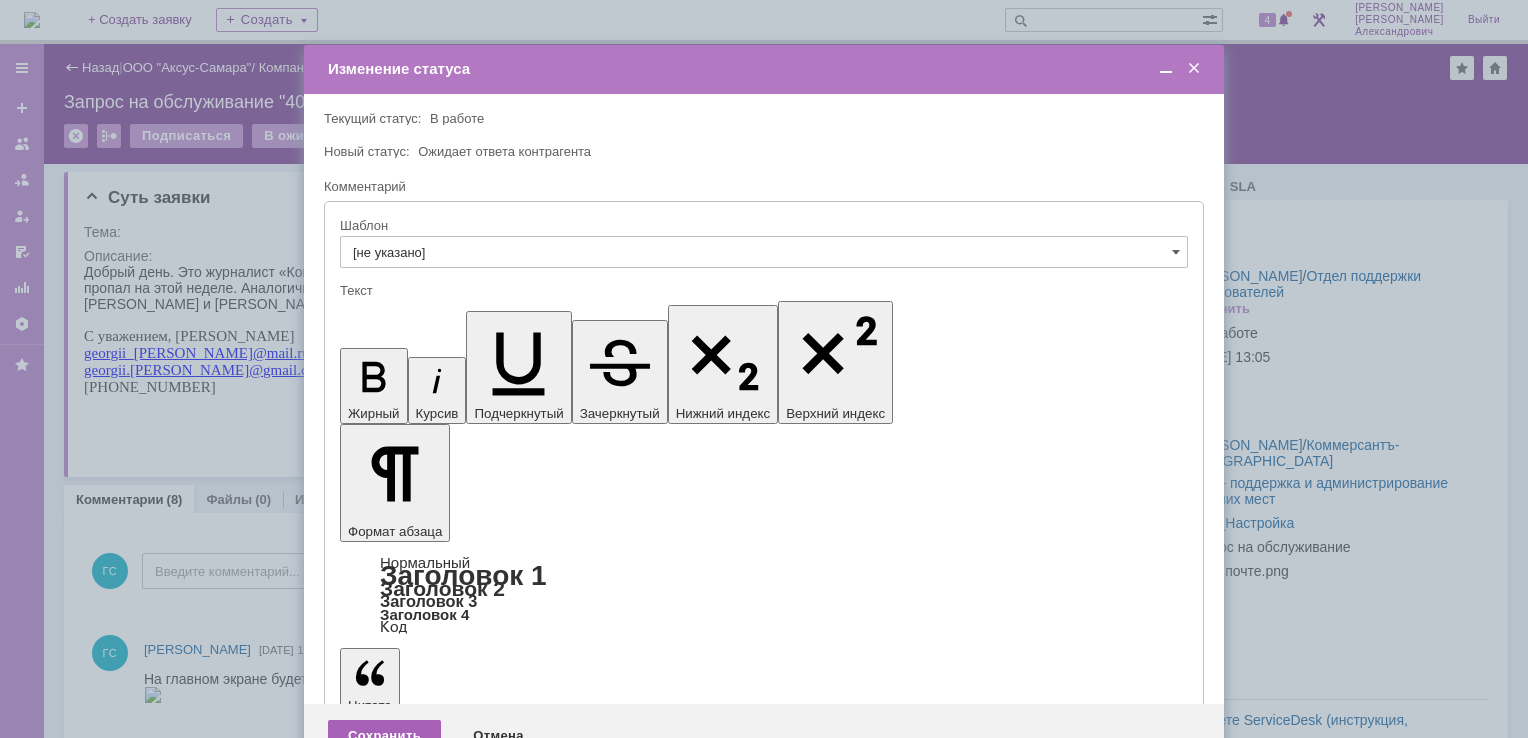 click on "Сохранить" at bounding box center (384, 736) 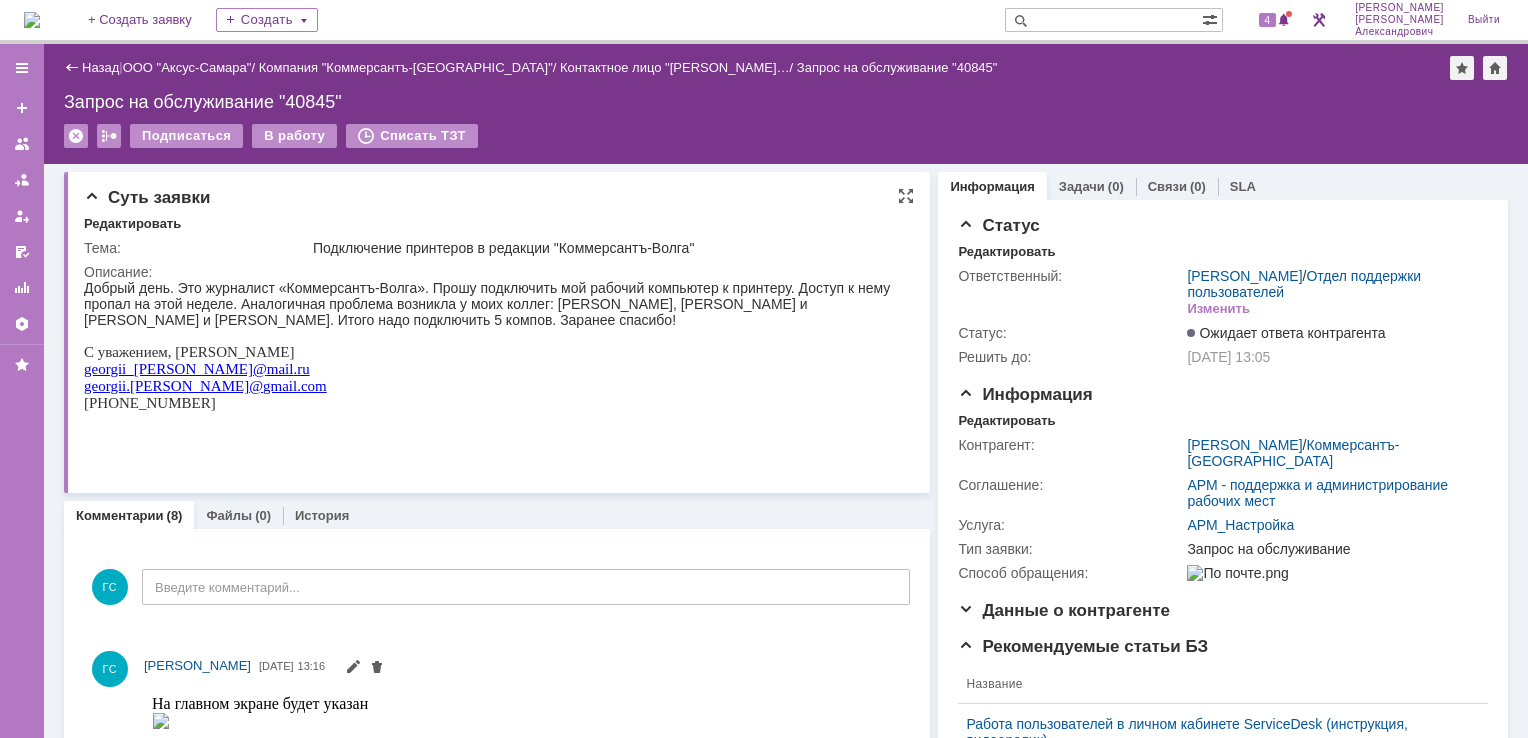 scroll, scrollTop: 0, scrollLeft: 0, axis: both 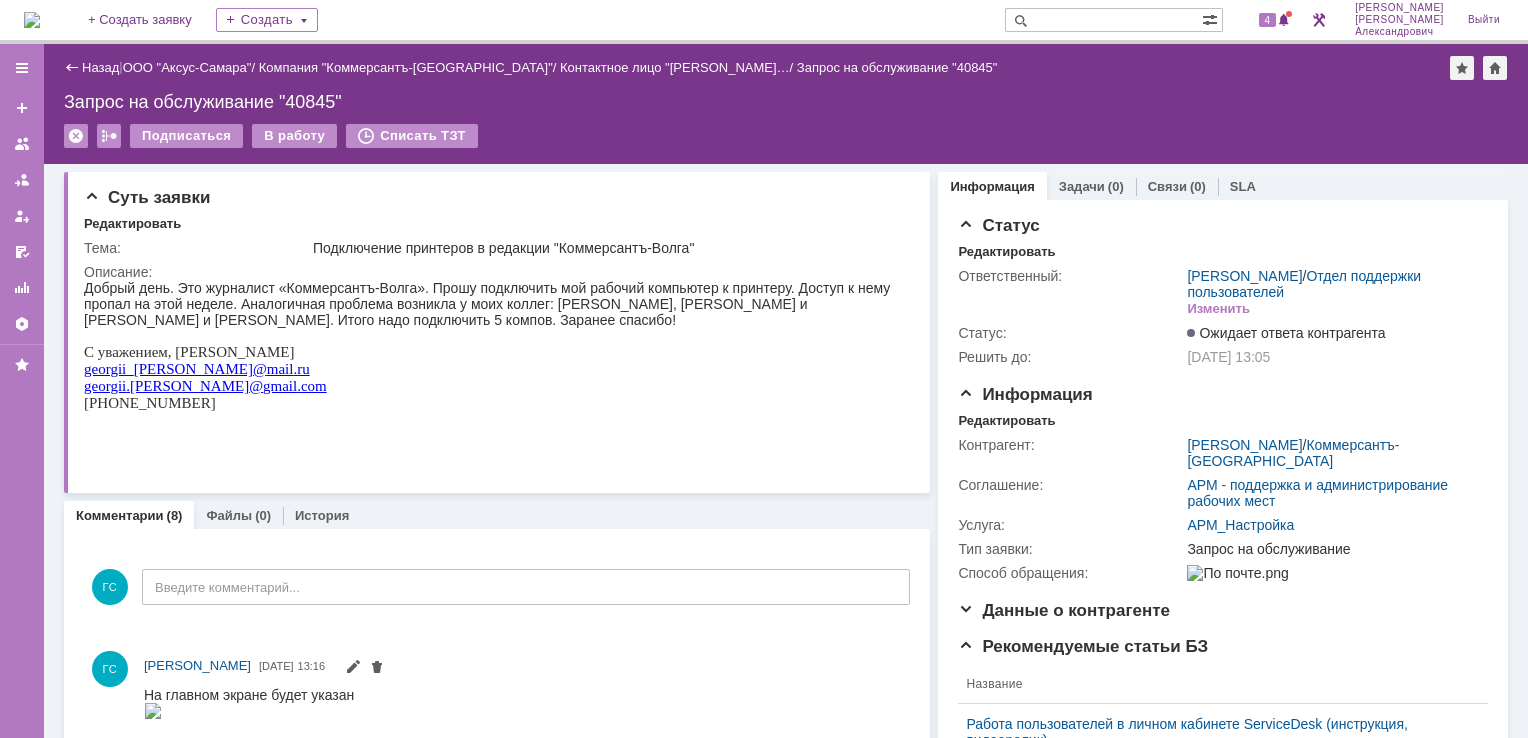 click at bounding box center (32, 20) 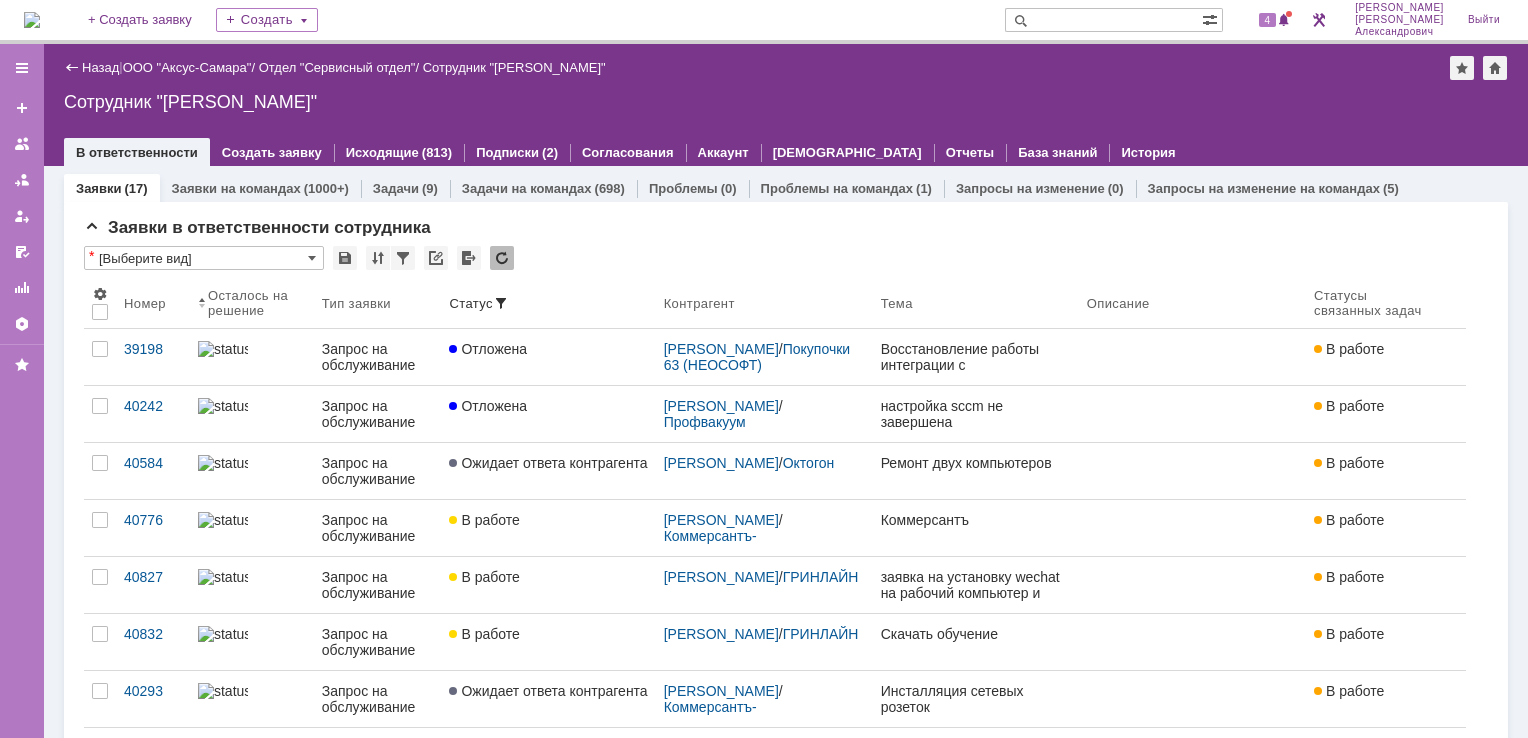 scroll, scrollTop: 0, scrollLeft: 0, axis: both 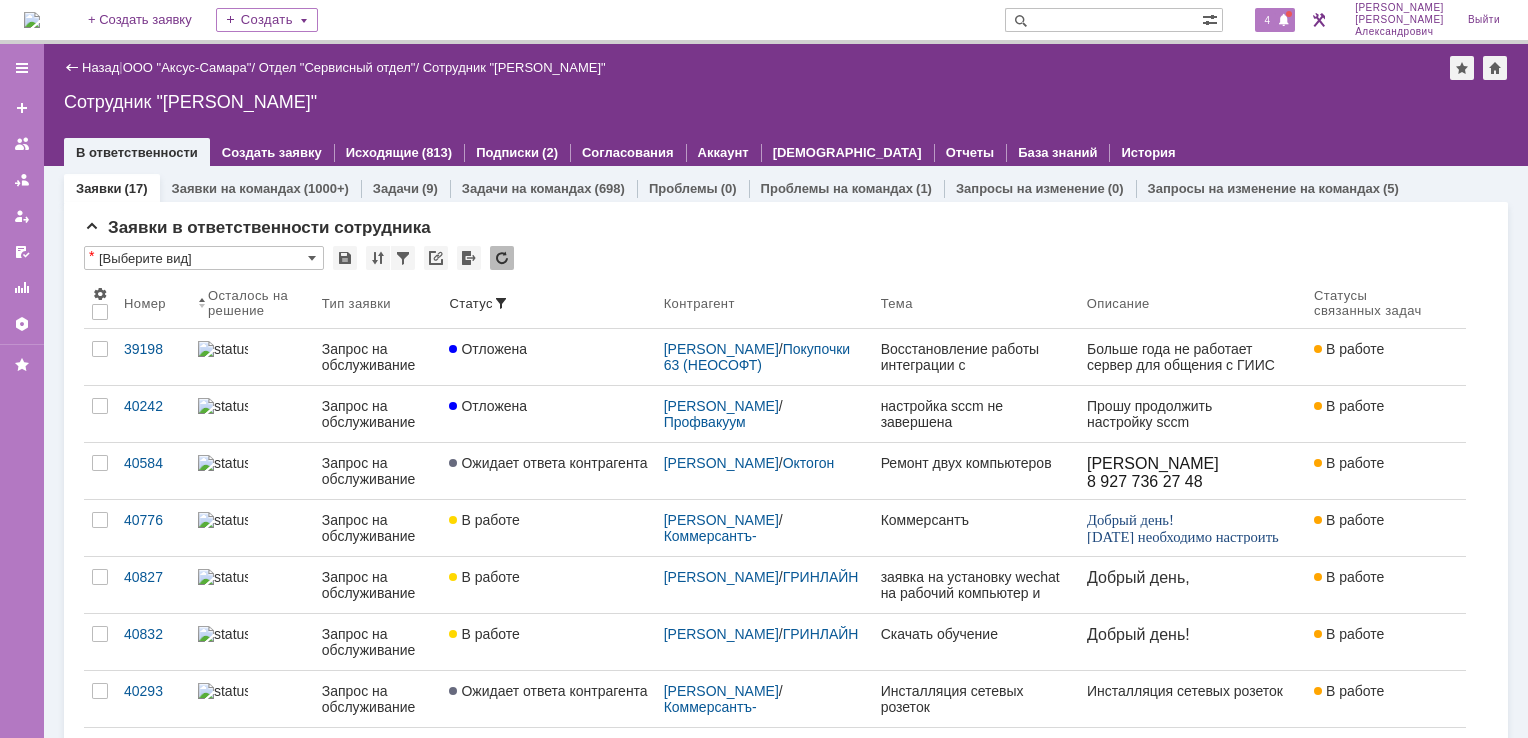 click on "4" at bounding box center [1268, 20] 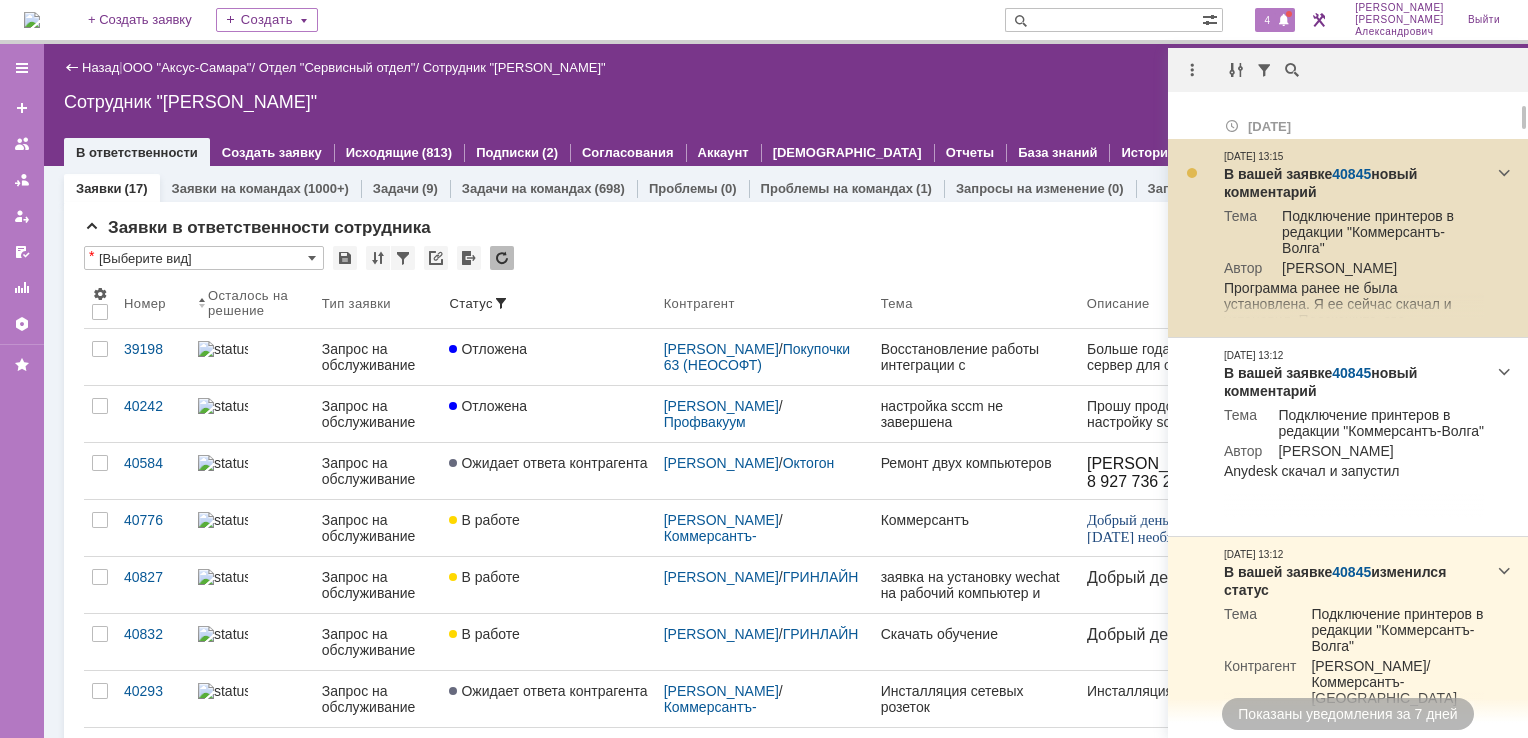 click on "40845" at bounding box center (1351, 174) 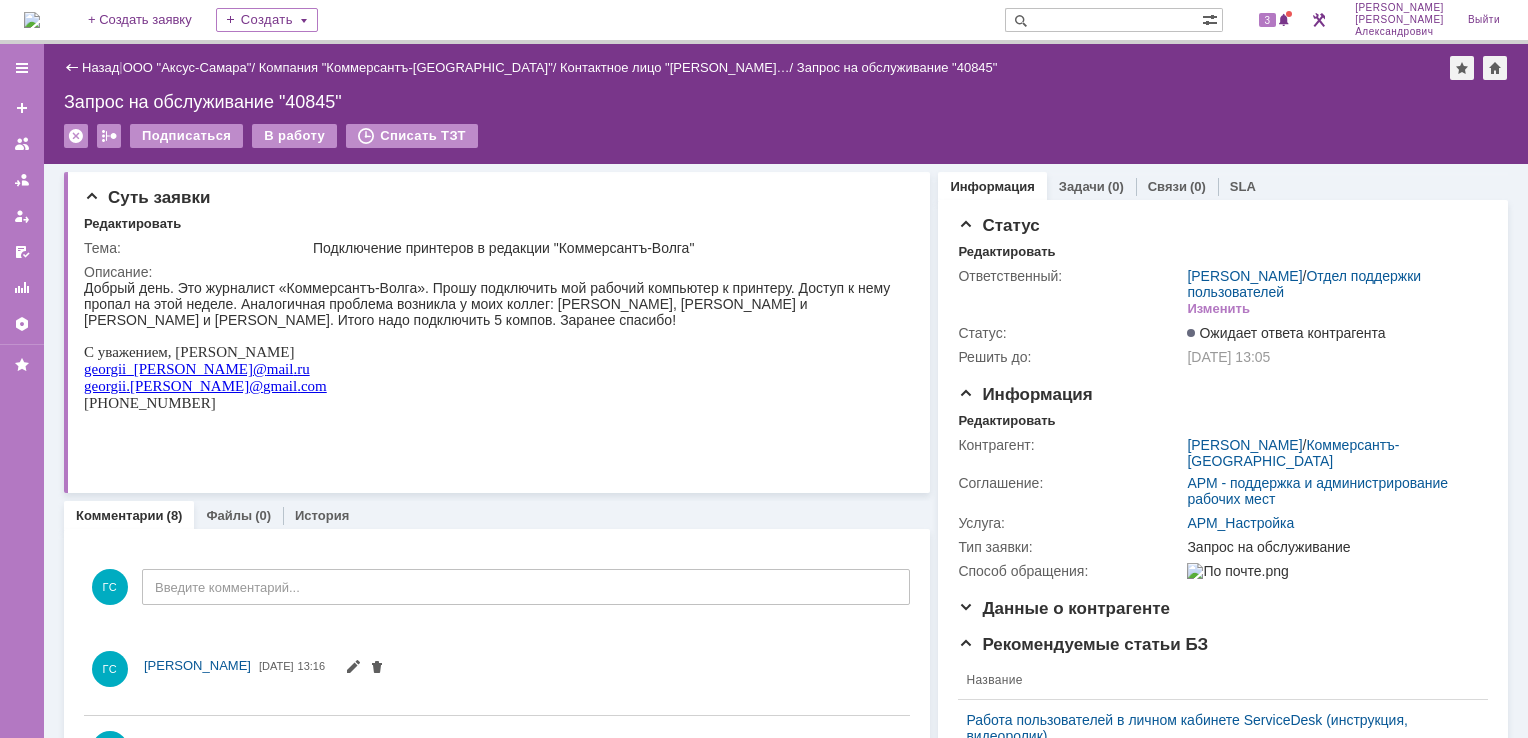 scroll, scrollTop: 0, scrollLeft: 0, axis: both 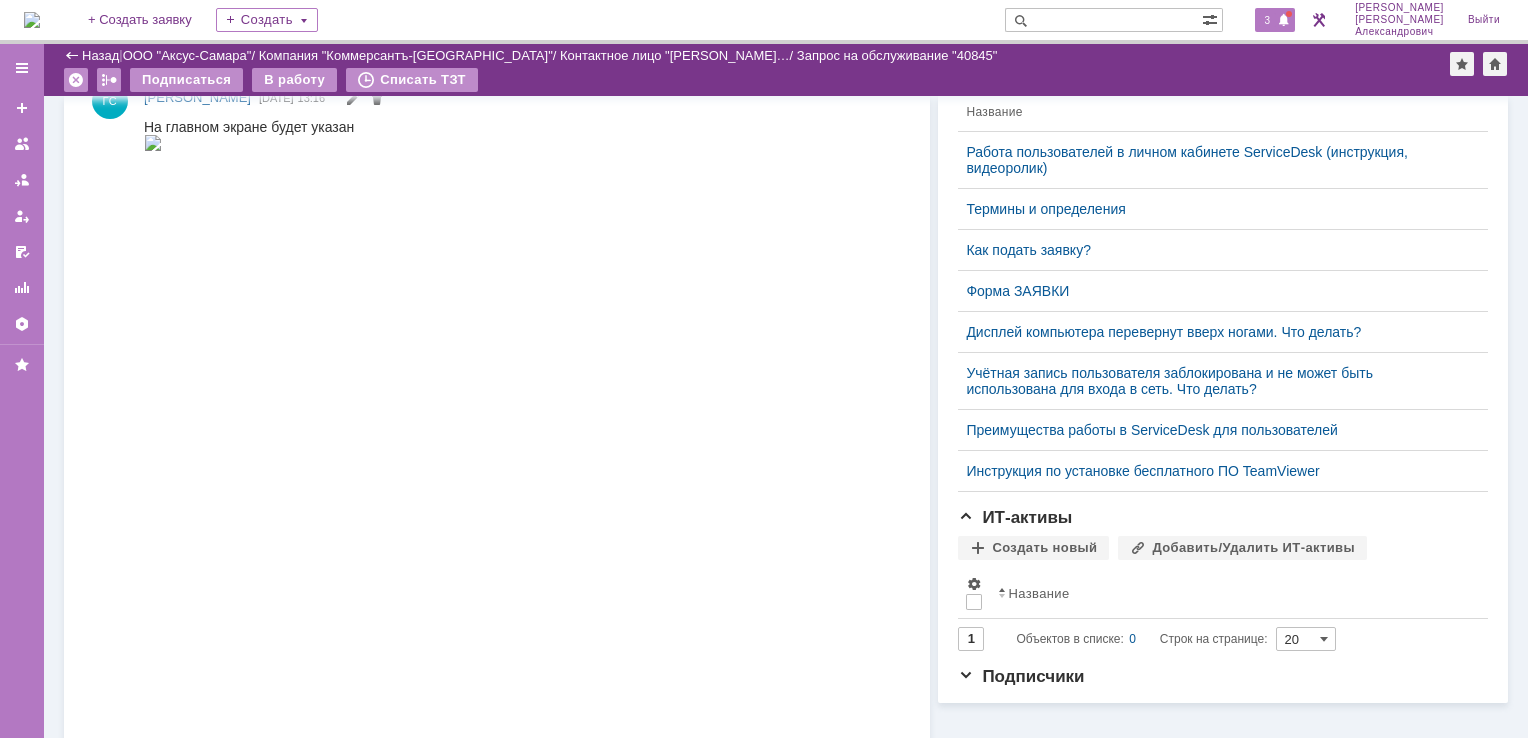 click on "3" at bounding box center [1268, 20] 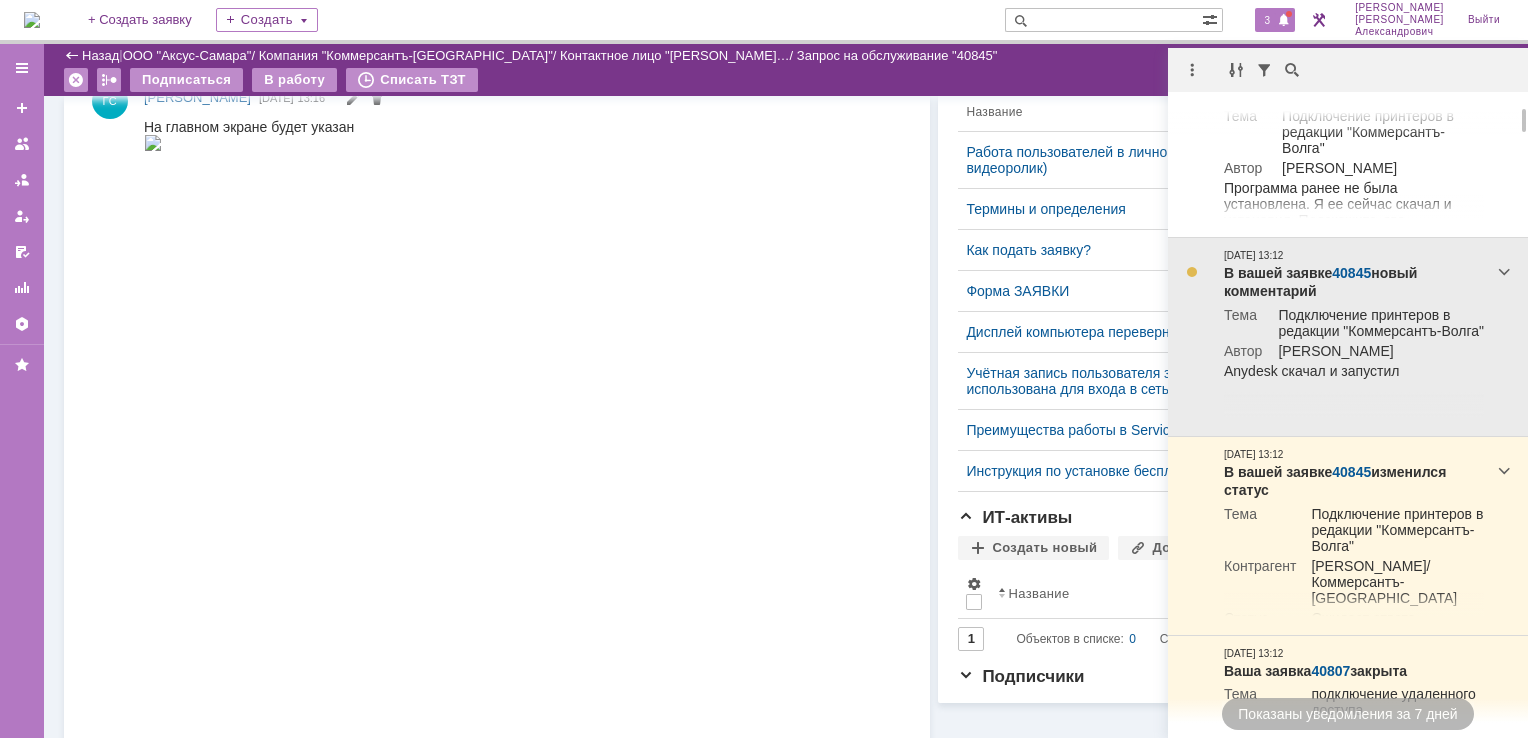 scroll, scrollTop: 0, scrollLeft: 0, axis: both 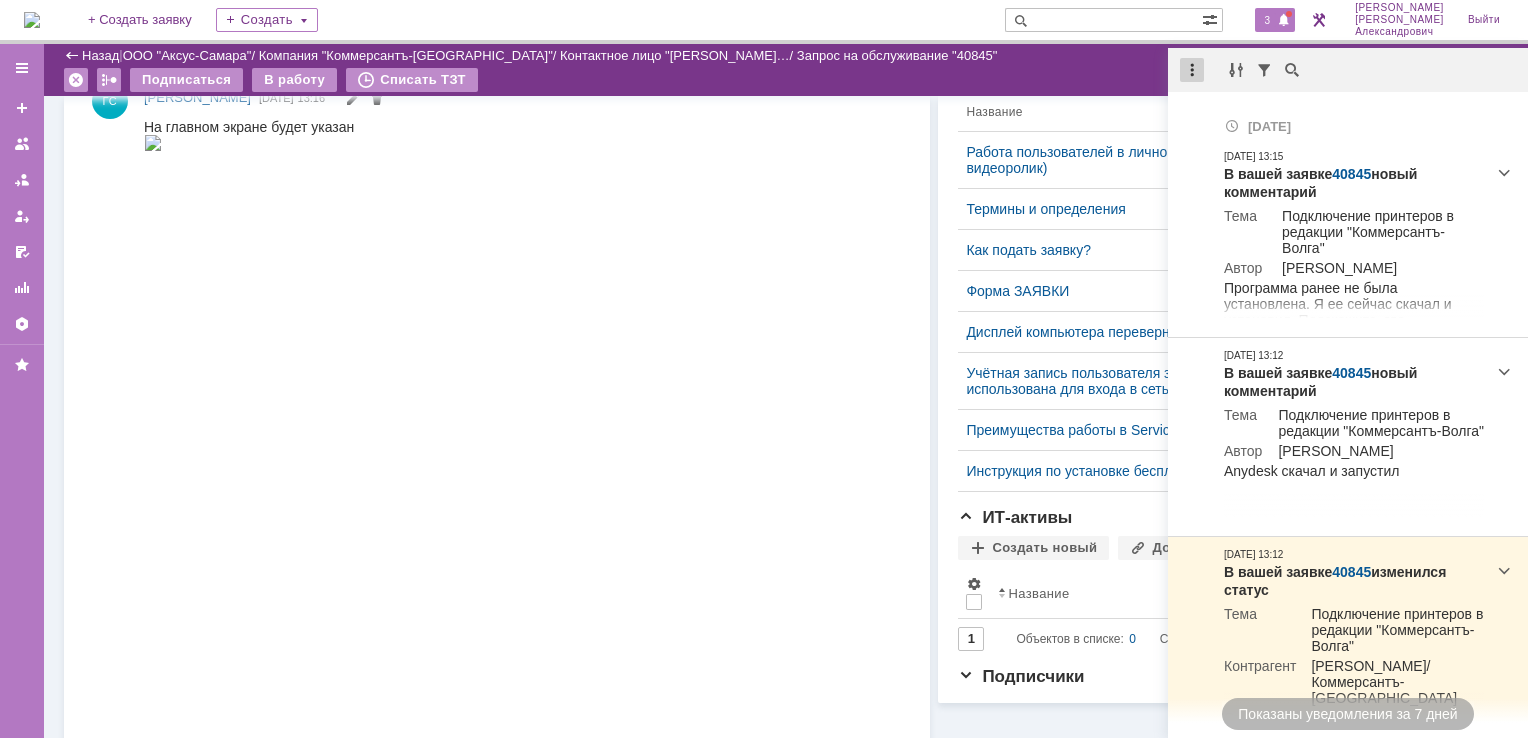 click at bounding box center [1192, 70] 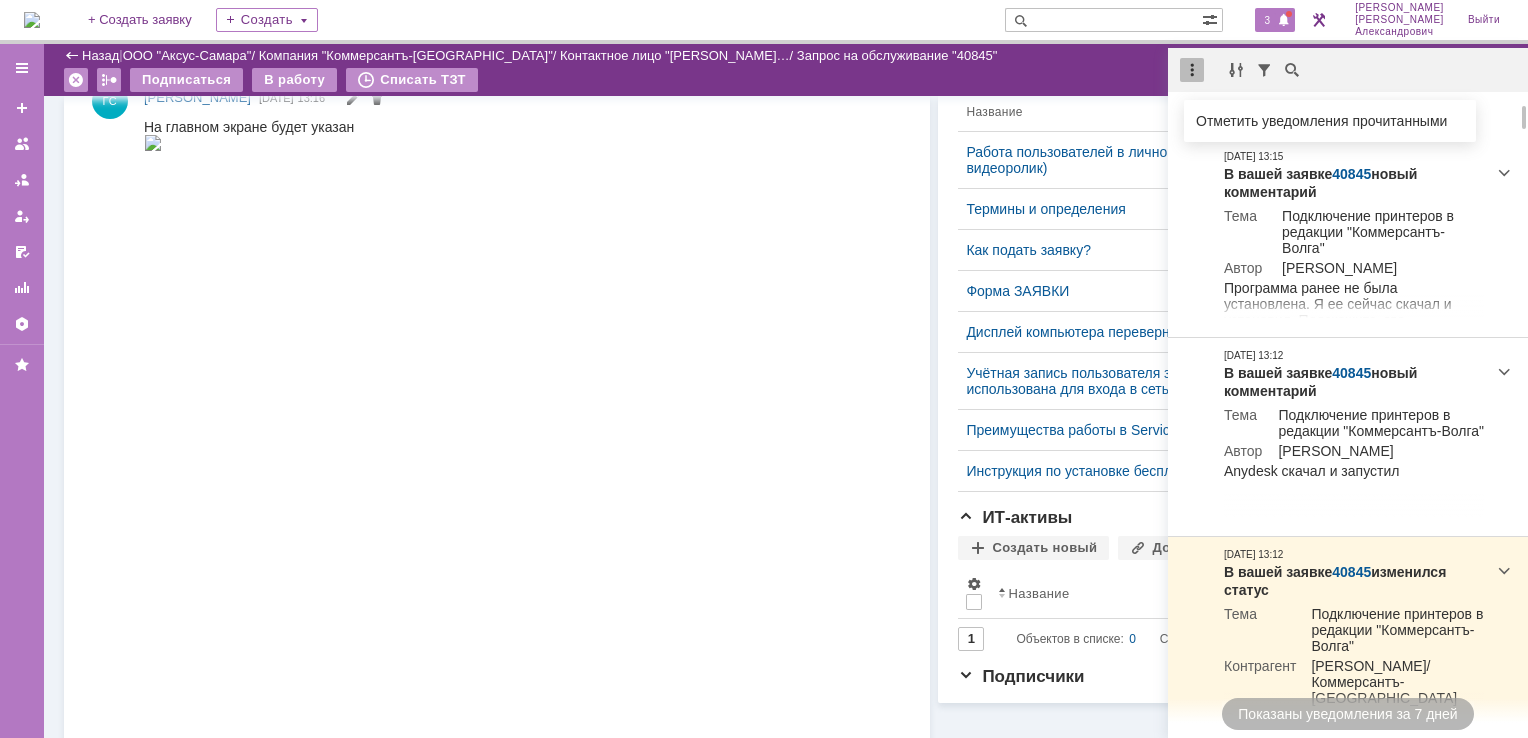 drag, startPoint x: 1225, startPoint y: 126, endPoint x: 1183, endPoint y: 104, distance: 47.41308 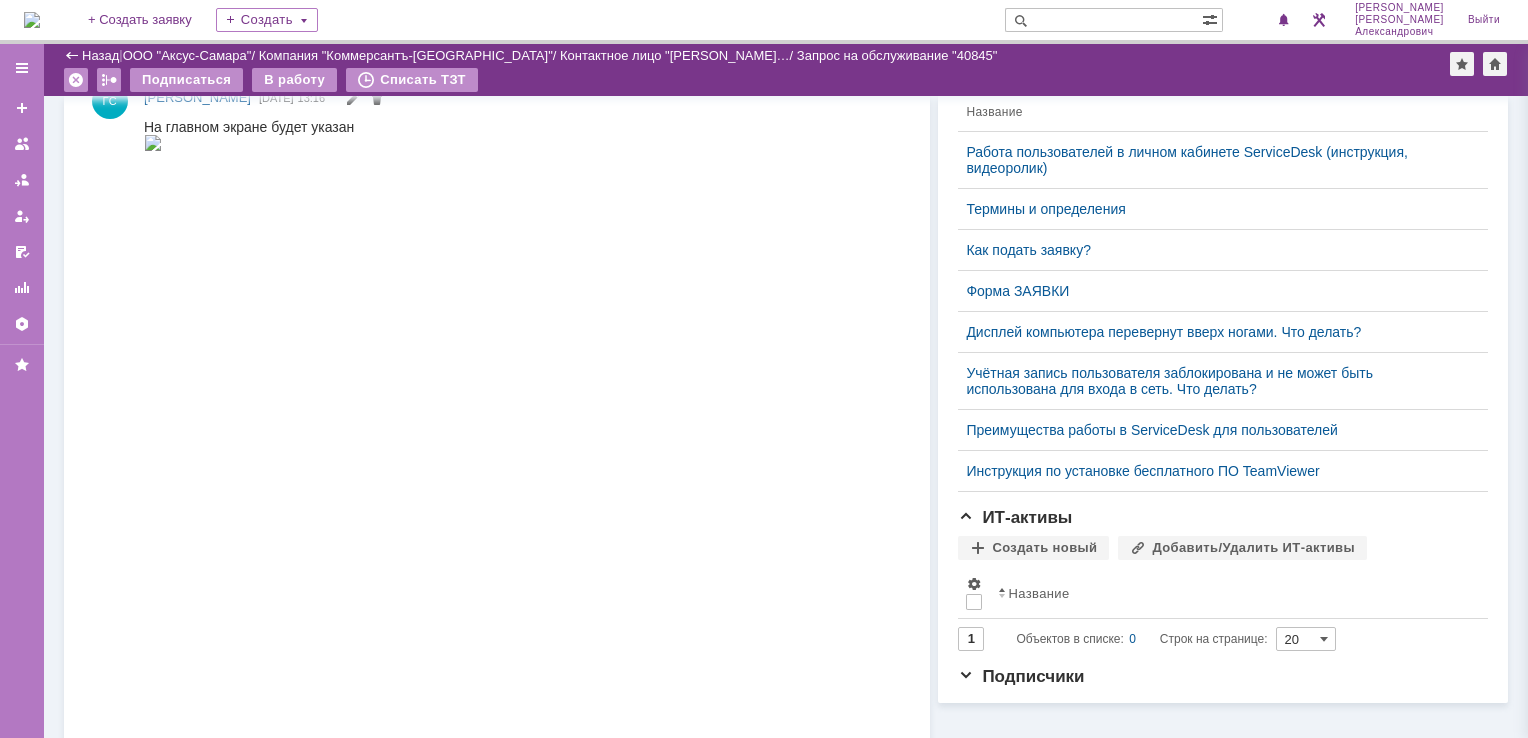 click on "Подписаться В работу Списать ТЗТ" at bounding box center [757, 83] 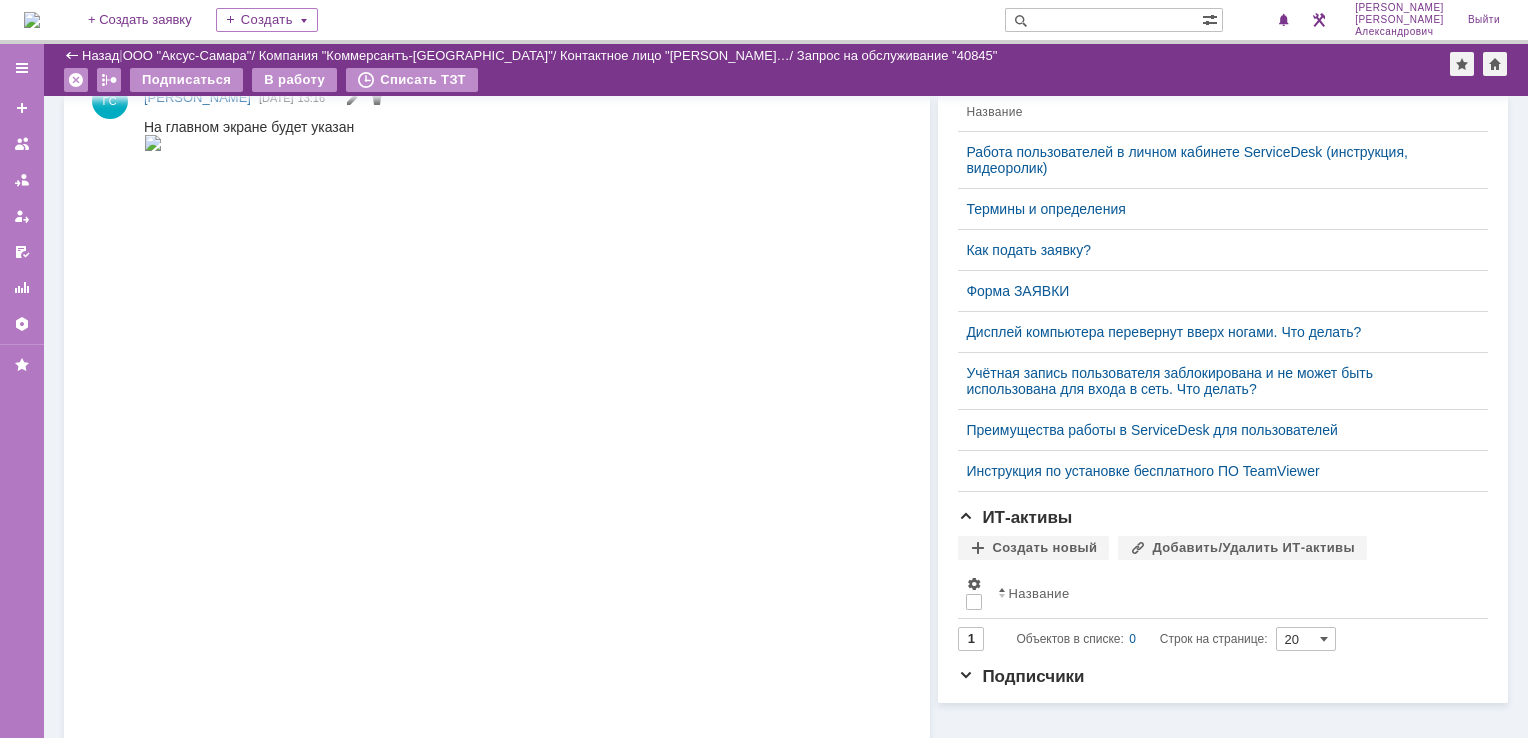 click at bounding box center (32, 20) 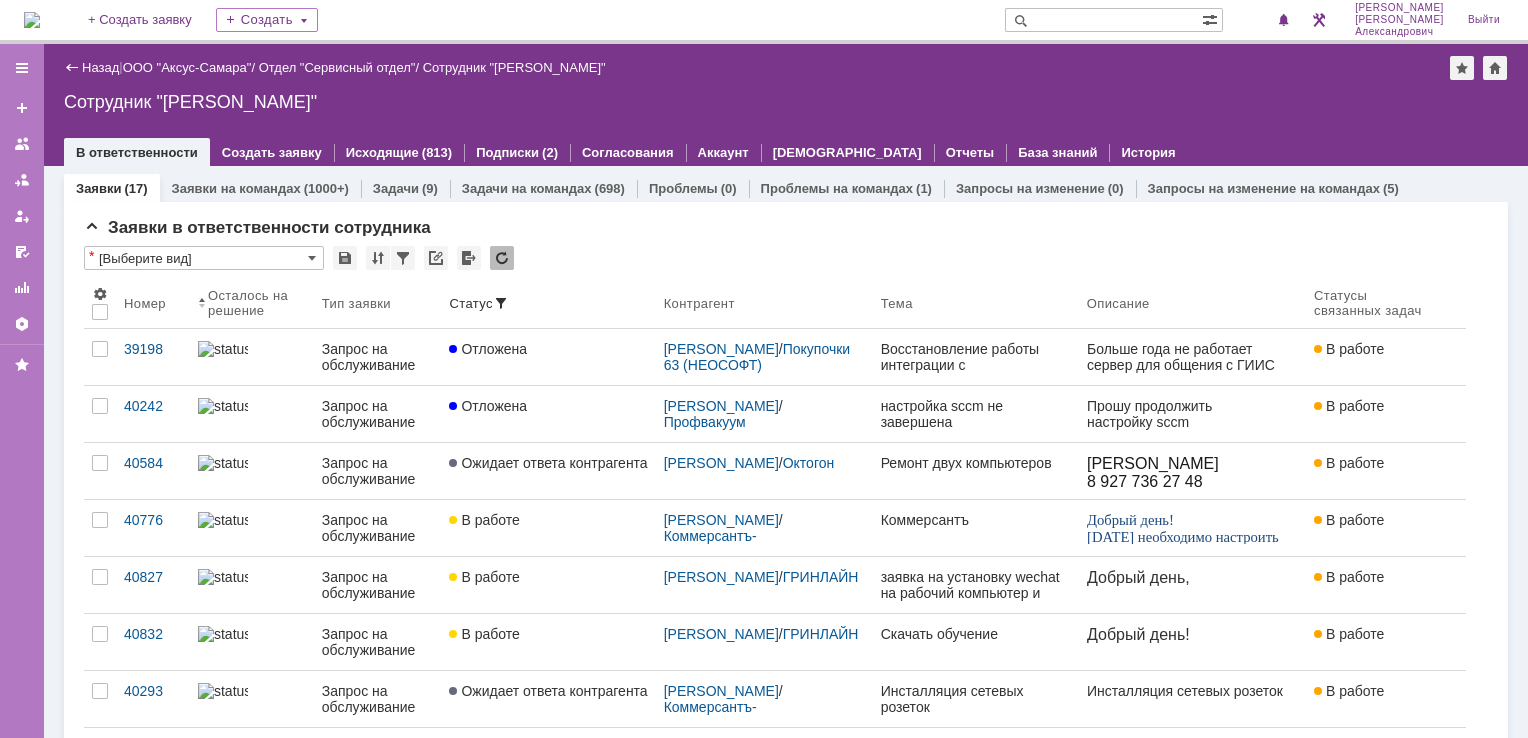 scroll, scrollTop: 0, scrollLeft: 0, axis: both 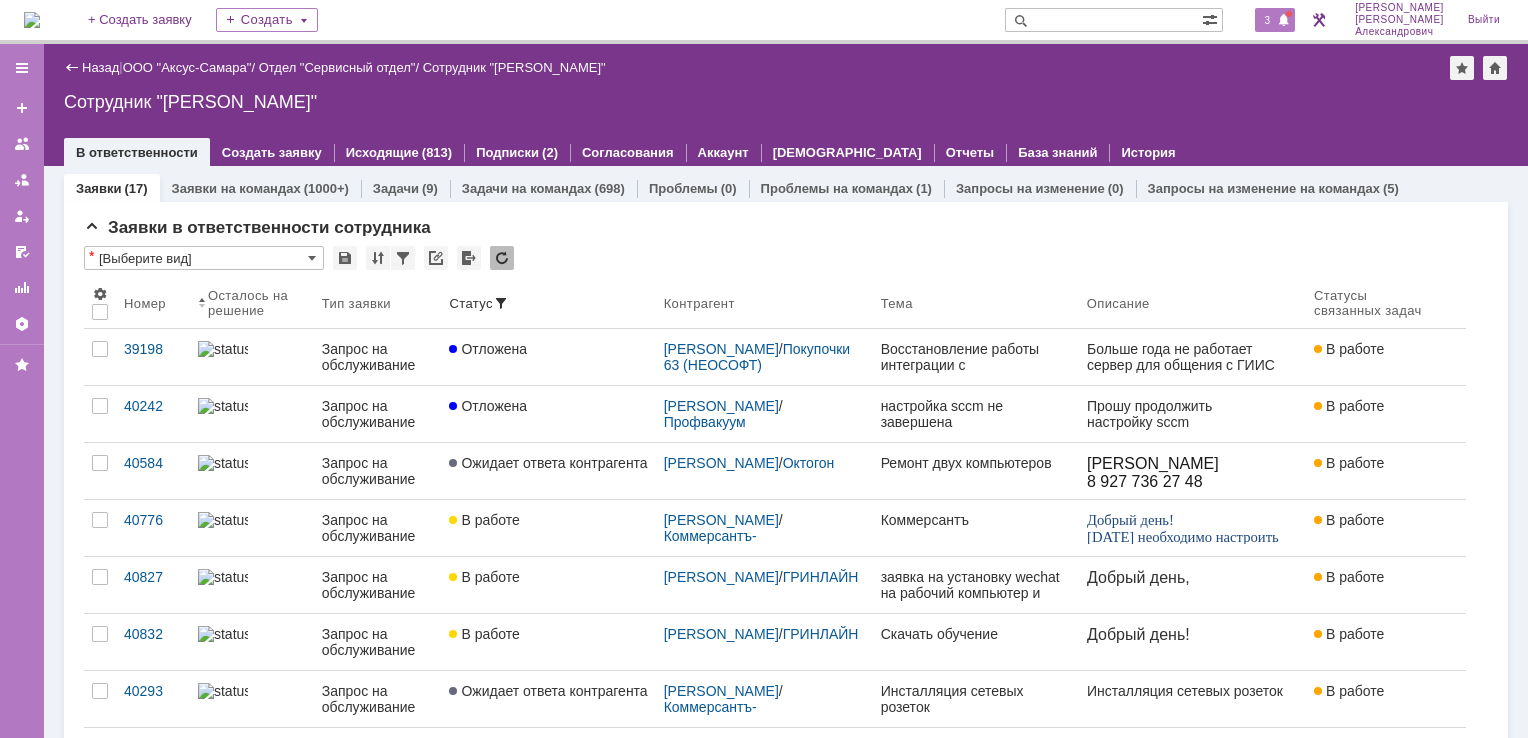 click on "3" at bounding box center [1275, 20] 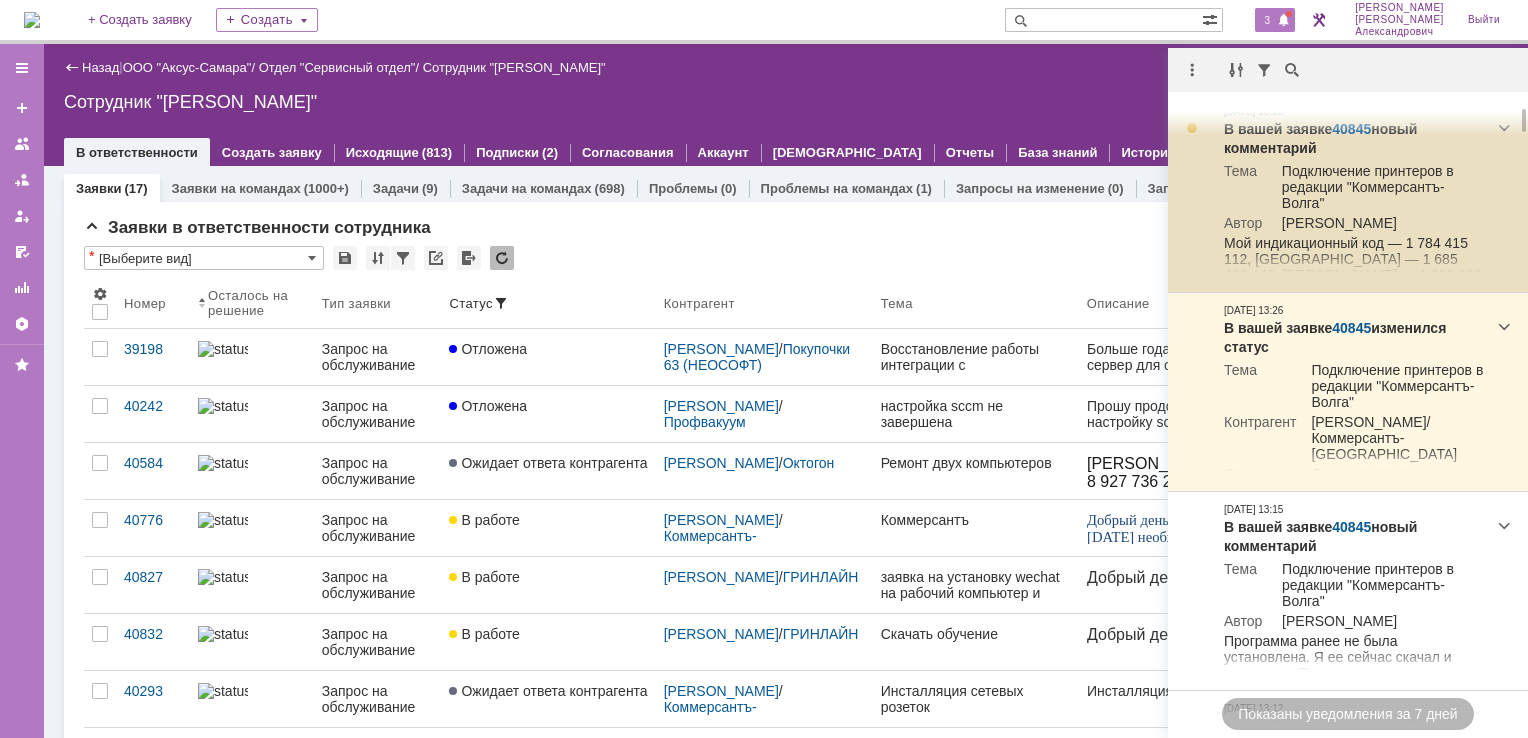 scroll, scrollTop: 100, scrollLeft: 0, axis: vertical 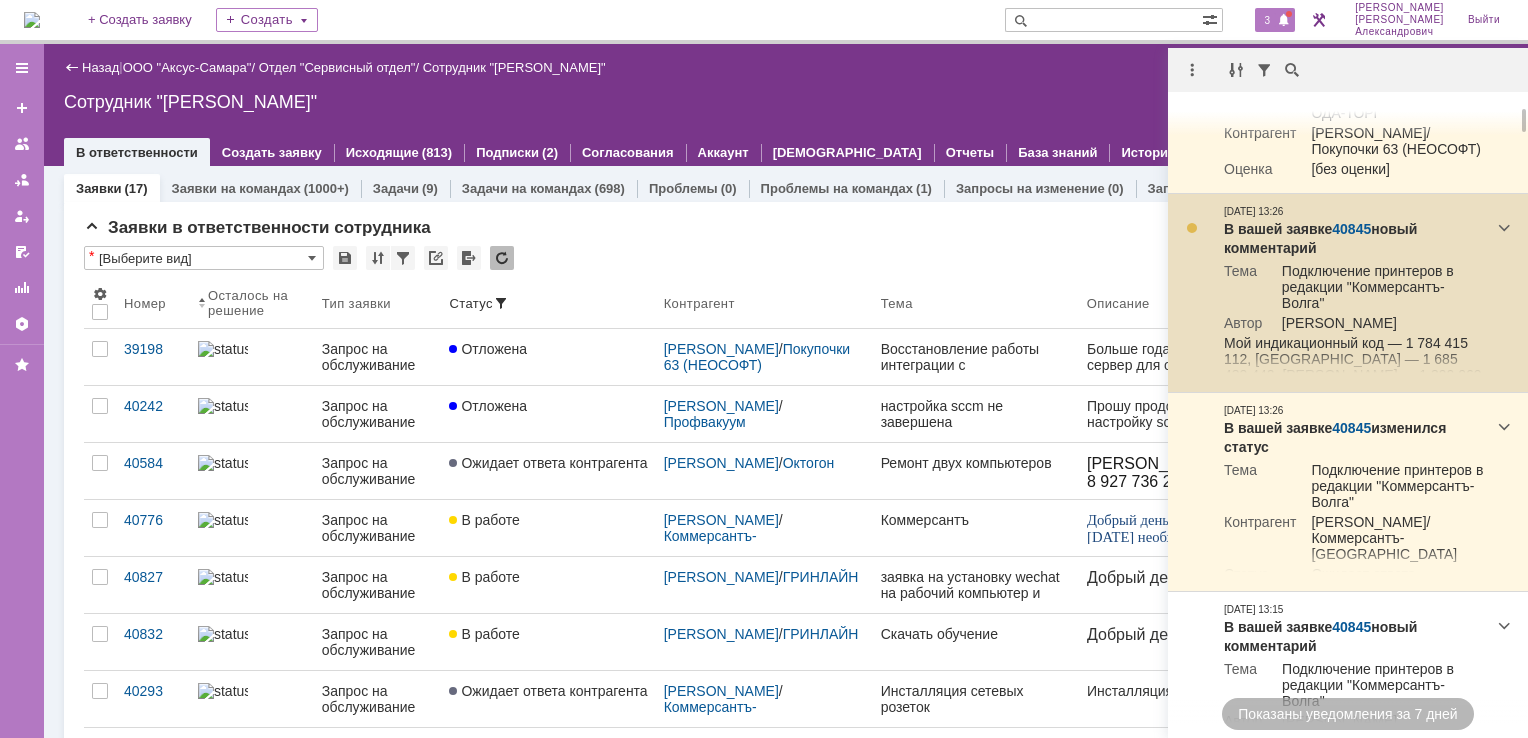 click on "40845" at bounding box center (1351, 229) 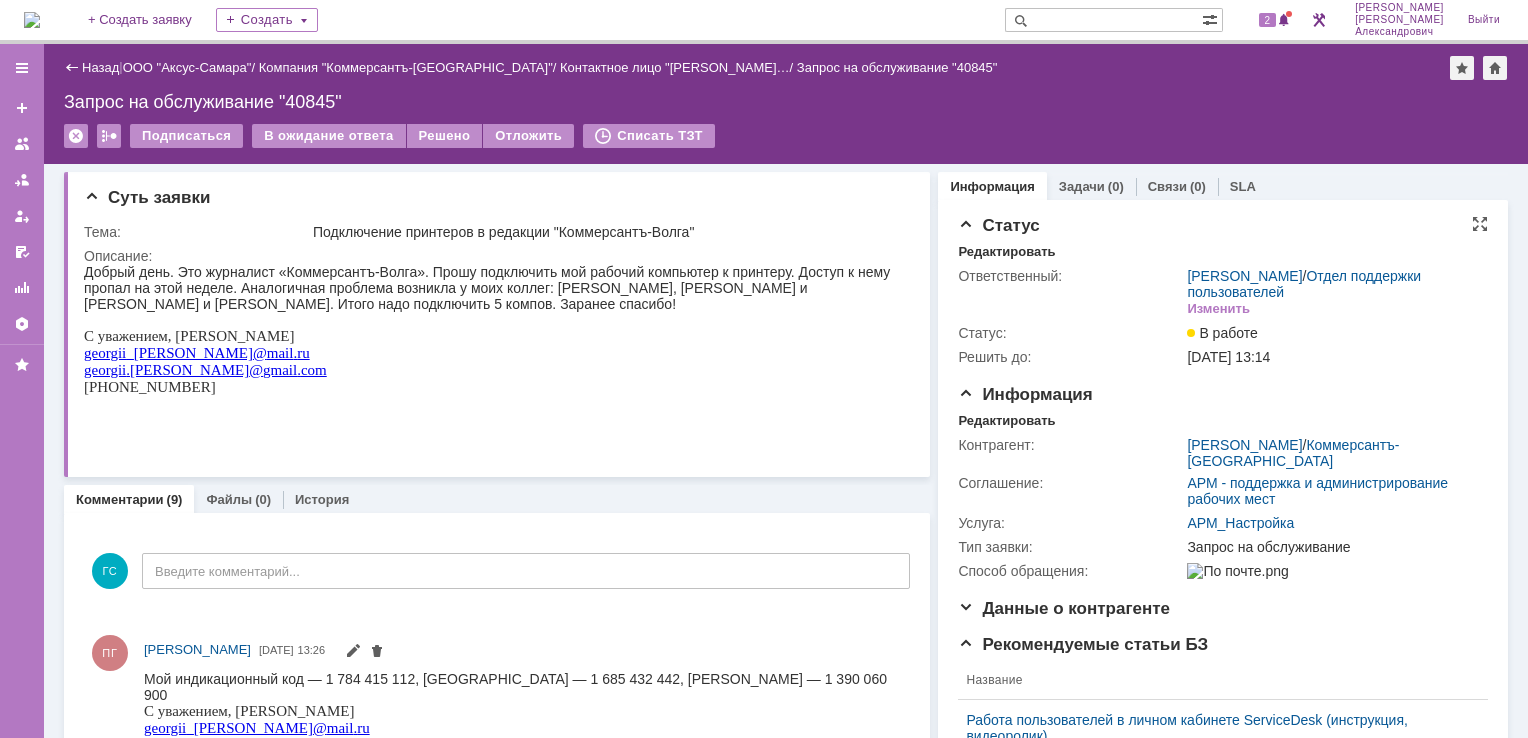 scroll, scrollTop: 0, scrollLeft: 0, axis: both 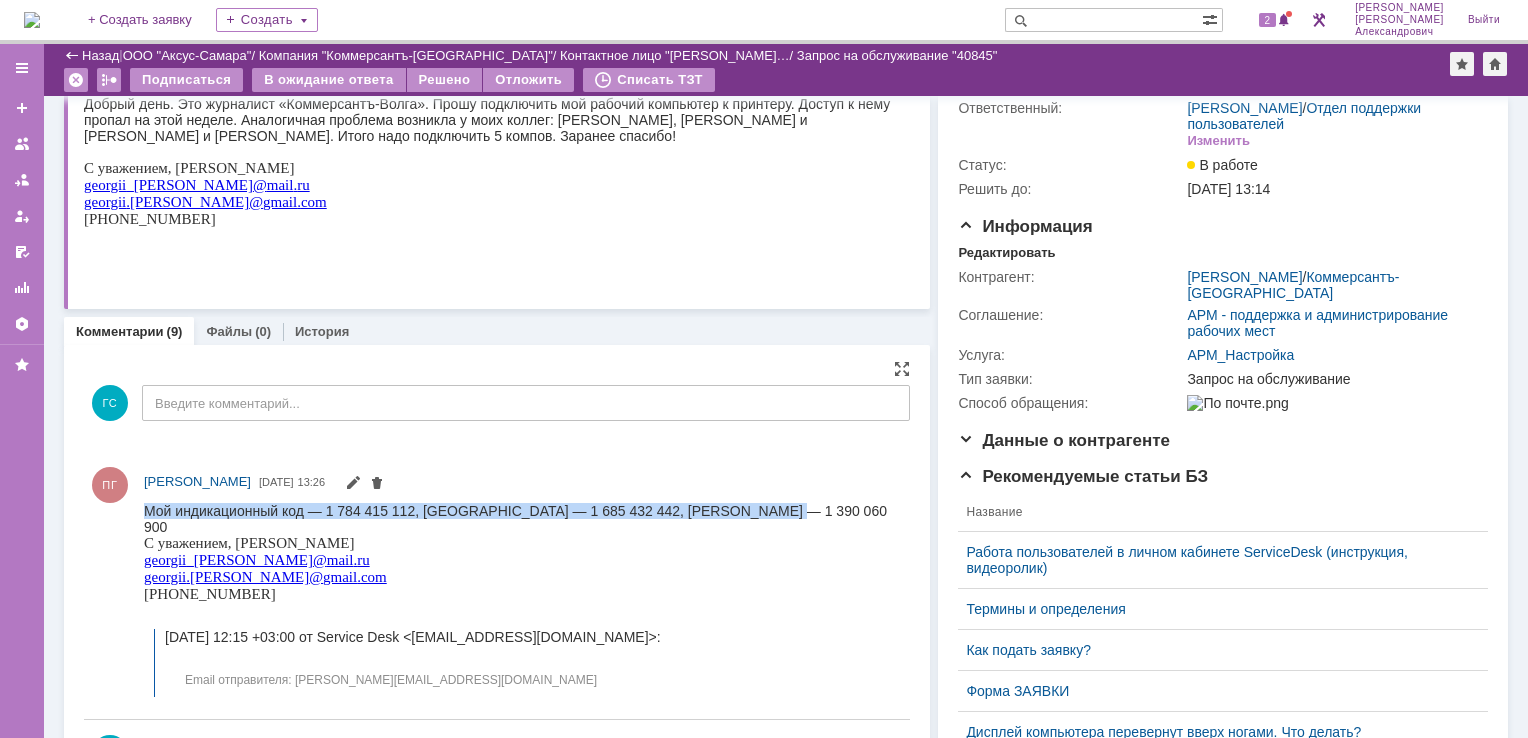 drag, startPoint x: 146, startPoint y: 506, endPoint x: 755, endPoint y: 511, distance: 609.0205 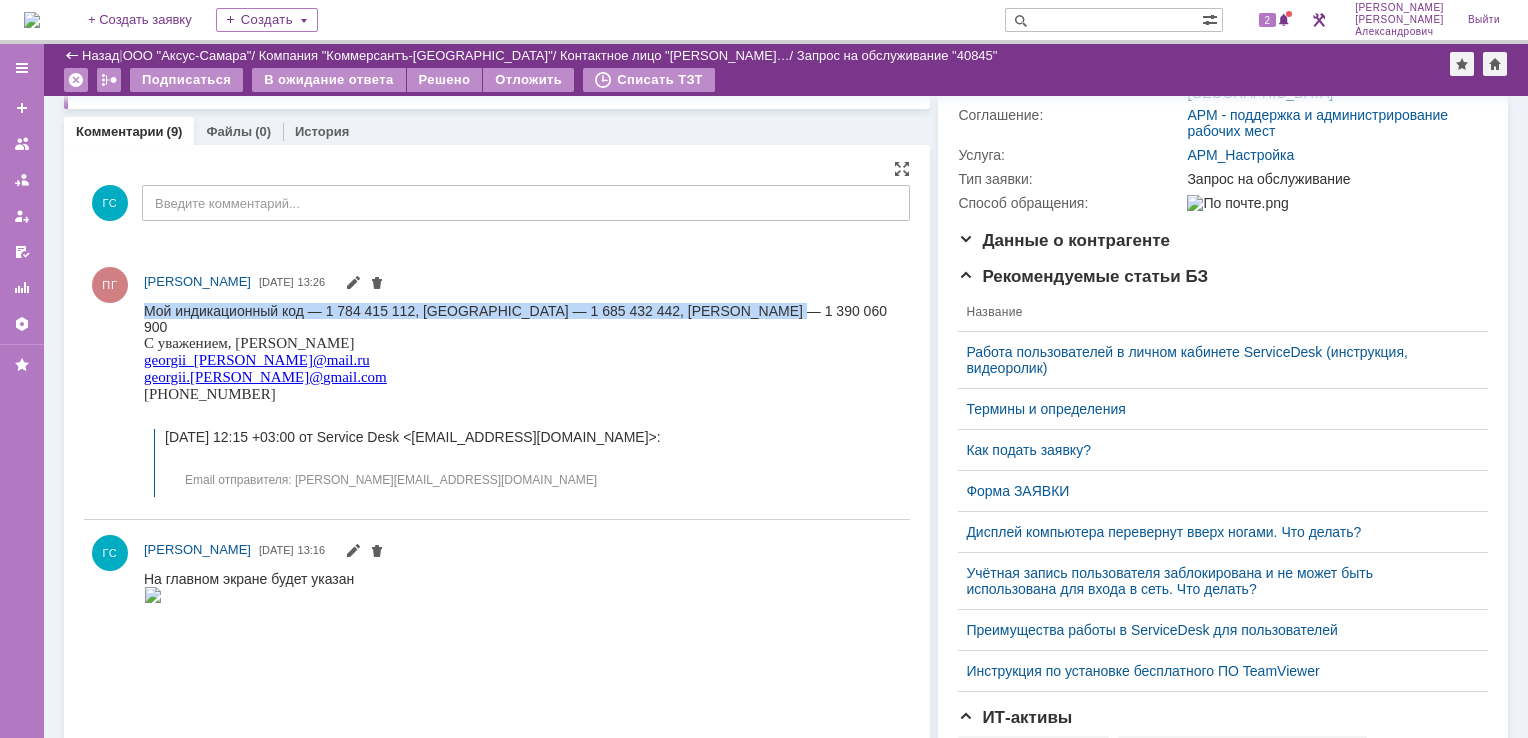 scroll, scrollTop: 0, scrollLeft: 0, axis: both 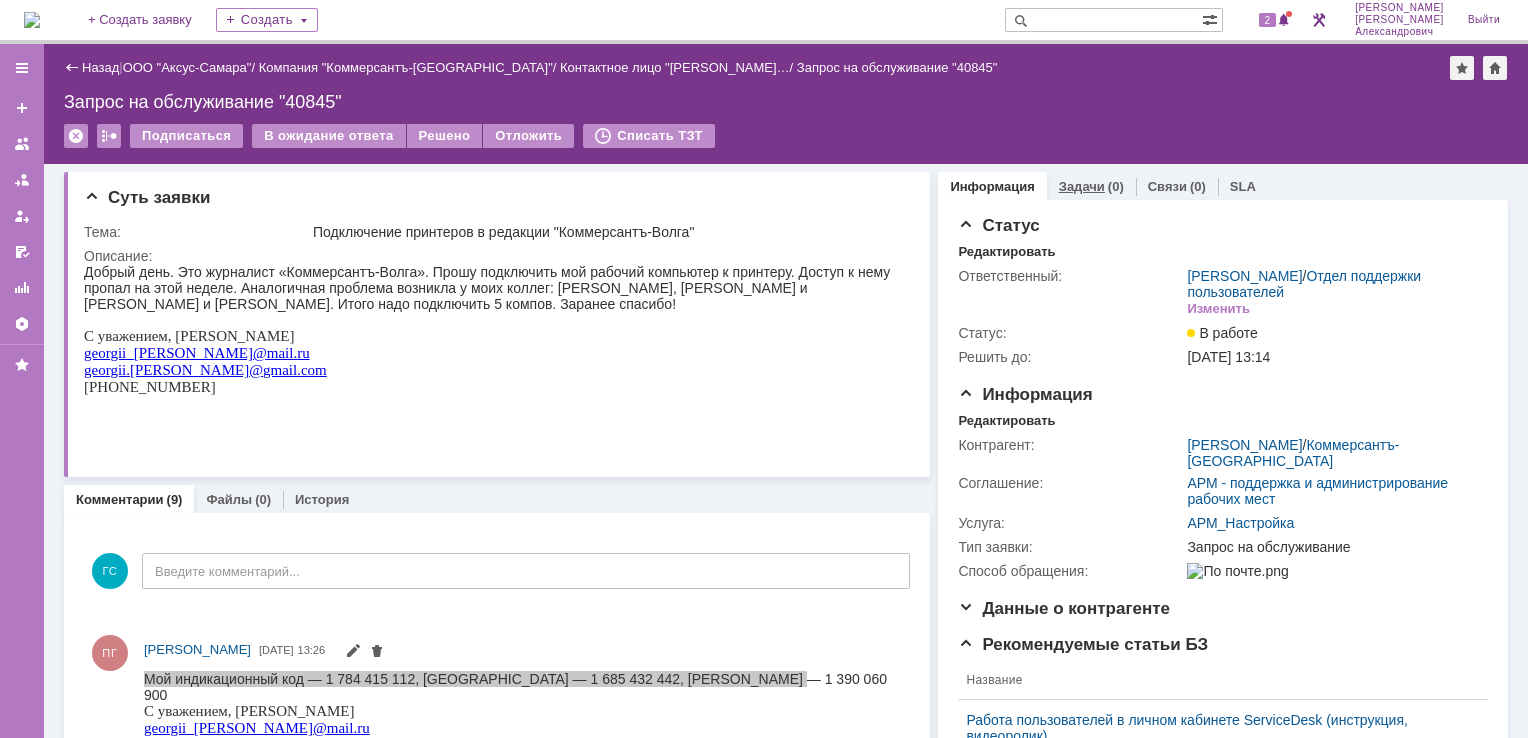 click on "Задачи" at bounding box center [1082, 186] 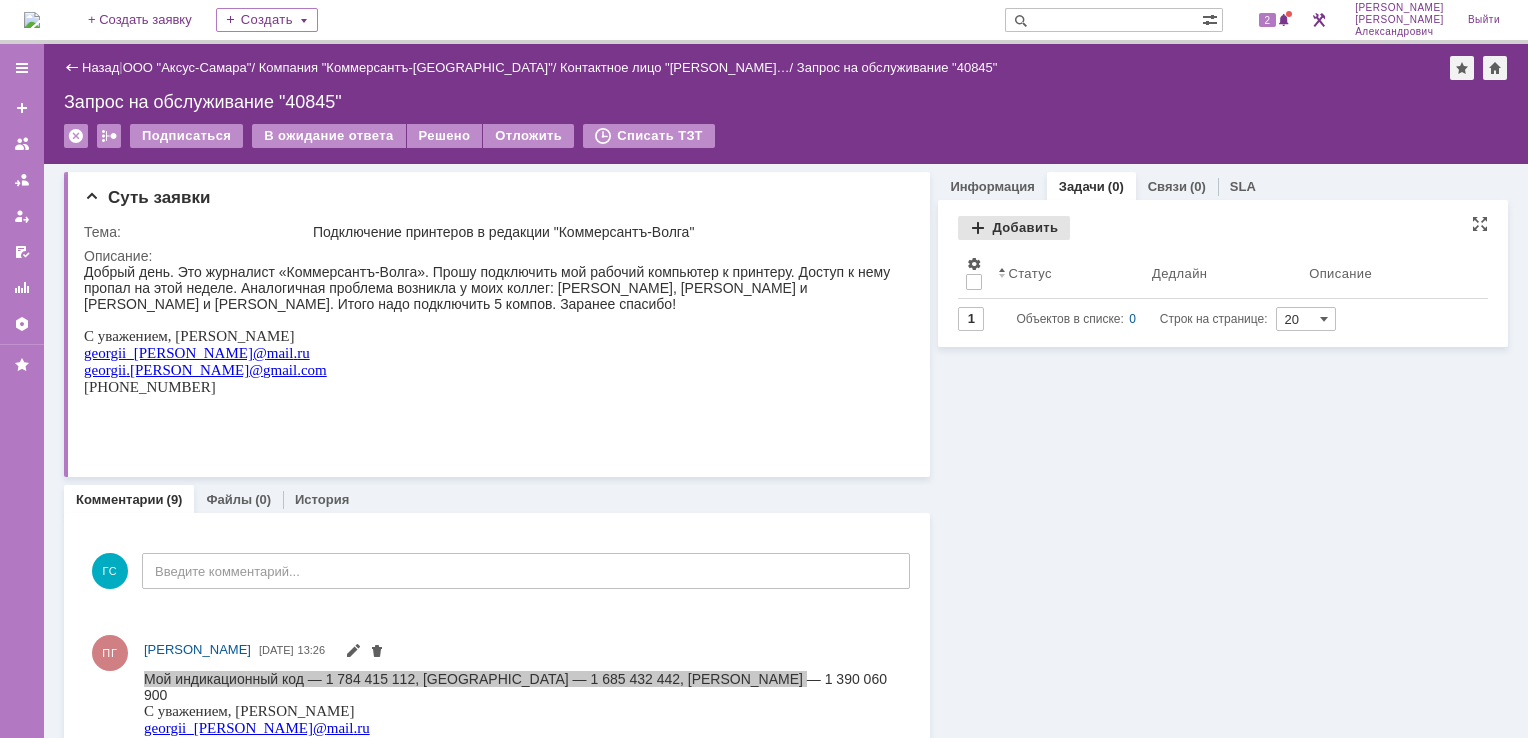 click on "Добавить" at bounding box center [1014, 228] 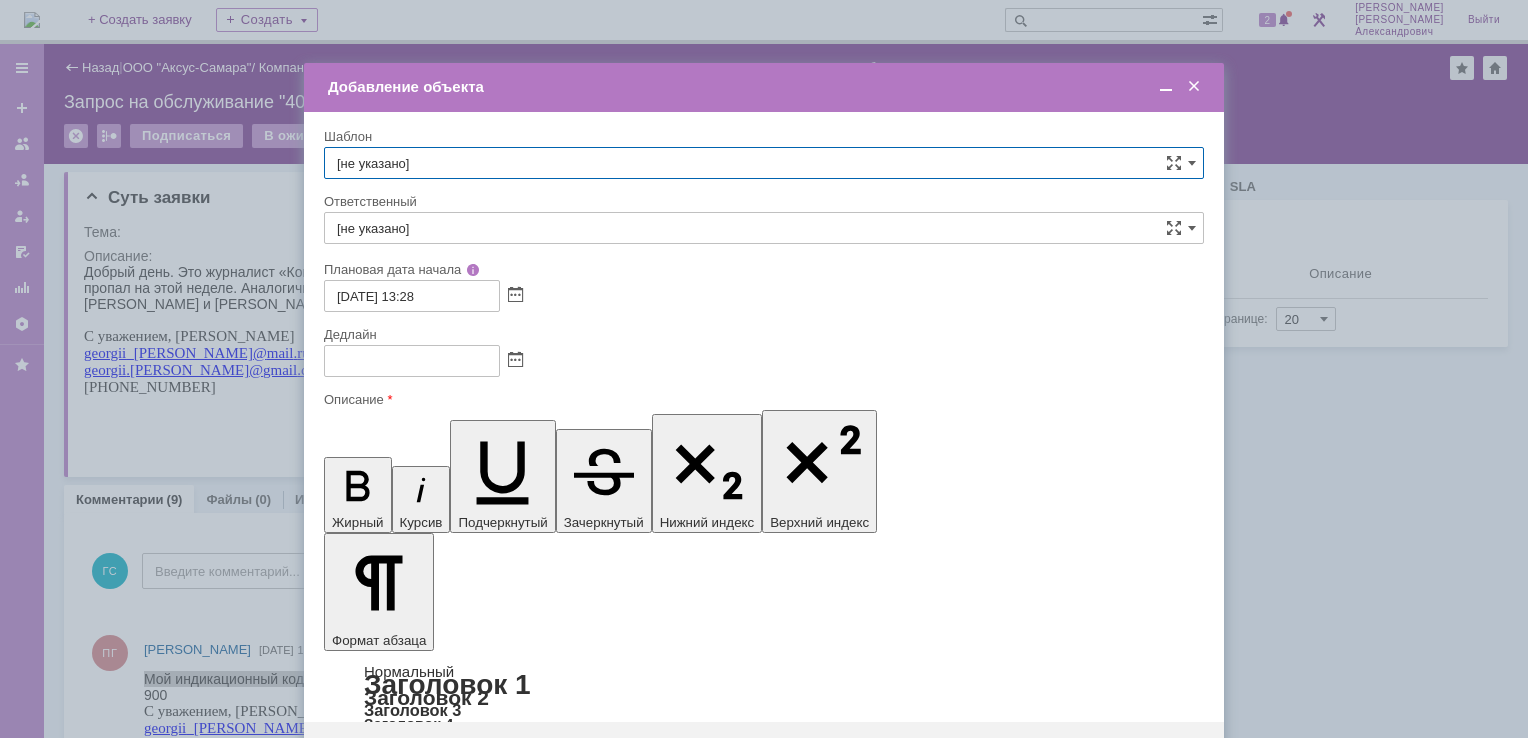 scroll, scrollTop: 0, scrollLeft: 0, axis: both 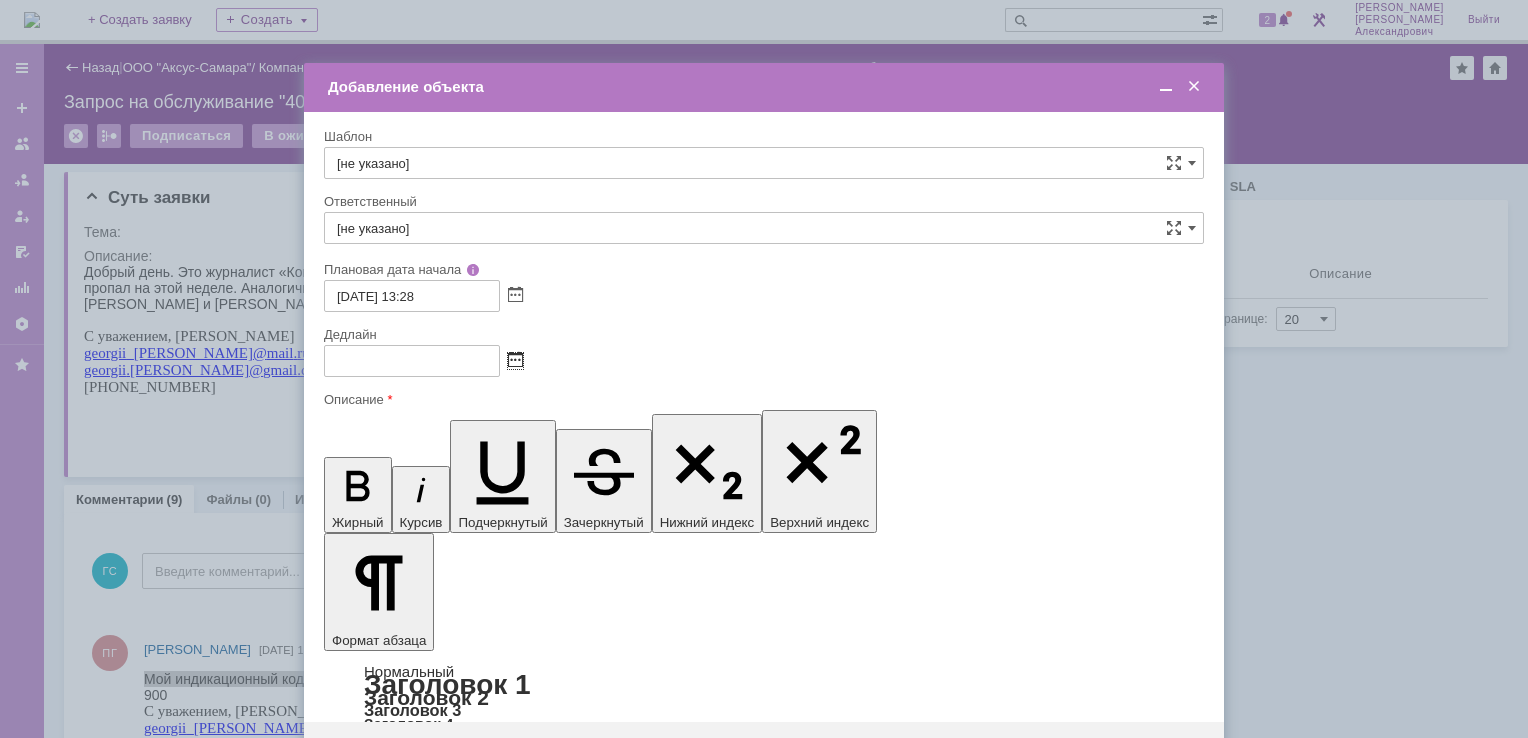 click at bounding box center [515, 361] 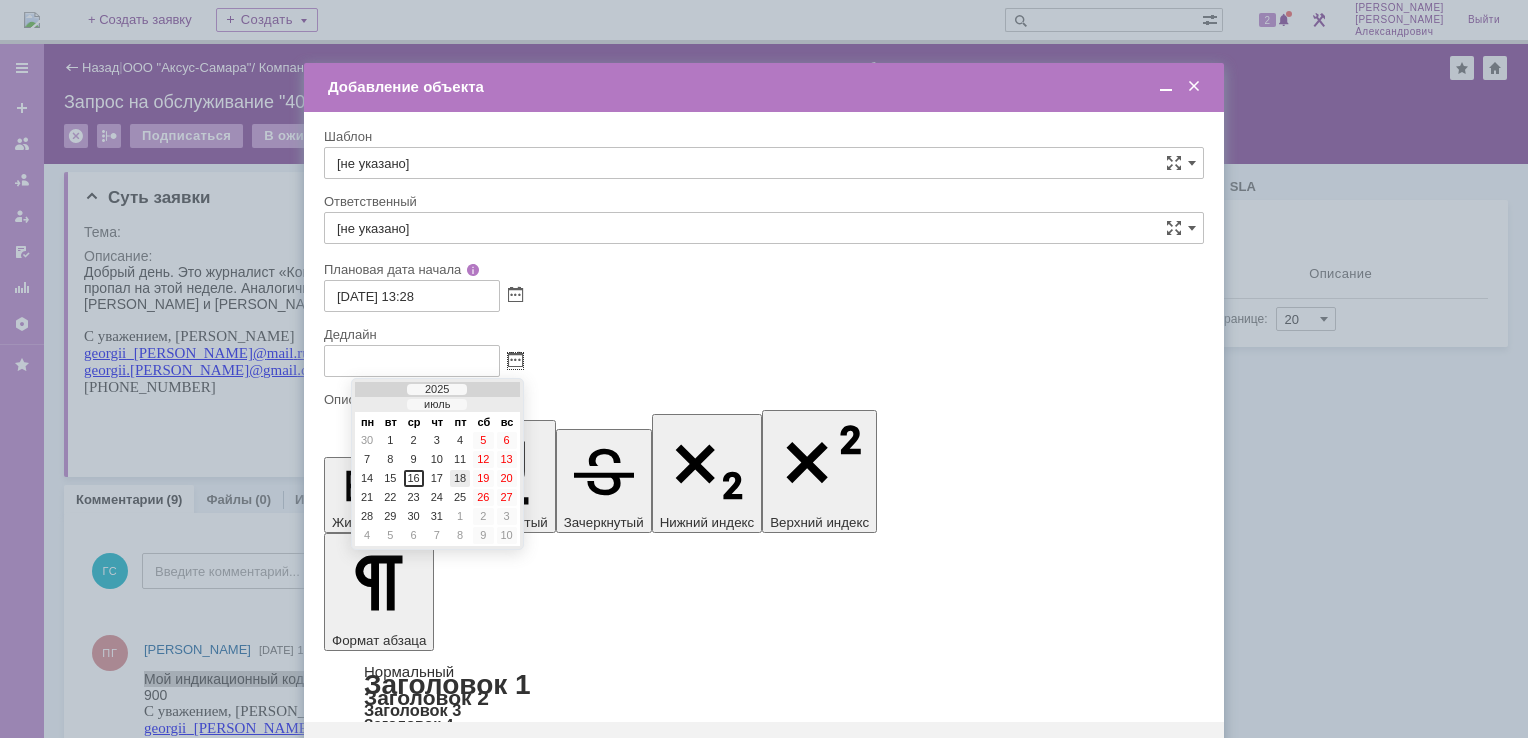 drag, startPoint x: 464, startPoint y: 475, endPoint x: 133, endPoint y: 3, distance: 576.4937 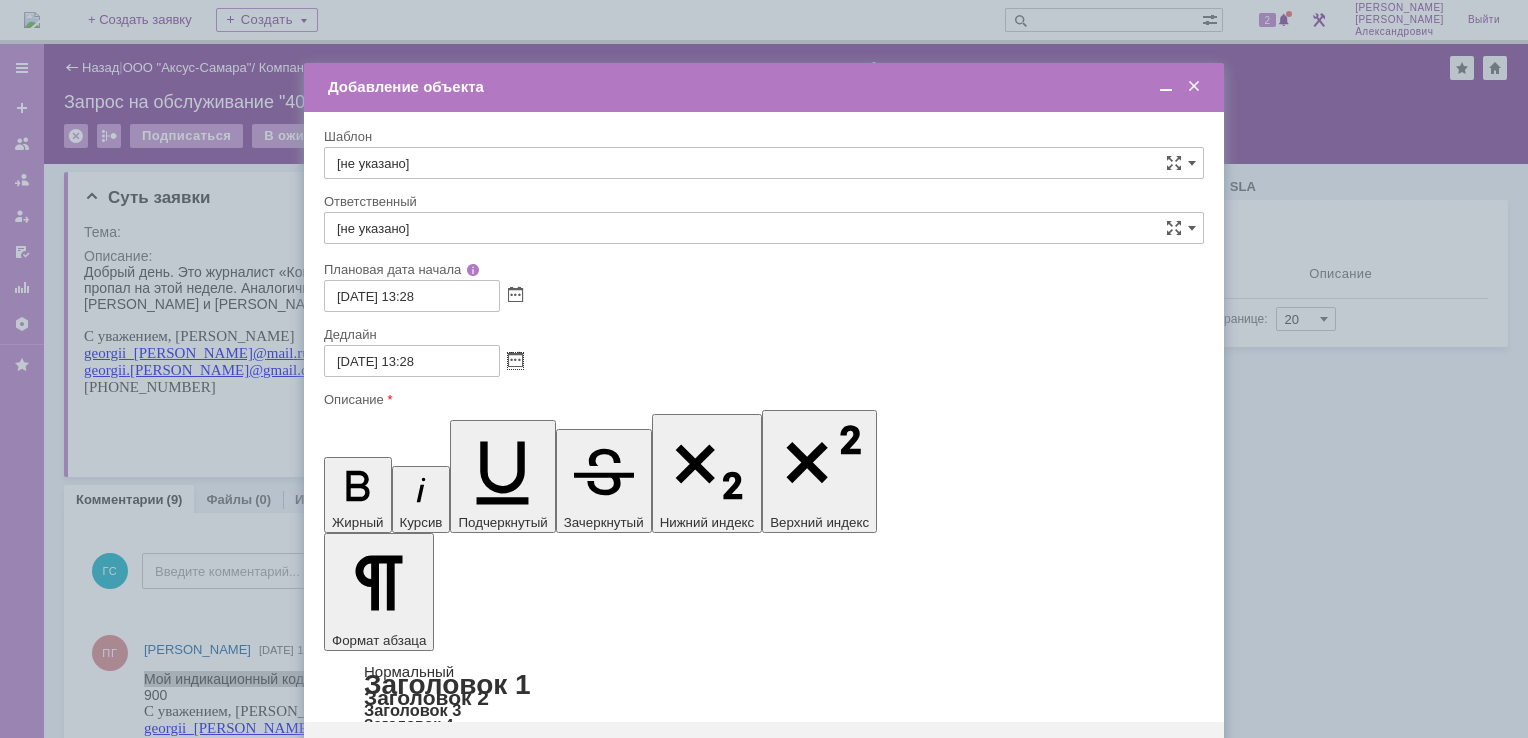 click on "18.07.2025 13:28" at bounding box center [412, 361] 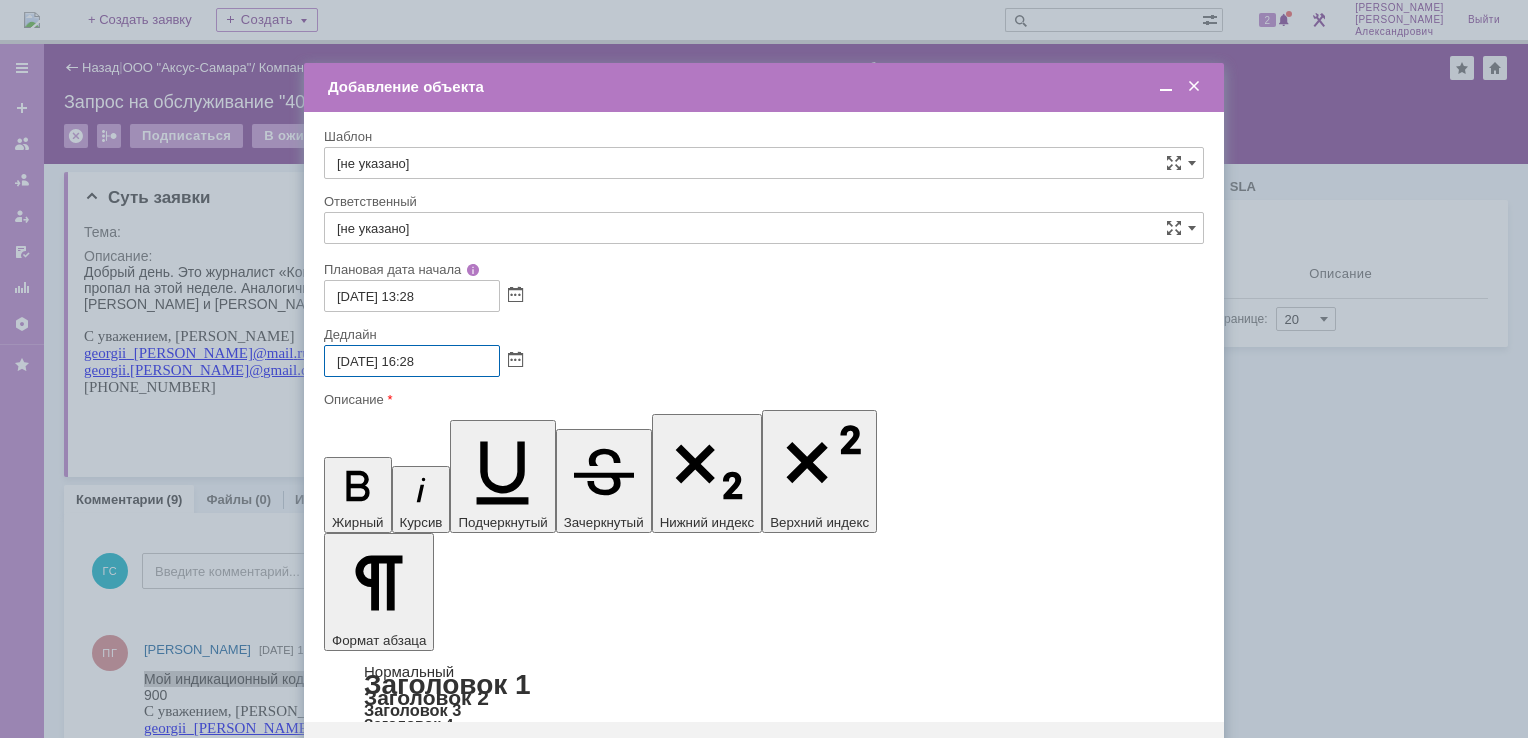 type on "[DATE] 16:28" 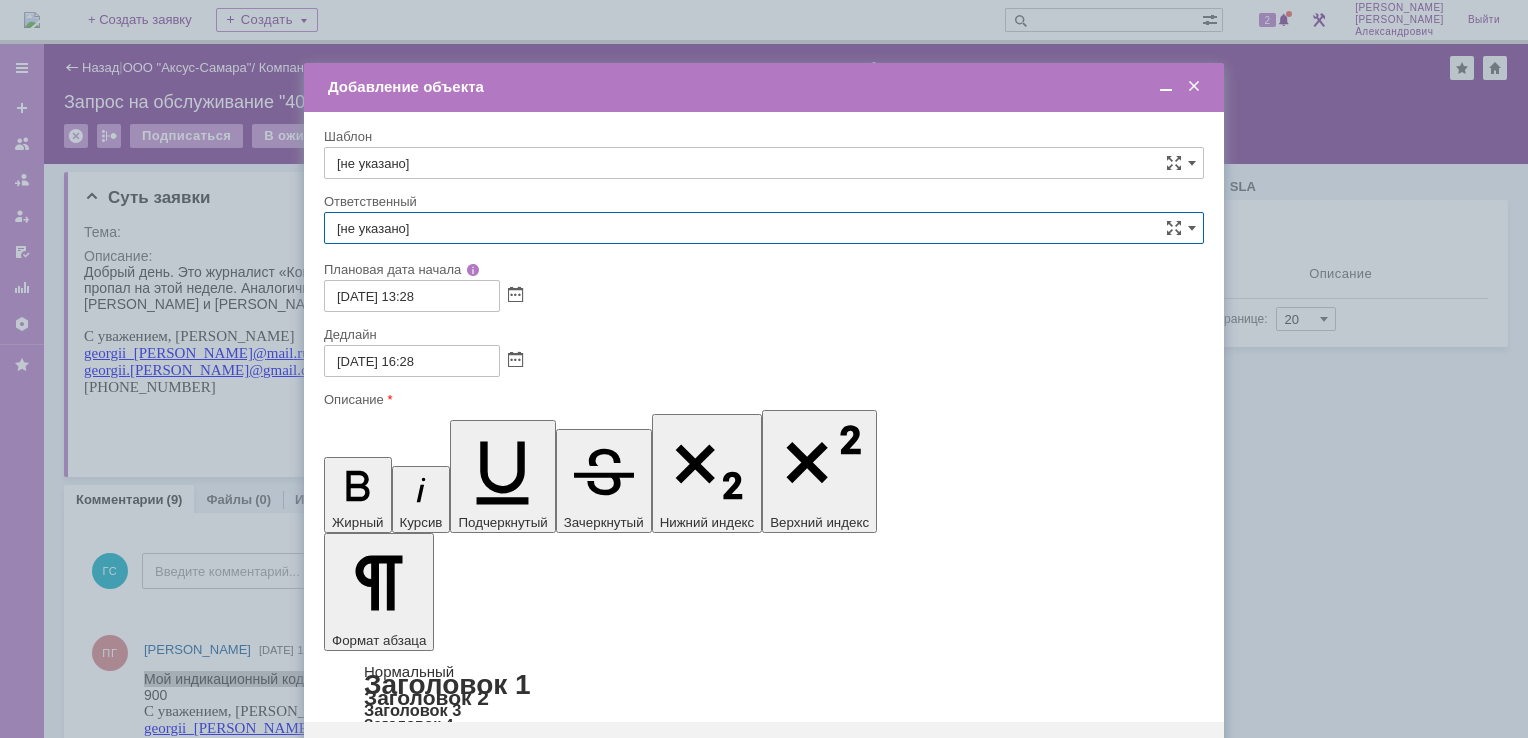 click on "[не указано]" at bounding box center [764, 228] 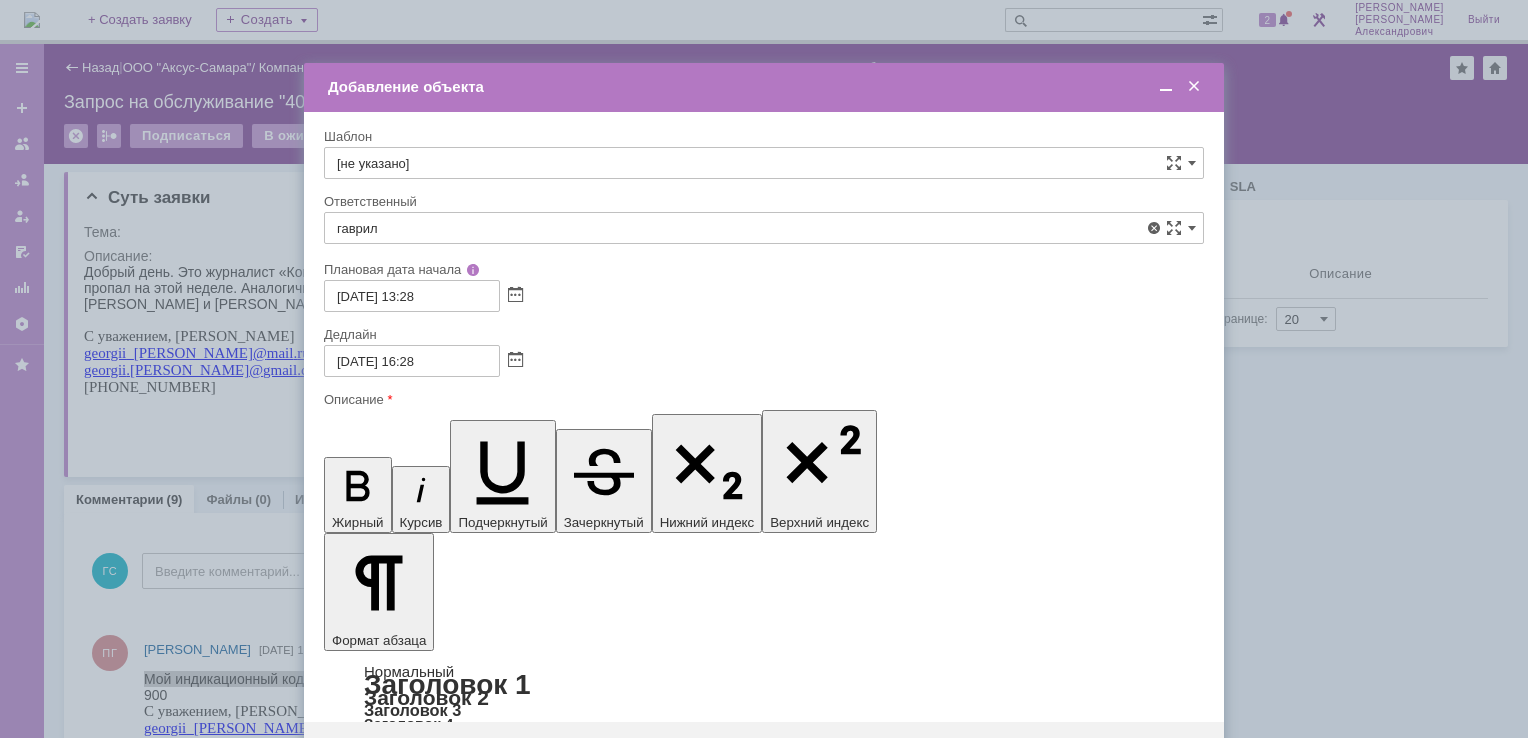 click on "[PERSON_NAME]" at bounding box center (764, 440) 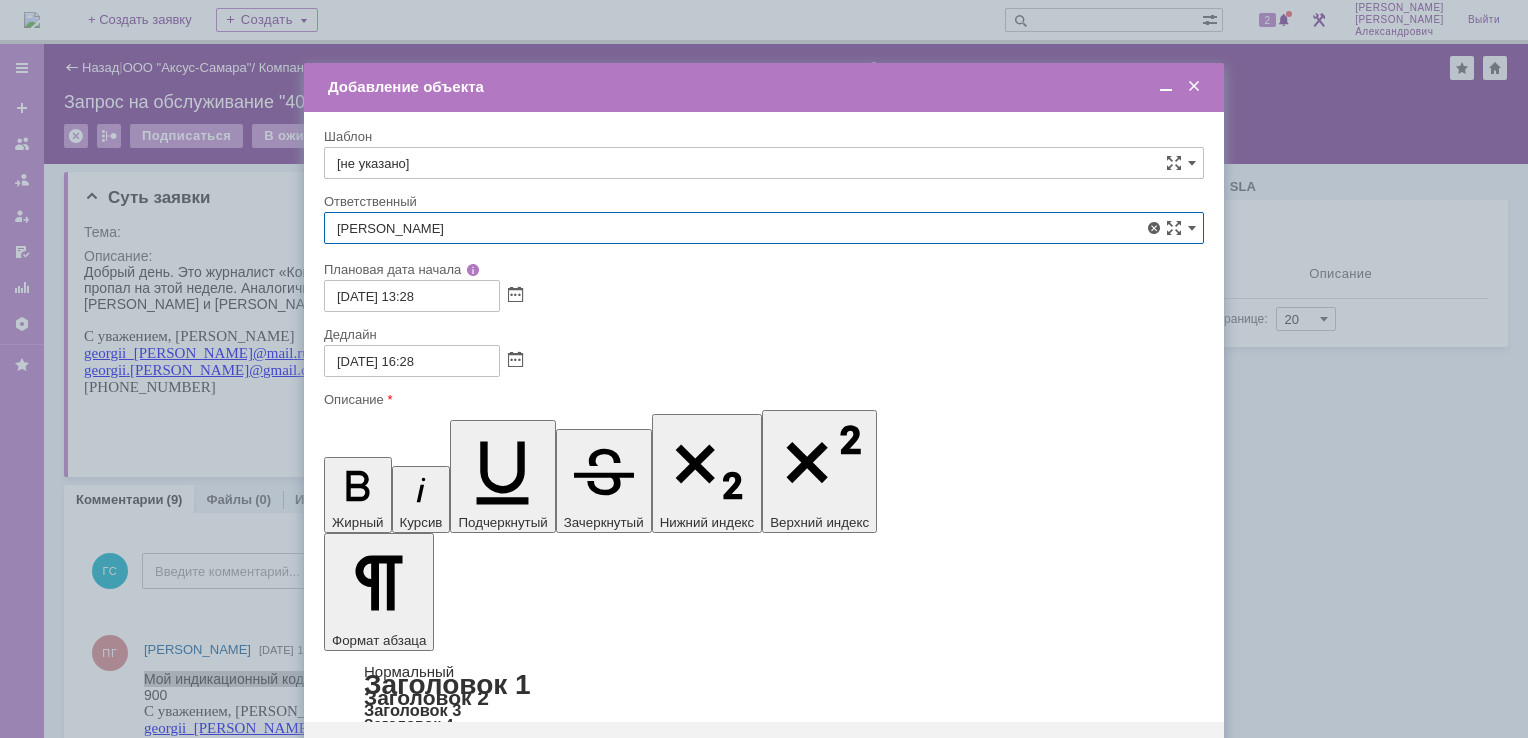type on "[PERSON_NAME]" 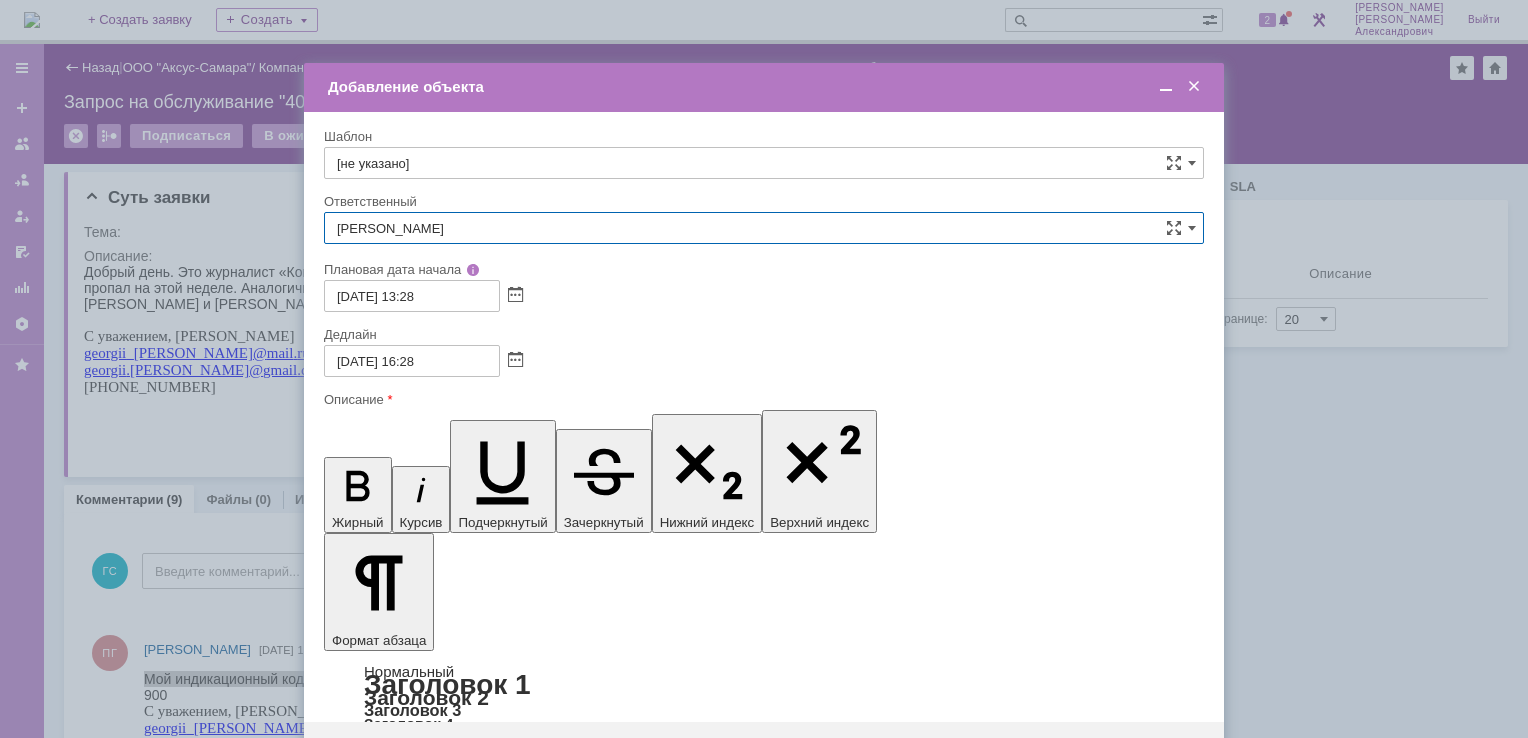 click at bounding box center (1166, 87) 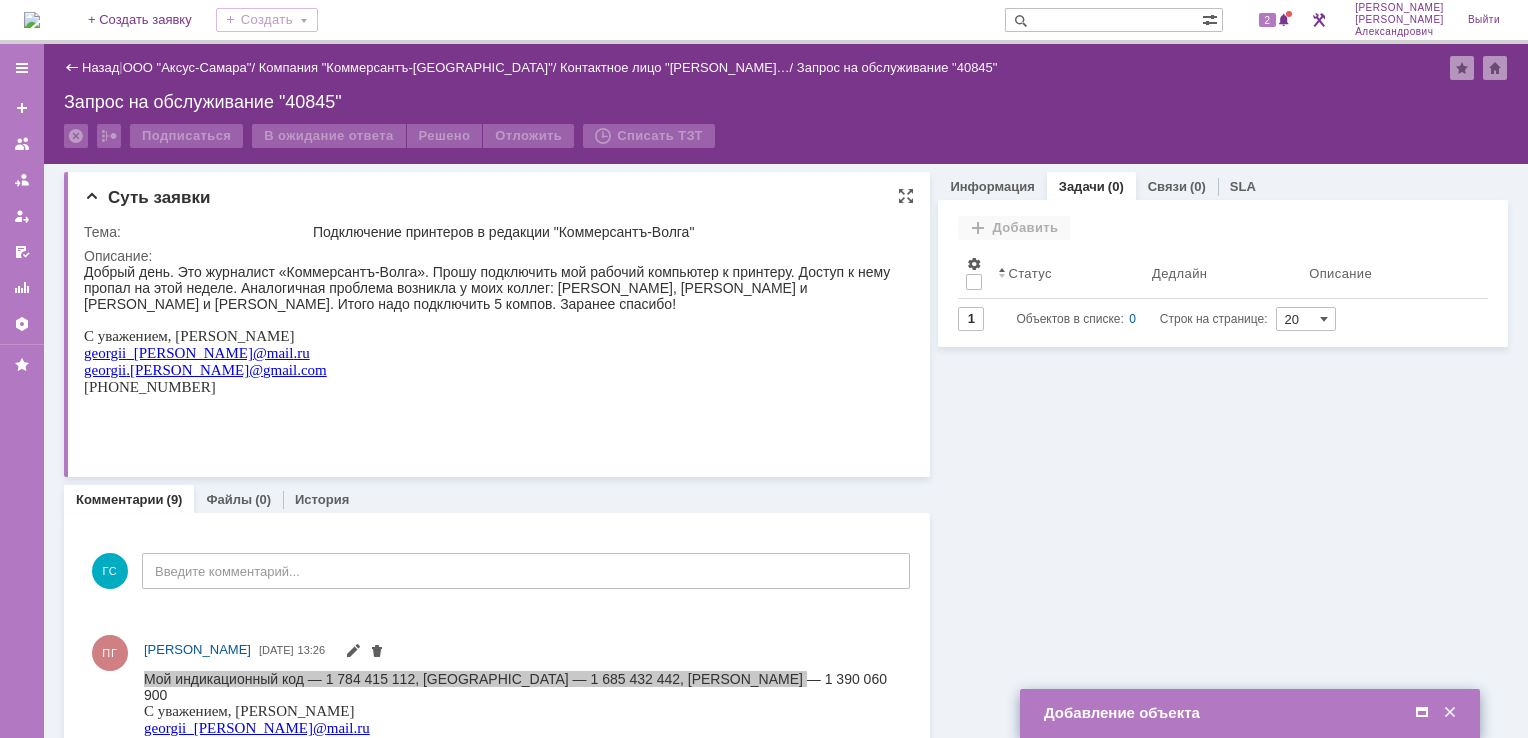 drag, startPoint x: 181, startPoint y: 271, endPoint x: 675, endPoint y: 315, distance: 495.95566 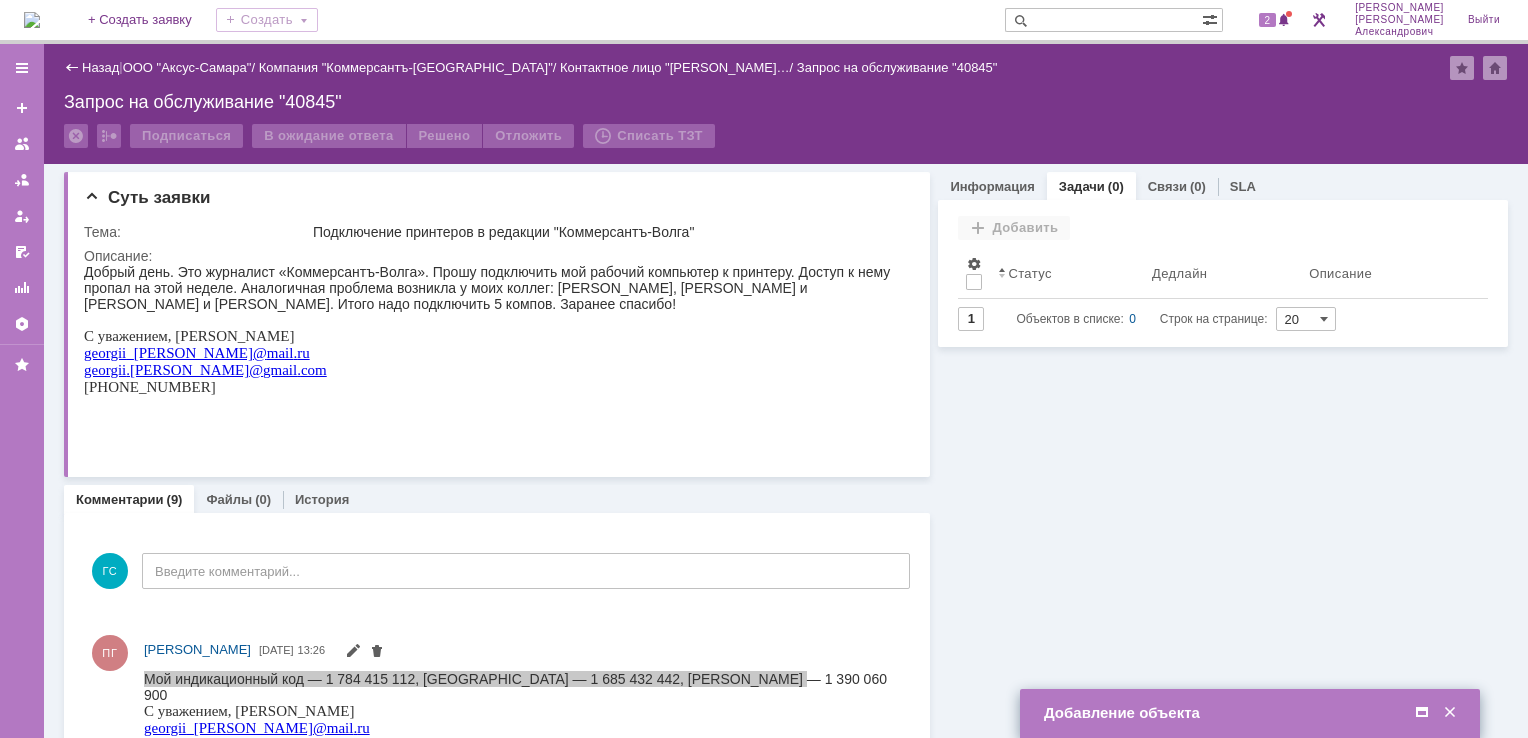 click at bounding box center (1422, 713) 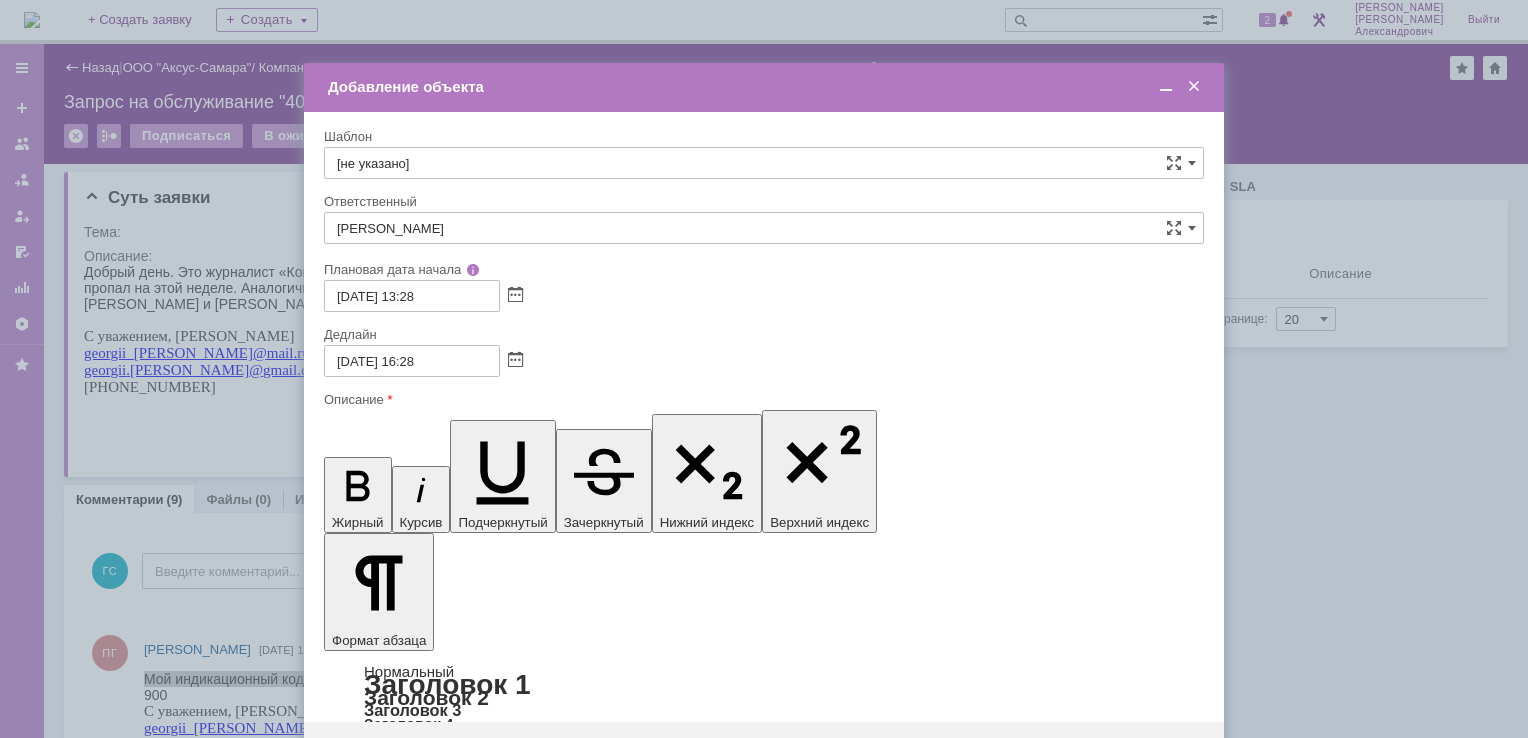 click on "Мой индикационный код — 1 784 415 112, [GEOGRAPHIC_DATA] — 1 685 432 442, [PERSON_NAME] — 1 390 060 900" at bounding box center [487, 5824] 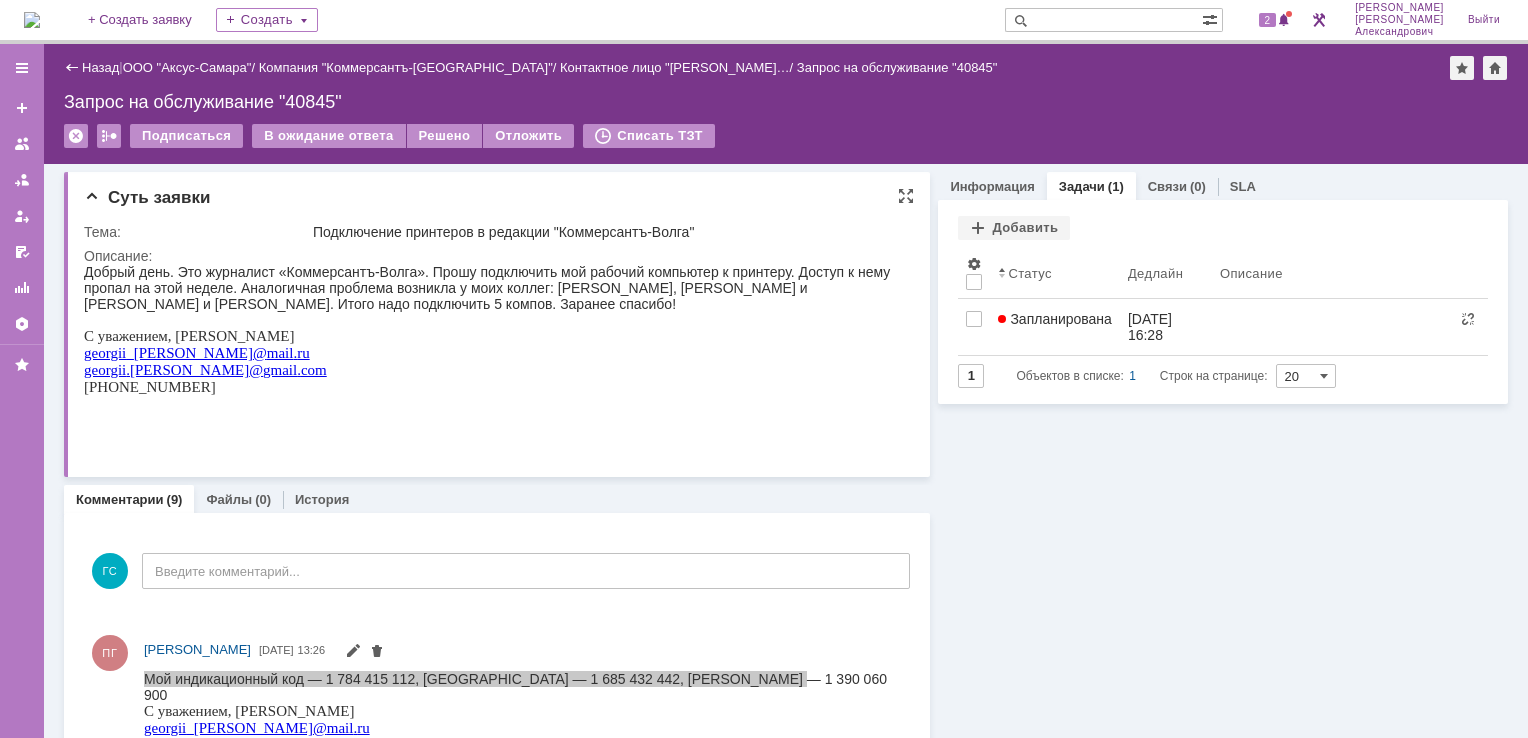 scroll, scrollTop: 0, scrollLeft: 0, axis: both 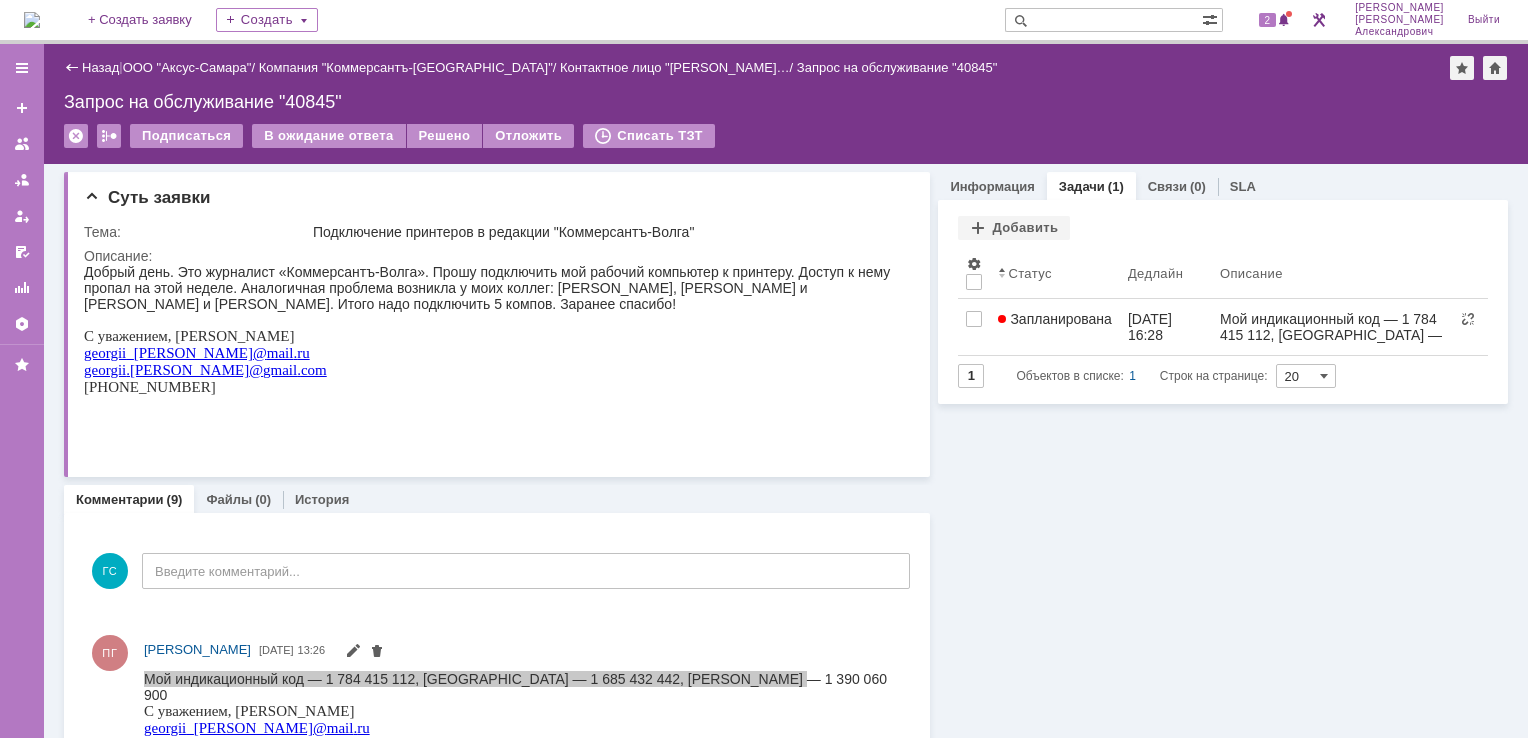 click at bounding box center [32, 20] 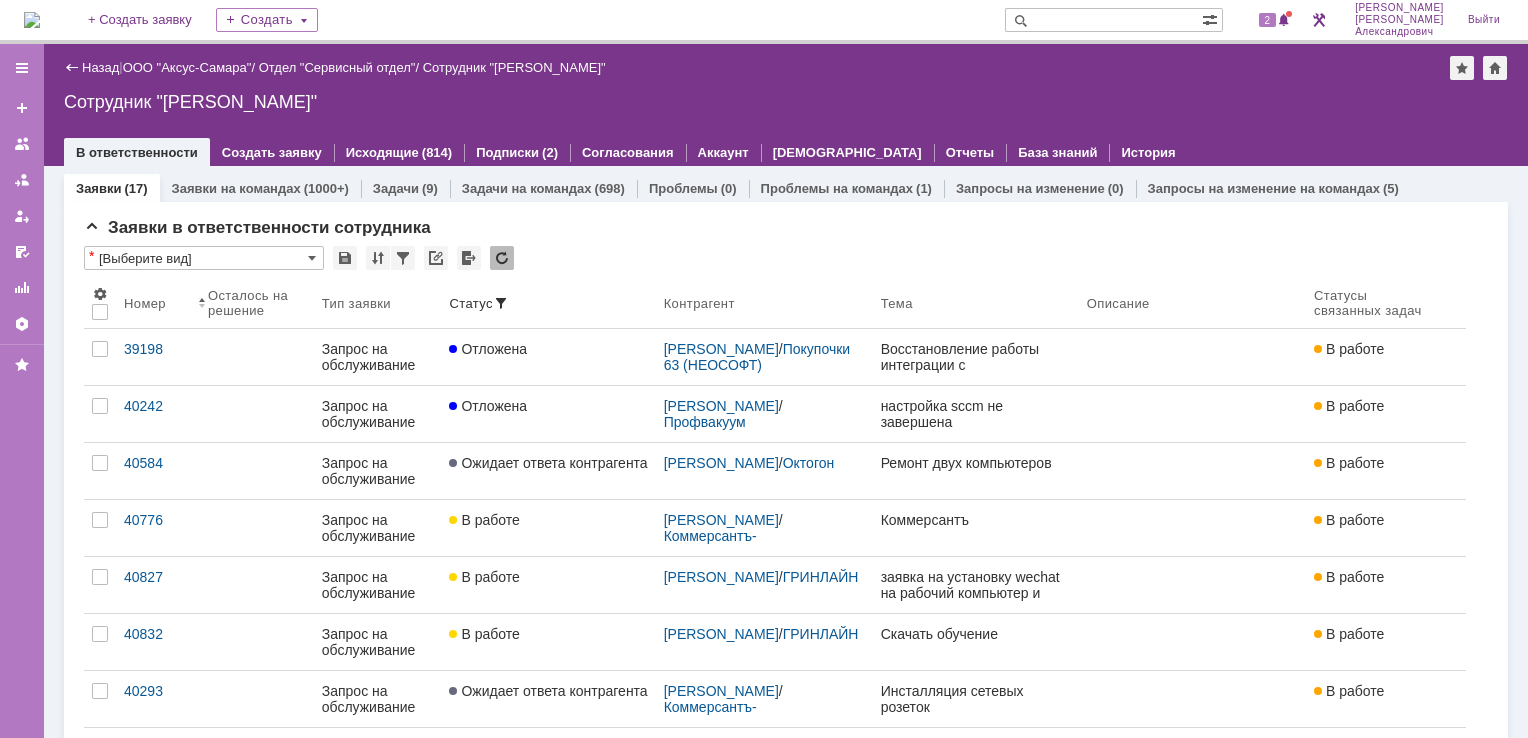 scroll, scrollTop: 0, scrollLeft: 0, axis: both 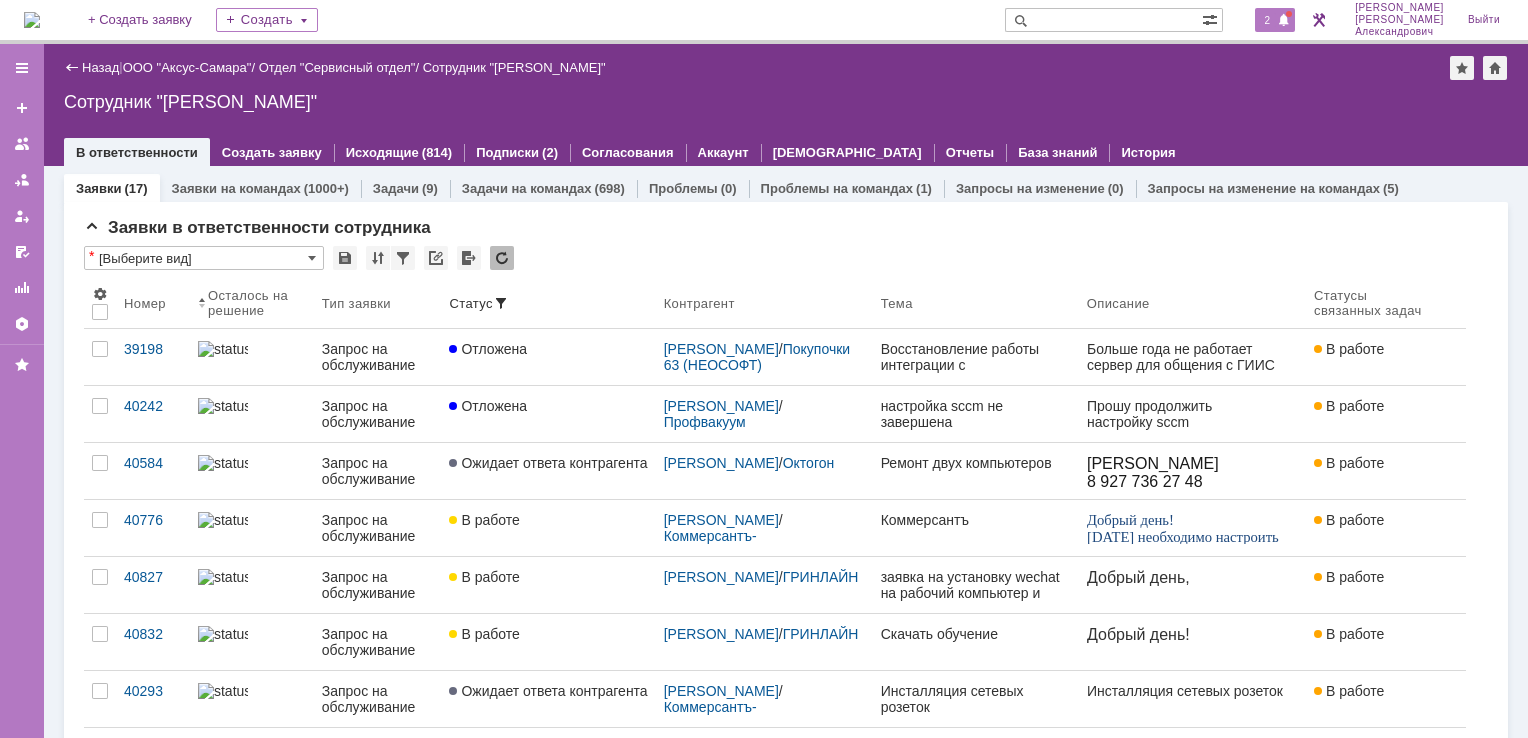 click on "2" at bounding box center (1268, 20) 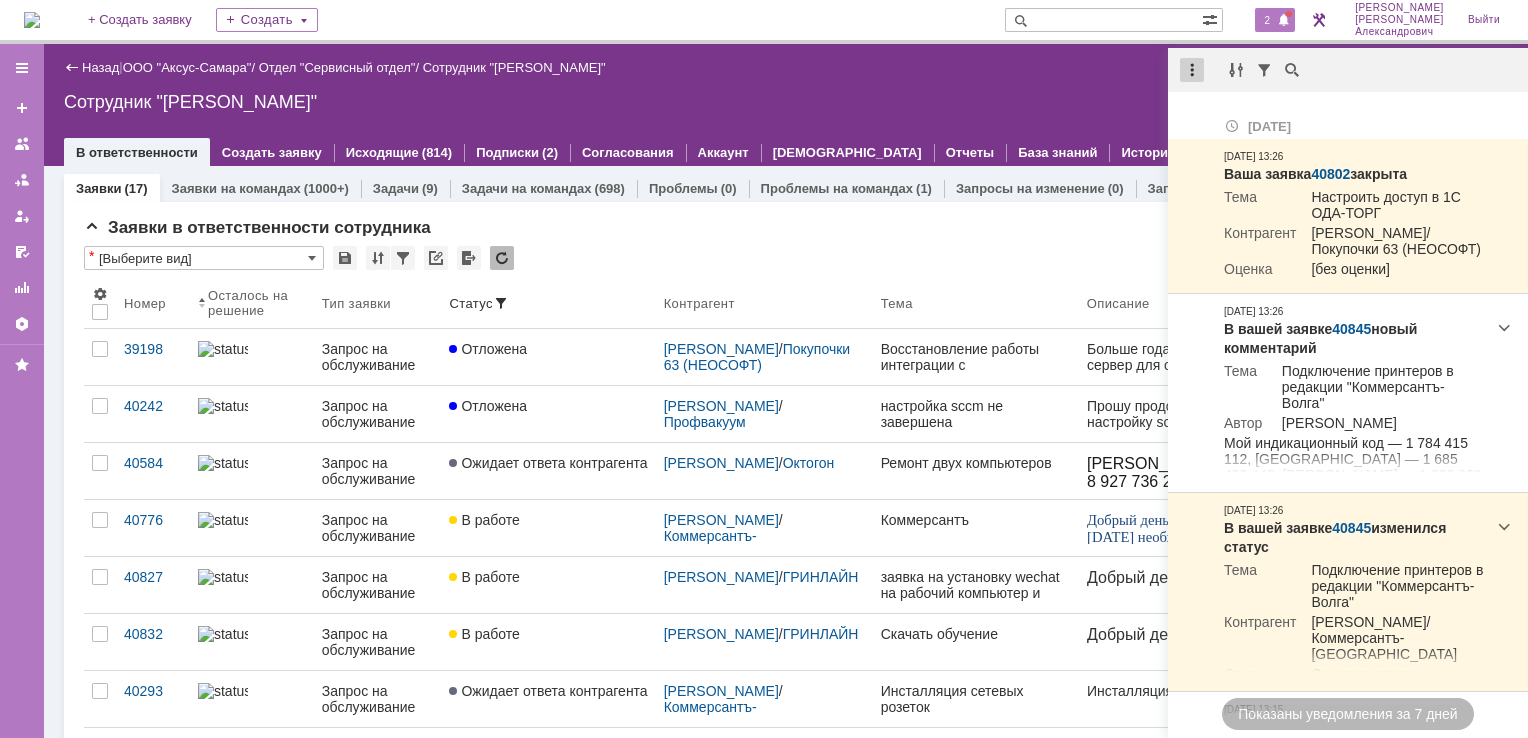 click at bounding box center (1192, 70) 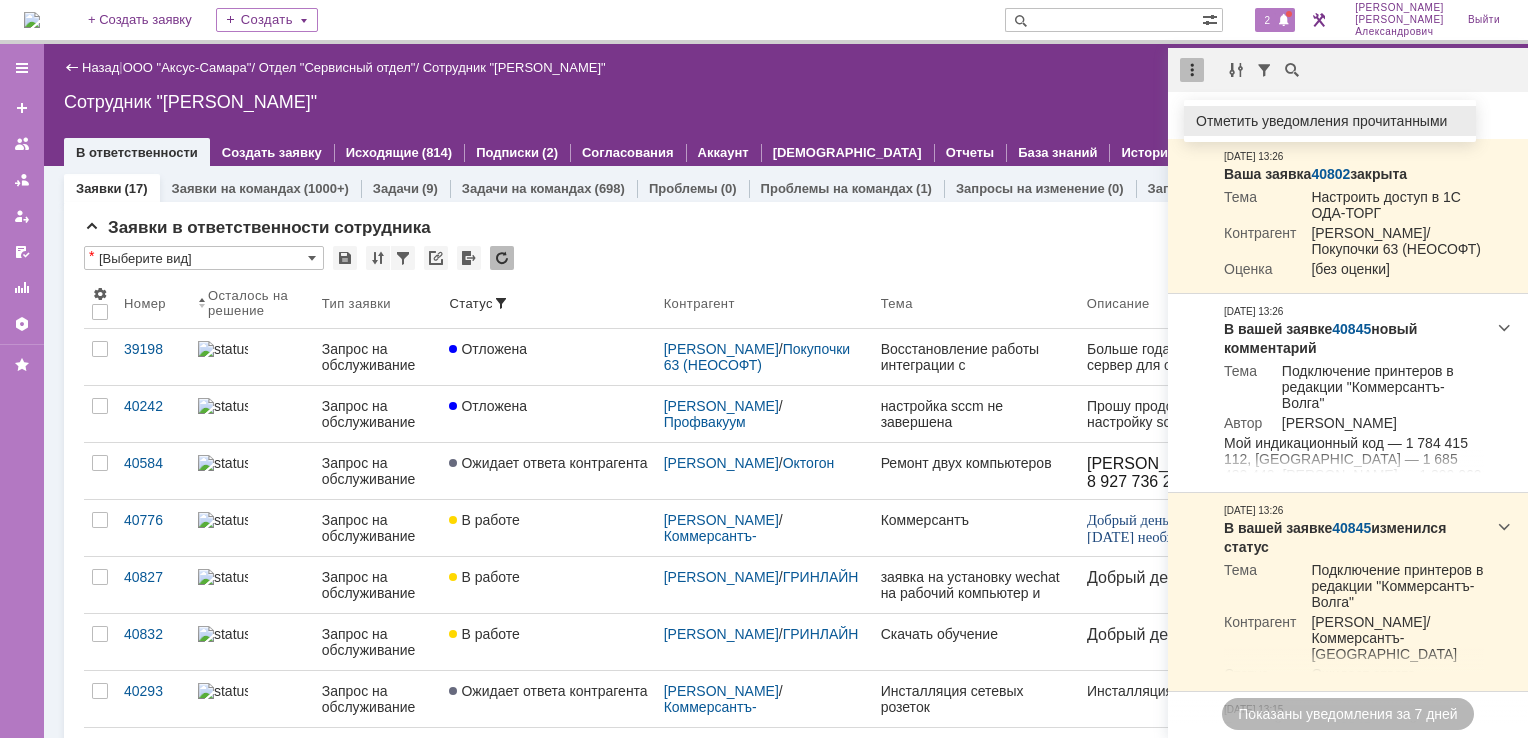 click on "Отметить уведомления прочитанными" at bounding box center (1330, 121) 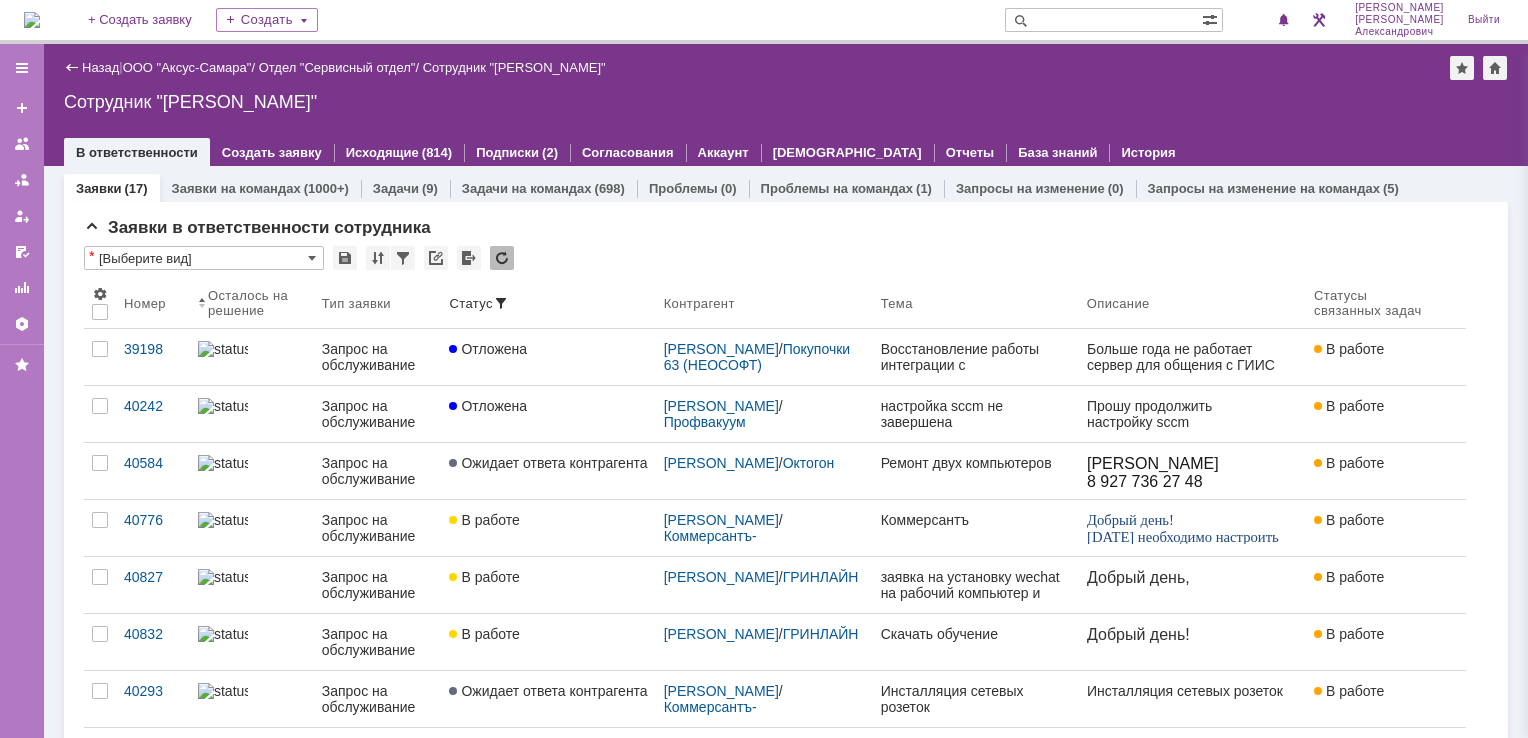 click at bounding box center (786, 132) 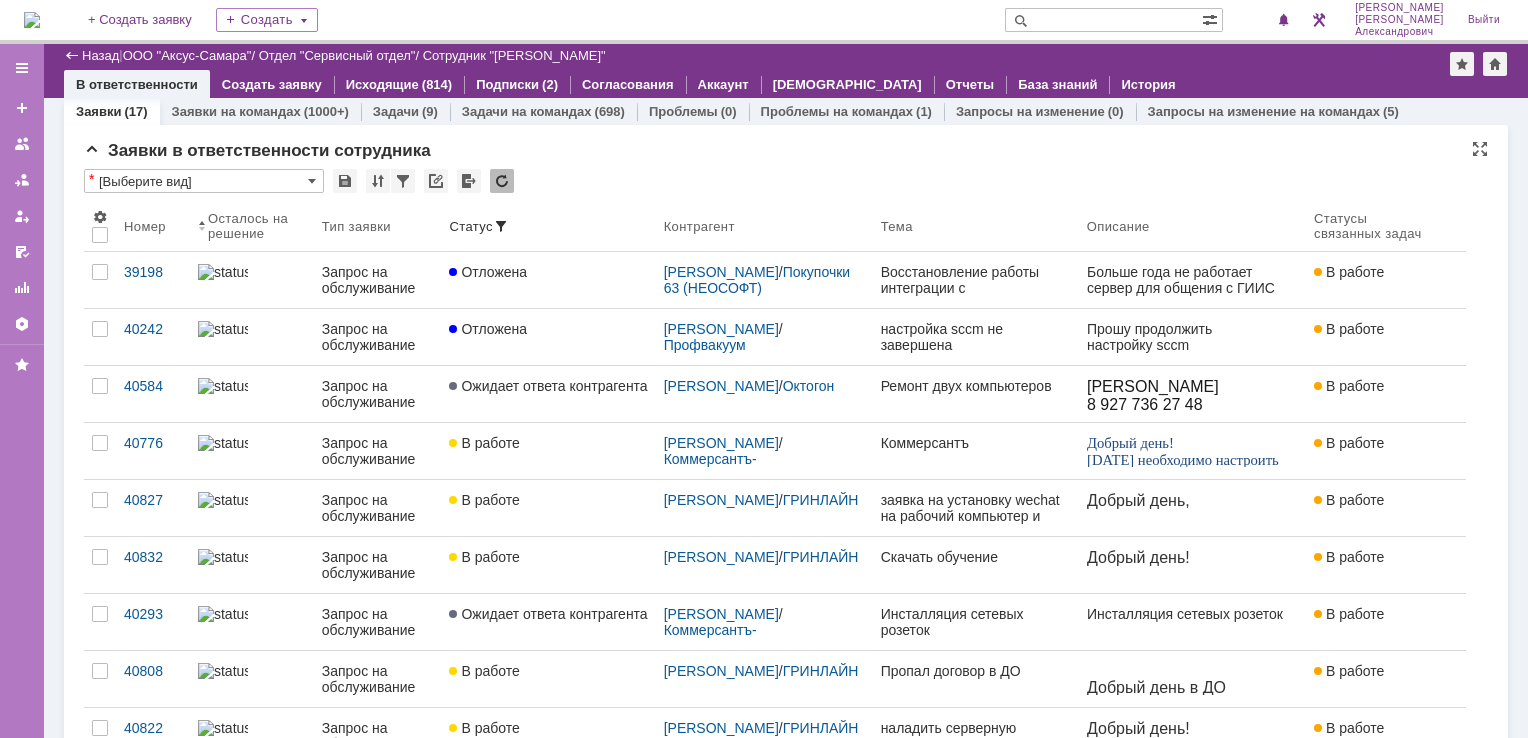 scroll, scrollTop: 0, scrollLeft: 0, axis: both 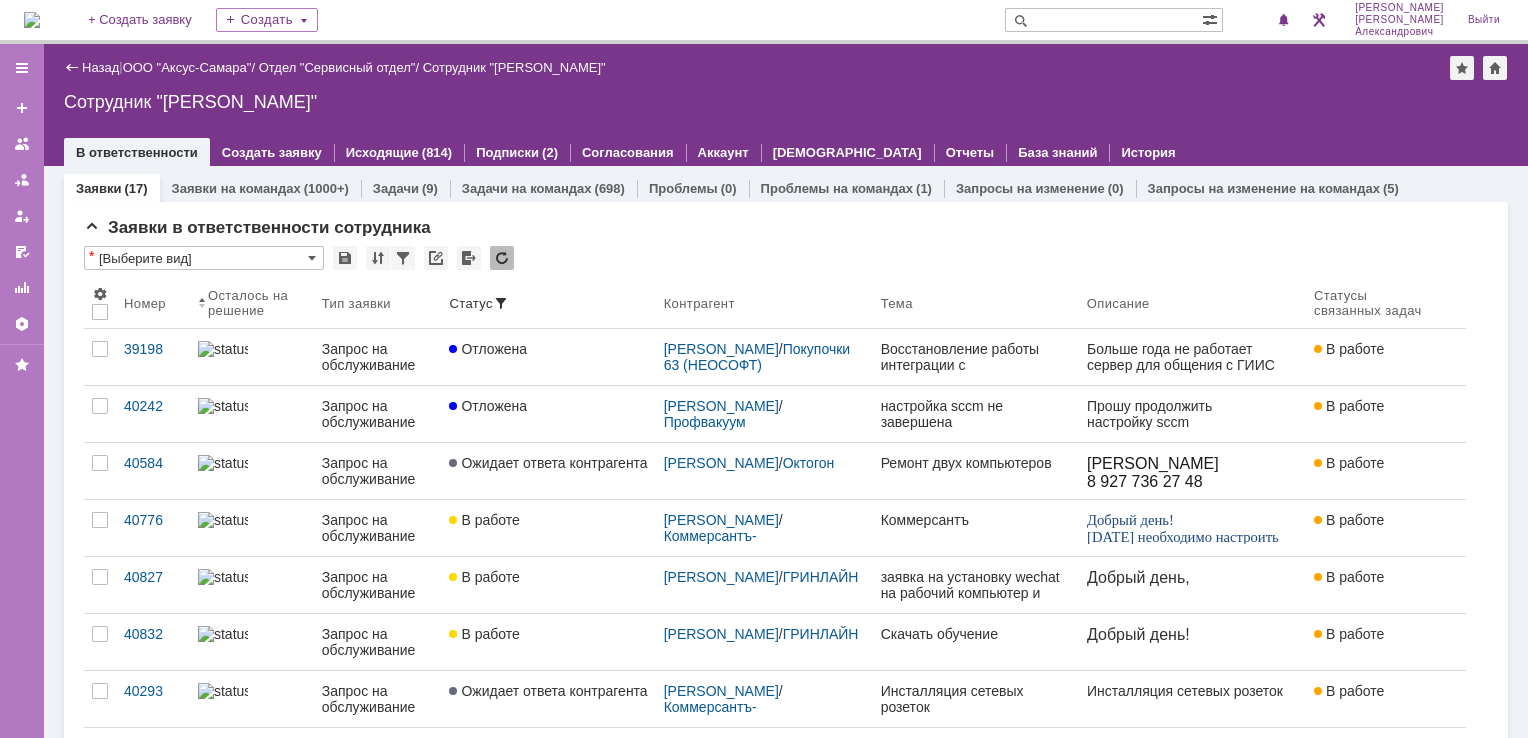 click at bounding box center (32, 20) 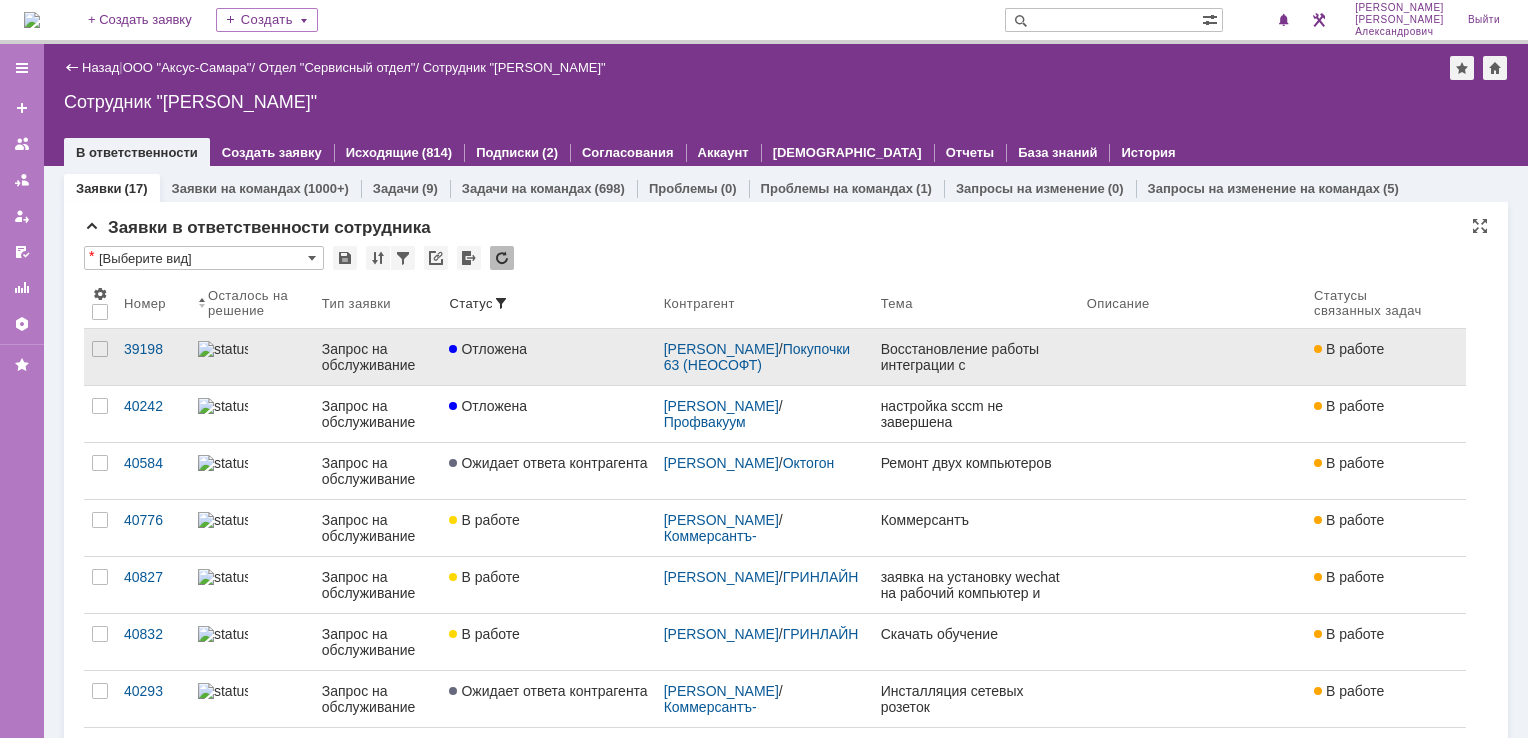 scroll, scrollTop: 0, scrollLeft: 0, axis: both 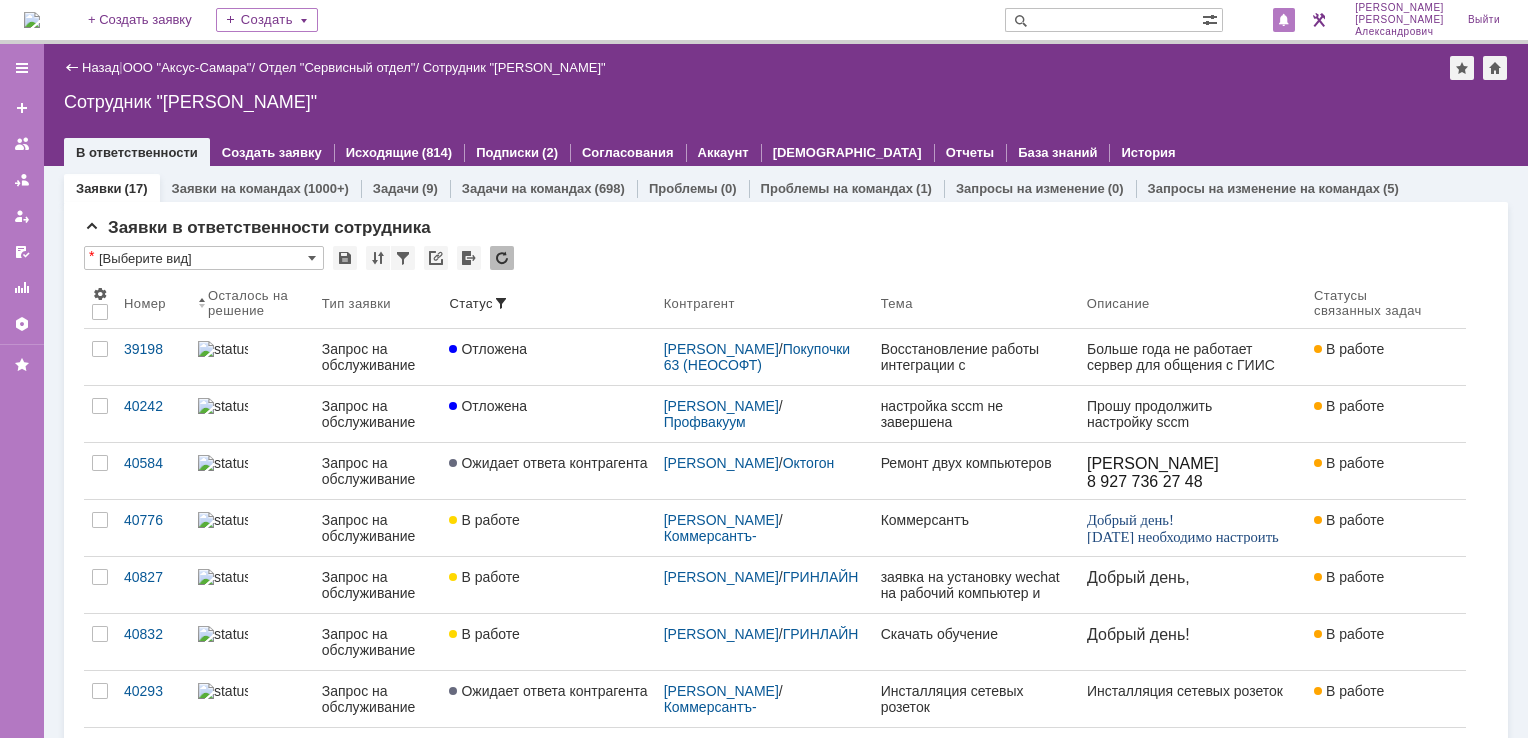 click at bounding box center (1284, 21) 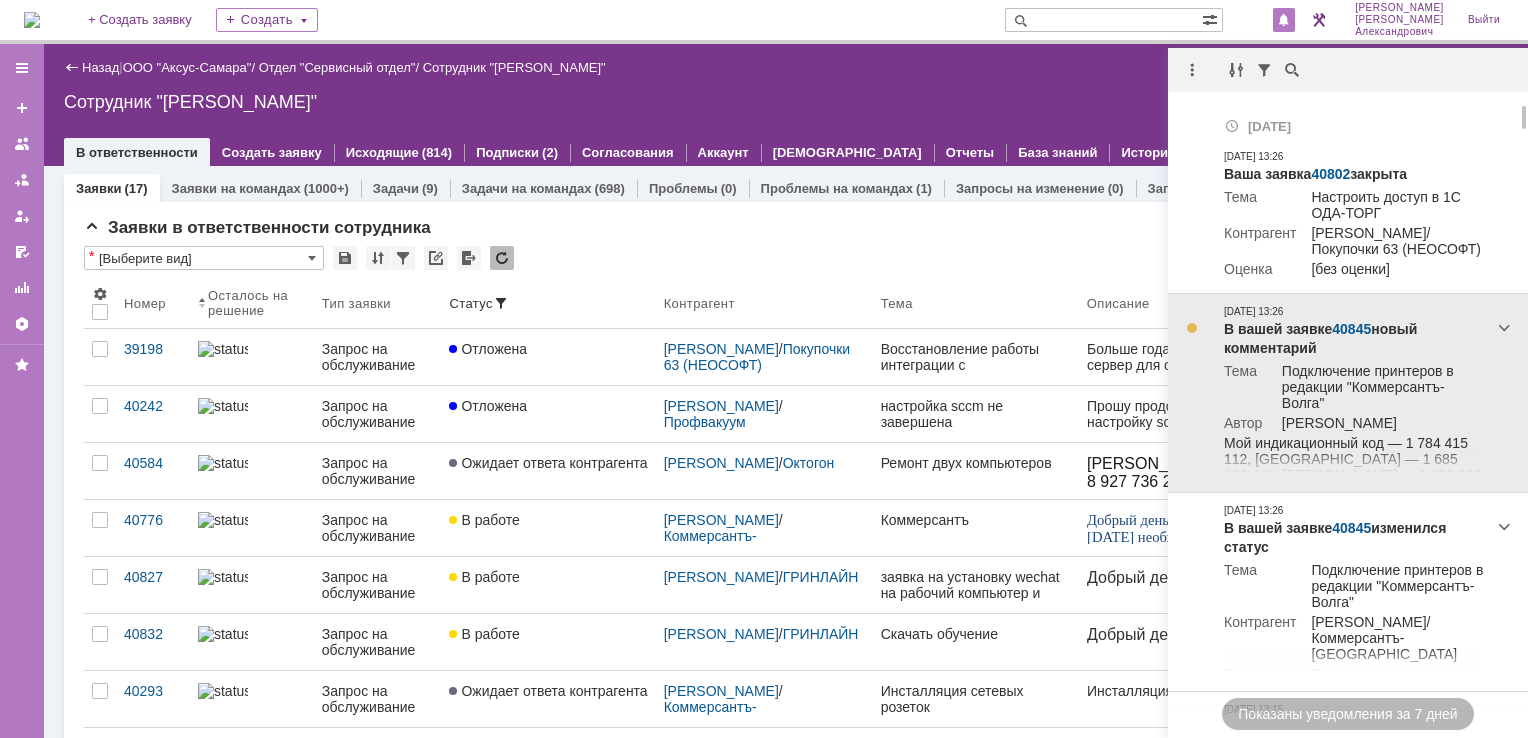 click on "40845" at bounding box center (1351, 329) 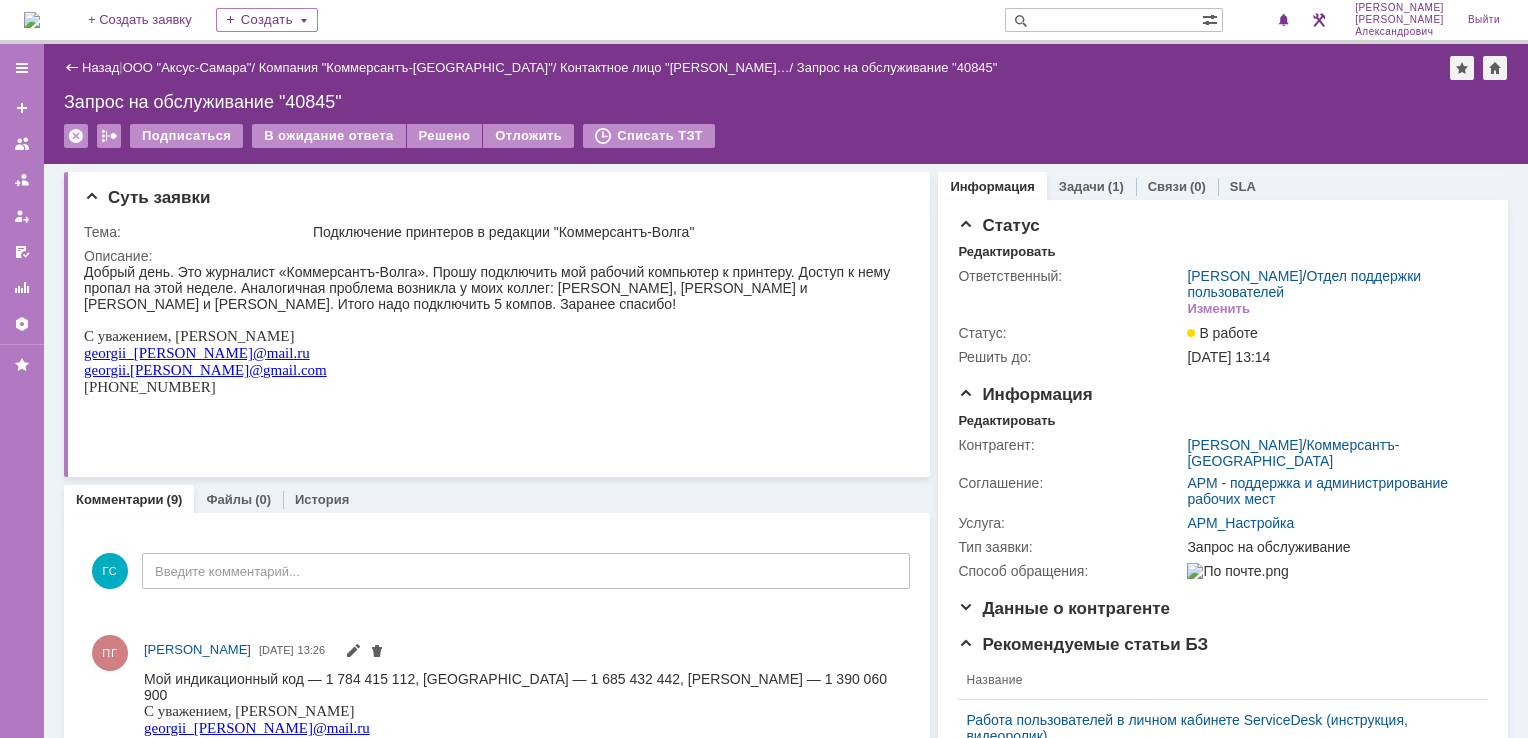 scroll, scrollTop: 0, scrollLeft: 0, axis: both 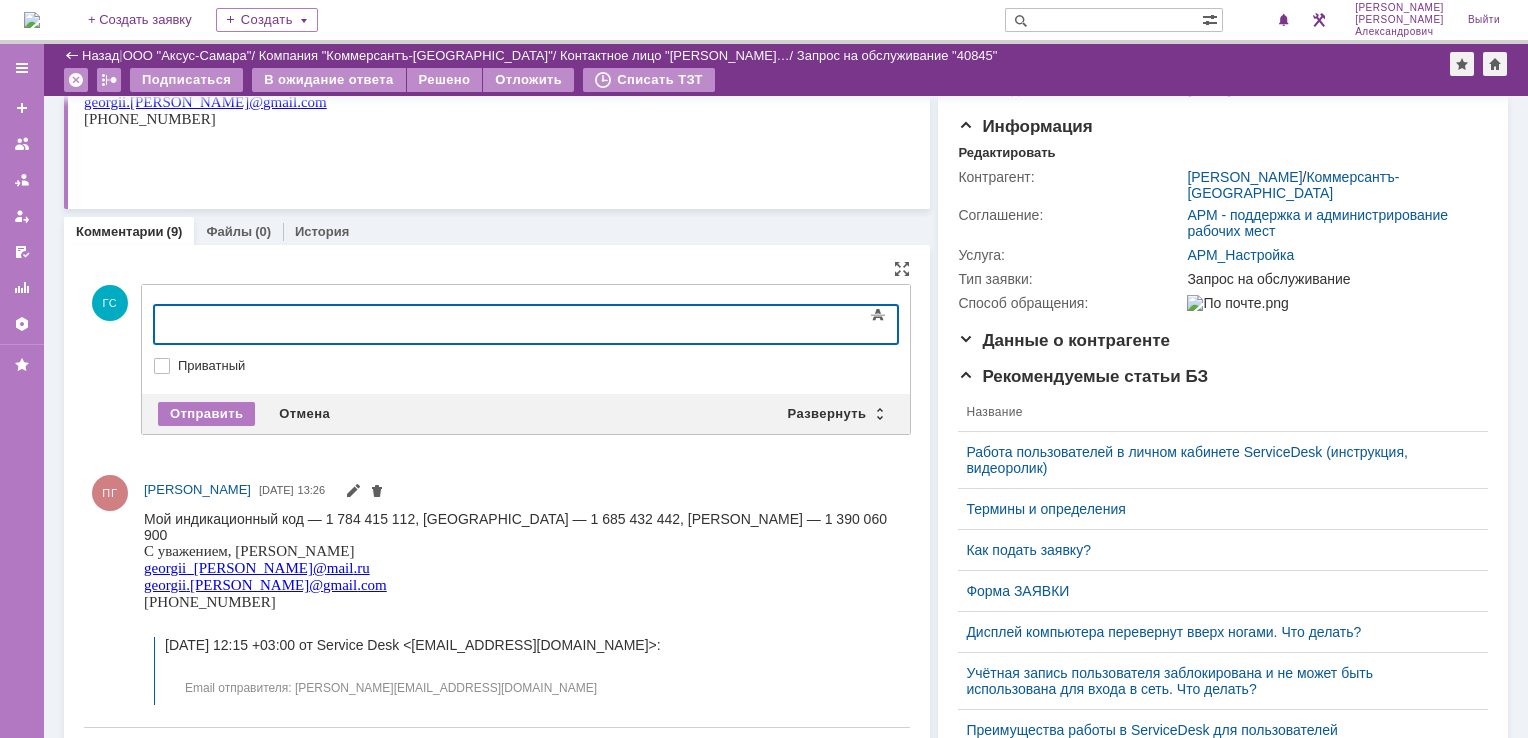 type 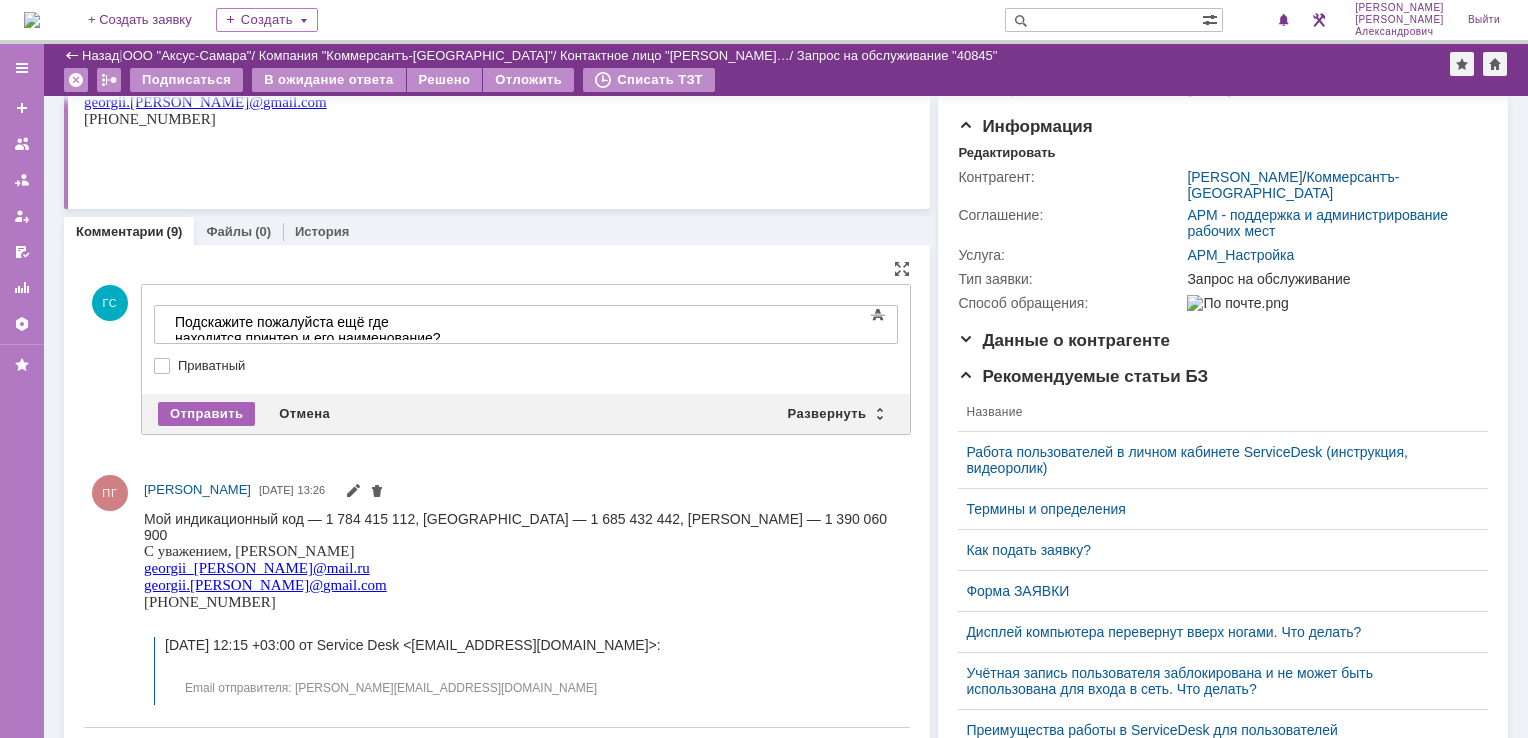 click on "Отправить" at bounding box center [206, 414] 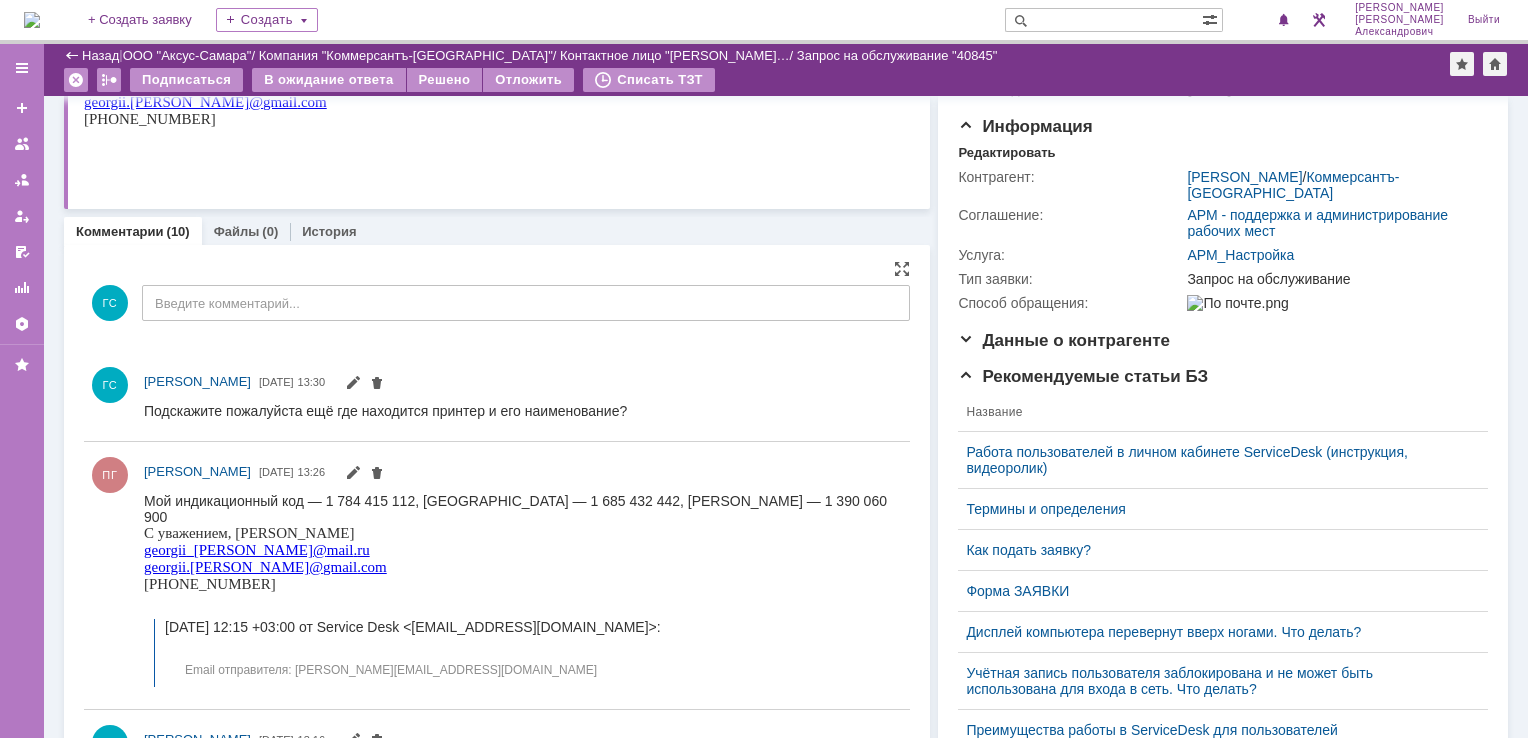 scroll, scrollTop: 0, scrollLeft: 0, axis: both 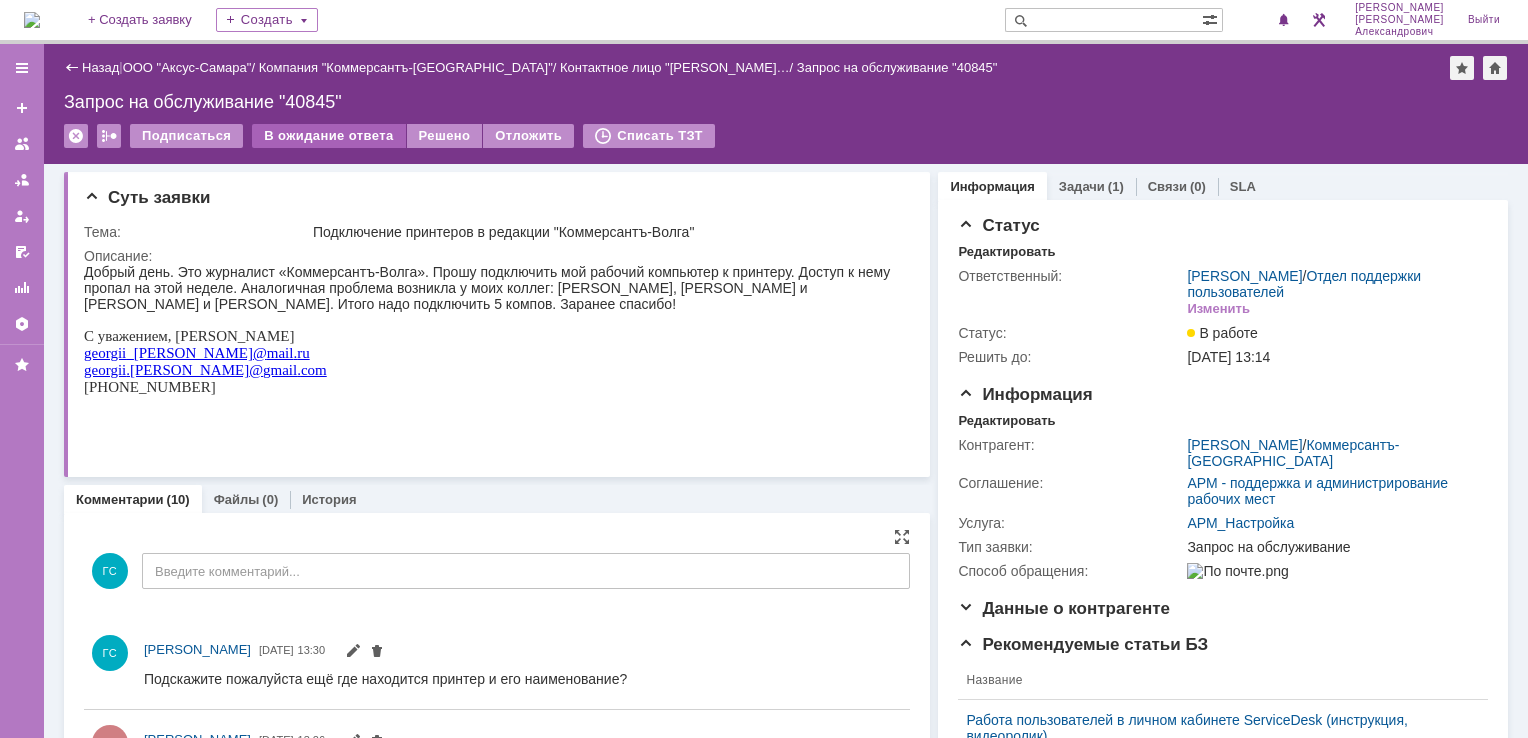 click on "В ожидание ответа" at bounding box center [328, 136] 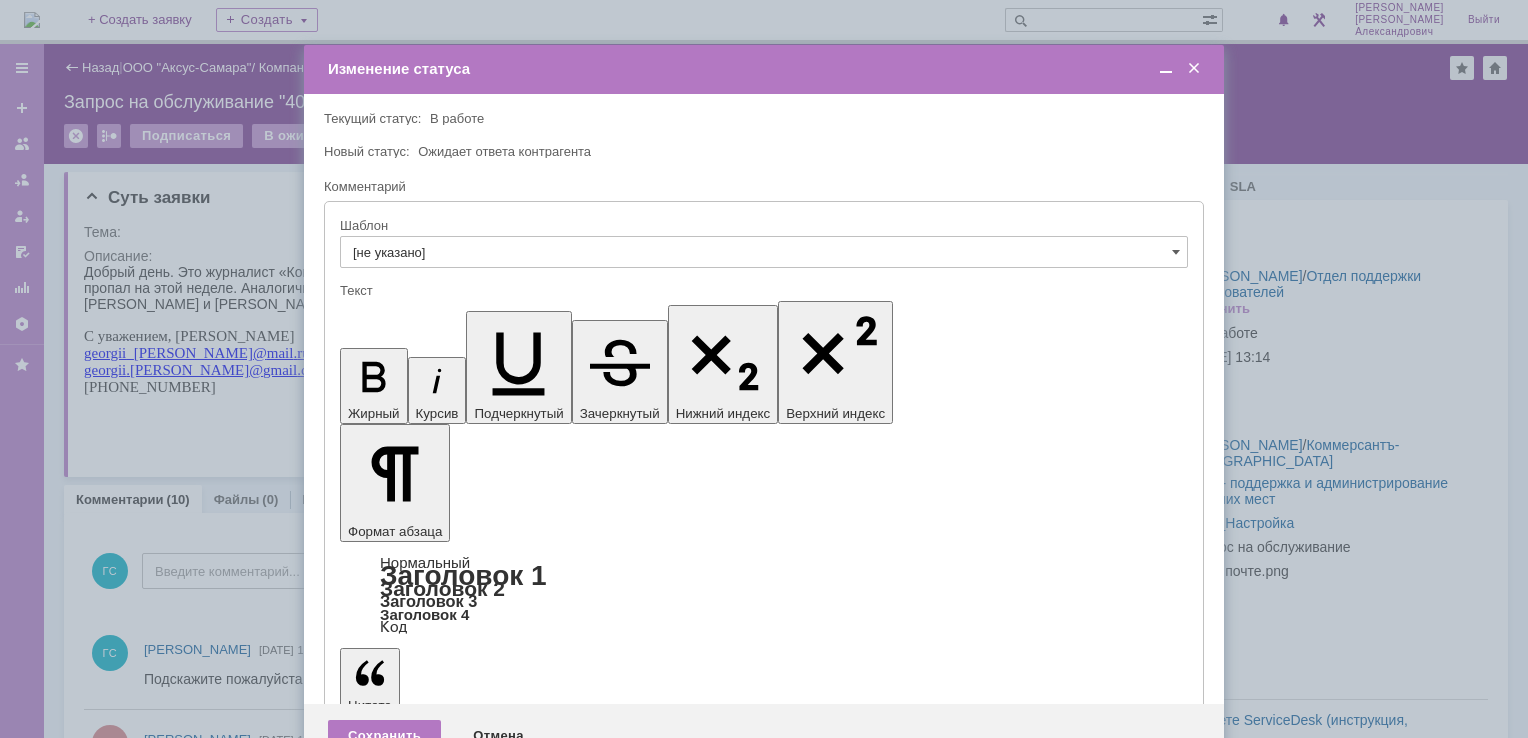scroll, scrollTop: 0, scrollLeft: 0, axis: both 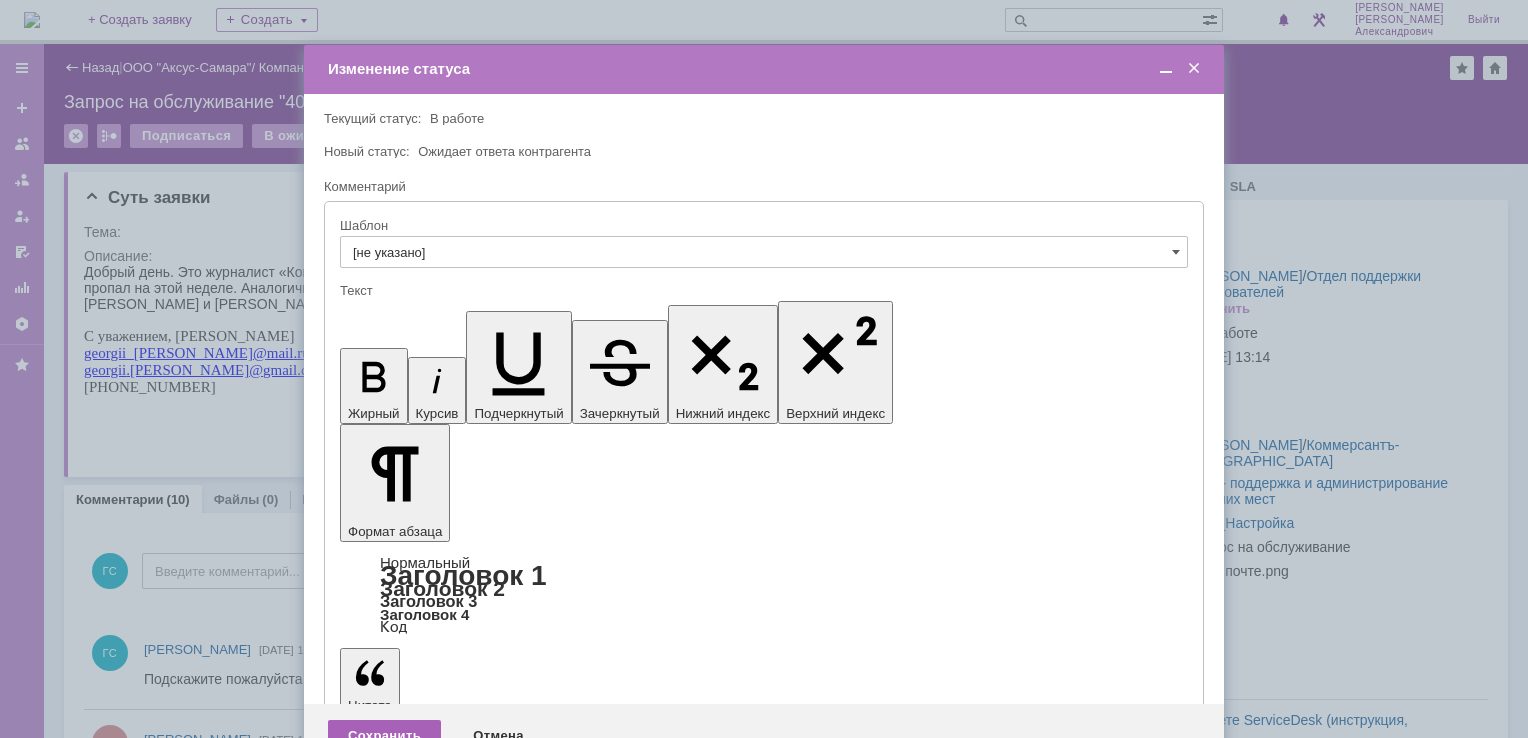 click on "Сохранить" at bounding box center (384, 736) 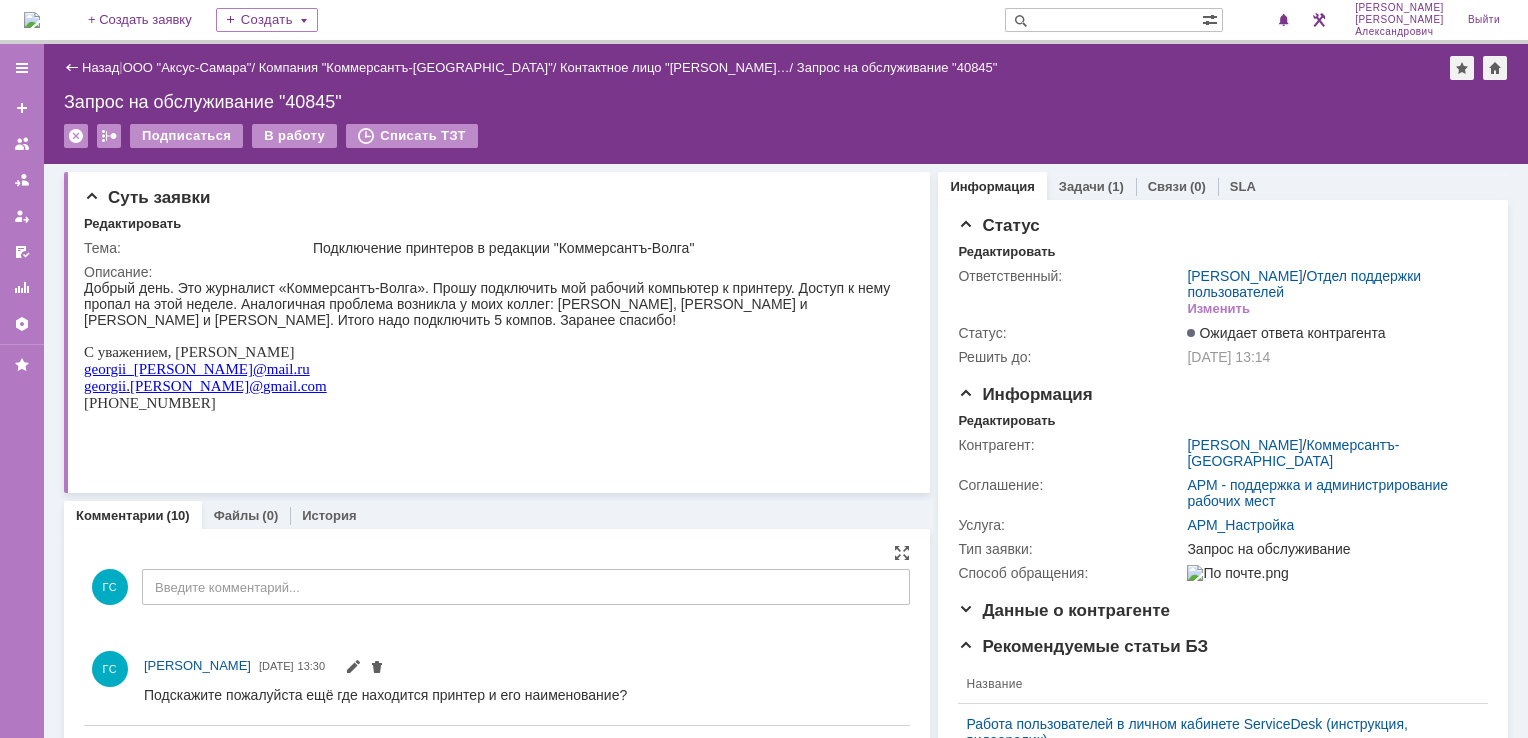 scroll, scrollTop: 0, scrollLeft: 0, axis: both 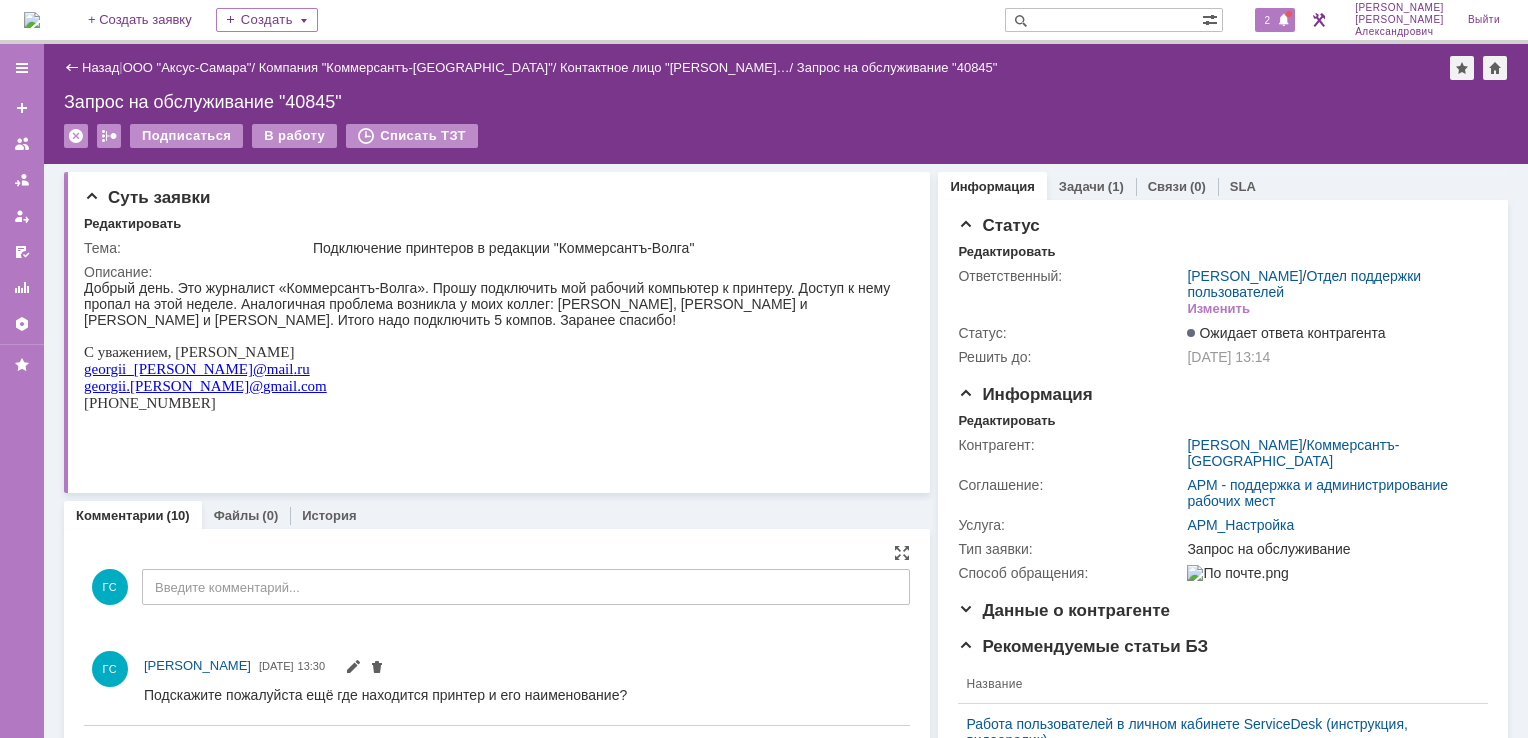 click on "2" at bounding box center [1268, 20] 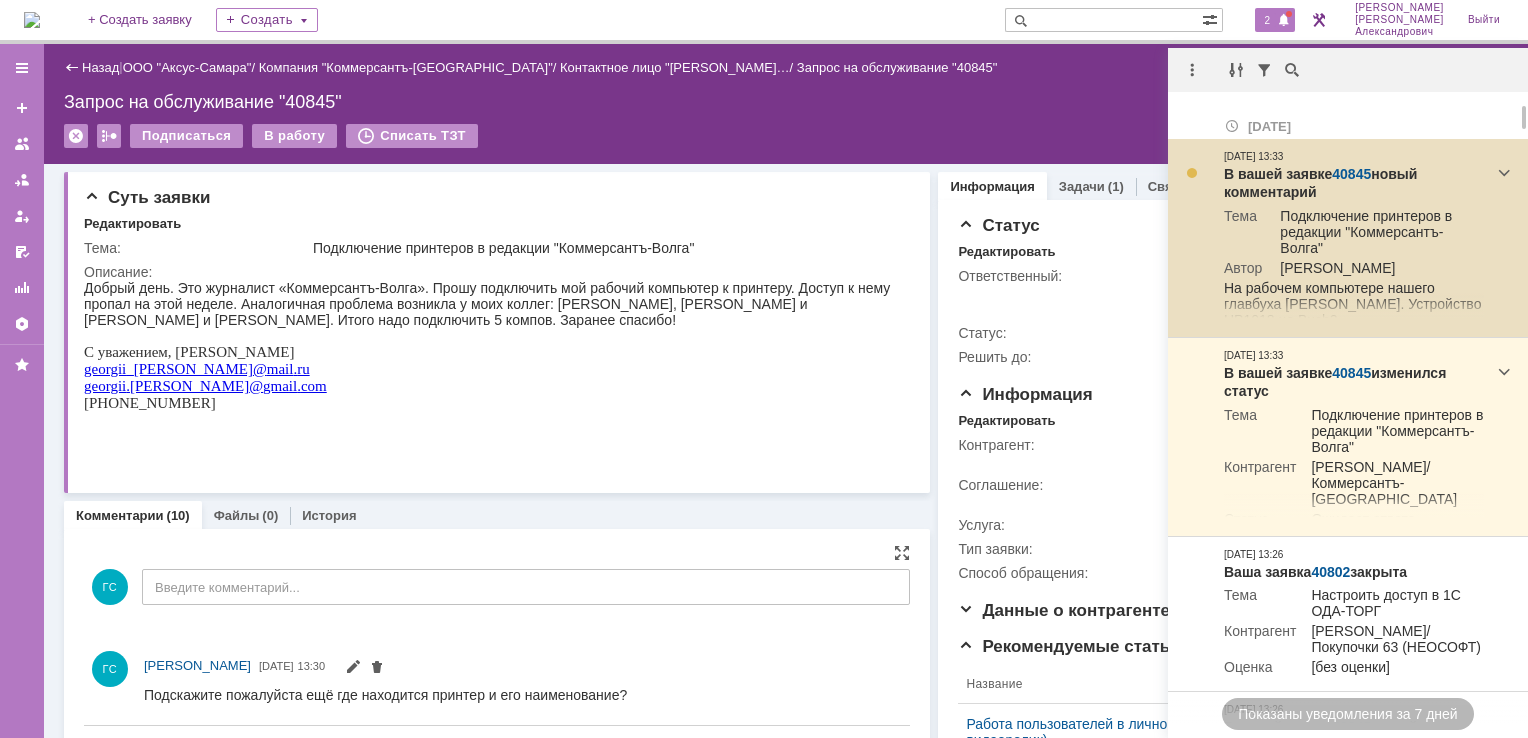click on "40845" at bounding box center [1351, 174] 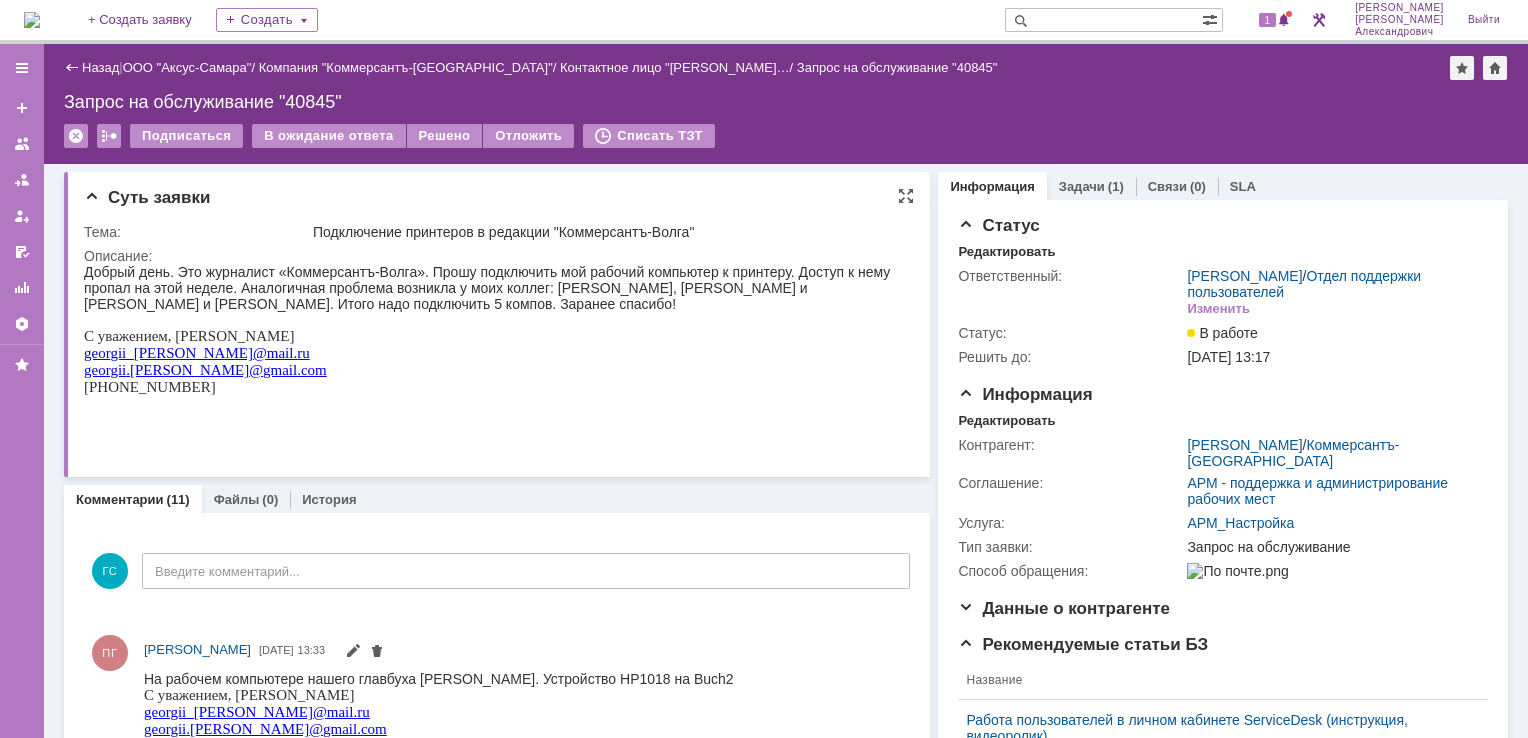 scroll, scrollTop: 0, scrollLeft: 0, axis: both 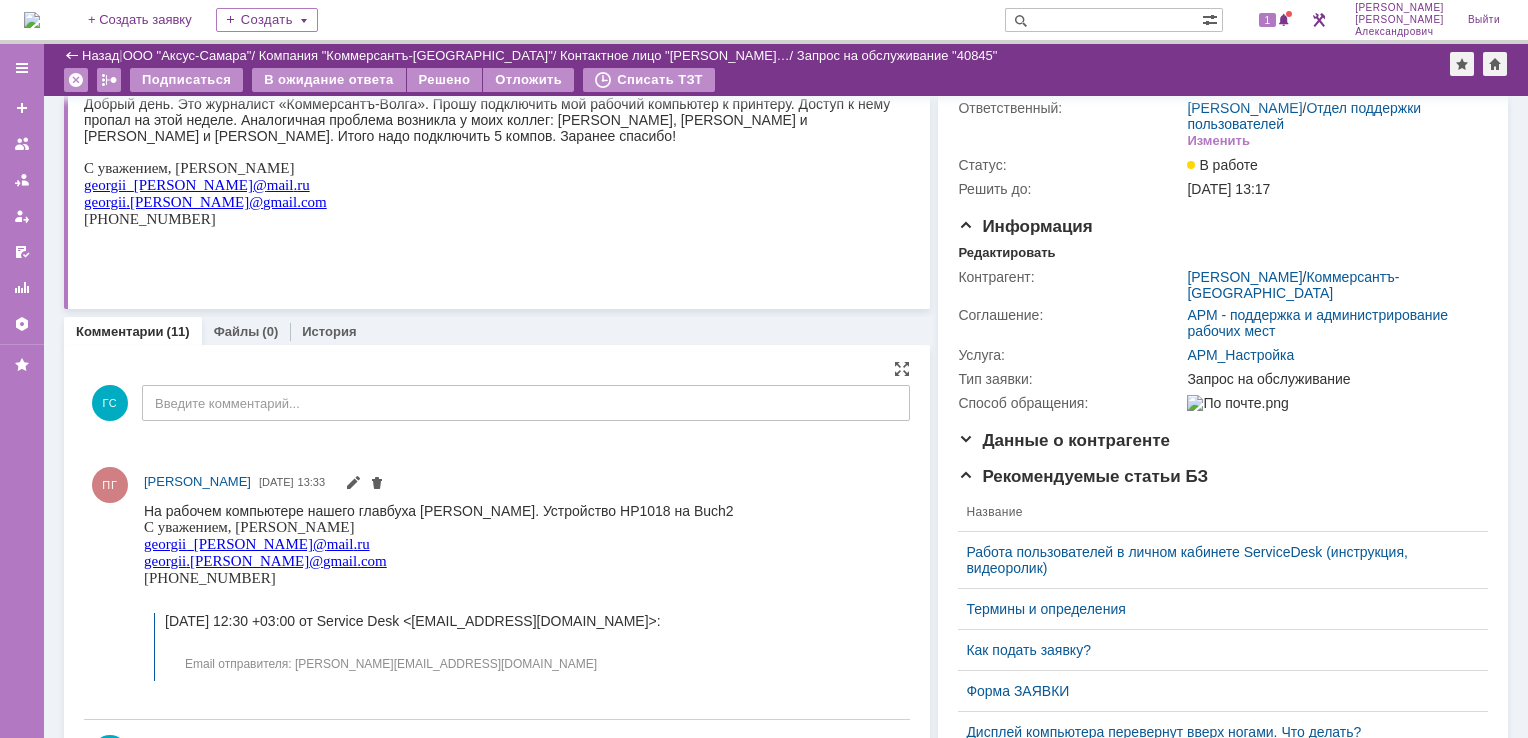 drag, startPoint x: 148, startPoint y: 504, endPoint x: 760, endPoint y: 507, distance: 612.0073 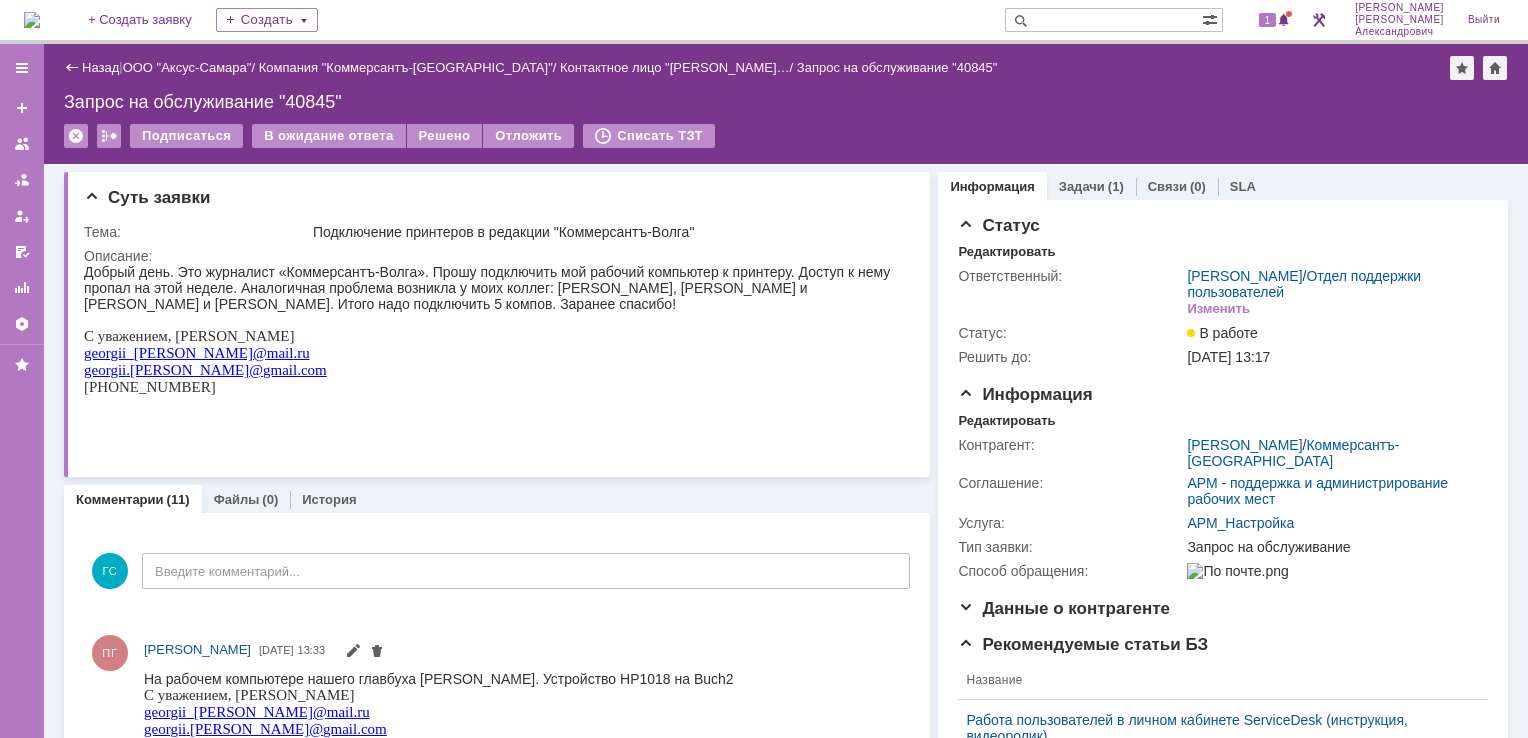 scroll, scrollTop: 0, scrollLeft: 0, axis: both 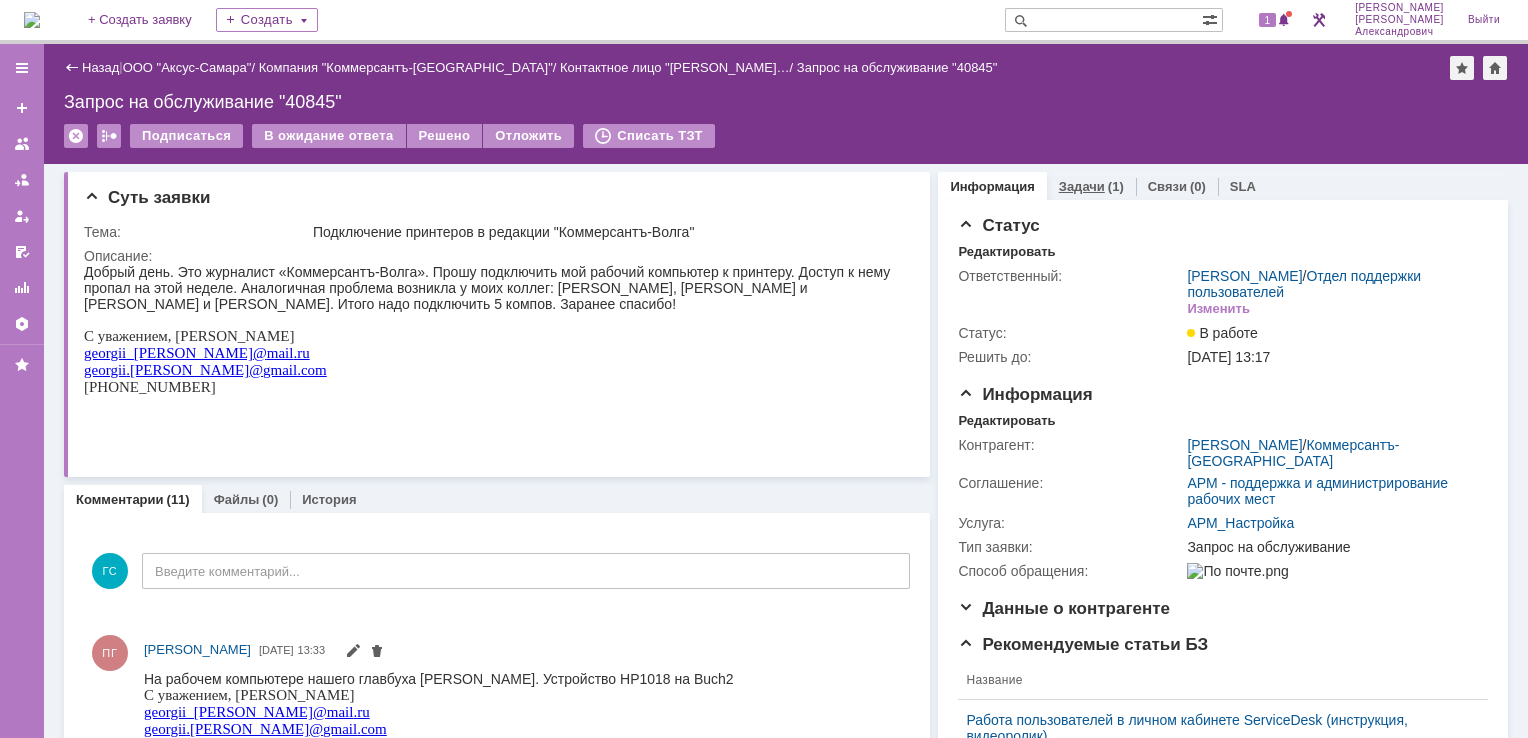 click on "Задачи (1)" at bounding box center [1091, 186] 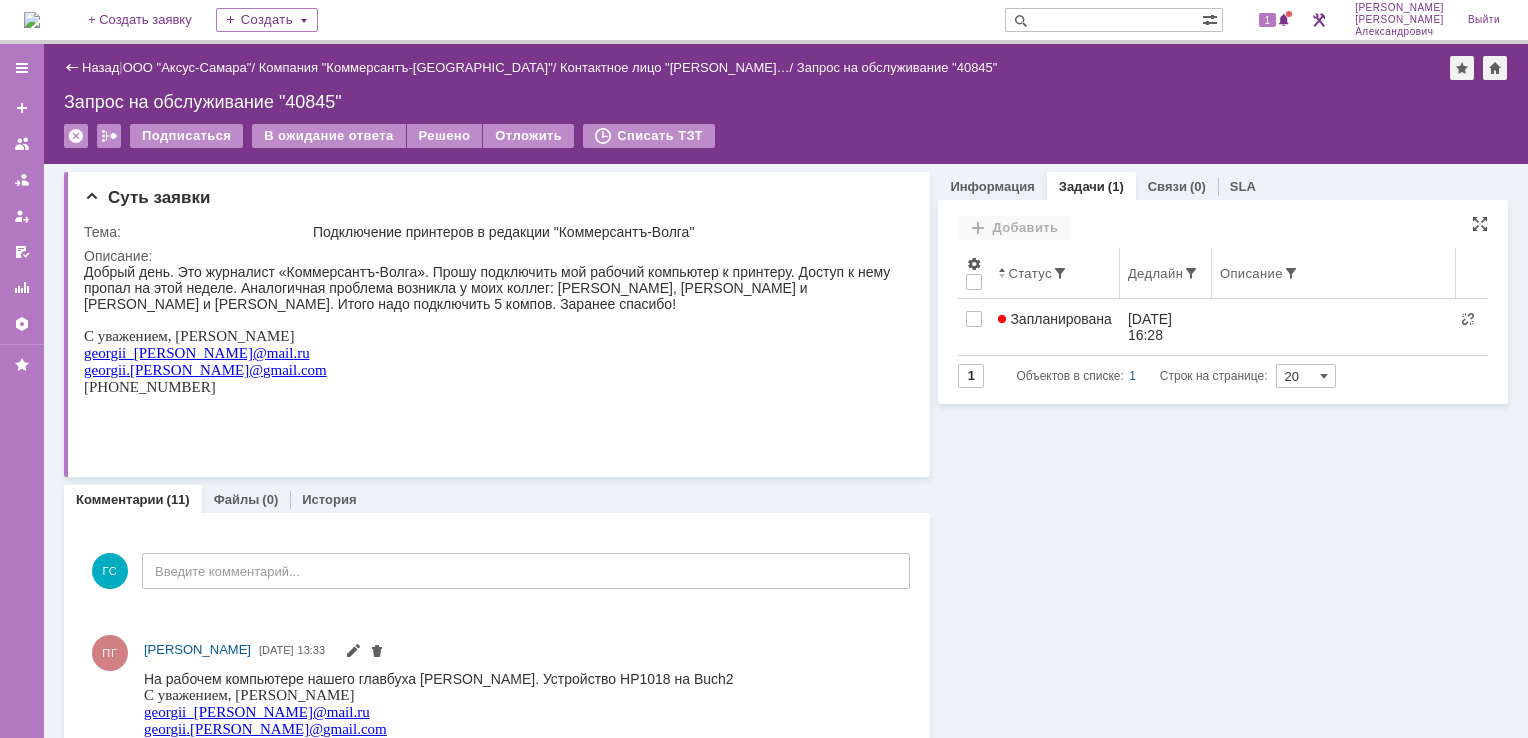 scroll, scrollTop: 0, scrollLeft: 0, axis: both 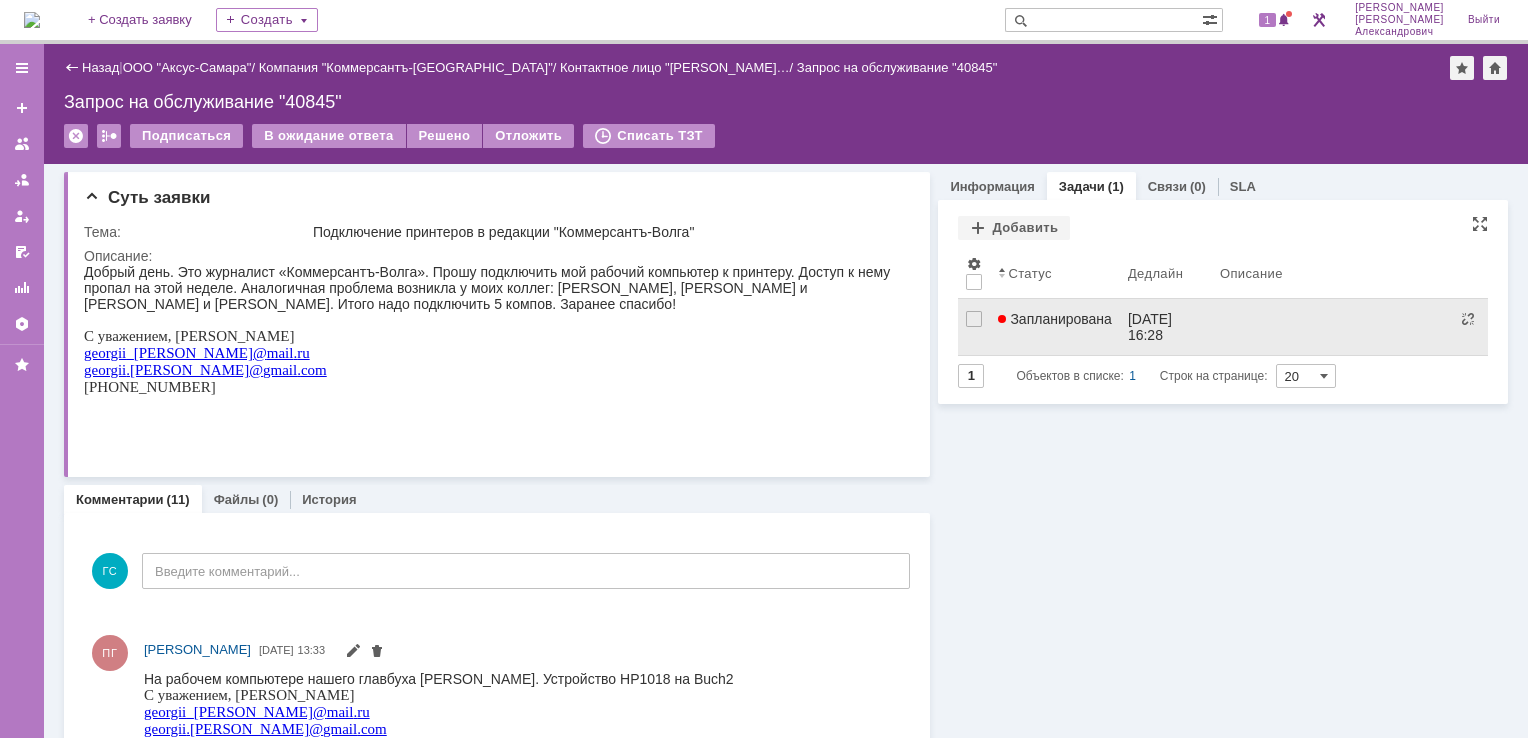 click on "Запланирована" at bounding box center (1055, 319) 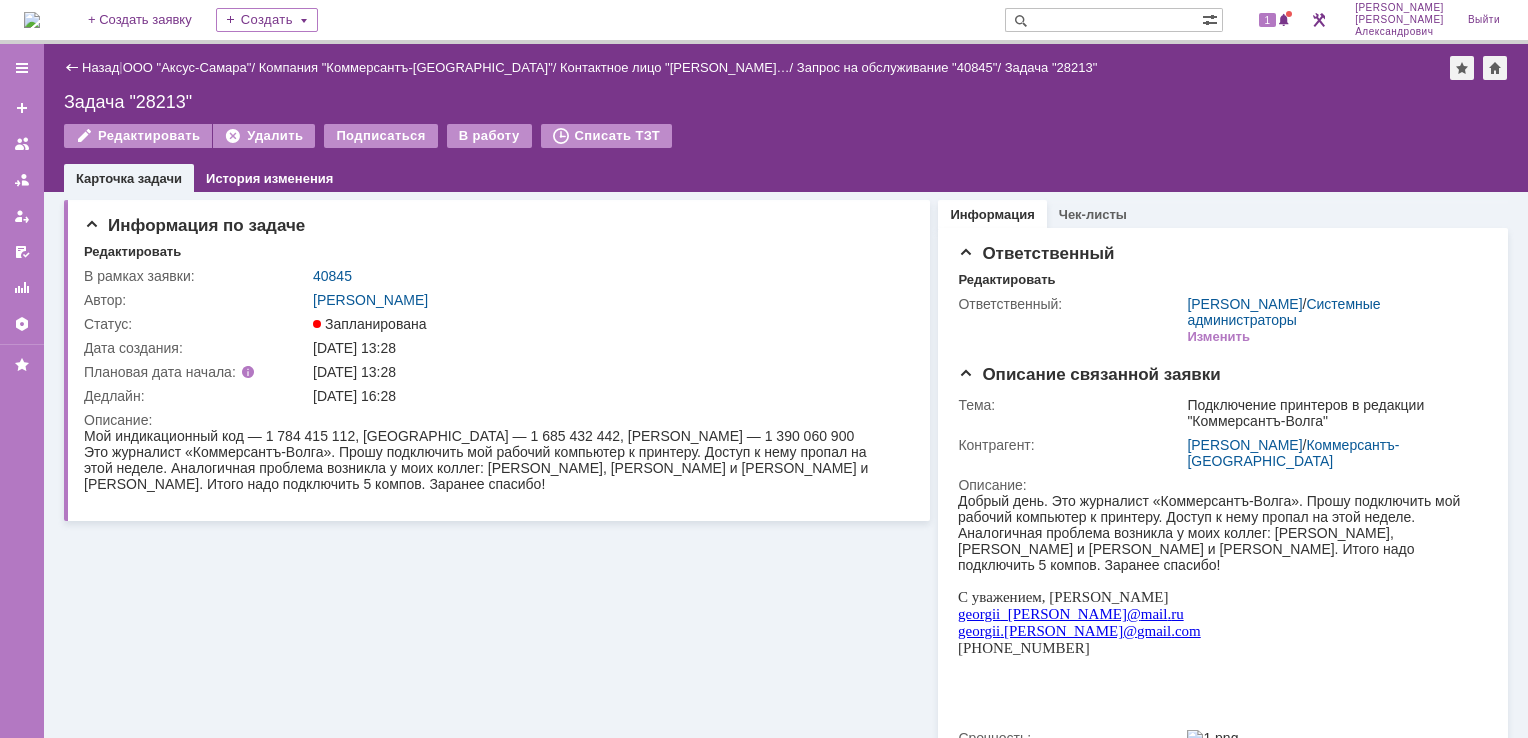 scroll, scrollTop: 0, scrollLeft: 0, axis: both 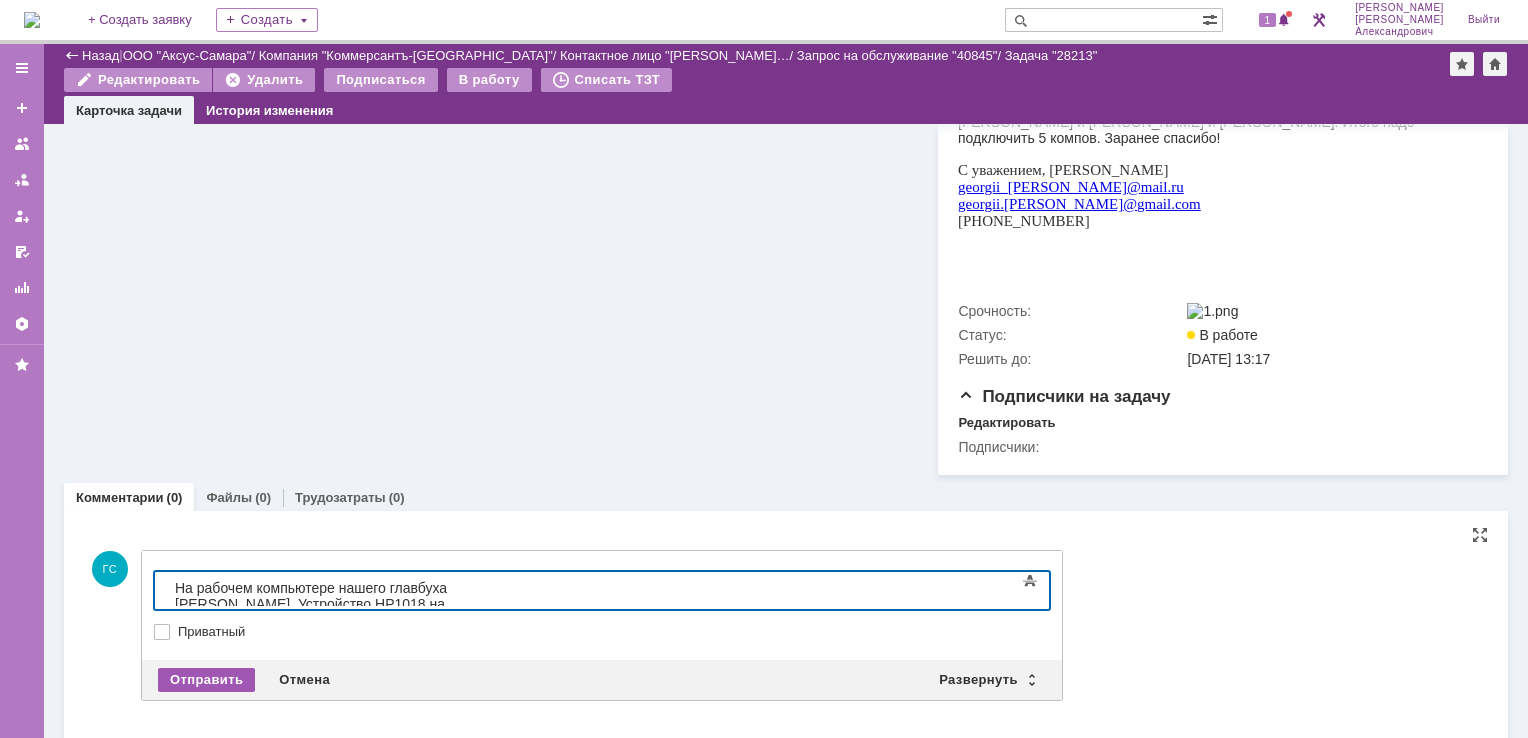 click on "Отправить" at bounding box center [206, 680] 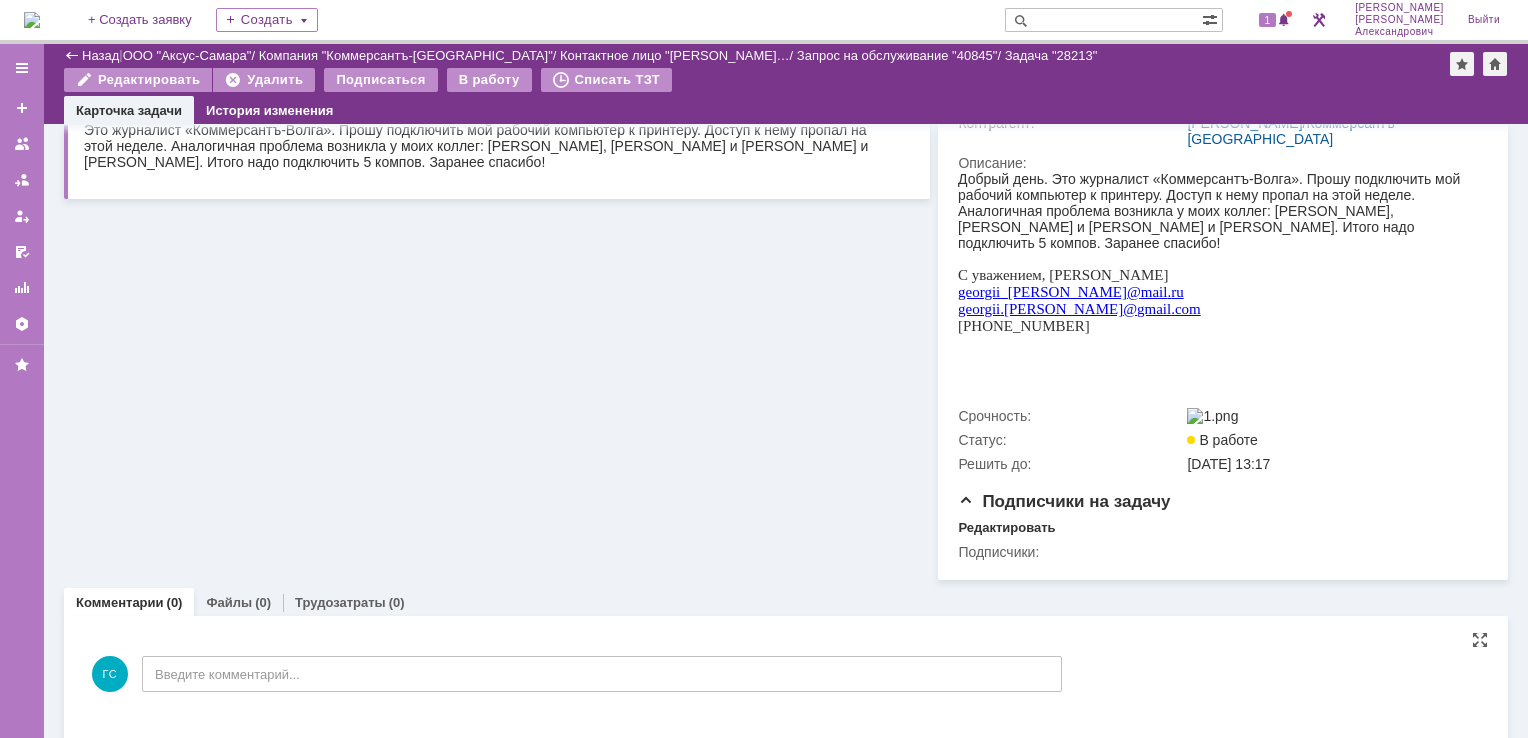 scroll, scrollTop: 343, scrollLeft: 0, axis: vertical 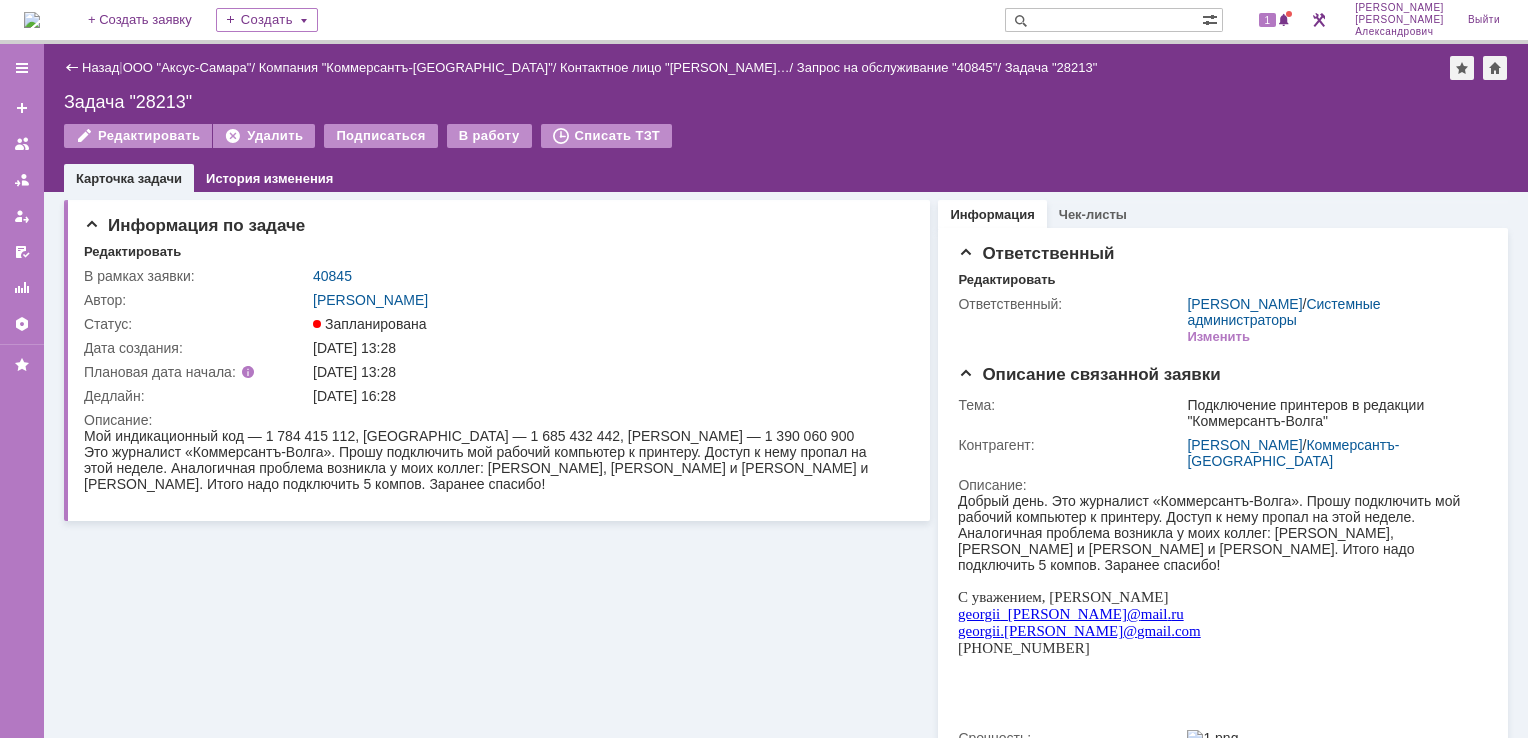 click on "Назад" at bounding box center (91, 67) 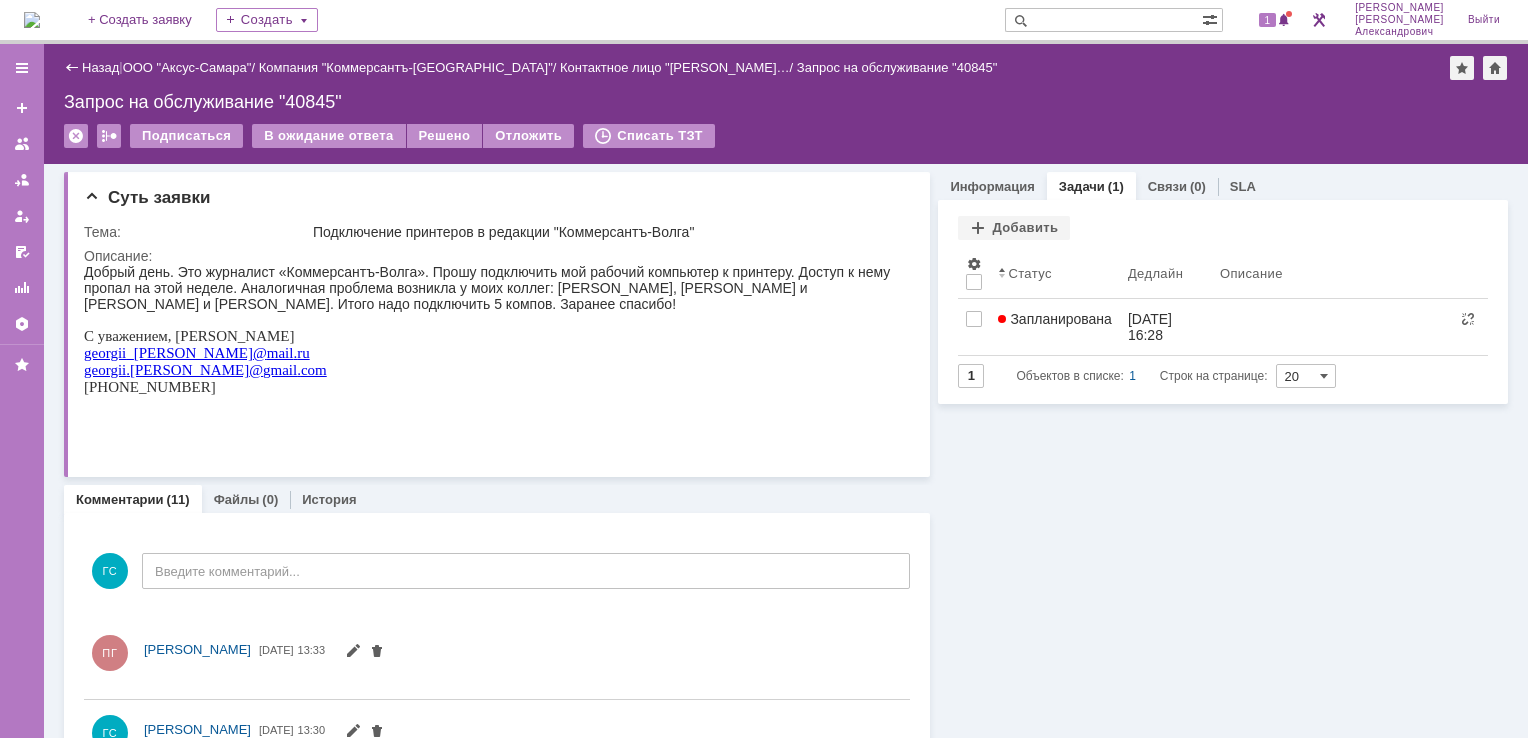 scroll, scrollTop: 0, scrollLeft: 0, axis: both 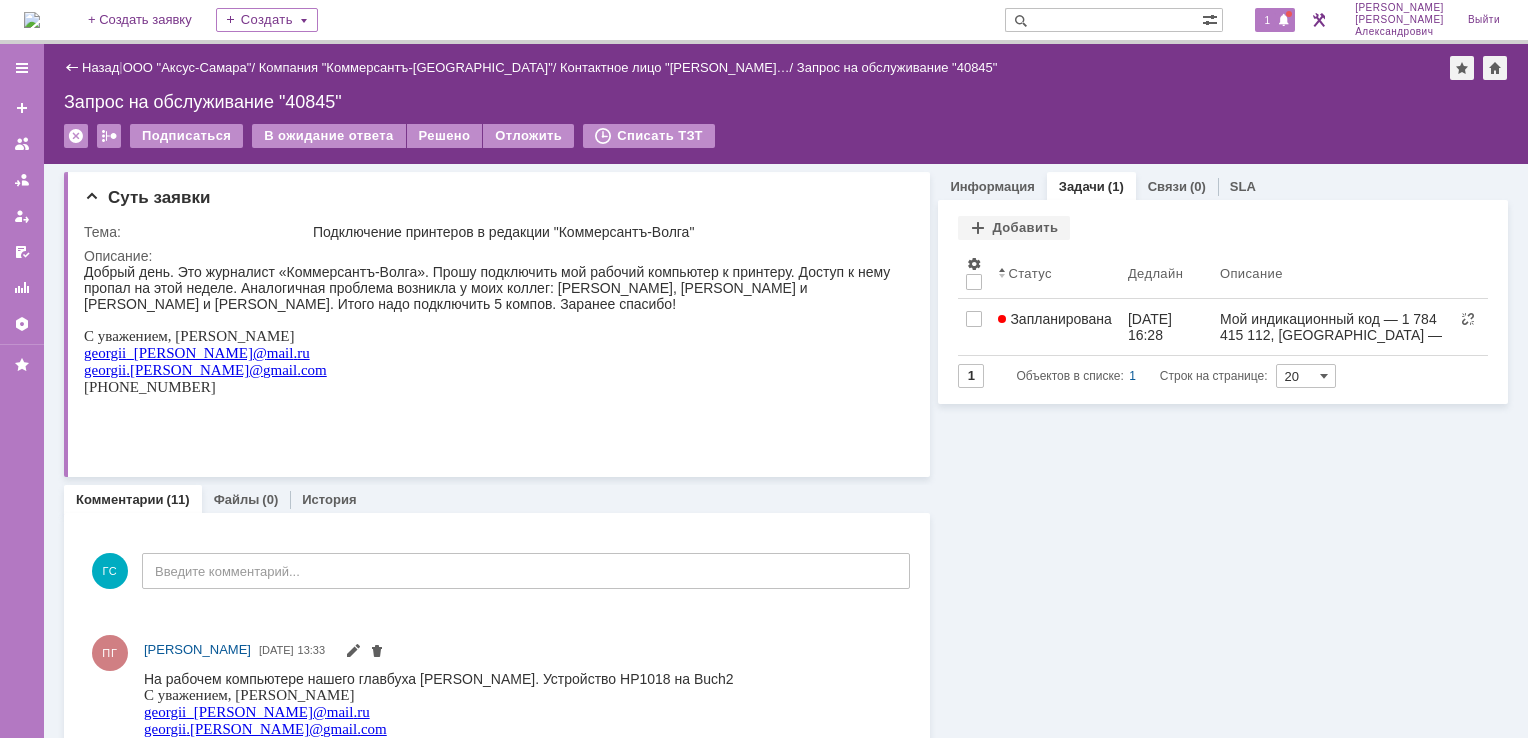click at bounding box center (1284, 21) 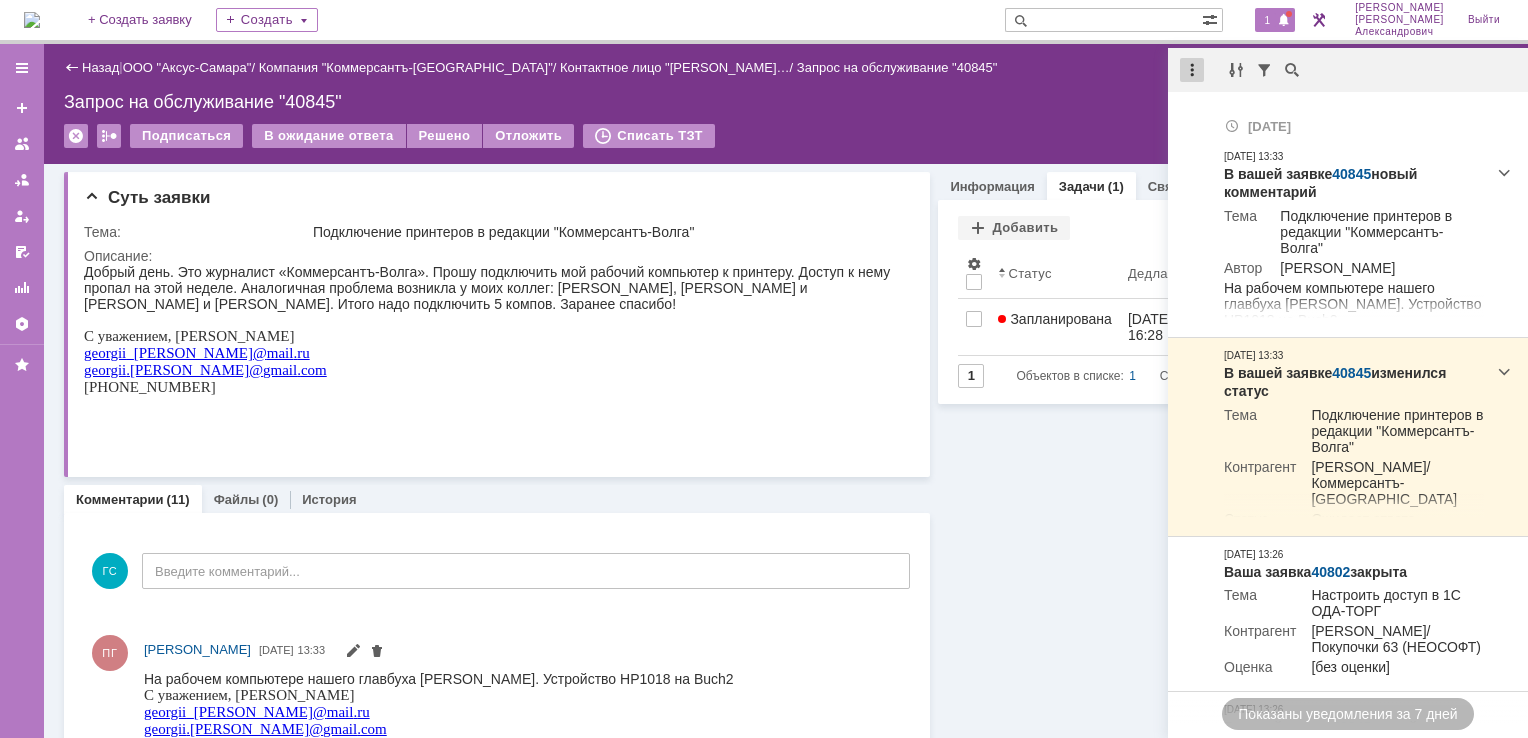 click at bounding box center [1192, 70] 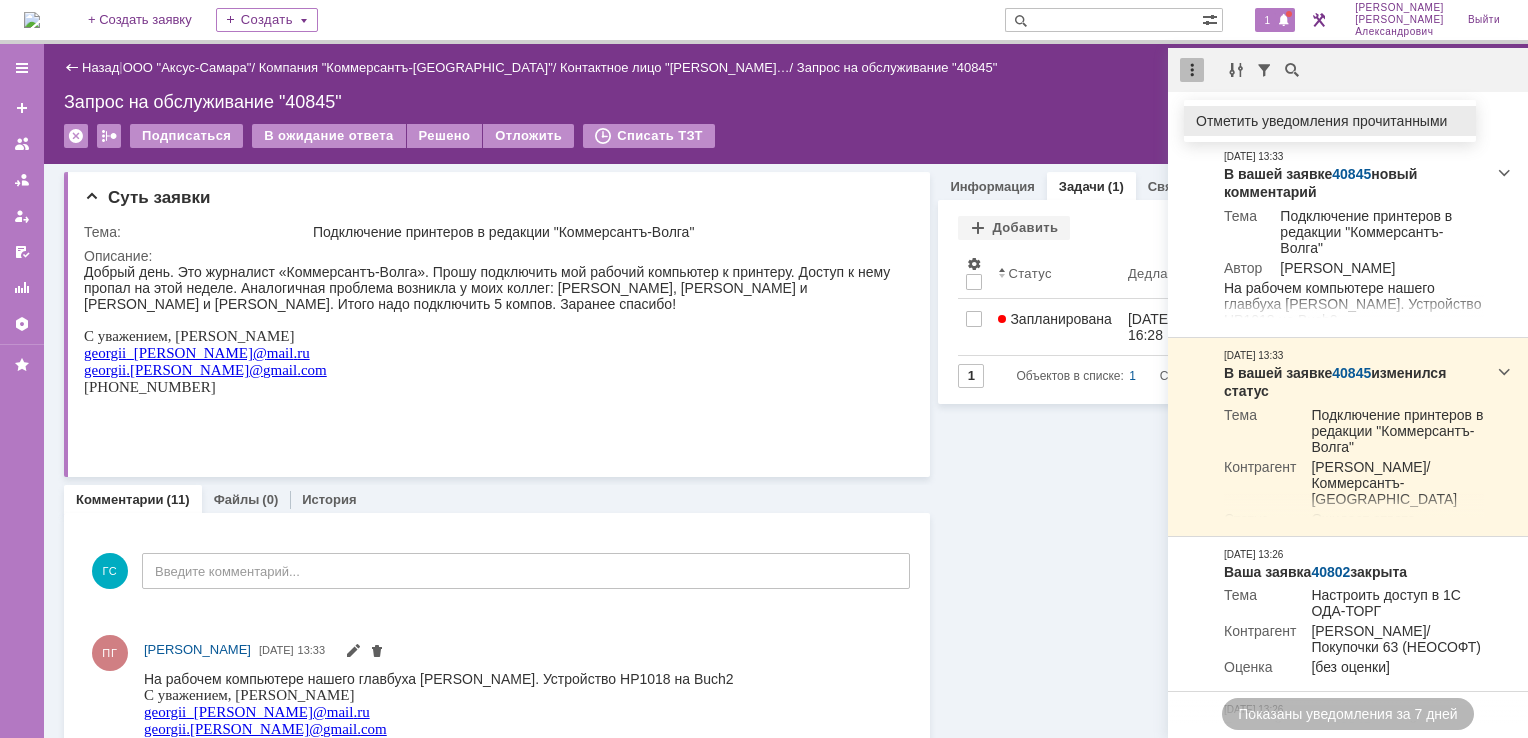 click on "Отметить уведомления прочитанными" at bounding box center (1330, 121) 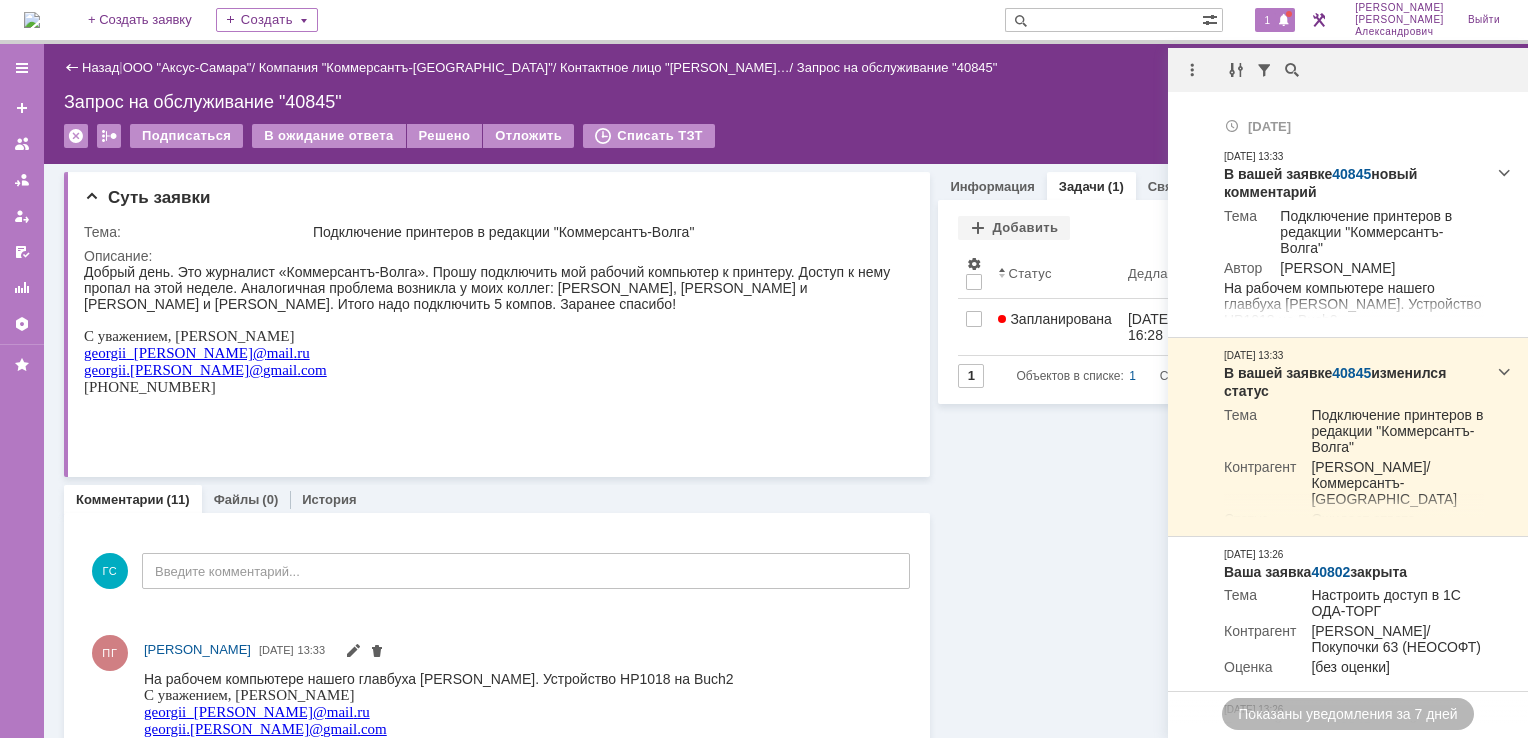click on "Назад   |   ООО "Аксус-Самара"  /   Компания "Коммерсантъ-Волга"  /   Контактное лицо "Портнов Георг…  /   Запрос на обслуживание "40845" Запрос на обслуживание "40845"
Подписаться В ожидание ответа Решено Отложить Списать ТЗТ serviceCall$45552676 Карточка заявки" at bounding box center (786, 104) 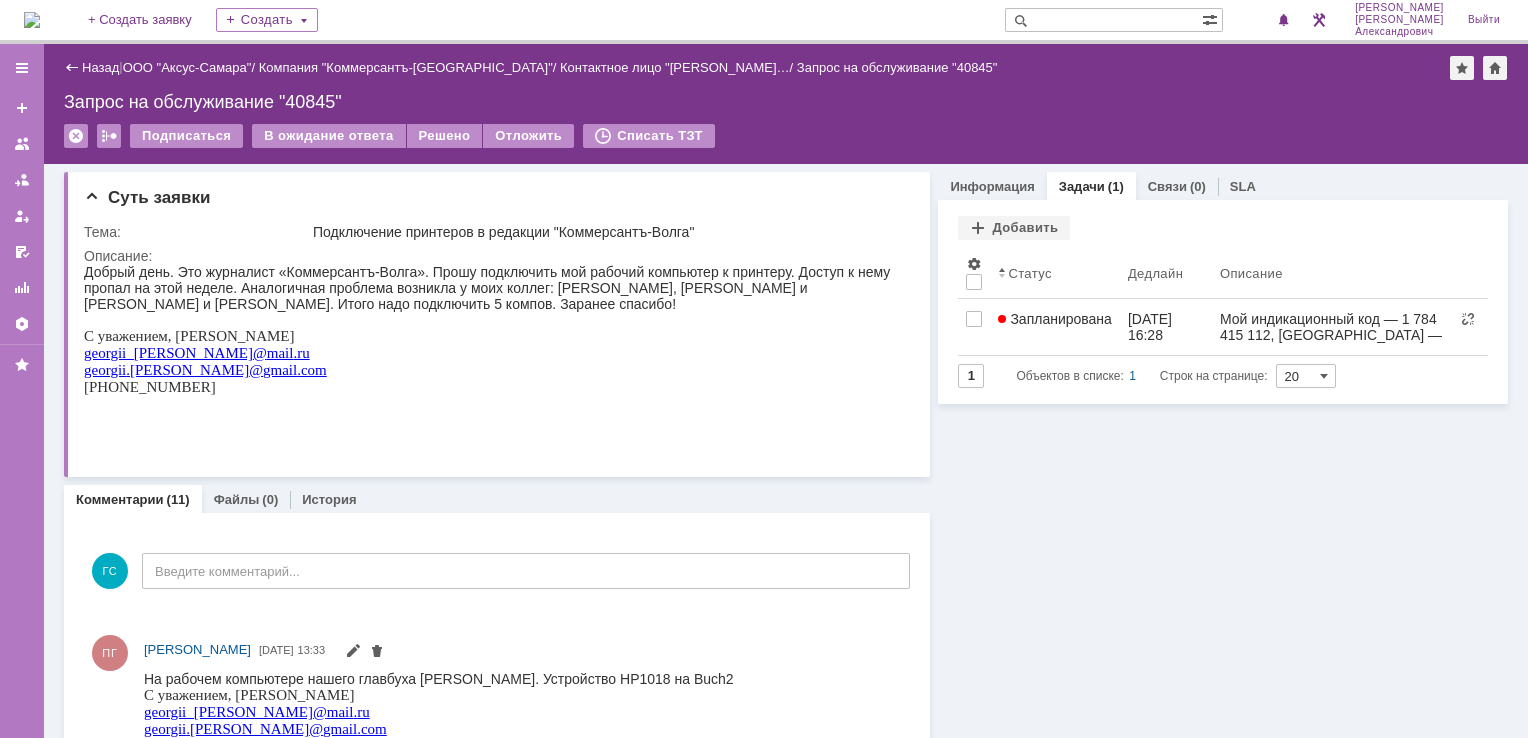 click at bounding box center (32, 20) 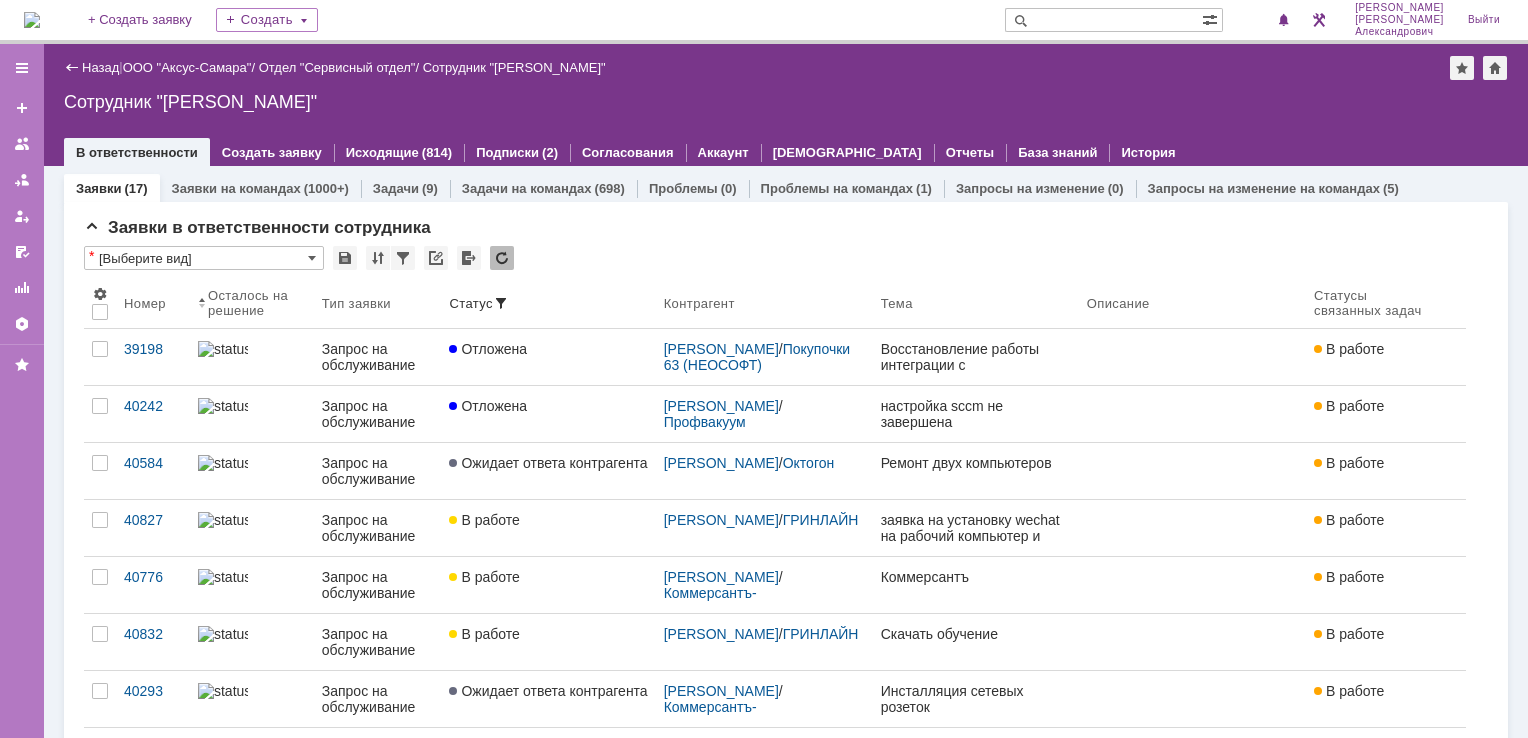 scroll, scrollTop: 0, scrollLeft: 0, axis: both 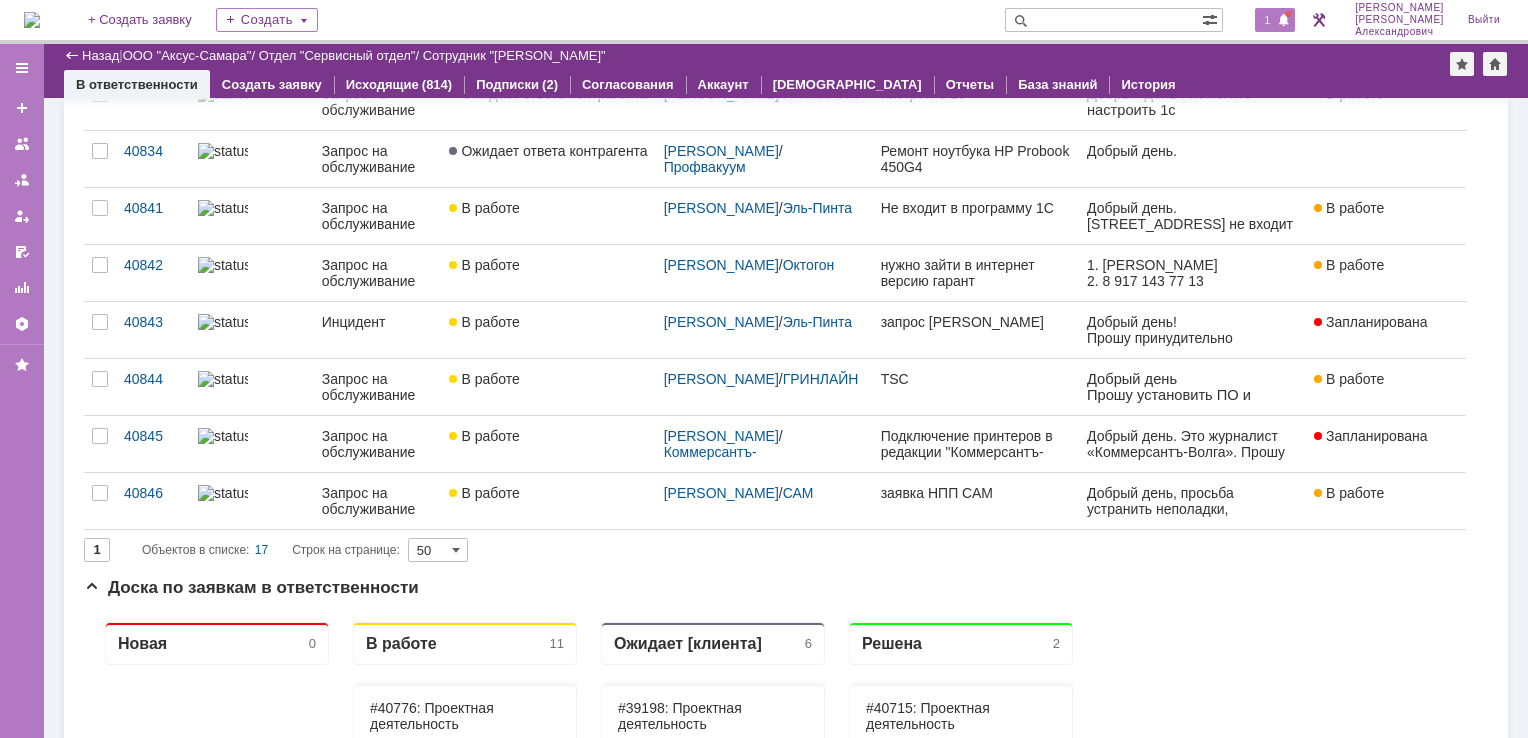 click at bounding box center (1284, 21) 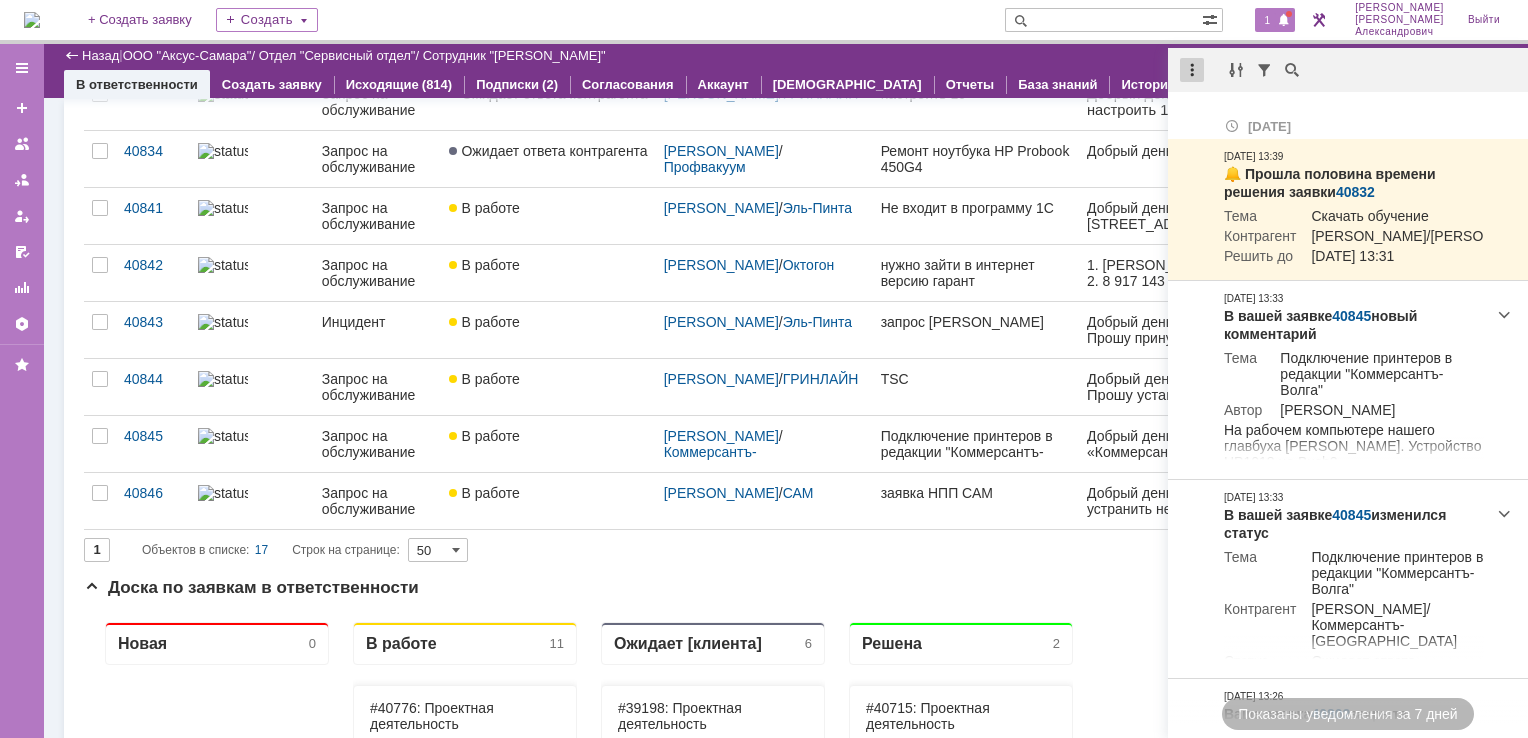 click at bounding box center (1192, 70) 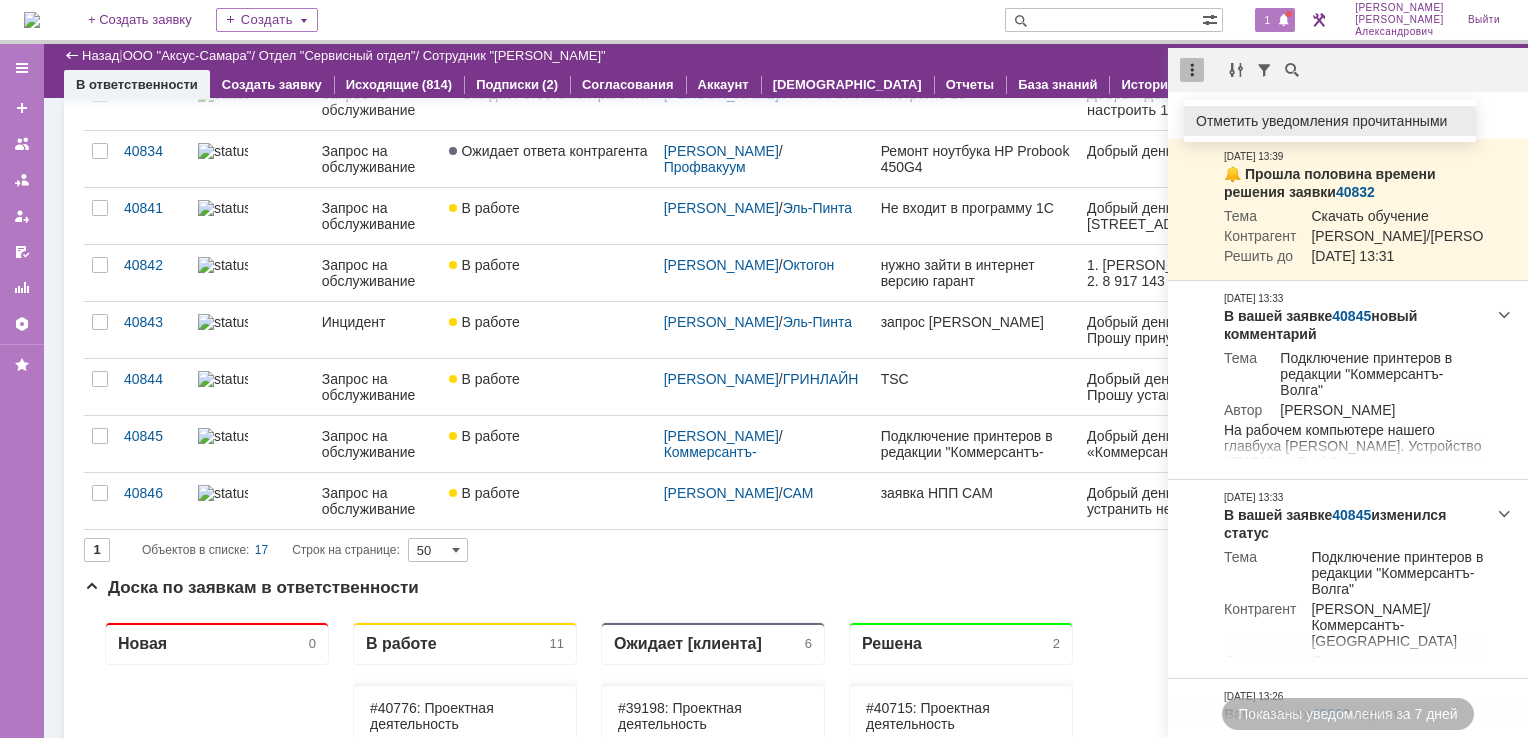 click on "Отметить уведомления прочитанными" at bounding box center (1330, 121) 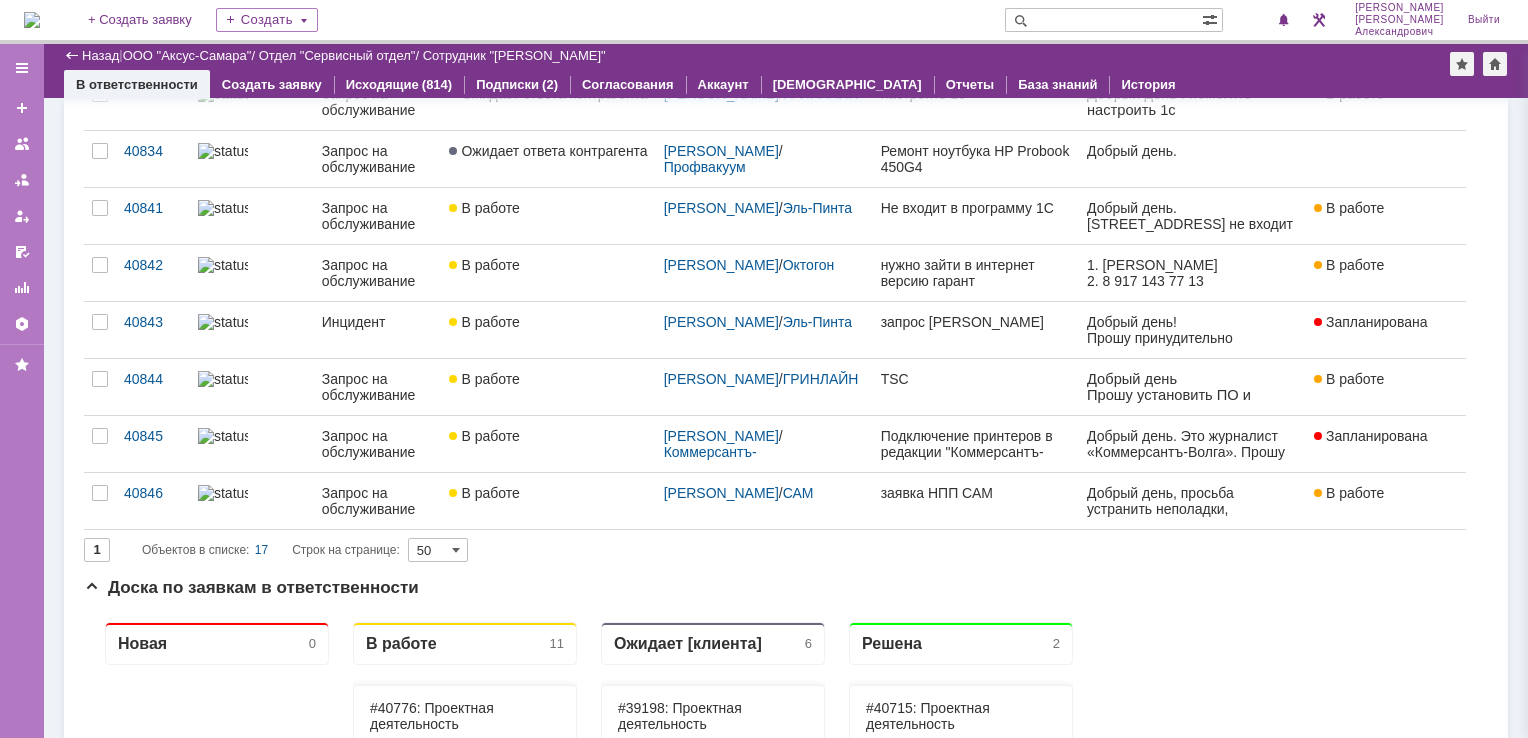 click at bounding box center [32, 20] 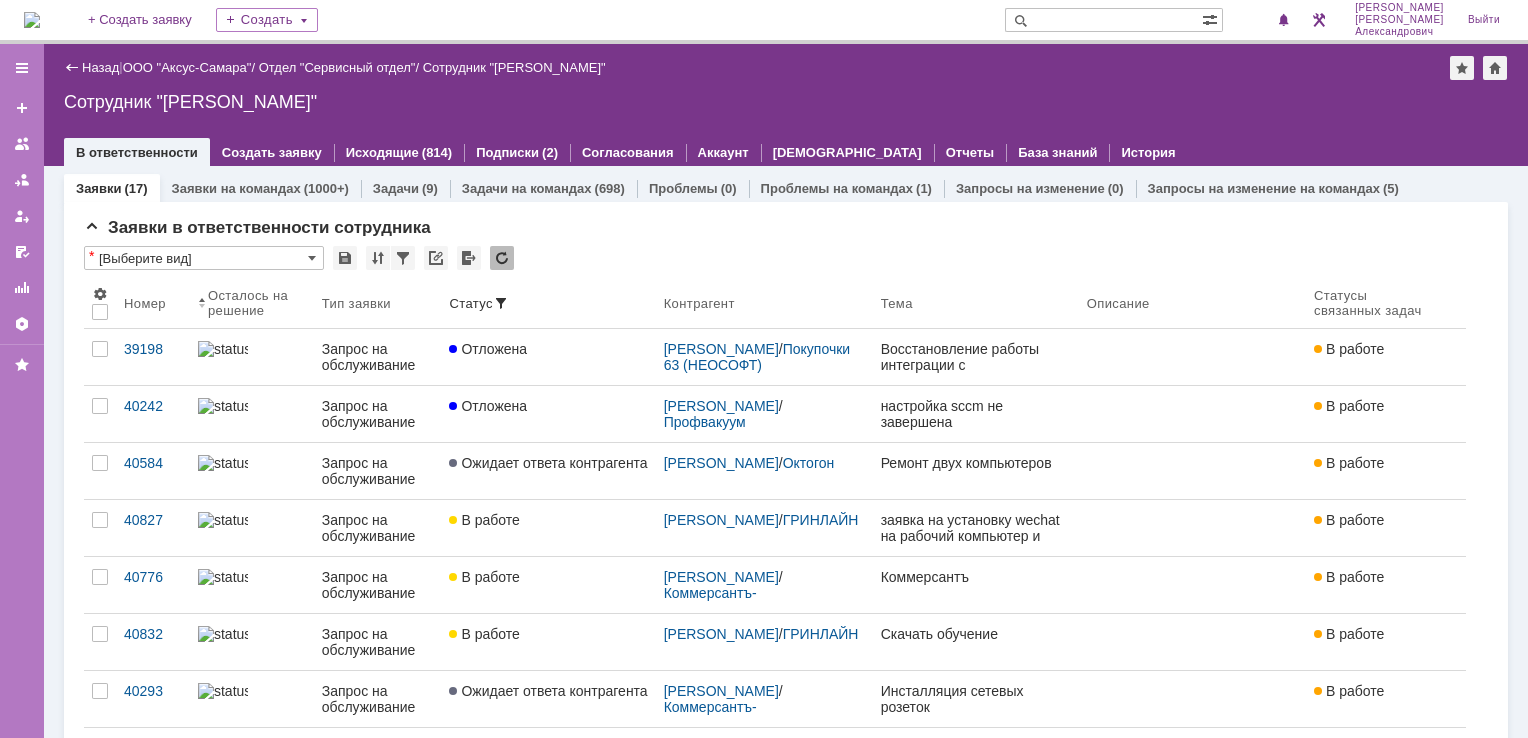scroll, scrollTop: 0, scrollLeft: 0, axis: both 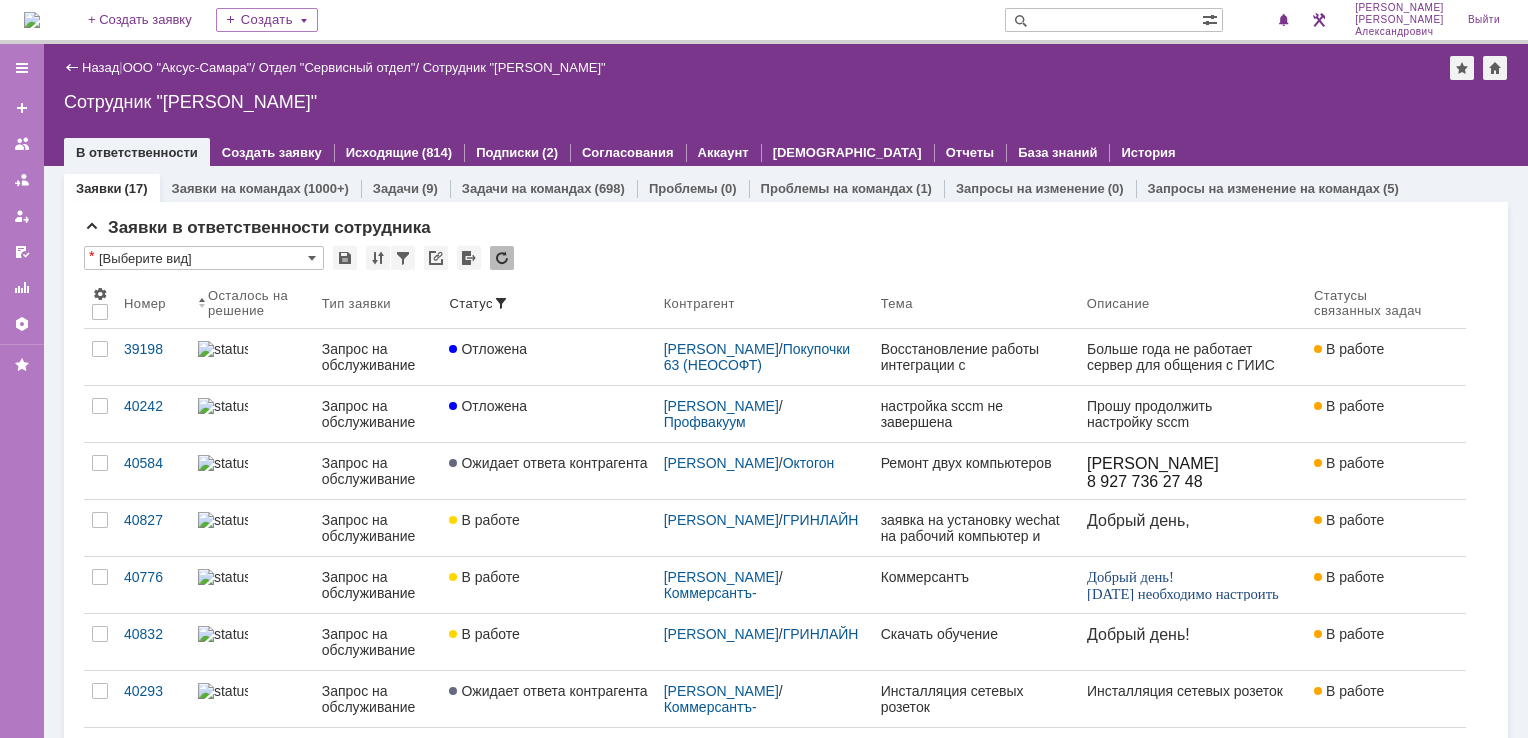 click at bounding box center [32, 20] 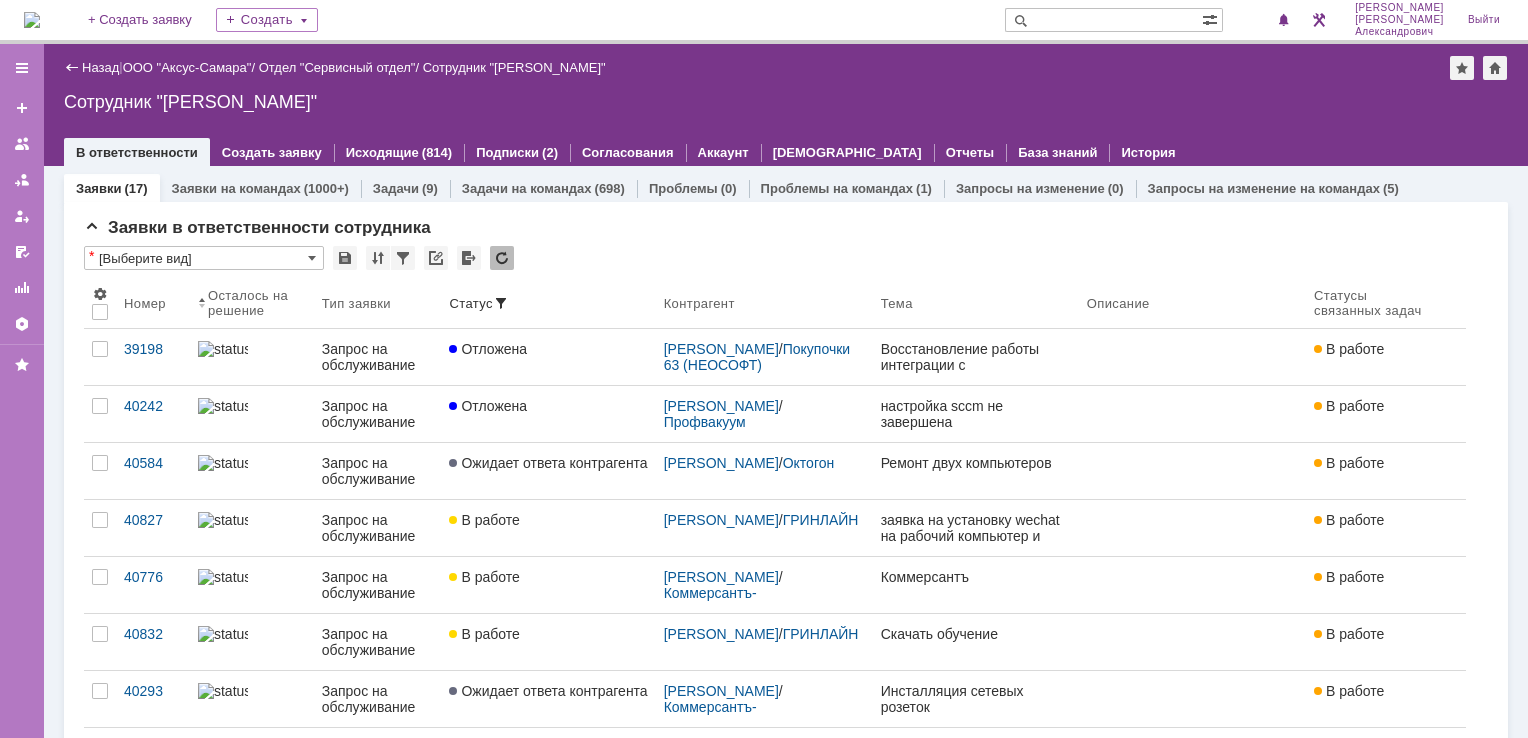 scroll, scrollTop: 0, scrollLeft: 0, axis: both 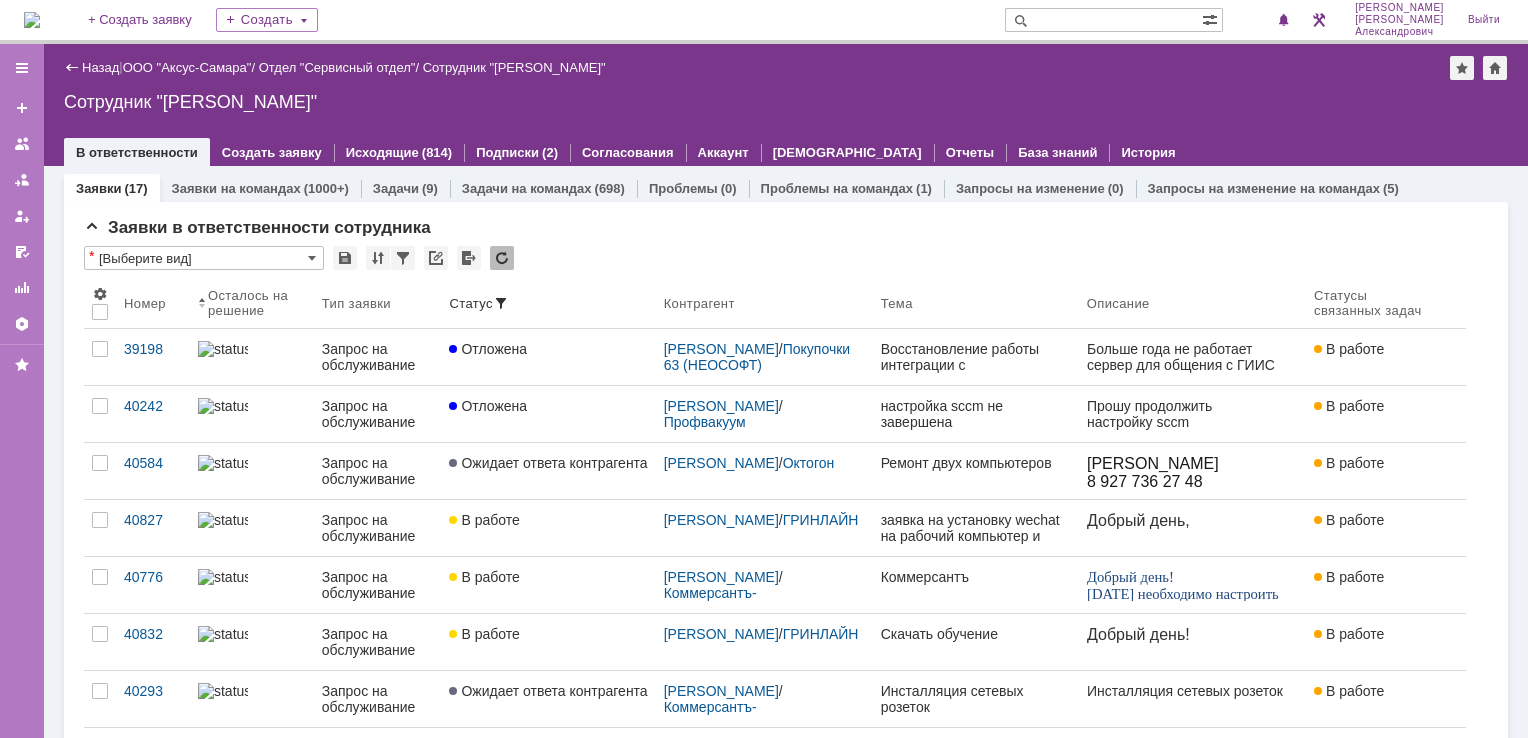 click at bounding box center (32, 20) 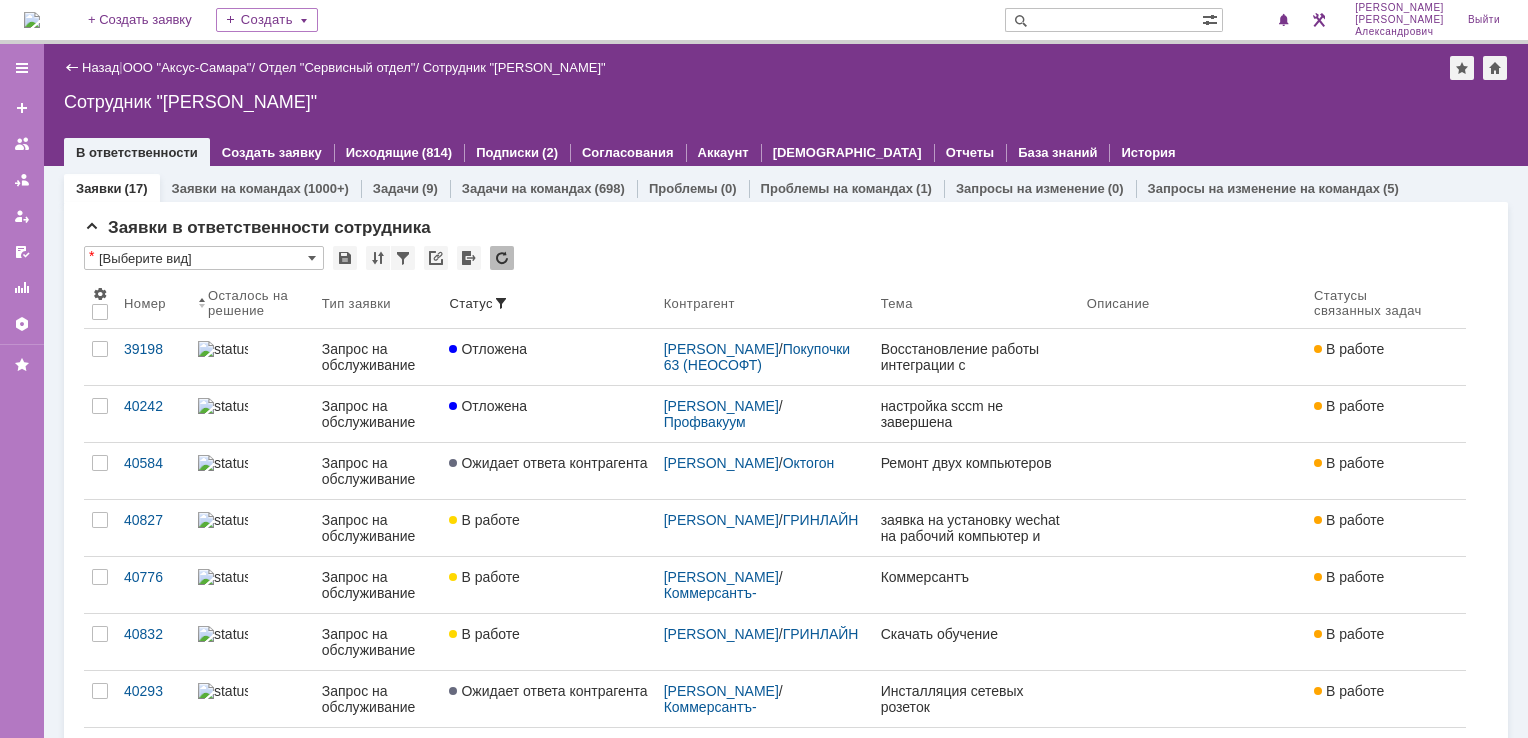 scroll, scrollTop: 0, scrollLeft: 0, axis: both 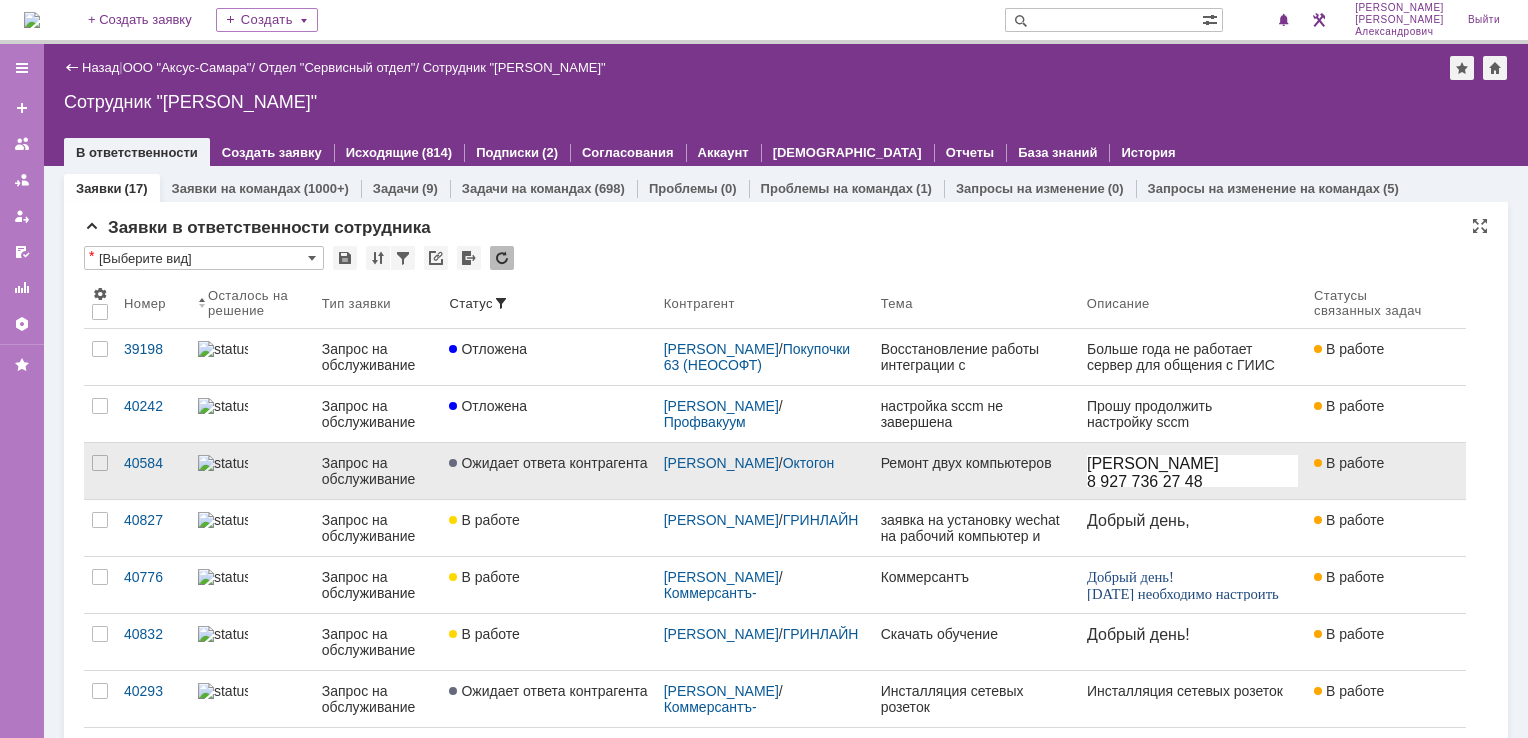 click on "В работе" at bounding box center (1378, 463) 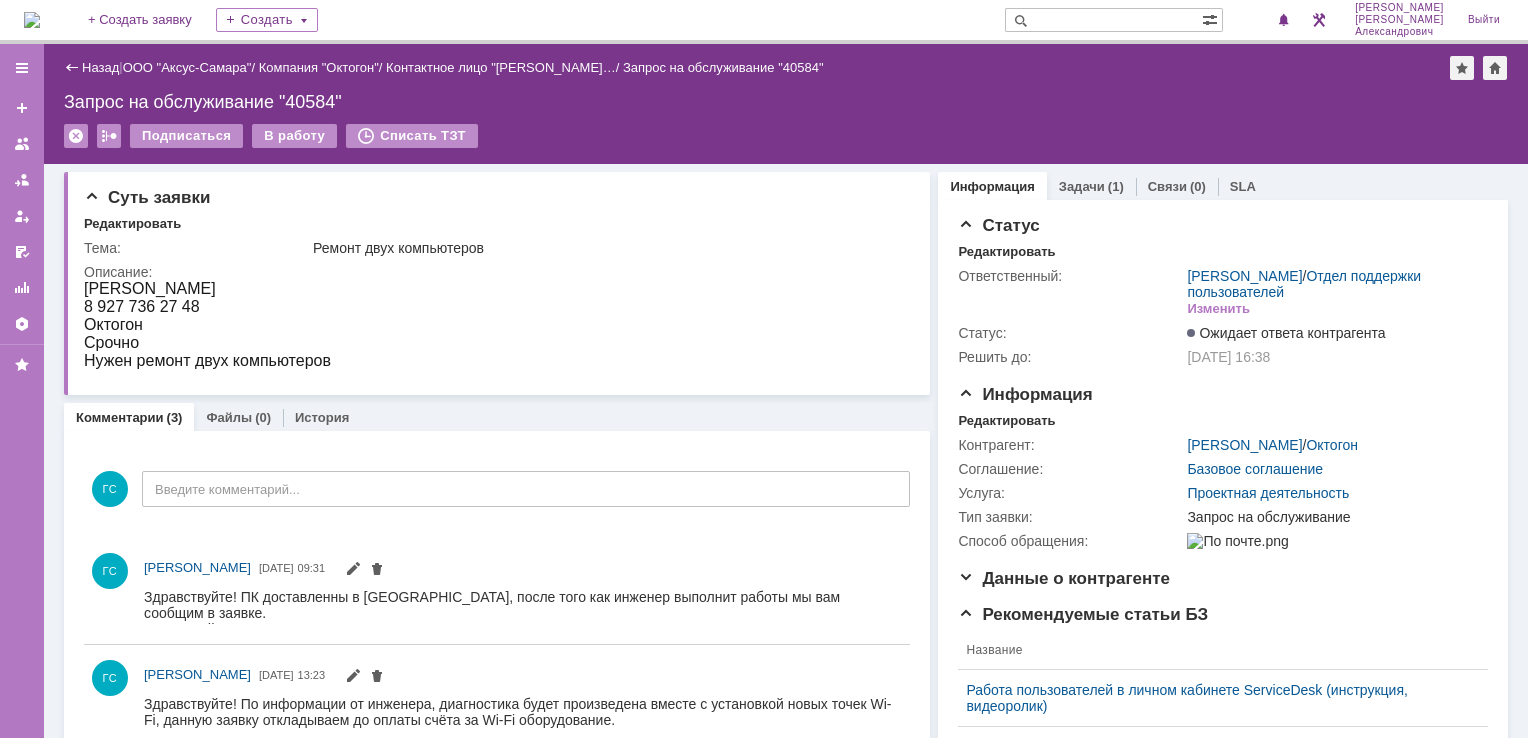 click on "Информация Задачи (1) Связи (0) SLA Статус Редактировать Ответственный: Галстьян Степан Александрович / Отдел поддержки пользователей Изменить Статус: Ожидает ответа контрагента Решить до: 17.07.2025 16:38 Информация Редактировать Контрагент: Корнякова Юлия Андреевна / Октогон Соглашение: Базовое соглашение Услуга: Проектная деятельность Тип заявки: Запрос на обслуживание Способ обращения: Данные о контрагенте Редактировать Контактное лицо: Корнякова Юлия Андреевна Контактный e-mail: reception@oktogon.ru Контактный телефон: 89277362748 Рекомендуемые статьи БЗ             Название" at bounding box center [1219, 592] 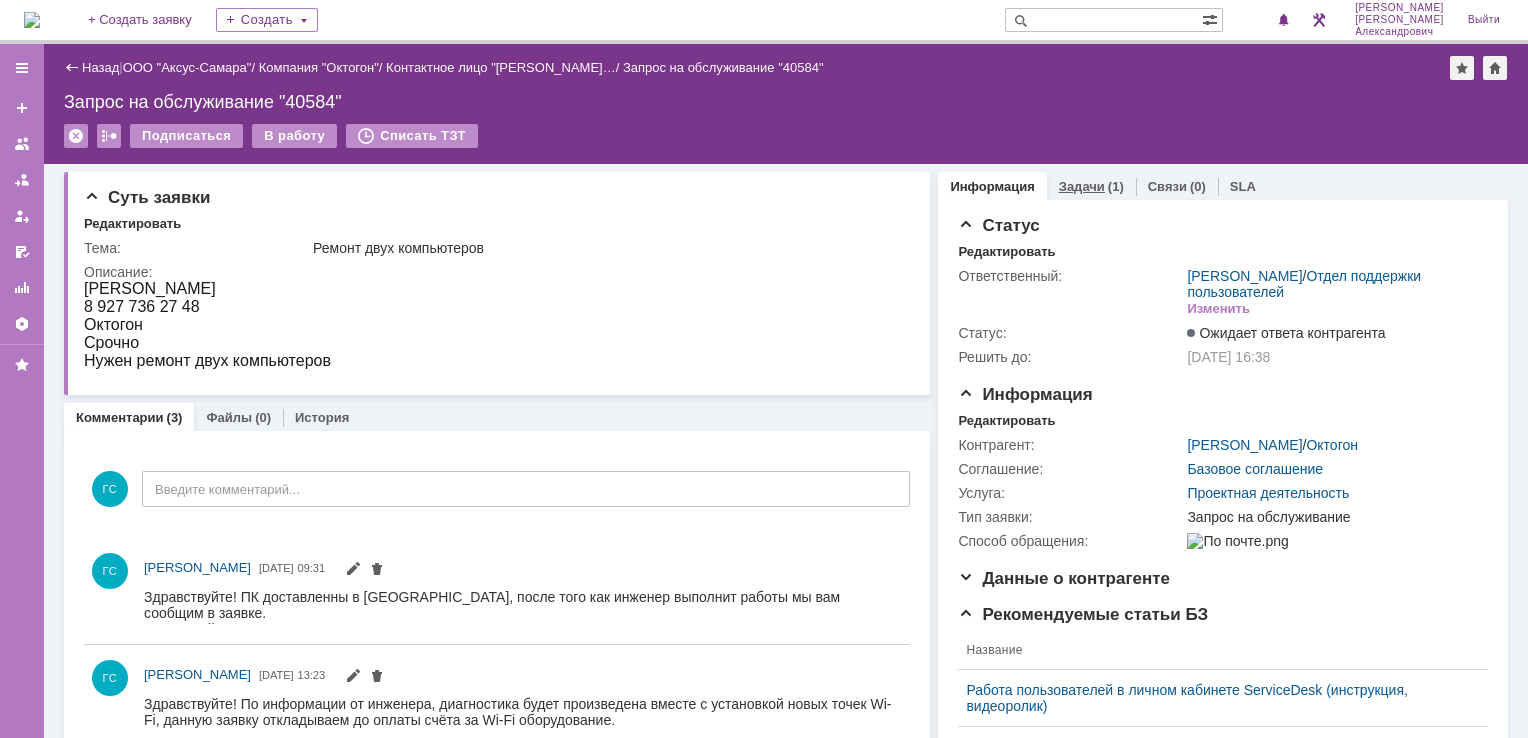 click on "Задачи (1)" at bounding box center [1091, 186] 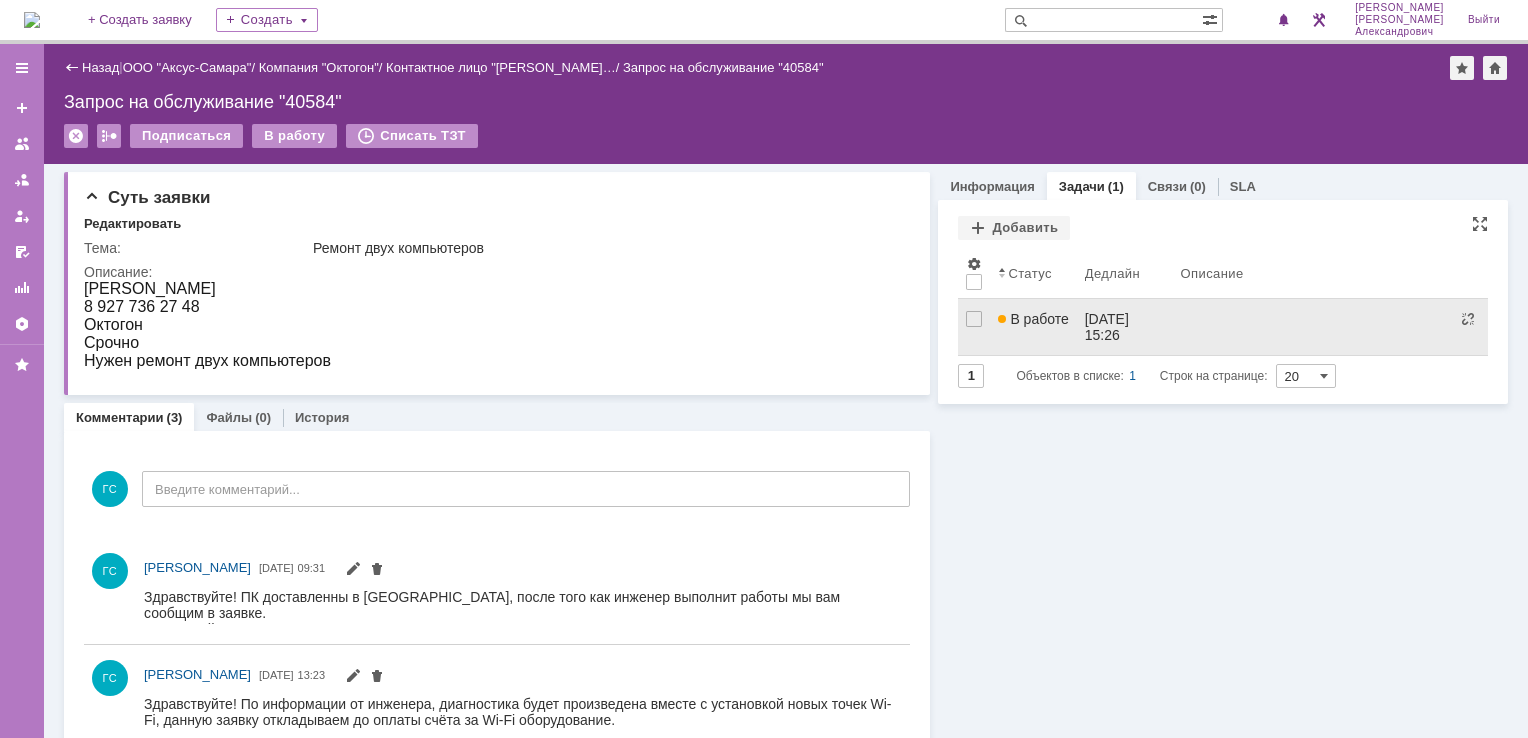 click on "В работе" at bounding box center (1033, 327) 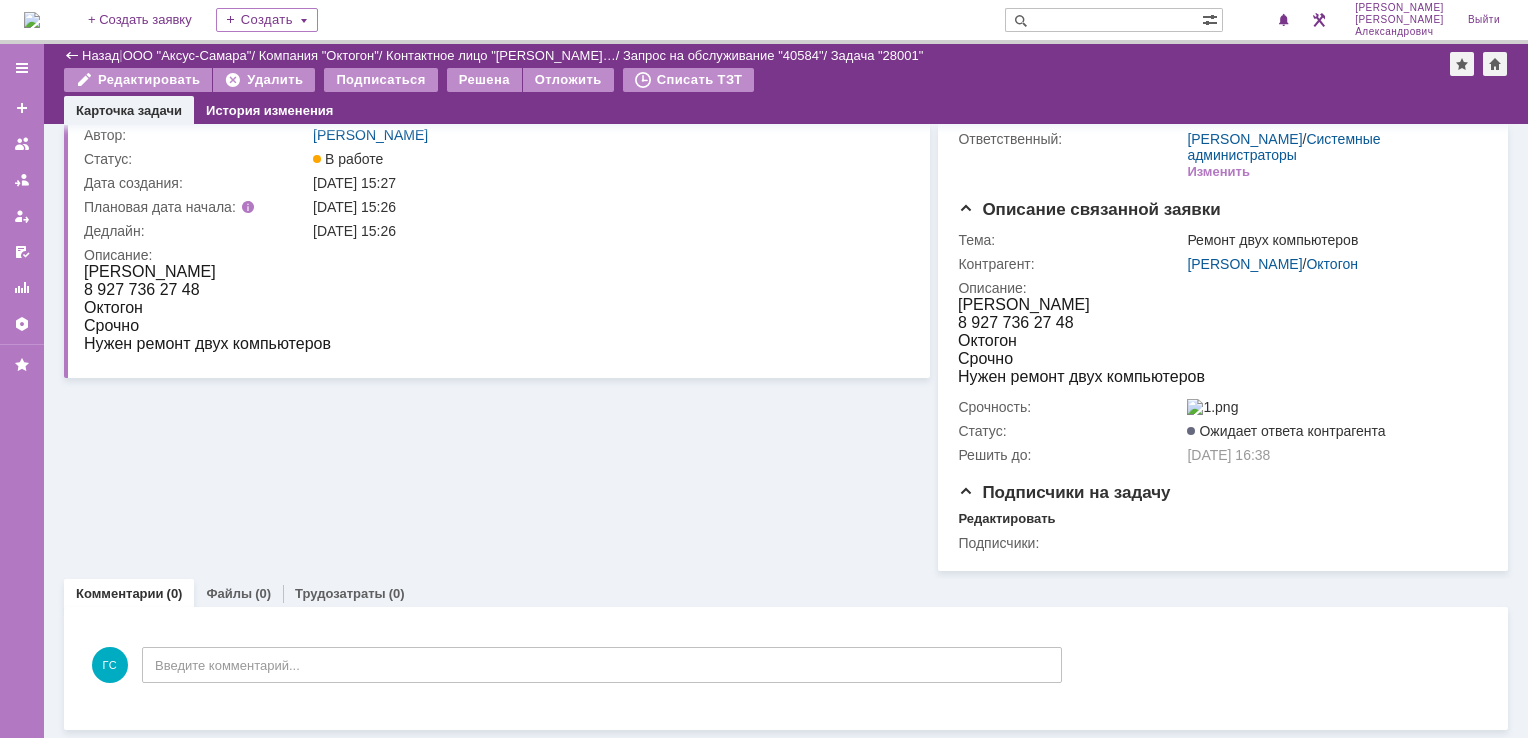 scroll, scrollTop: 100, scrollLeft: 0, axis: vertical 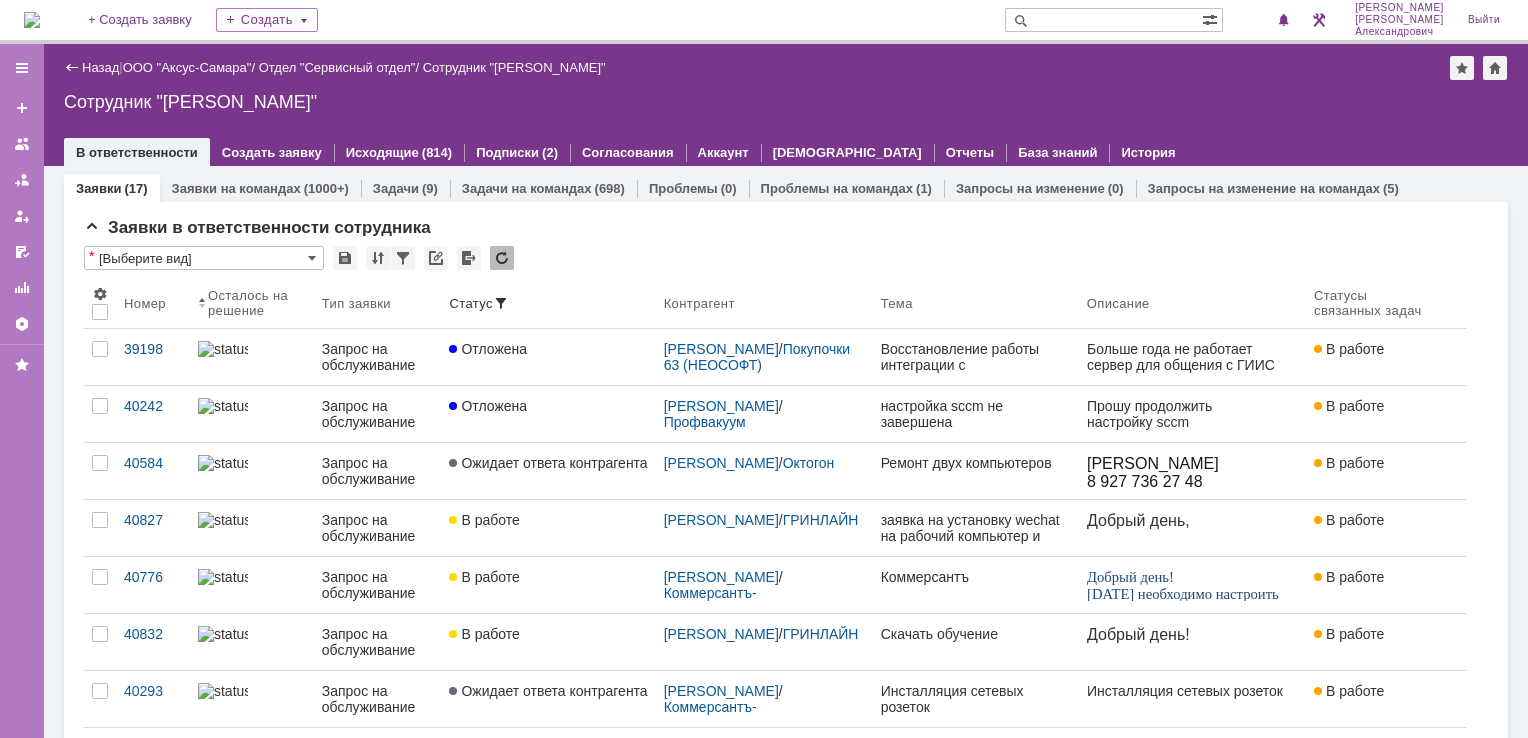 click at bounding box center [32, 20] 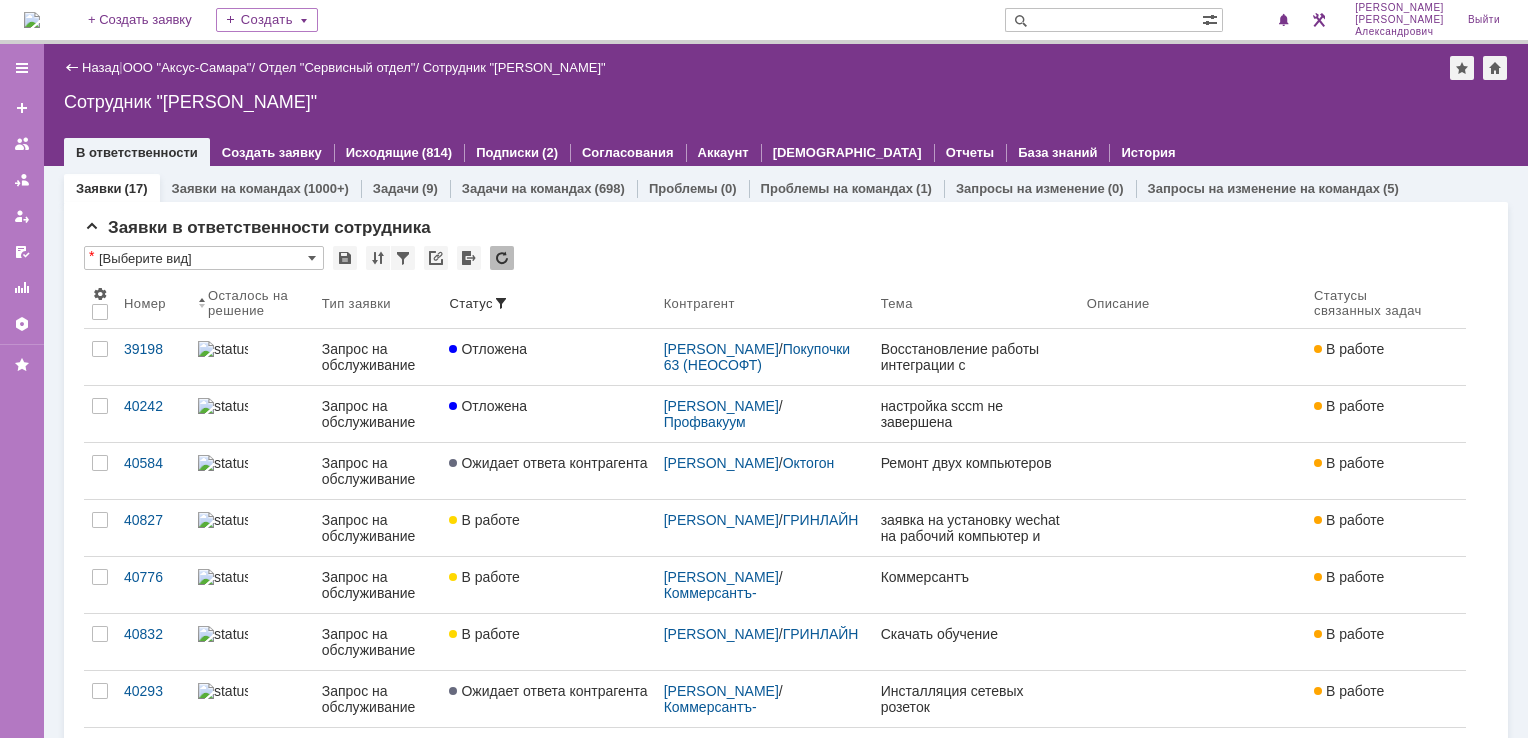scroll, scrollTop: 0, scrollLeft: 0, axis: both 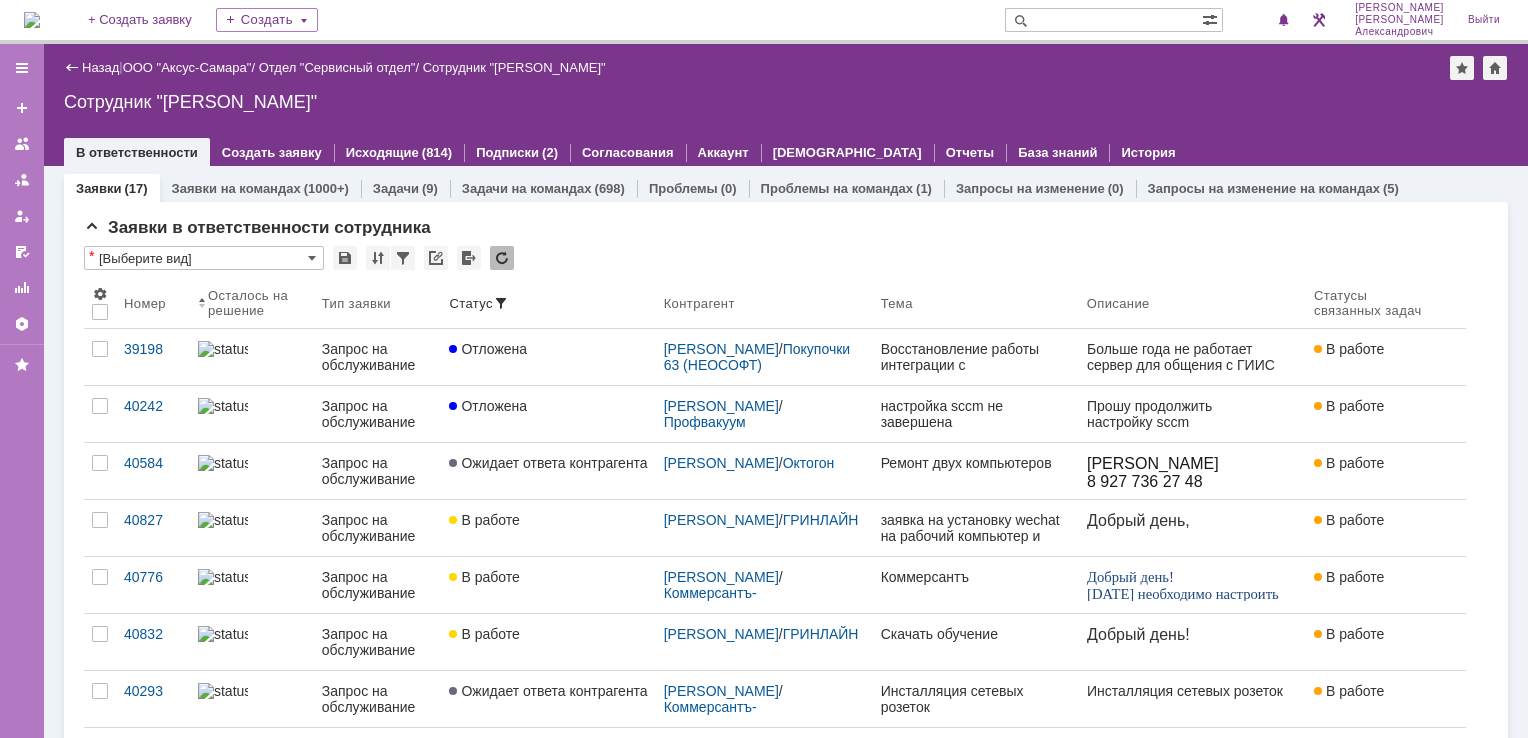 click at bounding box center (32, 20) 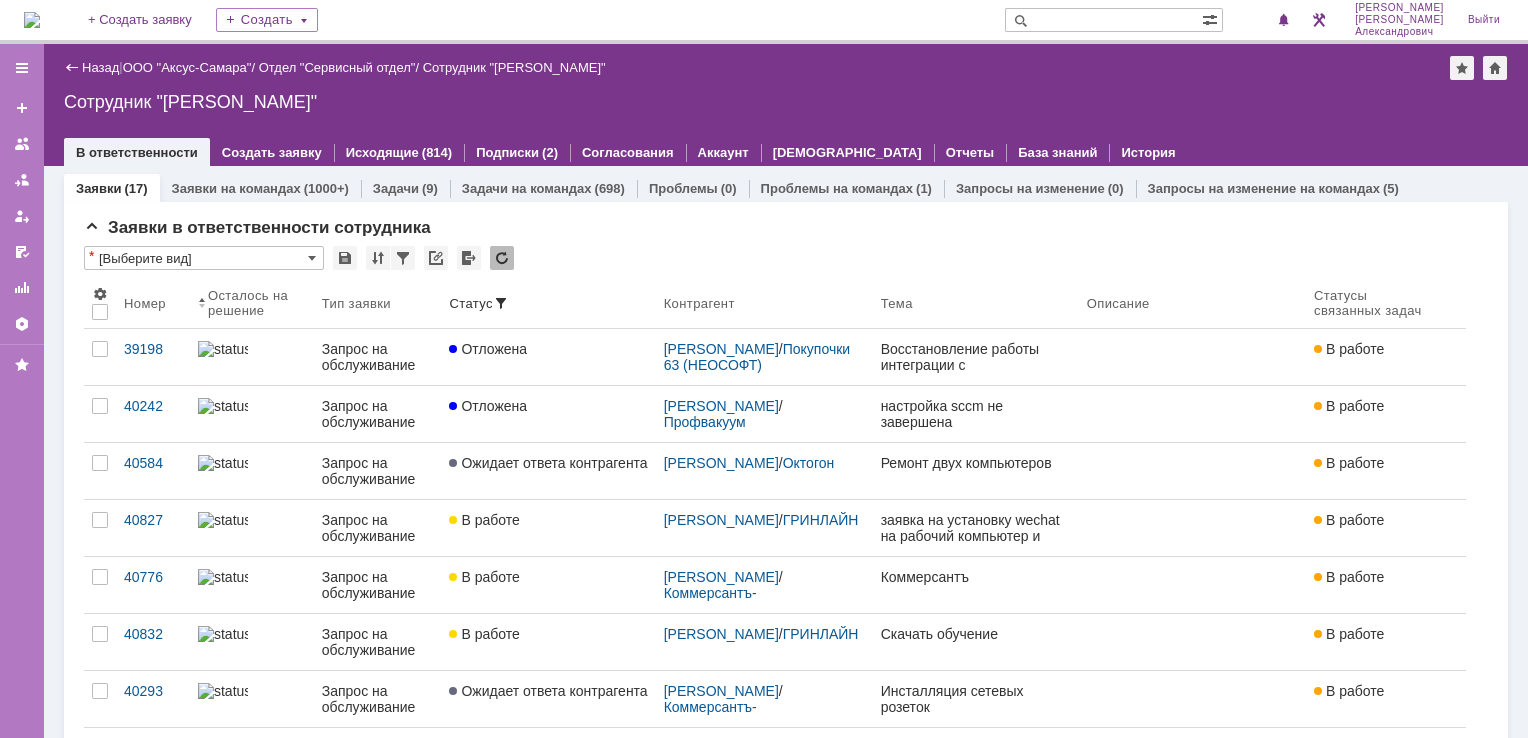 scroll, scrollTop: 0, scrollLeft: 0, axis: both 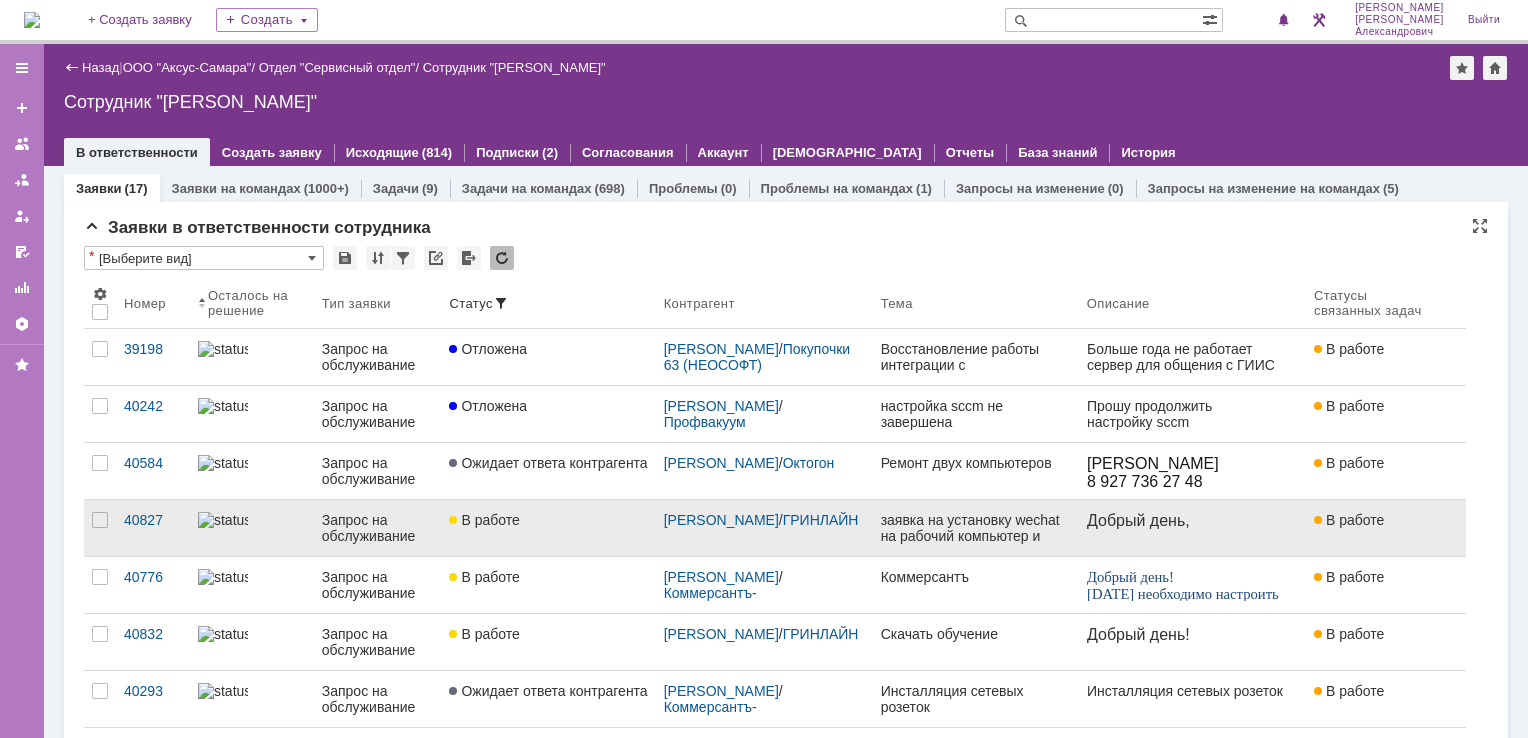 click on "В работе" at bounding box center (484, 520) 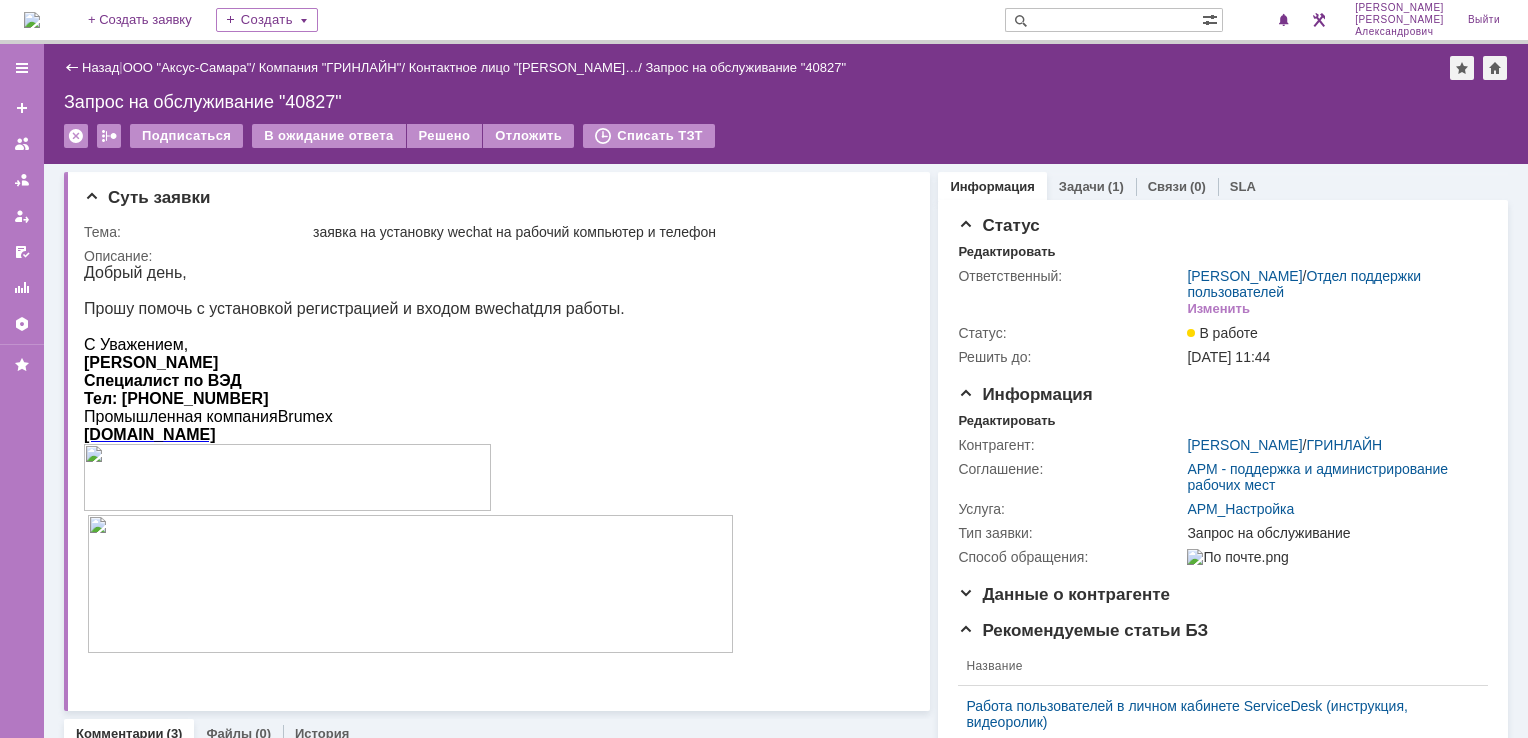 scroll, scrollTop: 0, scrollLeft: 0, axis: both 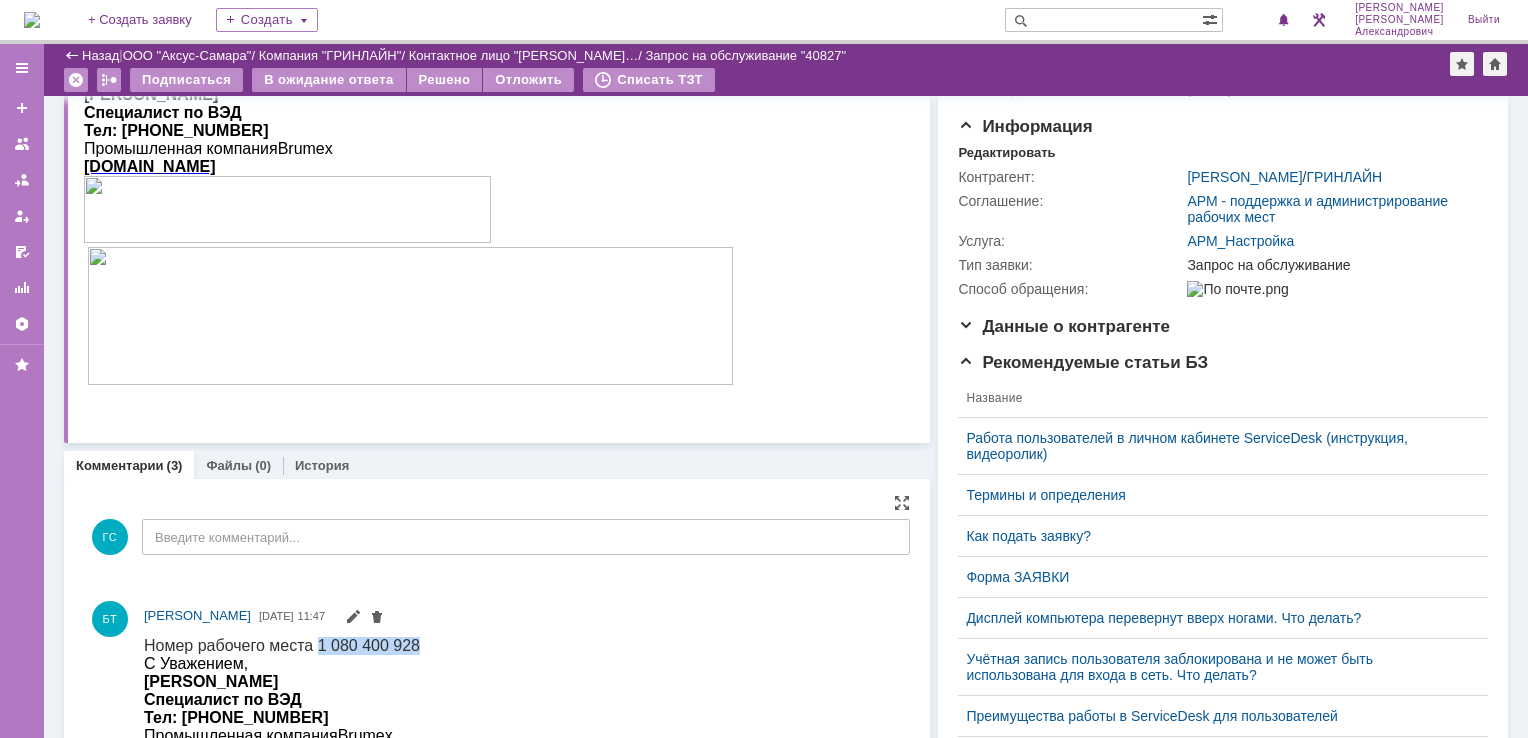 drag, startPoint x: 301, startPoint y: 645, endPoint x: 418, endPoint y: 652, distance: 117.20921 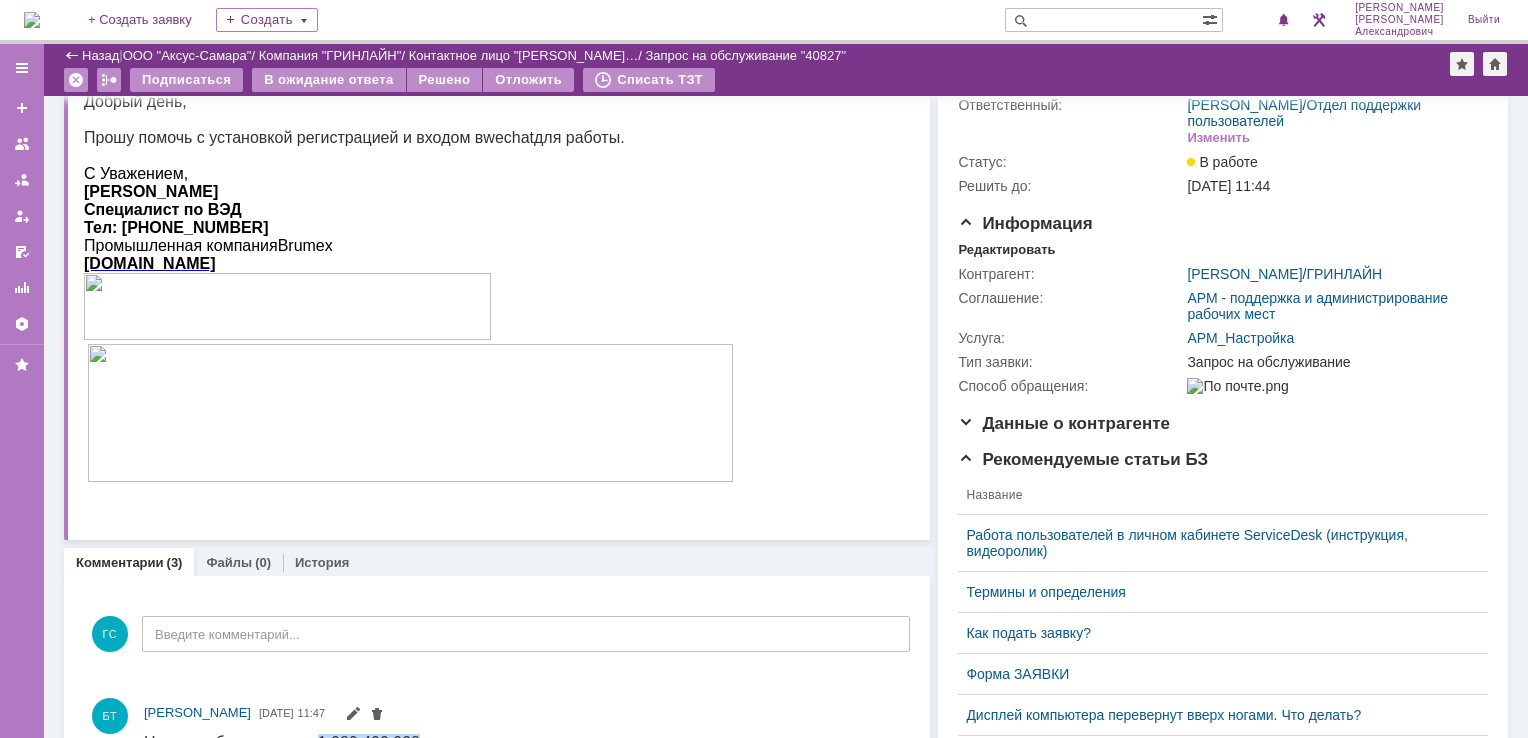 scroll, scrollTop: 0, scrollLeft: 0, axis: both 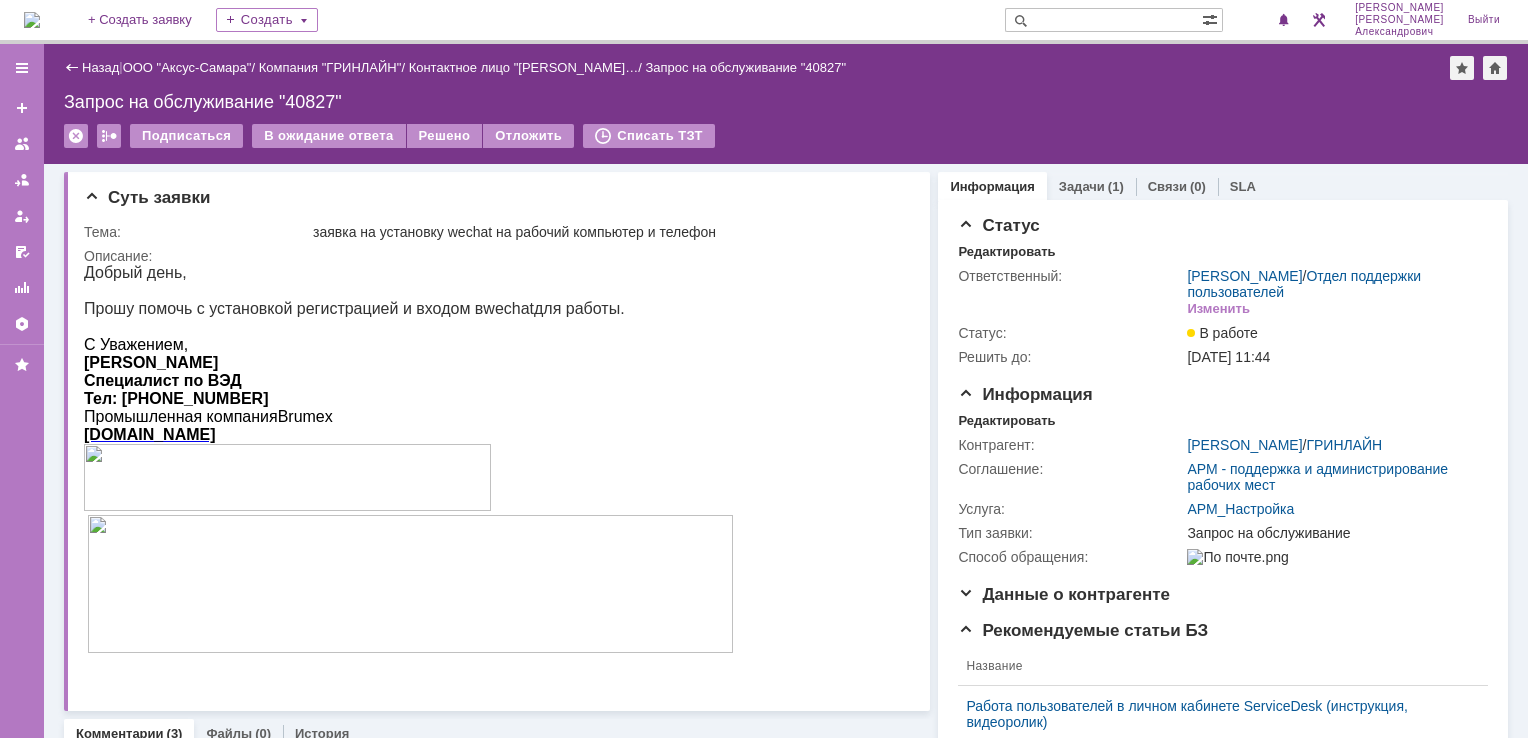 click on "Информация Задачи (1) Связи (0) SLA Статус Редактировать Ответственный: Галстьян Степан Александрович / Отдел поддержки пользователей Изменить Статус: В работе Решить до: 17.07.2025 11:44 Информация Редактировать Контрагент: Белкина Татьяна Сергеевна / ГРИНЛАЙН Соглашение: АРМ - поддержка и администрирование рабочих мест Услуга: АРМ_Настройка Тип заявки: Запрос на обслуживание Способ обращения: Данные о контрагенте Редактировать Контактное лицо: Белкина Татьяна Сергеевна Контактный e-mail: t.belkina@brumex.ru Контактный телефон: Рекомендуемые статьи БЗ             Название" at bounding box center (1219, 922) 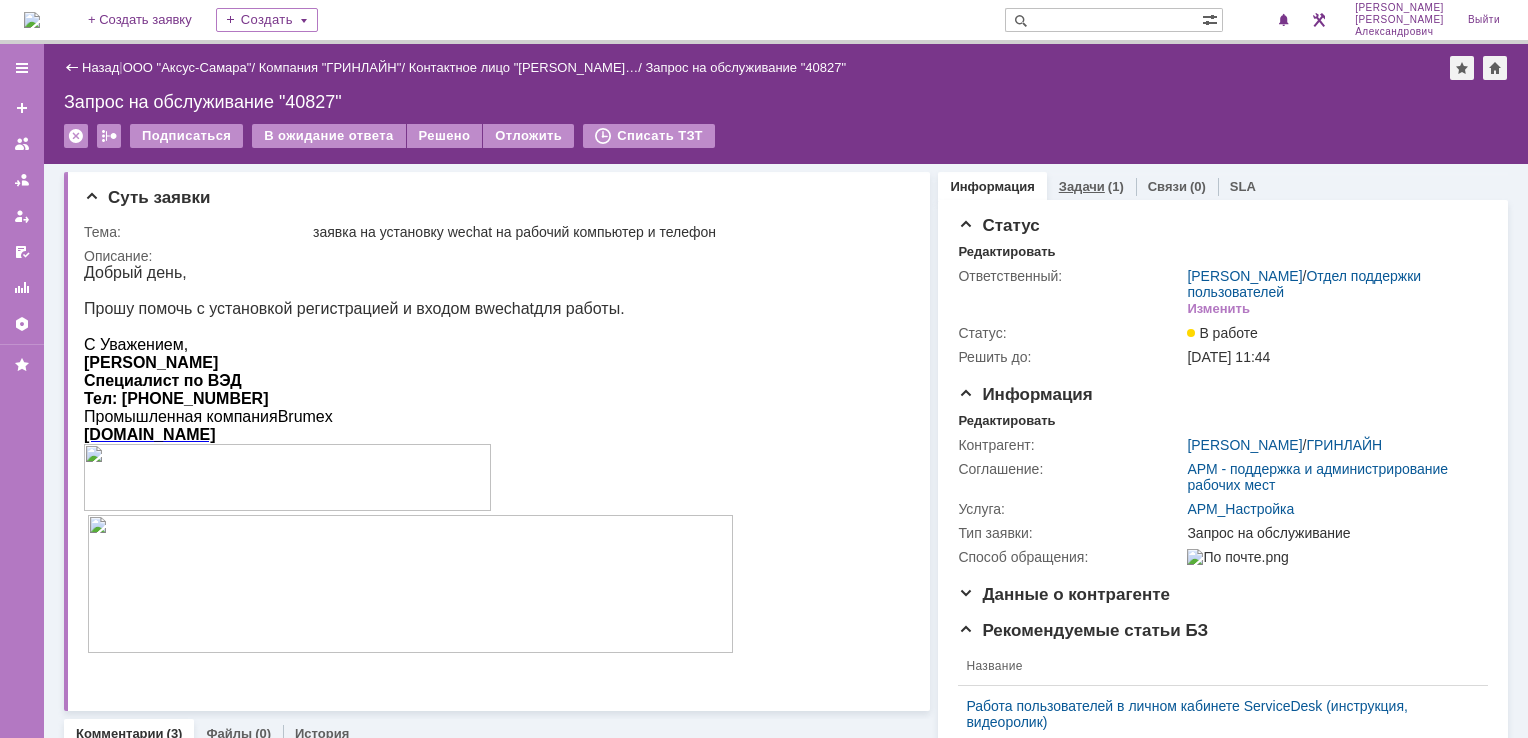 click on "Задачи (1)" at bounding box center (1091, 186) 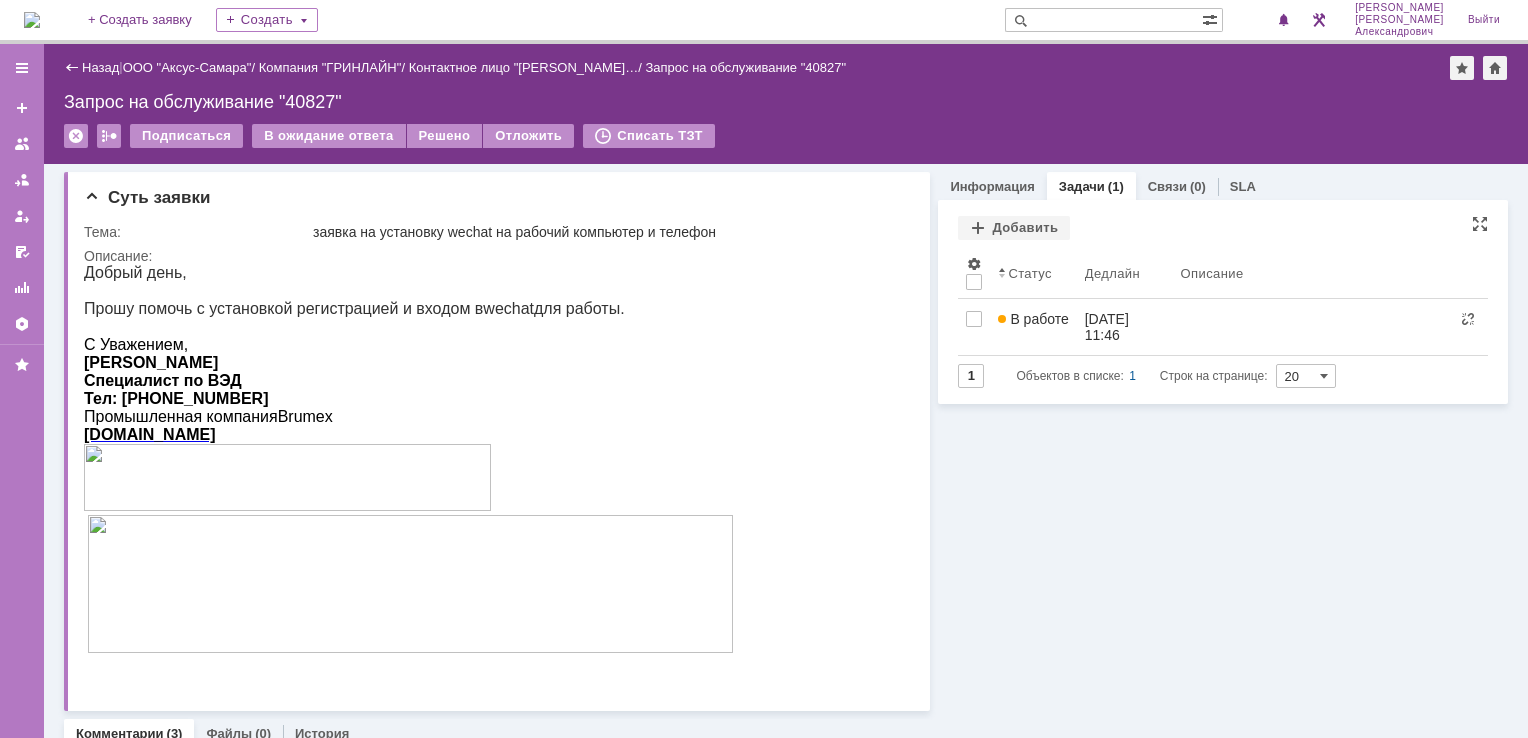scroll, scrollTop: 0, scrollLeft: 0, axis: both 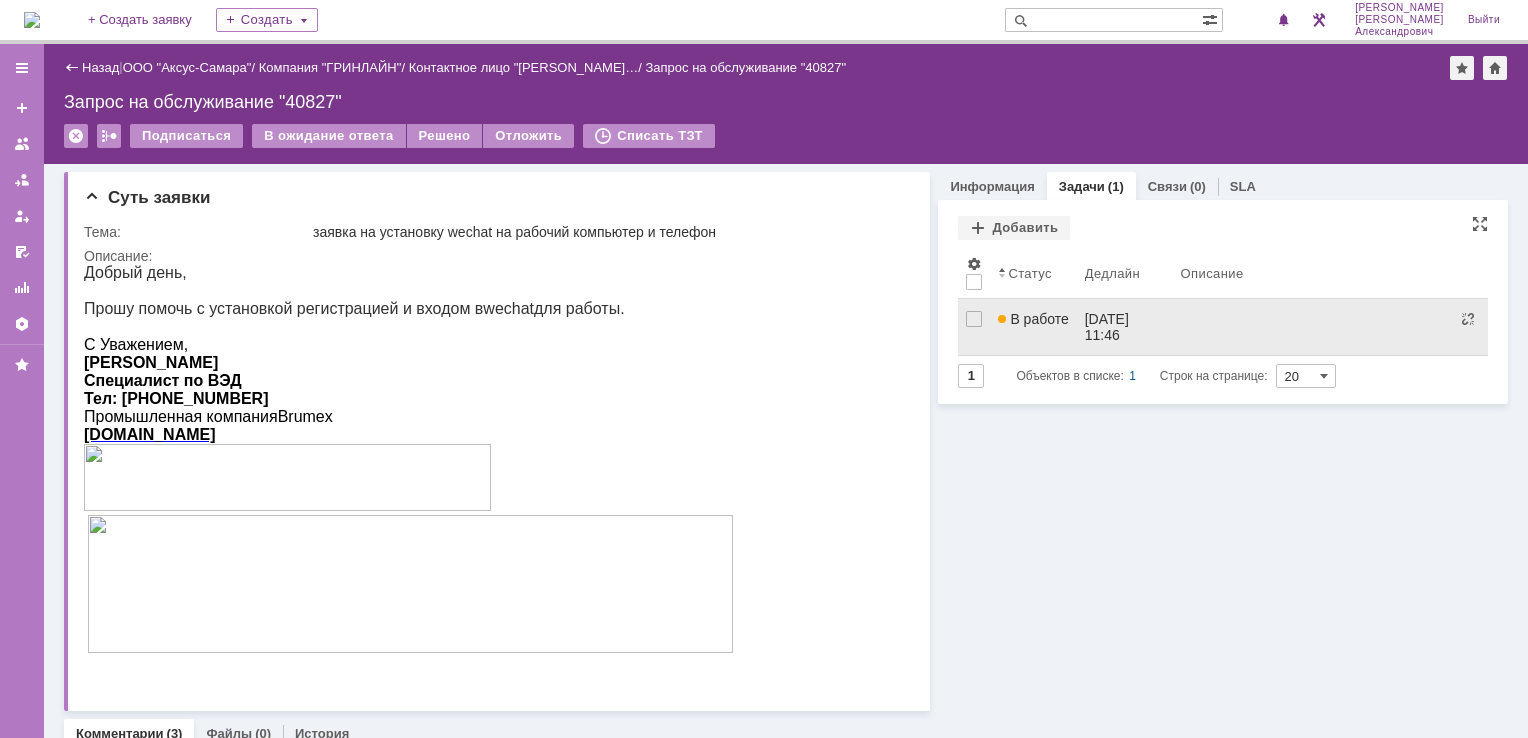 click on "В работе" at bounding box center (1033, 327) 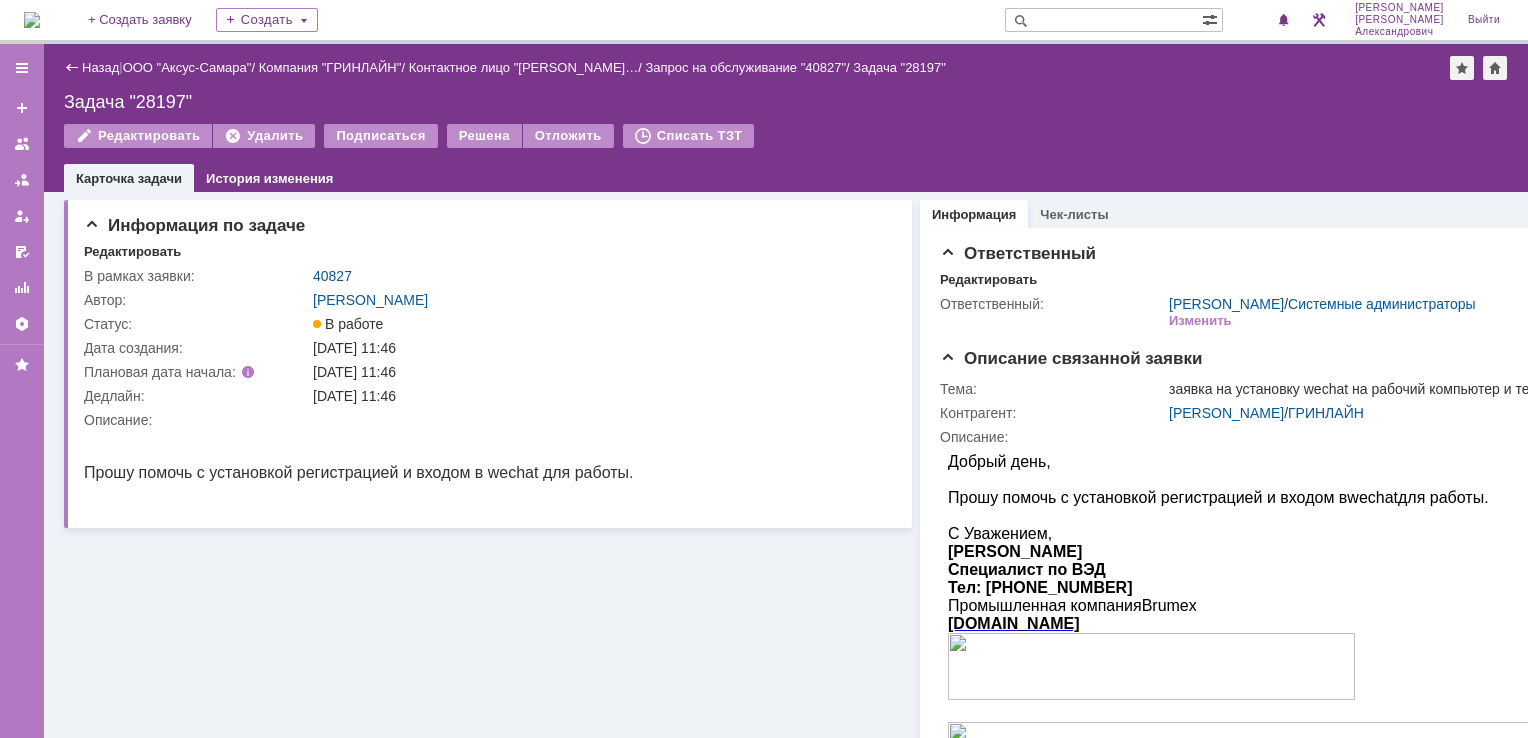 scroll, scrollTop: 0, scrollLeft: 0, axis: both 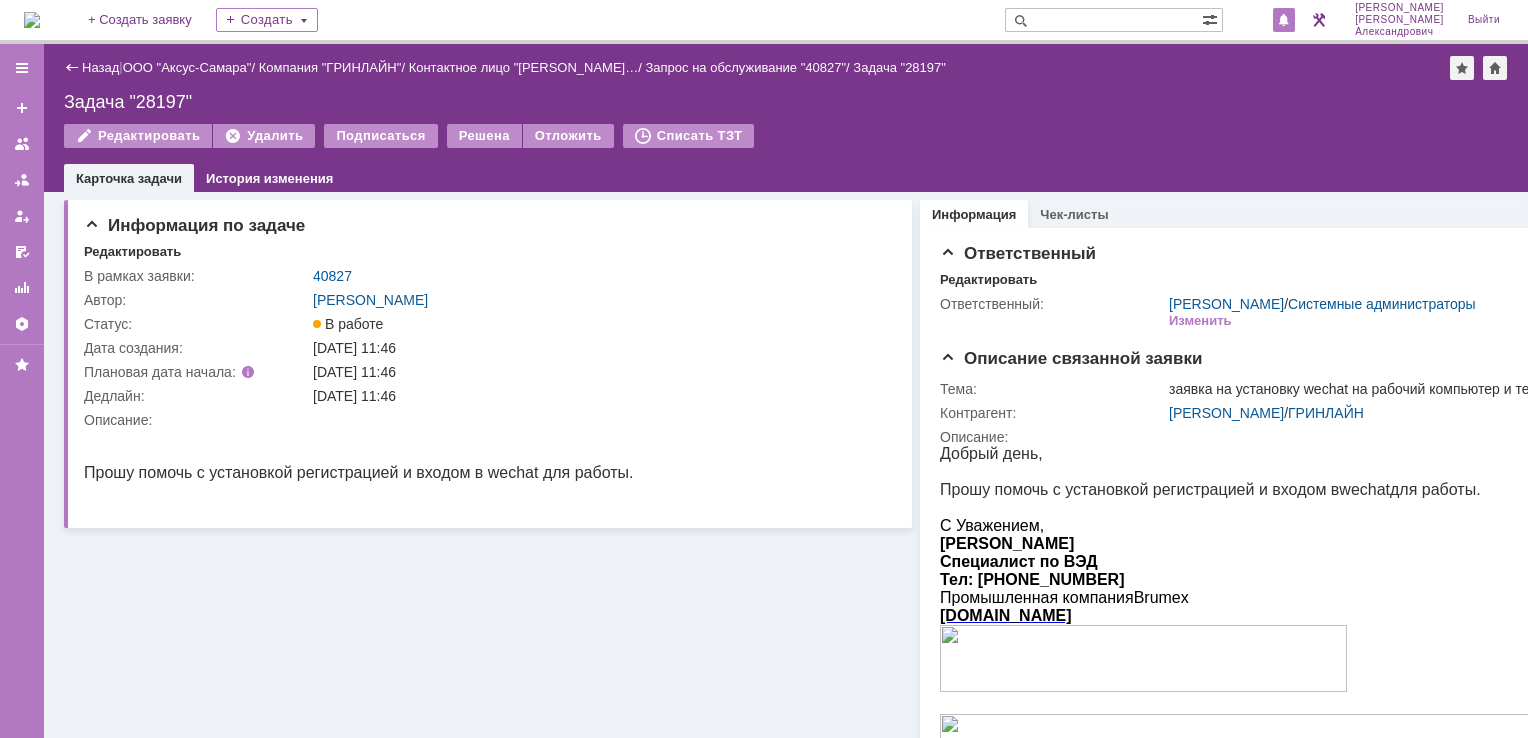 click at bounding box center (1284, 21) 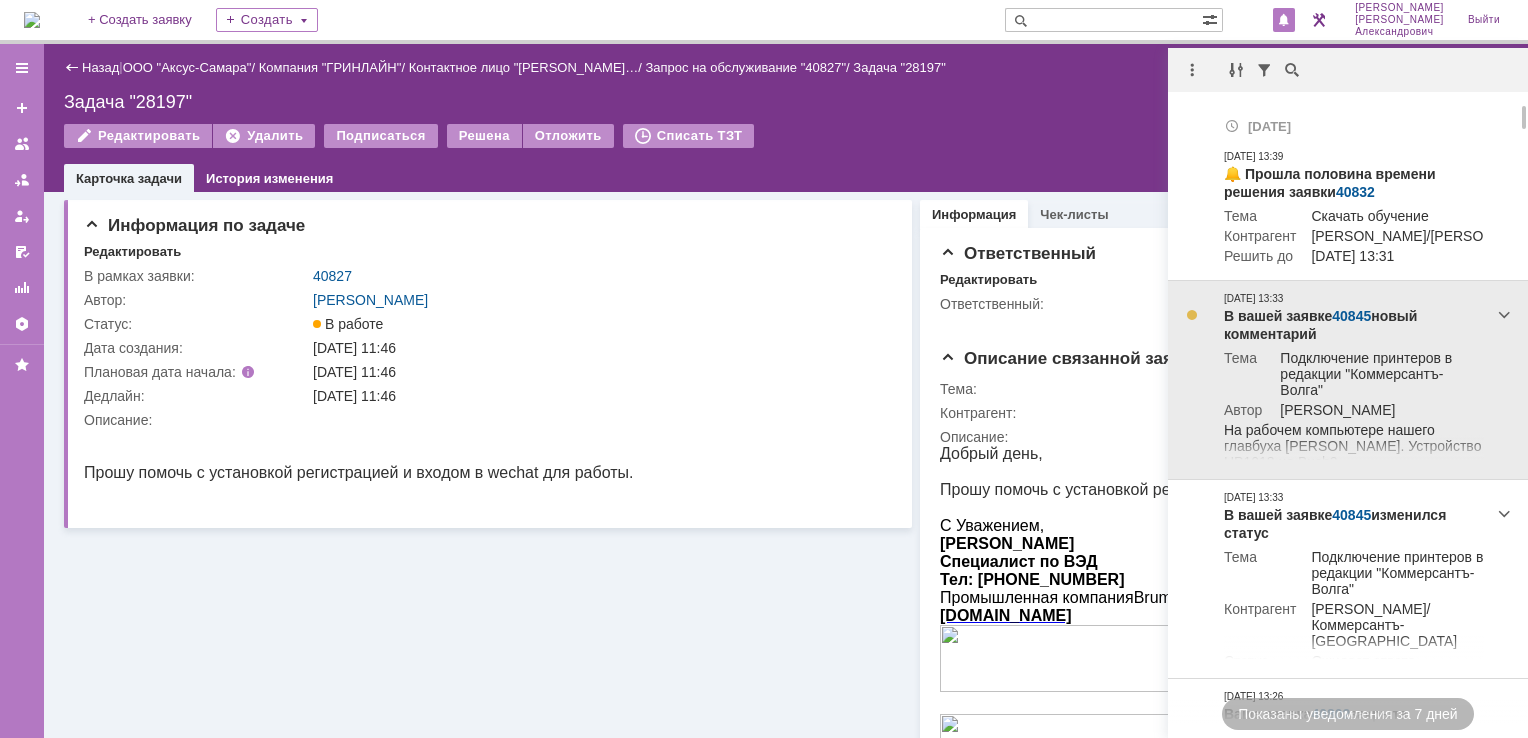 click on "40845" at bounding box center [1351, 316] 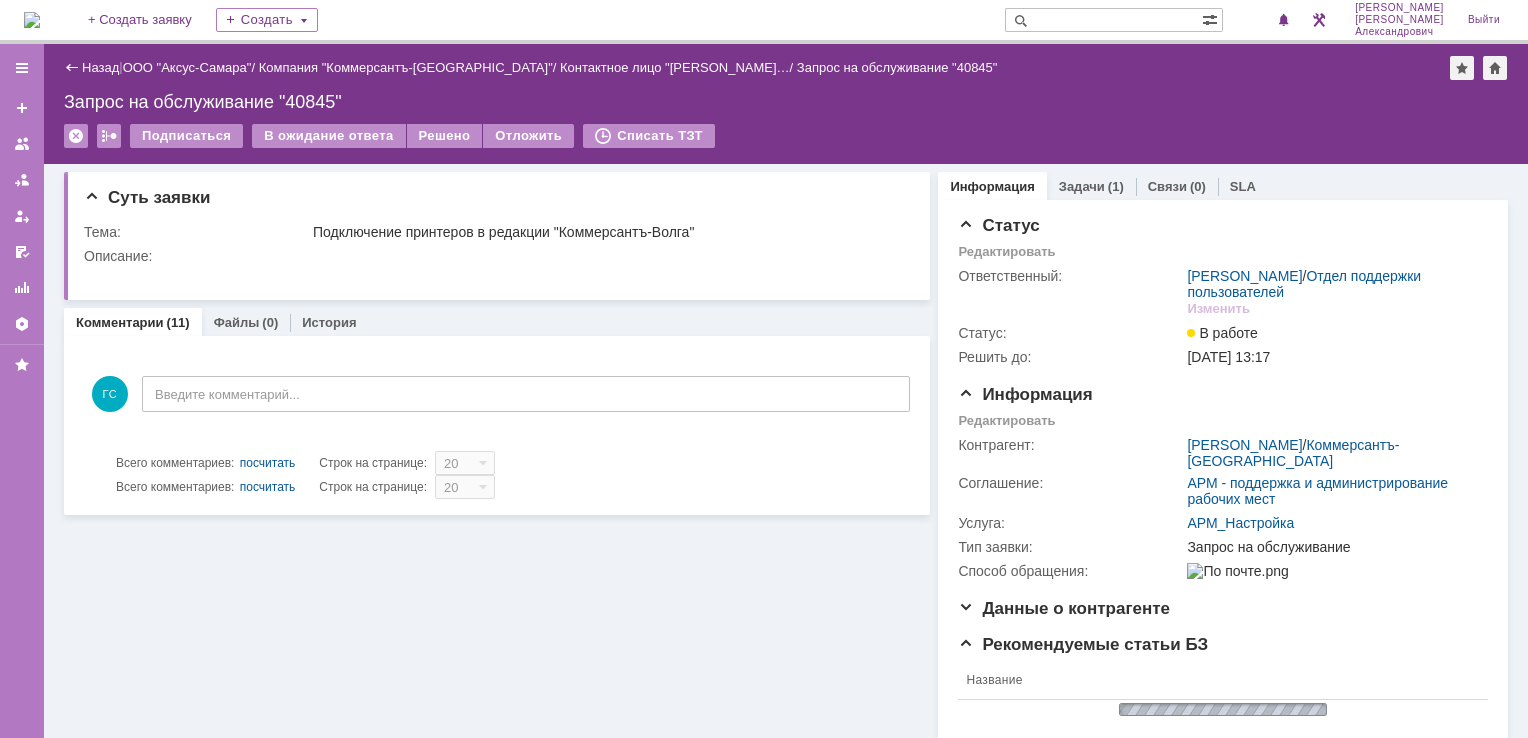scroll, scrollTop: 0, scrollLeft: 0, axis: both 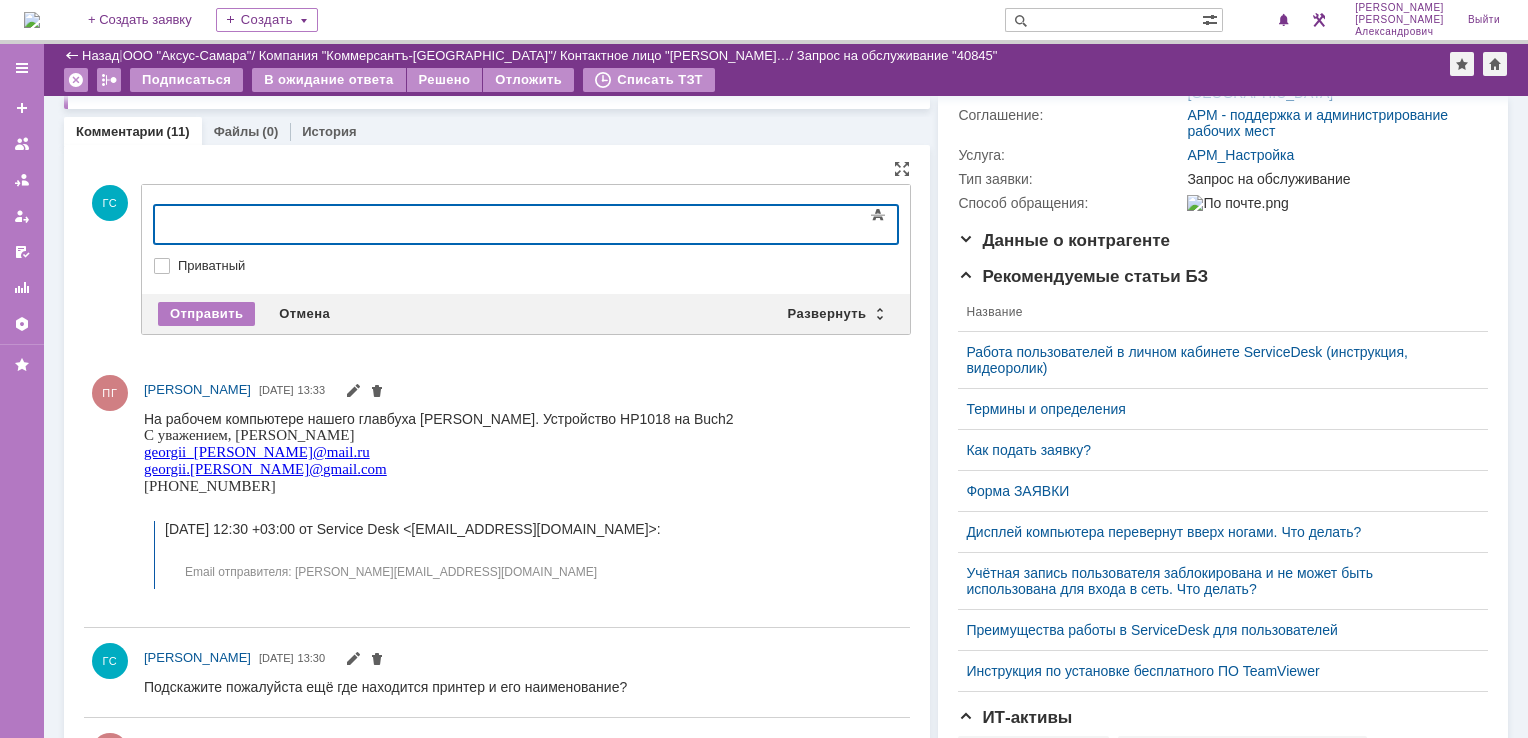 type 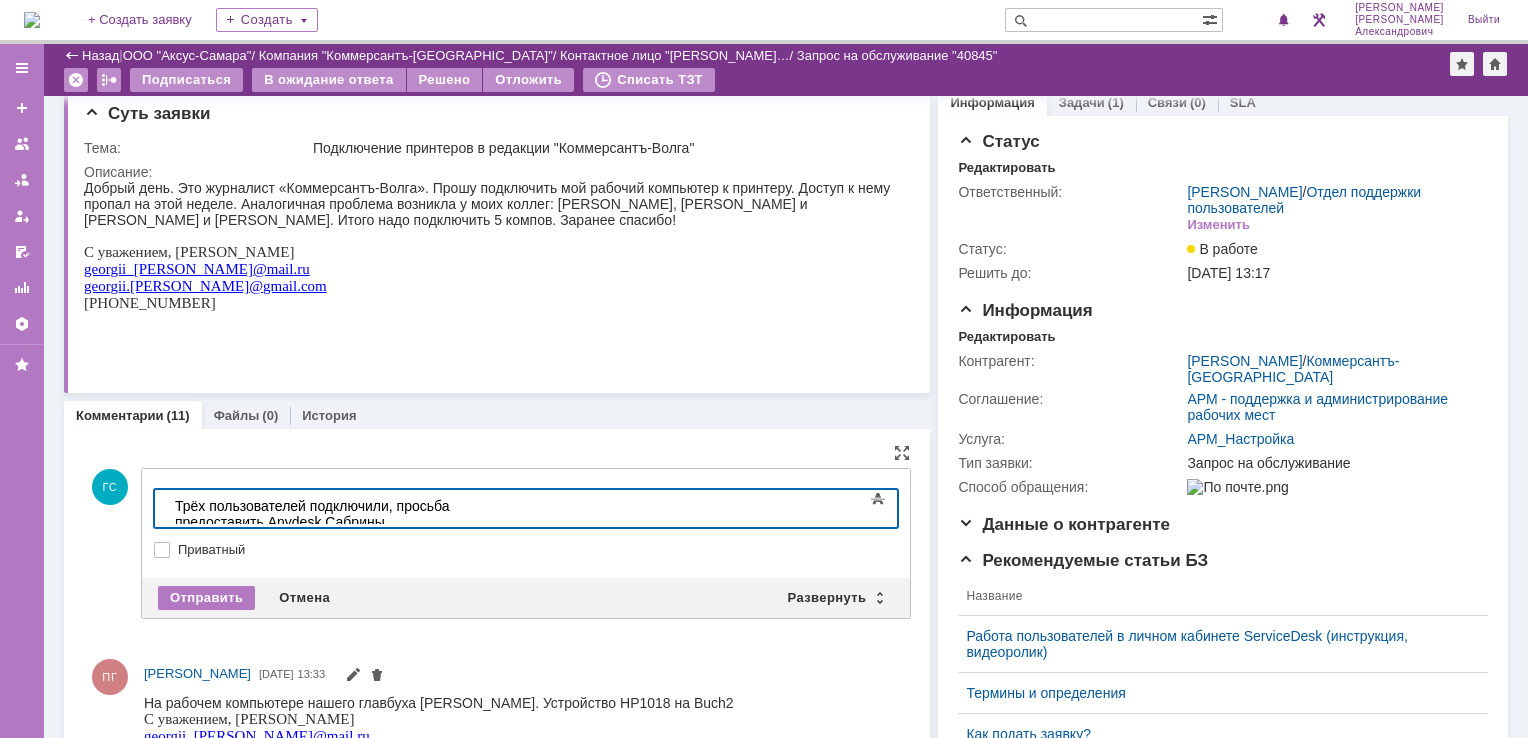 scroll, scrollTop: 0, scrollLeft: 0, axis: both 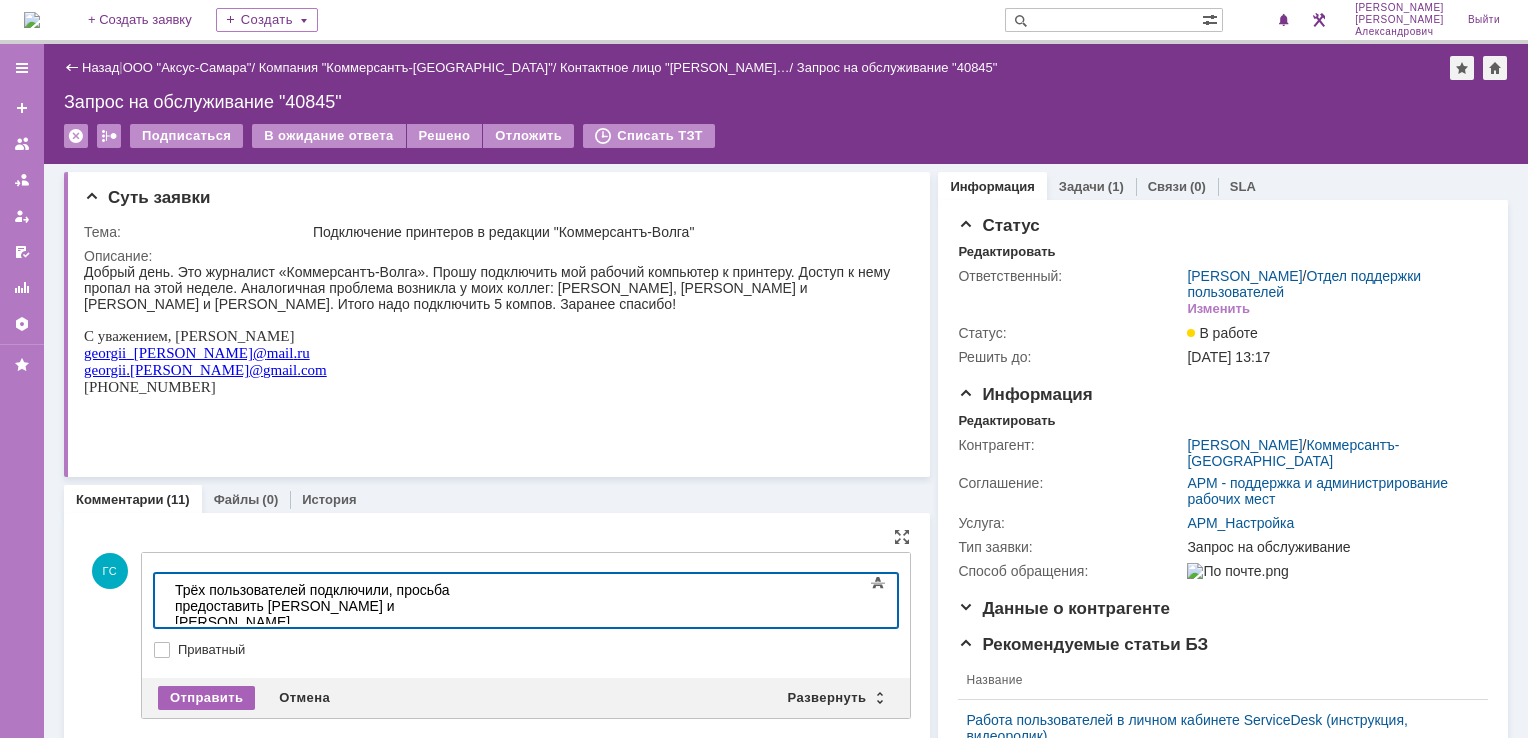 click on "Отправить" at bounding box center (206, 698) 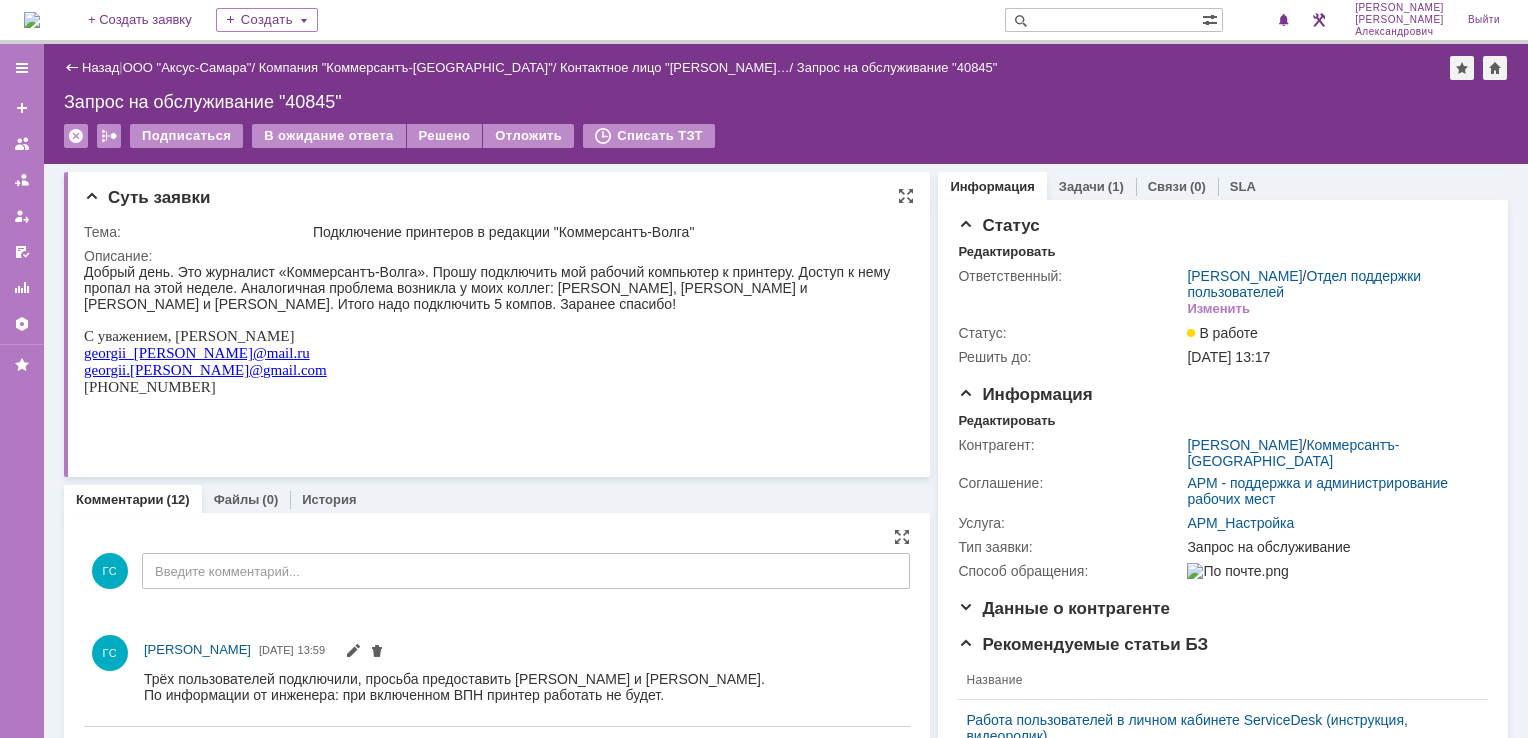 scroll, scrollTop: 0, scrollLeft: 0, axis: both 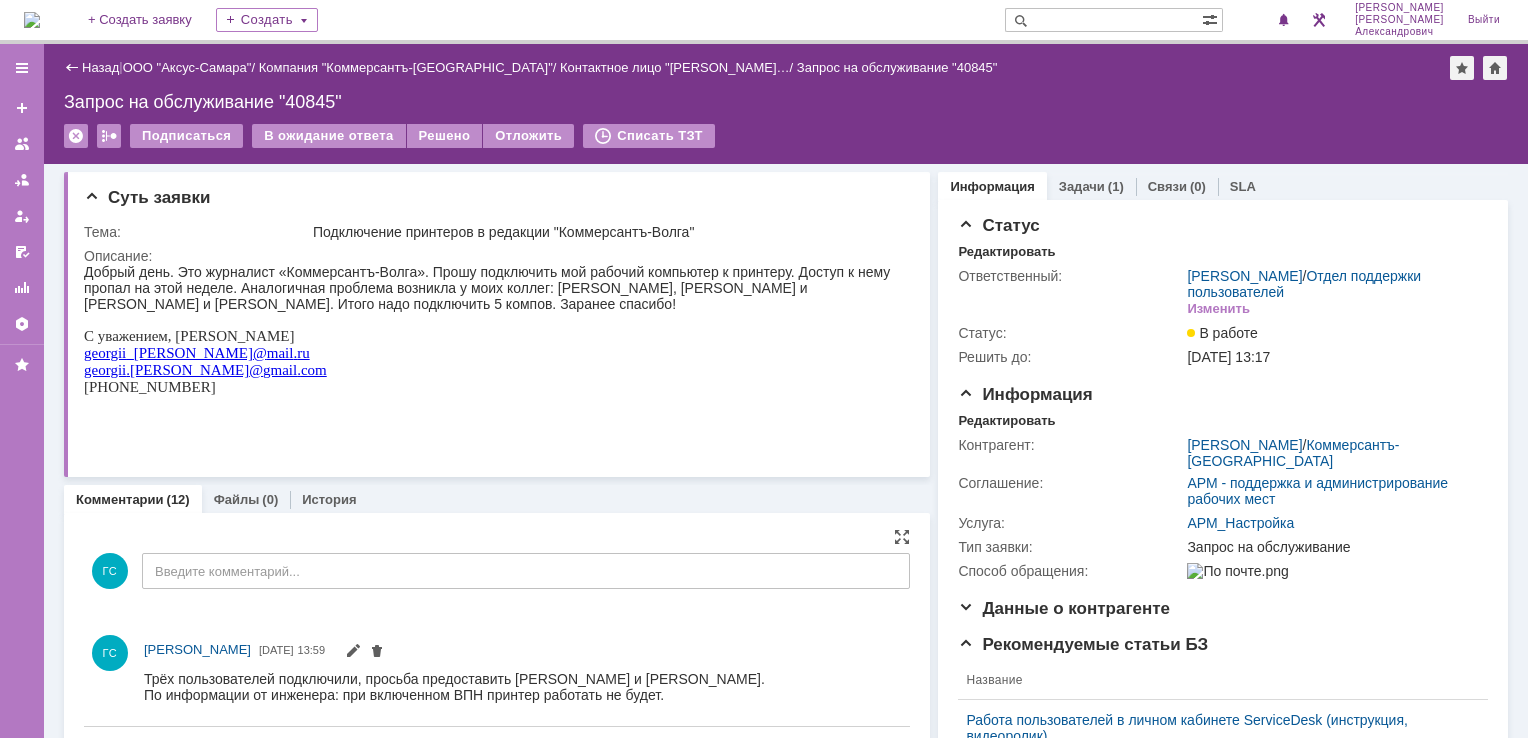 click on "В ожидание ответа" at bounding box center [329, 137] 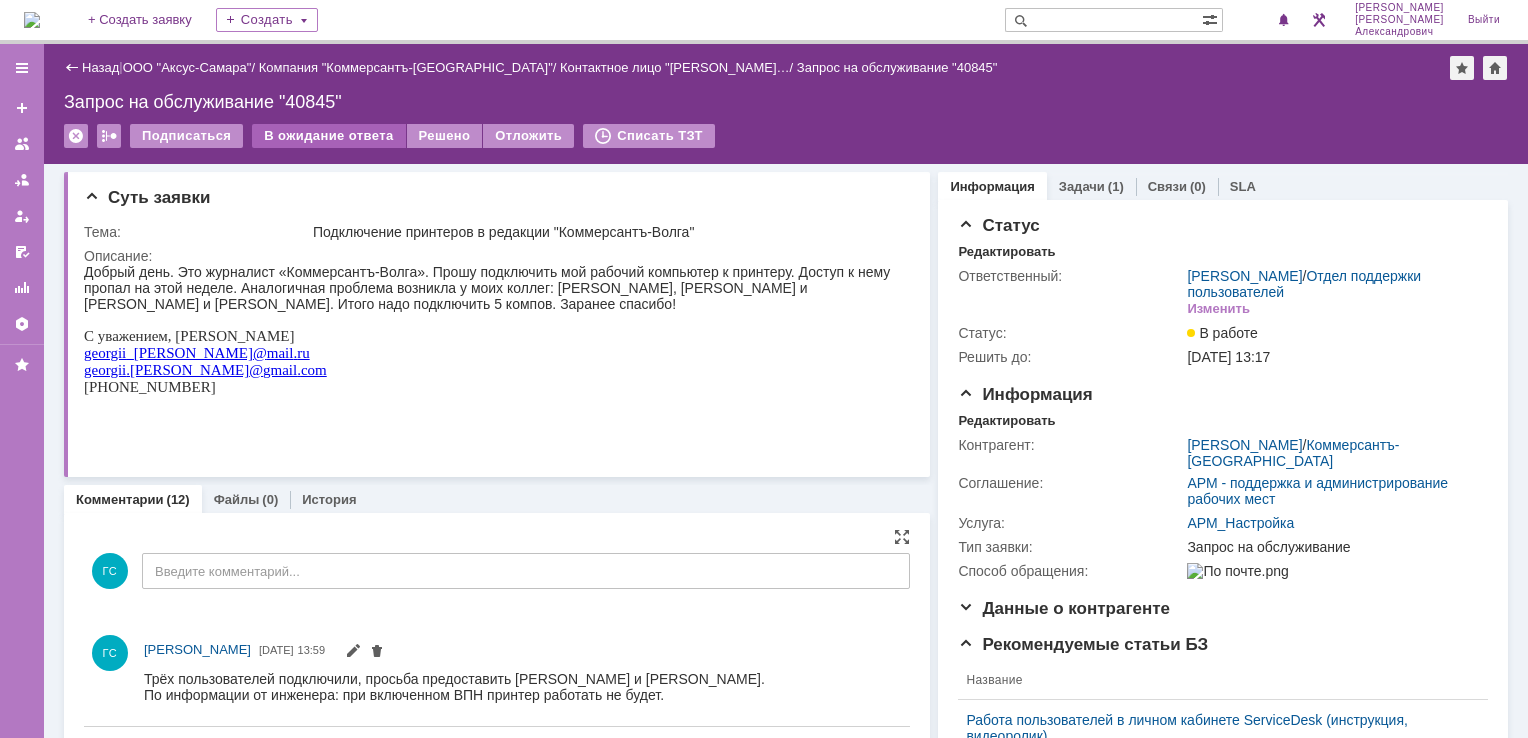 click on "В ожидание ответа" at bounding box center [328, 136] 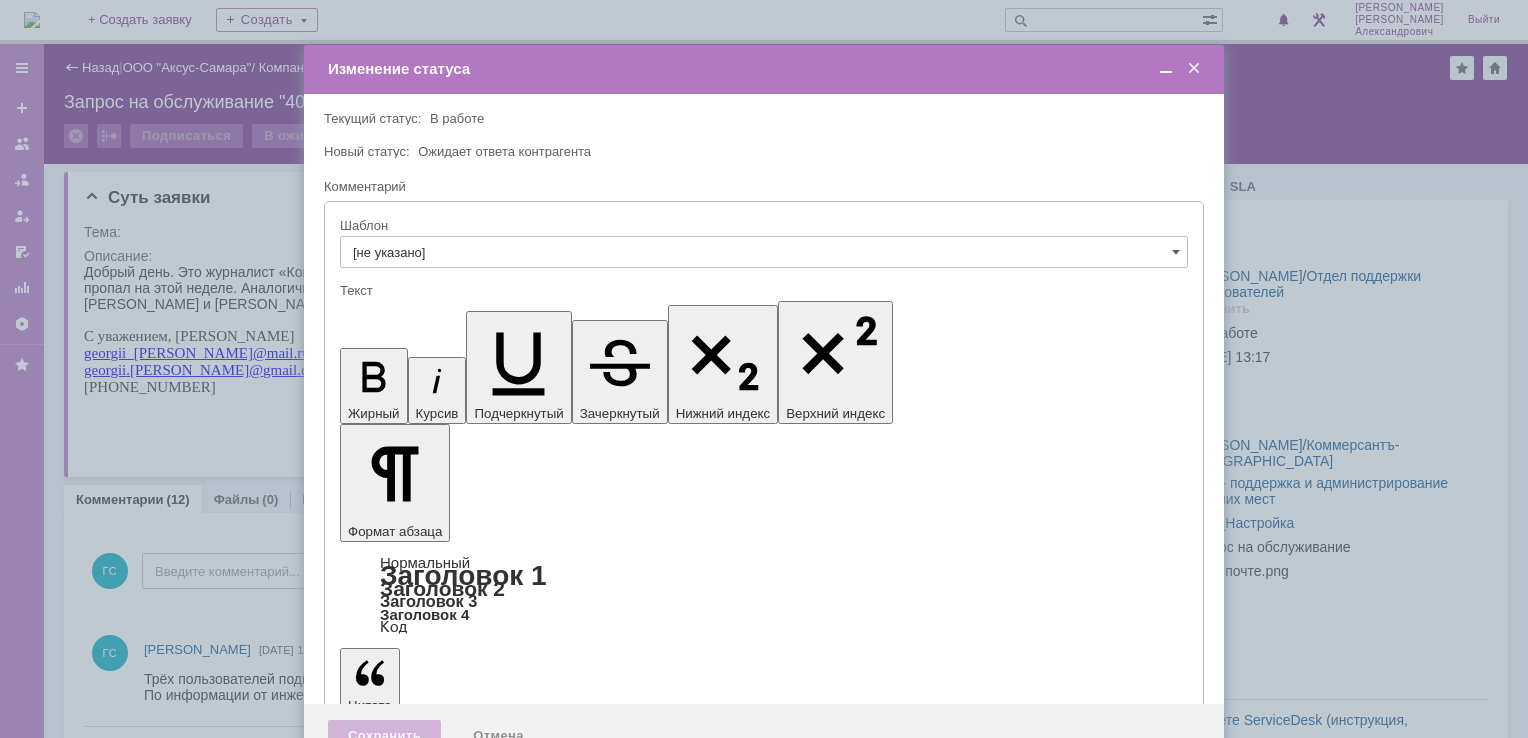 scroll, scrollTop: 0, scrollLeft: 0, axis: both 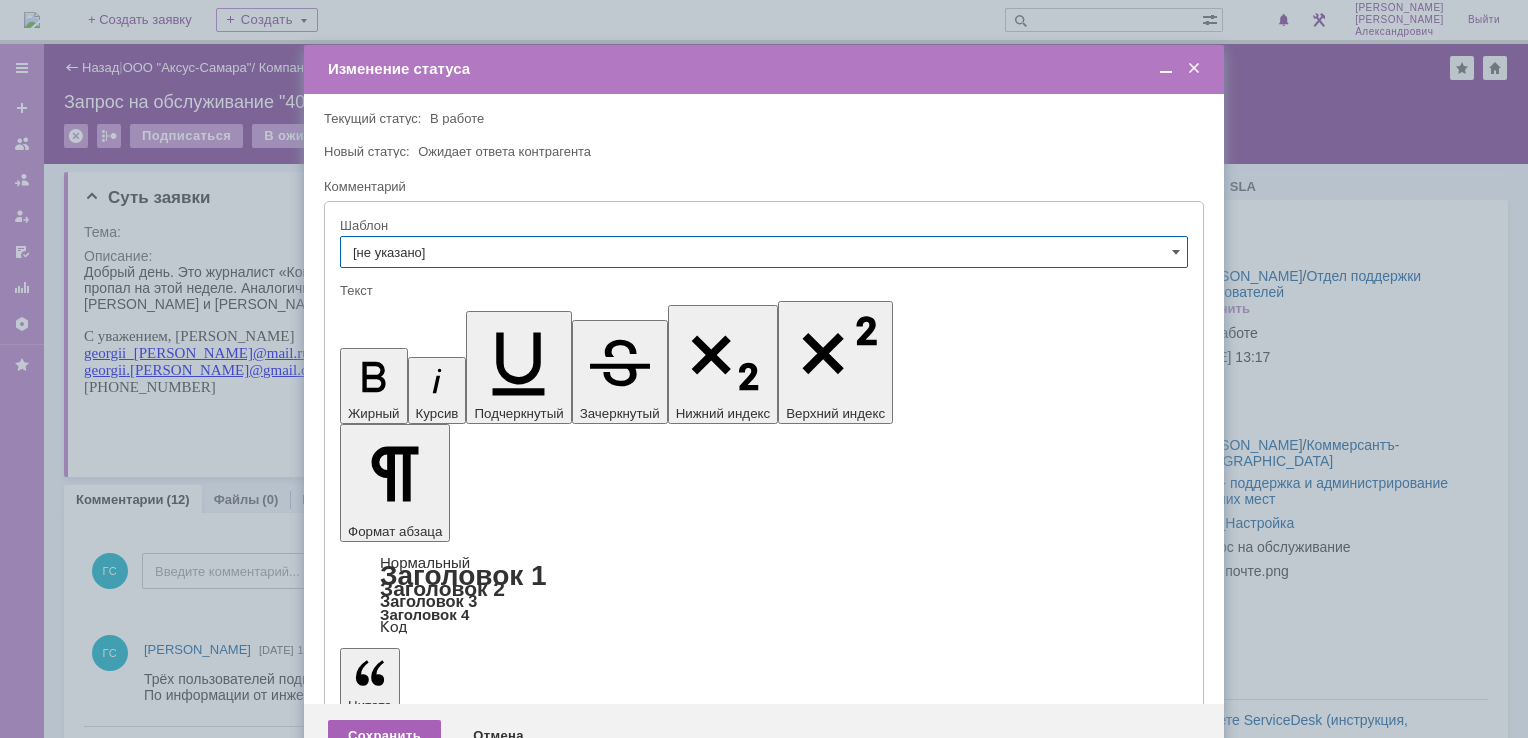 click on "Сохранить" at bounding box center [384, 736] 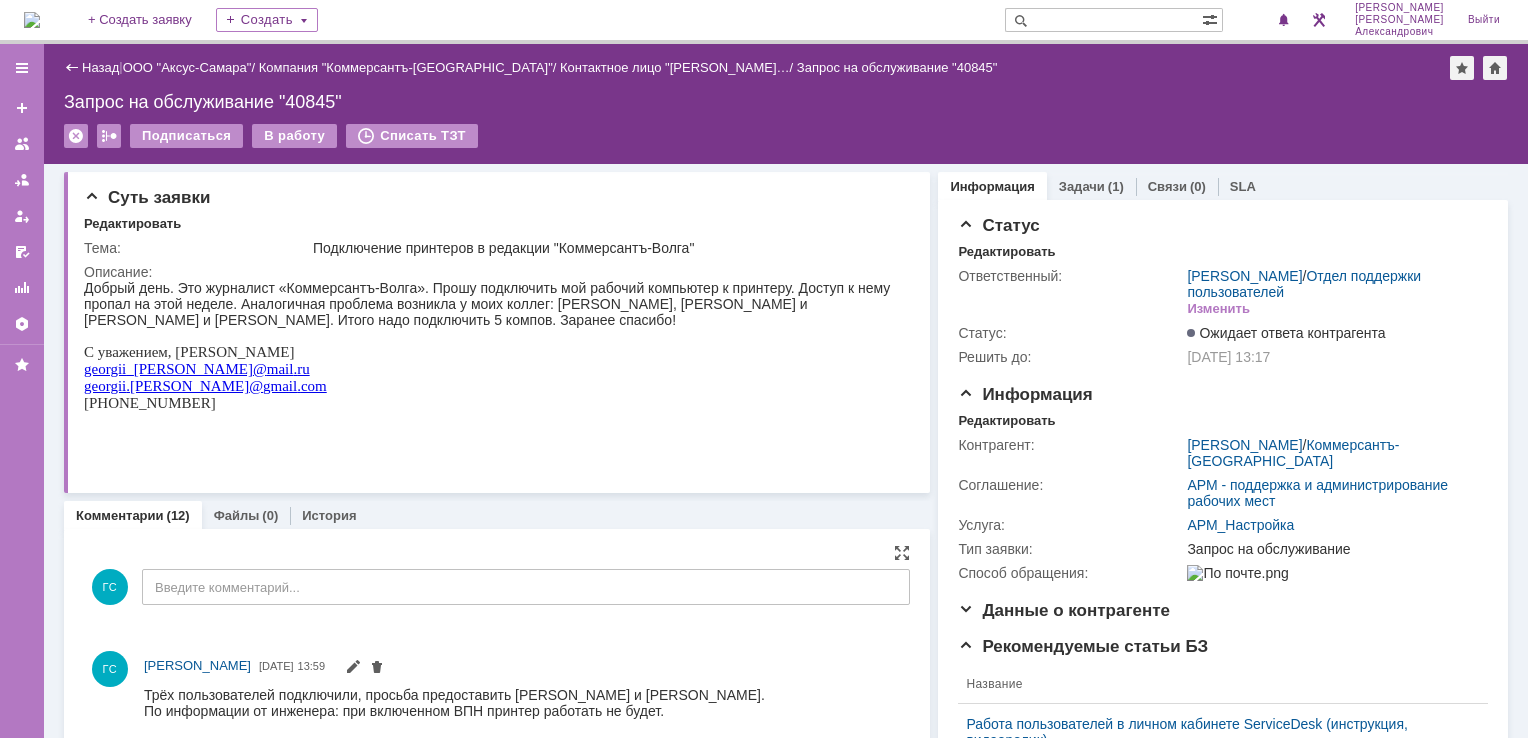 scroll, scrollTop: 0, scrollLeft: 0, axis: both 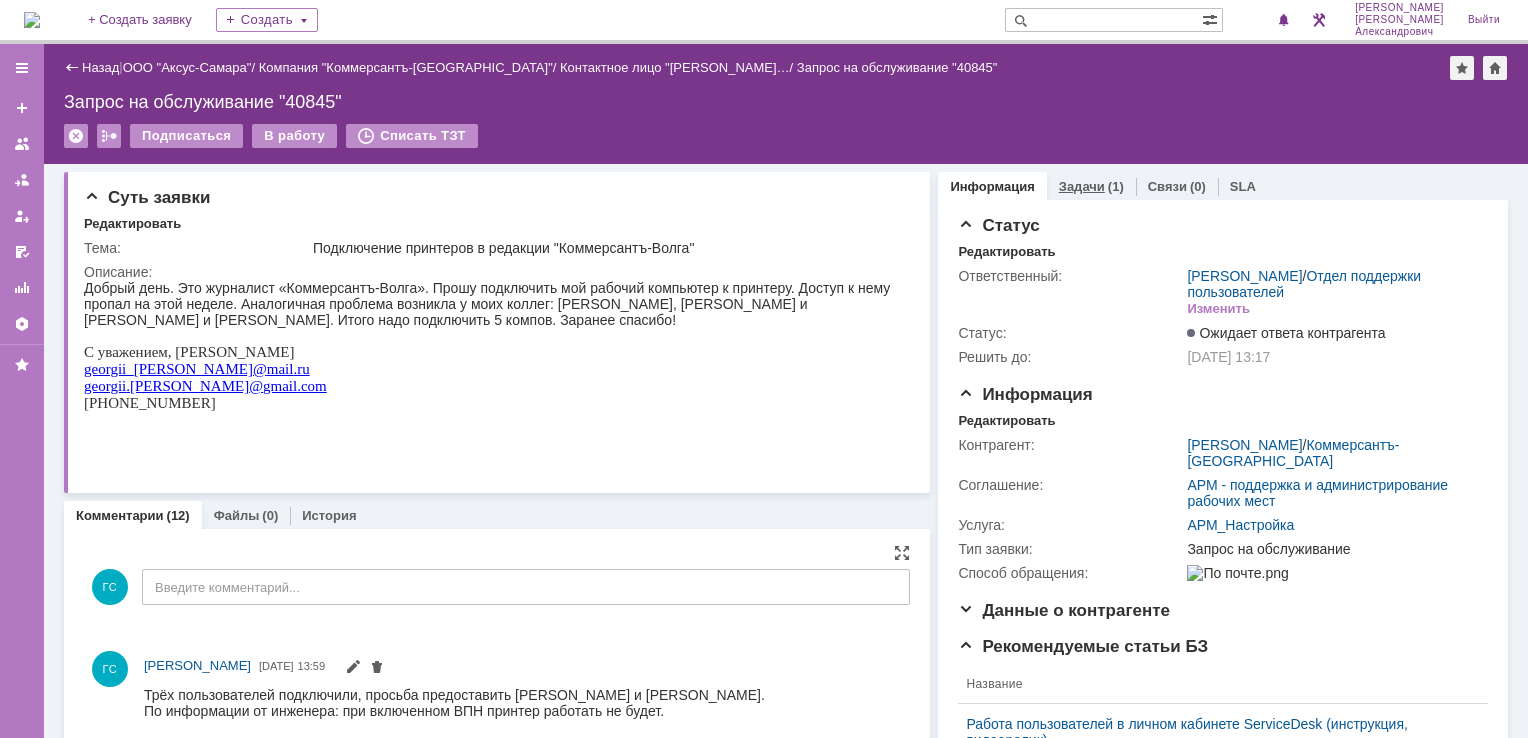 click on "Задачи" at bounding box center [1082, 186] 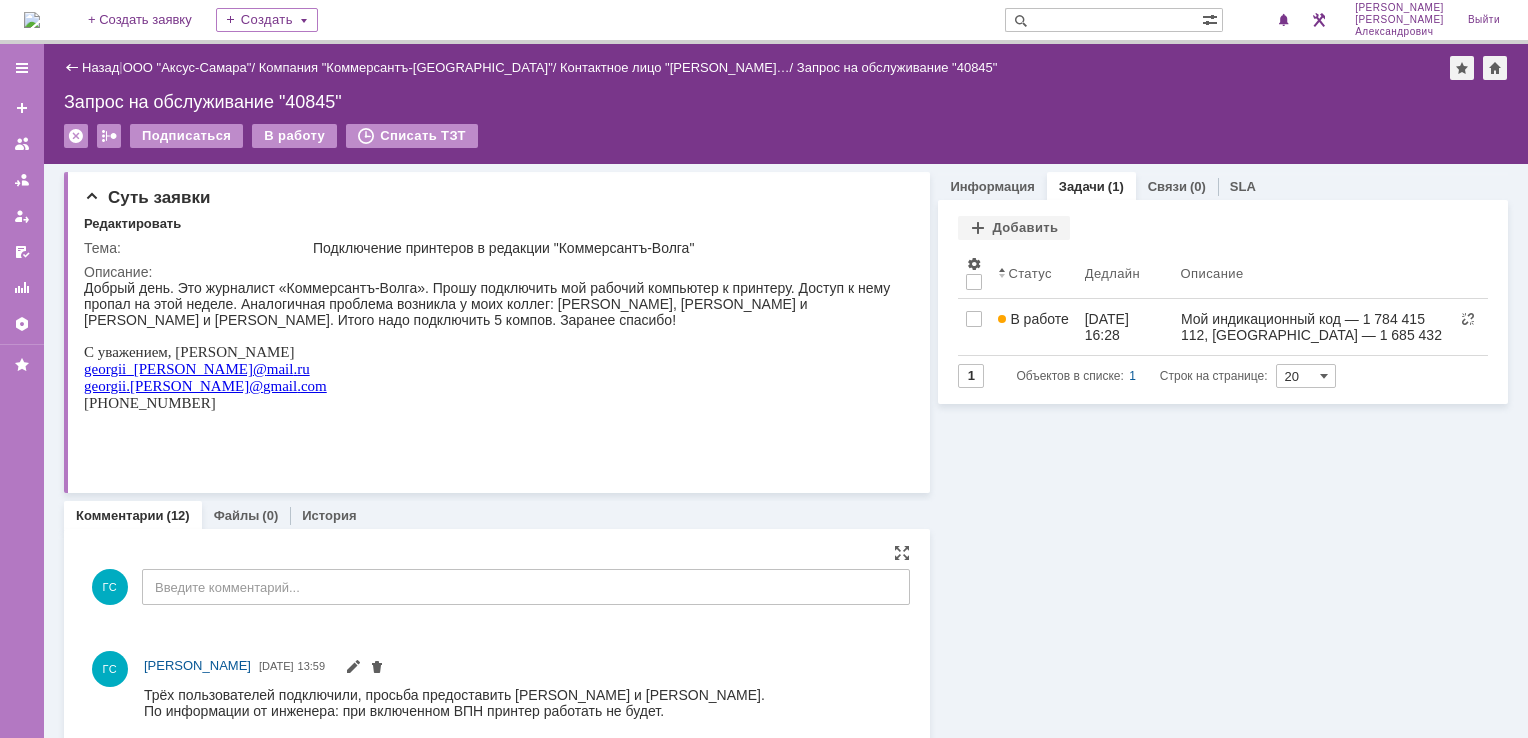 click at bounding box center [32, 20] 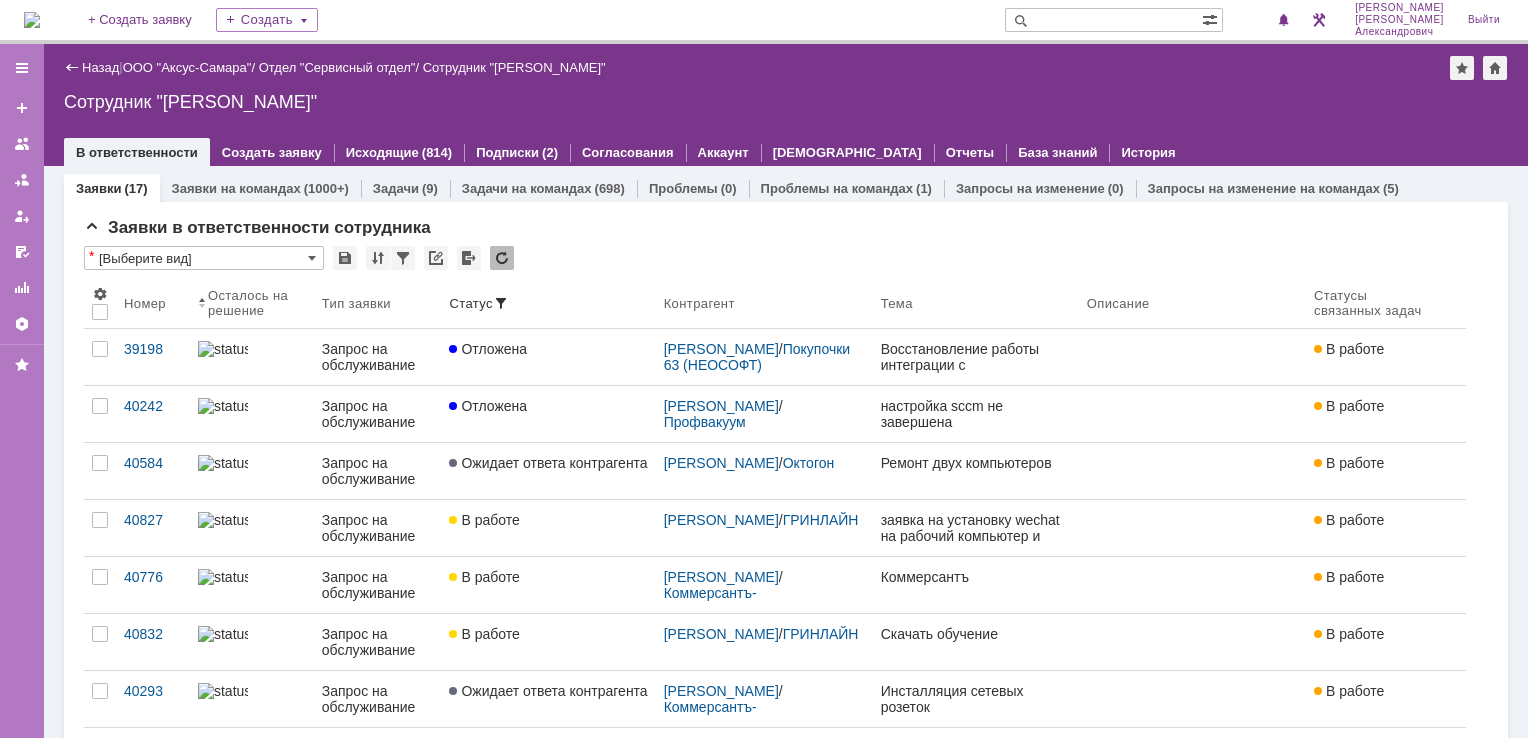 scroll, scrollTop: 0, scrollLeft: 0, axis: both 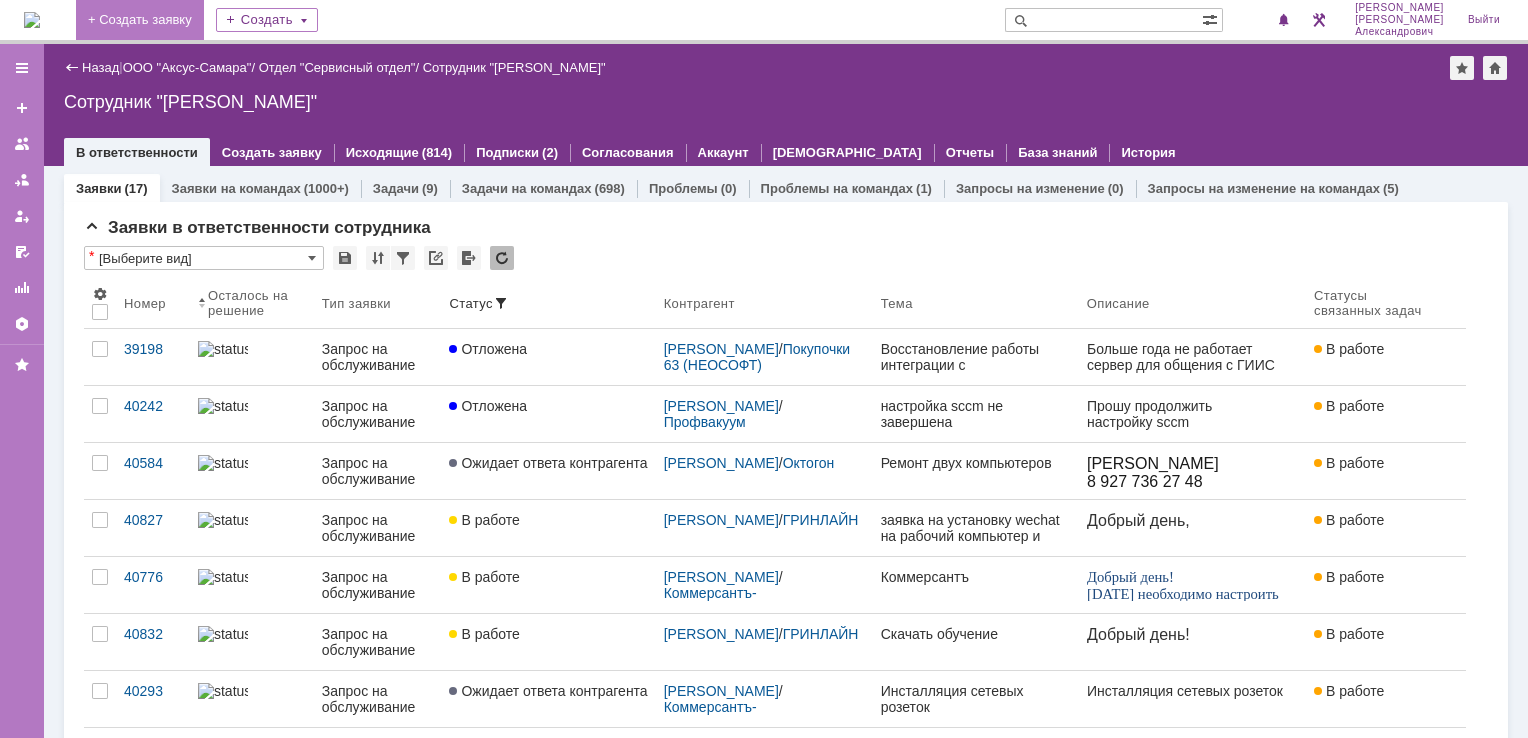 click on "+ Создать заявку" at bounding box center [140, 20] 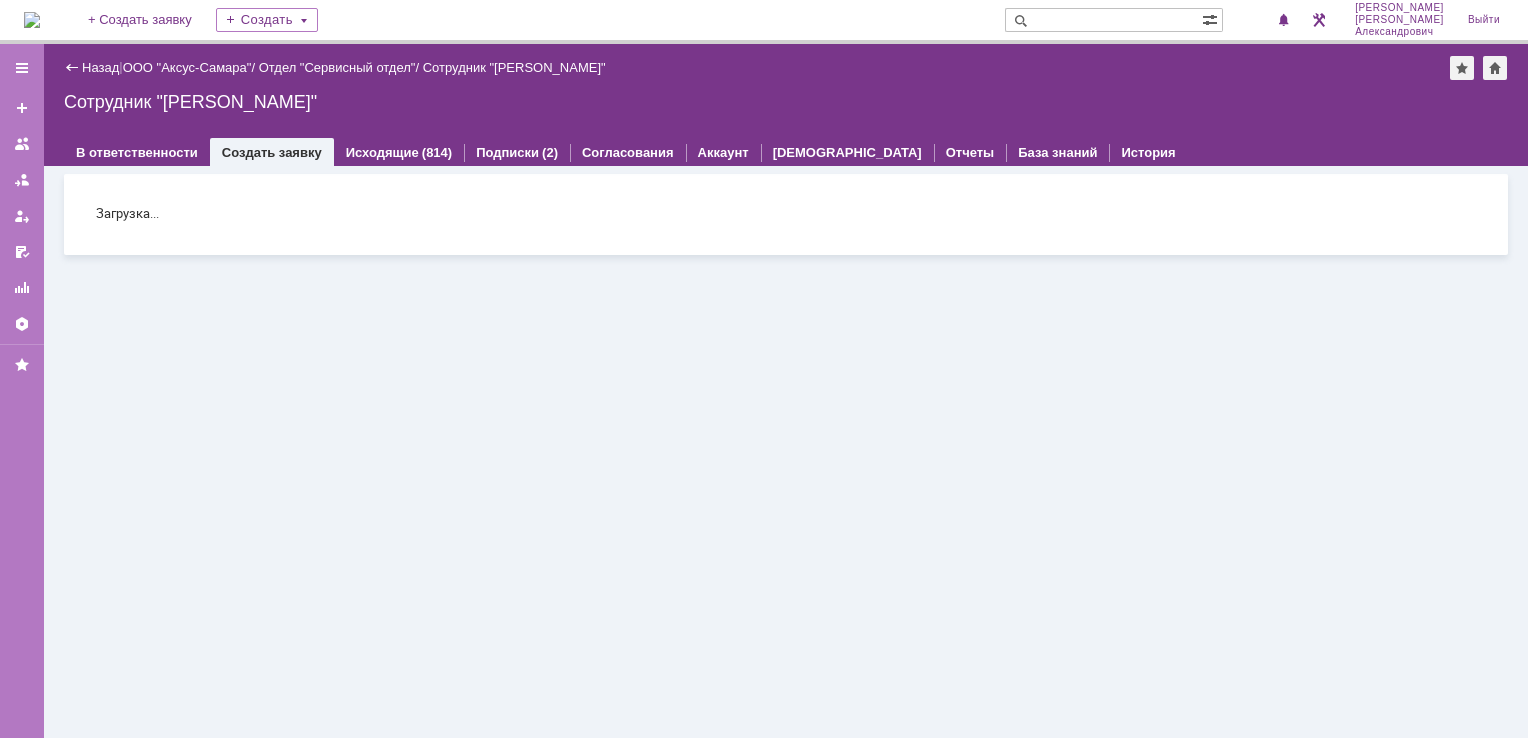 scroll, scrollTop: 0, scrollLeft: 0, axis: both 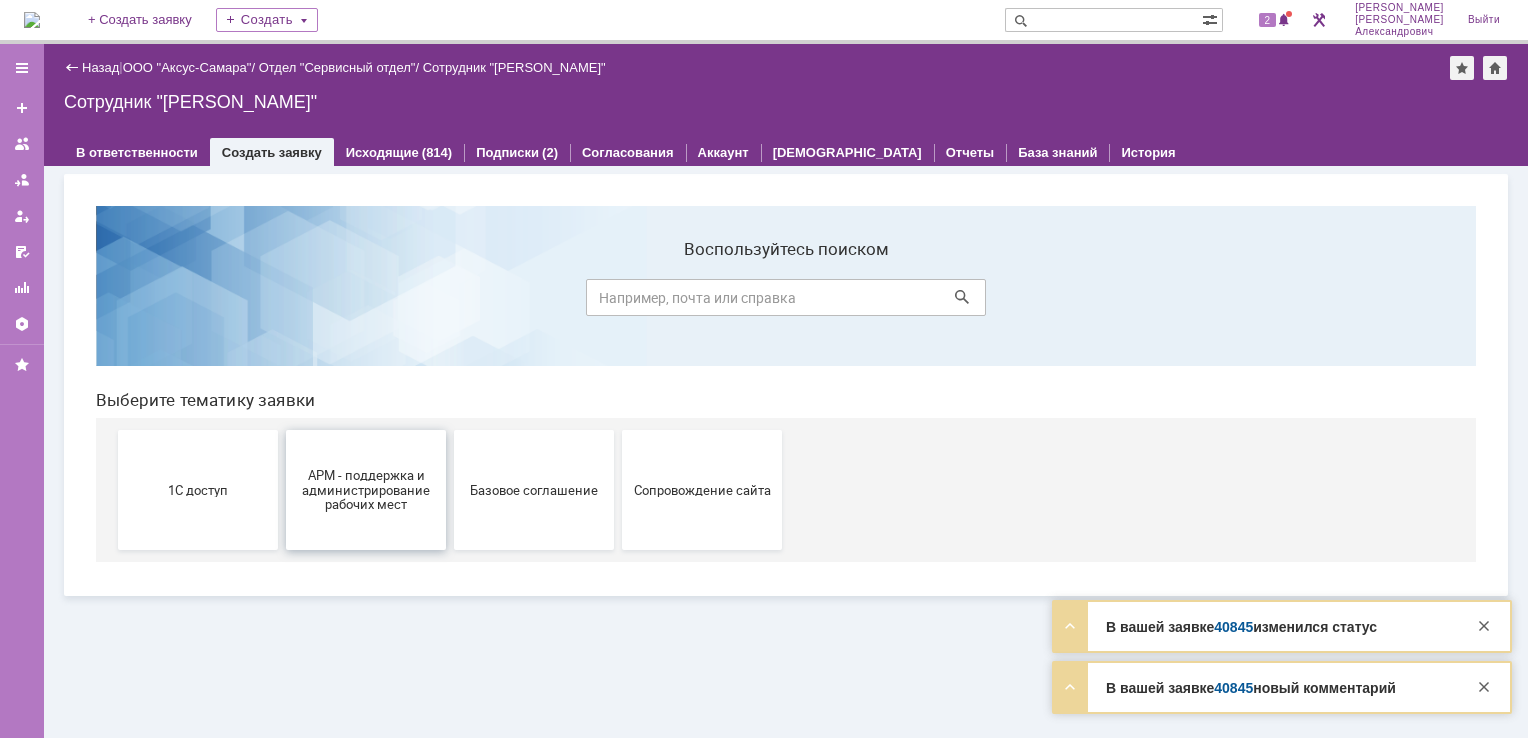 click on "АРМ - поддержка и администрирование рабочих мест" at bounding box center (366, 489) 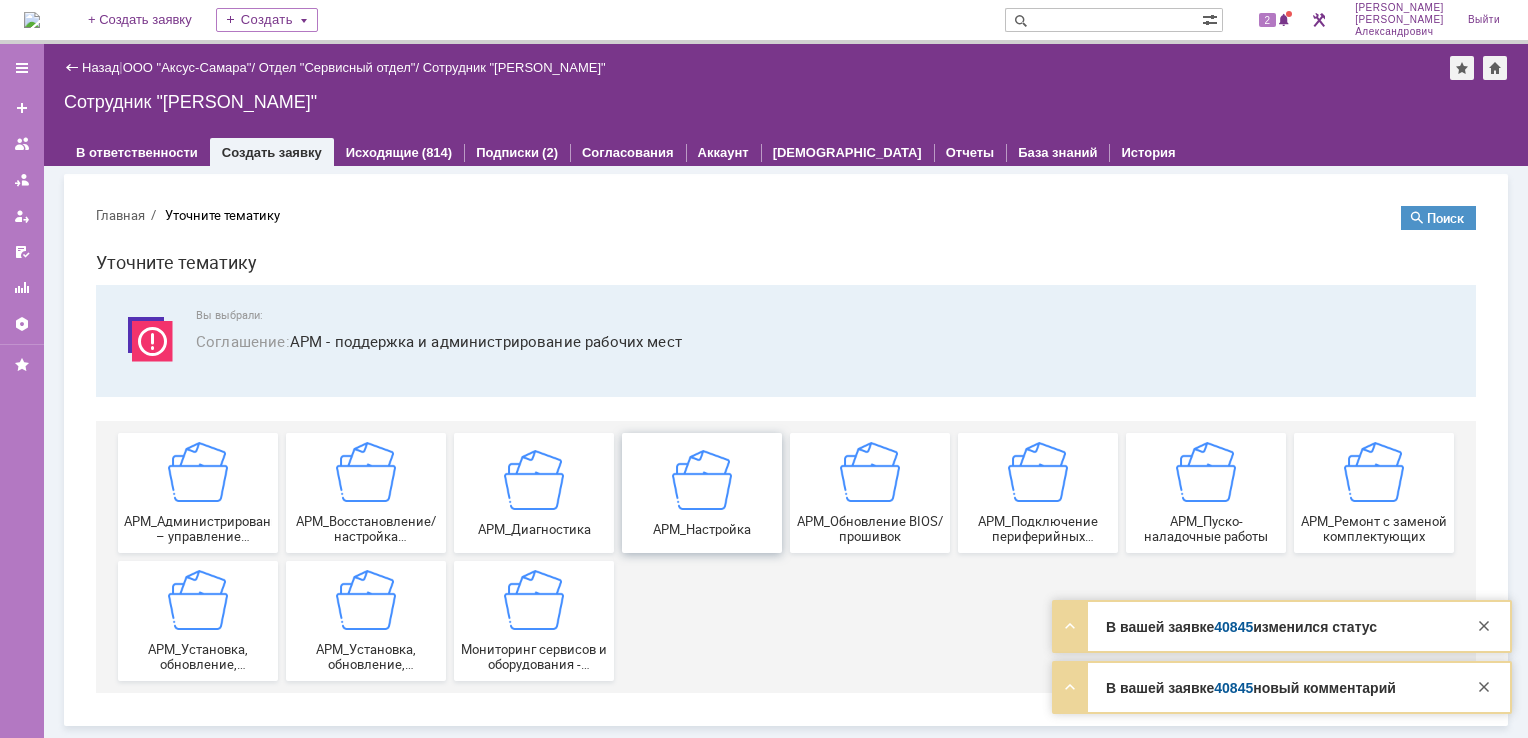 click on "АРМ_Настройка" at bounding box center (702, 492) 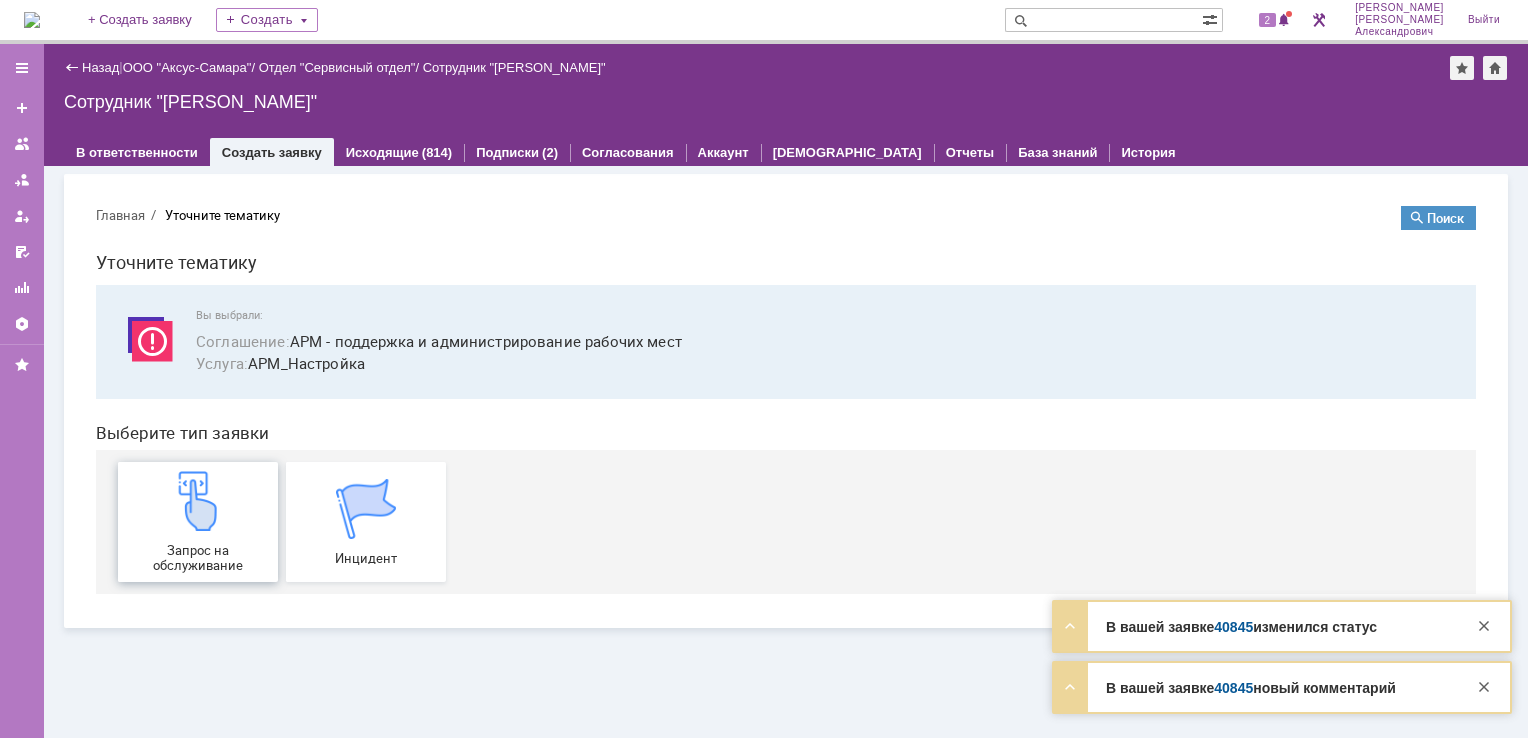 click at bounding box center (198, 501) 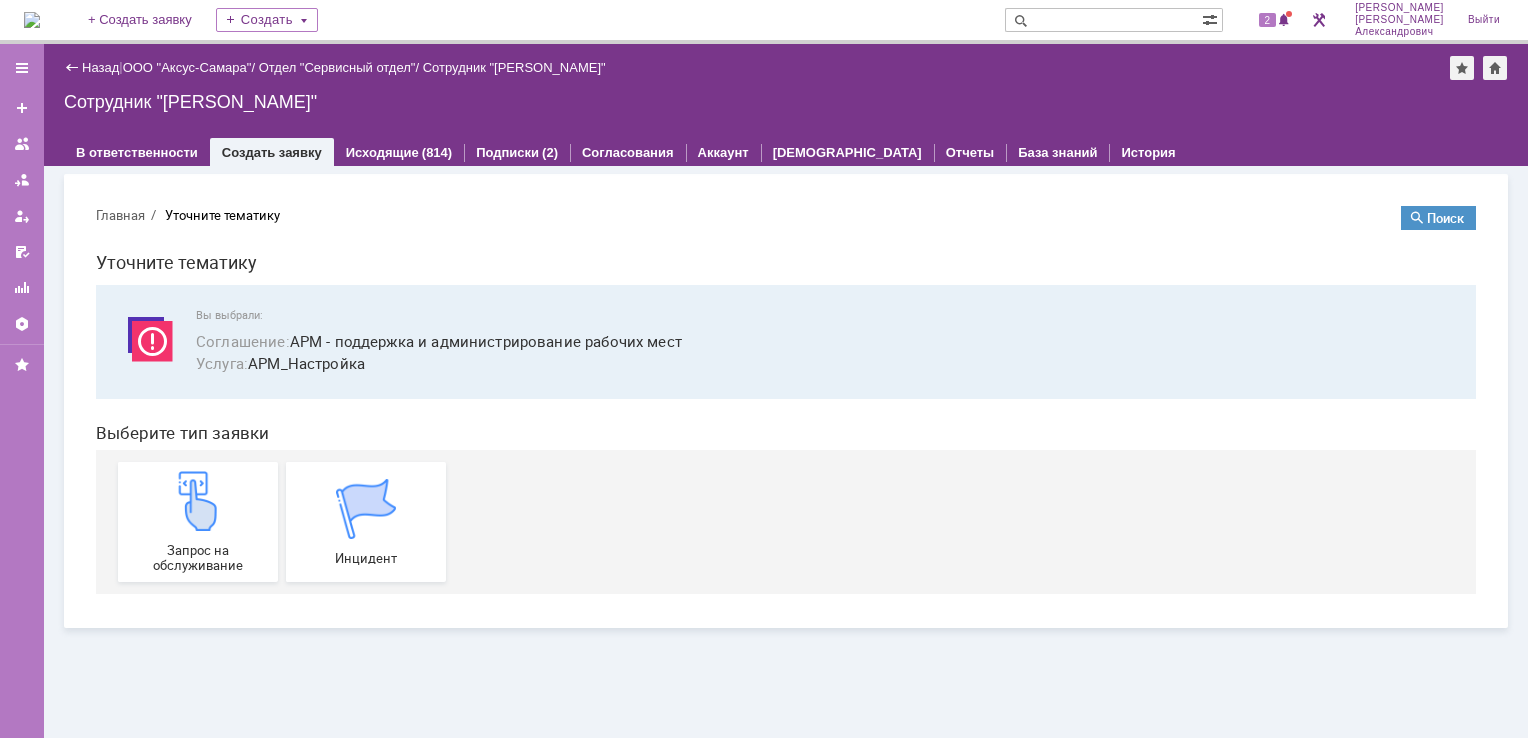 click at bounding box center (32, 20) 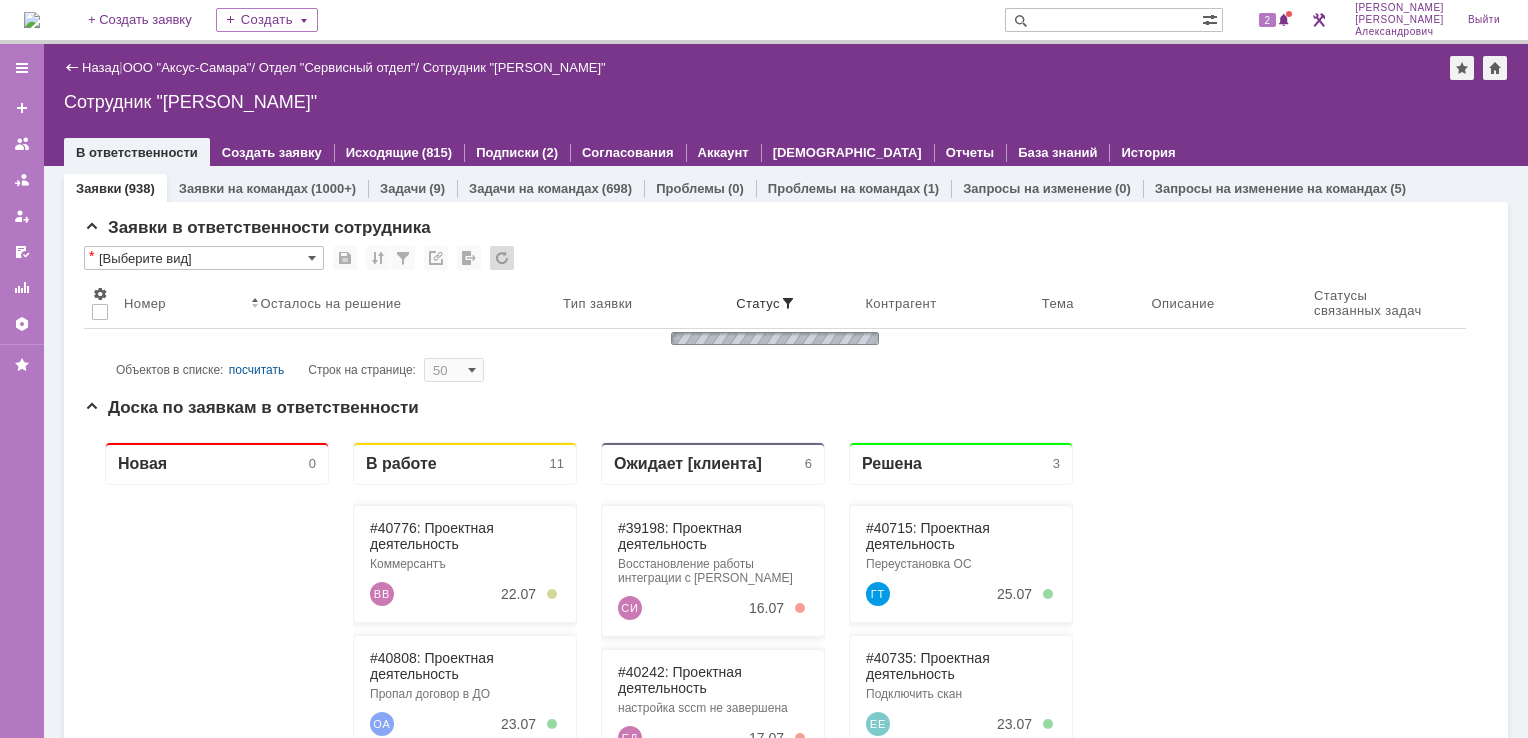scroll, scrollTop: 0, scrollLeft: 0, axis: both 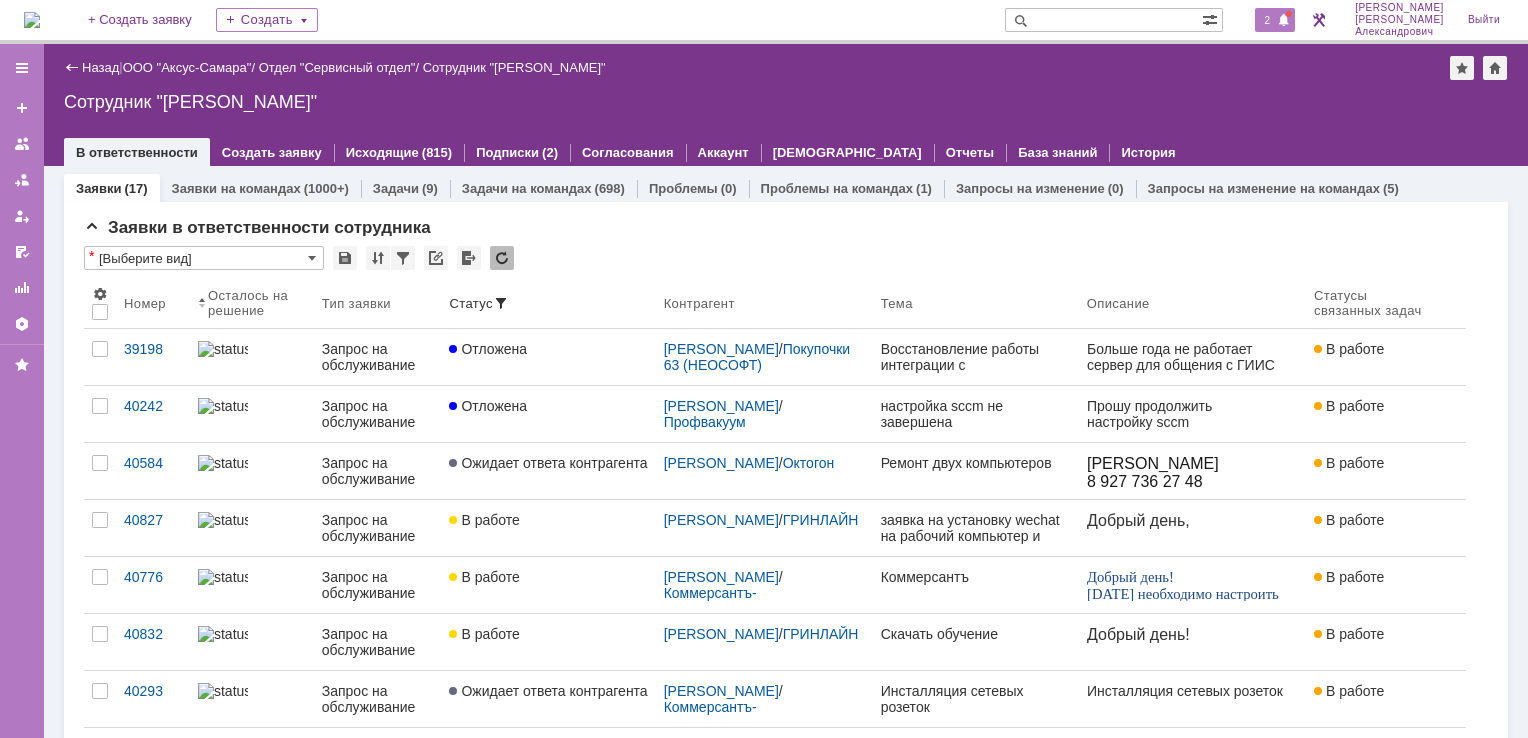 click at bounding box center (1284, 21) 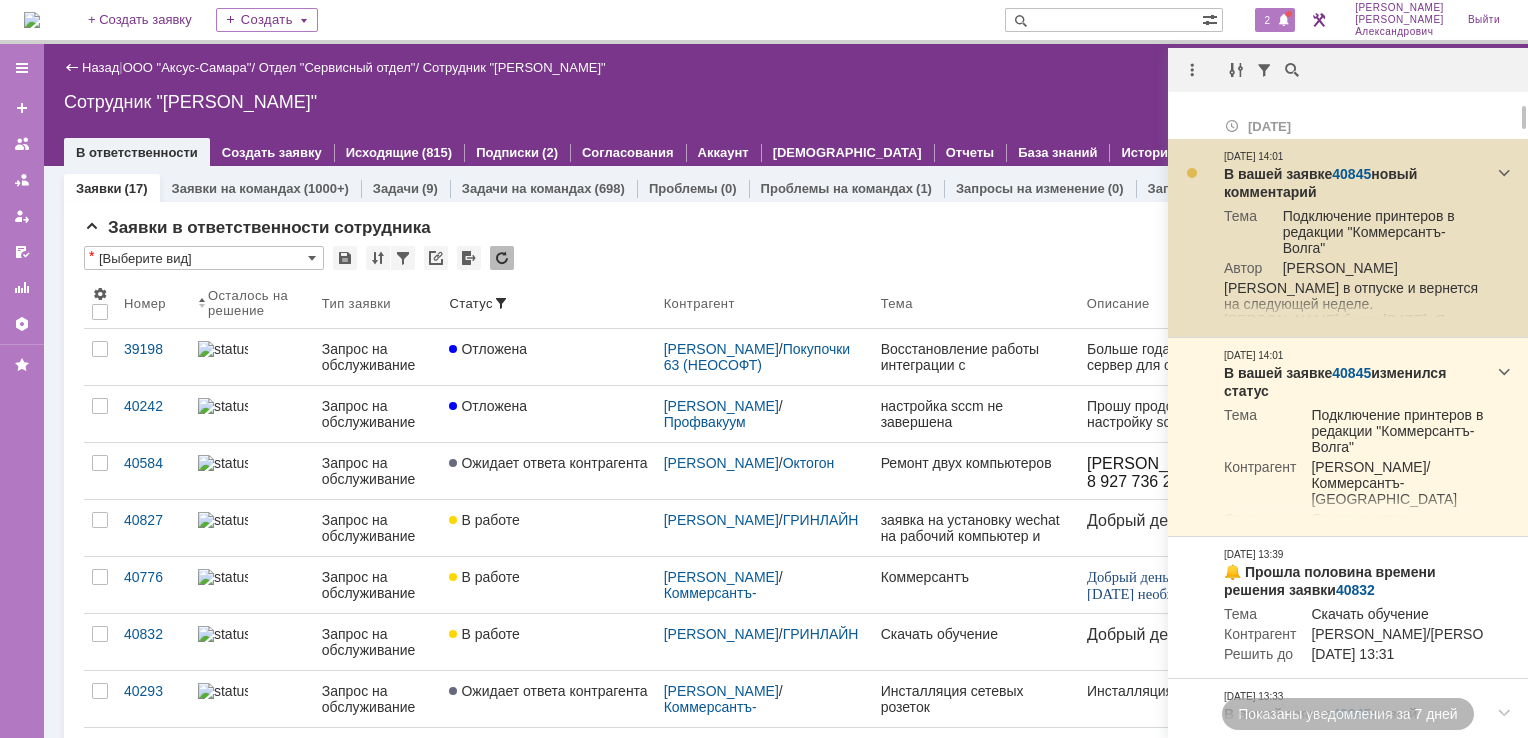 click on "40845" at bounding box center (1351, 174) 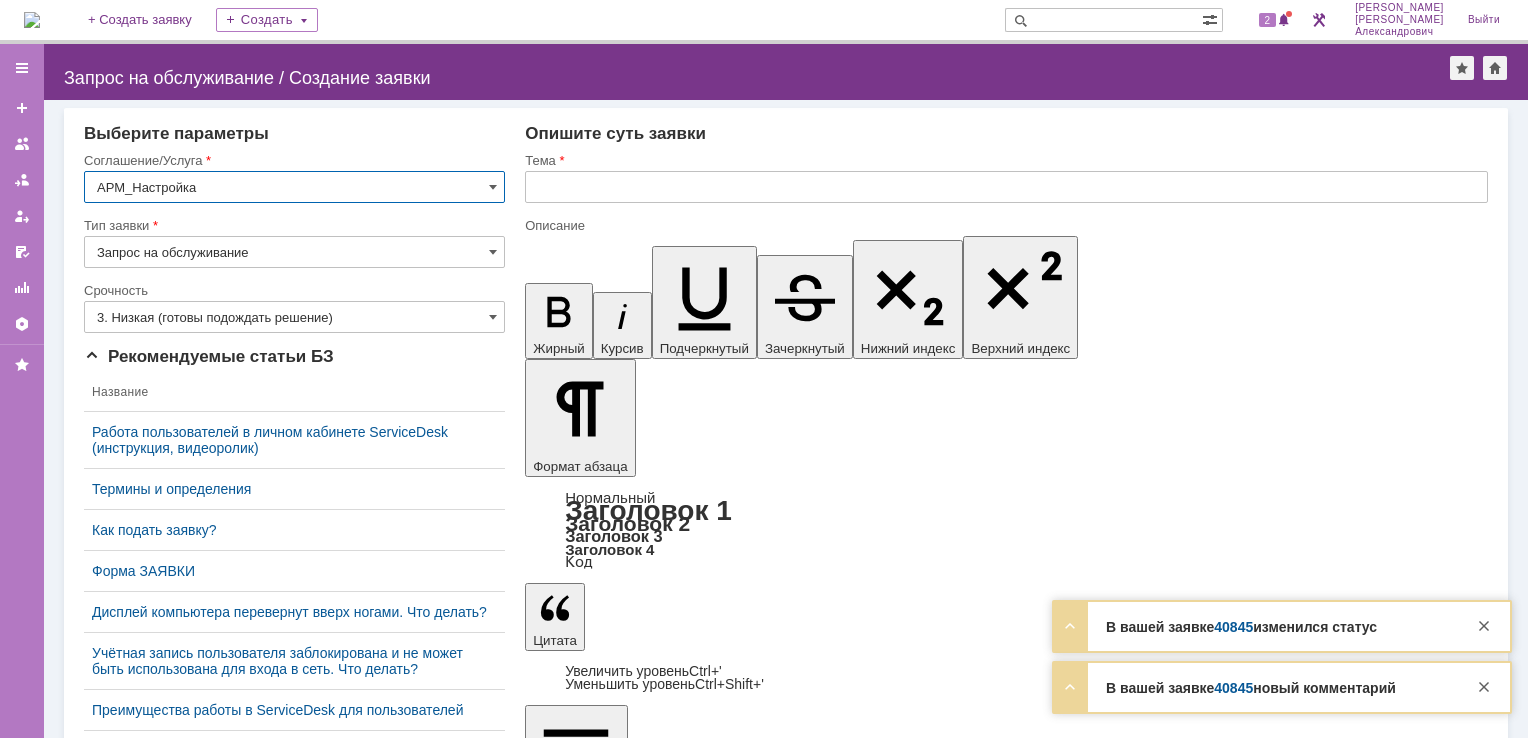 scroll, scrollTop: 0, scrollLeft: 0, axis: both 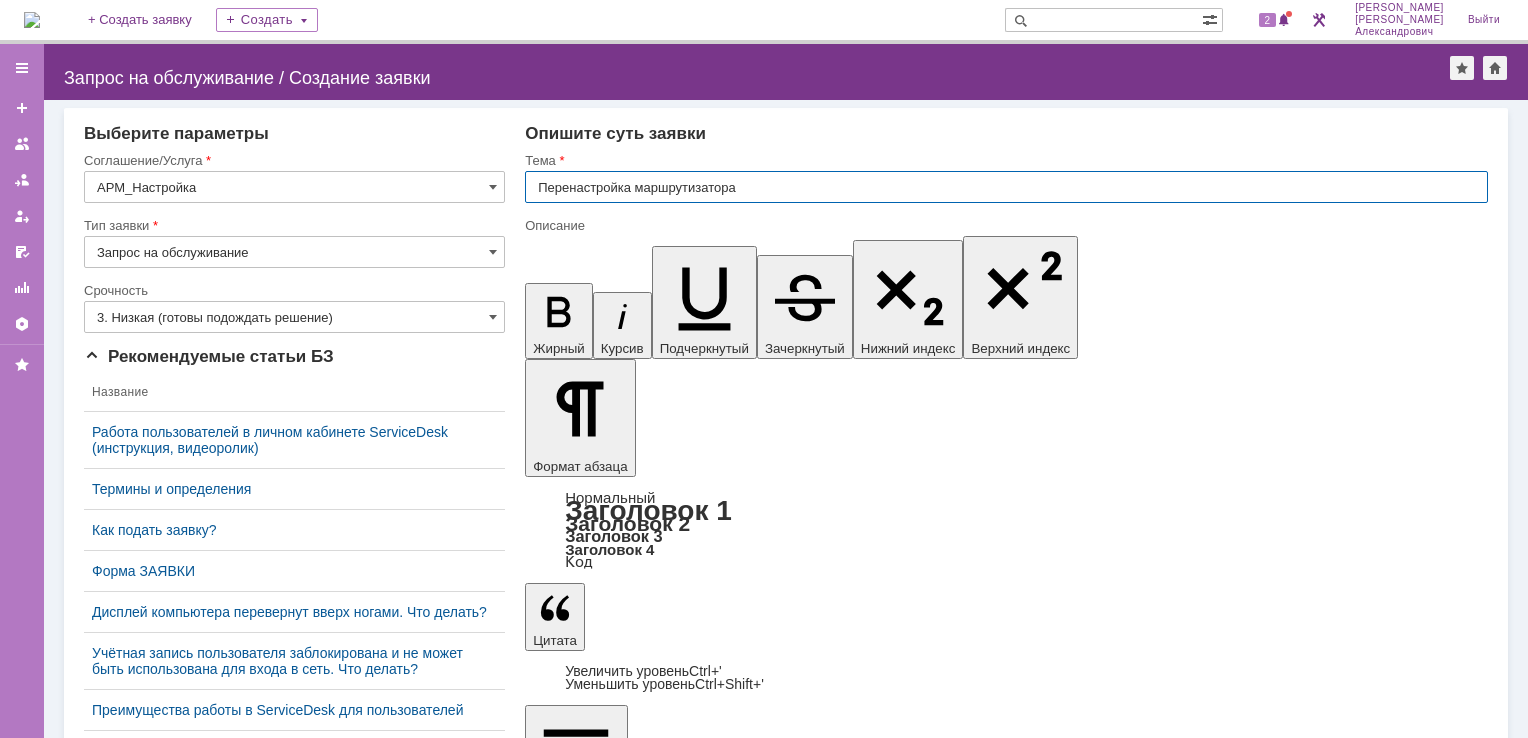 drag, startPoint x: 750, startPoint y: 178, endPoint x: 487, endPoint y: 202, distance: 264.09277 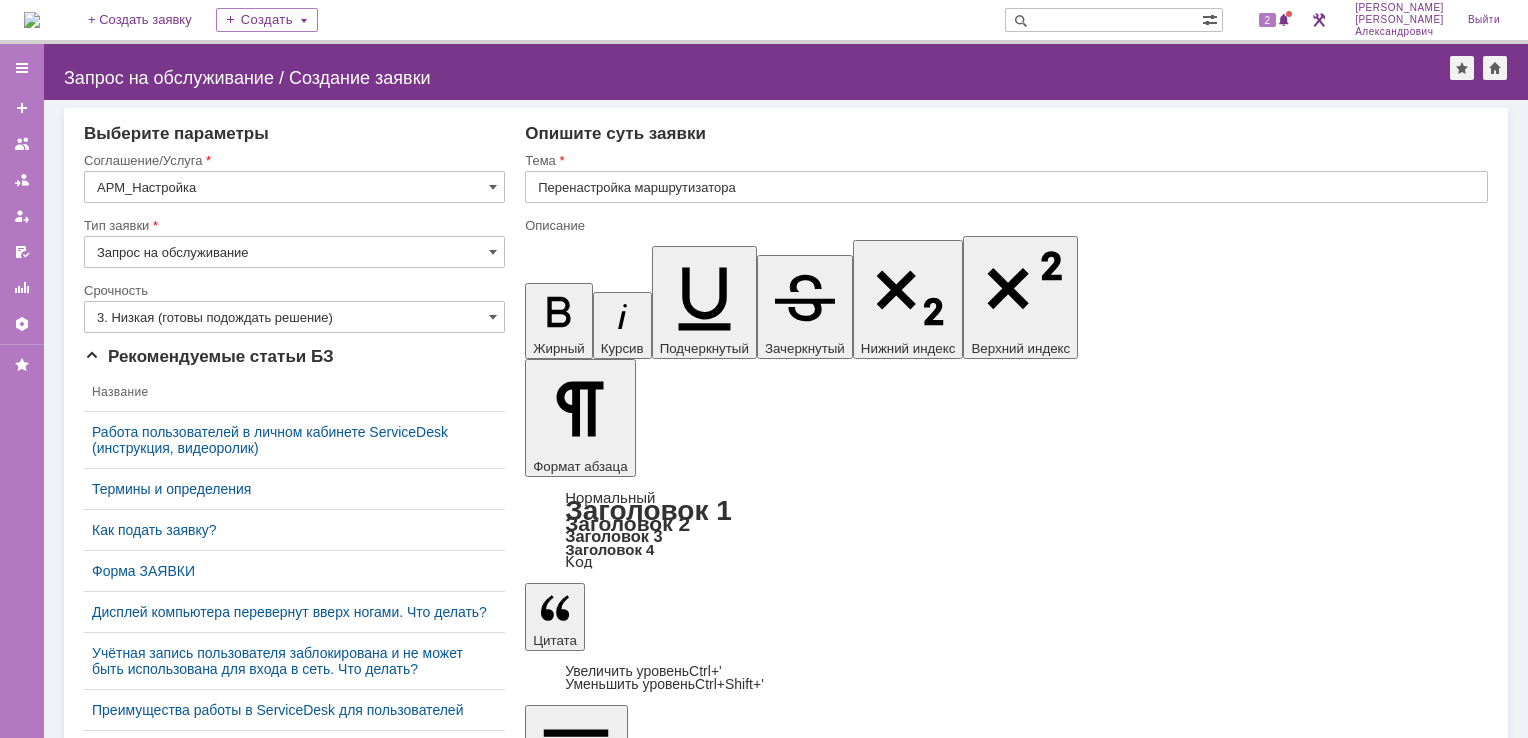 scroll, scrollTop: 456, scrollLeft: 5, axis: both 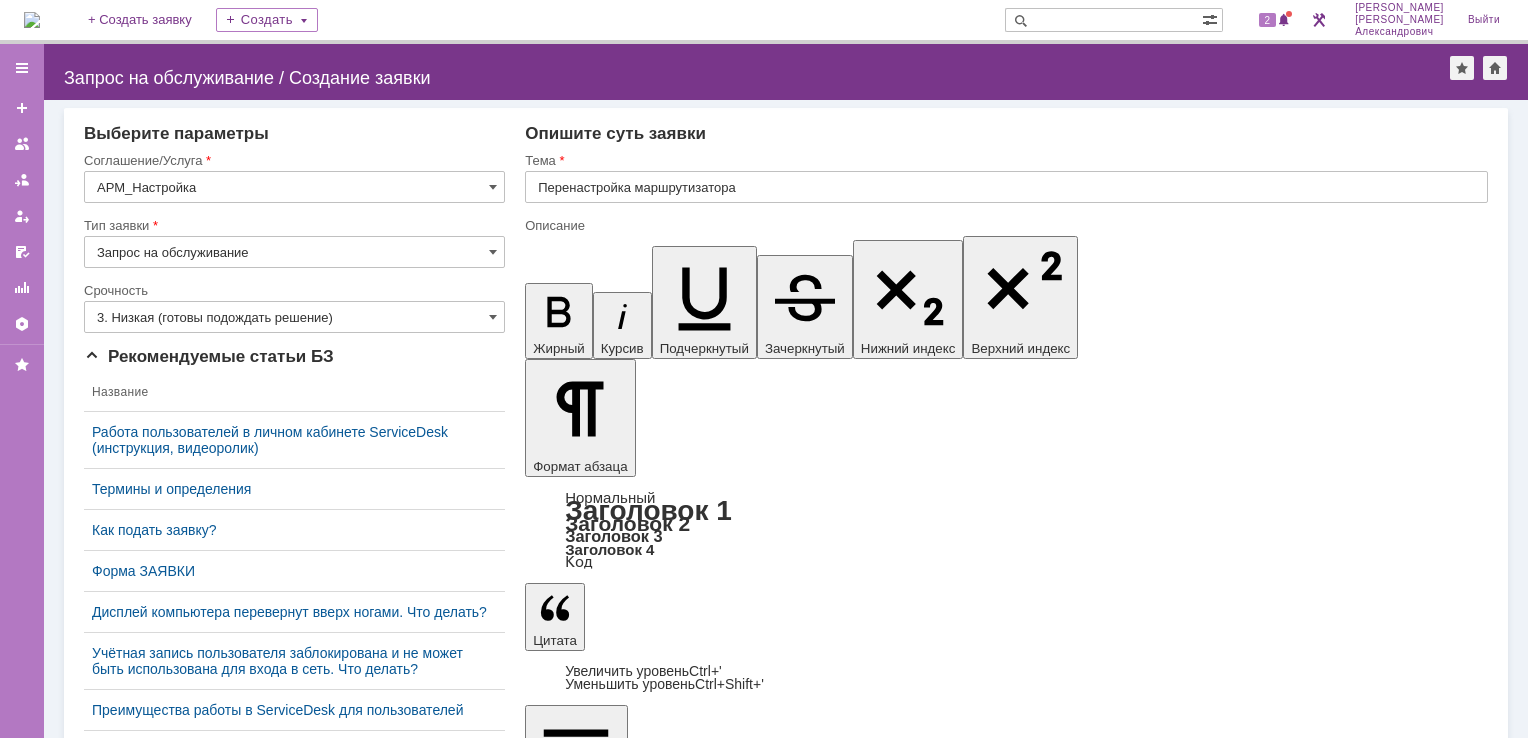 click on "Перенастройка маршрутизатора кабельная 9" at bounding box center [688, 5932] 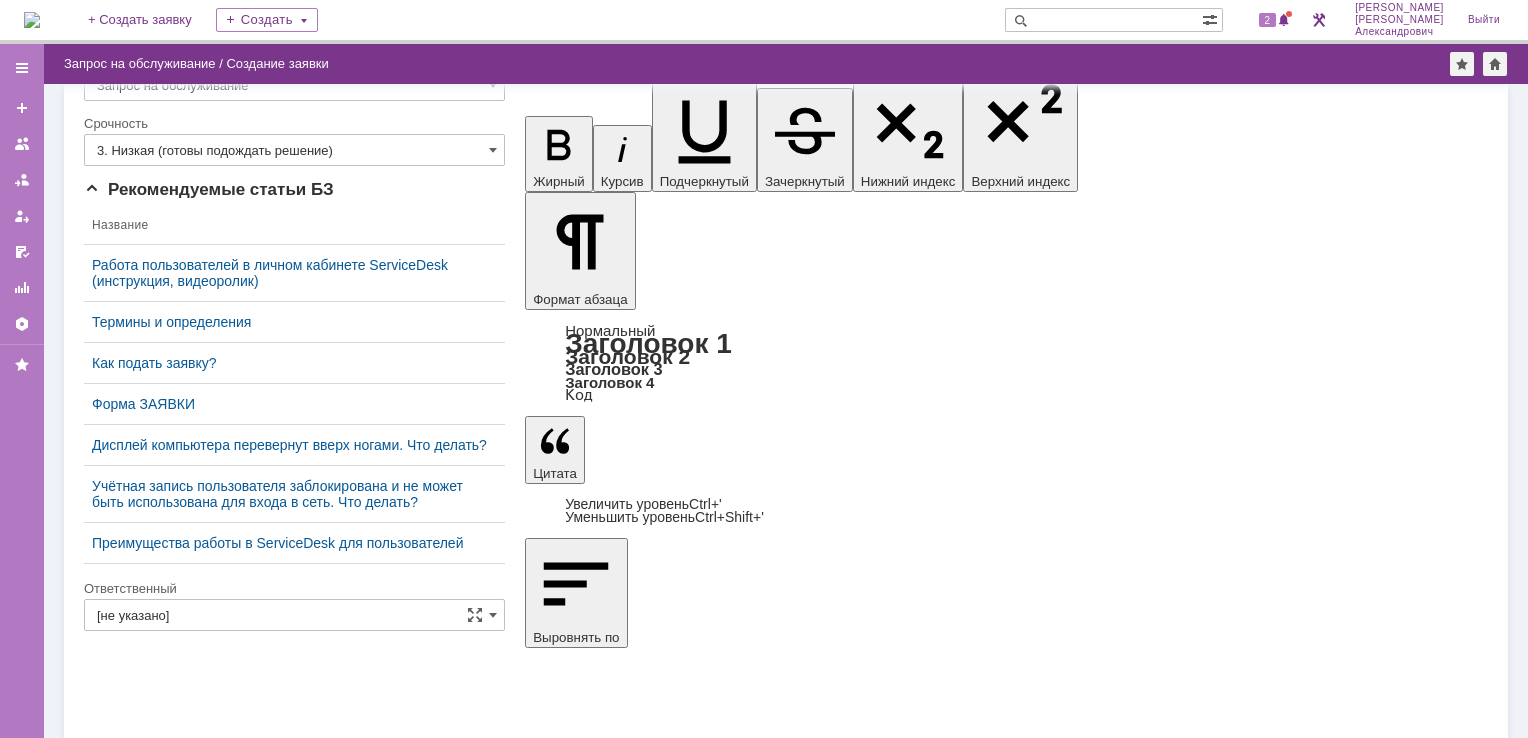 scroll, scrollTop: 147, scrollLeft: 0, axis: vertical 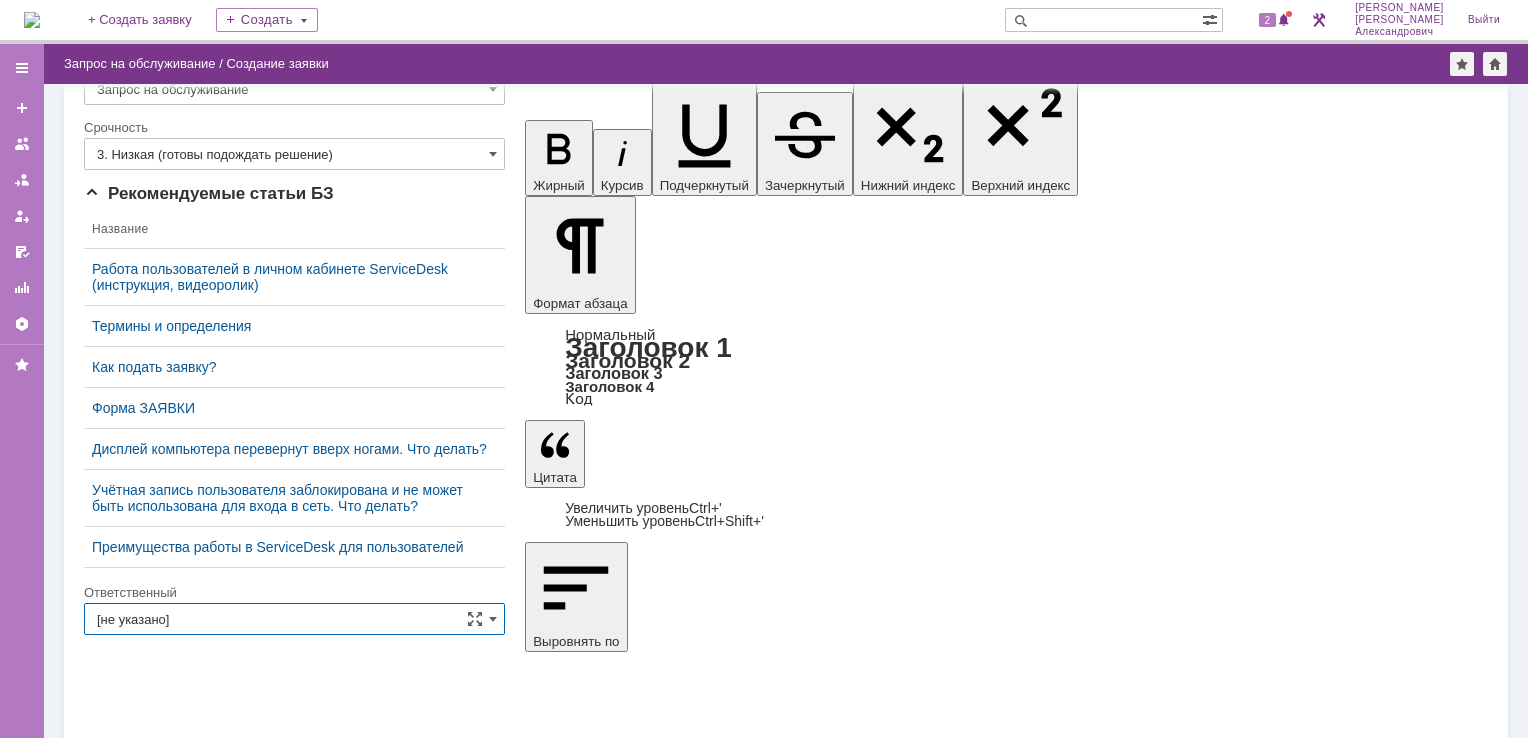 click on "[не указано]" at bounding box center (294, 619) 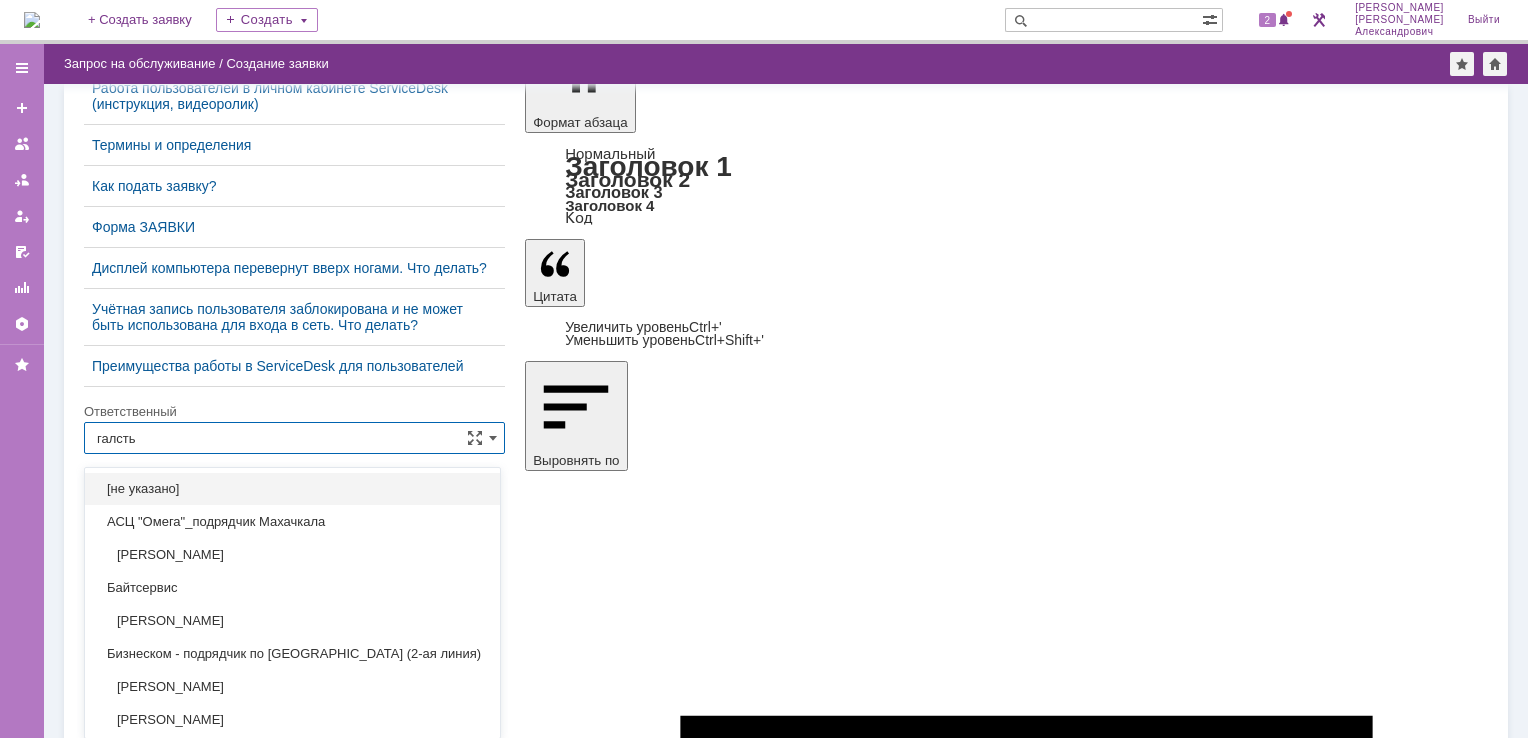 scroll, scrollTop: 232, scrollLeft: 0, axis: vertical 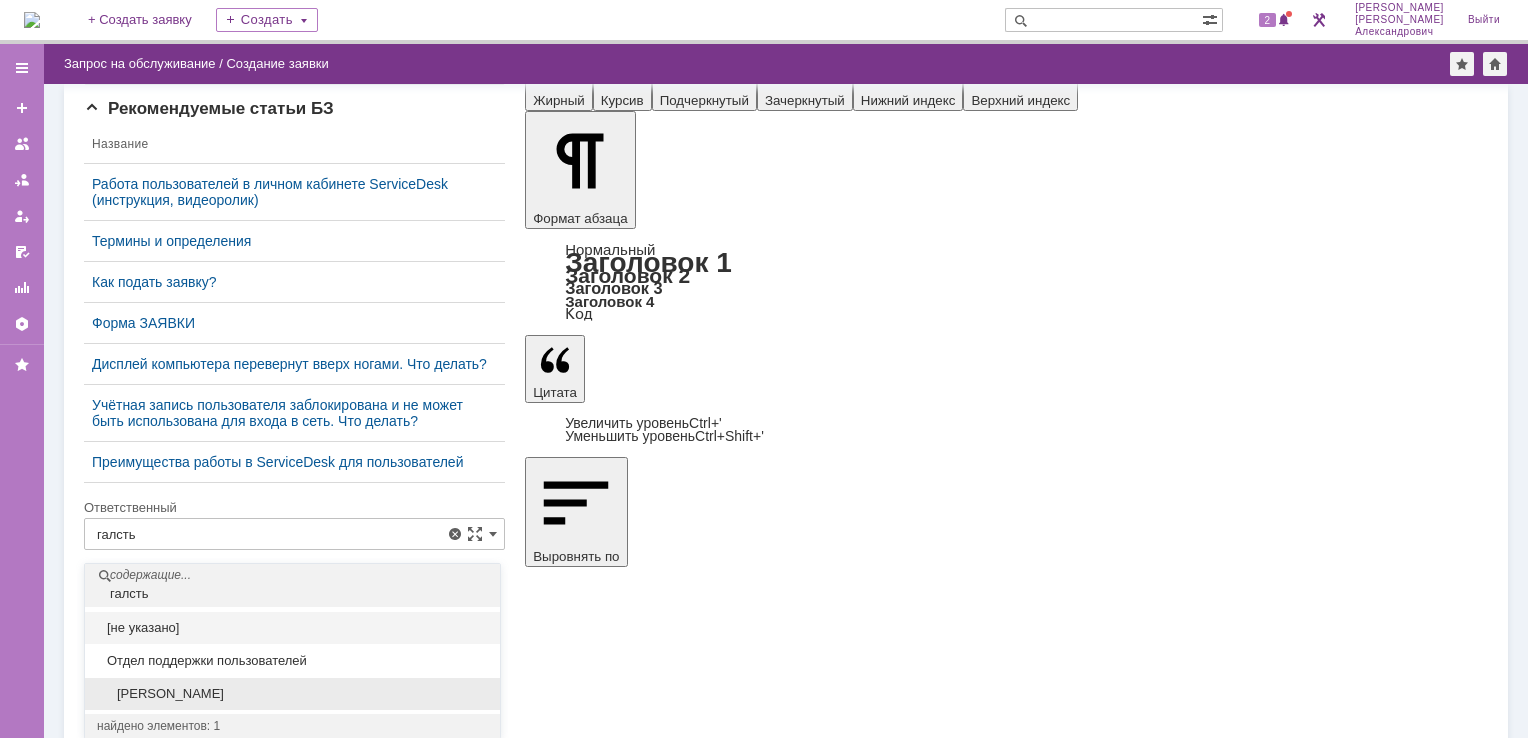 click on "[PERSON_NAME]" at bounding box center [292, 694] 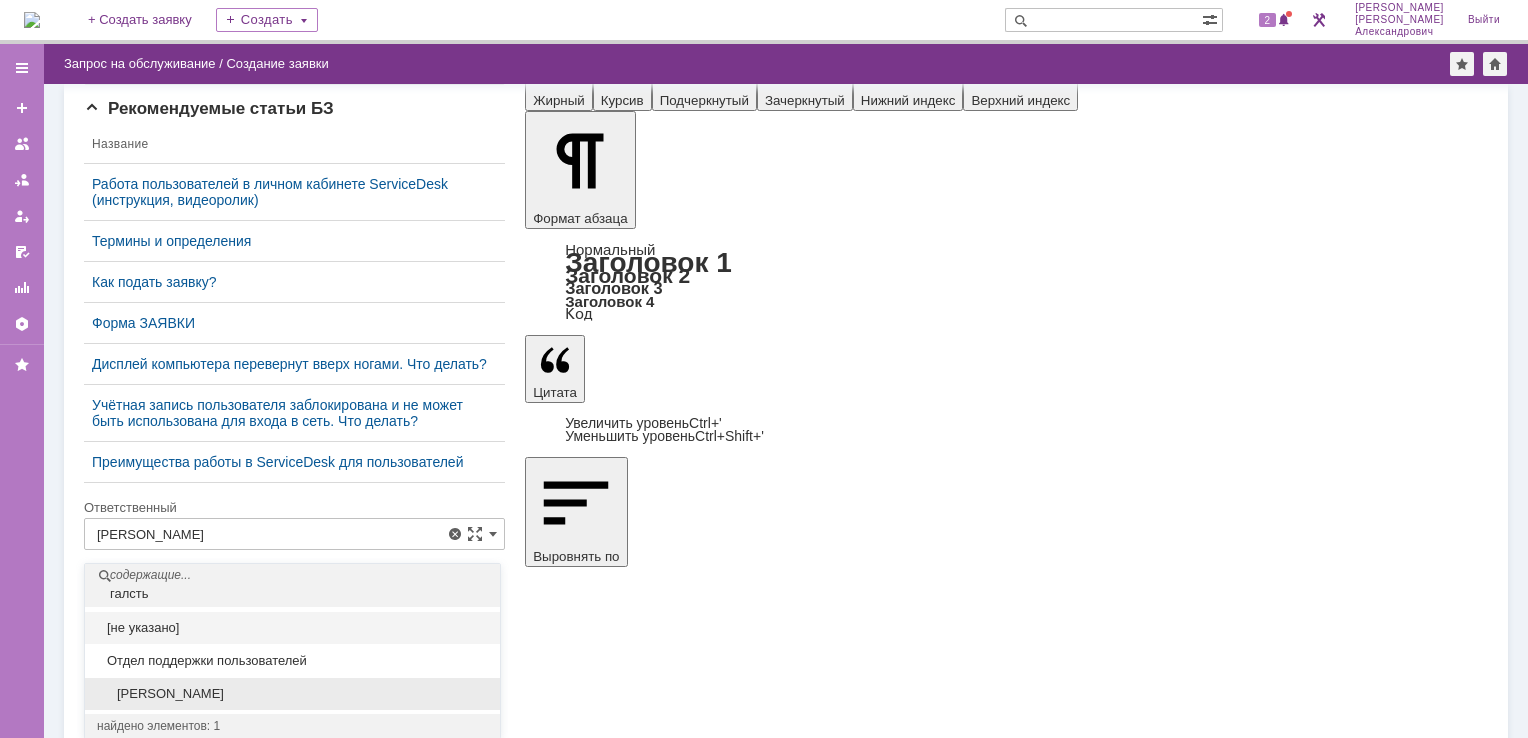 scroll, scrollTop: 147, scrollLeft: 0, axis: vertical 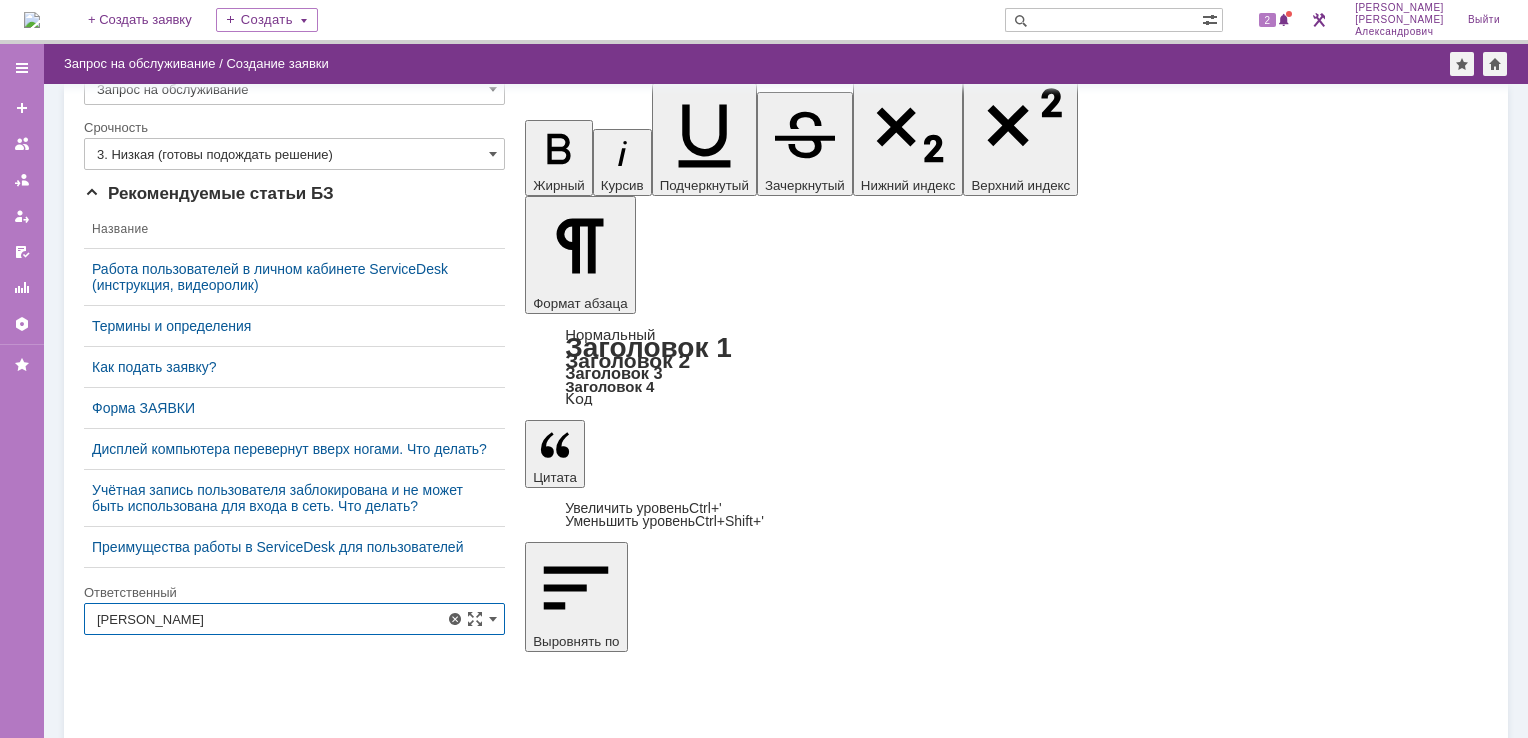 type on "[PERSON_NAME]" 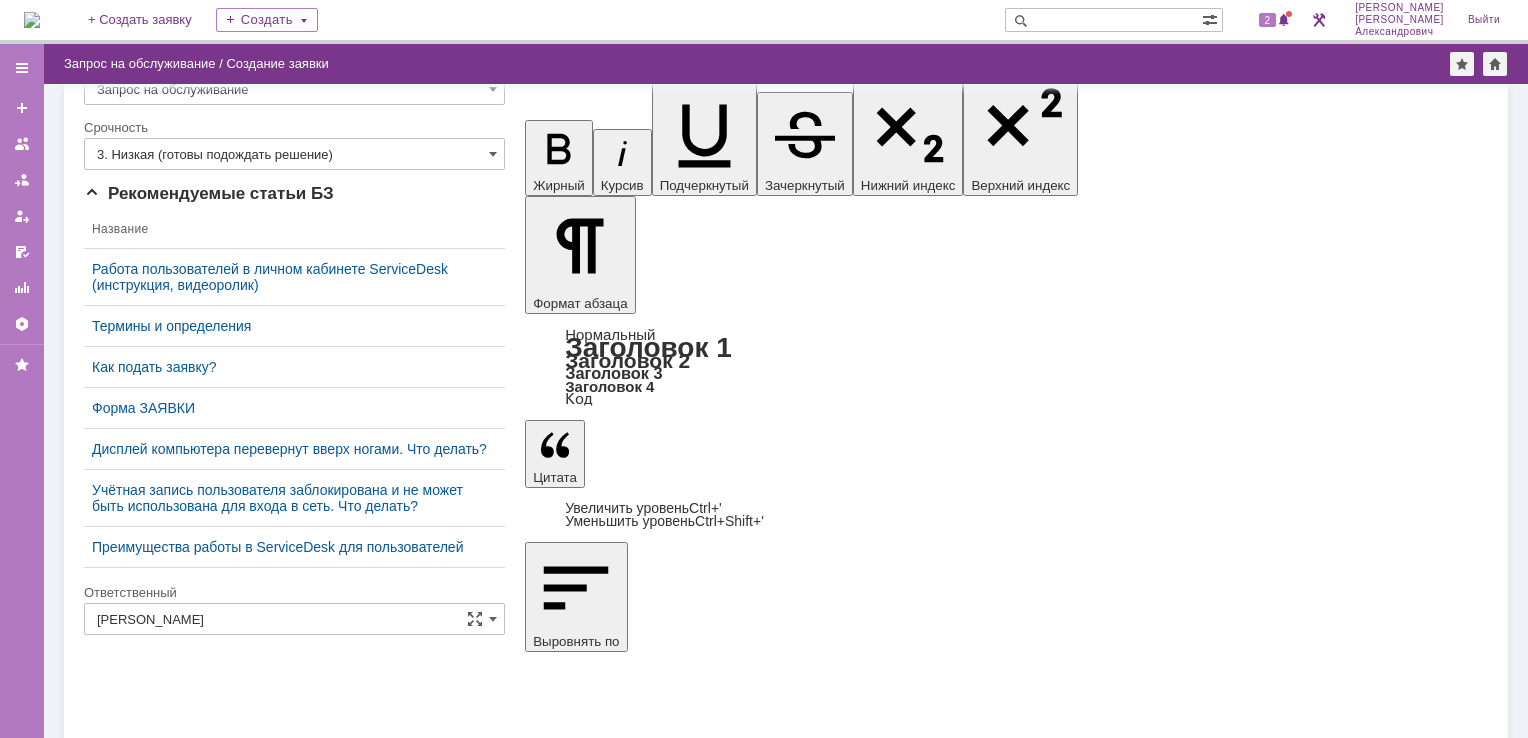 click on "Сохранить" at bounding box center (144, 6049) 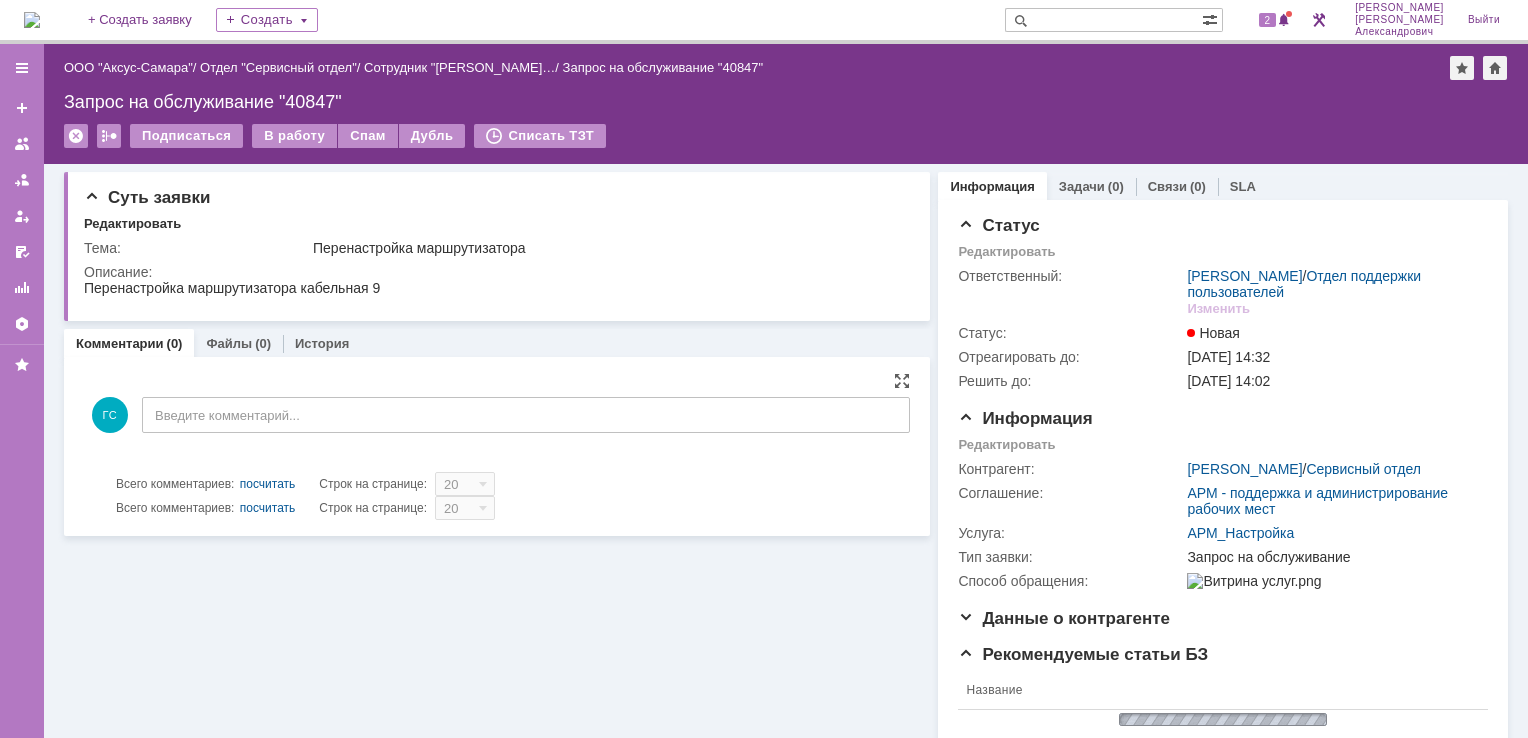 scroll, scrollTop: 0, scrollLeft: 0, axis: both 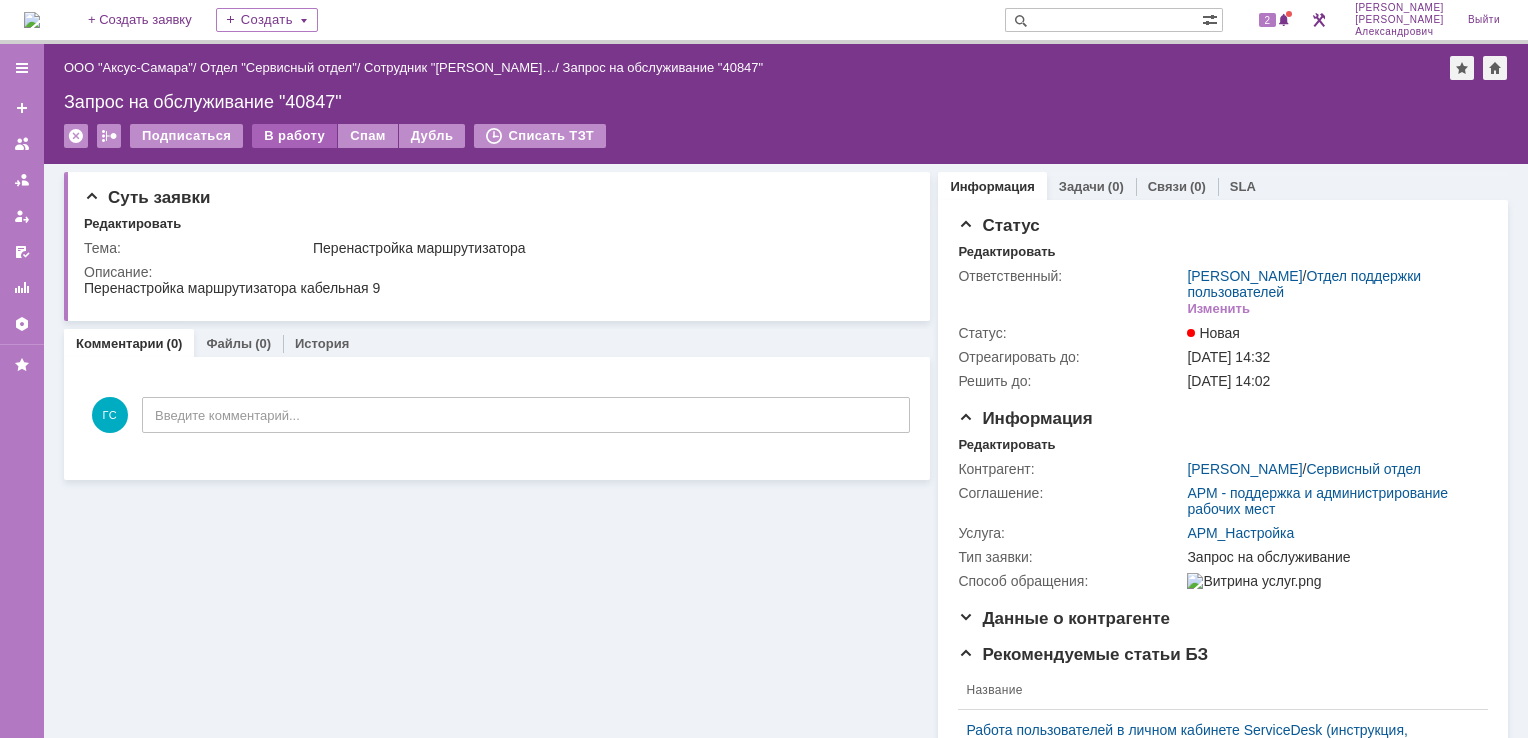 click on "В работу" at bounding box center (294, 136) 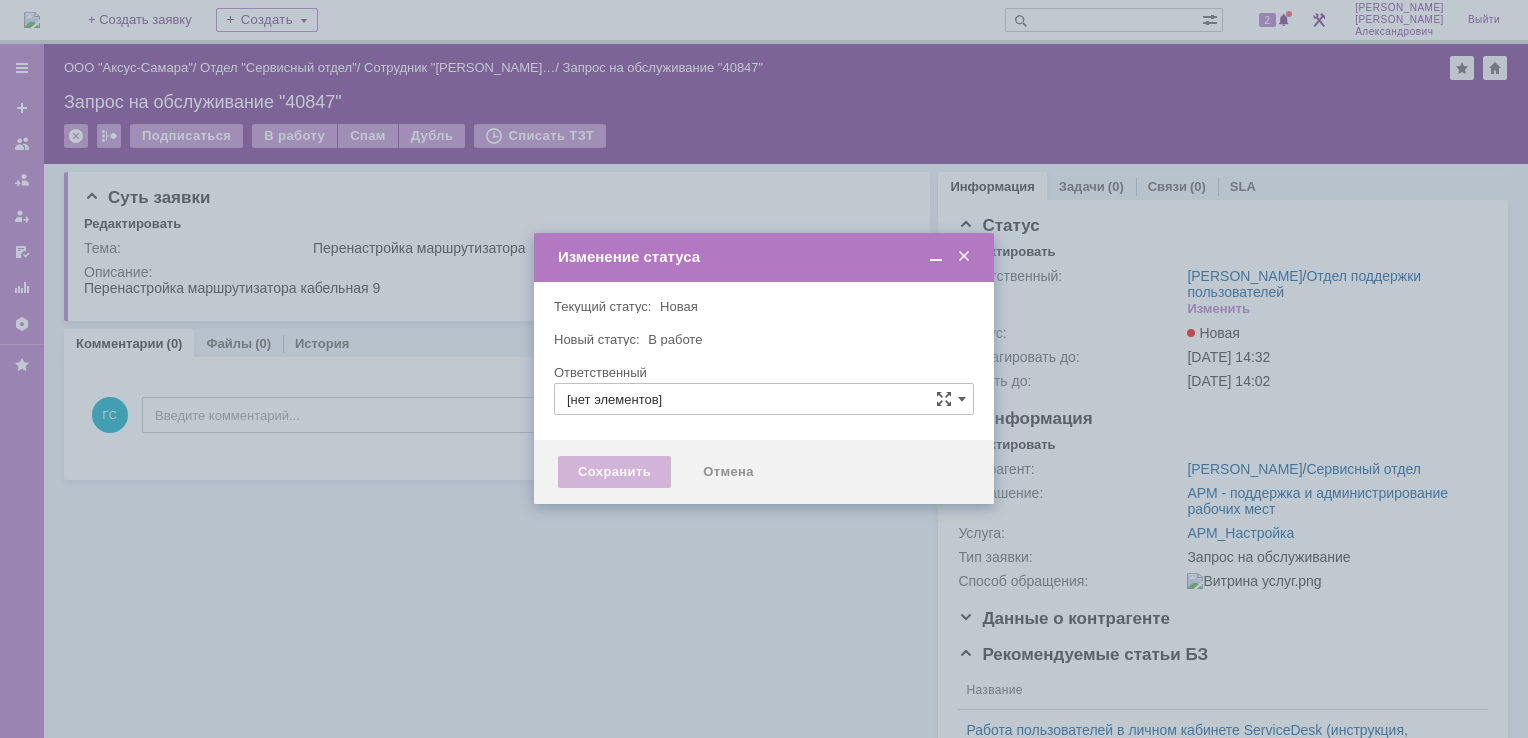 type on "[PERSON_NAME]" 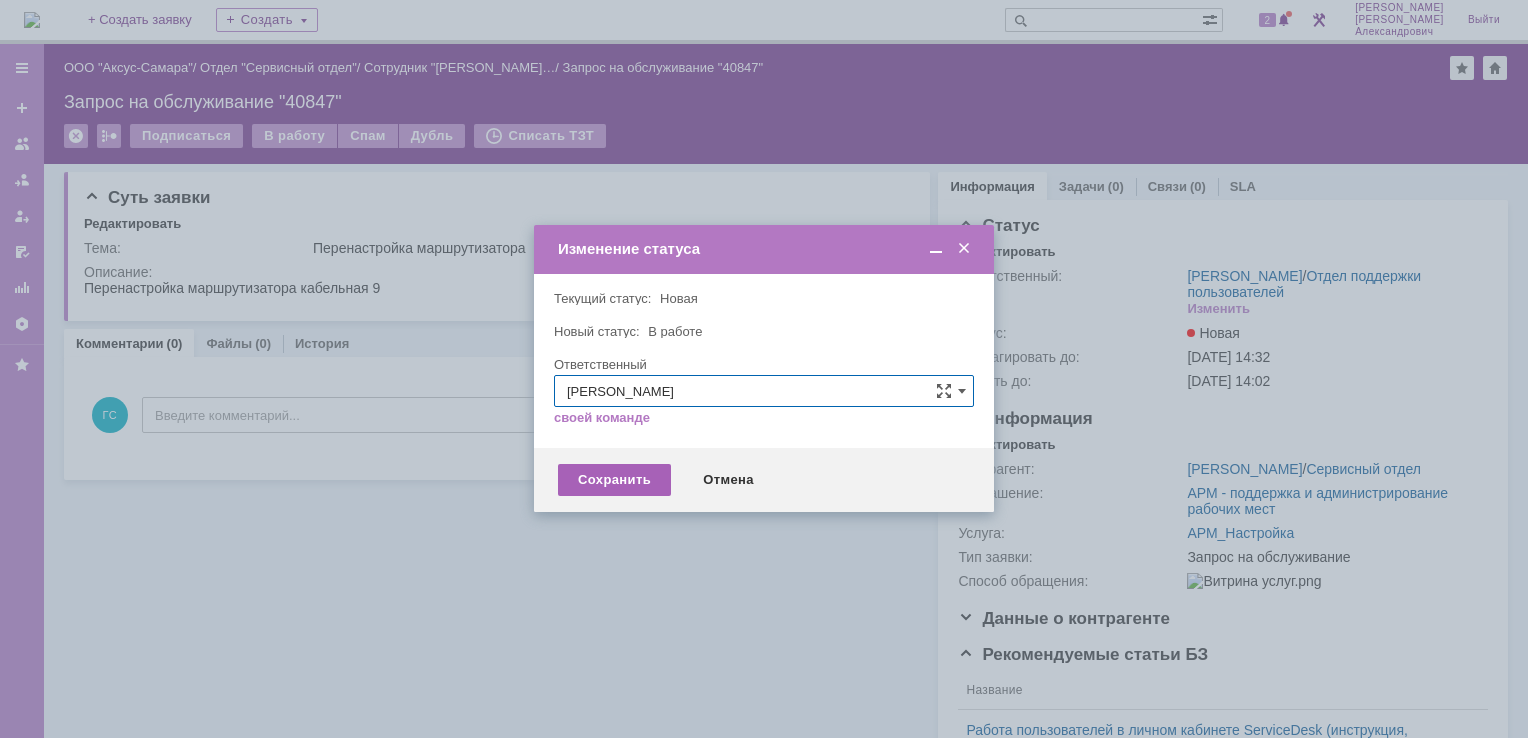 click on "Сохранить" at bounding box center (614, 480) 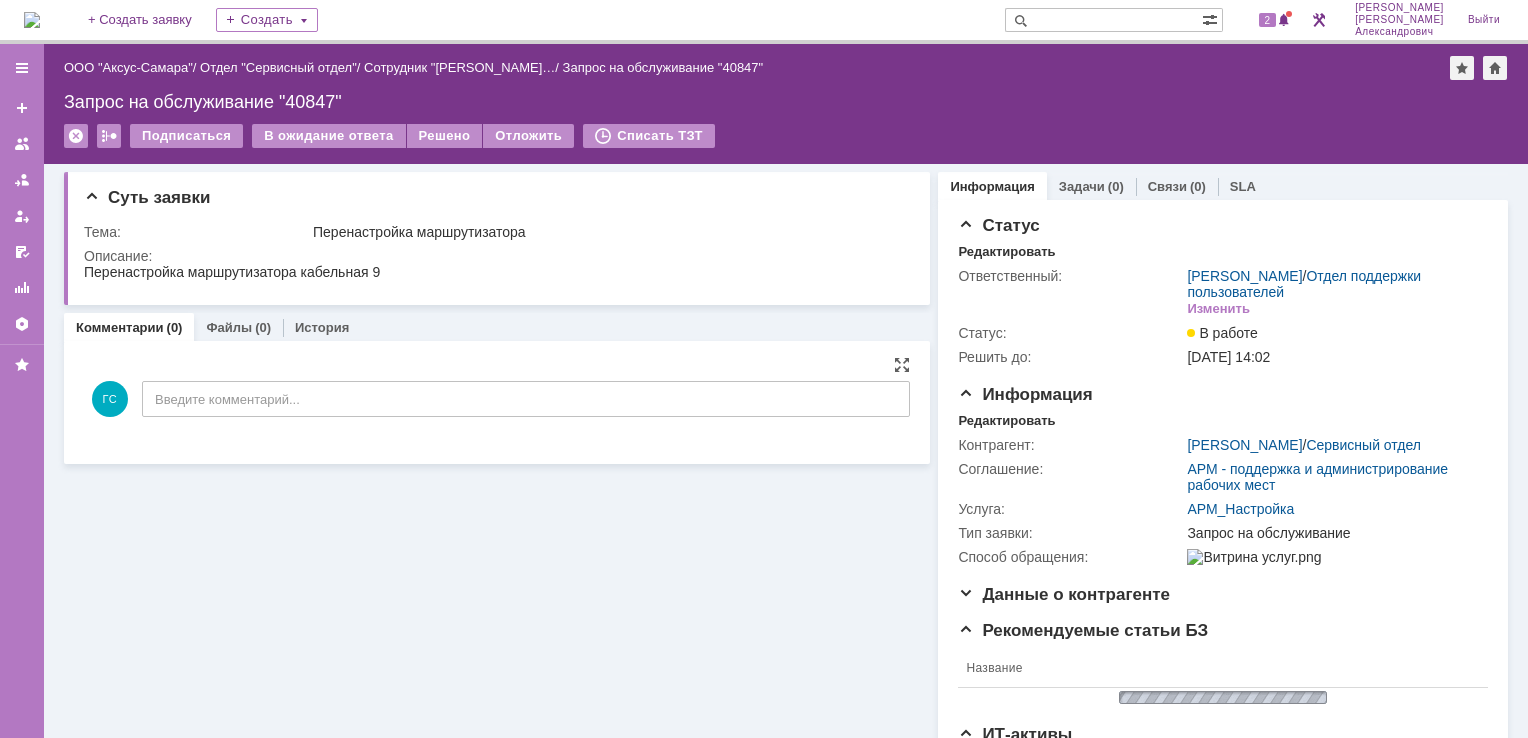 scroll, scrollTop: 0, scrollLeft: 0, axis: both 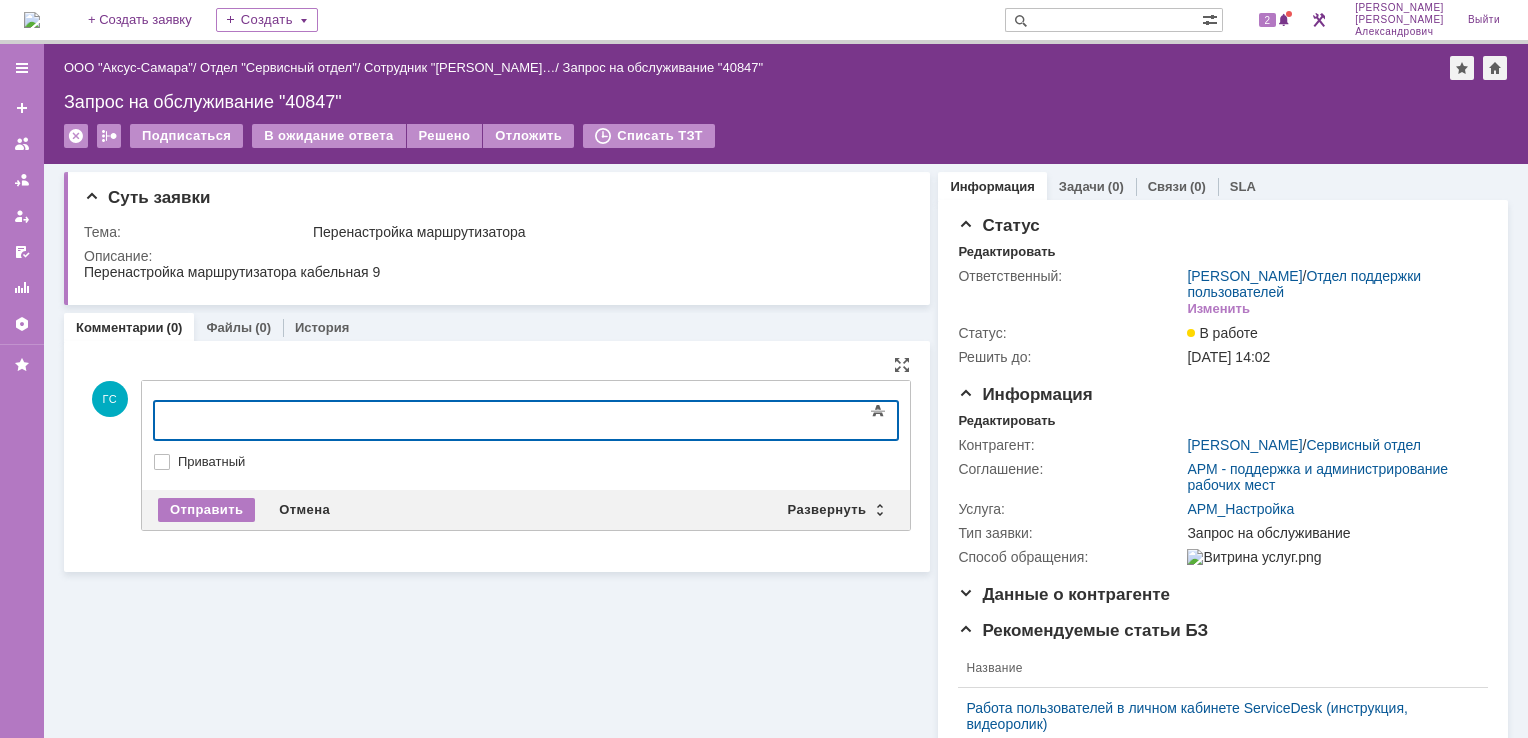 type 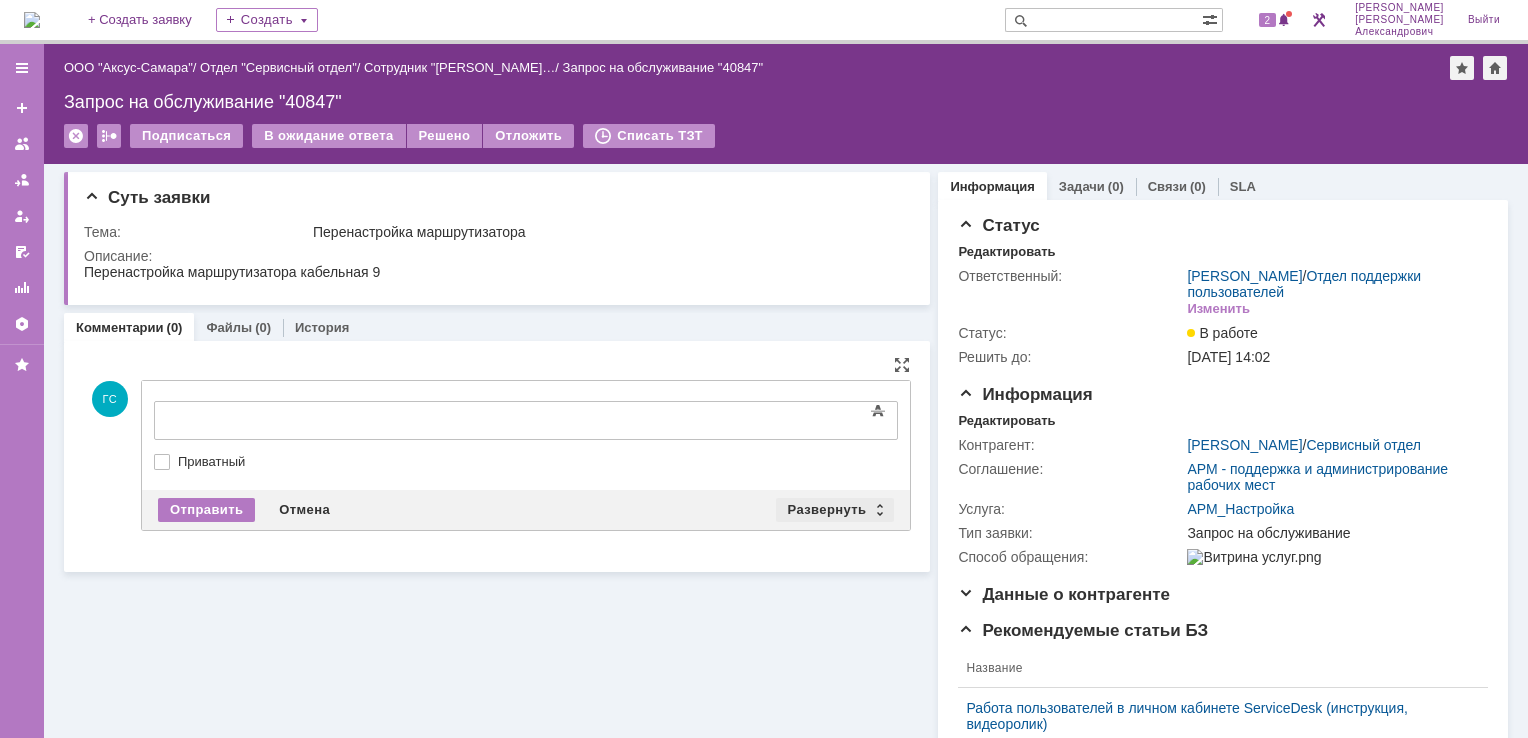 click on "Развернуть" at bounding box center (835, 510) 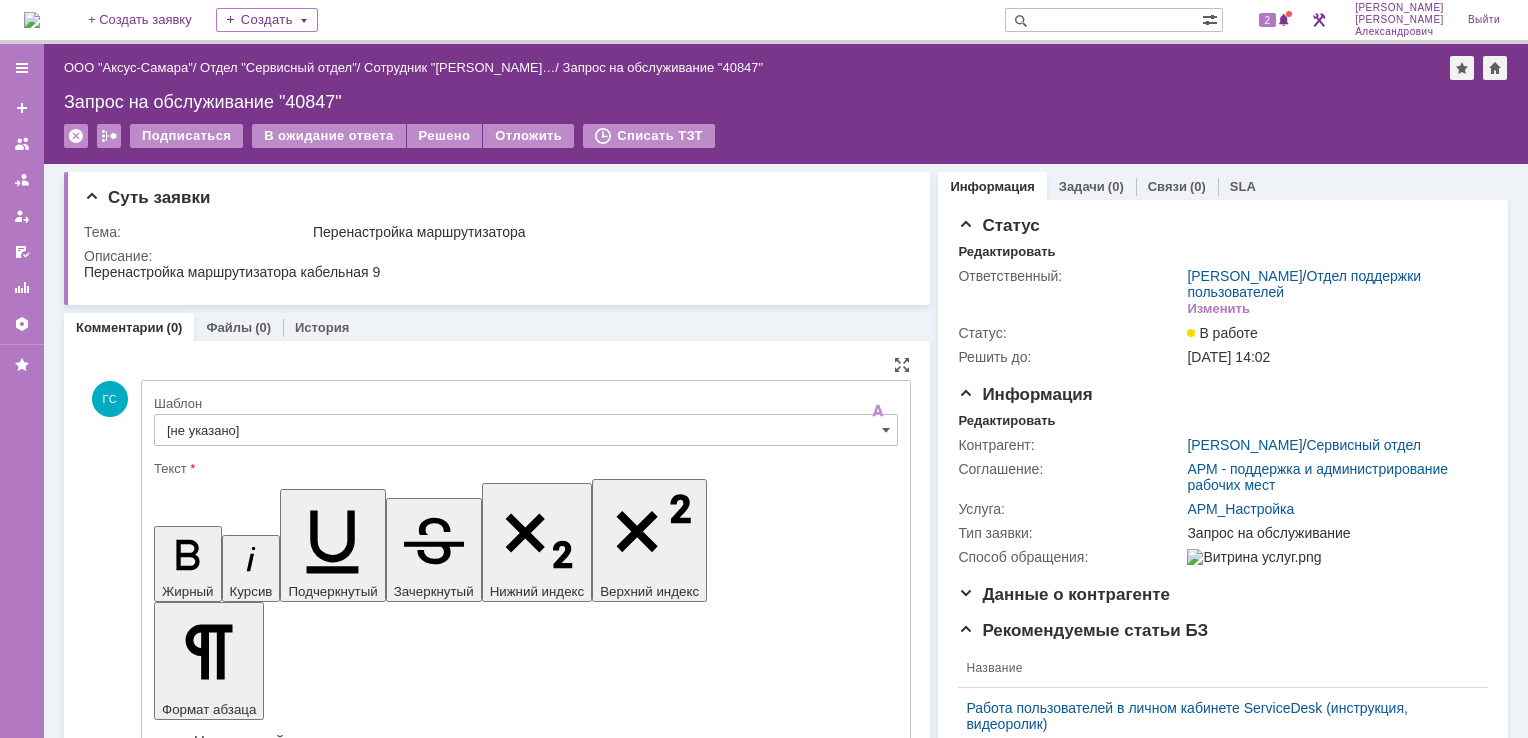 scroll, scrollTop: 0, scrollLeft: 0, axis: both 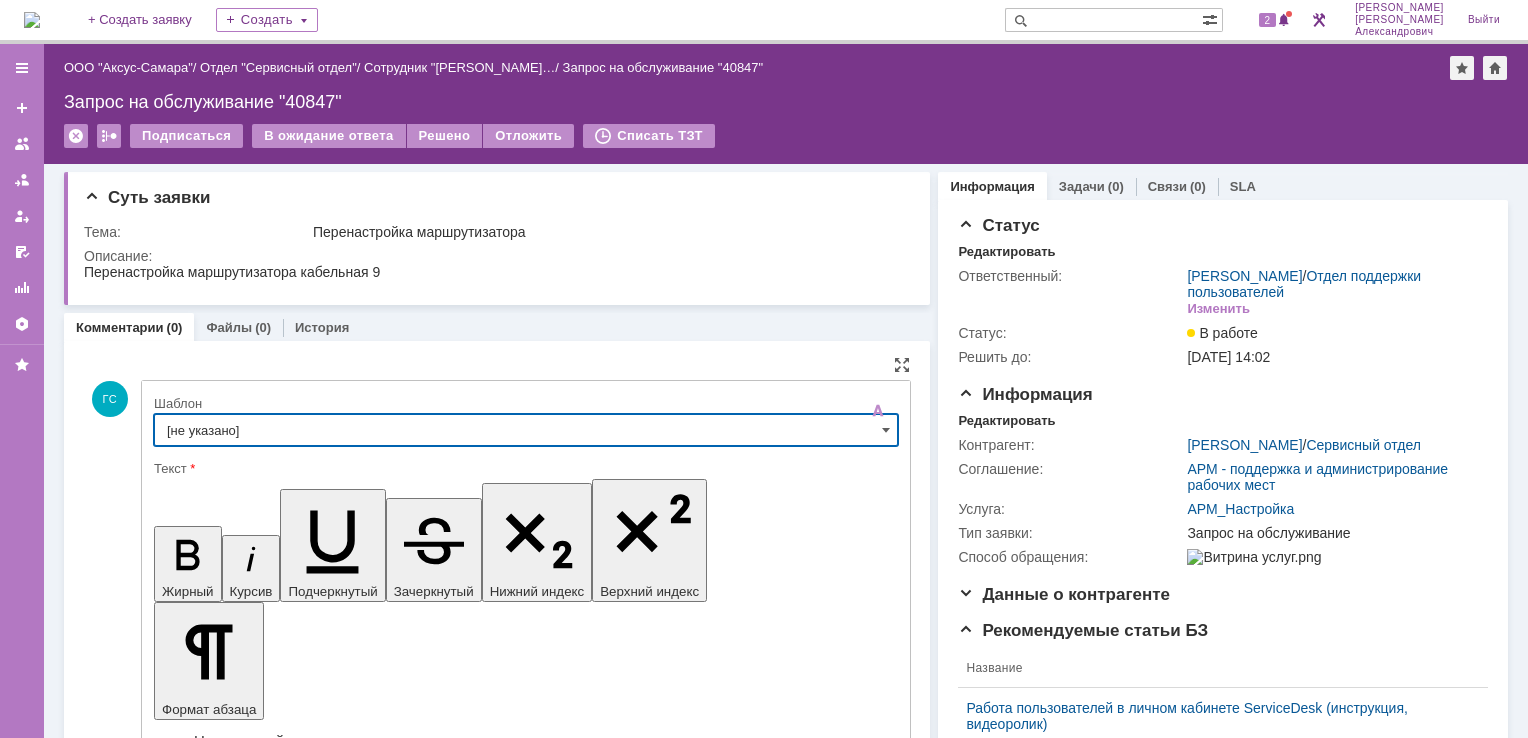 click on "[не указано]" at bounding box center [526, 430] 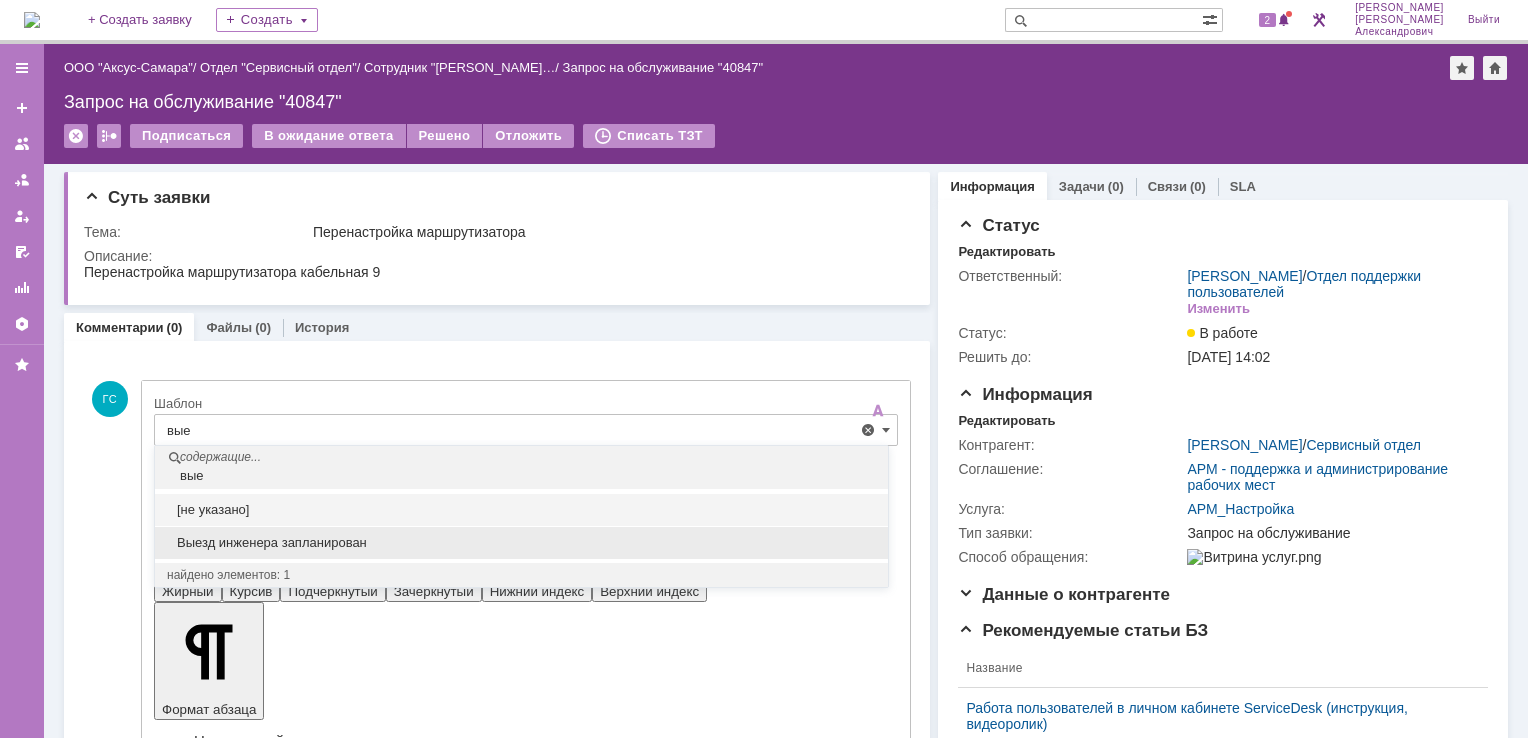 click on "Выезд инженера запланирован" at bounding box center [521, 543] 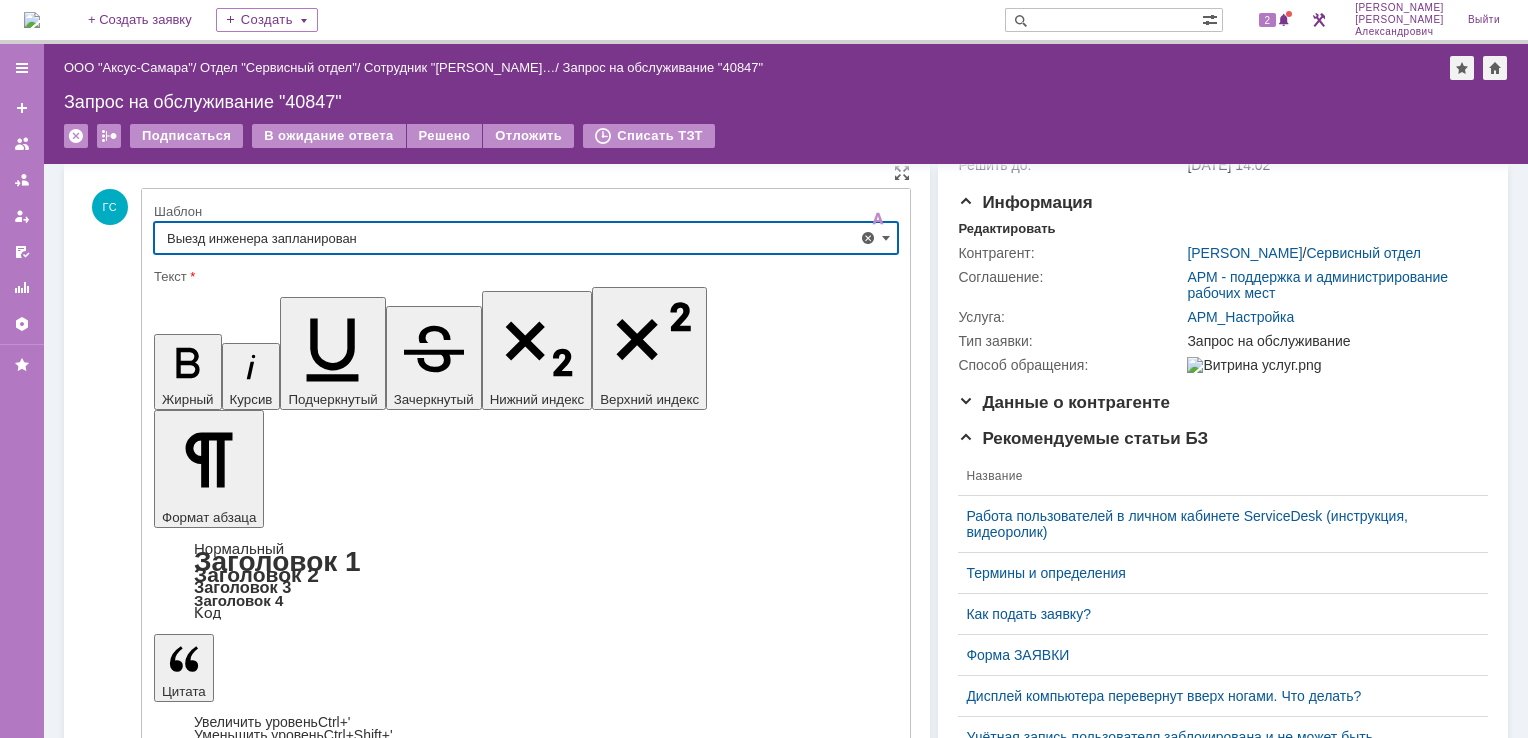 type on "Выезд инженера запланирован" 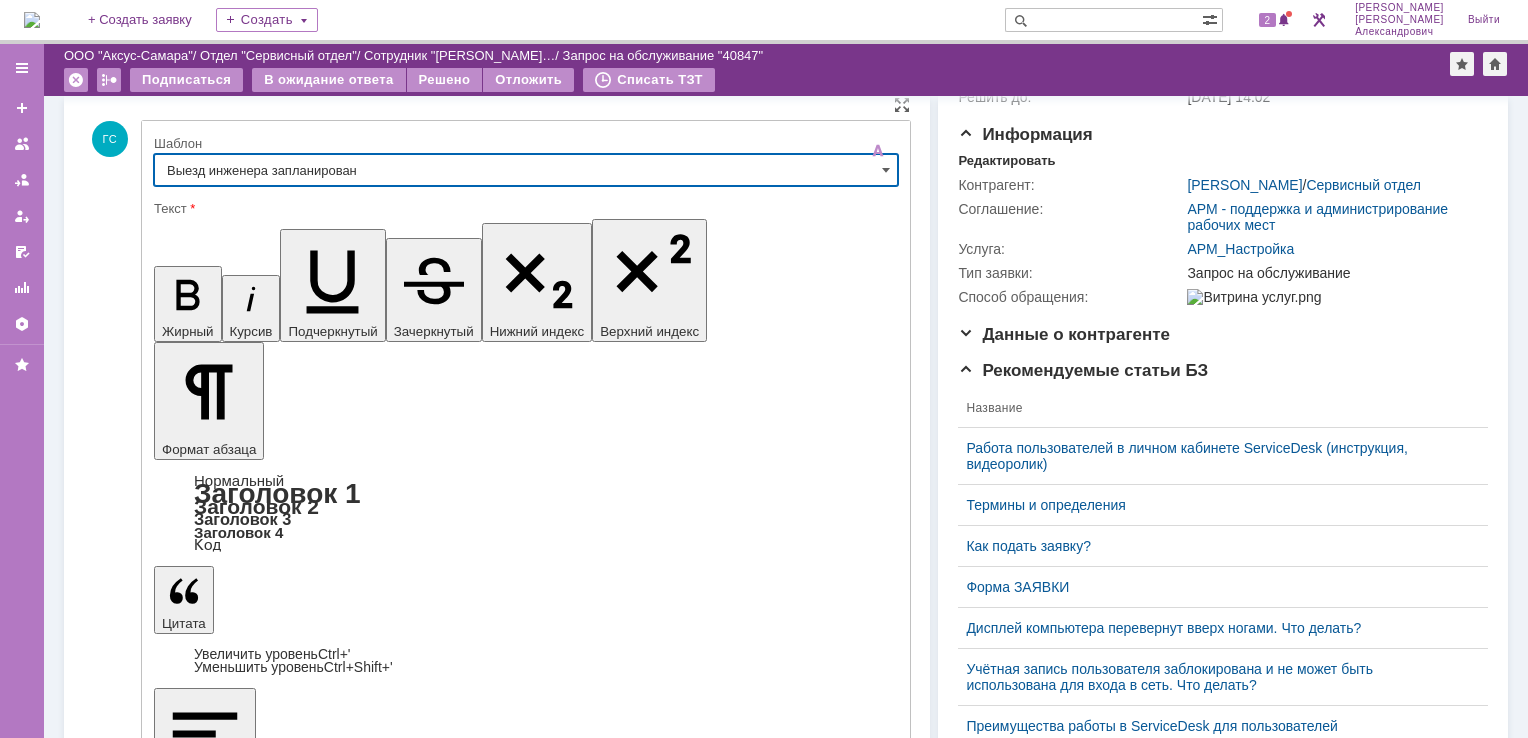 scroll, scrollTop: 200, scrollLeft: 0, axis: vertical 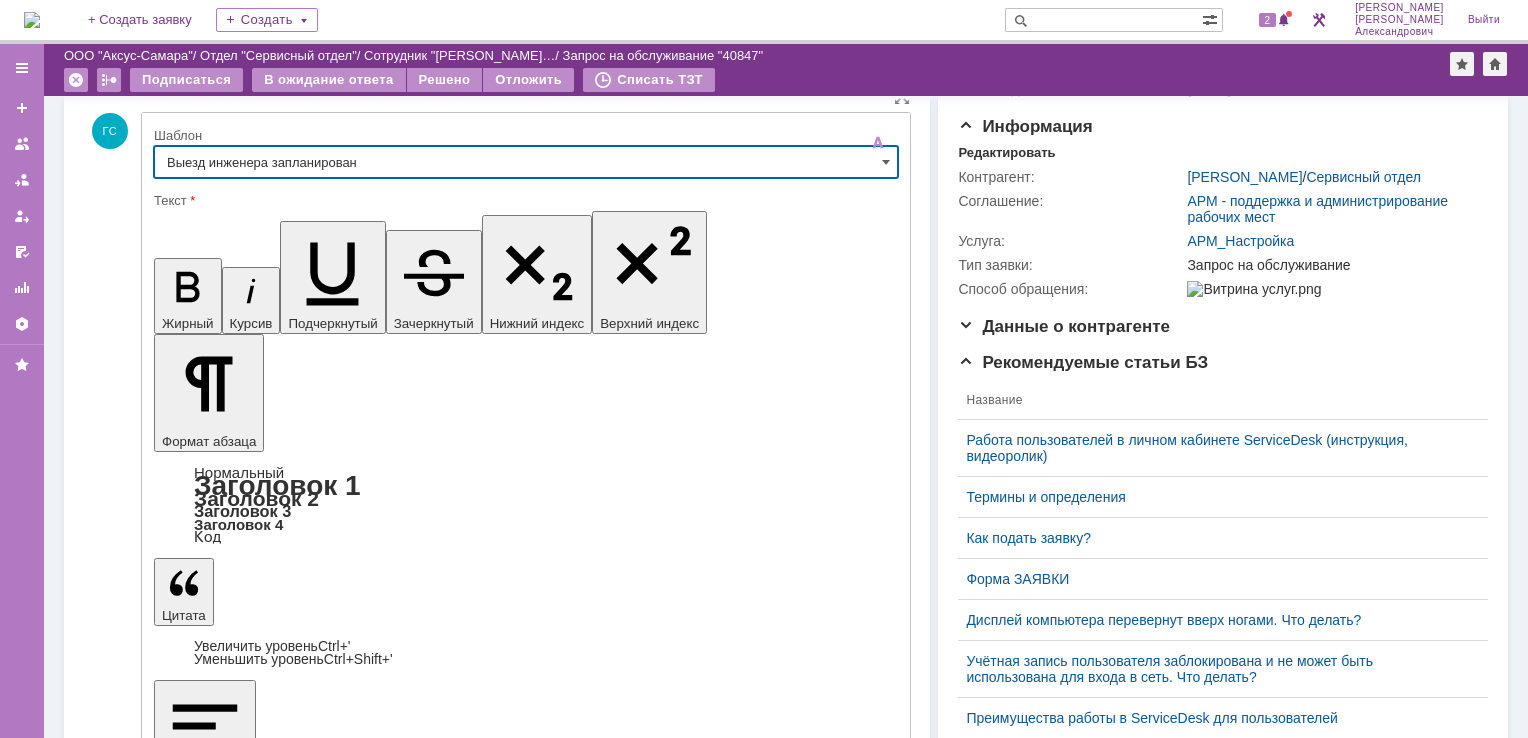 click on "Отправить" at bounding box center (206, 5312) 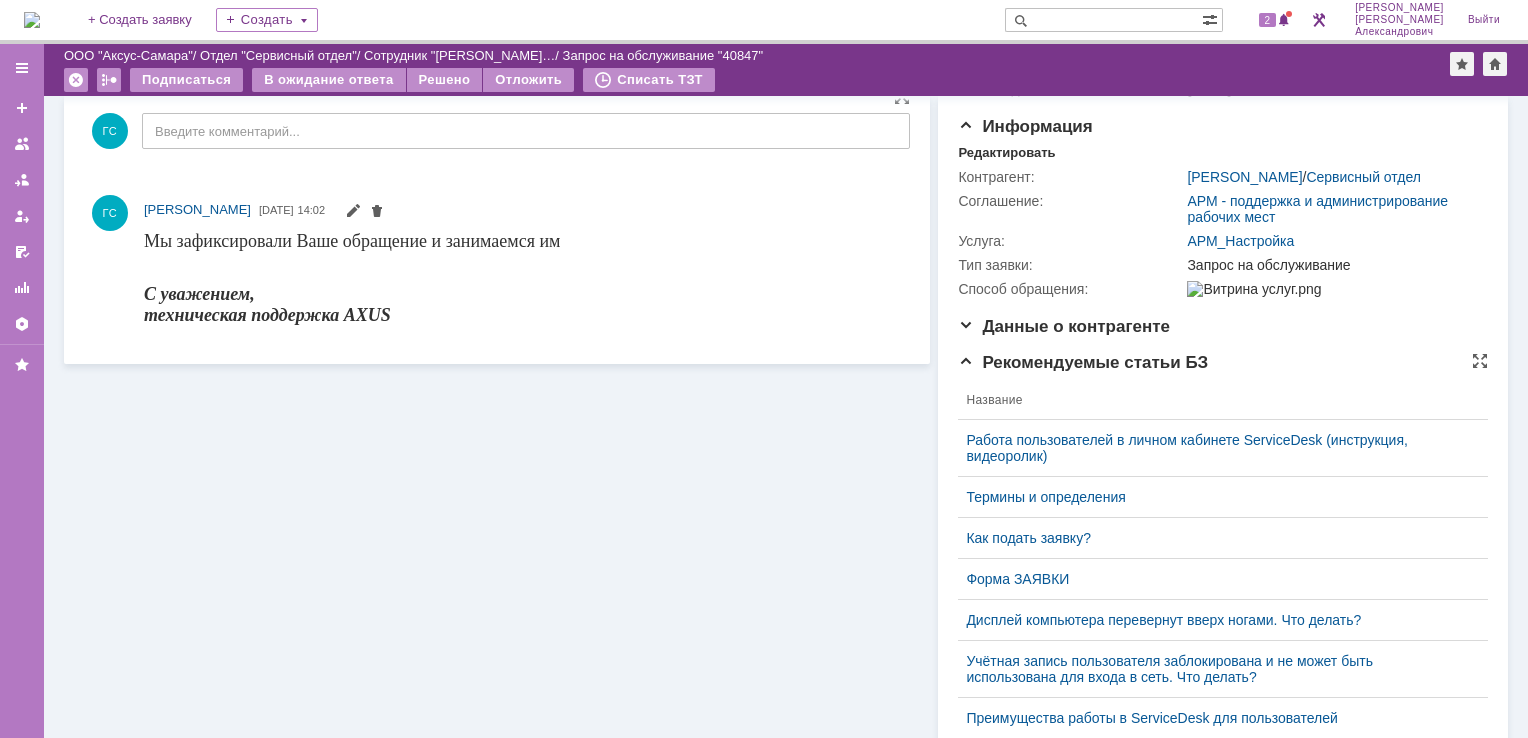scroll, scrollTop: 8, scrollLeft: 0, axis: vertical 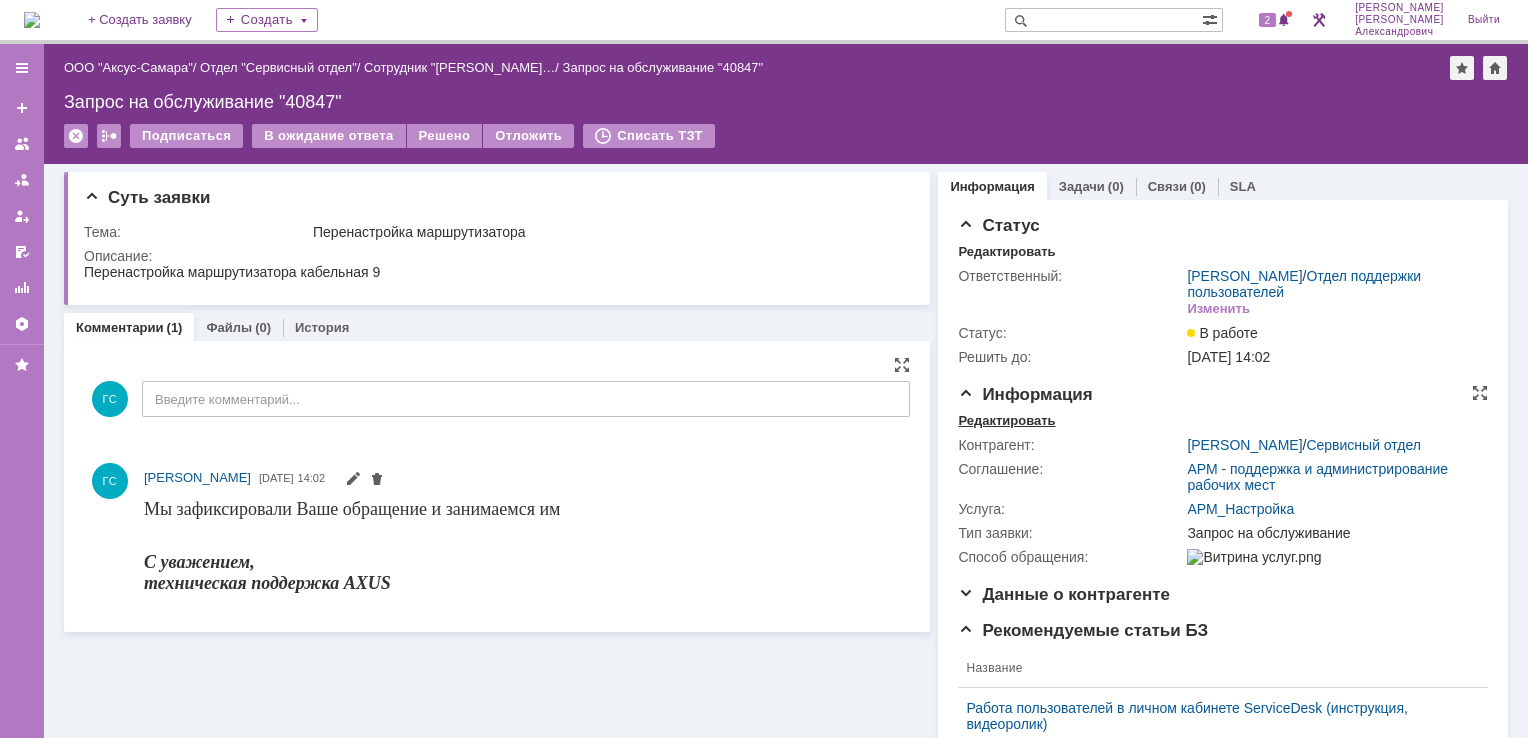 click on "Редактировать" at bounding box center (1006, 421) 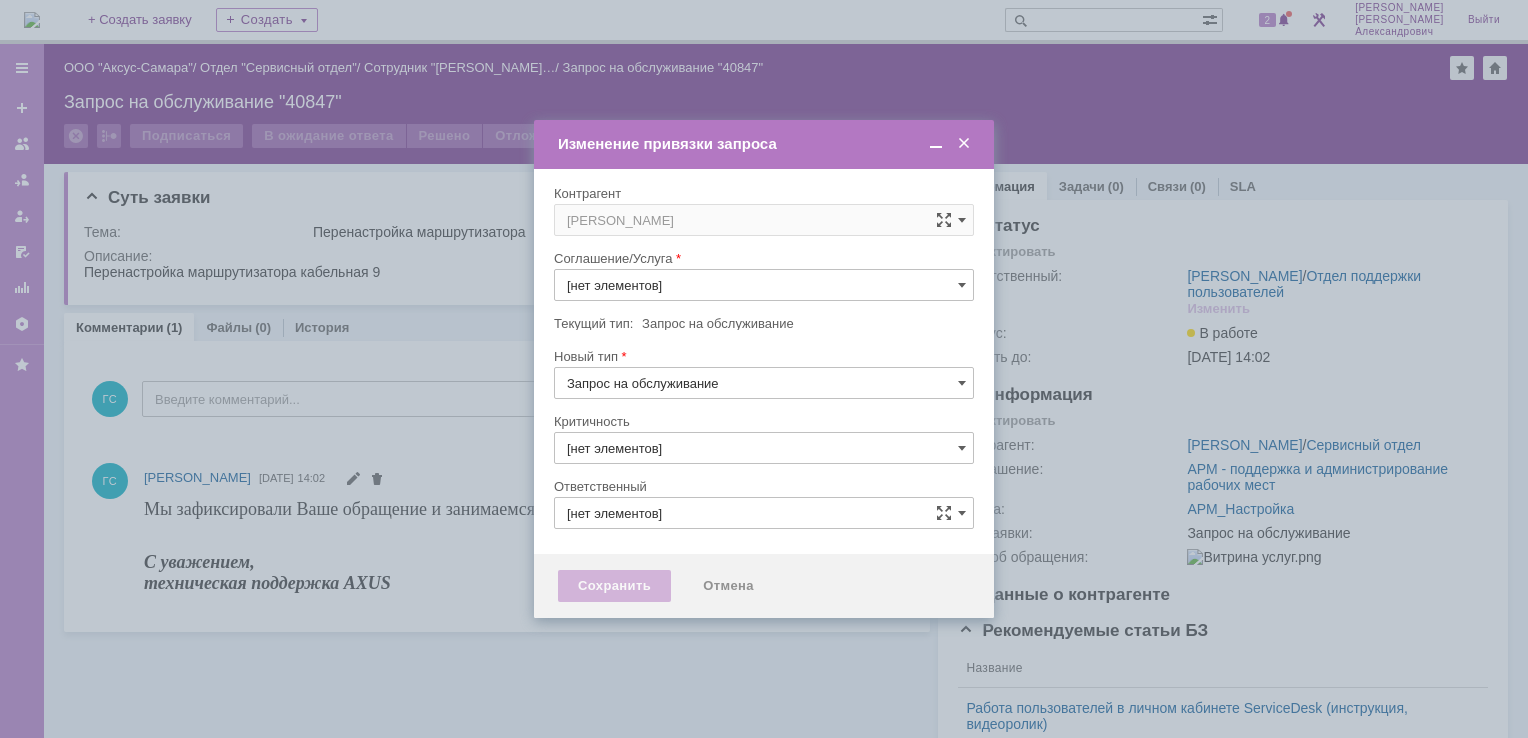 type on "АРМ_Настройка" 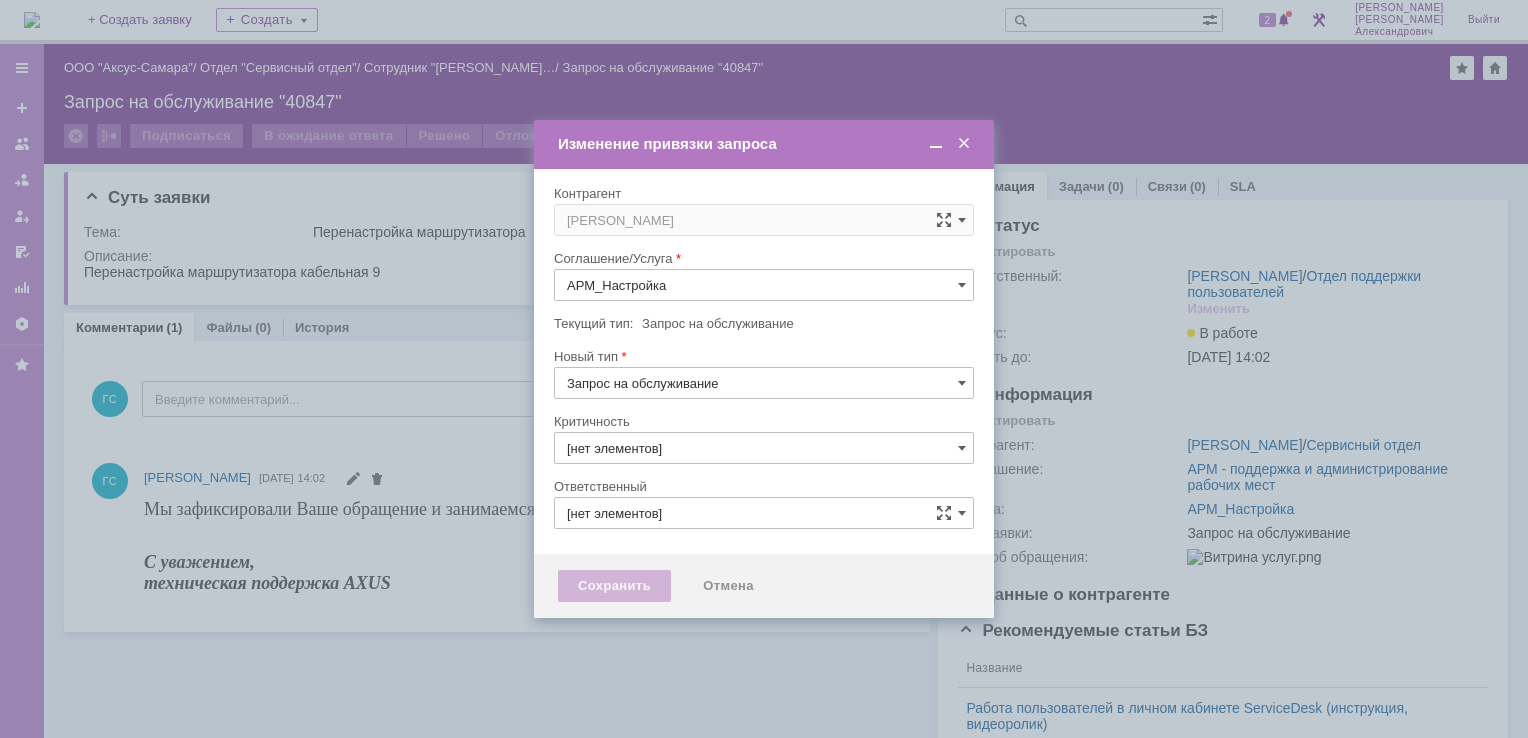 type on "3. Низкая" 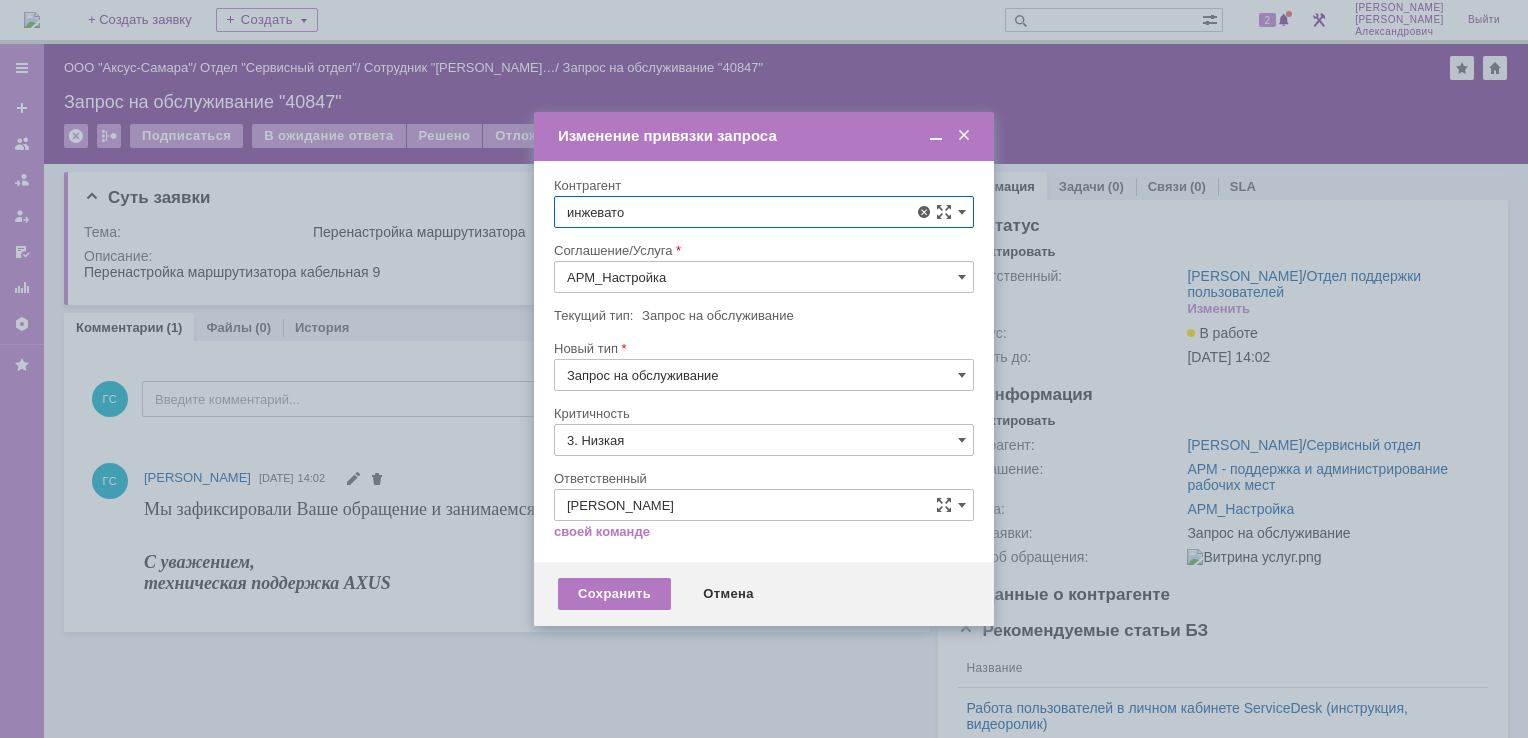 click on "[PERSON_NAME]" at bounding box center [668, 360] 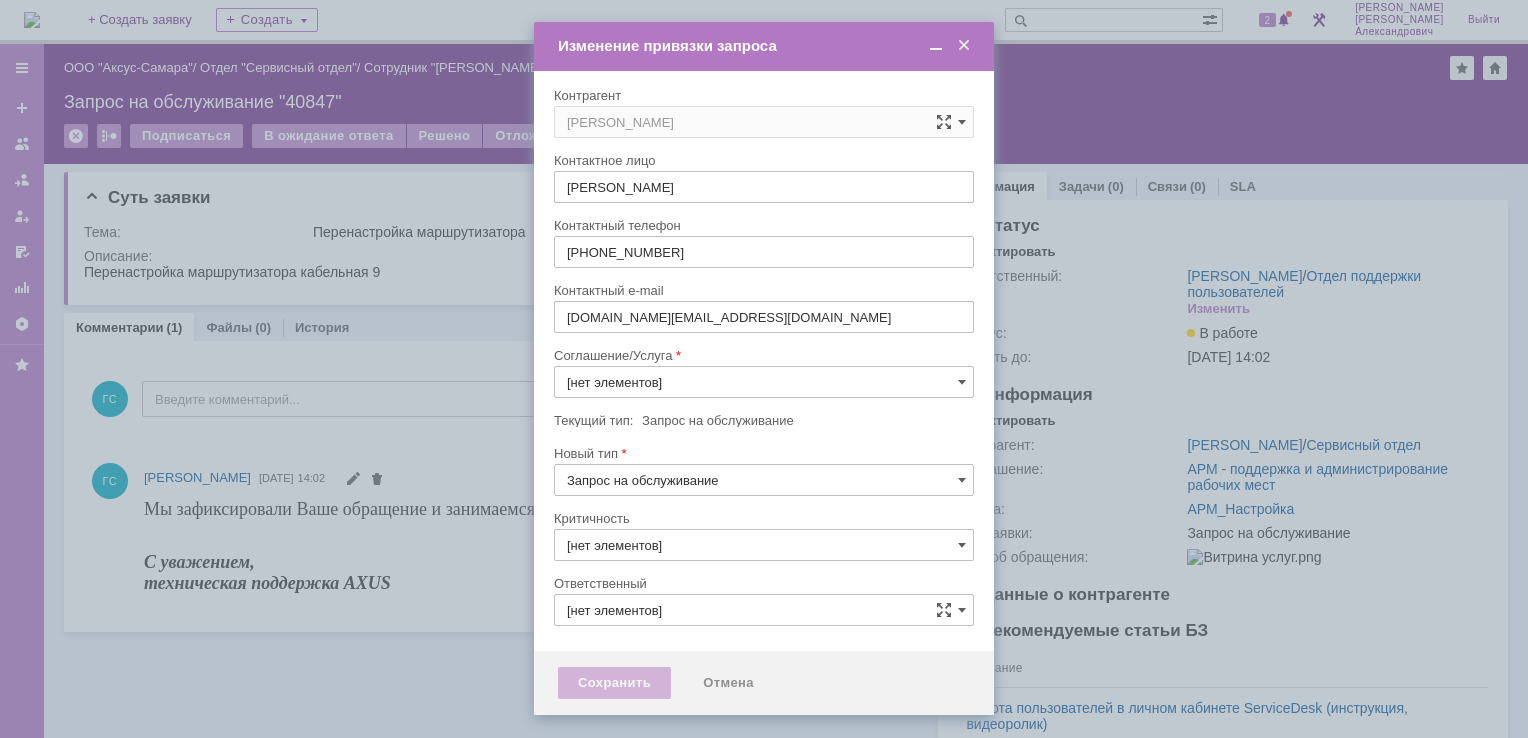 type on "[PERSON_NAME]" 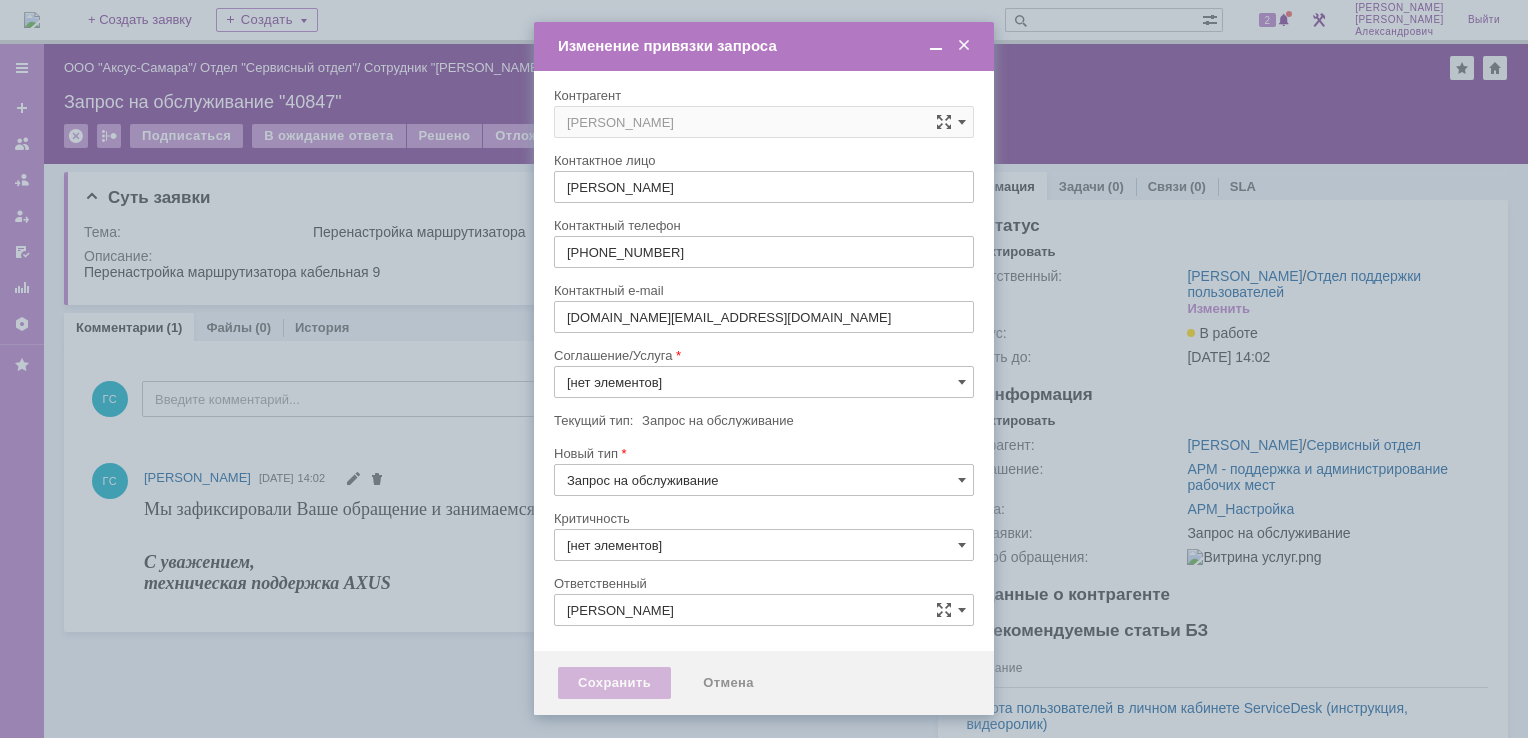 type on "АРМ_Настройка" 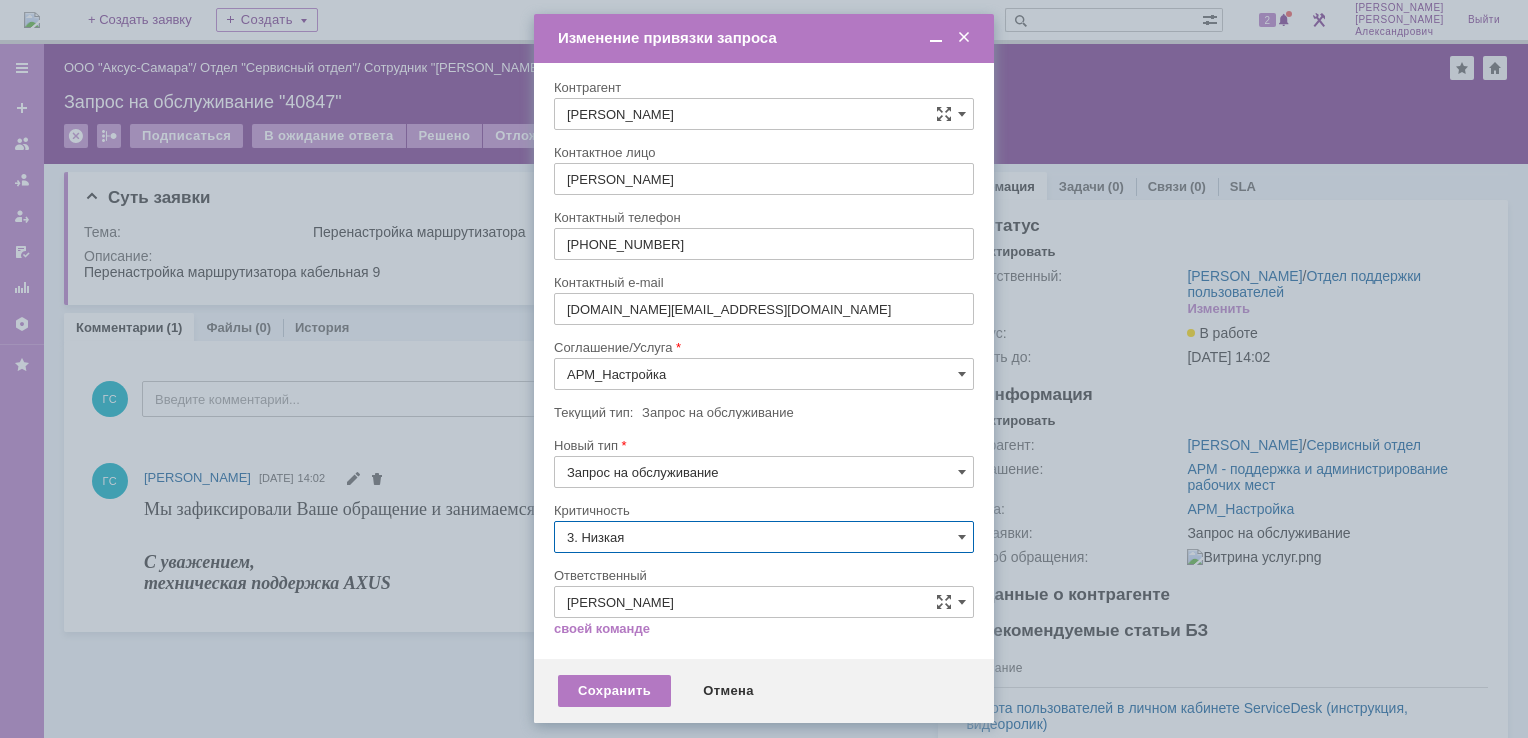 click on "3. Низкая" at bounding box center (764, 537) 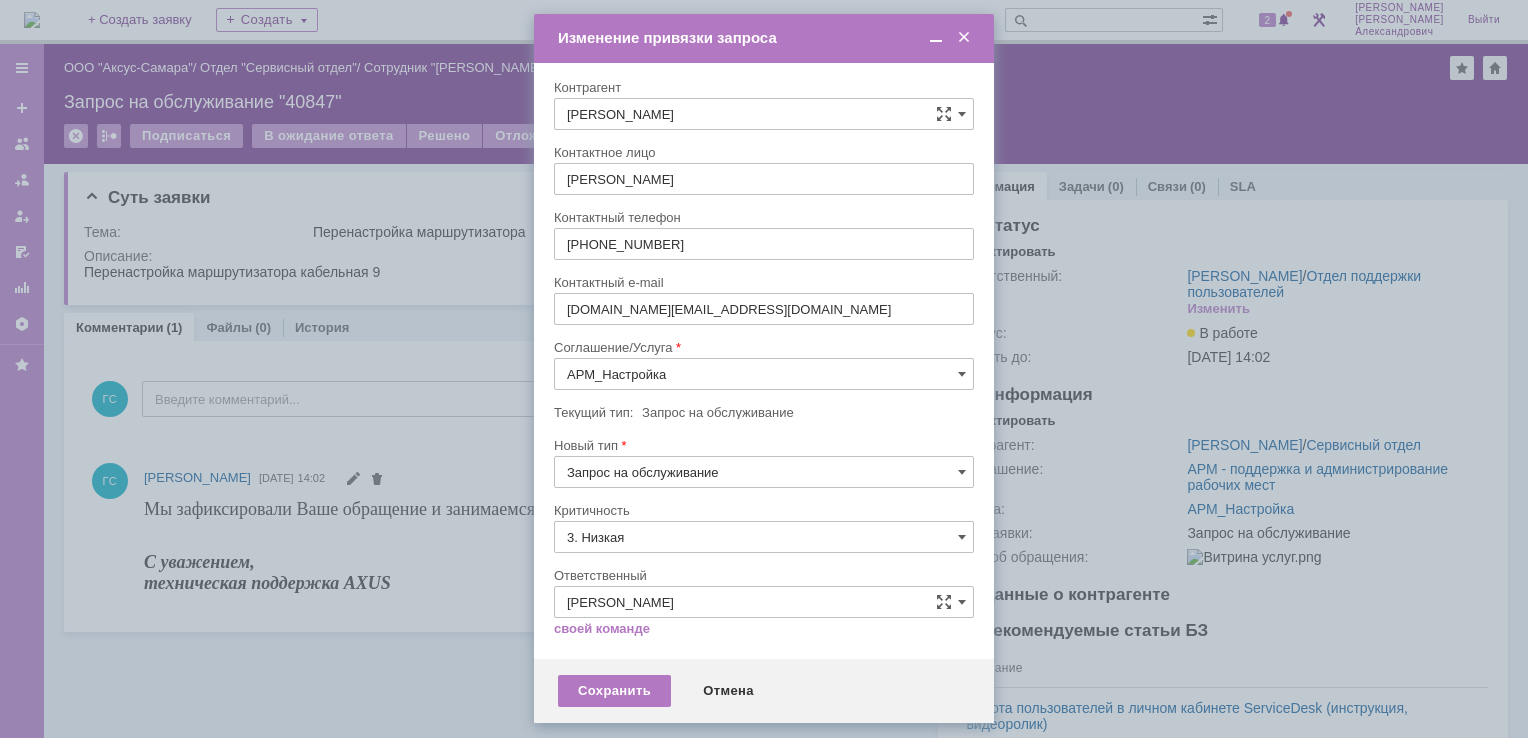 click on "[не указано]" at bounding box center [764, 574] 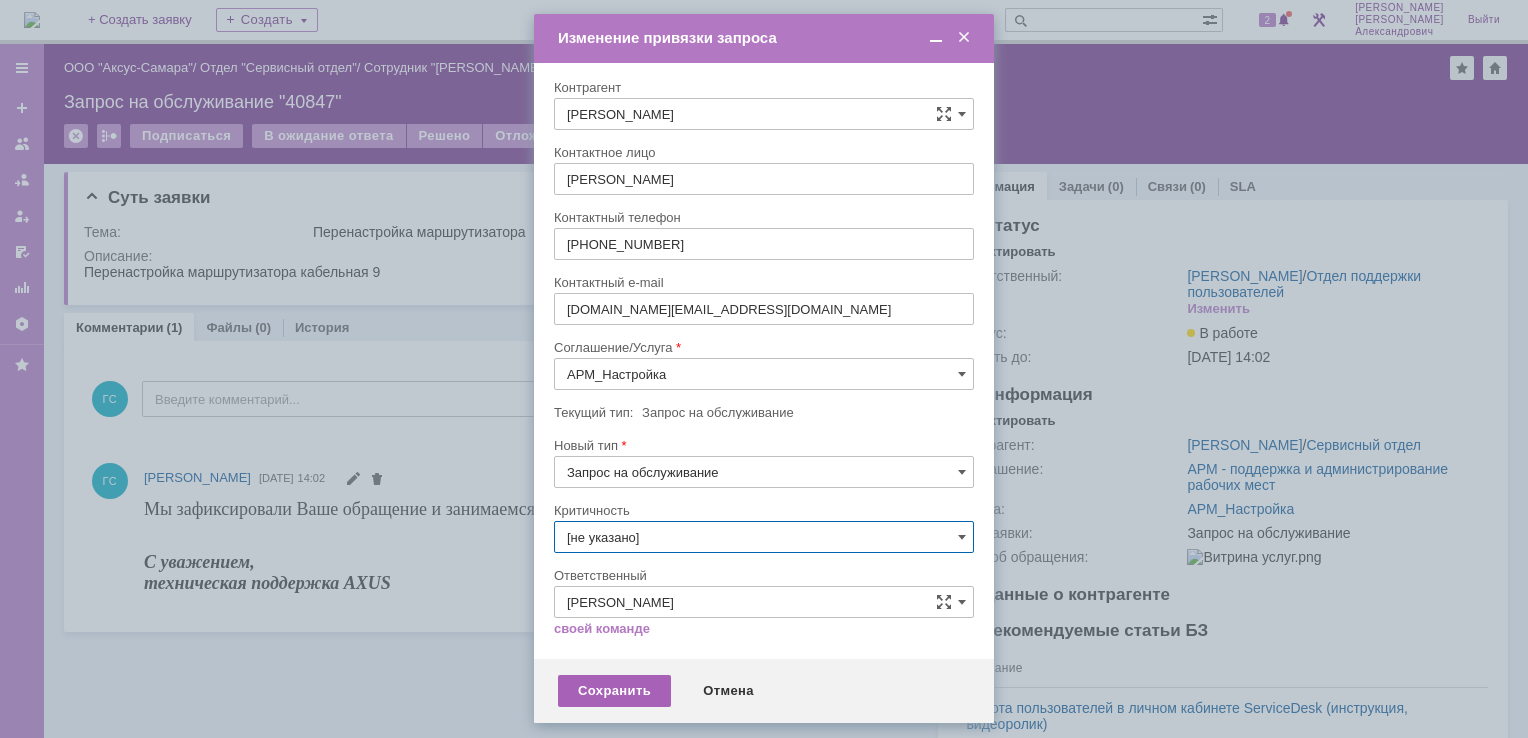 type on "[не указано]" 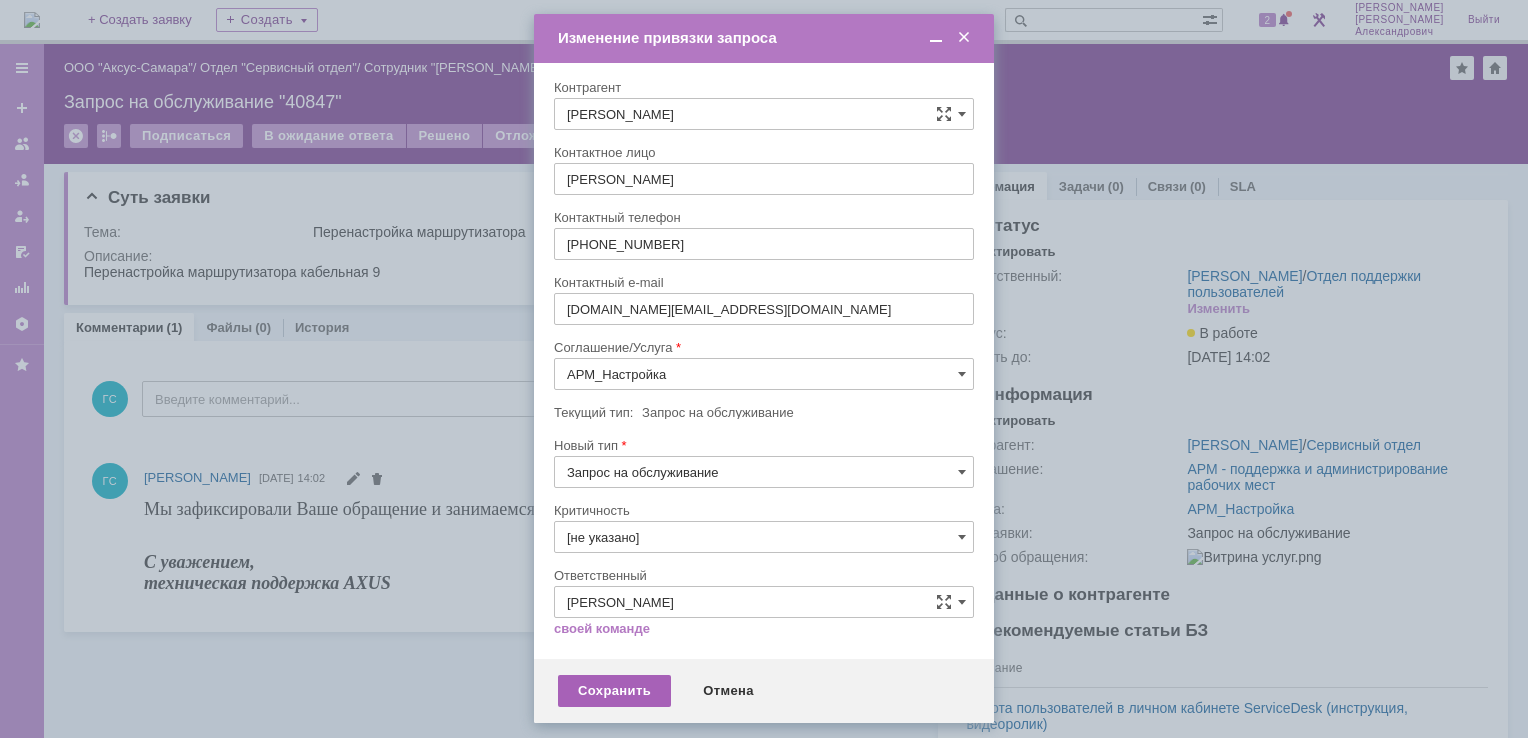 click on "Сохранить" at bounding box center (614, 691) 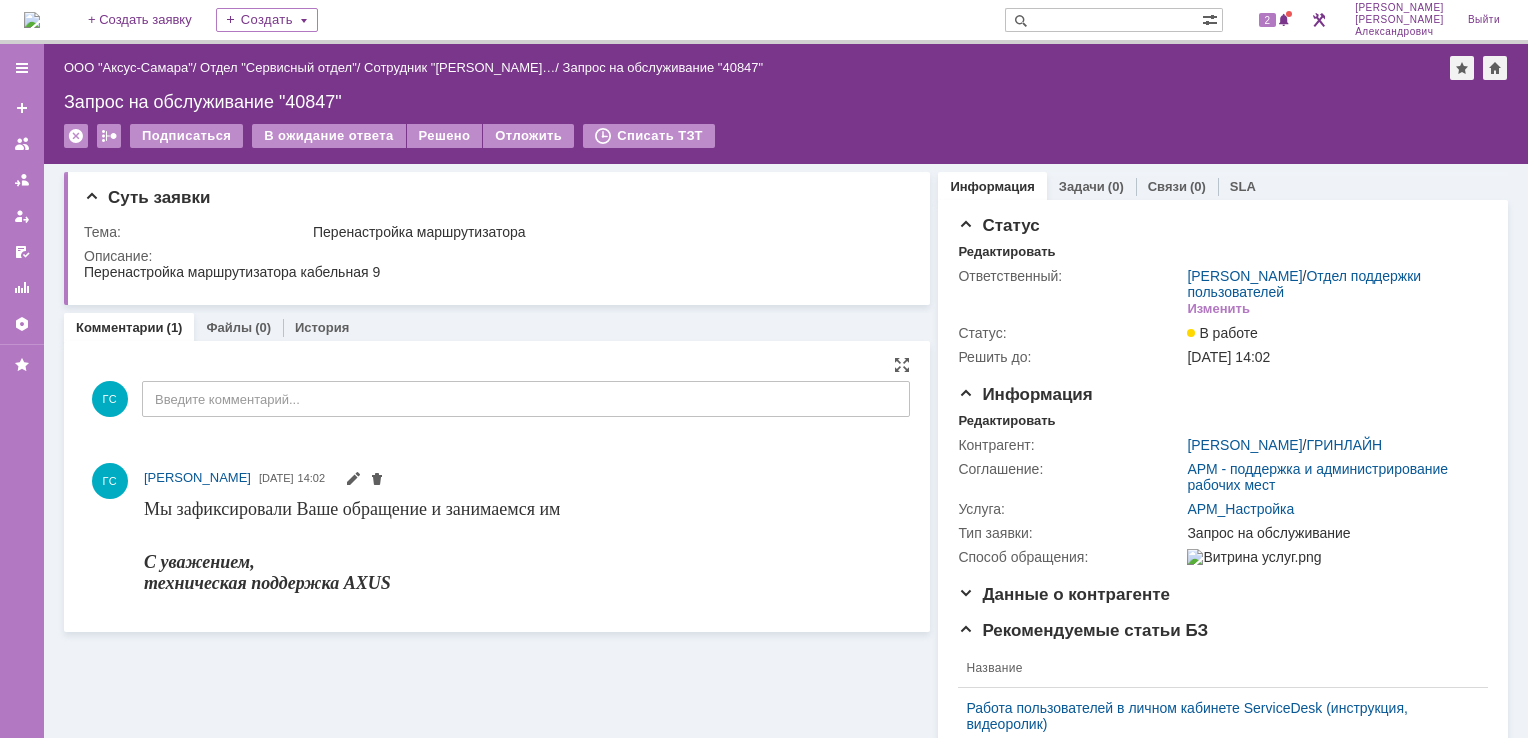 scroll, scrollTop: 0, scrollLeft: 0, axis: both 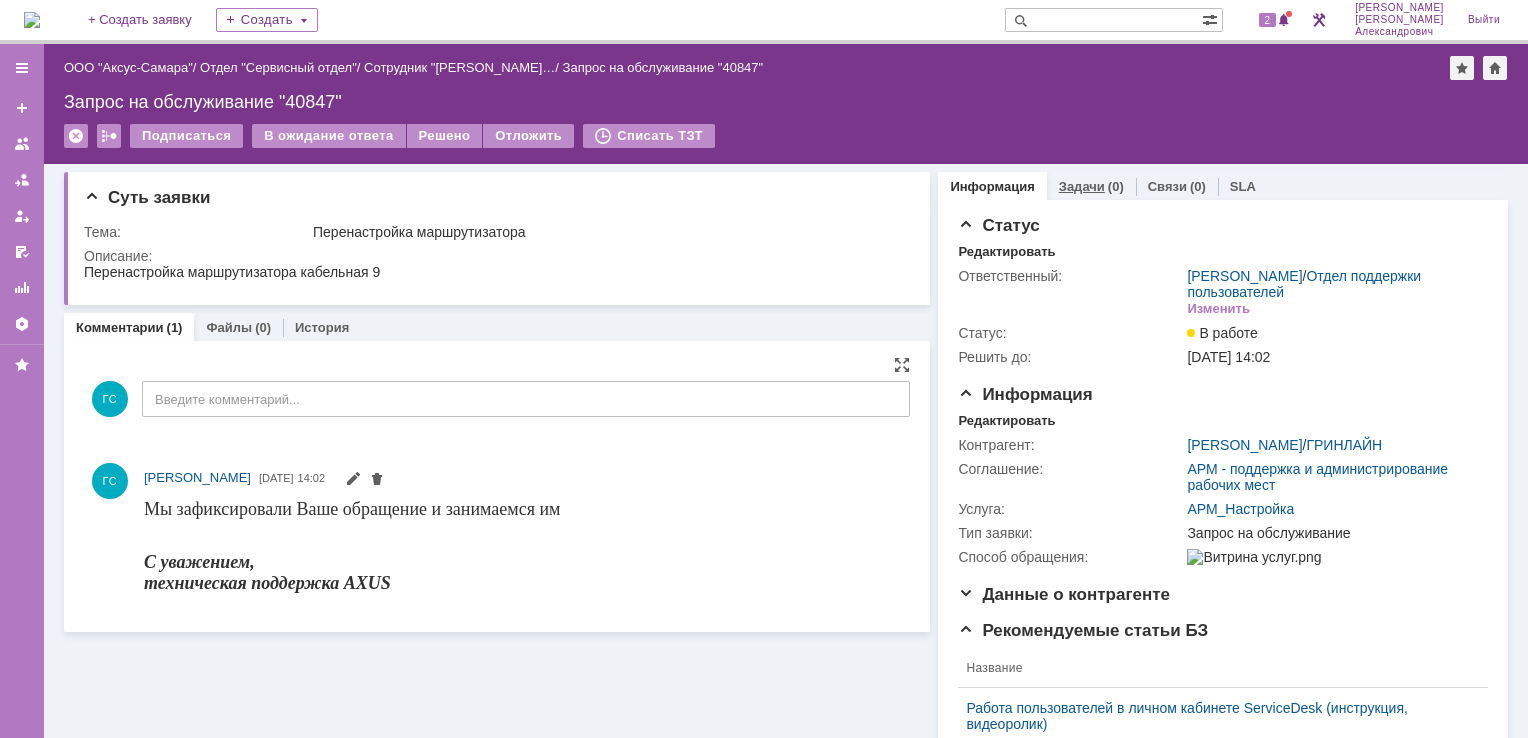 click on "Задачи" at bounding box center (1082, 186) 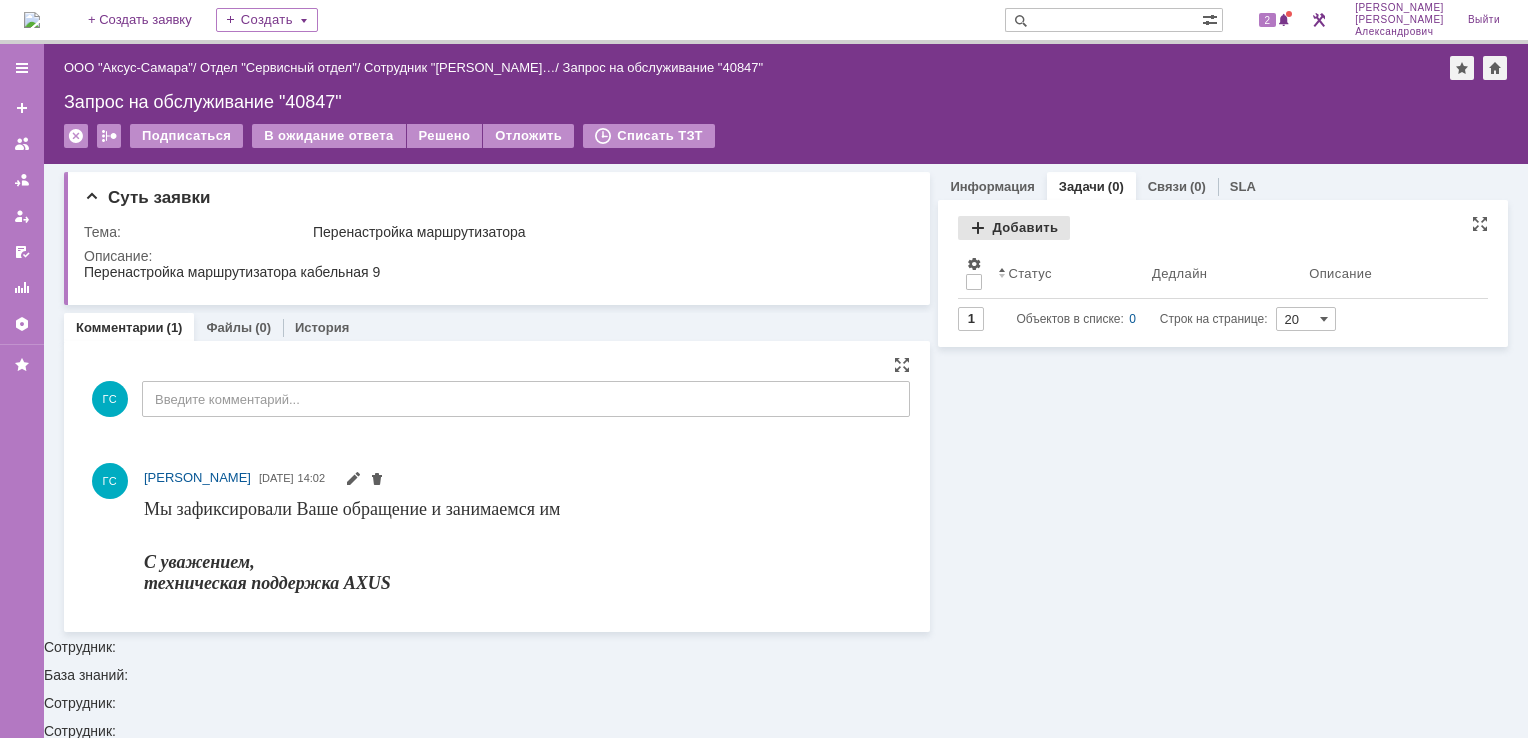 click on "Добавить" at bounding box center [1014, 228] 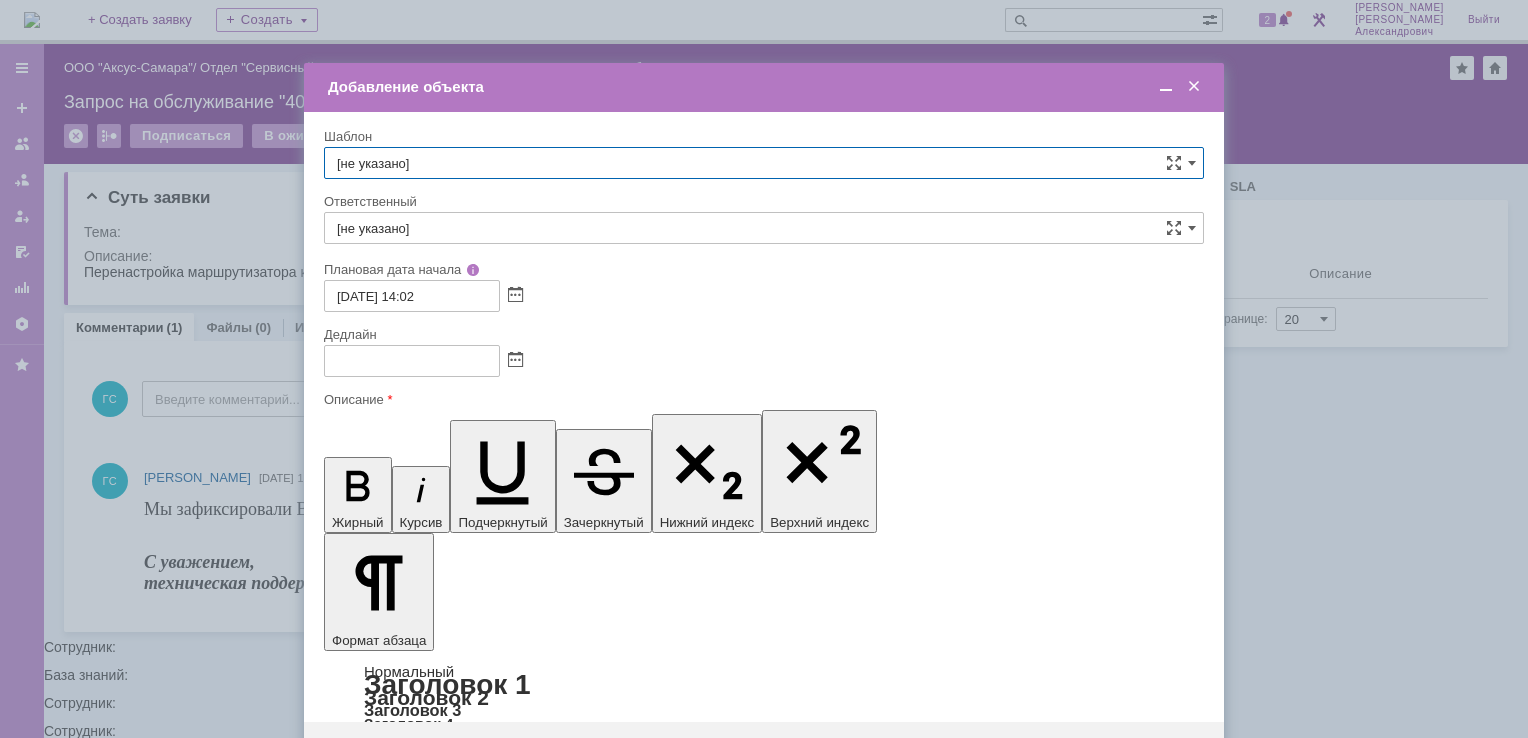 scroll, scrollTop: 0, scrollLeft: 0, axis: both 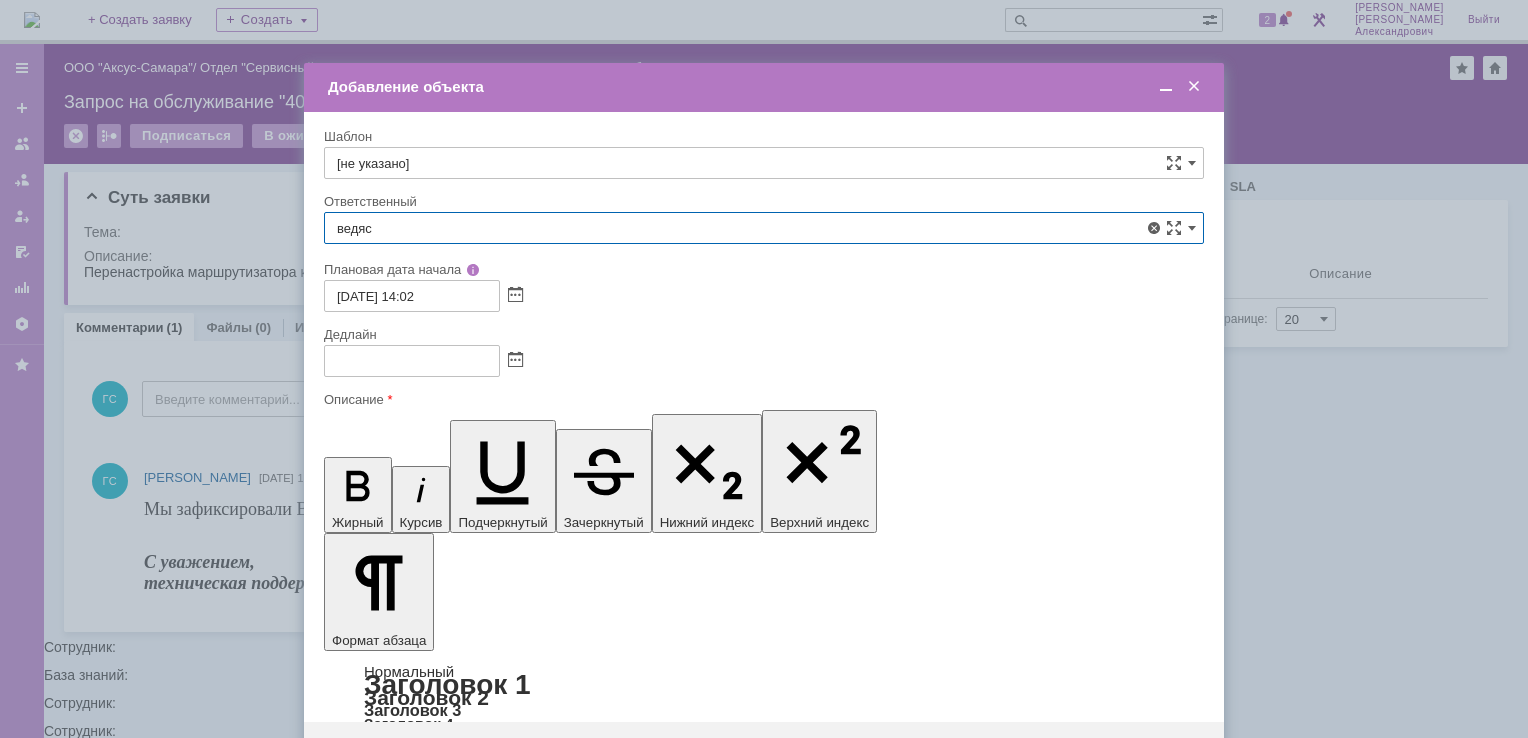 click on "Ведясов Сергей Владимирович" at bounding box center (764, 374) 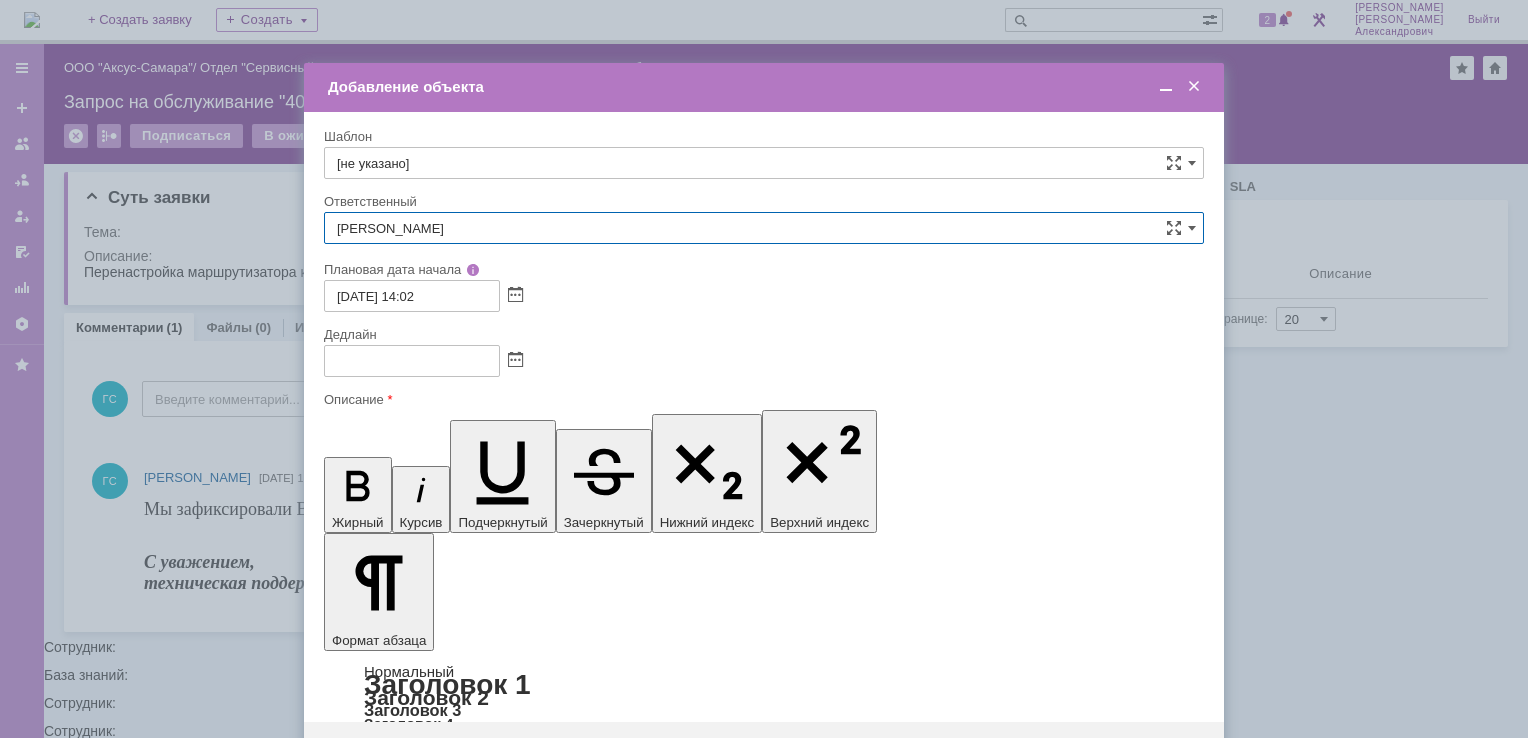type on "Ведясов Сергей Владимирович" 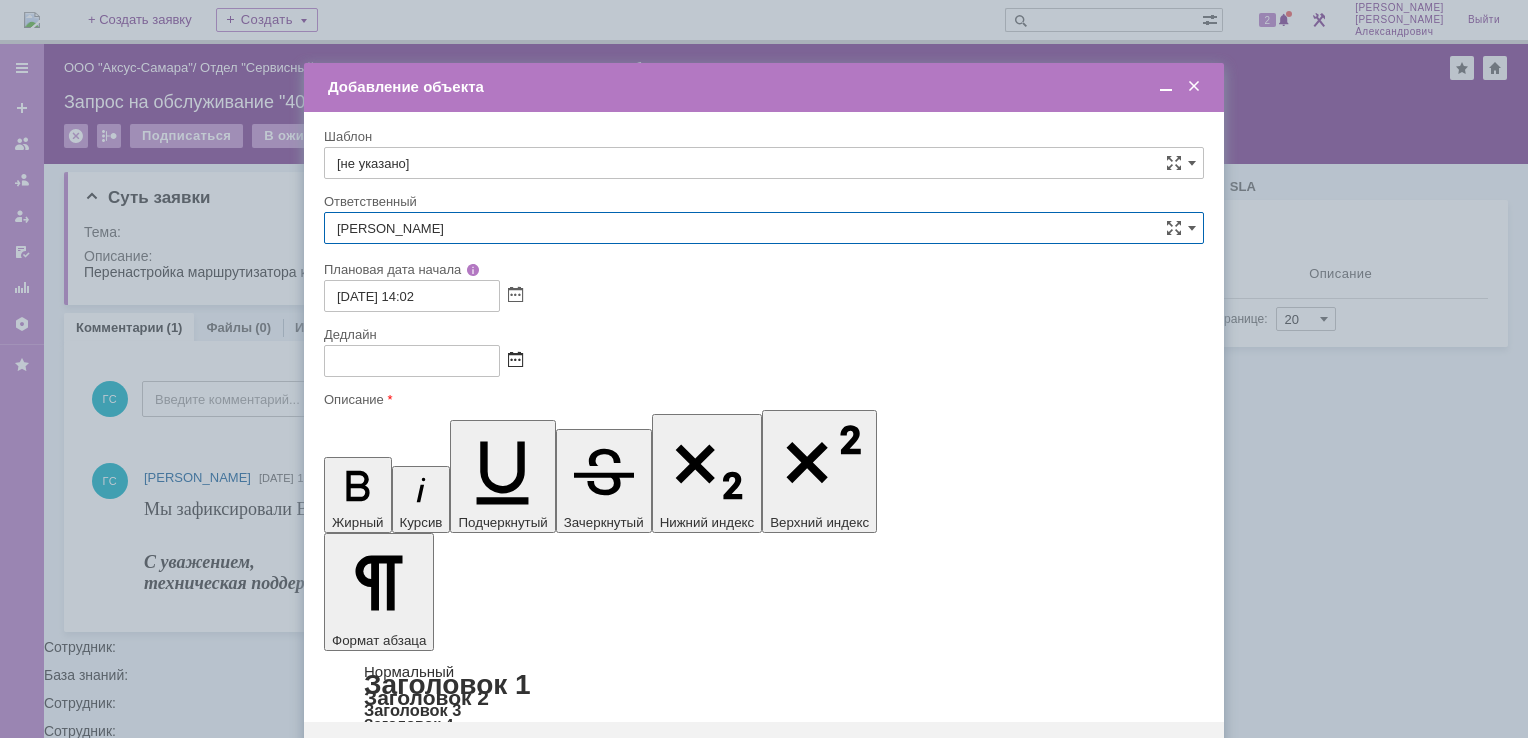 click at bounding box center (515, 361) 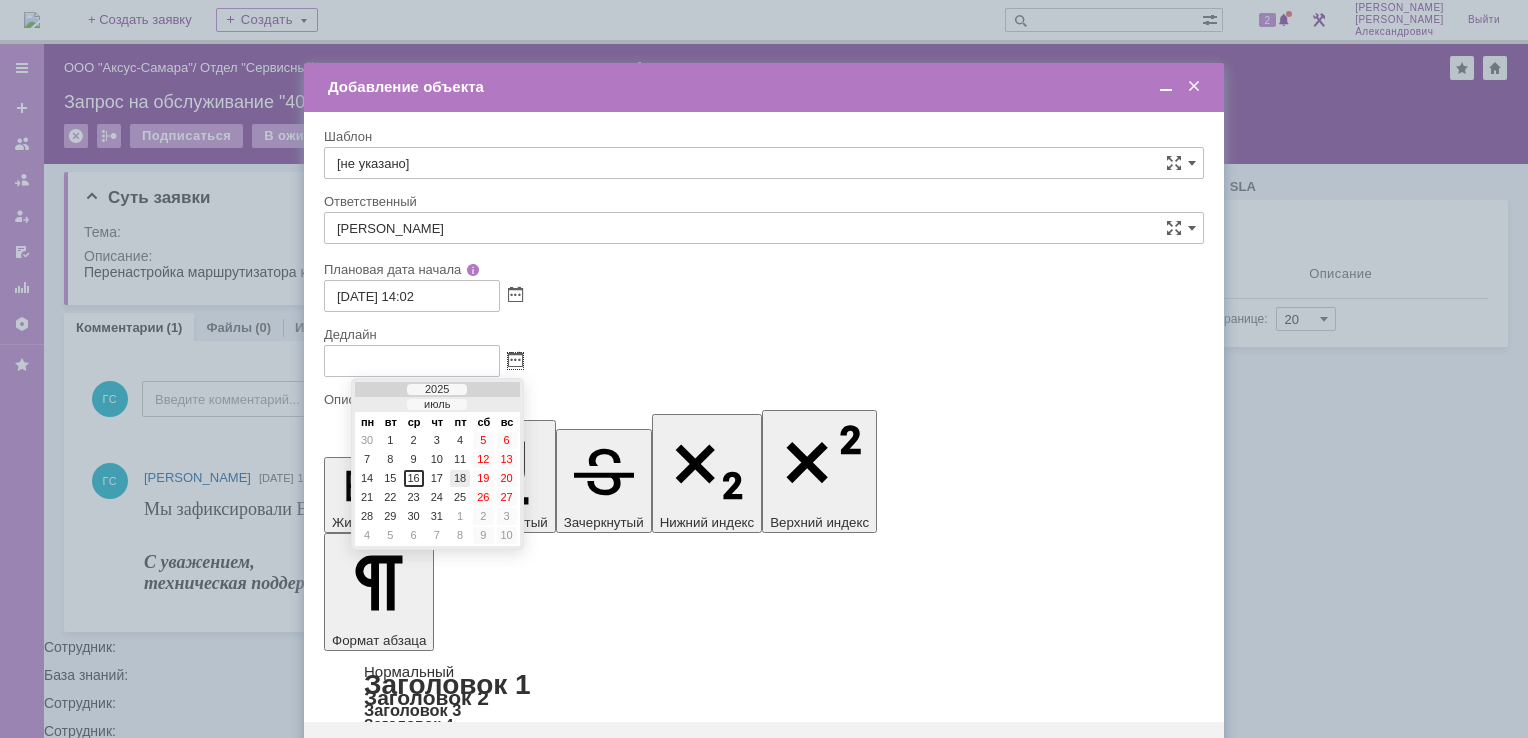 click on "18" at bounding box center [460, 478] 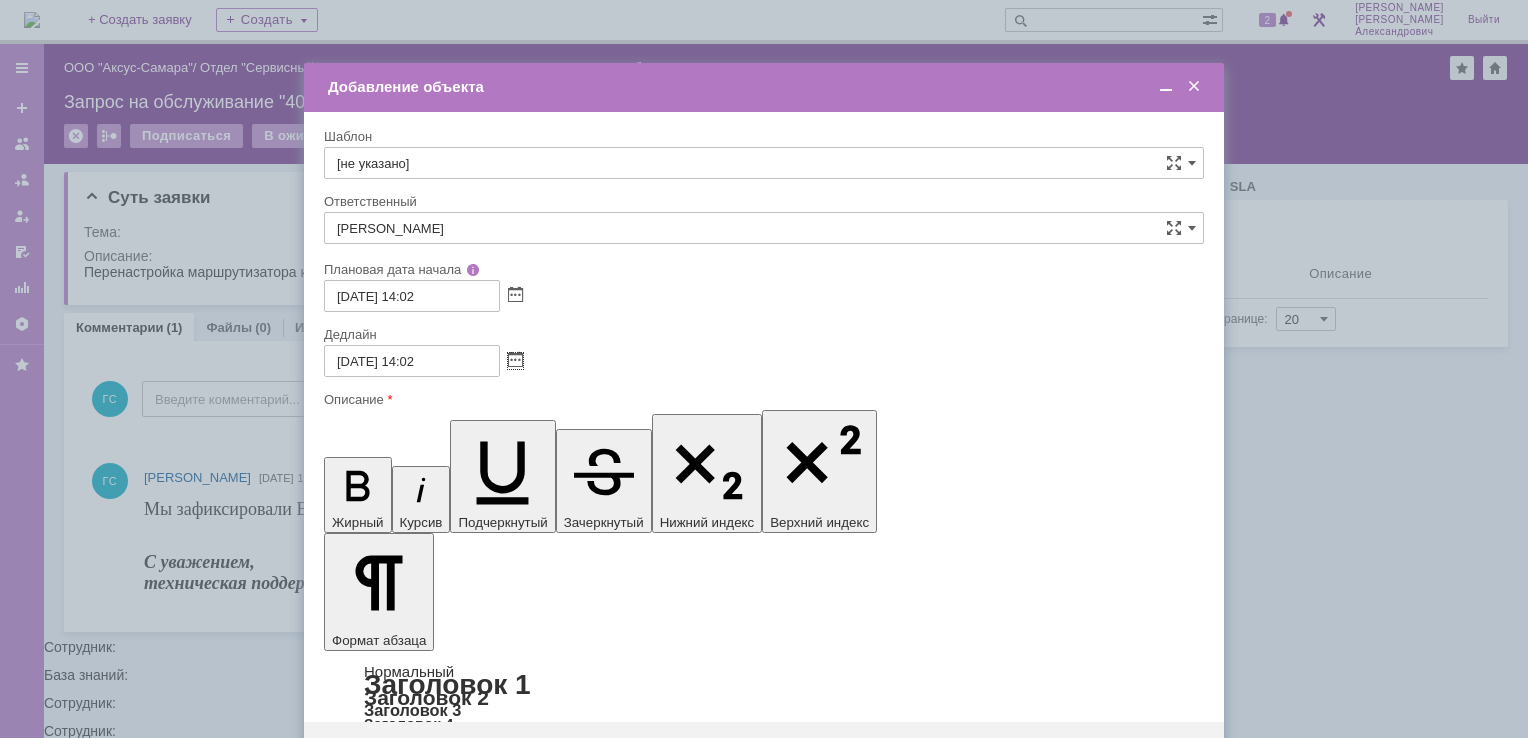click at bounding box center [1166, 87] 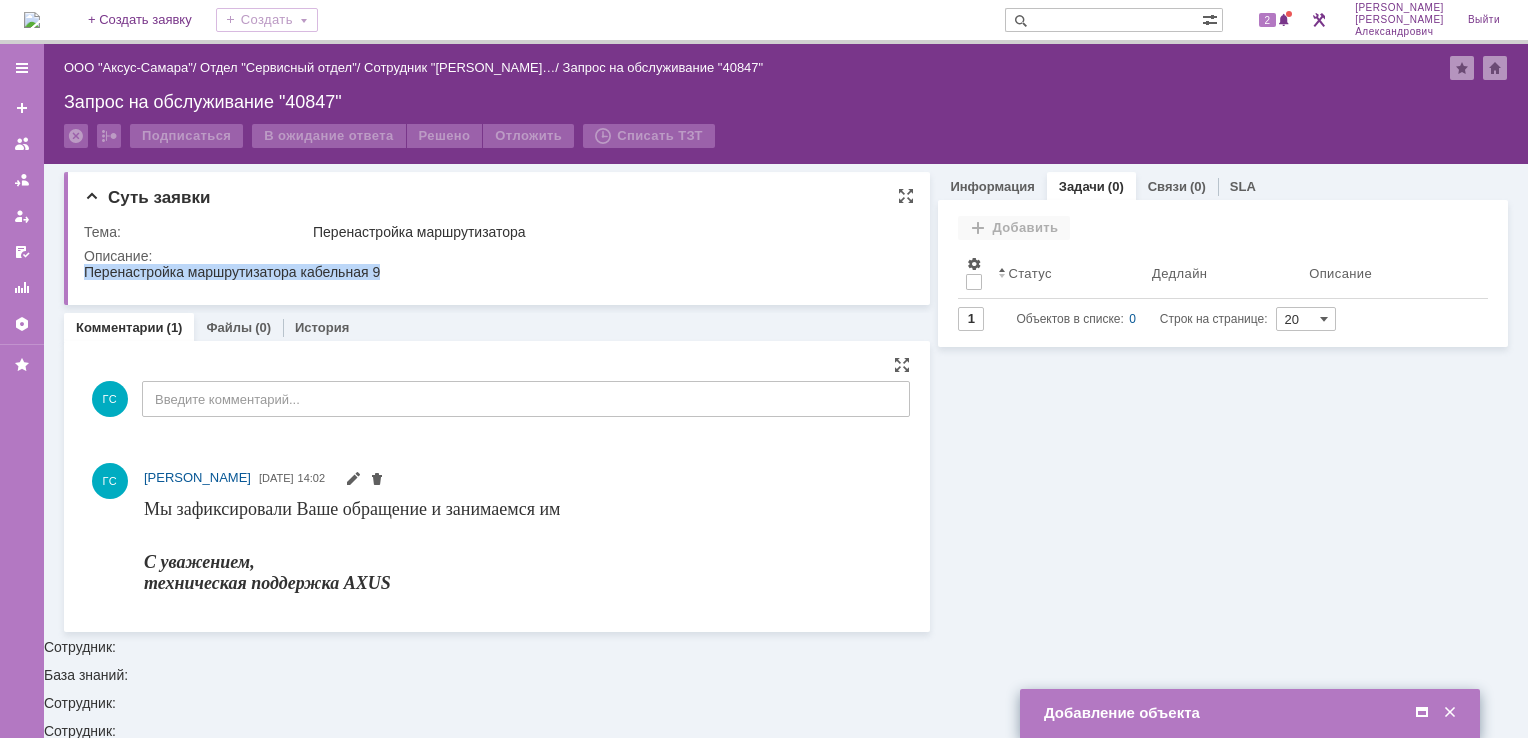 drag, startPoint x: 86, startPoint y: 272, endPoint x: 379, endPoint y: 290, distance: 293.55237 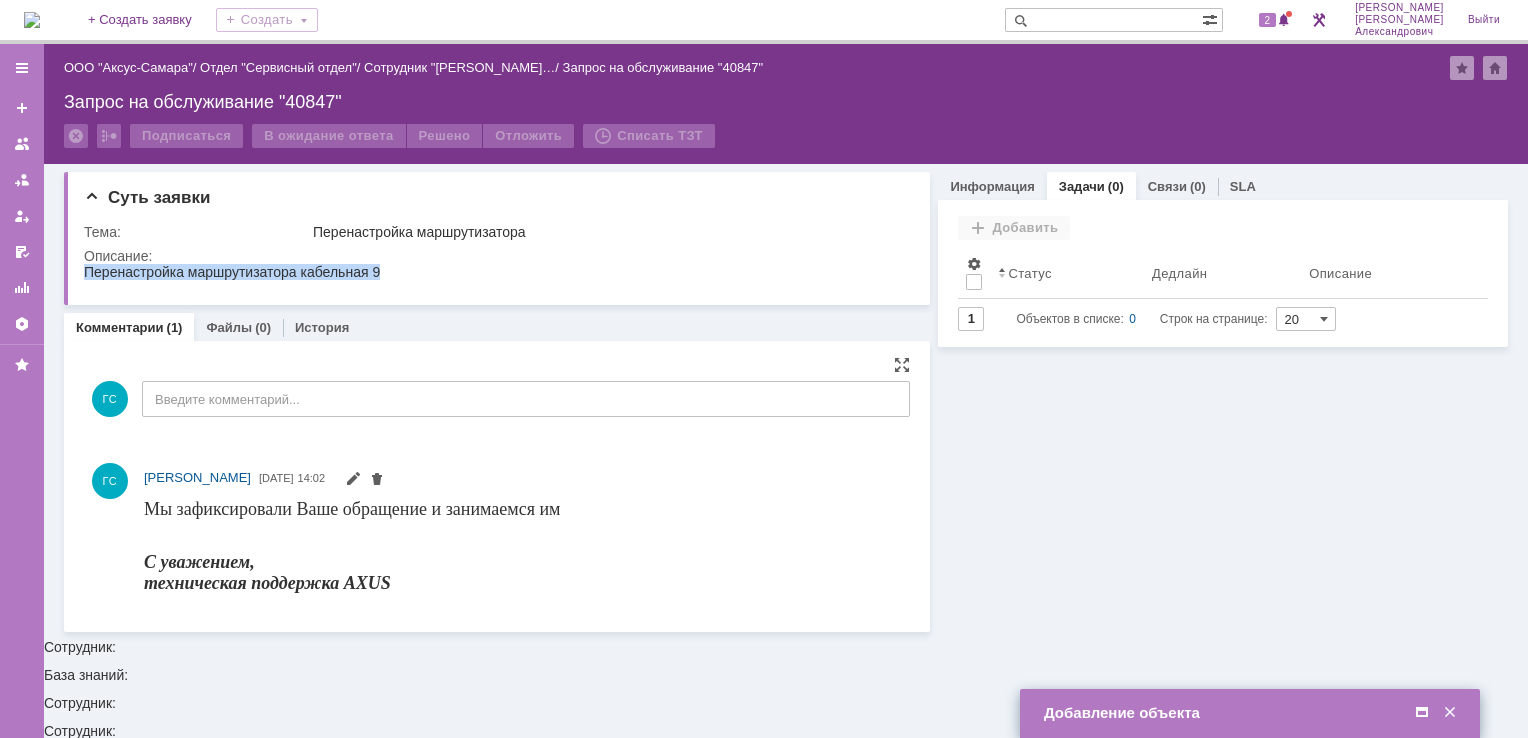 copy on "Перенастройка маршрутизатора кабельная 9" 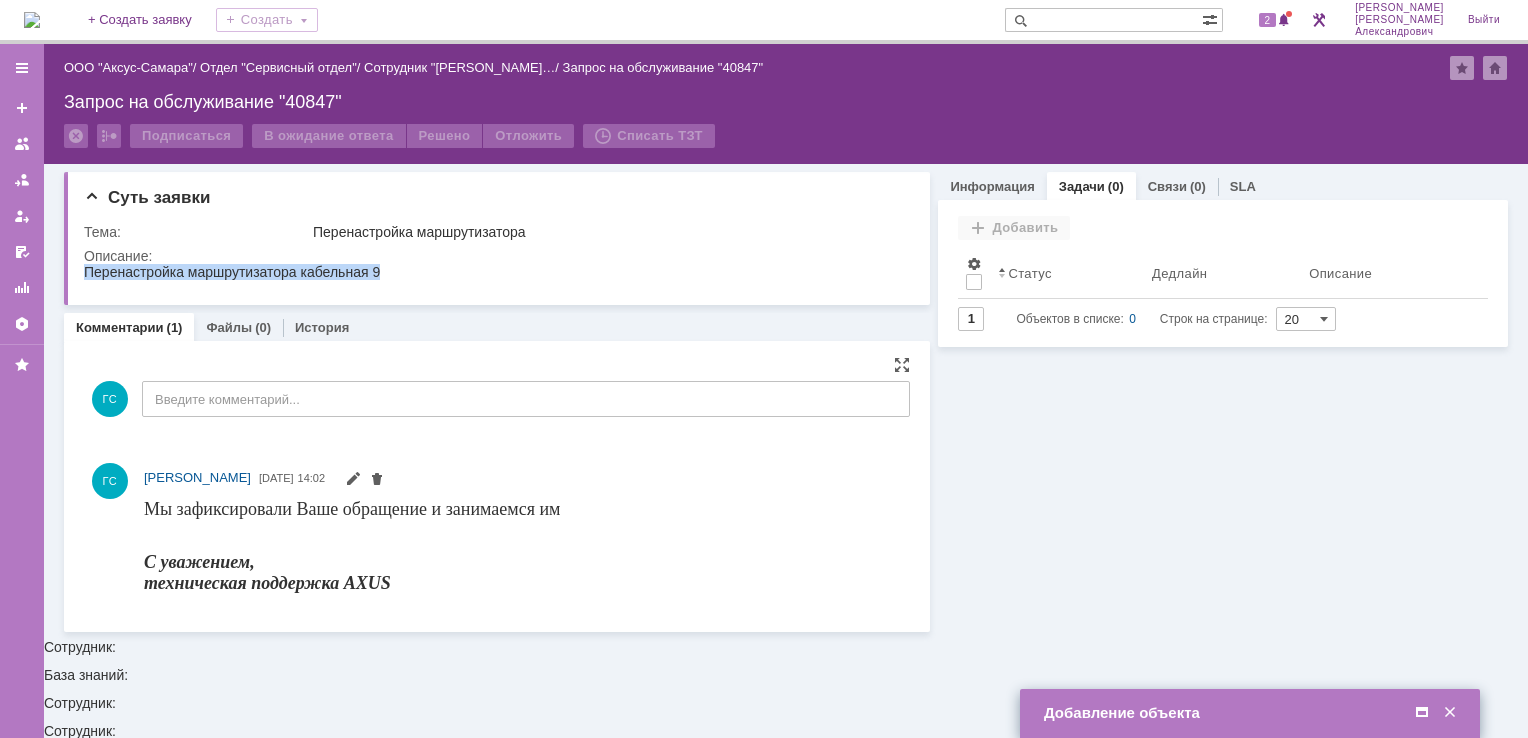 click at bounding box center [1422, 713] 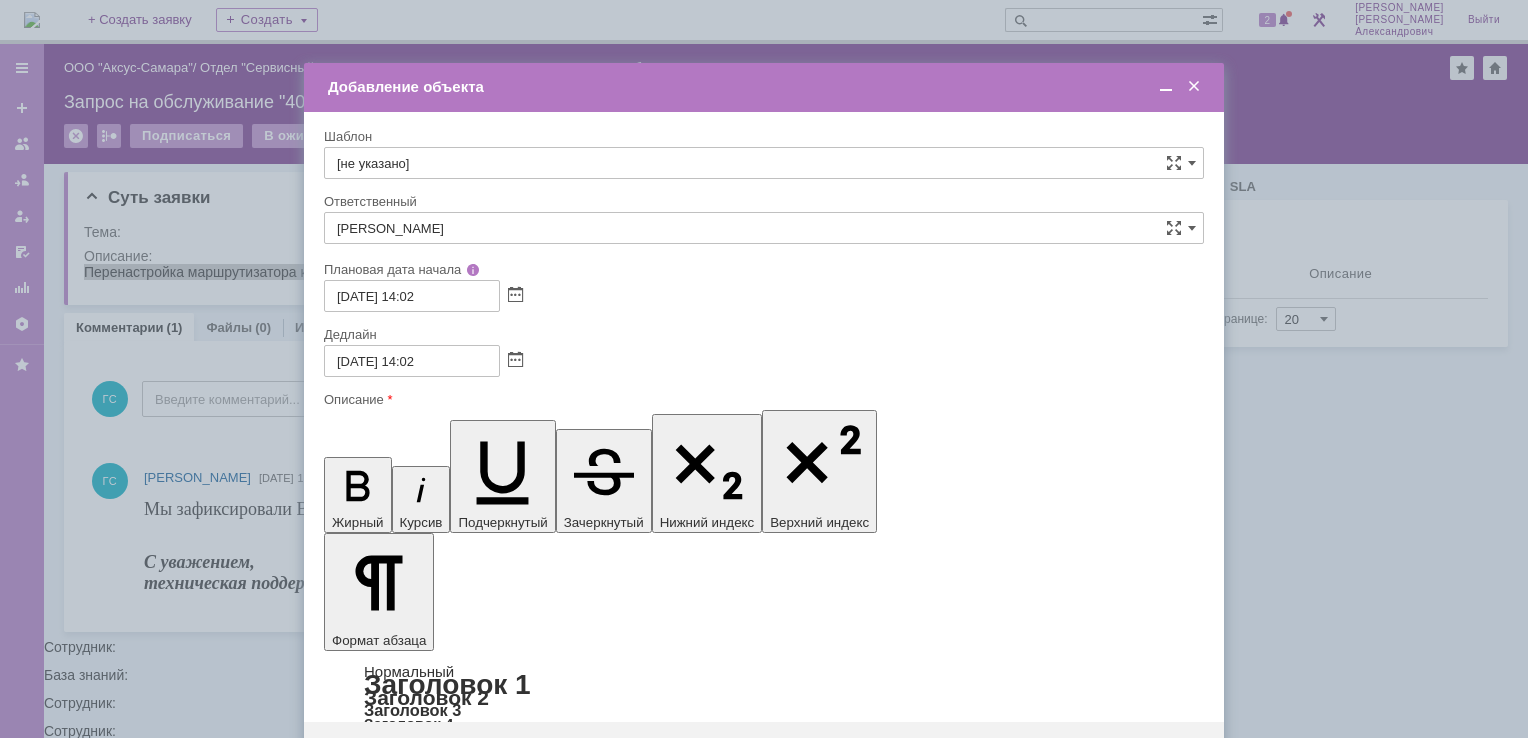 click at bounding box center [487, 5824] 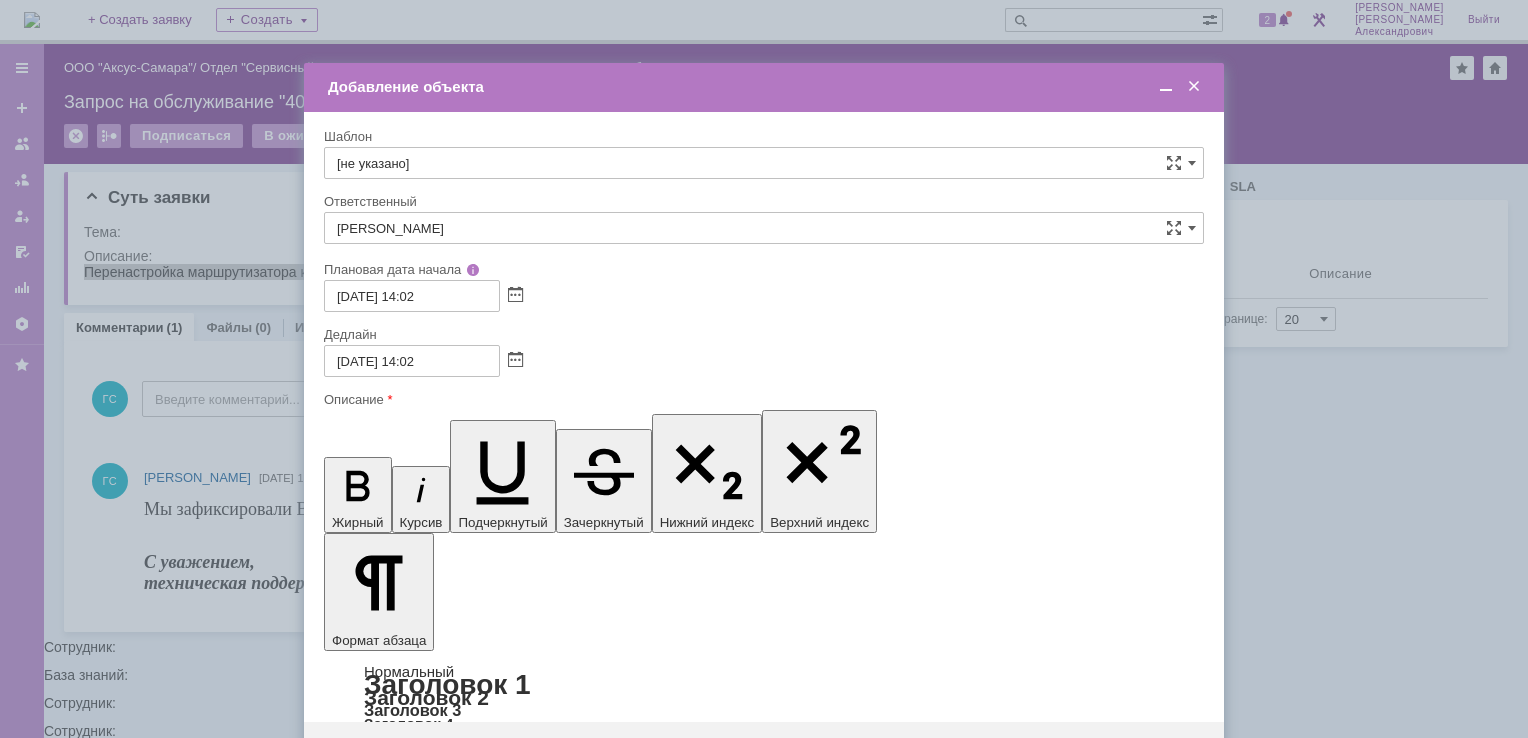 click on "Сохранить" at bounding box center (384, 754) 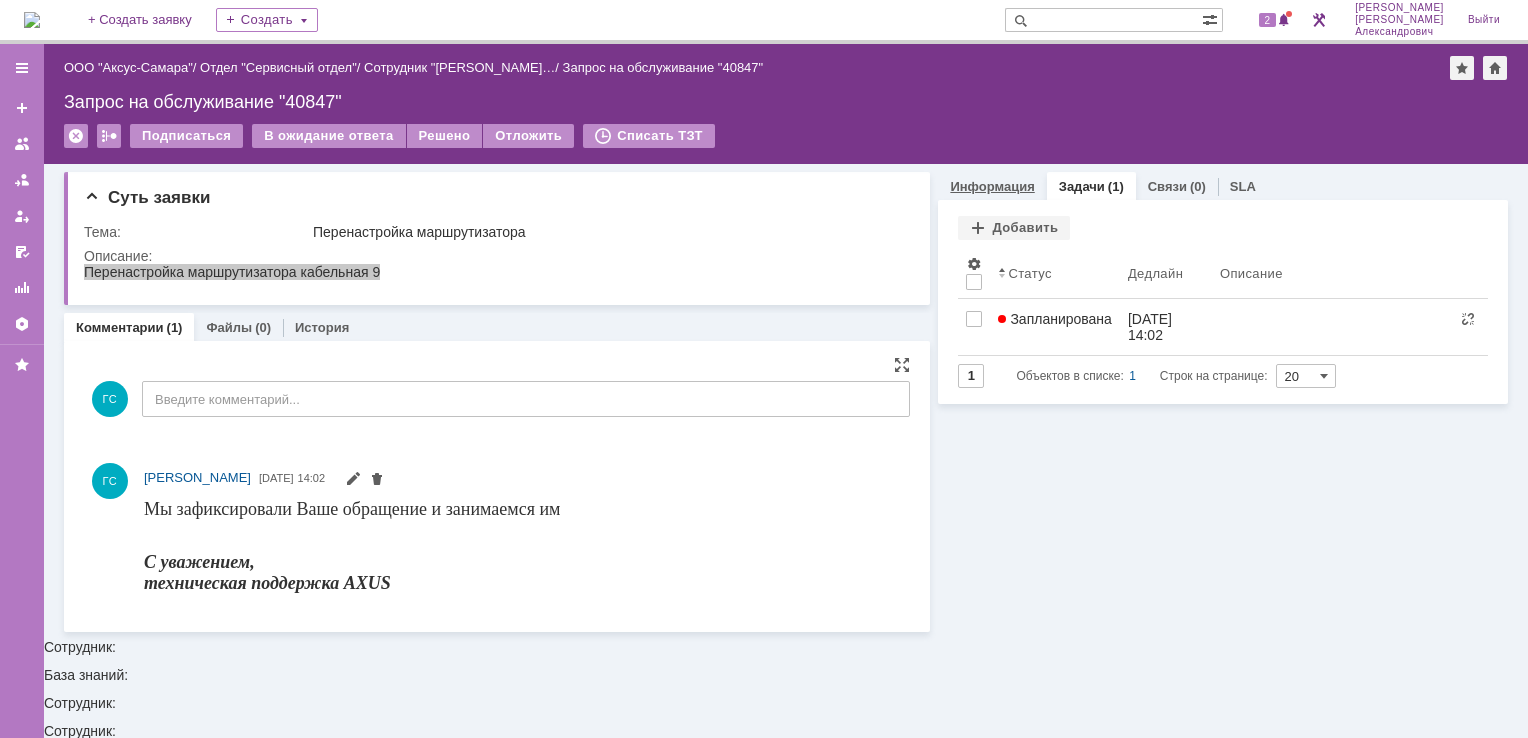 scroll, scrollTop: 0, scrollLeft: 0, axis: both 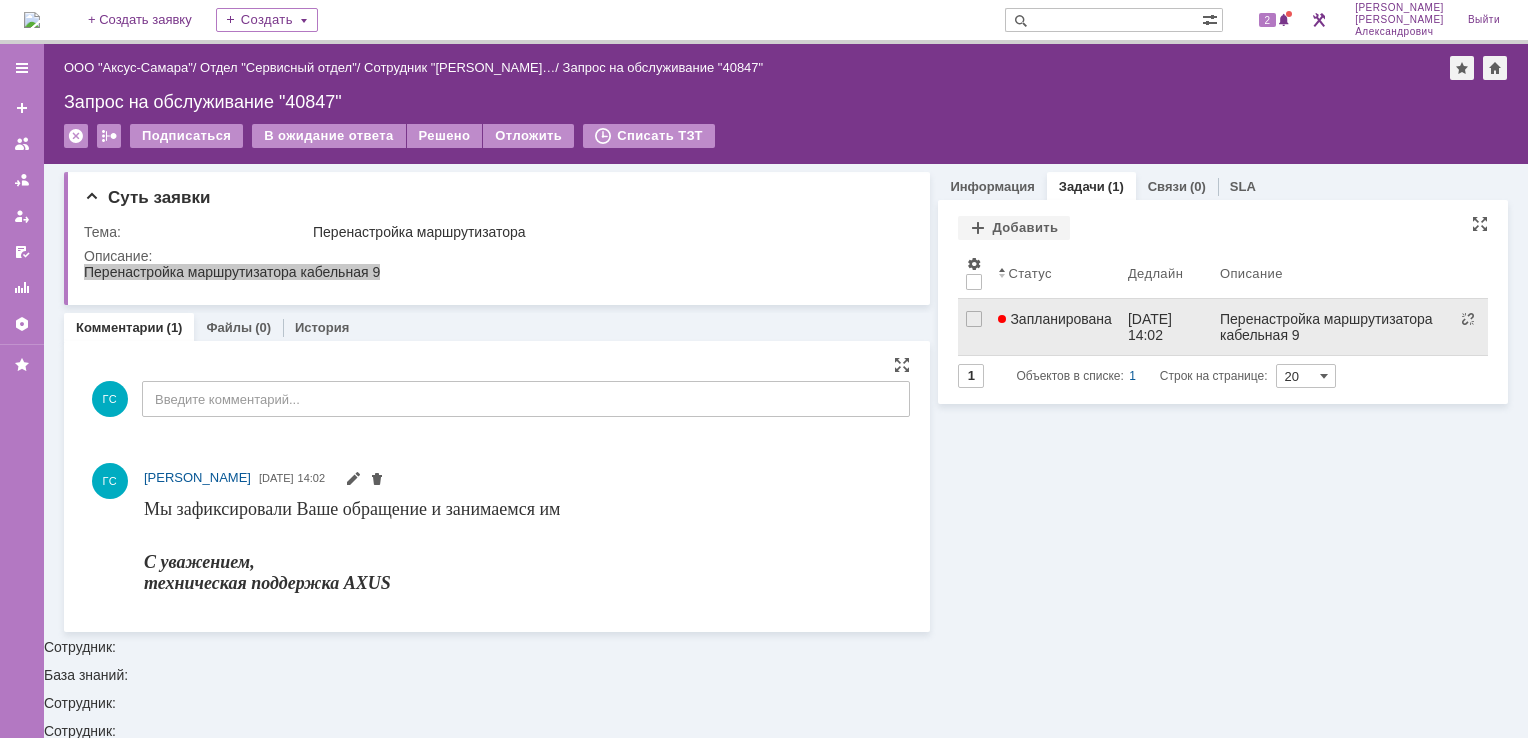 click on "Запланирована" at bounding box center [1055, 327] 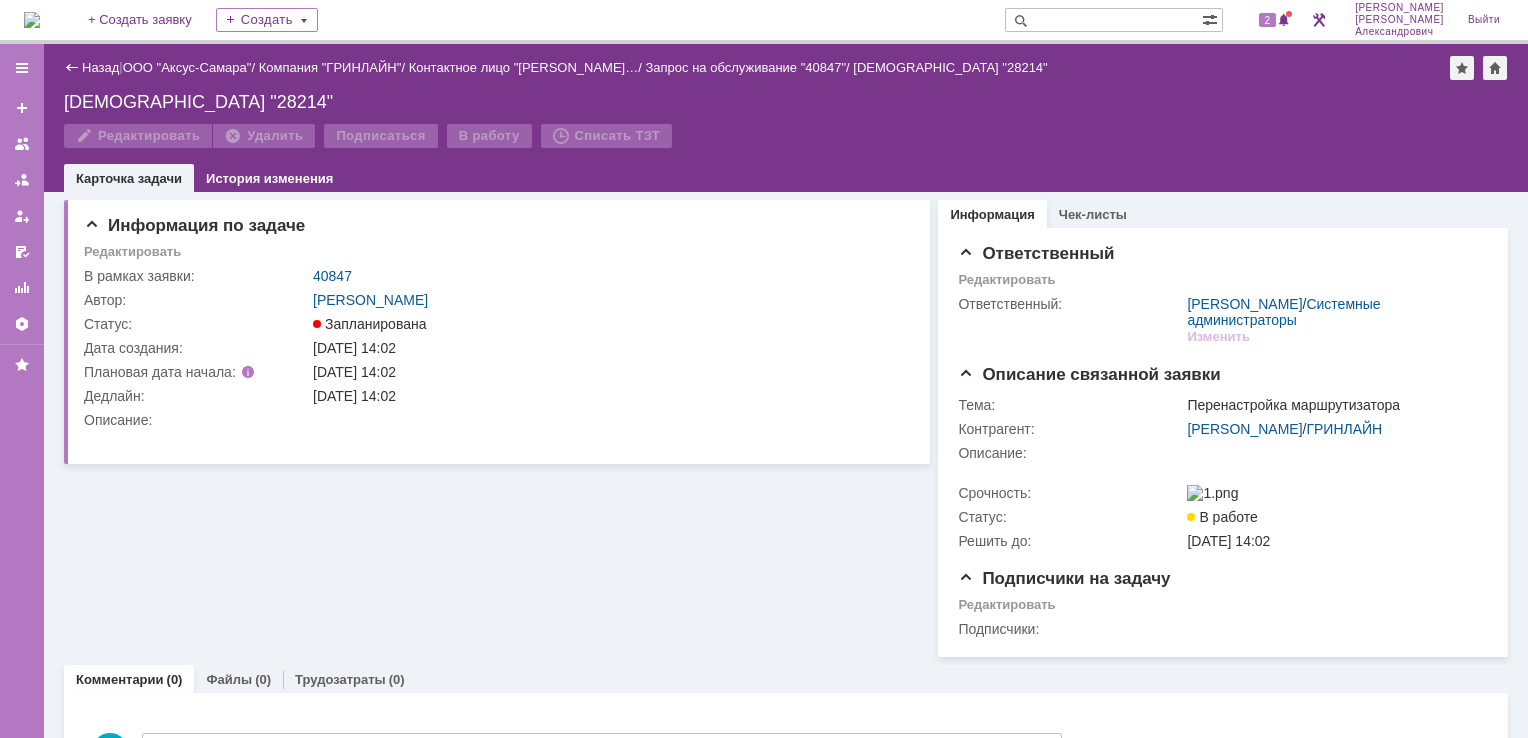 scroll, scrollTop: 0, scrollLeft: 0, axis: both 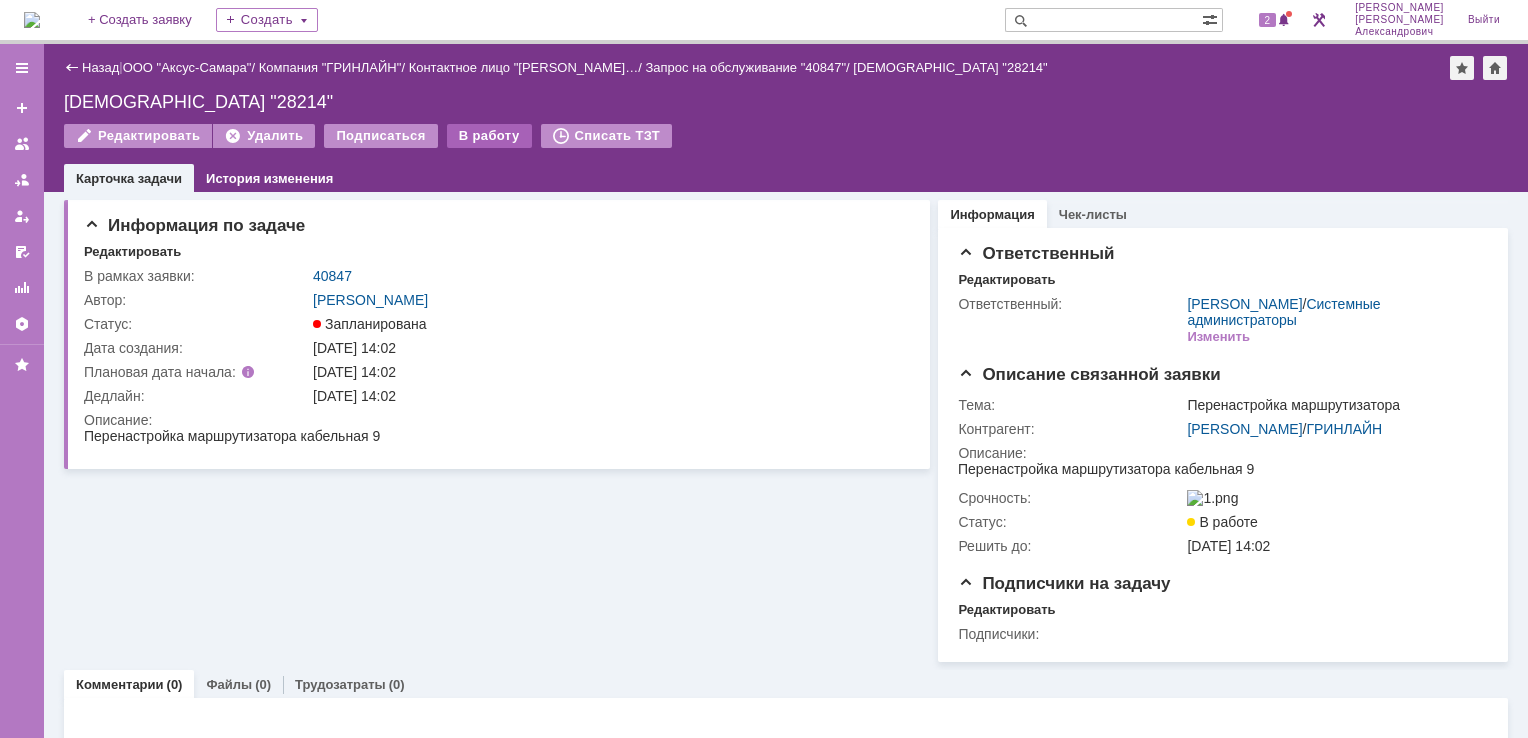 click on "В работу" at bounding box center [489, 136] 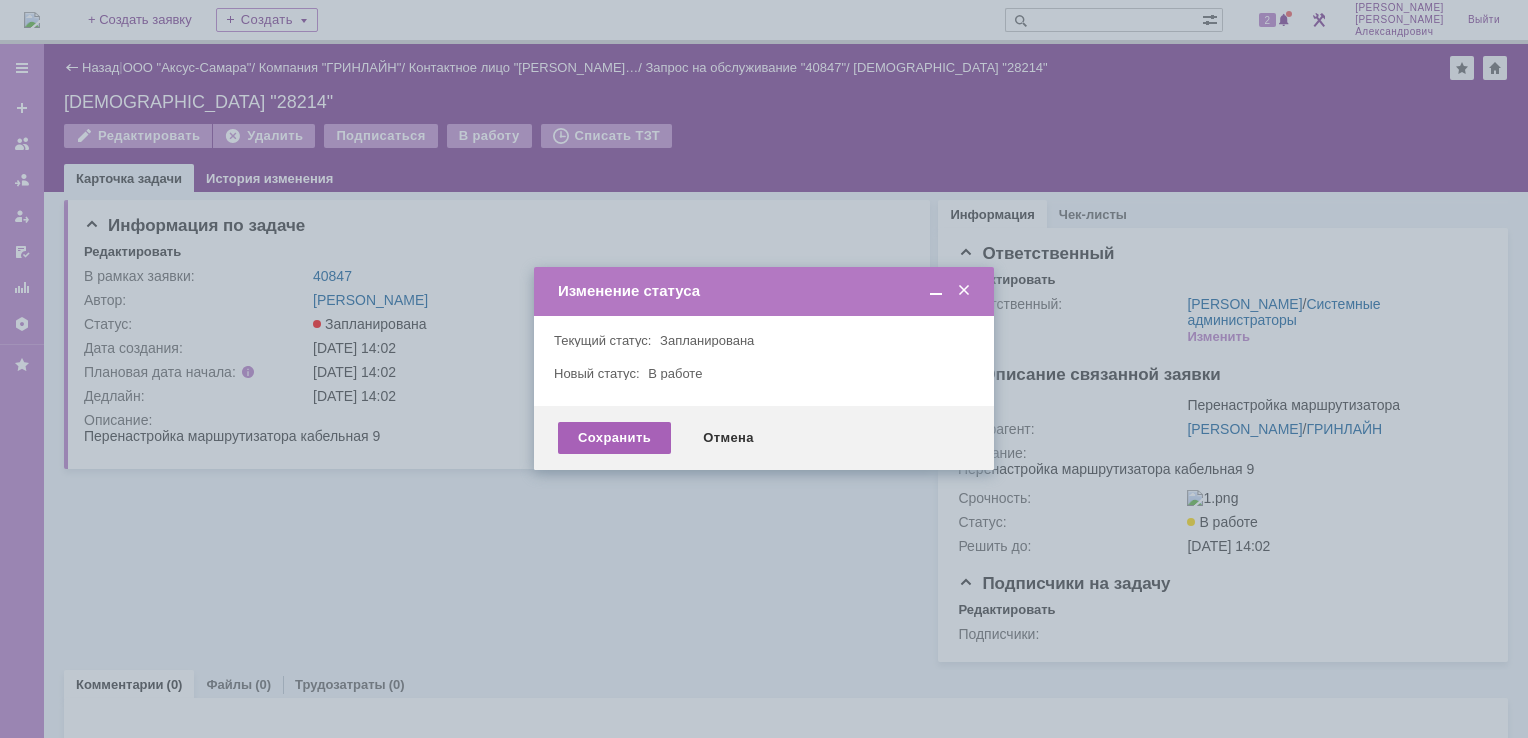 click on "Сохранить" at bounding box center (614, 438) 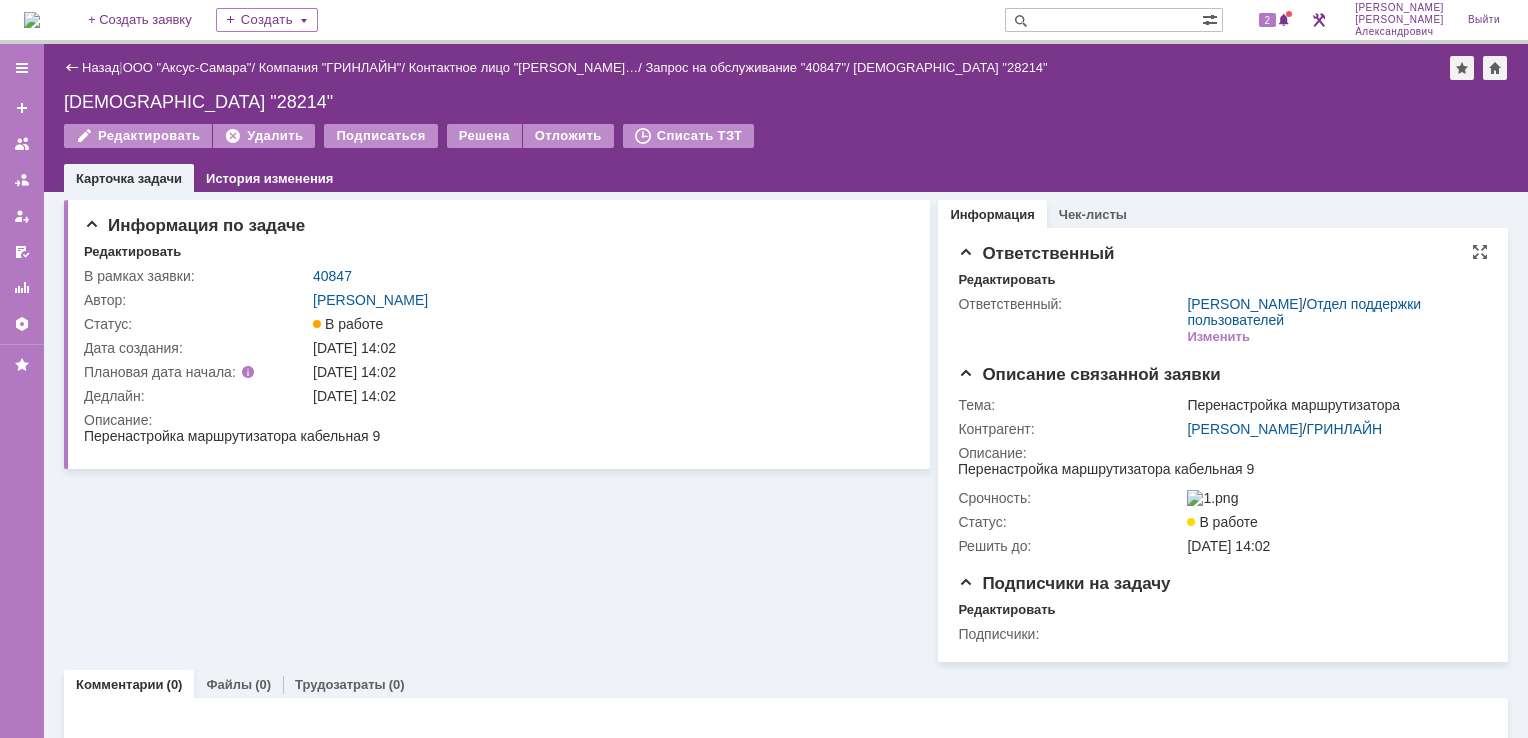 scroll, scrollTop: 0, scrollLeft: 0, axis: both 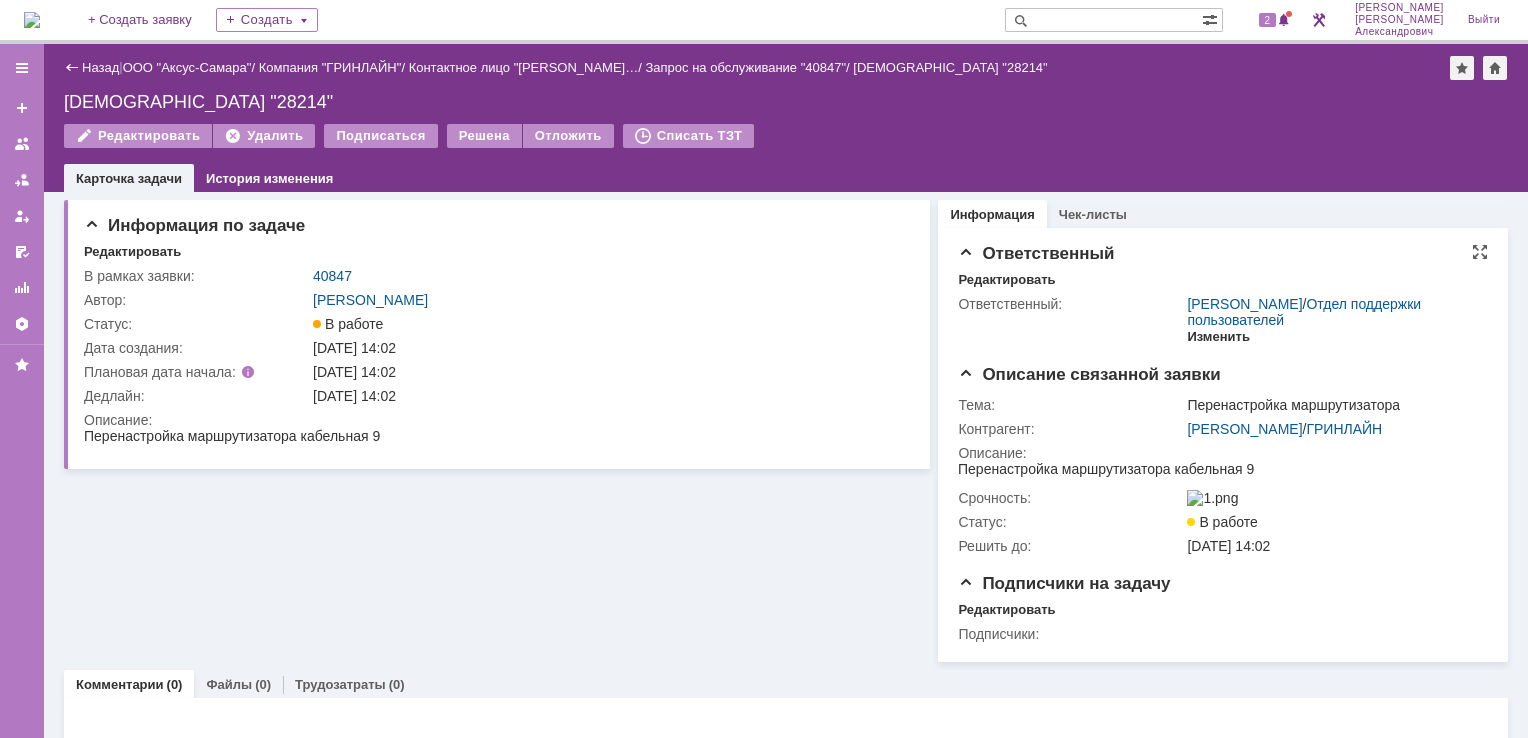 click on "Изменить" at bounding box center [1218, 337] 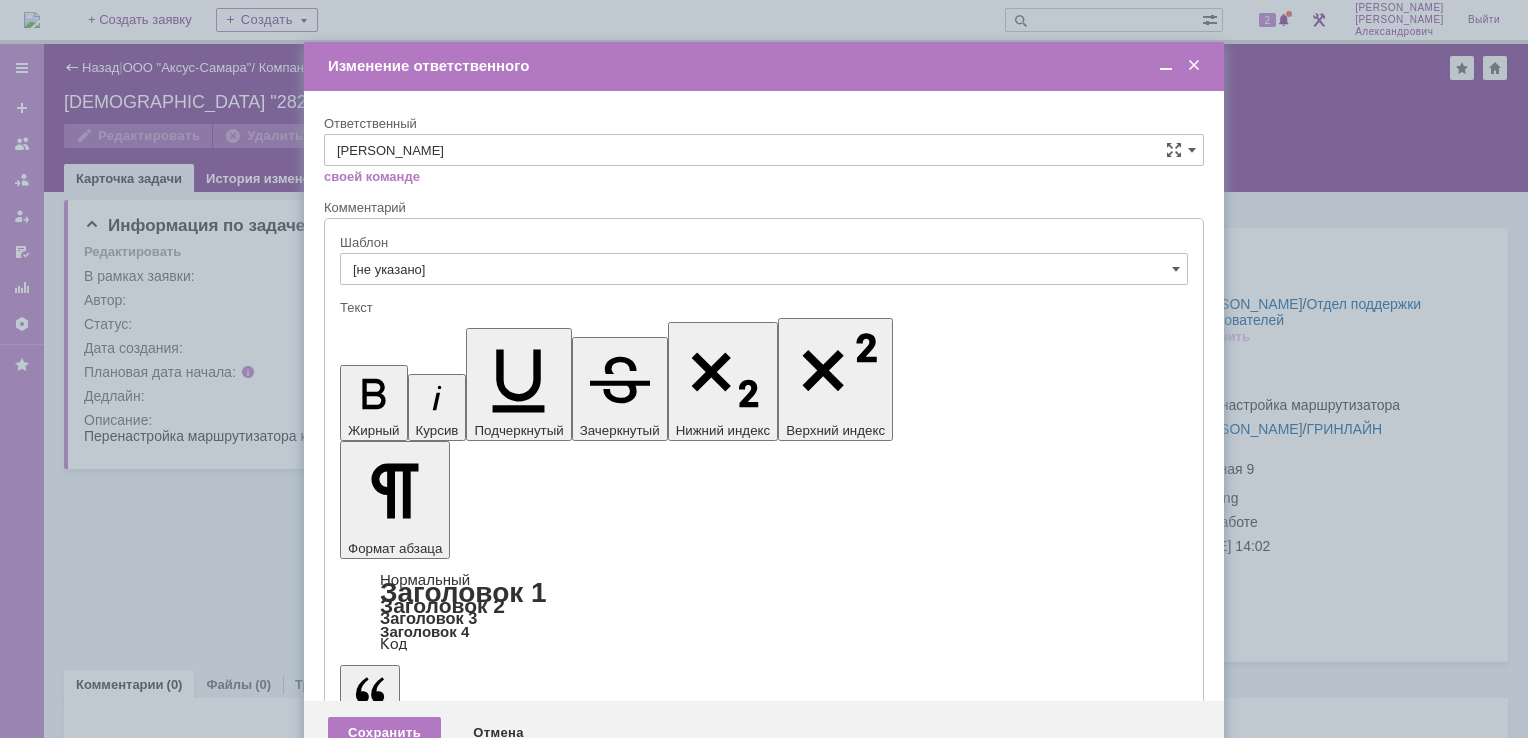 scroll, scrollTop: 0, scrollLeft: 0, axis: both 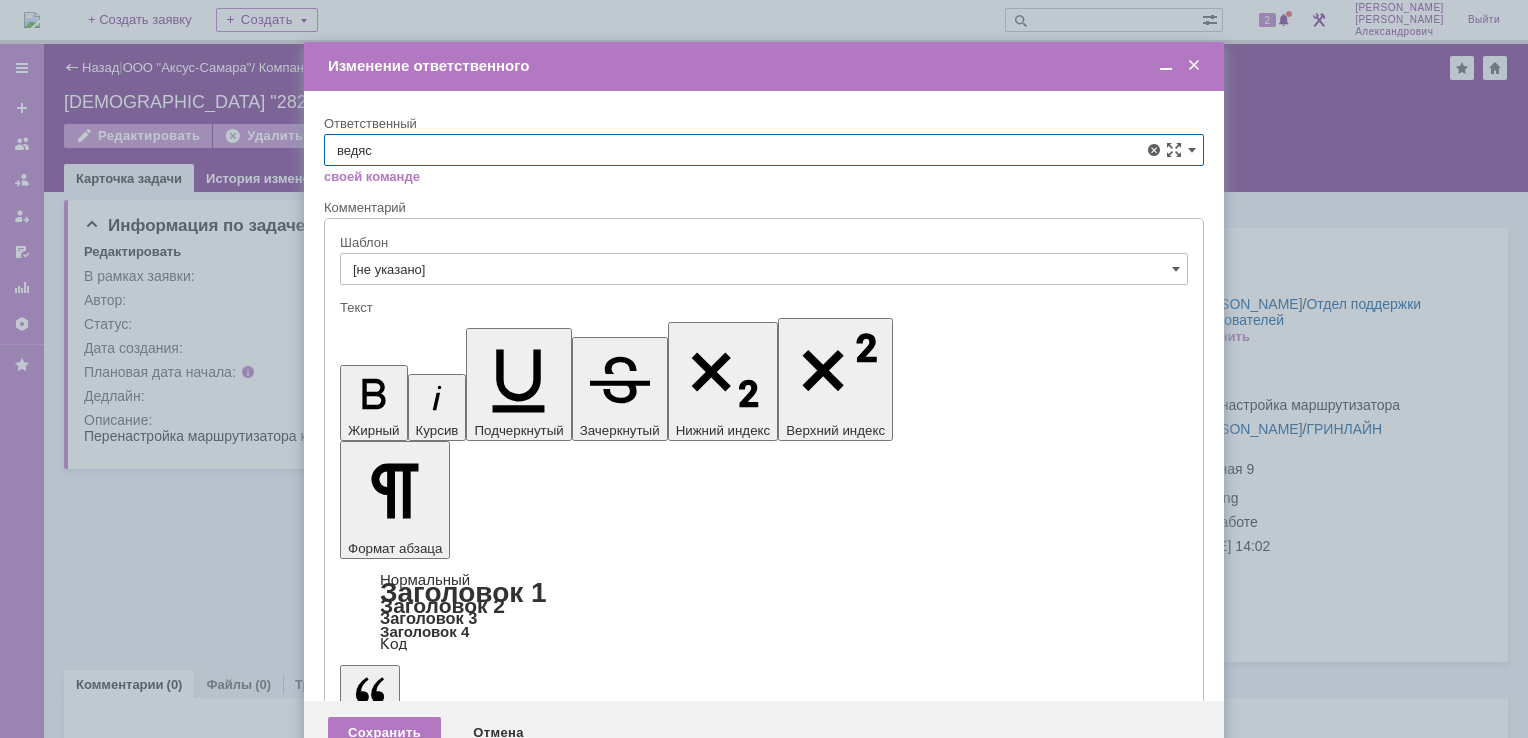 click on "Ведясов Сергей Владимирович" at bounding box center [764, 296] 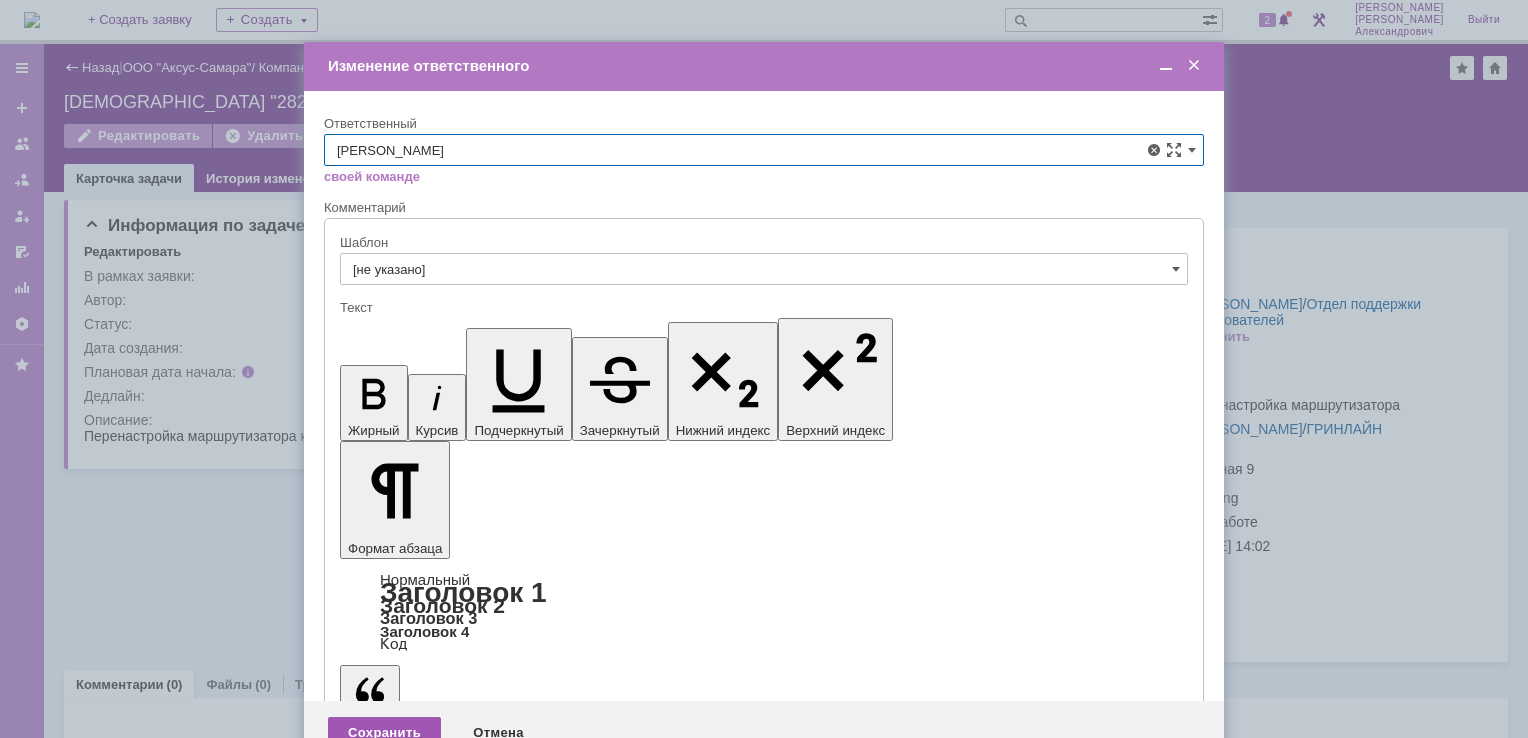 type on "Ведясов Сергей Владимирович" 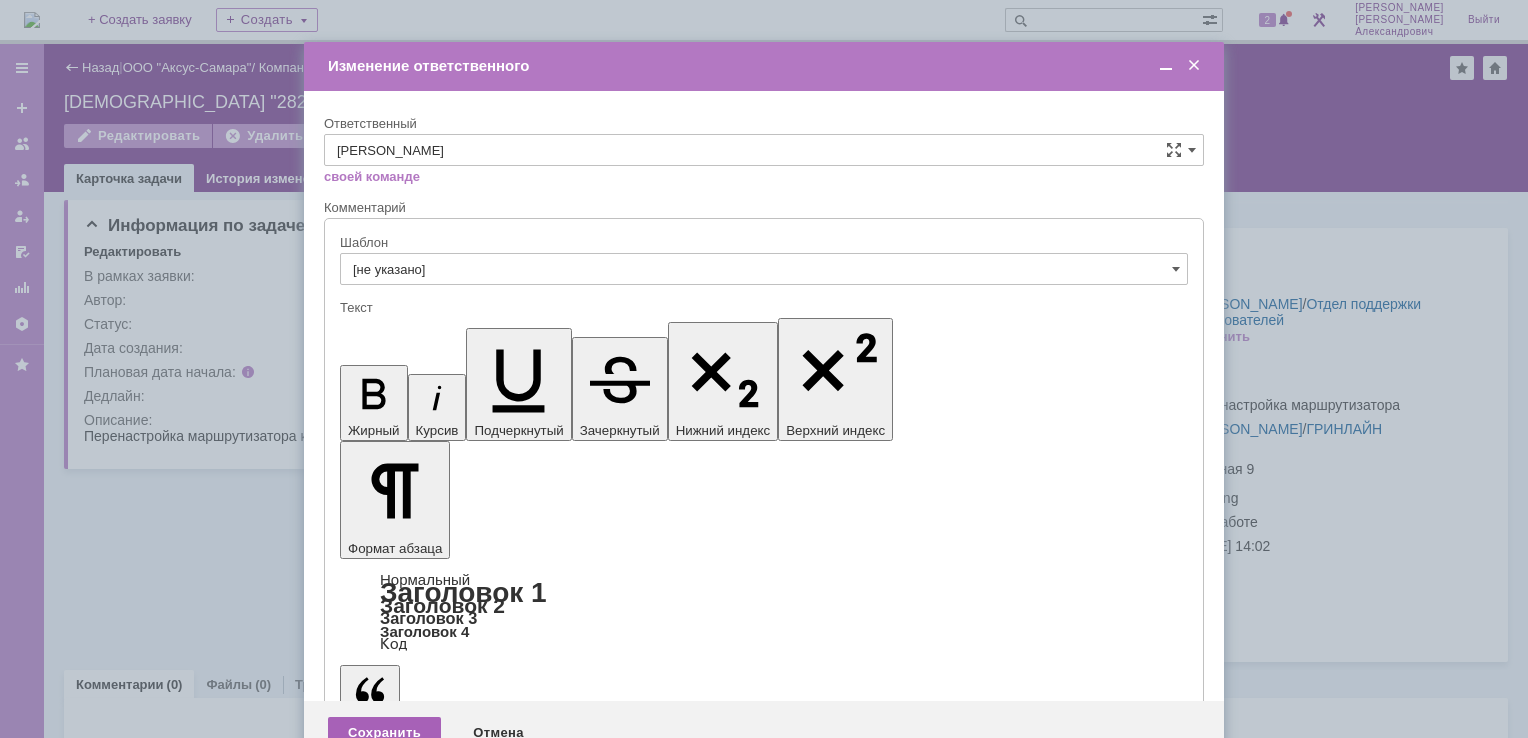 click on "Сохранить" at bounding box center (384, 733) 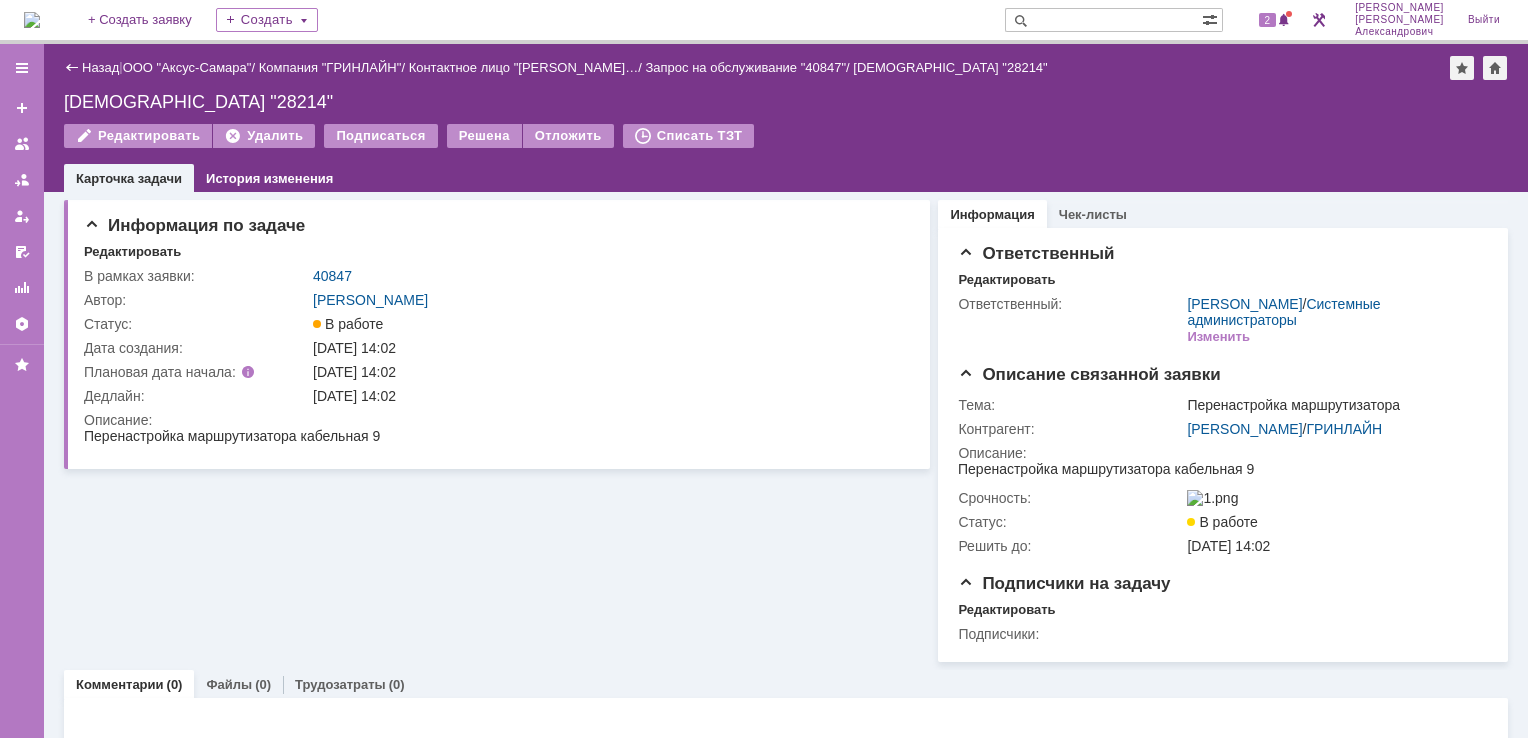 scroll, scrollTop: 0, scrollLeft: 0, axis: both 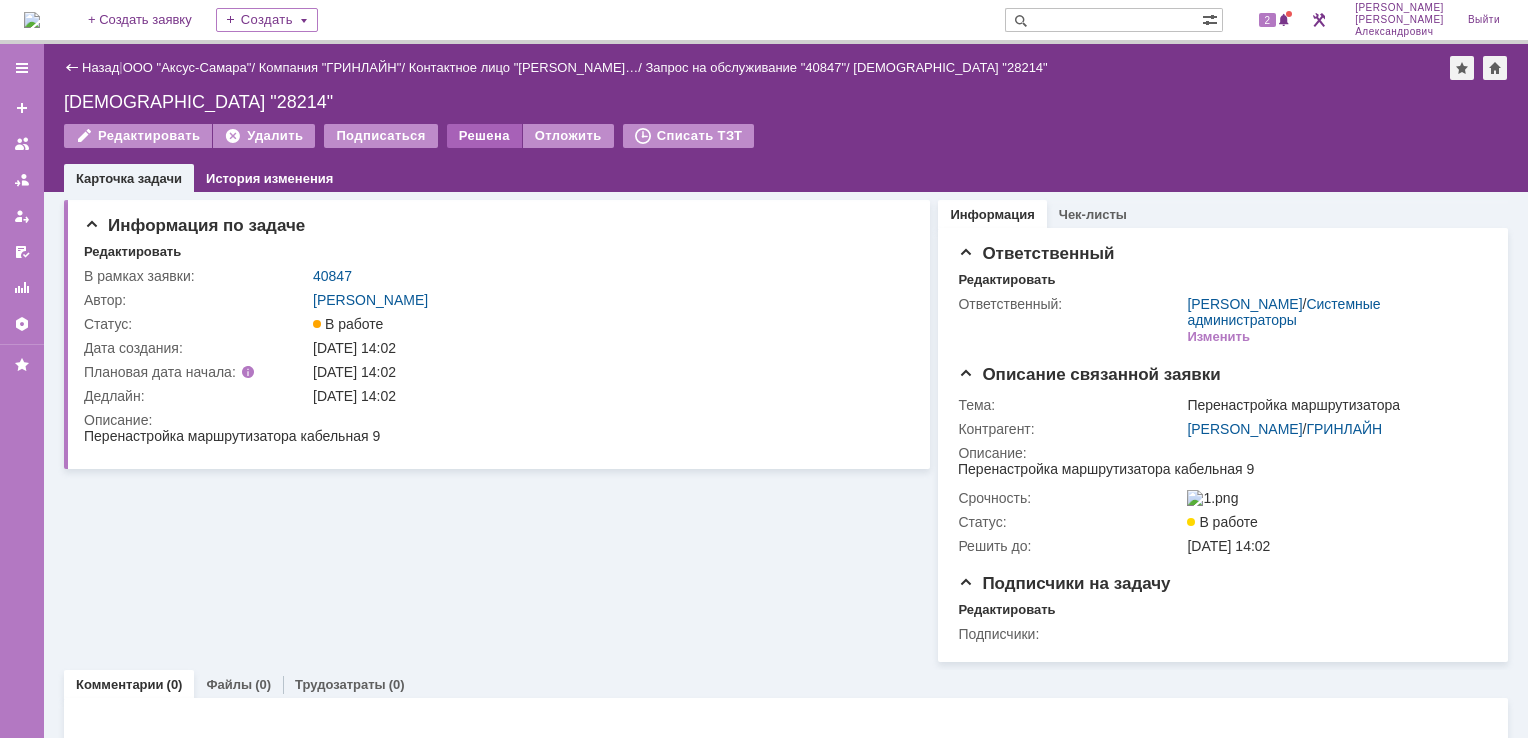 click on "Решена" at bounding box center [484, 136] 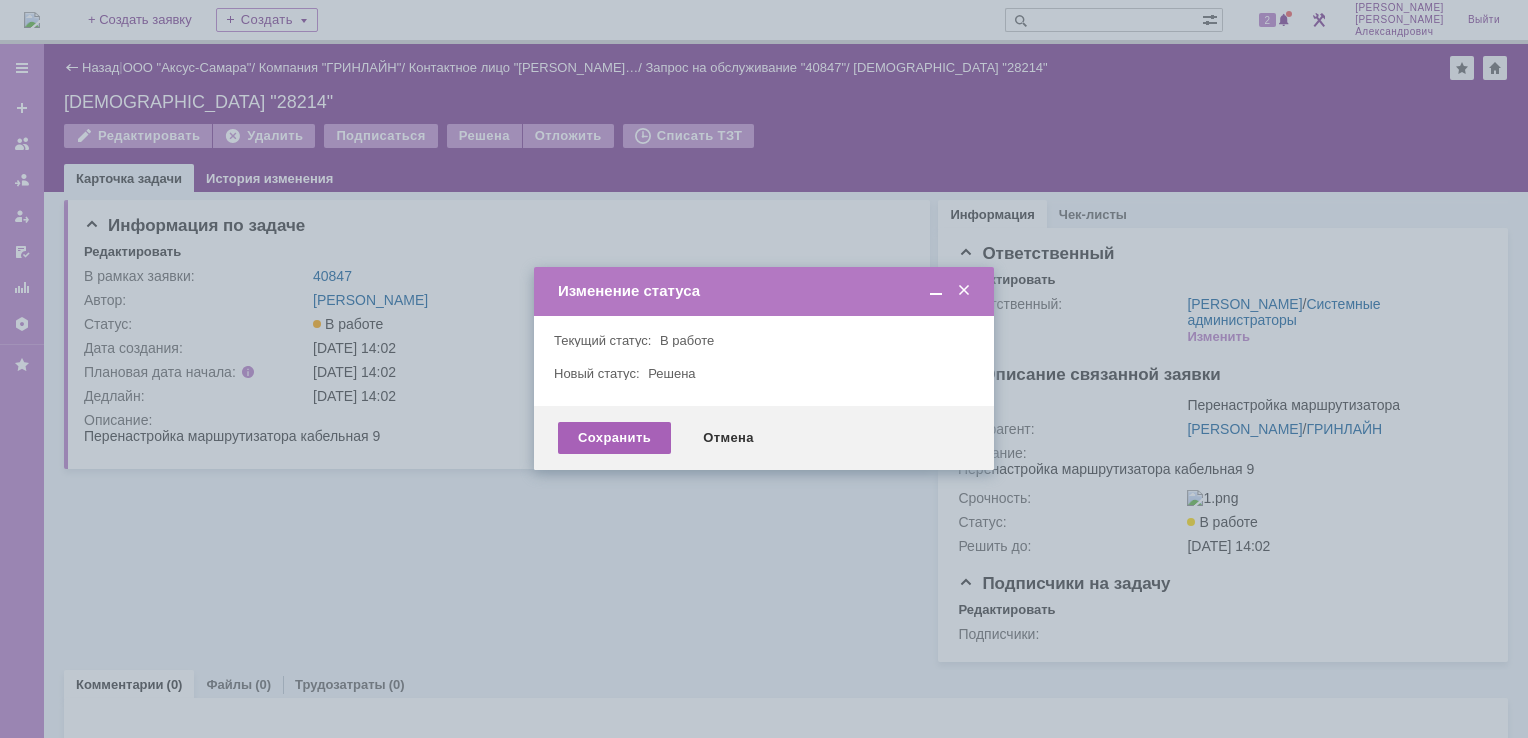 click on "Сохранить" at bounding box center [614, 438] 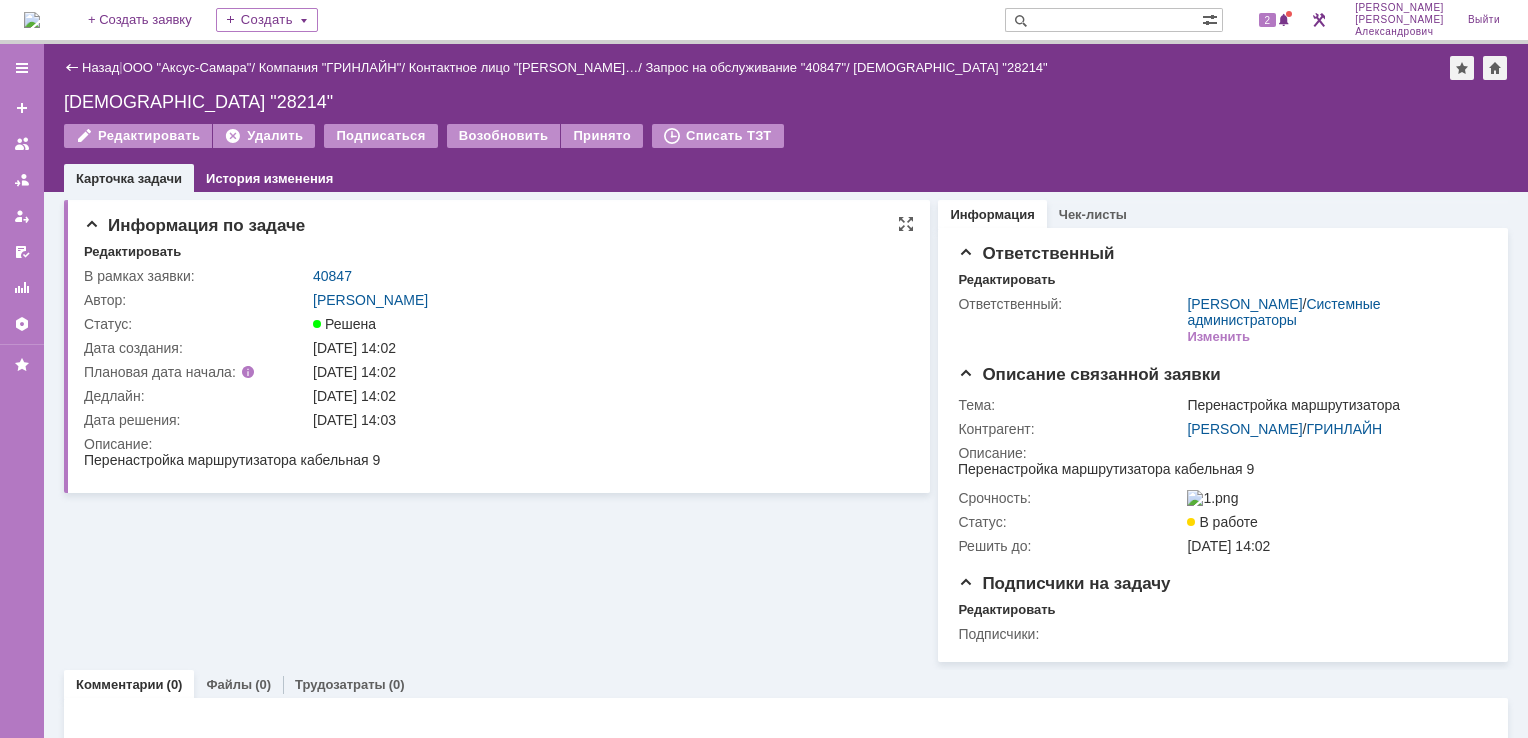 scroll, scrollTop: 0, scrollLeft: 0, axis: both 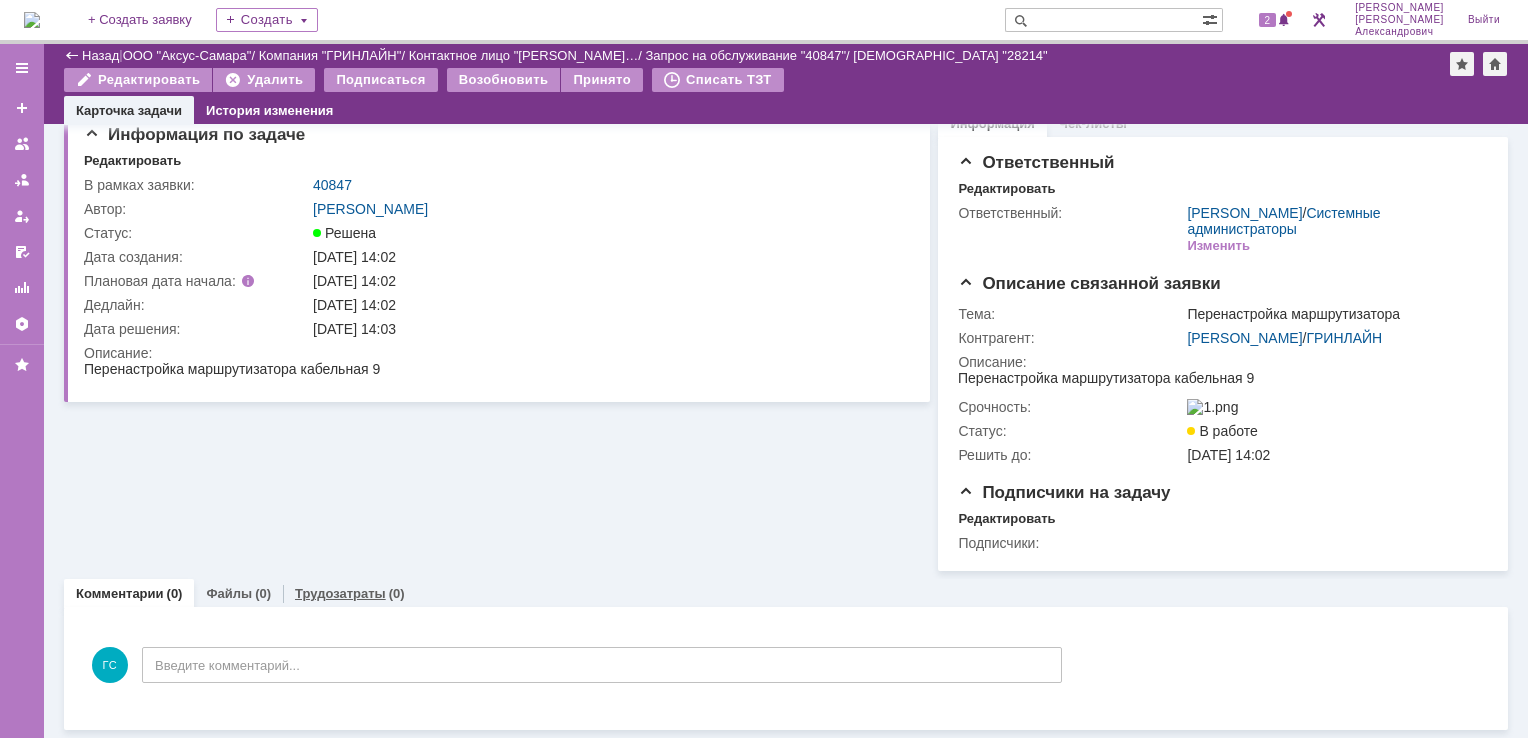 click on "Трудозатраты" at bounding box center (340, 593) 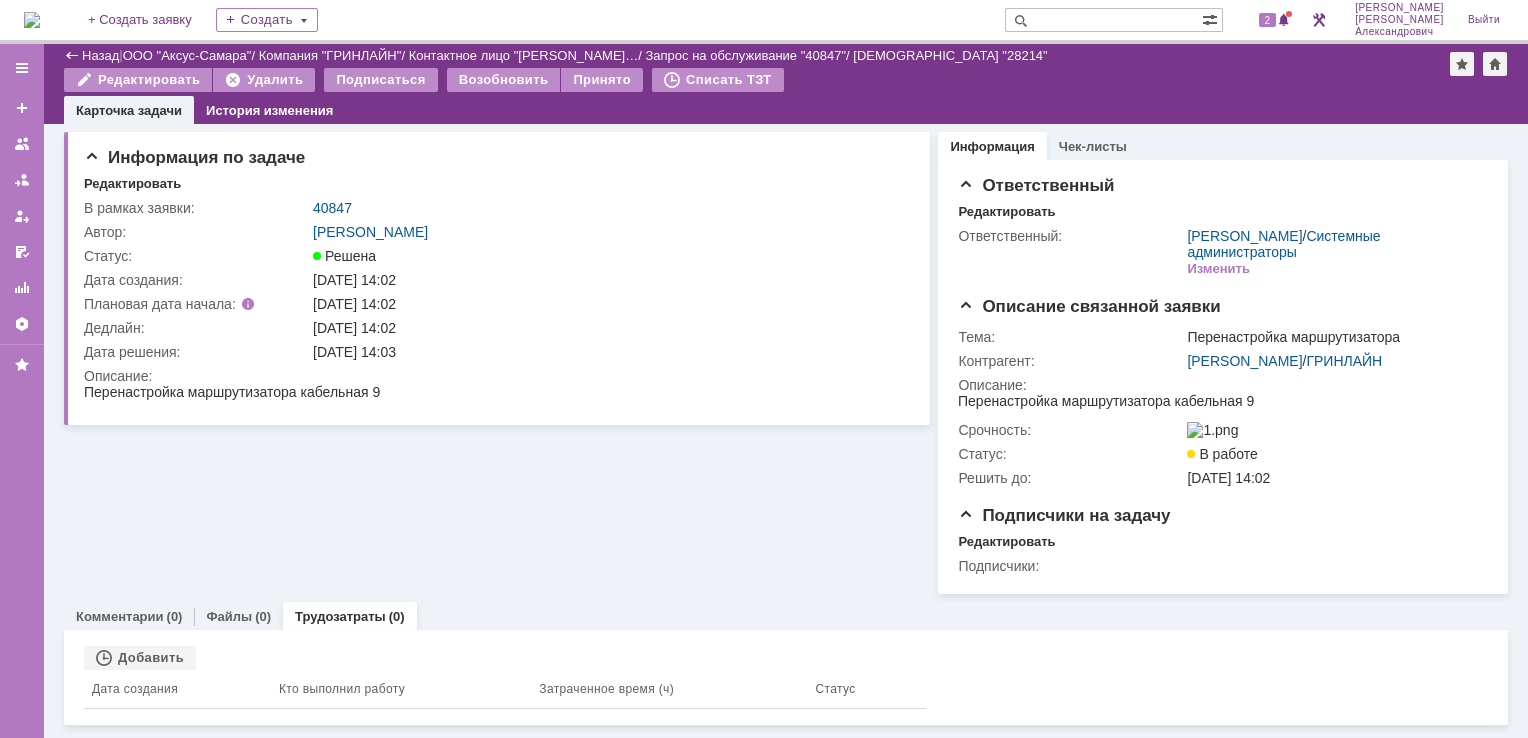 scroll, scrollTop: 18, scrollLeft: 0, axis: vertical 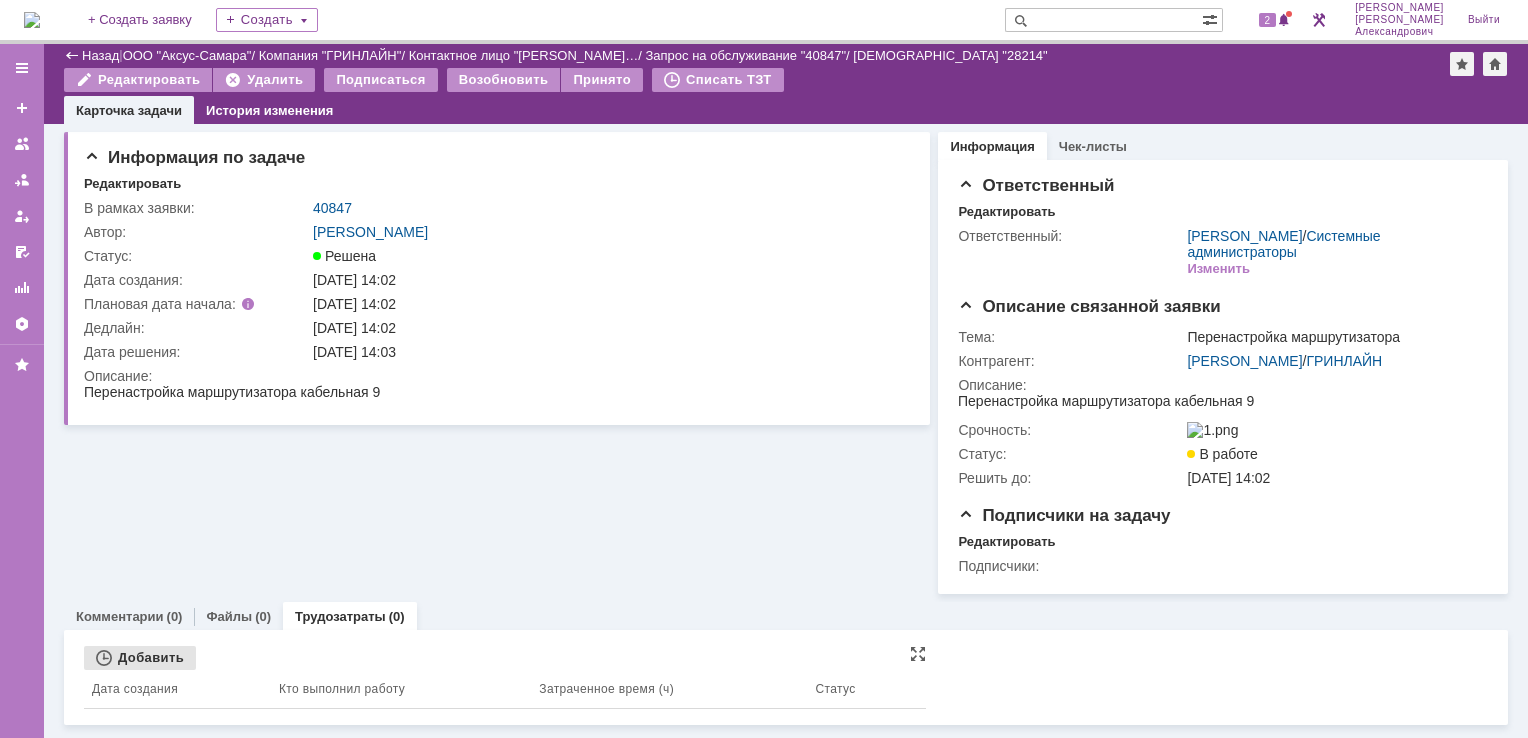 click on "Добавить" at bounding box center (140, 658) 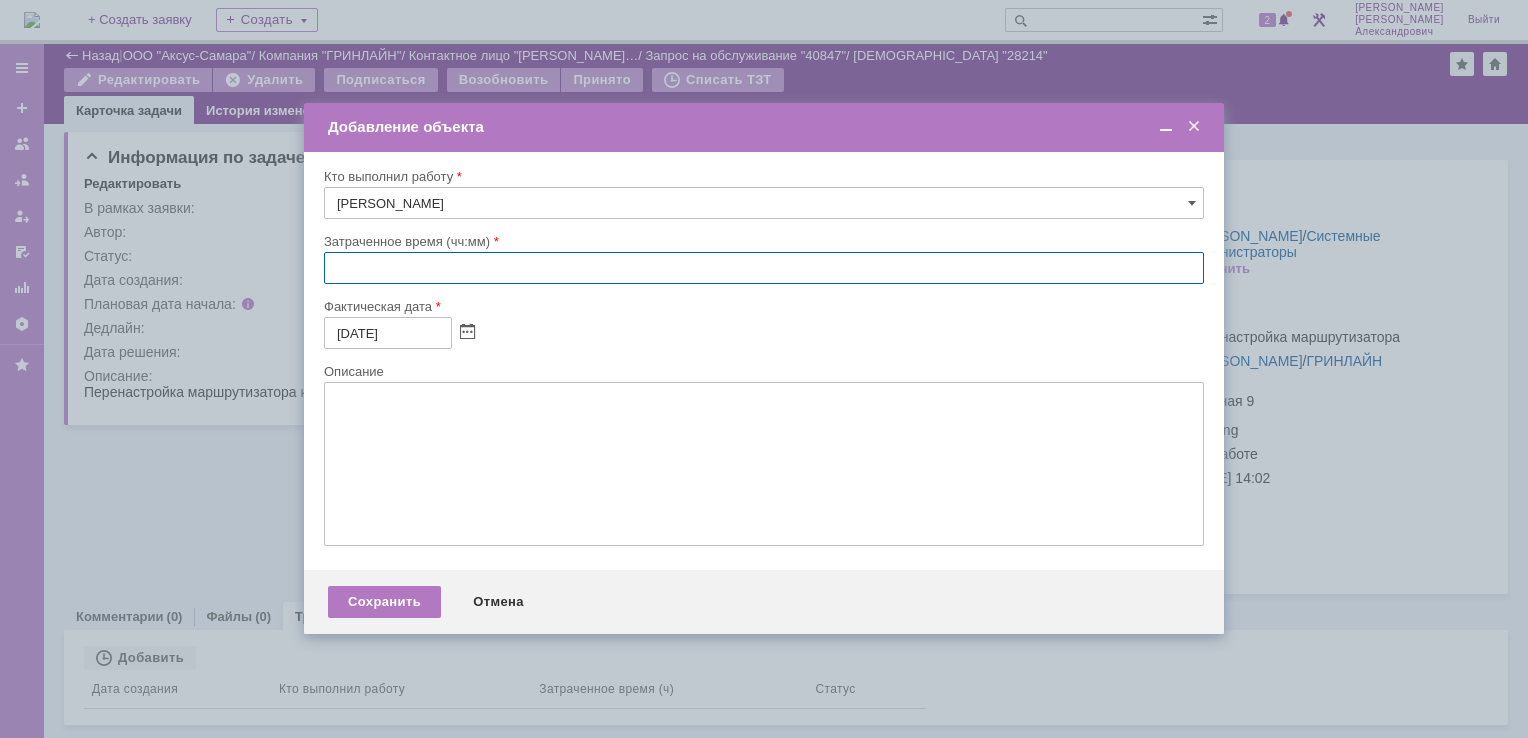 click at bounding box center [764, 268] 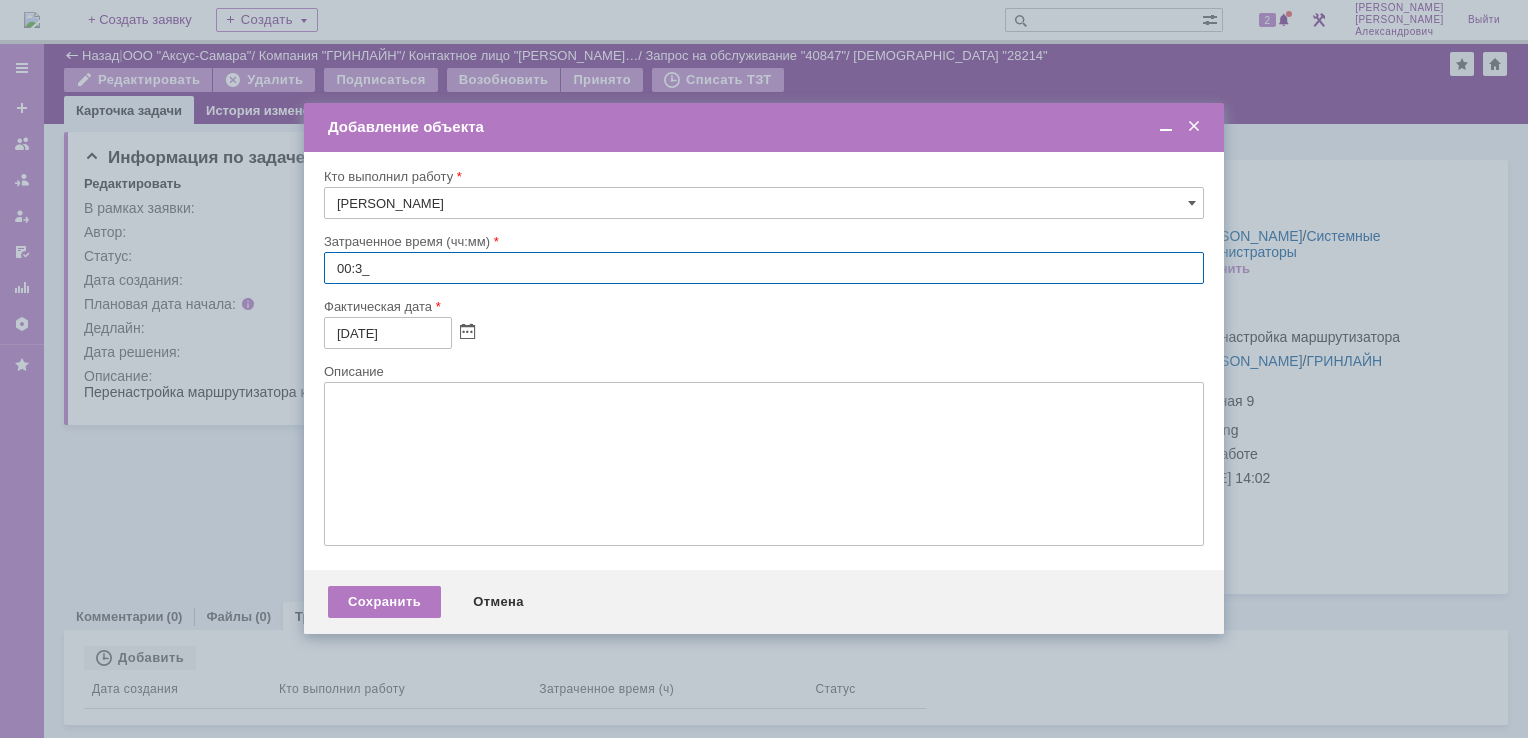 type on "00:30" 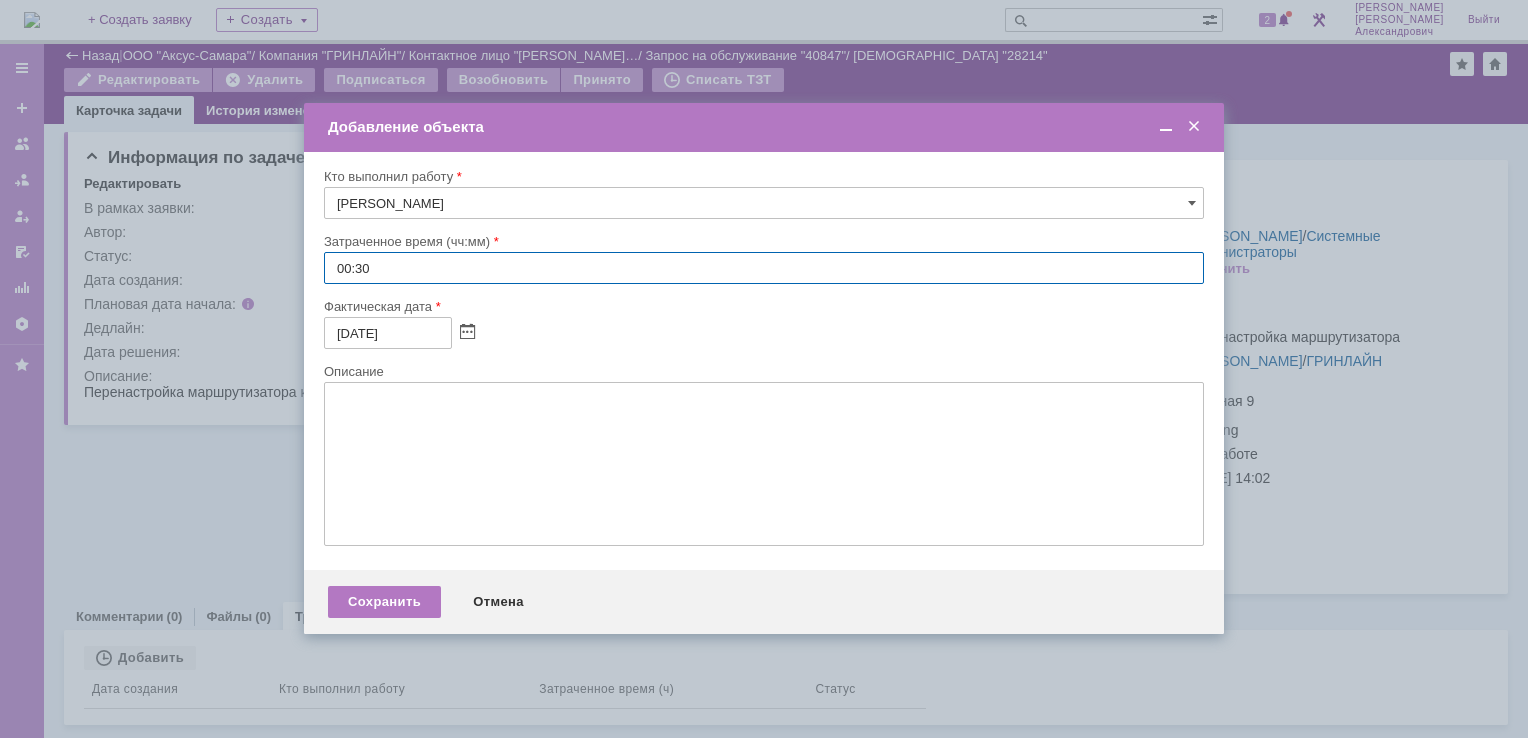 drag, startPoint x: 532, startPoint y: 208, endPoint x: 559, endPoint y: 208, distance: 27 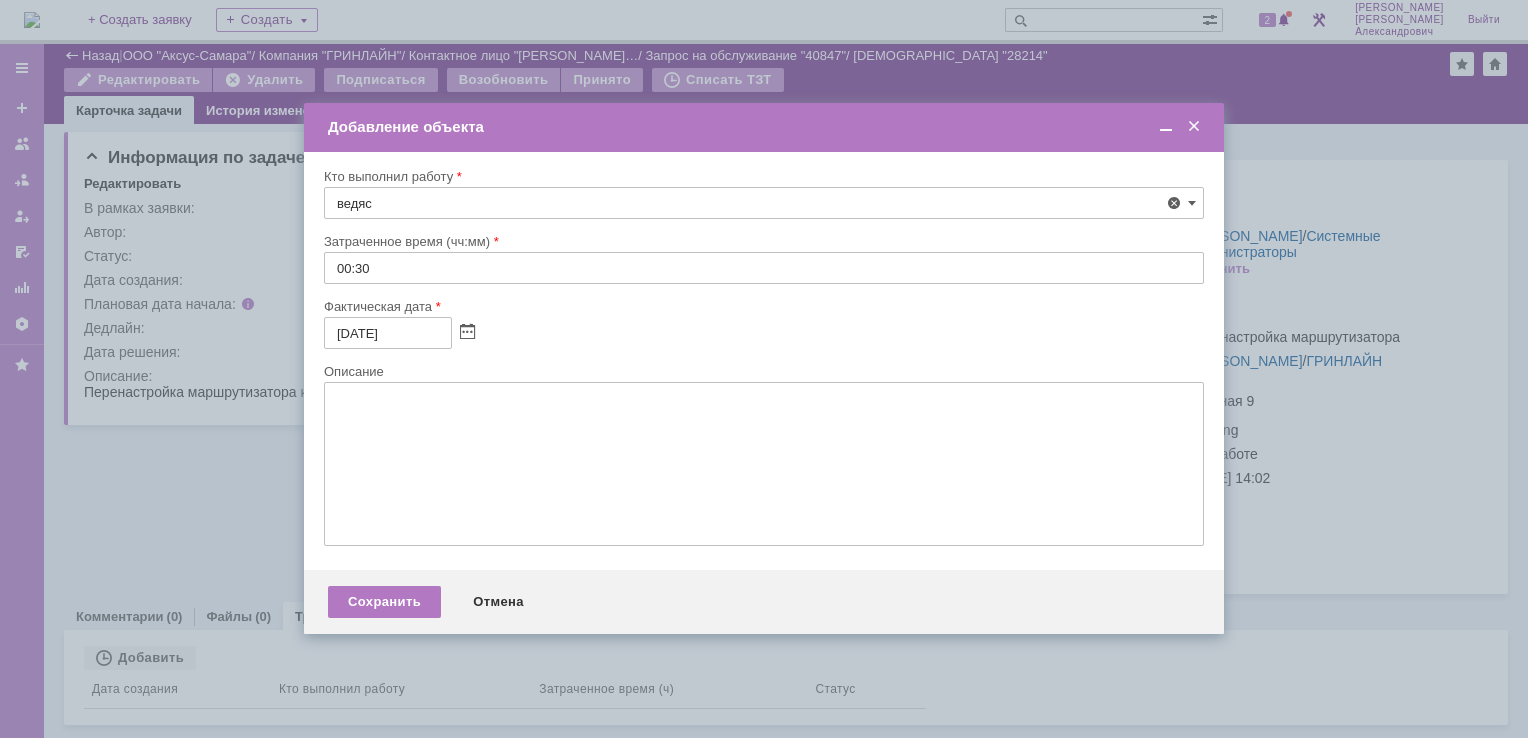 click on "Ведясов Сергей Владимирович" at bounding box center [438, 351] 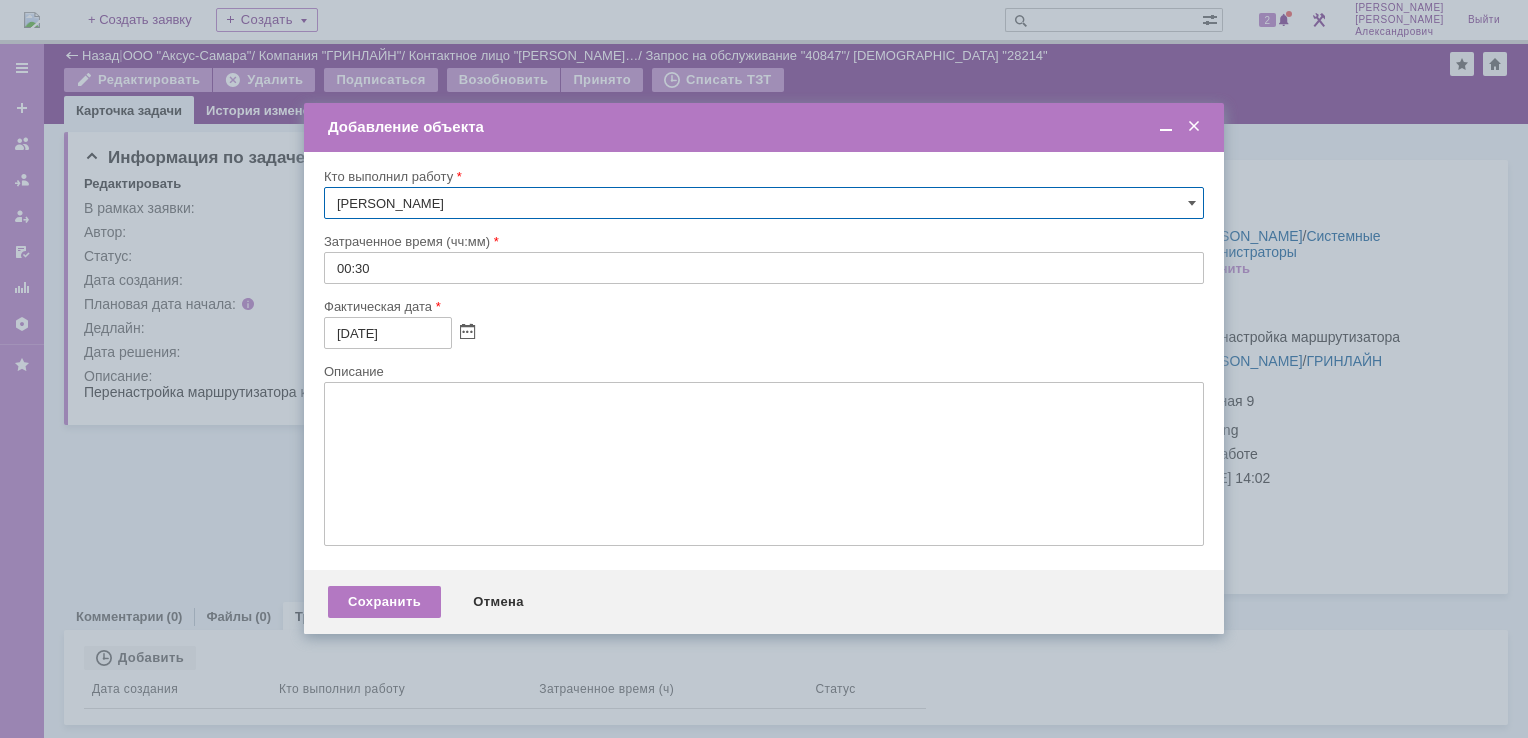 click at bounding box center [1166, 127] 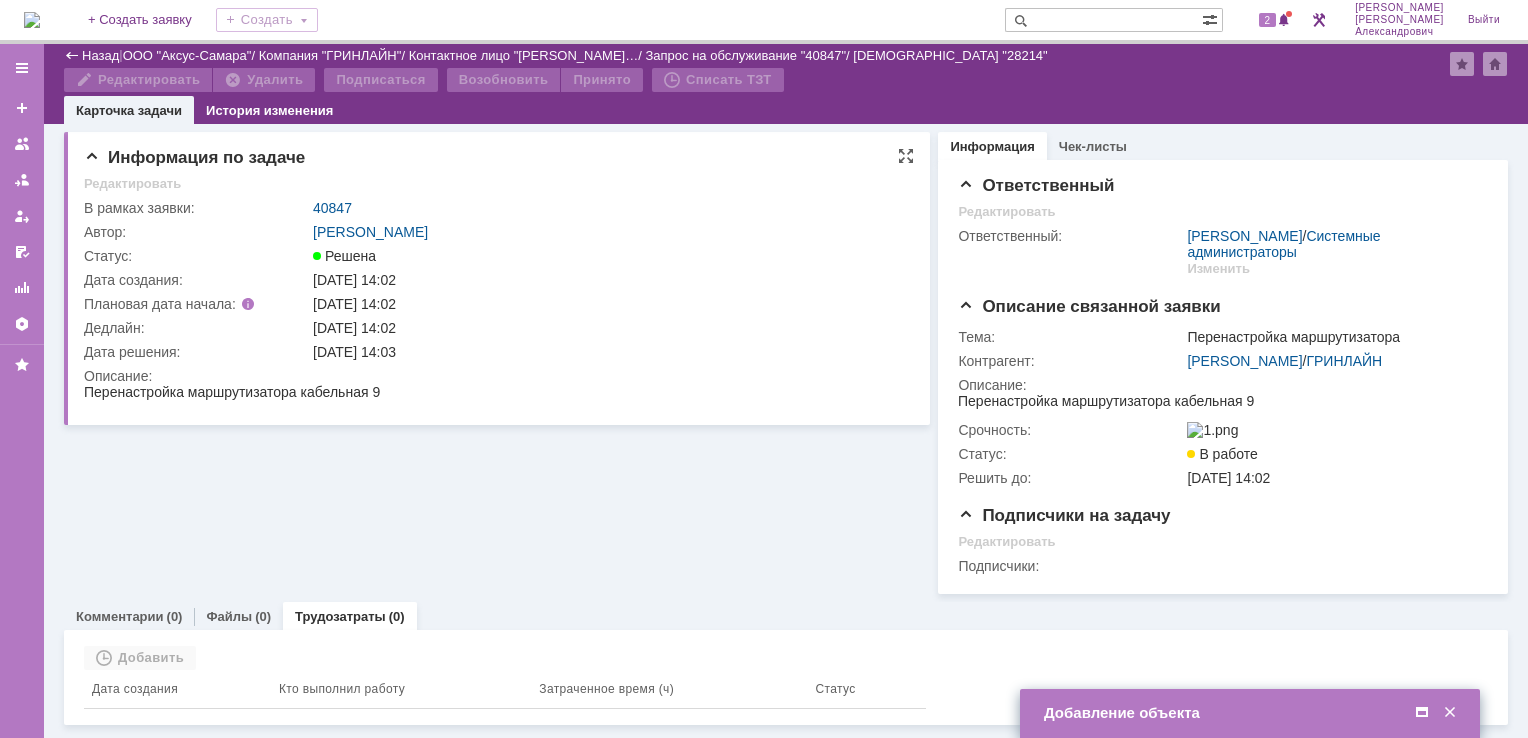 scroll, scrollTop: 0, scrollLeft: 0, axis: both 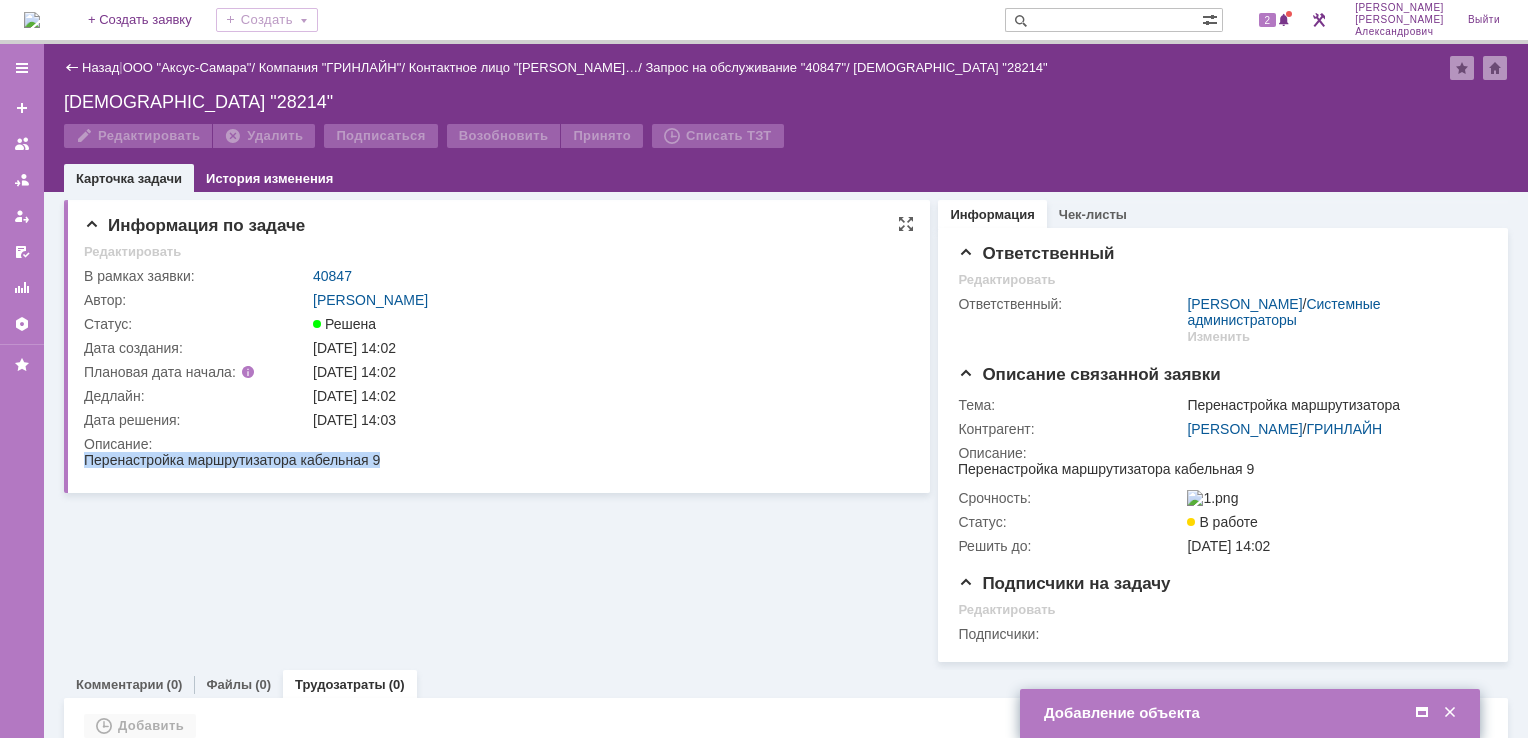 drag, startPoint x: 86, startPoint y: 462, endPoint x: 392, endPoint y: 474, distance: 306.2352 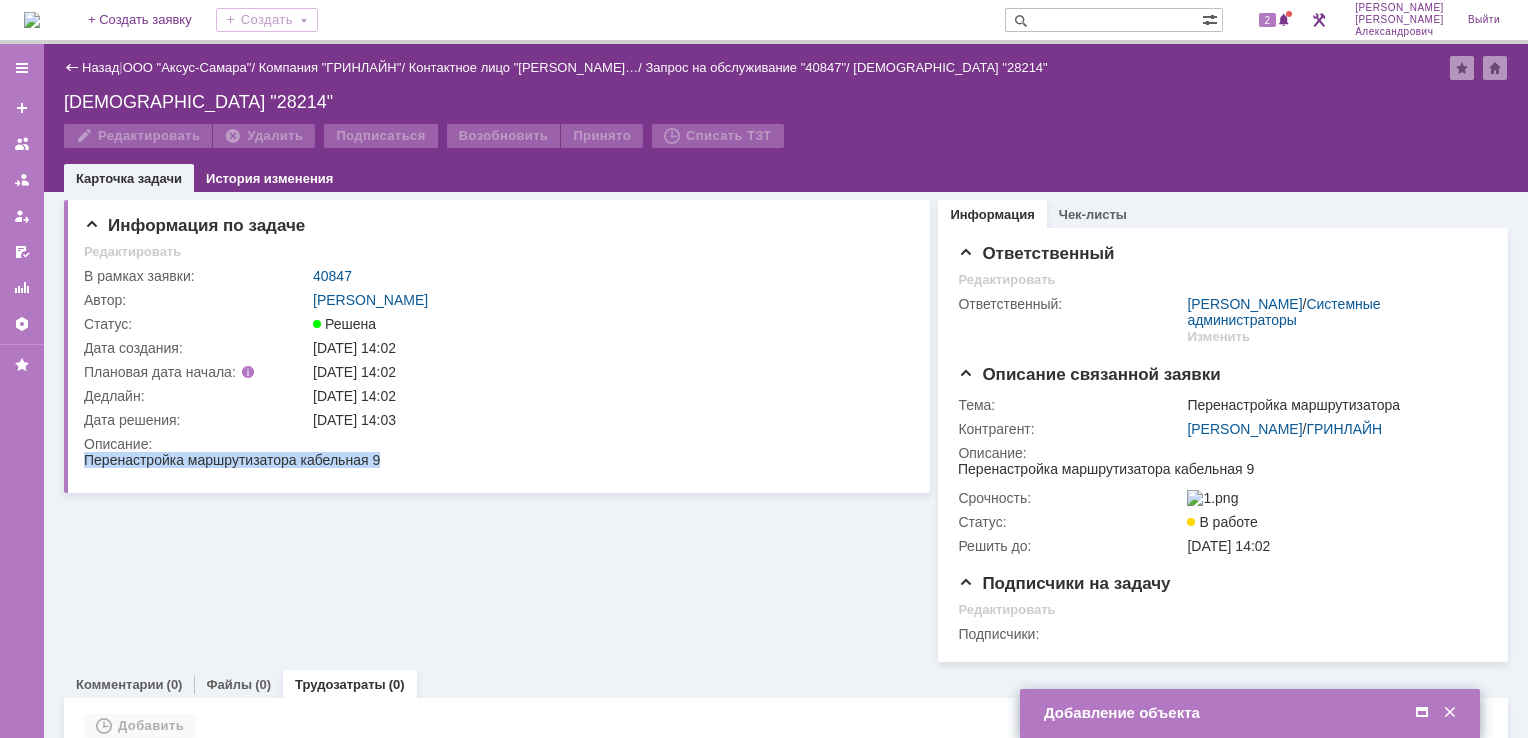 copy on "Перенастройка маршрутизатора кабельная 9" 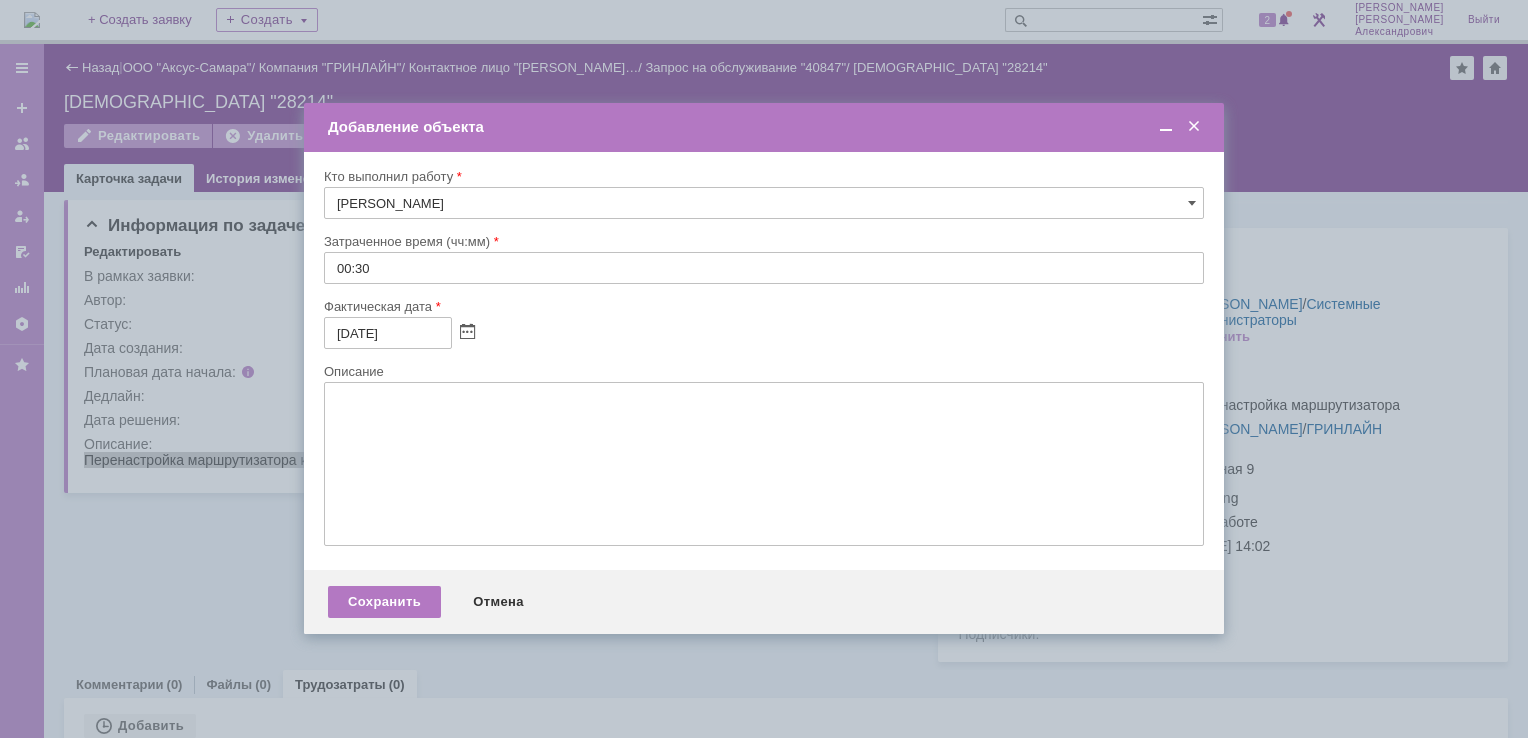 click at bounding box center (764, 464) 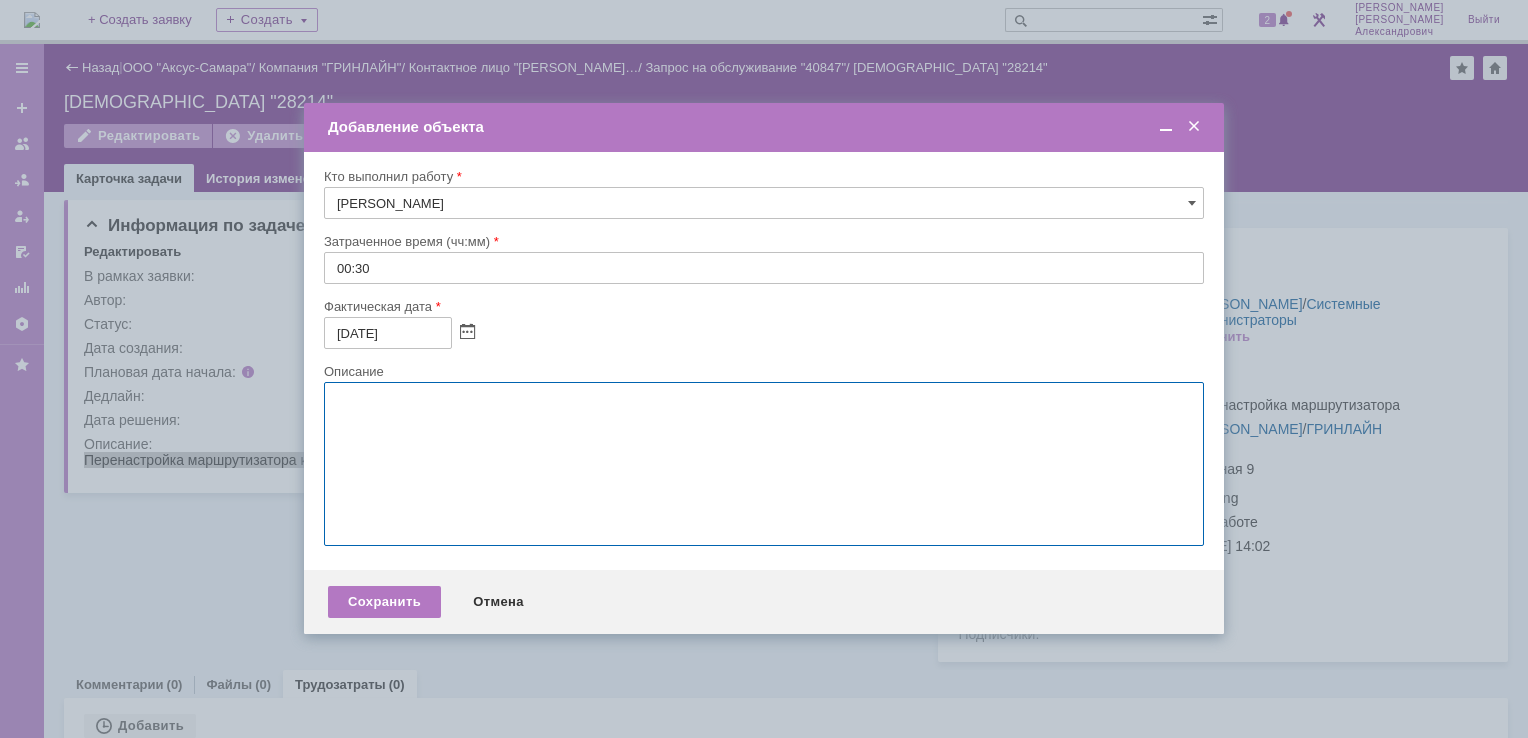 paste on "Перенастройка маршрутизатора кабельная 9" 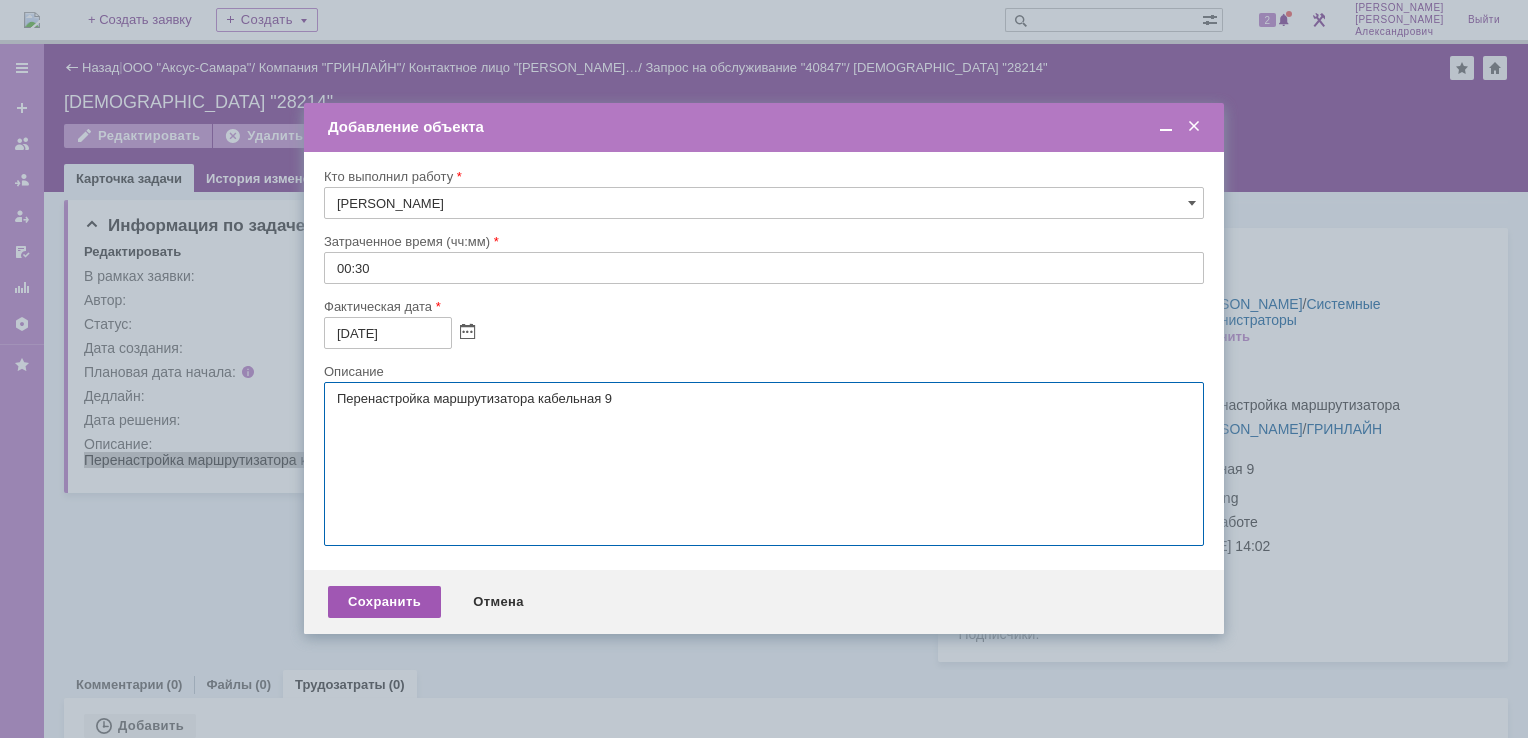 type on "Перенастройка маршрутизатора кабельная 9" 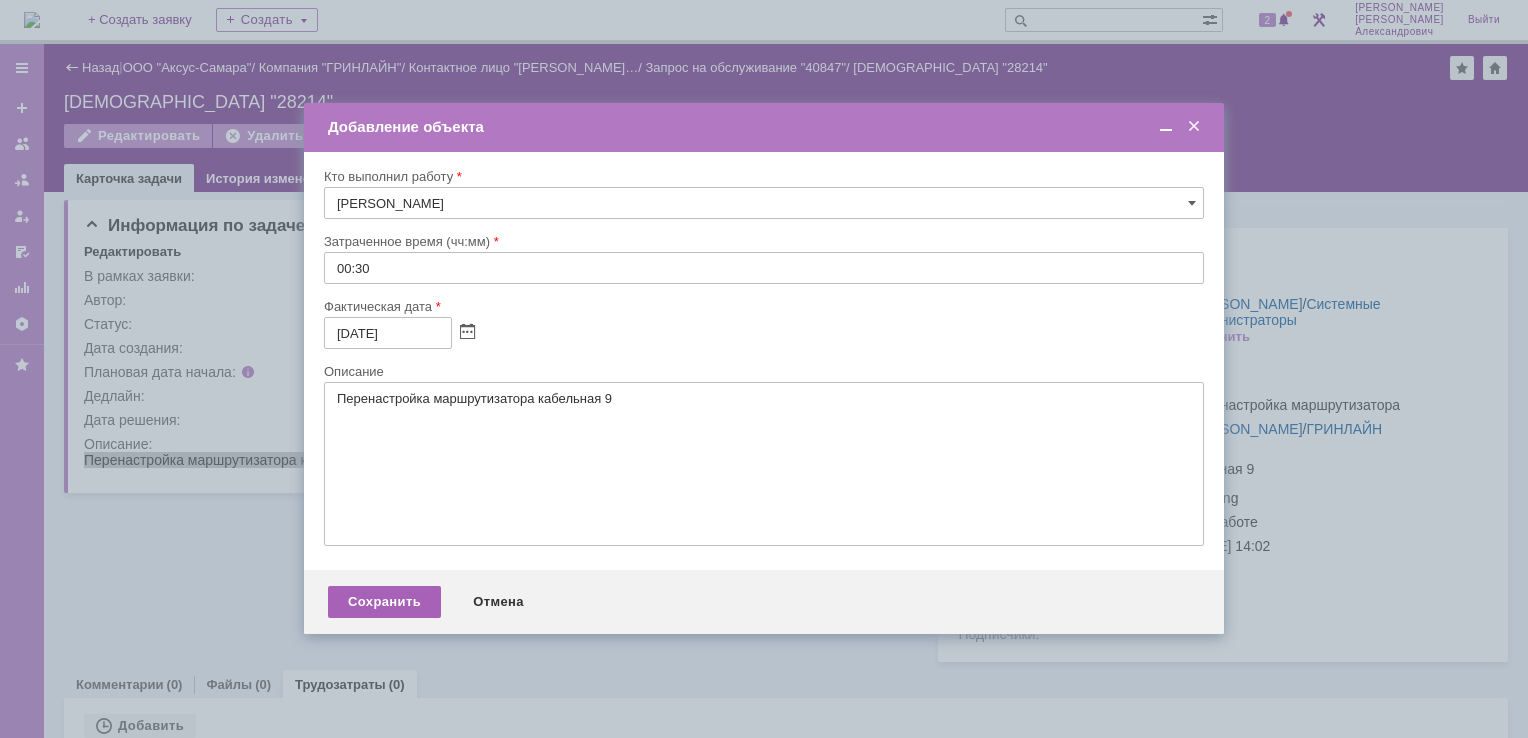 click on "Сохранить" at bounding box center (384, 602) 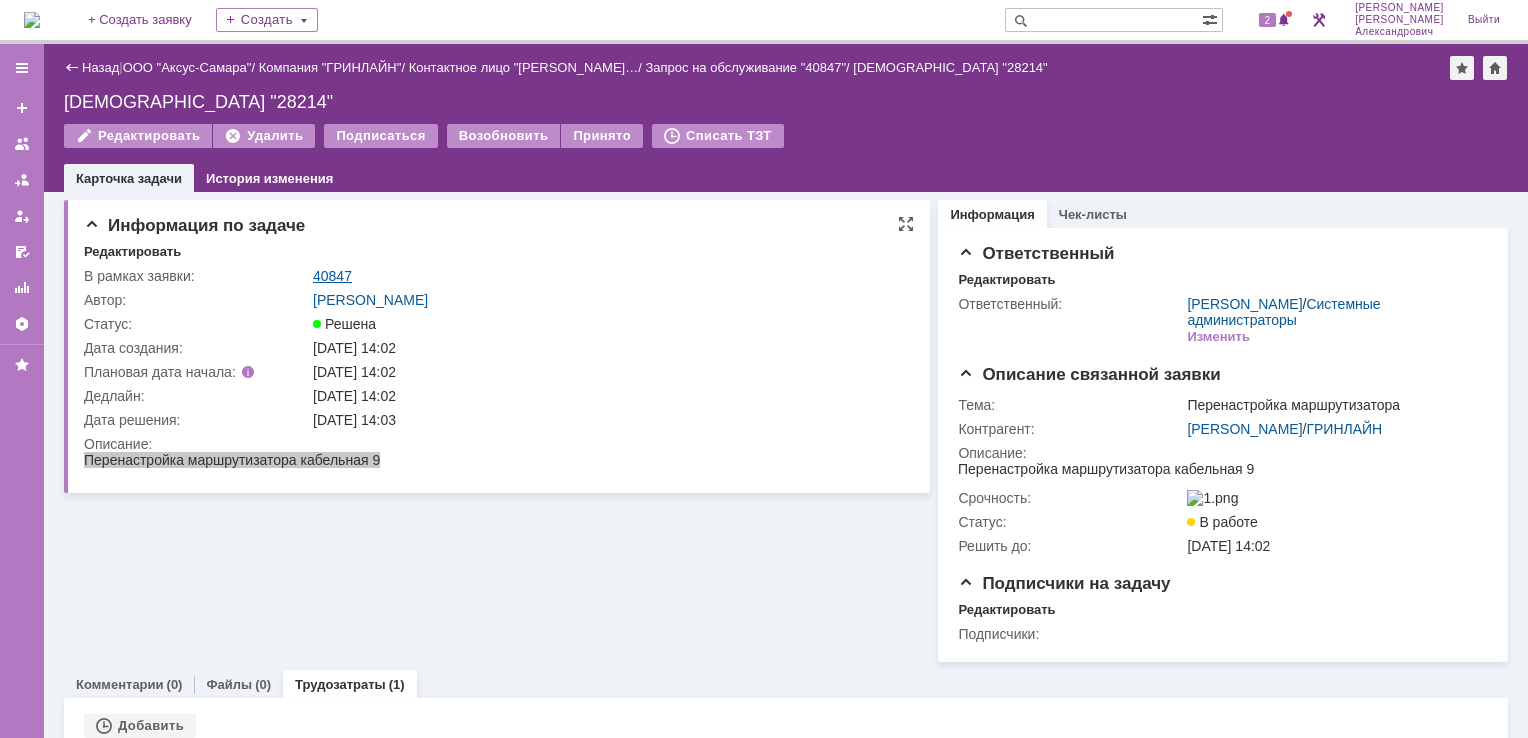 click on "40847" at bounding box center [332, 276] 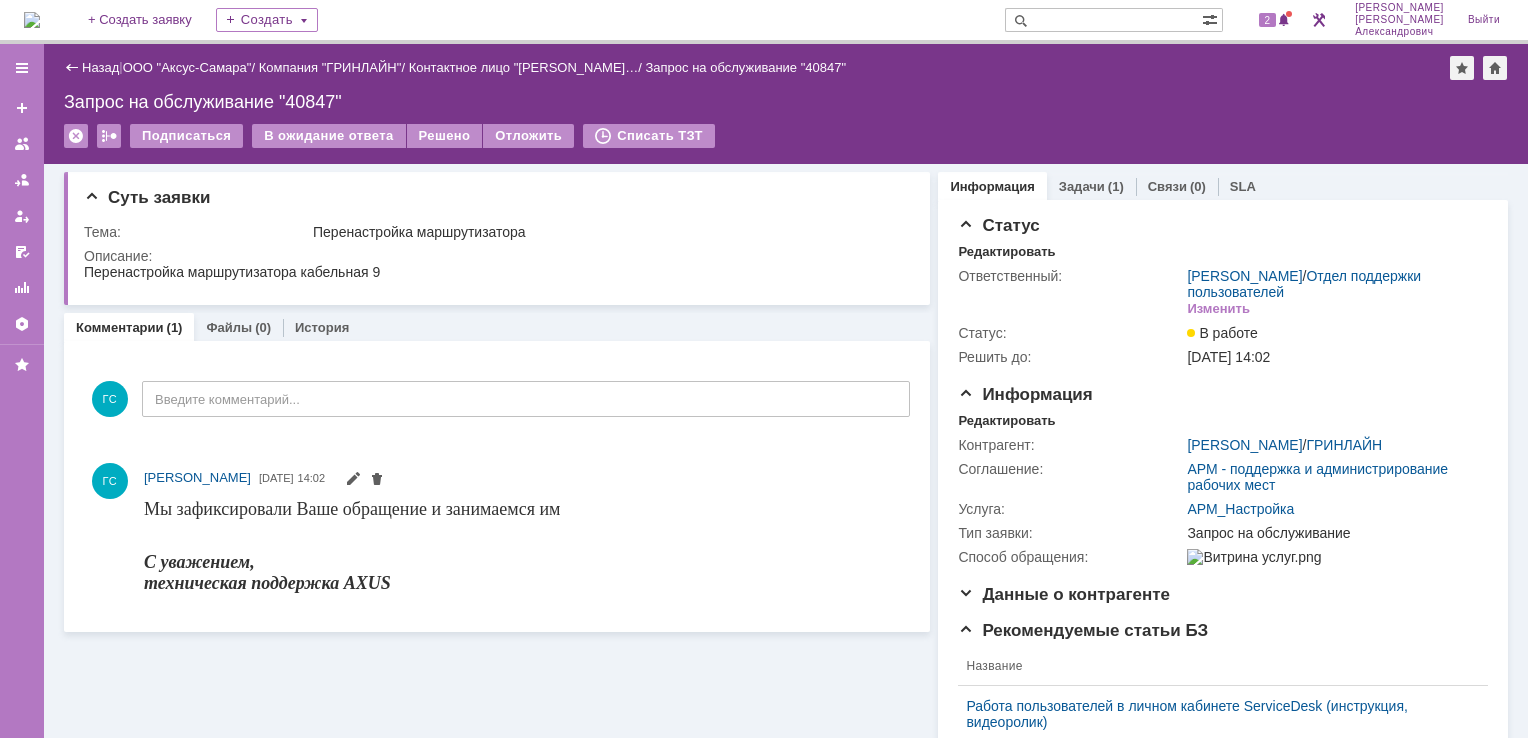 scroll, scrollTop: 0, scrollLeft: 0, axis: both 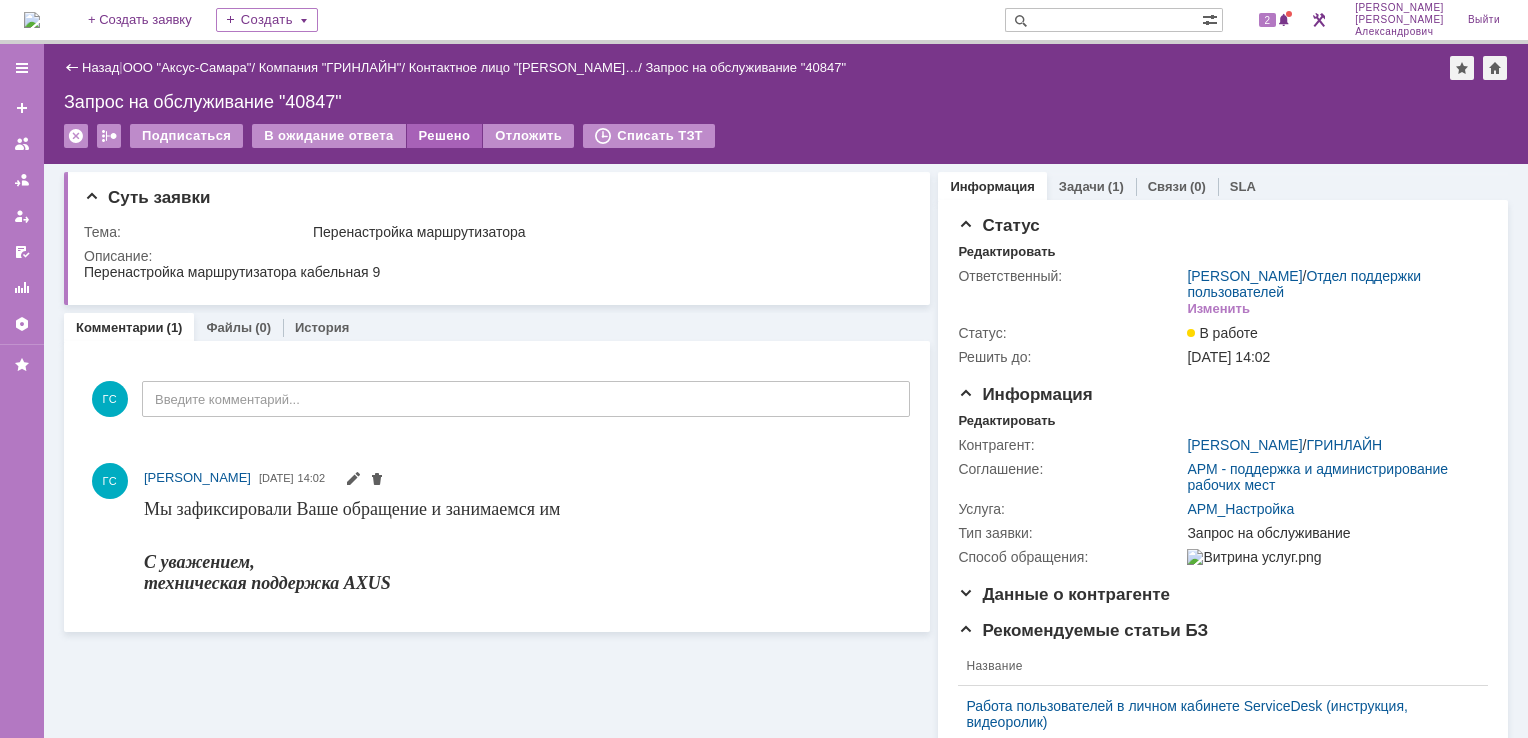 click on "Решено" at bounding box center [445, 136] 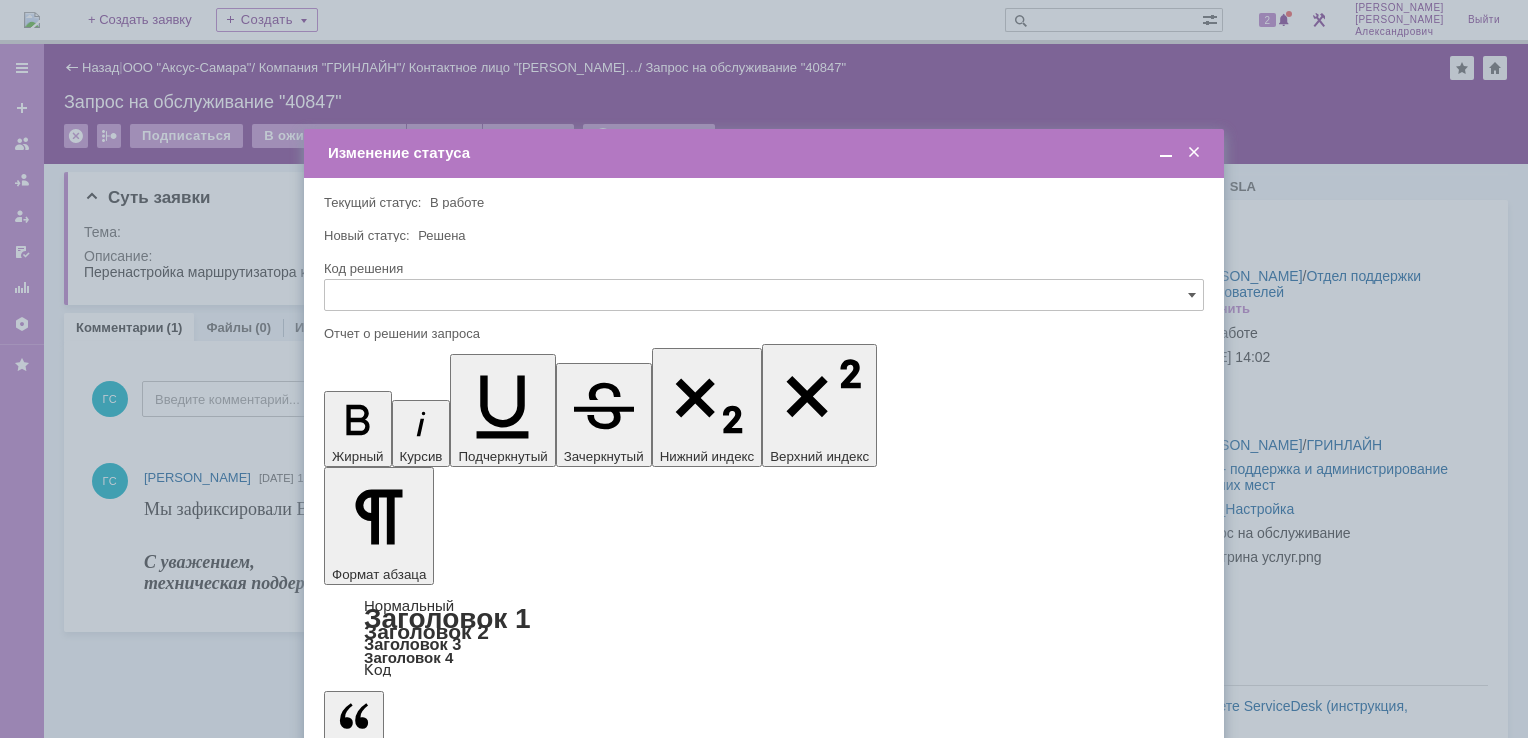 scroll, scrollTop: 0, scrollLeft: 0, axis: both 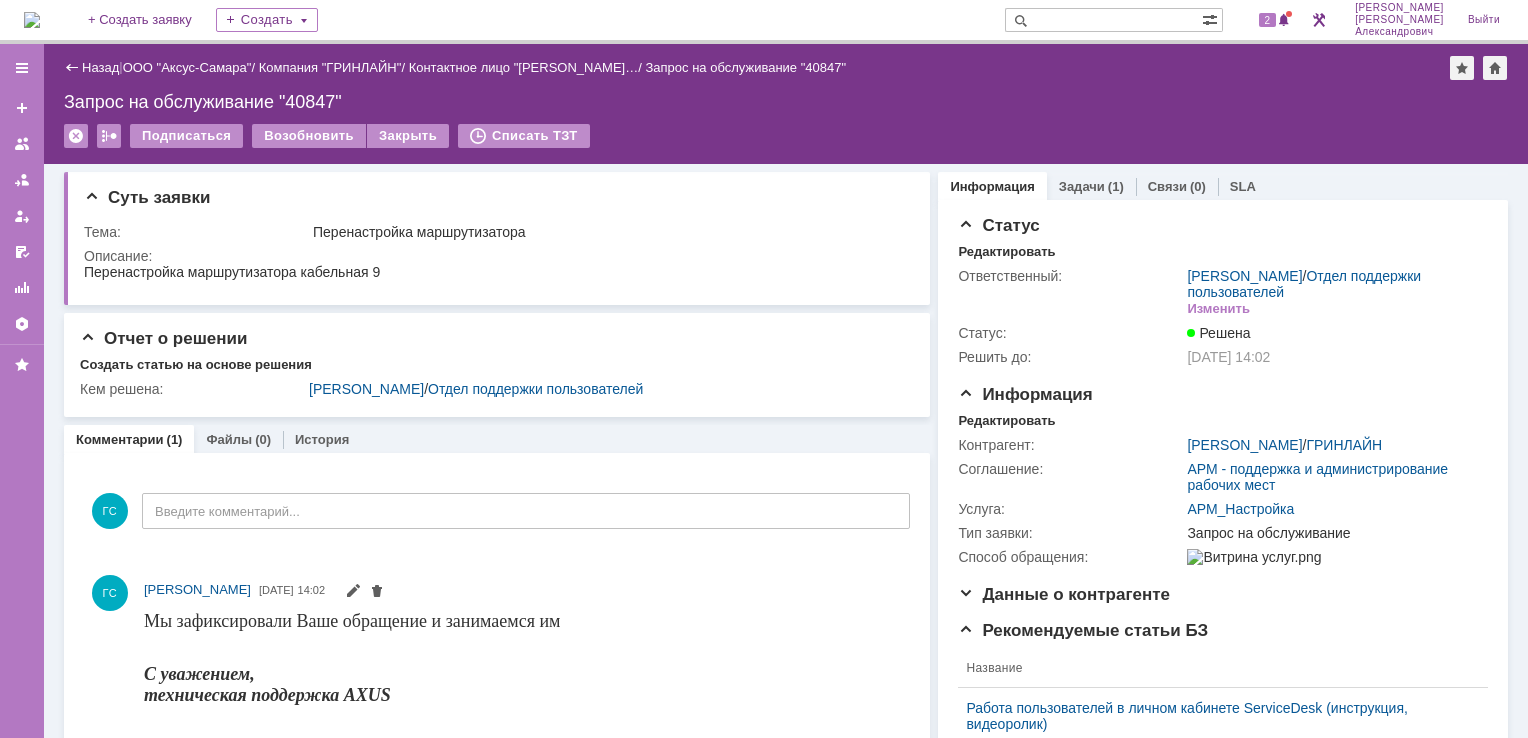 click at bounding box center [32, 20] 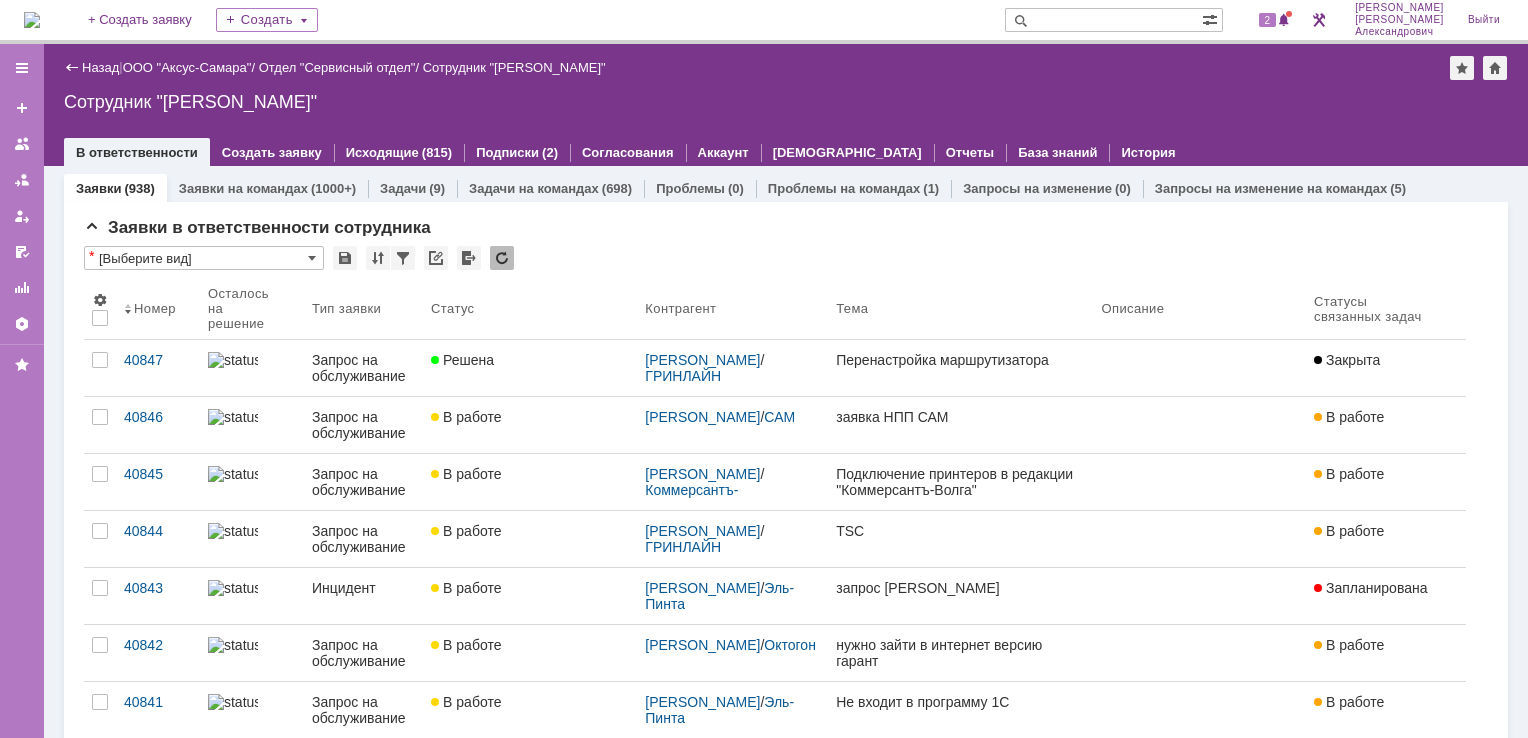scroll, scrollTop: 0, scrollLeft: 0, axis: both 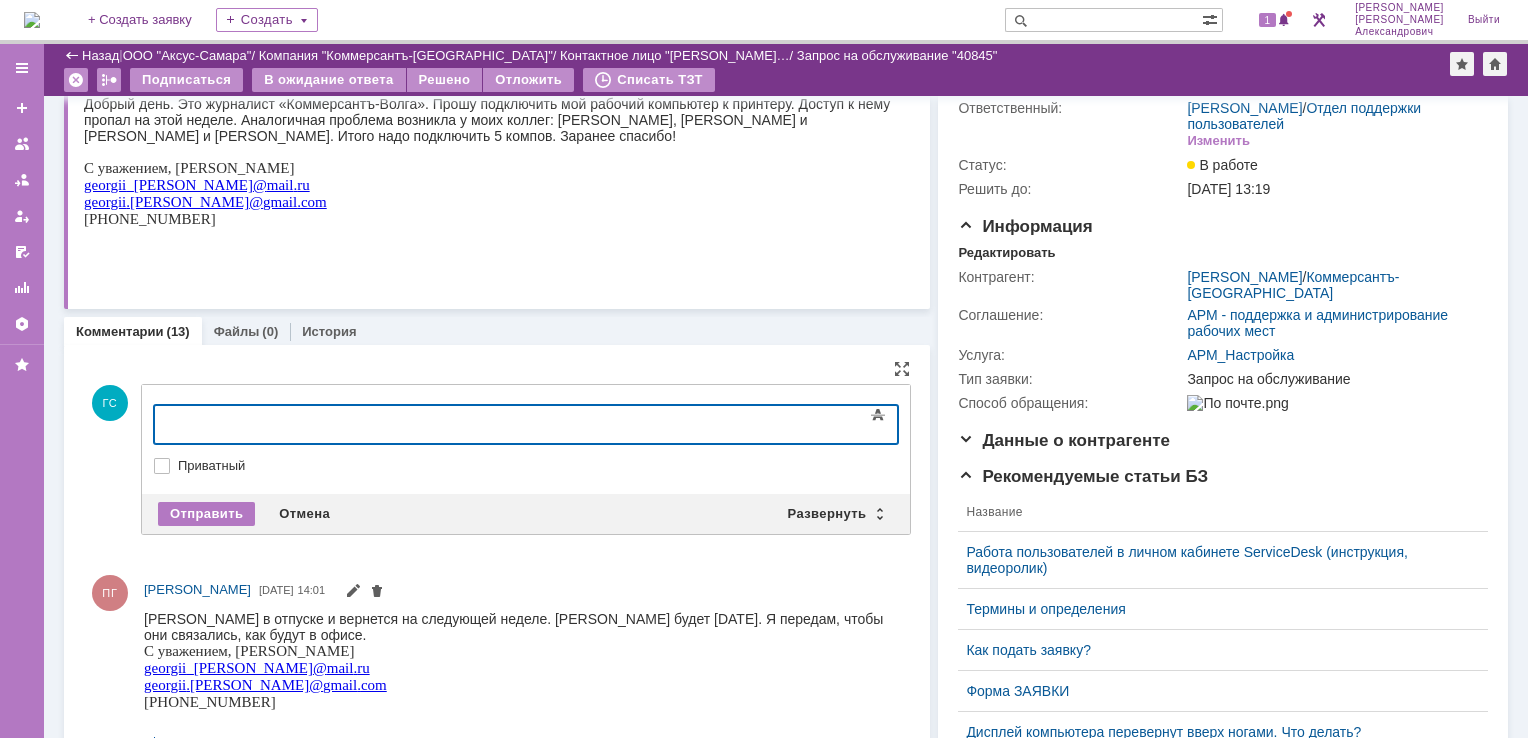 type 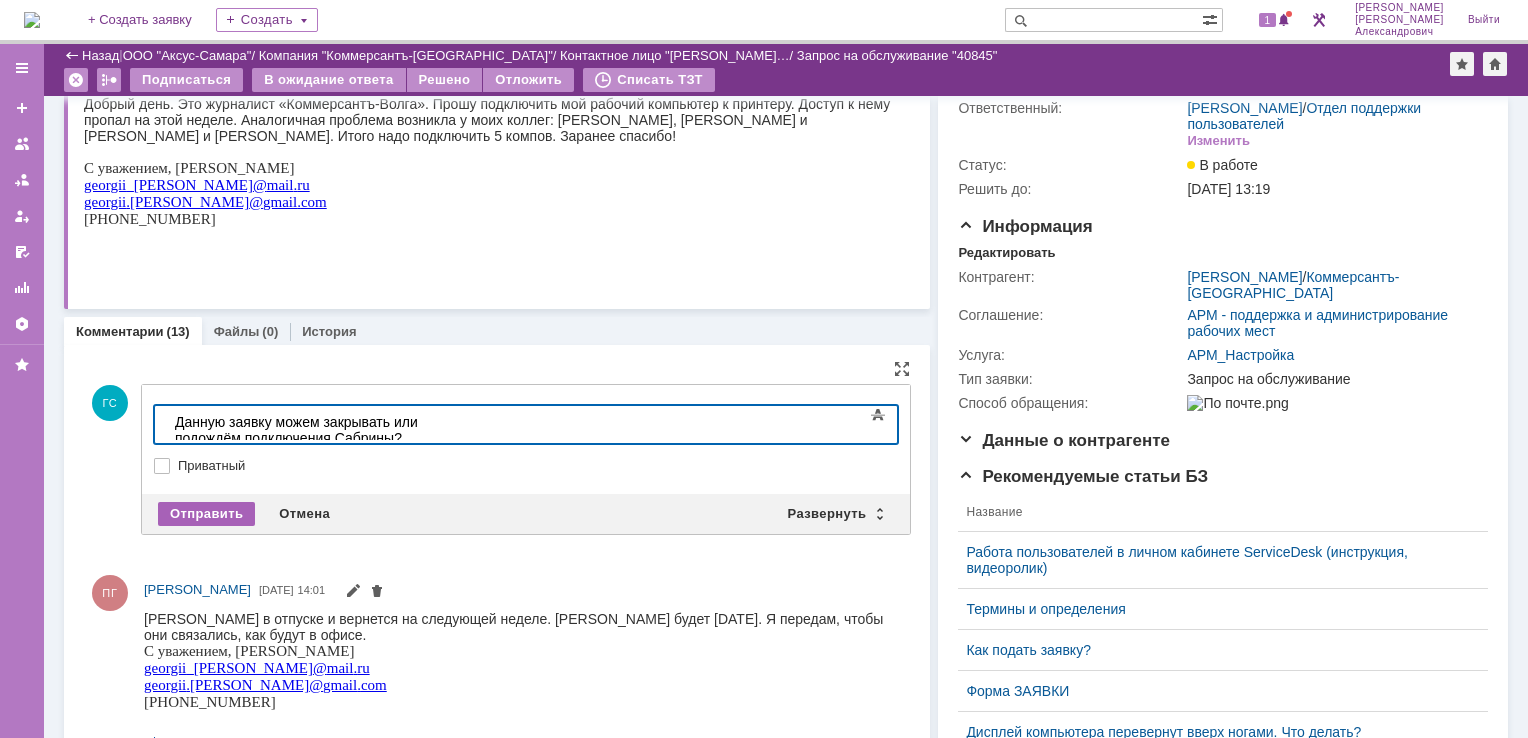 click on "Отправить" at bounding box center [206, 514] 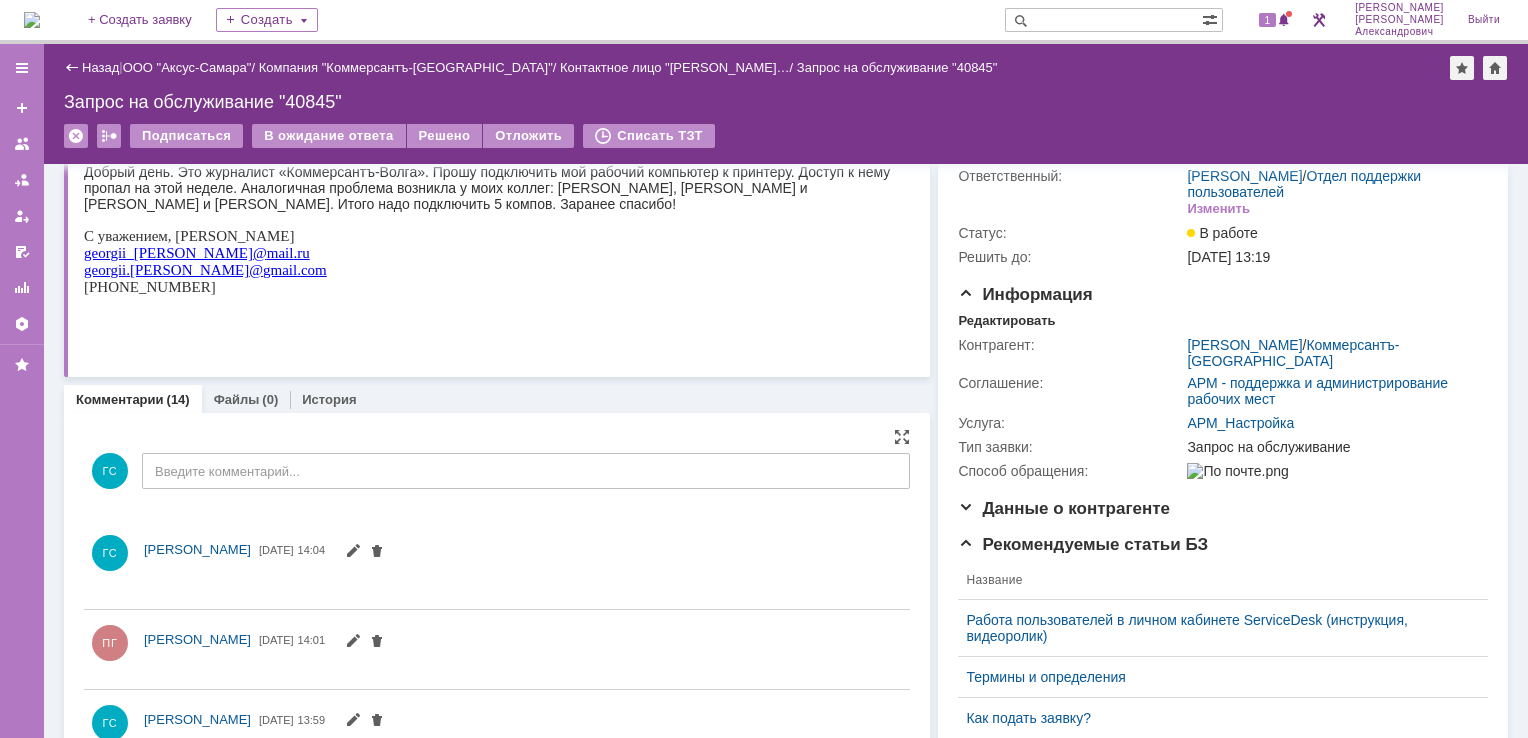scroll, scrollTop: 0, scrollLeft: 0, axis: both 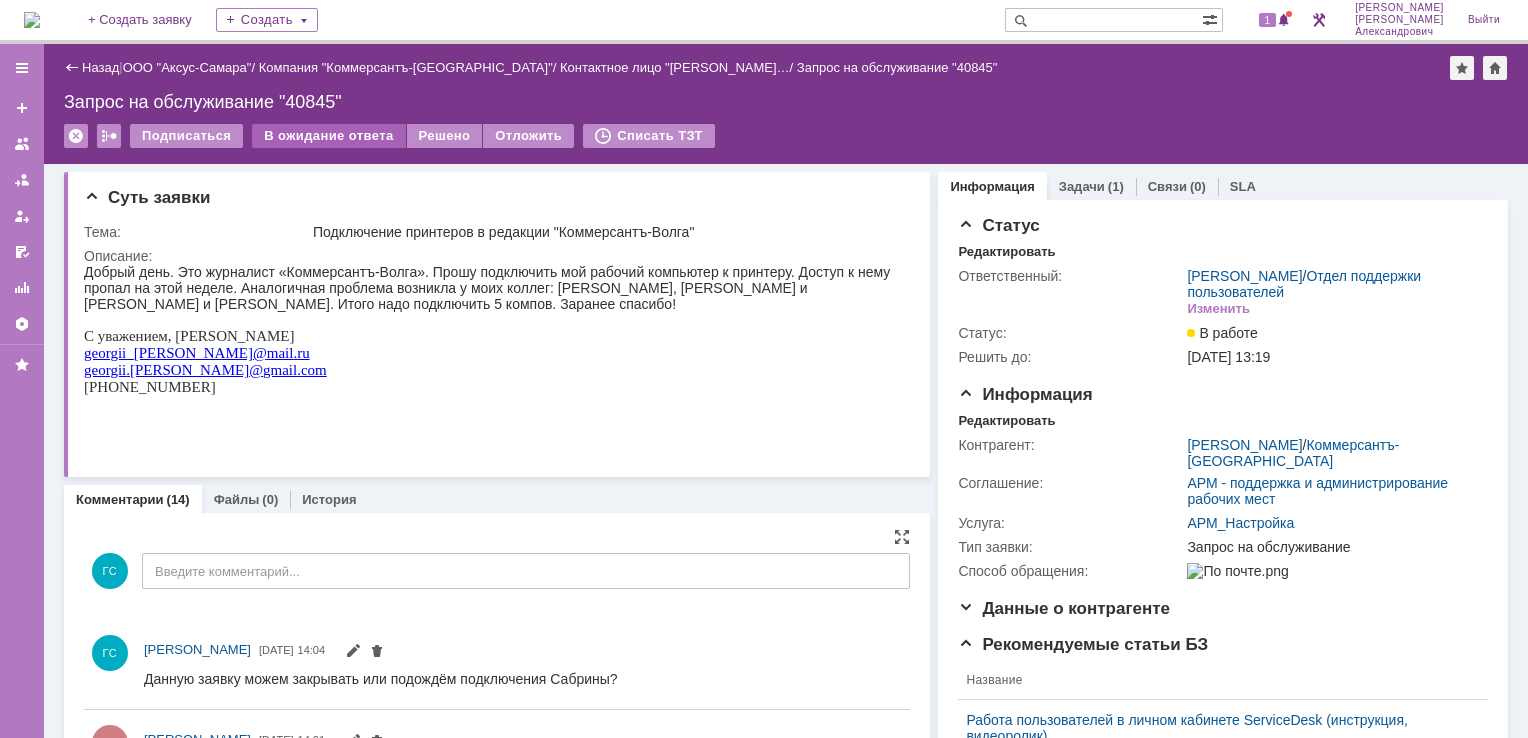 click on "В ожидание ответа" at bounding box center [328, 136] 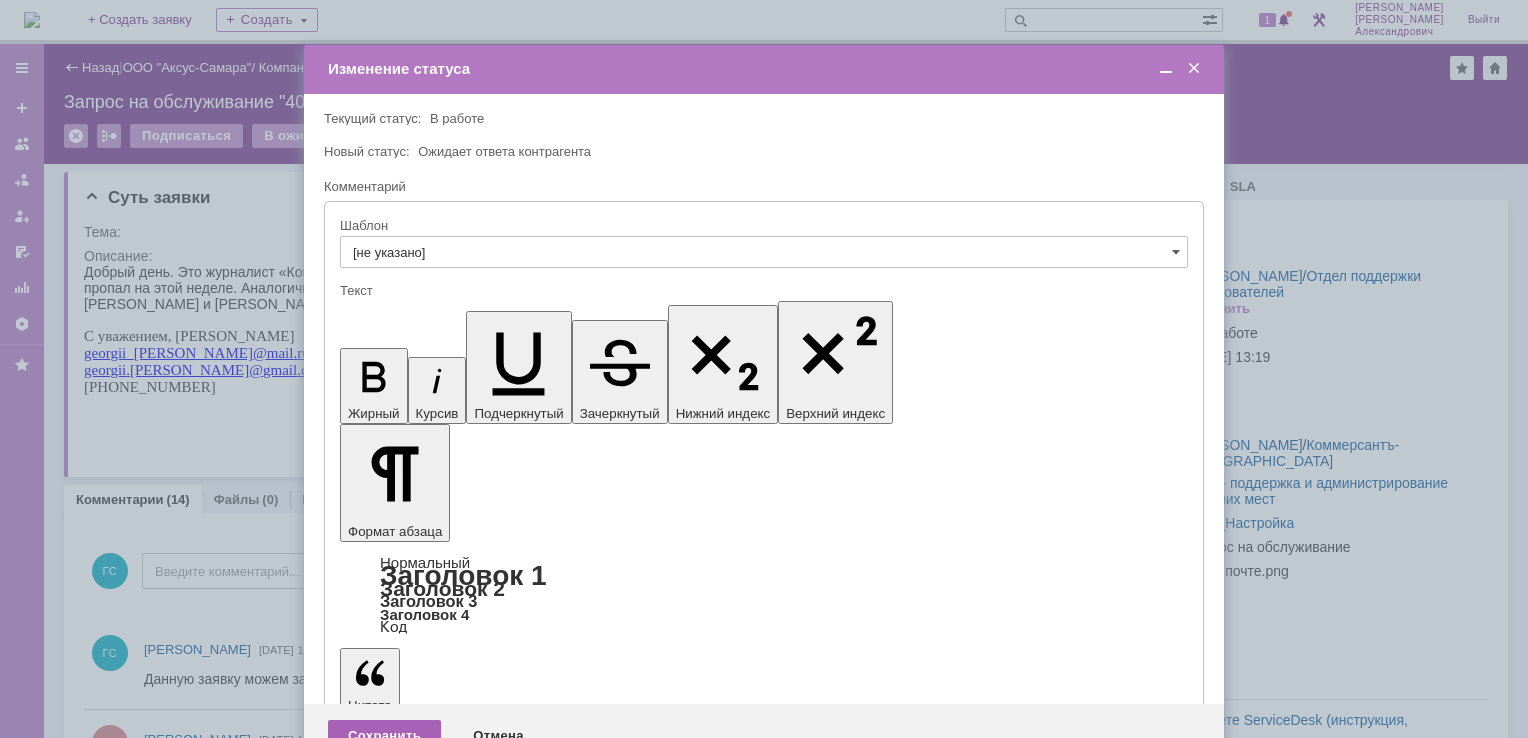 click on "Сохранить" at bounding box center (384, 736) 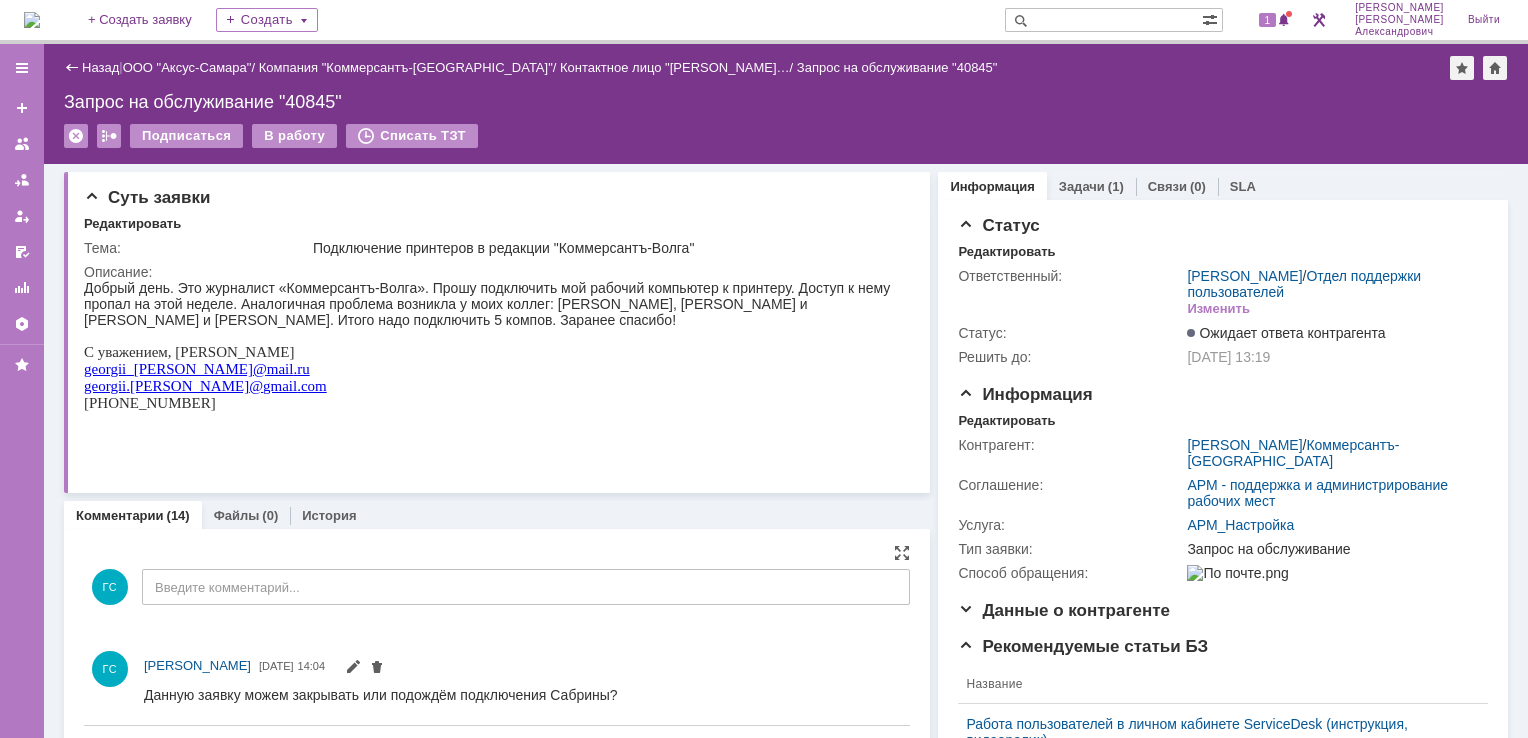 click at bounding box center (32, 20) 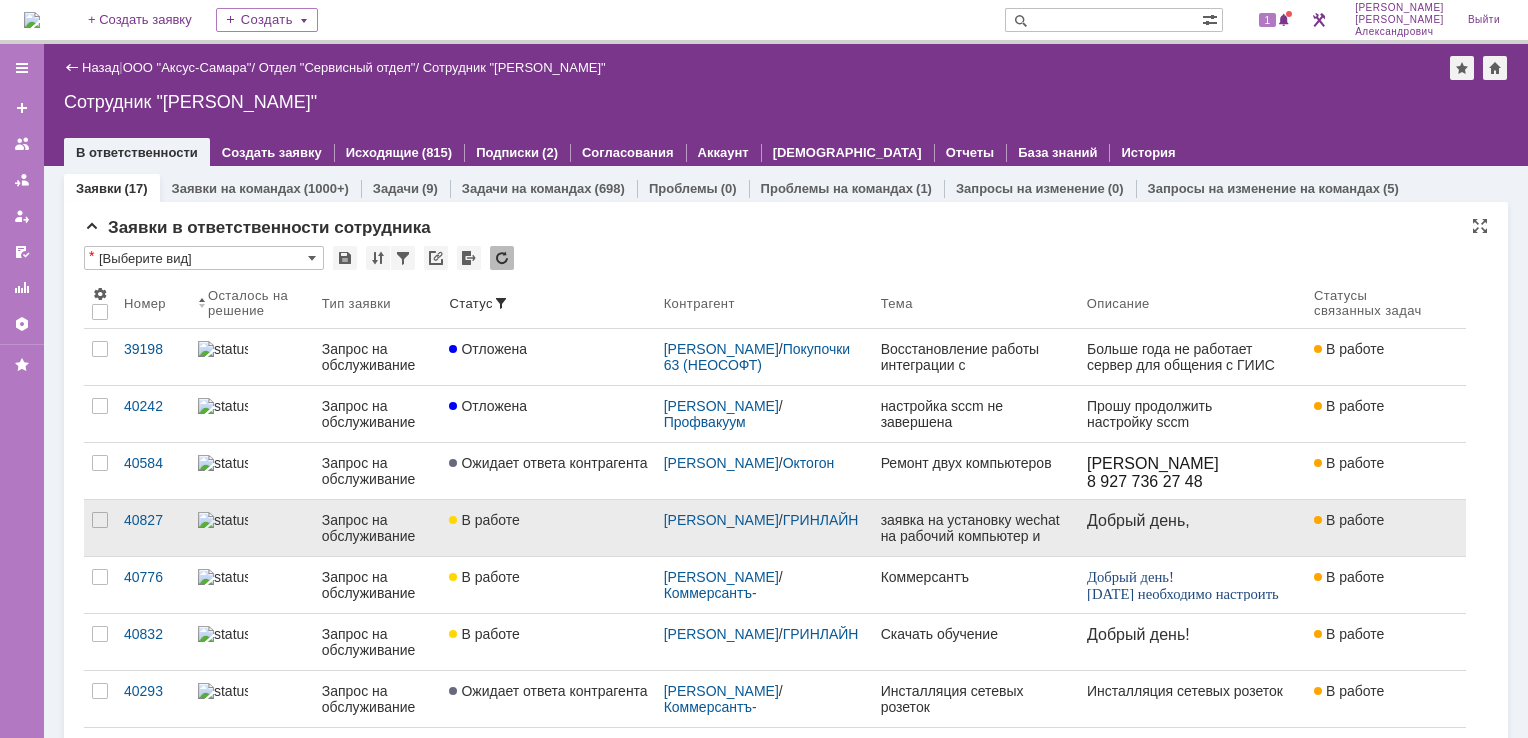 click on "В работе" at bounding box center (548, 528) 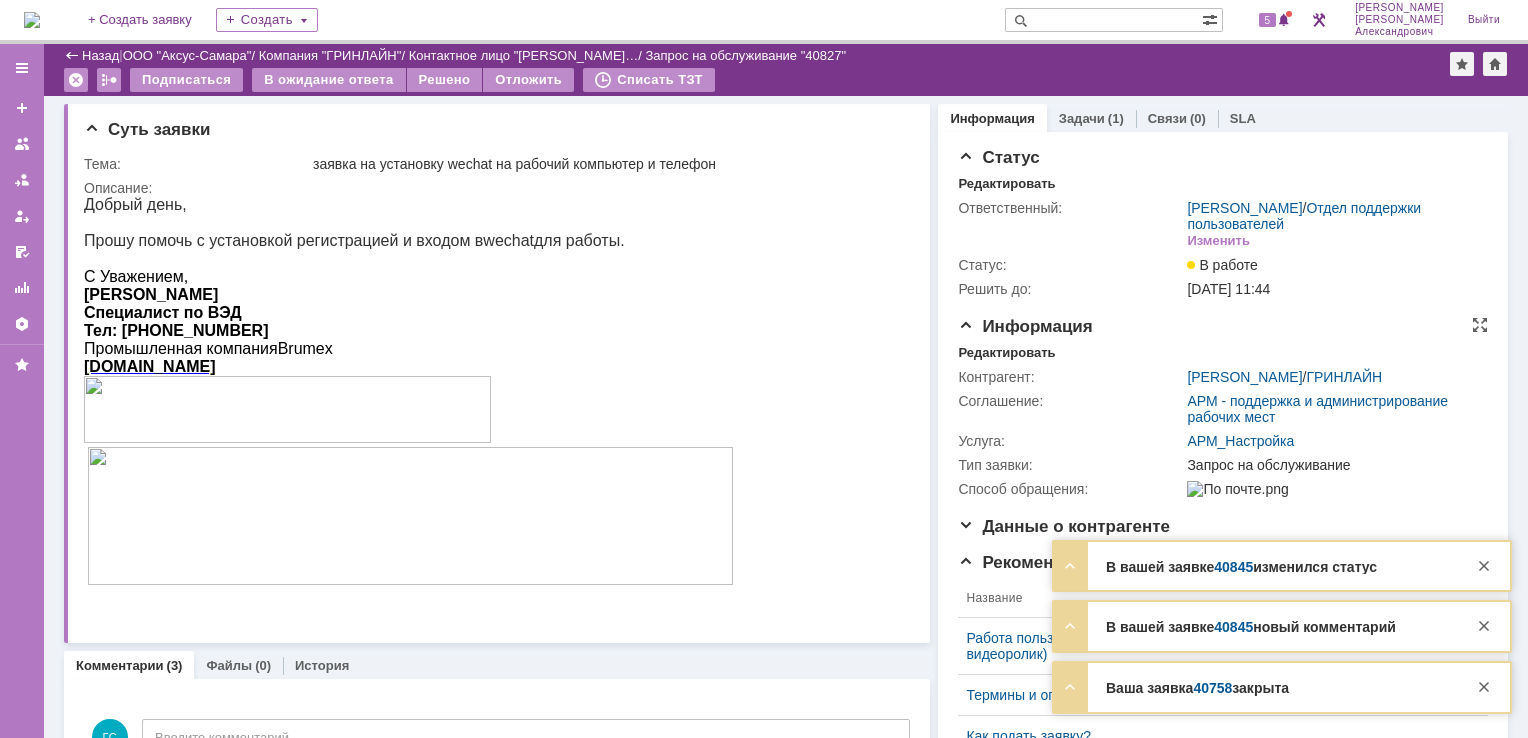scroll, scrollTop: 0, scrollLeft: 0, axis: both 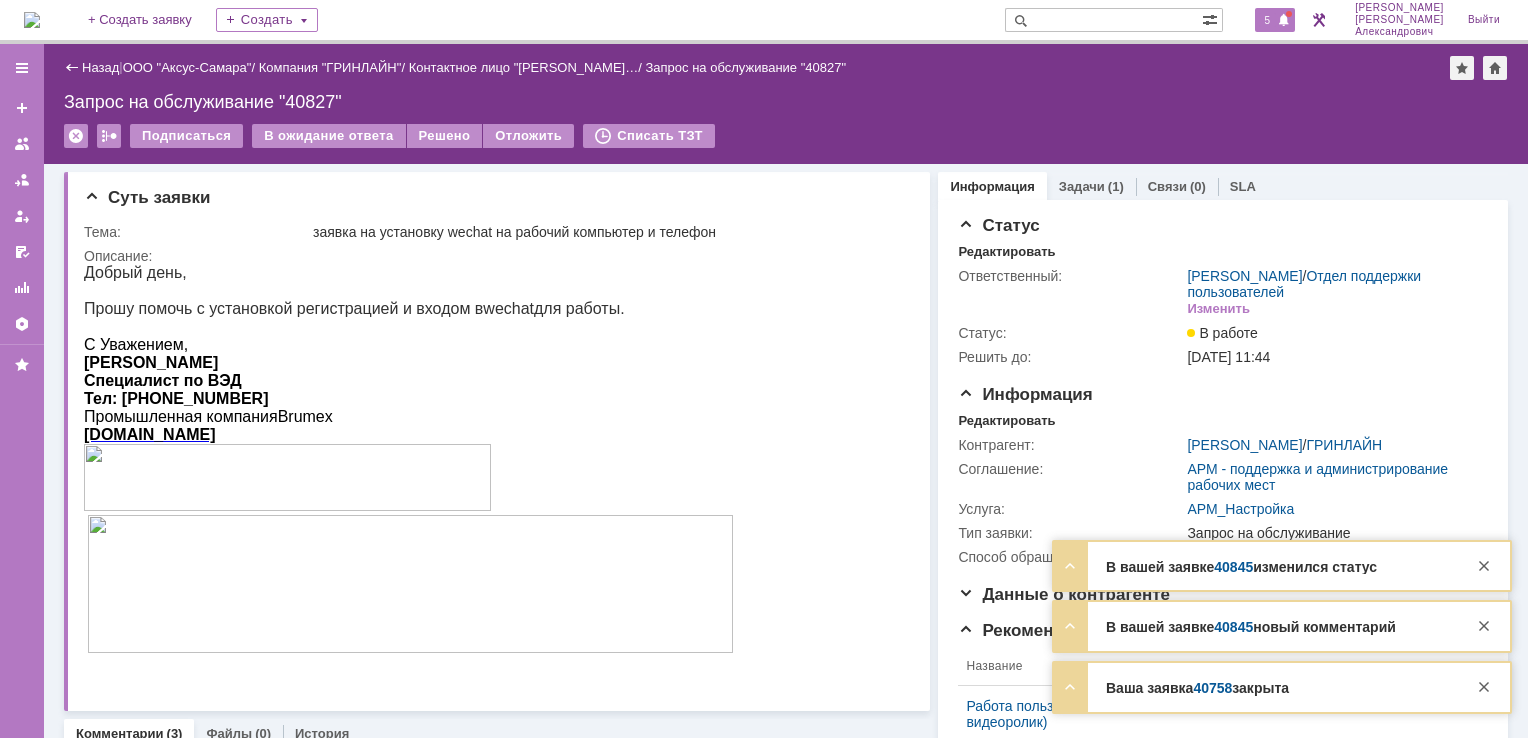 click on "5" at bounding box center (1268, 20) 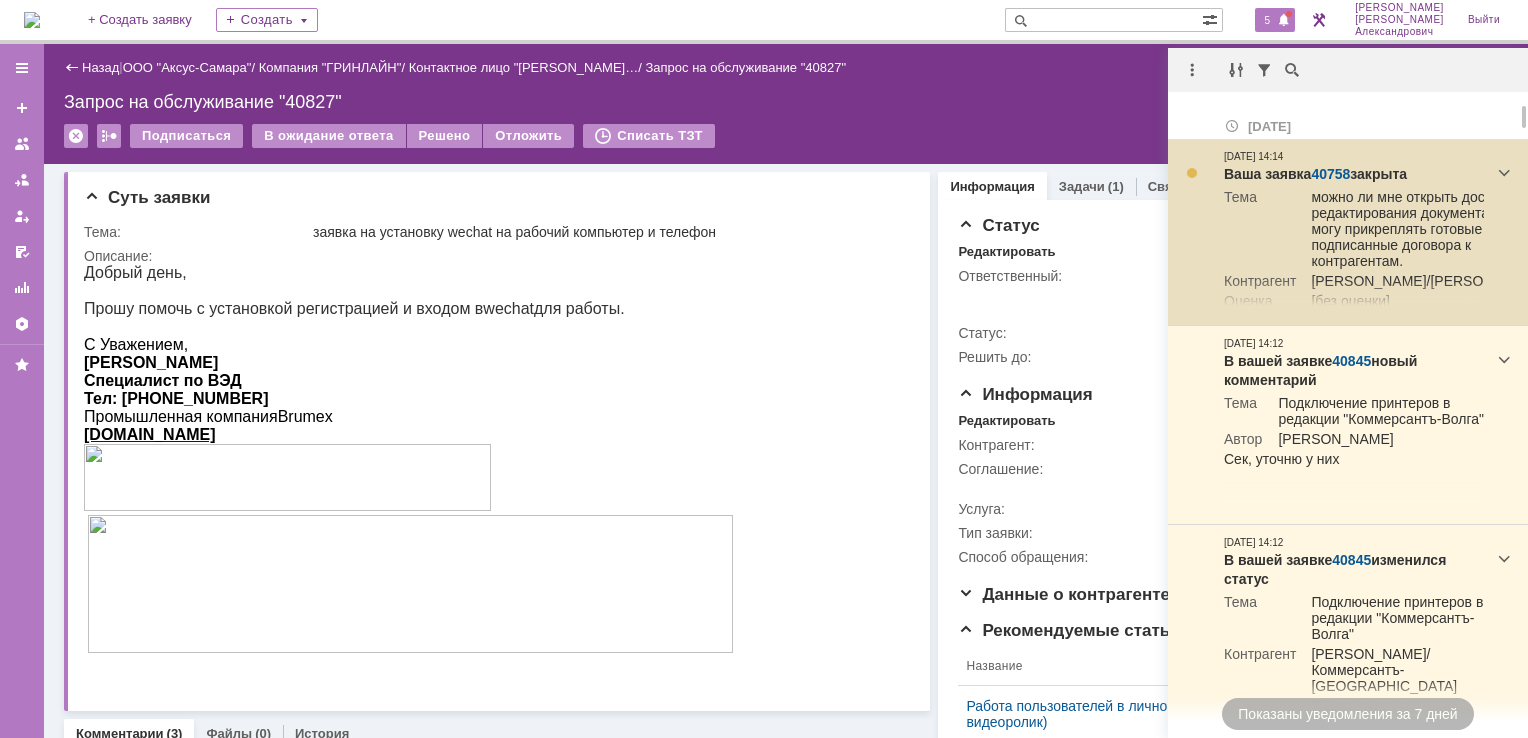click on "40758" at bounding box center (1330, 174) 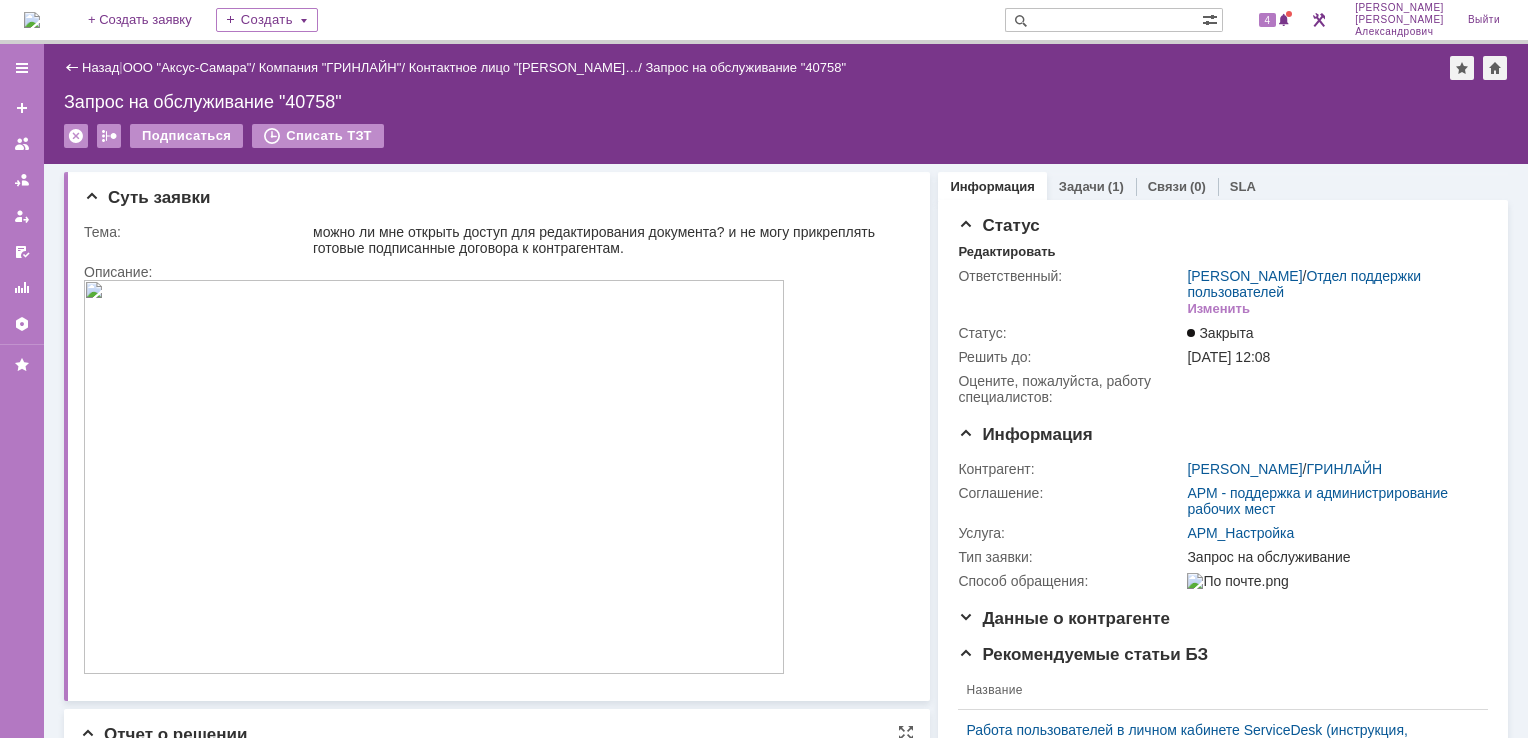 scroll, scrollTop: 0, scrollLeft: 0, axis: both 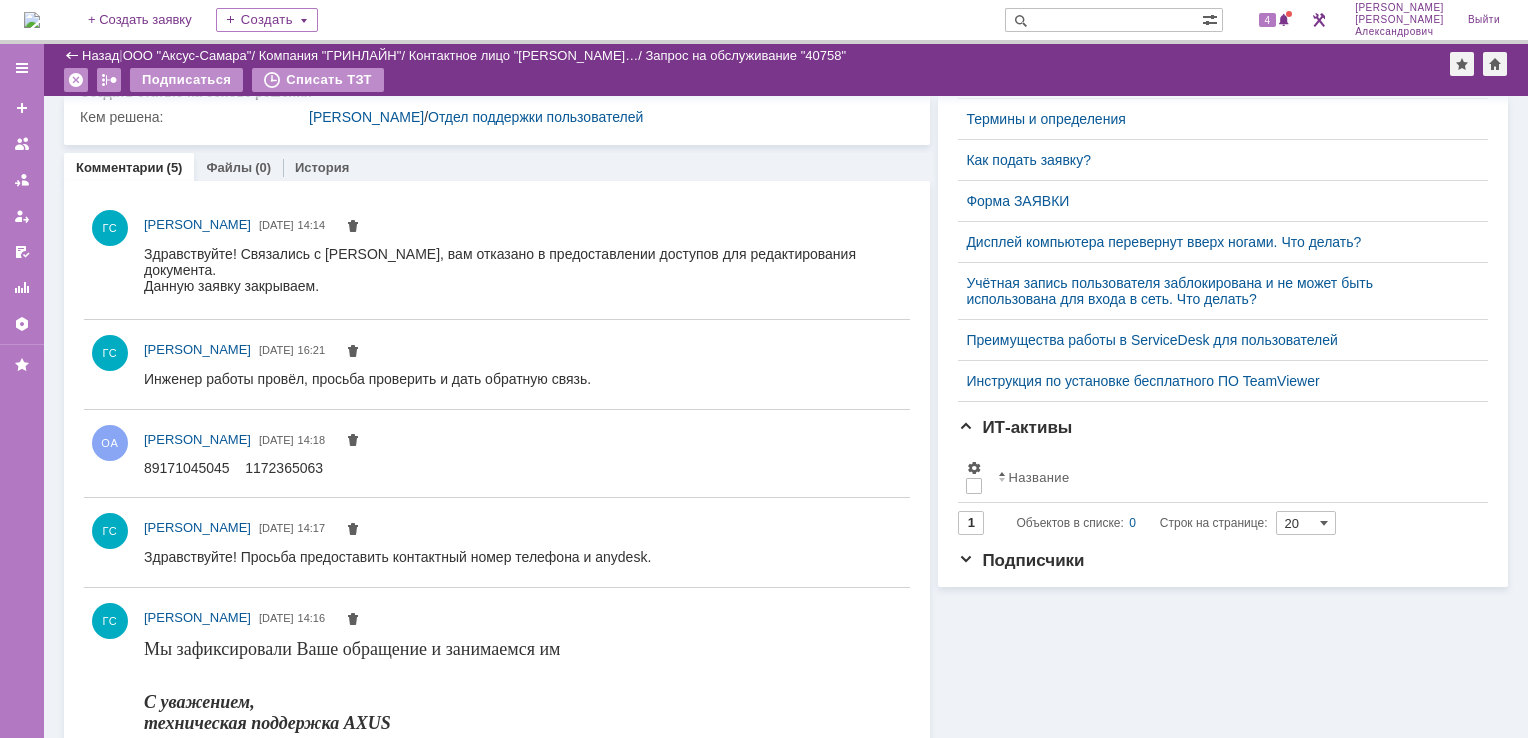 click on "4" at bounding box center (1265, 20) 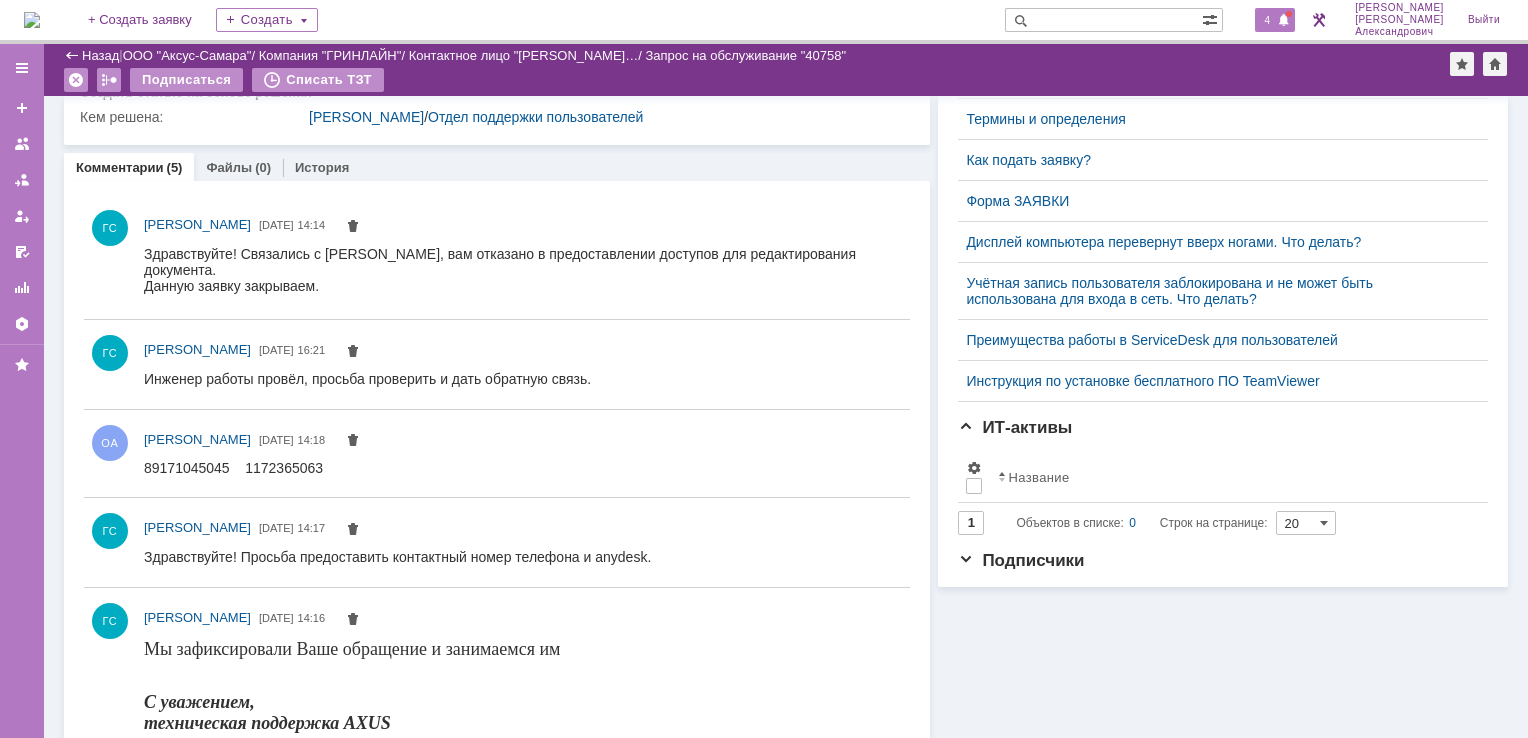 click on "4" at bounding box center [1268, 20] 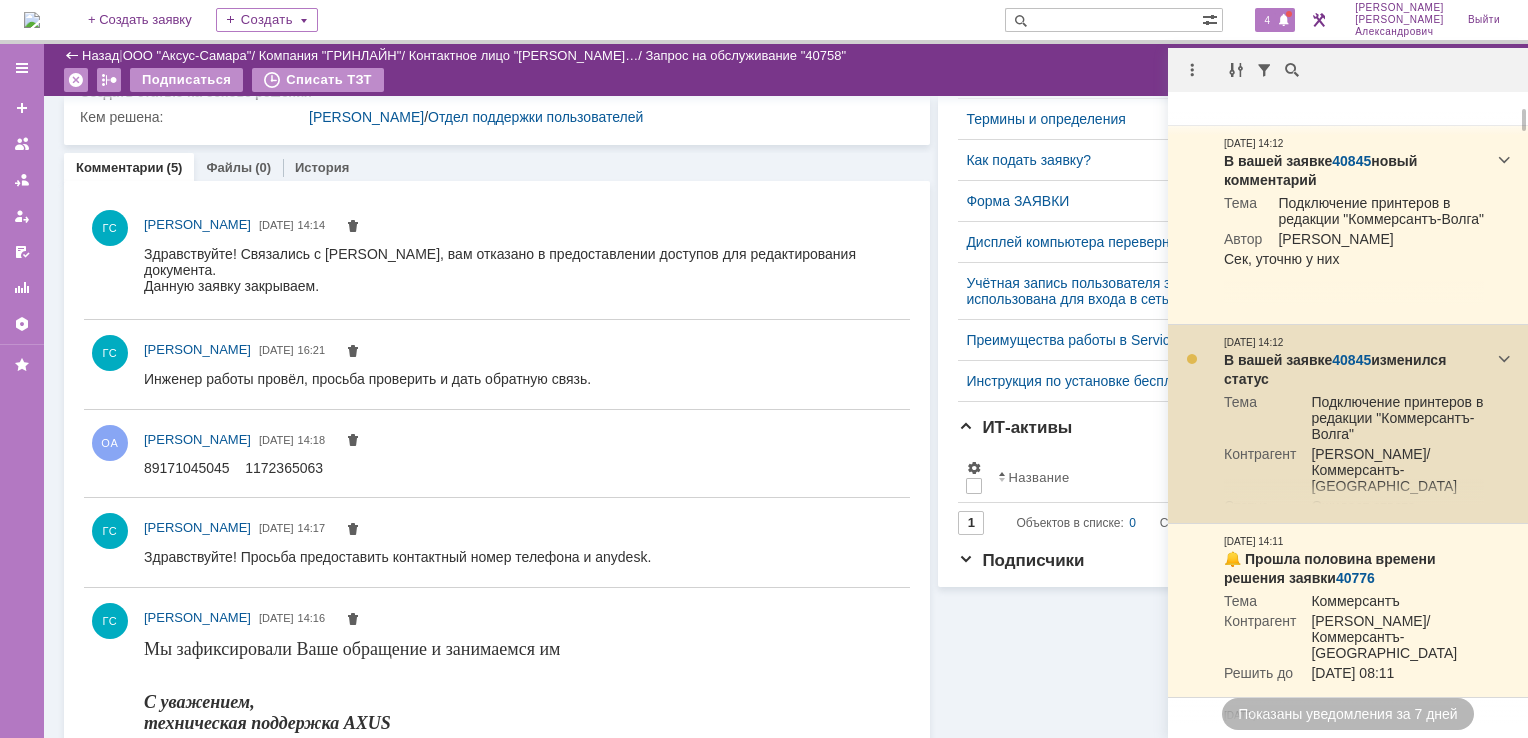 scroll, scrollTop: 0, scrollLeft: 0, axis: both 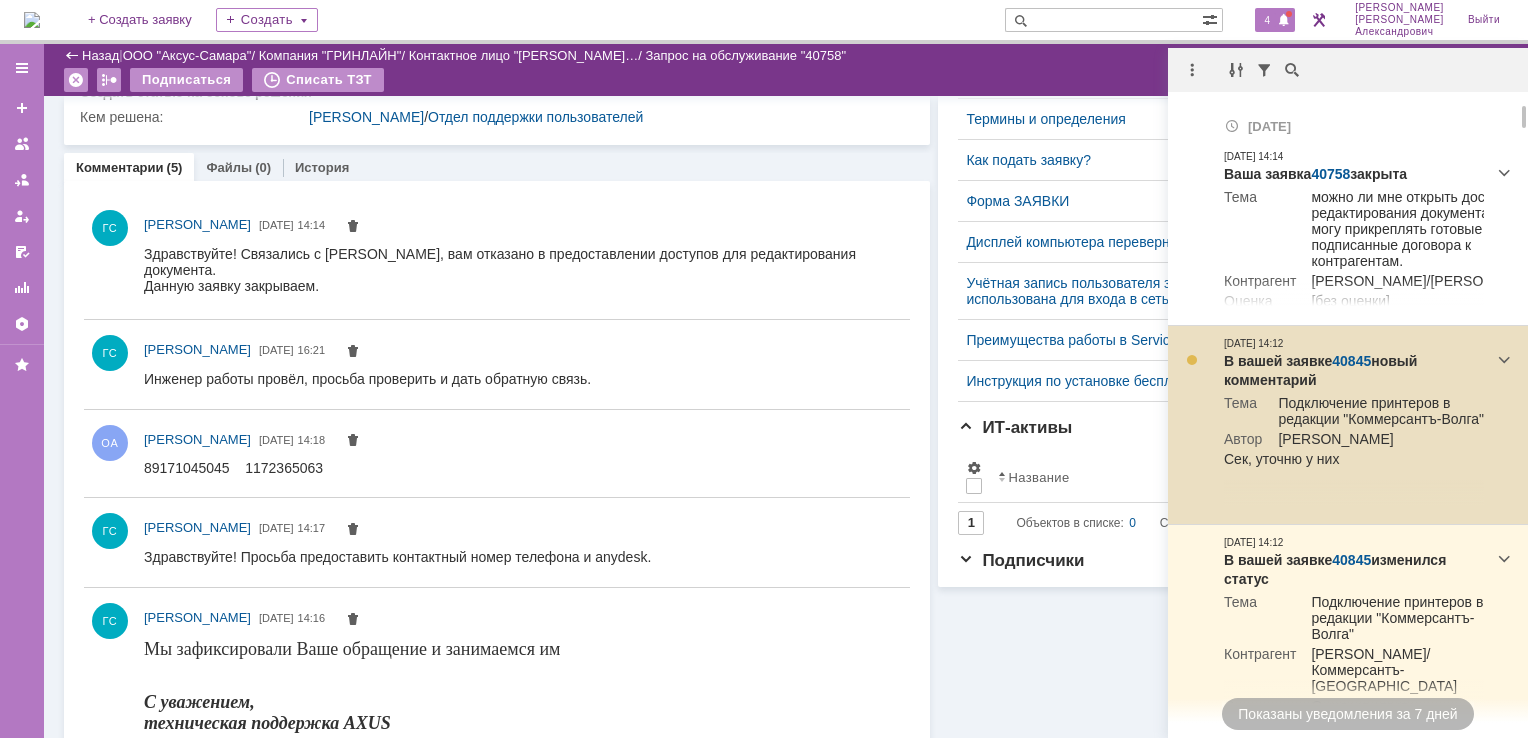 click on "40845" at bounding box center (1351, 361) 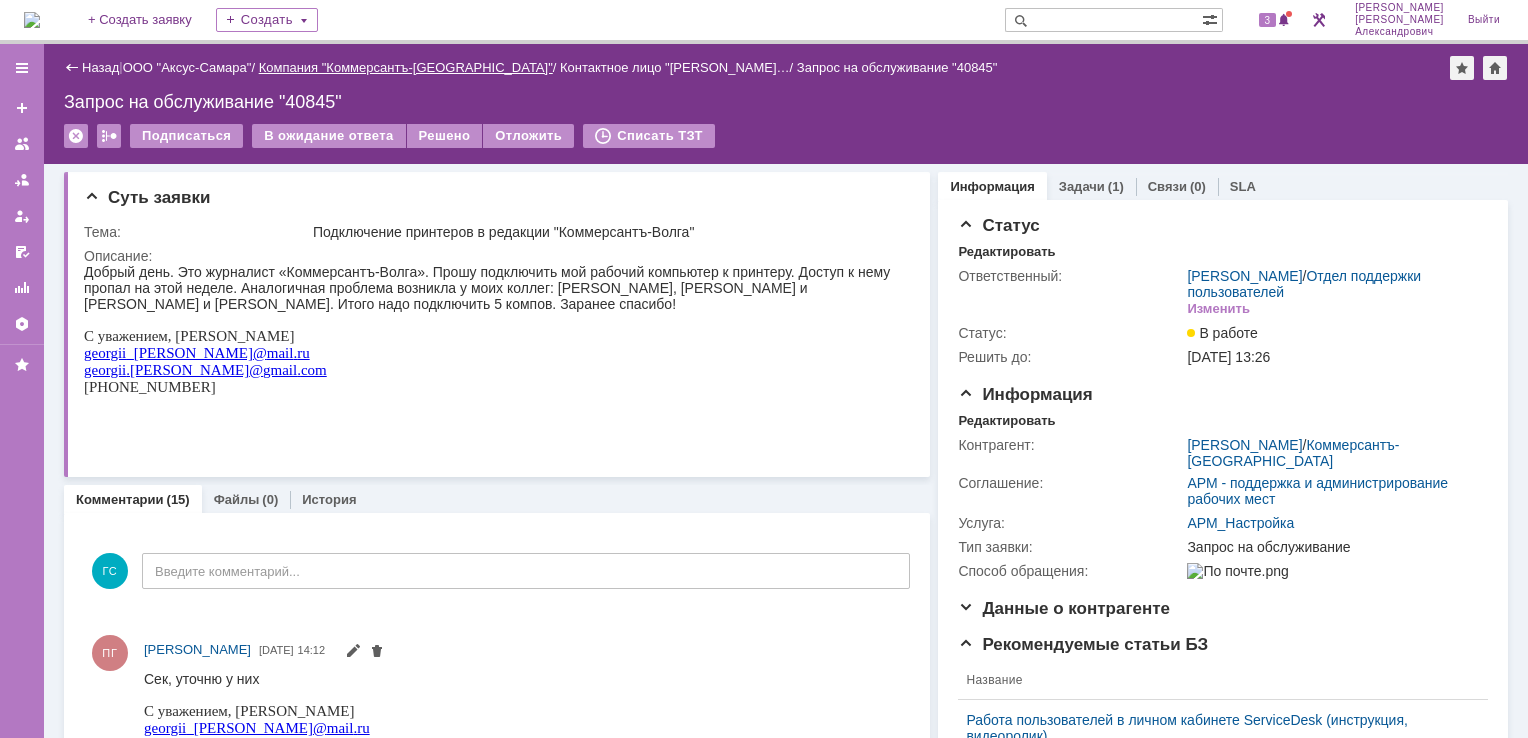 scroll, scrollTop: 0, scrollLeft: 0, axis: both 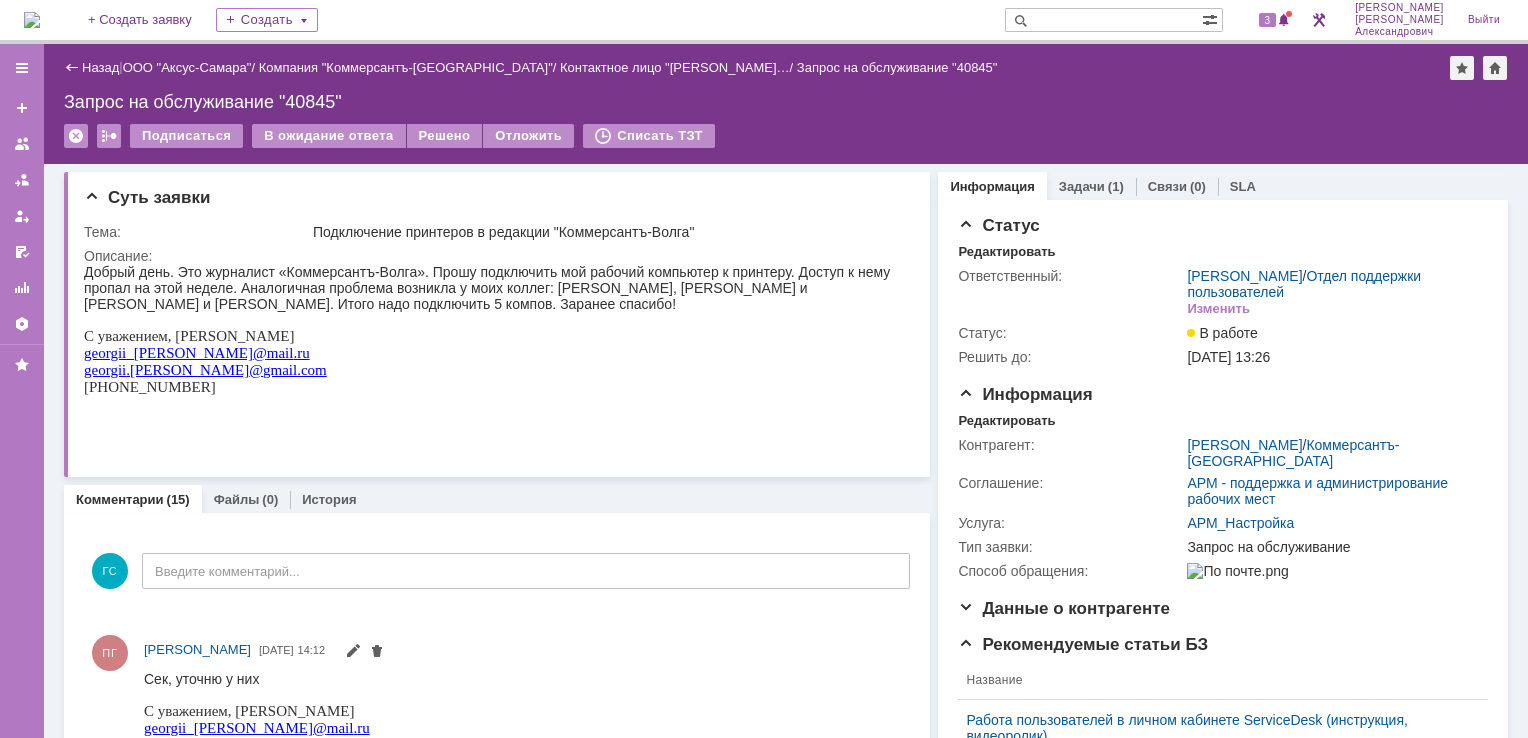click at bounding box center (32, 20) 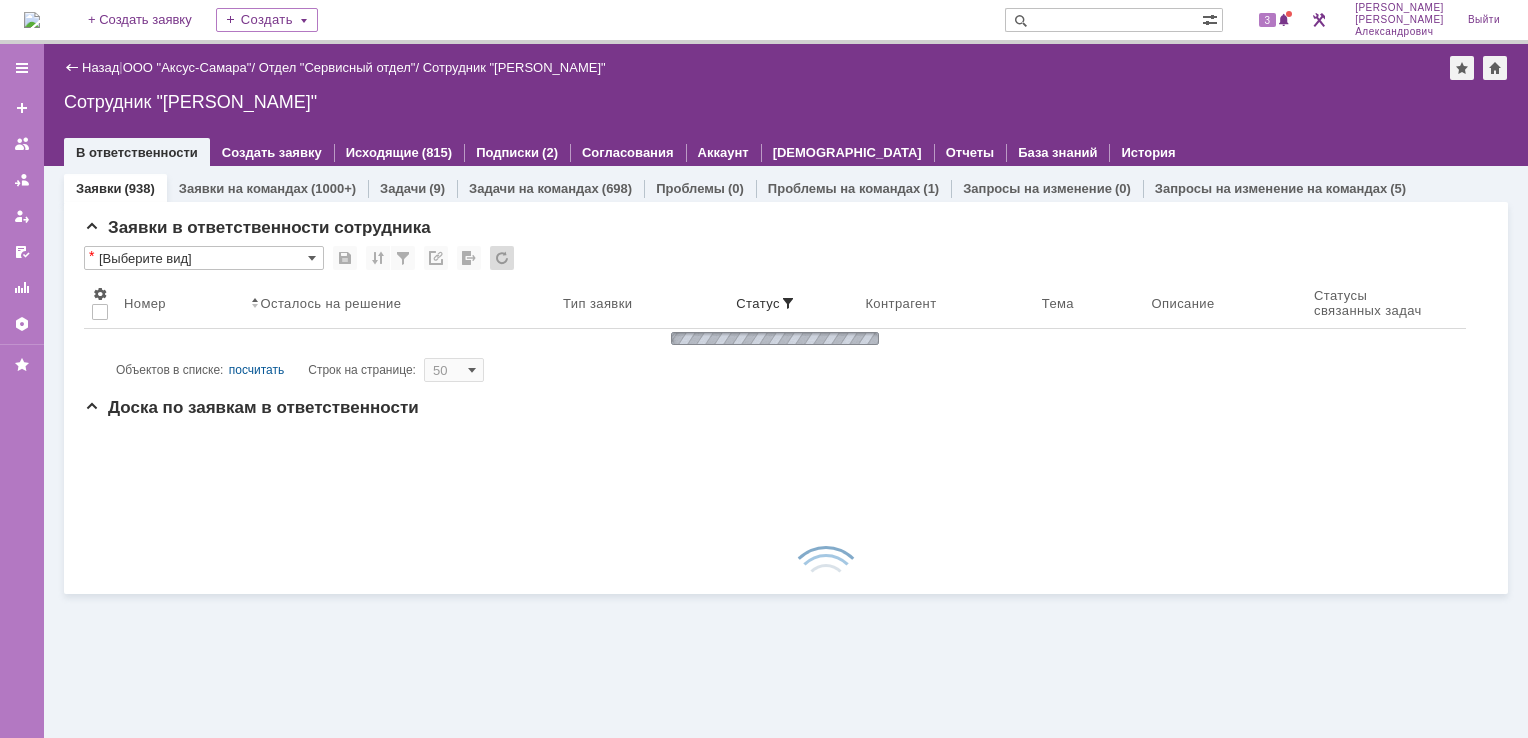 scroll, scrollTop: 0, scrollLeft: 0, axis: both 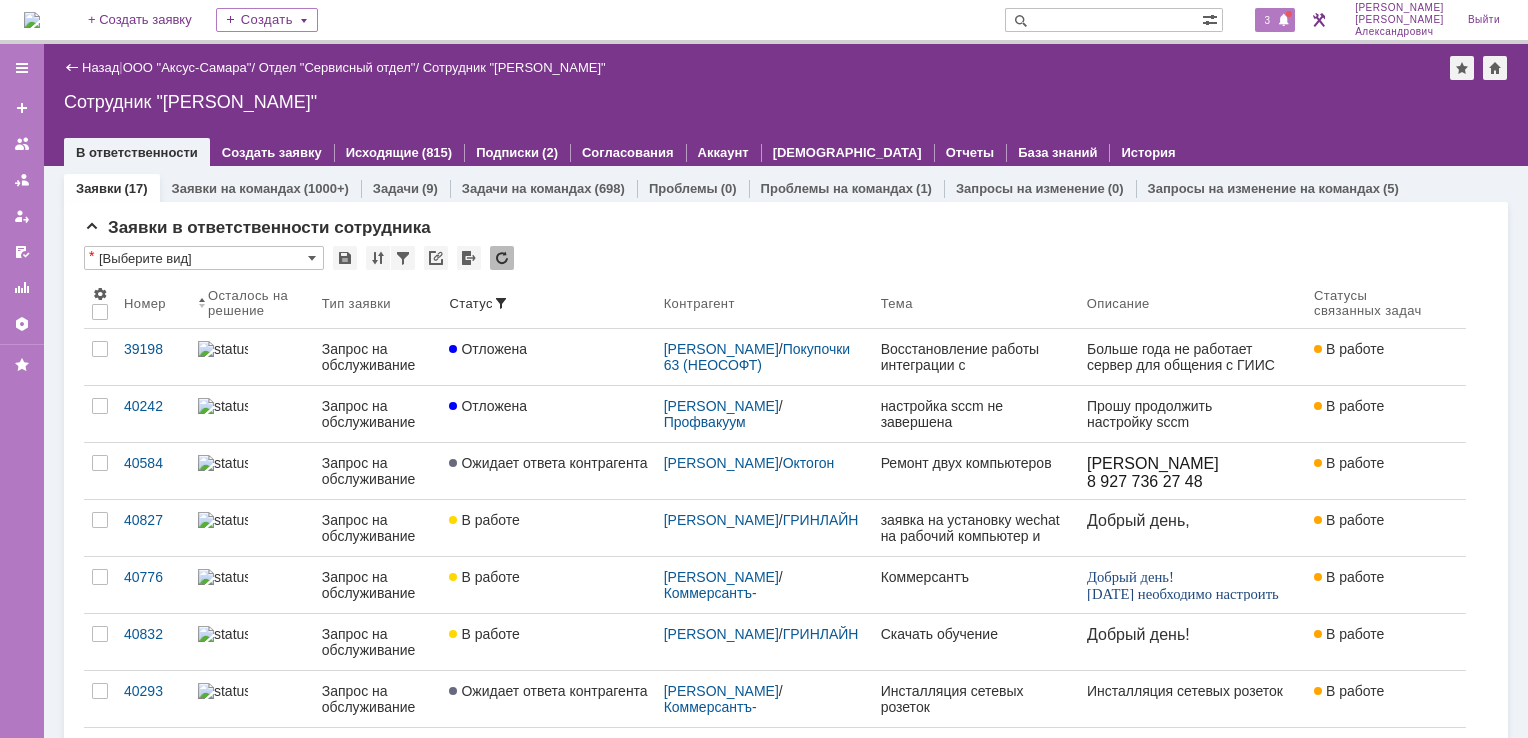 click on "3" at bounding box center [1268, 20] 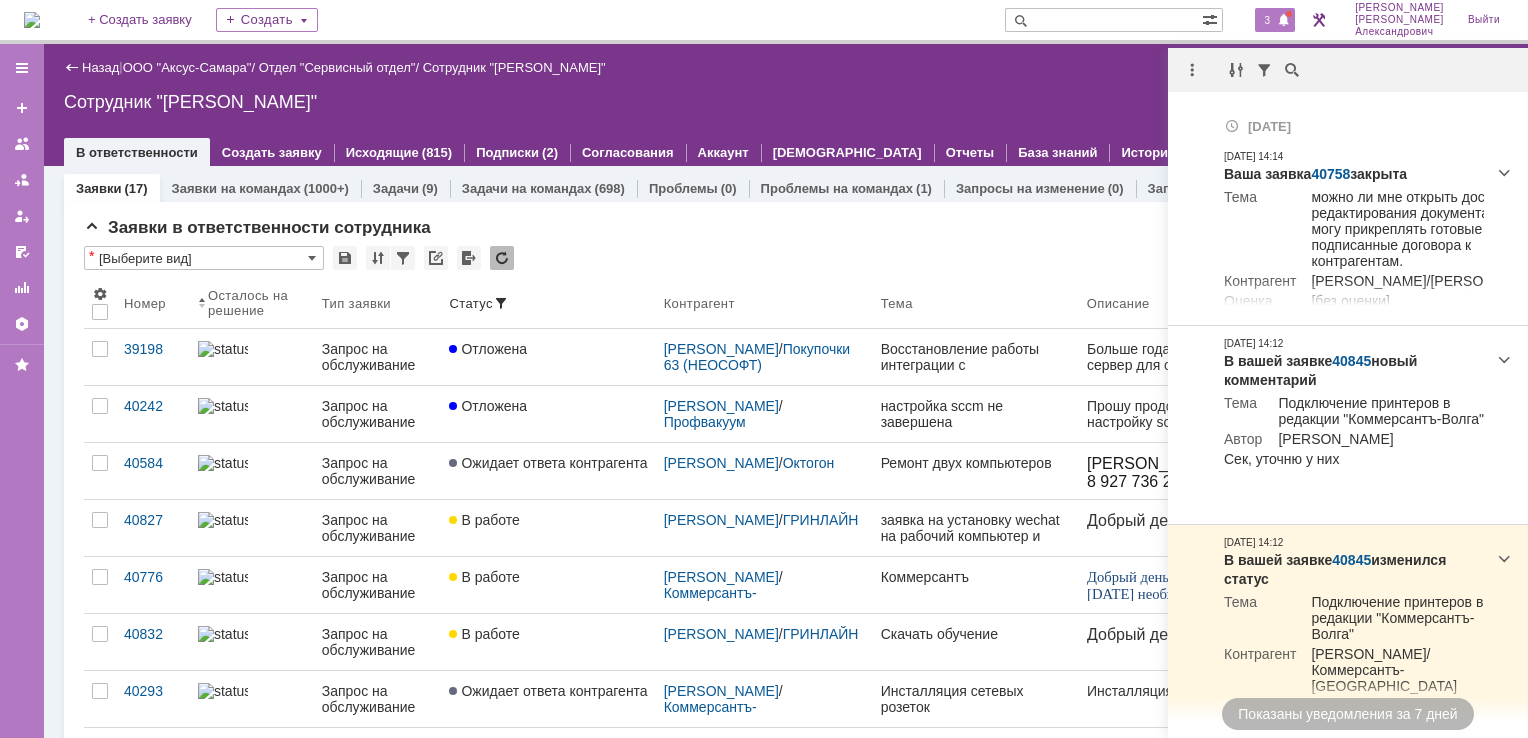 click at bounding box center [1196, 70] 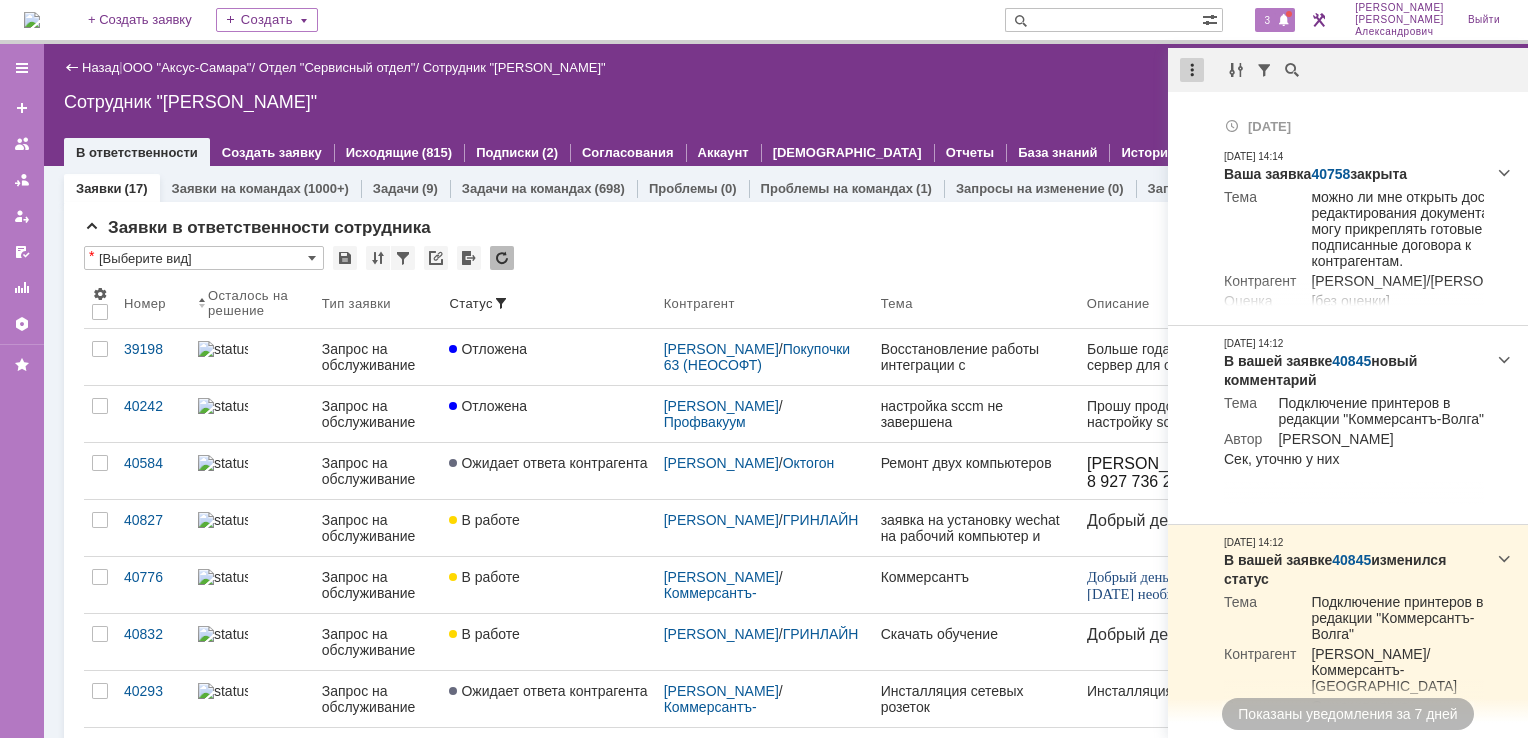 click at bounding box center (1192, 70) 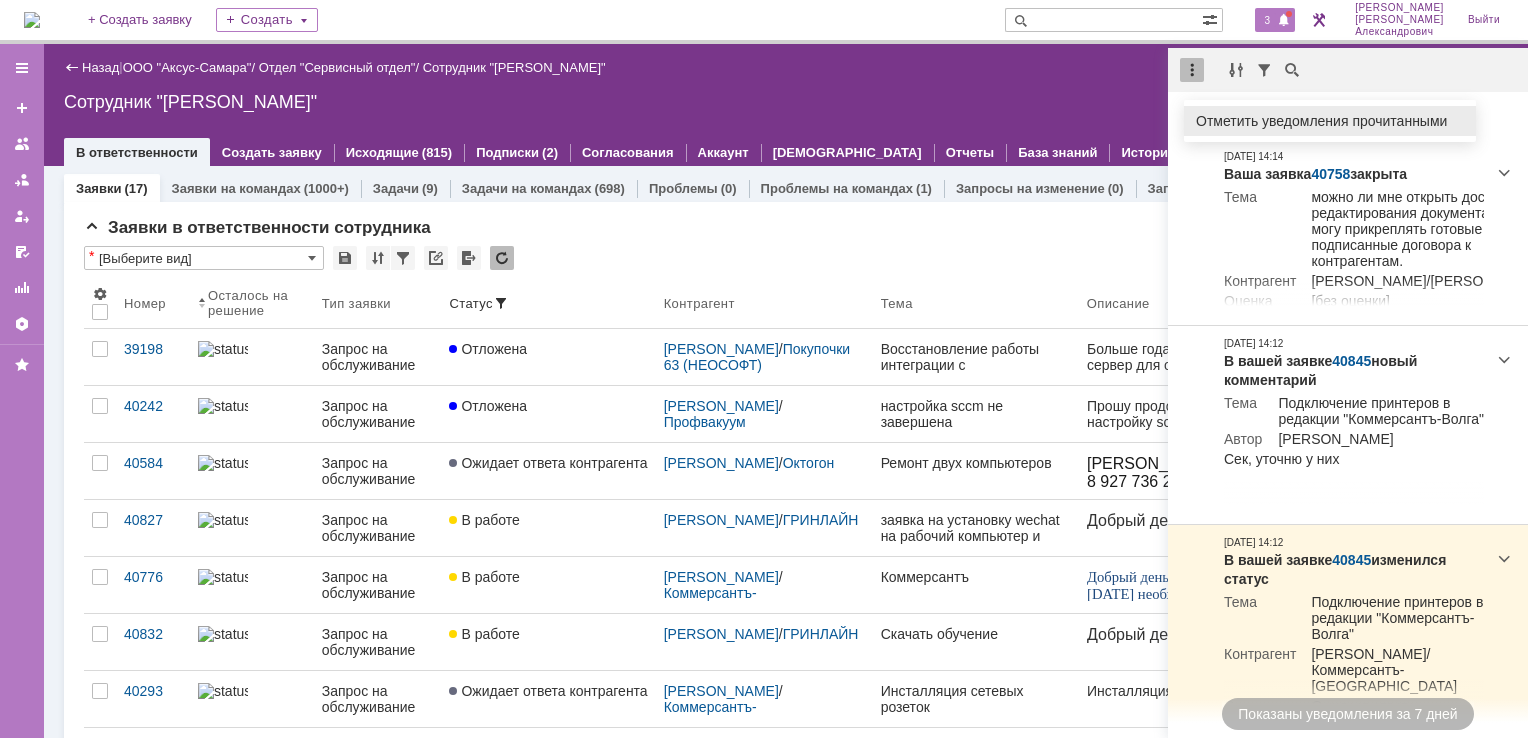 click on "Отметить уведомления прочитанными" at bounding box center (1330, 121) 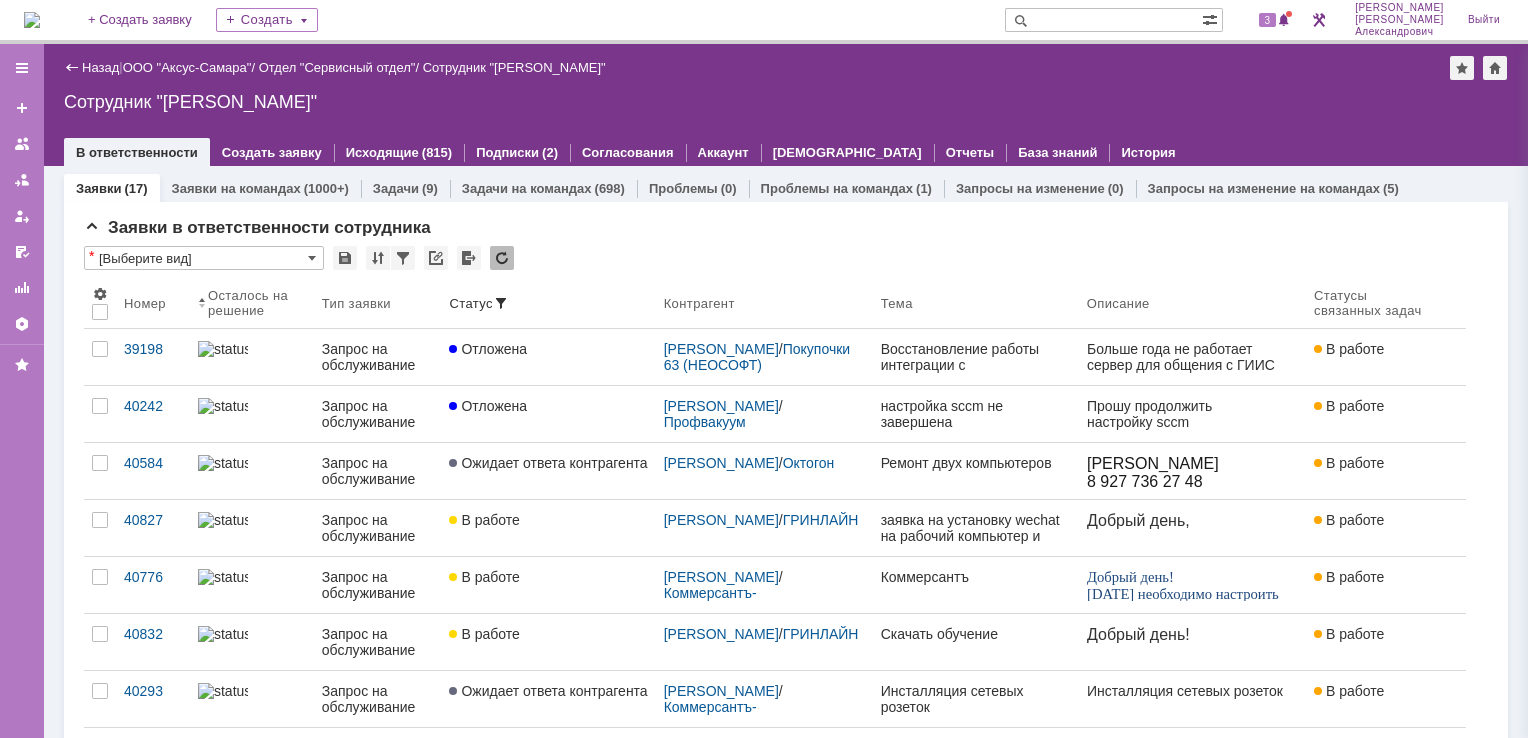 click on "Сотрудник "[PERSON_NAME]"" at bounding box center (786, 102) 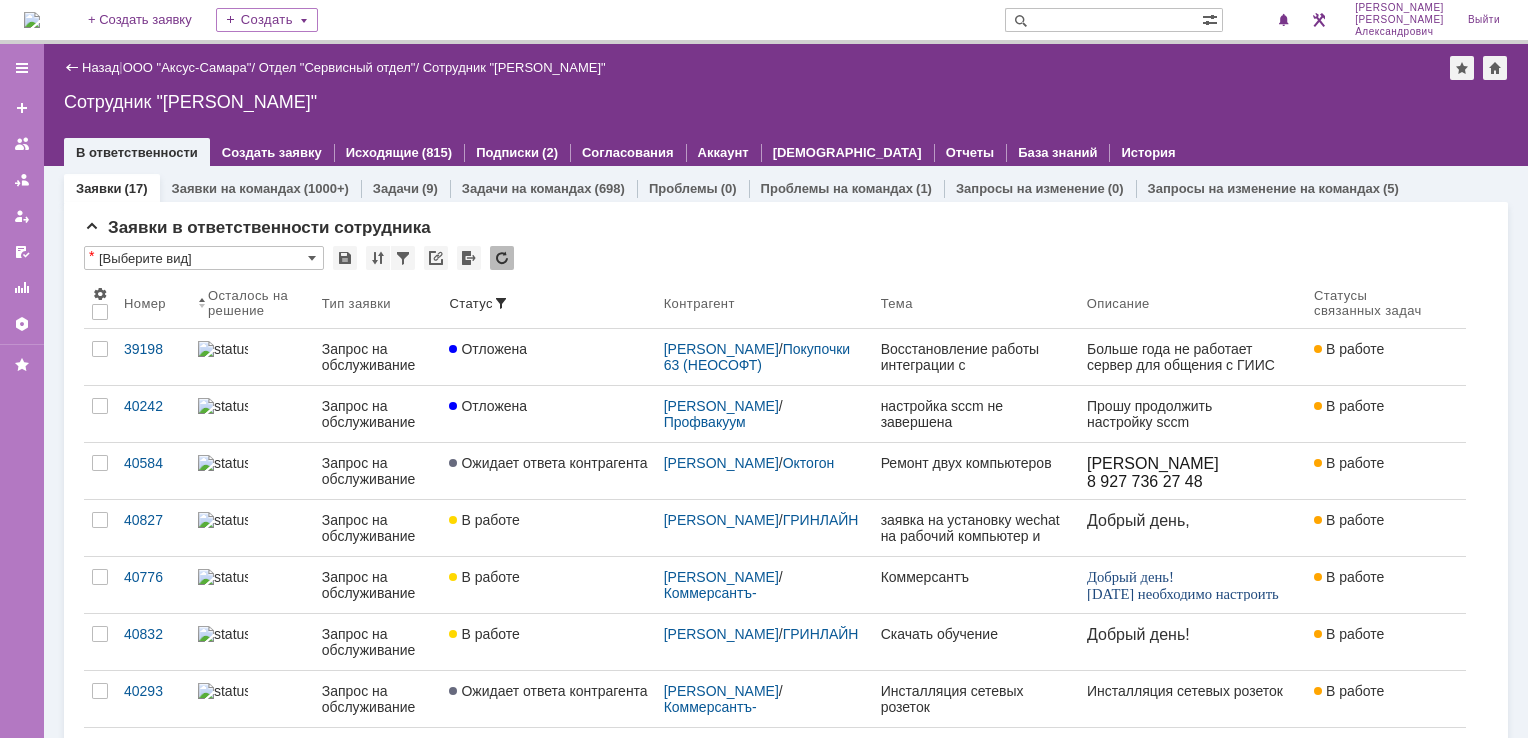 click at bounding box center [32, 20] 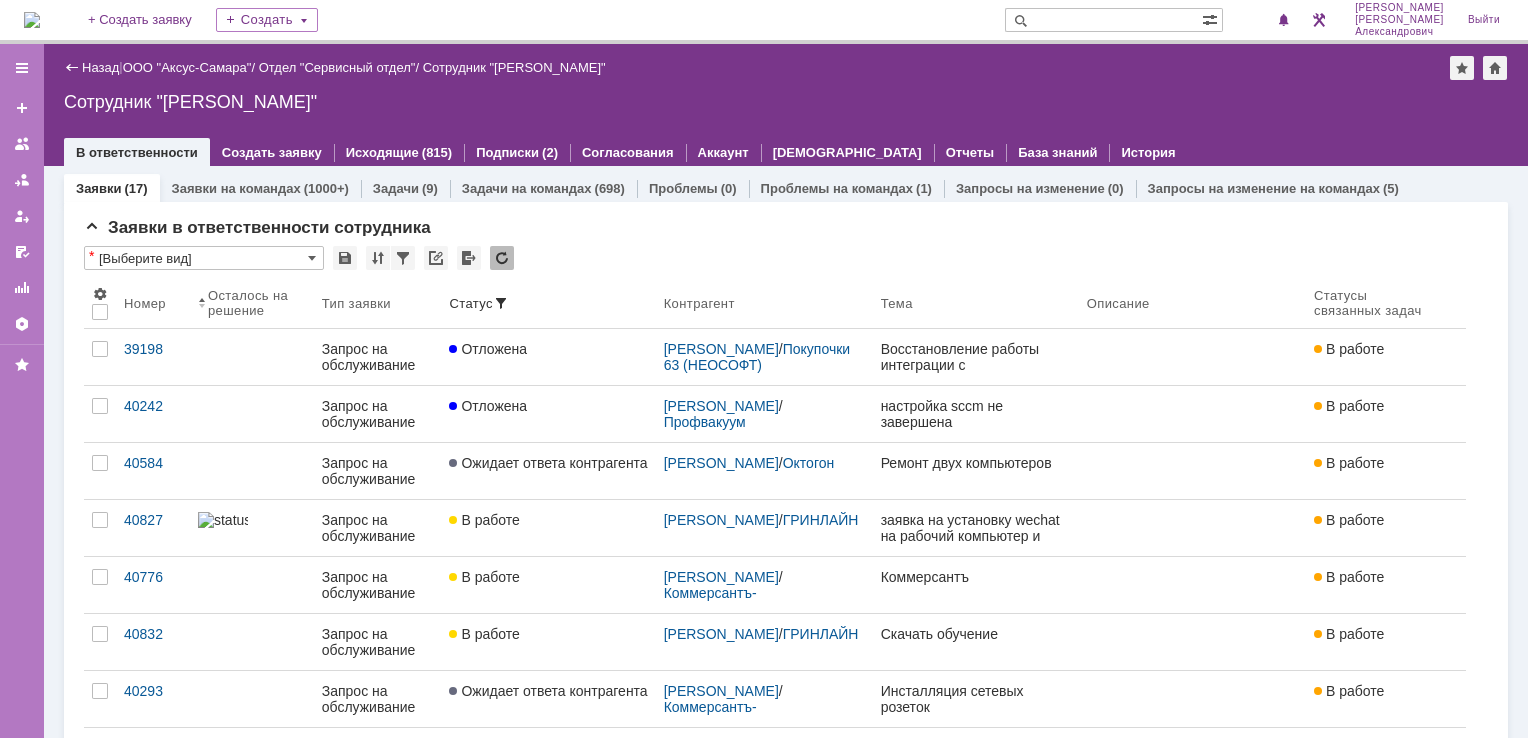 scroll, scrollTop: 0, scrollLeft: 0, axis: both 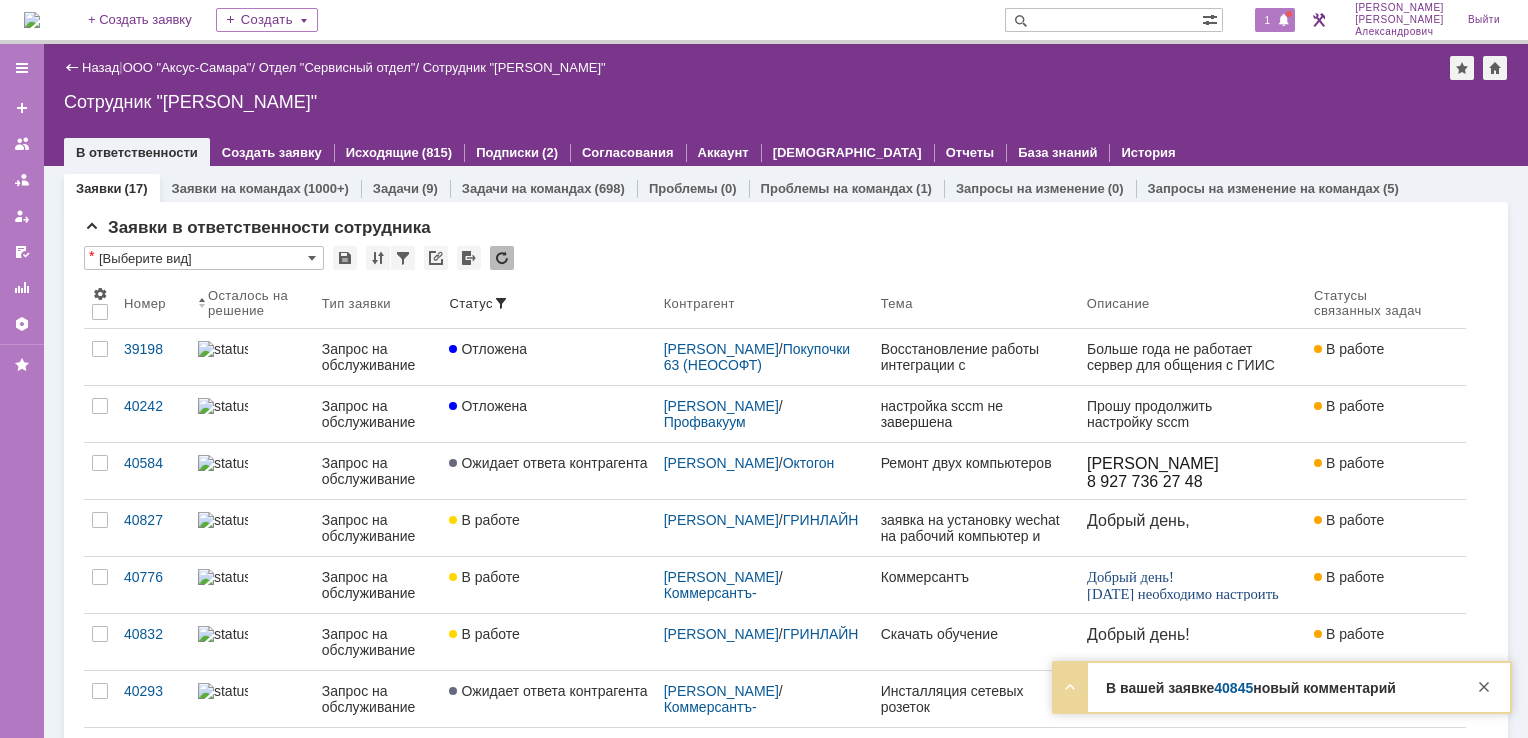 click on "1" at bounding box center (1268, 20) 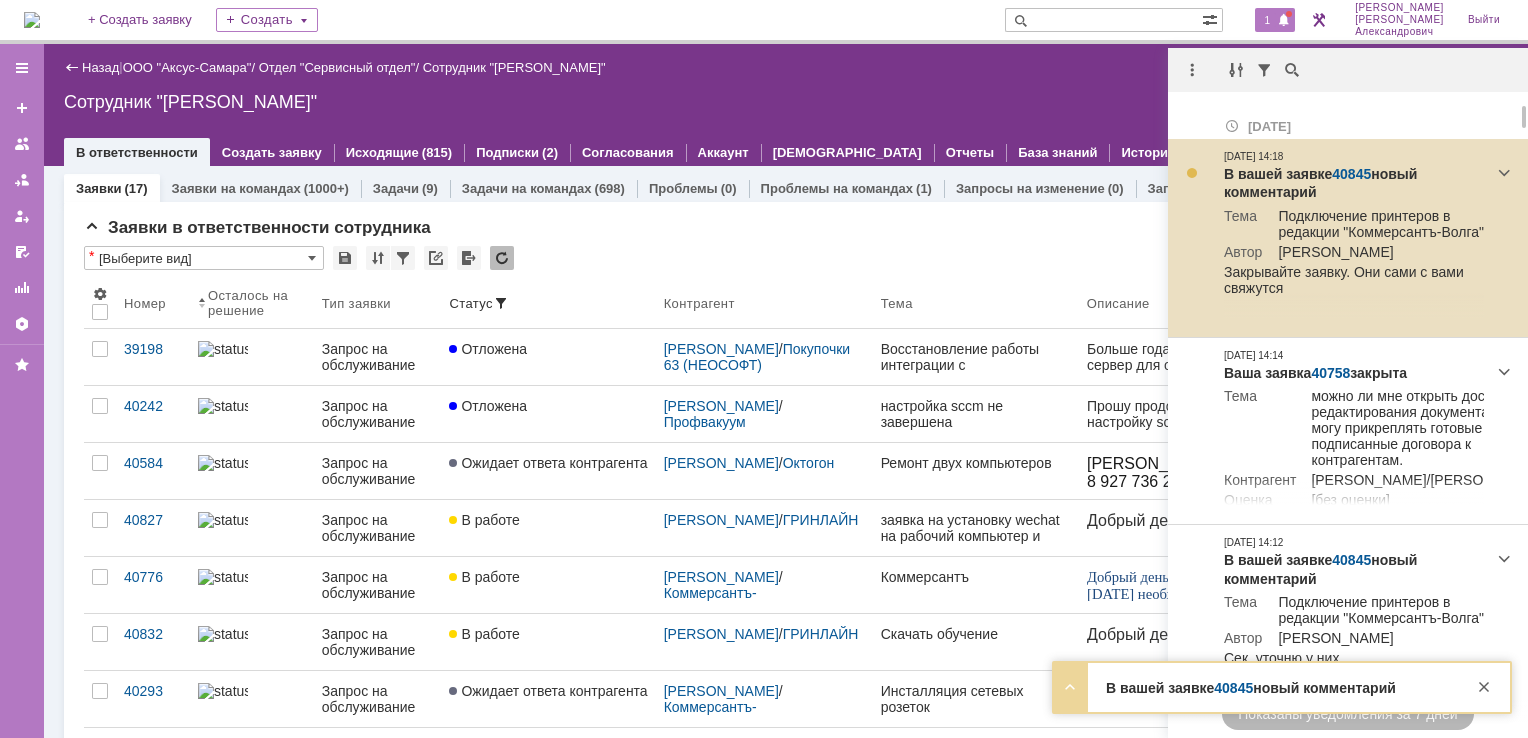 click on "40845" at bounding box center [1351, 174] 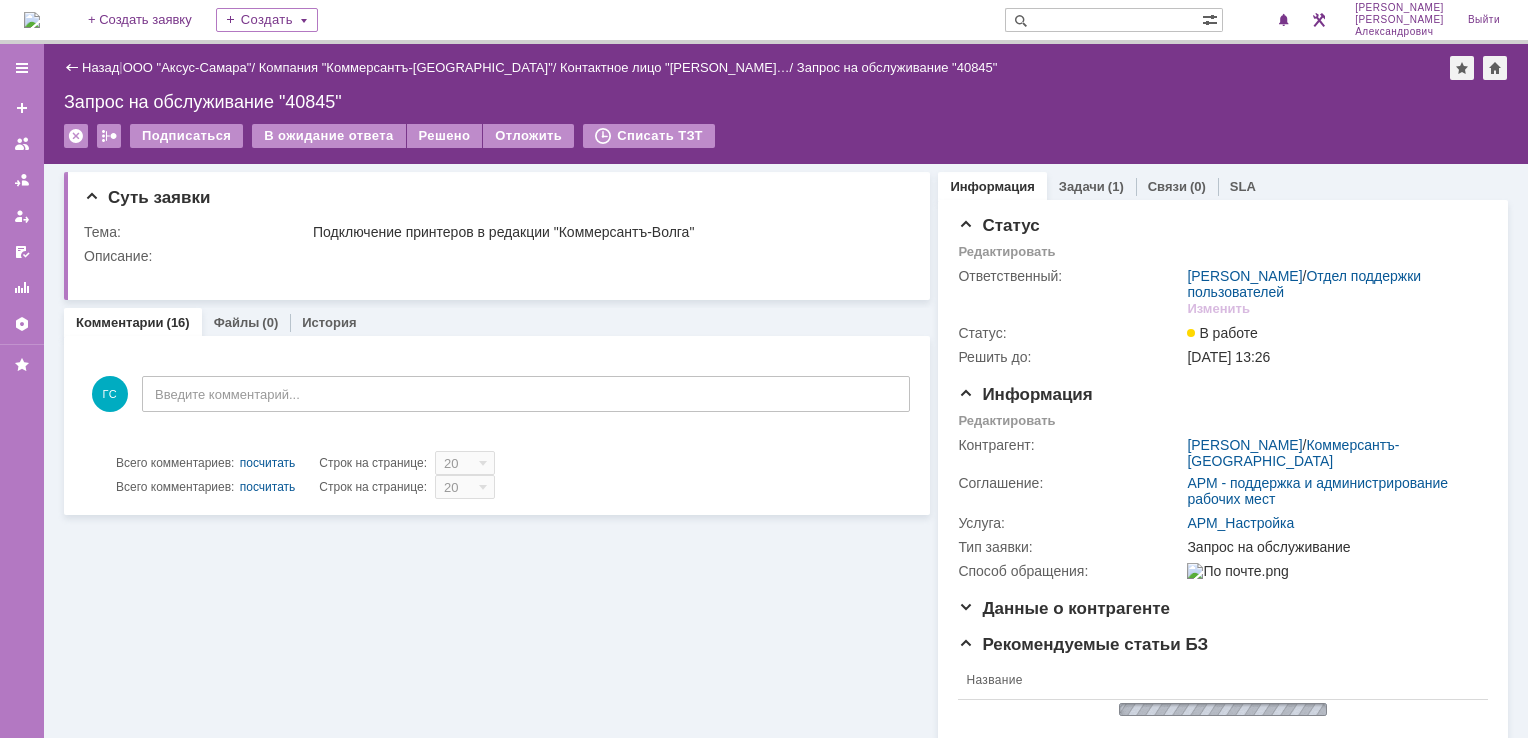 scroll, scrollTop: 0, scrollLeft: 0, axis: both 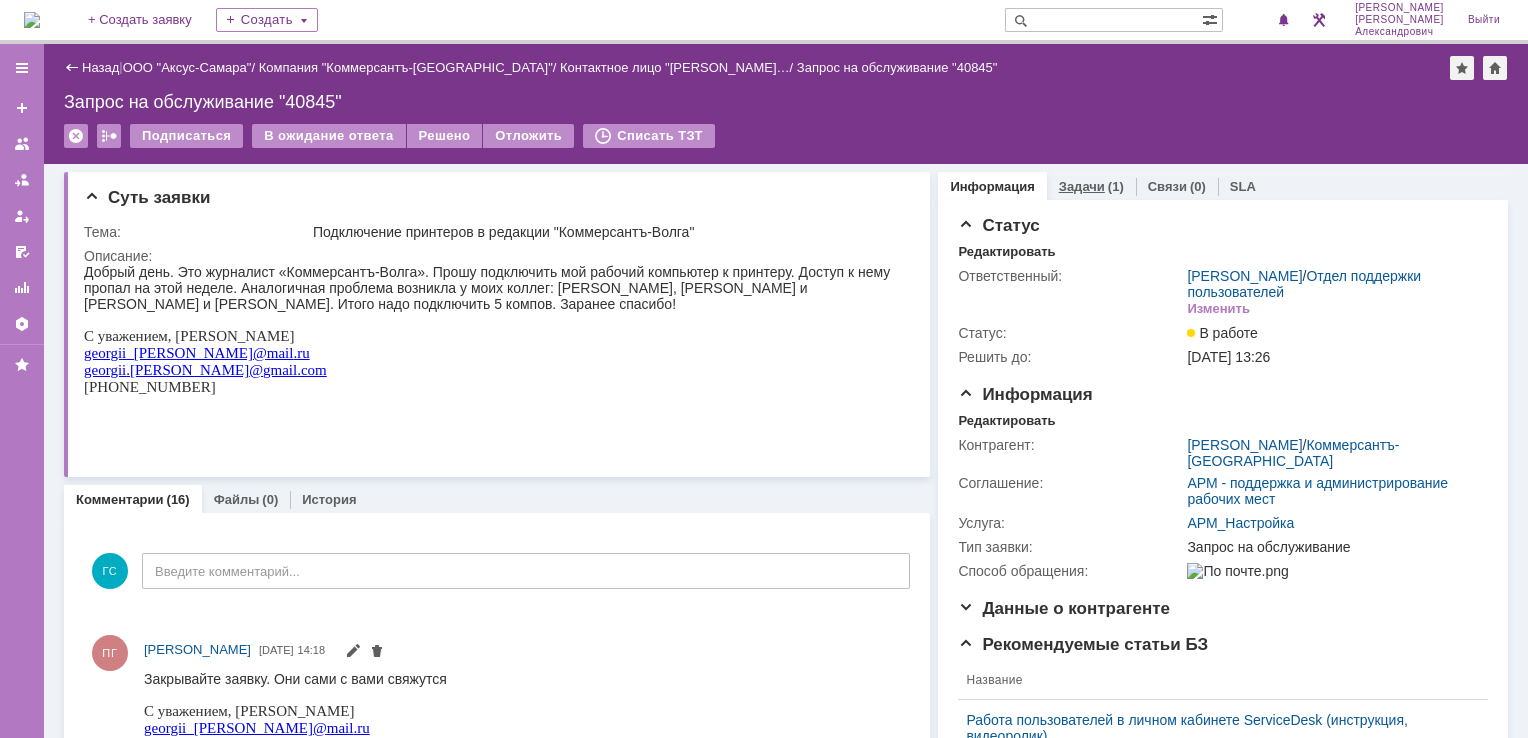 click on "Задачи" at bounding box center [1082, 186] 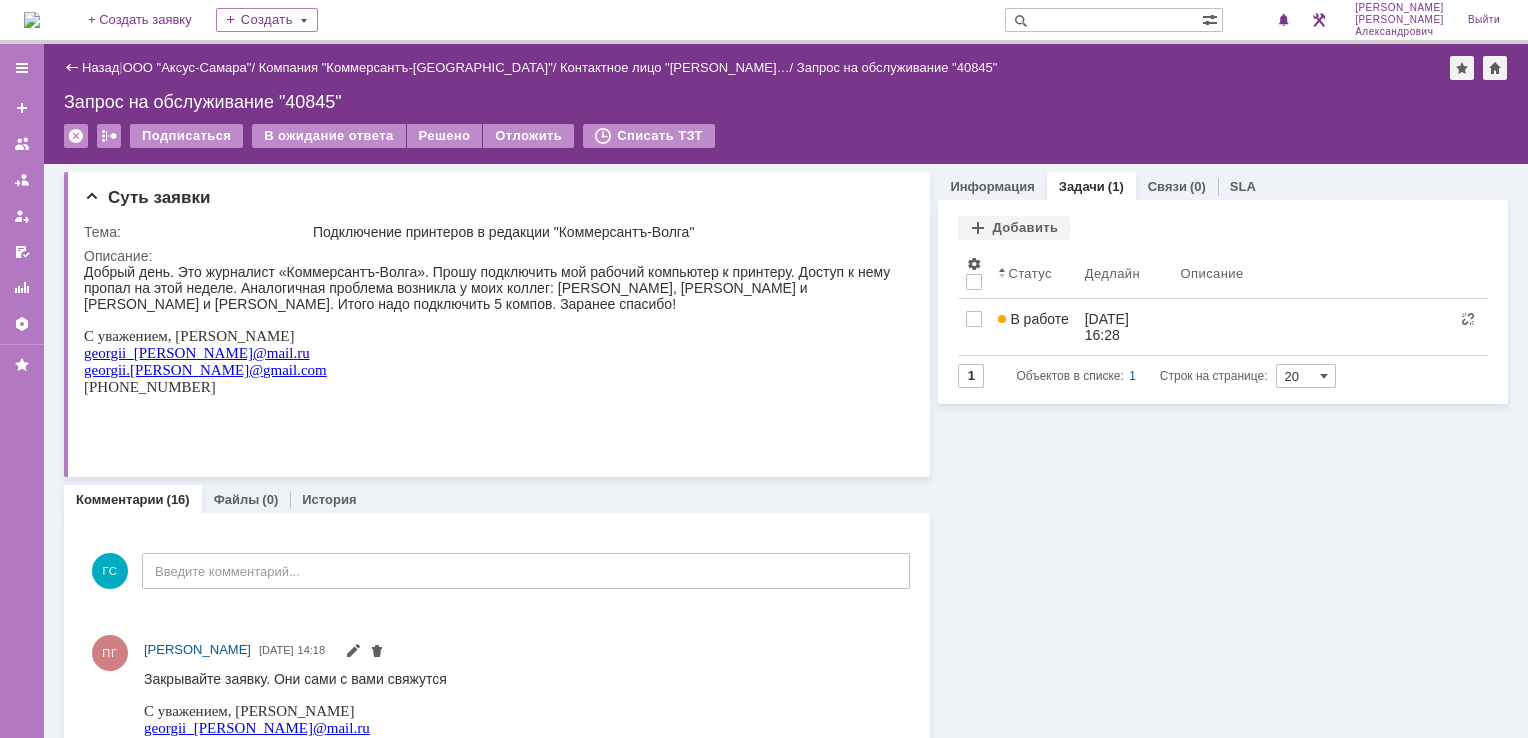 scroll, scrollTop: 0, scrollLeft: 0, axis: both 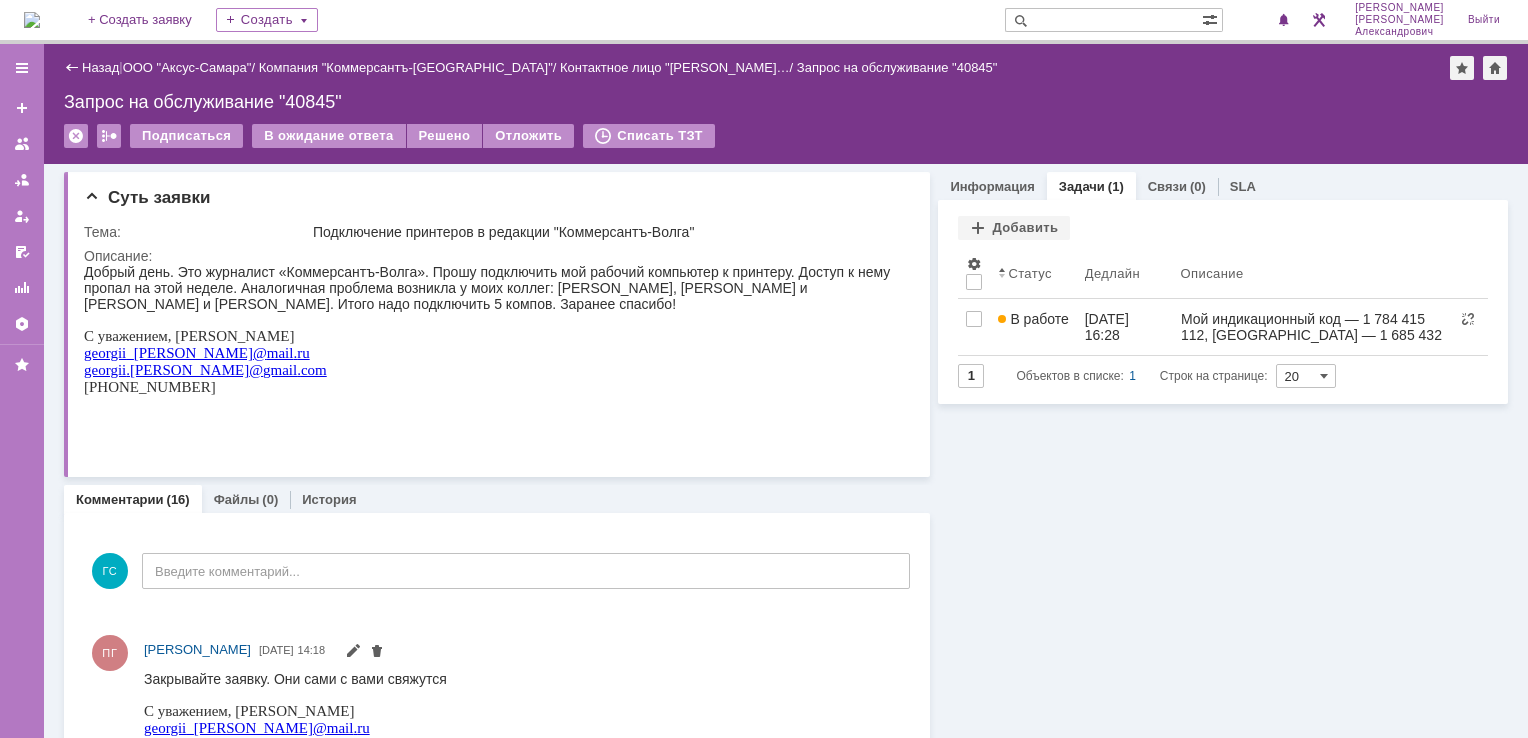 click at bounding box center (32, 20) 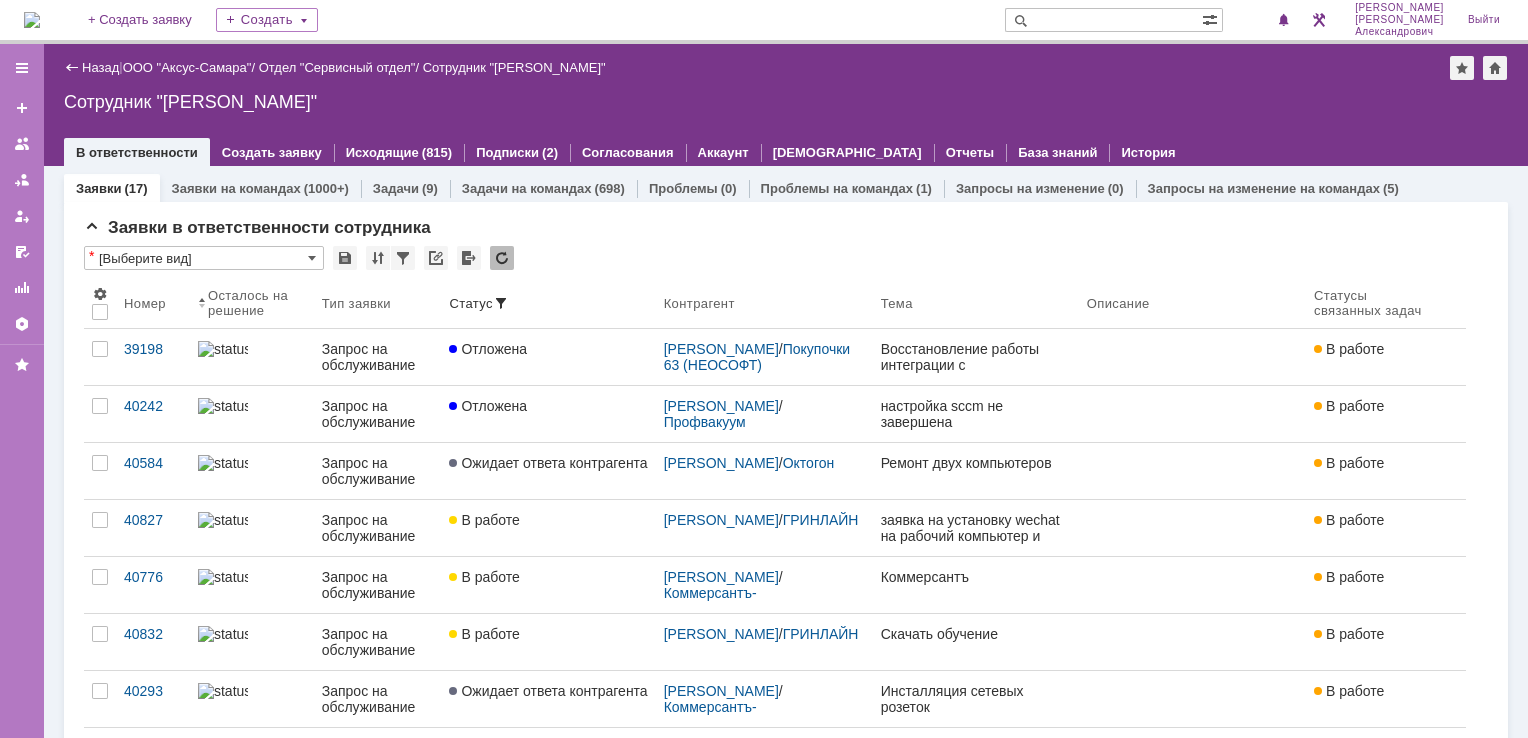 scroll, scrollTop: 0, scrollLeft: 0, axis: both 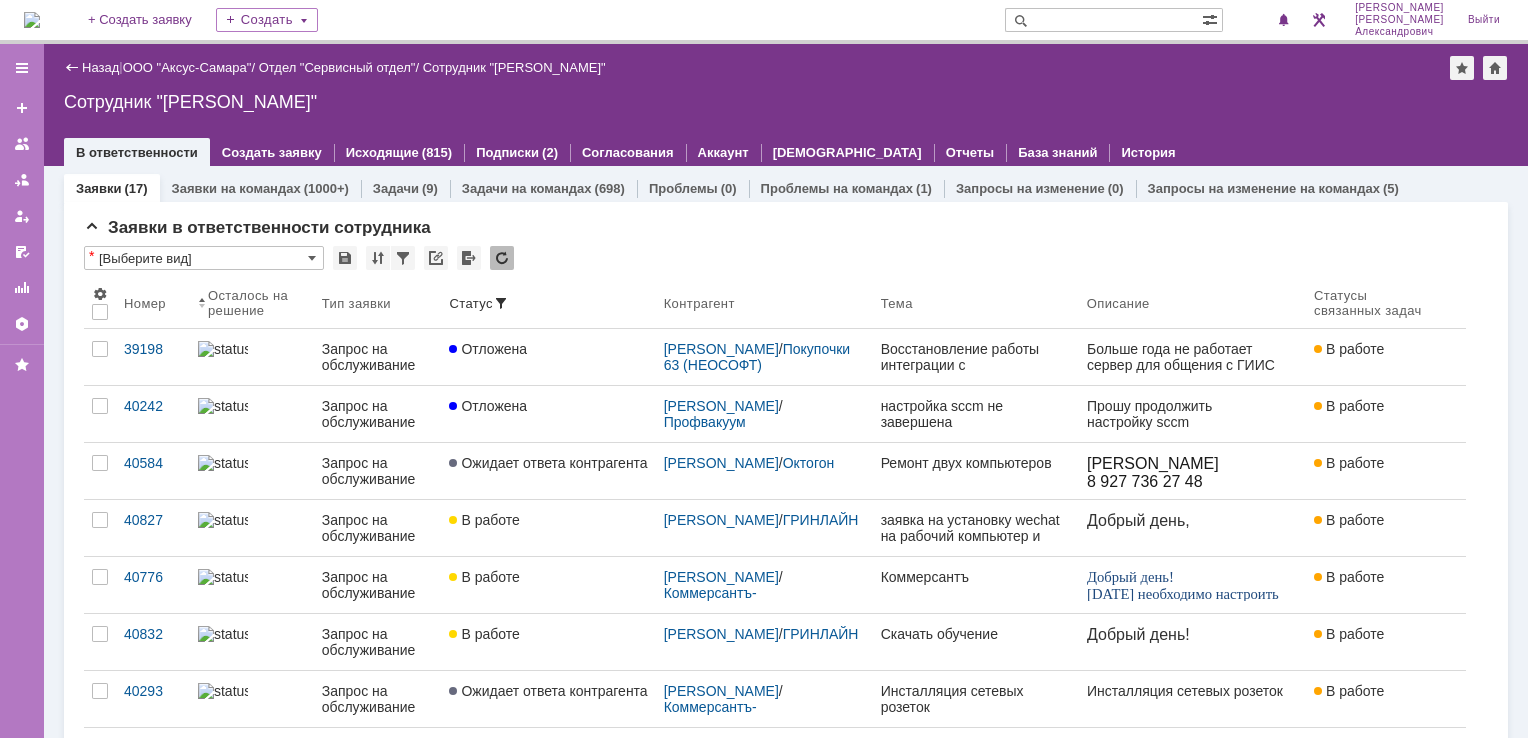 click at bounding box center [32, 20] 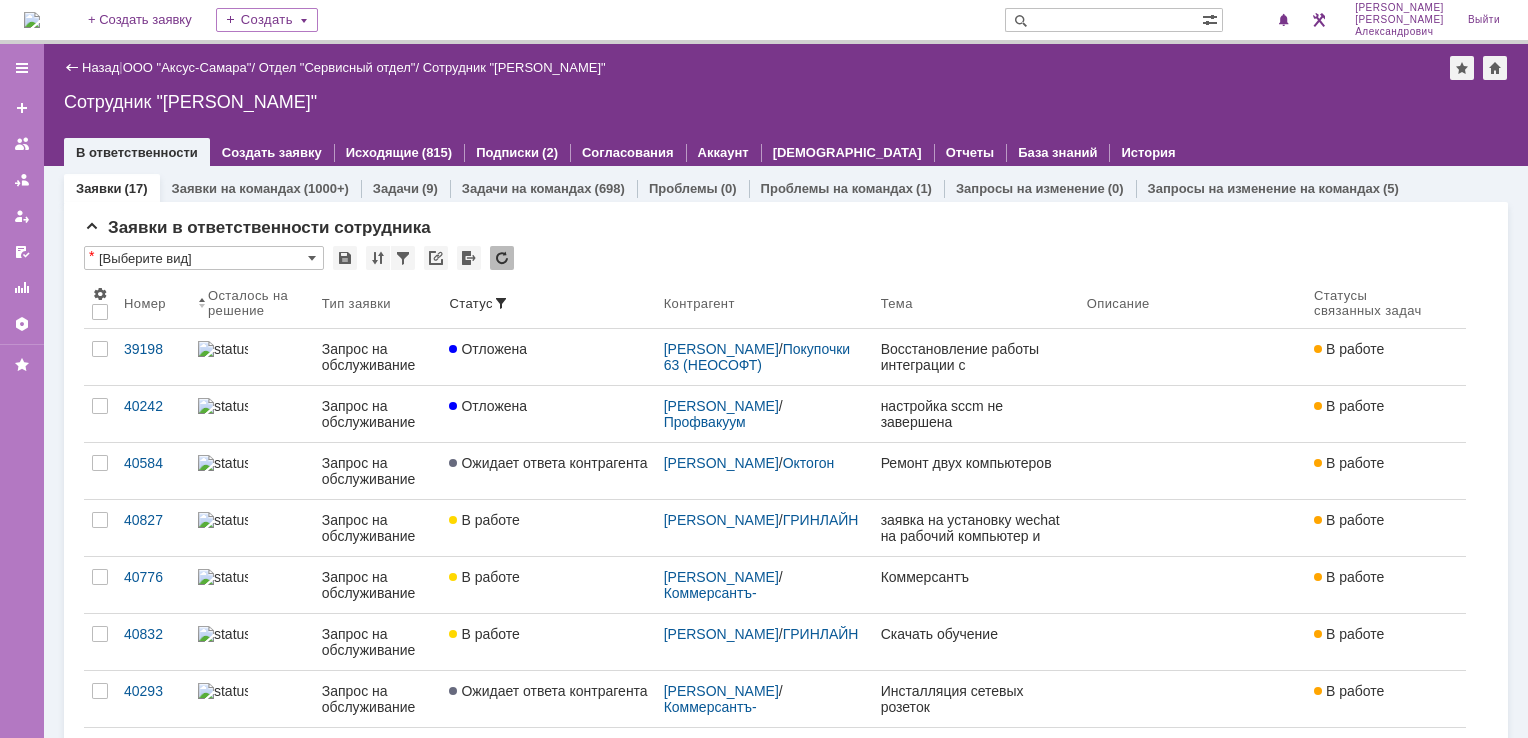 scroll, scrollTop: 0, scrollLeft: 0, axis: both 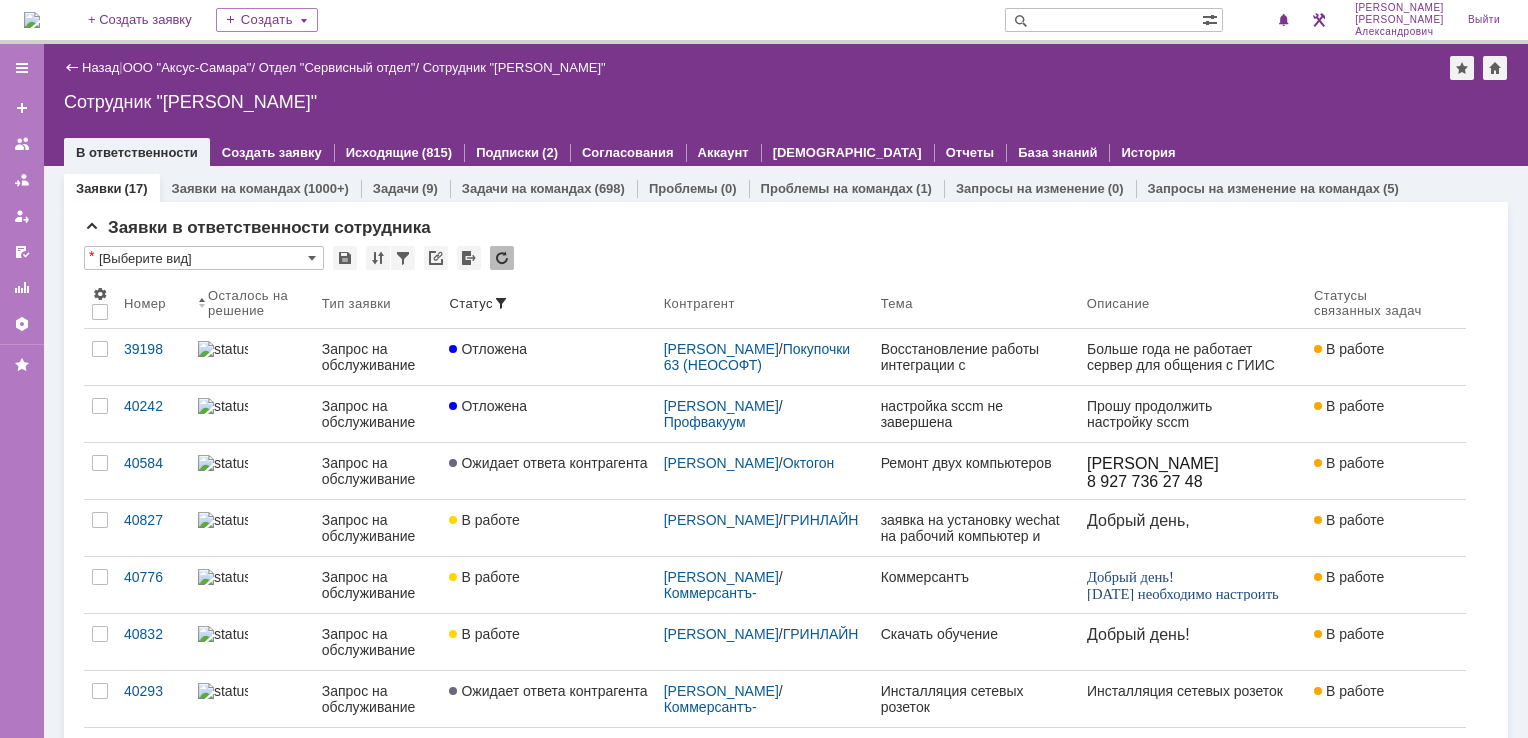 click at bounding box center [32, 20] 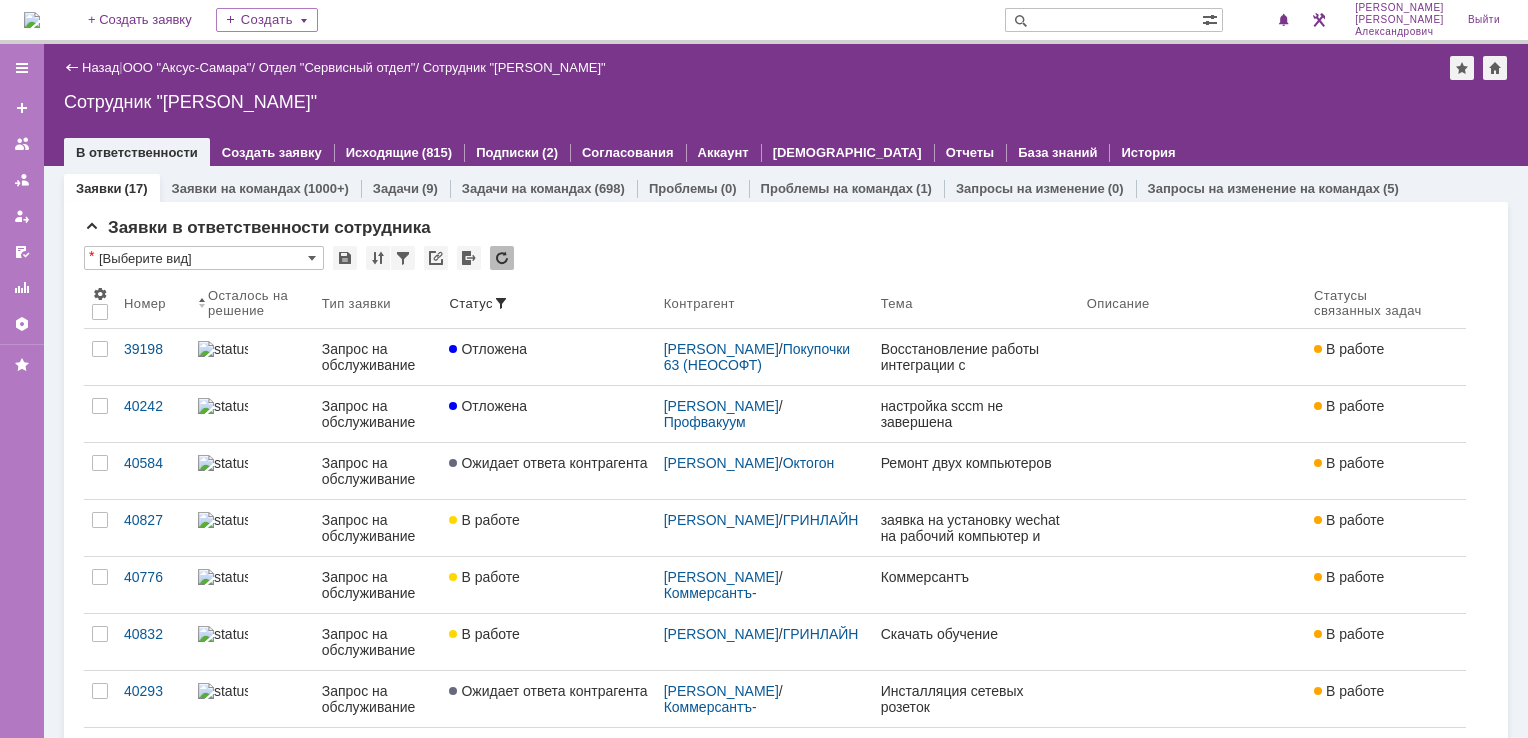 scroll, scrollTop: 0, scrollLeft: 0, axis: both 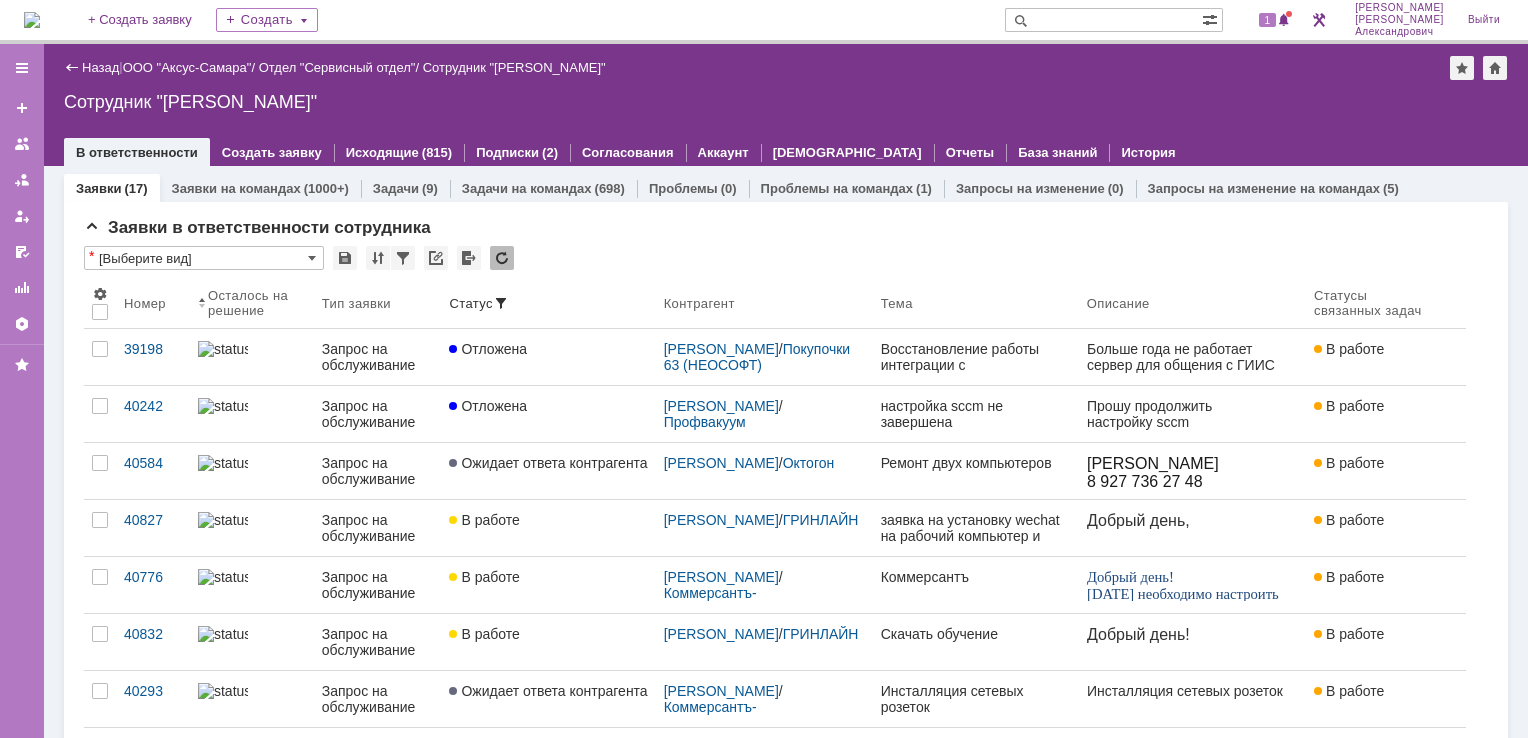 click at bounding box center (32, 20) 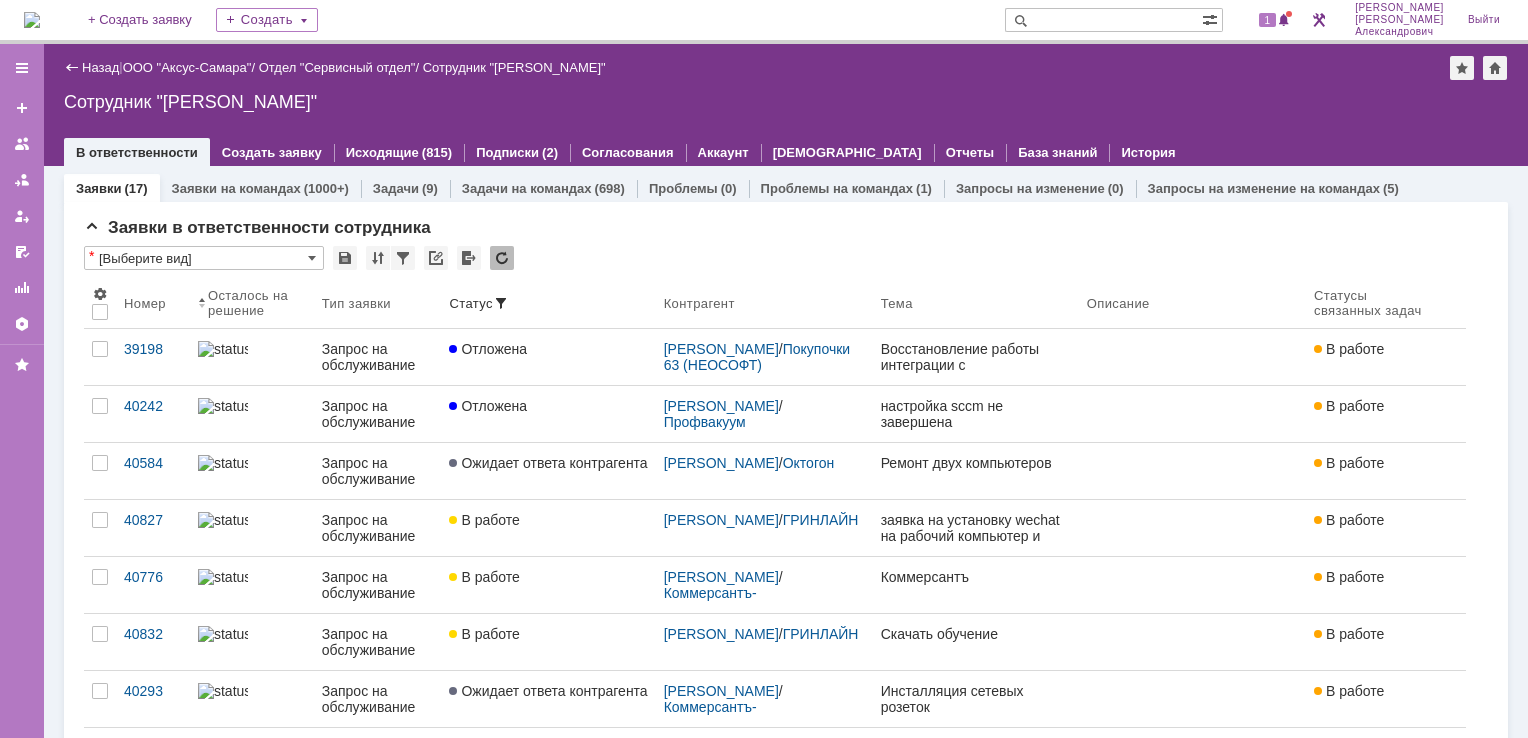 scroll, scrollTop: 0, scrollLeft: 0, axis: both 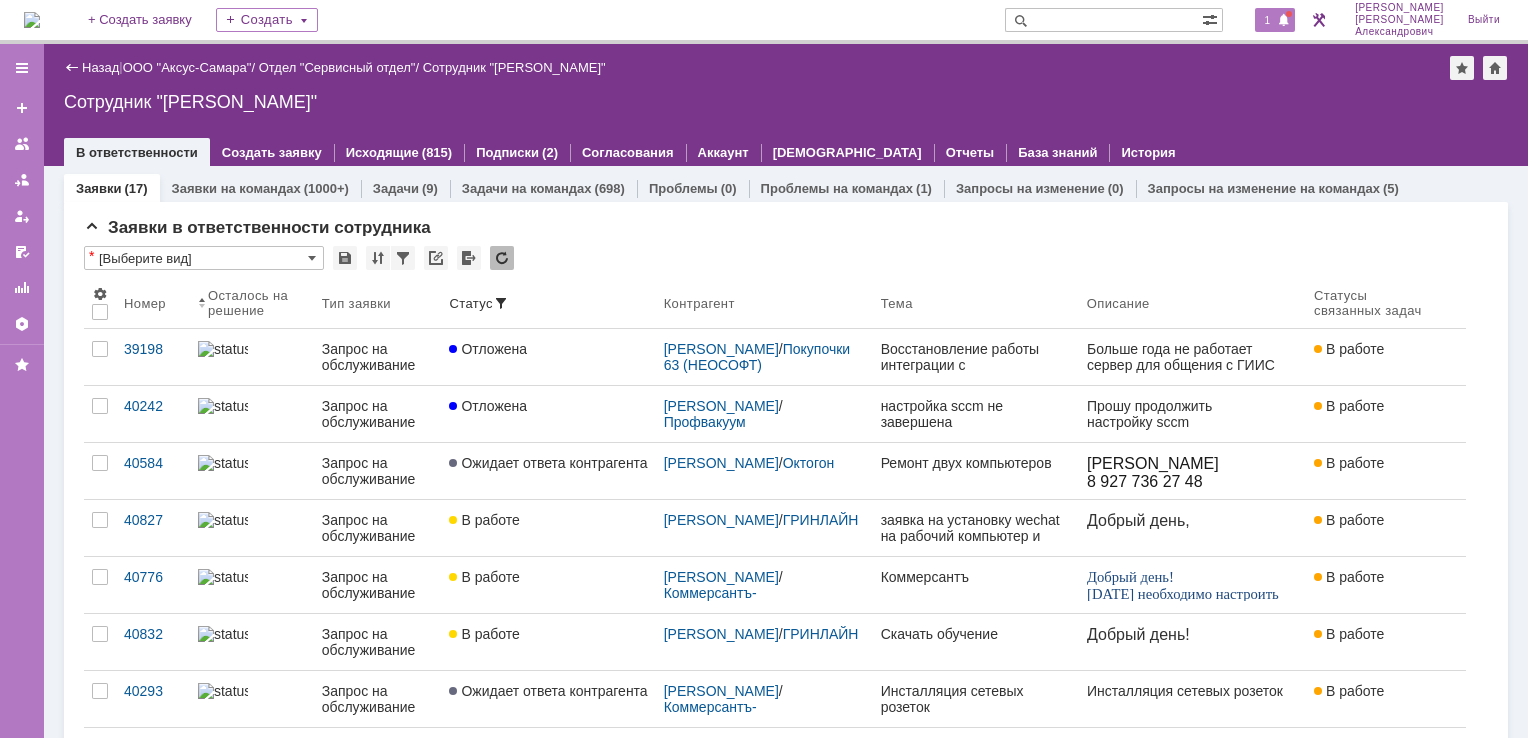 click at bounding box center (1284, 21) 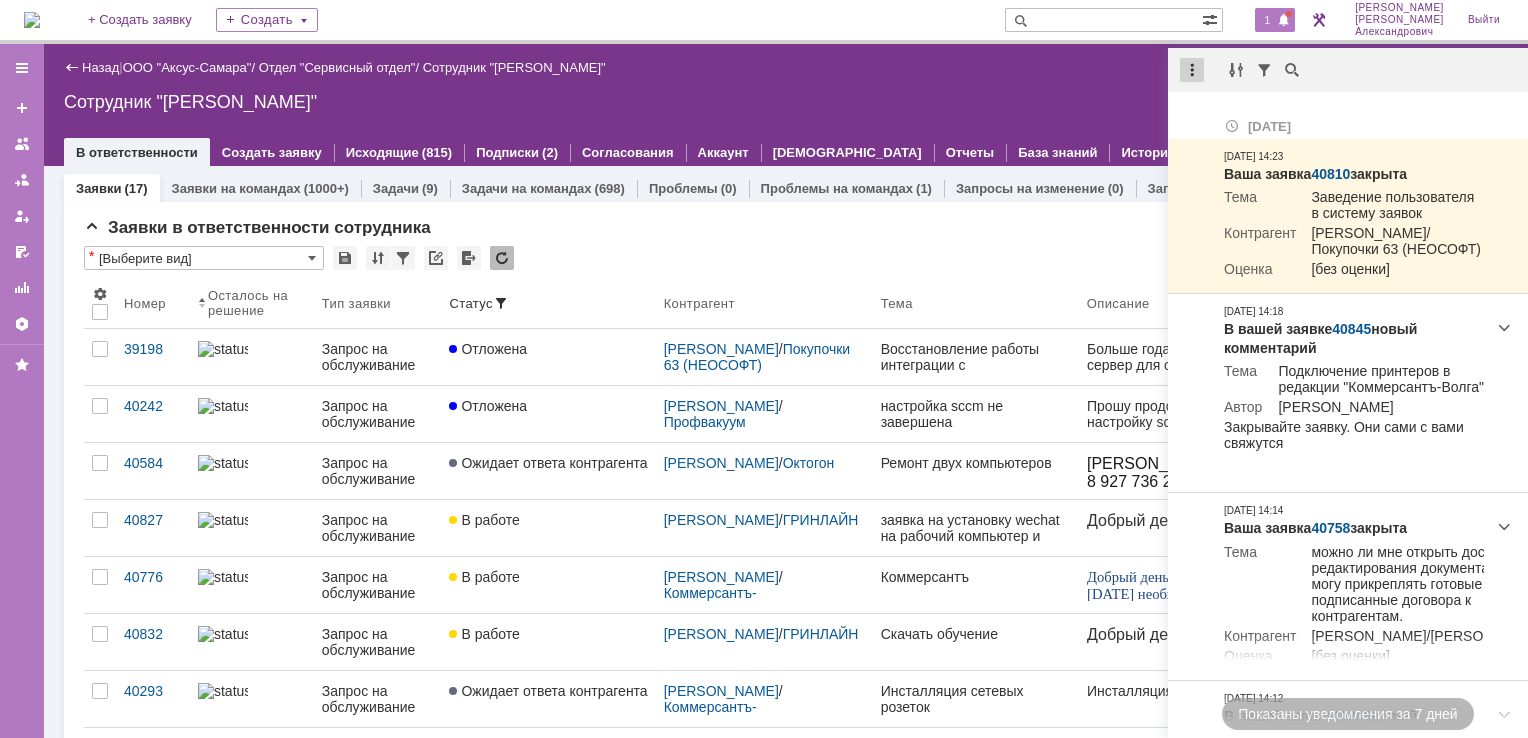 click at bounding box center [1192, 70] 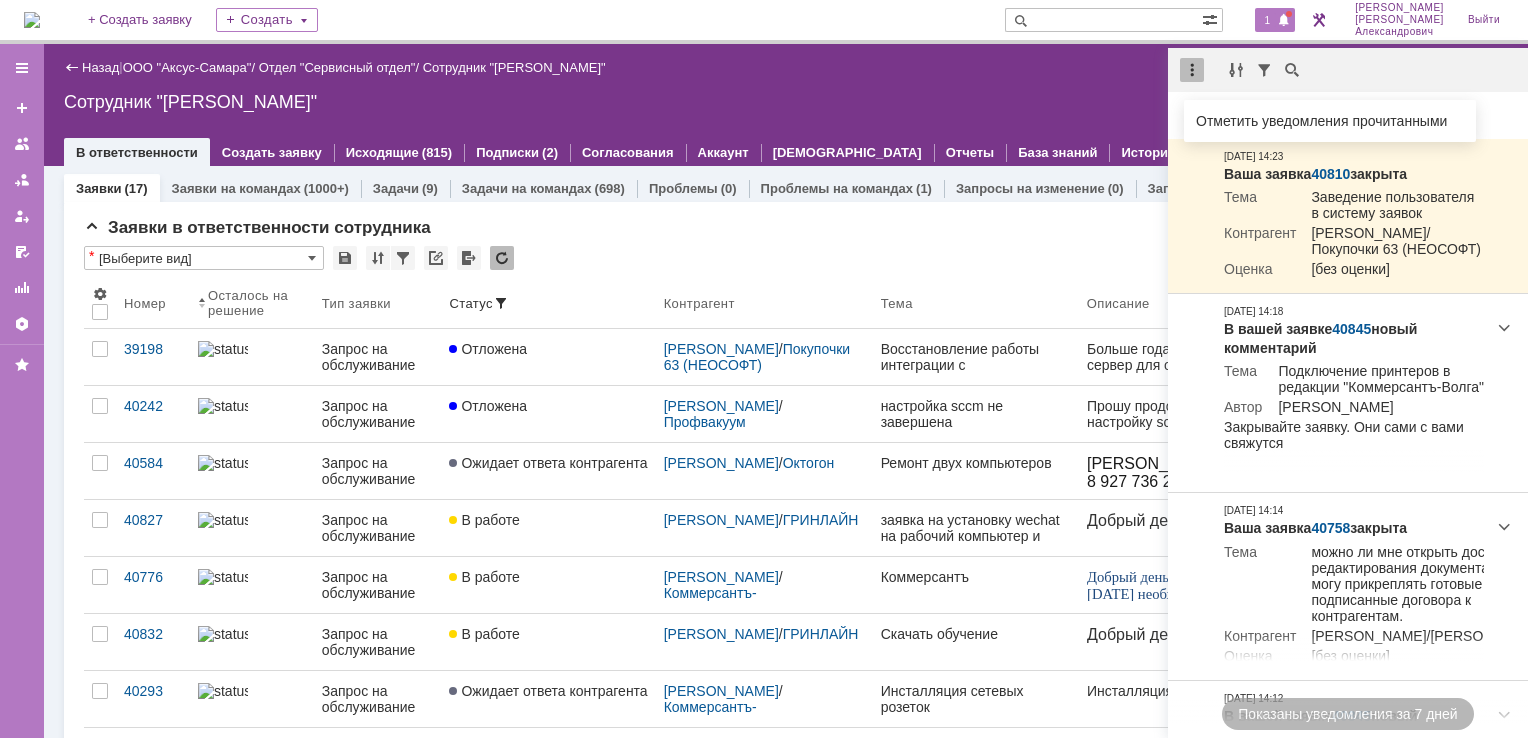 drag, startPoint x: 1201, startPoint y: 115, endPoint x: 1160, endPoint y: 110, distance: 41.303753 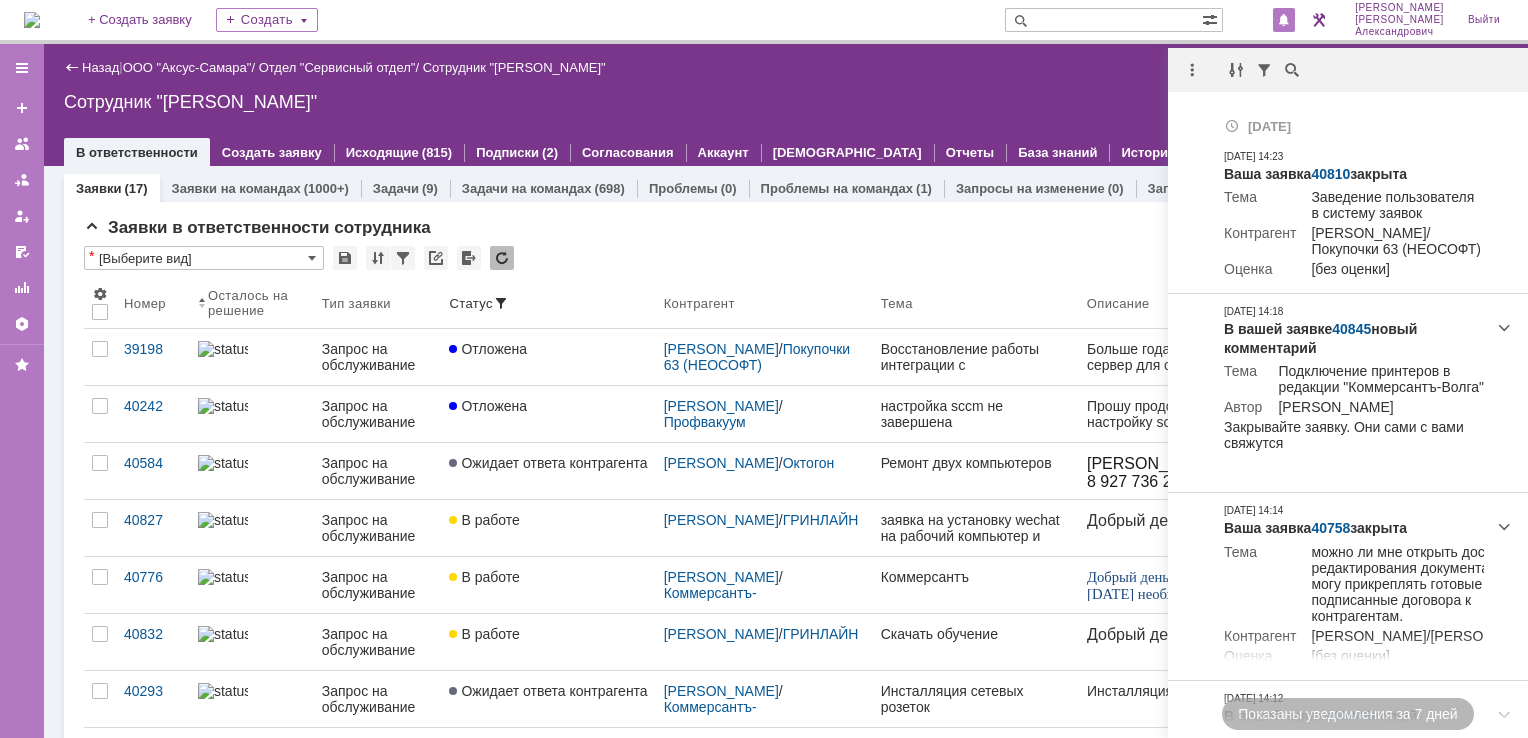 click on "Назад   |   ООО "Аксус-Самара"  /   Отдел "Сервисный отдел"  /   Сотрудник "[PERSON_NAME]" Сотрудник "[PERSON_NAME]" employee$43271409 В ответственности Создать заявку Исходящие (815) Подписки (2) Согласования Аккаунт Дашборды Отчеты База знаний История" at bounding box center (786, 105) 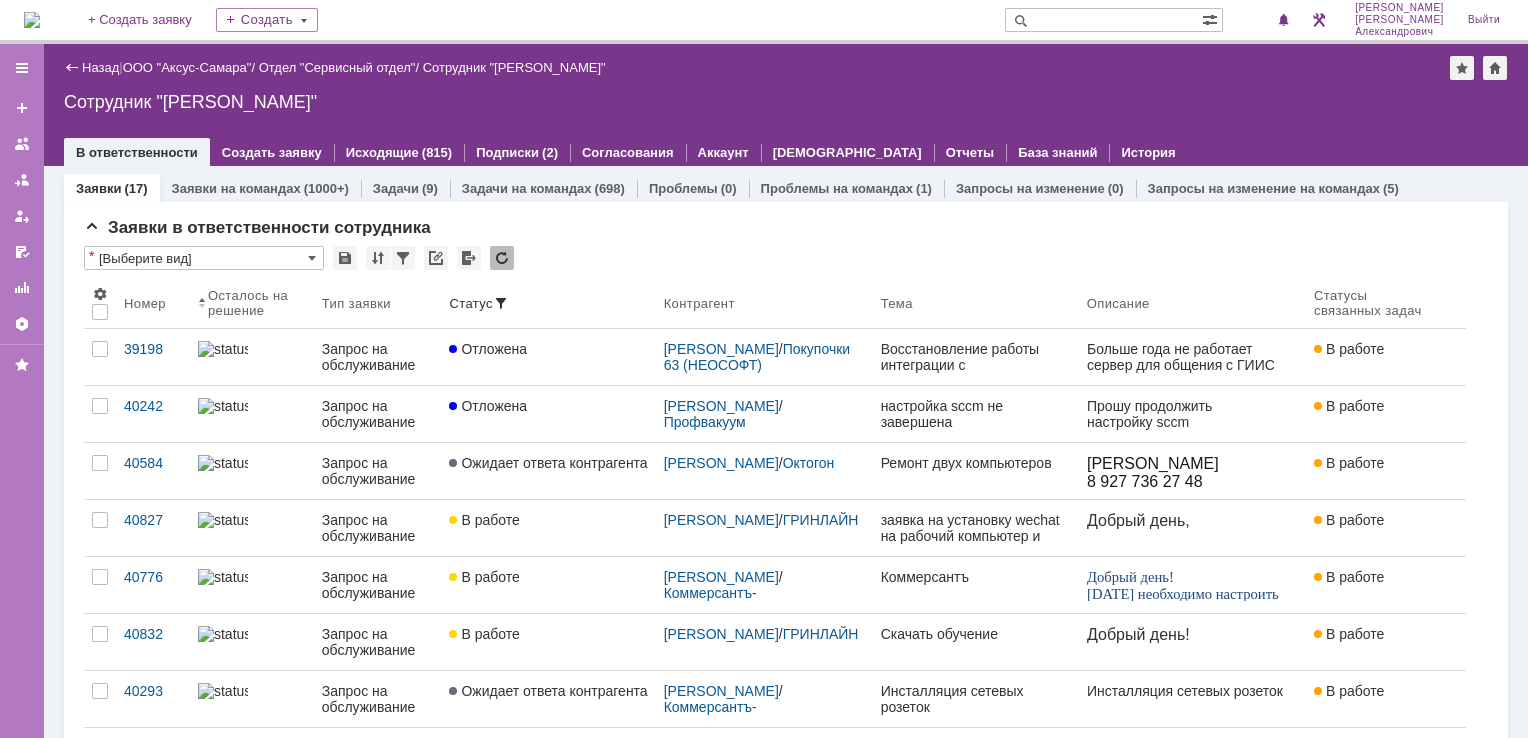 click at bounding box center [32, 20] 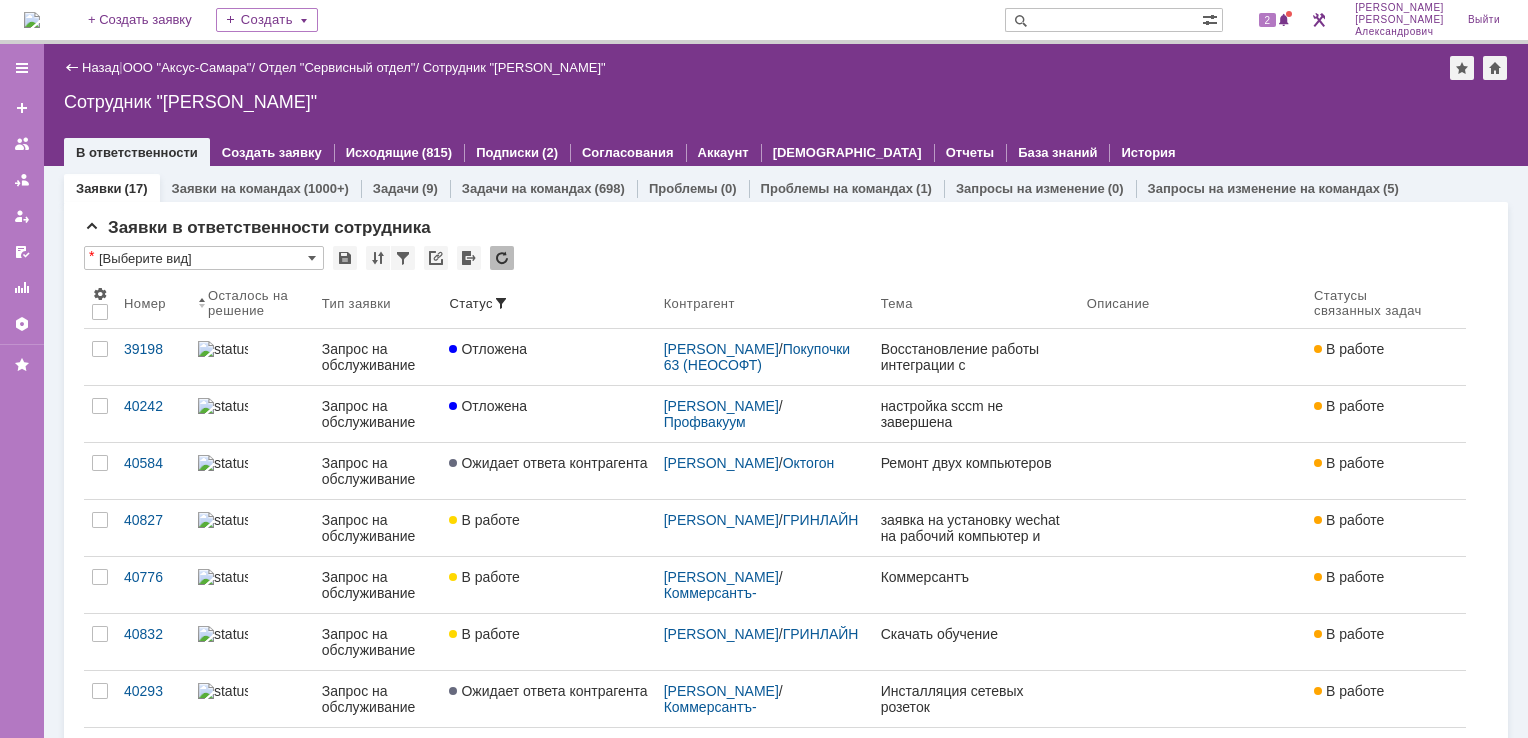 scroll, scrollTop: 0, scrollLeft: 0, axis: both 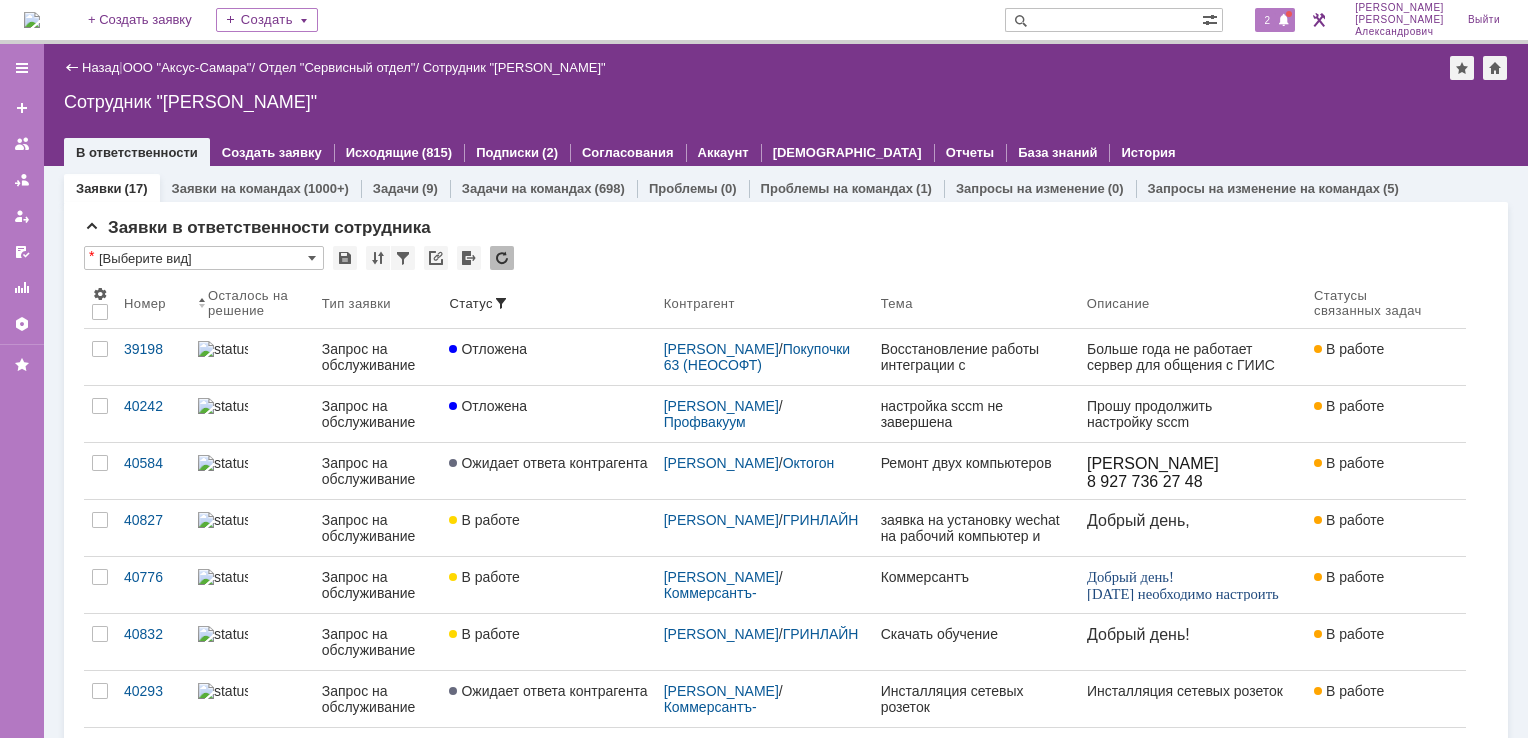 click on "2" at bounding box center [1268, 20] 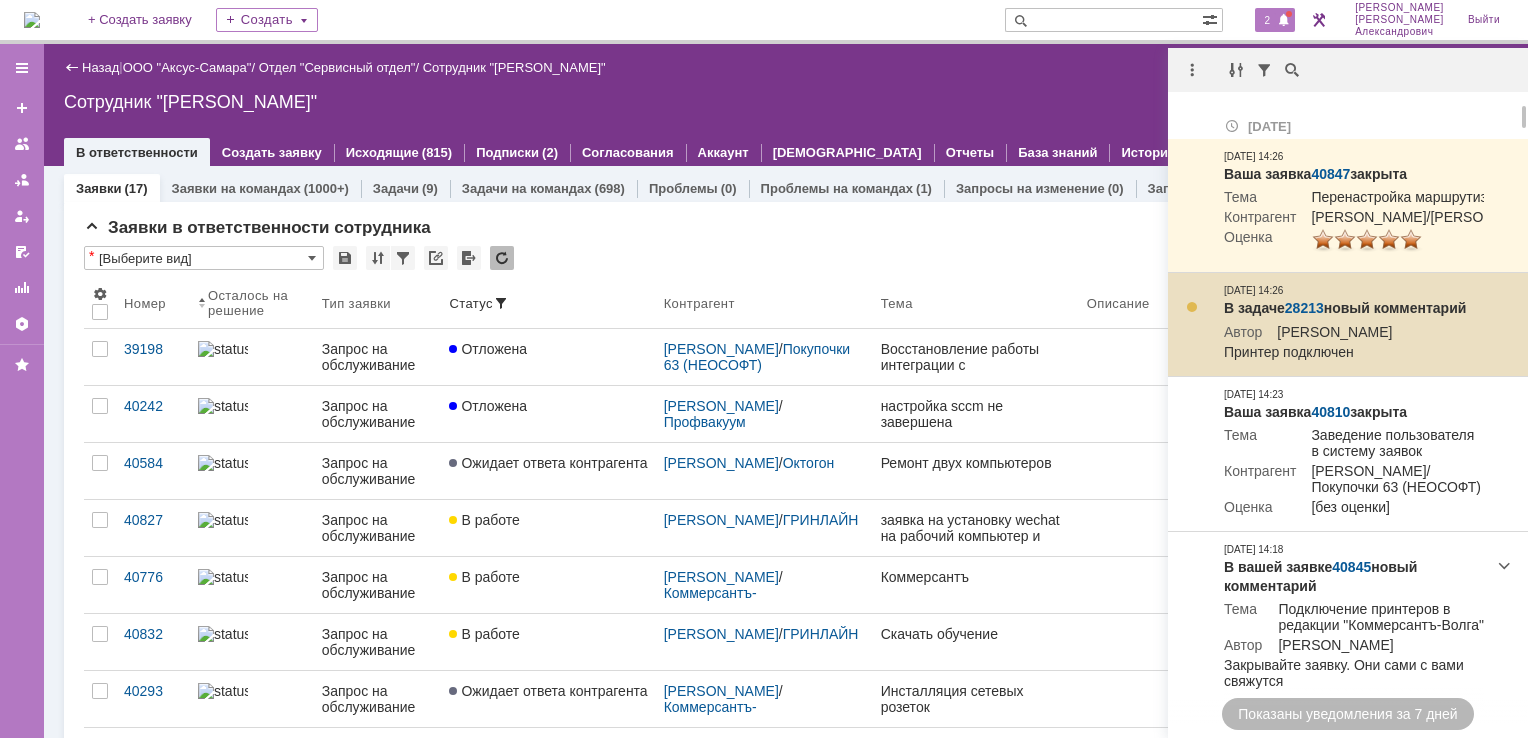 scroll, scrollTop: 0, scrollLeft: 0, axis: both 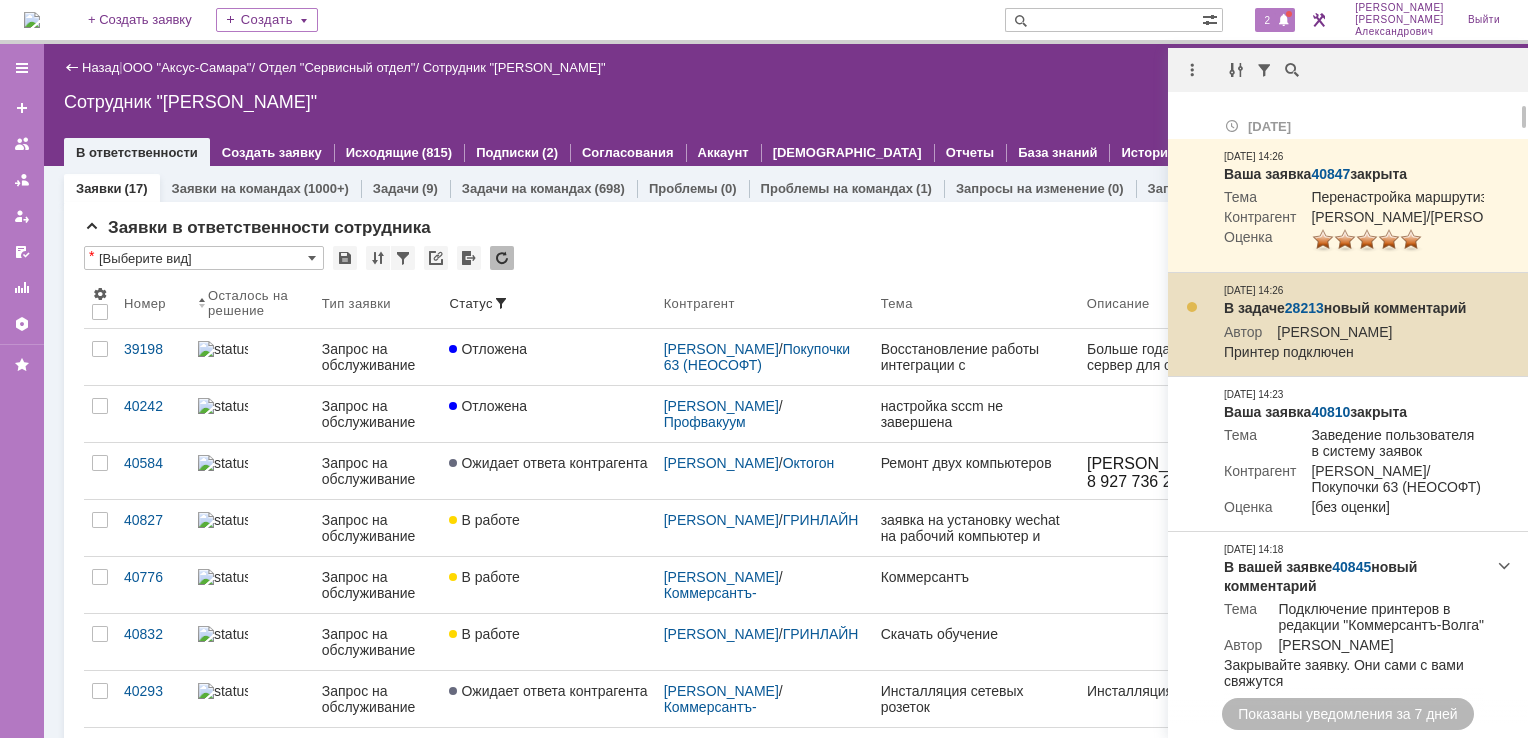 click on "28213" at bounding box center [1304, 308] 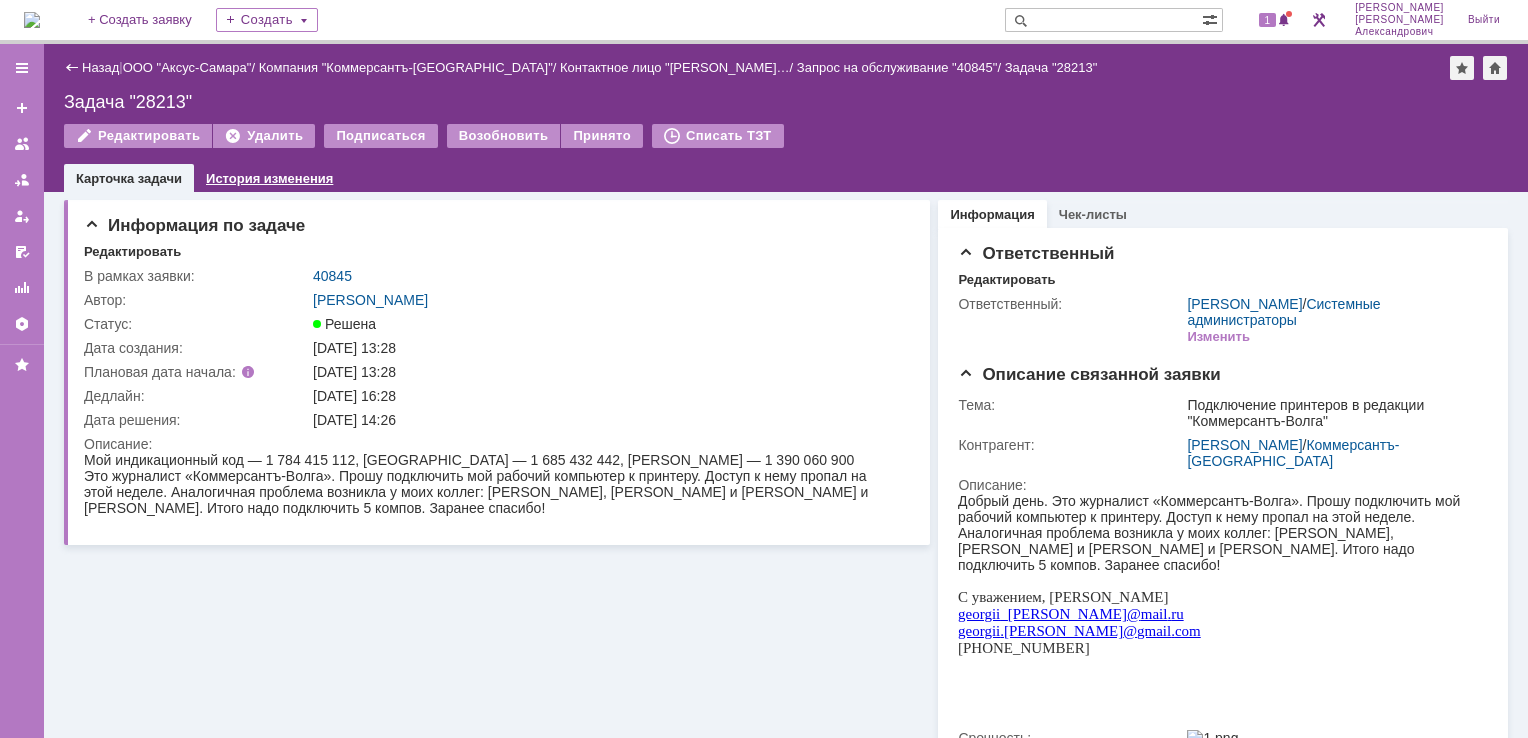 scroll, scrollTop: 0, scrollLeft: 0, axis: both 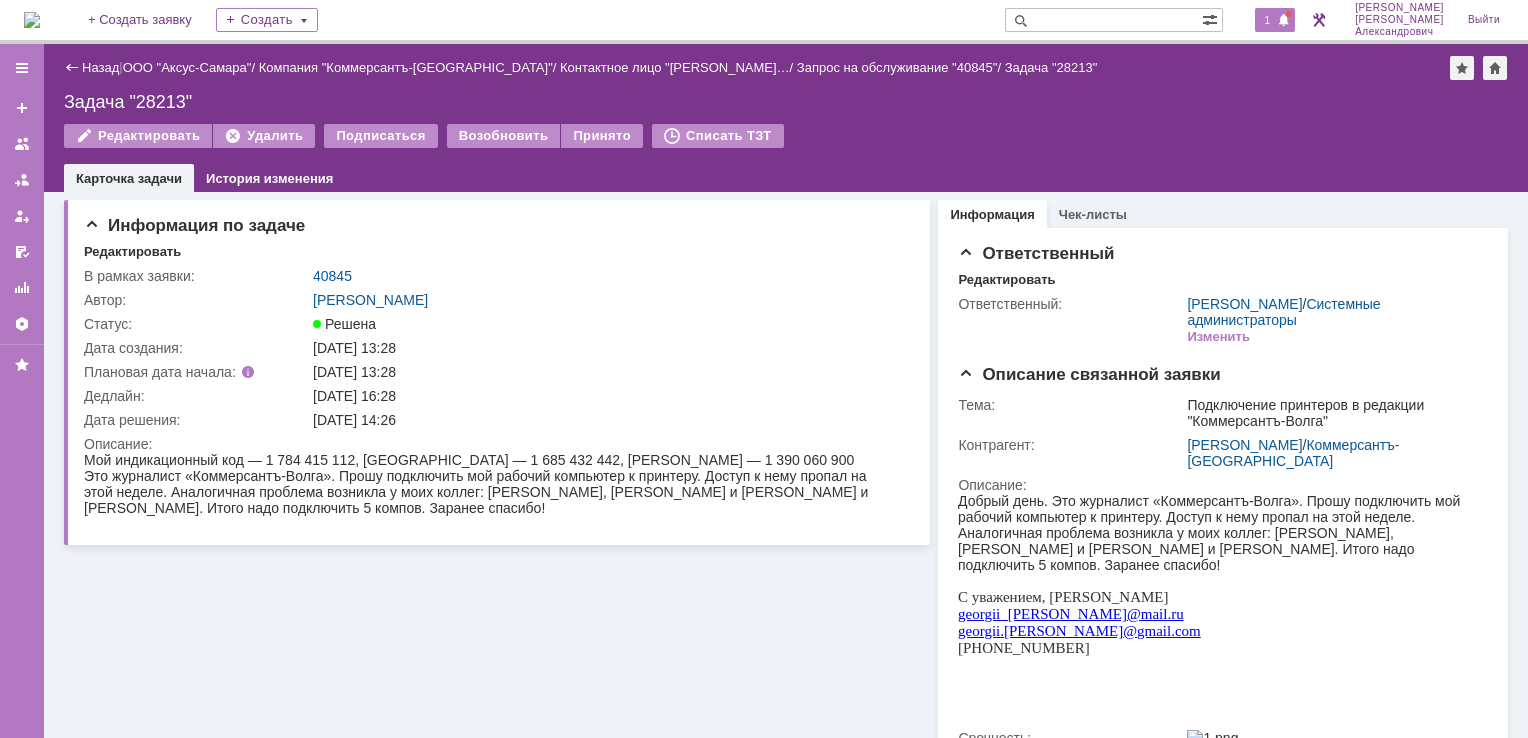 click on "1" at bounding box center [1275, 20] 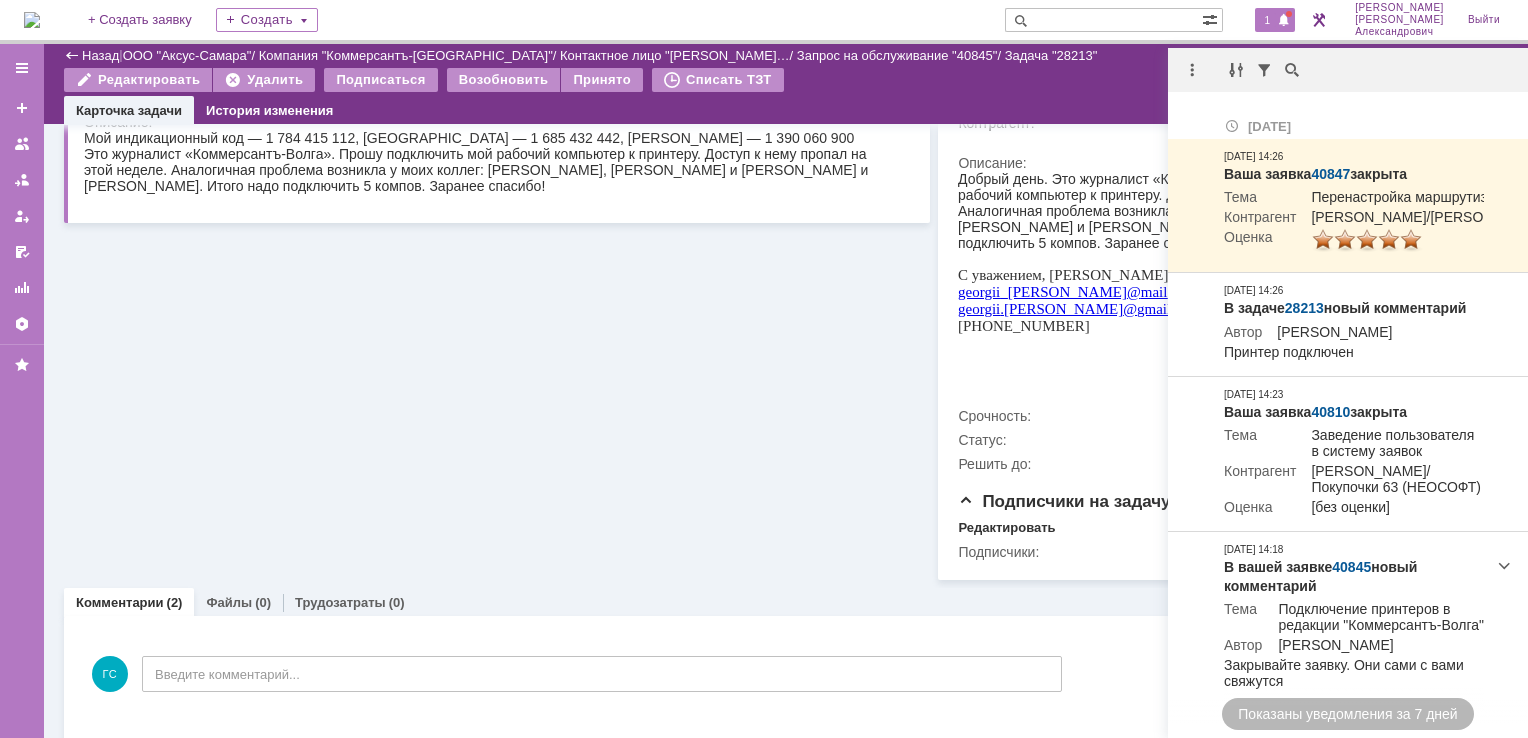 scroll, scrollTop: 0, scrollLeft: 0, axis: both 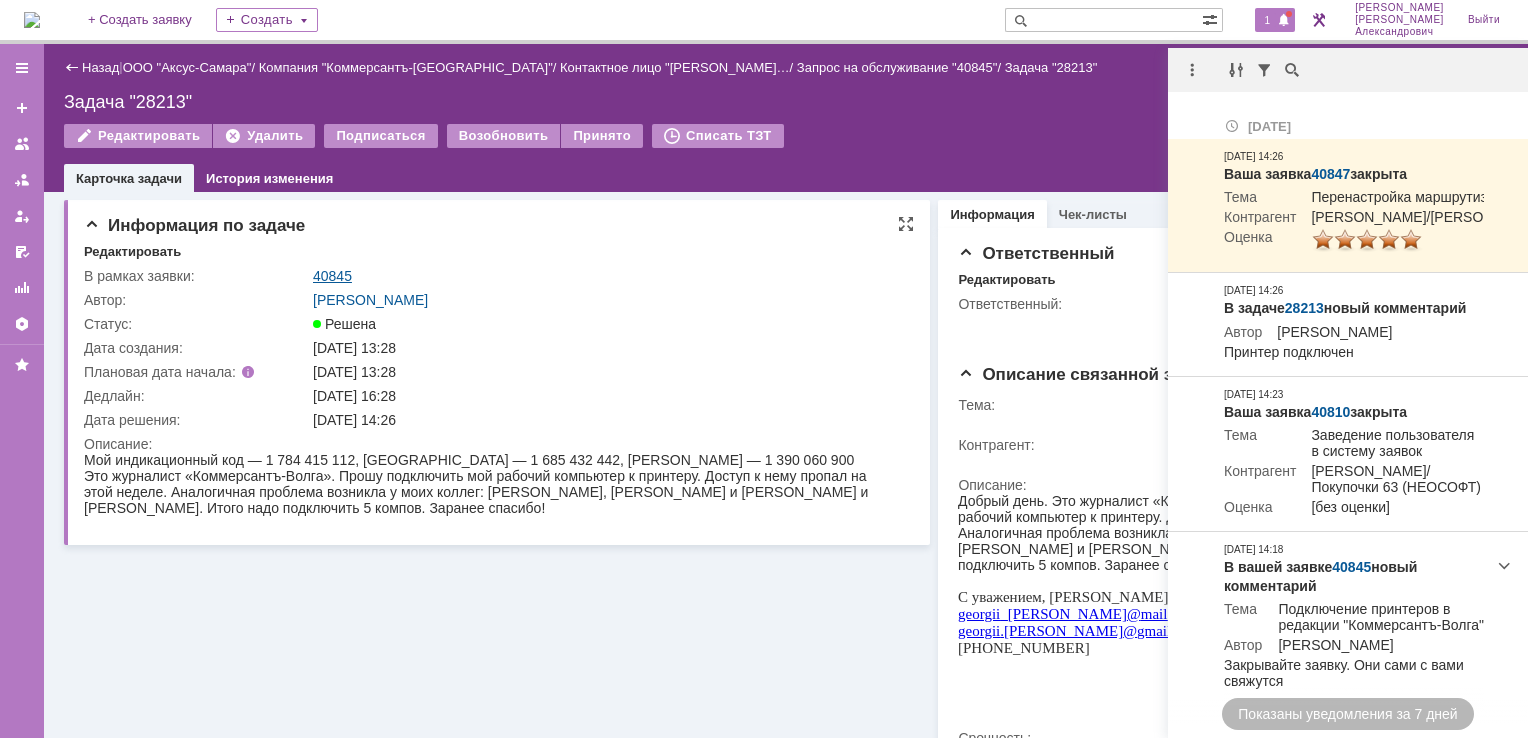 click on "40845" at bounding box center (332, 276) 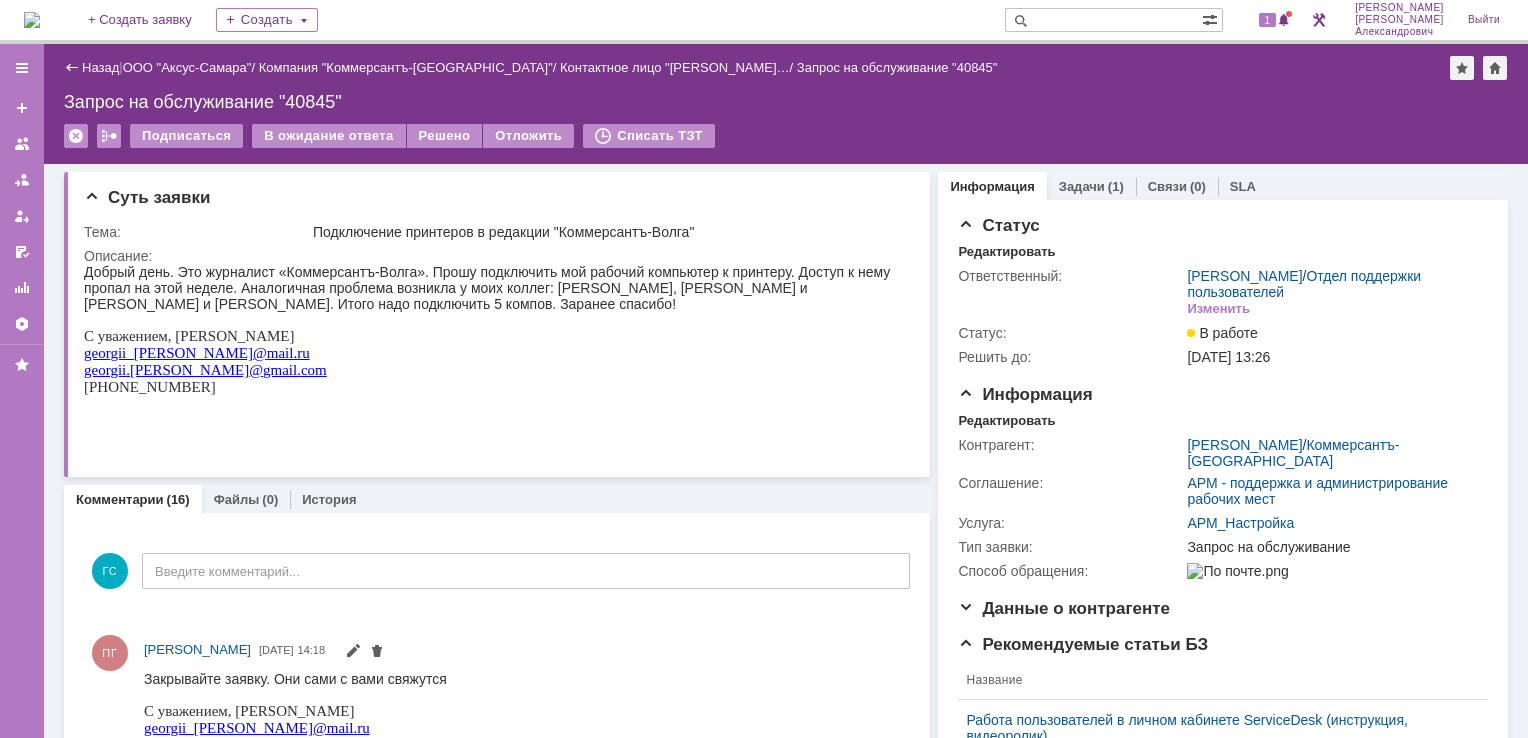 scroll, scrollTop: 0, scrollLeft: 0, axis: both 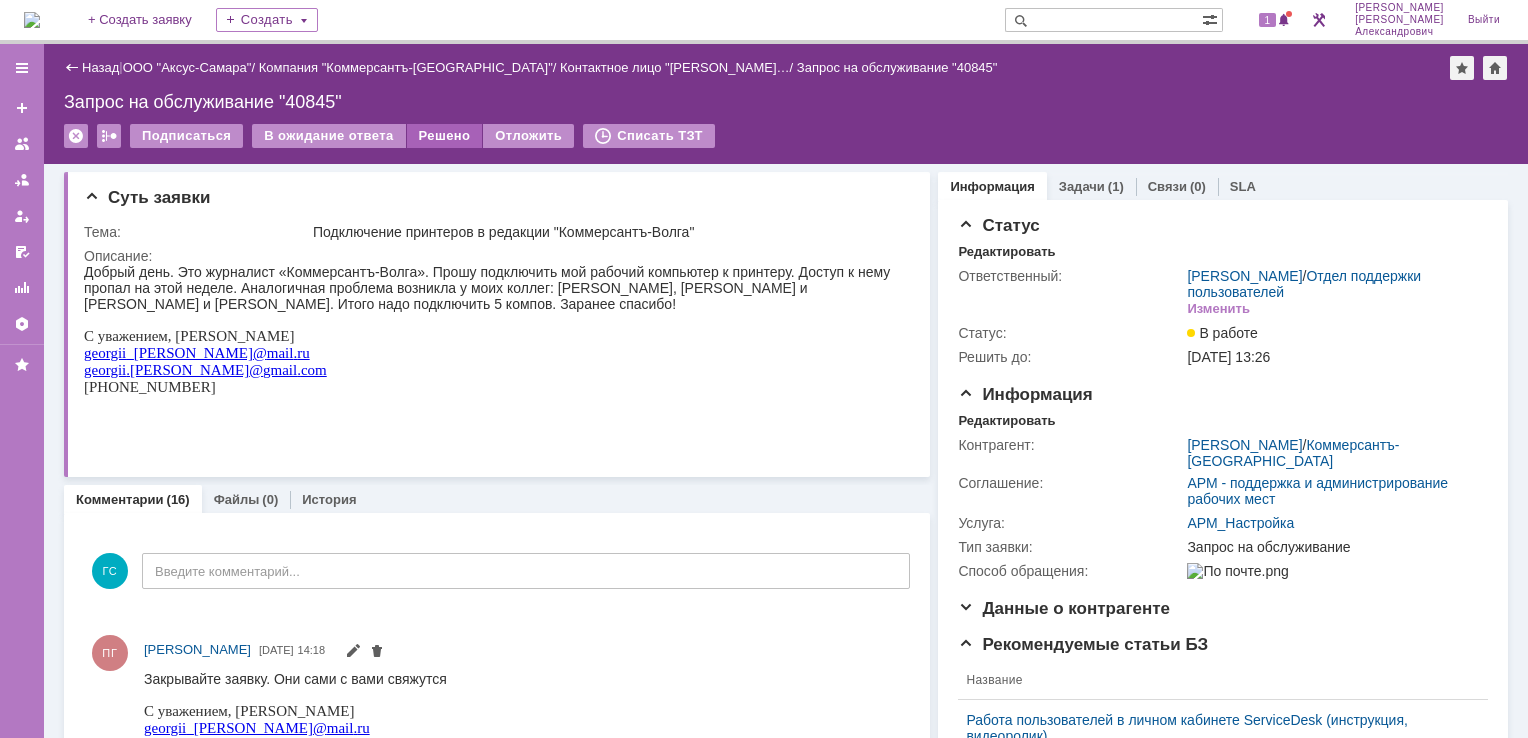 click on "Решено" at bounding box center (445, 136) 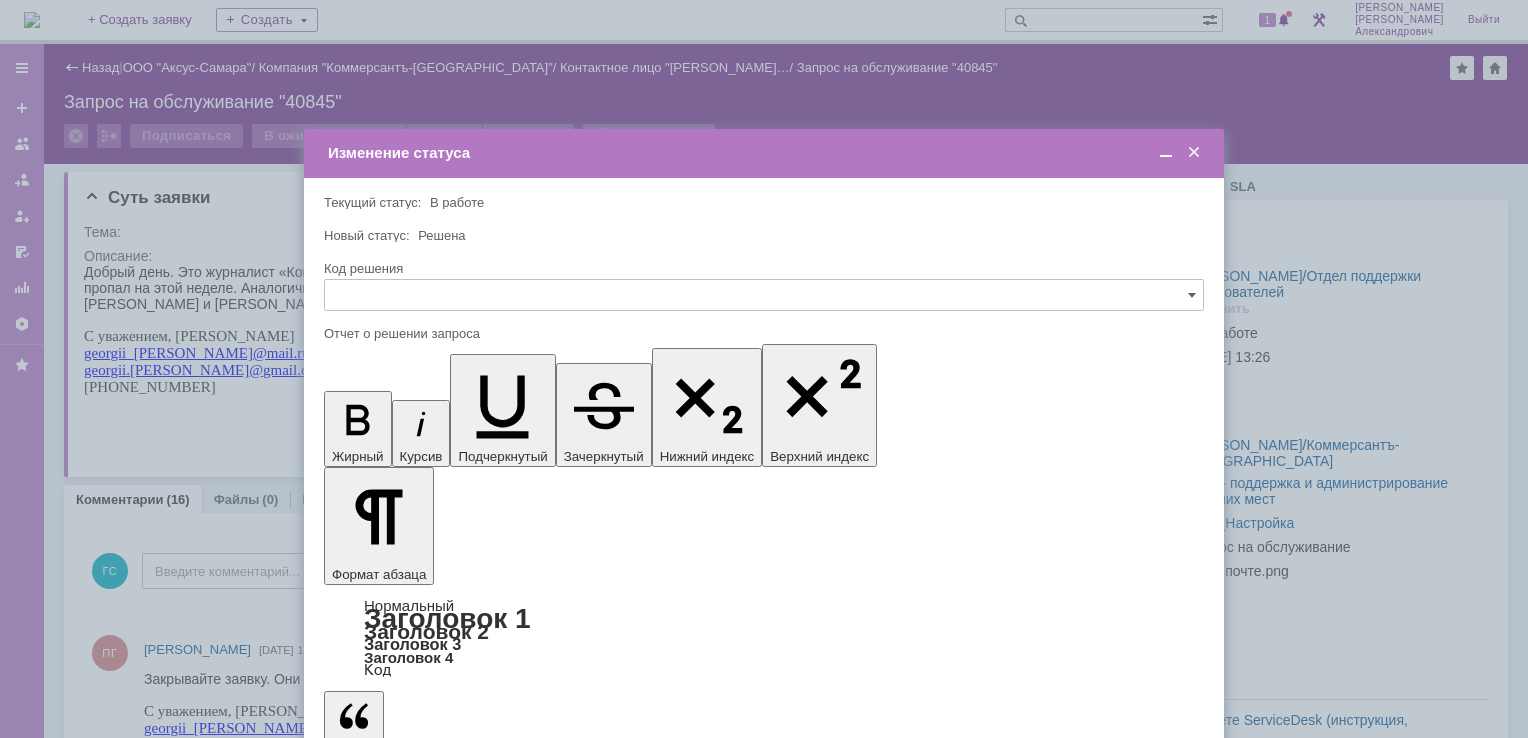 scroll, scrollTop: 0, scrollLeft: 0, axis: both 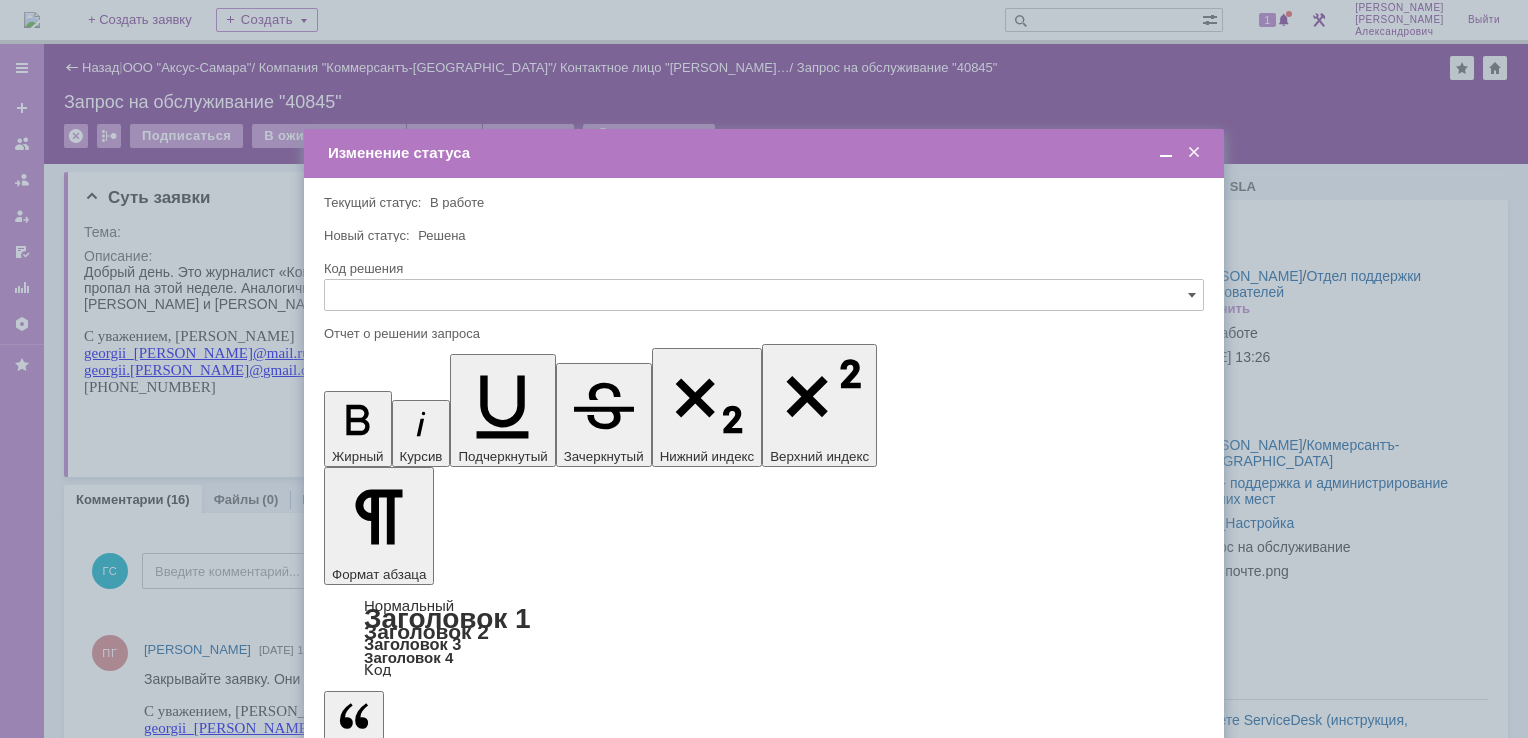 click on "Сохранить" at bounding box center (384, 820) 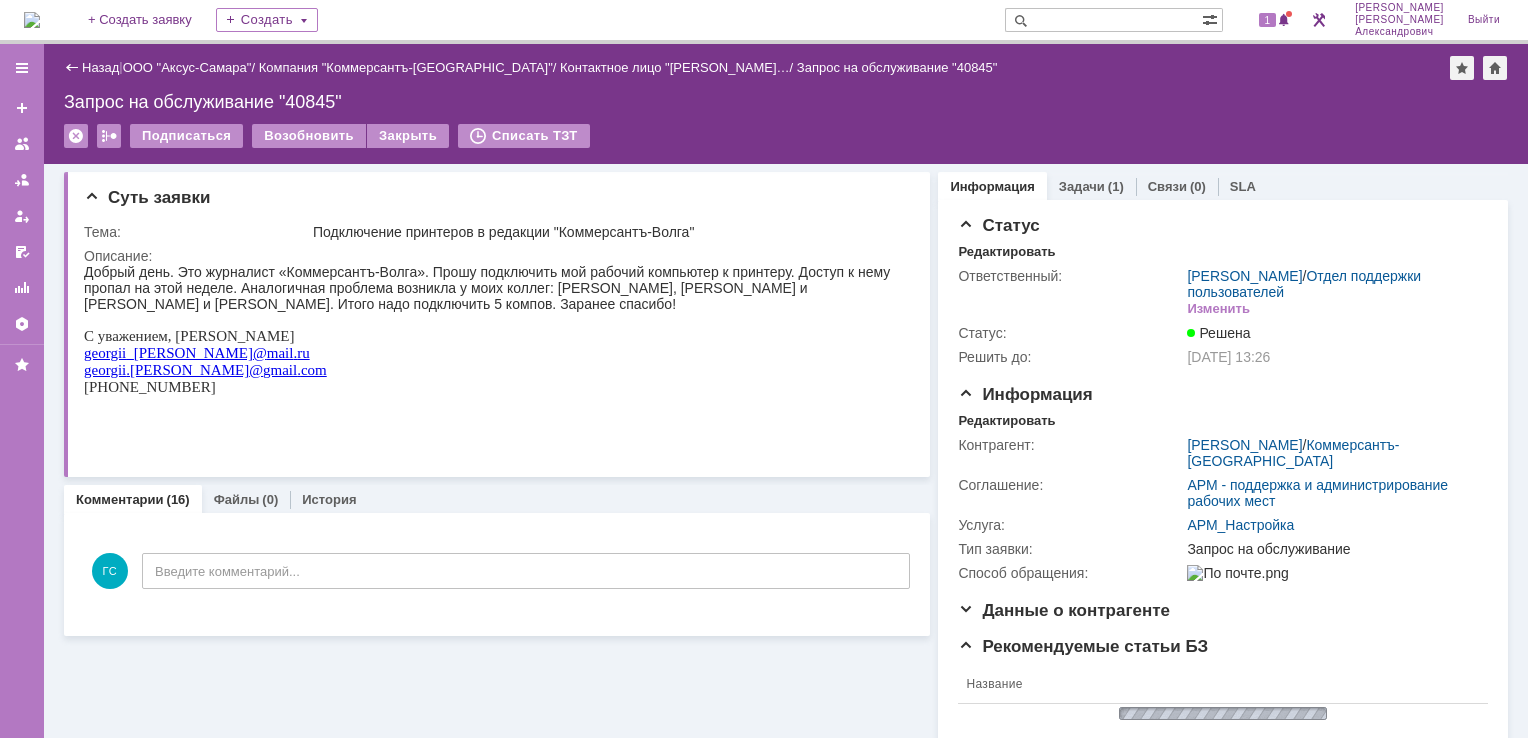 scroll, scrollTop: 0, scrollLeft: 0, axis: both 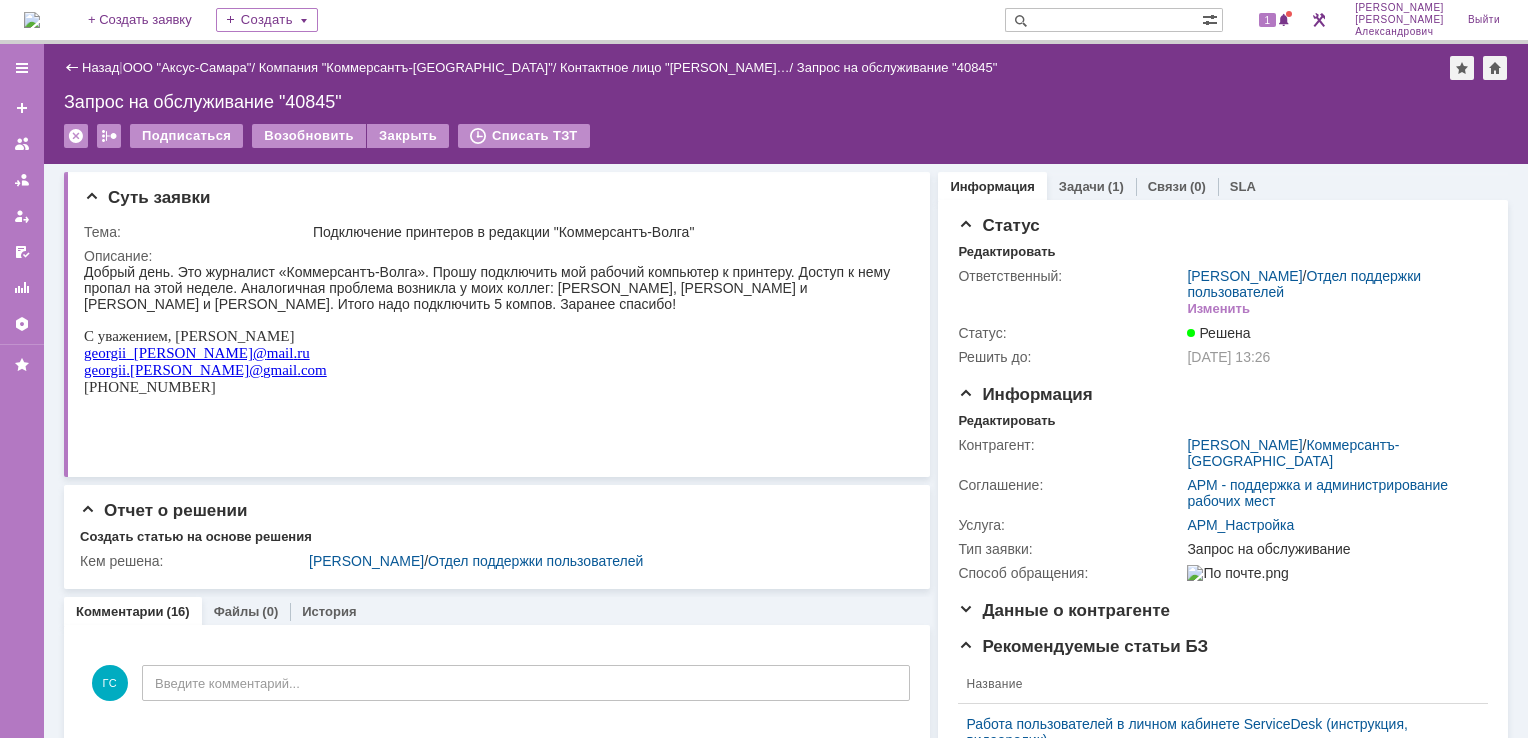 click at bounding box center [32, 20] 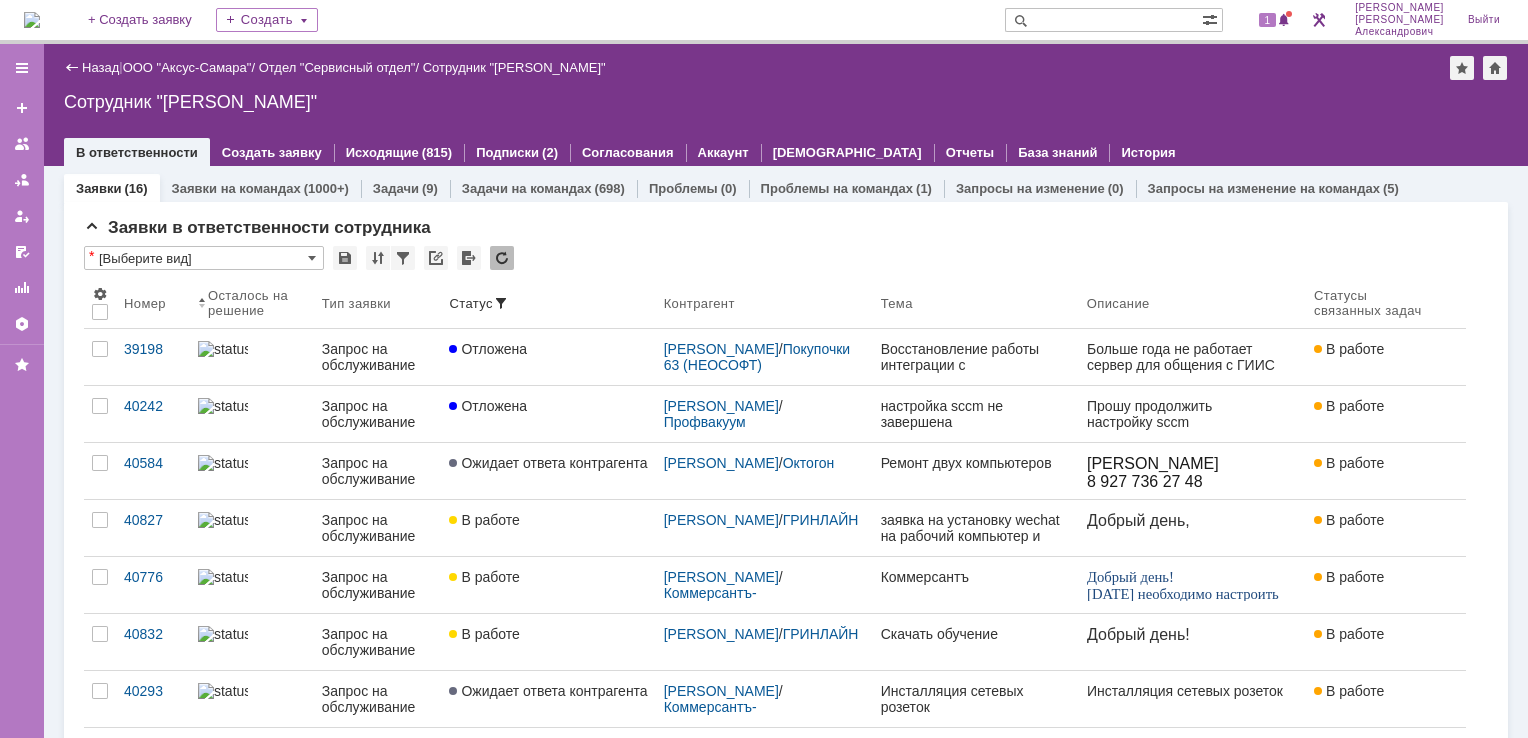 click on "На домашнюю + Создать заявку Создать 1 Галстьян  Степан  Александрович Выйти" at bounding box center [764, 22] 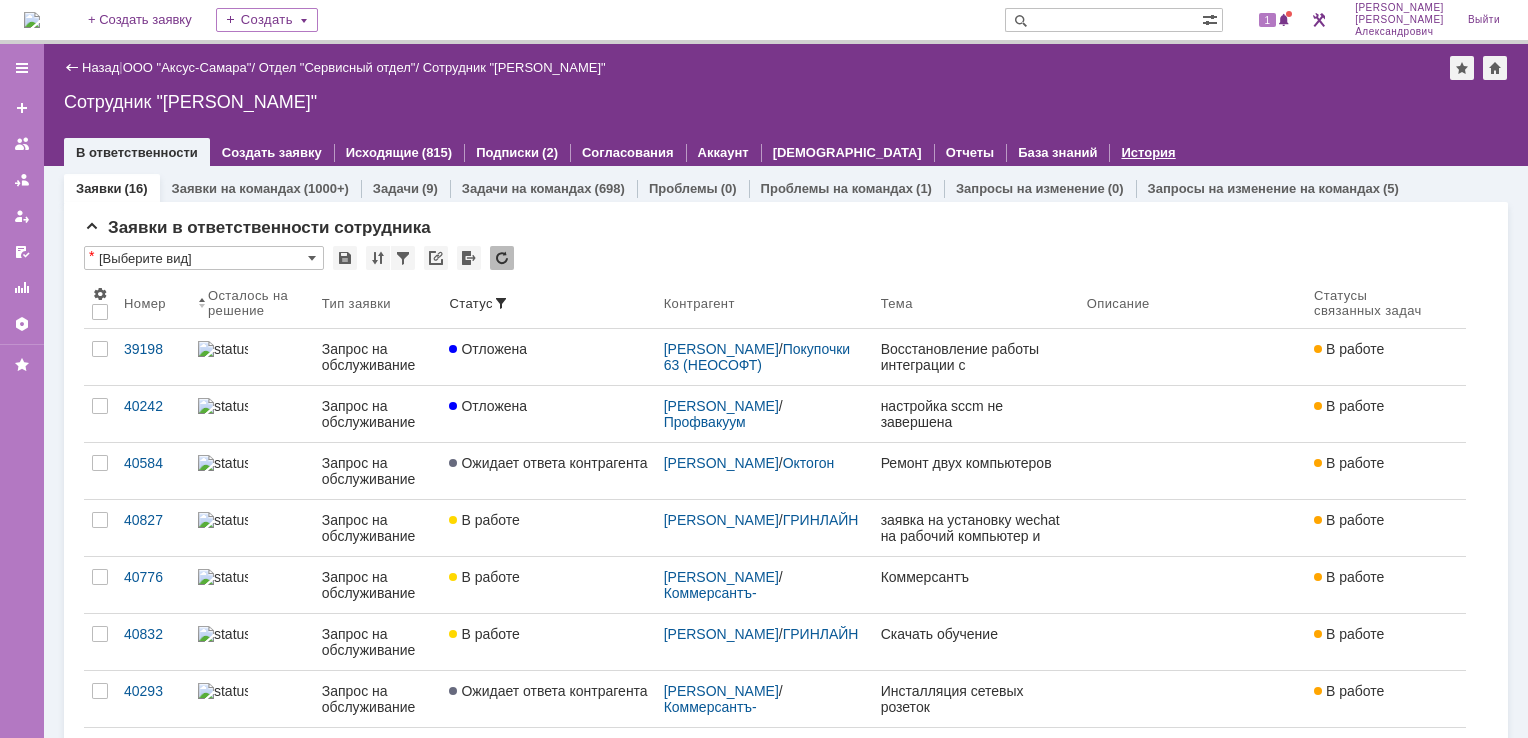 scroll, scrollTop: 0, scrollLeft: 0, axis: both 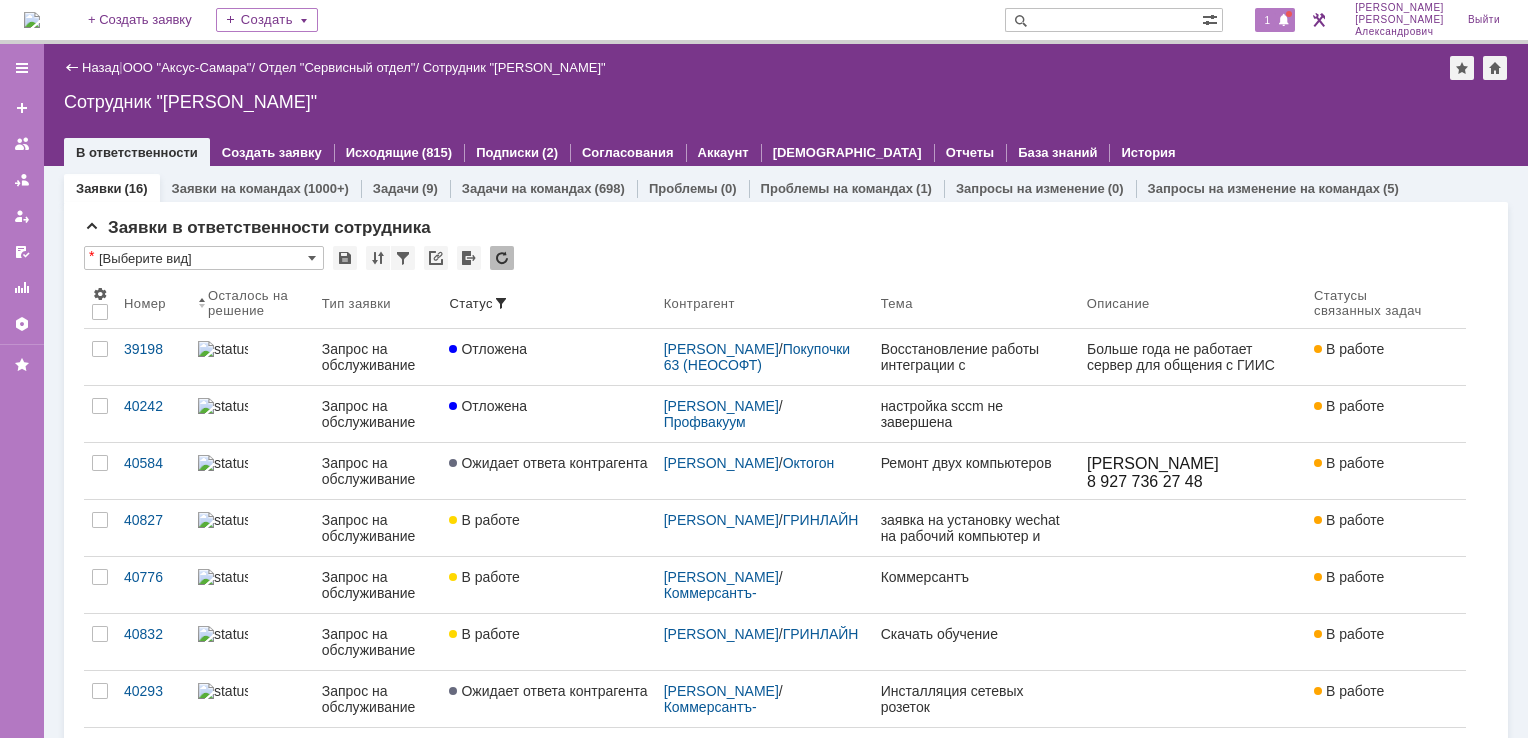 click on "1" at bounding box center (1268, 20) 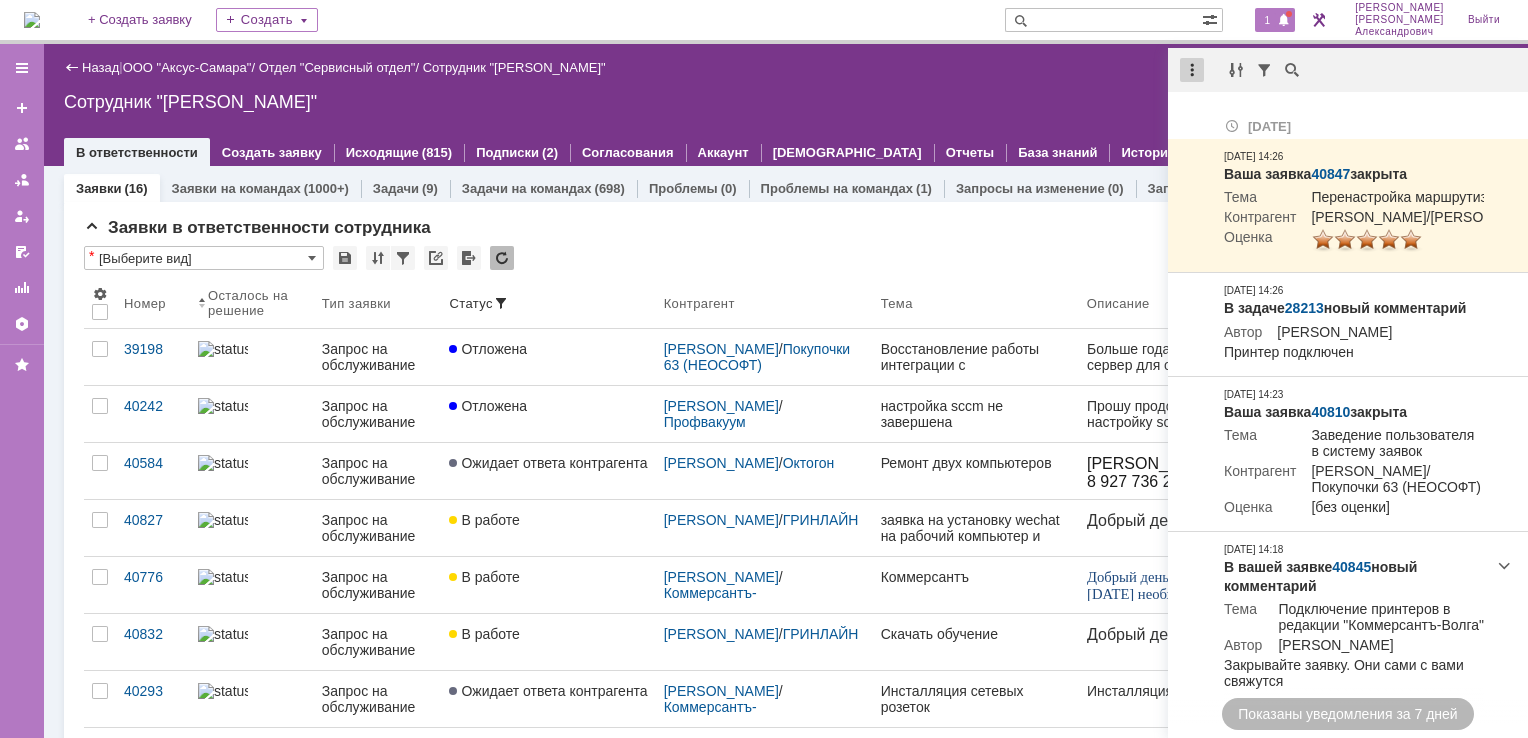 click at bounding box center (1192, 70) 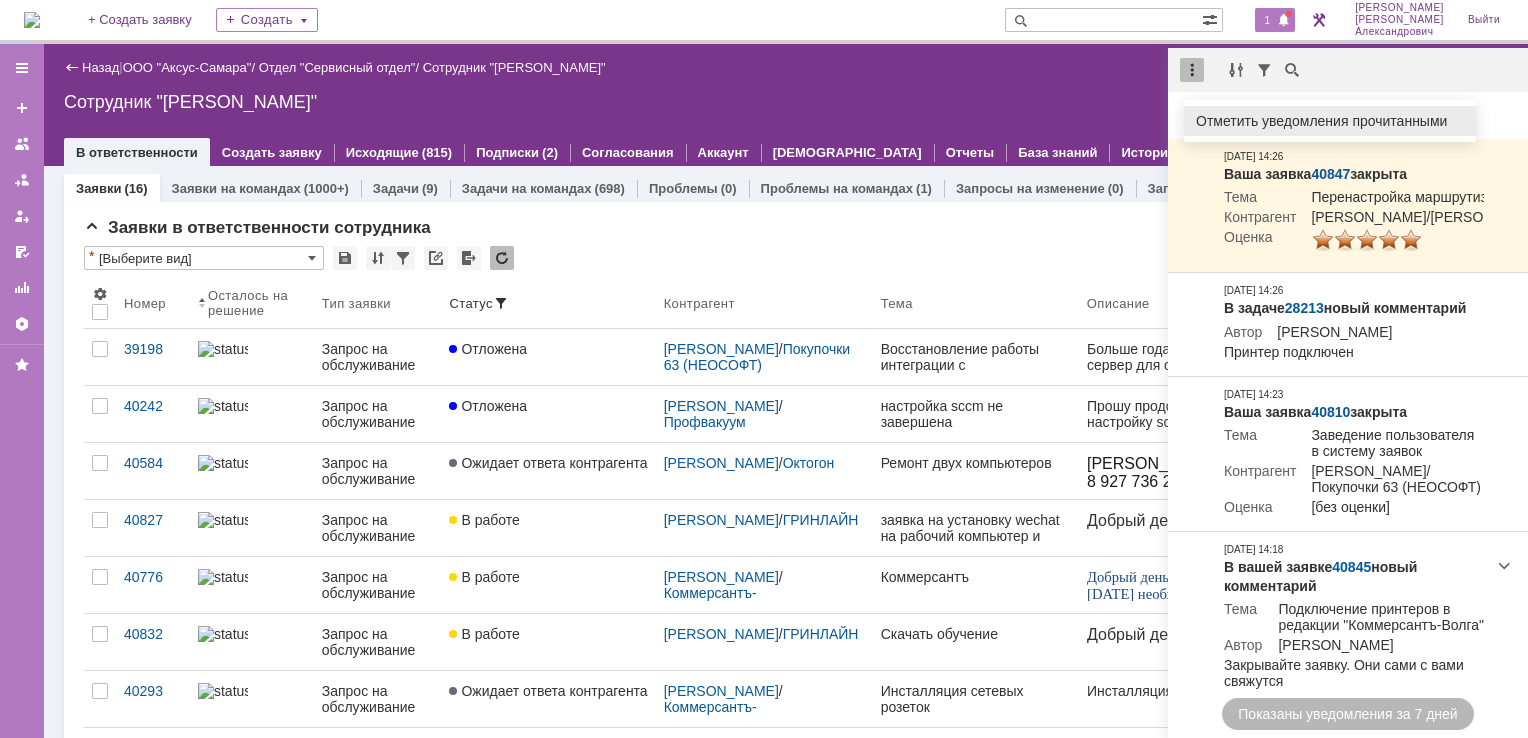 click on "Отметить уведомления прочитанными" at bounding box center [1330, 121] 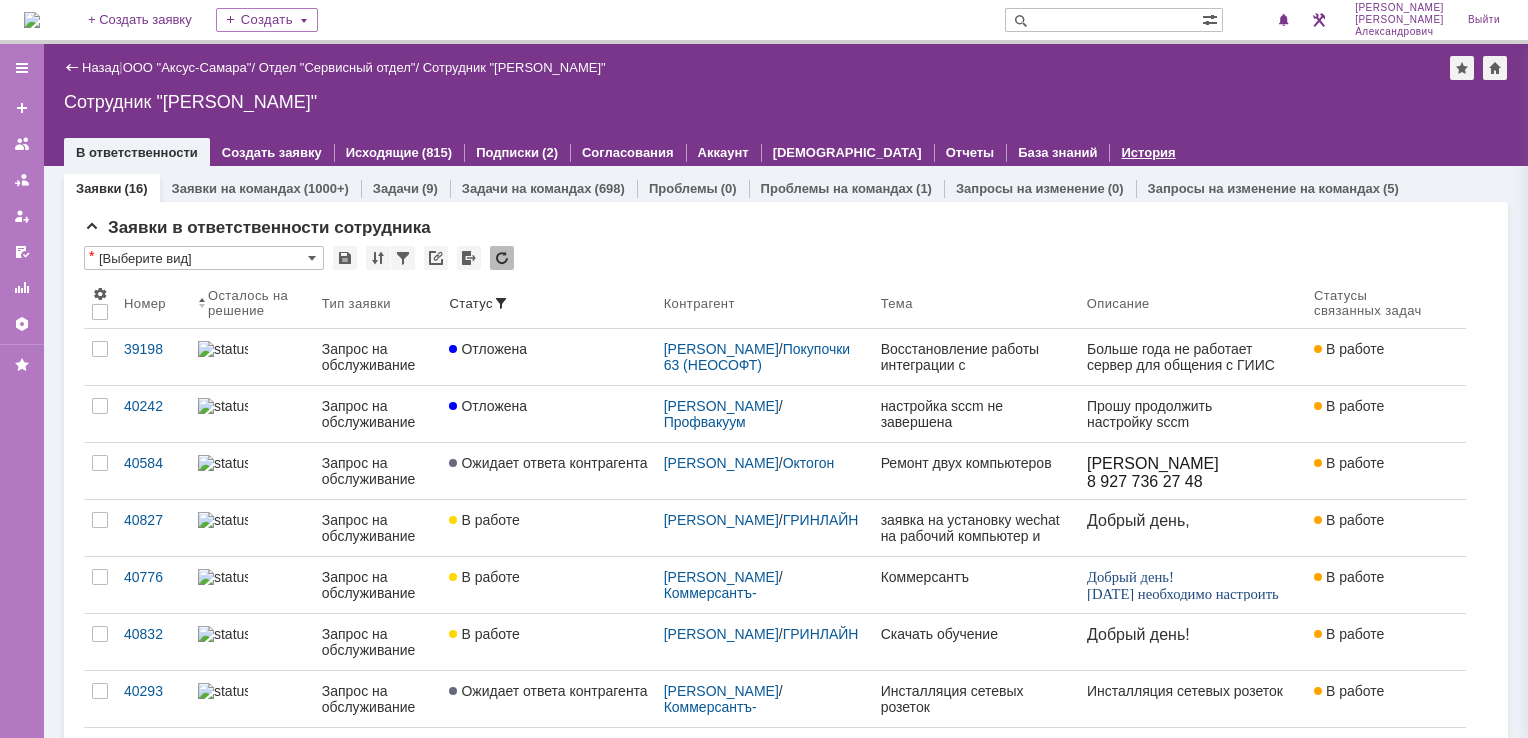 click on "История" at bounding box center (1148, 152) 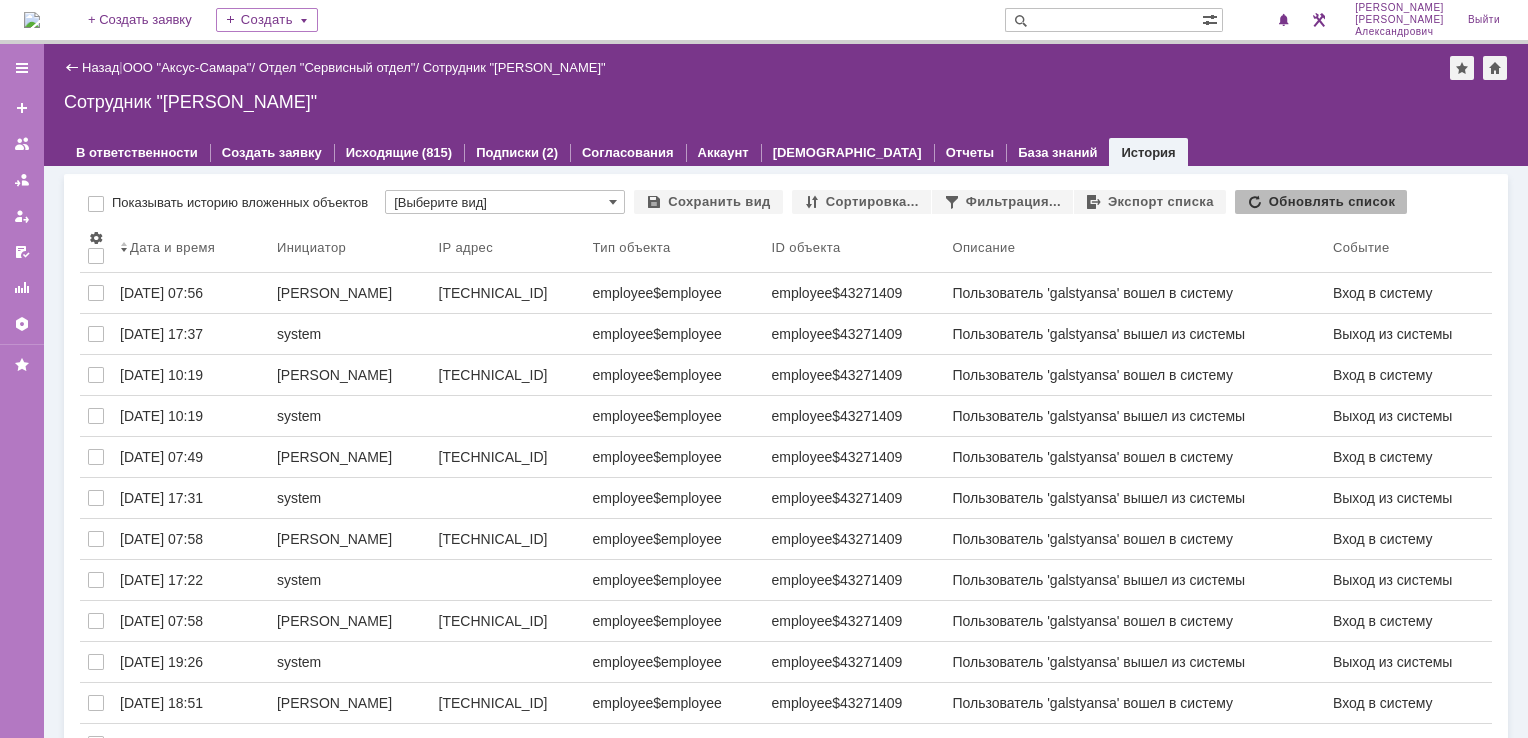 click at bounding box center [32, 20] 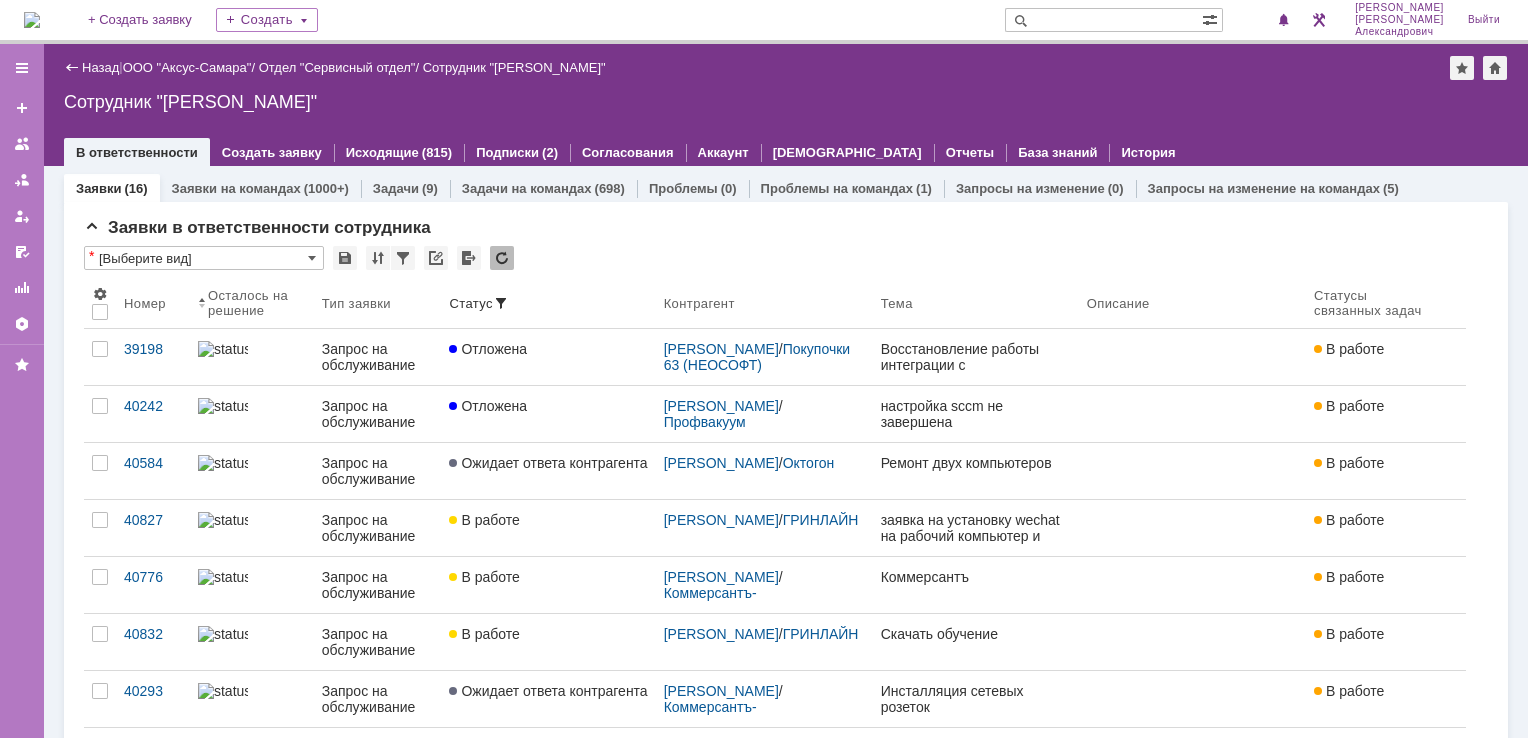 scroll, scrollTop: 0, scrollLeft: 0, axis: both 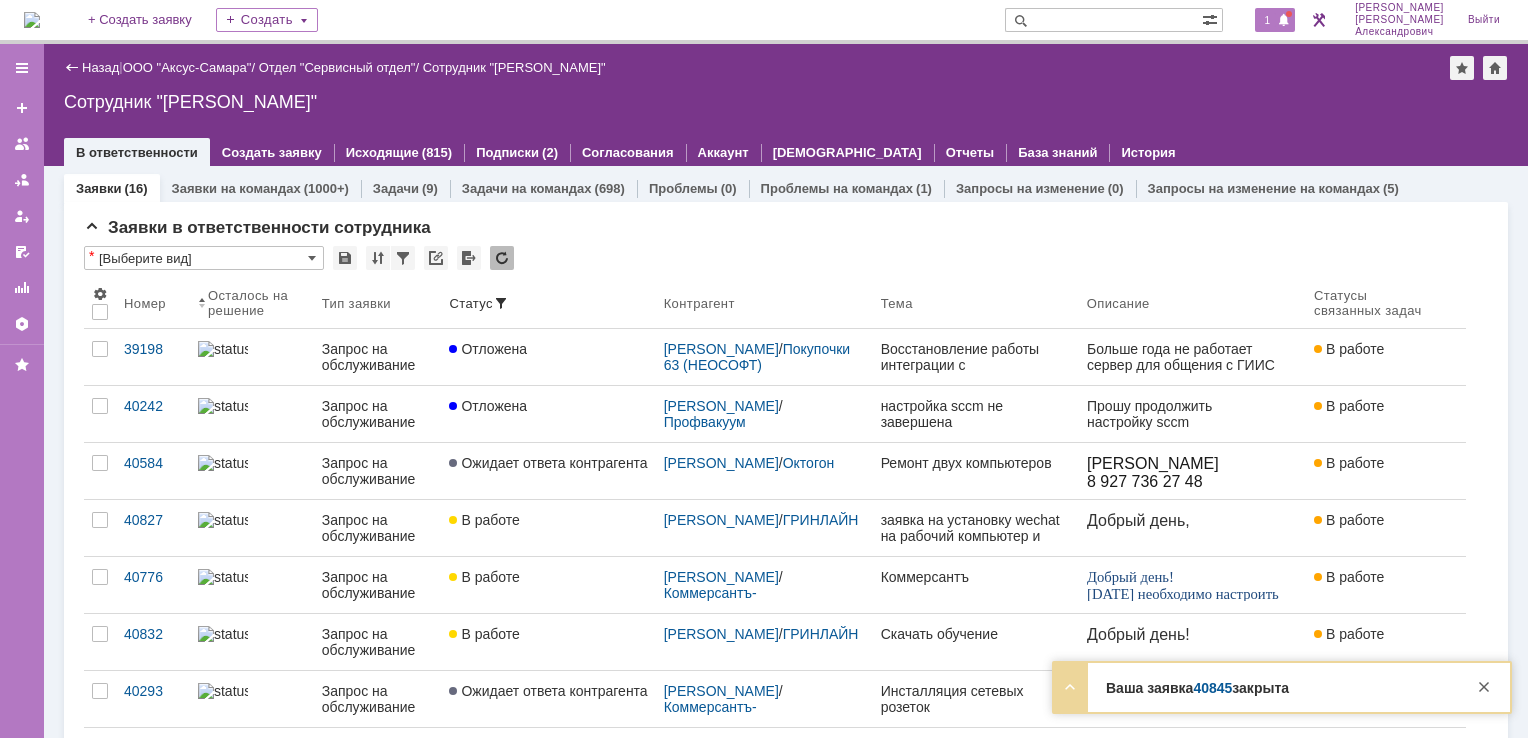 click on "1" at bounding box center [1268, 20] 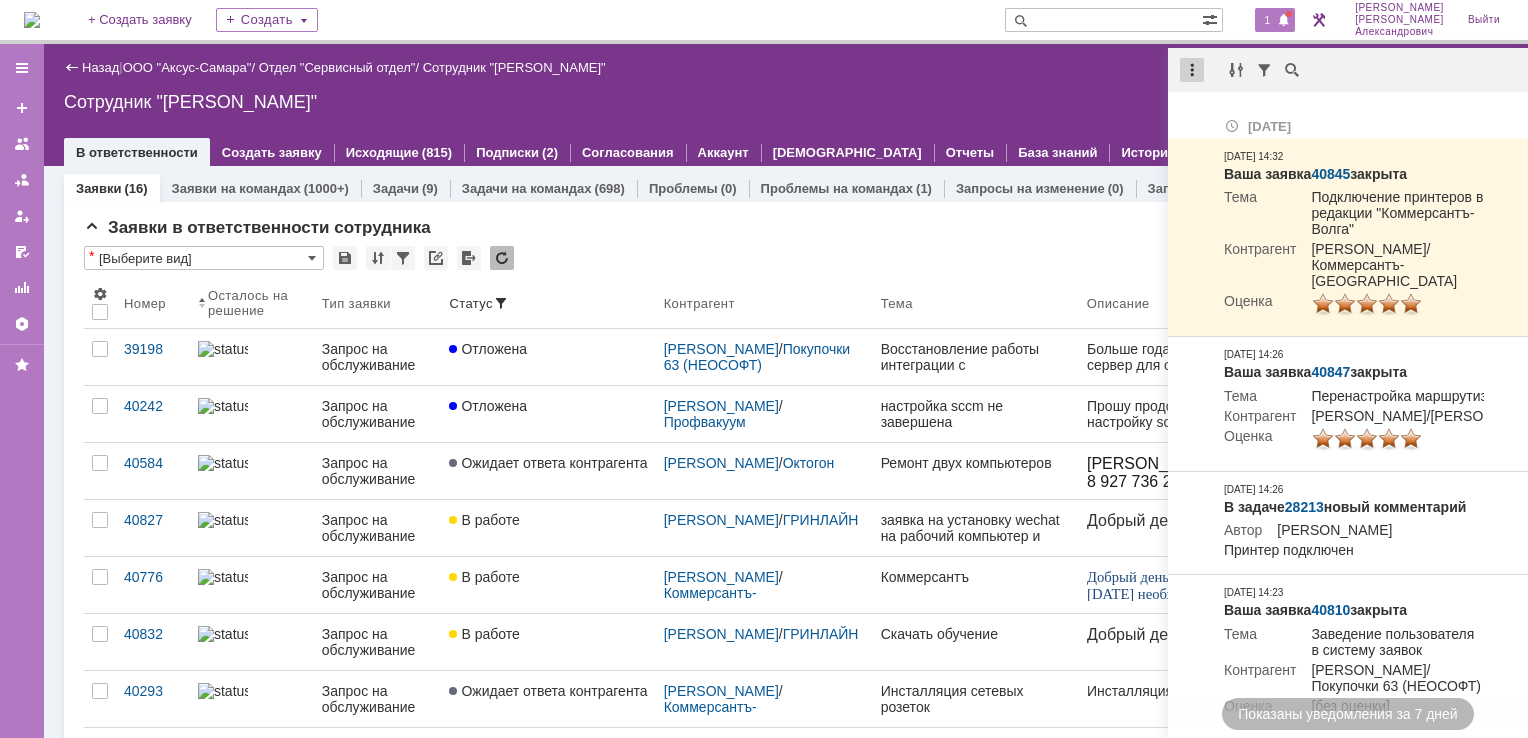 click at bounding box center [1192, 70] 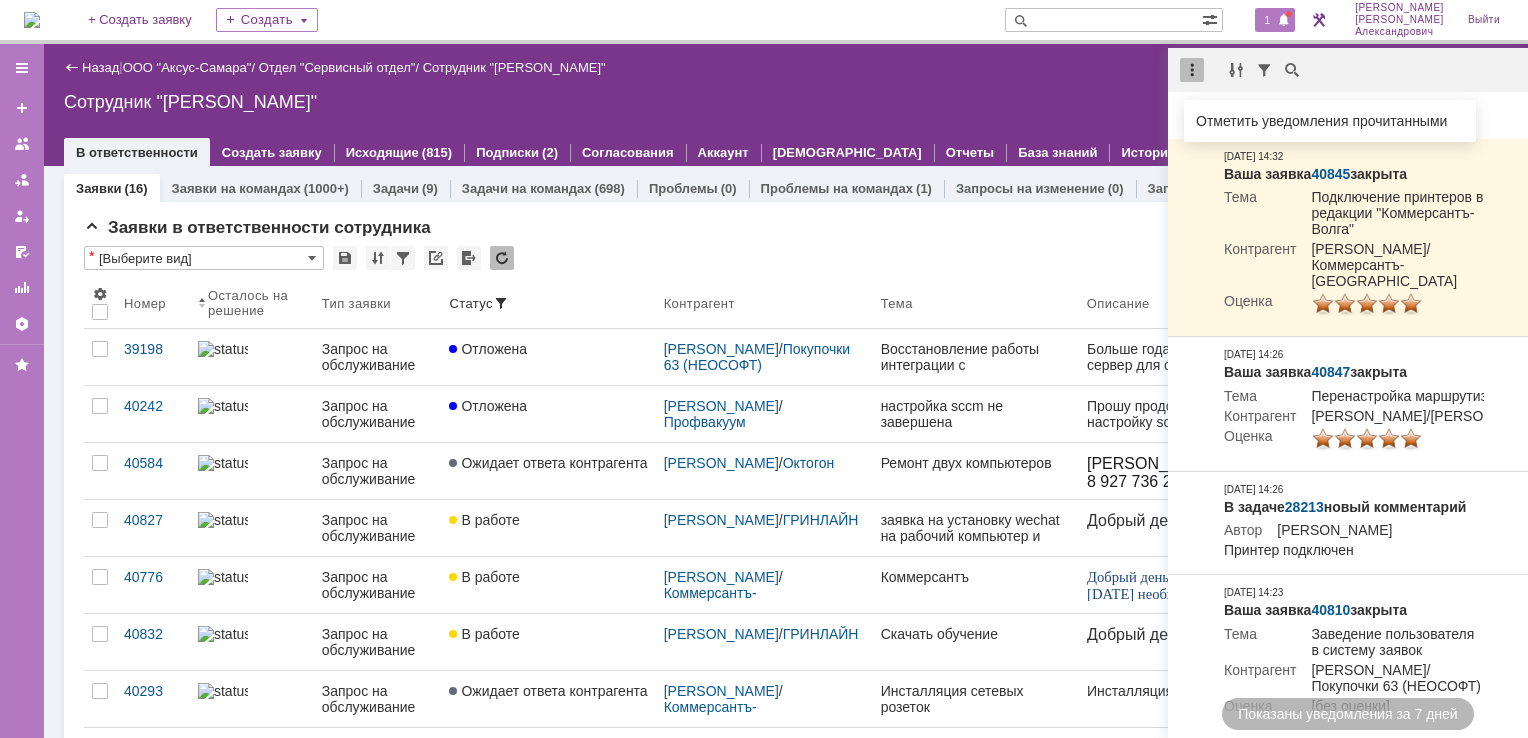 drag, startPoint x: 1218, startPoint y: 119, endPoint x: 1059, endPoint y: 114, distance: 159.0786 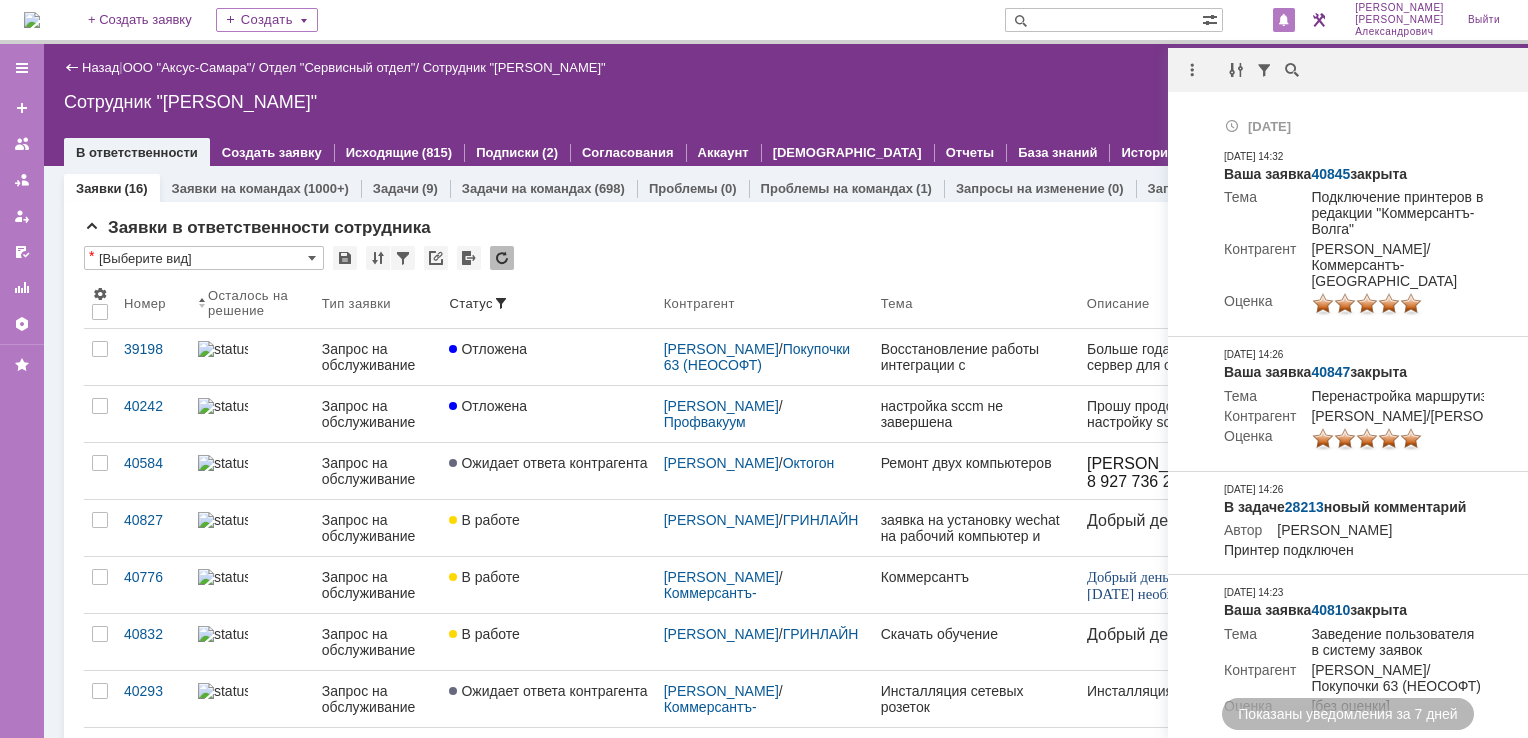 click on "Сотрудник "[PERSON_NAME]"" at bounding box center (786, 102) 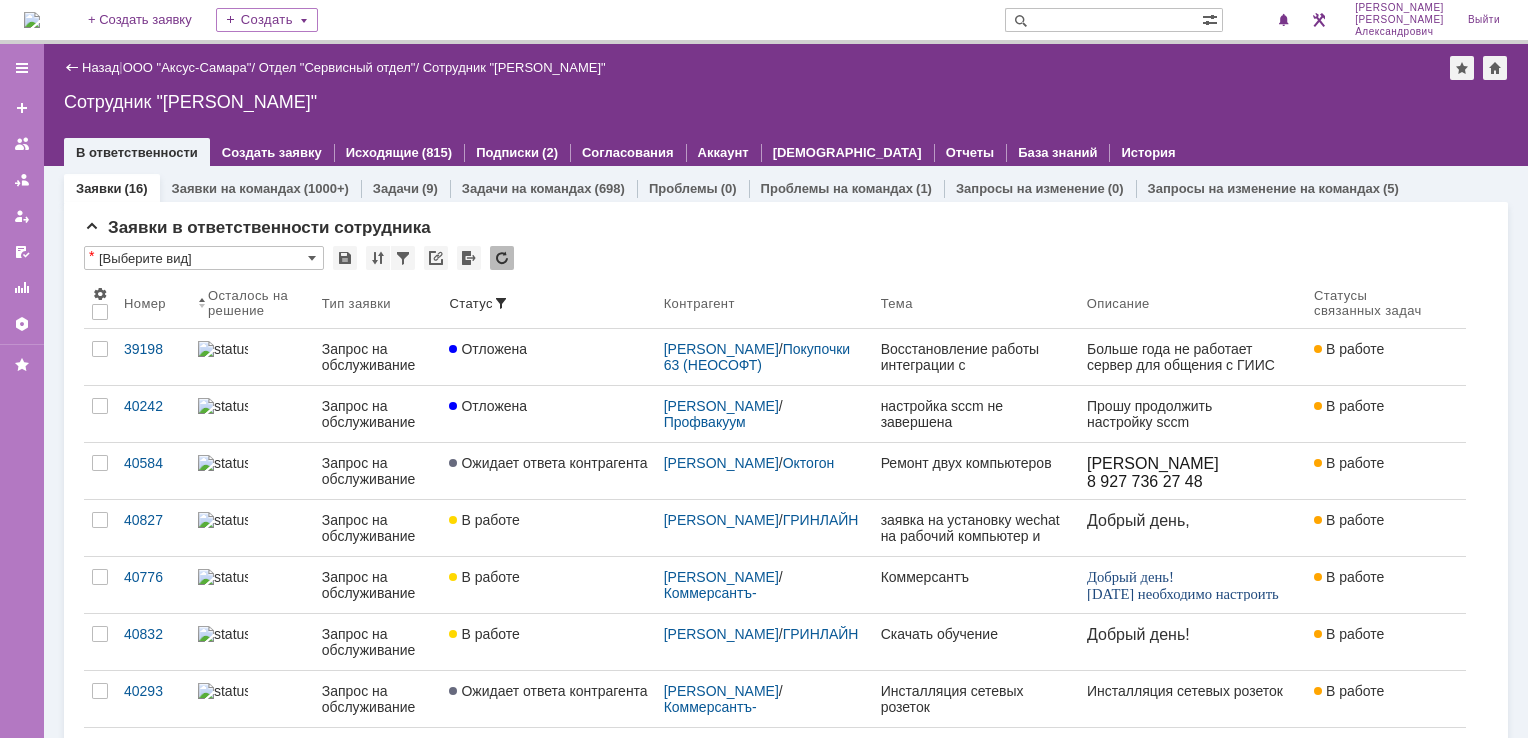 click at bounding box center (32, 20) 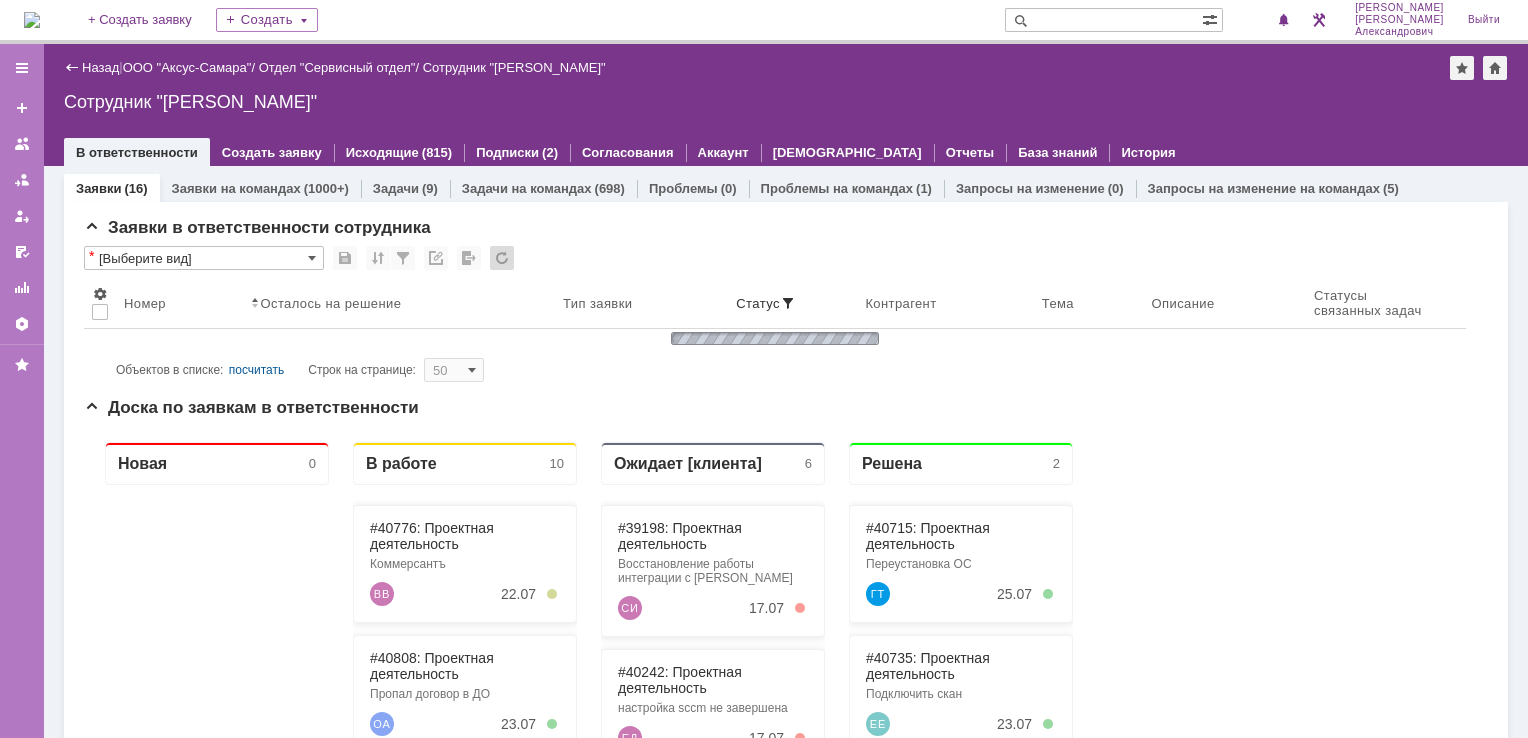 scroll, scrollTop: 0, scrollLeft: 0, axis: both 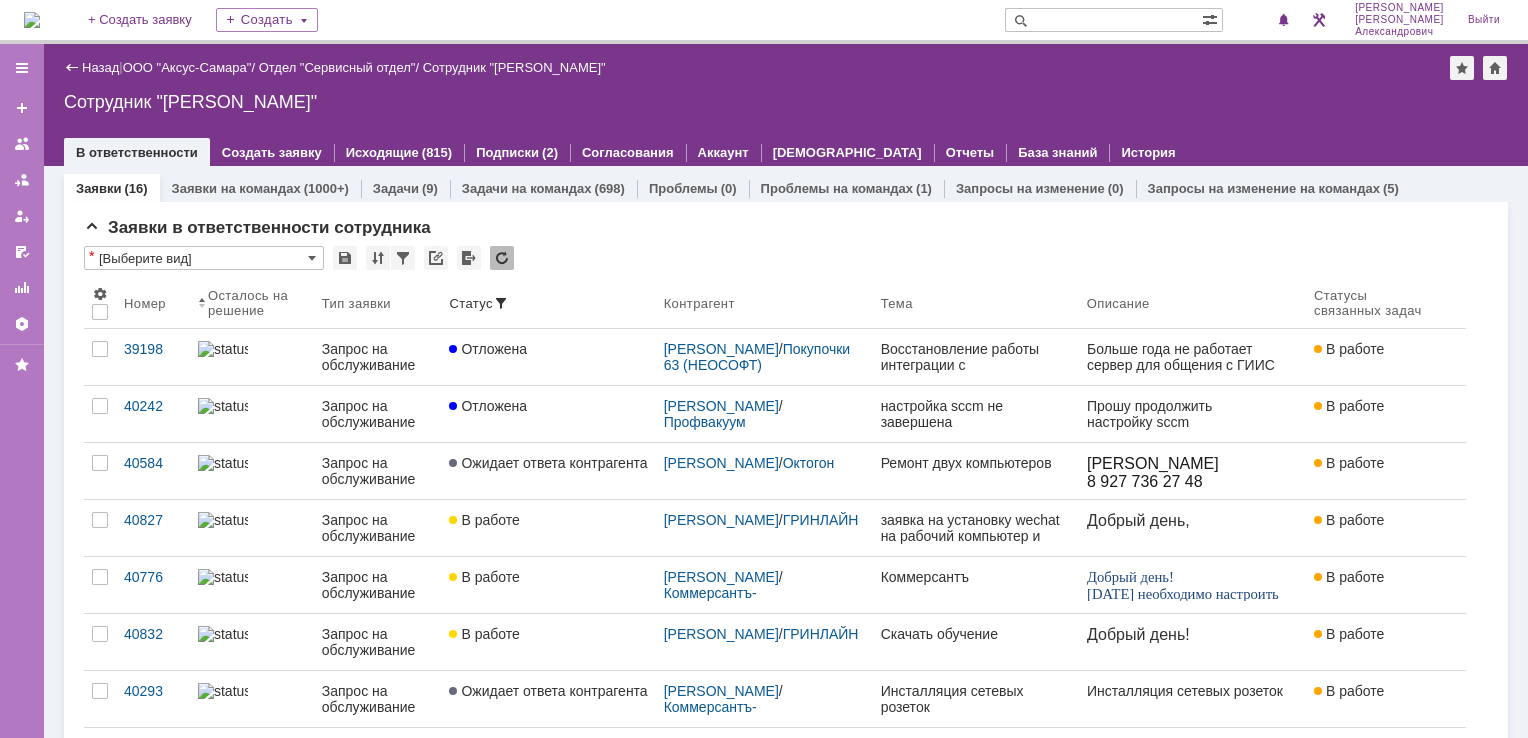 click at bounding box center (32, 20) 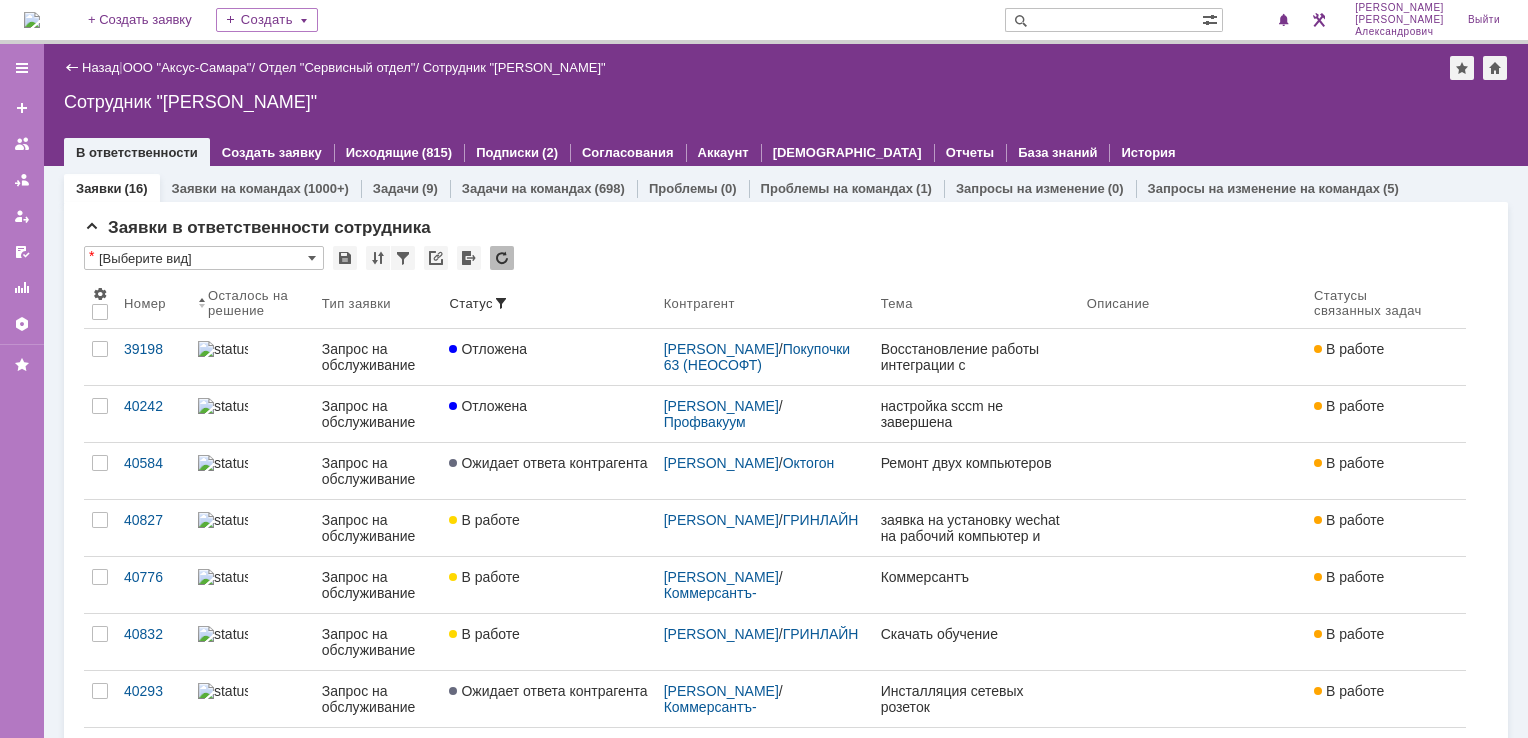 scroll, scrollTop: 0, scrollLeft: 0, axis: both 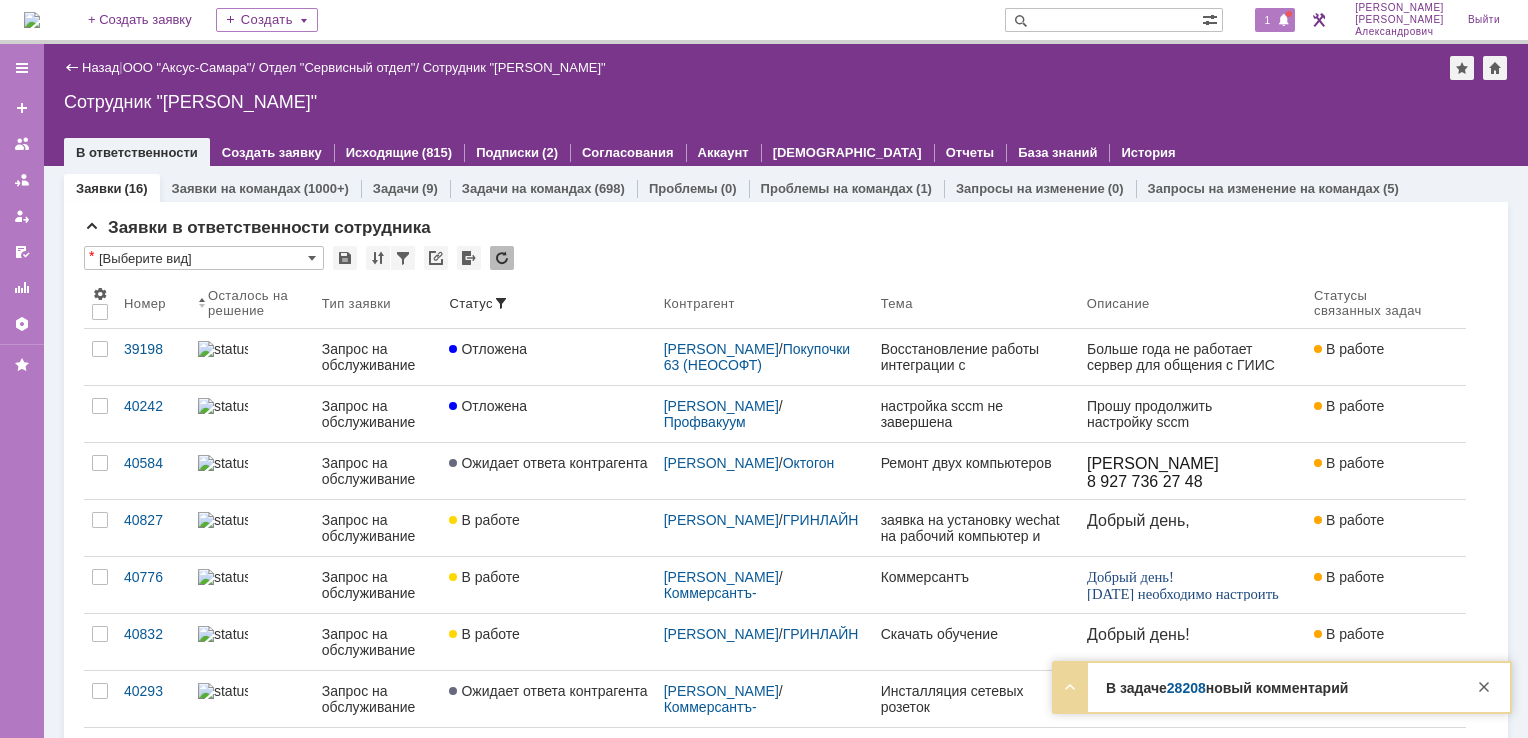 click on "1" at bounding box center (1268, 20) 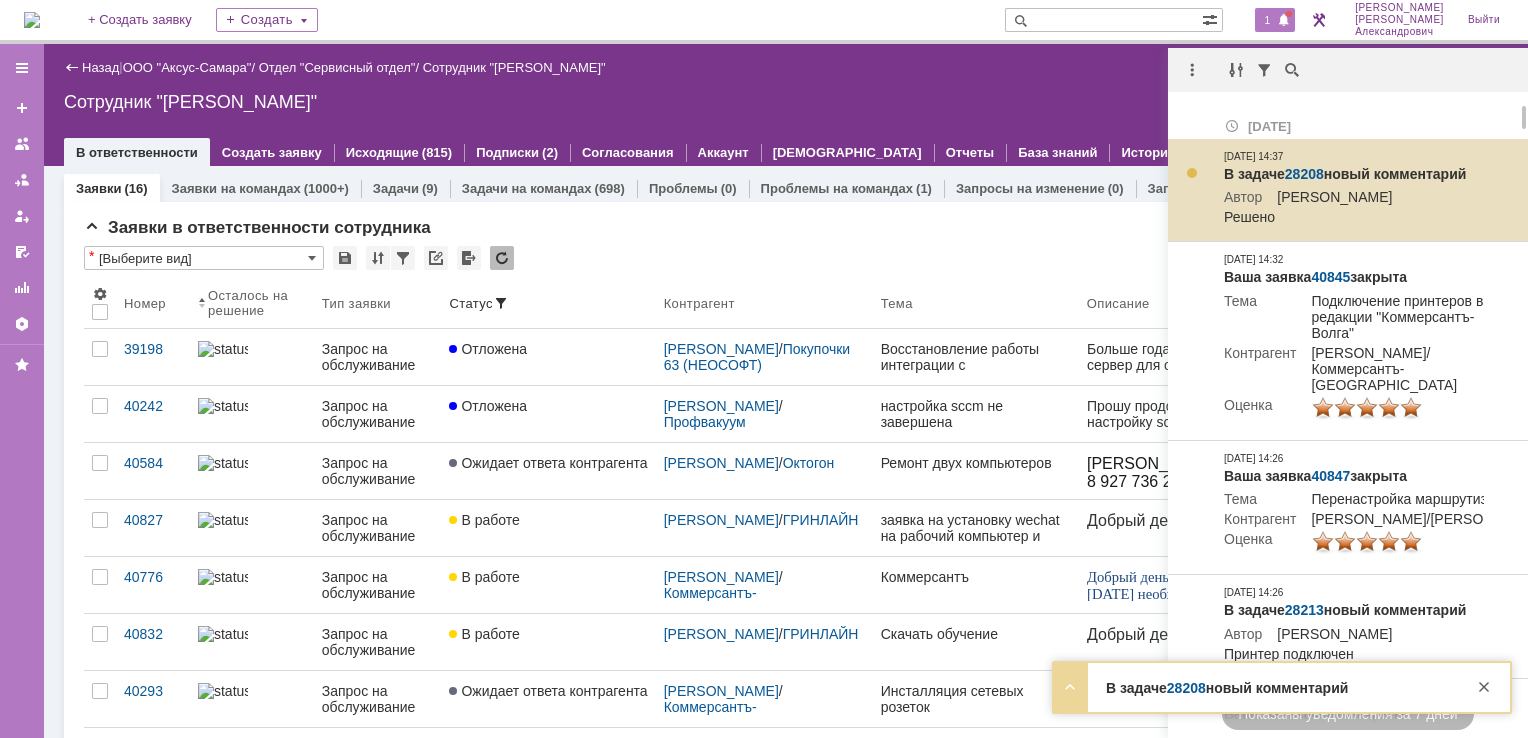 click on "28208" at bounding box center (1304, 174) 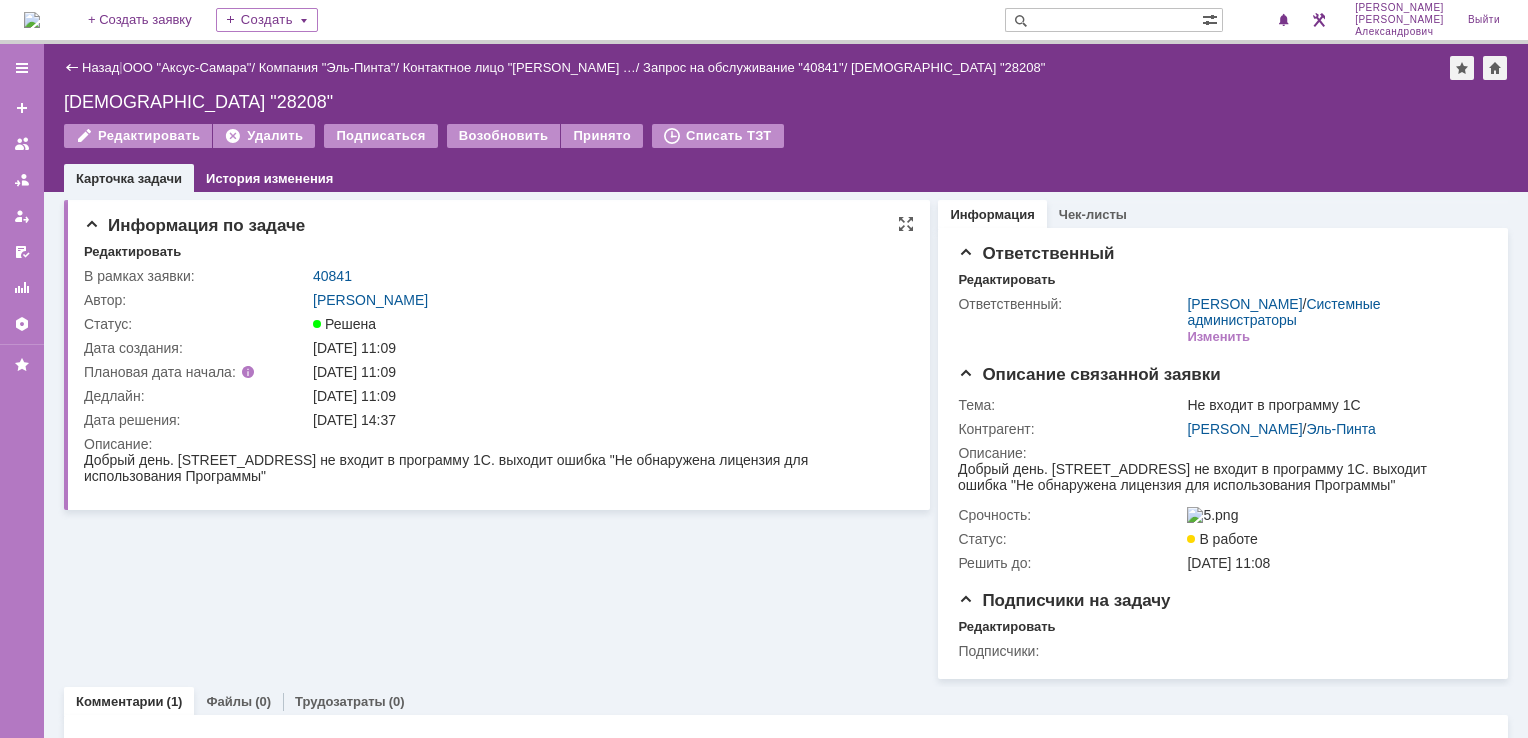 scroll, scrollTop: 0, scrollLeft: 0, axis: both 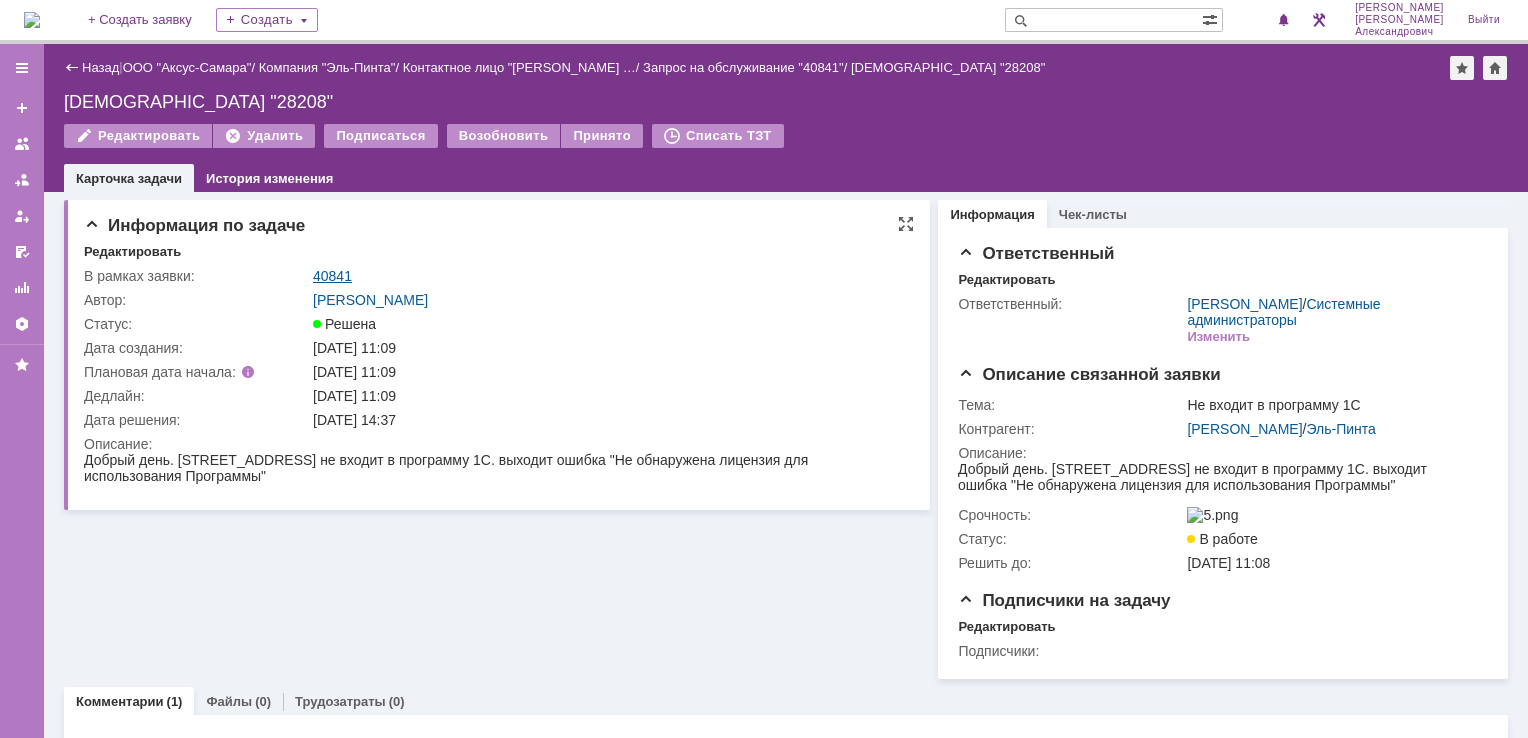 click on "40841" at bounding box center (332, 276) 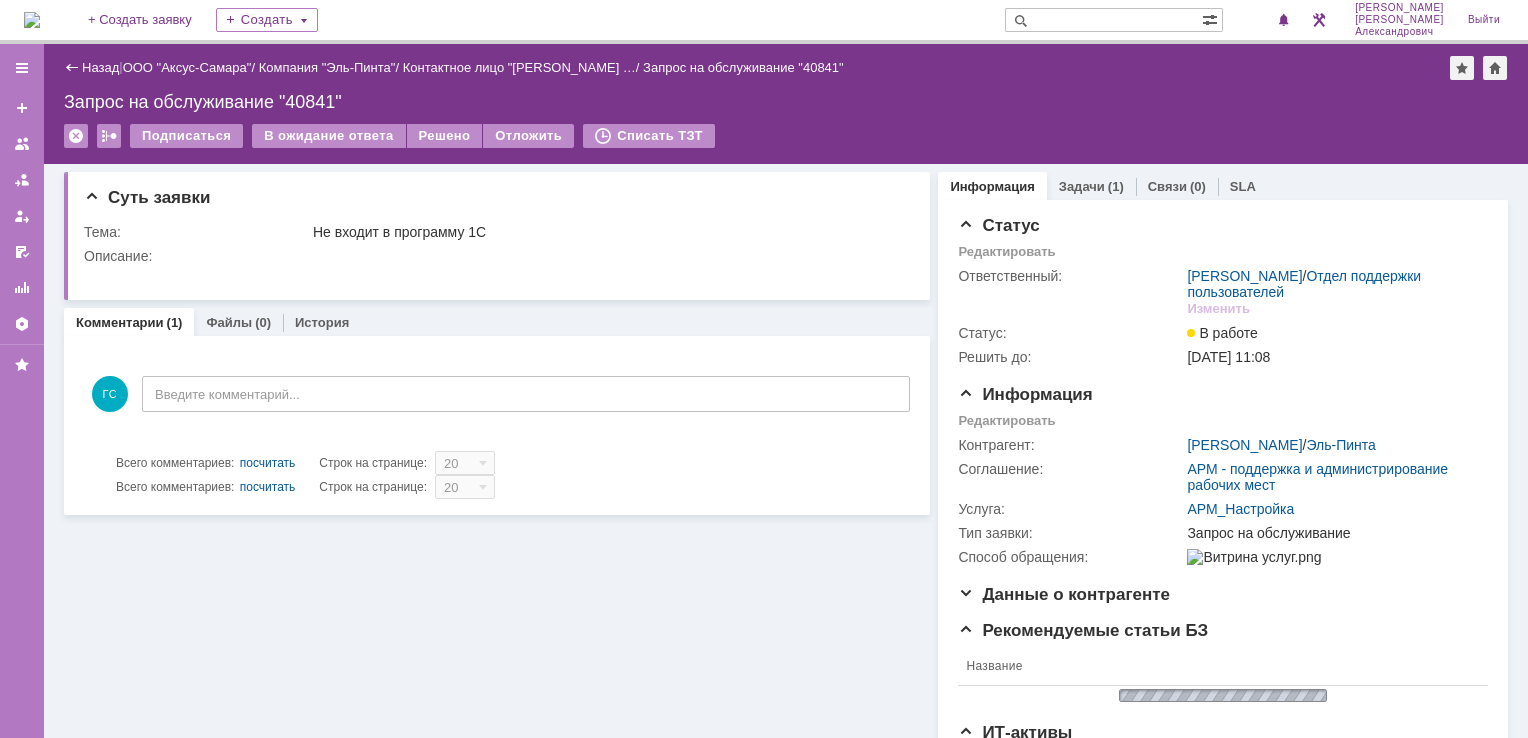 scroll, scrollTop: 0, scrollLeft: 0, axis: both 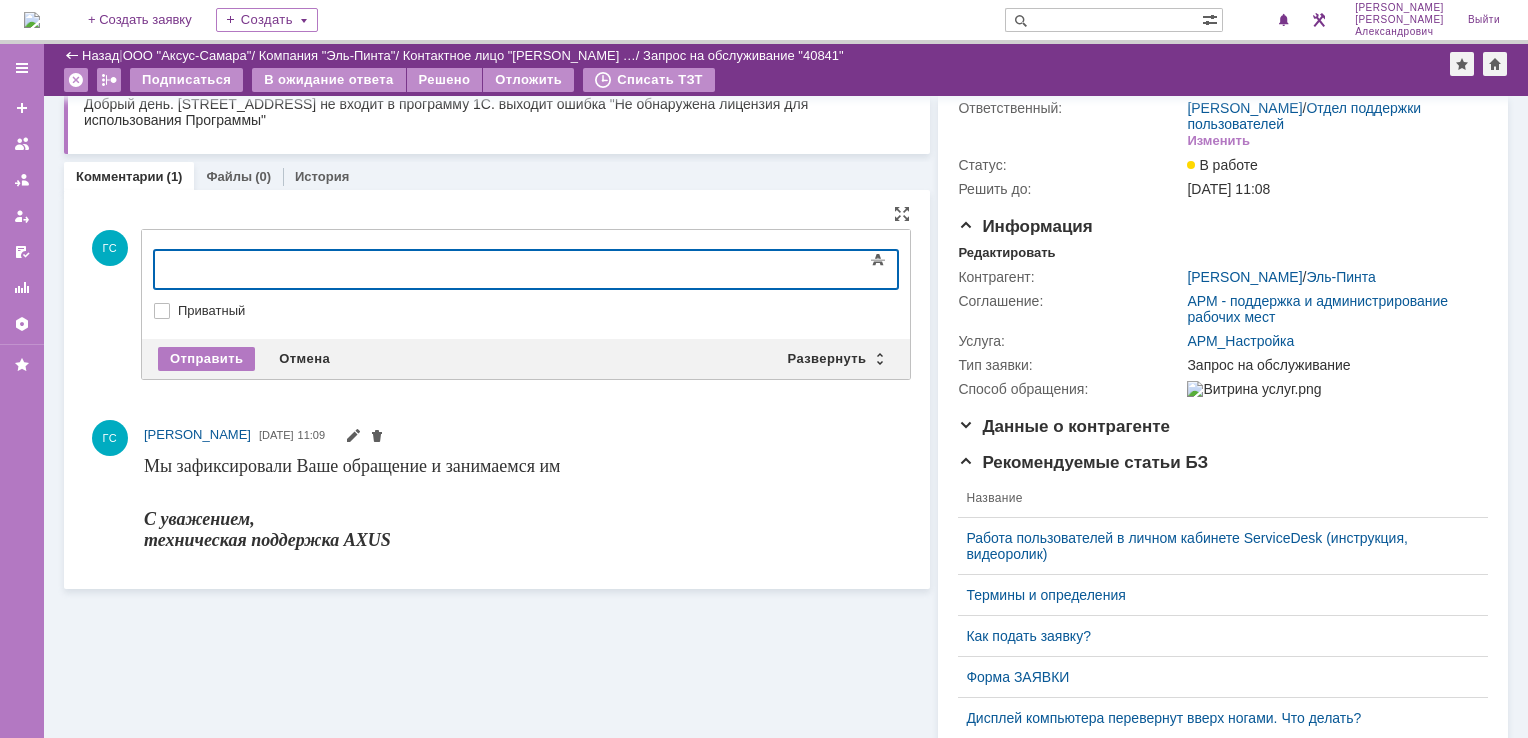 type 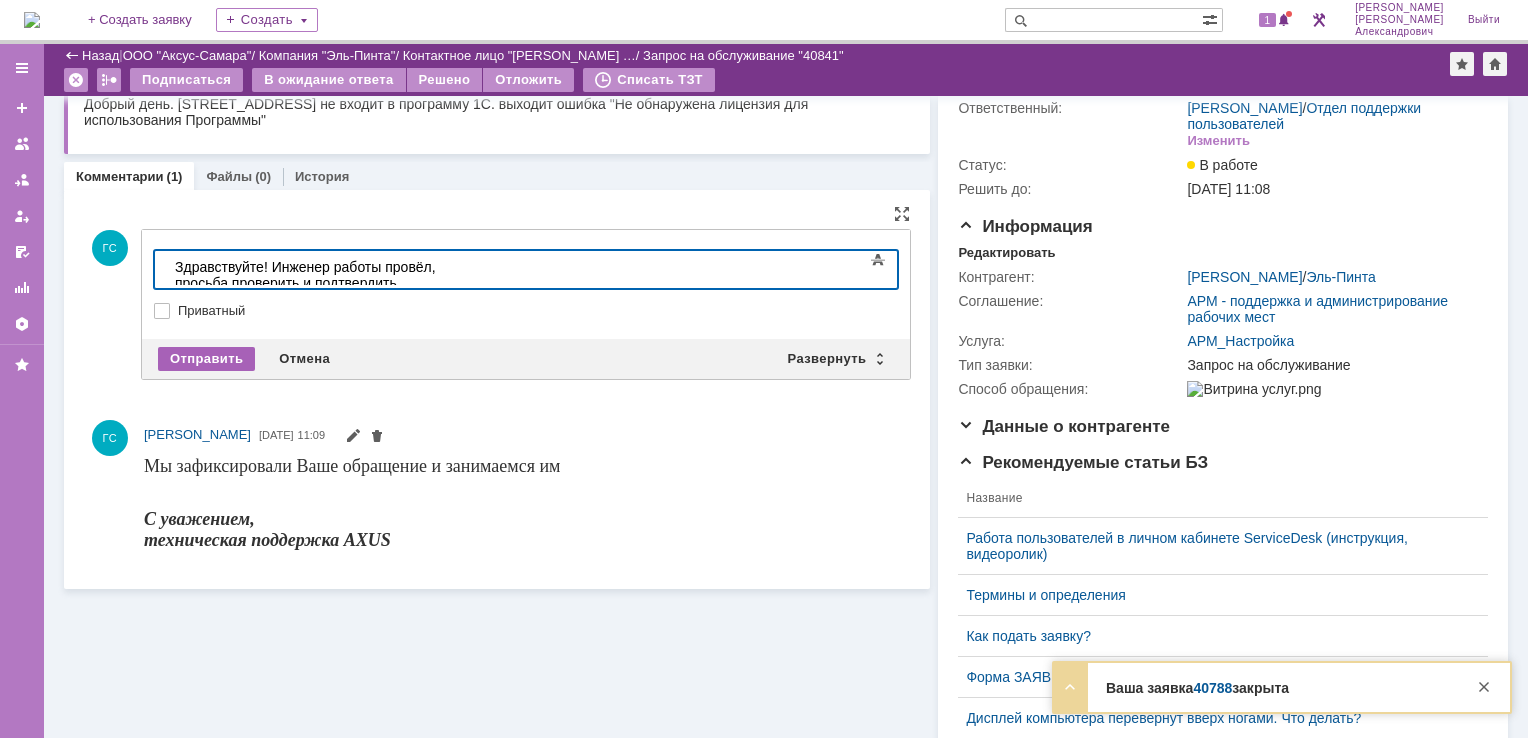 click on "Отправить" at bounding box center (206, 359) 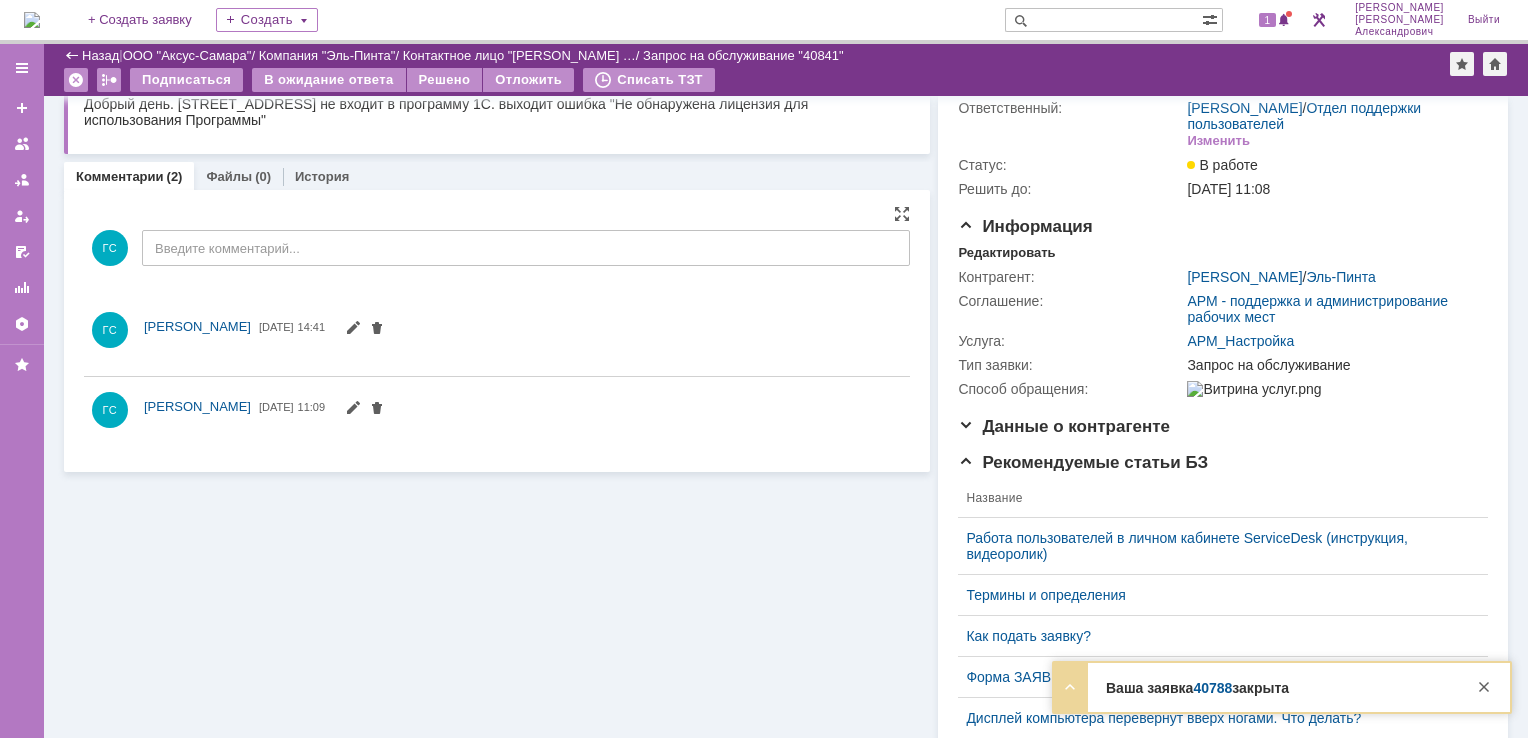 scroll, scrollTop: 0, scrollLeft: 0, axis: both 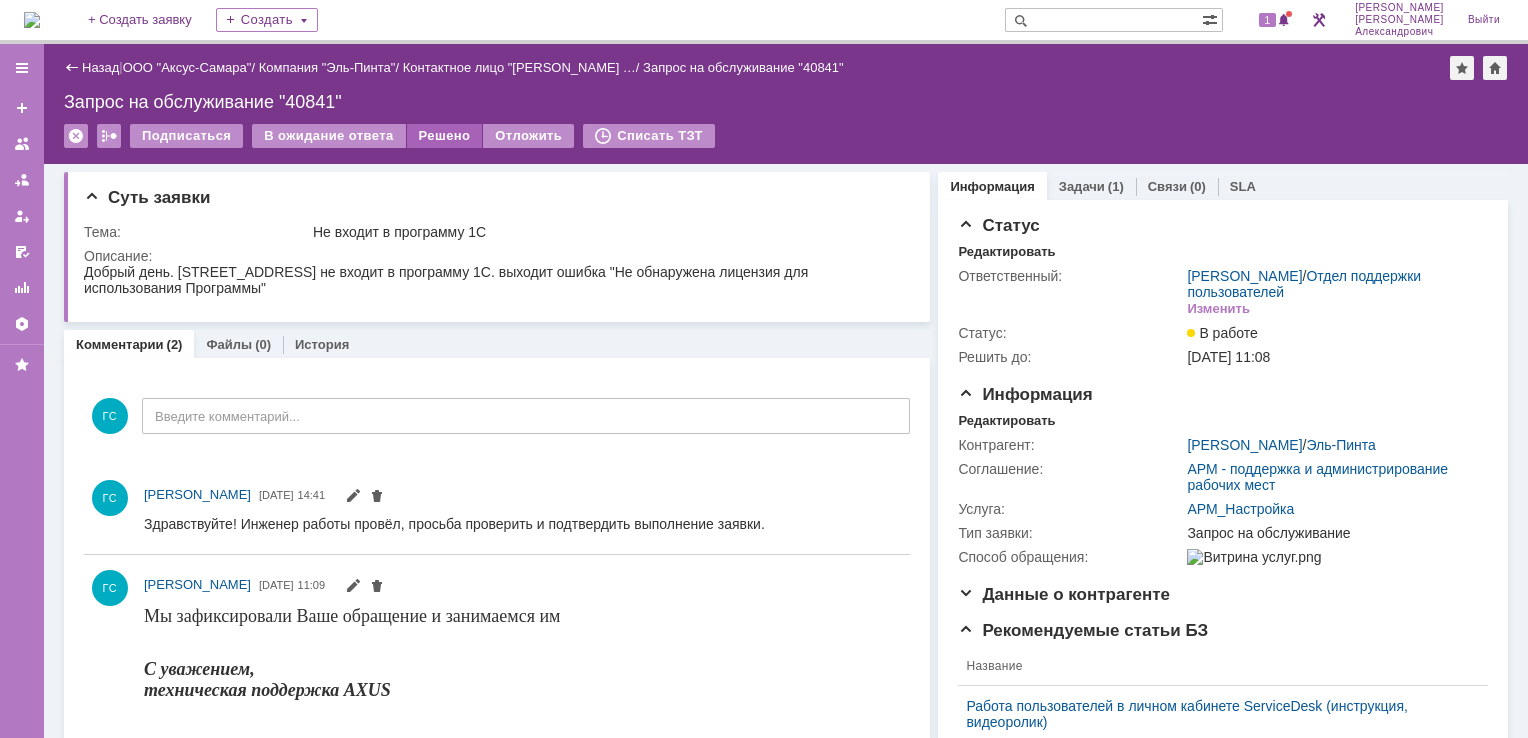 click on "Решено" at bounding box center [445, 136] 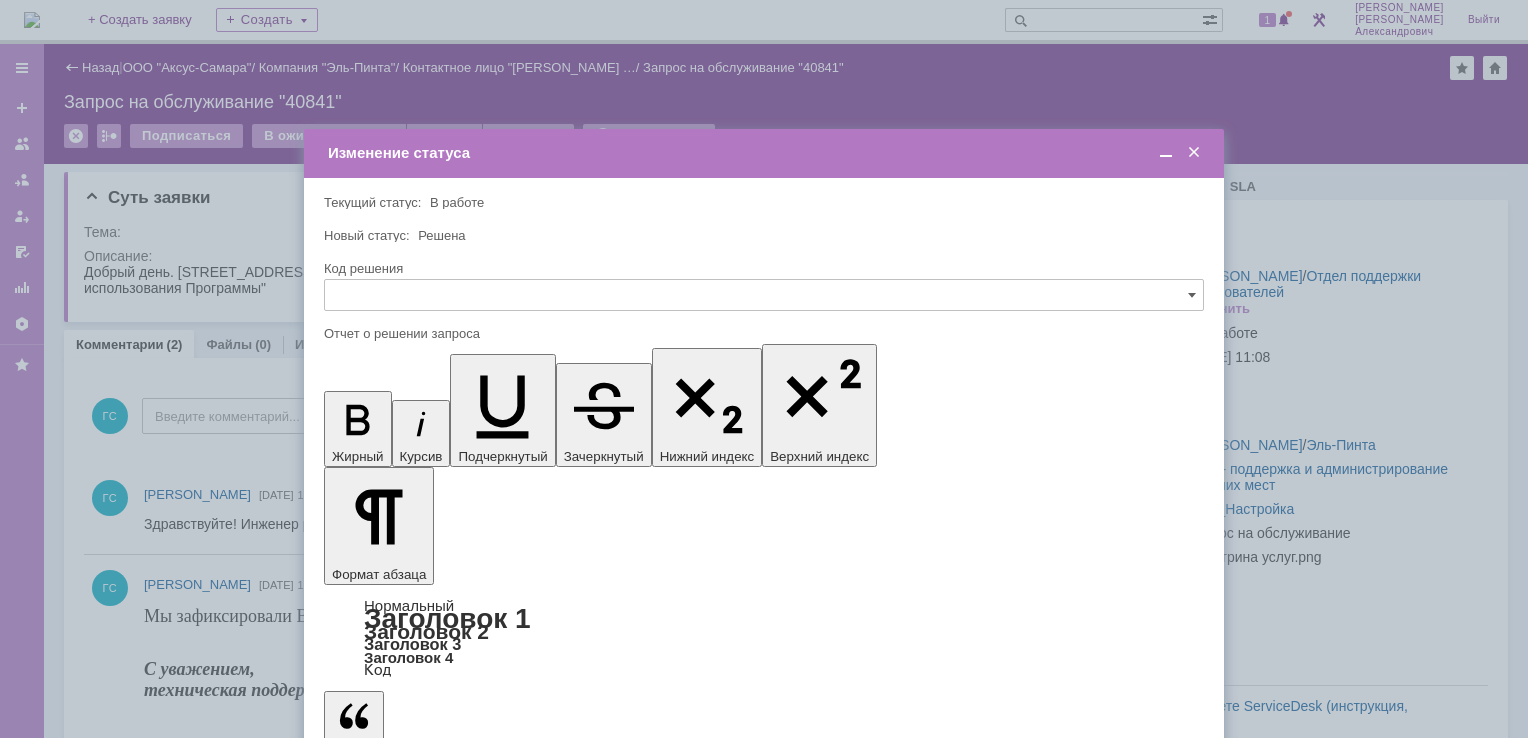 scroll, scrollTop: 0, scrollLeft: 0, axis: both 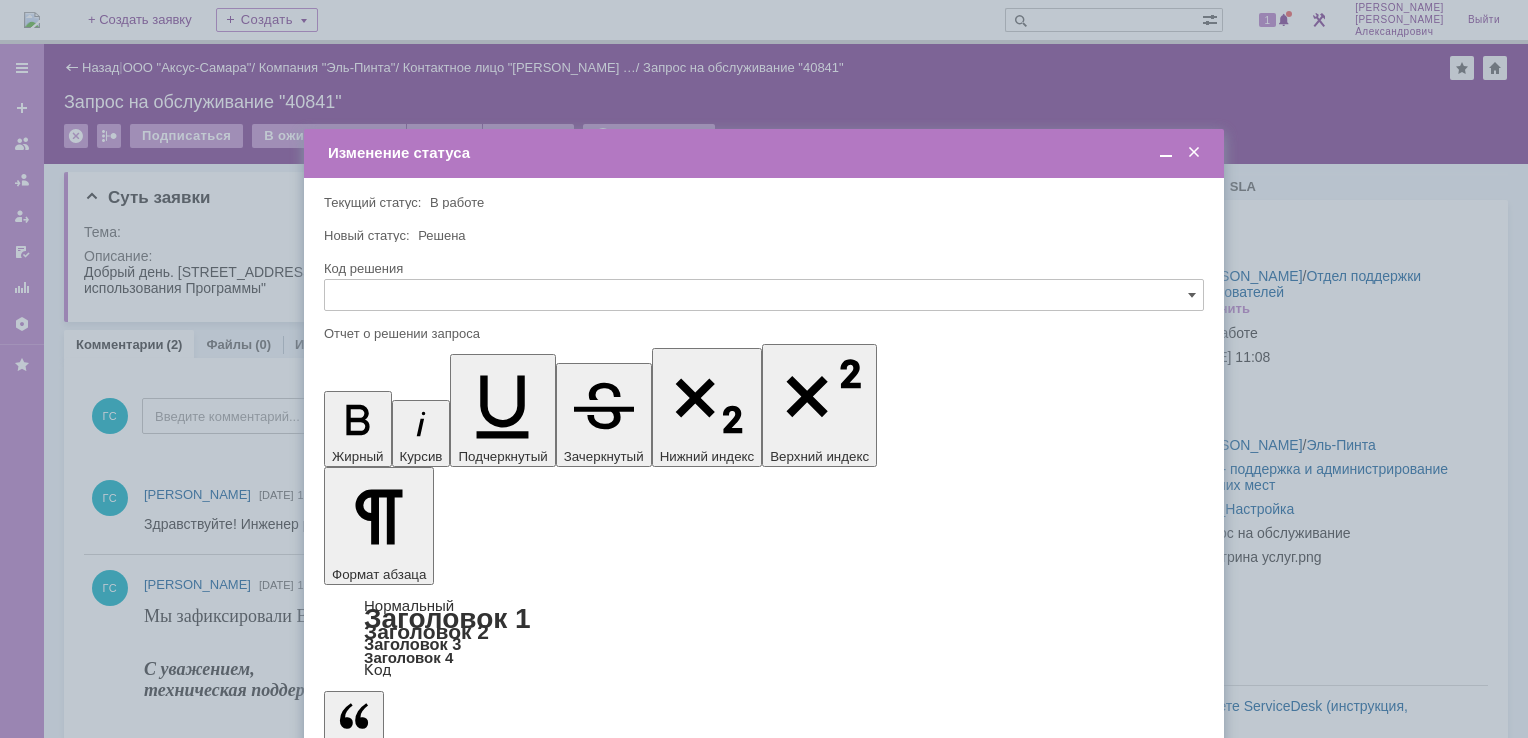 click on "Сохранить" at bounding box center (384, 820) 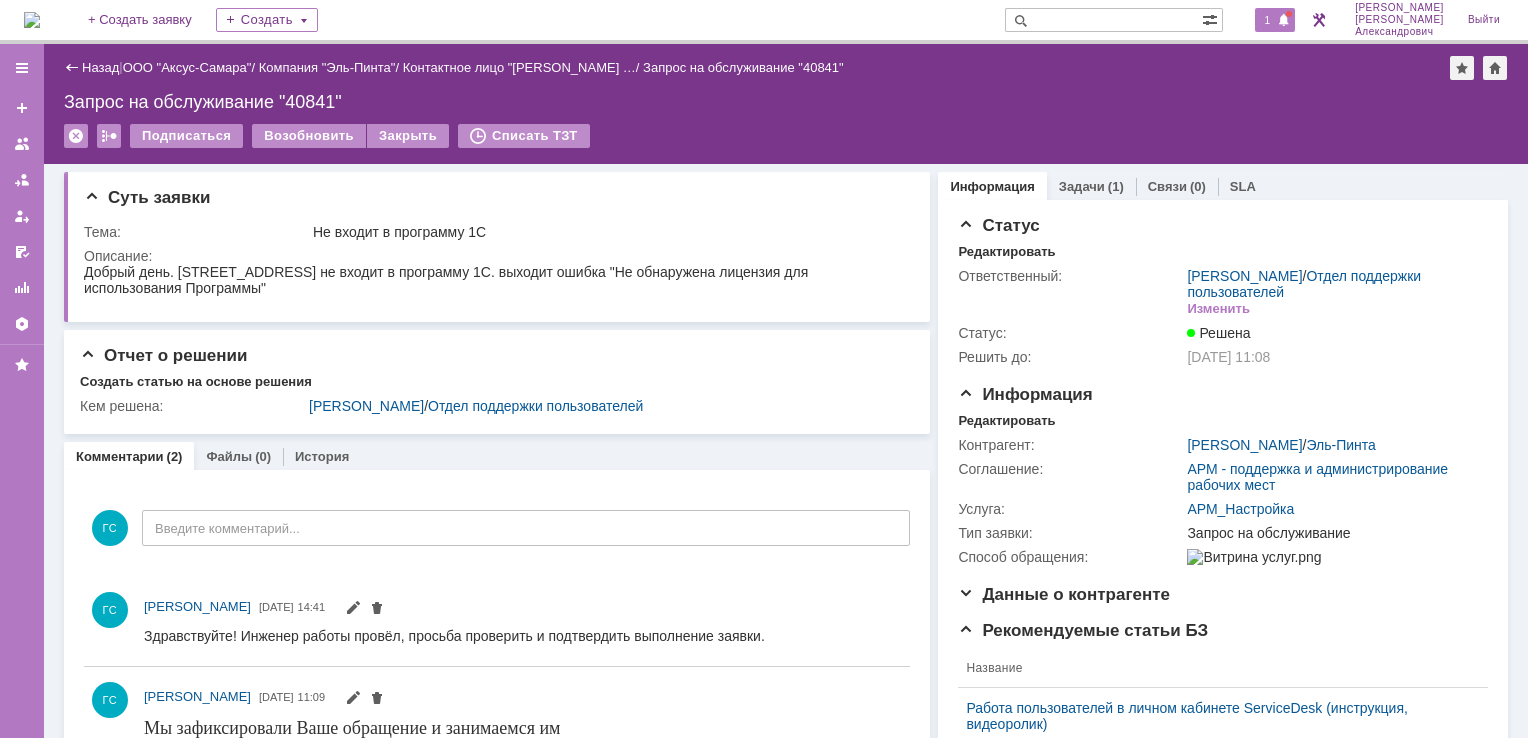 scroll, scrollTop: 0, scrollLeft: 0, axis: both 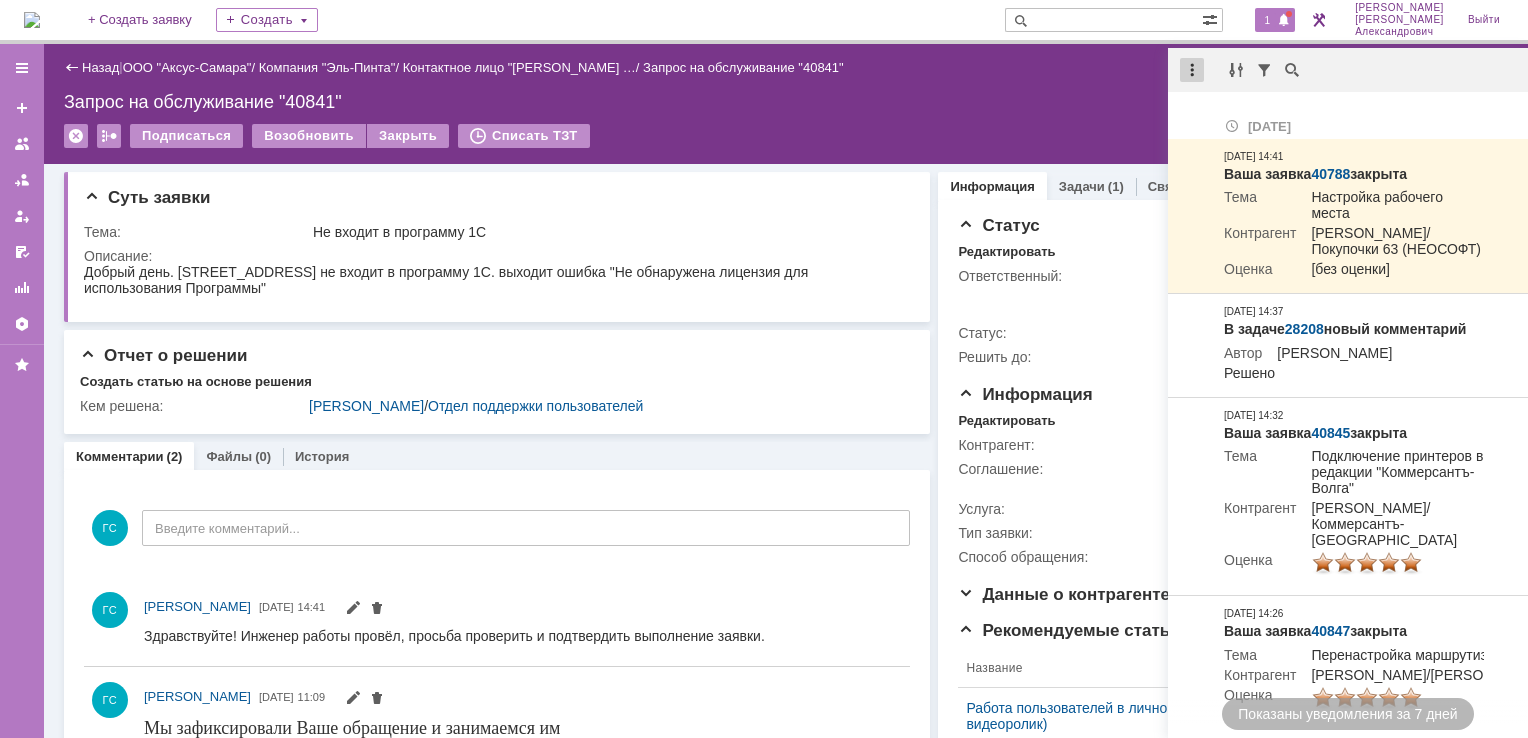 click at bounding box center (1192, 70) 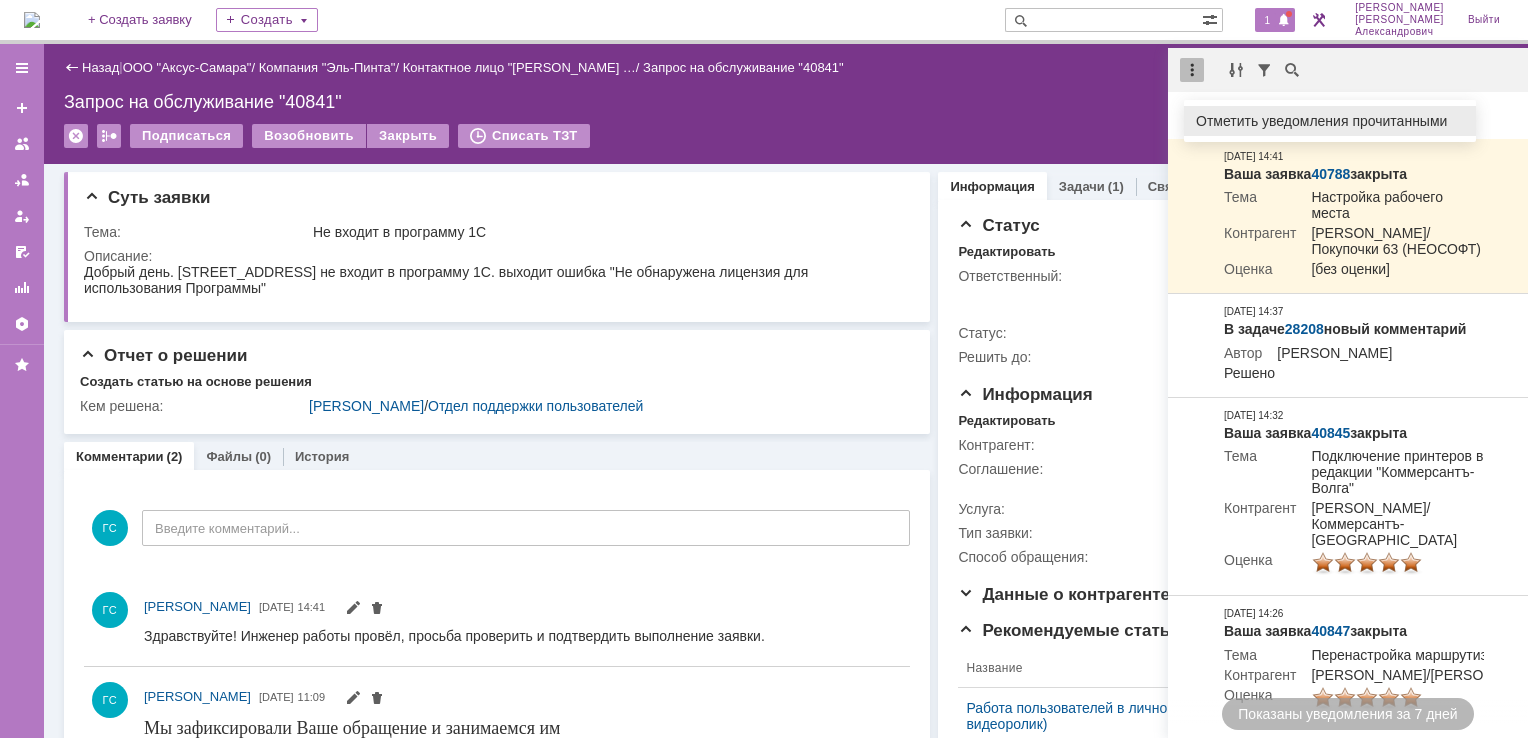 click on "Отметить уведомления прочитанными" at bounding box center [1330, 121] 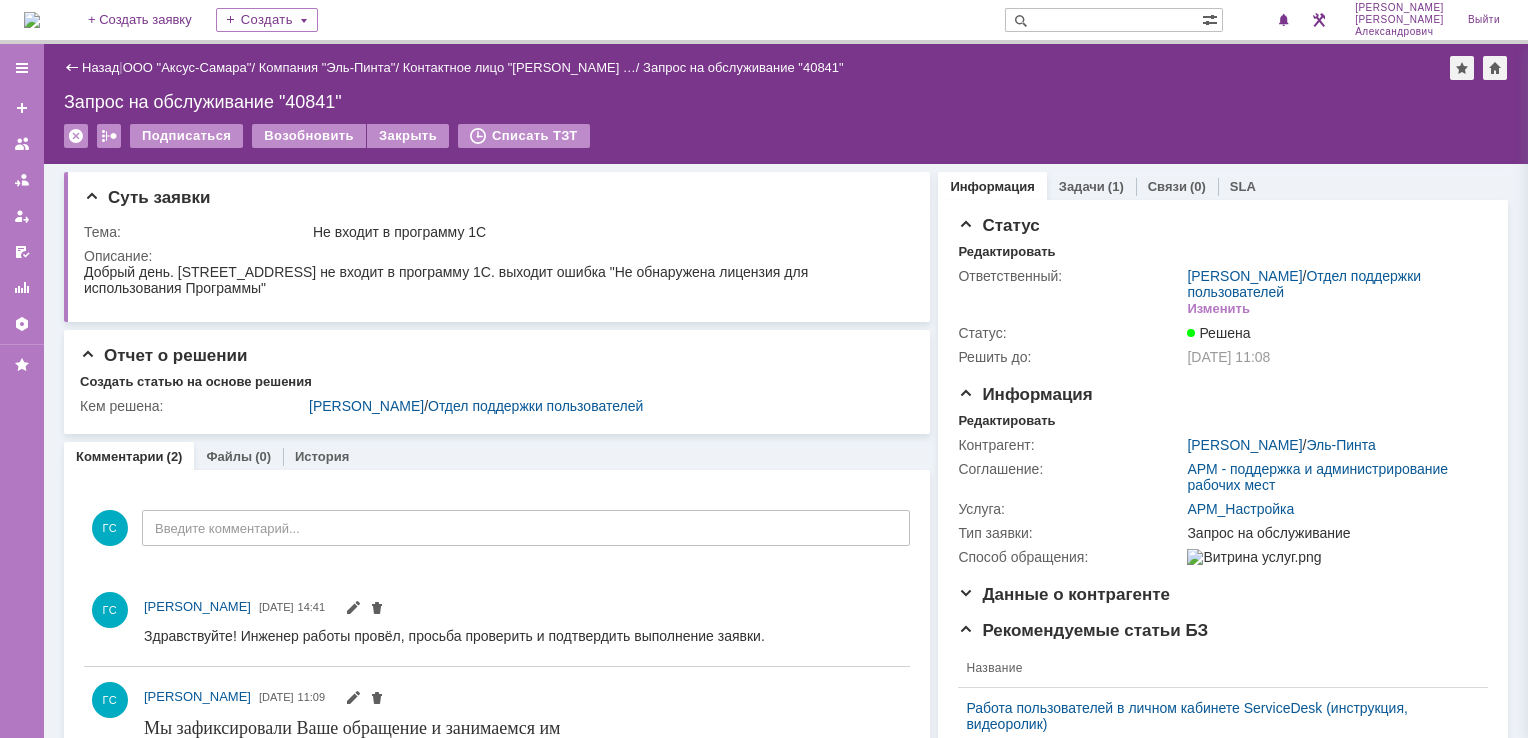click on "Назад   |   ООО "Аксус-Самара"  /   Компания "Эль-Пинта"  /   Контактное лицо "[PERSON_NAME] …  /   Запрос на обслуживание "40841" Запрос на обслуживание "40841"
Подписаться Возобновить Закрыть Списать ТЗТ serviceCall$45552672 Карточка заявки" at bounding box center (786, 104) 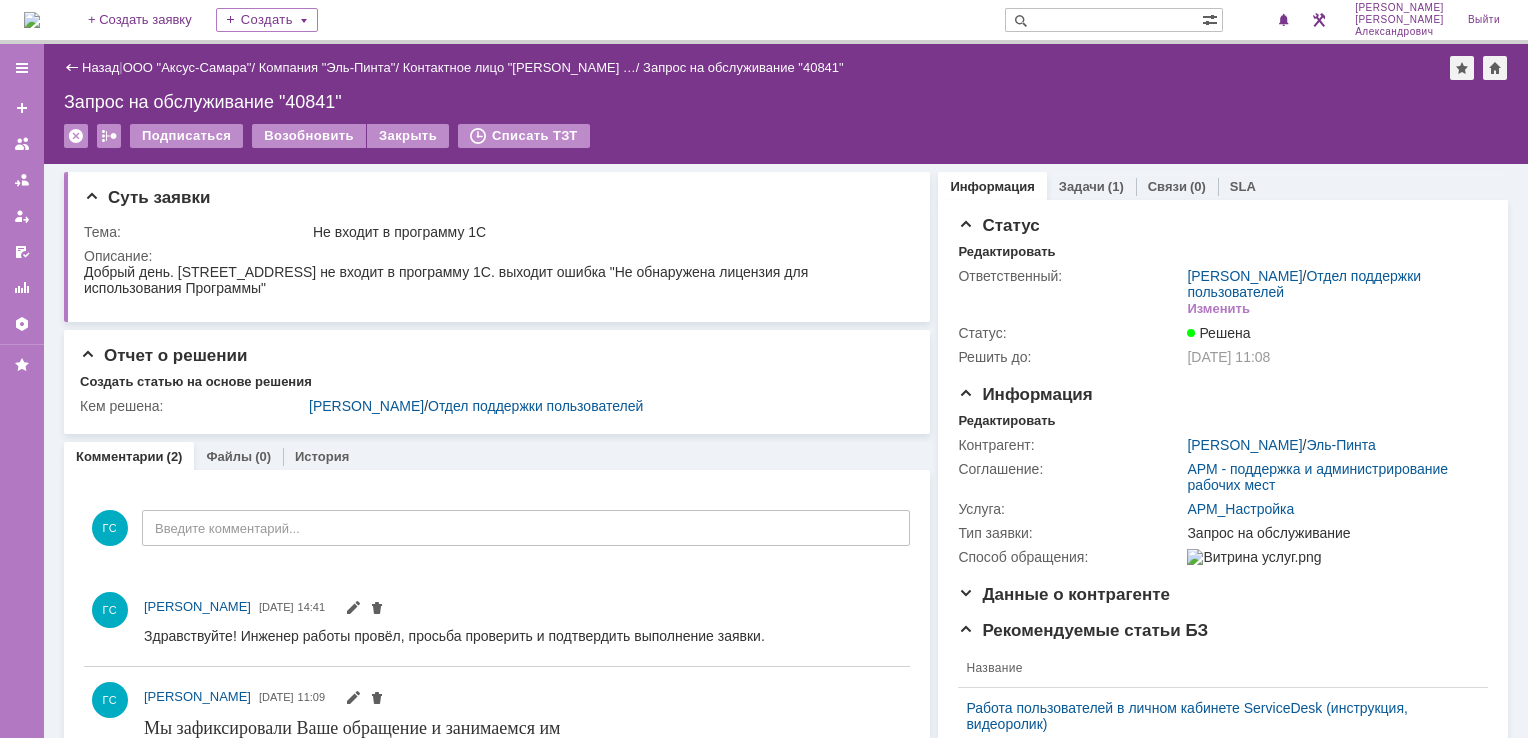 click at bounding box center (32, 20) 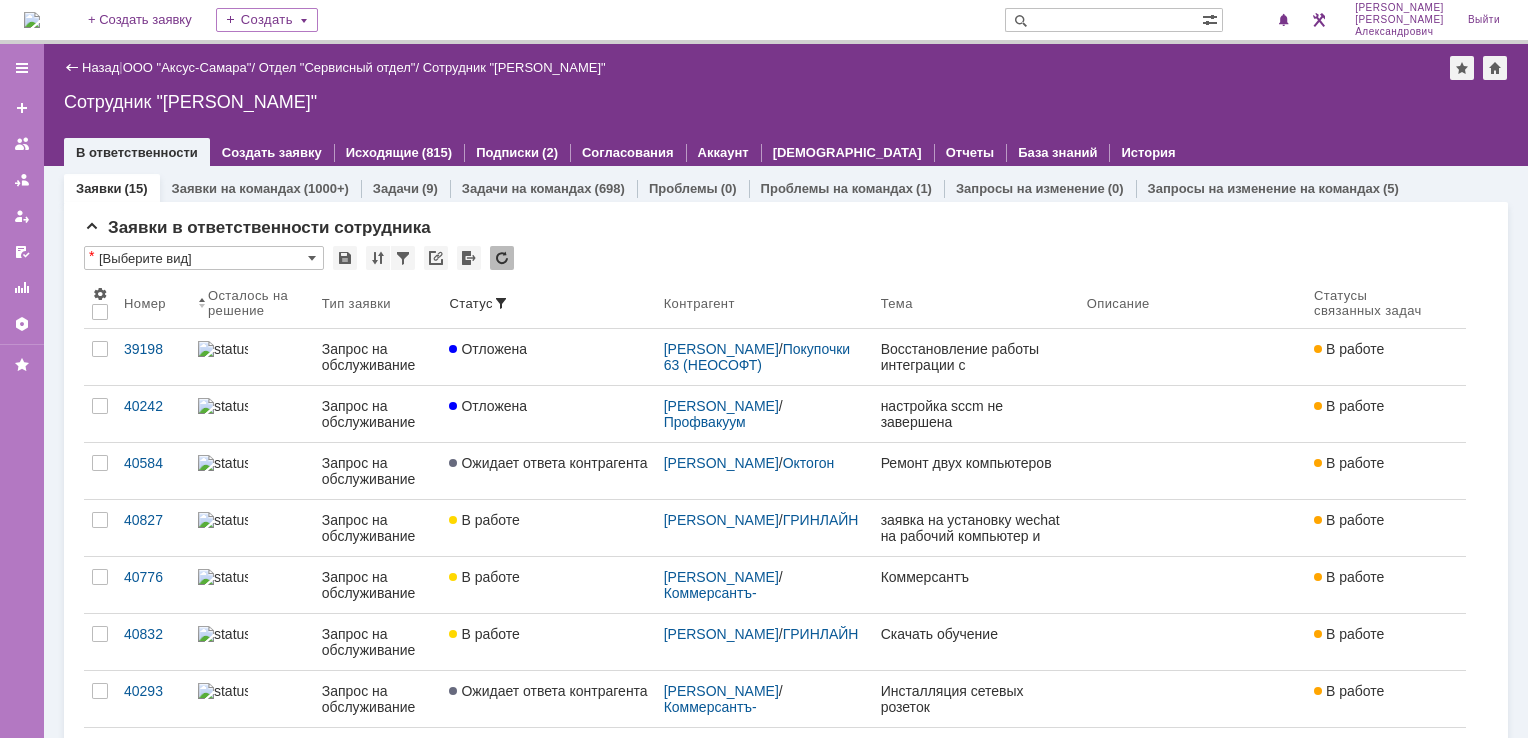 scroll, scrollTop: 0, scrollLeft: 0, axis: both 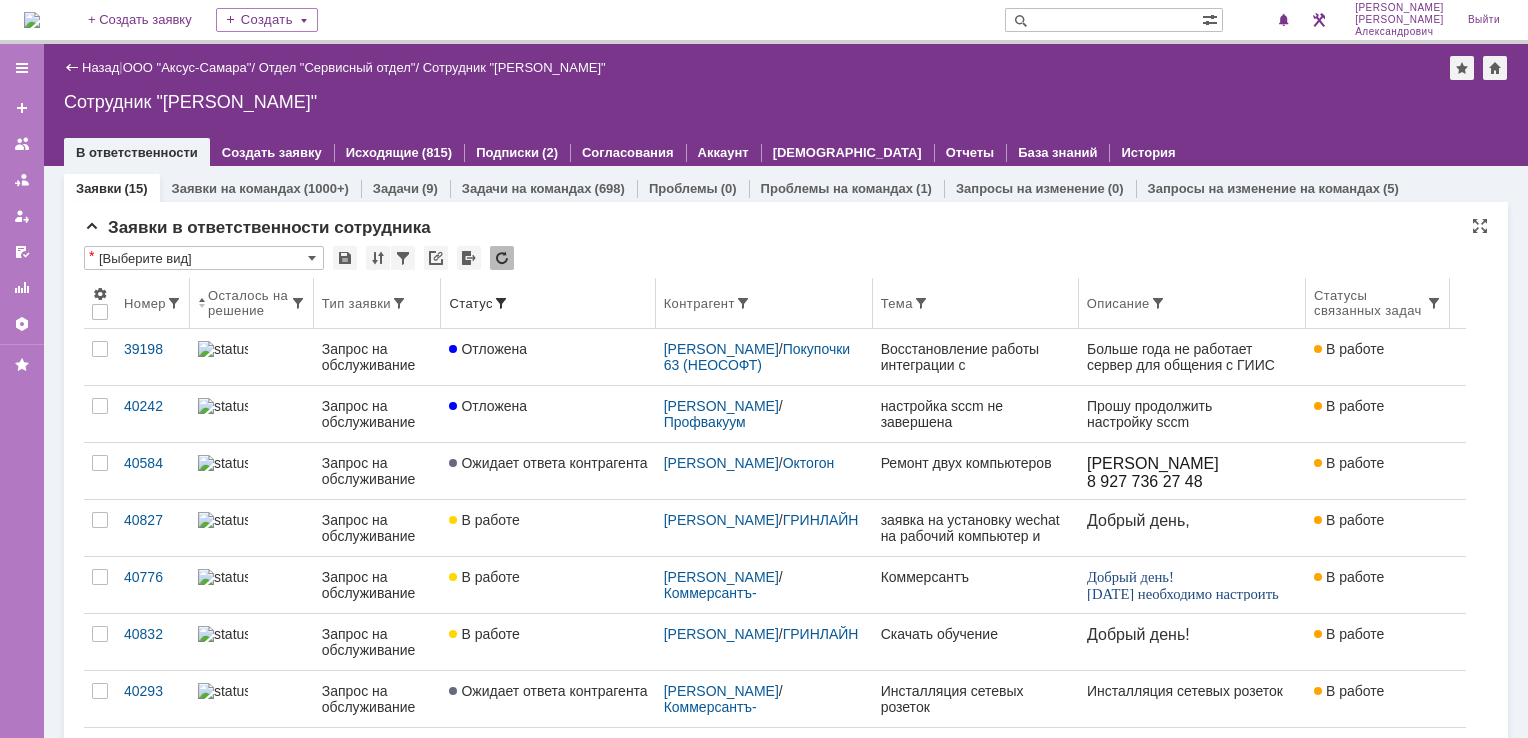 click on "Статус" at bounding box center [548, 303] 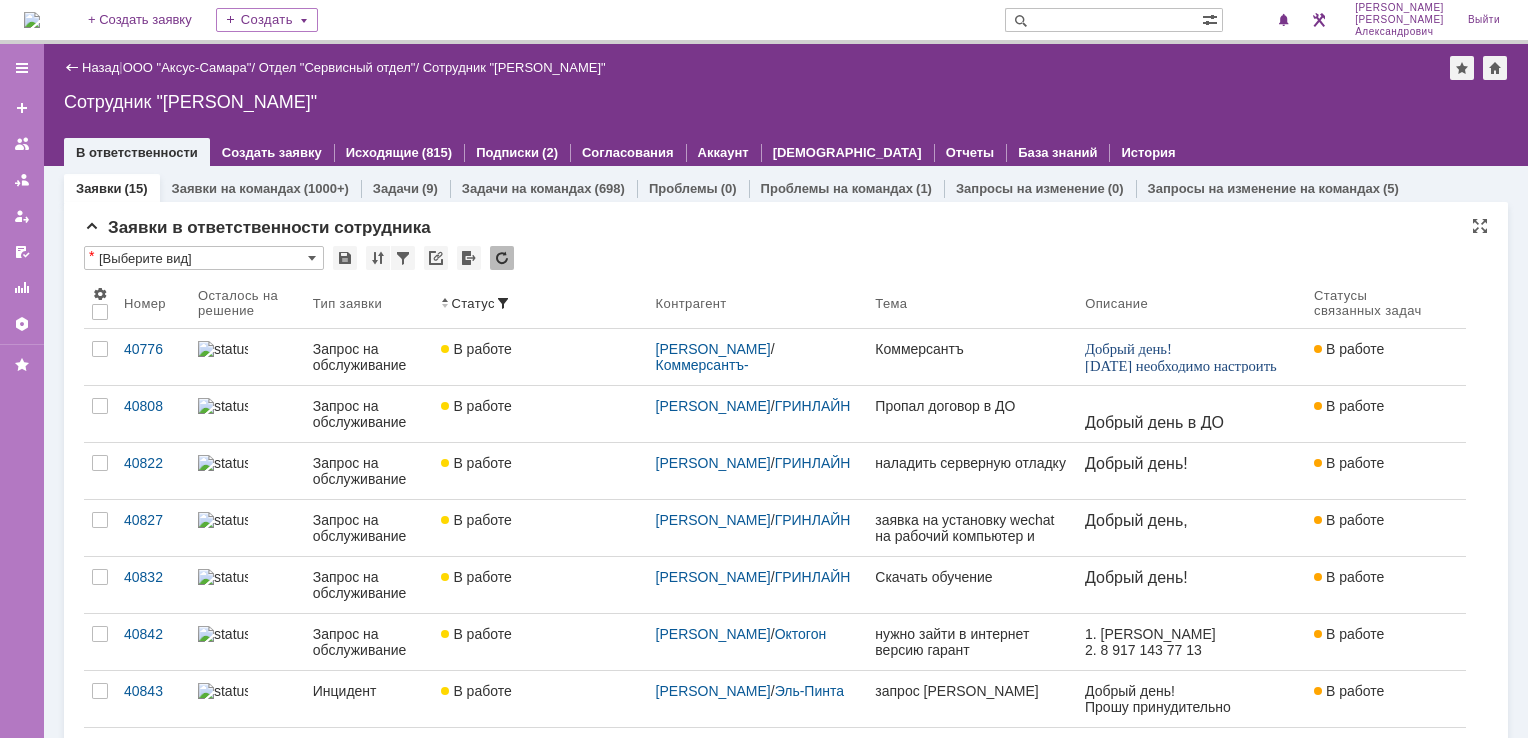 scroll, scrollTop: 0, scrollLeft: 0, axis: both 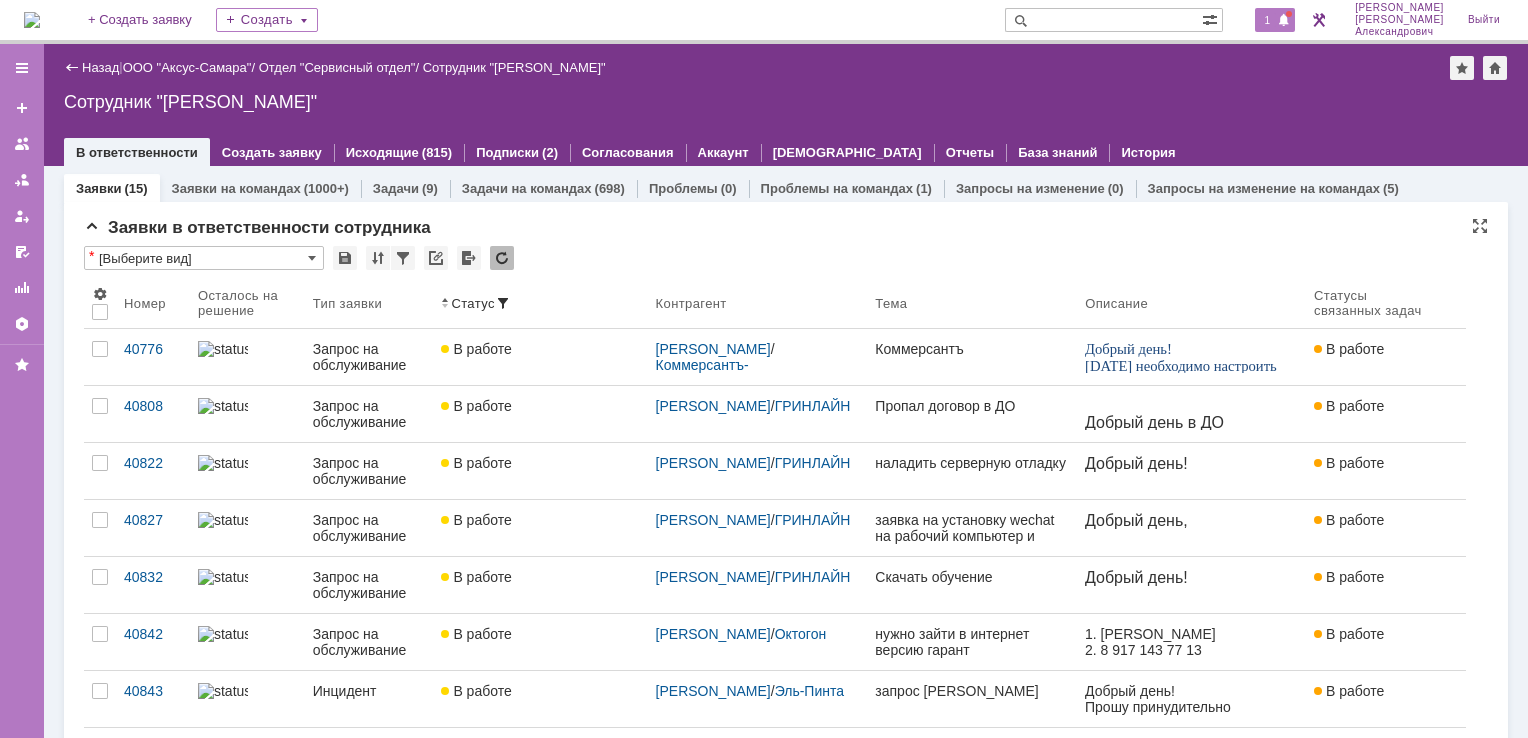 click at bounding box center [1284, 21] 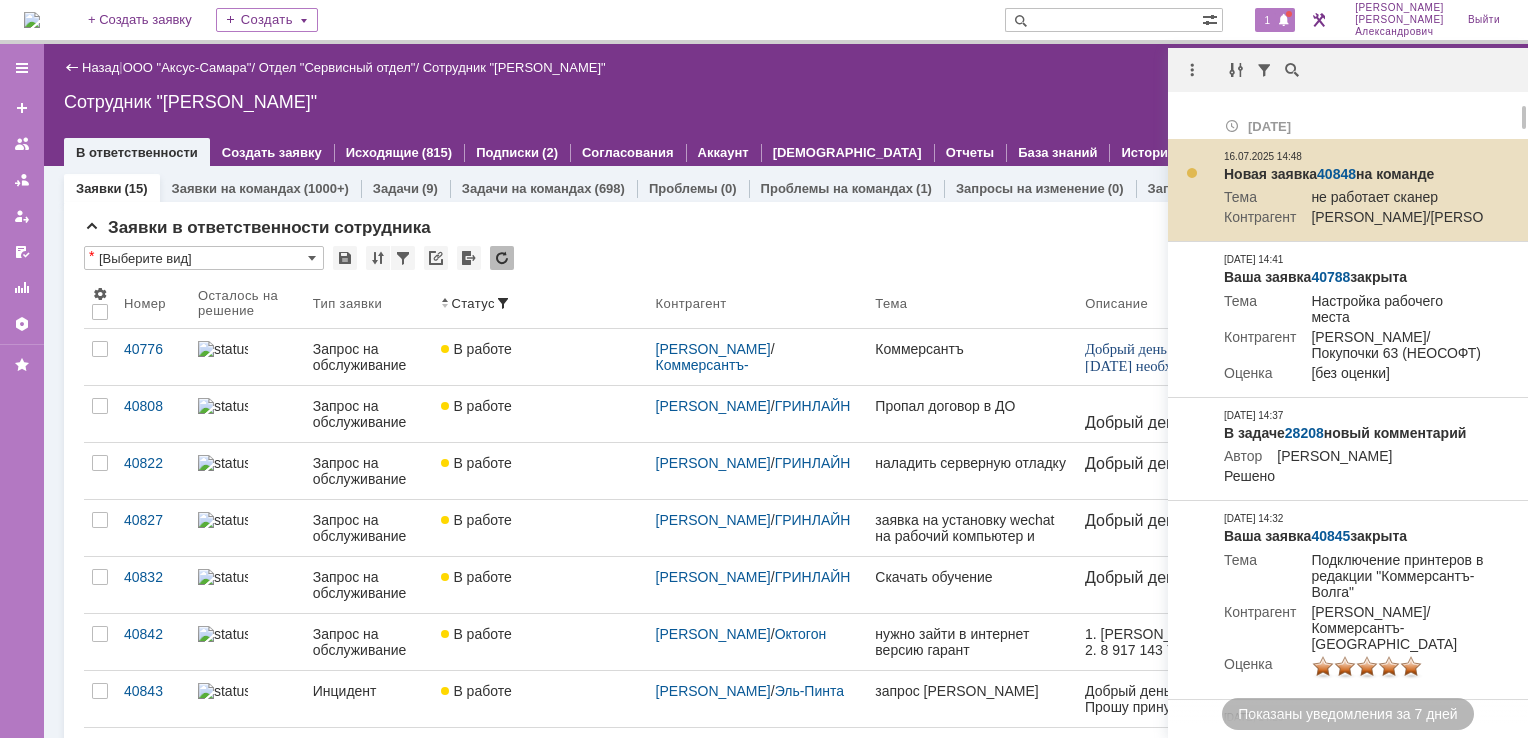 click on "40848" at bounding box center (1336, 174) 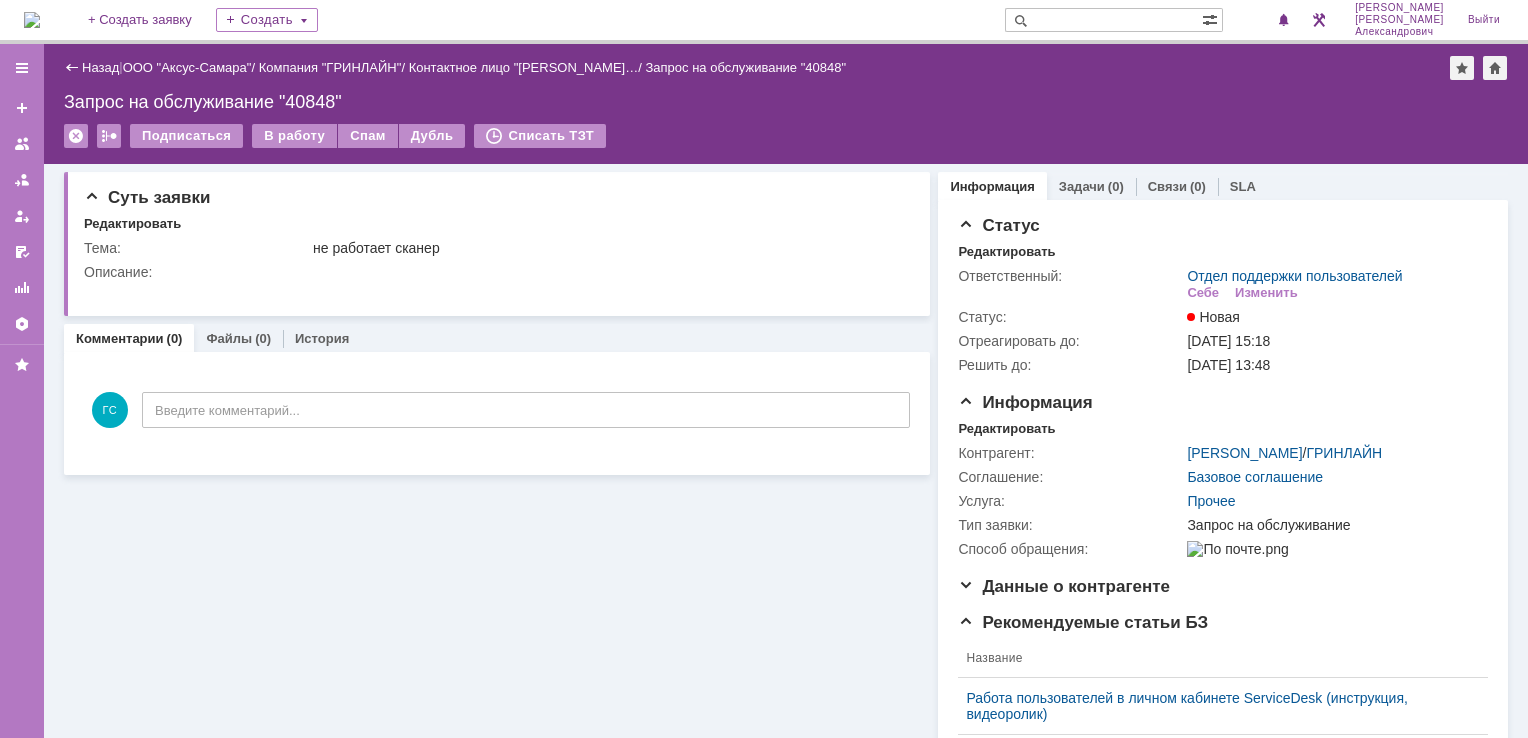 scroll, scrollTop: 0, scrollLeft: 0, axis: both 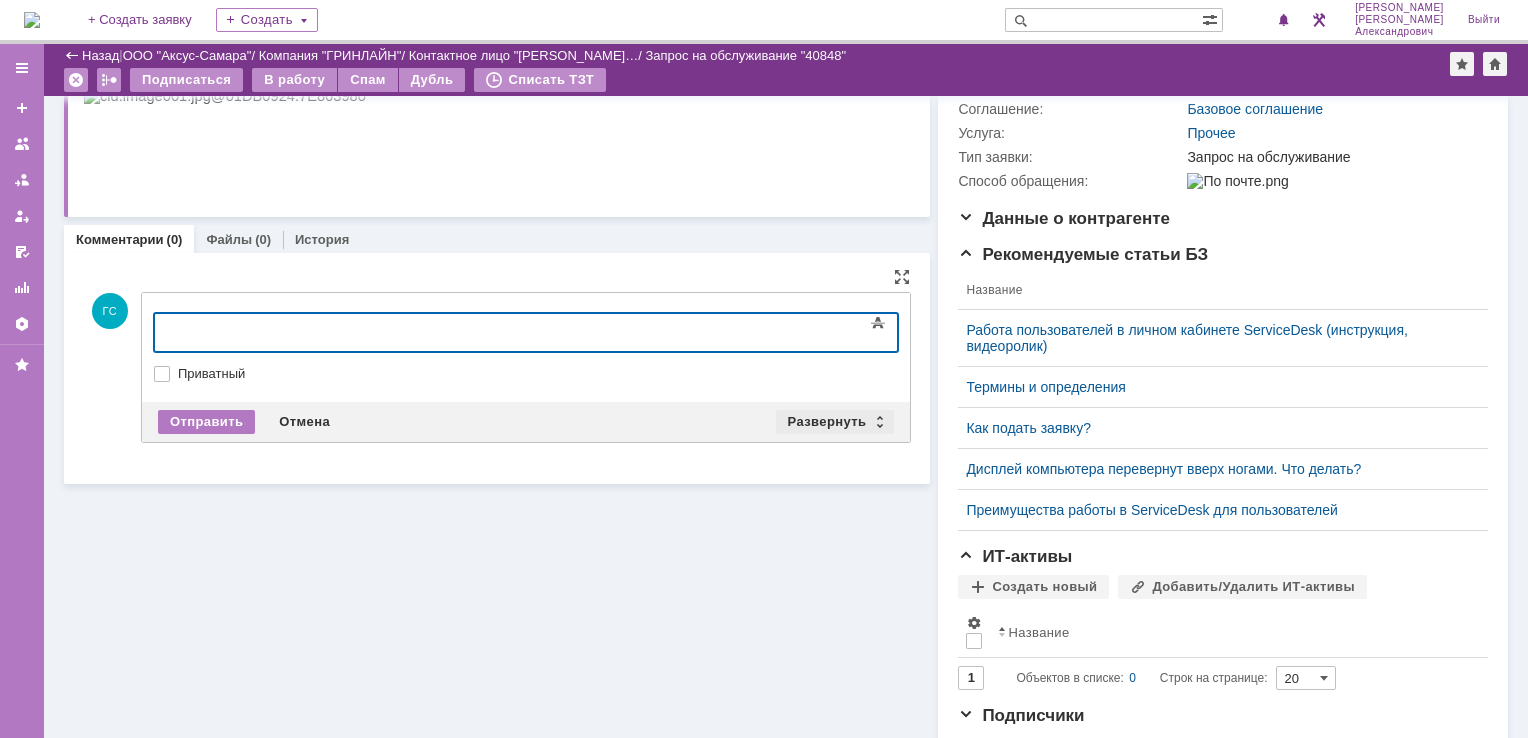 click on "Развернуть" at bounding box center [835, 422] 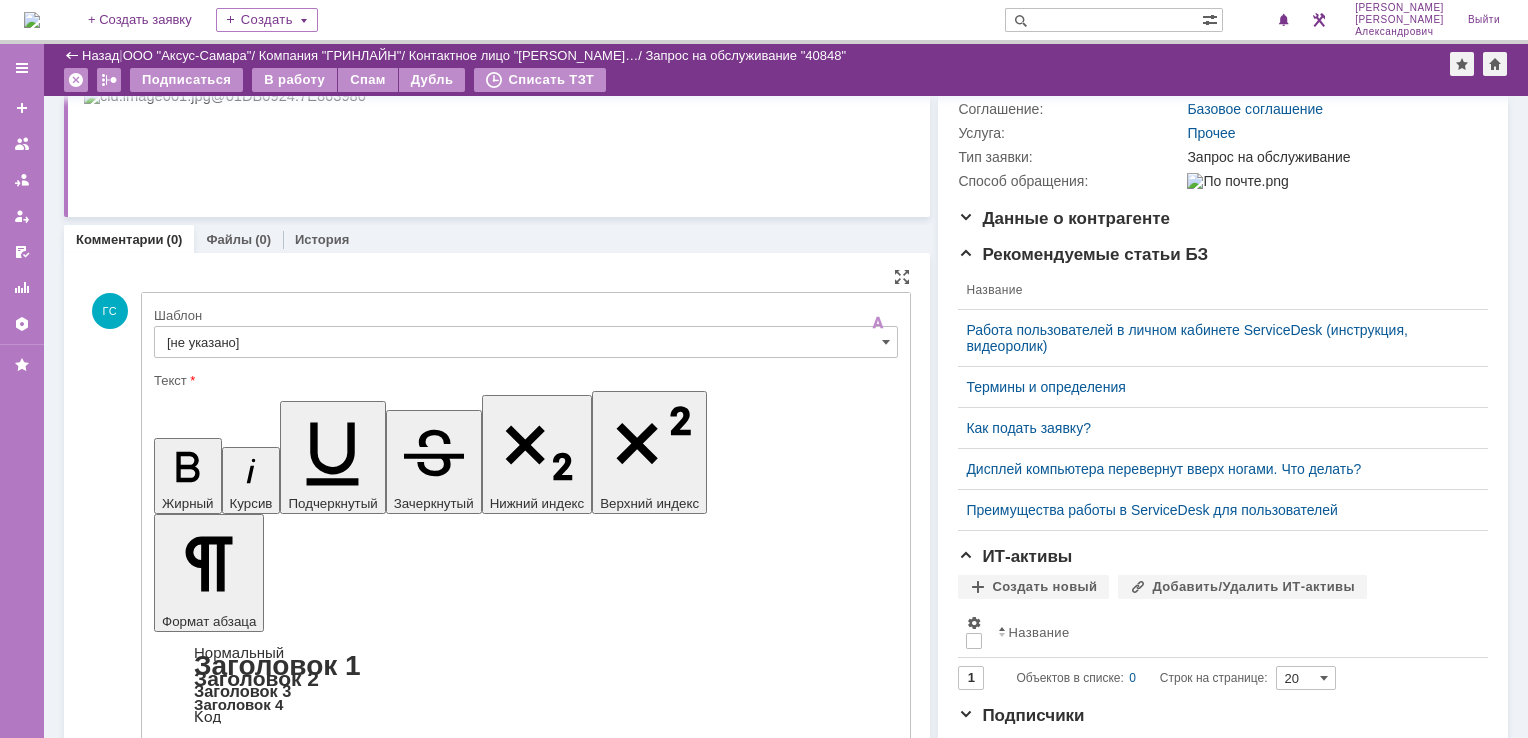 scroll, scrollTop: 0, scrollLeft: 0, axis: both 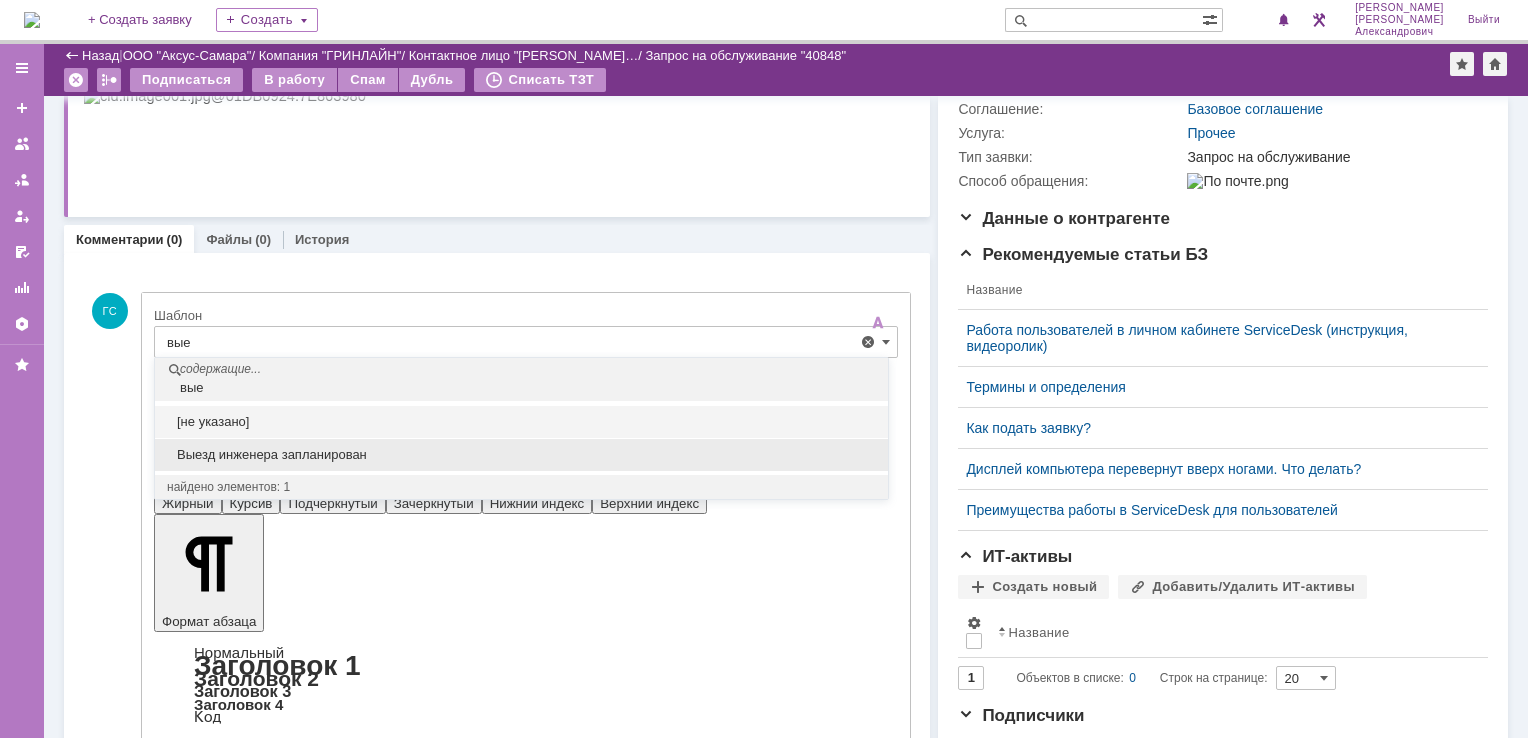 click on "Выезд инженера запланирован" at bounding box center (521, 455) 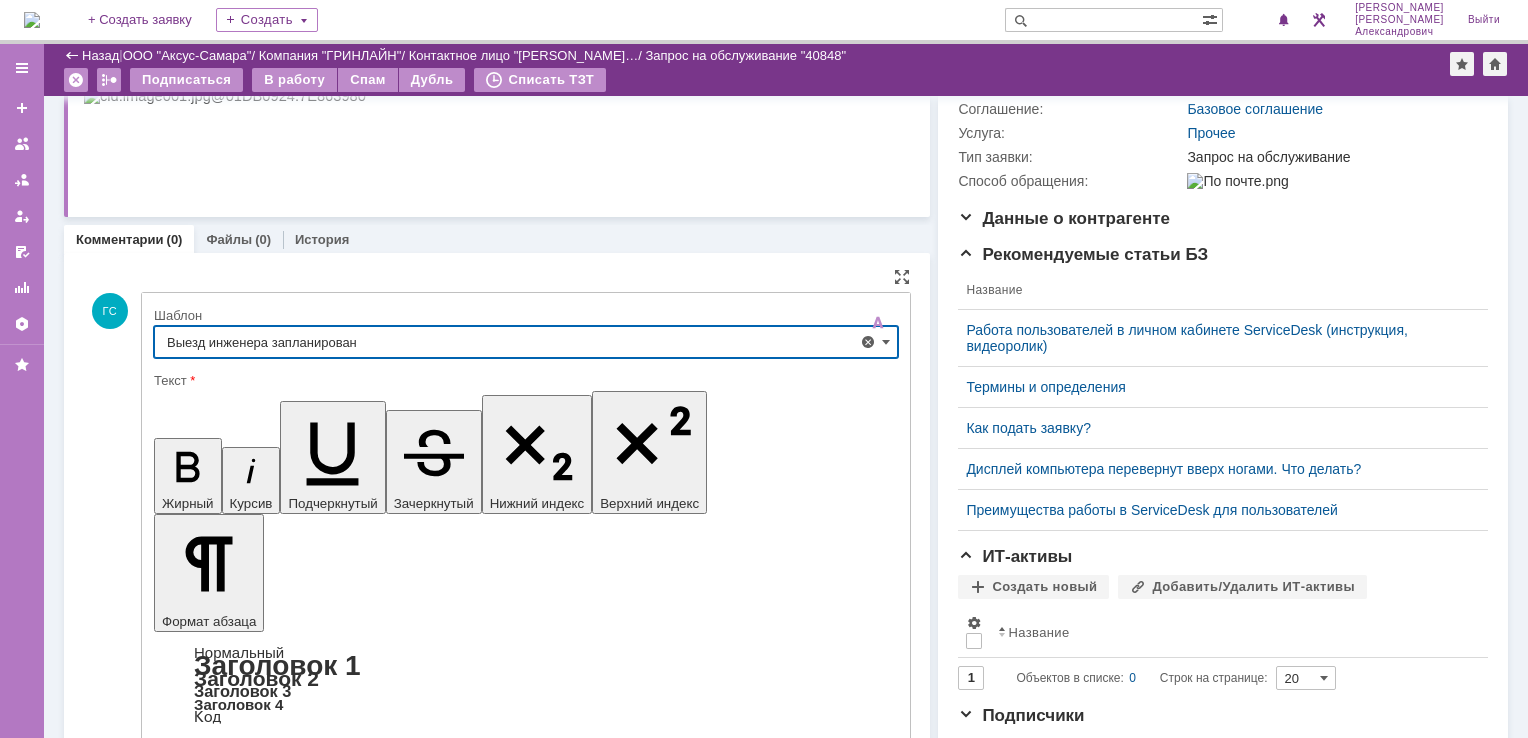 scroll, scrollTop: 381, scrollLeft: 0, axis: vertical 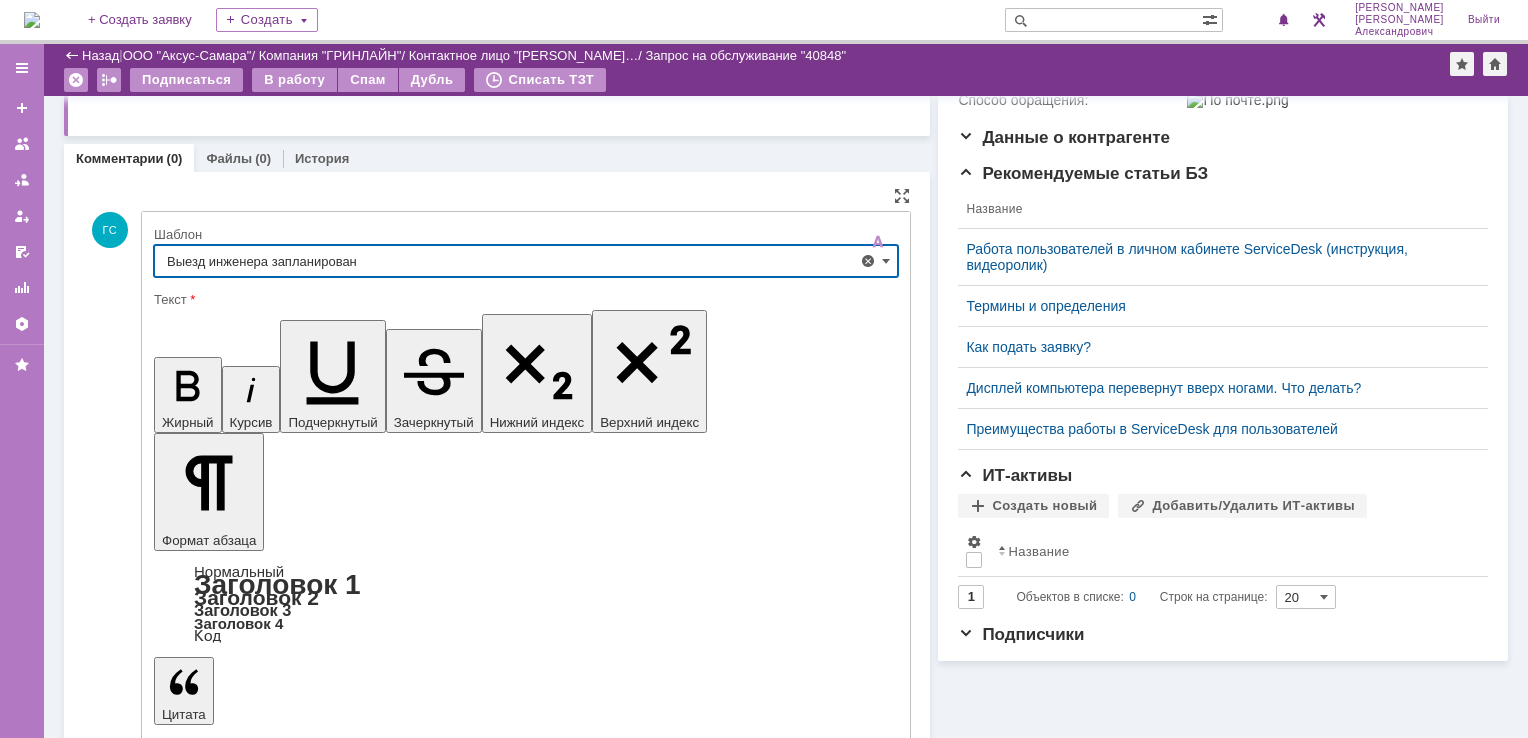 type on "Выезд инженера запланирован" 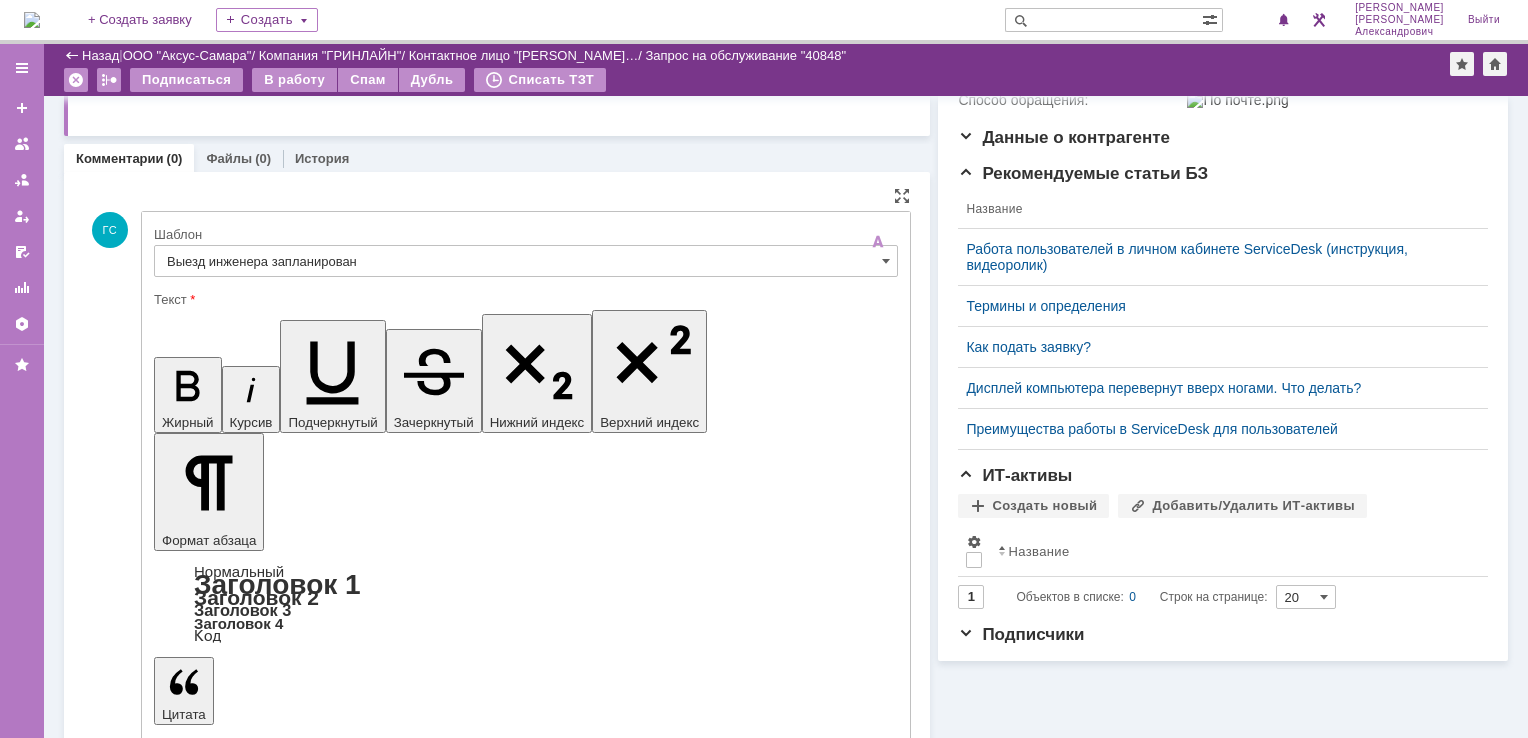 click on "Отправить" at bounding box center [206, 5411] 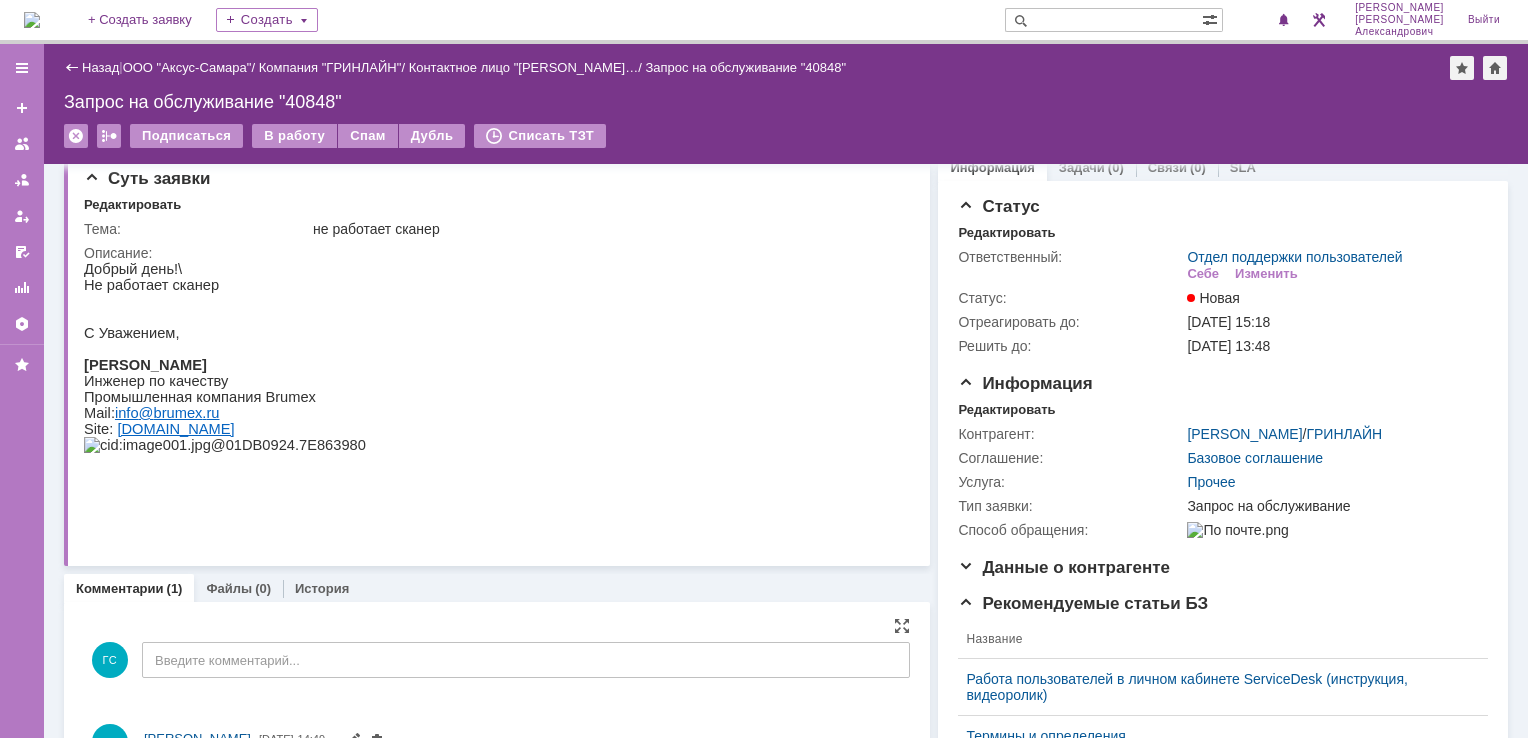 scroll, scrollTop: 0, scrollLeft: 0, axis: both 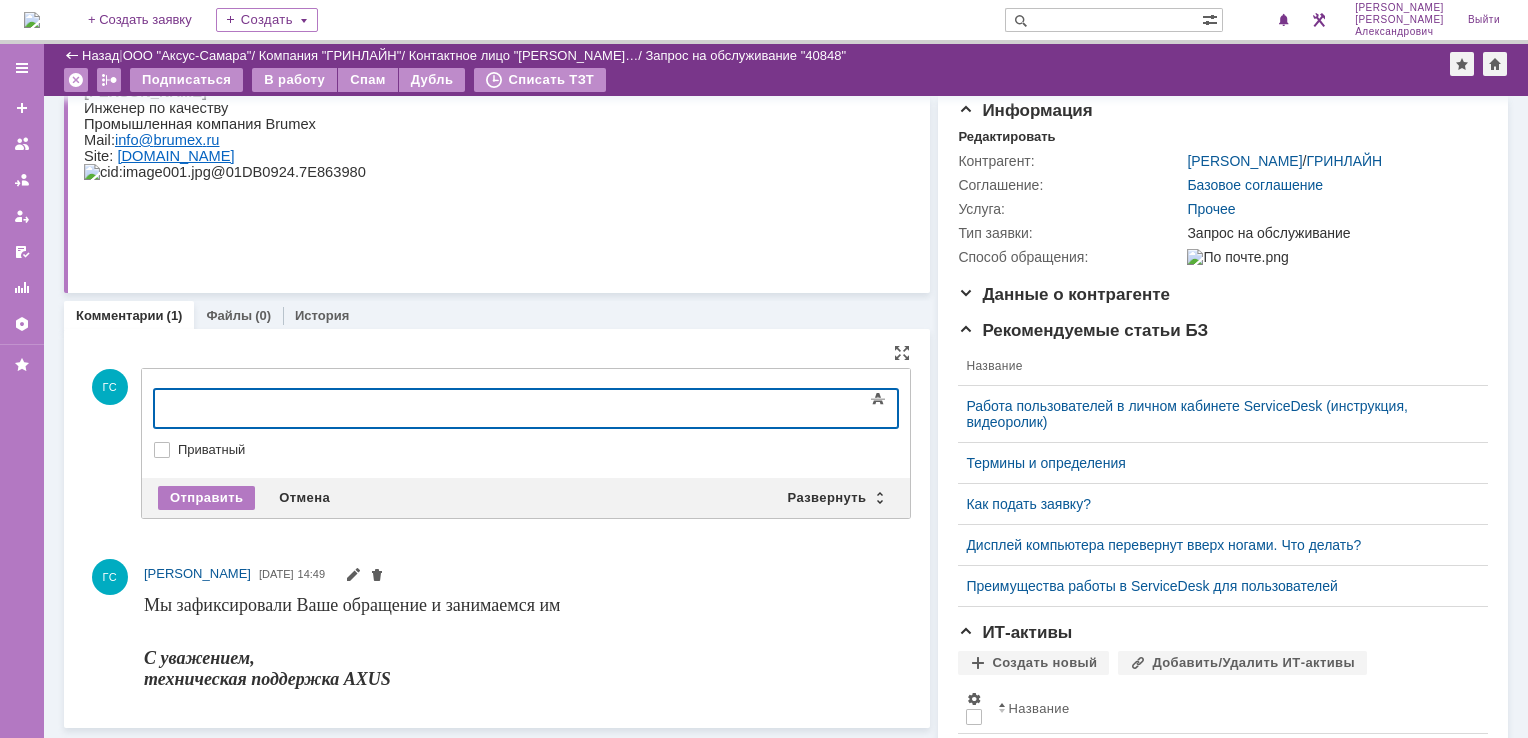 type 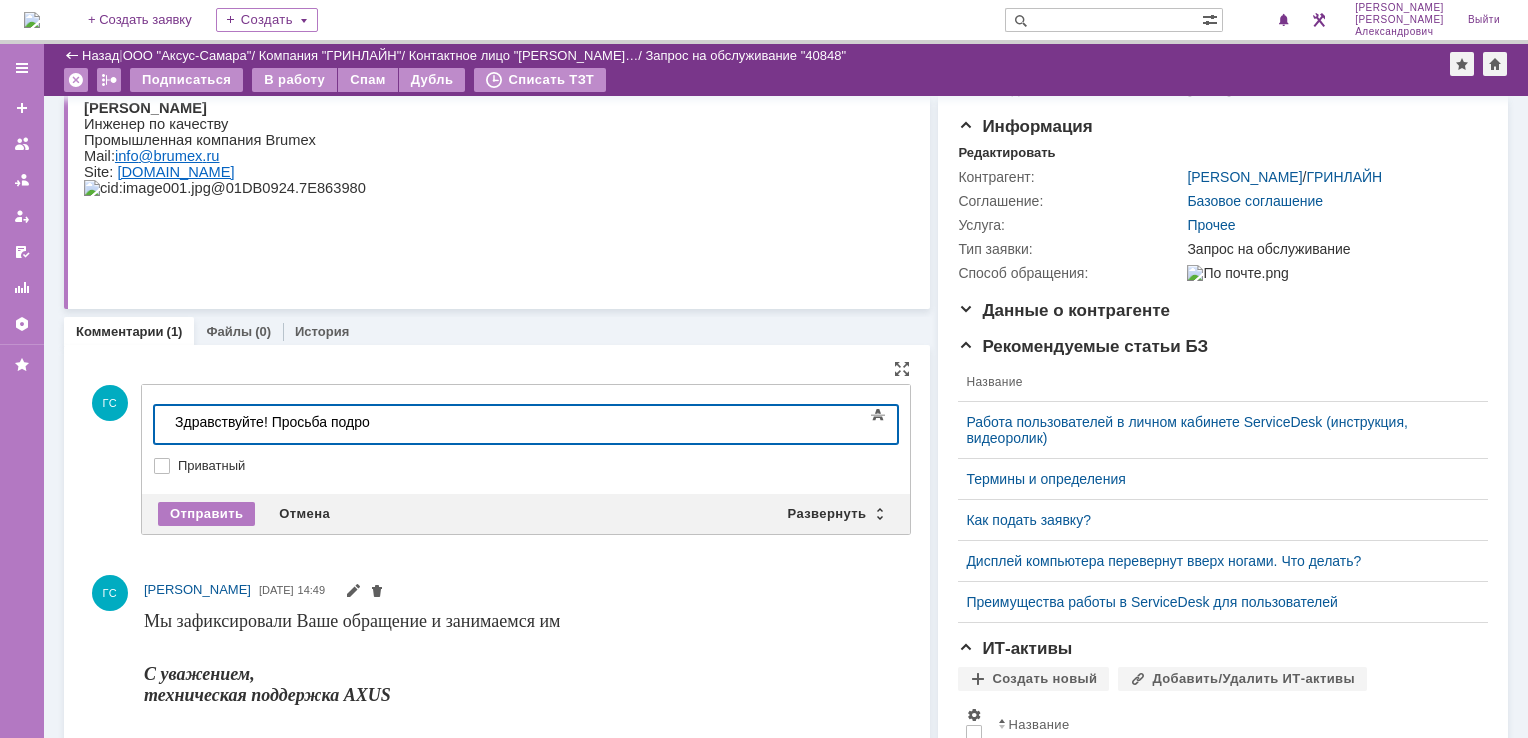 scroll, scrollTop: 224, scrollLeft: 0, axis: vertical 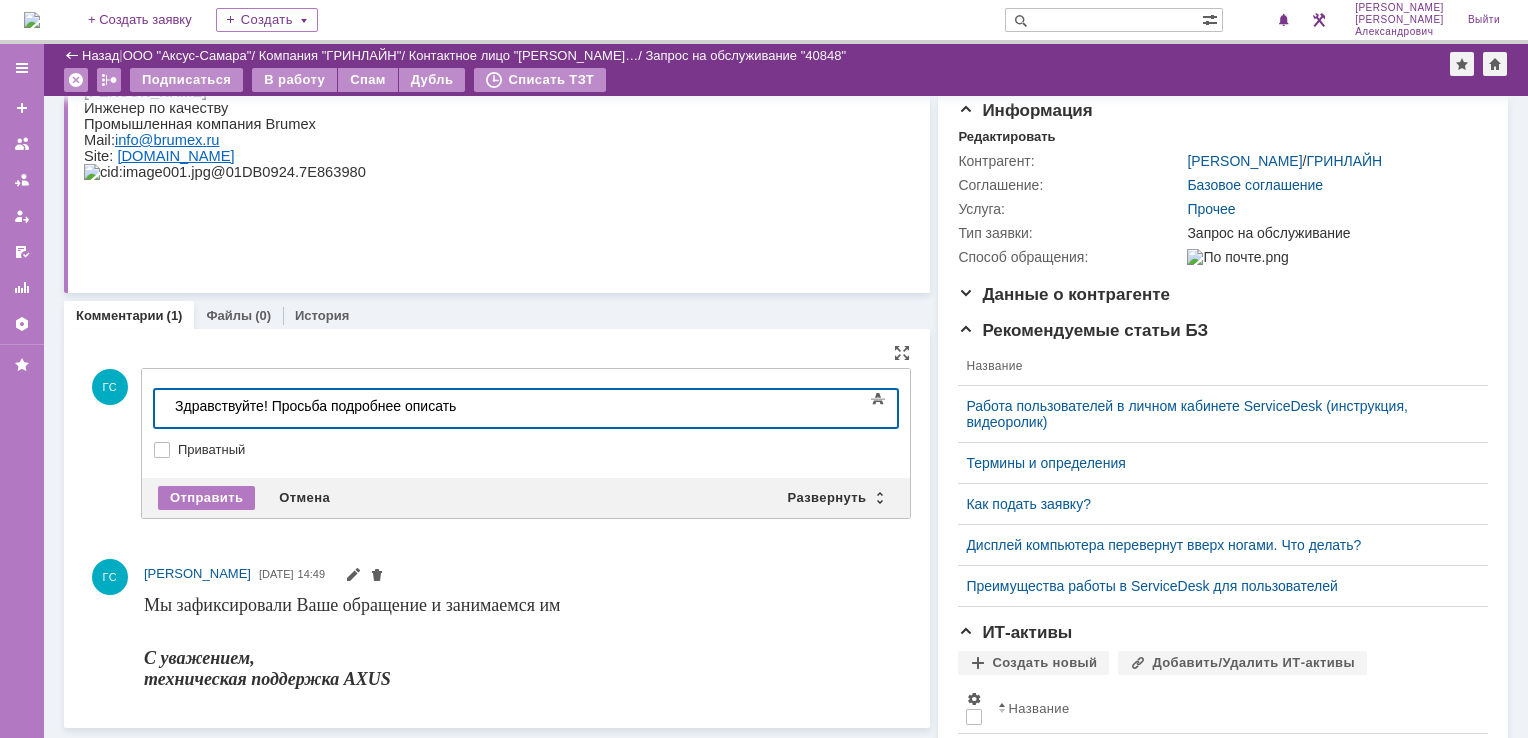 click on "Здравствуйте! Просьба подробнее описать" at bounding box center [317, 407] 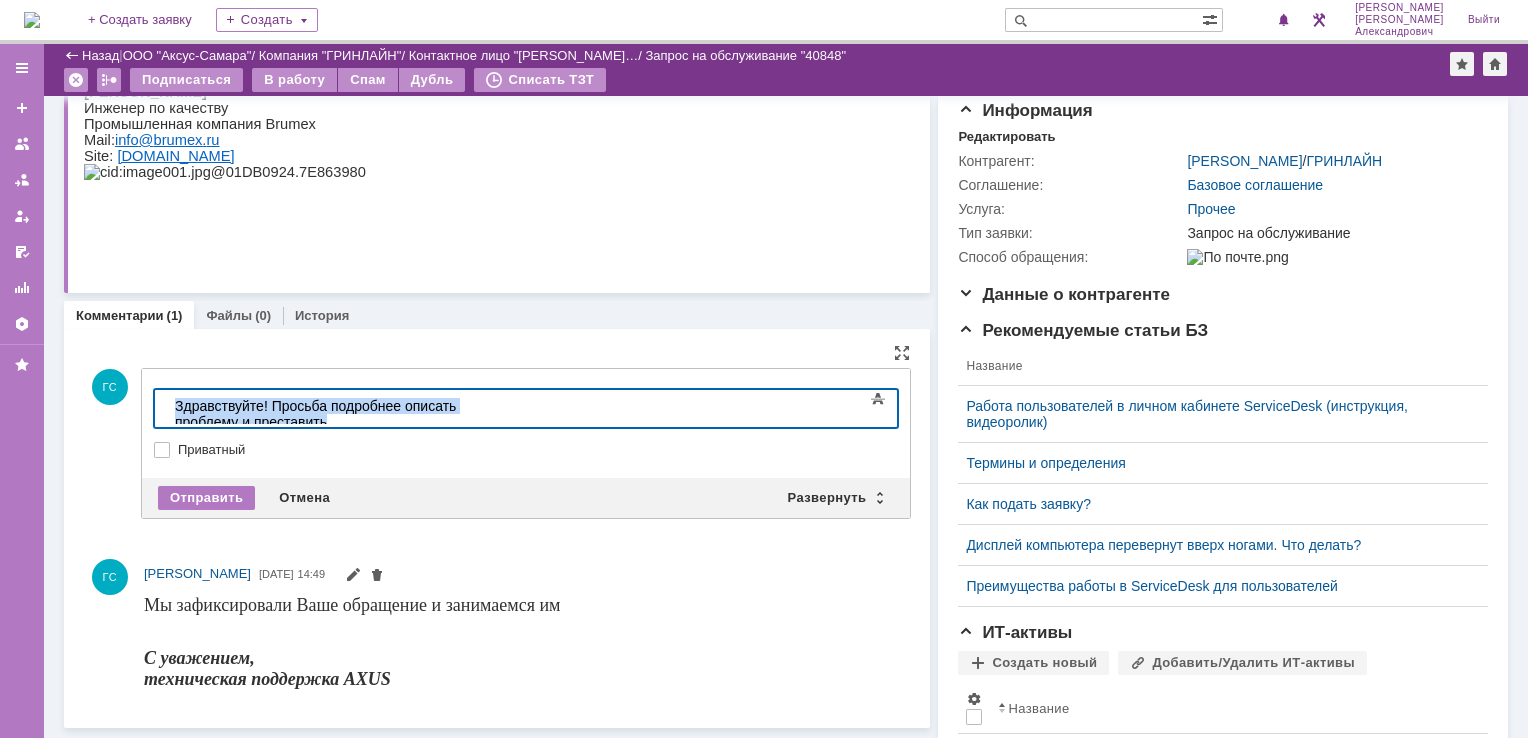 drag, startPoint x: 637, startPoint y: 402, endPoint x: 143, endPoint y: 423, distance: 494.44617 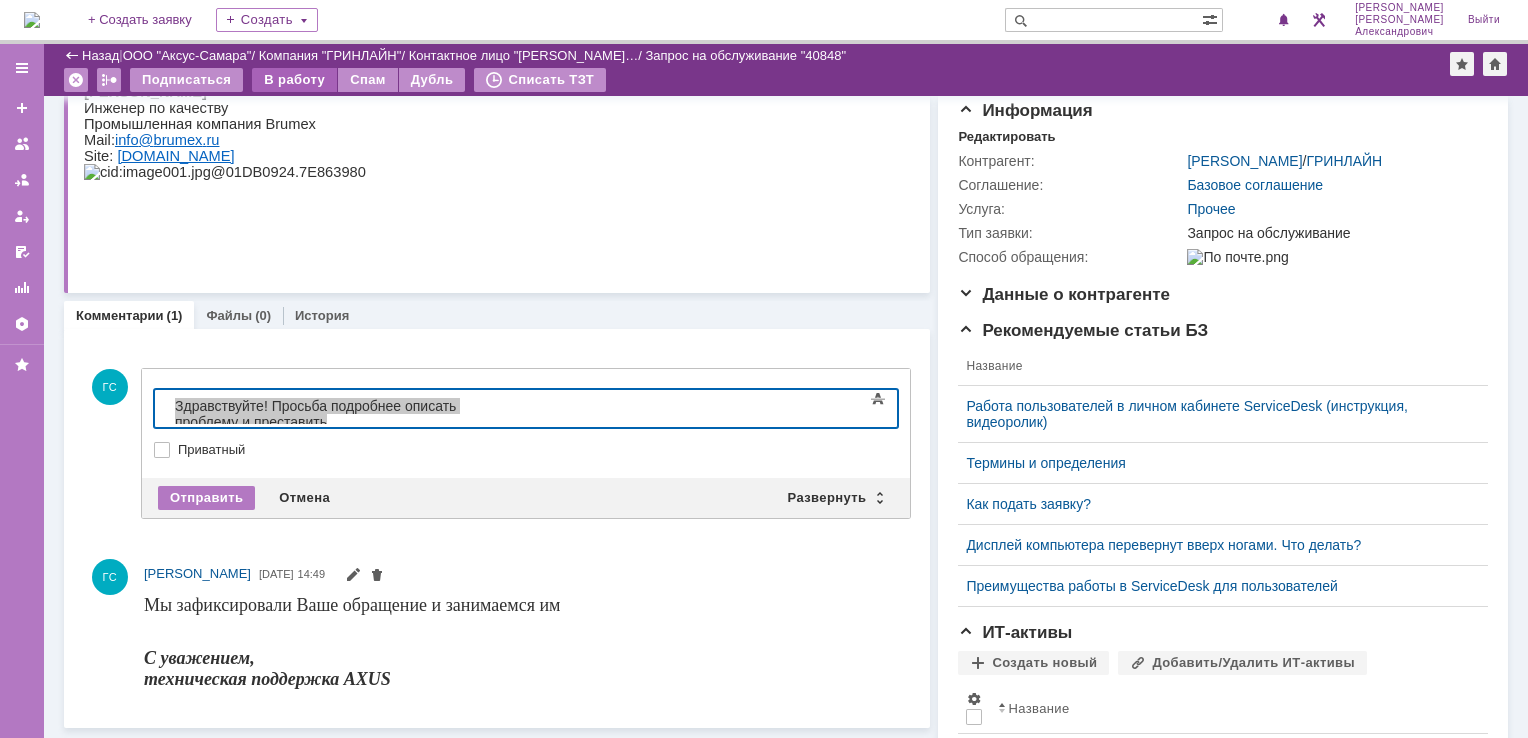 click on "В работу" at bounding box center [294, 80] 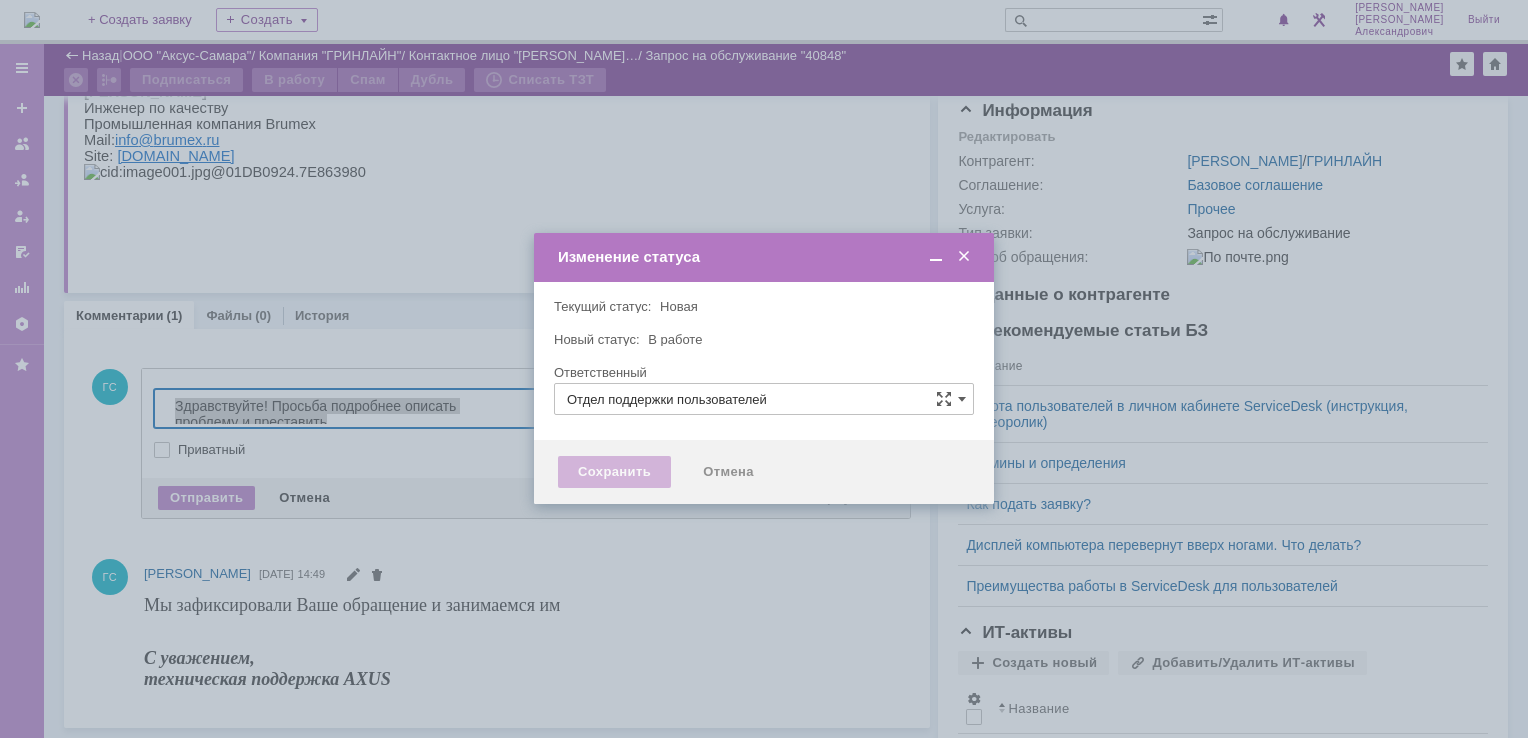 type on "[PERSON_NAME]" 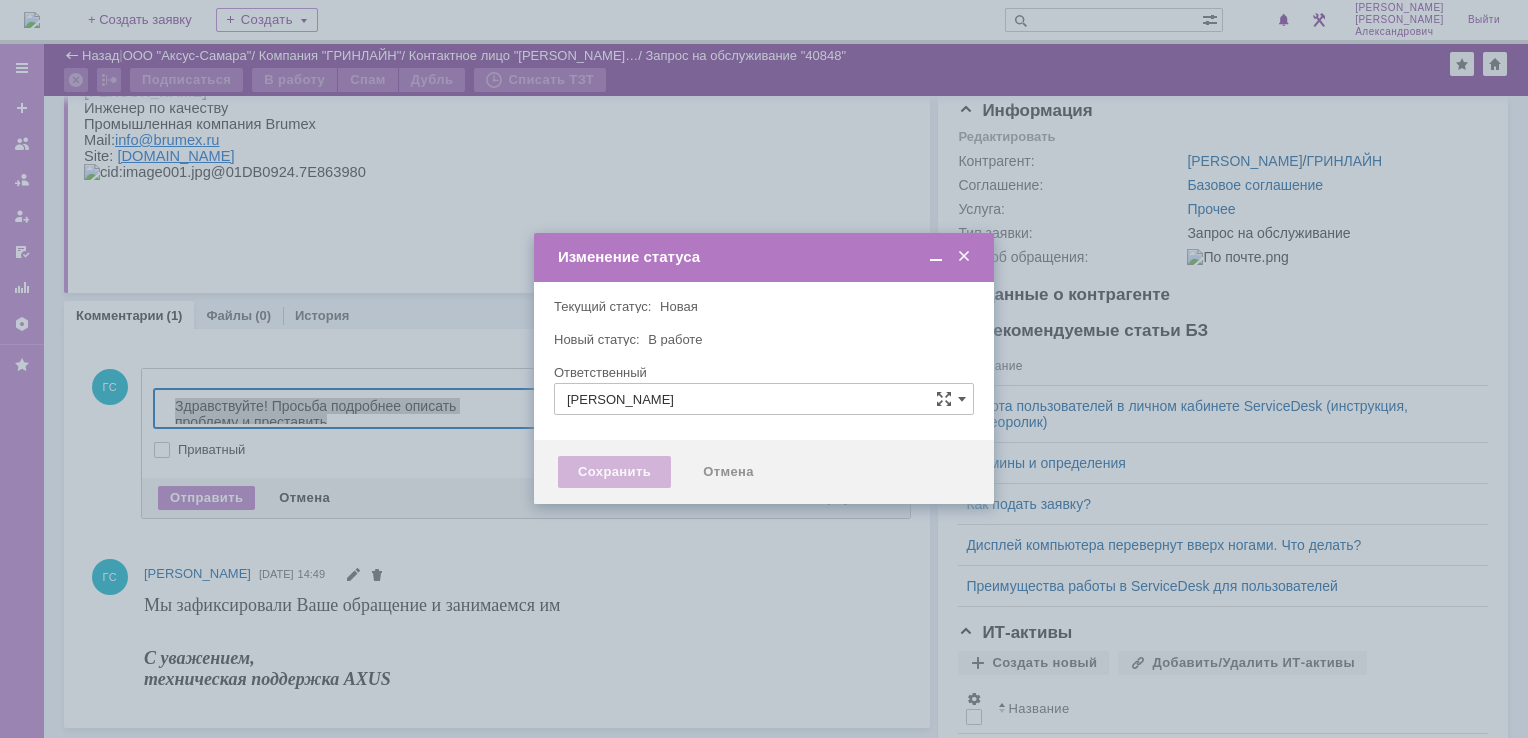 type 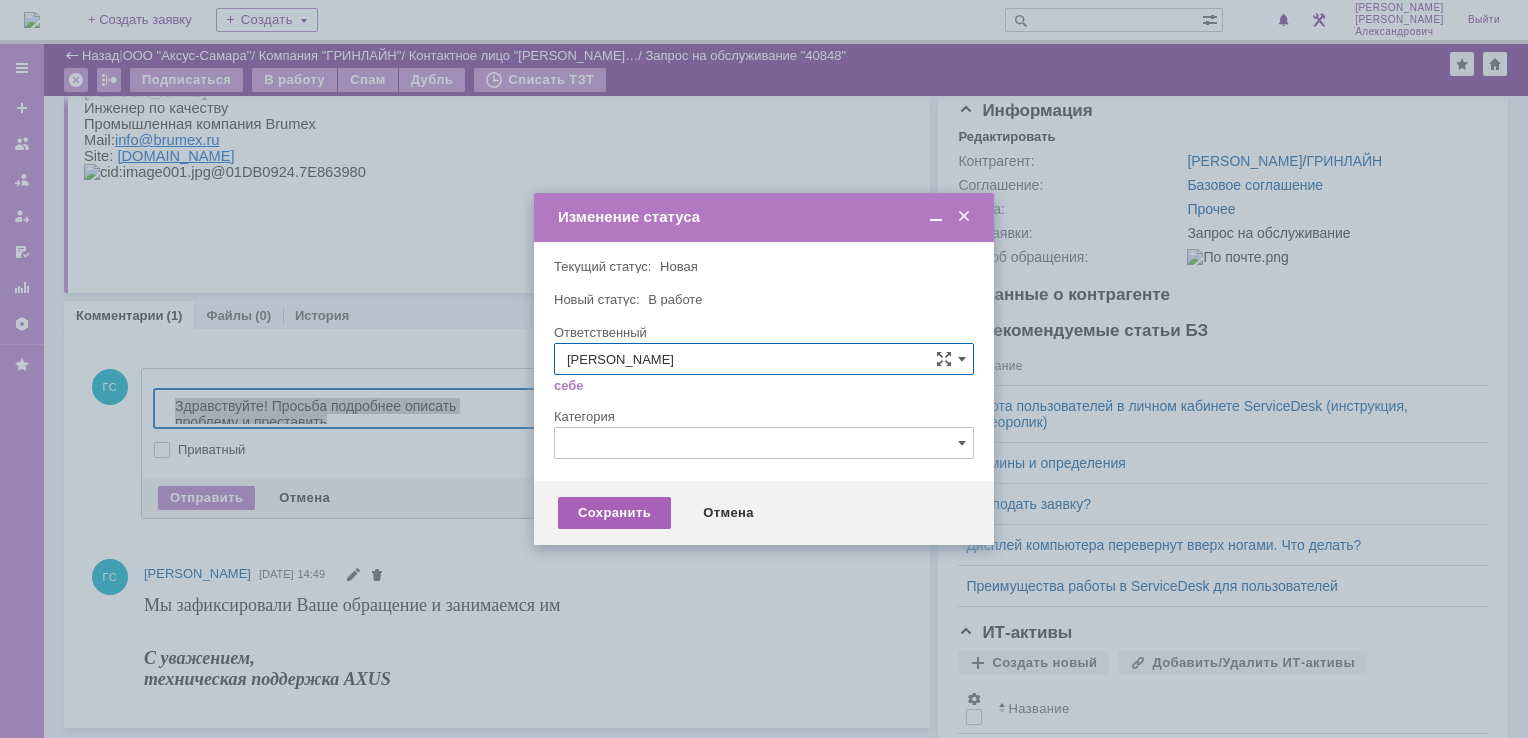 click on "Сохранить" at bounding box center [614, 513] 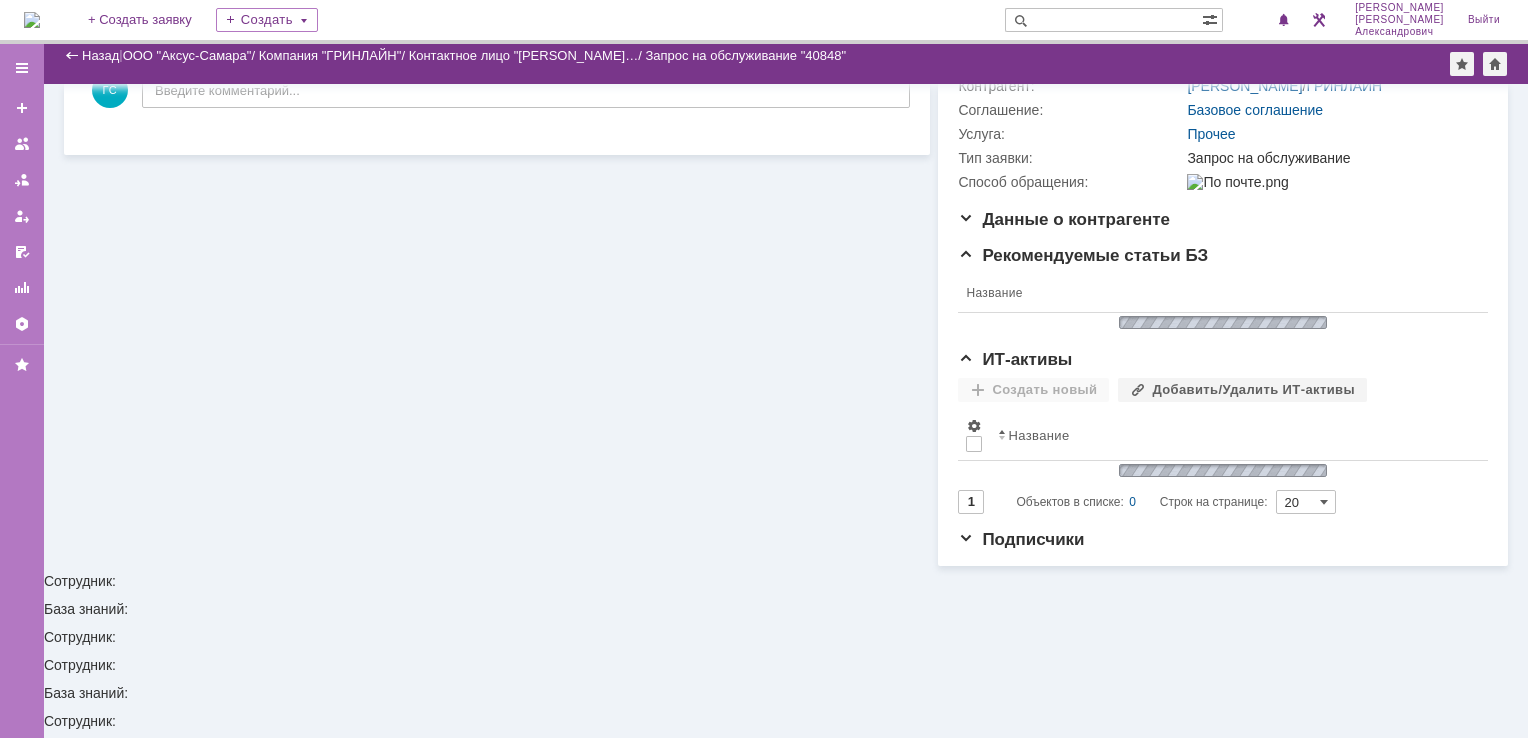 scroll, scrollTop: 140, scrollLeft: 0, axis: vertical 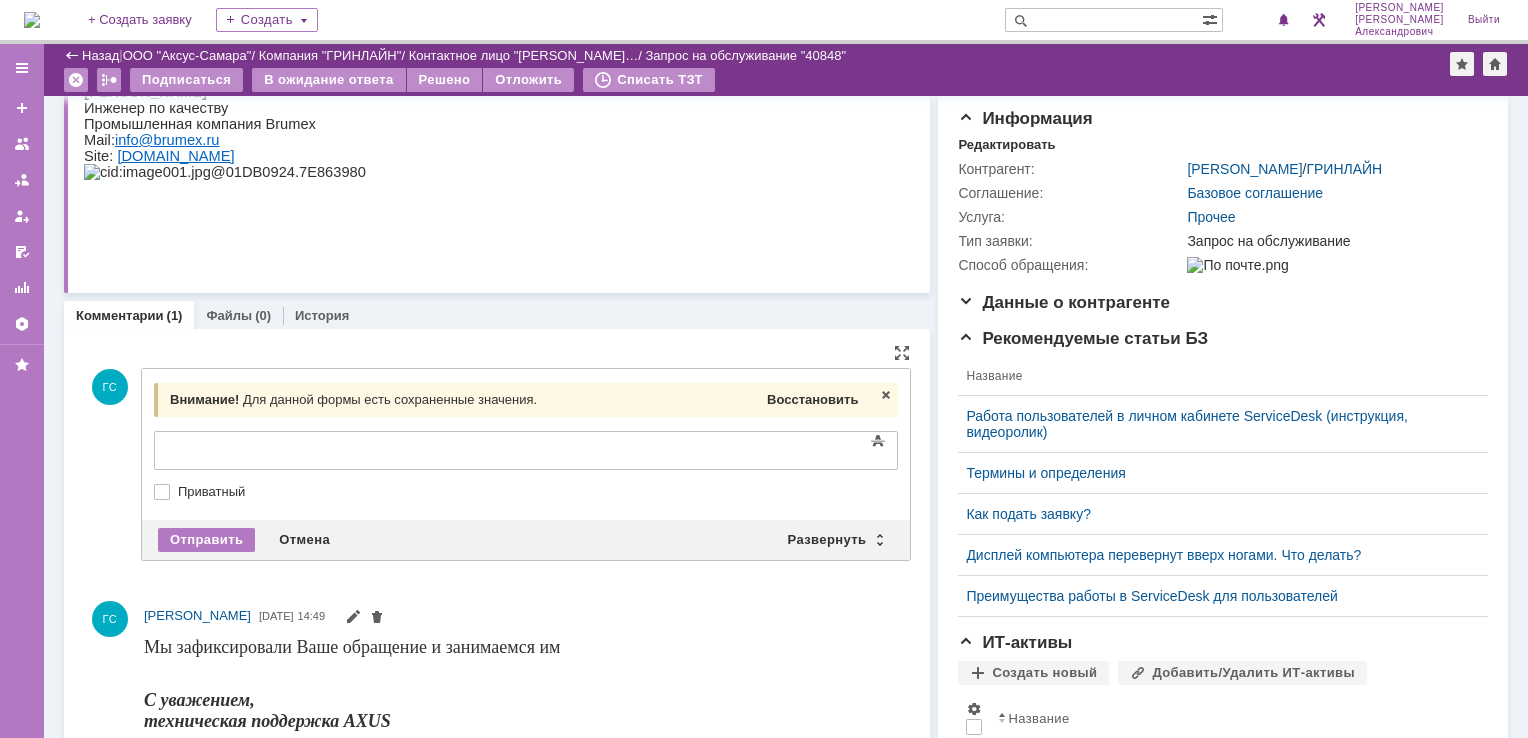 click on "Восстановить" at bounding box center [812, 400] 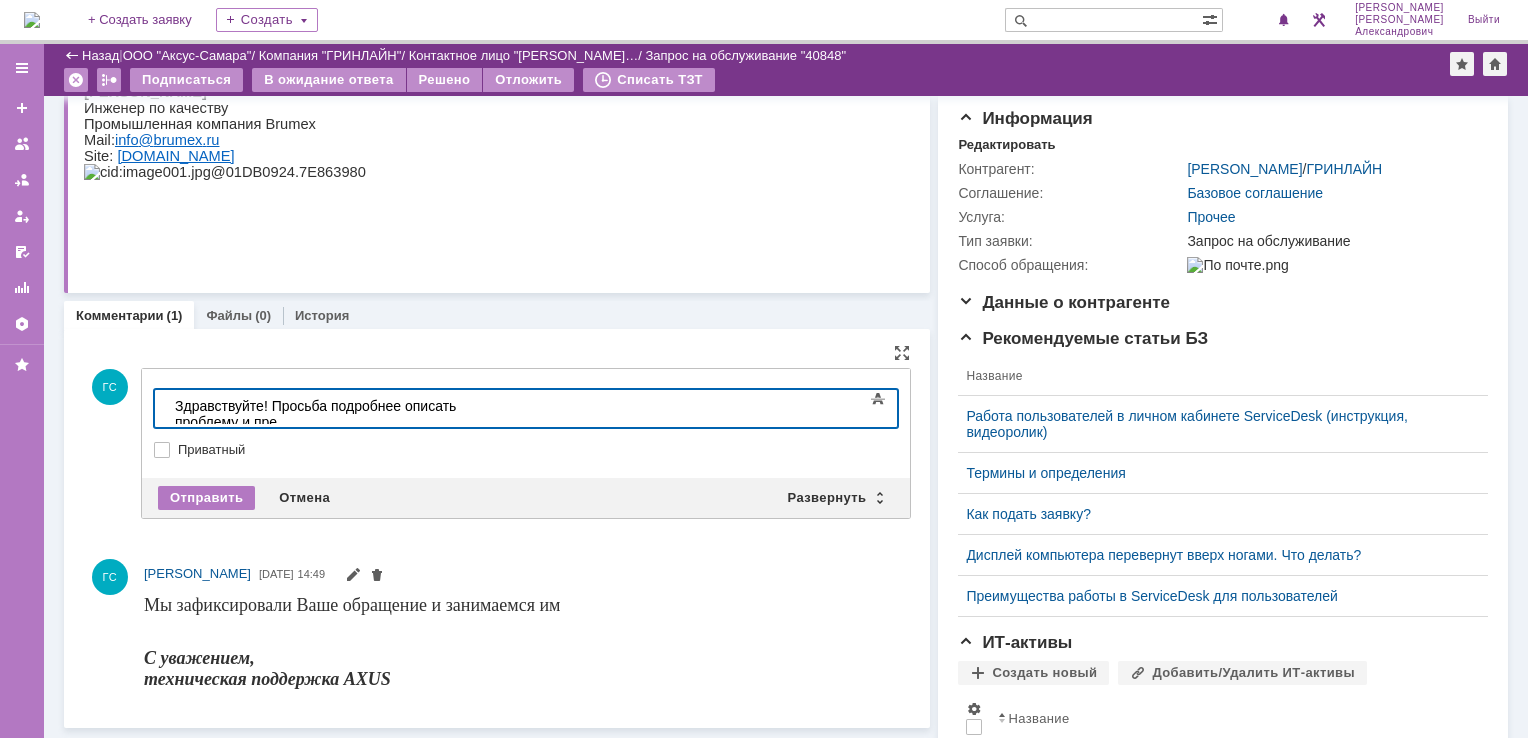 type 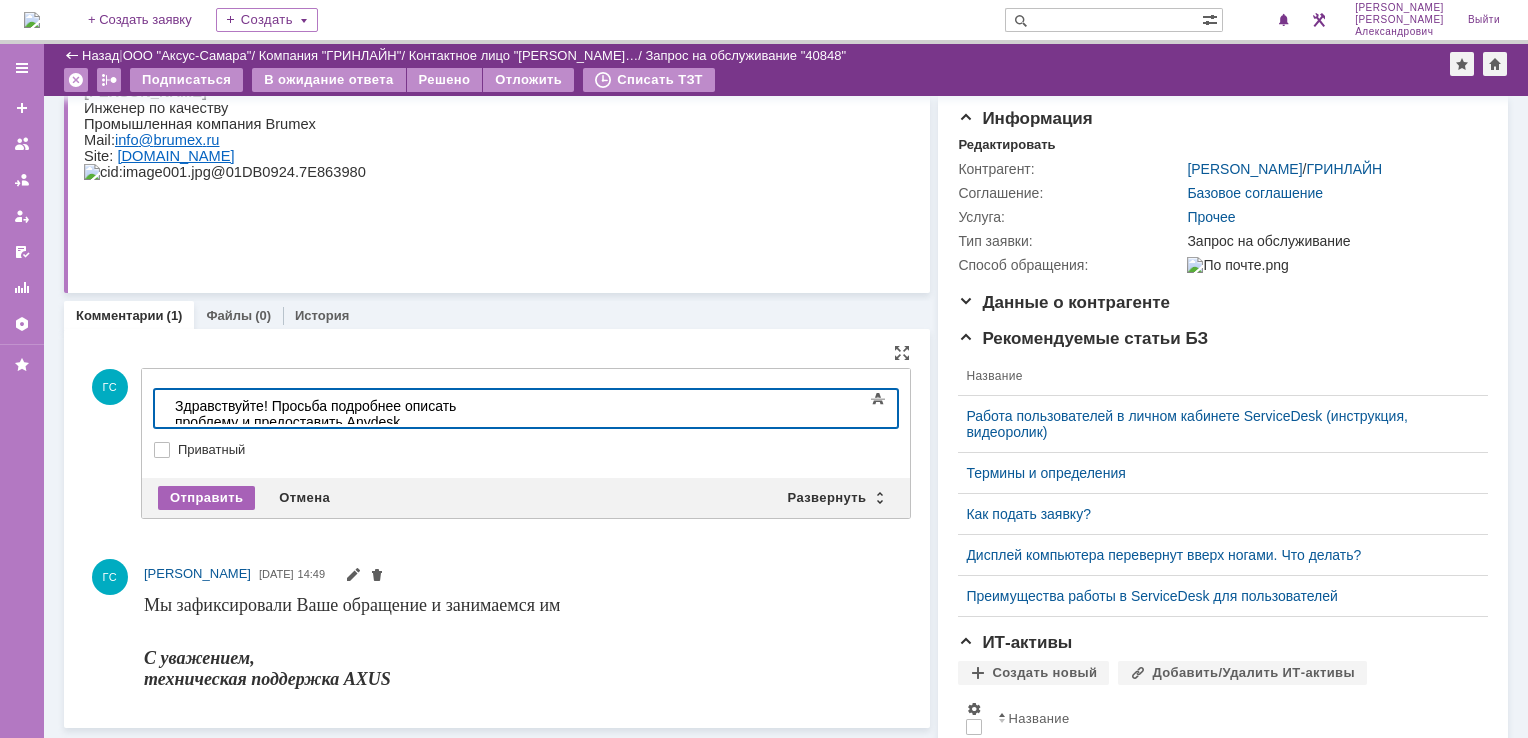 click on "Отправить" at bounding box center (206, 498) 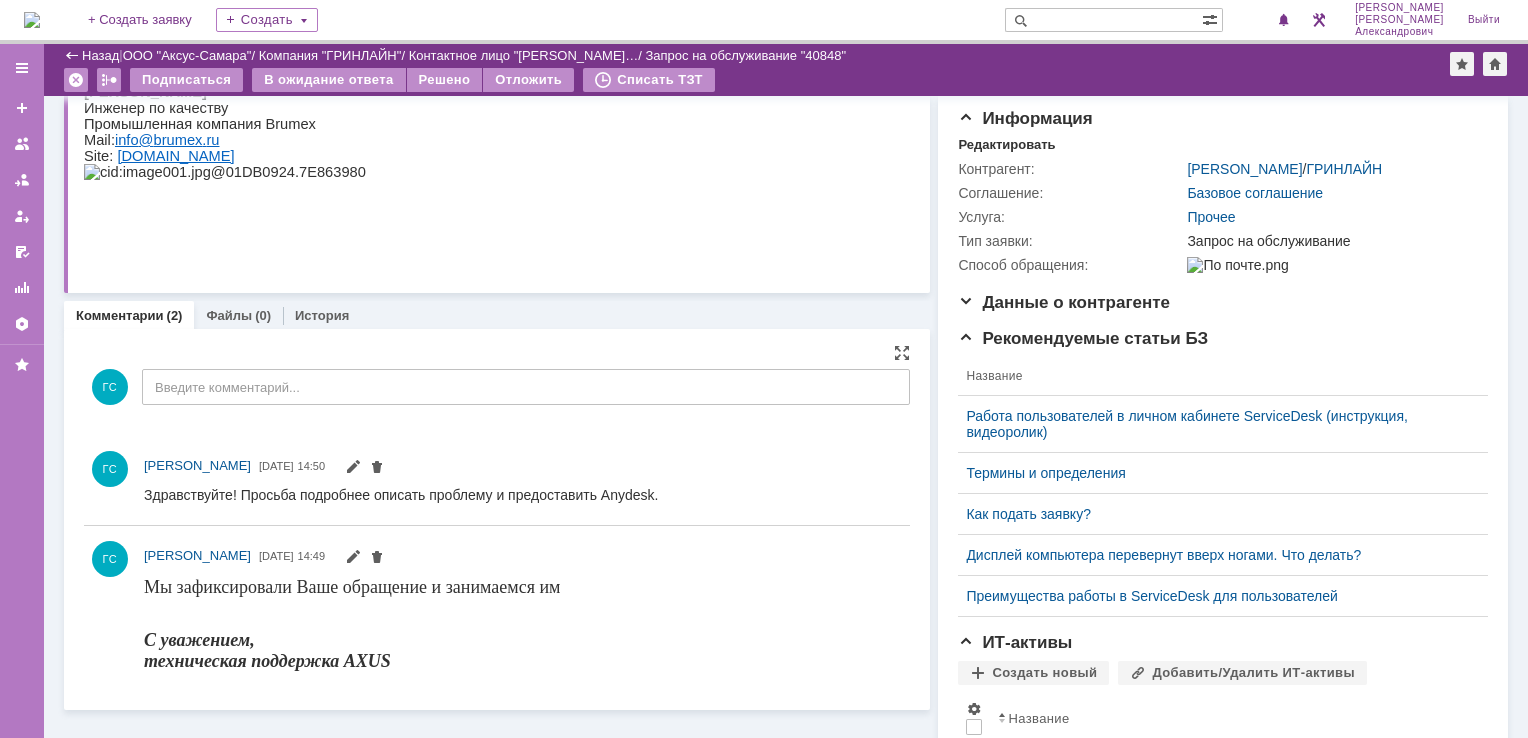 scroll, scrollTop: 0, scrollLeft: 0, axis: both 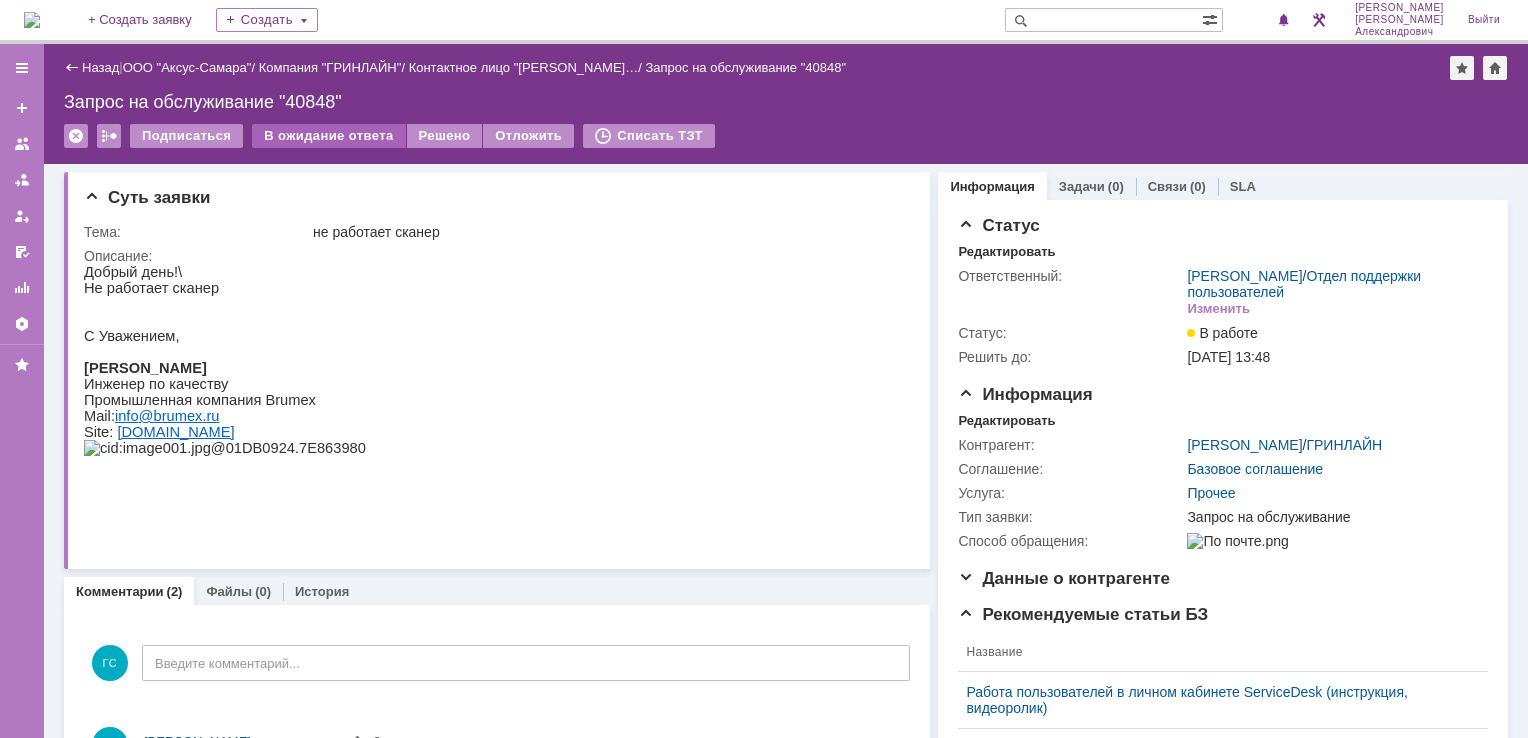 click on "В ожидание ответа" at bounding box center [328, 136] 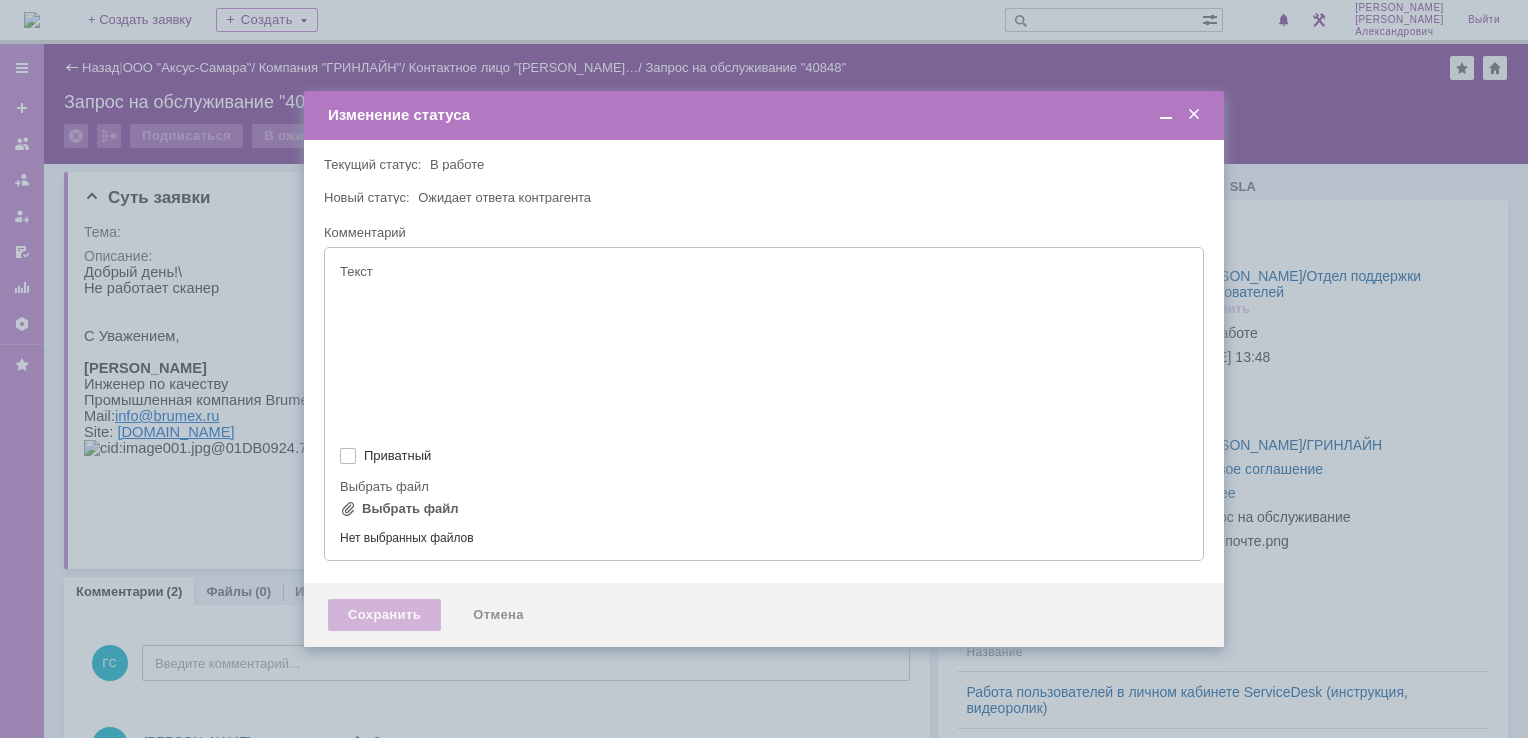 type on "[не указано]" 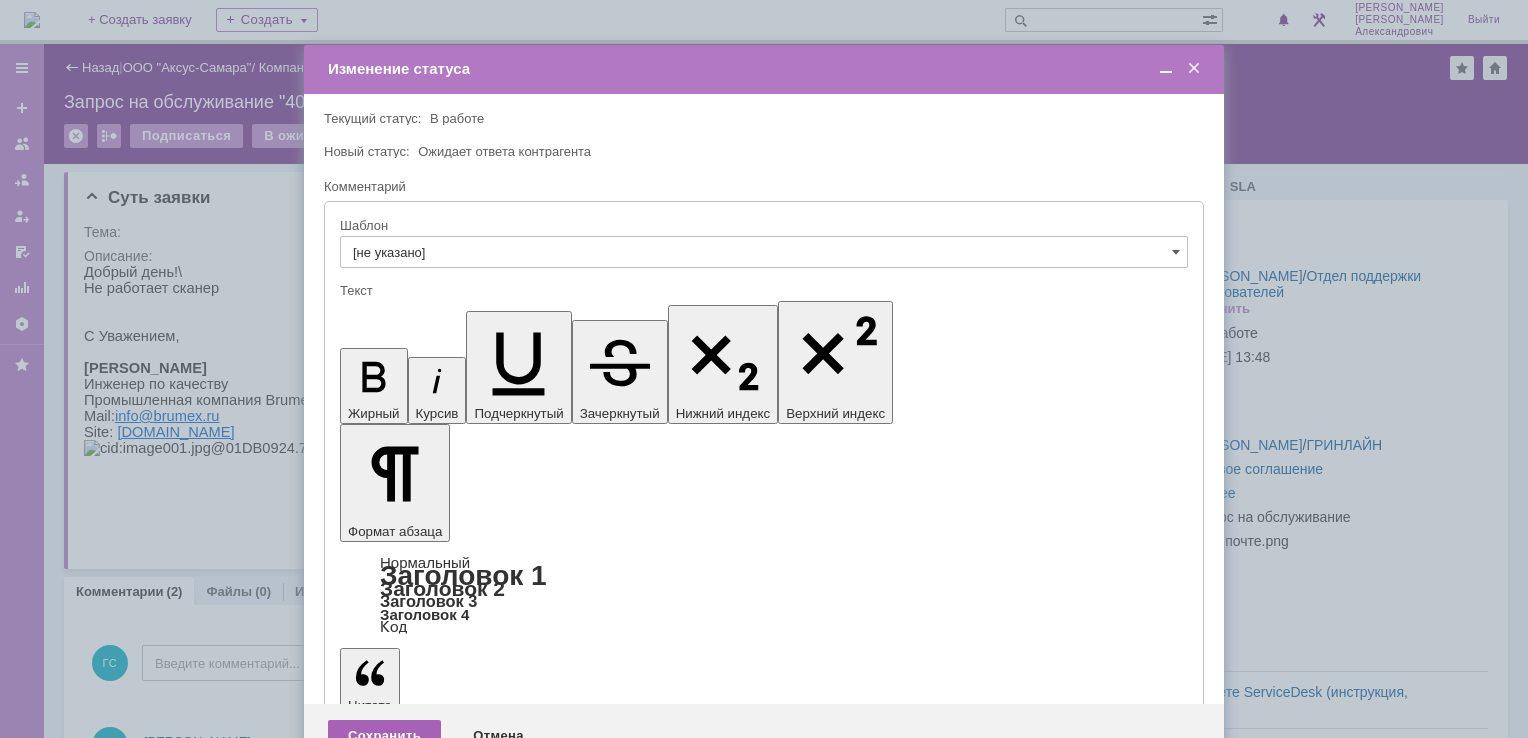 click on "Сохранить" at bounding box center (384, 736) 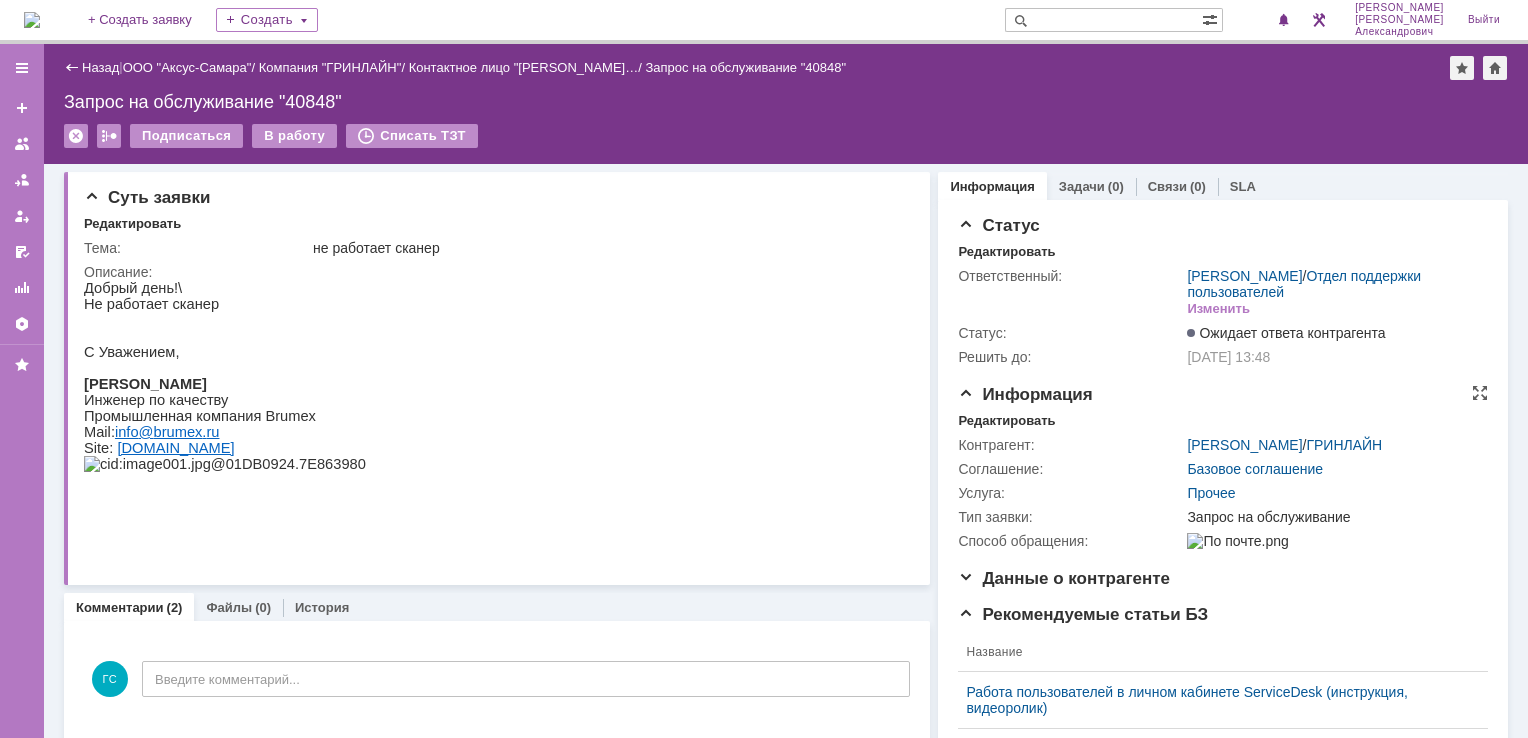 scroll, scrollTop: 0, scrollLeft: 0, axis: both 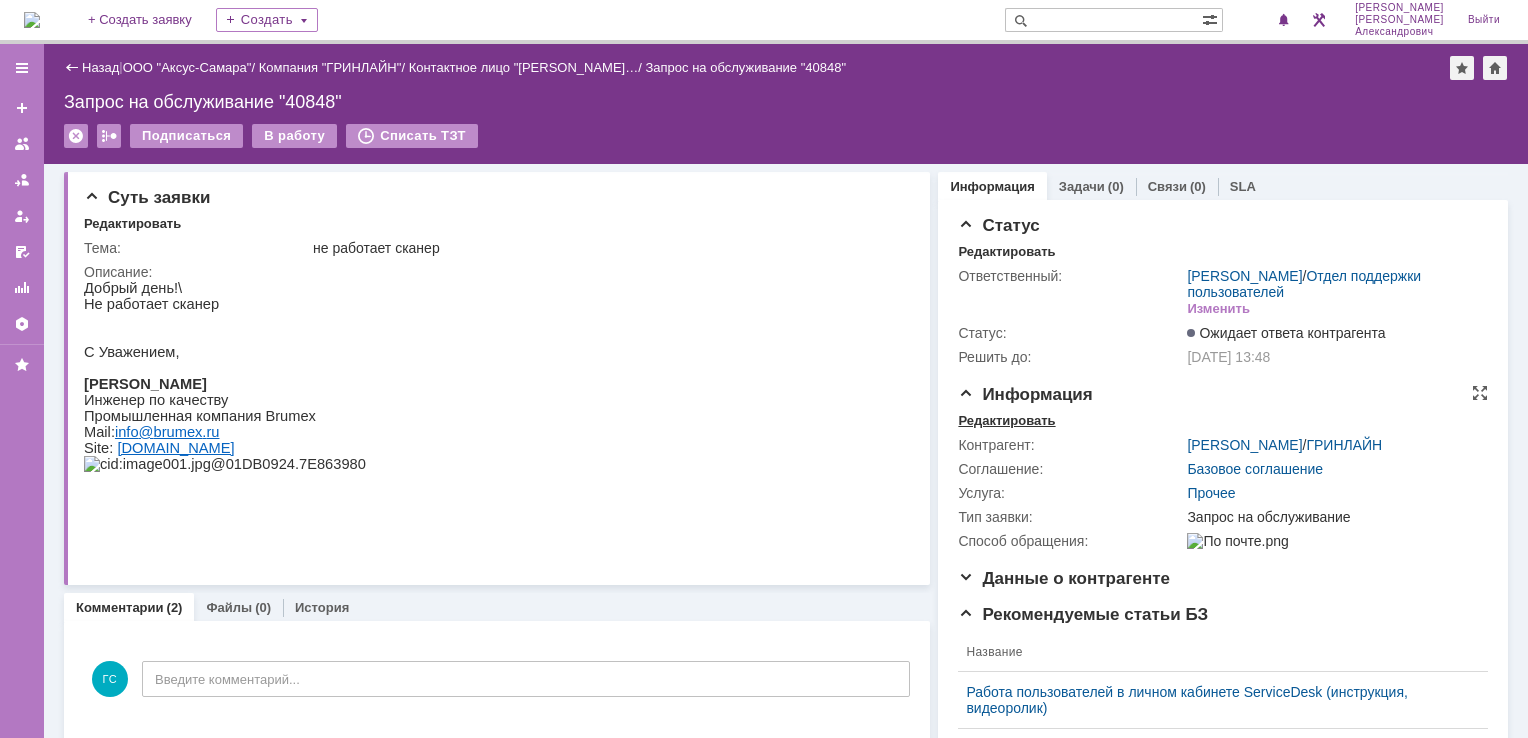click on "Редактировать" at bounding box center (1006, 421) 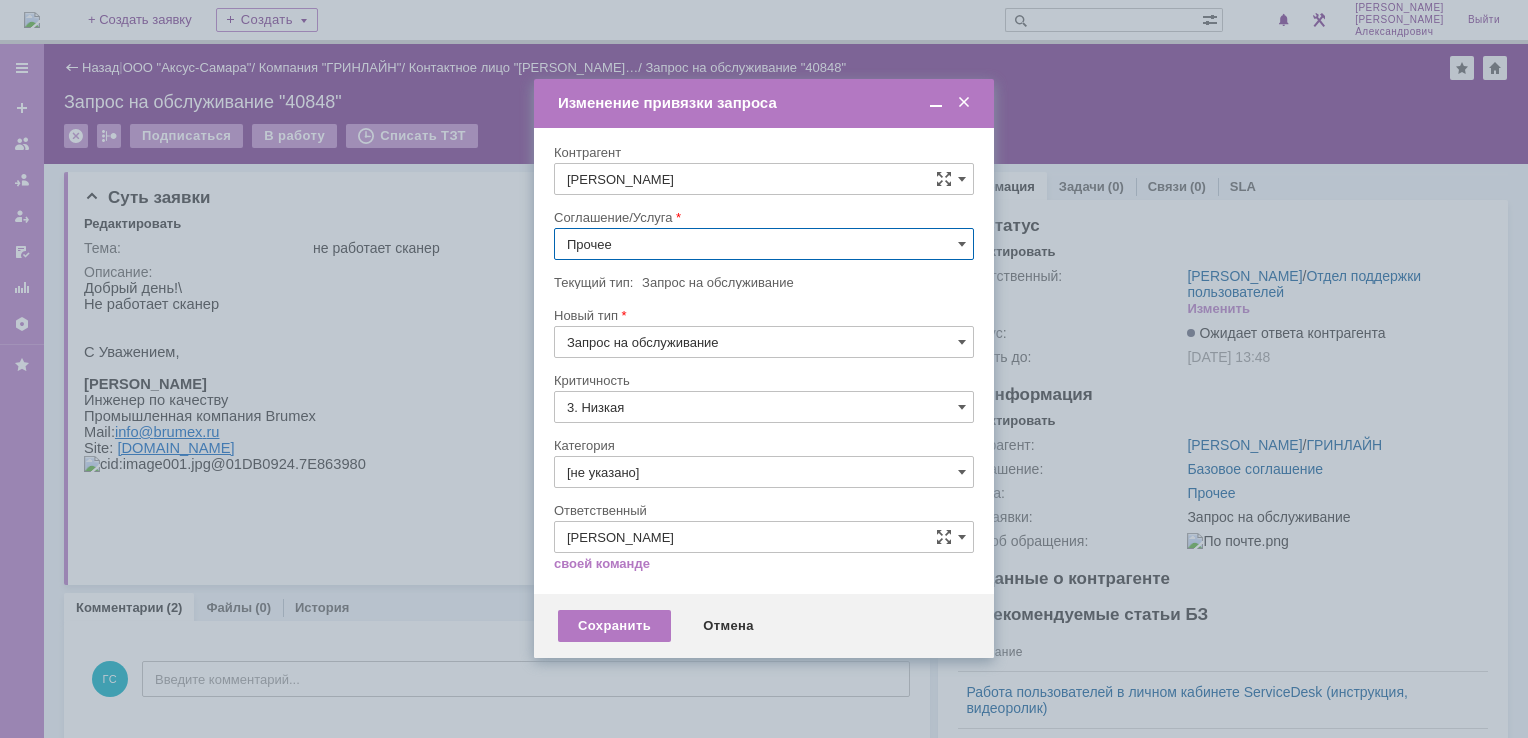 click on "Прочее" at bounding box center [764, 244] 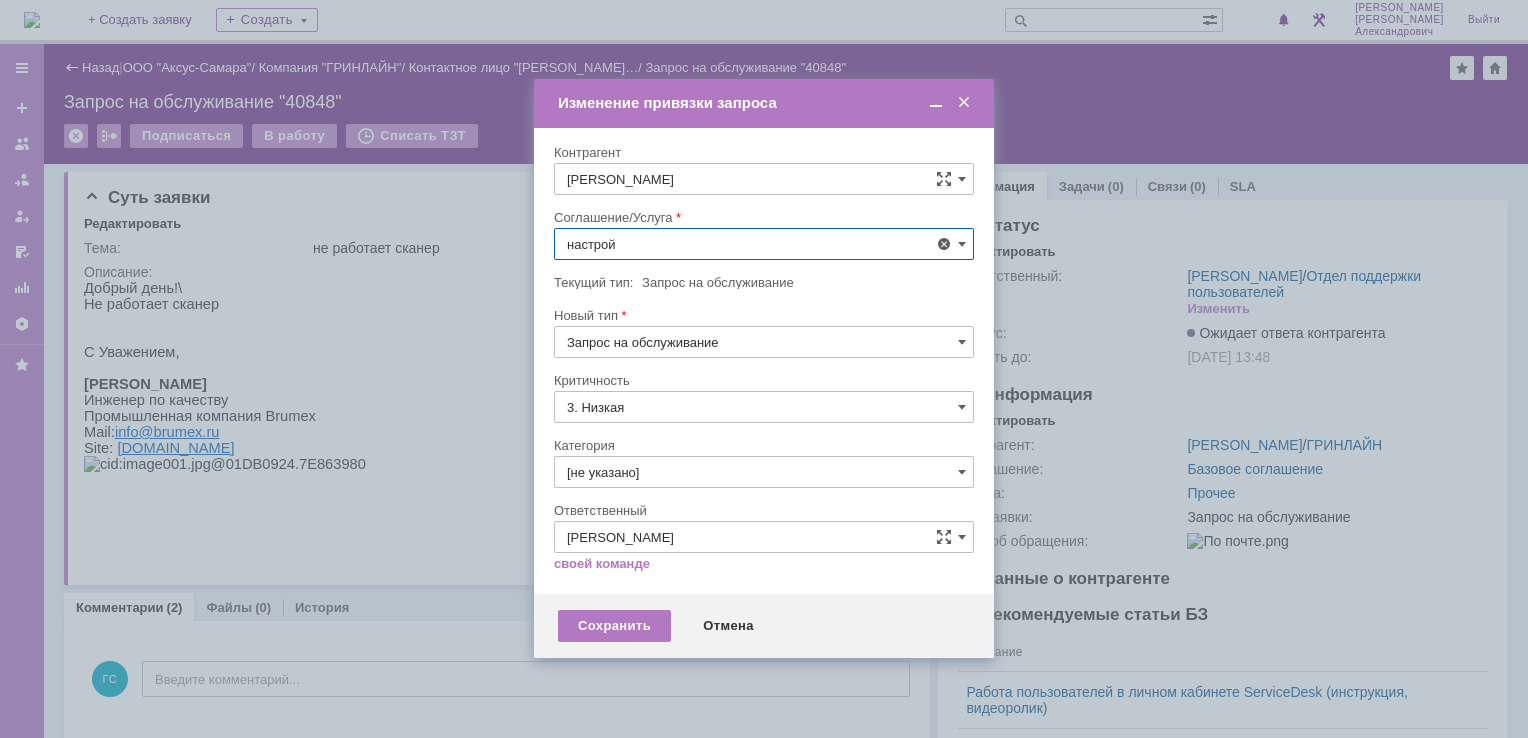 scroll, scrollTop: 130, scrollLeft: 0, axis: vertical 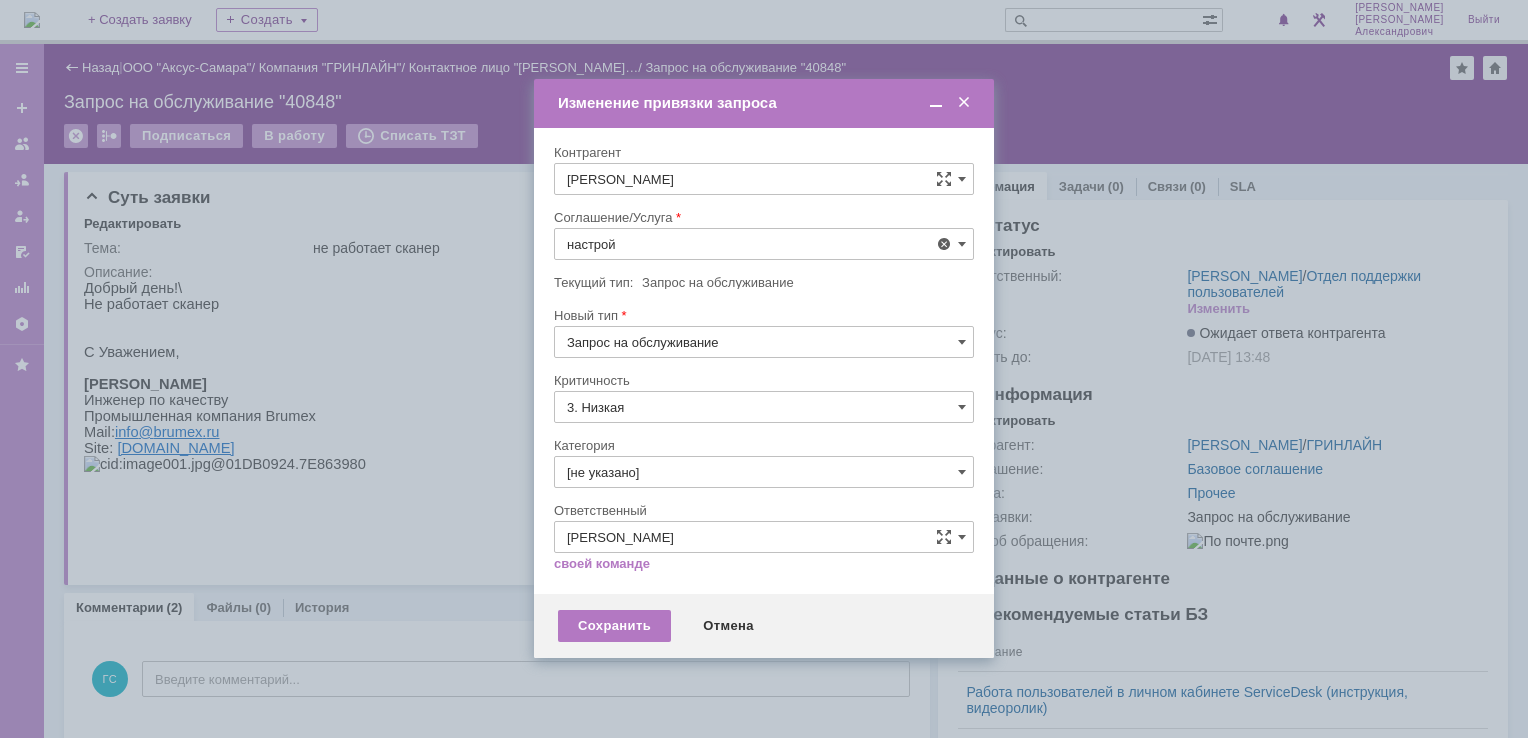 click on "АРМ_Настройка" at bounding box center (764, 486) 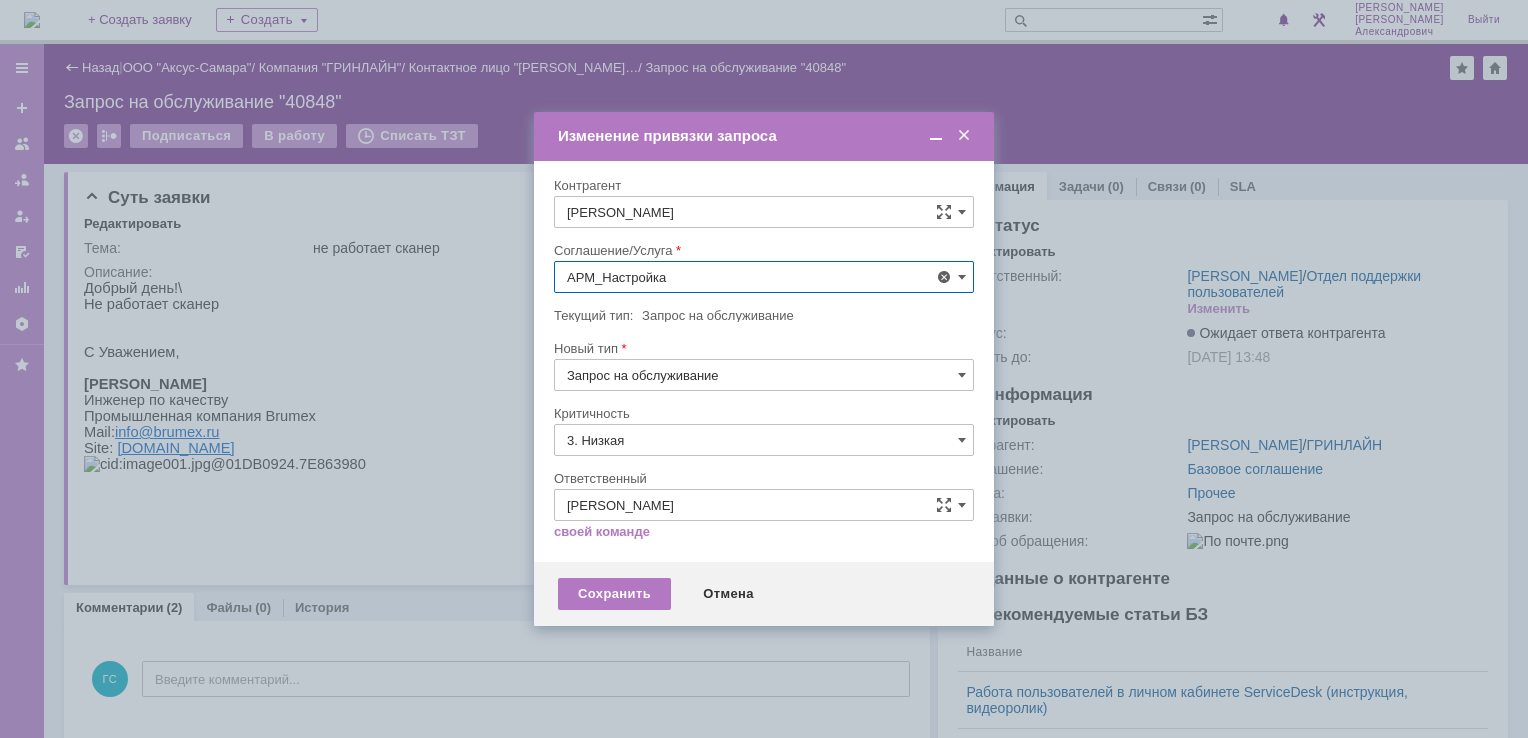 type on "АРМ_Настройка" 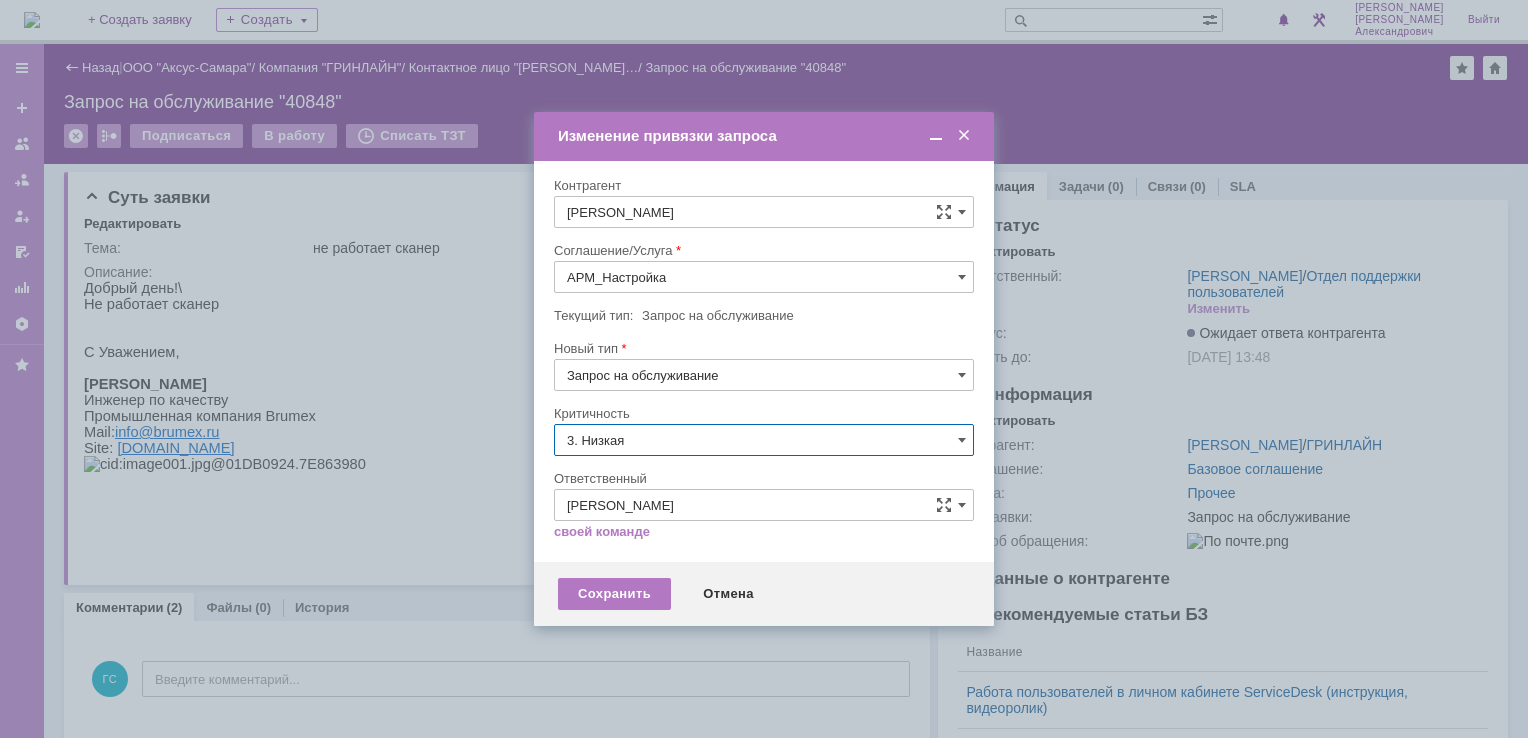 click on "[не указано]" at bounding box center [764, 477] 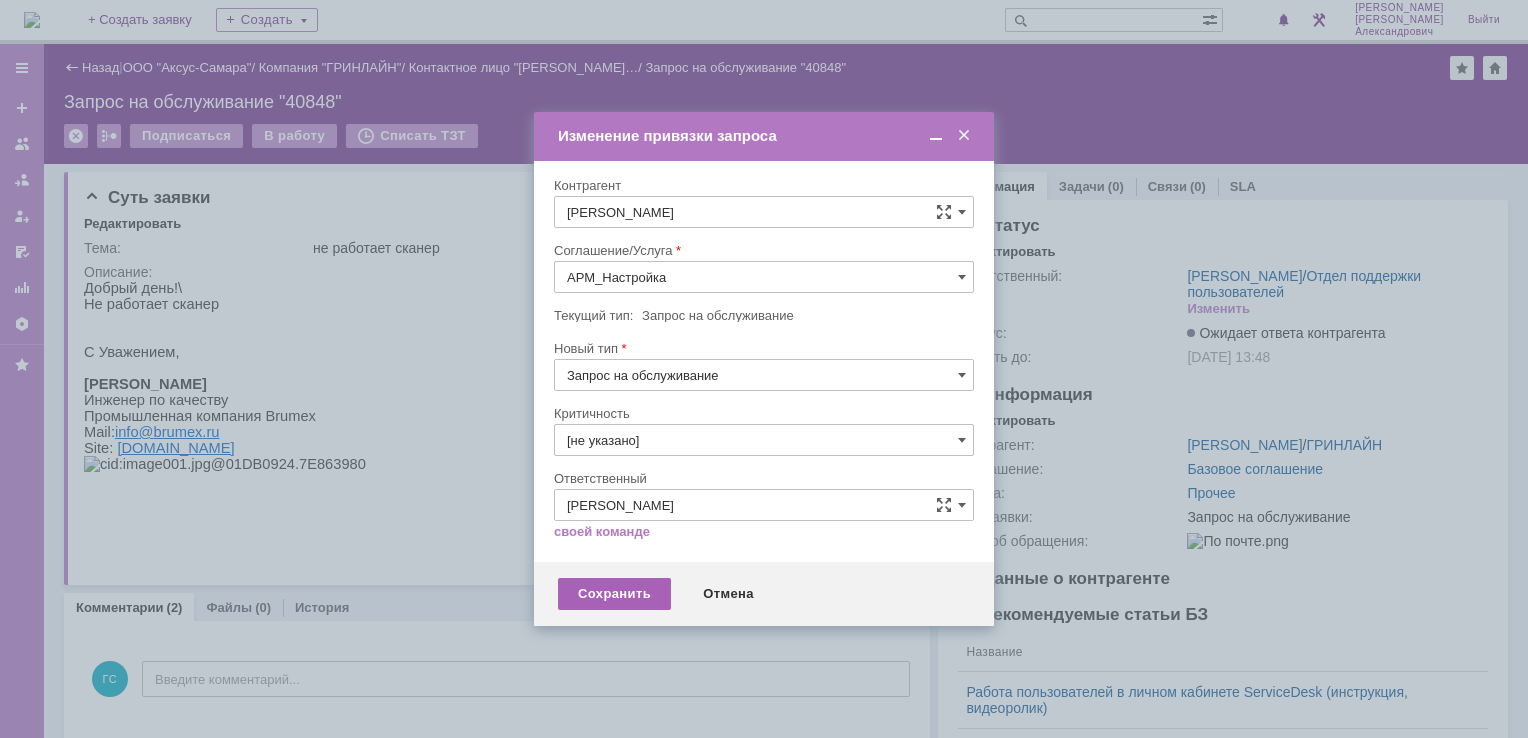click on "Сохранить" at bounding box center (614, 594) 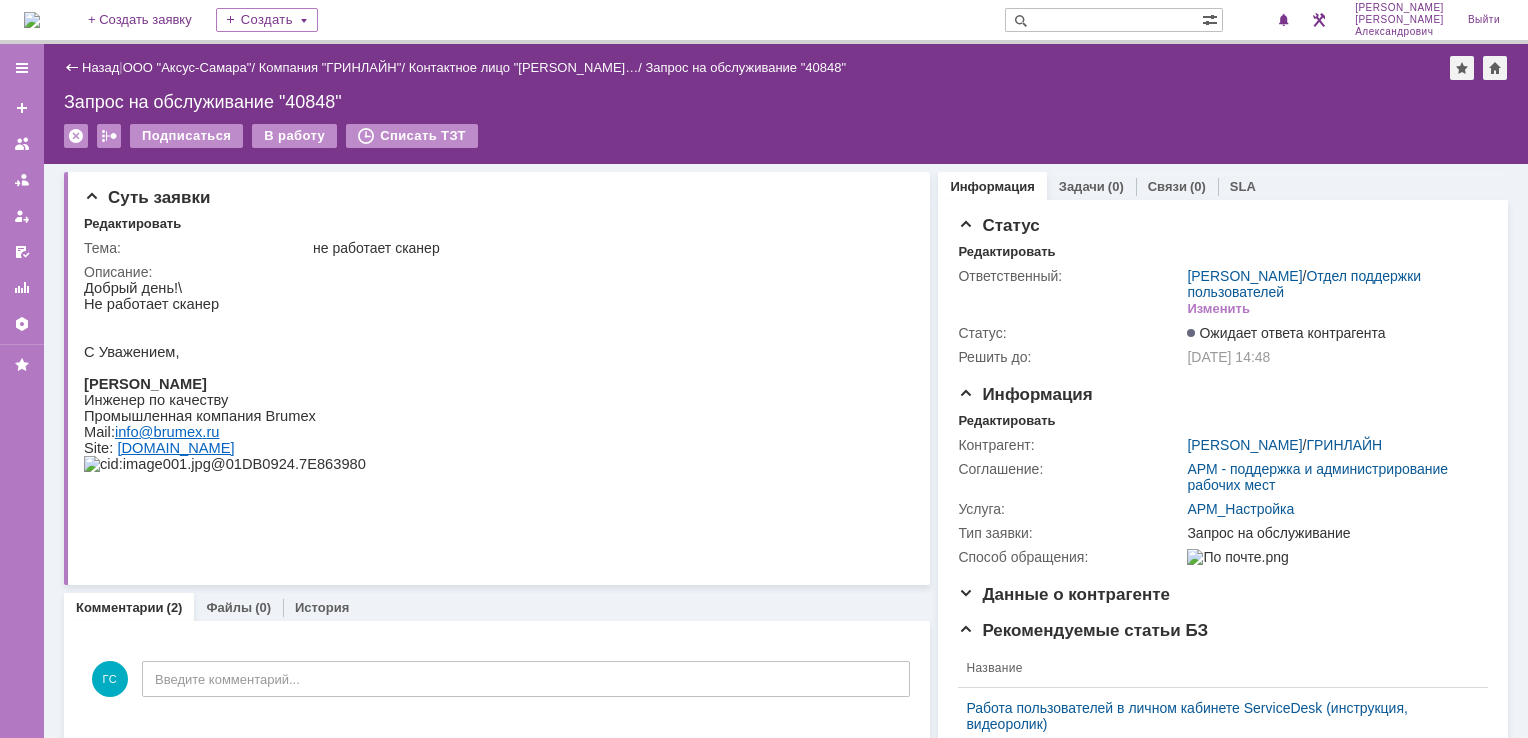 scroll, scrollTop: 0, scrollLeft: 0, axis: both 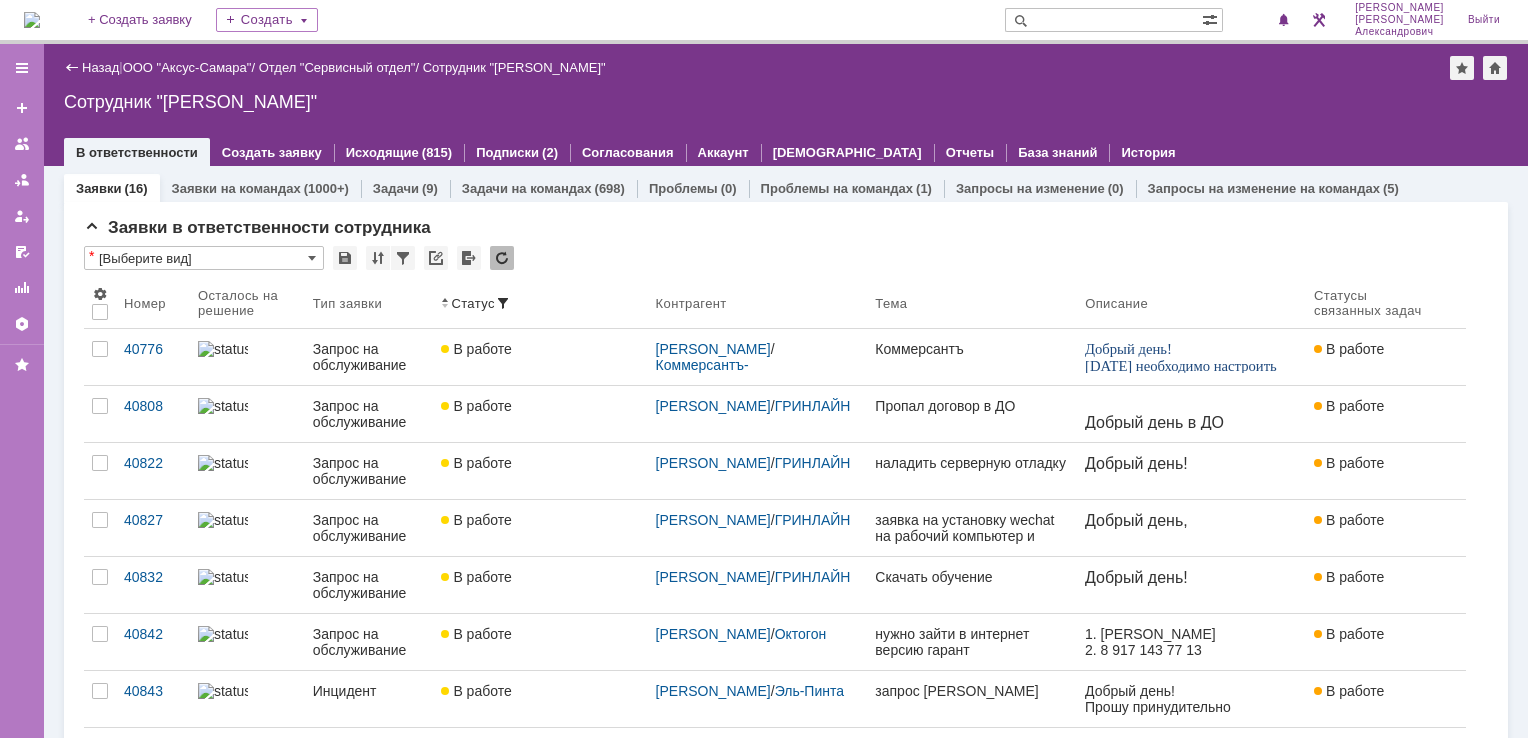 click at bounding box center [32, 20] 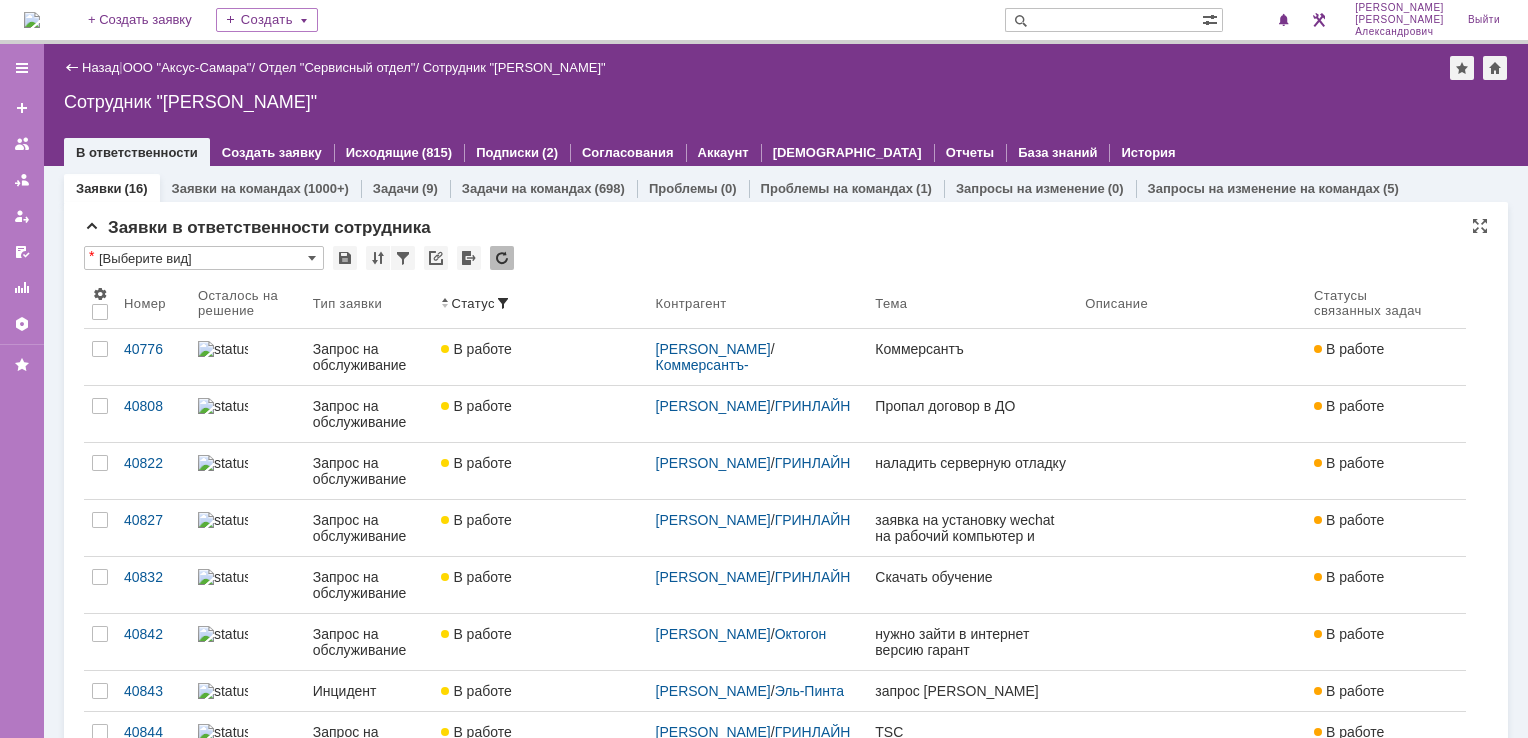 scroll, scrollTop: 0, scrollLeft: 0, axis: both 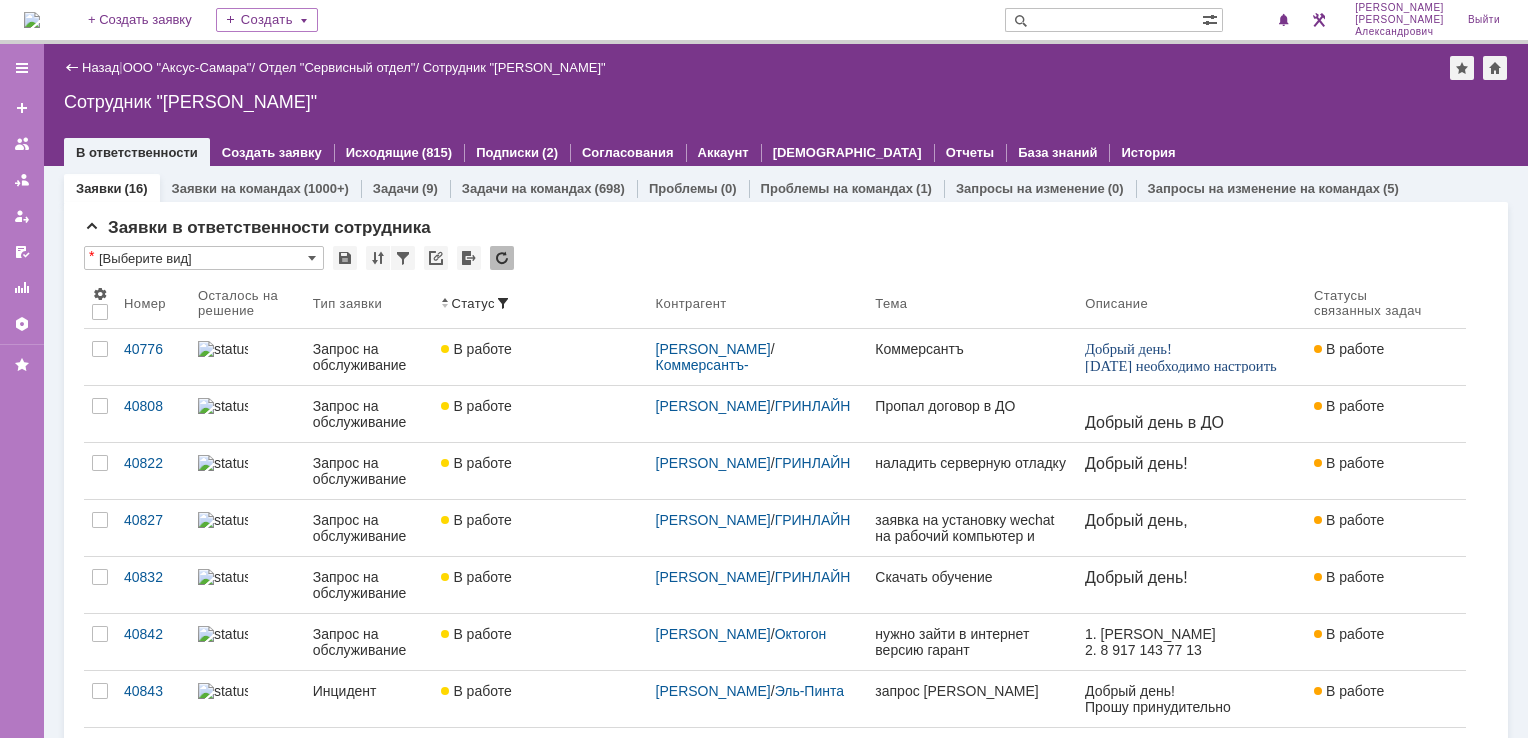 click at bounding box center [32, 20] 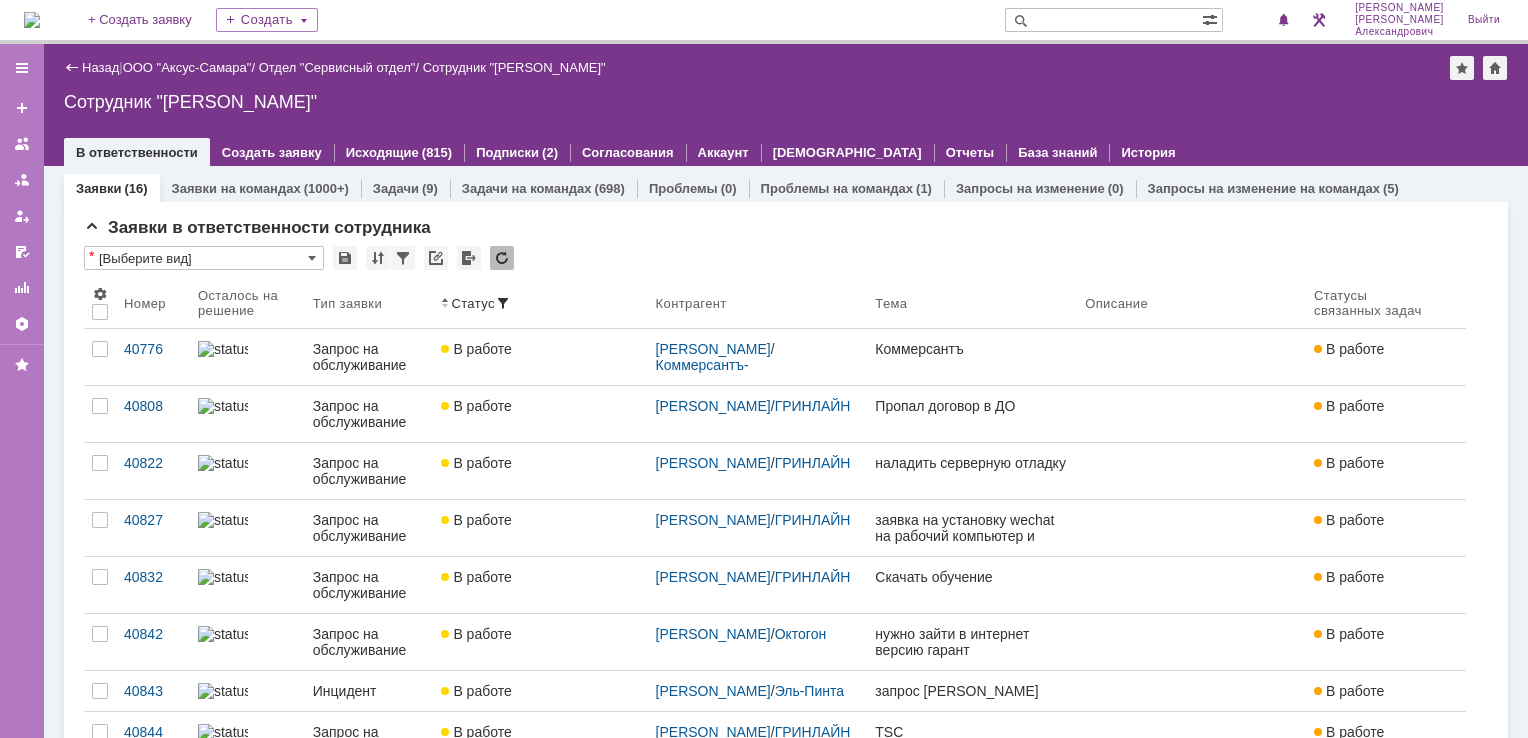 scroll, scrollTop: 0, scrollLeft: 0, axis: both 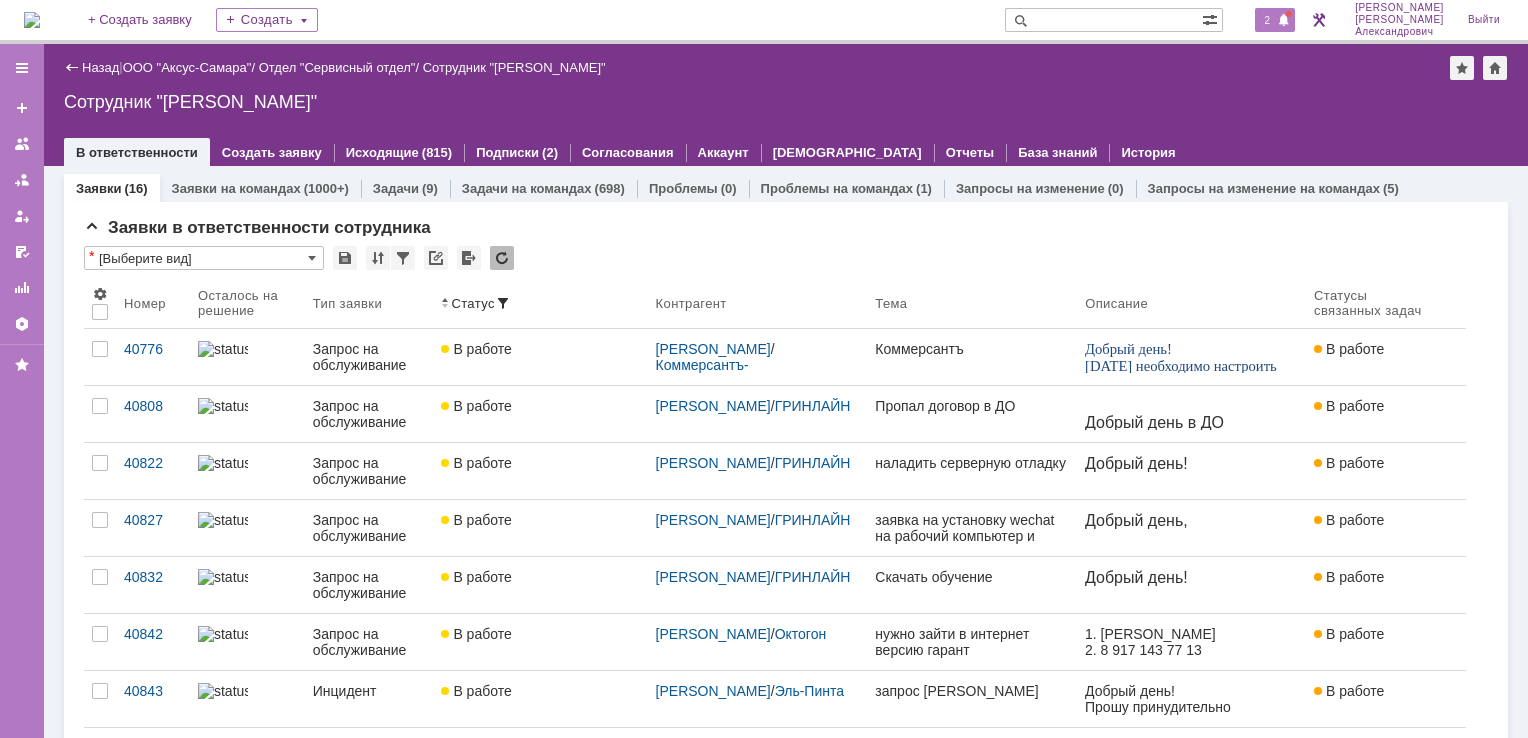 click on "2" at bounding box center [1268, 20] 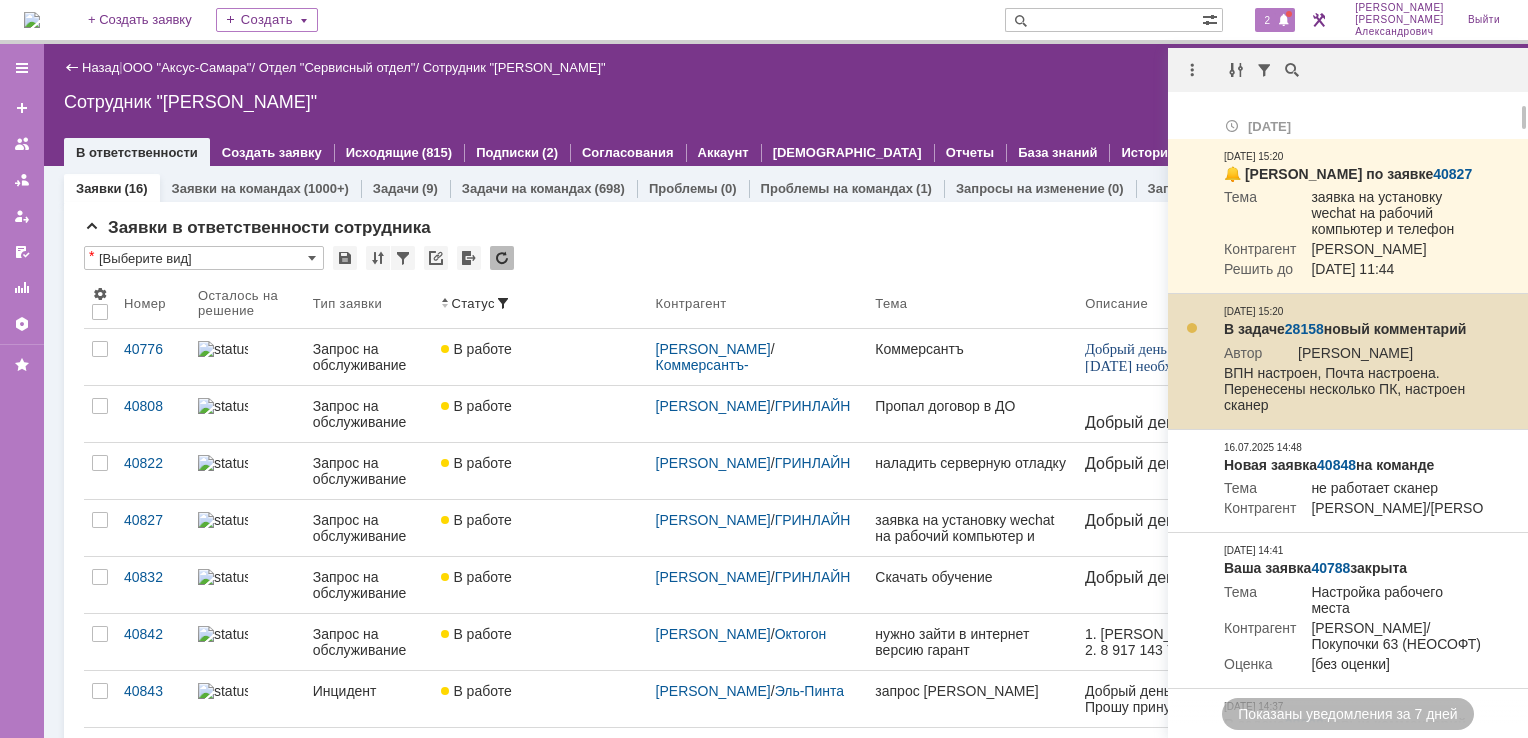 click on "28158" at bounding box center (1304, 329) 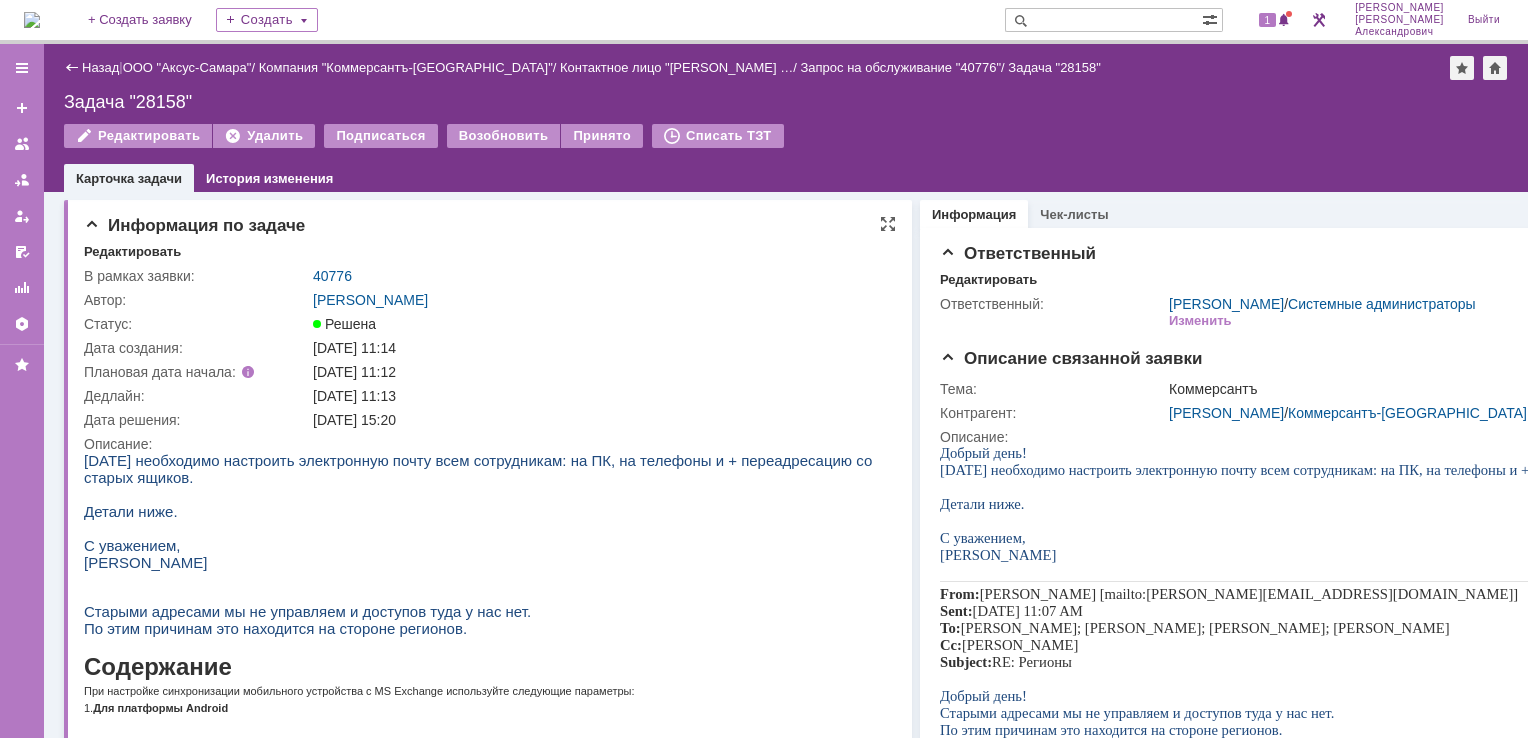 scroll, scrollTop: 0, scrollLeft: 0, axis: both 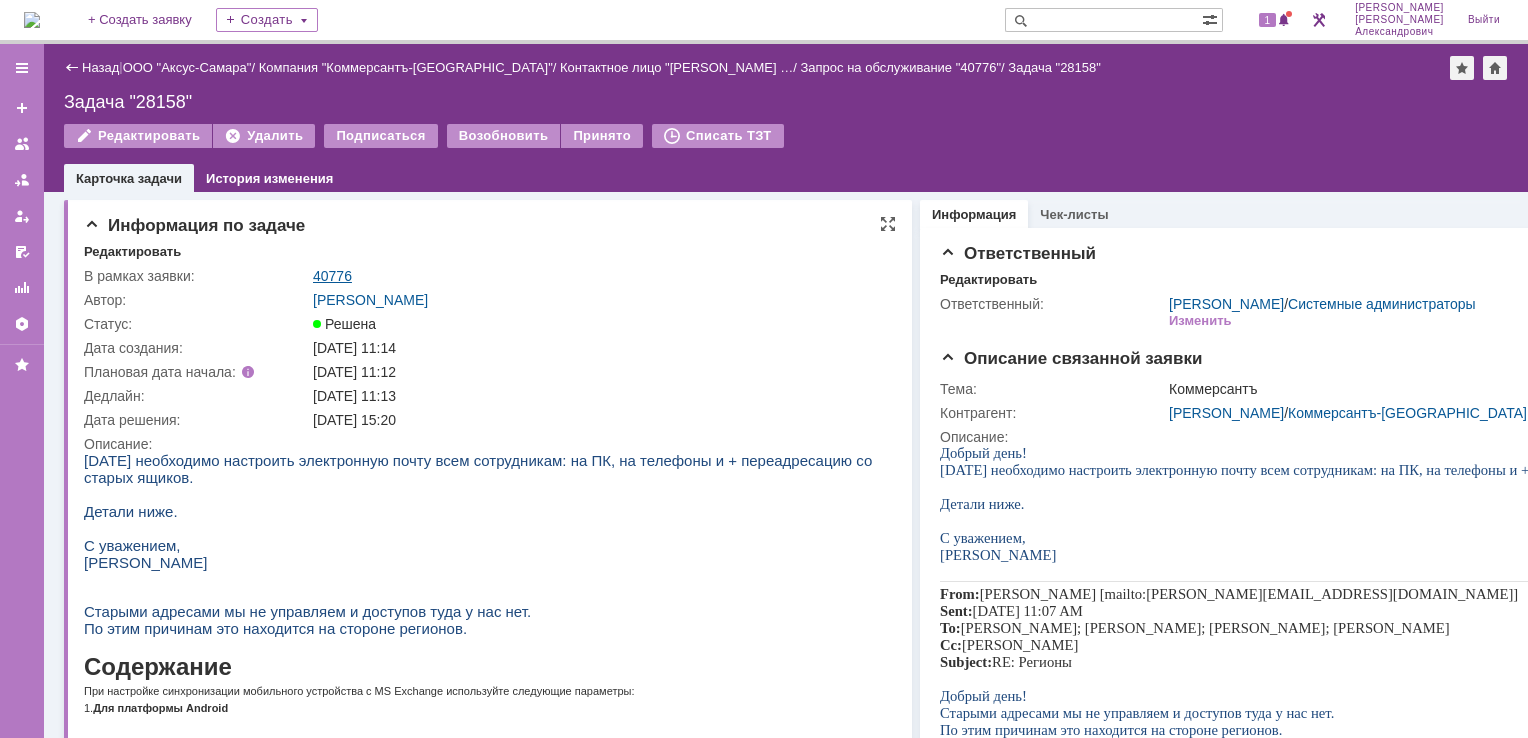 click on "40776" at bounding box center [332, 276] 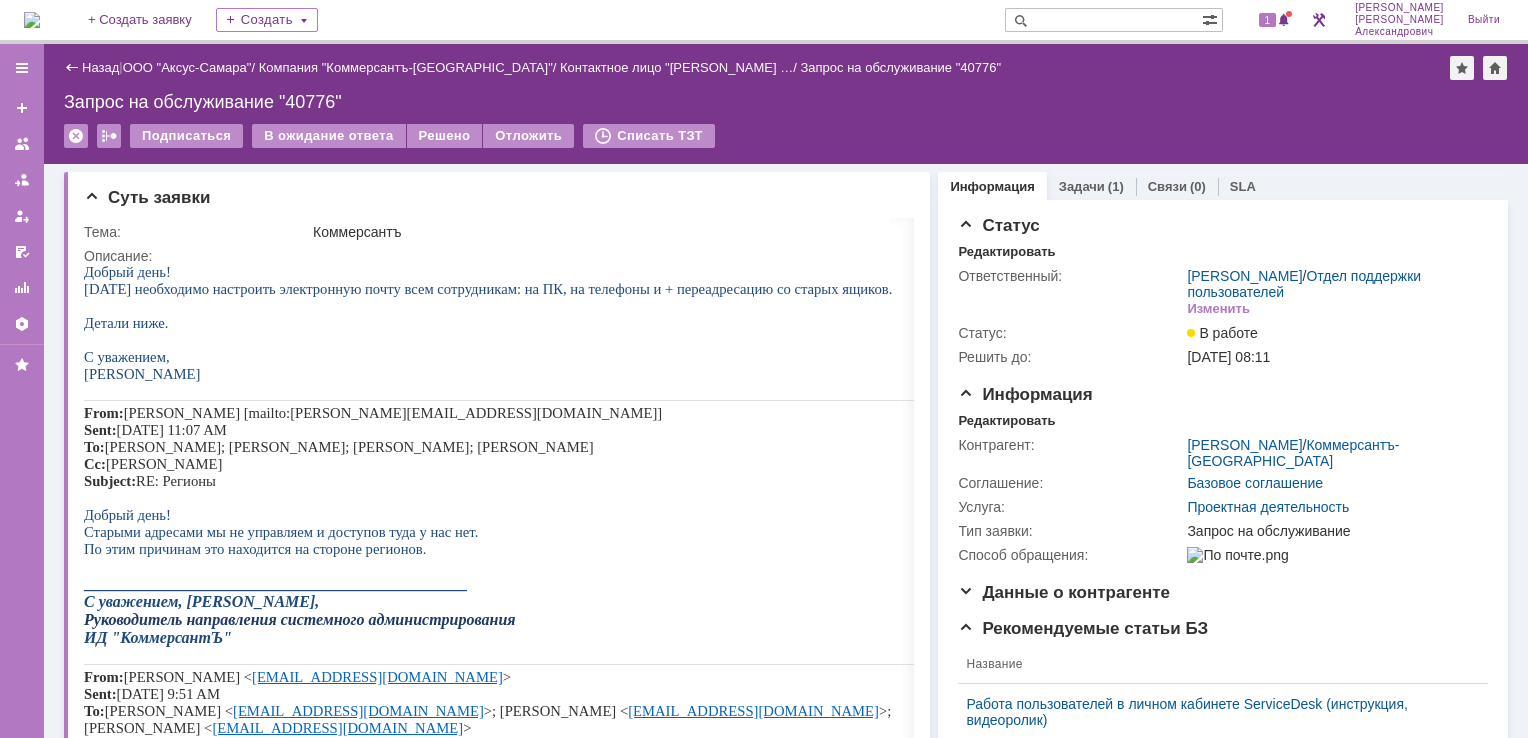 scroll, scrollTop: 0, scrollLeft: 0, axis: both 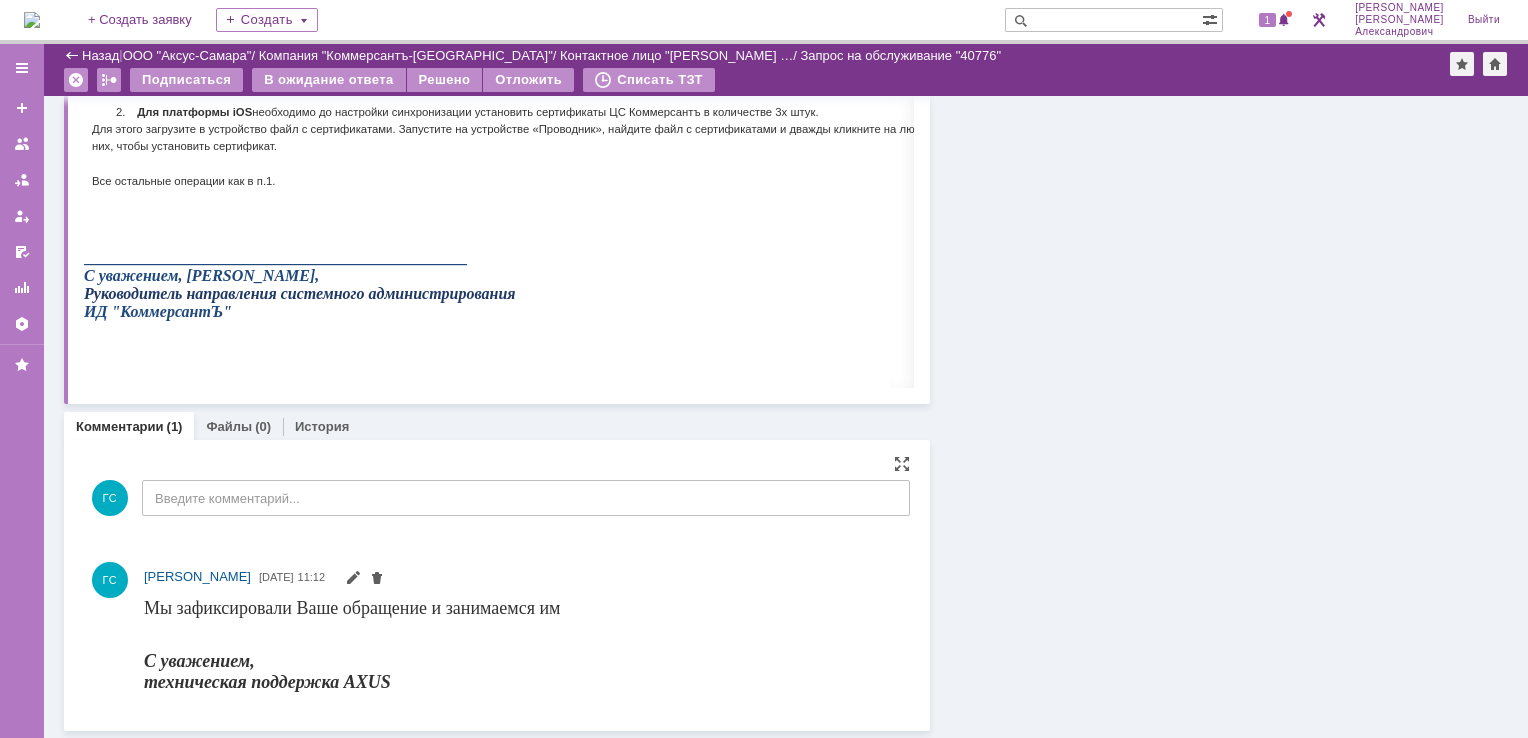 click on "ГС Введите комментарий..." at bounding box center (497, 500) 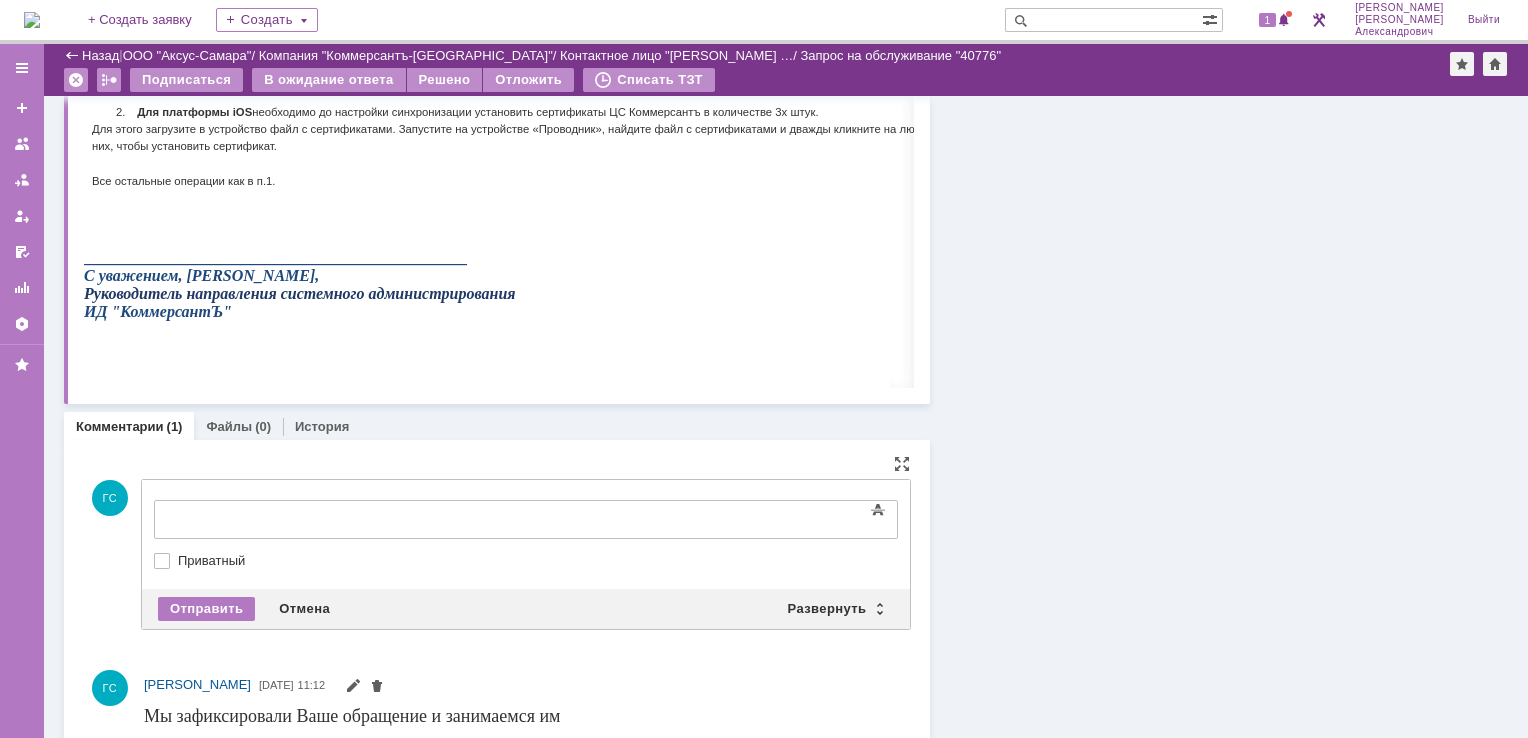 scroll, scrollTop: 0, scrollLeft: 0, axis: both 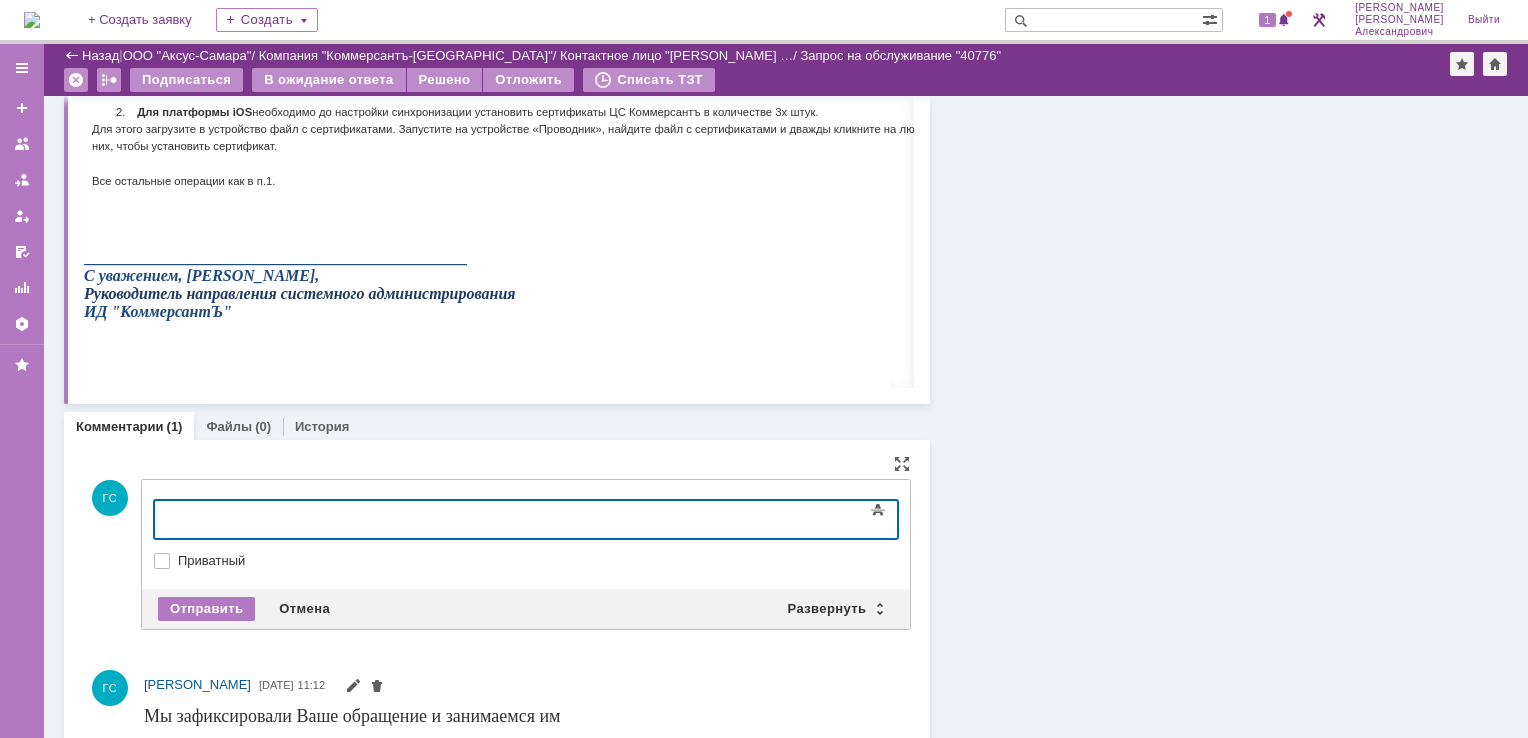 type 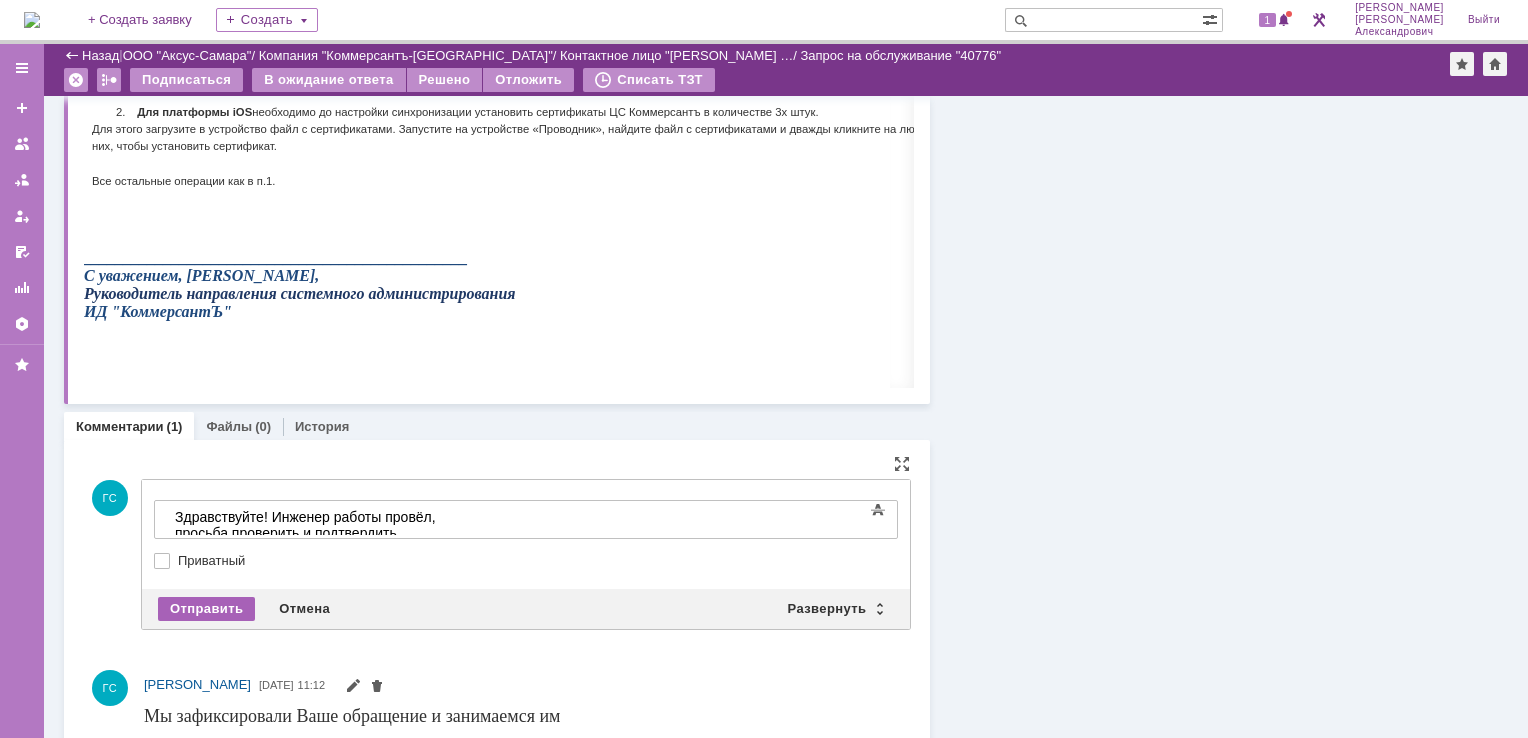 click on "Отправить" at bounding box center (206, 609) 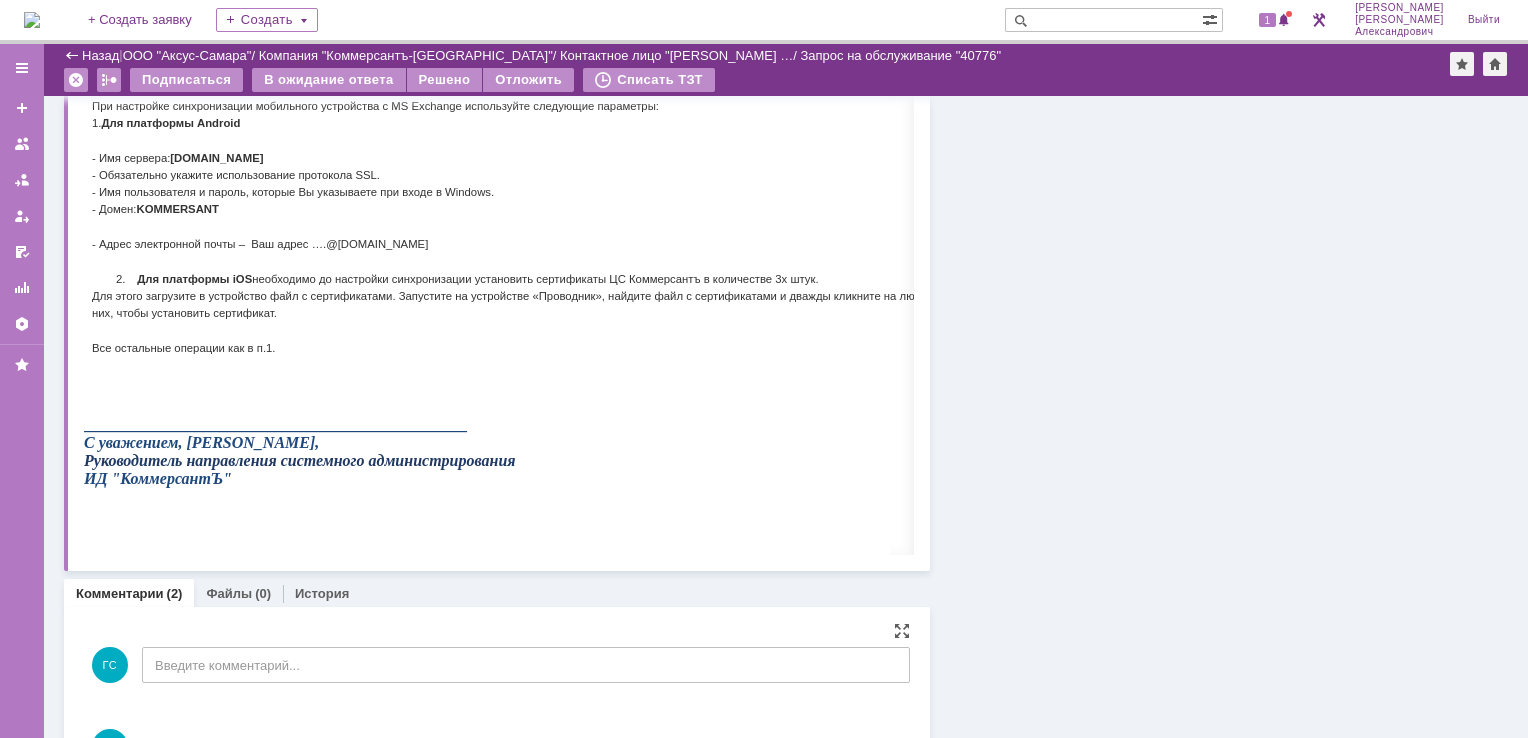 scroll, scrollTop: 1223, scrollLeft: 0, axis: vertical 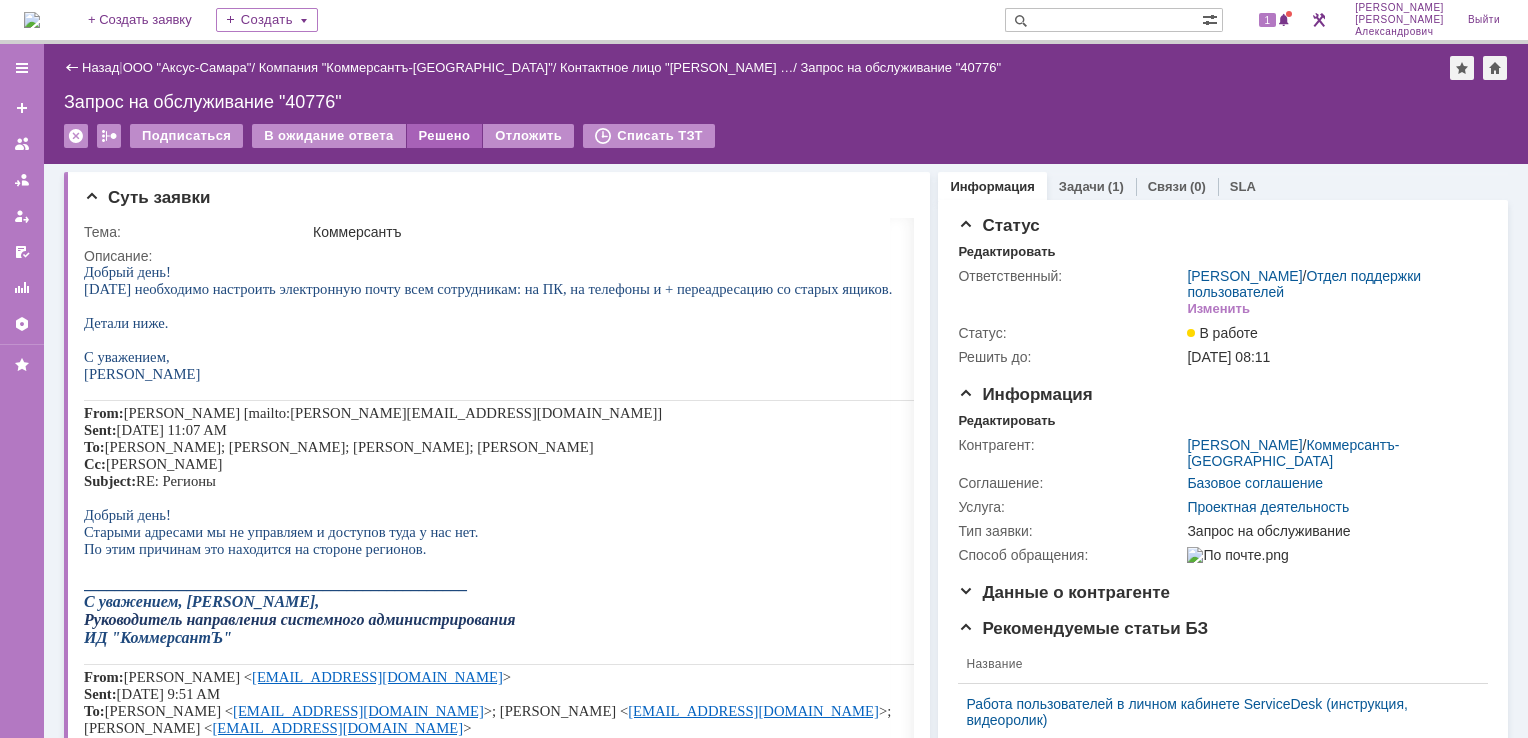 click on "Решено" at bounding box center (445, 136) 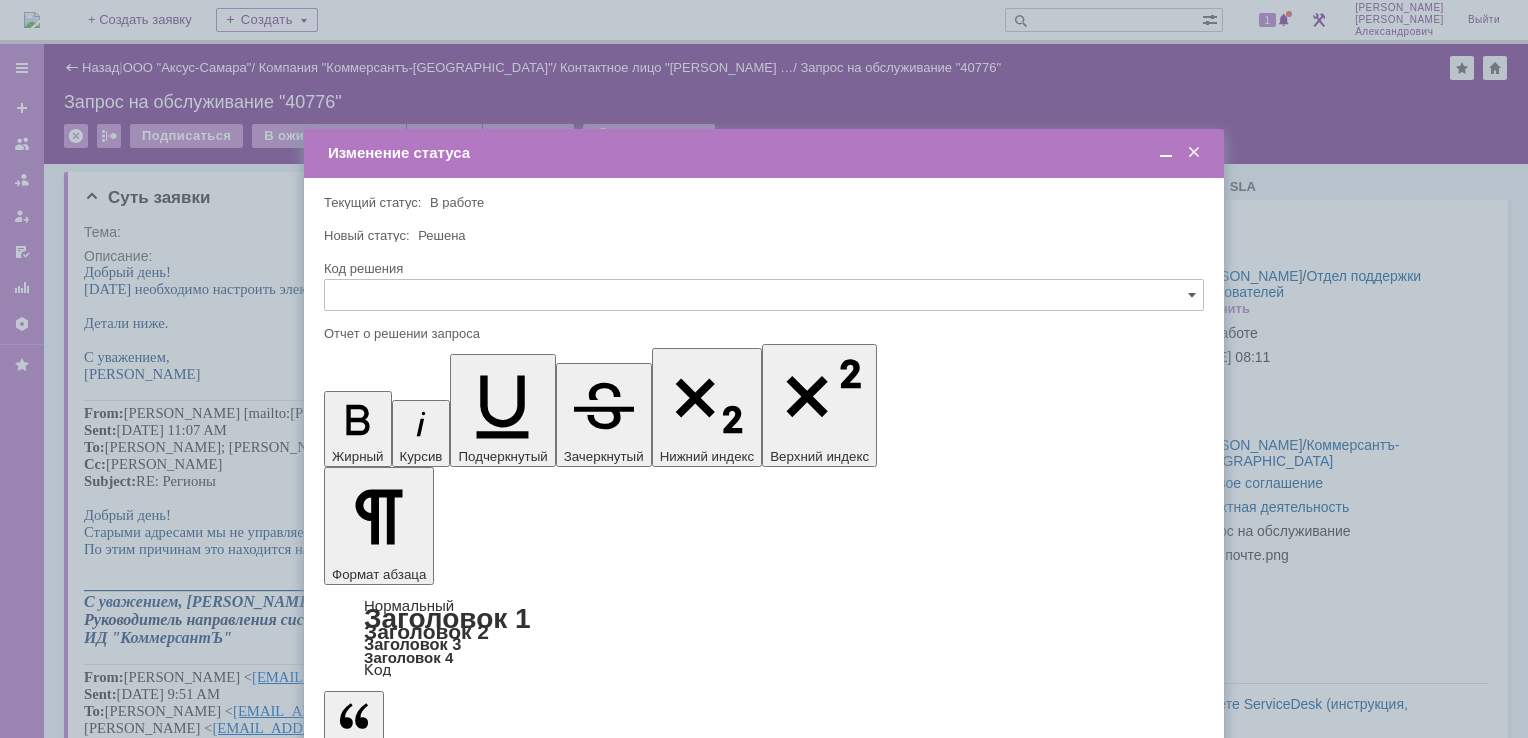 scroll, scrollTop: 0, scrollLeft: 0, axis: both 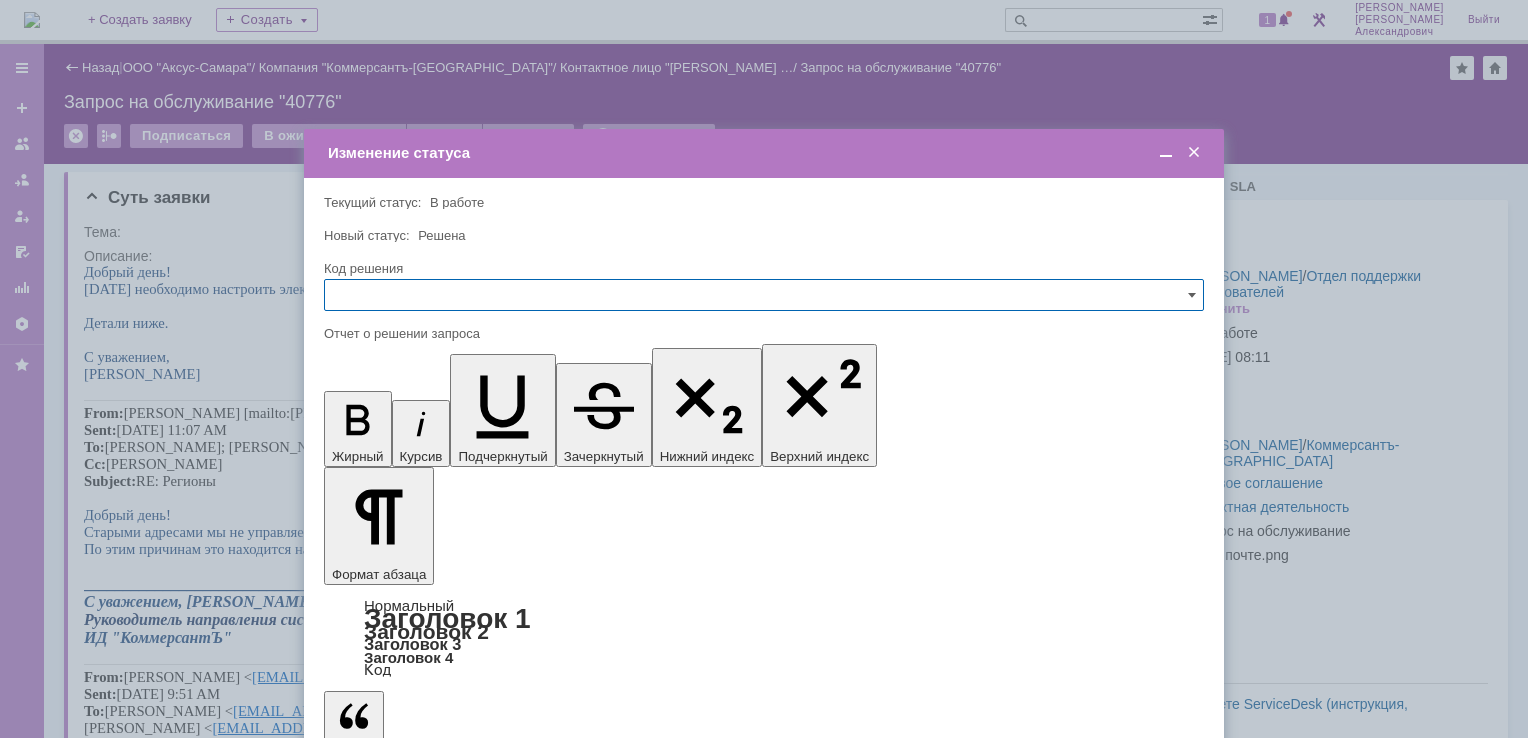 click on "Сохранить" at bounding box center [384, 820] 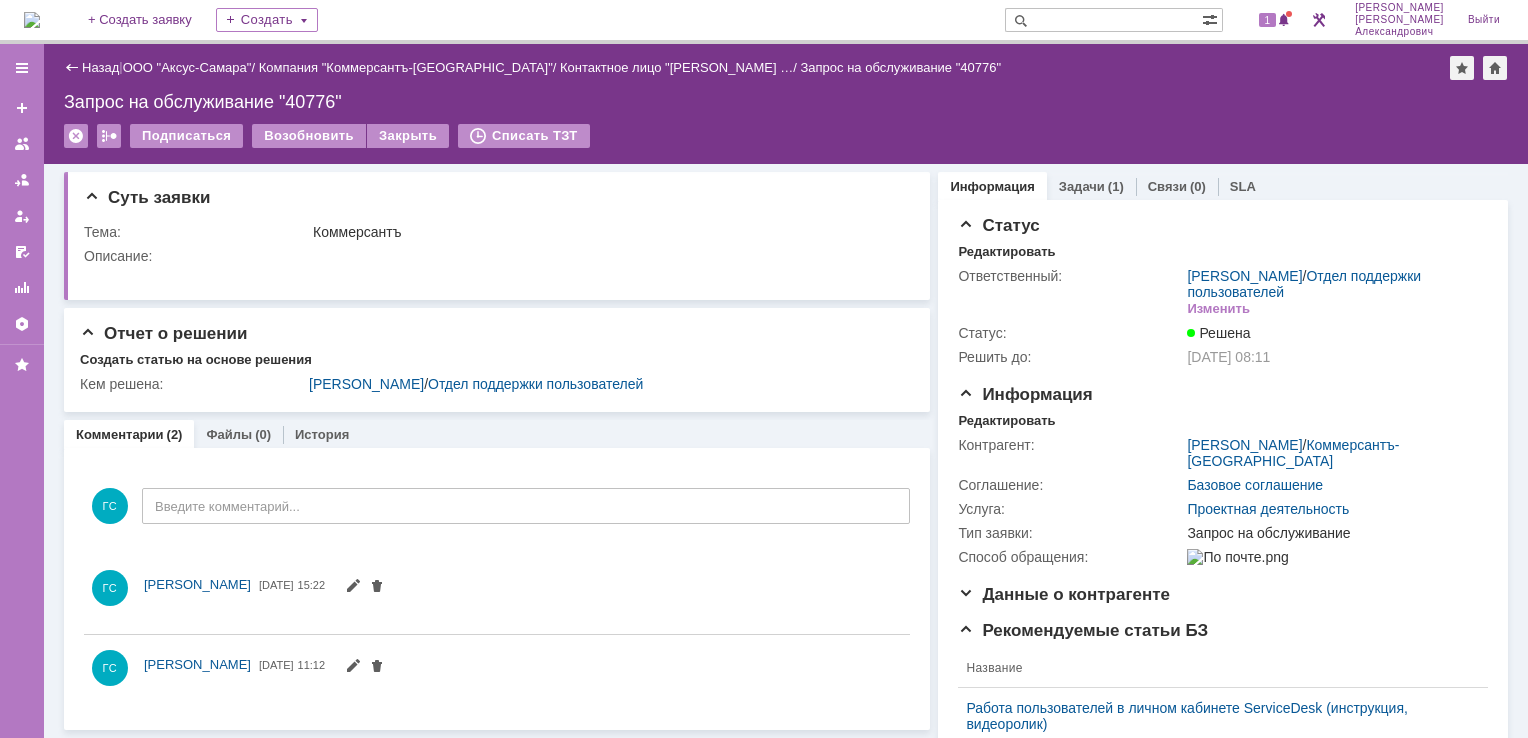scroll, scrollTop: 0, scrollLeft: 0, axis: both 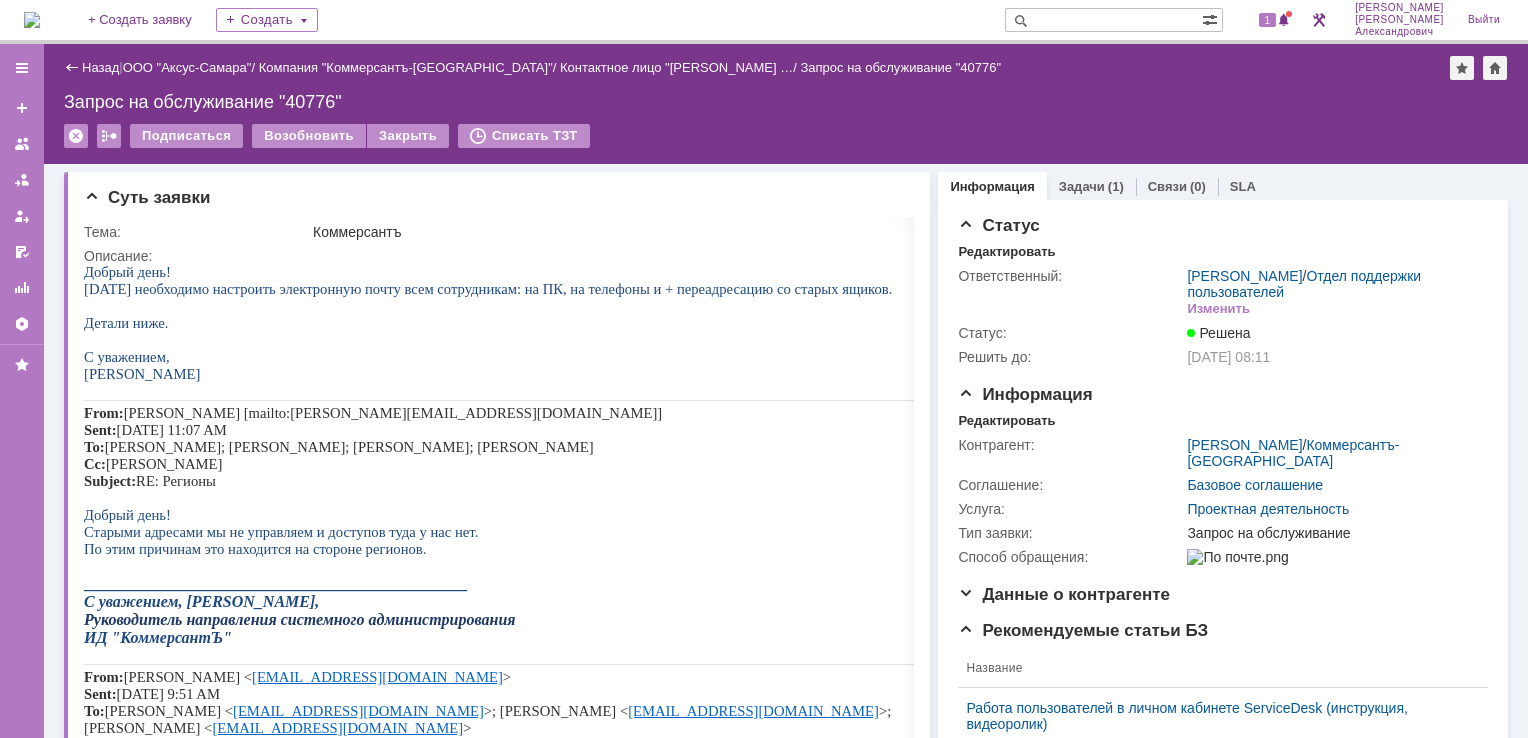 click at bounding box center [32, 20] 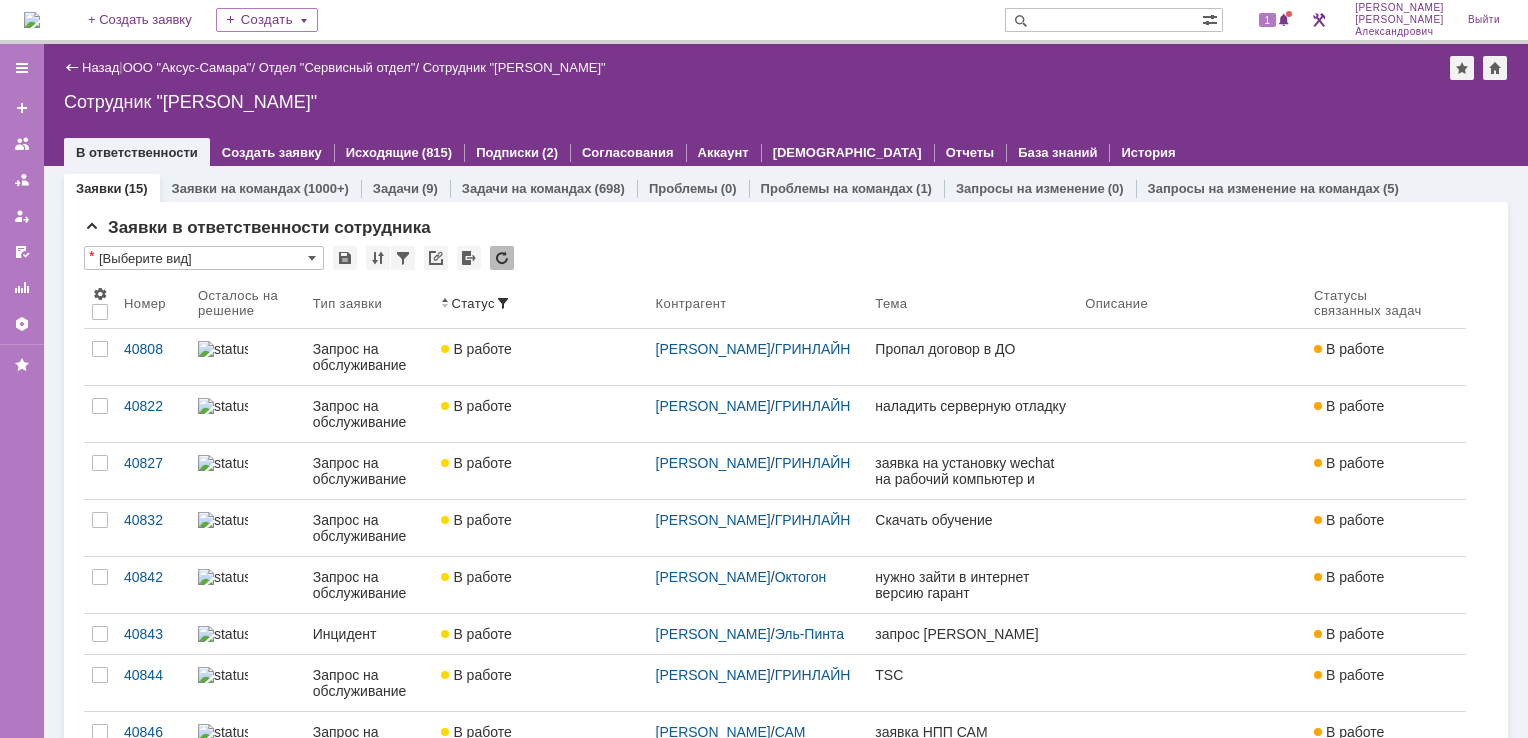 scroll, scrollTop: 0, scrollLeft: 0, axis: both 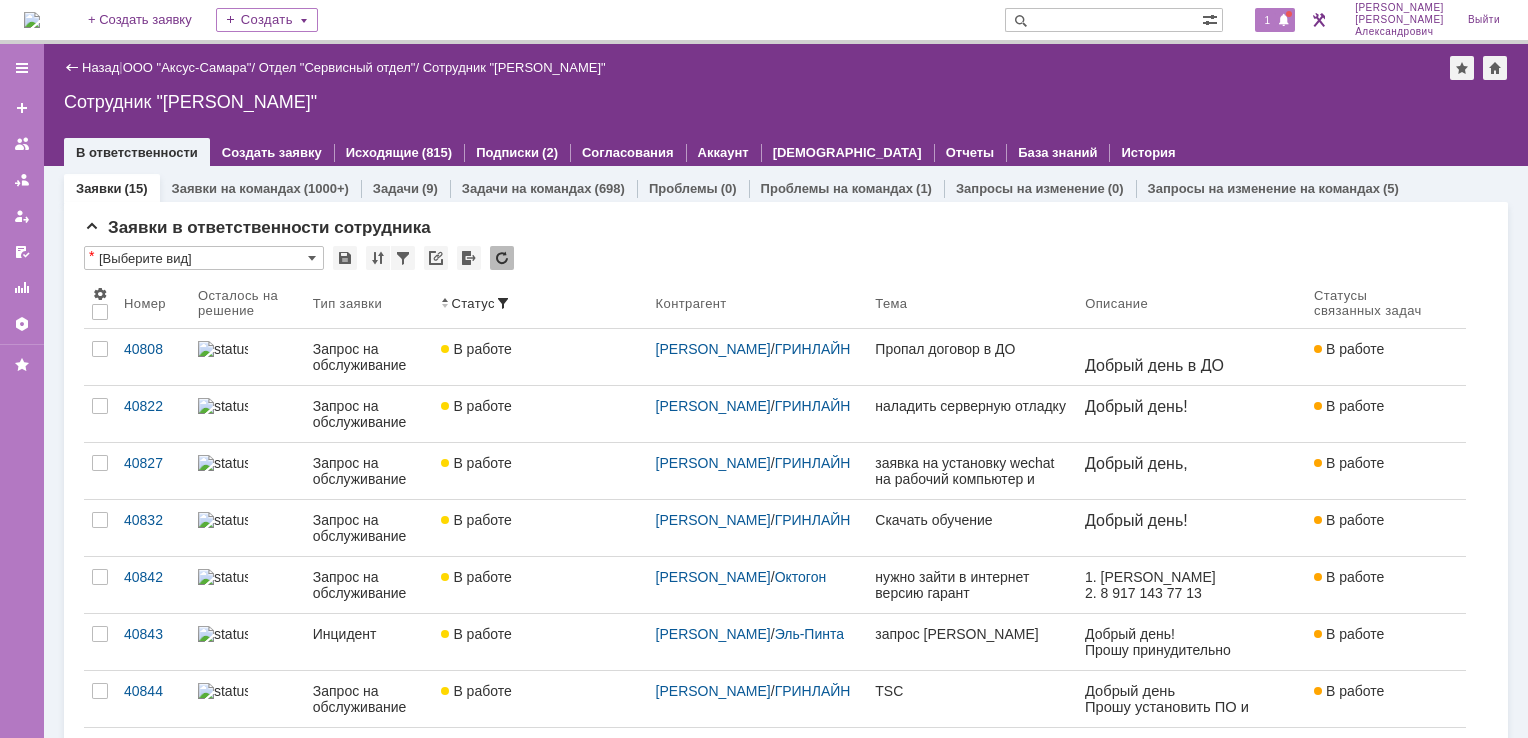 click on "1" at bounding box center (1268, 20) 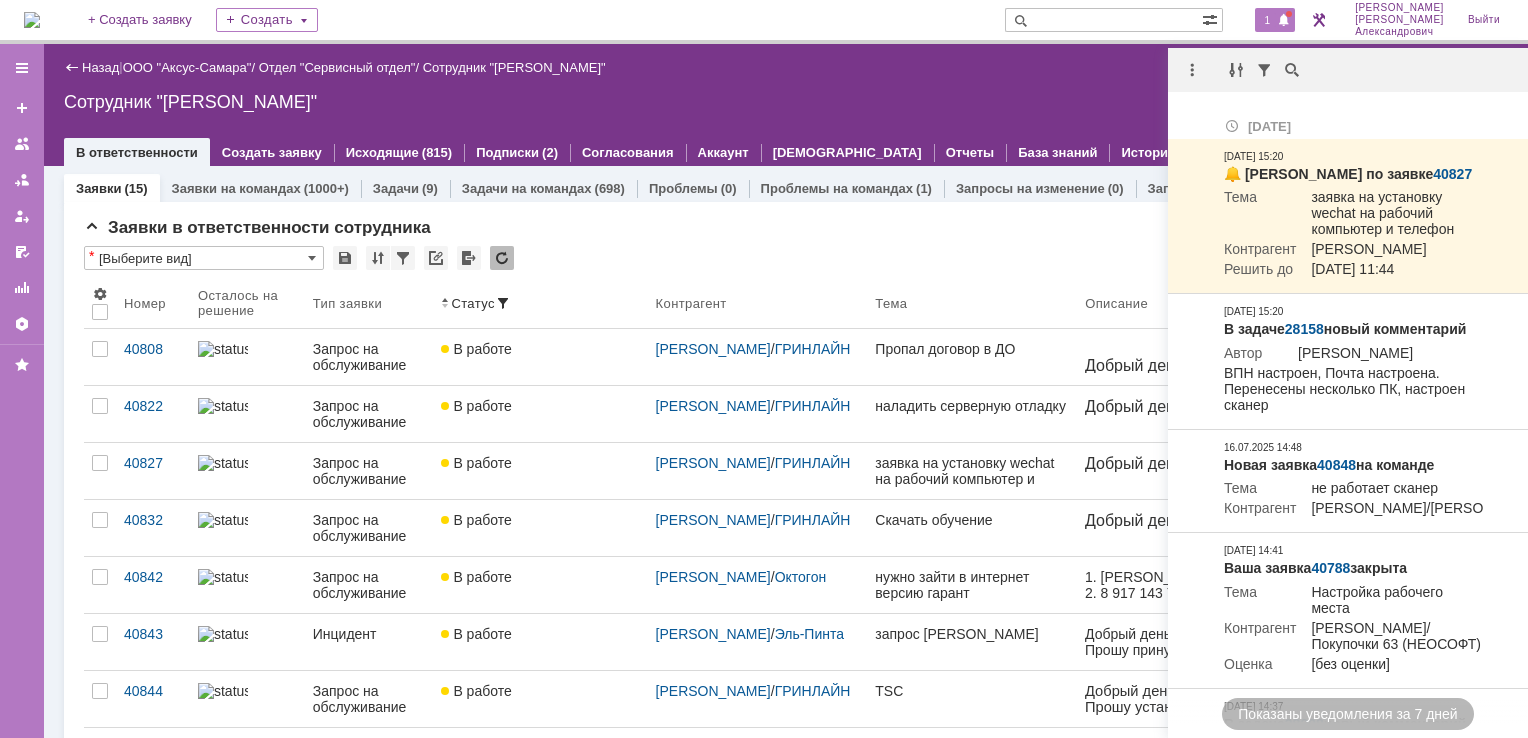 click on "Назад   |   ООО "Аксус-Самара"  /   Отдел "Сервисный отдел"  /   Сотрудник "[PERSON_NAME]"" at bounding box center (786, 68) 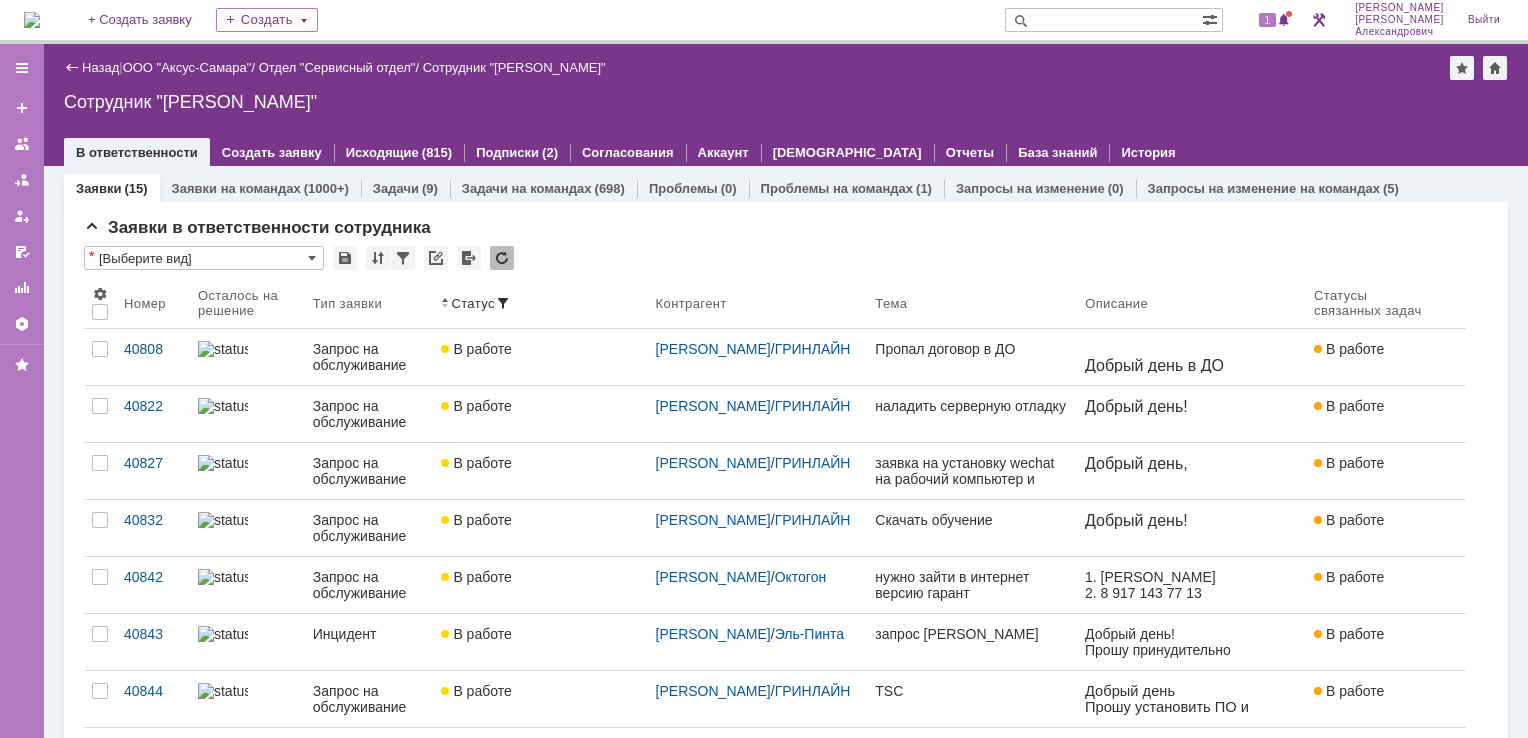 click at bounding box center [32, 20] 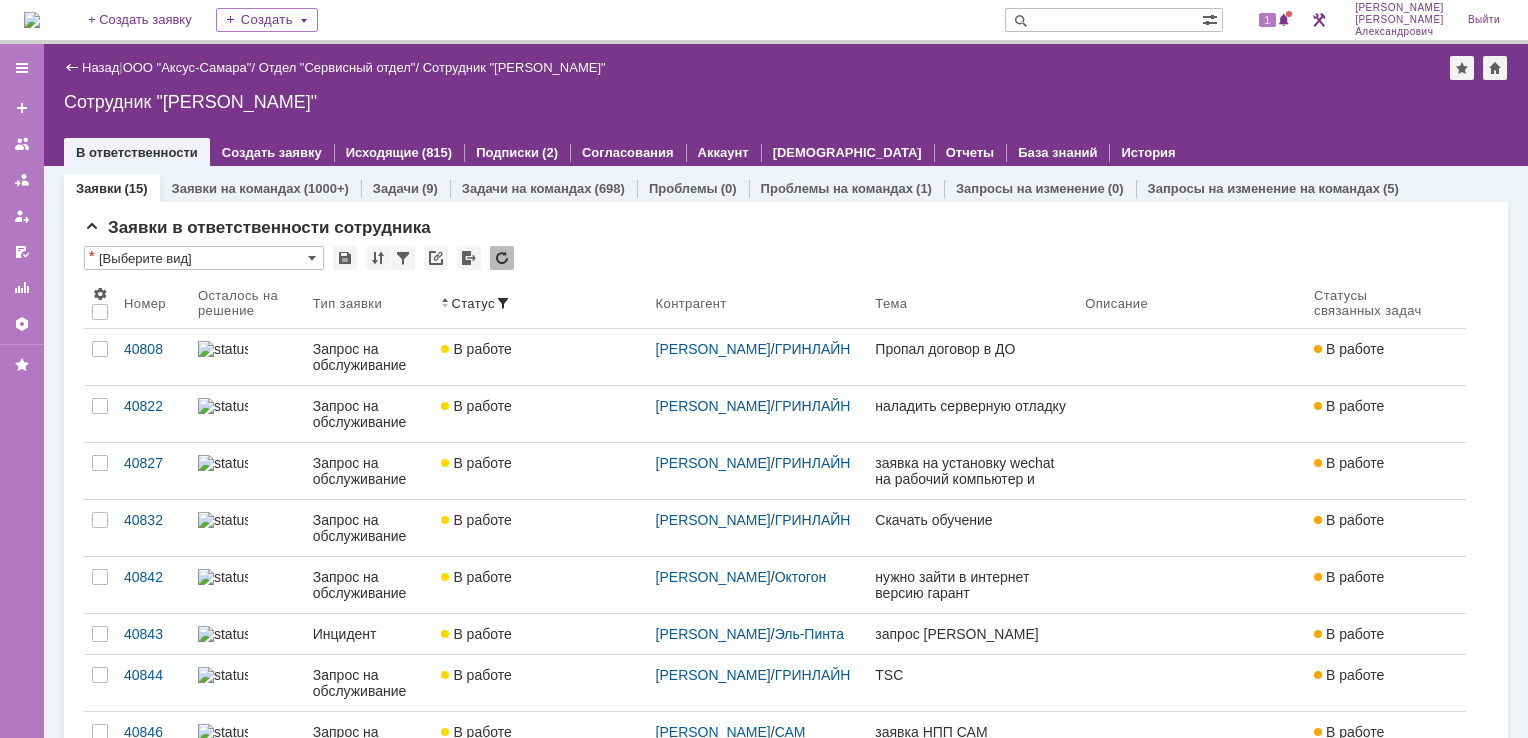 scroll, scrollTop: 0, scrollLeft: 0, axis: both 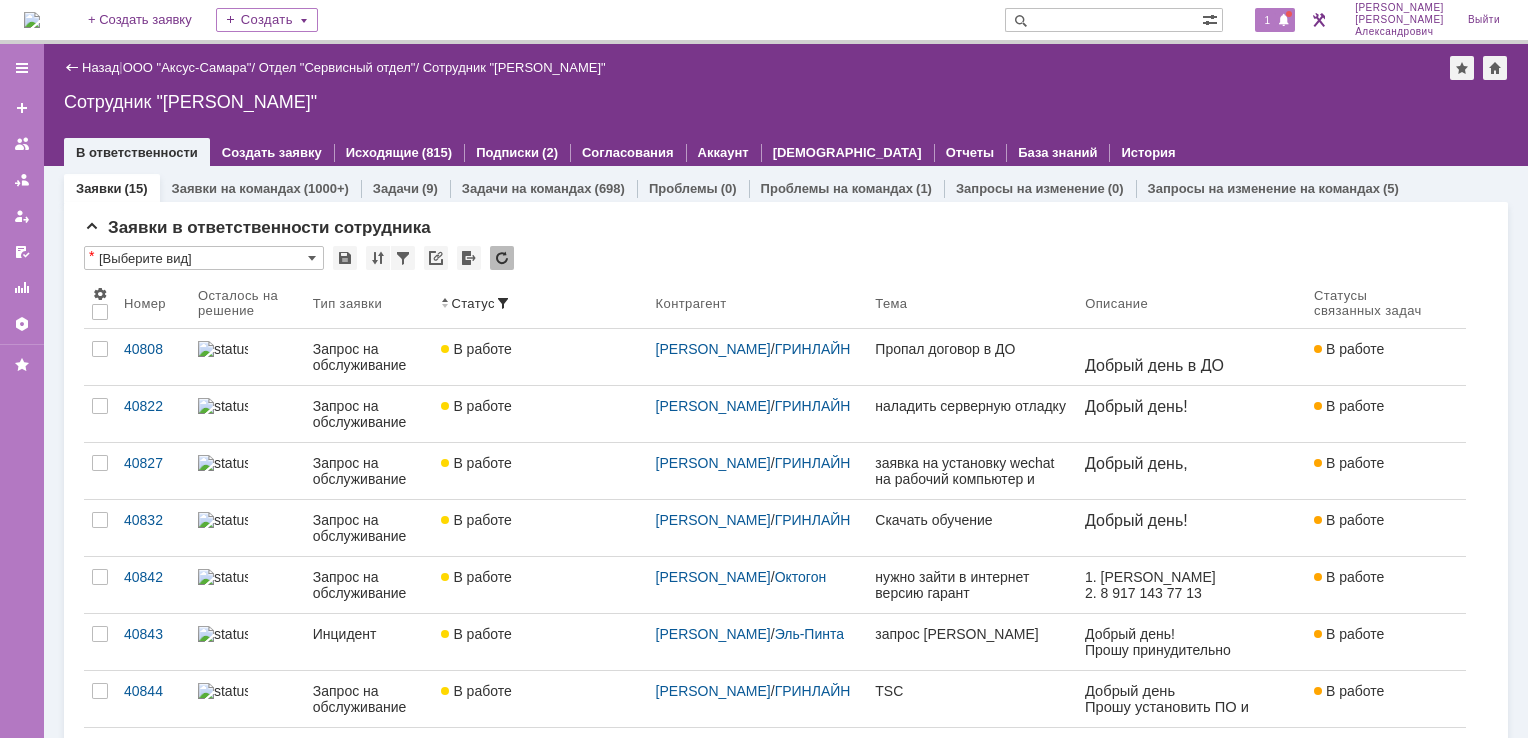 click on "1" at bounding box center [1275, 20] 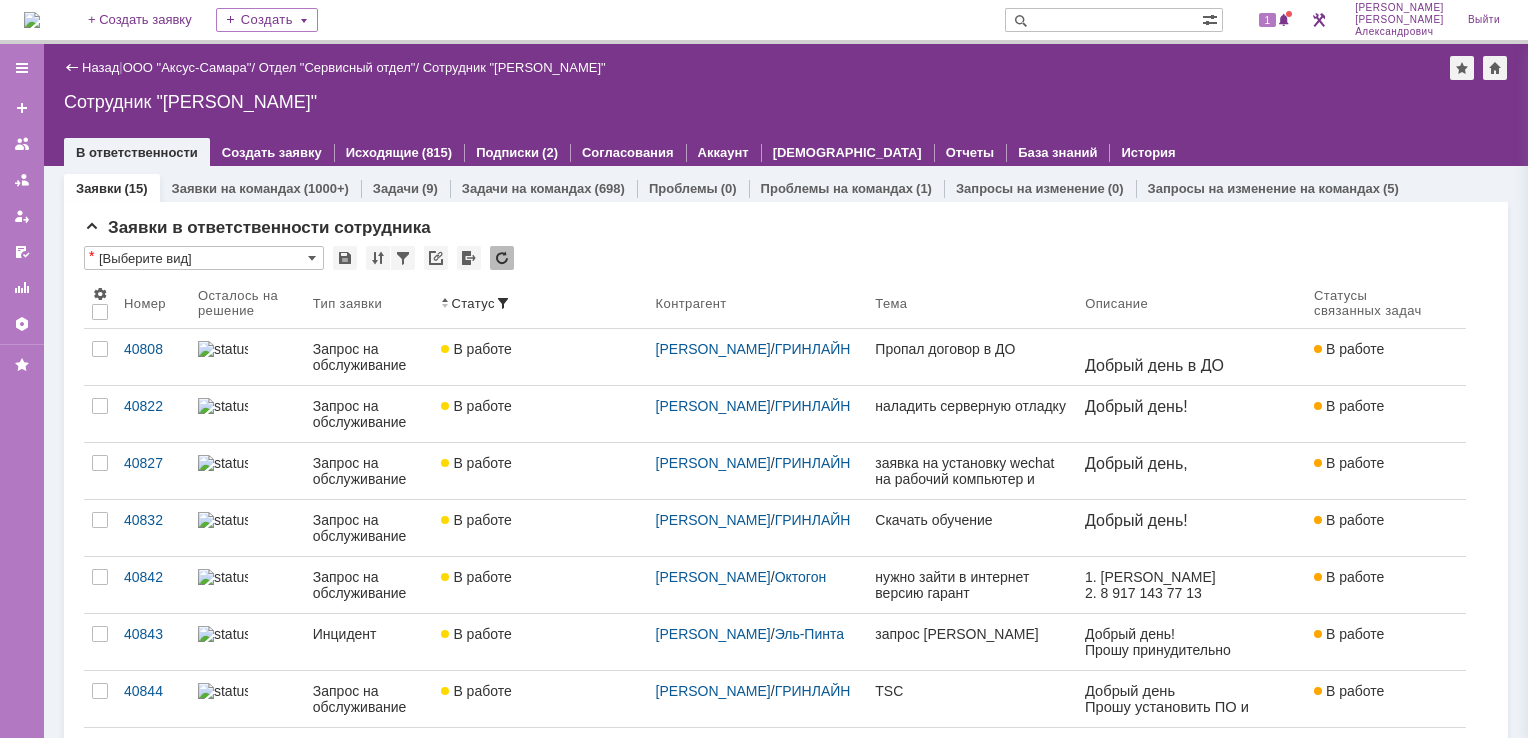 click on "Назад   |   ООО "Аксус-Самара"  /   Отдел "Сервисный отдел"  /   Сотрудник "[PERSON_NAME]" Сотрудник "[PERSON_NAME]" employee$43271409 В ответственности Создать заявку Исходящие (815) Подписки (2) Согласования Аккаунт Дашборды Отчеты База знаний История" at bounding box center [786, 105] 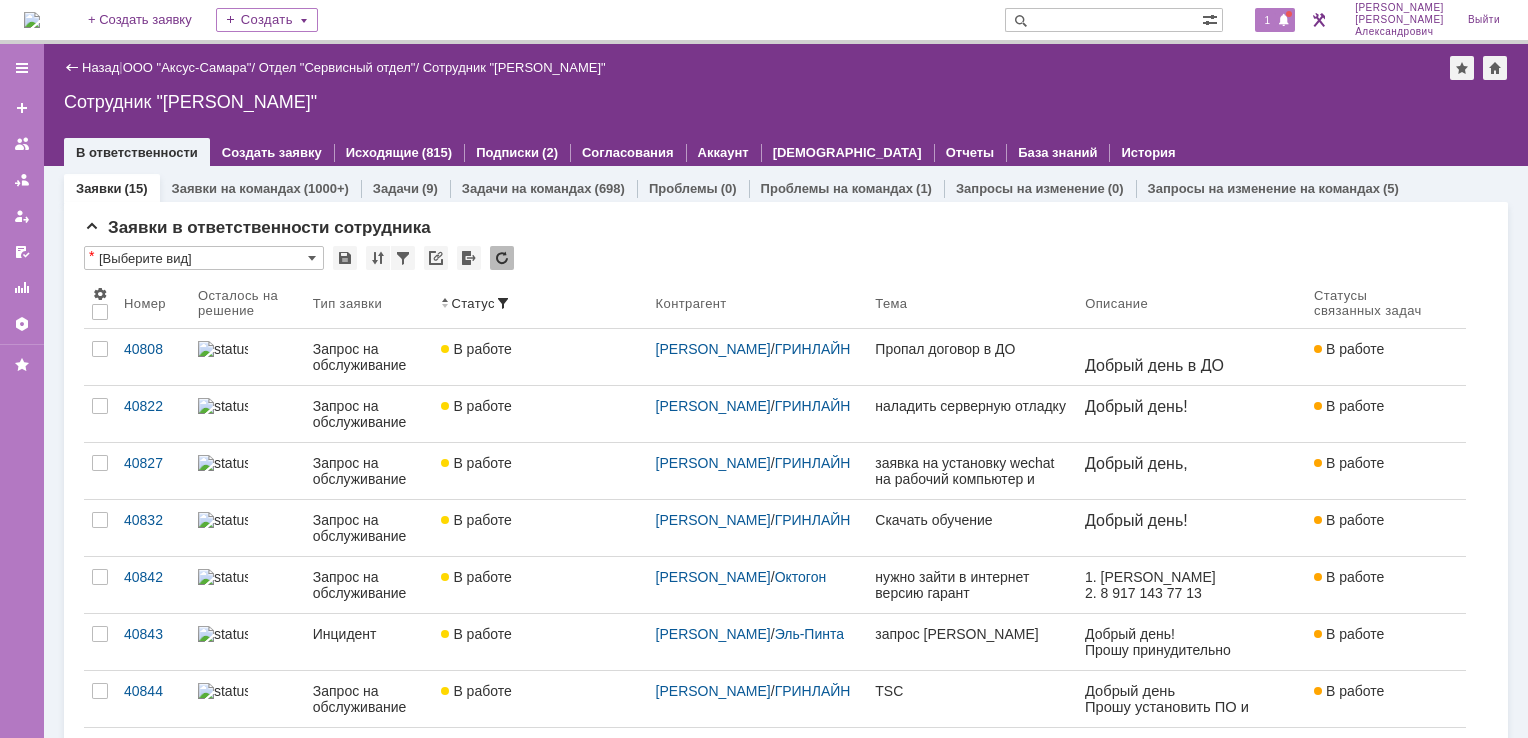 click on "1" at bounding box center [1275, 20] 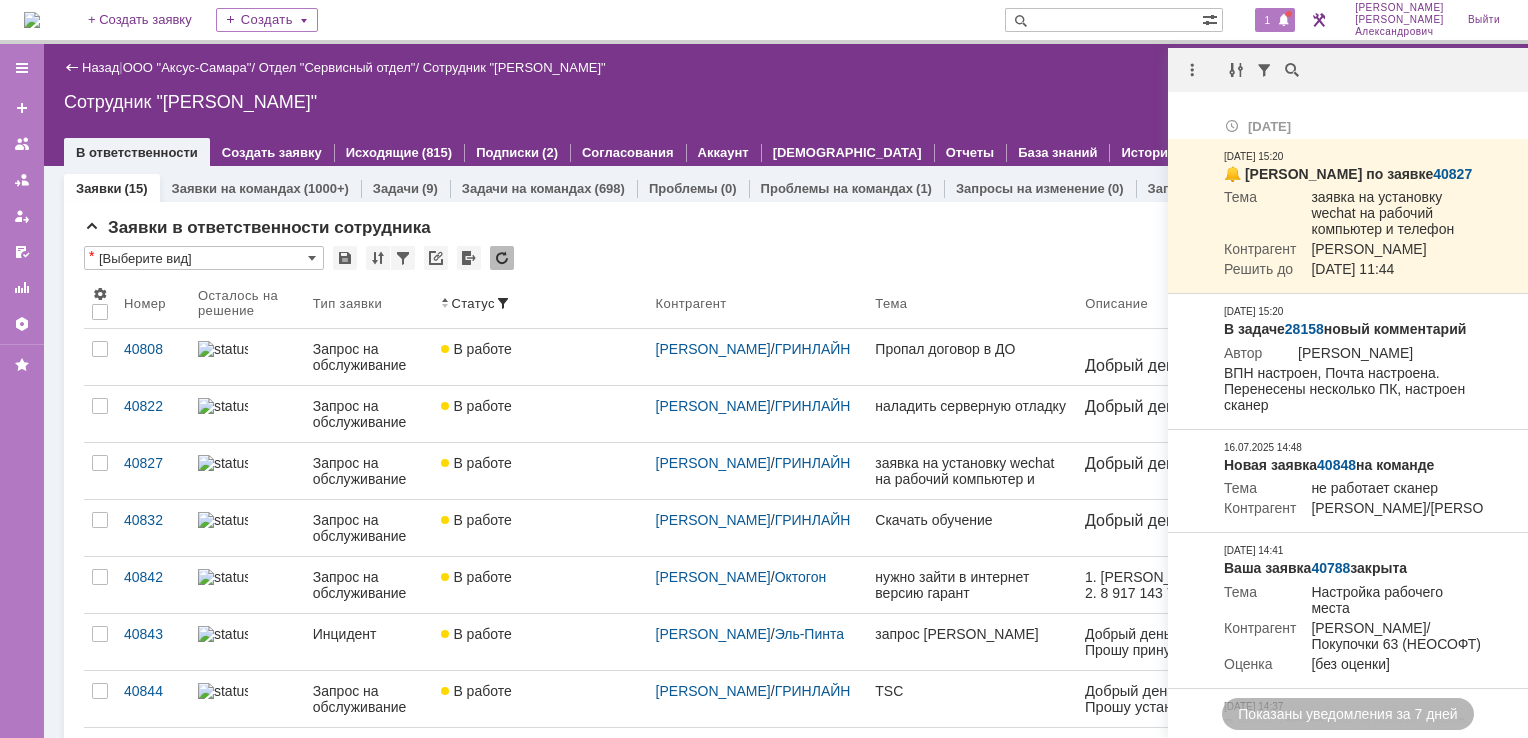 click on "Сотрудник "[PERSON_NAME]"" at bounding box center (786, 102) 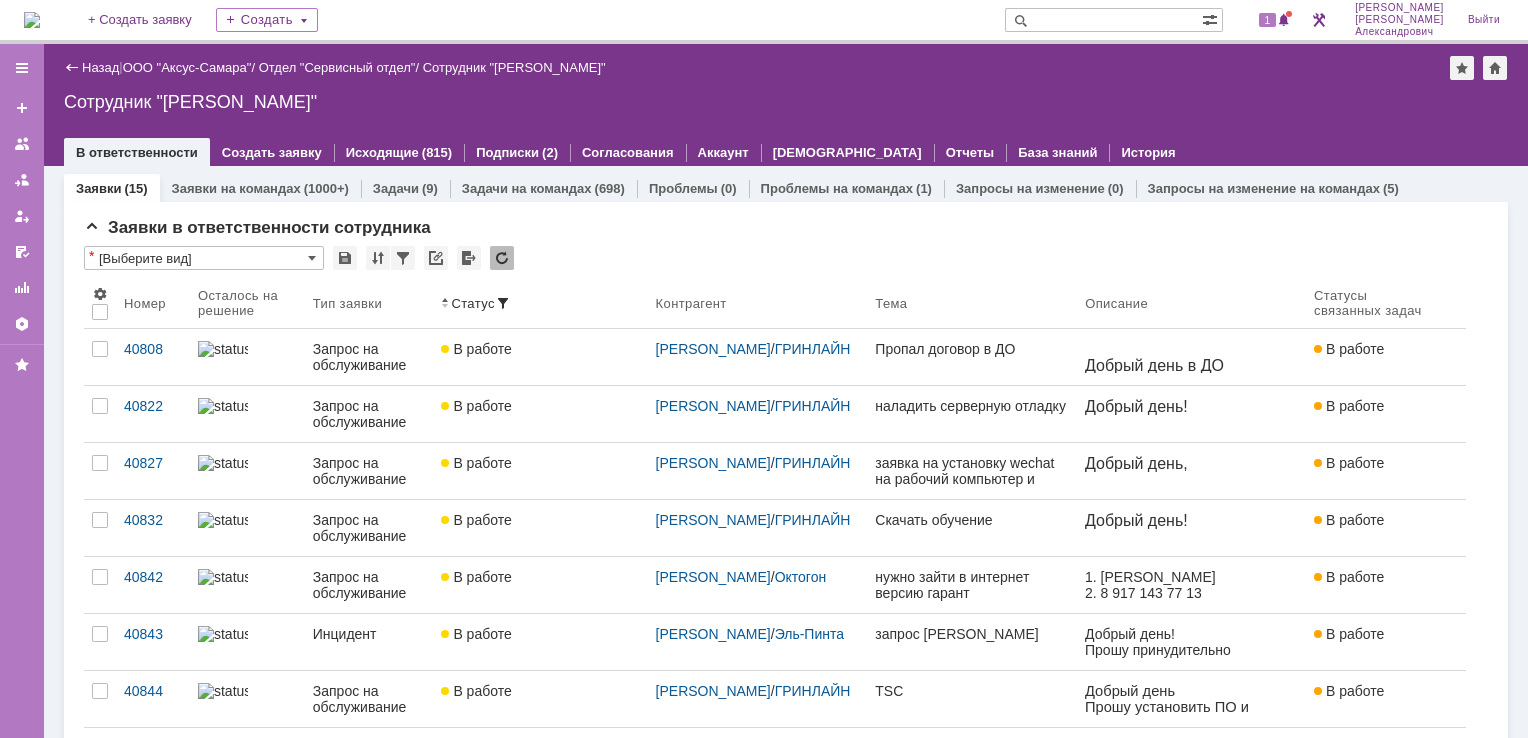 click at bounding box center (32, 20) 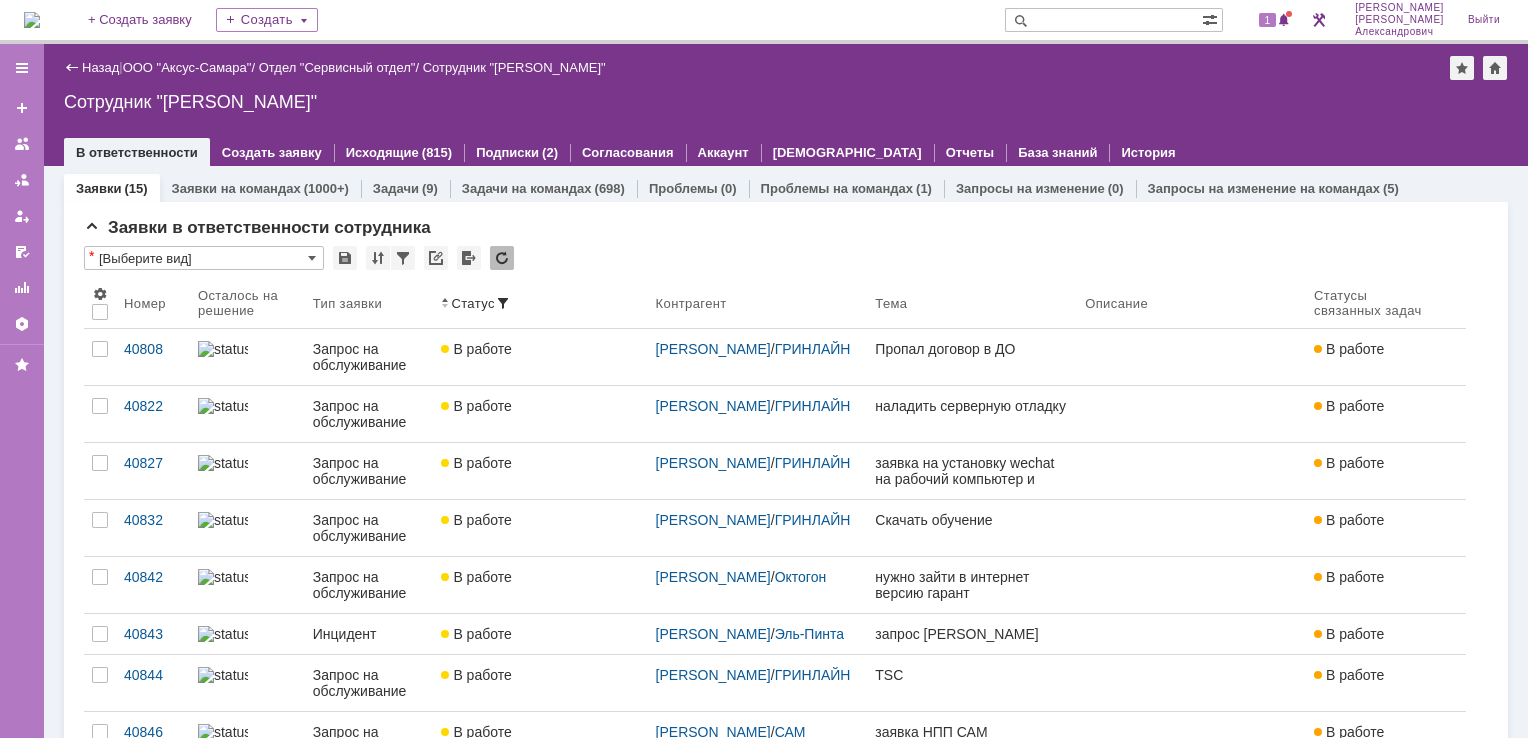 scroll, scrollTop: 0, scrollLeft: 0, axis: both 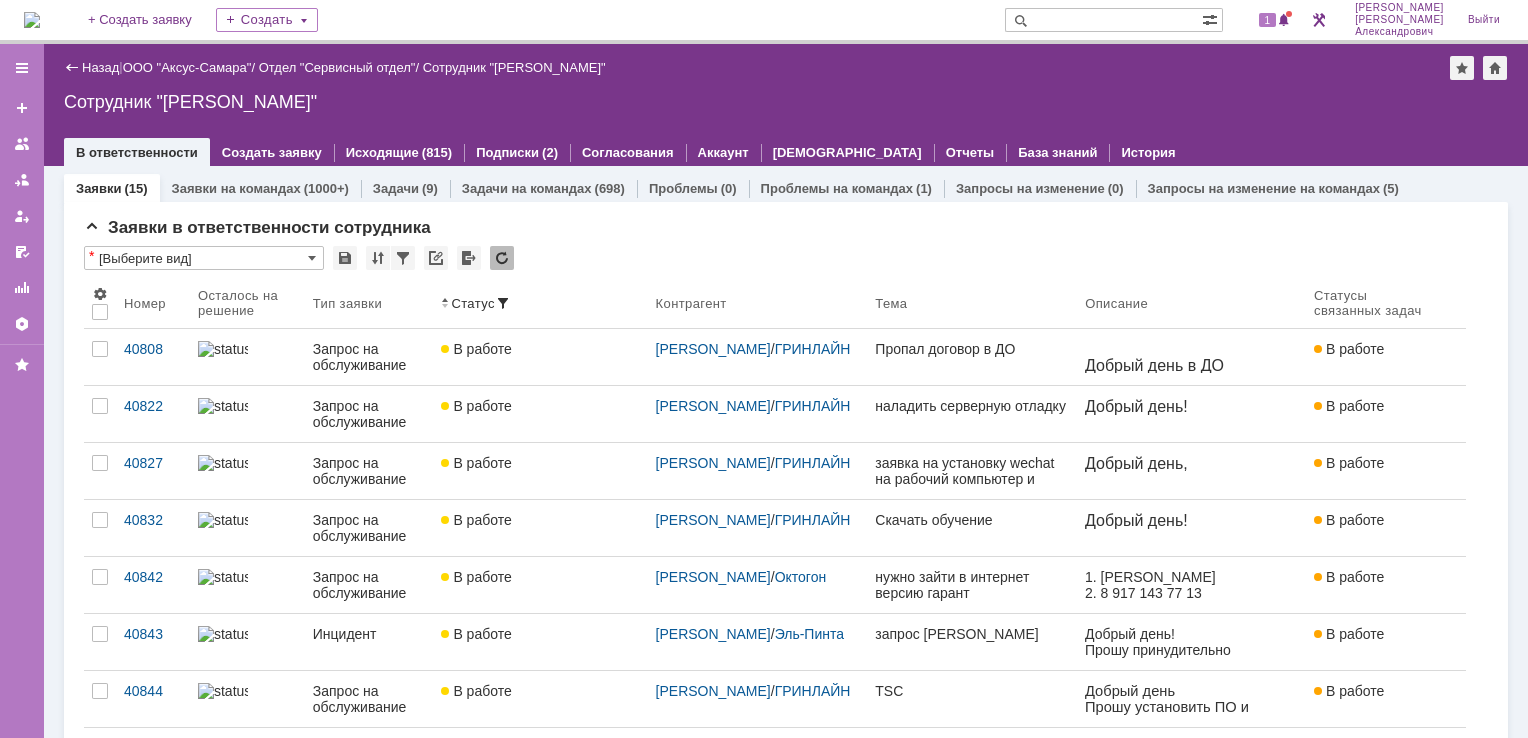 click at bounding box center [32, 20] 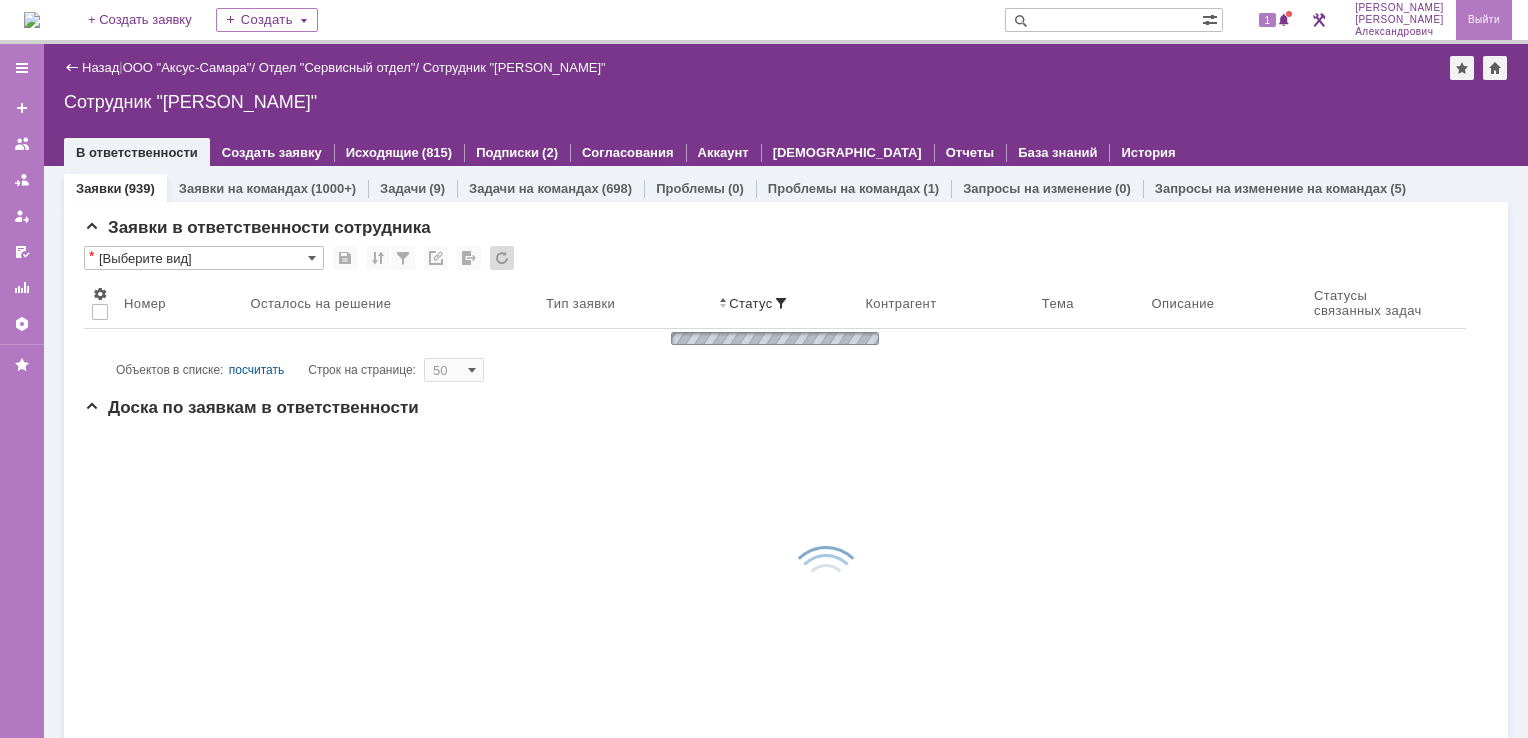 scroll, scrollTop: 0, scrollLeft: 0, axis: both 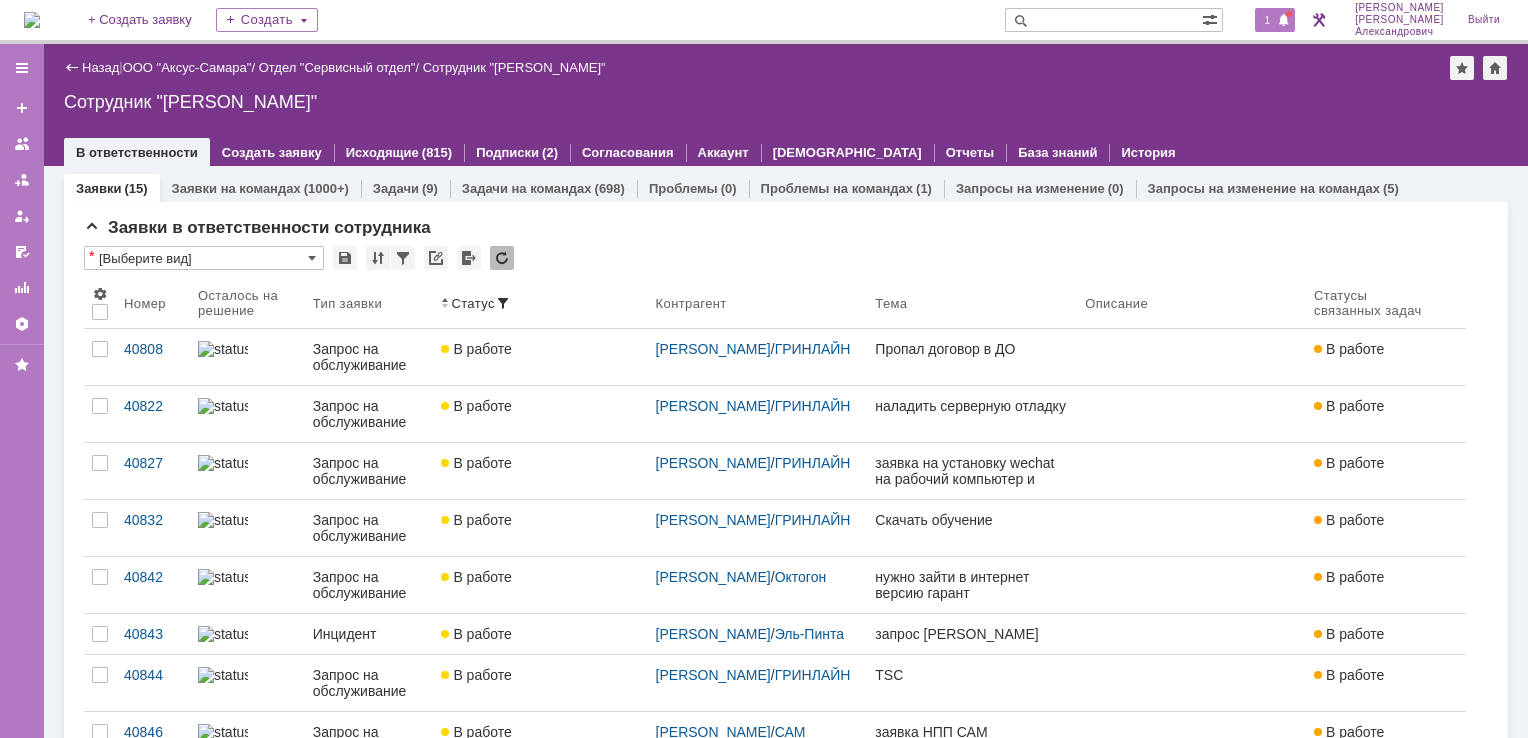 click on "1" at bounding box center (1268, 20) 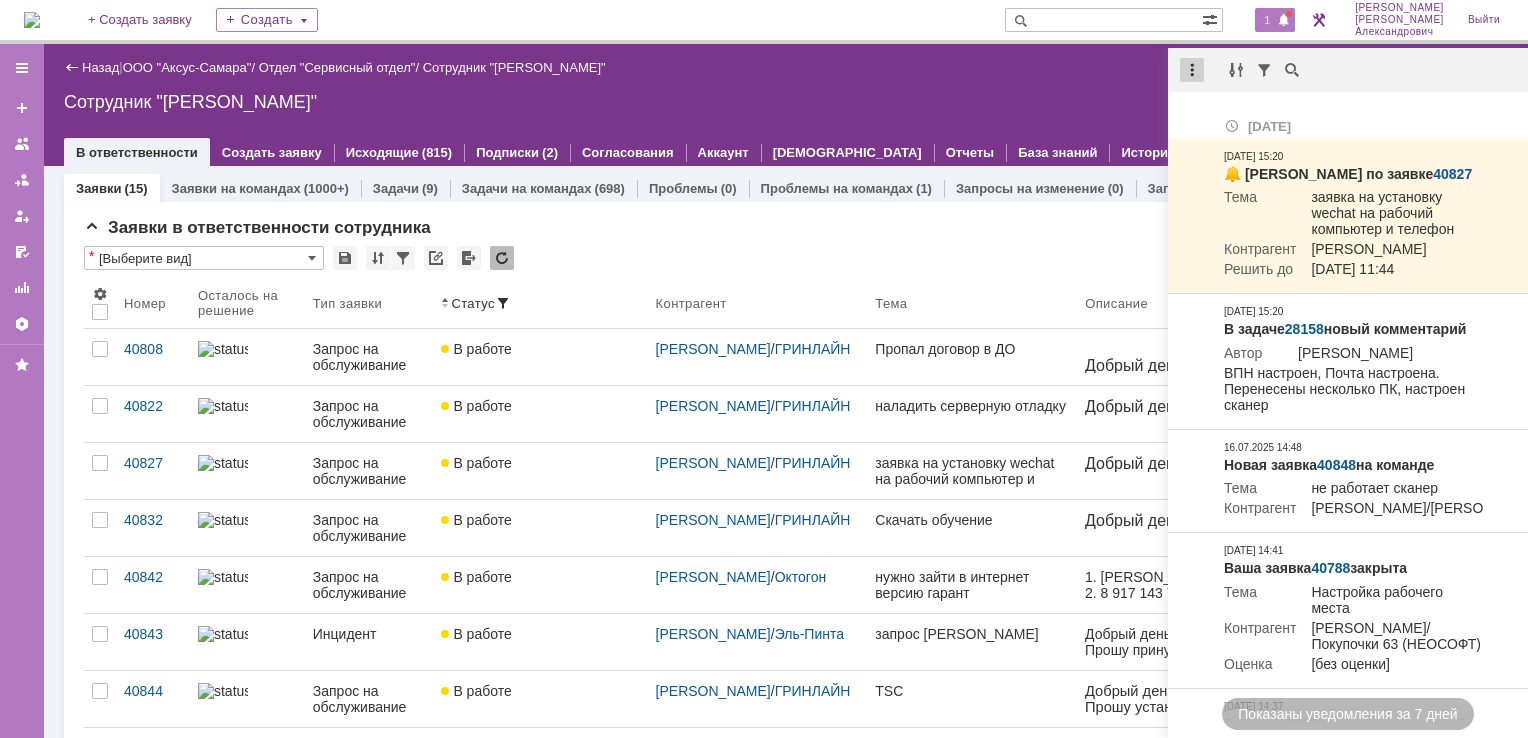 click at bounding box center (1192, 70) 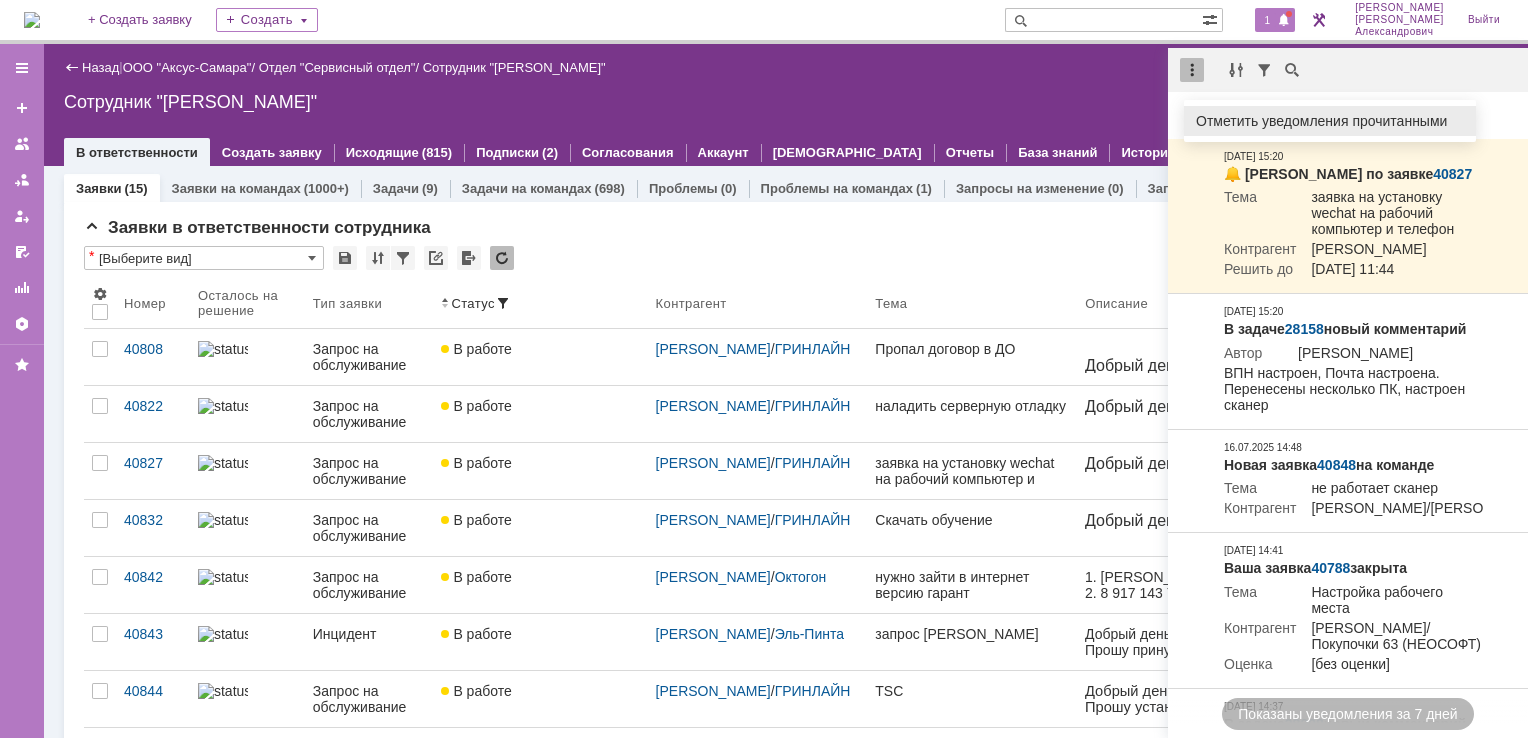 drag, startPoint x: 1224, startPoint y: 119, endPoint x: 1132, endPoint y: 101, distance: 93.74433 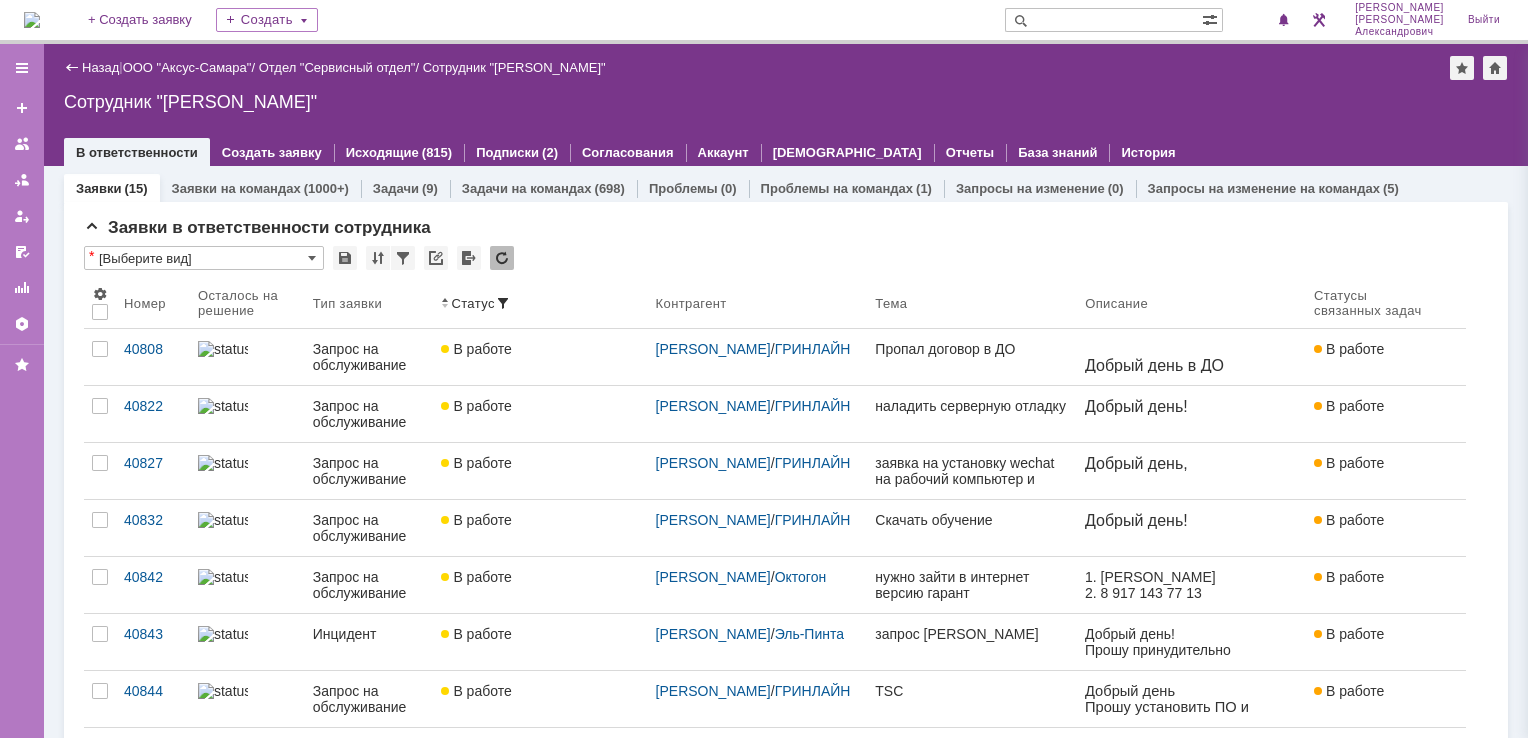 click on "Сотрудник "Галстьян Степан Александрович"" at bounding box center [786, 102] 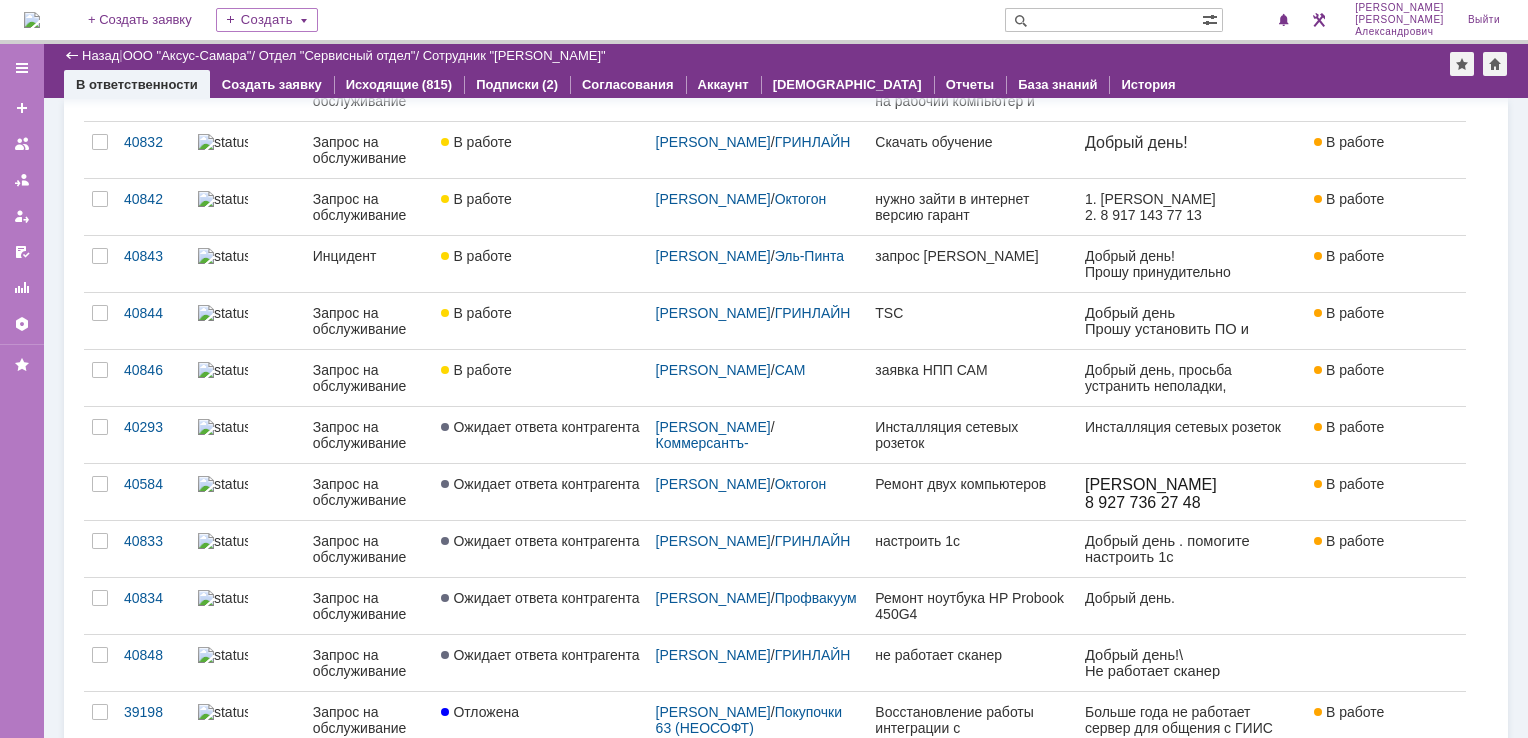 scroll, scrollTop: 300, scrollLeft: 0, axis: vertical 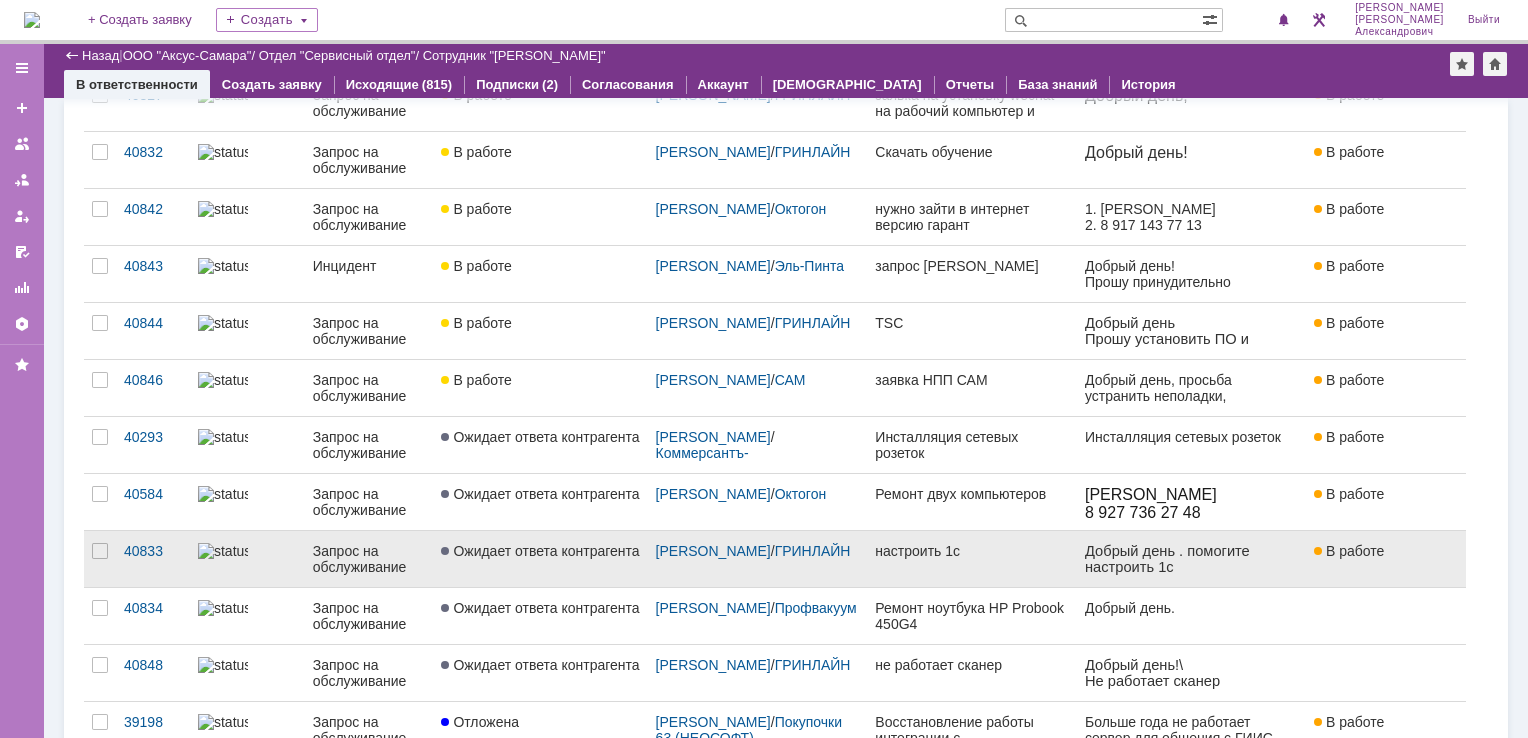 click on "настроить 1с" at bounding box center (972, 551) 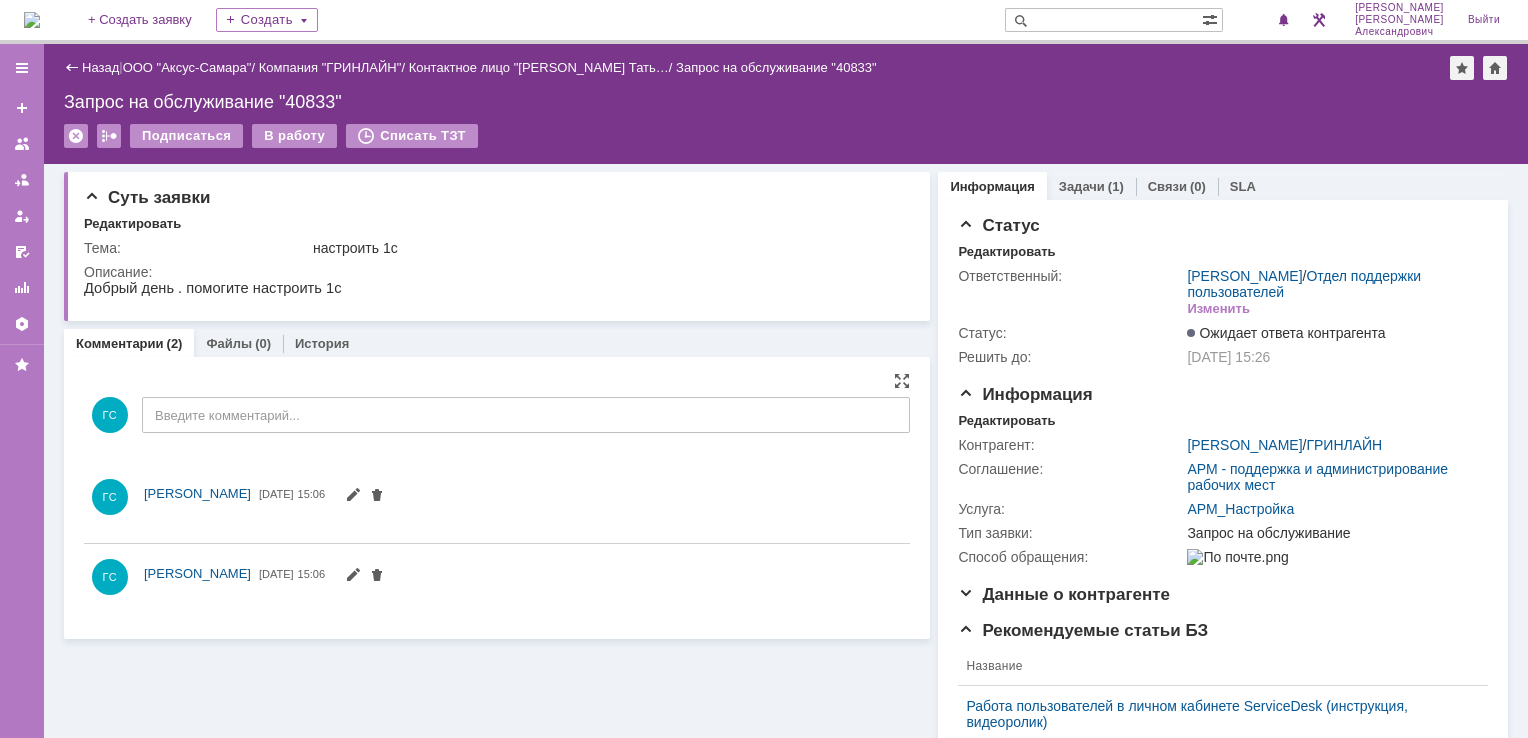 scroll, scrollTop: 0, scrollLeft: 0, axis: both 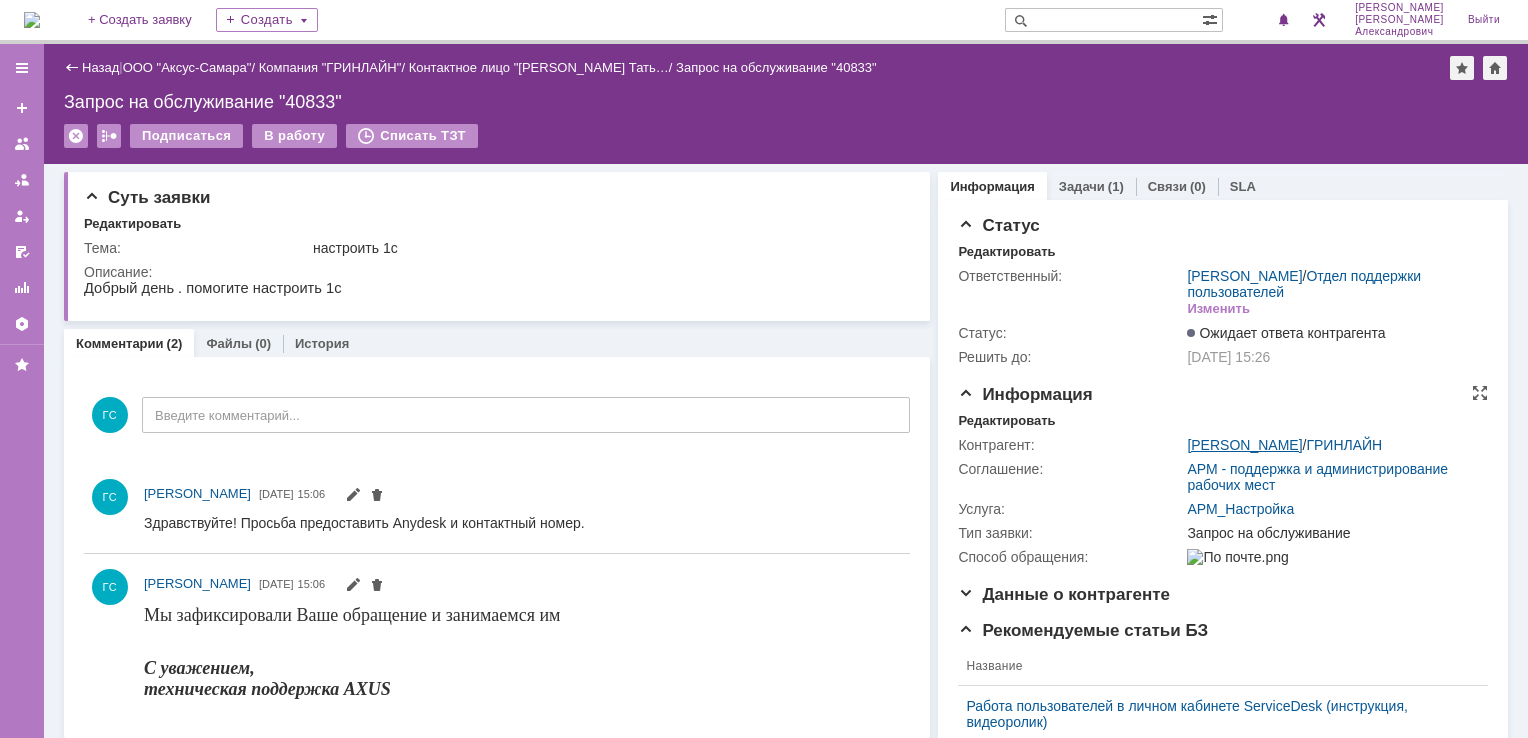 click on "Чеканова Татьяна Сергеевна" at bounding box center [1244, 445] 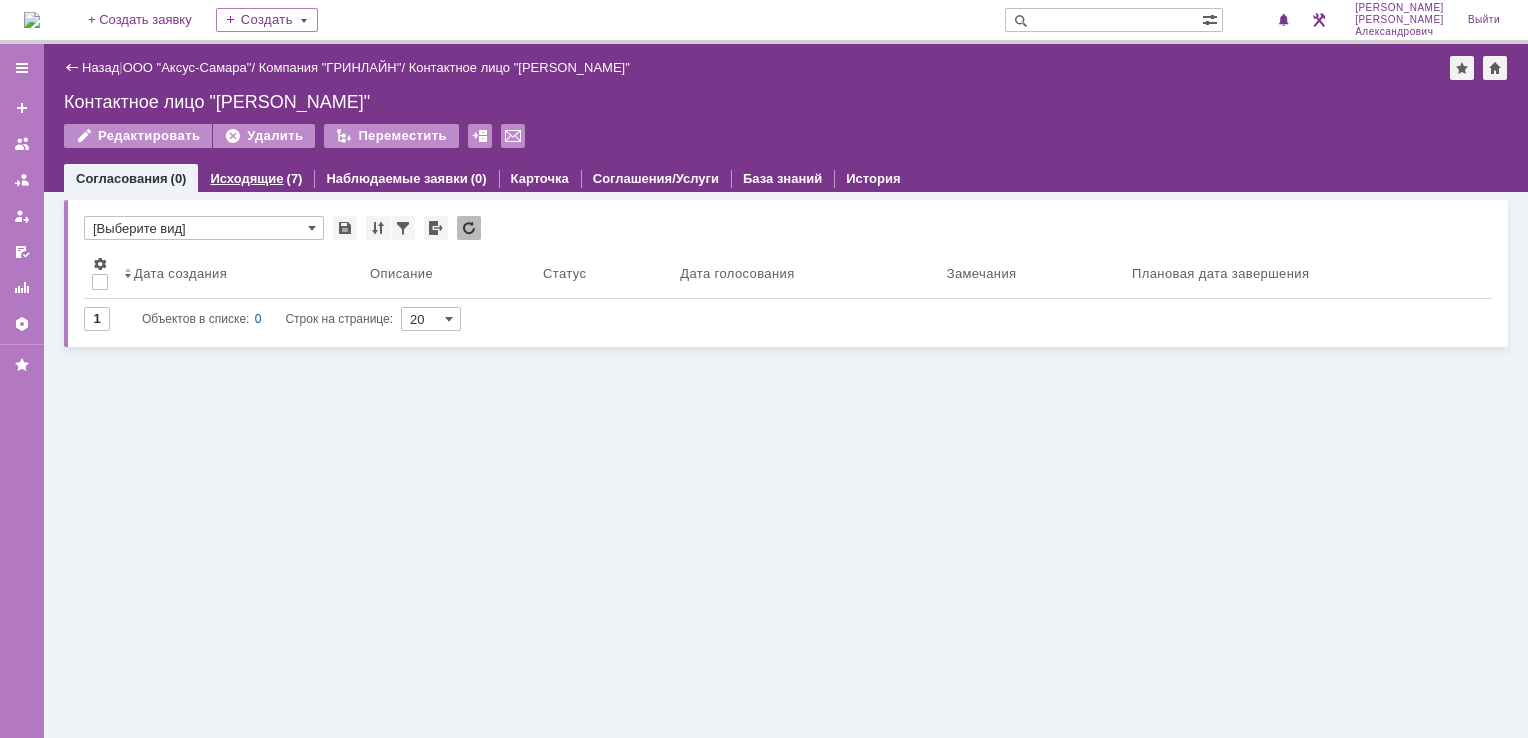 click on "Исходящие" at bounding box center (246, 178) 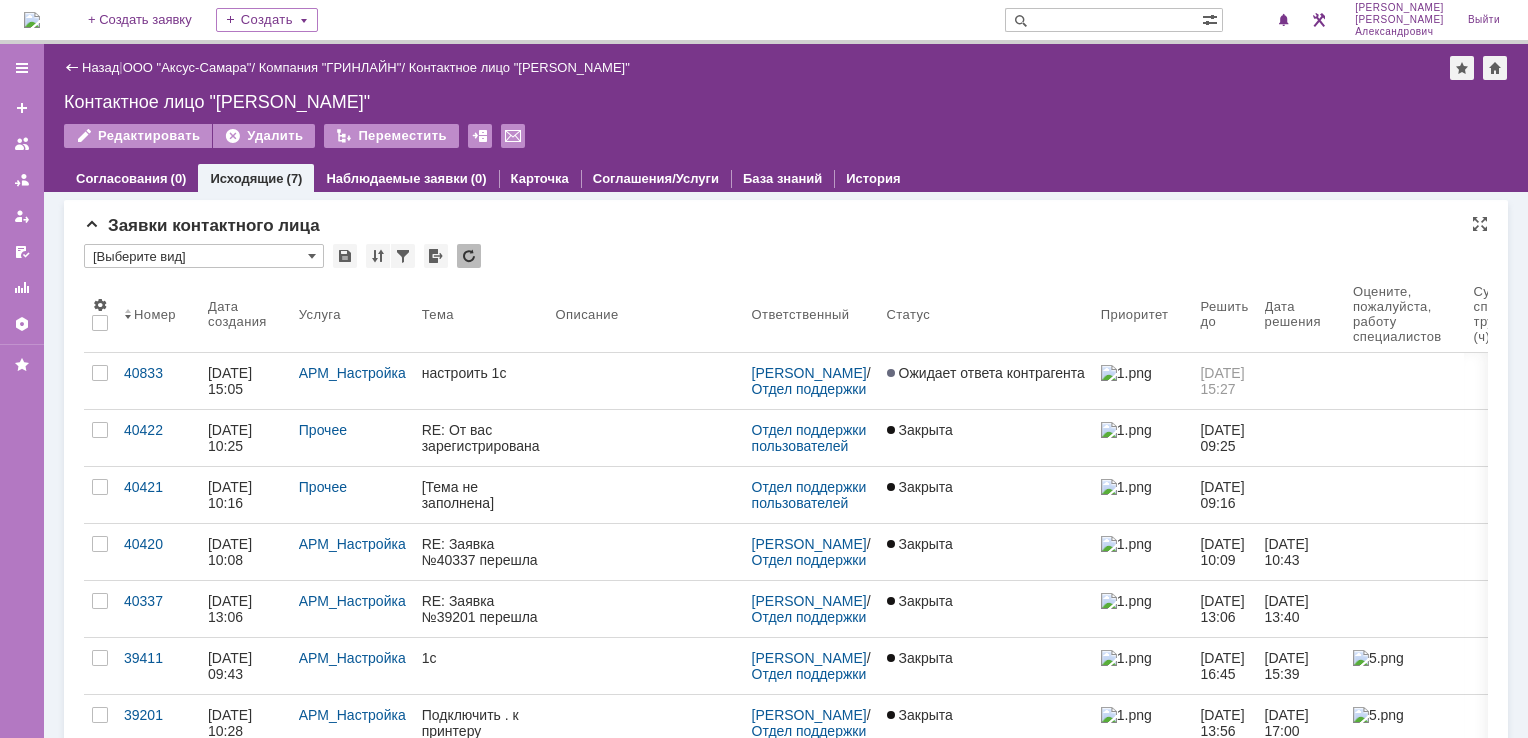 scroll, scrollTop: 0, scrollLeft: 0, axis: both 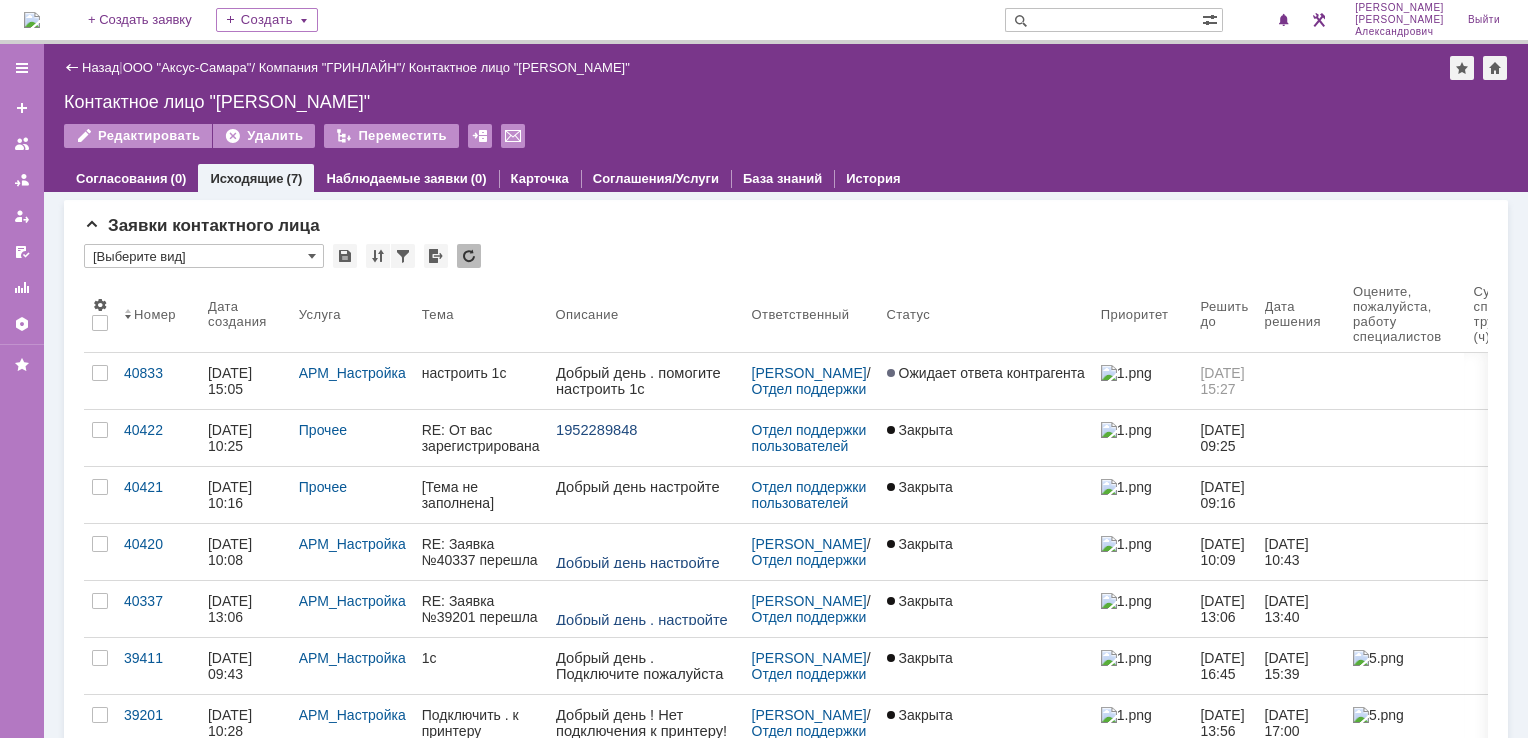 click at bounding box center [32, 20] 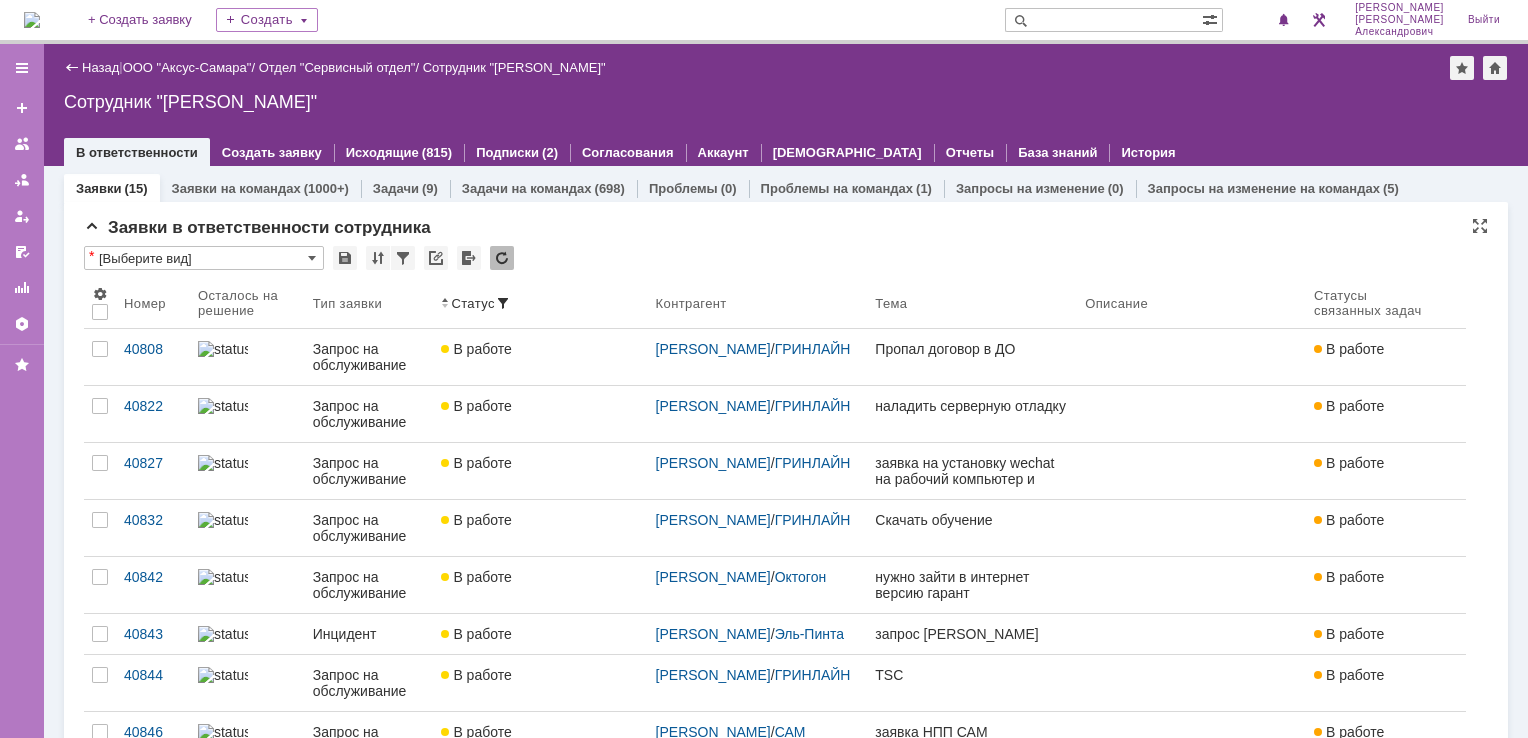 scroll, scrollTop: 0, scrollLeft: 0, axis: both 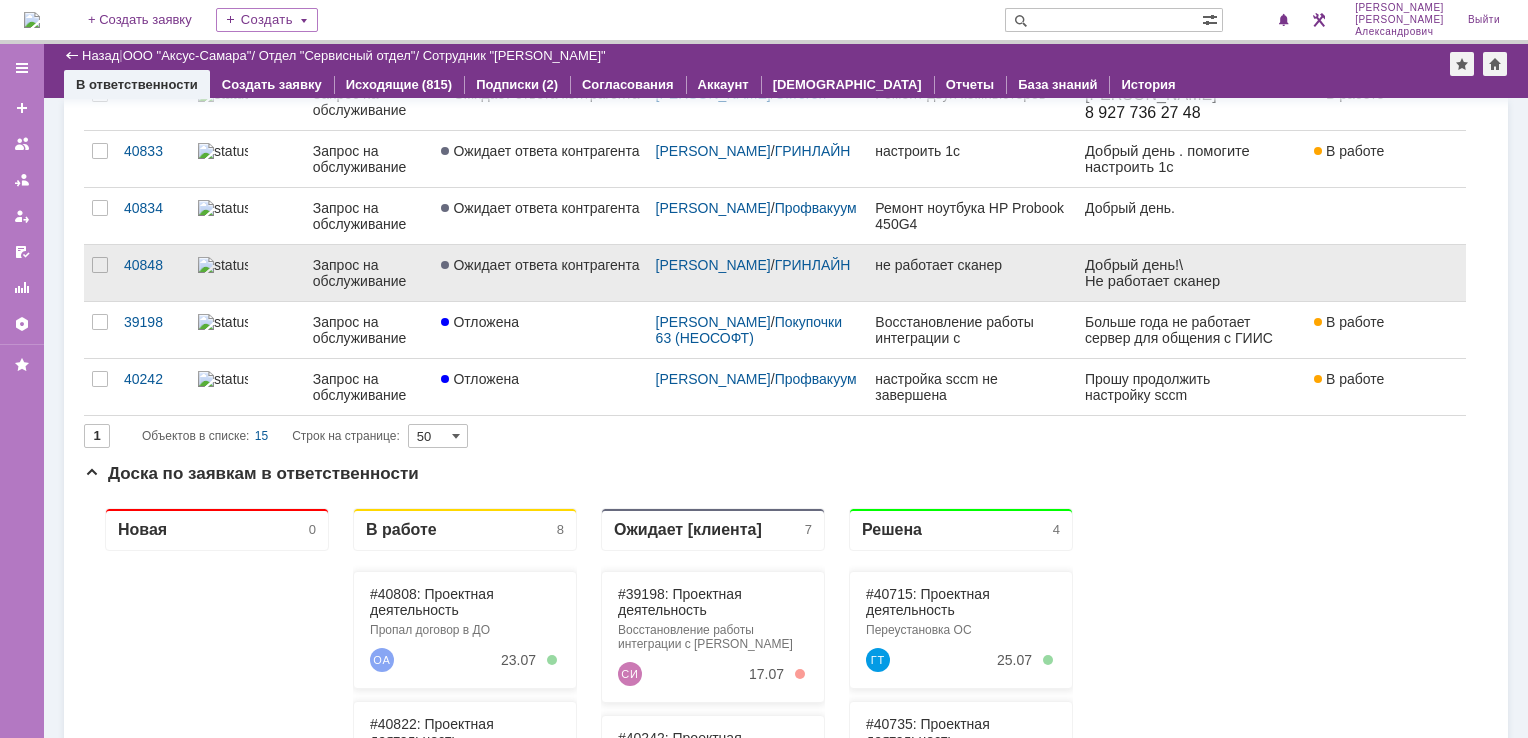 click on "не работает сканер" at bounding box center [972, 265] 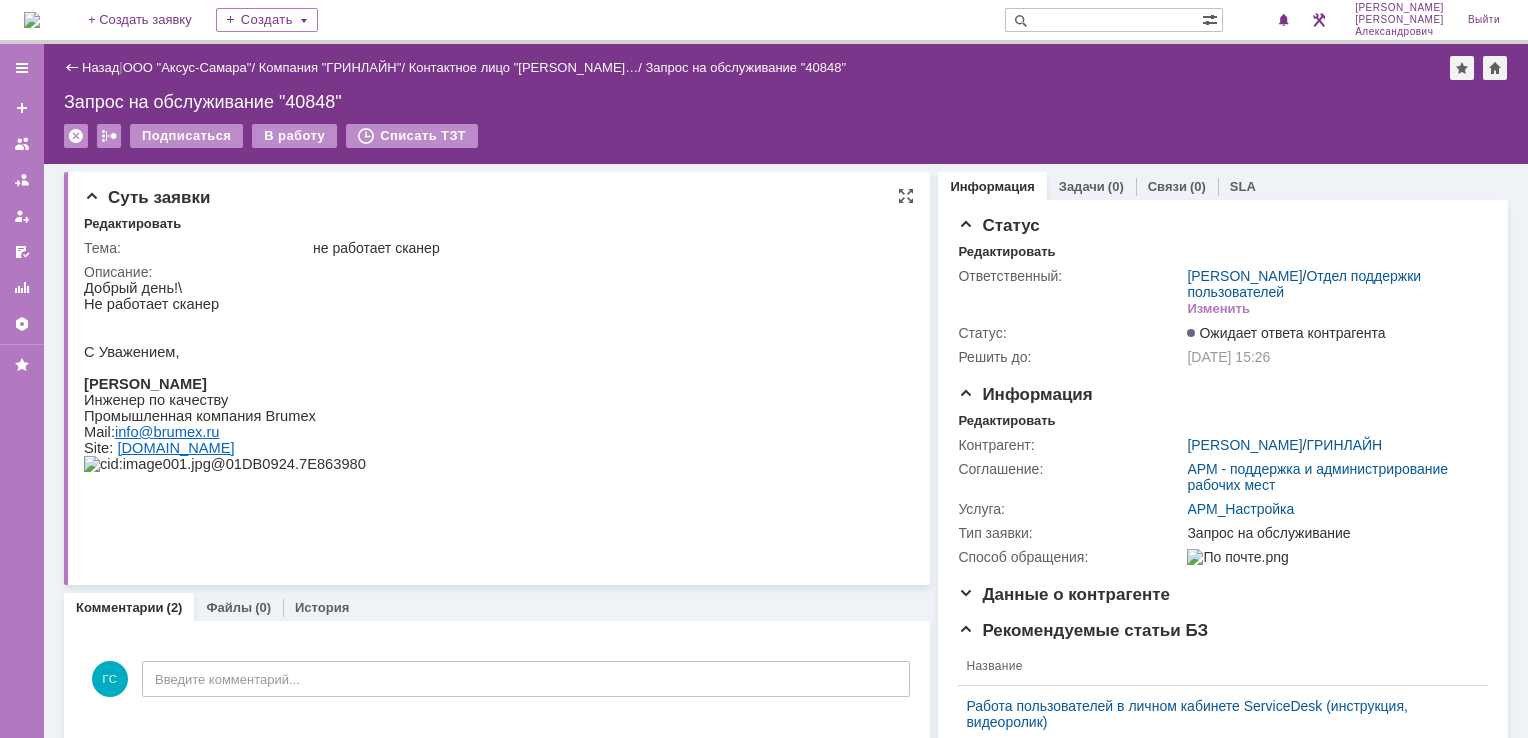 scroll, scrollTop: 0, scrollLeft: 0, axis: both 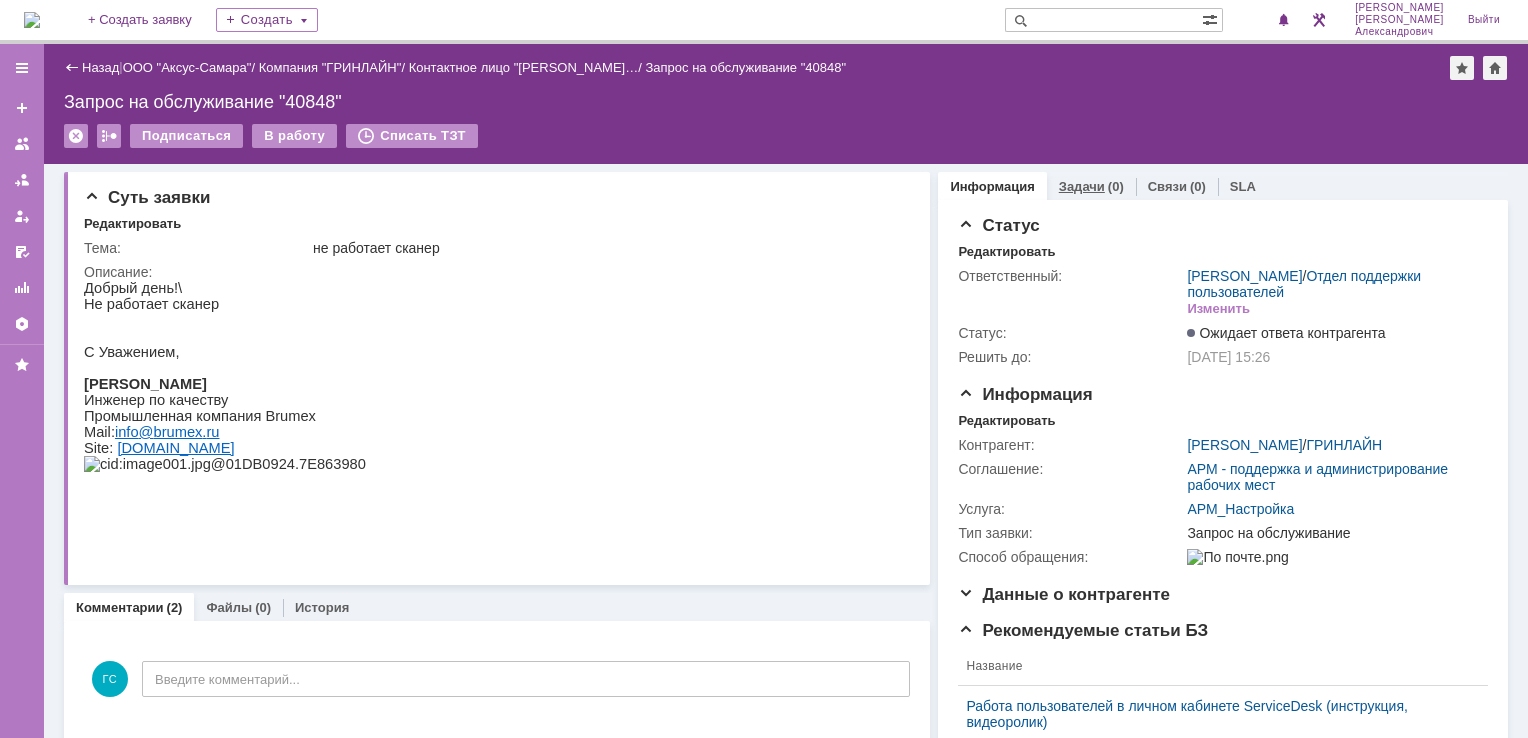 click on "Задачи" at bounding box center (1082, 186) 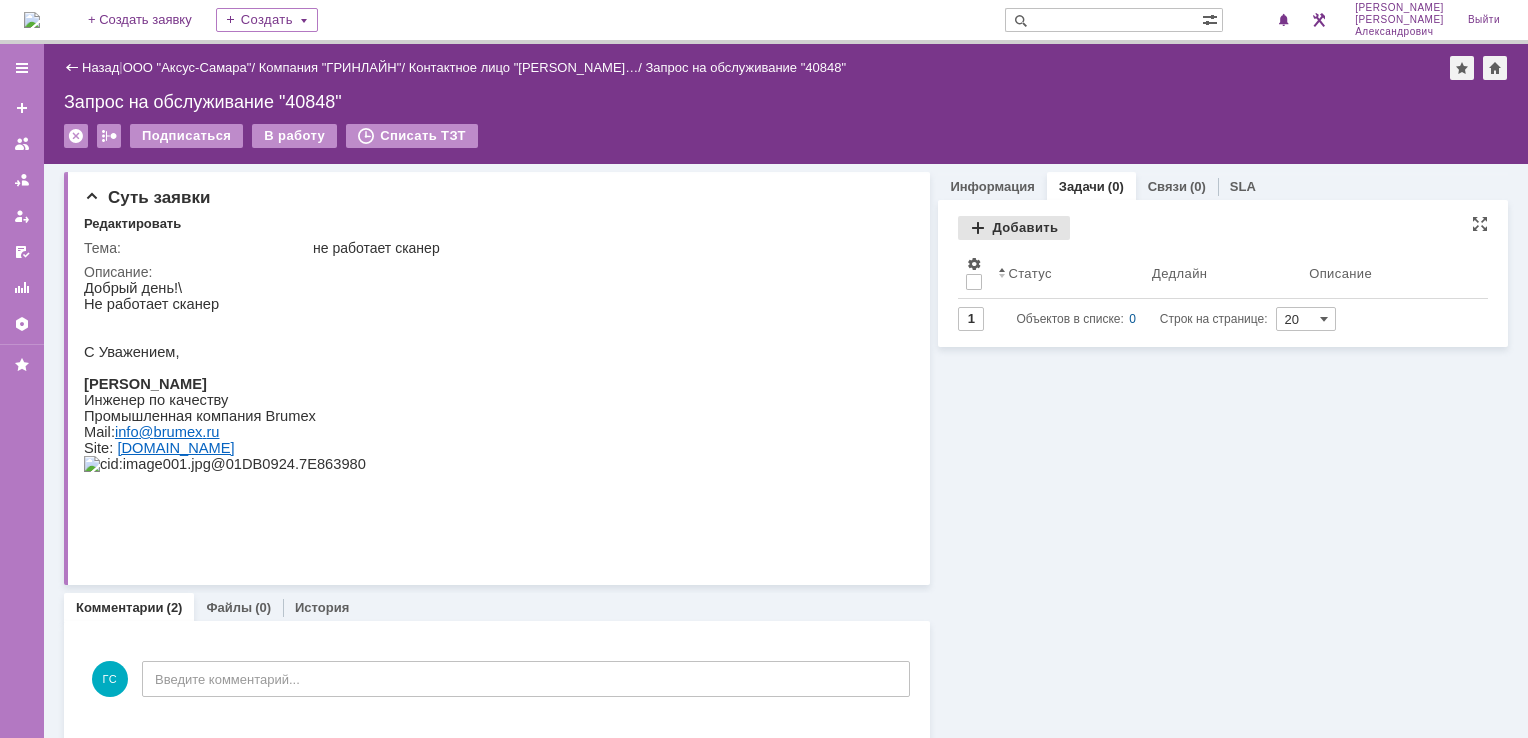 click on "Добавить" at bounding box center [1014, 228] 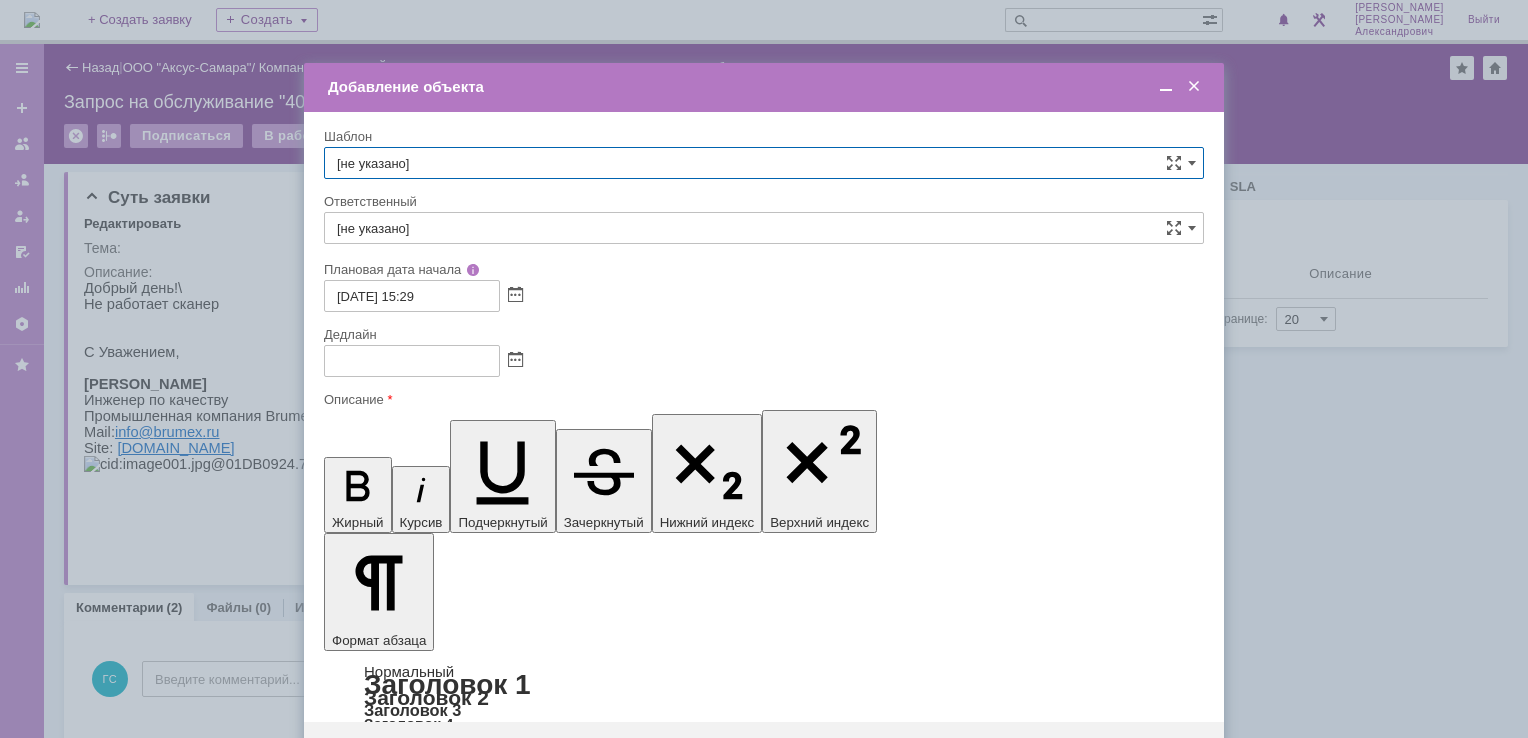 scroll, scrollTop: 0, scrollLeft: 0, axis: both 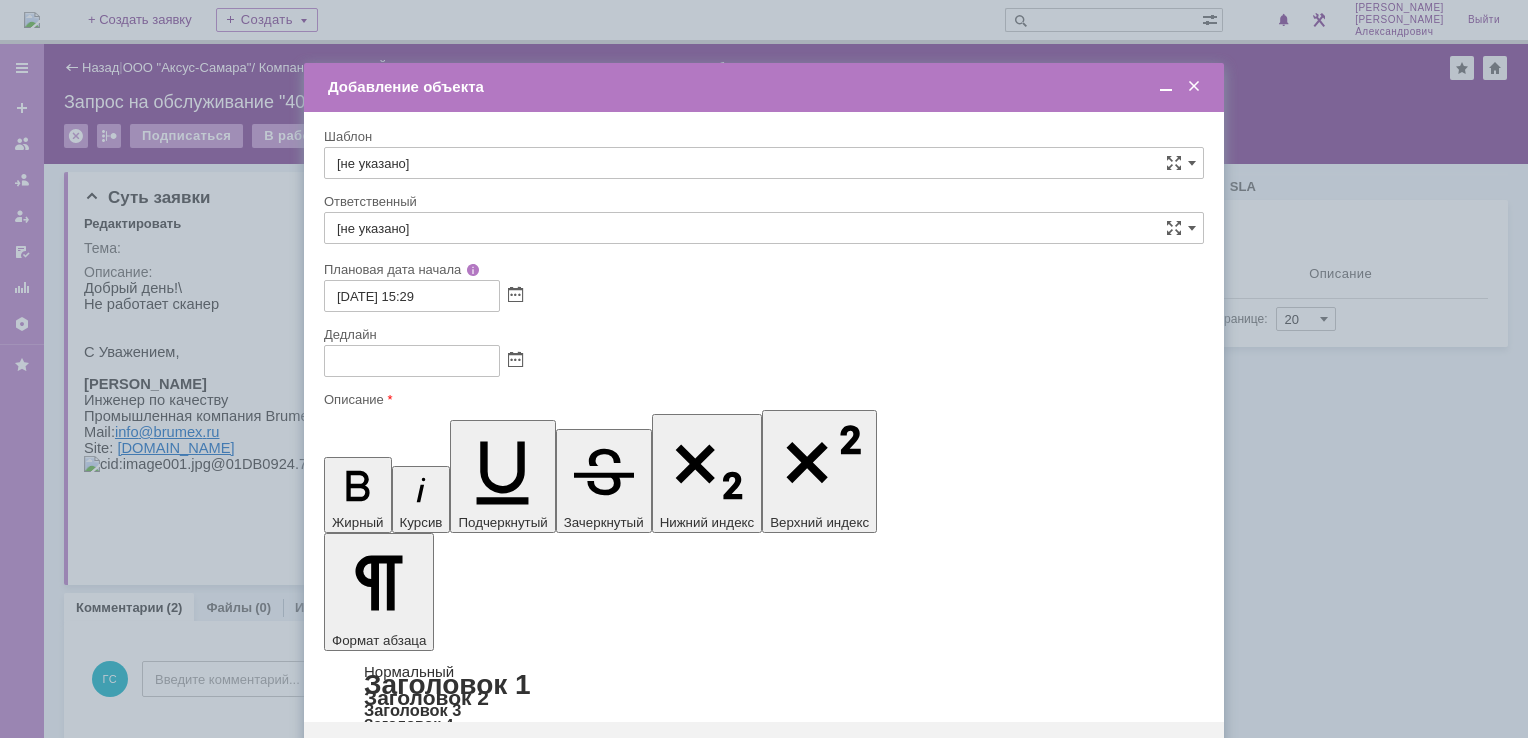click at bounding box center (487, 5767) 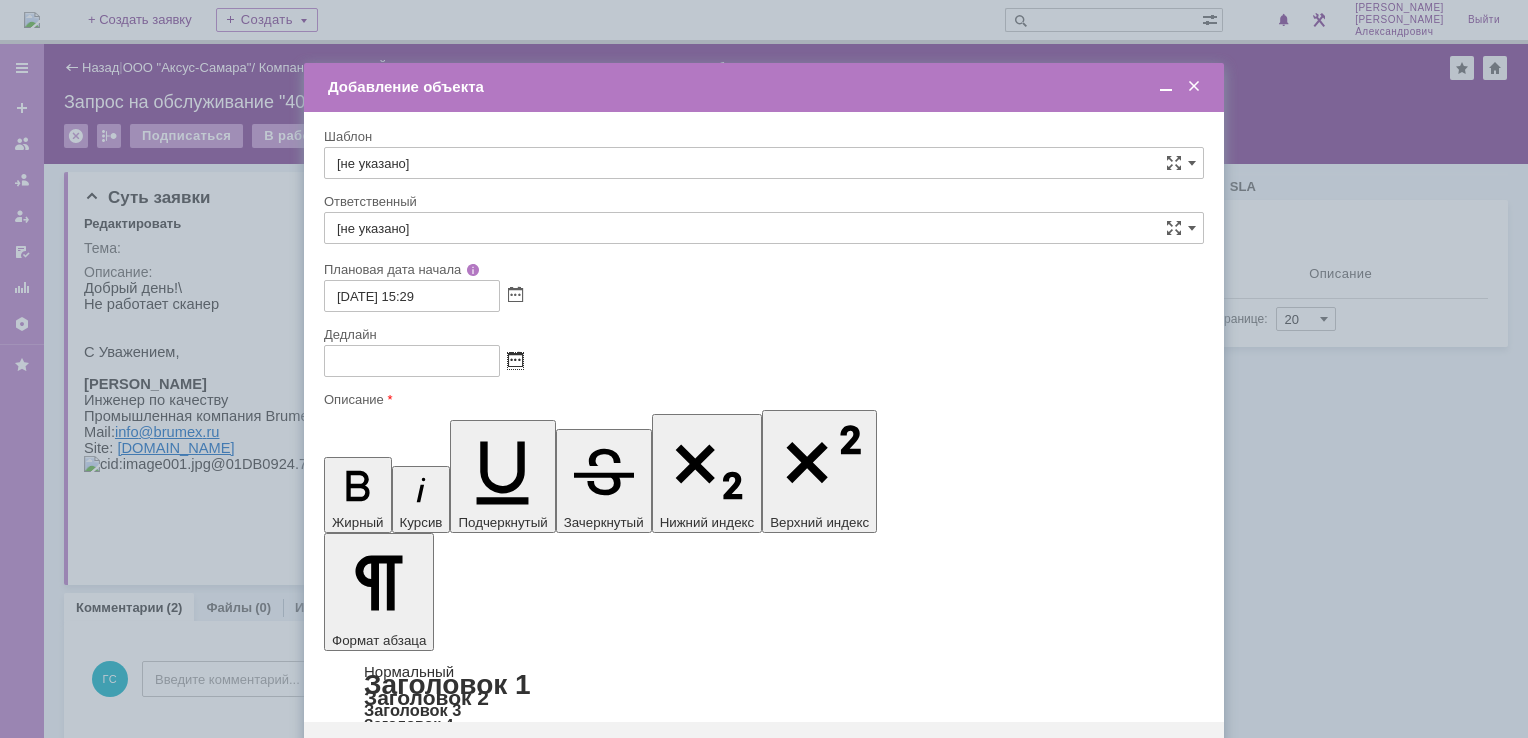 click at bounding box center (515, 361) 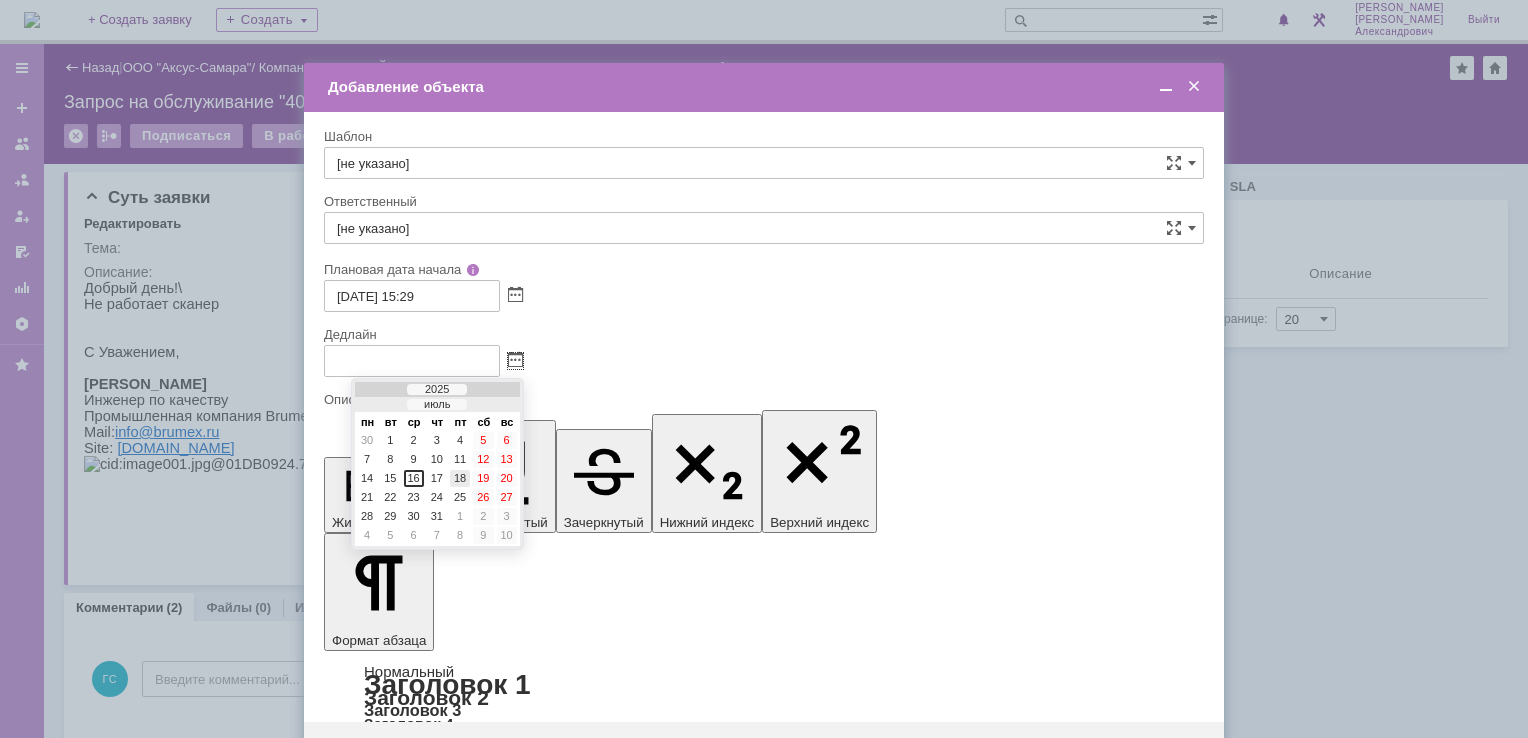 drag, startPoint x: 459, startPoint y: 482, endPoint x: 132, endPoint y: 6, distance: 577.4989 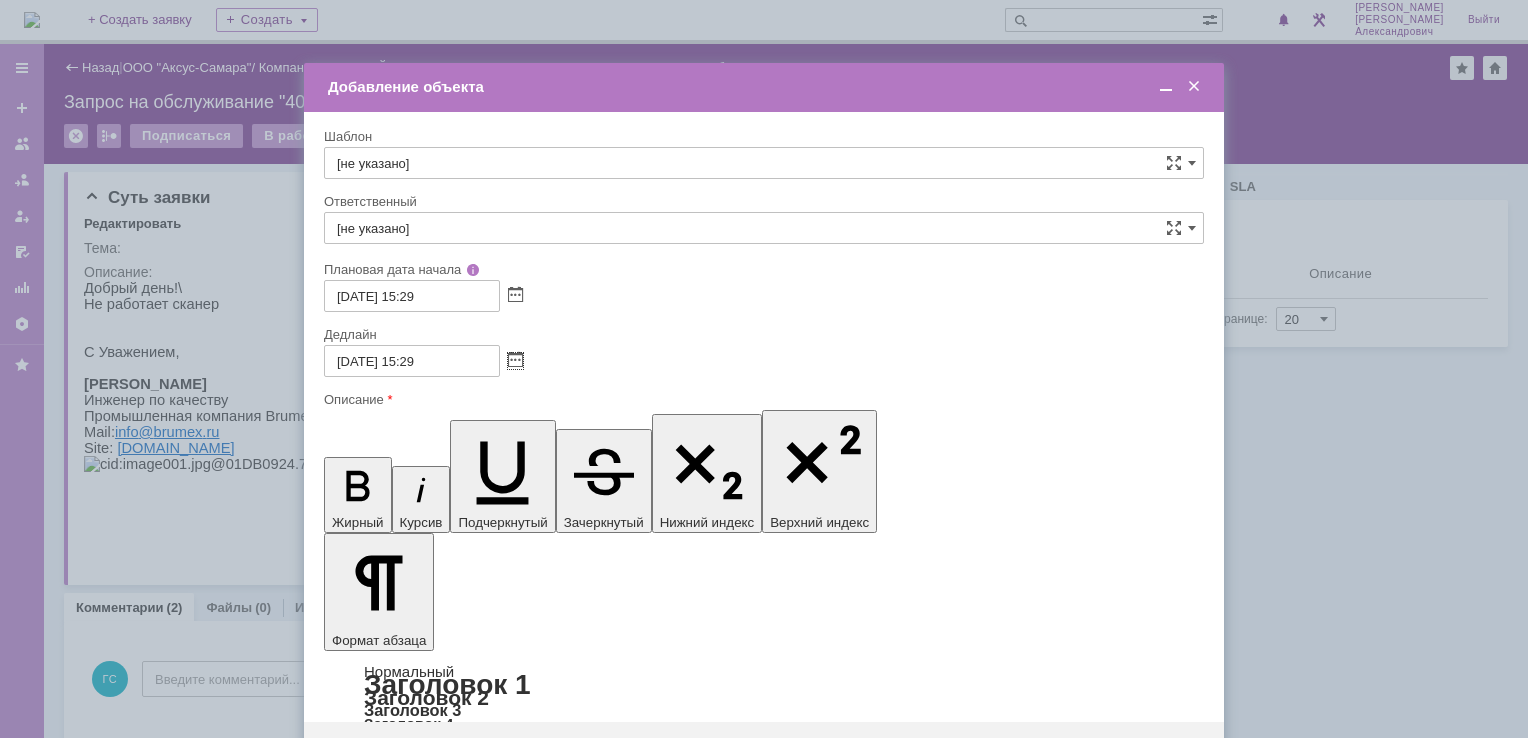 click on "[не указано]" at bounding box center (764, 228) 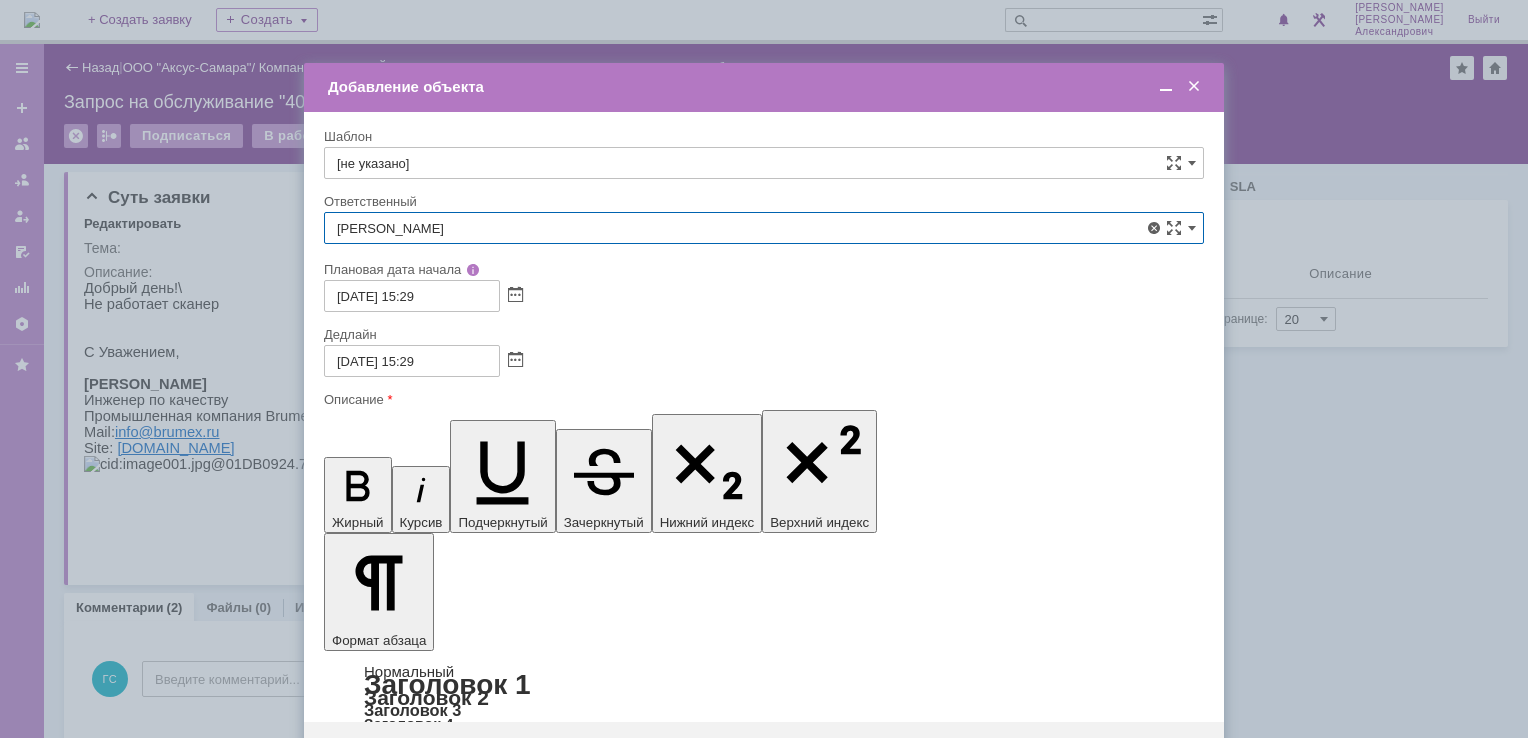 click on "[PERSON_NAME]" at bounding box center [764, 374] 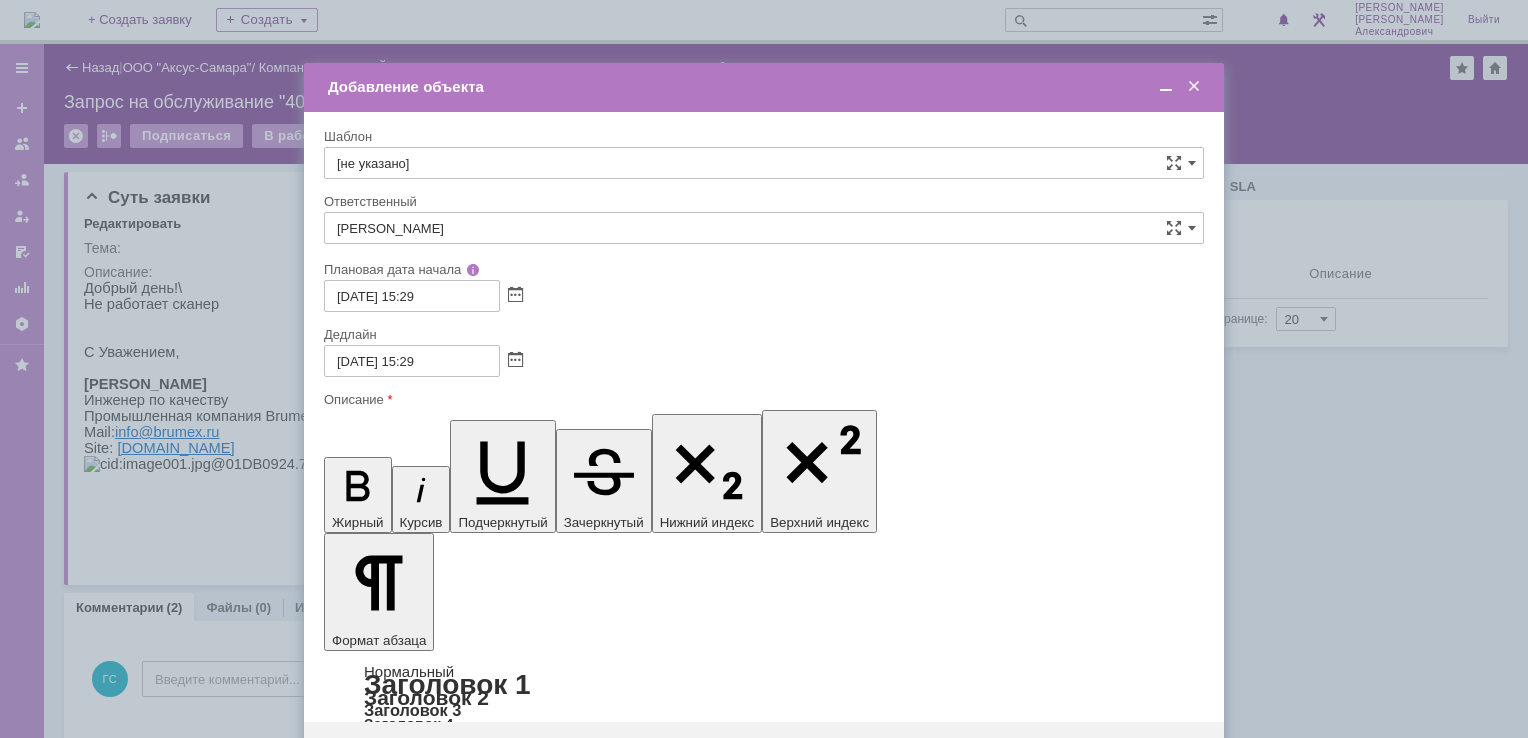 click on "Сохранить" at bounding box center (384, 754) 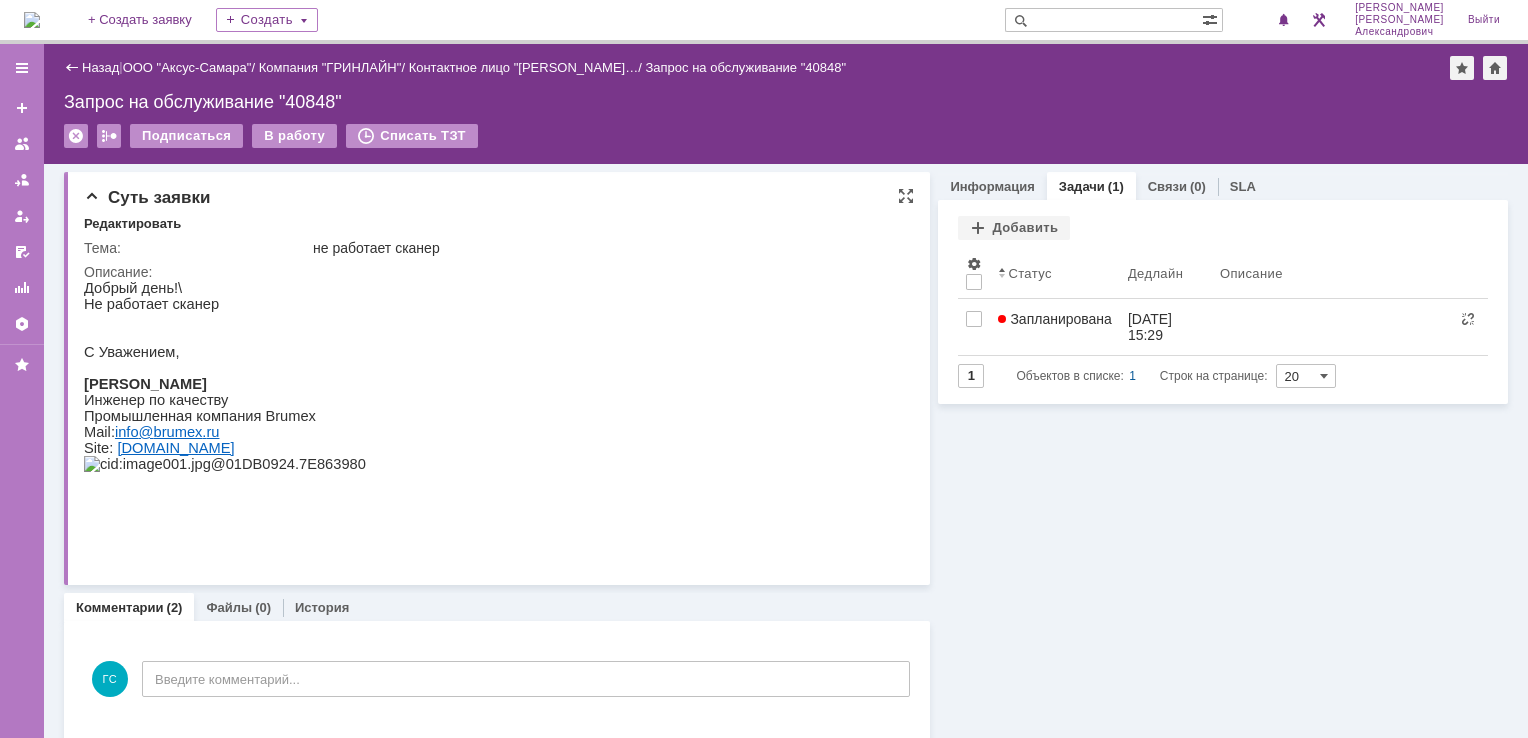 scroll, scrollTop: 0, scrollLeft: 0, axis: both 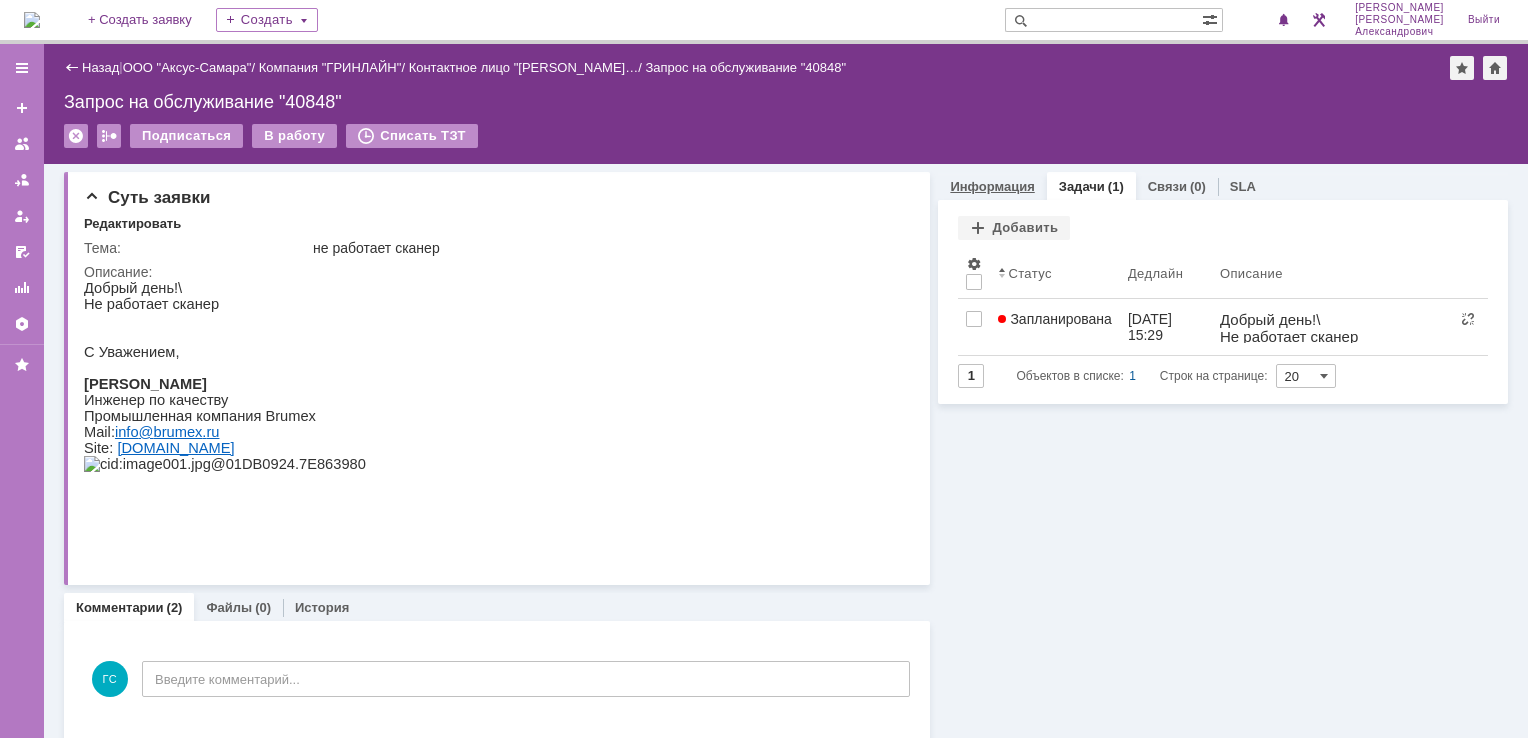 click on "Информация" at bounding box center (992, 186) 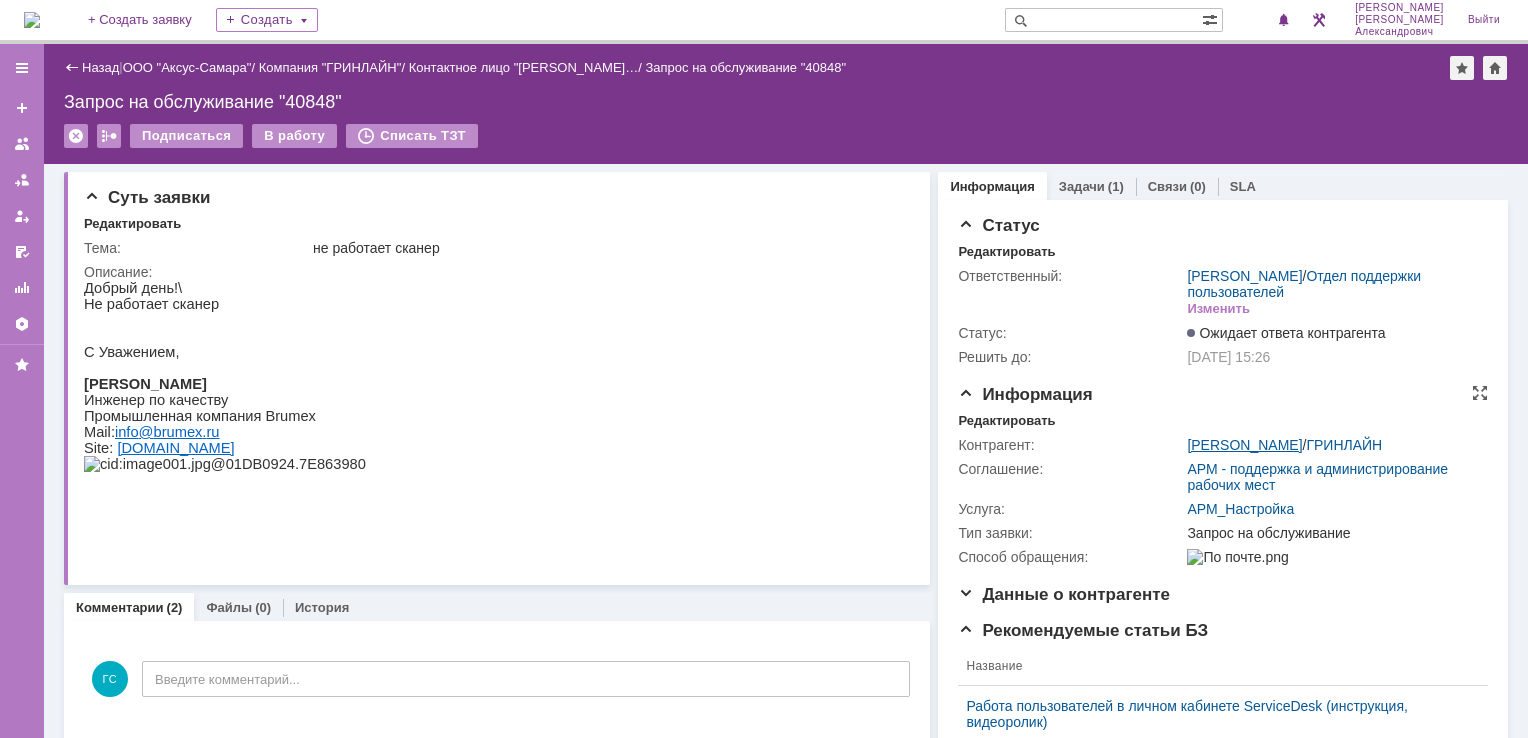 click on "[PERSON_NAME]" at bounding box center [1244, 445] 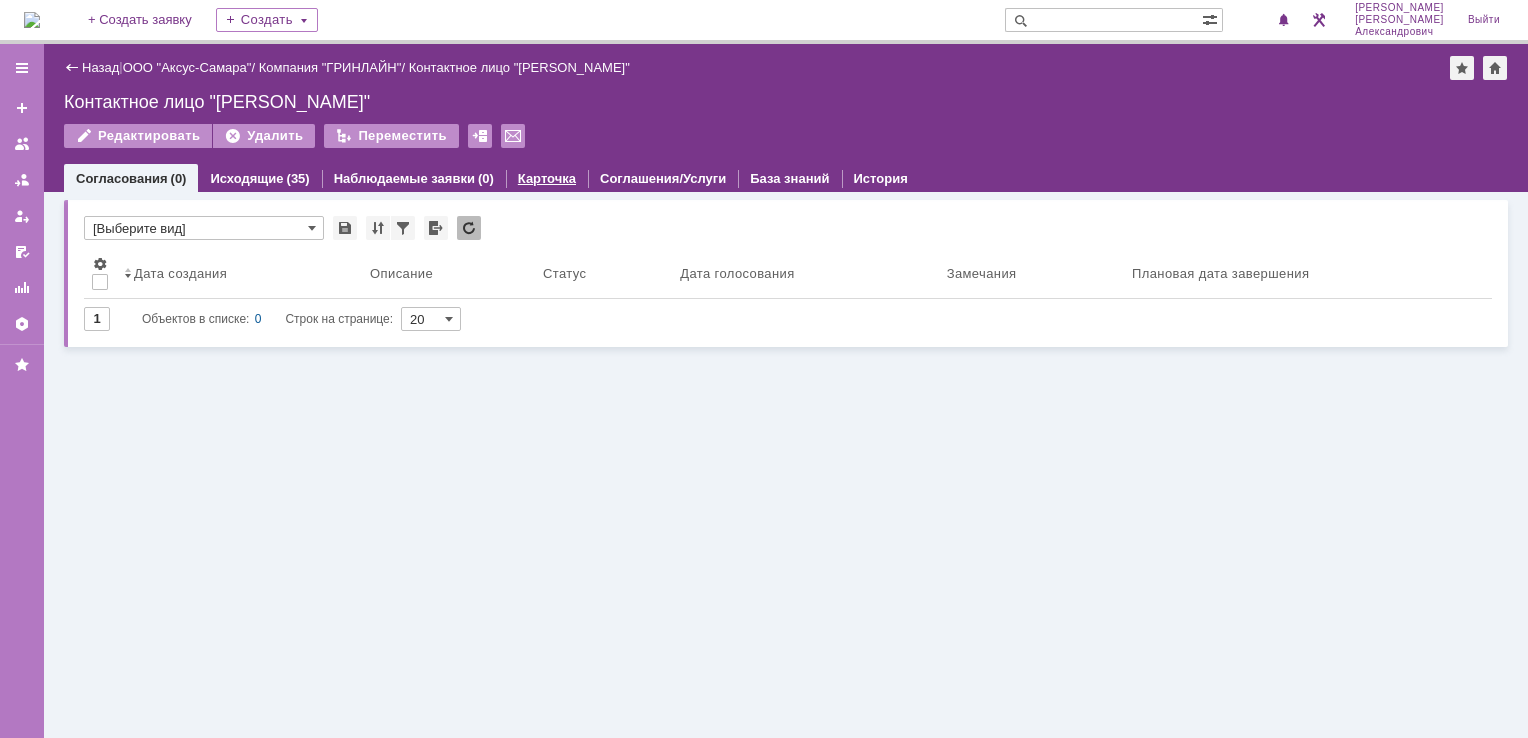 click on "Карточка" at bounding box center (547, 178) 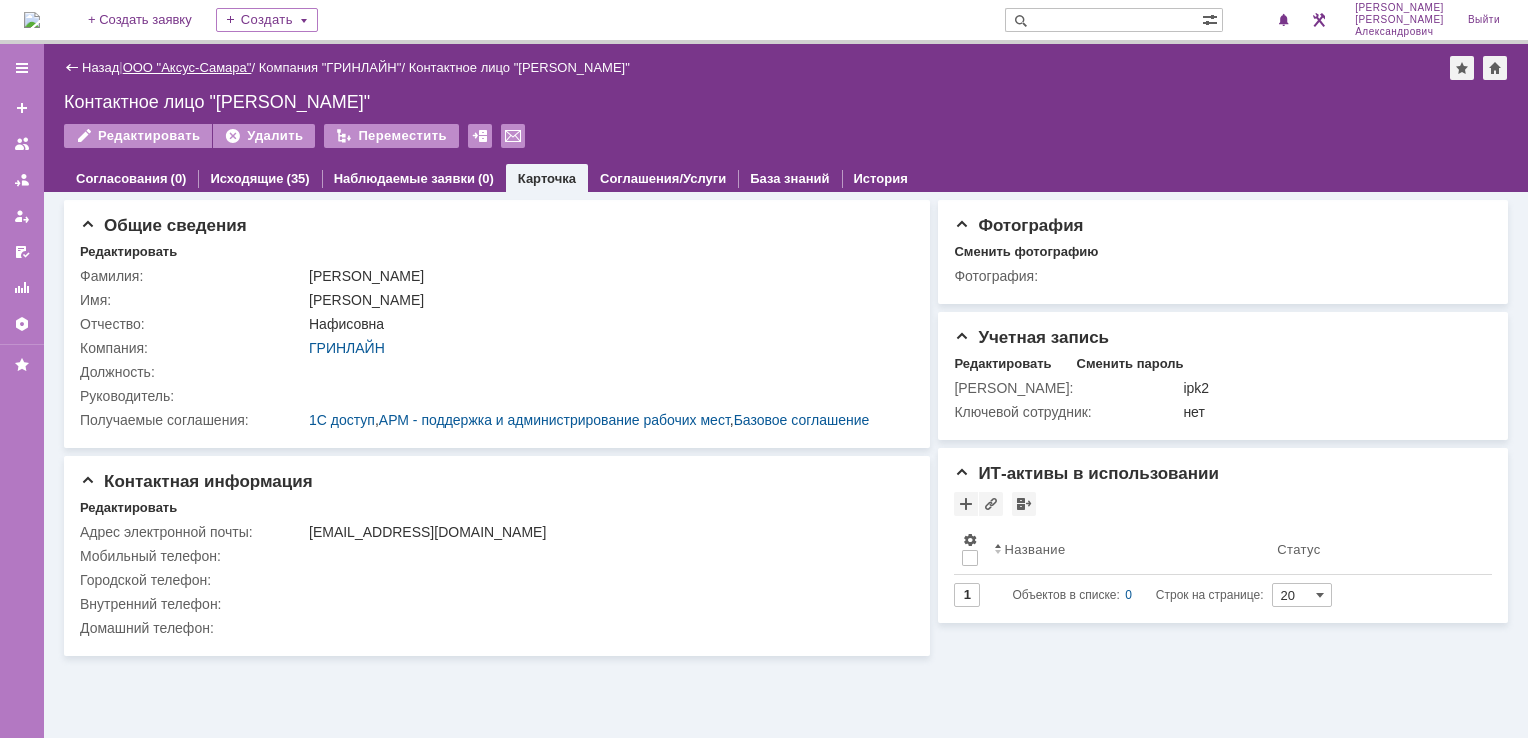 click on "ООО "Аксус-Самара"" at bounding box center [187, 67] 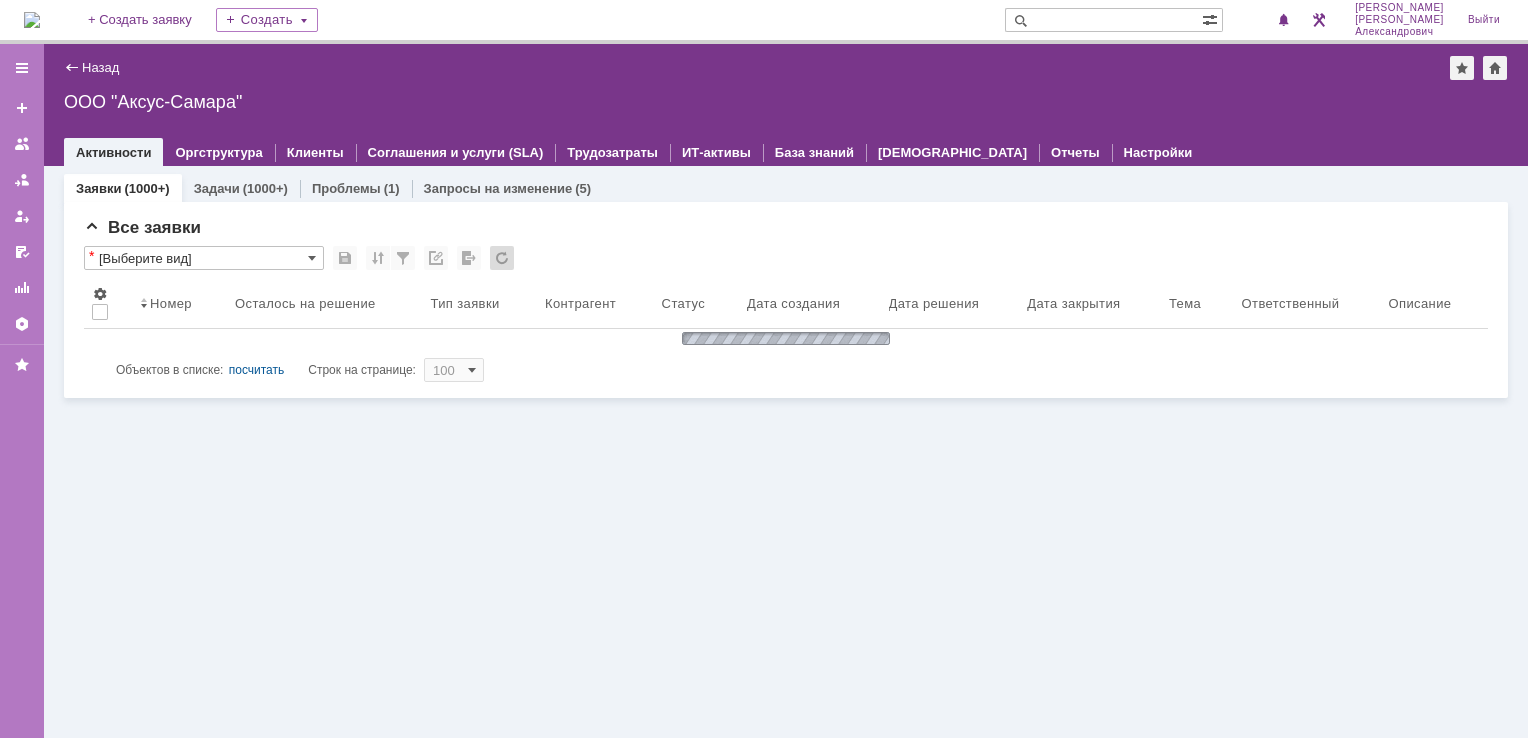 click at bounding box center [32, 20] 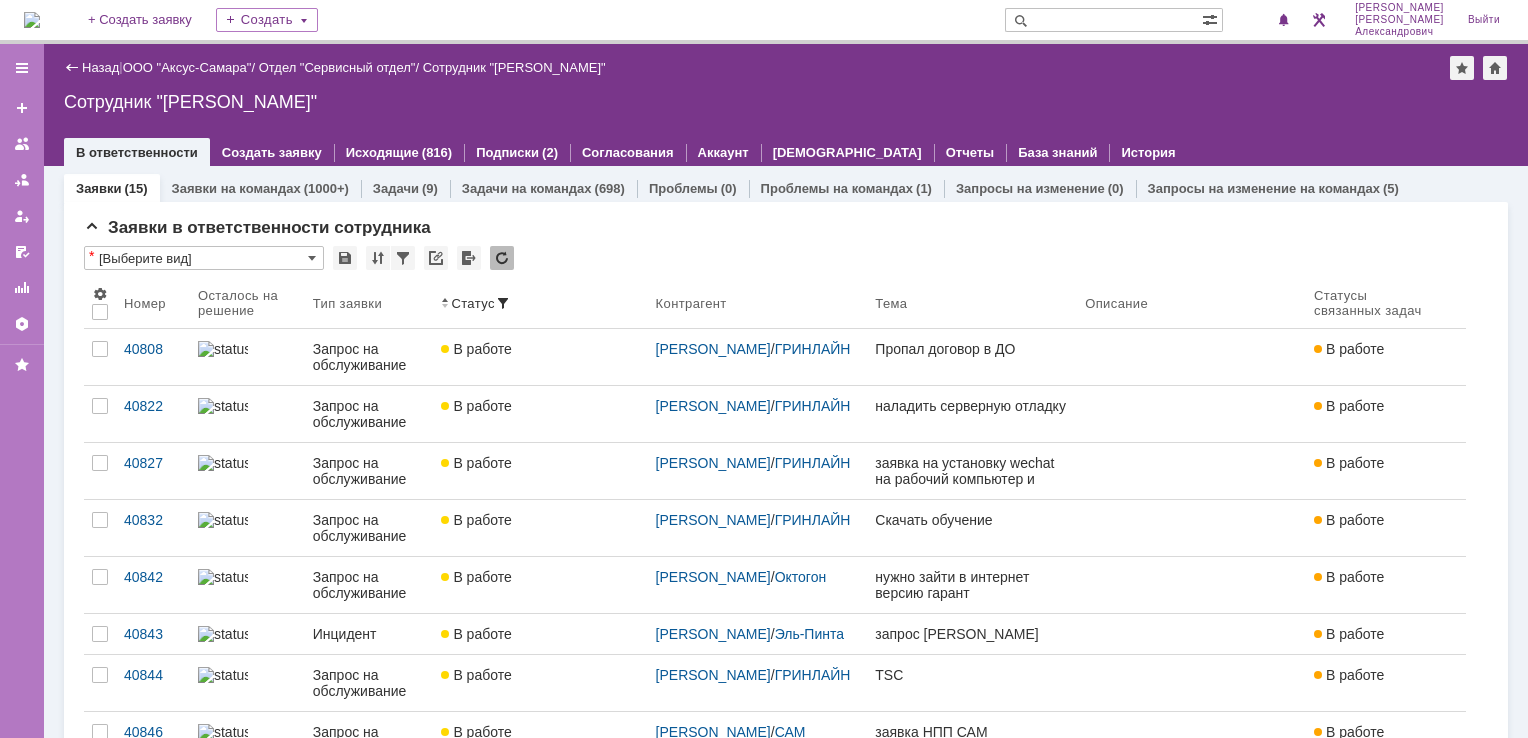 scroll, scrollTop: 0, scrollLeft: 0, axis: both 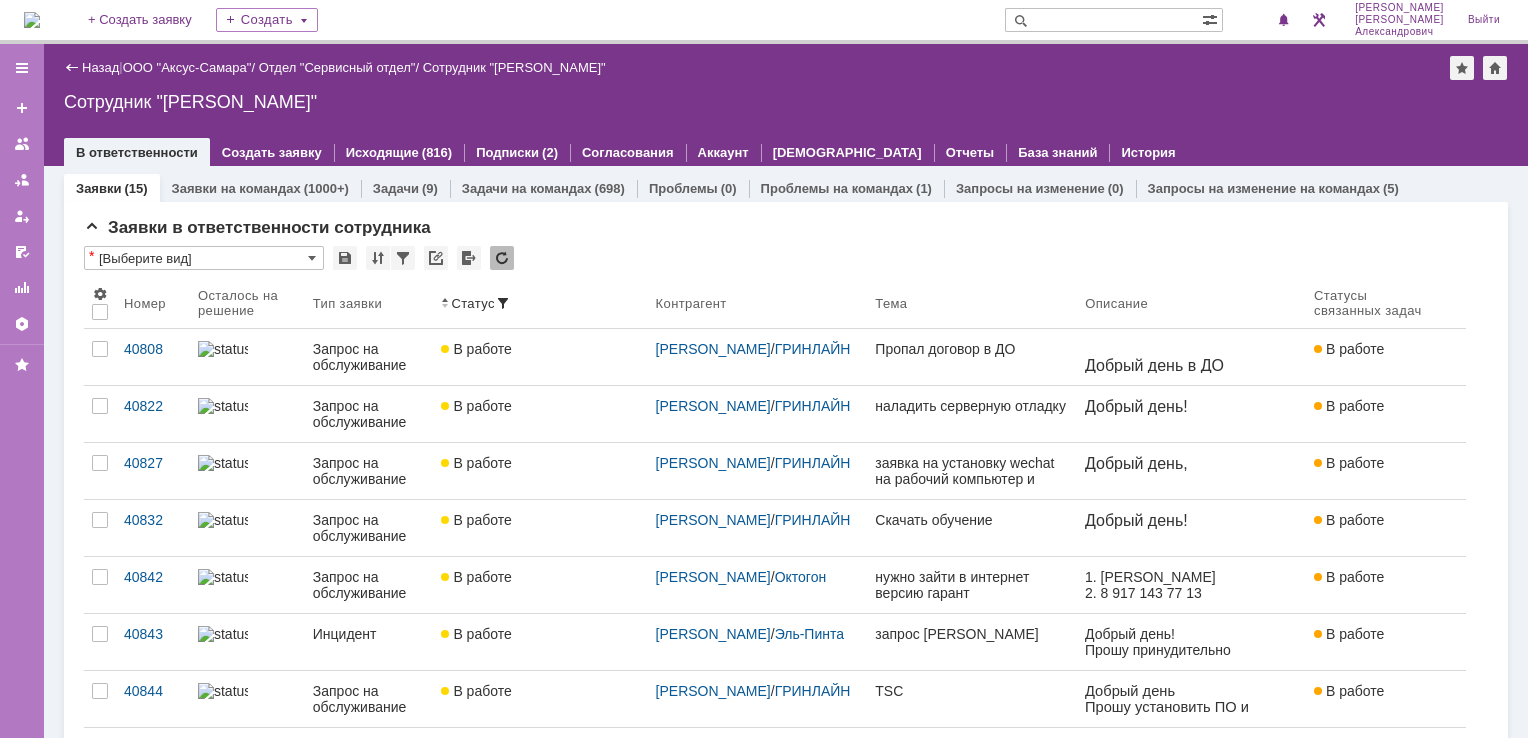 click at bounding box center [32, 20] 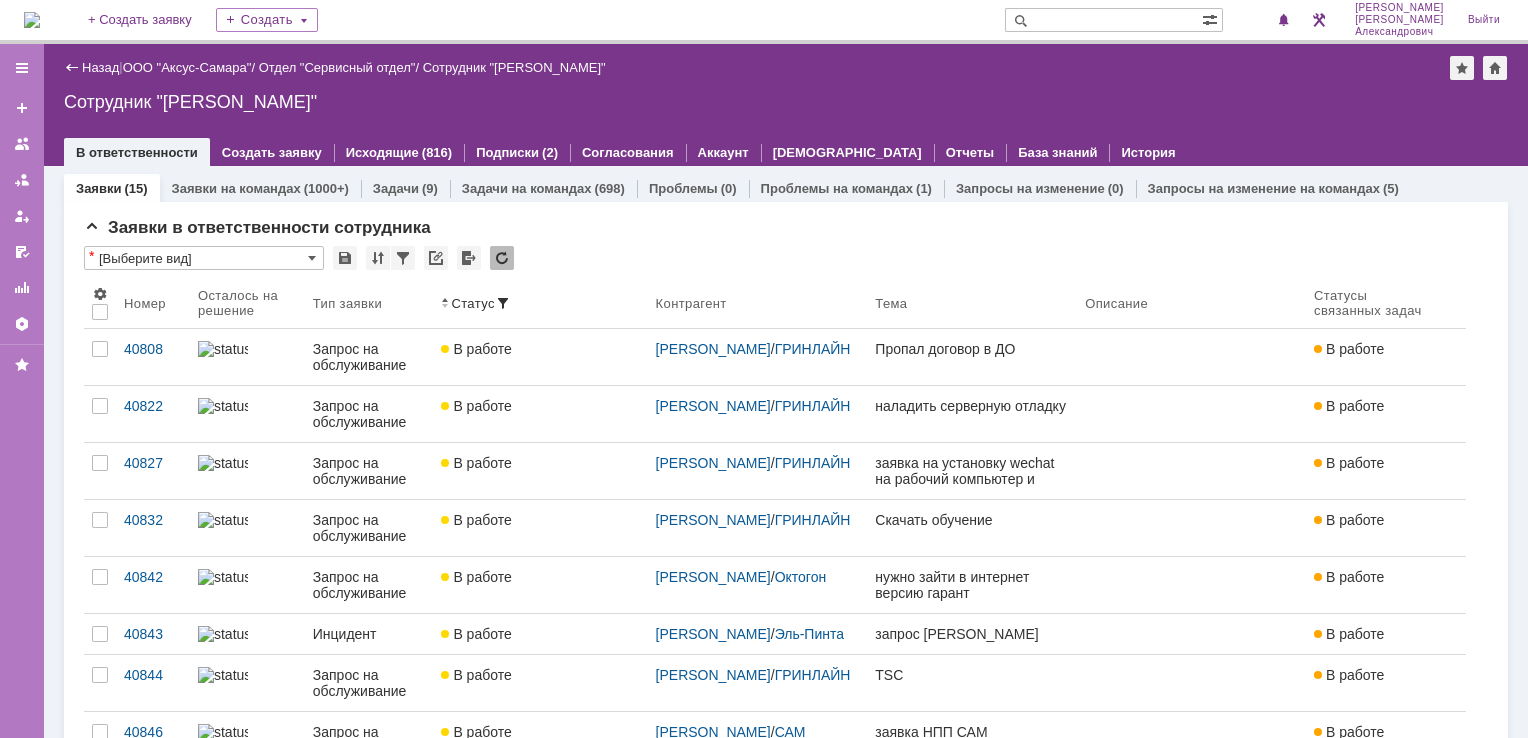 scroll, scrollTop: 0, scrollLeft: 0, axis: both 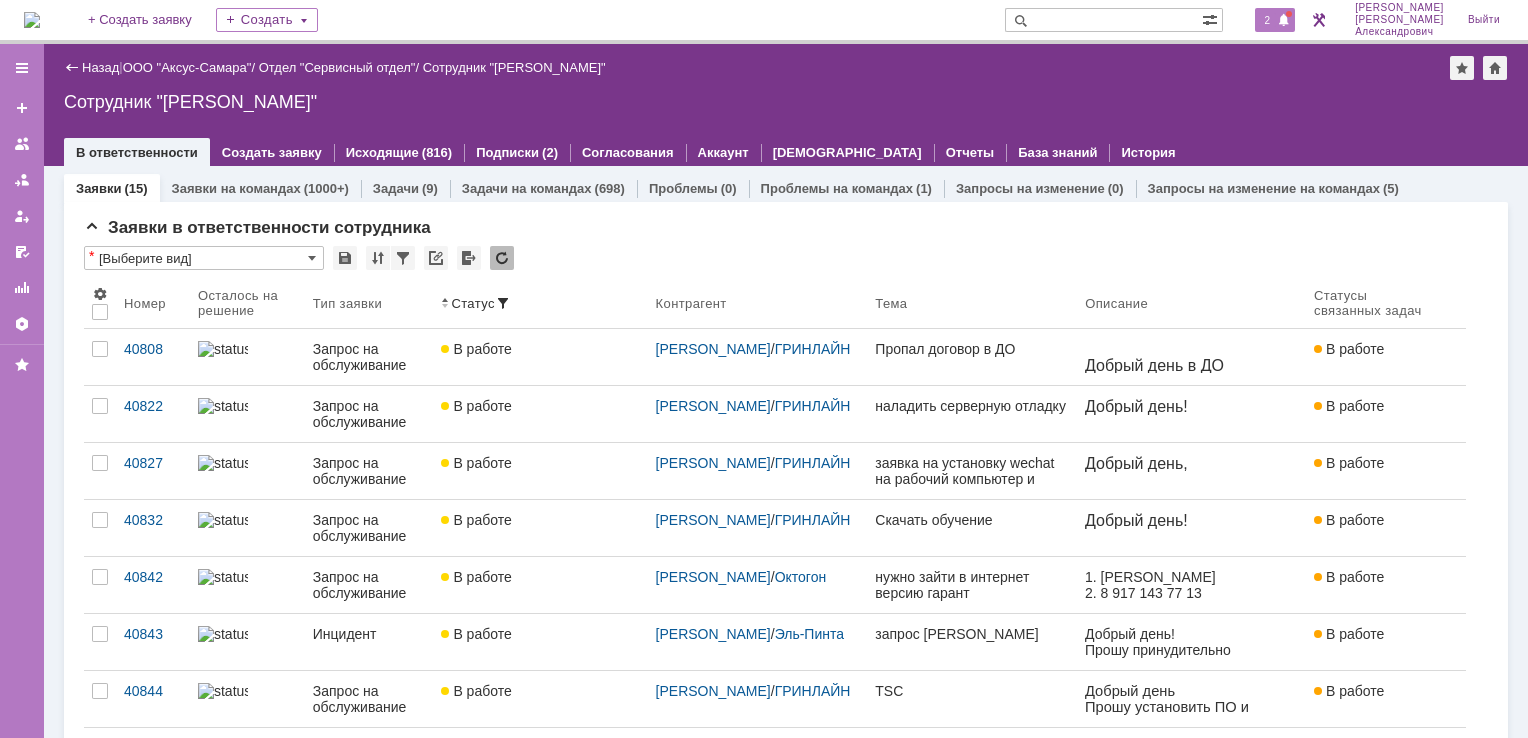 click on "2" at bounding box center (1268, 20) 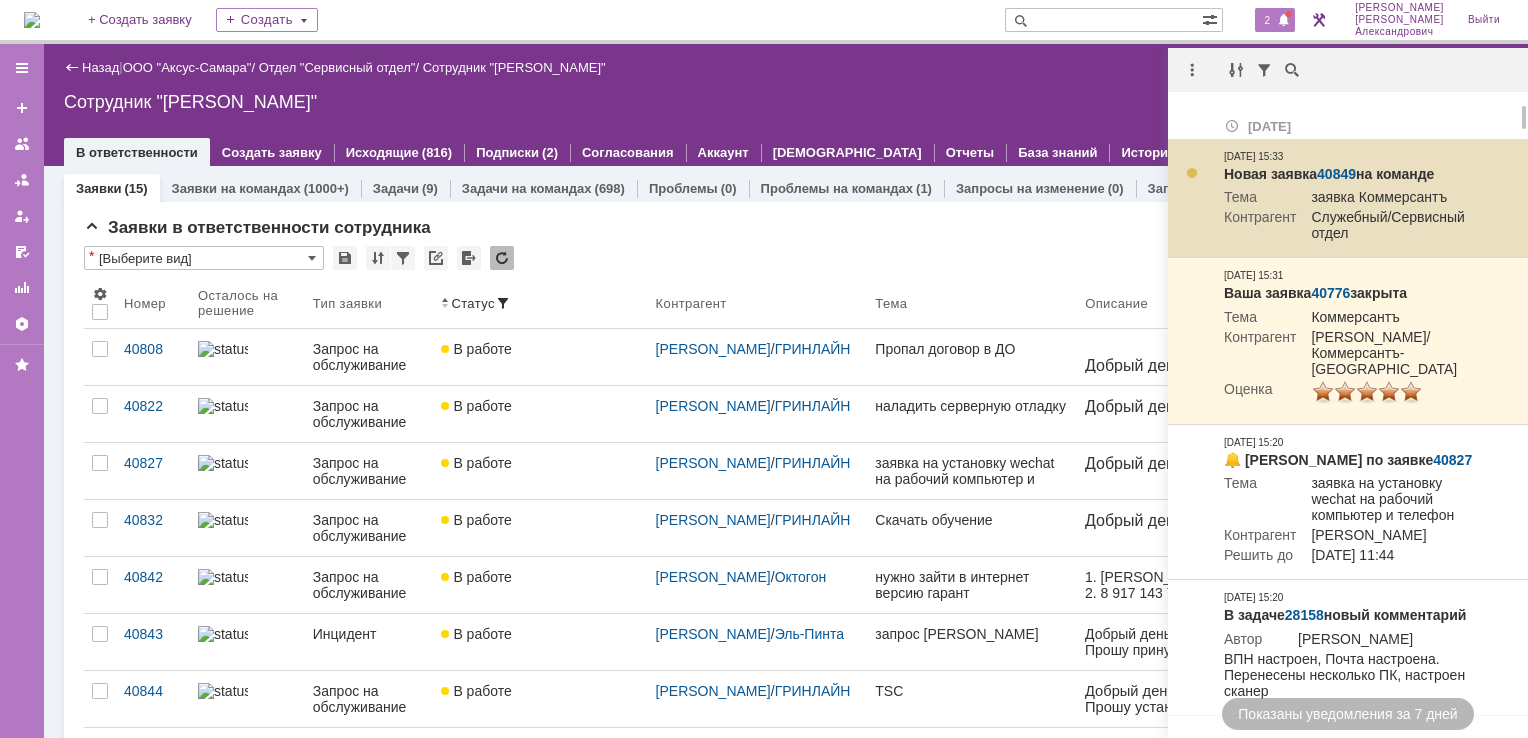 click on "40849" at bounding box center [1336, 174] 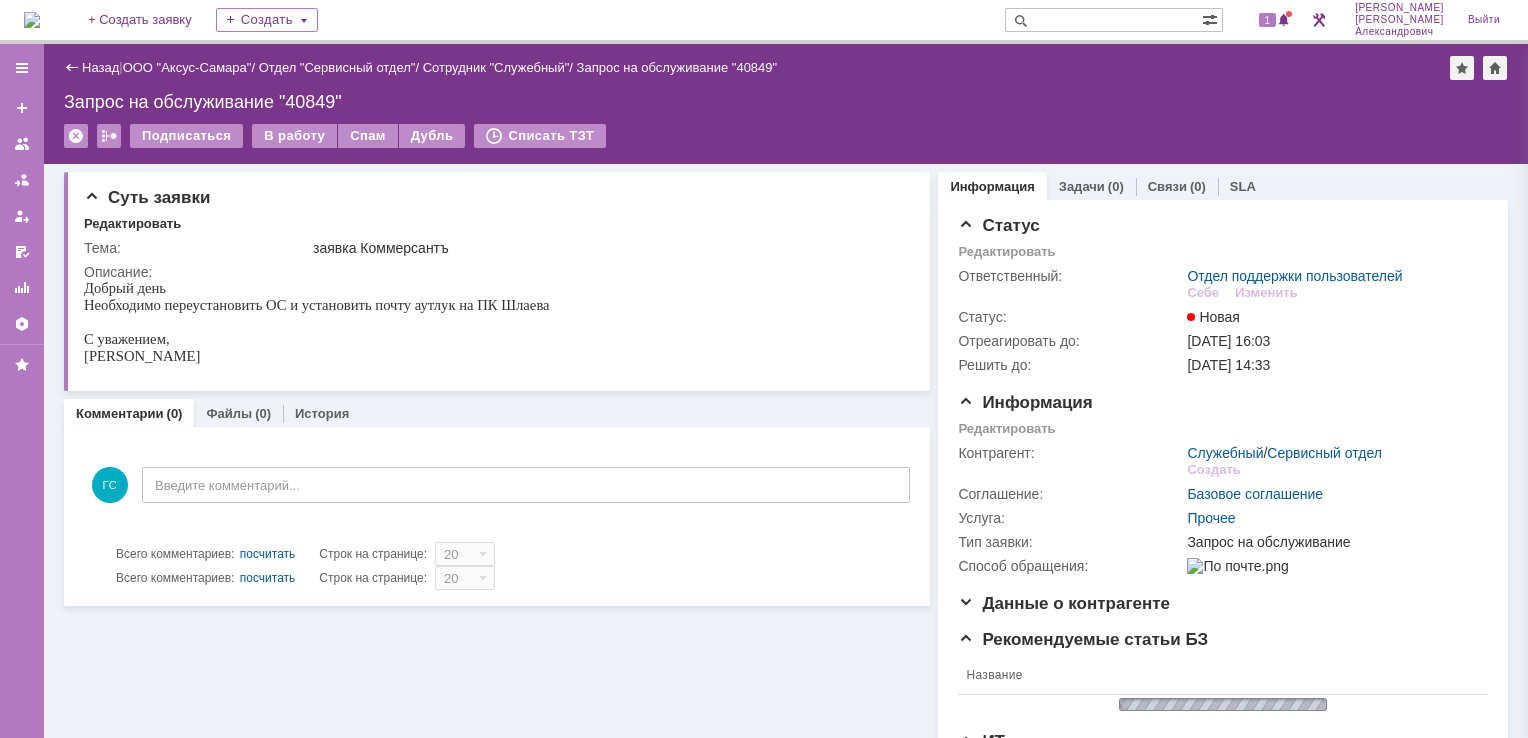 scroll, scrollTop: 0, scrollLeft: 0, axis: both 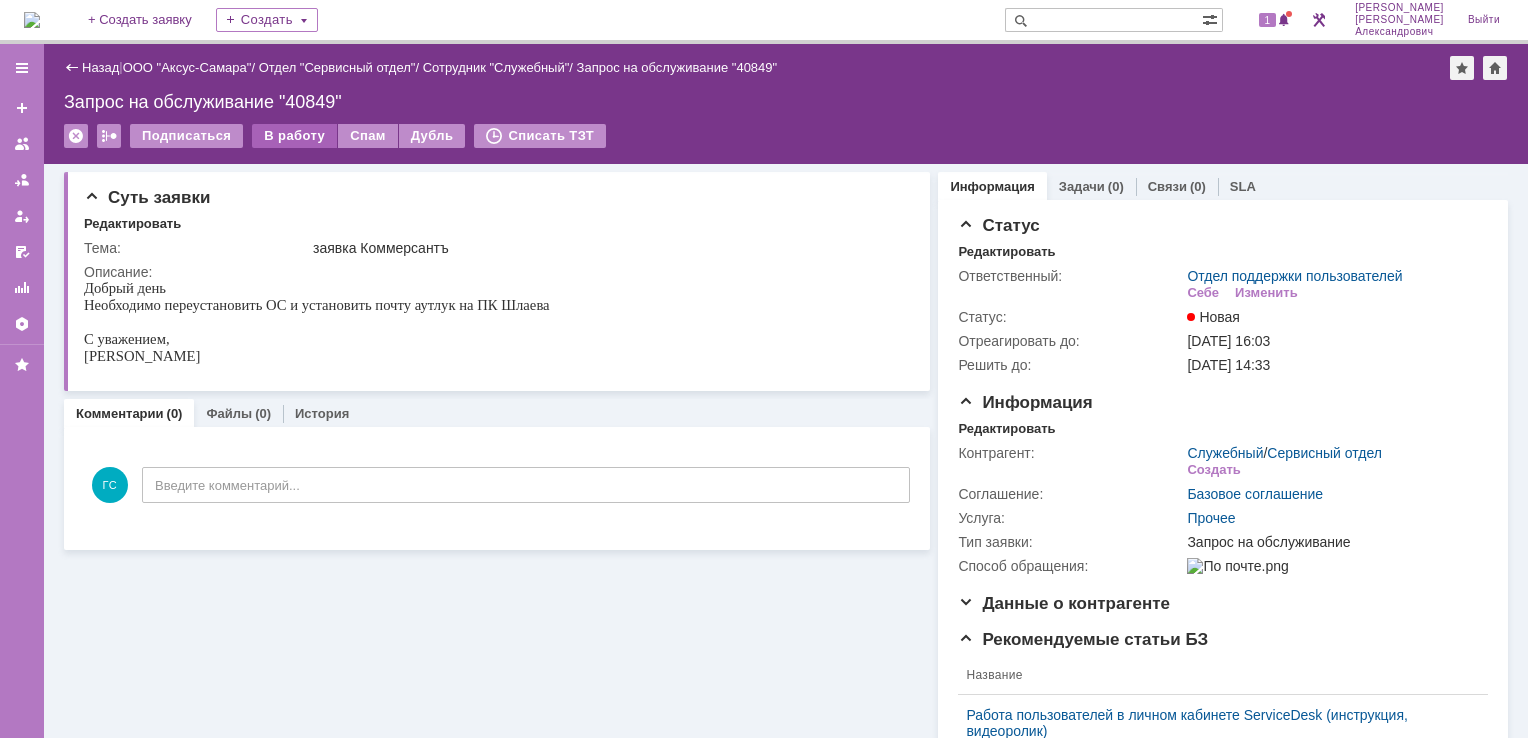 click on "В работу" at bounding box center (294, 136) 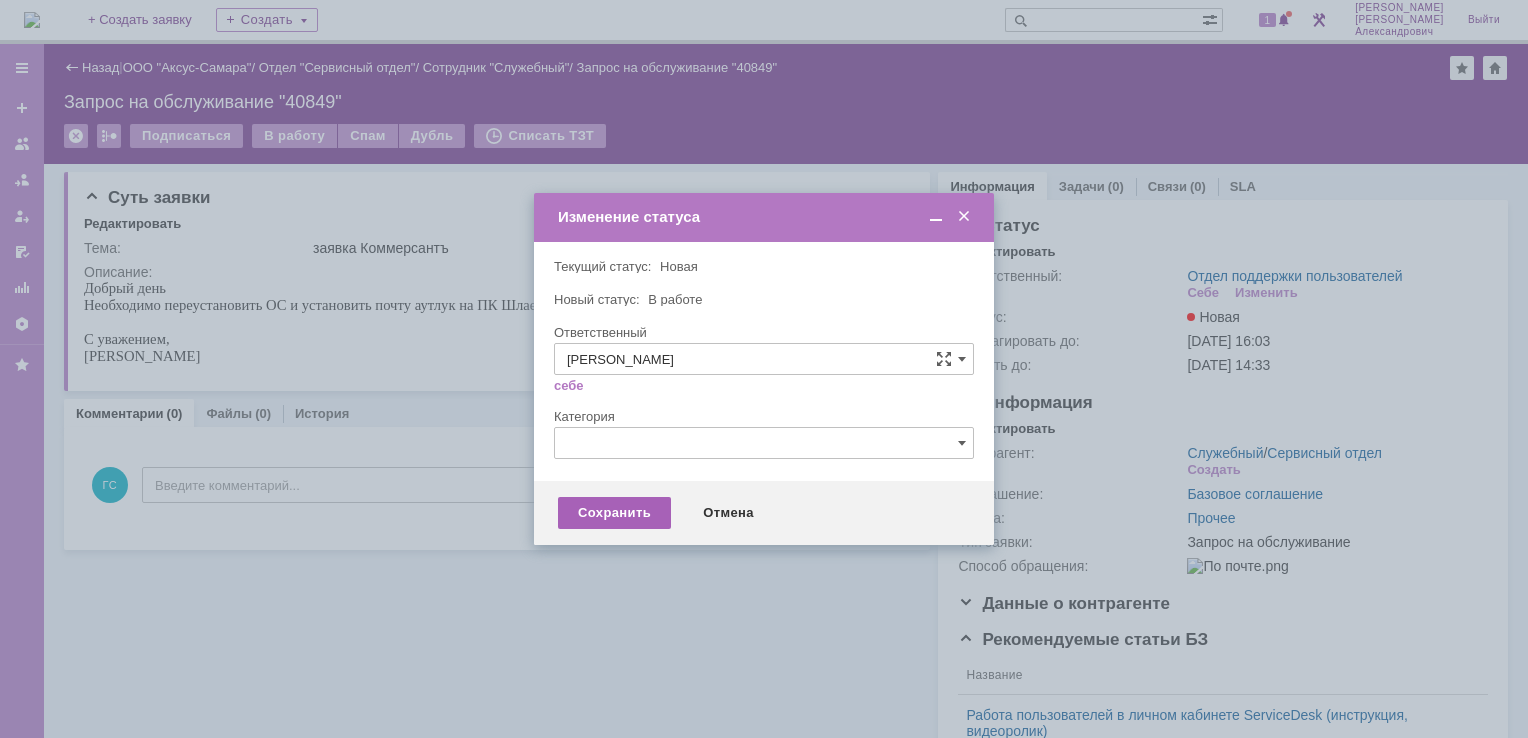 click on "Сохранить" at bounding box center [614, 513] 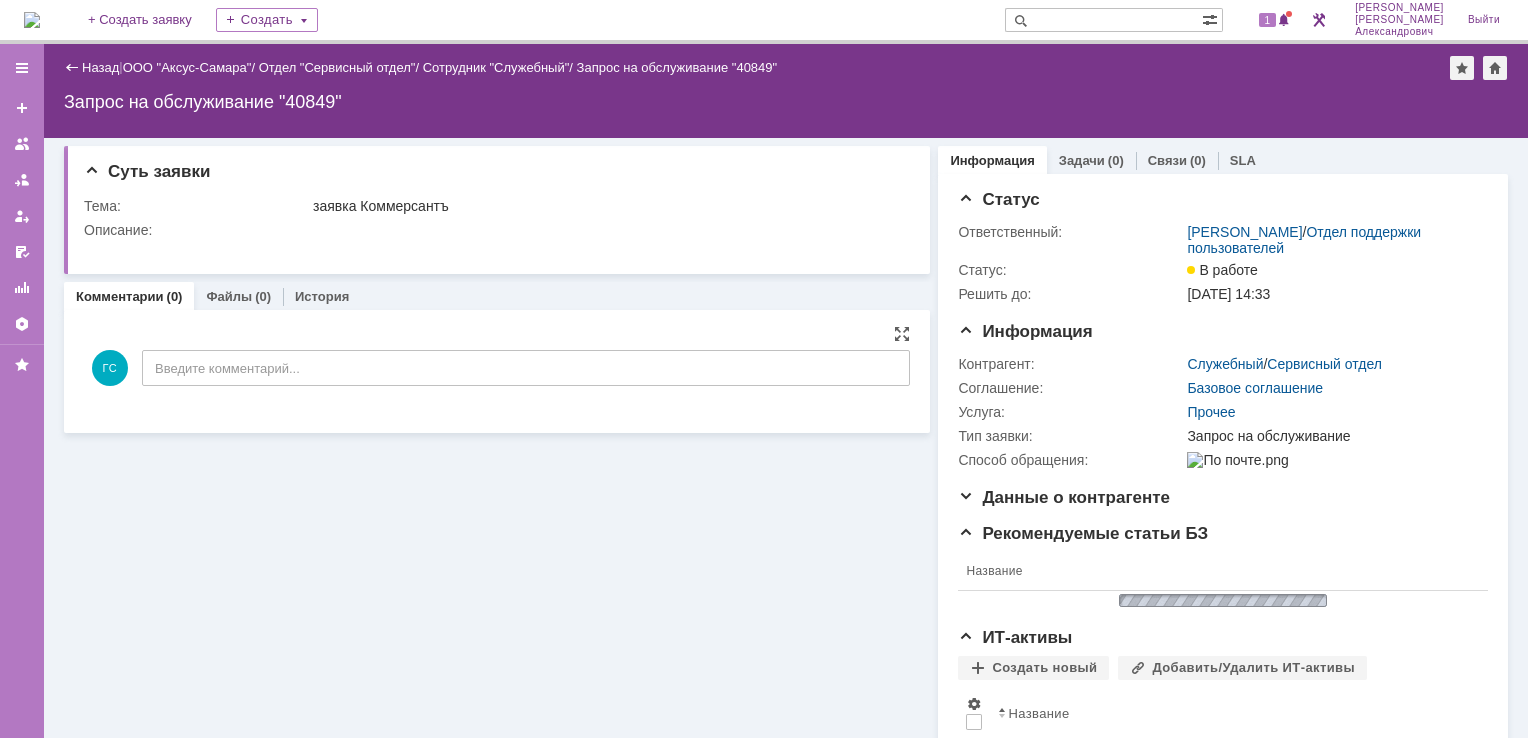 scroll, scrollTop: 0, scrollLeft: 0, axis: both 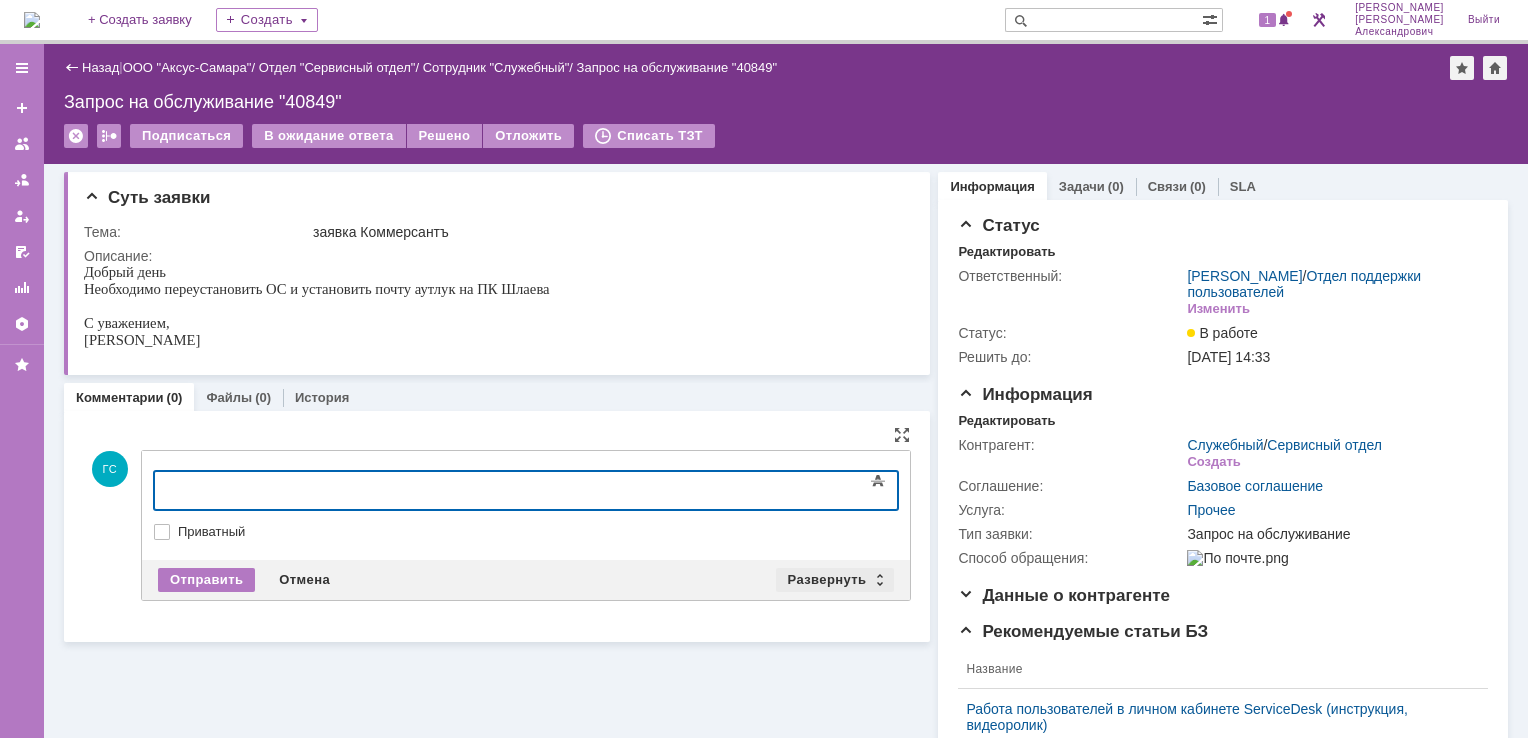 click on "Развернуть" at bounding box center [835, 580] 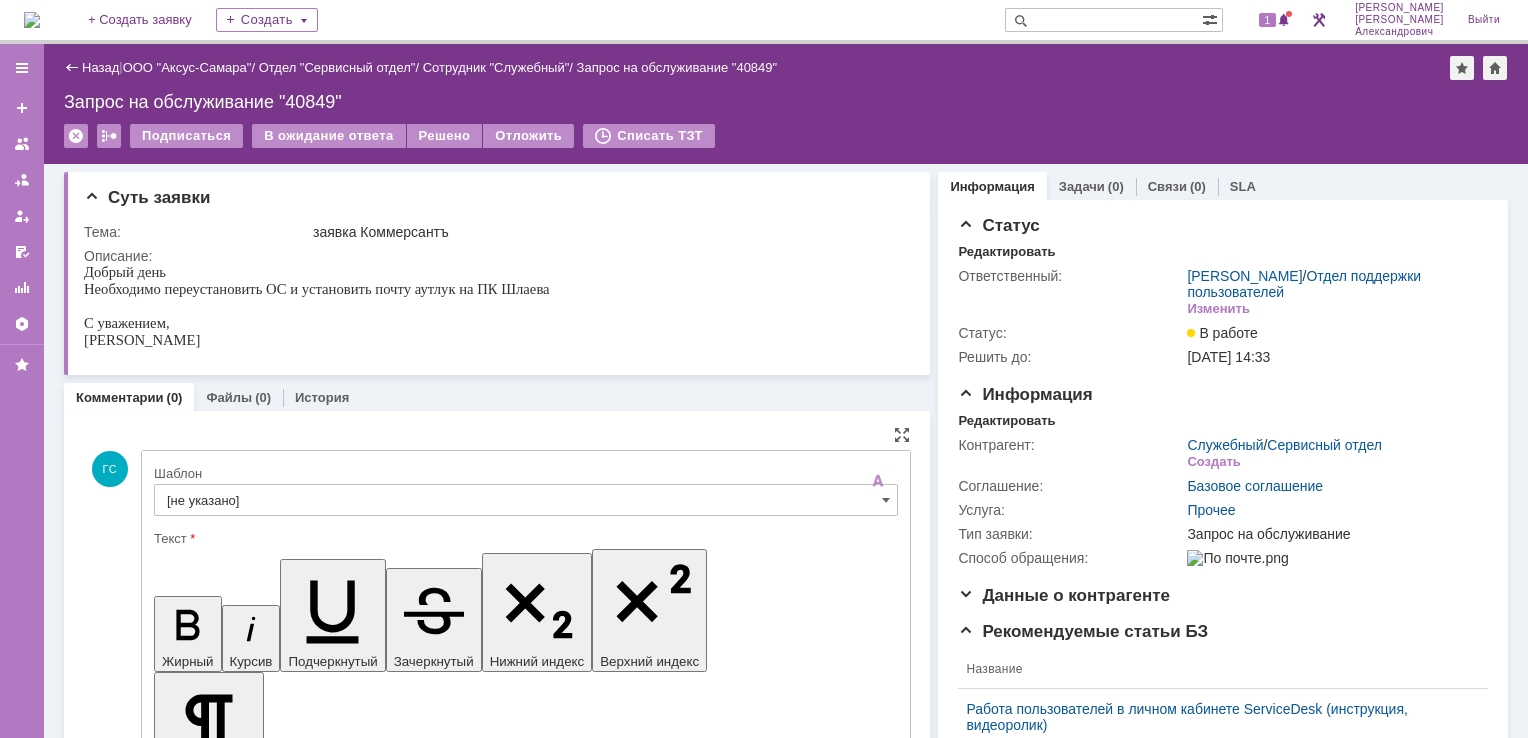scroll, scrollTop: 0, scrollLeft: 0, axis: both 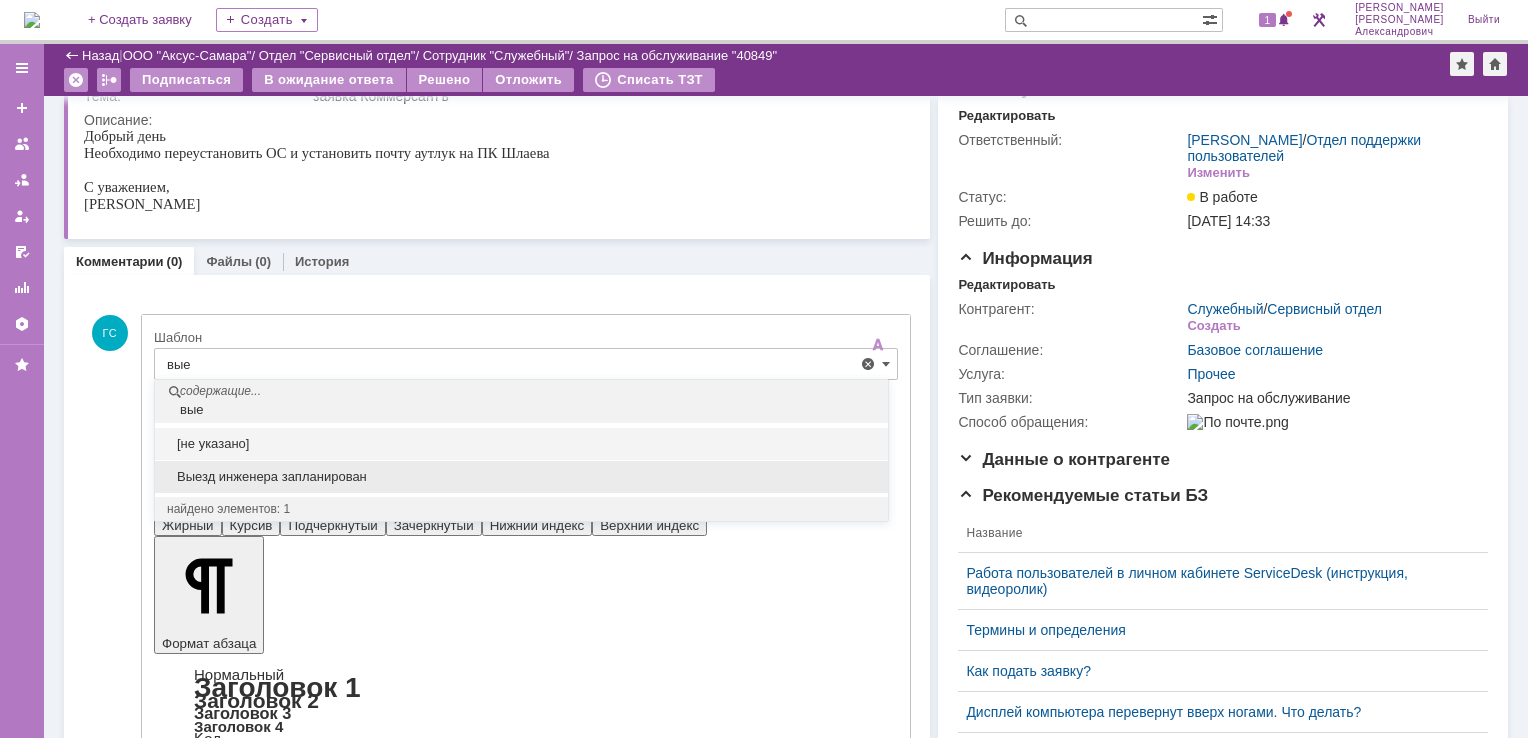 click on "Выезд инженера запланирован" at bounding box center [521, 477] 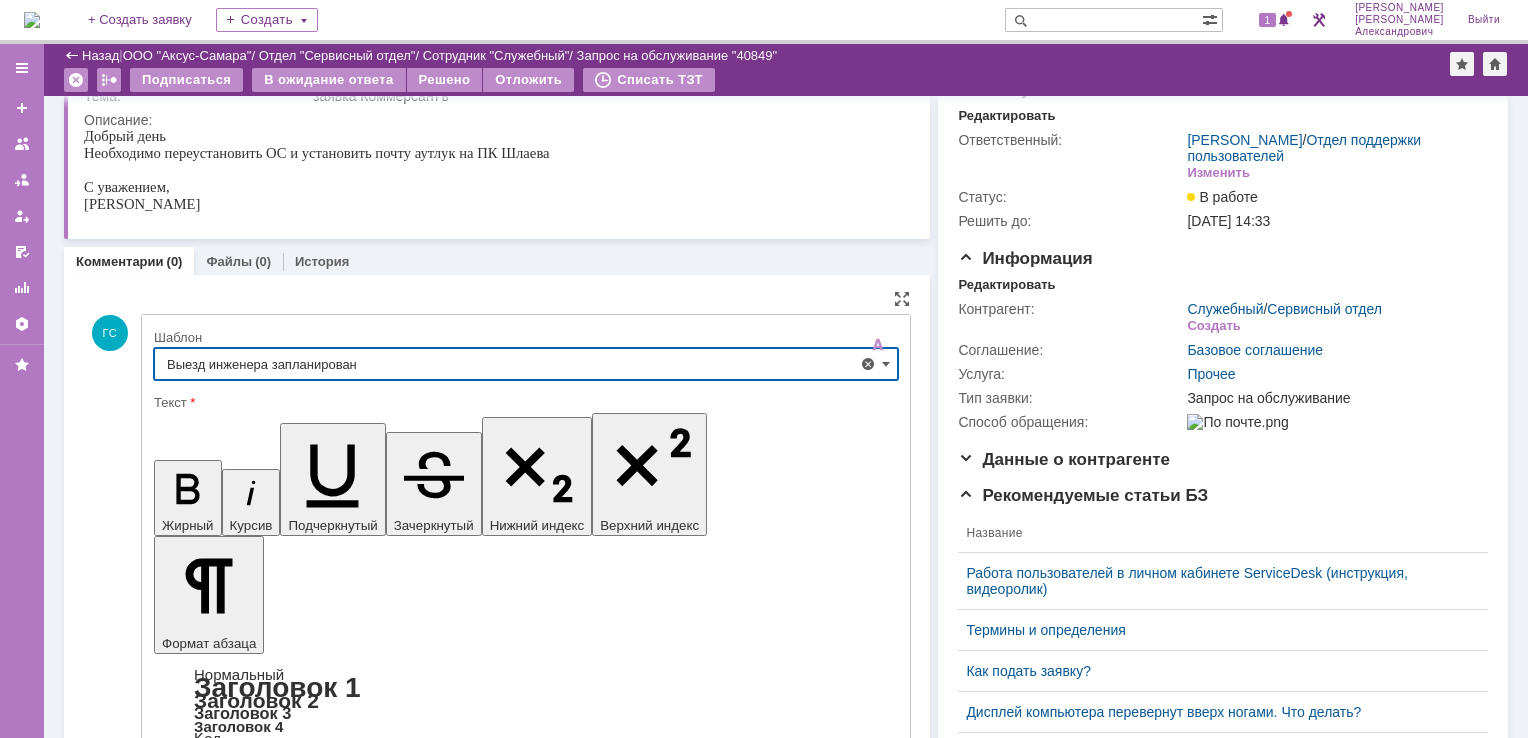 scroll, scrollTop: 335, scrollLeft: 0, axis: vertical 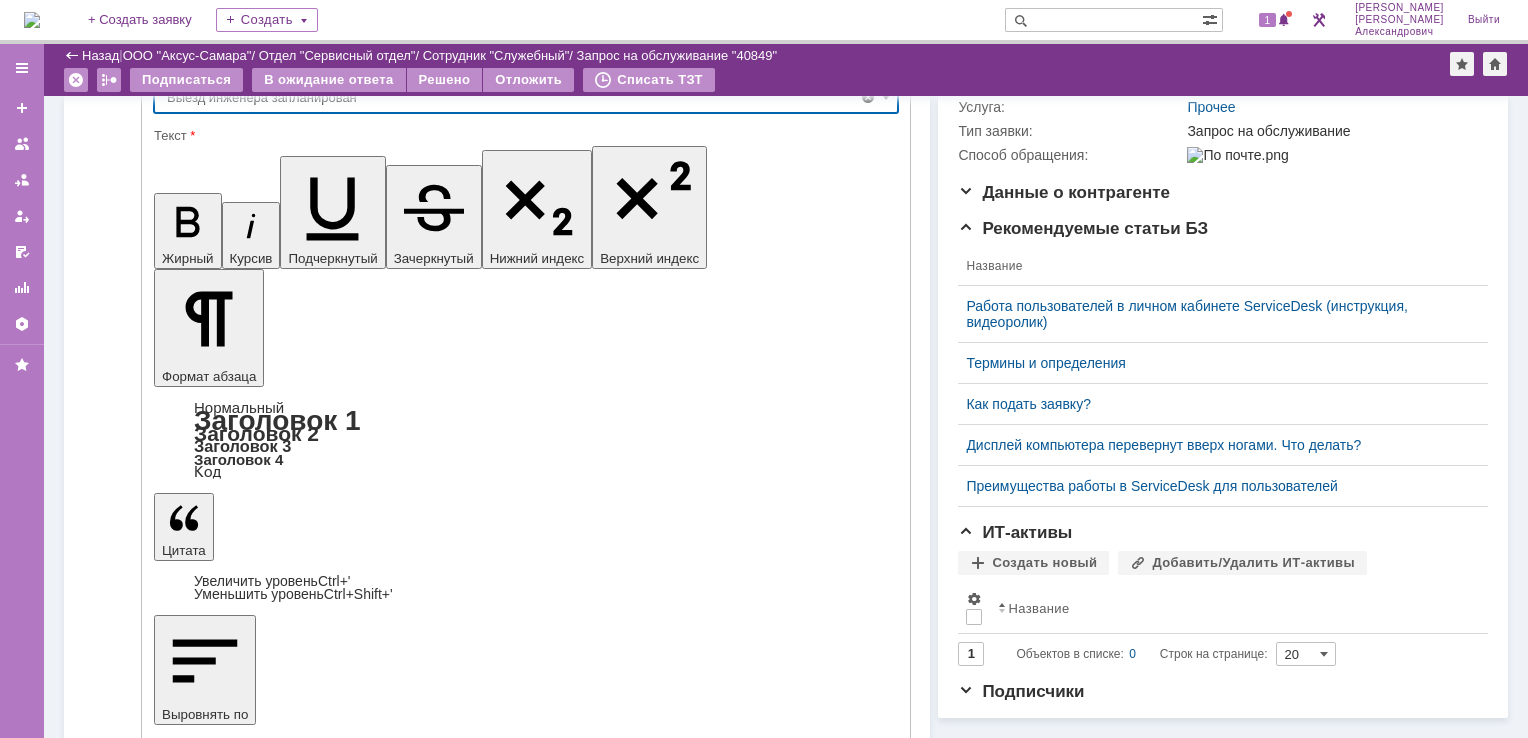 type on "Выезд инженера запланирован" 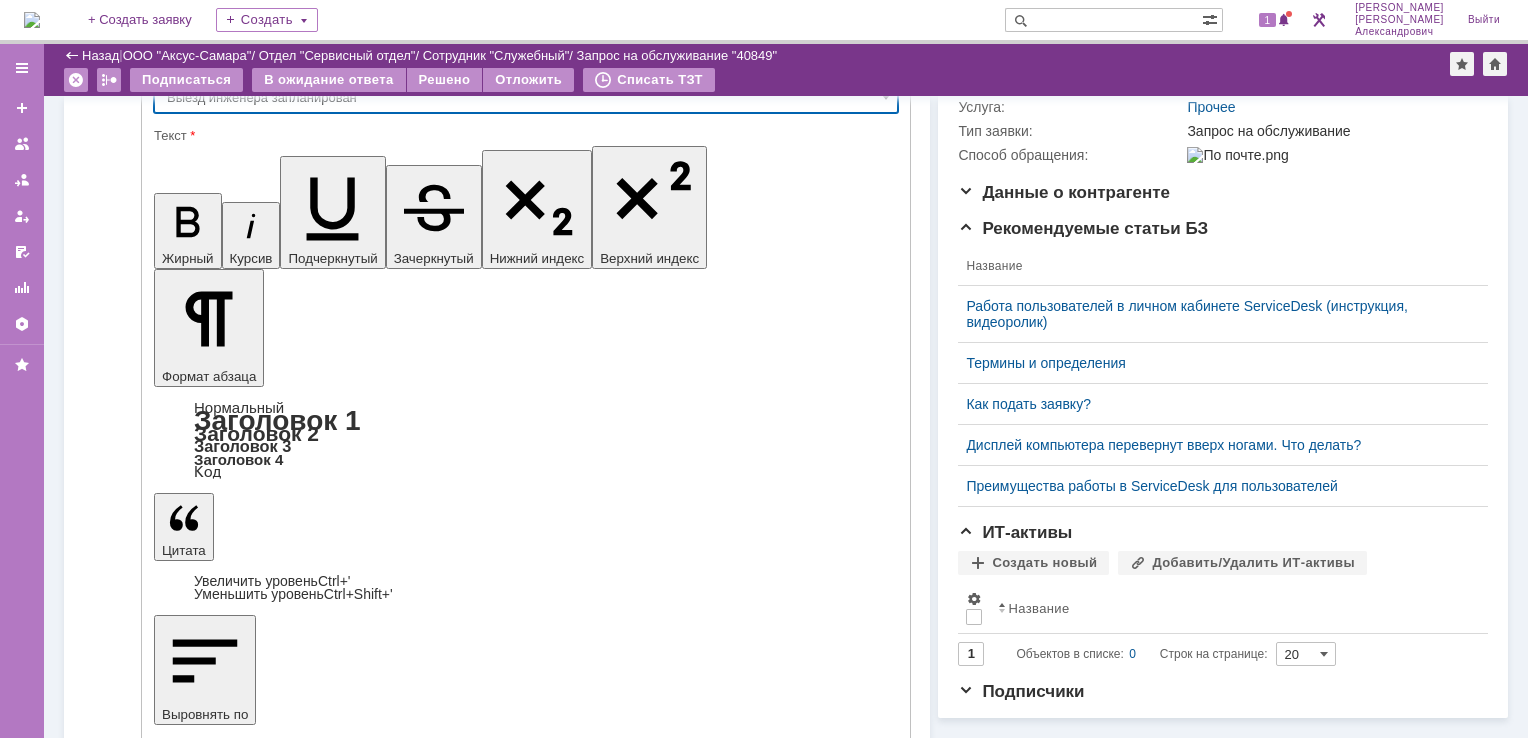 click on "Отправить" at bounding box center (206, 5247) 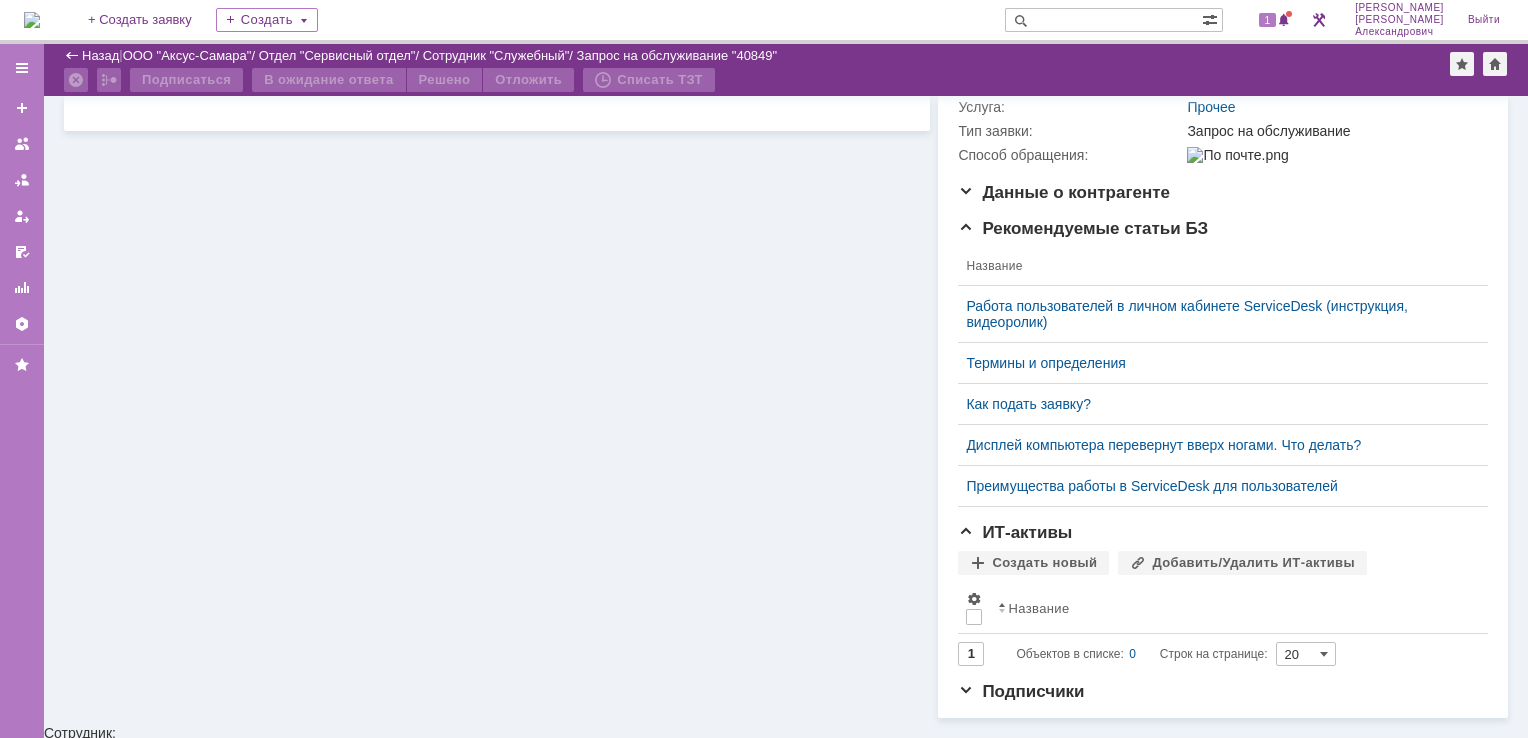 scroll, scrollTop: 140, scrollLeft: 0, axis: vertical 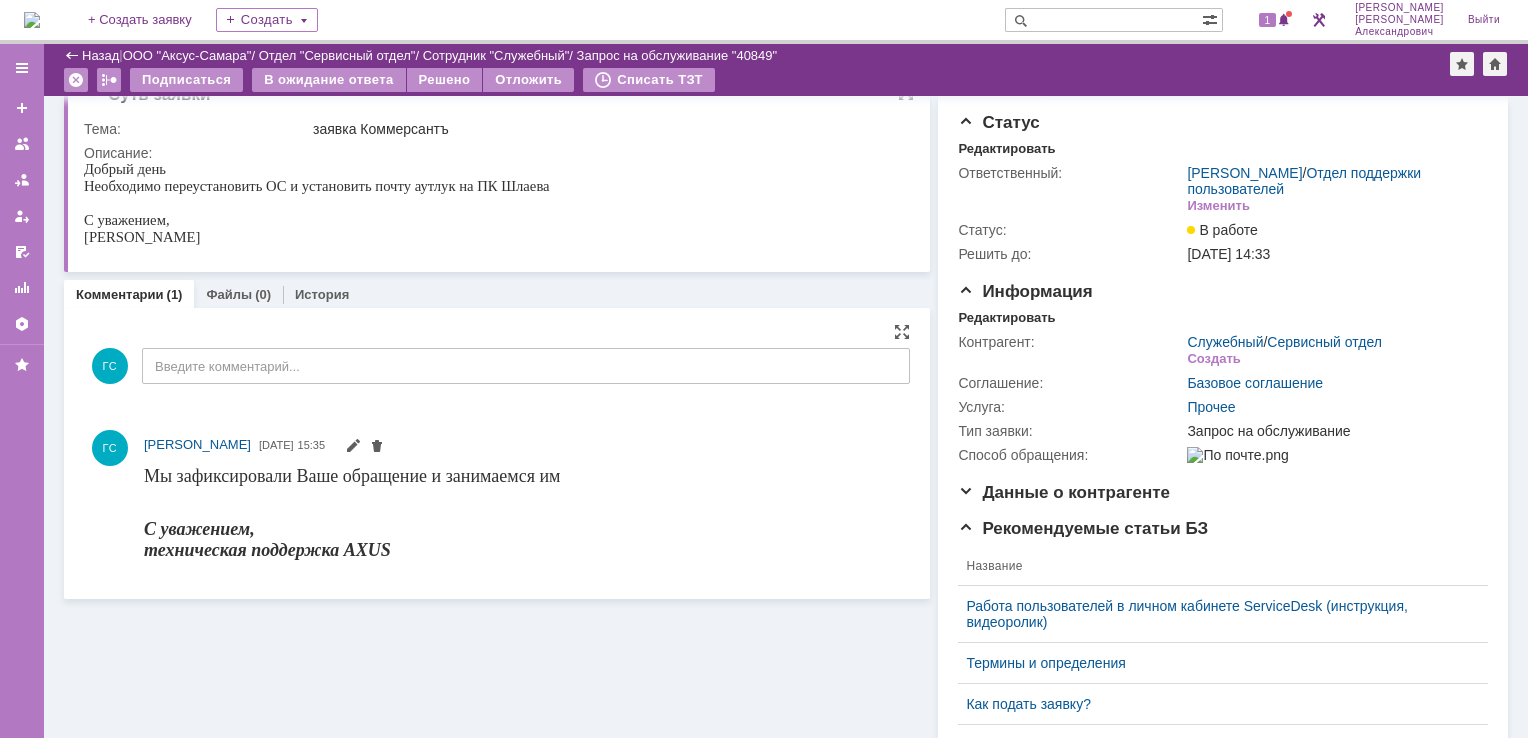 drag, startPoint x: 166, startPoint y: 347, endPoint x: 173, endPoint y: 198, distance: 149.16434 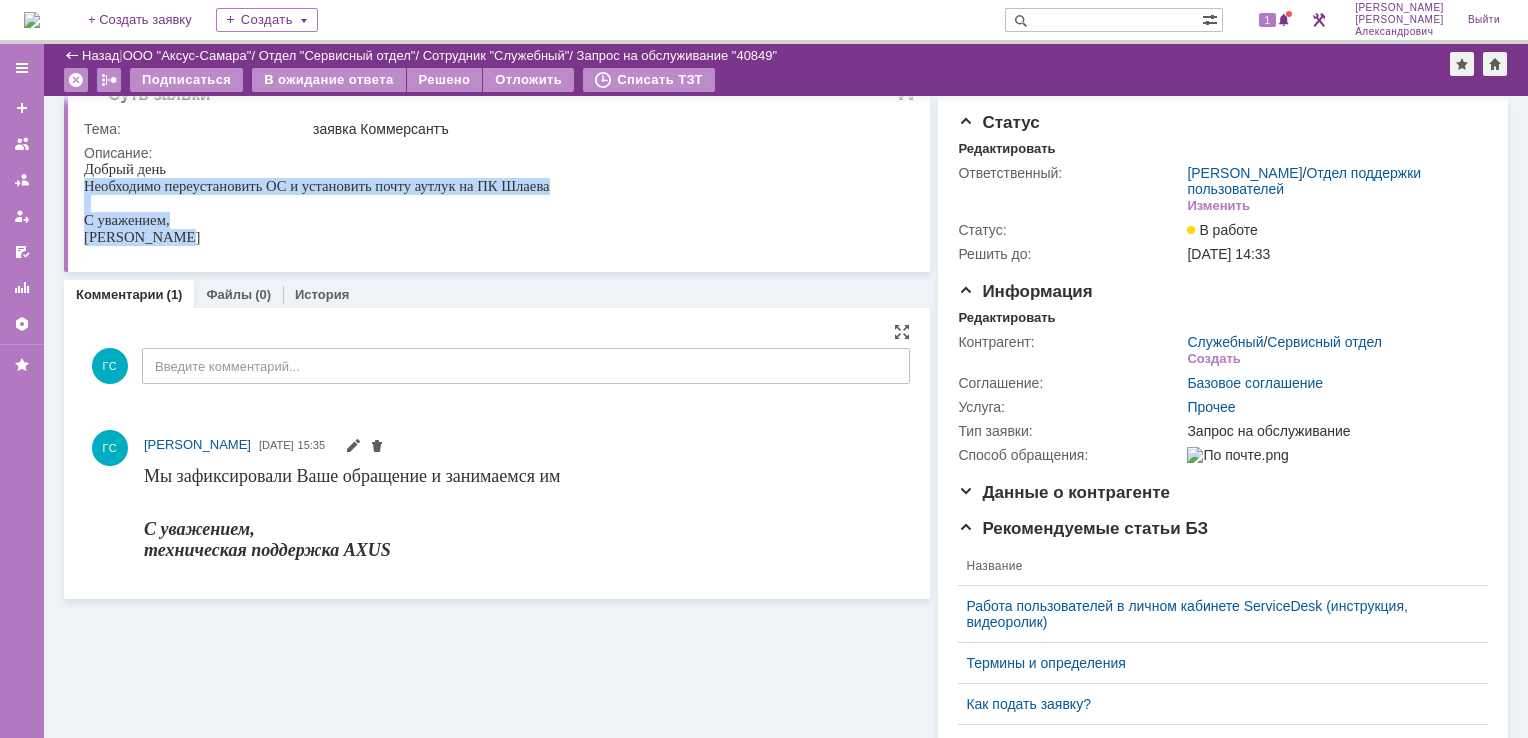 drag, startPoint x: 86, startPoint y: 185, endPoint x: 590, endPoint y: 195, distance: 504.09918 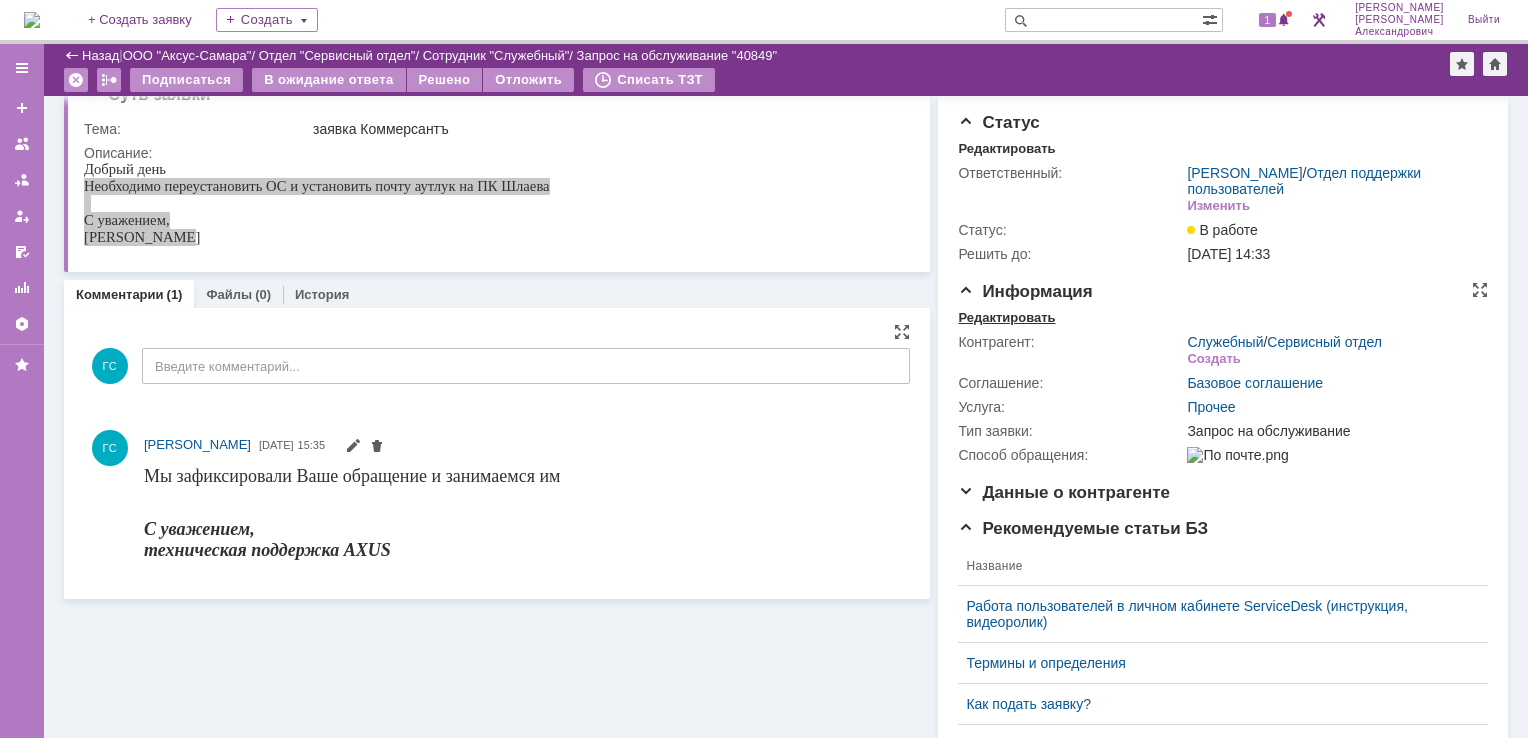 click on "Редактировать" at bounding box center [1006, 318] 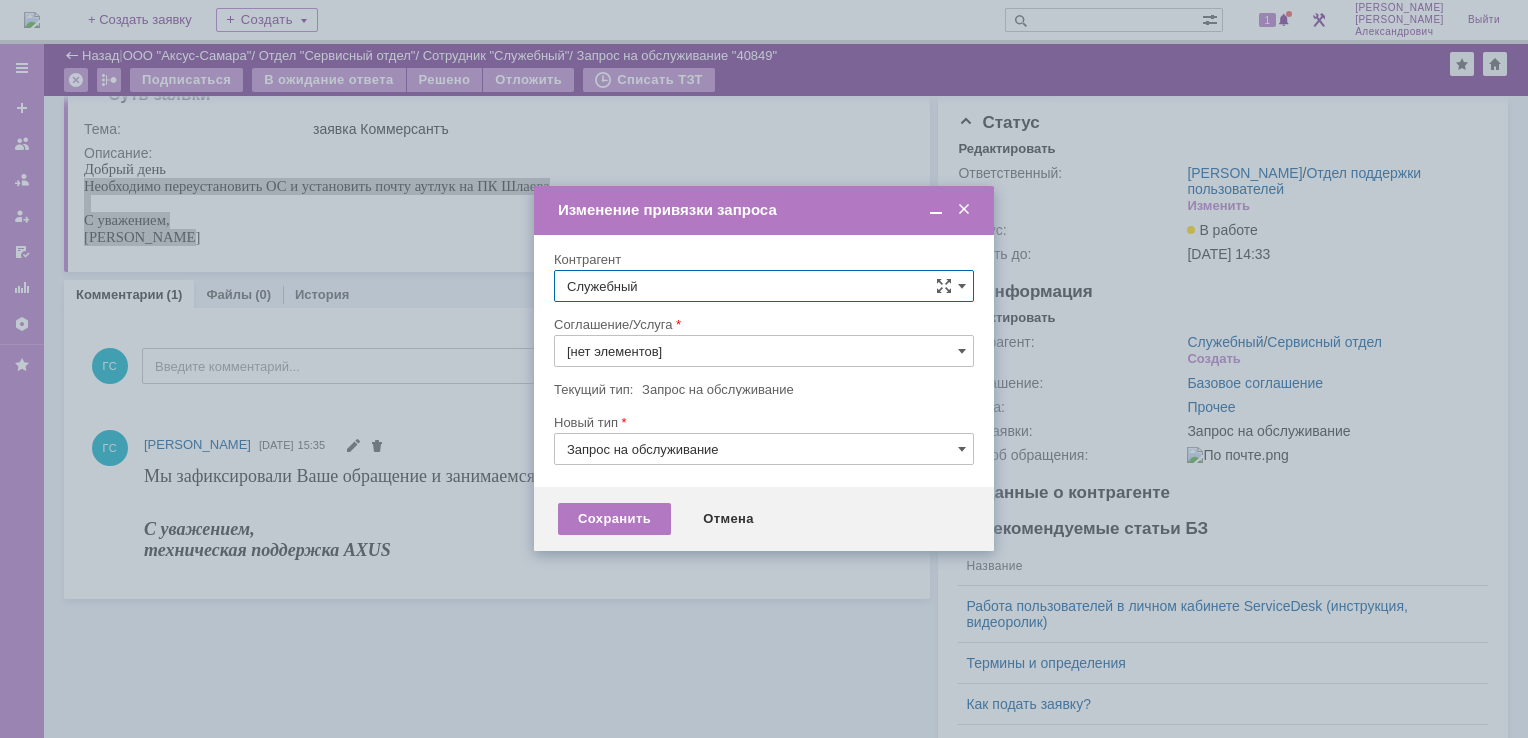 type on "Прочее" 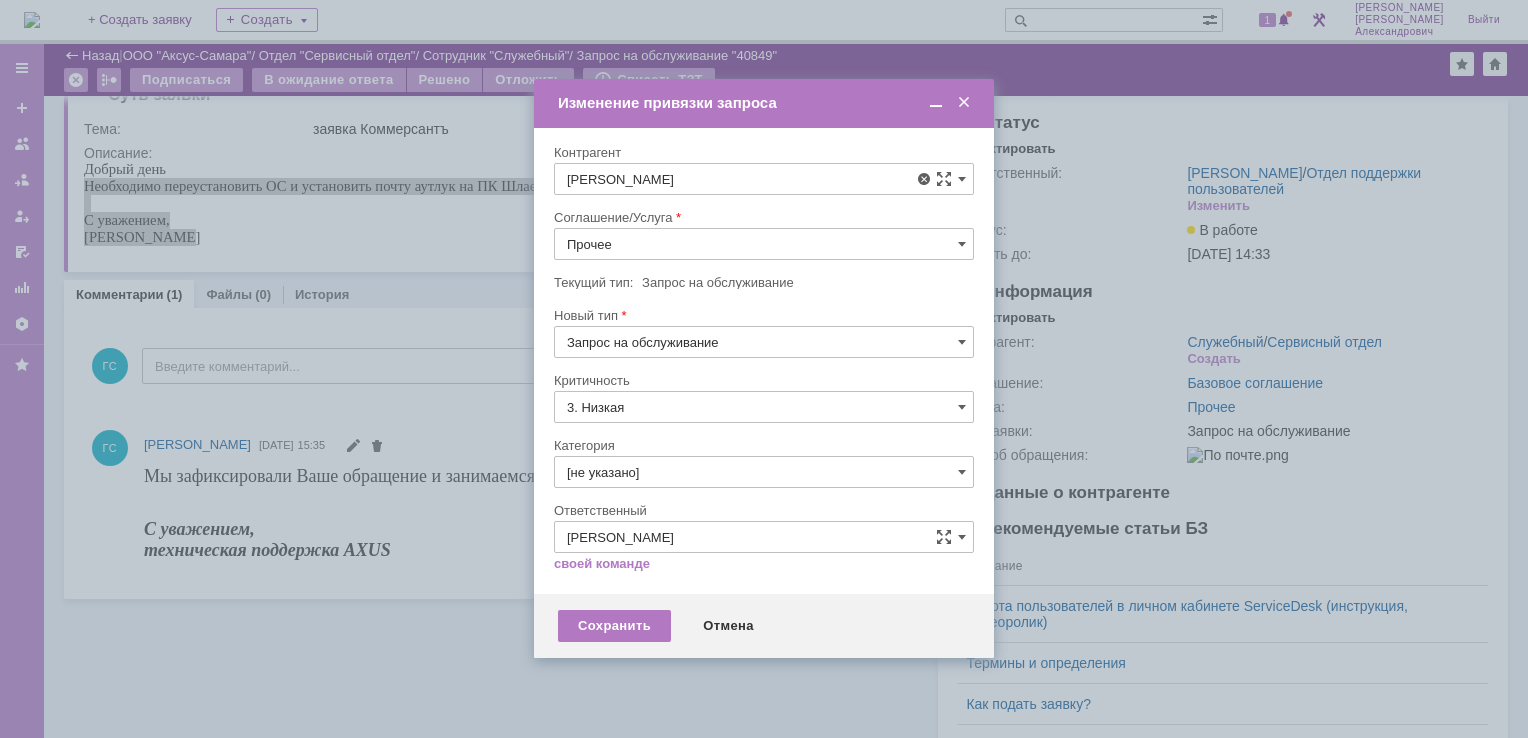 click on "Власова Вера Владимировна" at bounding box center (788, 328) 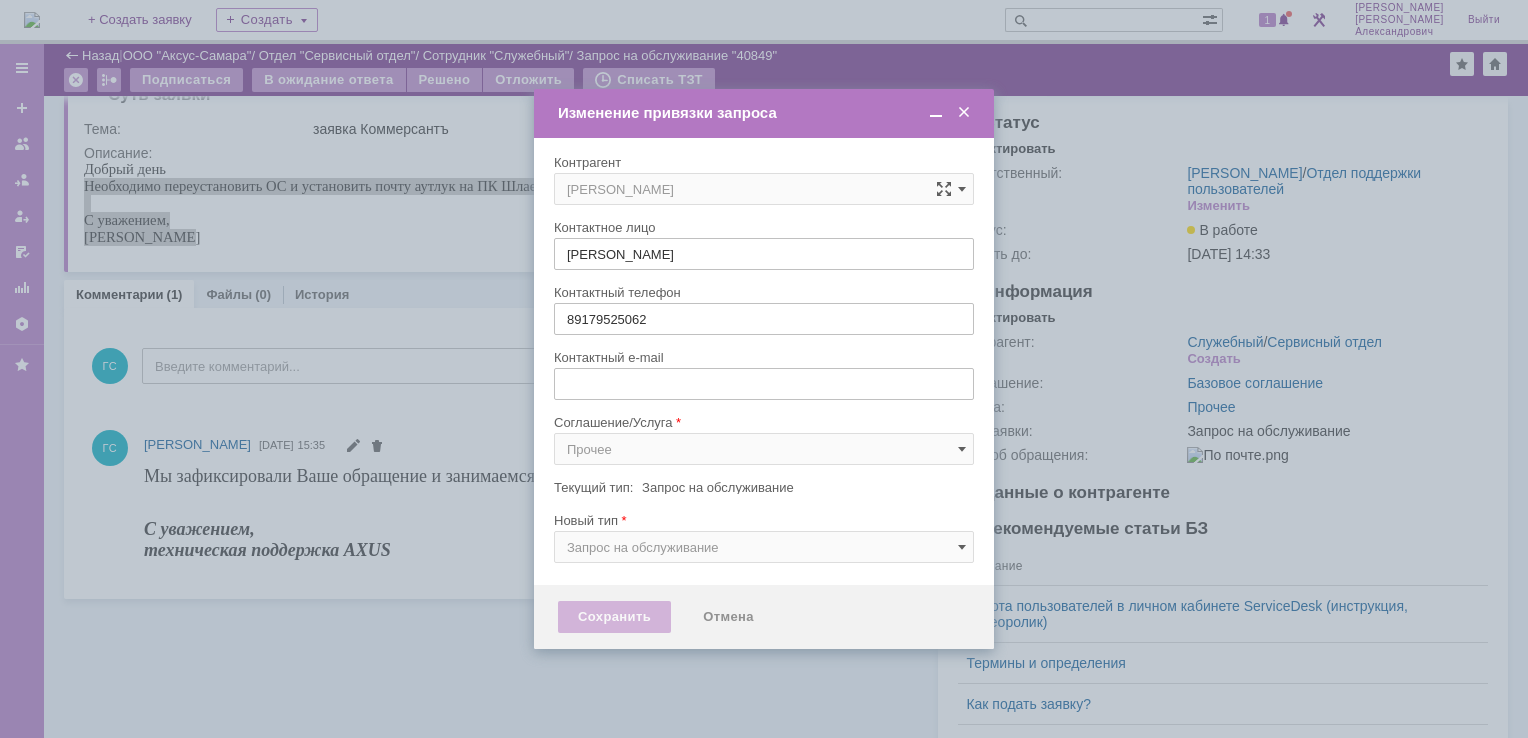 type 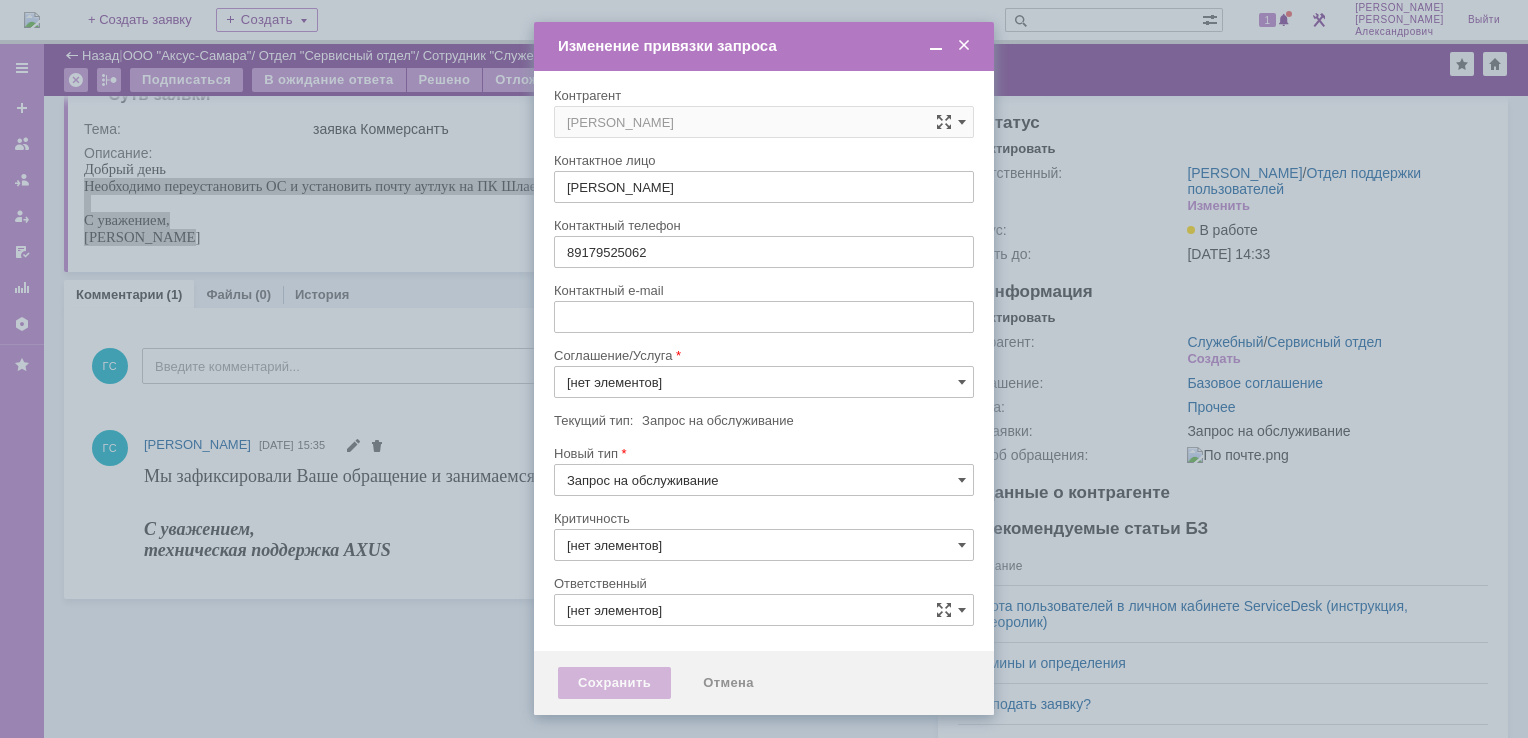 type on "Прочее" 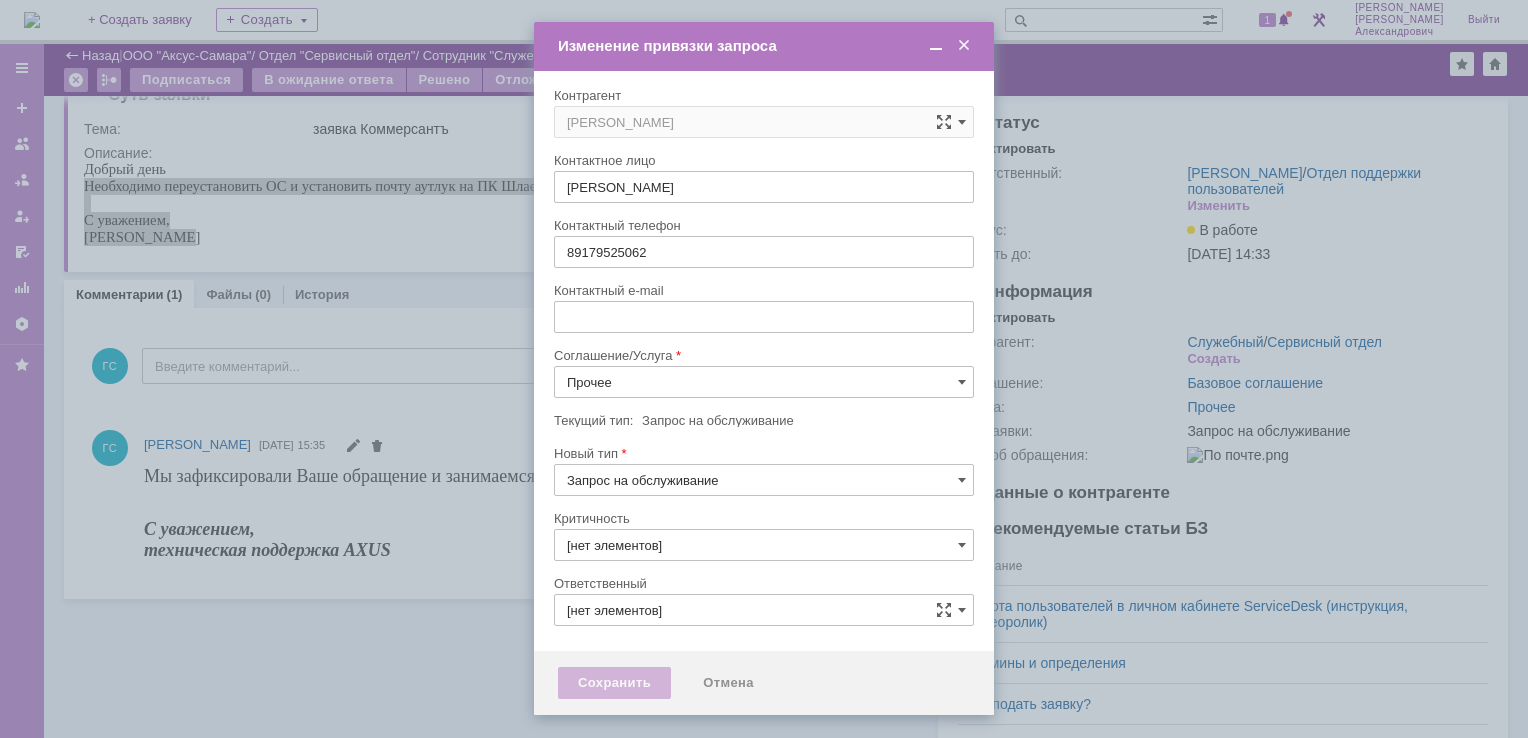 type on "[PERSON_NAME]" 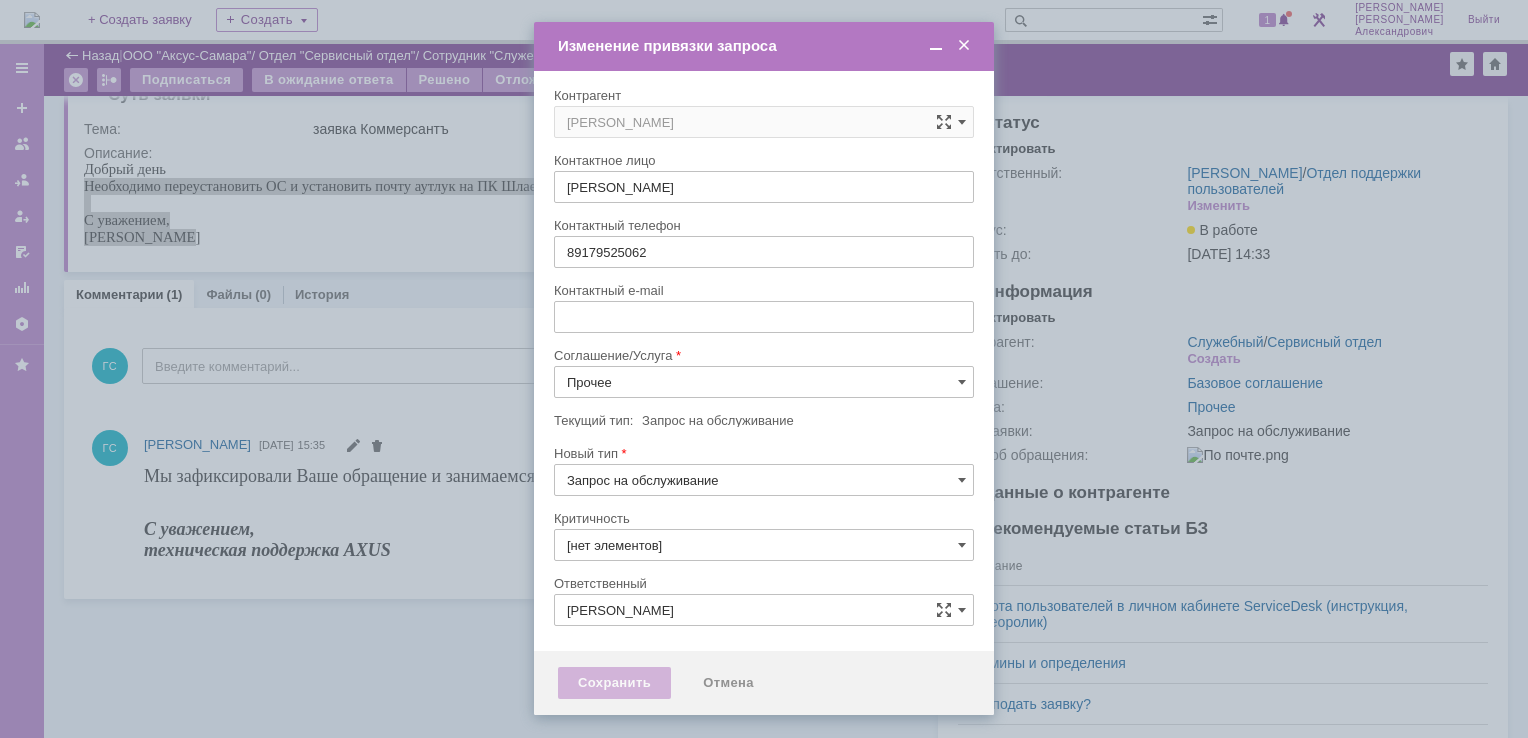 type 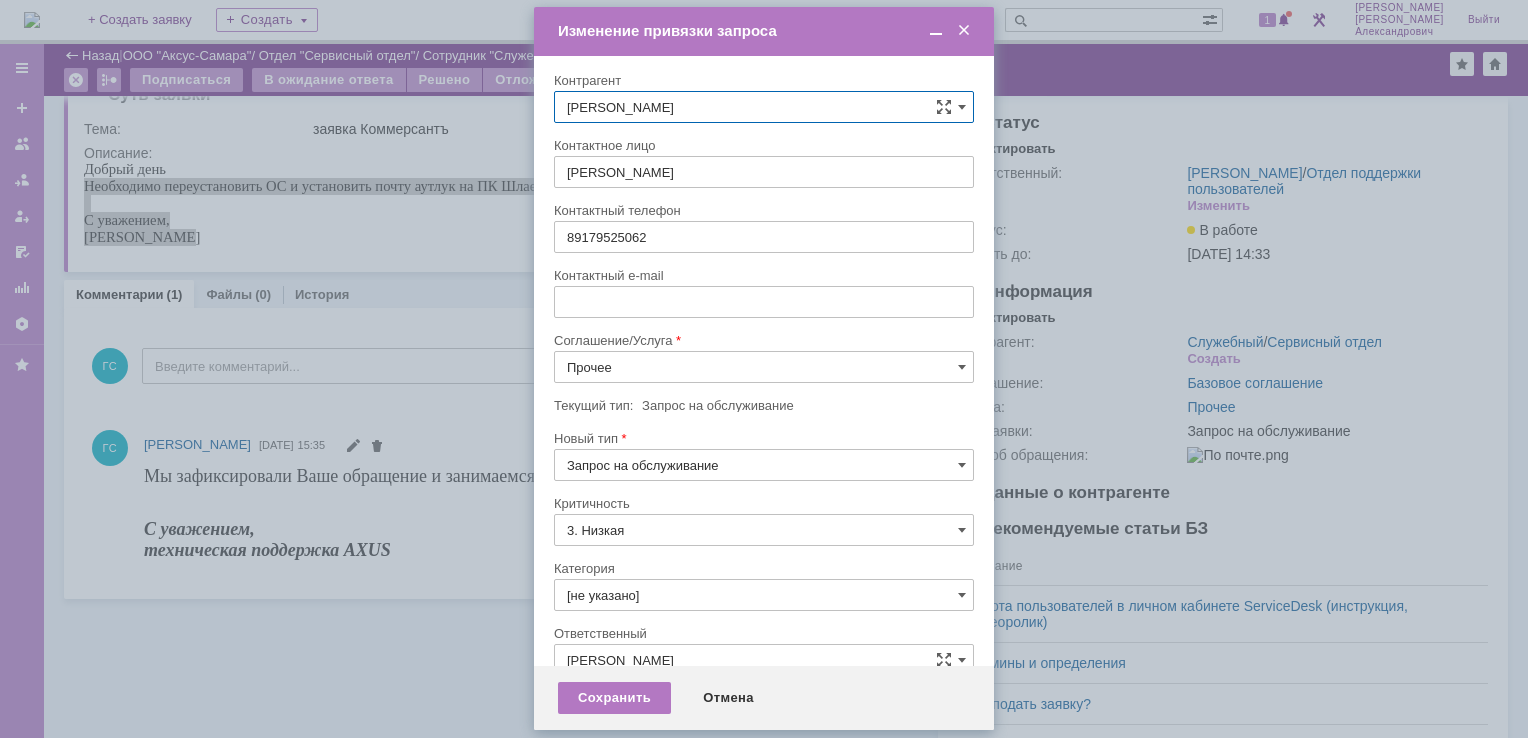 type 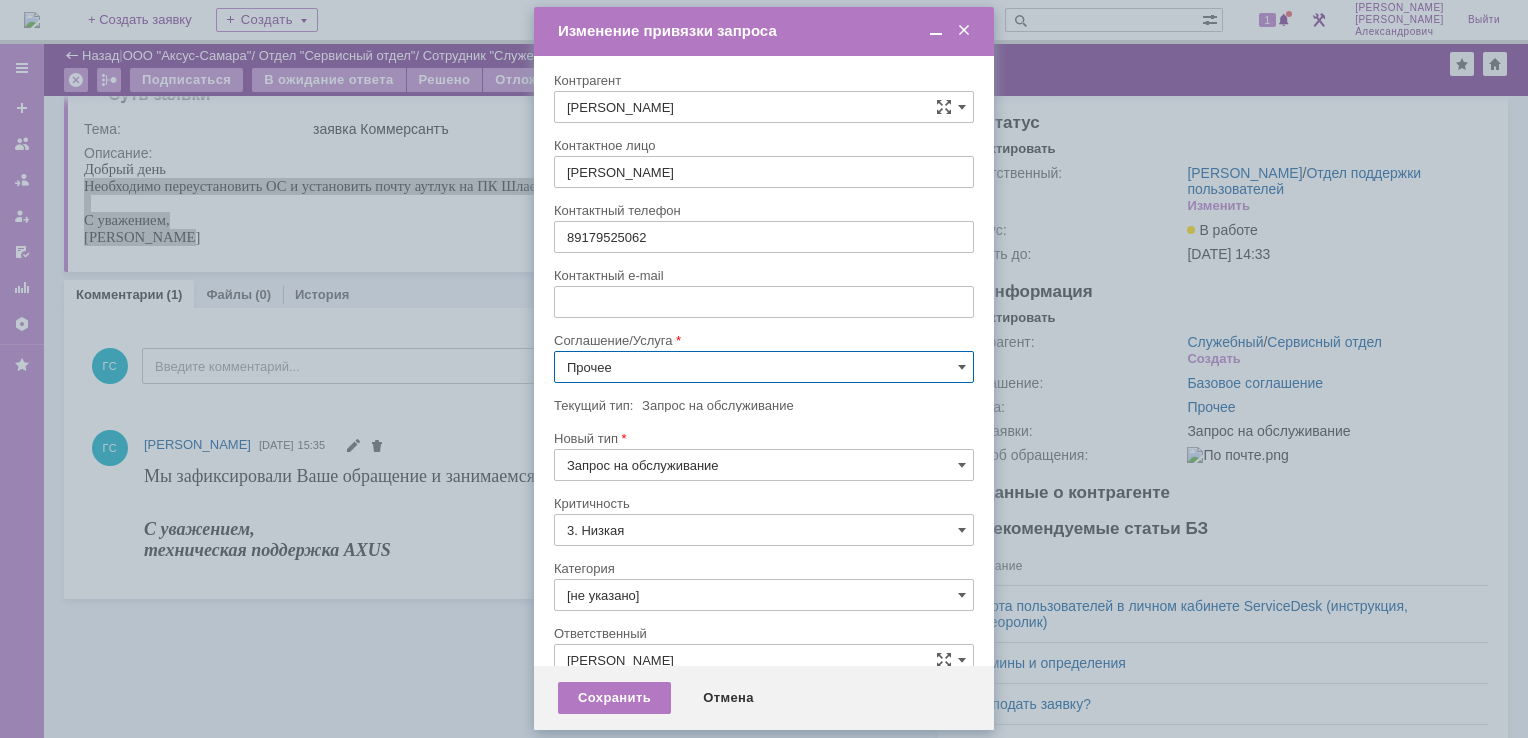 click on "Прочее" at bounding box center [764, 367] 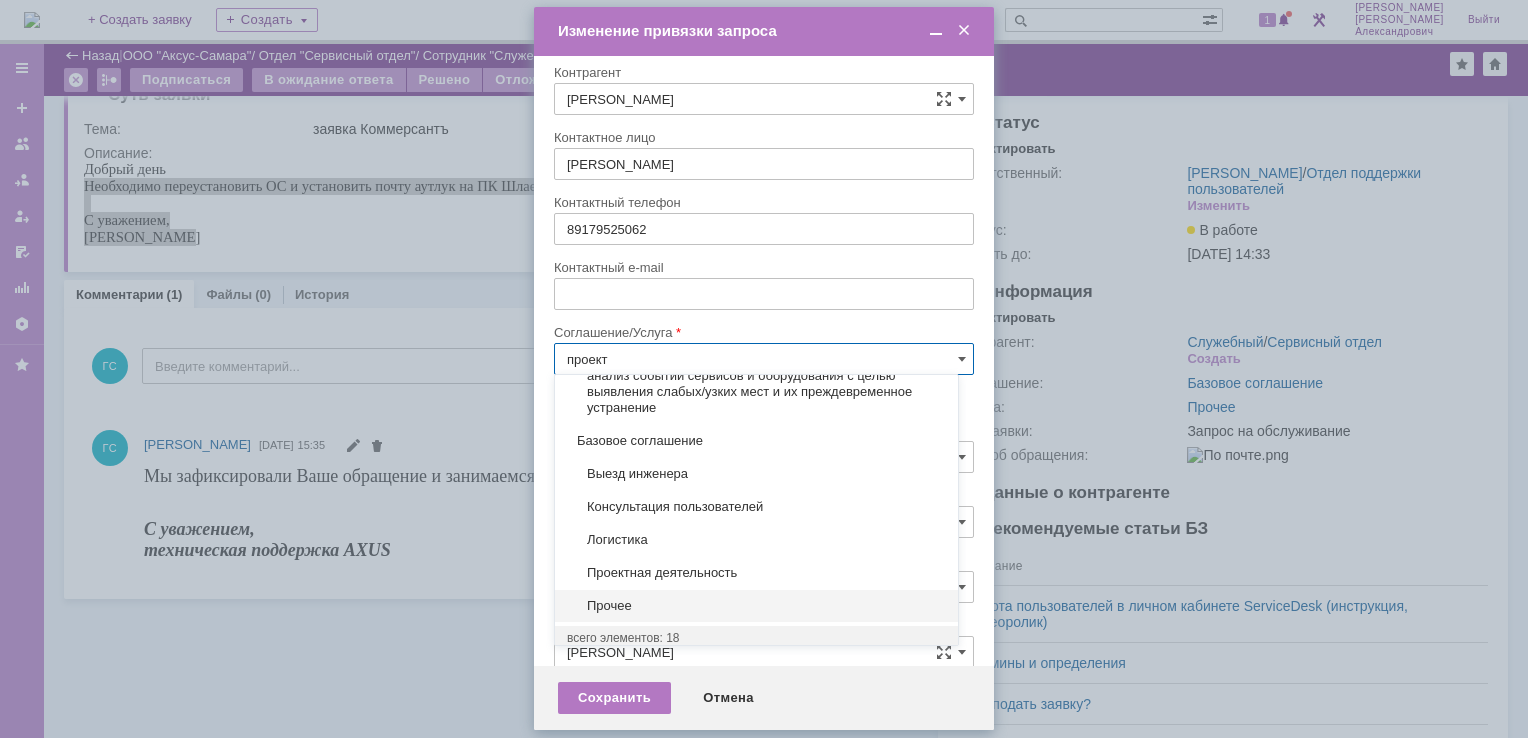 scroll, scrollTop: 0, scrollLeft: 0, axis: both 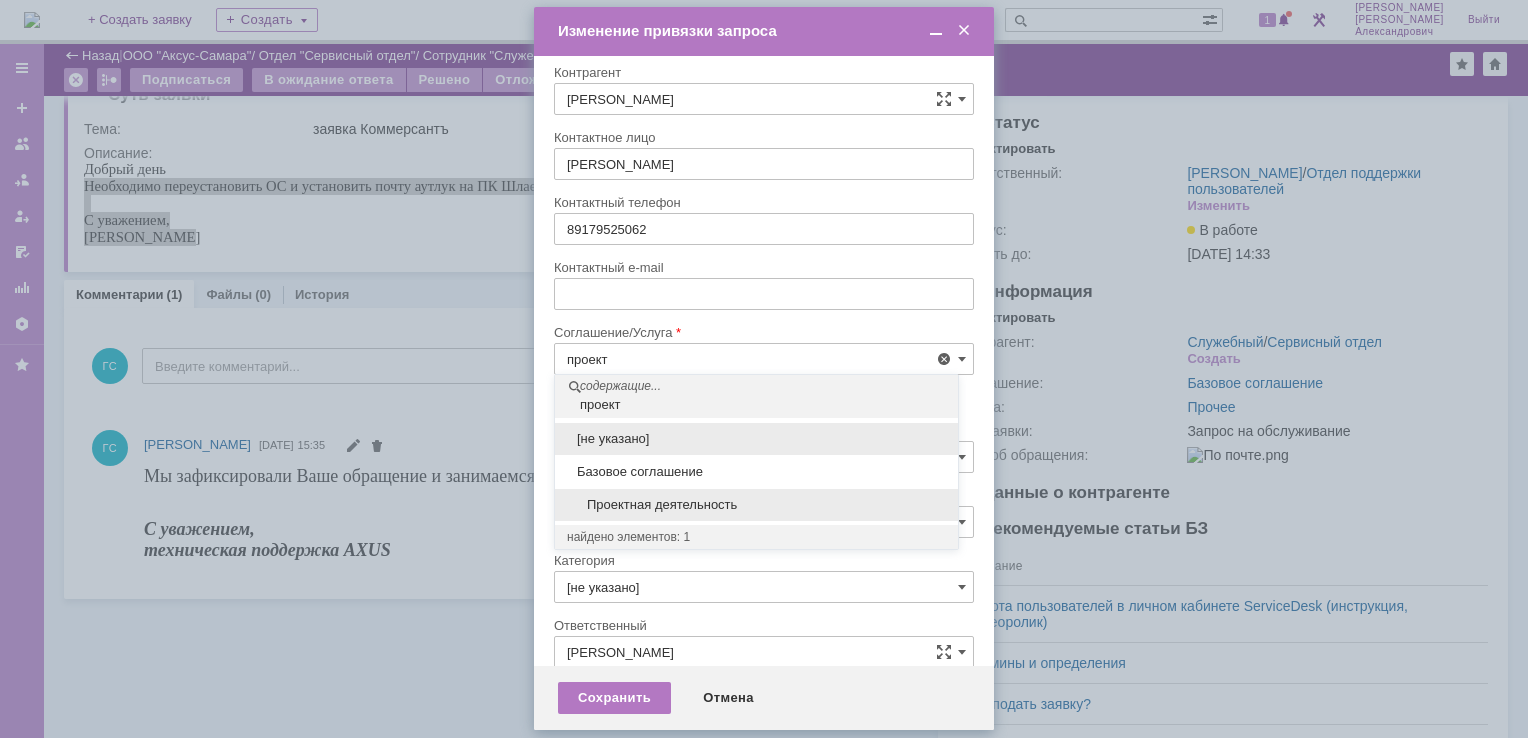 click on "Проектная деятельность" at bounding box center [756, 505] 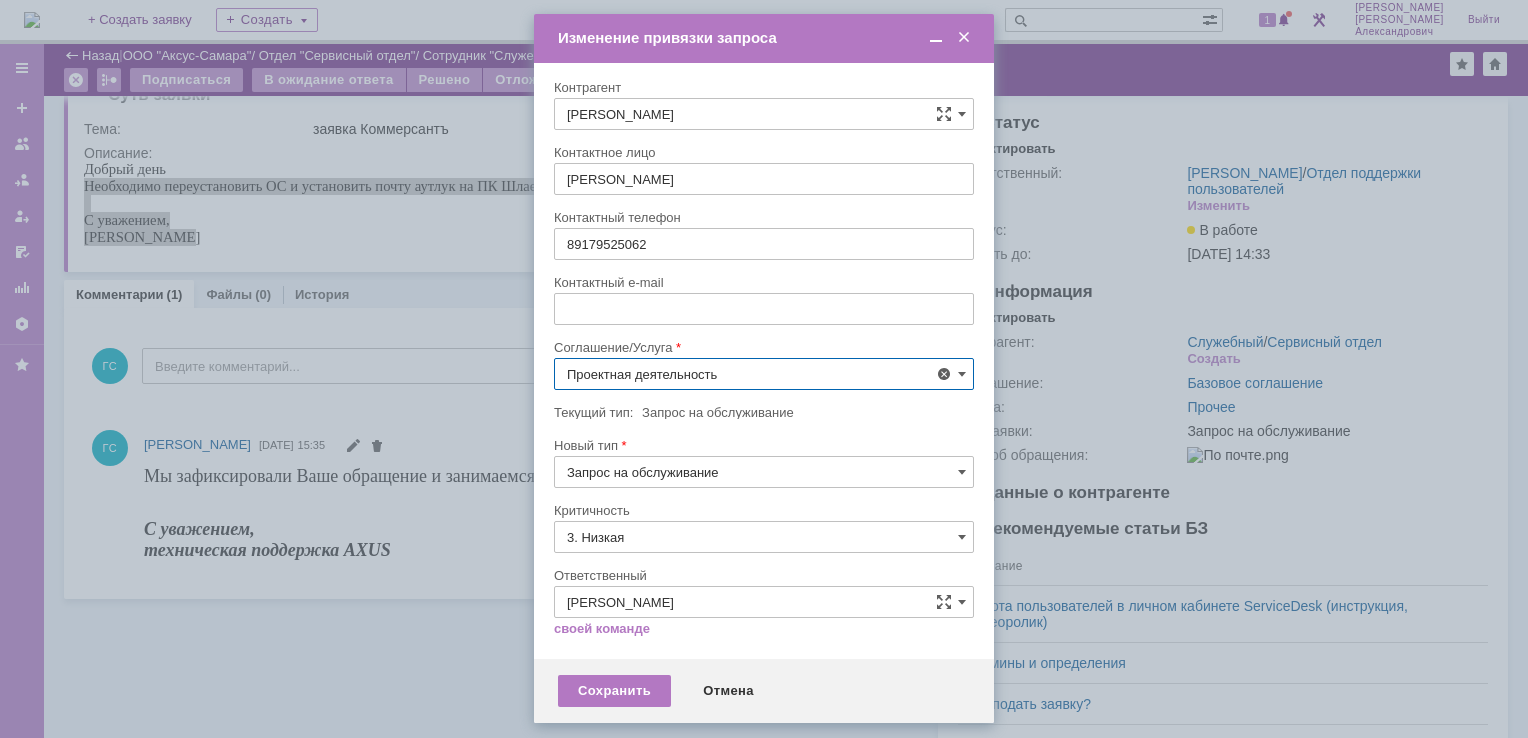 scroll, scrollTop: 0, scrollLeft: 0, axis: both 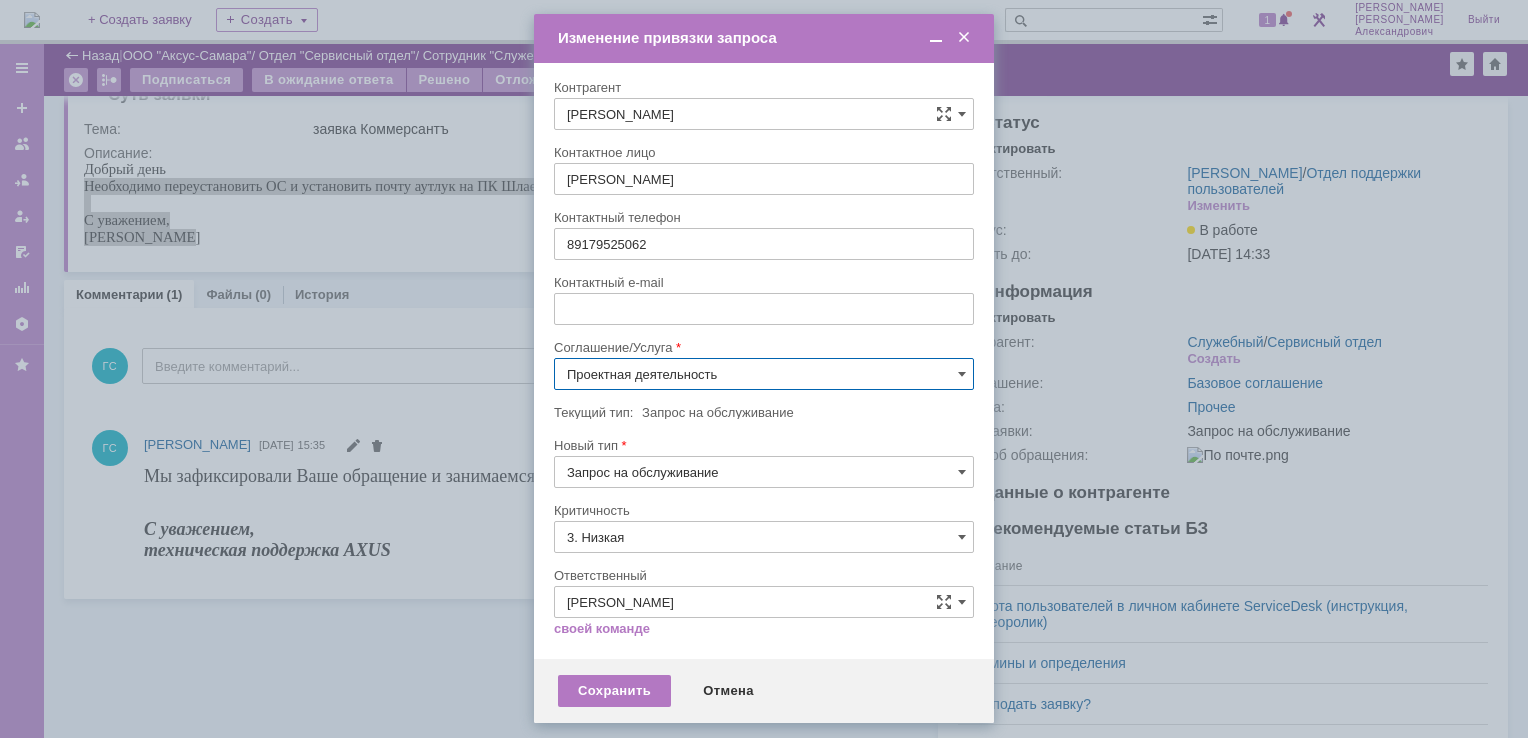 click on "3. Низкая" at bounding box center [764, 537] 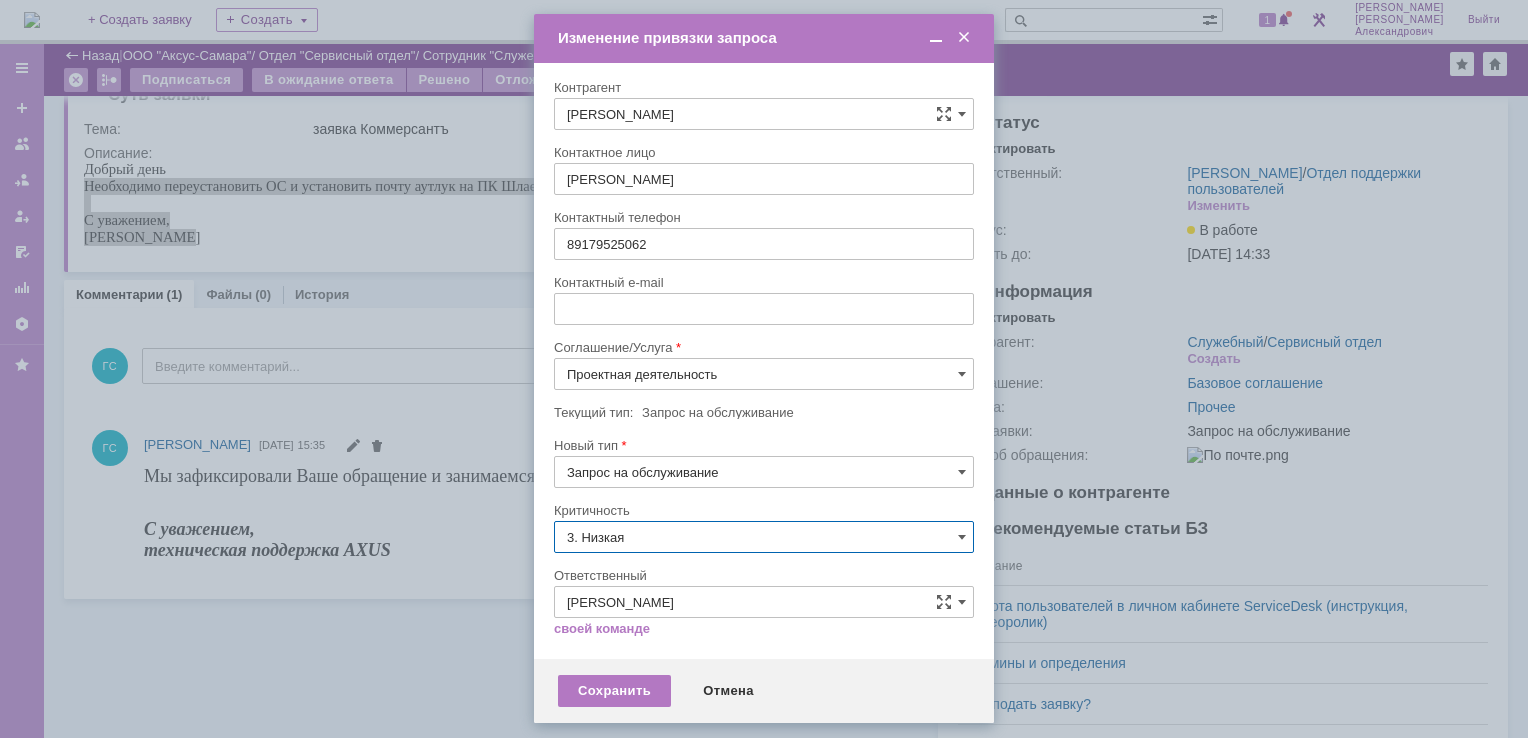 click on "[не указано]" at bounding box center [764, 574] 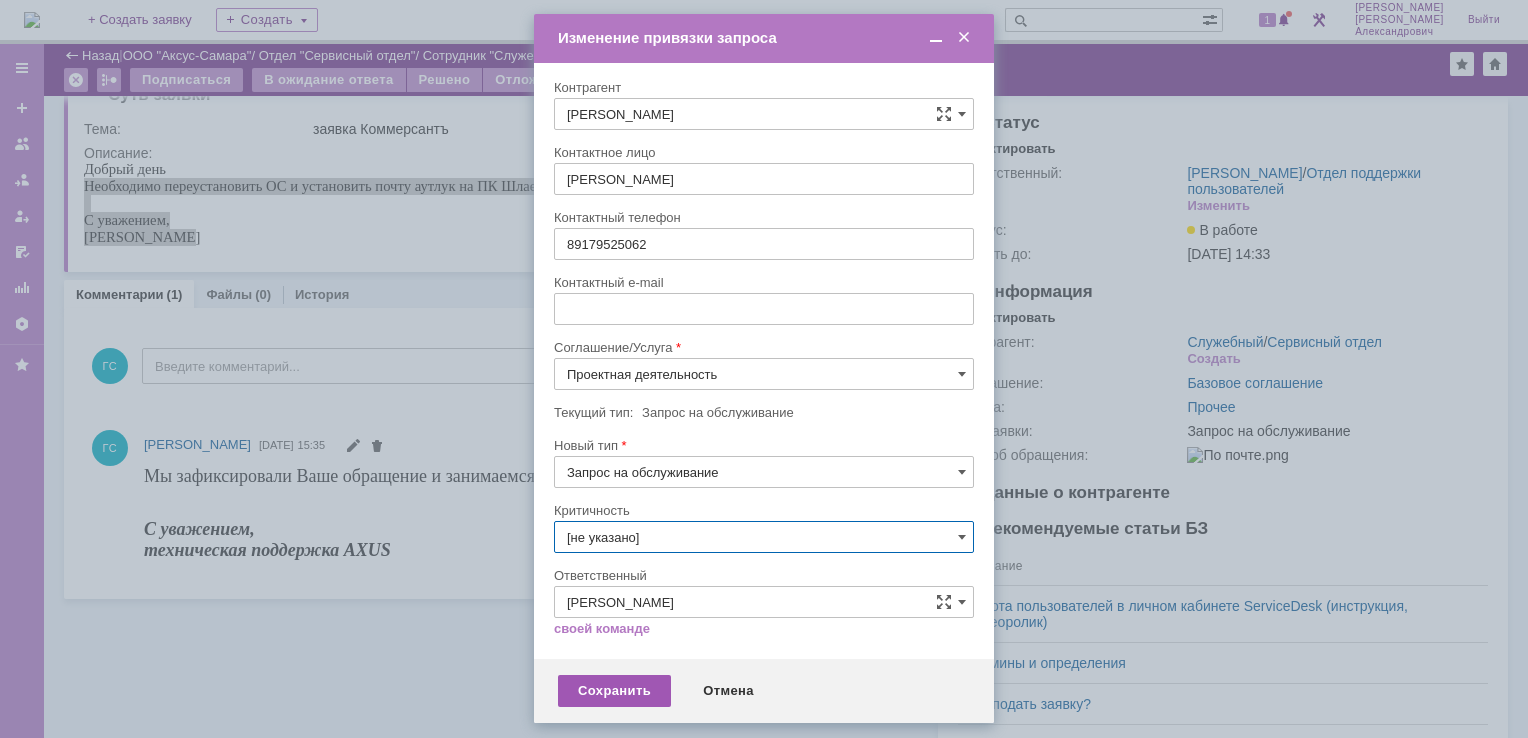 type on "[не указано]" 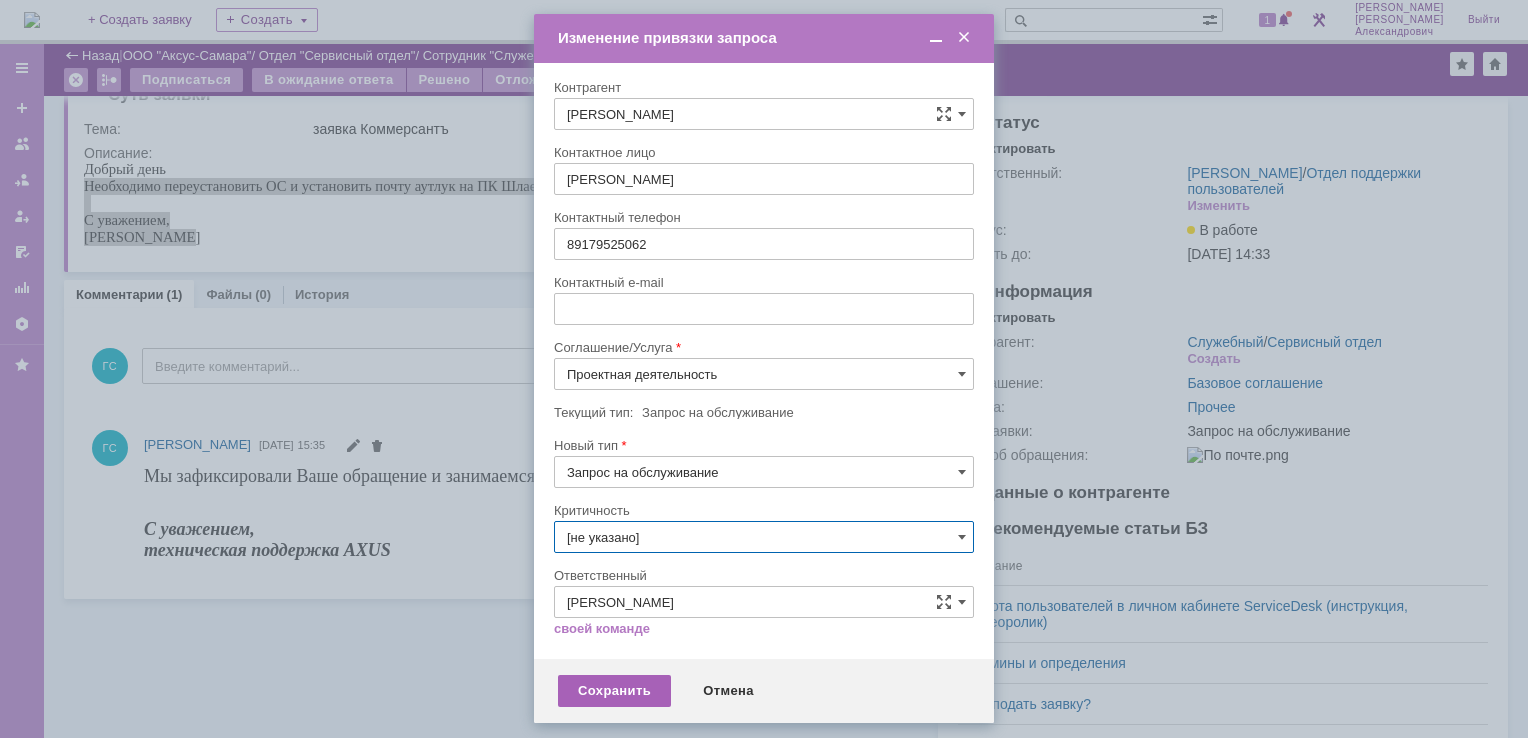 click on "Сохранить" at bounding box center (614, 691) 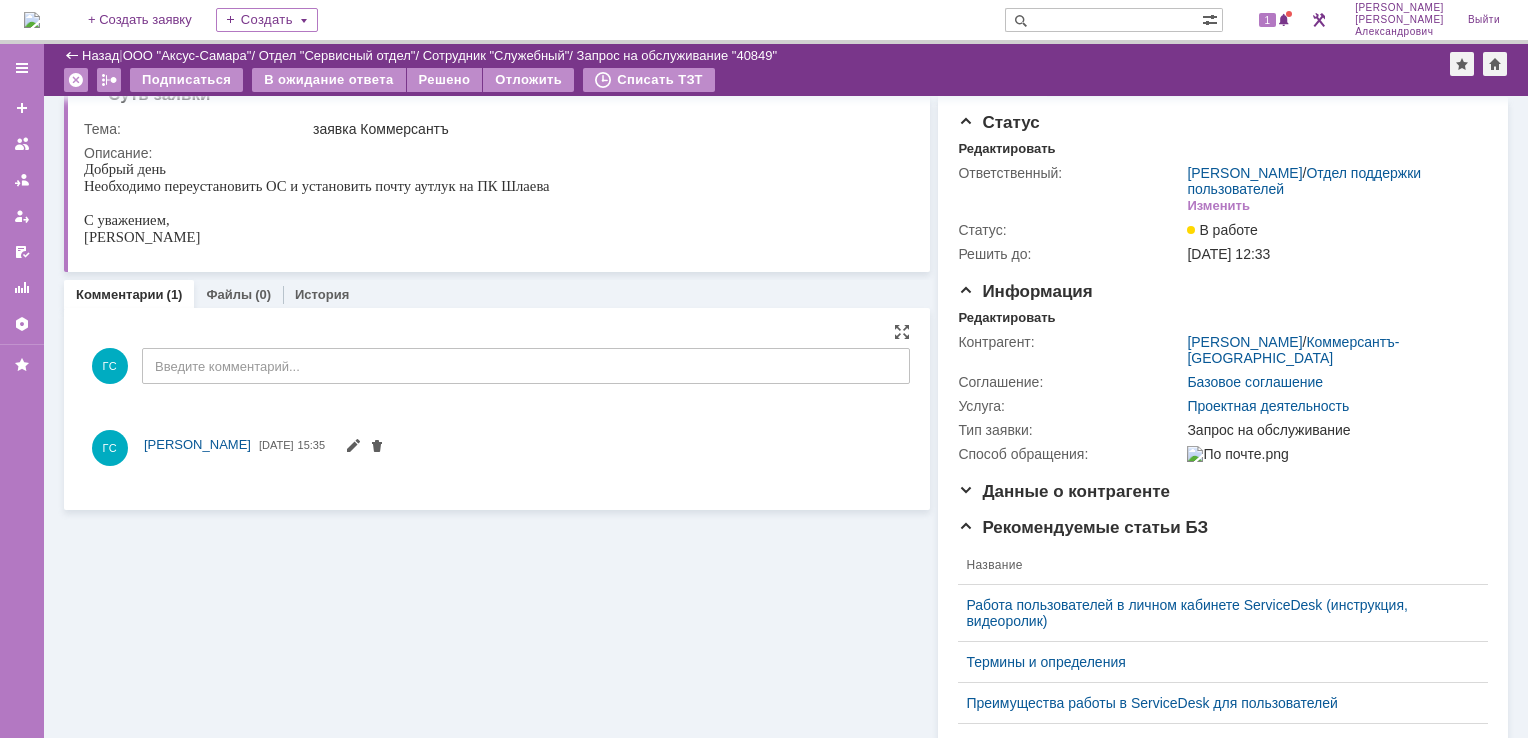scroll, scrollTop: 0, scrollLeft: 0, axis: both 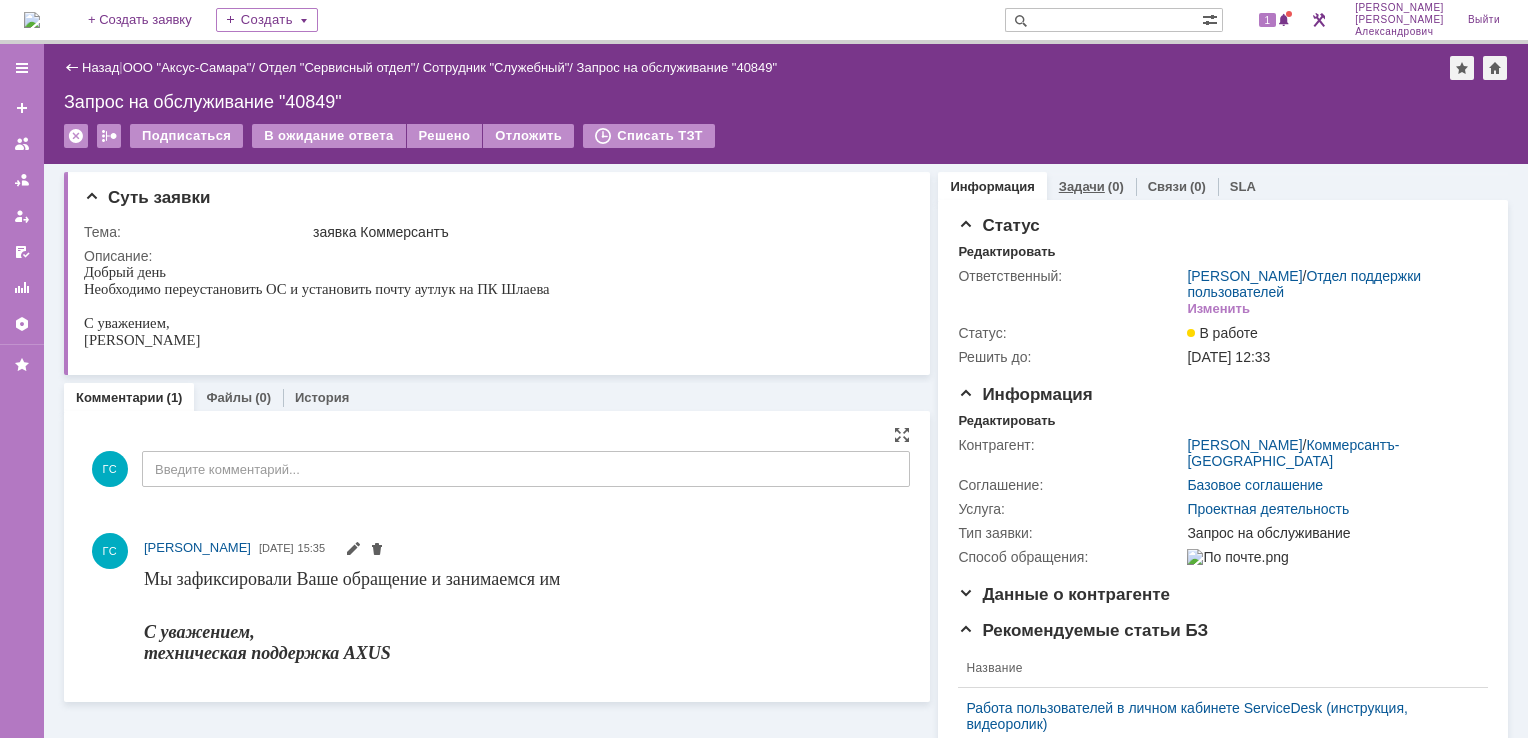 click on "Задачи" at bounding box center (1082, 186) 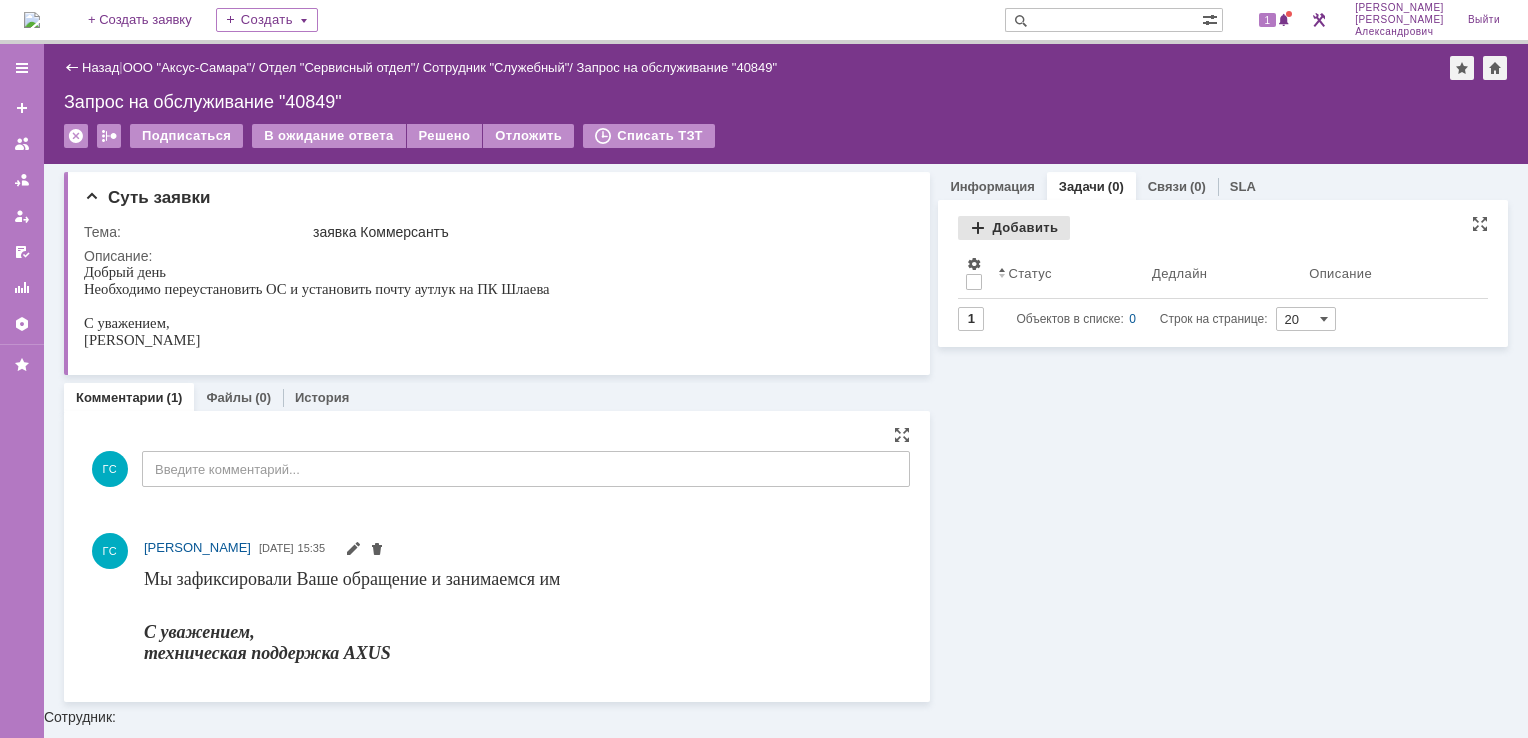 click on "Добавить" at bounding box center [1014, 228] 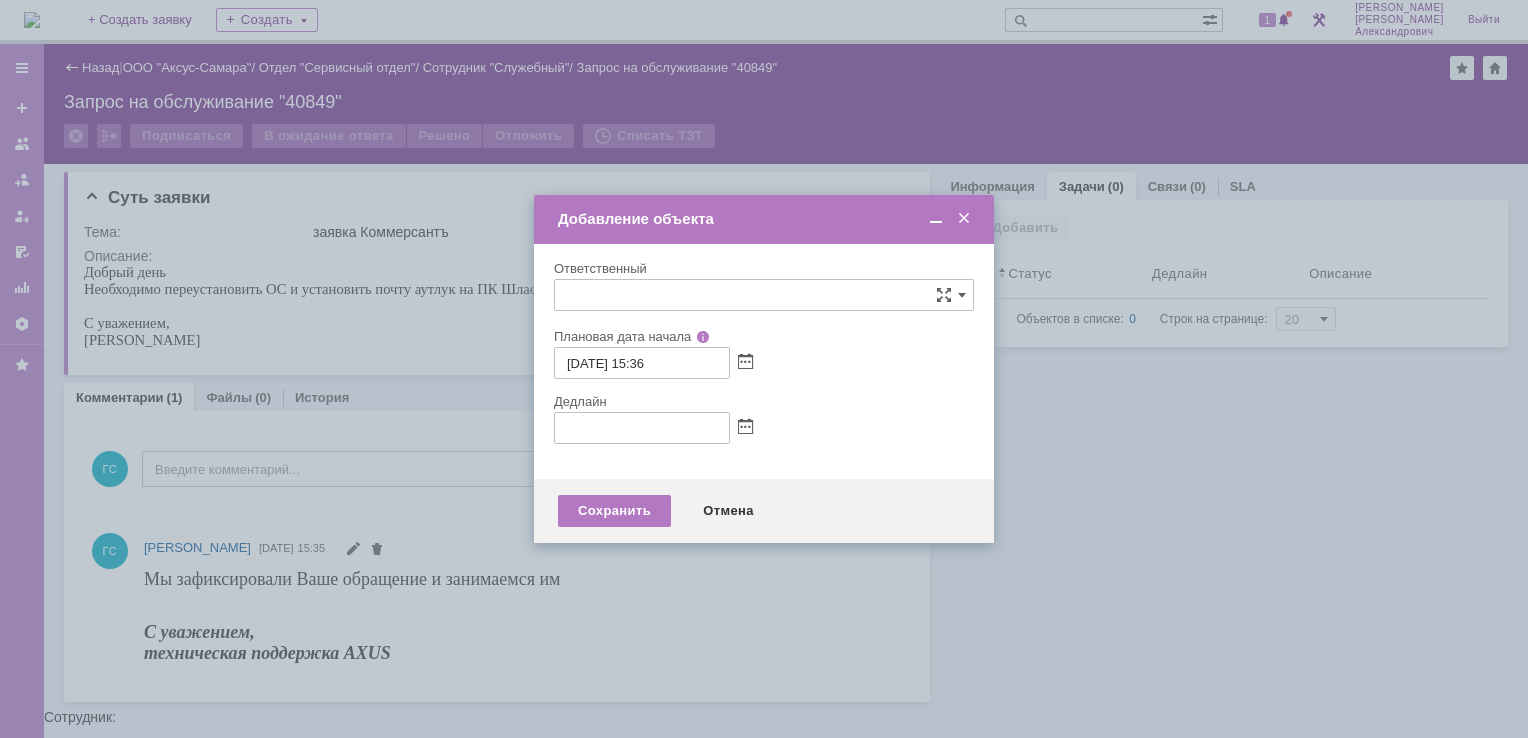 type on "[не указано]" 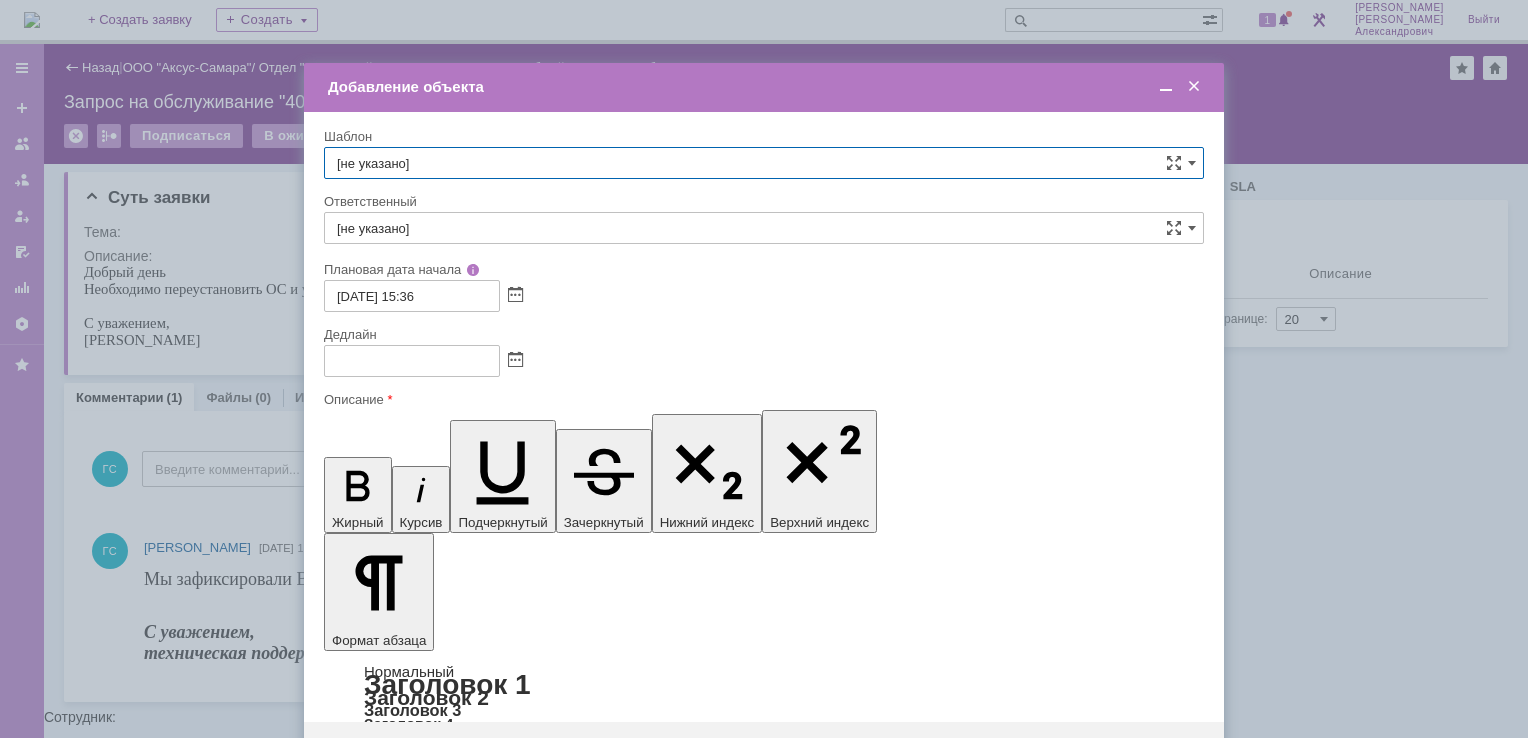 scroll, scrollTop: 0, scrollLeft: 0, axis: both 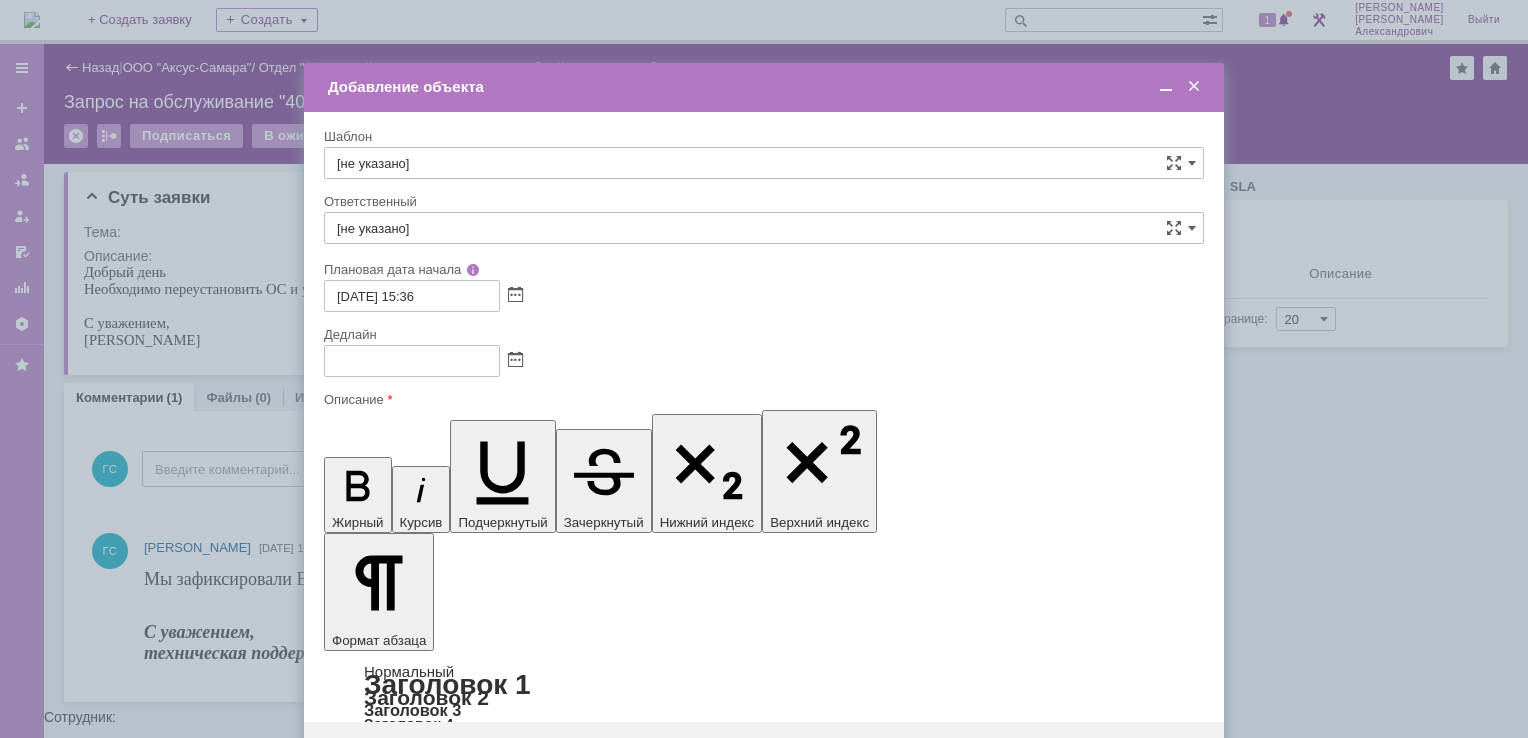 click at bounding box center [487, 5767] 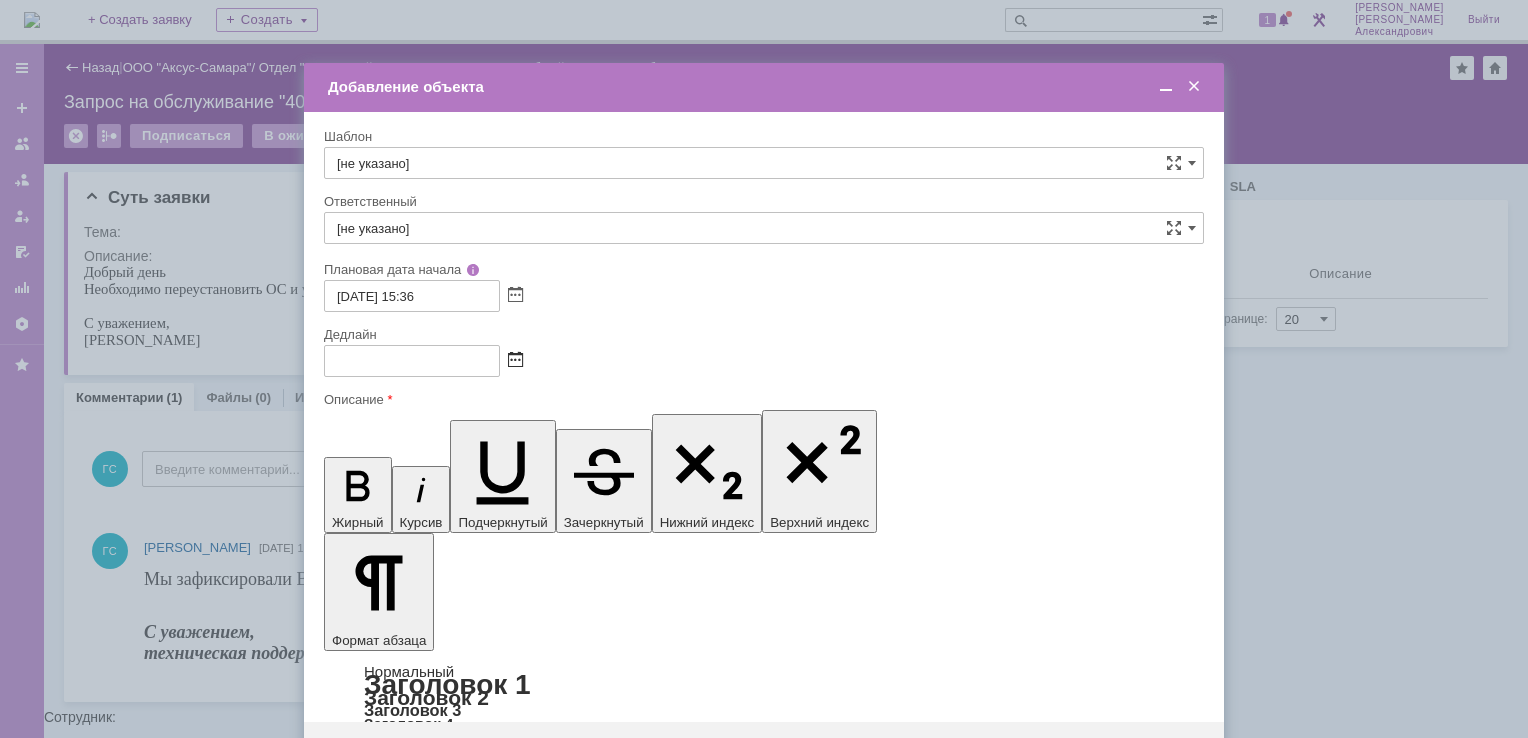 click at bounding box center [515, 361] 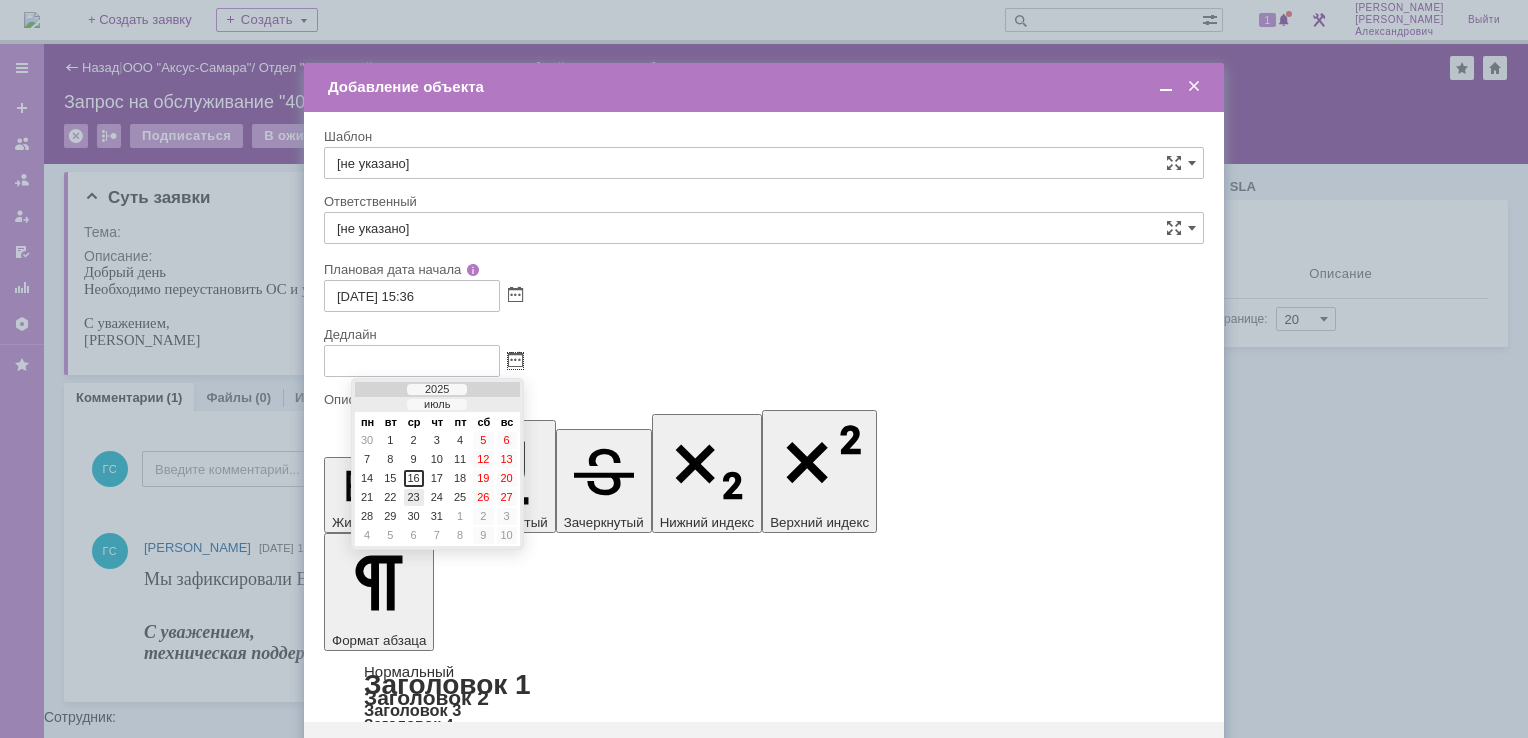 click on "23" at bounding box center [414, 497] 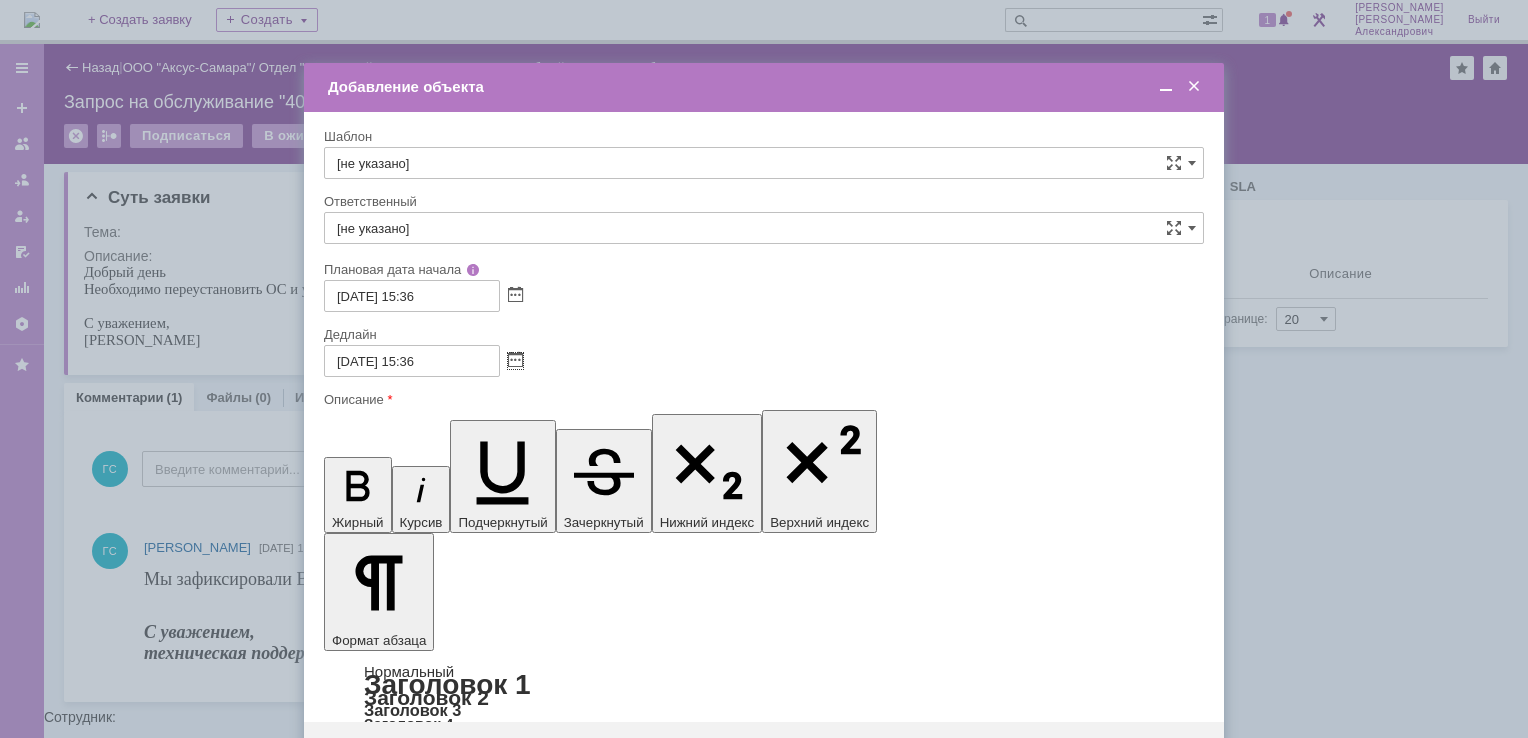 click on "[не указано]" at bounding box center (764, 228) 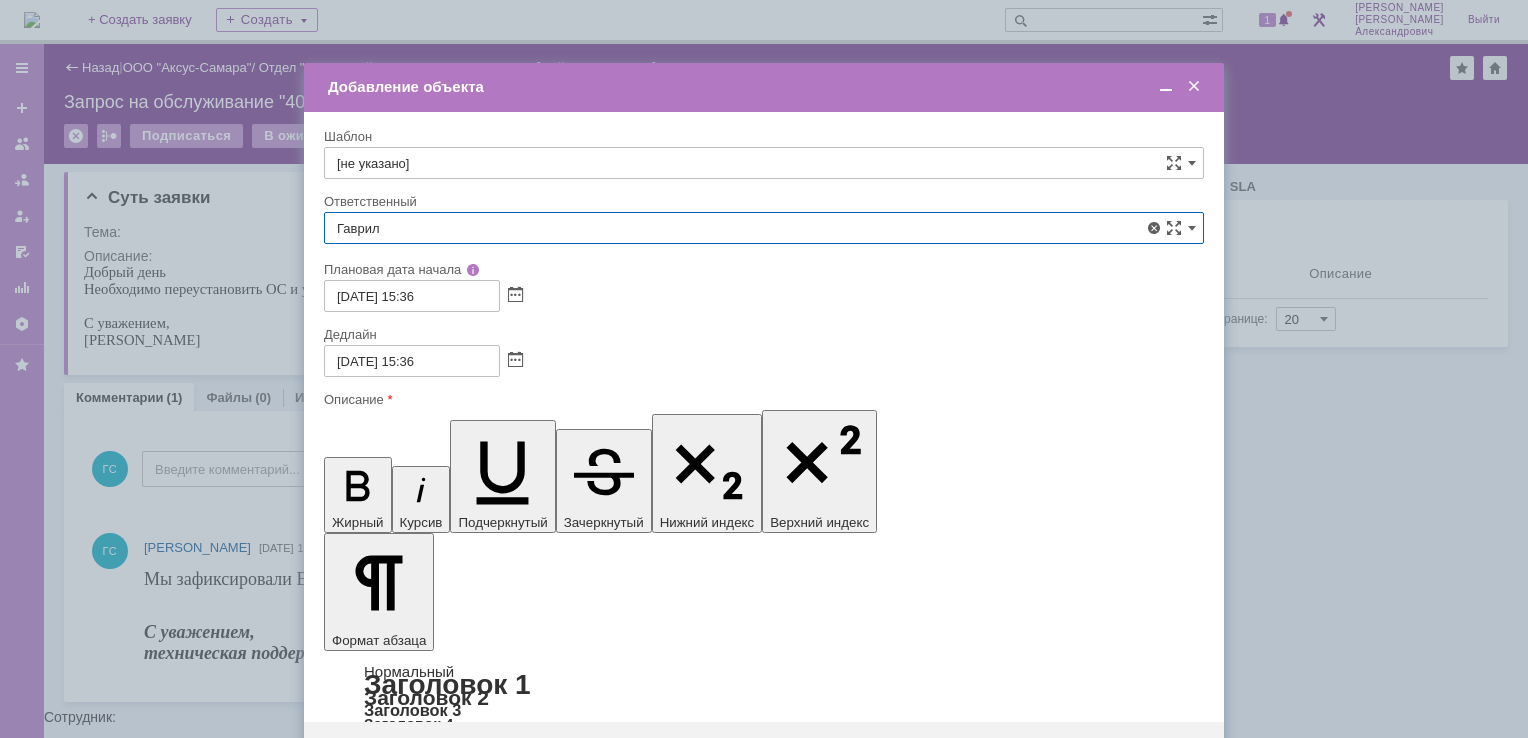 click on "Гавриленко Дмитрий Максимович" at bounding box center (764, 440) 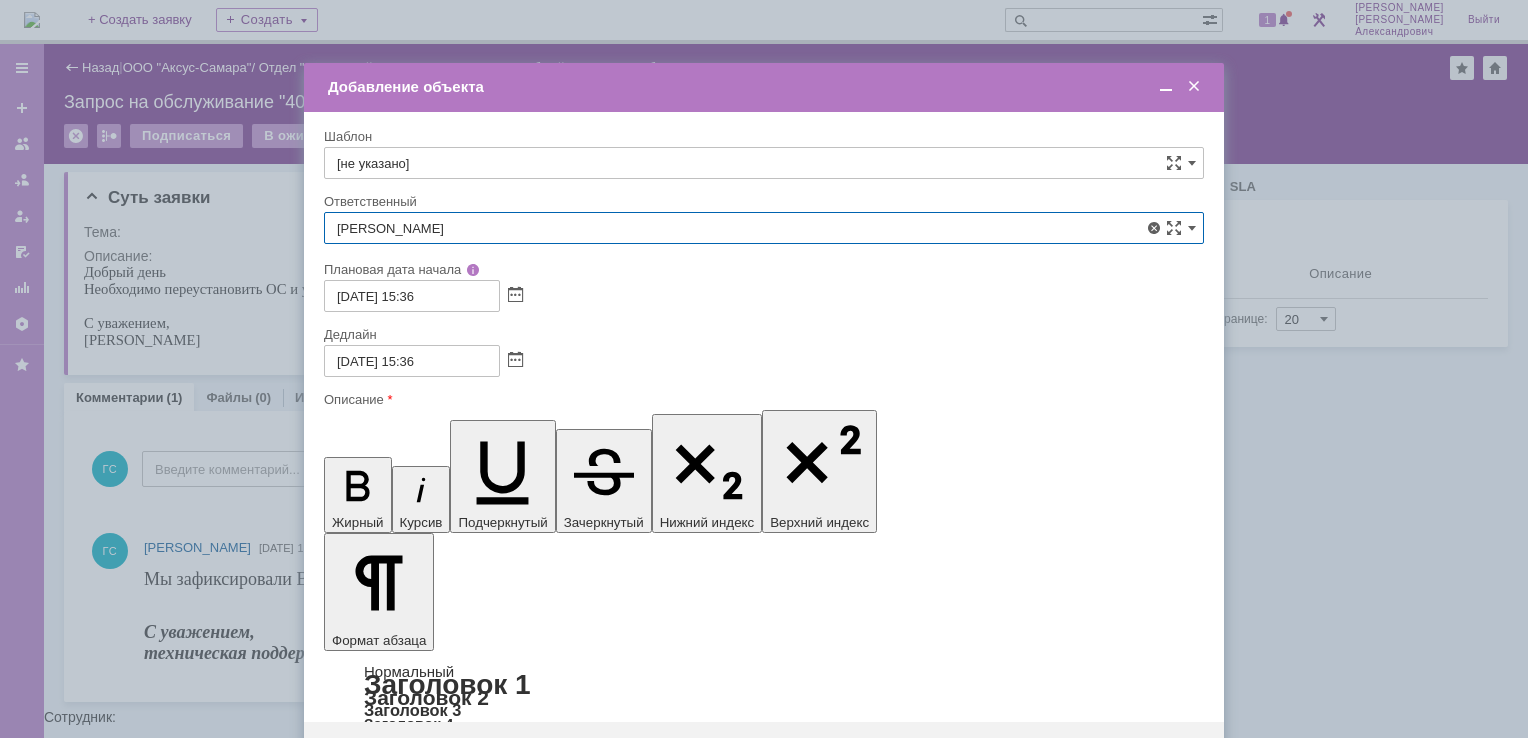 type on "Гавриленко Дмитрий Максимович" 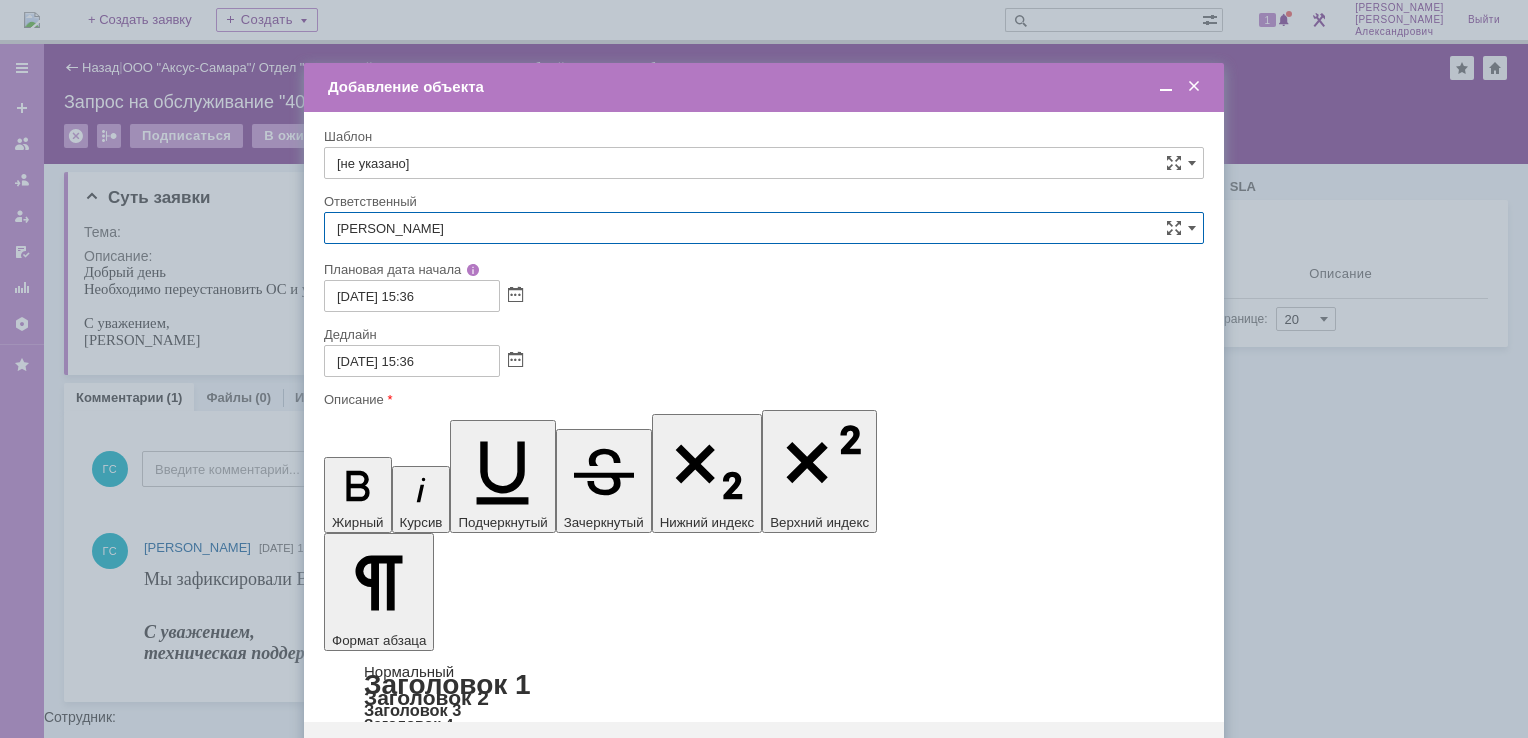 click on "Сохранить" at bounding box center [384, 754] 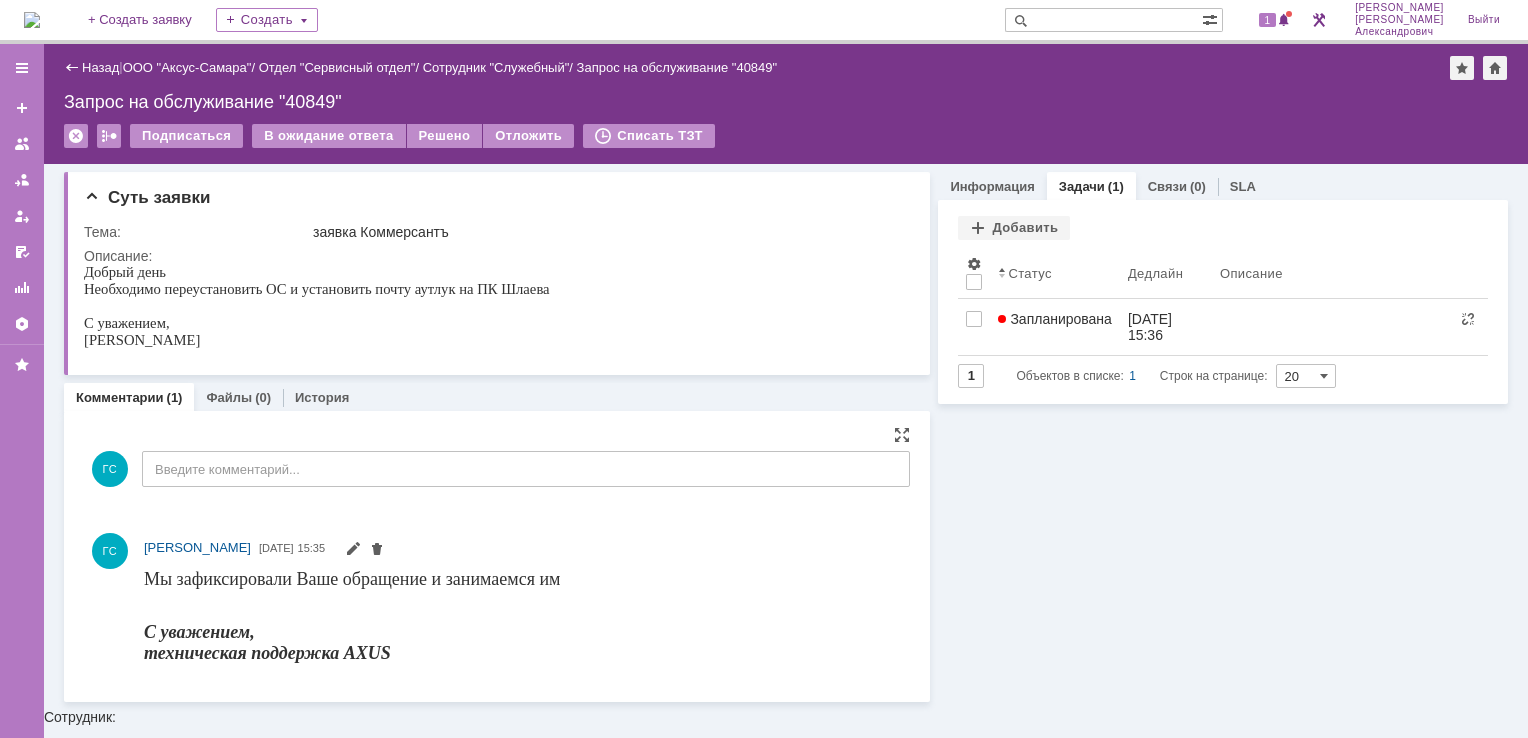 scroll, scrollTop: 0, scrollLeft: 0, axis: both 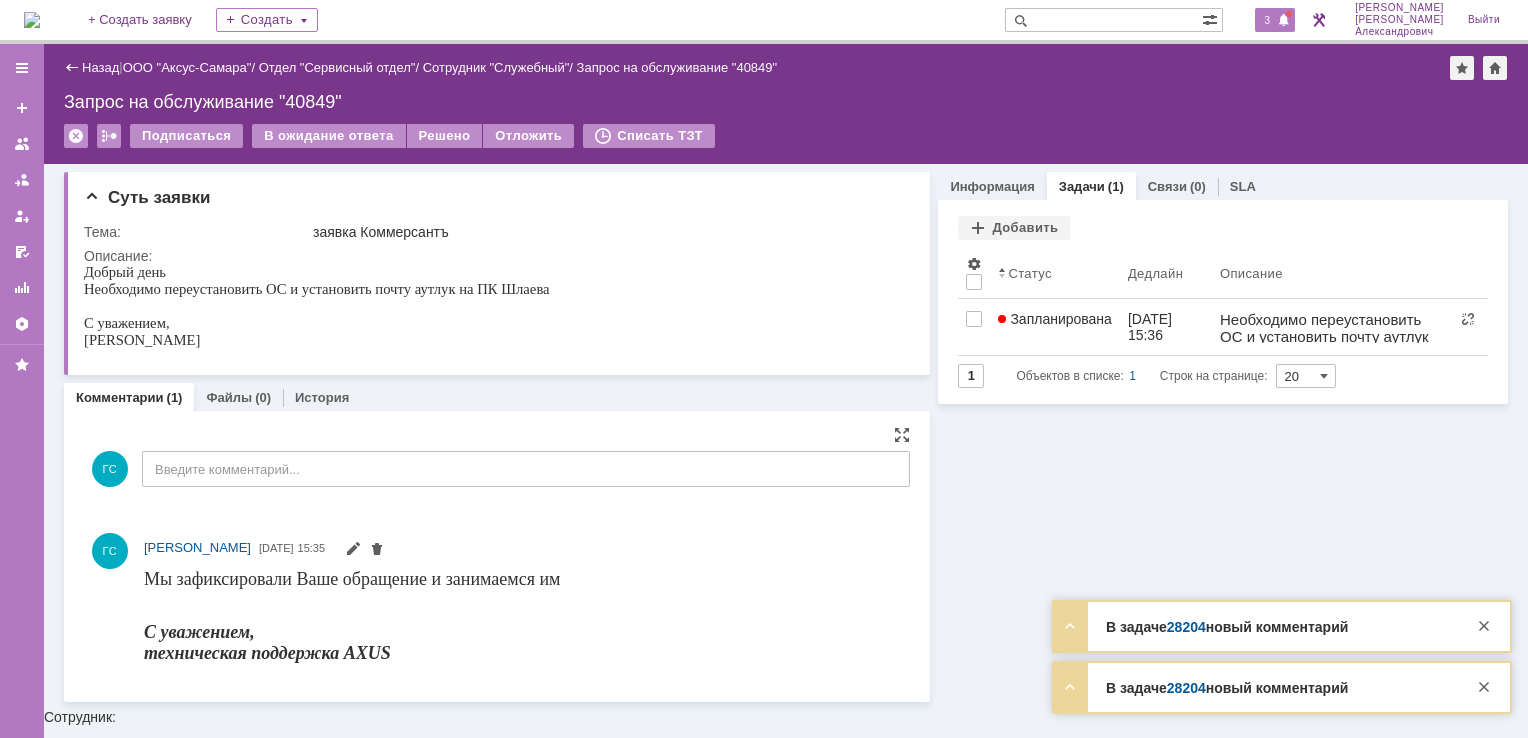 click on "3" at bounding box center (1268, 20) 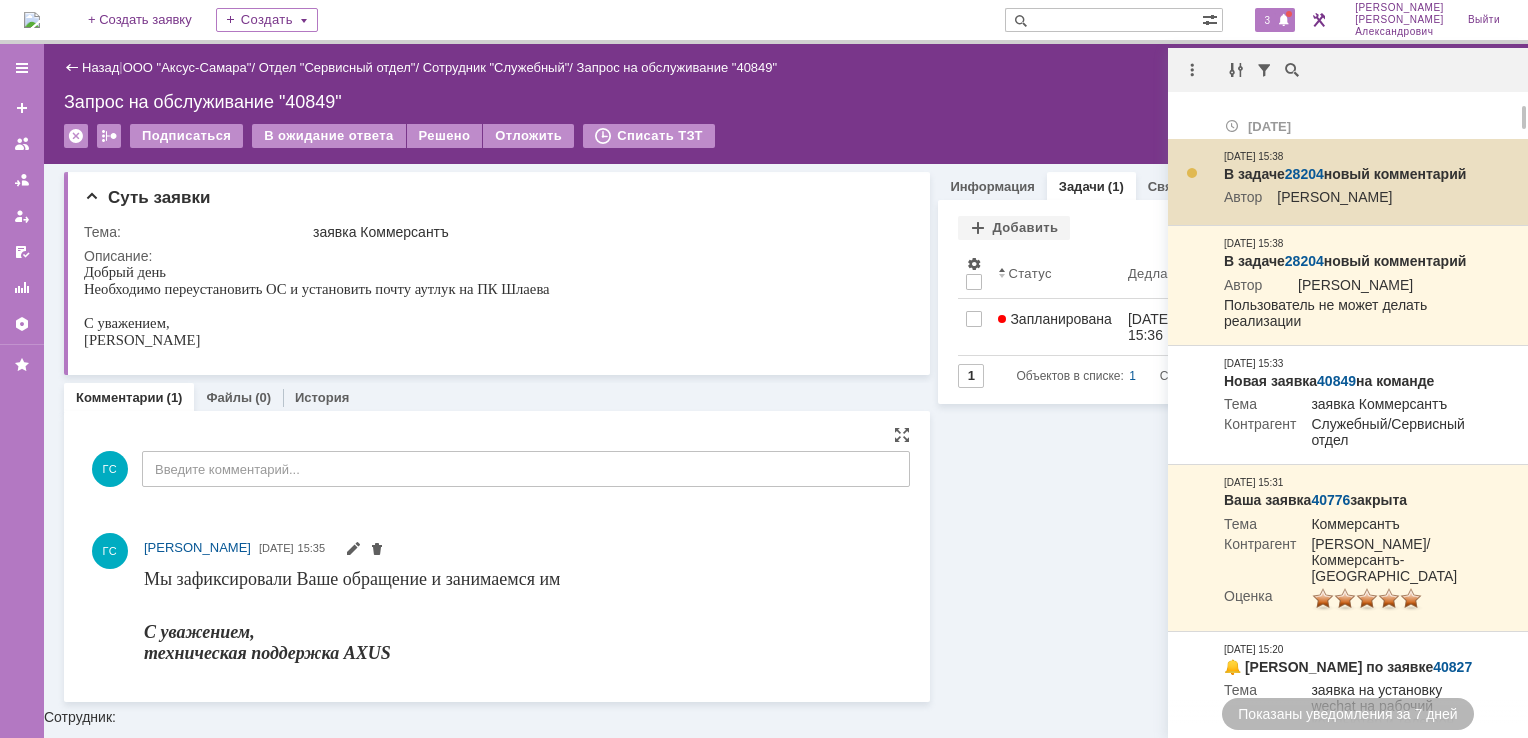 click on "28204" at bounding box center [1304, 174] 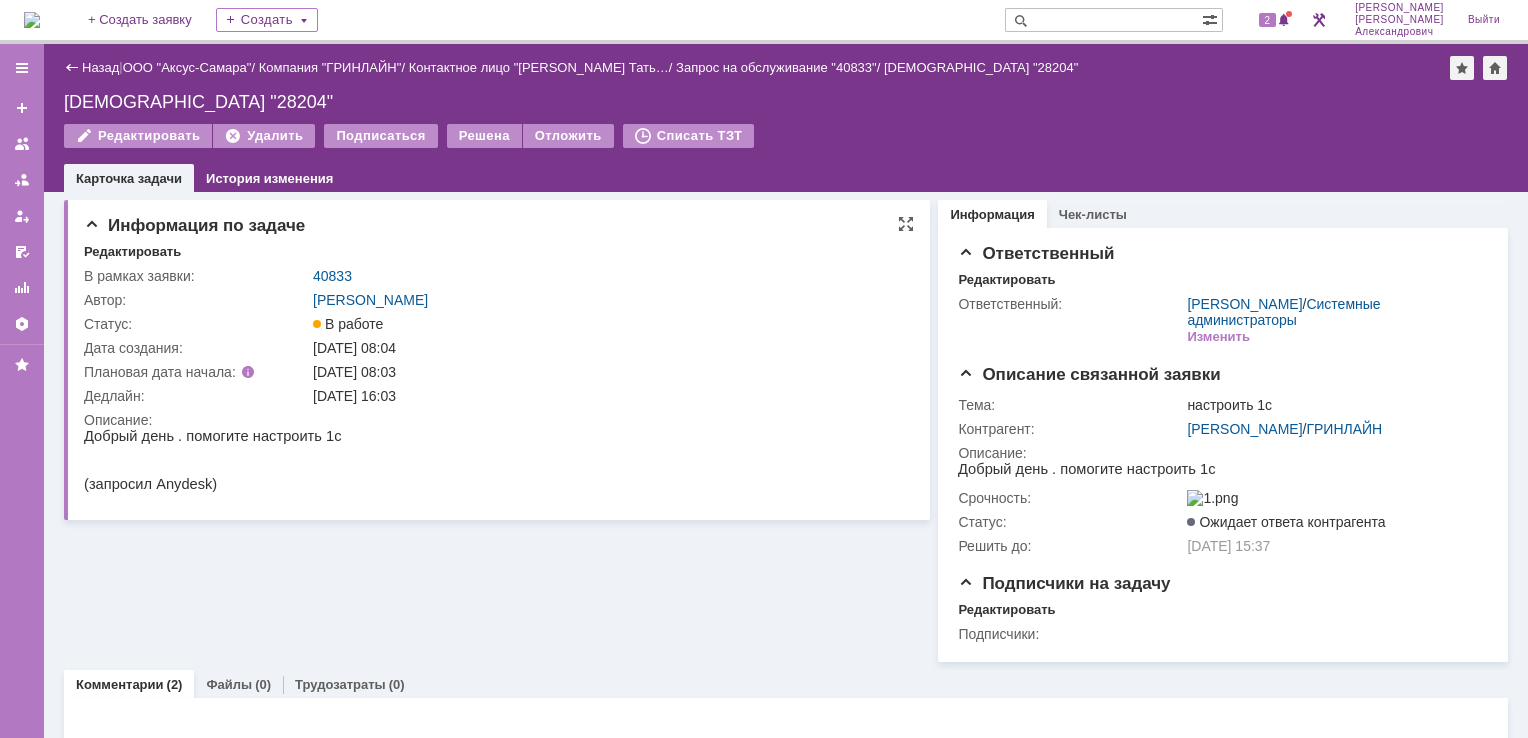 scroll, scrollTop: 0, scrollLeft: 0, axis: both 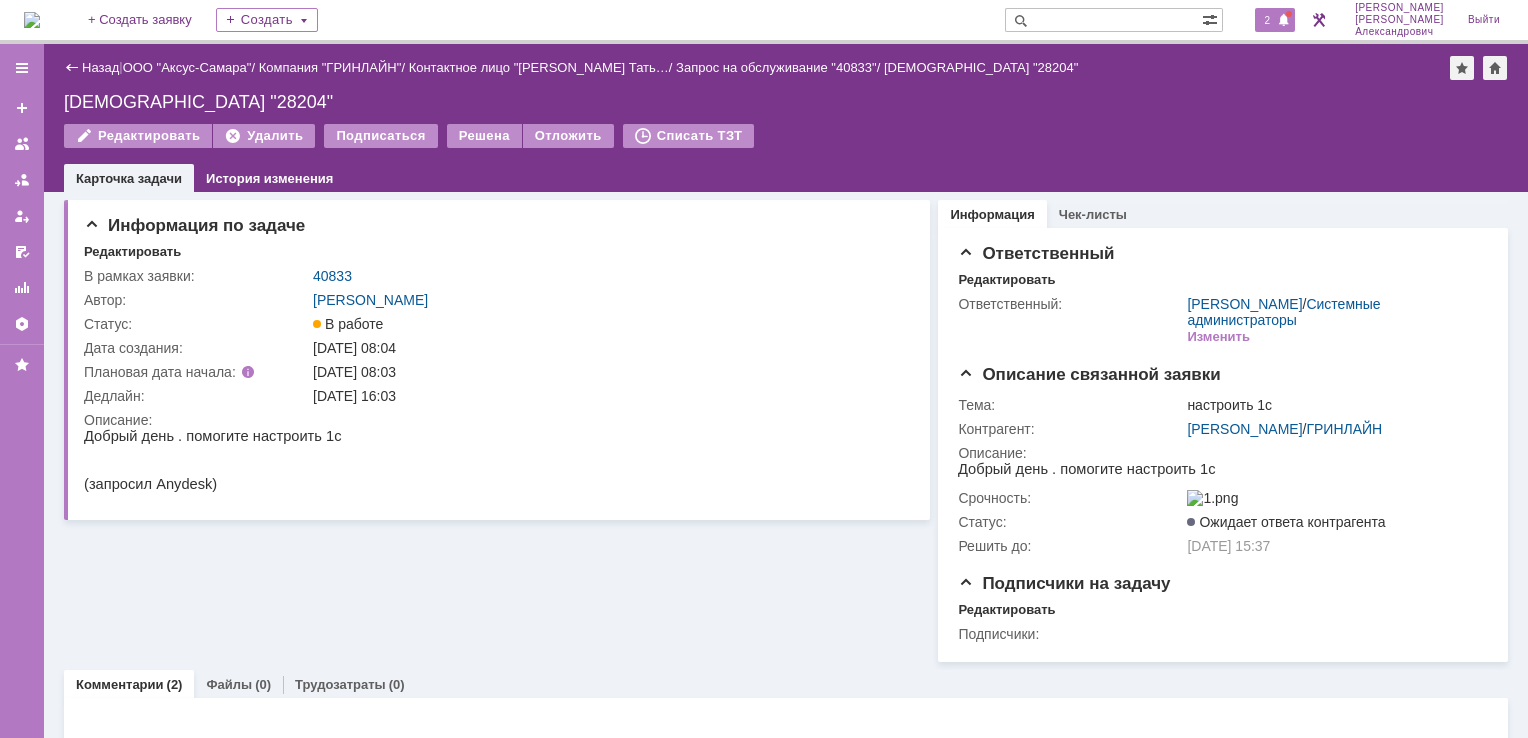 click on "2" at bounding box center [1268, 20] 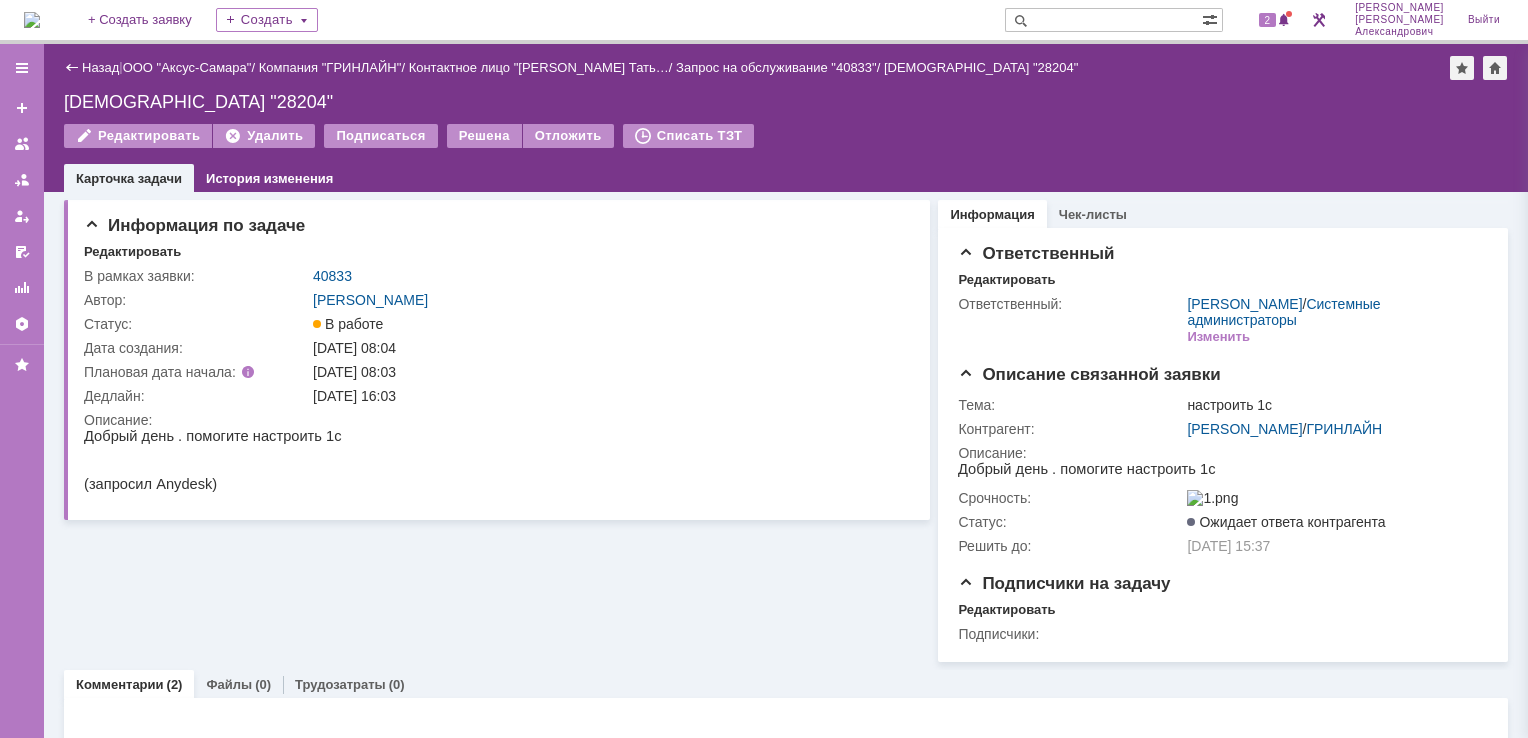 click on "Редактировать
Удалить Подписаться Решена Отложить Списать ТЗТ" at bounding box center (786, 145) 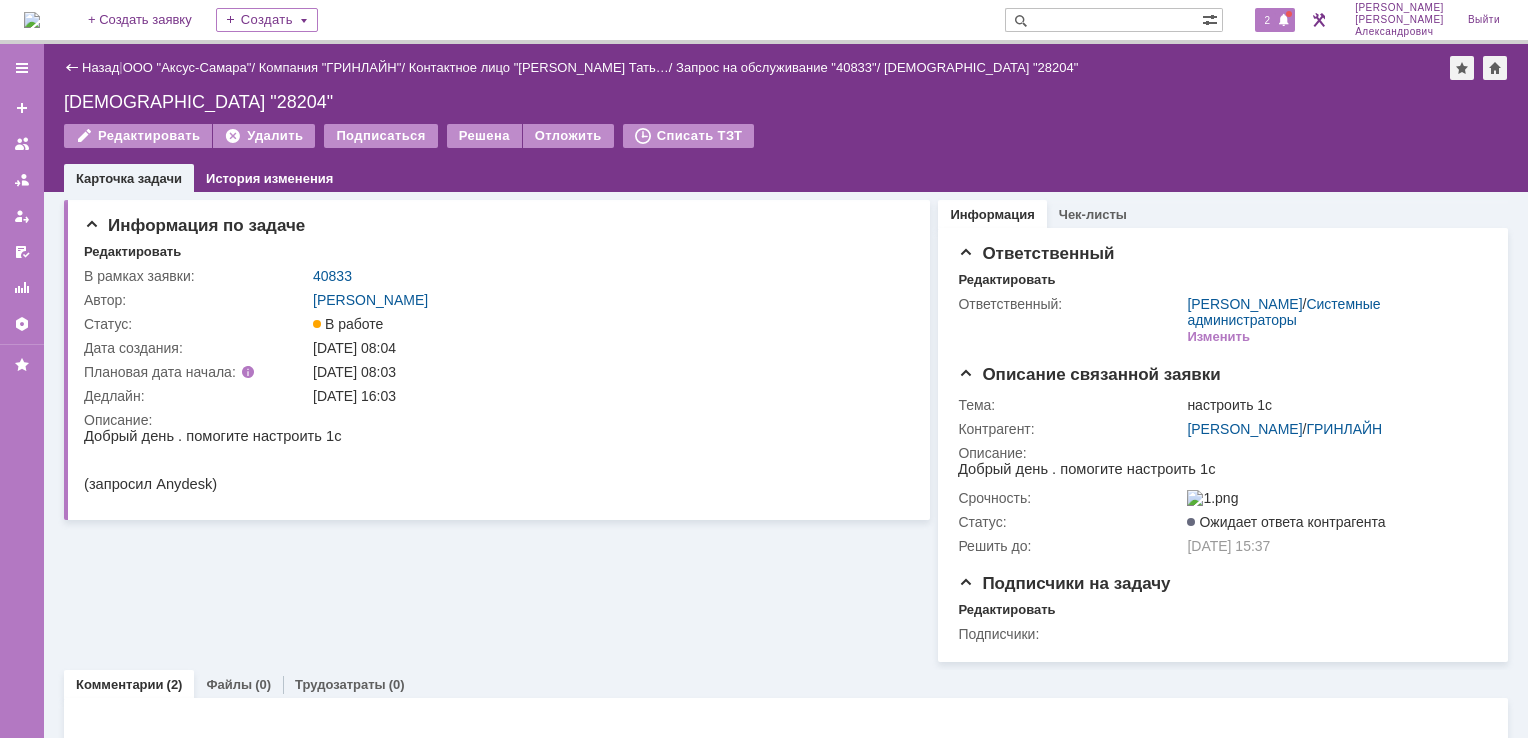 click at bounding box center [1284, 21] 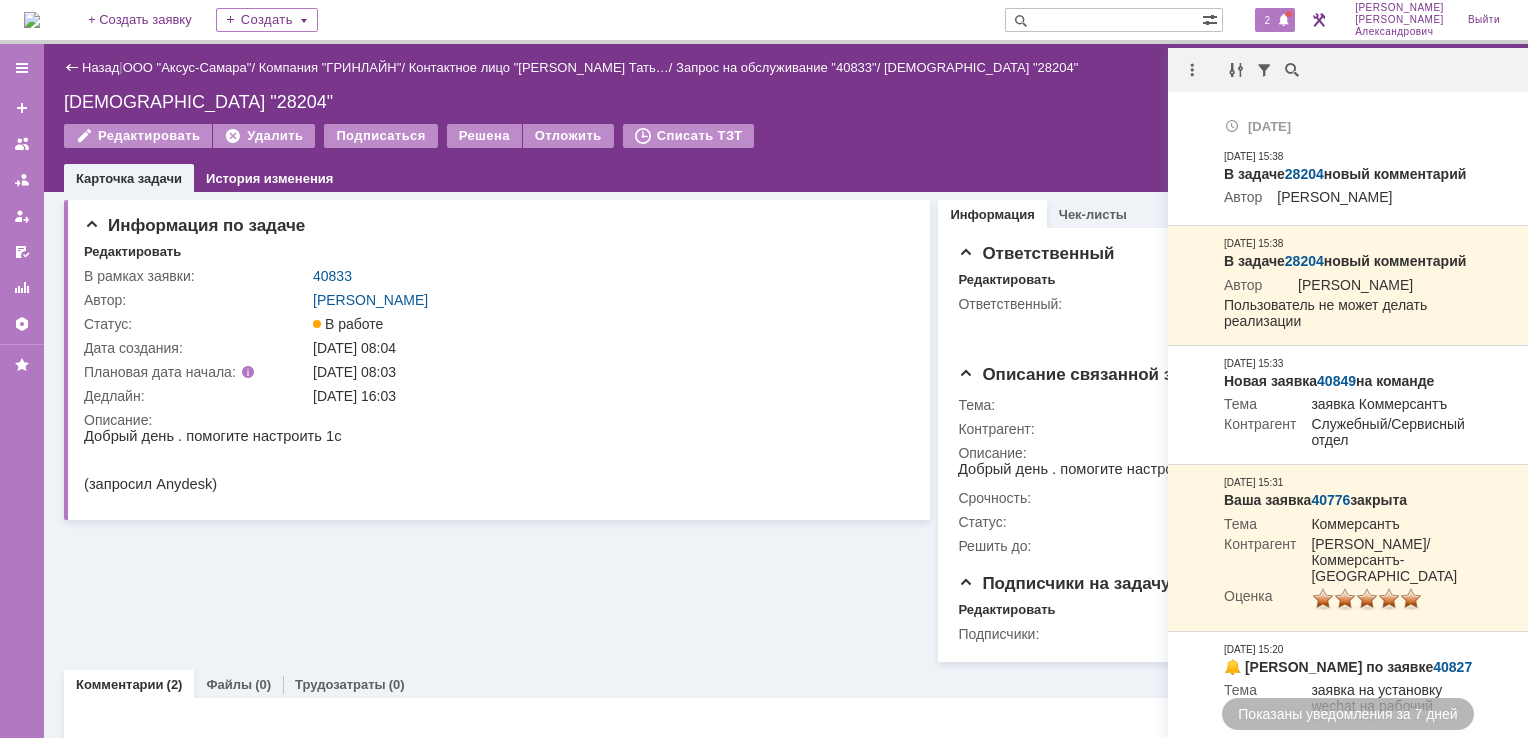 click on "Информация Чек-листы Ответственный Редактировать Ответственный: Мукминьзянов Раиль Рамильевич / Системные администраторы Изменить Описание связанной заявки Тема: настроить 1с Контрагент: Чеканова Татьяна Сергеевна / ГРИНЛАЙН Описание: Срочность: Статус: Ожидает ответа контрагента Решить до: 18.07.2025 15:37 Подписчики на задачу Редактировать Подписчики:" at bounding box center (1219, 427) 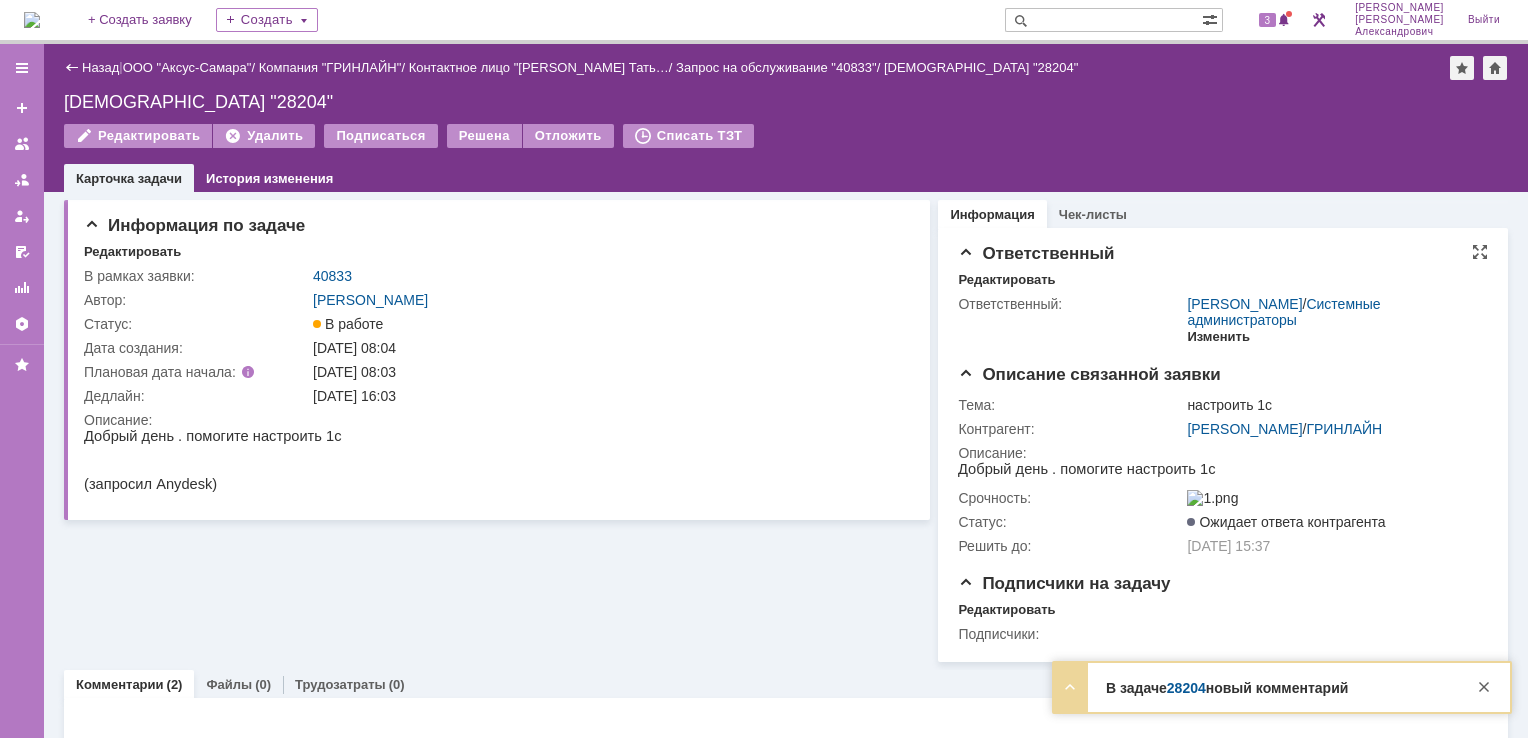 click on "Изменить" at bounding box center [1218, 337] 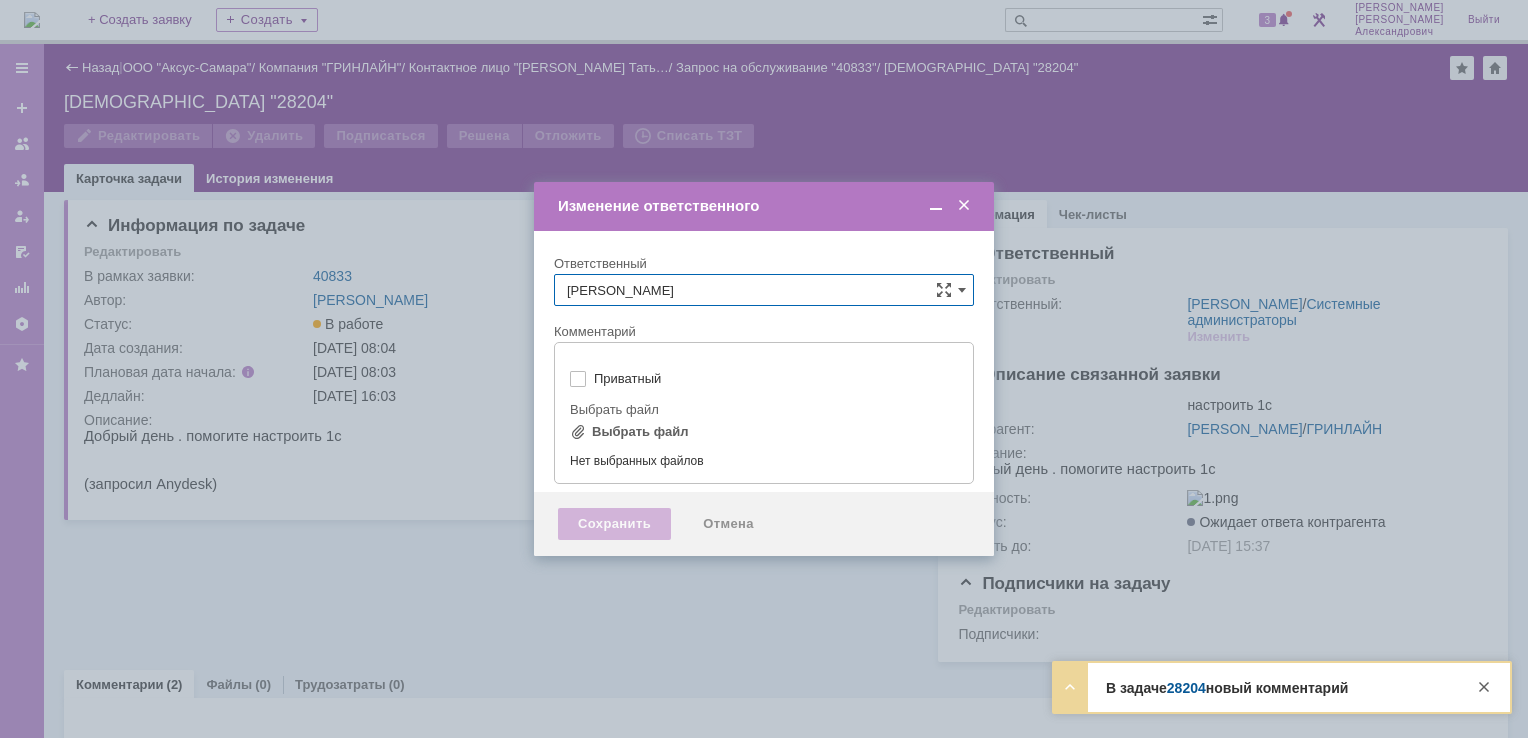 type on "[не указано]" 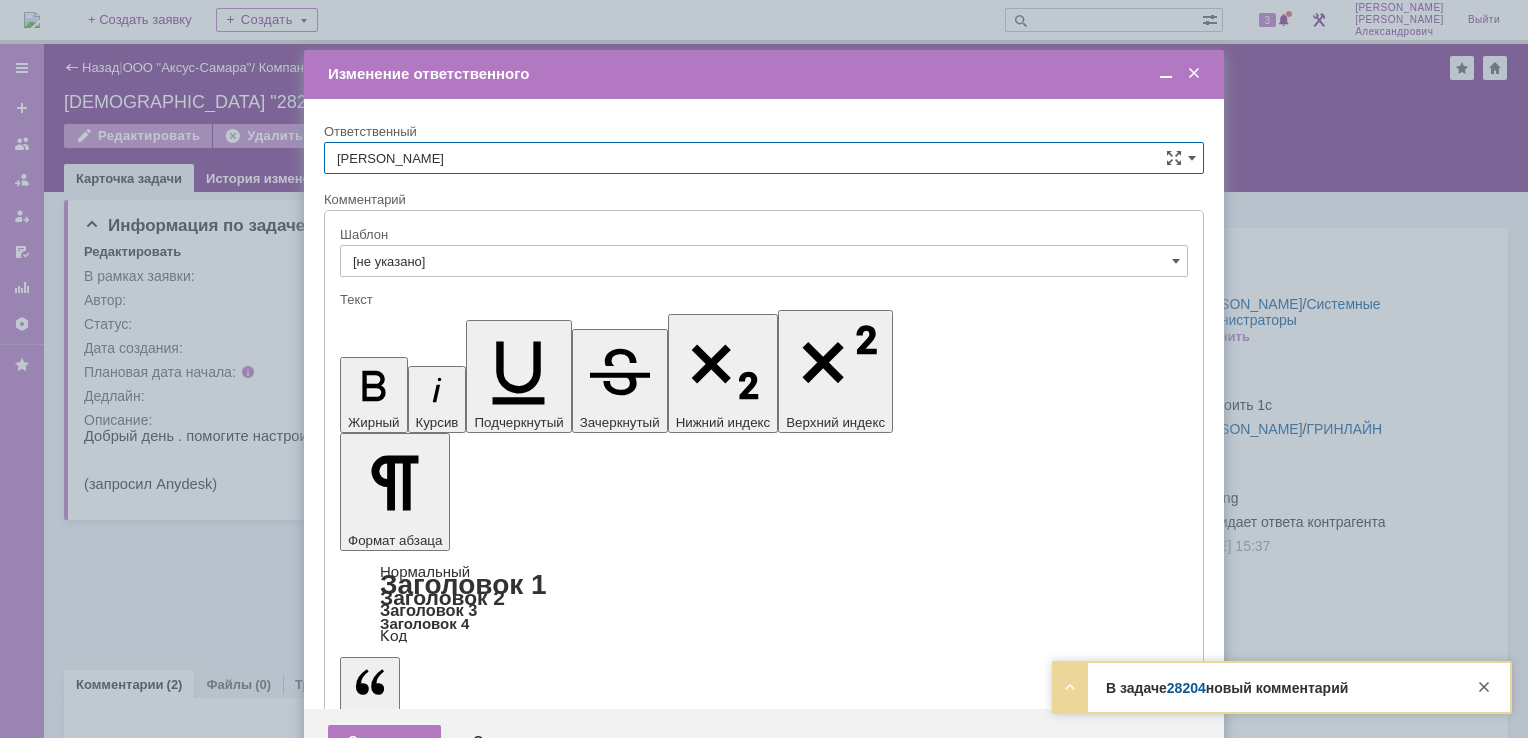 scroll, scrollTop: 0, scrollLeft: 0, axis: both 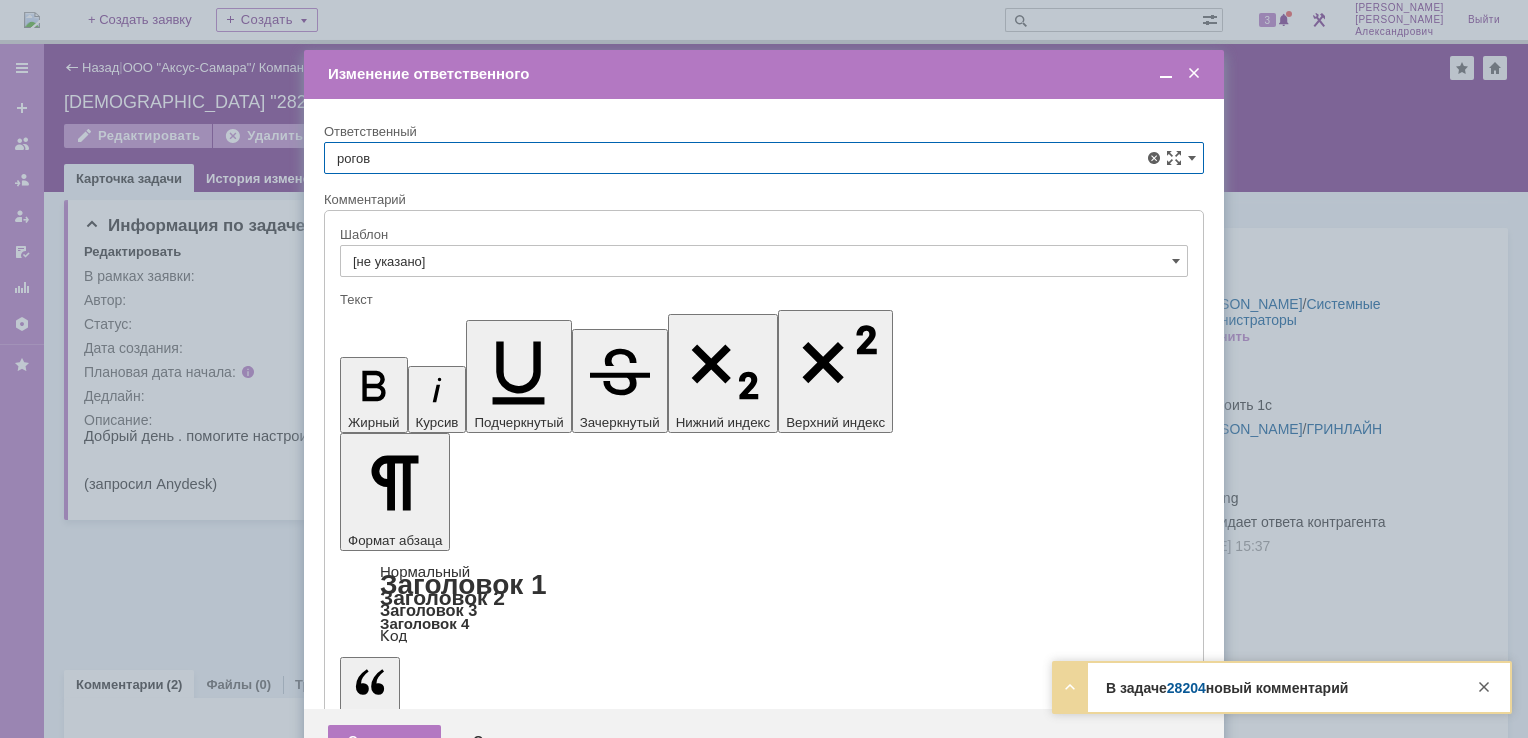 click on "Рогов Александр Евгеньевич" at bounding box center (764, 304) 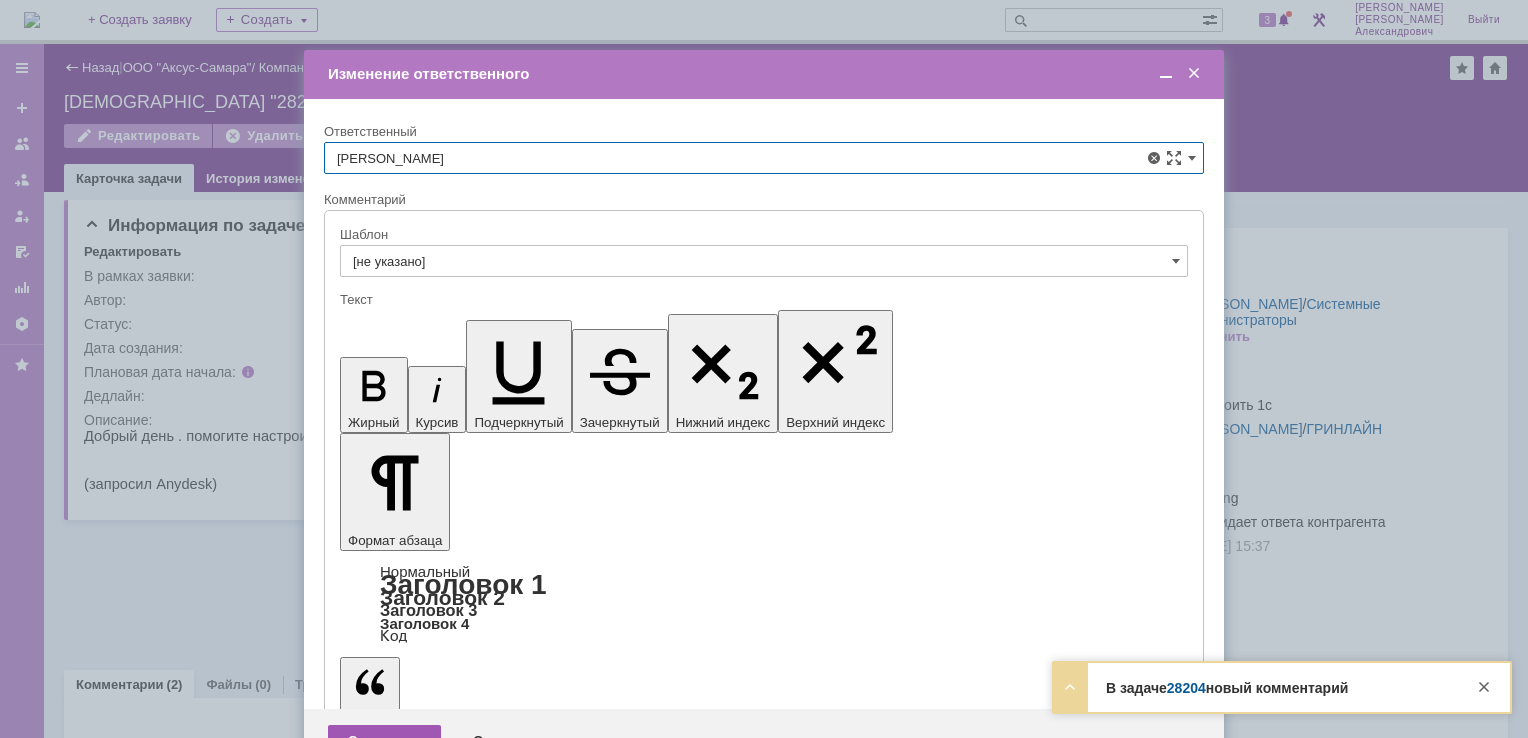 type on "Рогов Александр Евгеньевич" 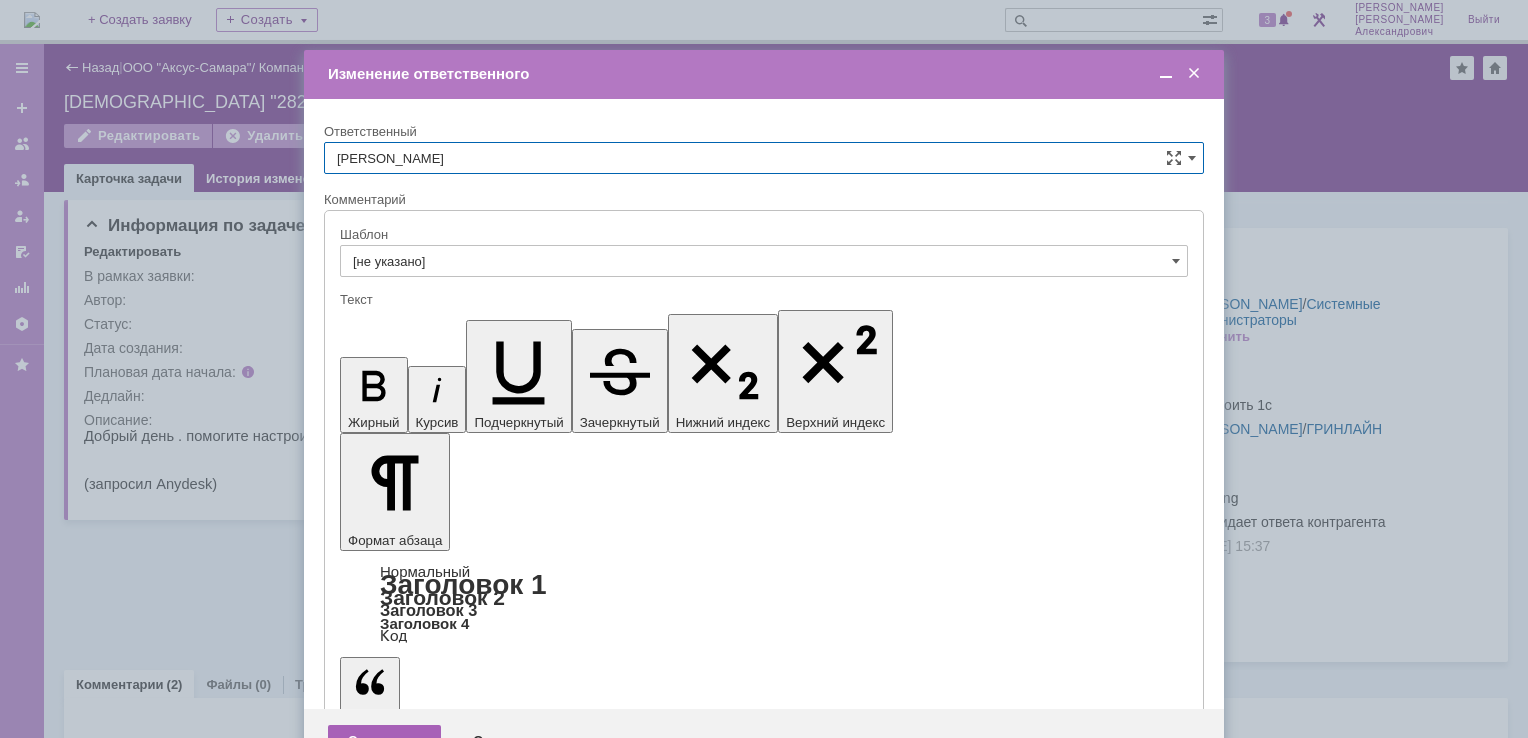 click on "Сохранить" at bounding box center (384, 741) 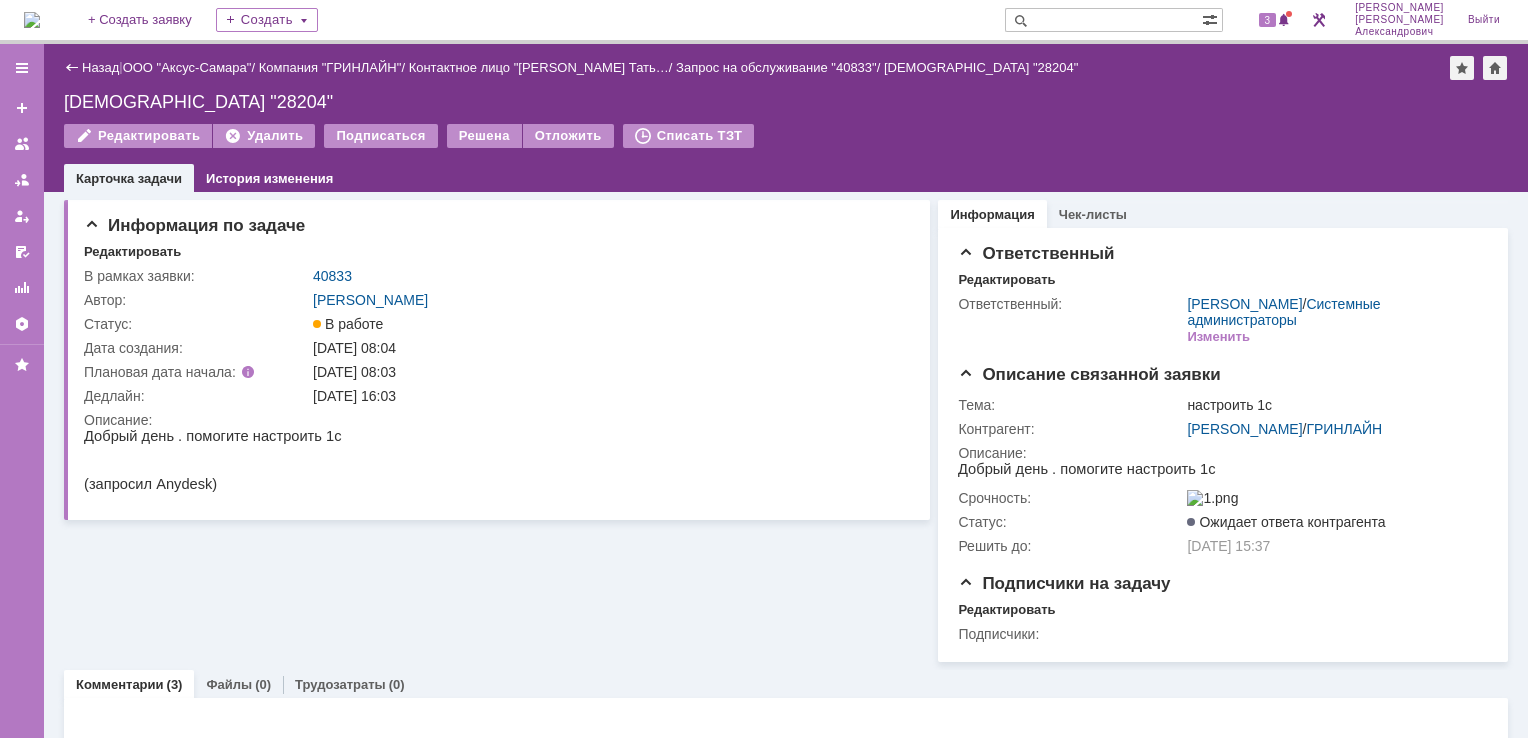scroll, scrollTop: 0, scrollLeft: 0, axis: both 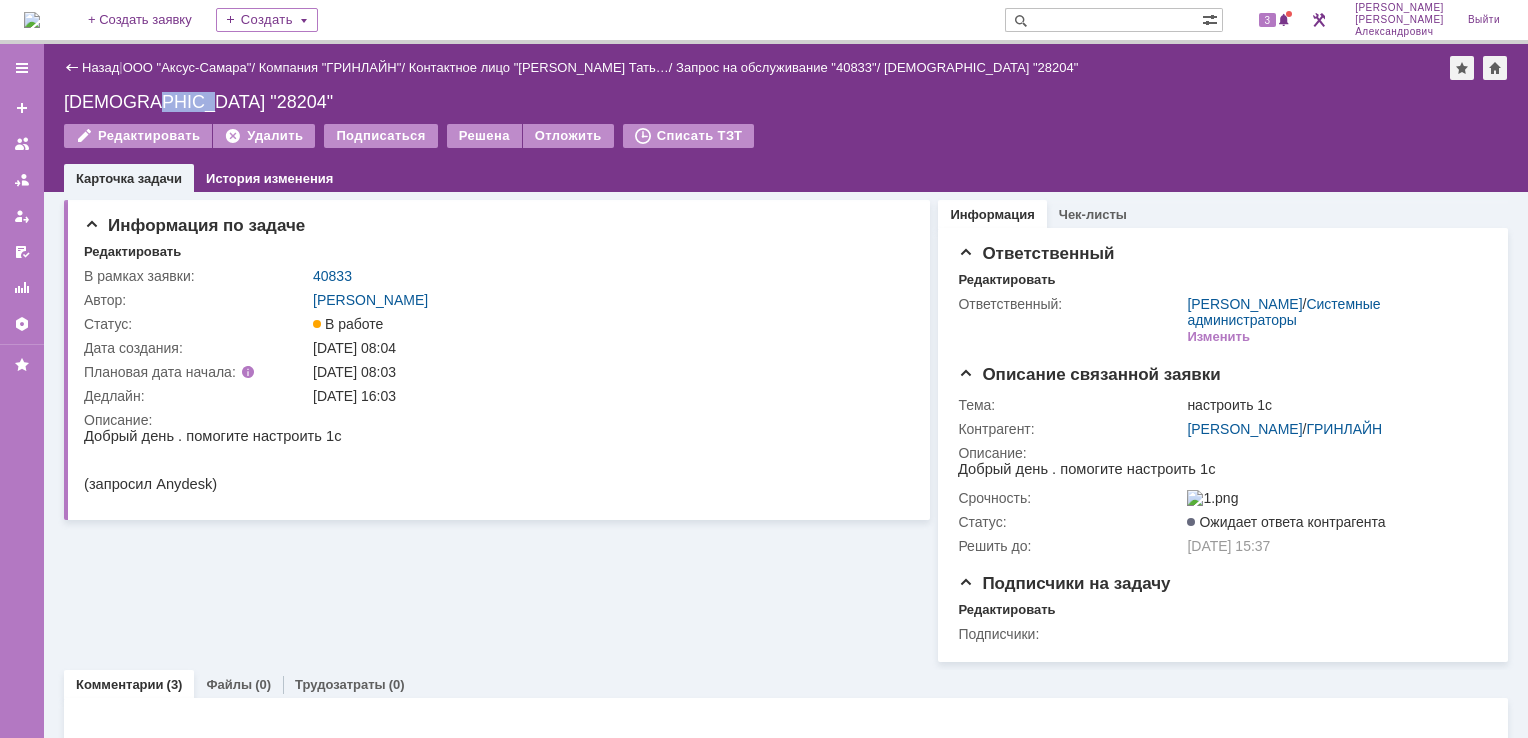 drag, startPoint x: 184, startPoint y: 100, endPoint x: 137, endPoint y: 94, distance: 47.38143 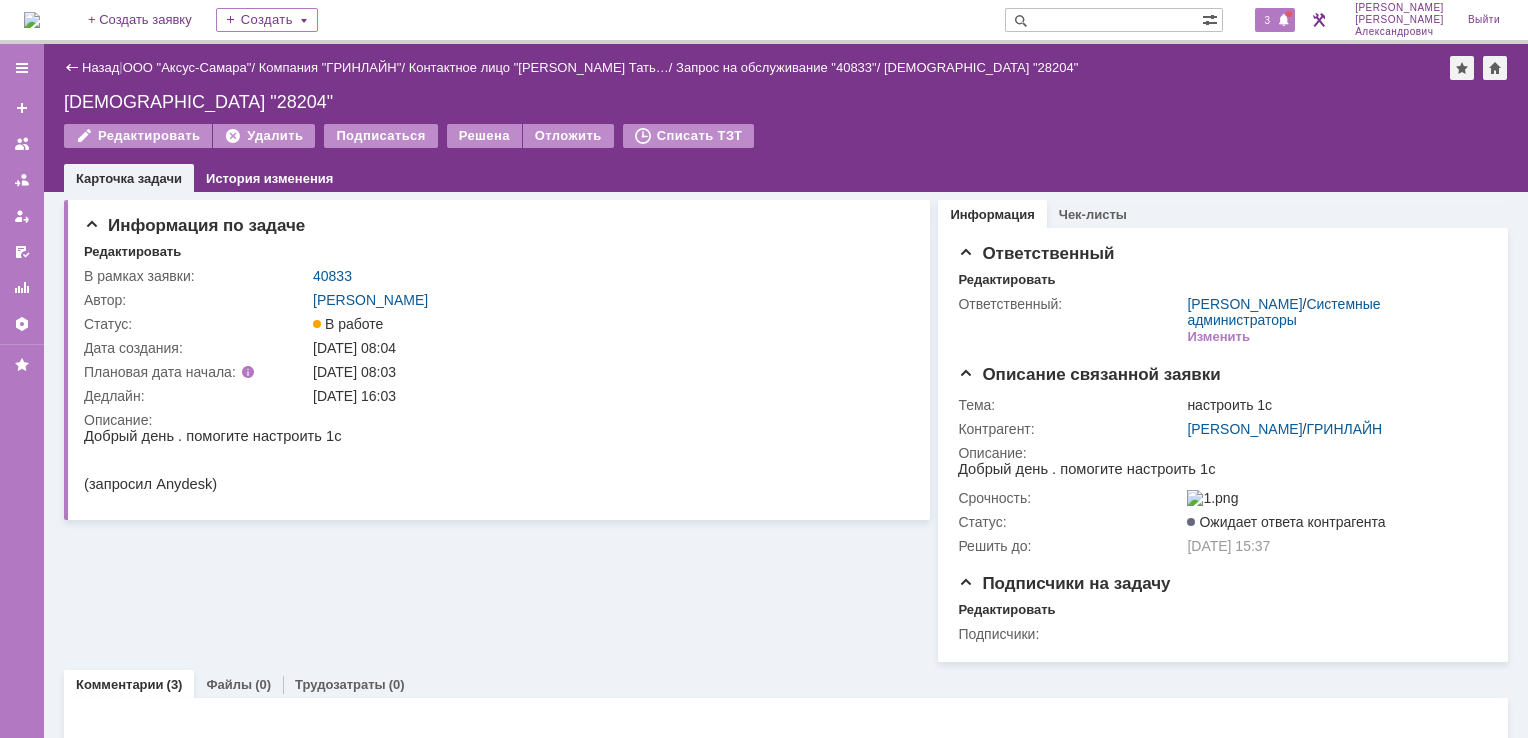 click on "3" at bounding box center [1268, 20] 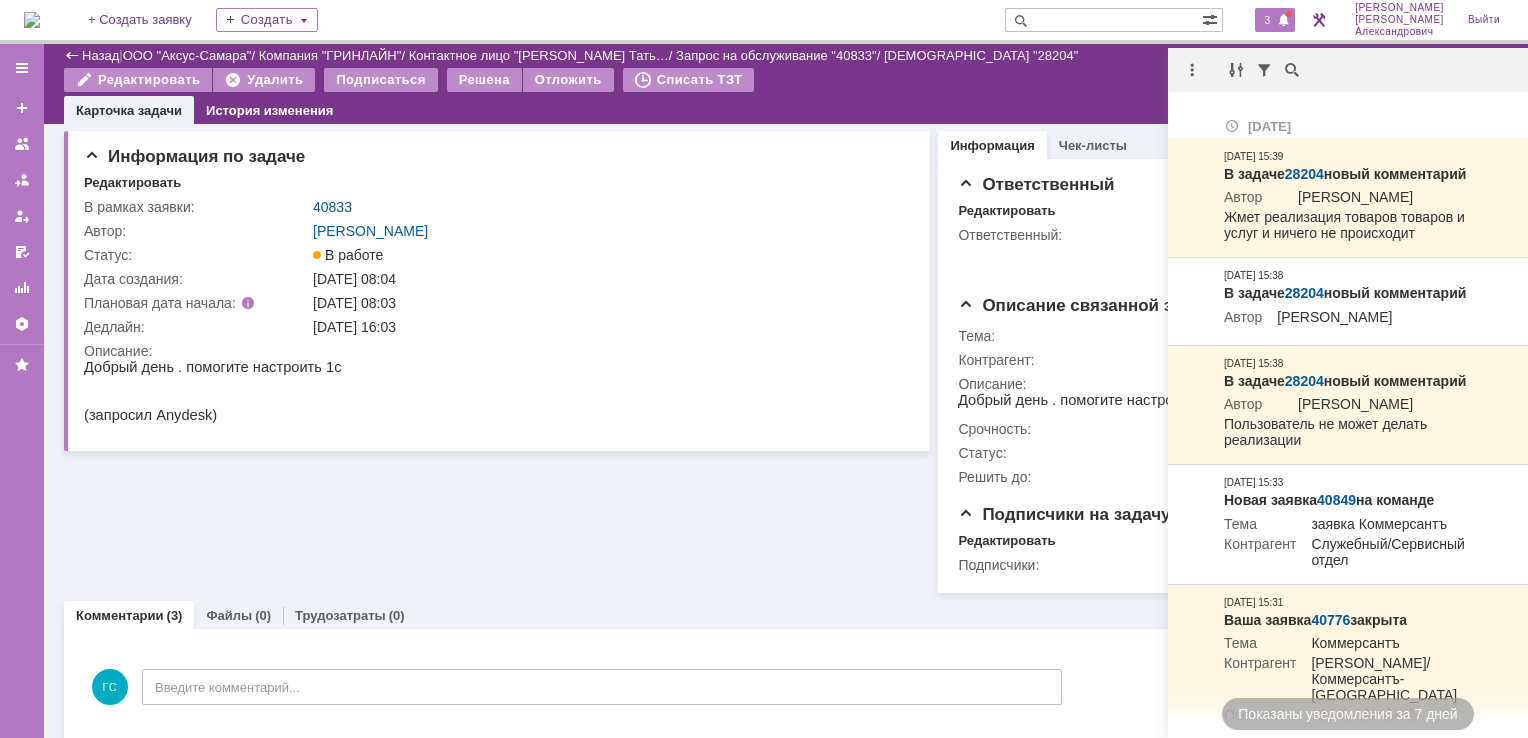 scroll, scrollTop: 0, scrollLeft: 0, axis: both 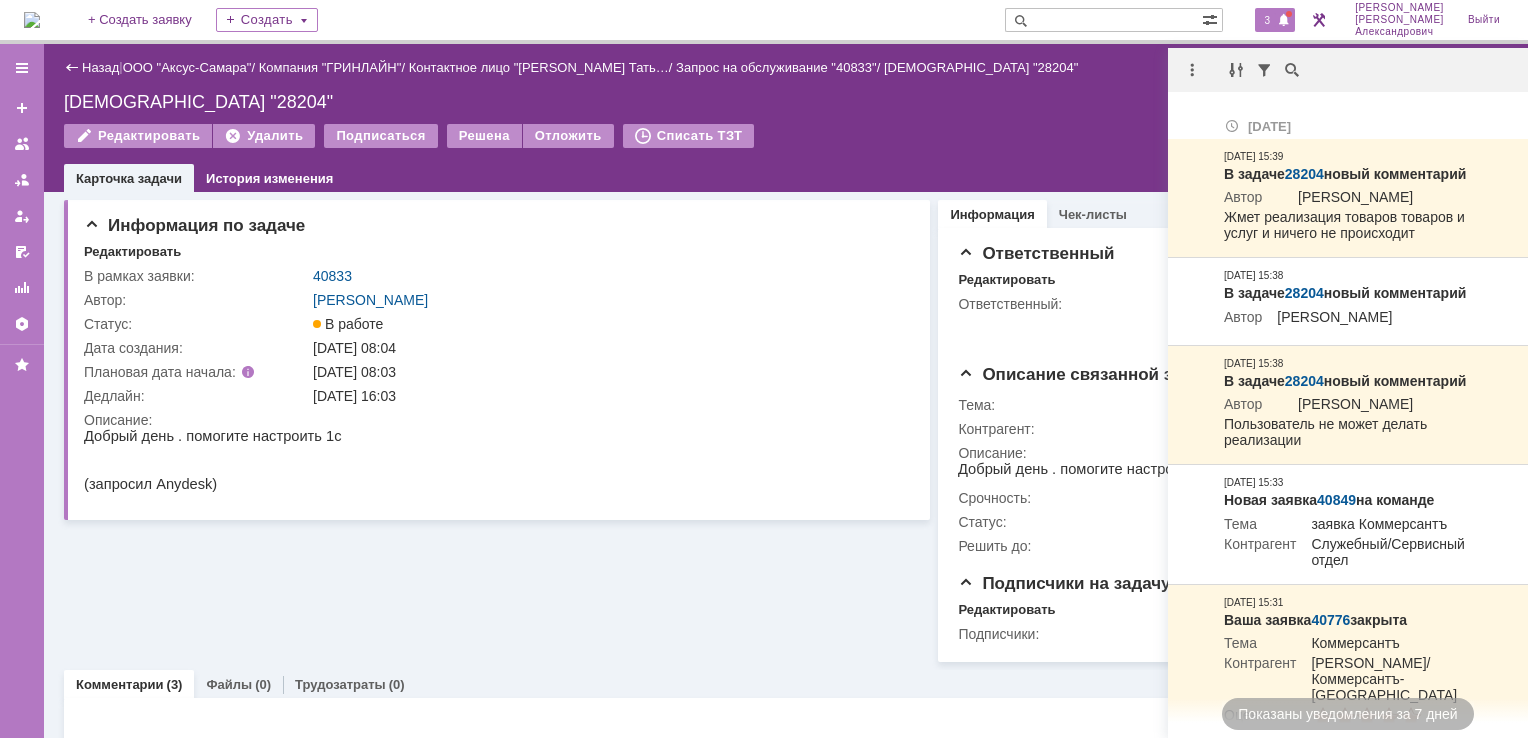 click at bounding box center [32, 20] 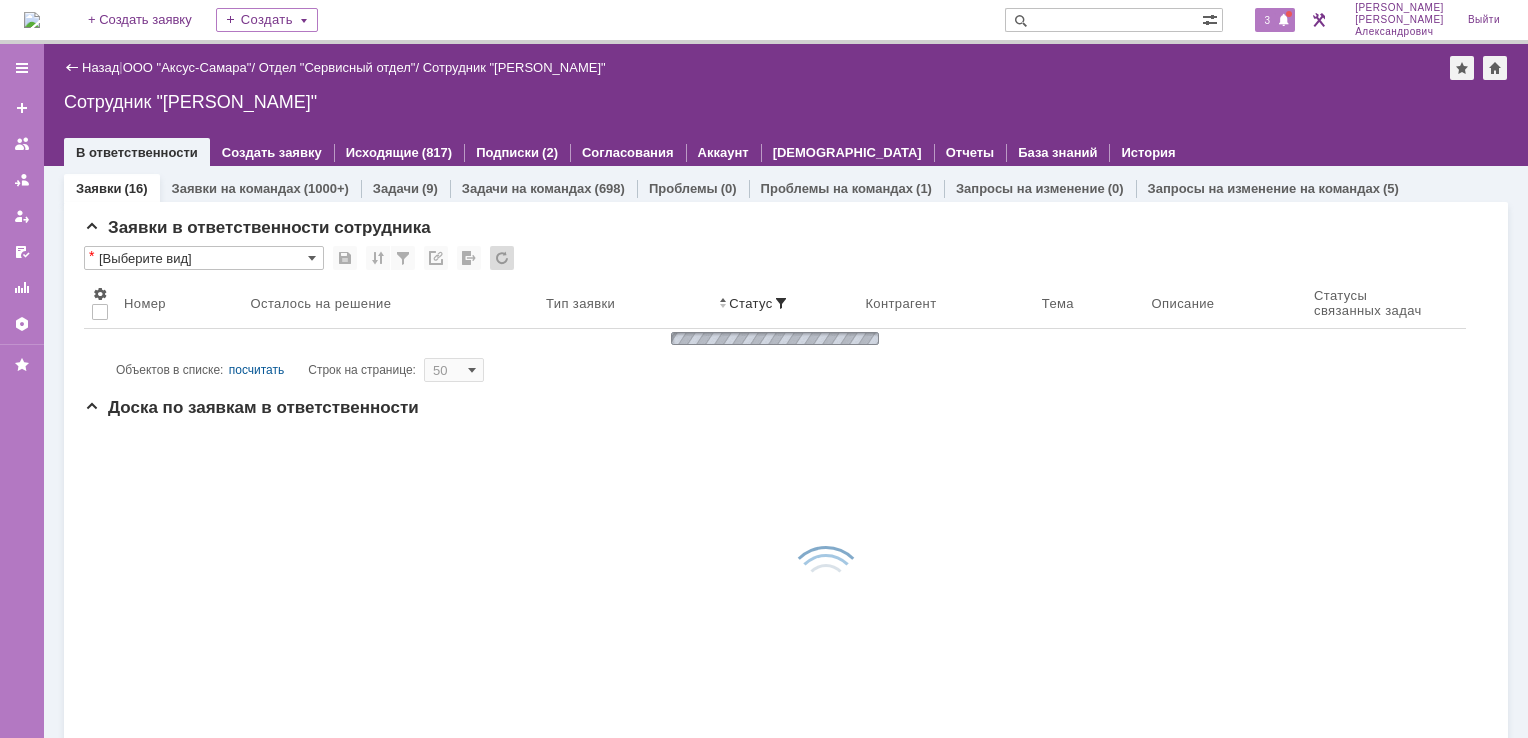 scroll, scrollTop: 0, scrollLeft: 0, axis: both 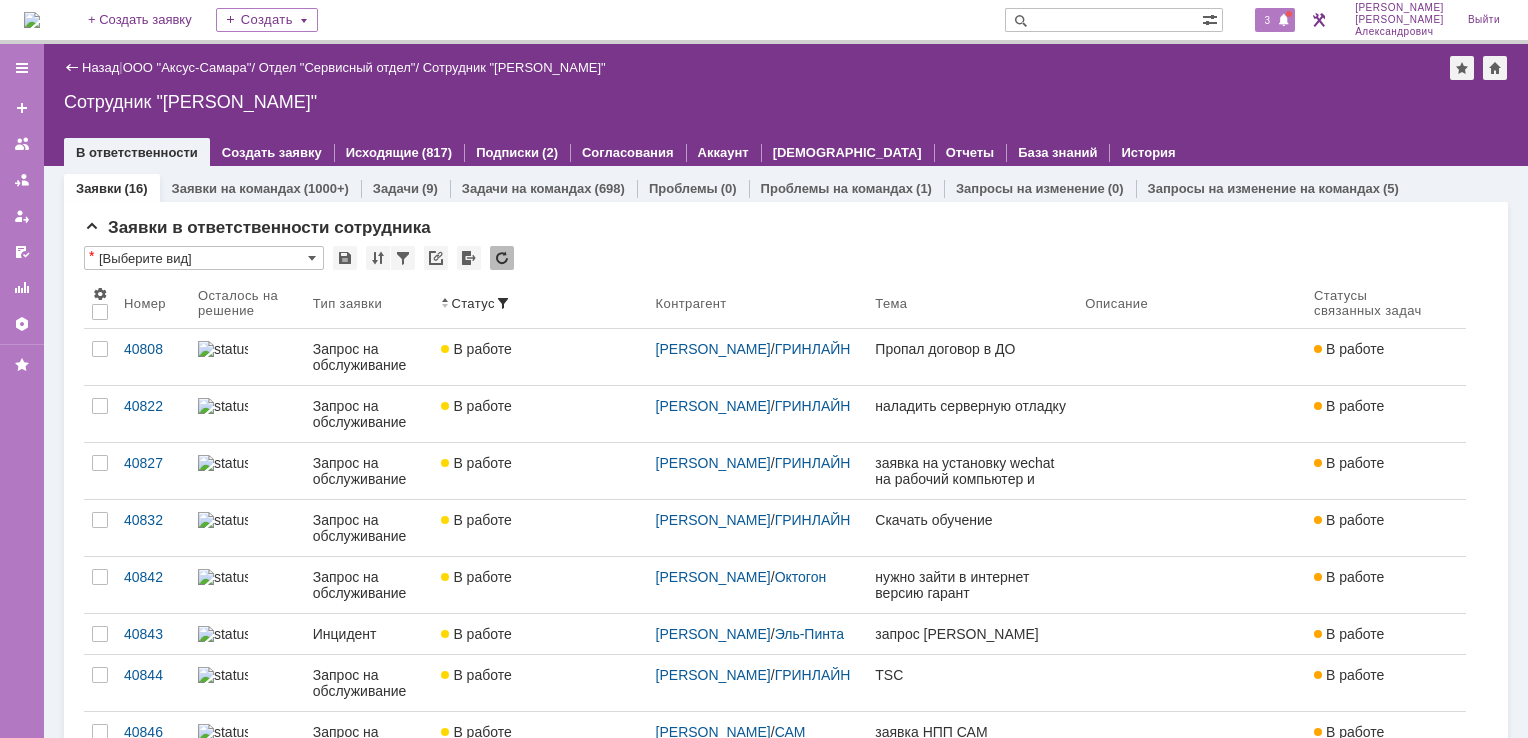 click on "3" at bounding box center (1268, 20) 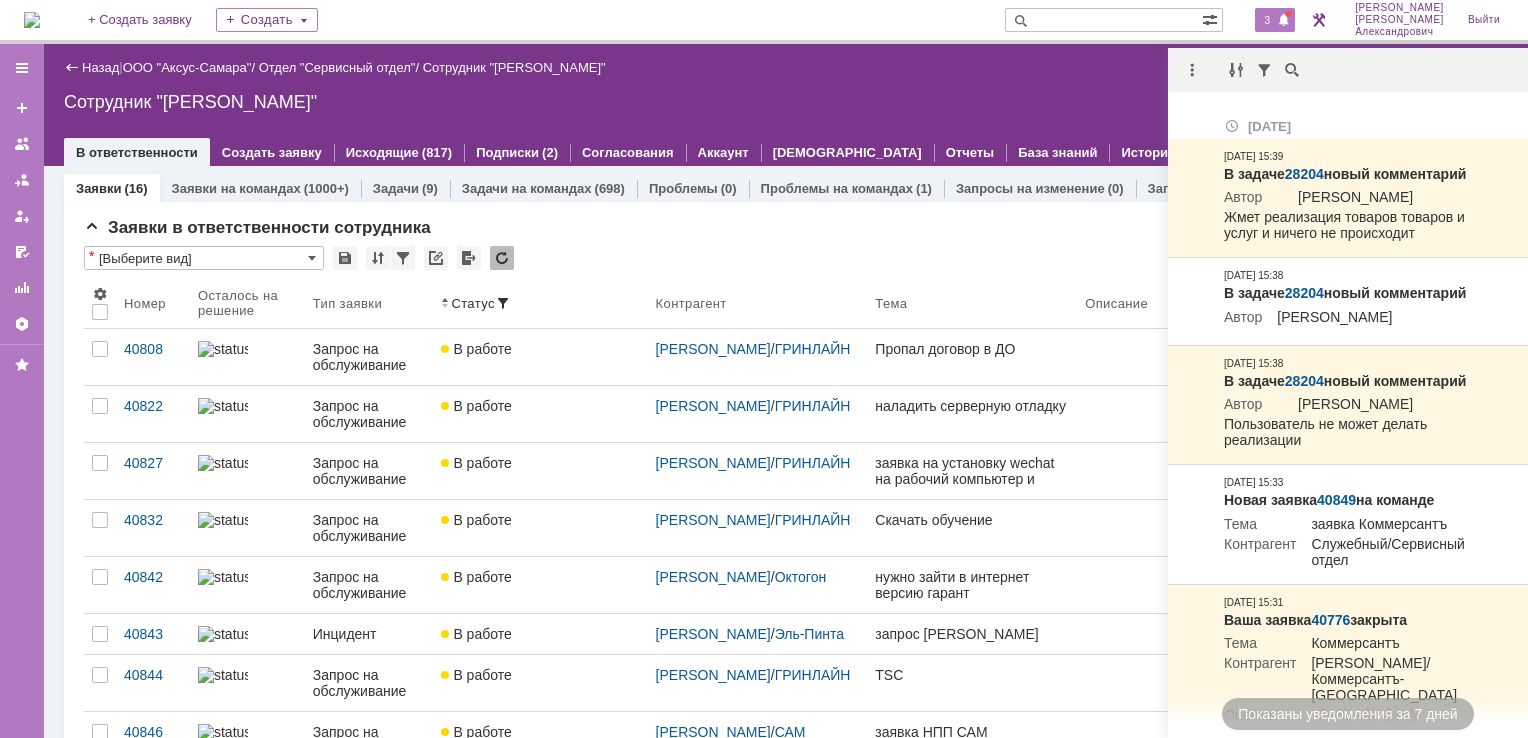 scroll, scrollTop: 0, scrollLeft: 0, axis: both 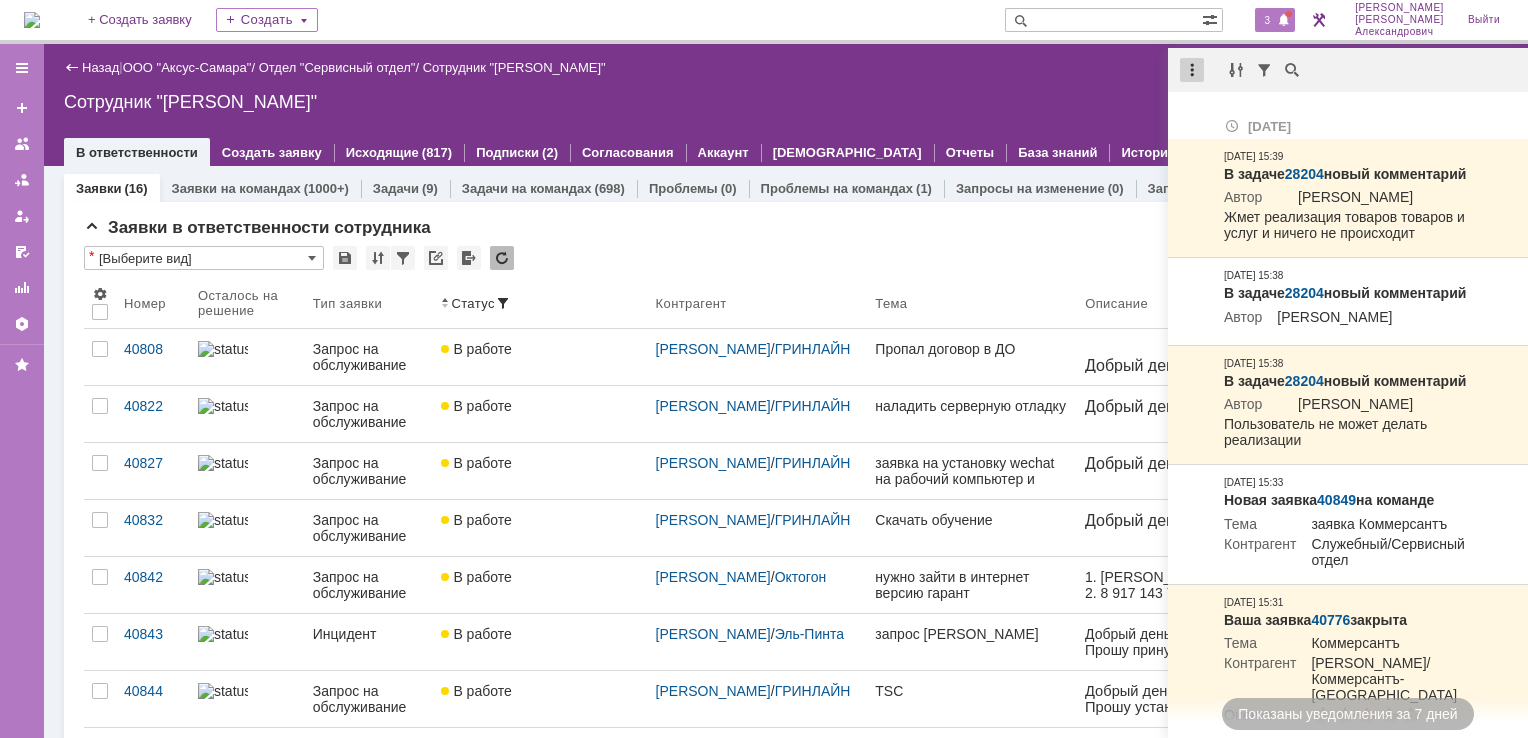 click at bounding box center (1192, 70) 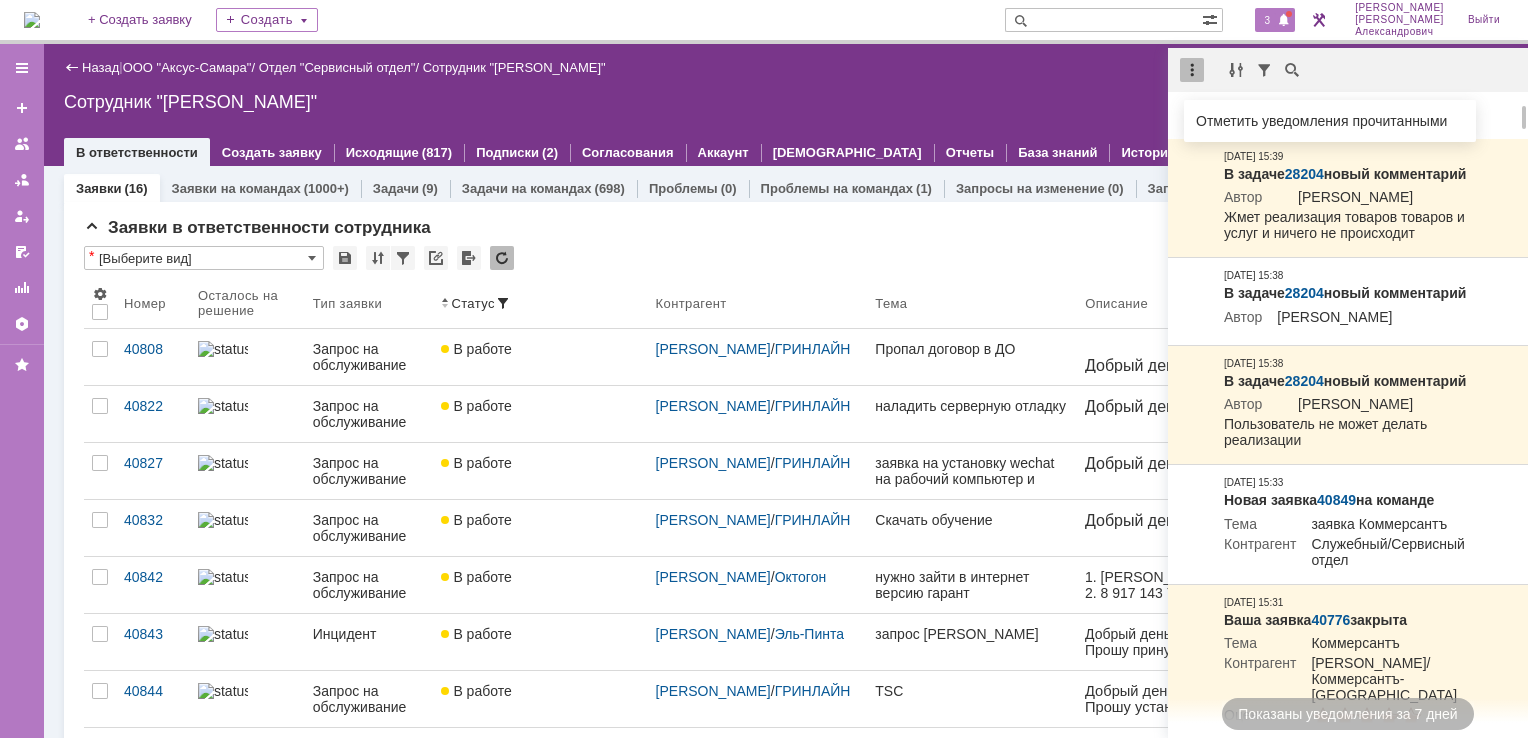 drag, startPoint x: 1211, startPoint y: 127, endPoint x: 1185, endPoint y: 124, distance: 26.172504 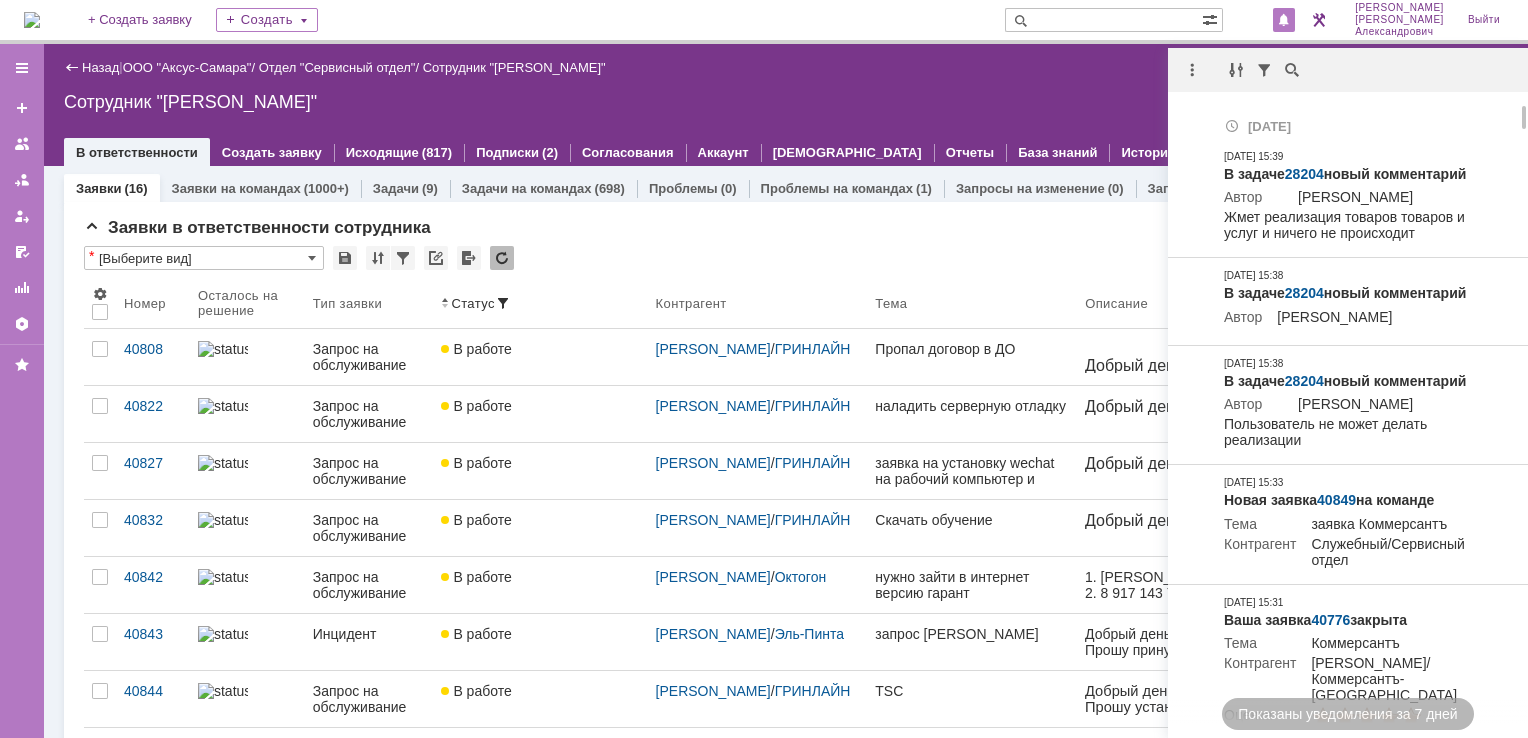 click on "Назад   |   ООО "Аксус-Самара"  /   Отдел "Сервисный отдел"  /   Сотрудник "[PERSON_NAME]" Сотрудник "[PERSON_NAME]" employee$43271409 В ответственности Создать заявку Исходящие (817) Подписки (2) Согласования Аккаунт Дашборды Отчеты База знаний История" at bounding box center (786, 105) 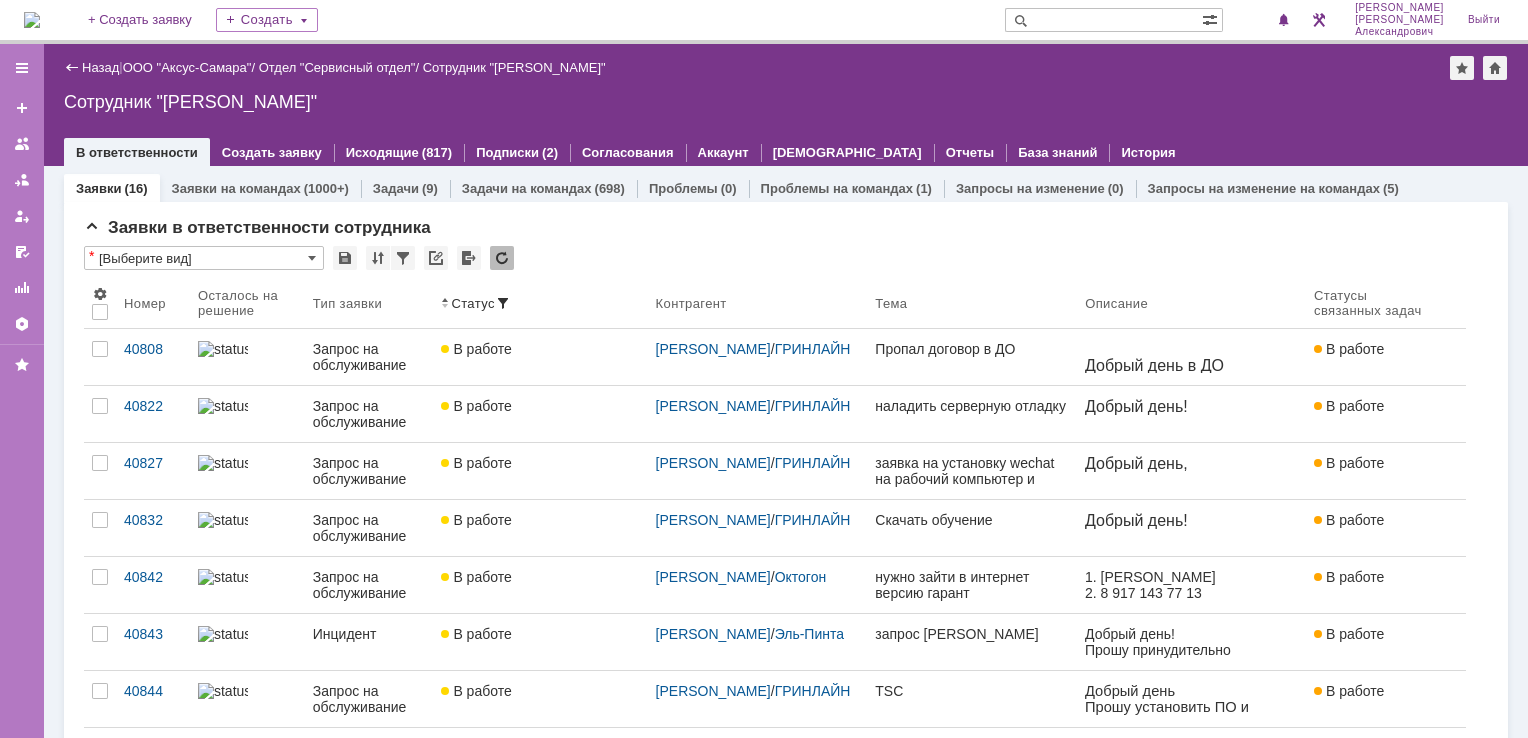 click at bounding box center [32, 20] 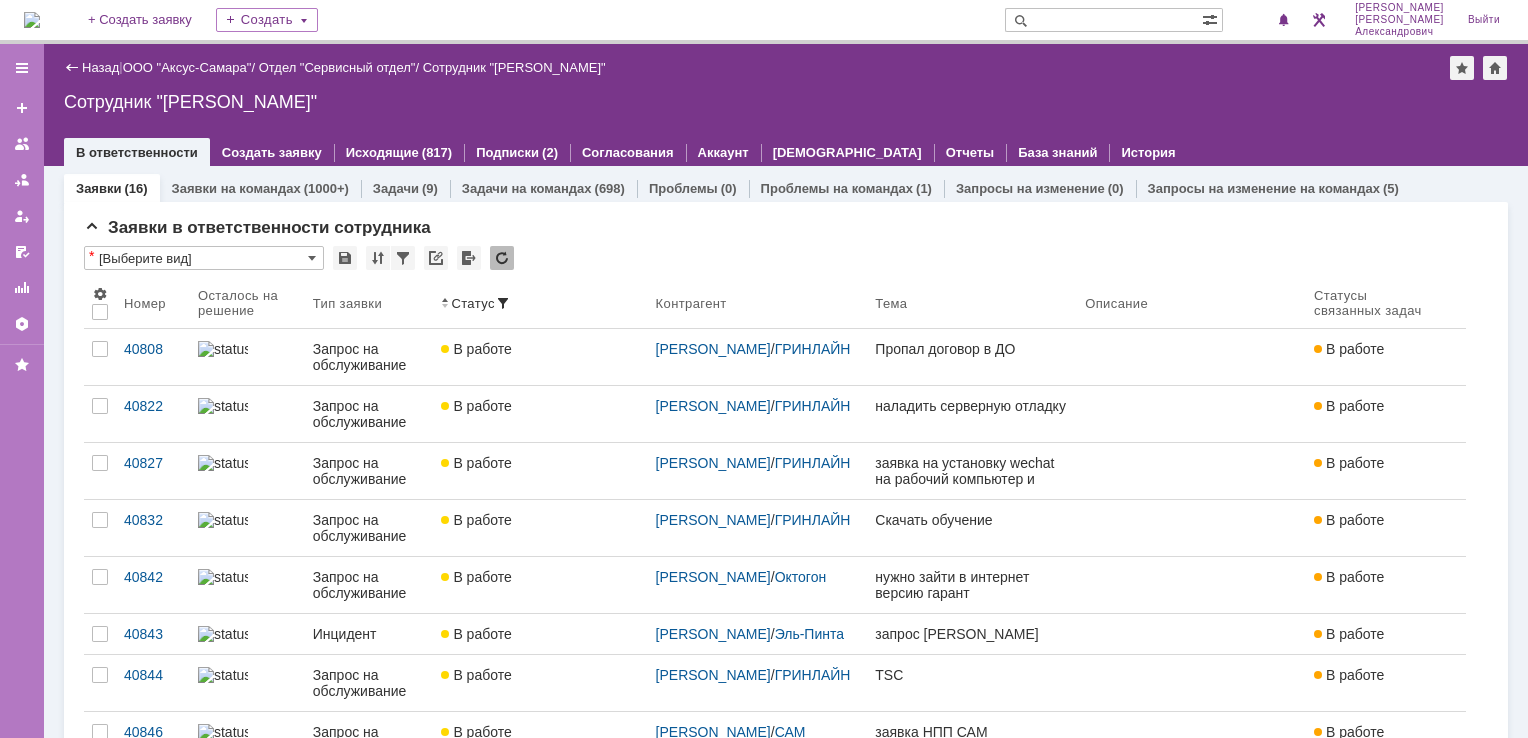 scroll, scrollTop: 0, scrollLeft: 0, axis: both 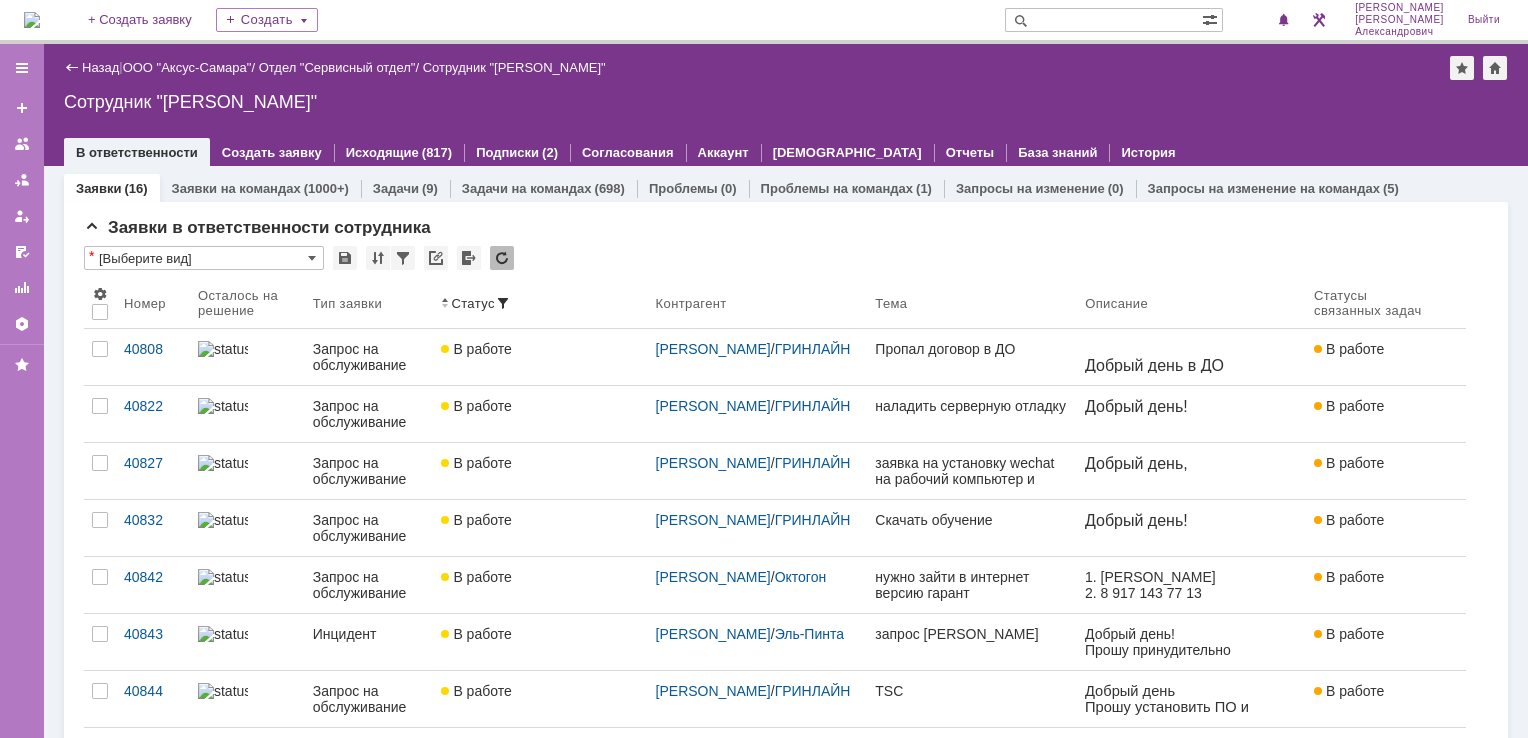 click at bounding box center (32, 20) 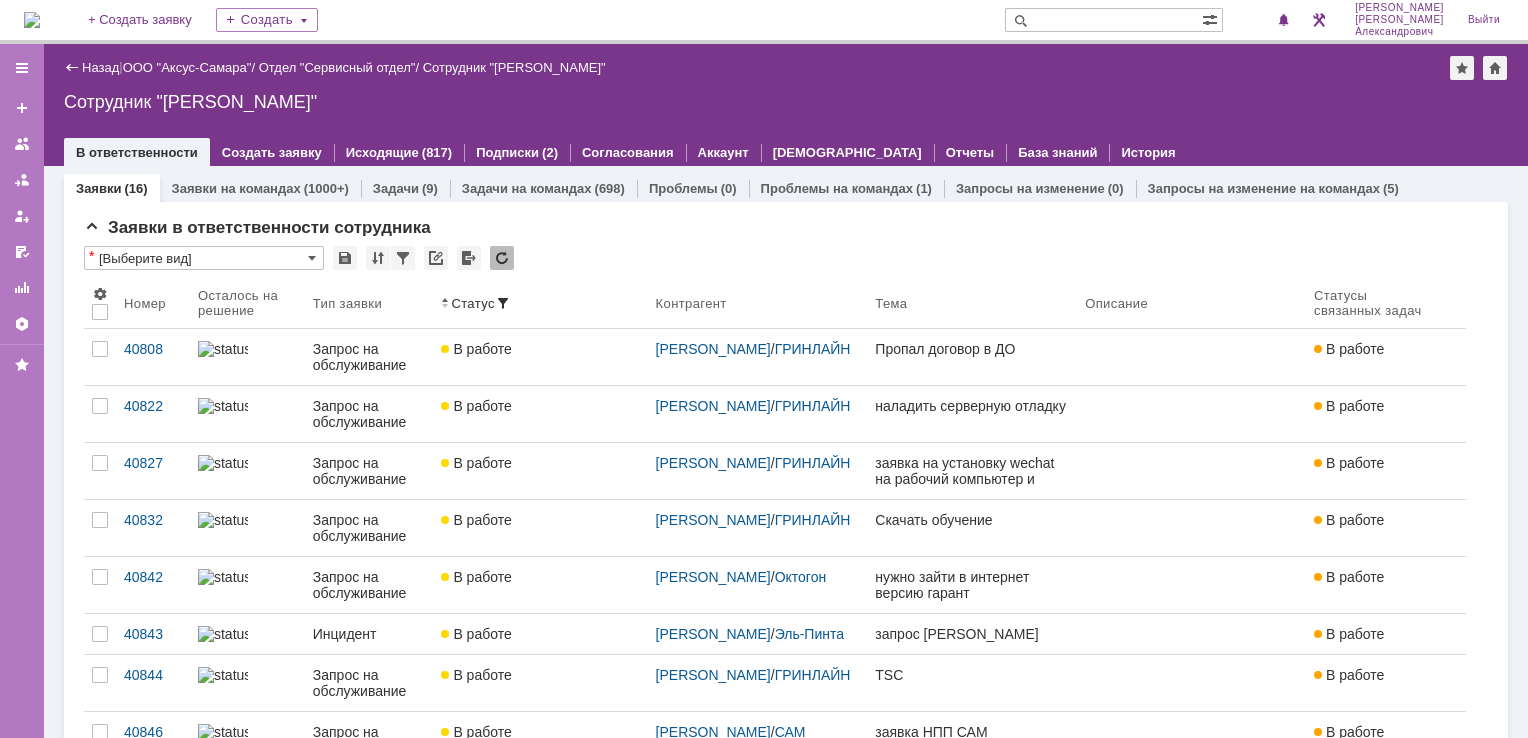 scroll, scrollTop: 0, scrollLeft: 0, axis: both 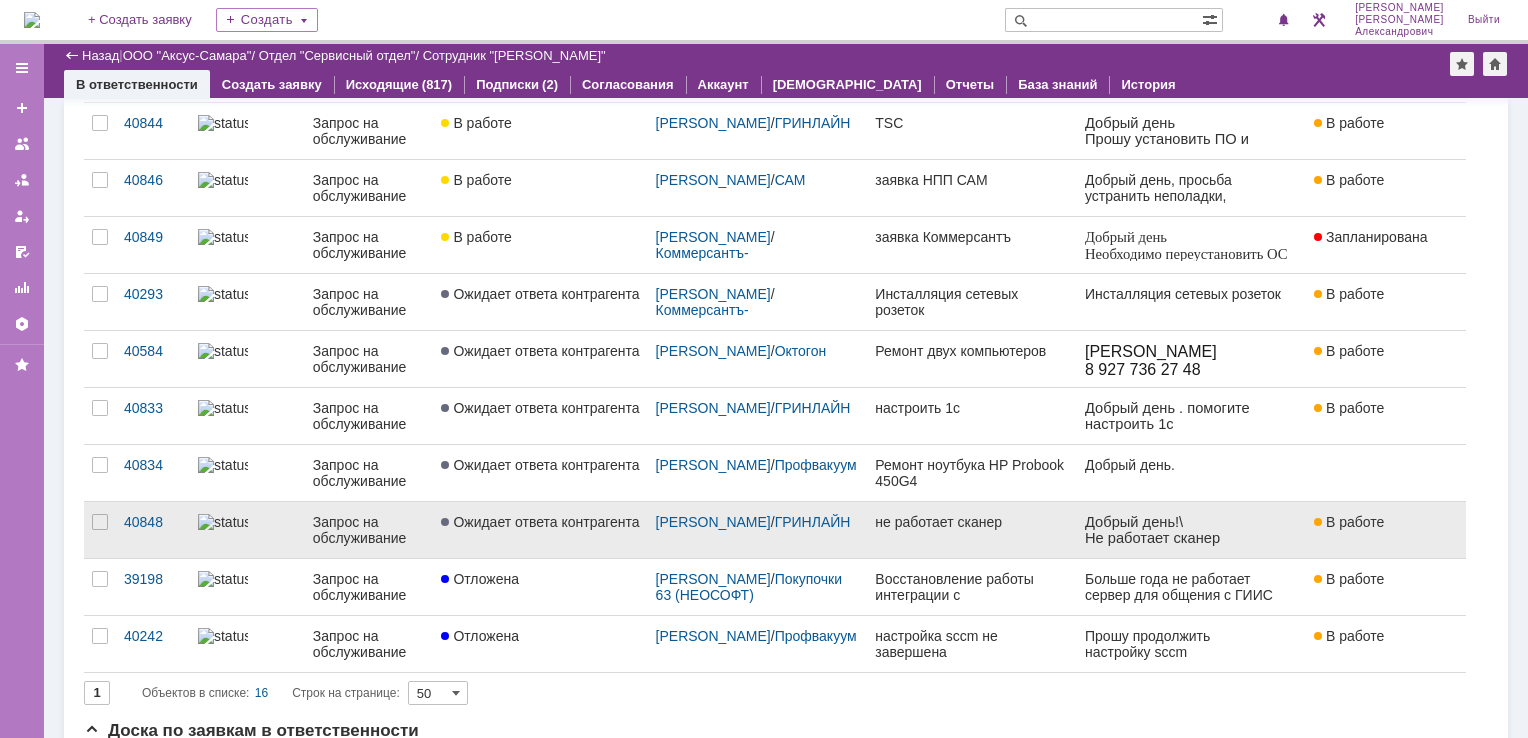 click on "не работает сканер" at bounding box center (972, 530) 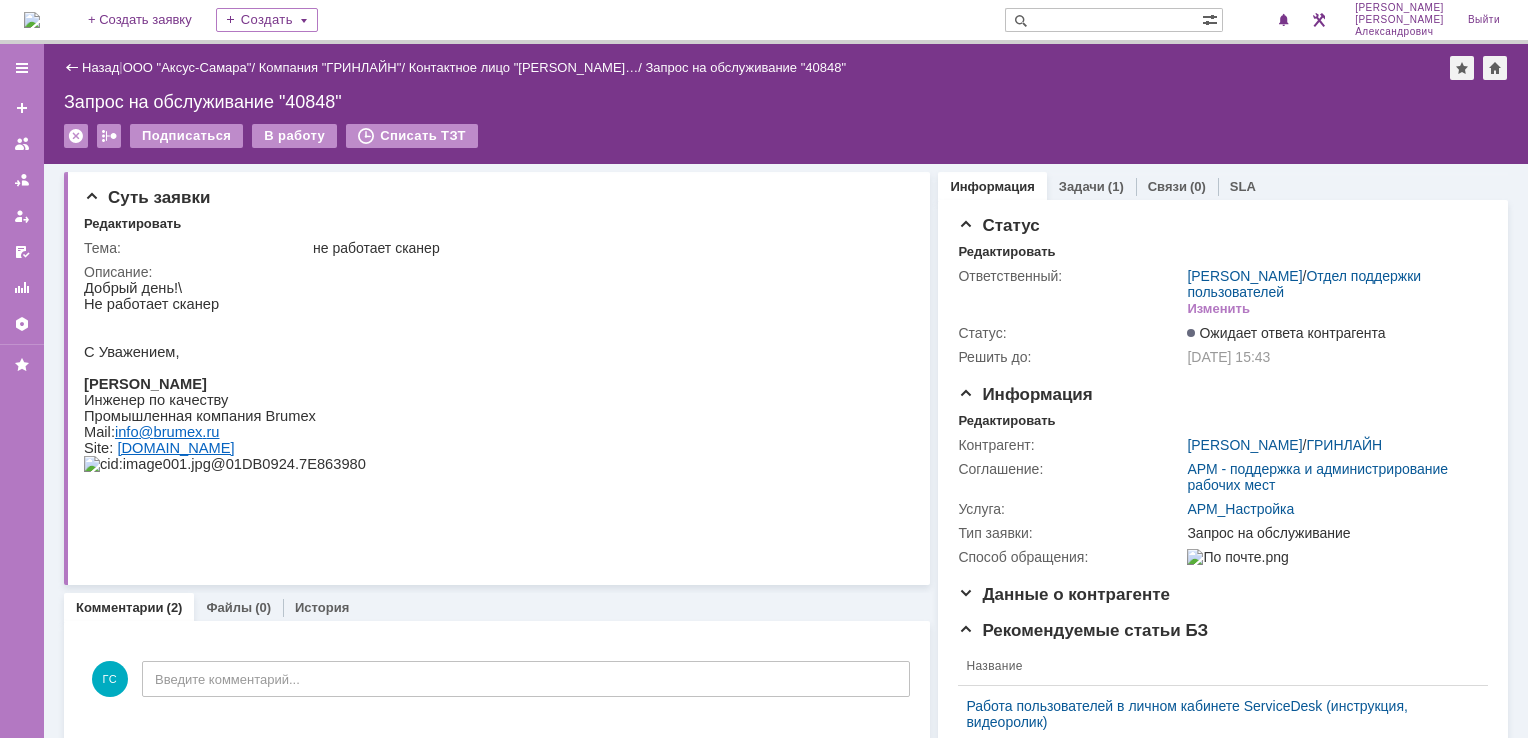 scroll, scrollTop: 0, scrollLeft: 0, axis: both 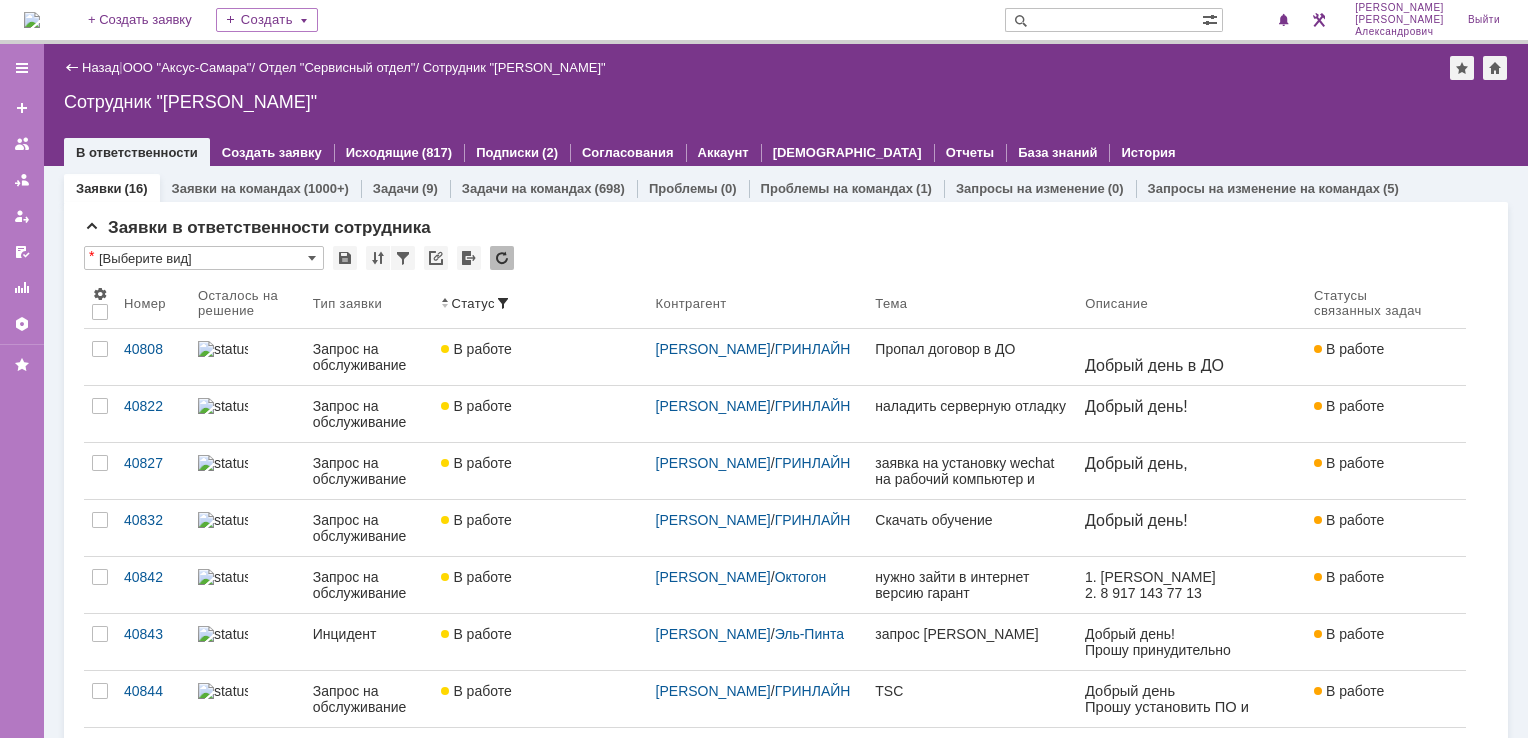 click at bounding box center [32, 20] 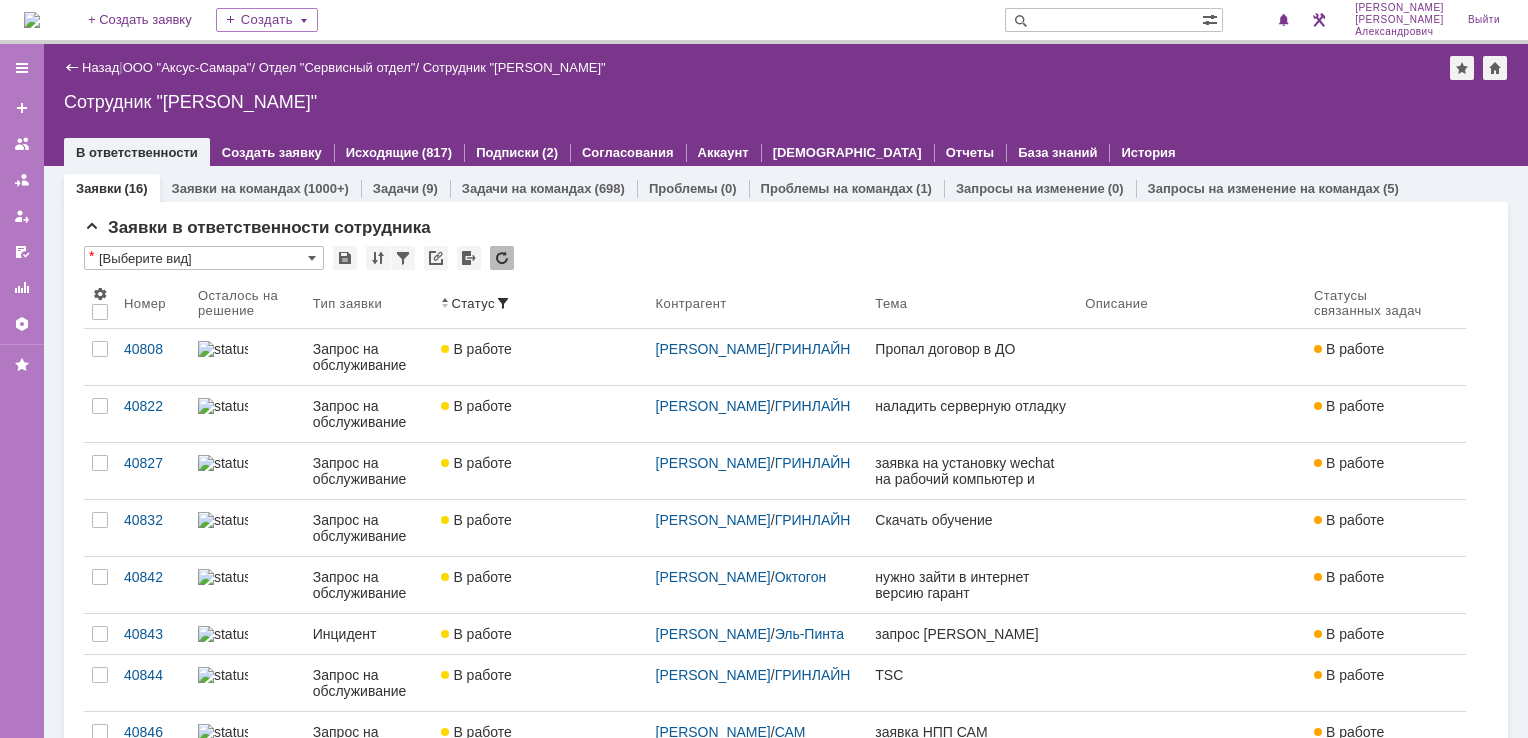 scroll, scrollTop: 0, scrollLeft: 0, axis: both 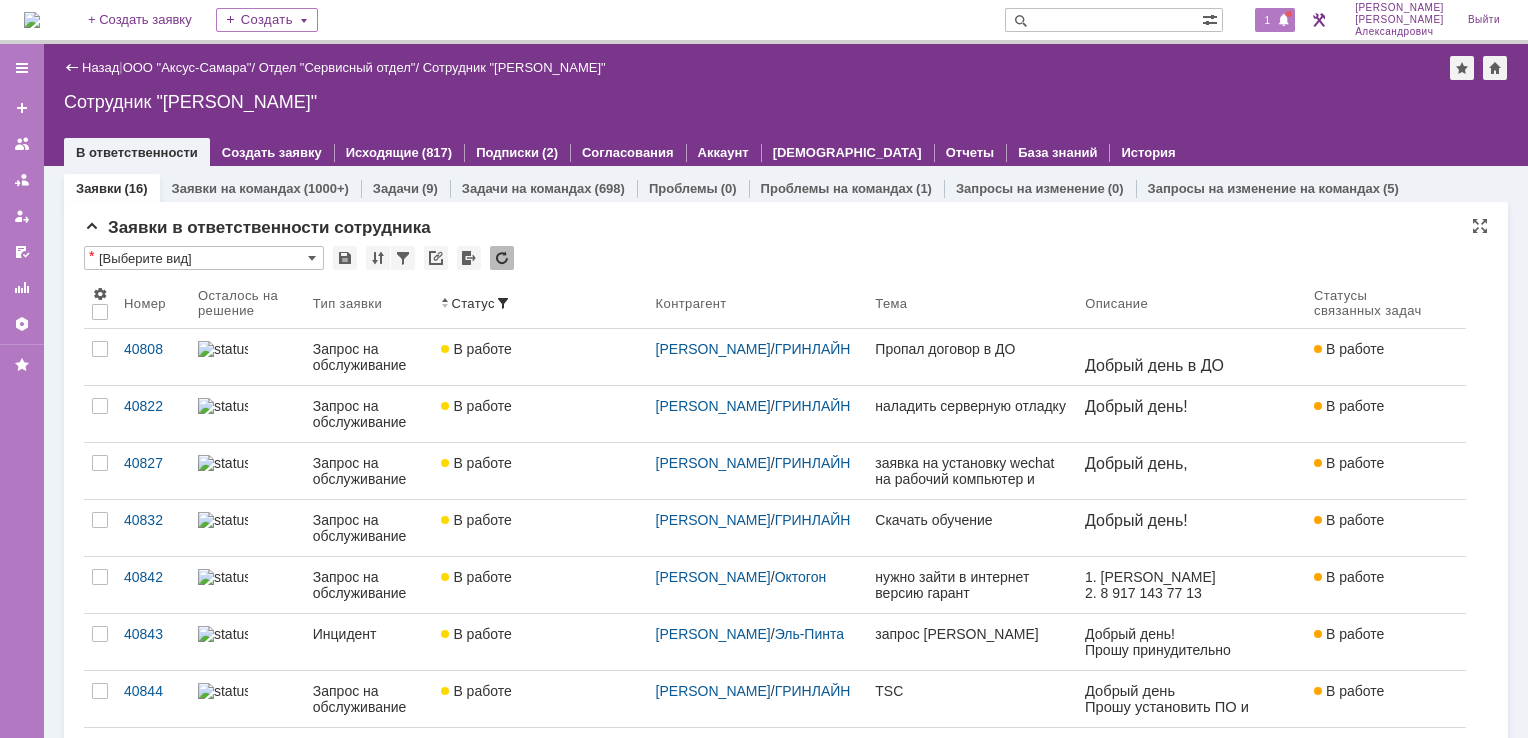 click at bounding box center [1284, 21] 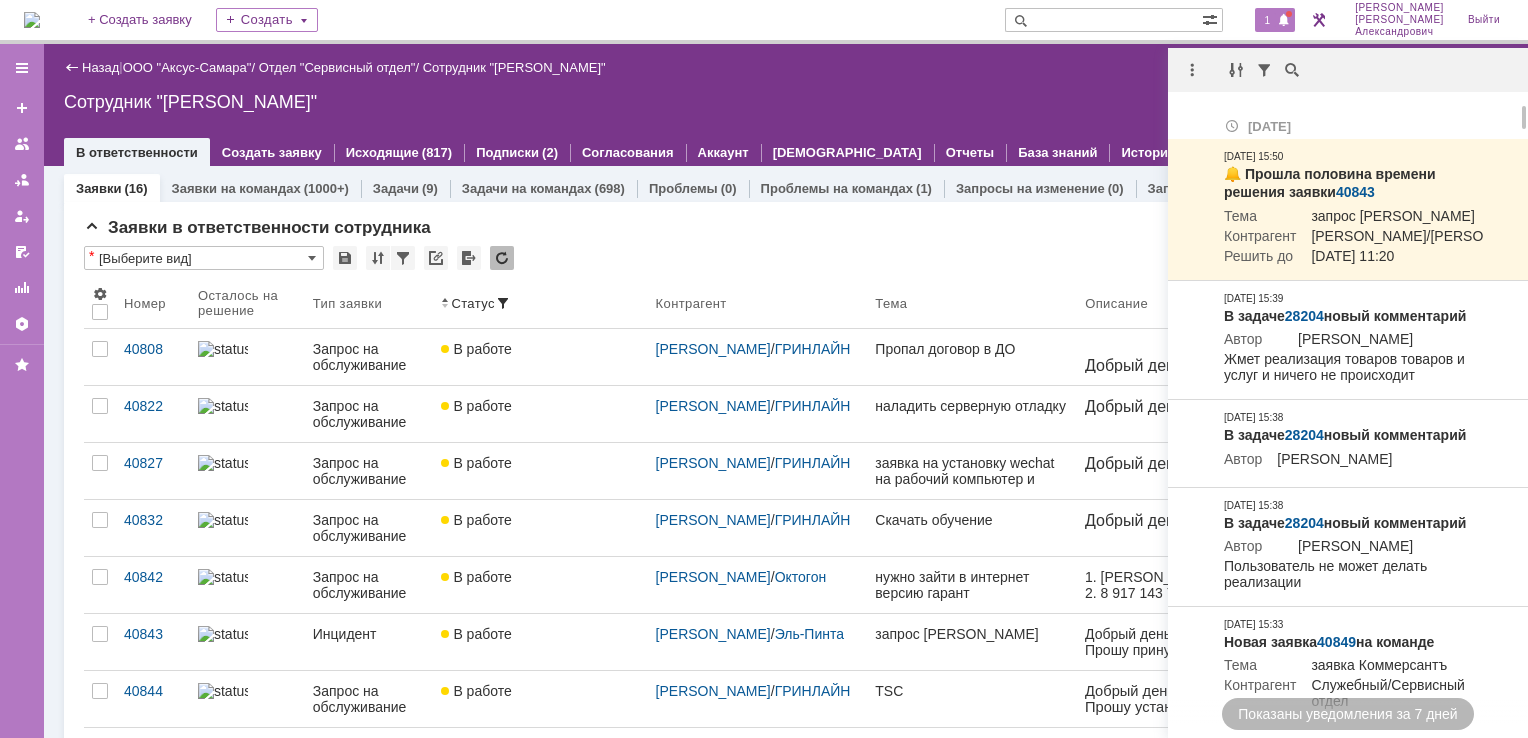 click on "Сотрудник "[PERSON_NAME]"" at bounding box center (786, 102) 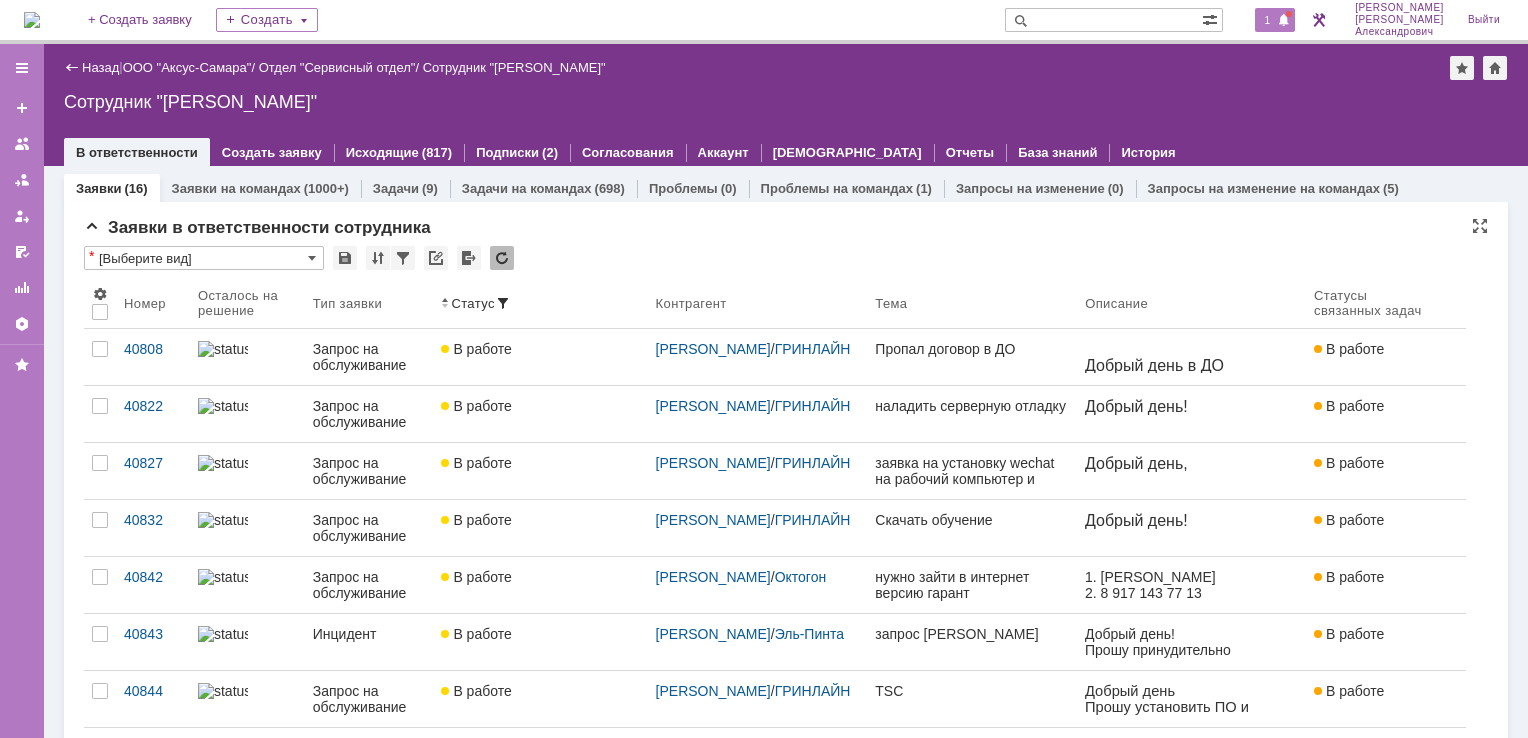 click on "1" at bounding box center [1275, 20] 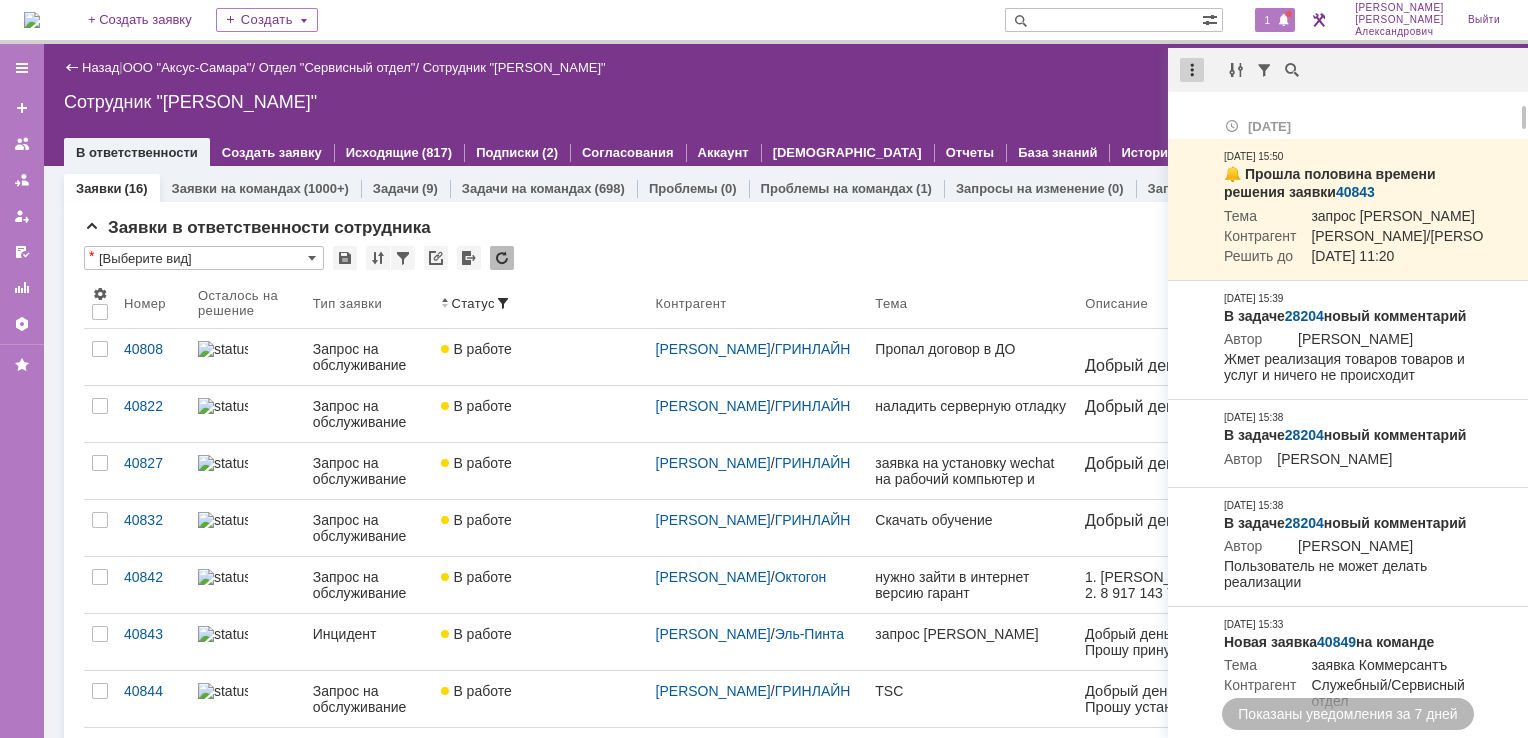 click at bounding box center [1192, 70] 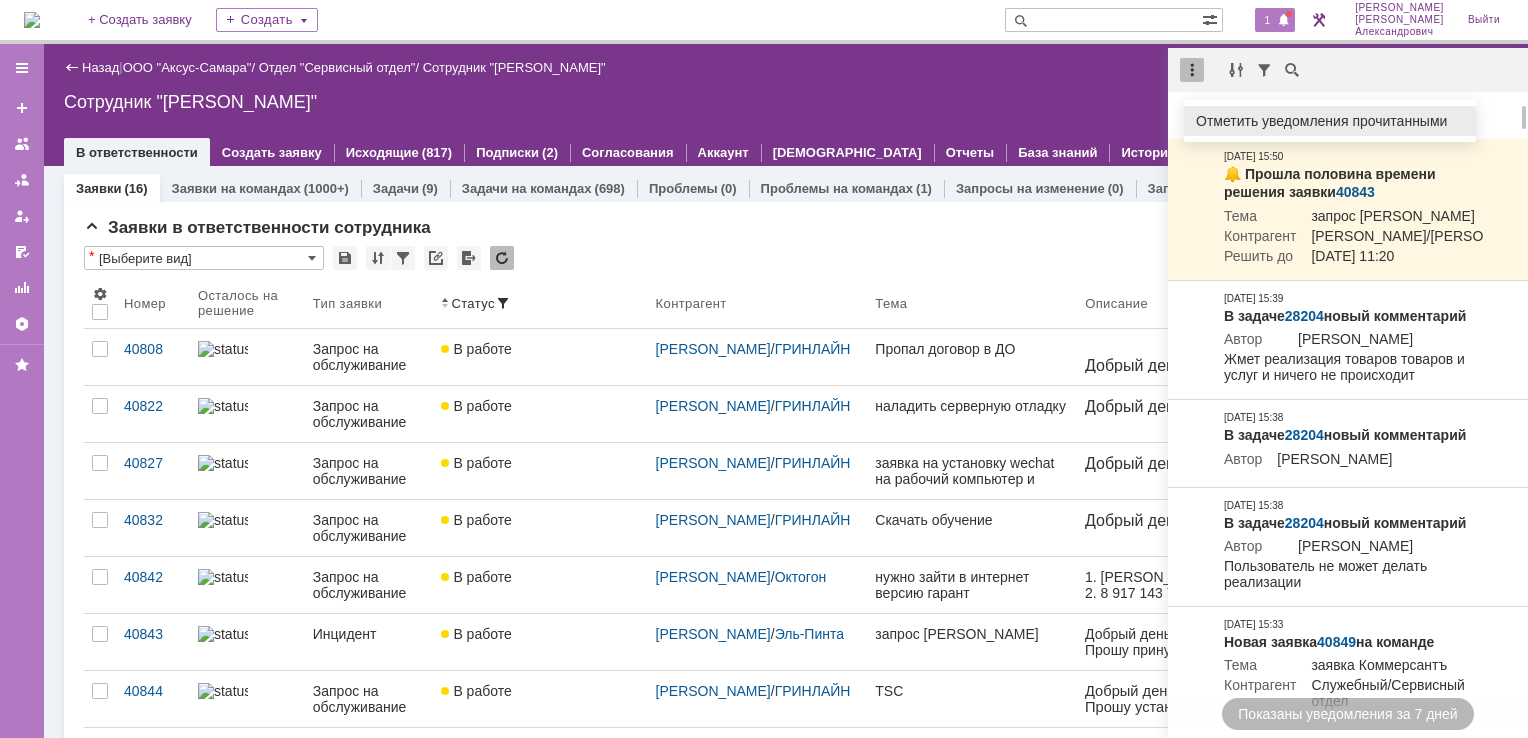 click on "Отметить уведомления прочитанными" at bounding box center (1330, 121) 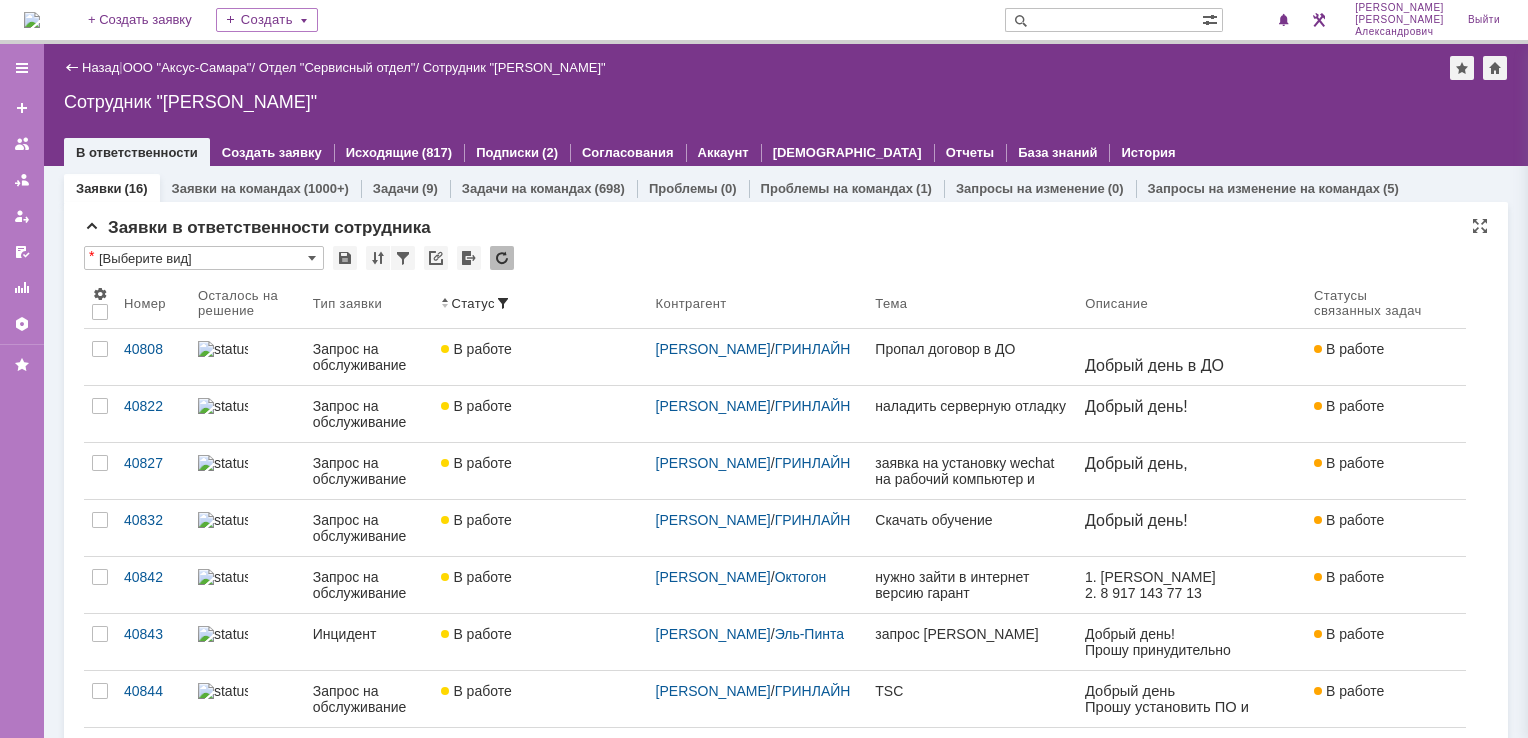 click on "Сотрудник "[PERSON_NAME]"" at bounding box center (786, 102) 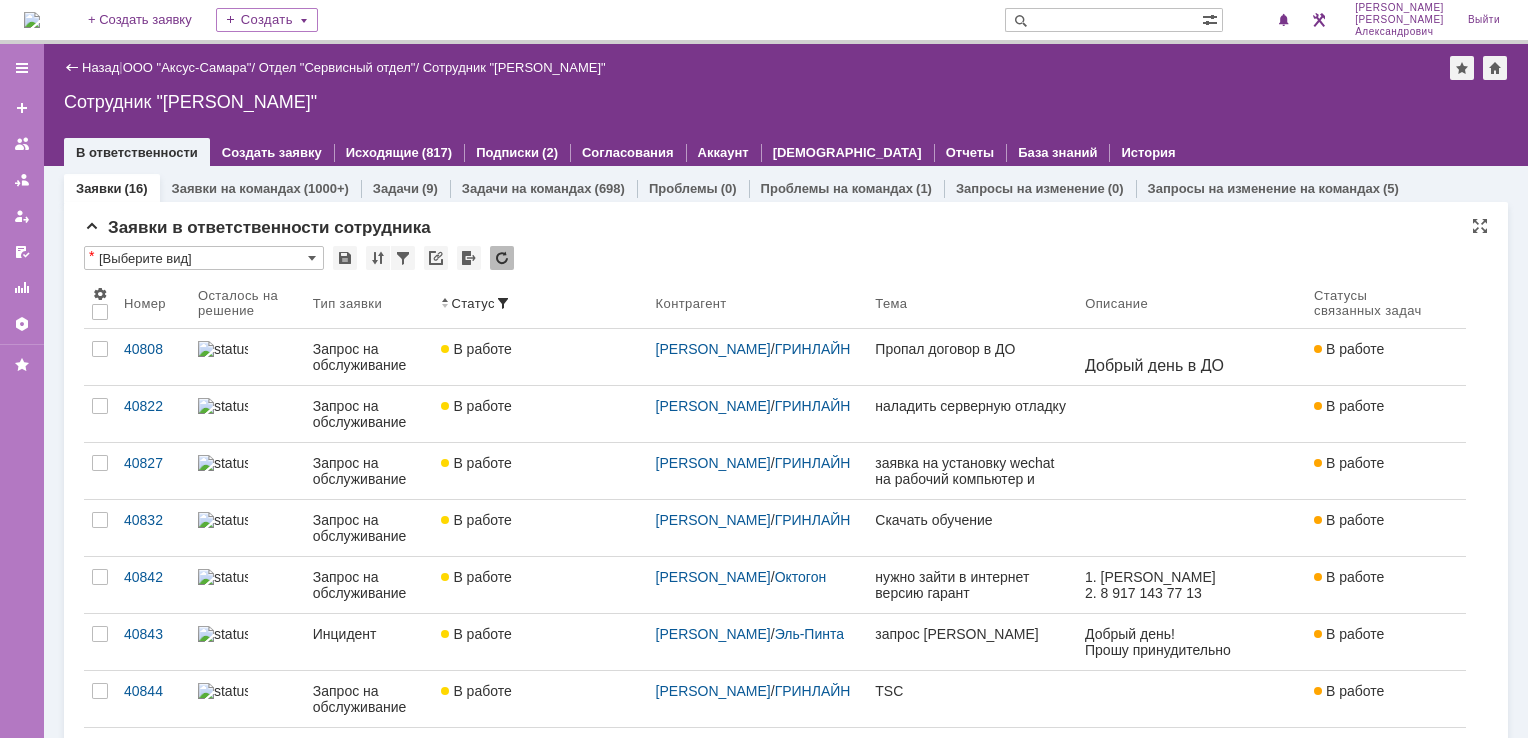 scroll, scrollTop: 0, scrollLeft: 0, axis: both 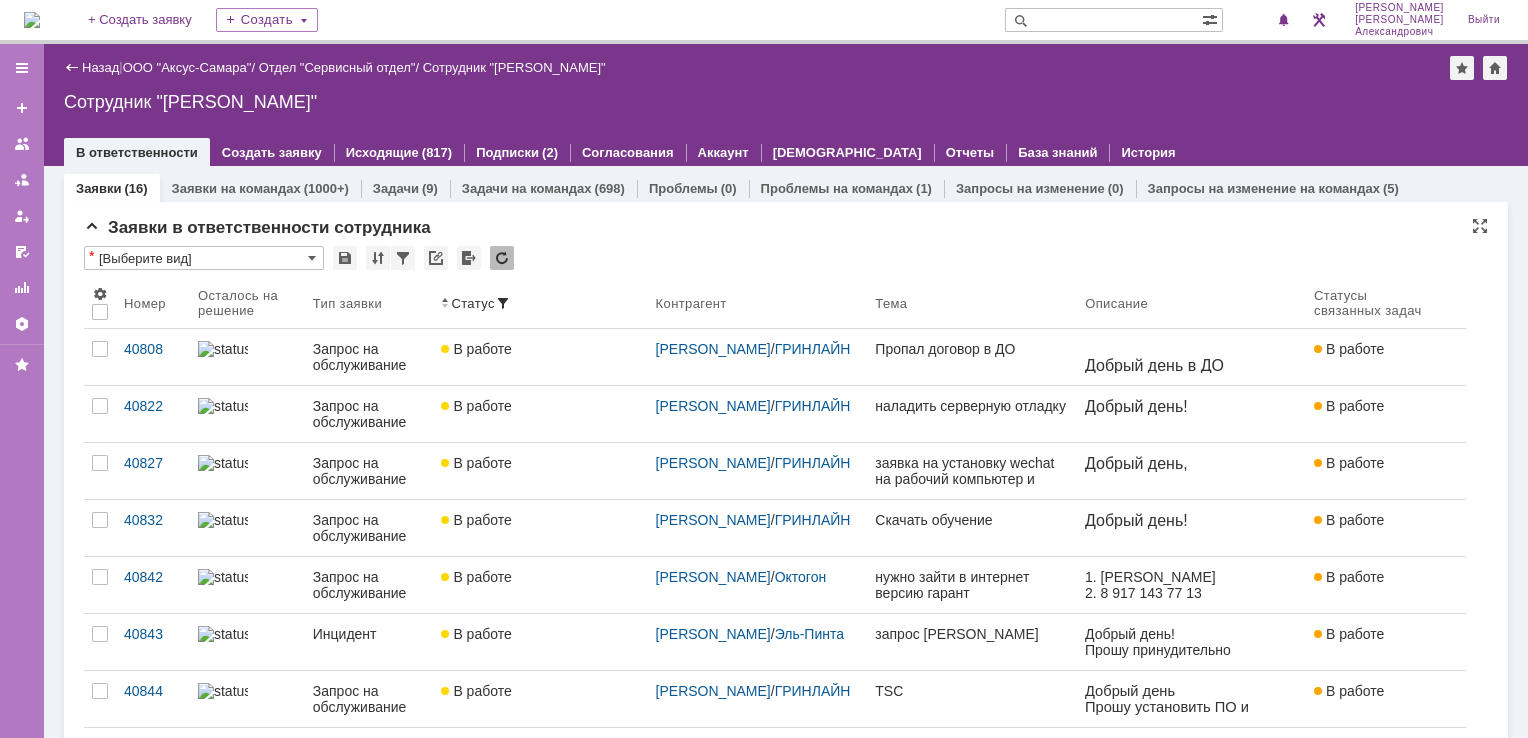 click at bounding box center [32, 20] 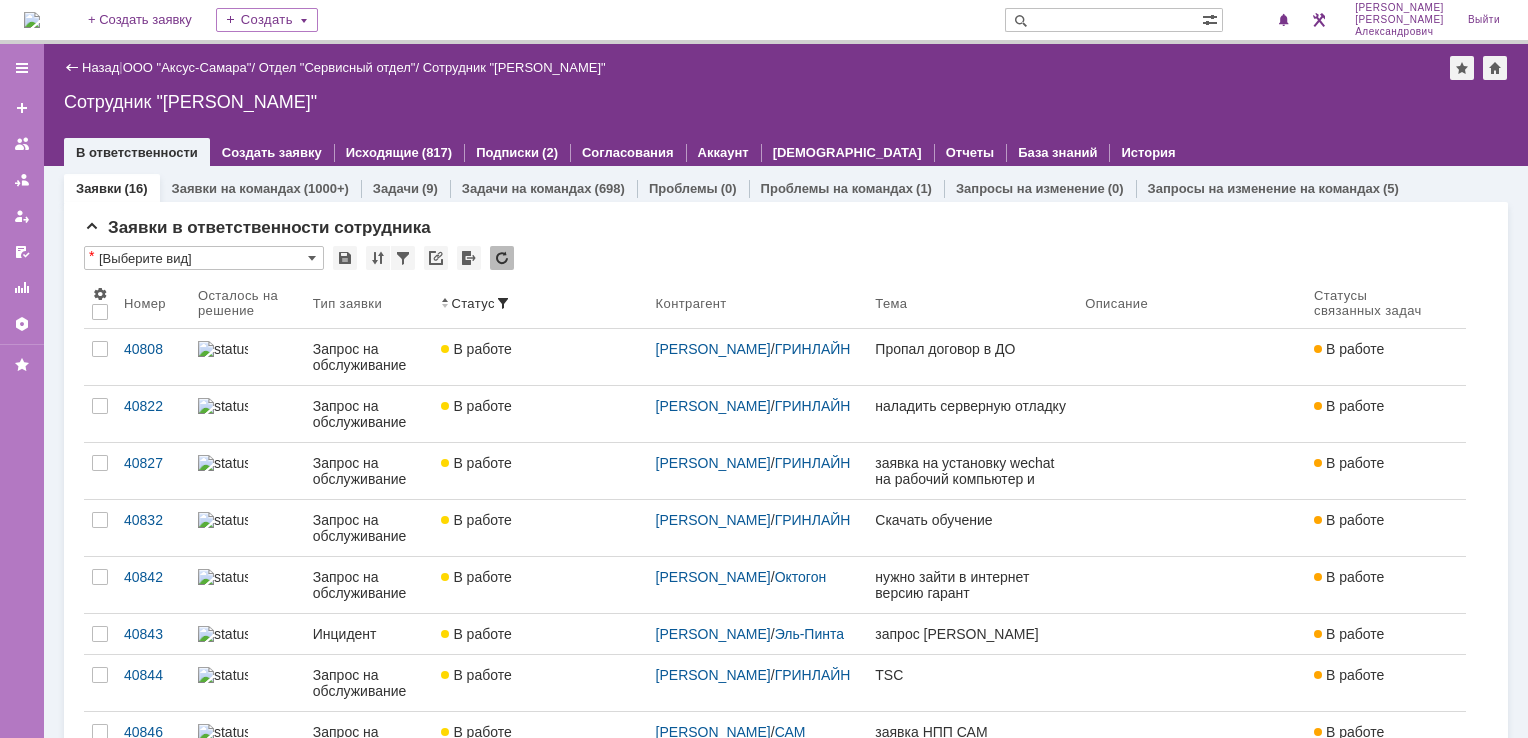 scroll, scrollTop: 0, scrollLeft: 0, axis: both 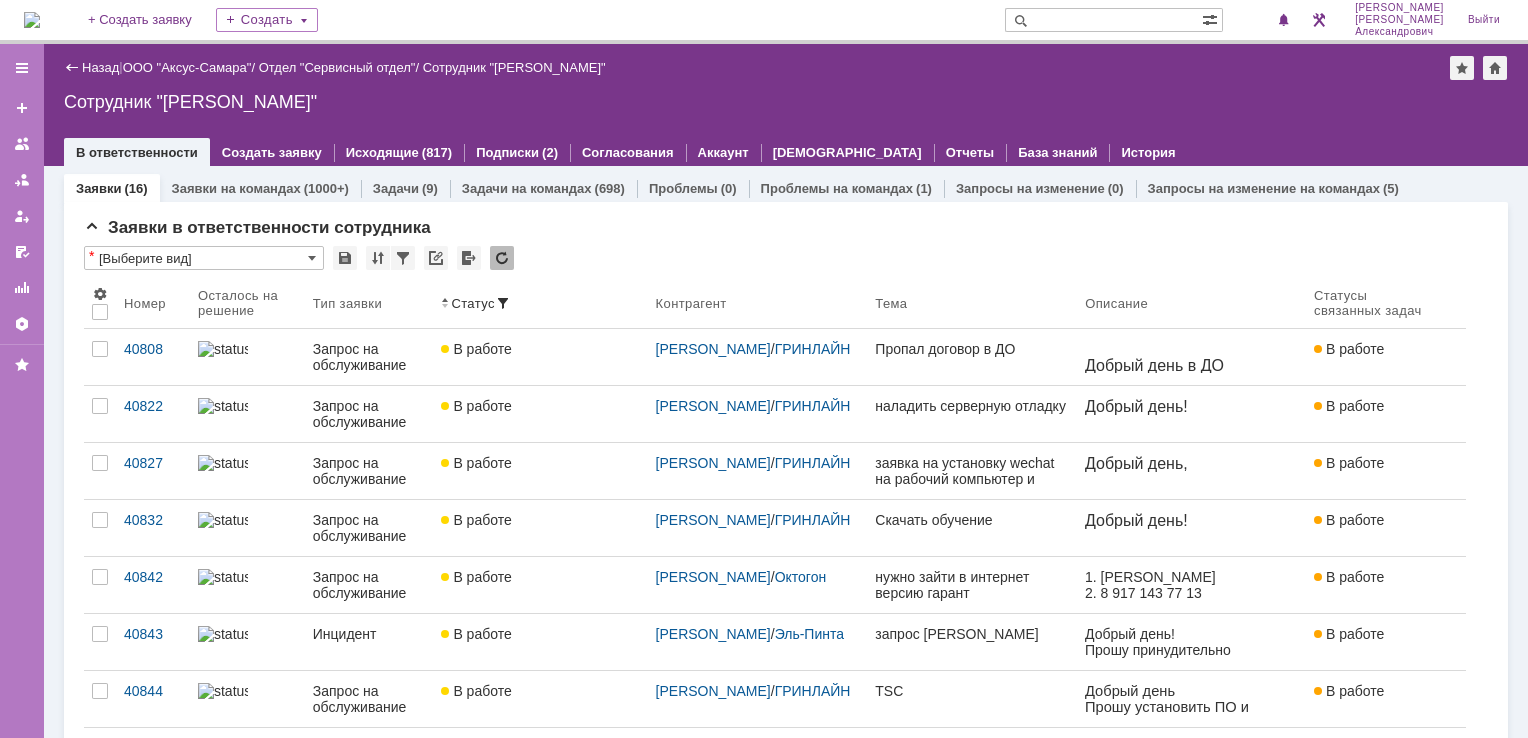 click at bounding box center [32, 20] 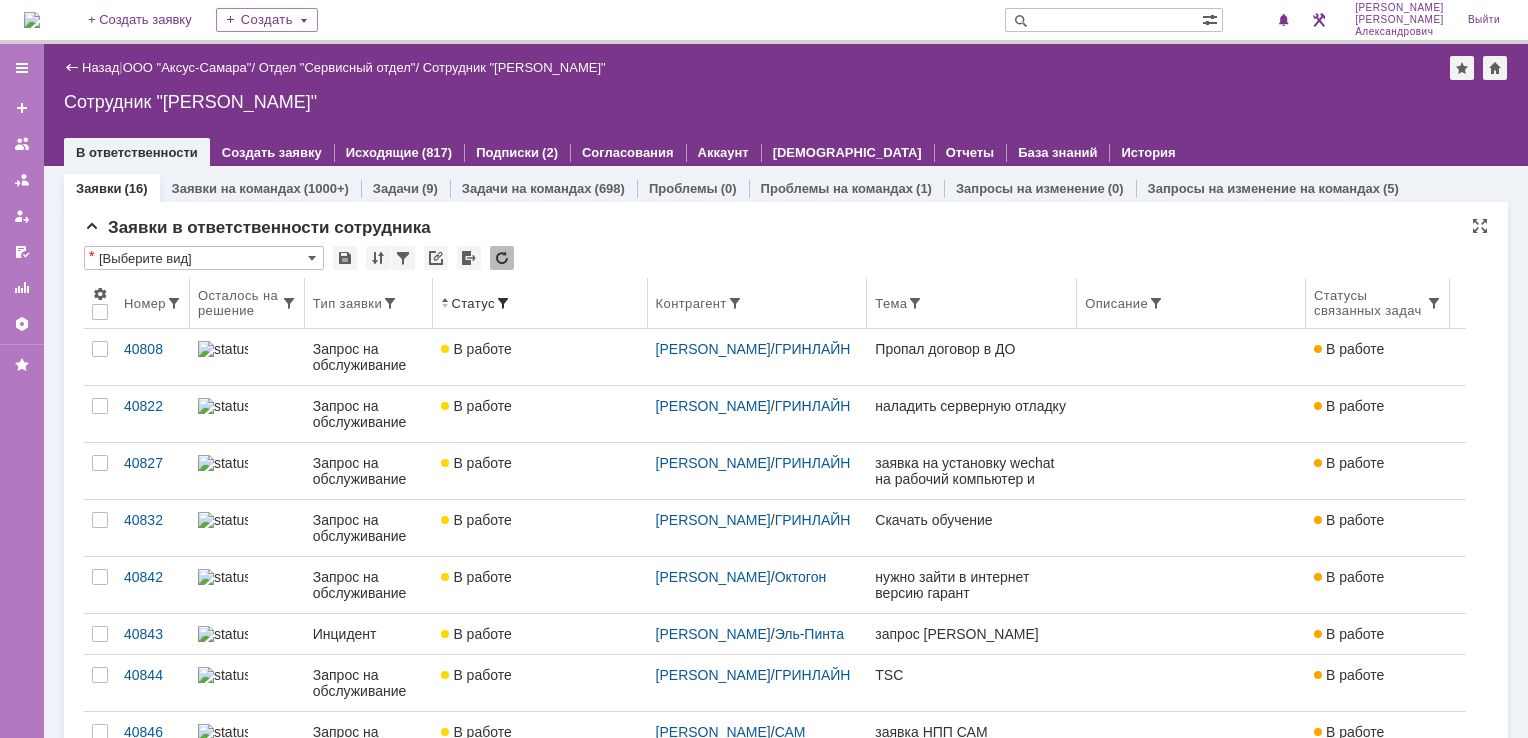 scroll, scrollTop: 0, scrollLeft: 0, axis: both 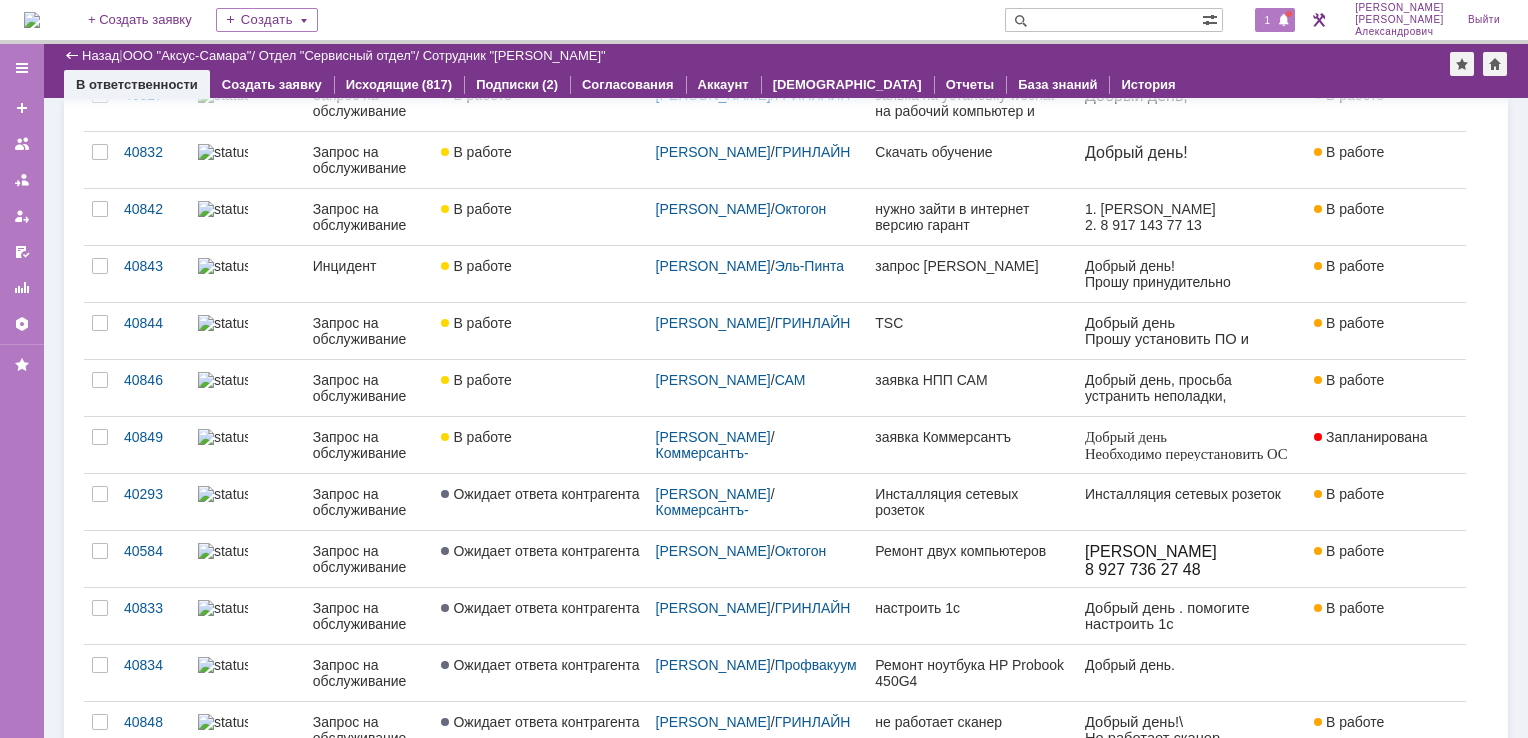 click on "1" at bounding box center (1268, 20) 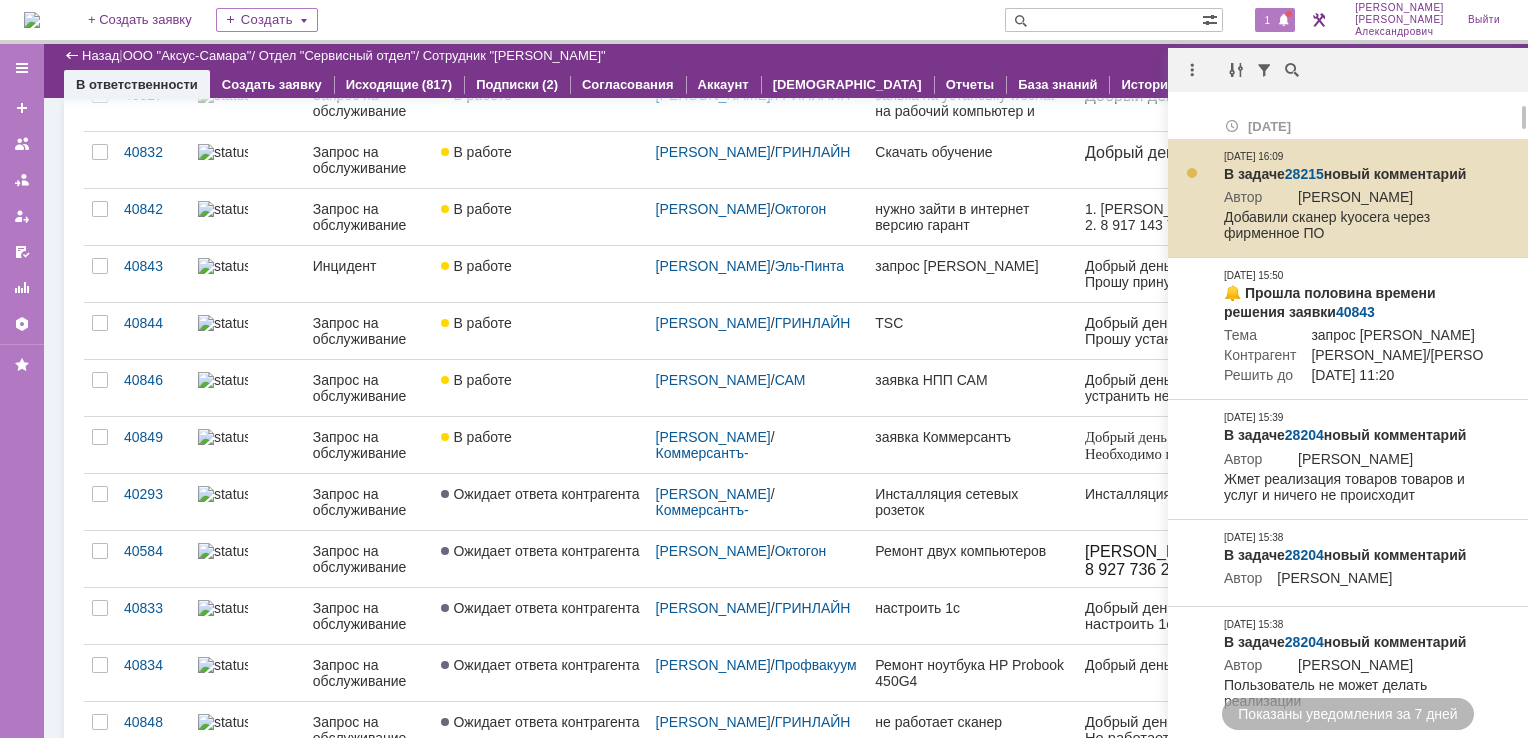 click on "28215" at bounding box center [1304, 174] 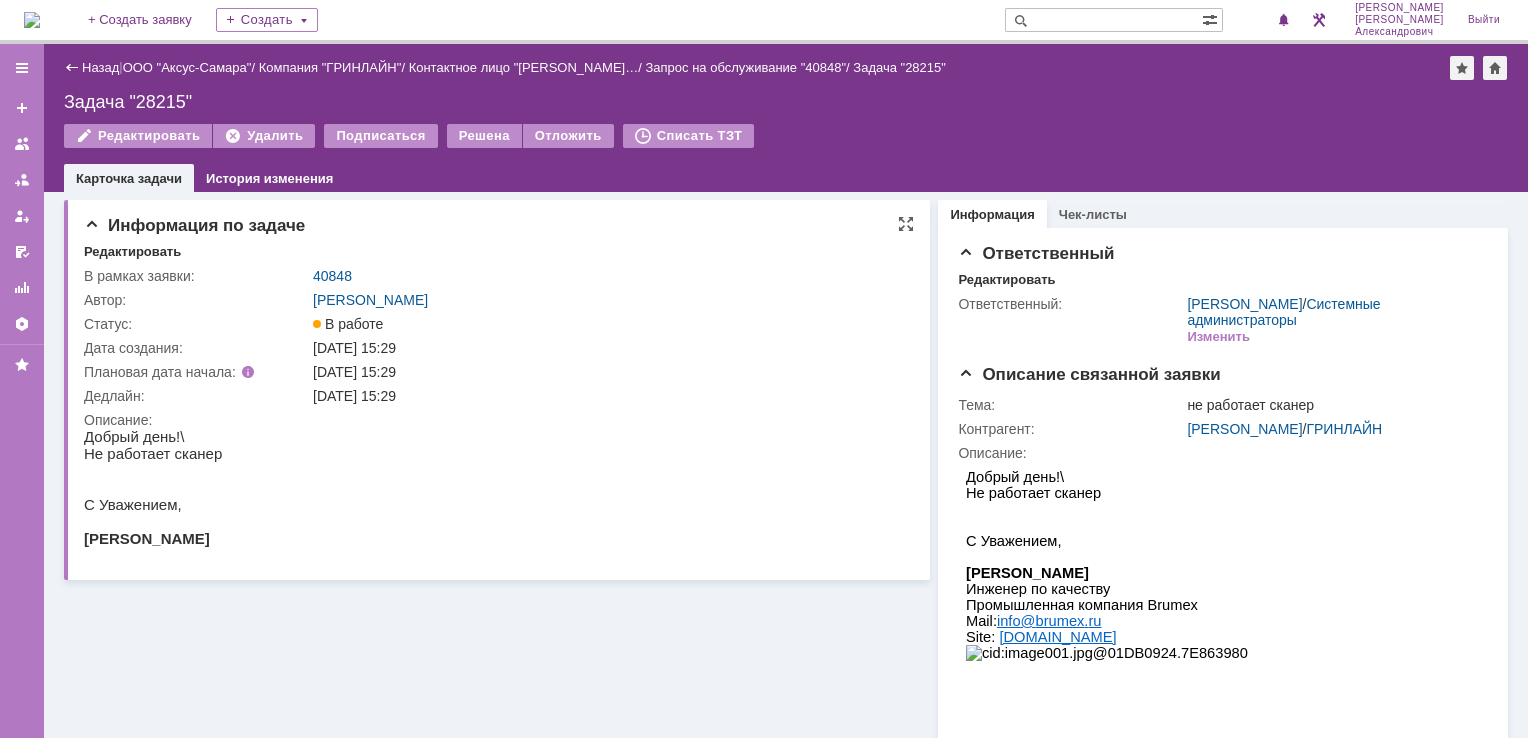 scroll, scrollTop: 0, scrollLeft: 0, axis: both 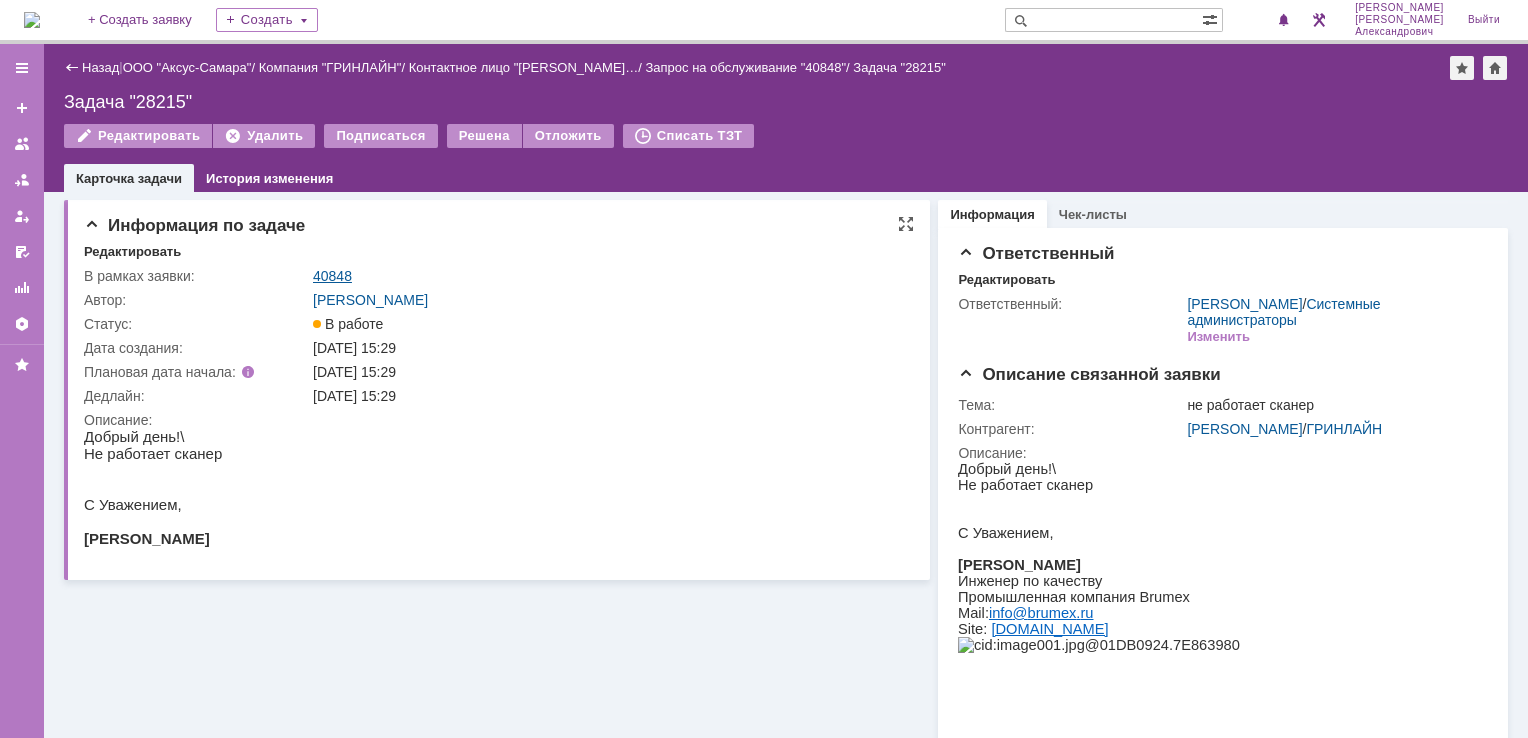click on "40848" at bounding box center [332, 276] 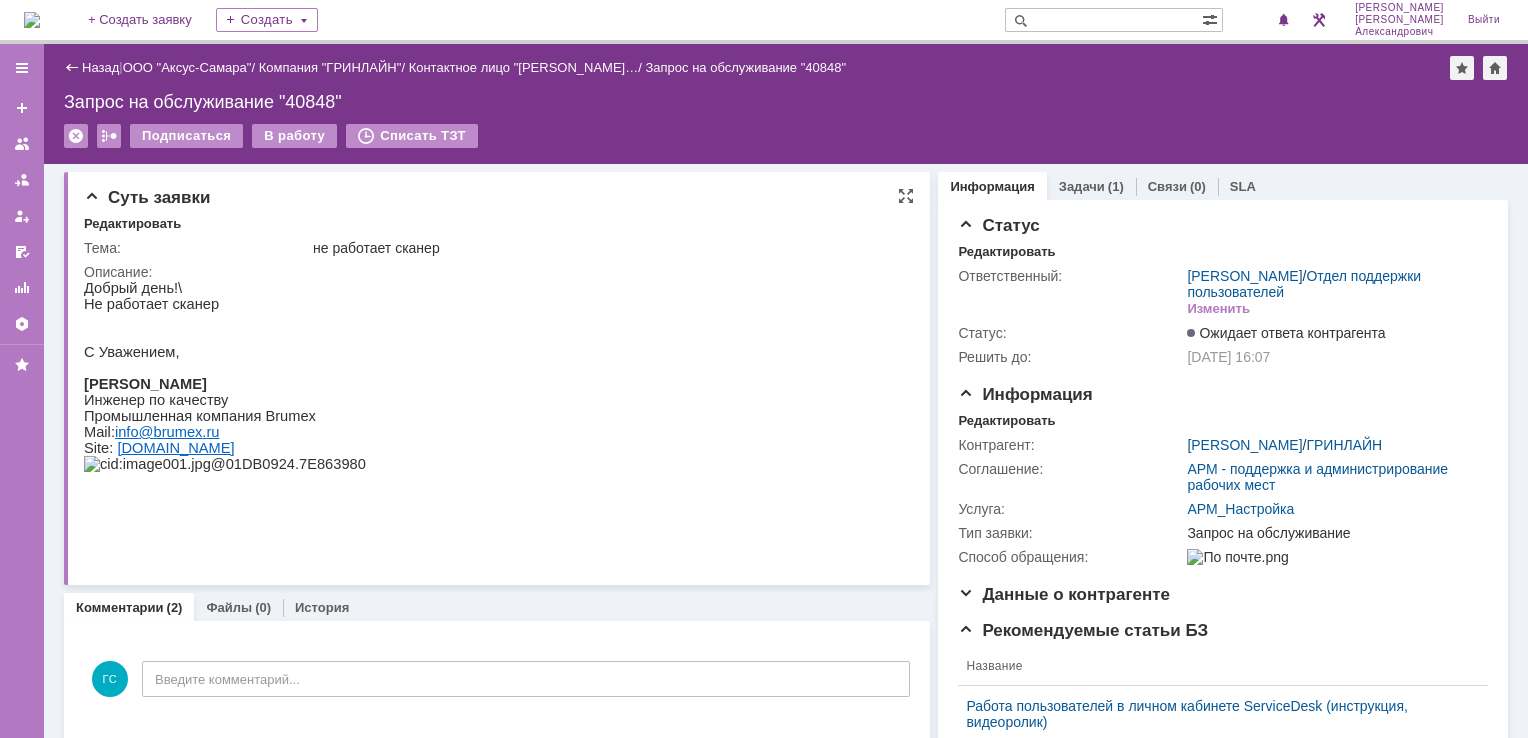 scroll, scrollTop: 0, scrollLeft: 0, axis: both 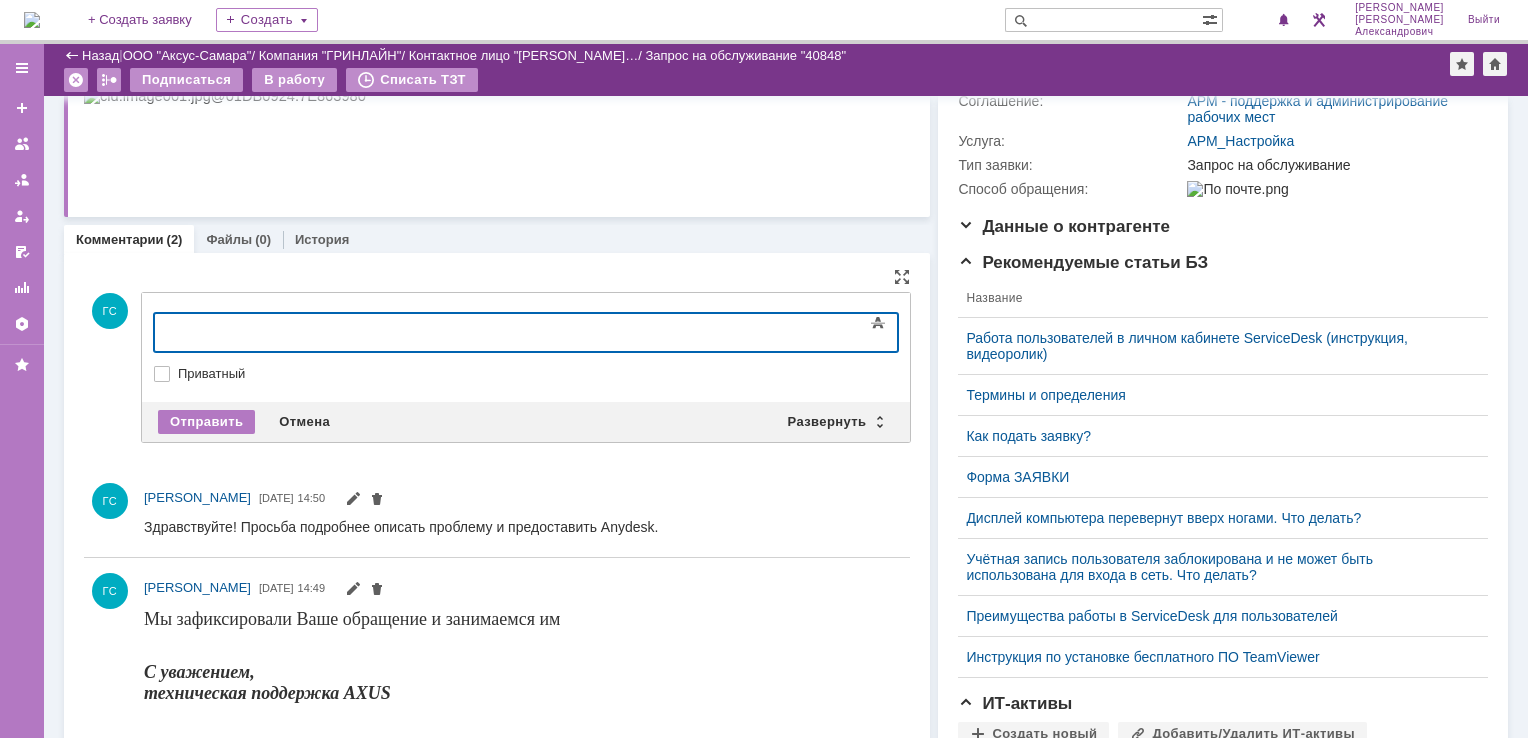 type 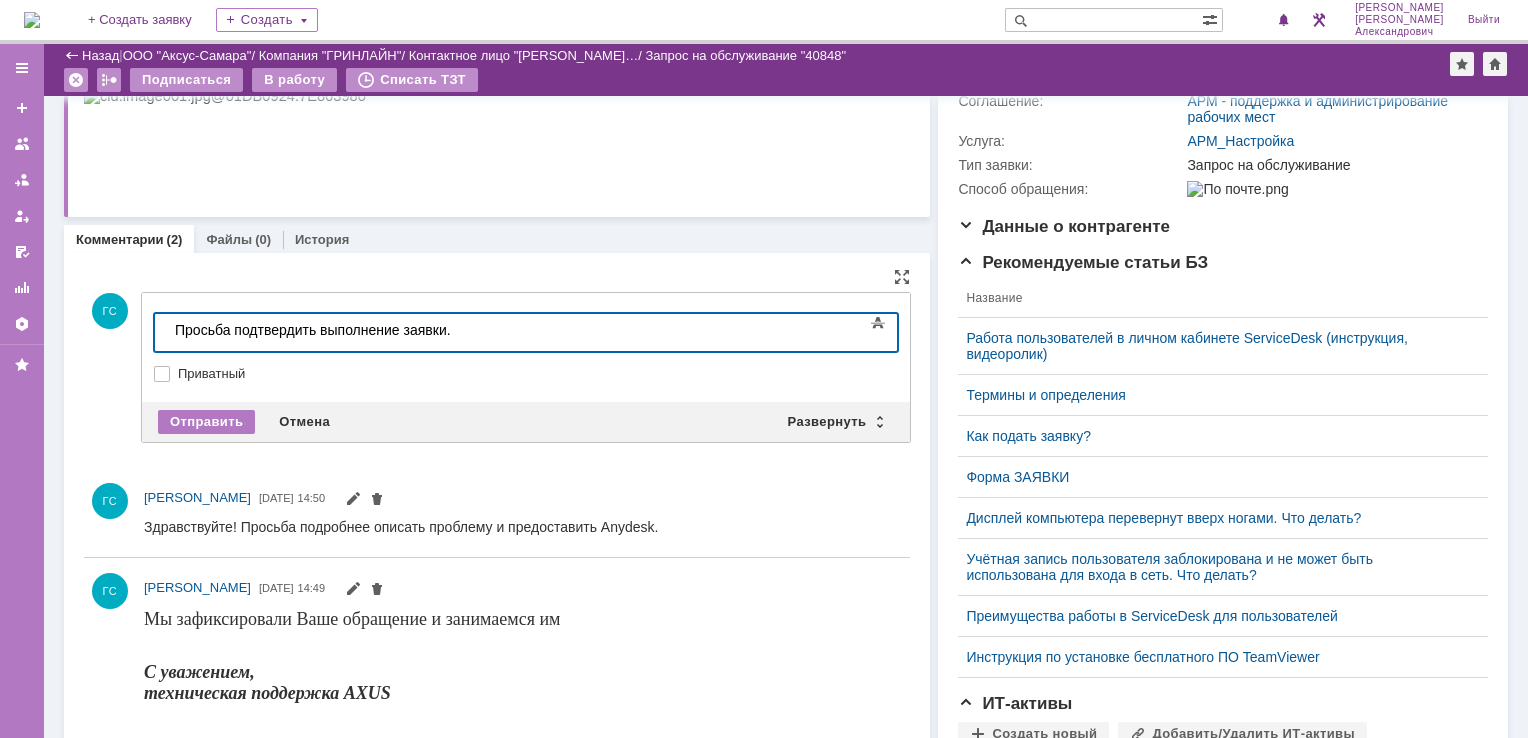 click on "Просьба подтвердить выполнение заявки." at bounding box center (317, 330) 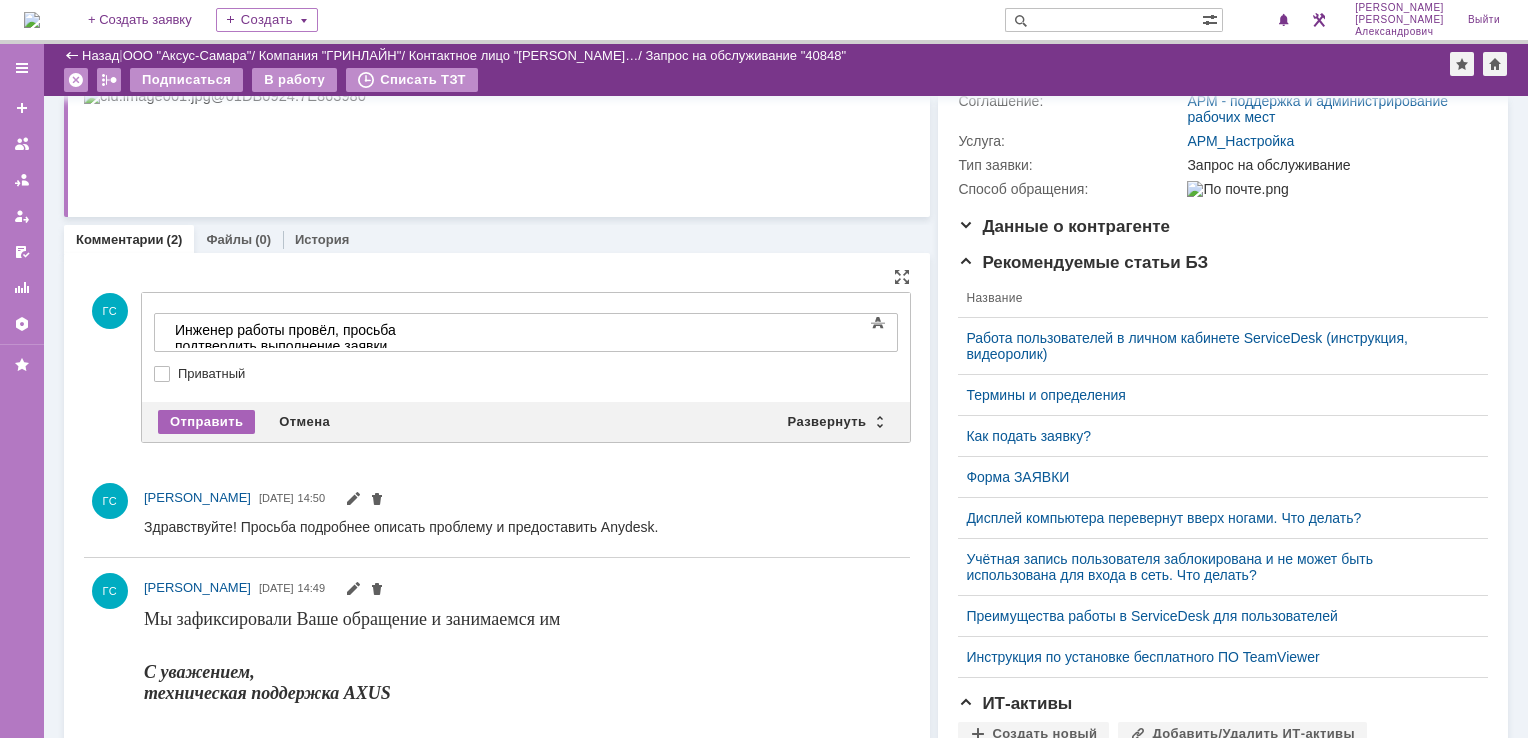 click on "Отправить" at bounding box center [206, 422] 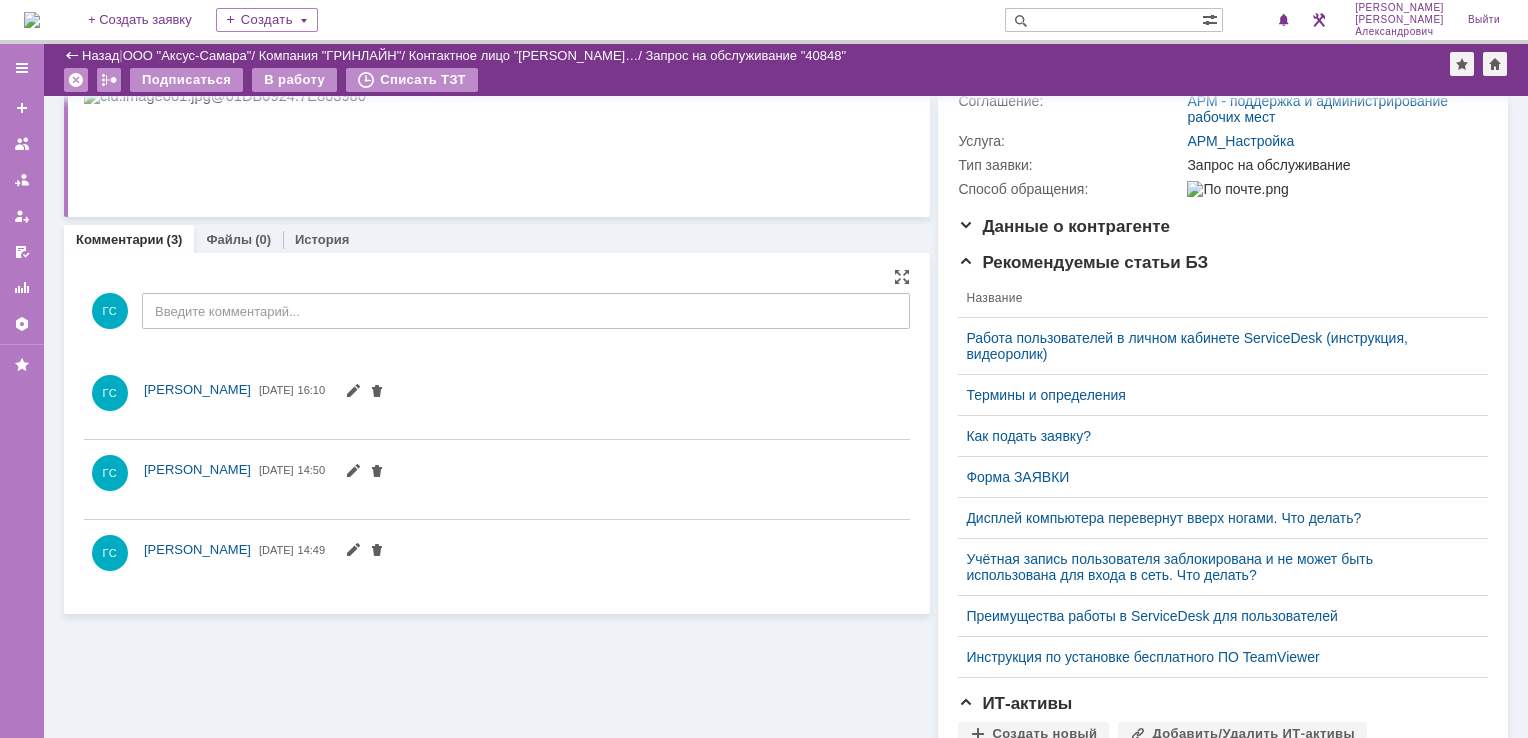 scroll, scrollTop: 0, scrollLeft: 0, axis: both 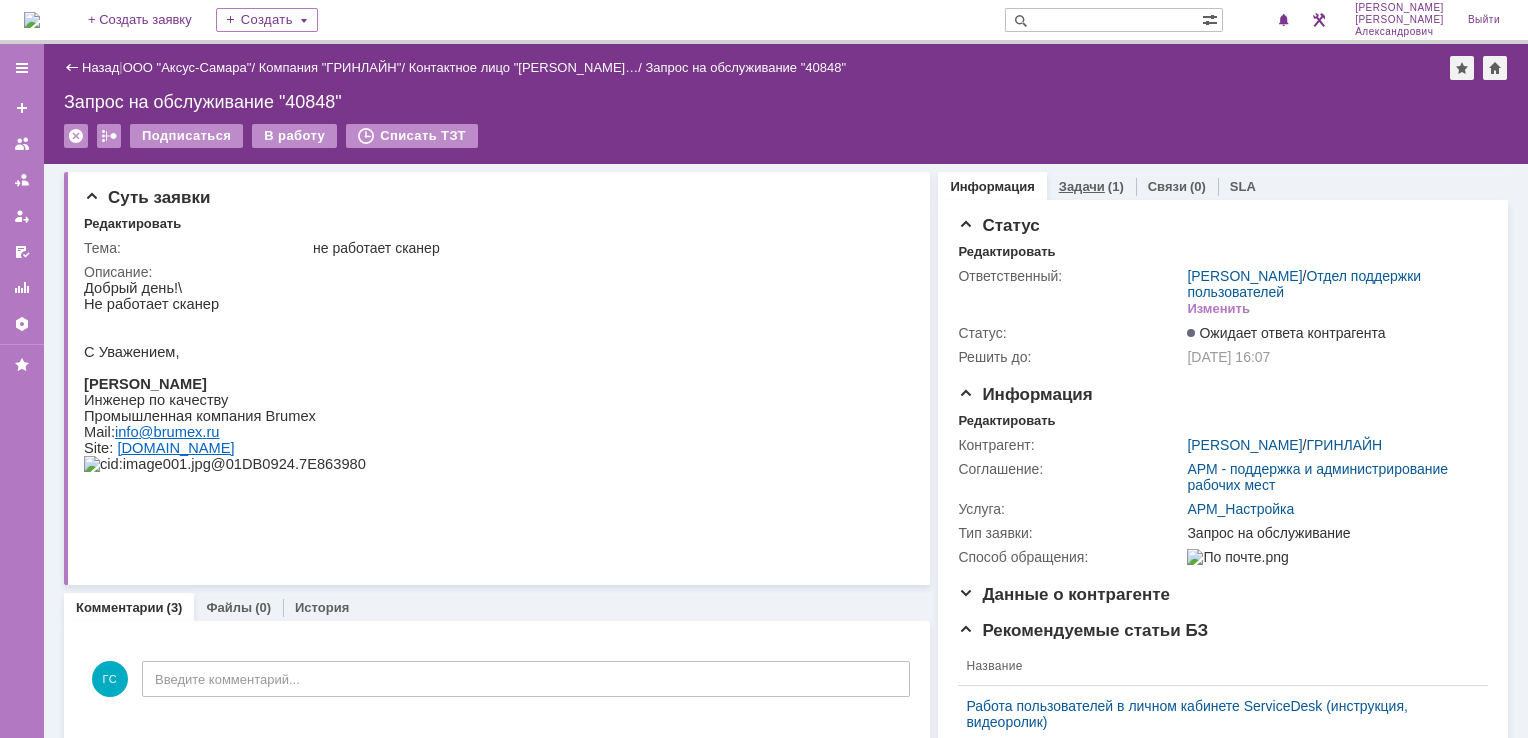 click on "Задачи (1)" at bounding box center (1091, 186) 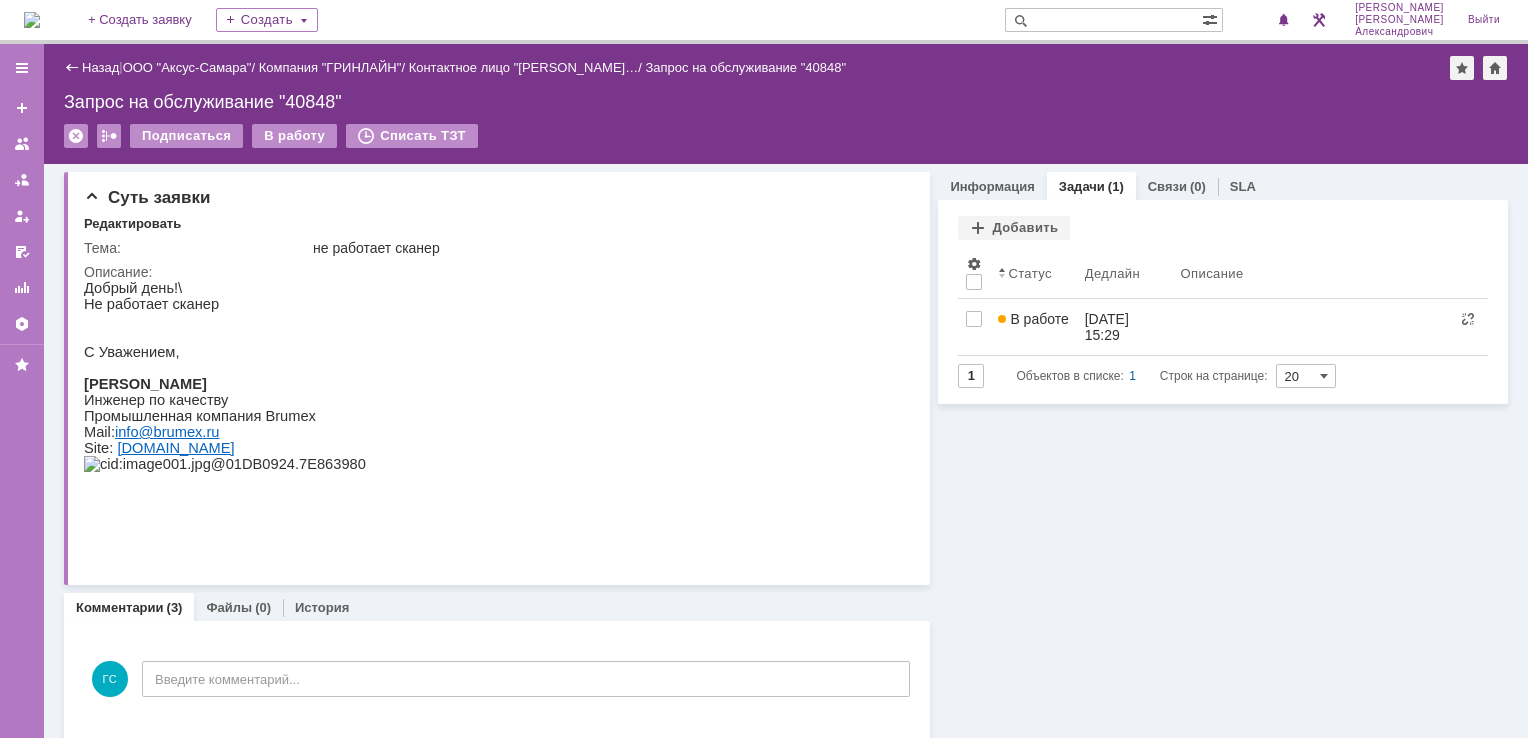 scroll, scrollTop: 0, scrollLeft: 0, axis: both 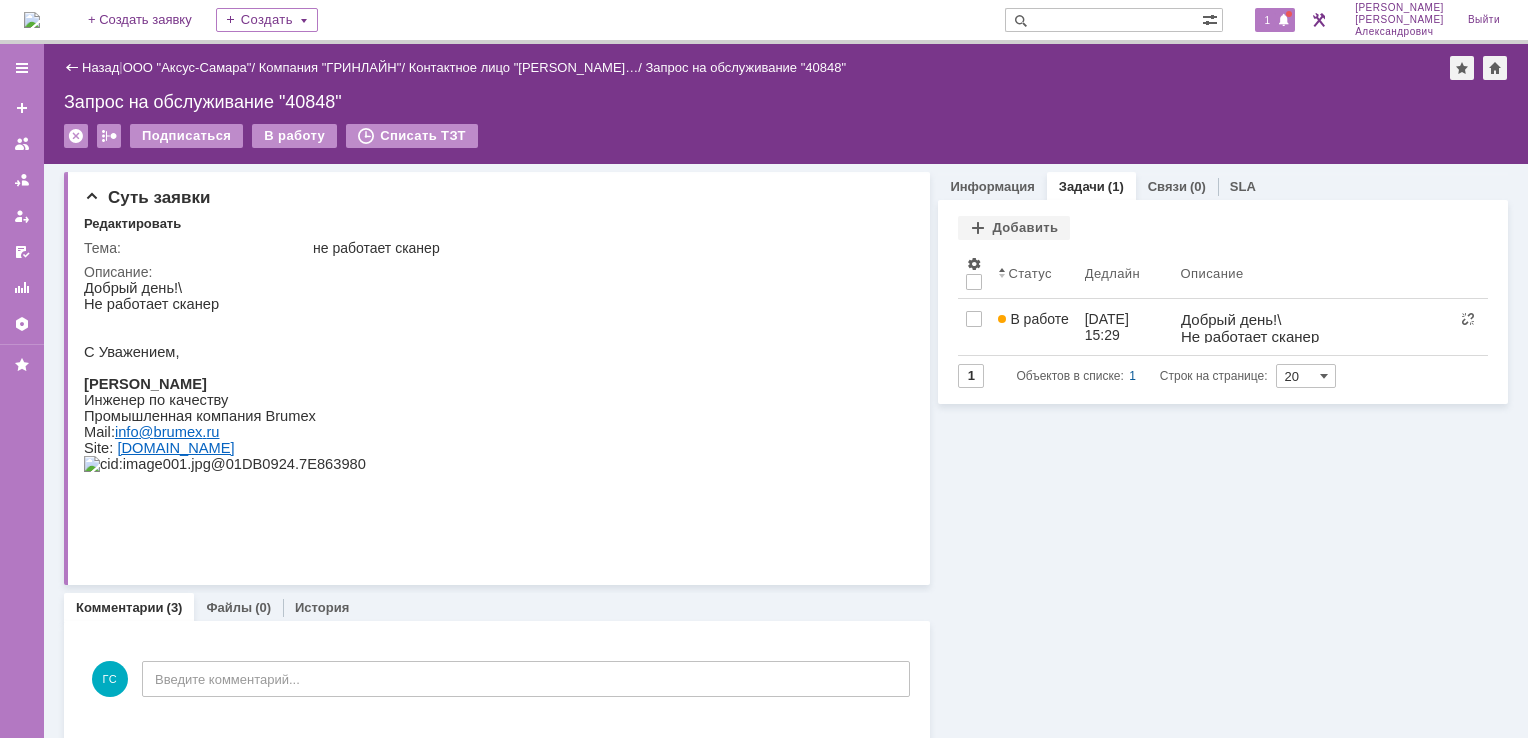 click on "1" at bounding box center (1268, 20) 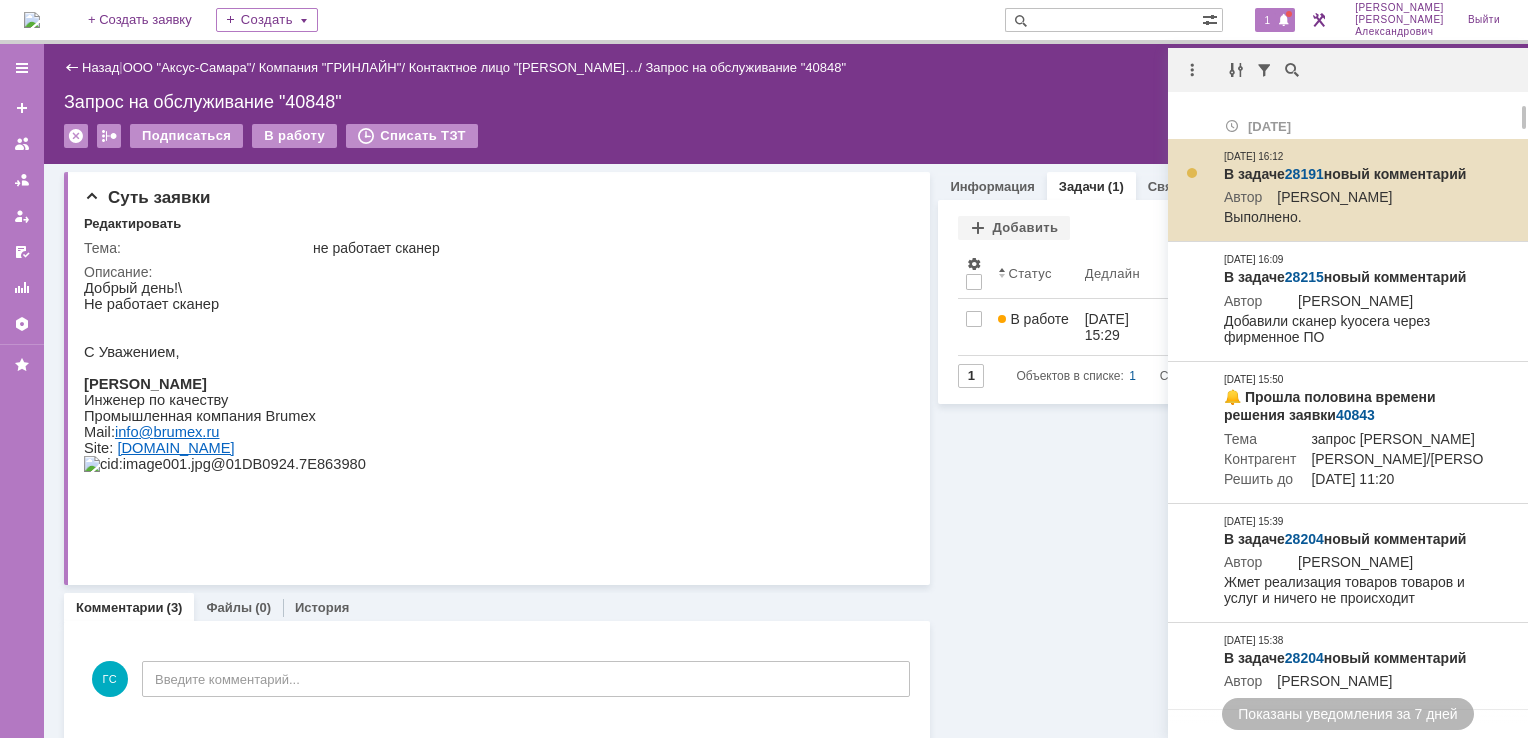 click on "28191" at bounding box center (1304, 174) 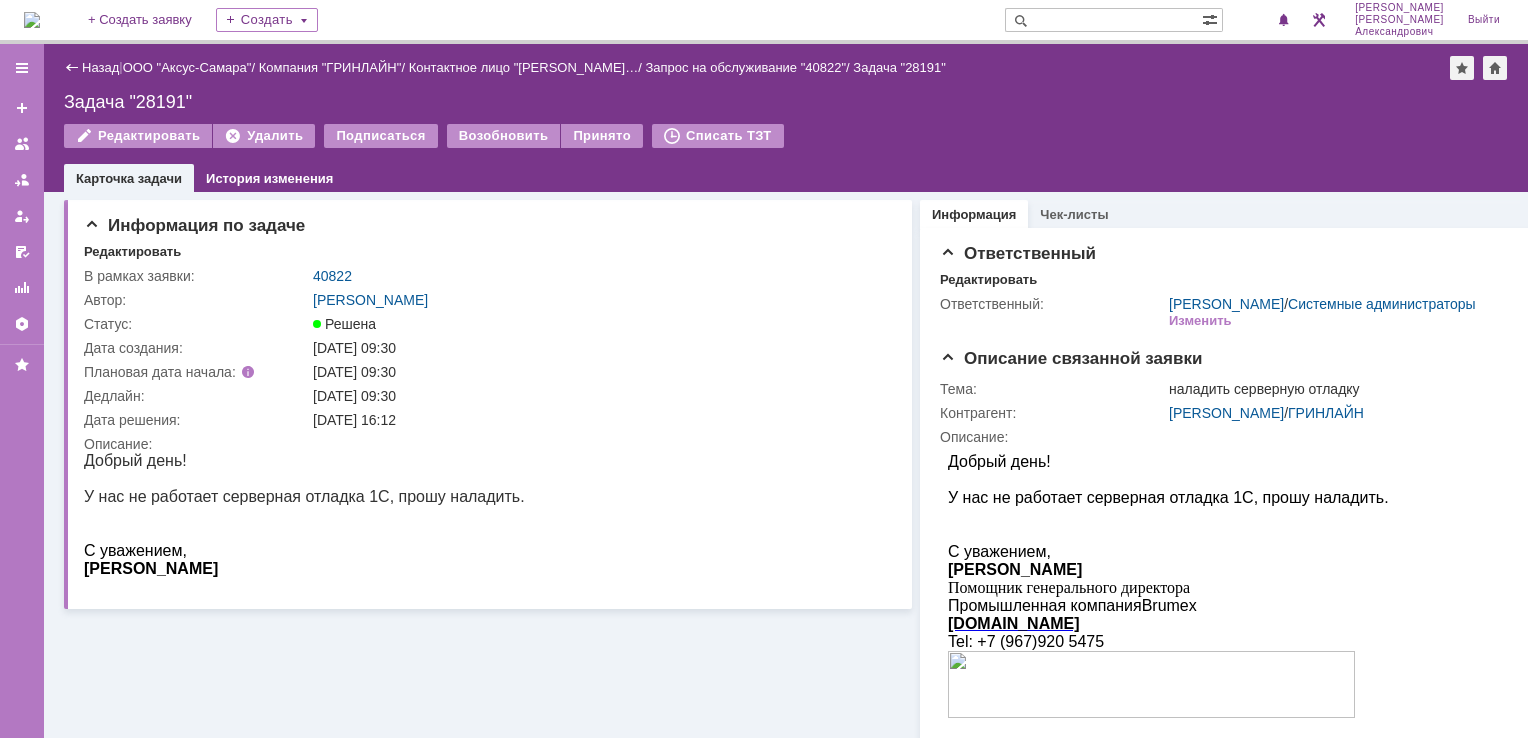 scroll, scrollTop: 0, scrollLeft: 0, axis: both 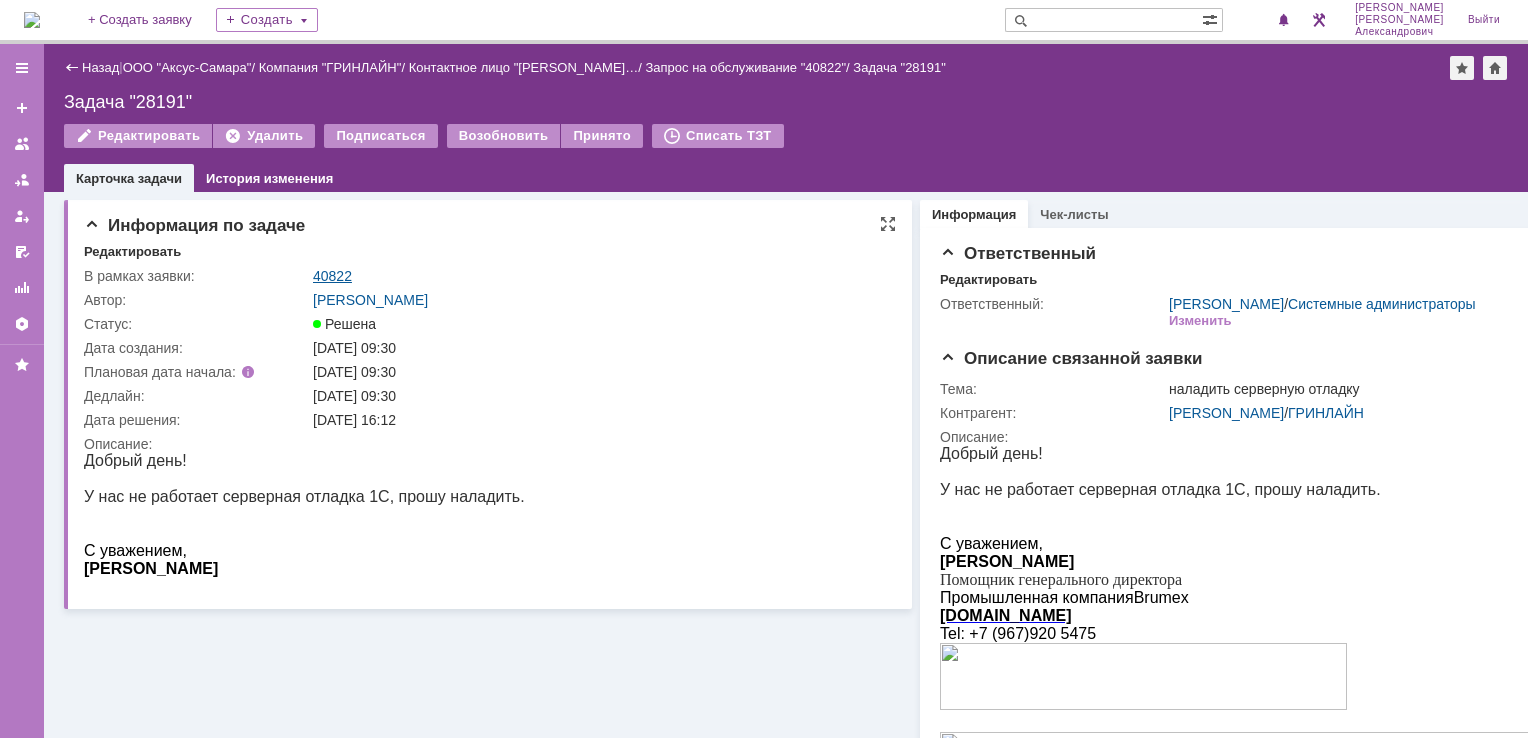 click on "40822" at bounding box center [332, 276] 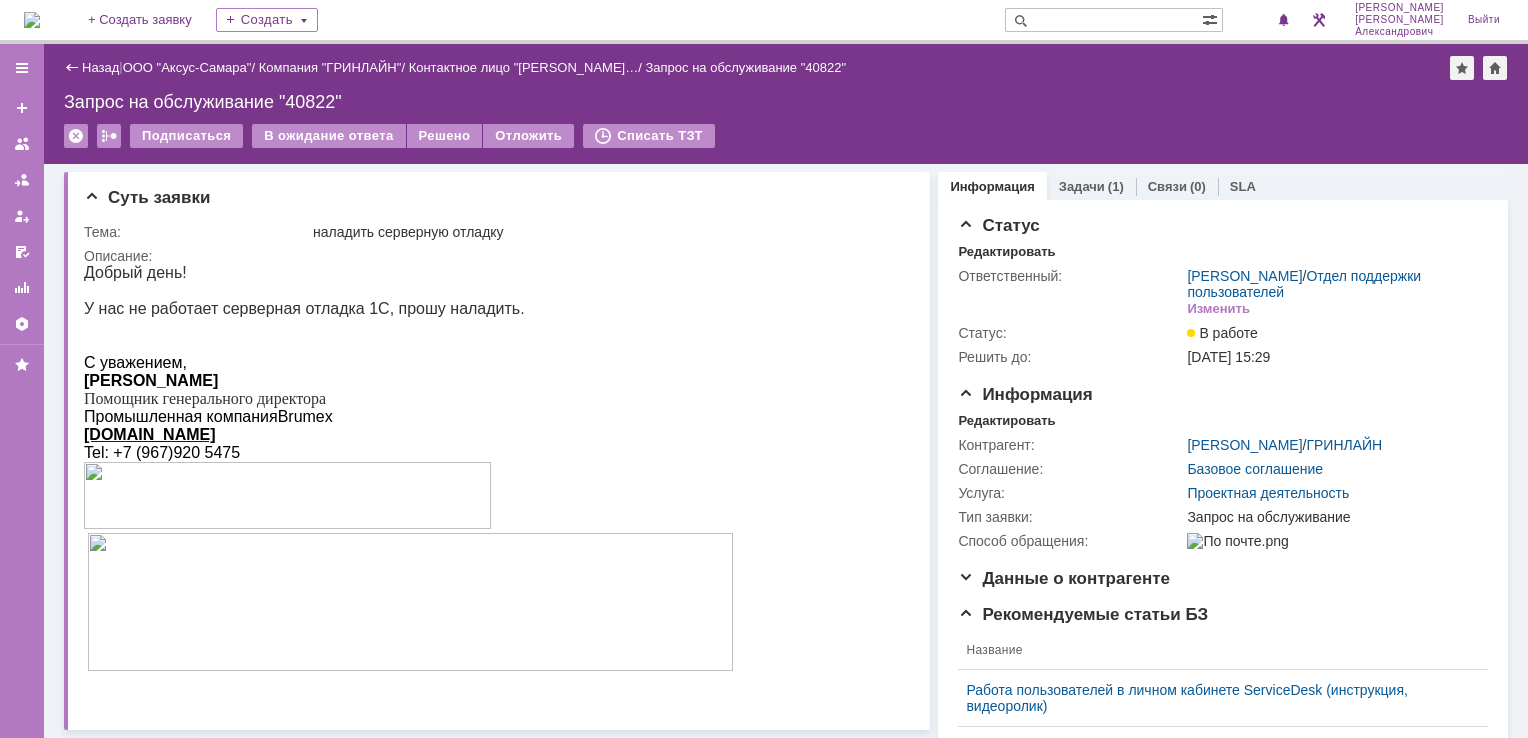 scroll, scrollTop: 0, scrollLeft: 0, axis: both 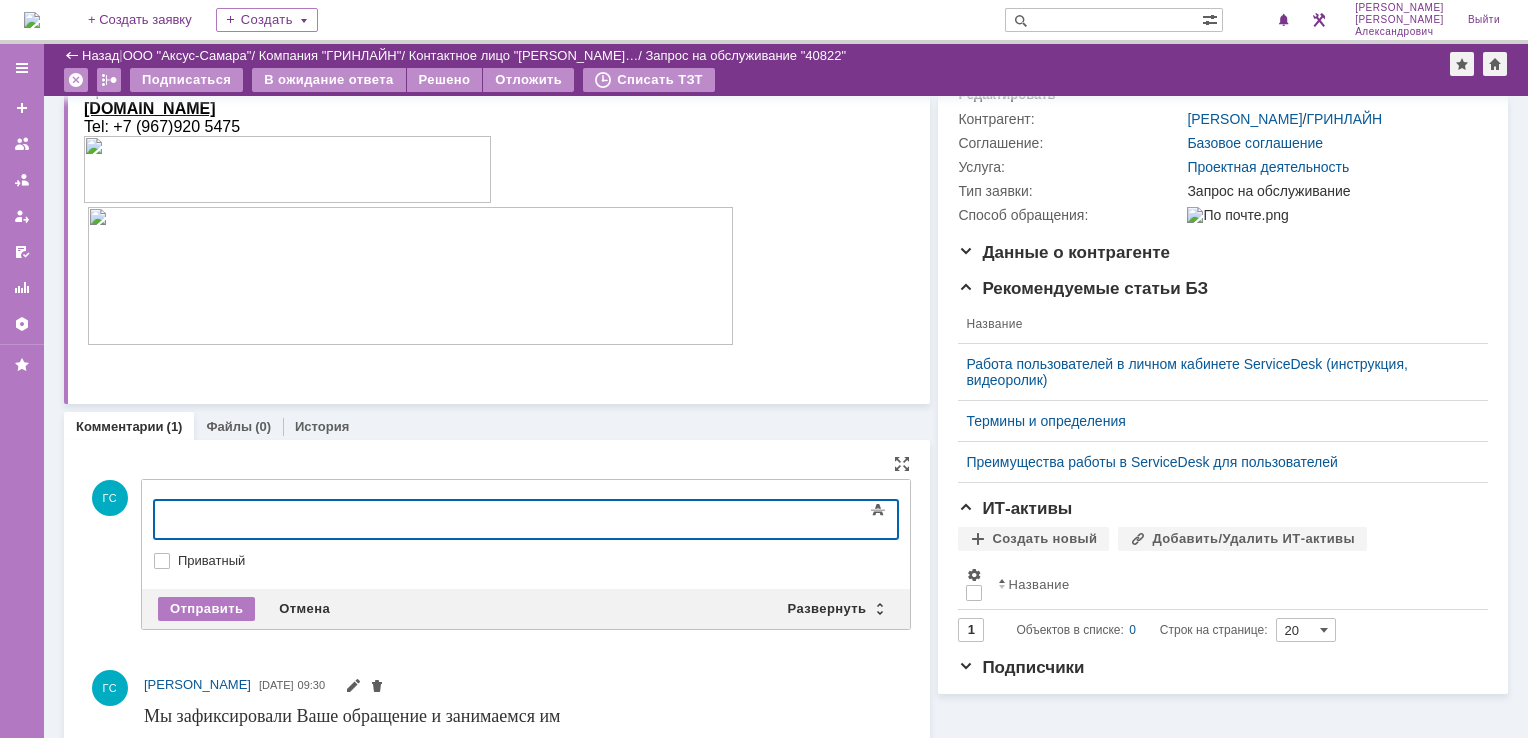 type 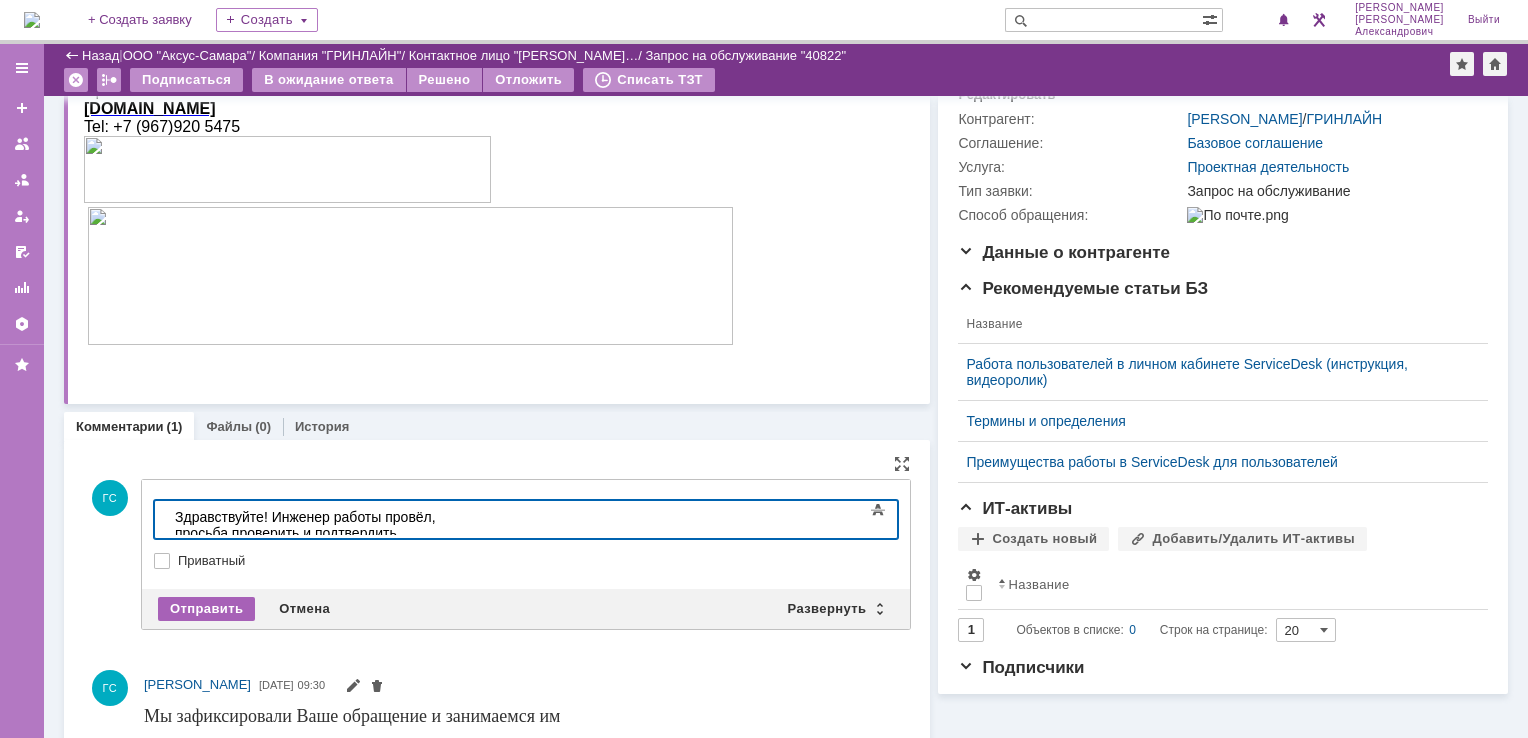 click on "Отправить" at bounding box center [206, 609] 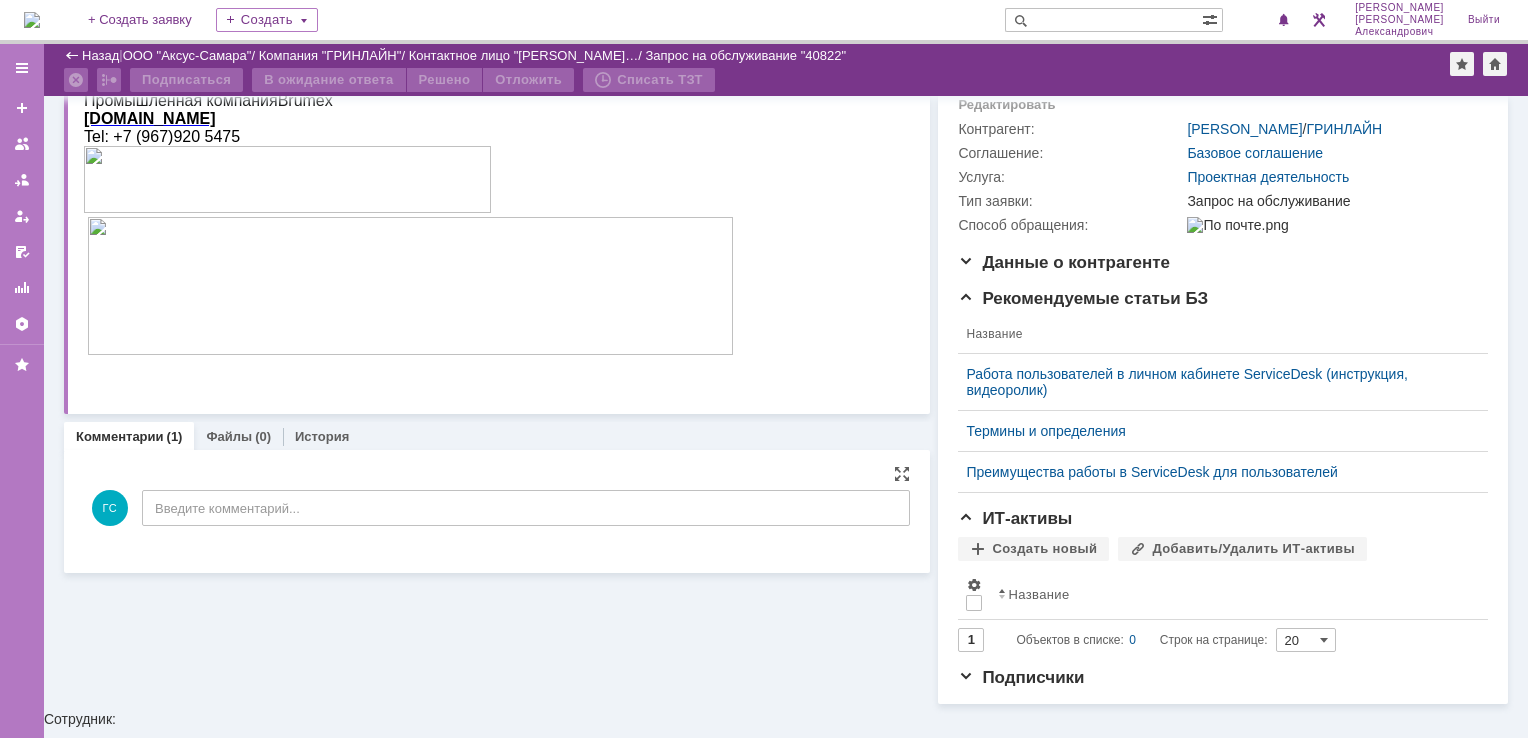 scroll, scrollTop: 258, scrollLeft: 0, axis: vertical 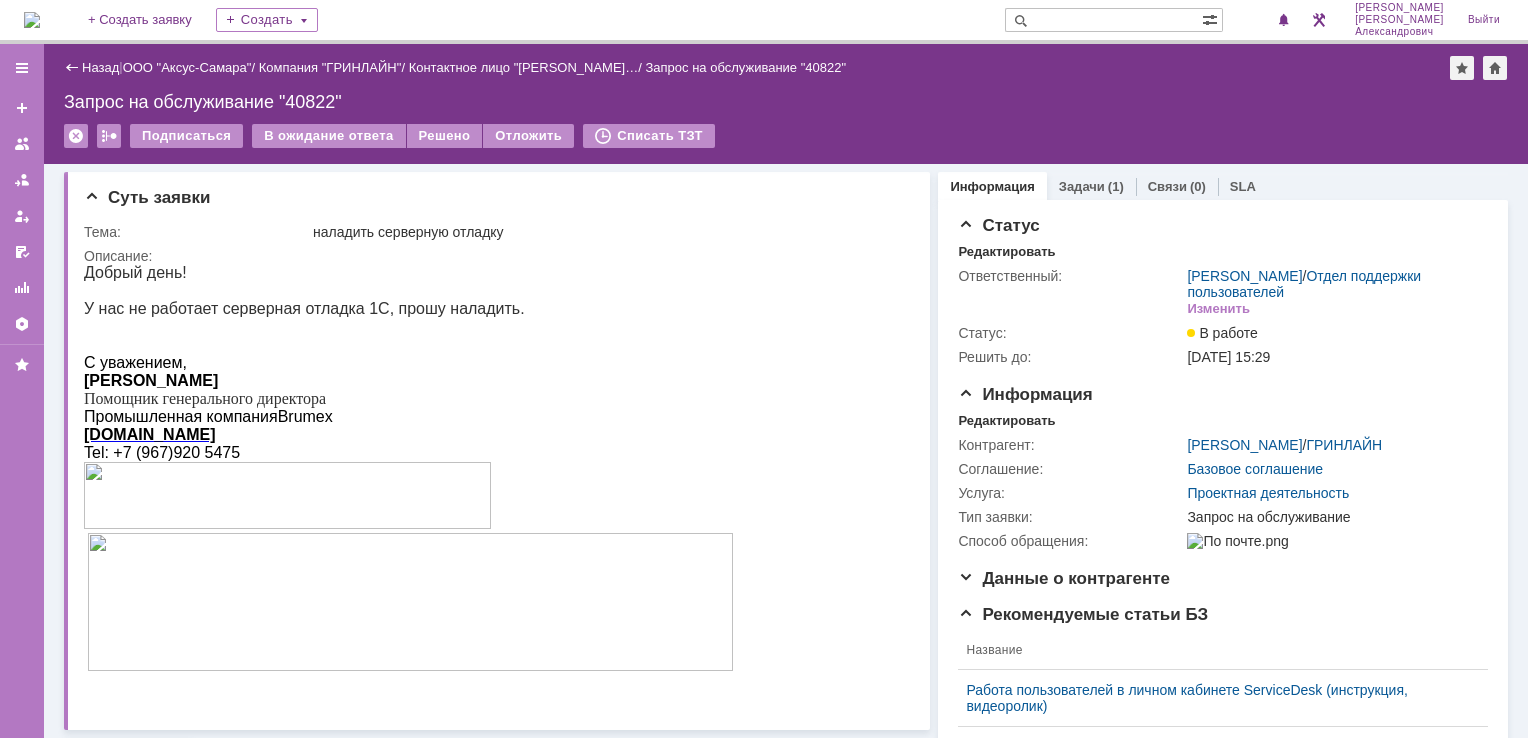 click on "Решено" at bounding box center (445, 137) 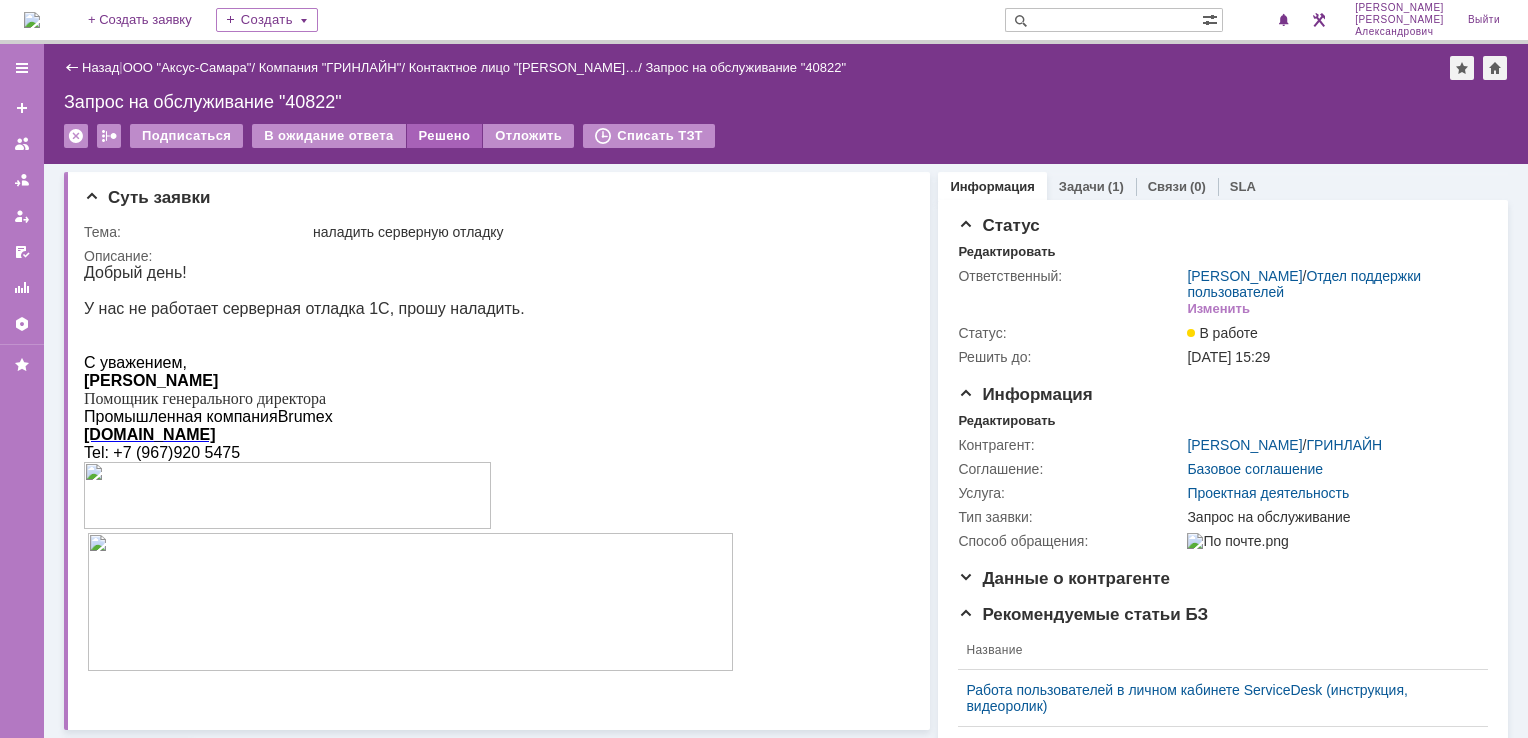 click on "Решено" at bounding box center [445, 136] 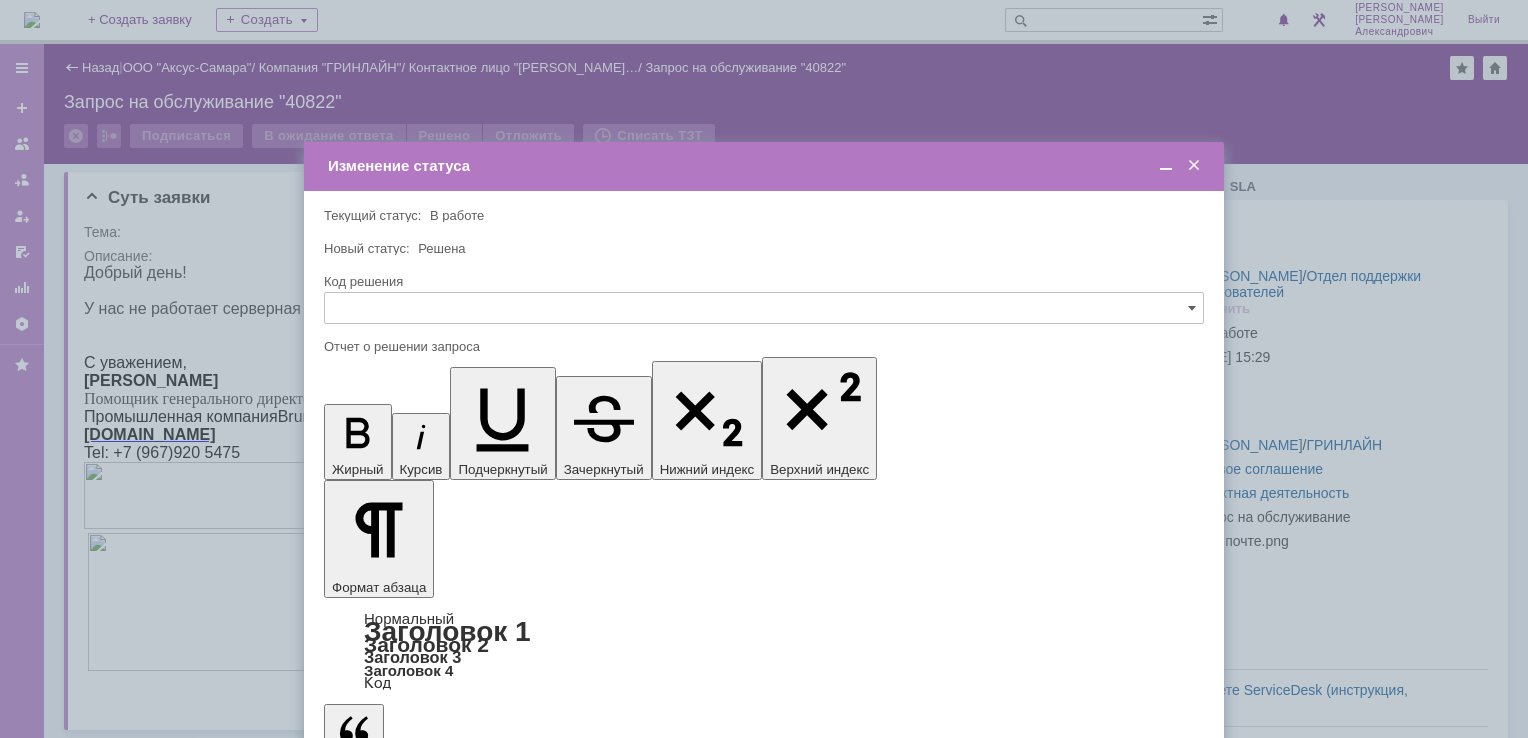 type 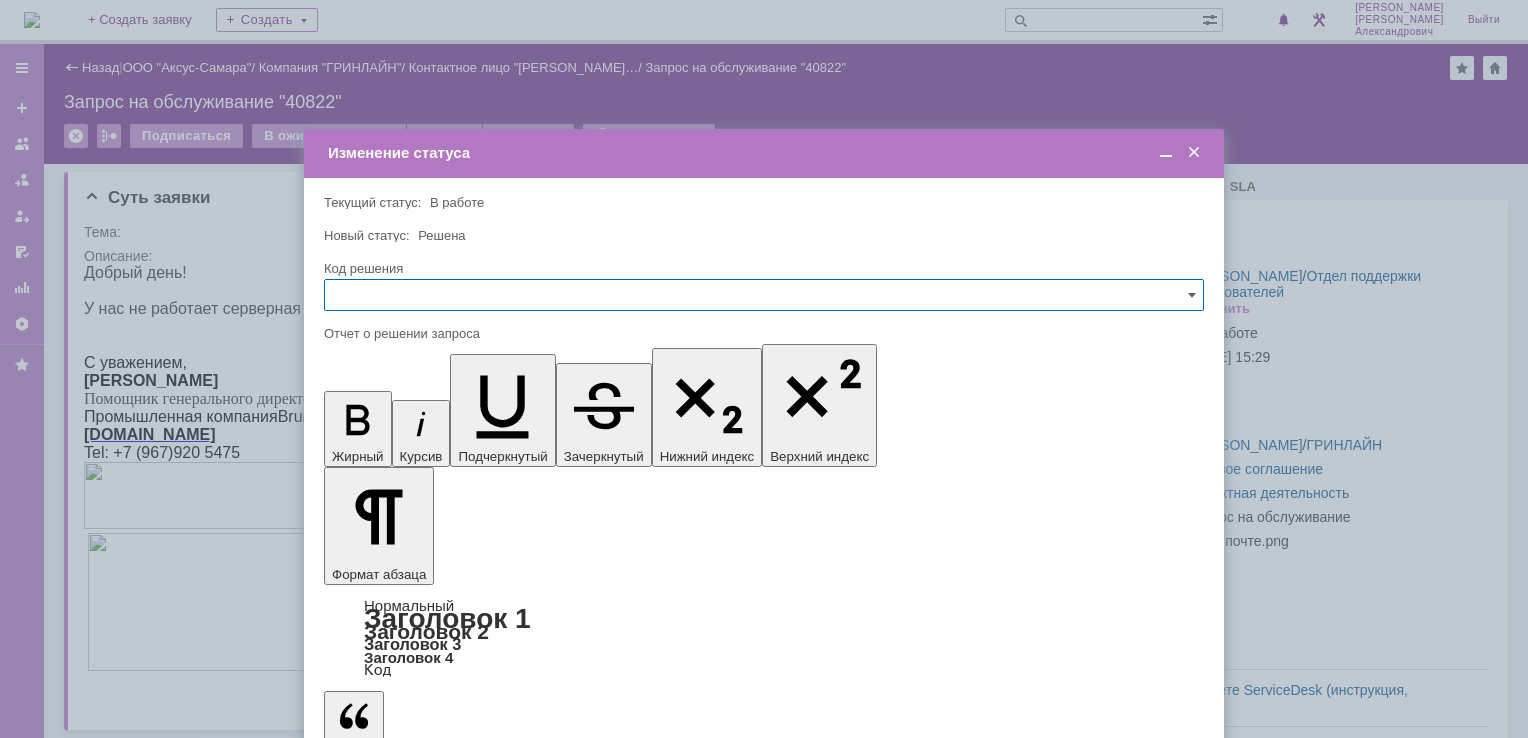 click on "Сохранить" at bounding box center [384, 820] 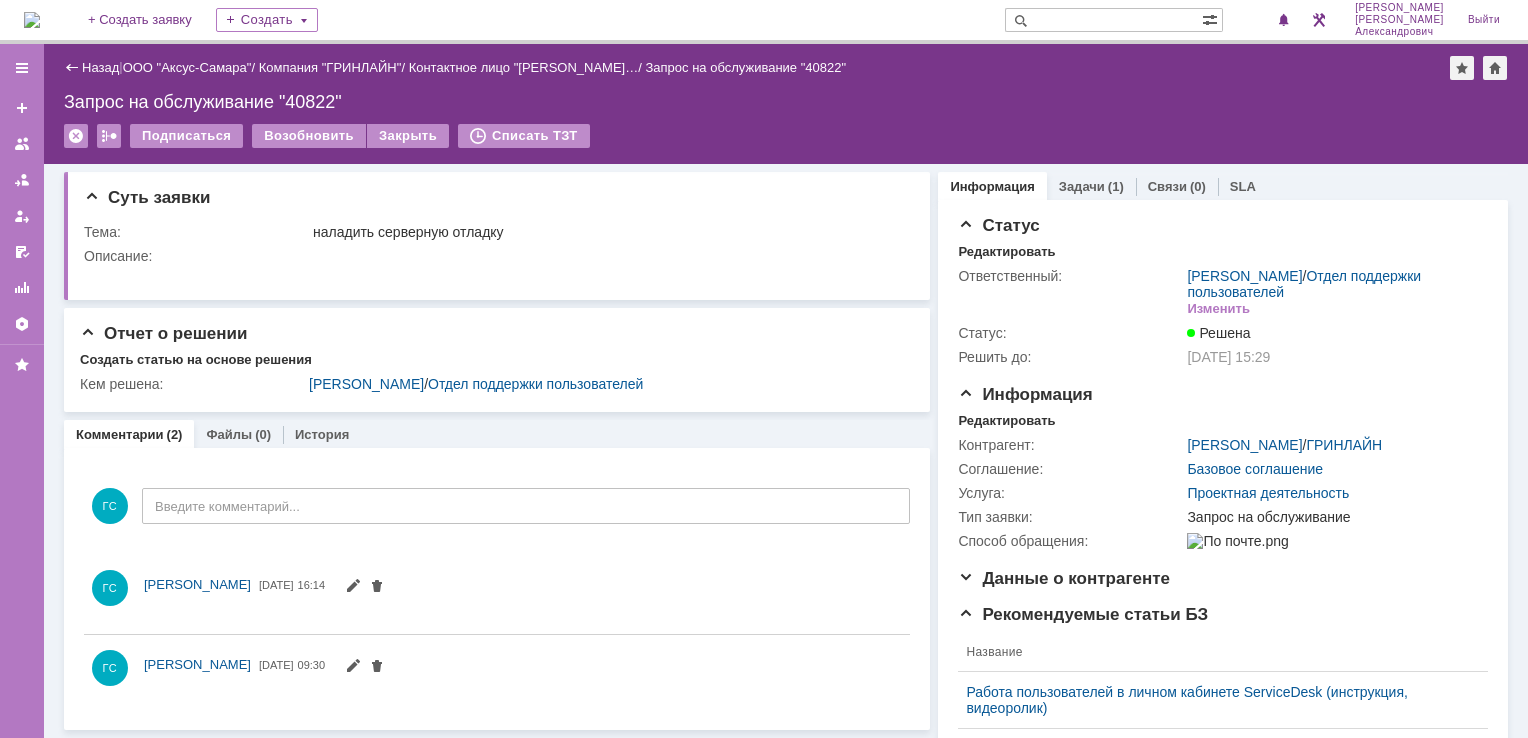 scroll, scrollTop: 0, scrollLeft: 0, axis: both 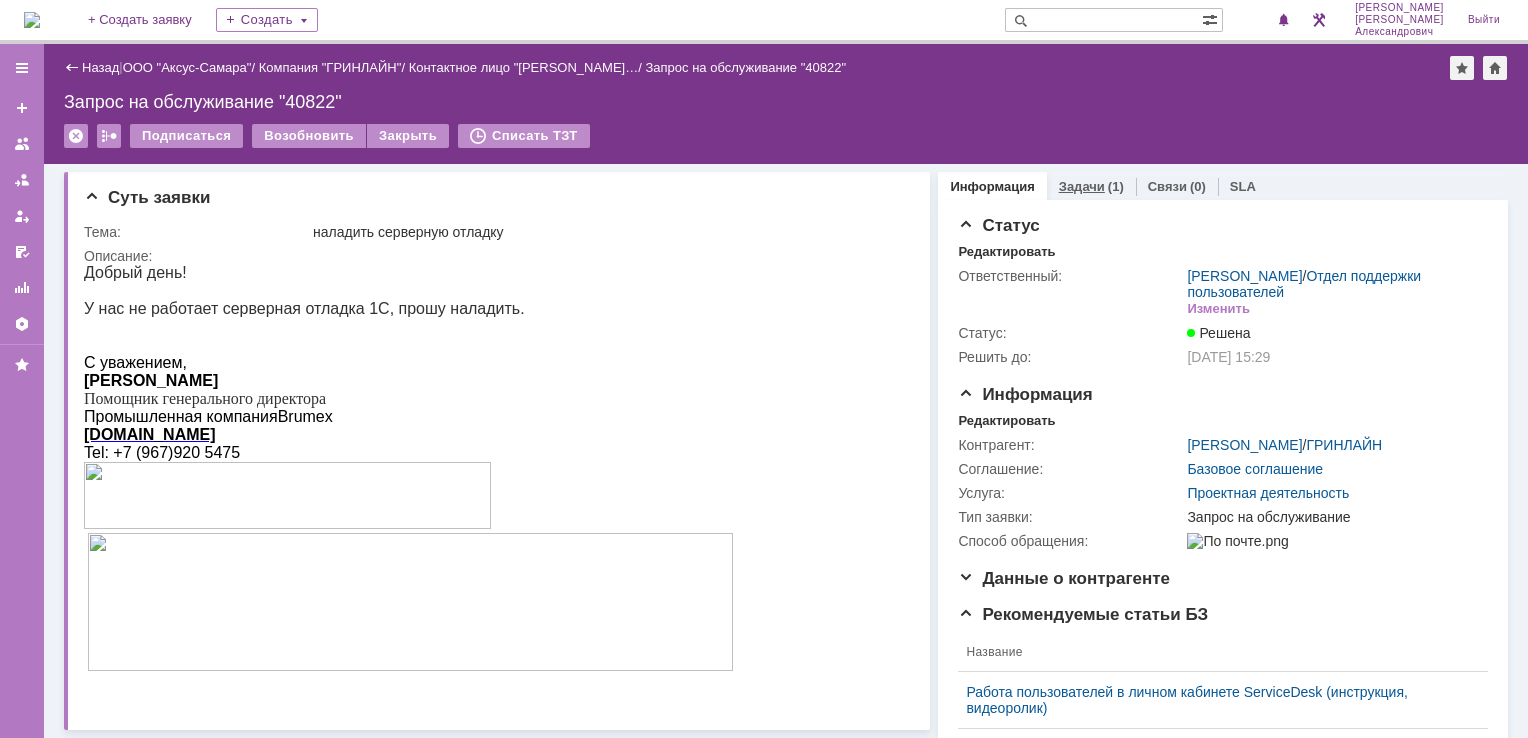 click on "(1)" at bounding box center [1116, 186] 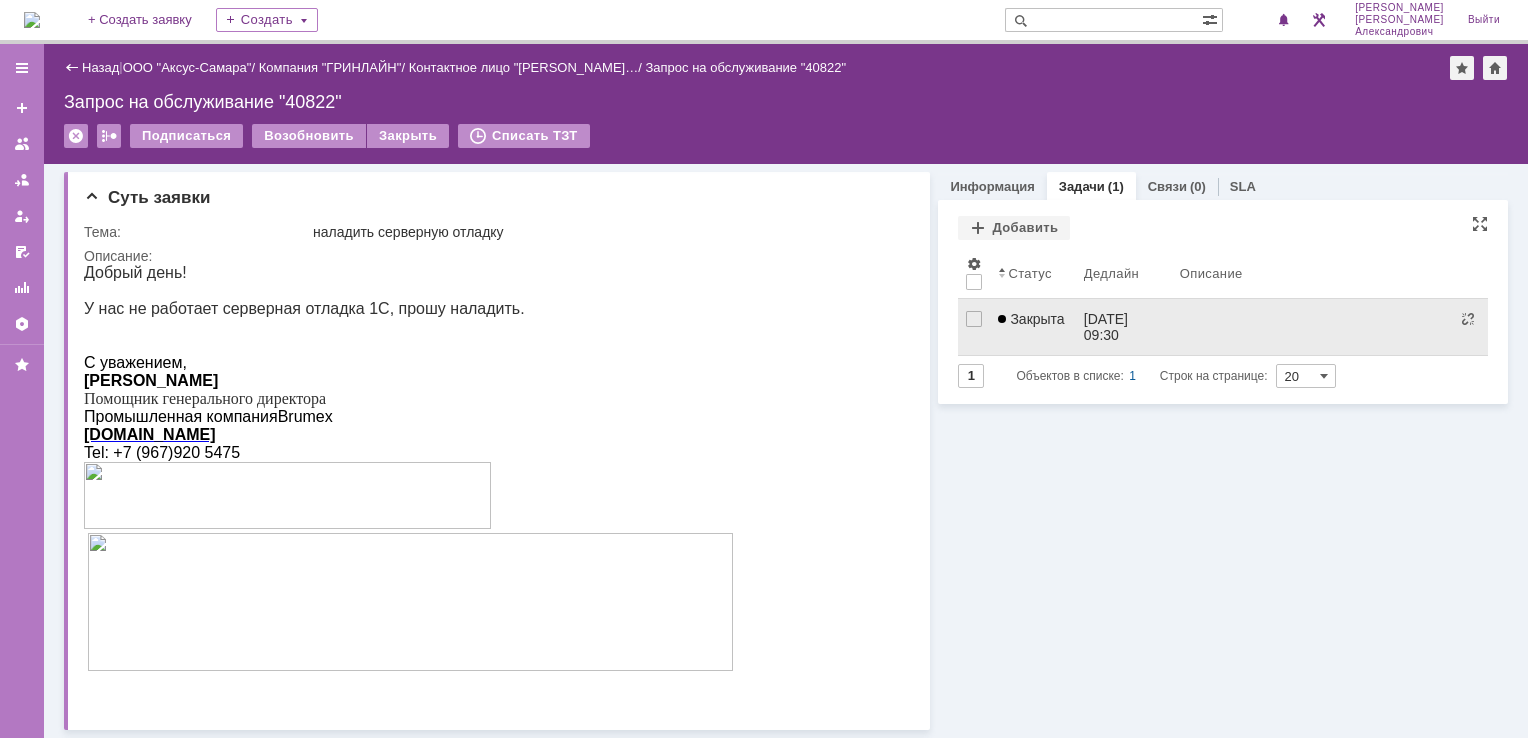 scroll, scrollTop: 0, scrollLeft: 0, axis: both 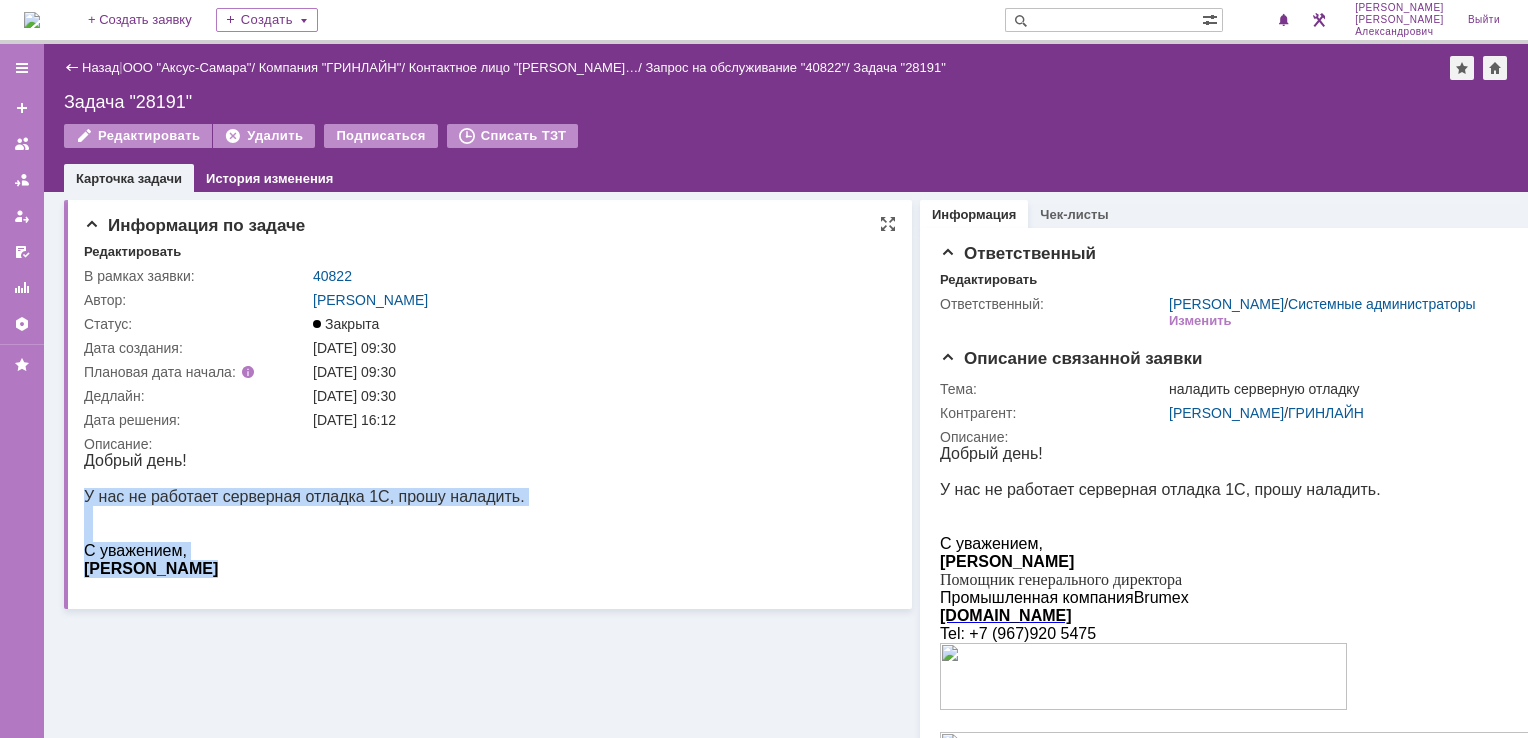drag, startPoint x: 85, startPoint y: 498, endPoint x: 550, endPoint y: 517, distance: 465.388 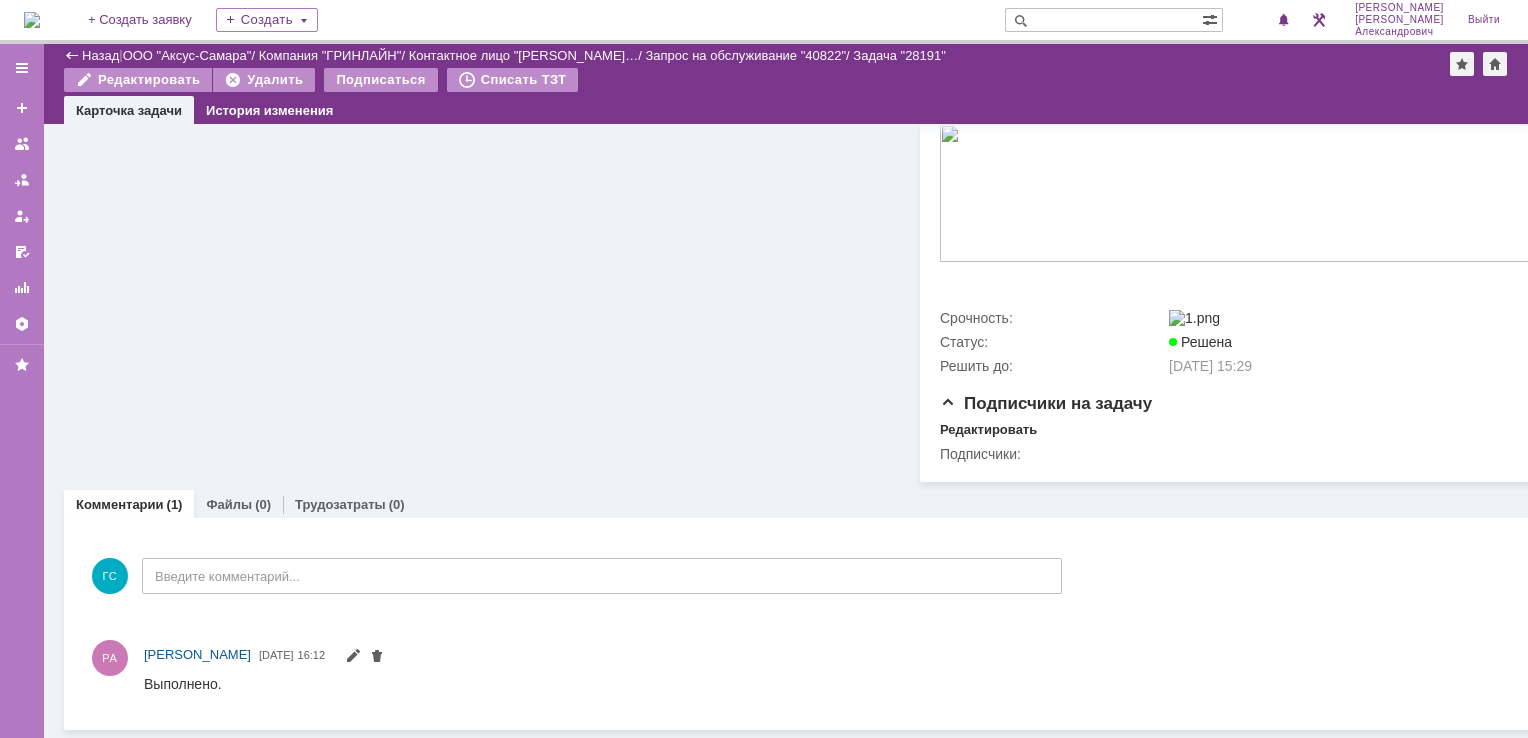 scroll, scrollTop: 562, scrollLeft: 0, axis: vertical 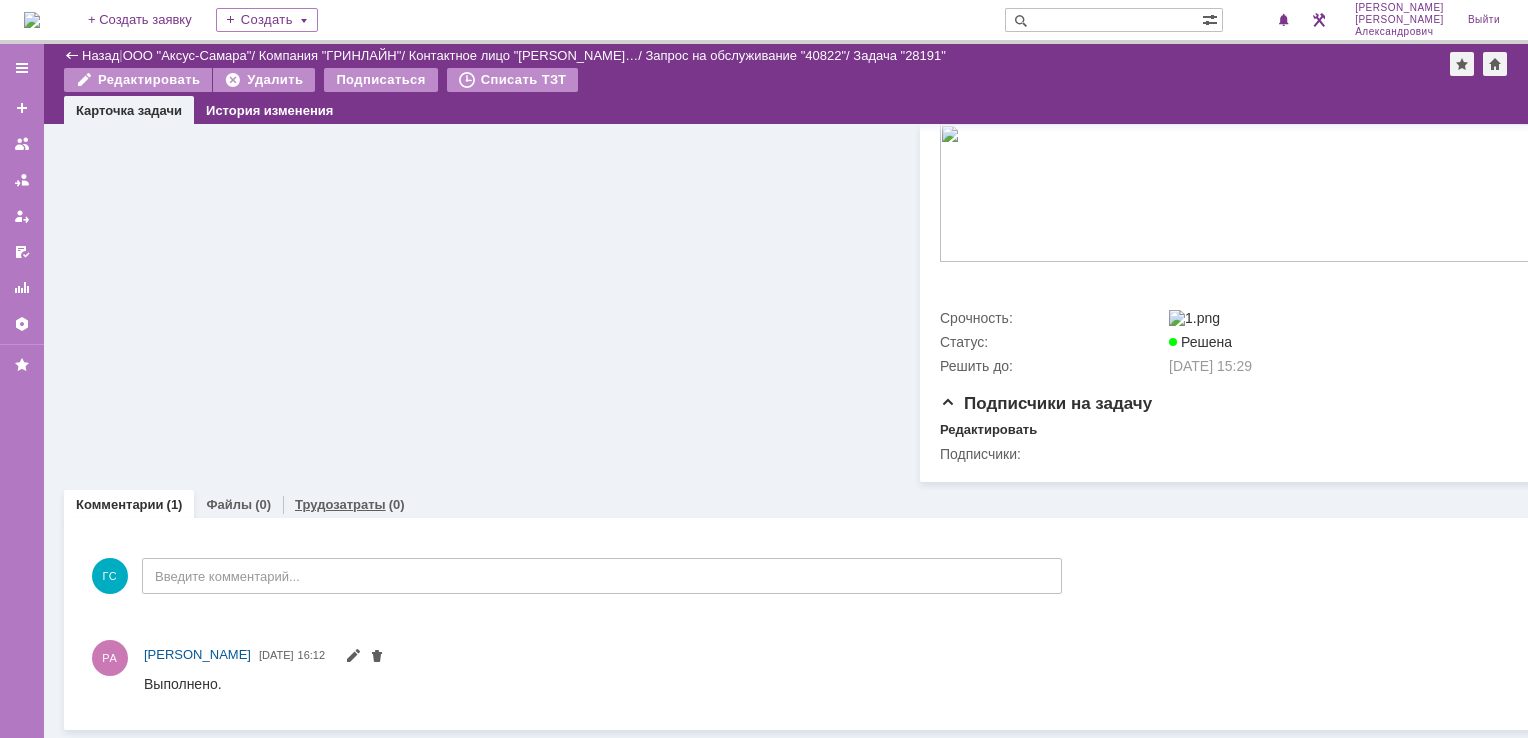 click on "Трудозатраты (0)" at bounding box center (350, 504) 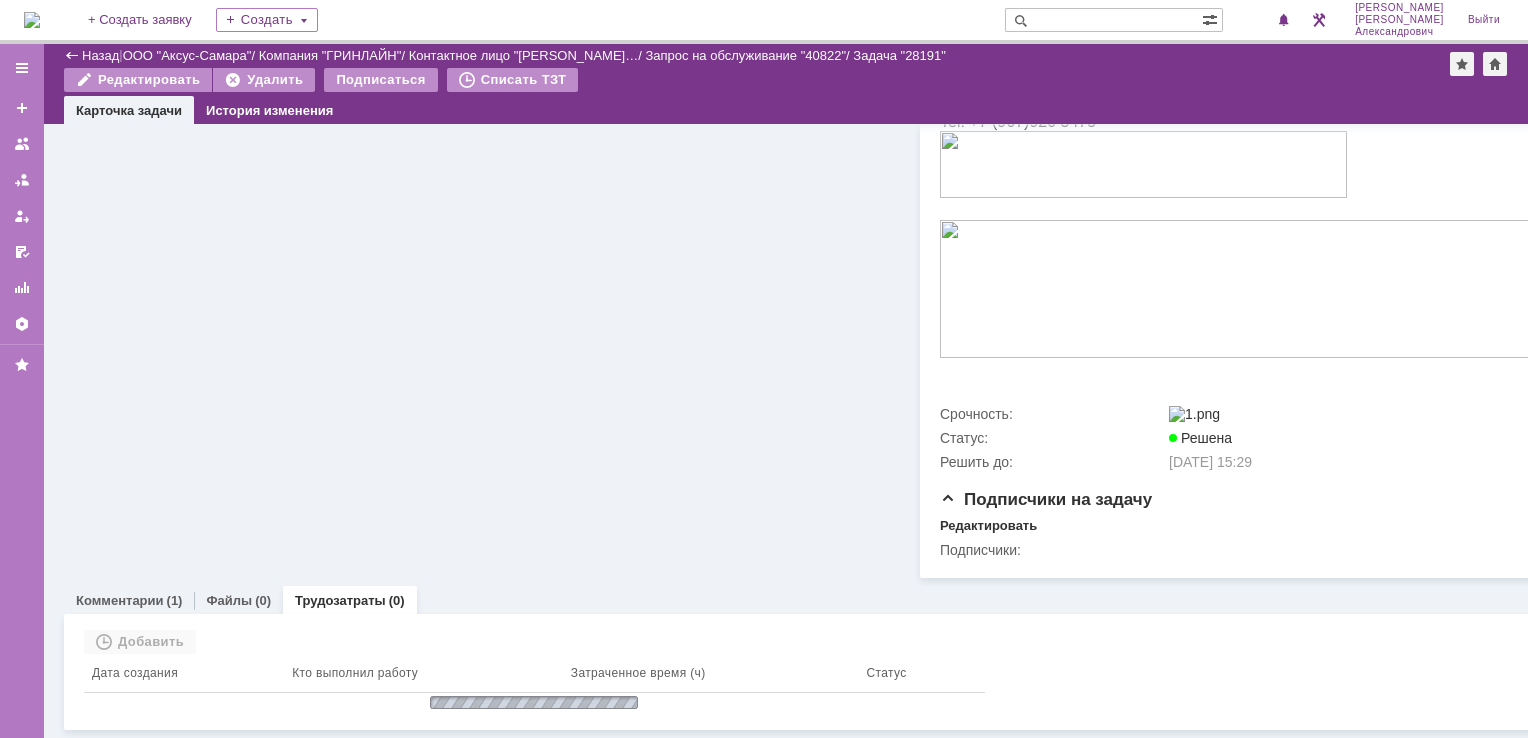 scroll, scrollTop: 445, scrollLeft: 0, axis: vertical 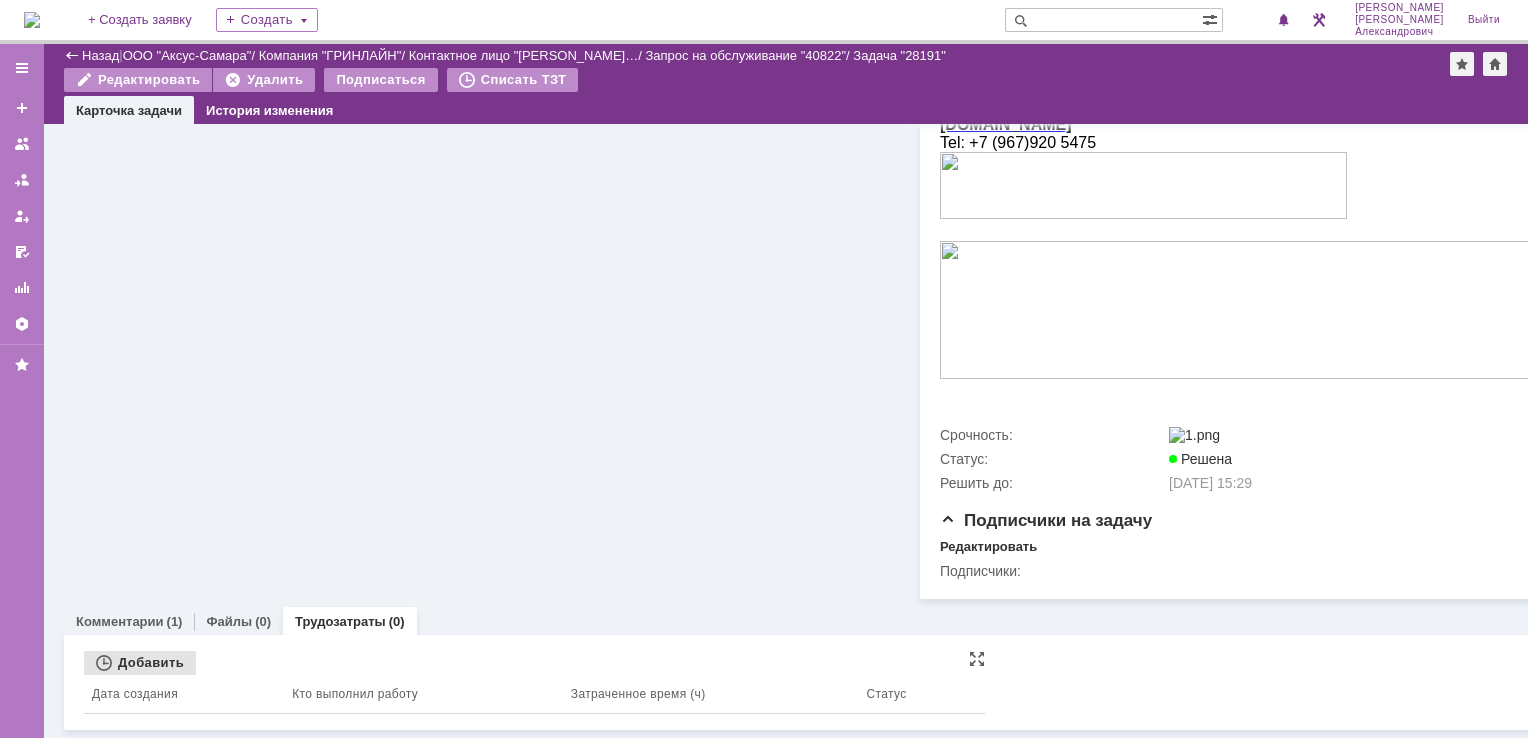 click on "Добавить" at bounding box center (140, 663) 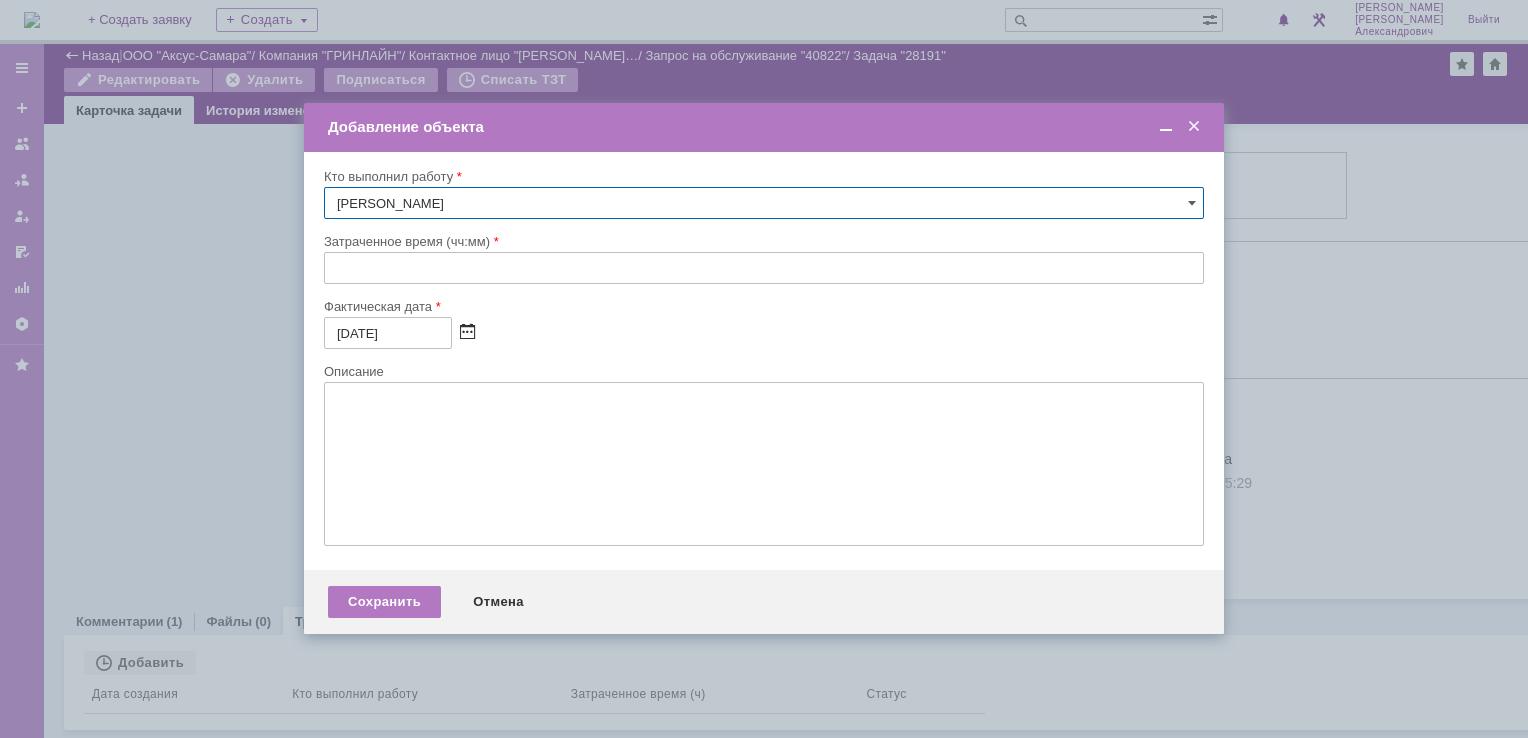 click at bounding box center (467, 333) 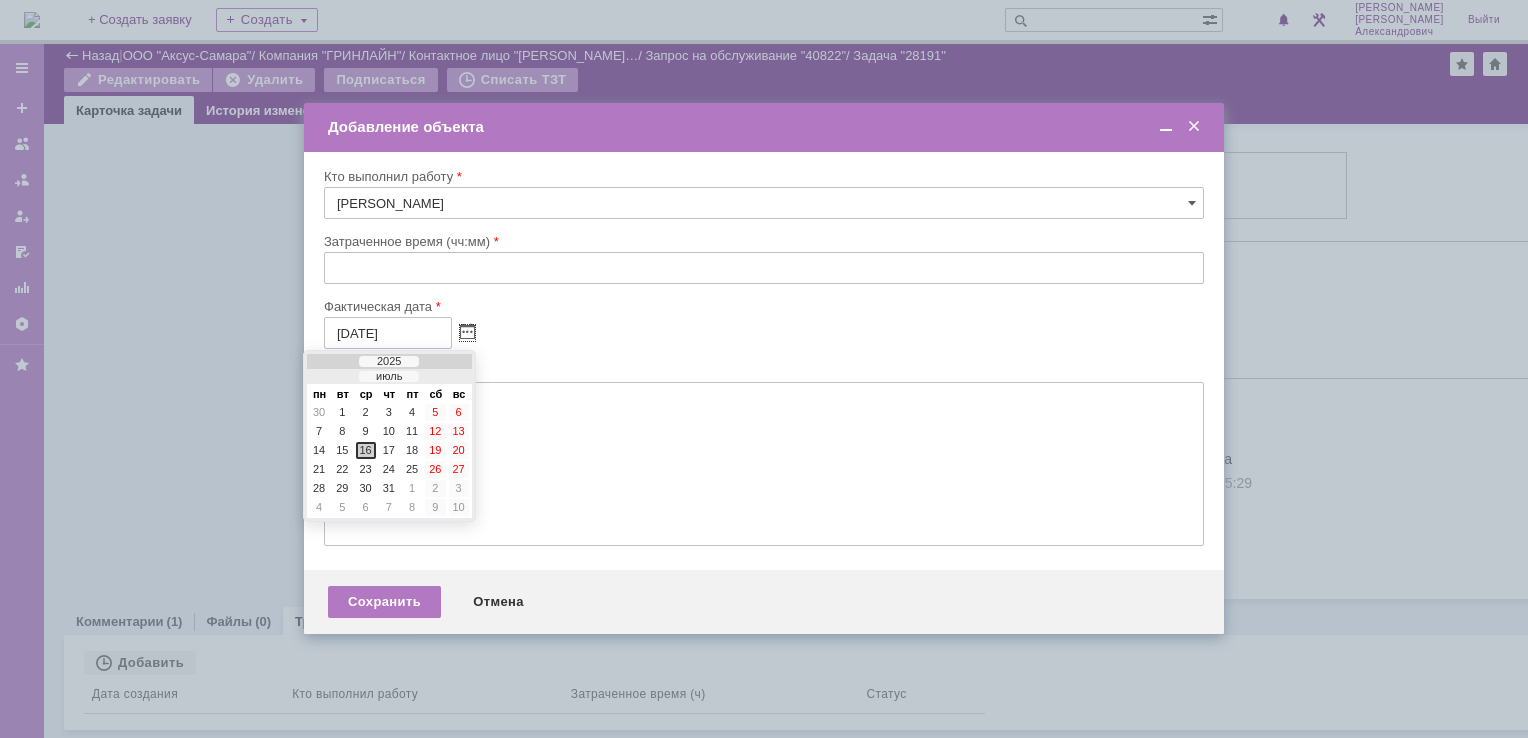 click on "[DATE]" at bounding box center (764, 333) 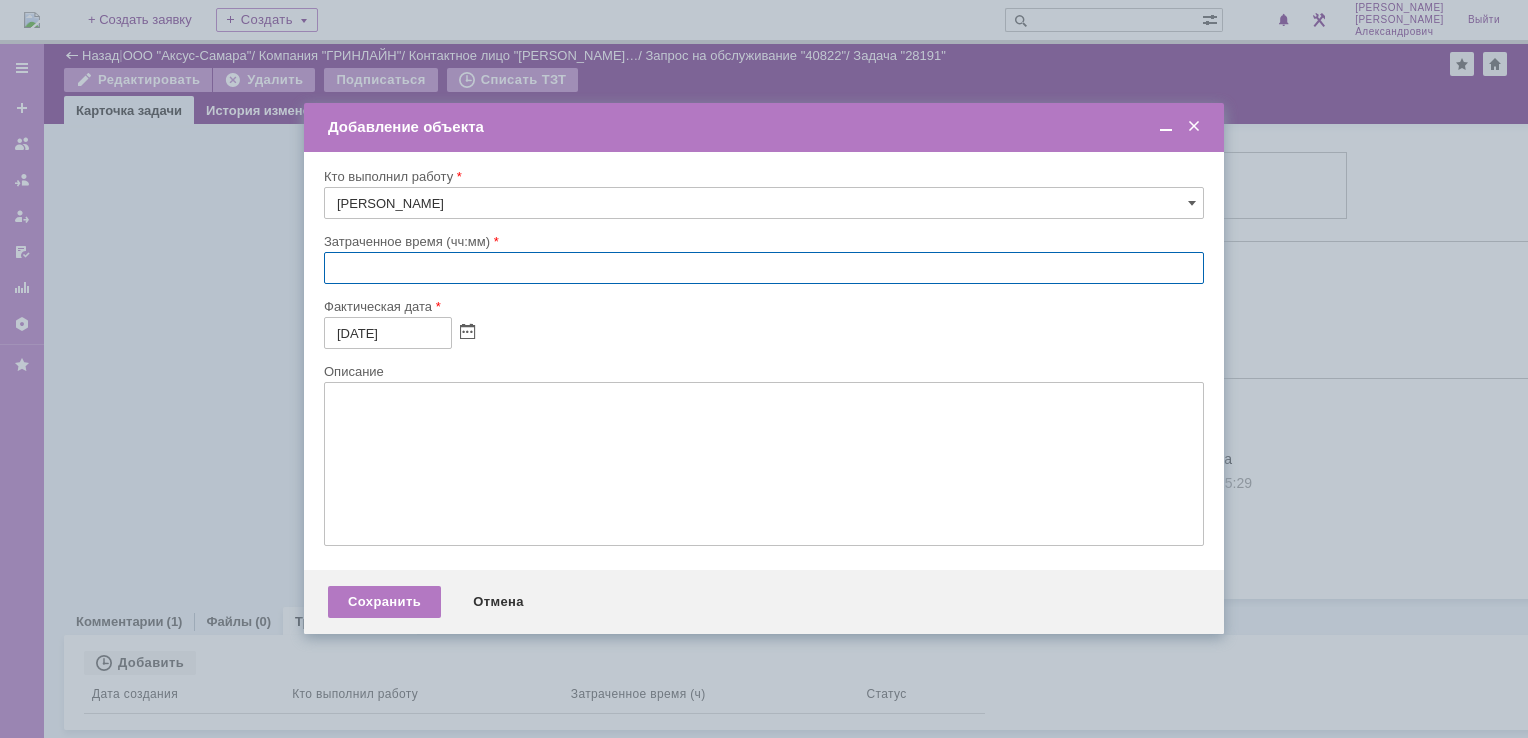 click at bounding box center [764, 268] 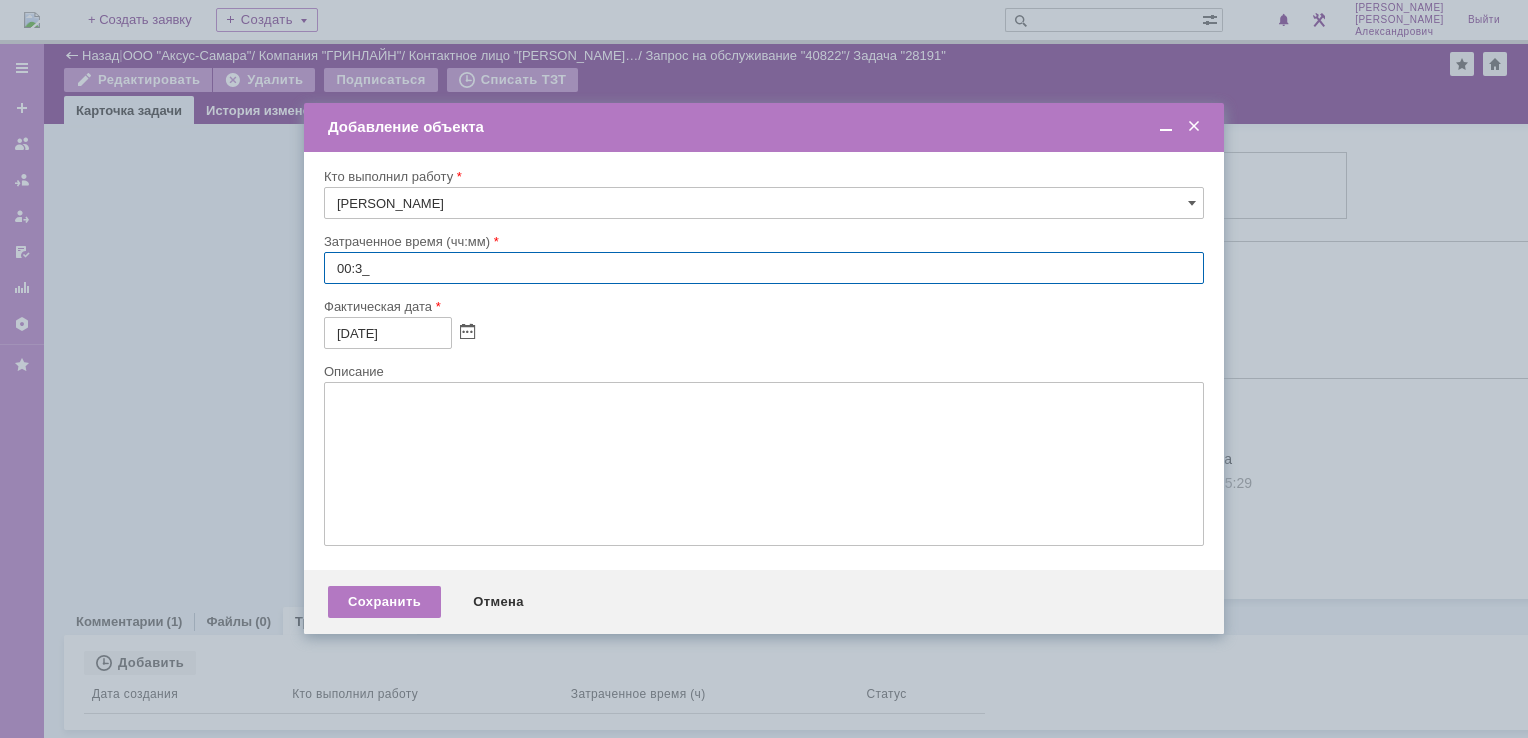 type on "00:30" 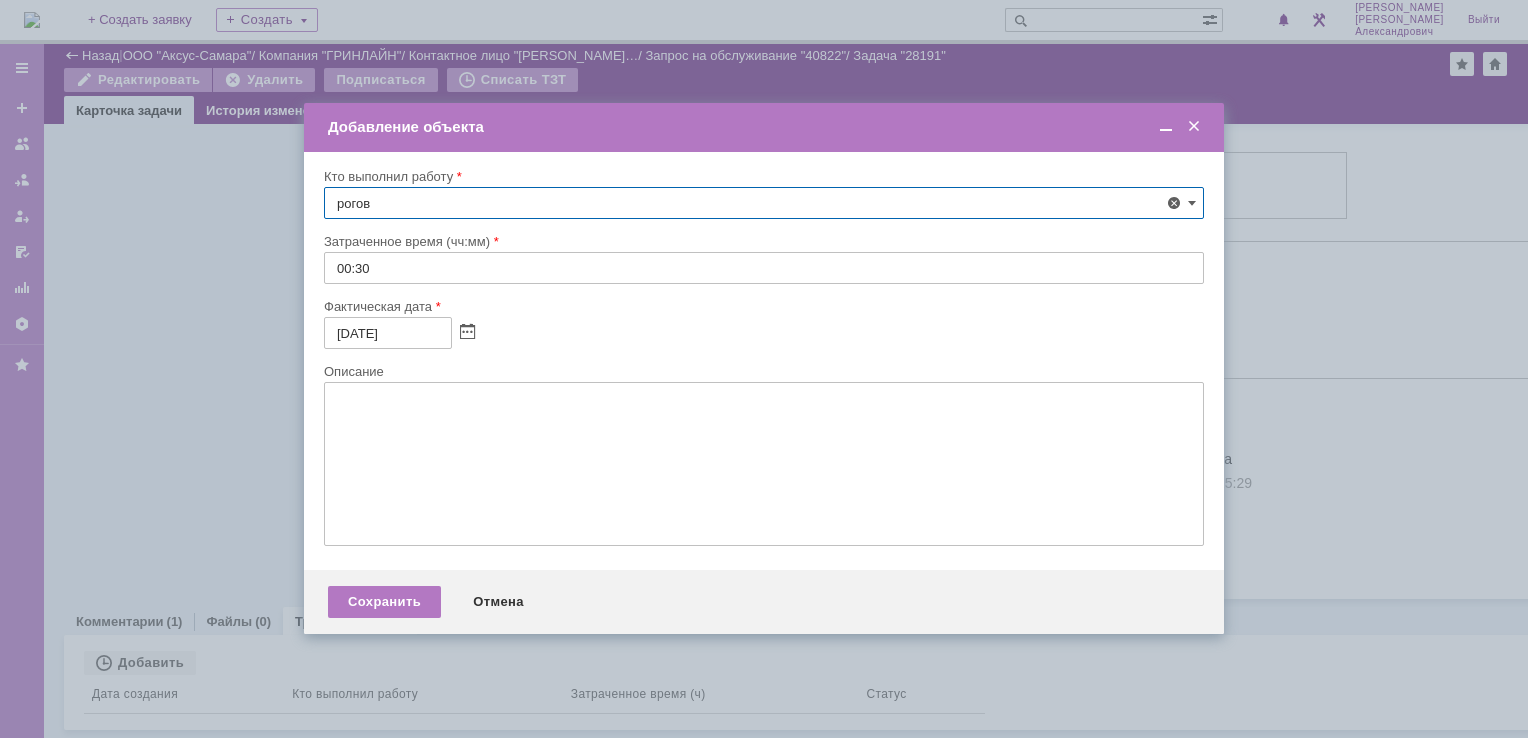 click on "[PERSON_NAME]" at bounding box center (438, 483) 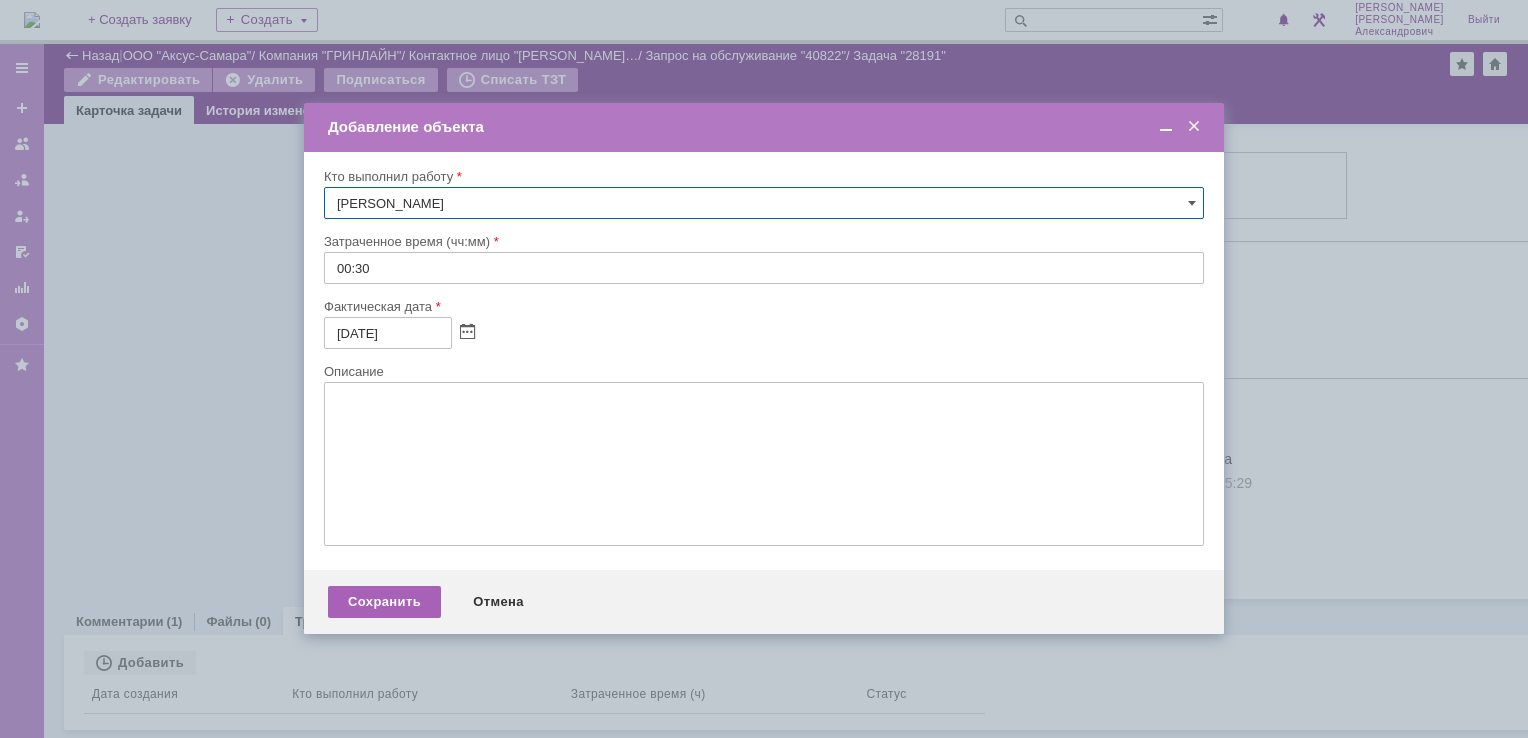 click on "Сохранить" at bounding box center [384, 602] 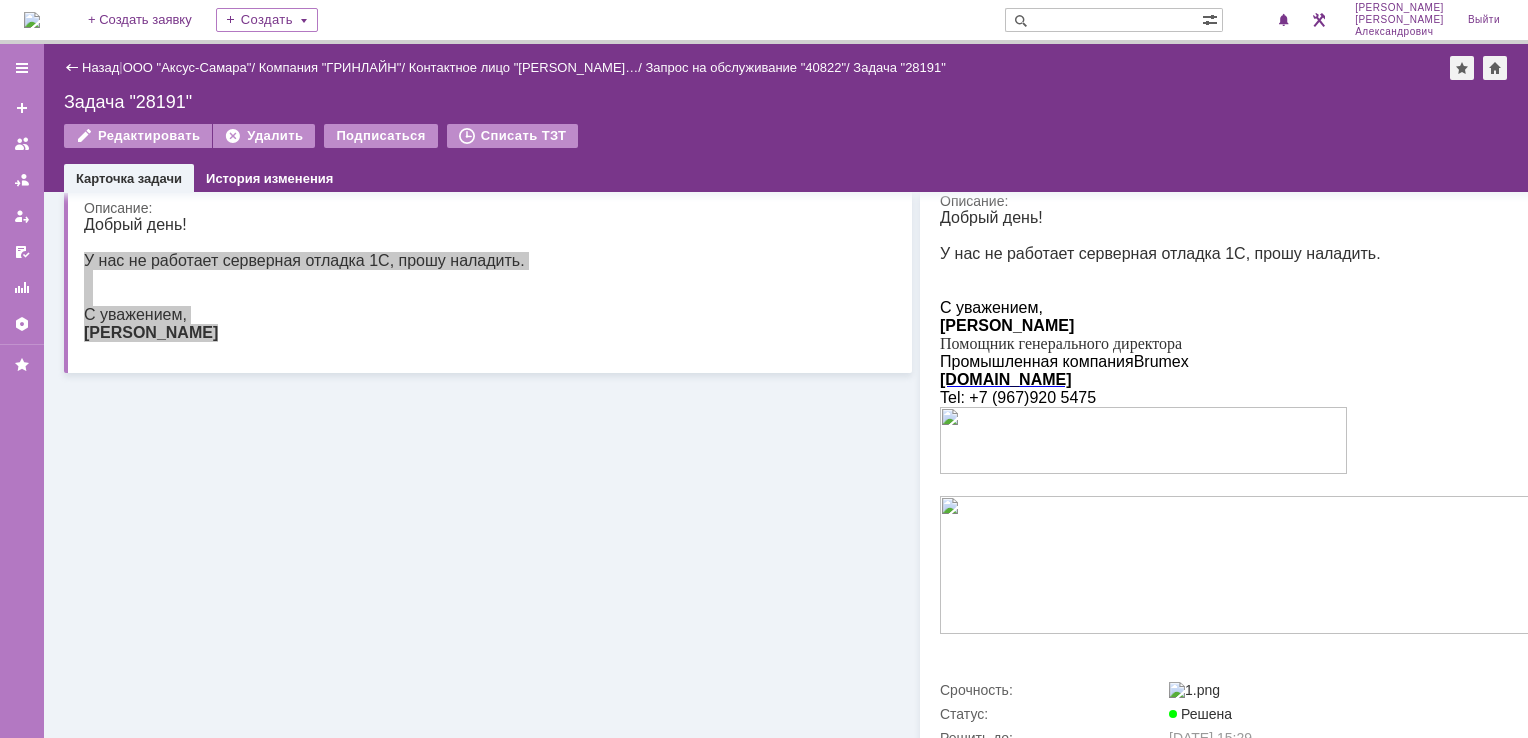 scroll, scrollTop: 0, scrollLeft: 0, axis: both 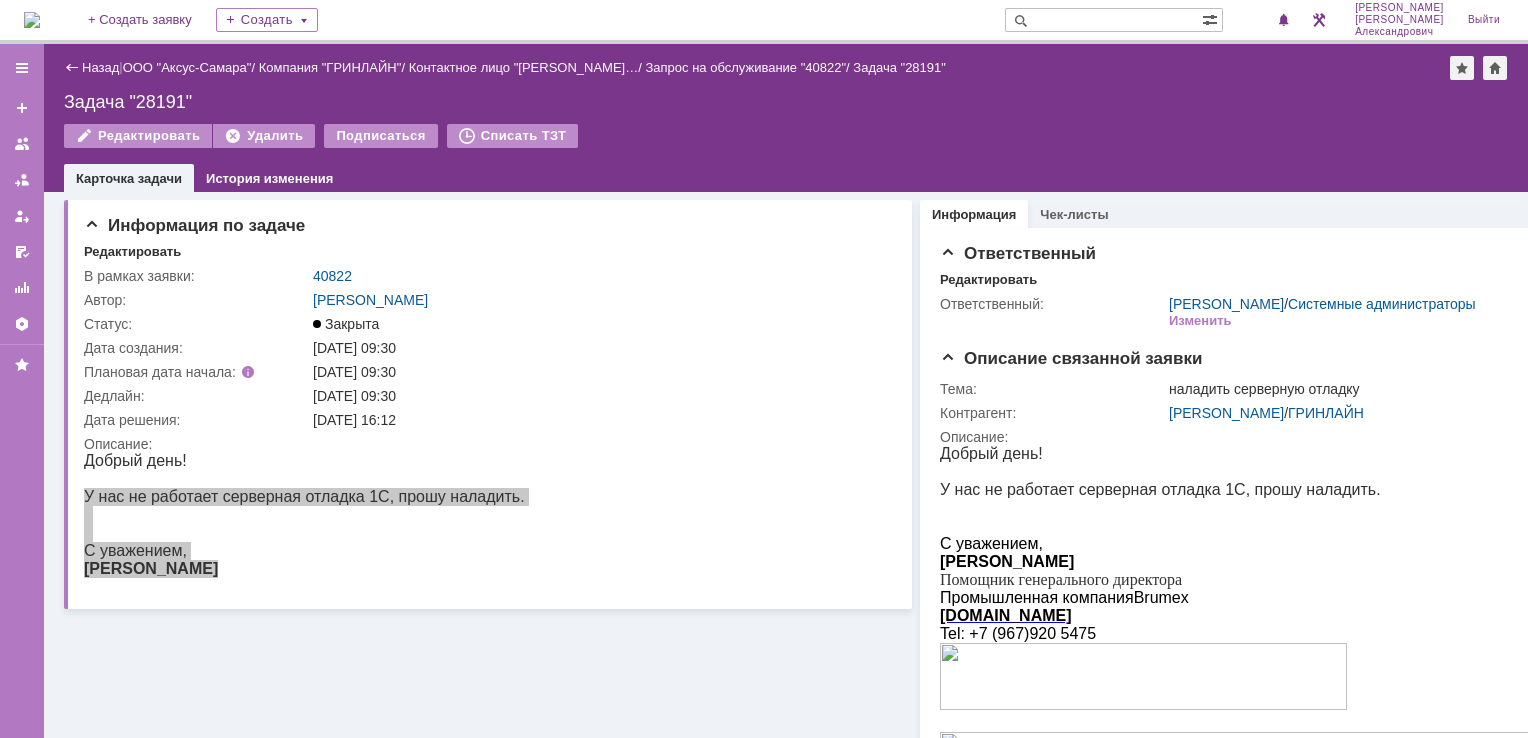 click at bounding box center [32, 20] 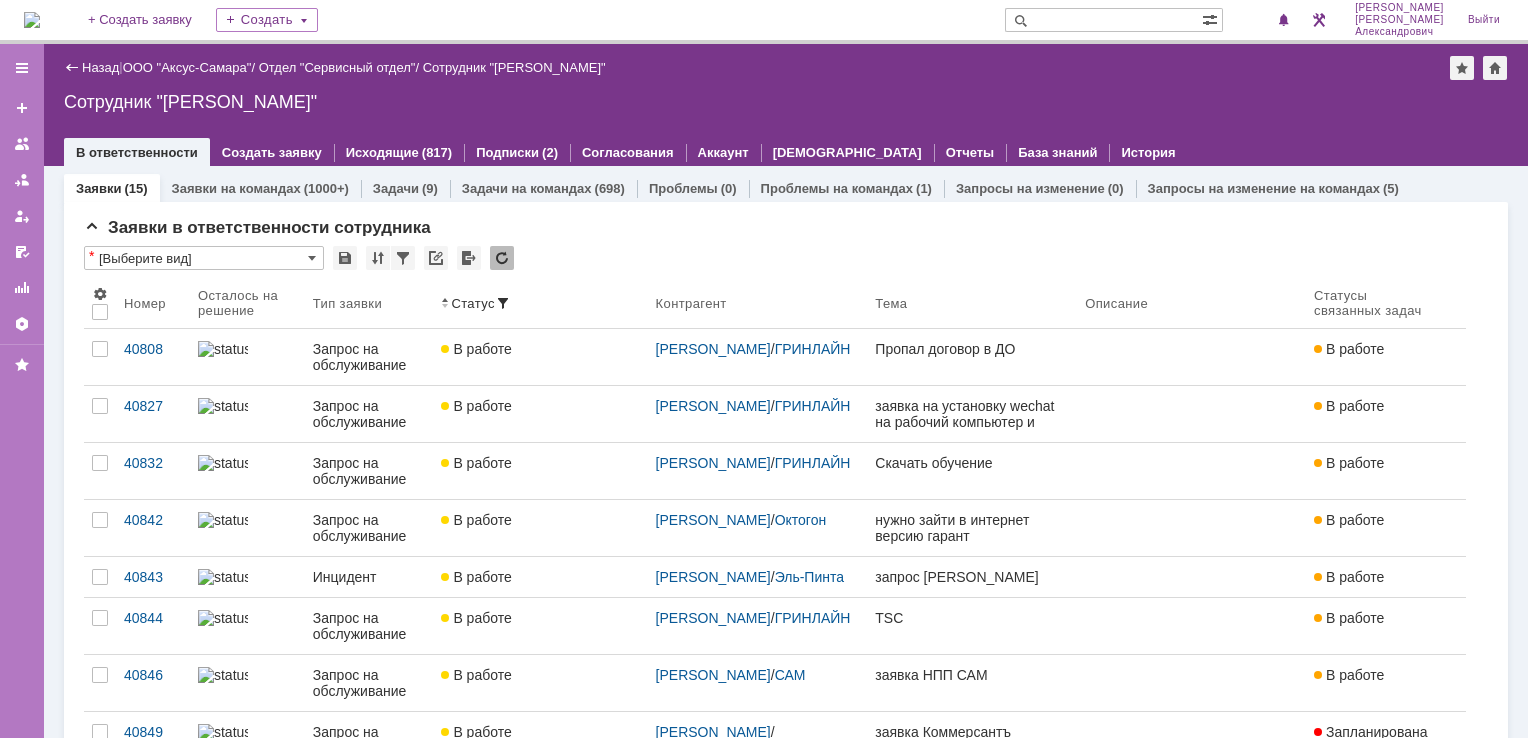 scroll, scrollTop: 0, scrollLeft: 0, axis: both 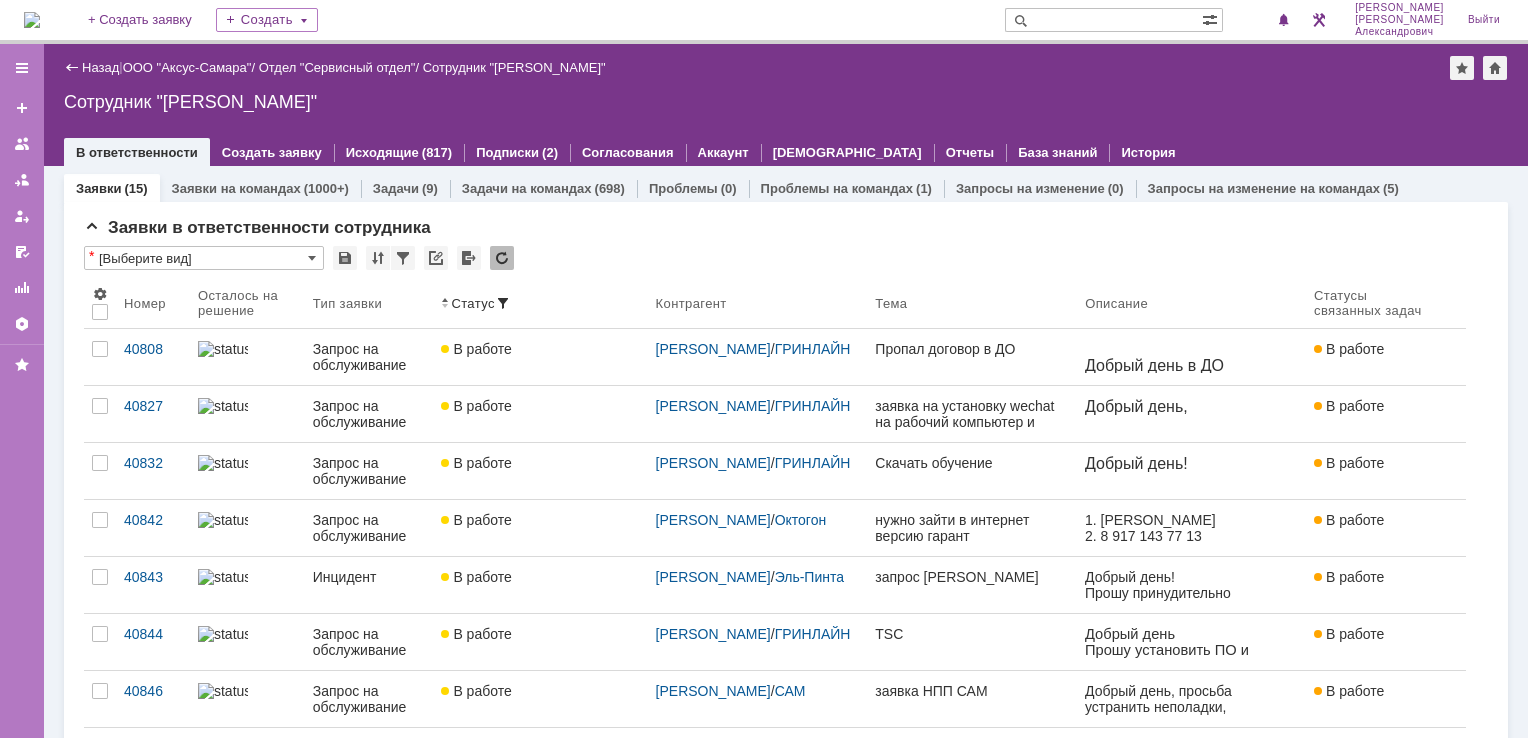click at bounding box center (32, 20) 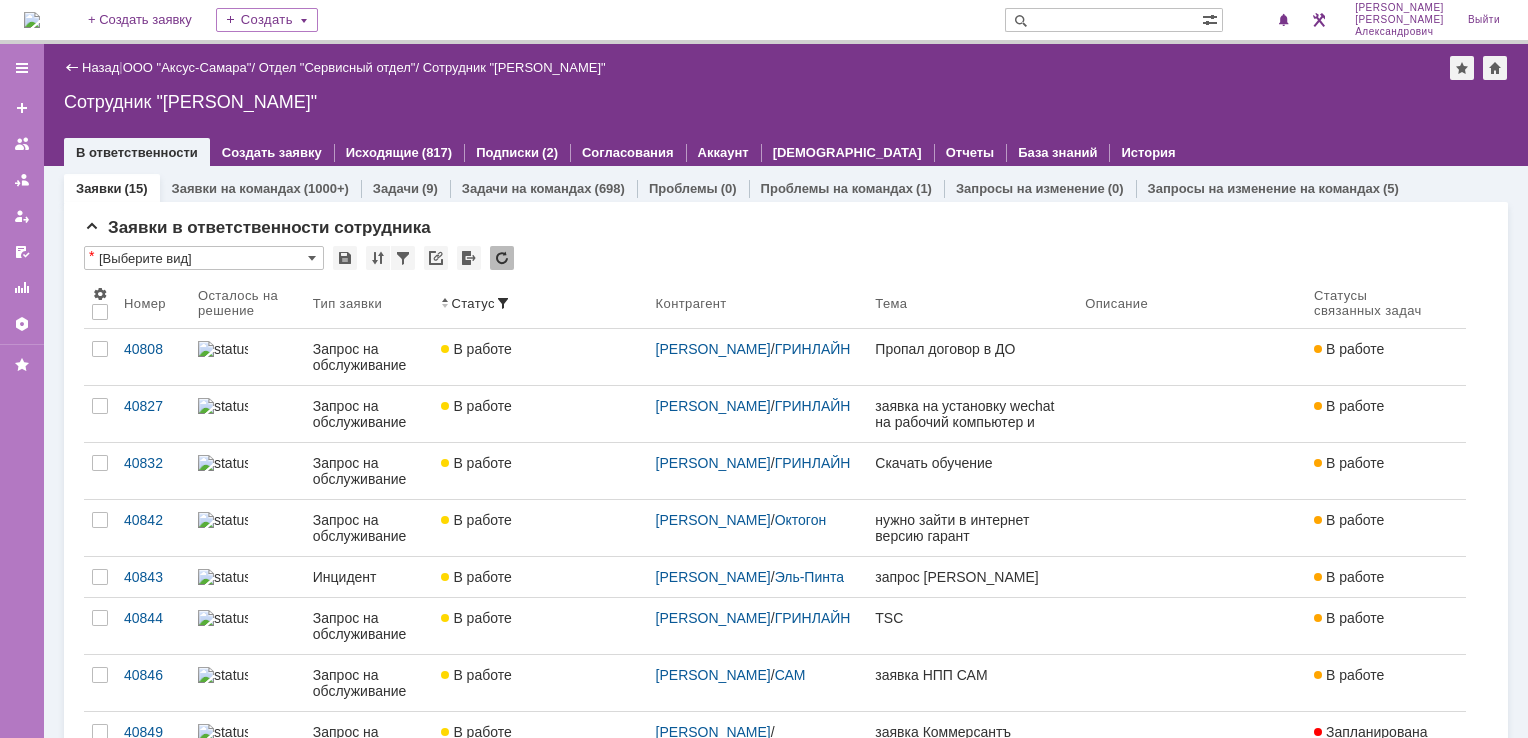 scroll, scrollTop: 0, scrollLeft: 0, axis: both 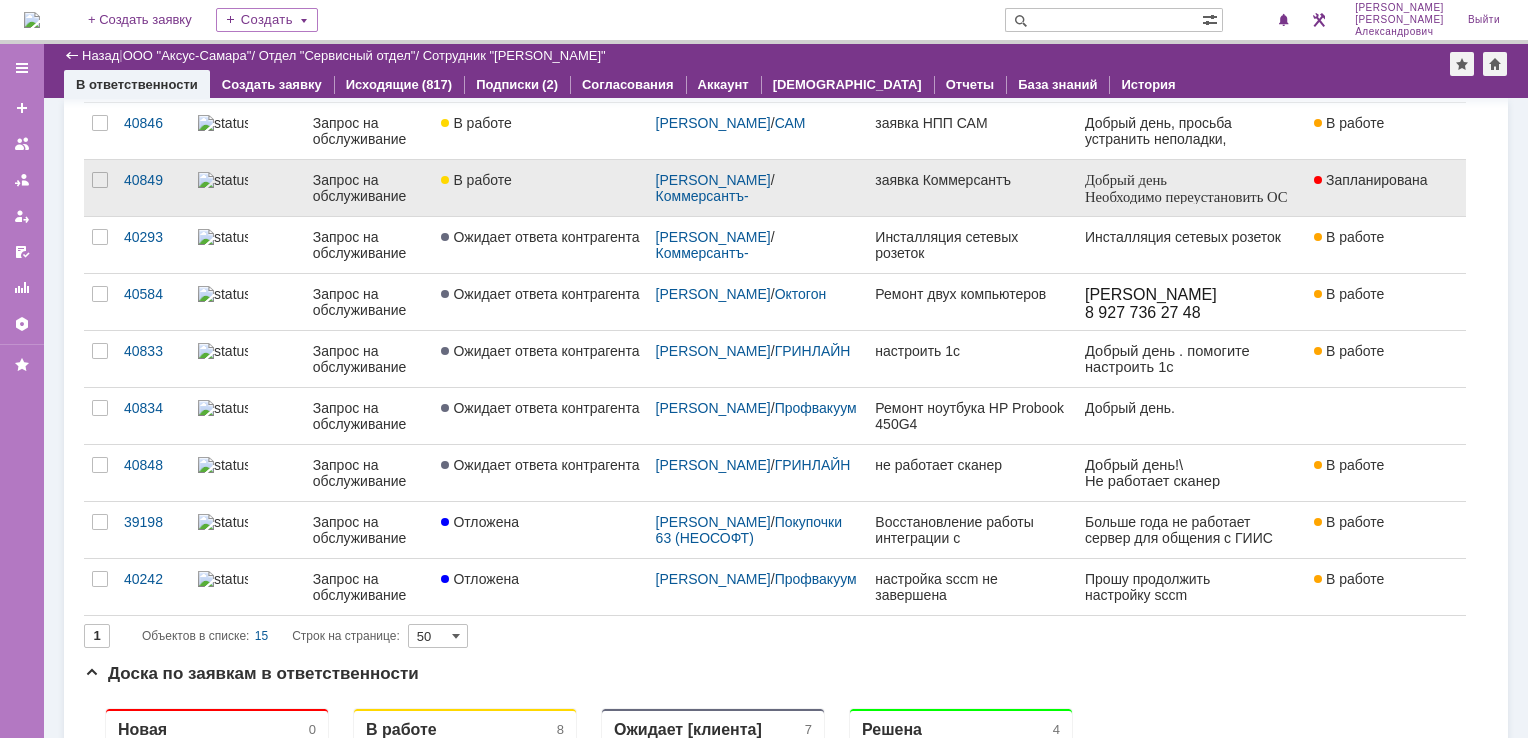 click on "Запланирована" at bounding box center (1371, 180) 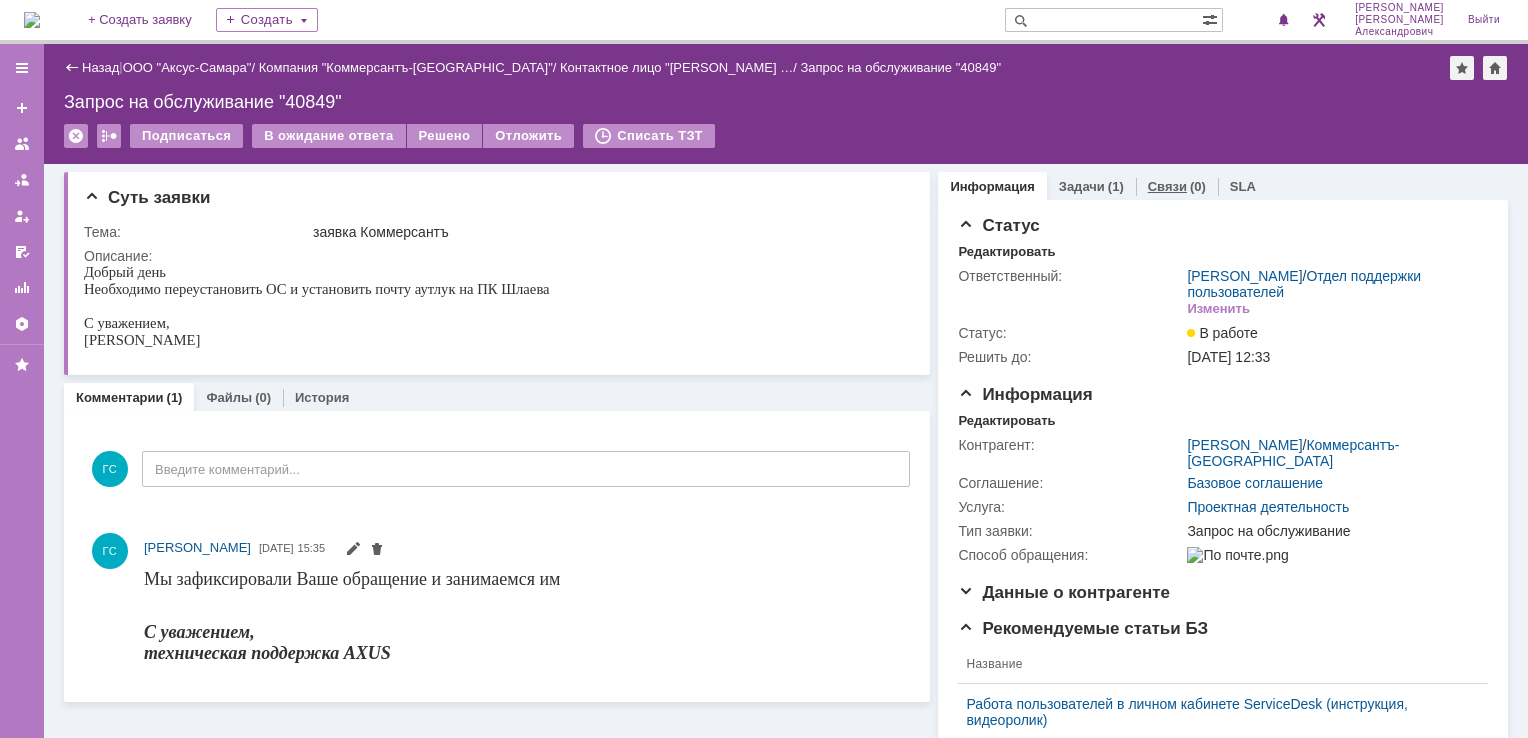 scroll, scrollTop: 0, scrollLeft: 0, axis: both 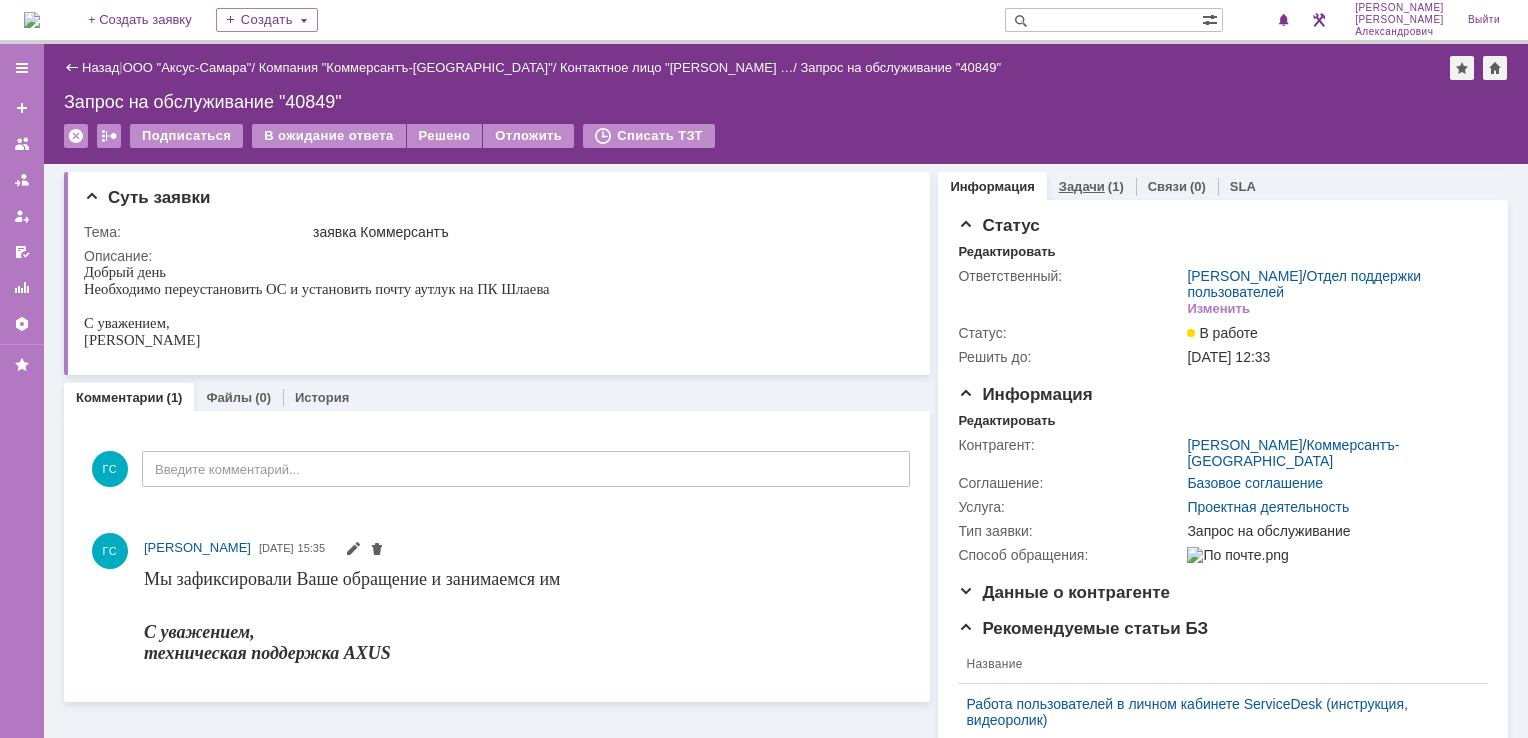 click on "Задачи" at bounding box center [1082, 186] 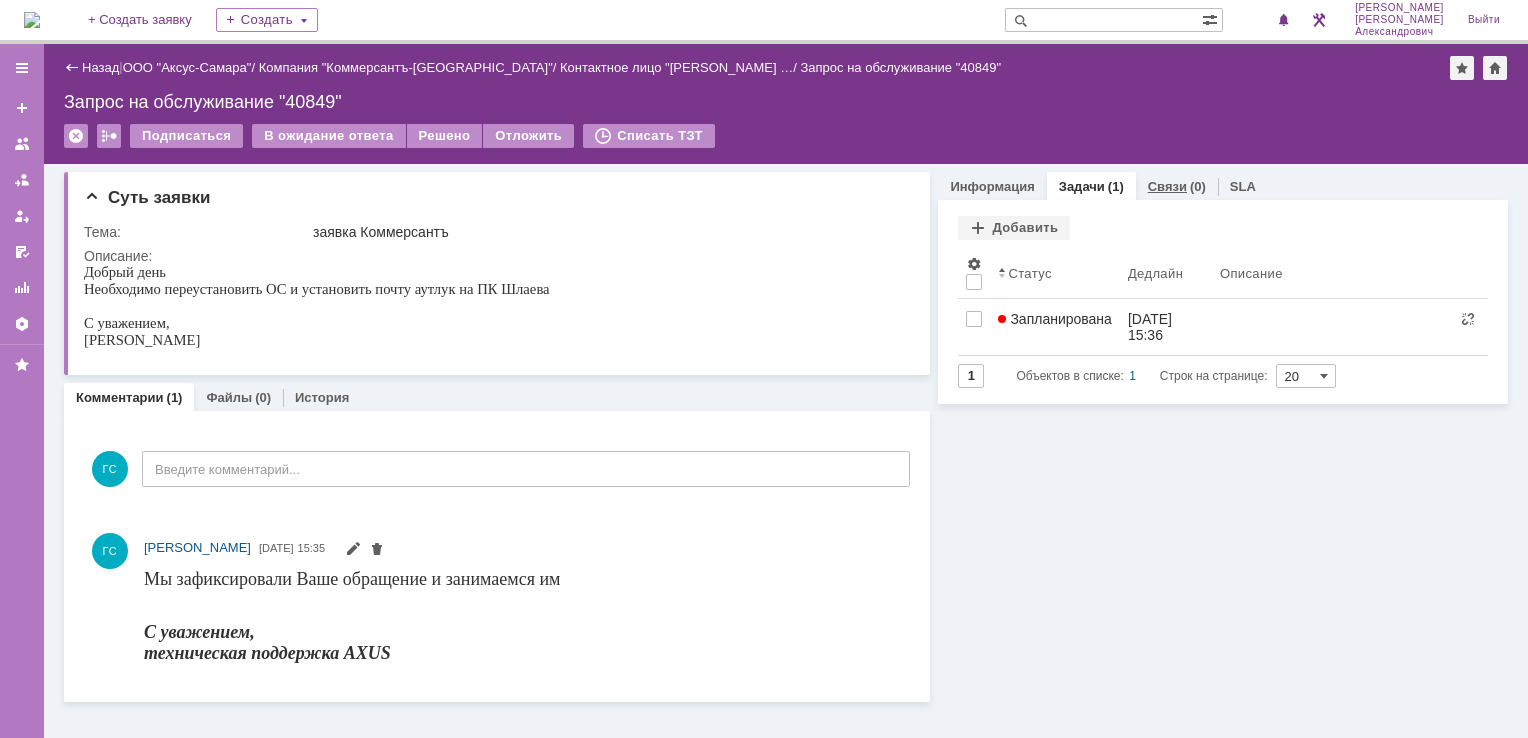 scroll, scrollTop: 0, scrollLeft: 0, axis: both 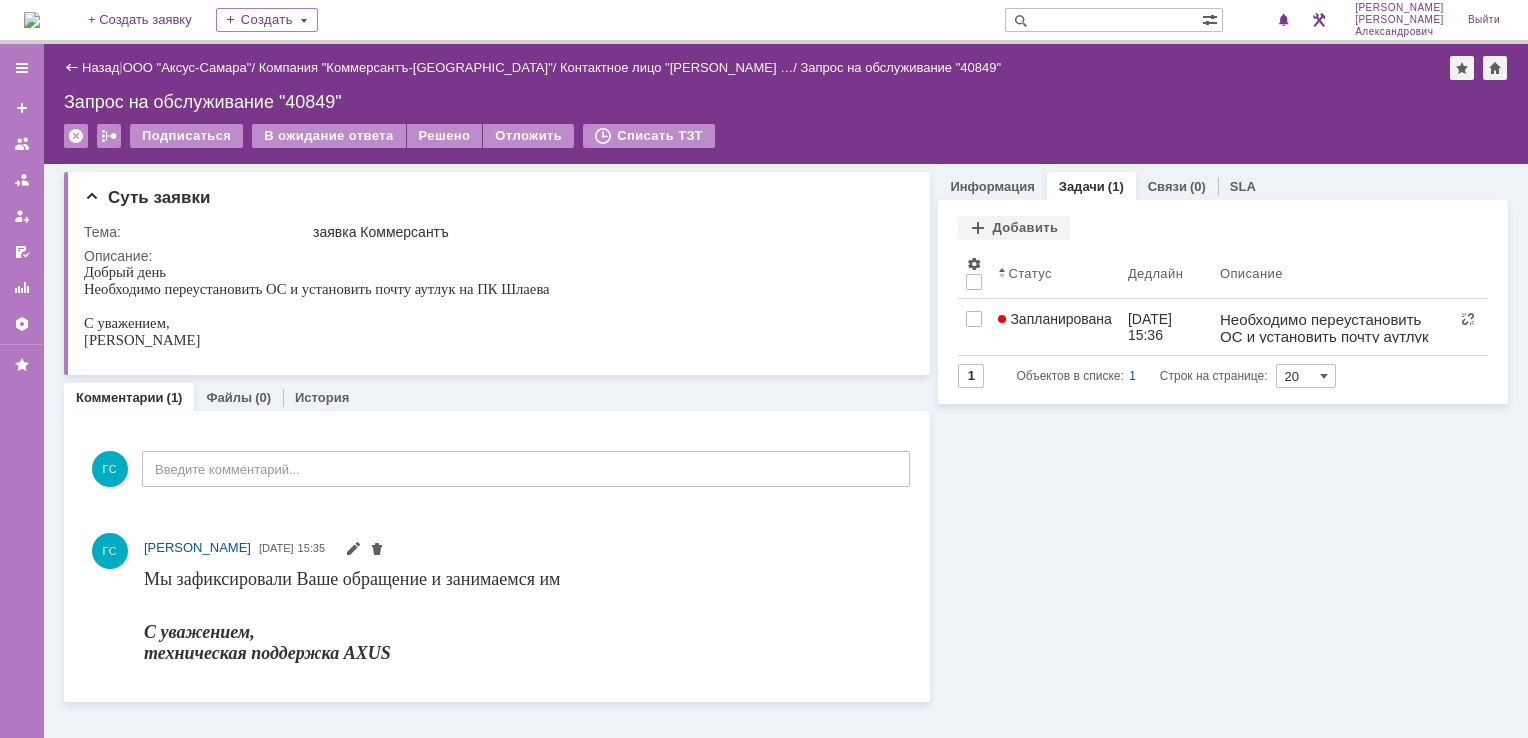 click at bounding box center (32, 20) 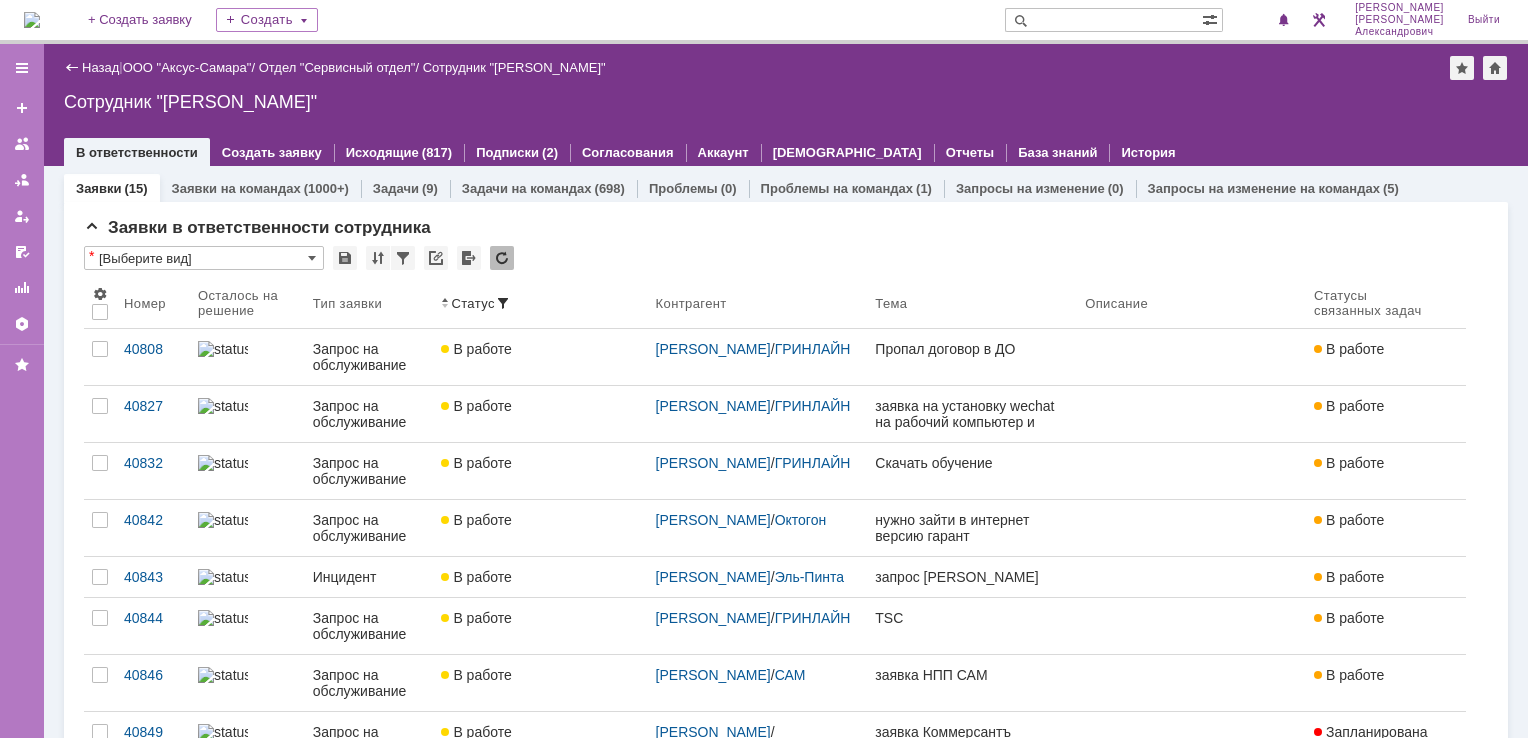 scroll, scrollTop: 0, scrollLeft: 0, axis: both 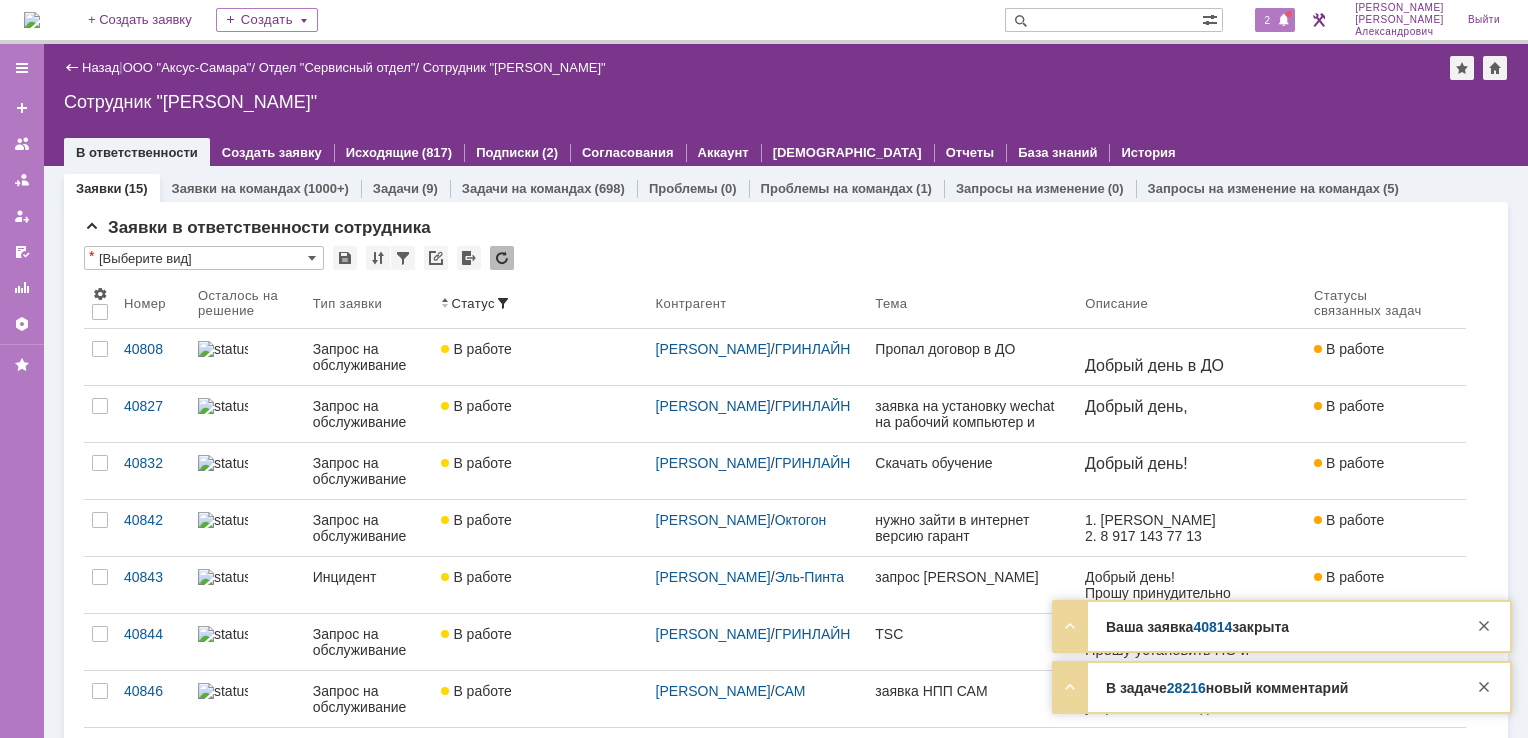 click on "2" at bounding box center [1268, 20] 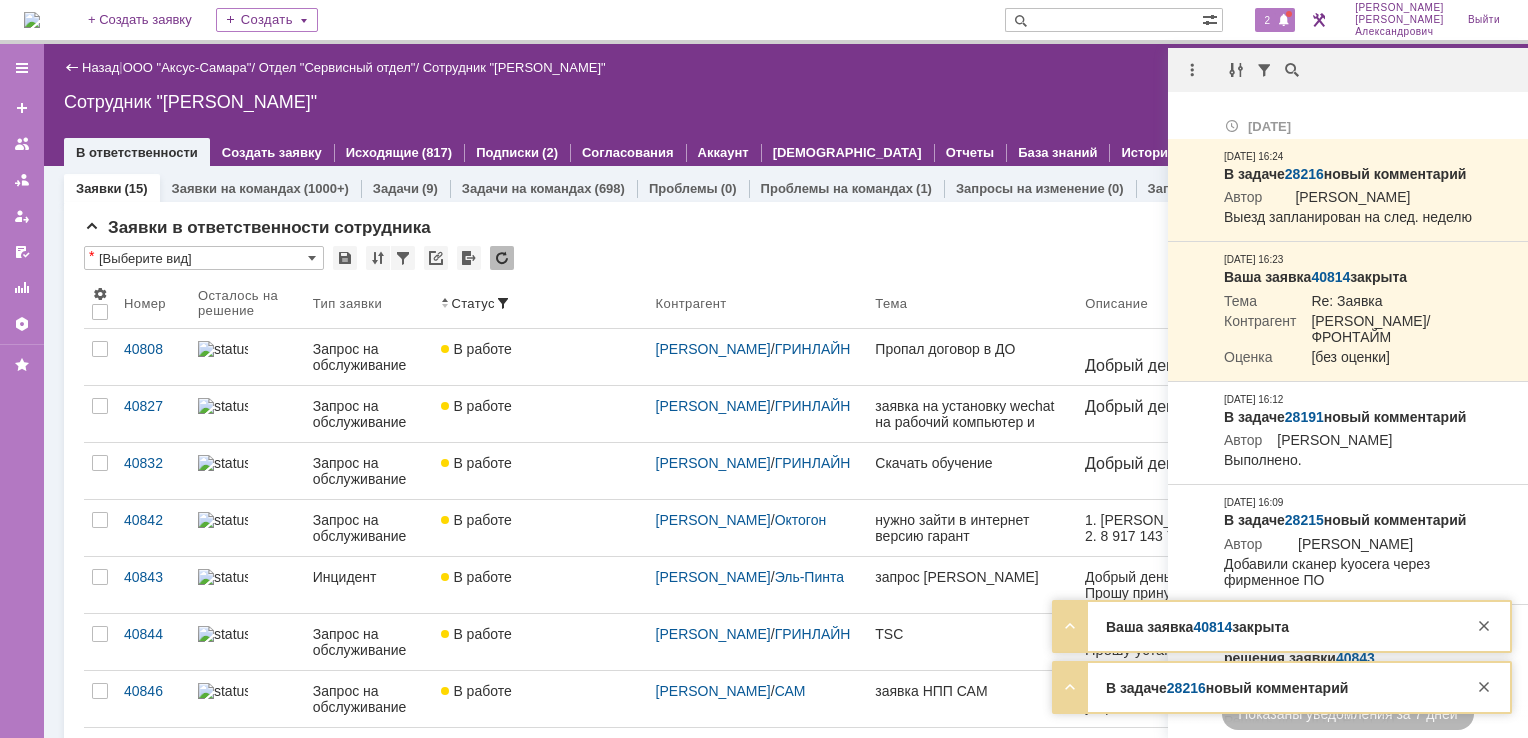 click on "Назад   |   ООО "Аксус-Самара"  /   Отдел "Сервисный отдел"  /   Сотрудник "[PERSON_NAME]" Сотрудник "[PERSON_NAME]" employee$43271409 В ответственности Создать заявку Исходящие (817) Подписки (2) Согласования Аккаунт Дашборды Отчеты База знаний История" at bounding box center [786, 105] 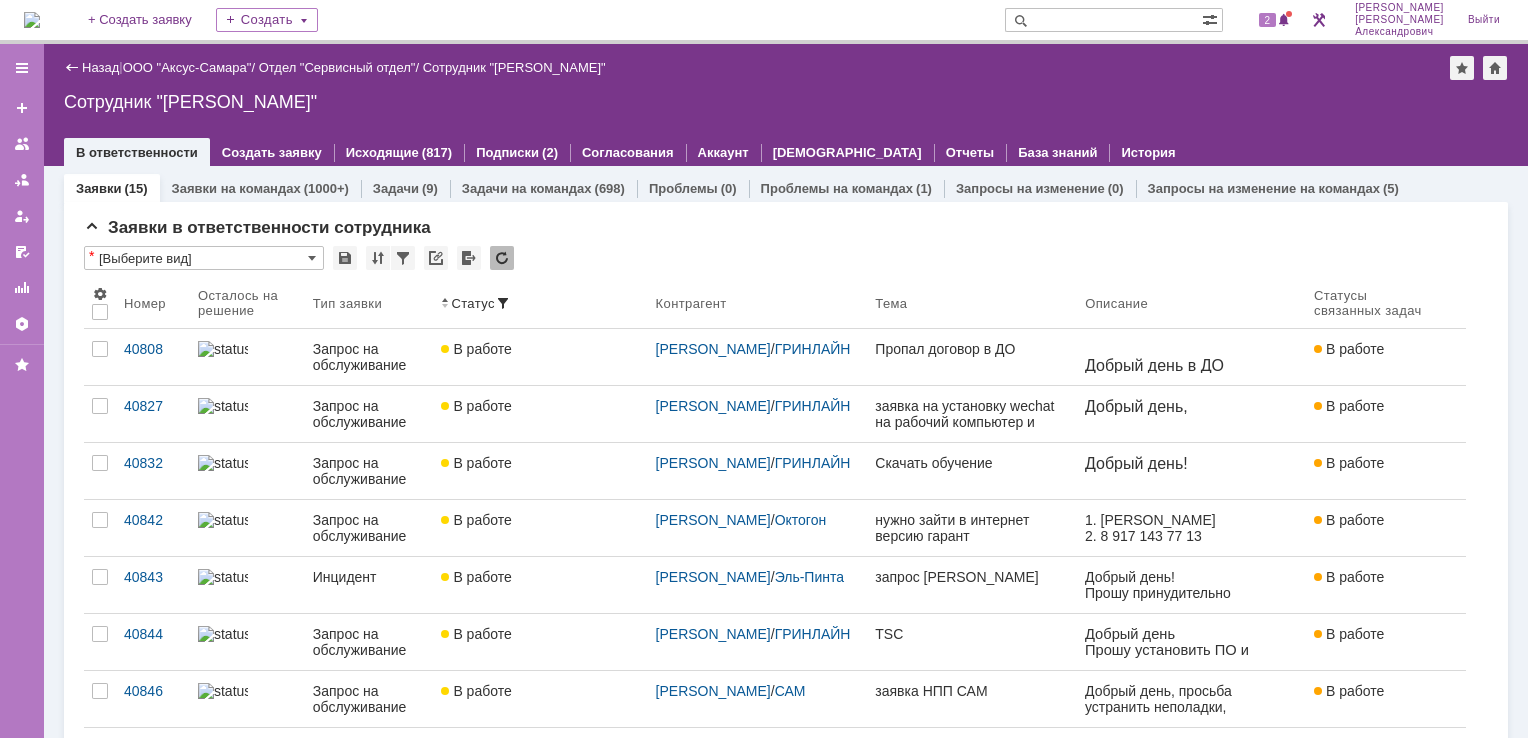 click at bounding box center [32, 20] 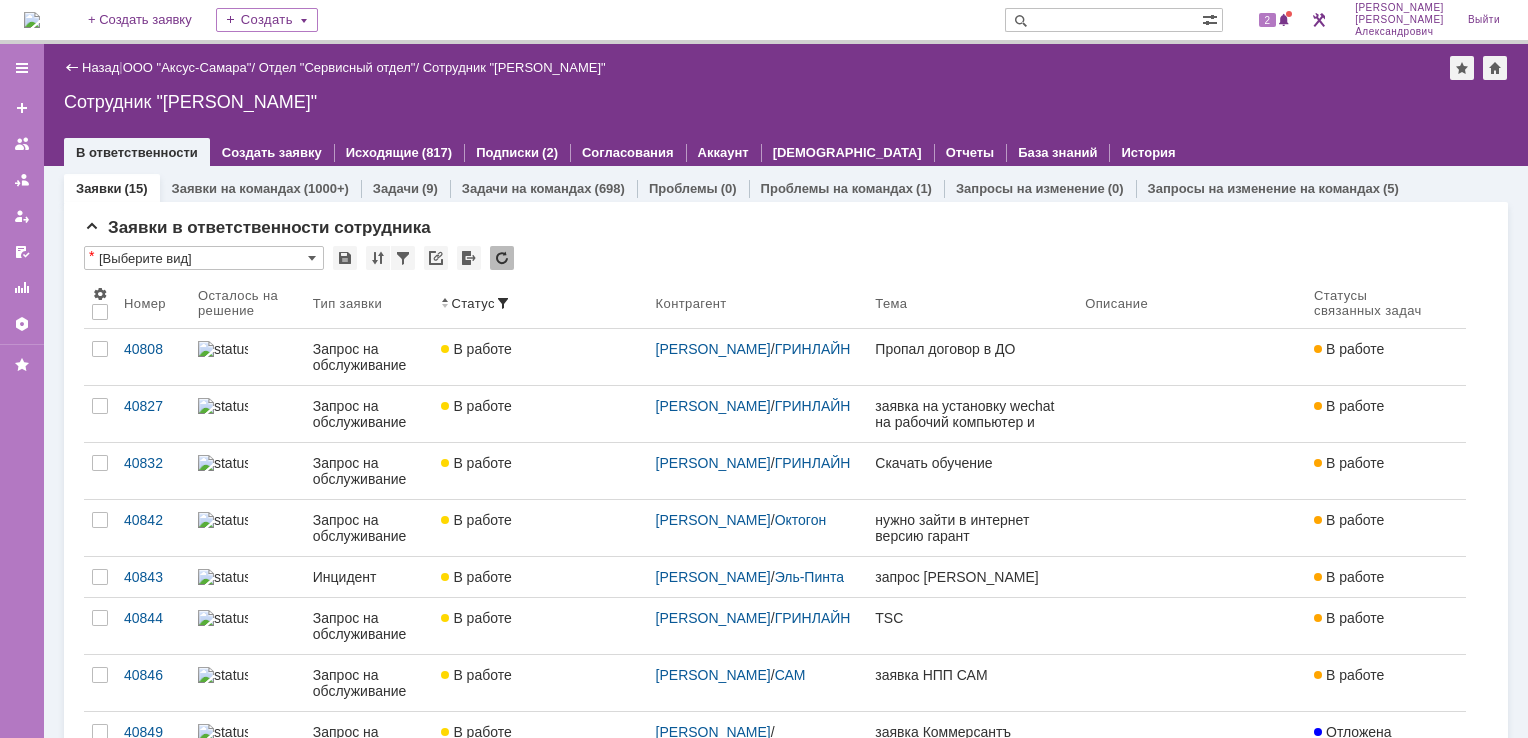 scroll, scrollTop: 0, scrollLeft: 0, axis: both 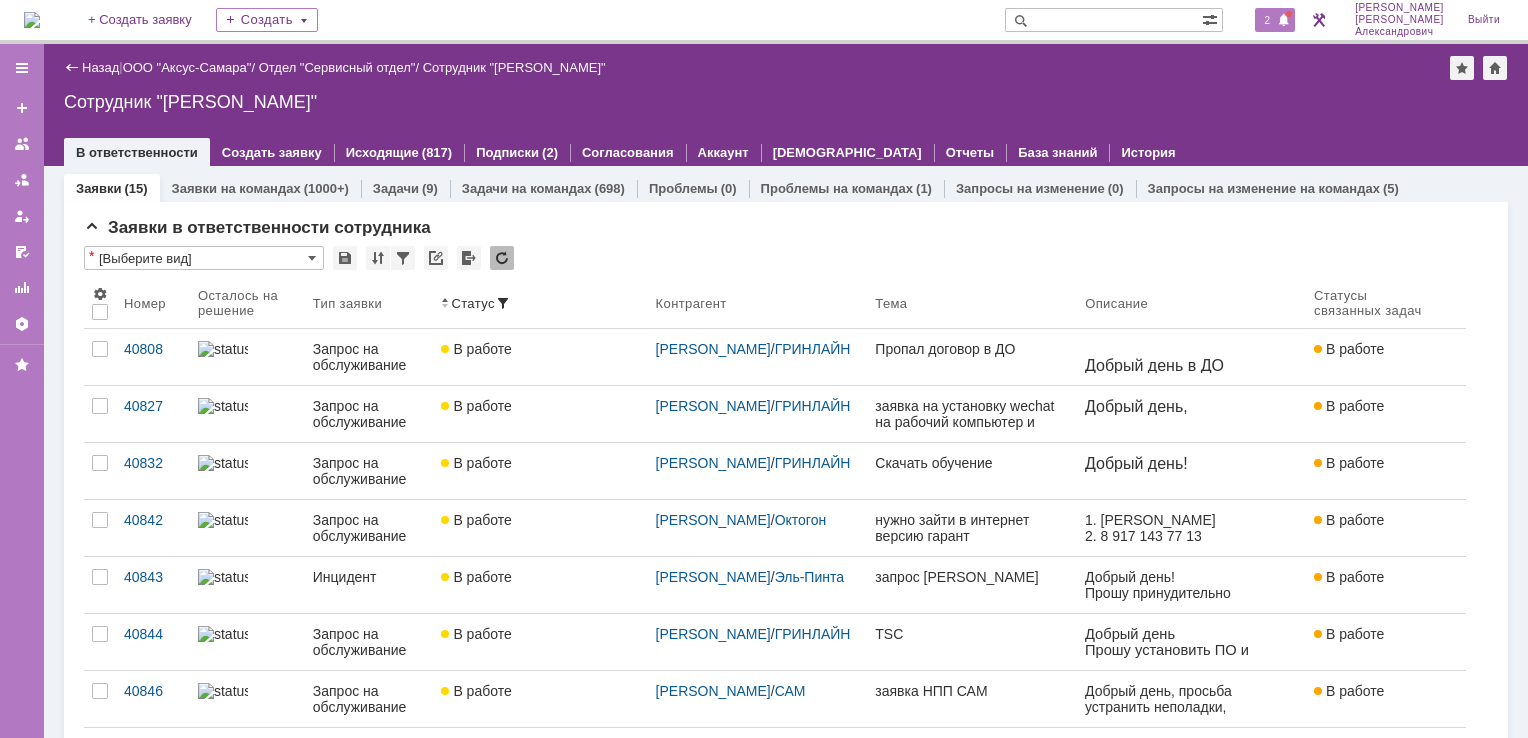 click at bounding box center (1284, 21) 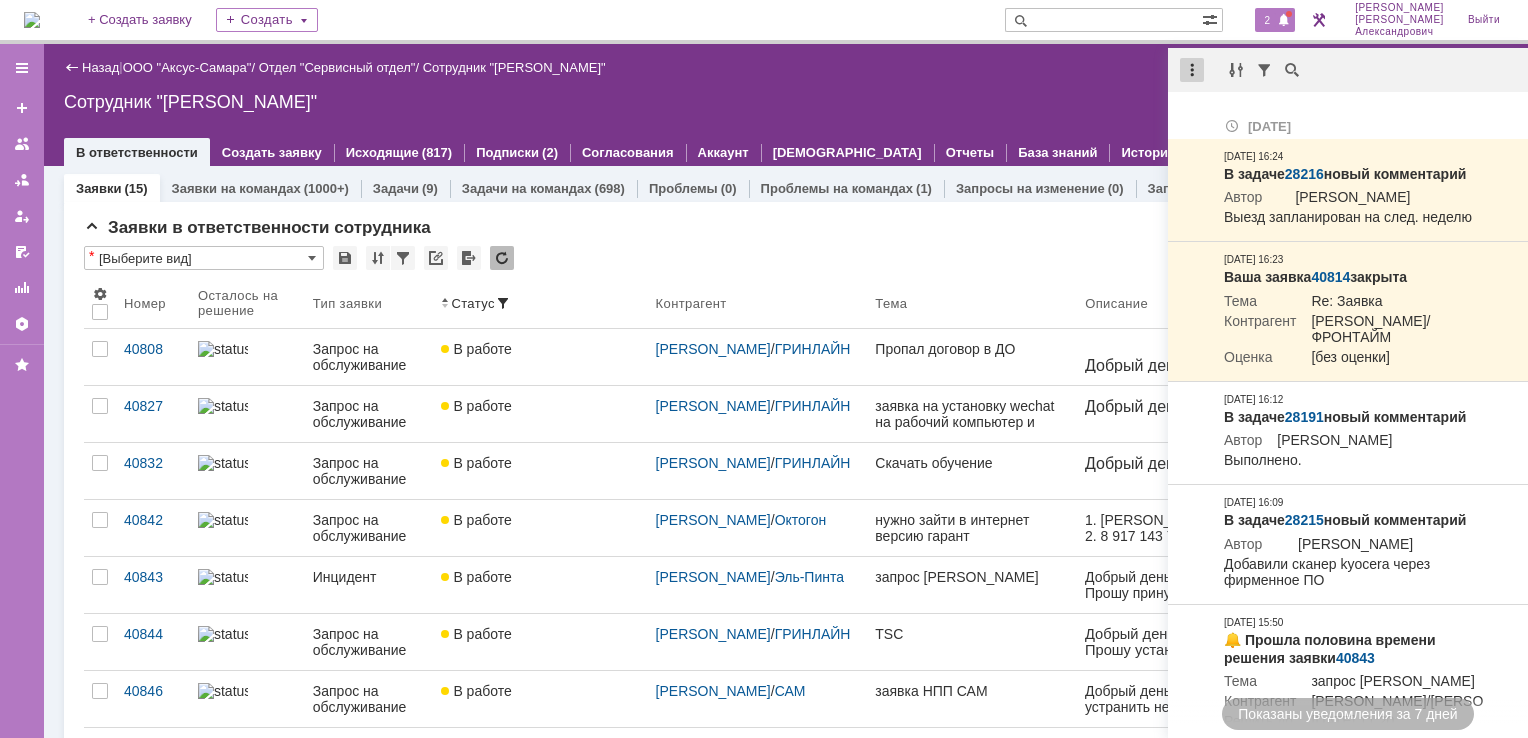 click at bounding box center (1192, 70) 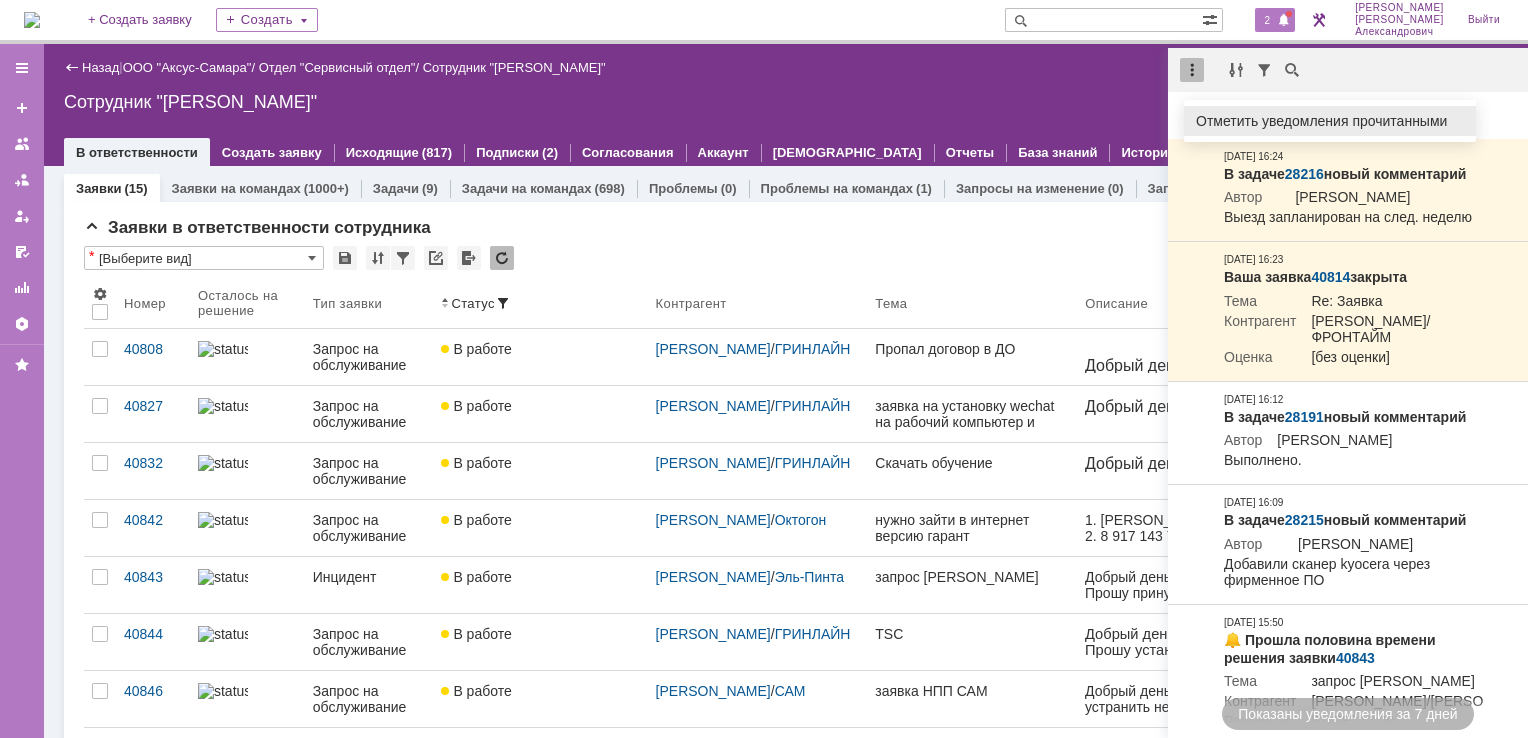 click on "Отметить уведомления прочитанными" at bounding box center [1330, 121] 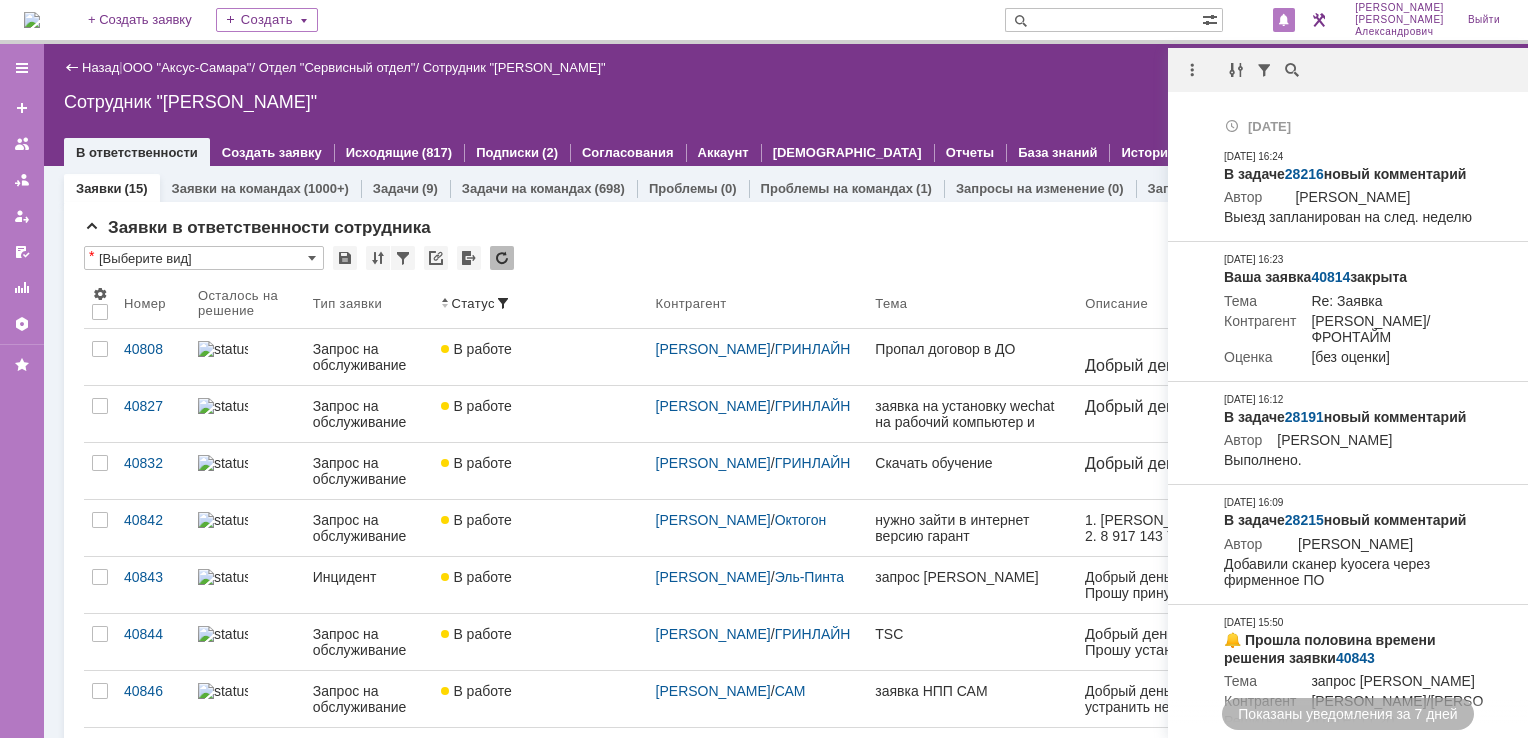 click on "Назад   |   ООО "Аксус-Самара"  /   Отдел "Сервисный отдел"  /   Сотрудник "[PERSON_NAME]"" at bounding box center (786, 68) 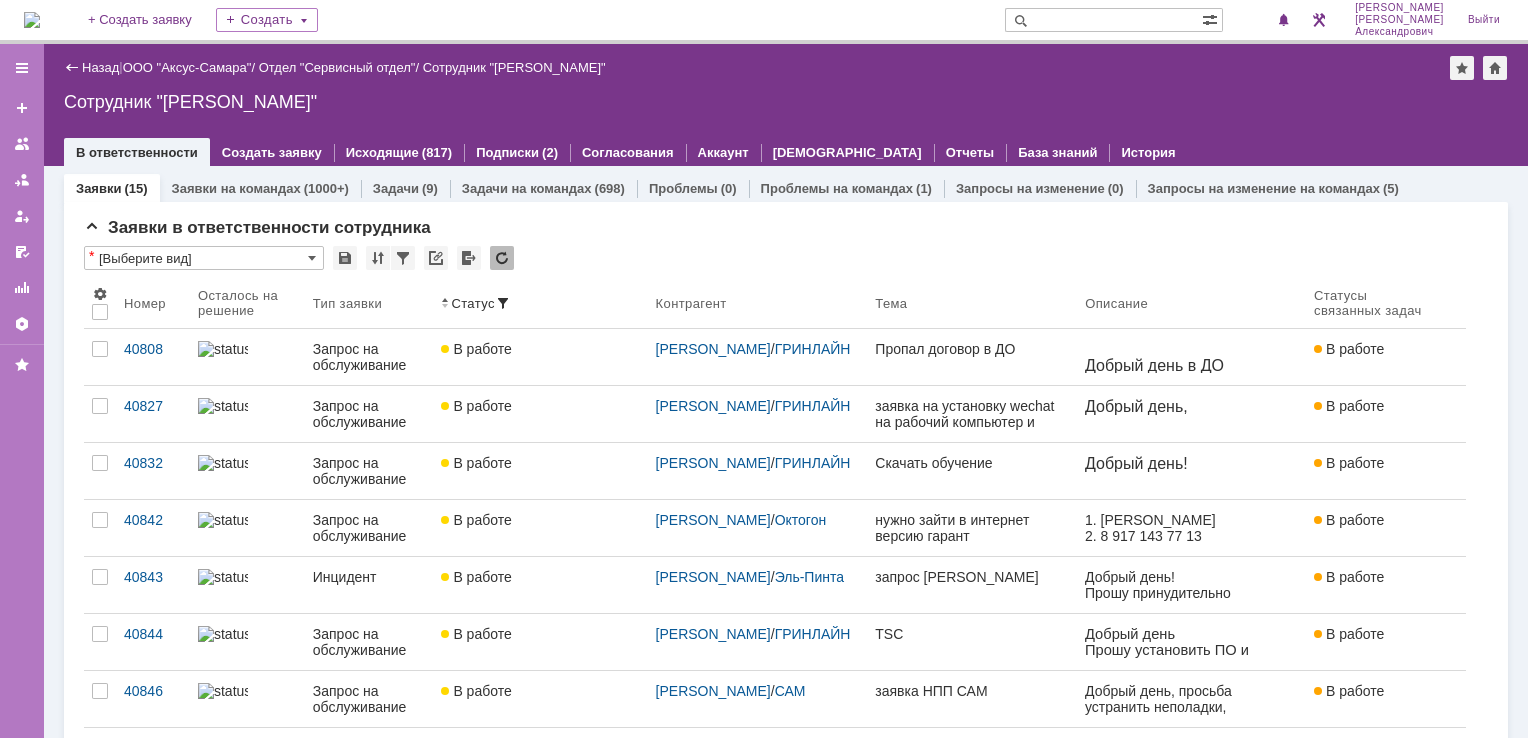 click at bounding box center [32, 20] 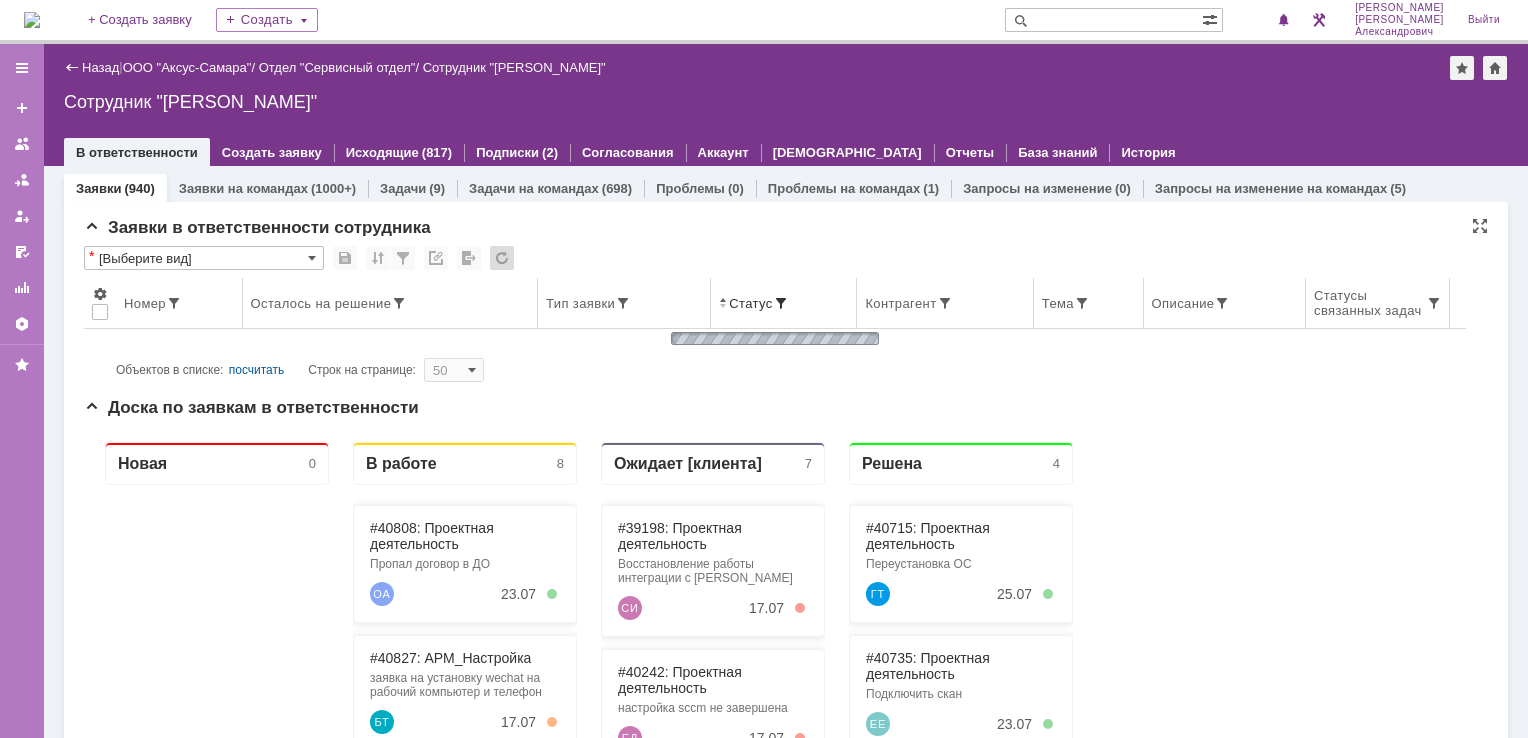 scroll, scrollTop: 0, scrollLeft: 0, axis: both 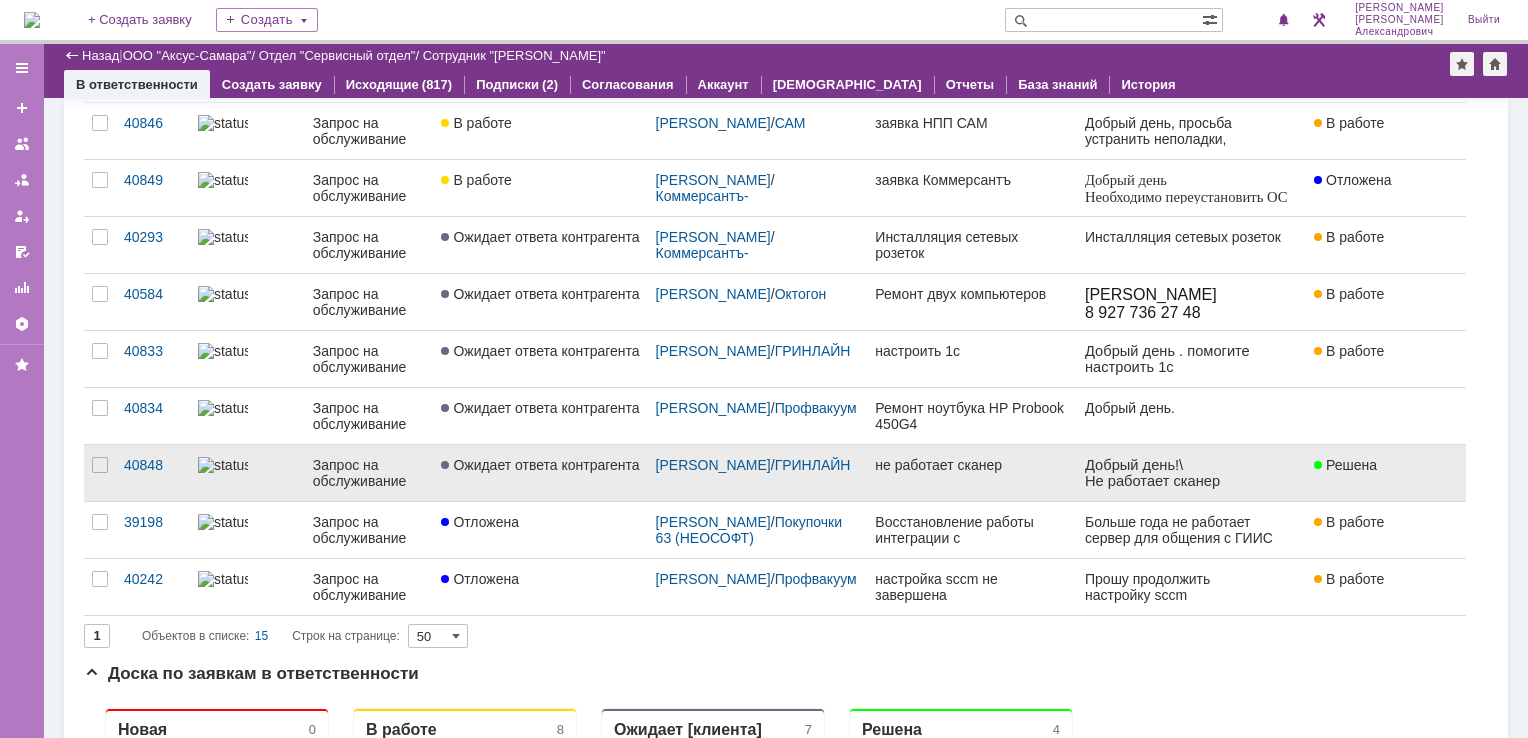 click on "не работает сканер" at bounding box center (972, 473) 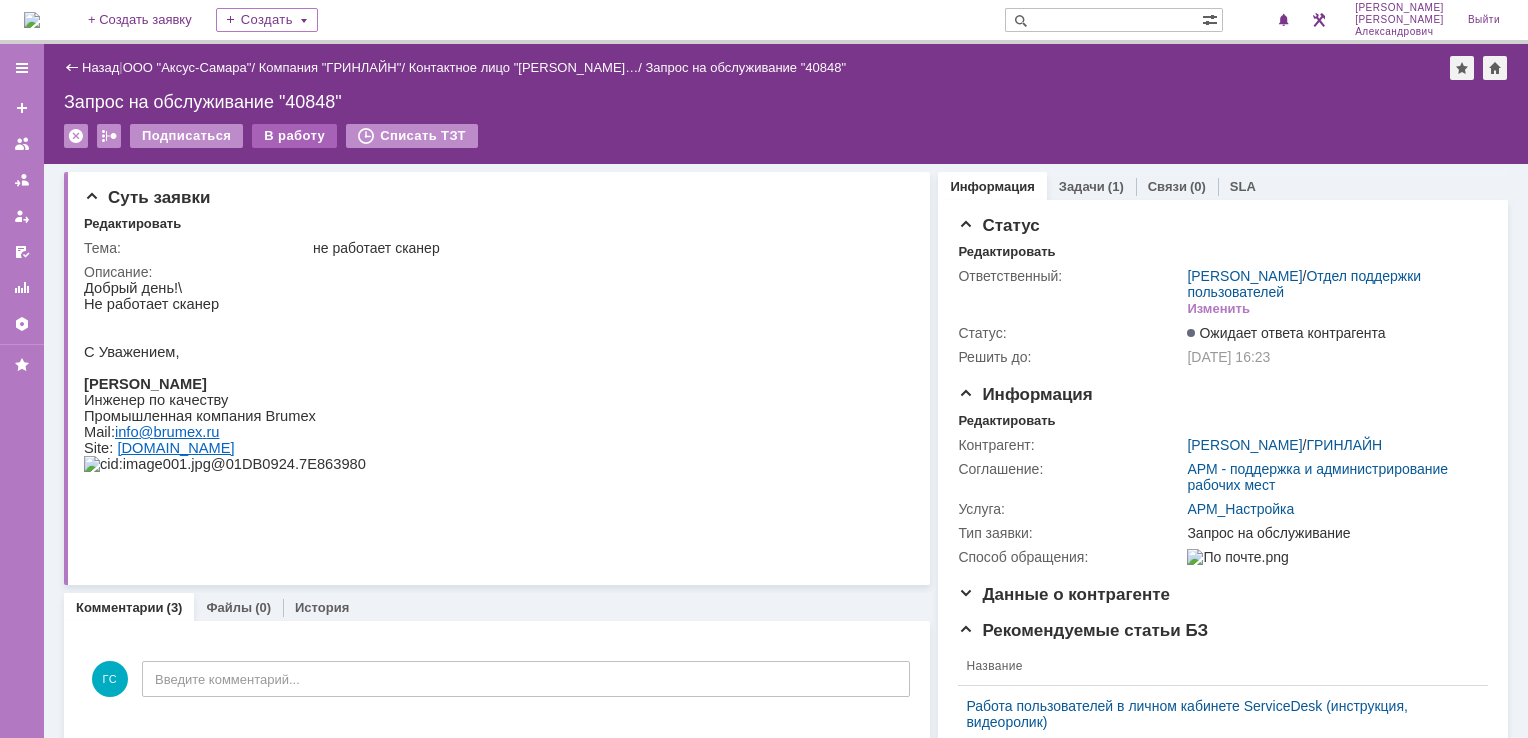 click on "В работу" at bounding box center [294, 136] 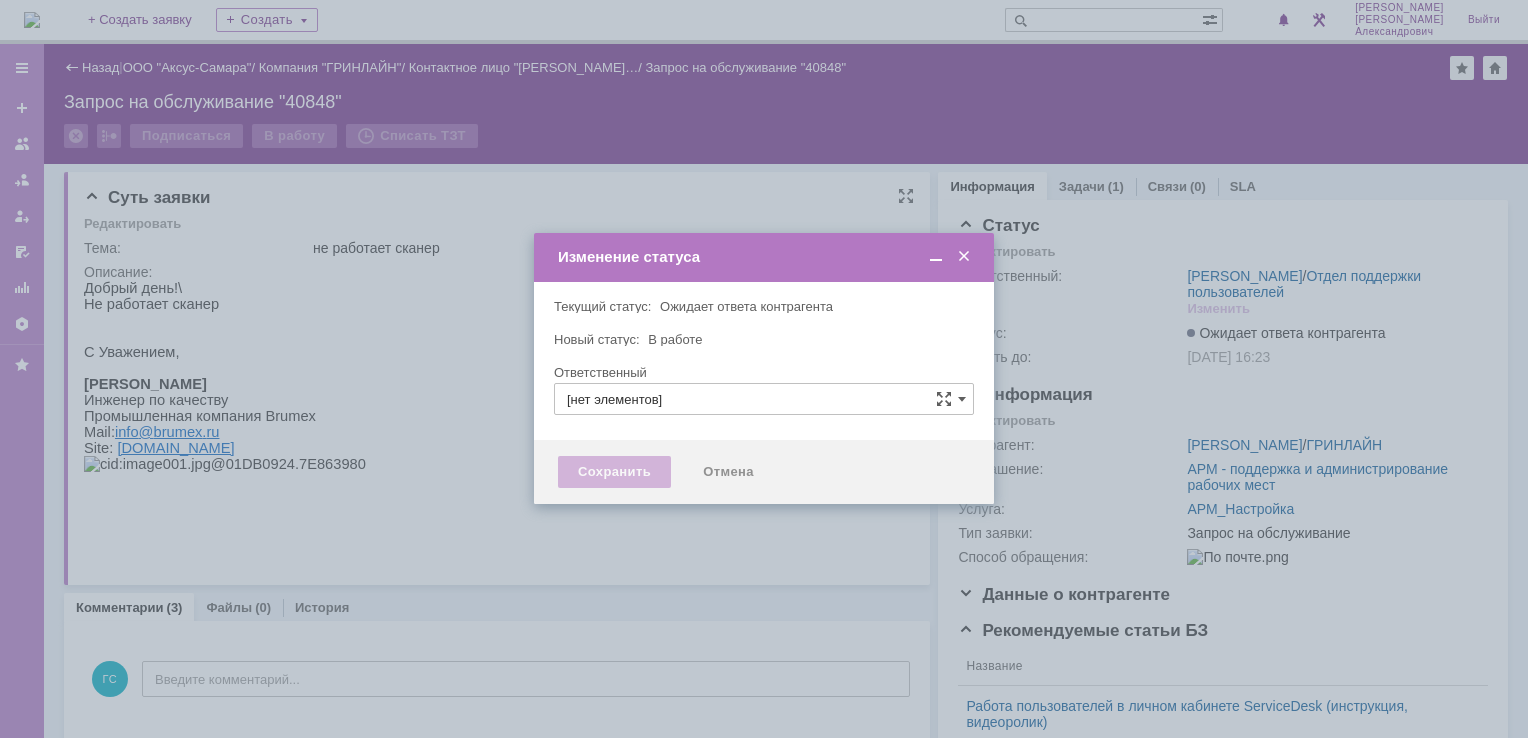 type on "[PERSON_NAME]" 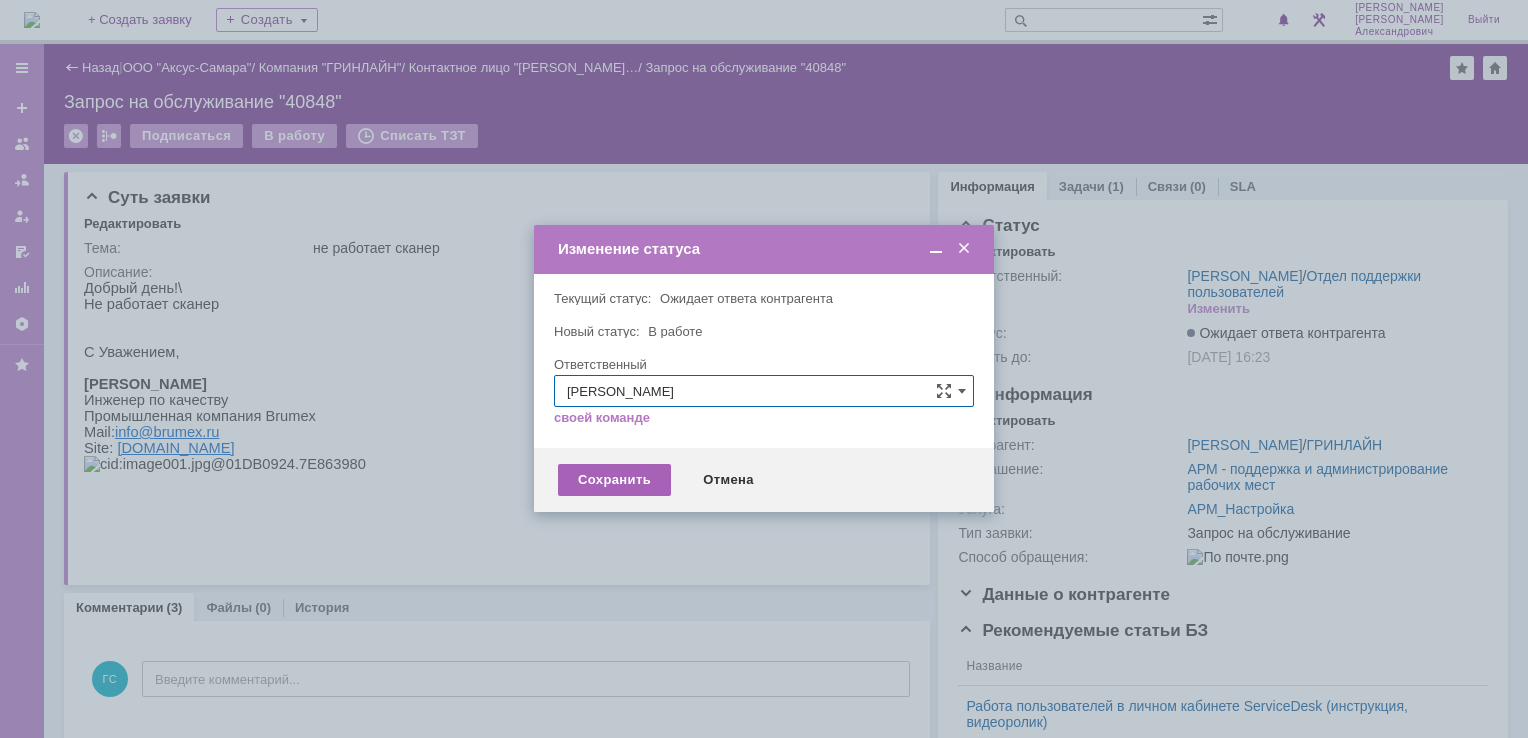 click on "Сохранить" at bounding box center [614, 480] 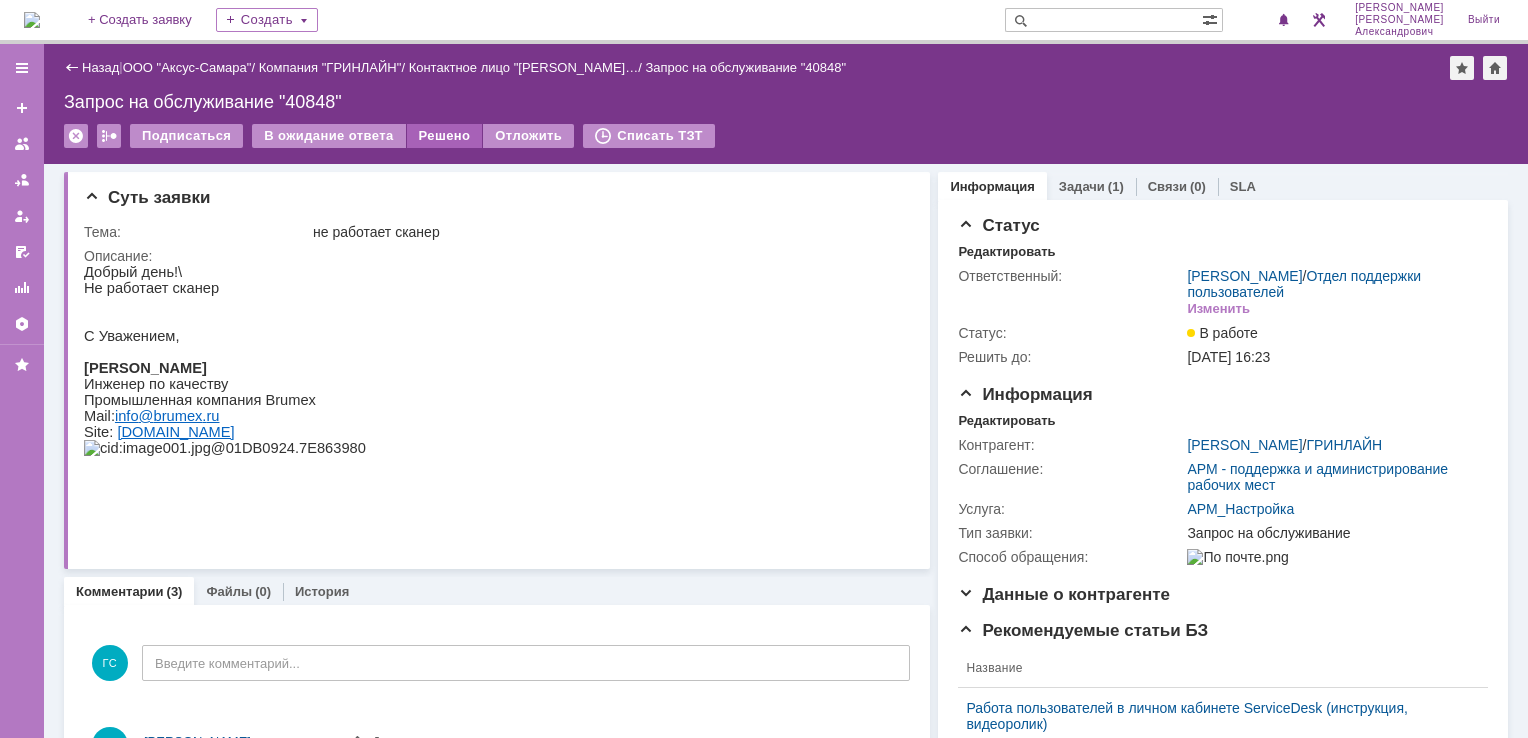 click on "Решено" at bounding box center [445, 136] 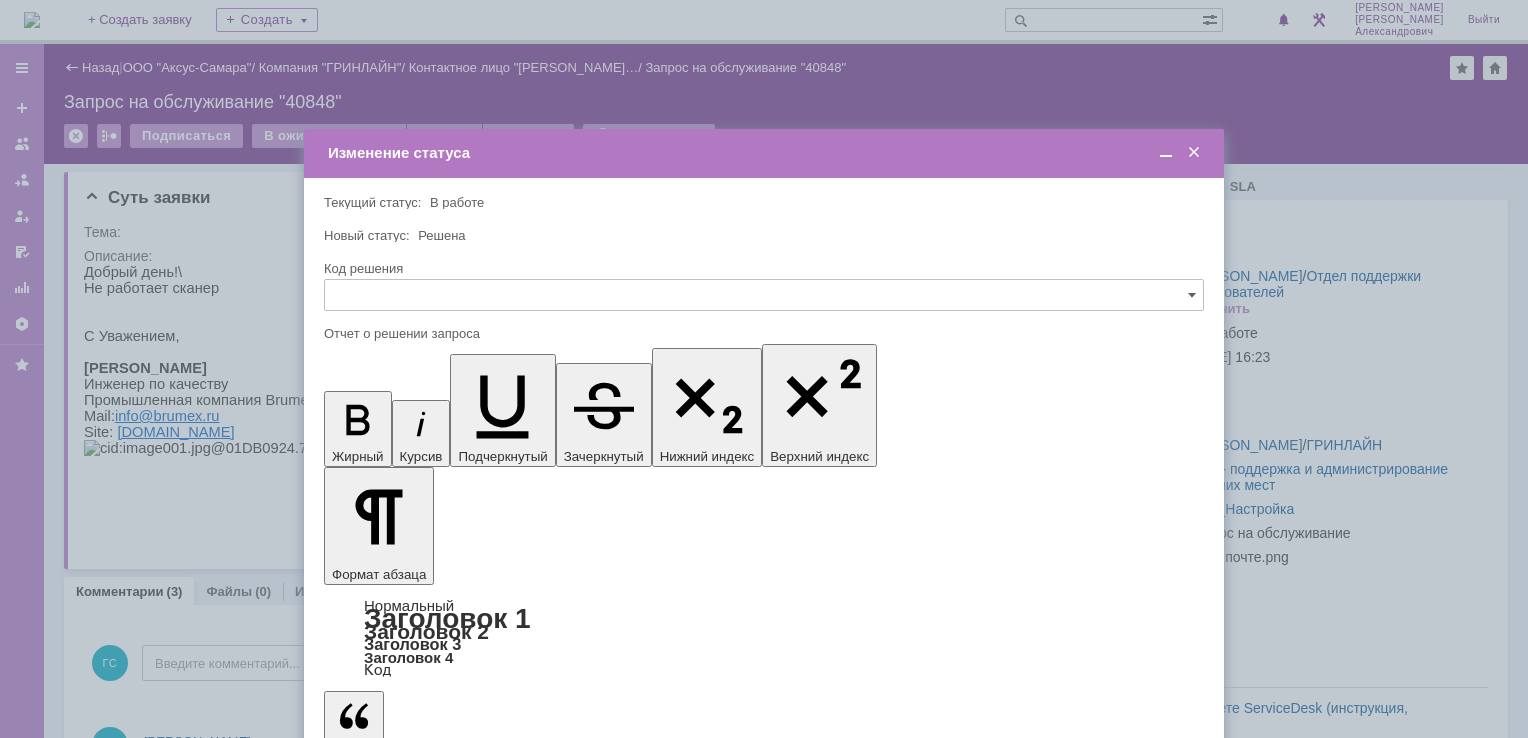 click on "Сохранить" at bounding box center [384, 820] 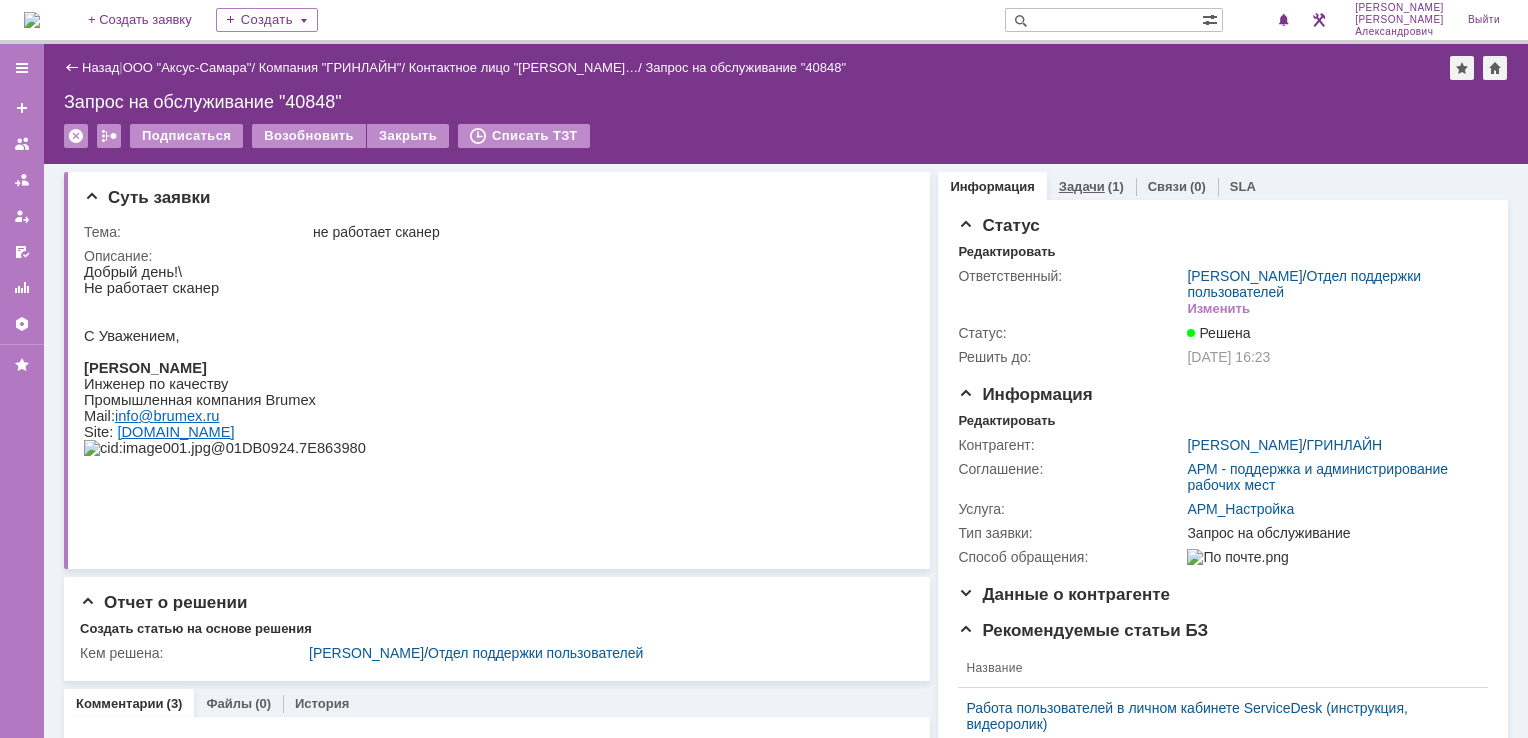 click on "Задачи" at bounding box center (1082, 186) 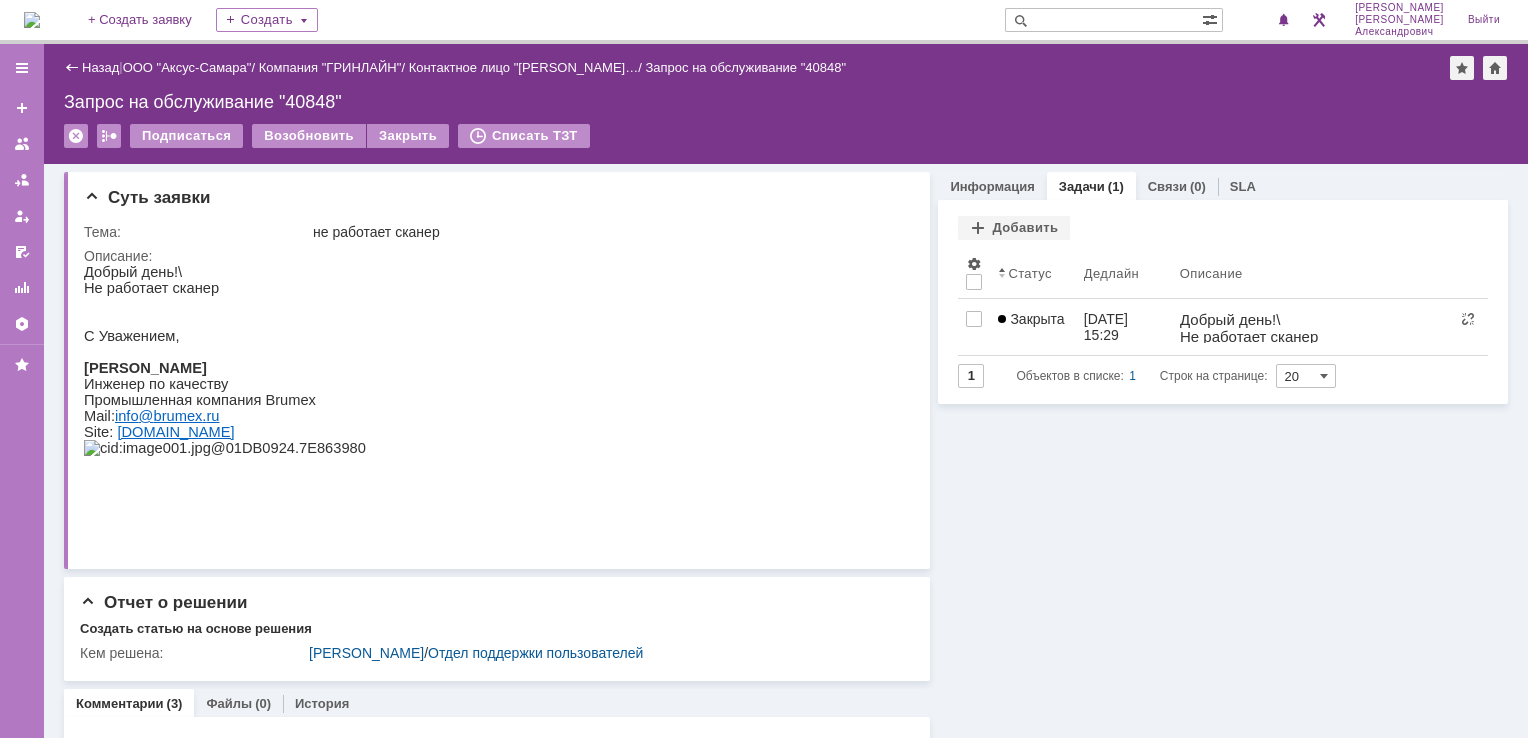 click at bounding box center [32, 20] 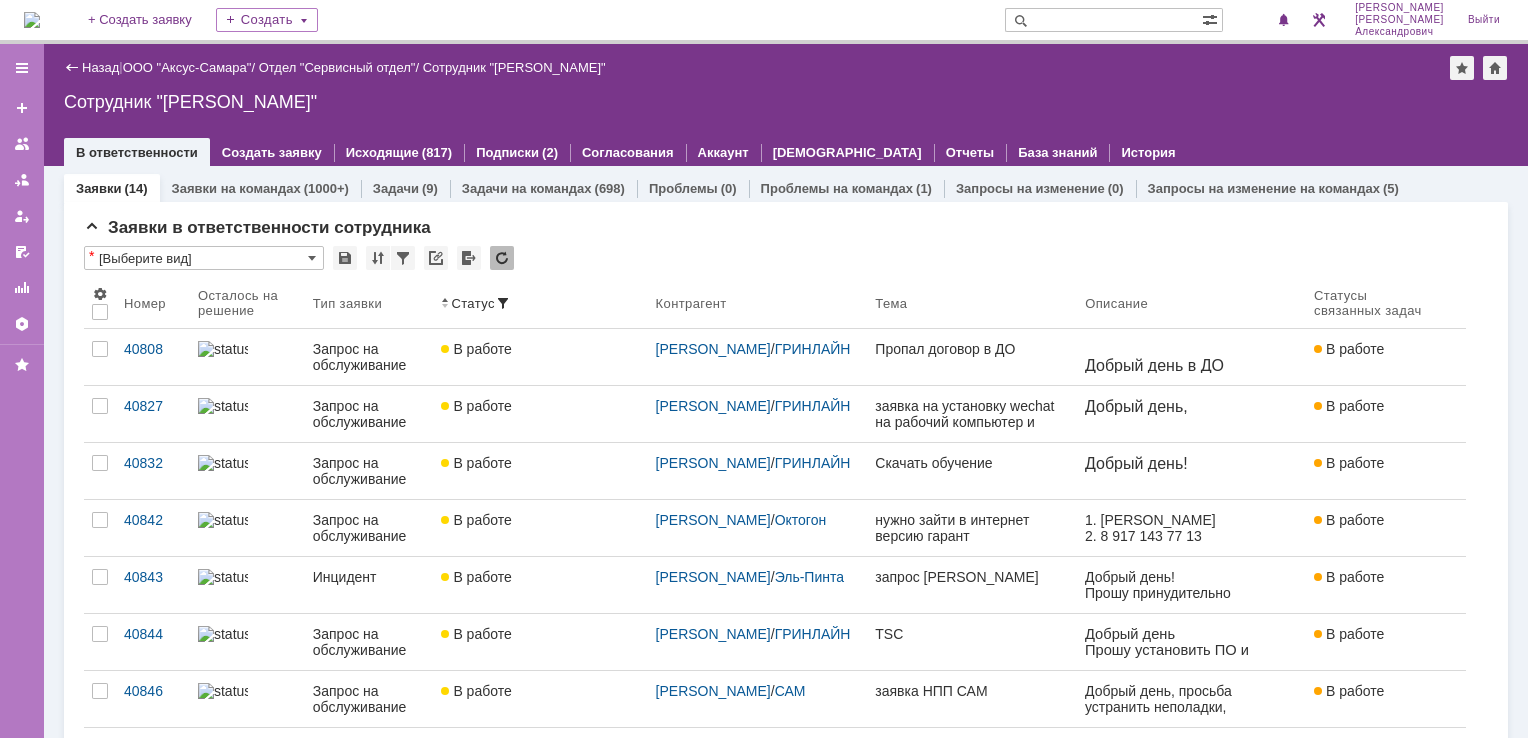click at bounding box center (32, 20) 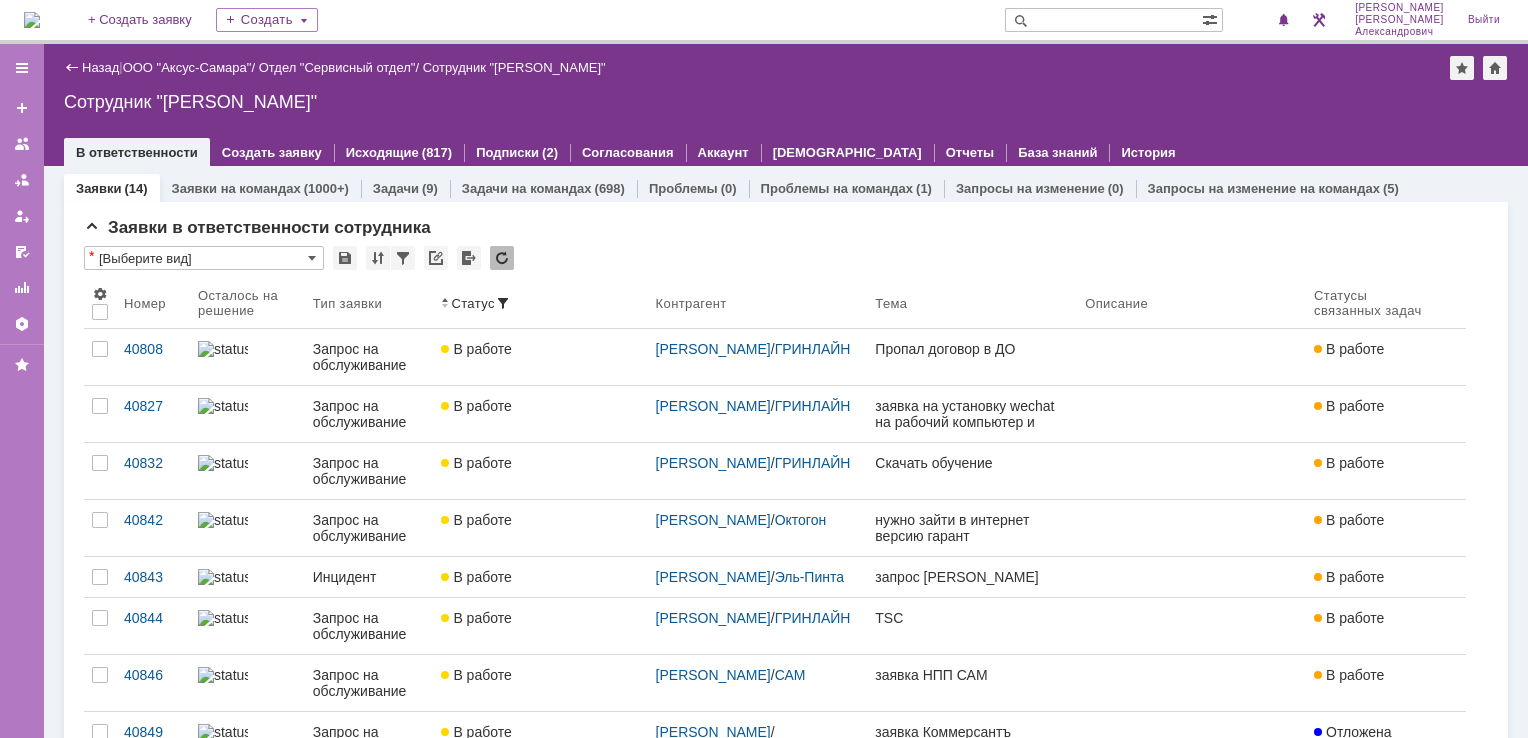scroll, scrollTop: 0, scrollLeft: 0, axis: both 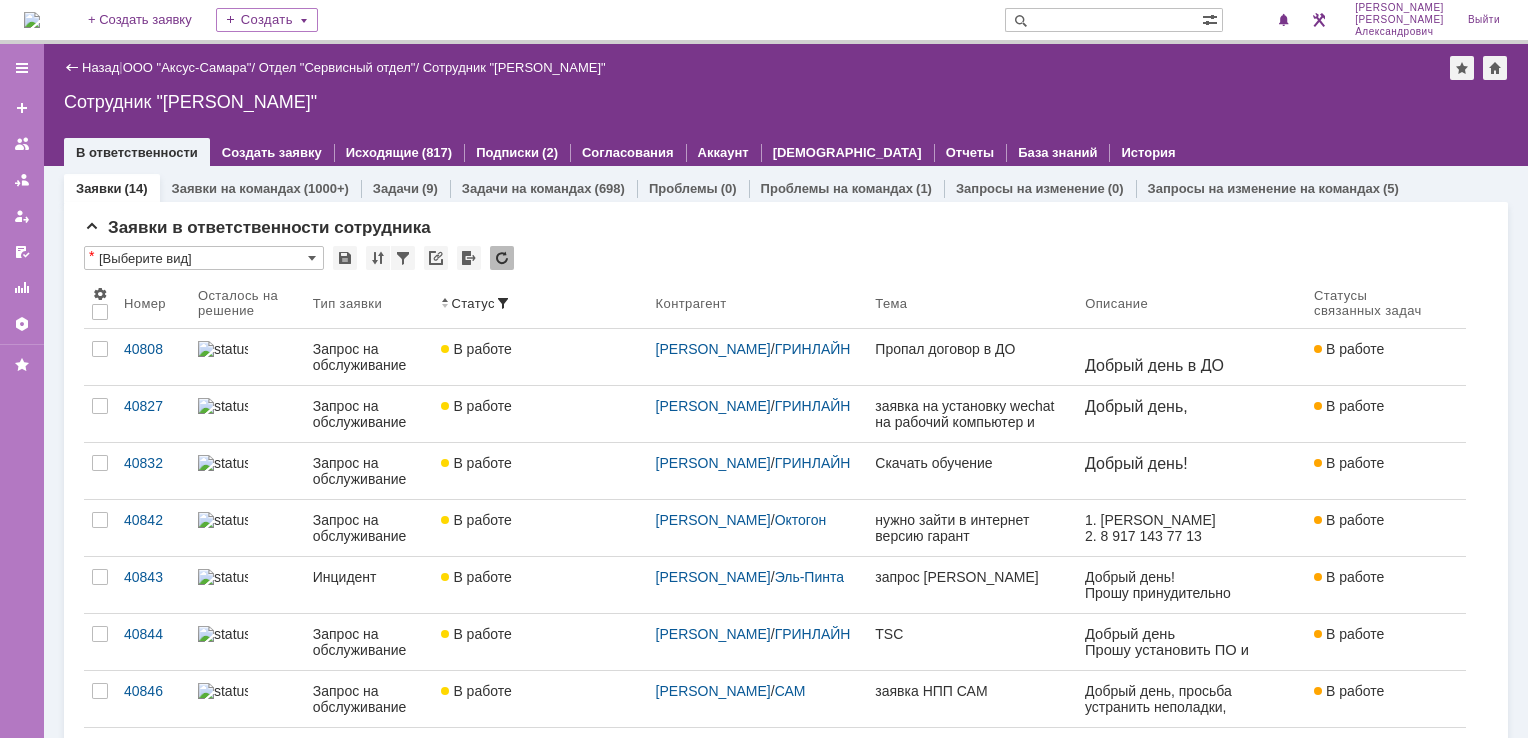 click at bounding box center (32, 20) 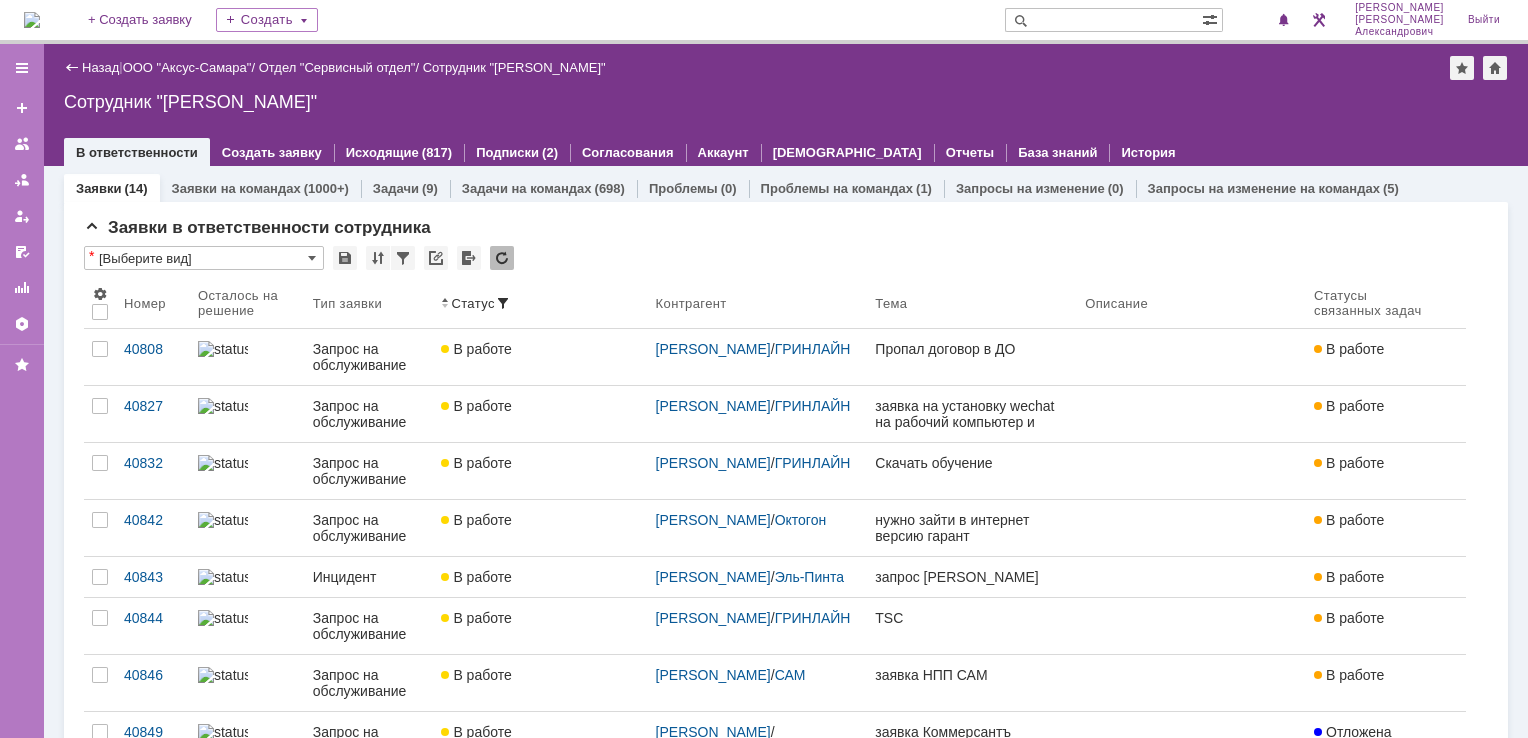 scroll, scrollTop: 0, scrollLeft: 0, axis: both 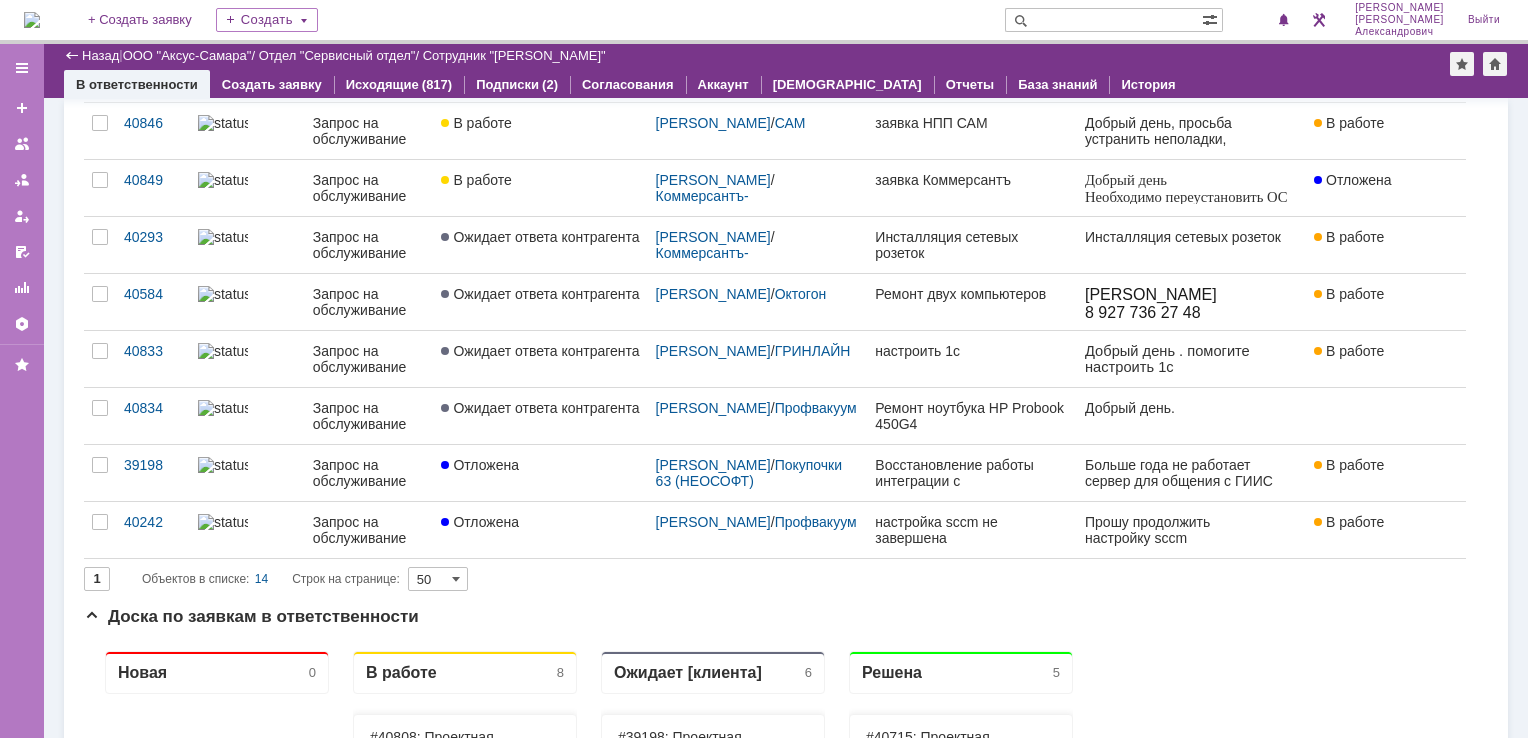 click at bounding box center [32, 20] 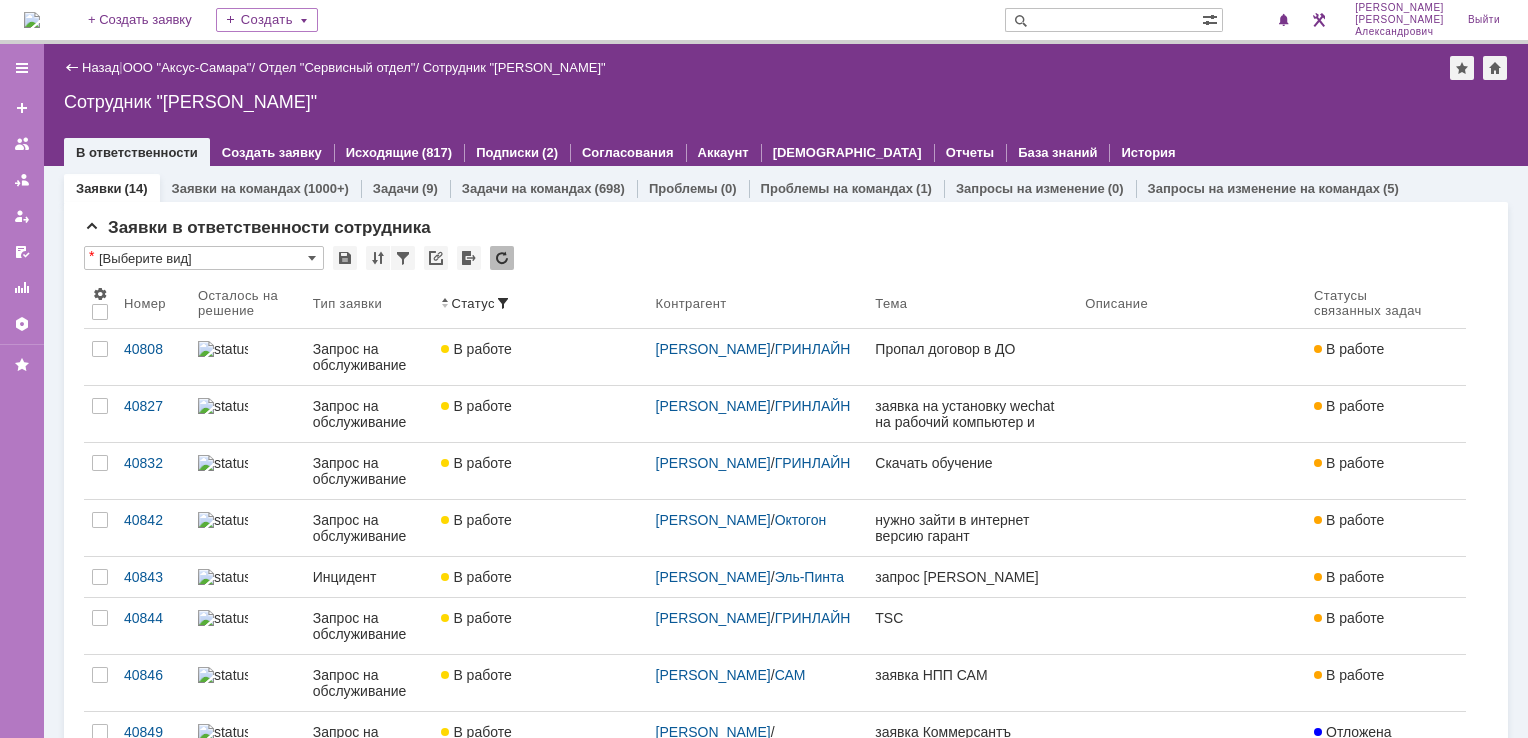 scroll, scrollTop: 0, scrollLeft: 0, axis: both 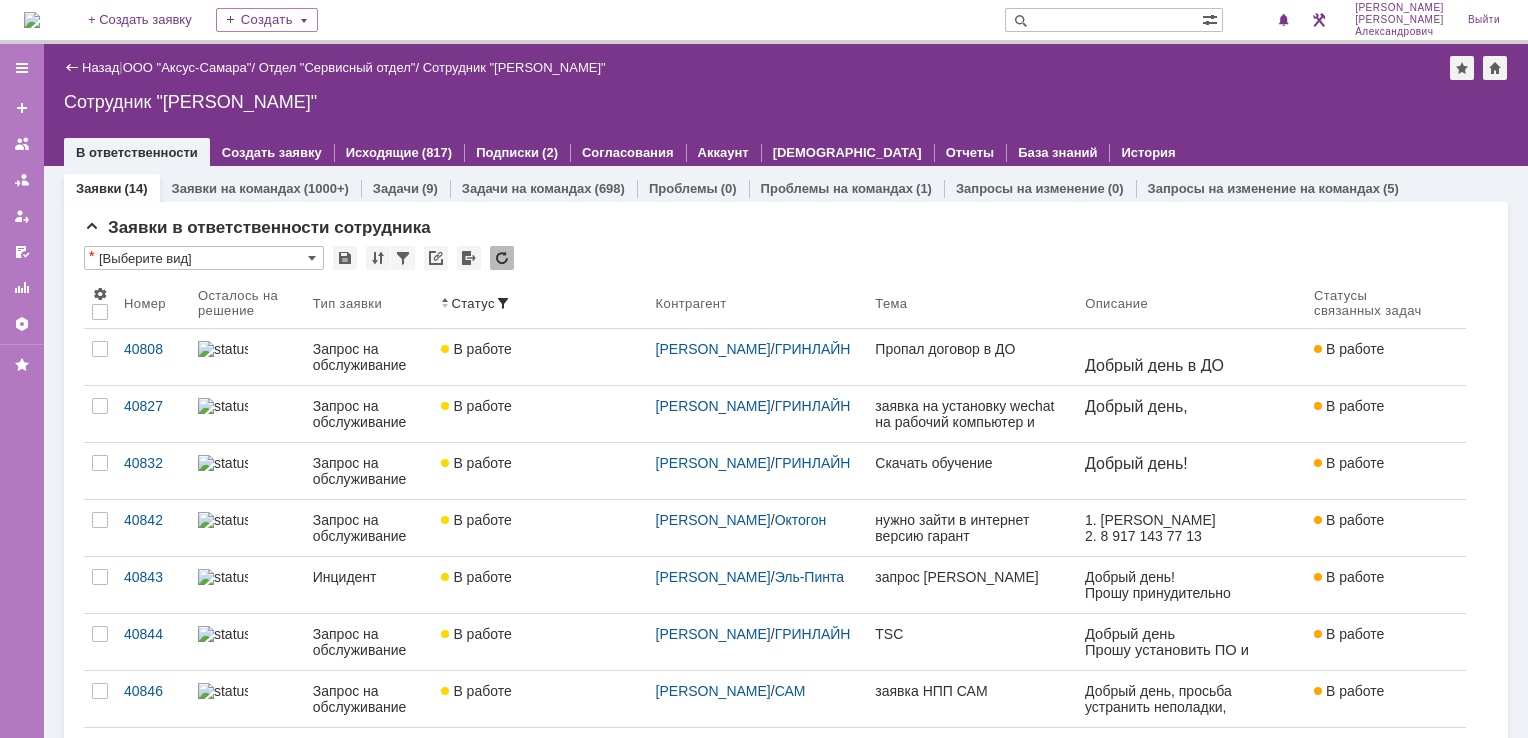 click at bounding box center [32, 20] 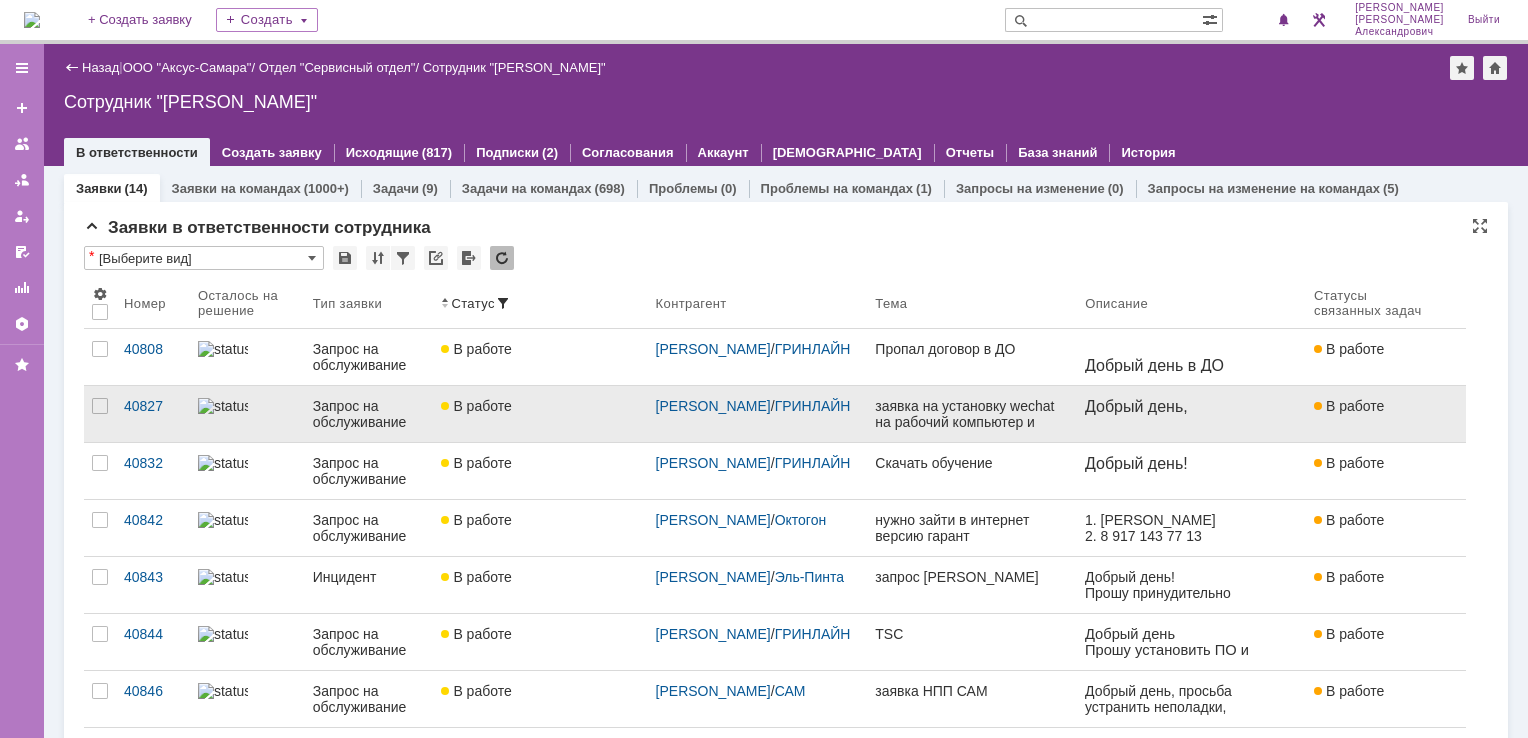 click on "В работе" at bounding box center [540, 414] 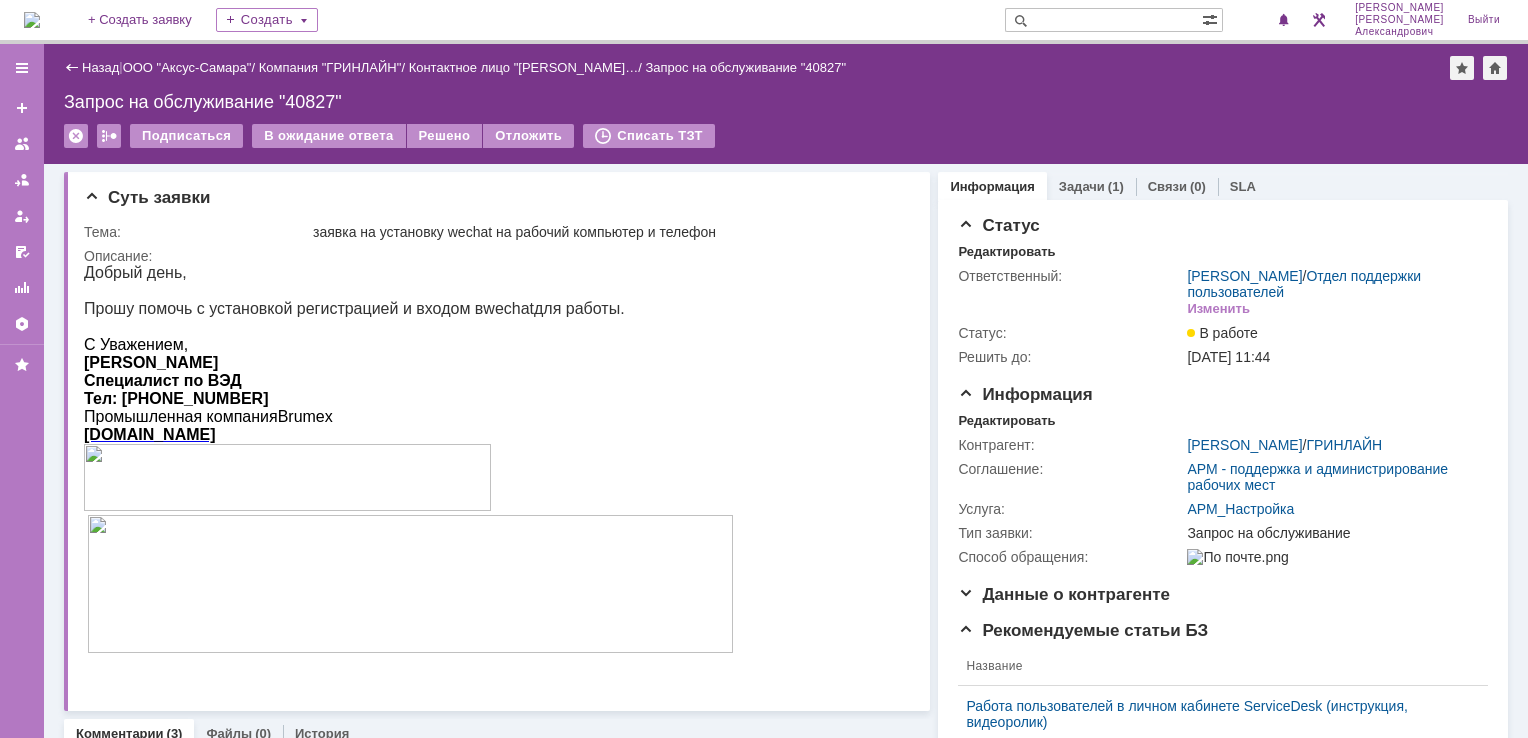 scroll, scrollTop: 0, scrollLeft: 0, axis: both 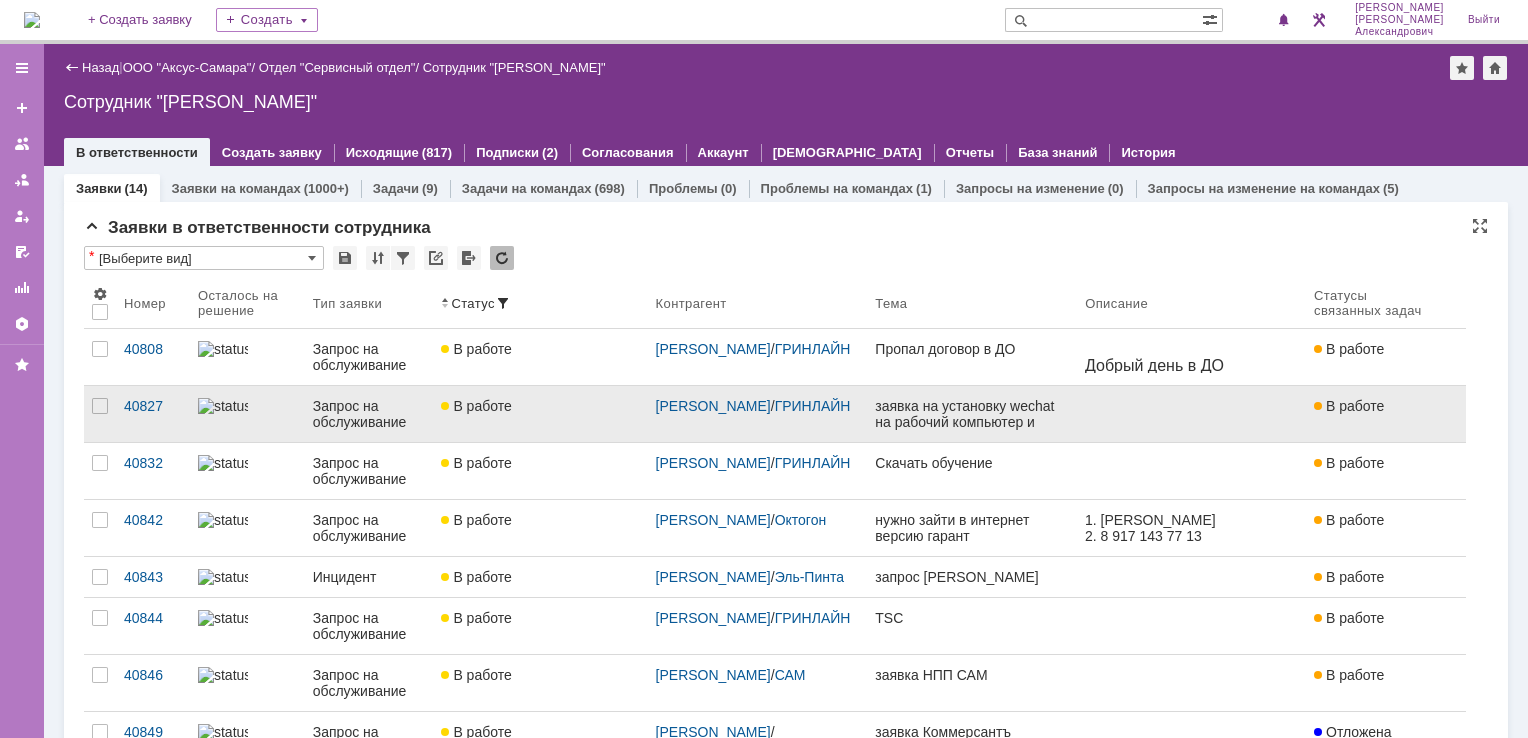 click on "В работе" at bounding box center (540, 414) 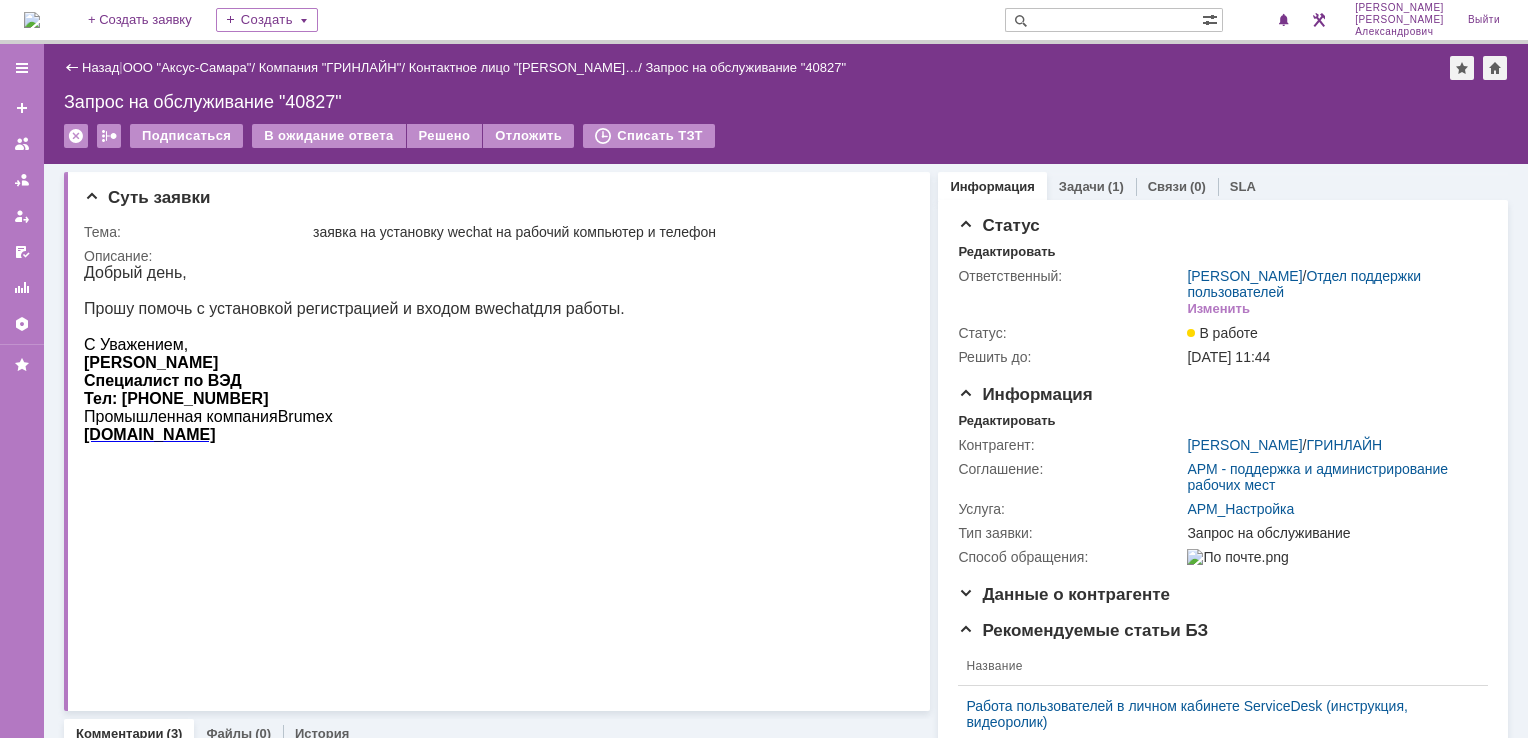 scroll, scrollTop: 0, scrollLeft: 0, axis: both 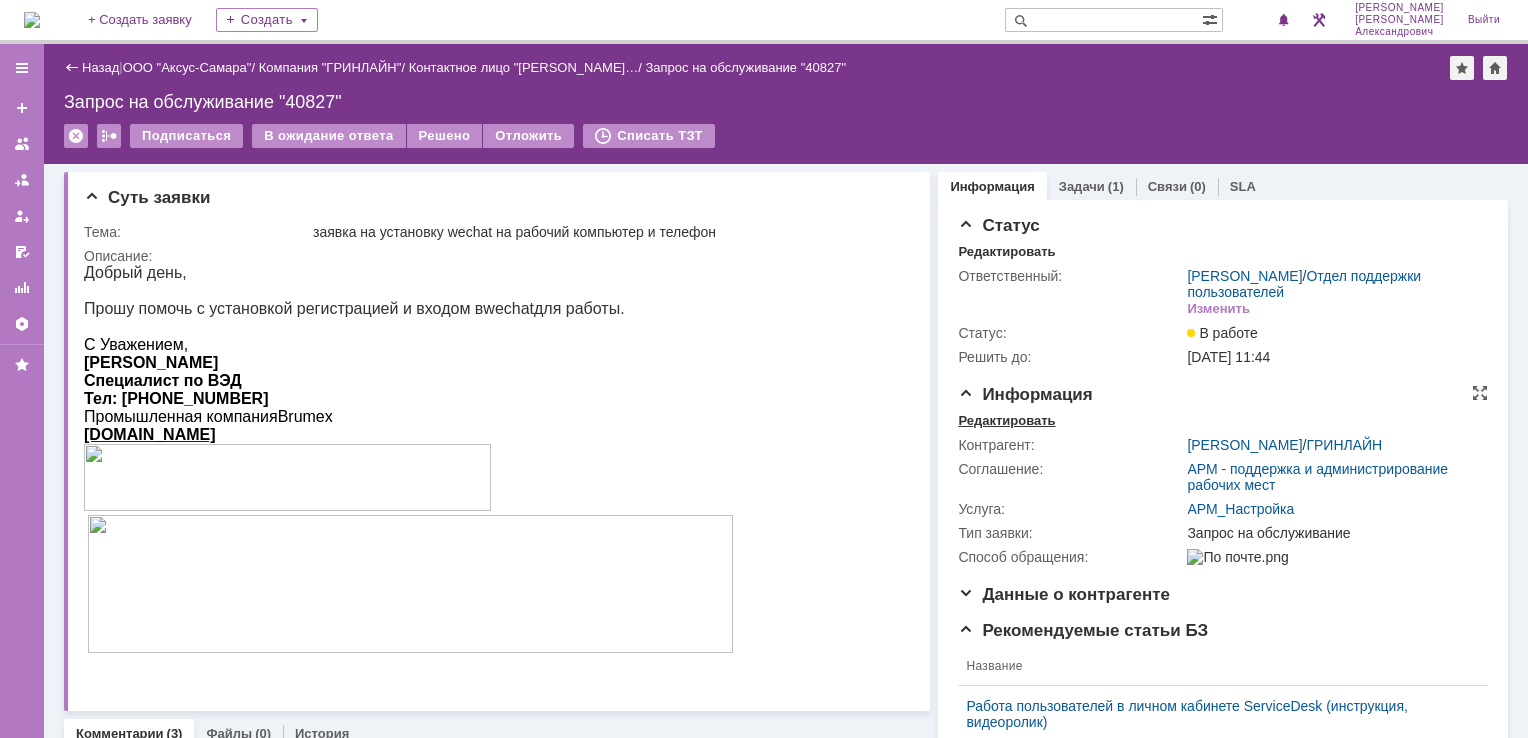 click on "Редактировать" at bounding box center [1006, 421] 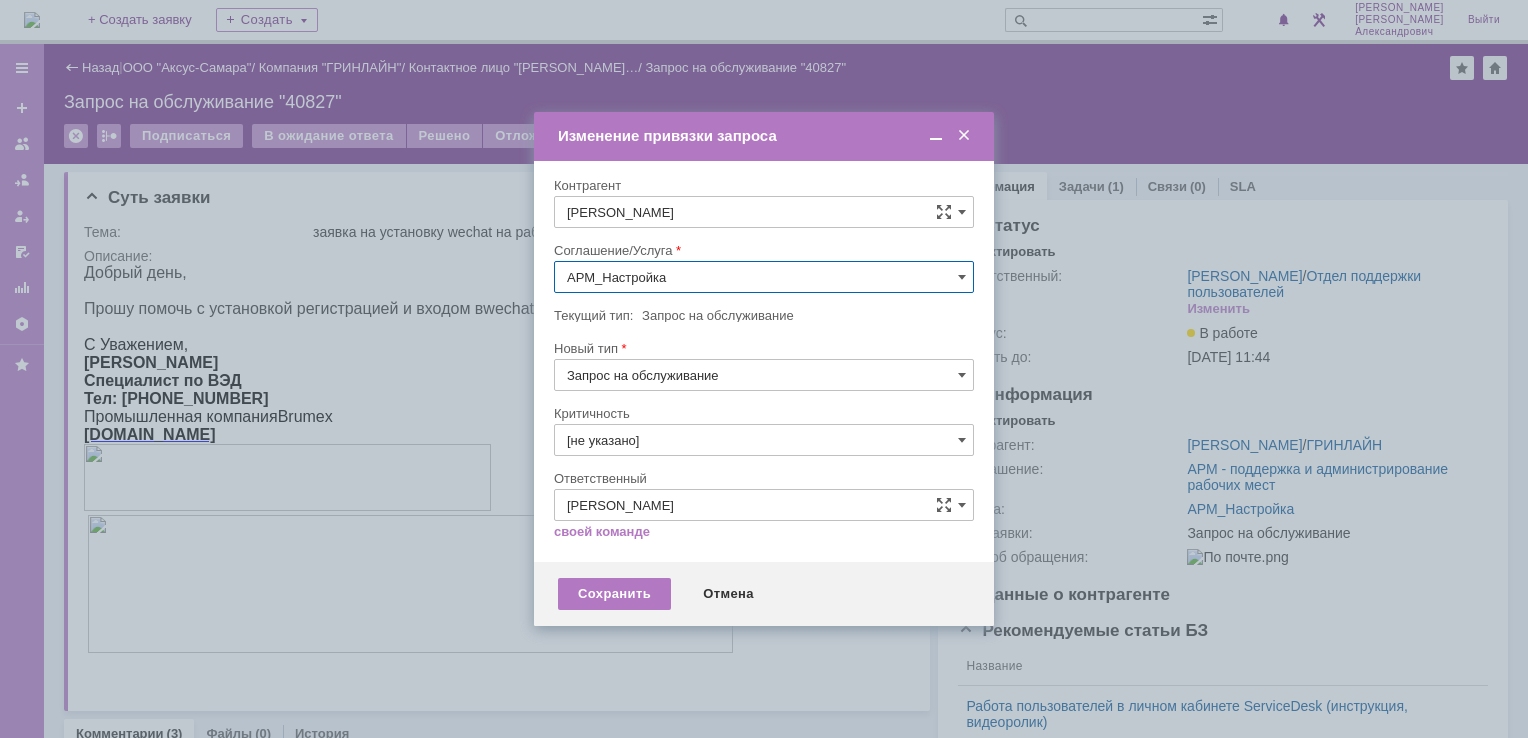 click on "АРМ_Настройка" at bounding box center [764, 277] 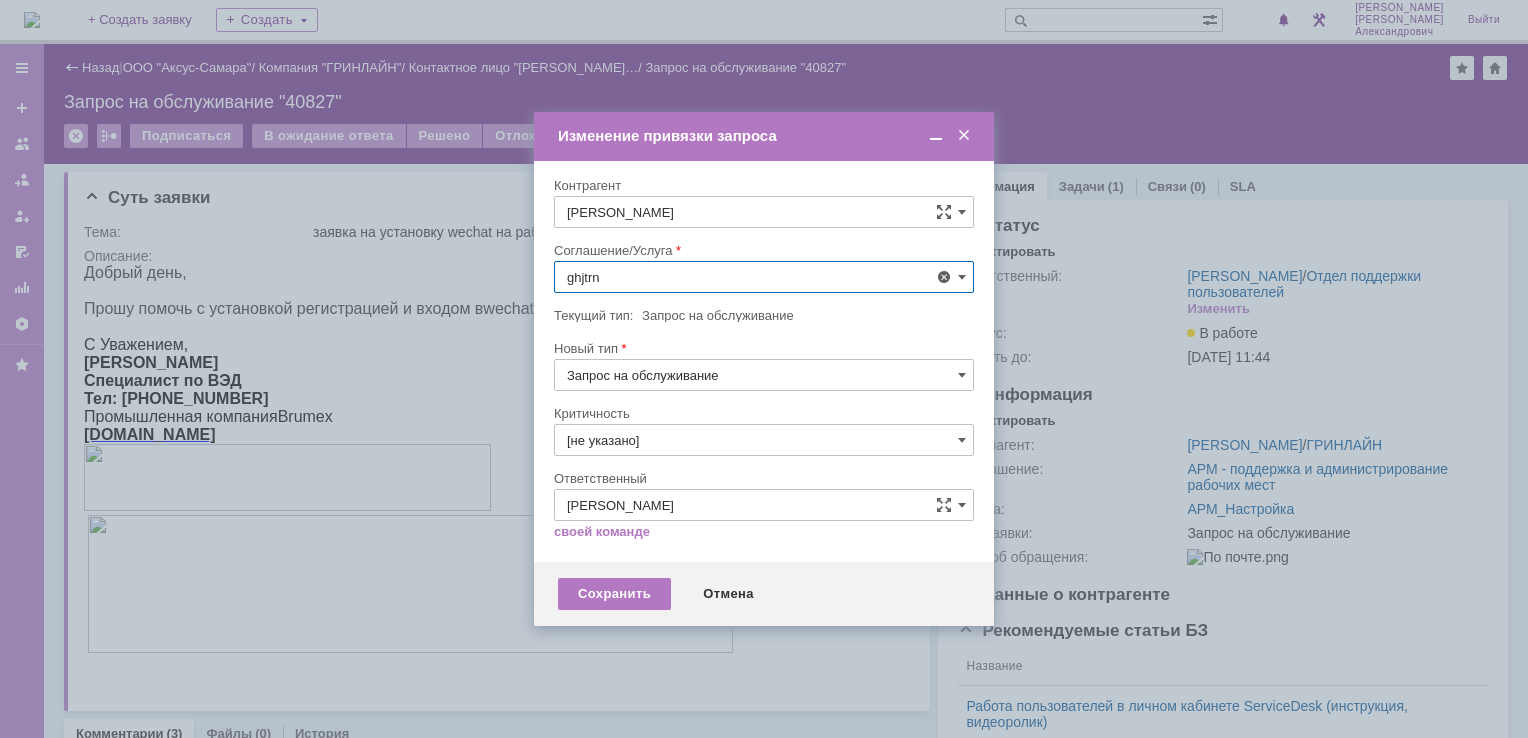 scroll, scrollTop: 0, scrollLeft: 0, axis: both 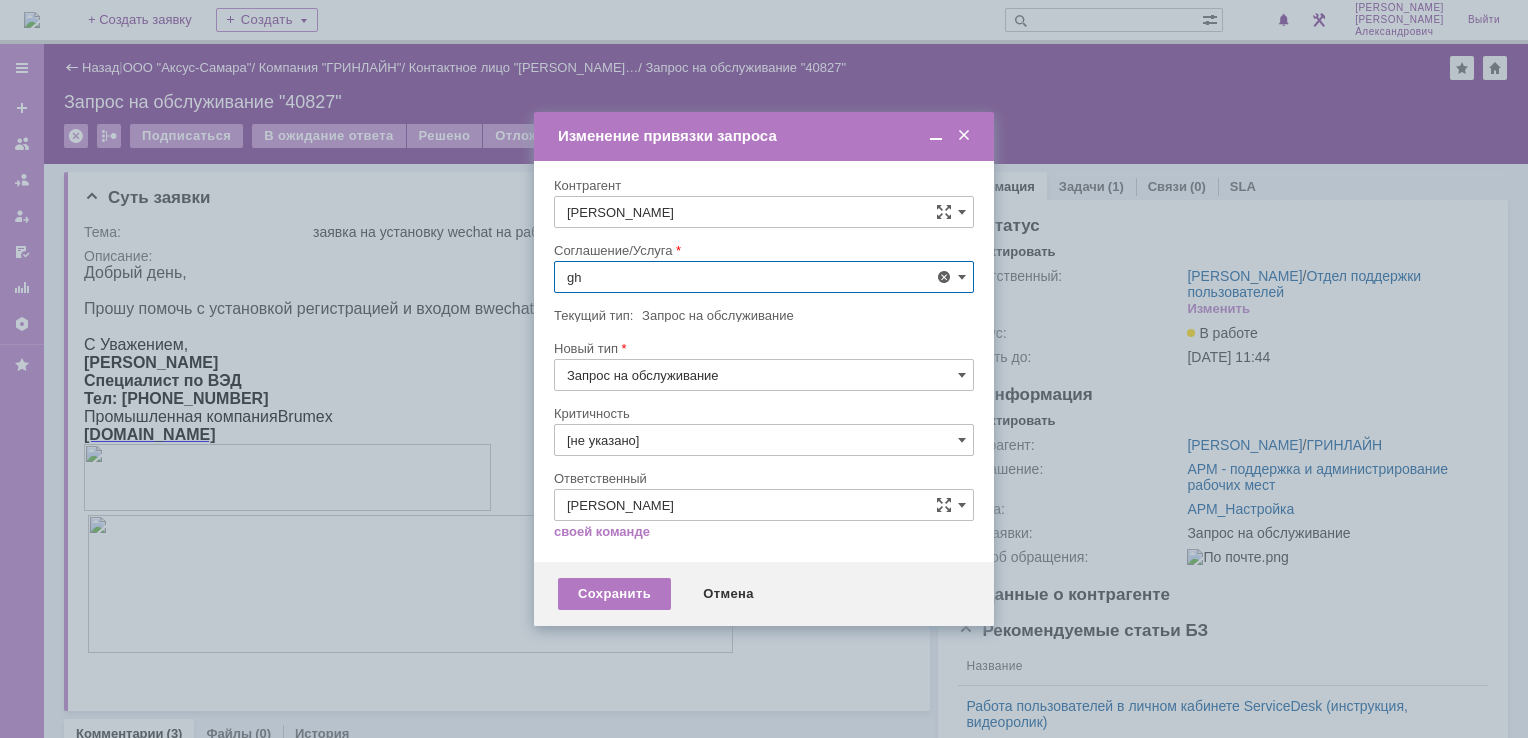 type on "g" 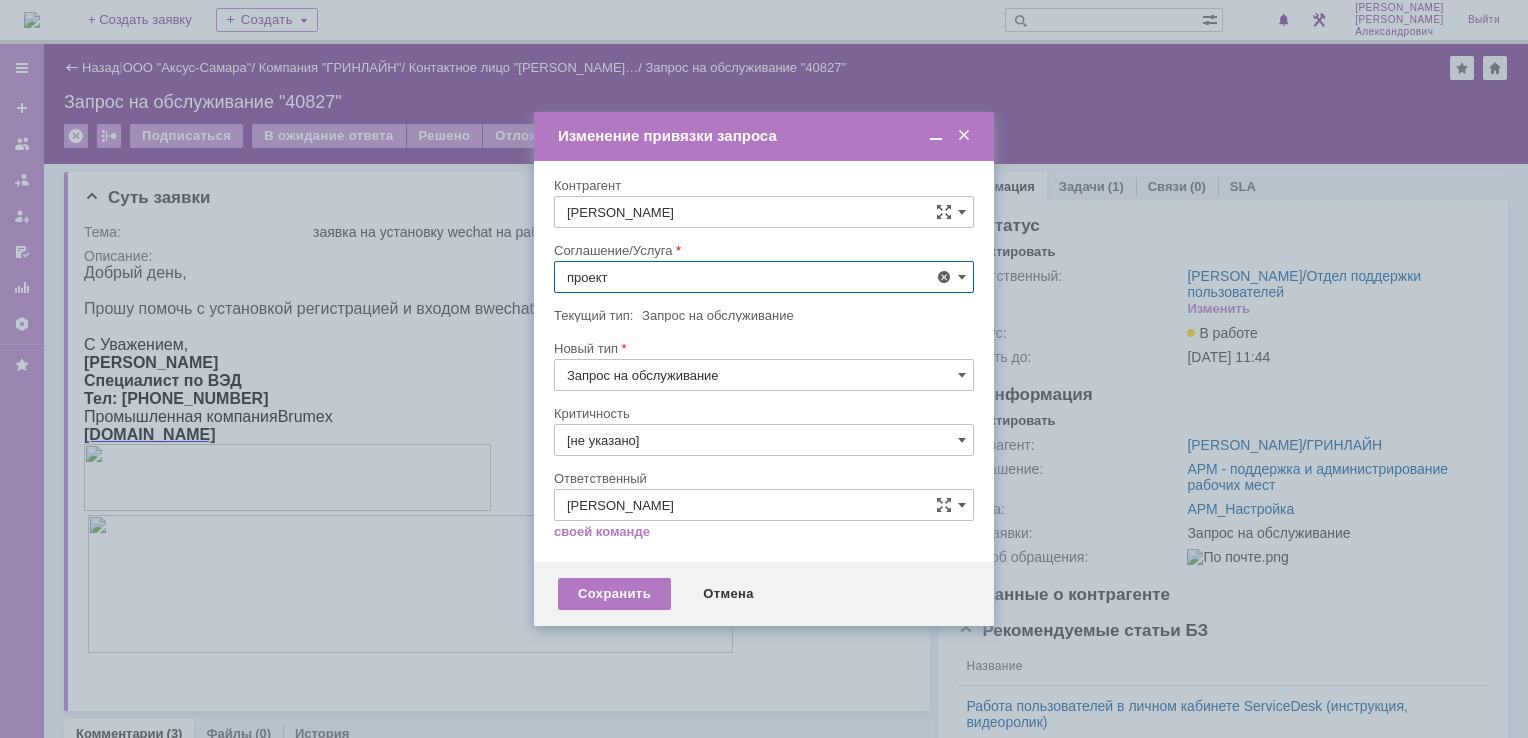 click on "Проектная деятельность" at bounding box center [764, 423] 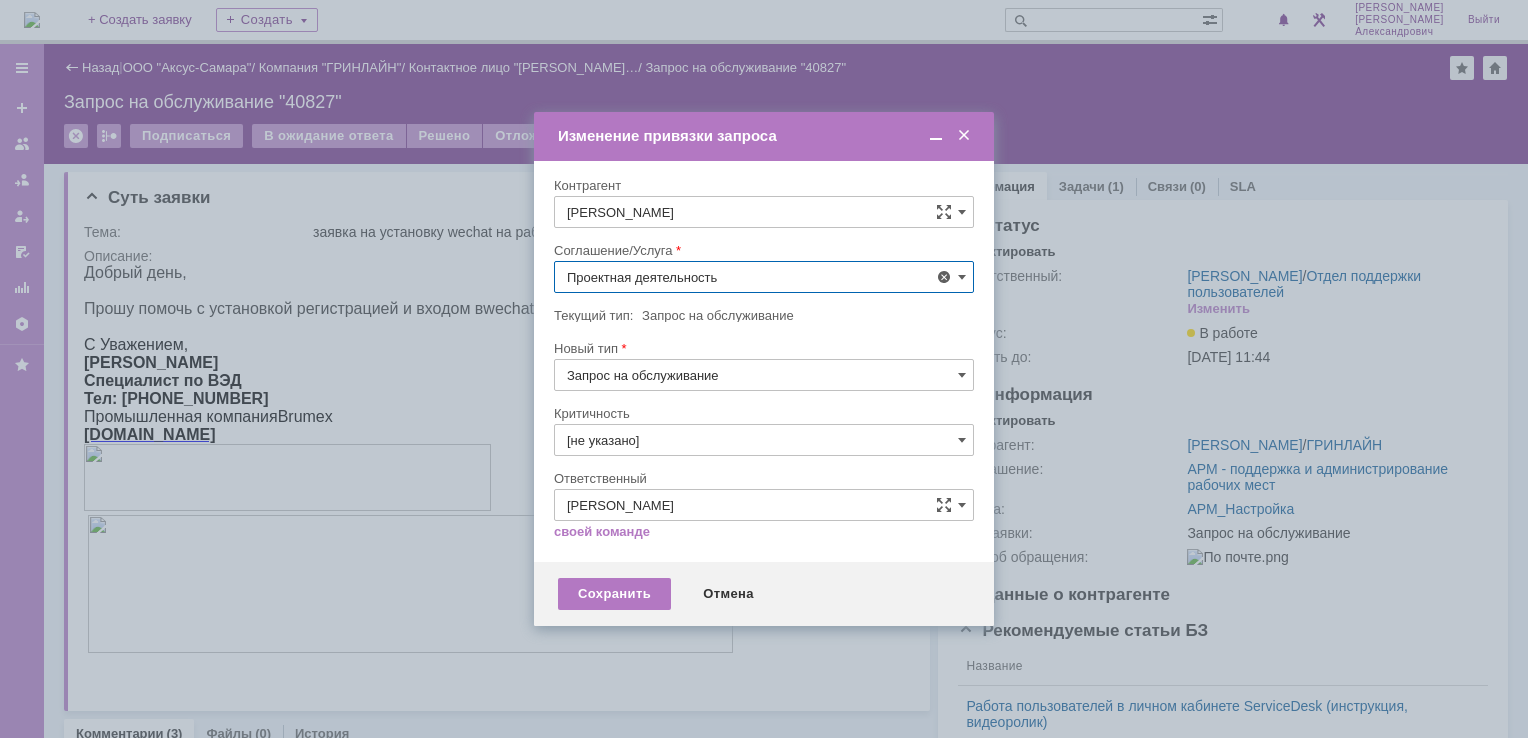 type on "Проектная деятельность" 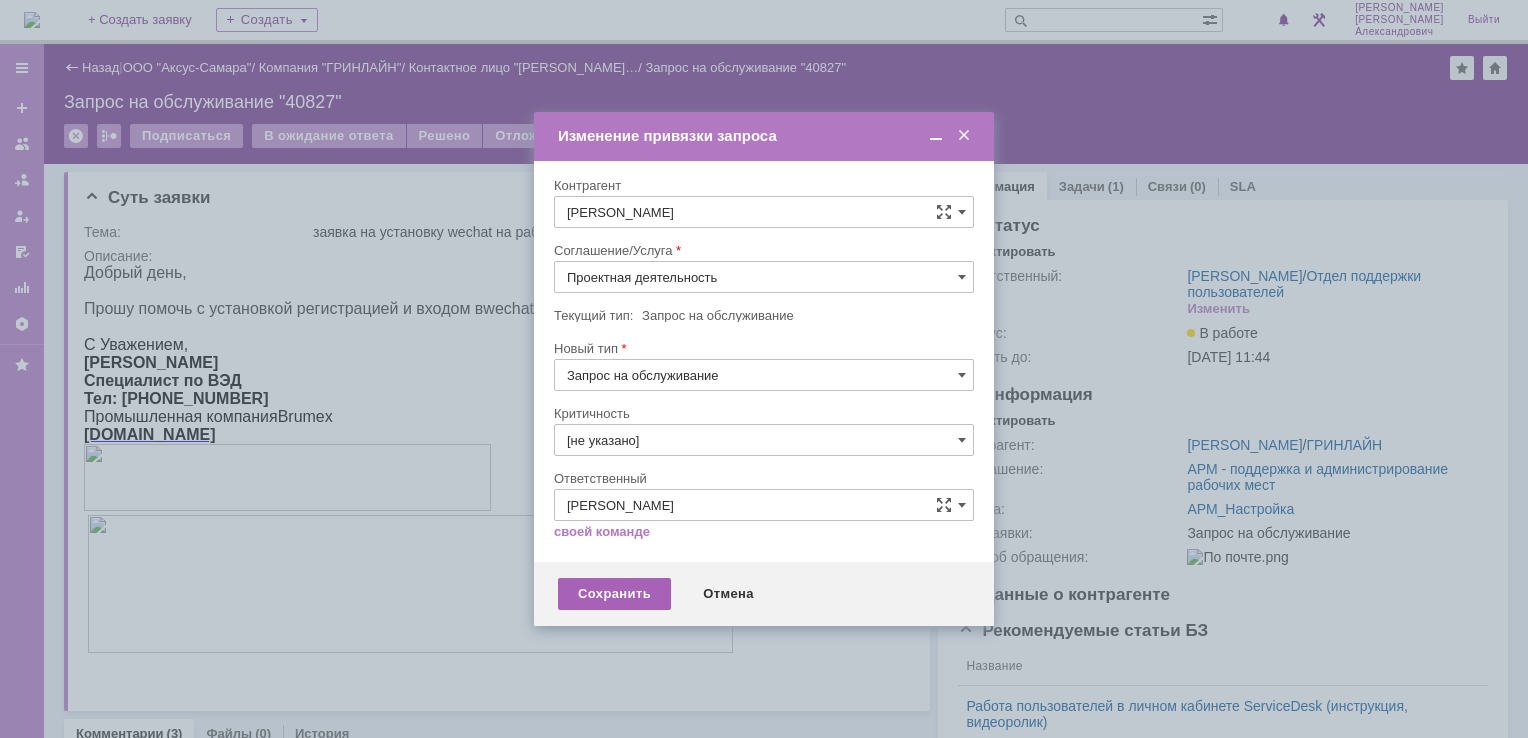 click on "Сохранить" at bounding box center (614, 594) 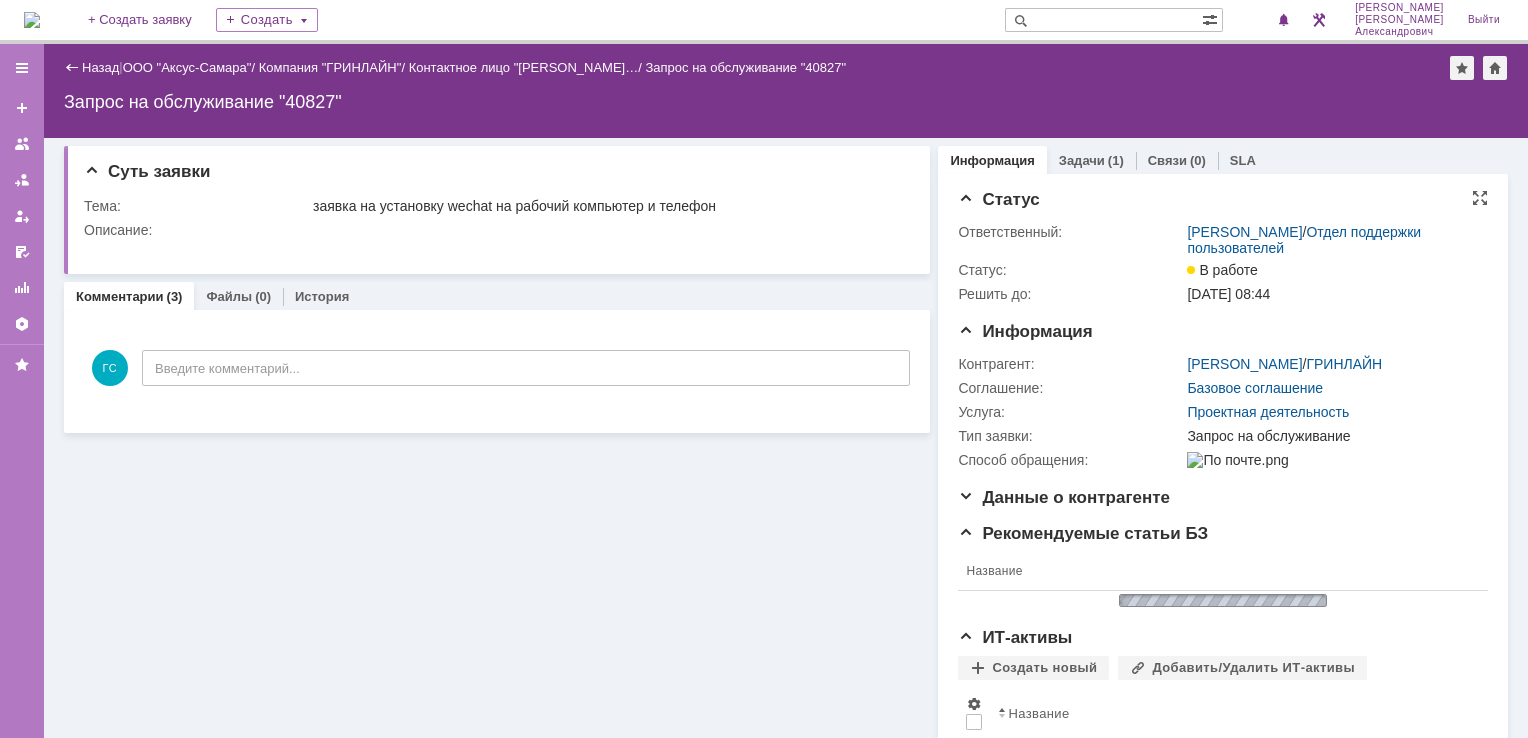 scroll, scrollTop: 0, scrollLeft: 0, axis: both 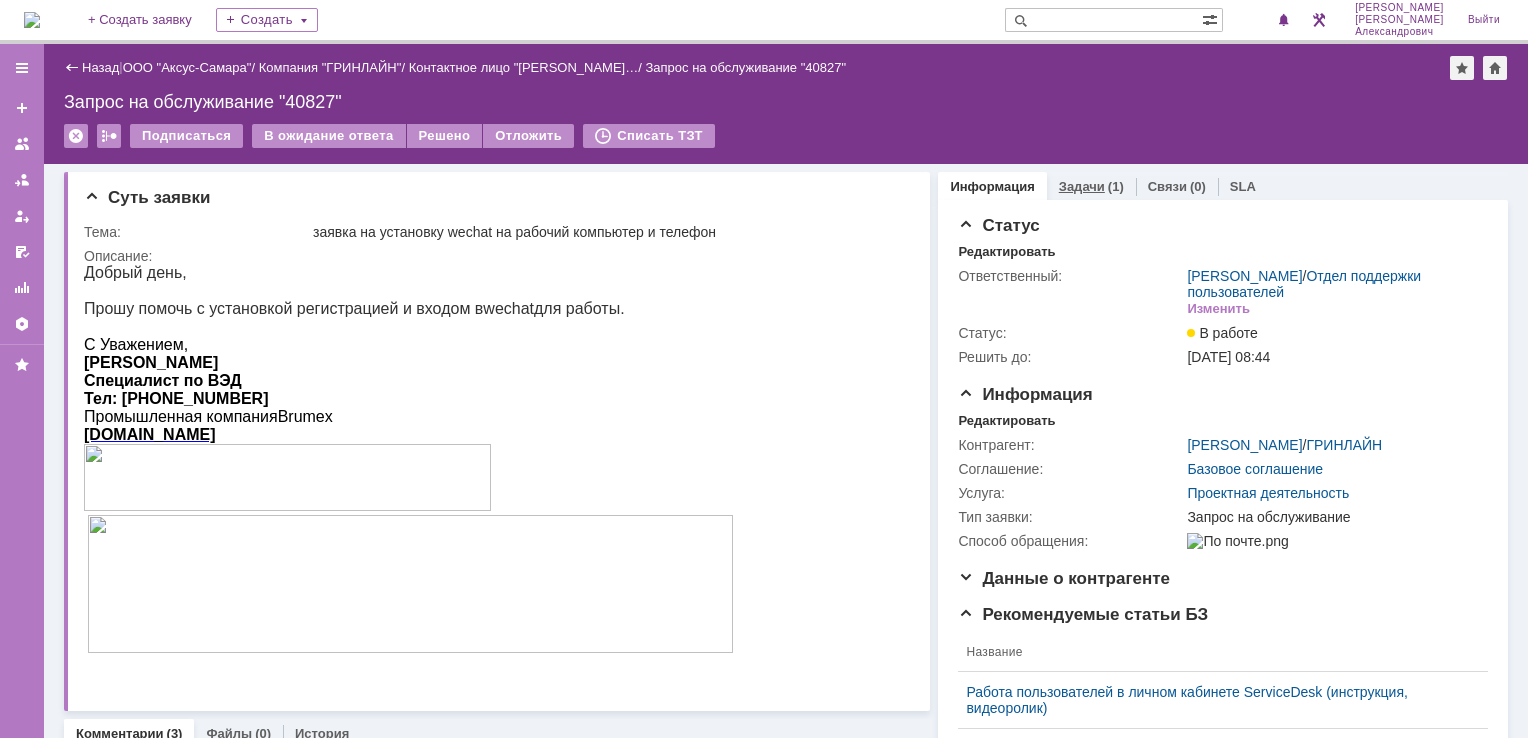 click on "Задачи" at bounding box center (1082, 186) 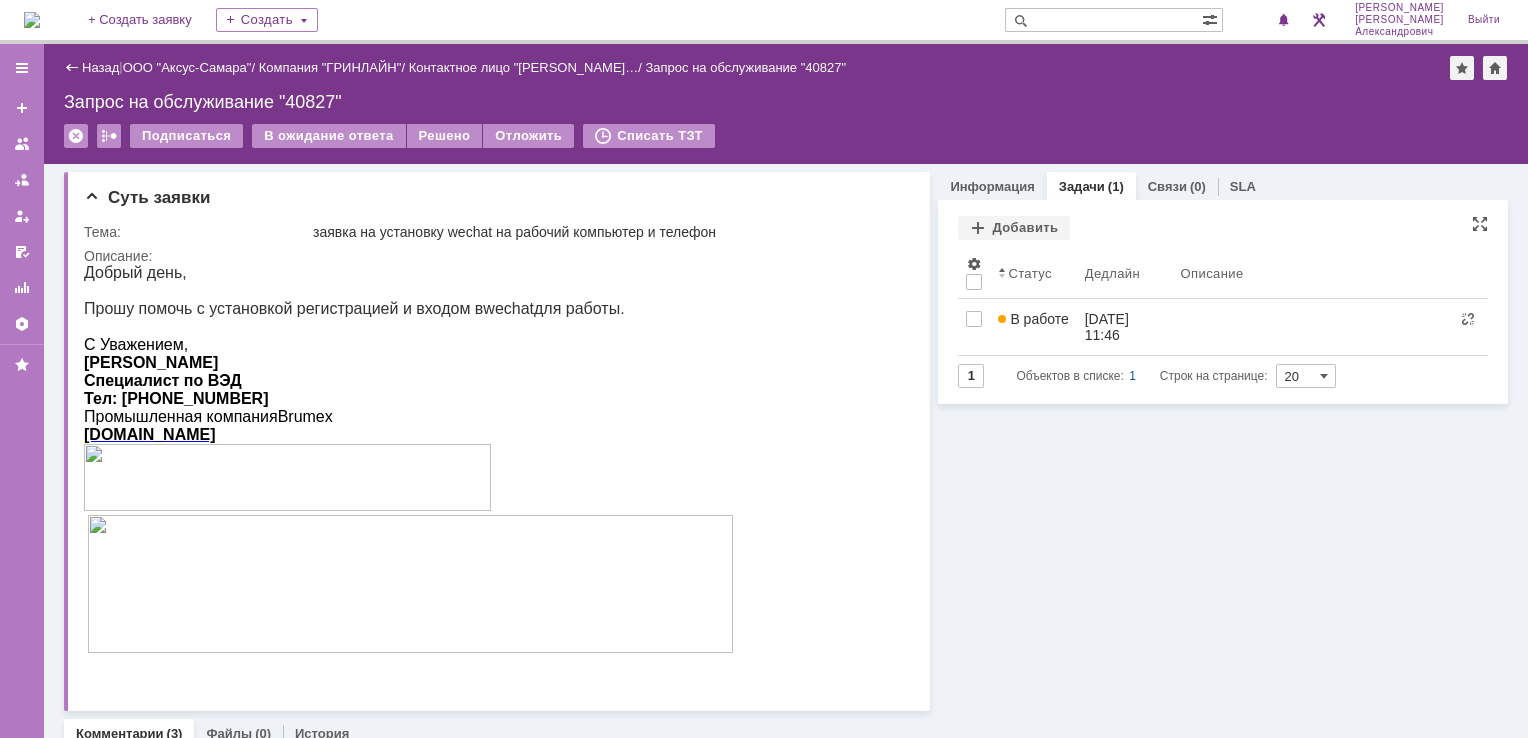 scroll, scrollTop: 0, scrollLeft: 0, axis: both 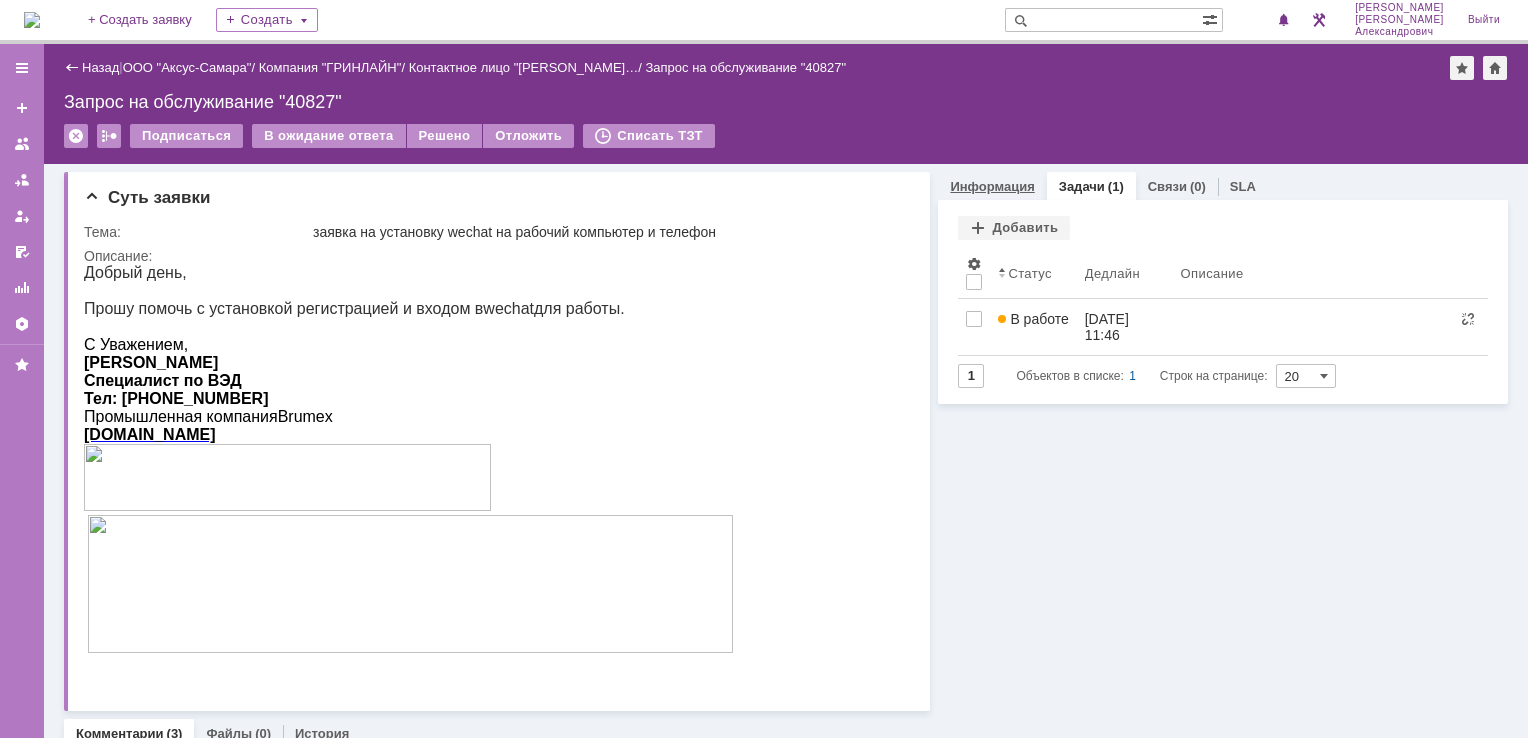 click on "Информация" at bounding box center (992, 186) 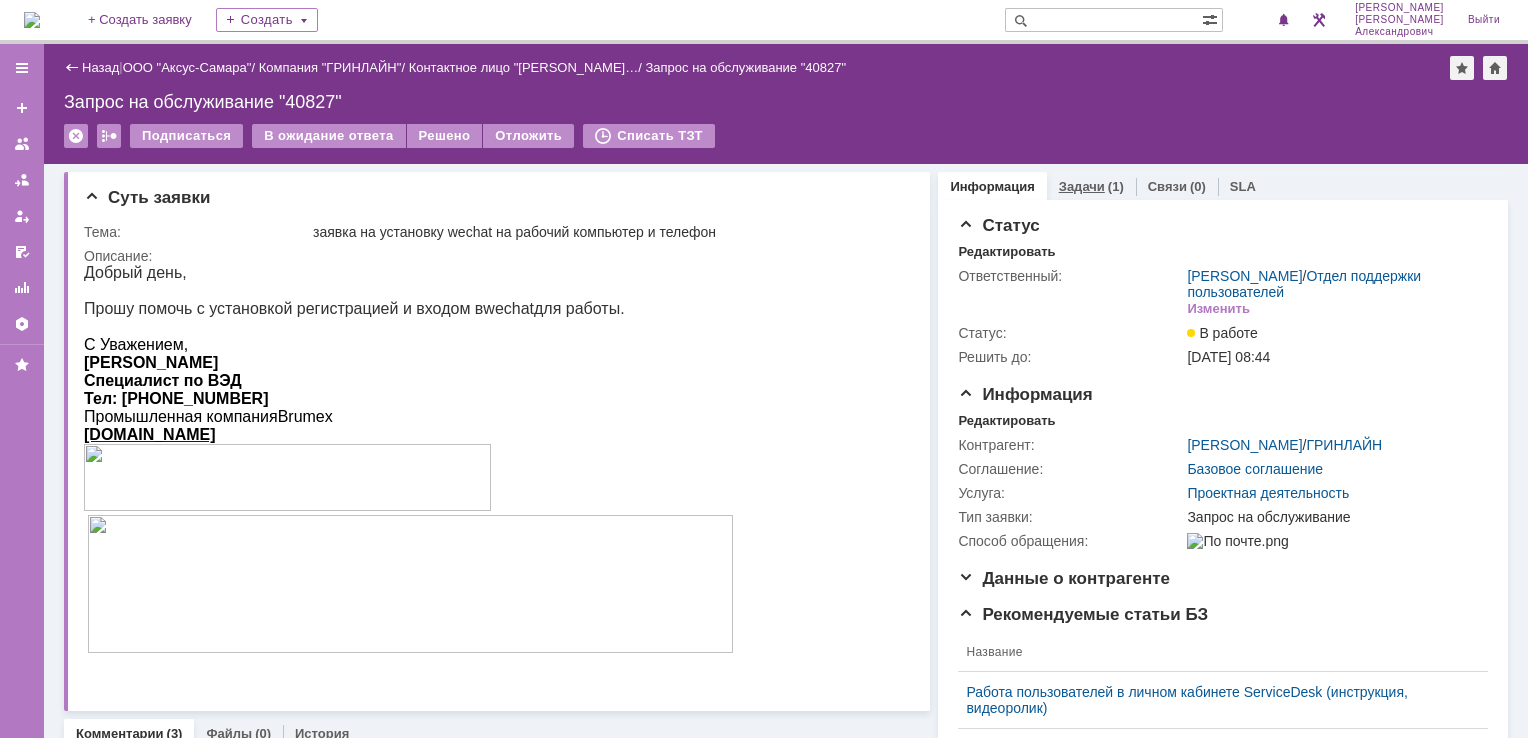 click on "Задачи" at bounding box center (1082, 186) 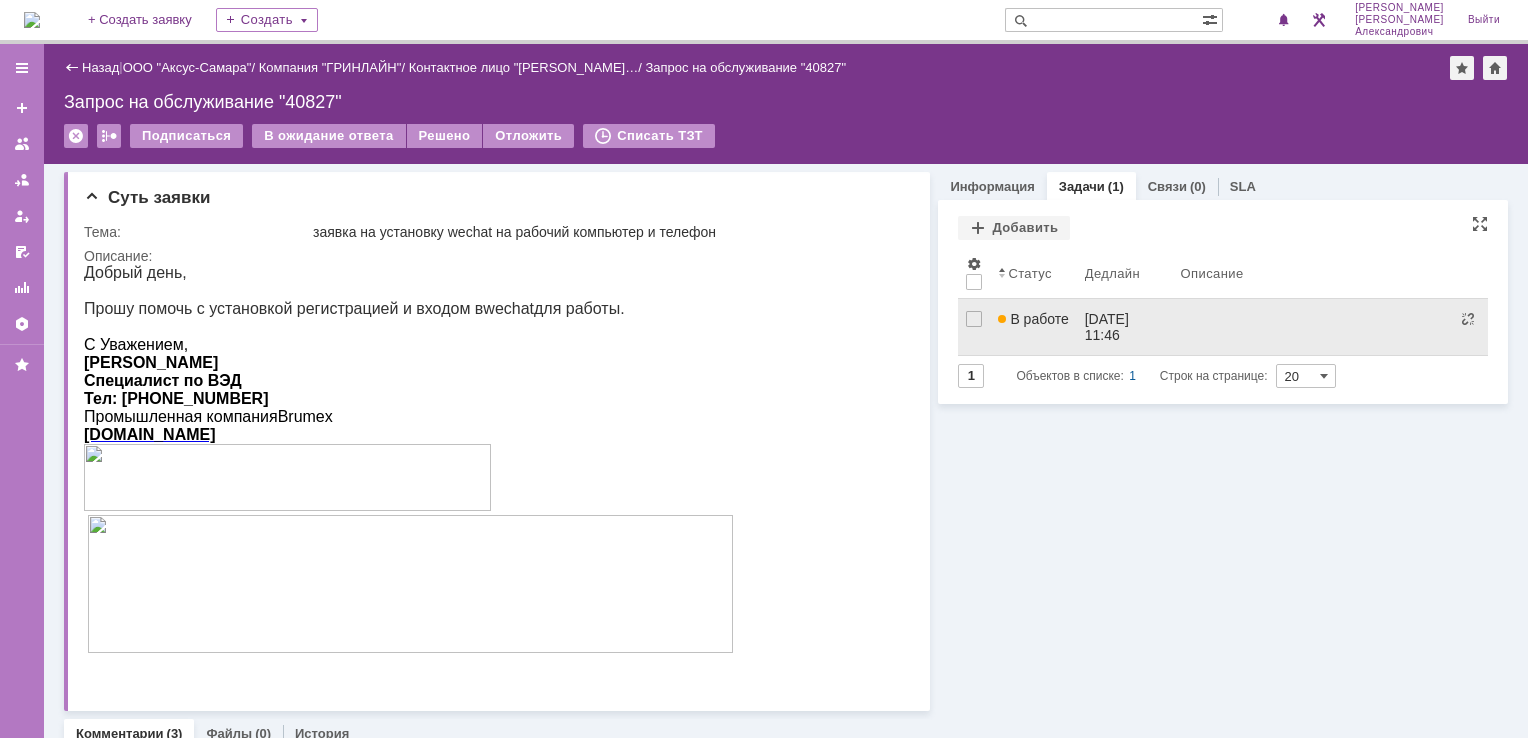 click on "В работе" at bounding box center [1033, 319] 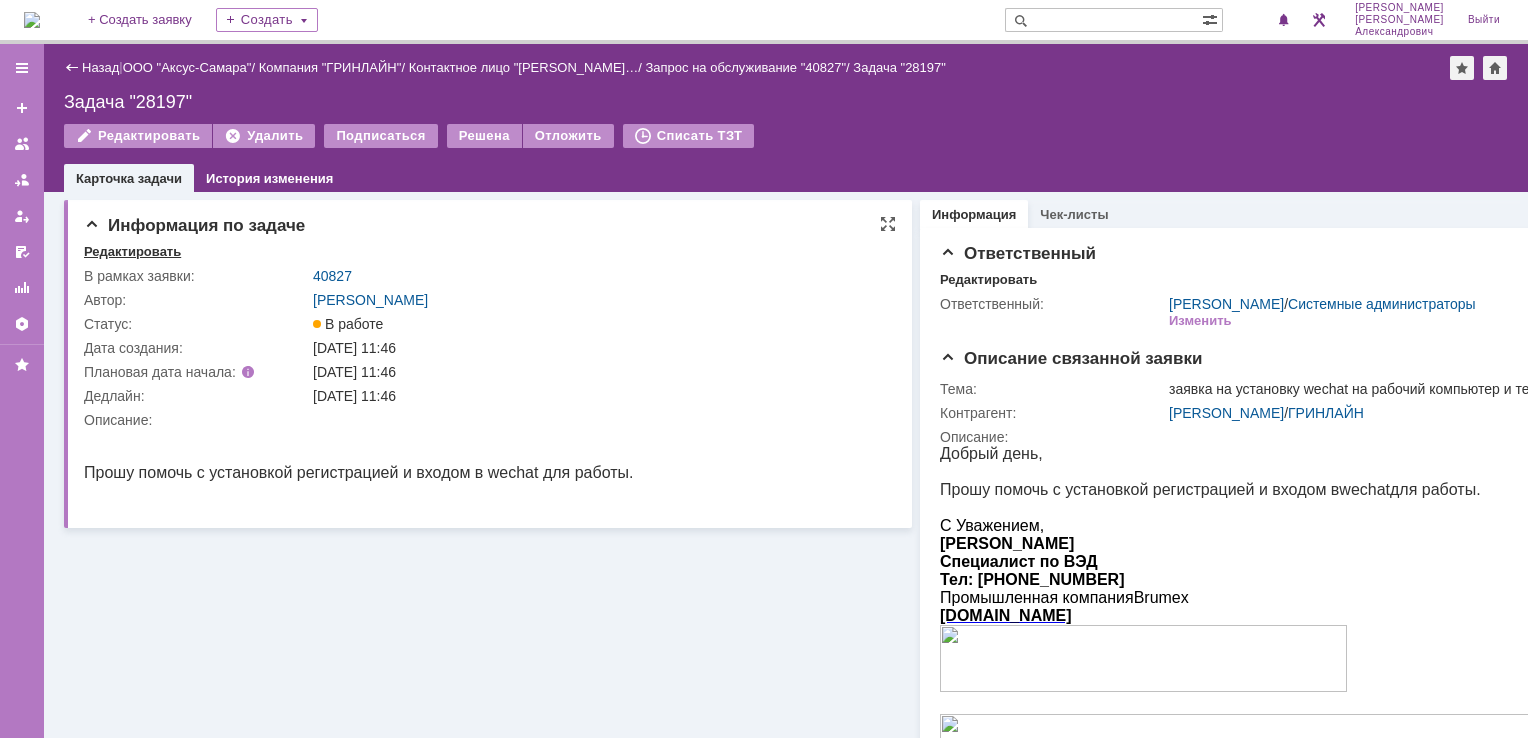 click on "Редактировать" at bounding box center [132, 252] 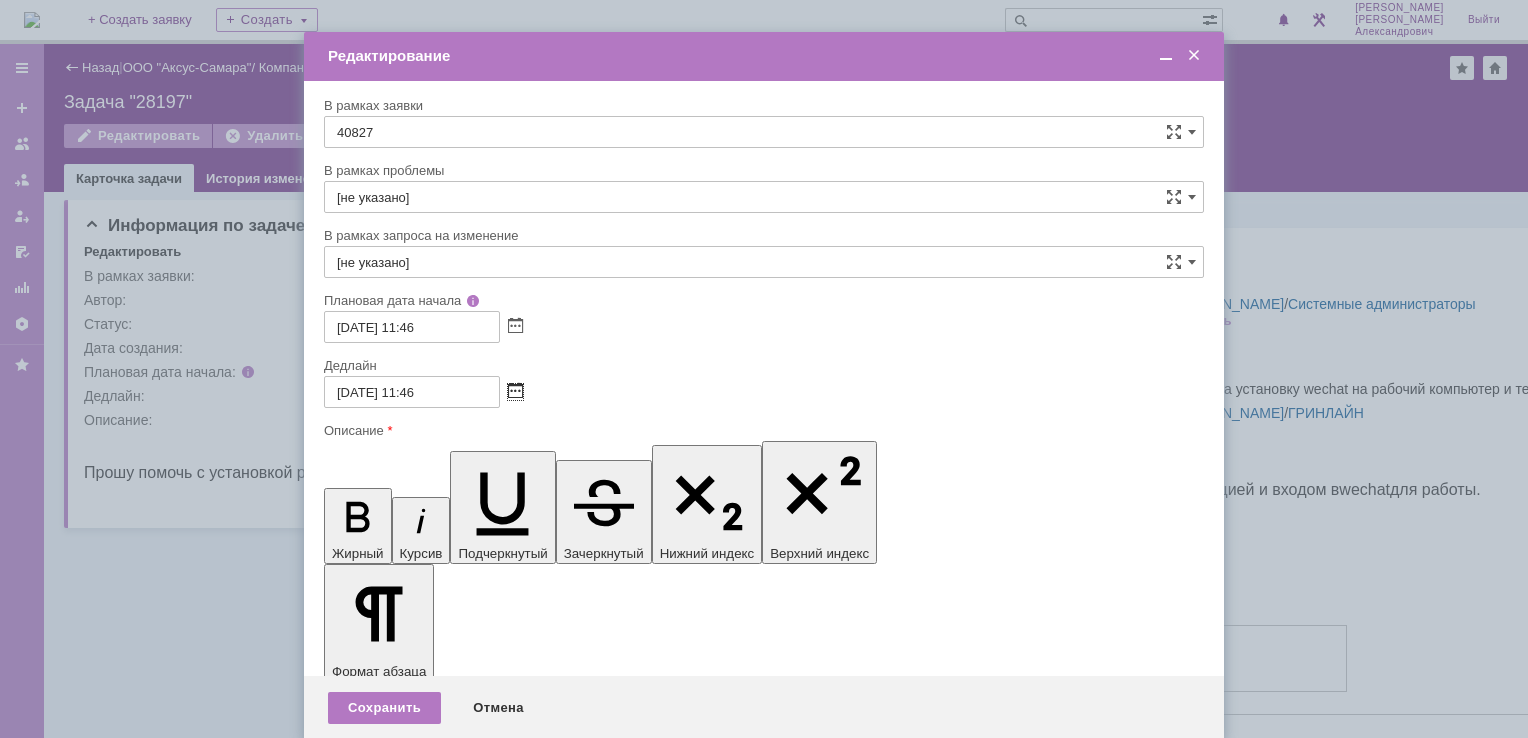 click at bounding box center [515, 392] 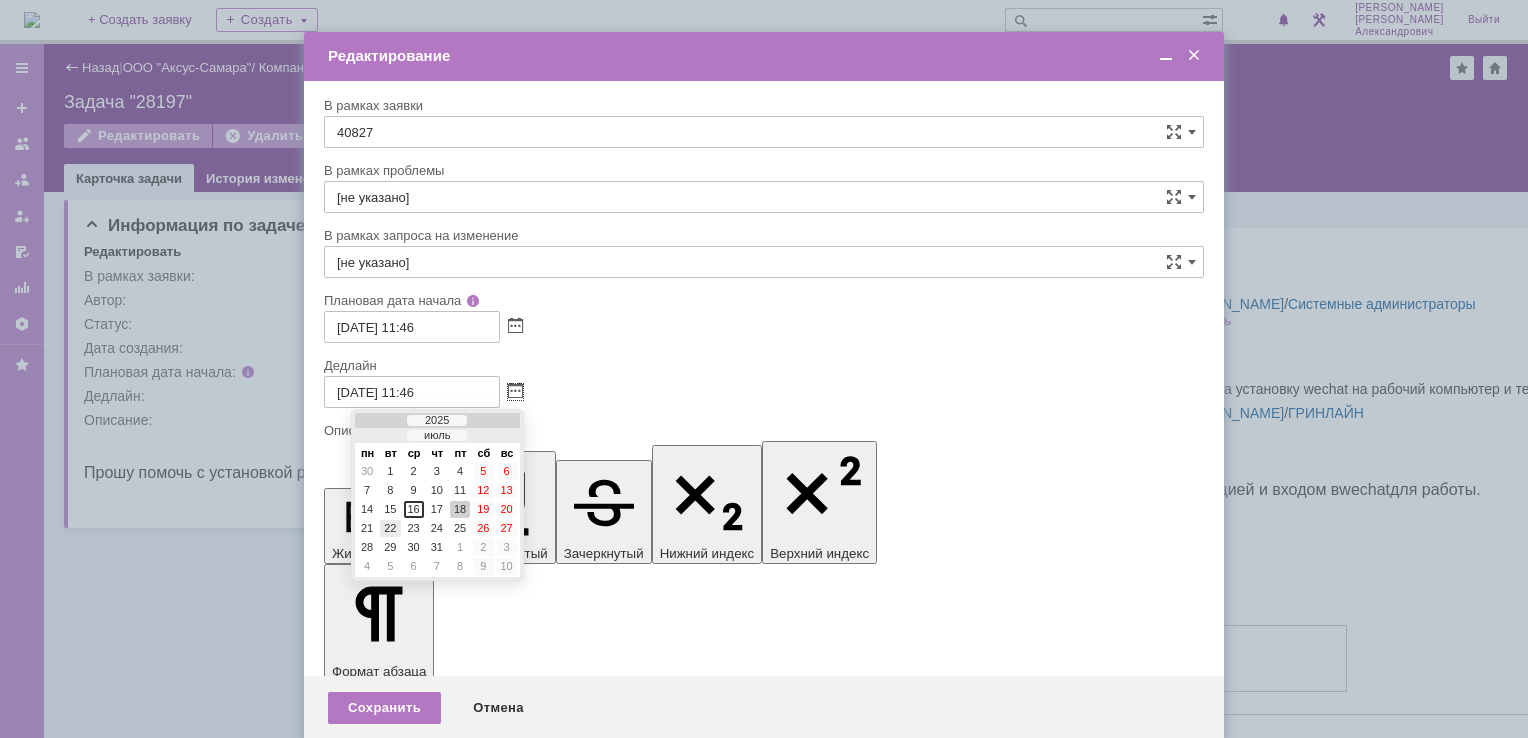 click on "22" at bounding box center (390, 528) 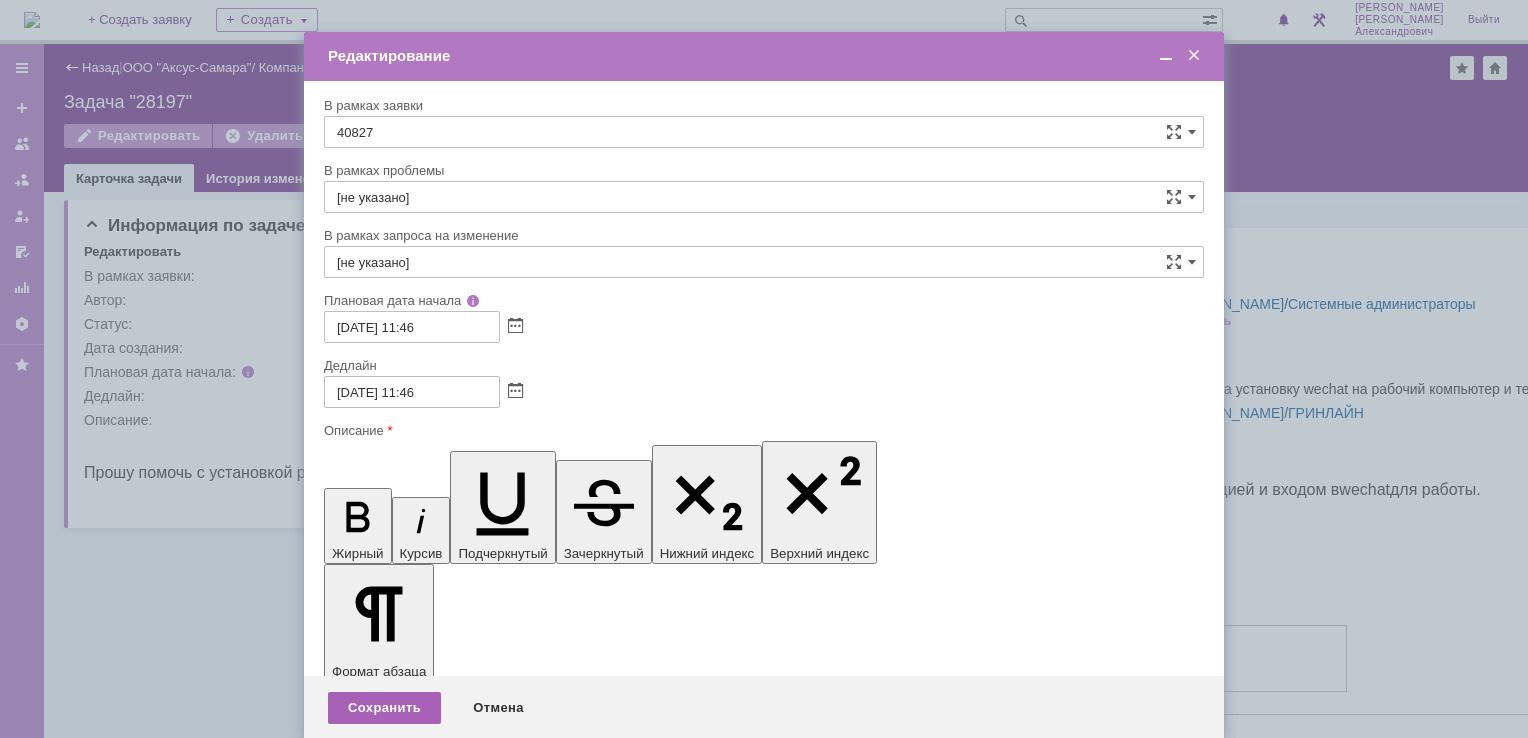 click on "Сохранить" at bounding box center (384, 708) 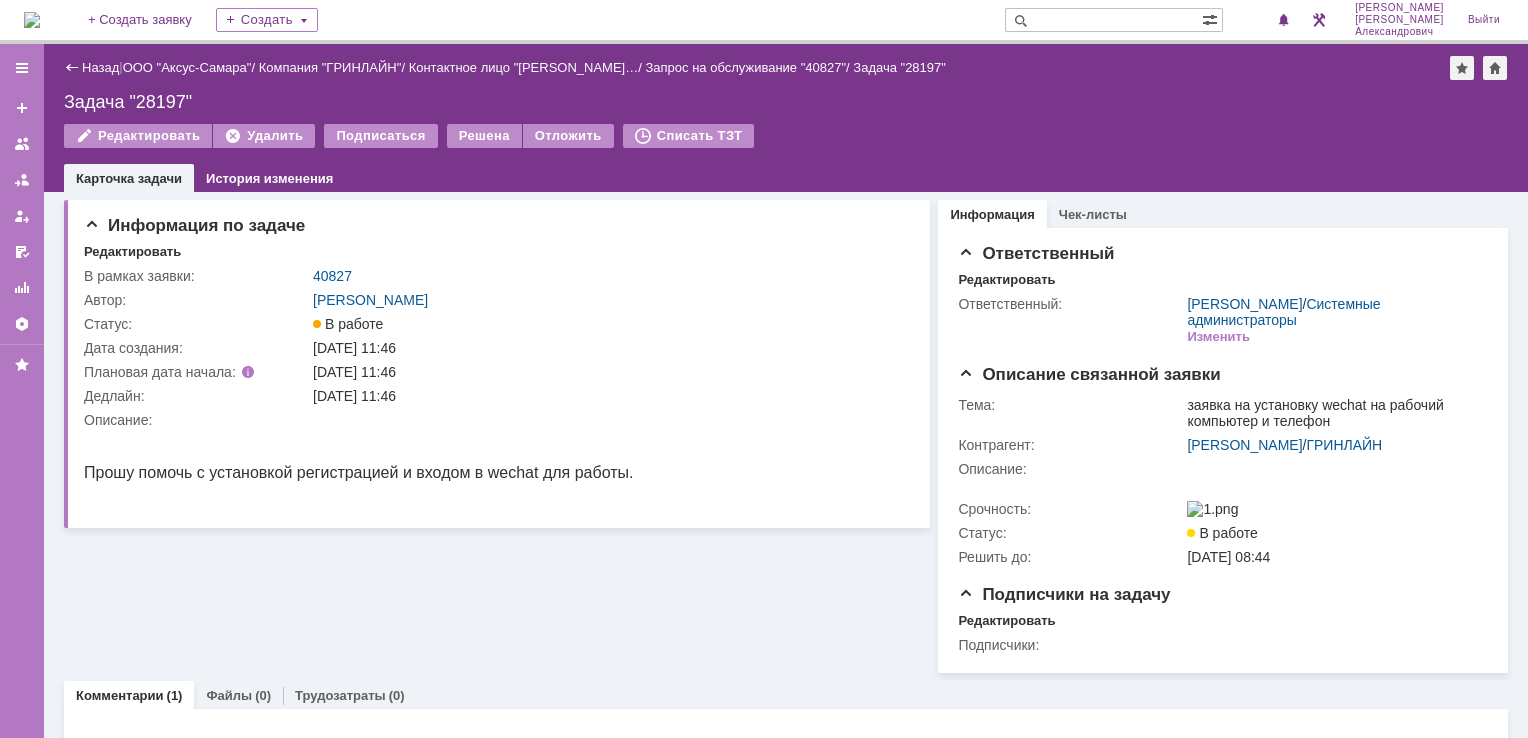 click at bounding box center (32, 20) 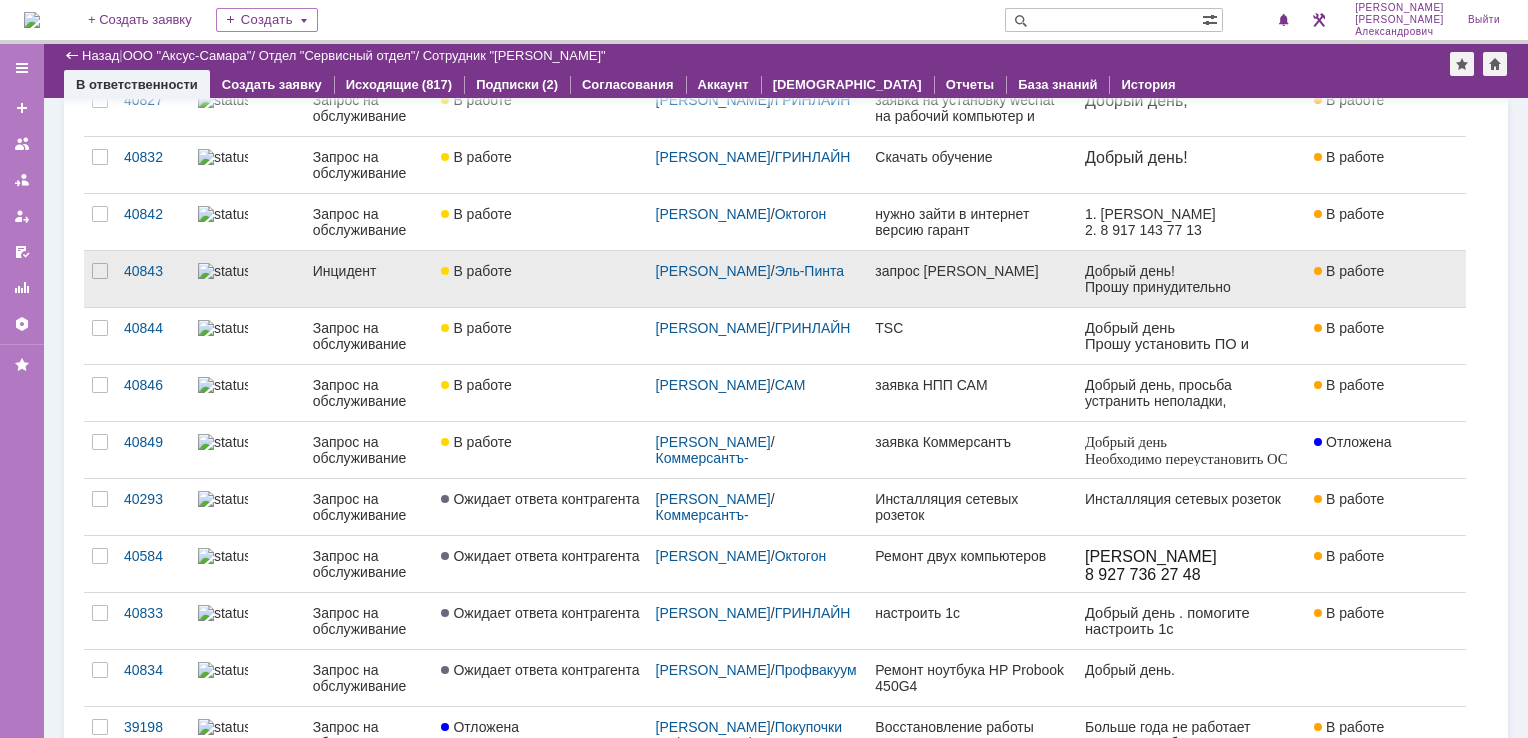 scroll, scrollTop: 100, scrollLeft: 0, axis: vertical 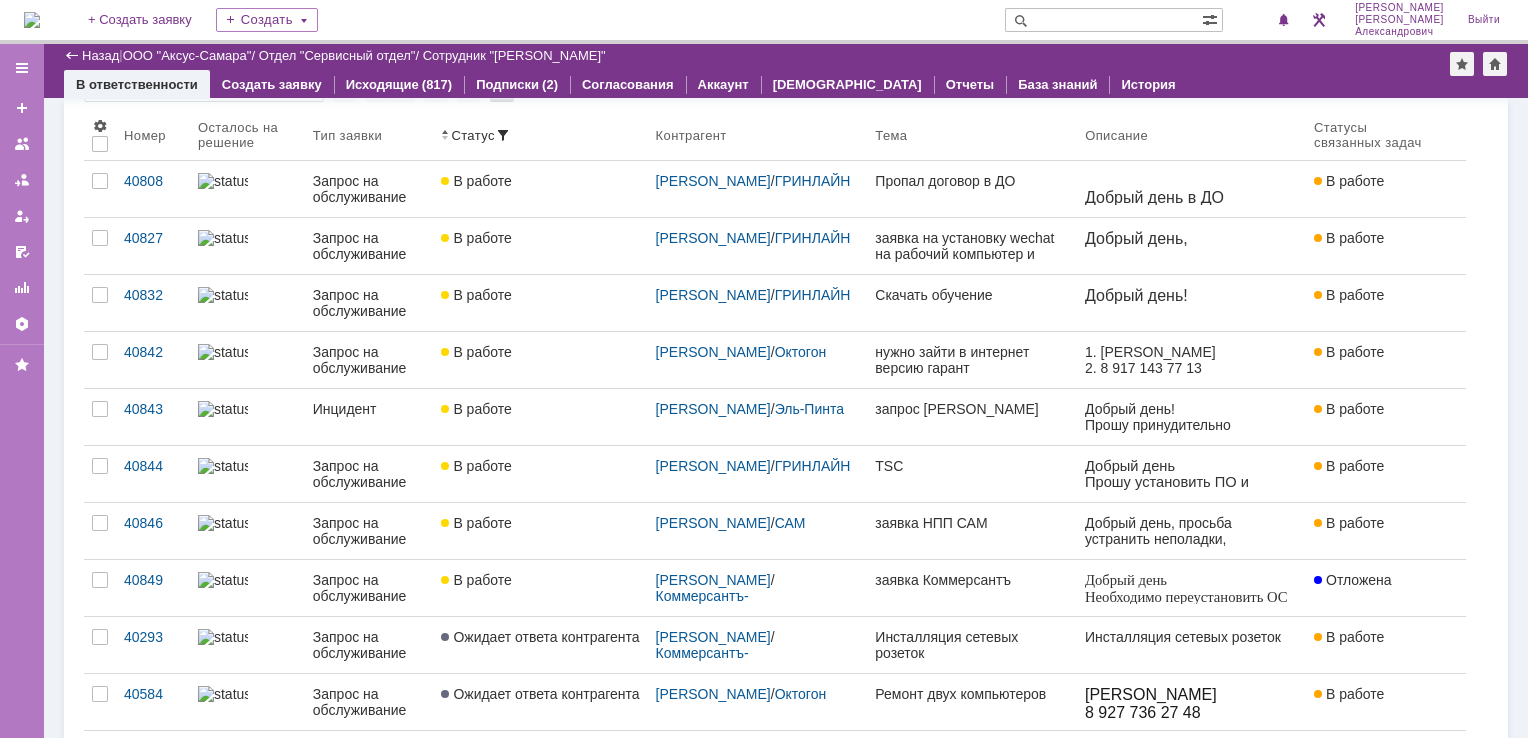 click at bounding box center (32, 20) 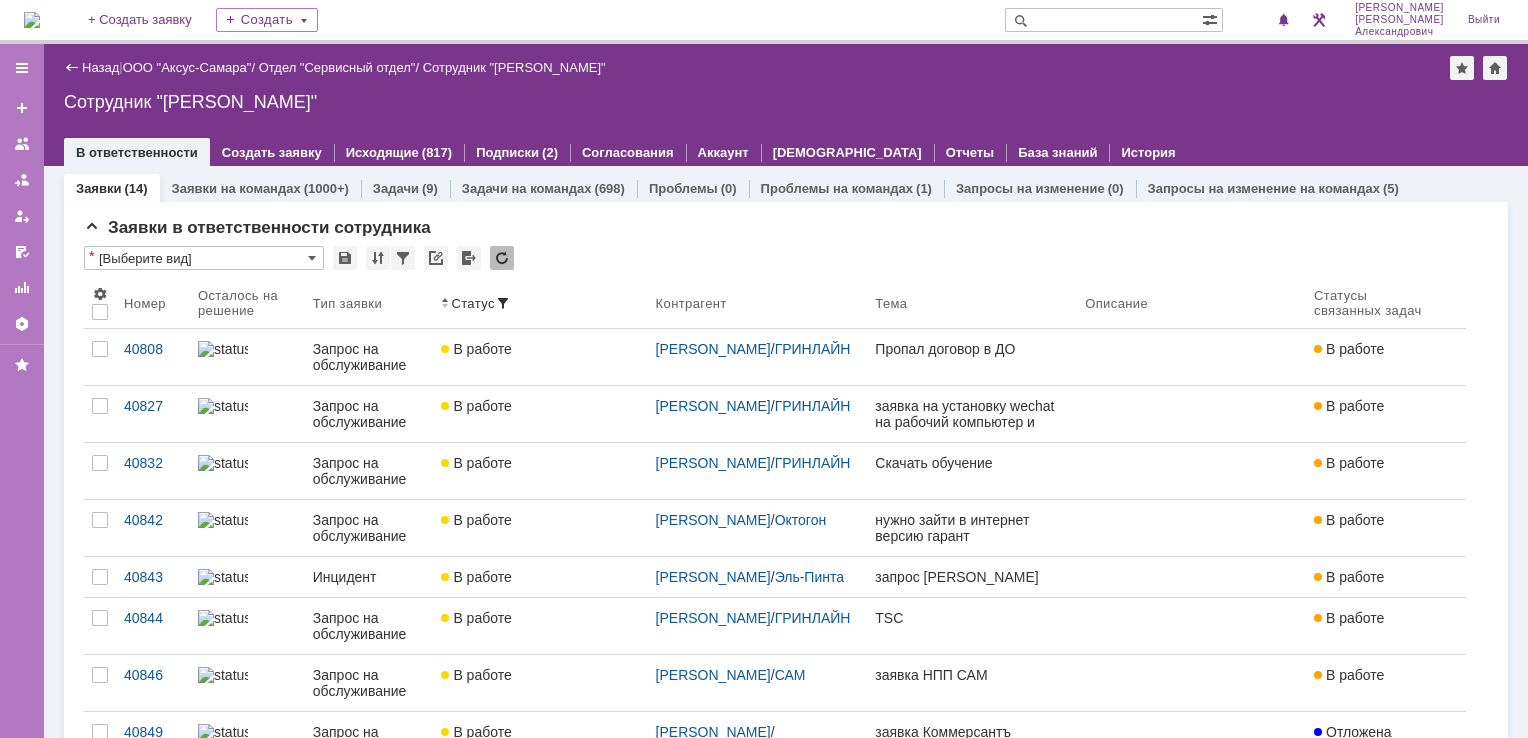 scroll, scrollTop: 0, scrollLeft: 0, axis: both 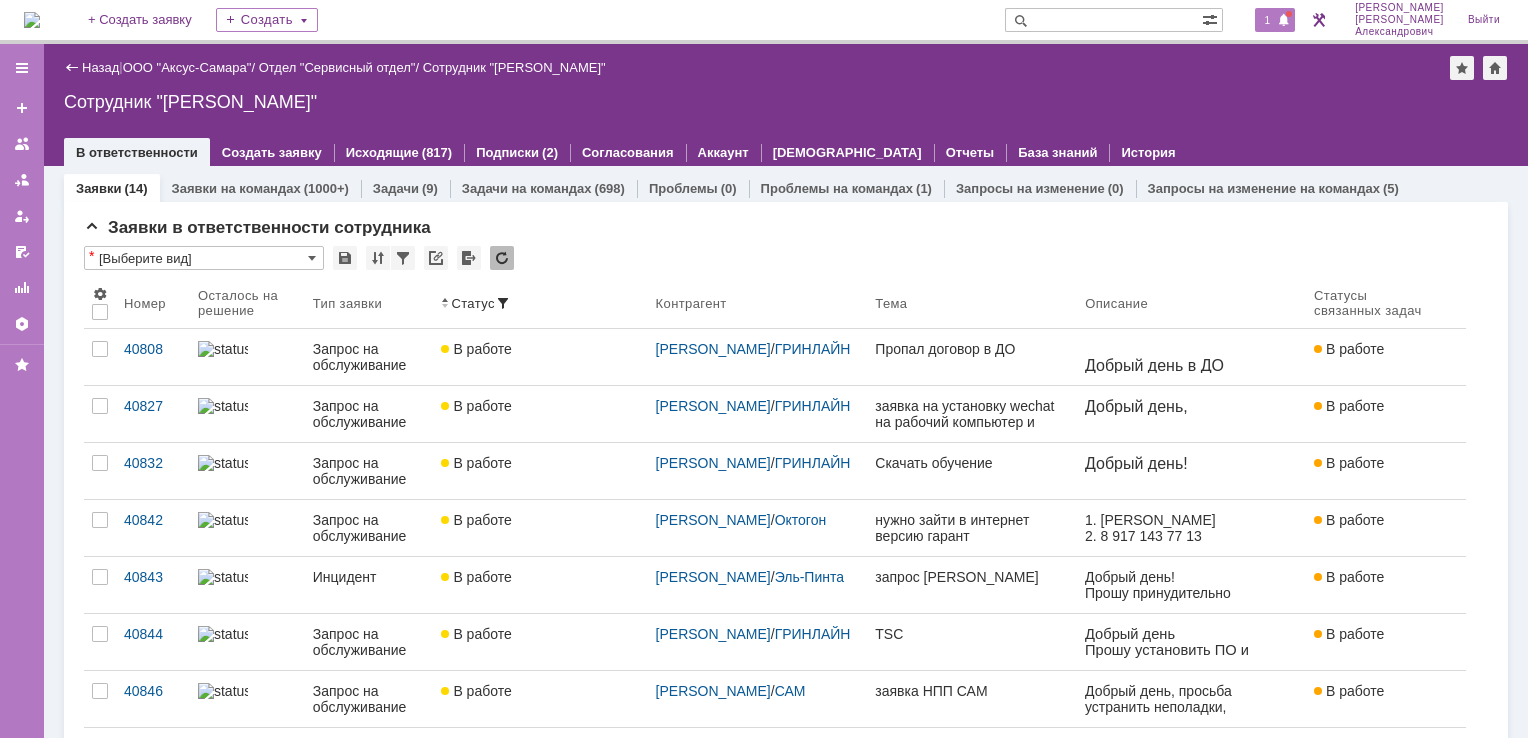 click on "1" at bounding box center (1268, 20) 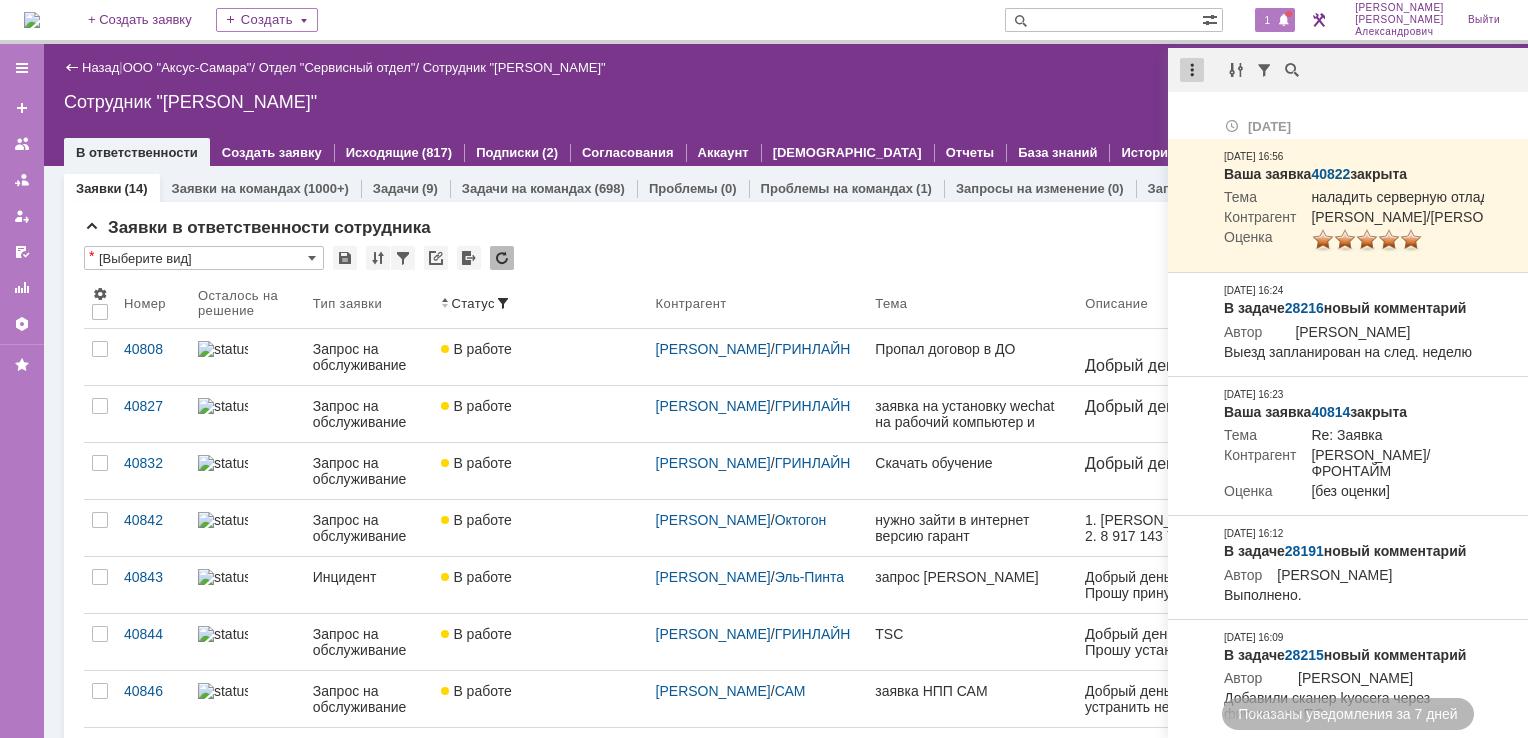 click at bounding box center (1348, 70) 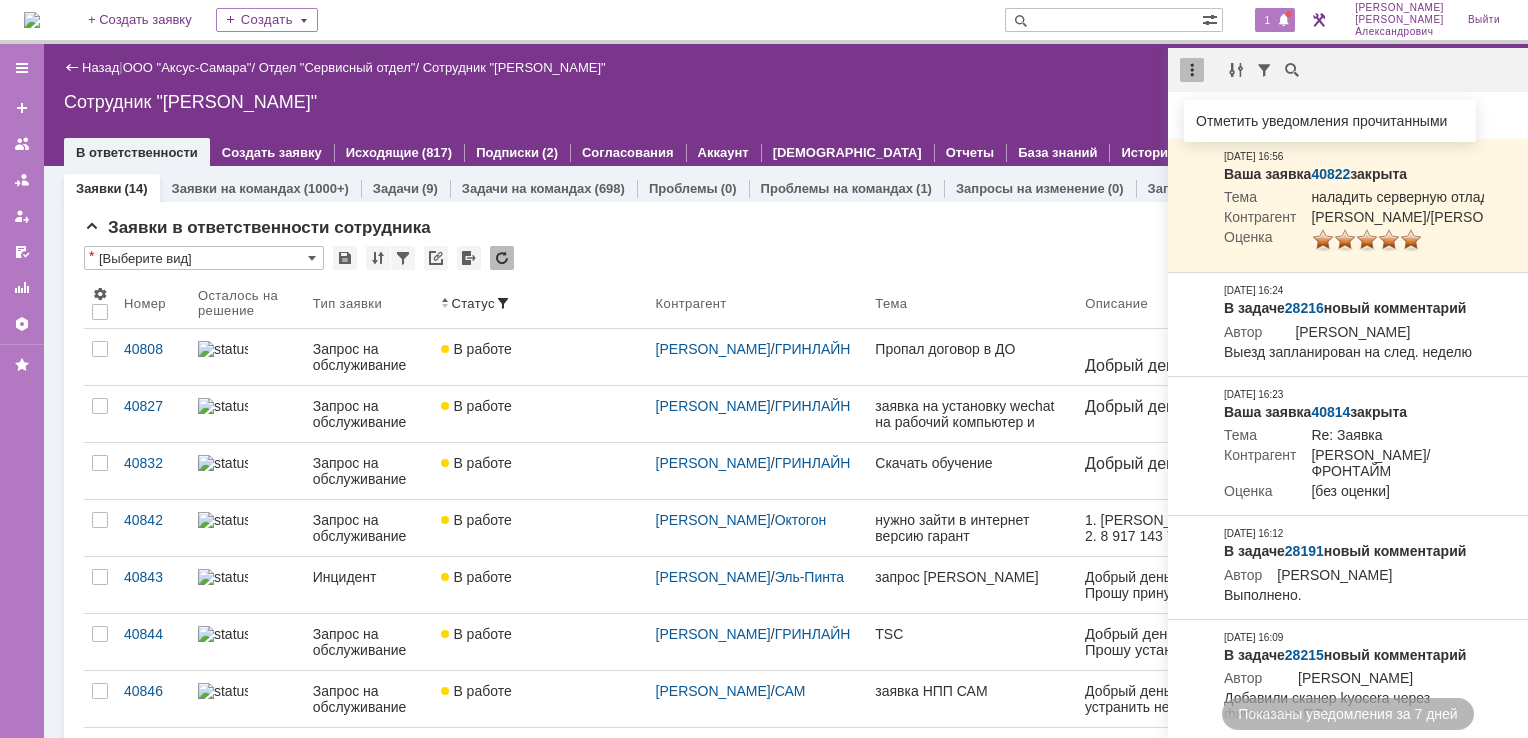 drag, startPoint x: 1218, startPoint y: 113, endPoint x: 1096, endPoint y: 95, distance: 123.32072 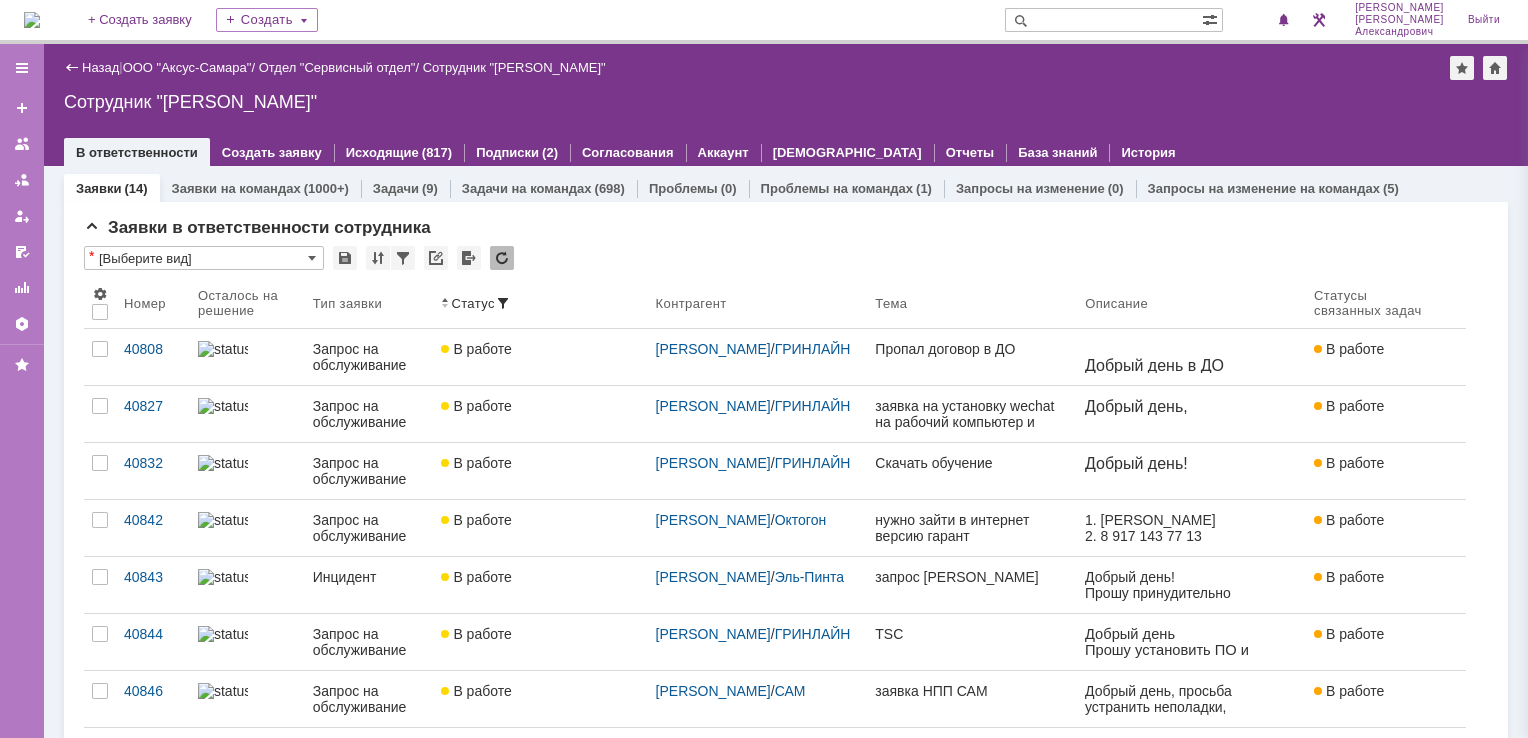 click on "Сотрудник "[PERSON_NAME]"" at bounding box center (786, 102) 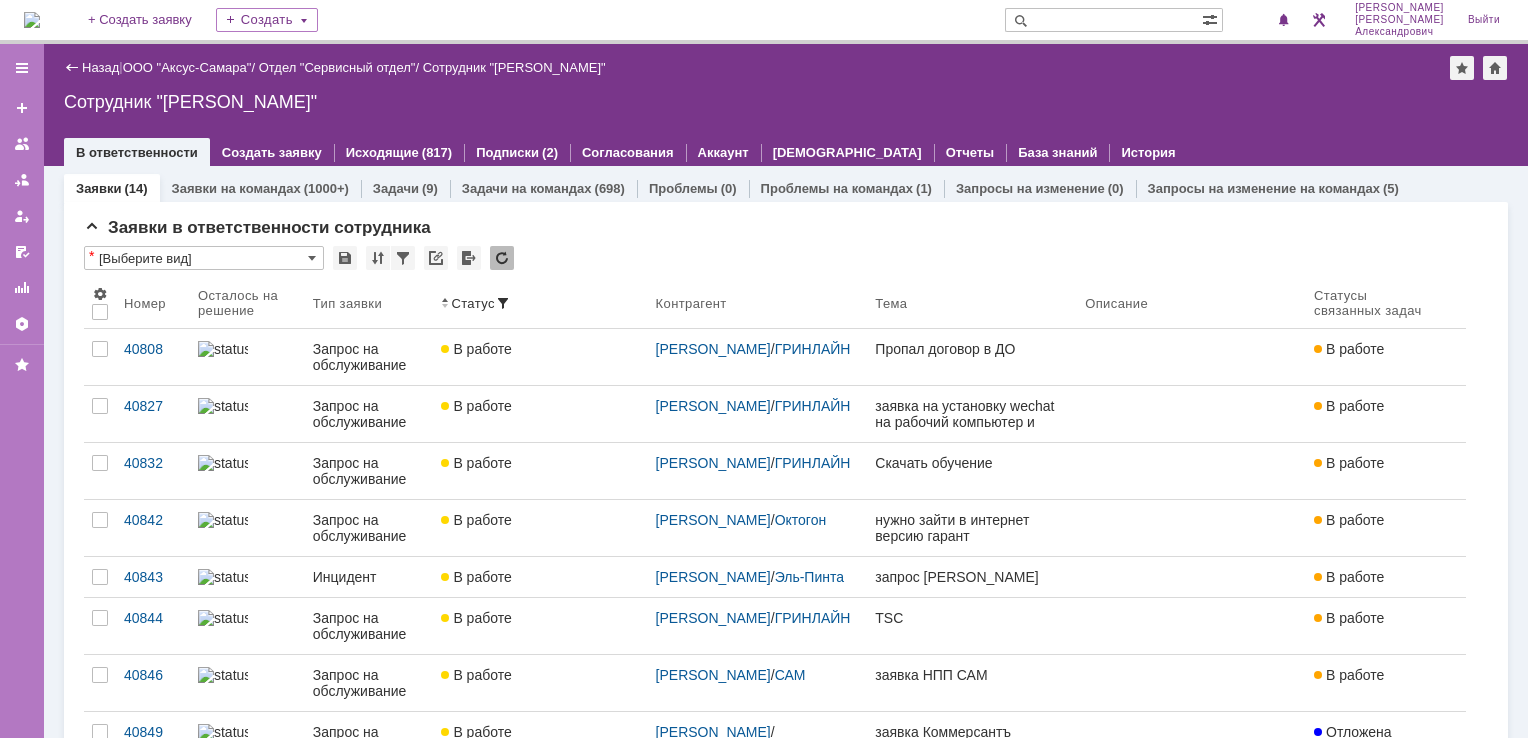 scroll, scrollTop: 0, scrollLeft: 0, axis: both 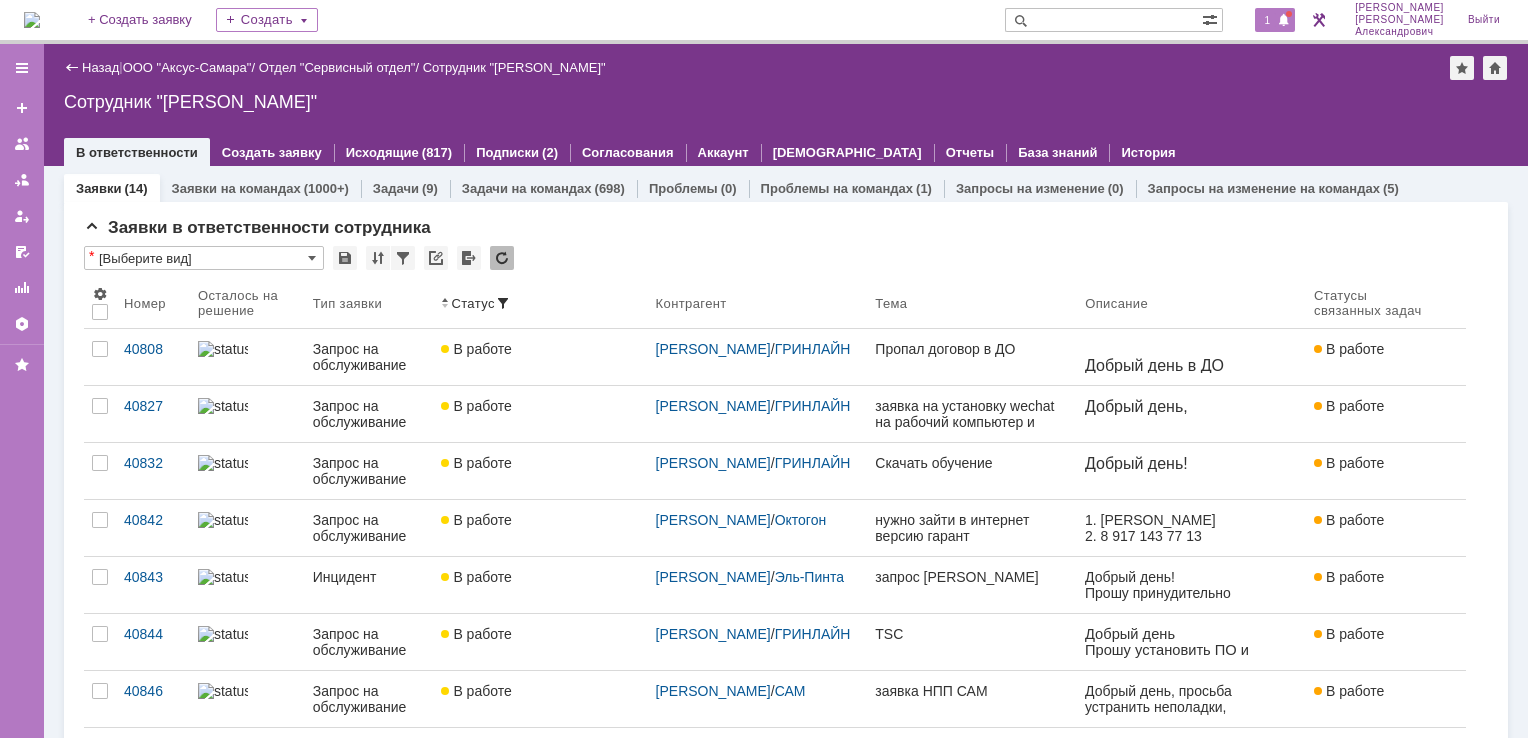 click on "1" at bounding box center [1275, 20] 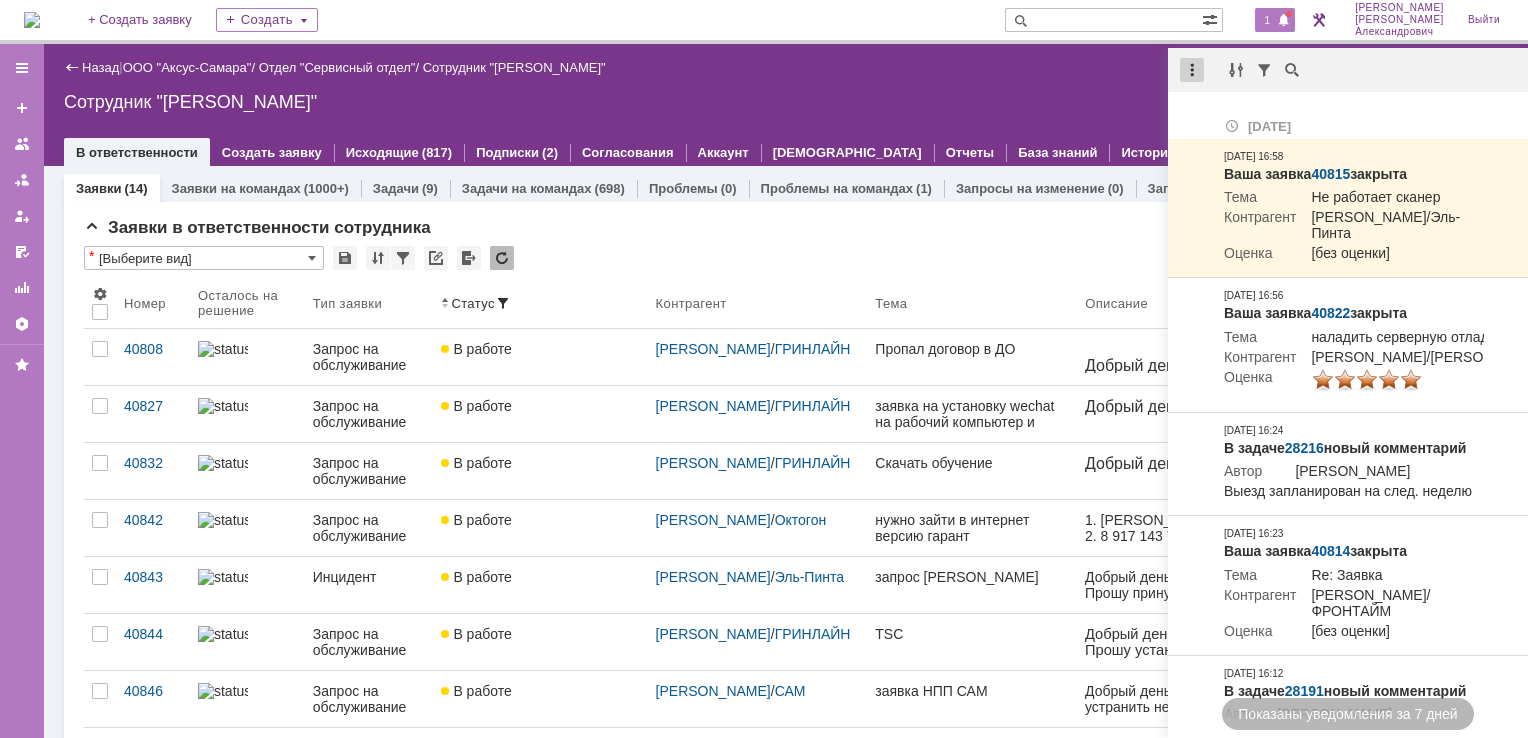 click at bounding box center [1192, 70] 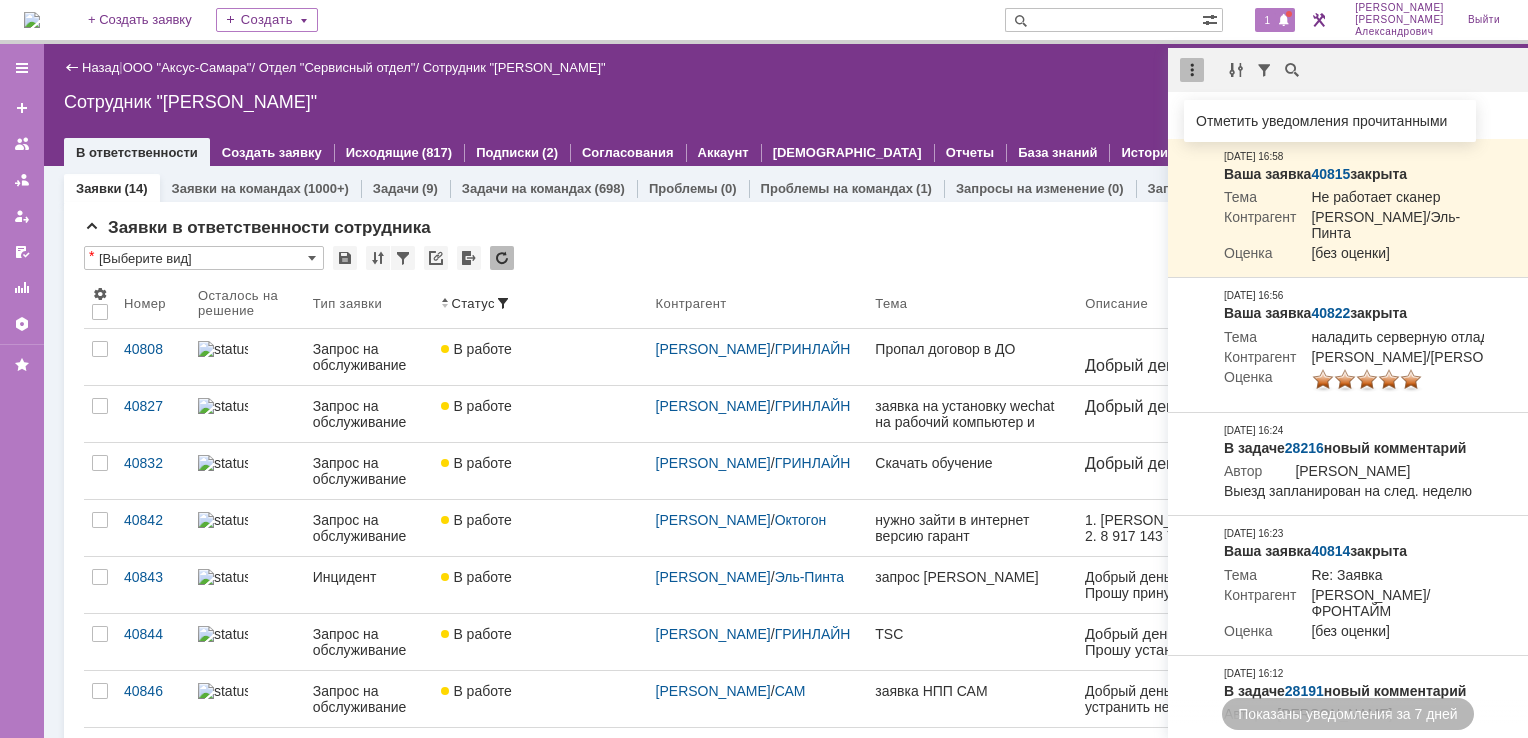 drag, startPoint x: 1195, startPoint y: 122, endPoint x: 1153, endPoint y: 110, distance: 43.68066 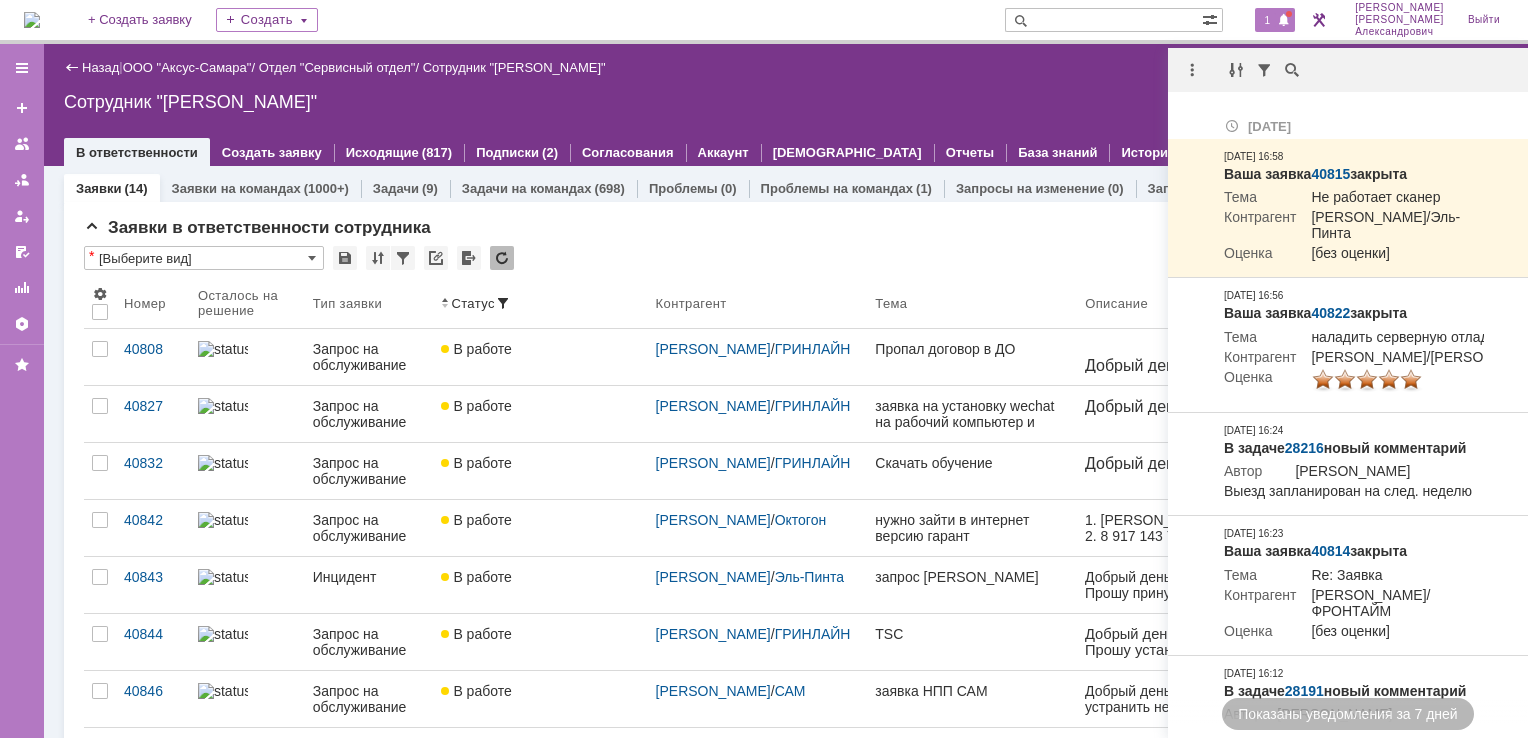 click on "Назад   |   ООО "Аксус-Самара"  /   Отдел "Сервисный отдел"  /   Сотрудник "[PERSON_NAME]"" at bounding box center (786, 68) 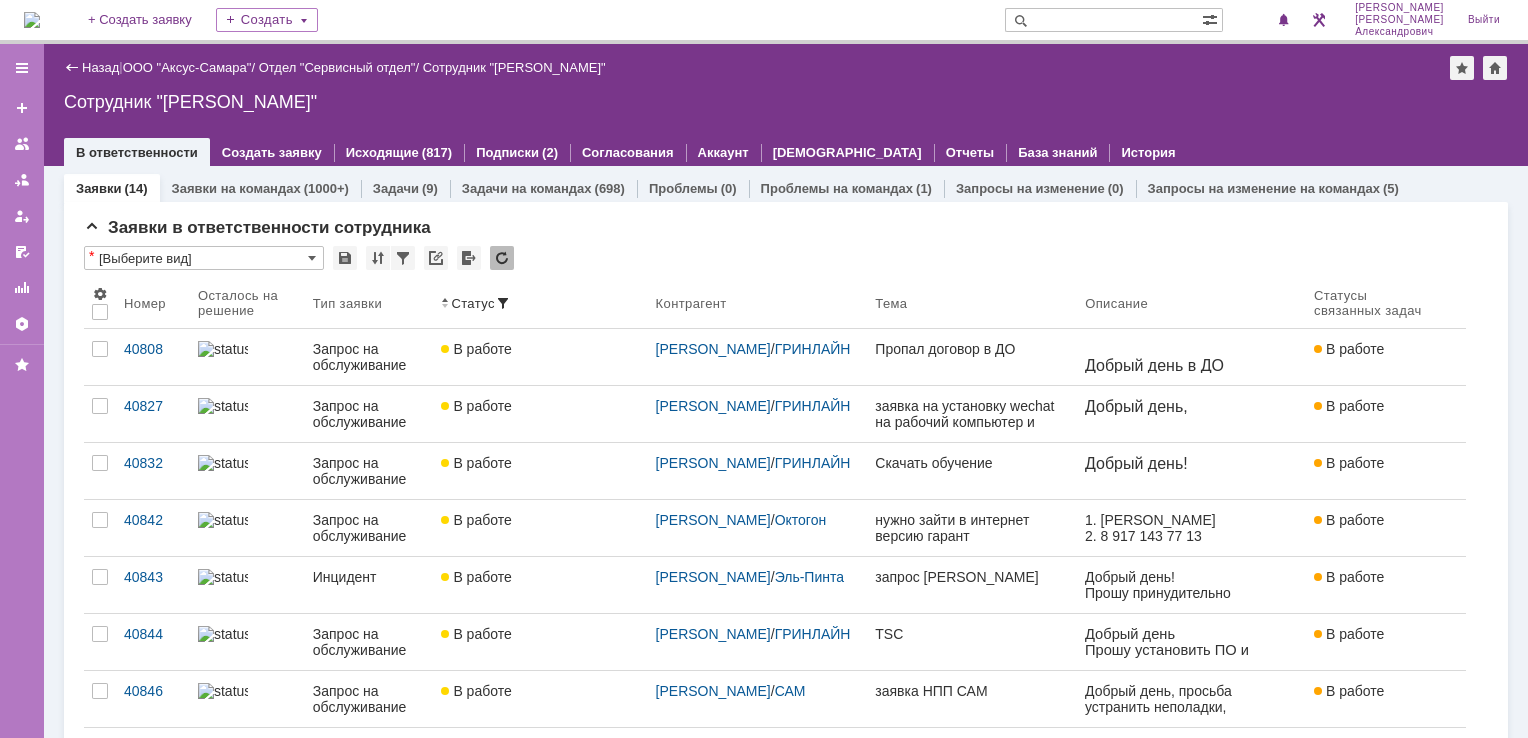 click at bounding box center (32, 20) 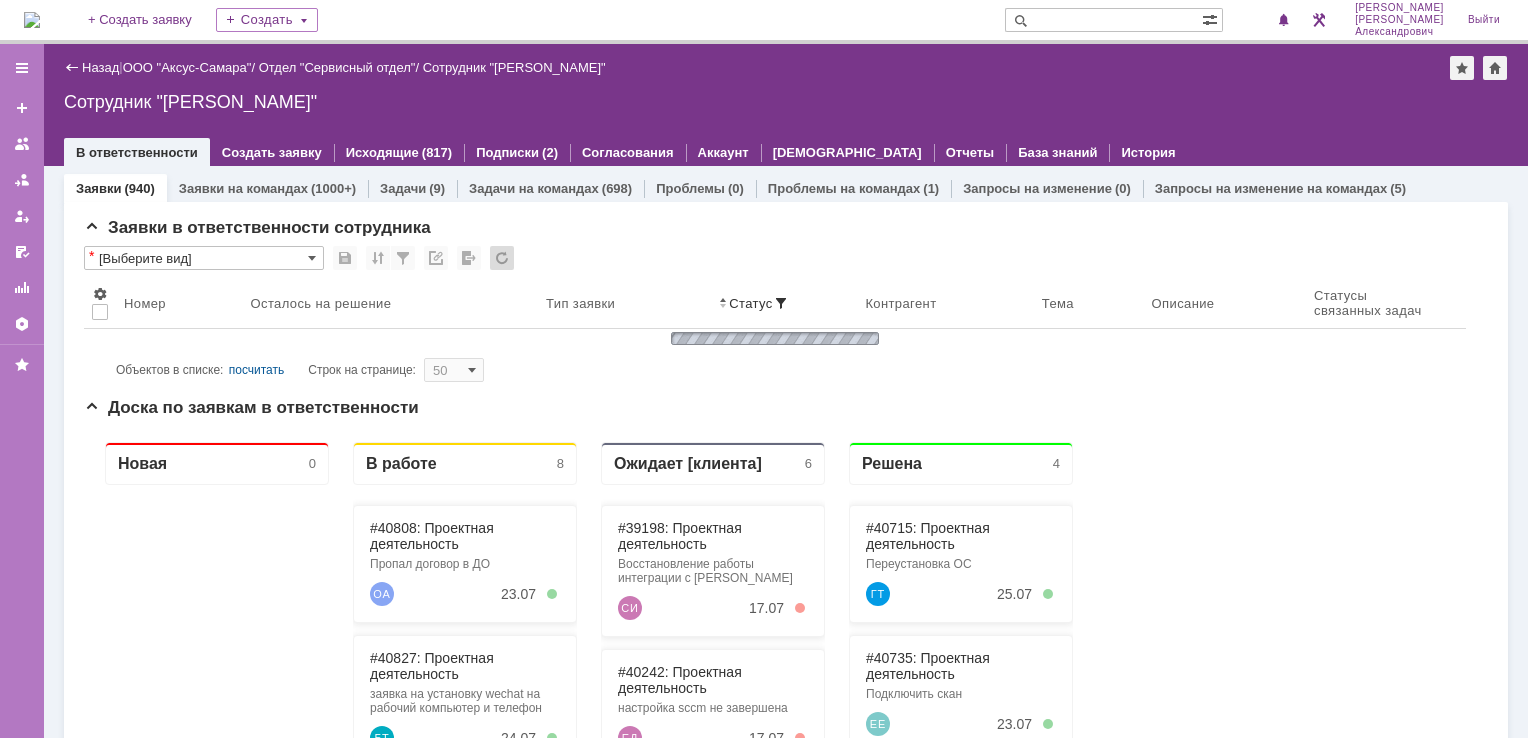 scroll, scrollTop: 0, scrollLeft: 0, axis: both 